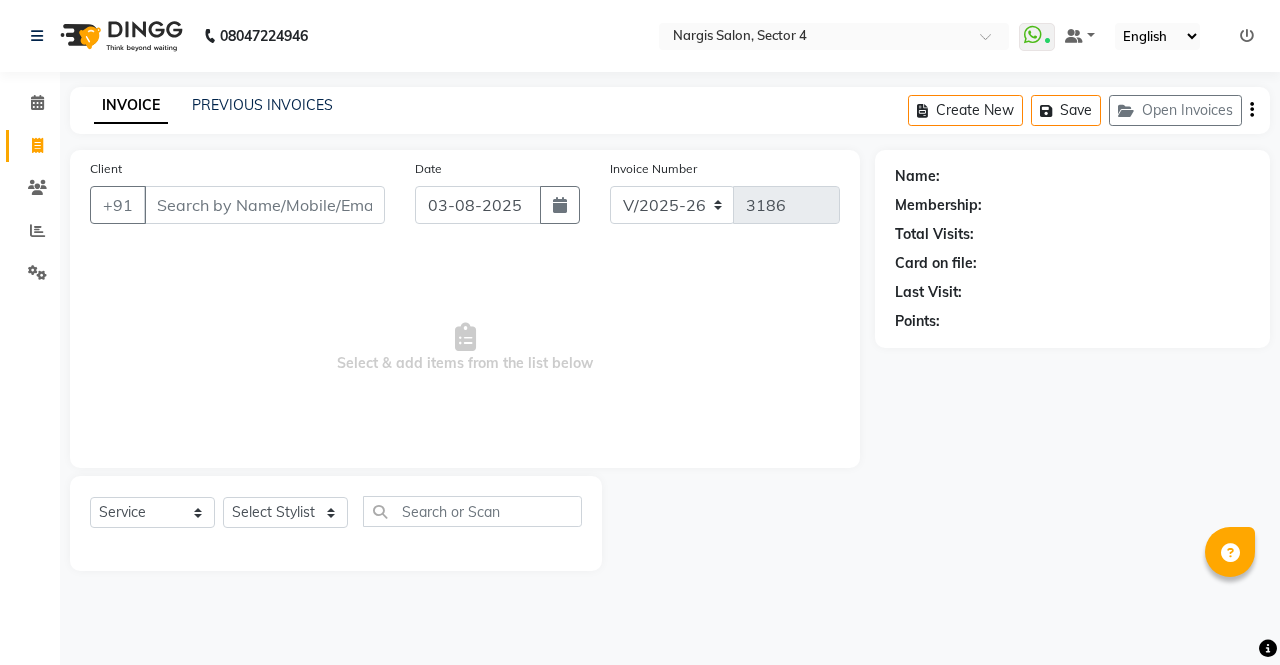 select on "4130" 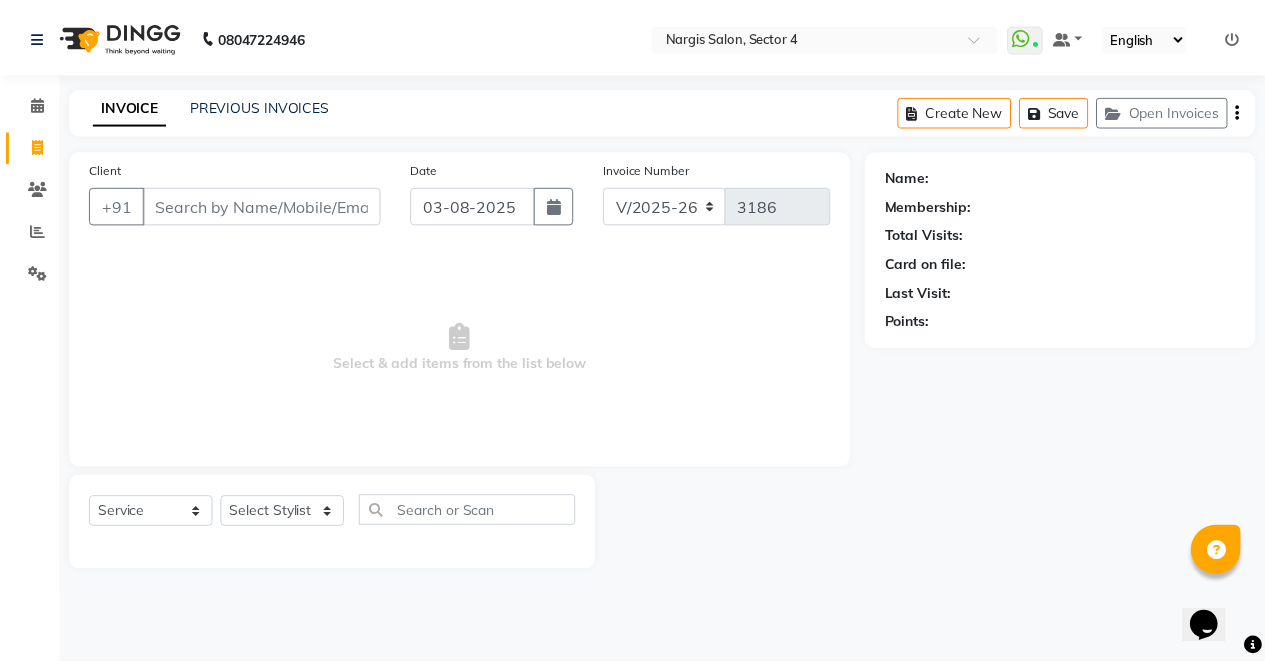 scroll, scrollTop: 0, scrollLeft: 0, axis: both 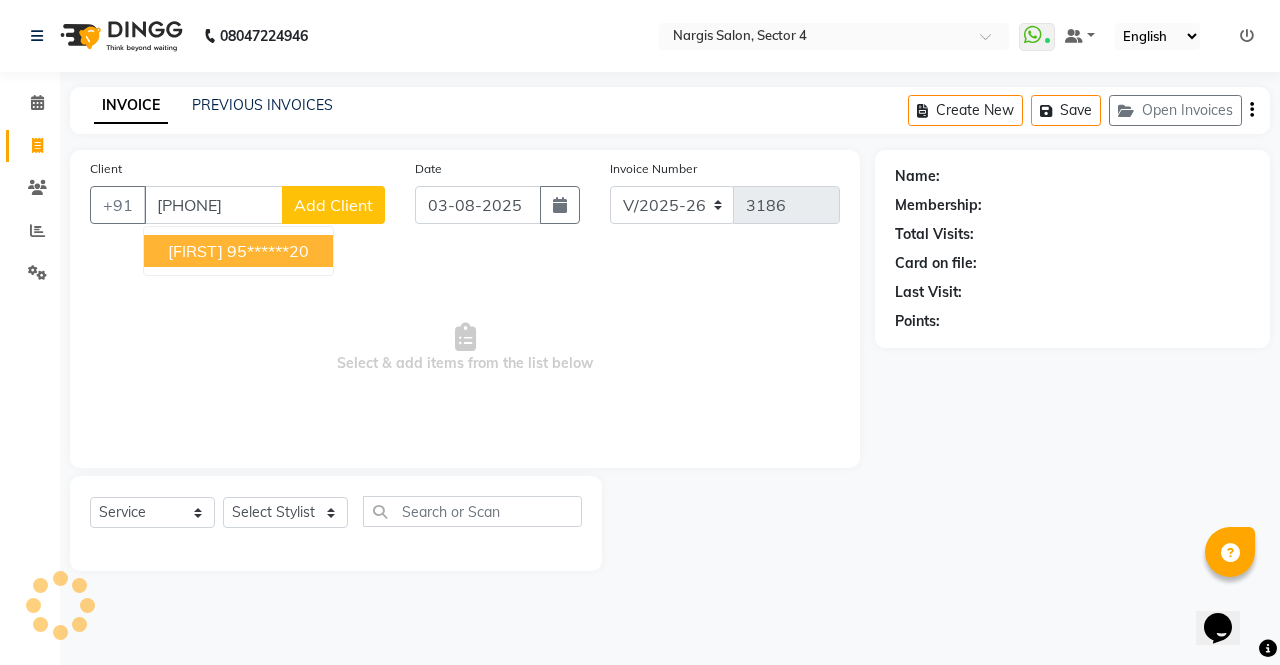 click on "95******20" at bounding box center [268, 251] 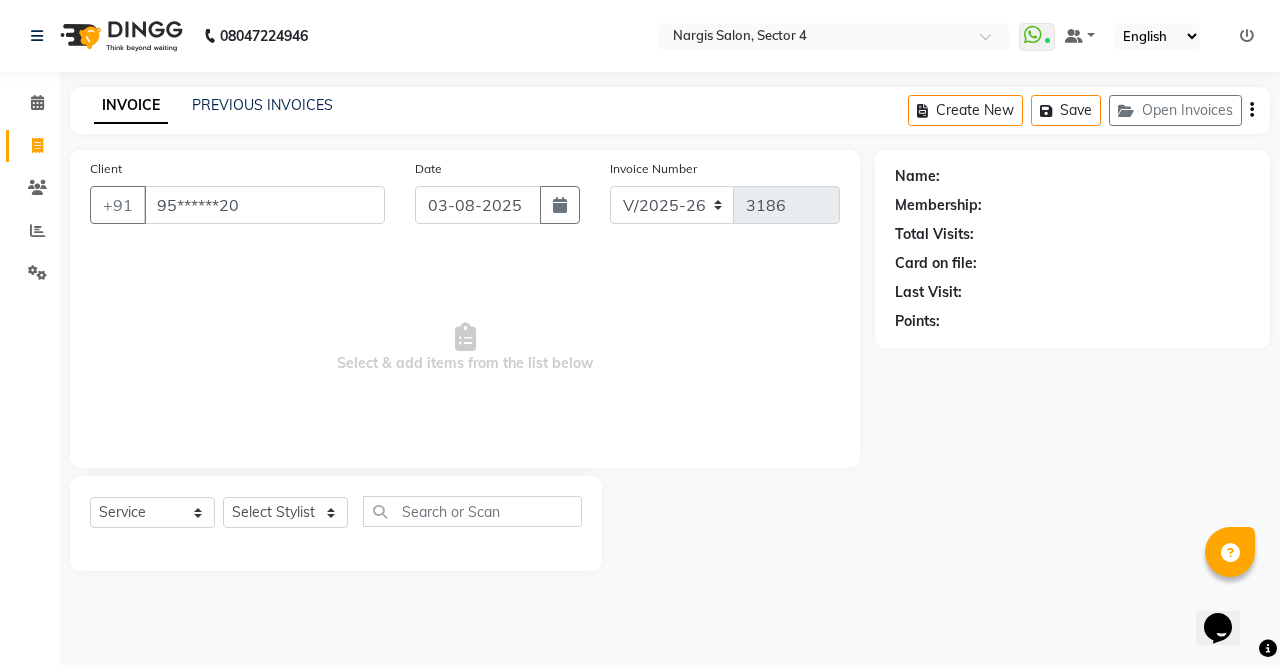 type on "95******20" 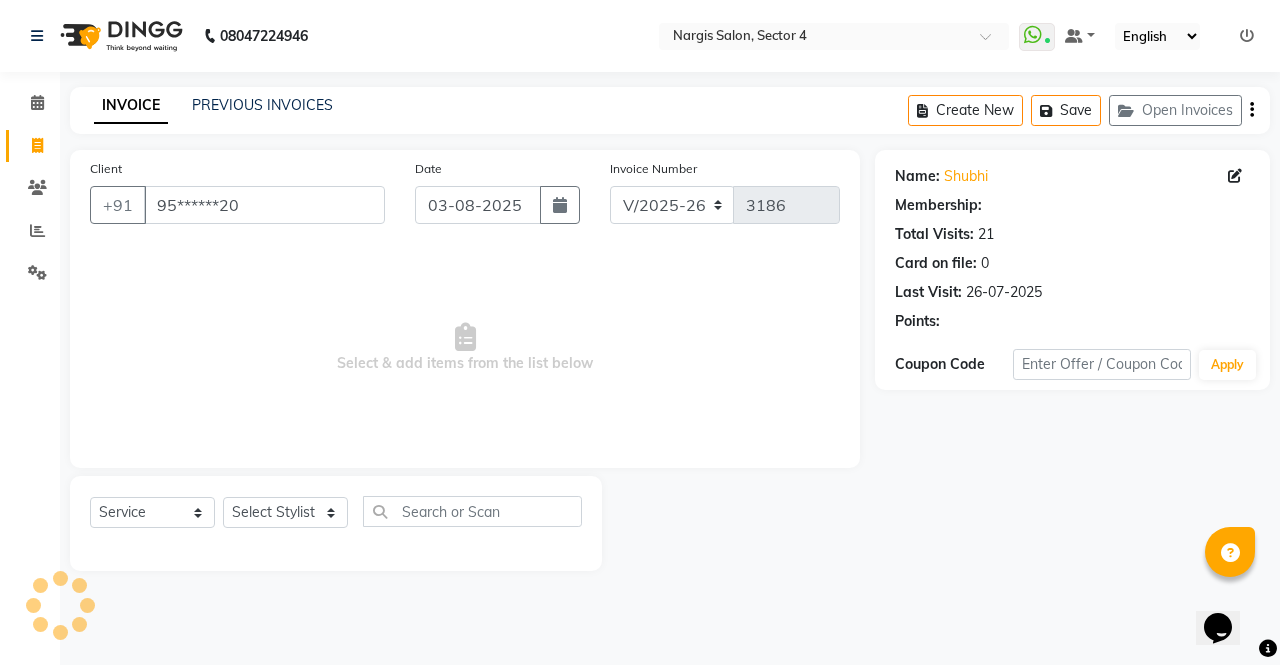 select on "1: Object" 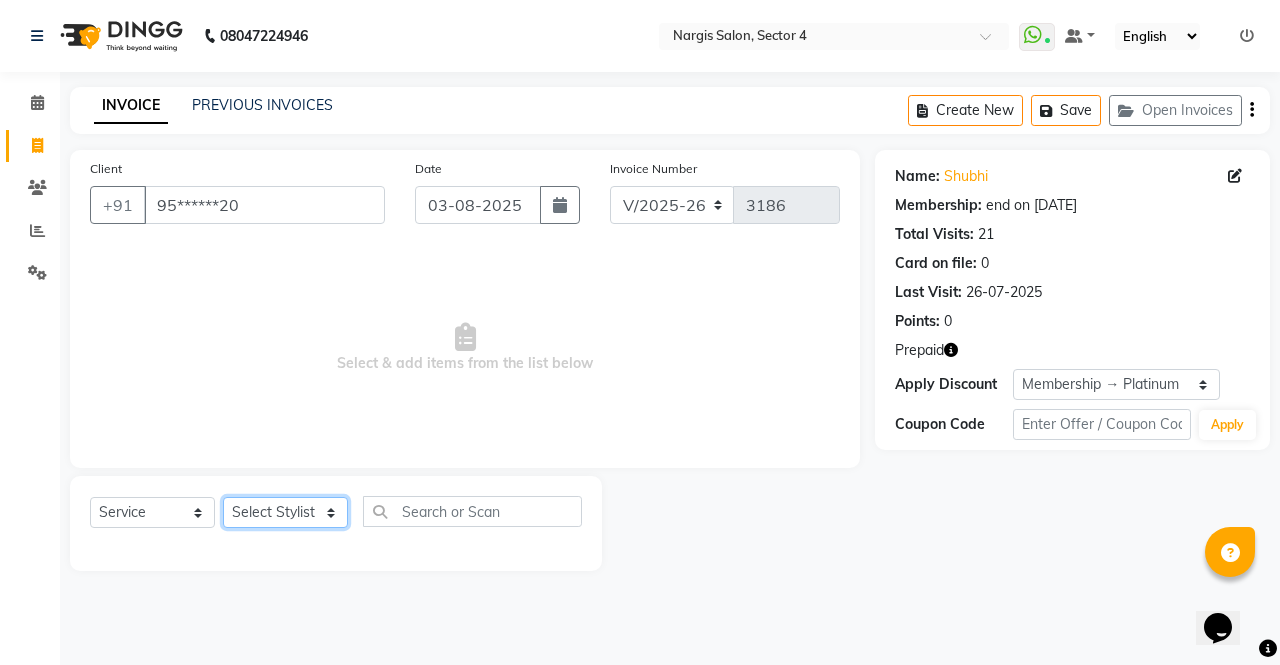 click on "Select Stylist ajeet anu armaan ashu Front Desk muskaan rakhi saima shivam soni sunil yashoda" 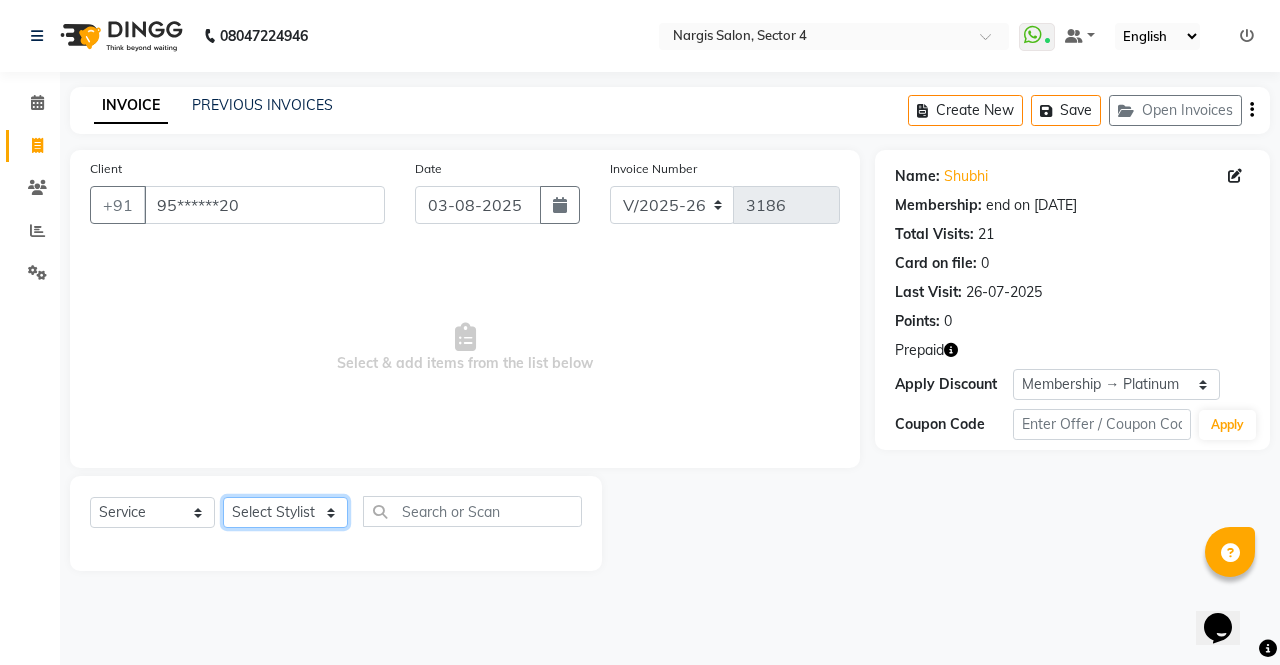 select on "28131" 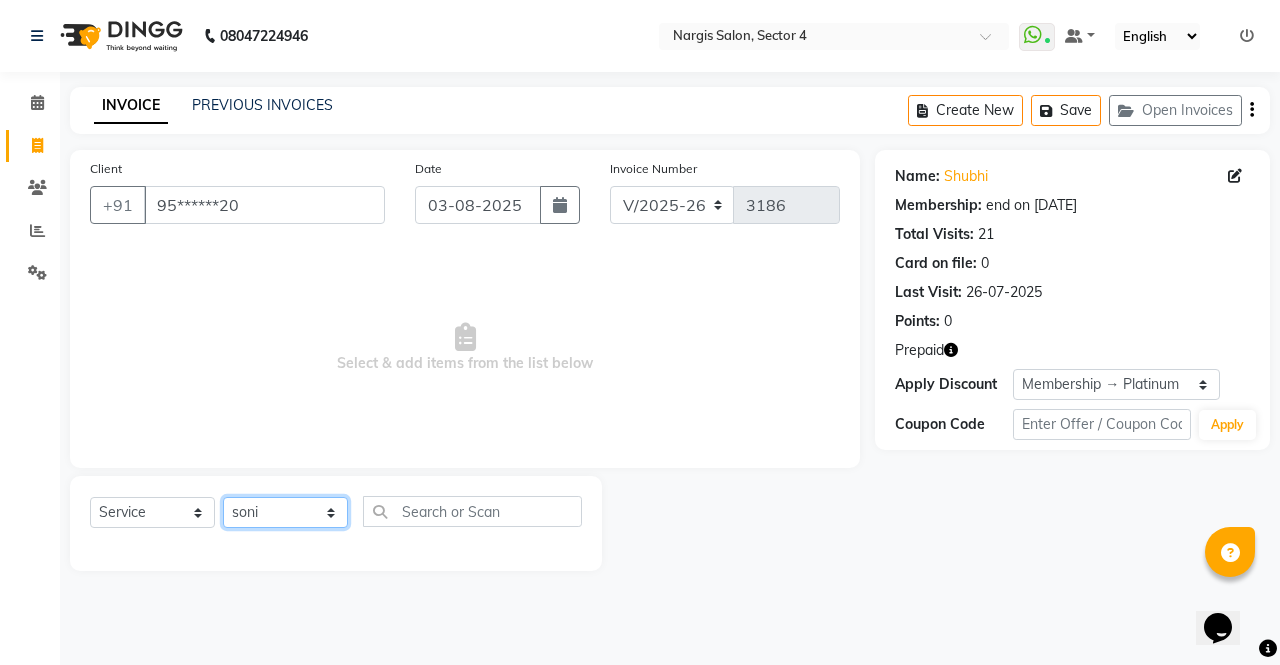 click on "Select Stylist ajeet anu armaan ashu Front Desk muskaan rakhi saima shivam soni sunil yashoda" 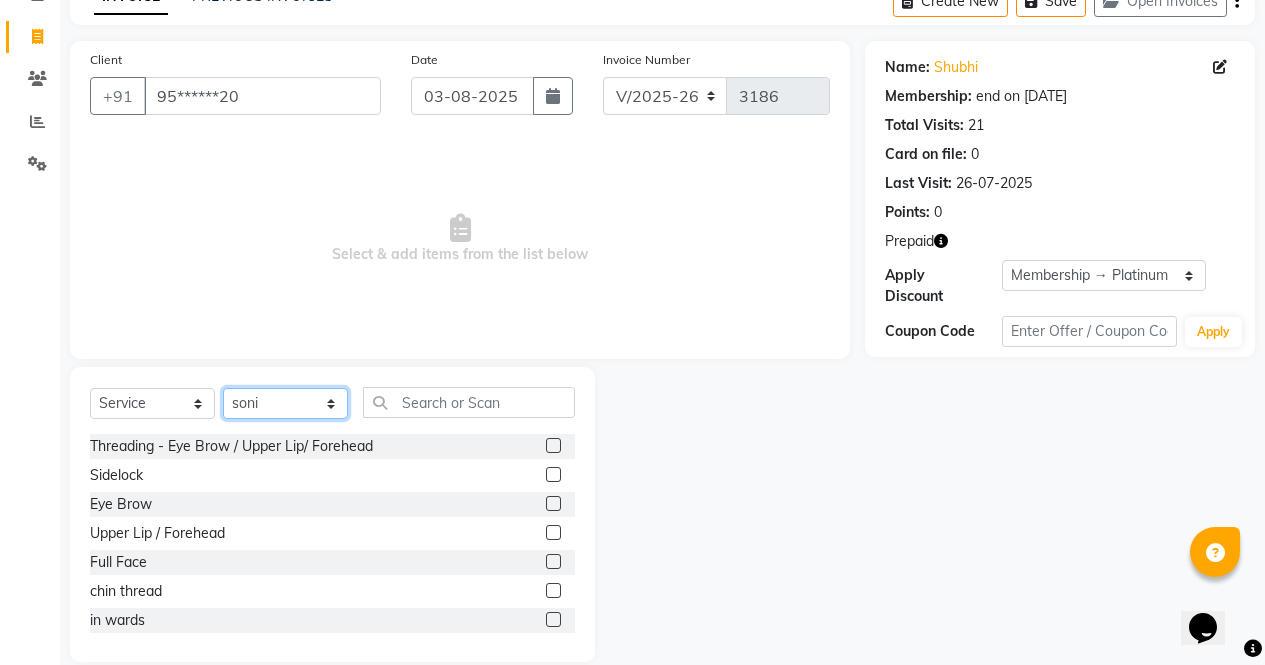 scroll, scrollTop: 136, scrollLeft: 0, axis: vertical 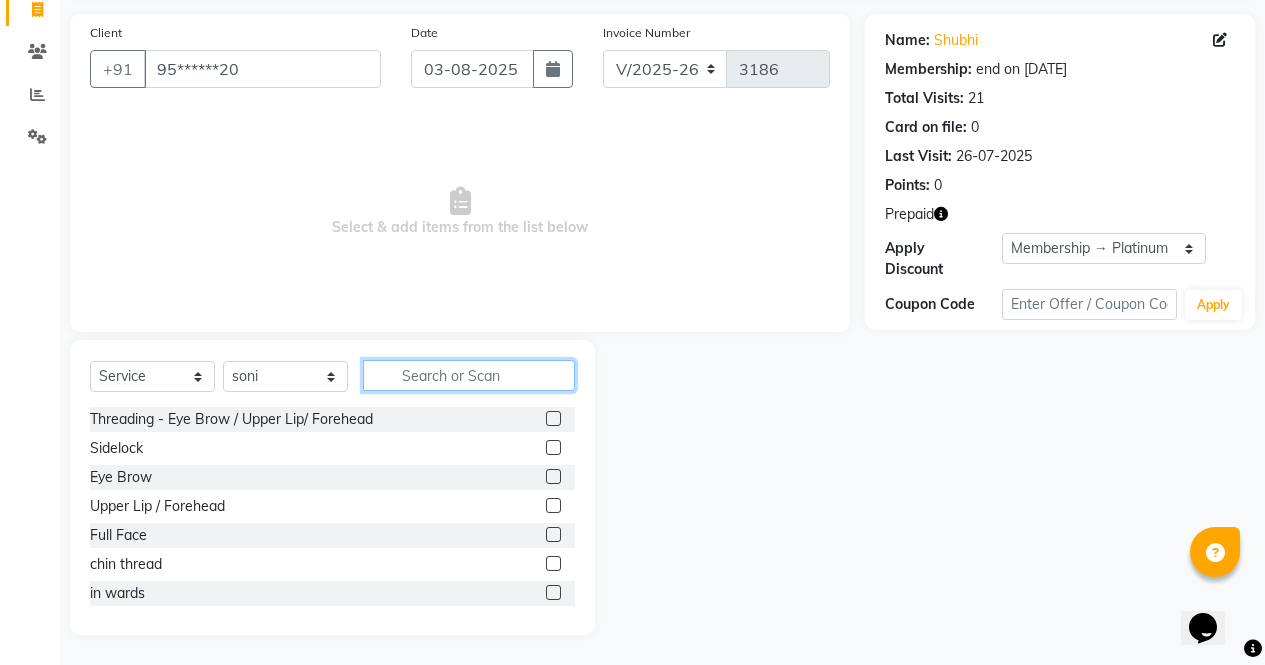 click 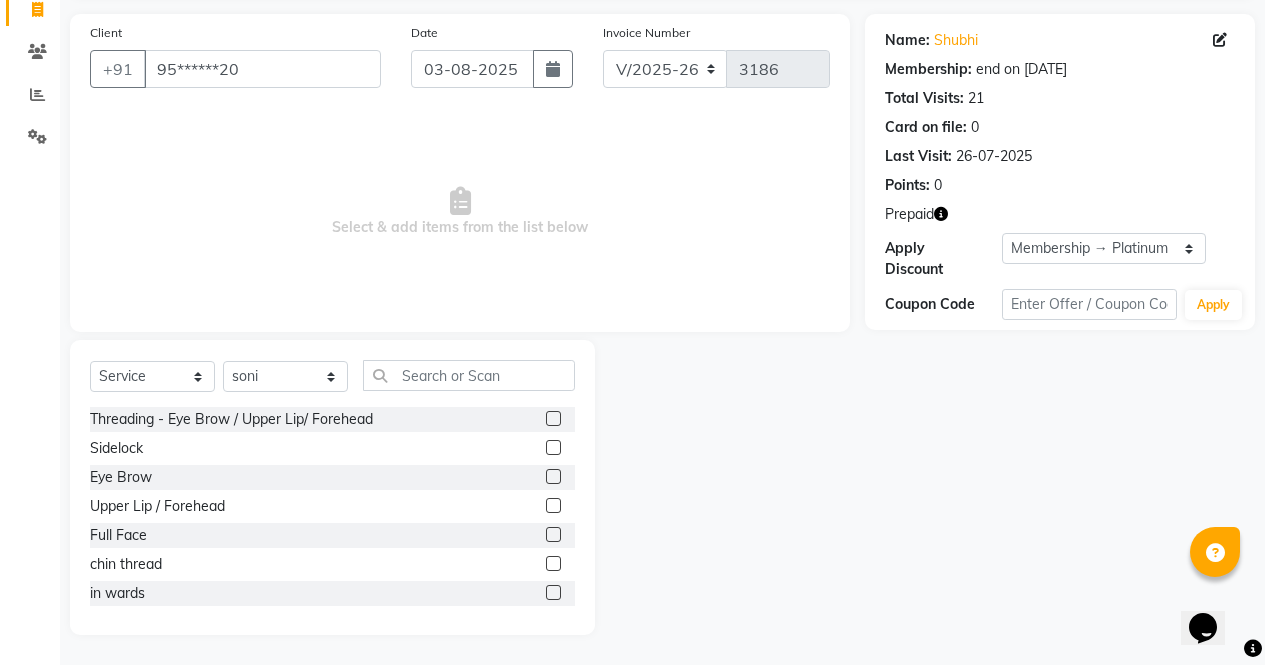 click 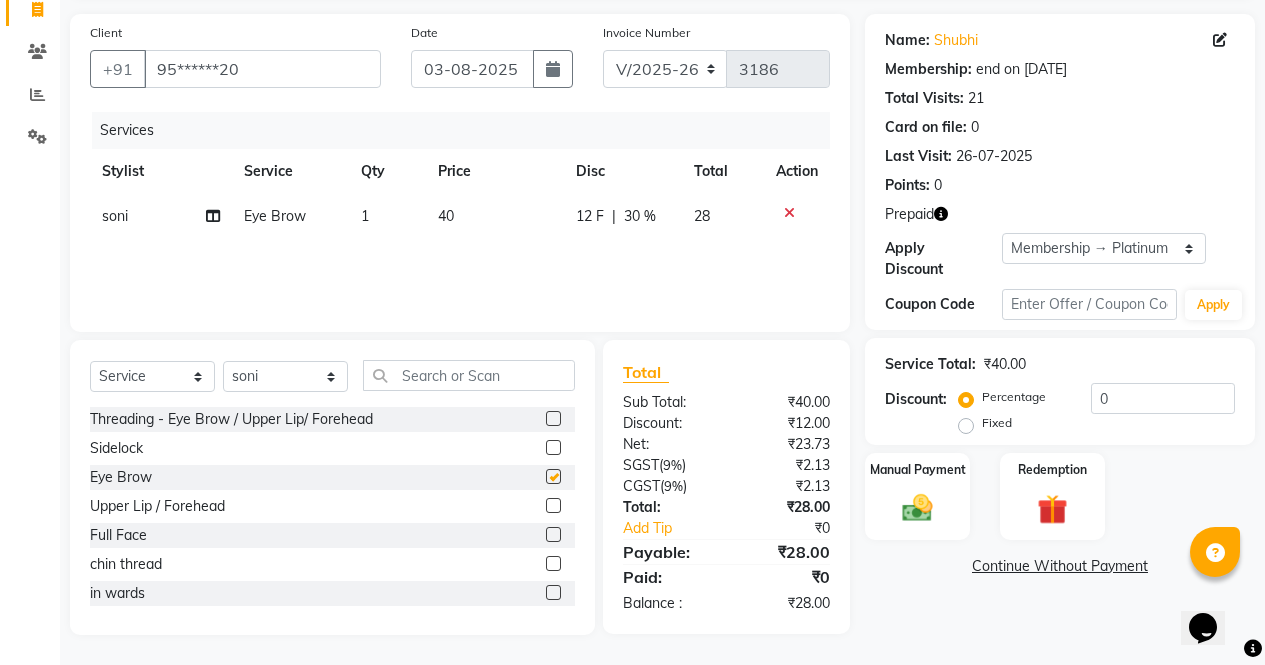 checkbox on "false" 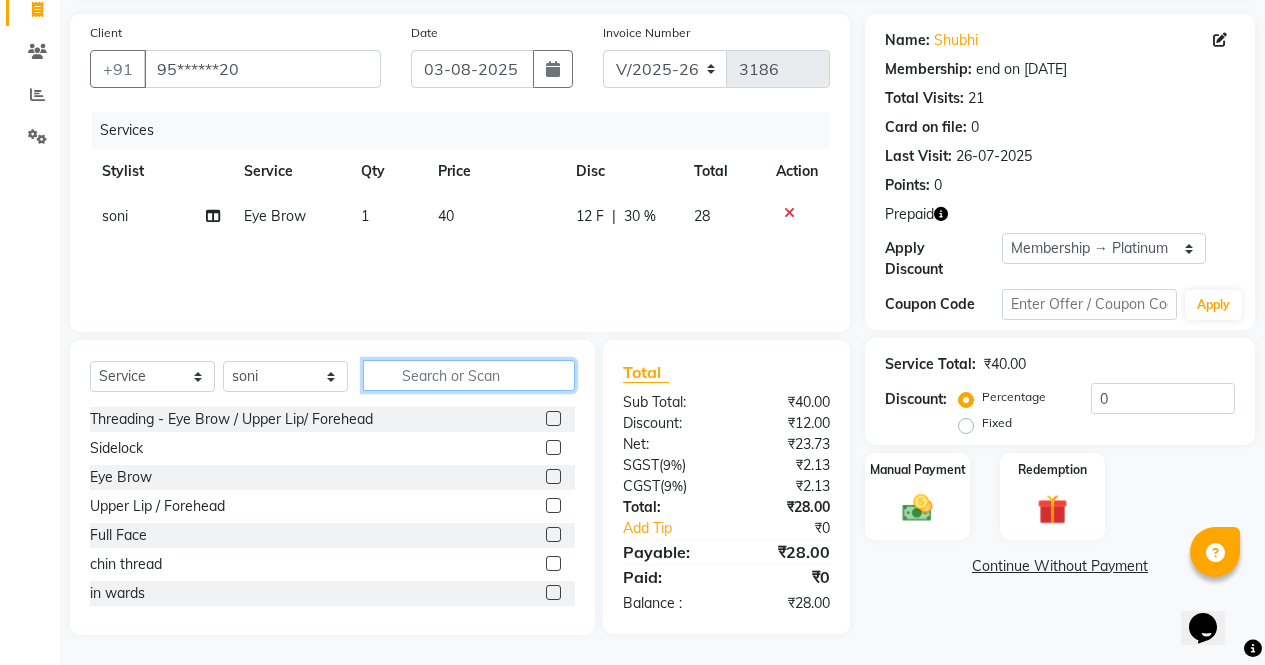 click 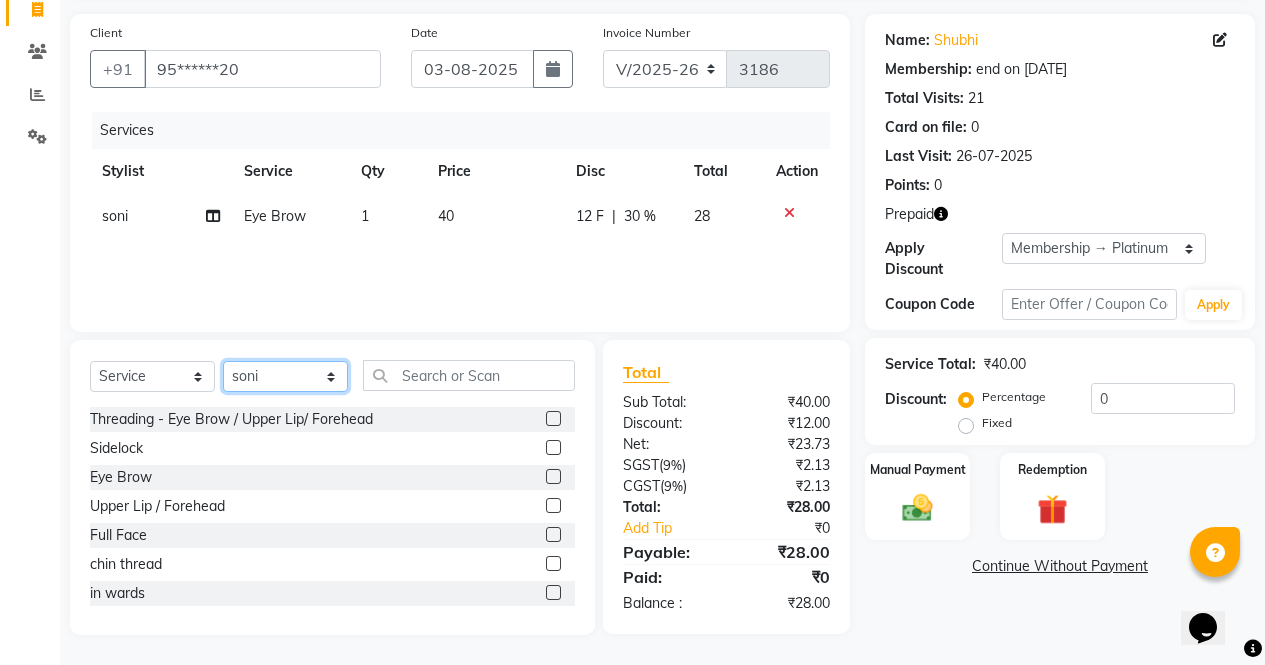 click on "Select Stylist ajeet anu armaan ashu Front Desk muskaan rakhi saima shivam soni sunil yashoda" 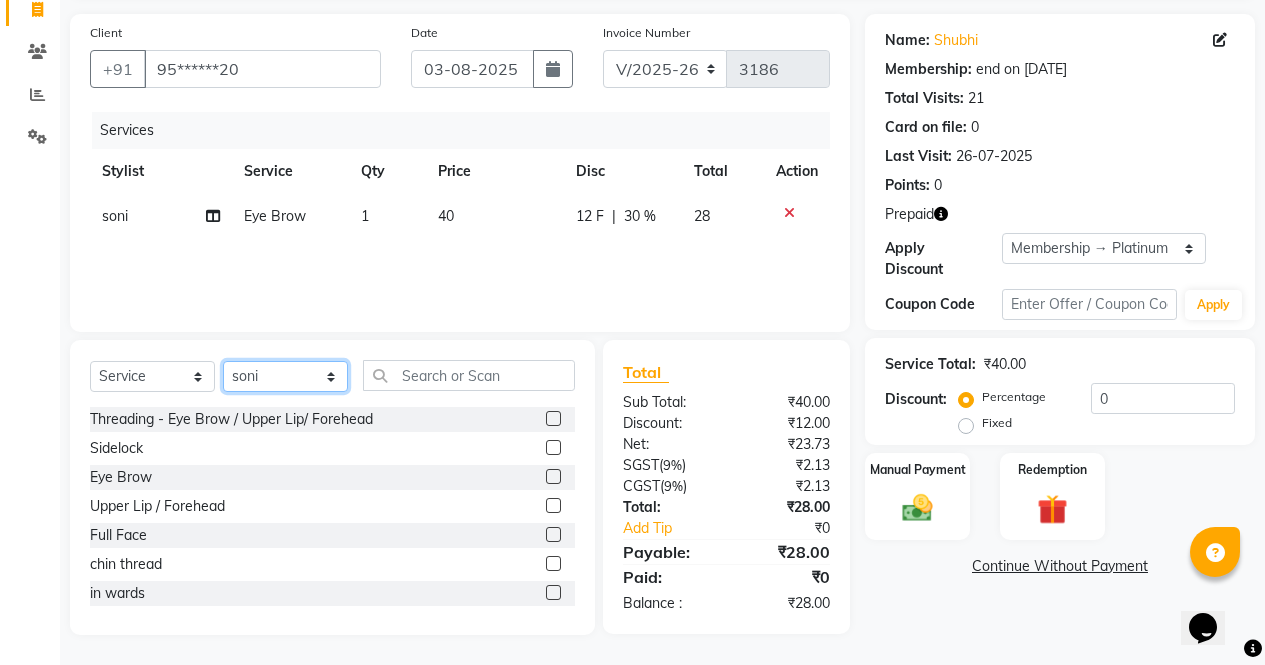 select on "86619" 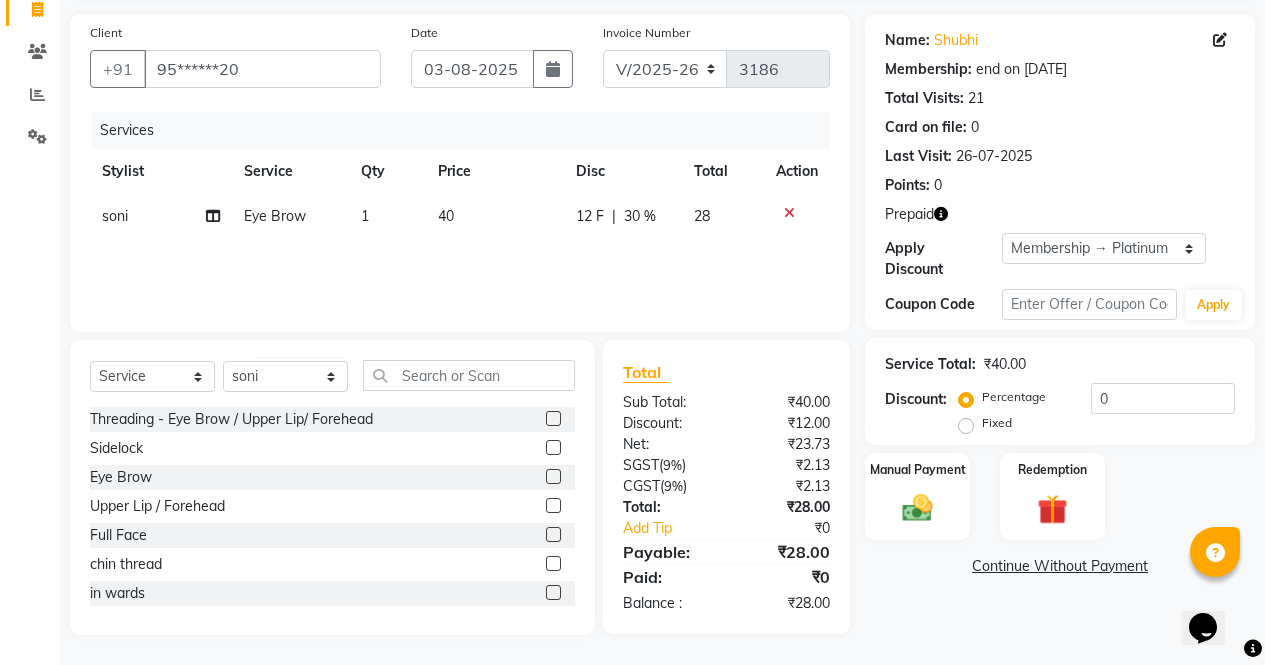 click 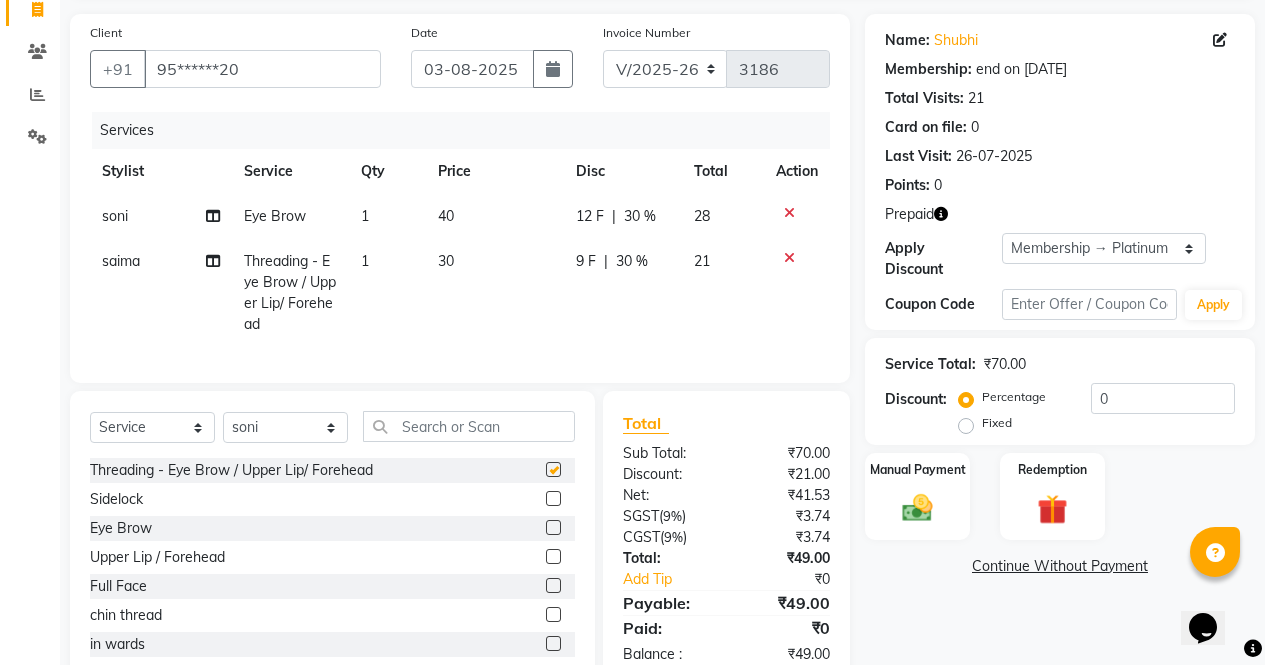 checkbox on "false" 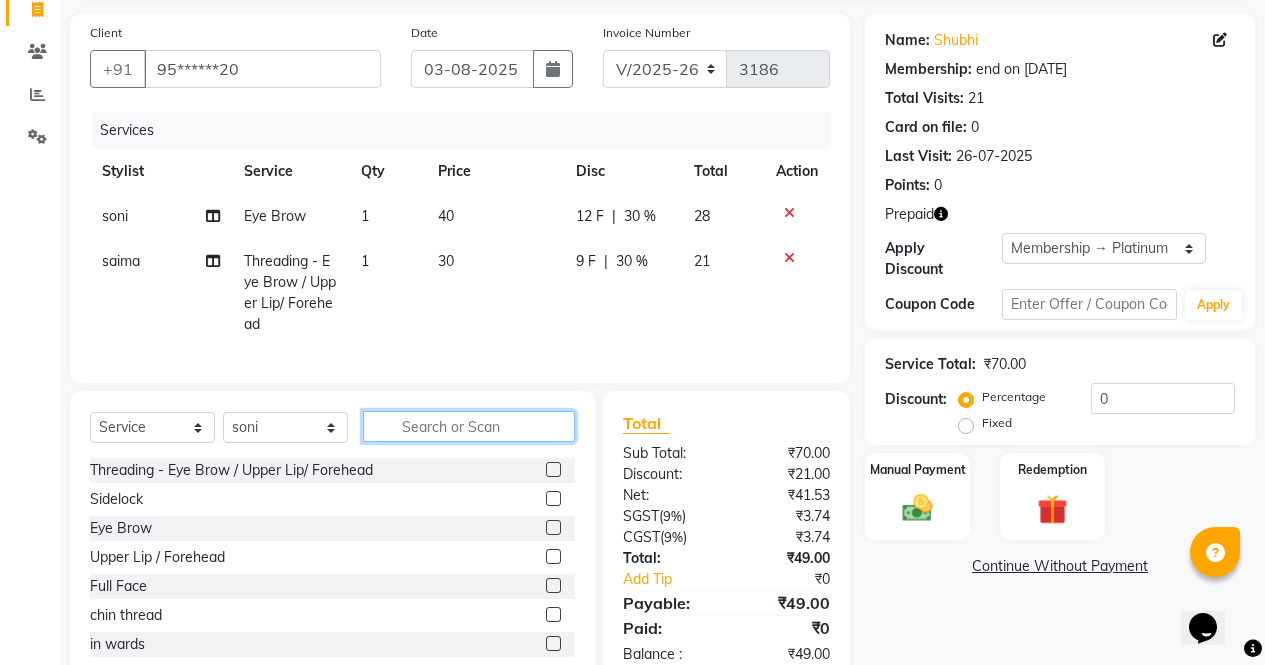 click 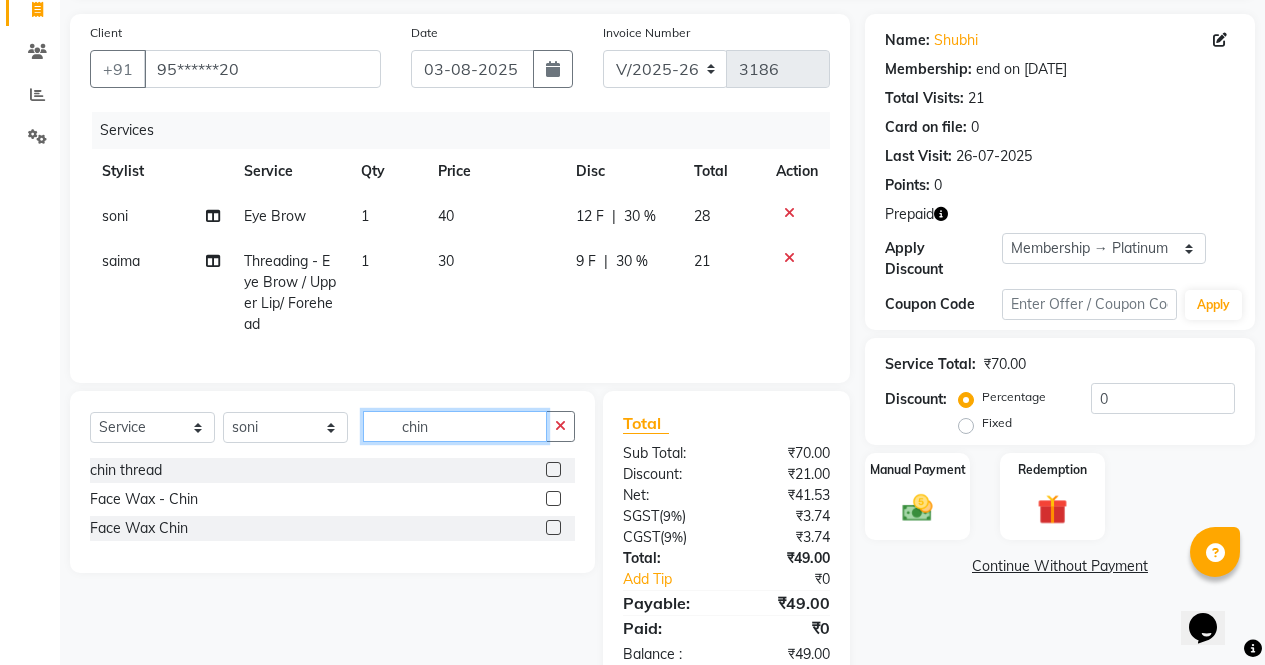 type on "chin" 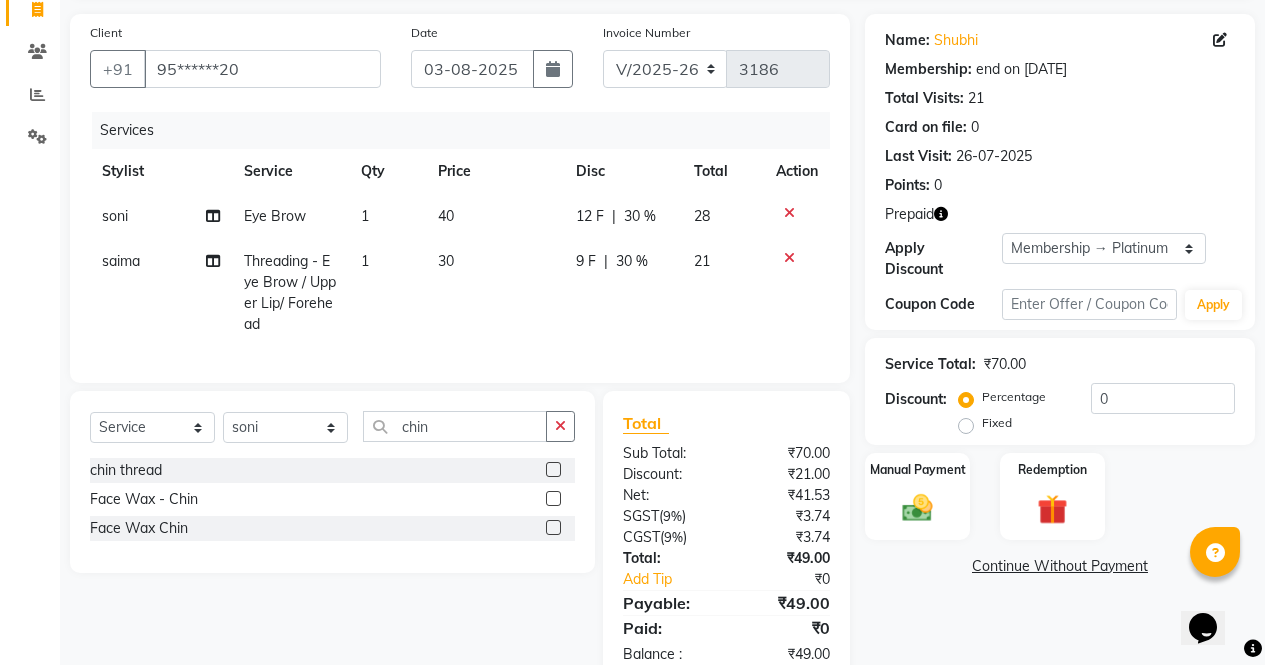 click 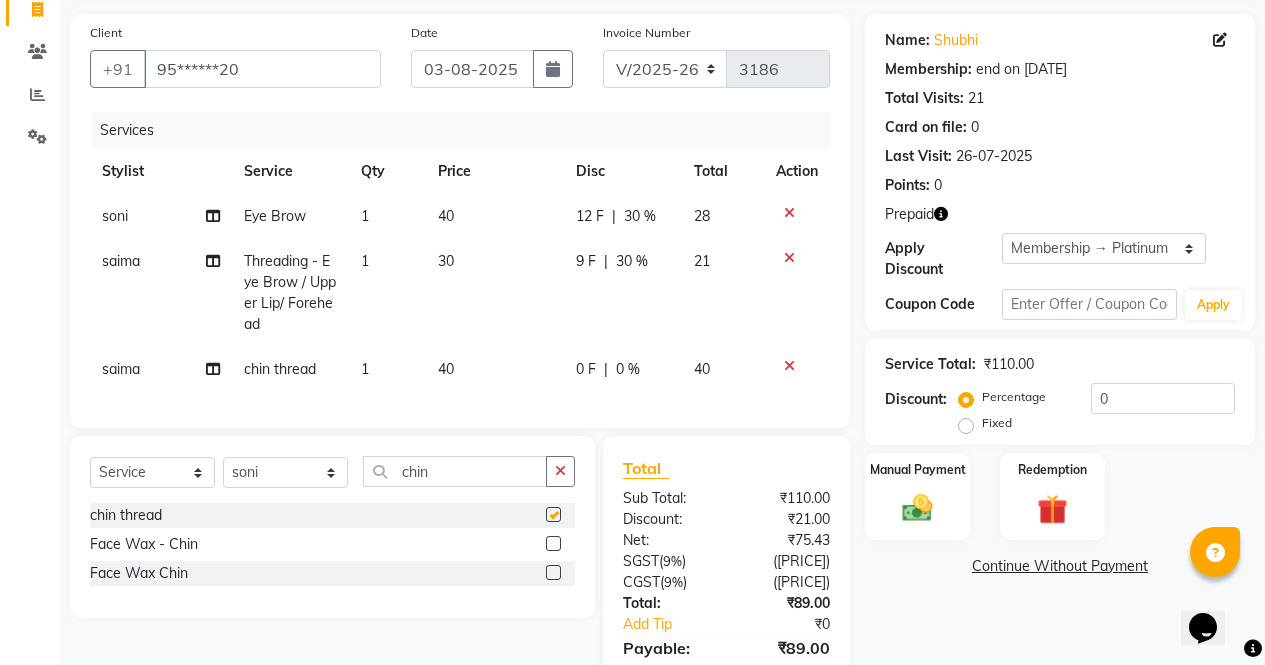 checkbox on "false" 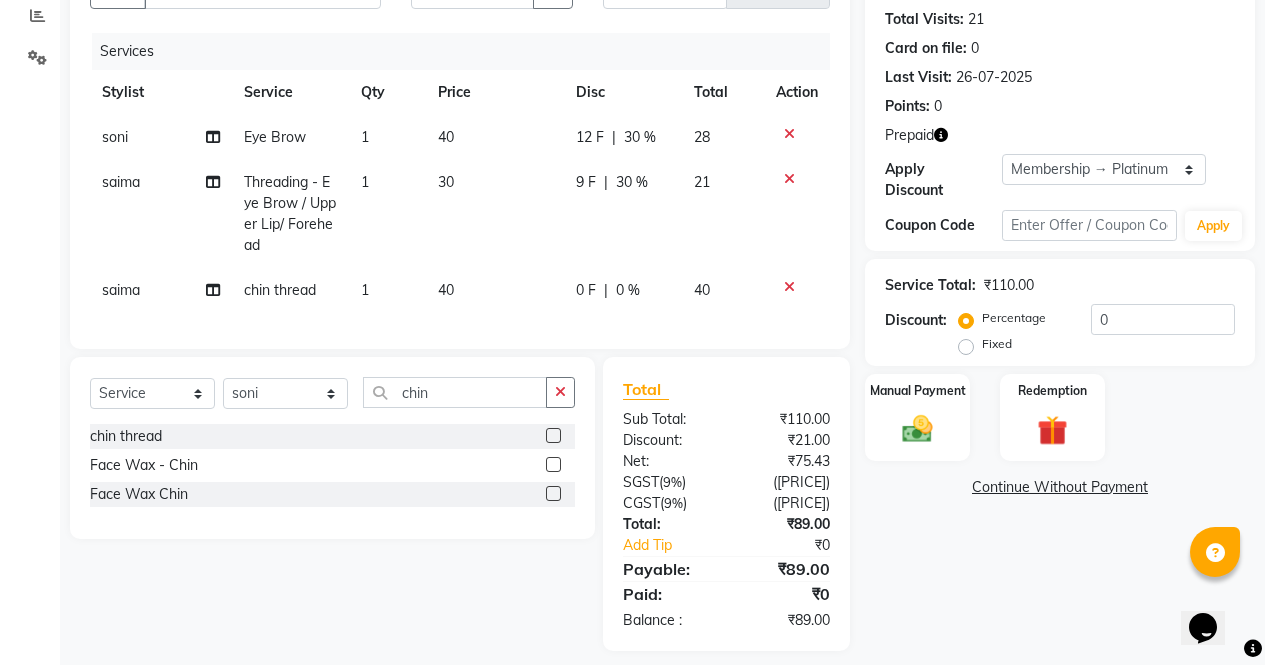 scroll, scrollTop: 207, scrollLeft: 0, axis: vertical 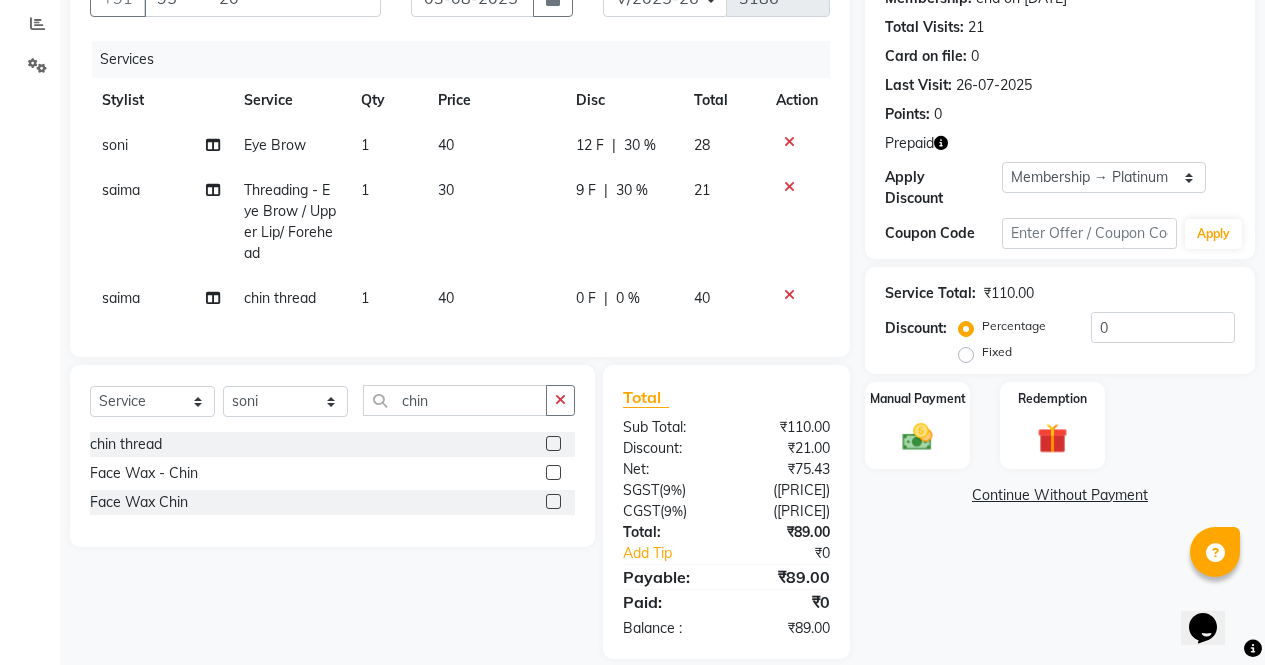 click 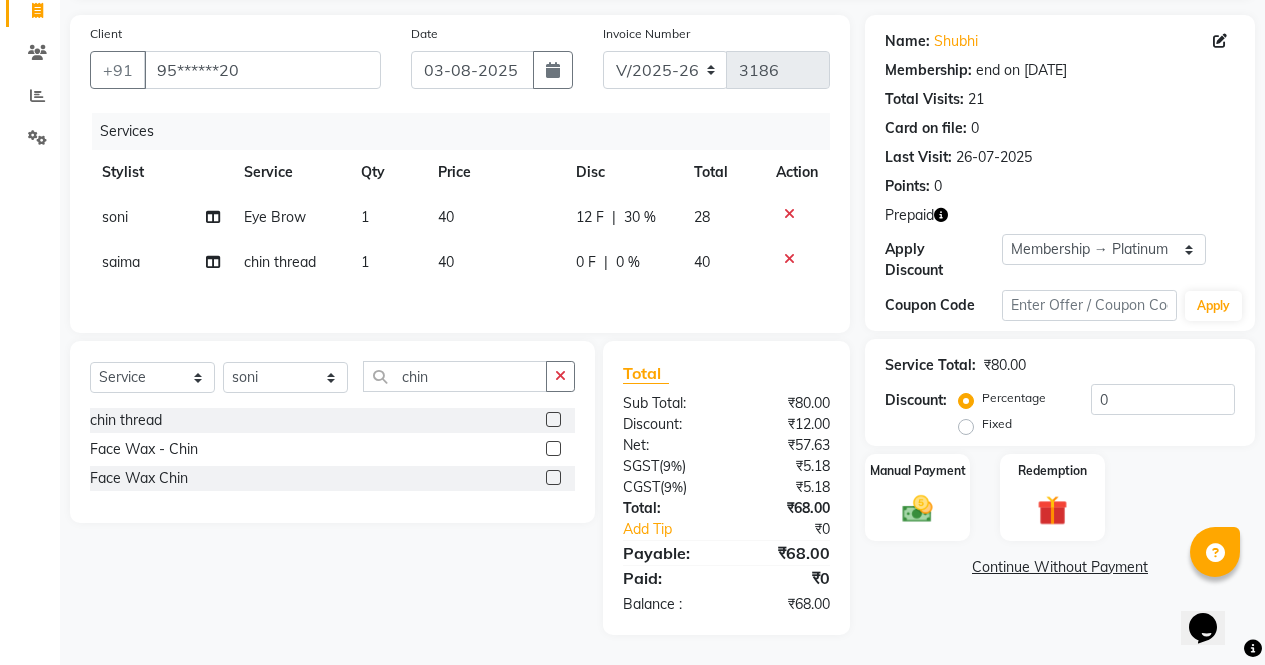 scroll, scrollTop: 138, scrollLeft: 0, axis: vertical 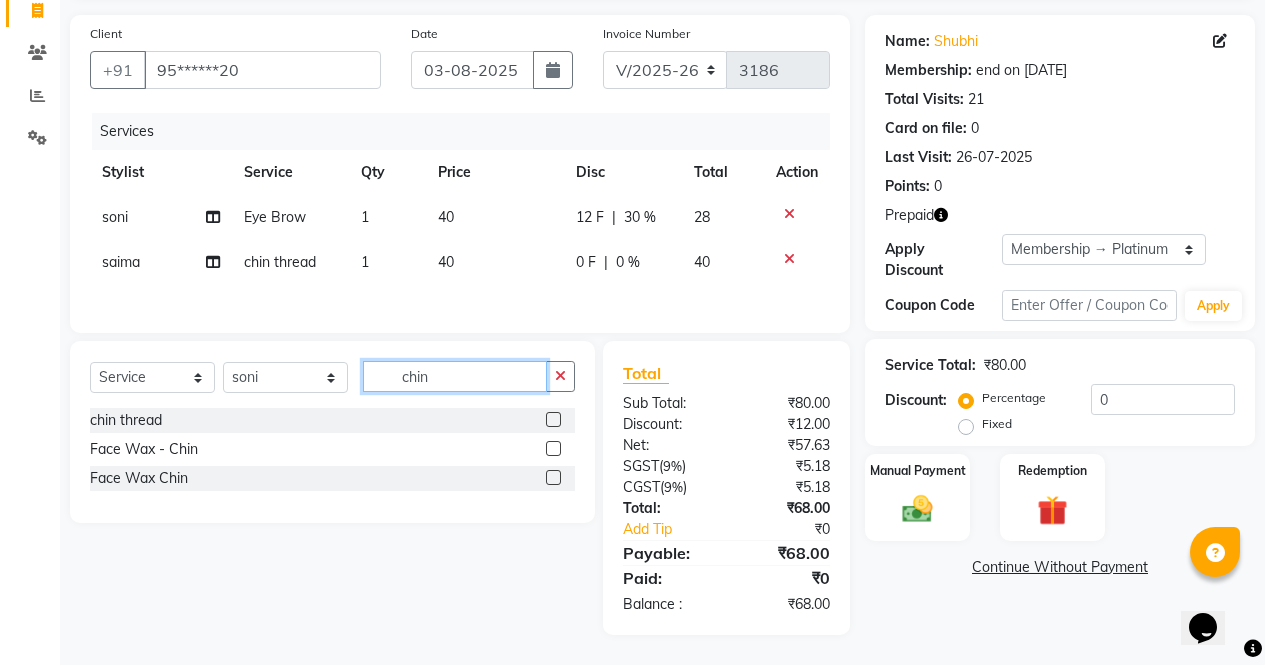 click on "chin" 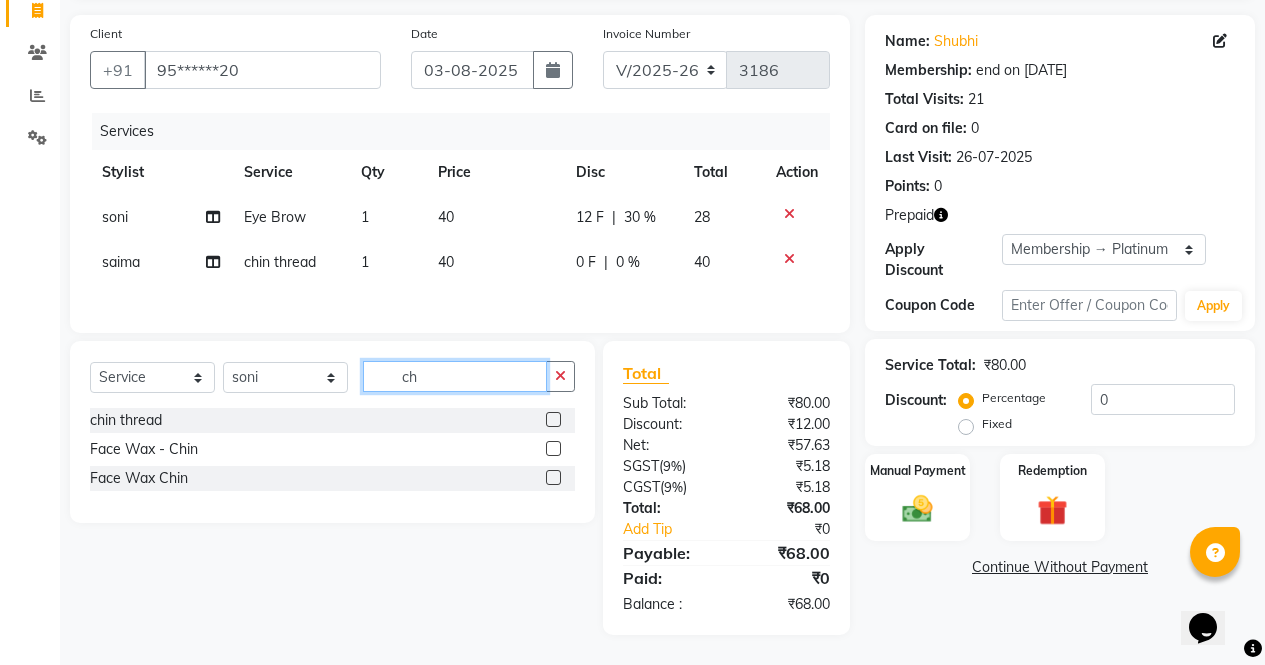 type on "c" 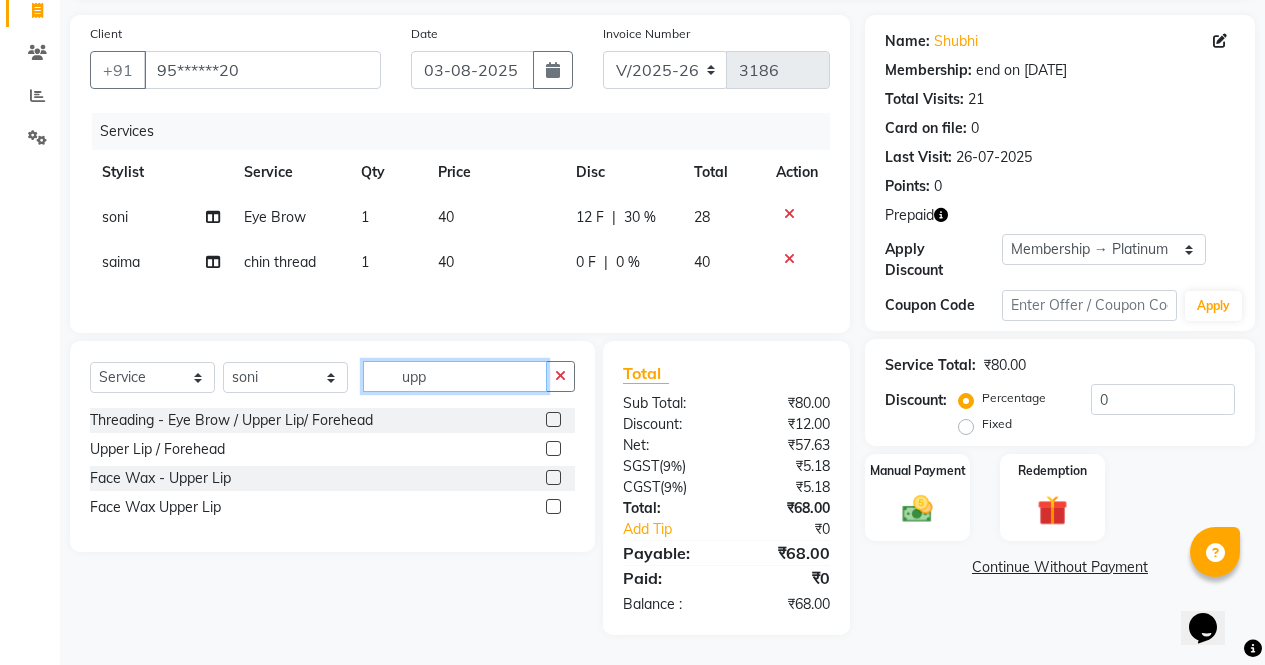 type on "upp" 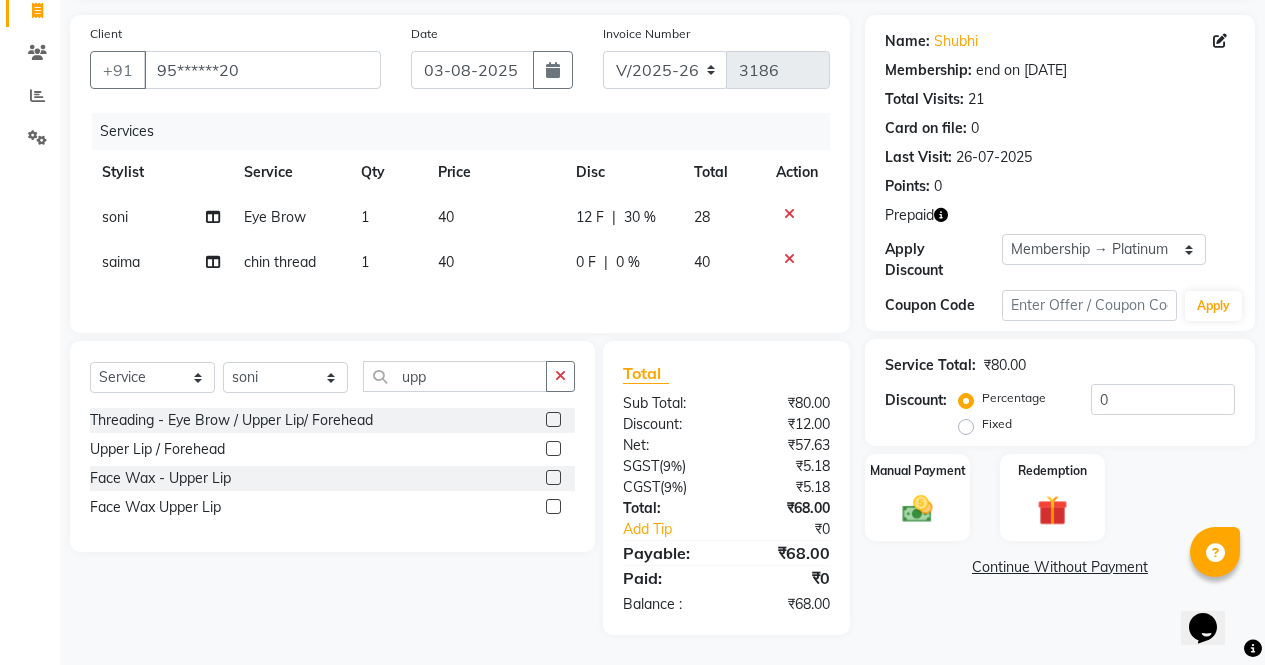 click 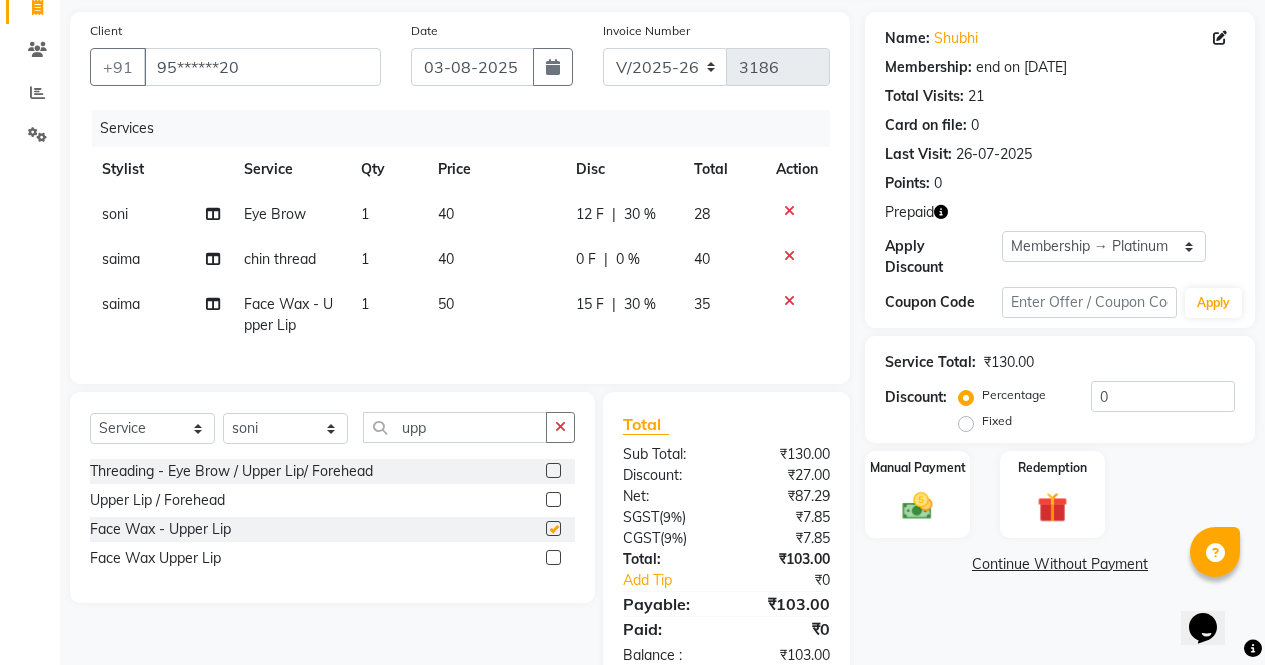 checkbox on "false" 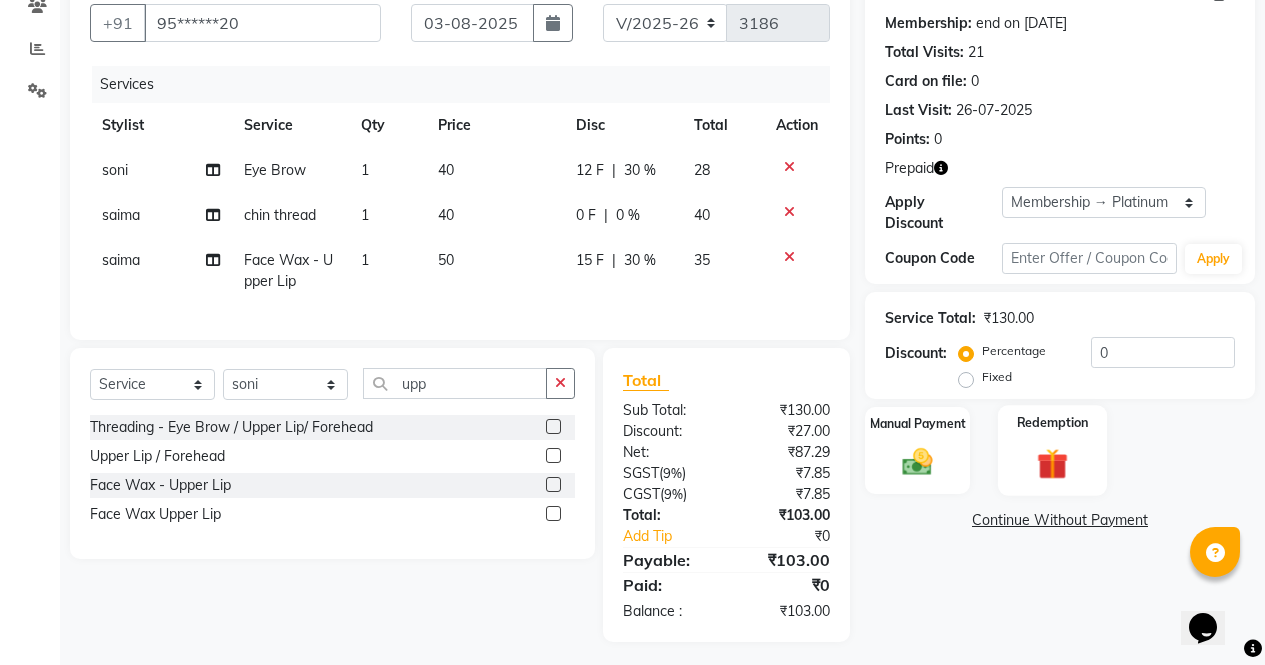click 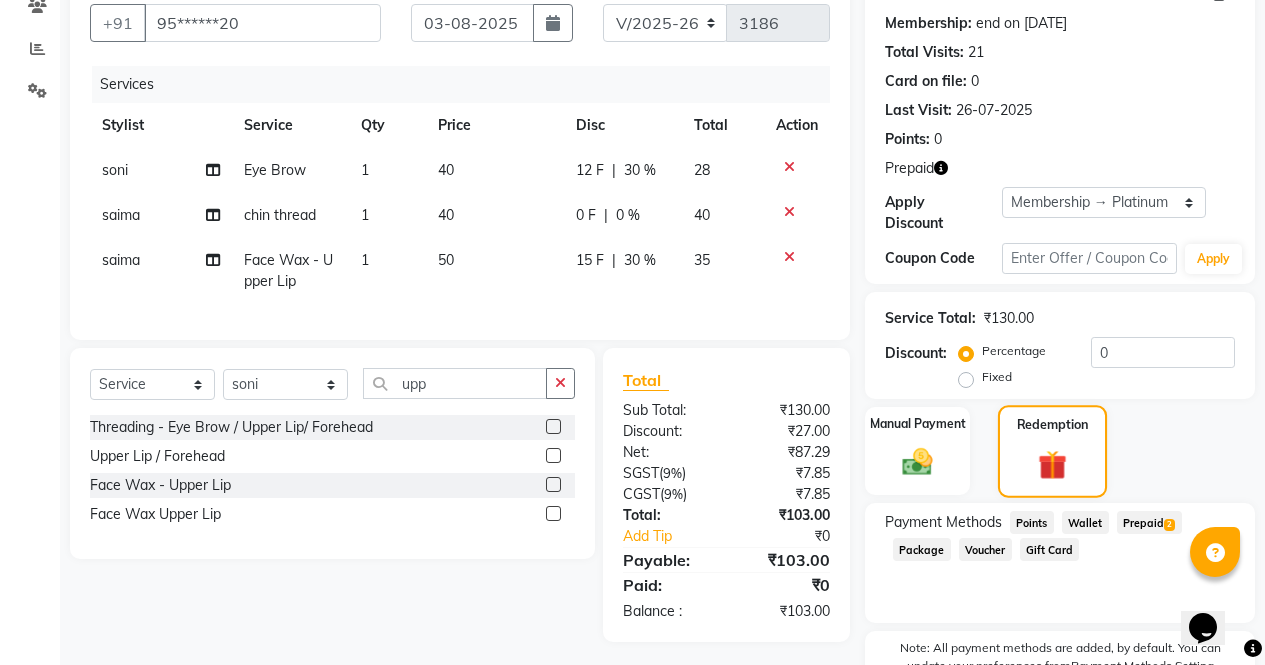 scroll, scrollTop: 208, scrollLeft: 0, axis: vertical 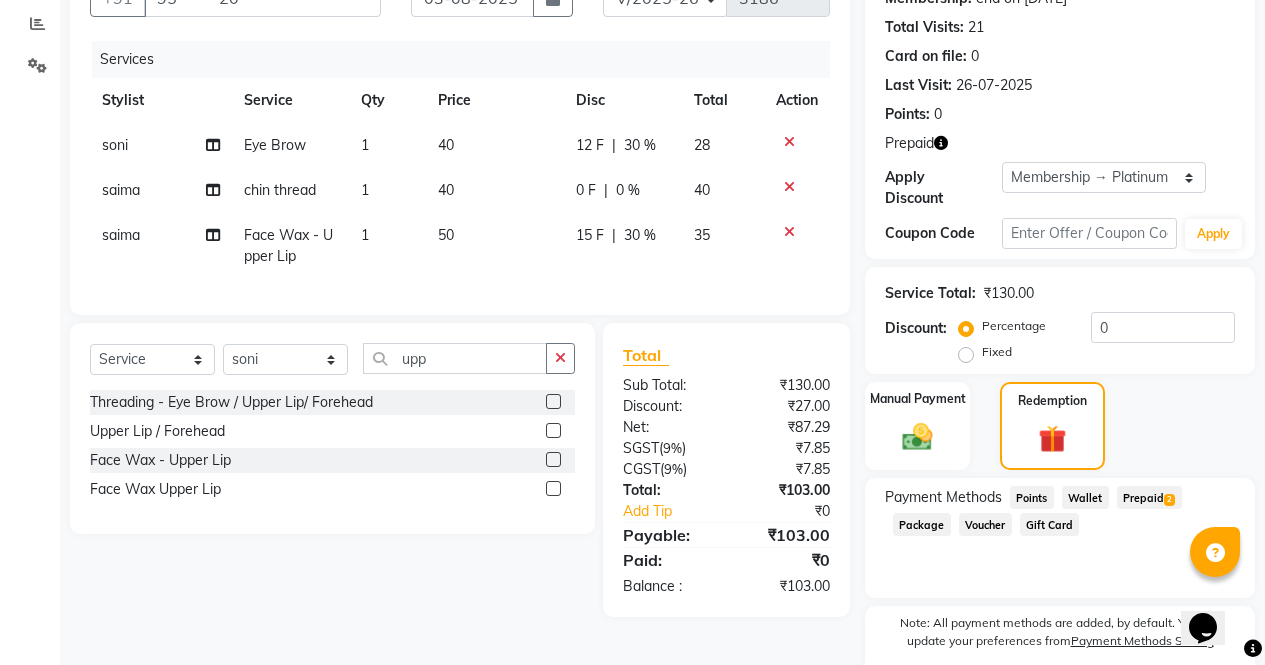 click on "2" 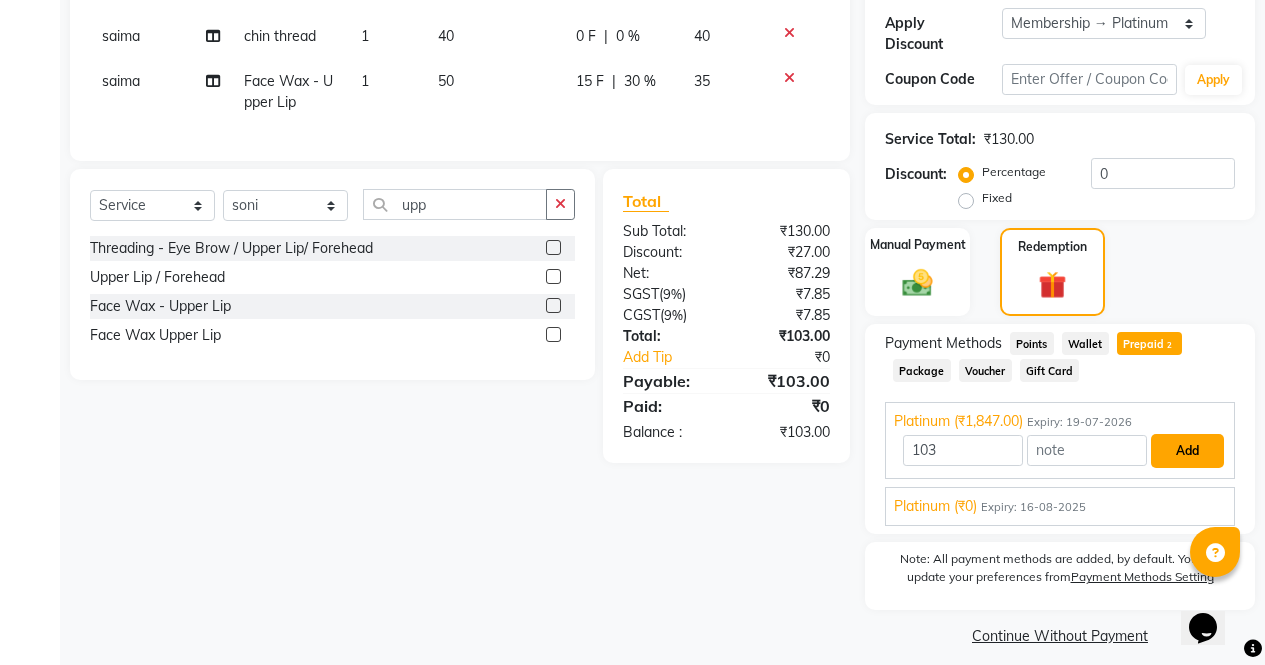 click on "Add" at bounding box center (1187, 451) 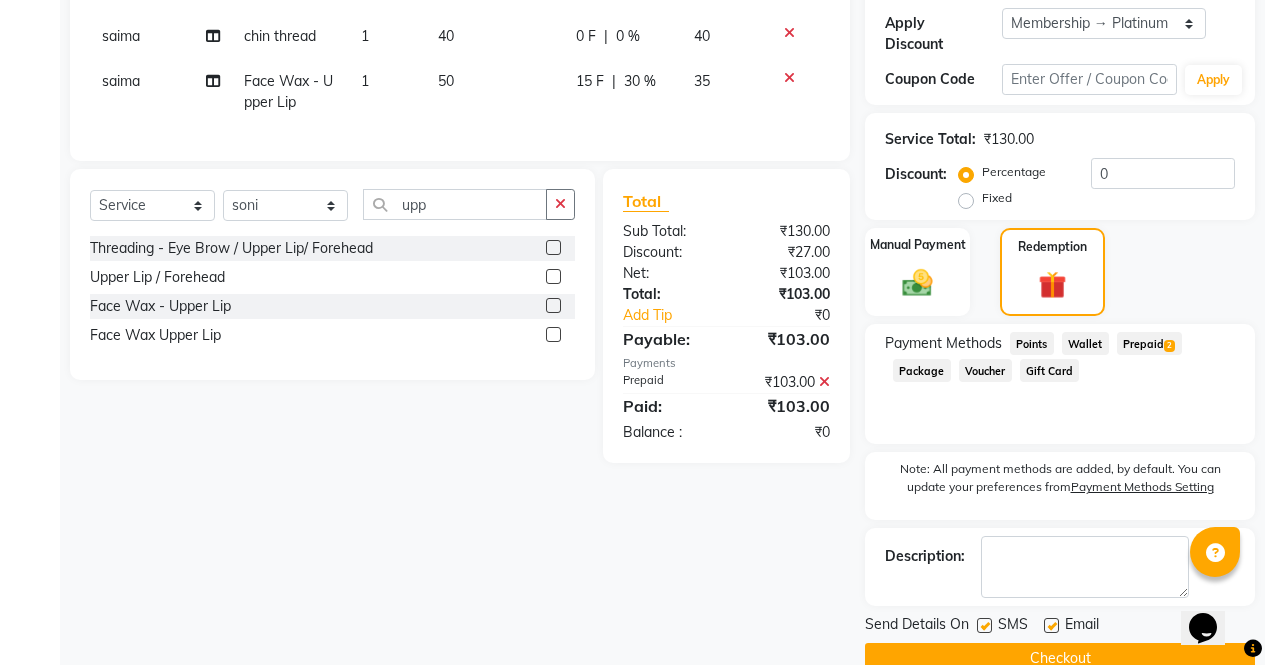 scroll, scrollTop: 384, scrollLeft: 0, axis: vertical 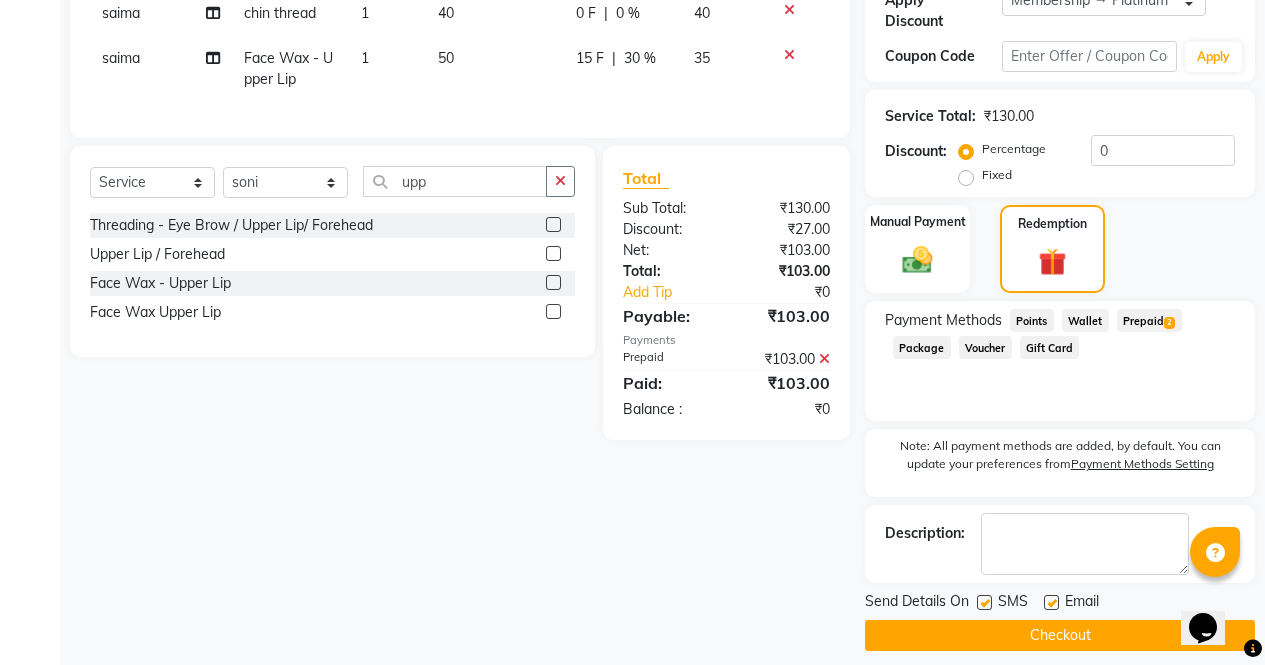 click on "Checkout" 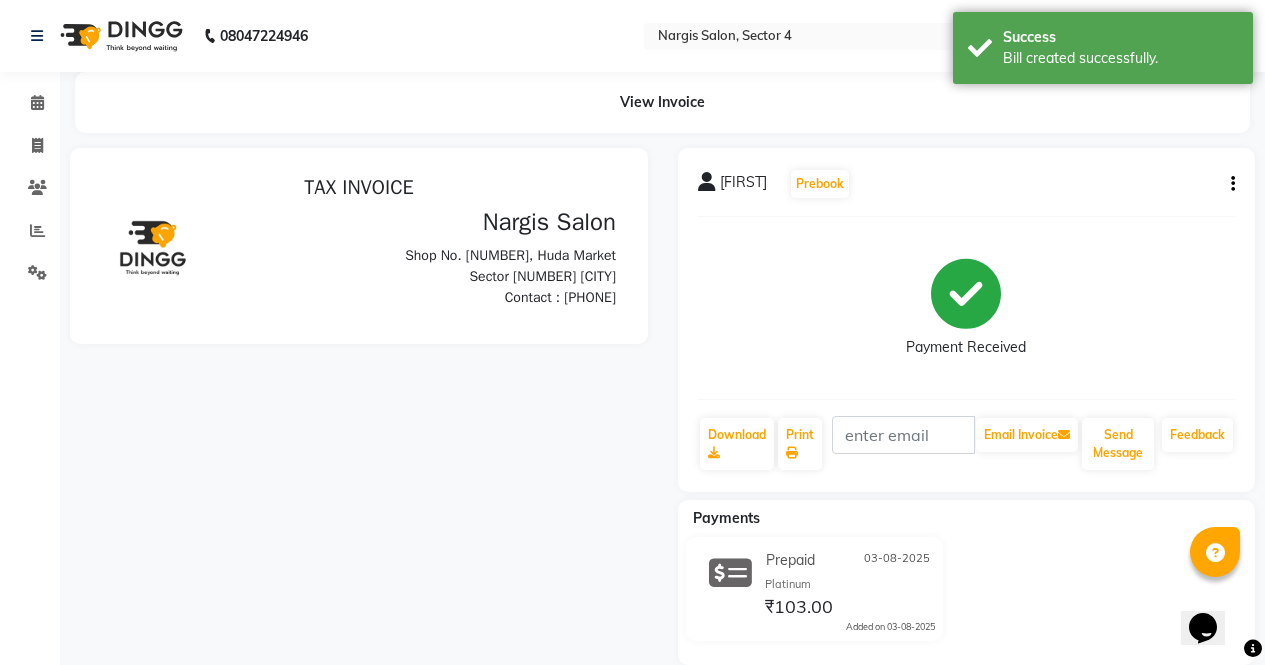 scroll, scrollTop: 0, scrollLeft: 0, axis: both 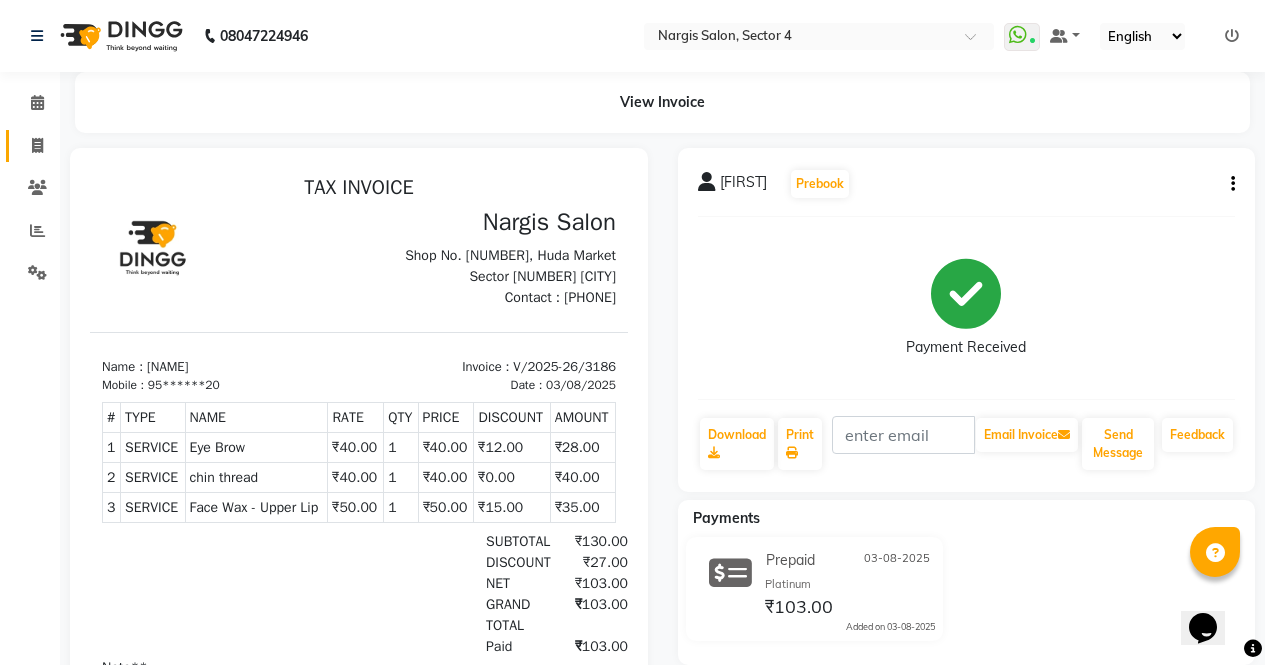 click 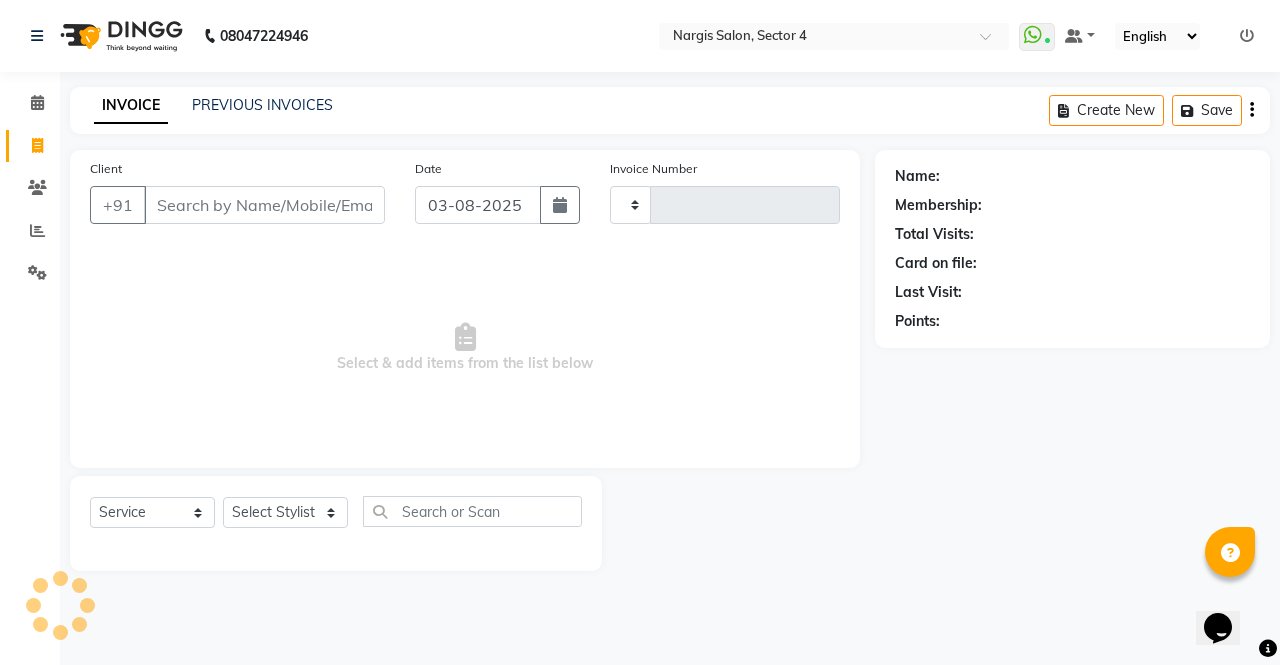 type on "3187" 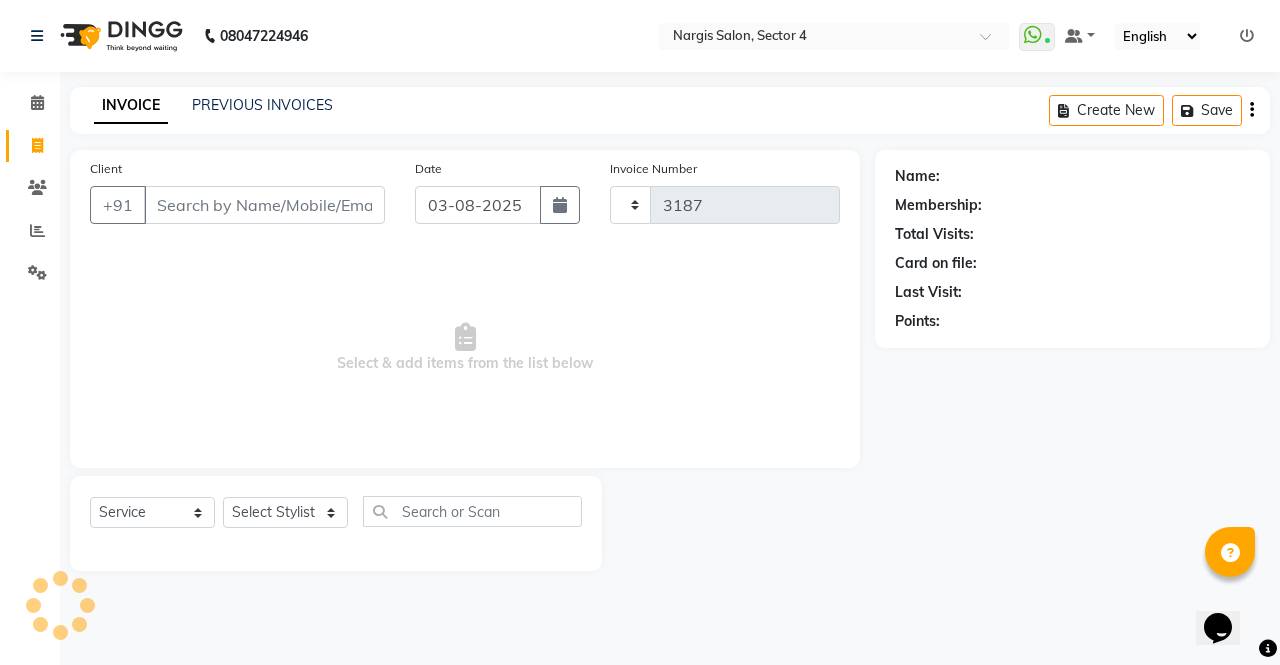 select on "4130" 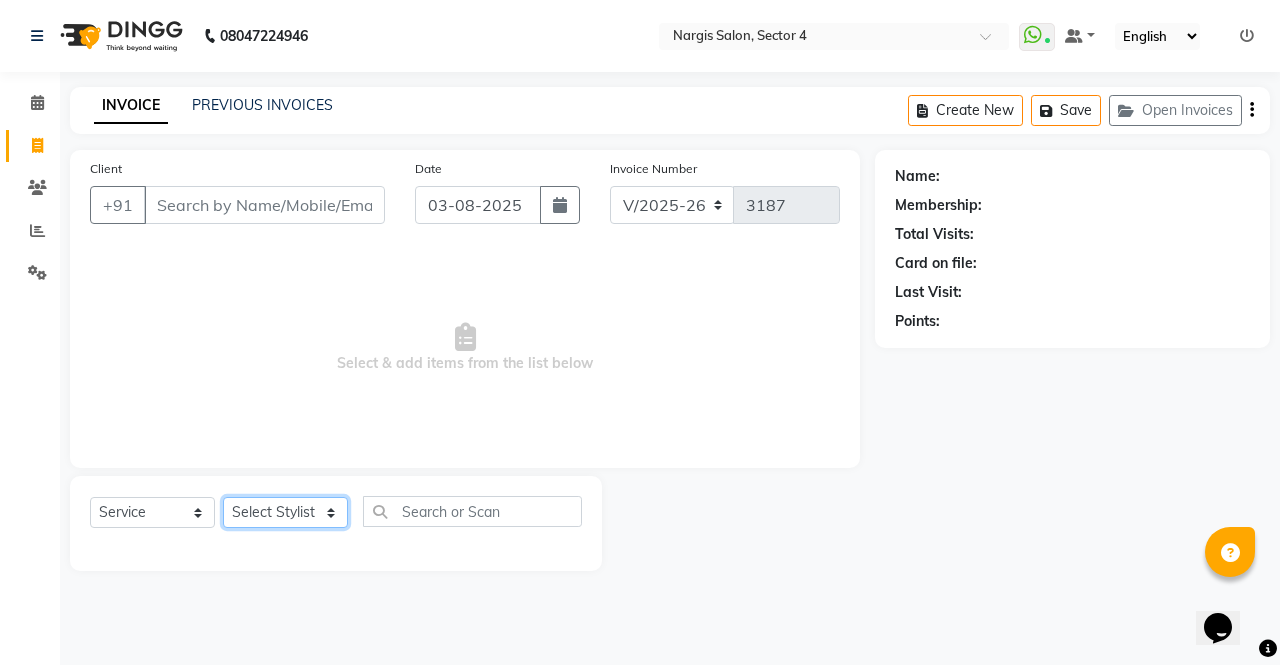 click on "Select Stylist ajeet anu armaan ashu Front Desk muskaan rakhi saima shivam soni sunil yashoda" 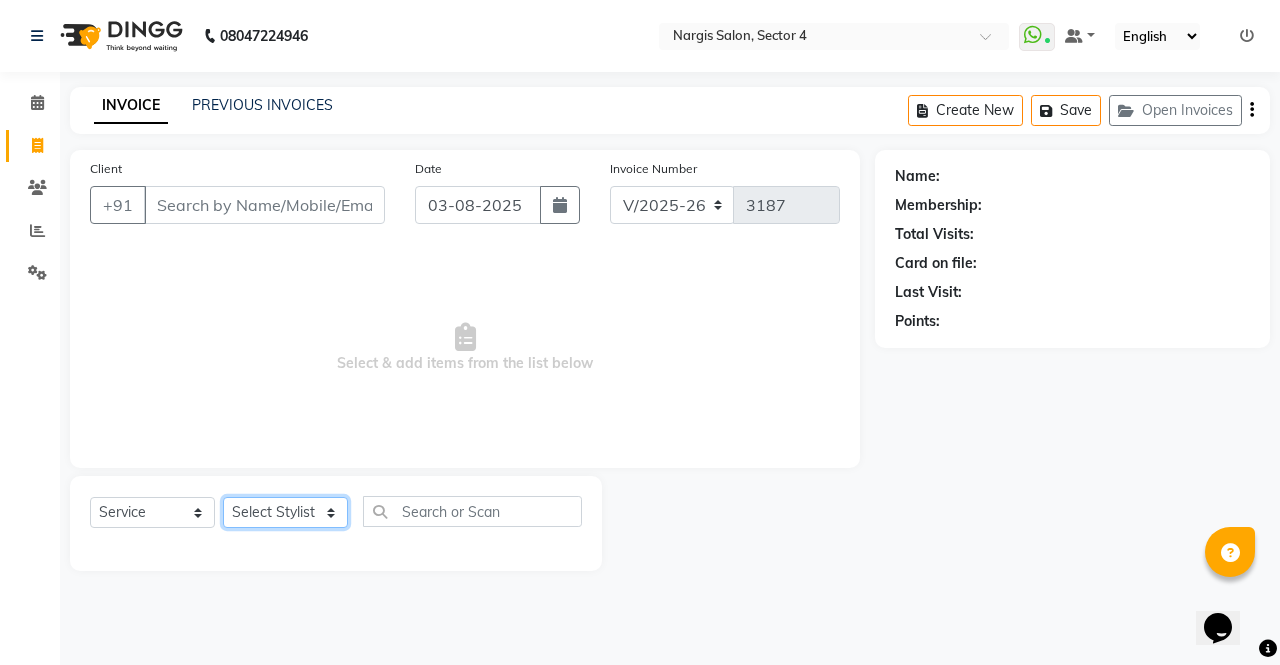 select on "86619" 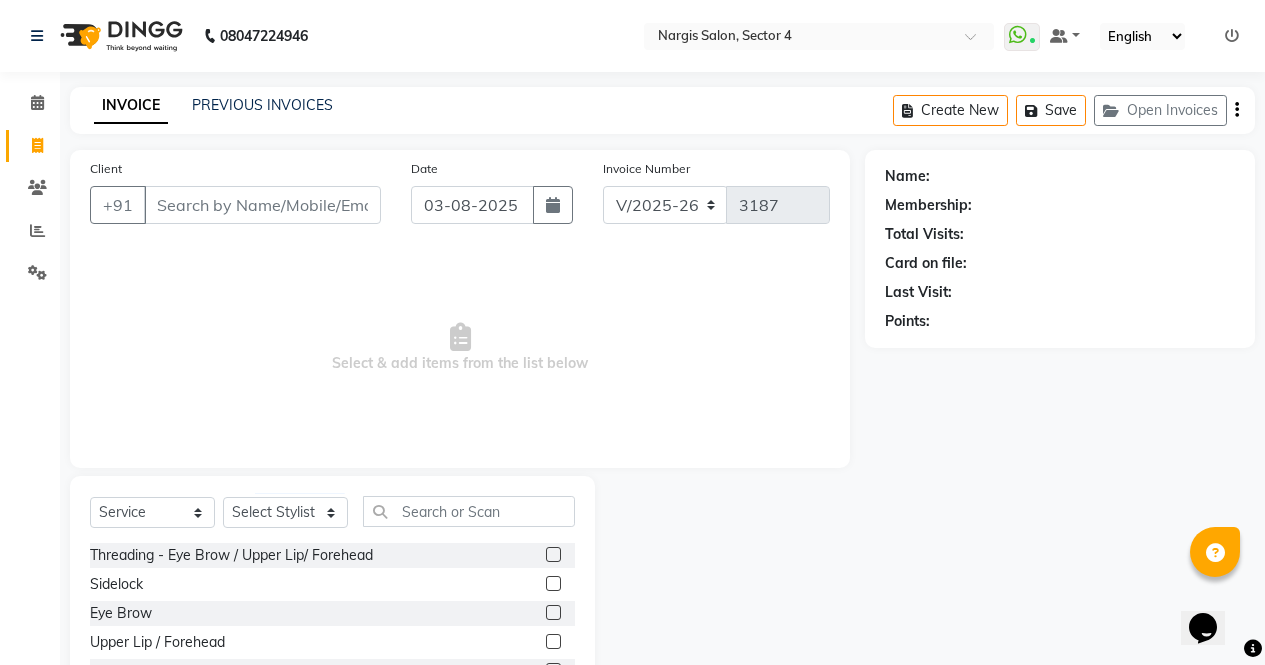 click 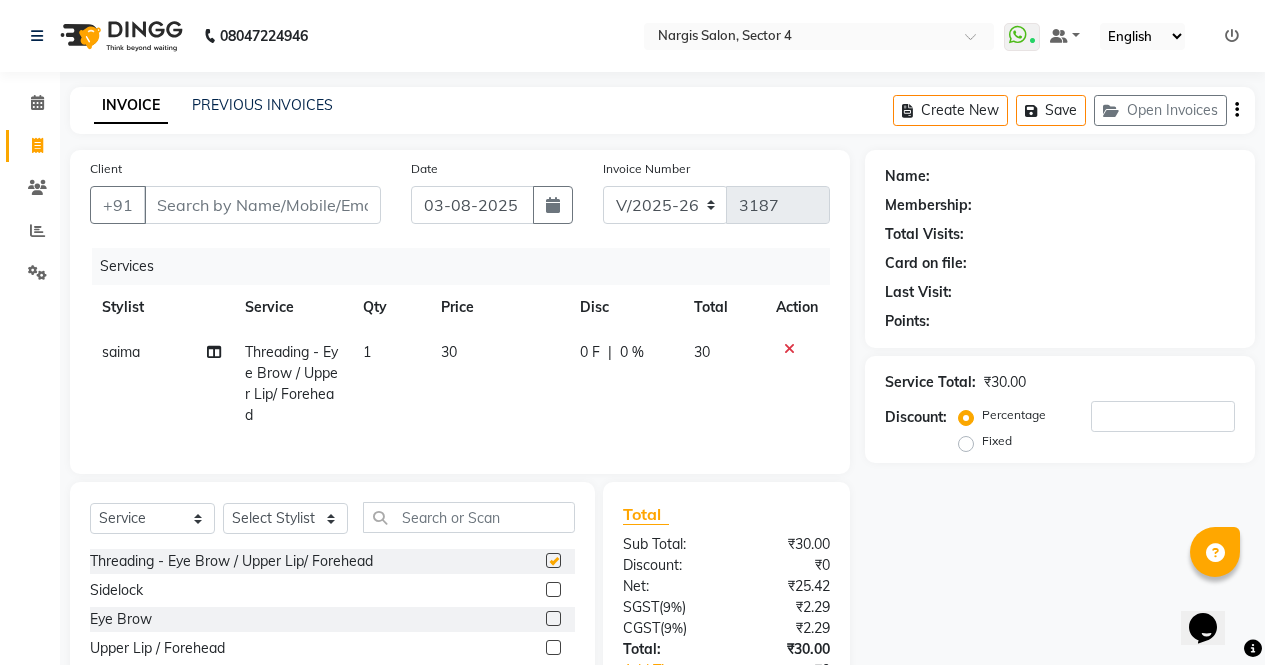 checkbox on "false" 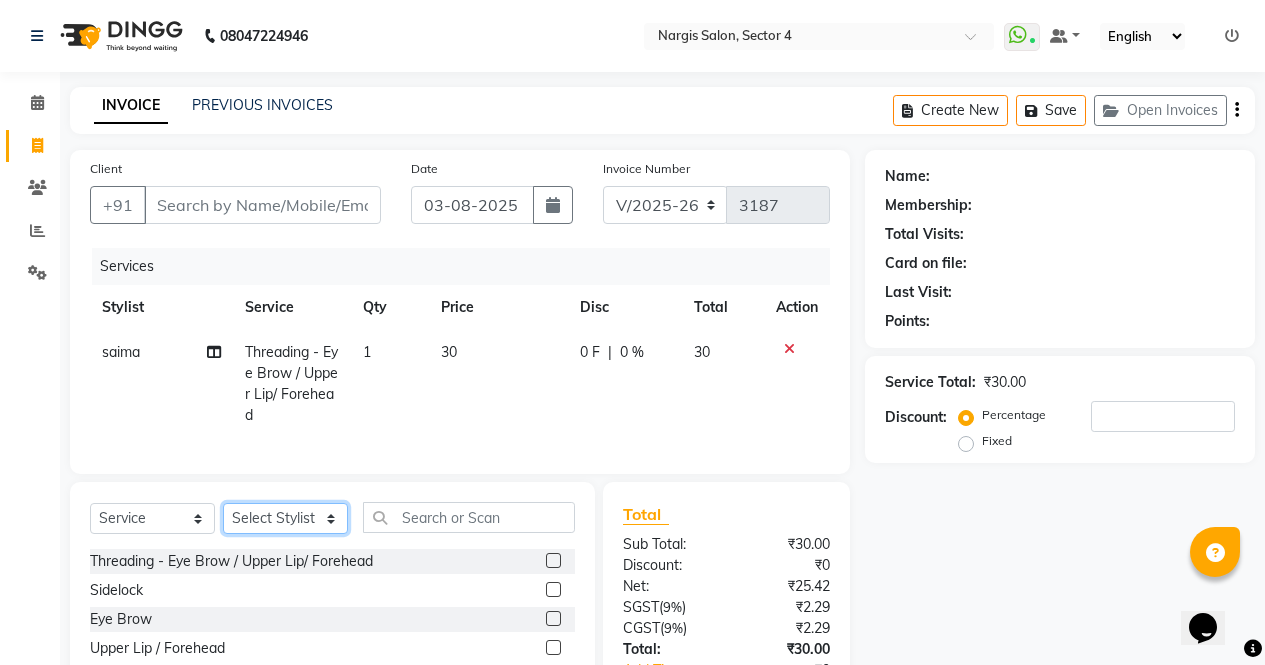 click on "Select Stylist ajeet anu armaan ashu Front Desk muskaan rakhi saima shivam soni sunil yashoda" 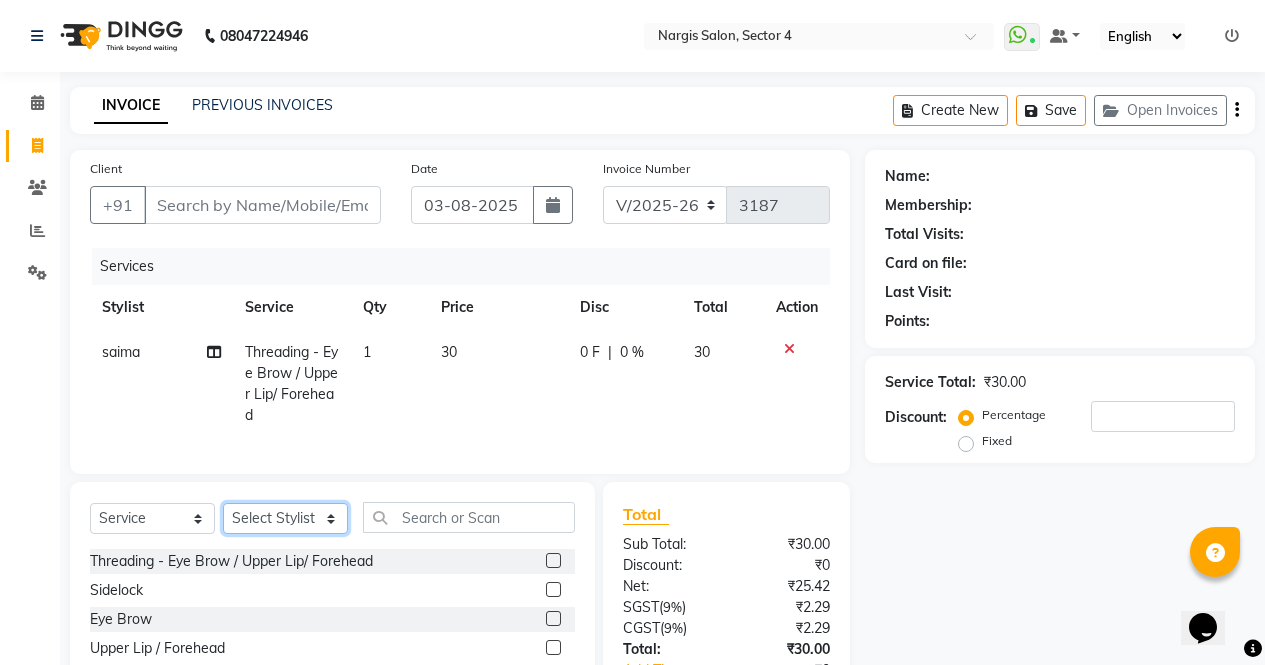 select on "28131" 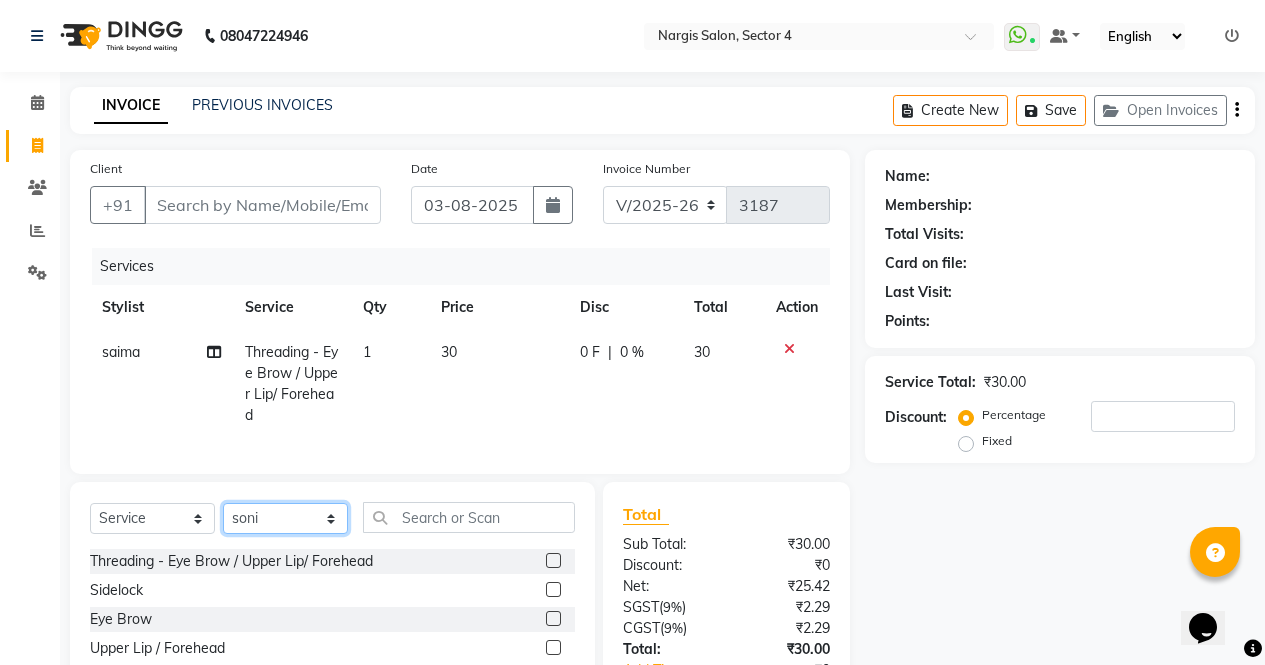 click on "Select Stylist ajeet anu armaan ashu Front Desk muskaan rakhi saima shivam soni sunil yashoda" 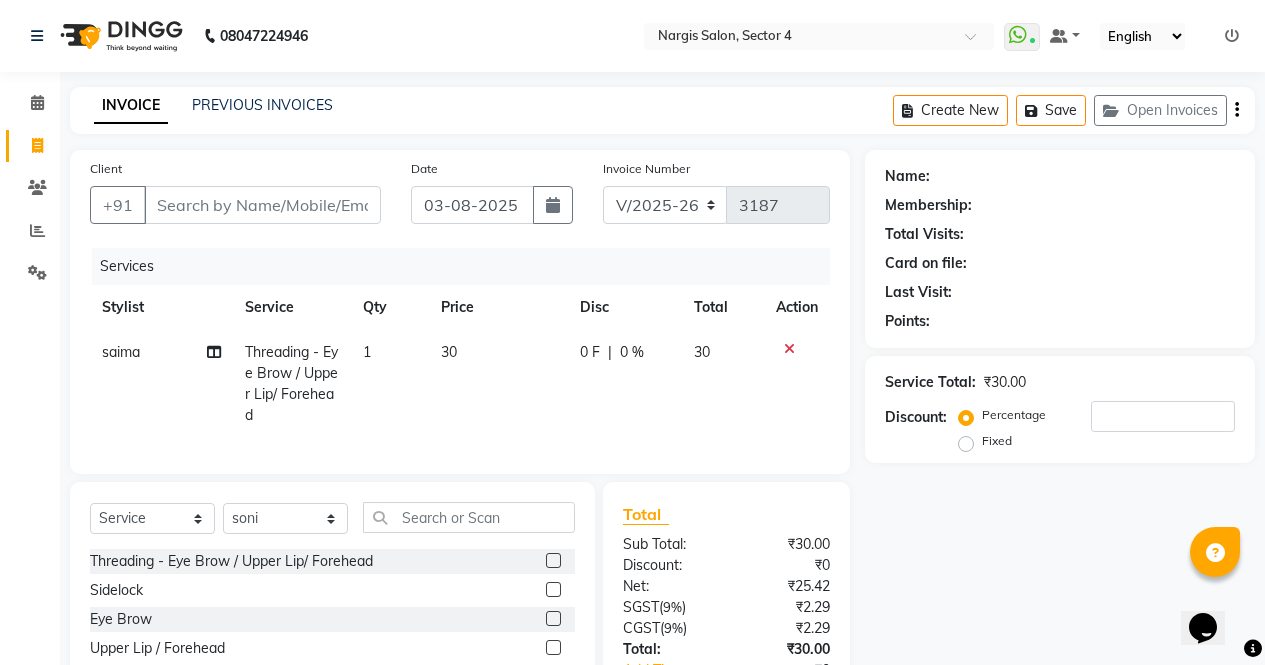 click 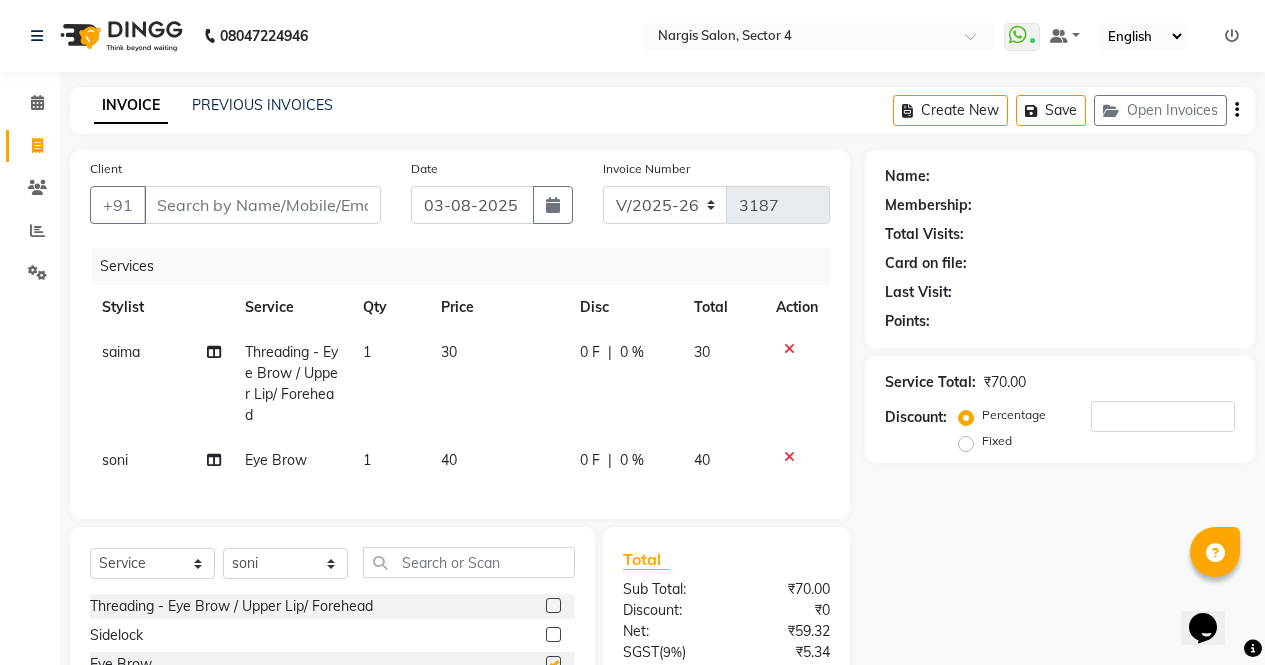 checkbox on "false" 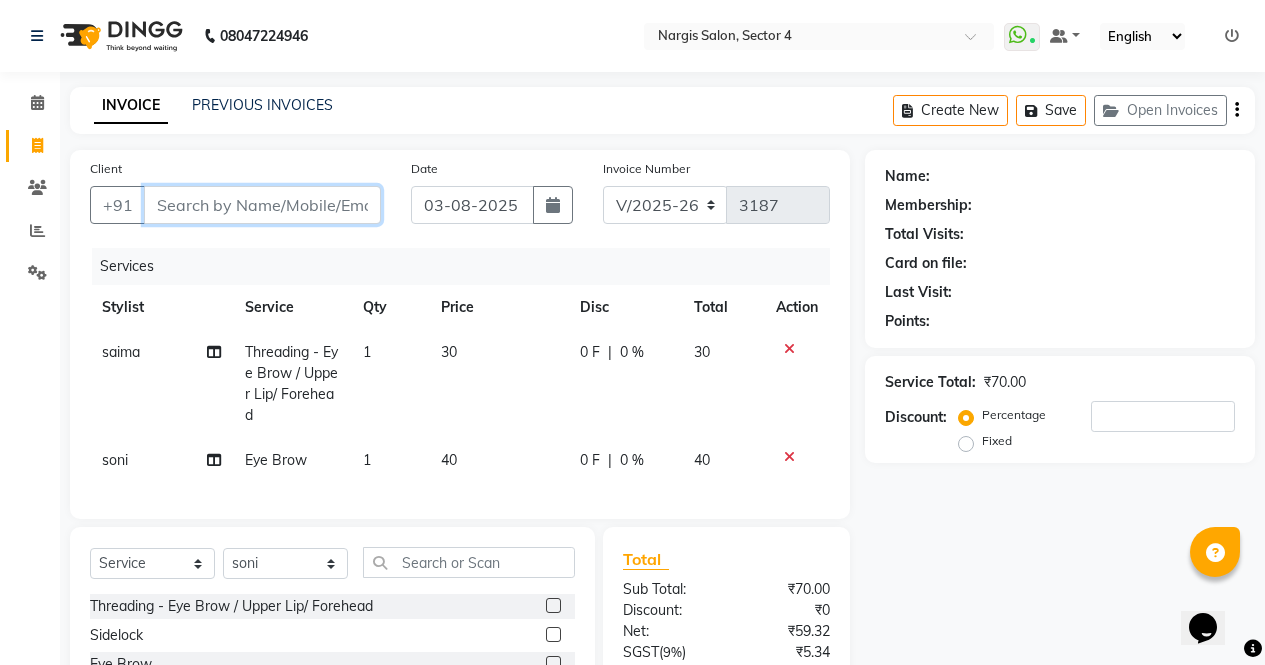 click on "Client" at bounding box center (262, 205) 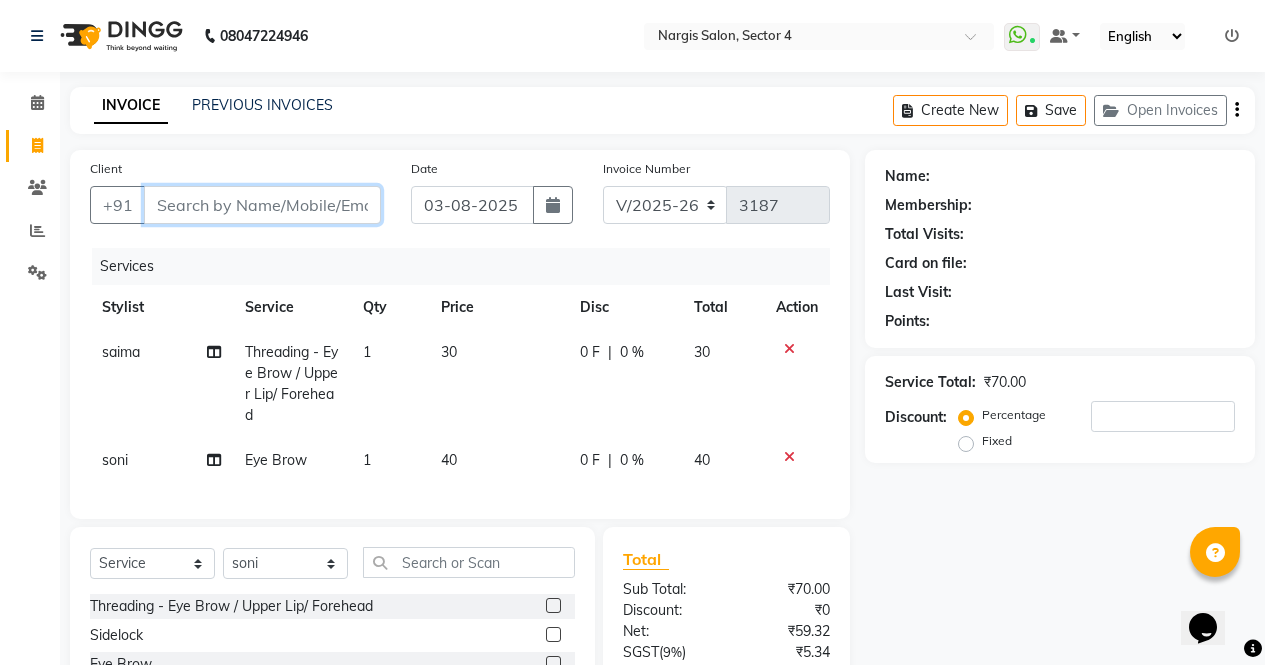 type on "9" 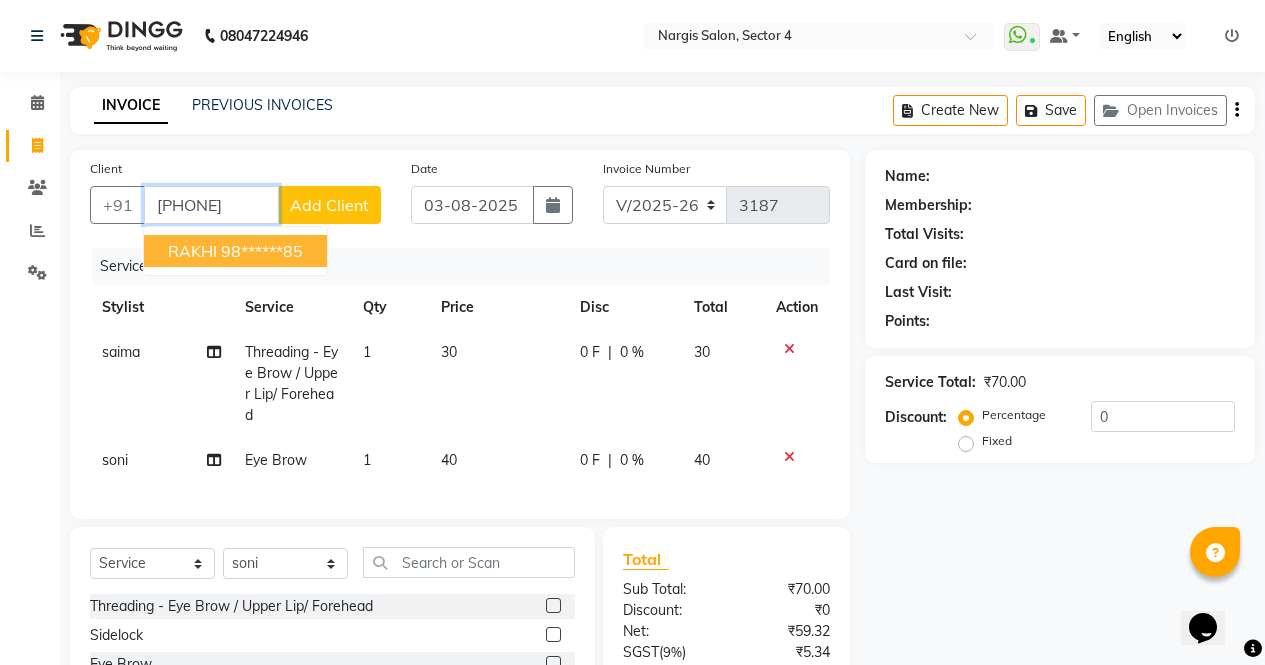 click on "98******85" at bounding box center [262, 251] 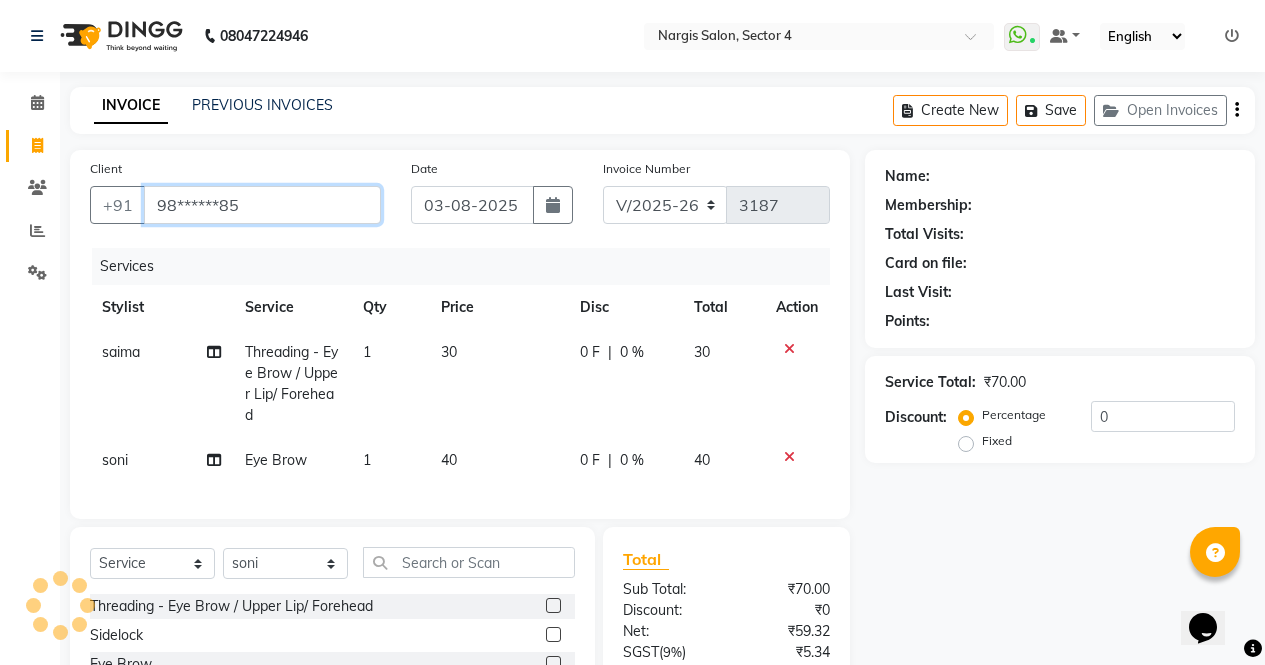 type on "98******85" 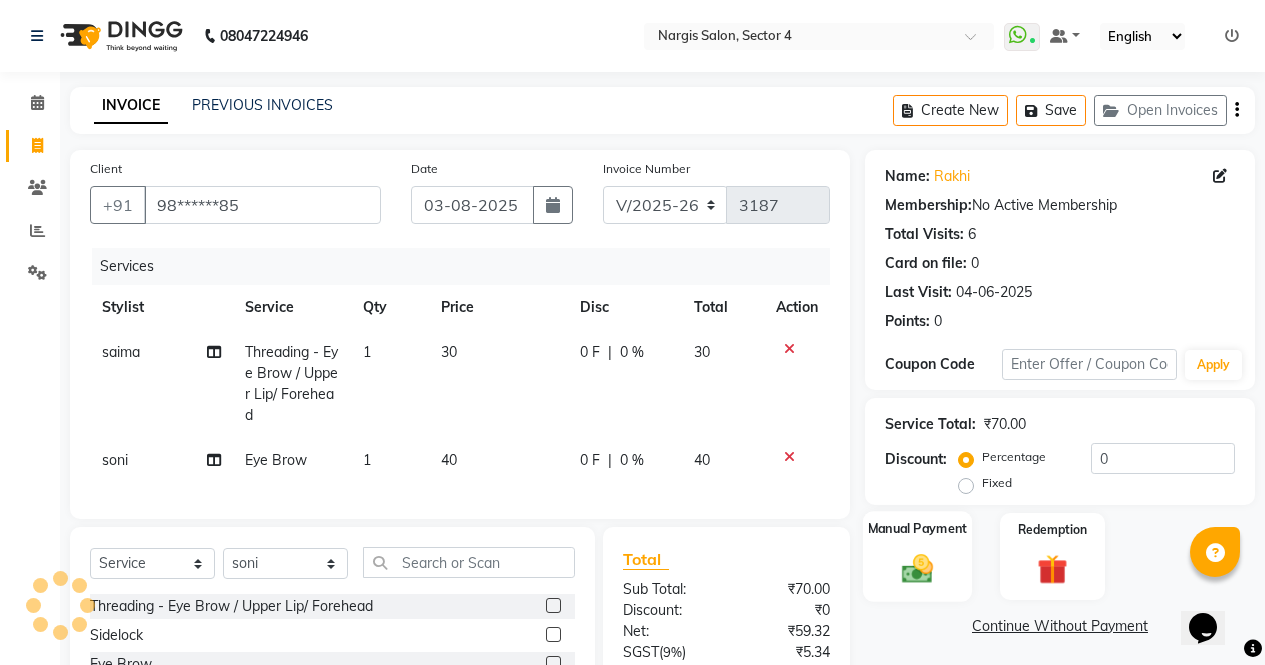 click 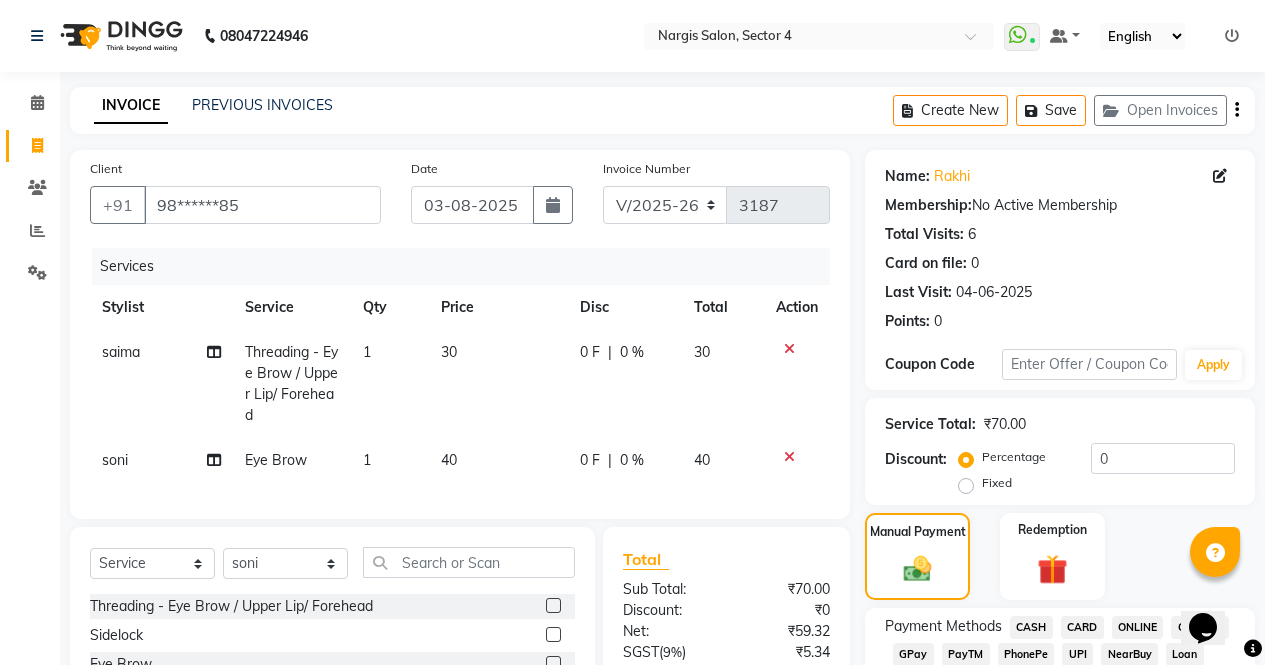 click on "CASH" 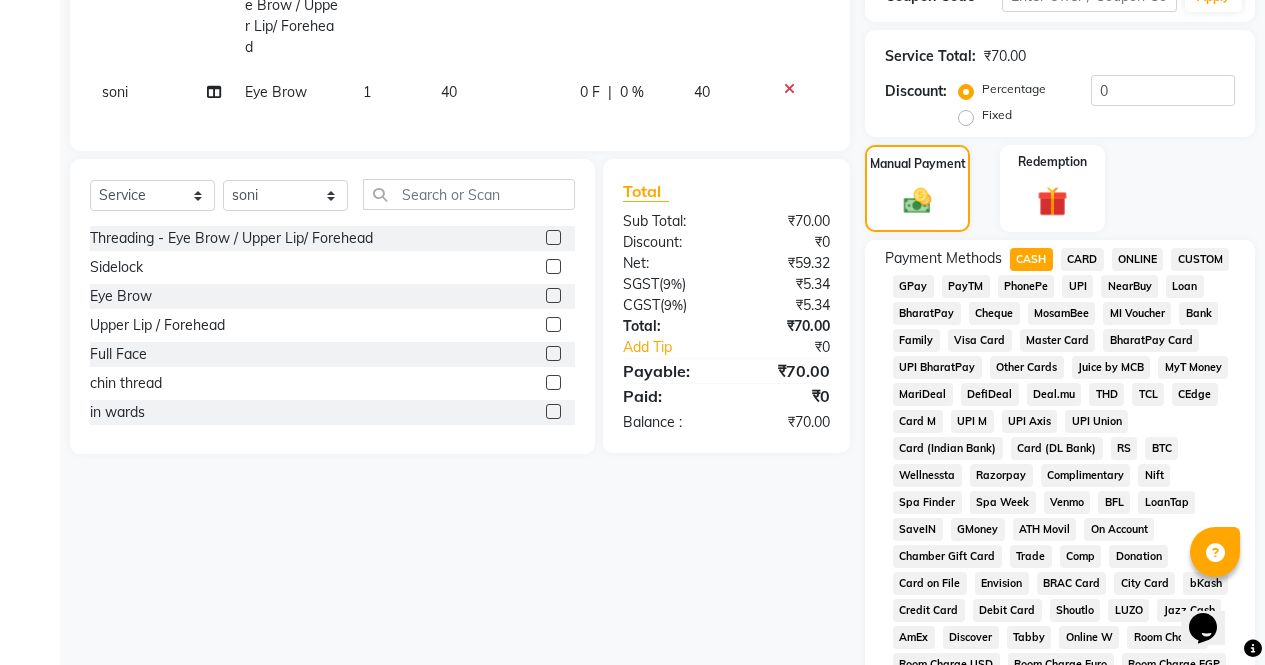 scroll, scrollTop: 914, scrollLeft: 0, axis: vertical 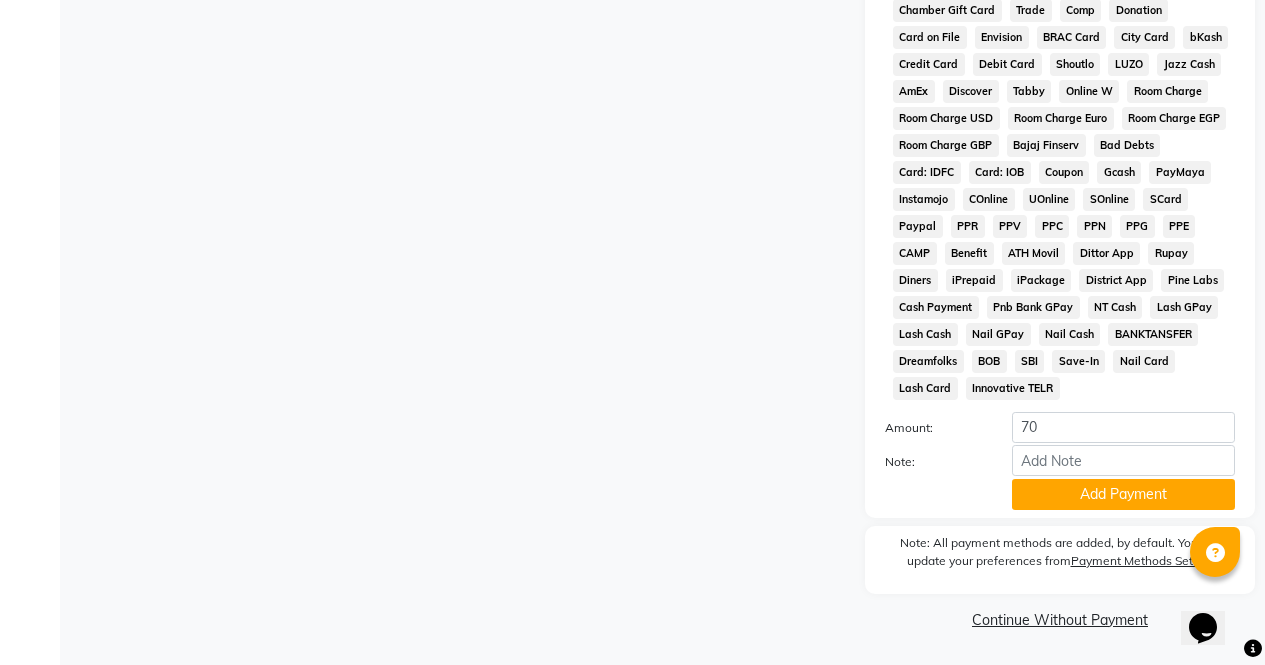 click on "Add Payment" 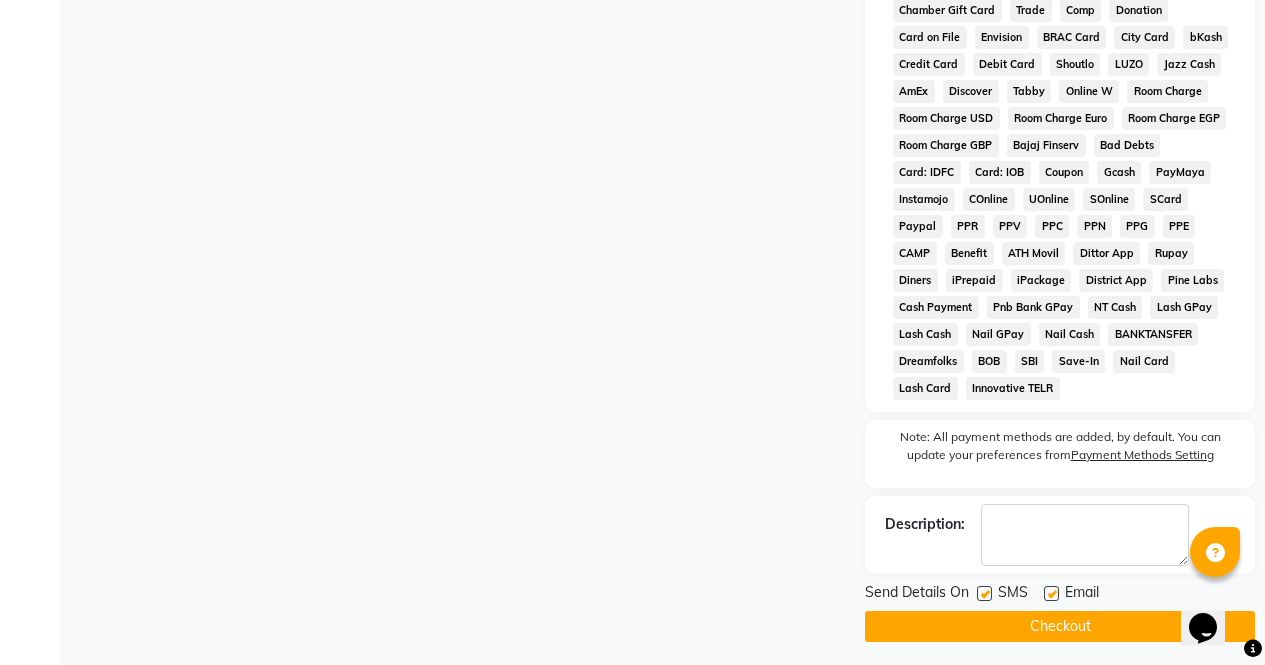 click on "Checkout" 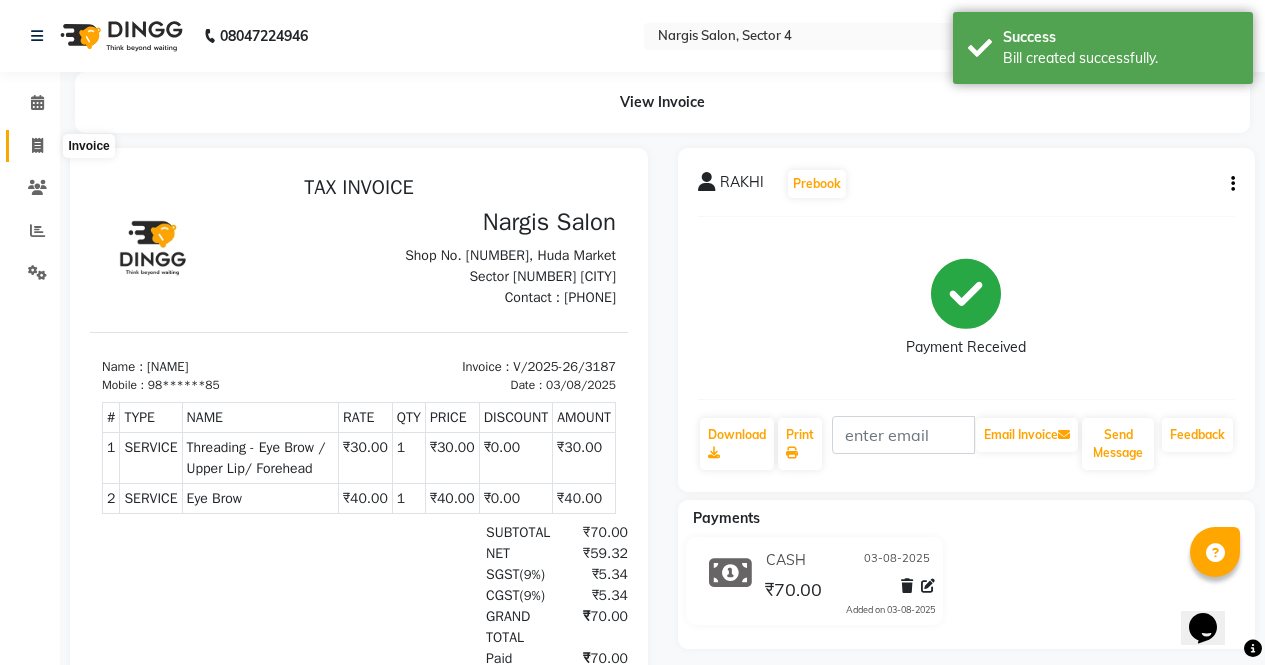 scroll, scrollTop: 0, scrollLeft: 0, axis: both 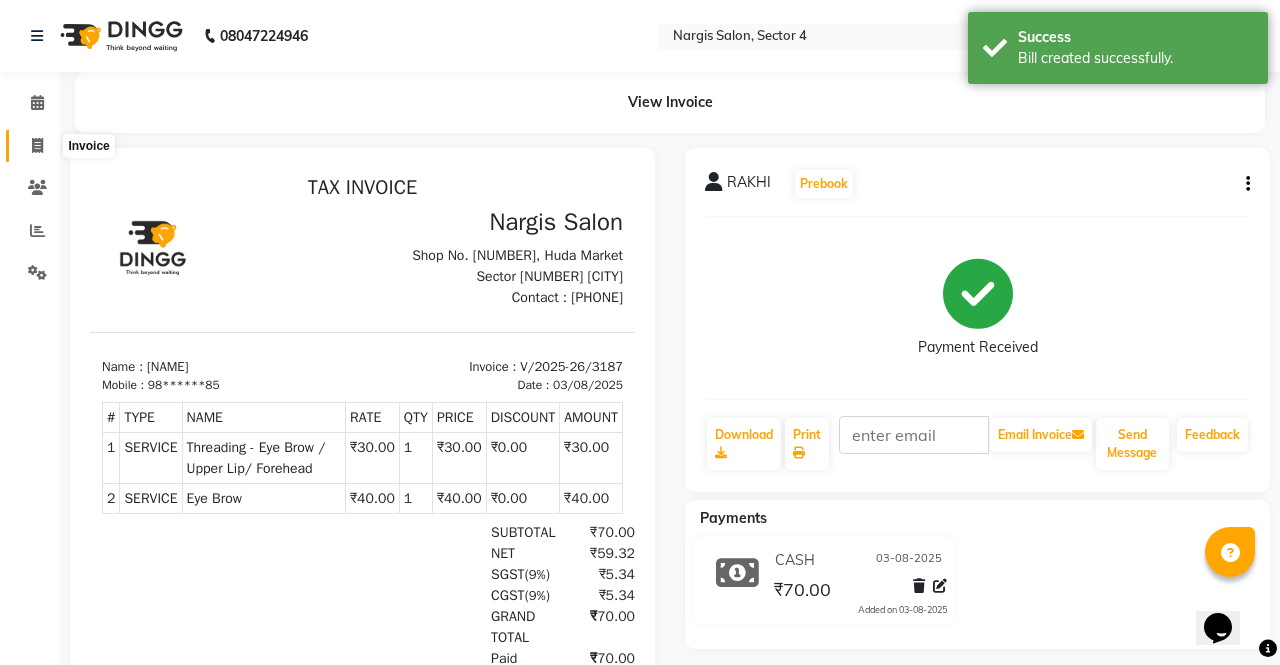 select on "4130" 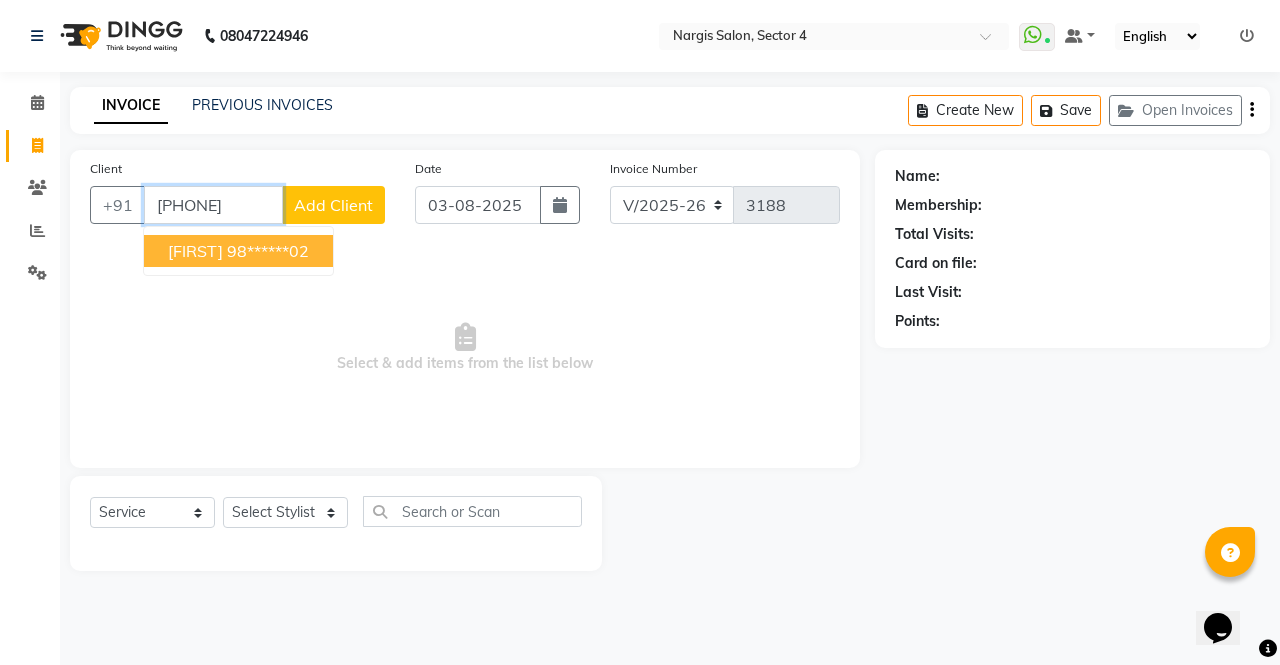 click on "98******02" at bounding box center (268, 251) 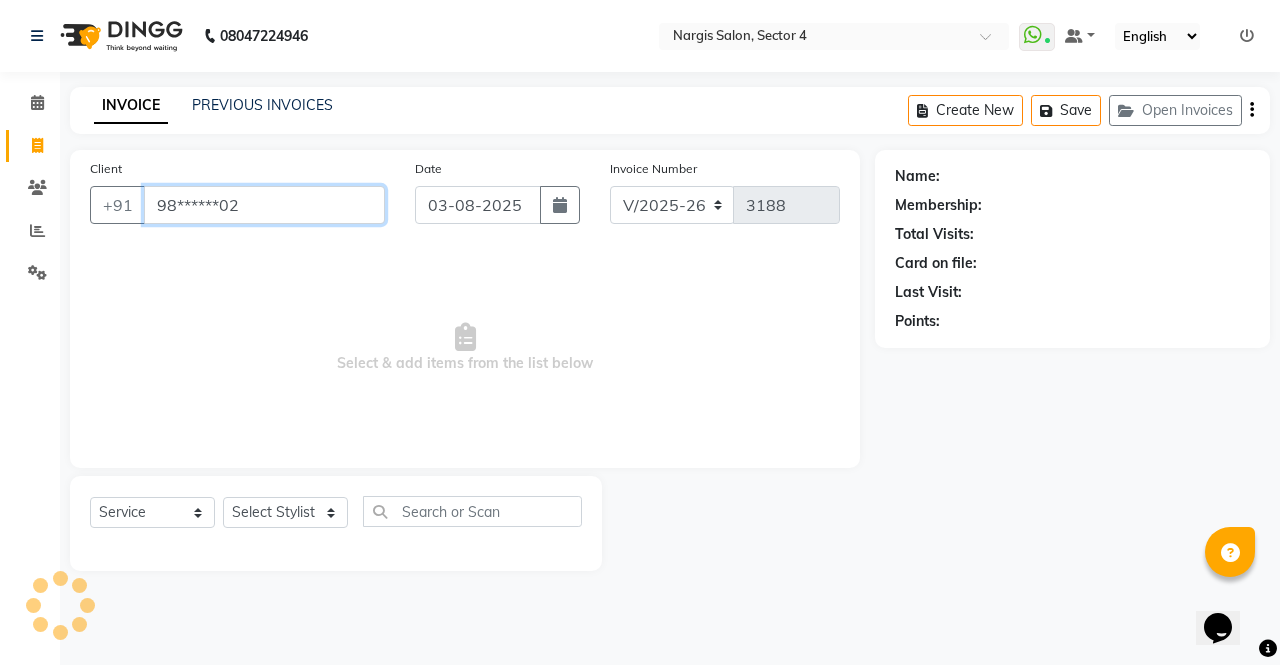 type on "98******02" 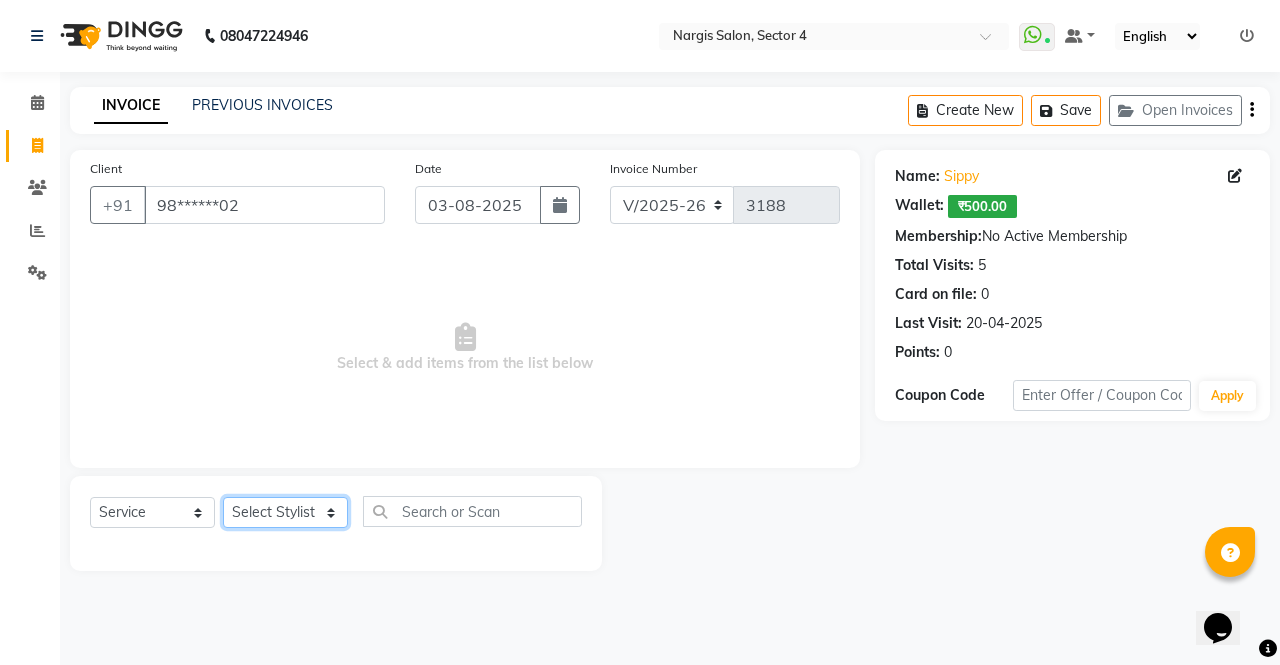 click on "Select Stylist ajeet anu armaan ashu Front Desk muskaan rakhi saima shivam soni sunil yashoda" 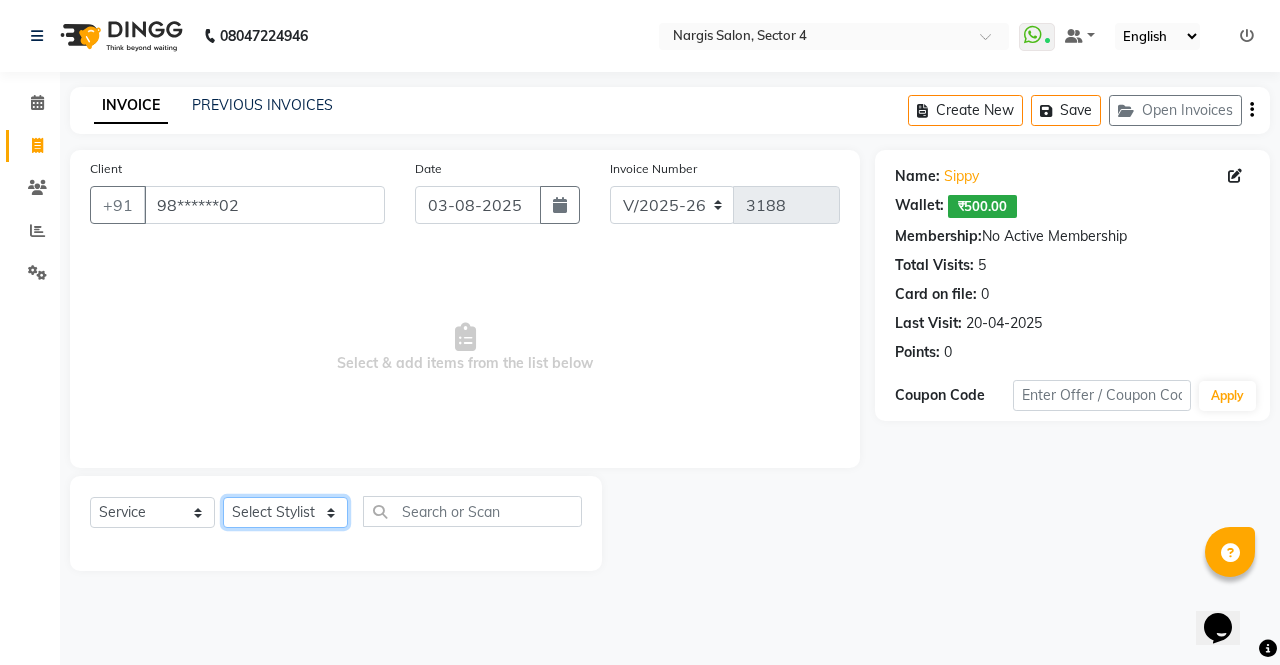 select on "28206" 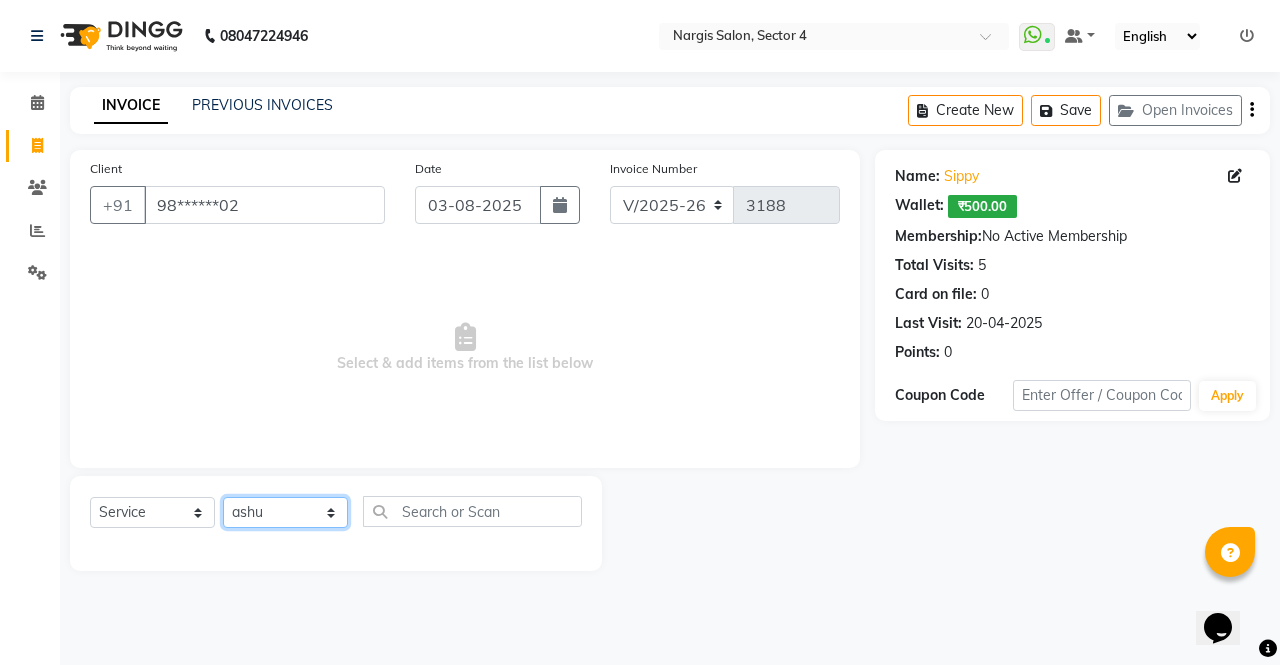 click on "Select Stylist ajeet anu armaan ashu Front Desk muskaan rakhi saima shivam soni sunil yashoda" 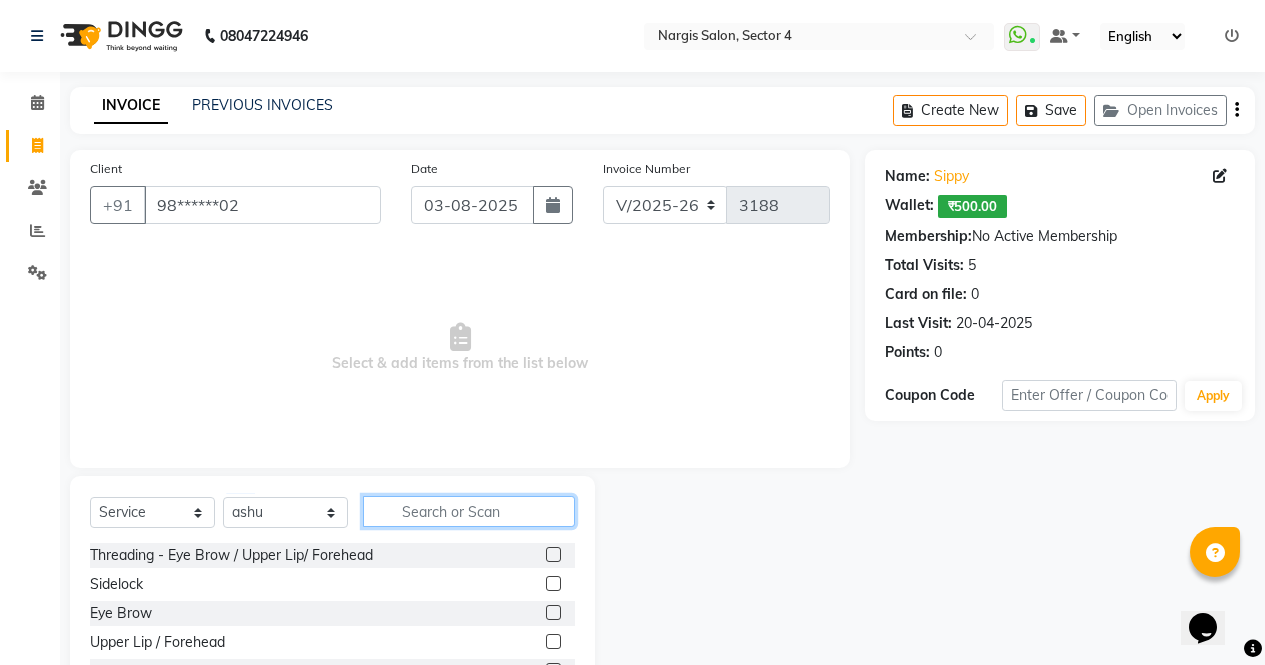 click 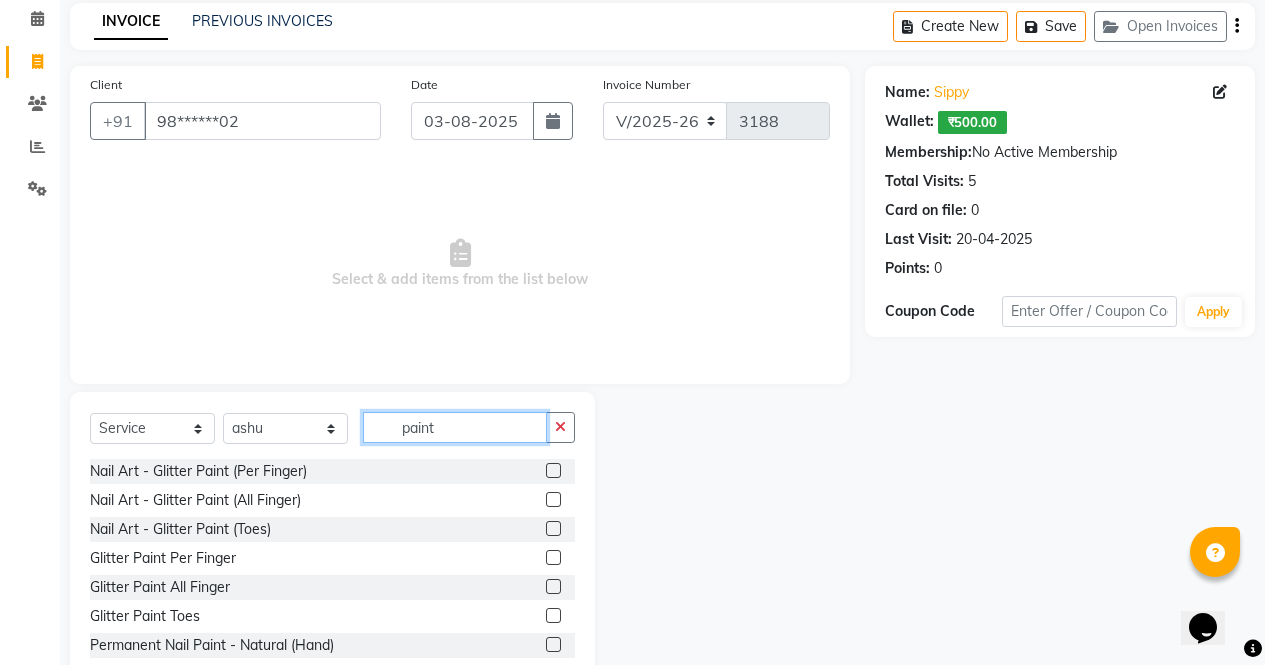 scroll, scrollTop: 136, scrollLeft: 0, axis: vertical 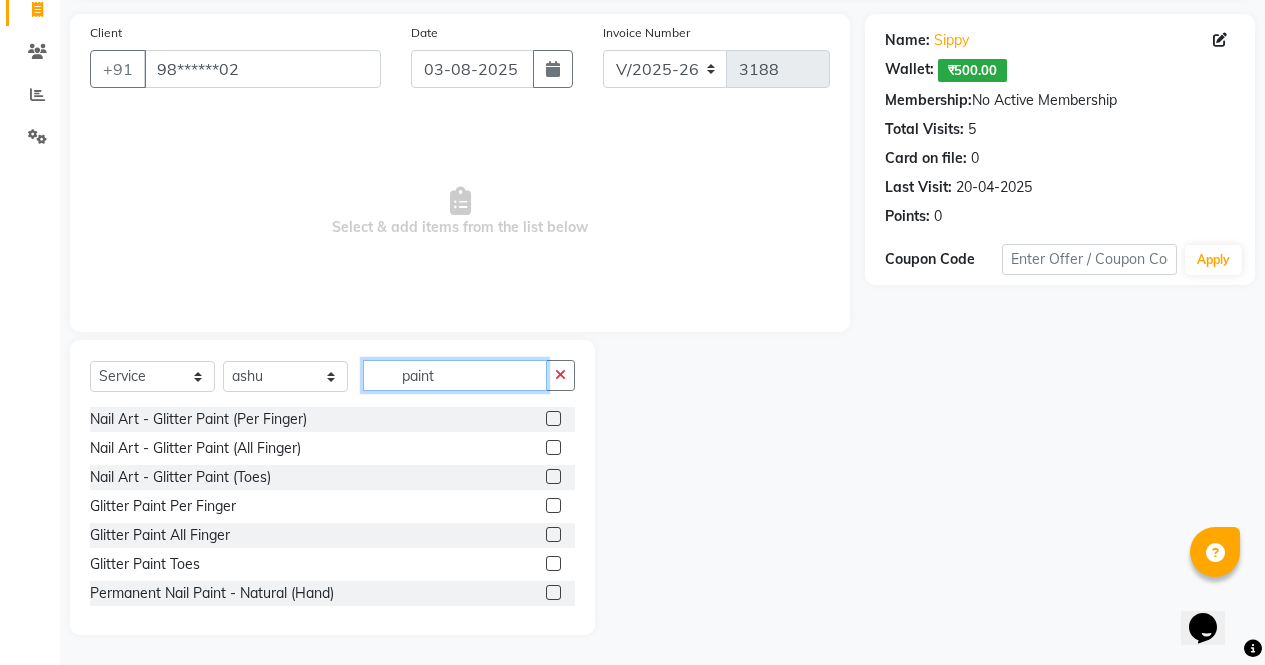 type on "paint" 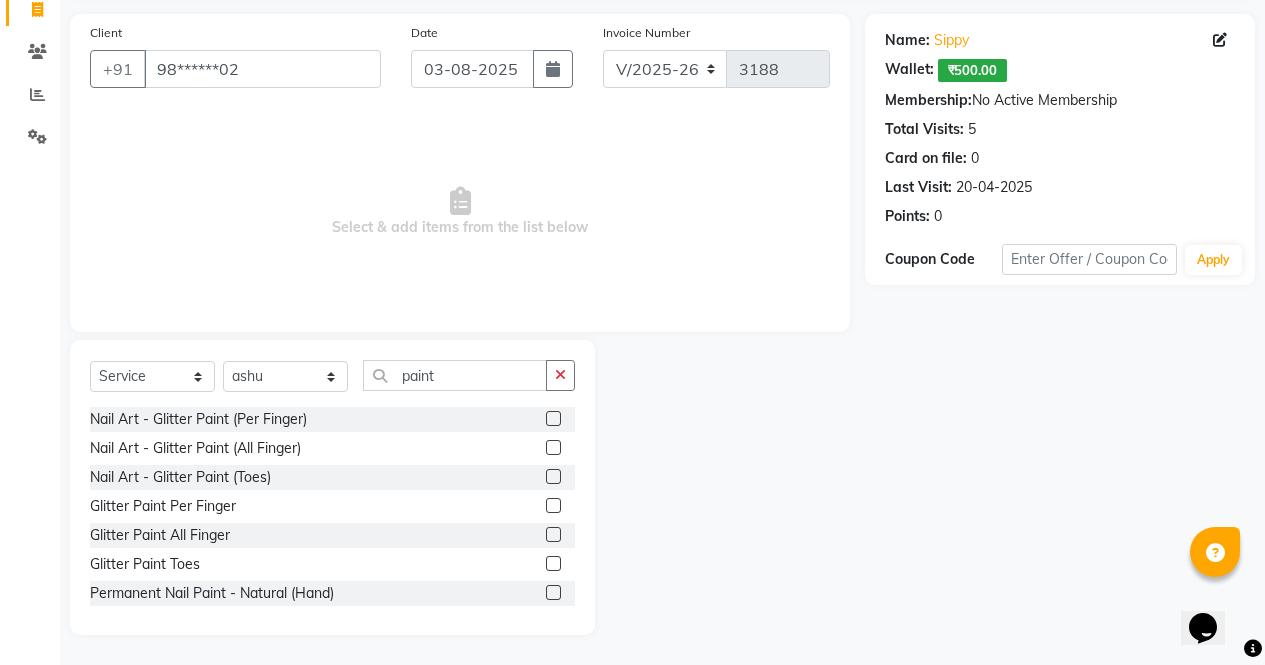 click 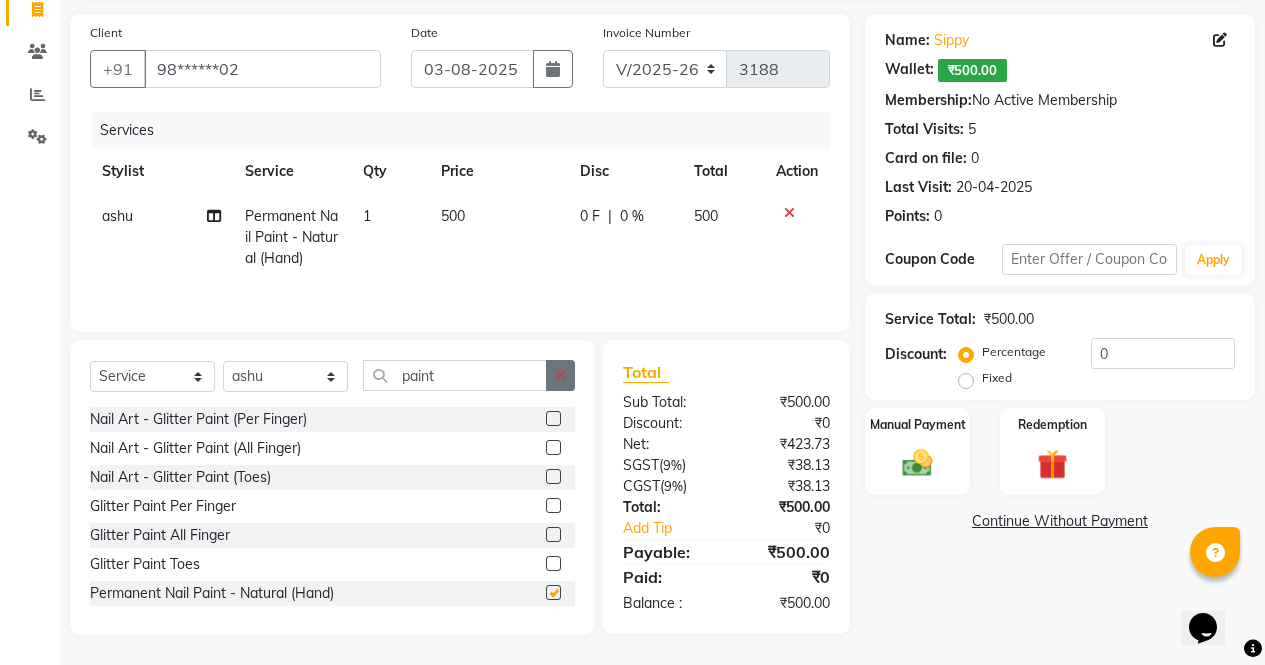 click 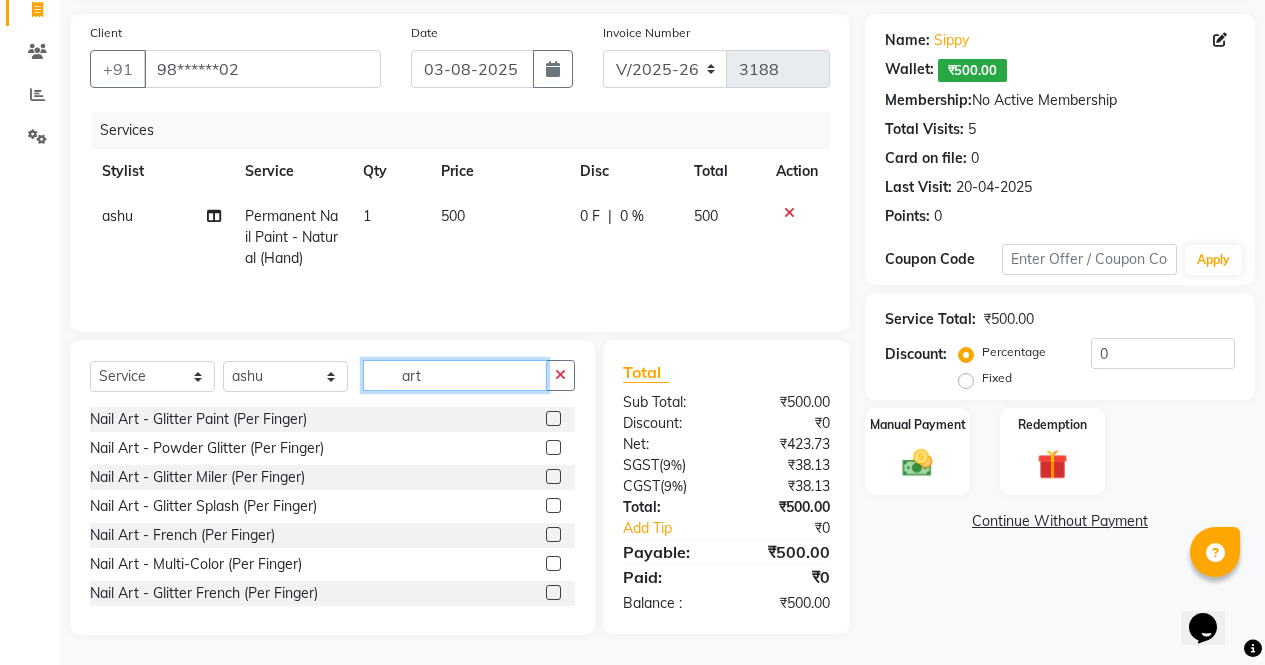 type on "art" 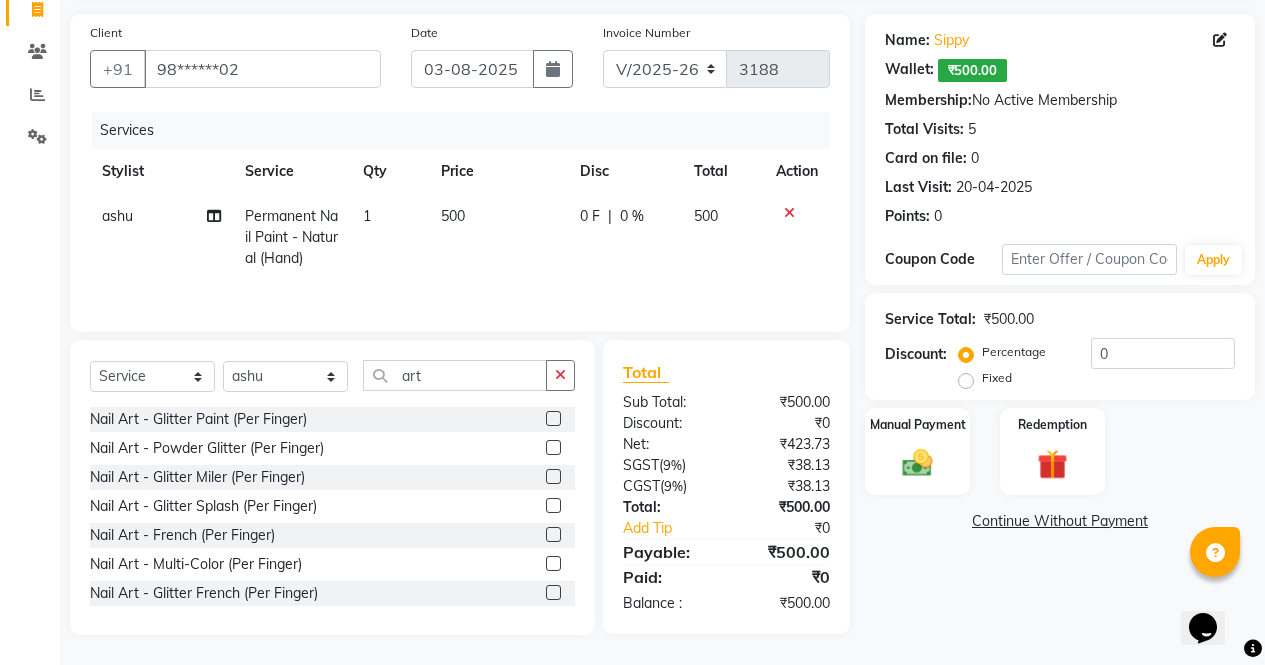 click 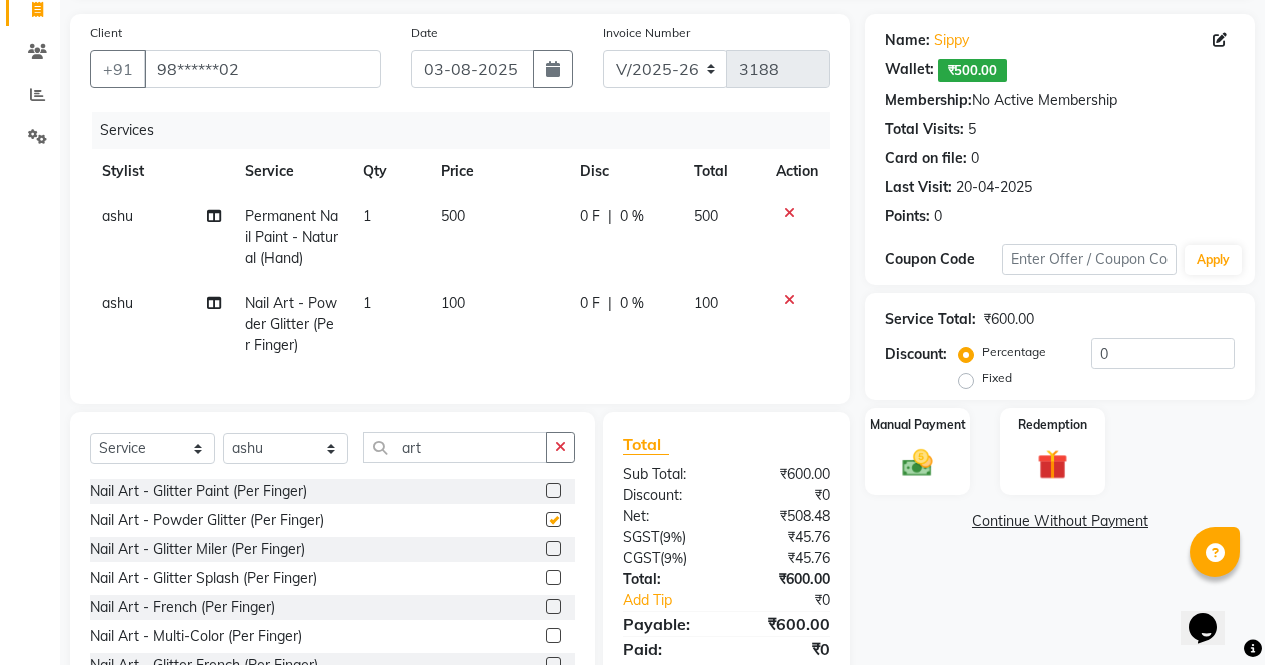 checkbox on "false" 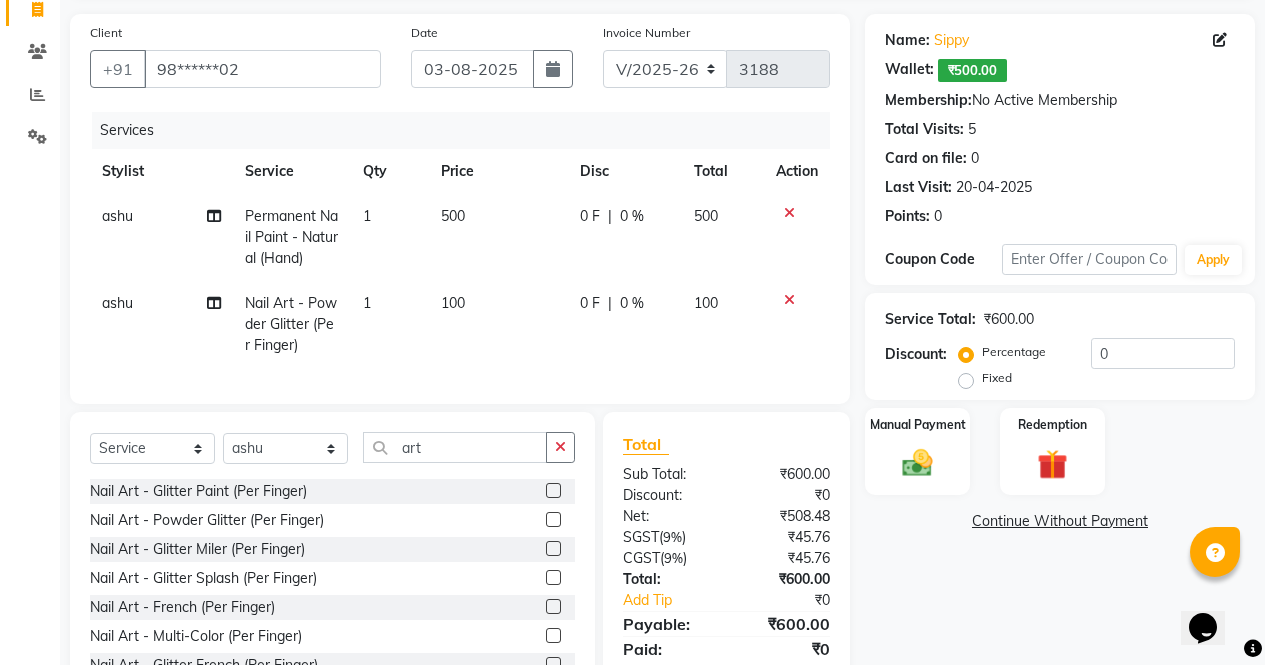 click on "100" 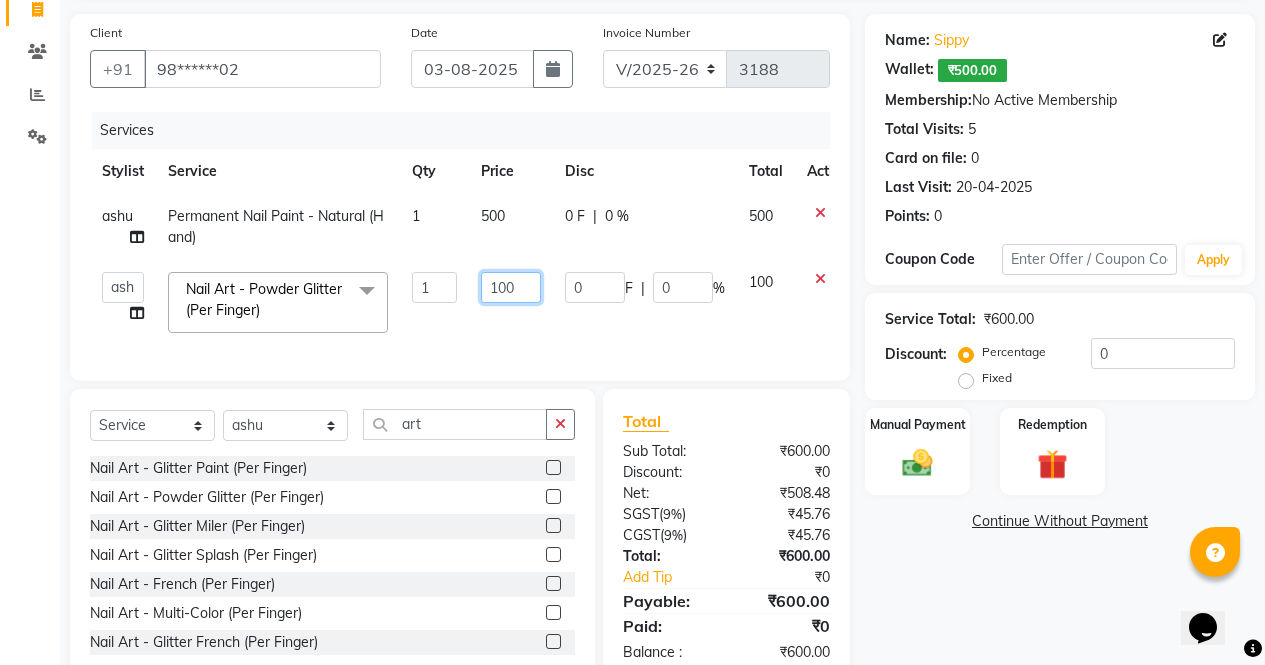 click on "100" 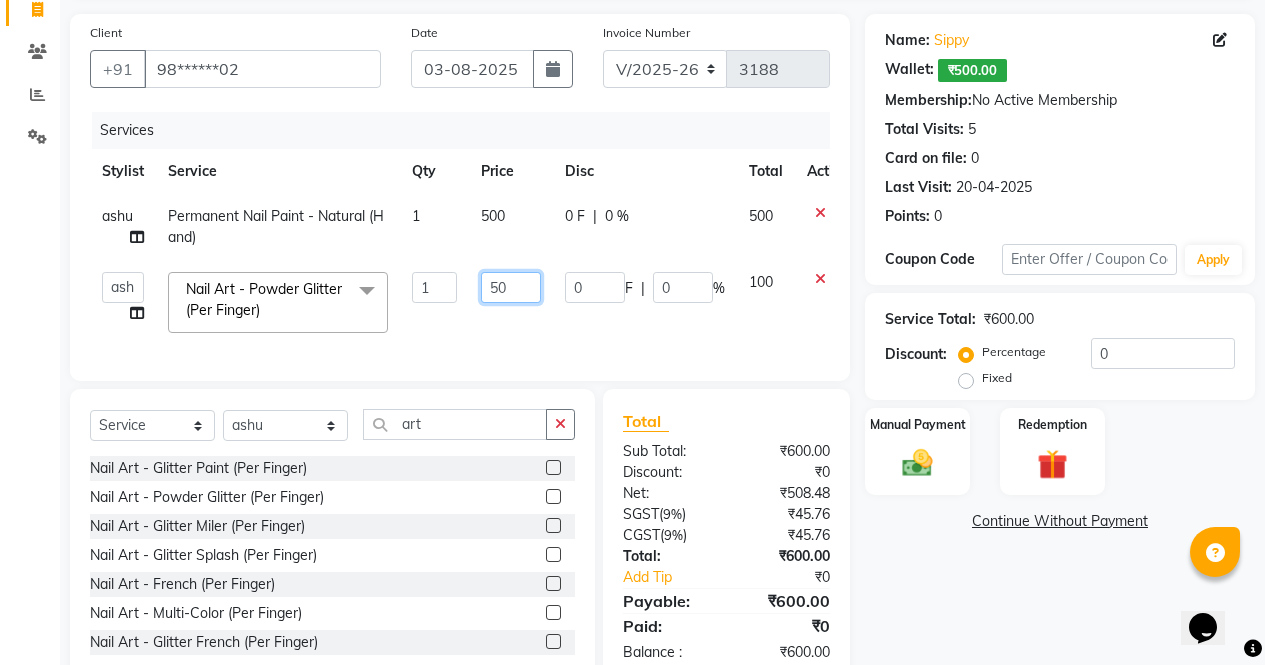 type on "500" 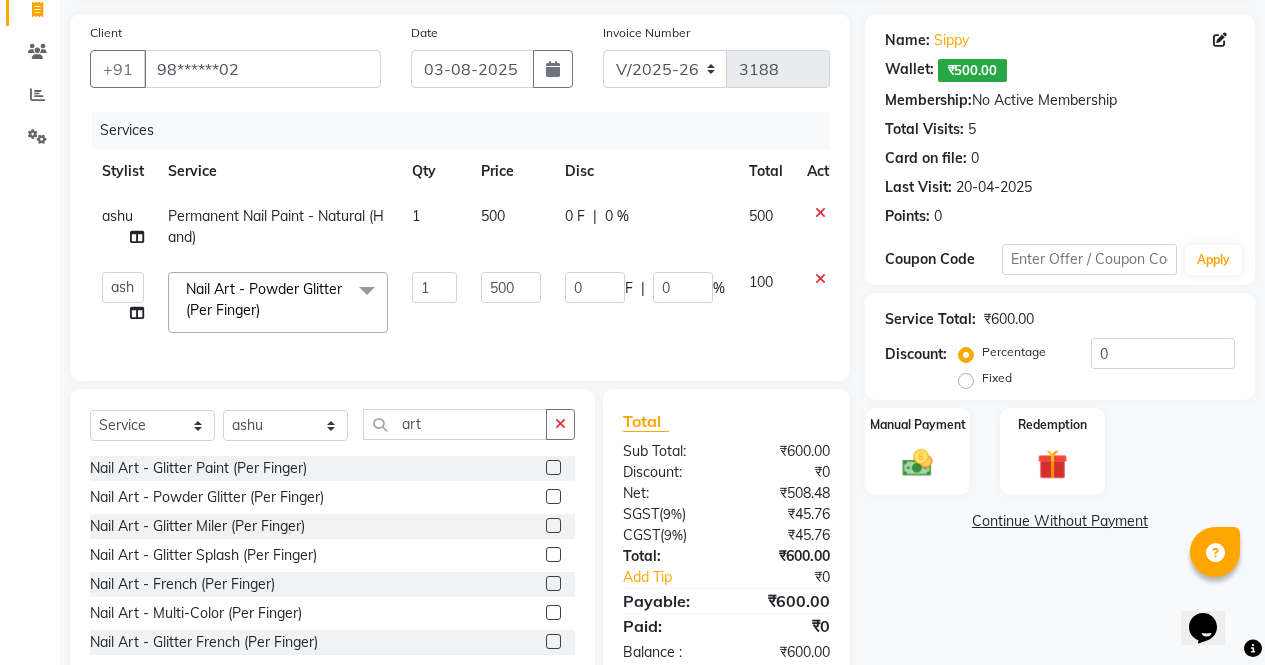 click on "Name: Sippy   Wallet:   ₹500.00  Membership:  No Active Membership  Total Visits:  5 Card on file:  0 Last Visit:   20-04-2025 Points:   0  Coupon Code Apply Service Total:  ₹600.00  Discount:  Percentage   Fixed  0 Manual Payment Redemption  Continue Without Payment" 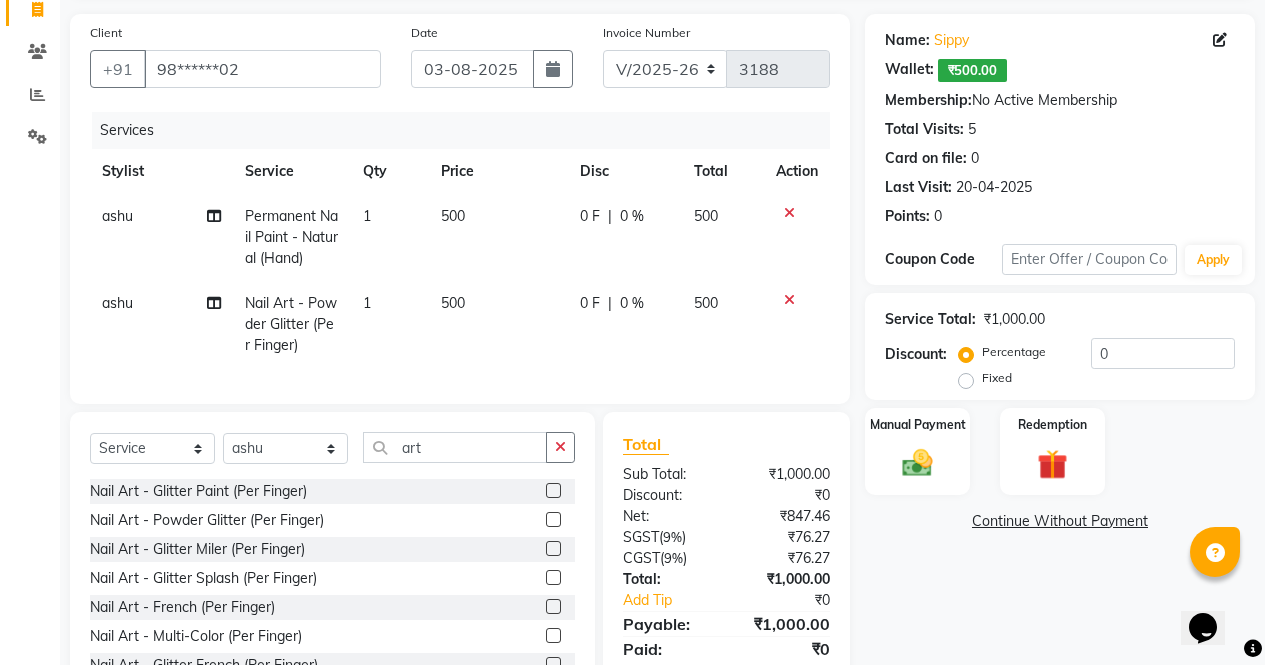 scroll, scrollTop: 223, scrollLeft: 0, axis: vertical 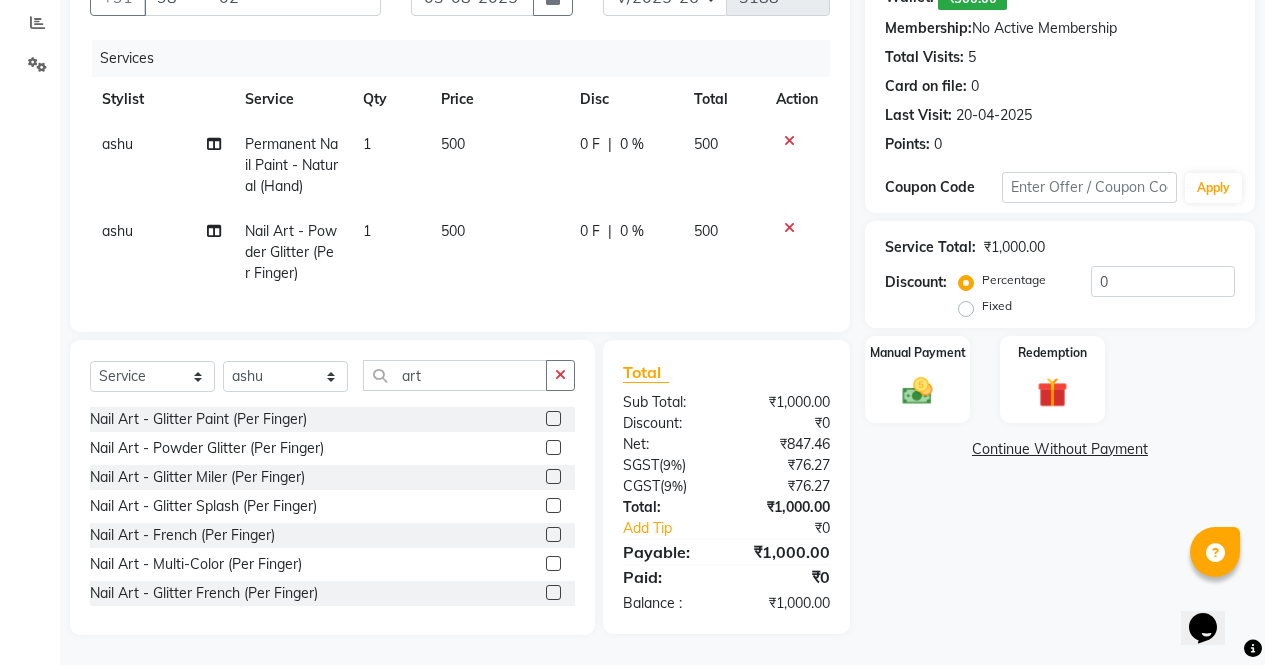 click on "0 %" 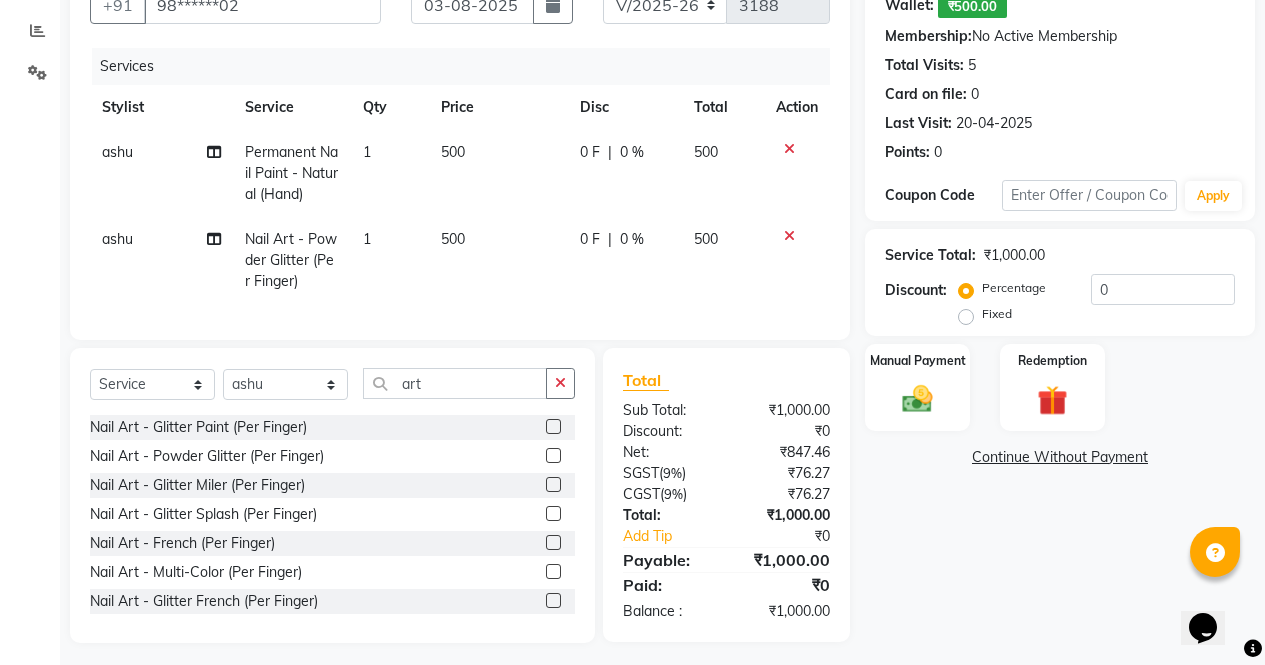 select on "28206" 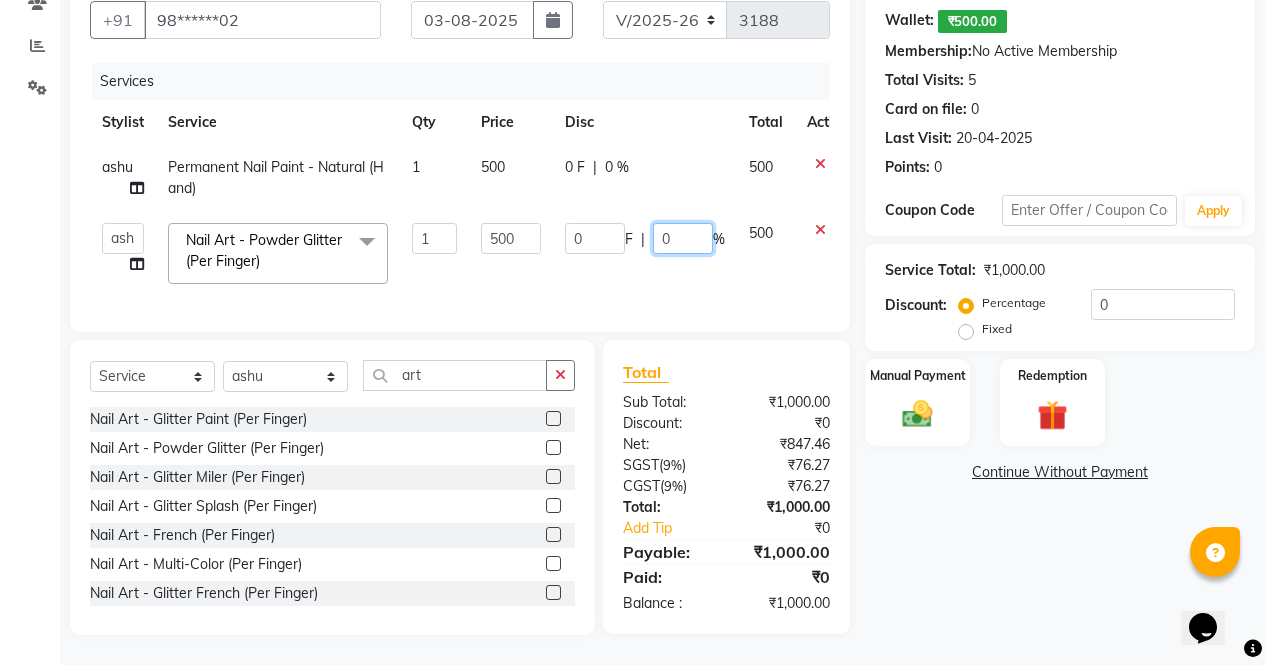 click on "0" 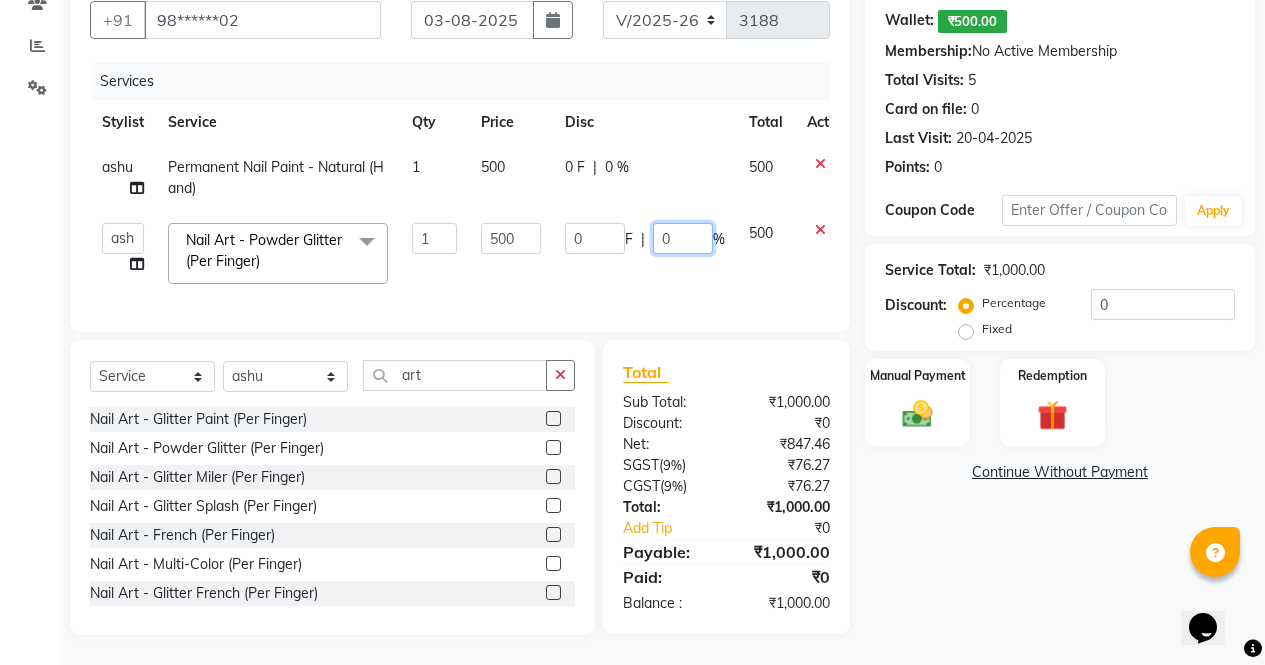 type on "50" 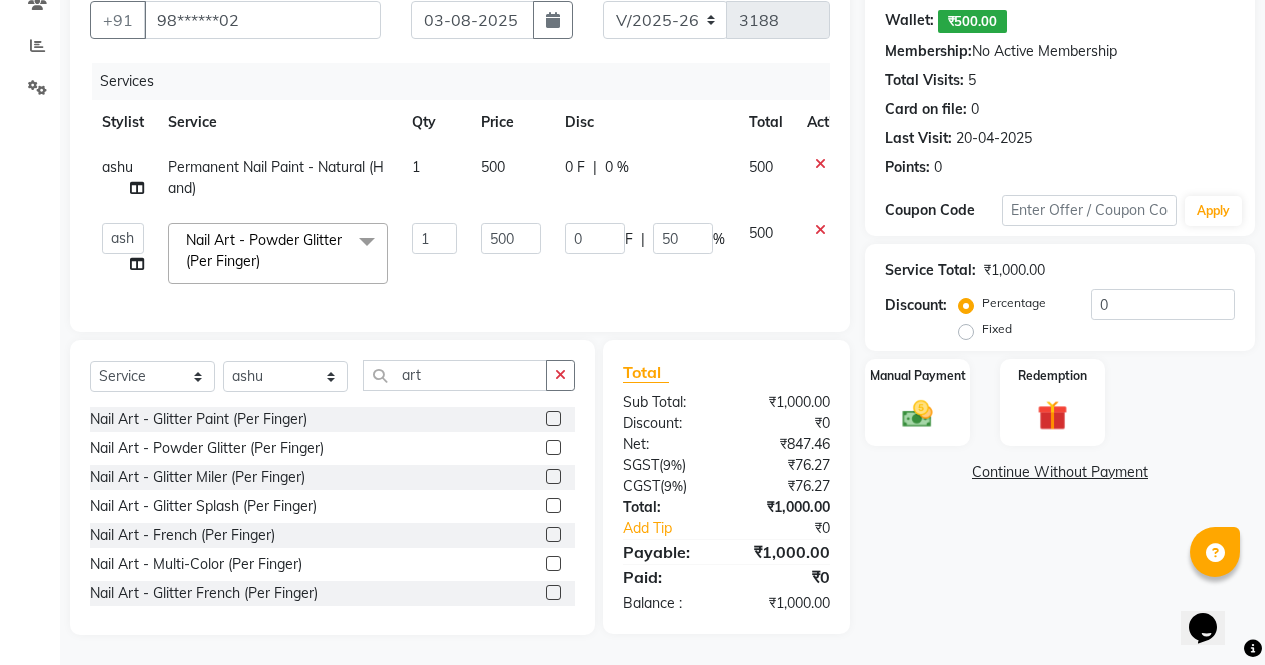 click on "Name: Sippy   Wallet:   ₹500.00  Membership:  No Active Membership  Total Visits:  5 Card on file:  0 Last Visit:   20-04-2025 Points:   0  Coupon Code Apply Service Total:  ₹1,000.00  Discount:  Percentage   Fixed  0 Manual Payment Redemption  Continue Without Payment" 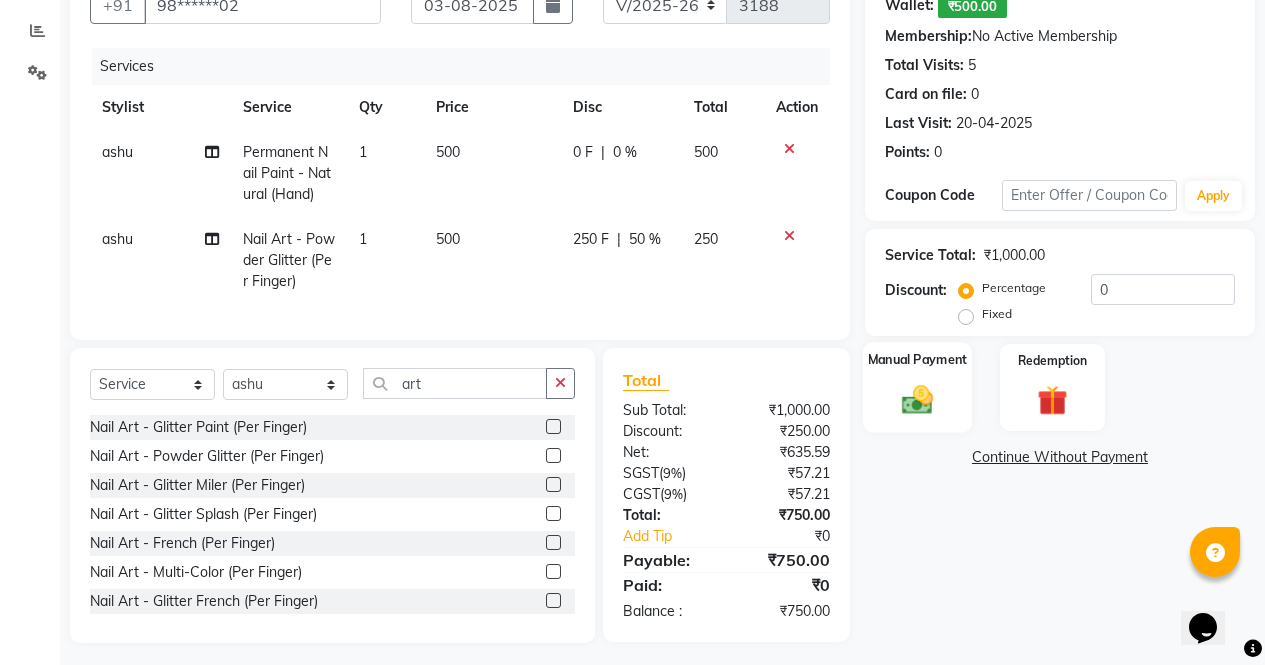 click on "Manual Payment" 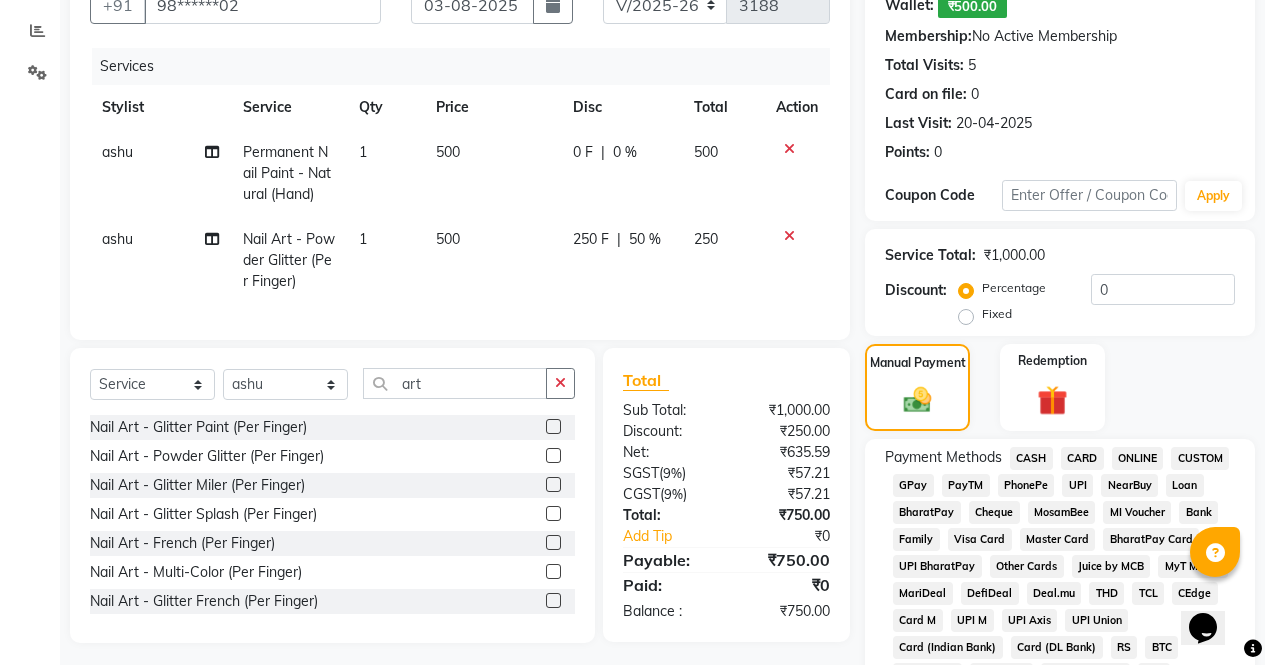 click on "ONLINE" 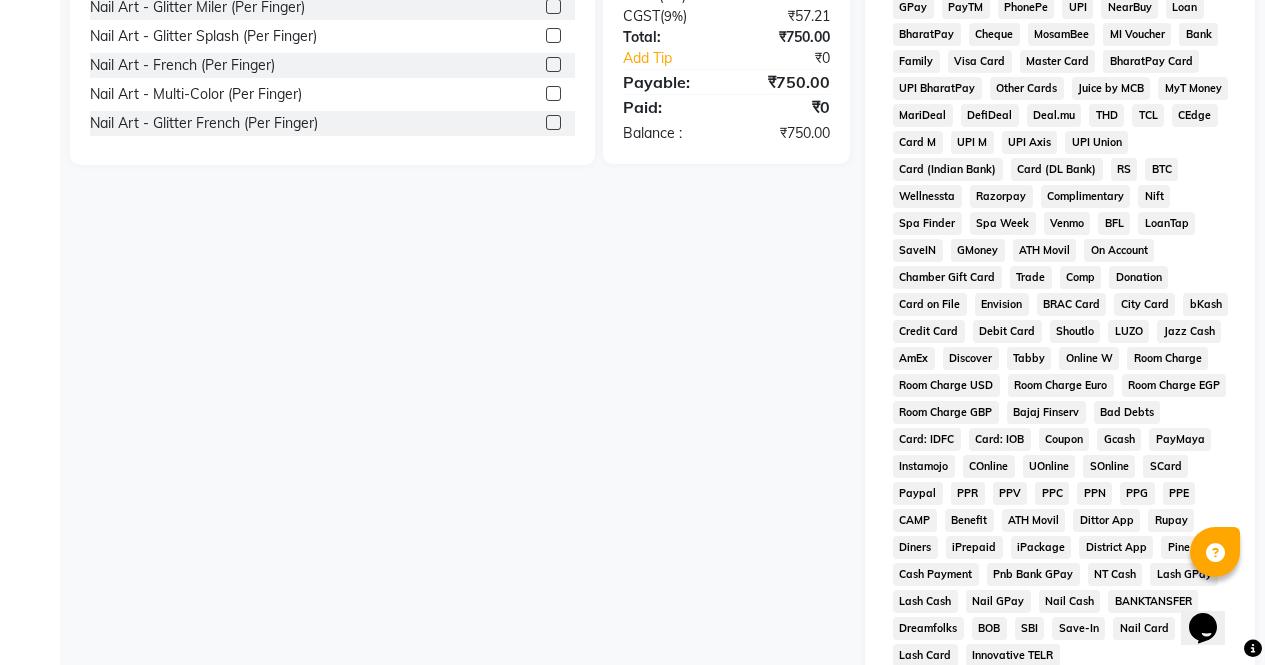 scroll, scrollTop: 945, scrollLeft: 0, axis: vertical 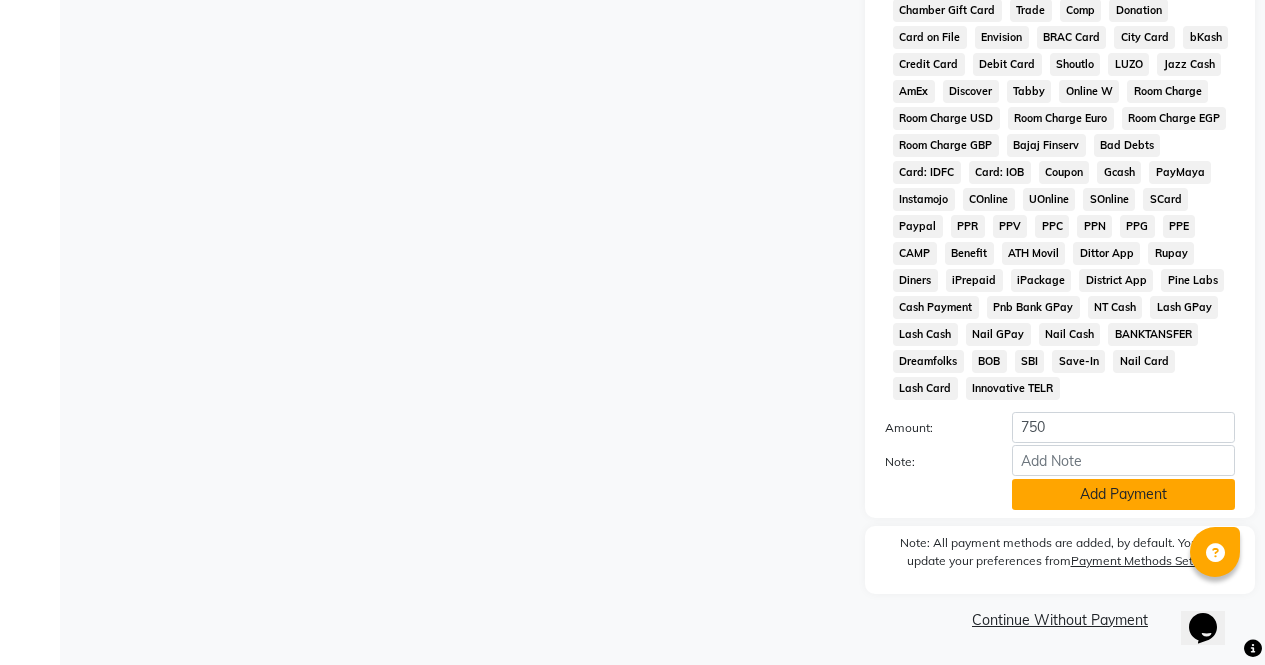 click on "Add Payment" 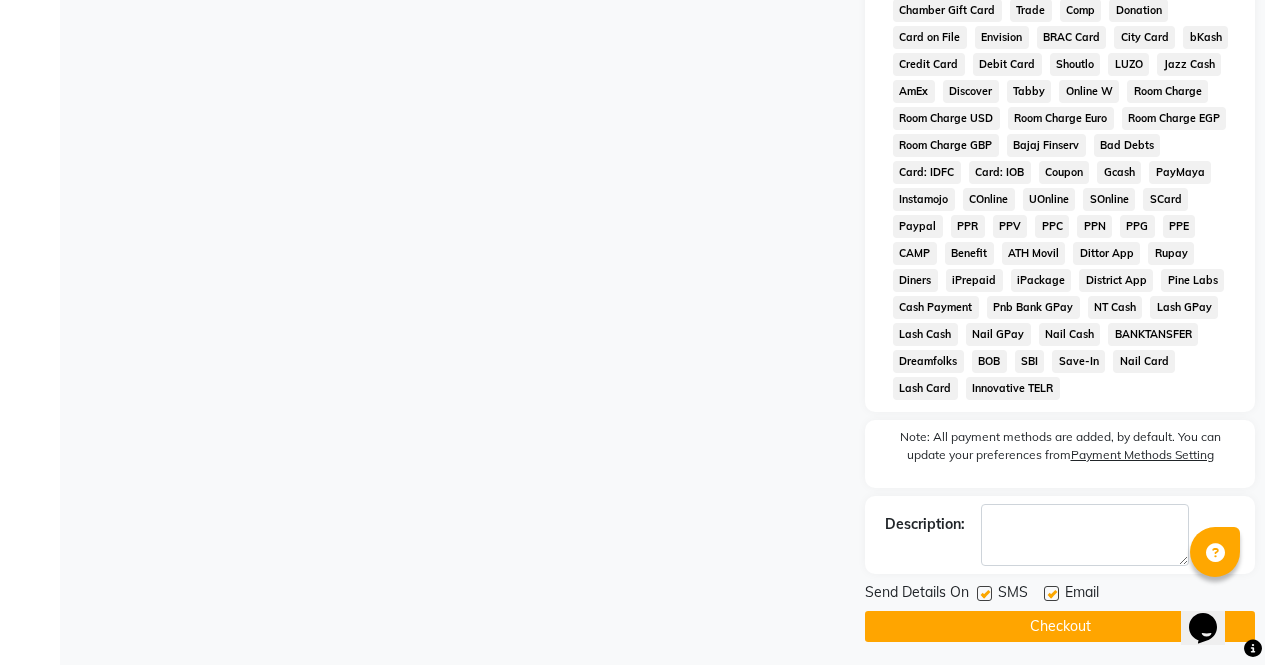click on "Checkout" 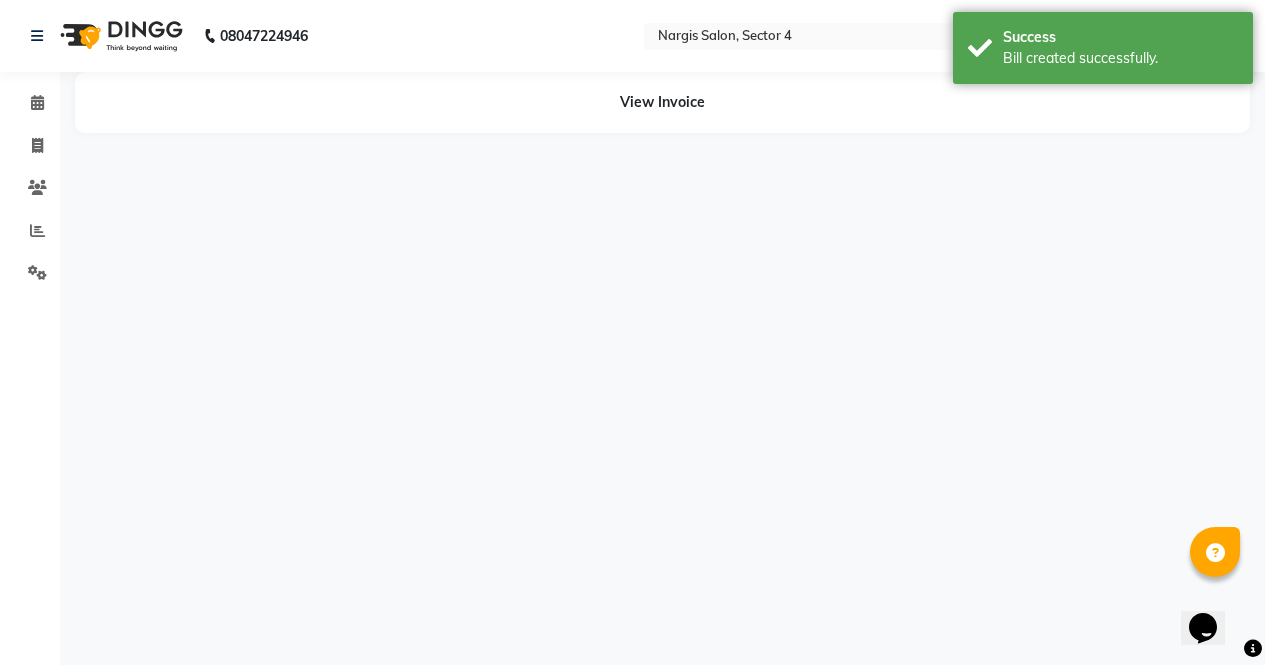 scroll, scrollTop: 0, scrollLeft: 0, axis: both 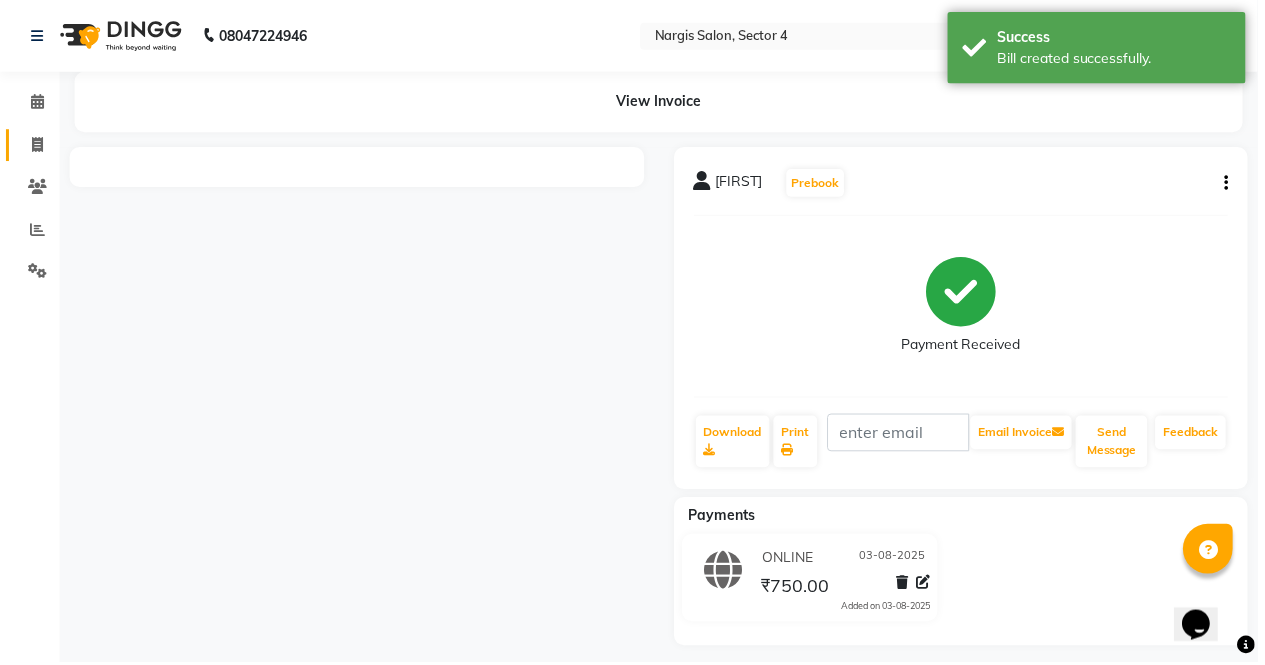 click 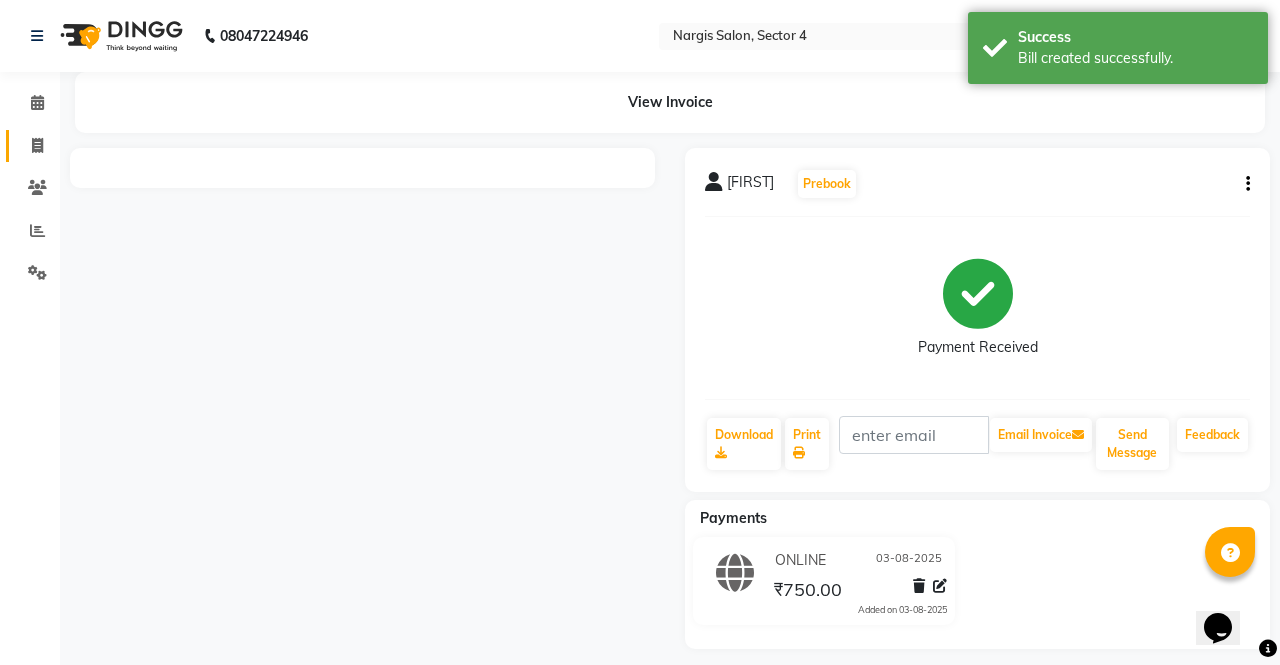 select on "service" 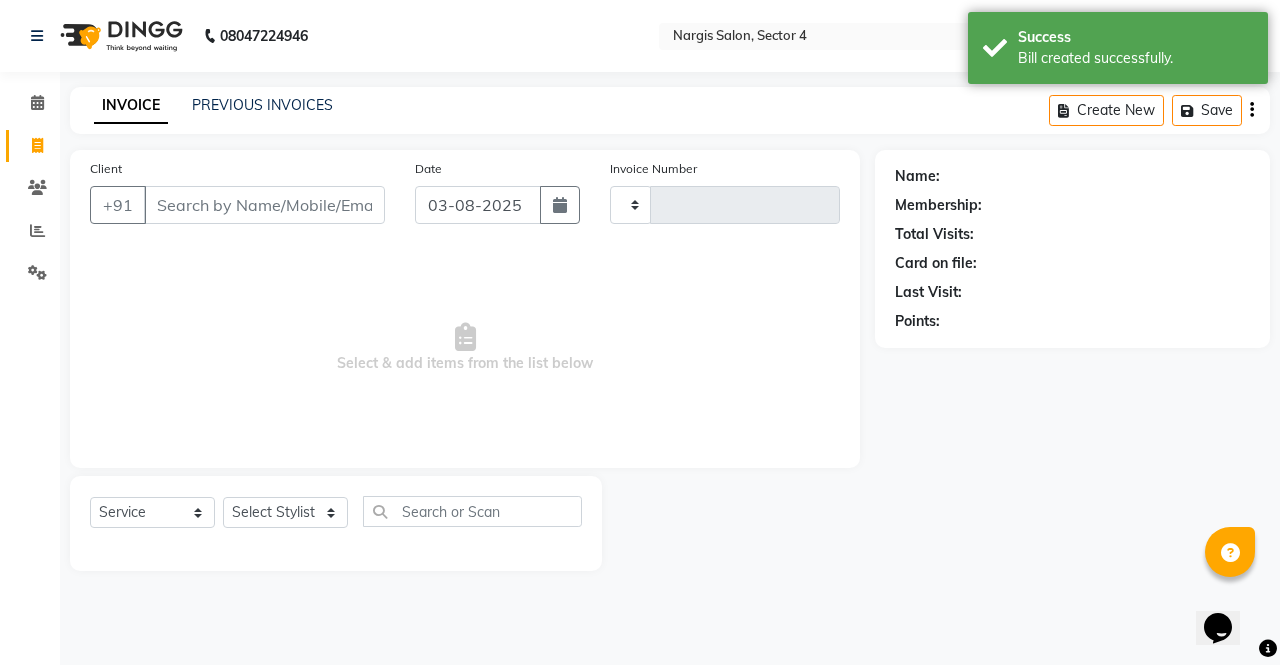 type on "3189" 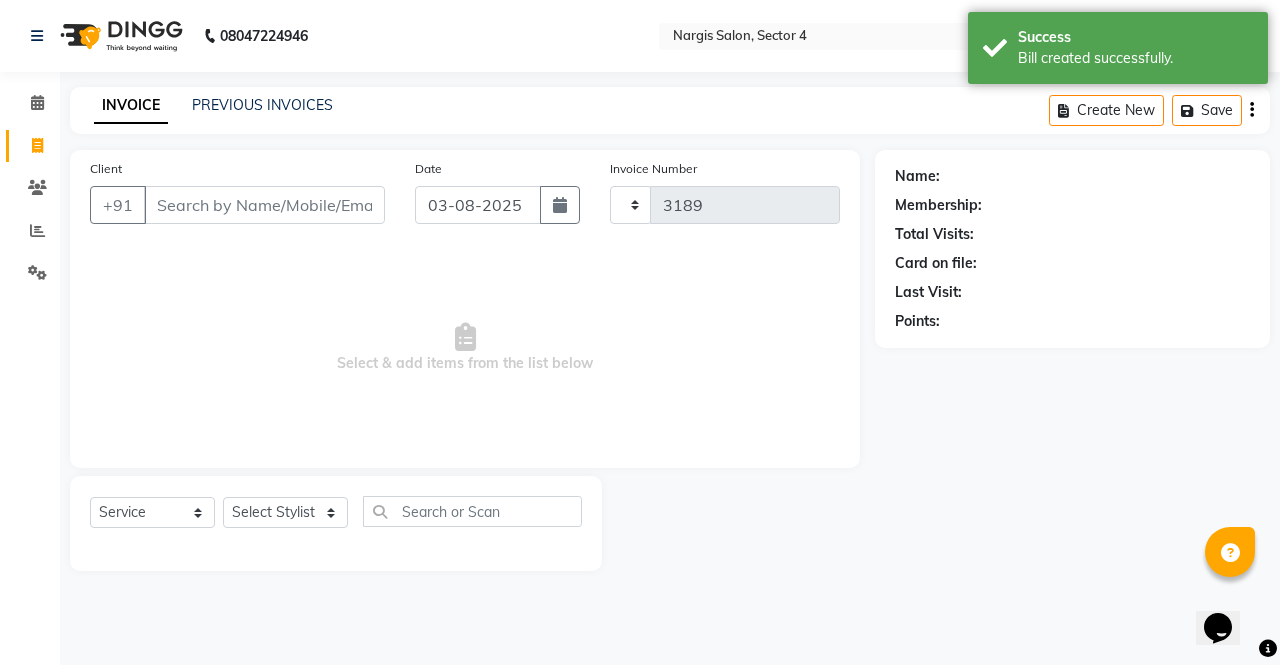 select on "4130" 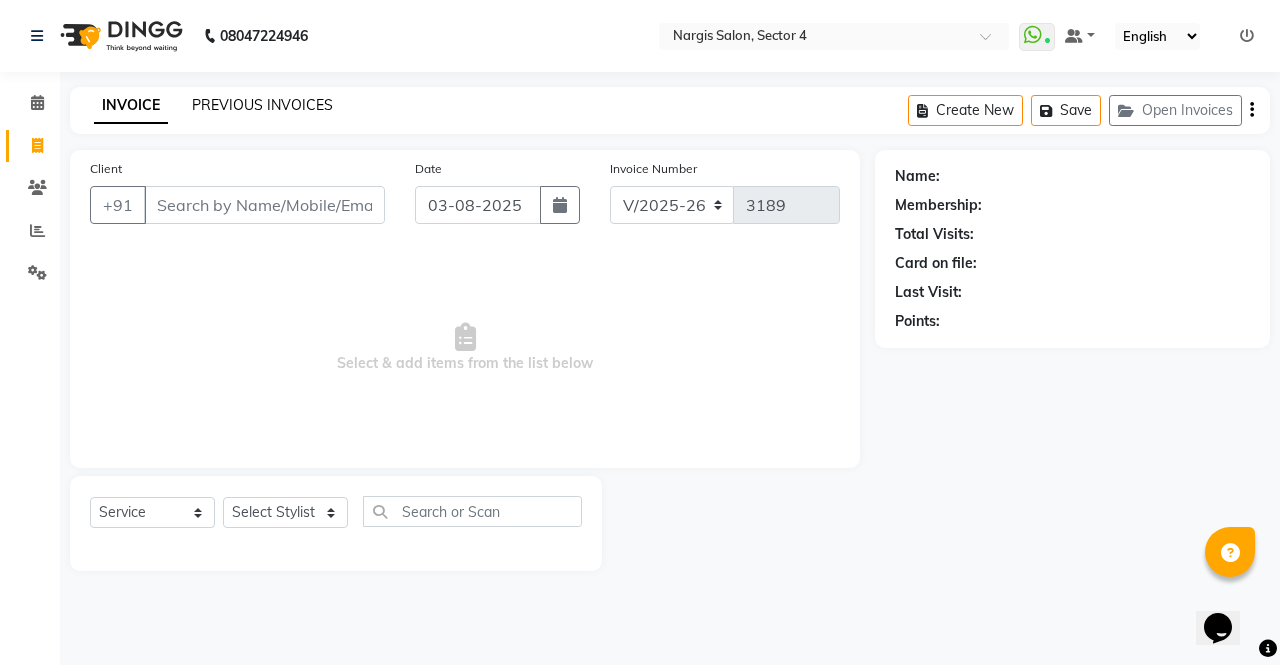 click on "PREVIOUS INVOICES" 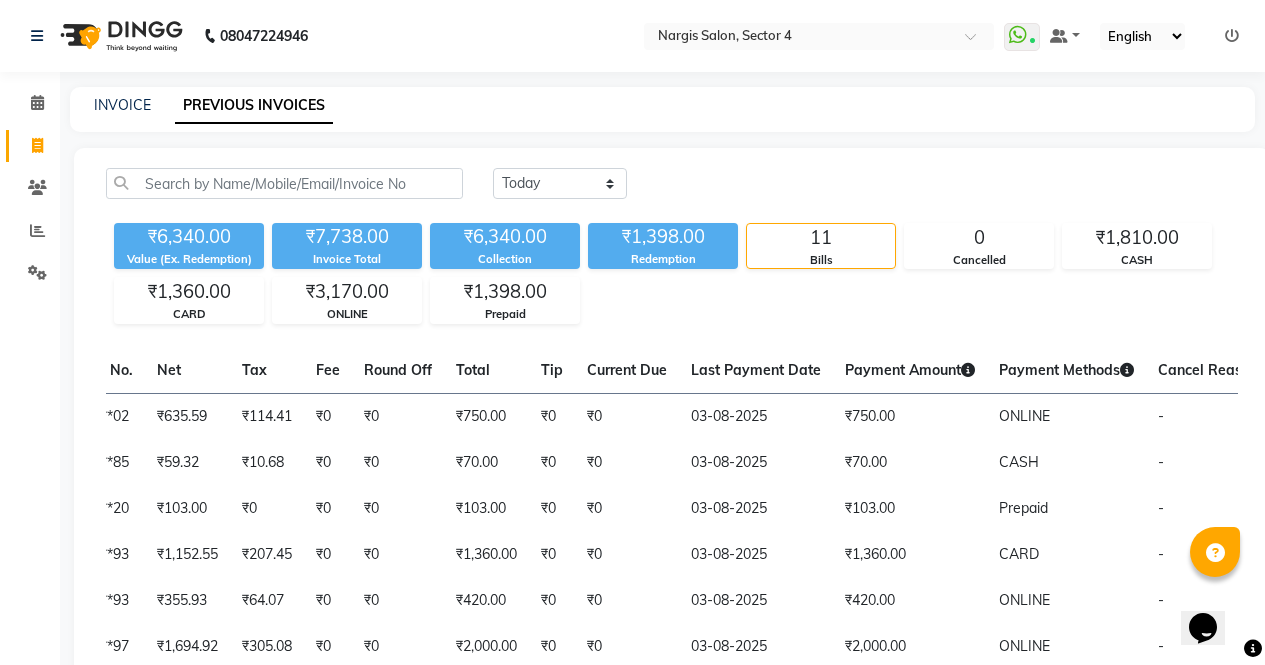 scroll, scrollTop: 0, scrollLeft: 501, axis: horizontal 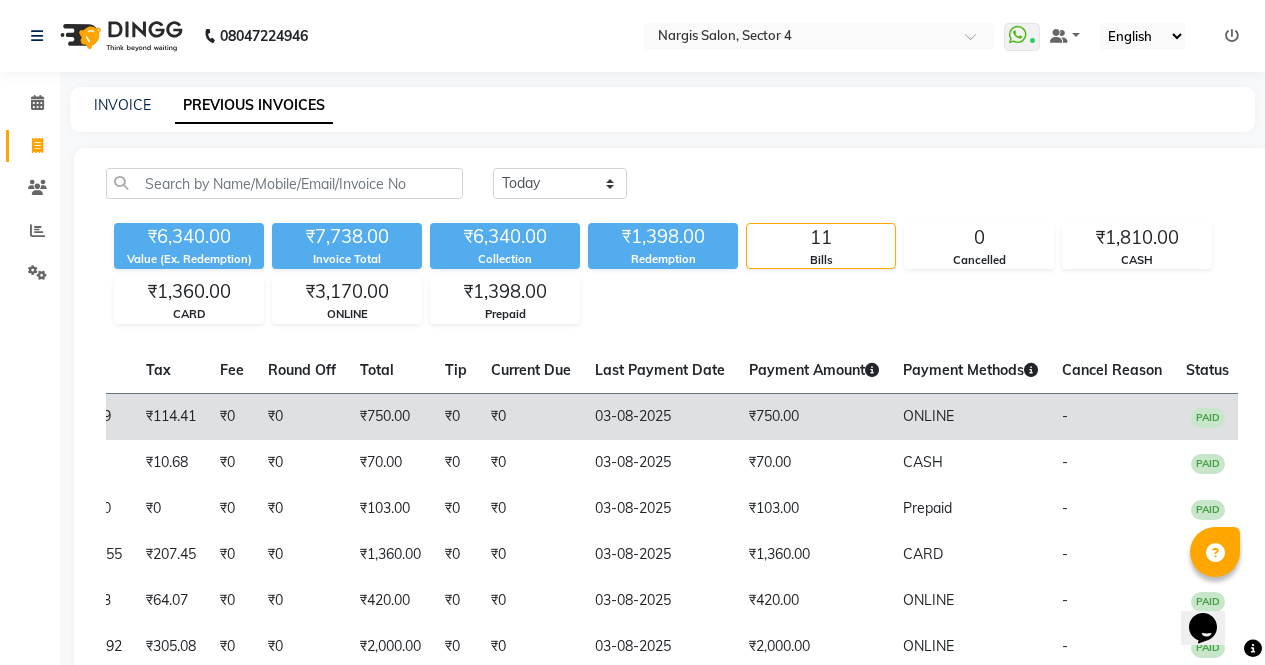 click on "03-08-2025" 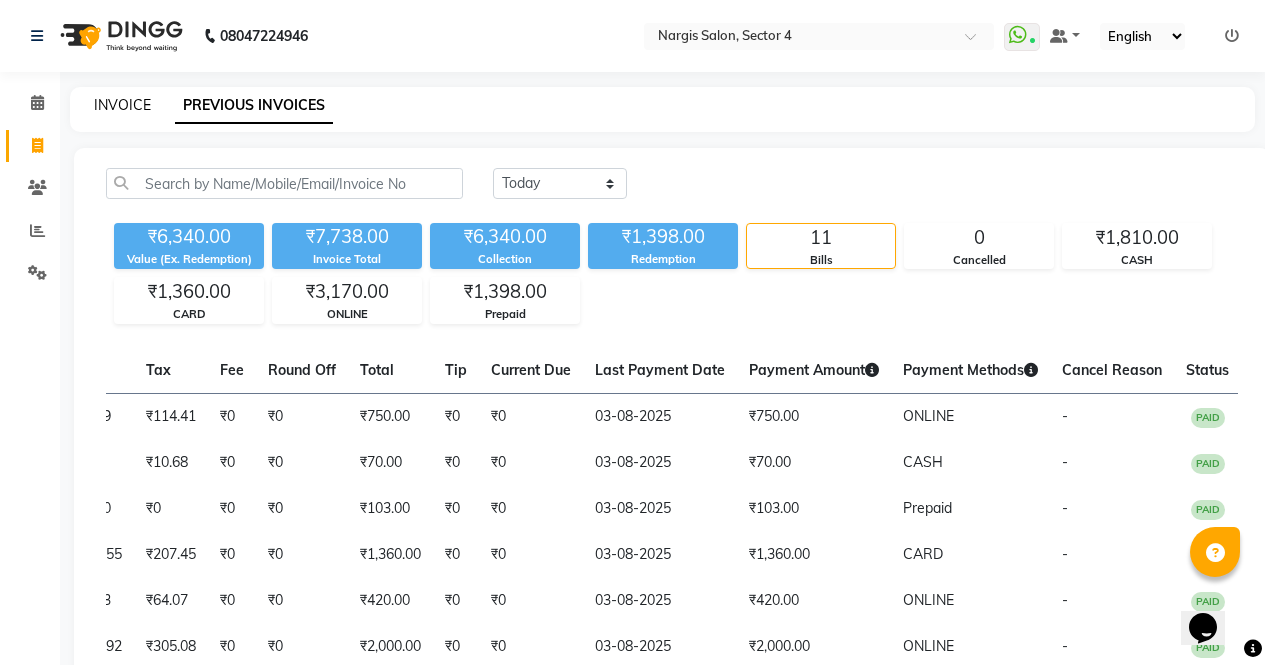 click on "INVOICE" 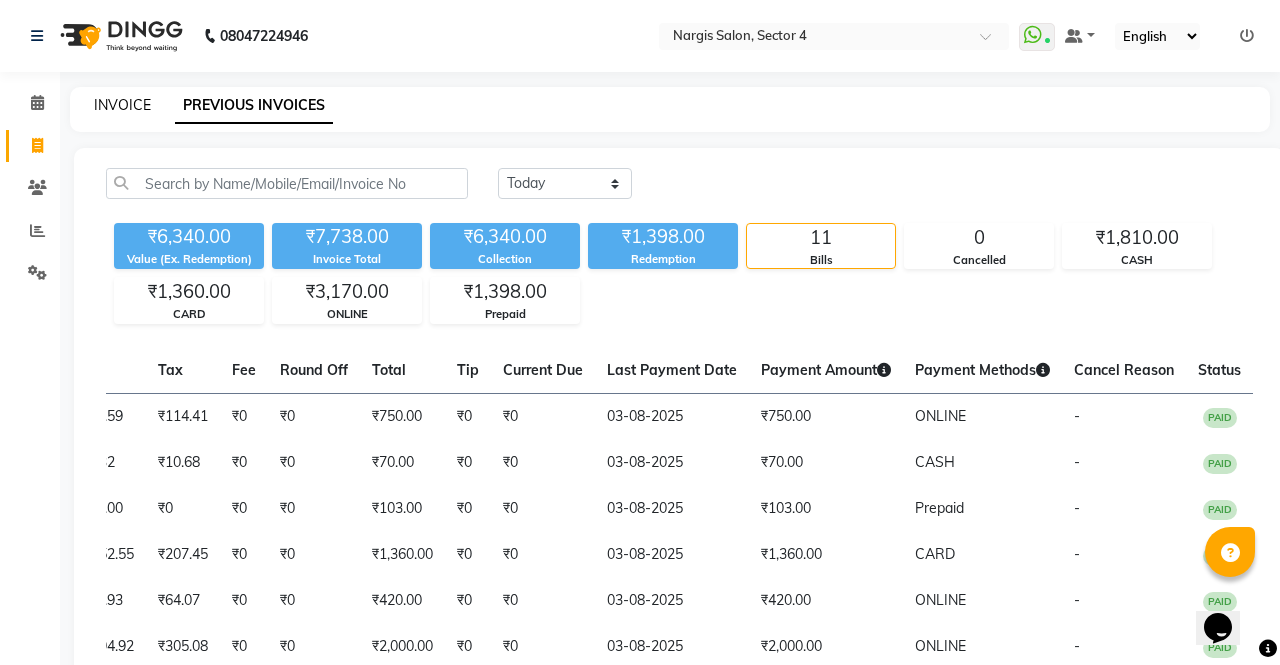select on "service" 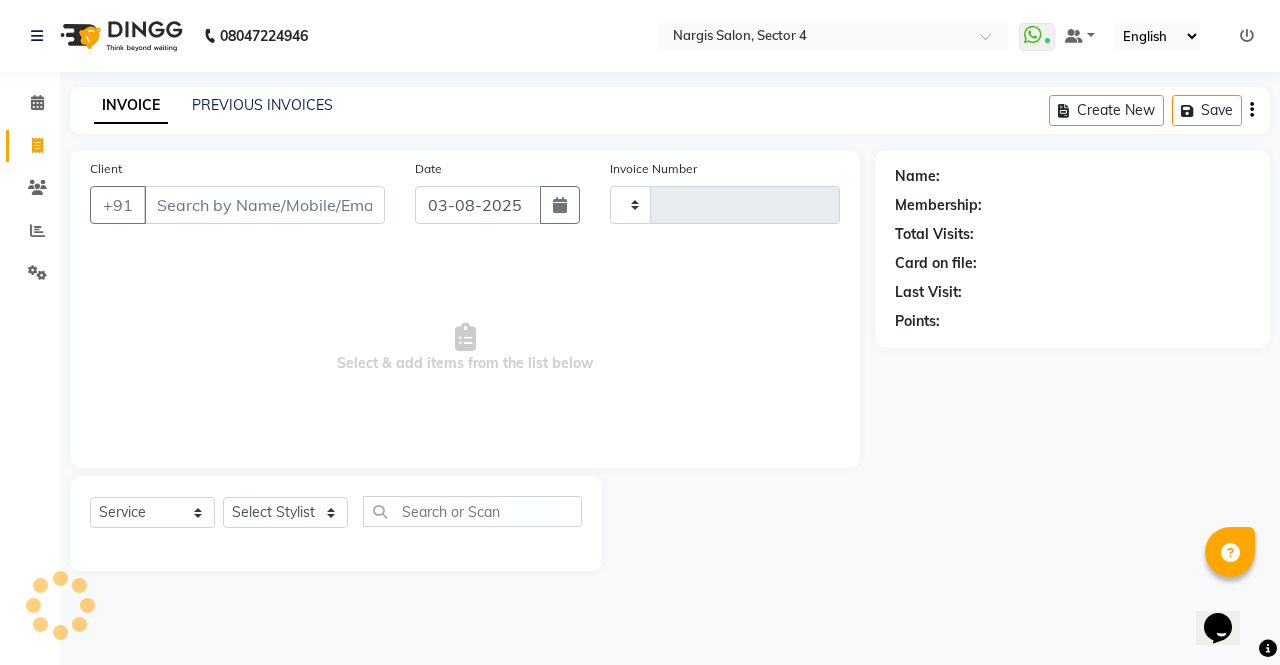 type on "3189" 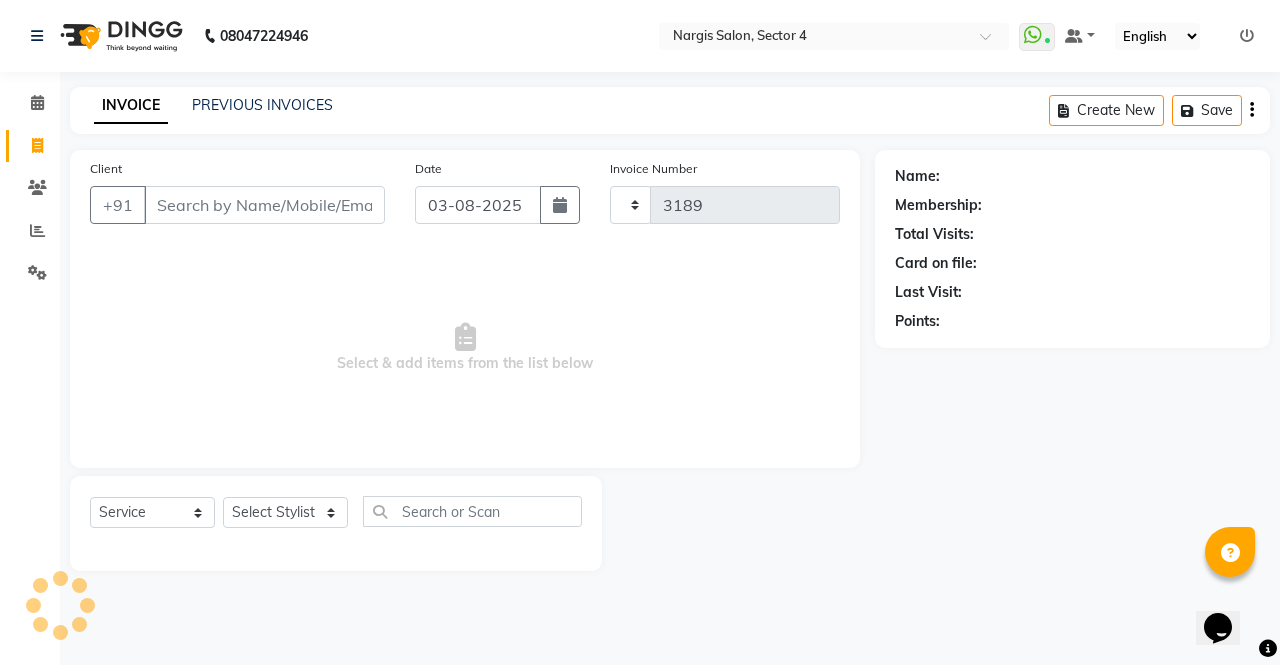 select on "4130" 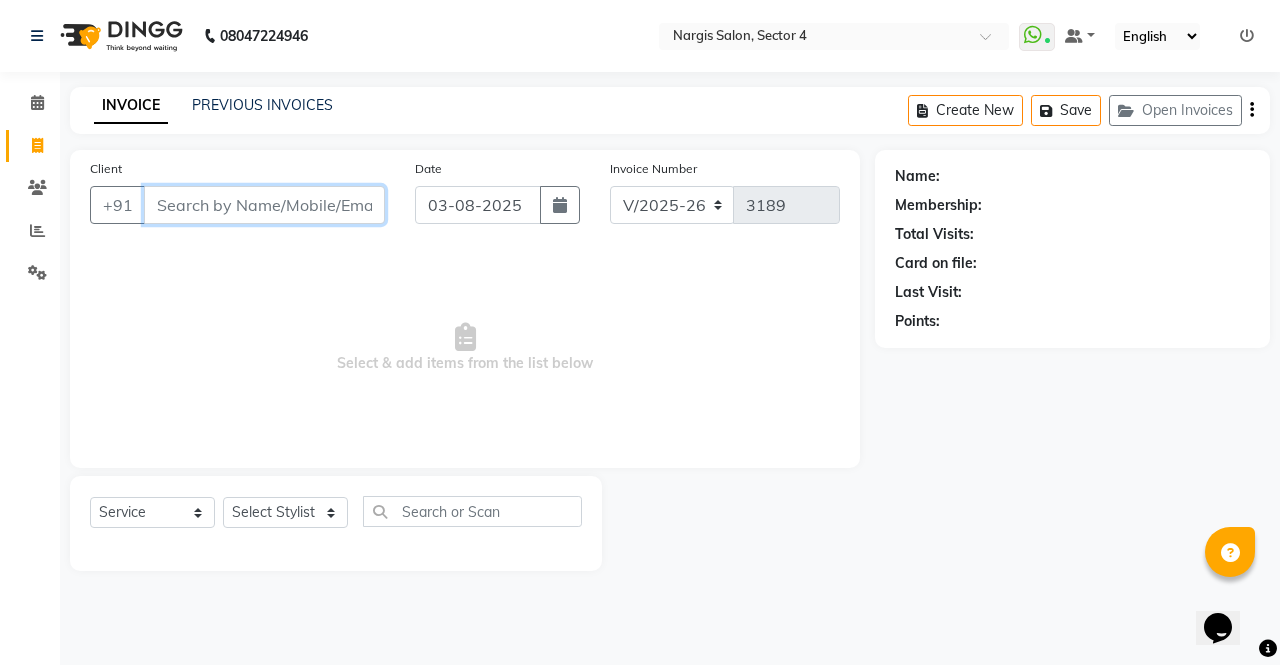 click on "Client" at bounding box center [264, 205] 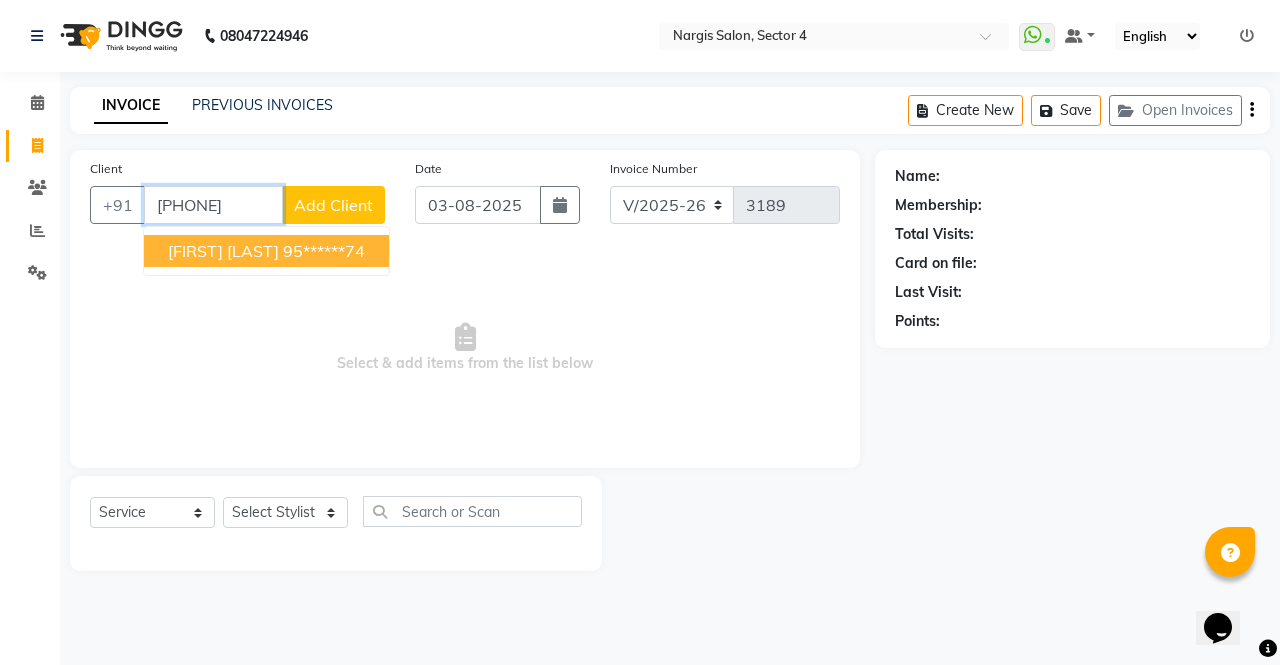 click on "KRISHNA GARG" at bounding box center [223, 251] 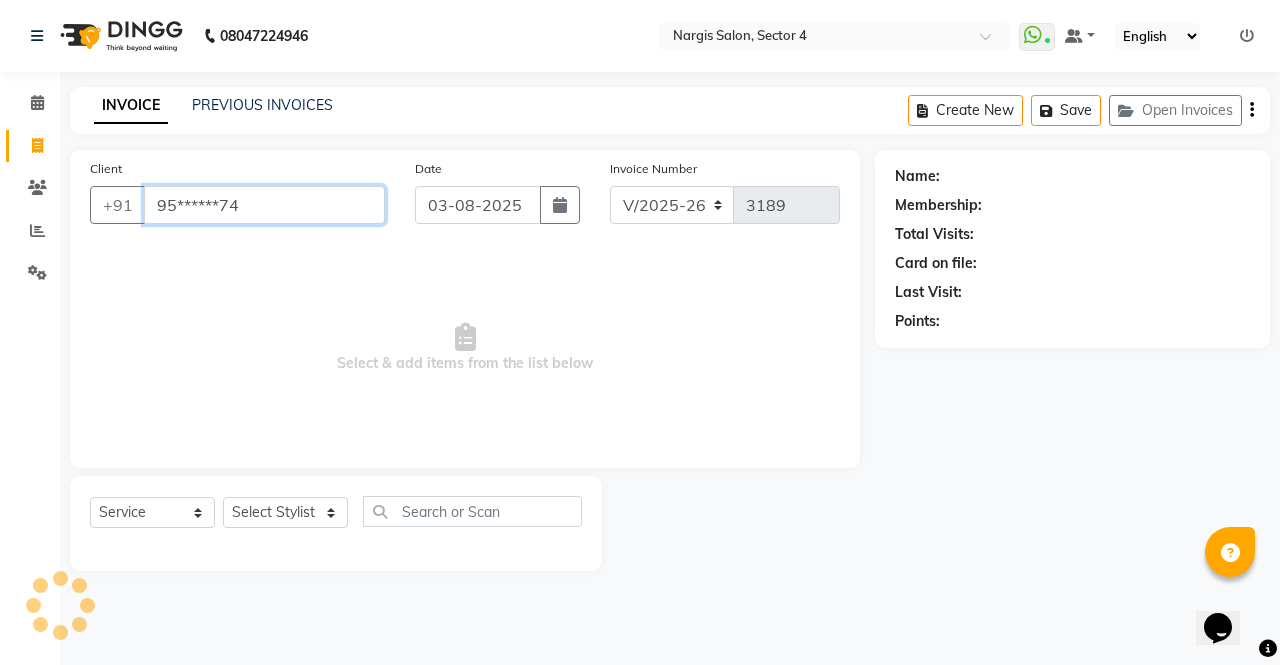 type on "95******74" 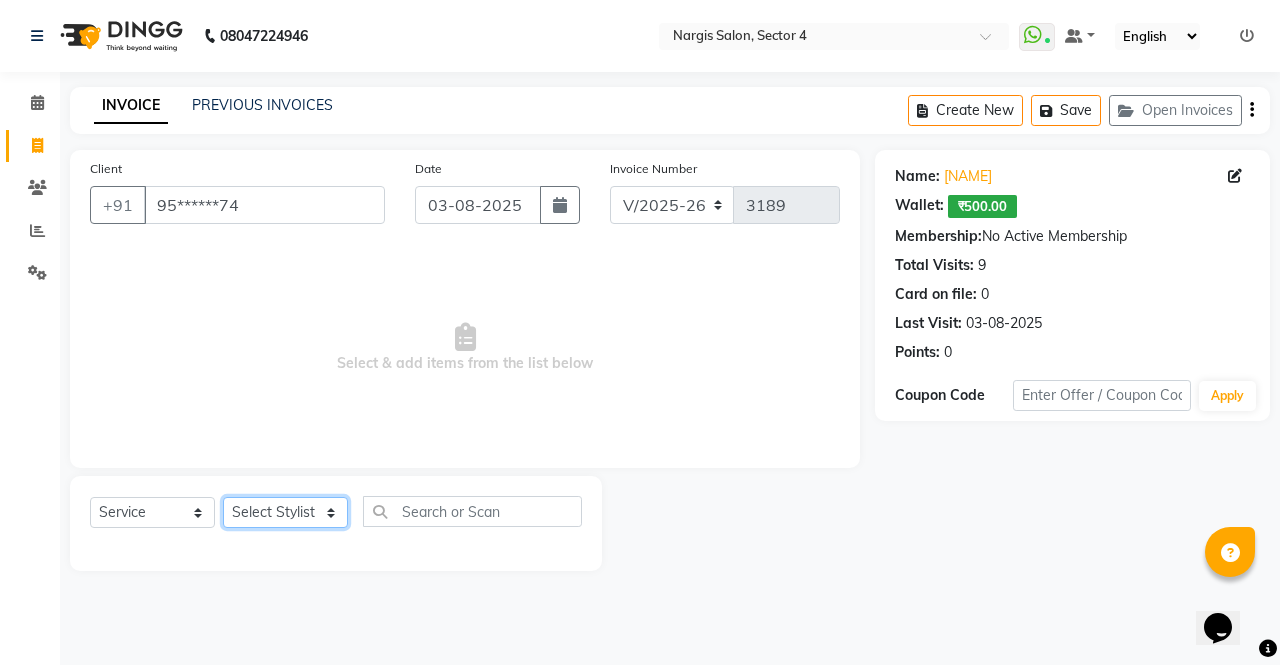 click on "Select Stylist ajeet anu armaan ashu Front Desk muskaan rakhi saima shivam soni sunil yashoda" 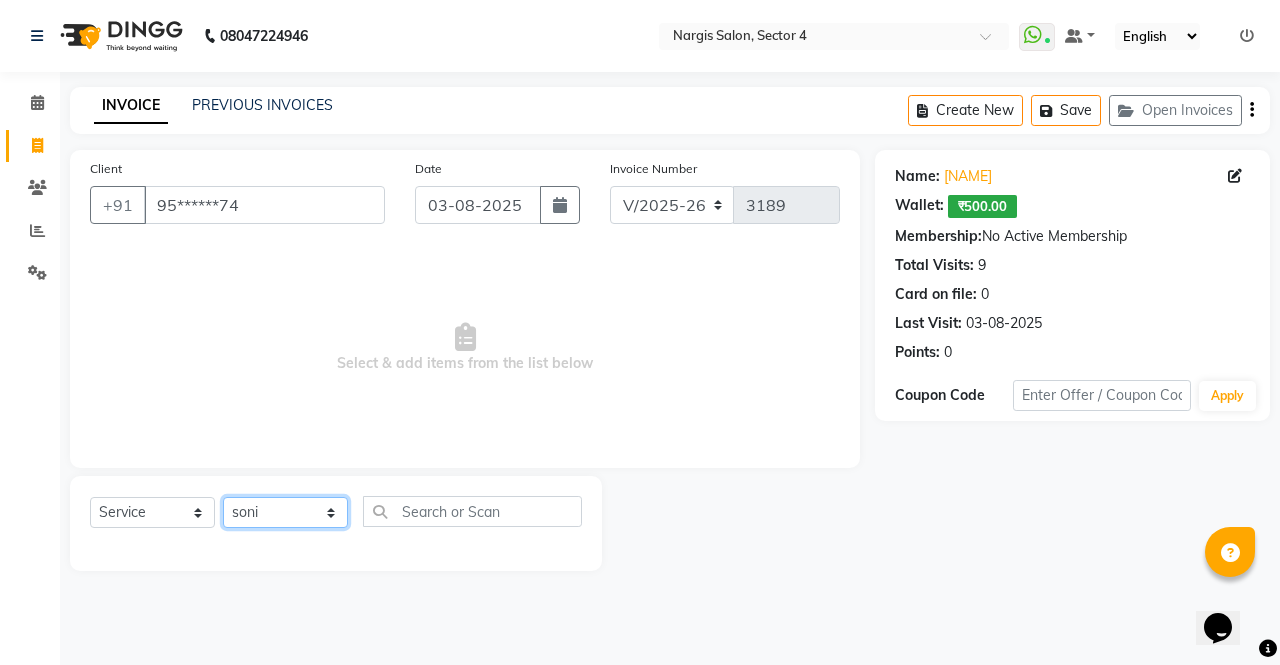 click on "Select Stylist ajeet anu armaan ashu Front Desk muskaan rakhi saima shivam soni sunil yashoda" 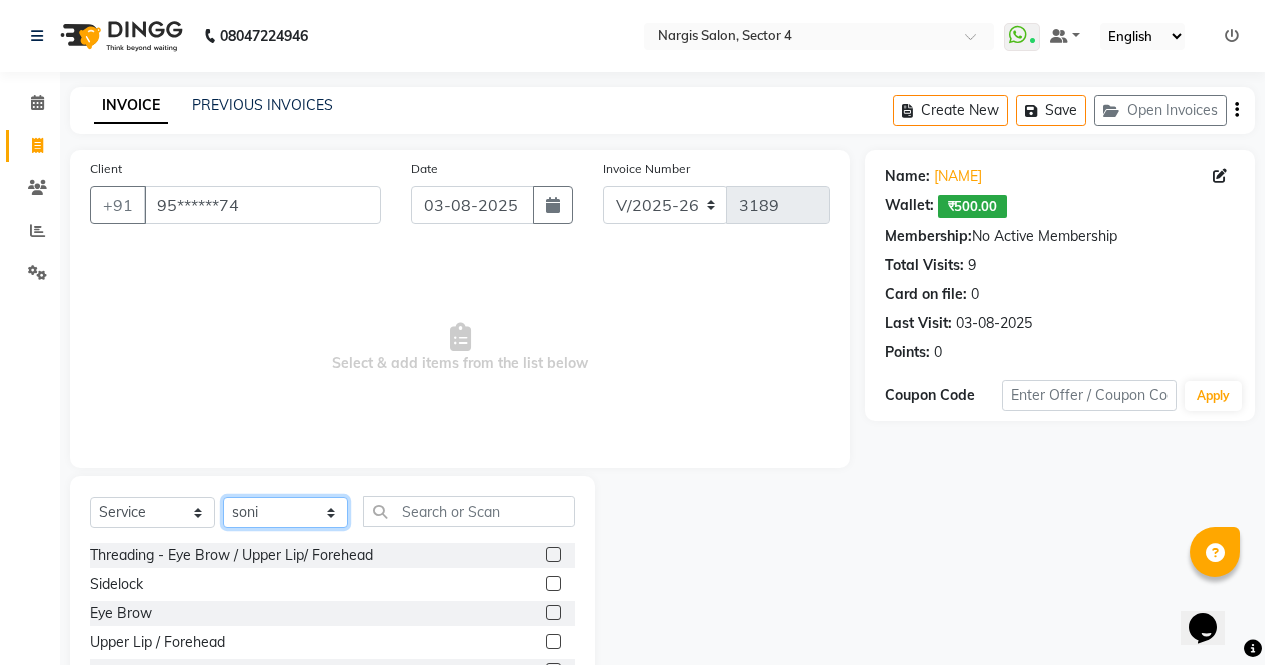 scroll, scrollTop: 136, scrollLeft: 0, axis: vertical 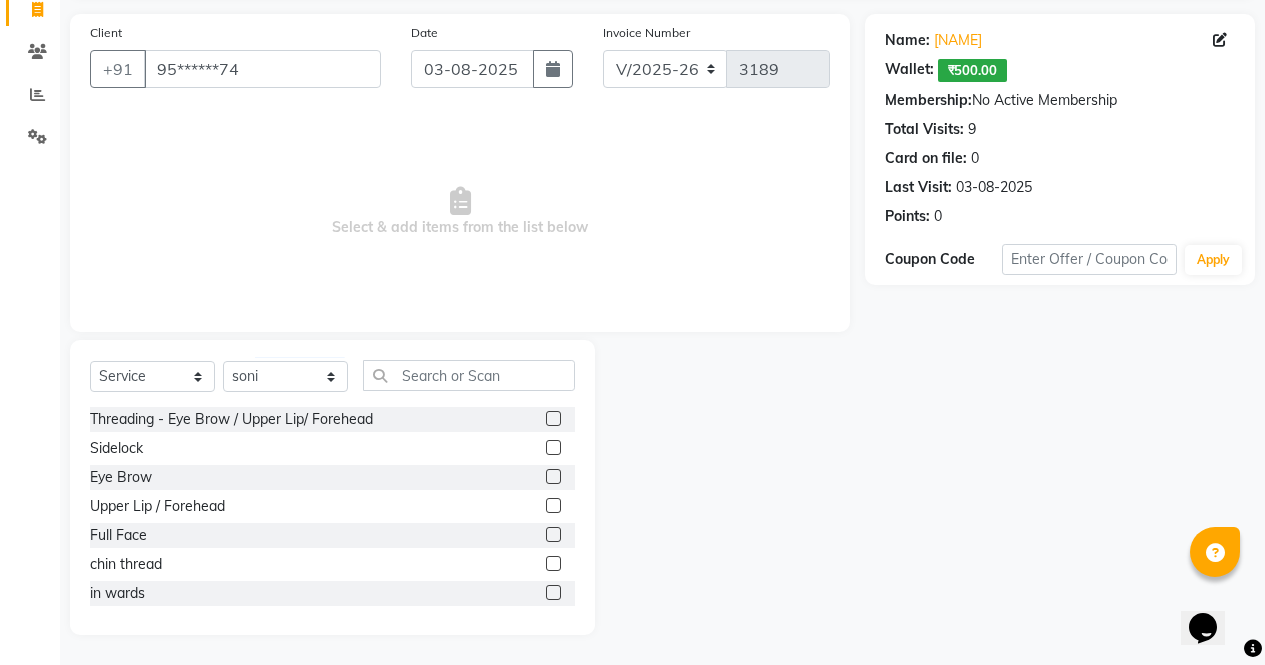 click 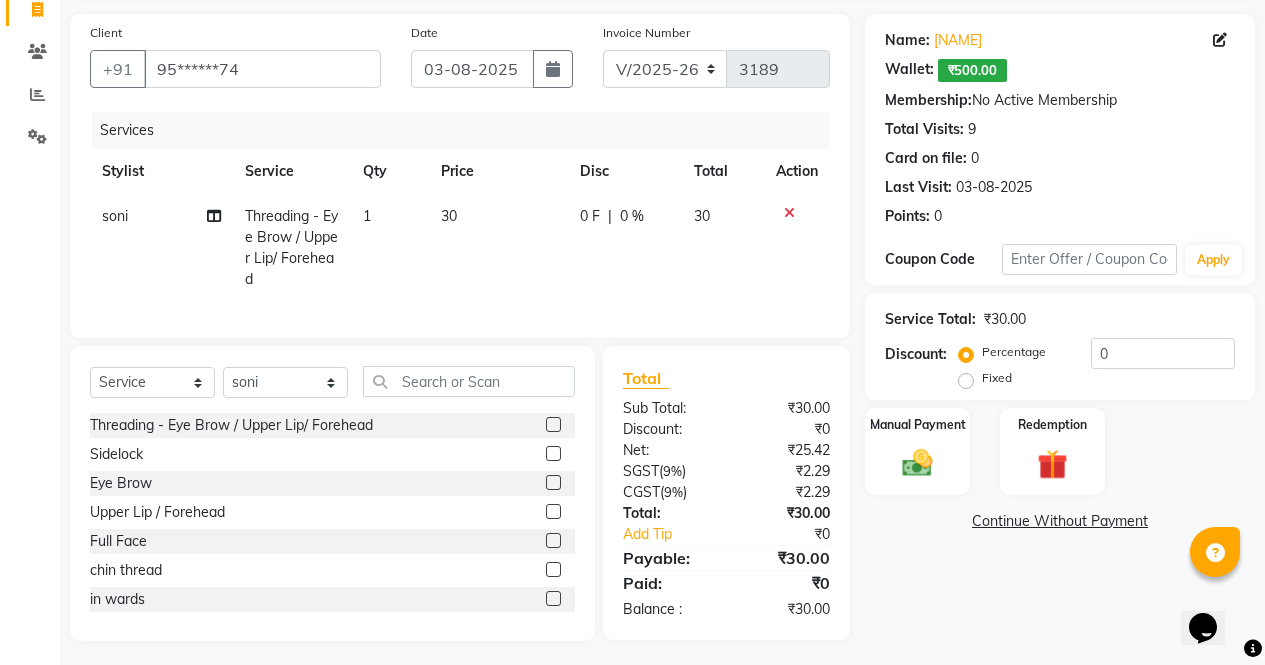 click 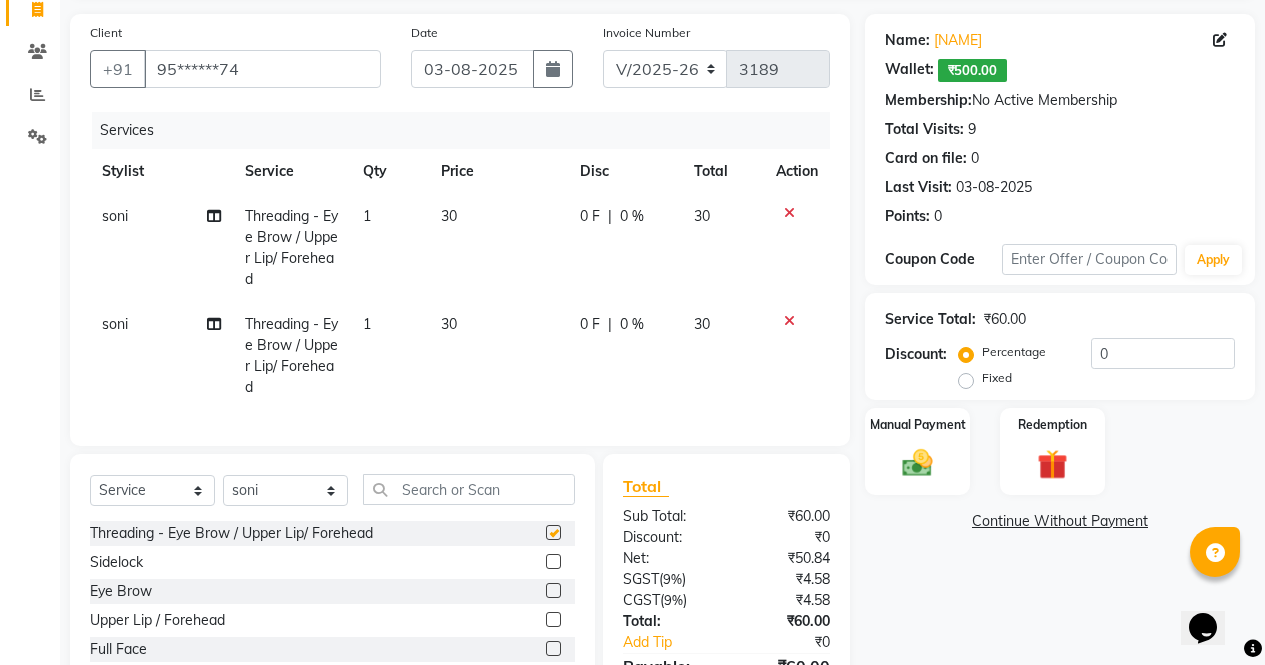 checkbox on "false" 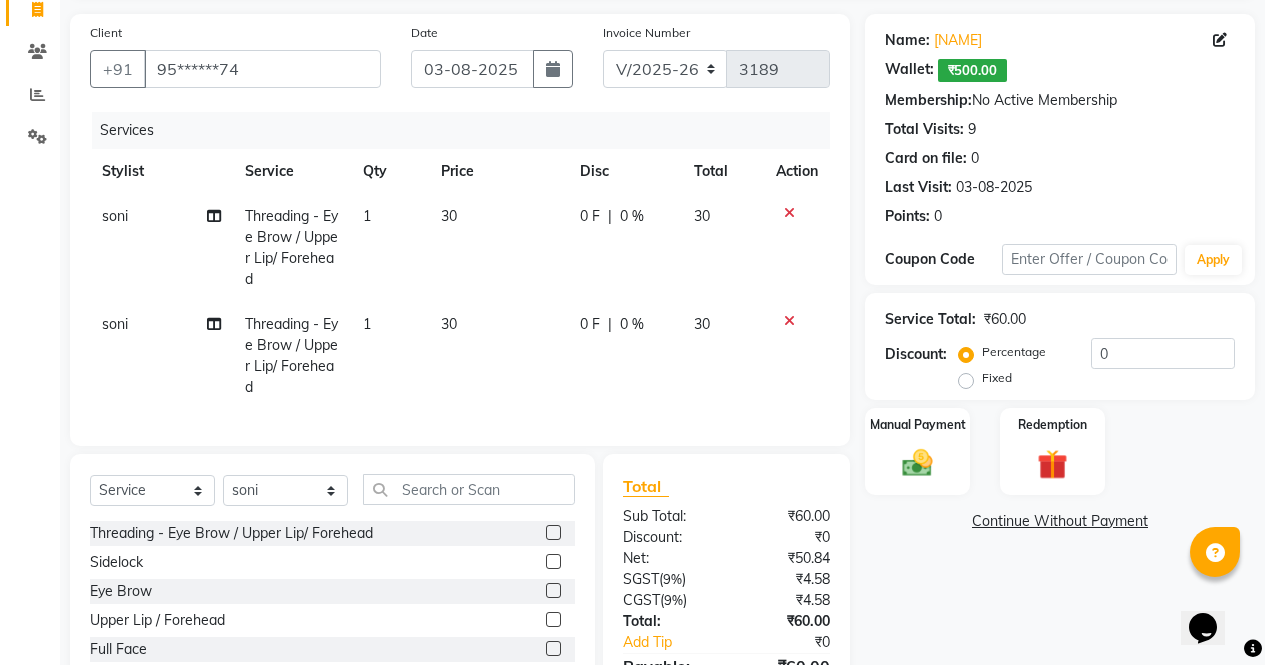 click 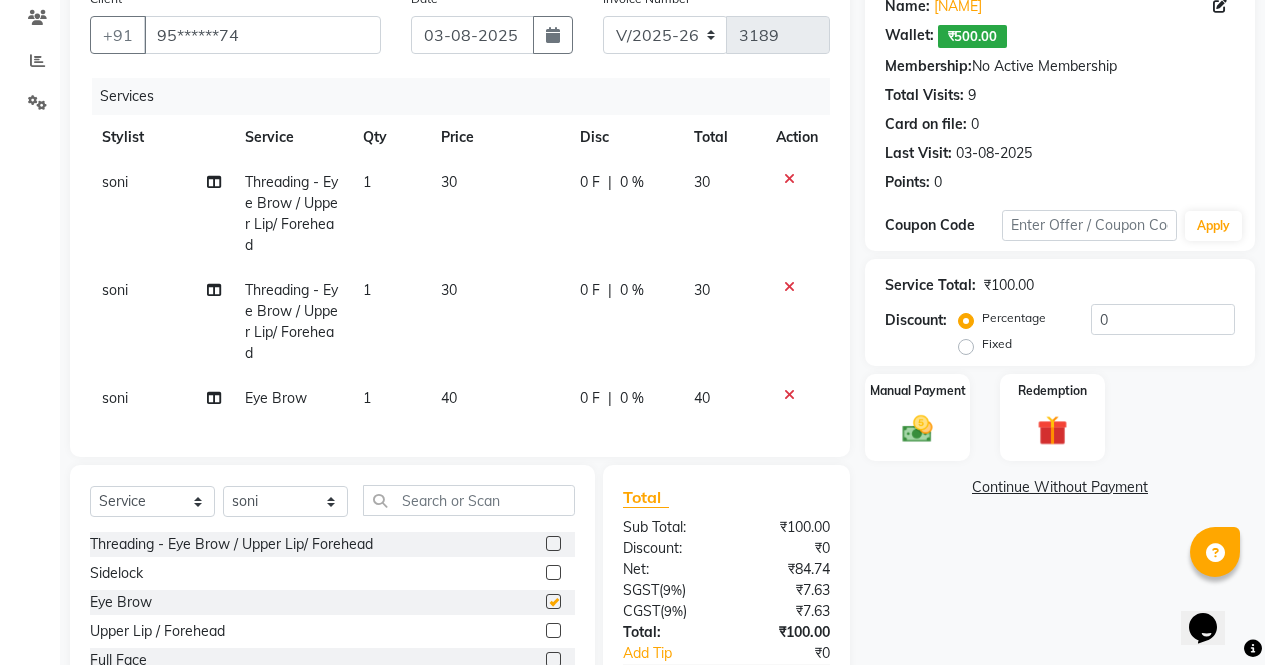 checkbox on "false" 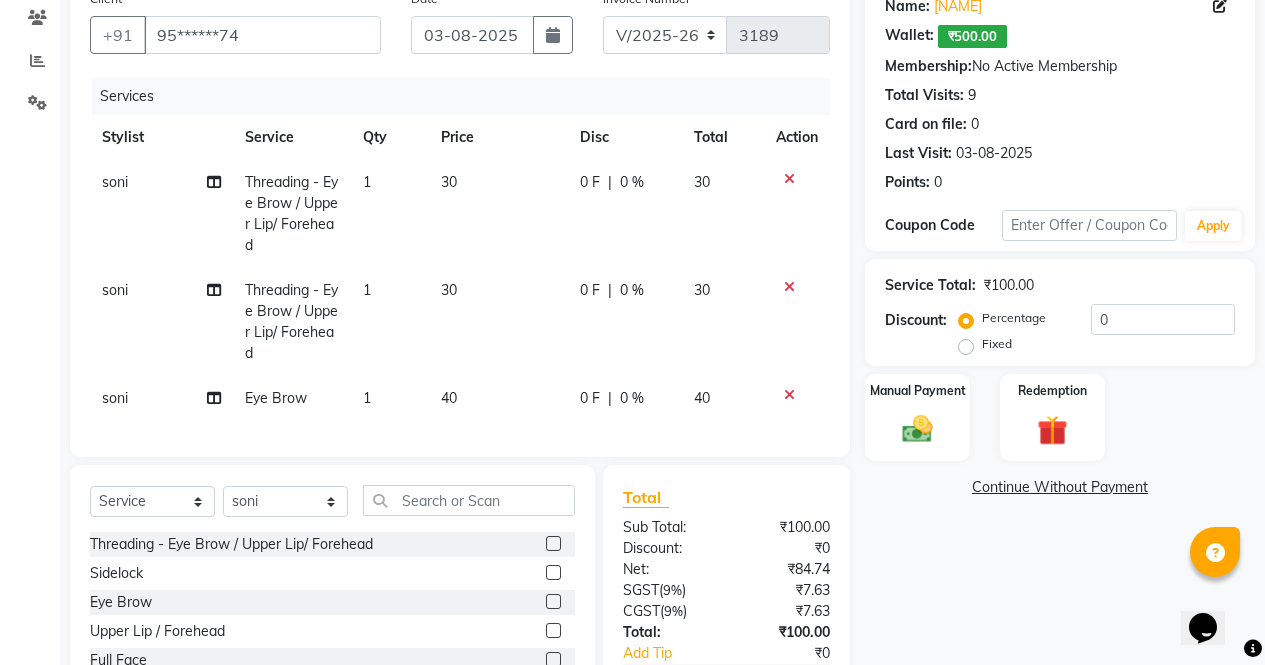 scroll, scrollTop: 310, scrollLeft: 0, axis: vertical 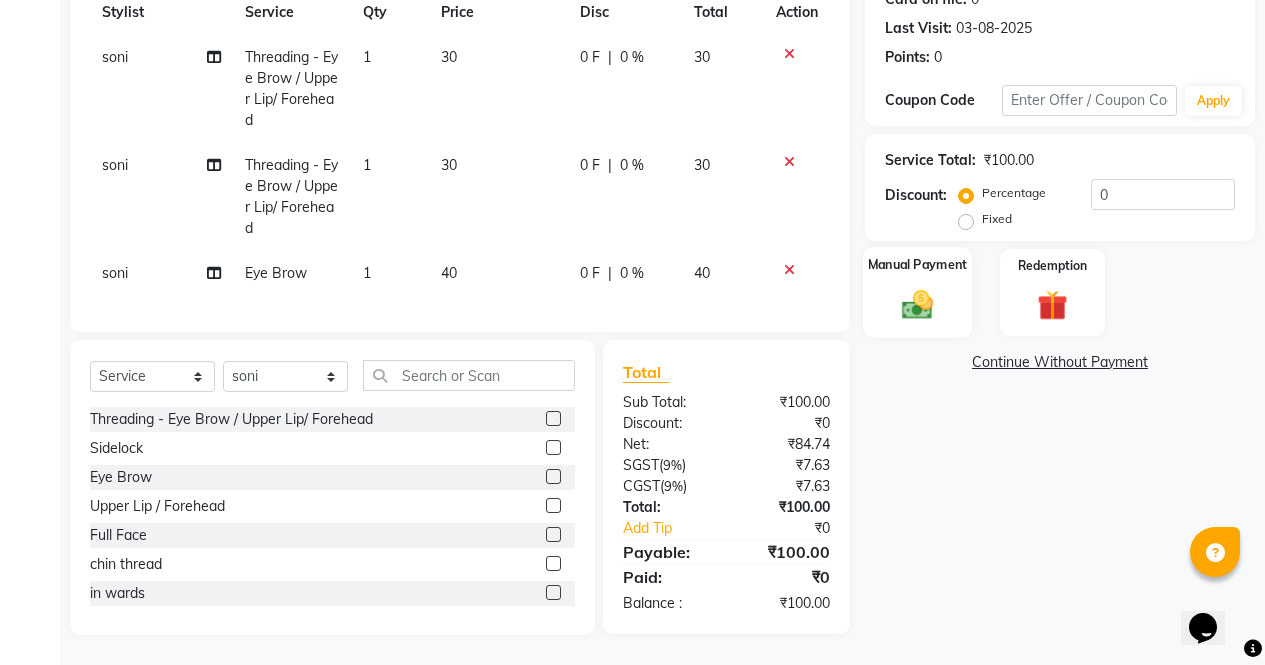 click 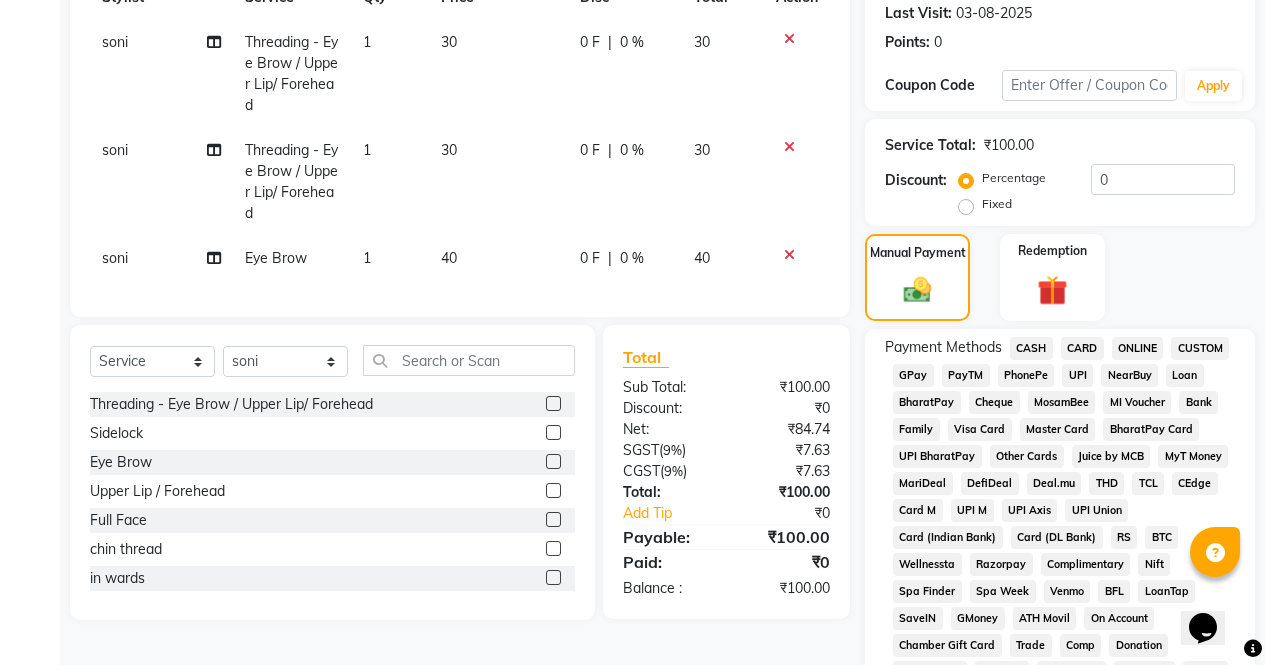 click on "CASH" 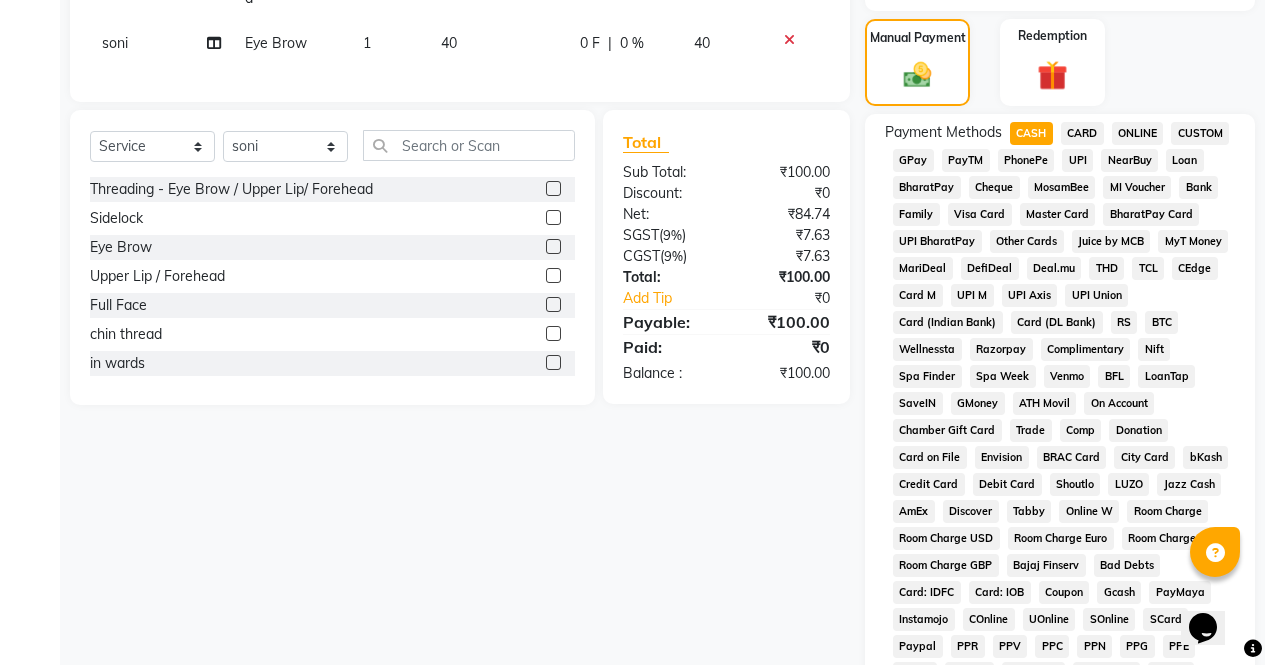 scroll, scrollTop: 945, scrollLeft: 0, axis: vertical 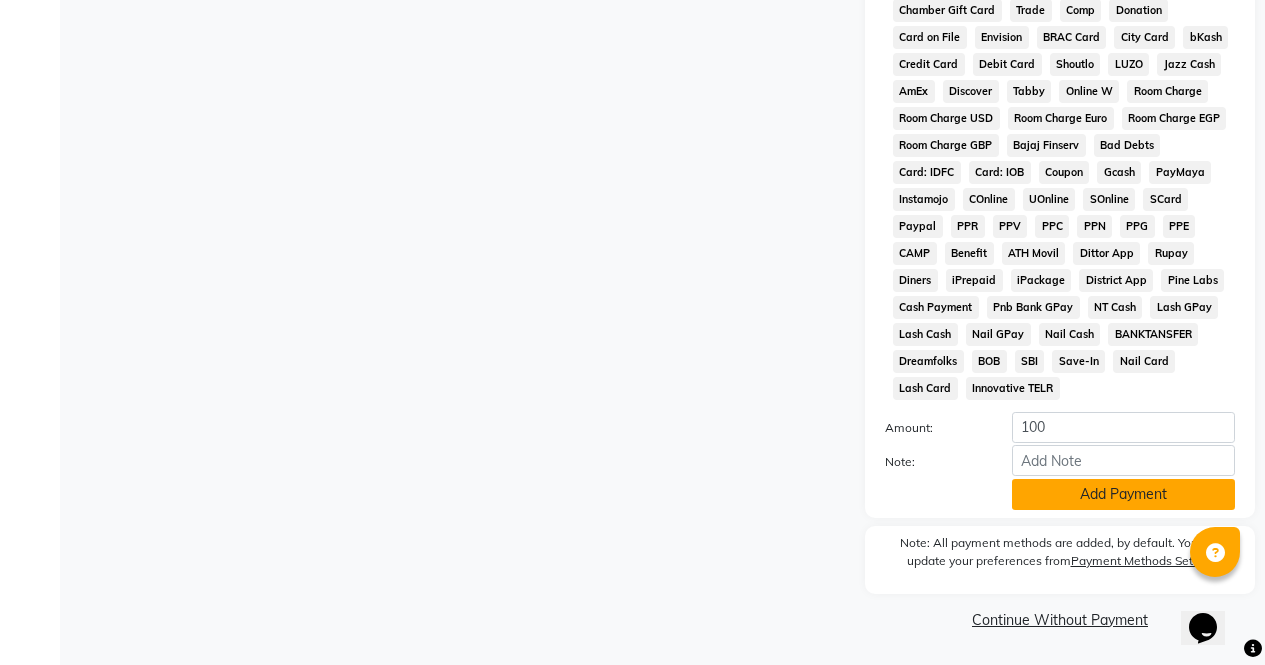 click on "Add Payment" 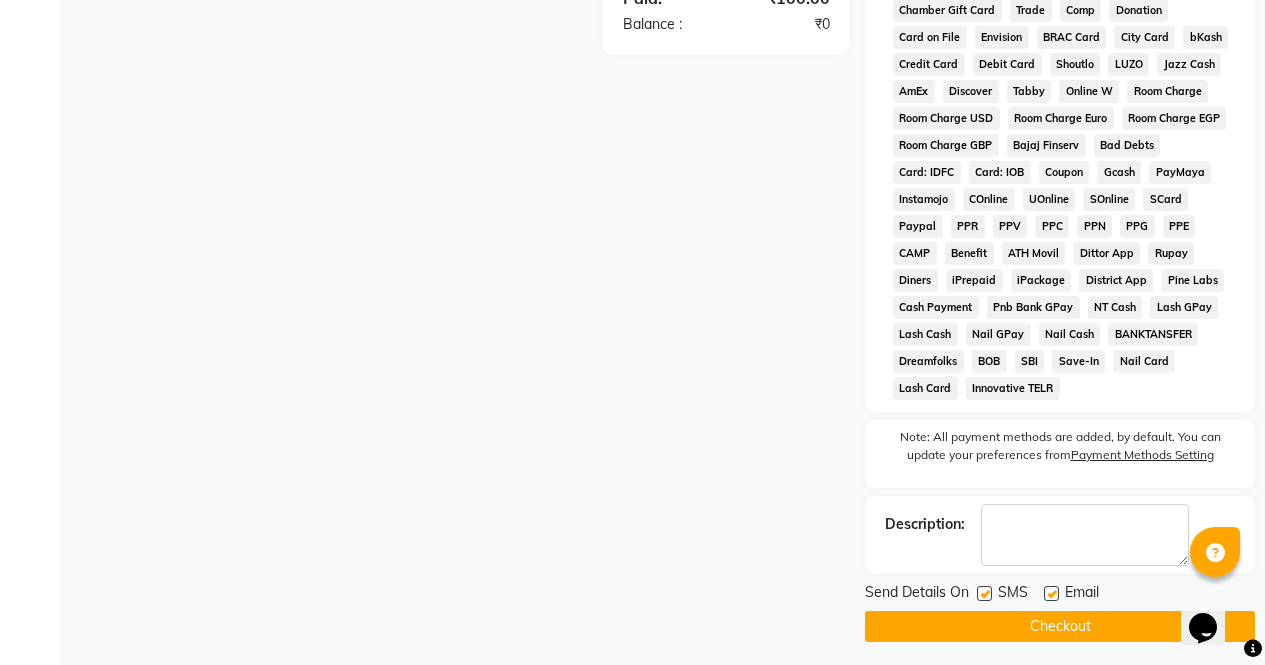 click on "Checkout" 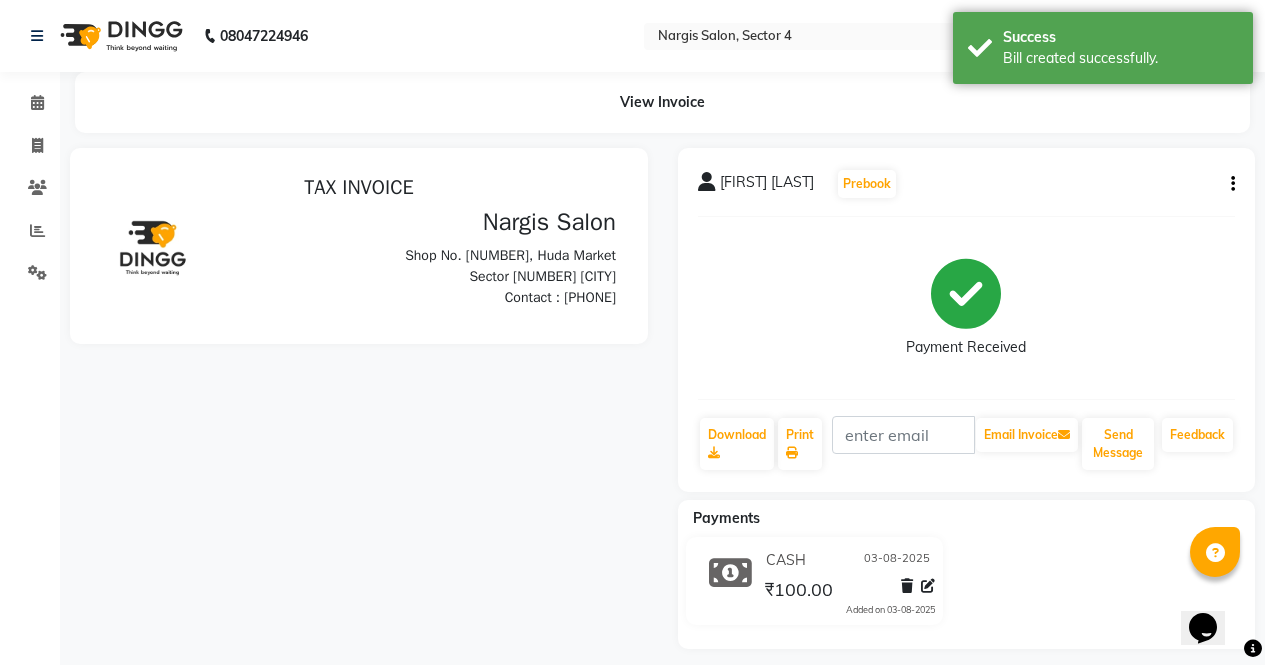 scroll, scrollTop: 0, scrollLeft: 0, axis: both 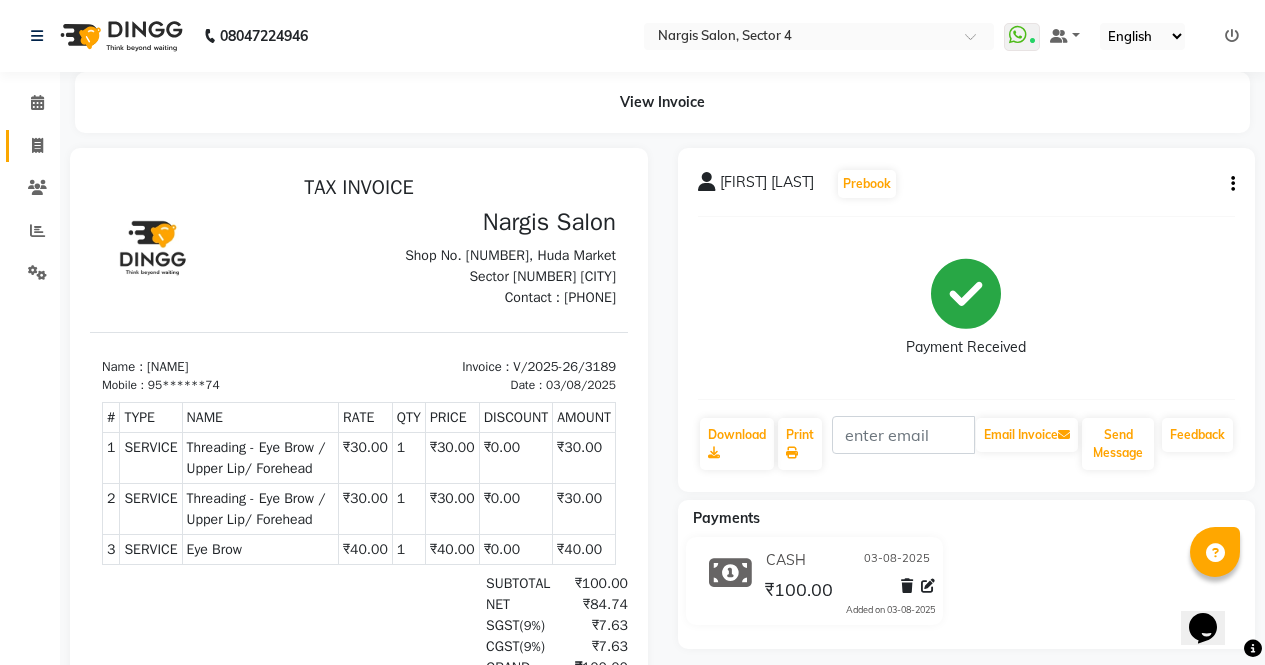 click 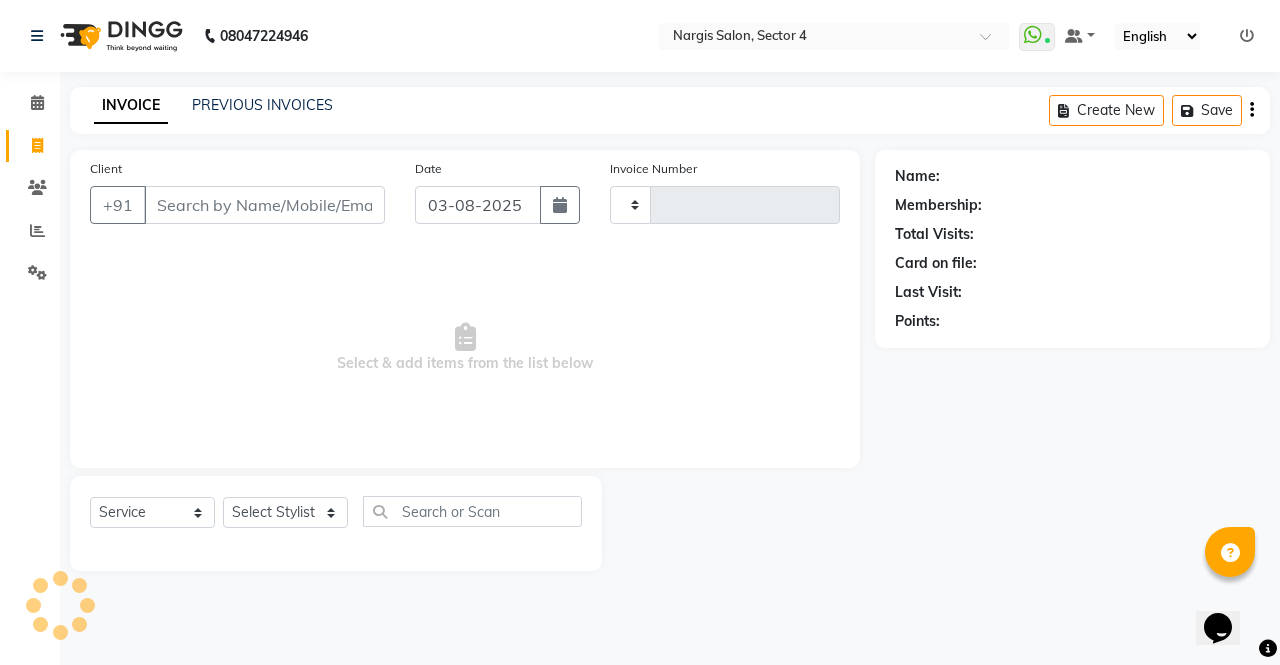type on "3190" 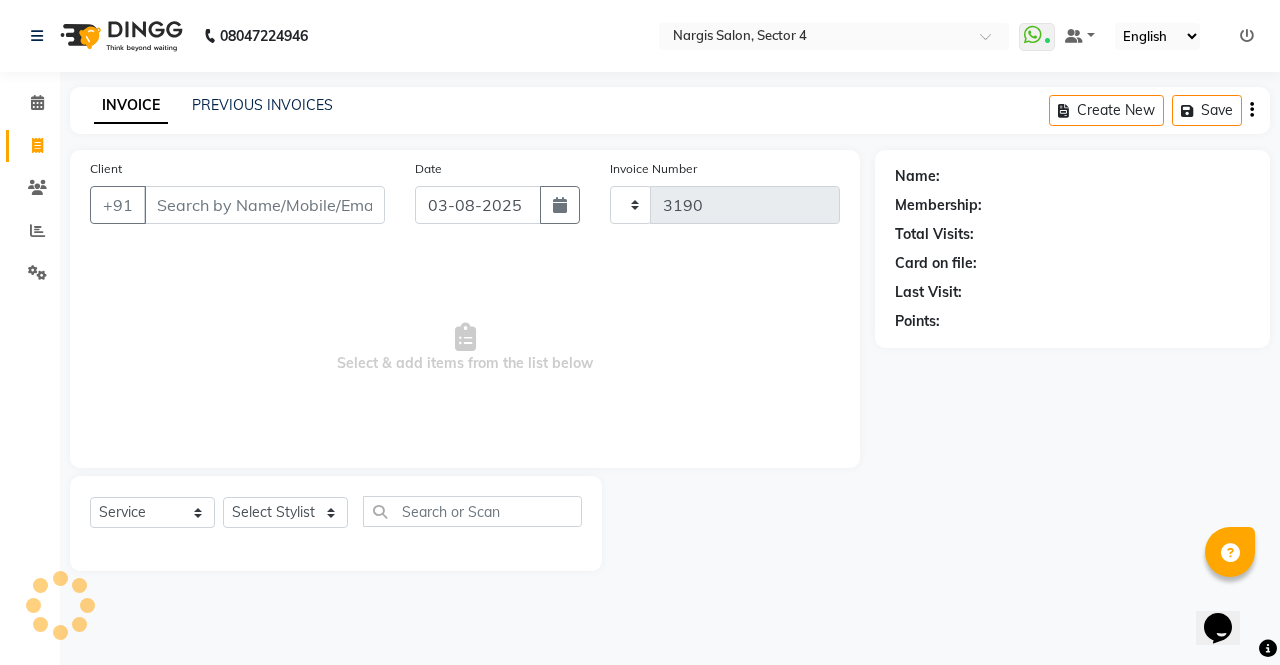 select on "4130" 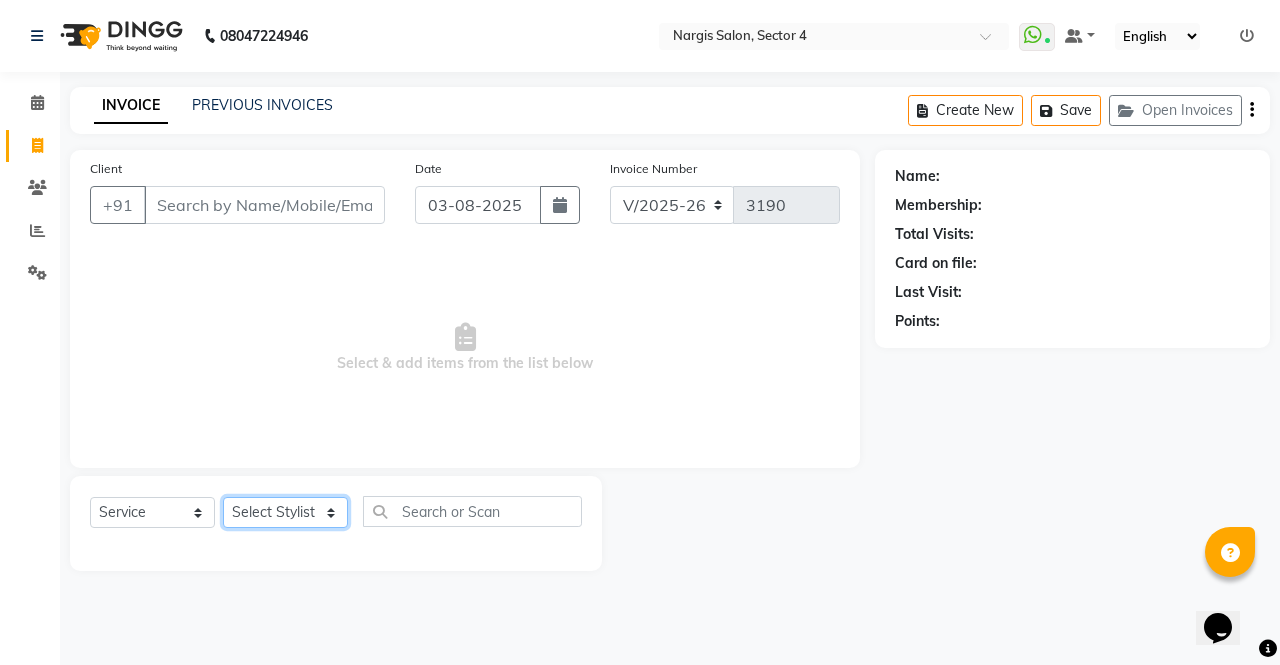 click on "Select Stylist ajeet anu armaan ashu Front Desk muskaan rakhi saima shivam soni sunil yashoda" 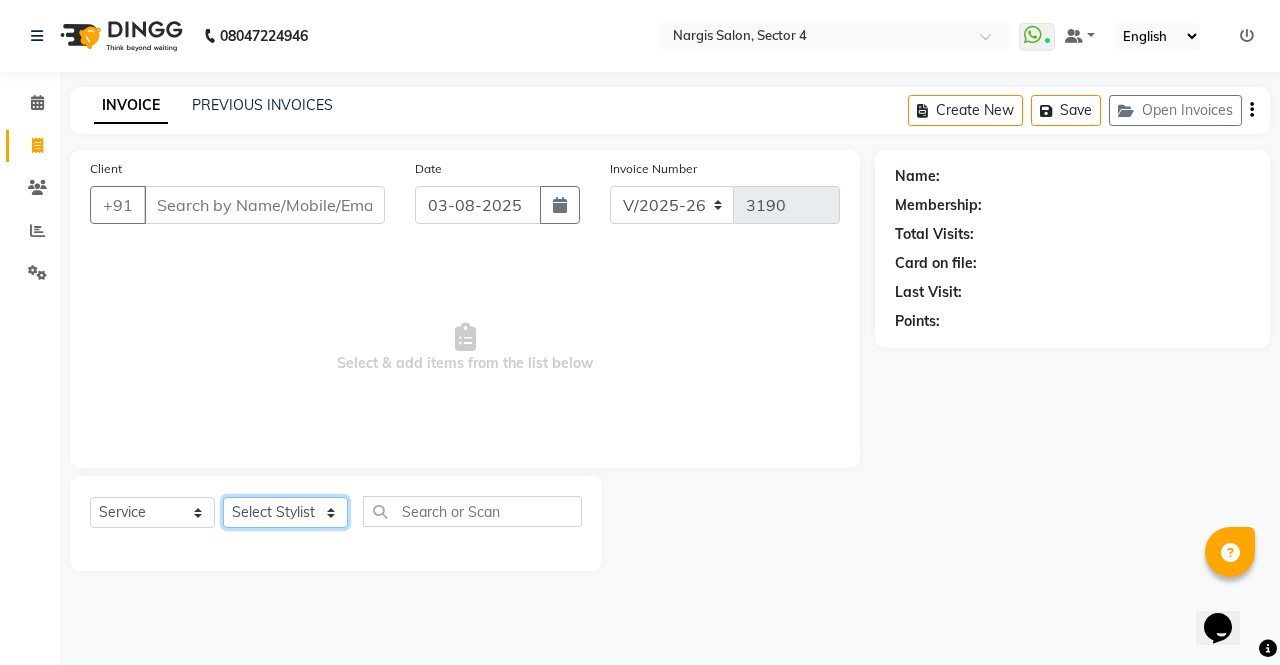 select on "28132" 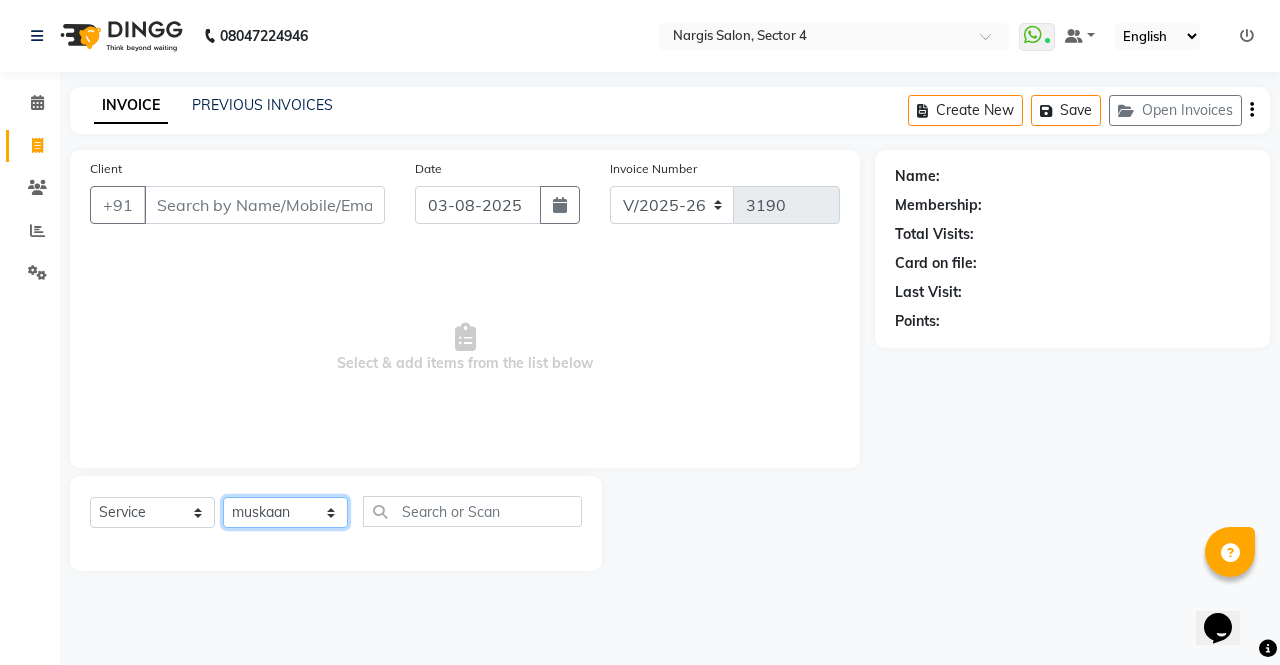 click on "Select Stylist ajeet anu armaan ashu Front Desk muskaan rakhi saima shivam soni sunil yashoda" 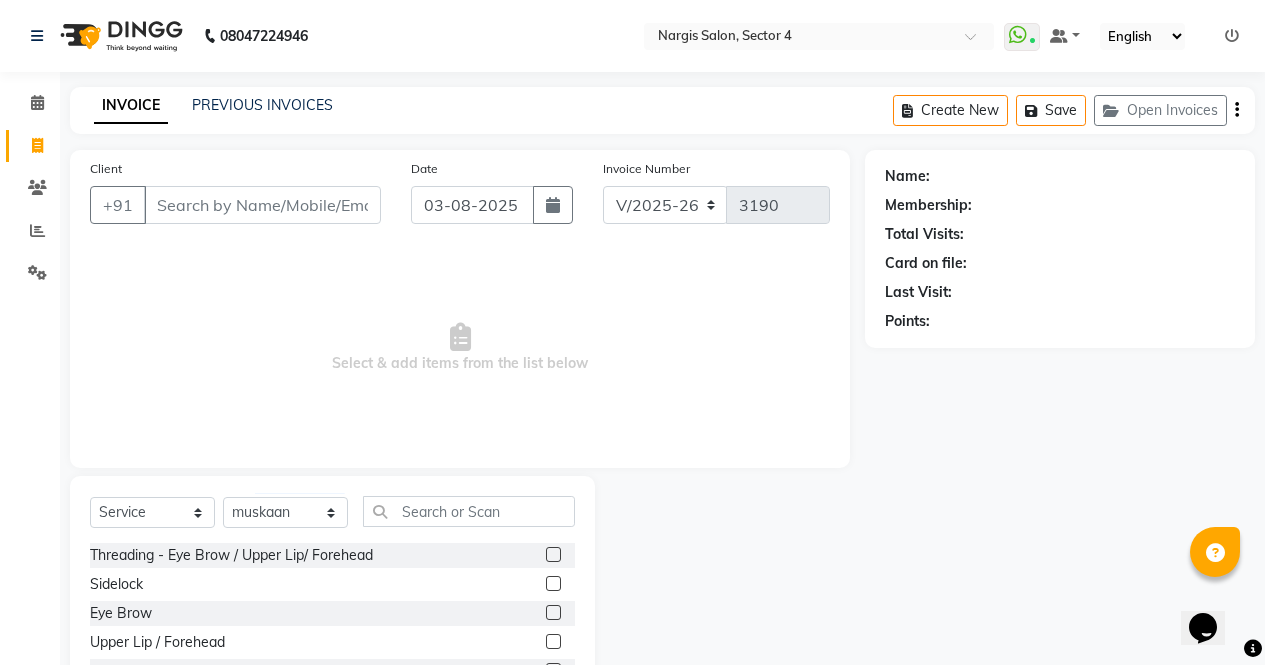 click 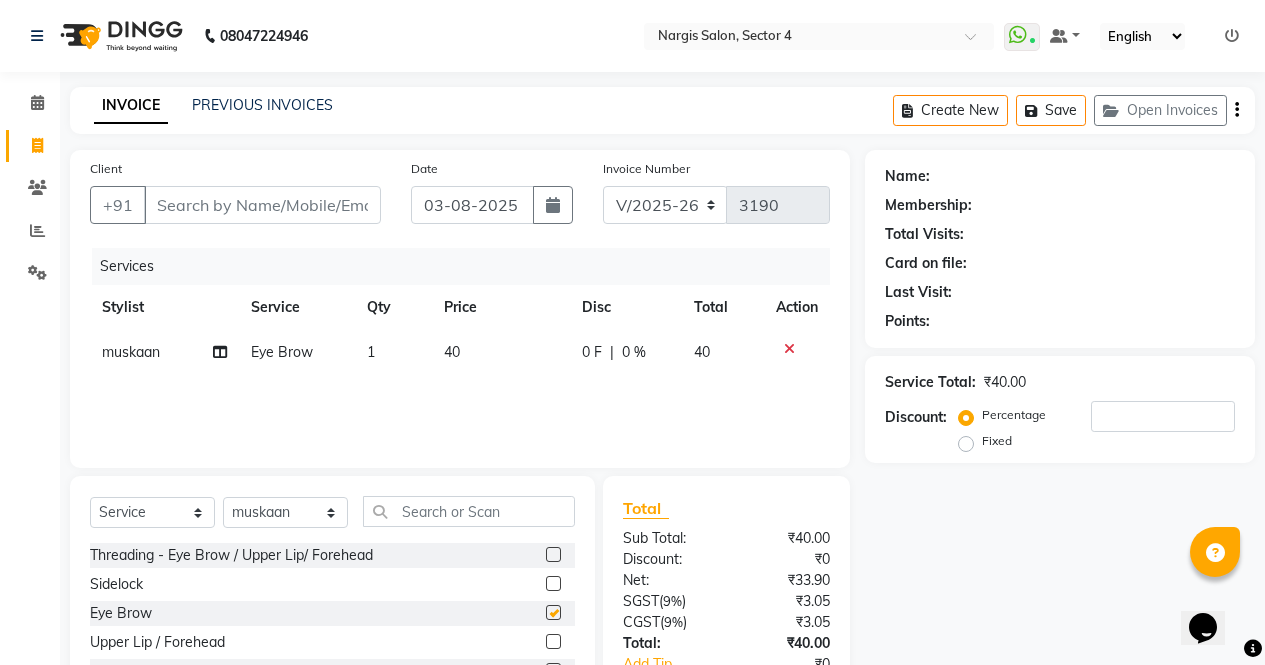 checkbox on "false" 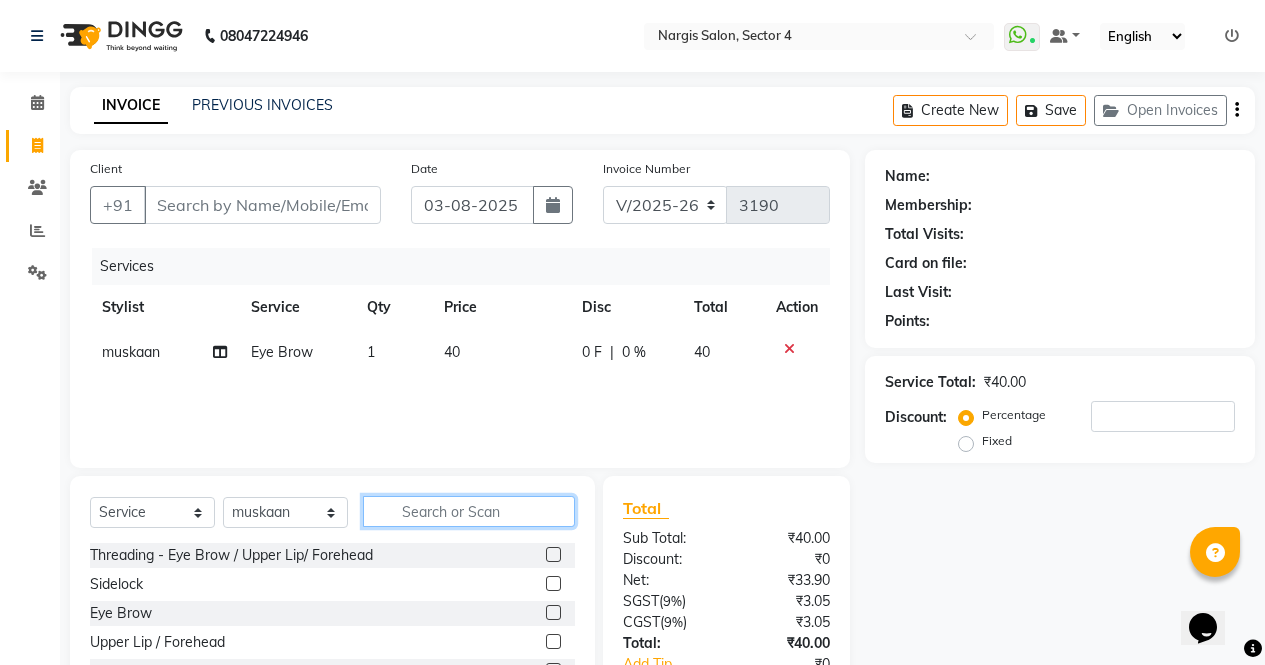 click 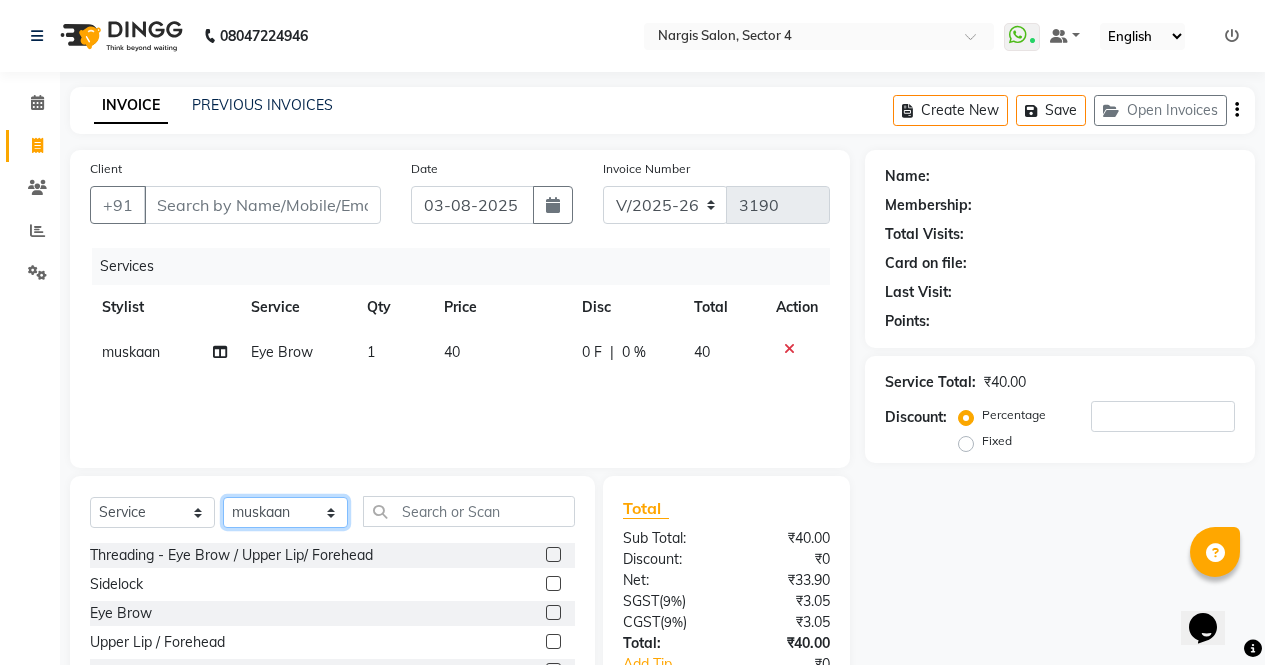 click on "Select Stylist ajeet anu armaan ashu Front Desk muskaan rakhi saima shivam soni sunil yashoda" 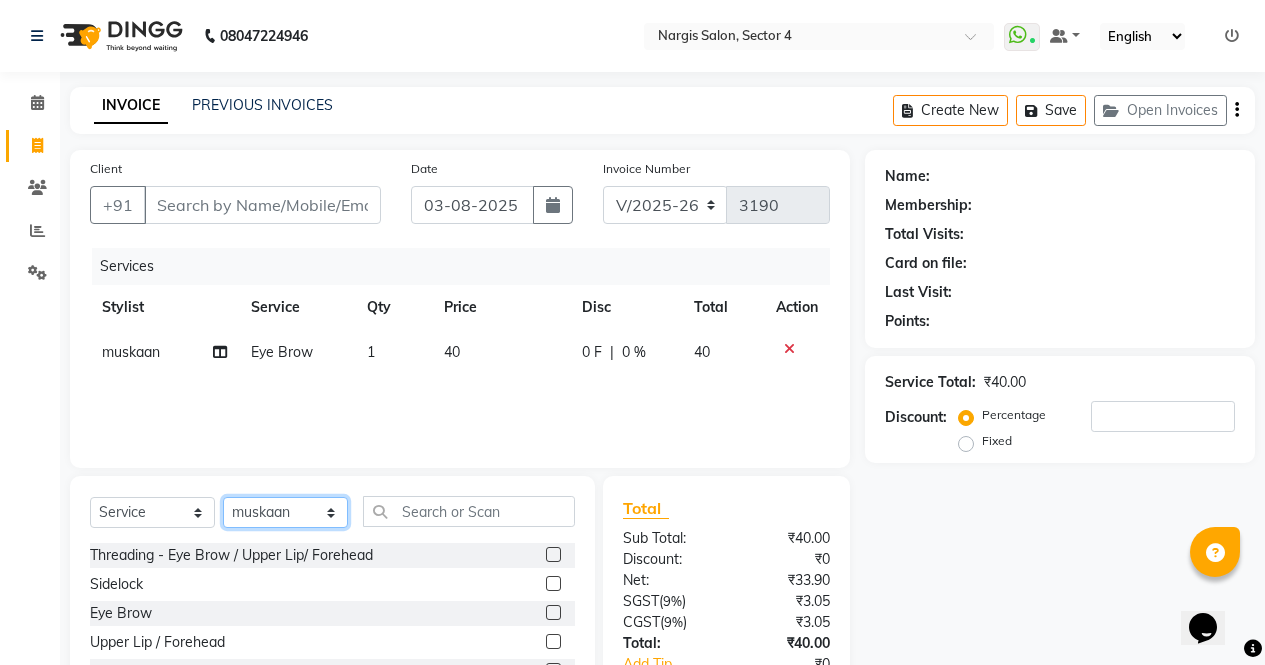 select on "86619" 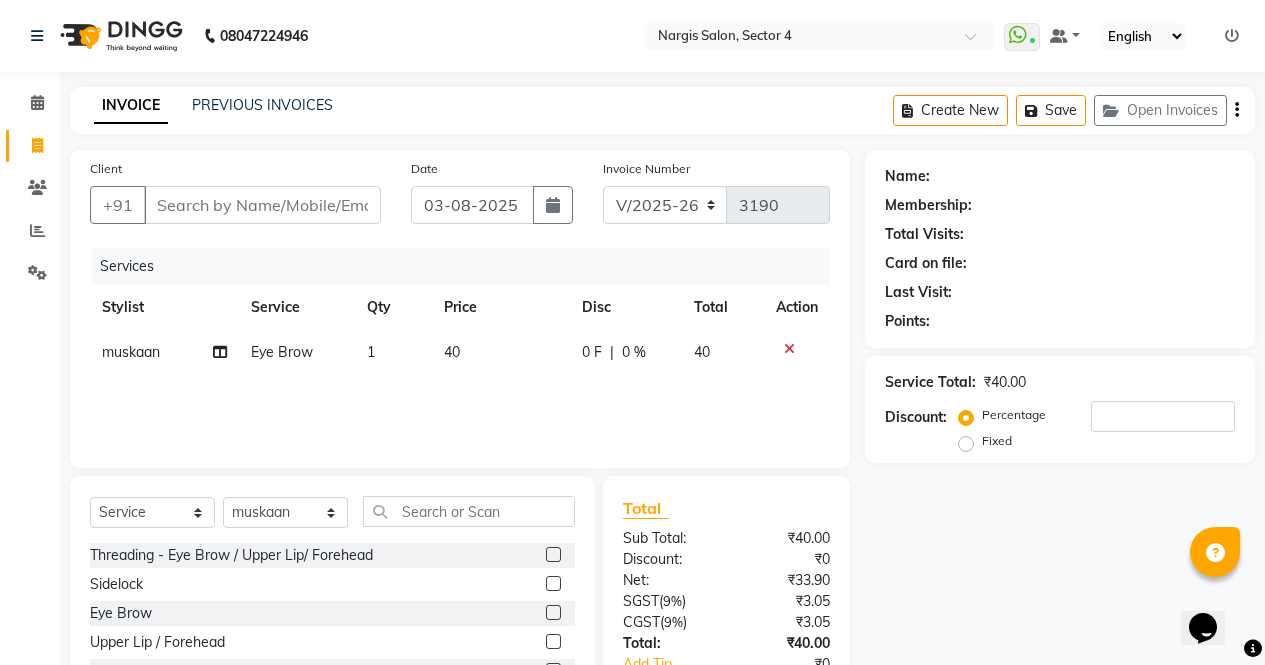 click on "Eye Brow" 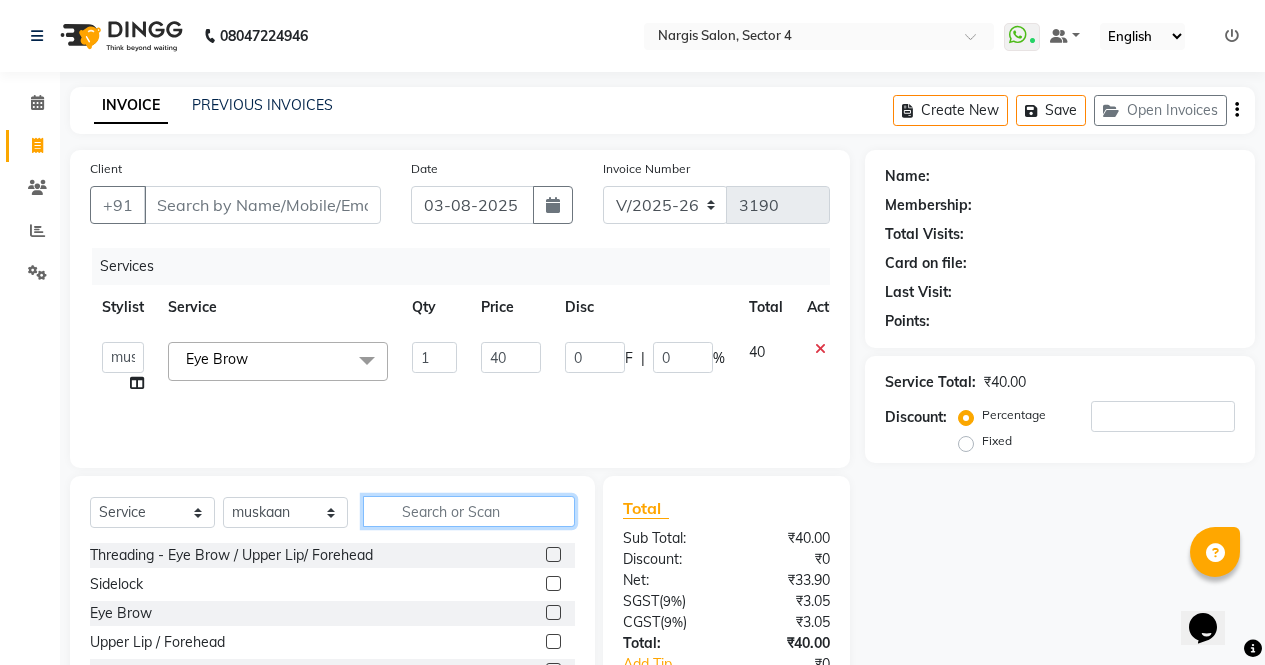 click 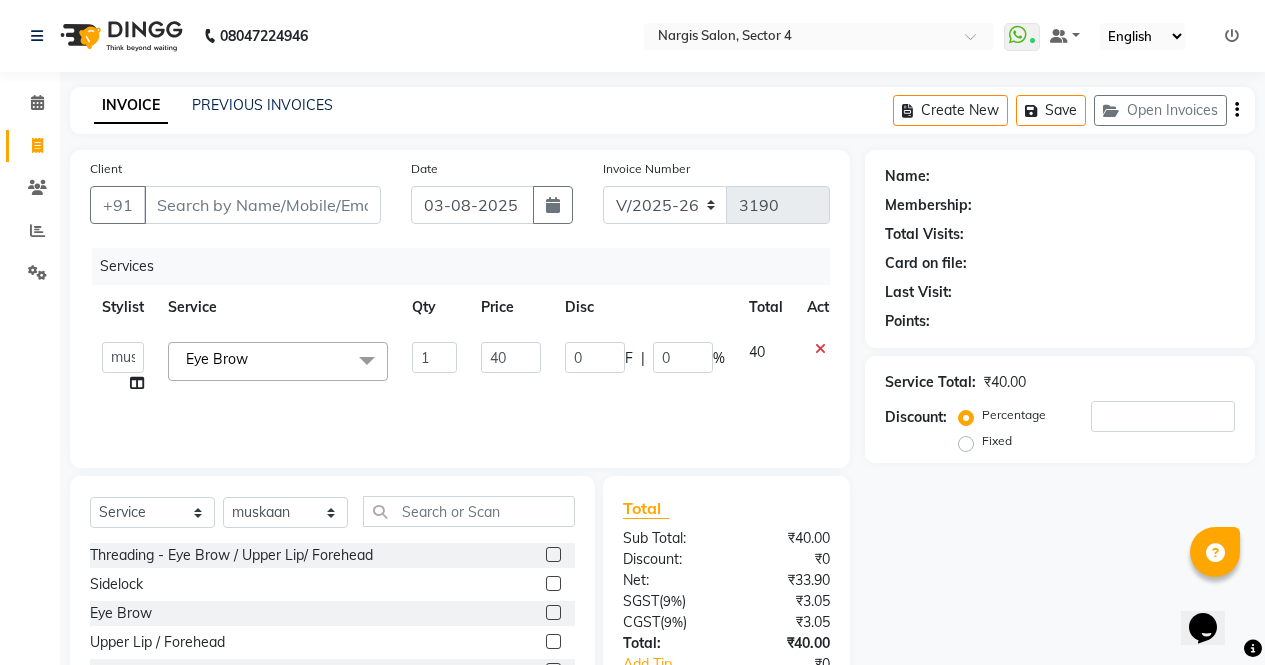 click 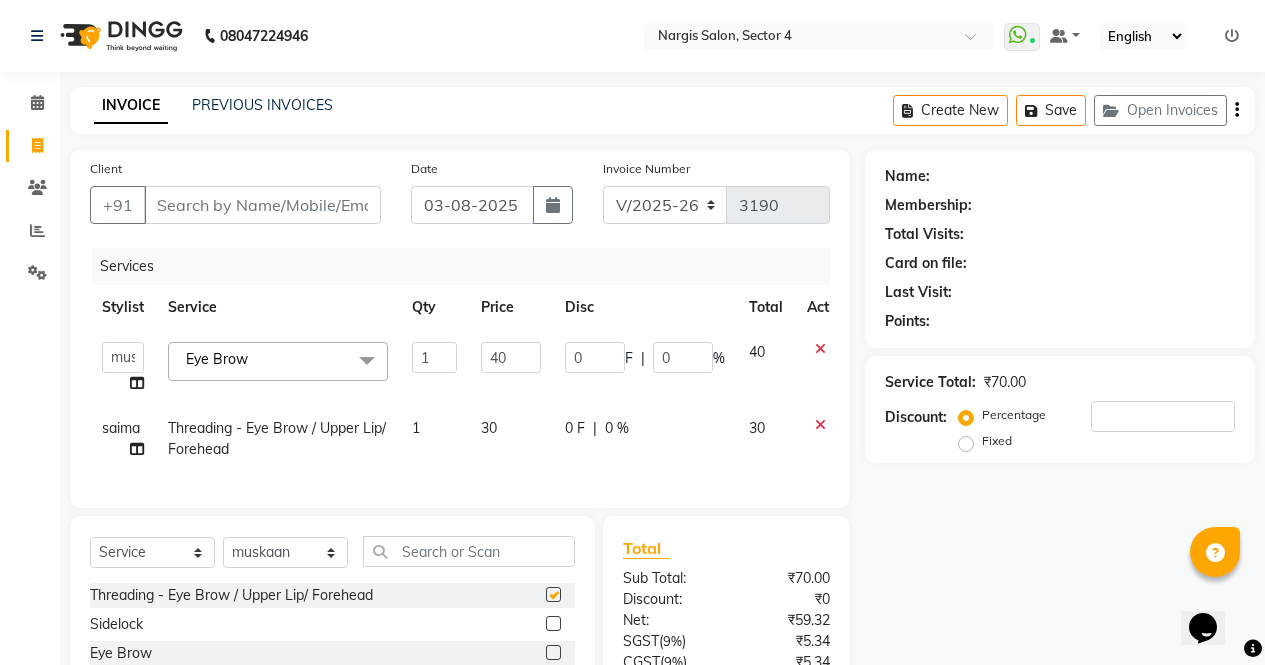 checkbox on "false" 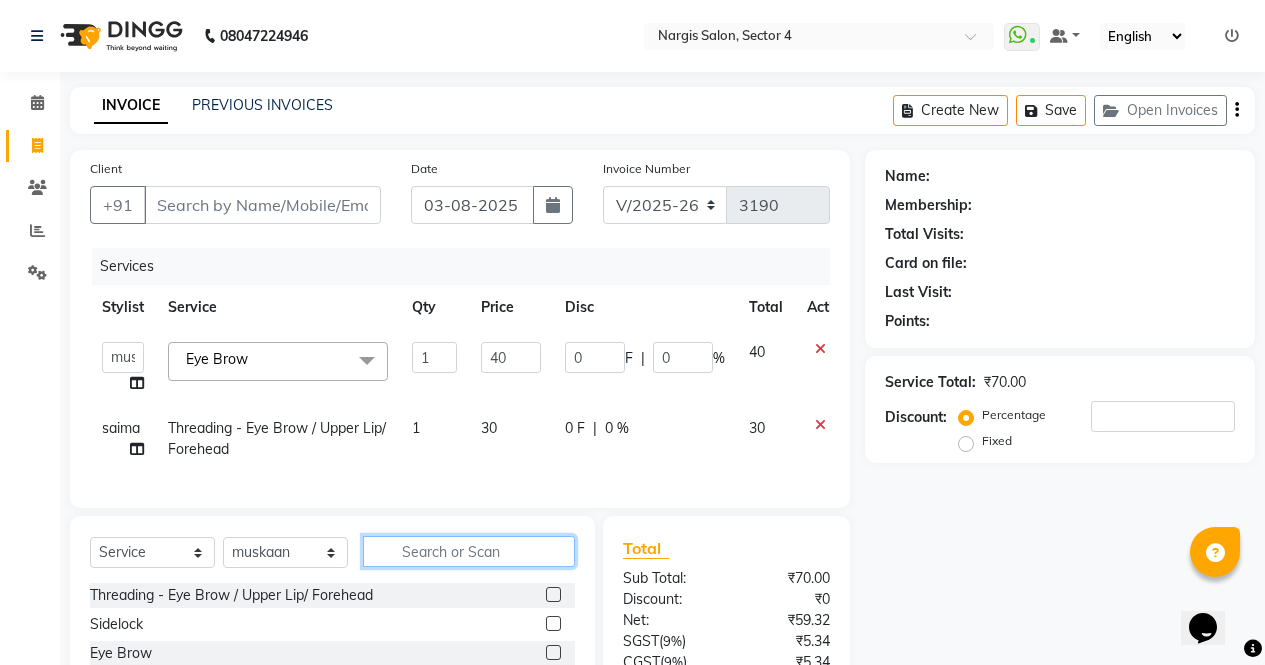 click 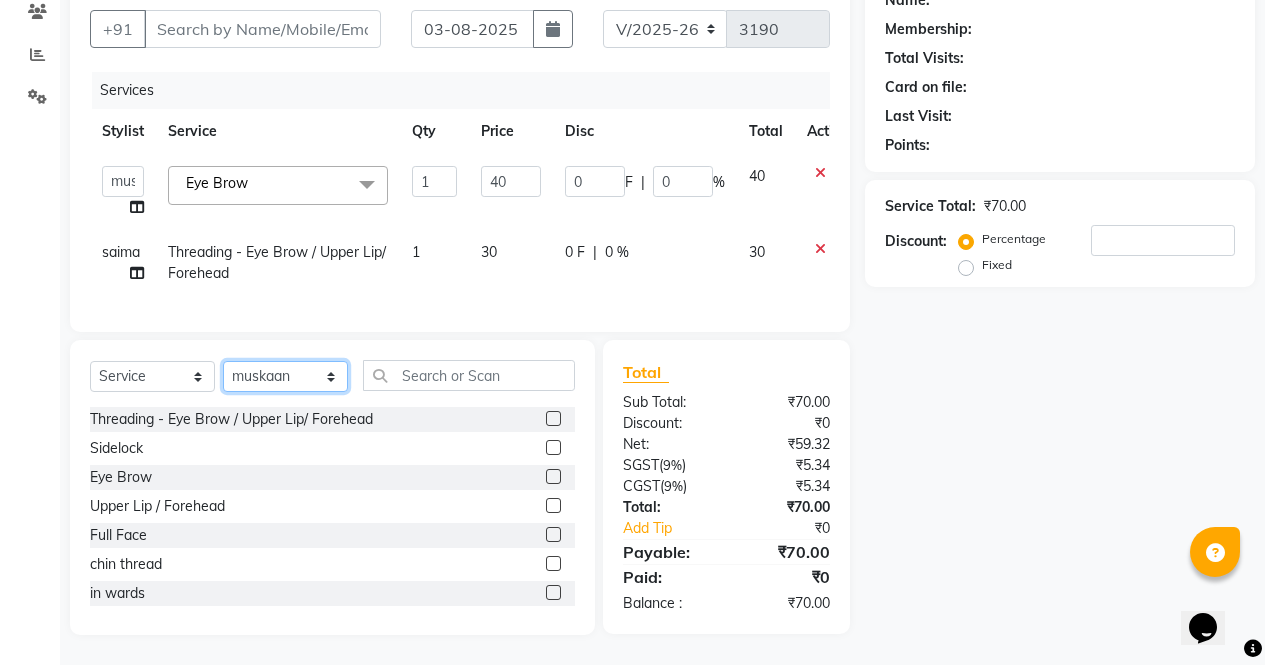 click on "Select Stylist ajeet anu armaan ashu Front Desk muskaan rakhi saima shivam soni sunil yashoda" 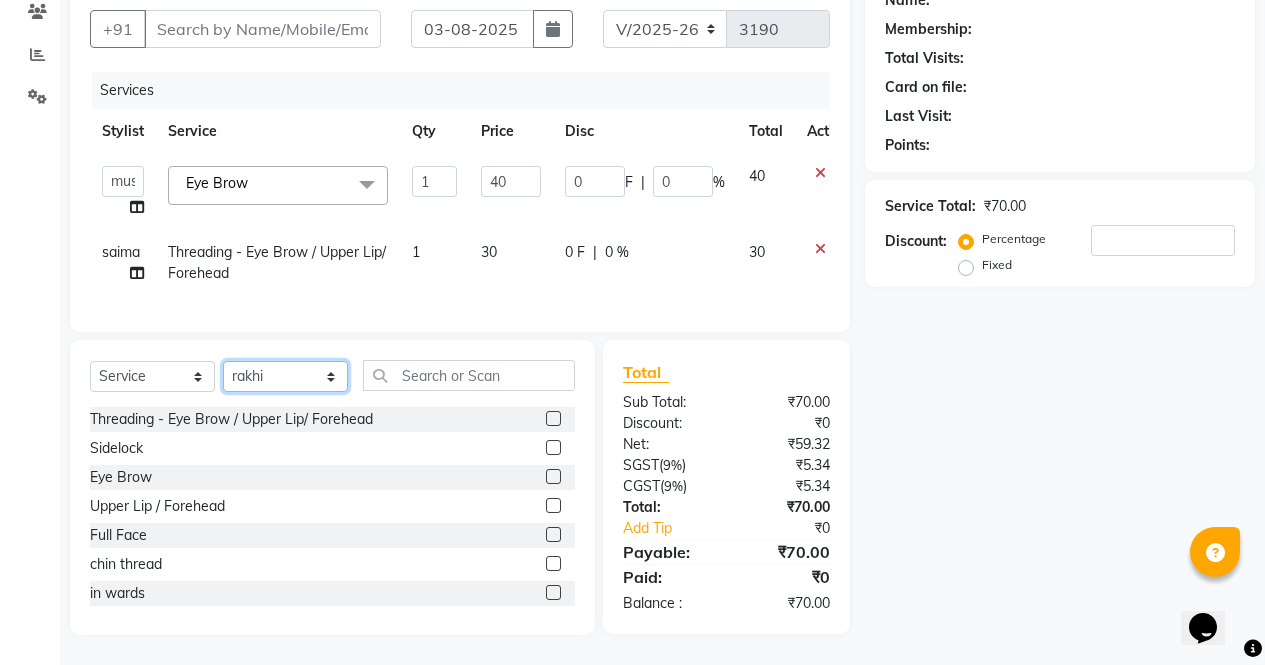 click on "Select Stylist ajeet anu armaan ashu Front Desk muskaan rakhi saima shivam soni sunil yashoda" 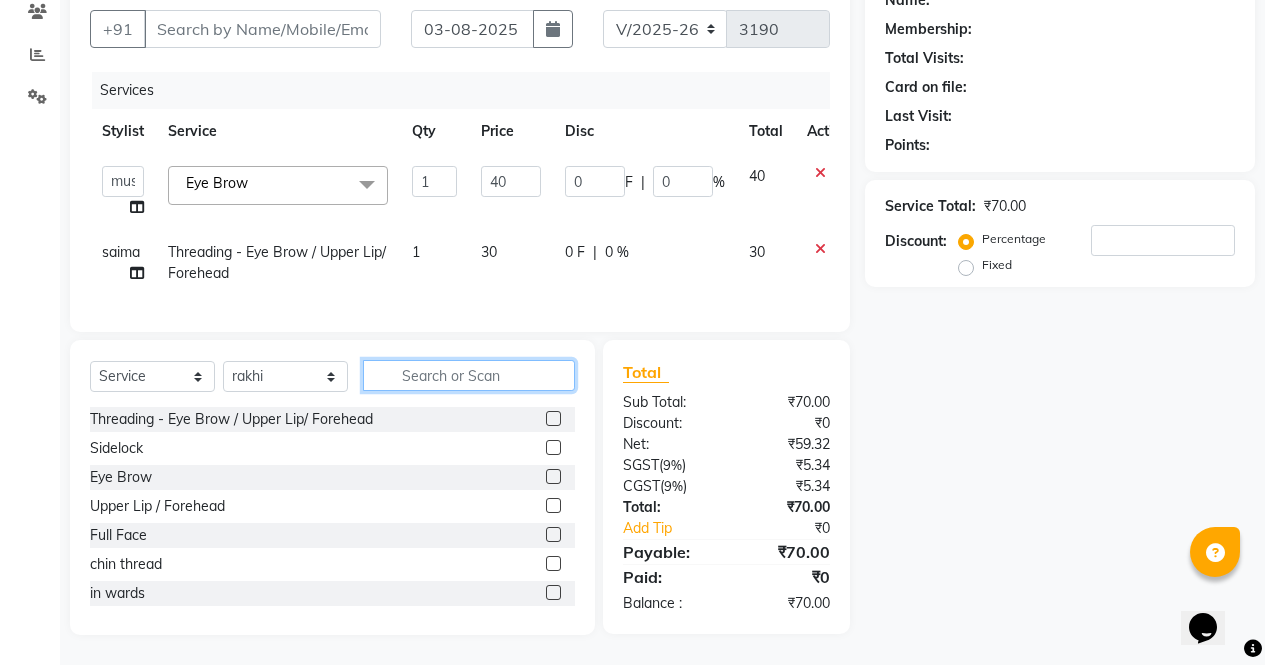 click 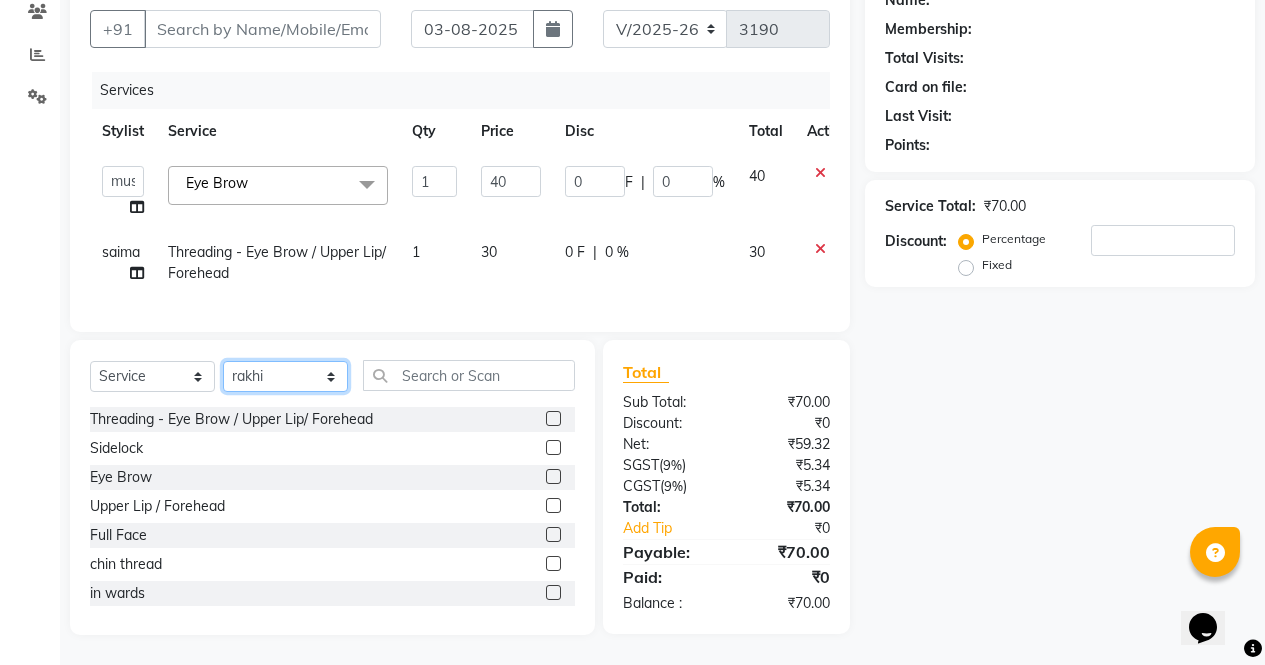 click on "Select Stylist ajeet anu armaan ashu Front Desk muskaan rakhi saima shivam soni sunil yashoda" 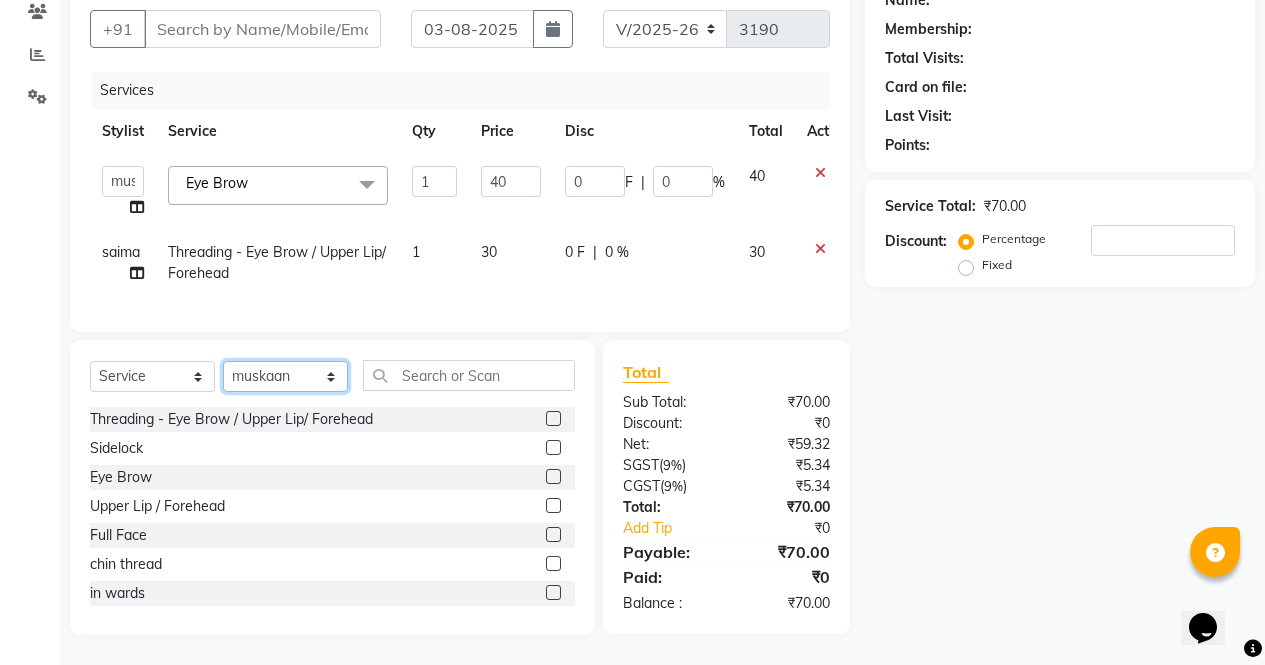 click on "Select Stylist ajeet anu armaan ashu Front Desk muskaan rakhi saima shivam soni sunil yashoda" 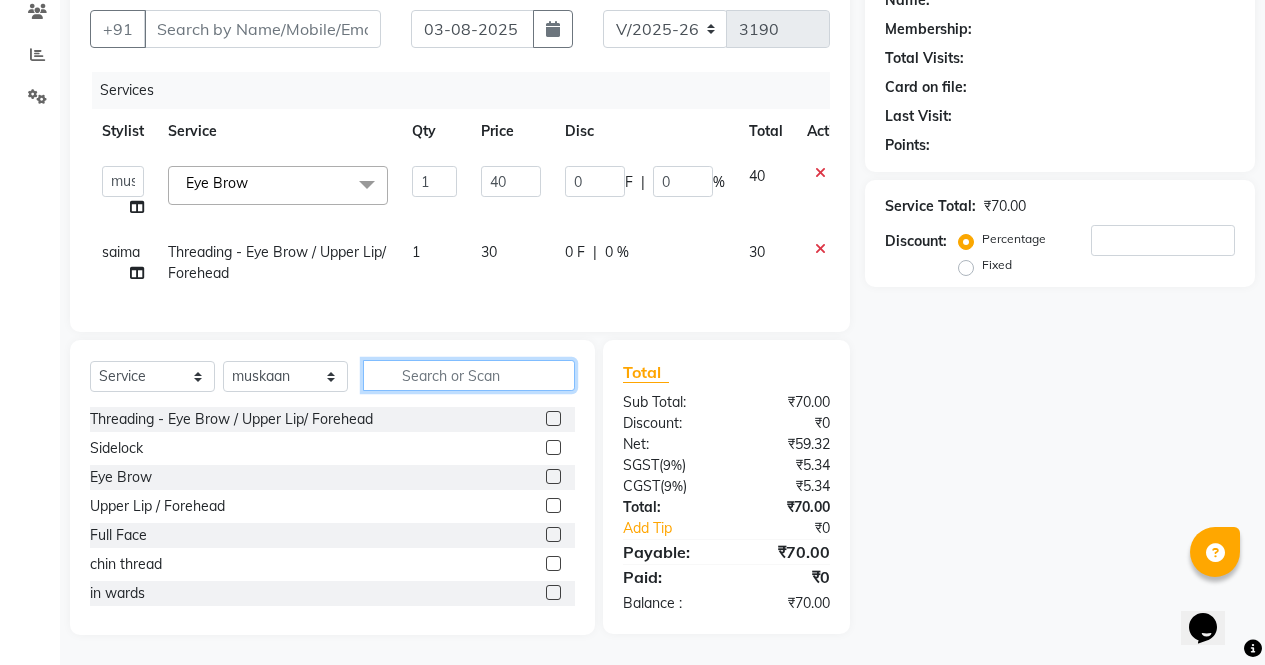click 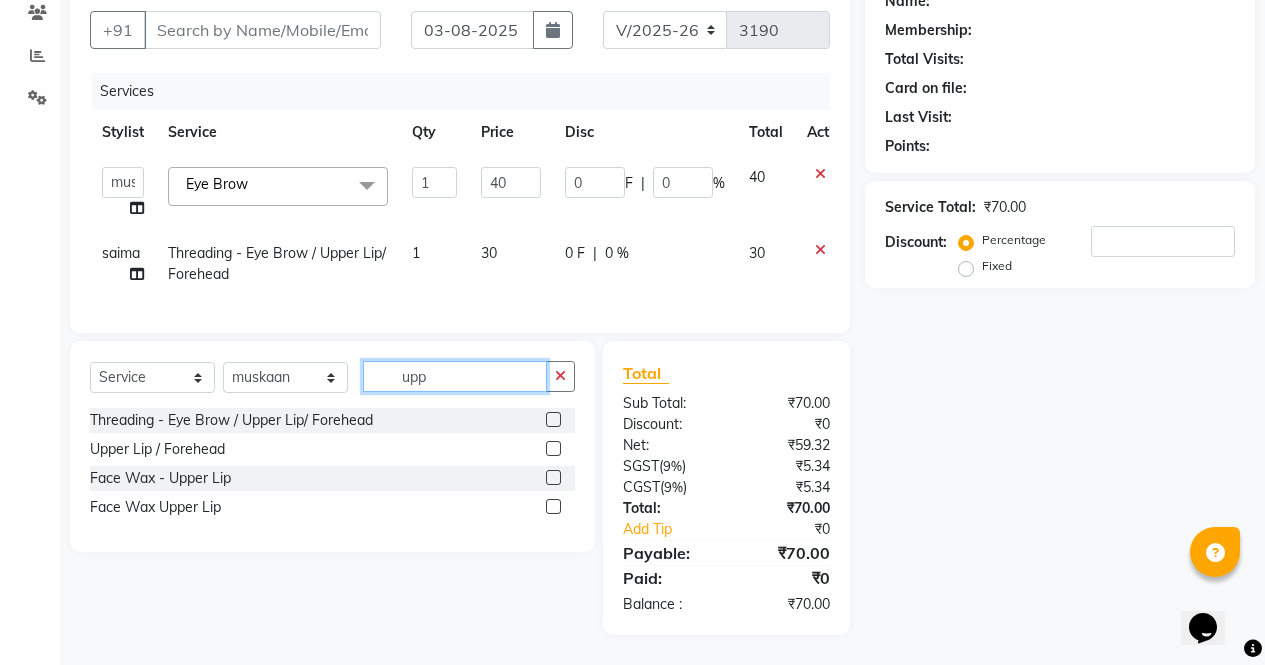 scroll, scrollTop: 190, scrollLeft: 0, axis: vertical 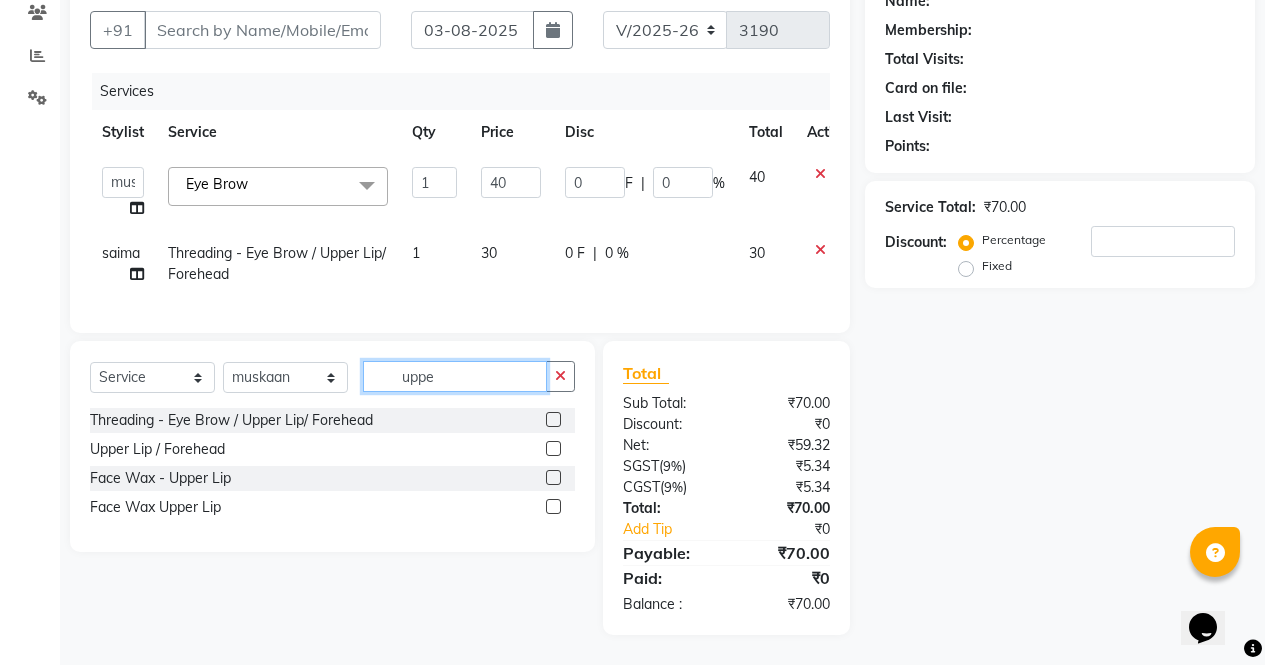 type on "uppe" 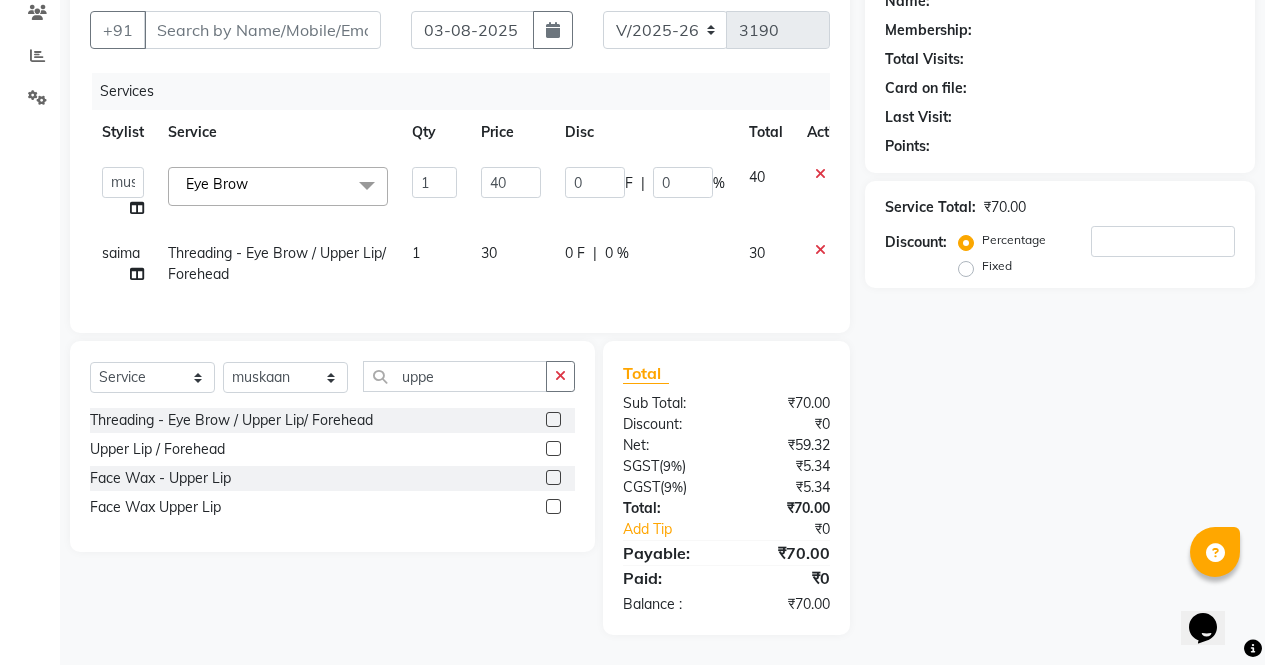 click 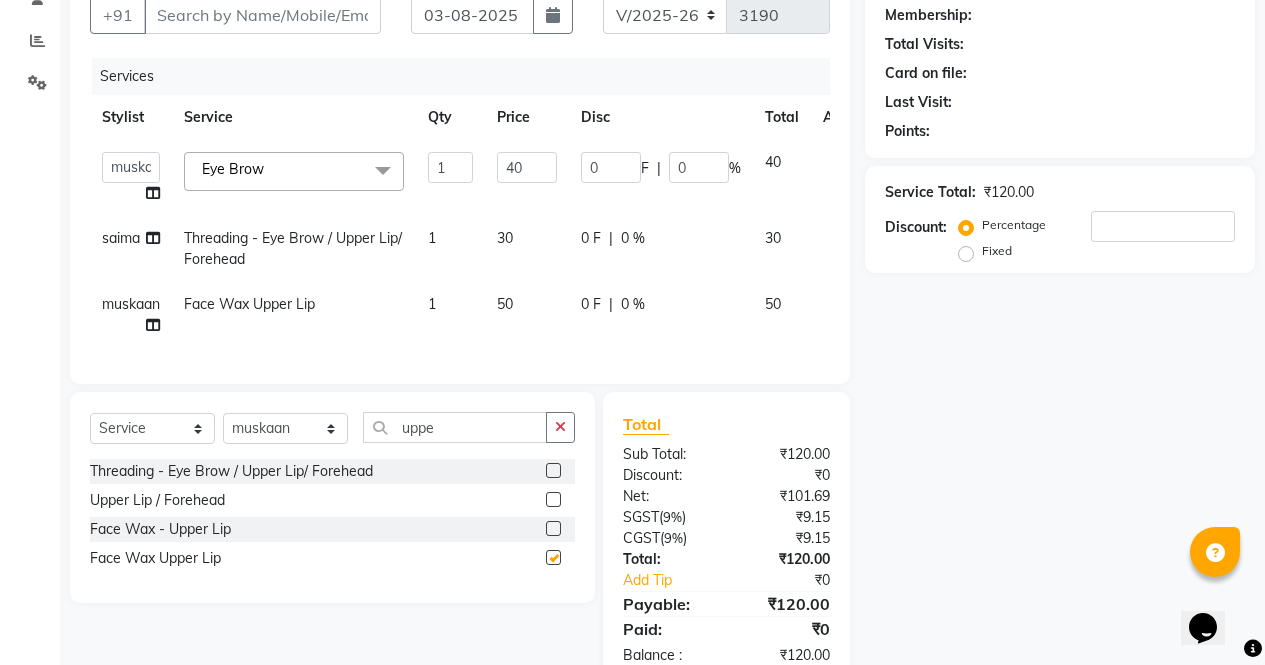 scroll, scrollTop: 256, scrollLeft: 0, axis: vertical 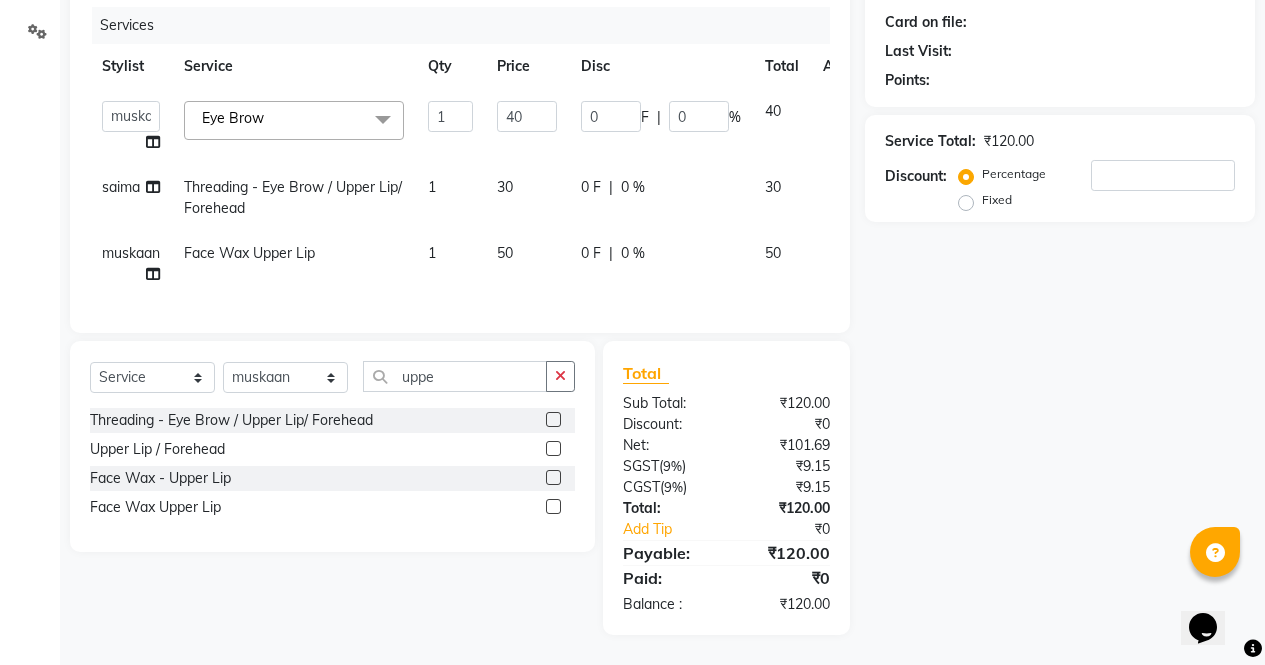 checkbox on "false" 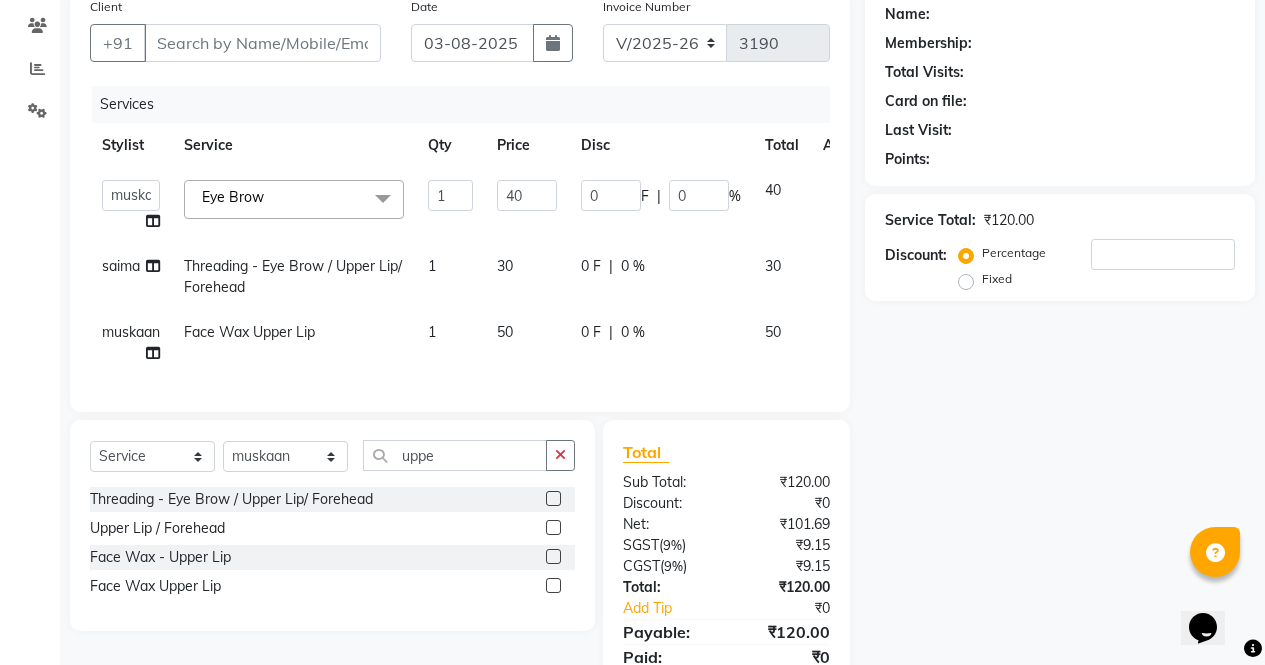 scroll, scrollTop: 256, scrollLeft: 0, axis: vertical 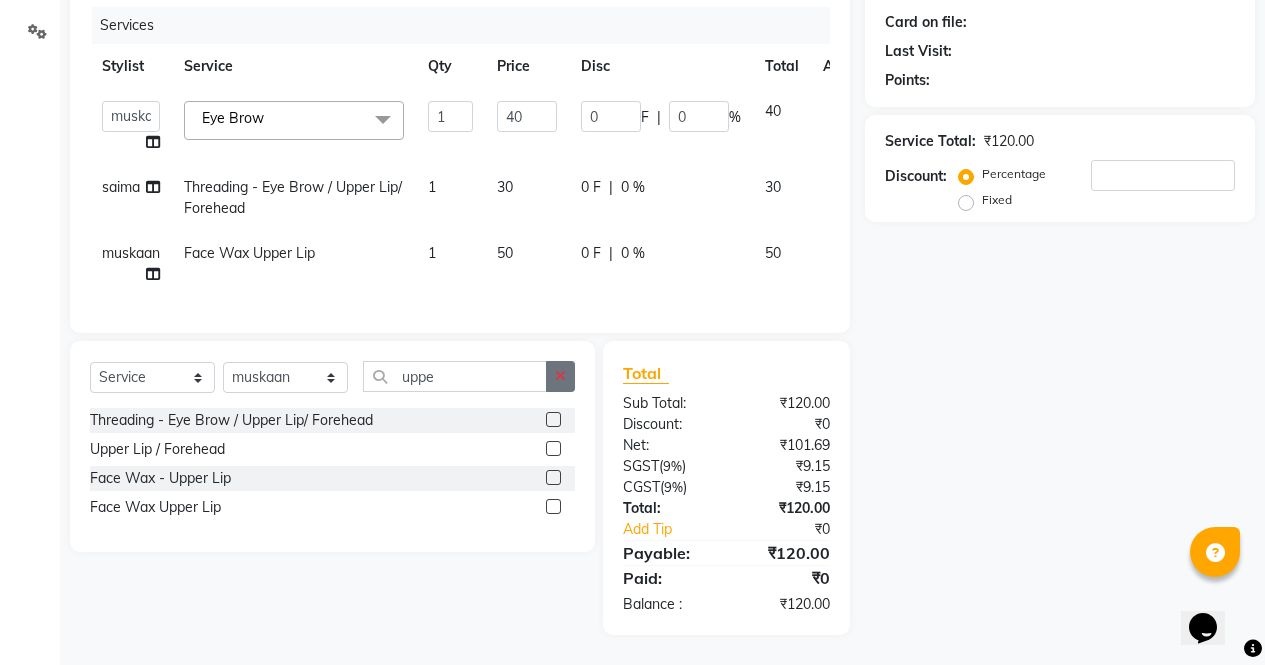 click 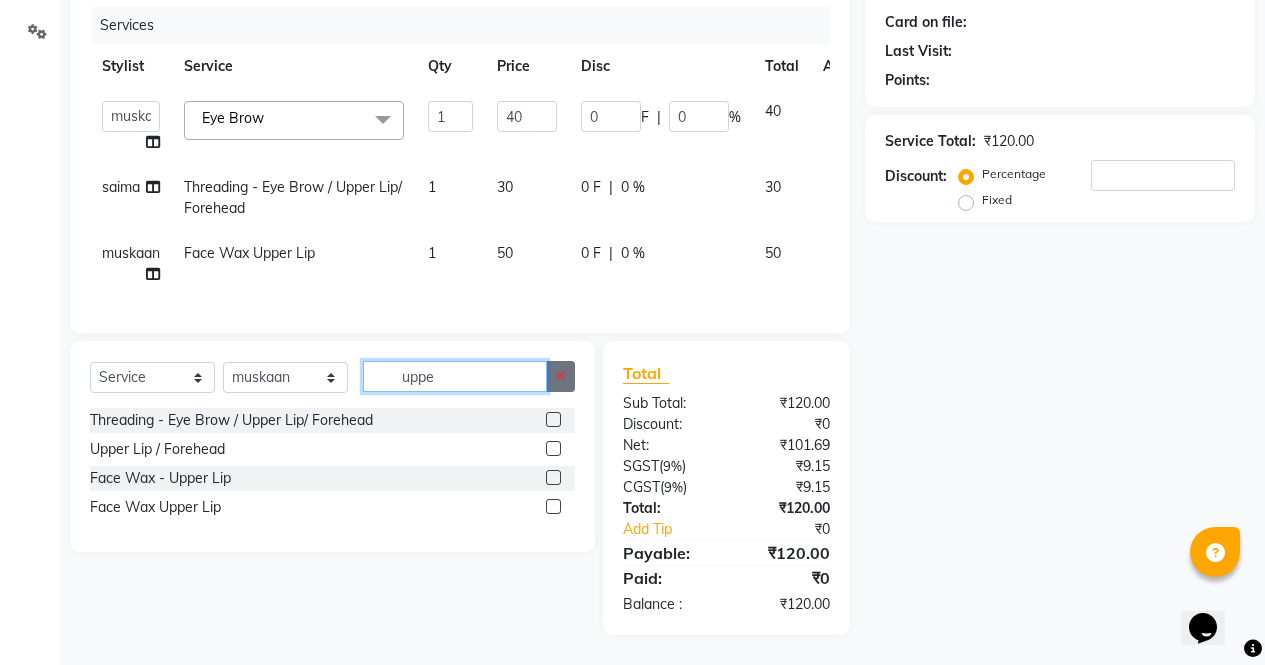 type 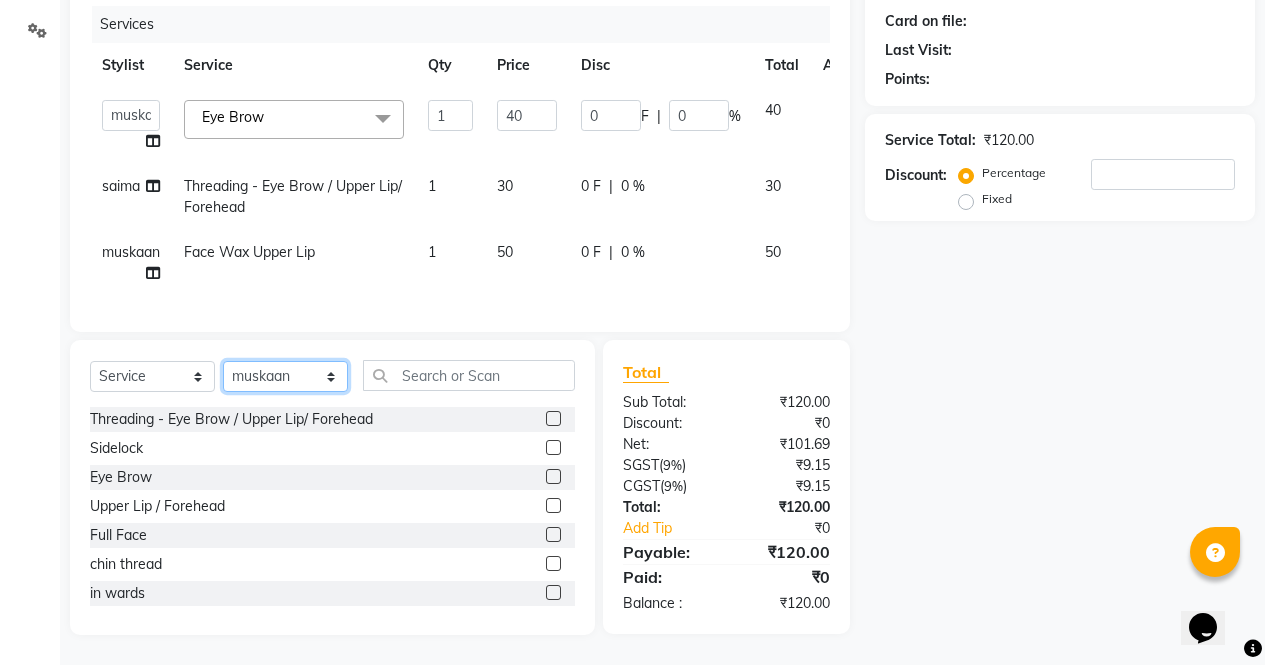 click on "Select Stylist ajeet anu armaan ashu Front Desk muskaan rakhi saima shivam soni sunil yashoda" 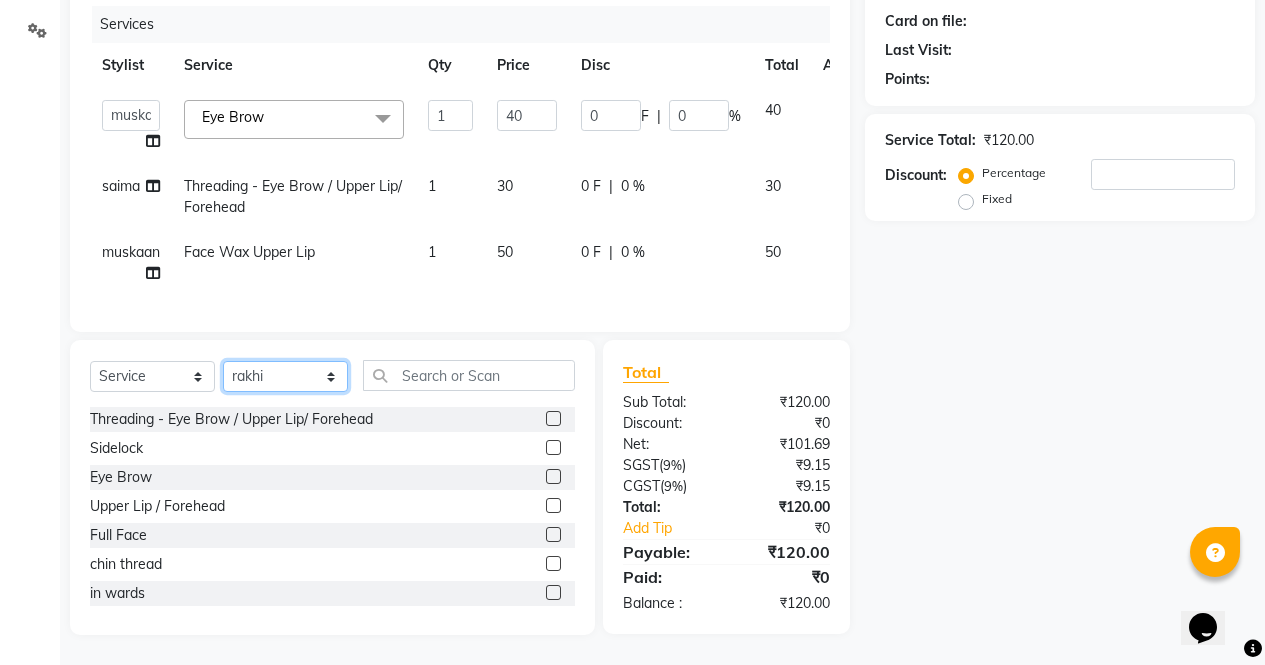 click on "Select Stylist ajeet anu armaan ashu Front Desk muskaan rakhi saima shivam soni sunil yashoda" 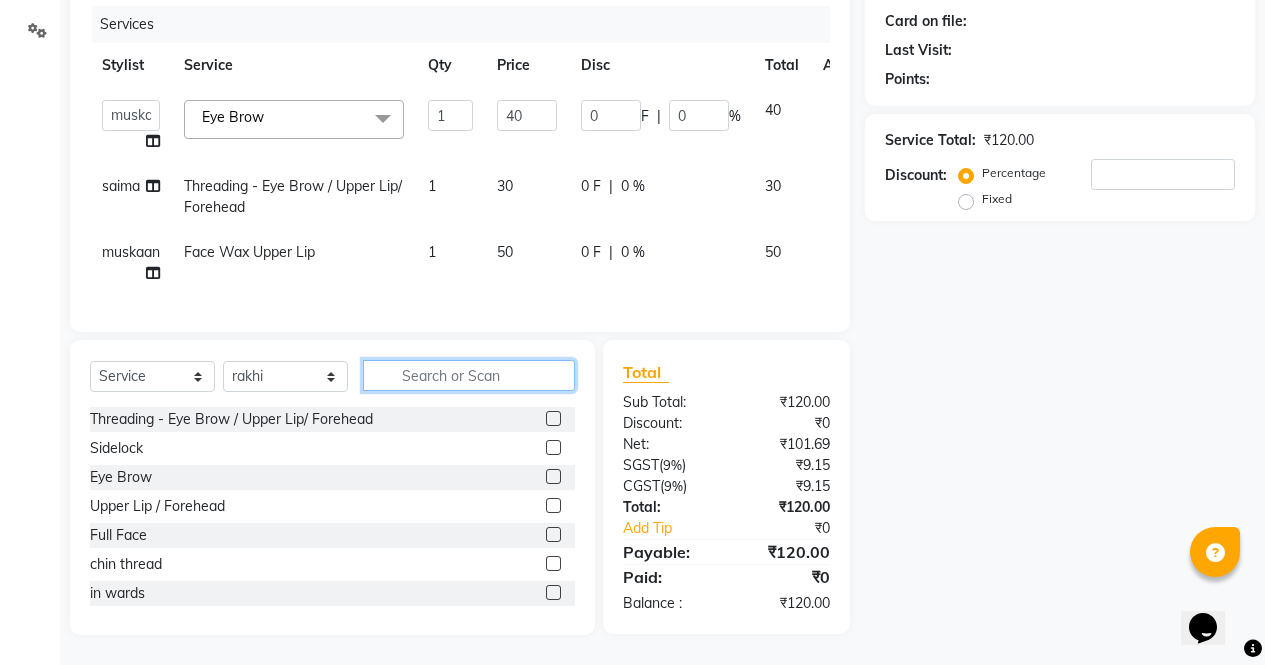 click 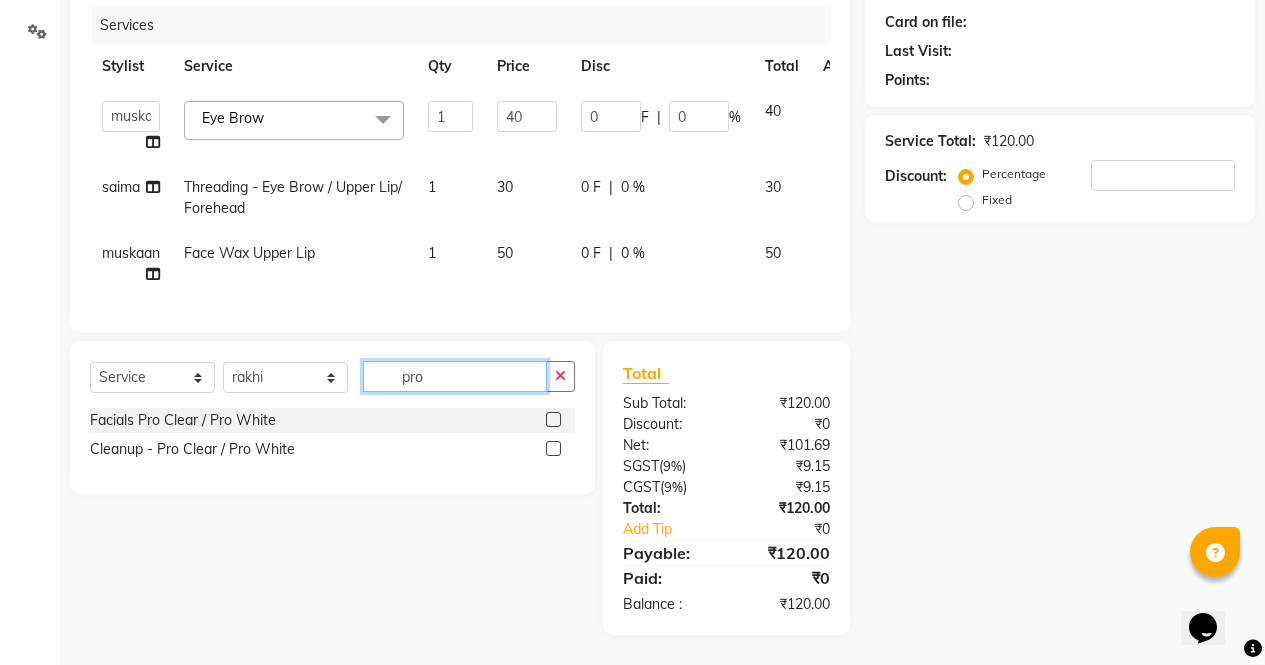 type on "pro" 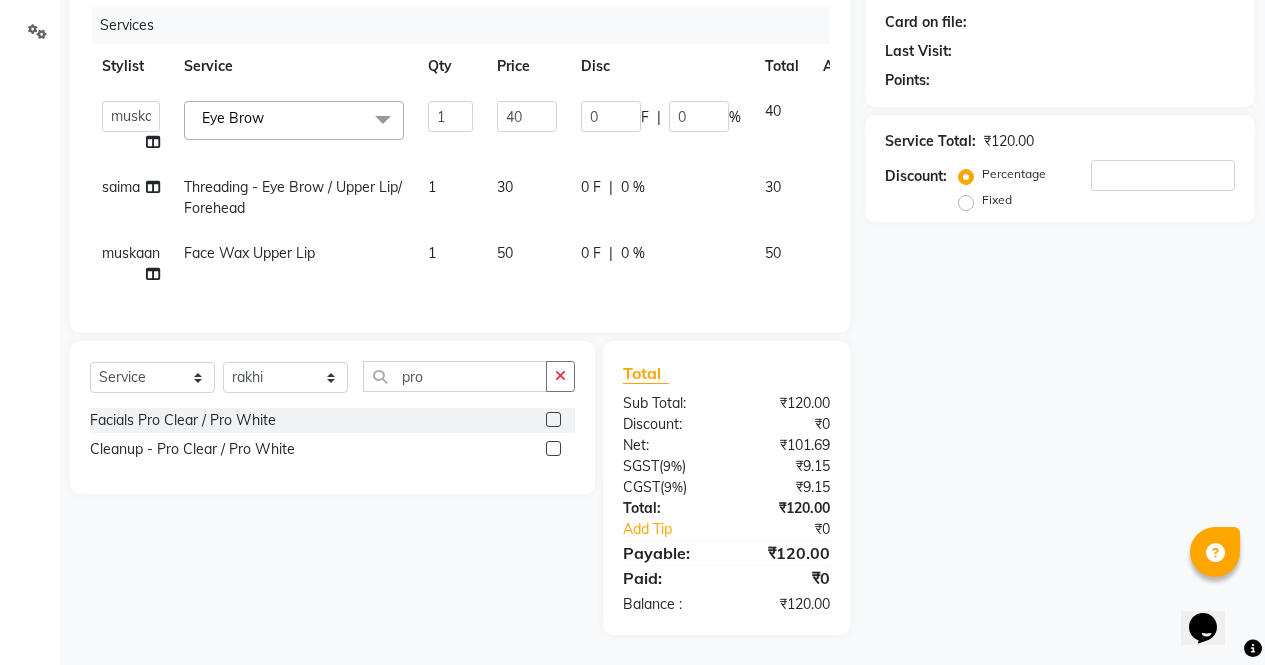 click 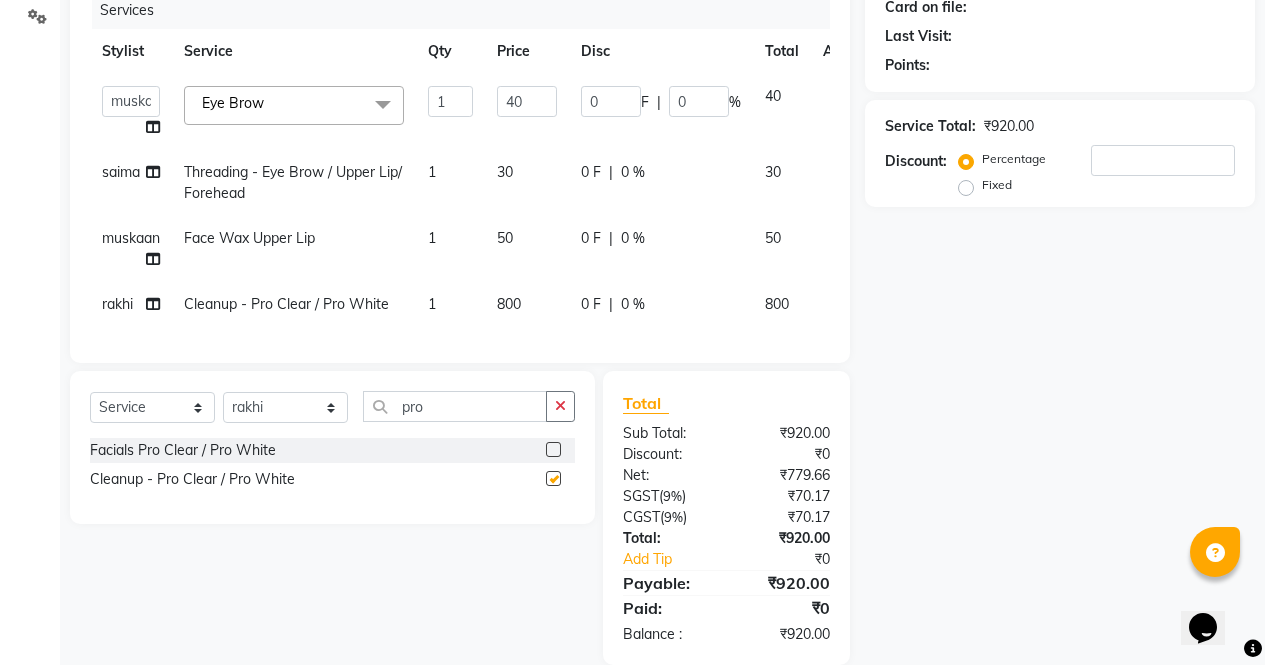 scroll, scrollTop: 301, scrollLeft: 0, axis: vertical 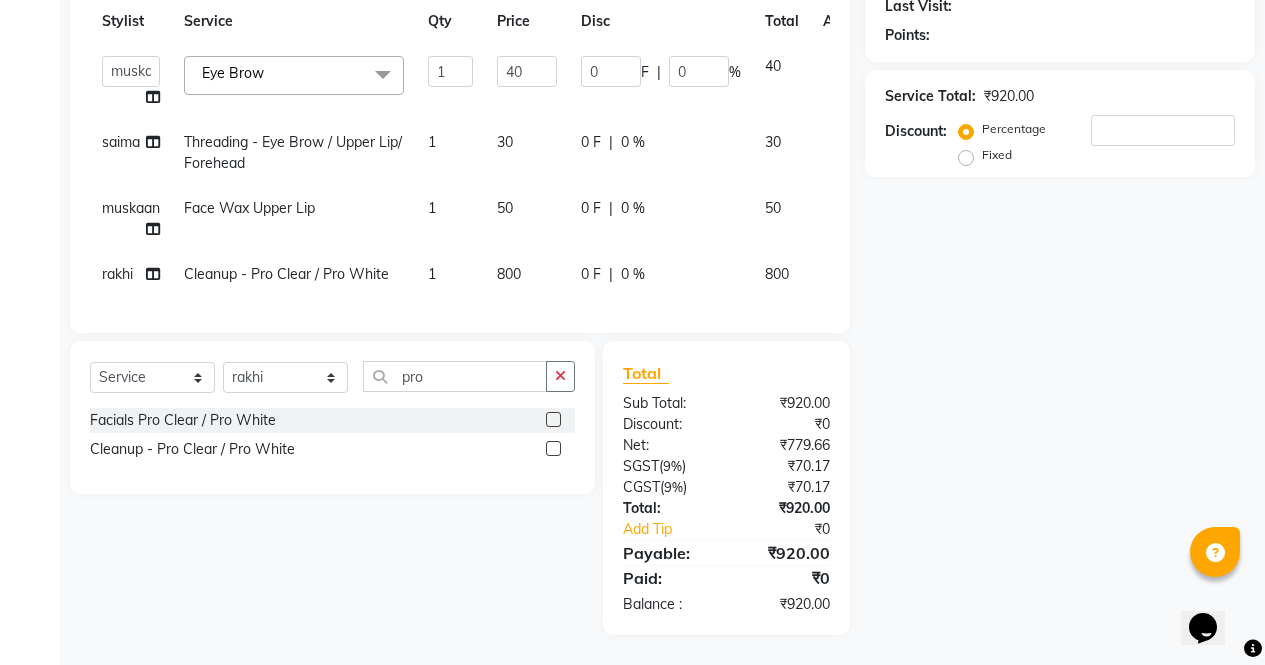 checkbox on "false" 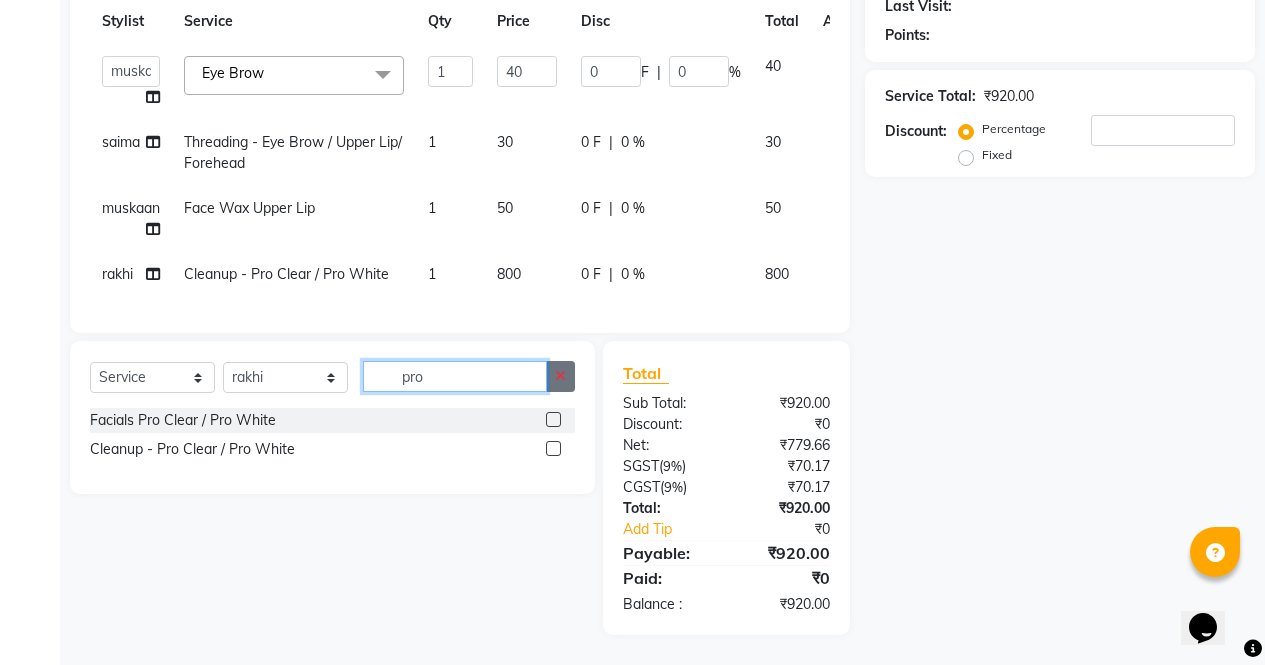 type 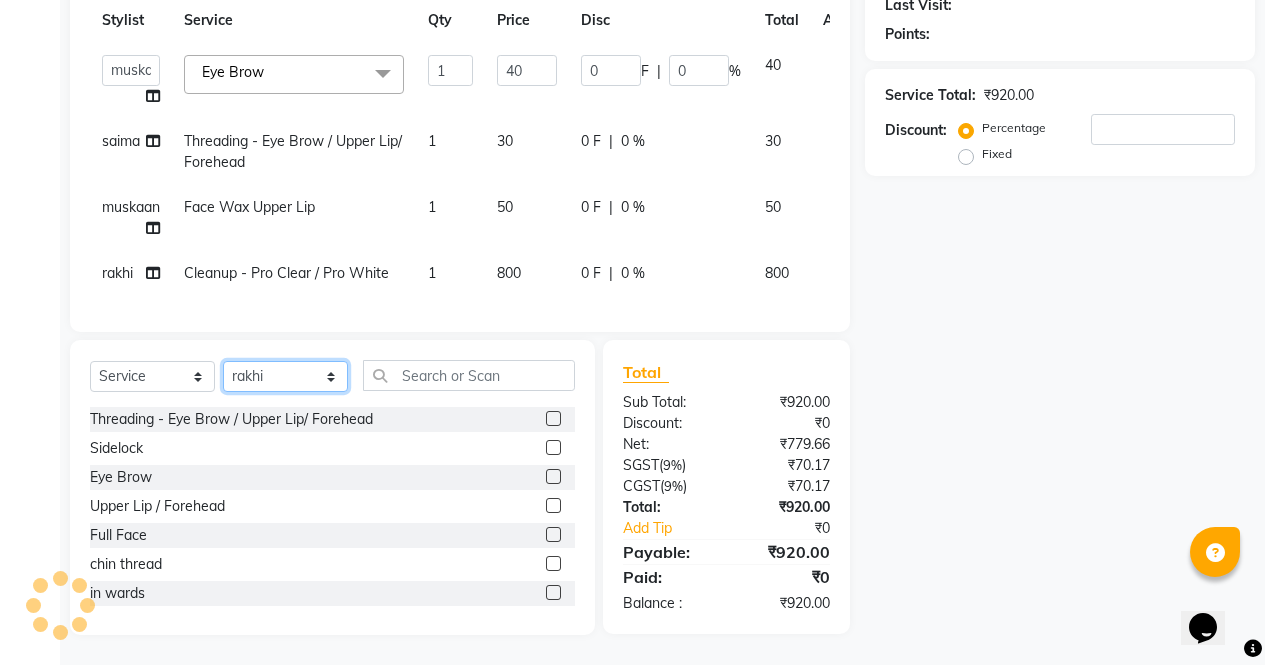 click on "Select Stylist ajeet anu armaan ashu Front Desk muskaan rakhi saima shivam soni sunil yashoda" 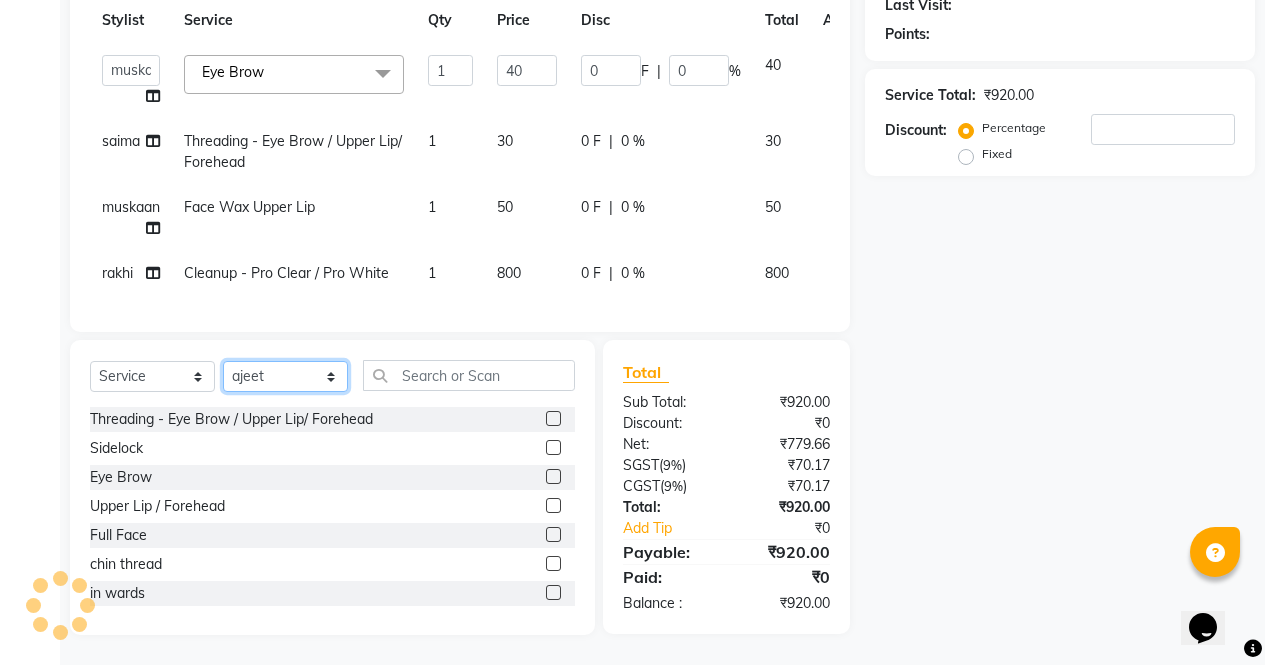 click on "Select Stylist ajeet anu armaan ashu Front Desk muskaan rakhi saima shivam soni sunil yashoda" 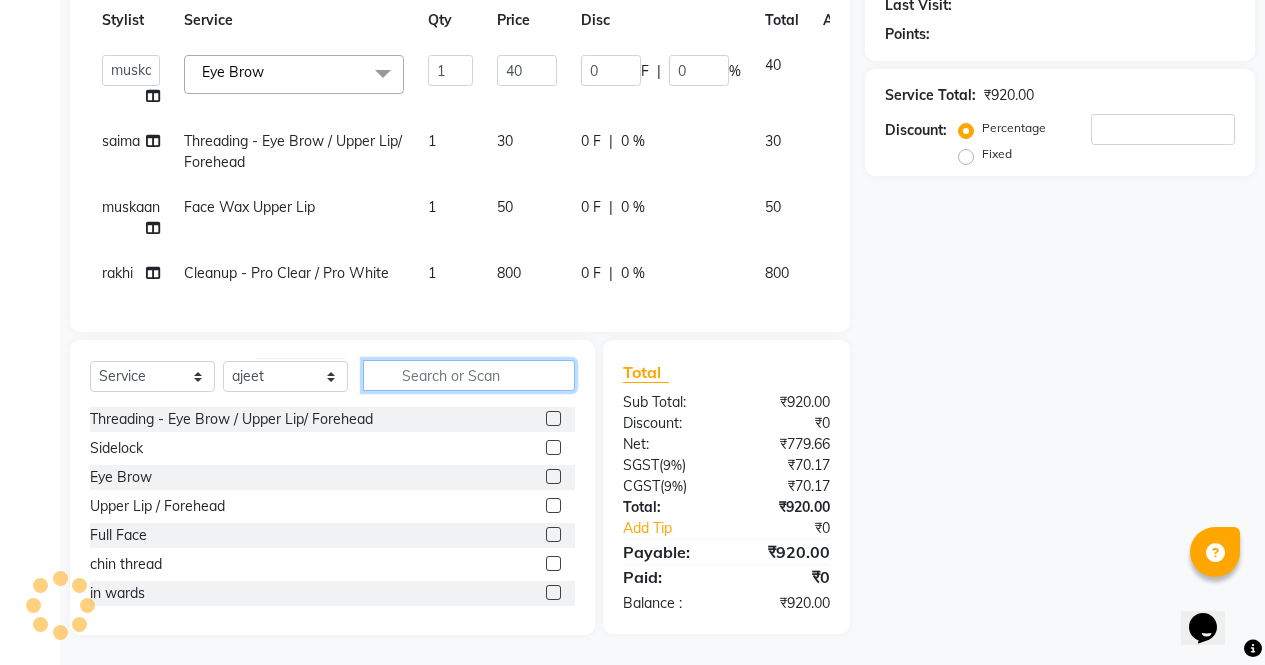 click 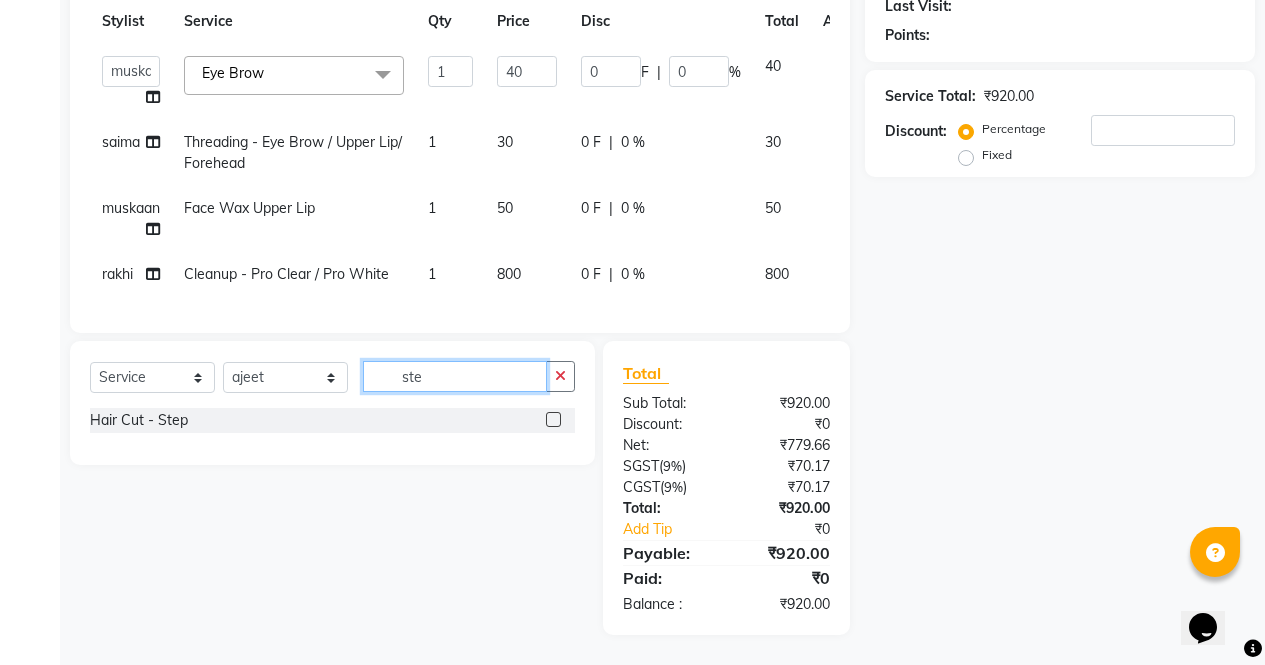 type on "ste" 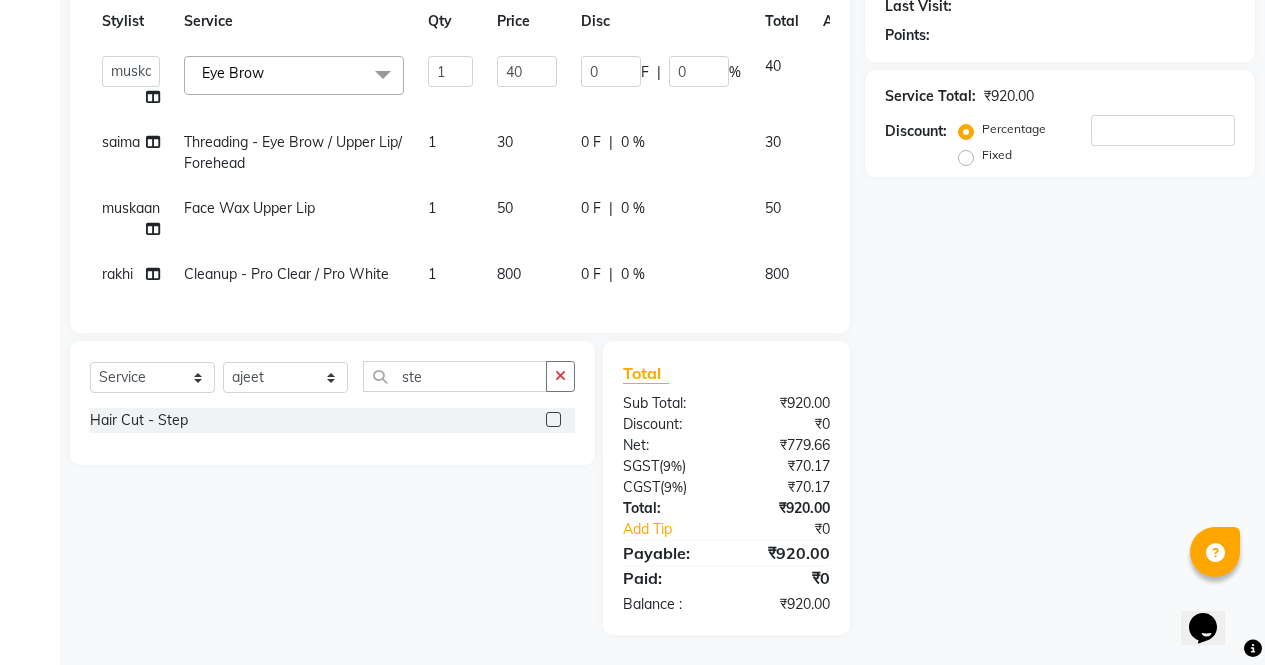 click 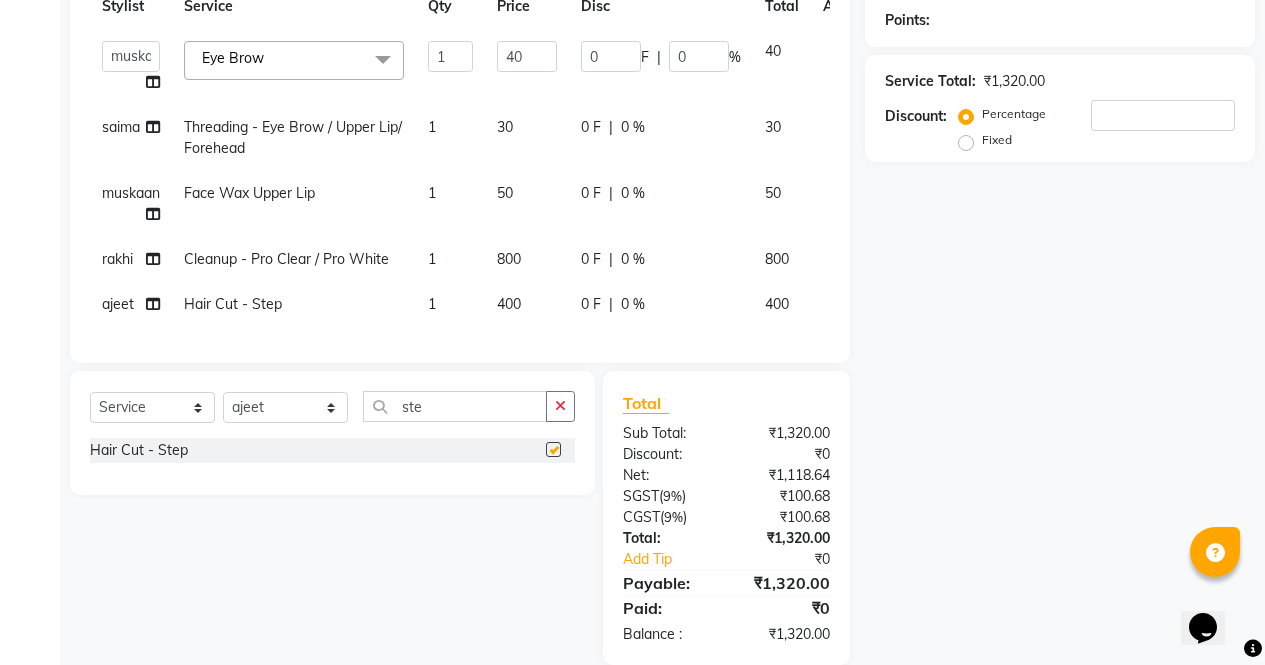 checkbox on "false" 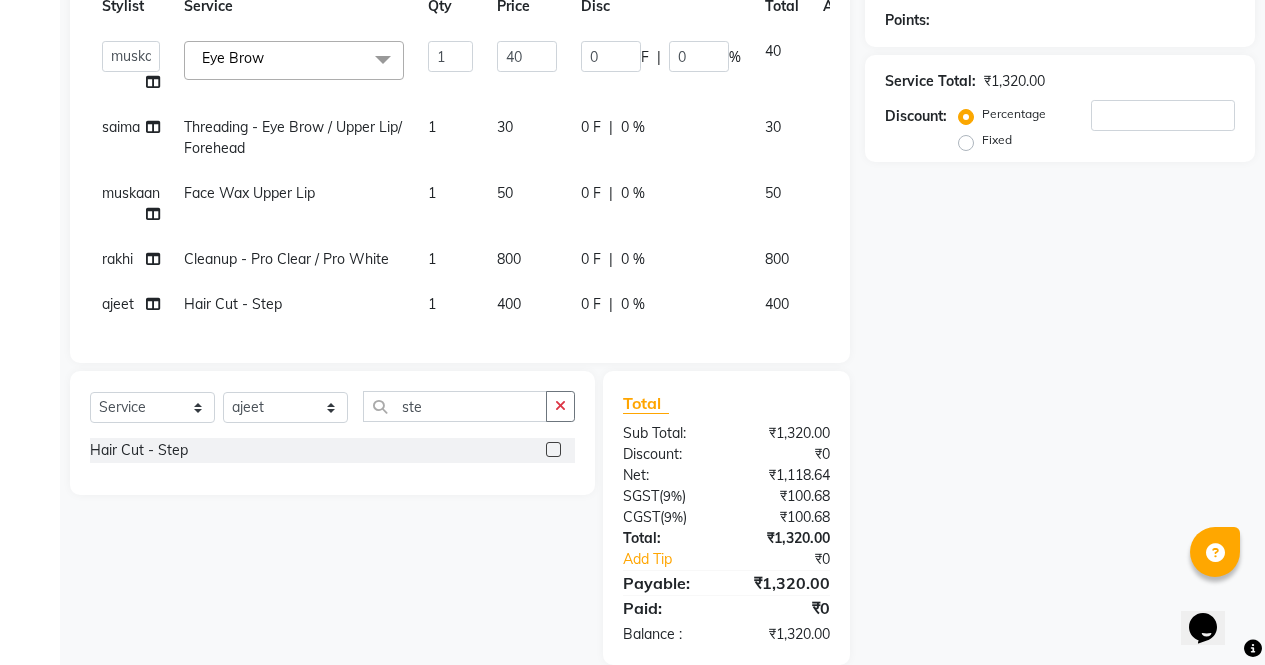 click on "400" 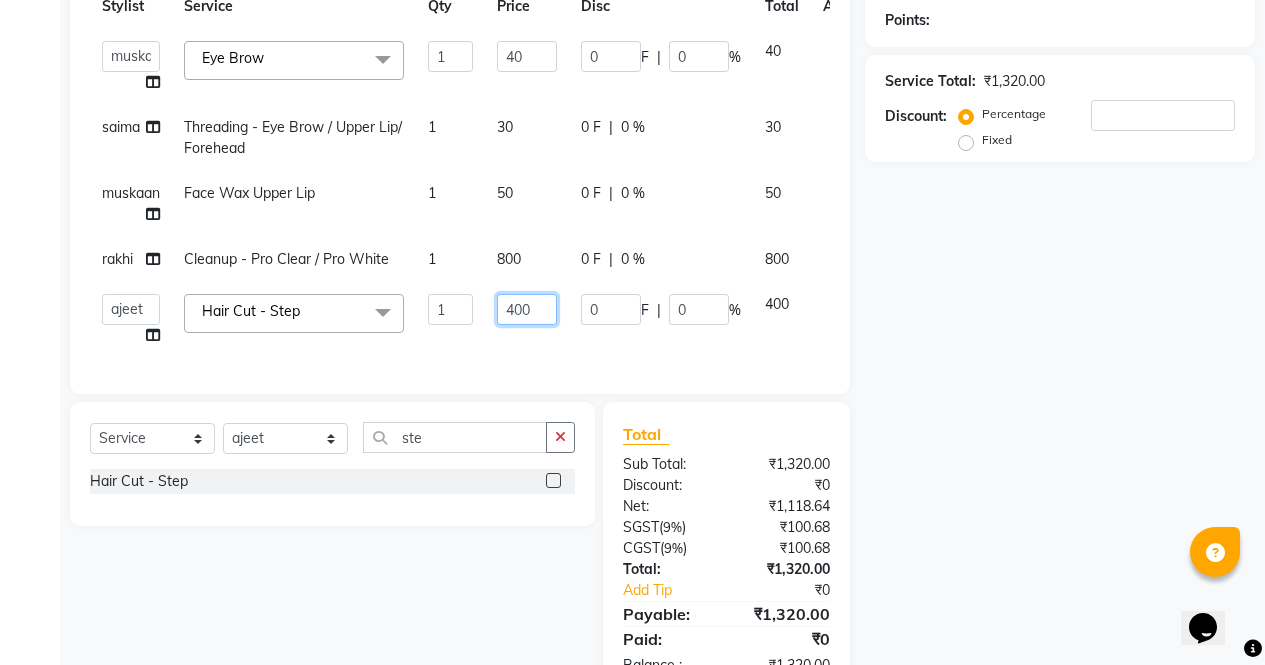 click on "400" 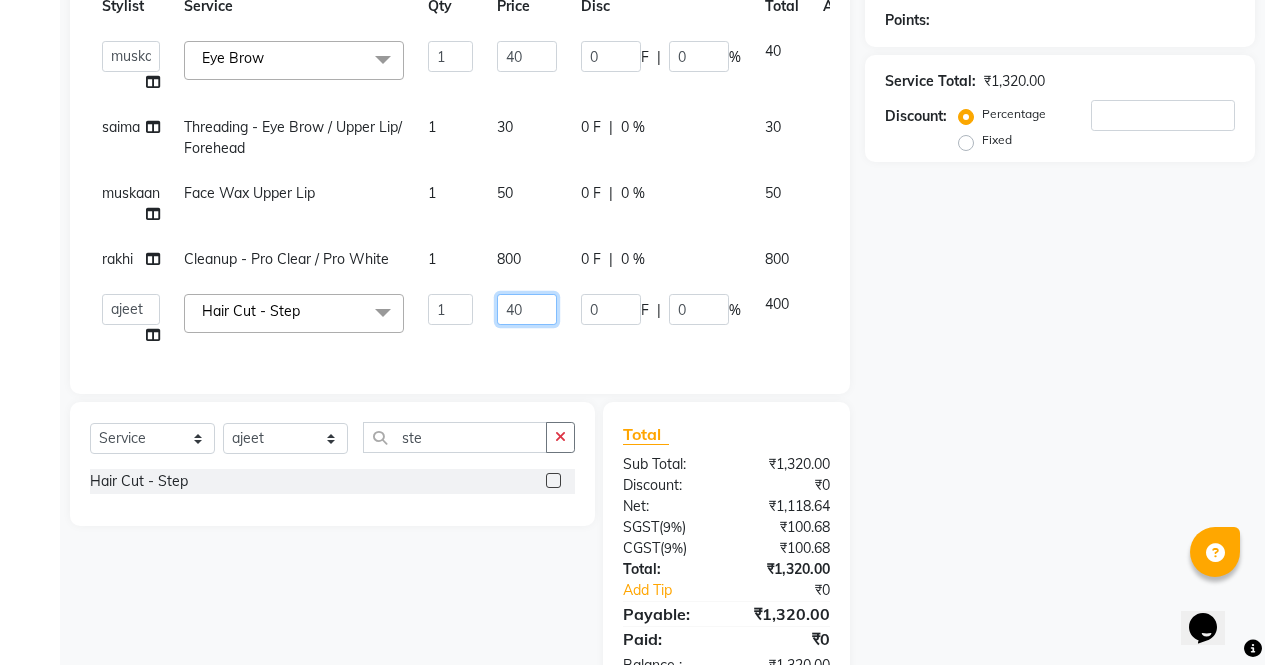 type on "450" 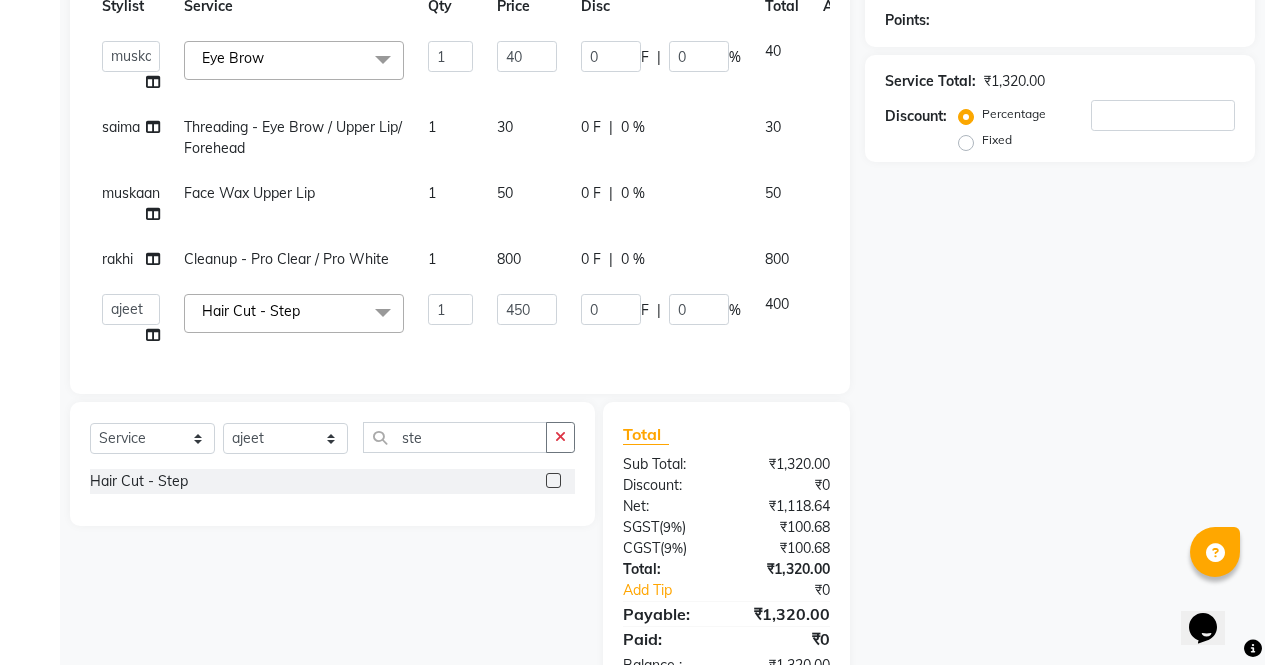 click on "Name: Membership: Total Visits: Card on file: Last Visit:  Points:  Service Total:  ₹1,320.00  Discount:  Percentage   Fixed" 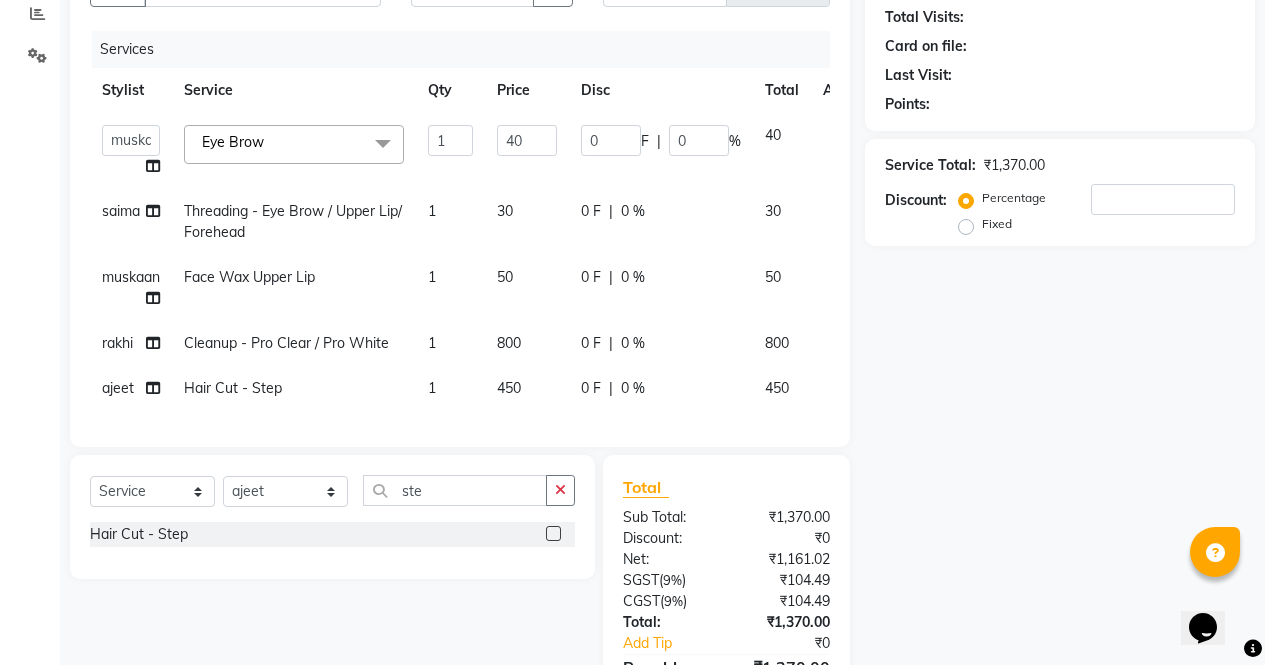 scroll, scrollTop: 0, scrollLeft: 0, axis: both 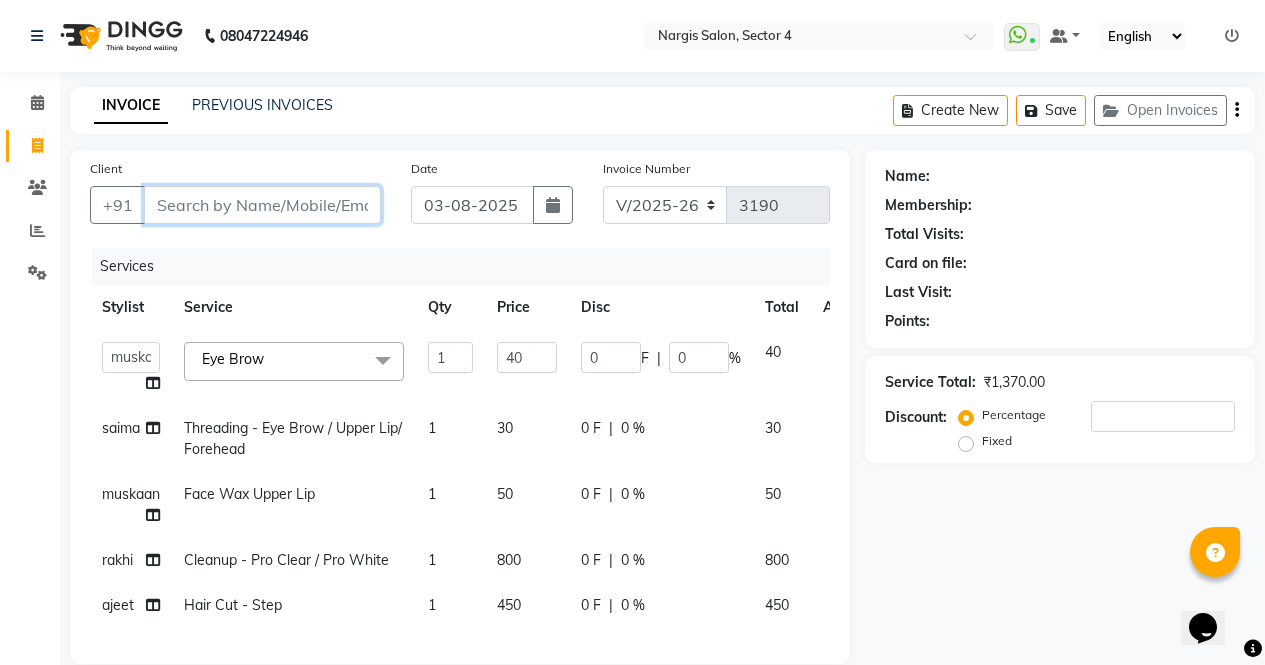 click on "Client" at bounding box center [262, 205] 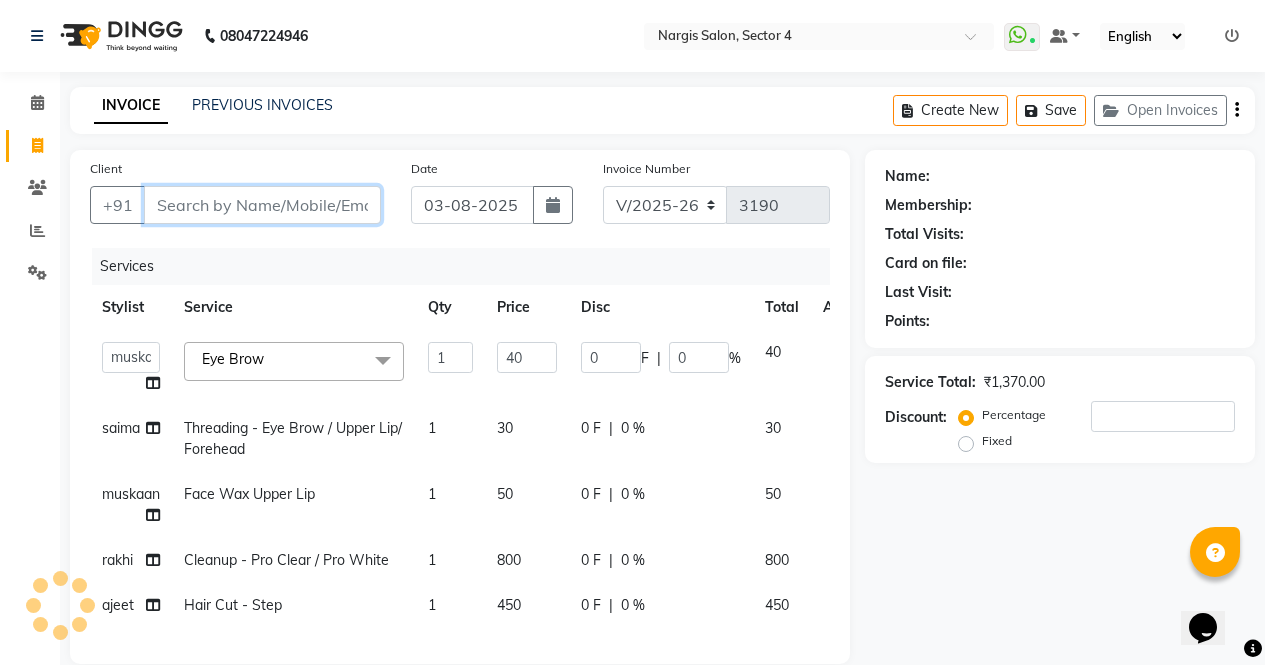 type on "9" 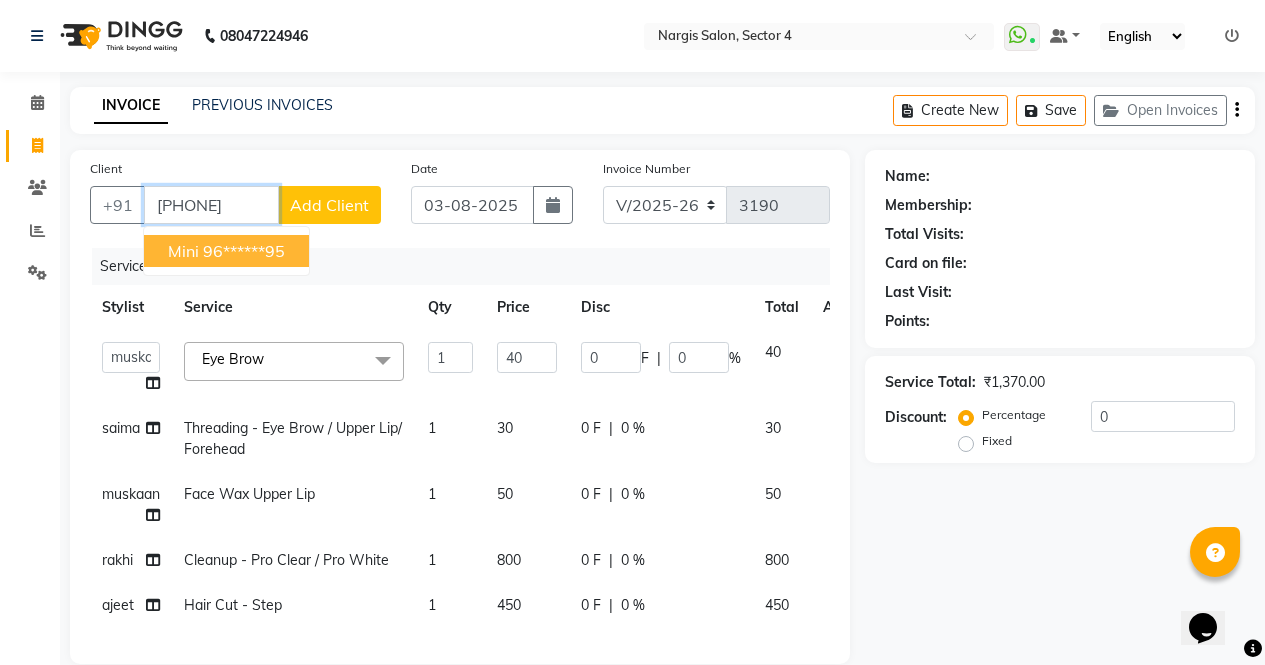 click on "mini" at bounding box center [183, 251] 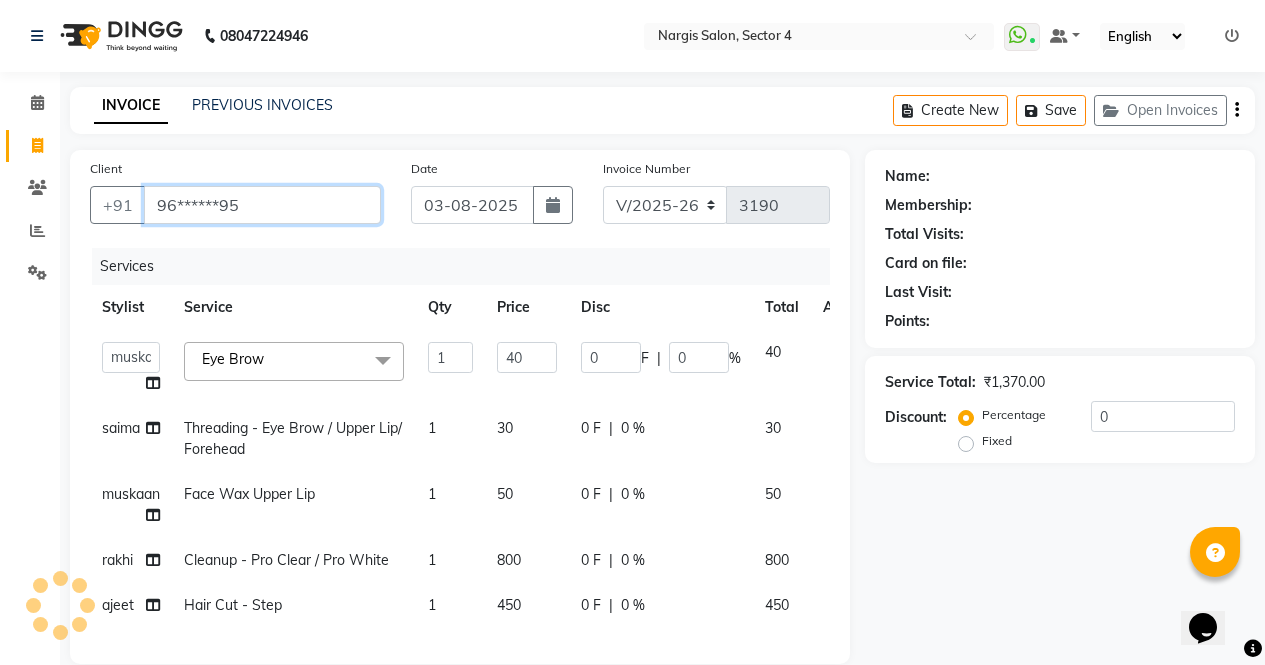 type on "96******95" 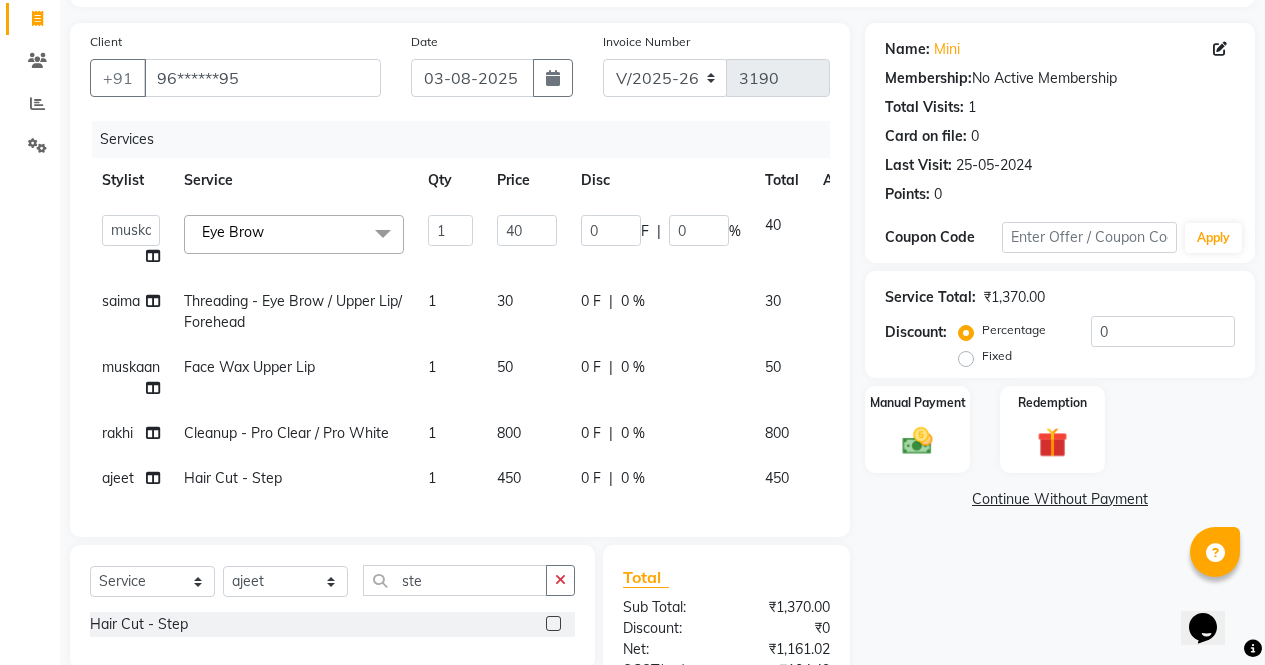 scroll, scrollTop: 343, scrollLeft: 0, axis: vertical 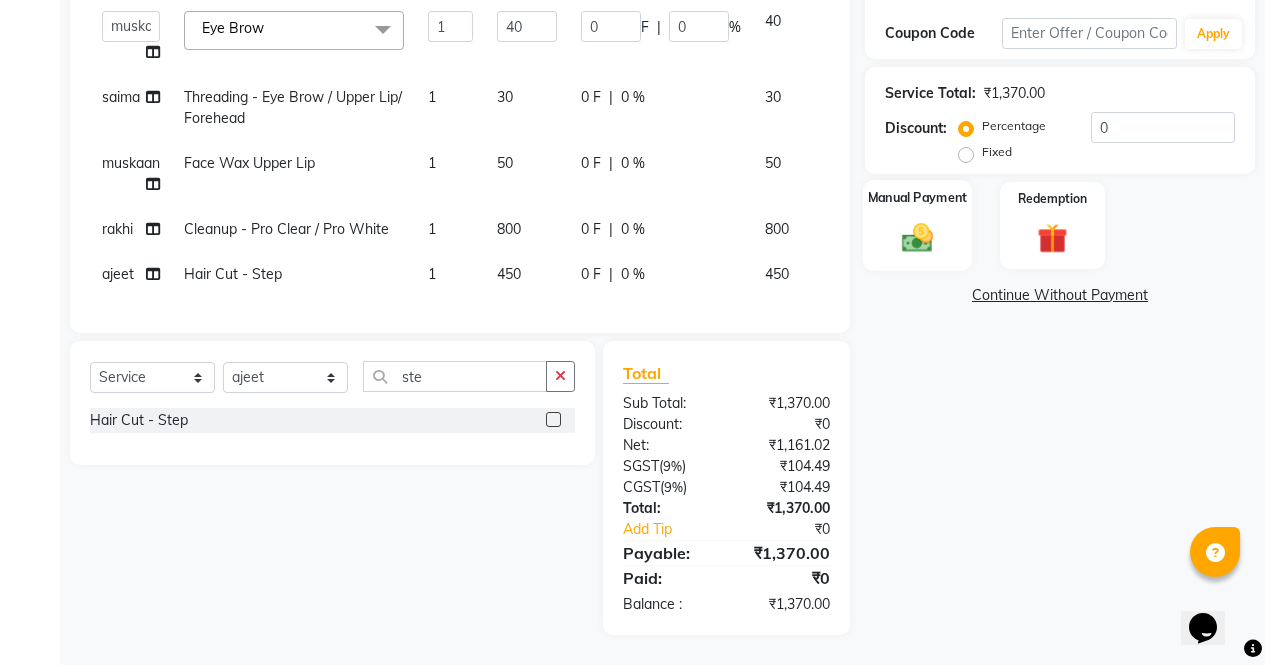 click on "Manual Payment" 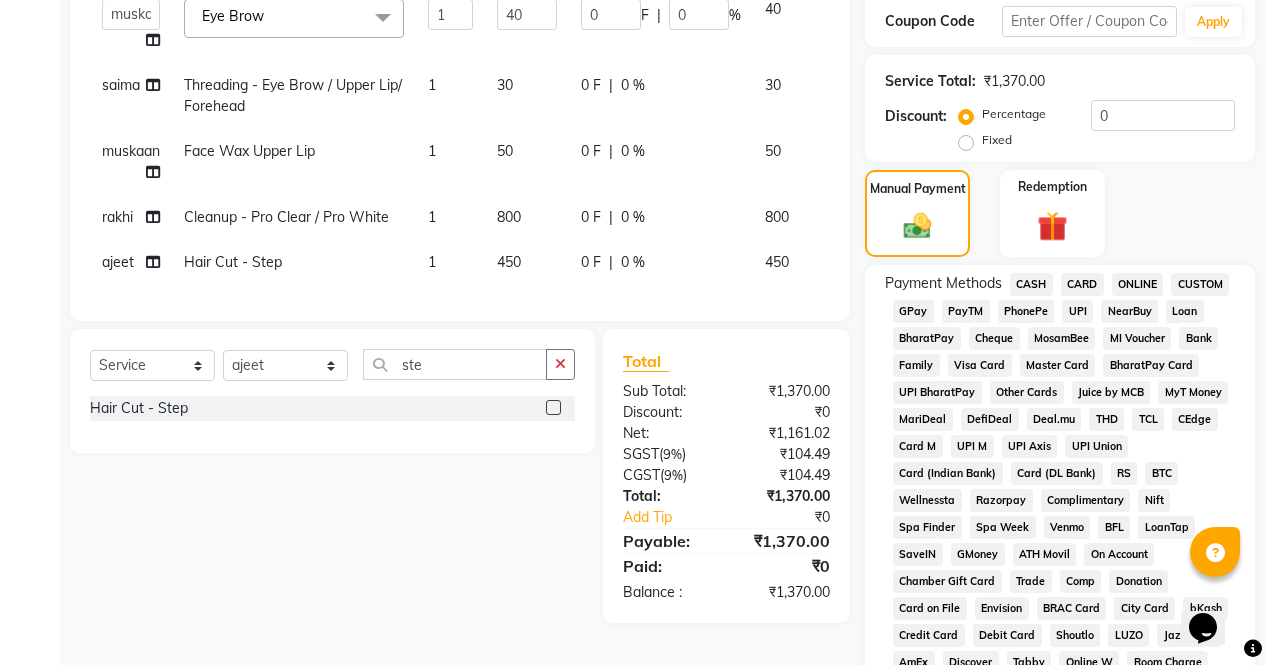 click on "ONLINE" 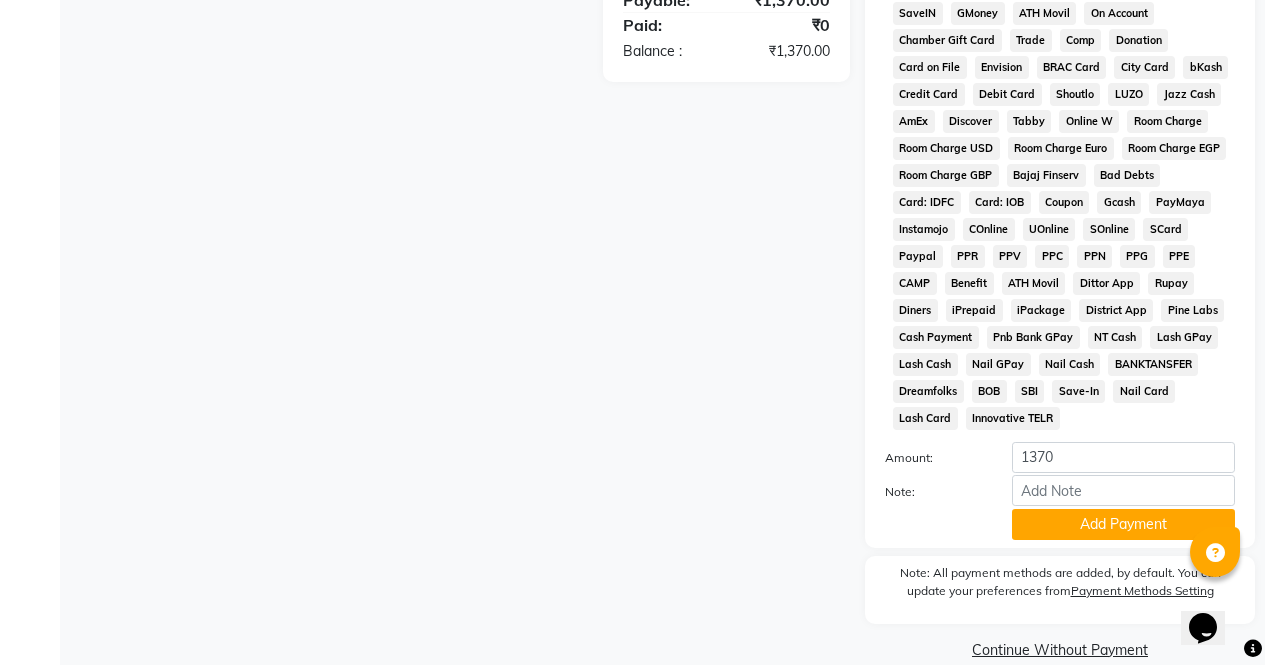 scroll, scrollTop: 914, scrollLeft: 0, axis: vertical 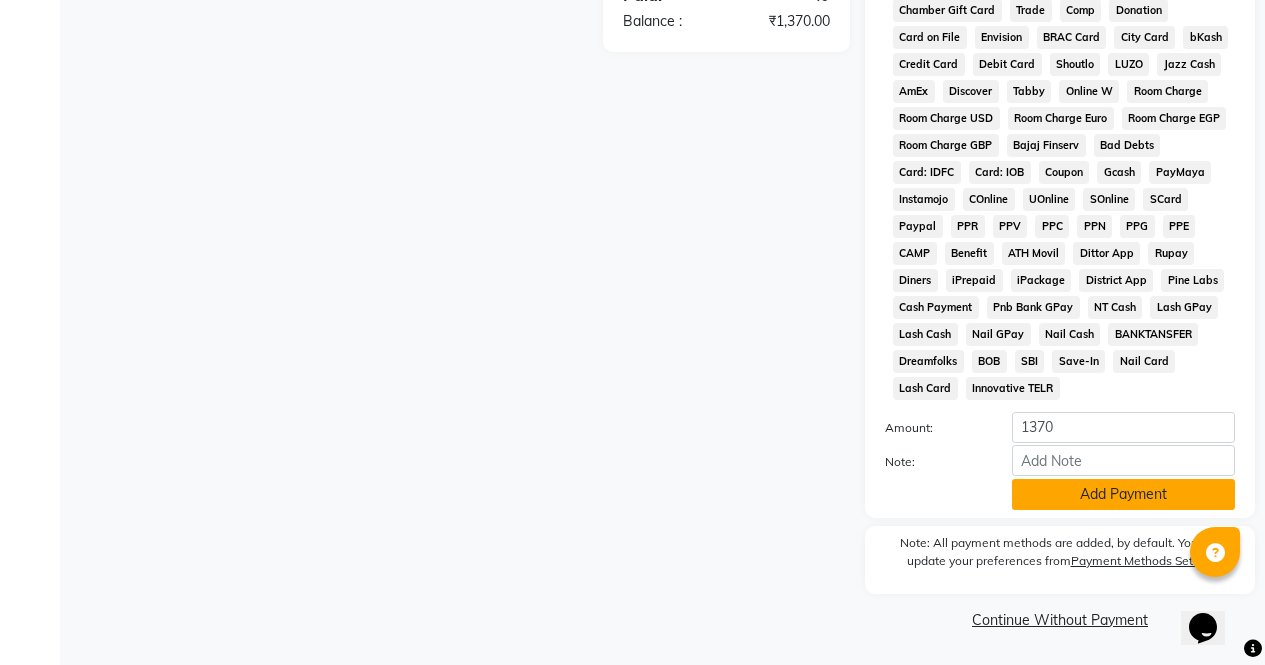 click on "Add Payment" 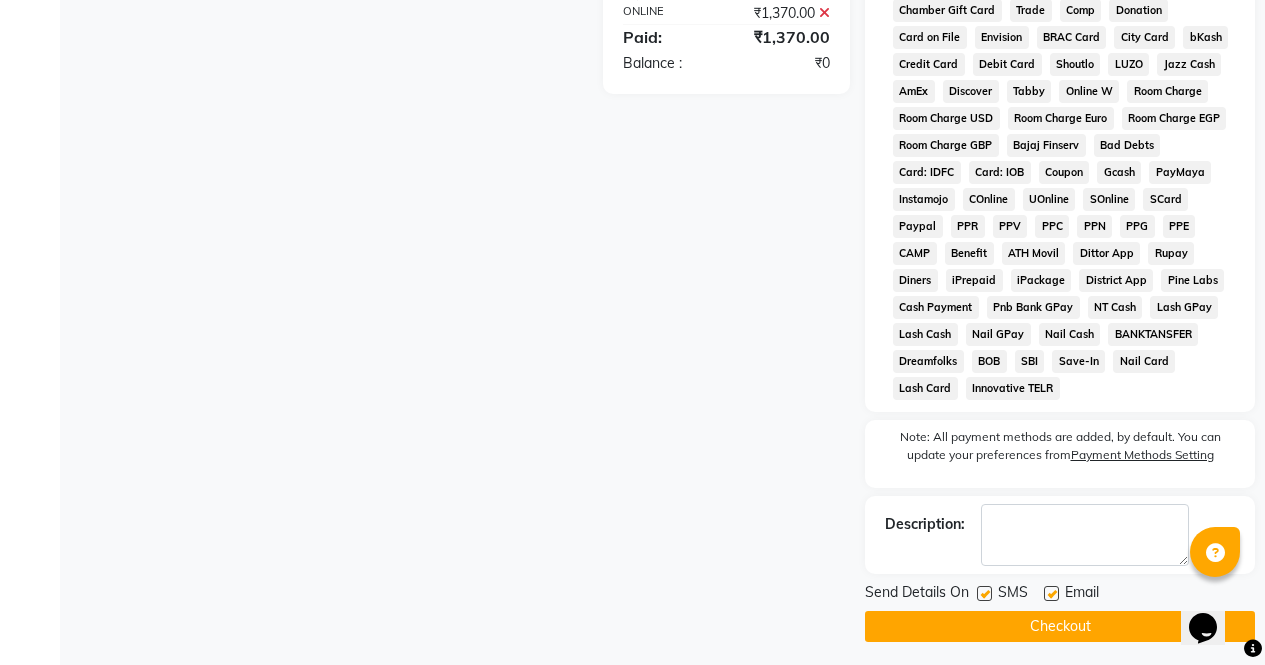 click on "Checkout" 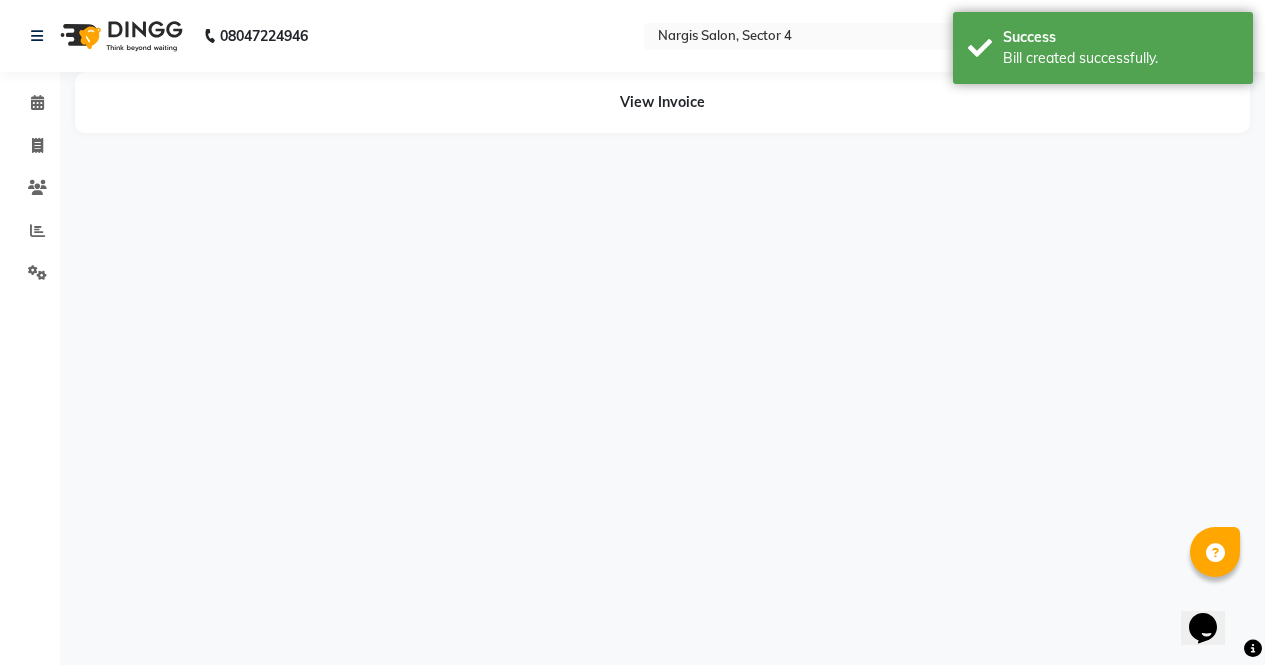 scroll, scrollTop: 0, scrollLeft: 0, axis: both 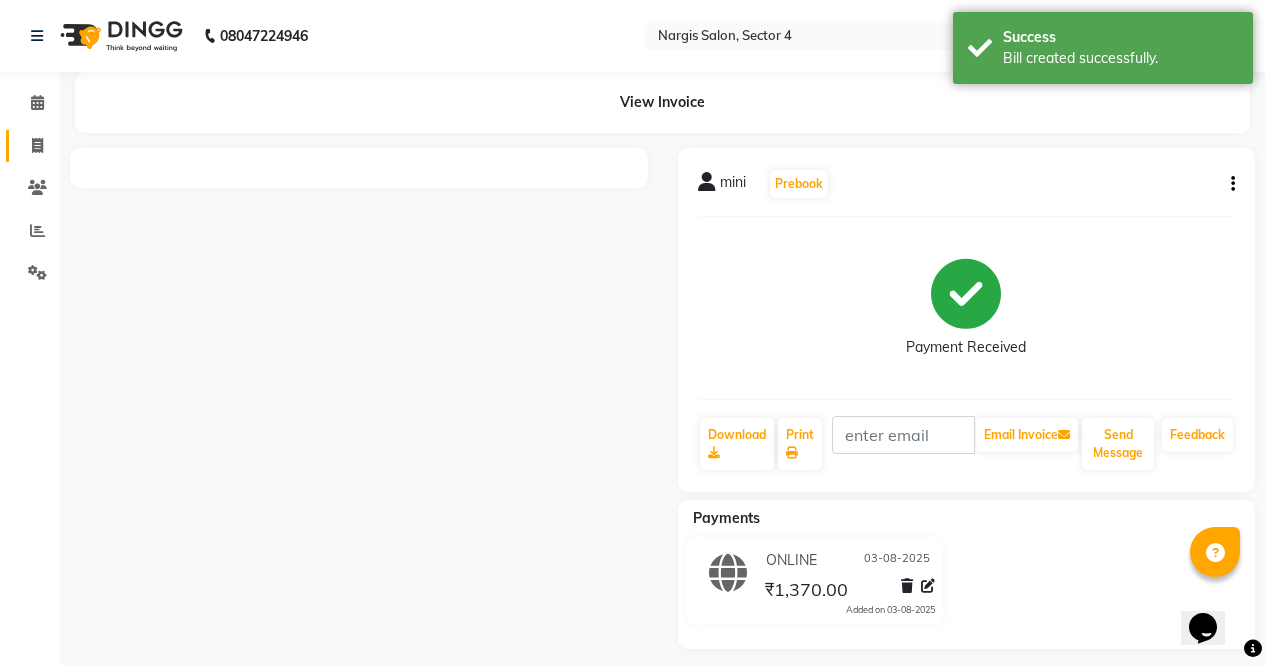 click 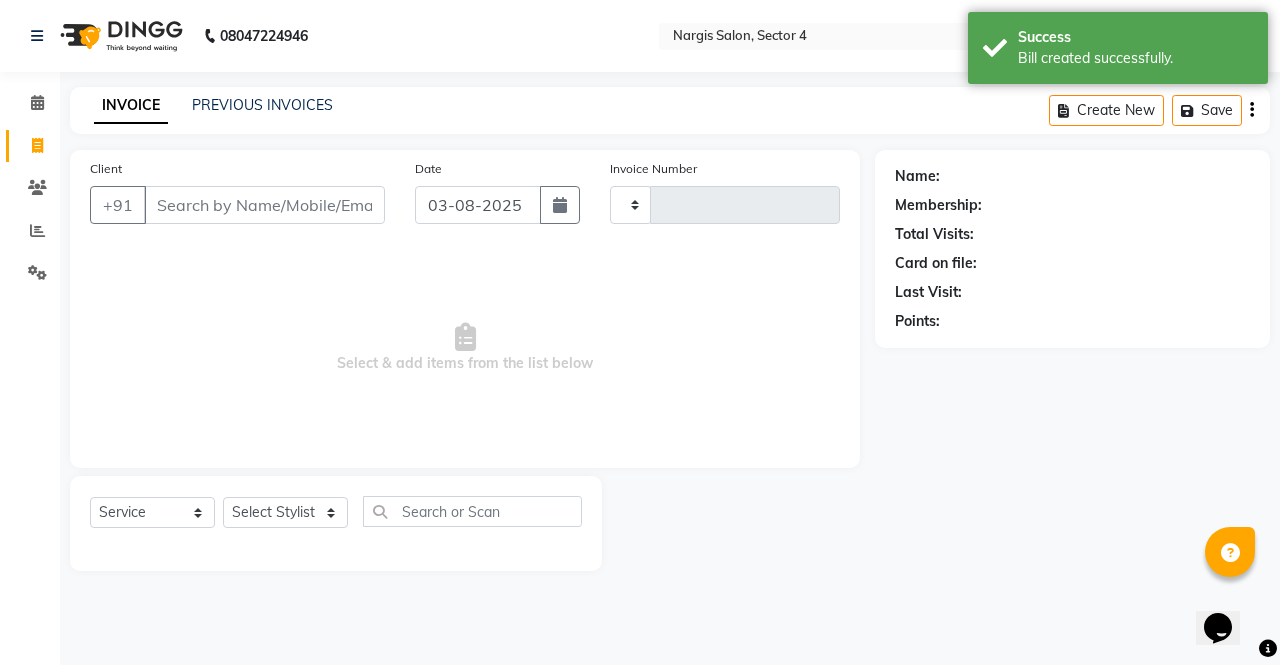type on "3191" 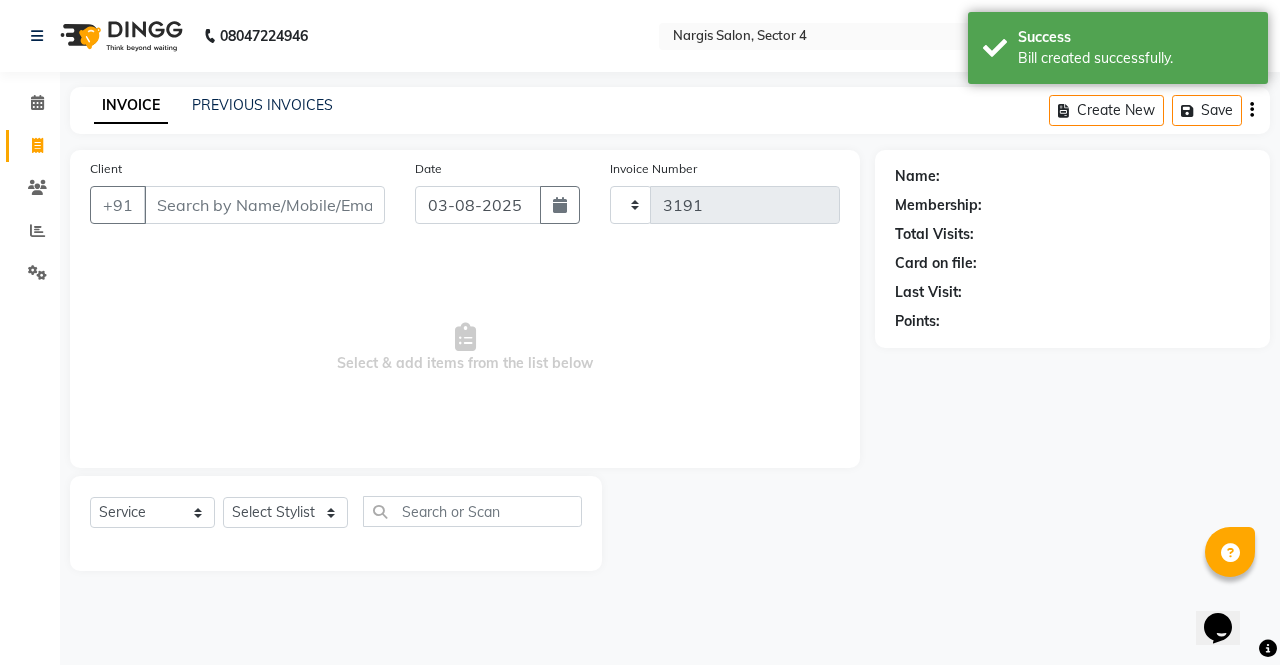 select on "4130" 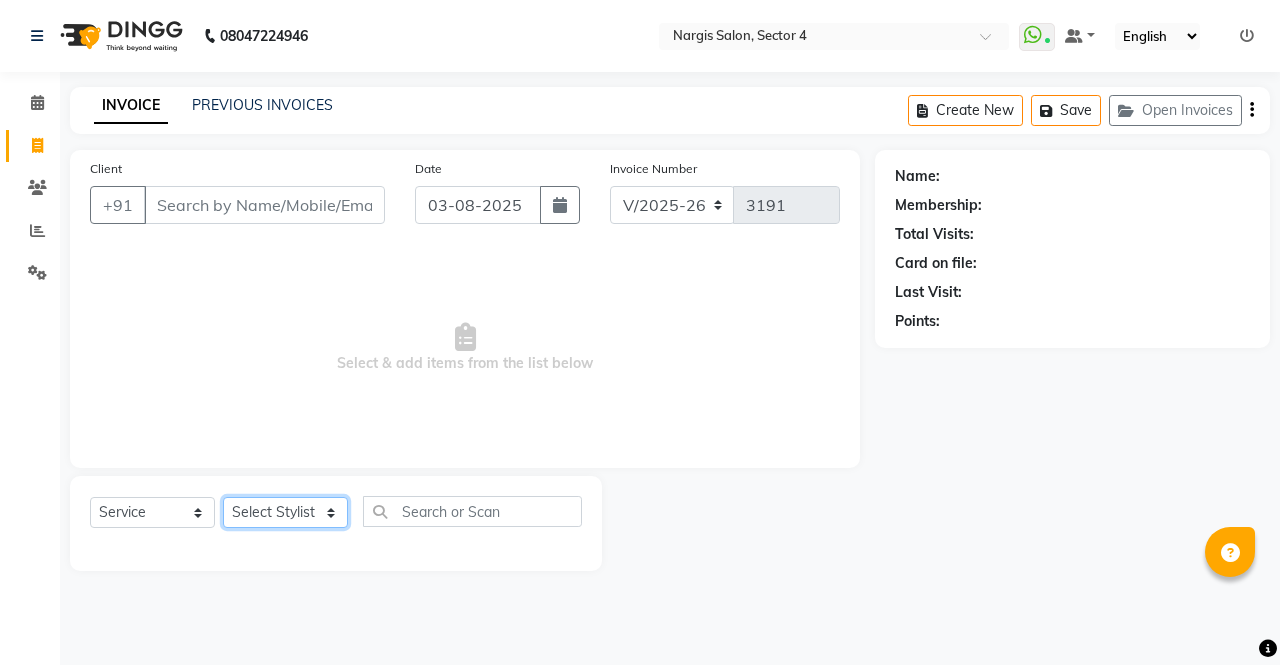 click on "Select Stylist ajeet anu armaan ashu Front Desk muskaan rakhi saima shivam soni sunil yashoda" 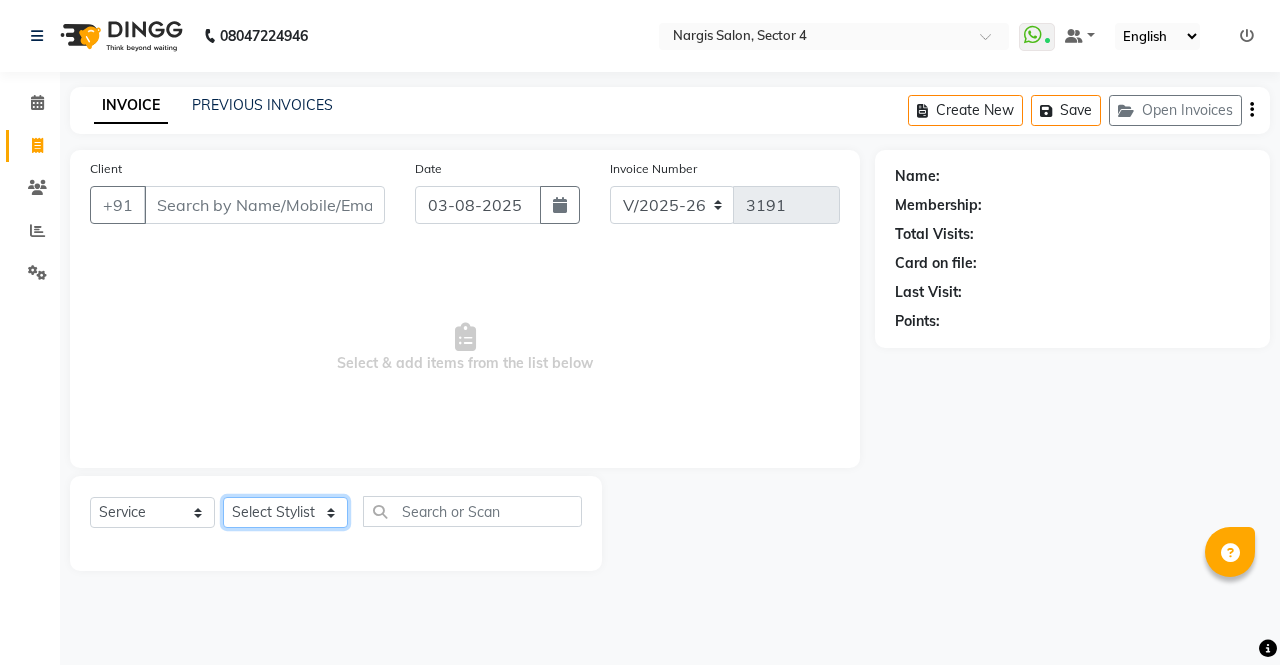 select on "87810" 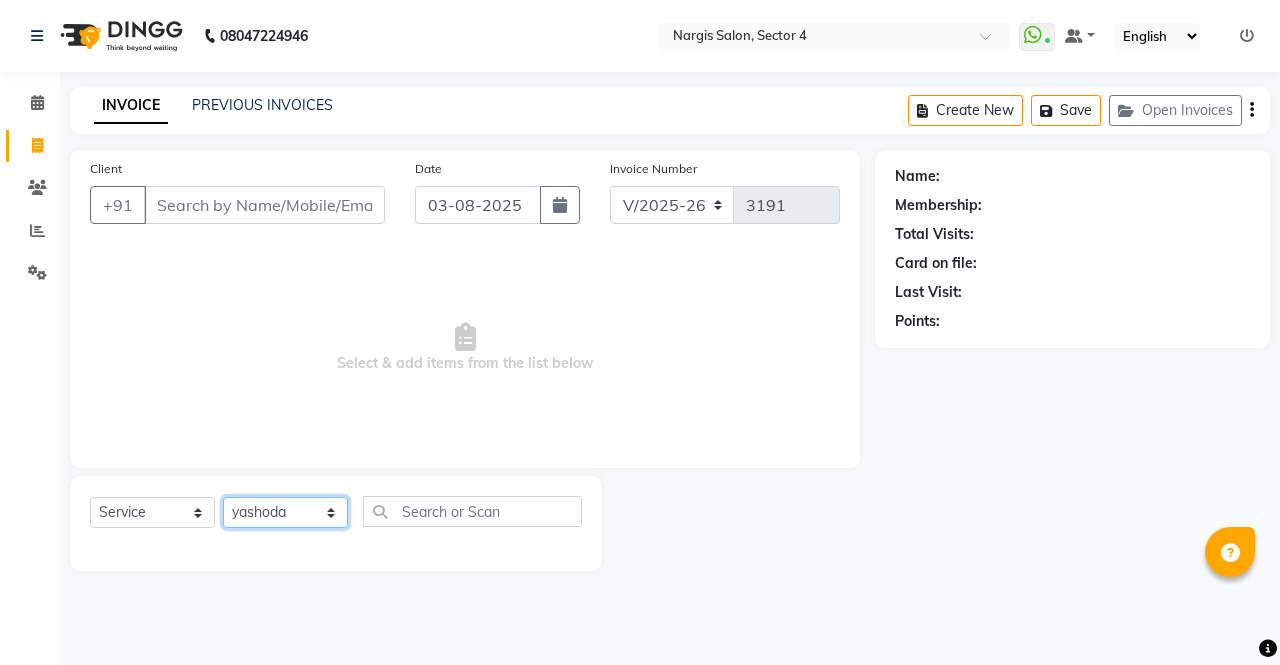 click on "Select Stylist ajeet anu armaan ashu Front Desk muskaan rakhi saima shivam soni sunil yashoda" 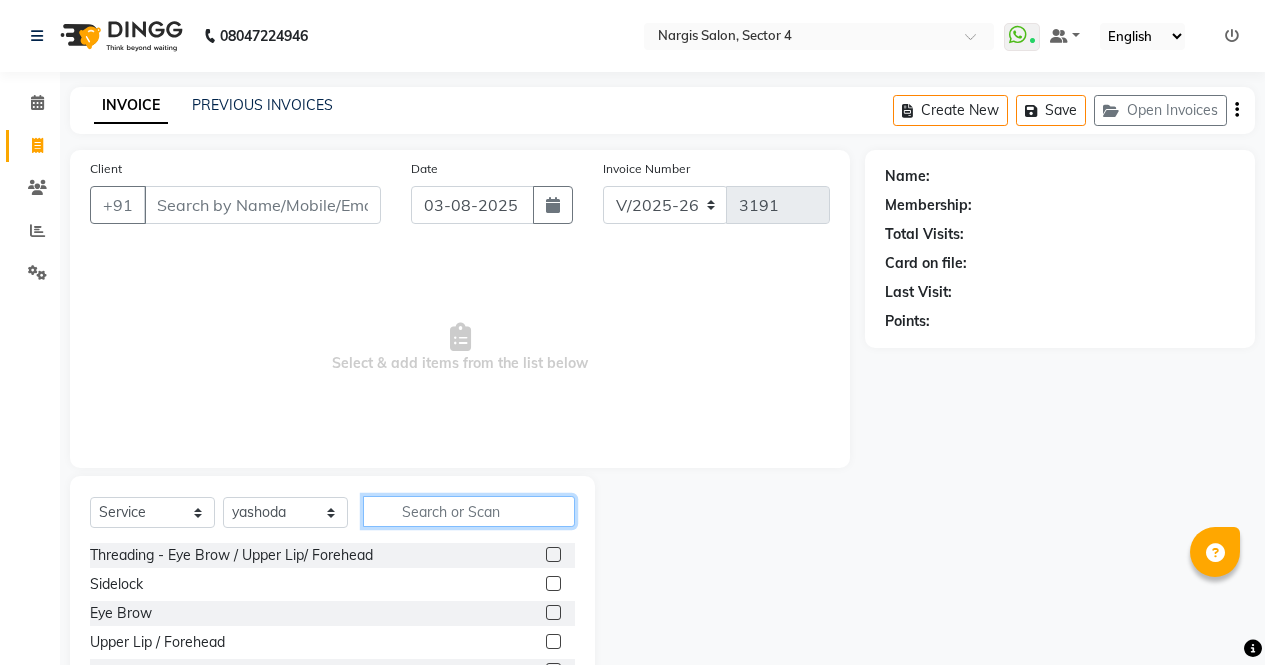 click 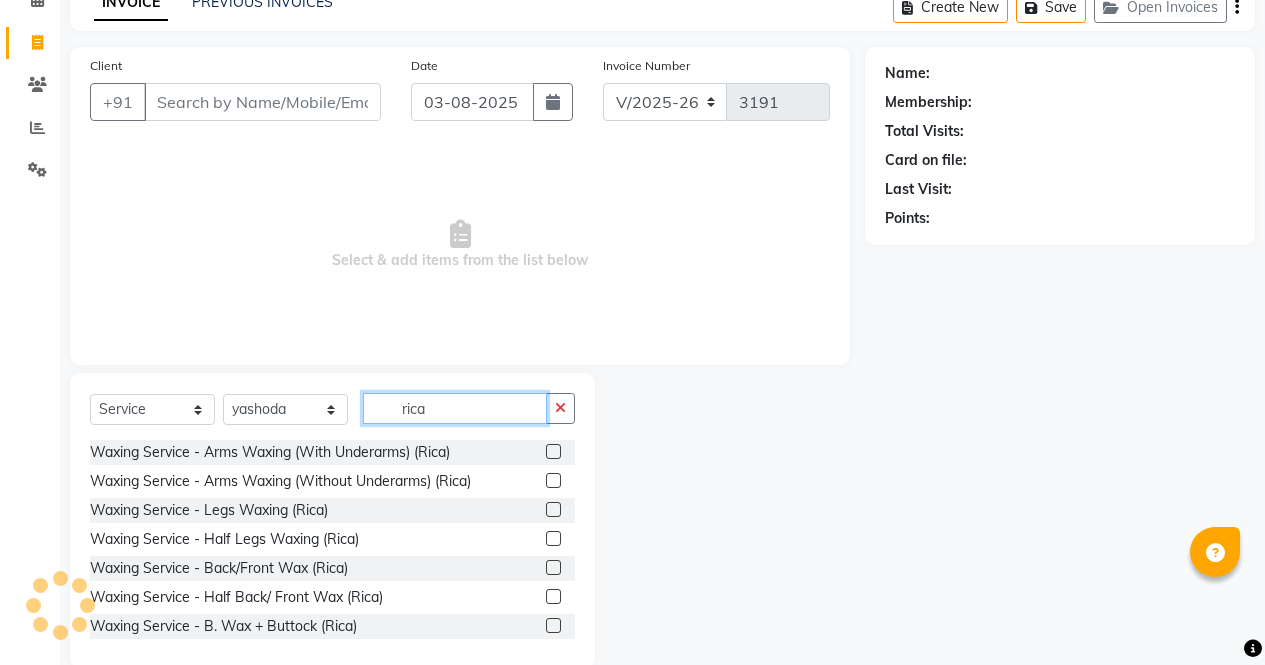 scroll, scrollTop: 113, scrollLeft: 0, axis: vertical 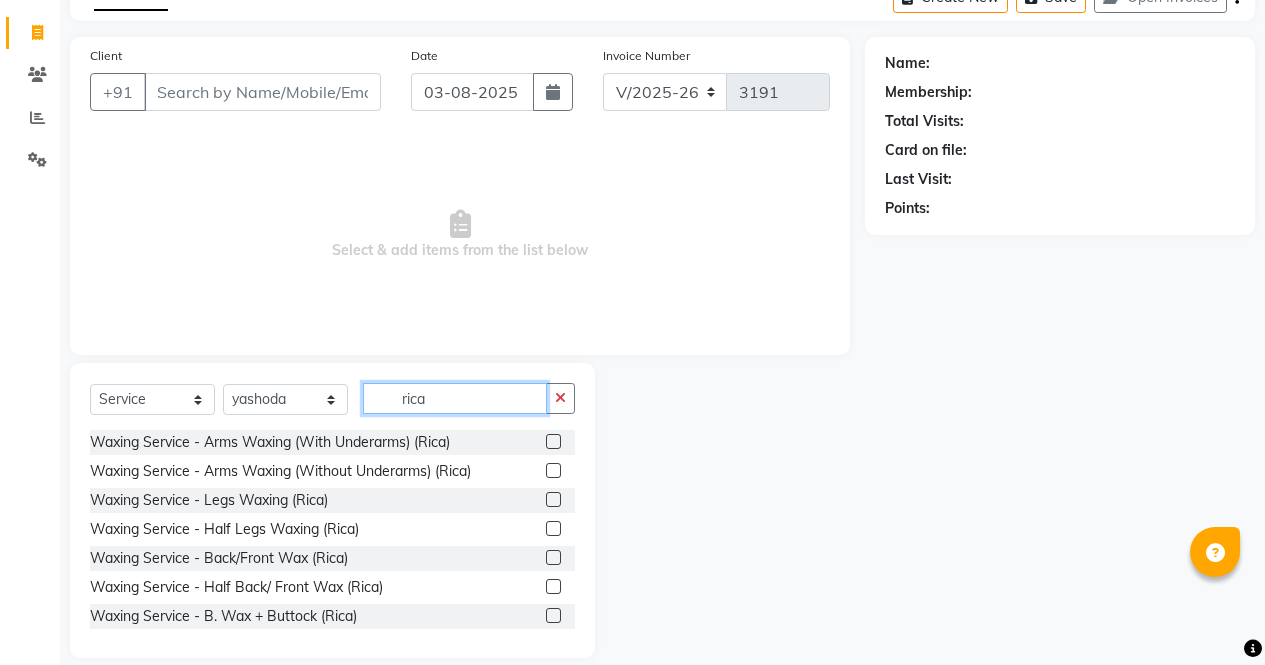 type on "rica" 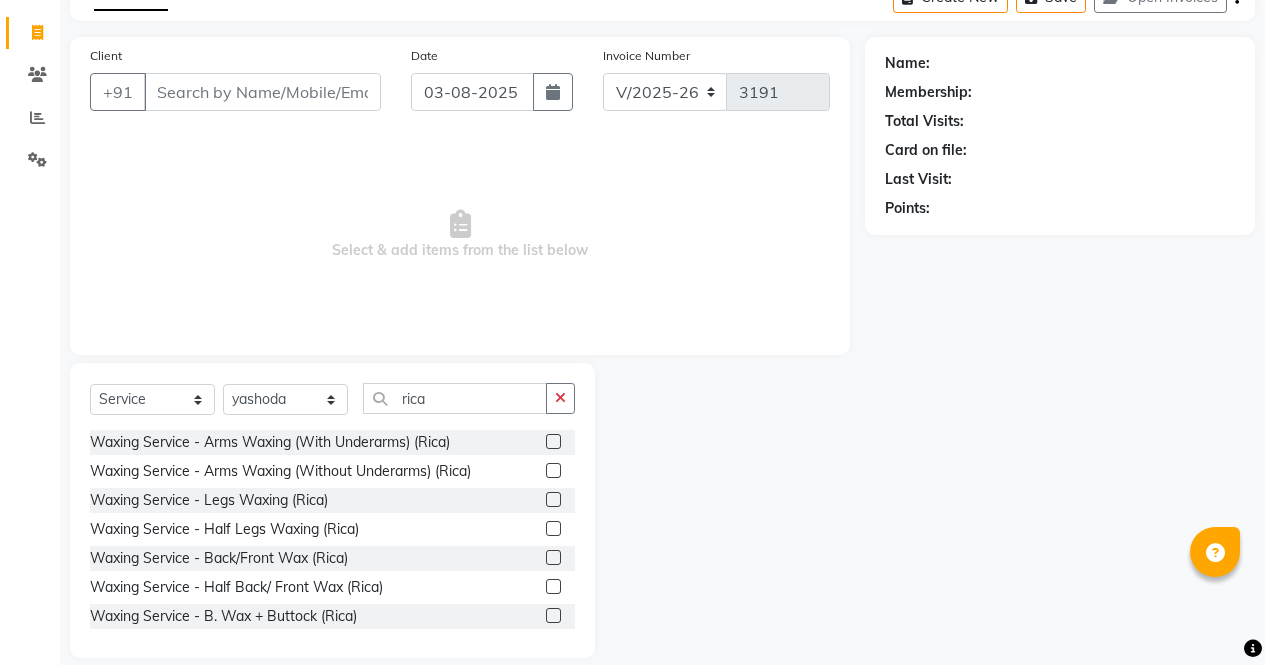 click 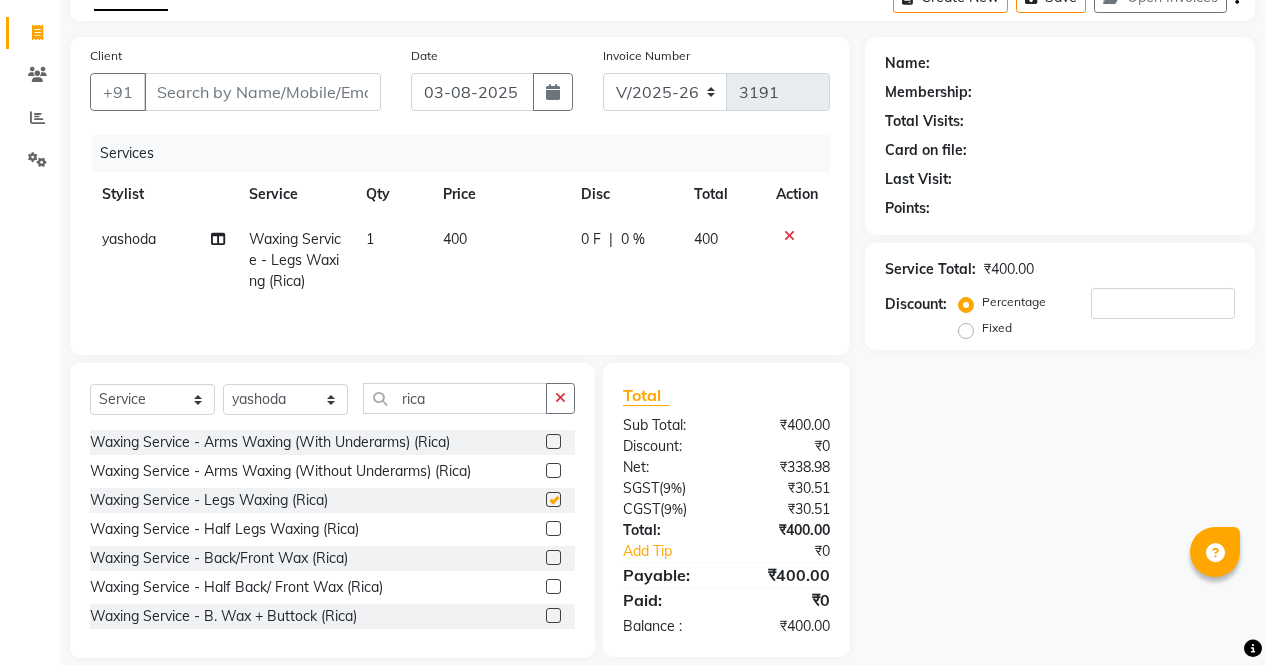 checkbox on "false" 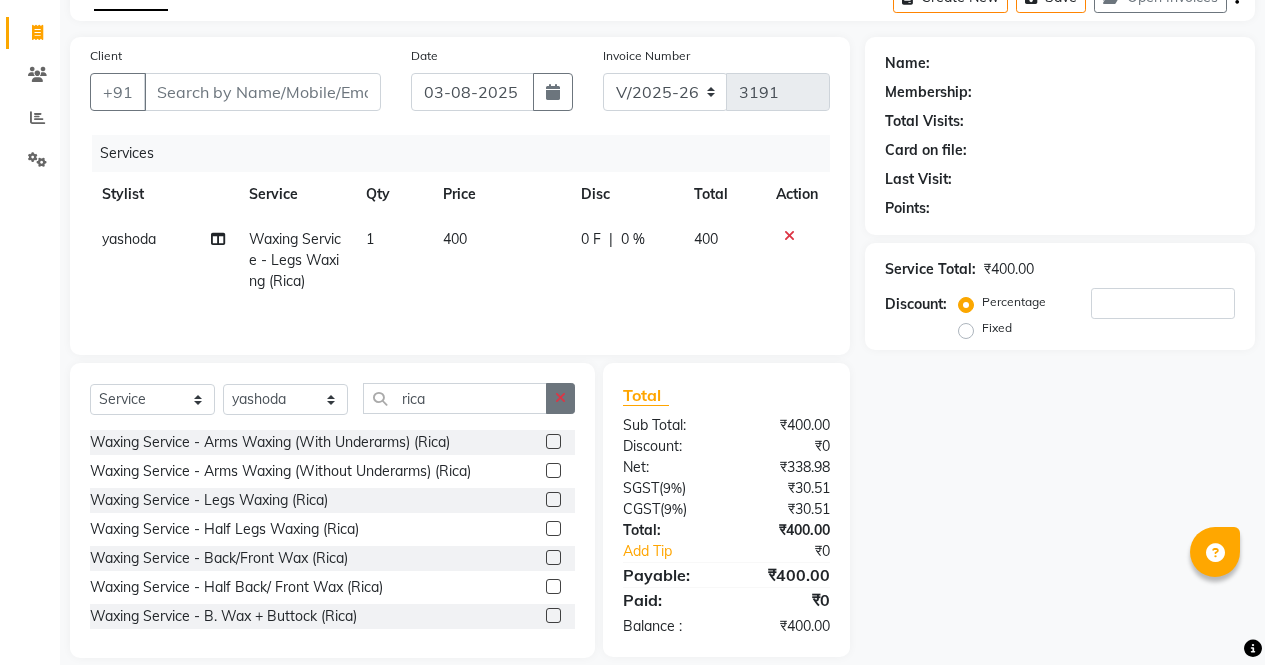 click 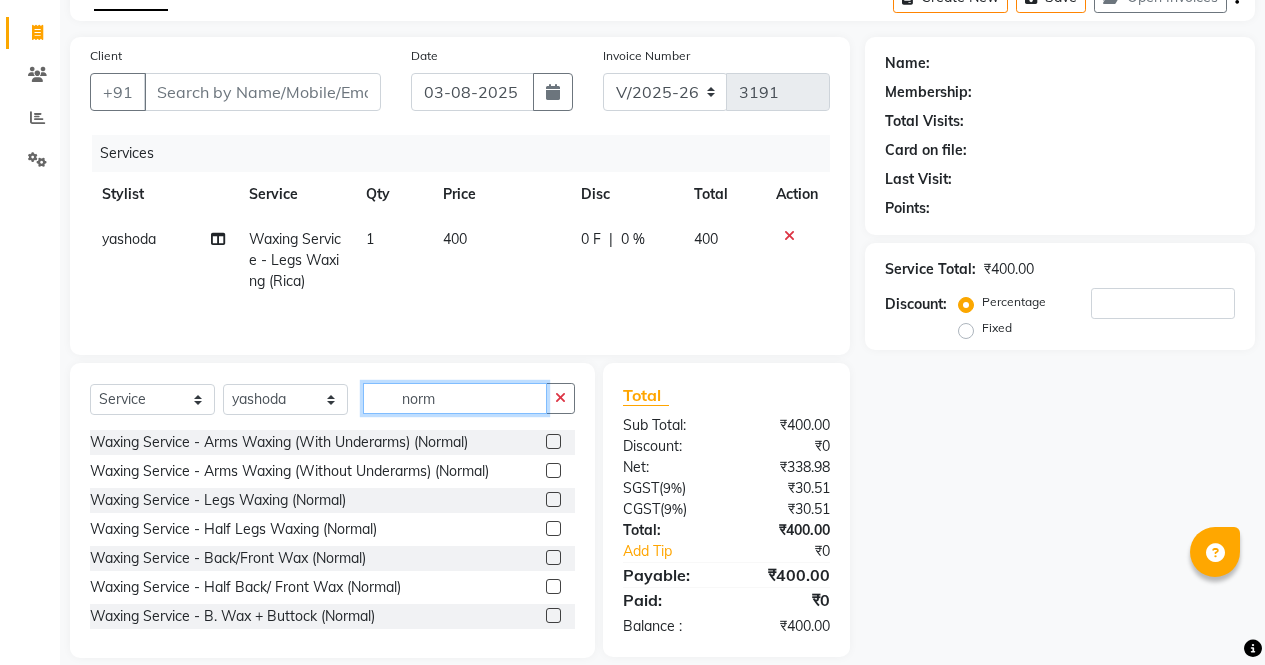type on "norm" 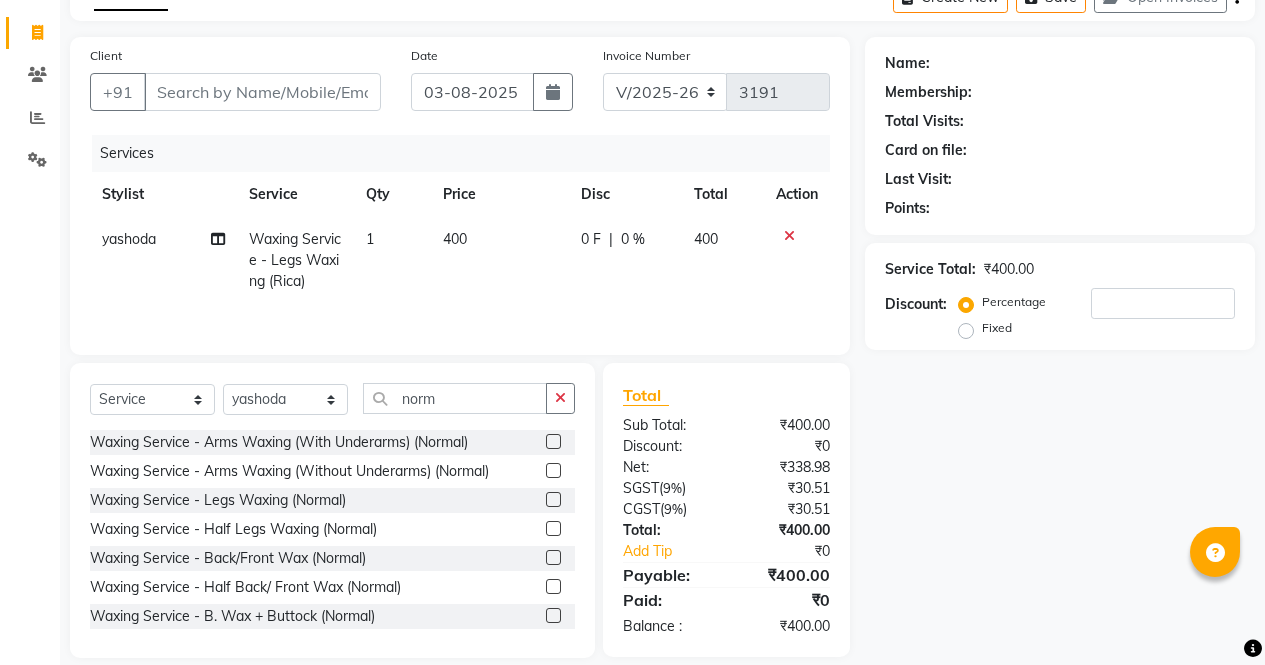 click 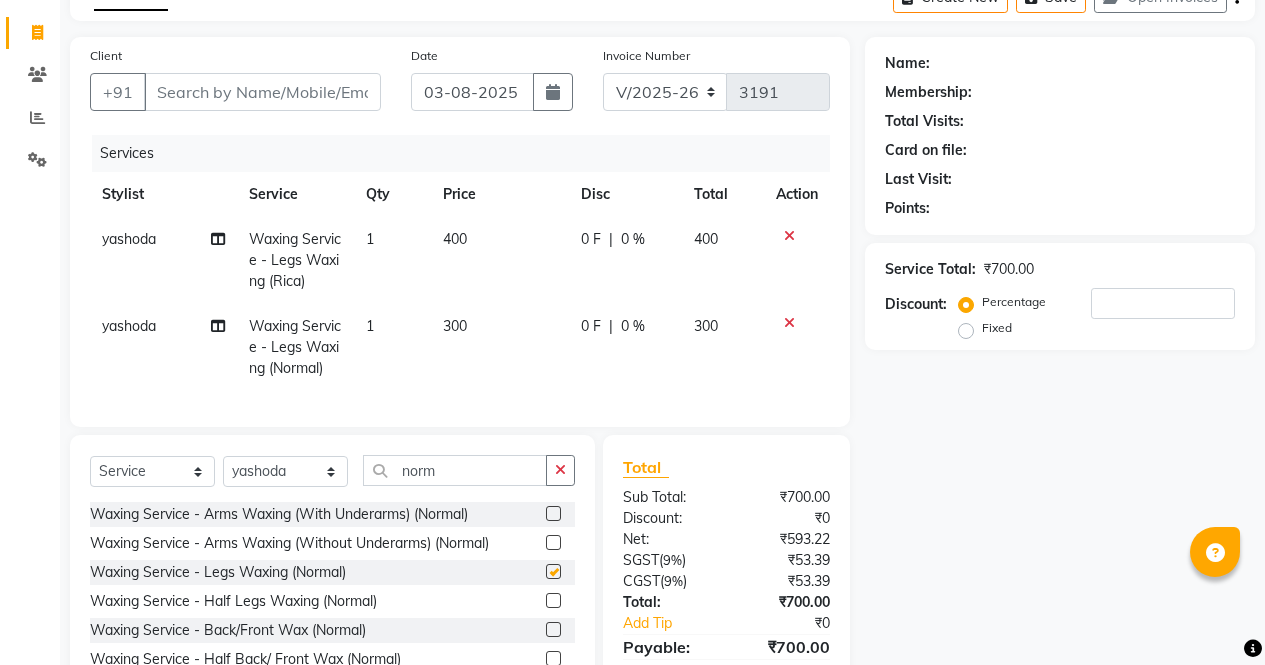 checkbox on "false" 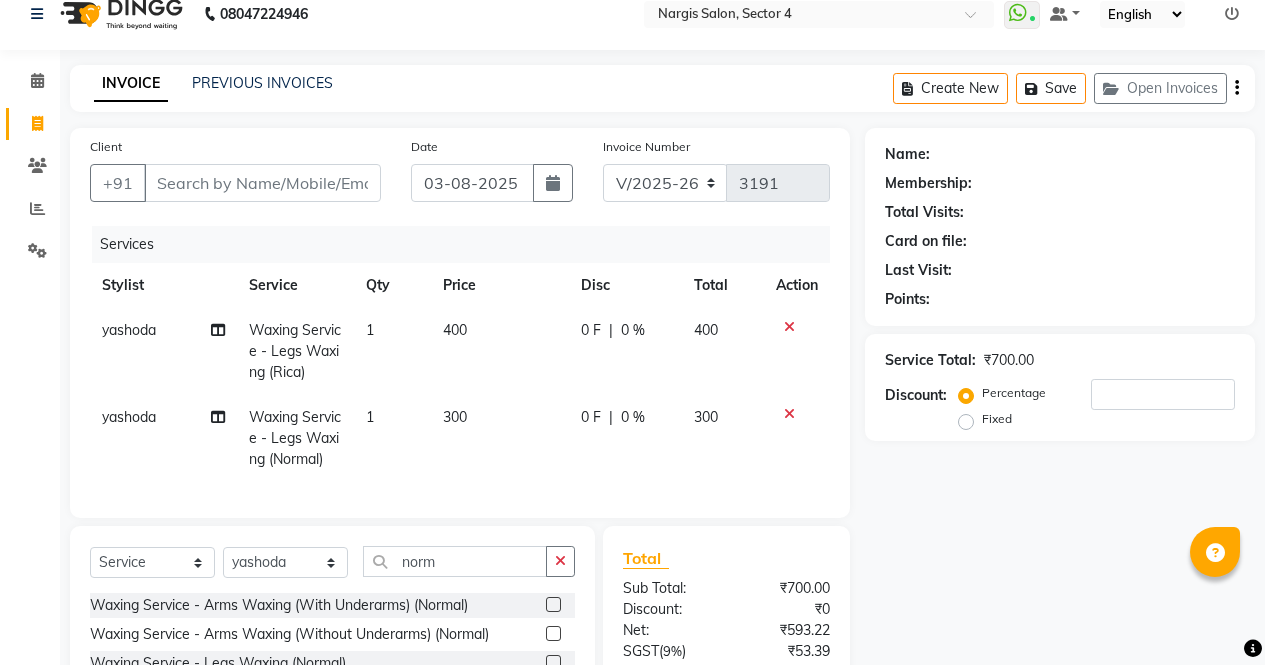 scroll, scrollTop: 0, scrollLeft: 0, axis: both 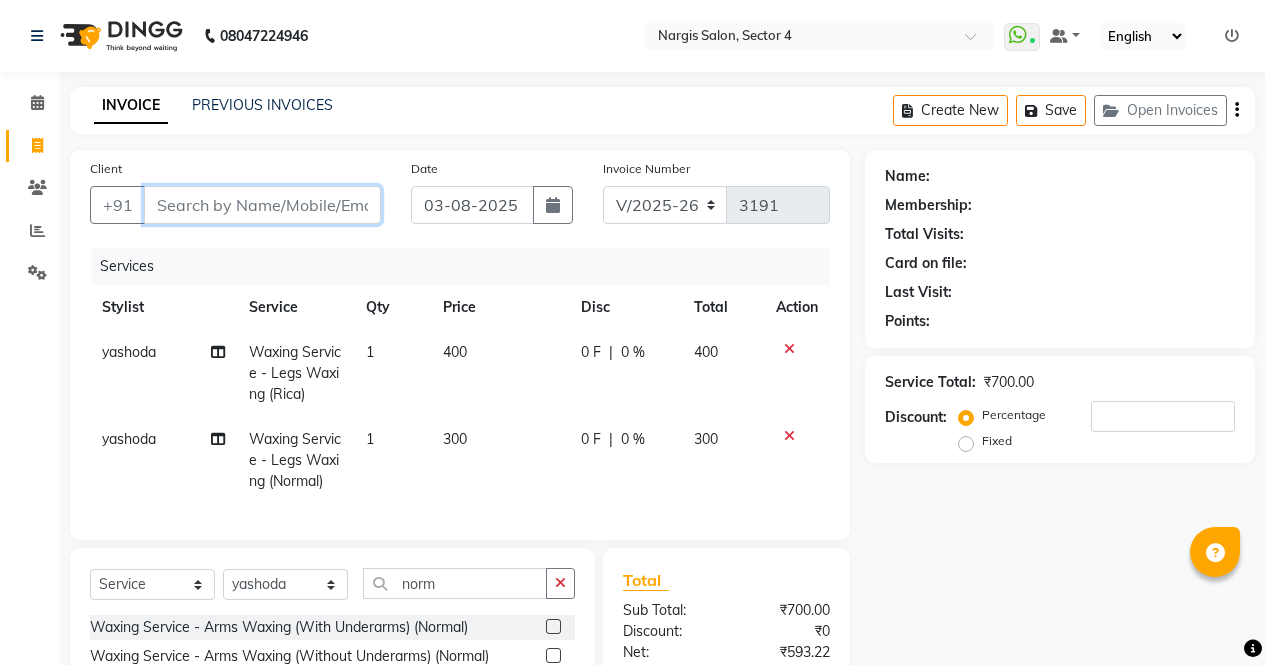 click on "Client" at bounding box center (262, 205) 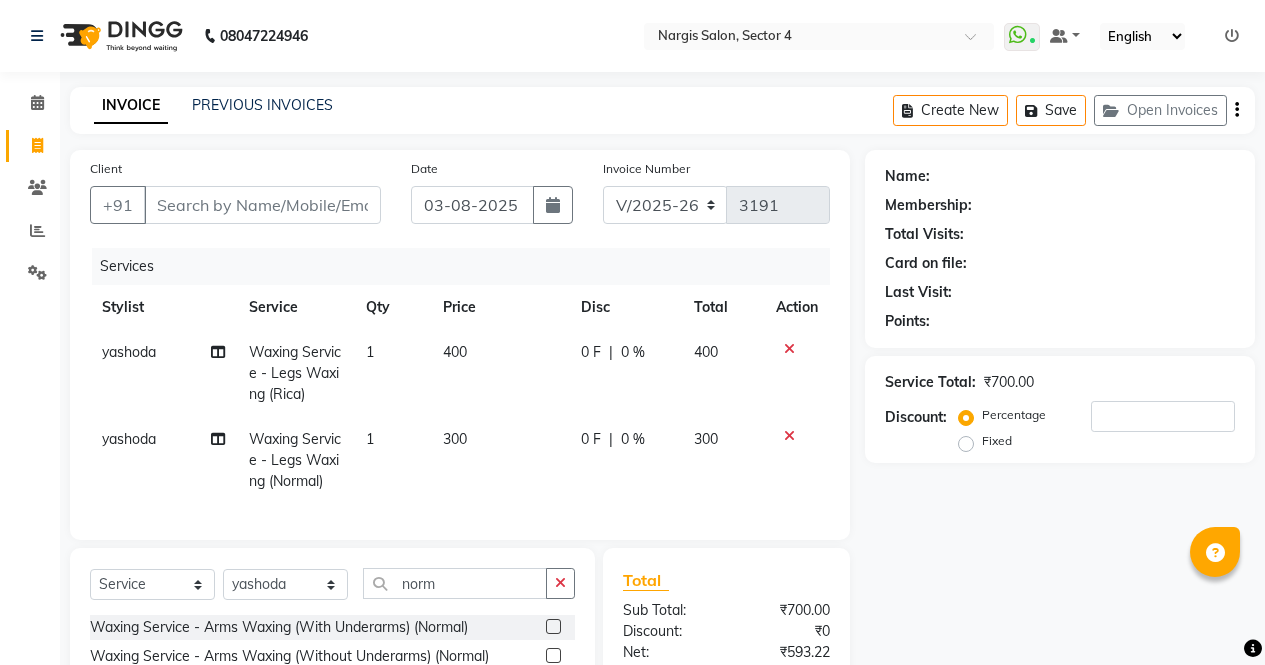 click 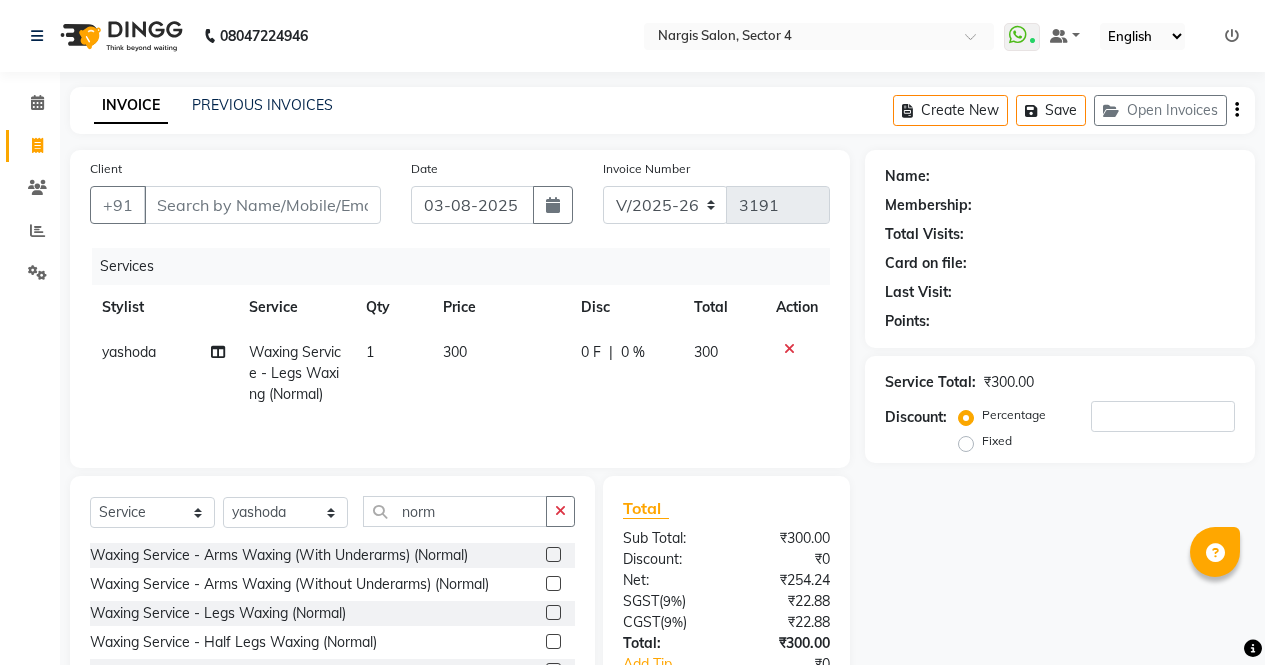 click 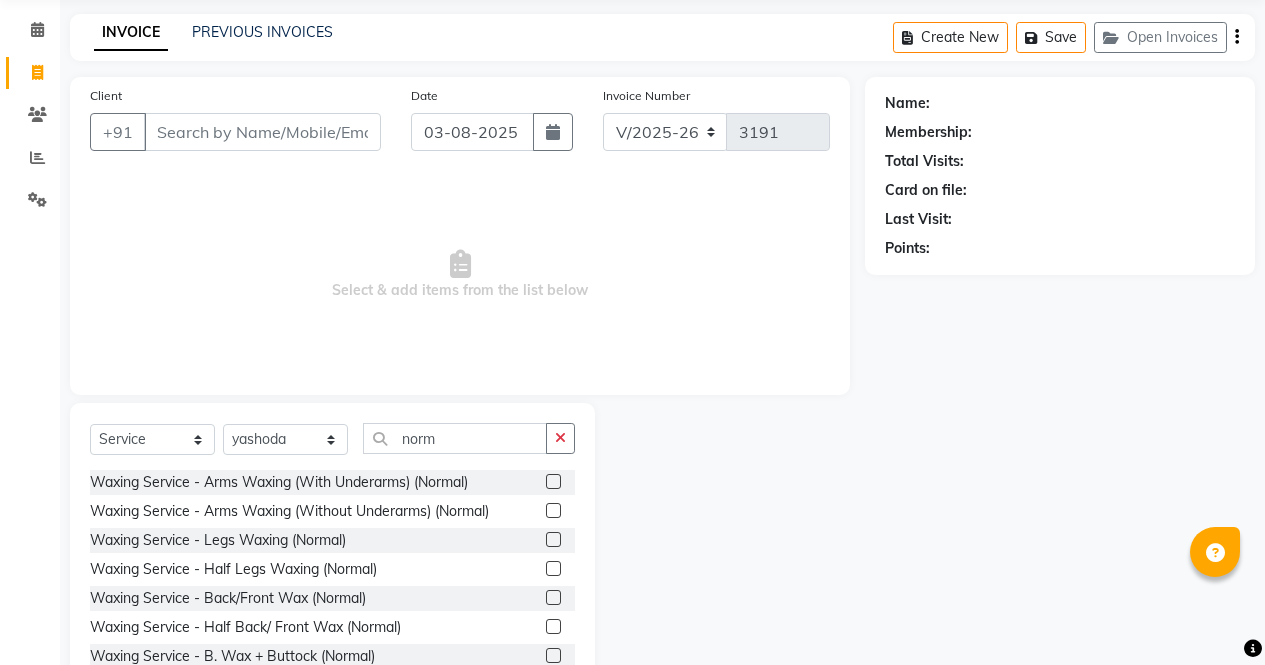 scroll, scrollTop: 136, scrollLeft: 0, axis: vertical 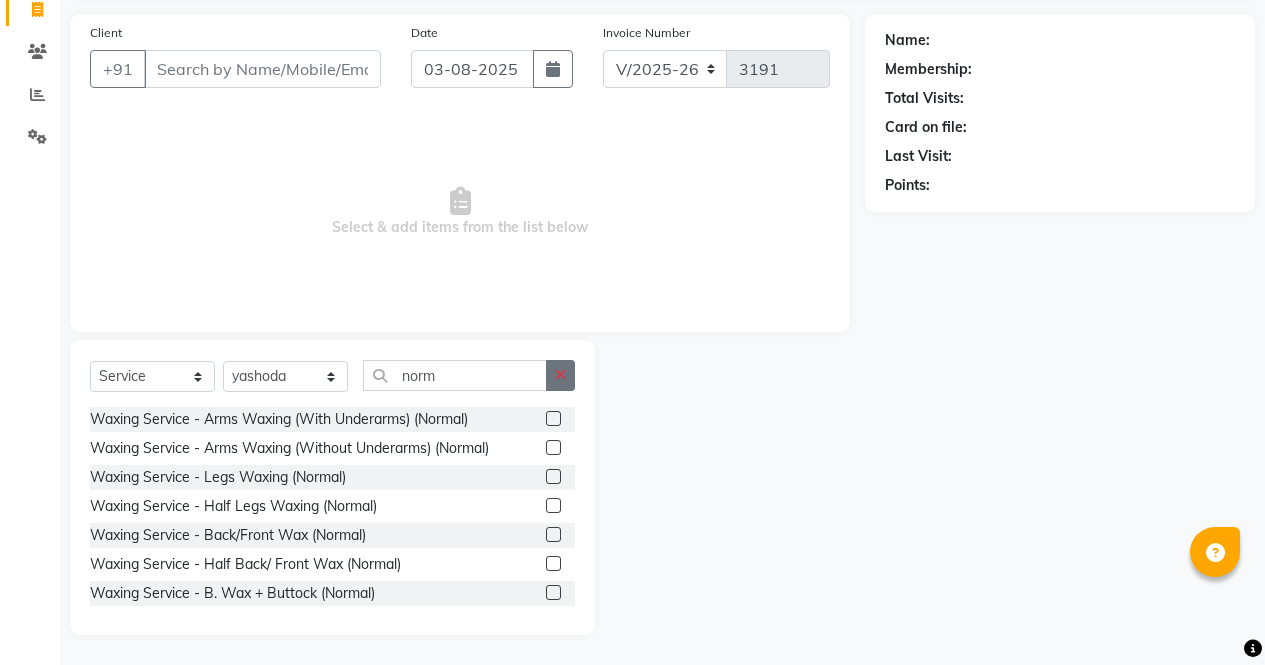 click 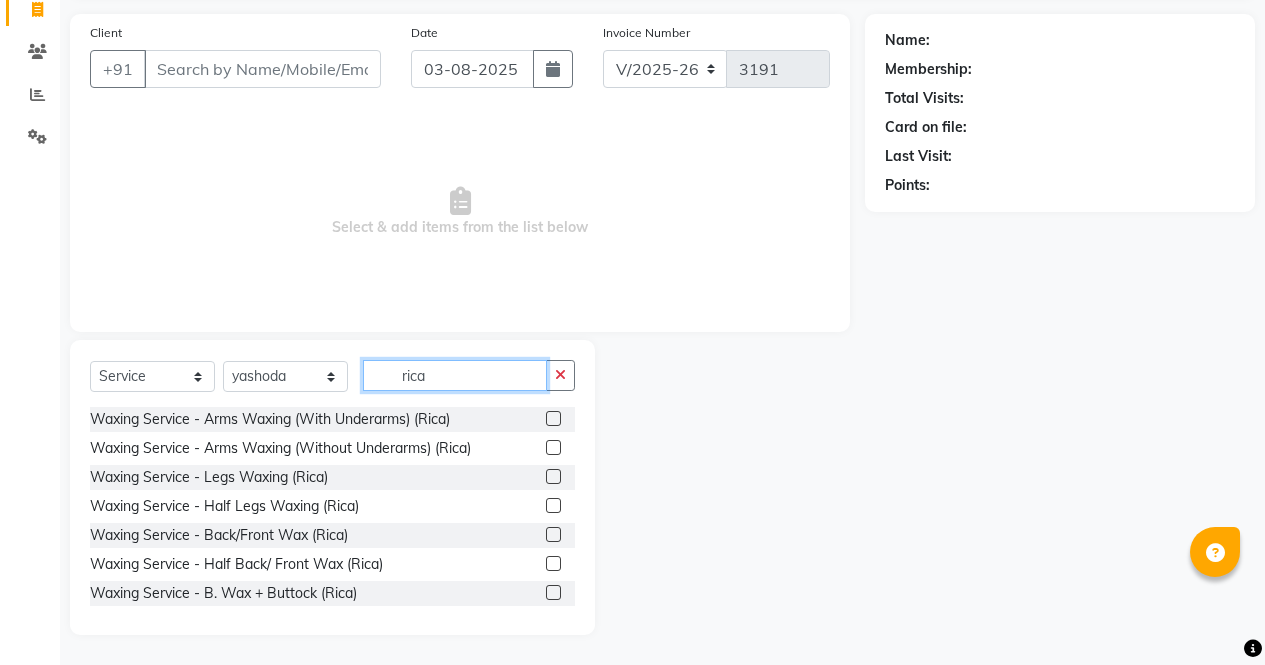 type on "rica" 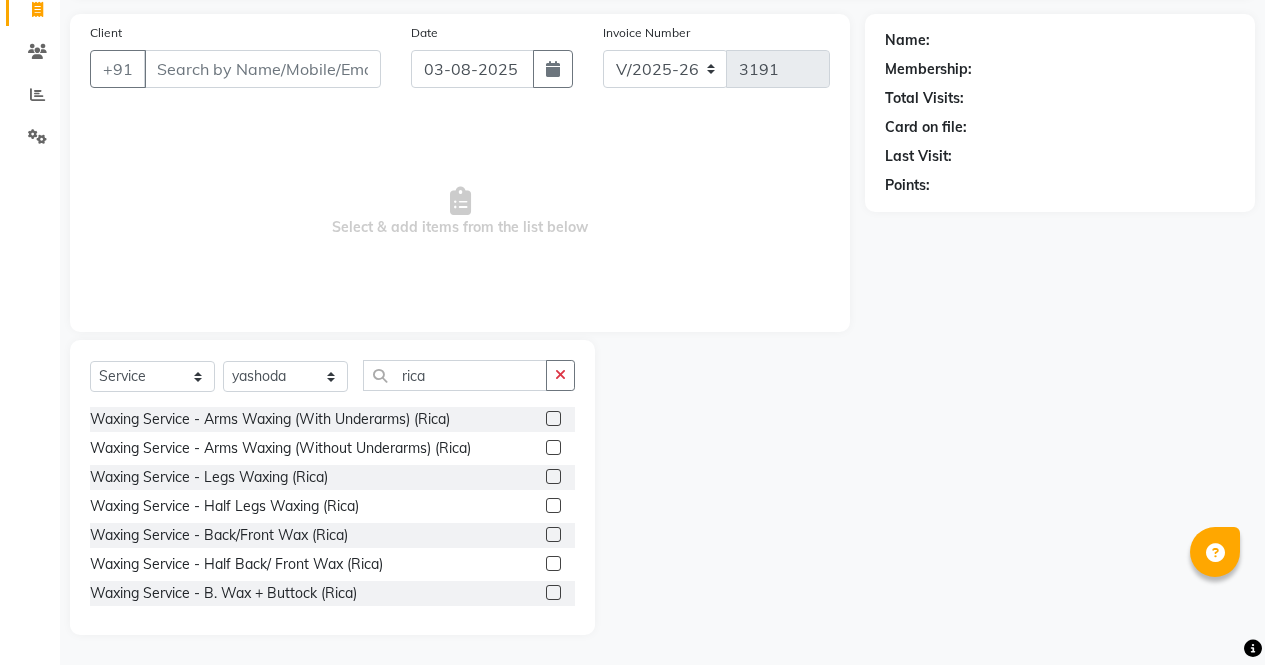 click 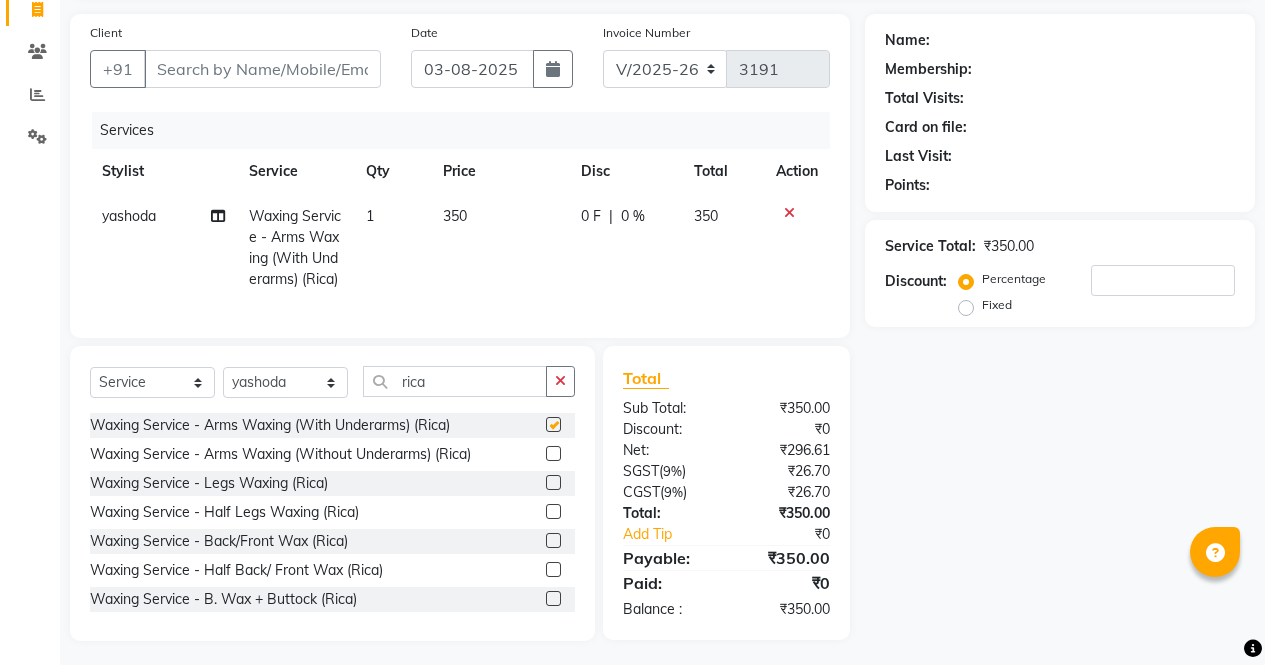 scroll, scrollTop: 178, scrollLeft: 0, axis: vertical 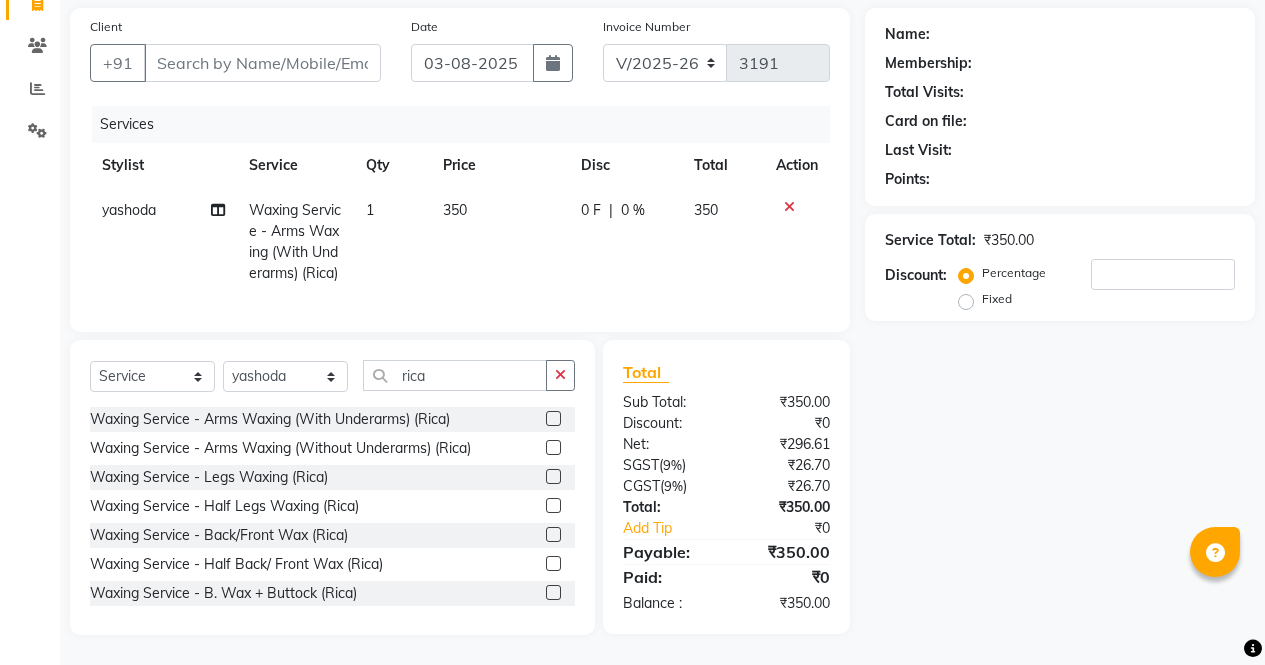 checkbox on "false" 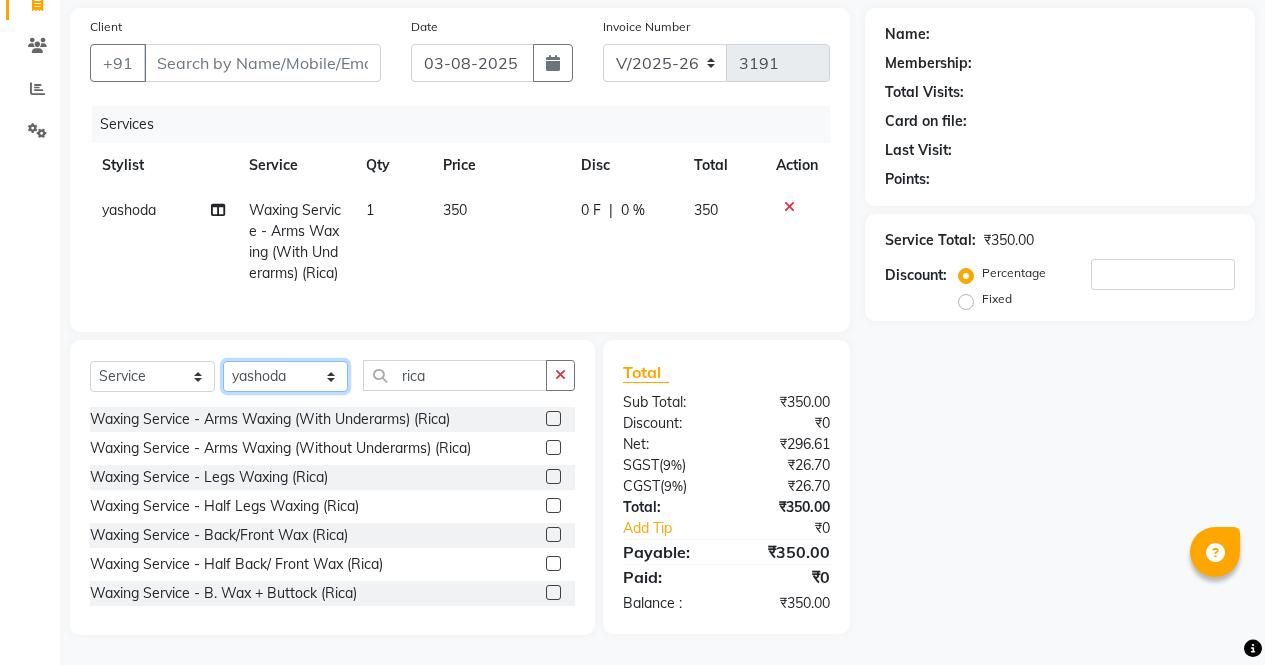 click on "Select Stylist ajeet anu armaan ashu Front Desk muskaan rakhi saima shivam soni sunil yashoda" 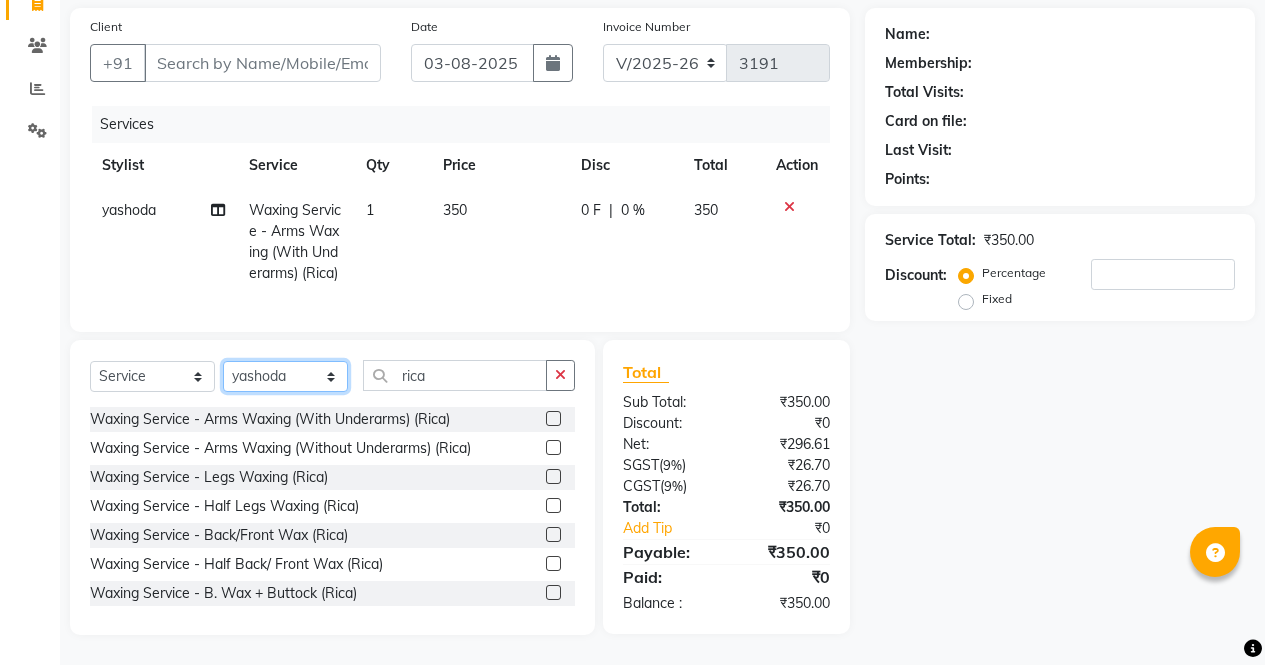 click on "Select Stylist ajeet anu armaan ashu Front Desk muskaan rakhi saima shivam soni sunil yashoda" 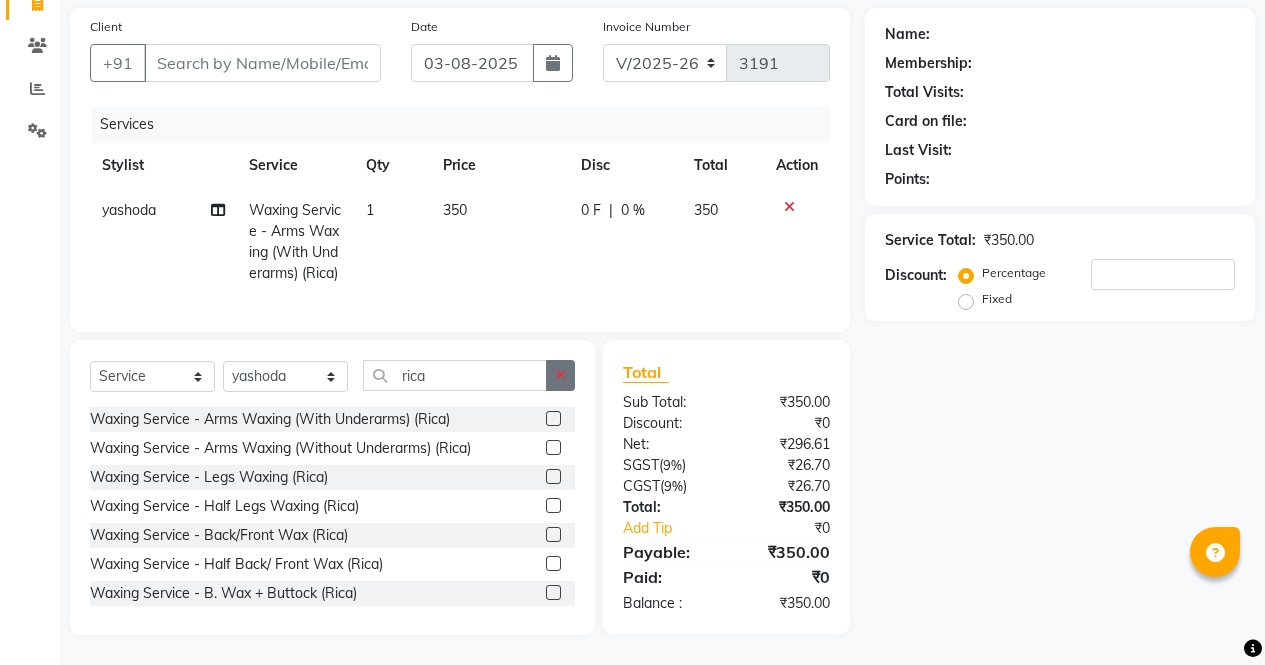 click 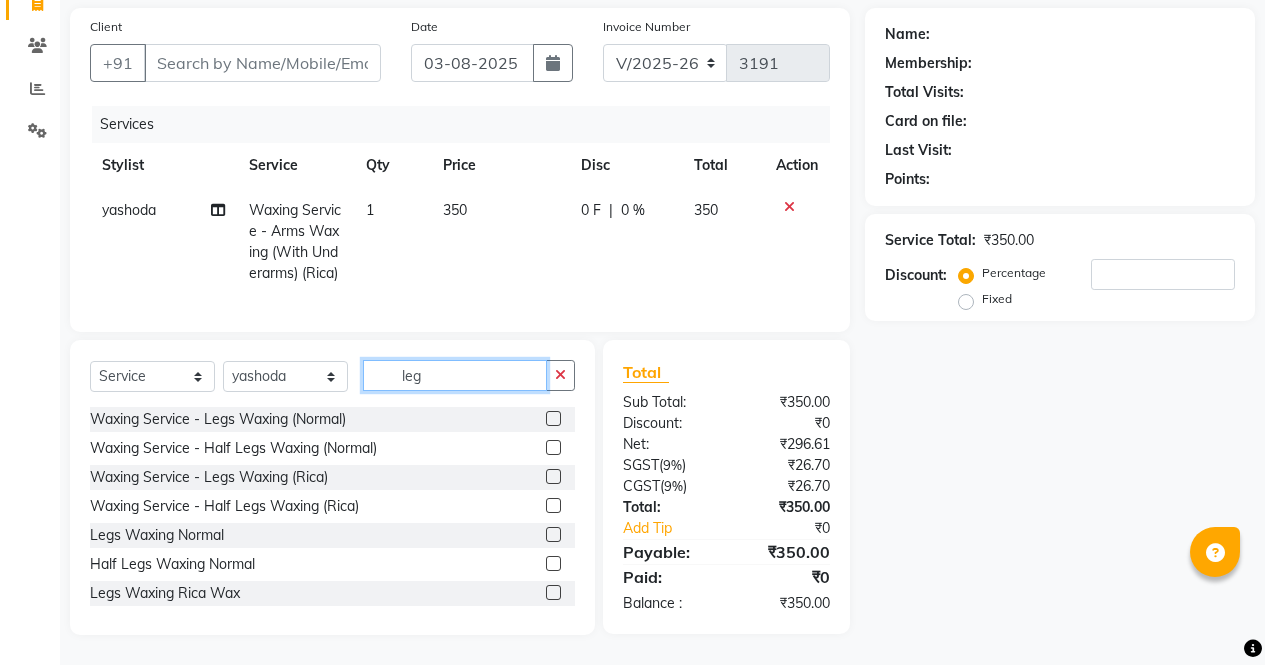type on "leg" 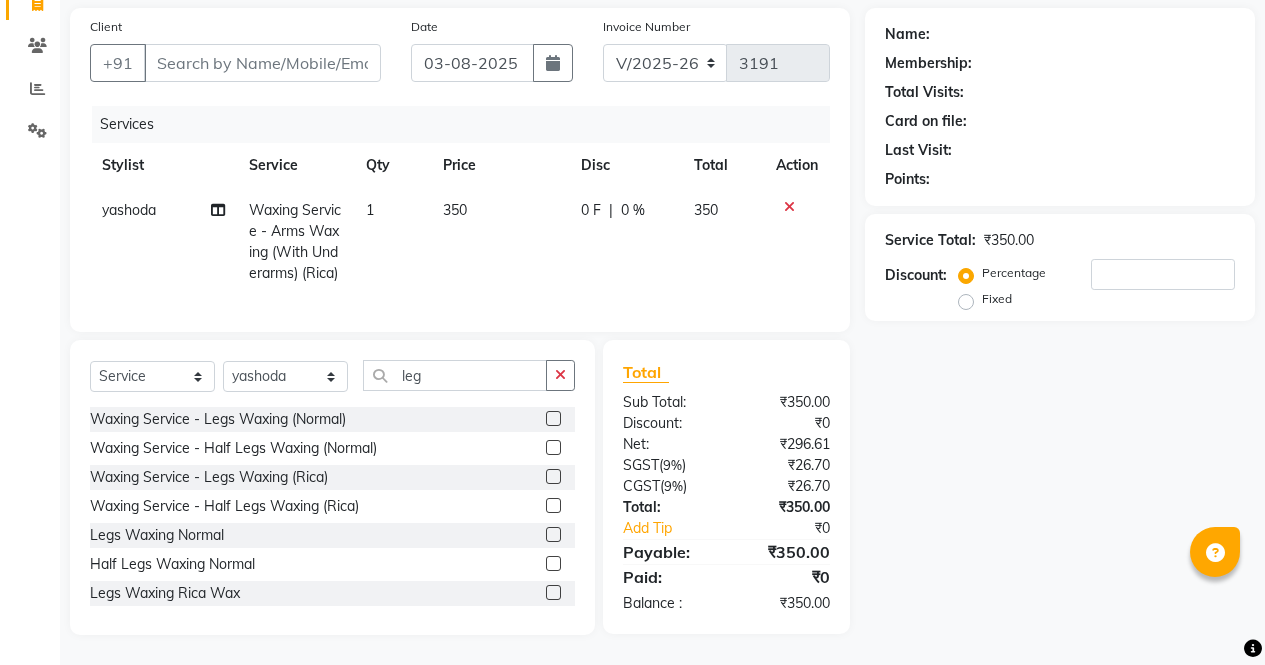 click 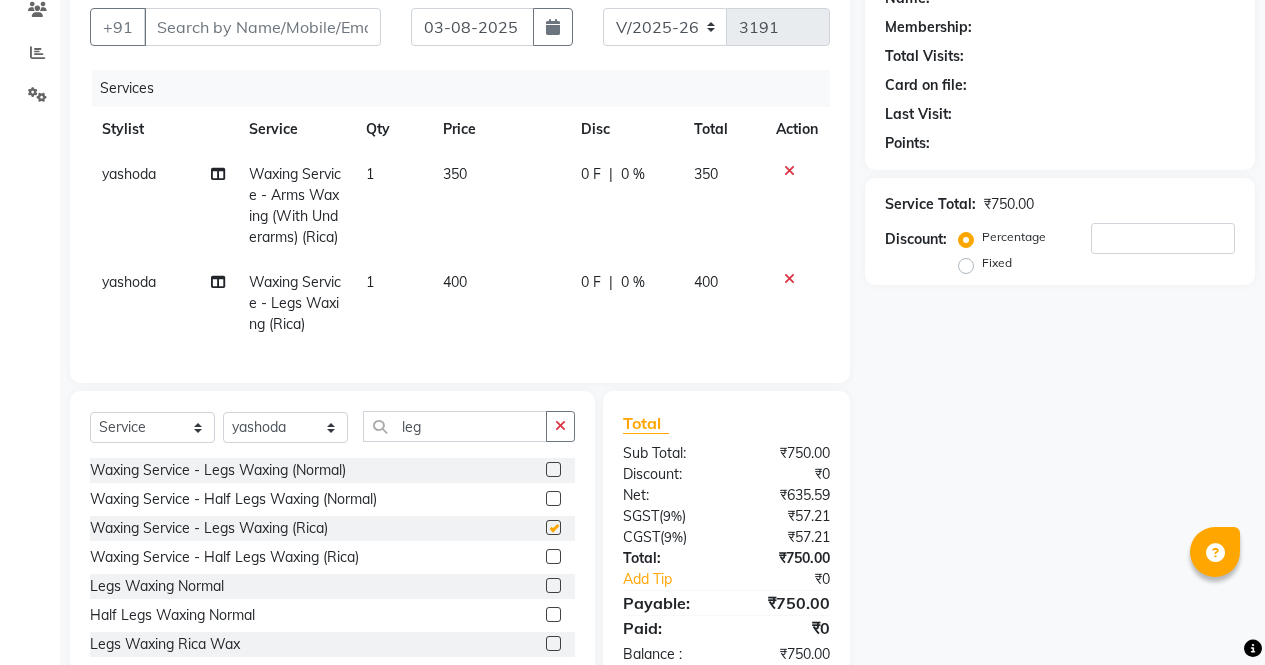scroll, scrollTop: 265, scrollLeft: 0, axis: vertical 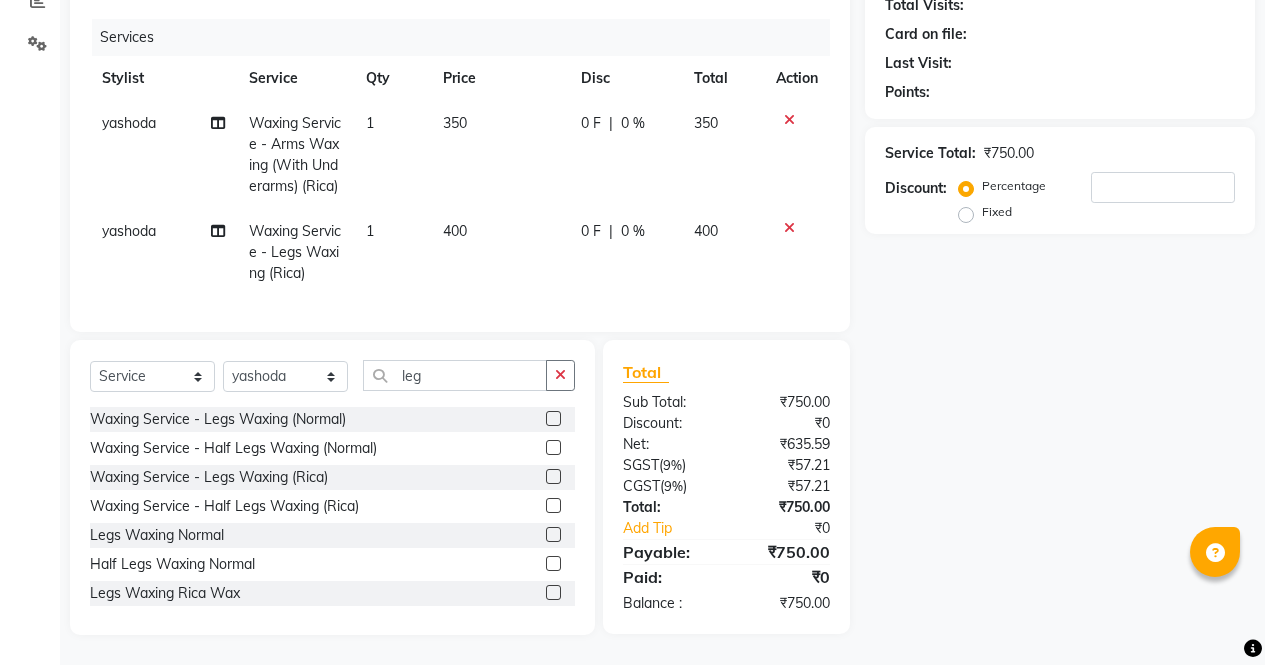 checkbox on "false" 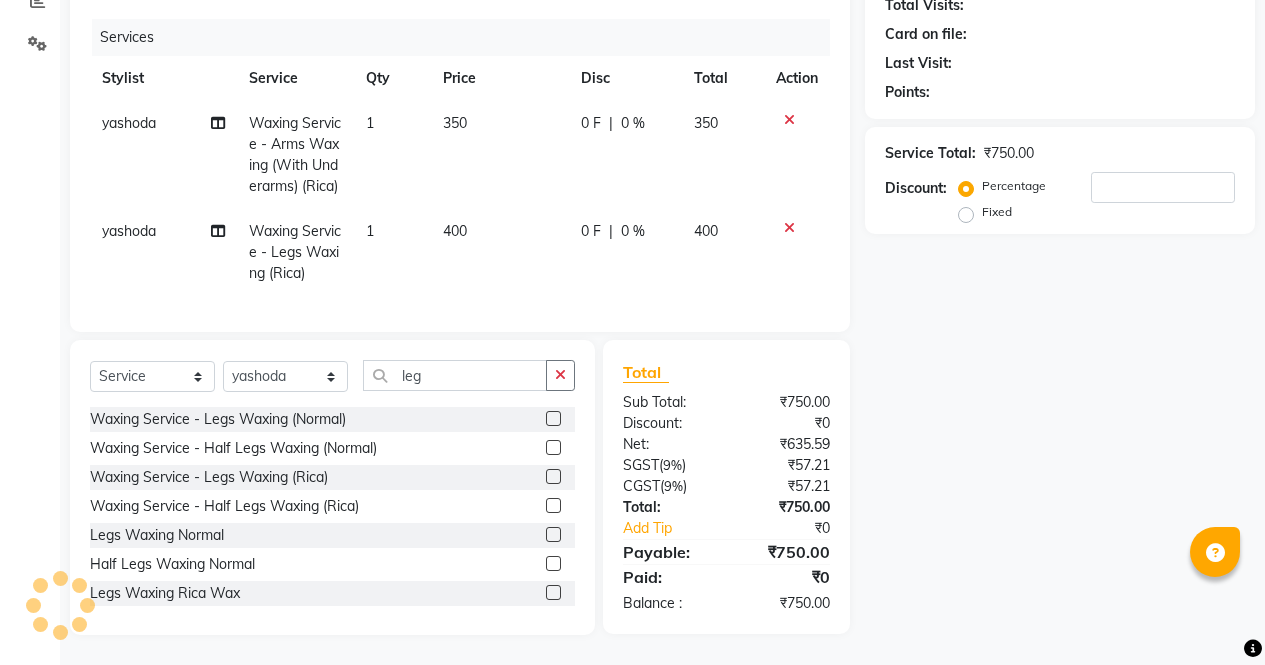 click on "Name: Membership: Total Visits: Card on file: Last Visit:  Points:  Service Total:  ₹750.00  Discount:  Percentage   Fixed" 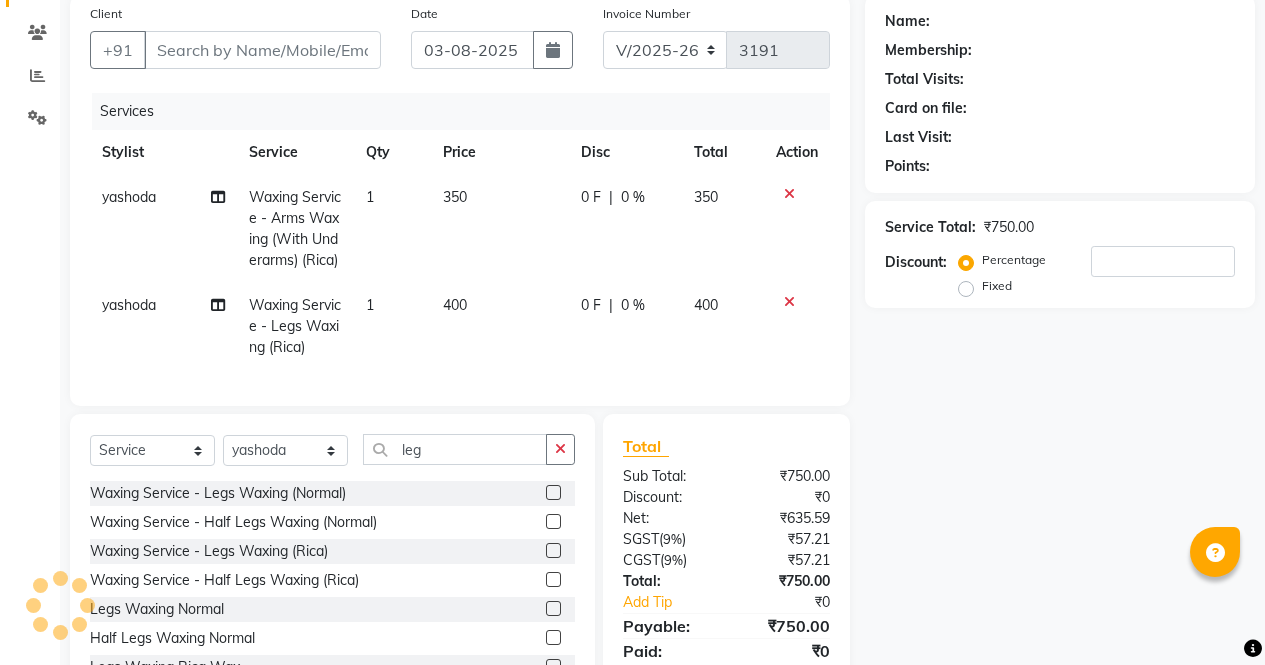 scroll, scrollTop: 0, scrollLeft: 0, axis: both 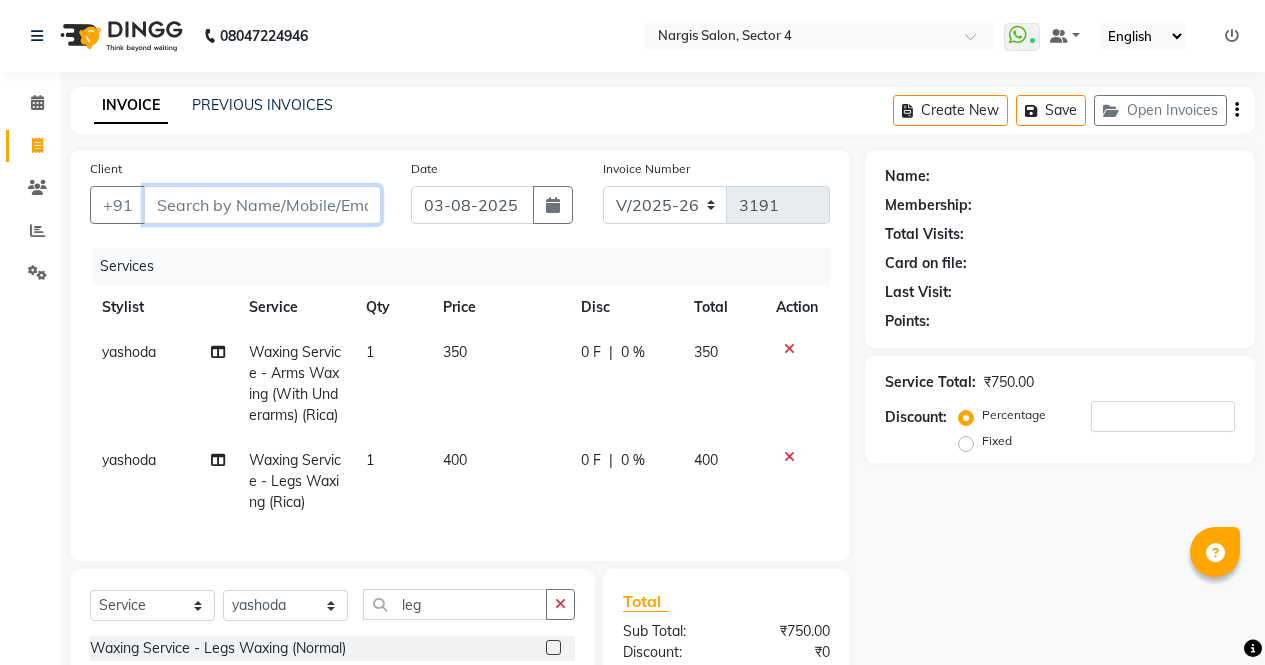 click on "Client" at bounding box center (262, 205) 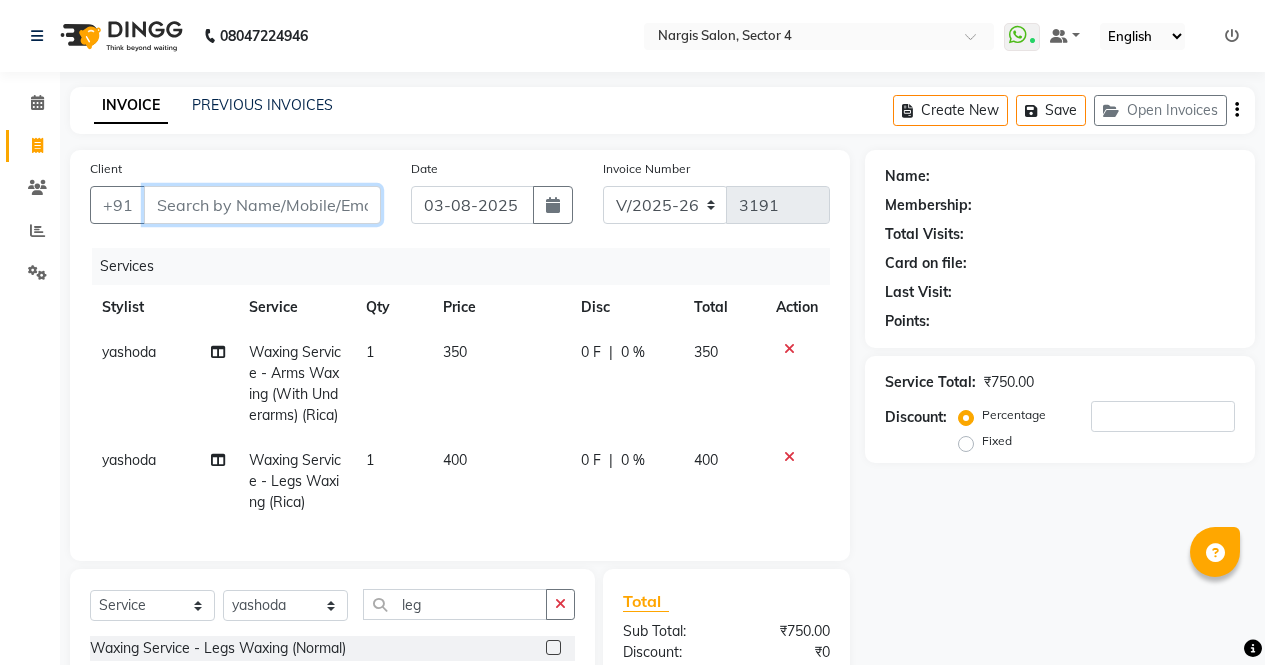 type on "9" 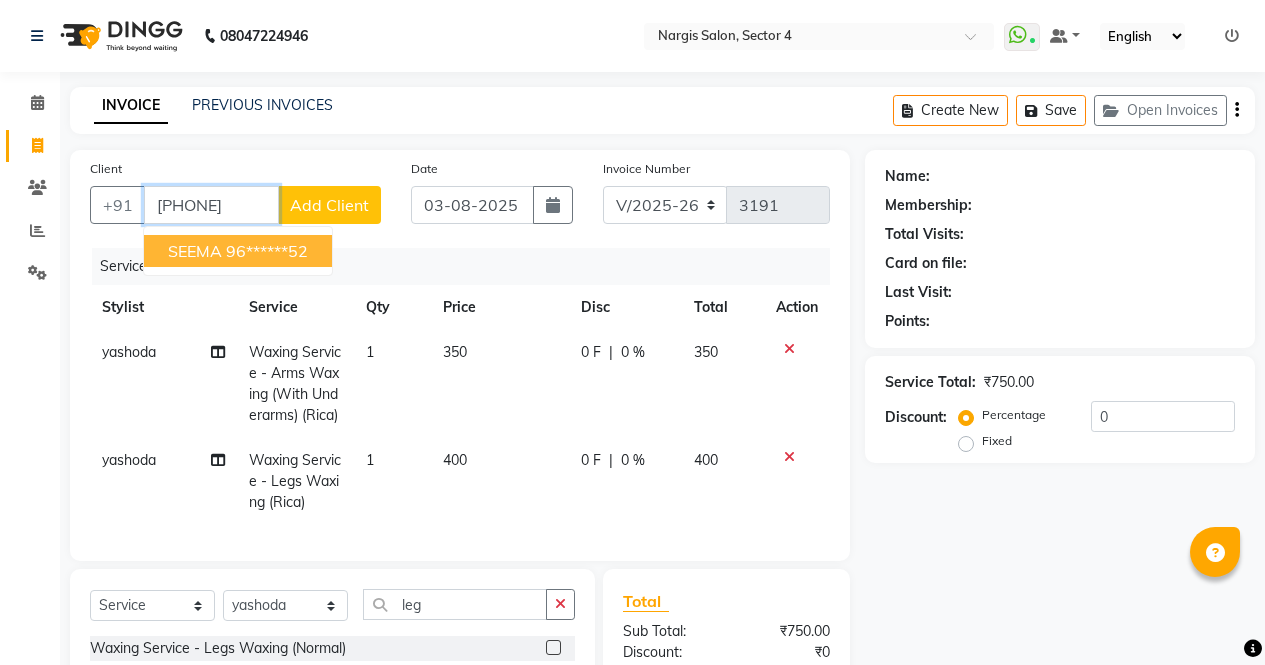 click on "SEEMA" at bounding box center (195, 251) 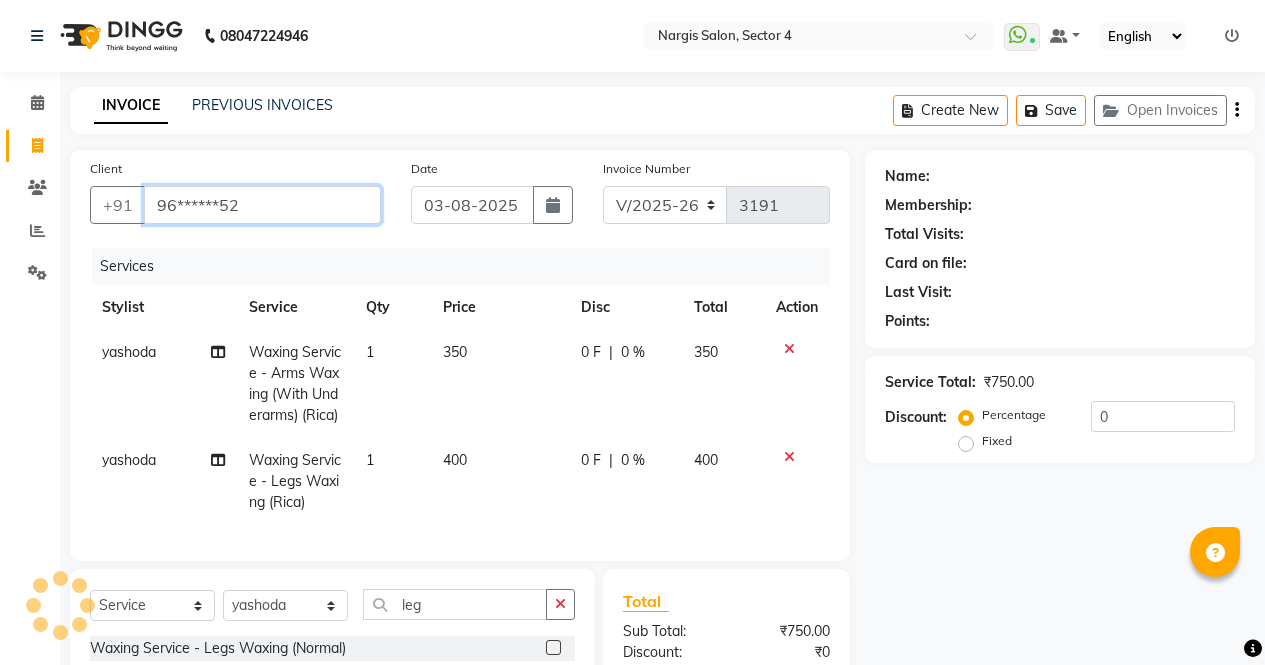 type on "96******52" 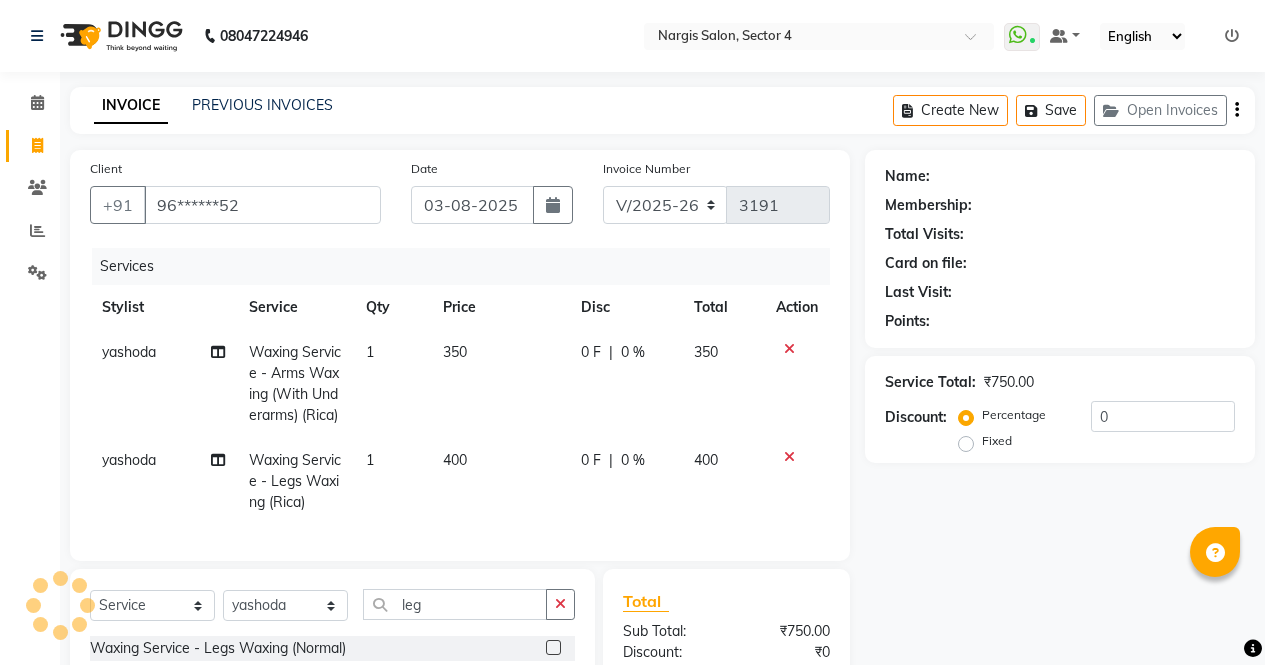 select on "1: Object" 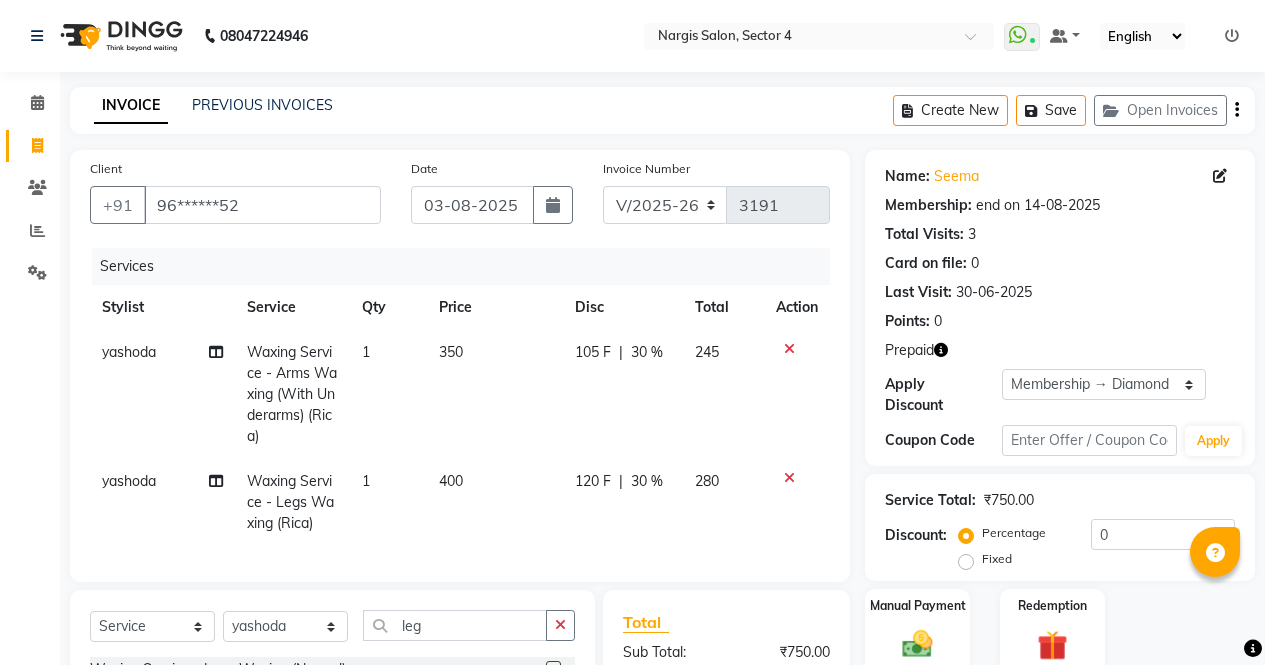 scroll, scrollTop: 107, scrollLeft: 0, axis: vertical 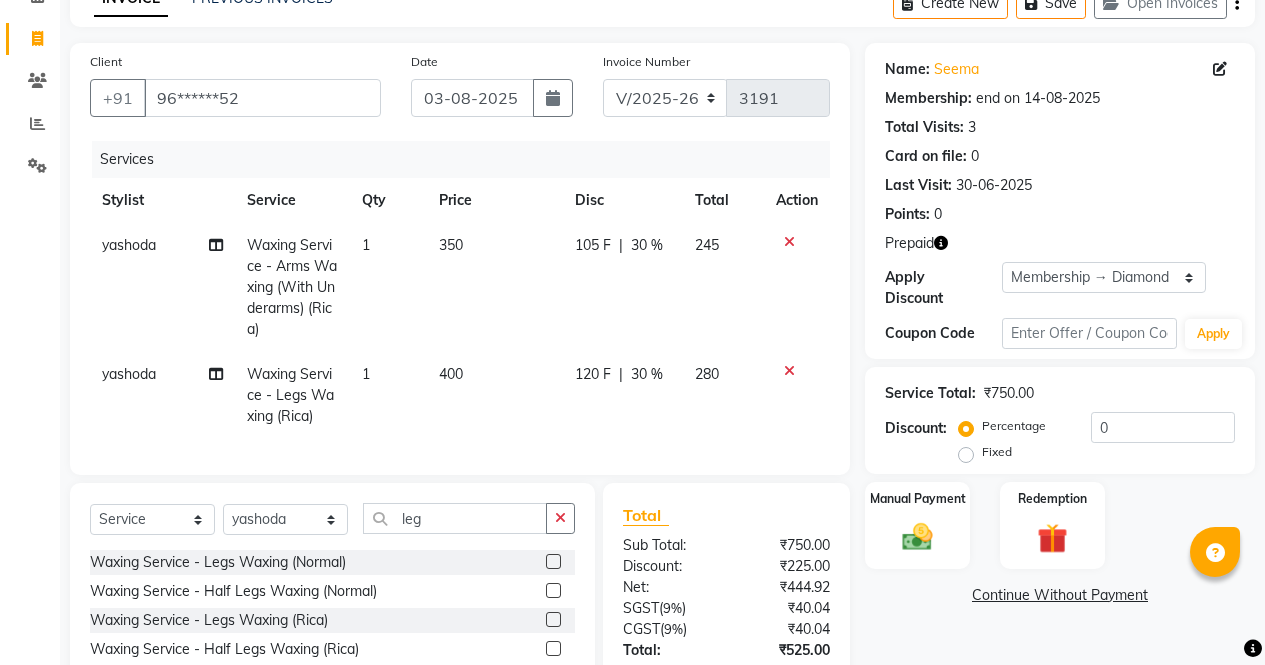 click 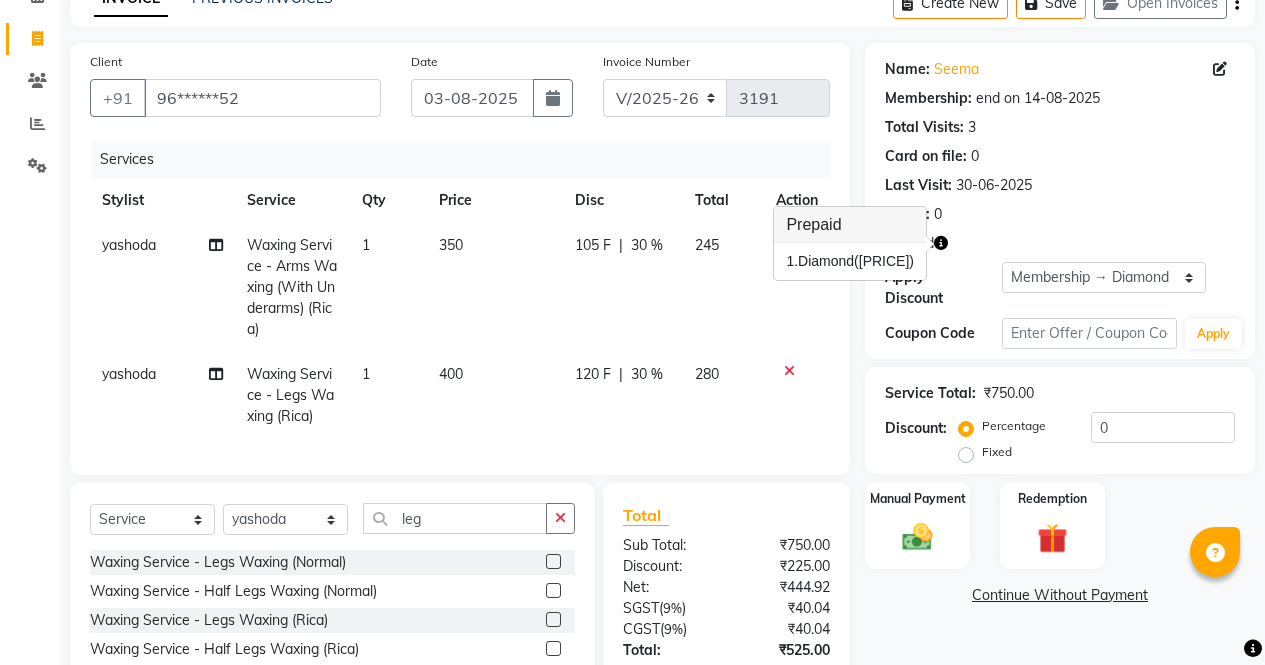 scroll, scrollTop: 265, scrollLeft: 0, axis: vertical 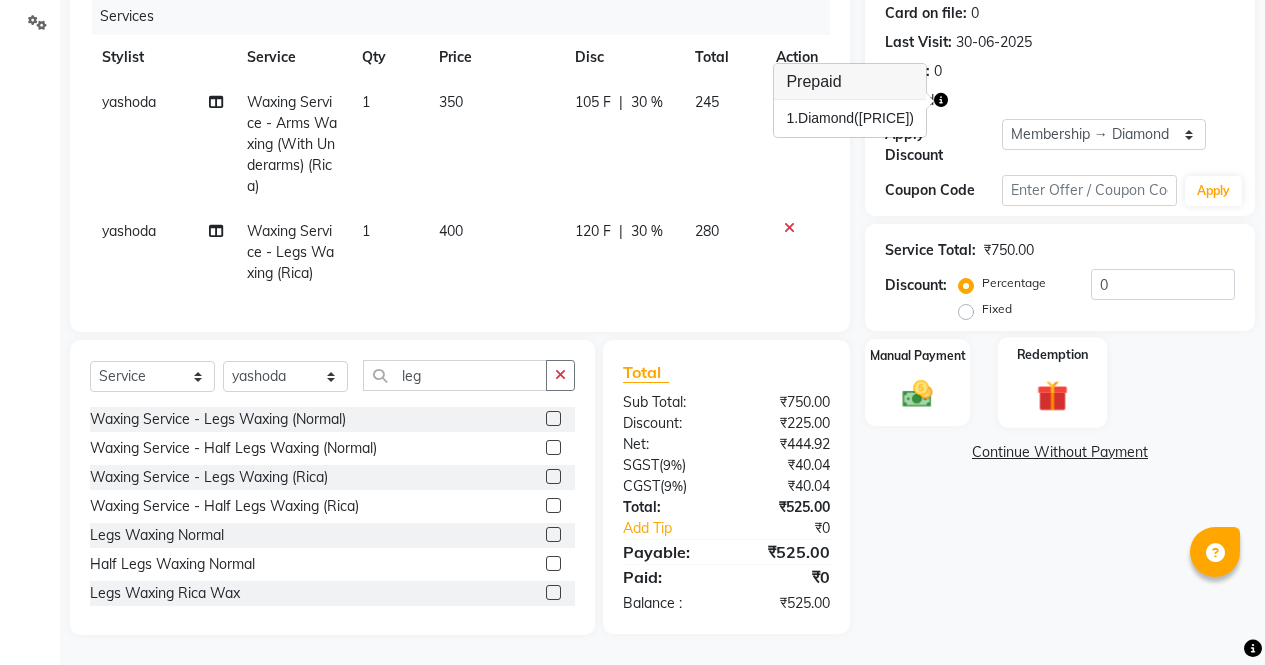 click 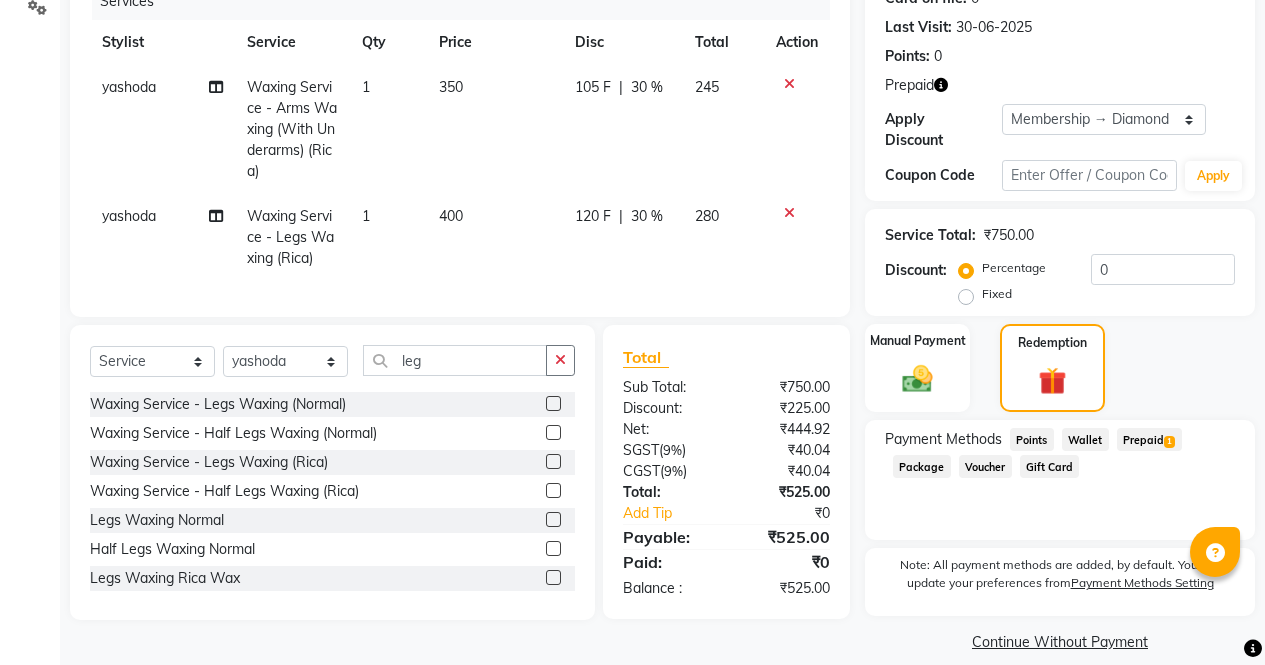 click 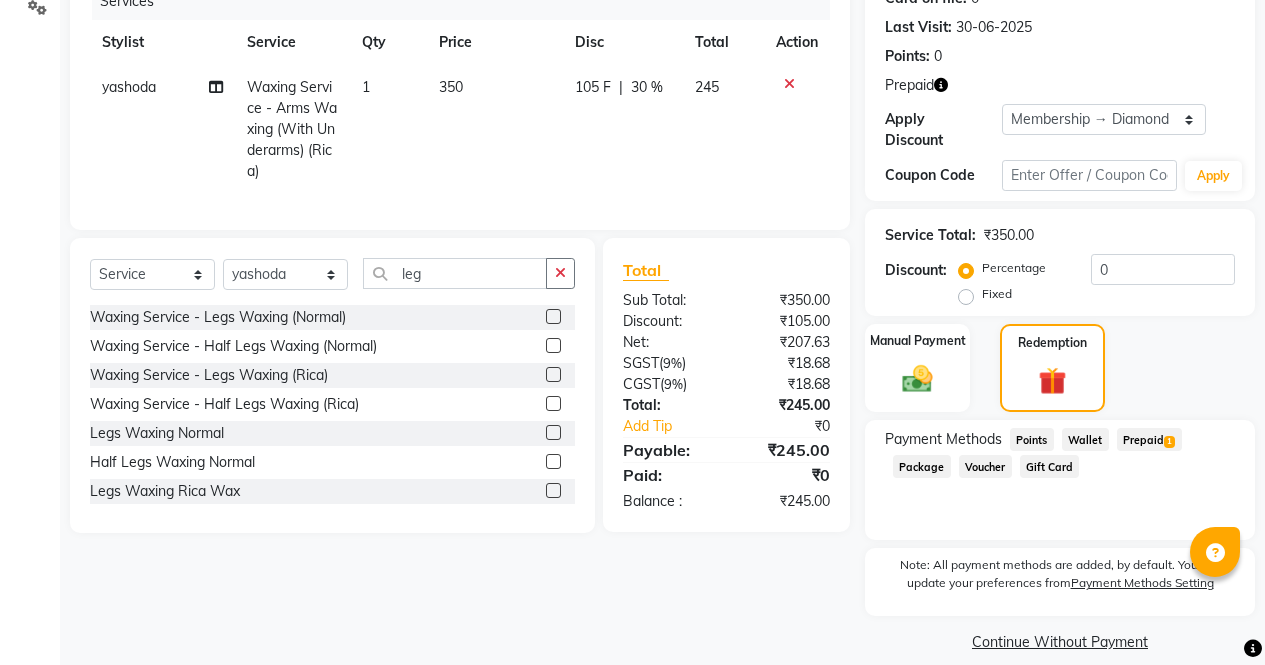 click 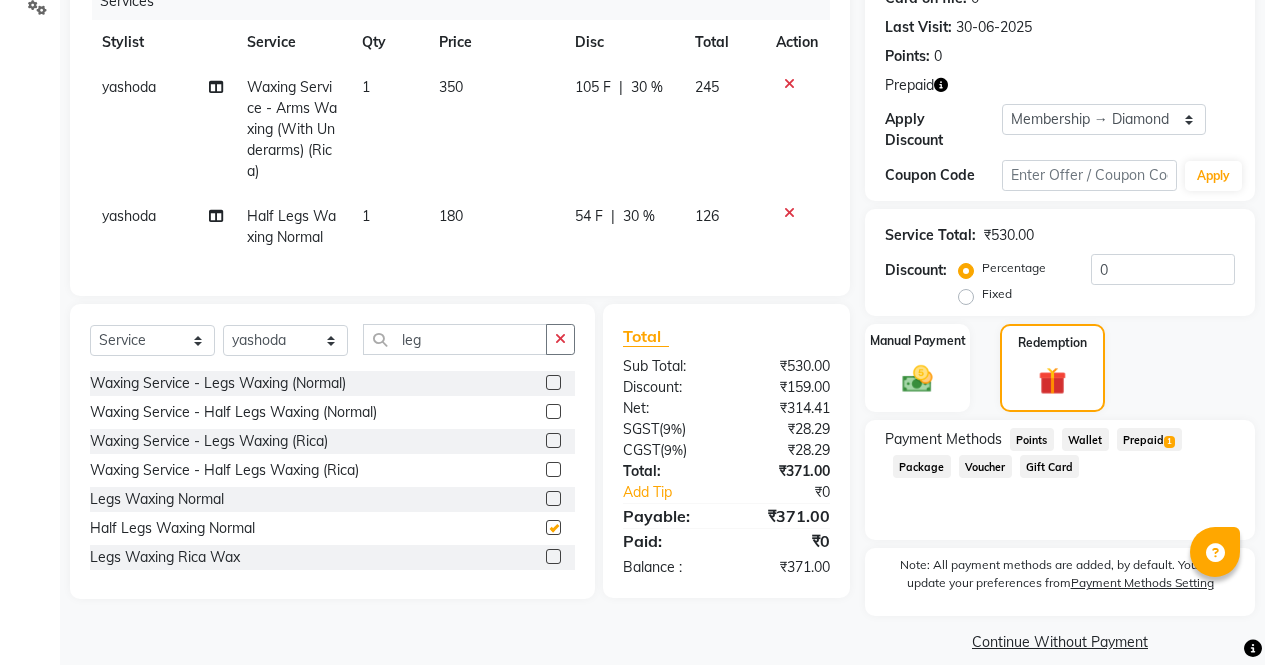checkbox on "false" 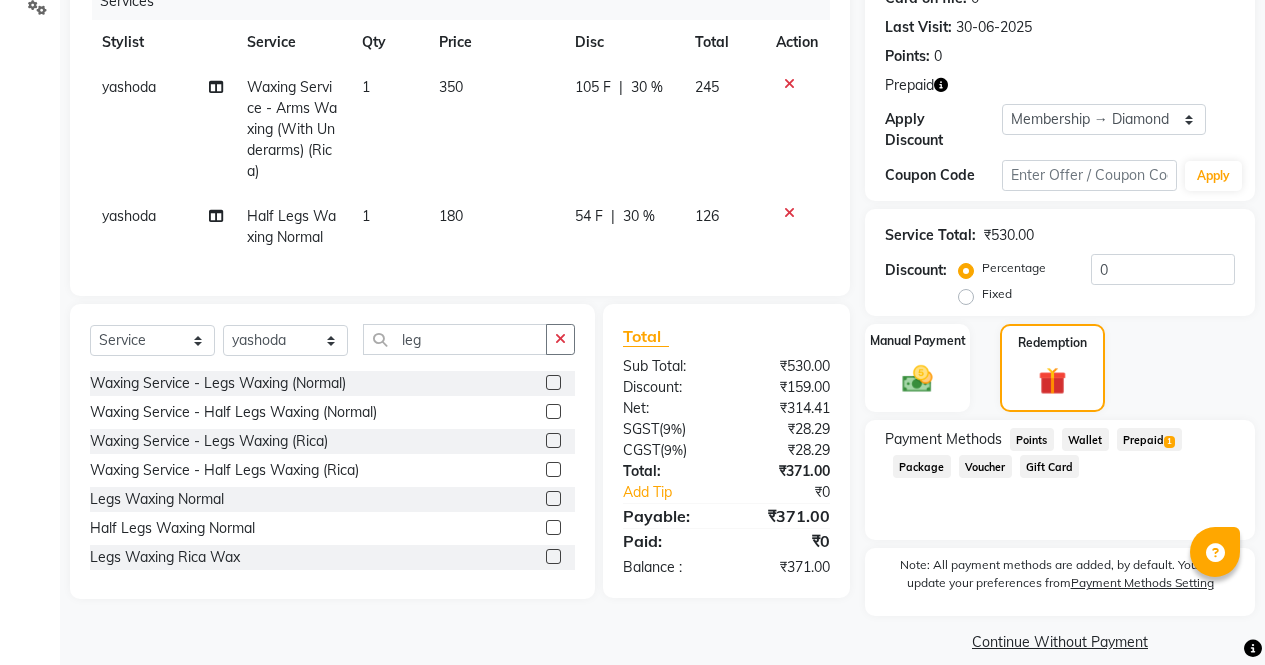 click on "180" 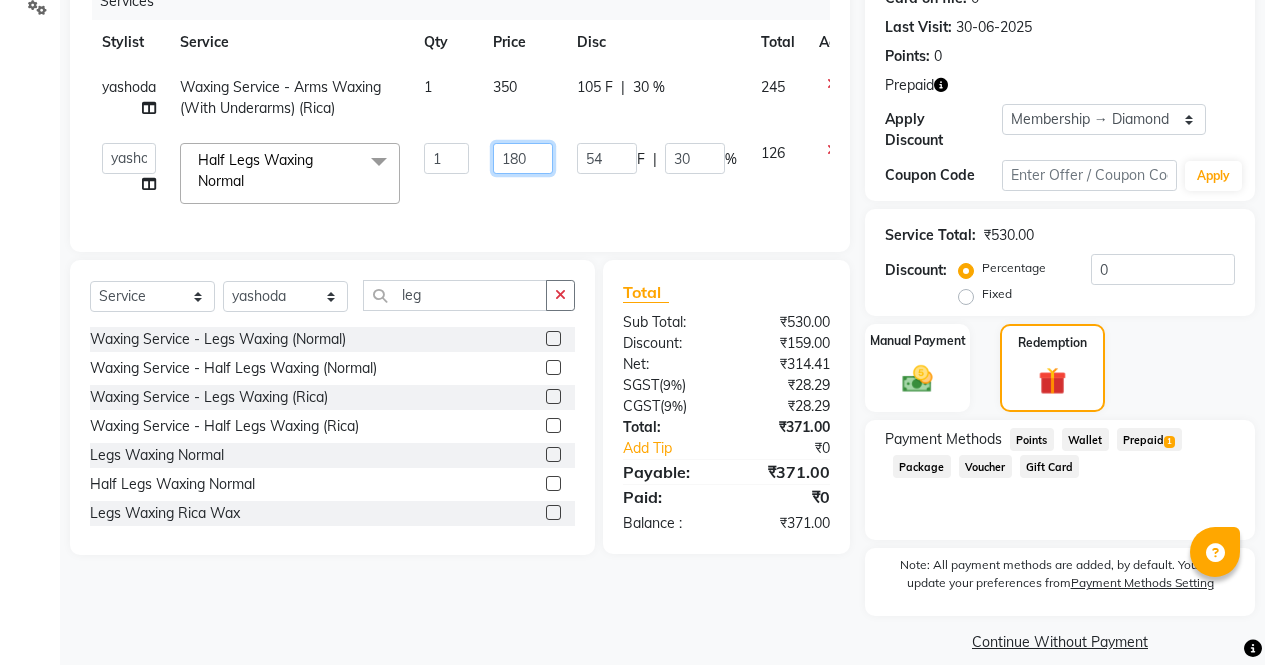 click on "180" 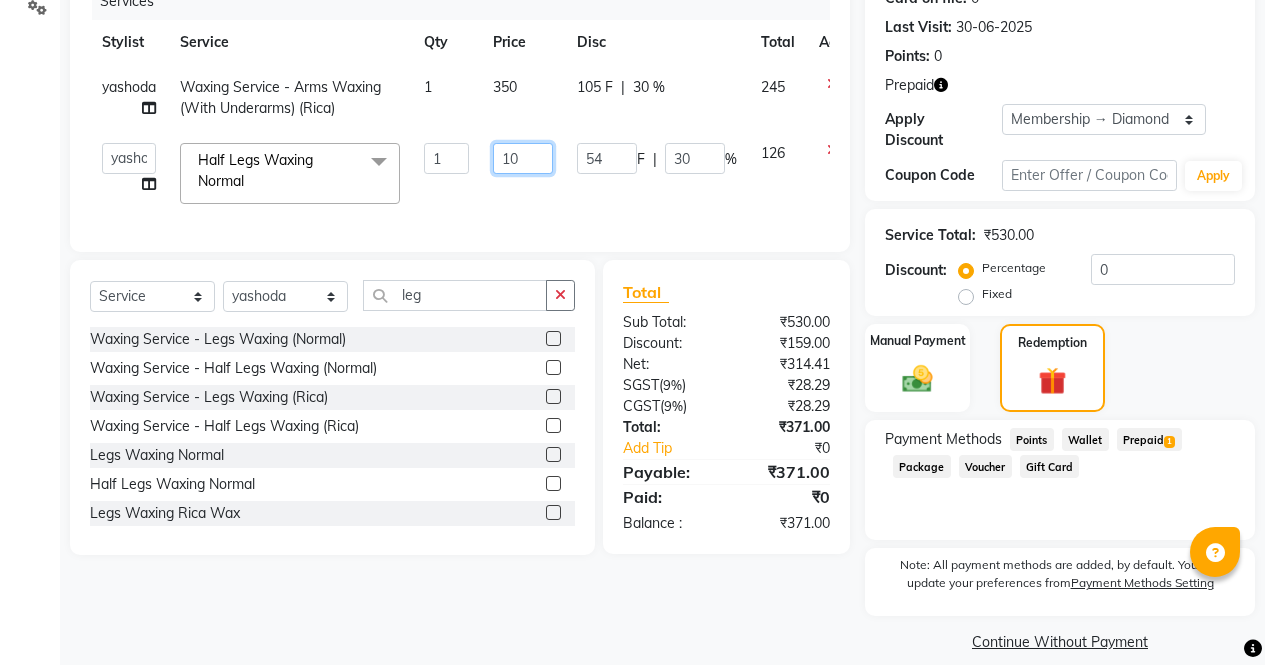 type on "0" 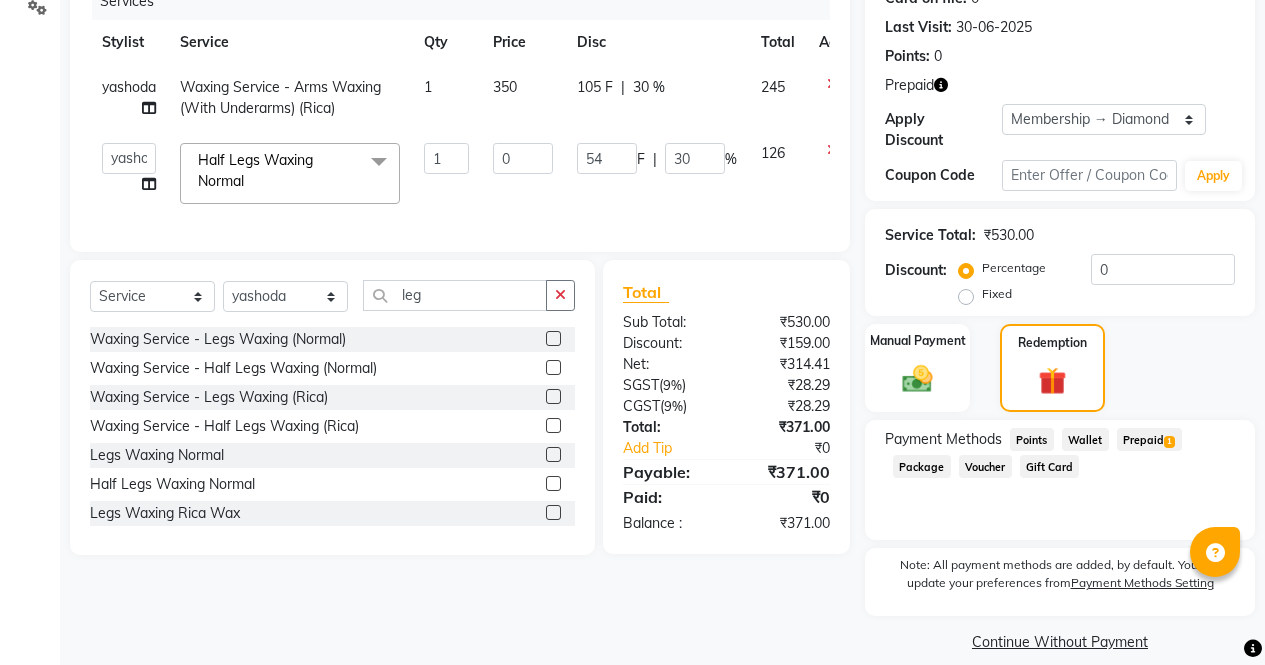 click on "Select  Service  Product  Membership  Package Voucher Prepaid Gift Card  Select Stylist ajeet anu armaan ashu Front Desk muskaan rakhi saima shivam soni sunil yashoda leg Waxing Service - Legs Waxing (Normal)  Waxing Service - Half Legs Waxing (Normal)  Waxing Service - Legs Waxing (Rica)  Waxing Service - Half Legs Waxing (Rica)  Legs Waxing Normal  Half Legs Waxing Normal  Legs Waxing Rica Wax  Half Legs Waxing Rica Wax  Bleach - Arms/Legs D-Tan  Bleach Arms/Legs D-tan" 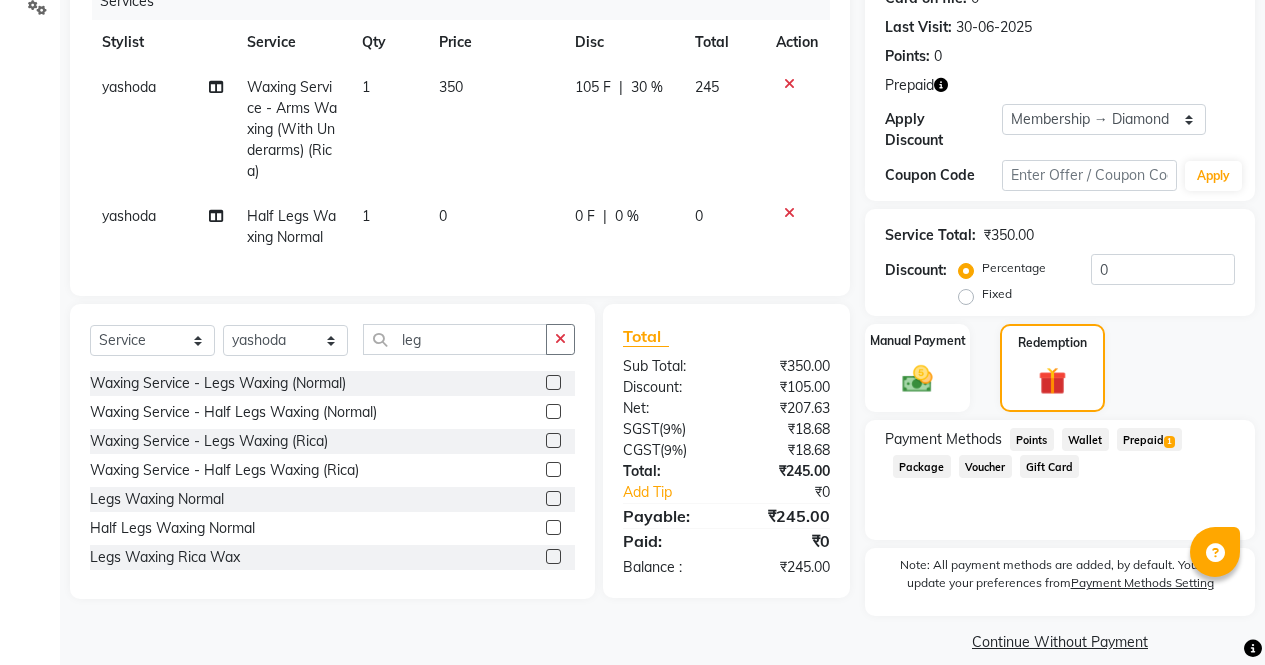 scroll, scrollTop: 271, scrollLeft: 0, axis: vertical 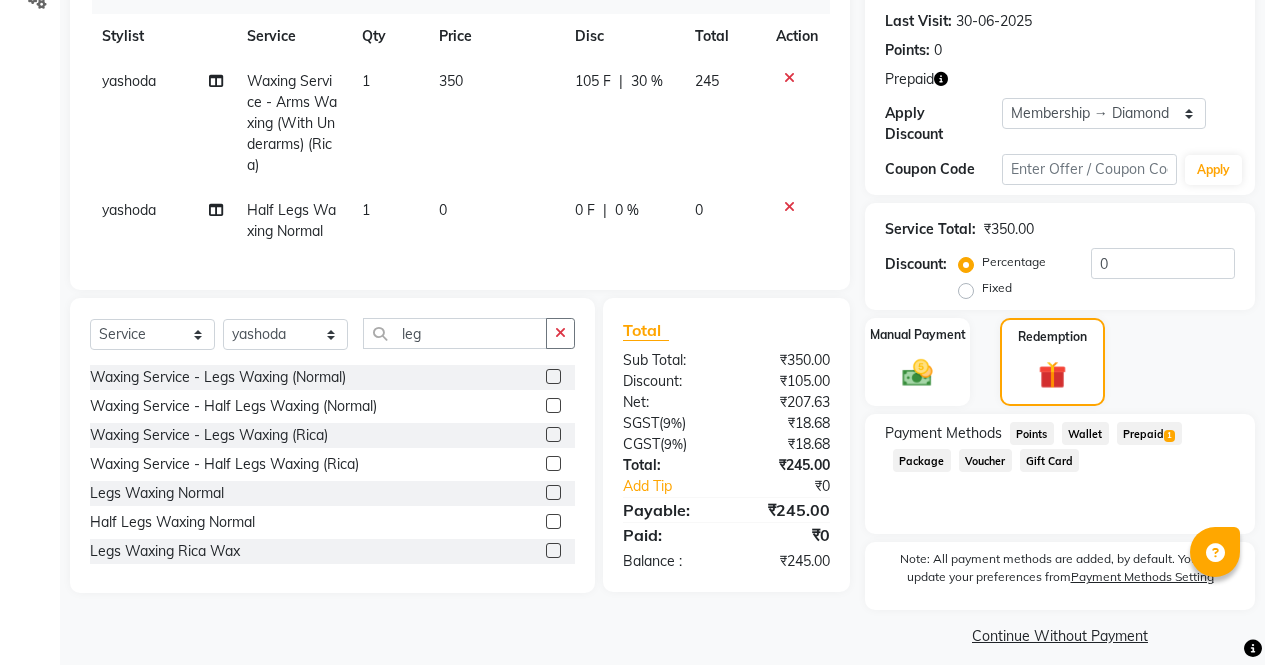 click 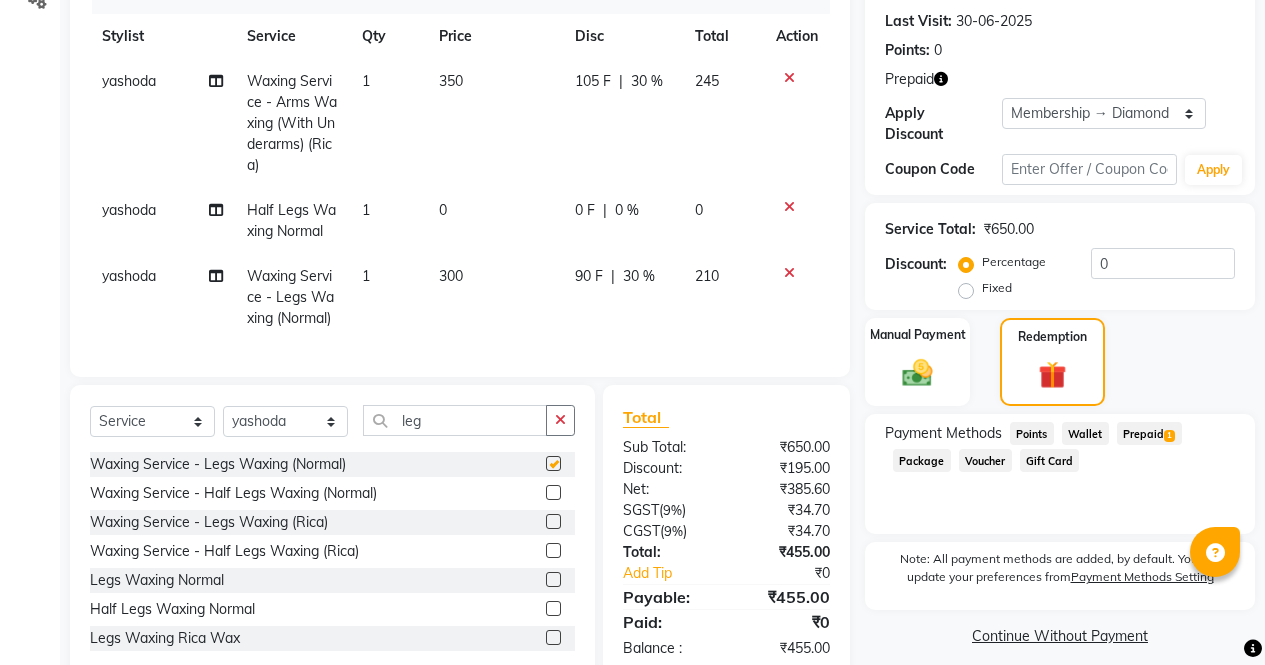 checkbox on "false" 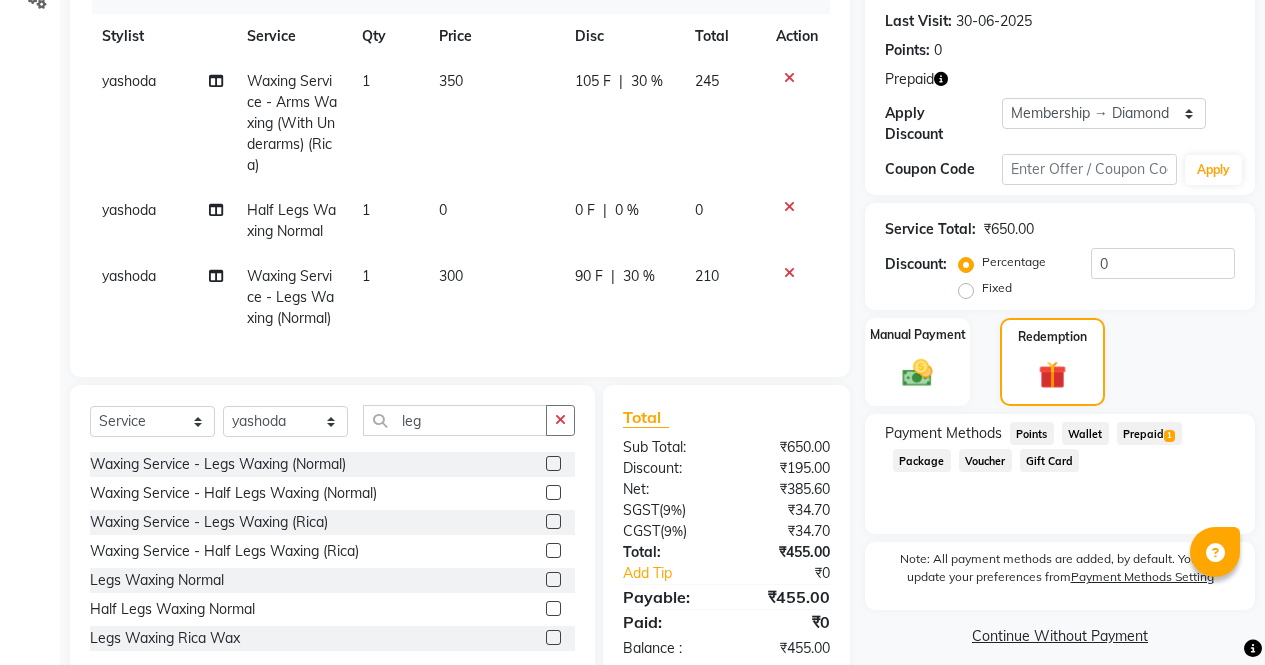 click 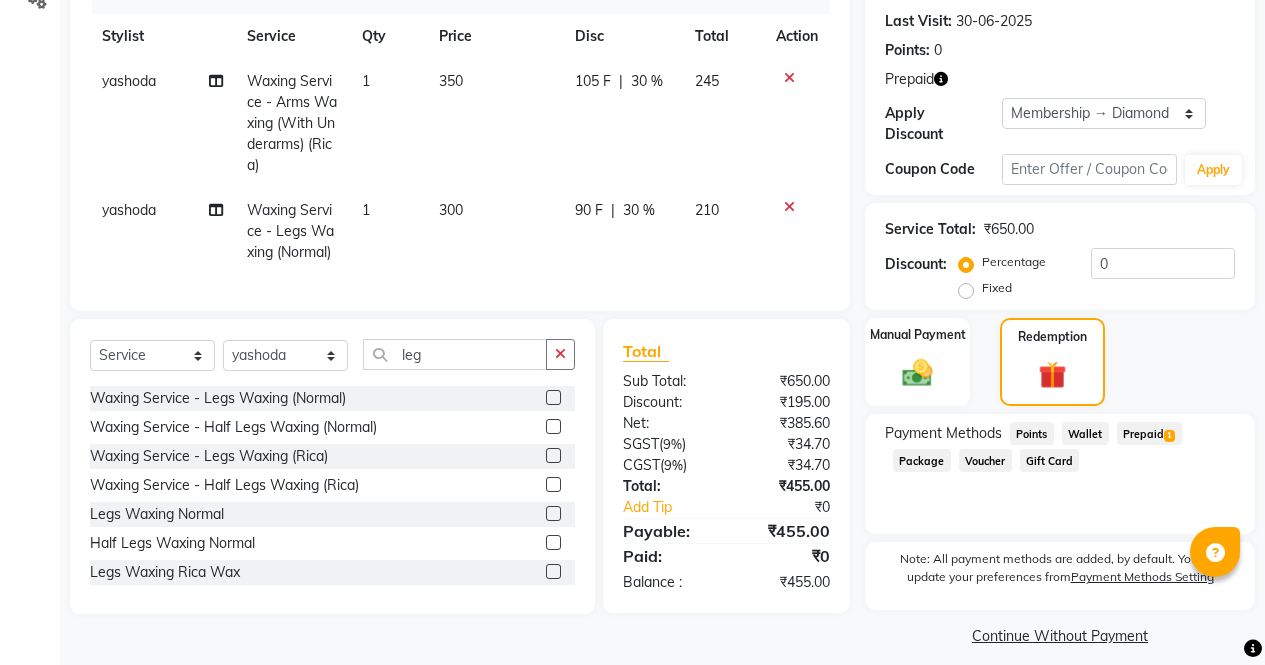 click on "Prepaid  1" 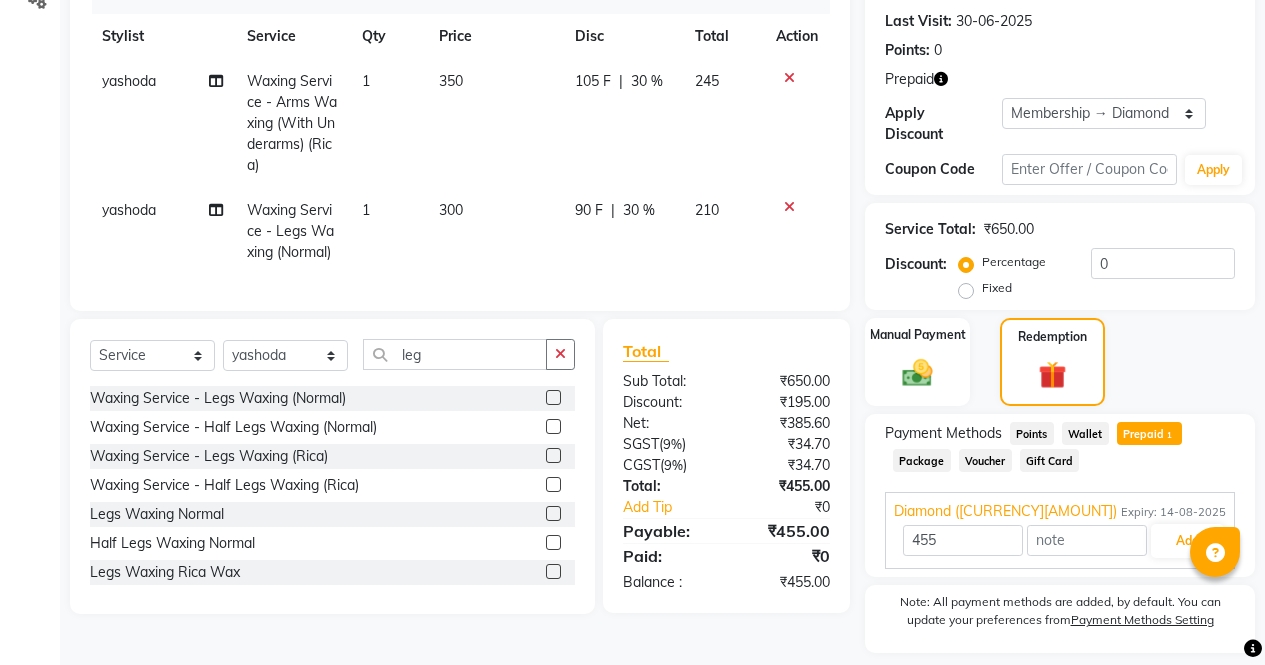 scroll, scrollTop: 314, scrollLeft: 0, axis: vertical 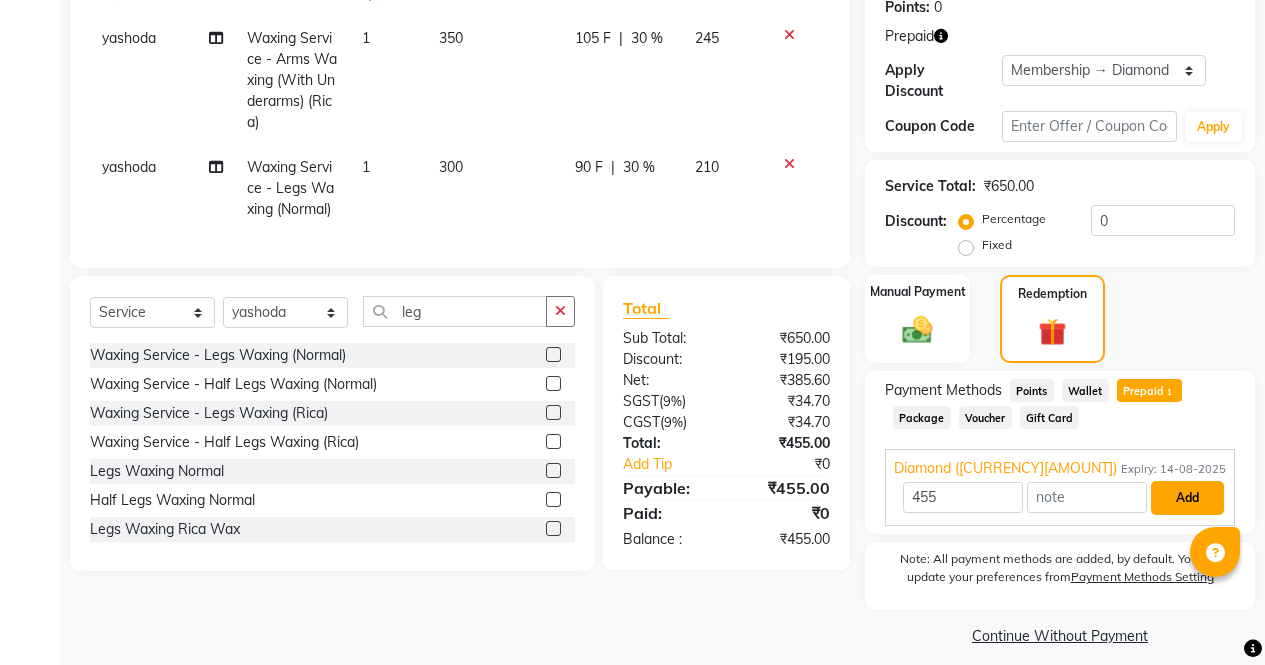 click on "Add" at bounding box center [1187, 498] 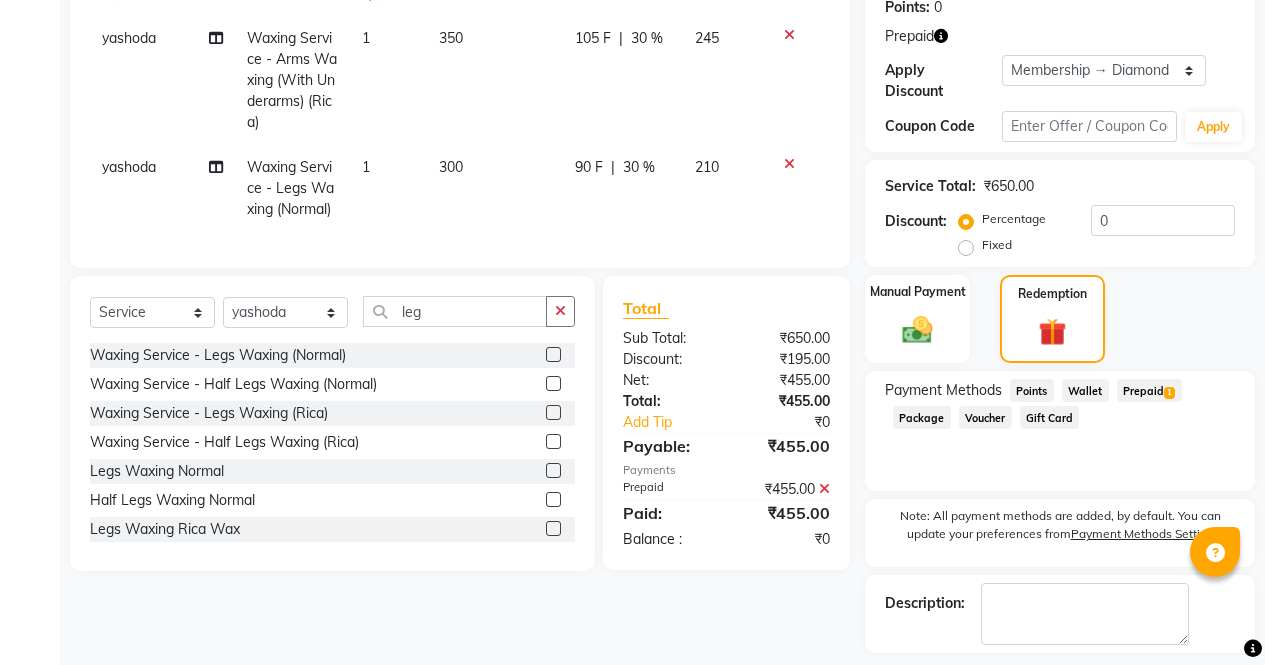 scroll, scrollTop: 384, scrollLeft: 0, axis: vertical 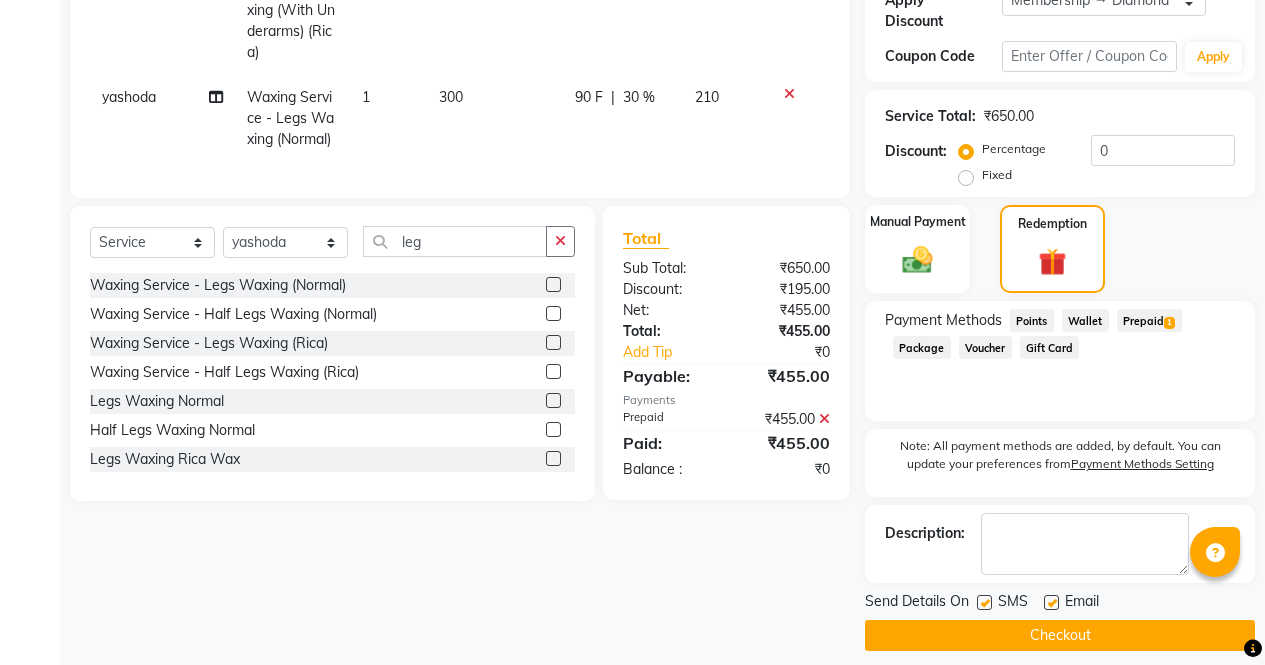 click on "Checkout" 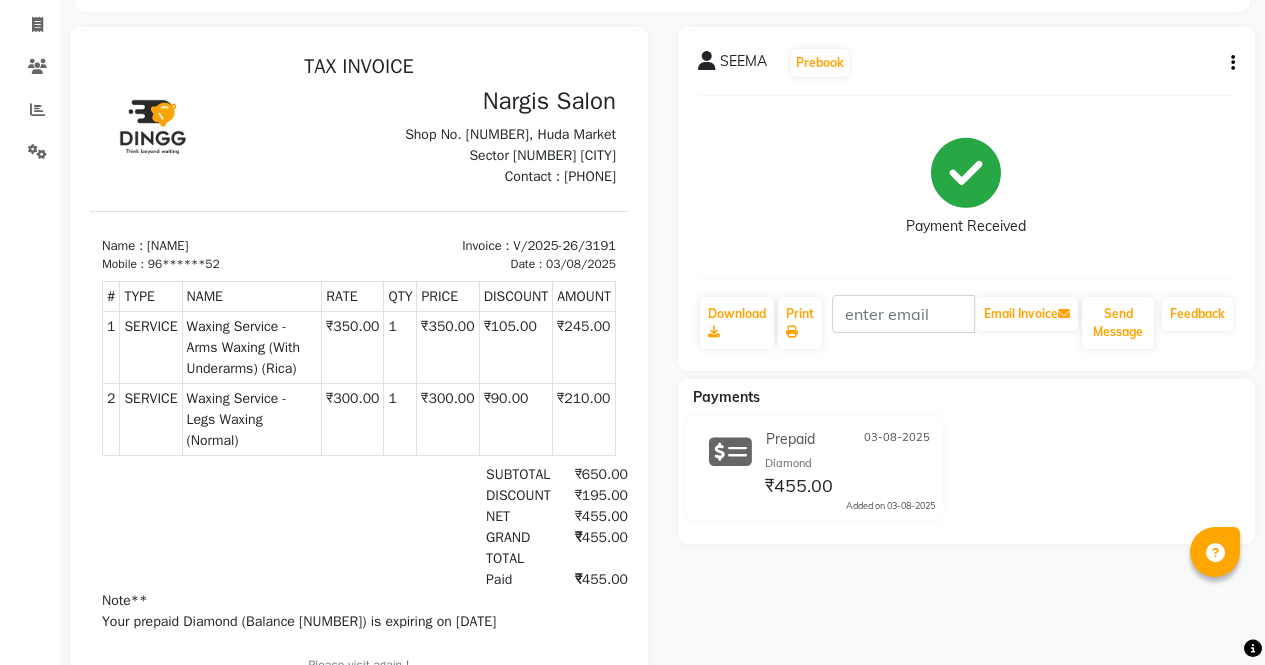 scroll, scrollTop: 0, scrollLeft: 0, axis: both 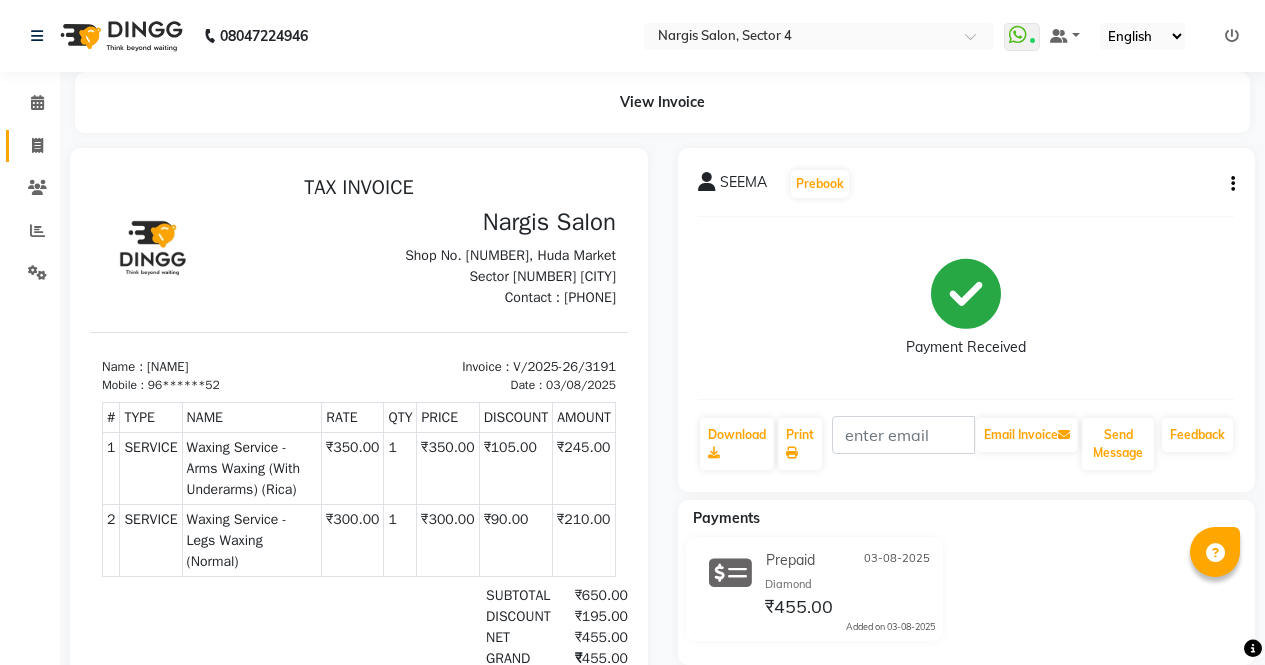 click 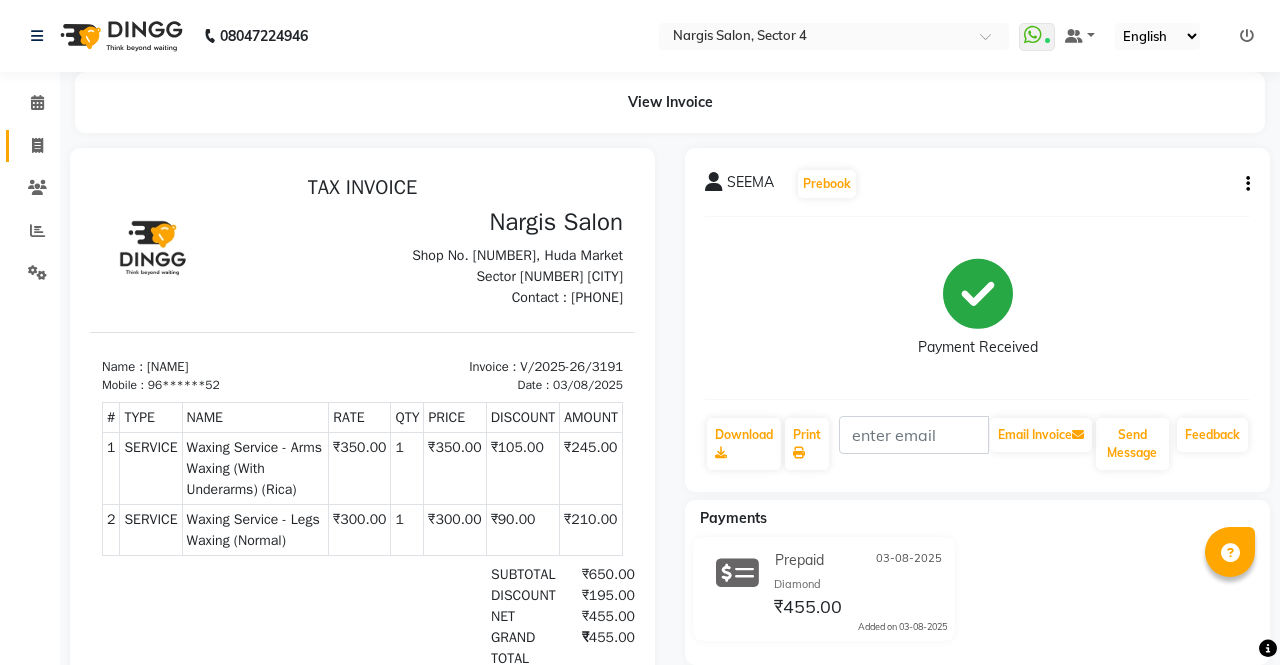 select on "service" 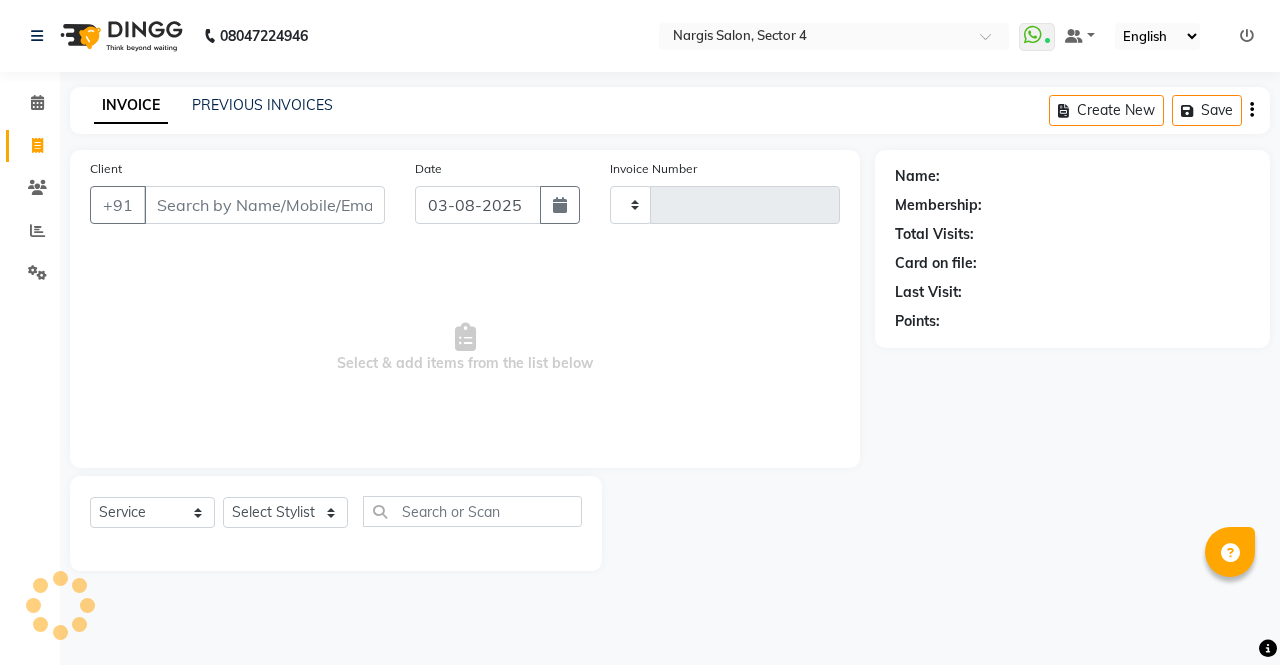 type on "3192" 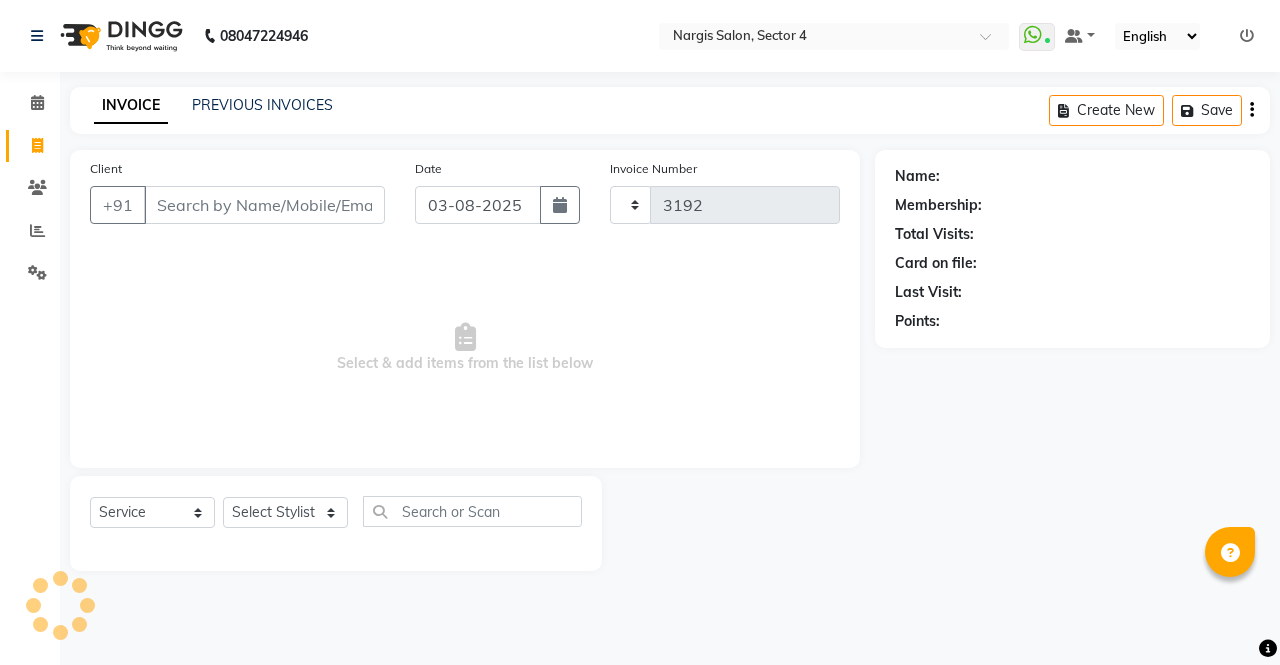 select on "4130" 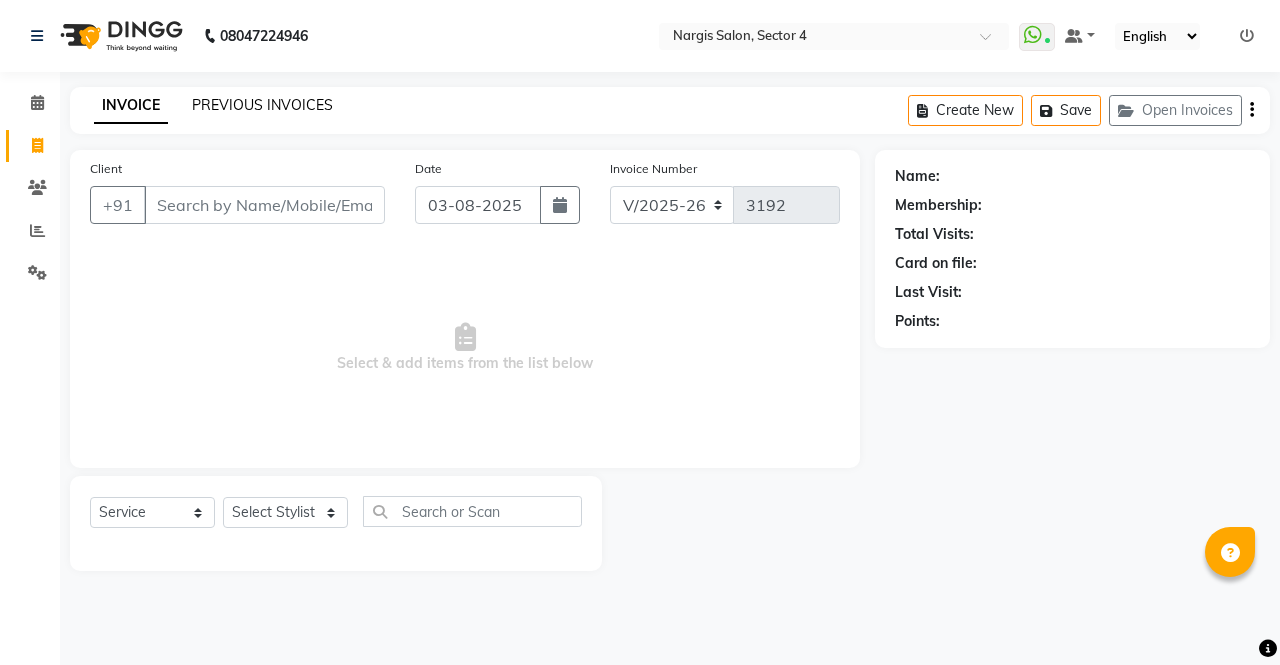 click on "PREVIOUS INVOICES" 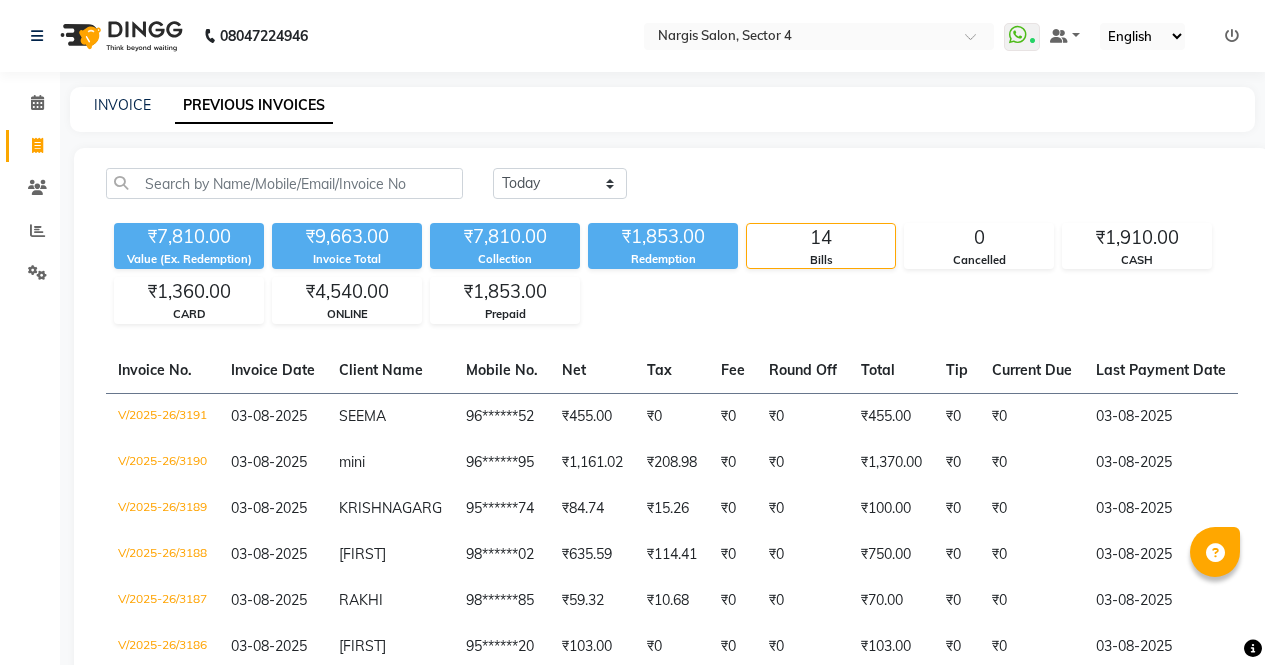 scroll, scrollTop: 0, scrollLeft: 501, axis: horizontal 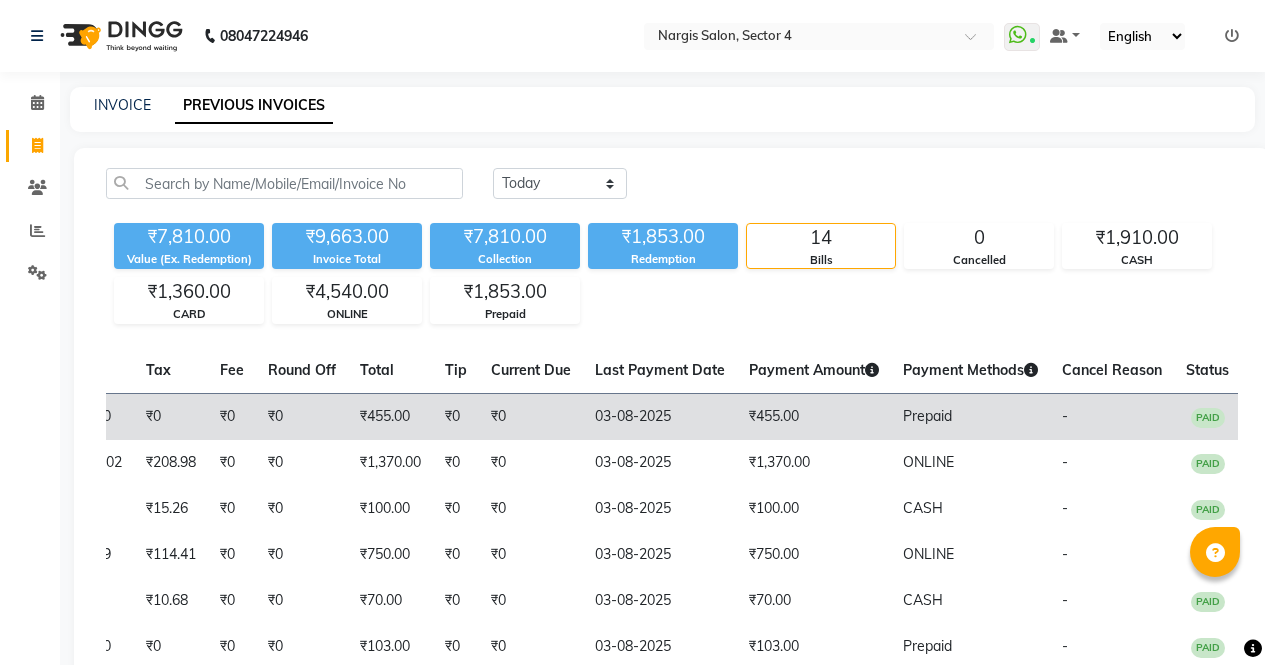 click on "Prepaid" 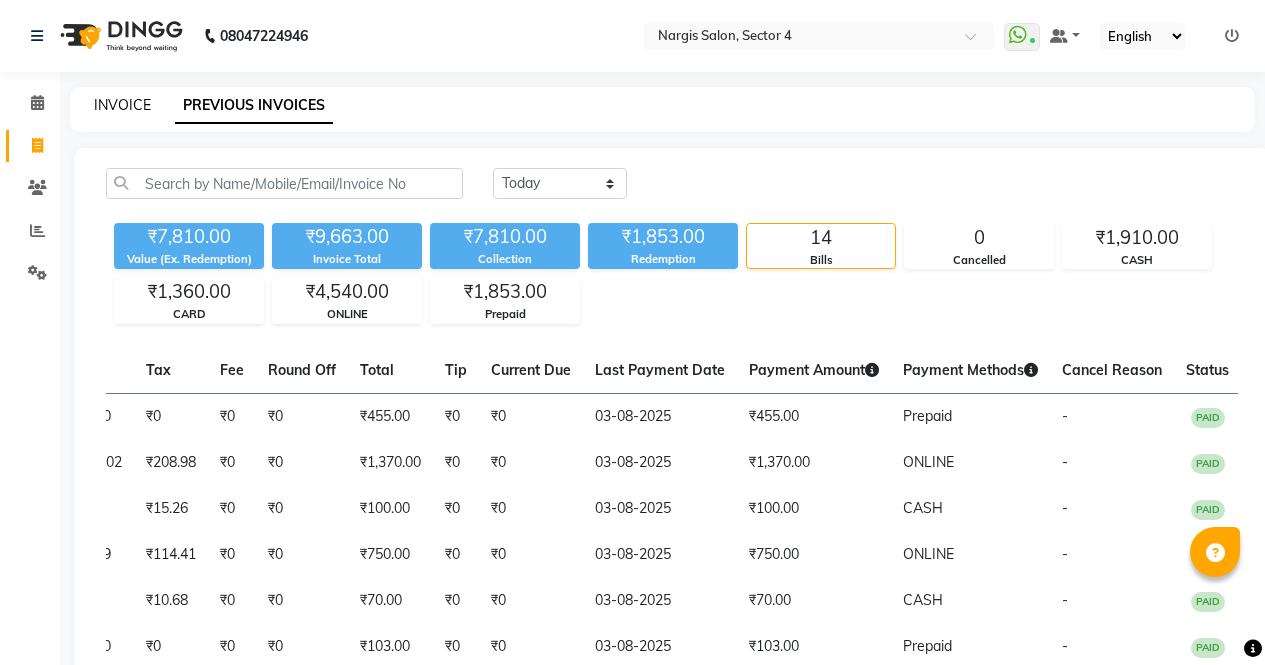 click on "INVOICE" 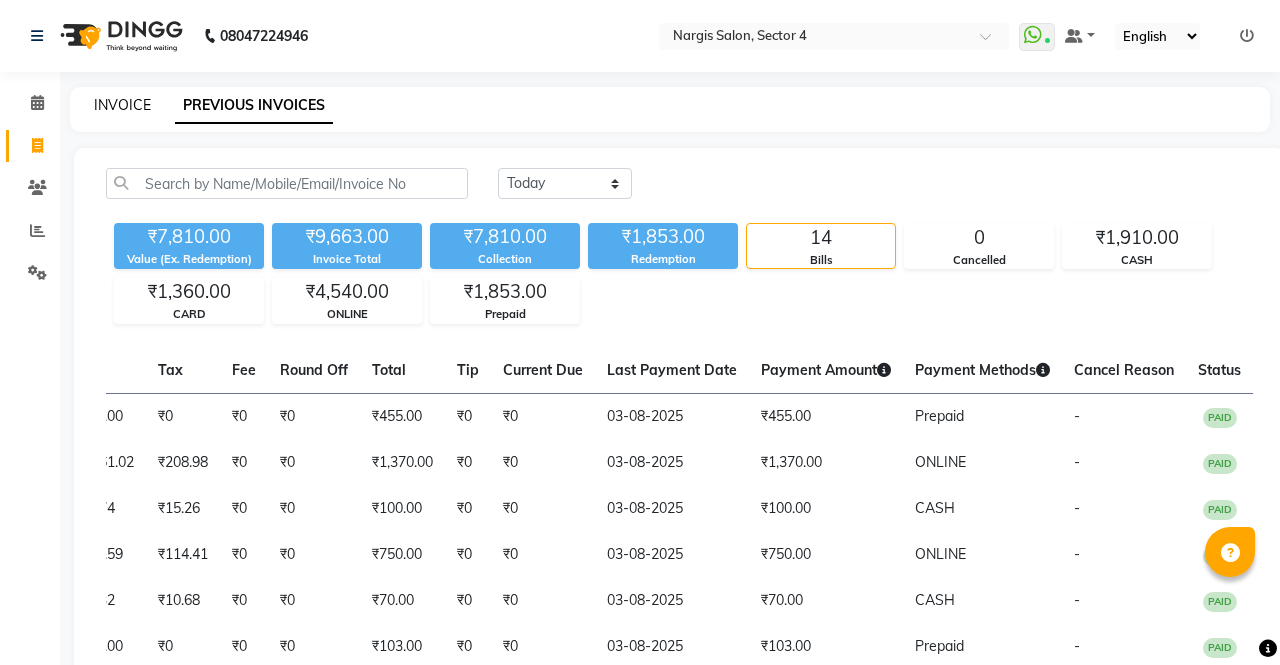 select on "4130" 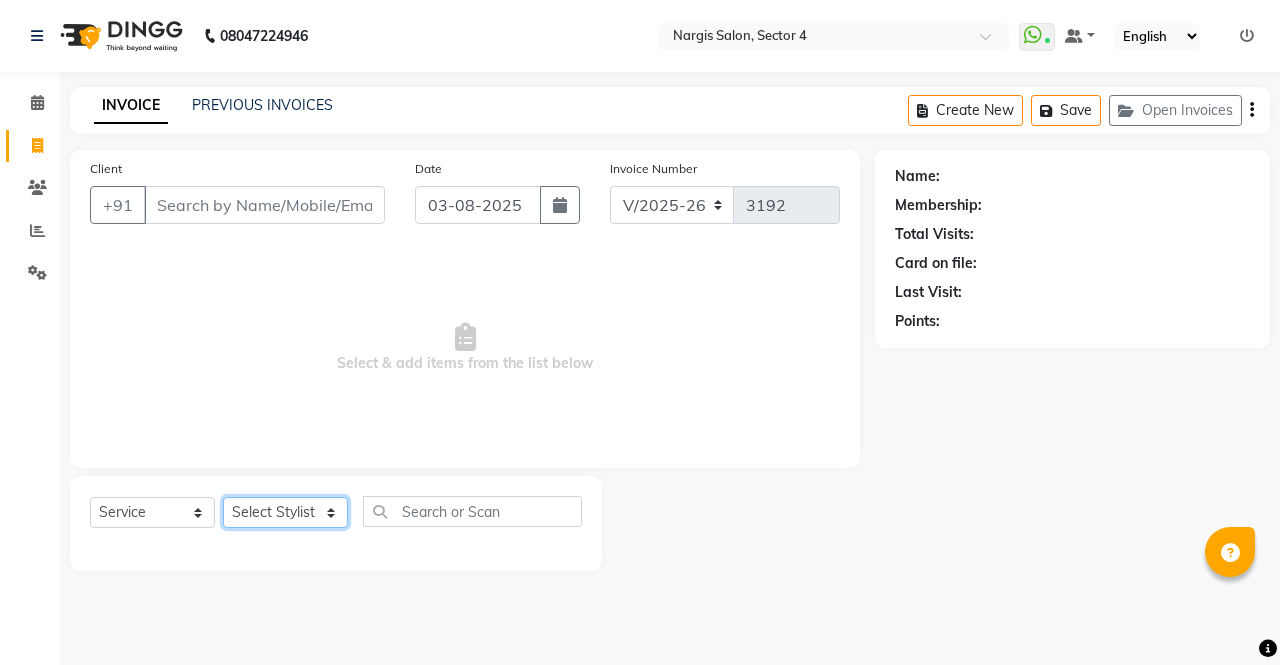 click on "Select Stylist ajeet anu armaan ashu Front Desk muskaan rakhi saima shivam soni sunil yashoda" 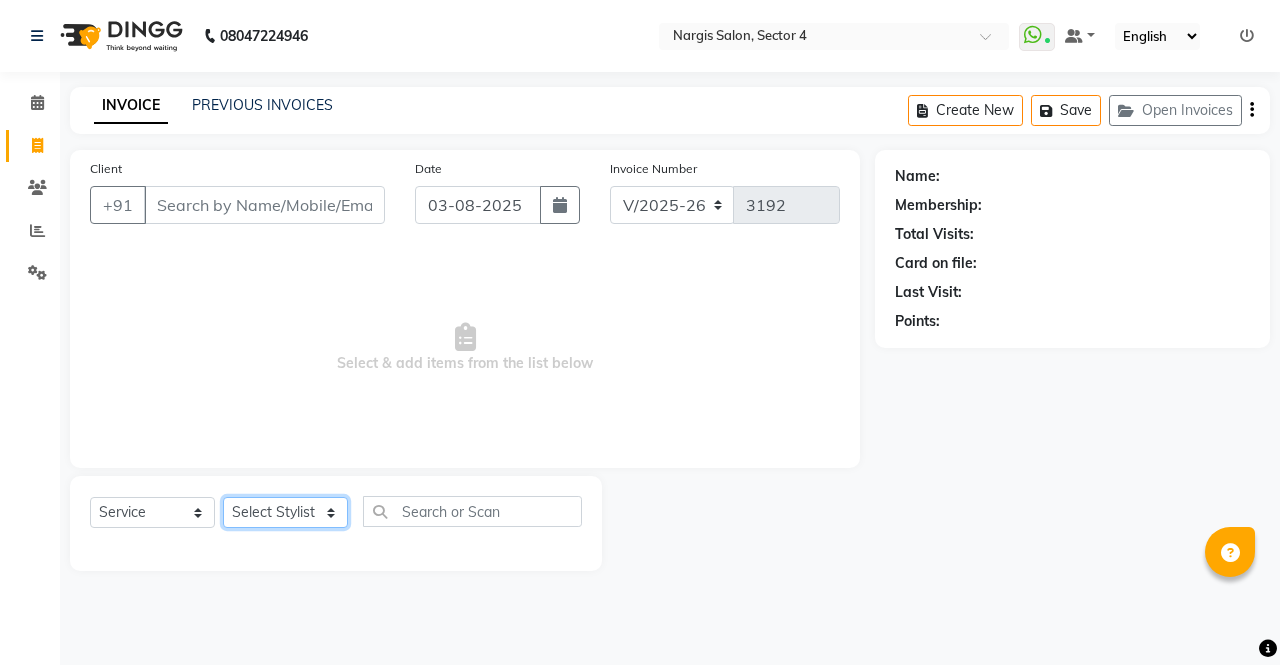 select on "60383" 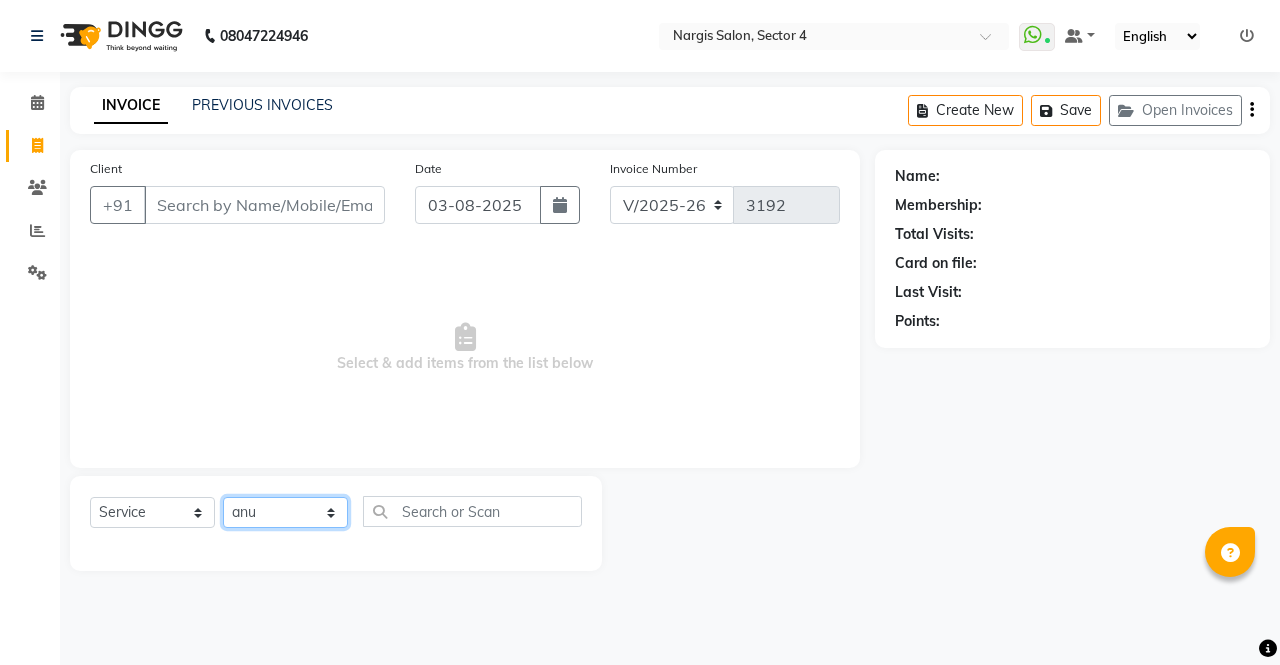 click on "Select Stylist ajeet anu armaan ashu Front Desk muskaan rakhi saima shivam soni sunil yashoda" 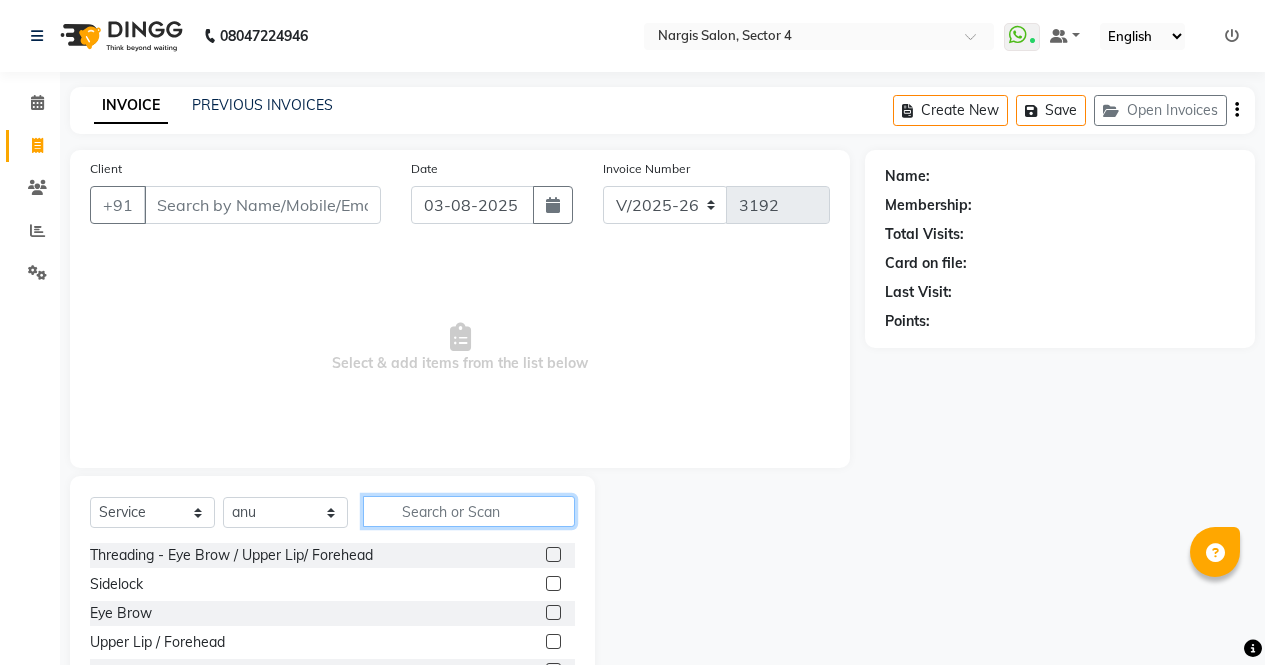 click 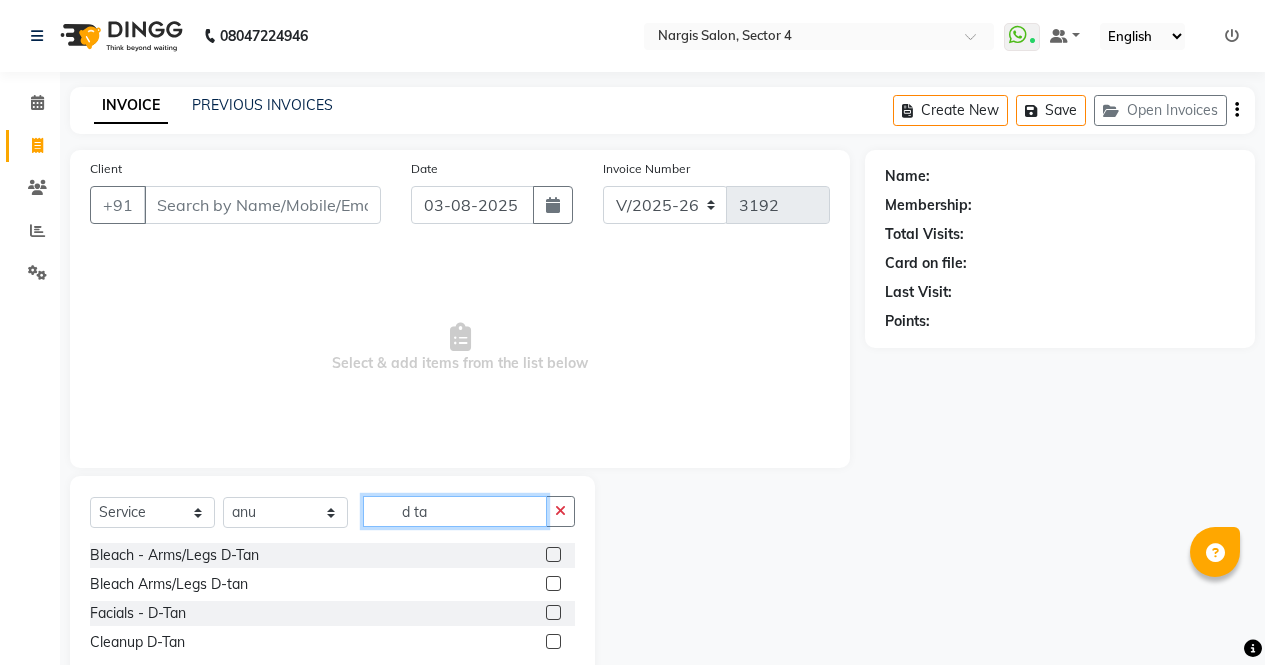 scroll, scrollTop: 52, scrollLeft: 0, axis: vertical 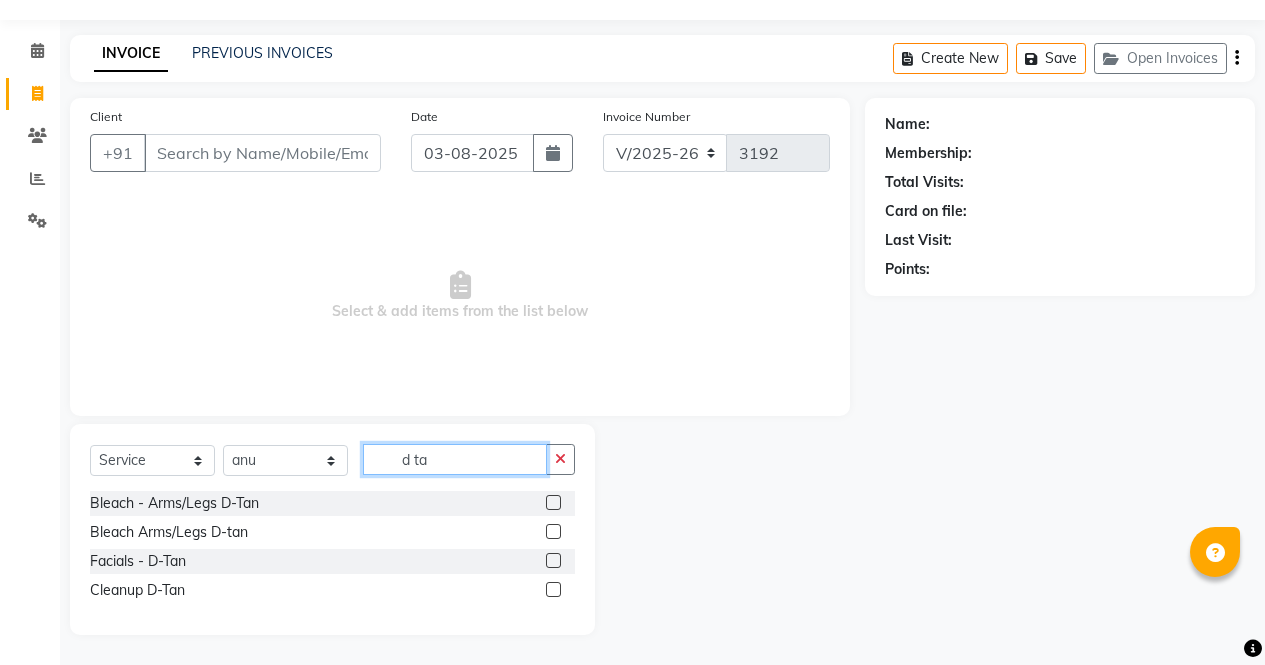 type on "d ta" 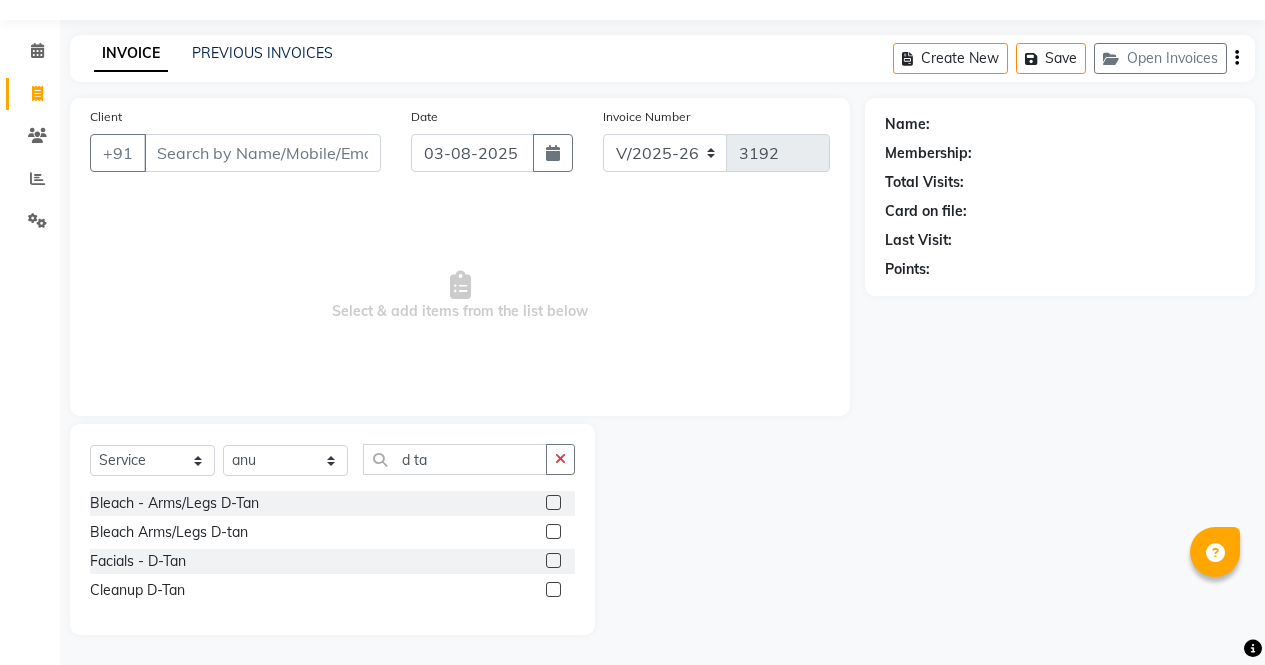 click 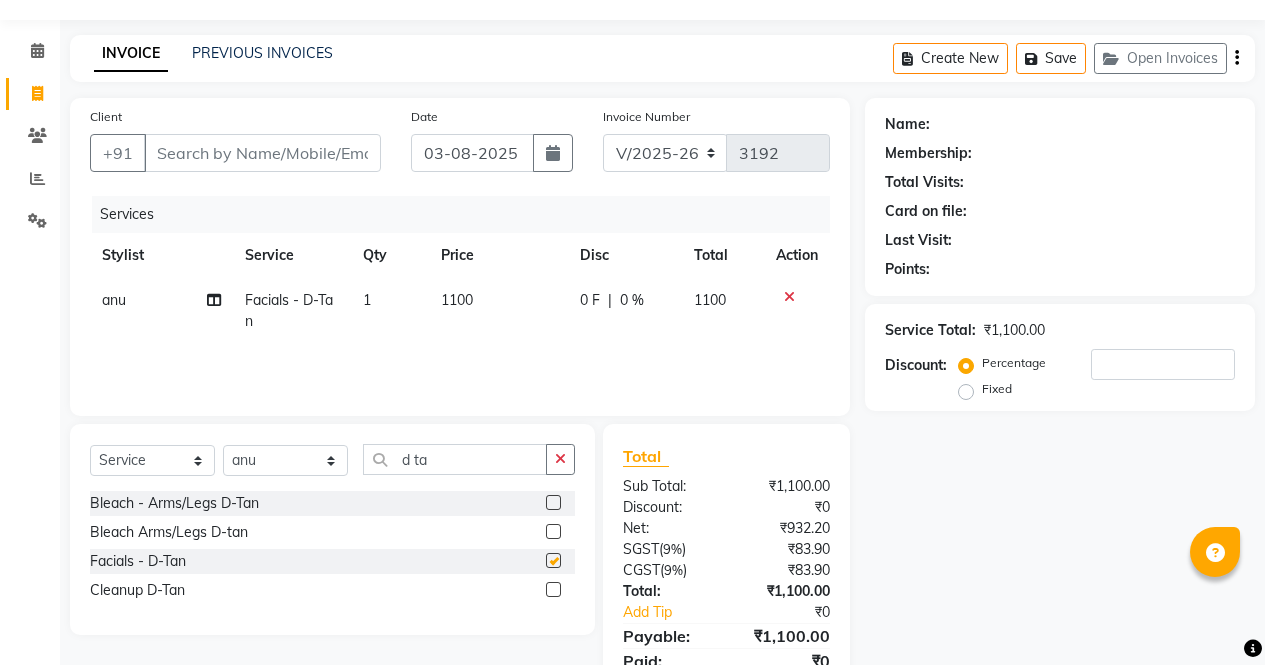 scroll, scrollTop: 0, scrollLeft: 0, axis: both 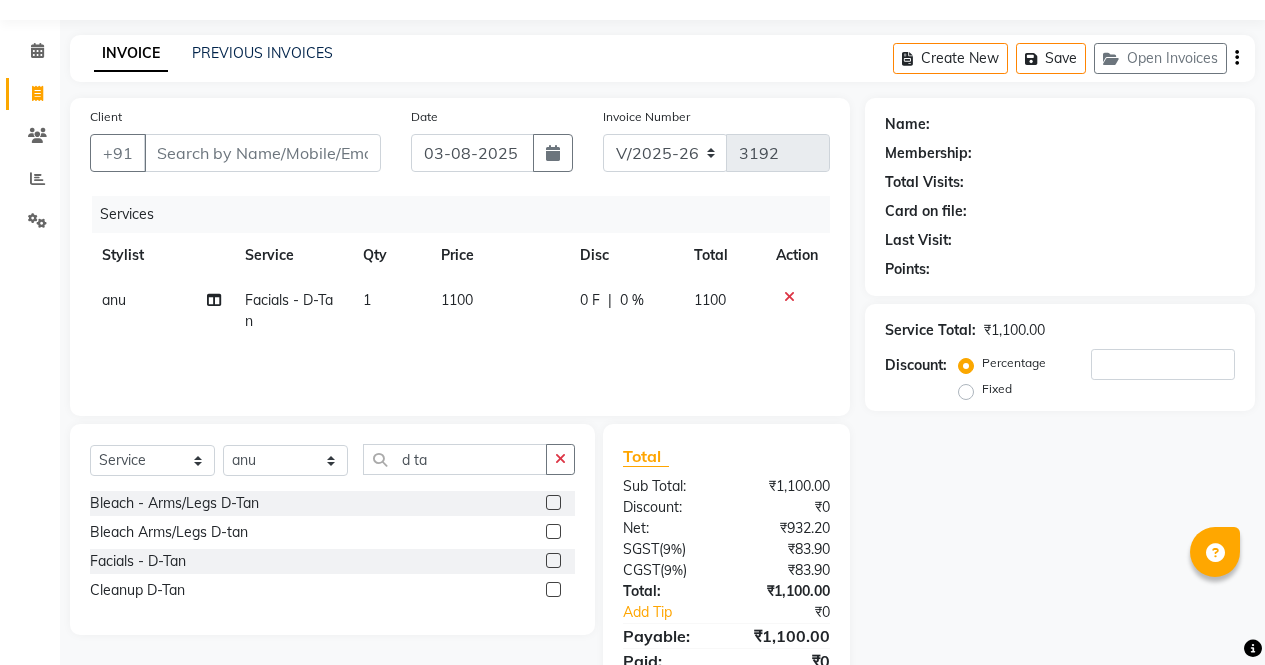 checkbox on "false" 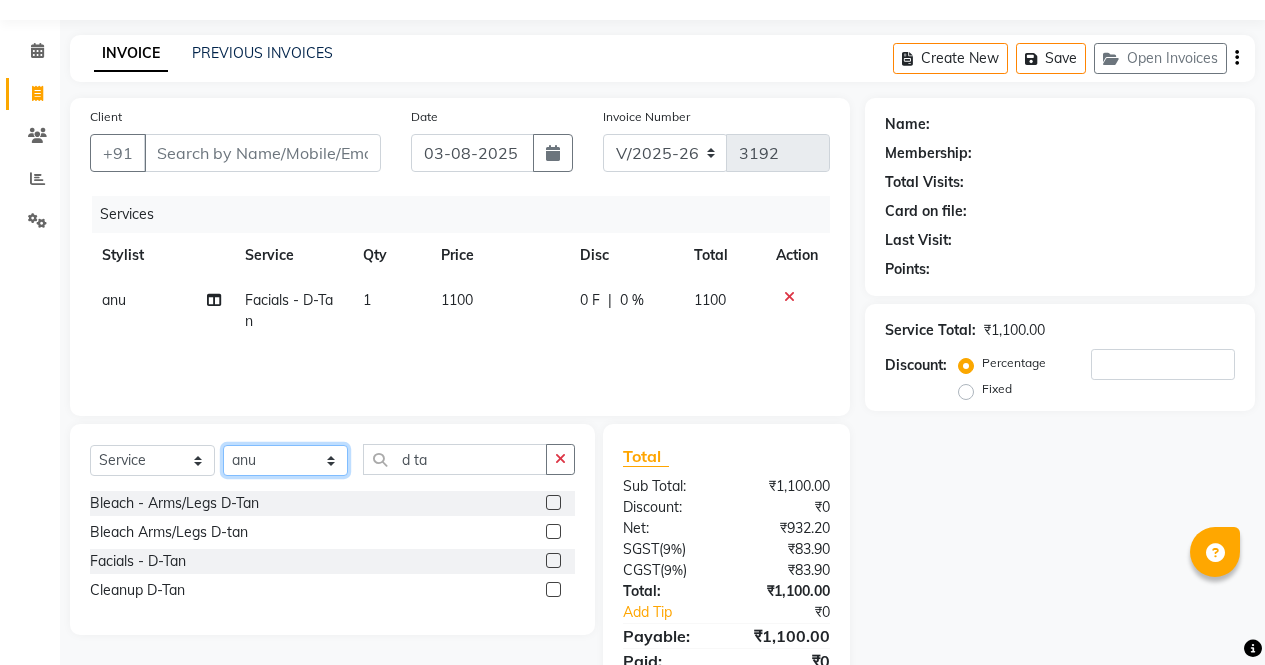 click on "Select Stylist ajeet anu armaan ashu Front Desk muskaan rakhi saima shivam soni sunil yashoda" 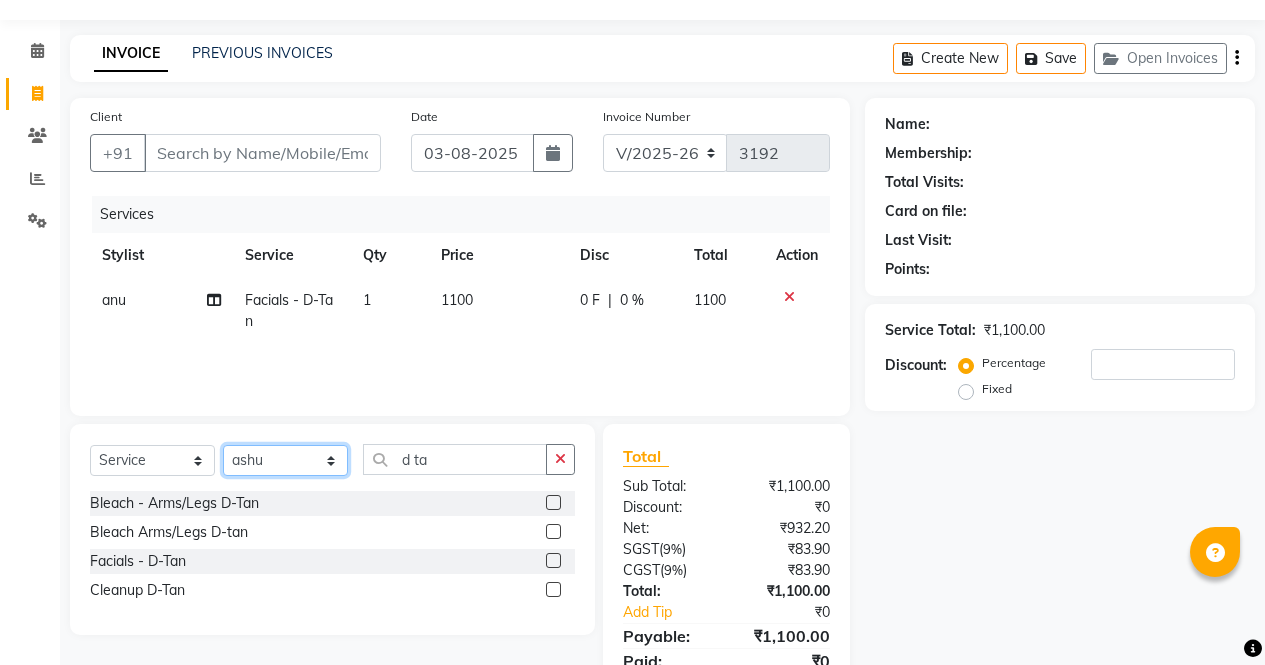 click on "Select Stylist ajeet anu armaan ashu Front Desk muskaan rakhi saima shivam soni sunil yashoda" 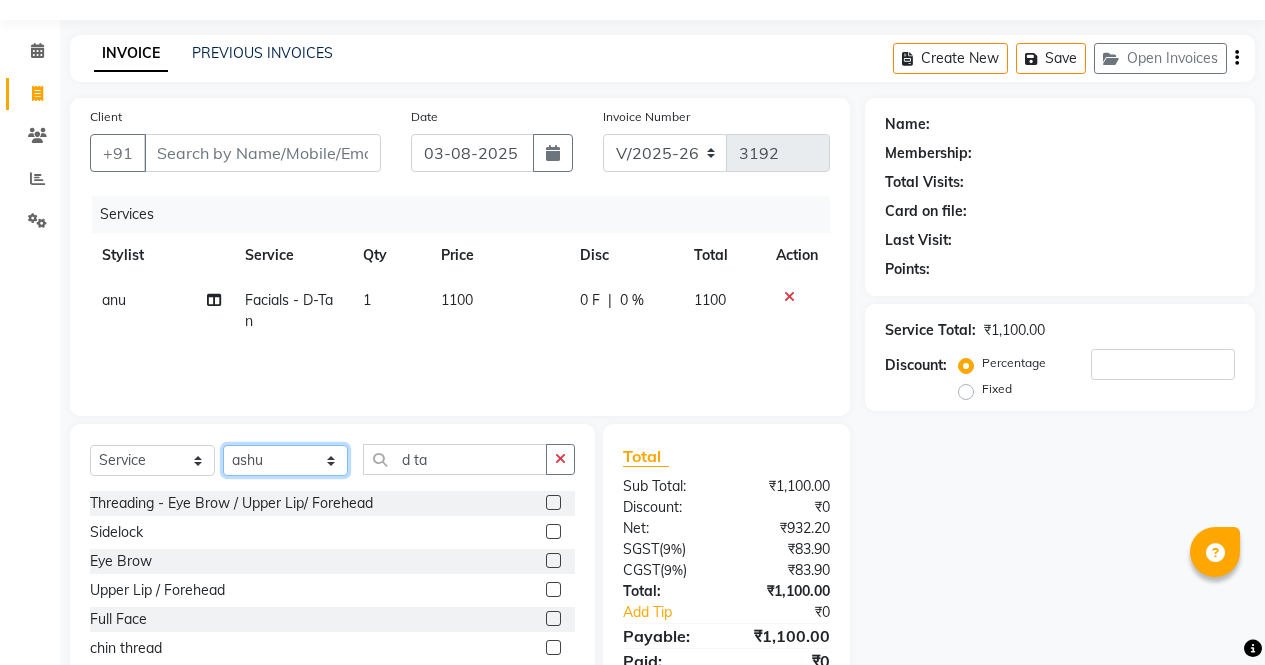 click on "Select Stylist ajeet anu armaan ashu Front Desk muskaan rakhi saima shivam soni sunil yashoda" 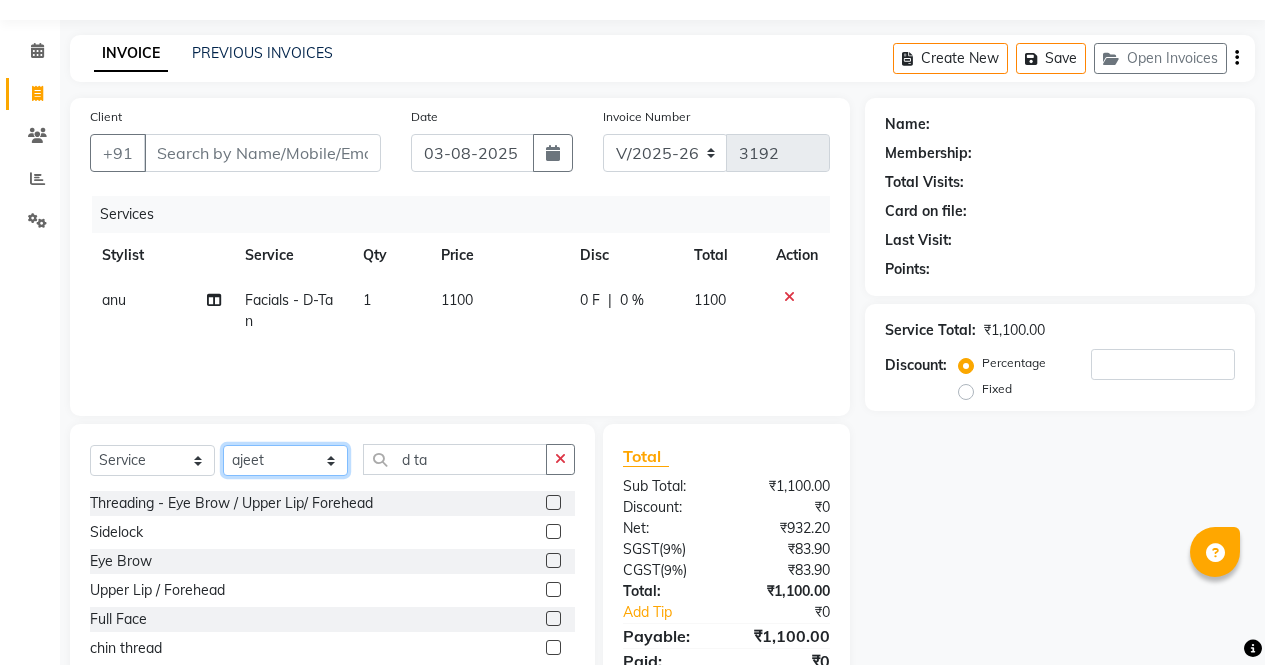 click on "Select Stylist ajeet anu armaan ashu Front Desk muskaan rakhi saima shivam soni sunil yashoda" 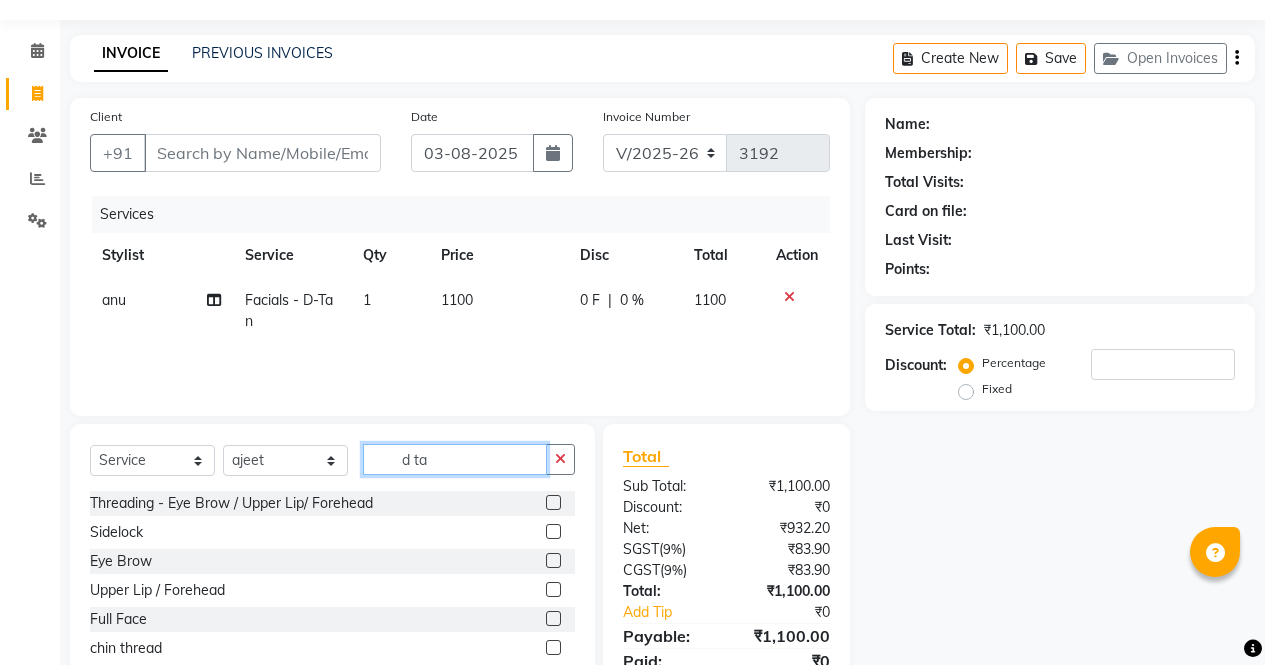 click on "d ta" 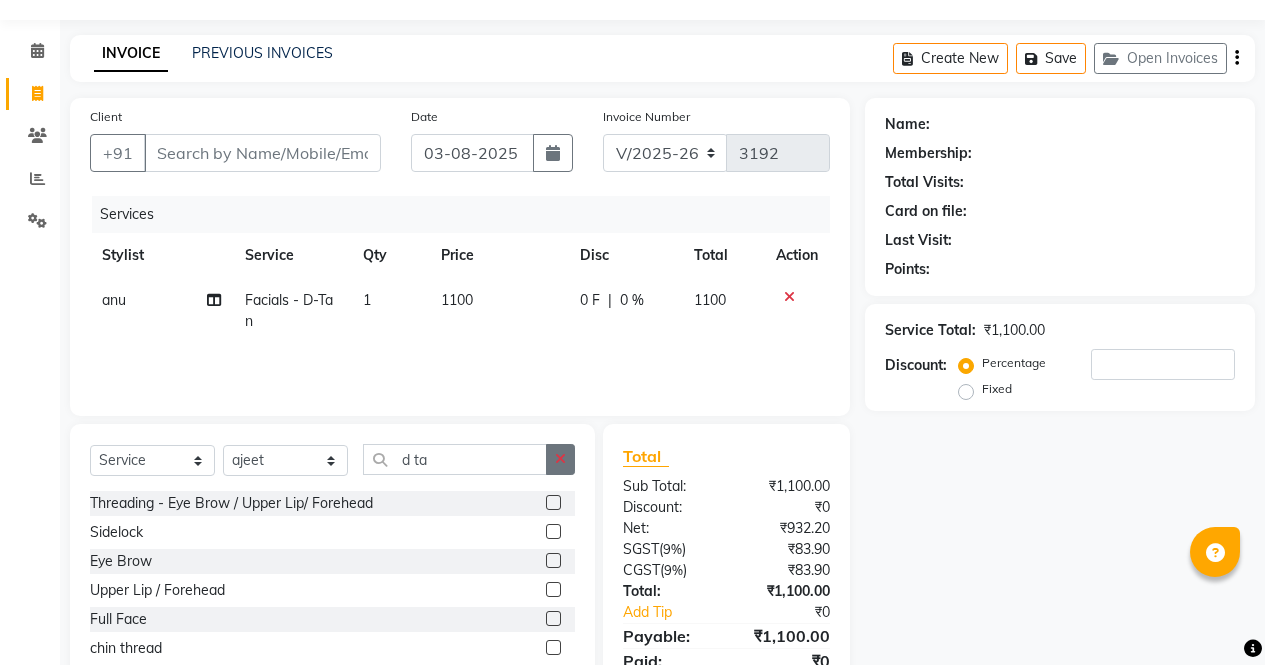 click 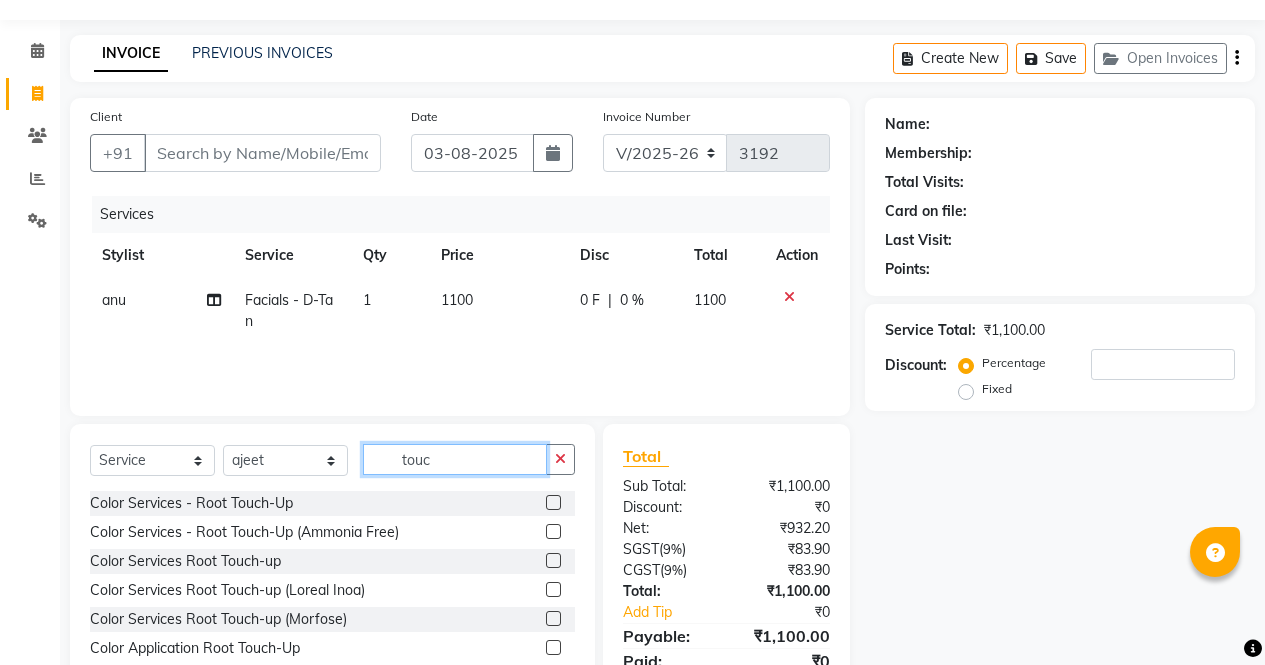 type on "touc" 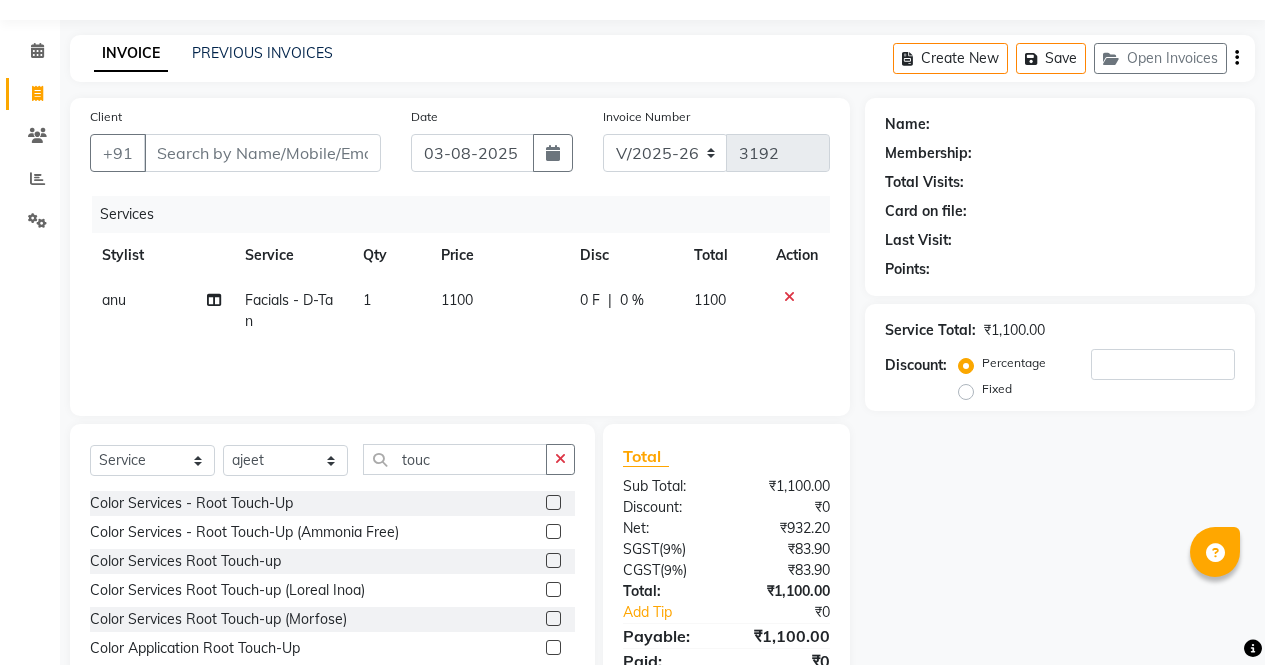 click 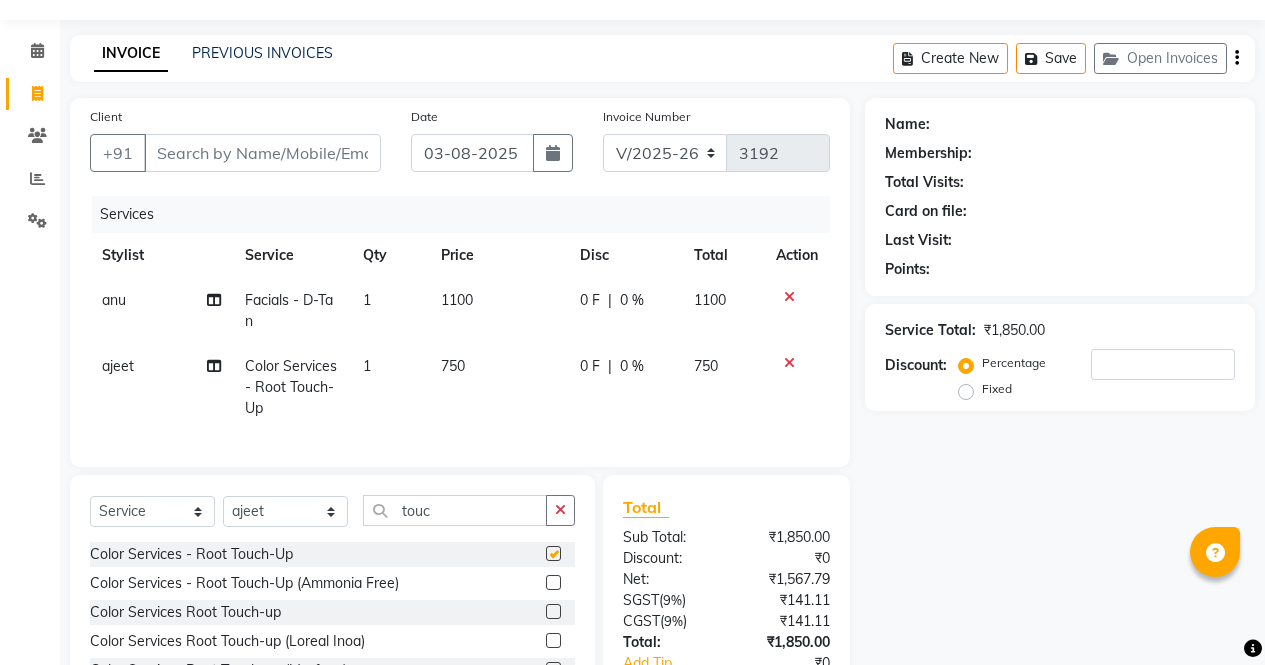scroll, scrollTop: 202, scrollLeft: 0, axis: vertical 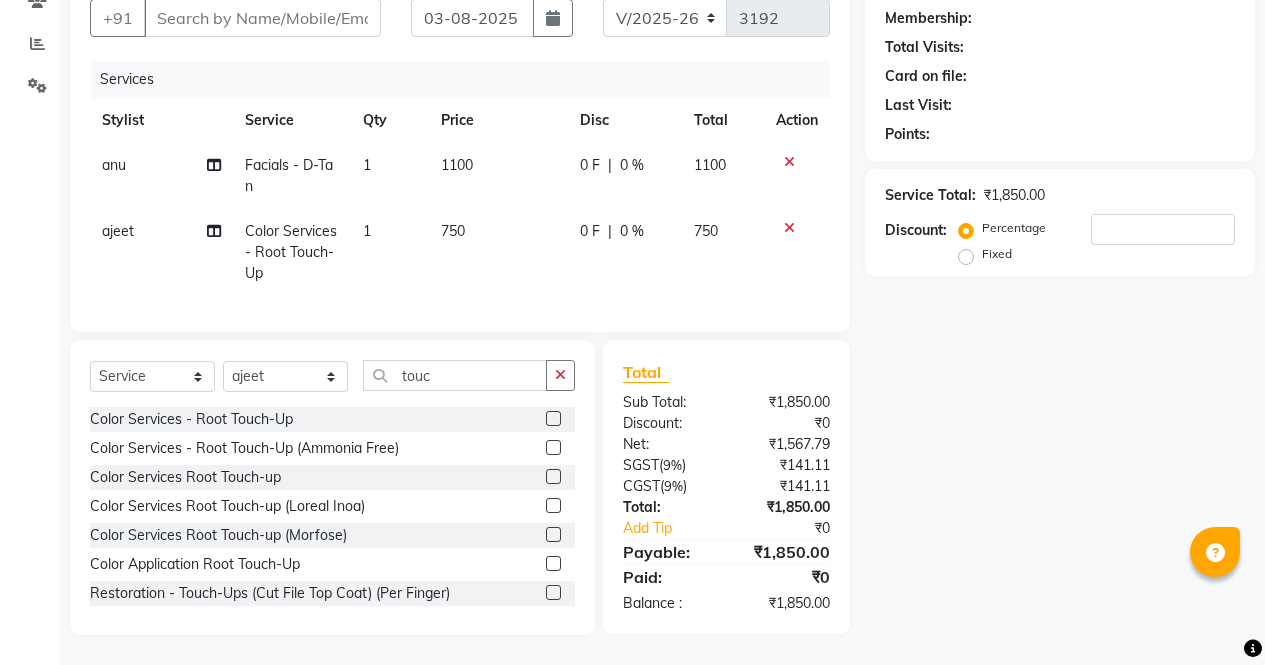 checkbox on "false" 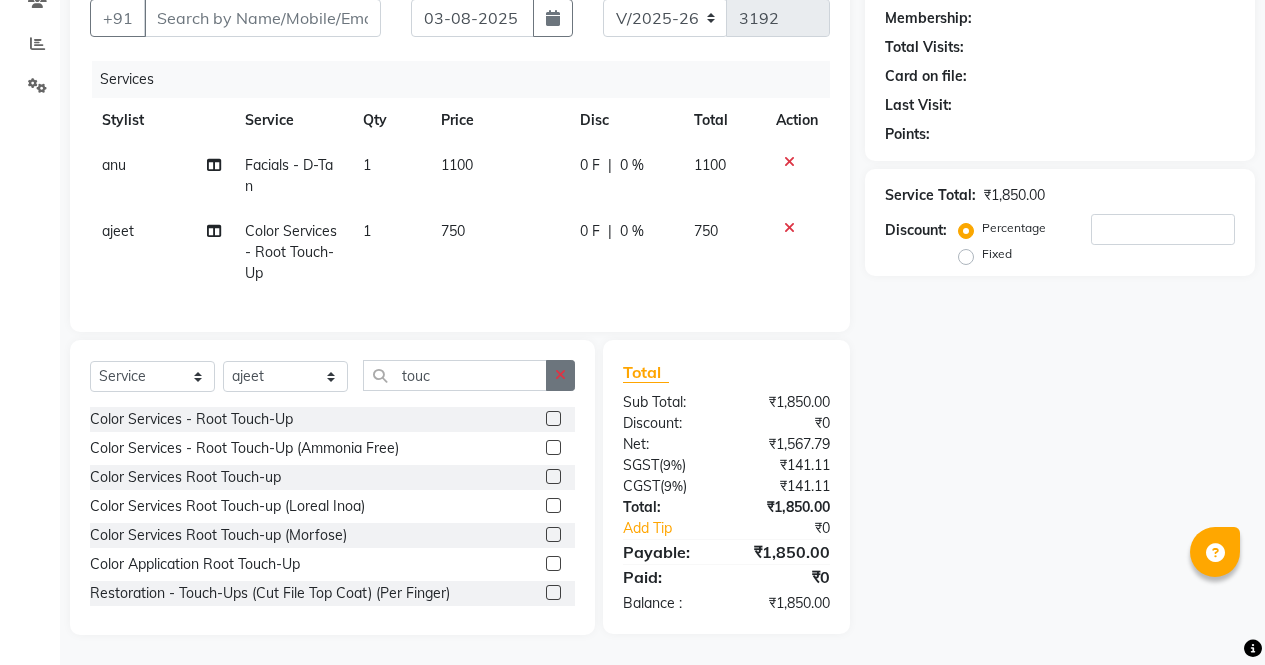 click 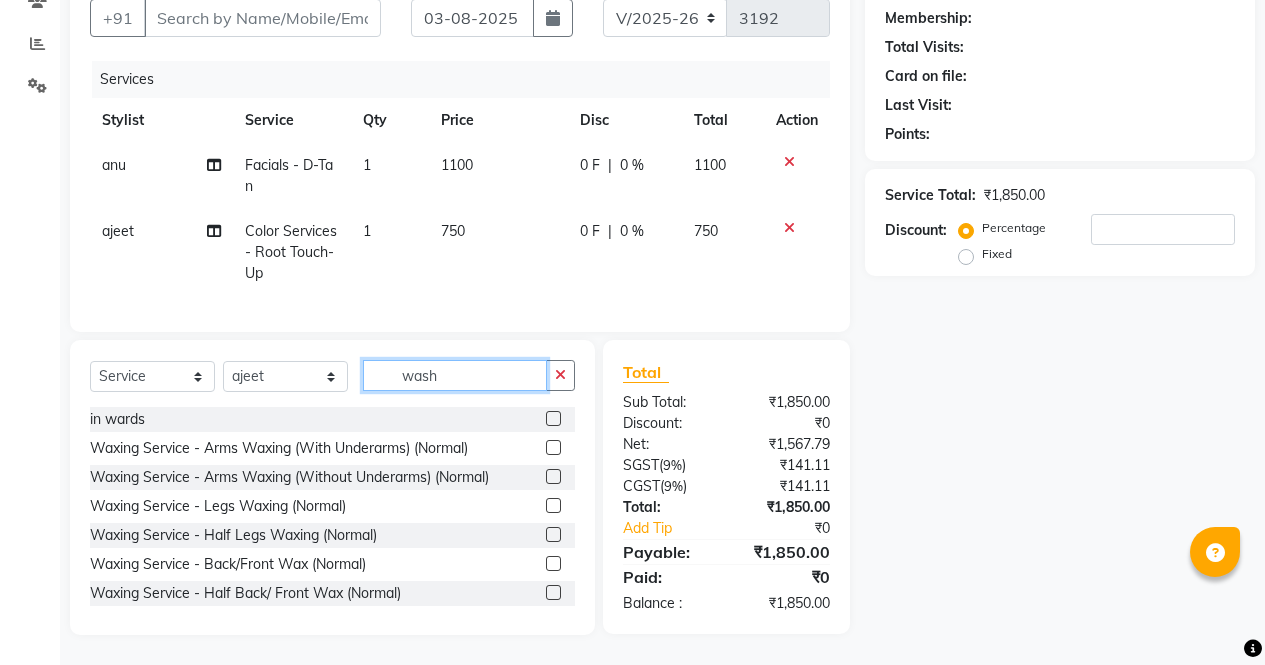 scroll, scrollTop: 201, scrollLeft: 0, axis: vertical 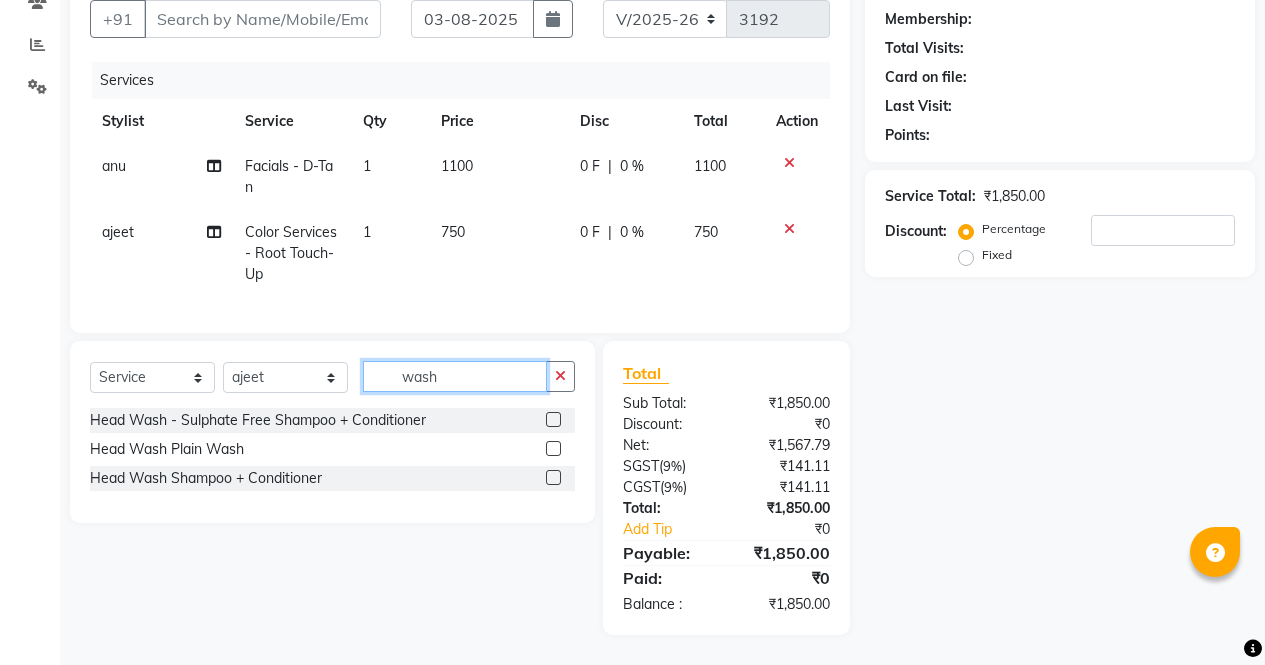 type on "wash" 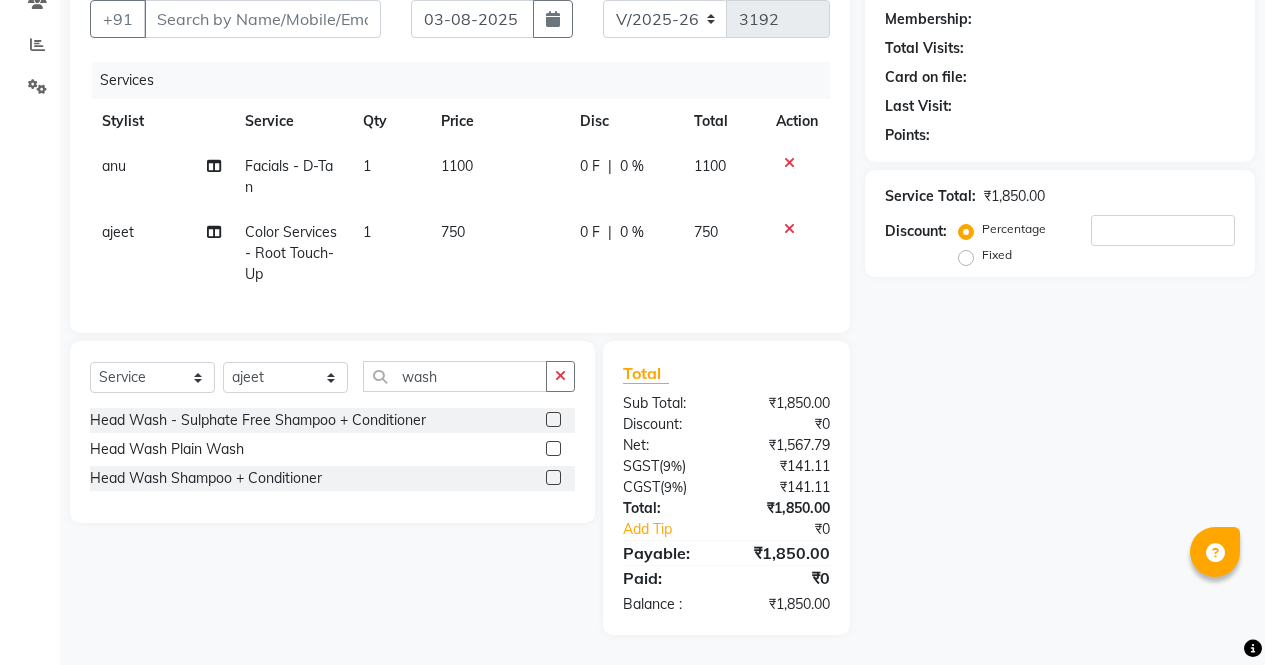 click 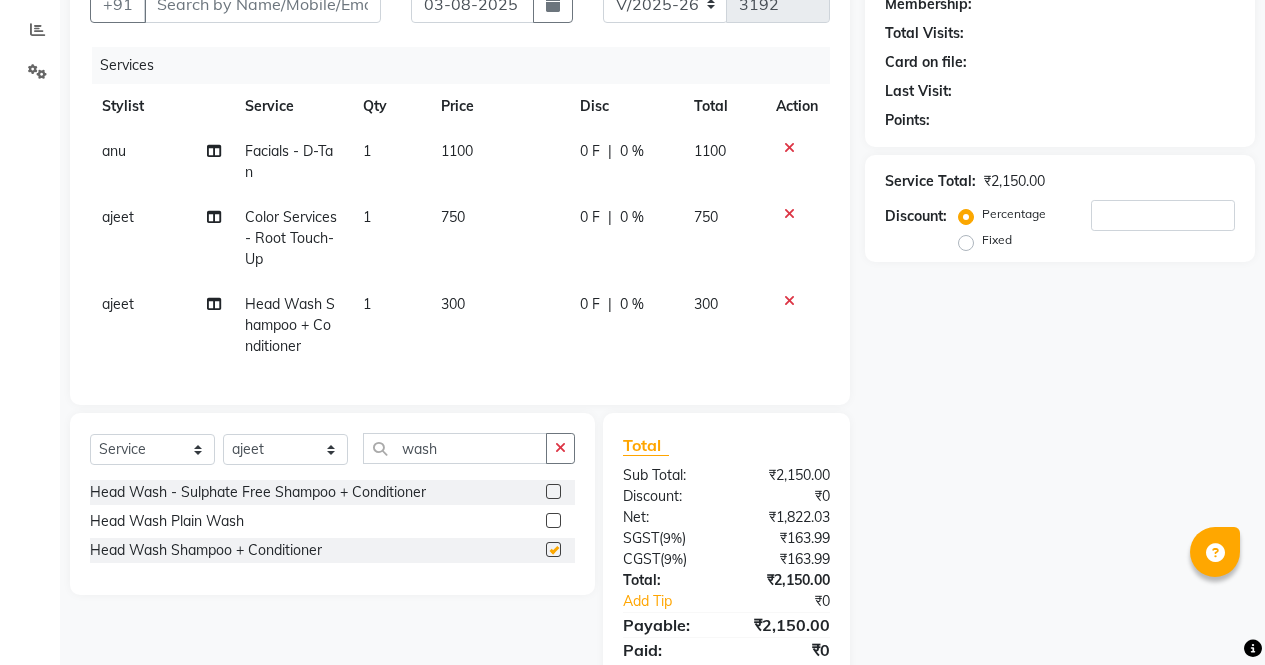 scroll, scrollTop: 288, scrollLeft: 0, axis: vertical 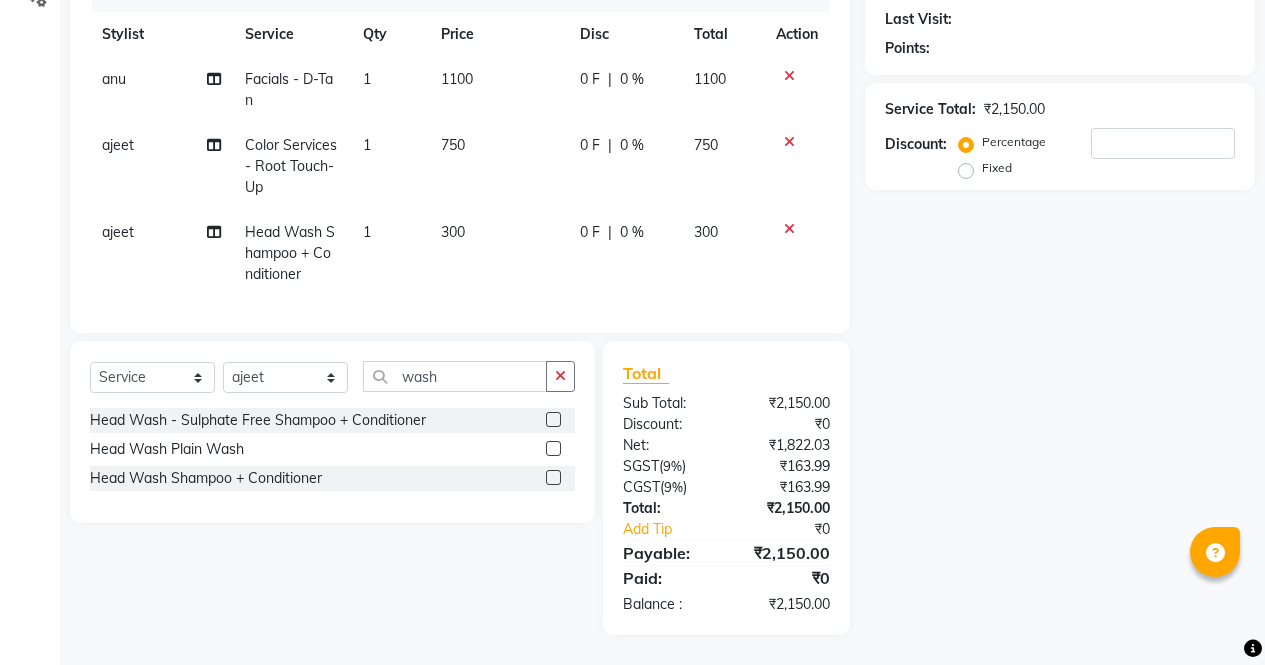 checkbox on "false" 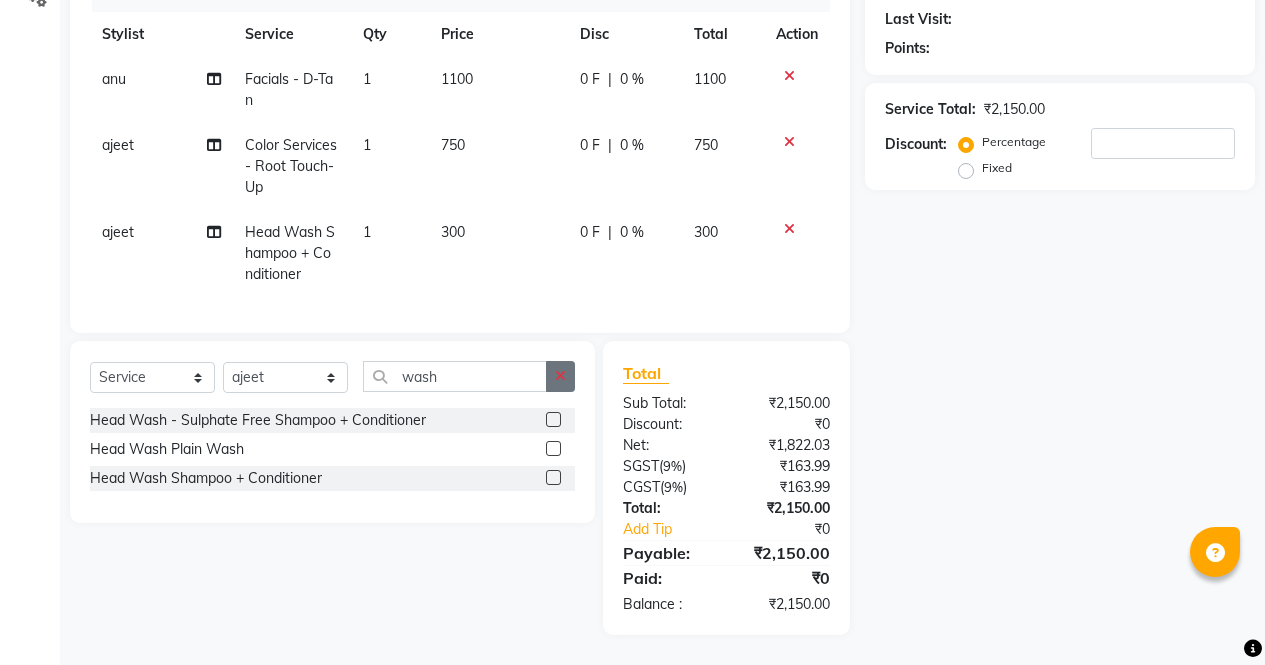 click 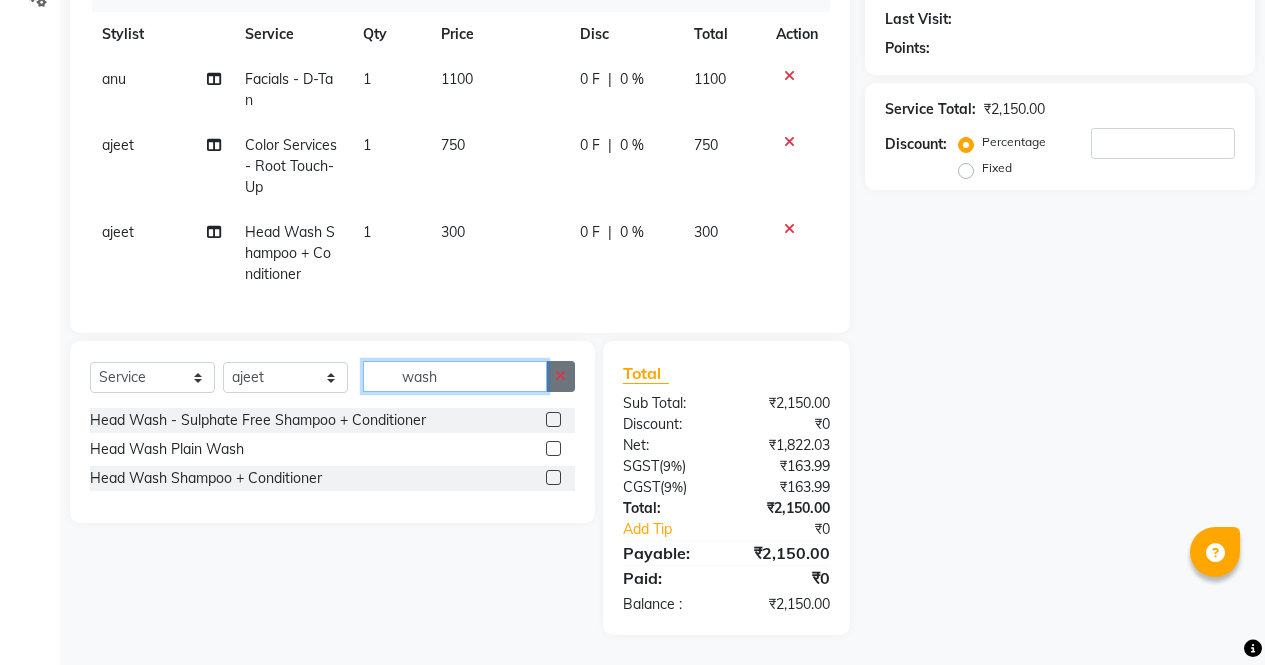 type 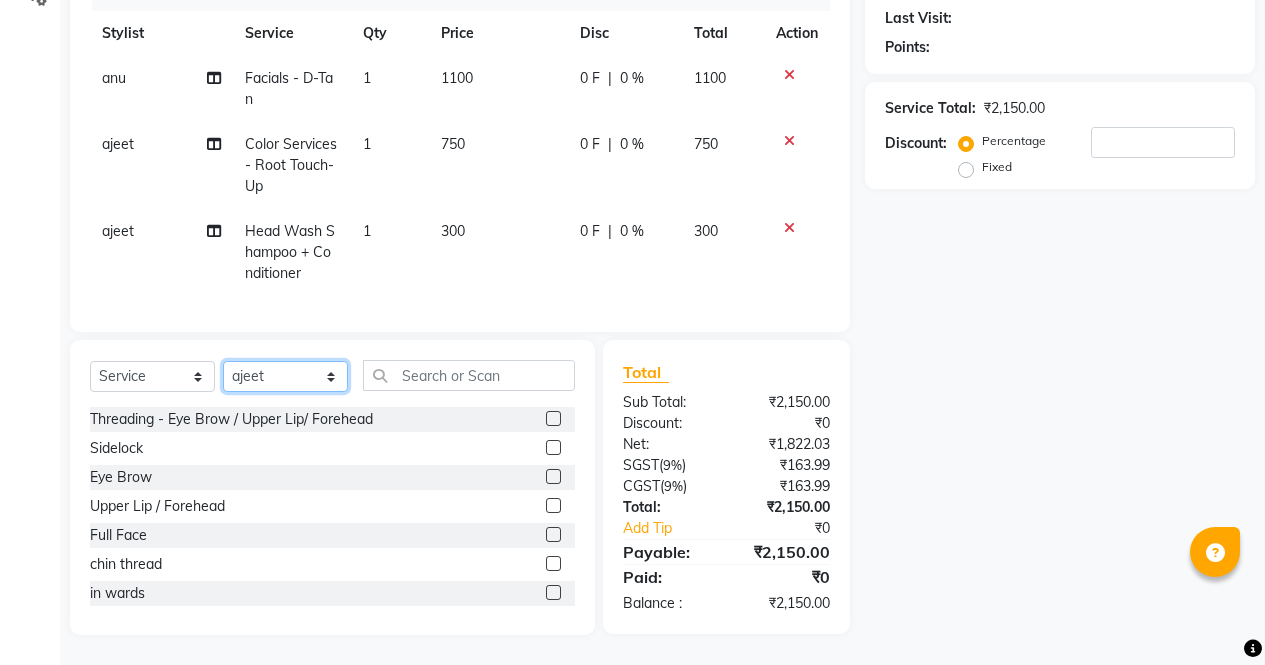 click on "Select Stylist ajeet anu armaan ashu Front Desk muskaan rakhi saima shivam soni sunil yashoda" 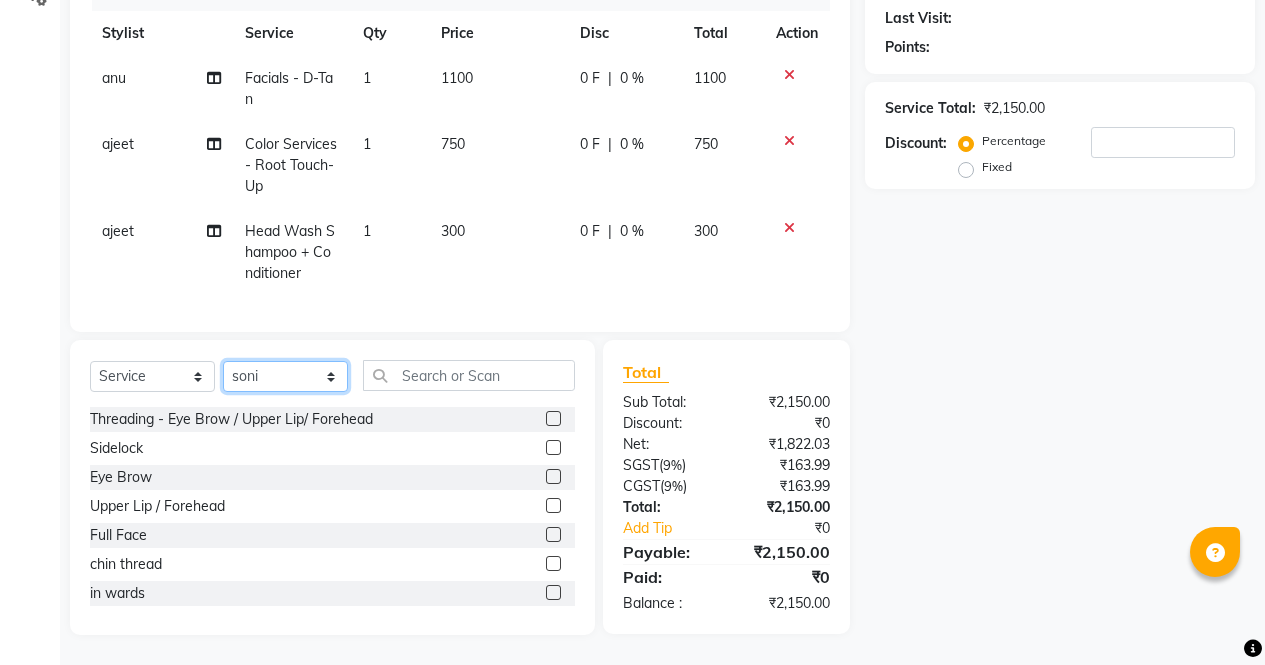 click on "Select Stylist ajeet anu armaan ashu Front Desk muskaan rakhi saima shivam soni sunil yashoda" 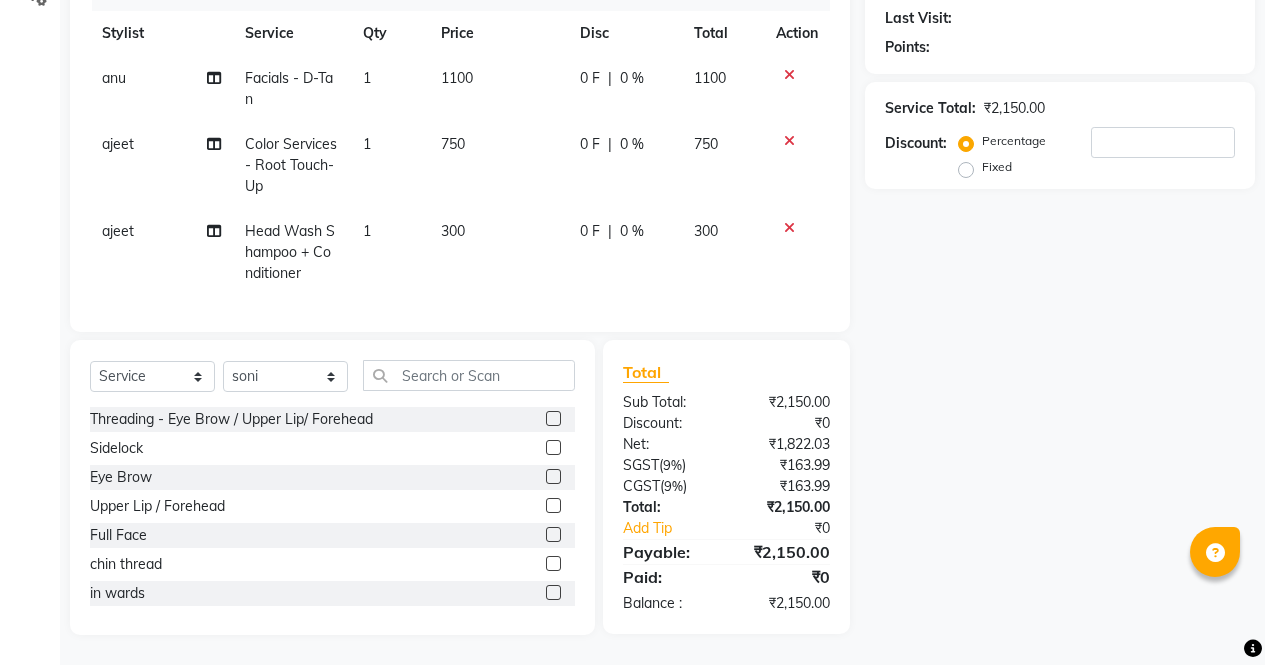 click 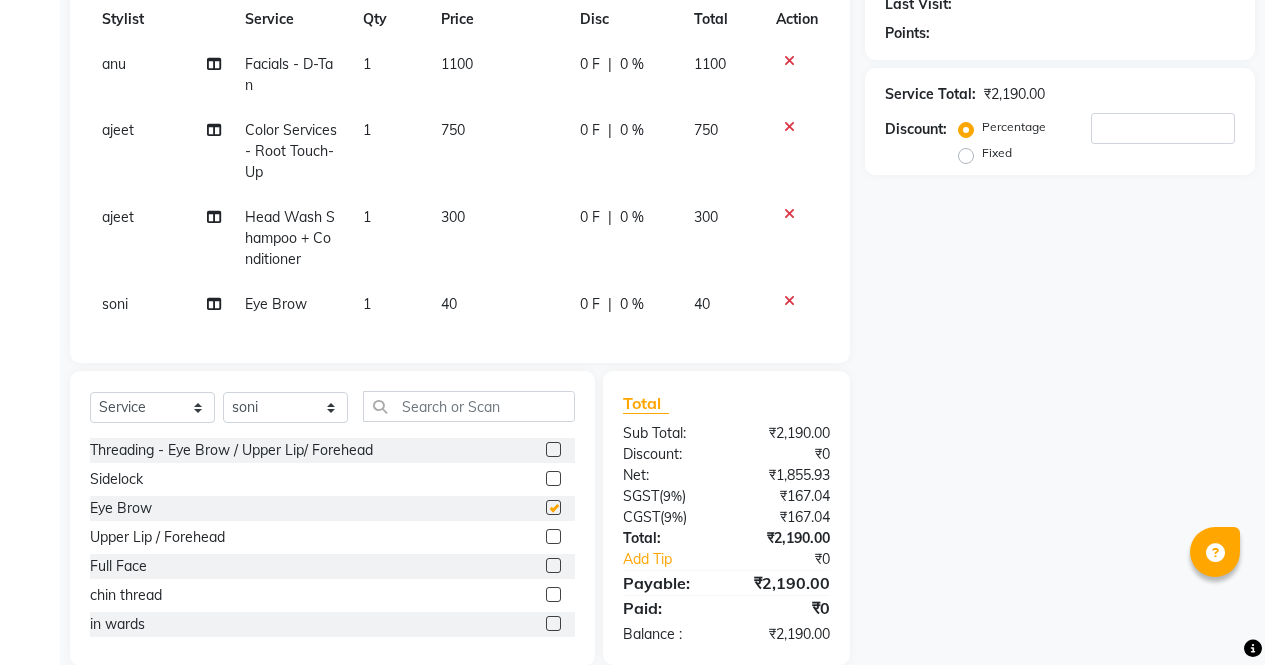click 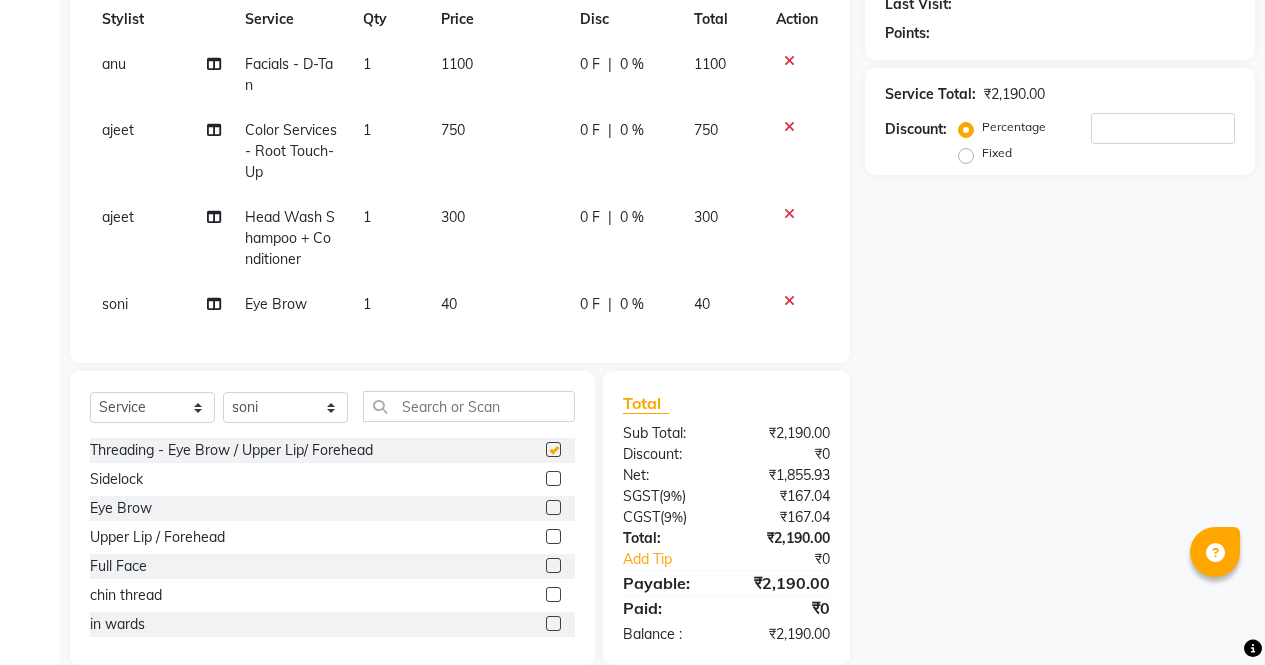 checkbox on "false" 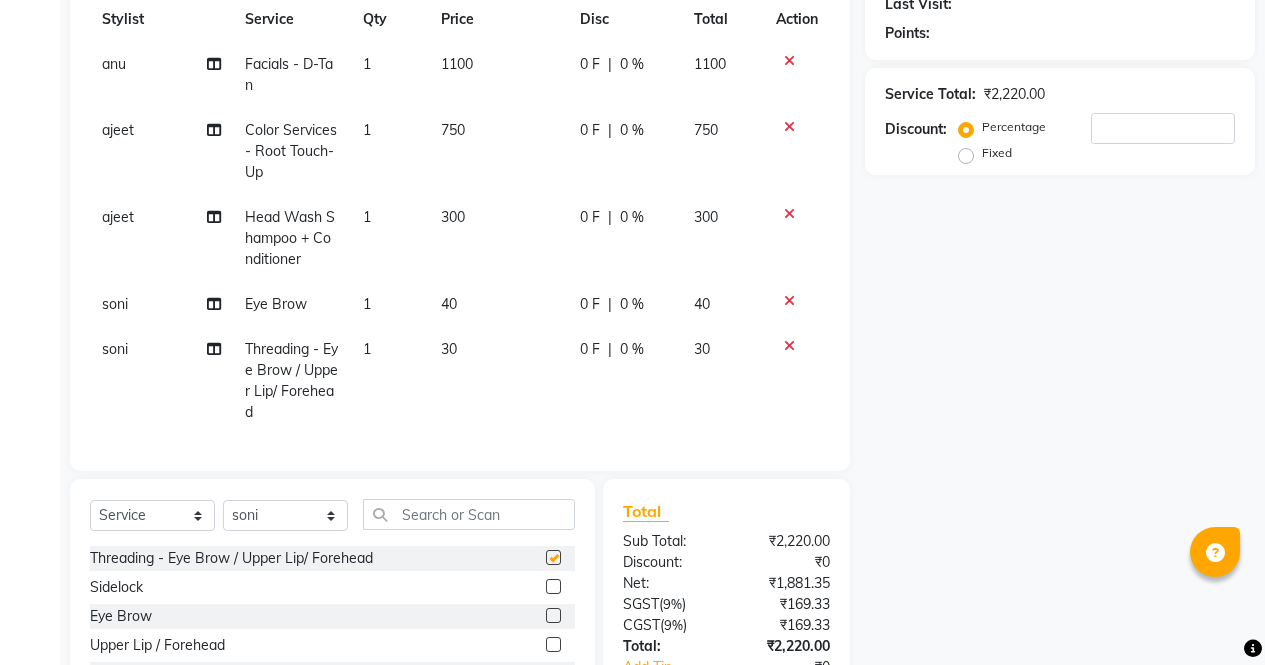 scroll, scrollTop: 6, scrollLeft: 0, axis: vertical 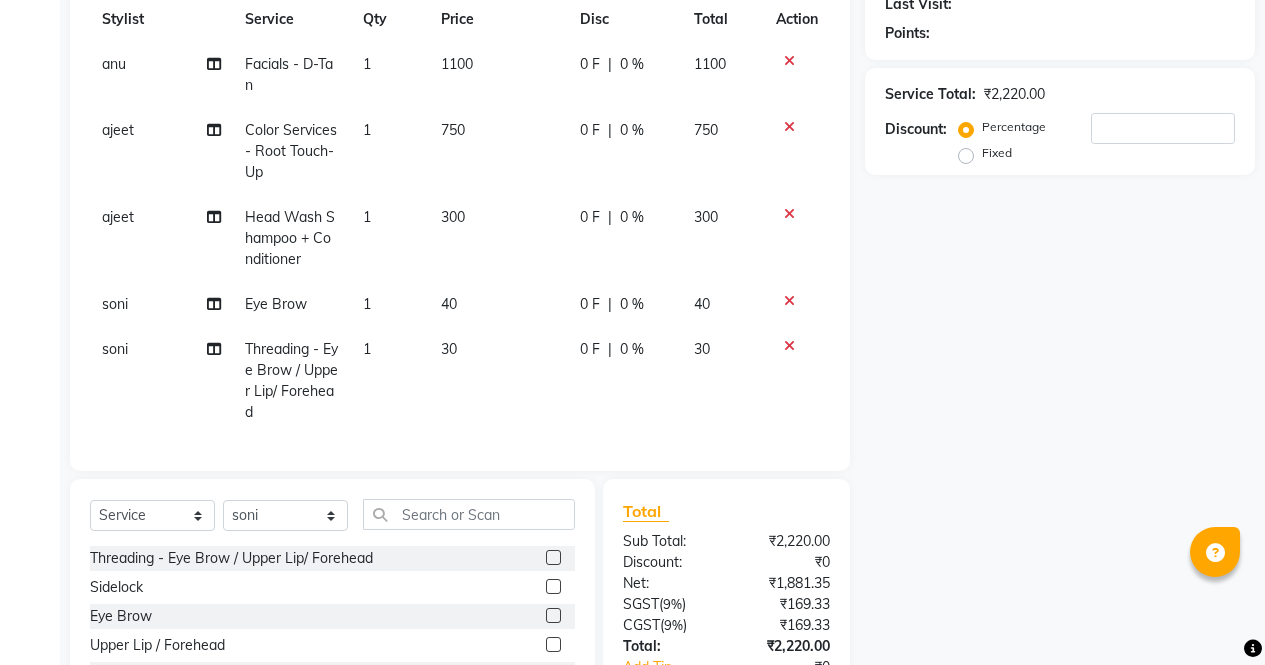 checkbox on "false" 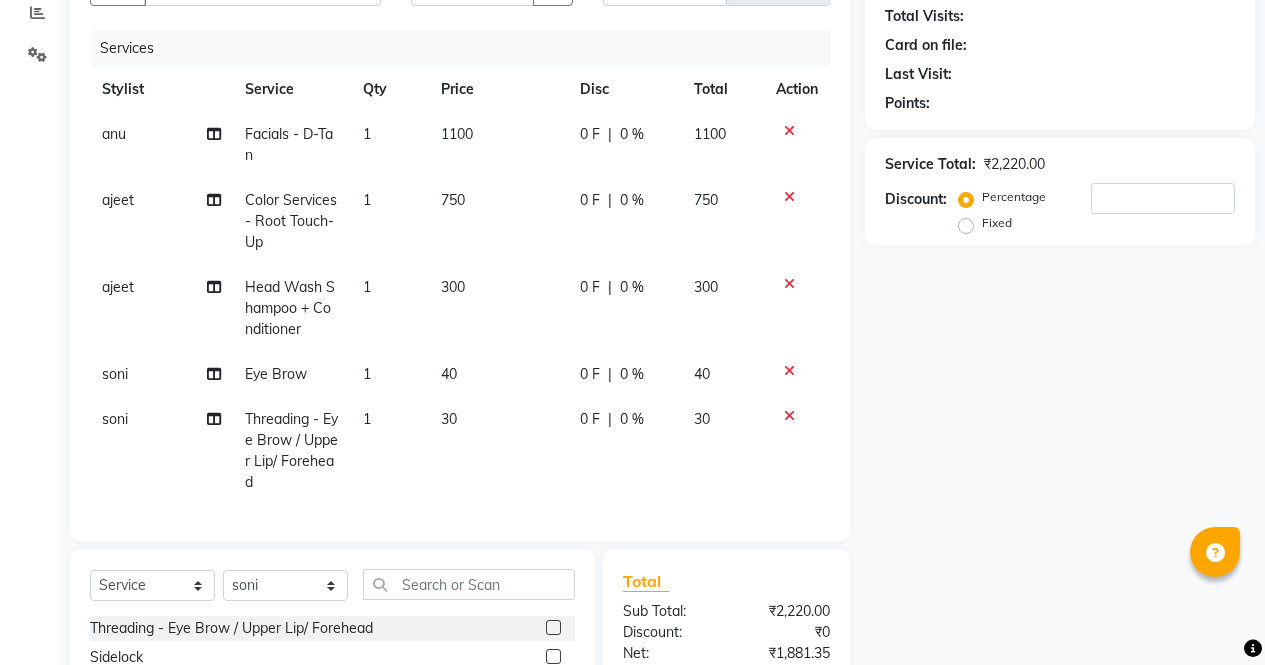 scroll, scrollTop: 207, scrollLeft: 0, axis: vertical 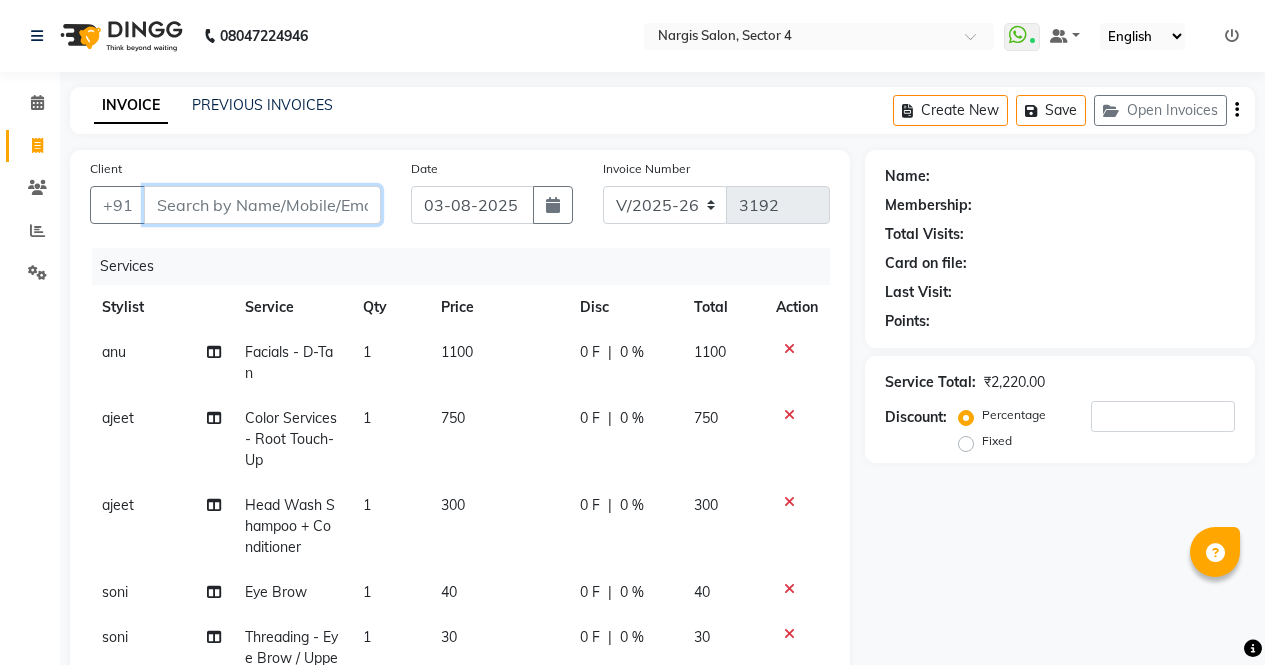 click on "Client" at bounding box center [262, 205] 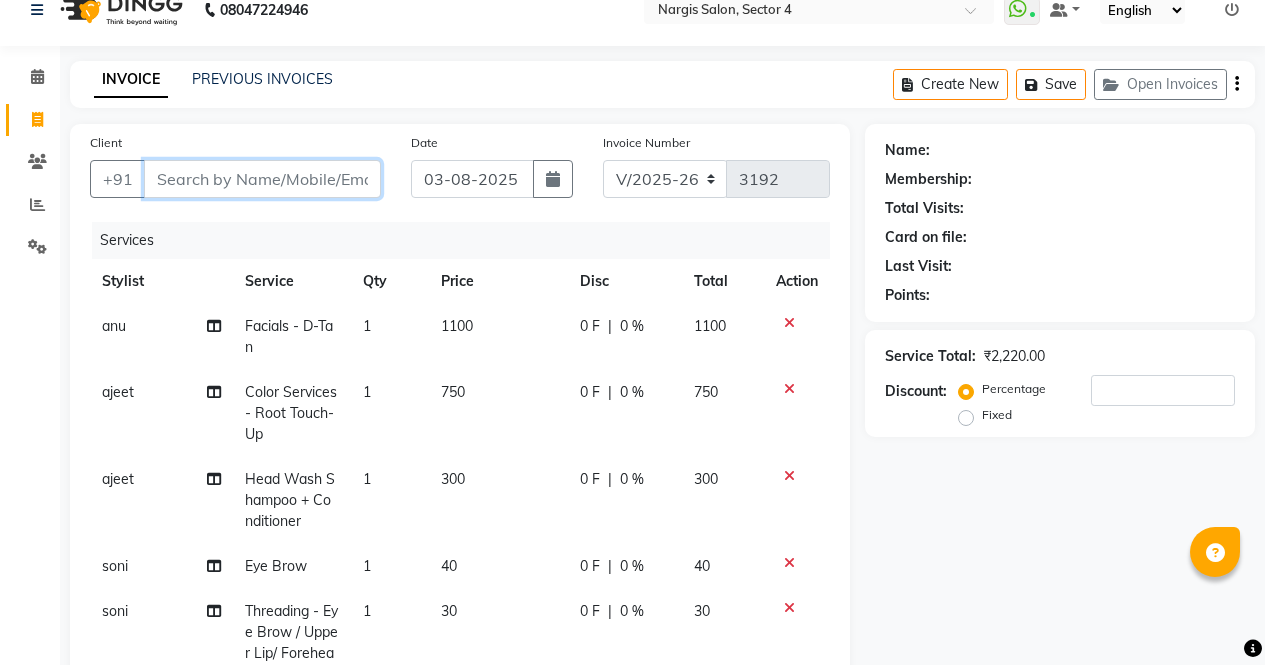 scroll, scrollTop: 13, scrollLeft: 0, axis: vertical 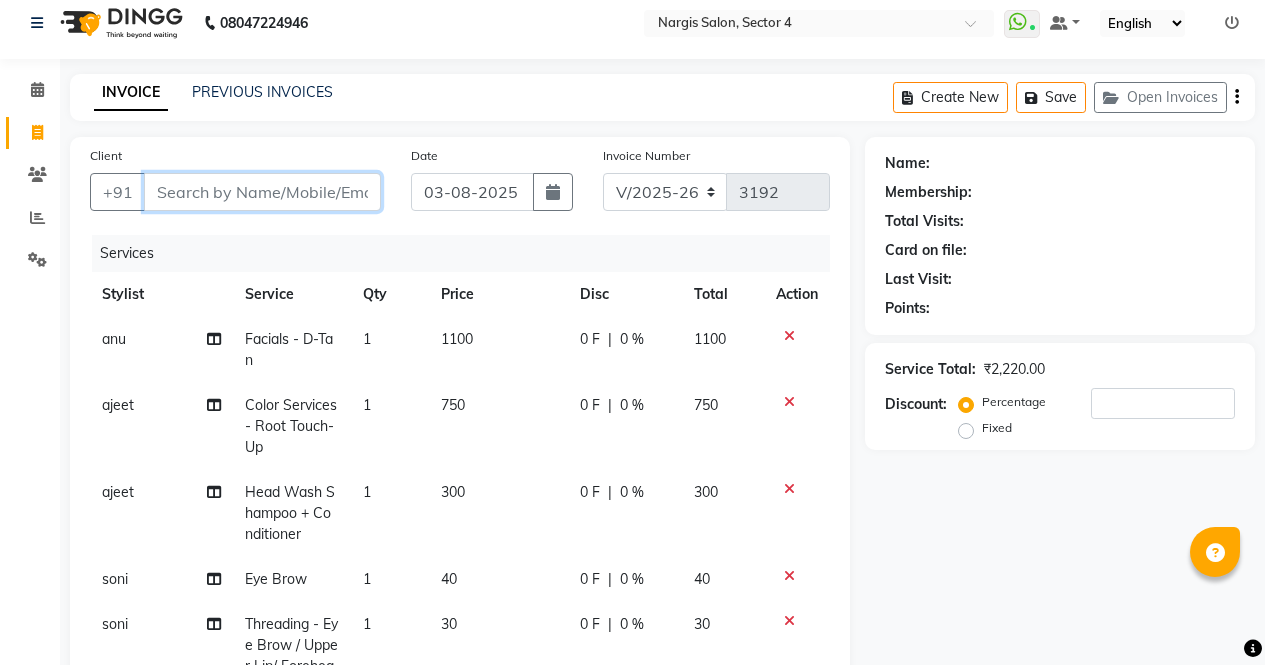 click on "Client" at bounding box center [262, 192] 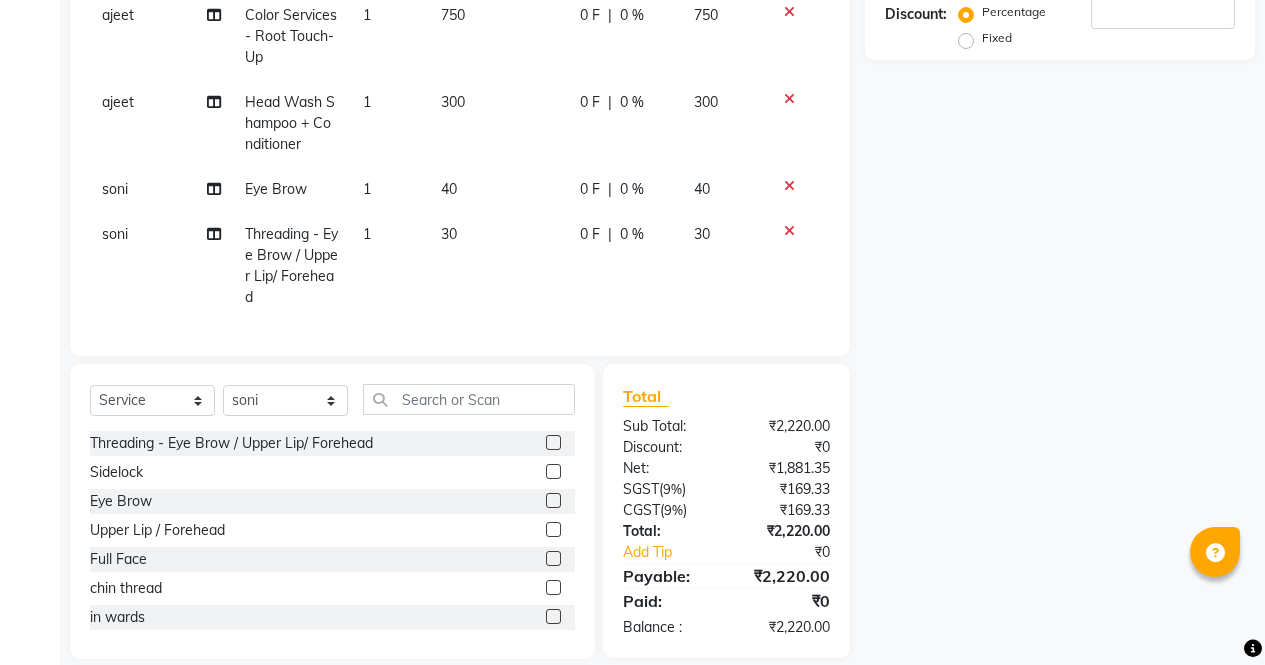 scroll, scrollTop: 436, scrollLeft: 0, axis: vertical 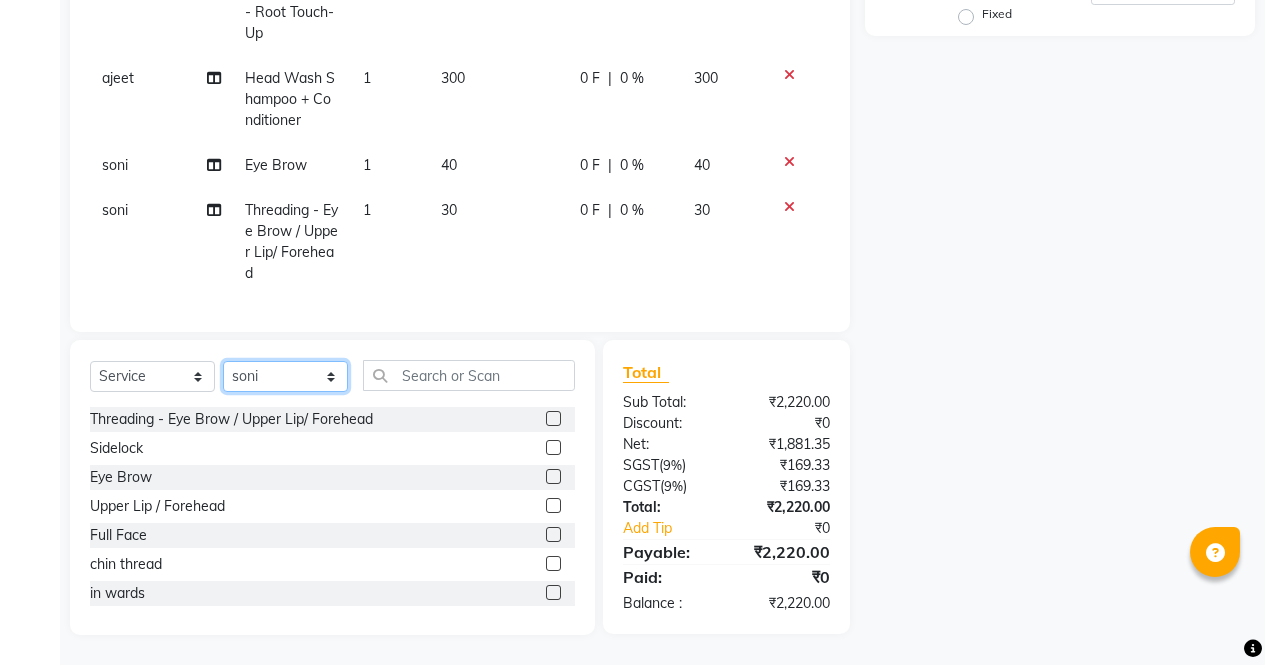 click on "Select Stylist ajeet anu armaan ashu Front Desk muskaan rakhi saima shivam soni sunil yashoda" 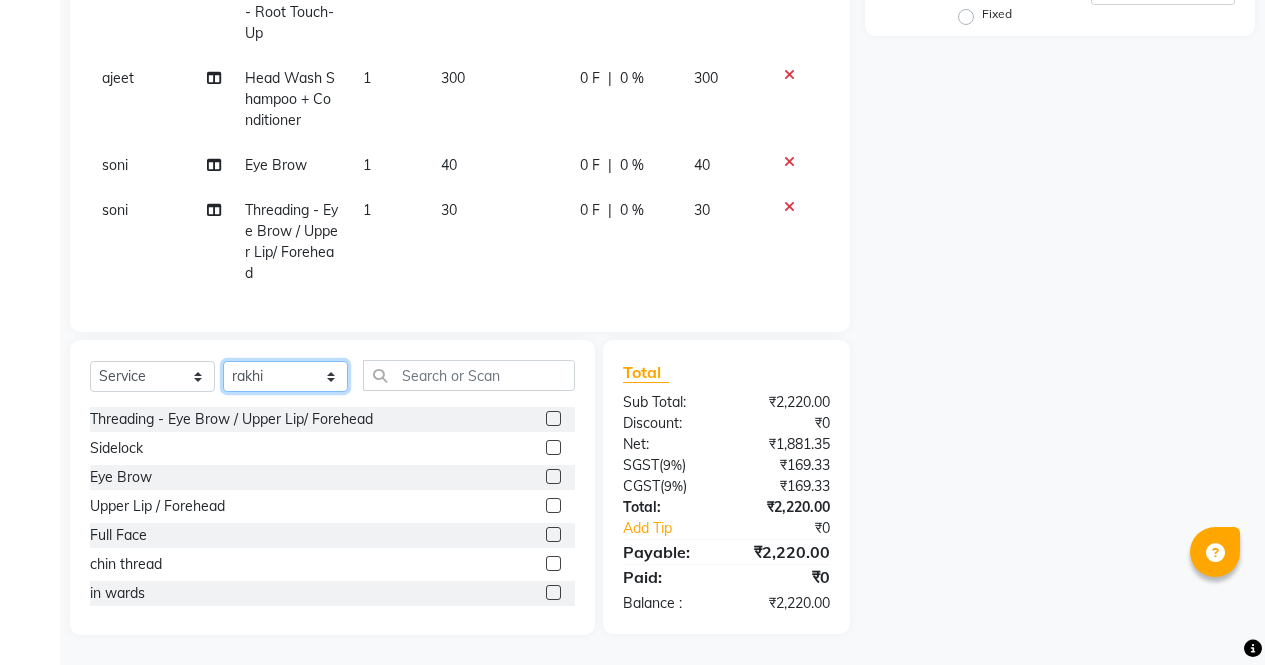 click on "Select Stylist ajeet anu armaan ashu Front Desk muskaan rakhi saima shivam soni sunil yashoda" 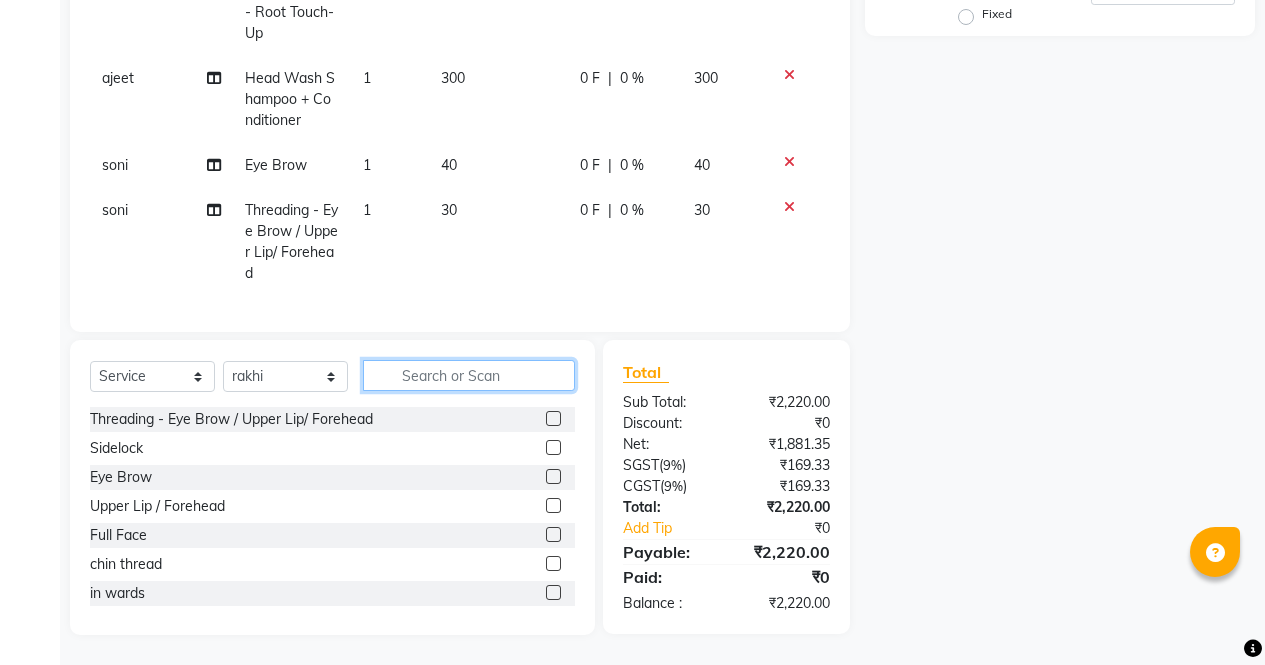 click 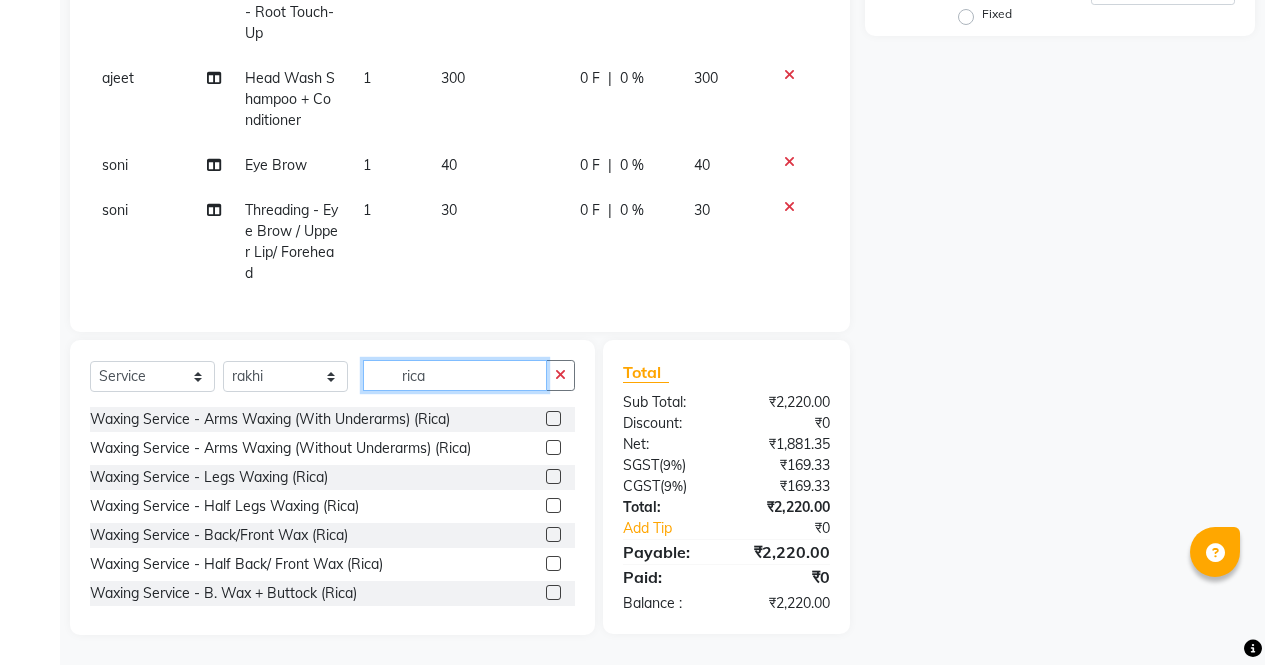 scroll, scrollTop: 6, scrollLeft: 0, axis: vertical 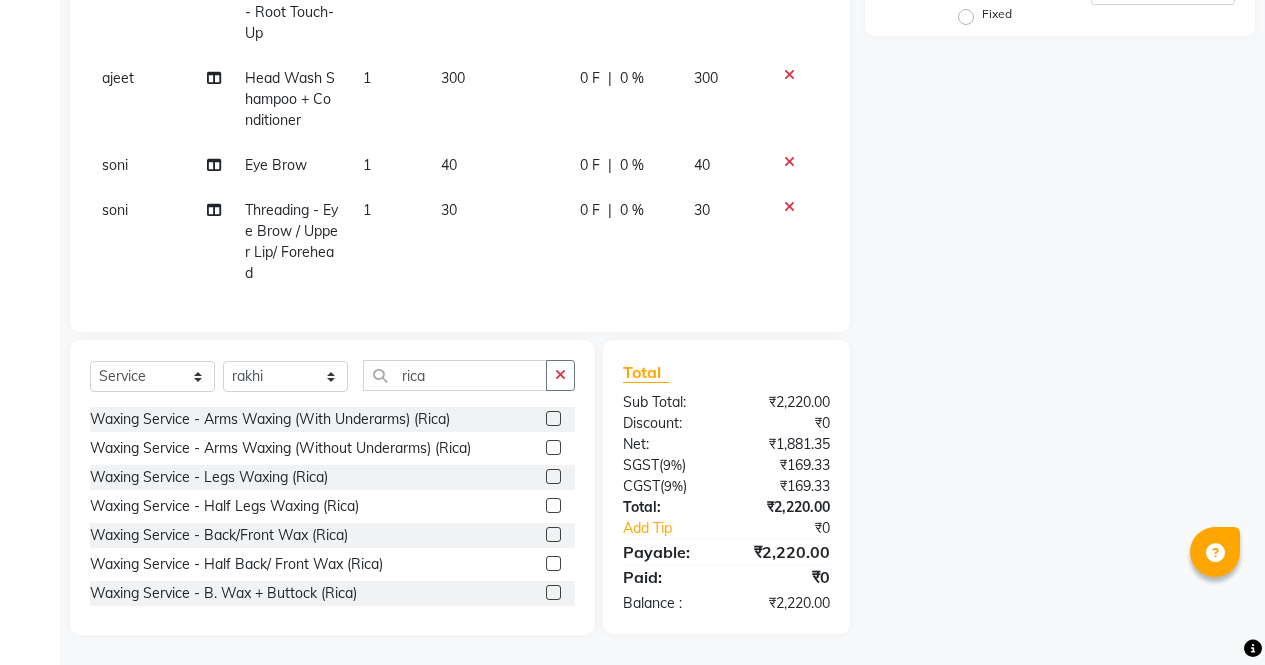 click 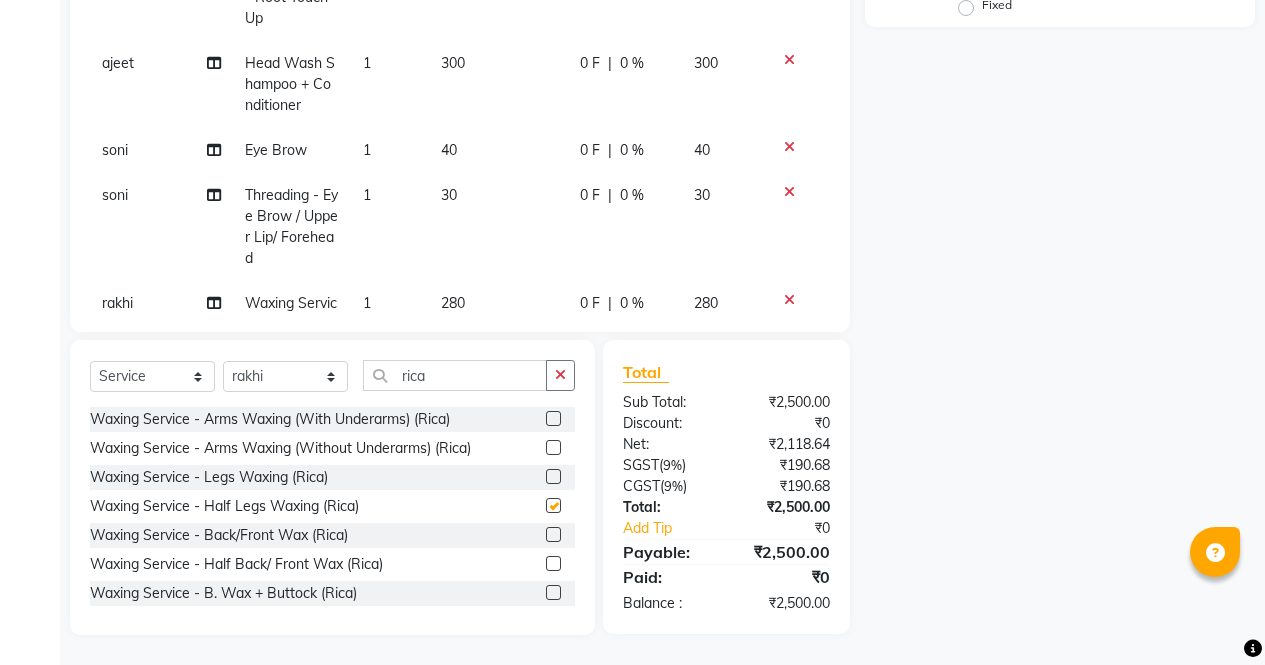 click 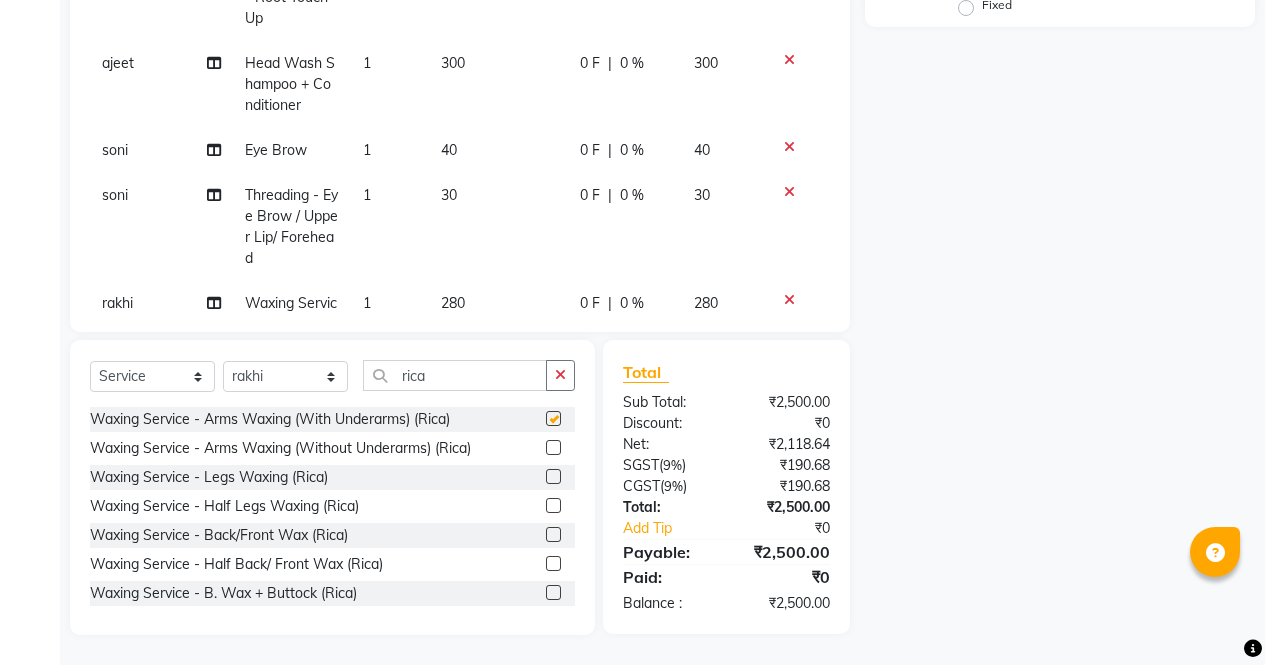 checkbox on "false" 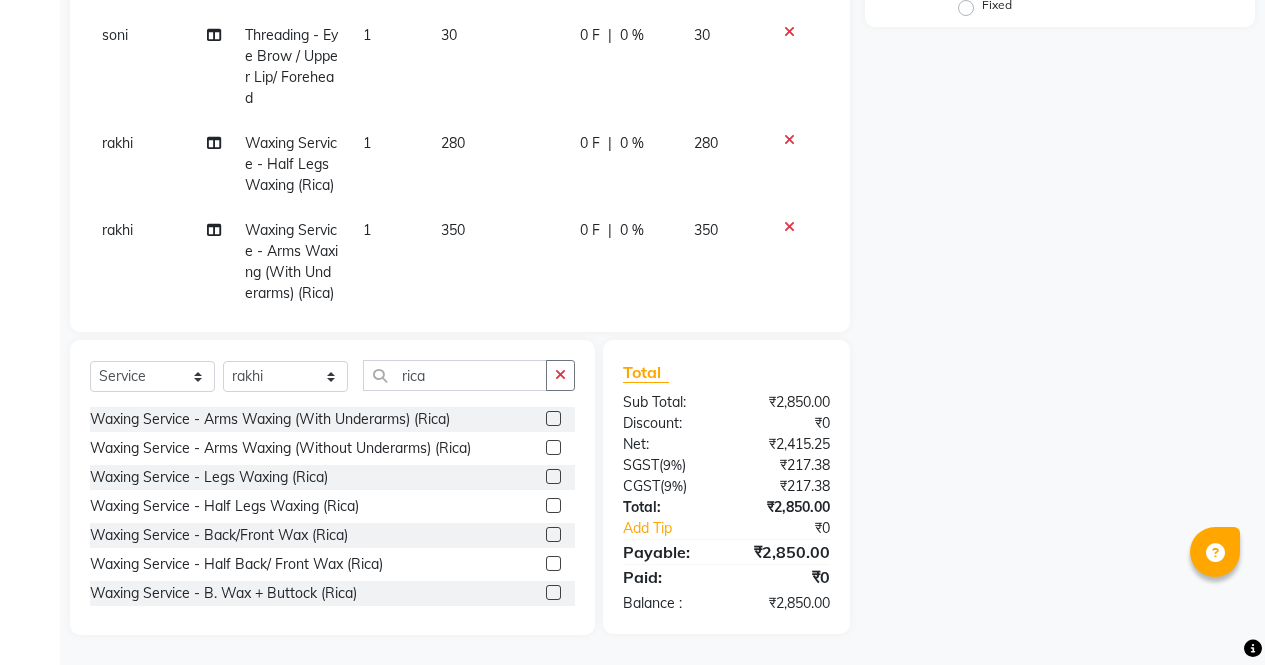 checkbox on "false" 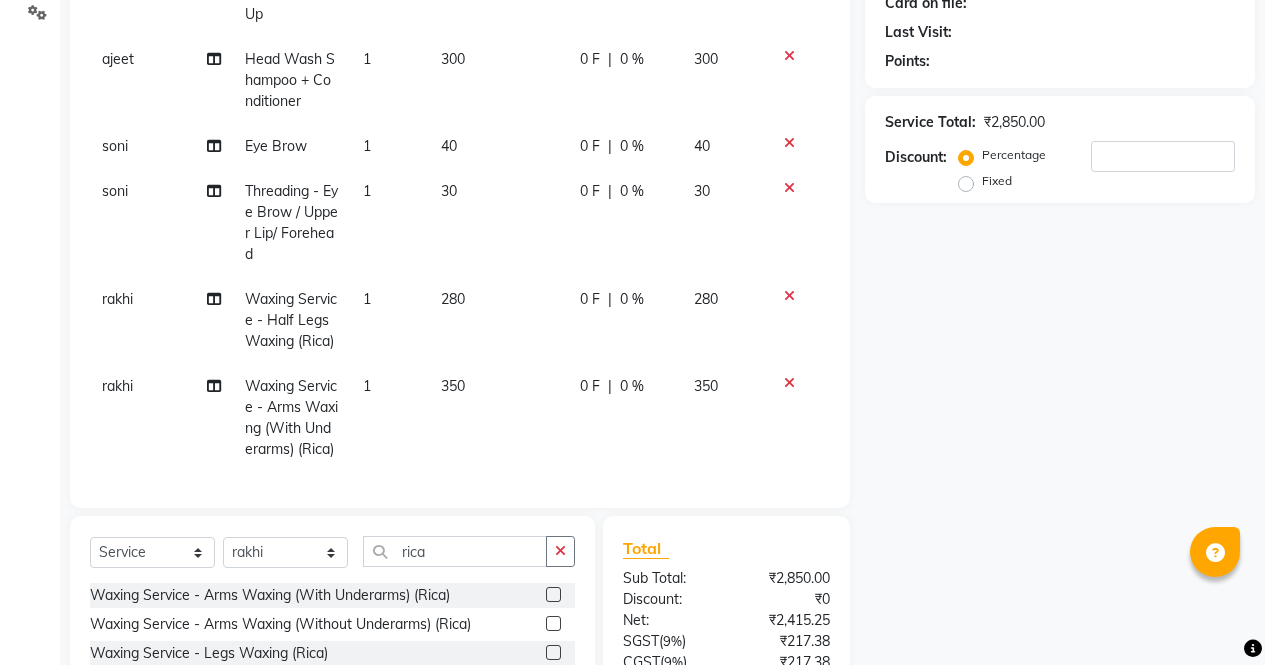 scroll, scrollTop: 0, scrollLeft: 0, axis: both 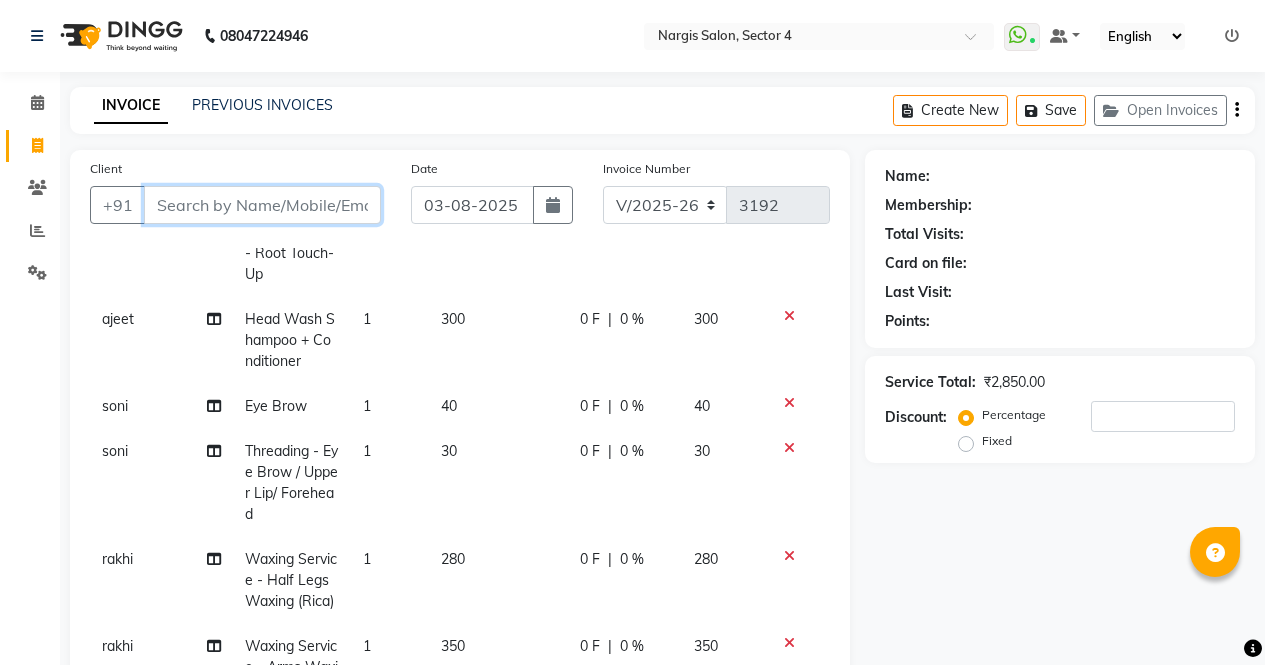 click on "Client" at bounding box center (262, 205) 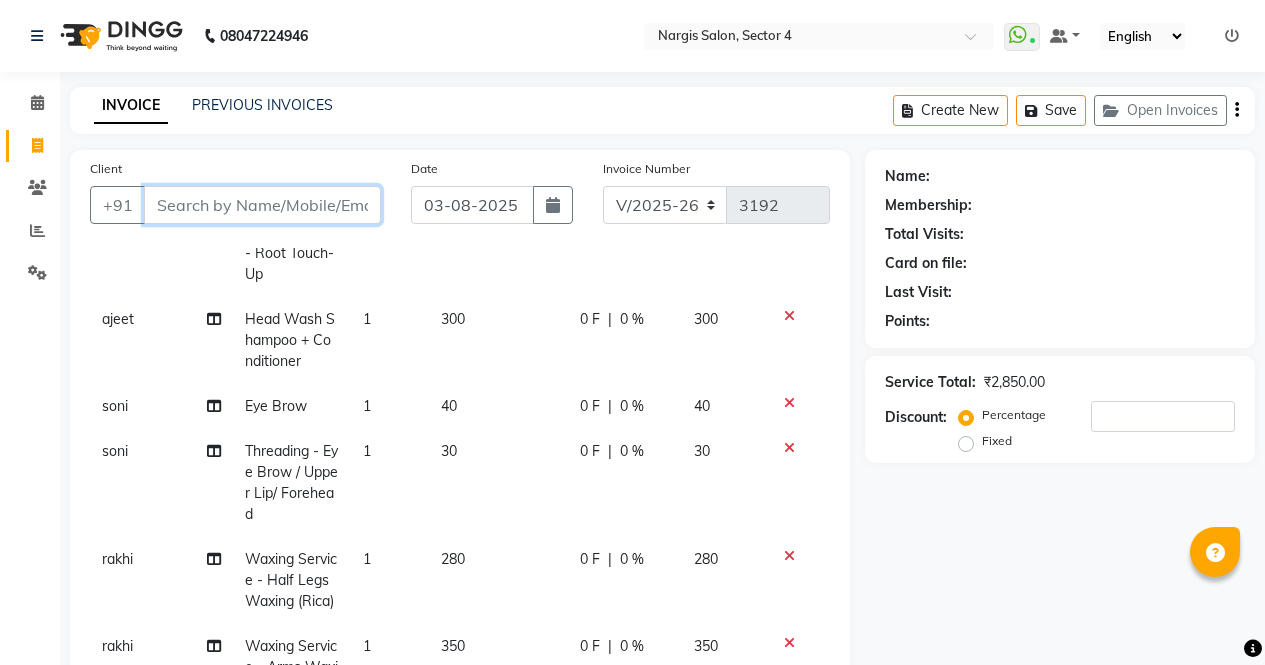 type on "9" 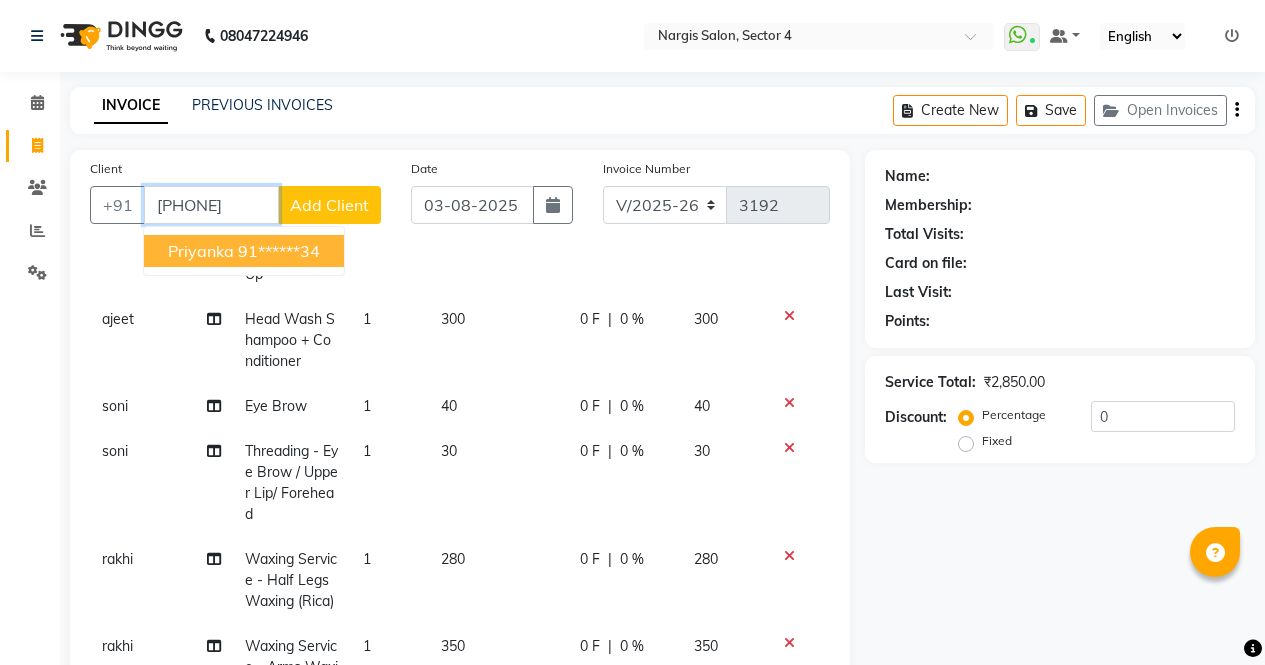 click on "91******34" at bounding box center (279, 251) 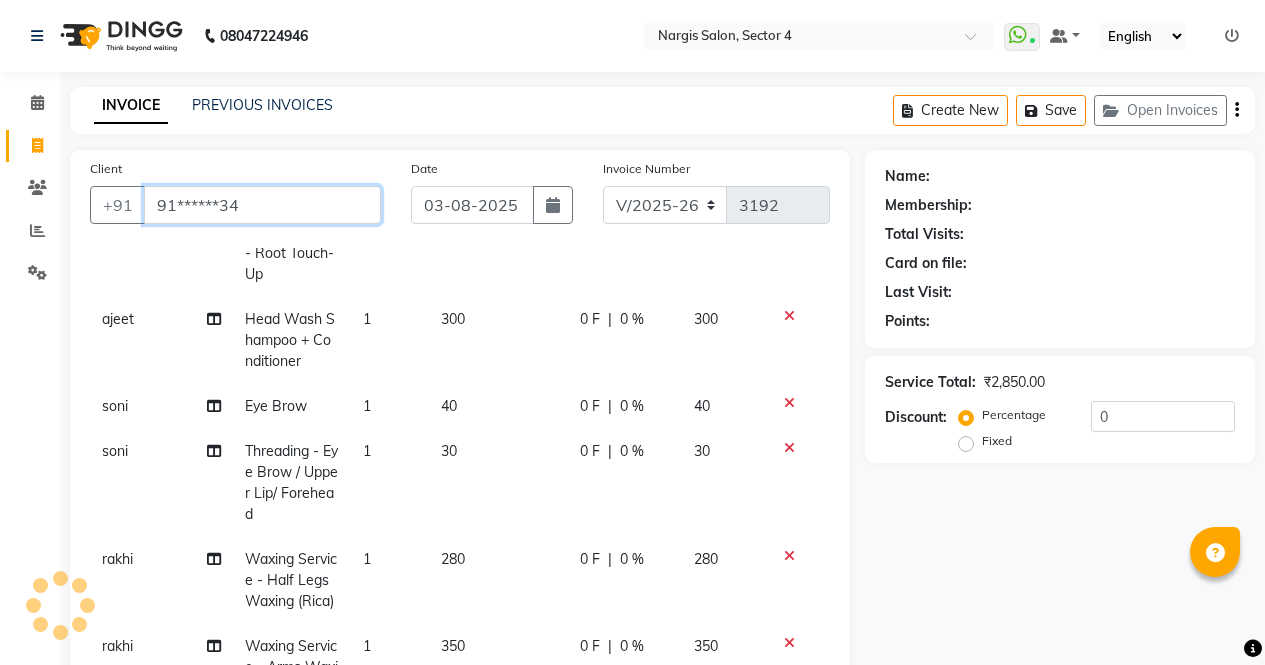 type on "91******34" 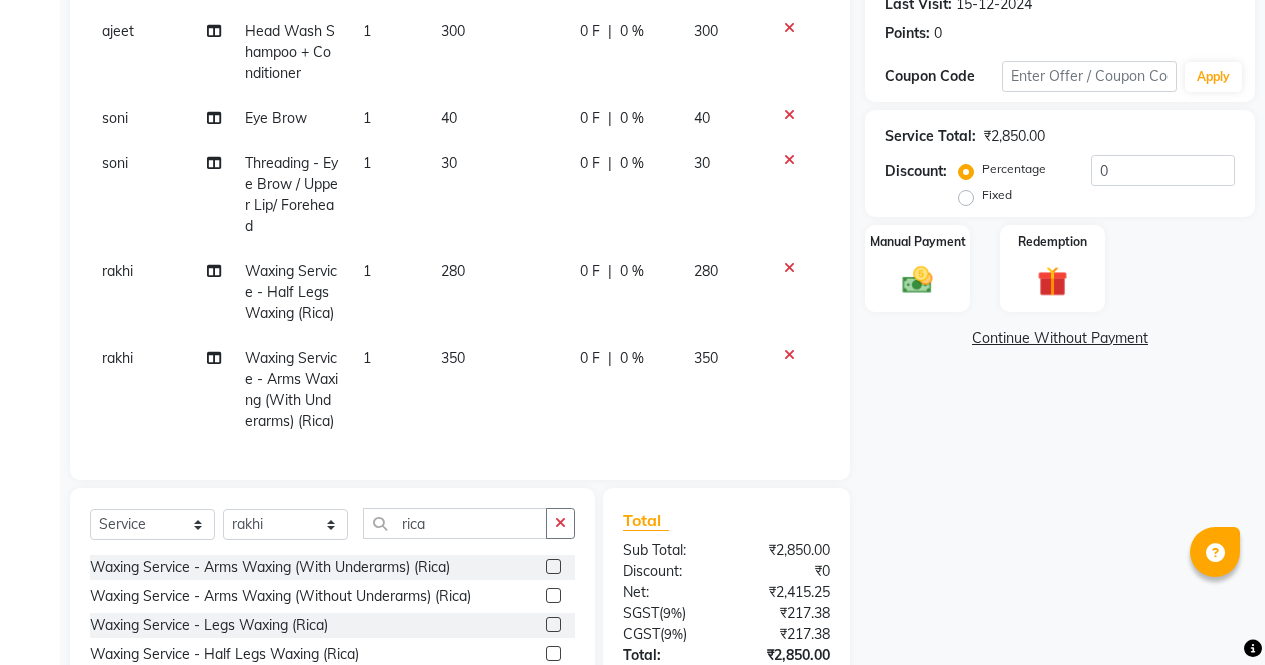 scroll, scrollTop: 185, scrollLeft: 0, axis: vertical 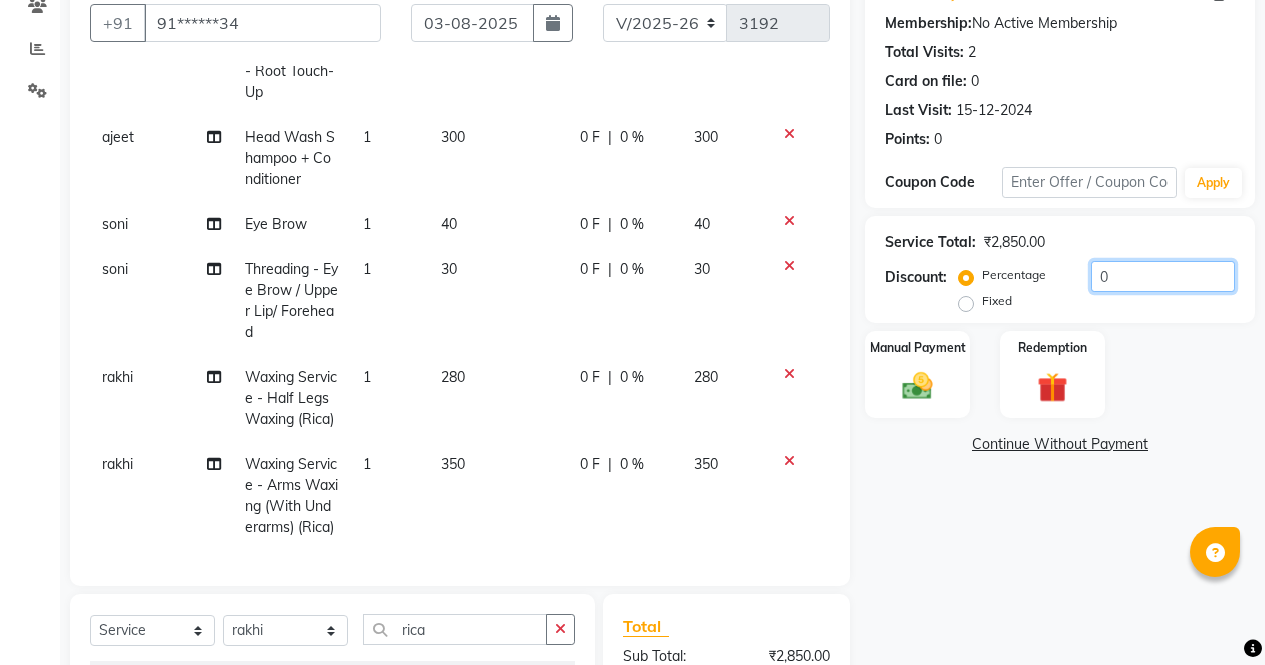 click on "0" 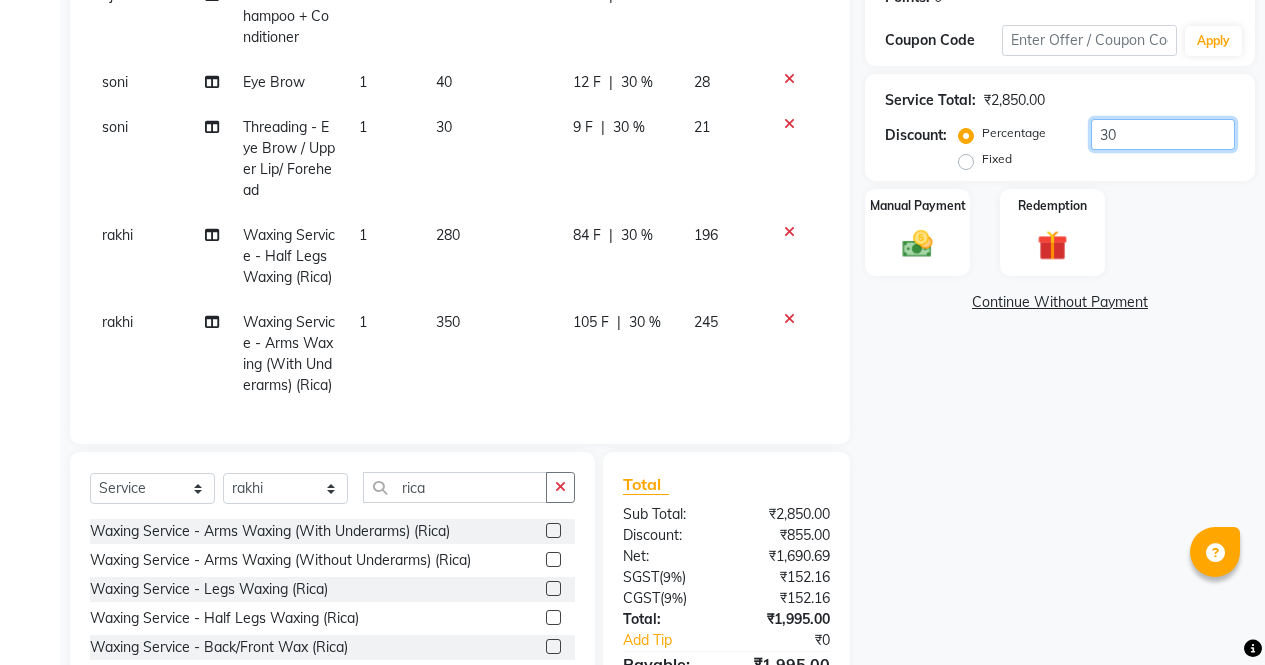 scroll, scrollTop: 229, scrollLeft: 0, axis: vertical 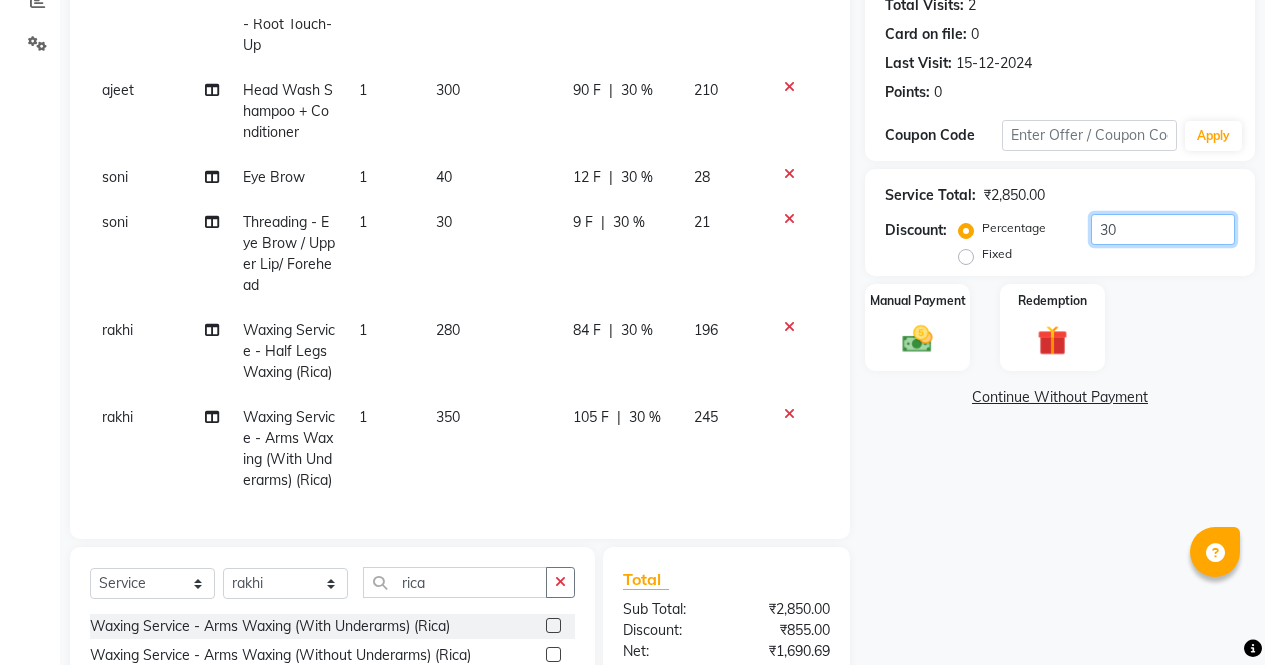 type on "3" 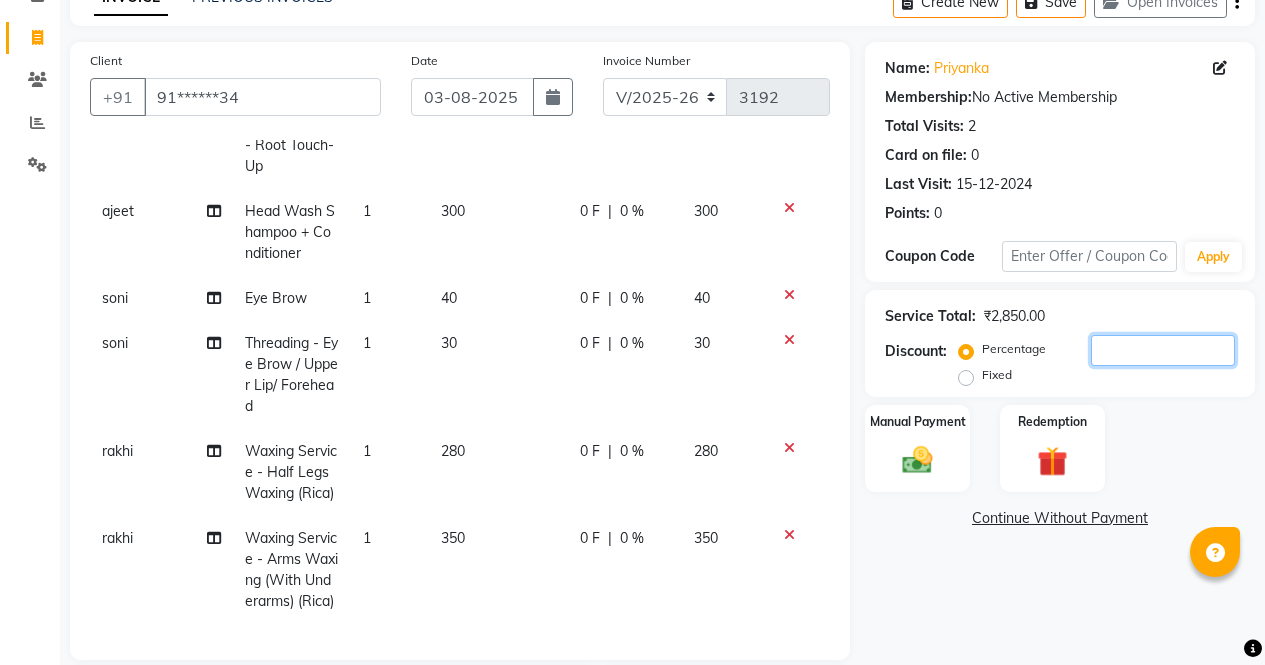 scroll, scrollTop: 436, scrollLeft: 0, axis: vertical 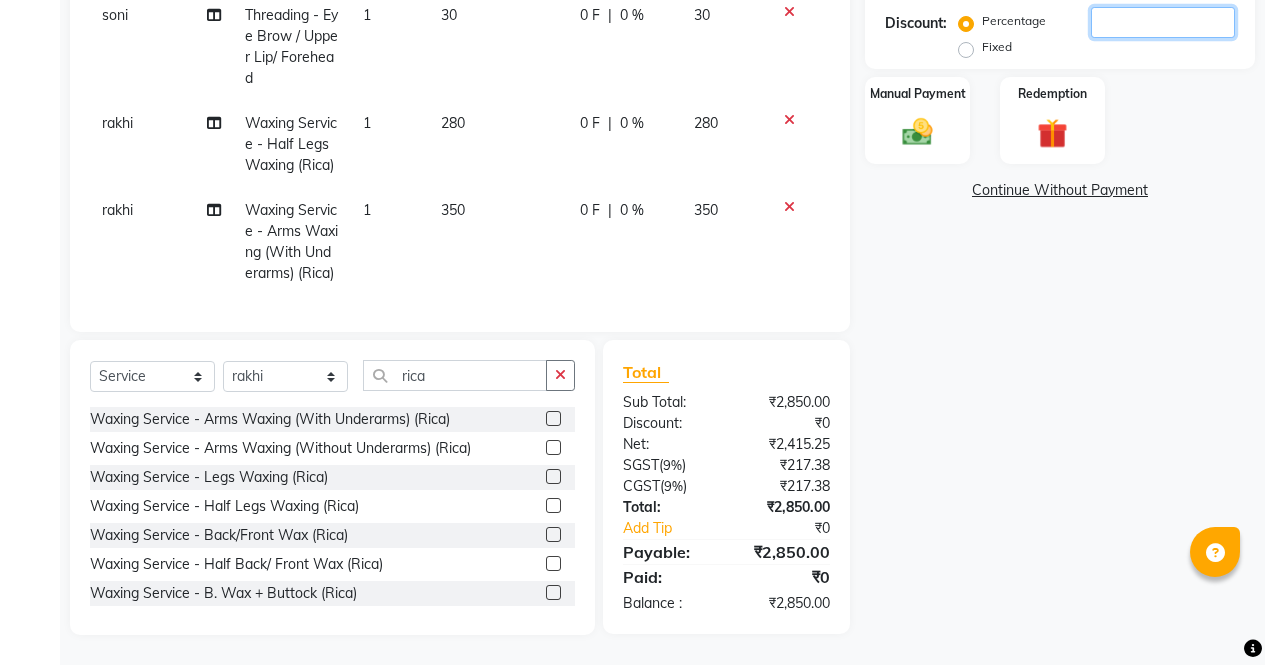 type 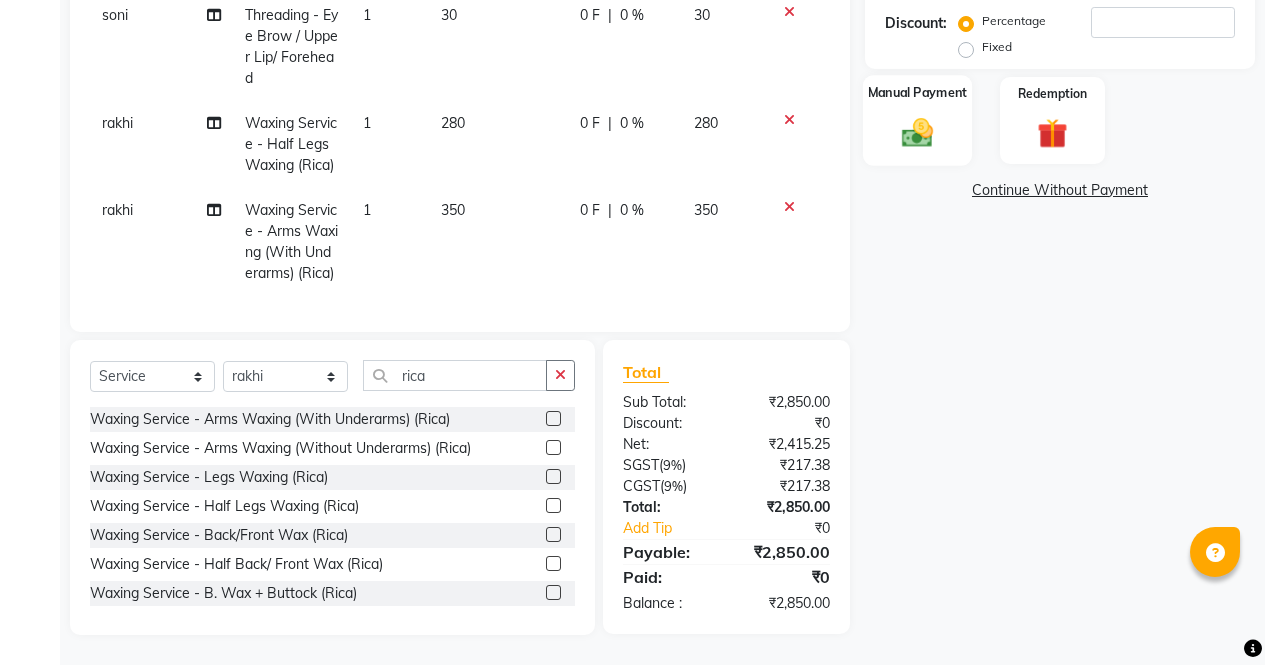 click on "Manual Payment" 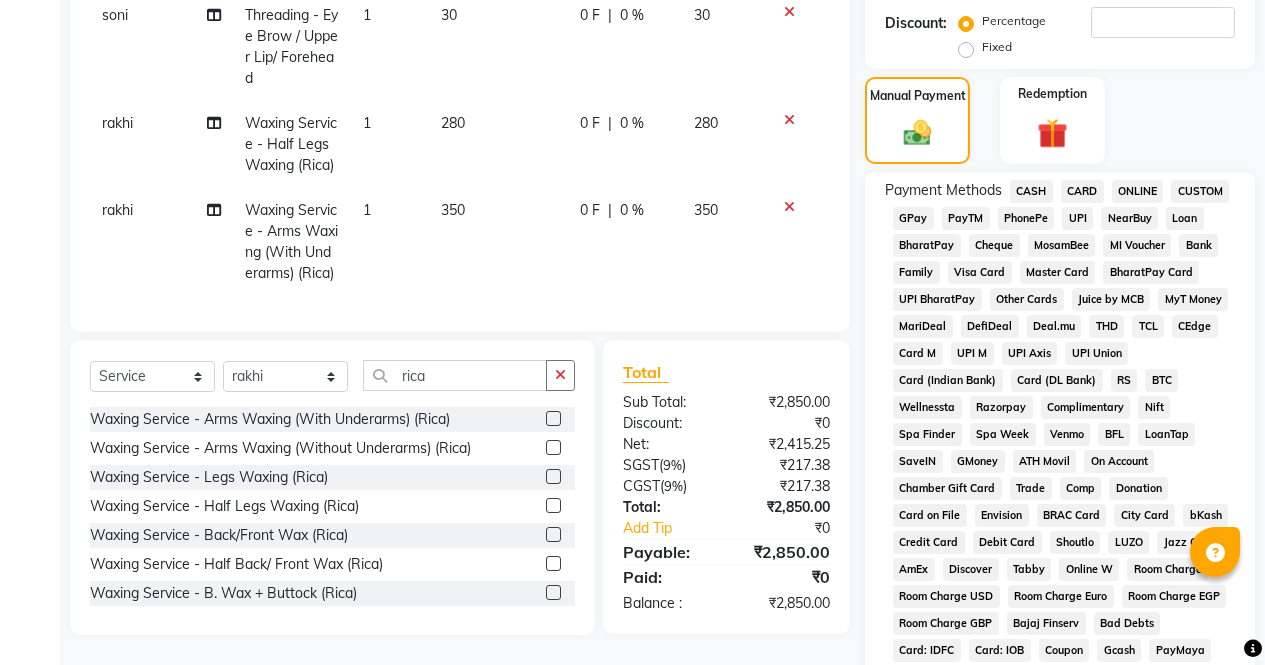 click on "ONLINE" 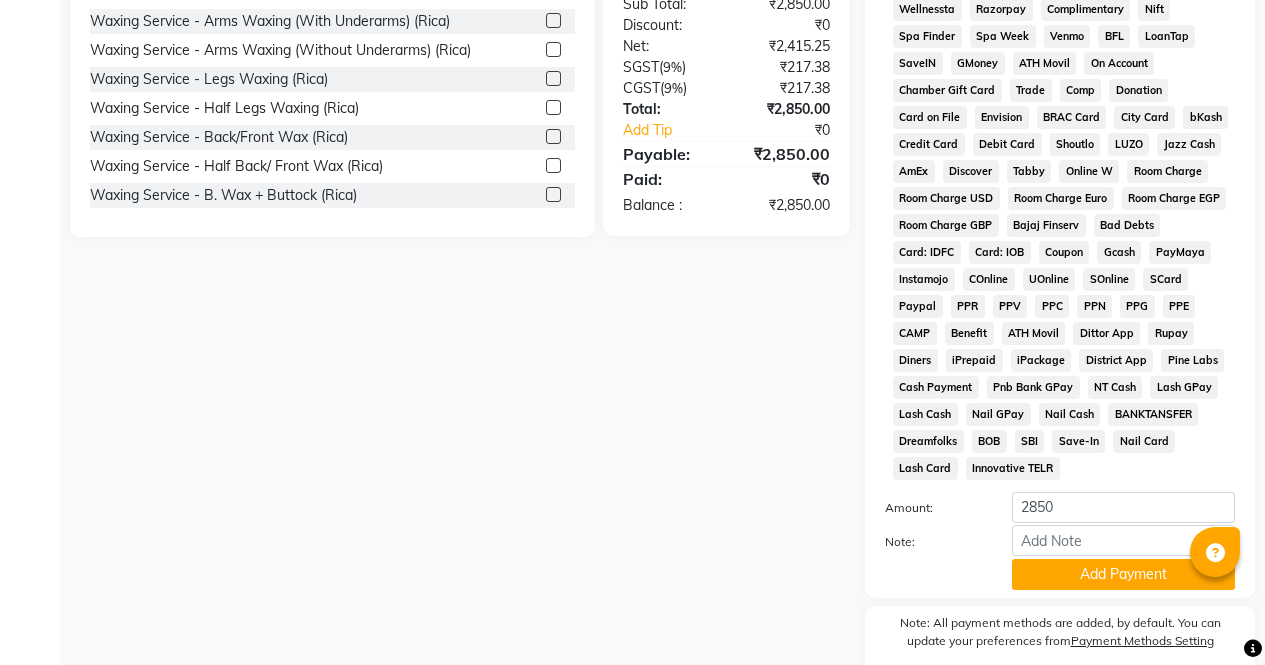 scroll, scrollTop: 914, scrollLeft: 0, axis: vertical 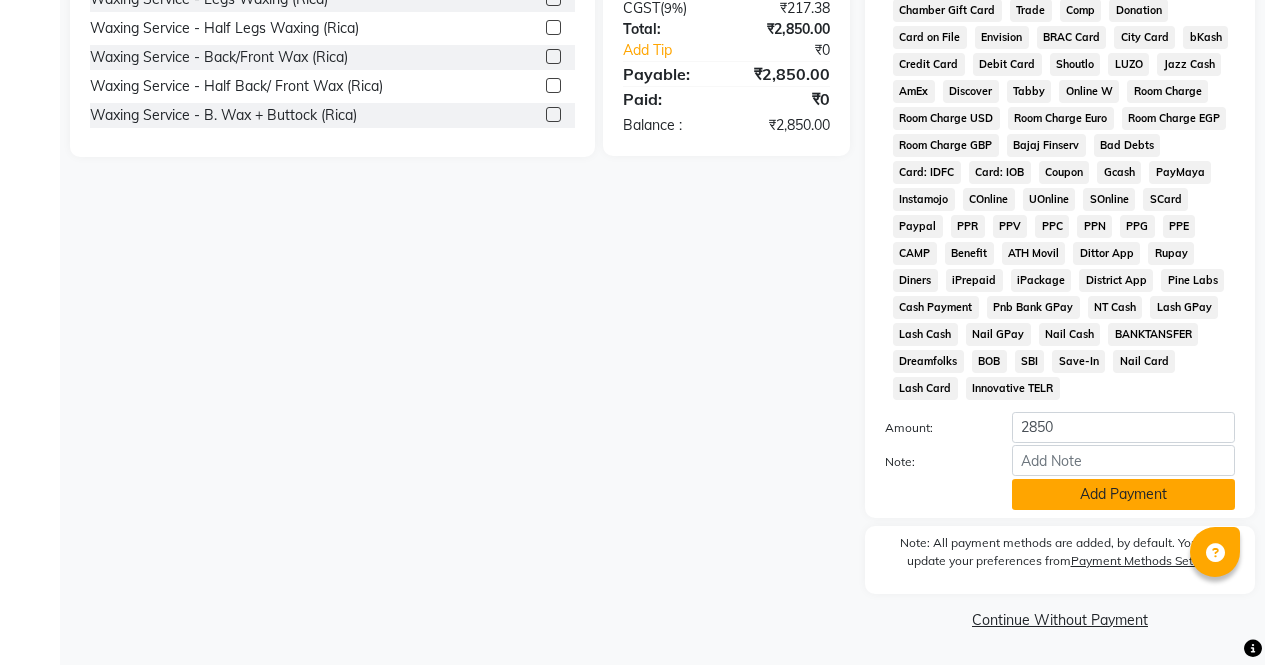 click on "Add Payment" 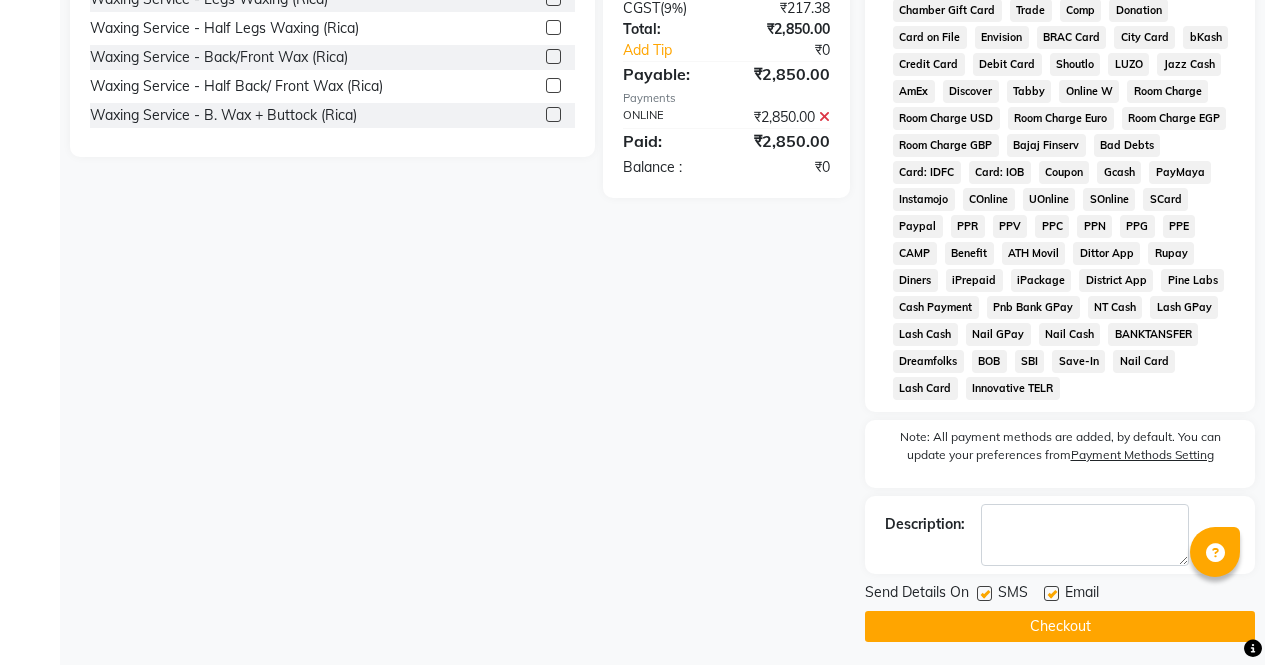 click on "Checkout" 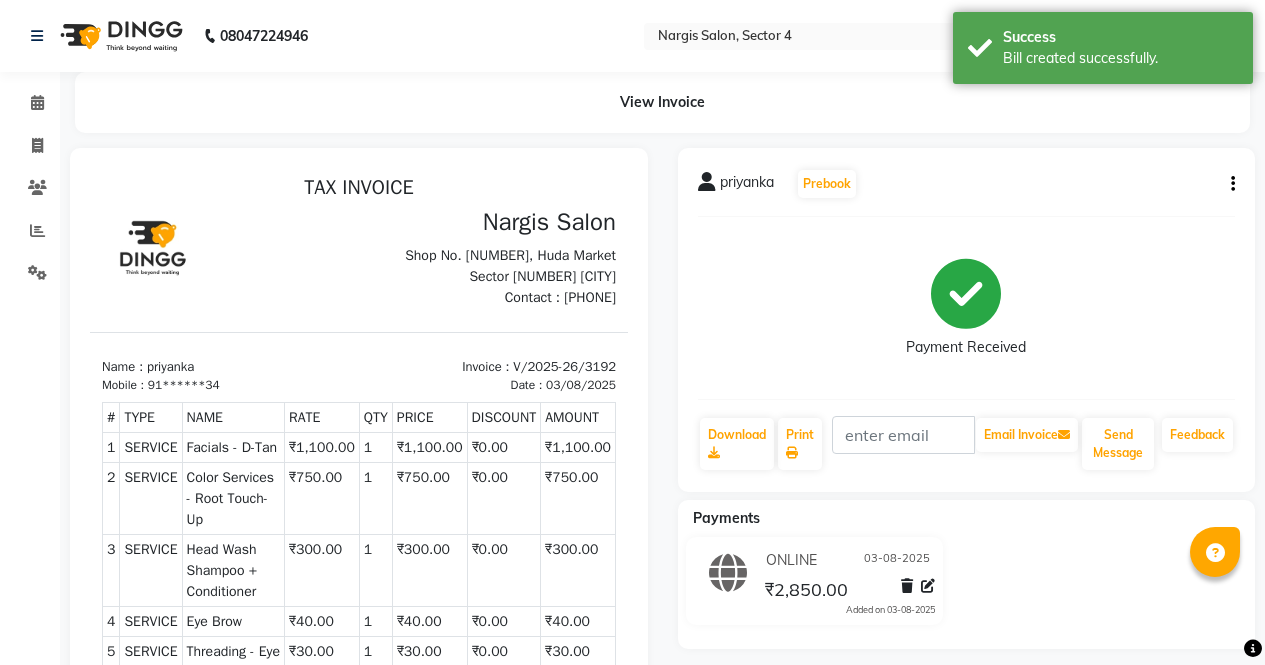 scroll, scrollTop: 0, scrollLeft: 0, axis: both 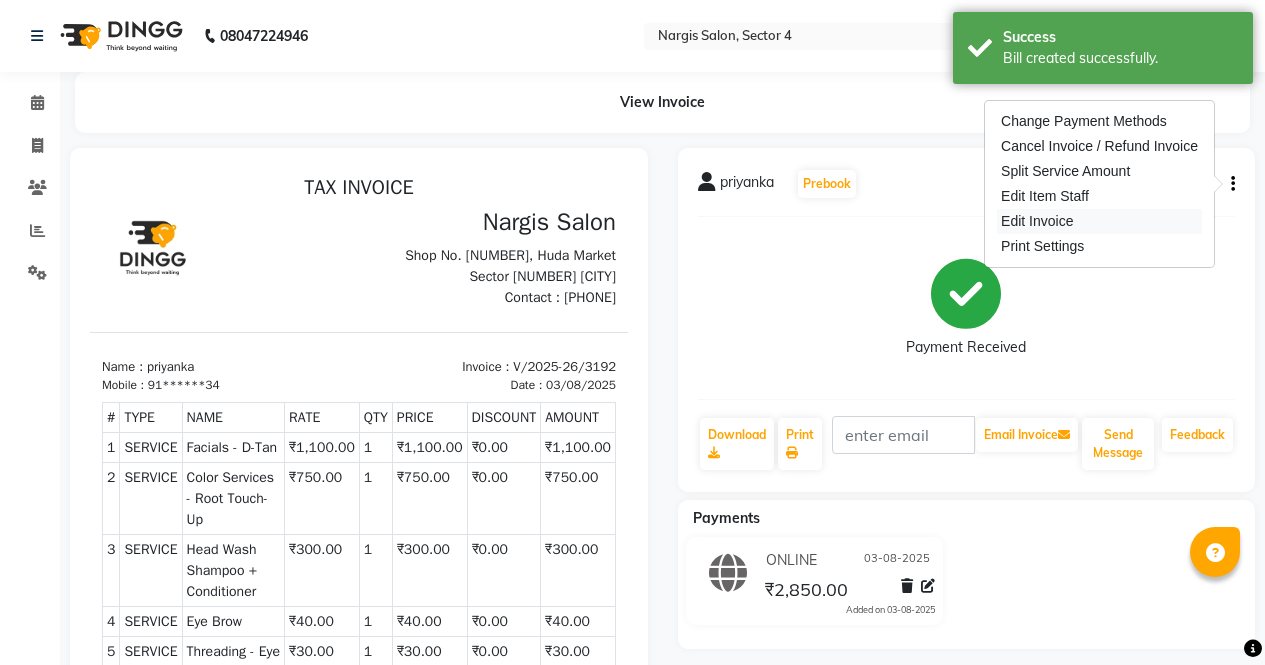 click on "Edit Invoice" at bounding box center (1099, 221) 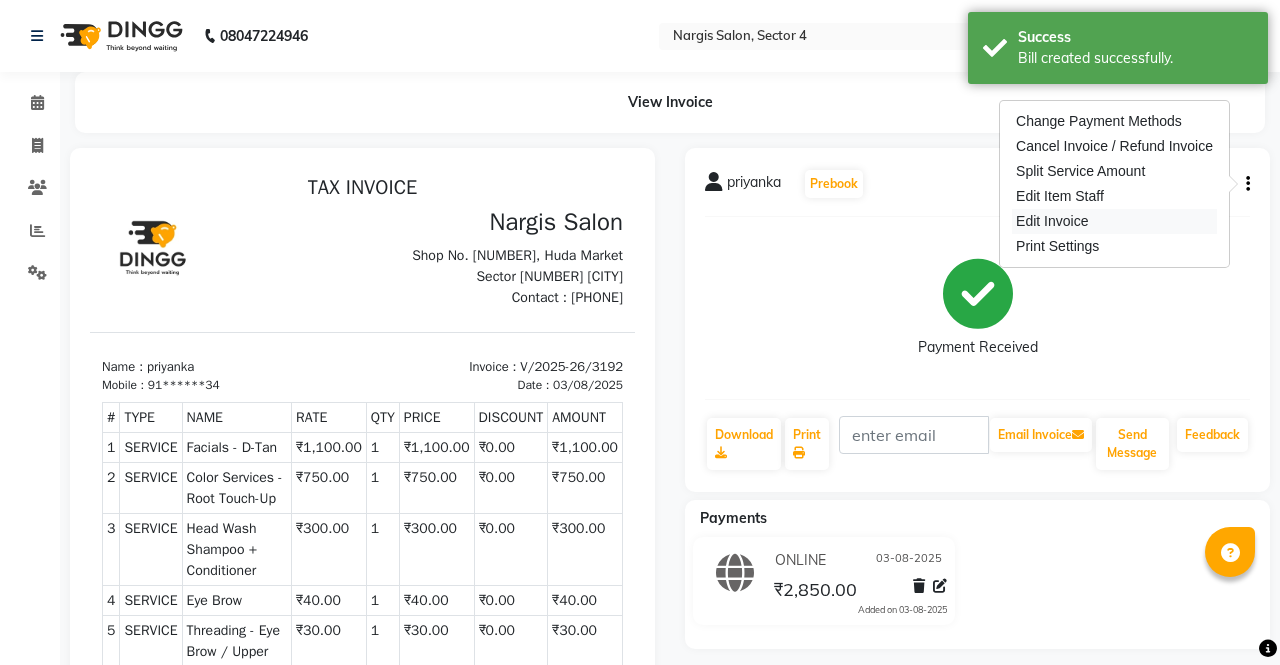 select on "service" 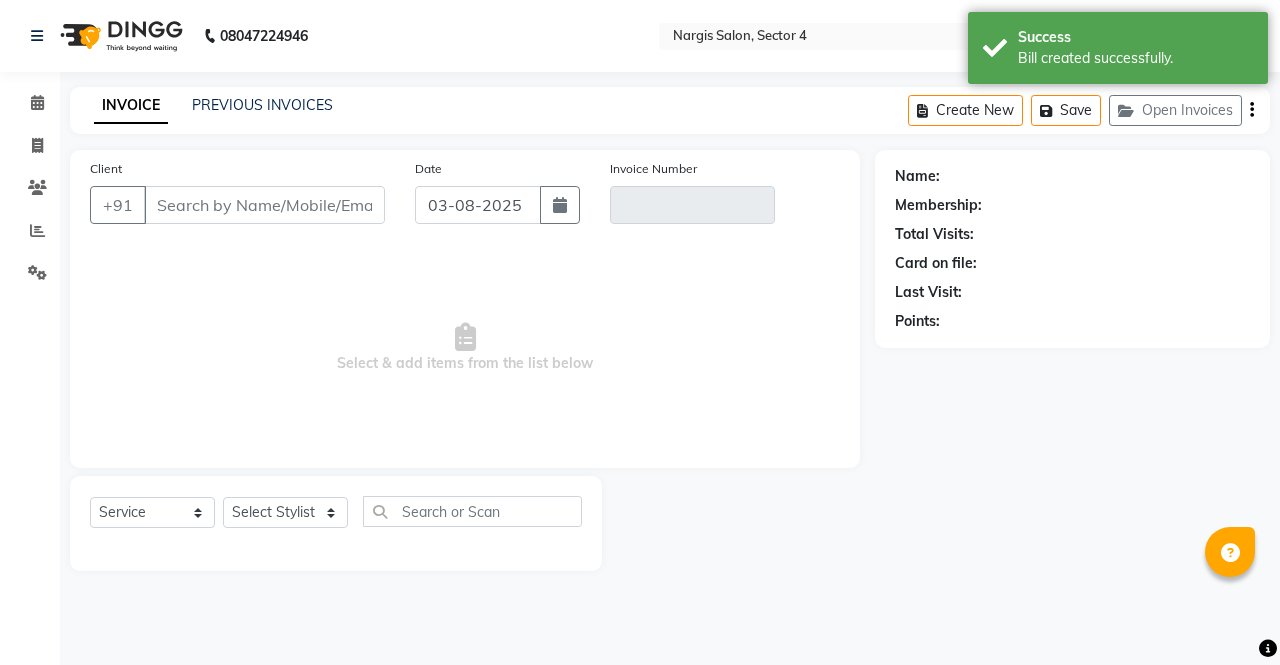 type on "91******34" 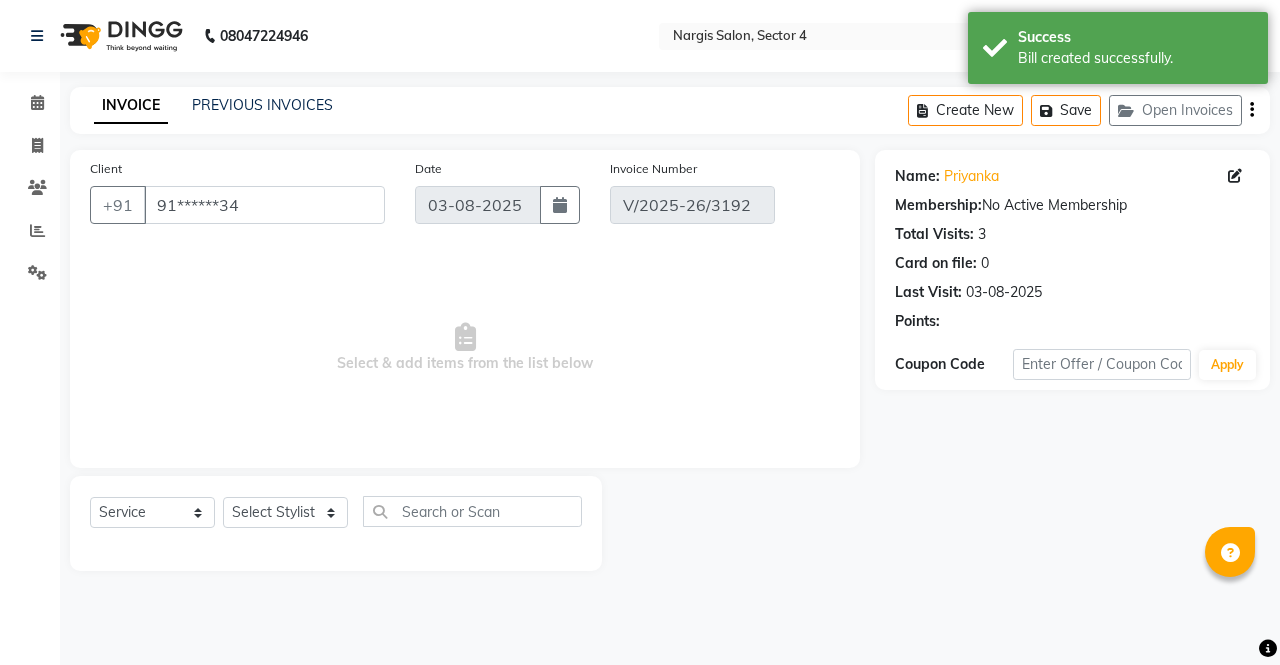 select on "select" 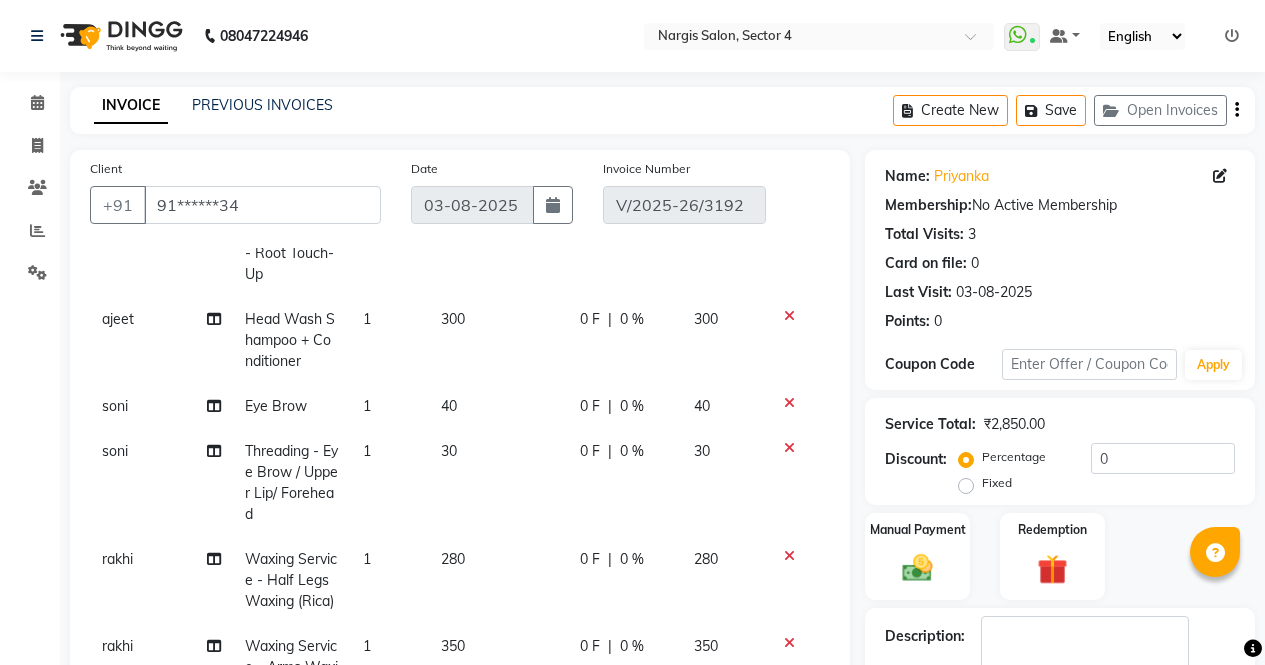 scroll, scrollTop: 243, scrollLeft: 0, axis: vertical 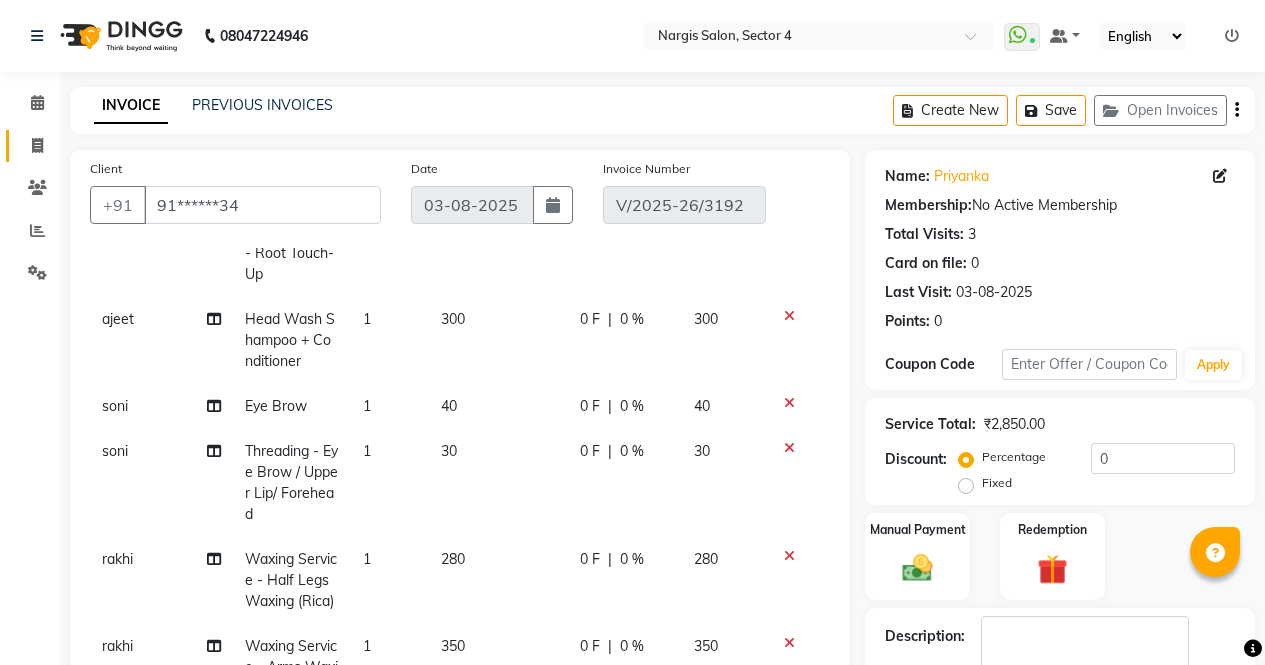 click 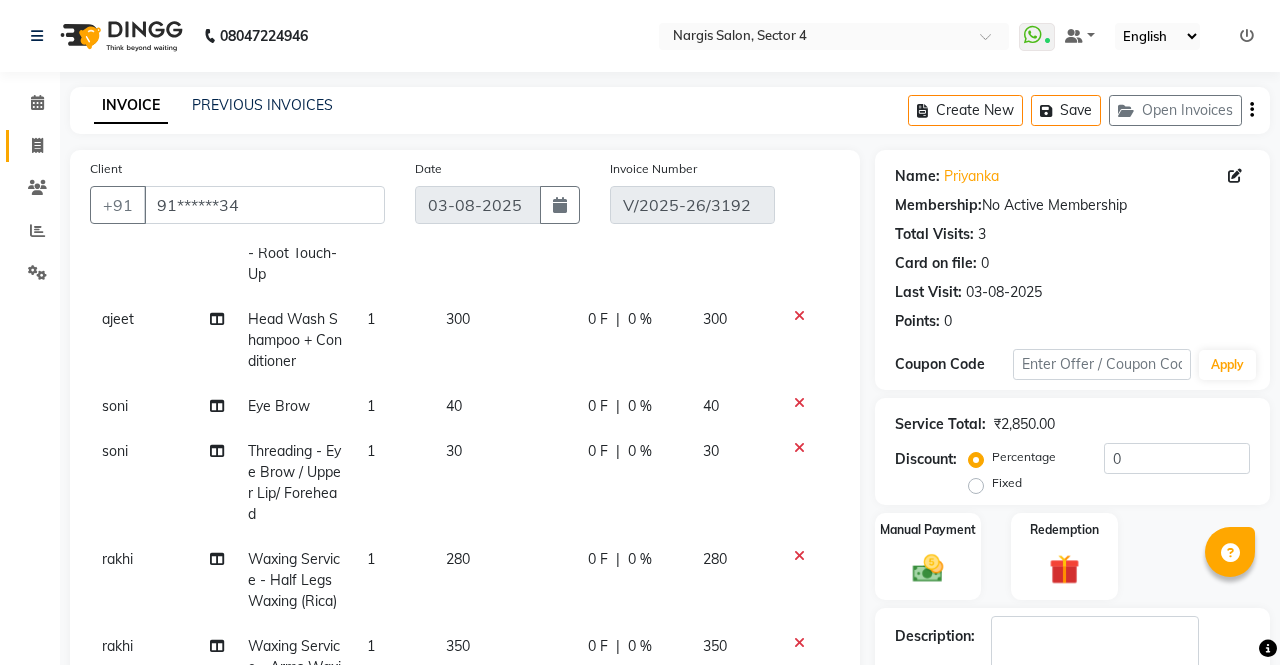 select on "4130" 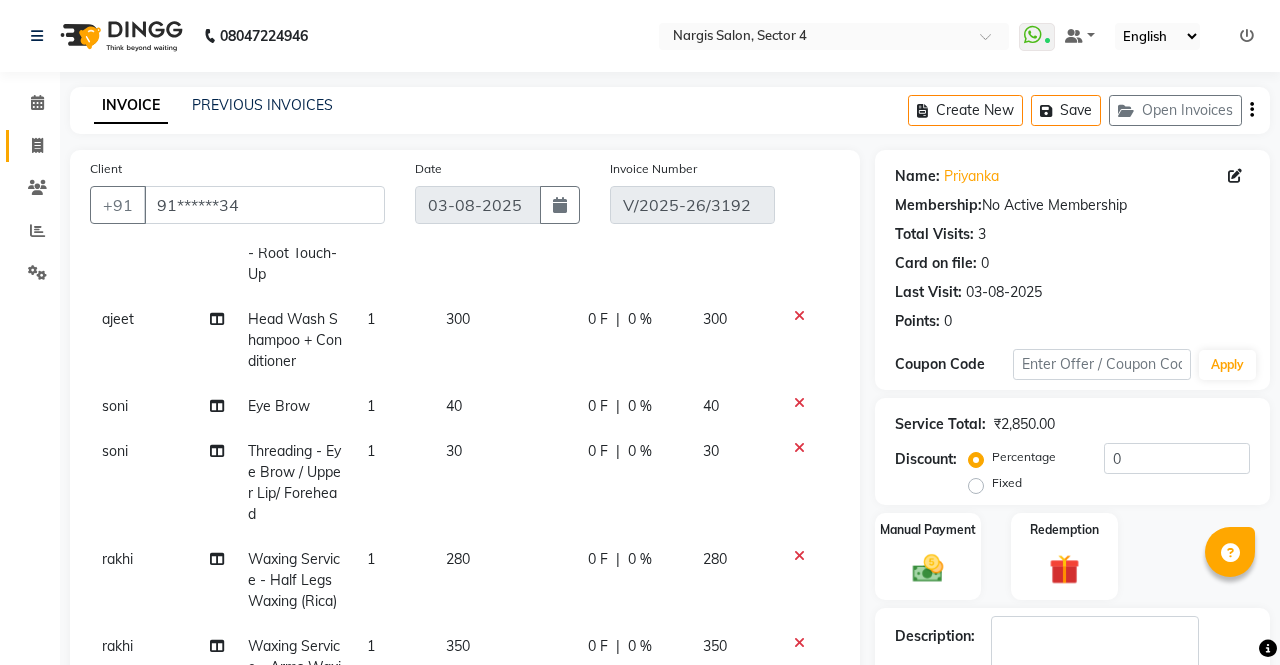 select on "service" 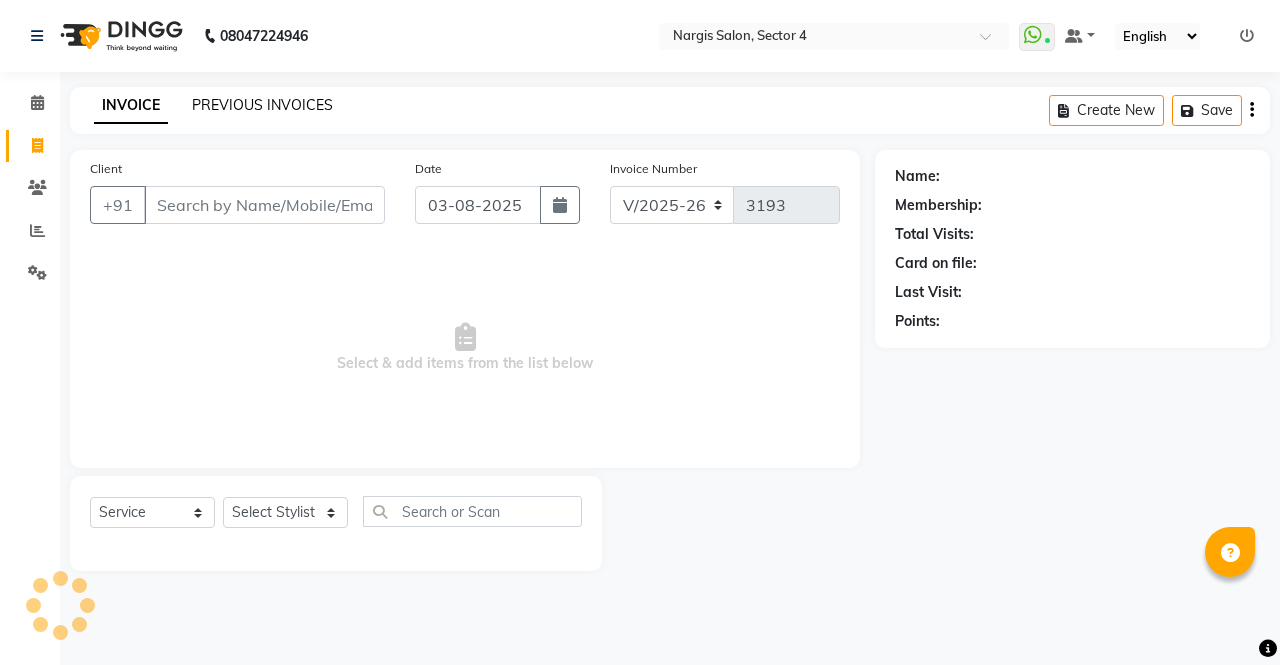 click on "PREVIOUS INVOICES" 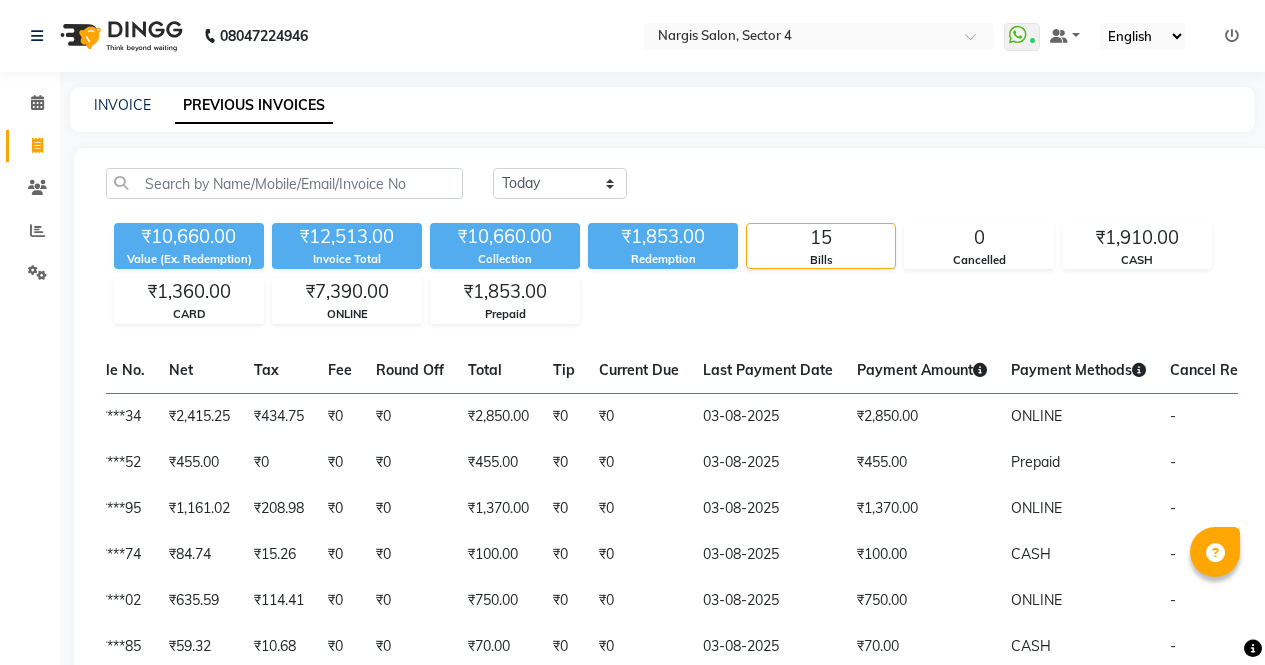 scroll, scrollTop: 0, scrollLeft: 0, axis: both 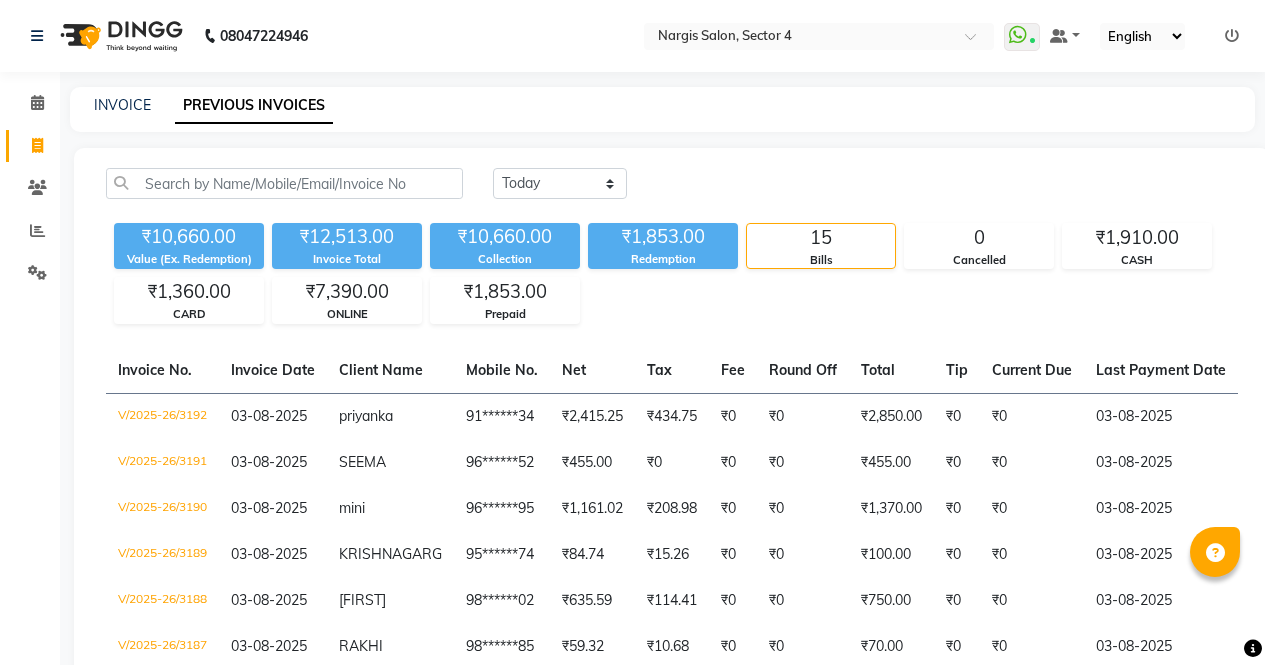click on "INVOICE" 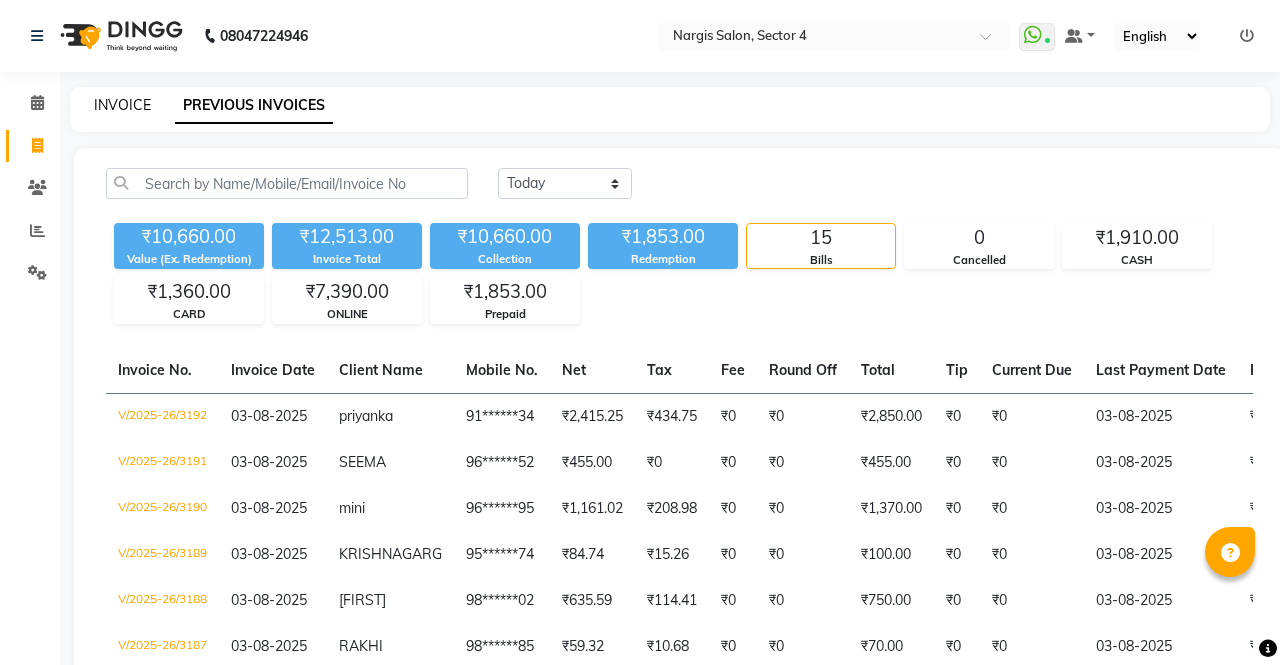 select on "service" 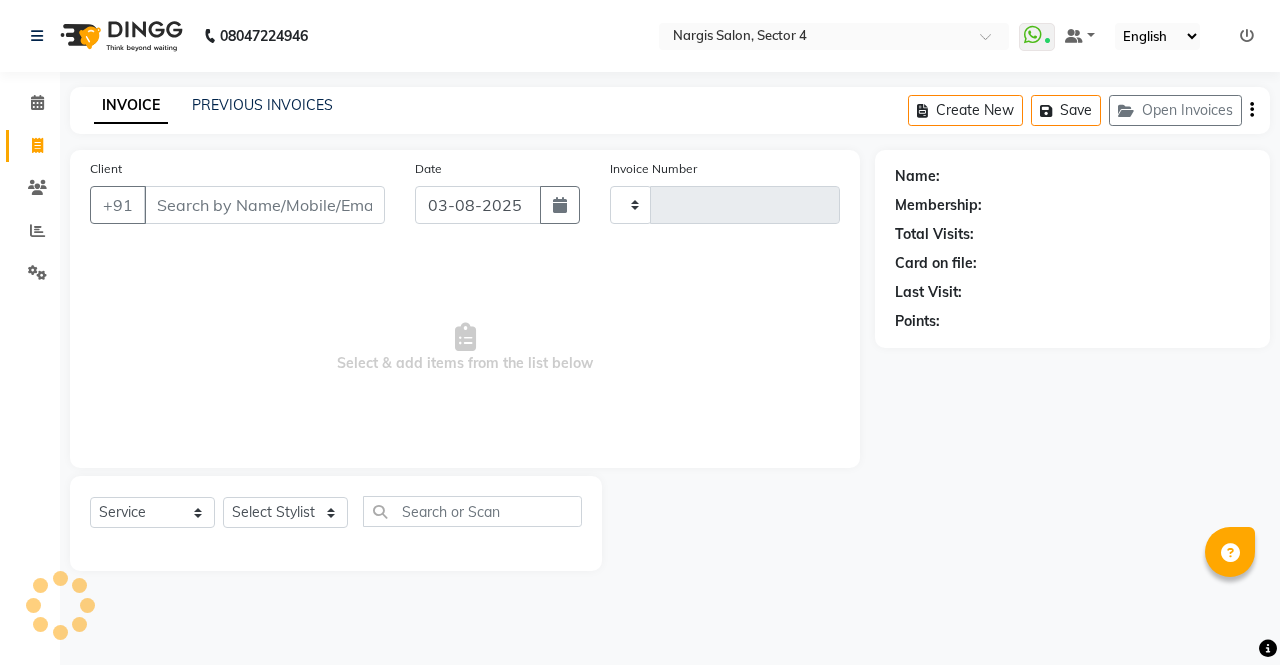 type on "3193" 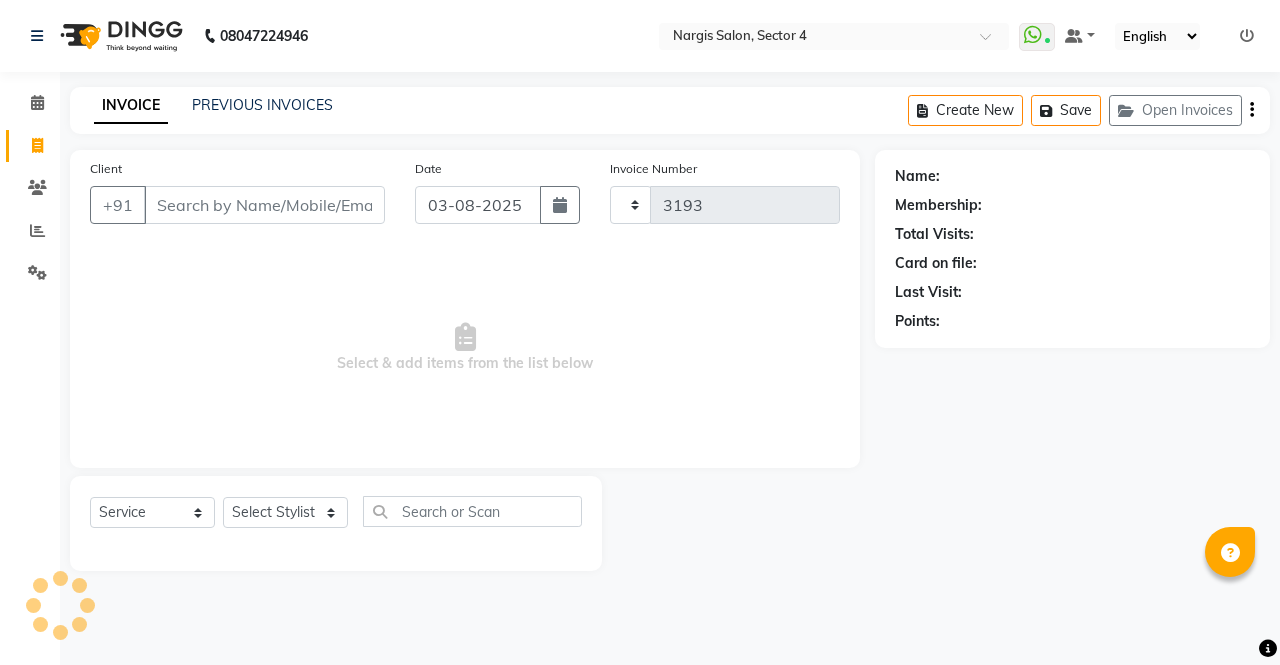 select on "4130" 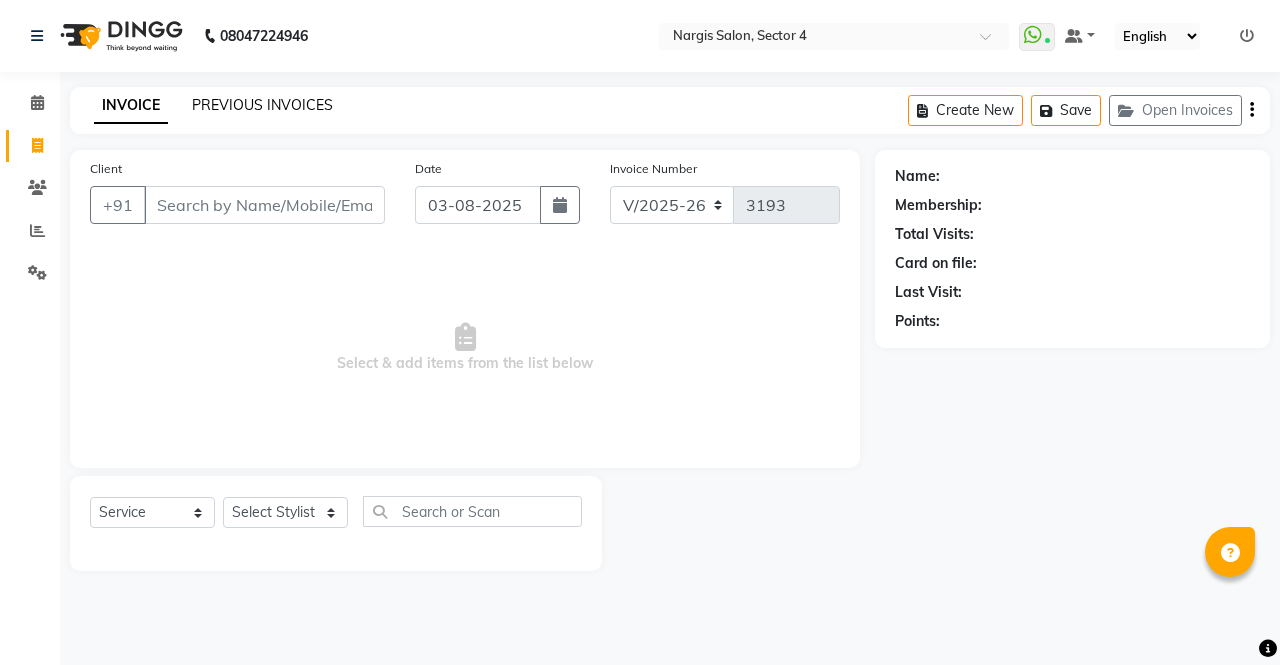 click on "PREVIOUS INVOICES" 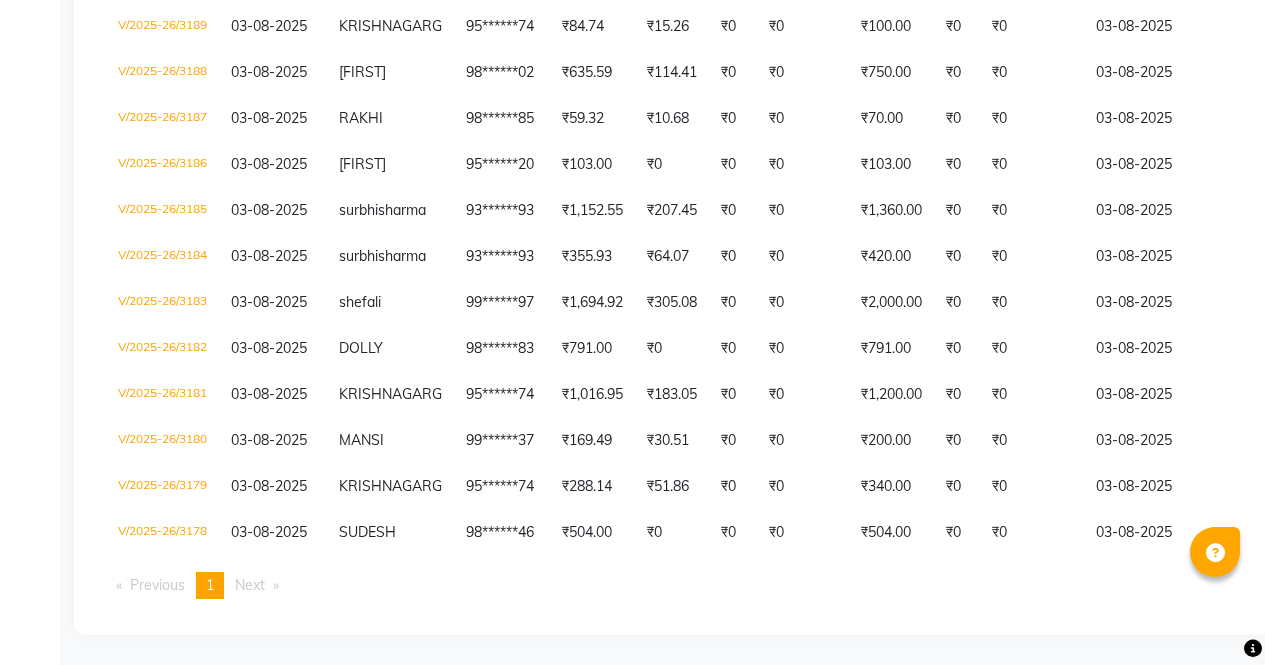 scroll, scrollTop: 585, scrollLeft: 0, axis: vertical 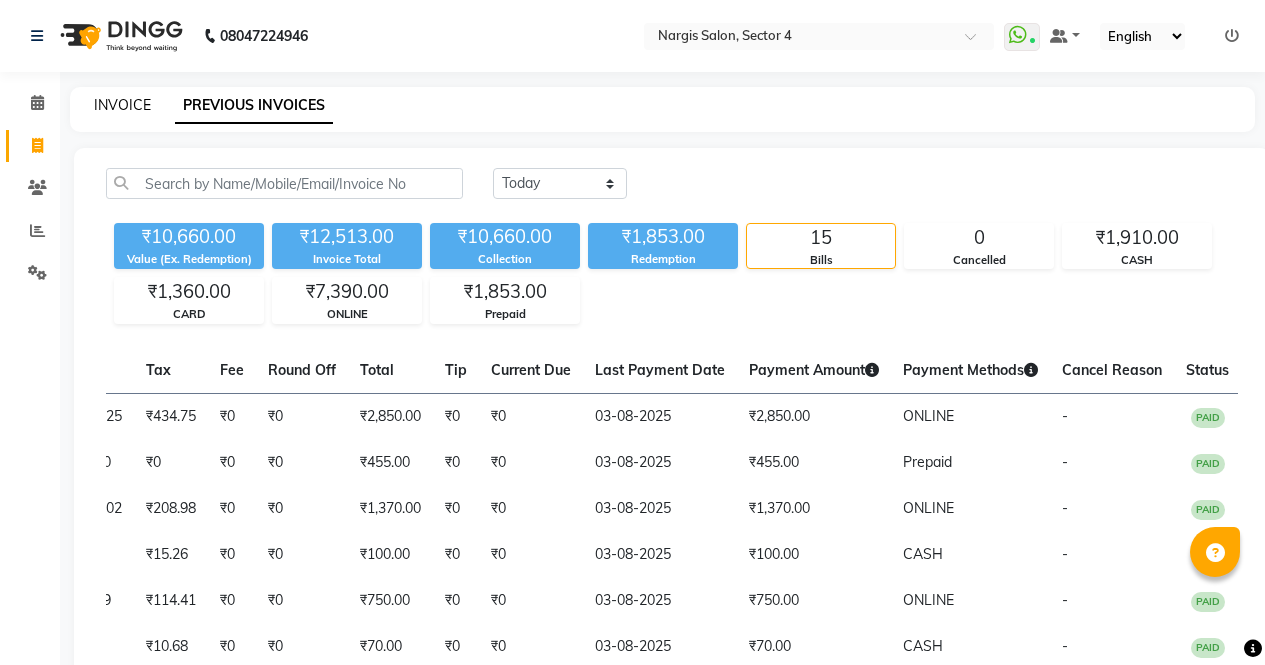 click on "INVOICE" 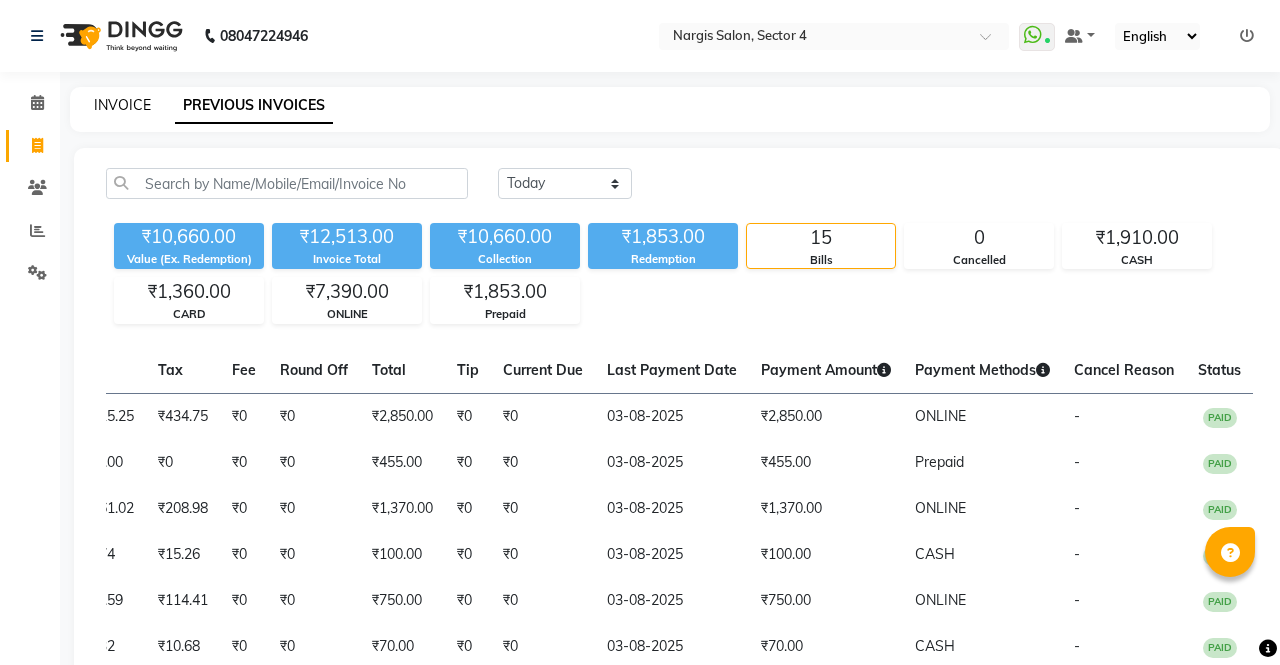 select on "service" 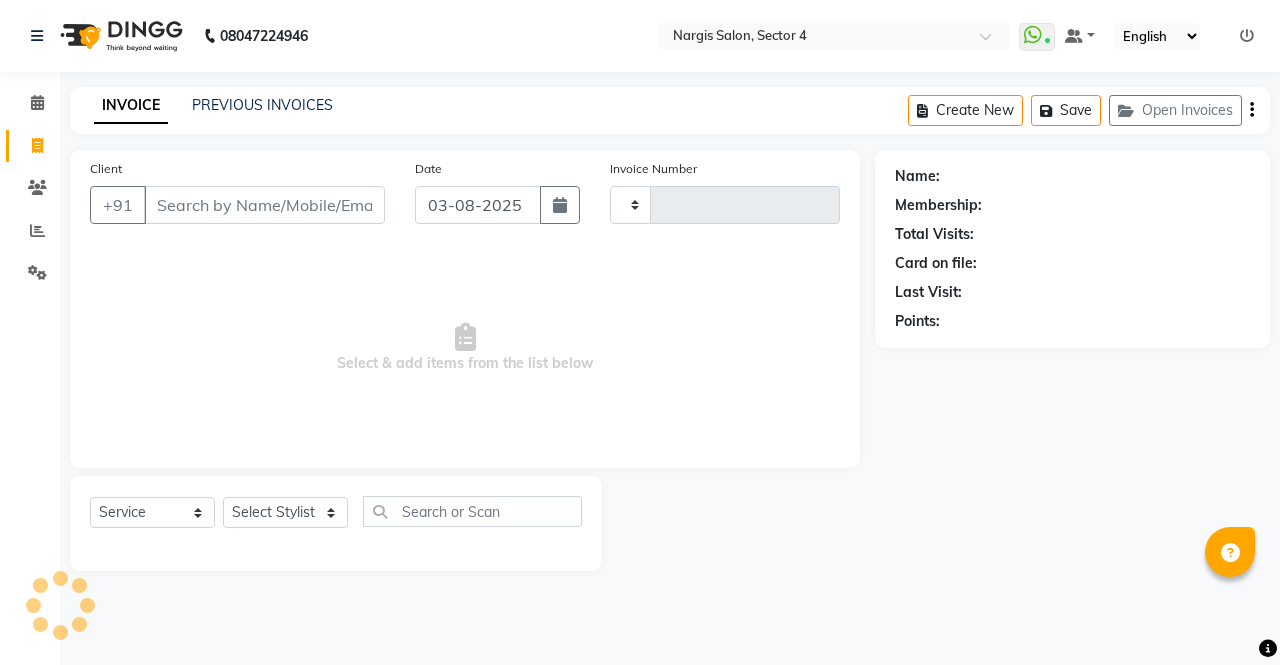 type on "3193" 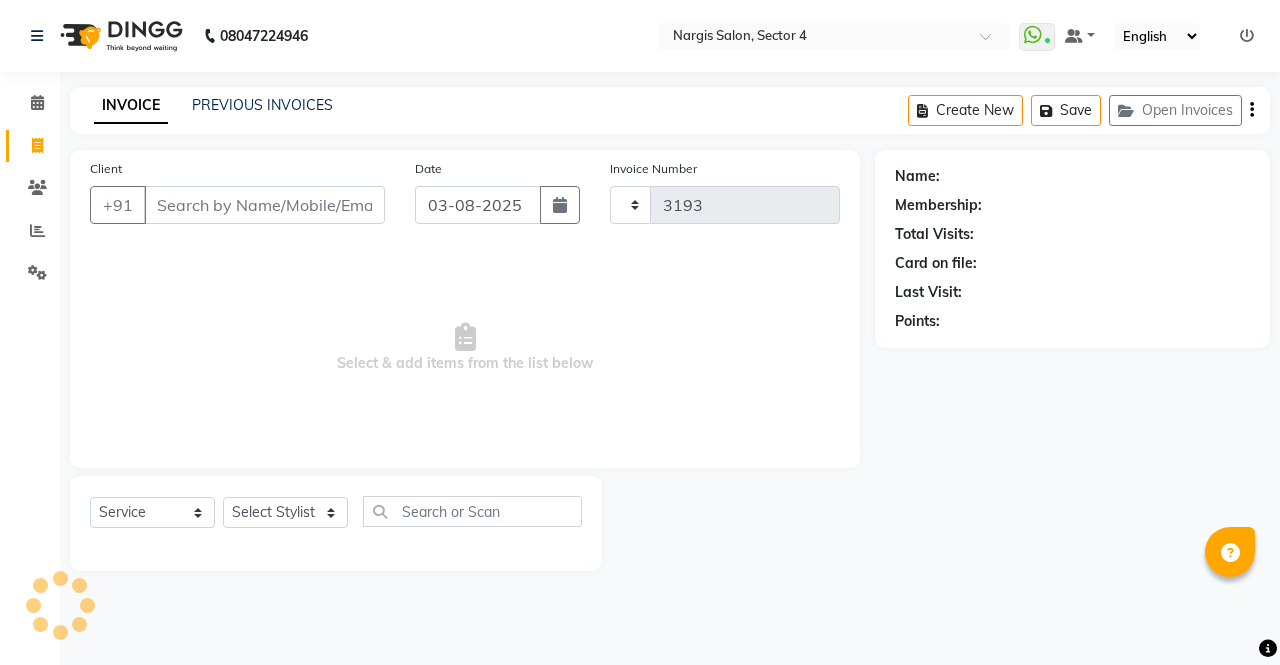 select on "4130" 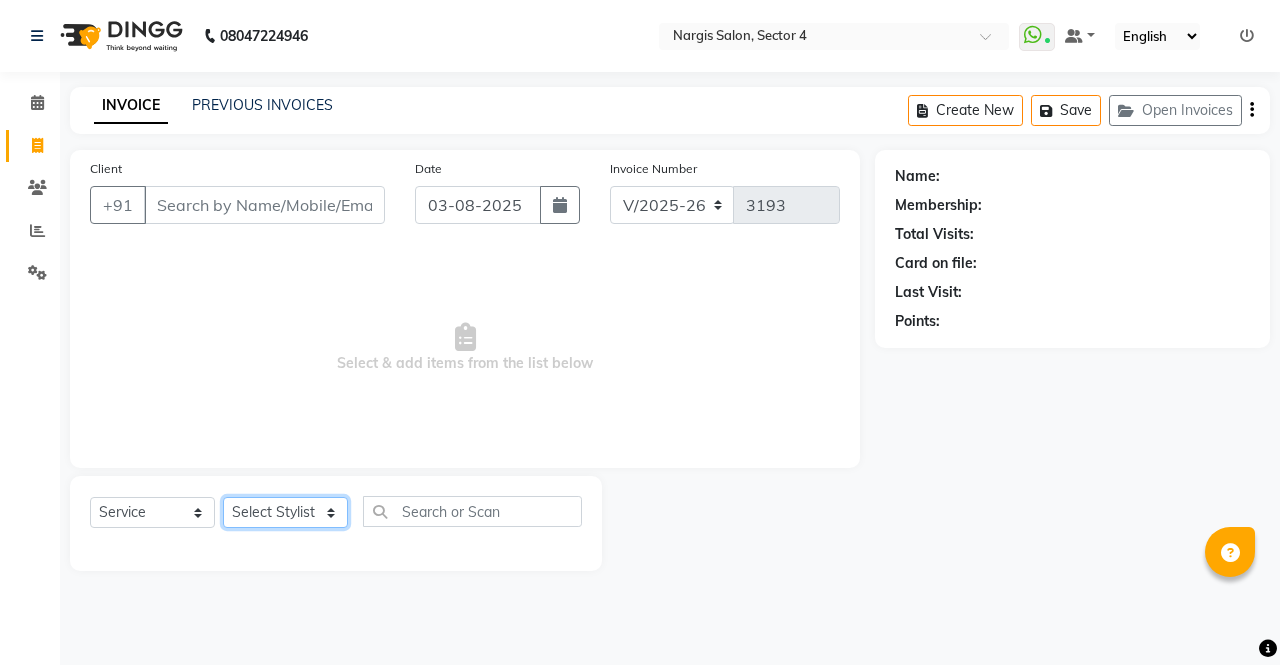 click on "Select Stylist ajeet anu armaan ashu Front Desk muskaan rakhi saima shivam soni sunil yashoda" 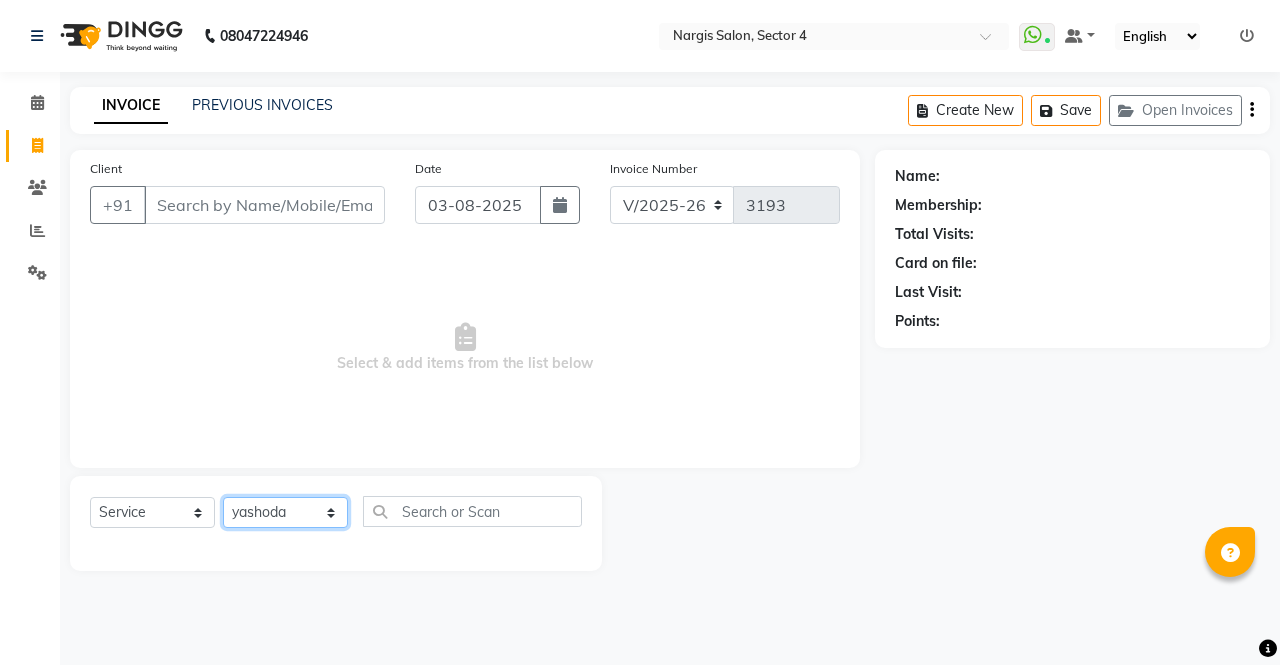 click on "Select Stylist ajeet anu armaan ashu Front Desk muskaan rakhi saima shivam soni sunil yashoda" 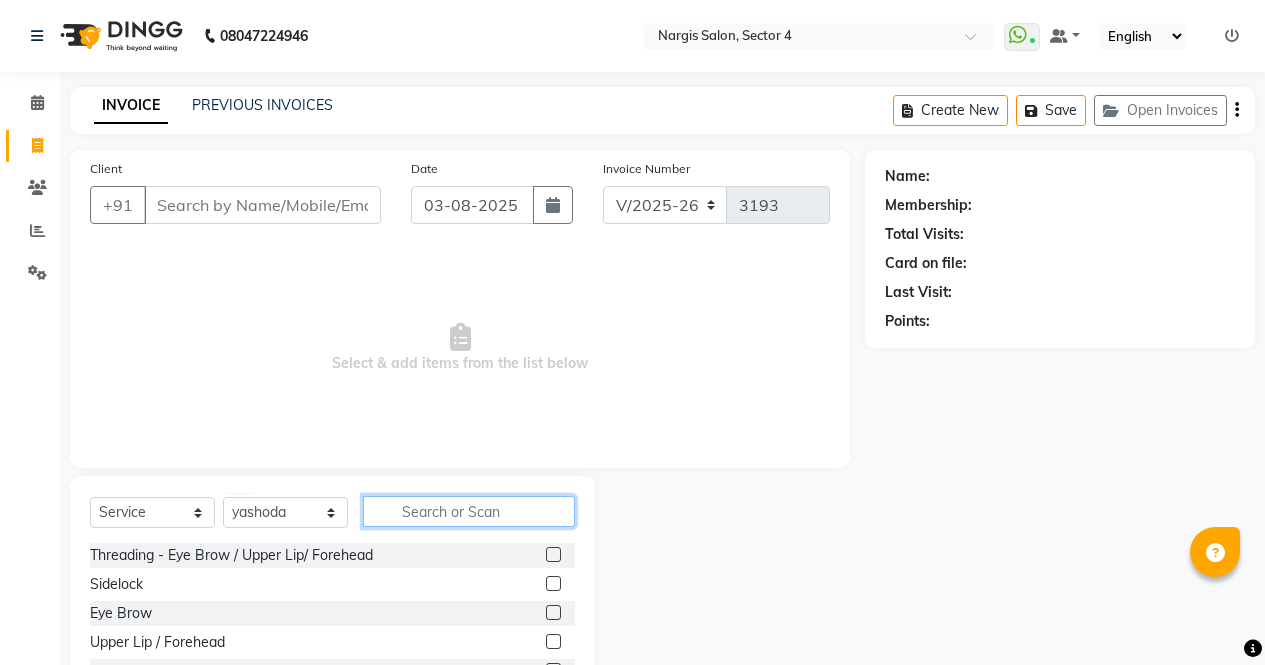 click 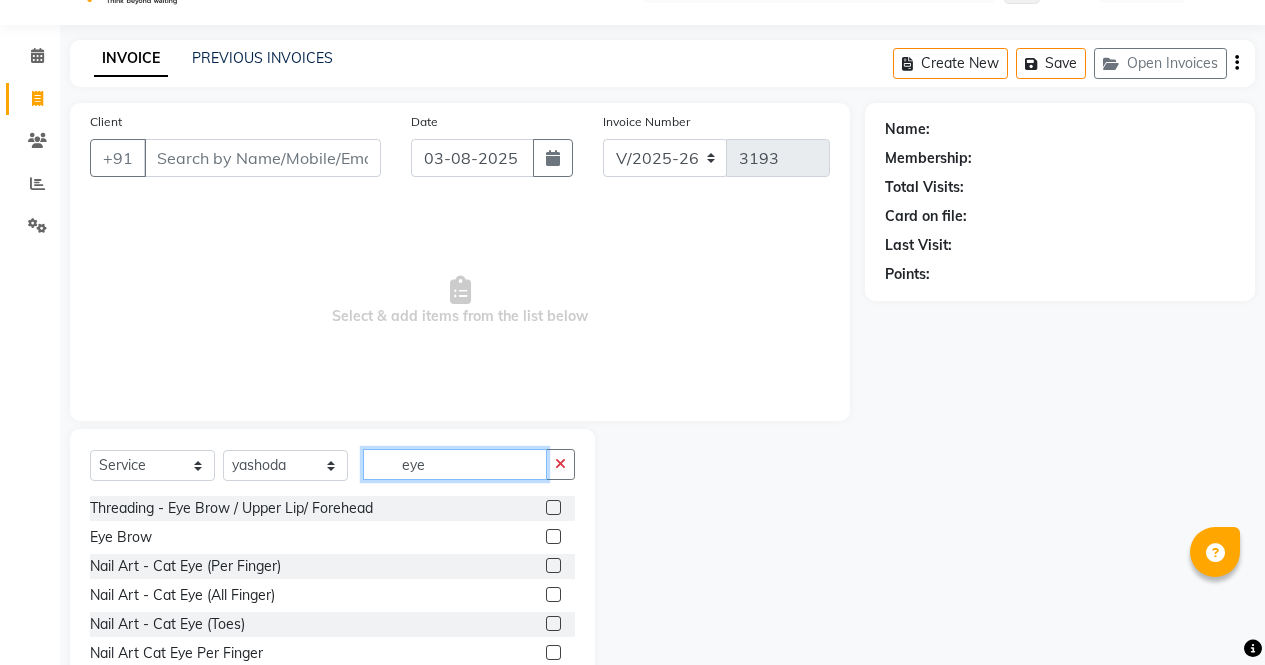 scroll, scrollTop: 89, scrollLeft: 0, axis: vertical 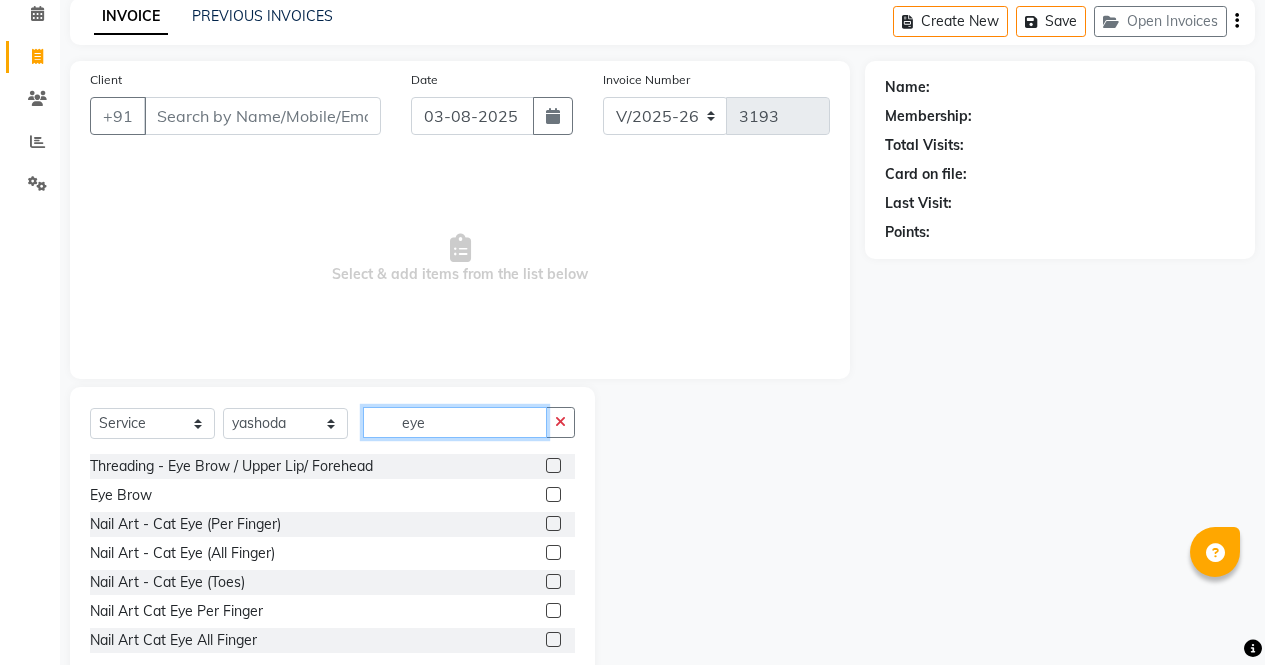 type on "eye" 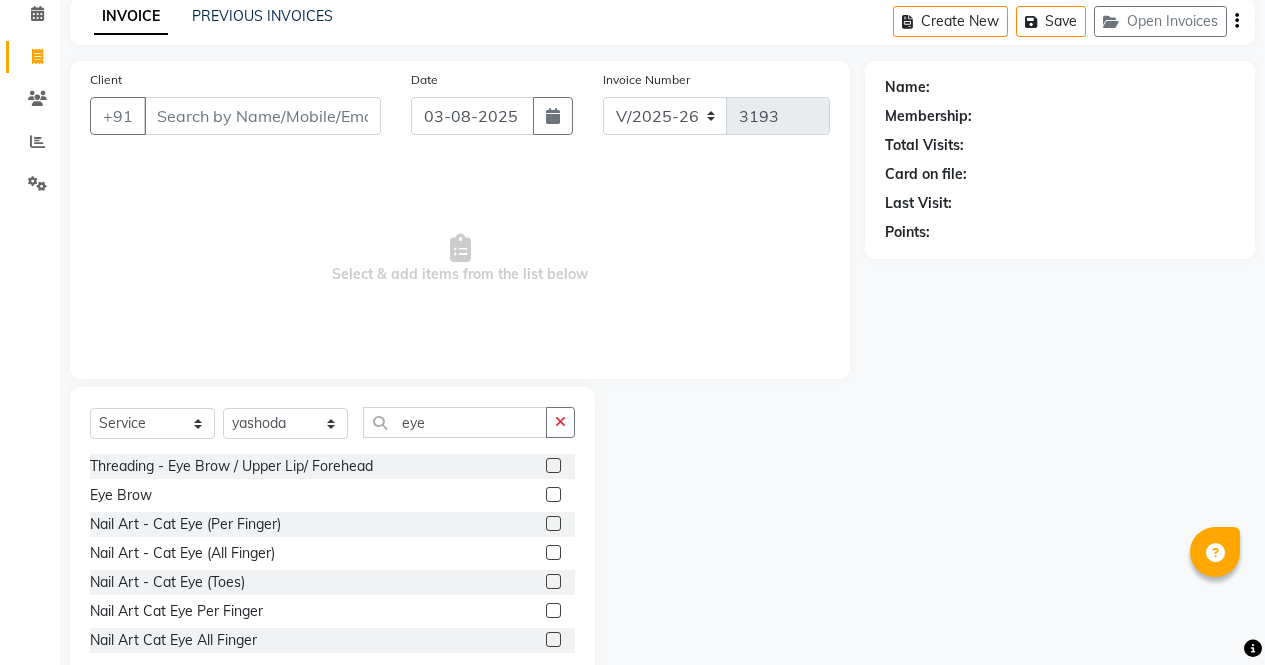 click 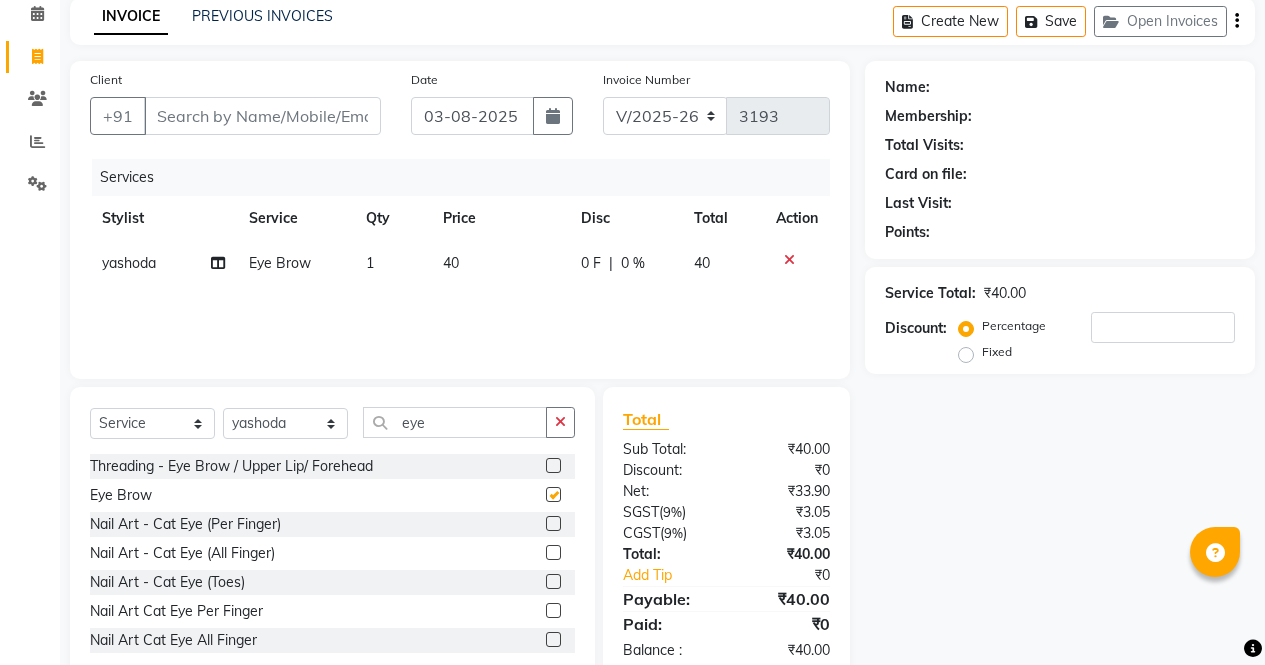 click 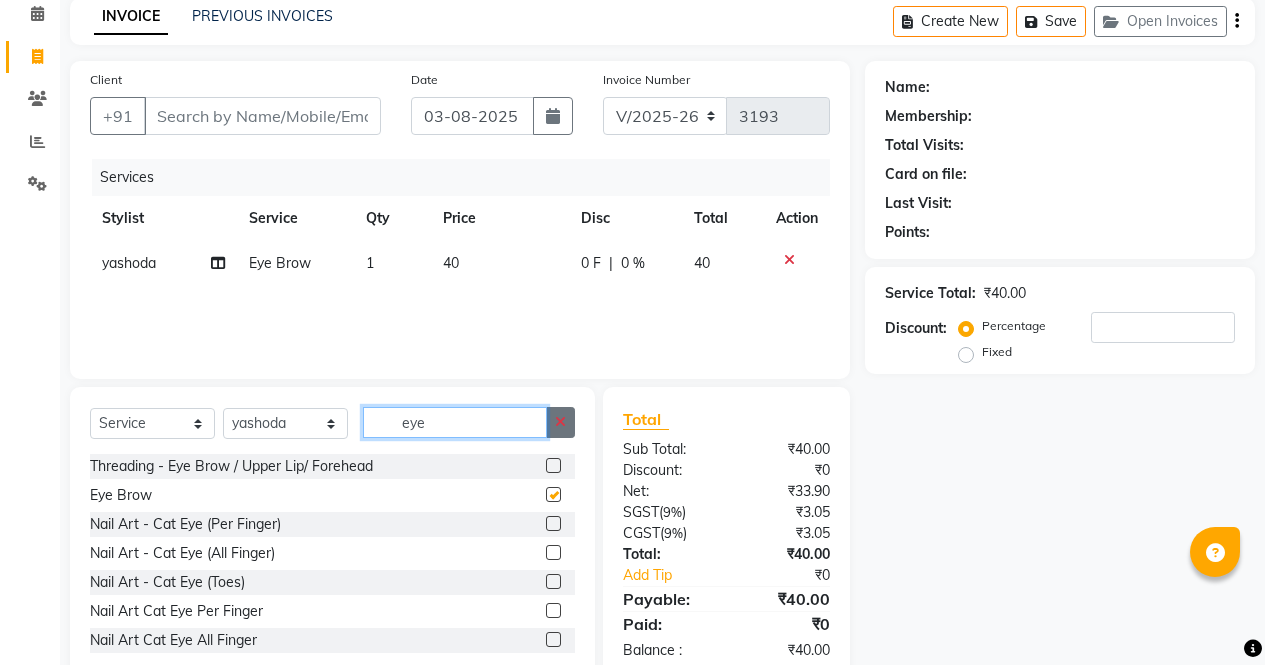 type 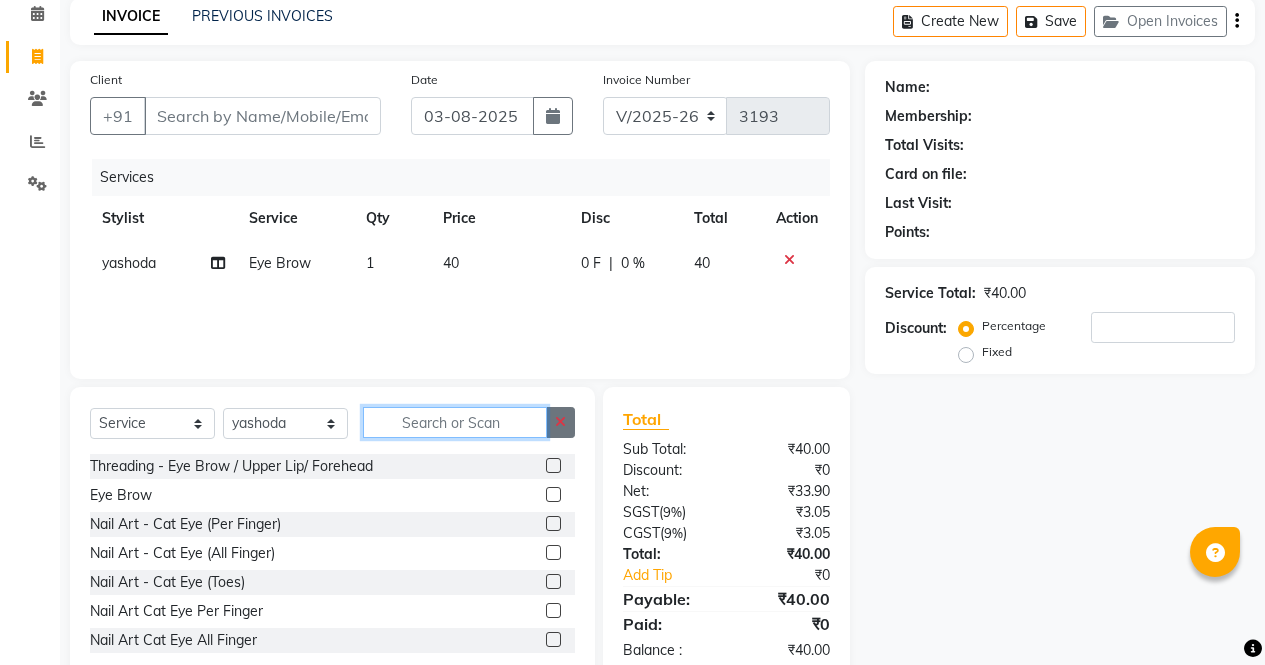 checkbox on "false" 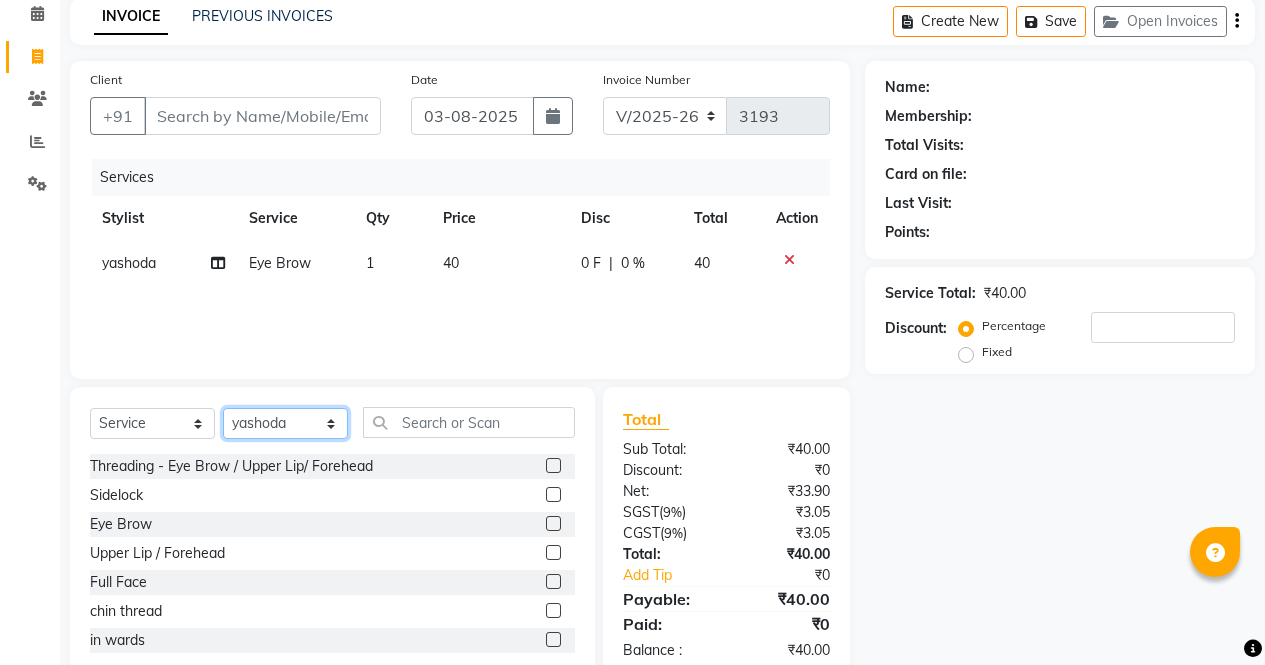 click on "Select Stylist ajeet anu armaan ashu Front Desk muskaan rakhi saima shivam soni sunil yashoda" 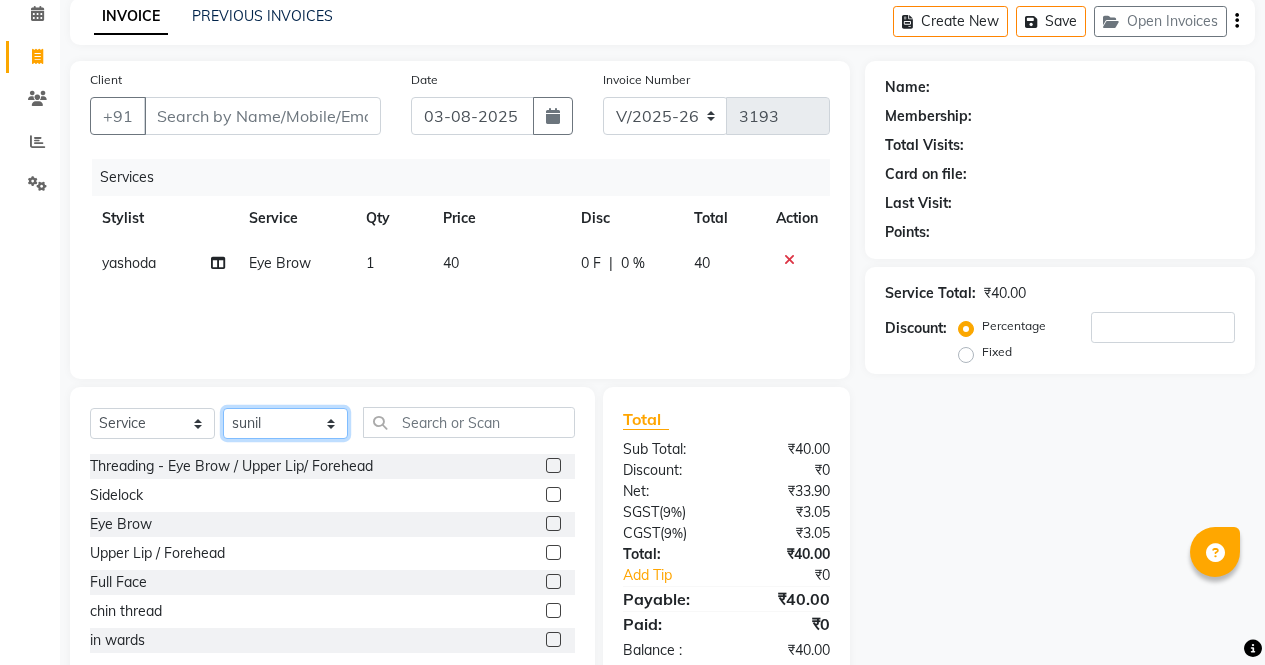 click on "Select Stylist ajeet anu armaan ashu Front Desk muskaan rakhi saima shivam soni sunil yashoda" 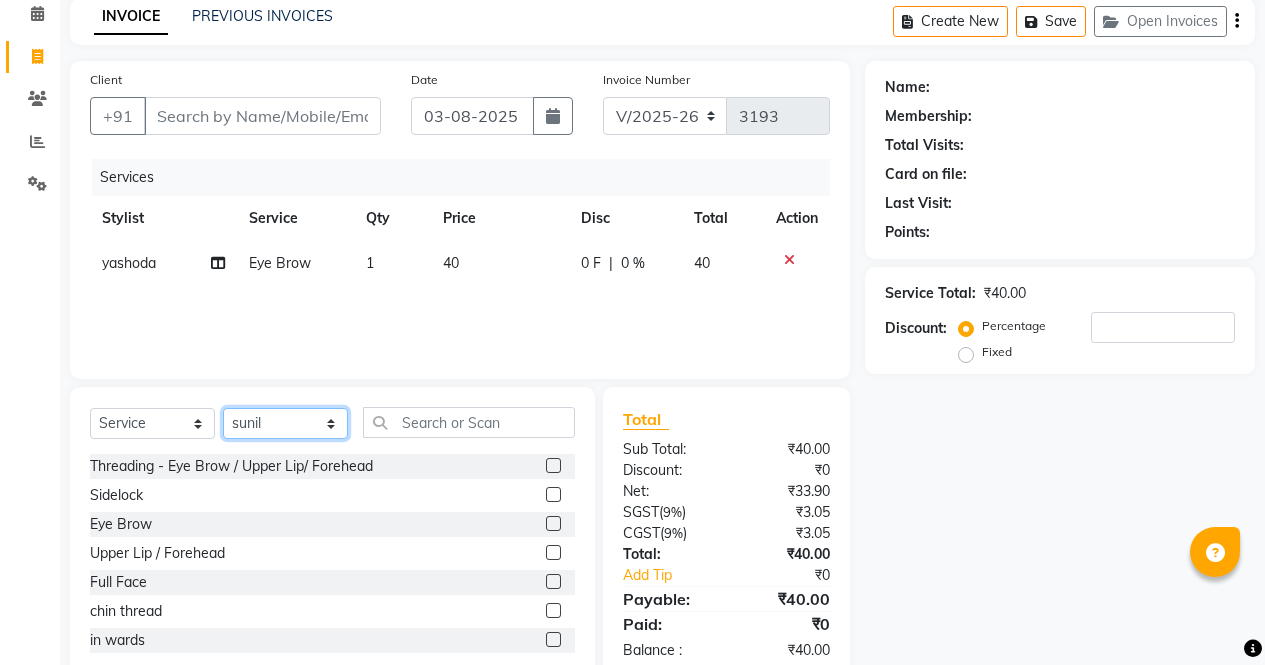 click on "Select Stylist ajeet anu armaan ashu Front Desk muskaan rakhi saima shivam soni sunil yashoda" 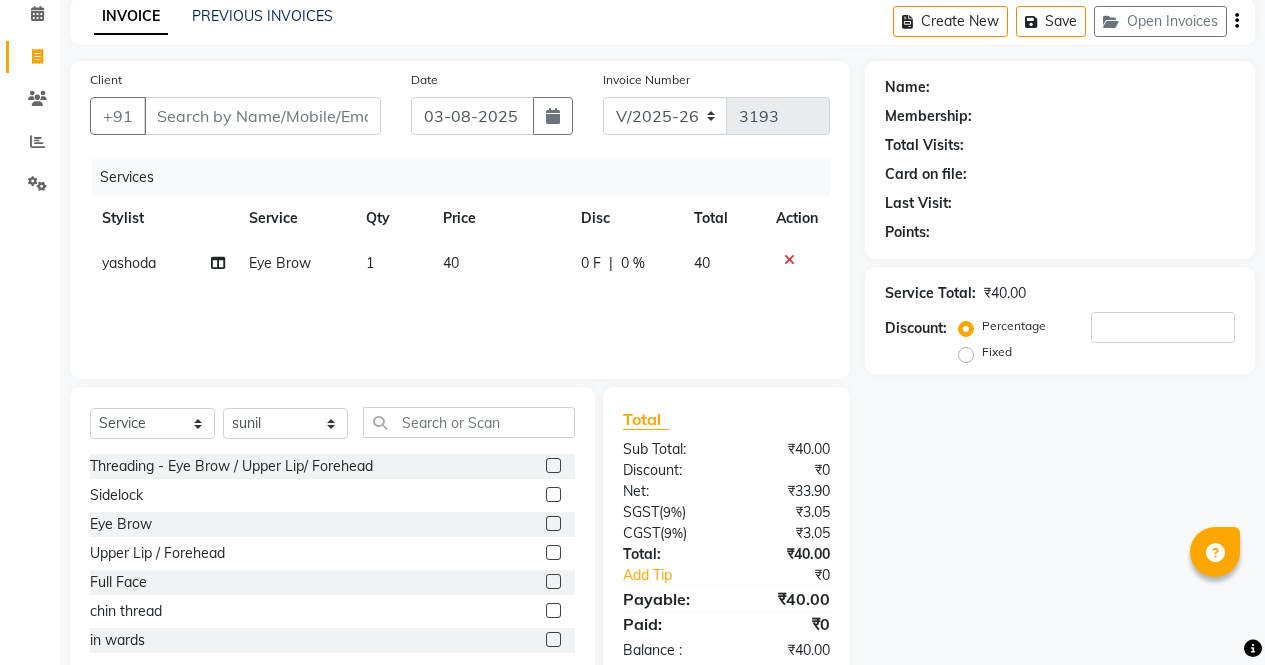 click 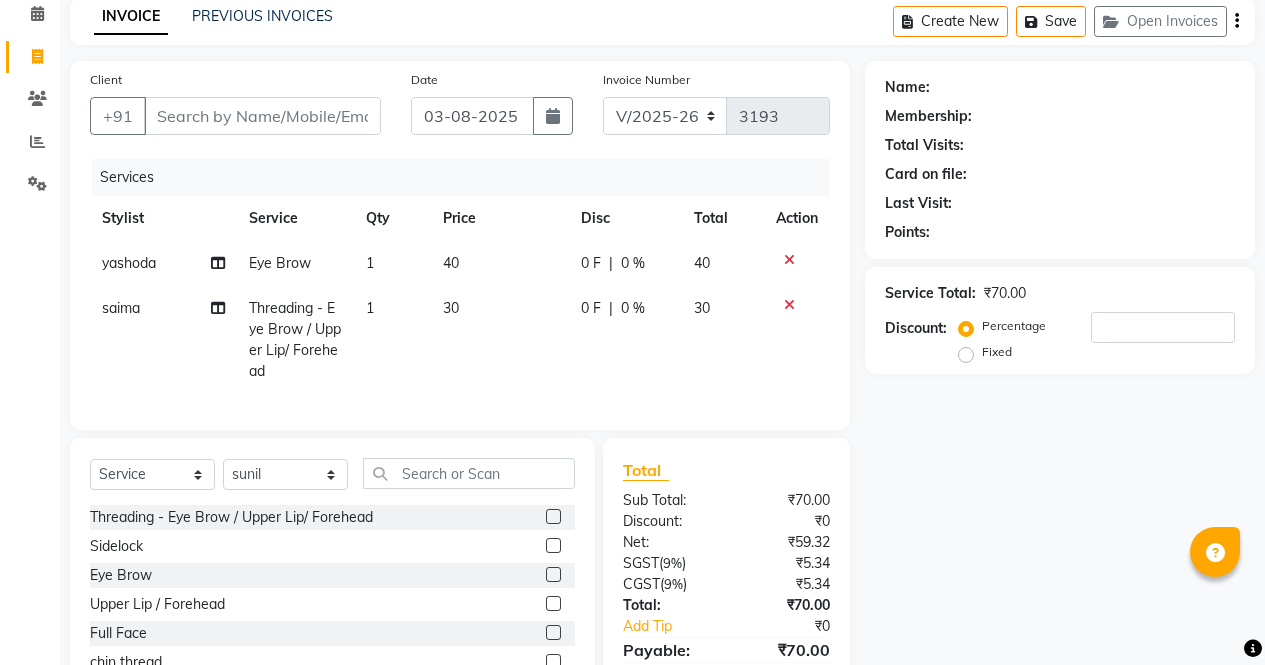 click 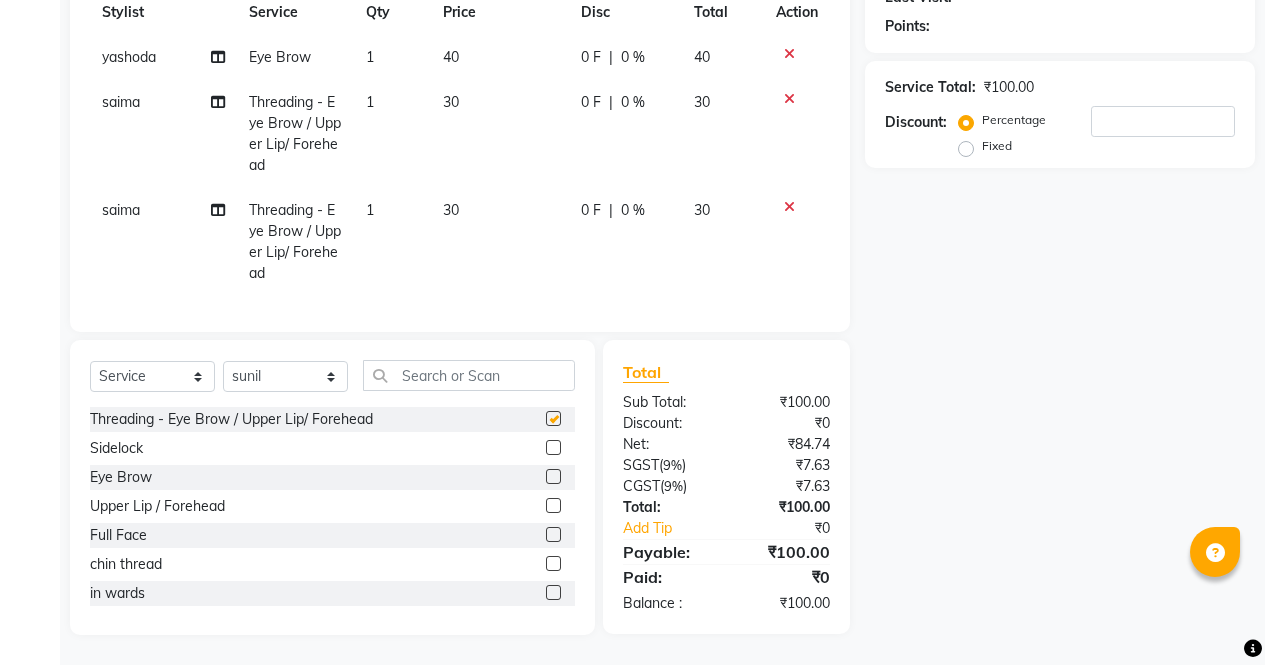 scroll, scrollTop: 310, scrollLeft: 0, axis: vertical 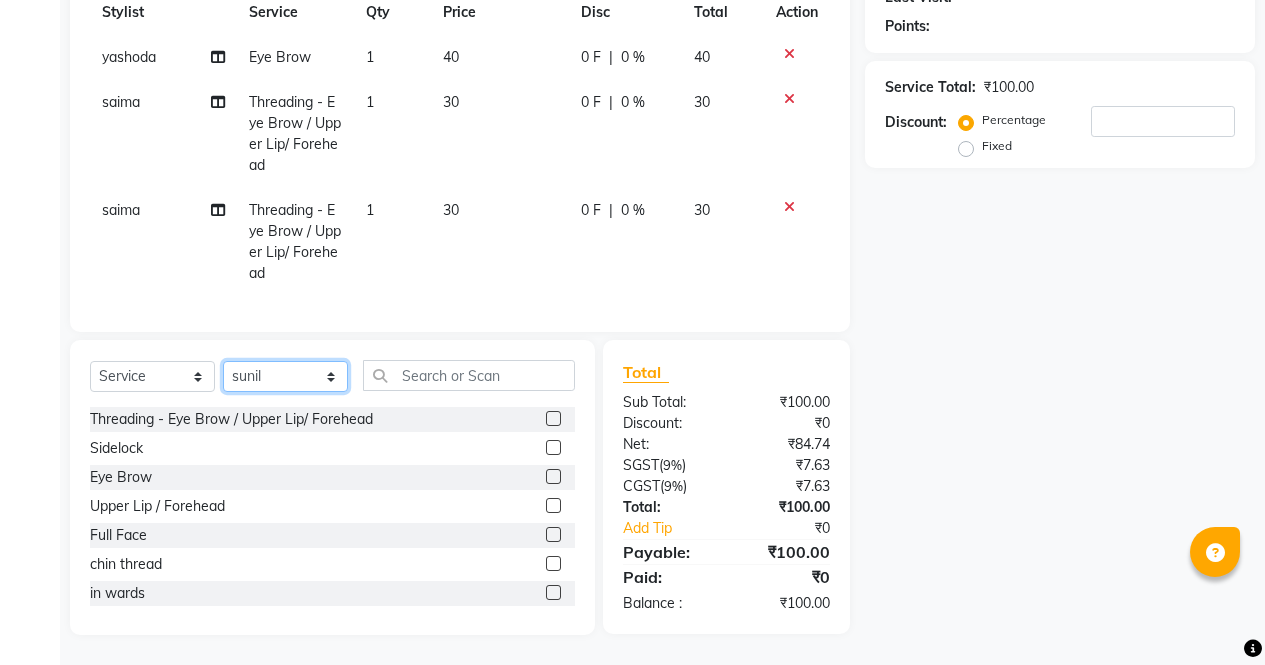 click on "Select Stylist ajeet anu armaan ashu Front Desk muskaan rakhi saima shivam soni sunil yashoda" 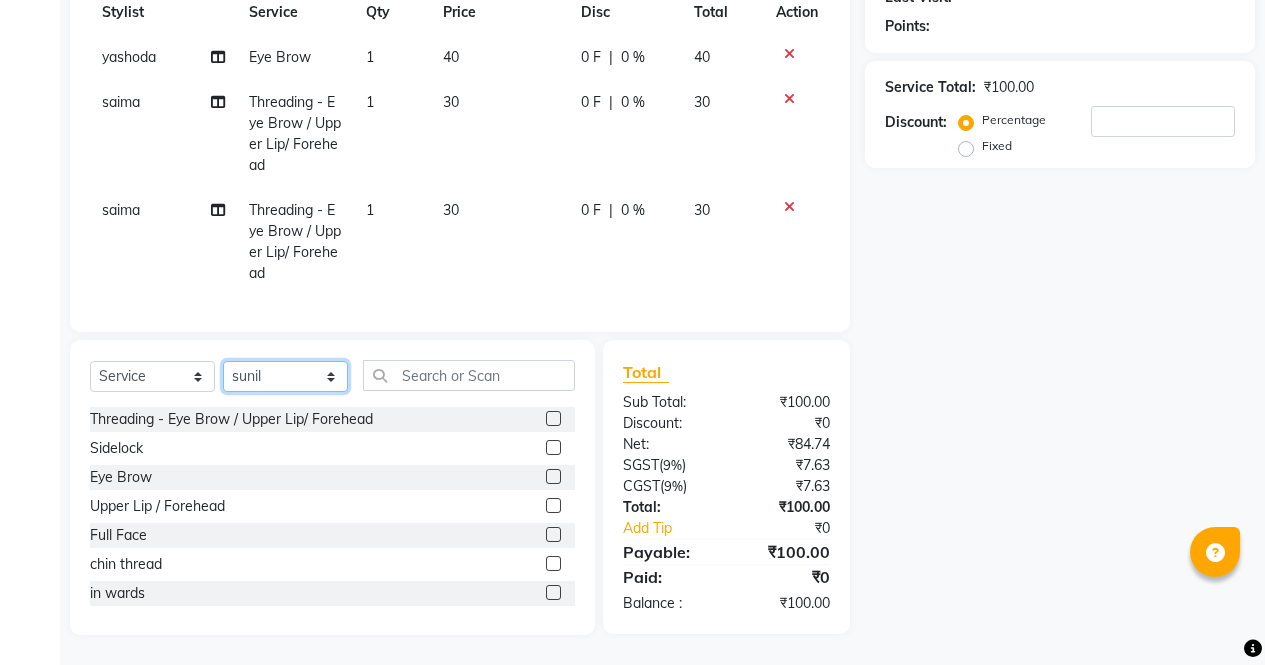 select on "29276" 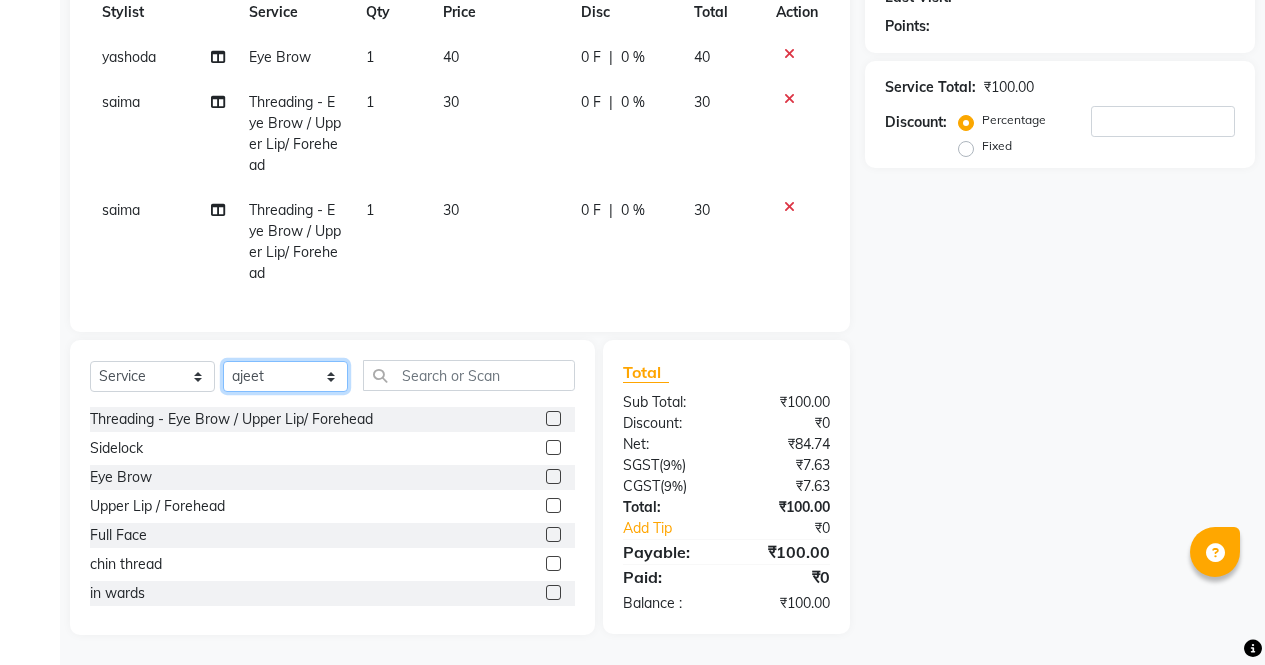 click on "Select Stylist ajeet anu armaan ashu Front Desk muskaan rakhi saima shivam soni sunil yashoda" 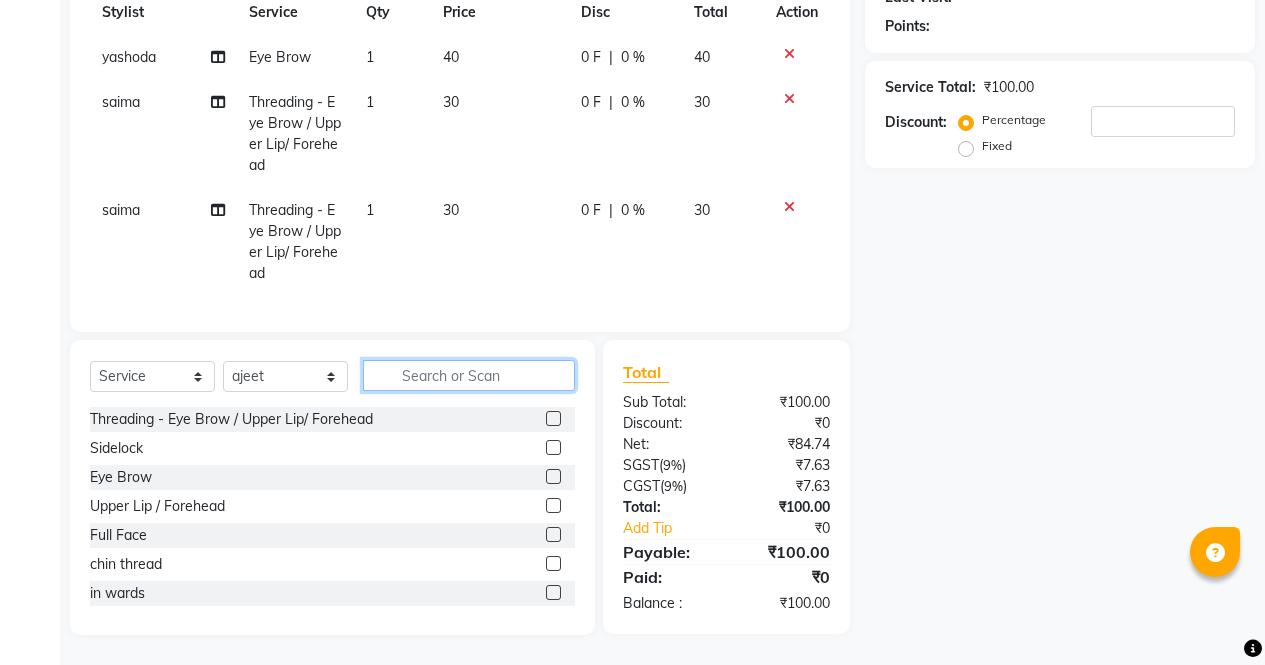 click 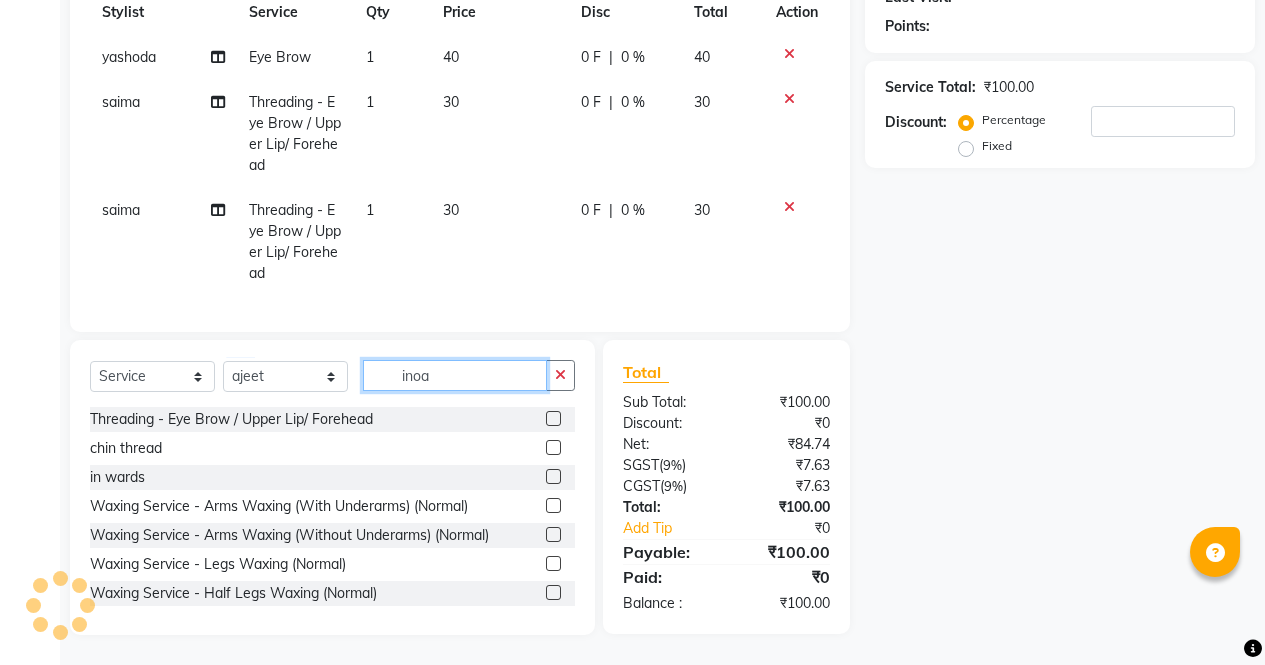 scroll, scrollTop: 309, scrollLeft: 0, axis: vertical 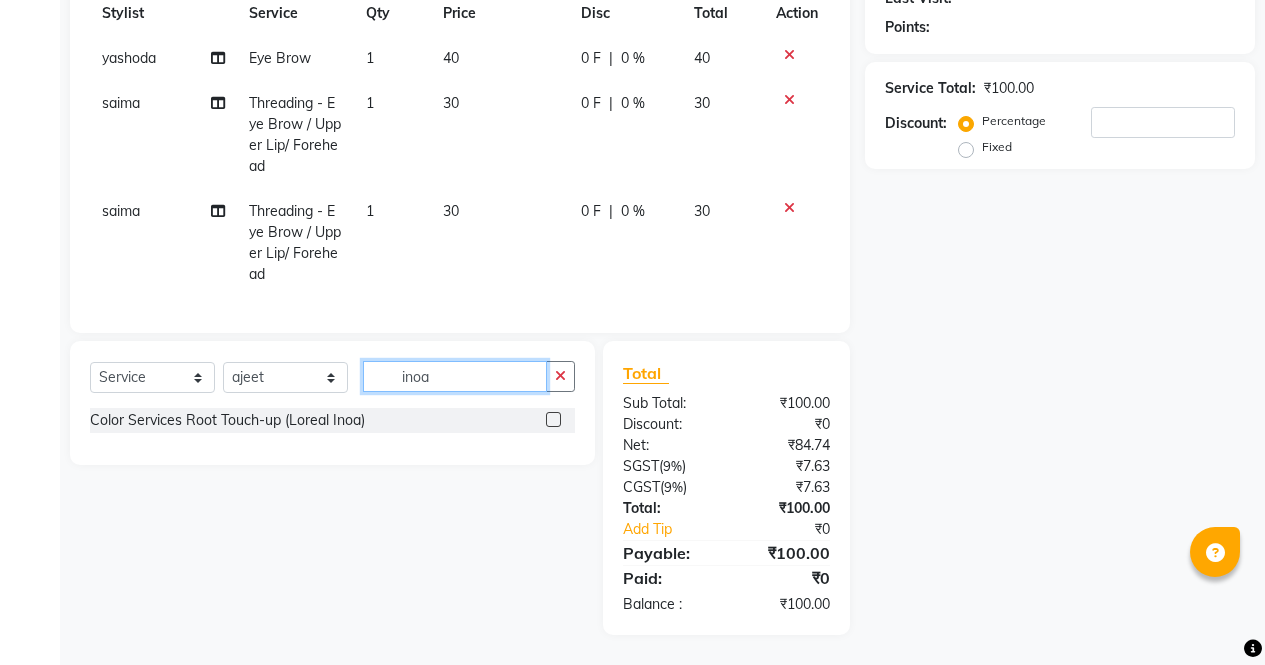 type on "inoa" 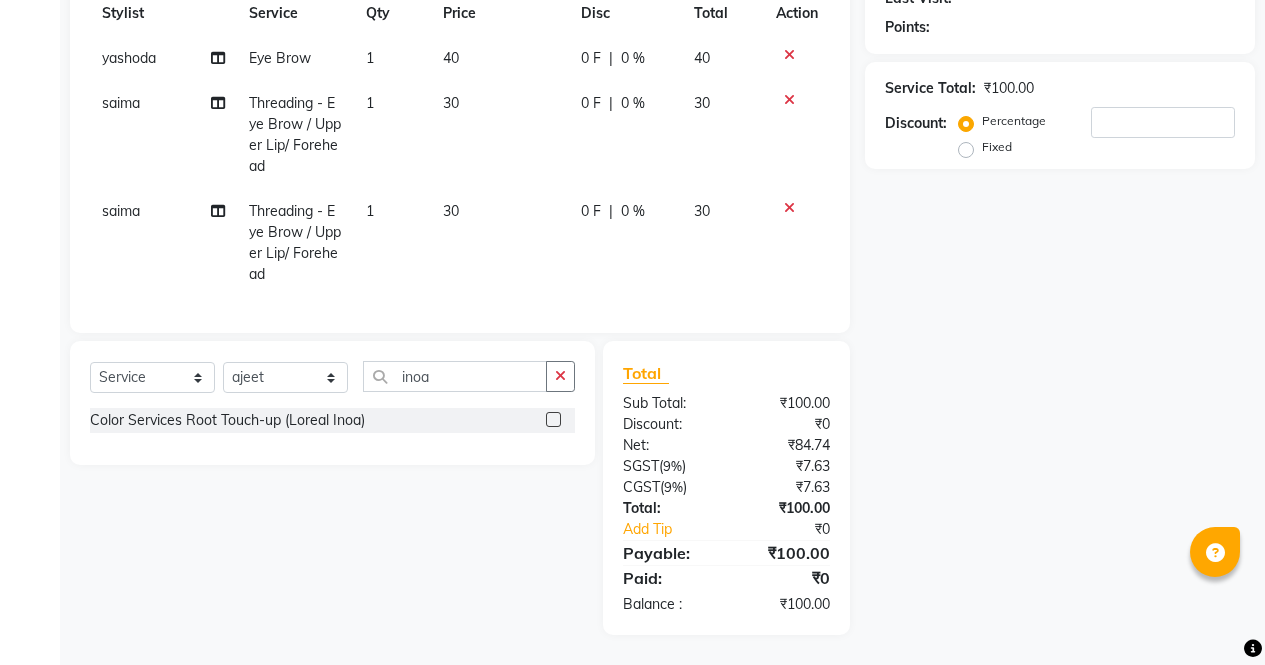 click 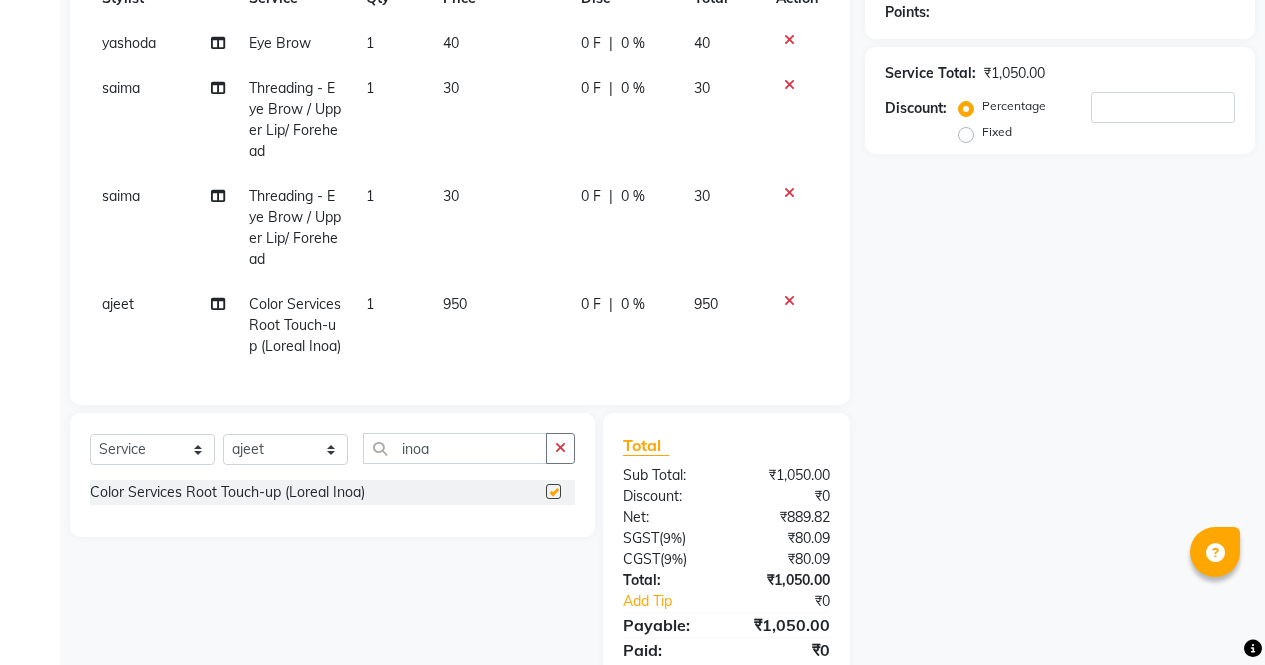 checkbox on "false" 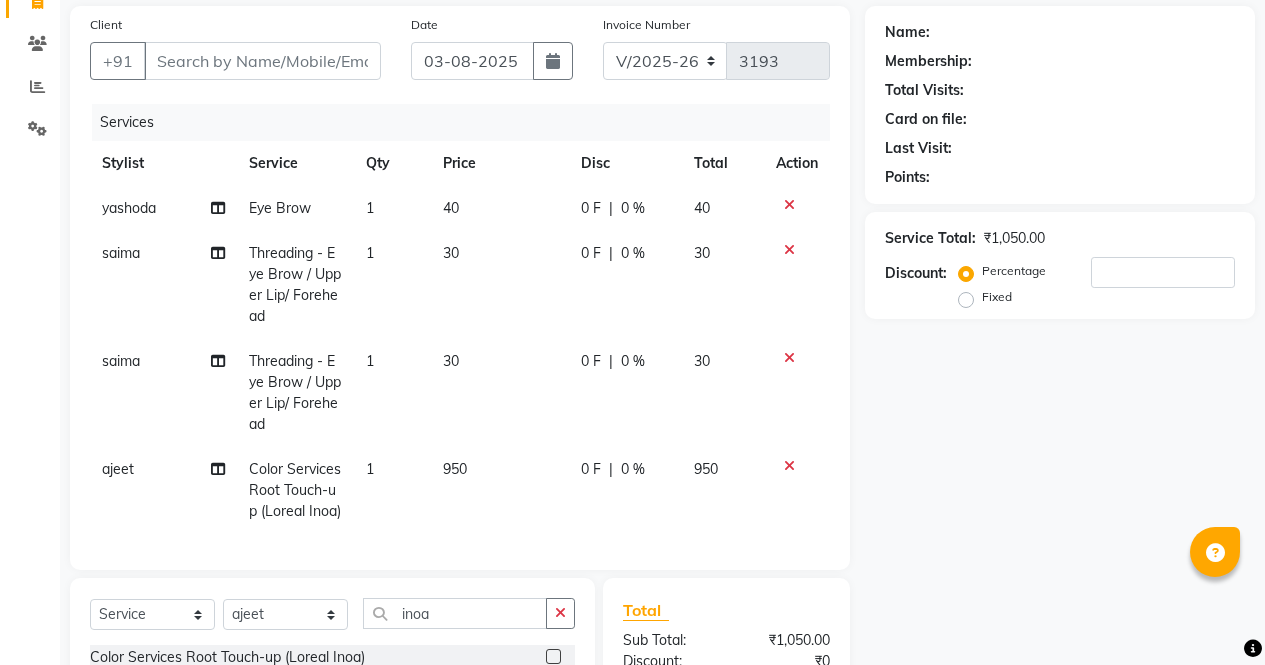 scroll, scrollTop: 0, scrollLeft: 0, axis: both 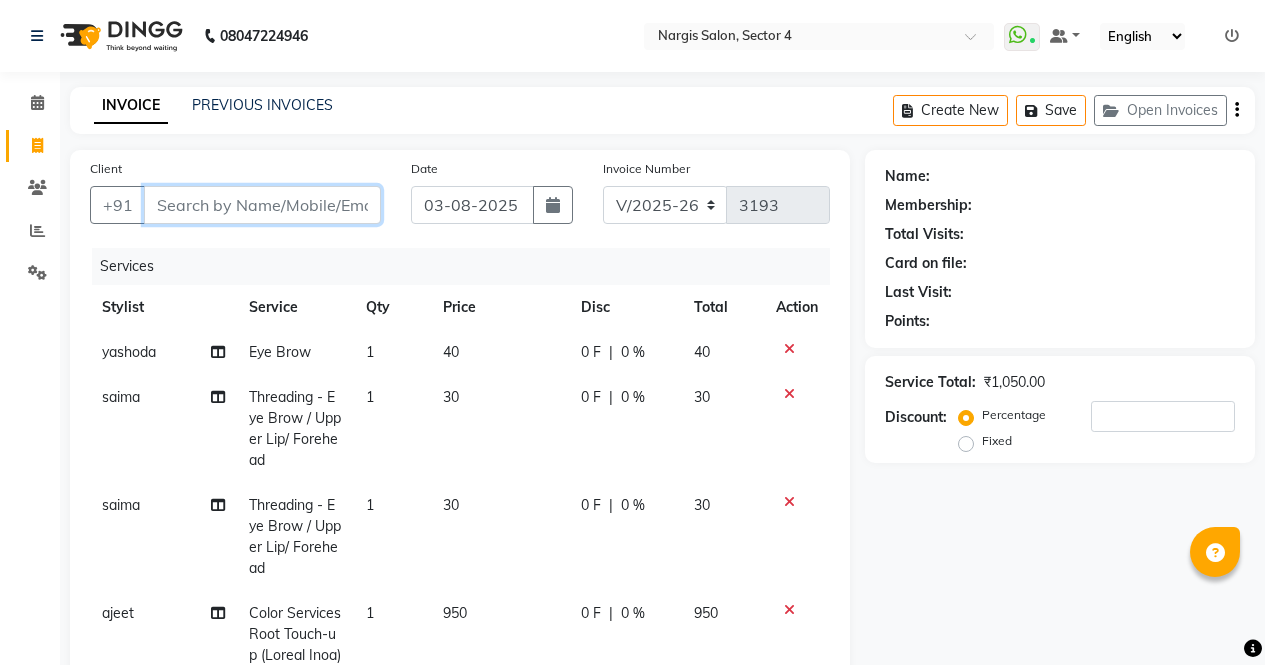 click on "Client" at bounding box center [262, 205] 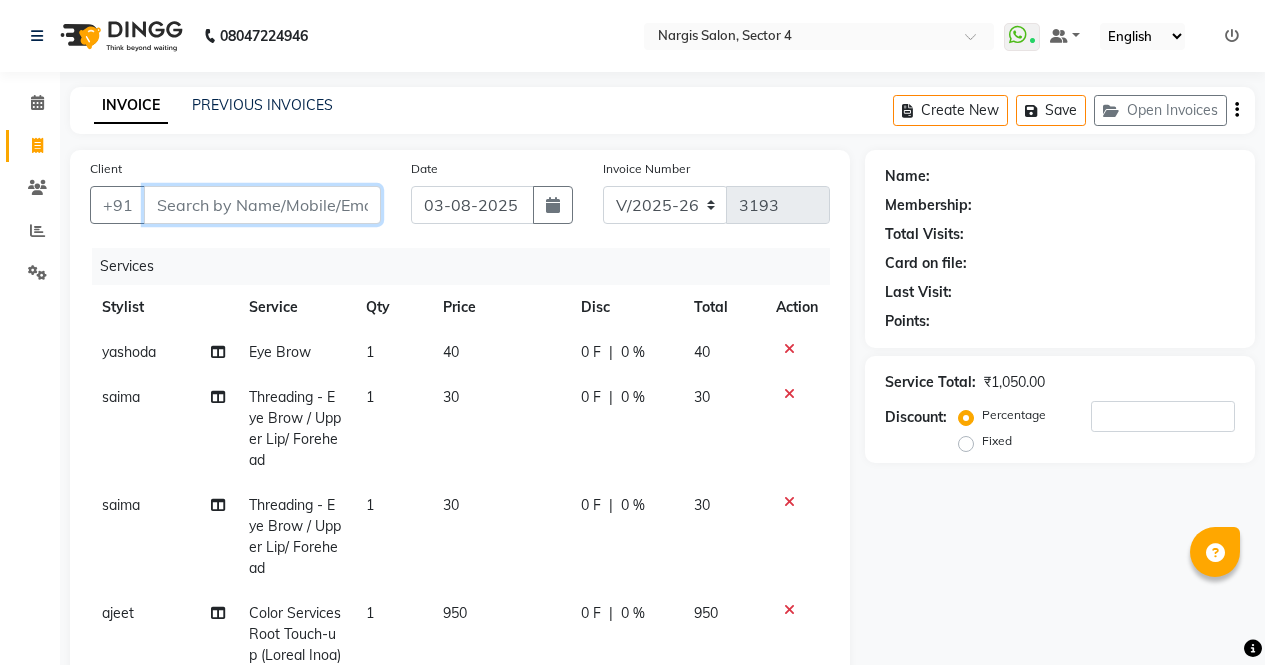 type on "9" 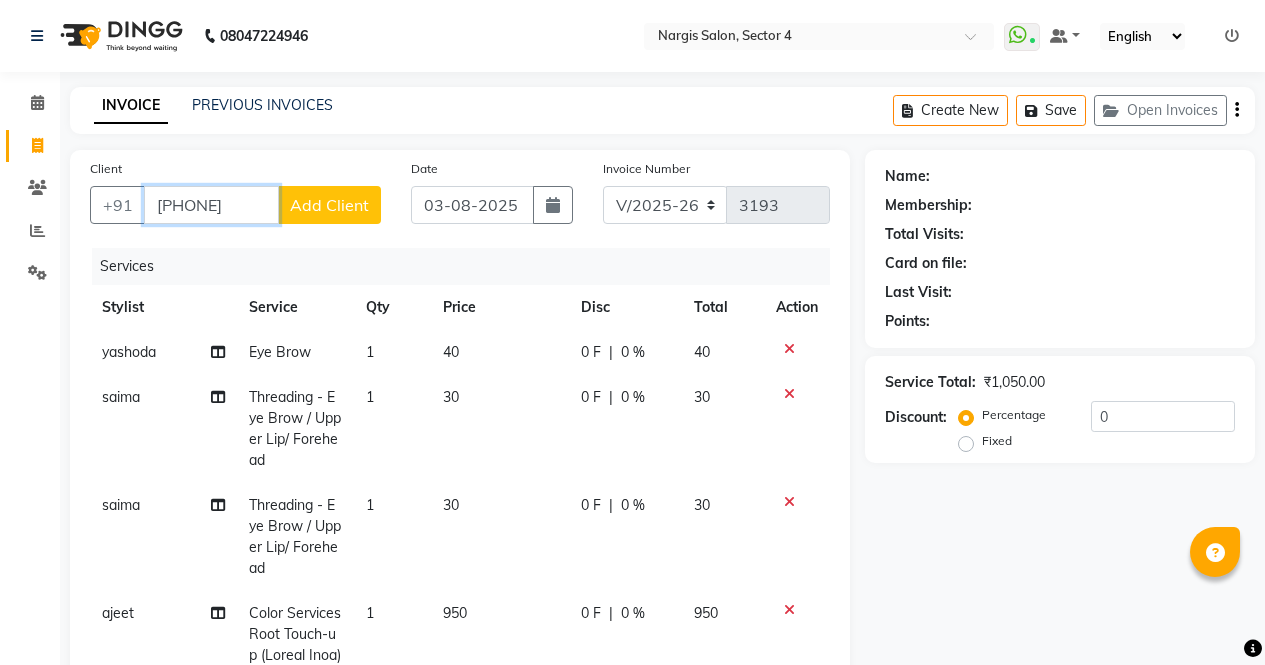 click on "9799997" at bounding box center (211, 205) 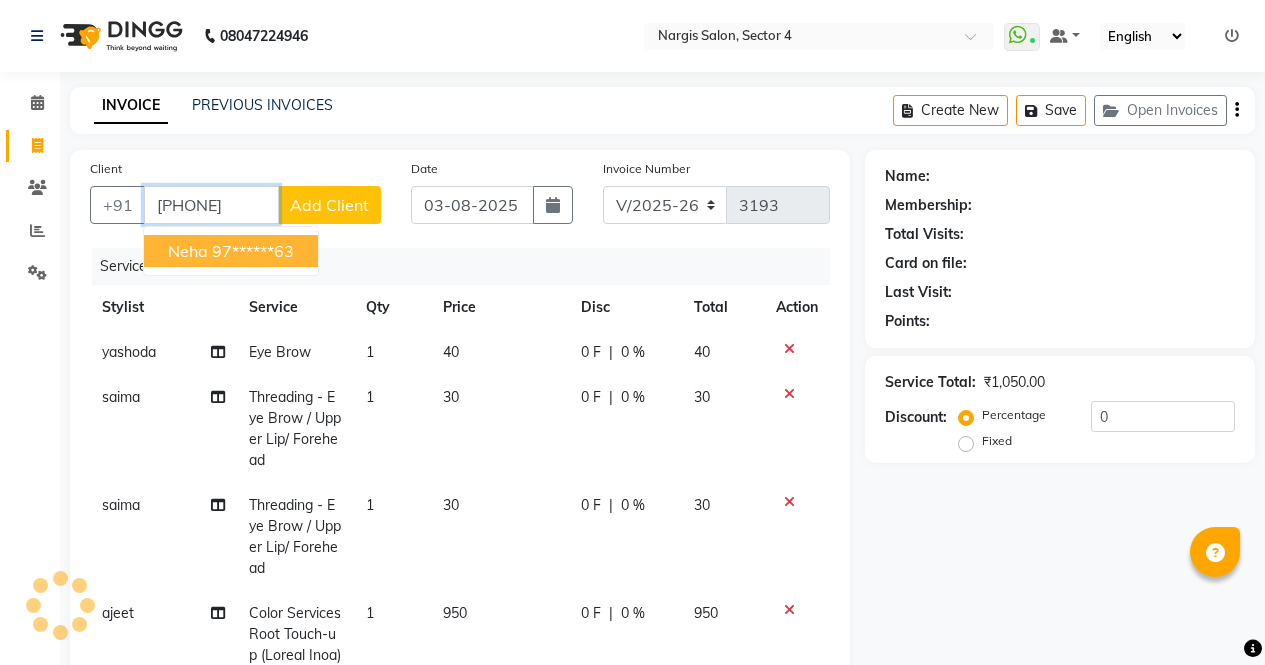 click on "97******63" at bounding box center (253, 251) 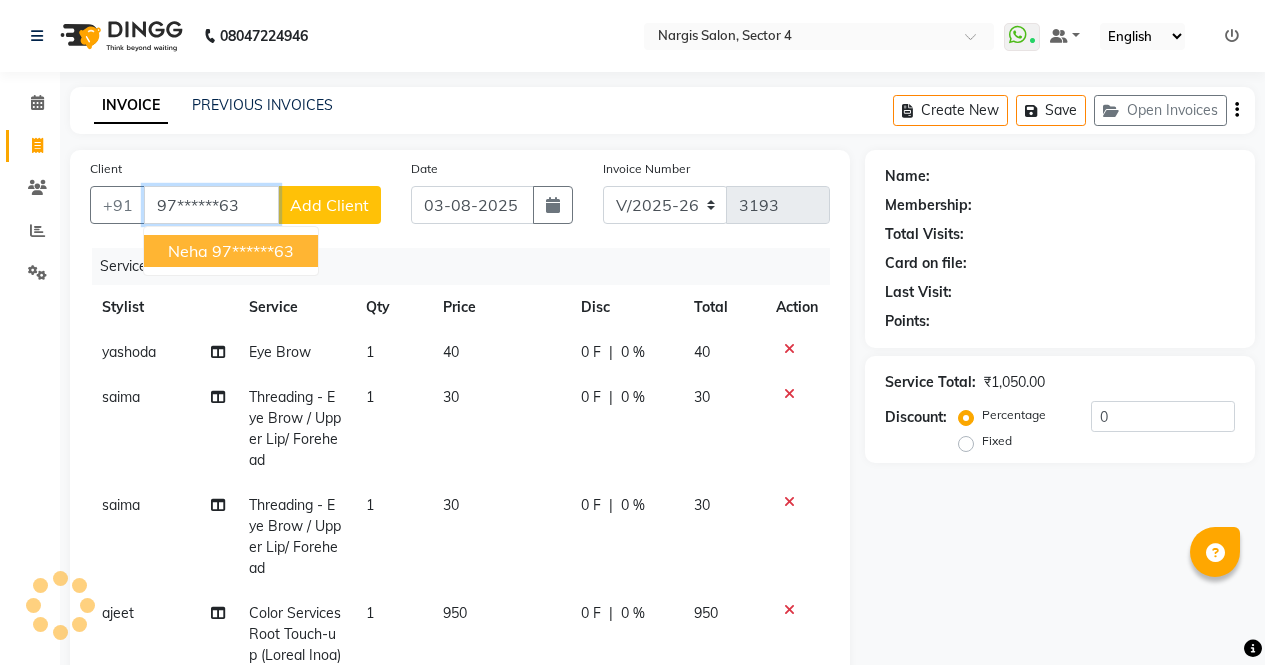 type on "97******63" 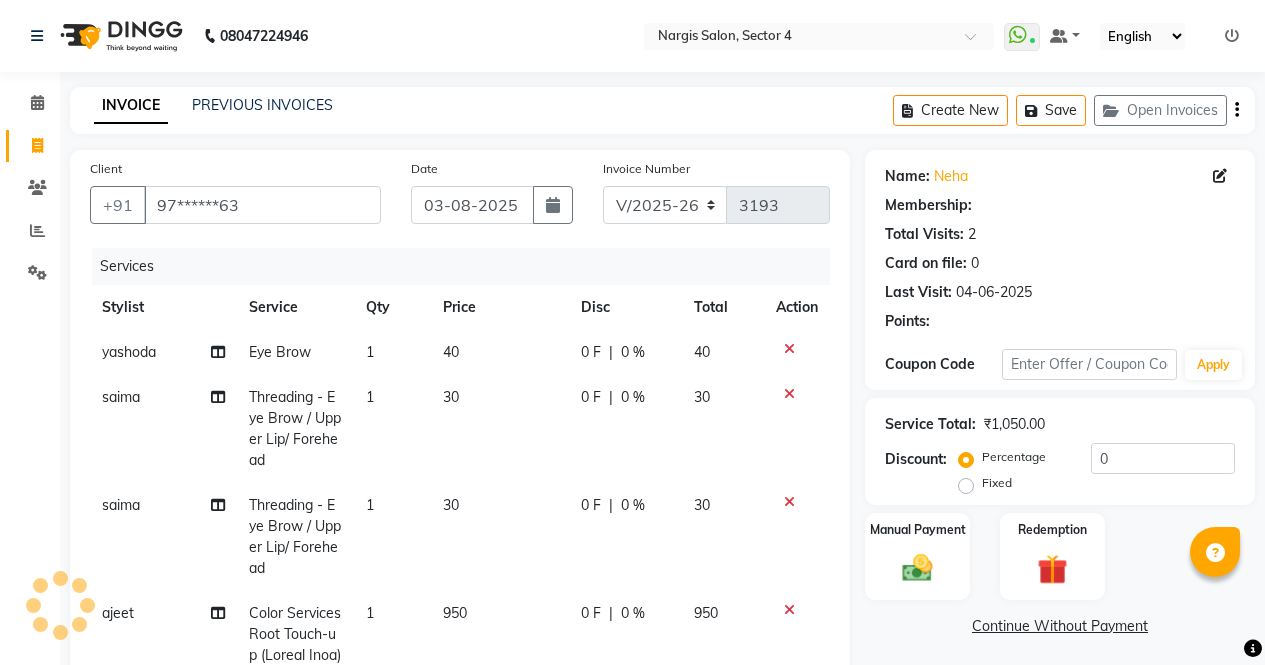 select on "1: Object" 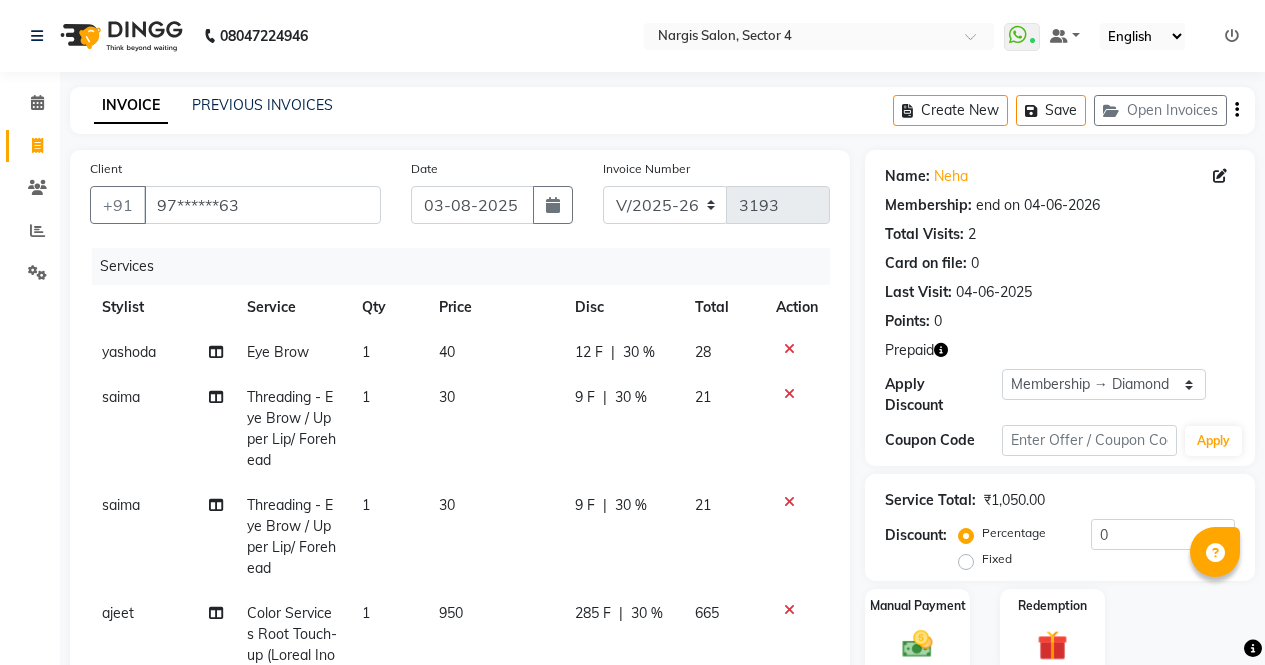 click 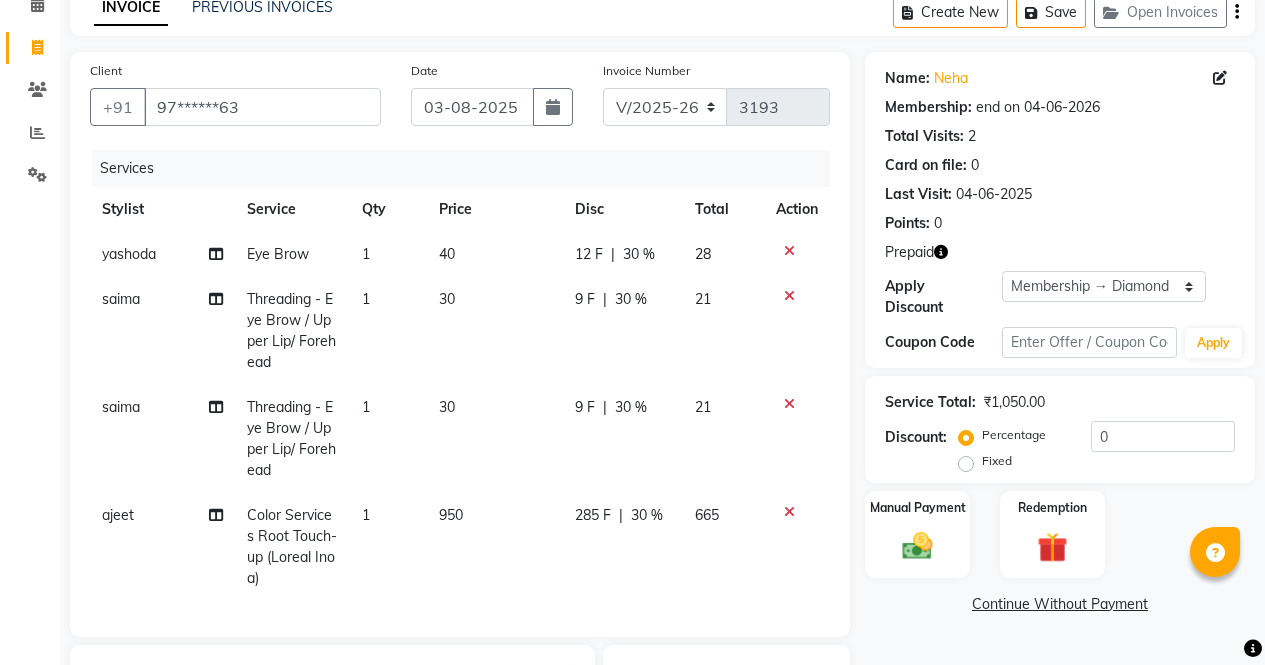 scroll, scrollTop: 417, scrollLeft: 0, axis: vertical 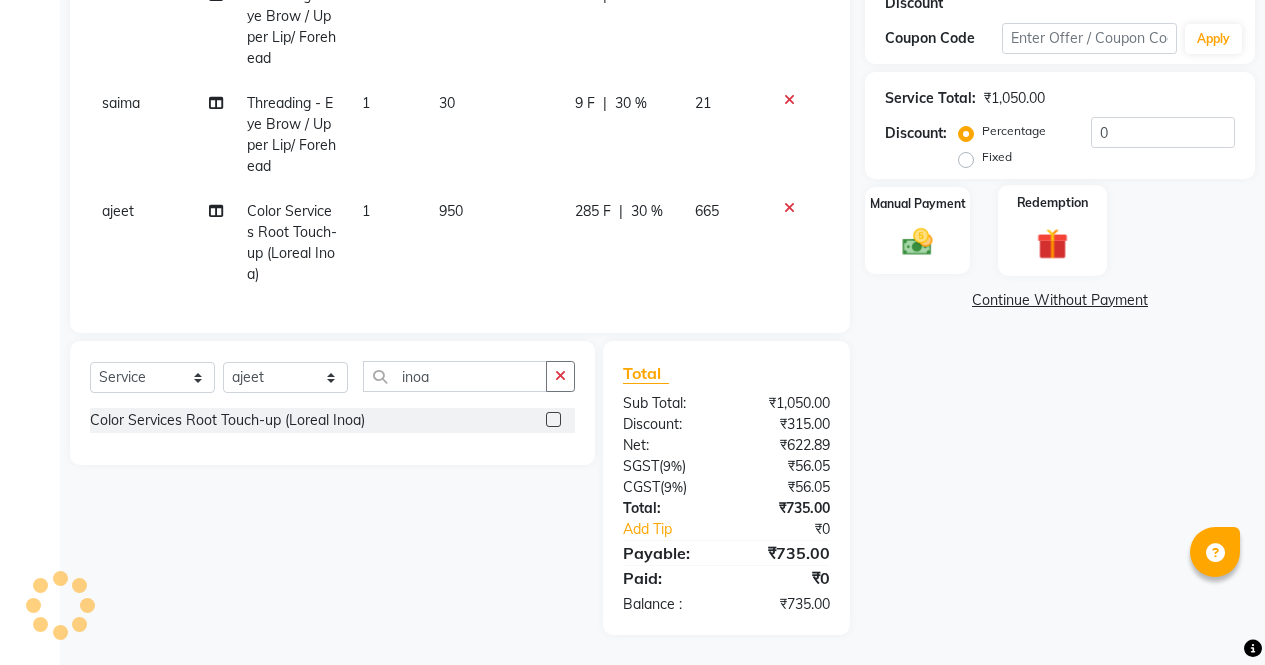 click 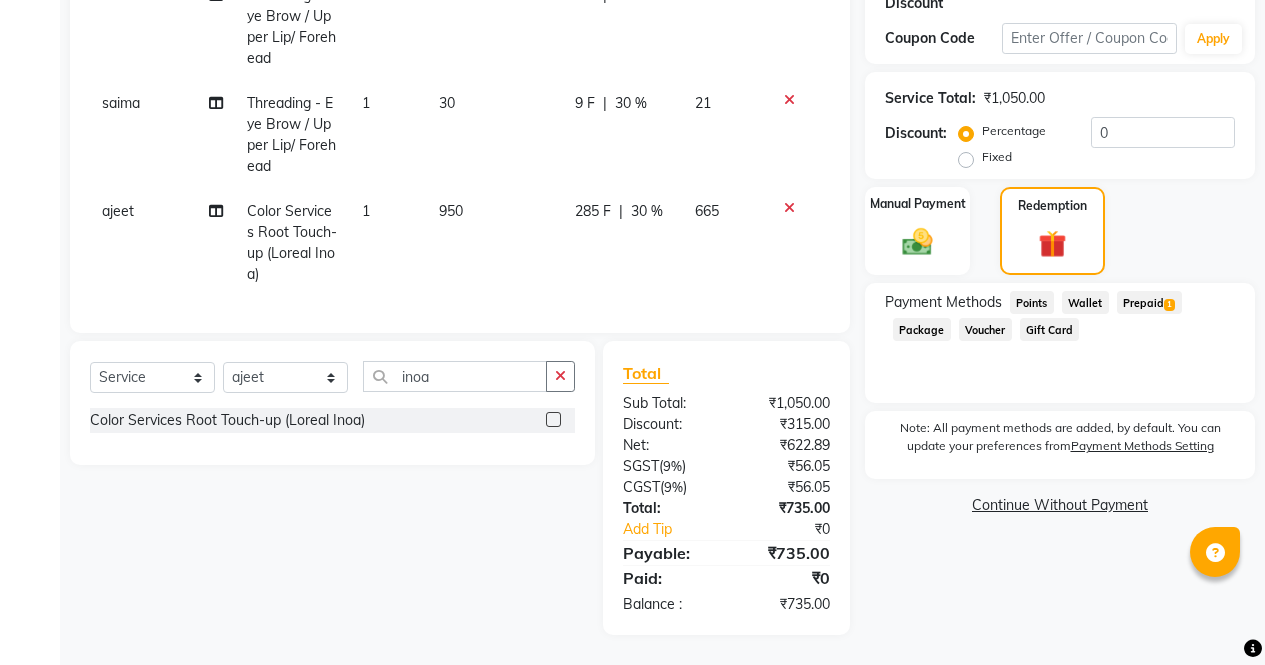 click on "Prepaid  1" 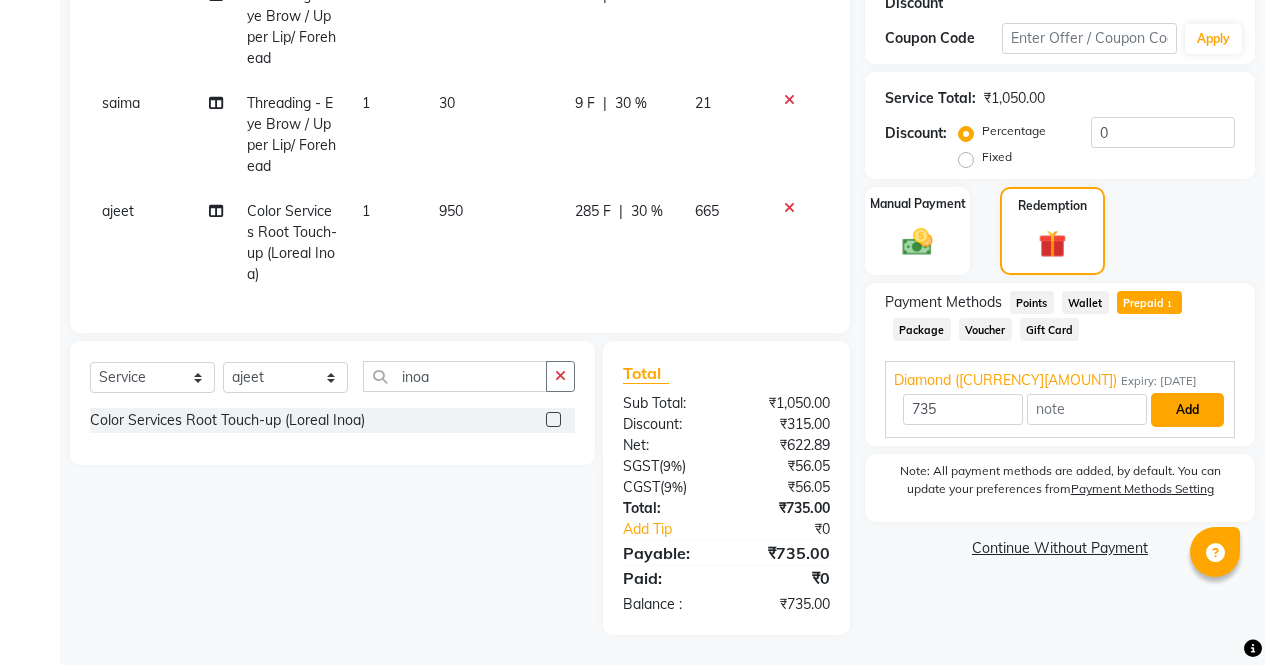 click on "Add" at bounding box center (1187, 410) 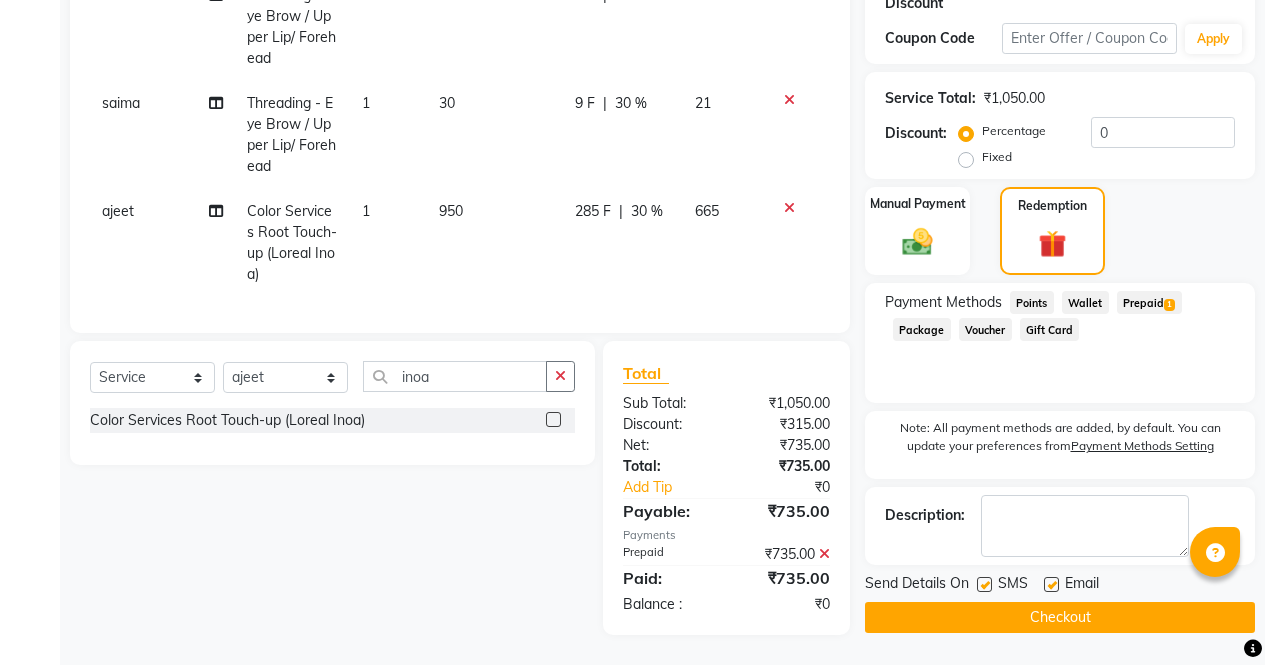click on "Checkout" 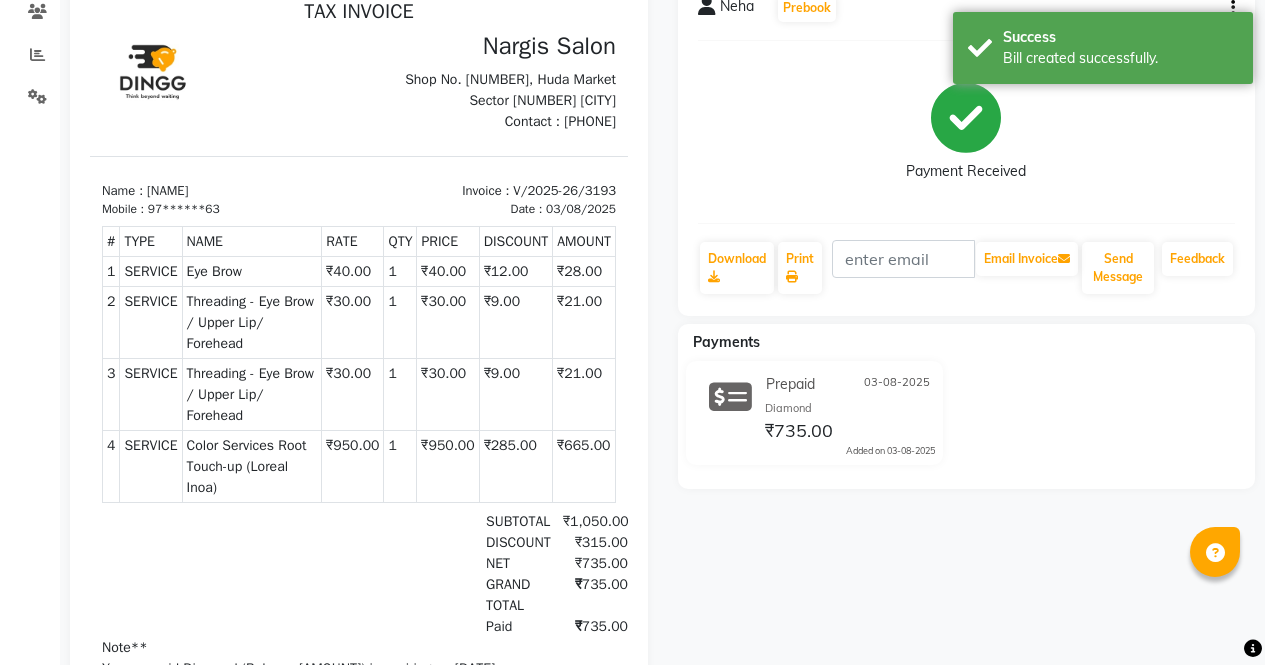 scroll, scrollTop: 167, scrollLeft: 0, axis: vertical 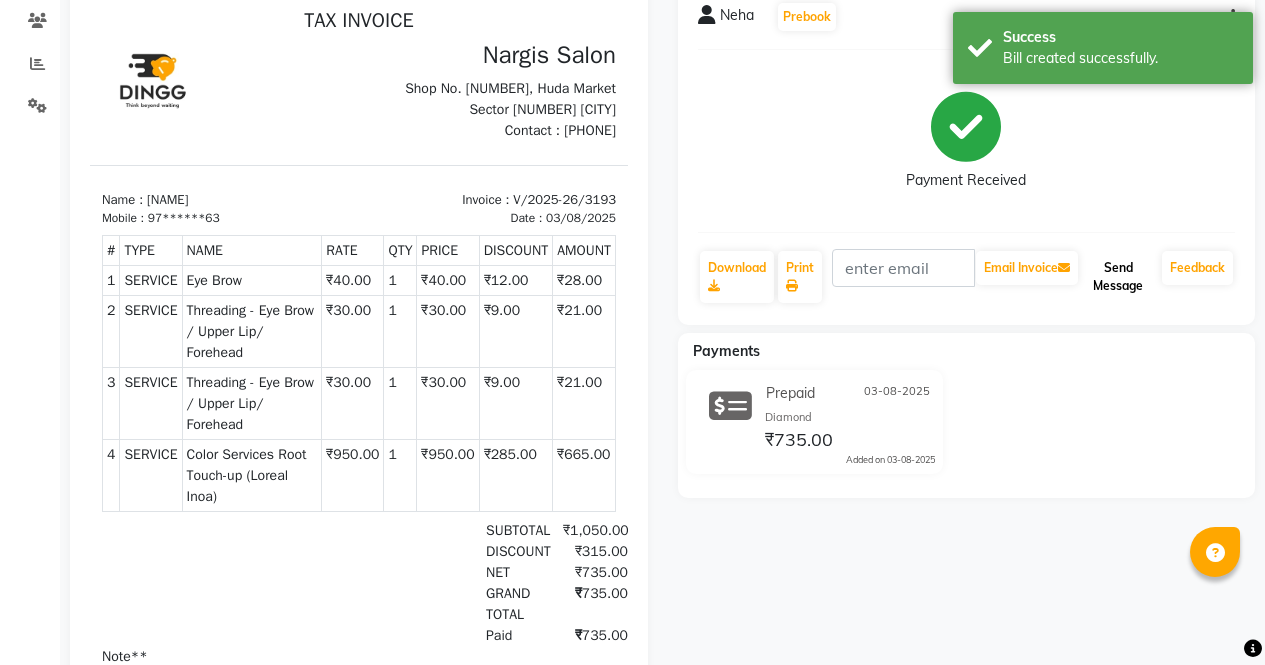click on "Send Message" 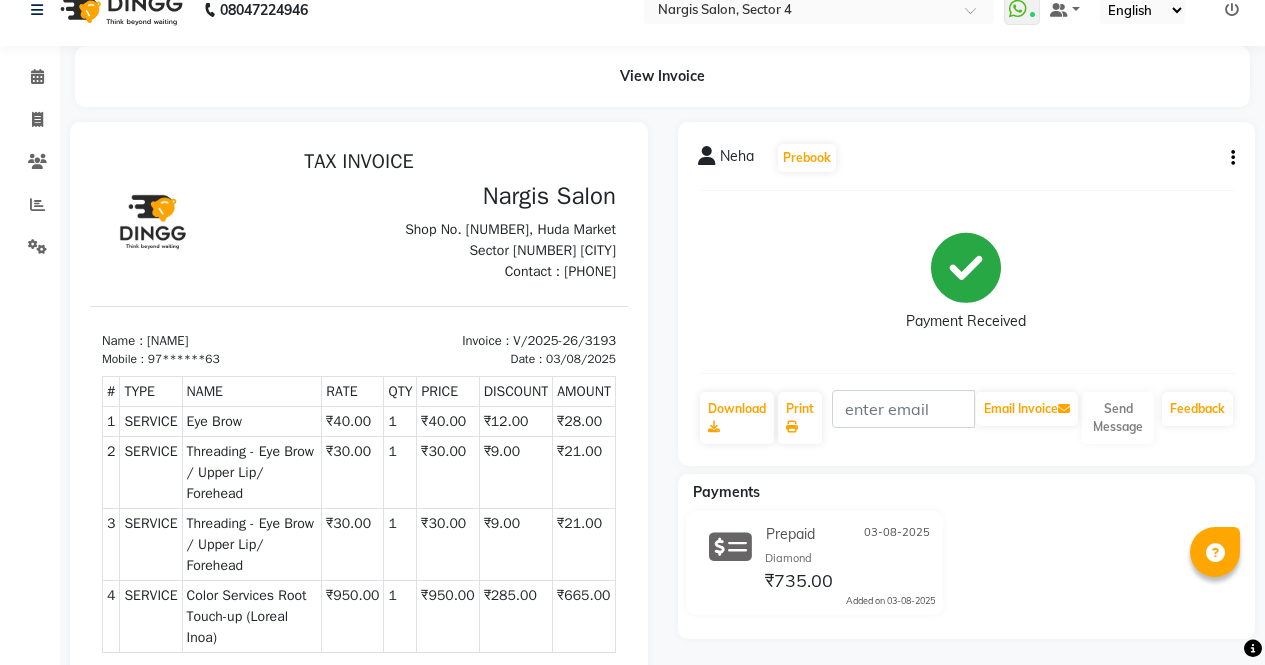 scroll, scrollTop: 0, scrollLeft: 0, axis: both 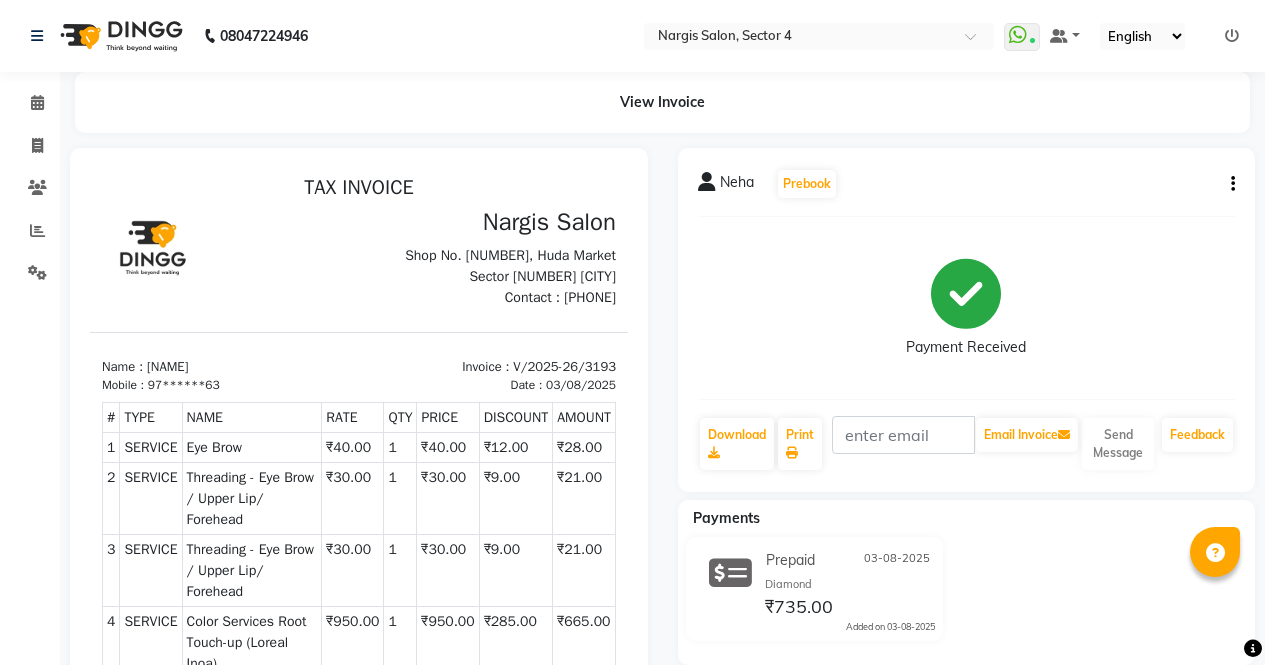 click on "Invoice" 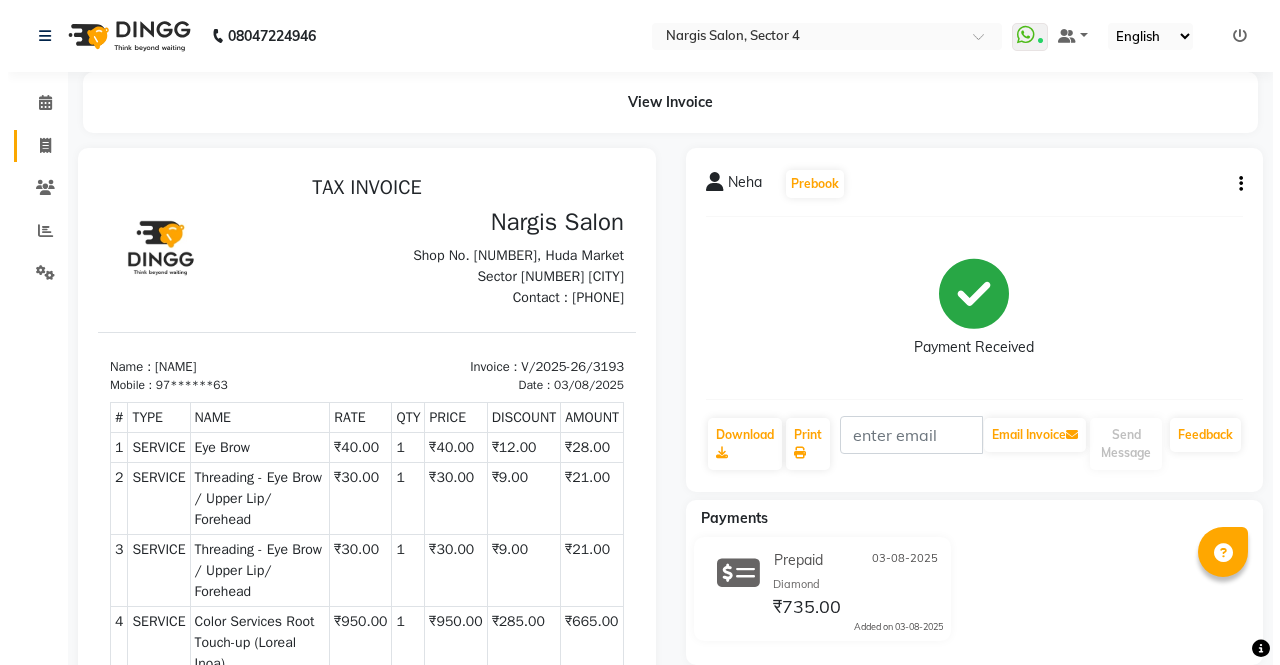 select on "service" 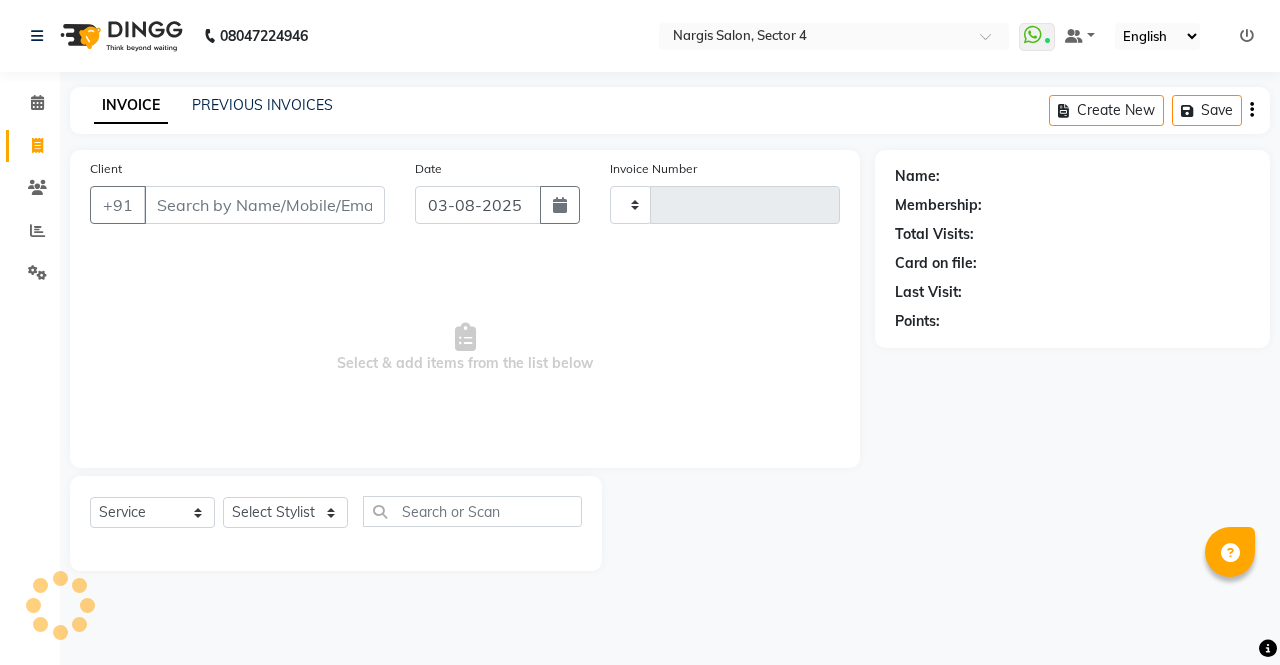 type on "3194" 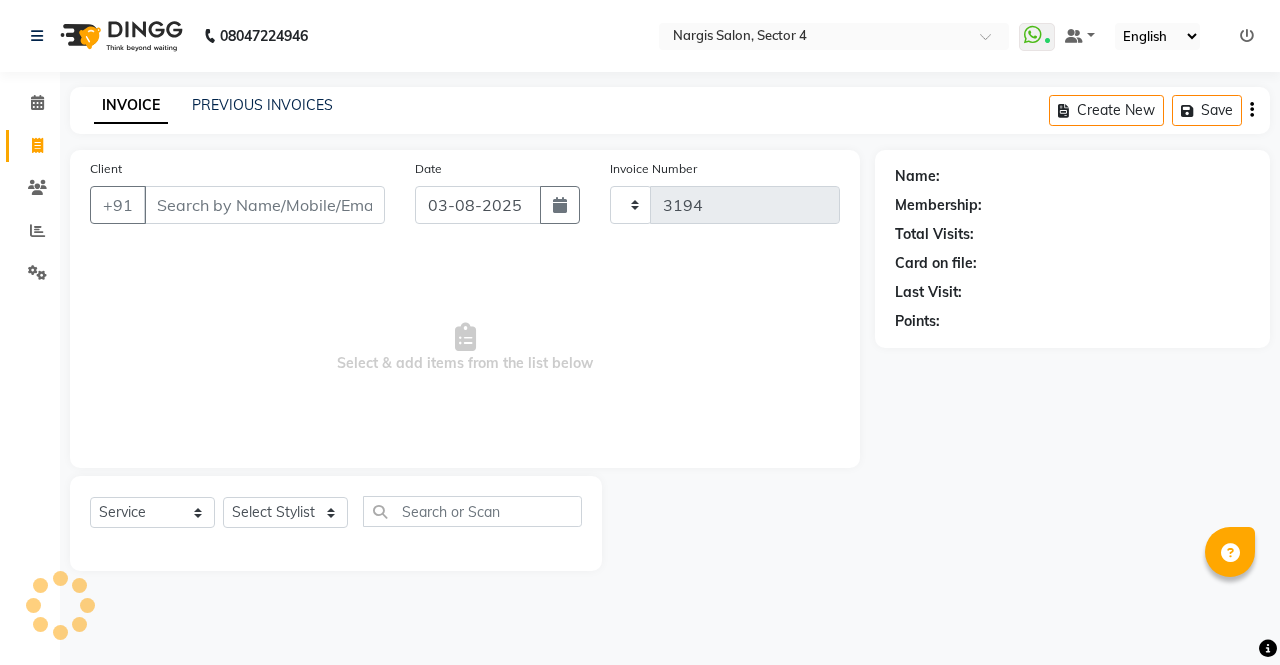 select on "4130" 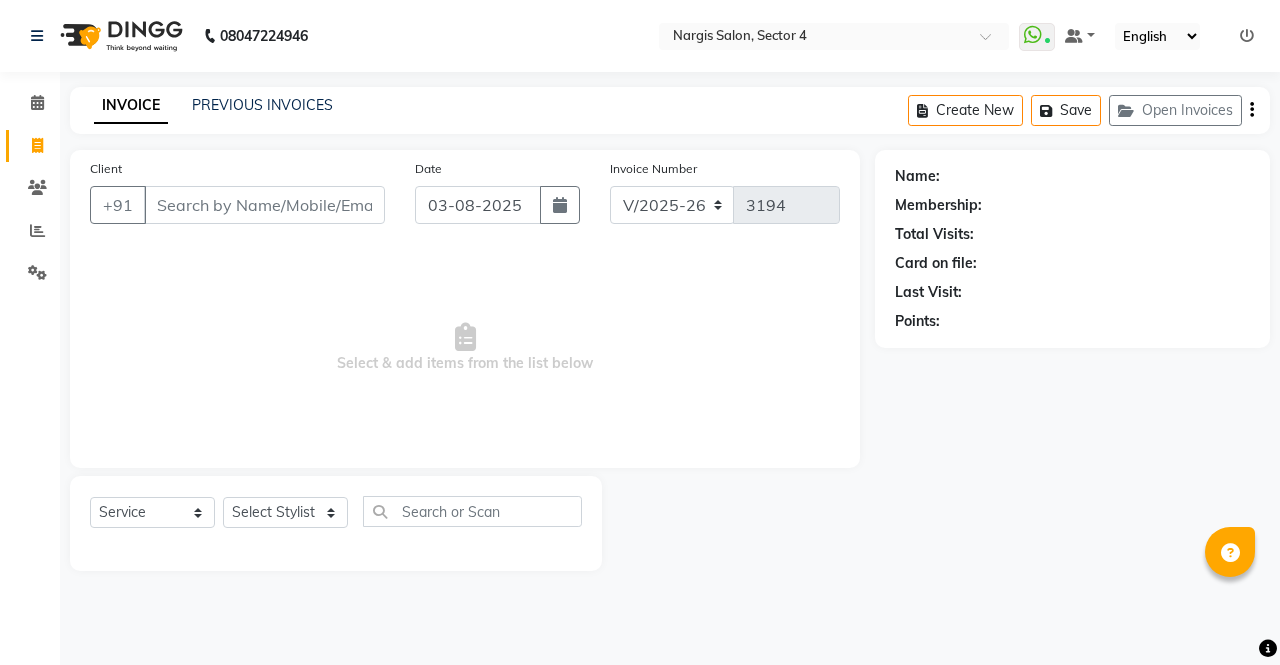 click 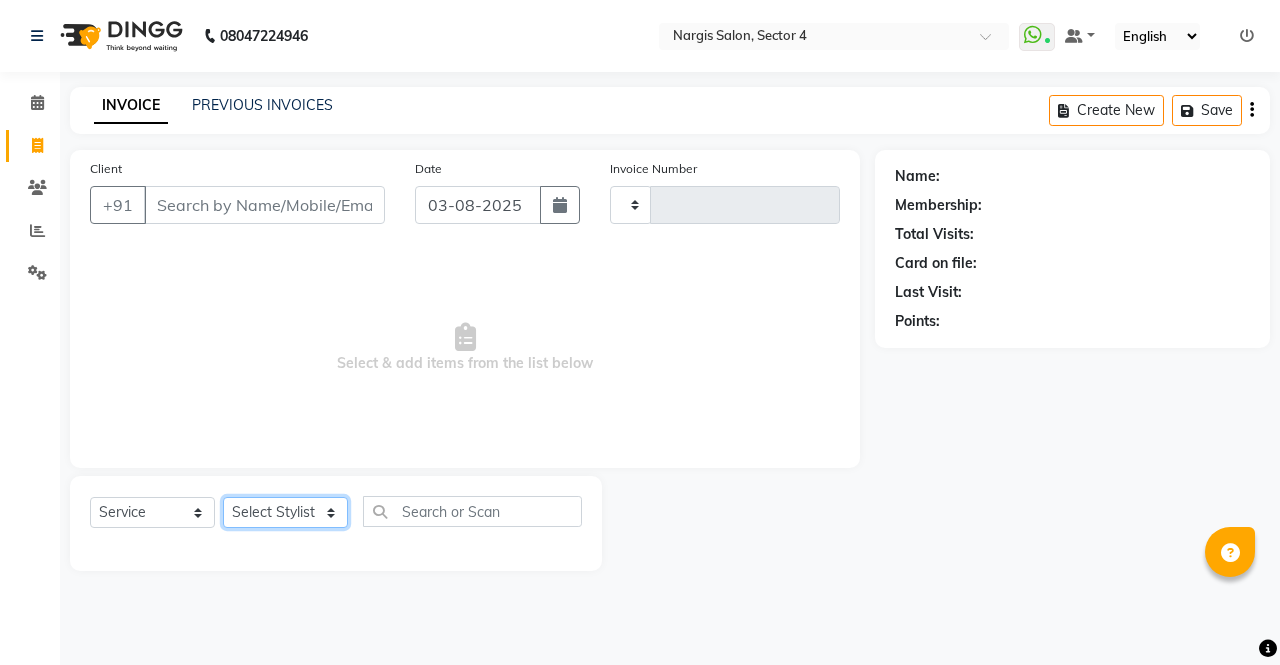 click on "Select Stylist ajeet anu armaan ashu Front Desk muskaan rakhi saima shivam soni sunil yashoda" 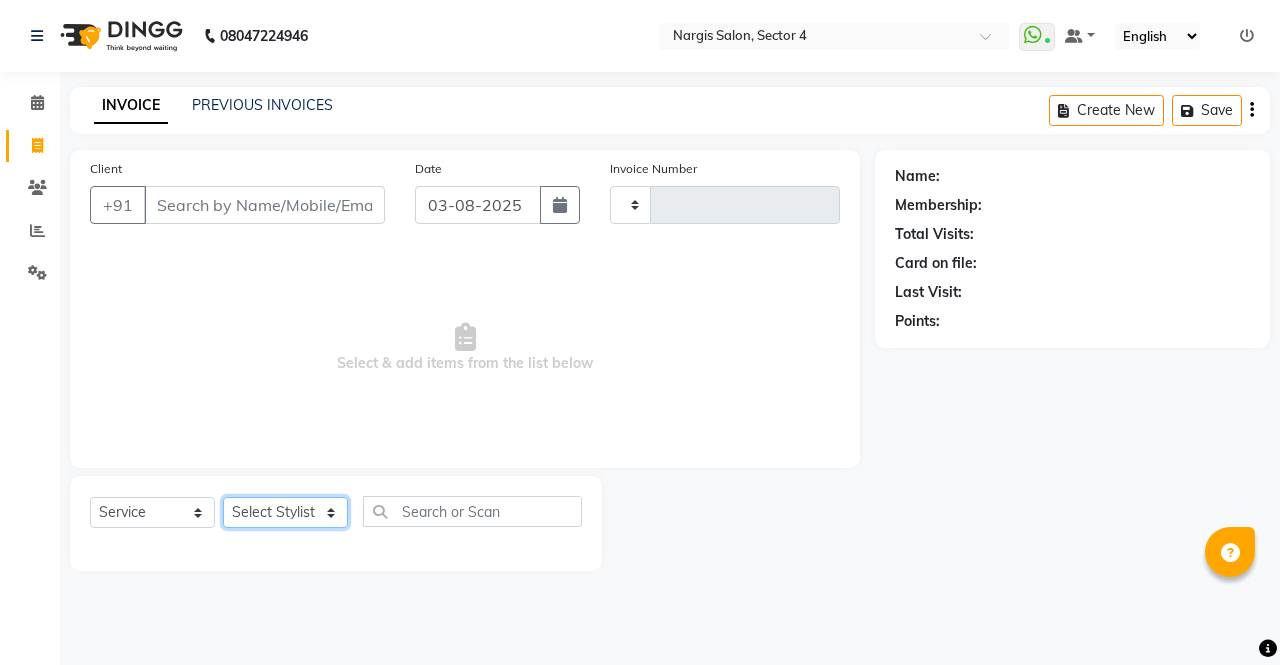 select on "86619" 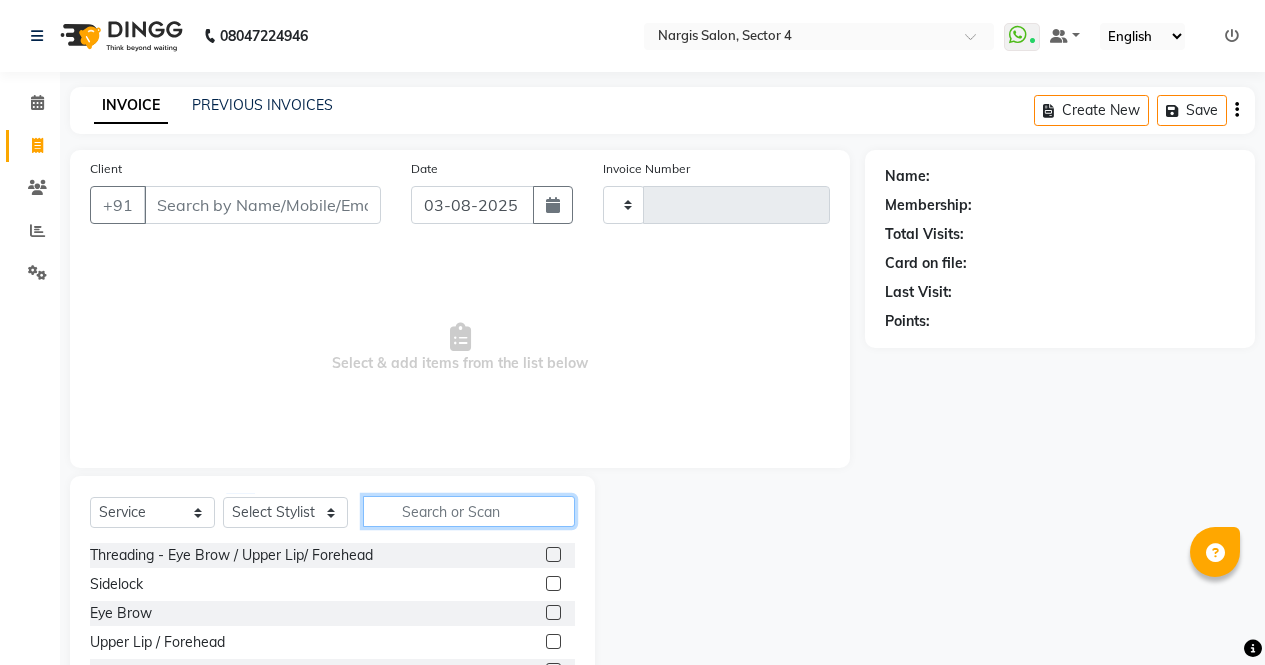 click 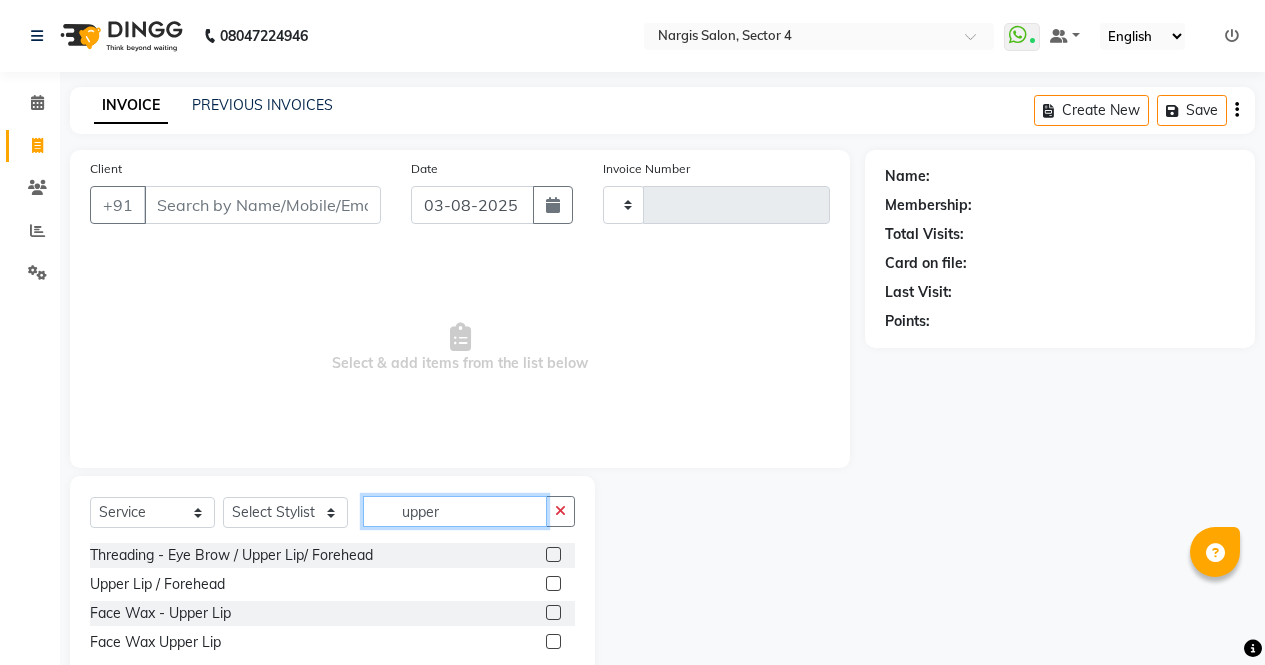 scroll, scrollTop: 52, scrollLeft: 0, axis: vertical 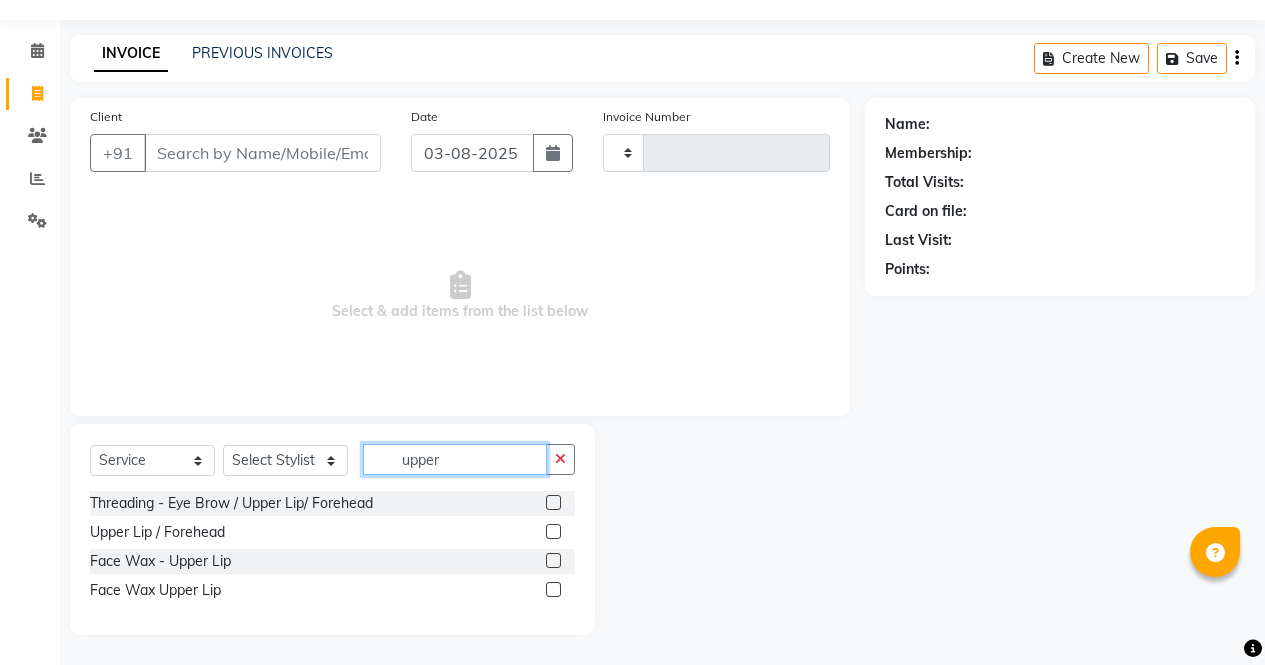 type on "upper" 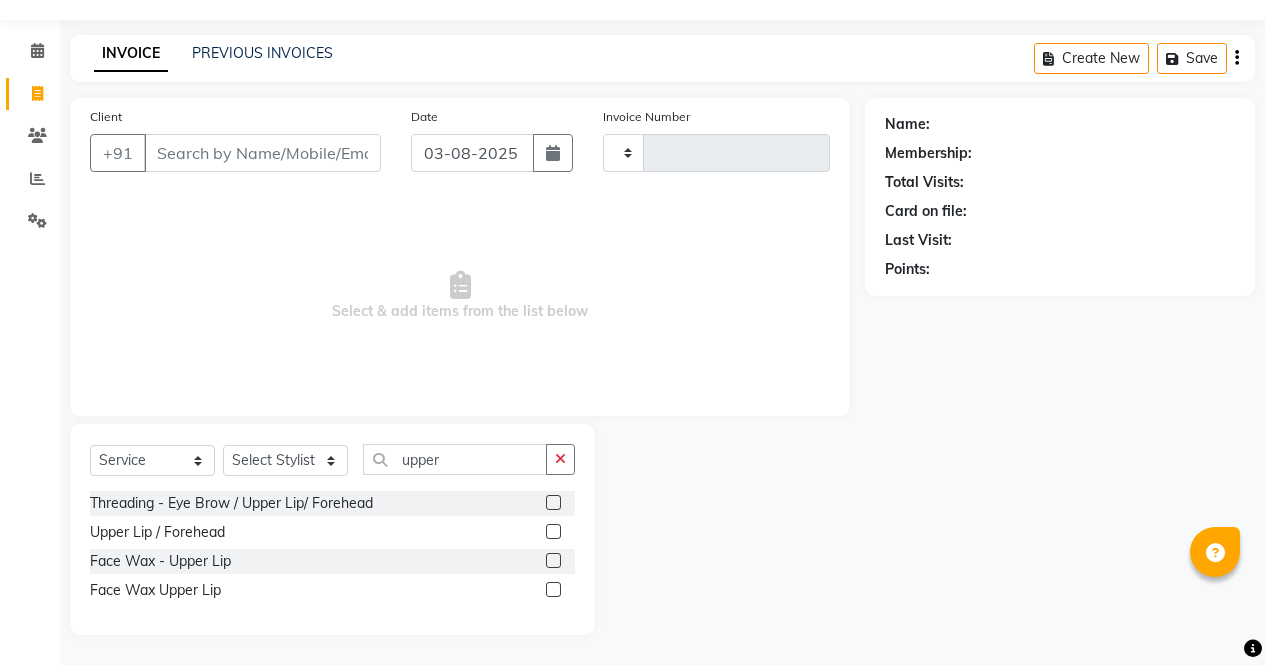 click 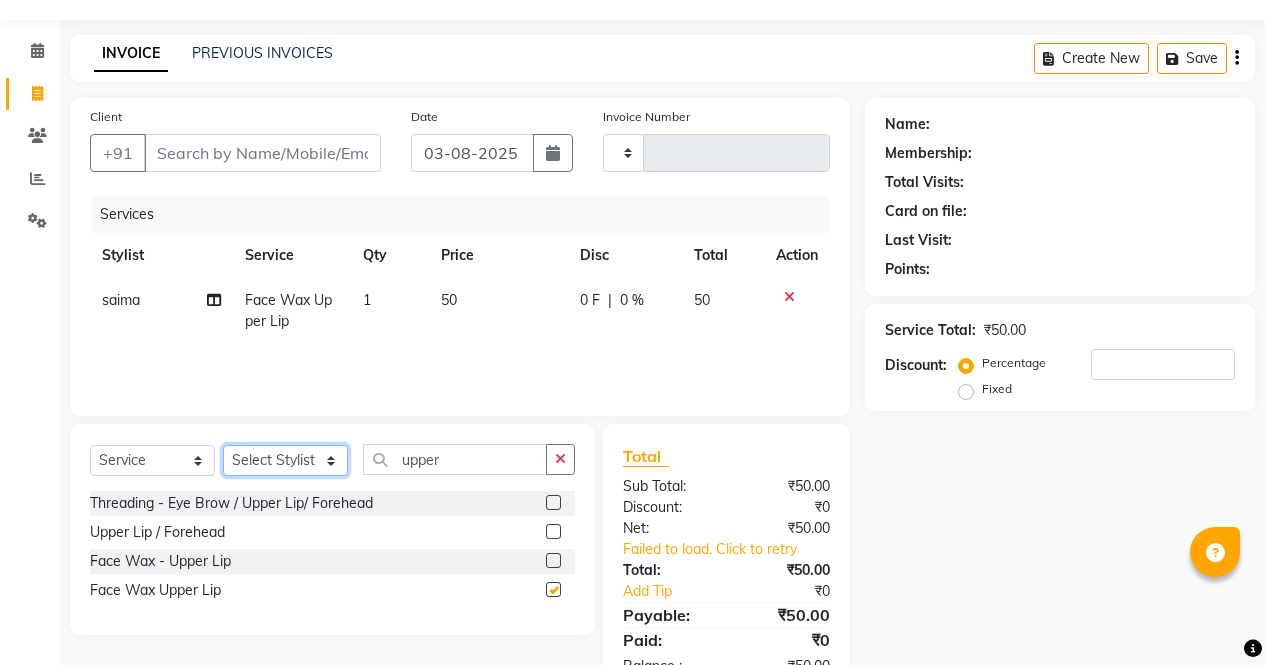 click on "Select Stylist ajeet anu armaan ashu Front Desk muskaan rakhi saima shivam soni sunil yashoda" 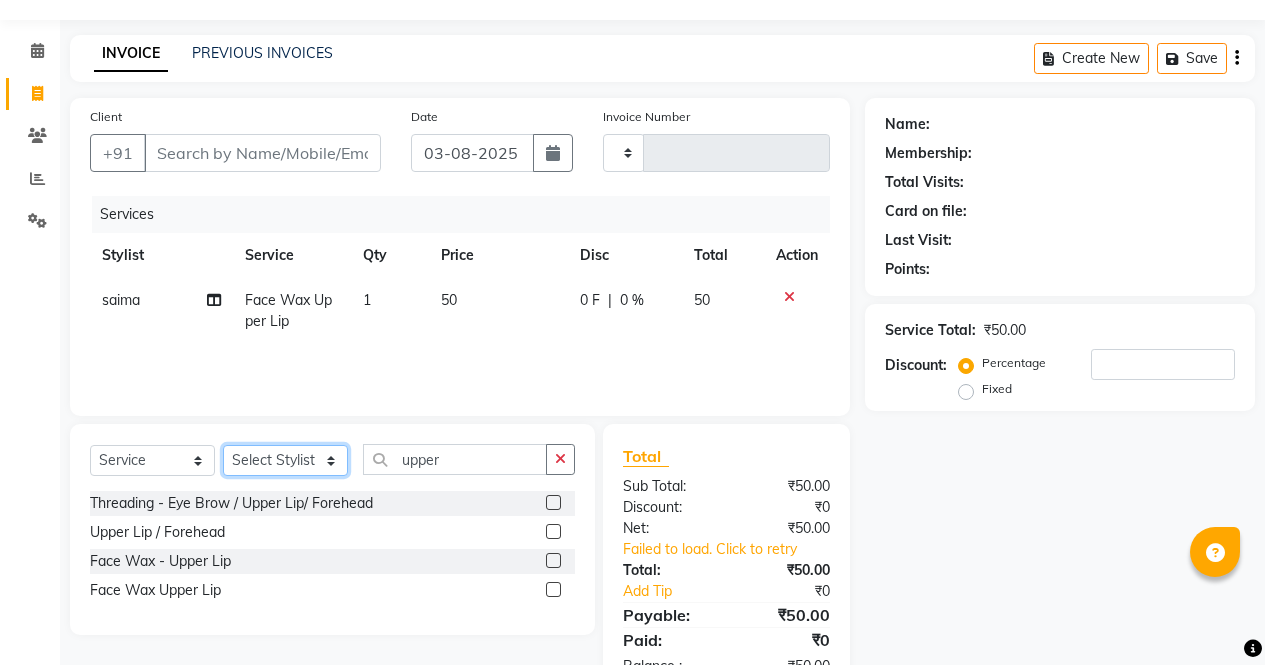 checkbox on "false" 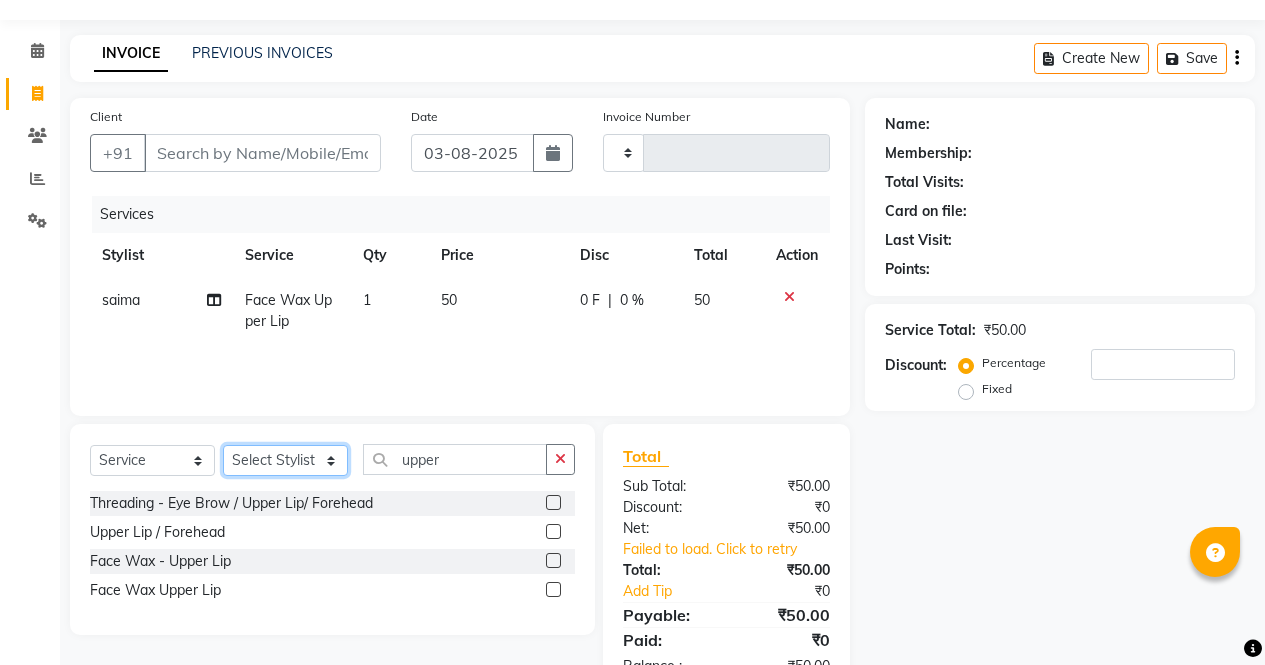 select on "28131" 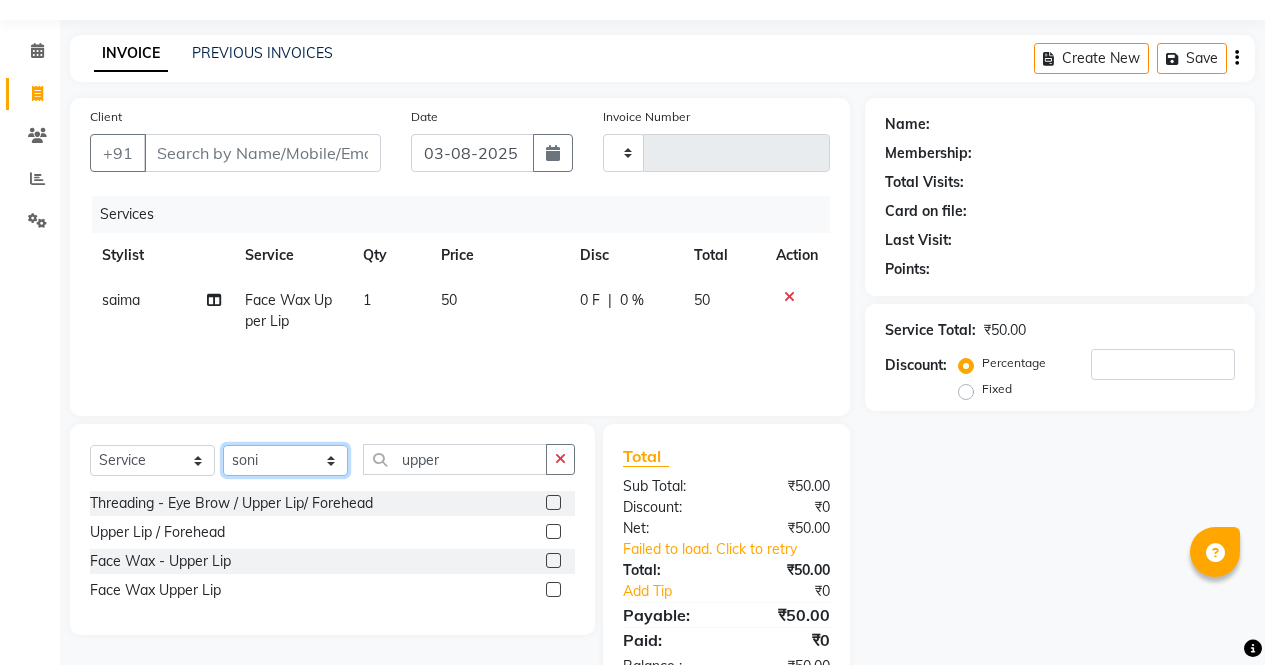 click on "Select Stylist ajeet anu armaan ashu Front Desk muskaan rakhi saima shivam soni sunil yashoda" 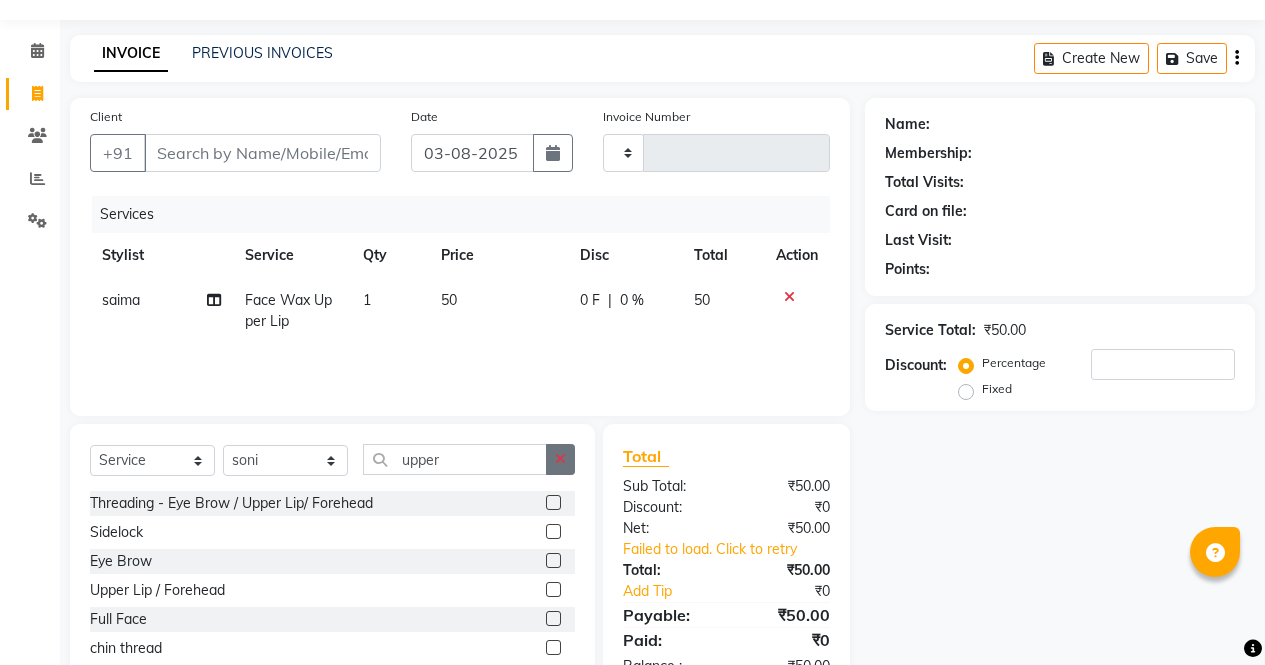 click 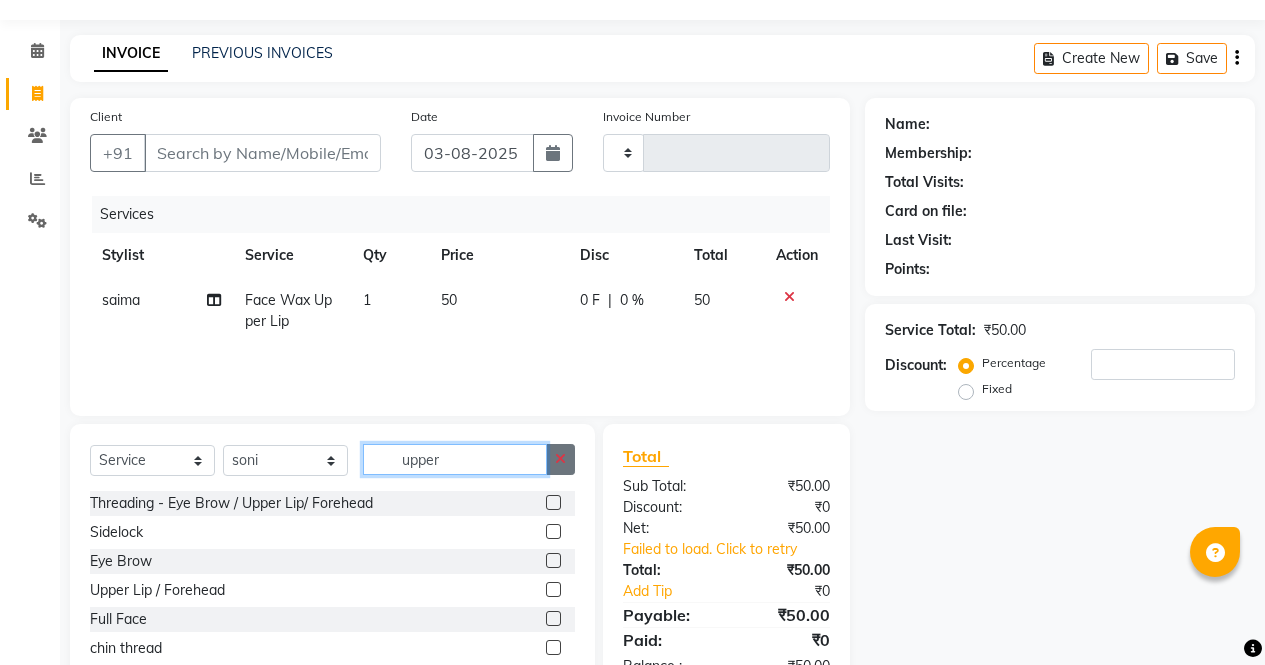 type 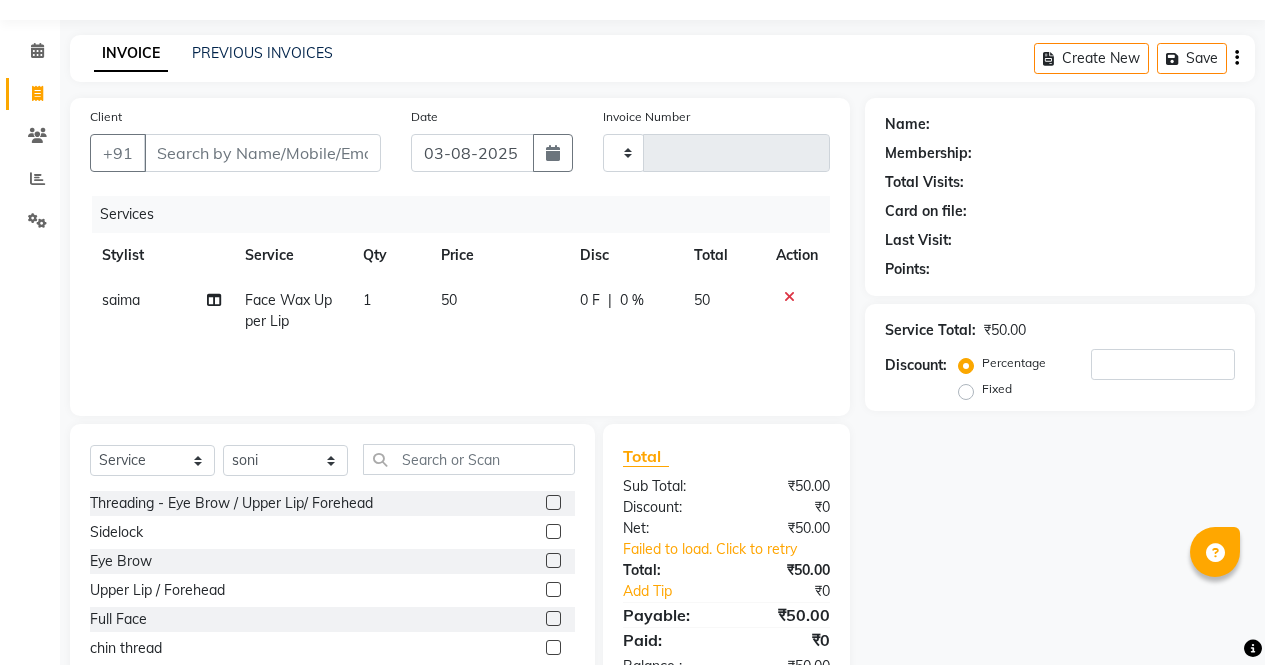 click 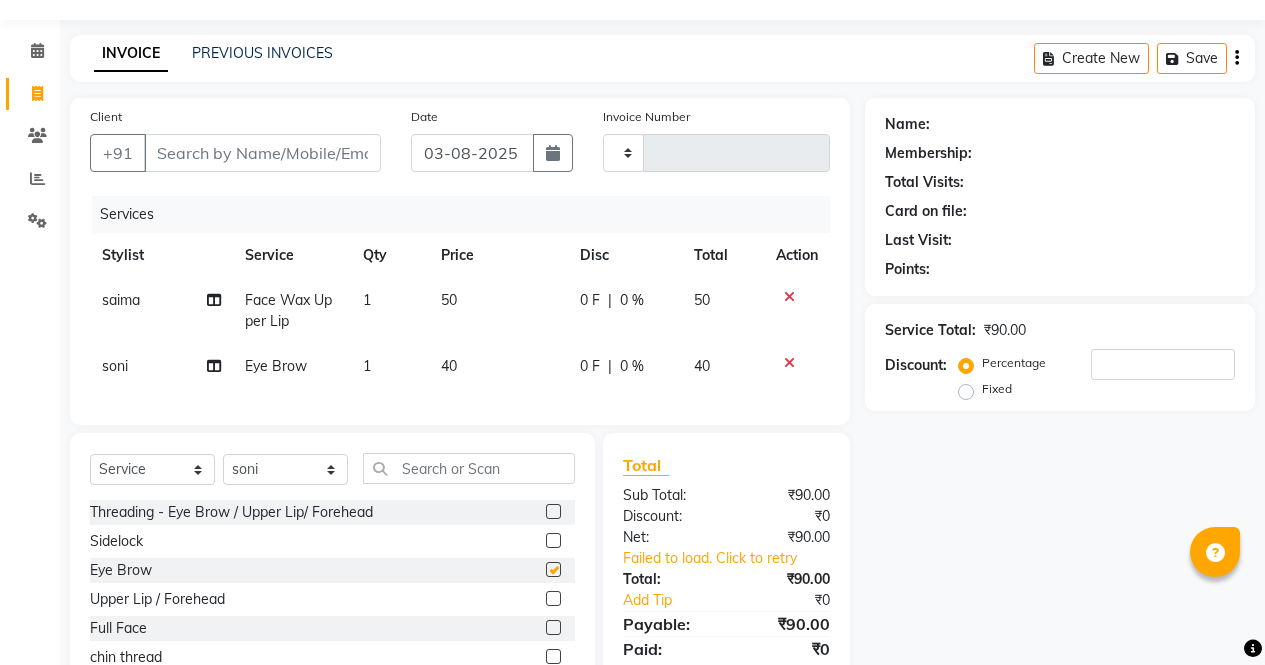 scroll, scrollTop: 0, scrollLeft: 0, axis: both 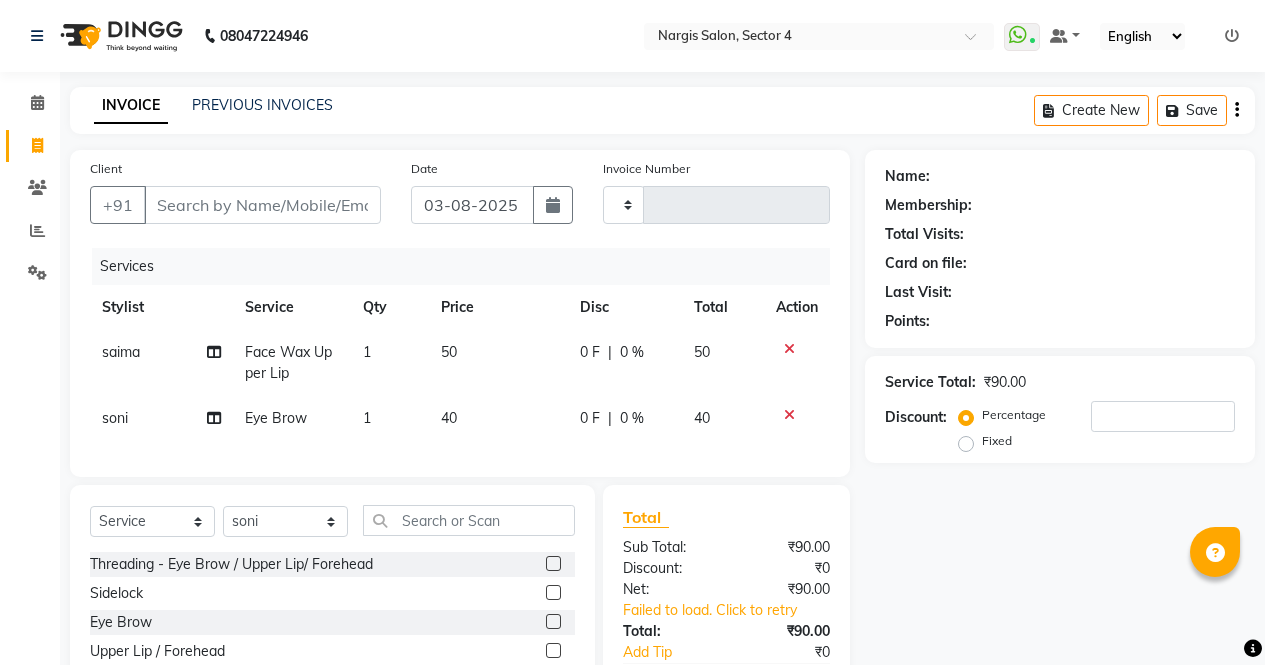 checkbox on "false" 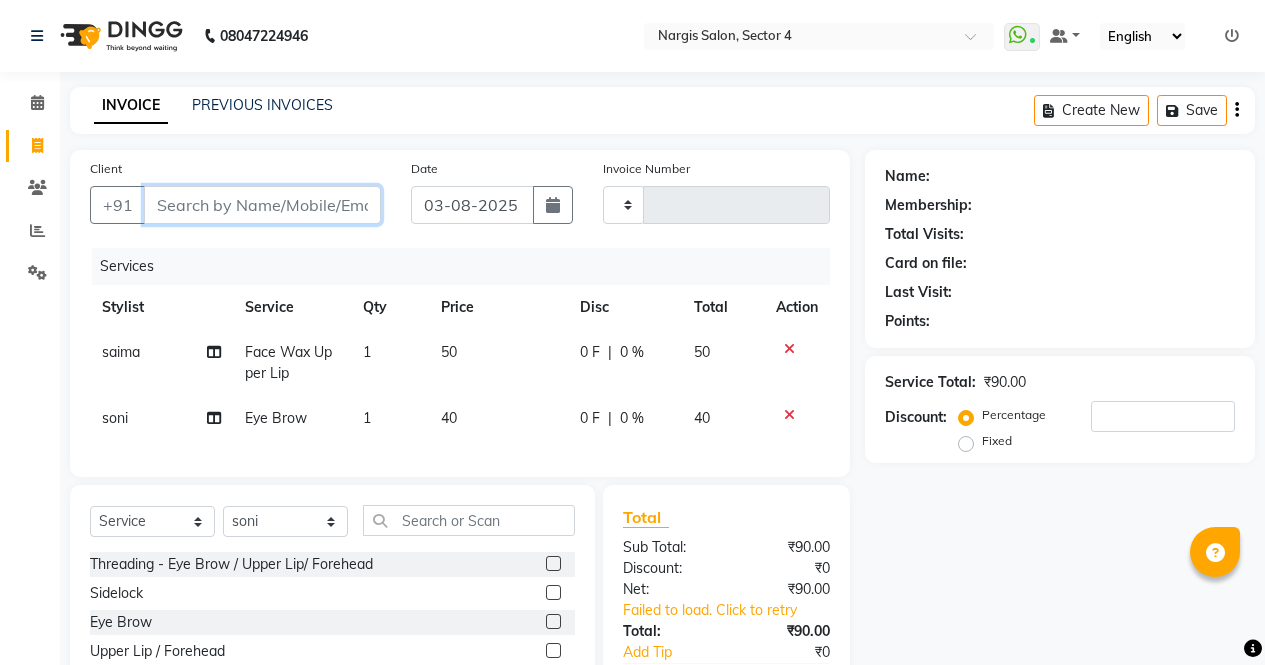 click on "Client" at bounding box center [262, 205] 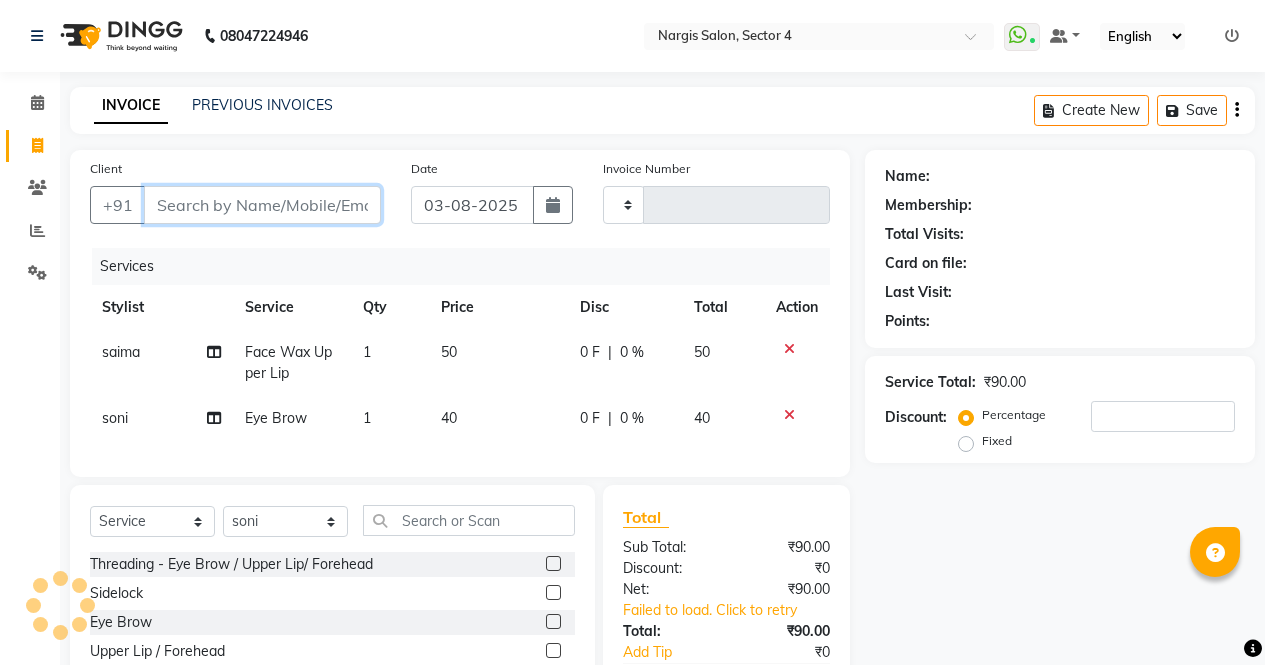 type on "9" 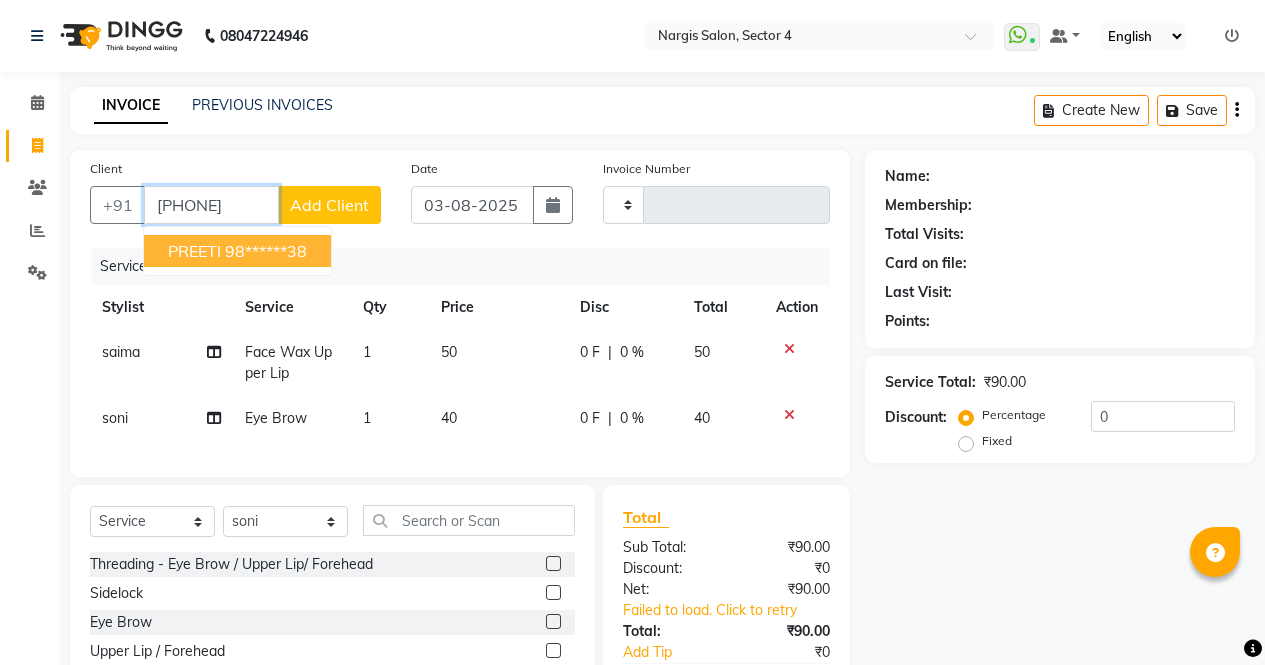 click on "PREETI" at bounding box center [194, 251] 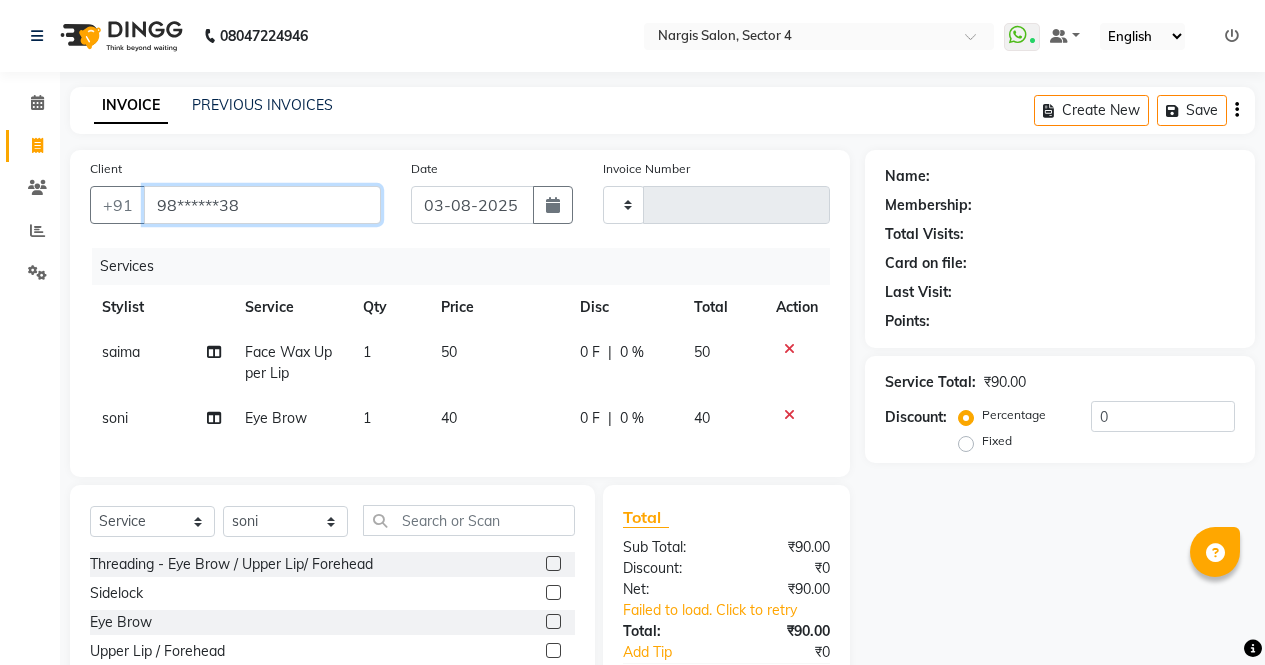 type on "98******38" 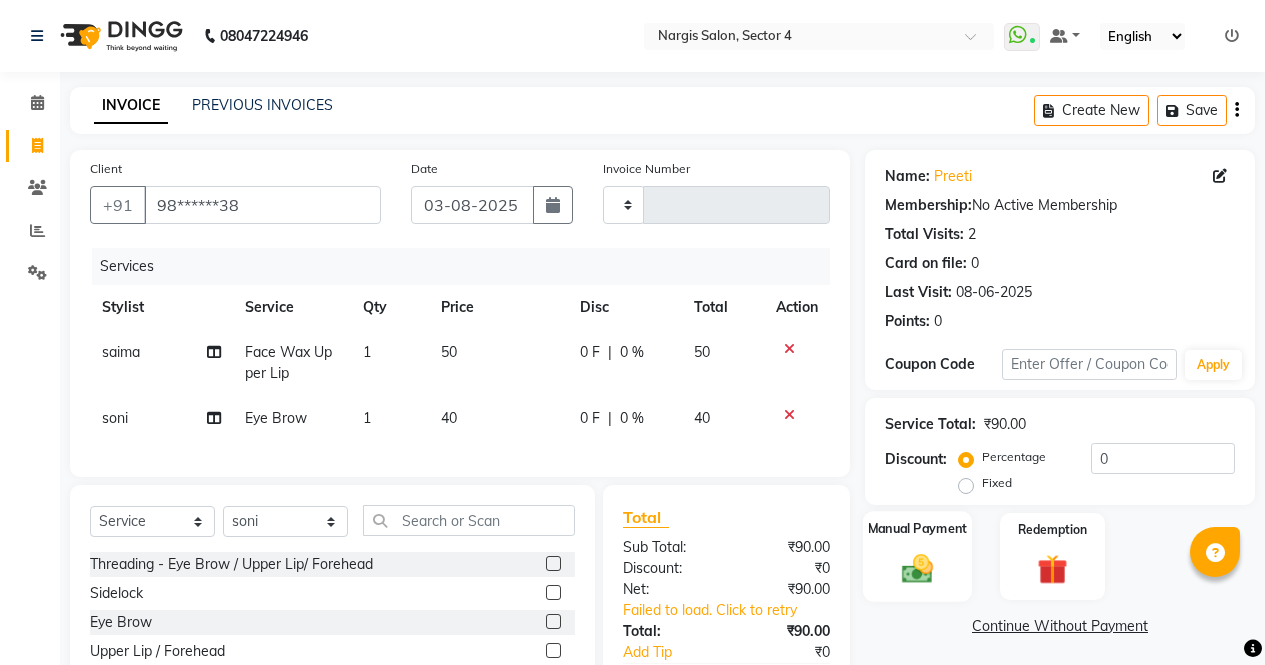 click on "Manual Payment" 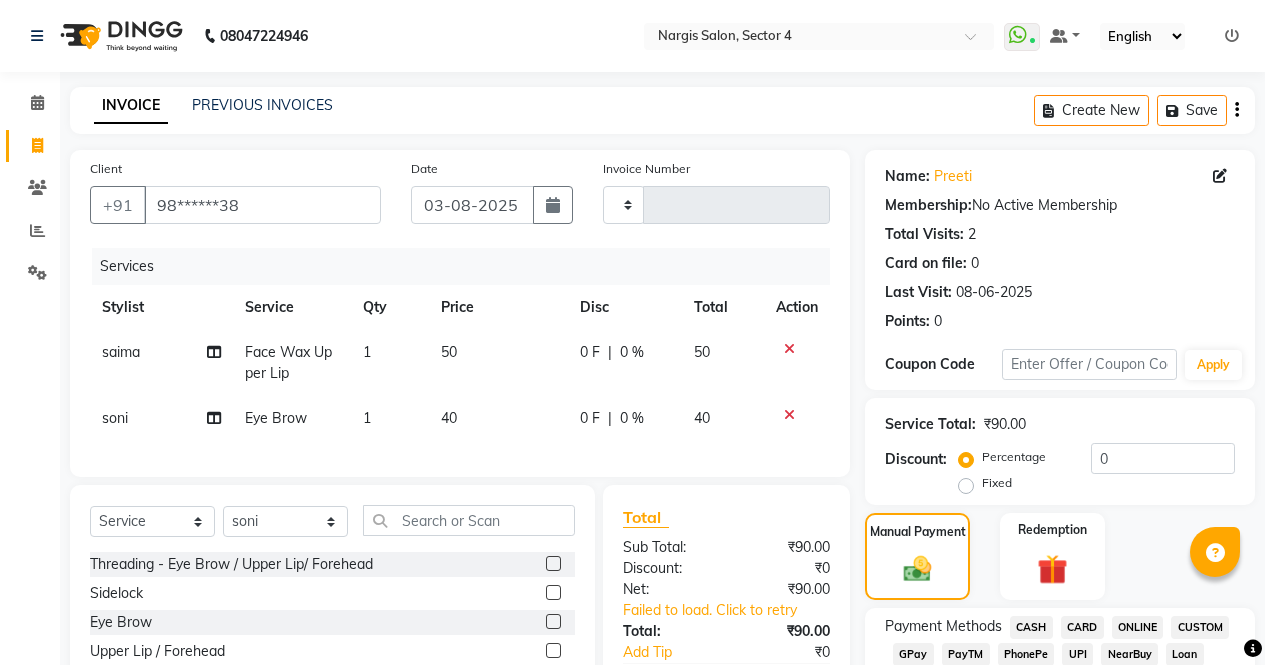 click on "CASH" 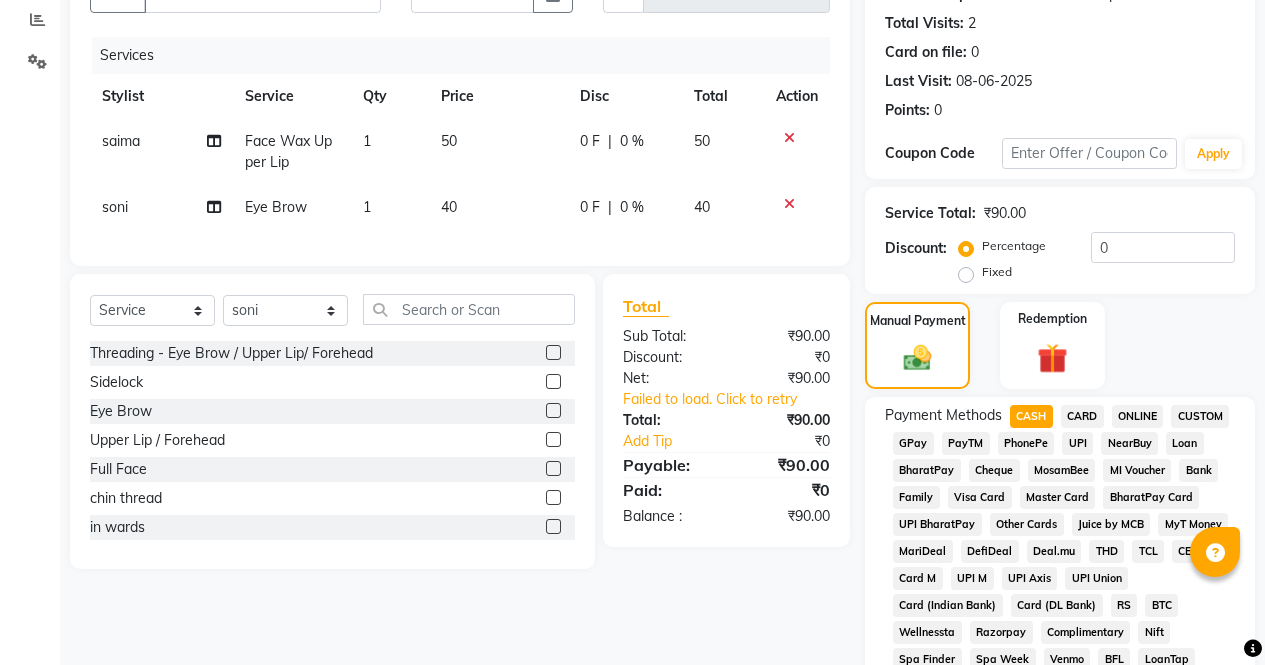 scroll, scrollTop: 238, scrollLeft: 0, axis: vertical 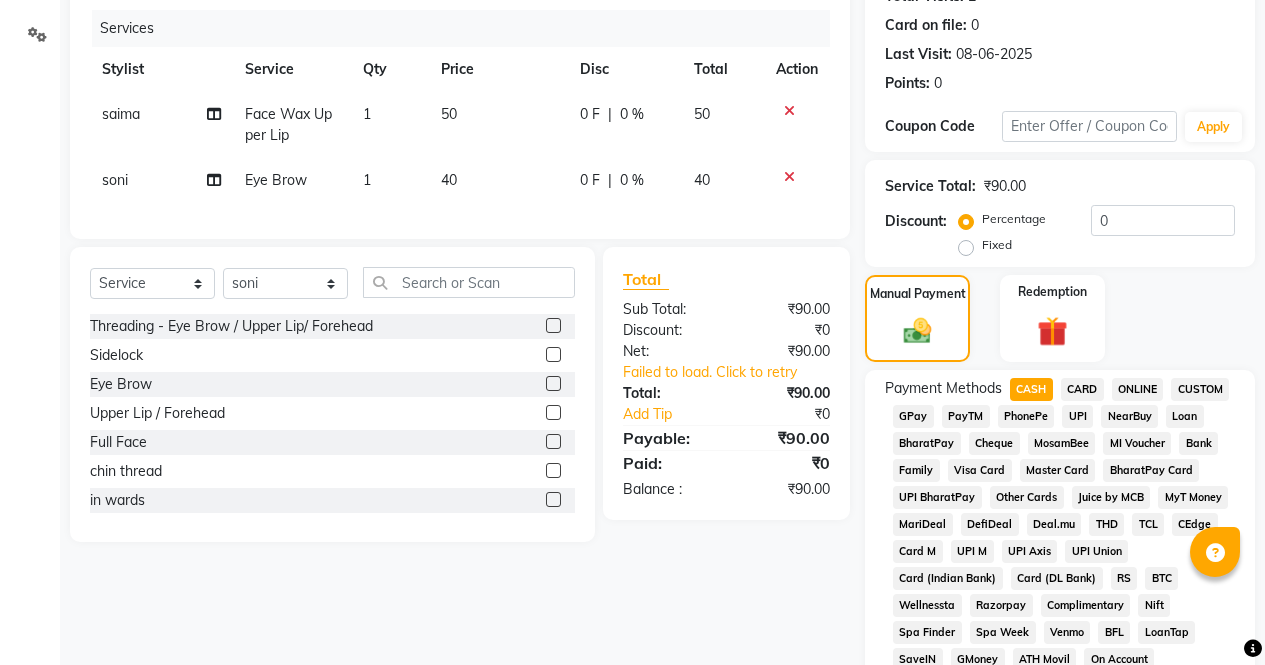 click on "ONLINE" 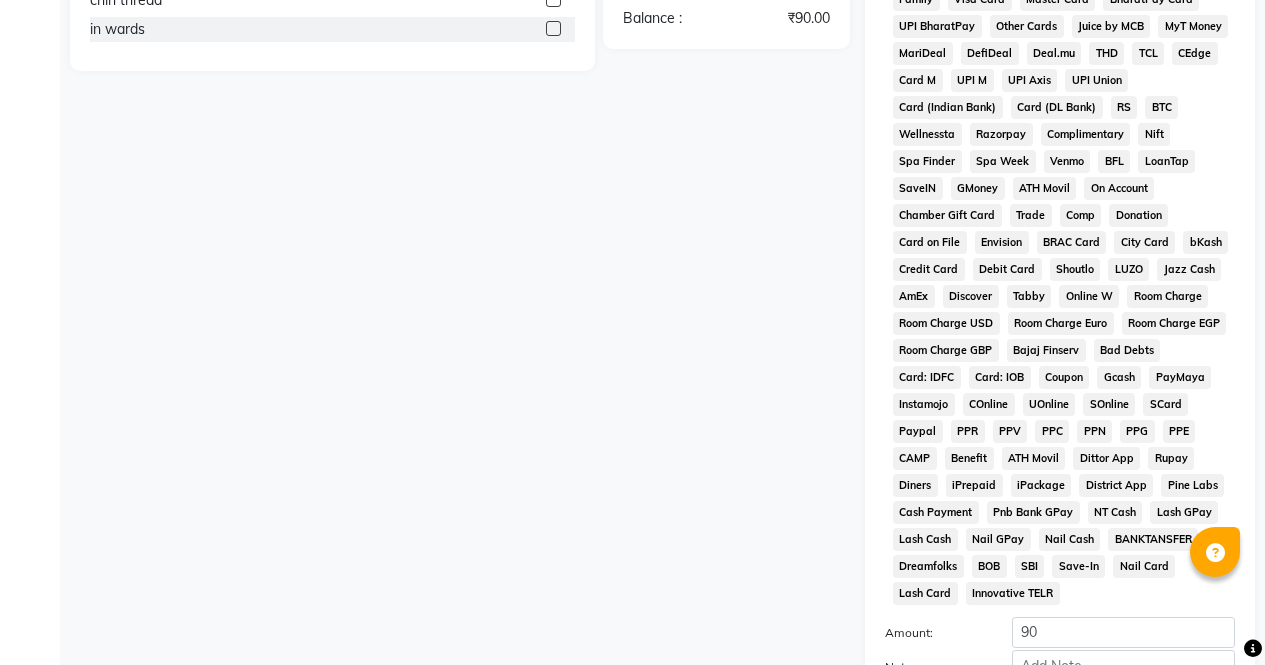scroll, scrollTop: 914, scrollLeft: 0, axis: vertical 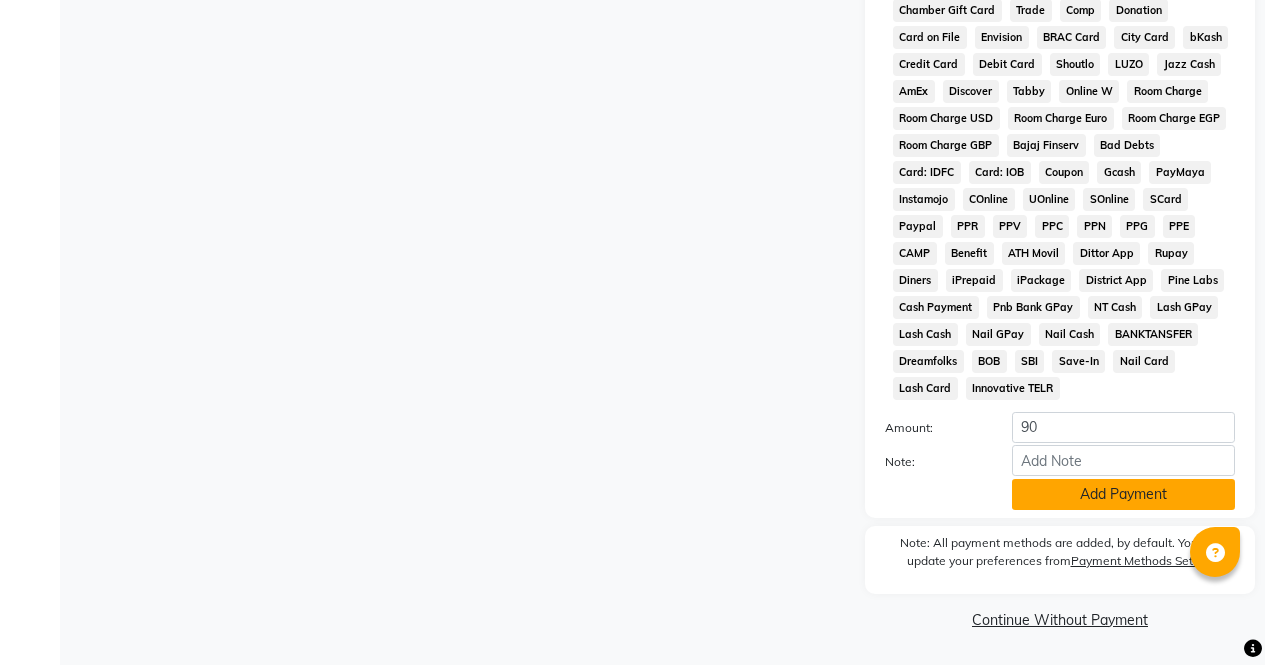 click on "Add Payment" 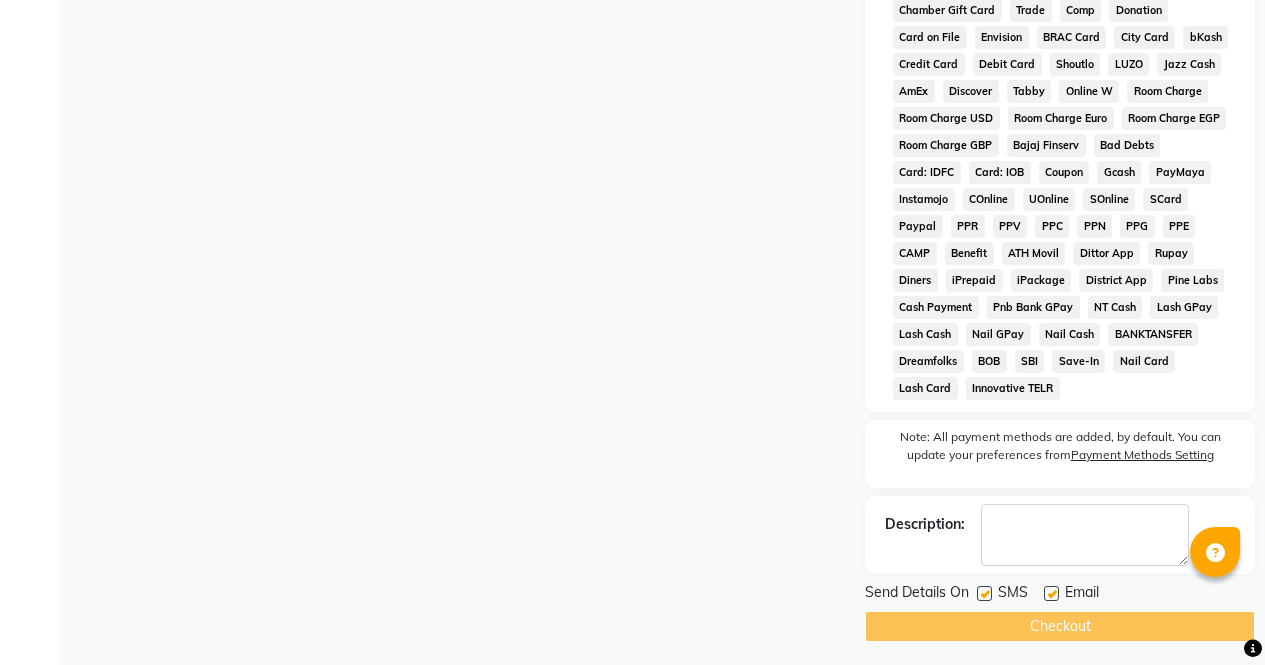 click on "Checkout" 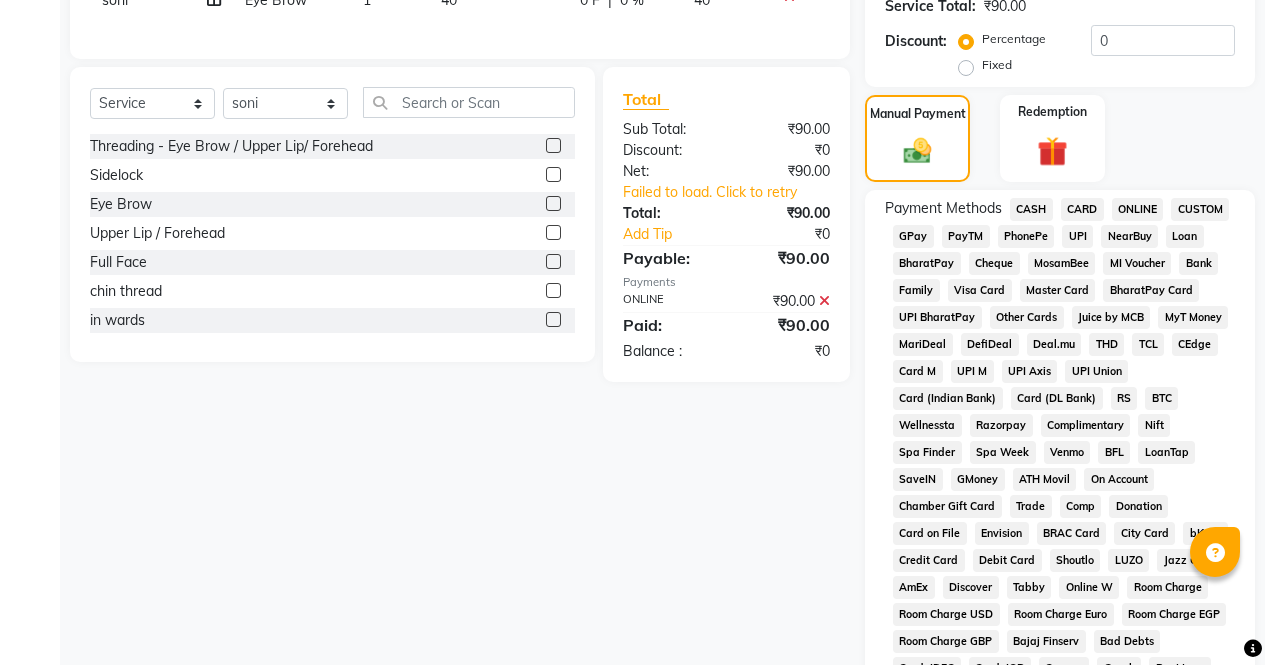 scroll, scrollTop: 415, scrollLeft: 0, axis: vertical 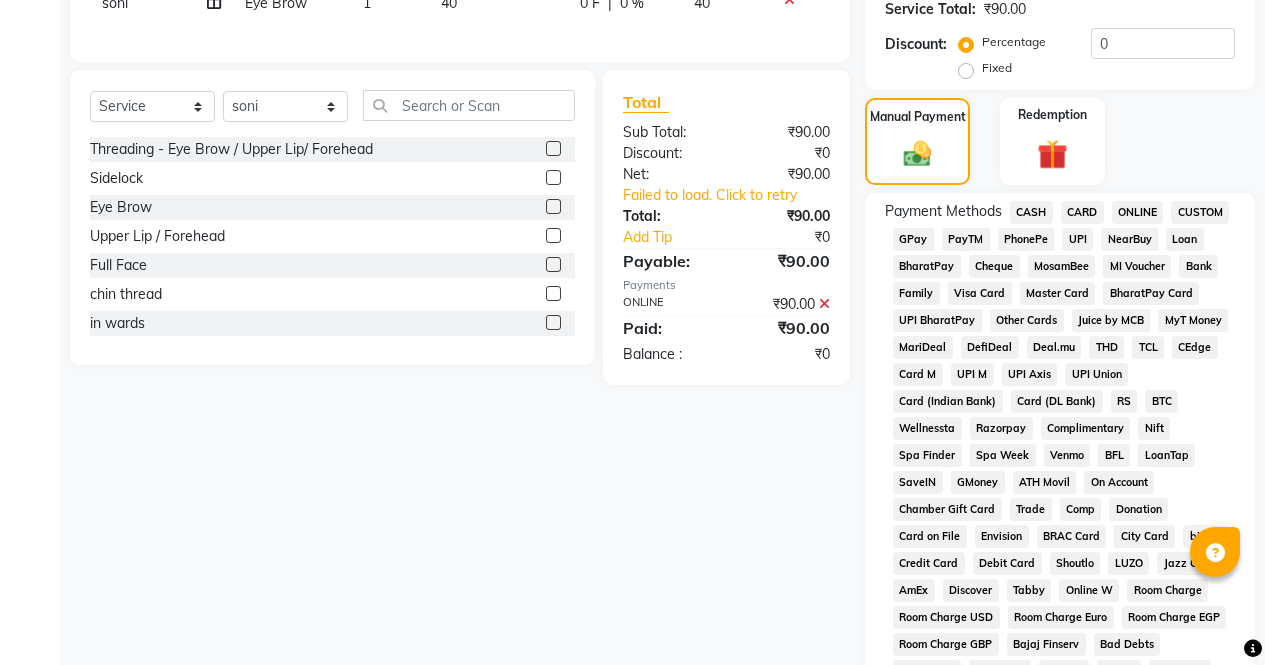click on "ONLINE" 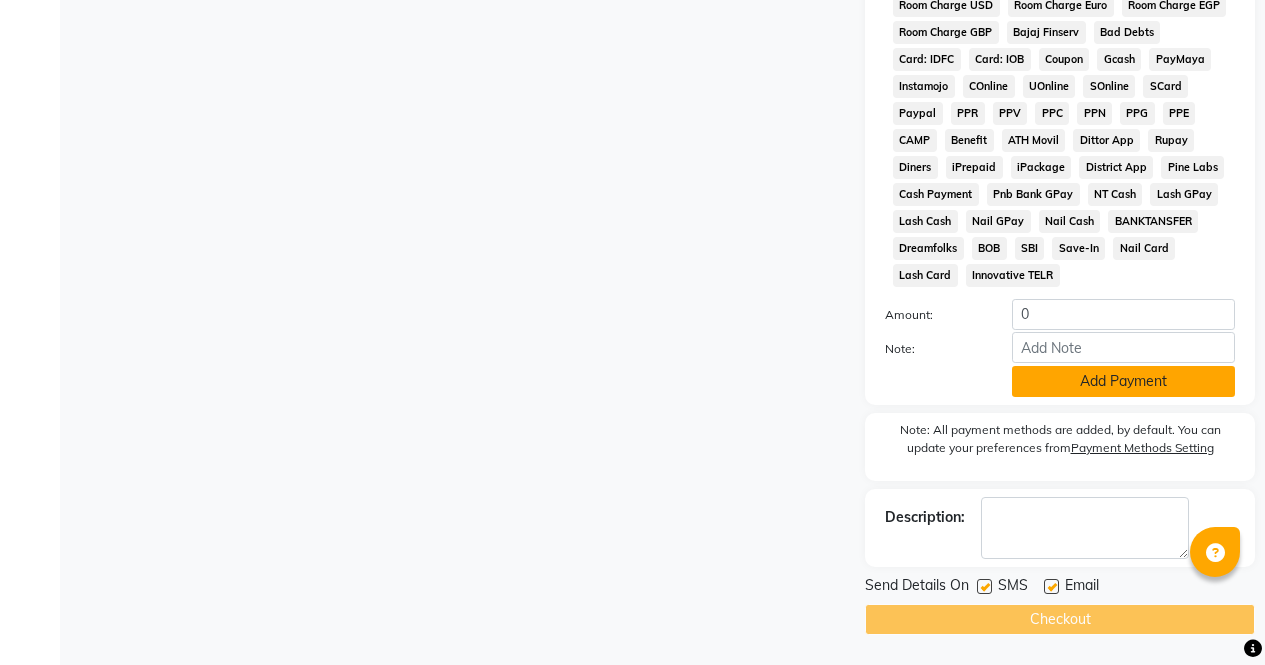 click on "Add Payment" 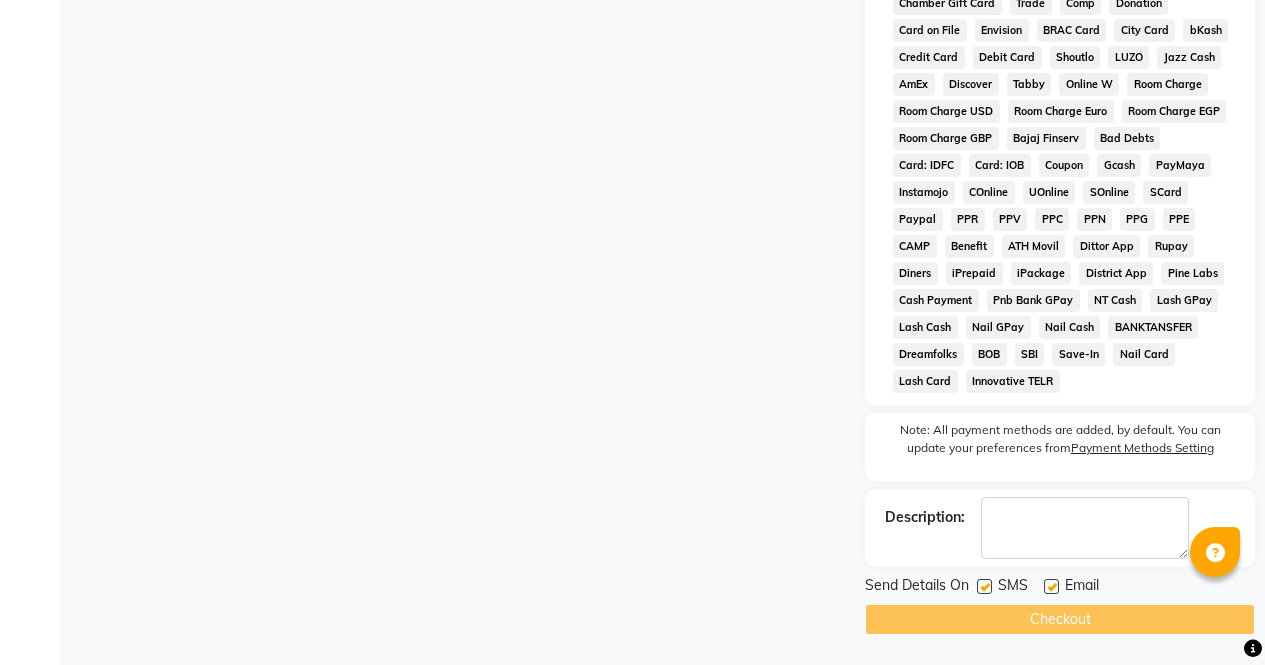 click on "Checkout" 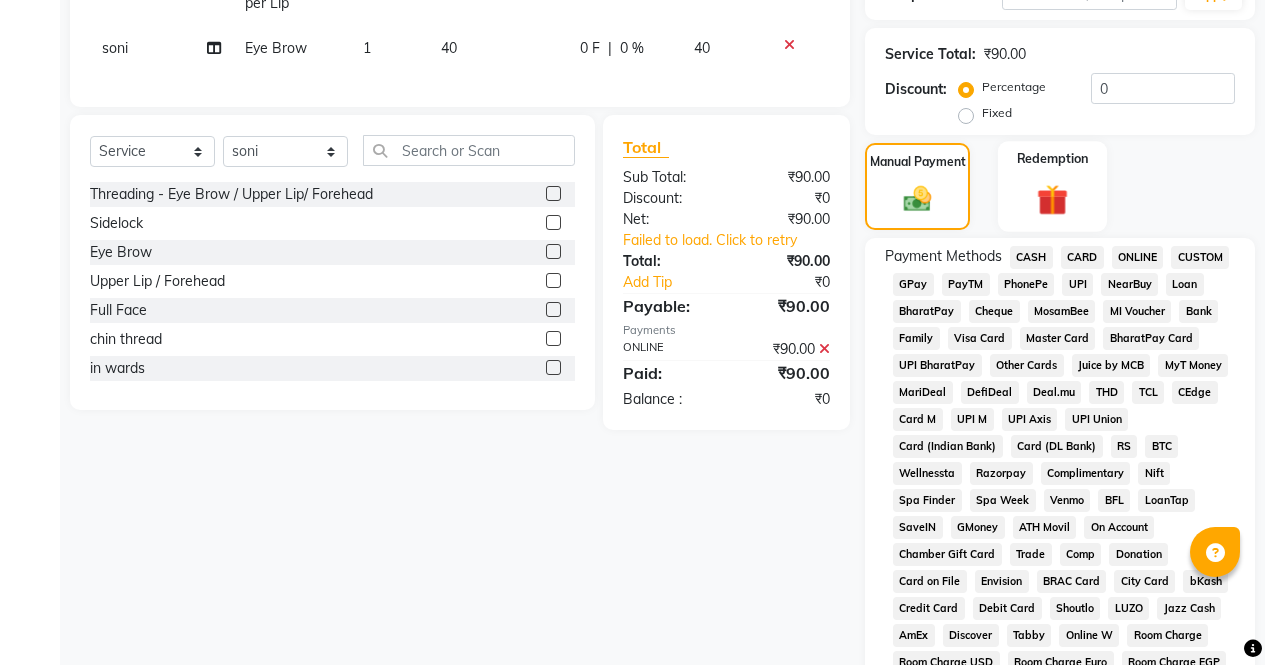 click 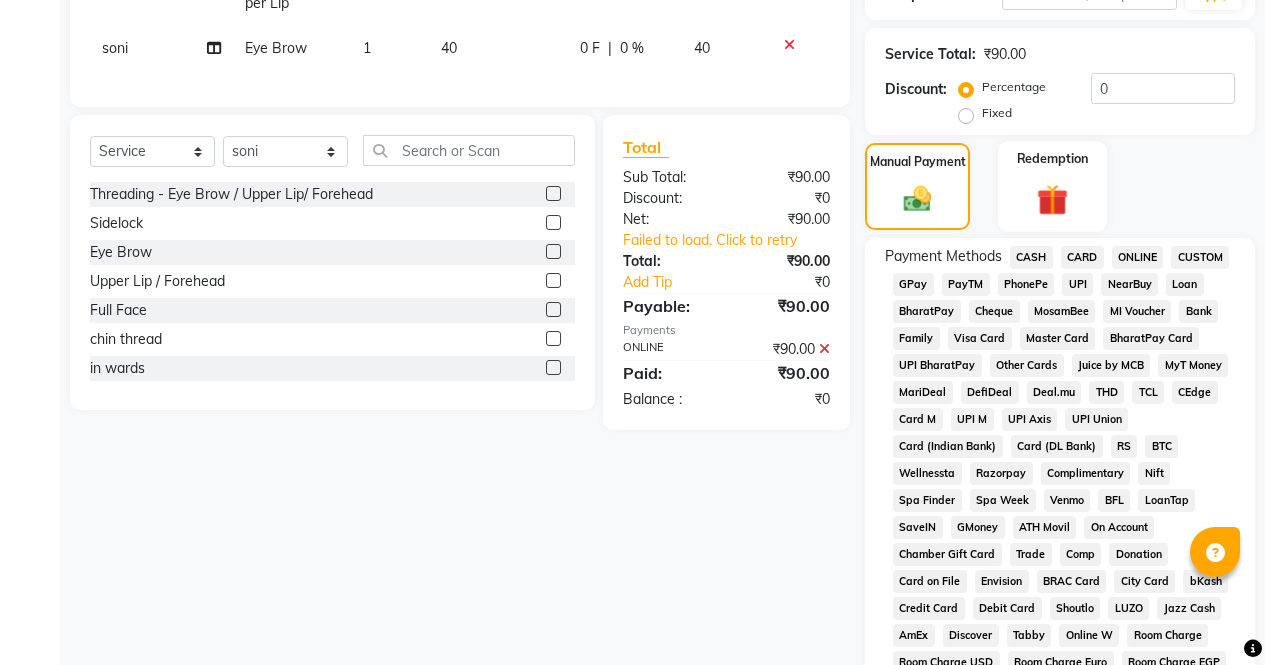 scroll, scrollTop: 324, scrollLeft: 0, axis: vertical 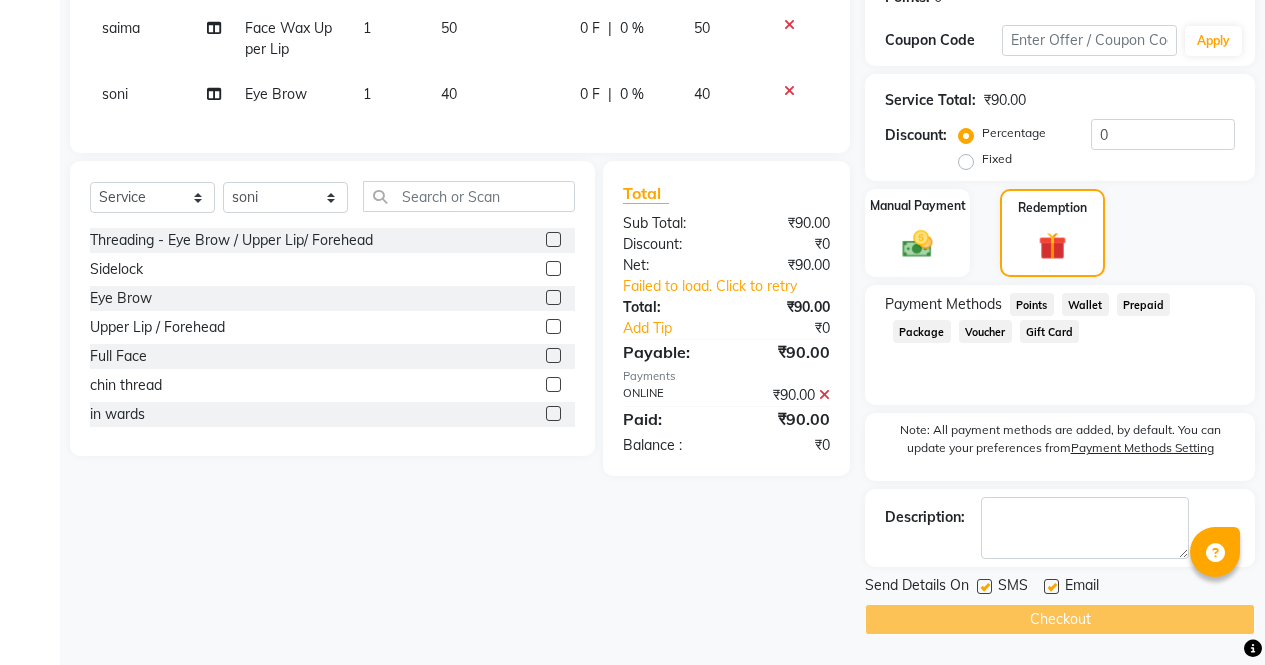 click on "Checkout" 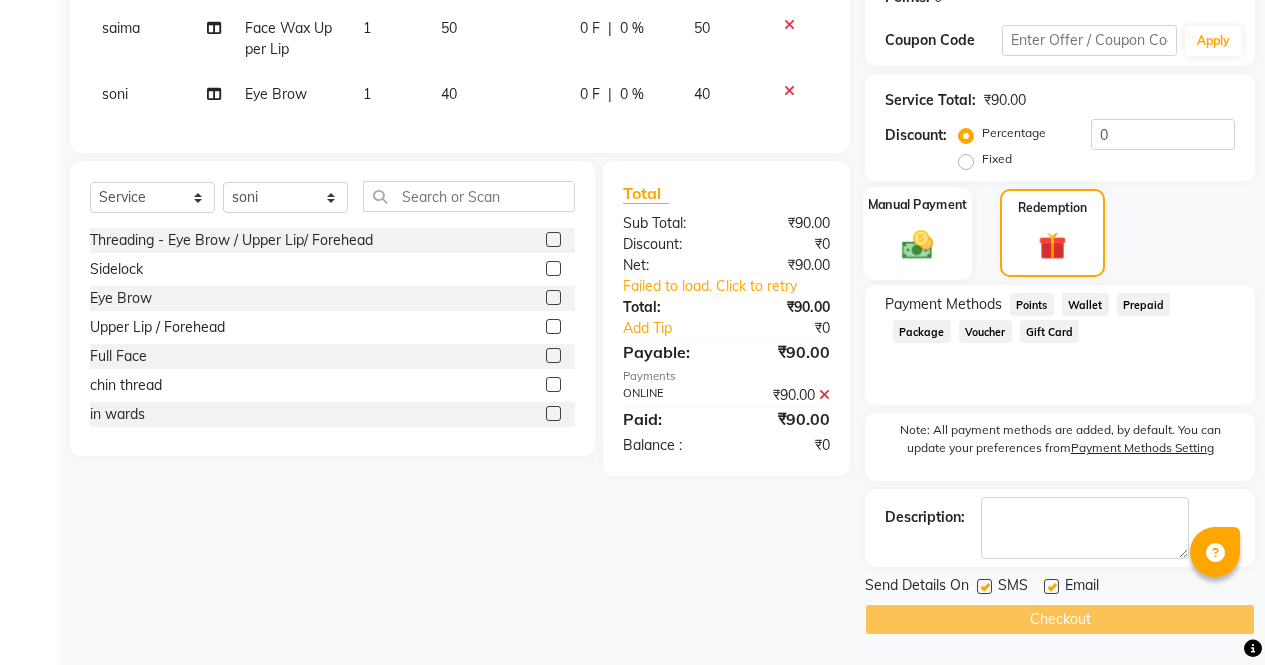 click on "Manual Payment" 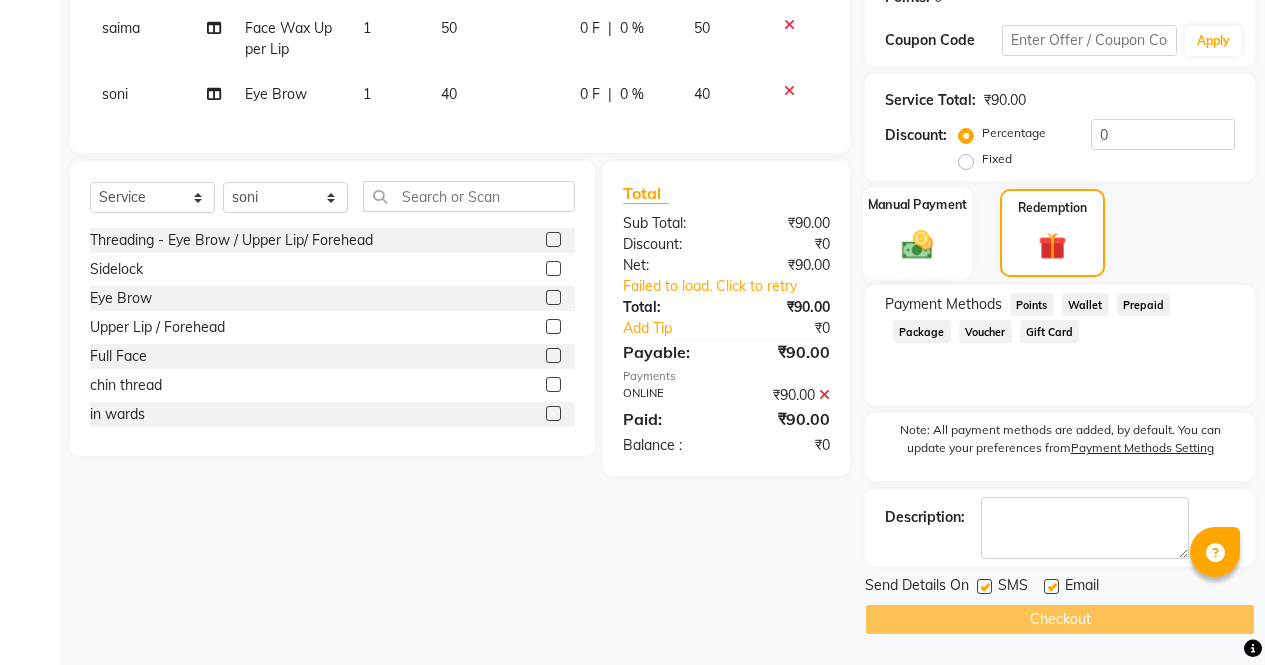 scroll, scrollTop: 370, scrollLeft: 0, axis: vertical 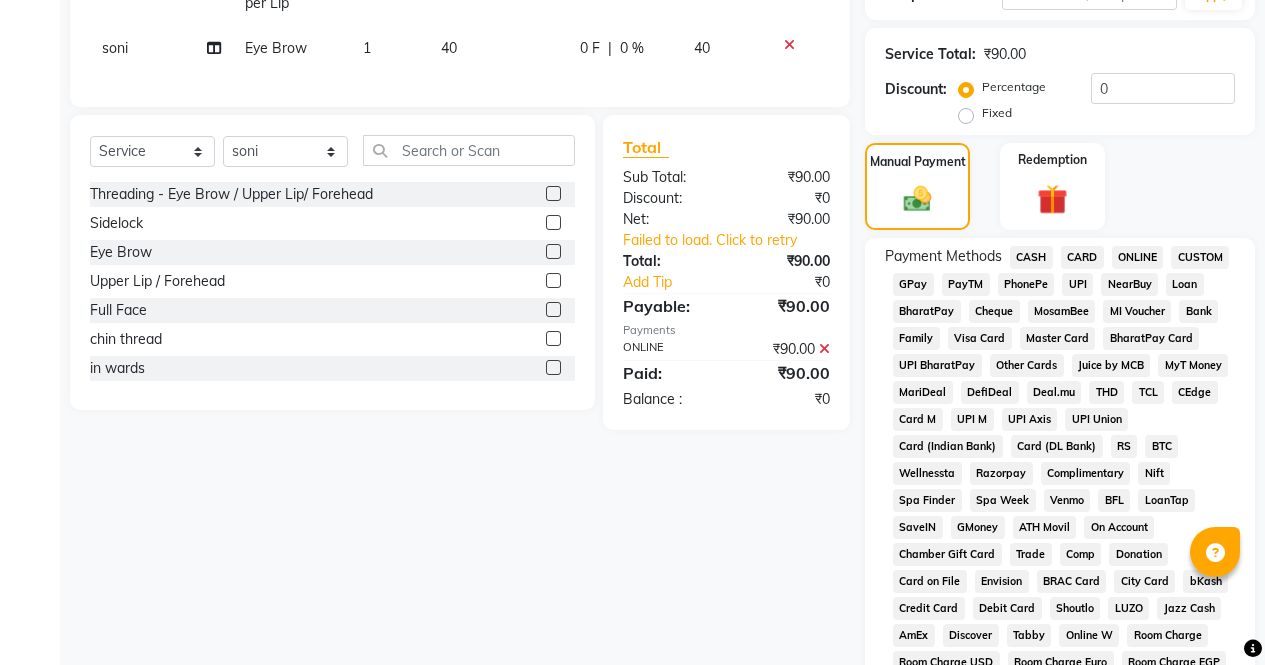 click on "ONLINE" 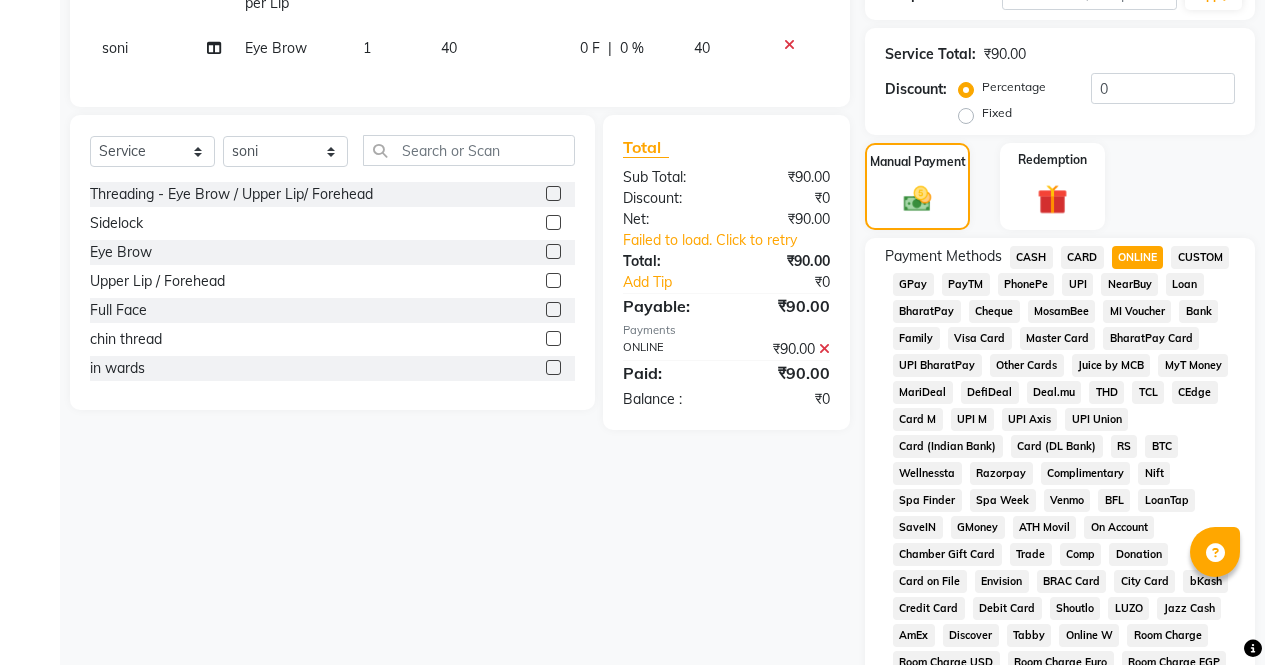 click on "Online W" 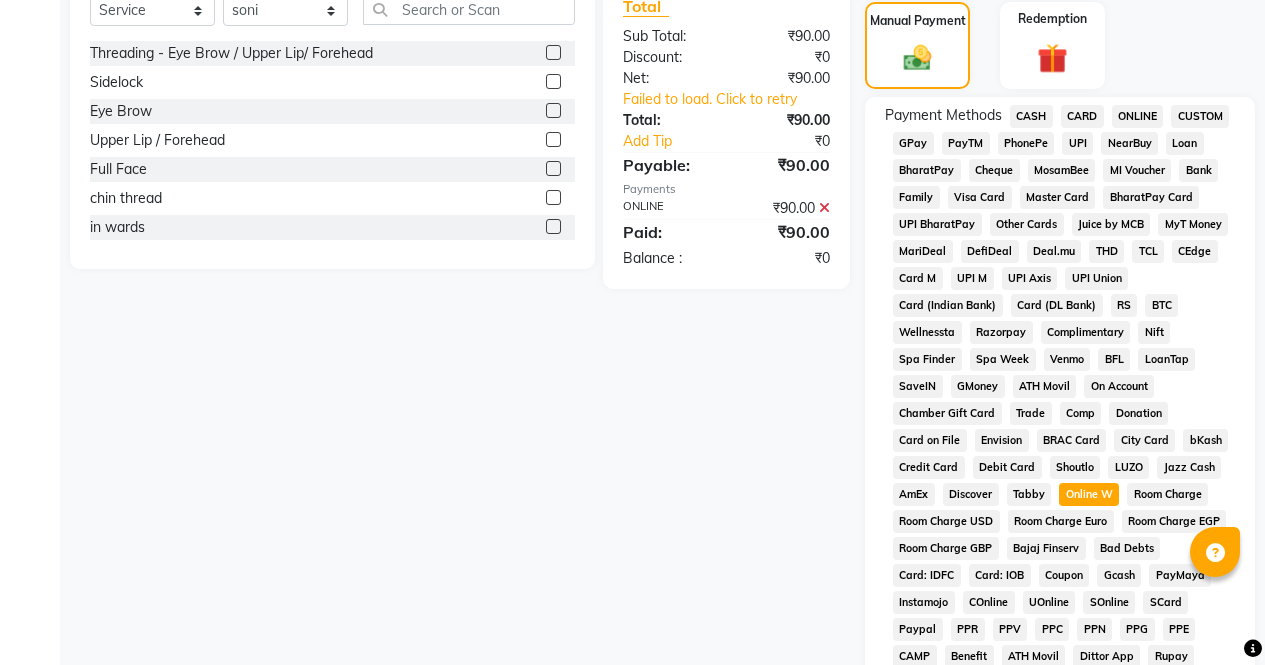 scroll, scrollTop: 475, scrollLeft: 0, axis: vertical 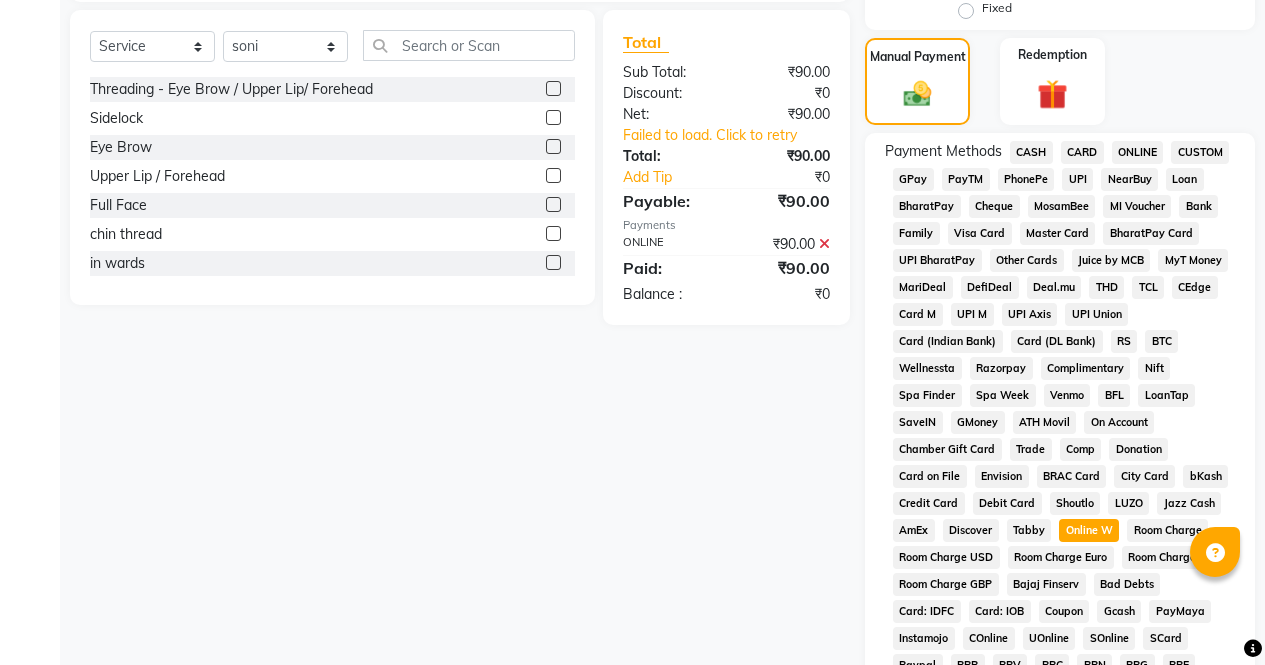 click 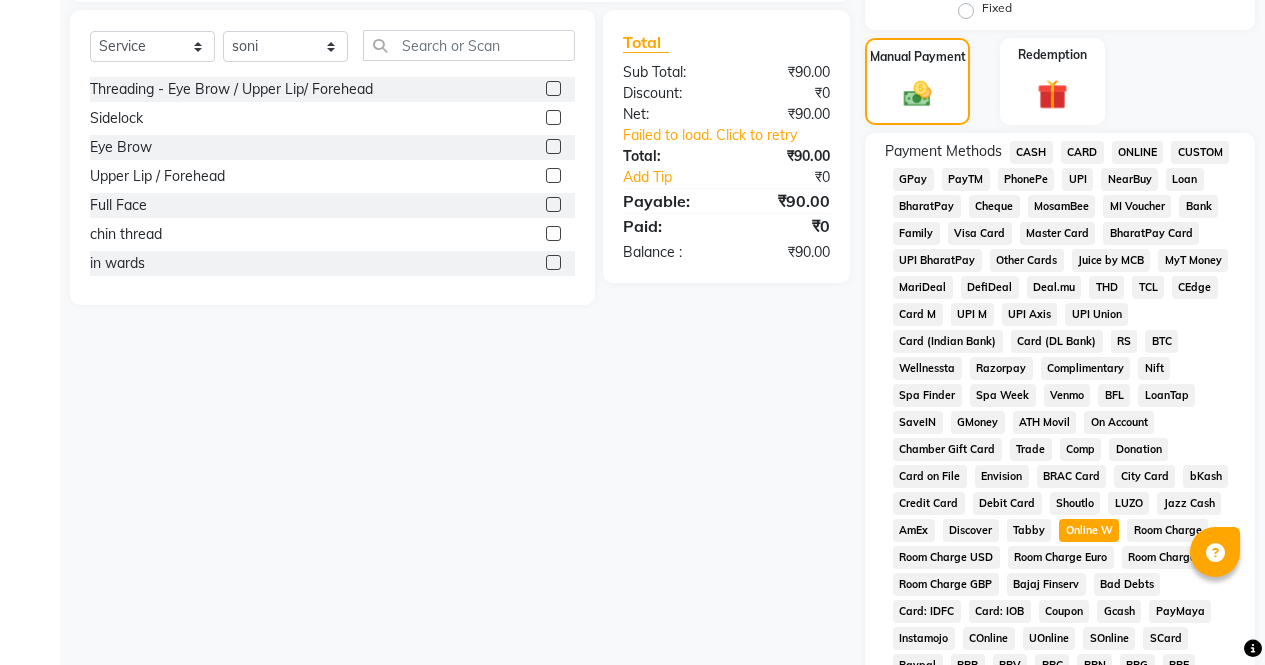 click on "ONLINE" 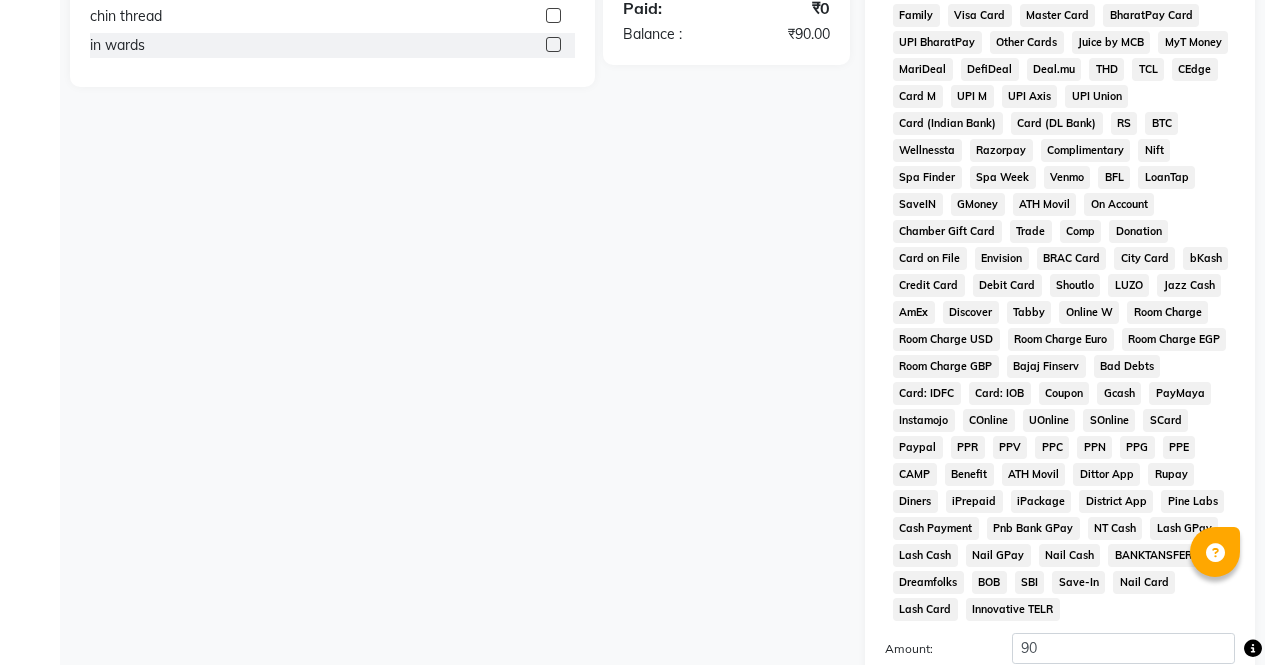 scroll, scrollTop: 914, scrollLeft: 0, axis: vertical 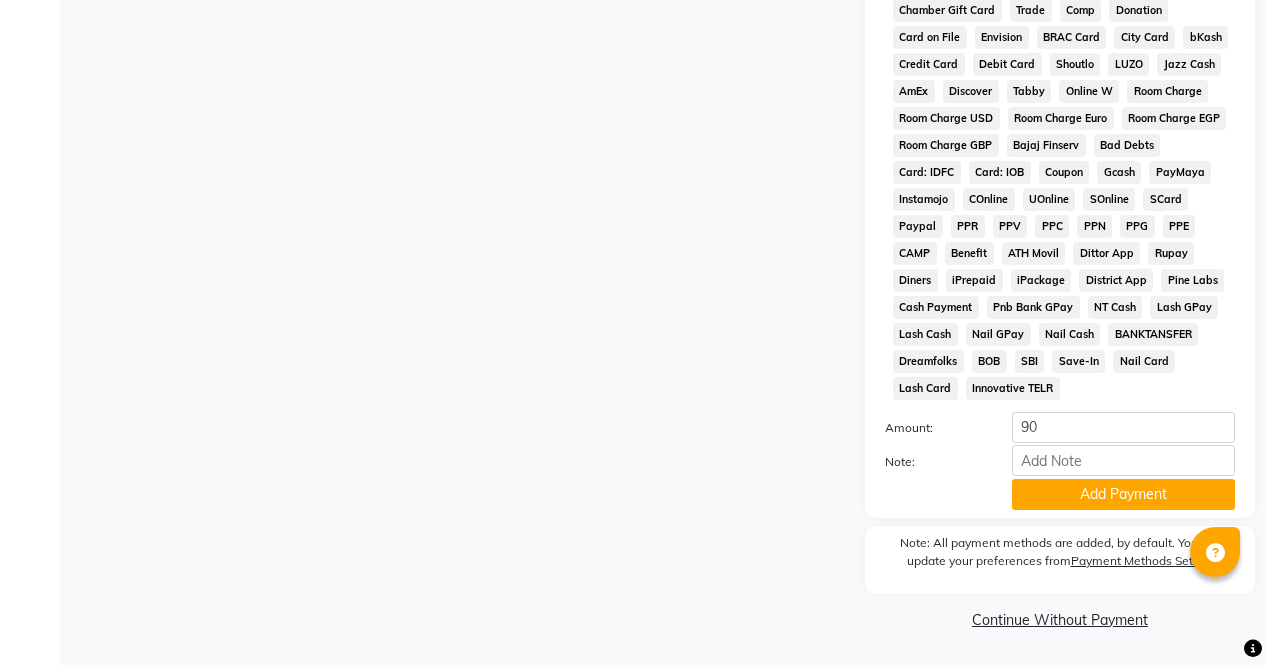 click on "Add Payment" 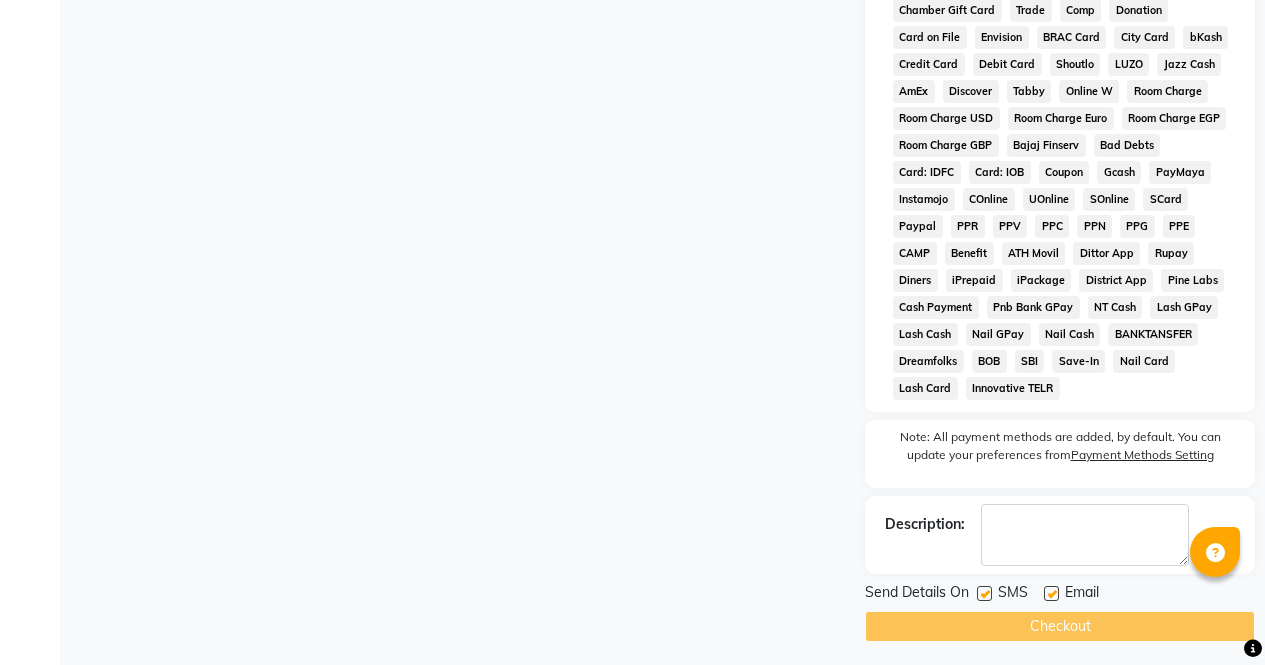 click on "Checkout" 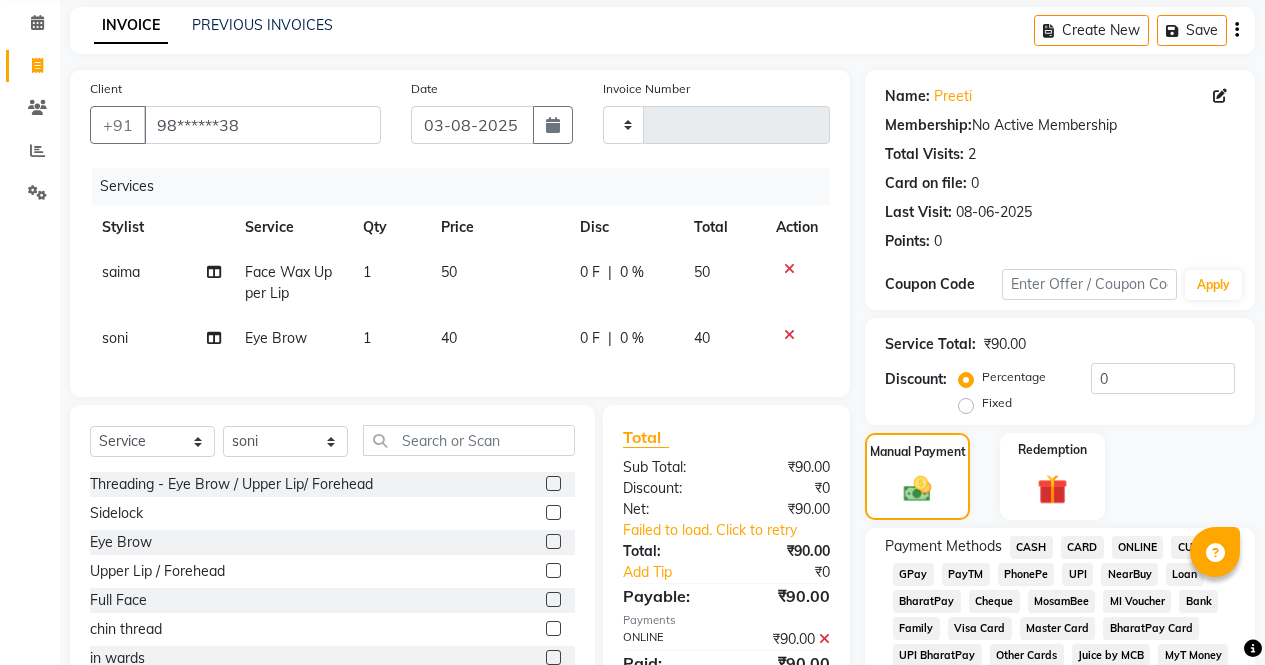 scroll, scrollTop: 0, scrollLeft: 0, axis: both 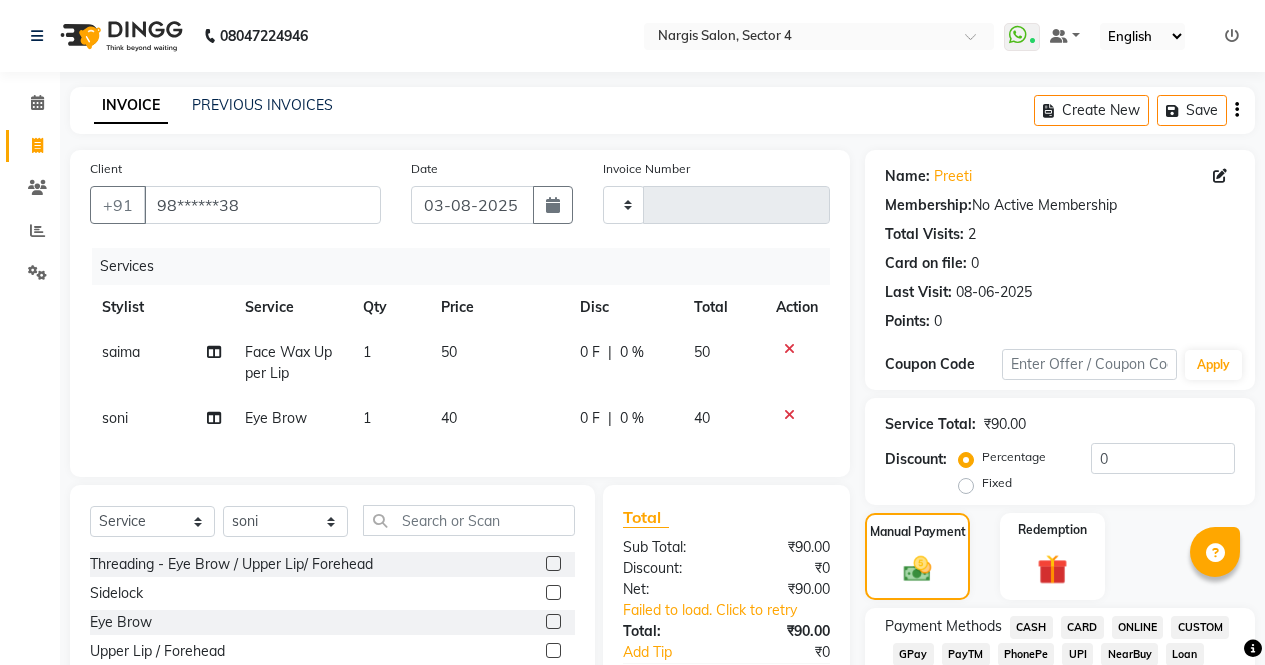 click on "40" 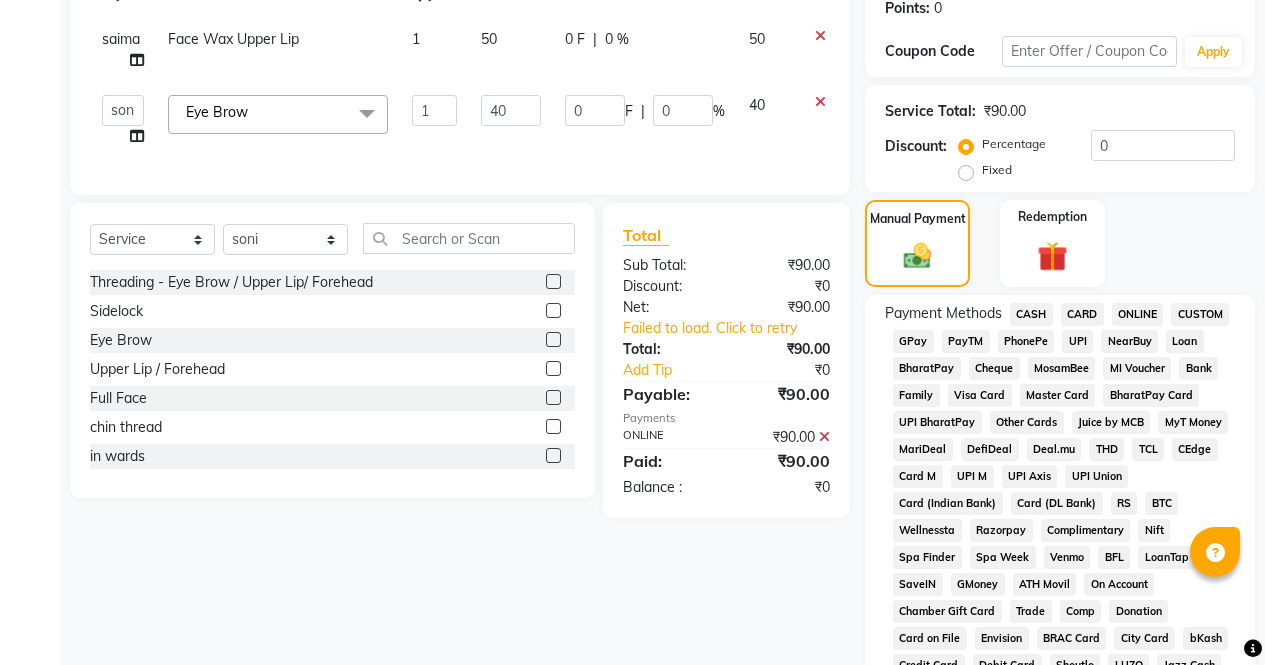 scroll, scrollTop: 309, scrollLeft: 0, axis: vertical 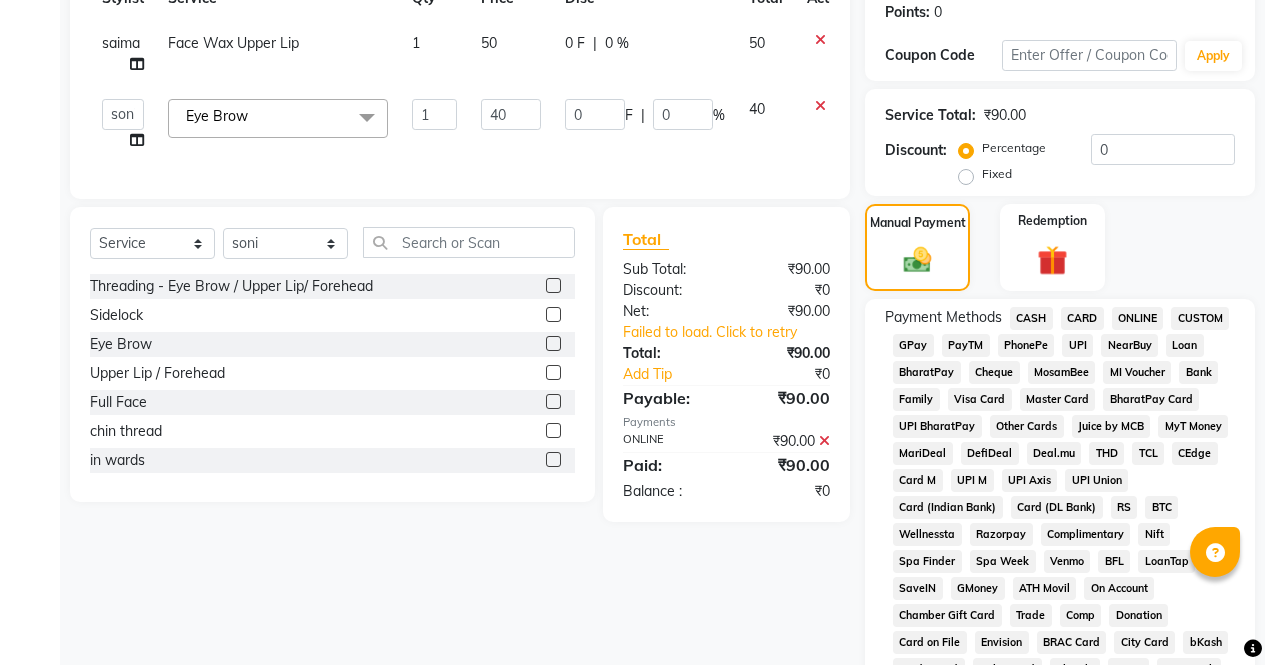 click on "Redemption" 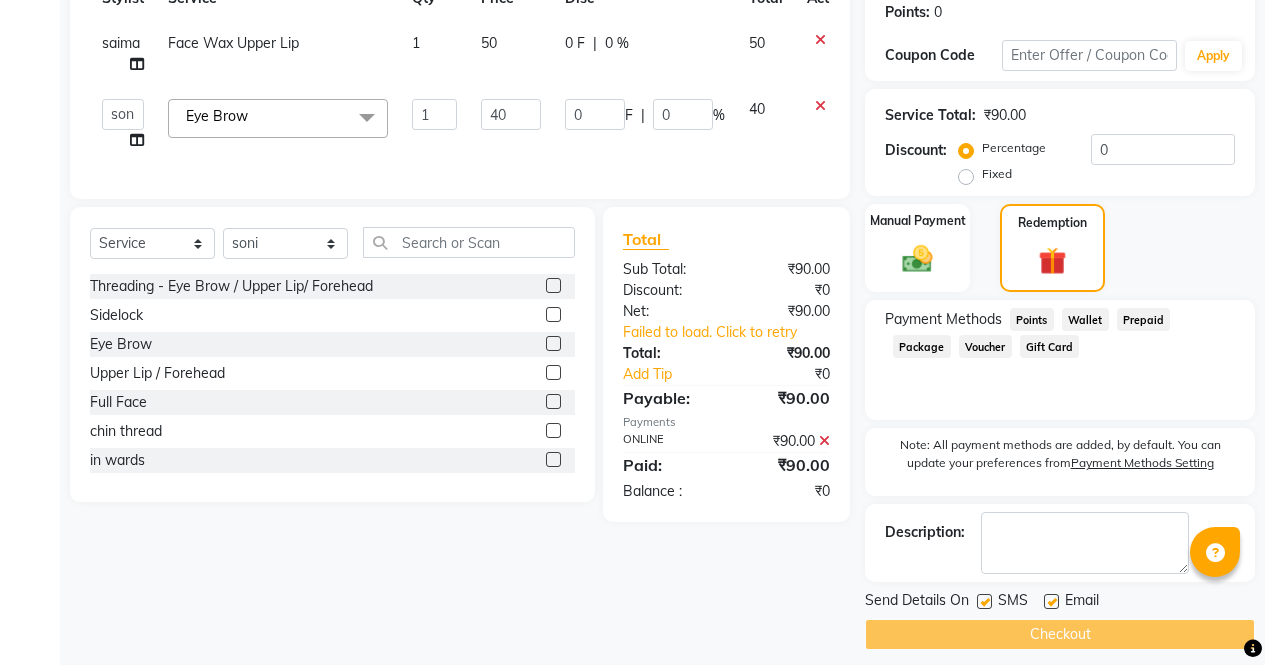 click 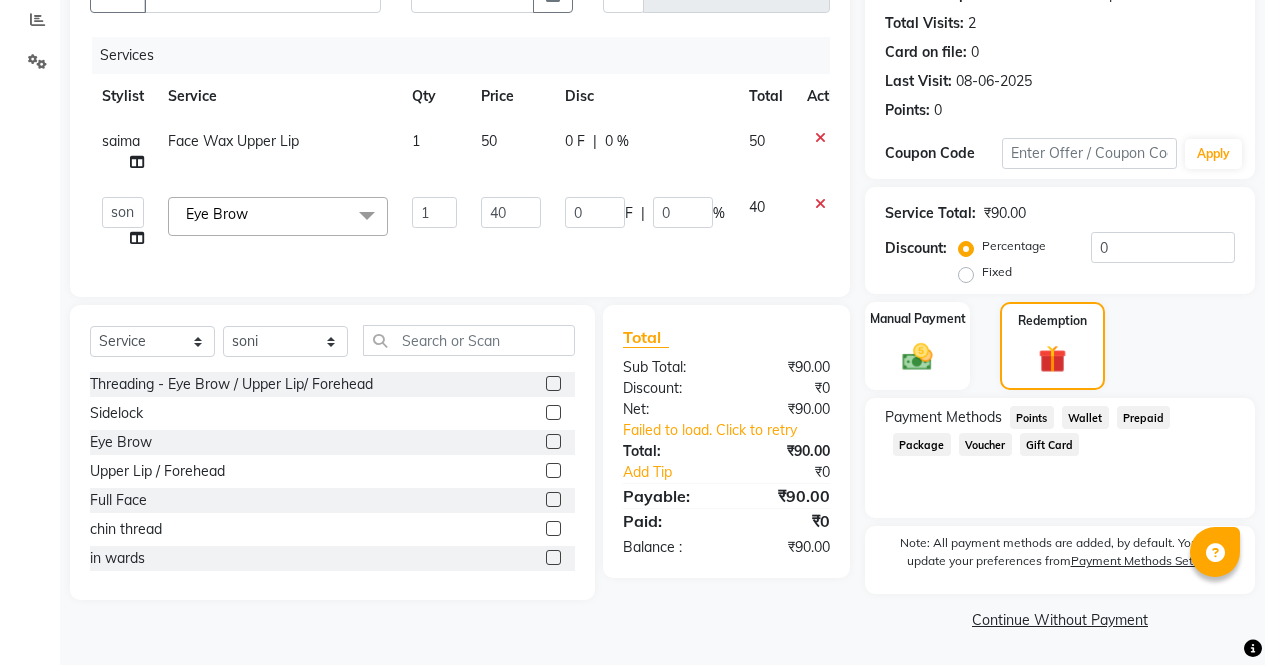 scroll, scrollTop: 211, scrollLeft: 0, axis: vertical 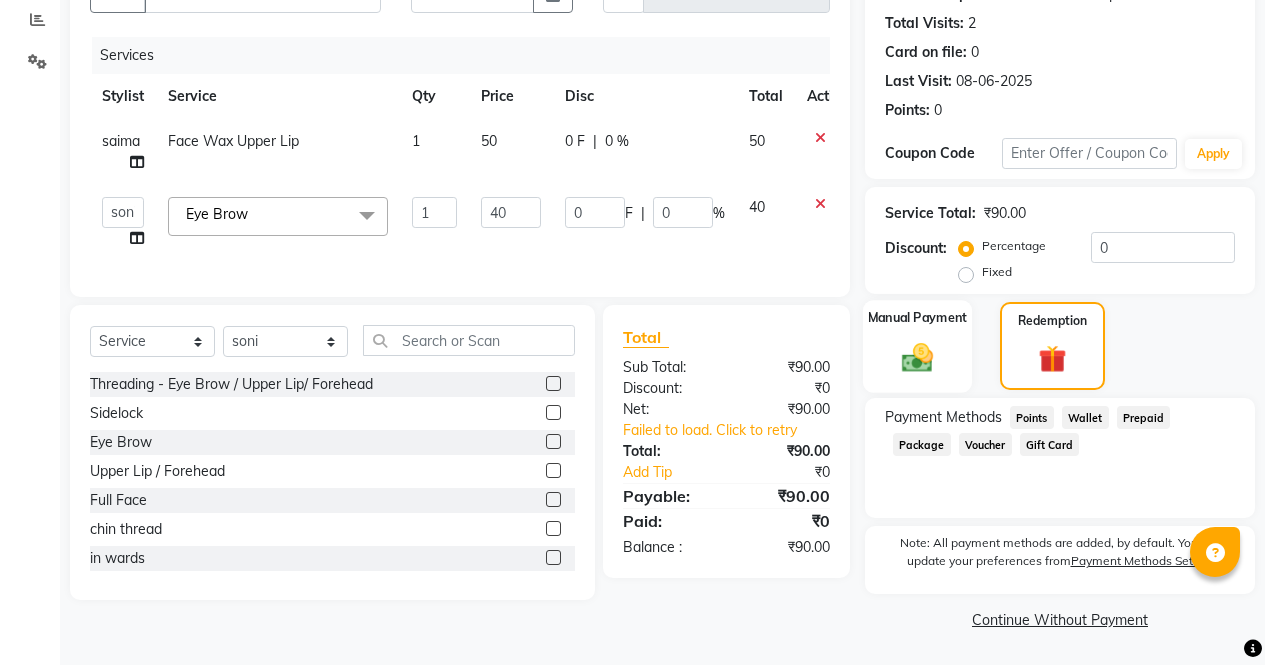 click on "Manual Payment" 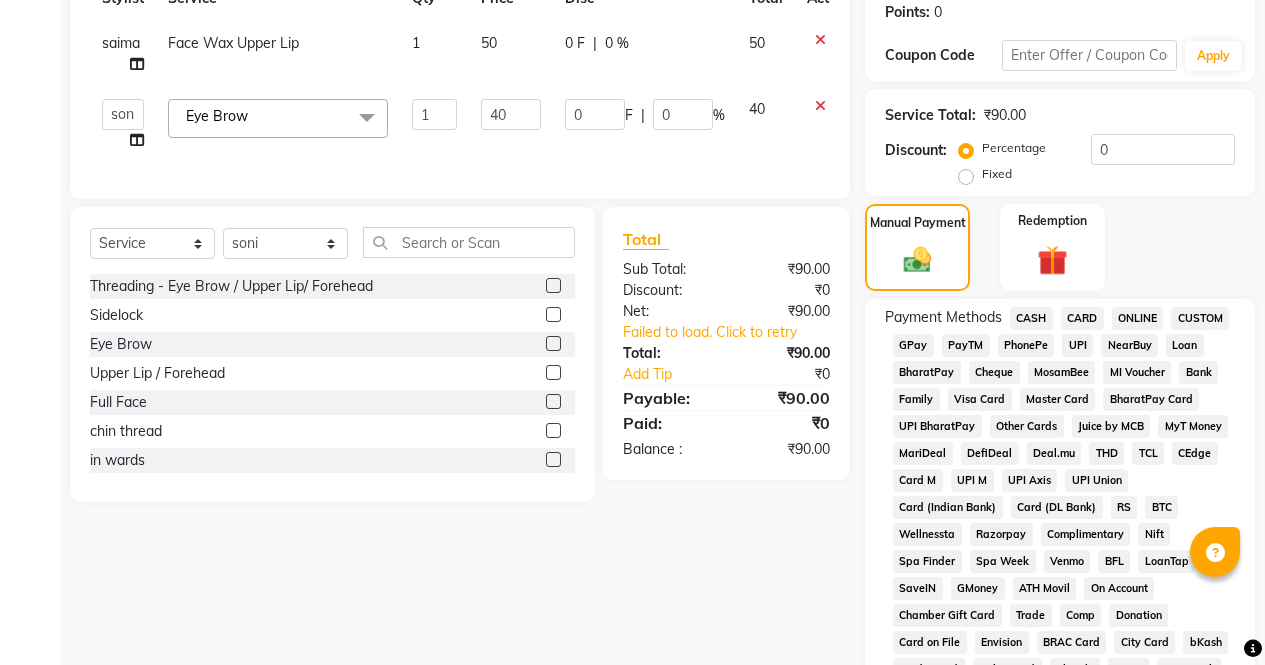 click on "ONLINE" 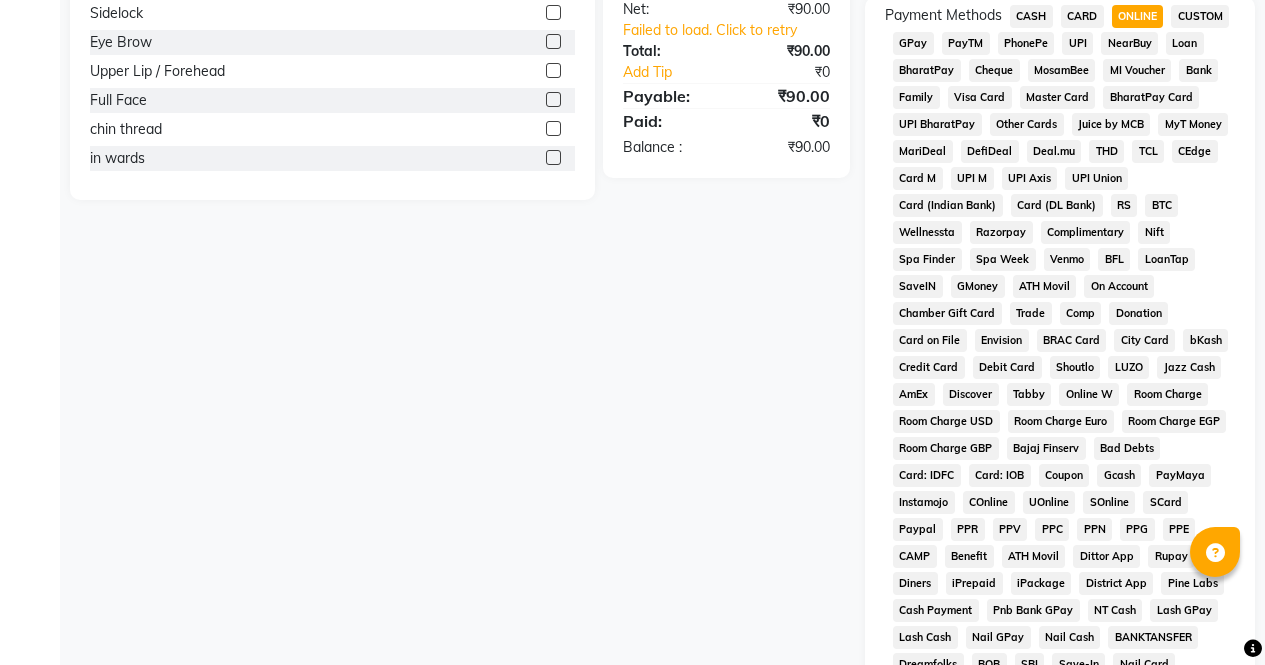 scroll, scrollTop: 914, scrollLeft: 0, axis: vertical 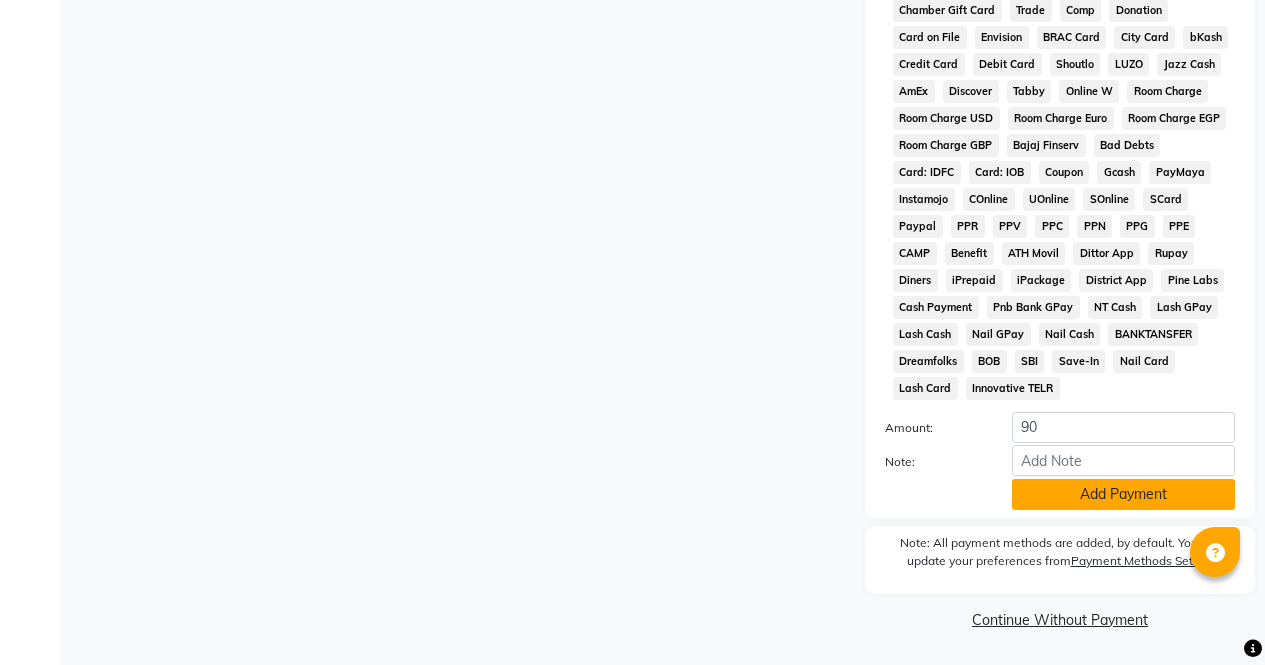 click on "Add Payment" 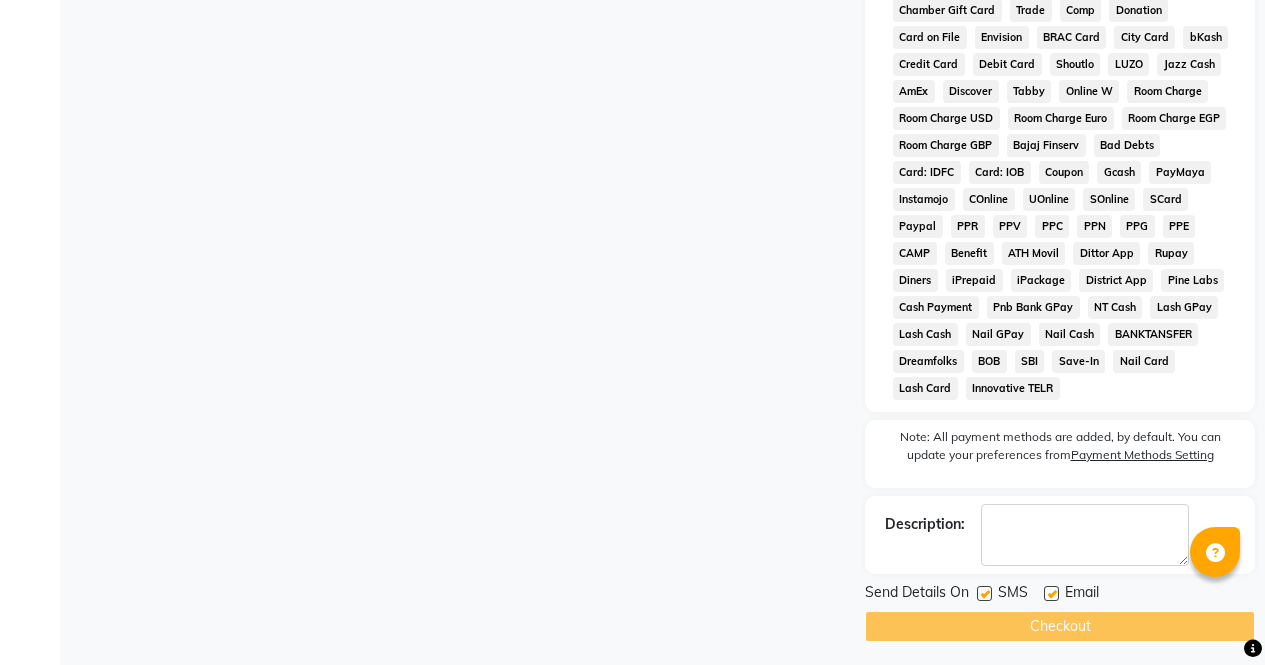 click on "Checkout" 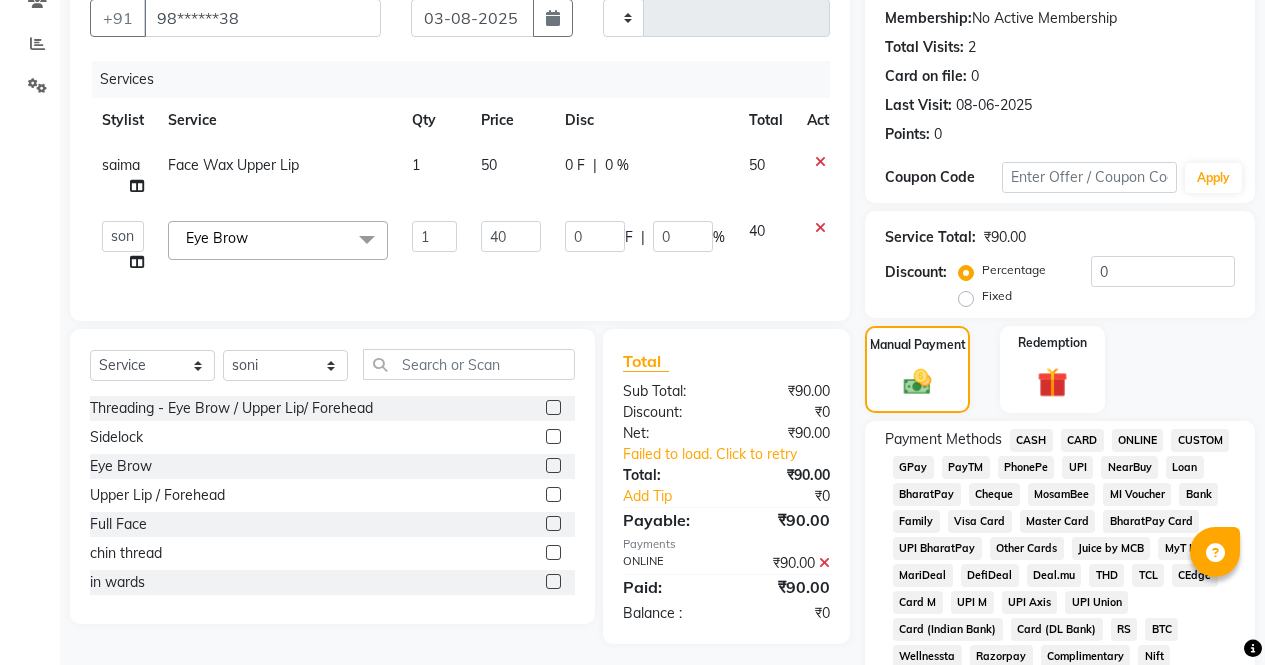 scroll, scrollTop: 0, scrollLeft: 0, axis: both 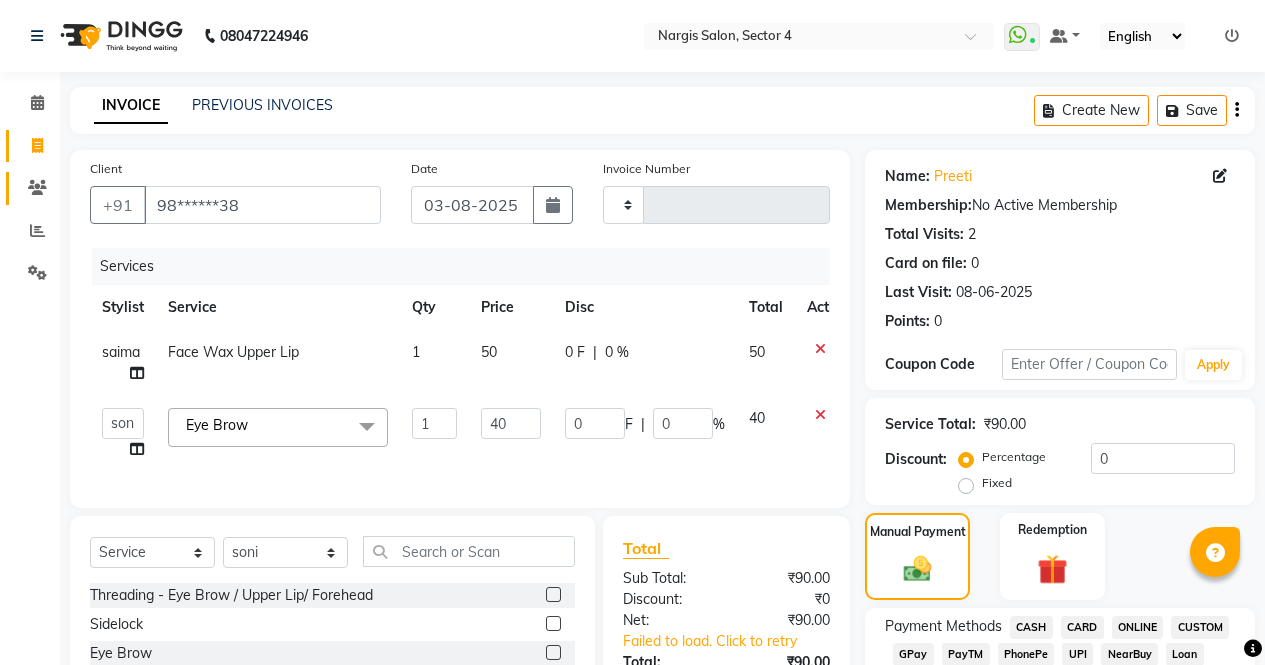 click on "Clients" 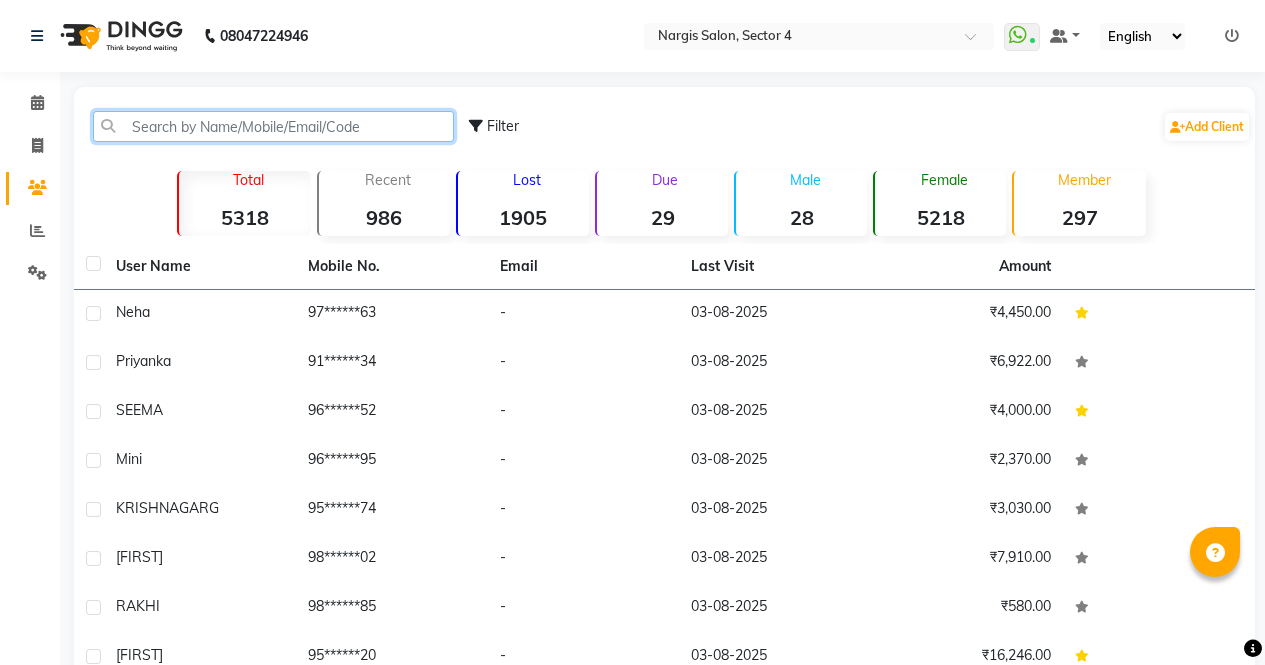 click 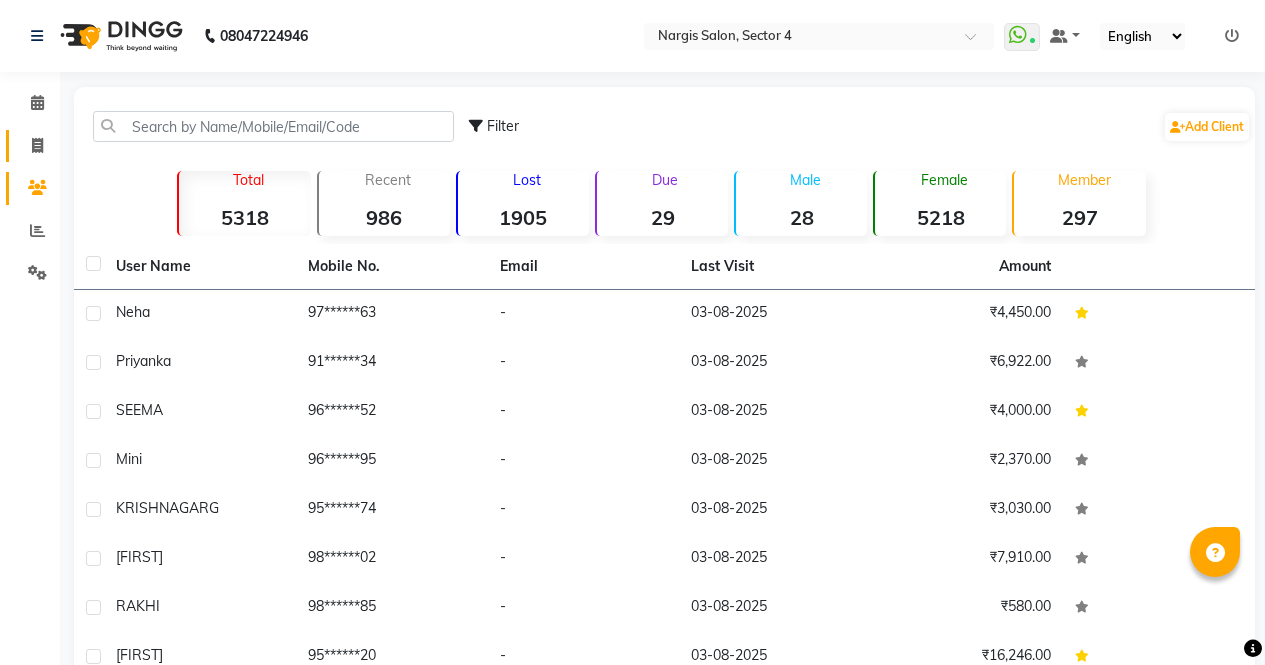 click 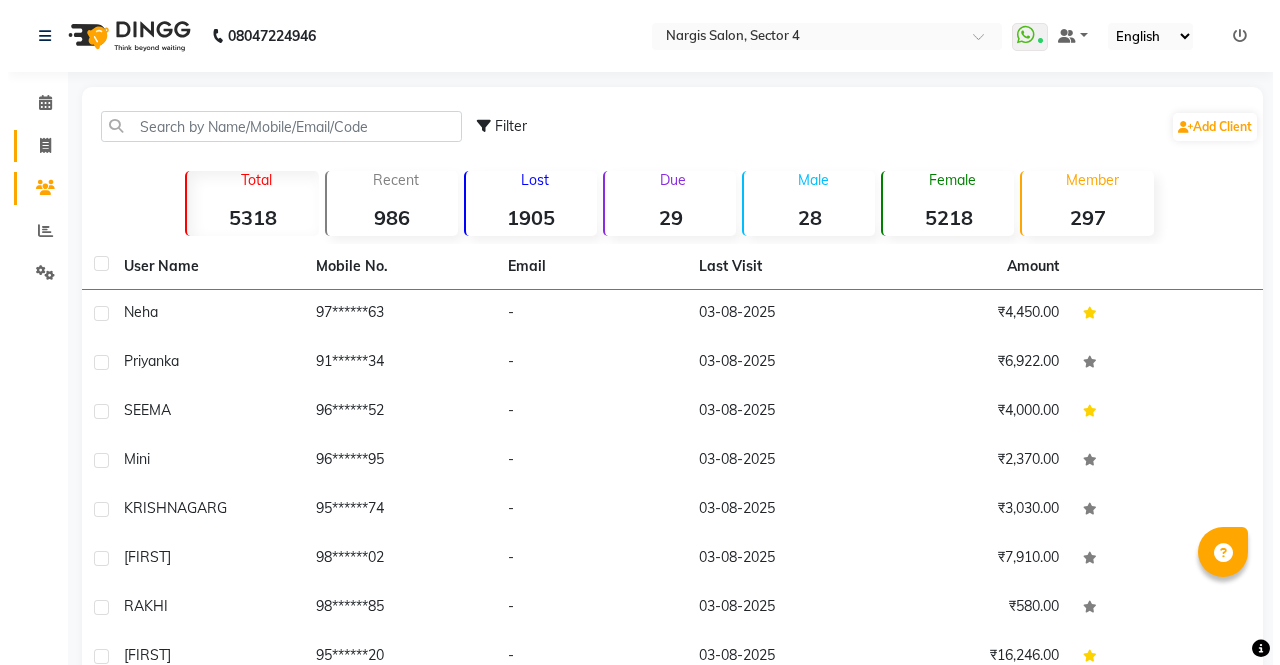 select on "service" 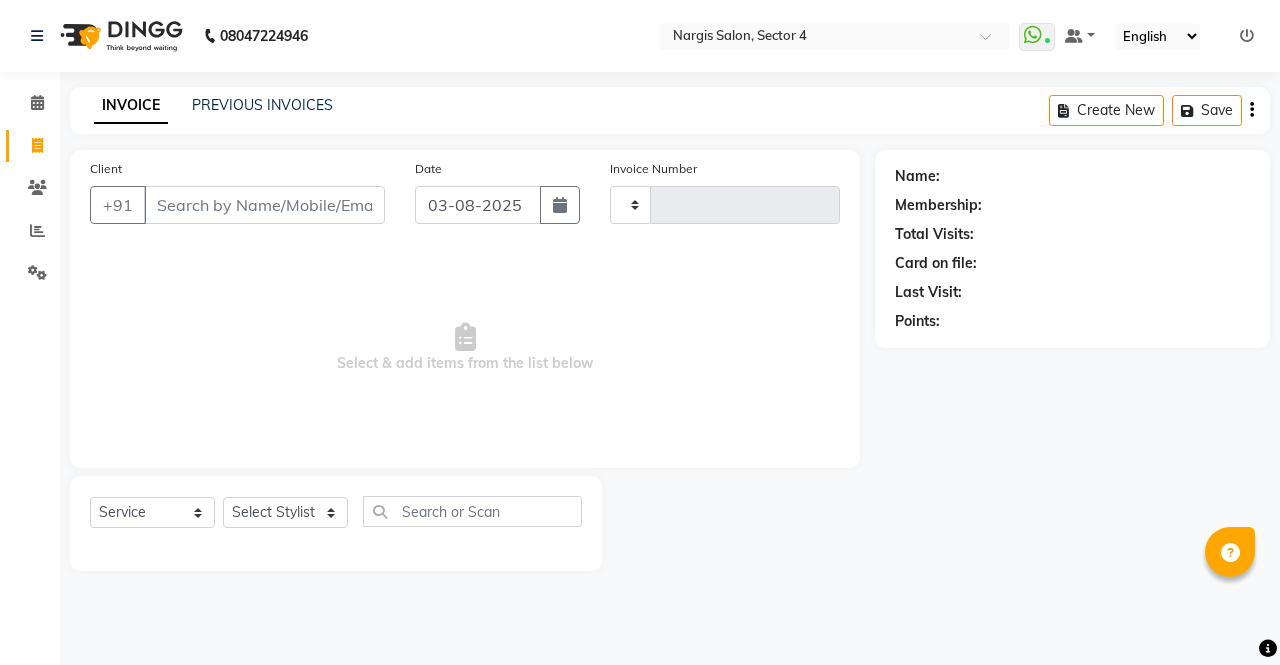 type on "3194" 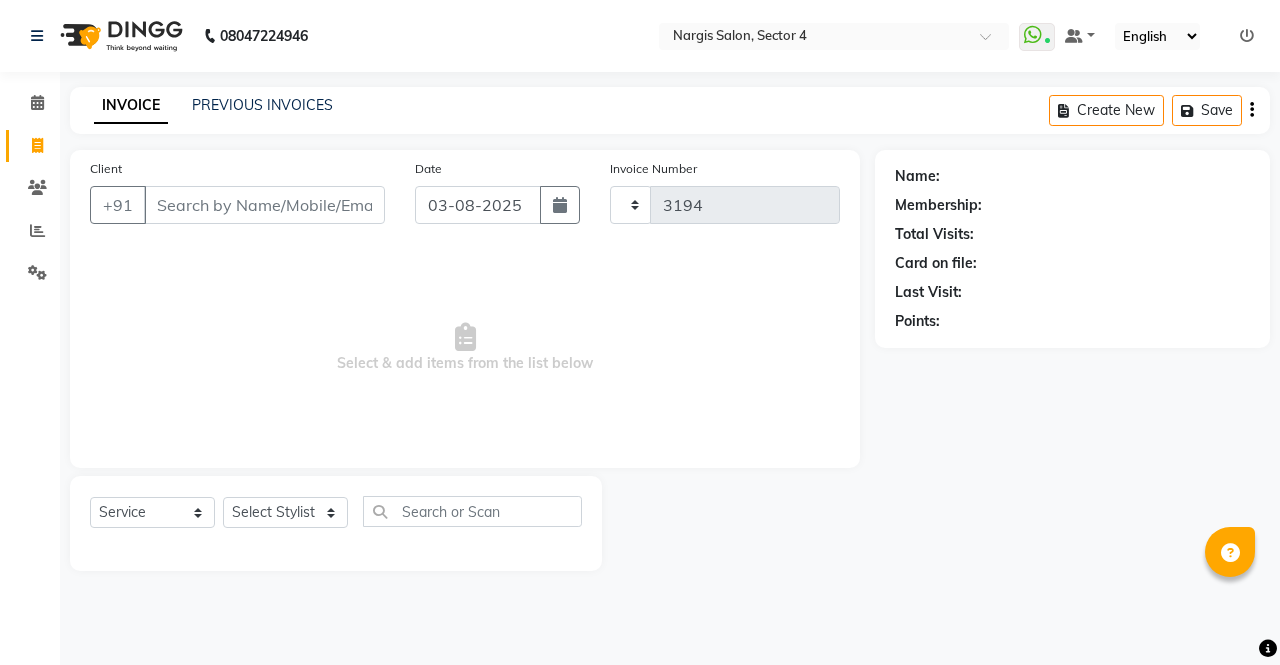 select on "4130" 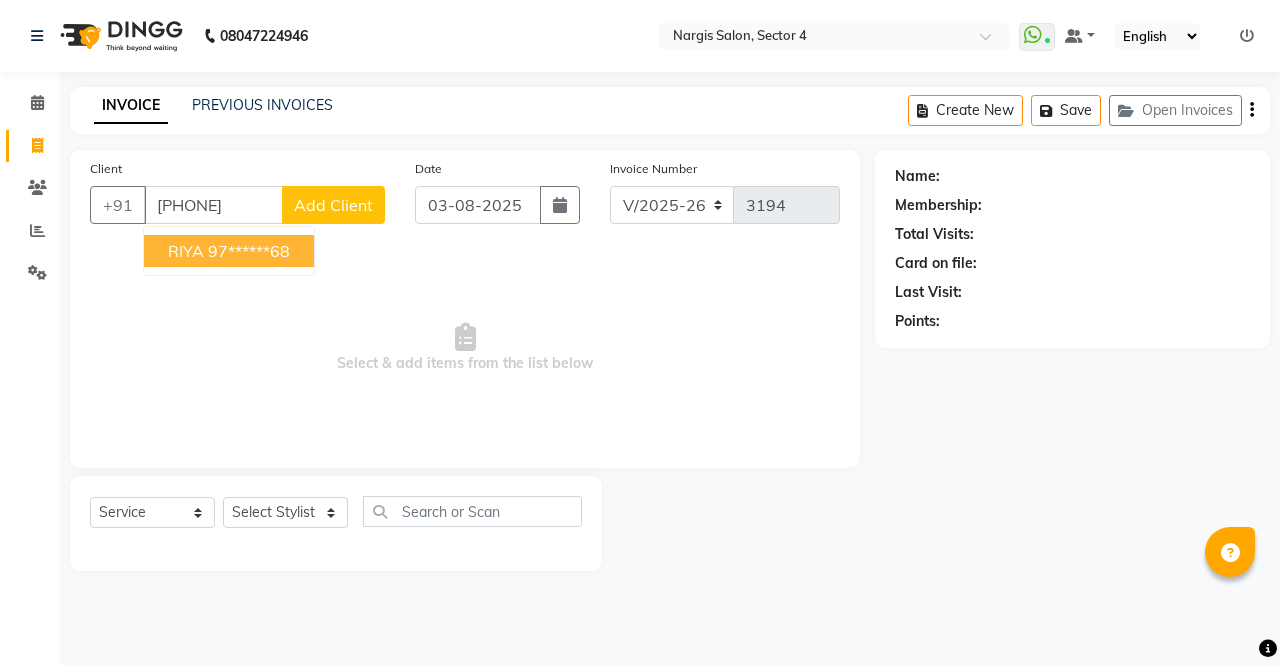 click on "971888" at bounding box center (213, 205) 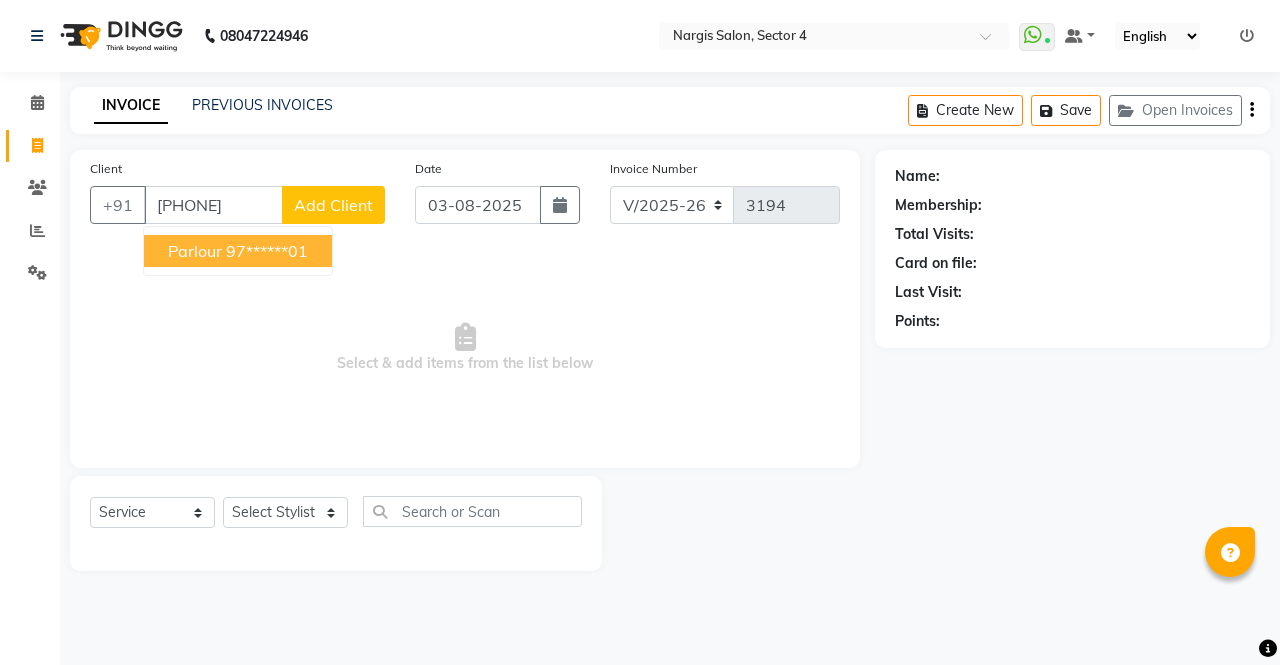 click on "97******01" at bounding box center (267, 251) 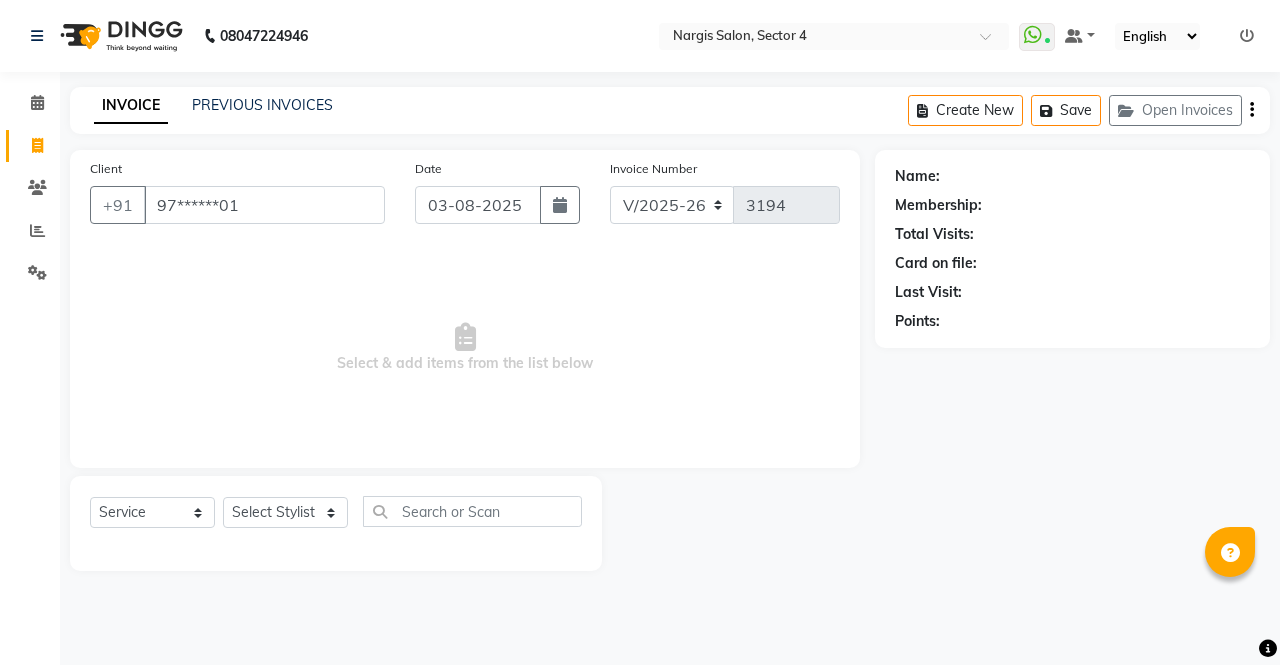 type on "97******01" 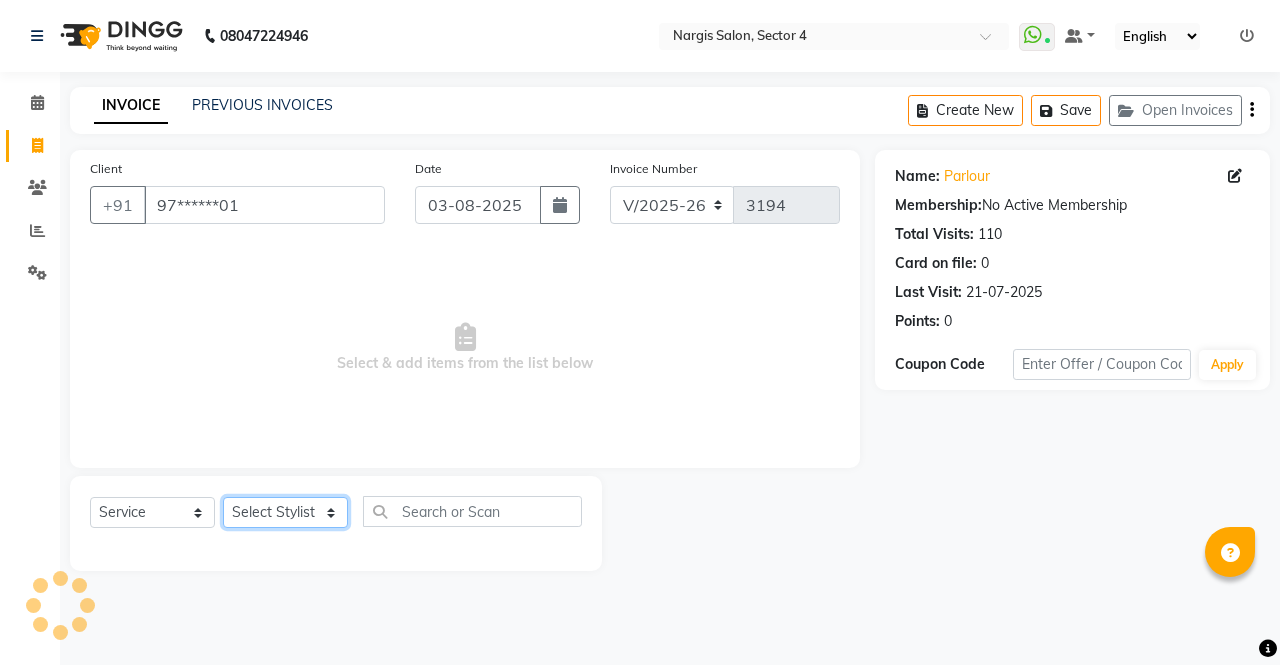 click on "Select Stylist ajeet anu armaan ashu Front Desk muskaan rakhi saima shivam soni sunil yashoda" 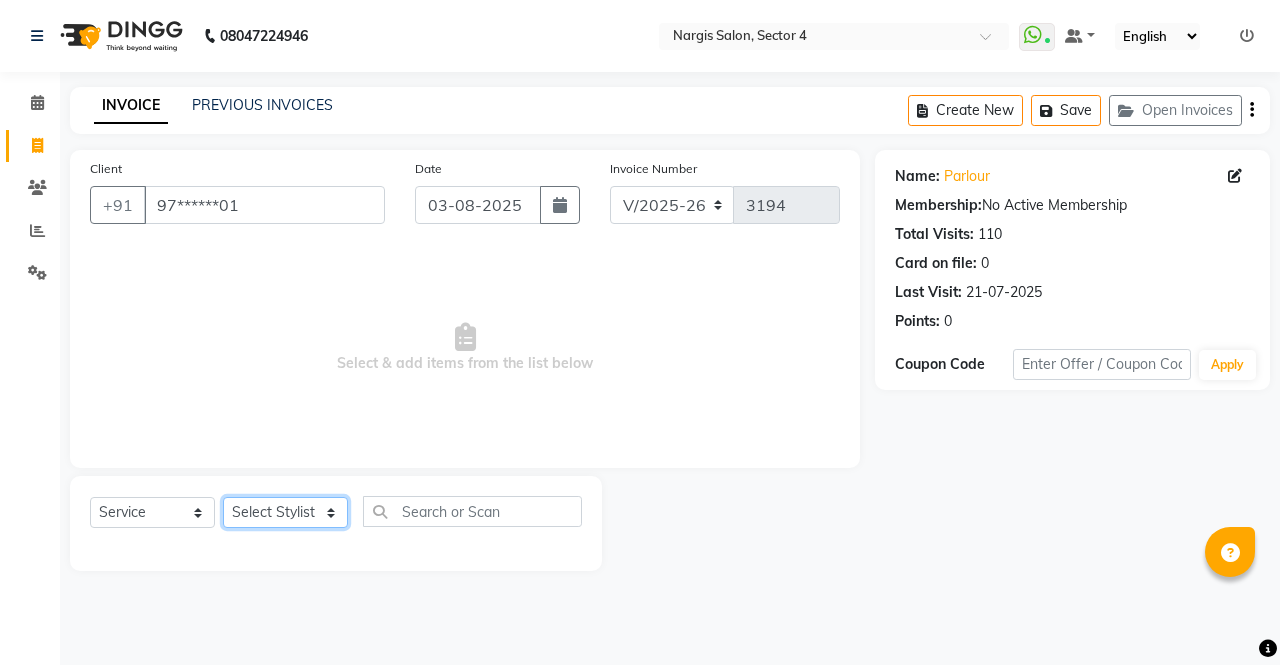 select on "28131" 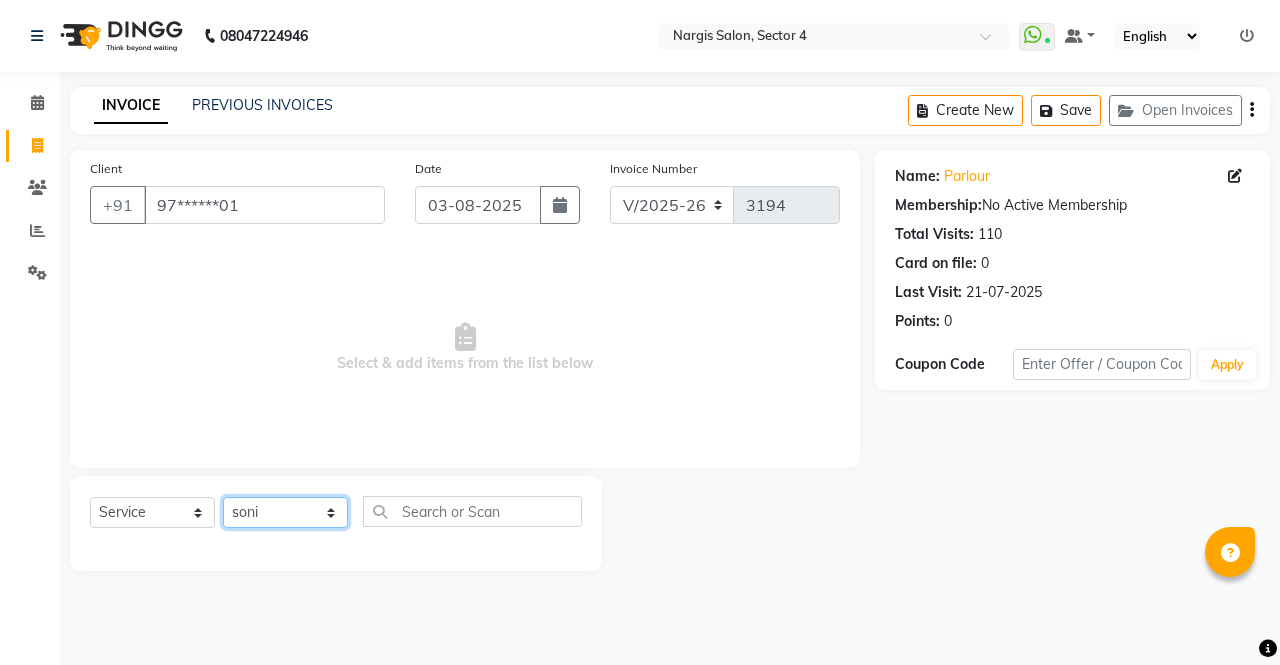 click on "Select Stylist ajeet anu armaan ashu Front Desk muskaan rakhi saima shivam soni sunil yashoda" 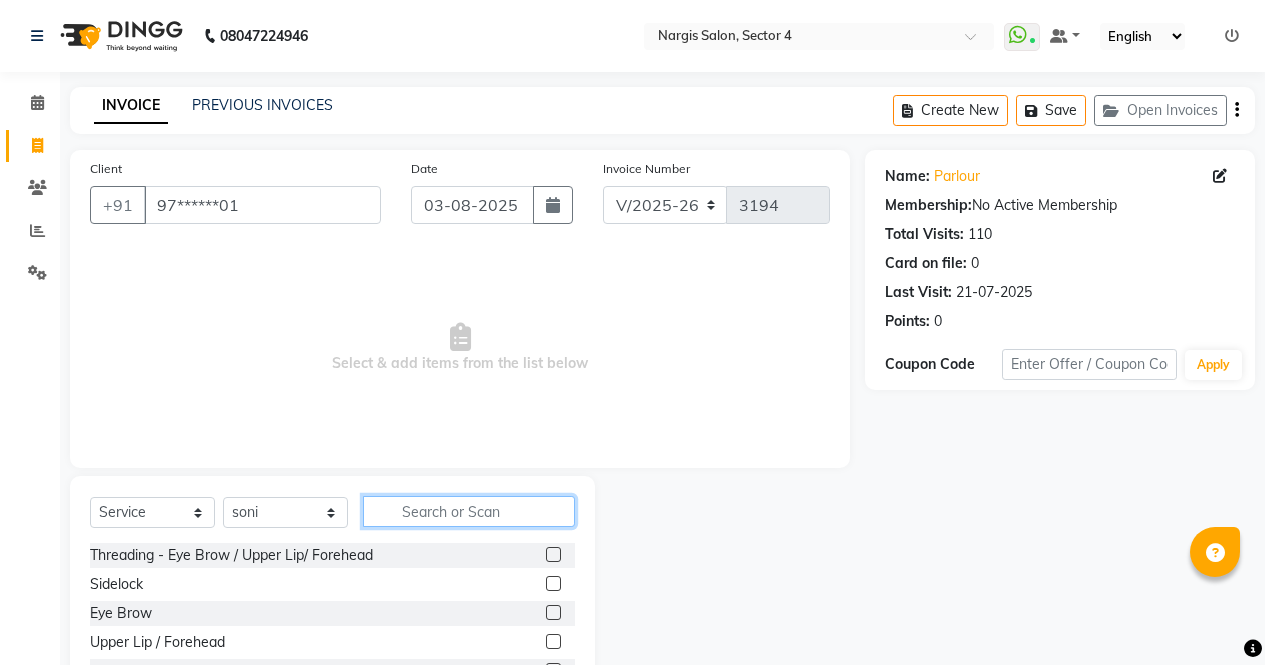 click 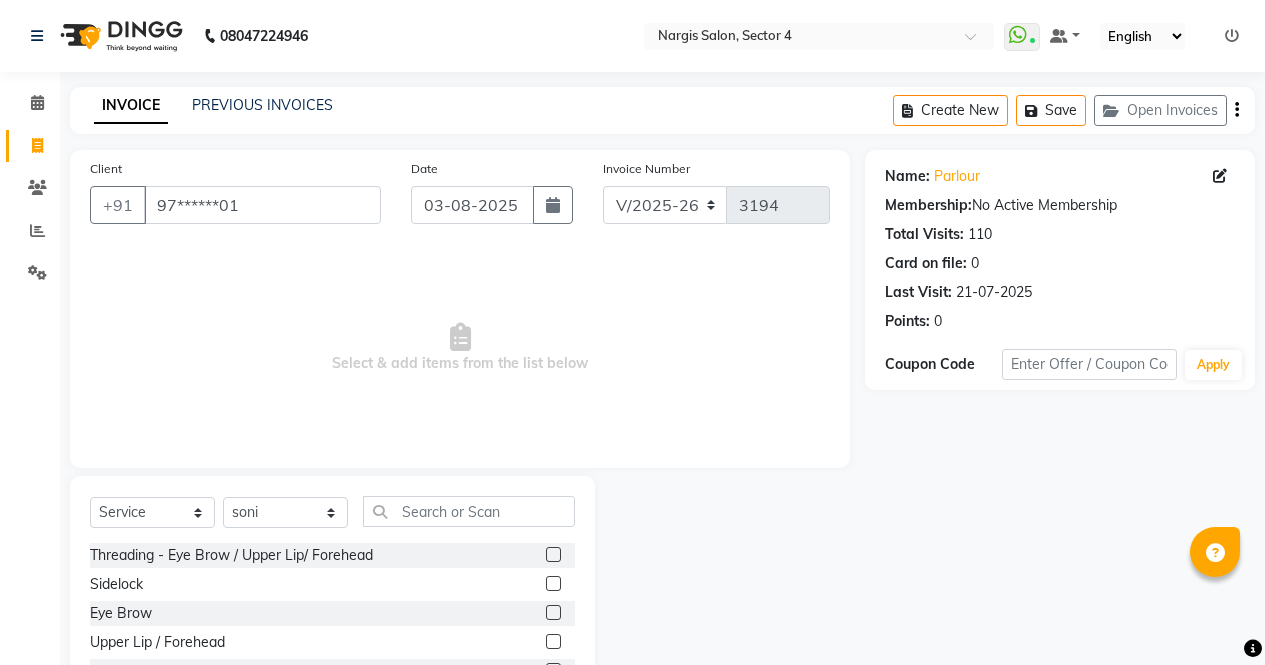 click 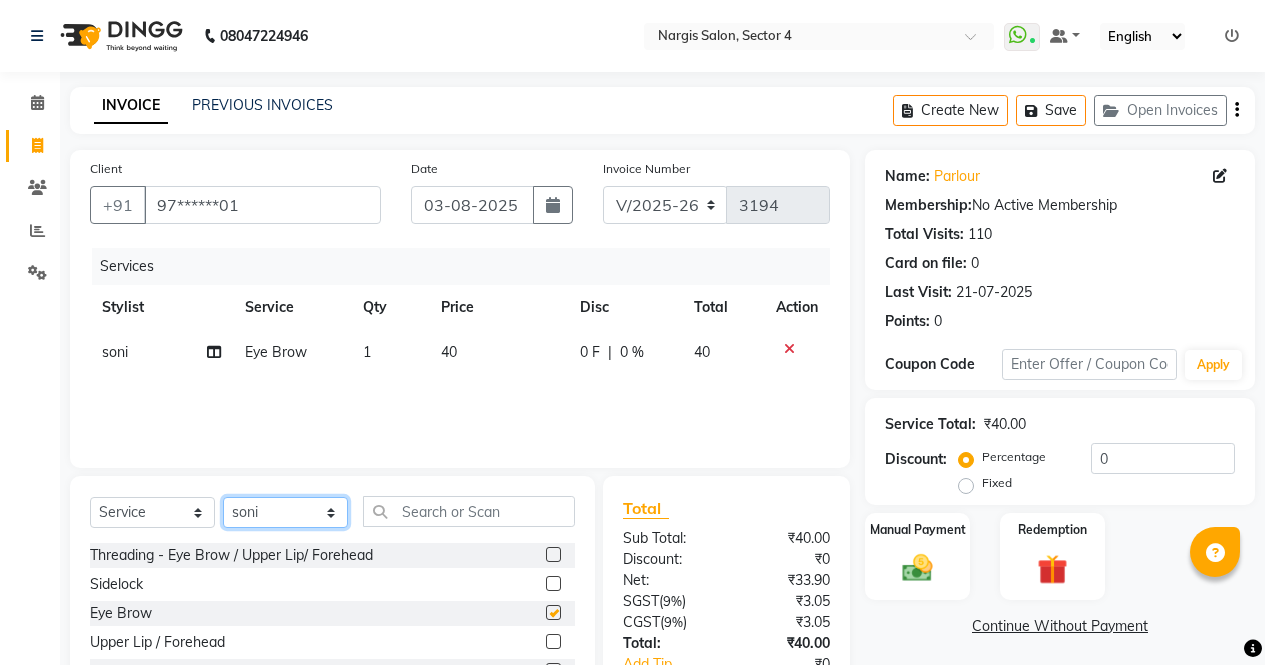 click on "Select Stylist ajeet anu armaan ashu Front Desk muskaan rakhi saima shivam soni sunil yashoda" 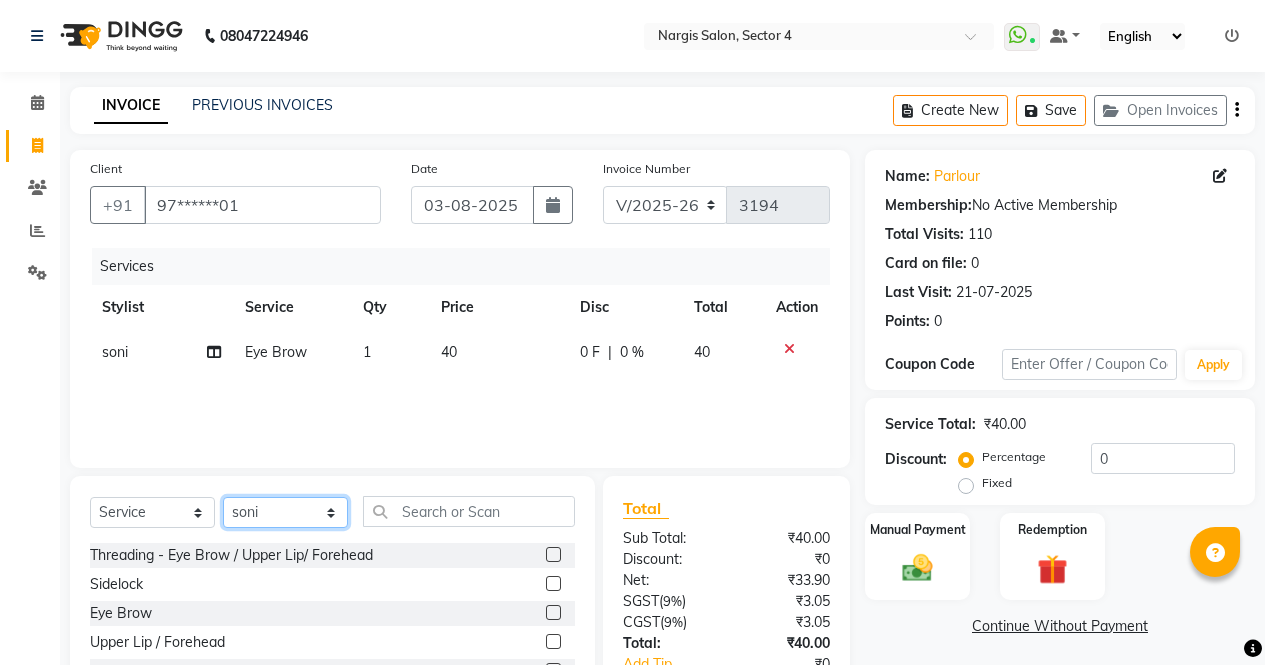 checkbox on "false" 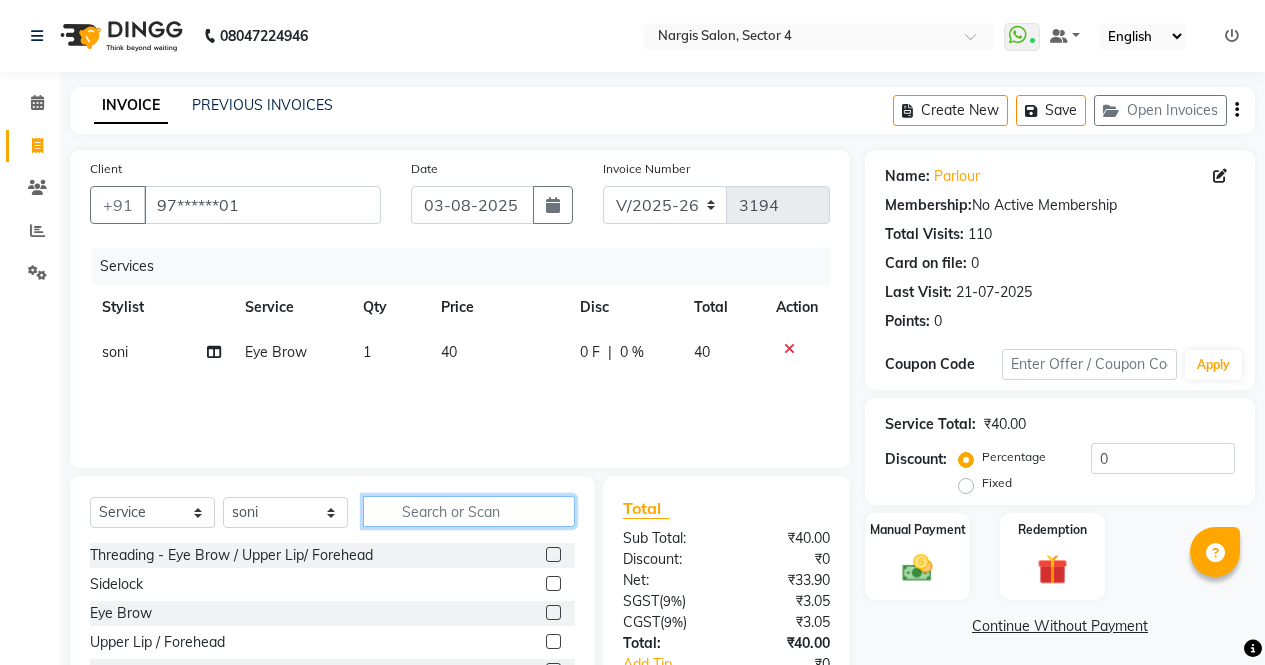 click 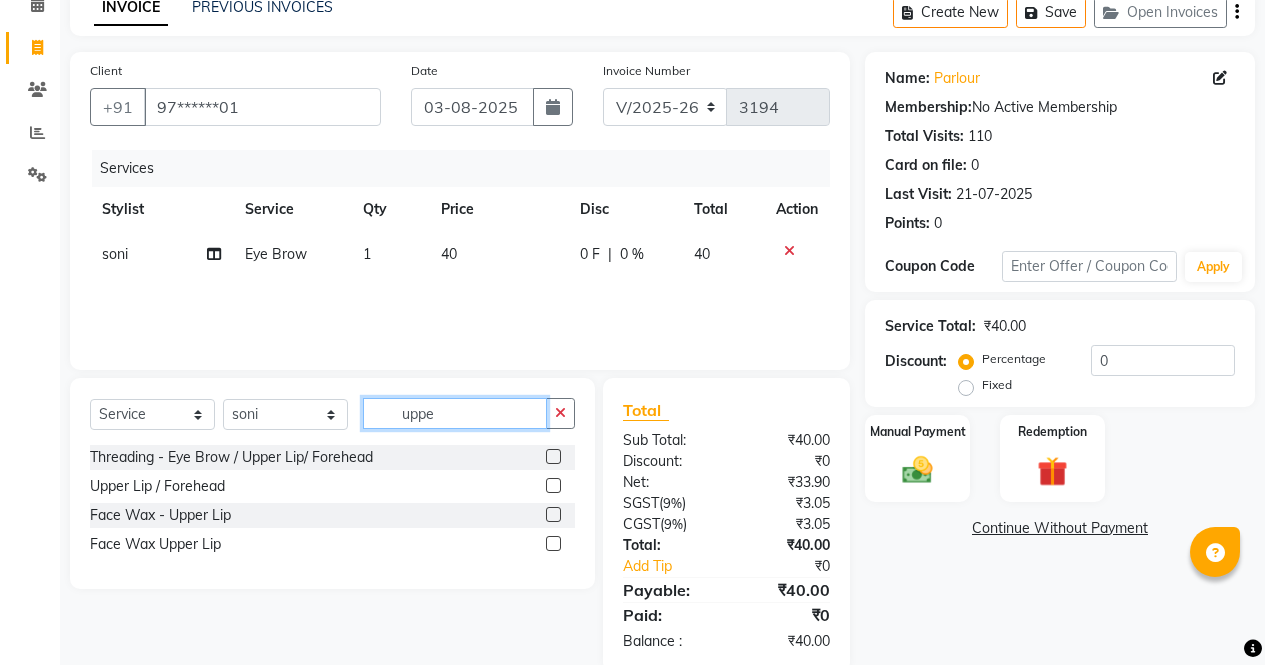 scroll, scrollTop: 133, scrollLeft: 0, axis: vertical 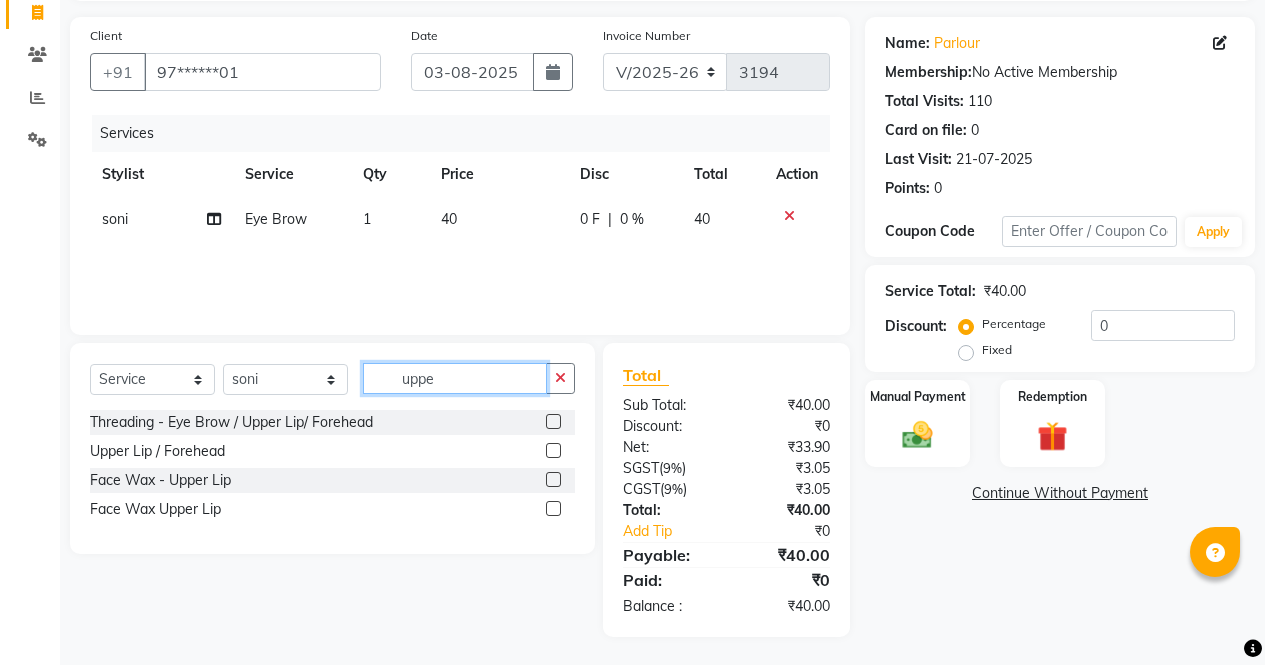 type on "uppe" 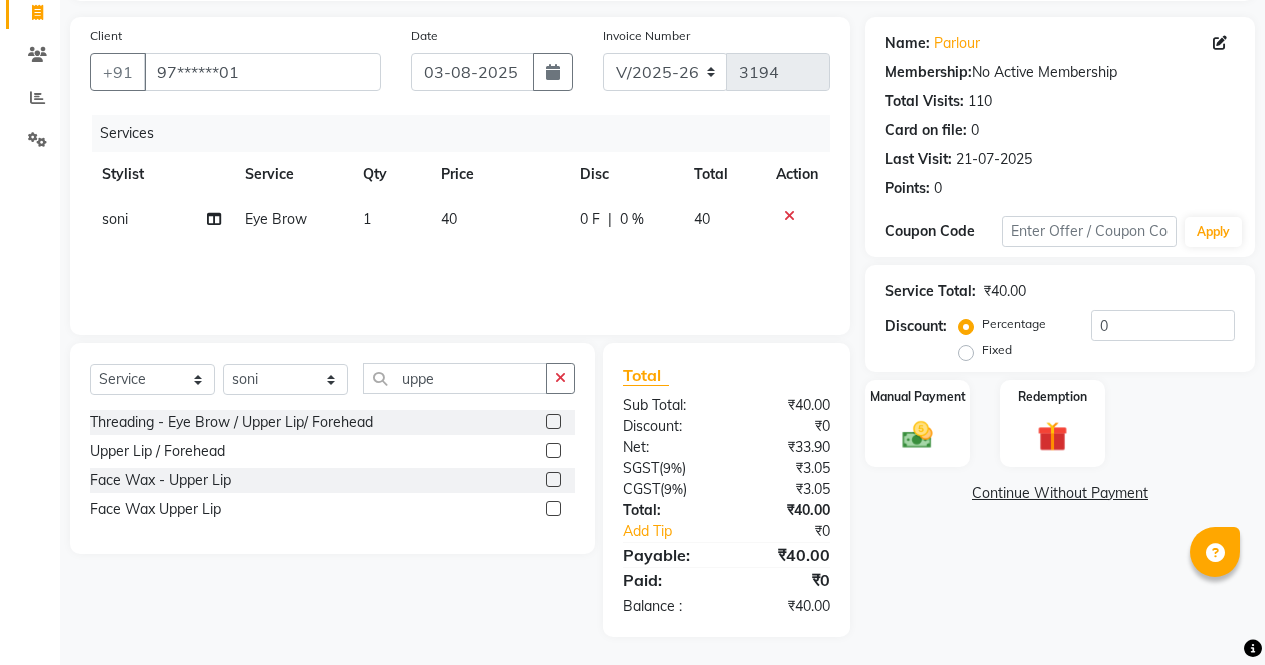 click 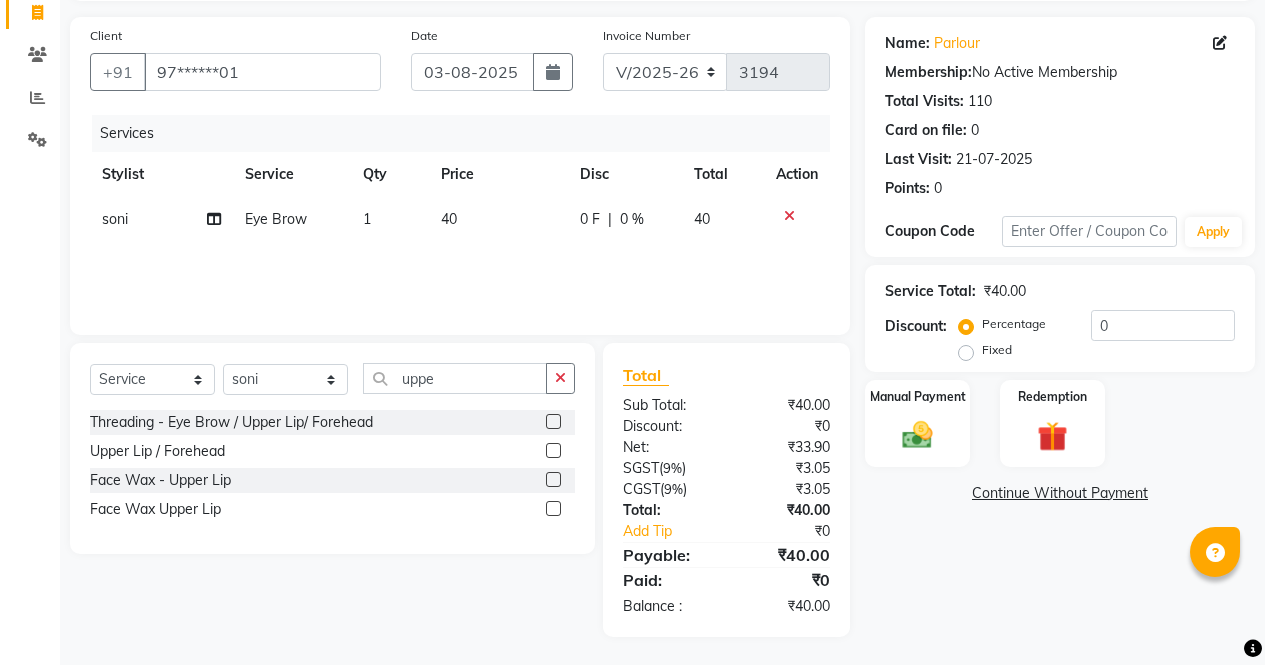 click at bounding box center (552, 509) 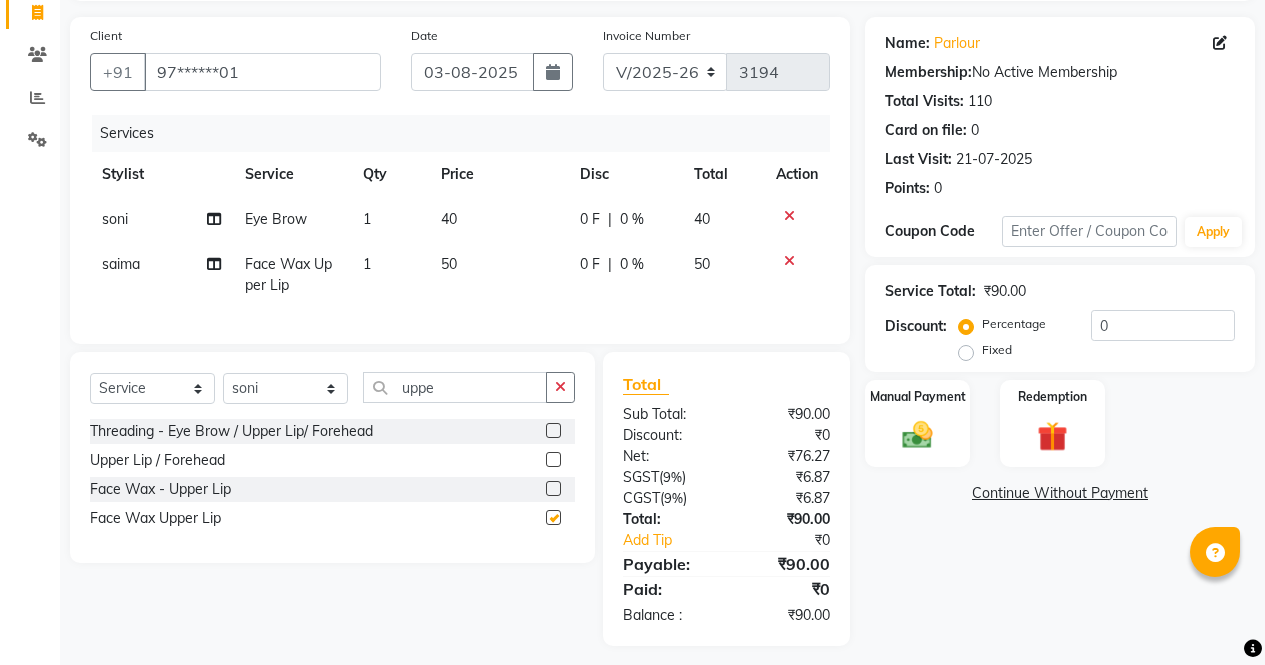 checkbox on "false" 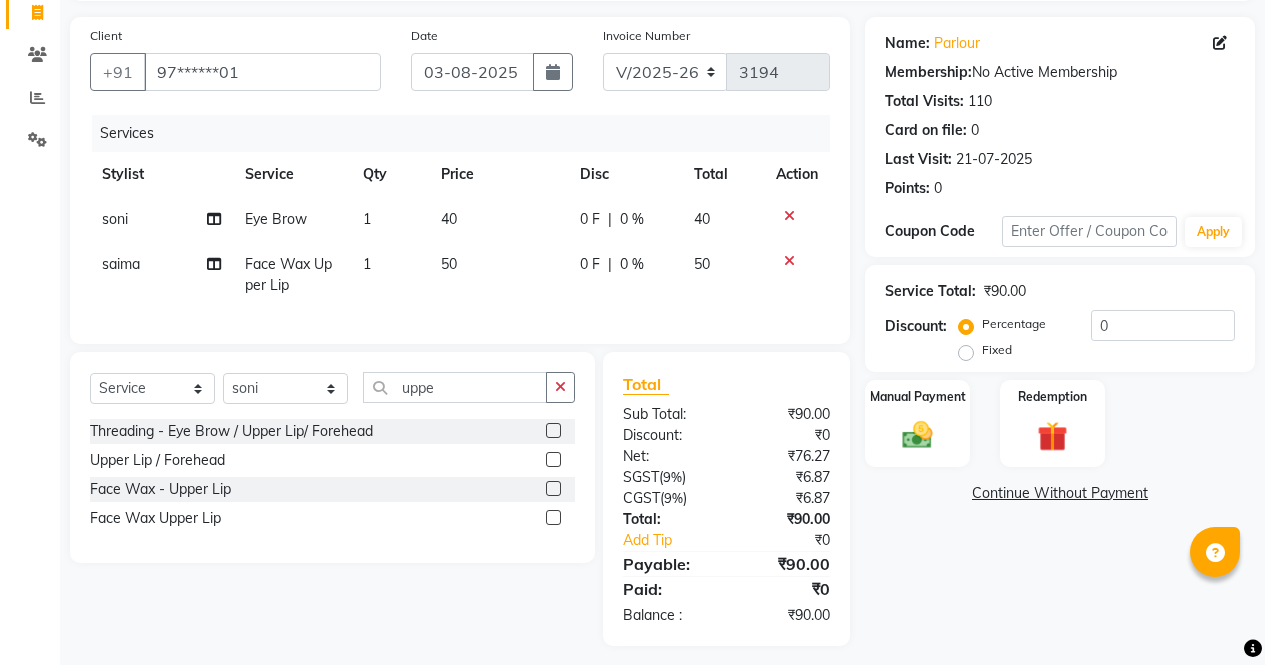click 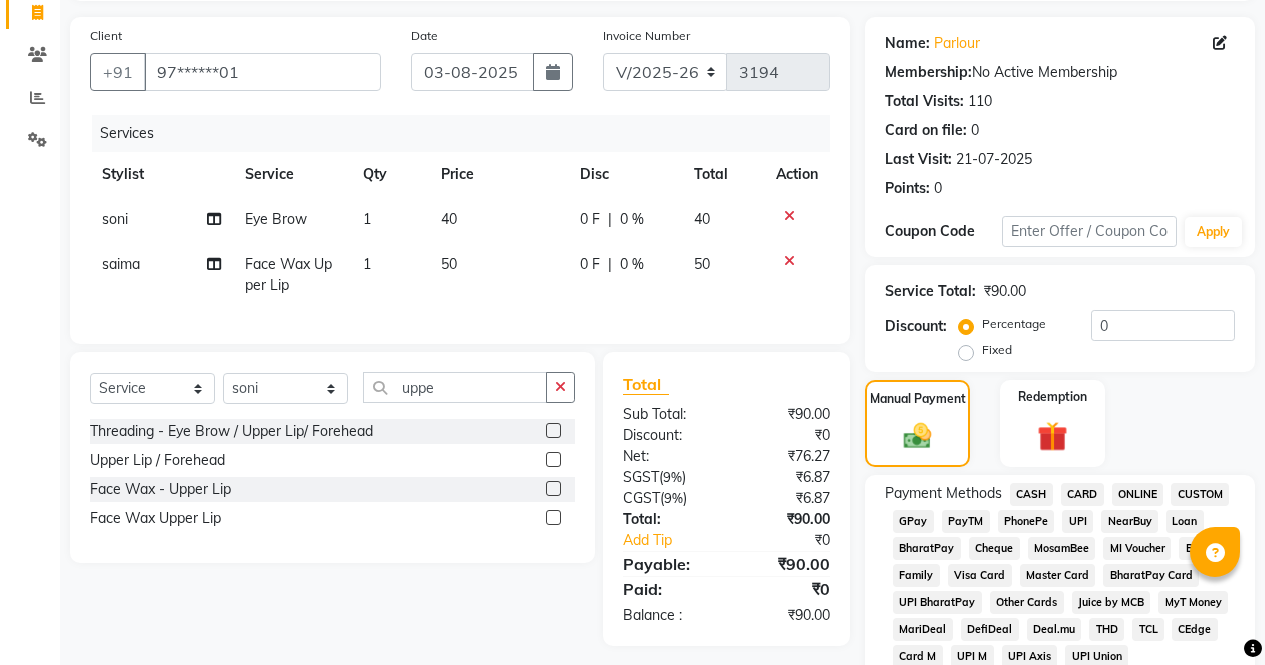 click on "ONLINE" 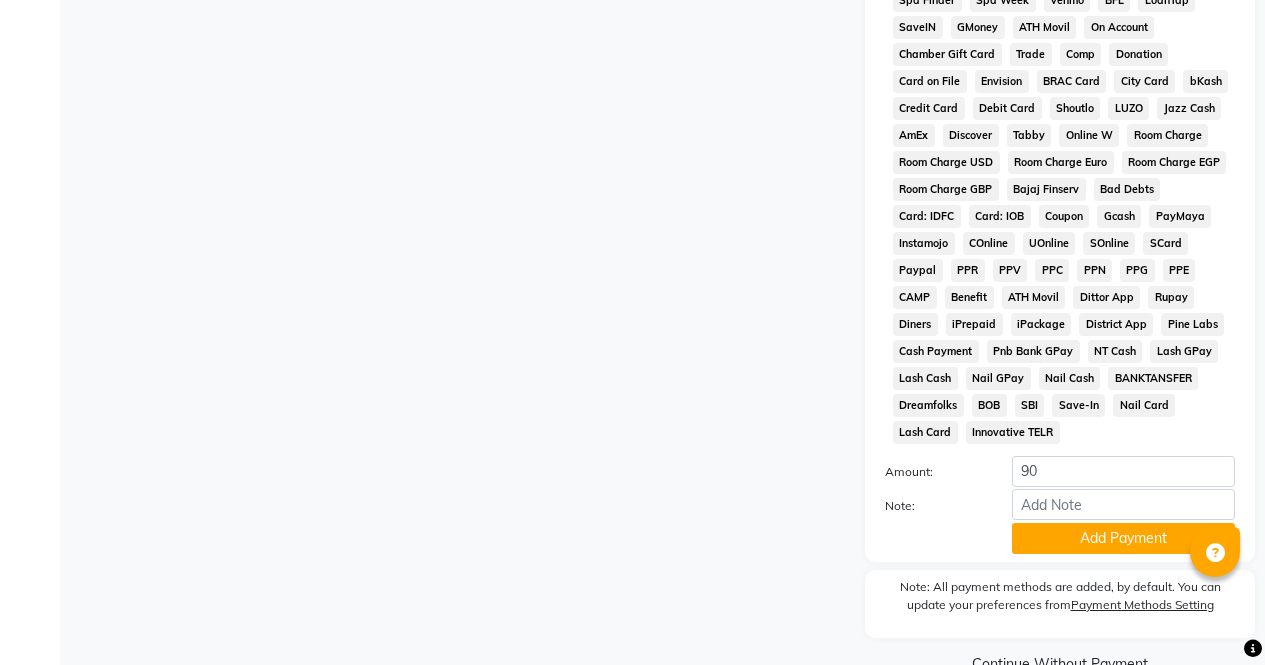 scroll, scrollTop: 914, scrollLeft: 0, axis: vertical 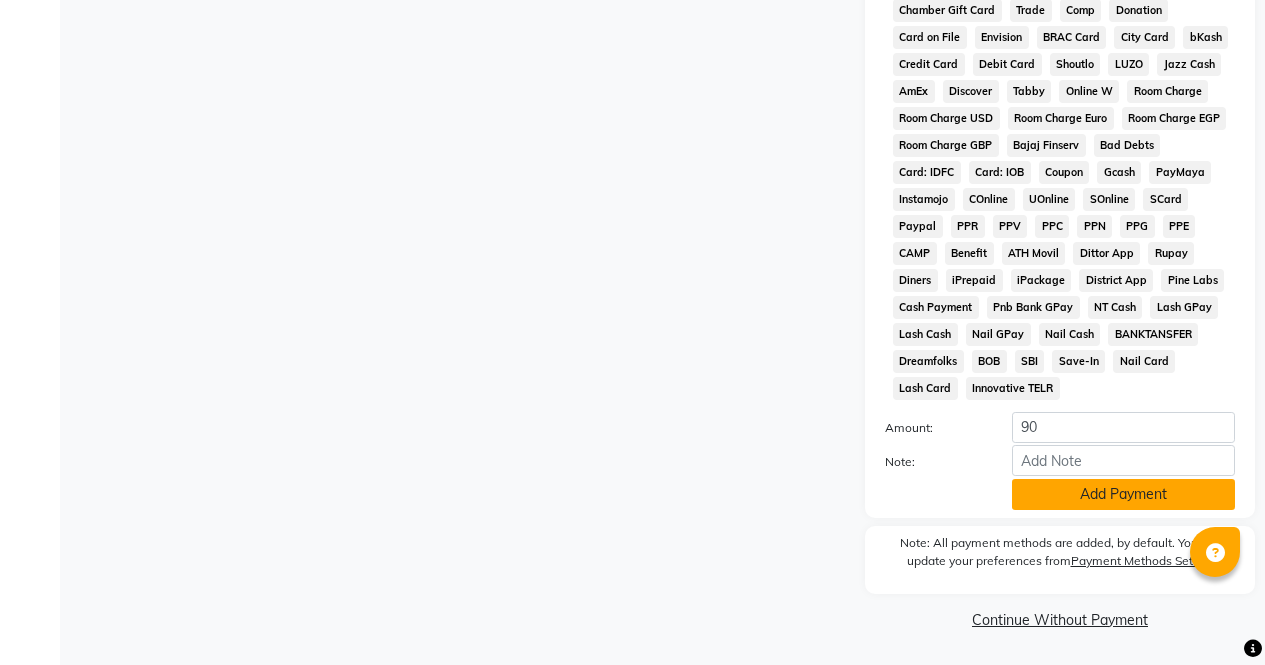 click on "Add Payment" 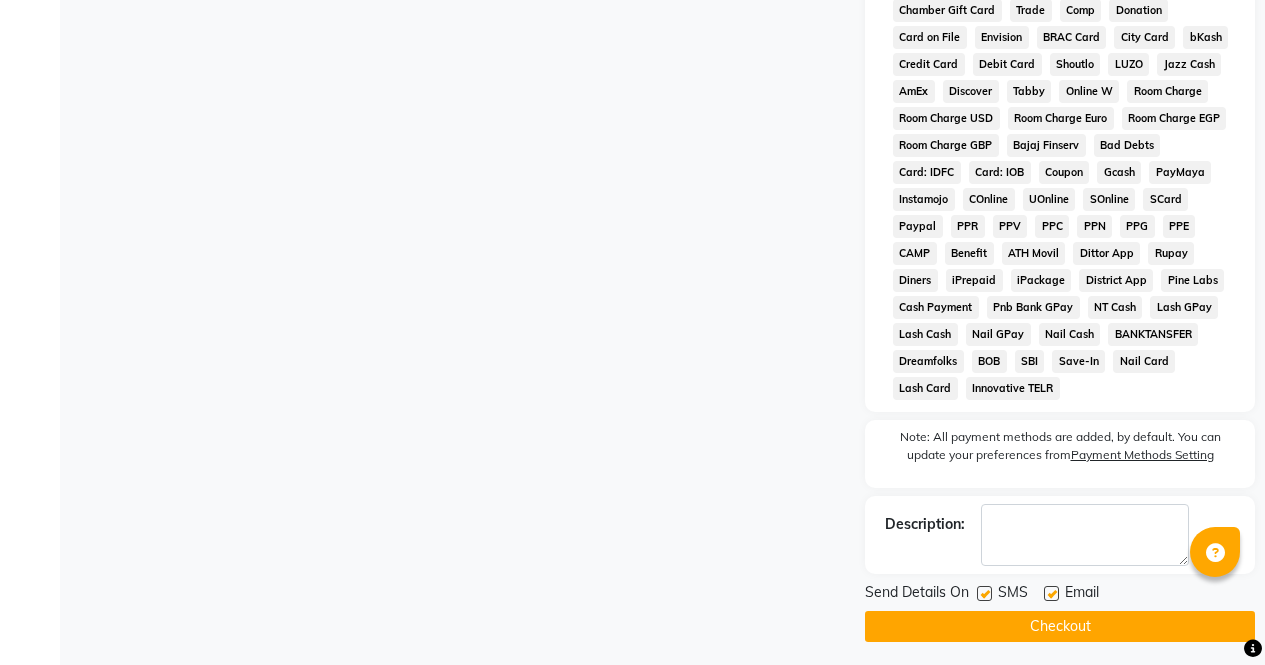 click 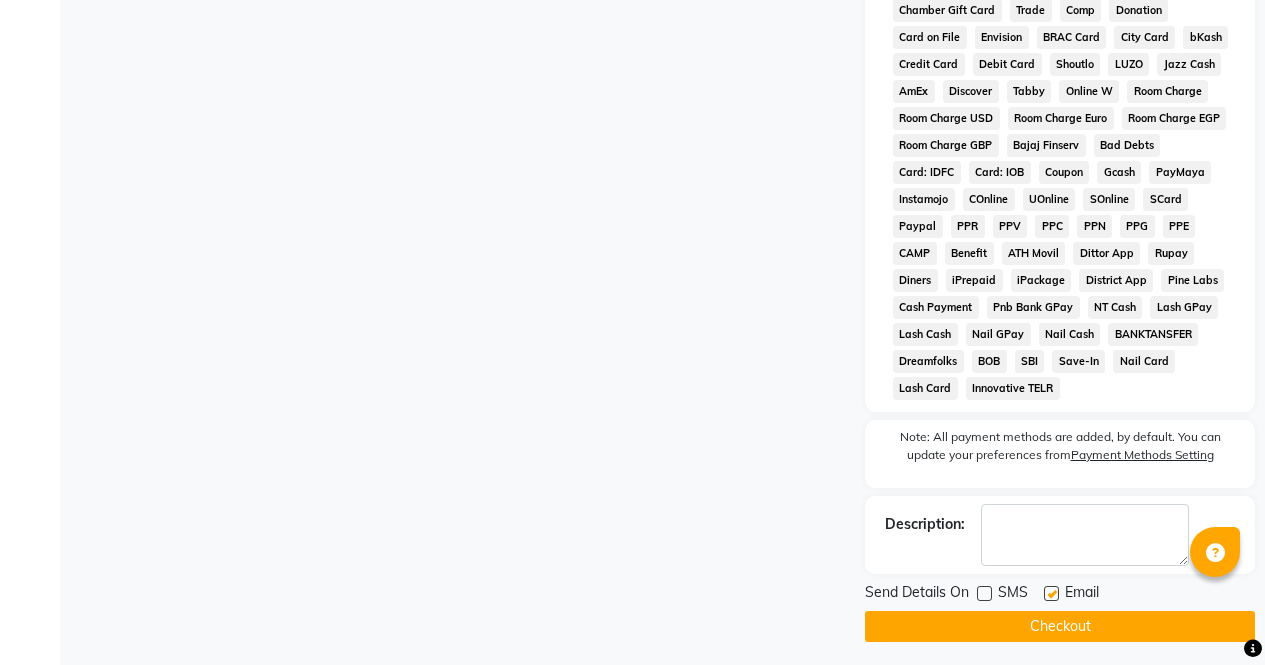 click 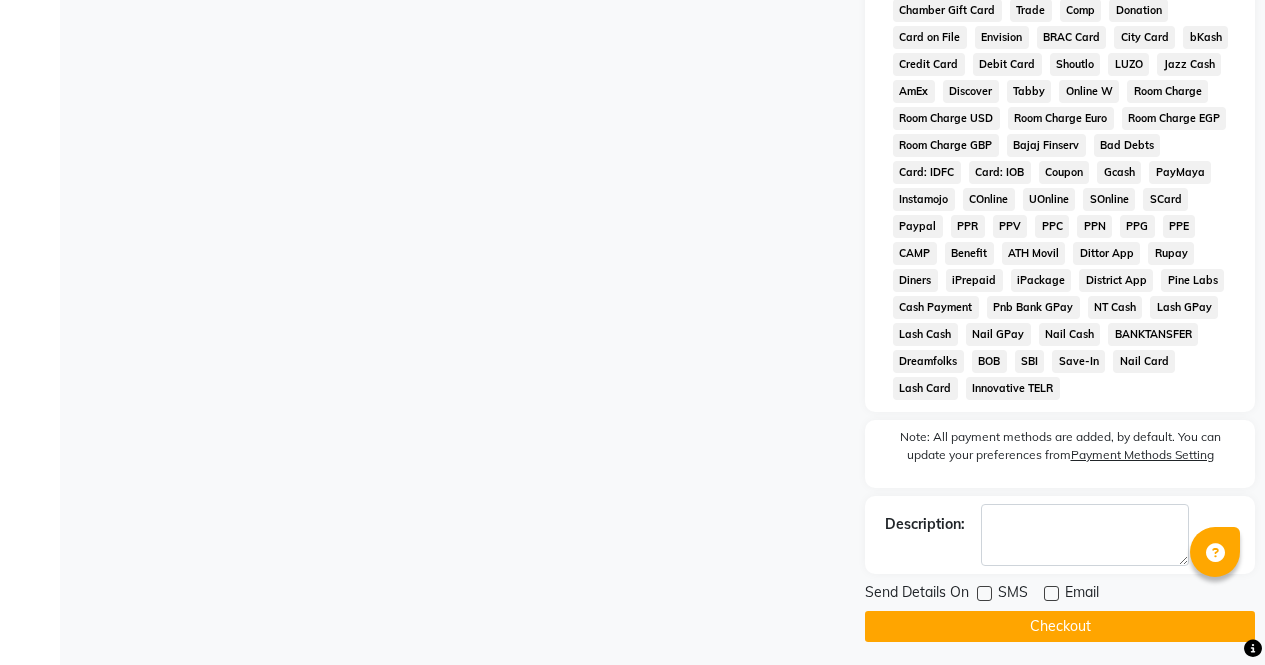 click on "Checkout" 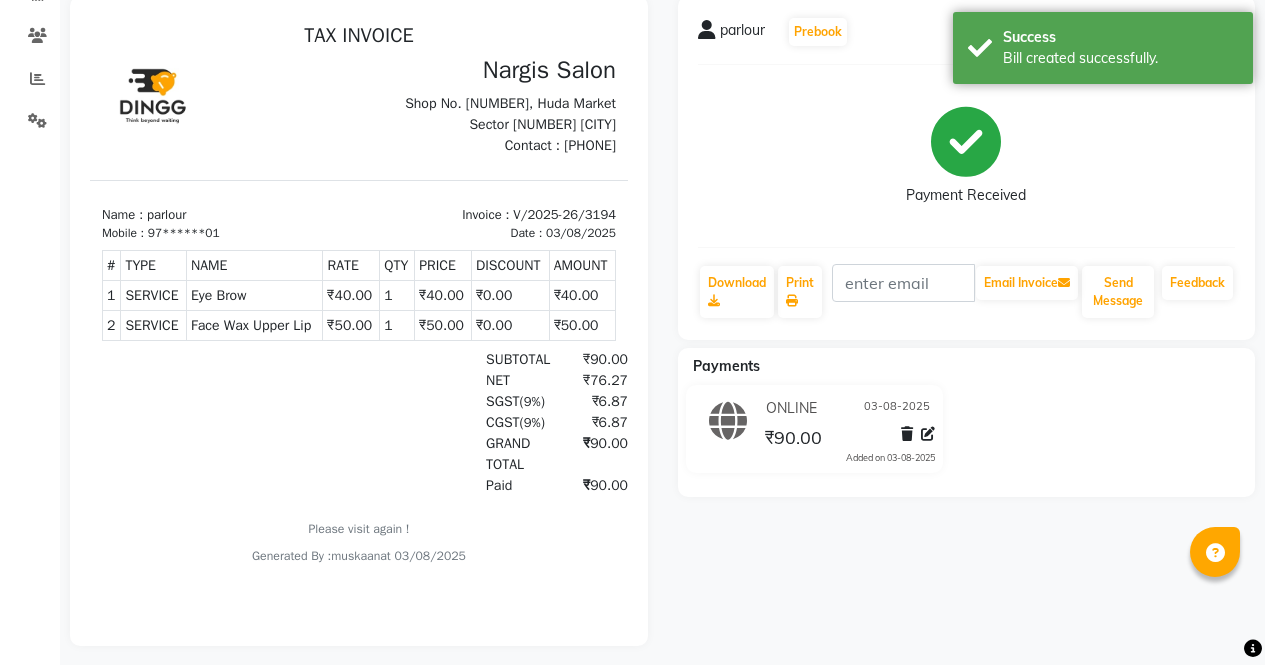 scroll, scrollTop: 0, scrollLeft: 0, axis: both 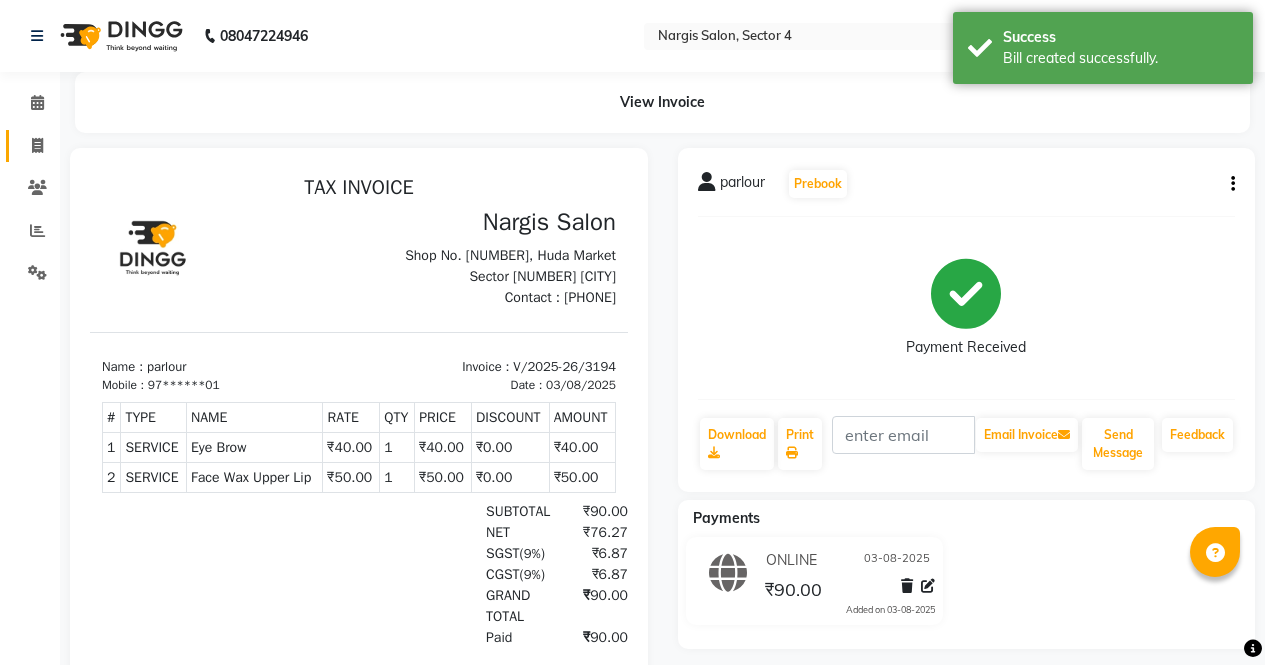 click 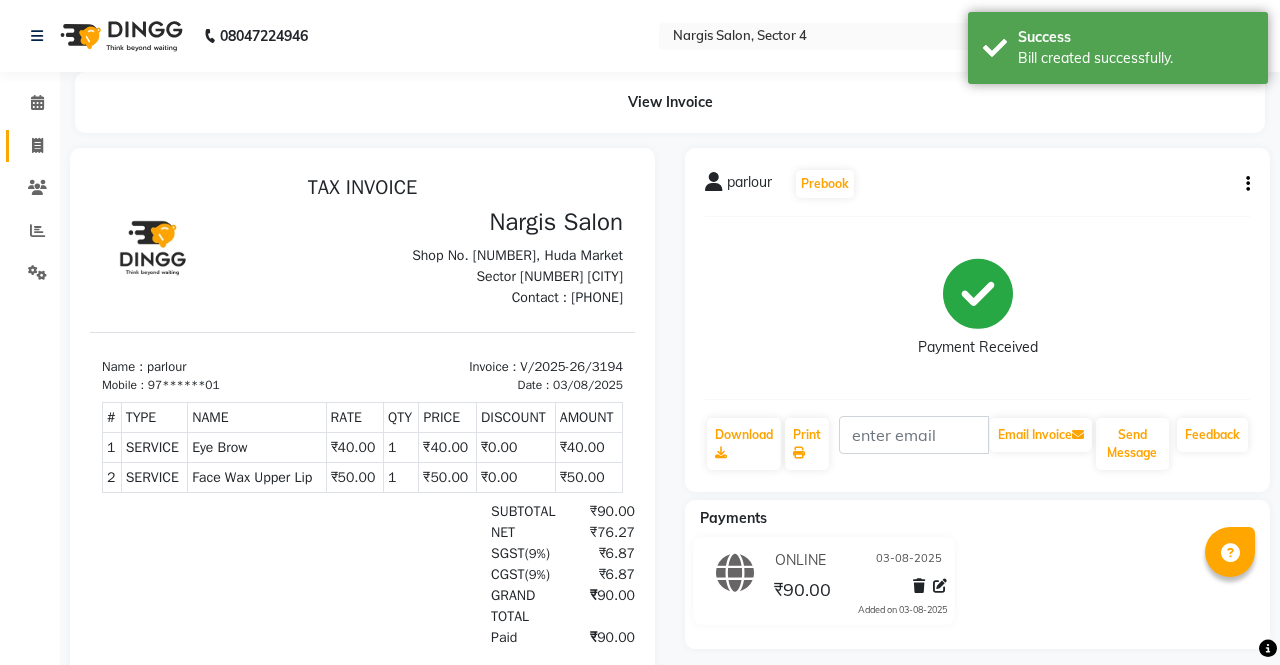 select on "service" 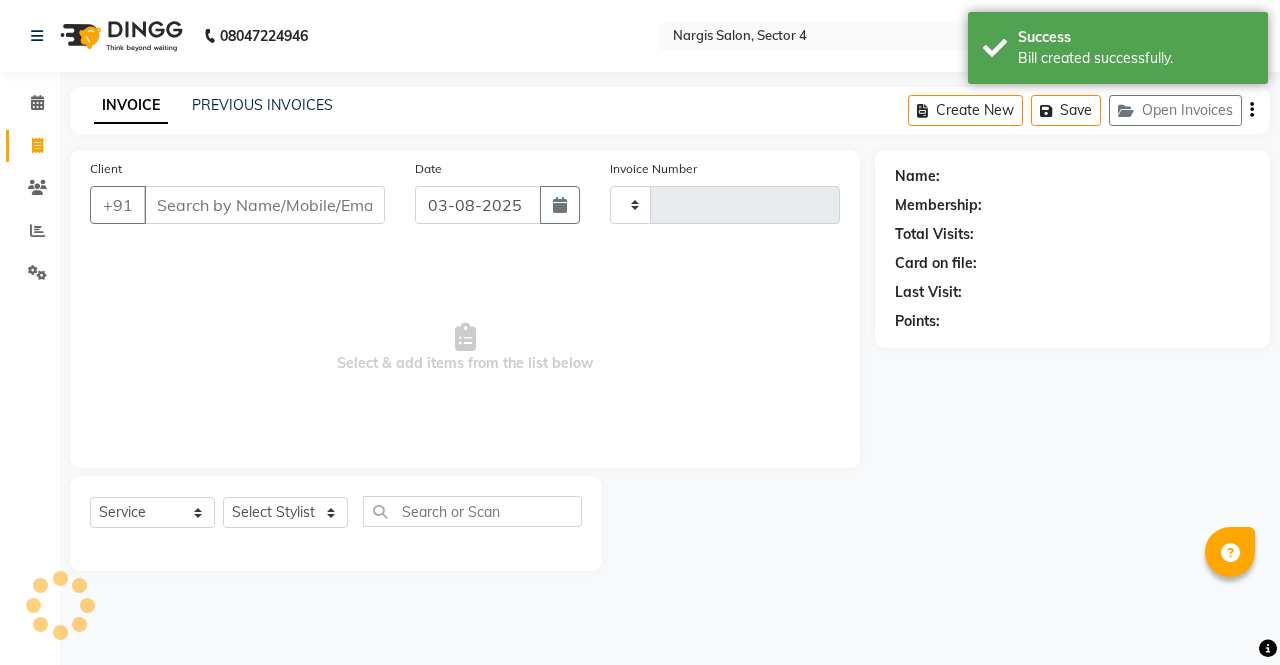 type on "3195" 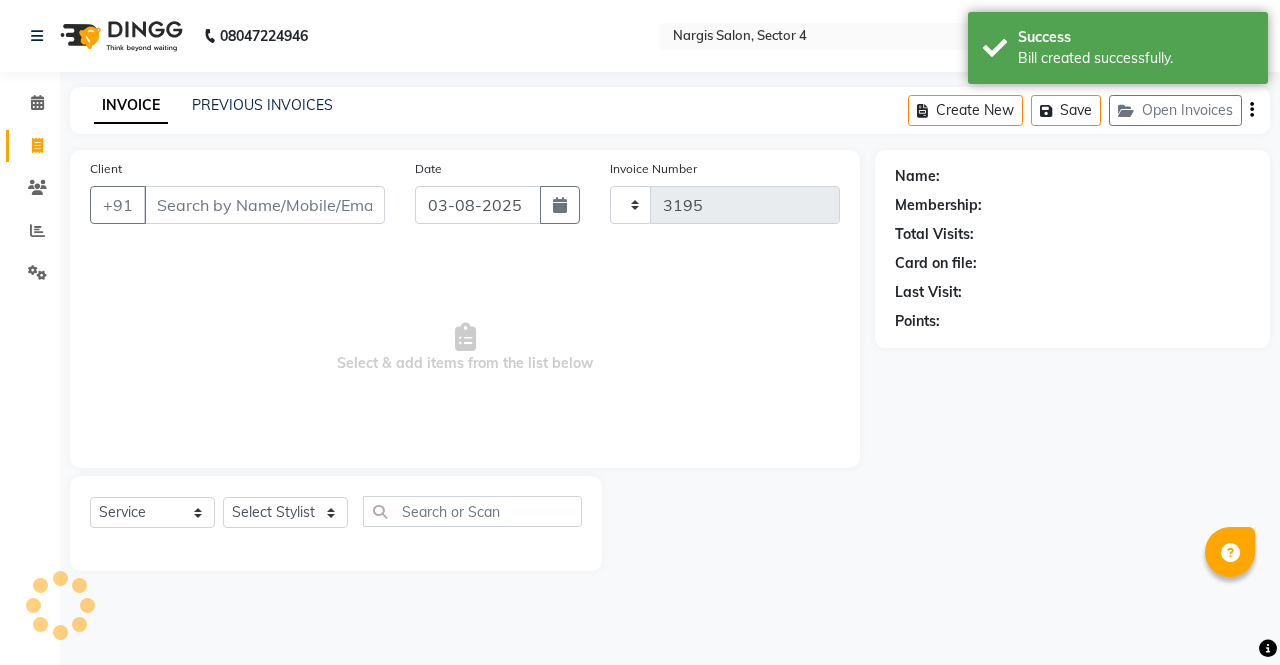 select on "4130" 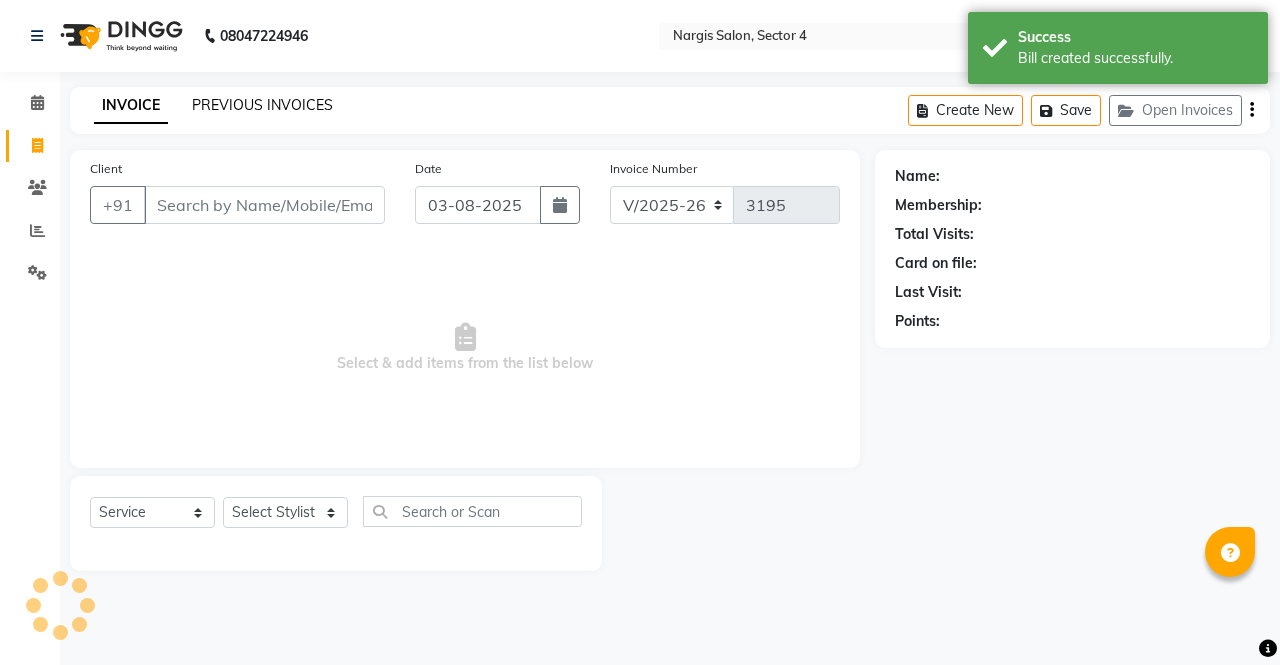 click on "PREVIOUS INVOICES" 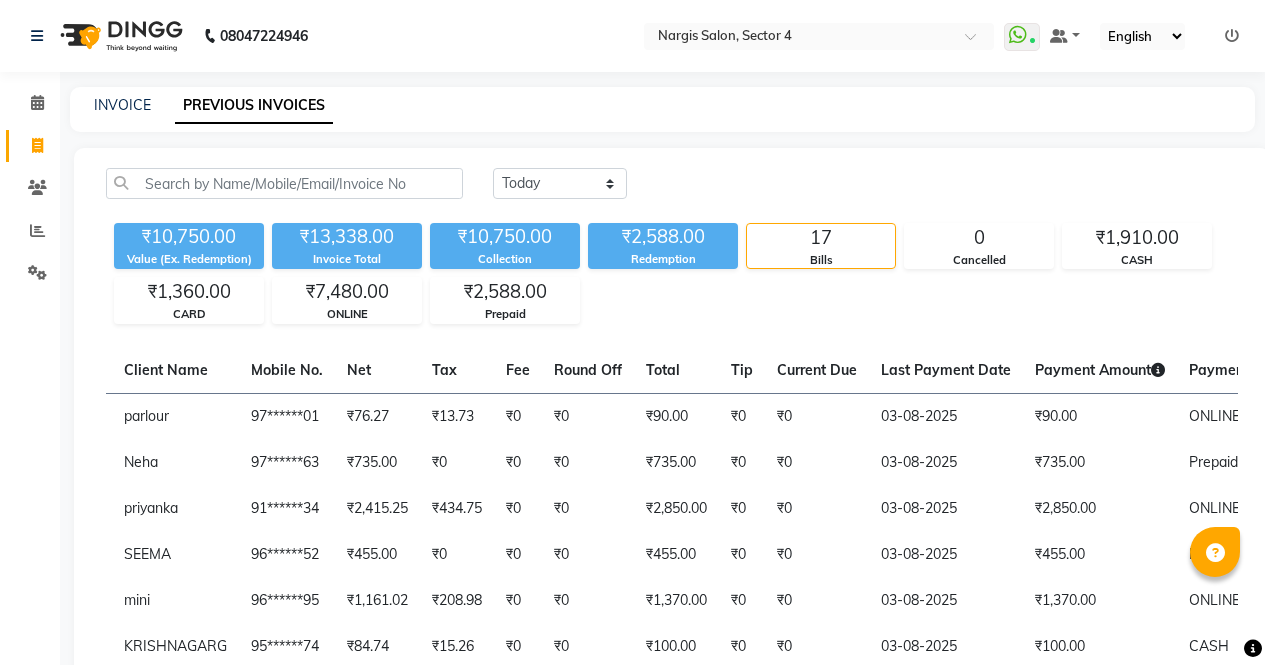 scroll, scrollTop: 0, scrollLeft: 0, axis: both 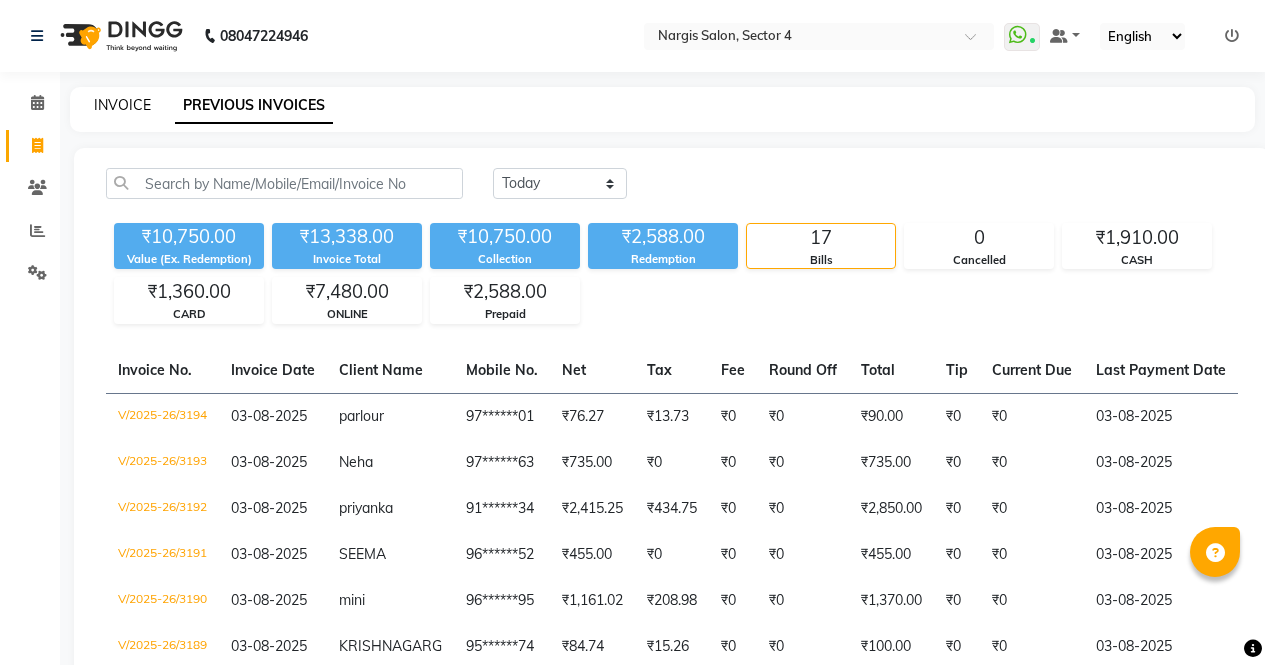 click on "INVOICE" 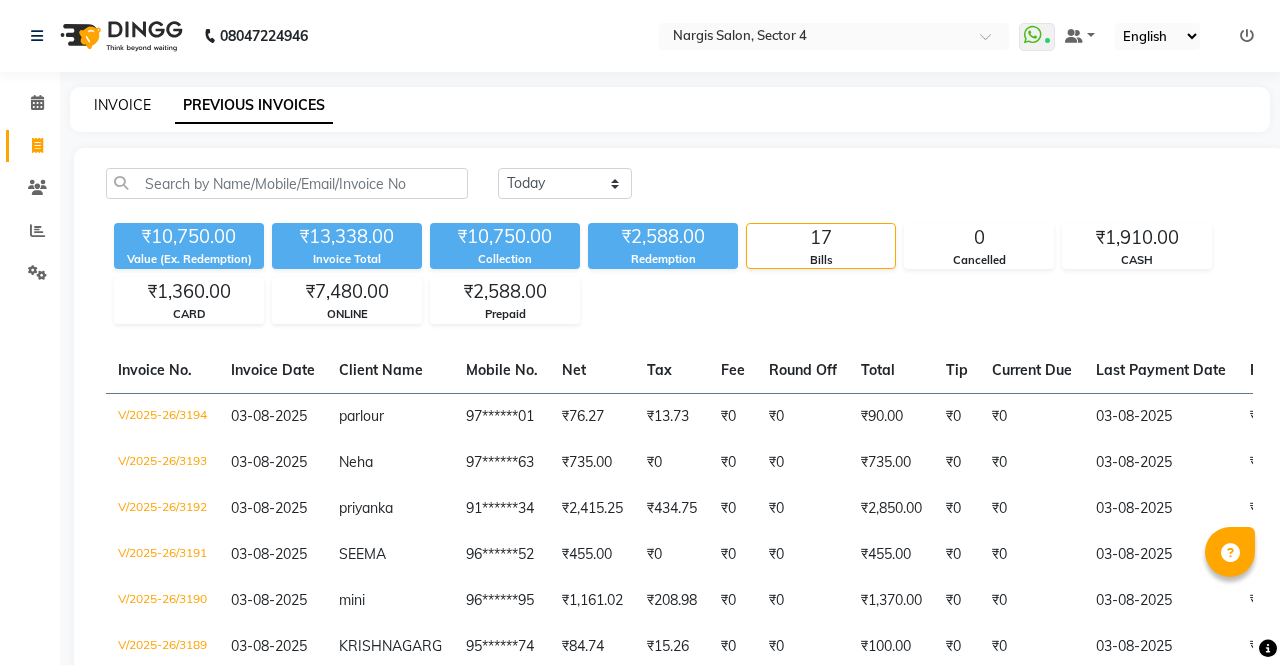 select on "service" 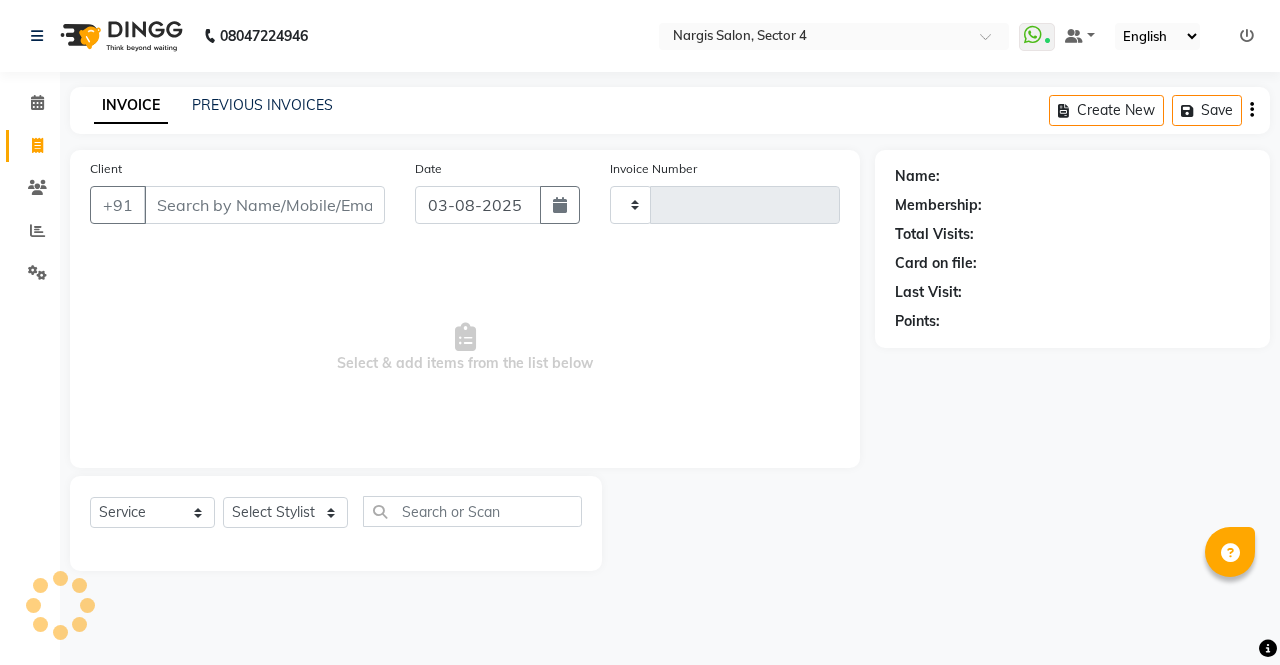 type on "3195" 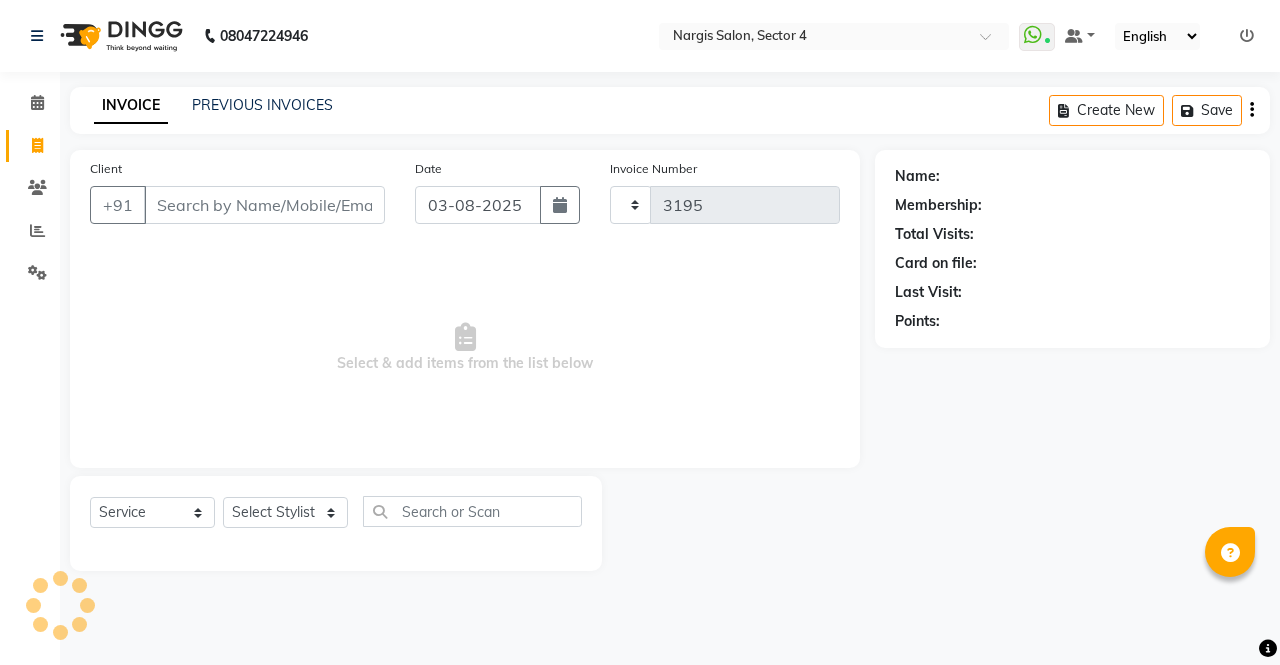 select on "4130" 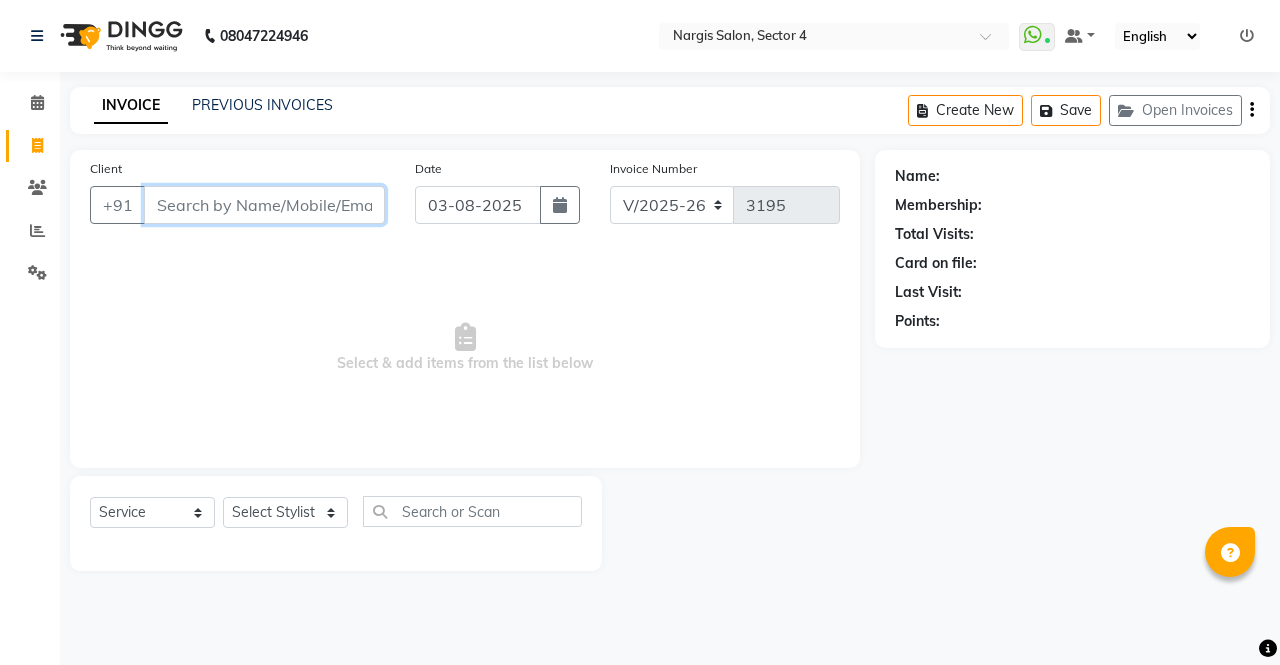 click on "Client" at bounding box center [264, 205] 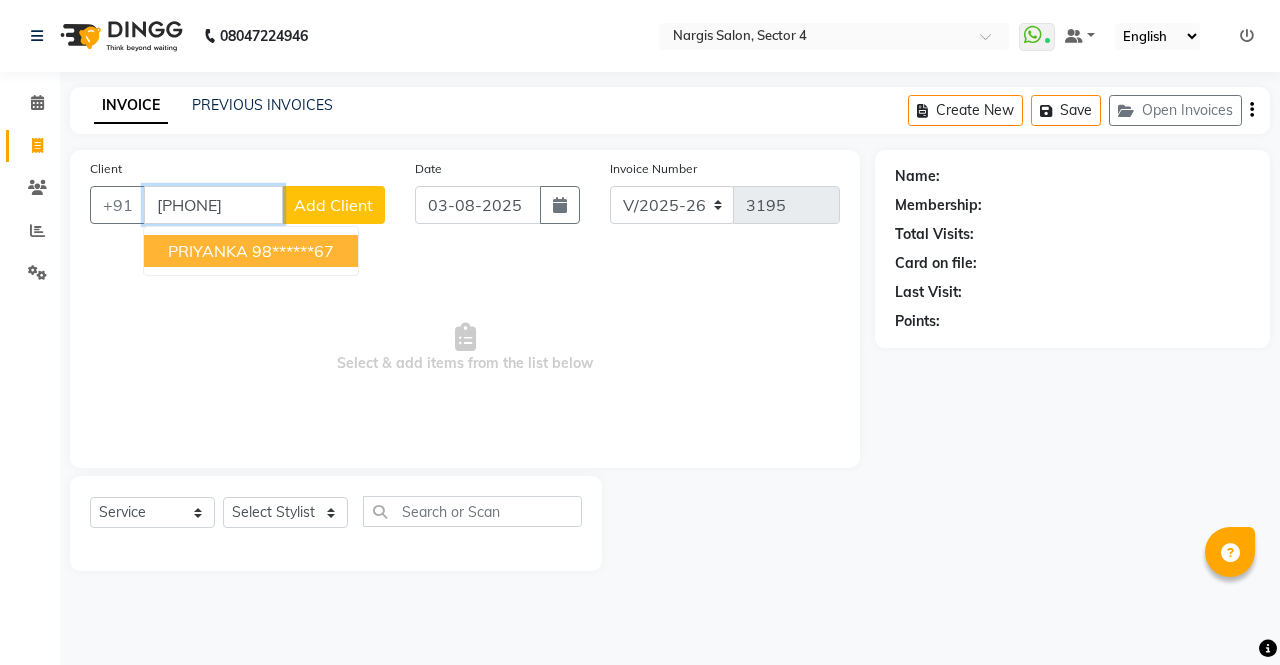 click on "PRIYANKA  98******67" at bounding box center (251, 251) 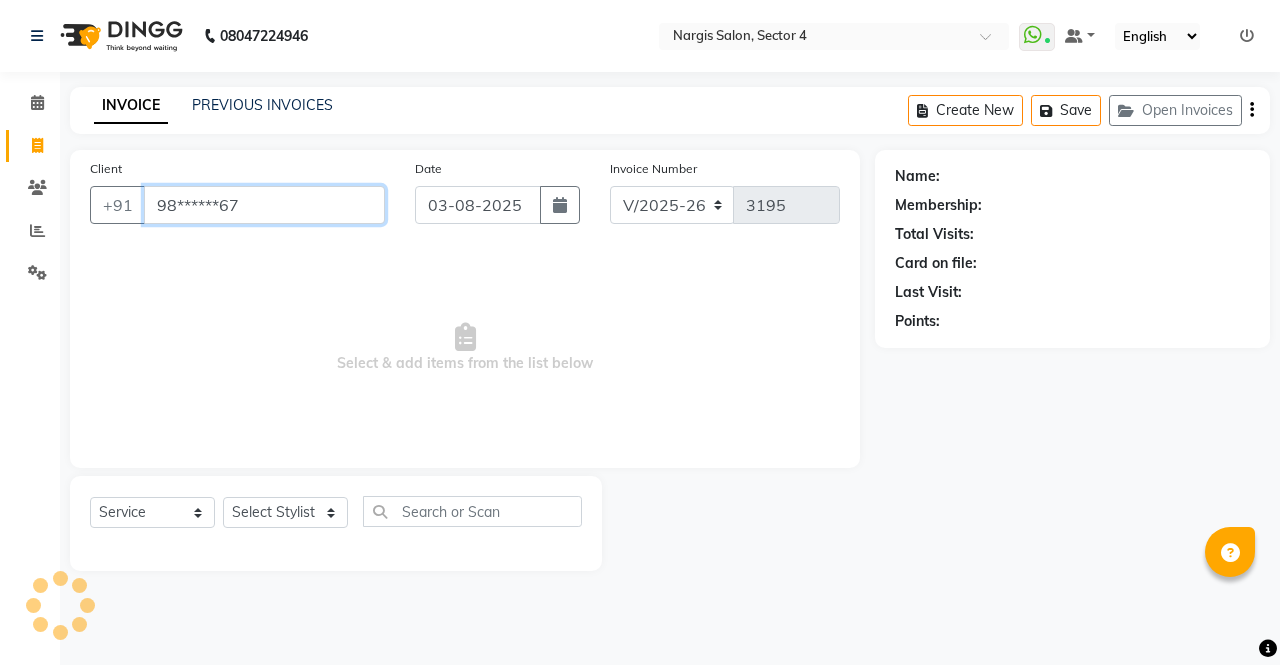 type on "98******67" 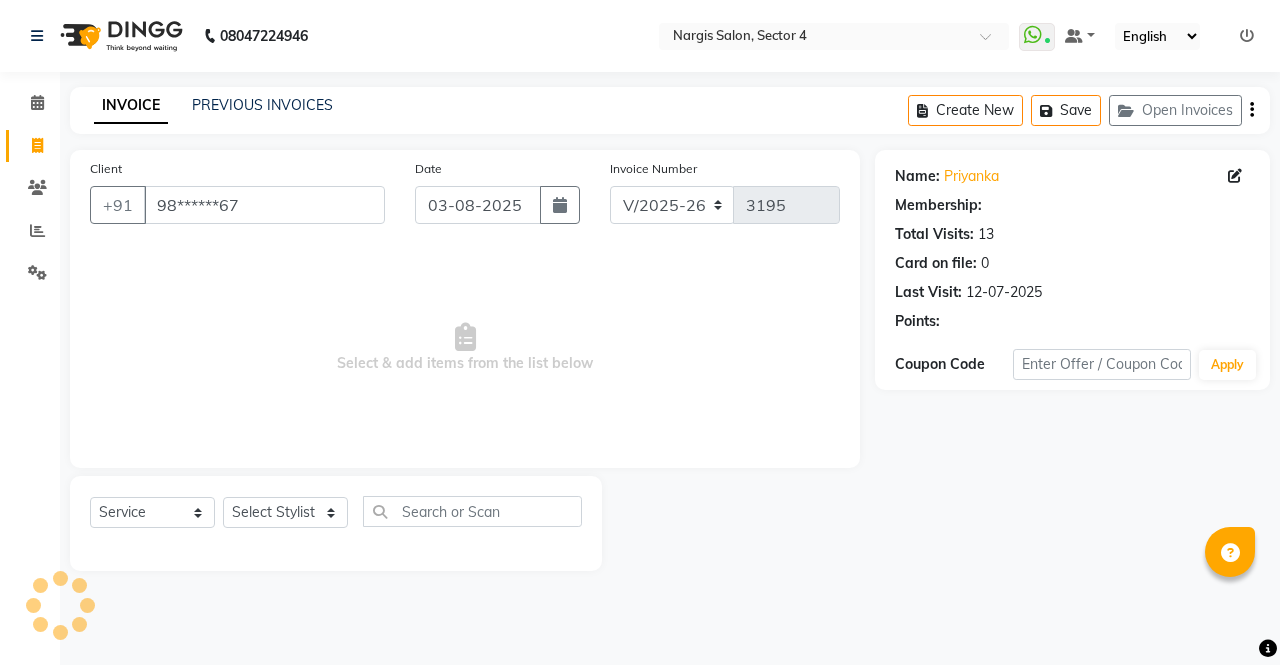 select on "1: Object" 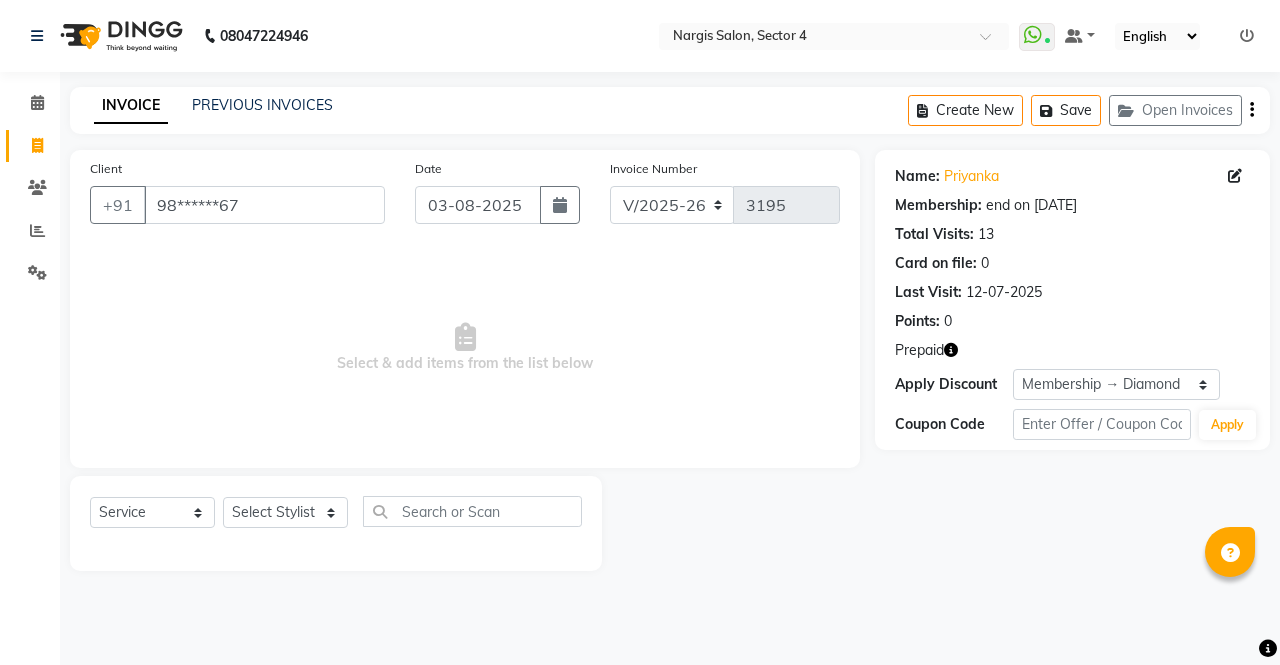 click 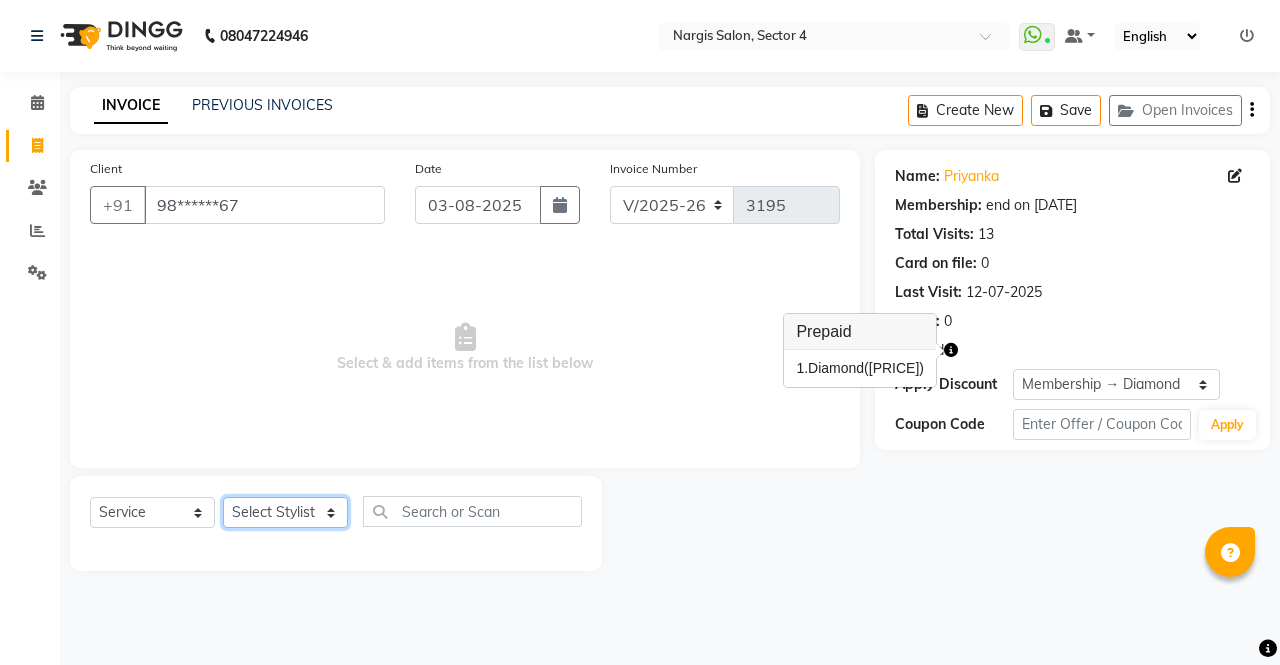 click on "Select Stylist ajeet anu armaan ashu Front Desk muskaan rakhi saima shivam soni sunil yashoda" 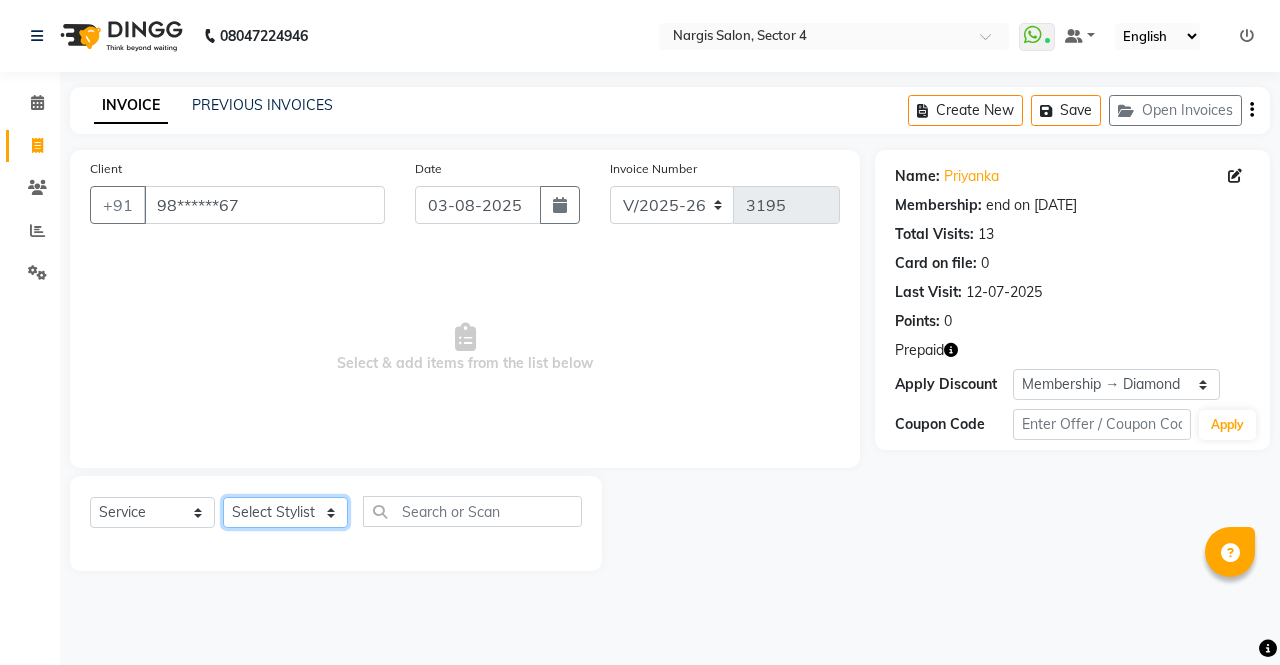 select on "29276" 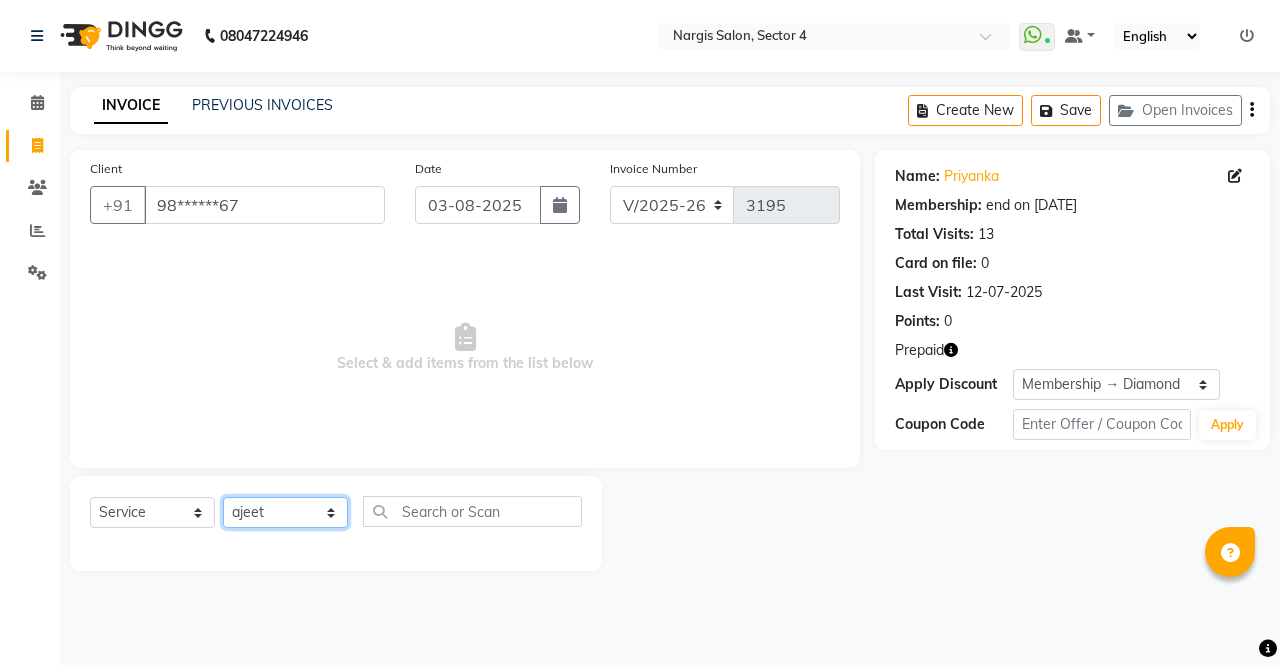 click on "Select Stylist ajeet anu armaan ashu Front Desk muskaan rakhi saima shivam soni sunil yashoda" 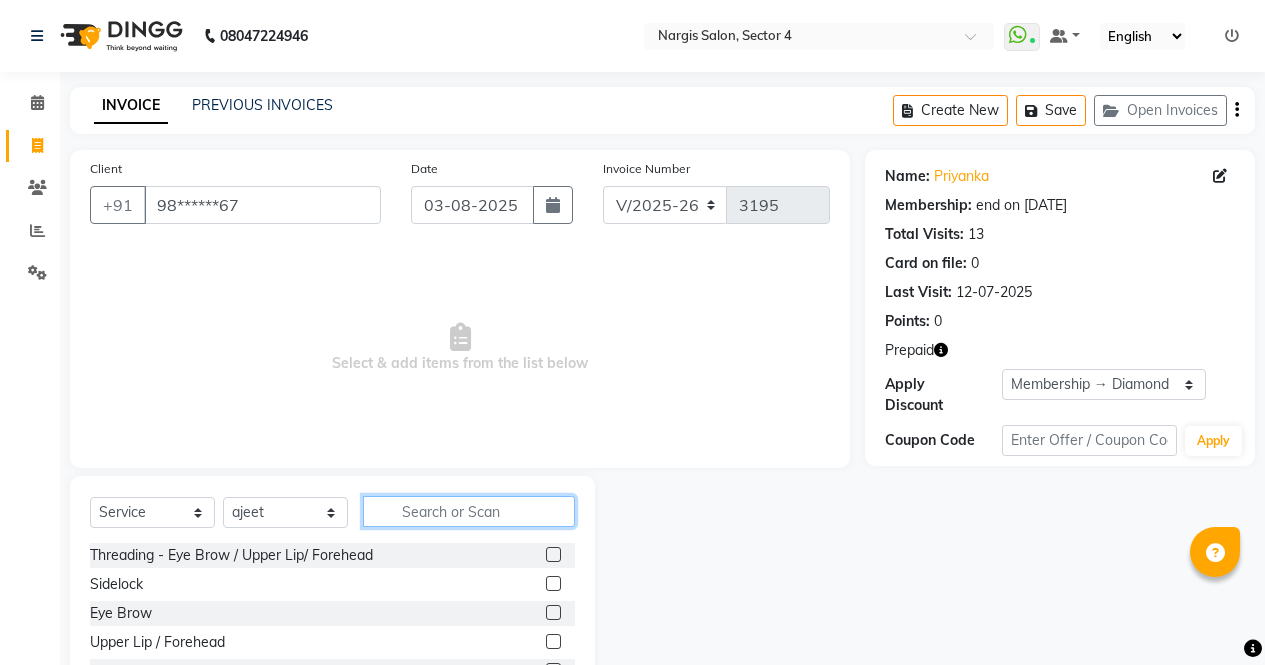 click 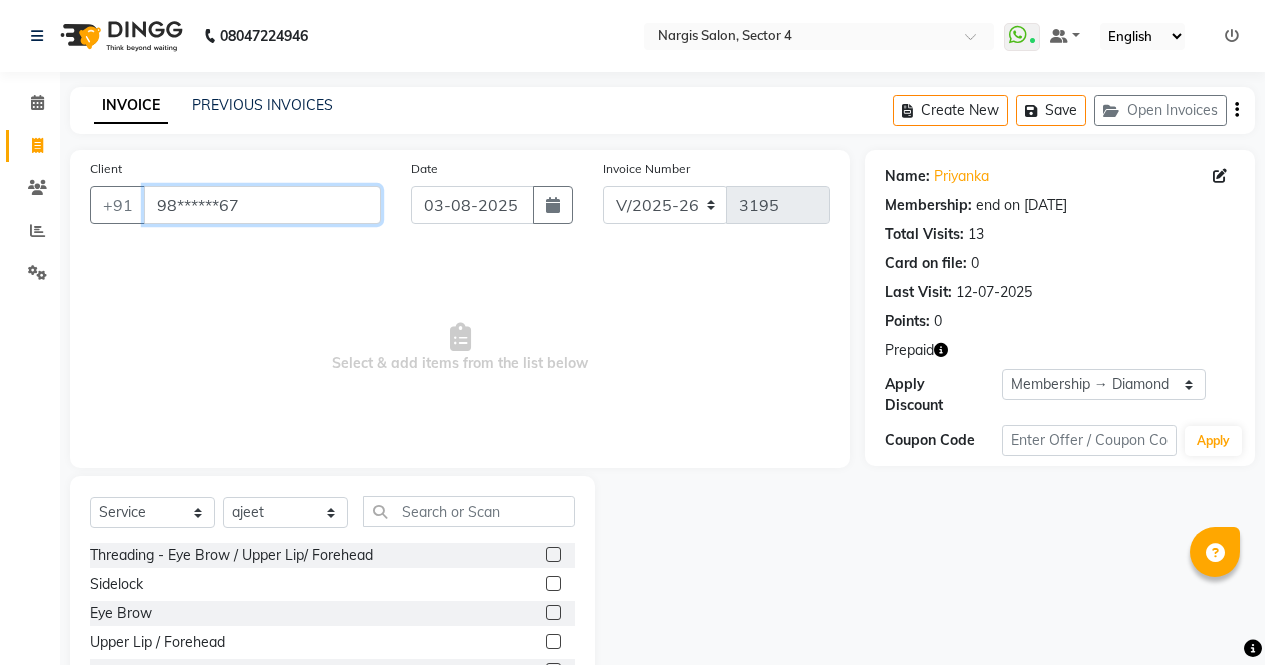 click on "98******67" at bounding box center (262, 205) 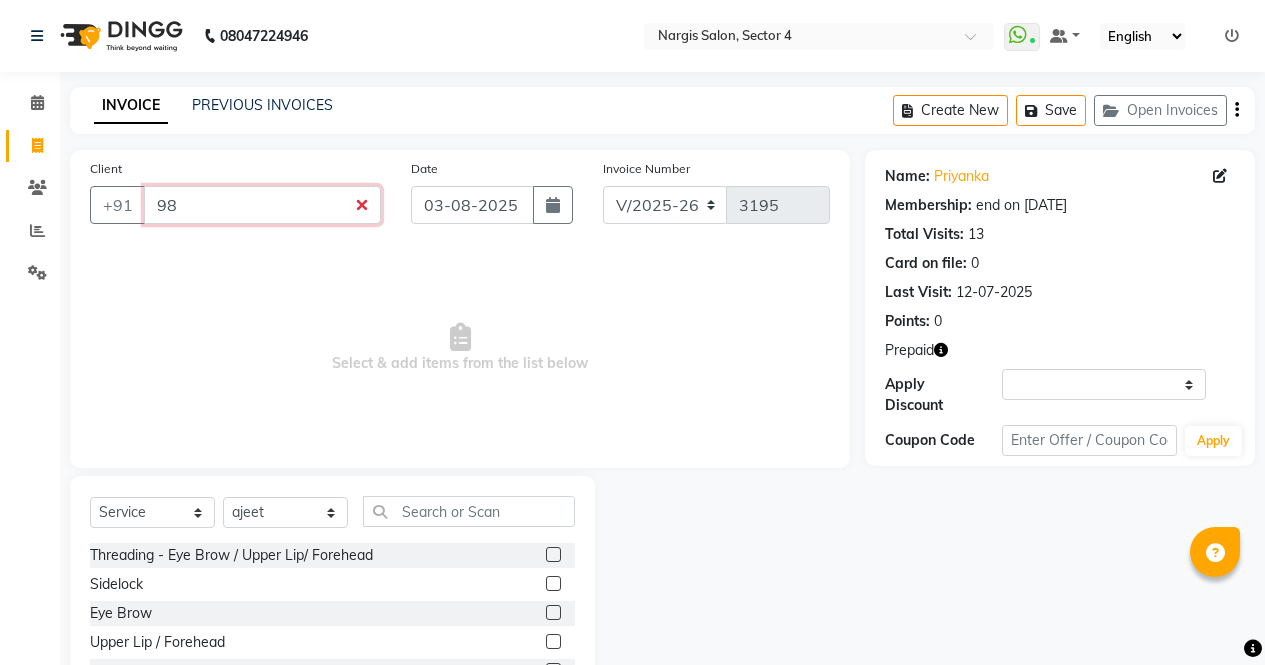 type on "9" 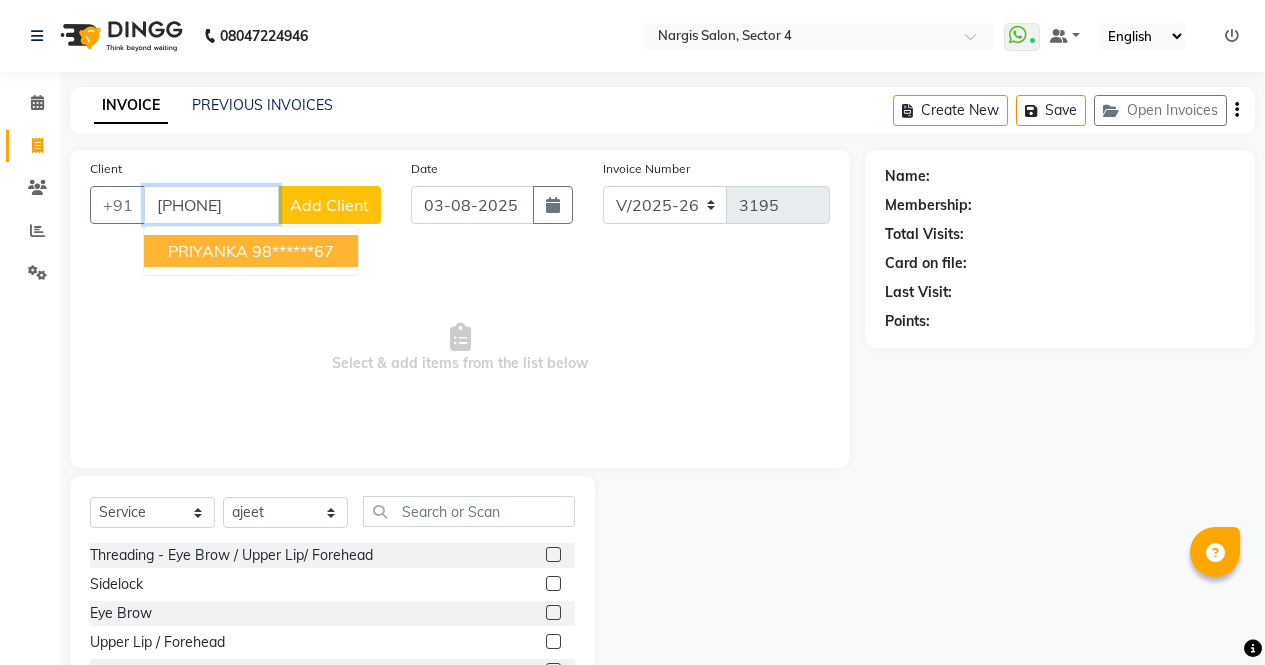 click on "98******67" at bounding box center [293, 251] 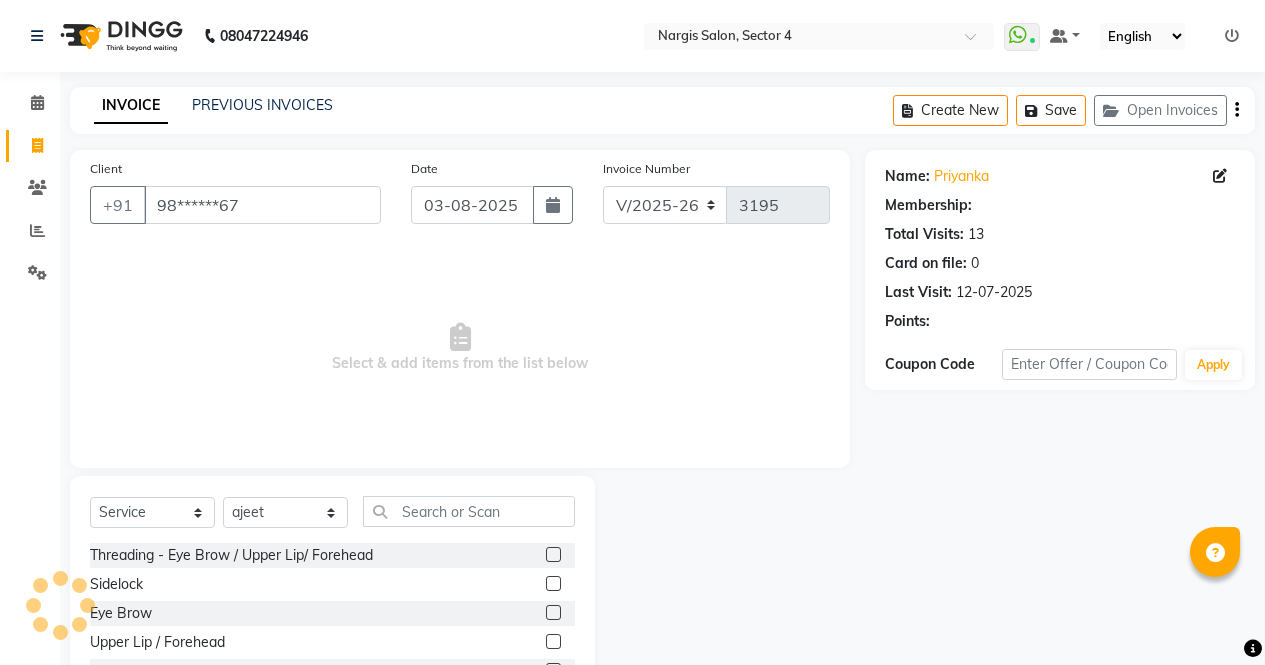select on "1: Object" 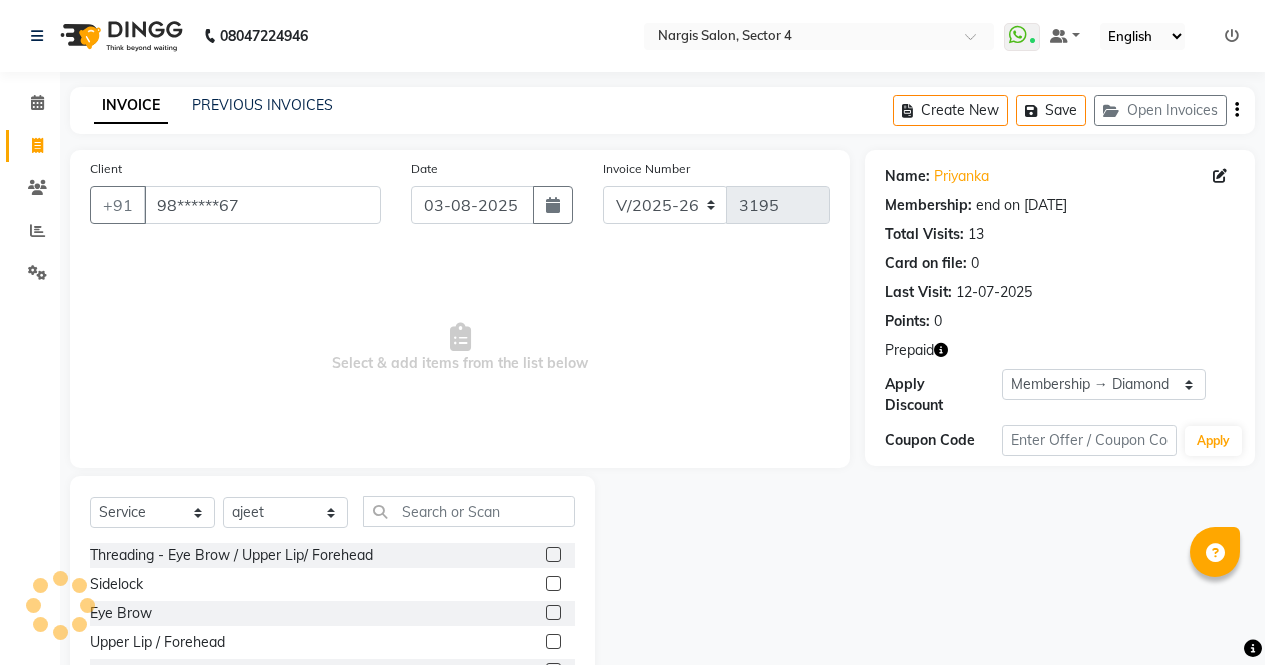 click 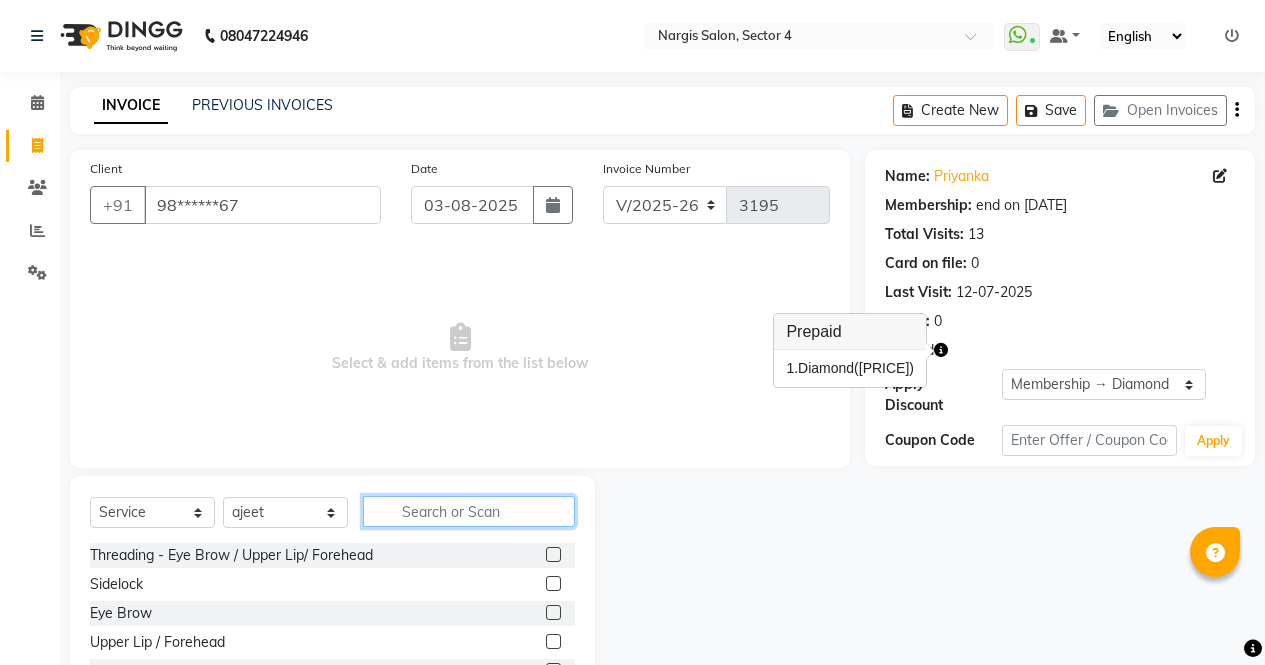 click 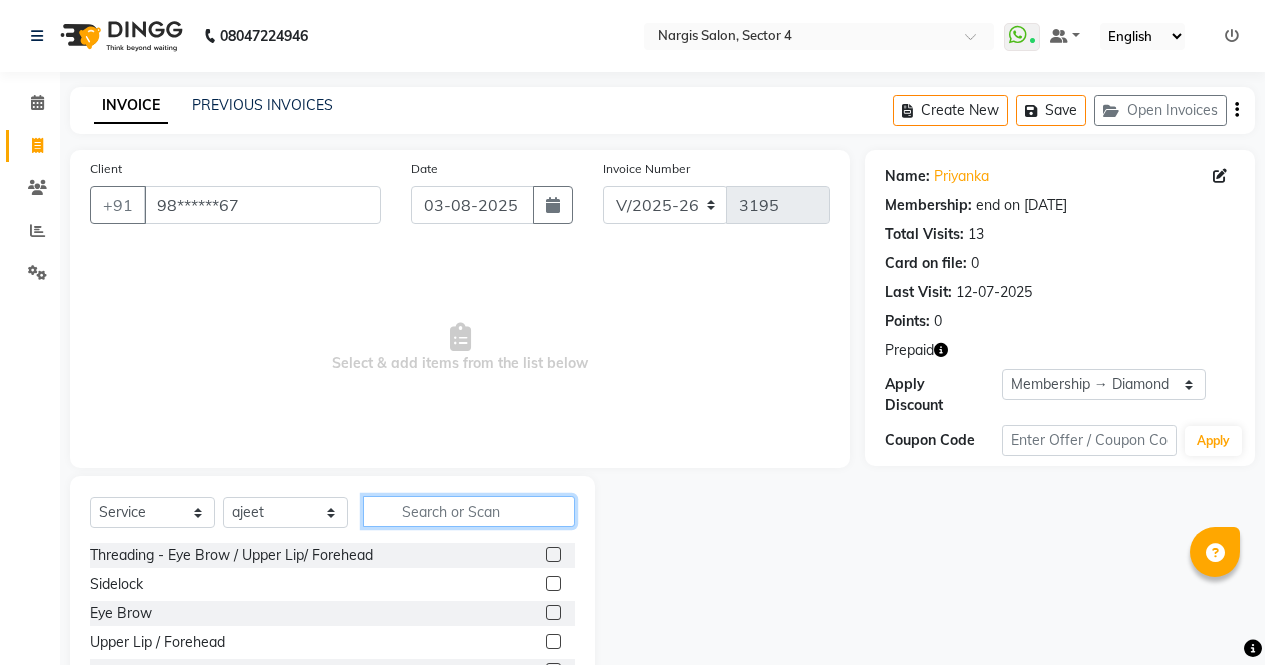 click 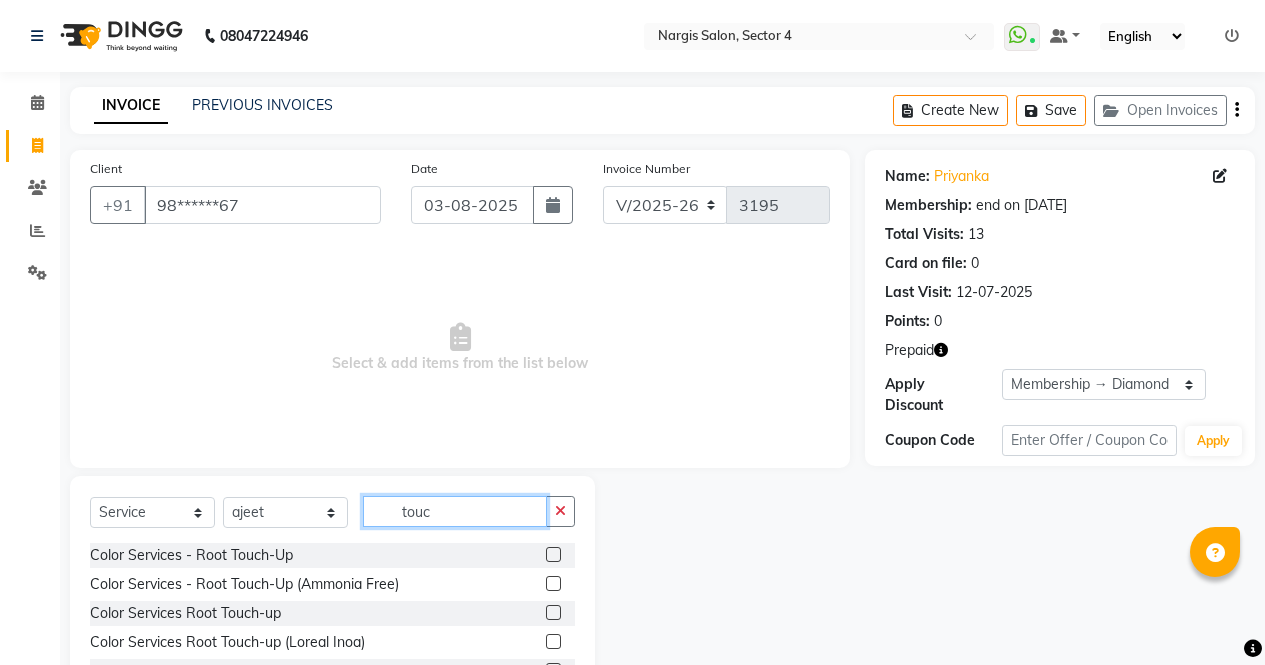 type on "touc" 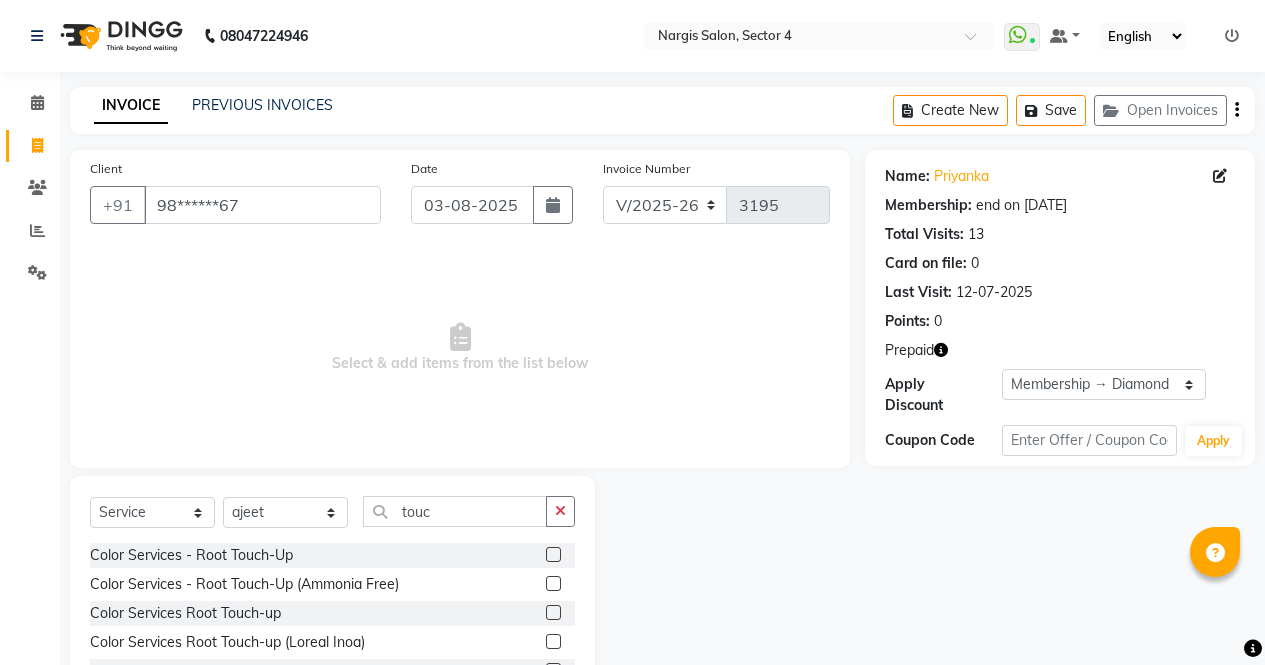 click 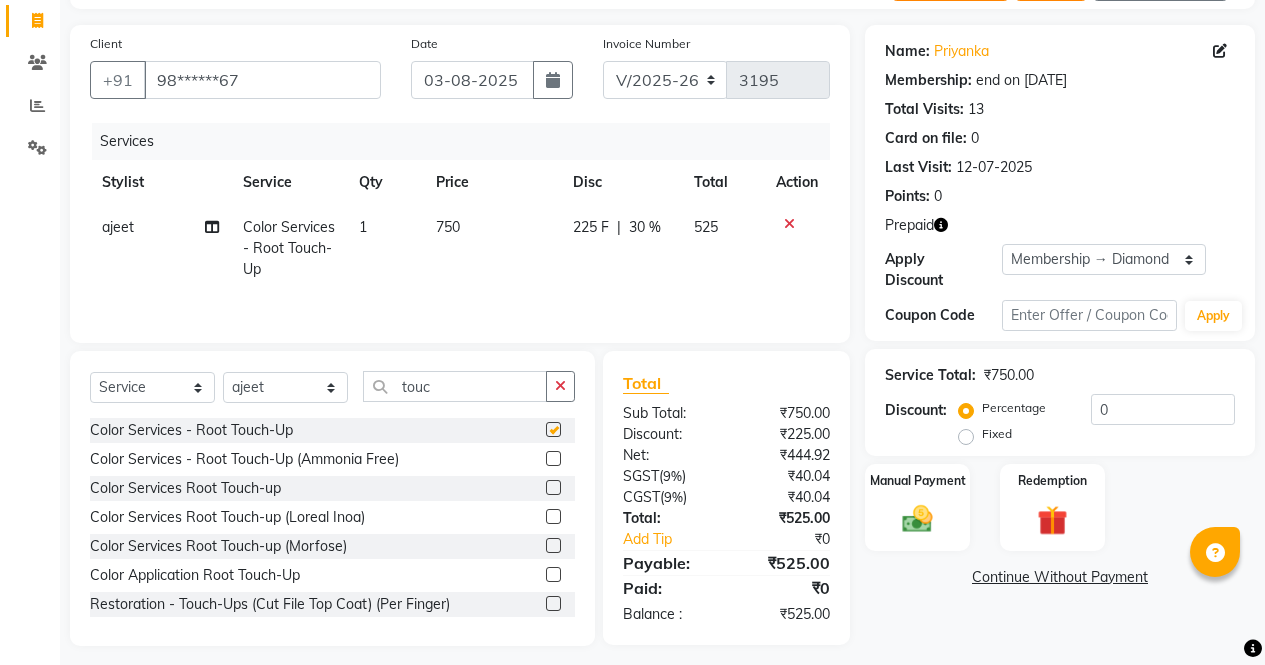 scroll, scrollTop: 136, scrollLeft: 0, axis: vertical 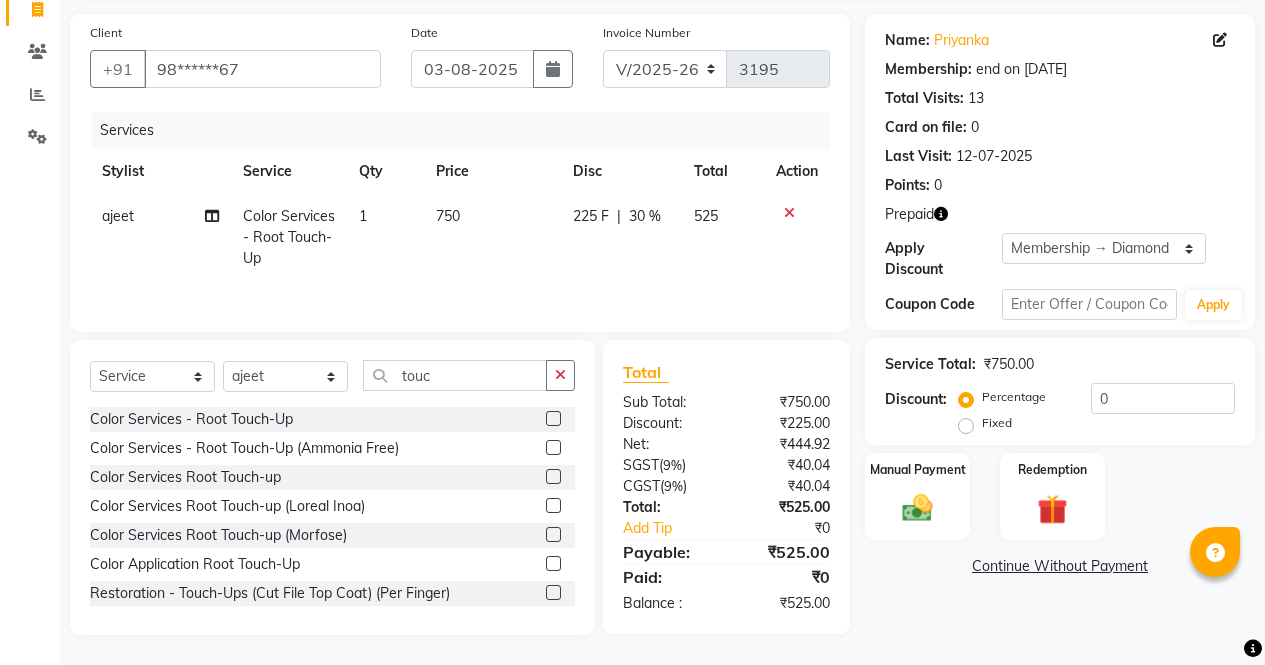 checkbox on "false" 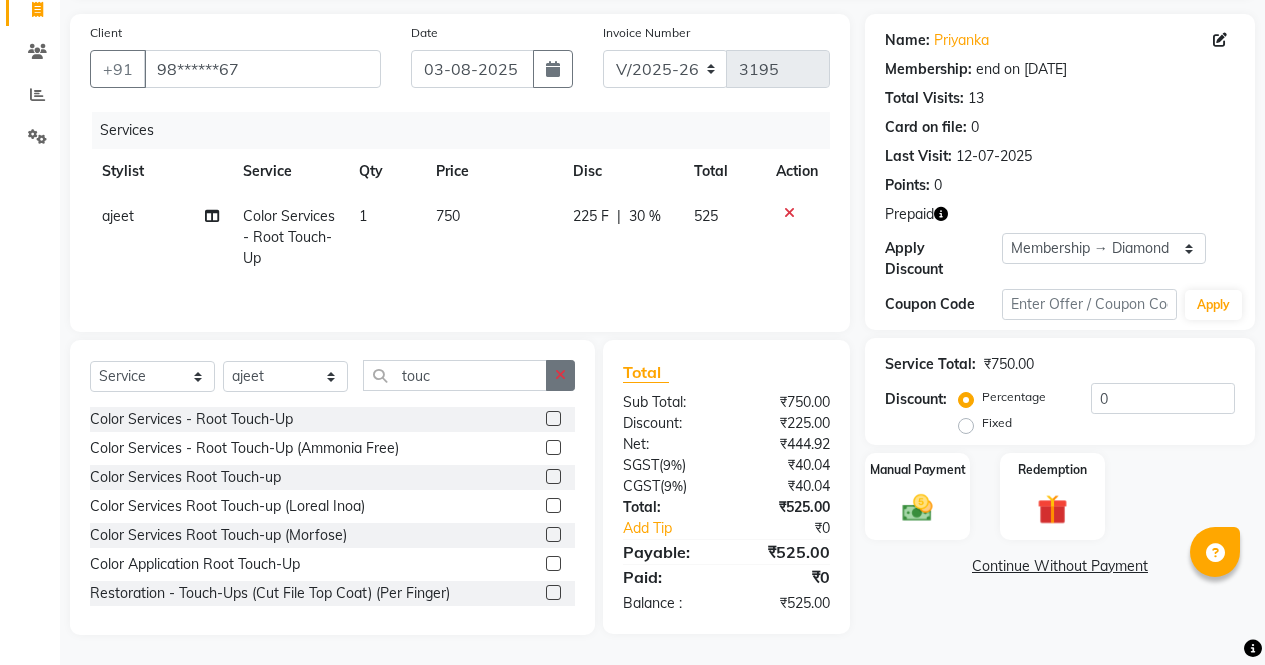 click 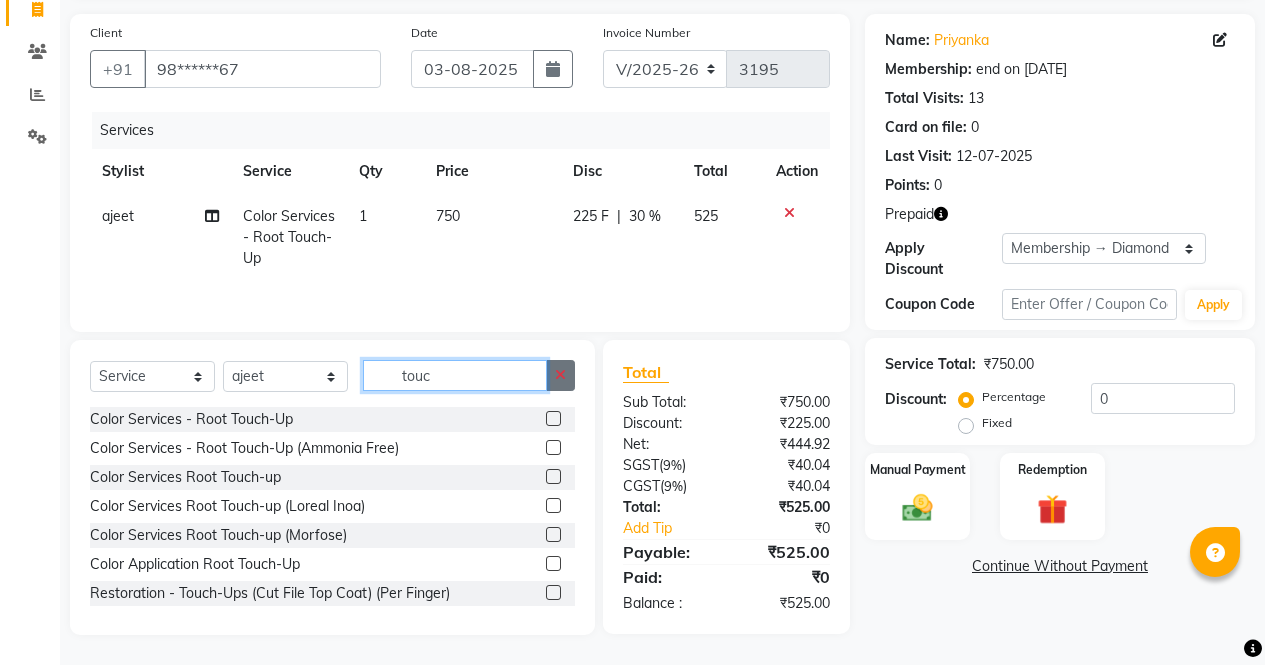 type 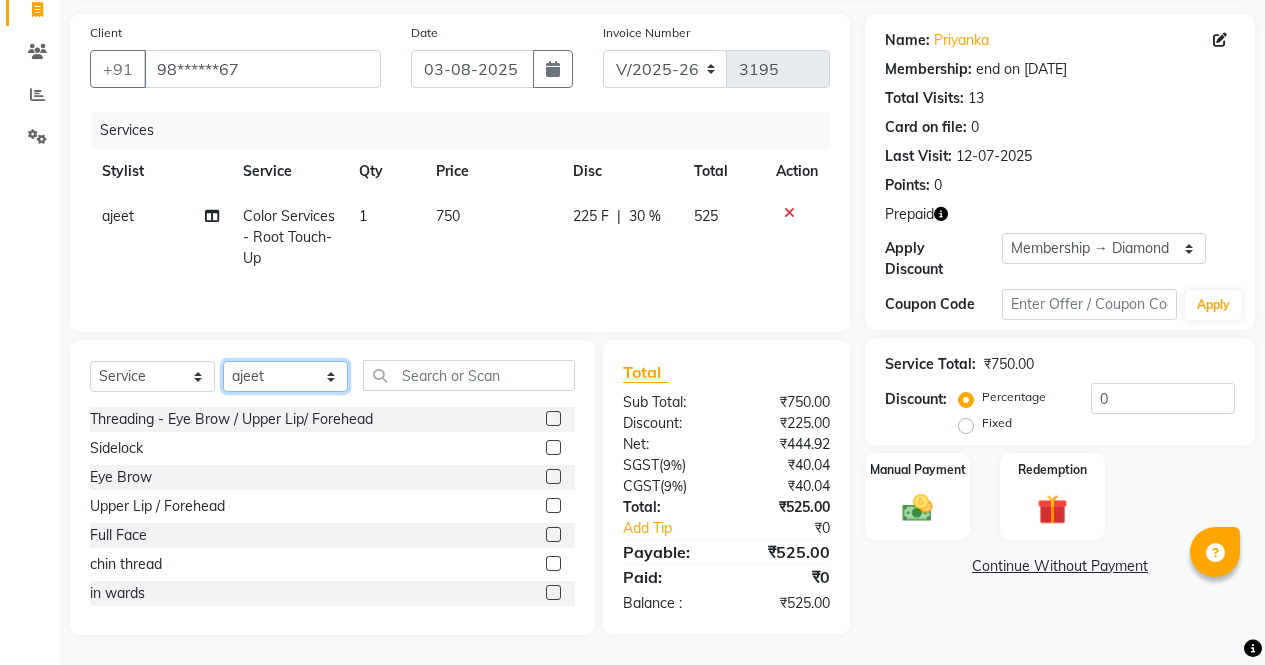 click on "Select Stylist ajeet anu armaan ashu Front Desk muskaan rakhi saima shivam soni sunil yashoda" 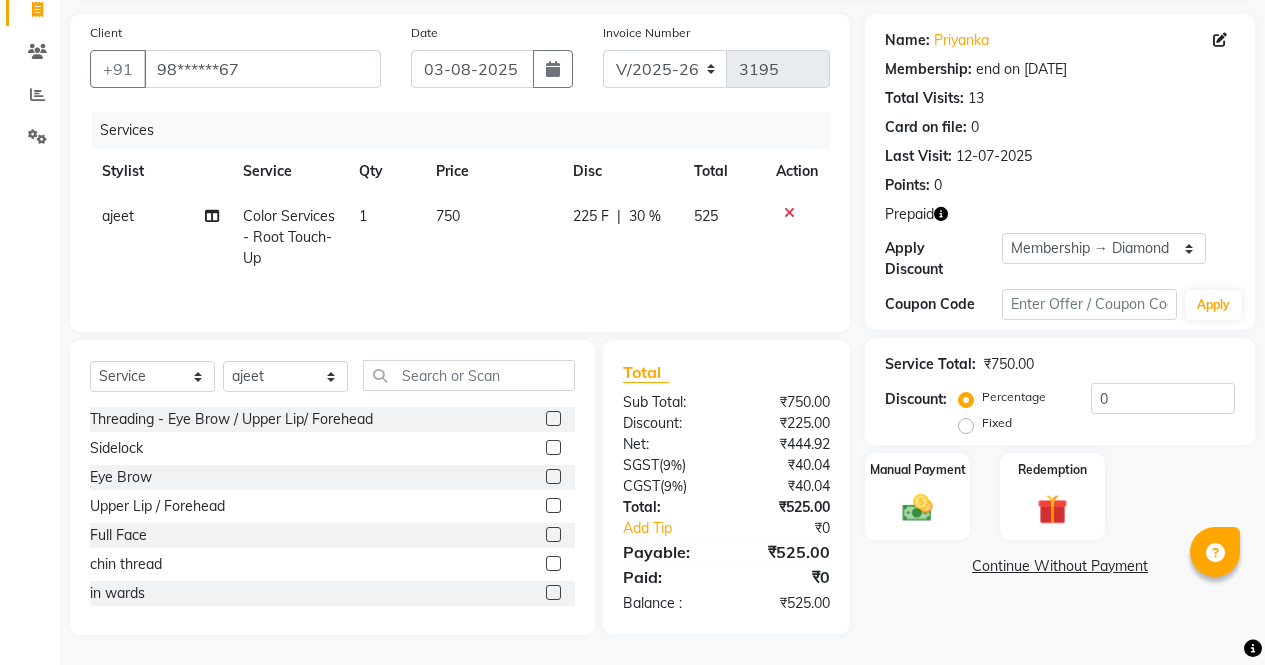 click on "Eye Brow" 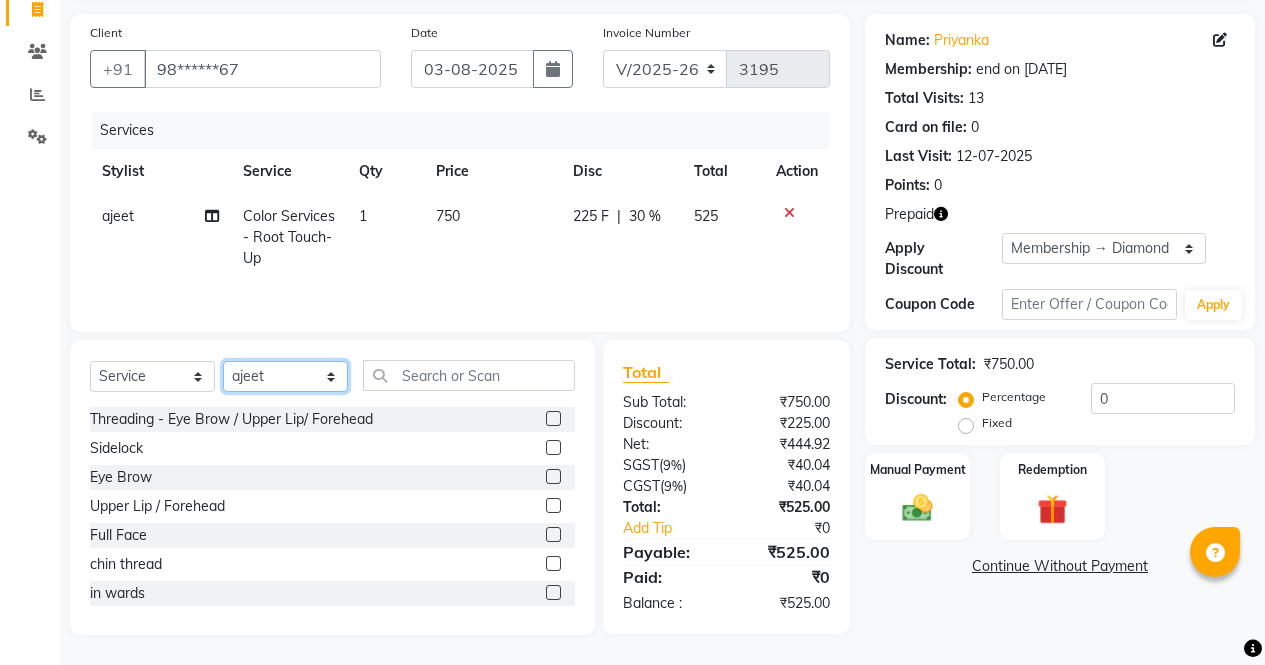 click on "Select Stylist ajeet anu armaan ashu Front Desk muskaan rakhi saima shivam soni sunil yashoda" 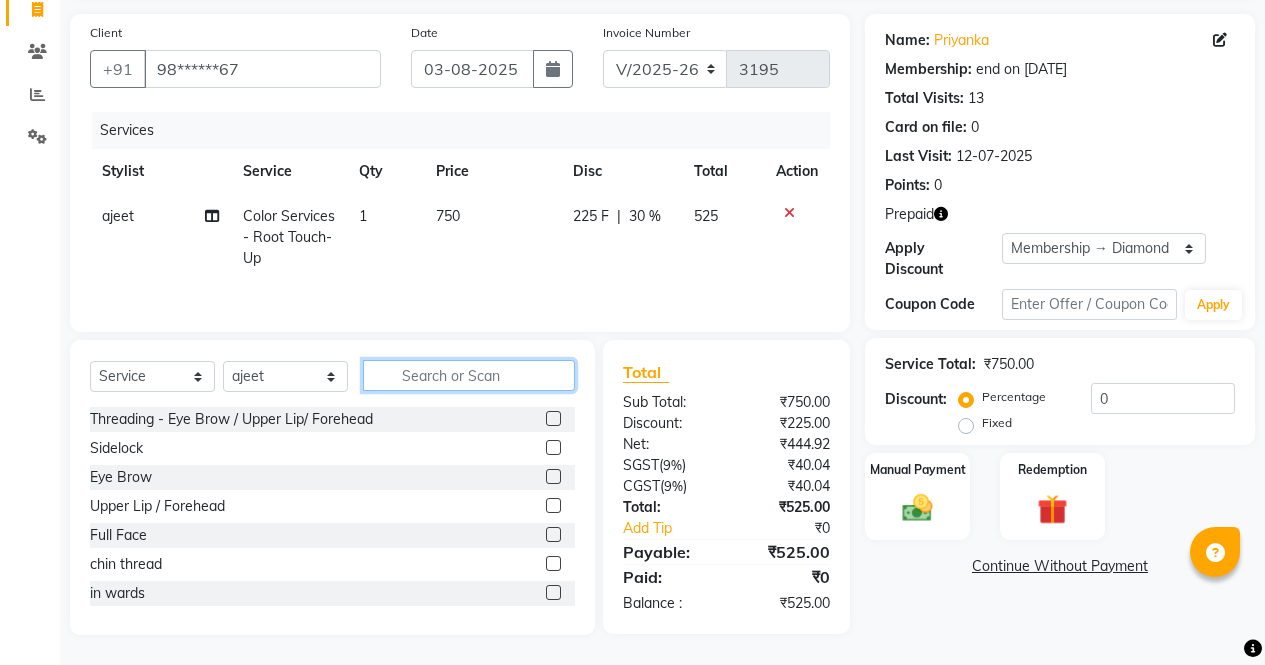 click 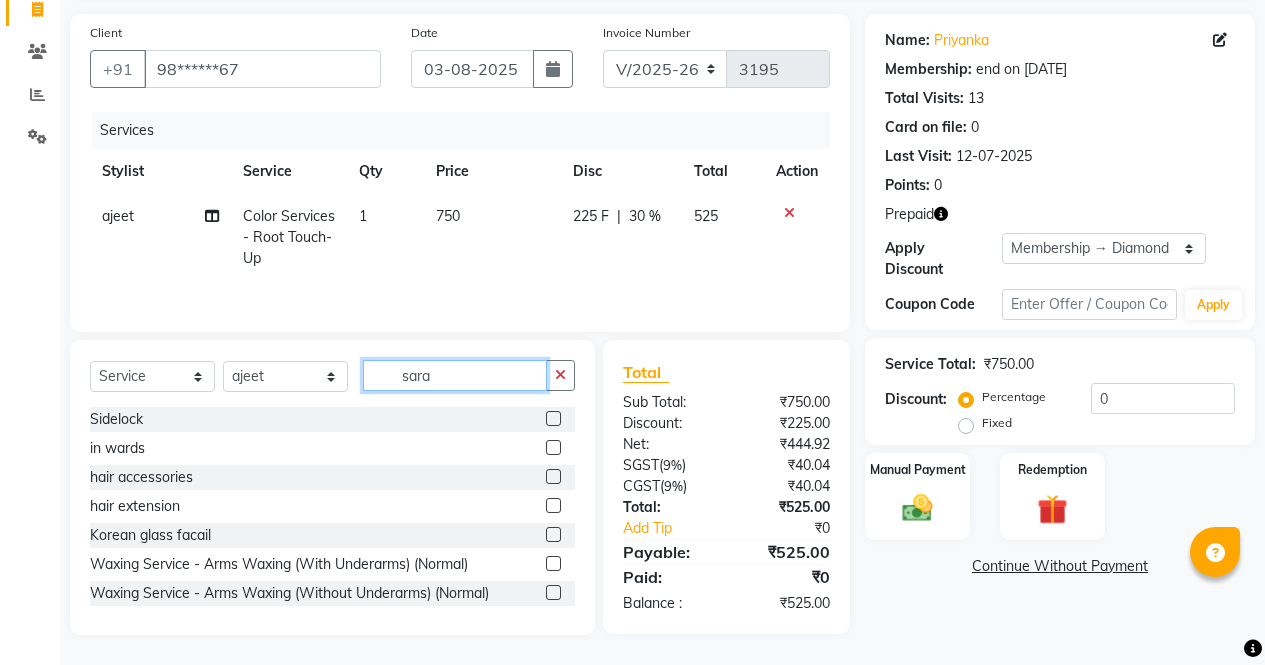 scroll, scrollTop: 135, scrollLeft: 0, axis: vertical 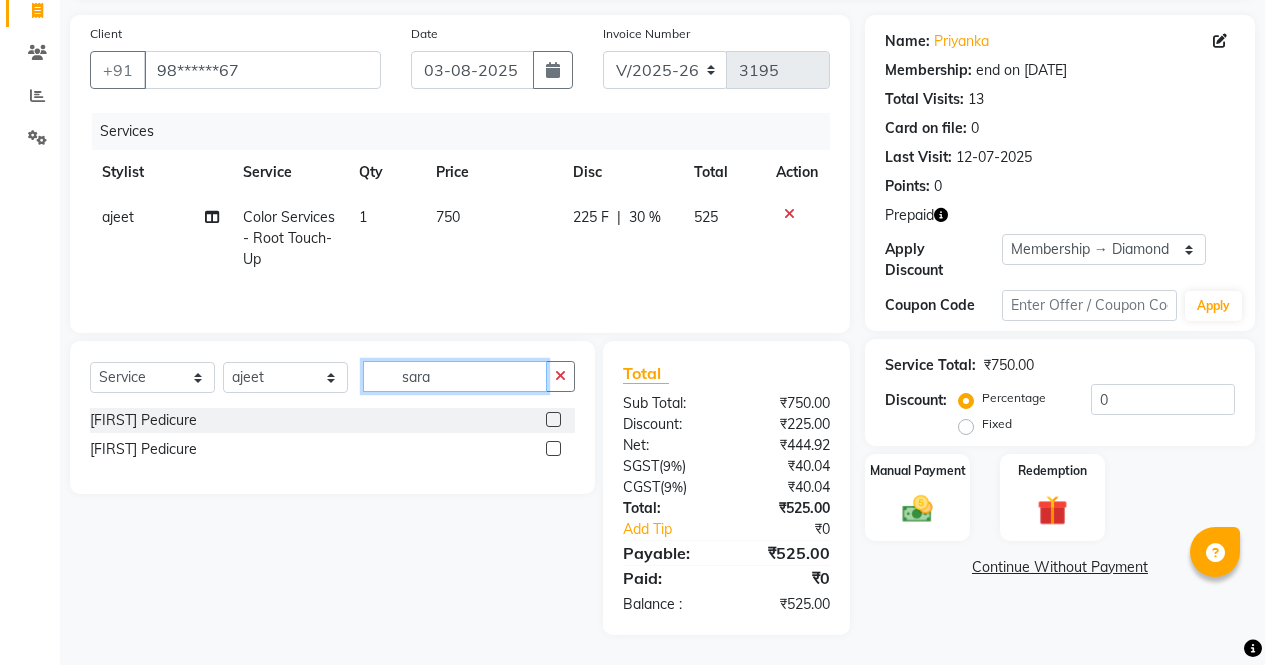 type on "sara" 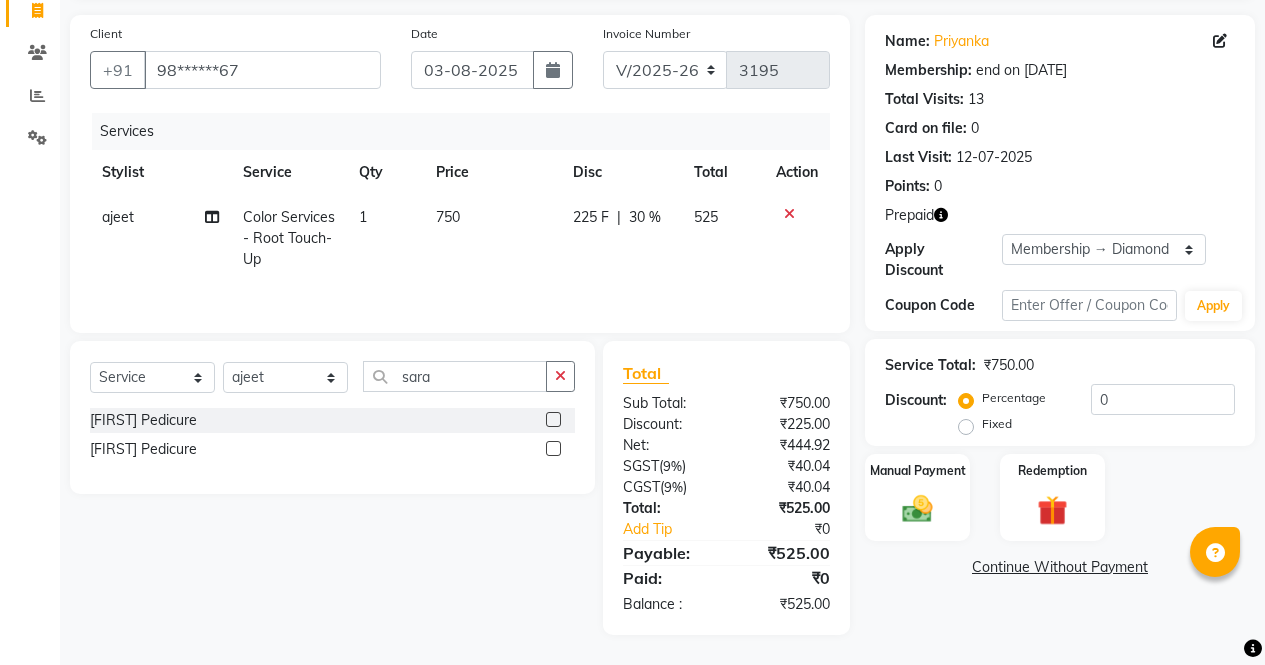 click 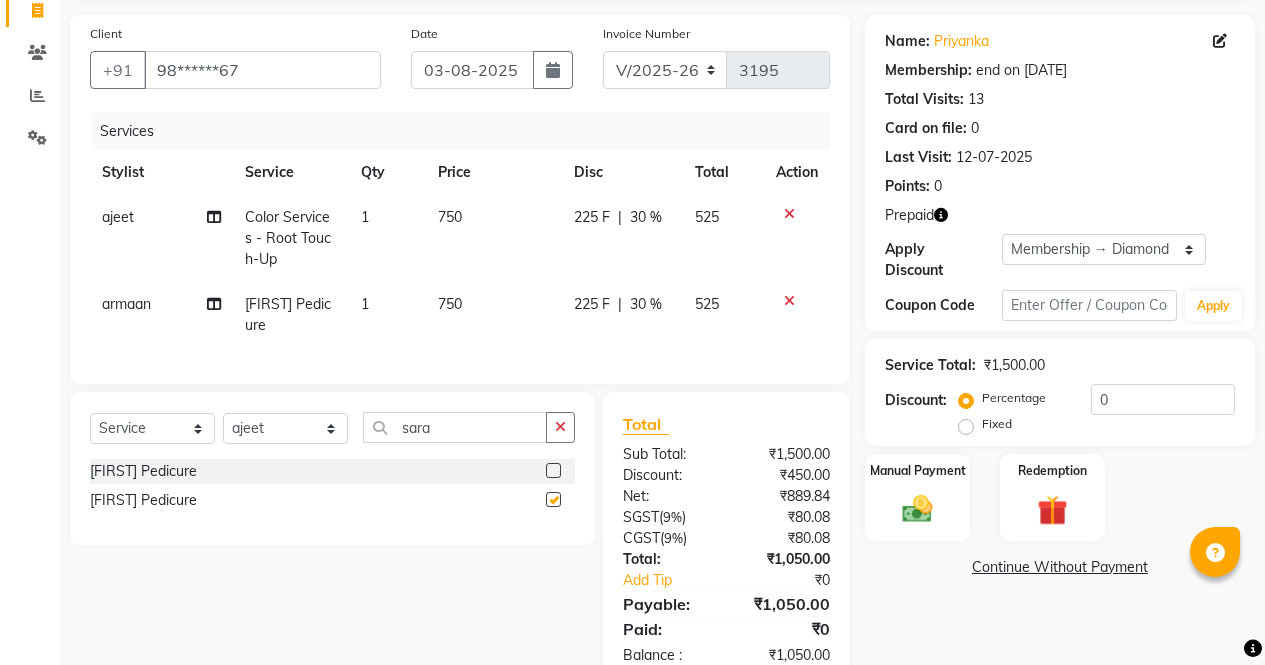 scroll, scrollTop: 180, scrollLeft: 0, axis: vertical 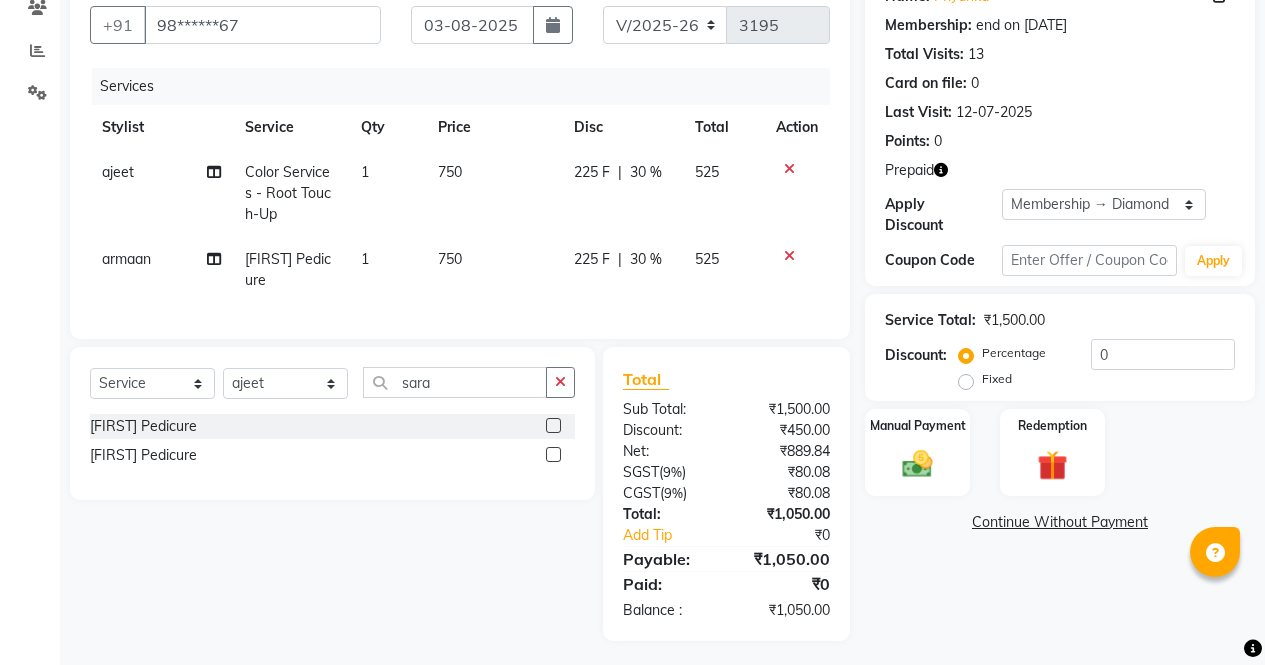 checkbox on "false" 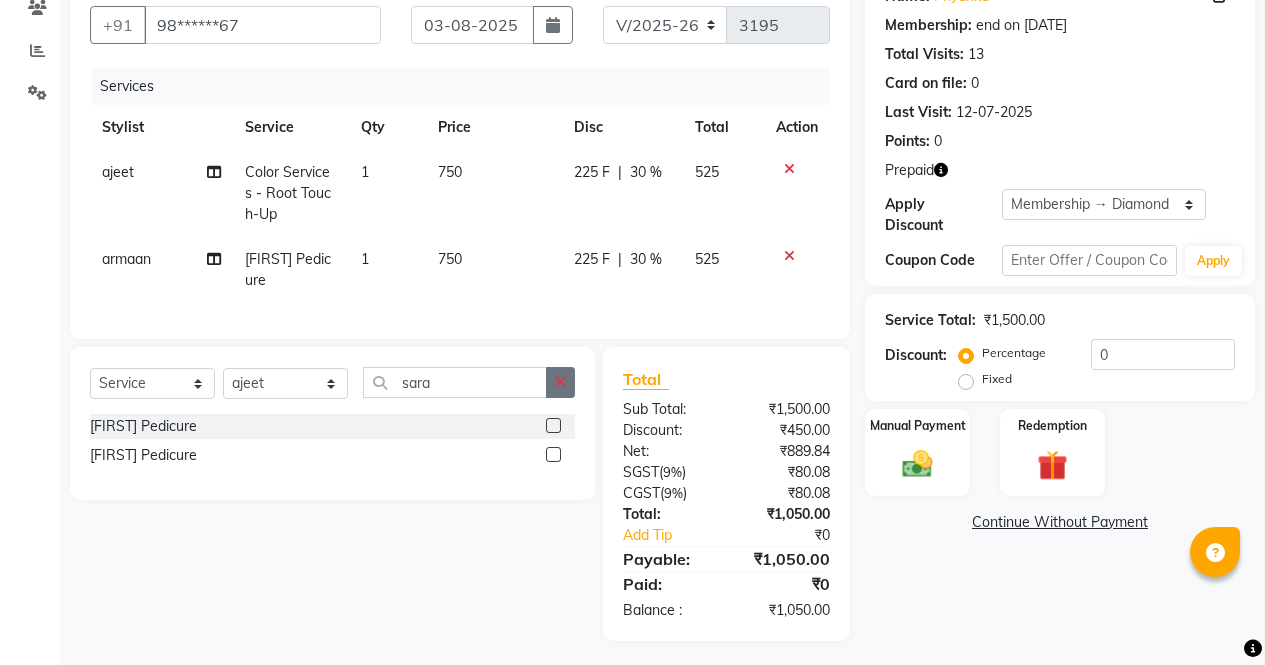 click 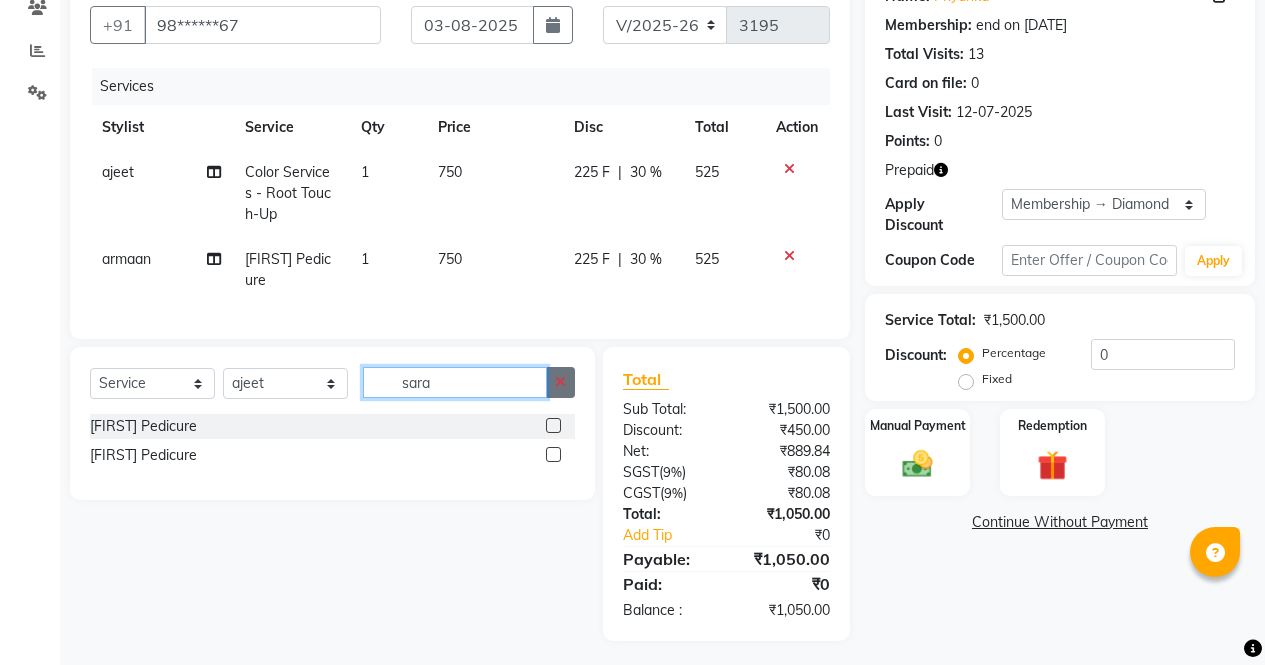 type 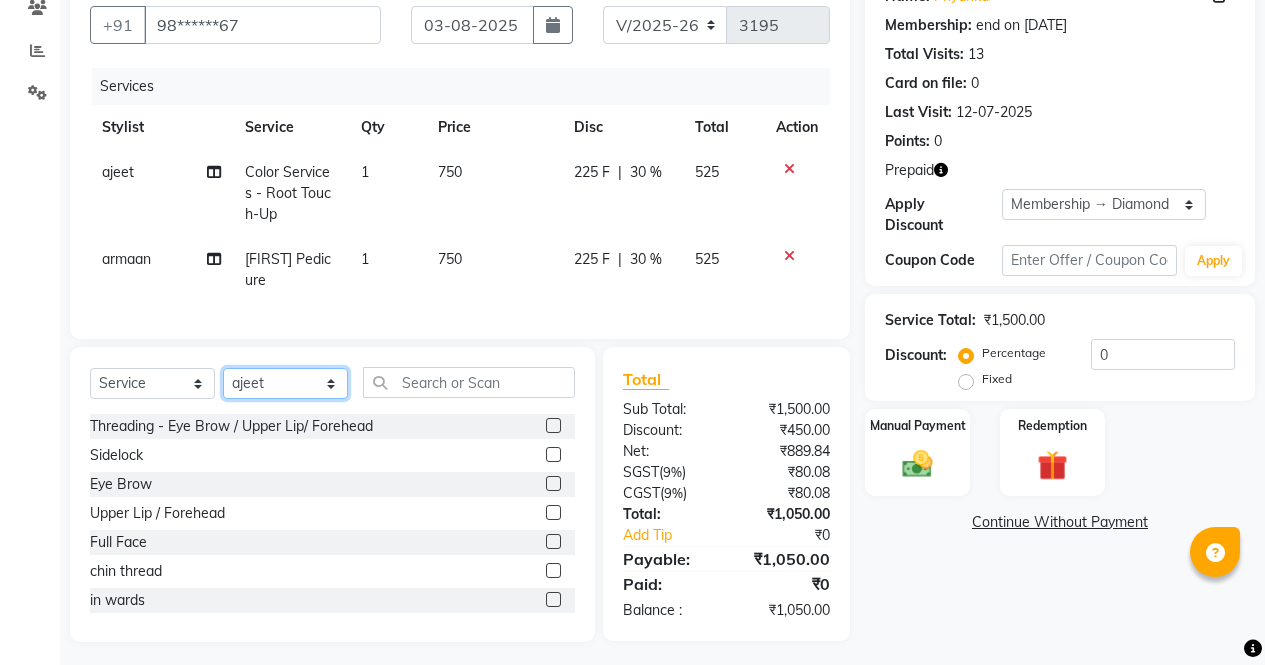 click on "Select Stylist ajeet anu armaan ashu Front Desk muskaan rakhi saima shivam soni sunil yashoda" 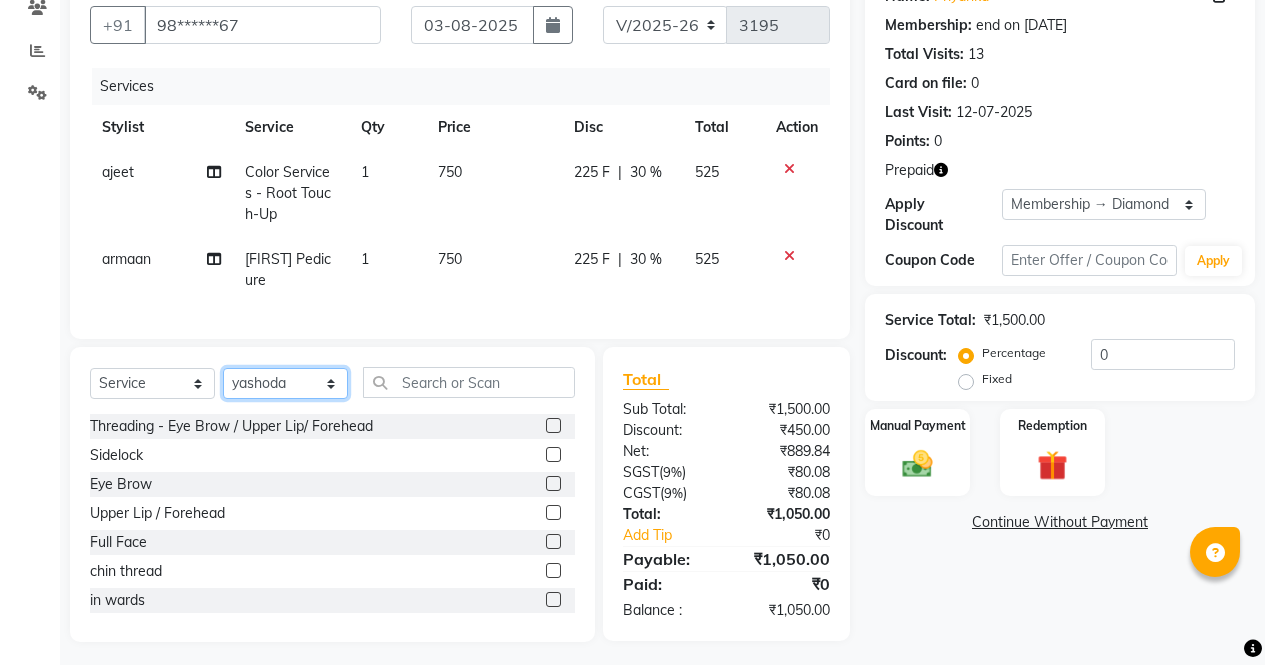 click on "Select Stylist ajeet anu armaan ashu Front Desk muskaan rakhi saima shivam soni sunil yashoda" 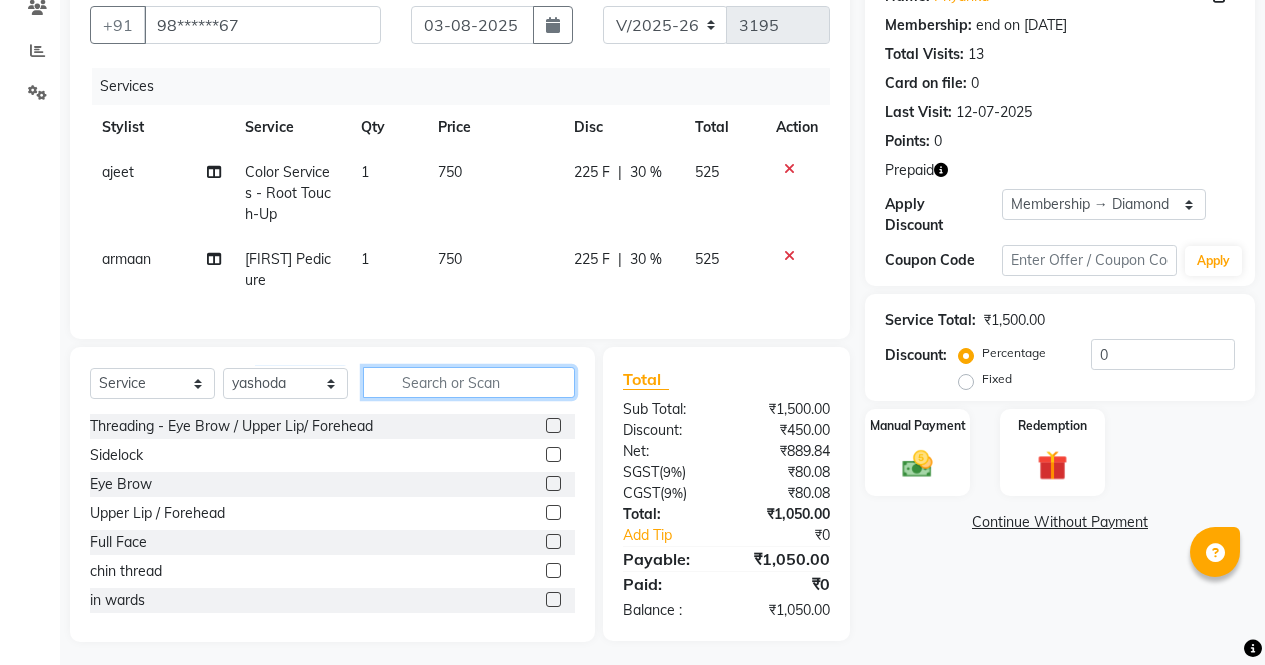click 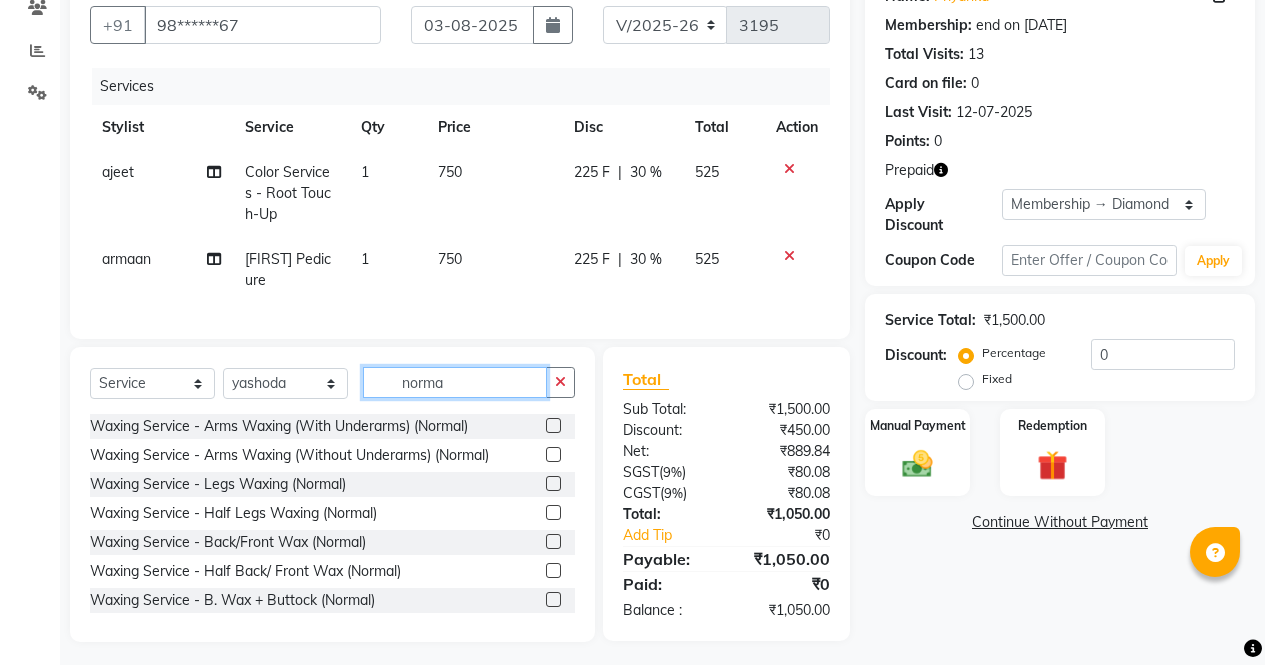 type on "norma" 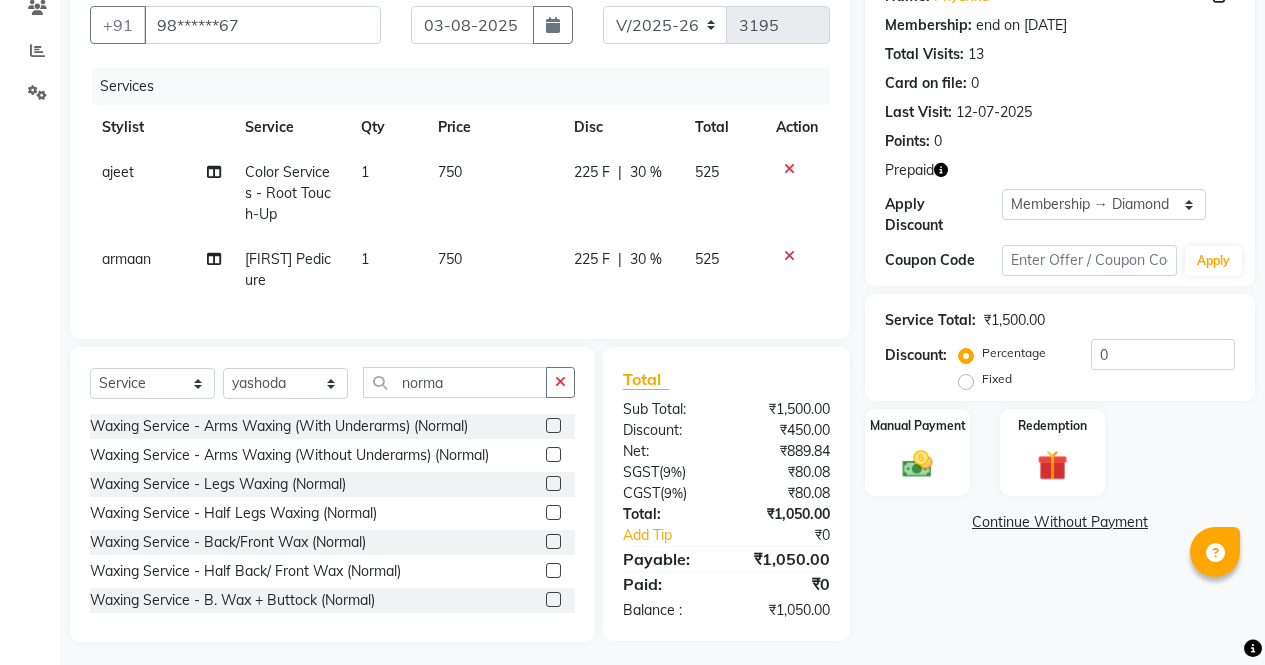 click 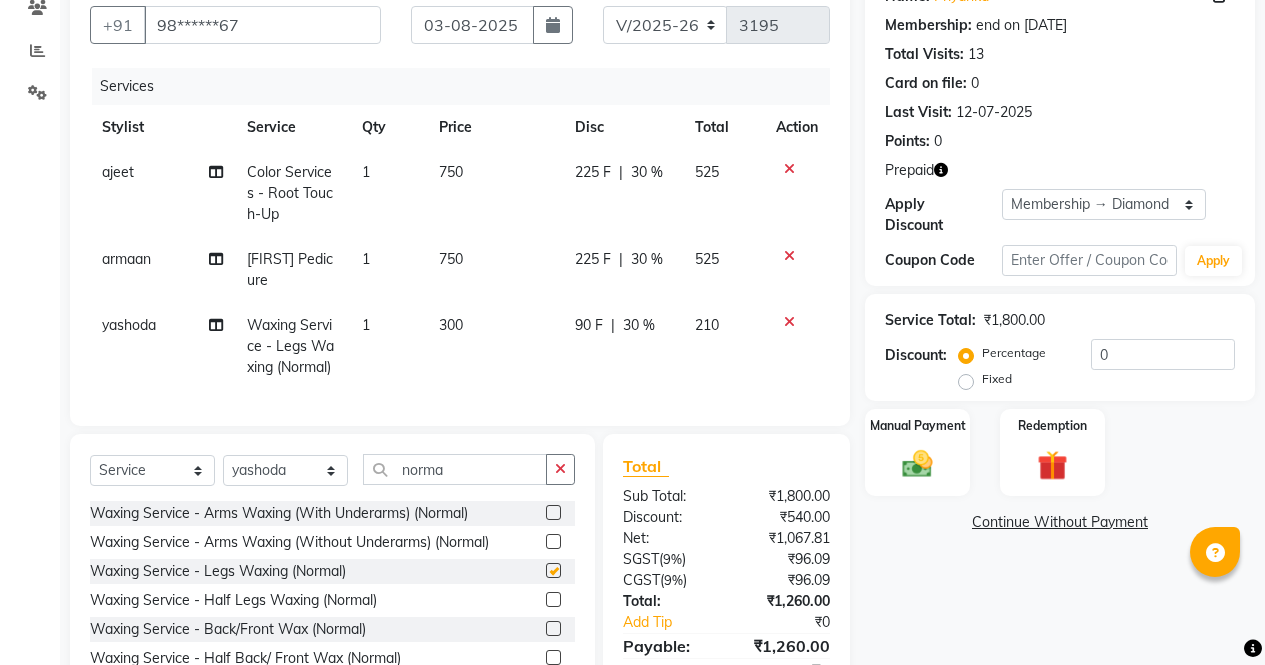 checkbox on "false" 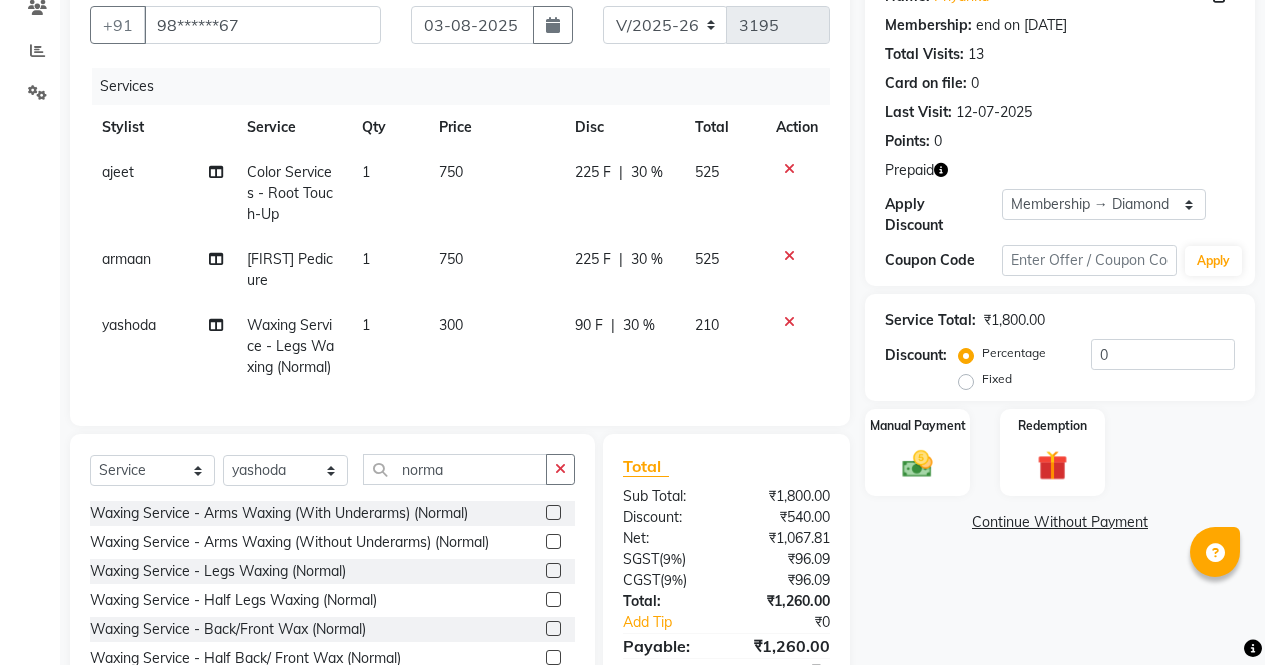 click 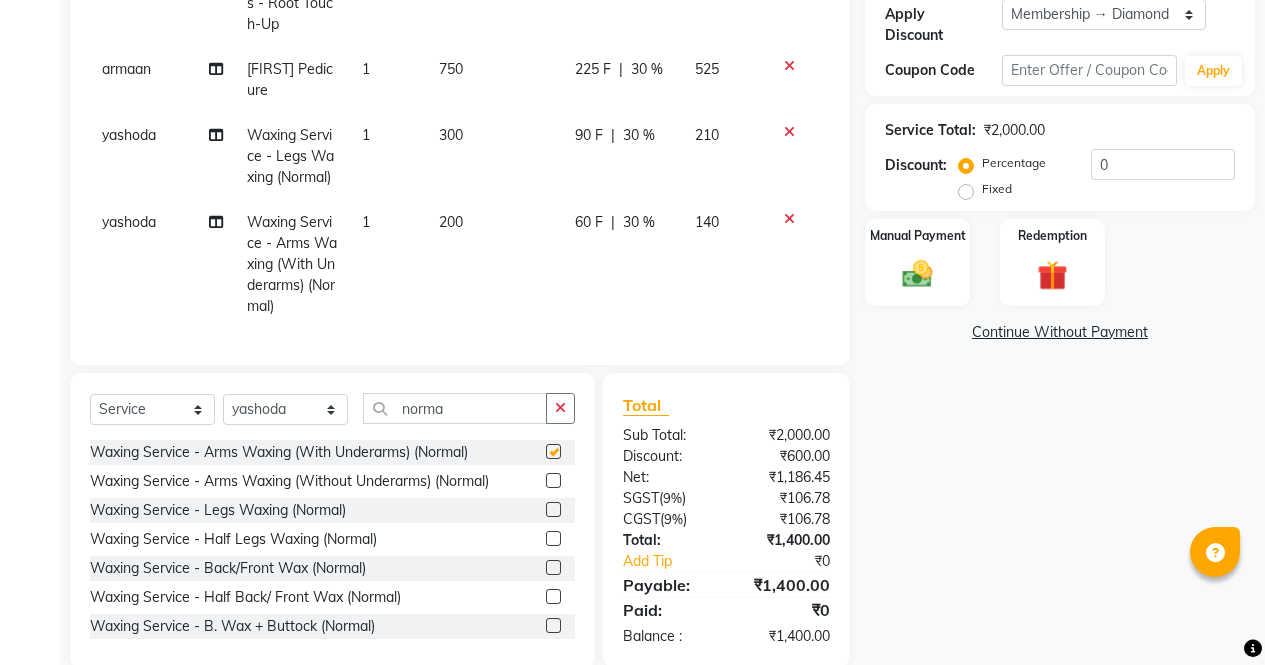 checkbox on "false" 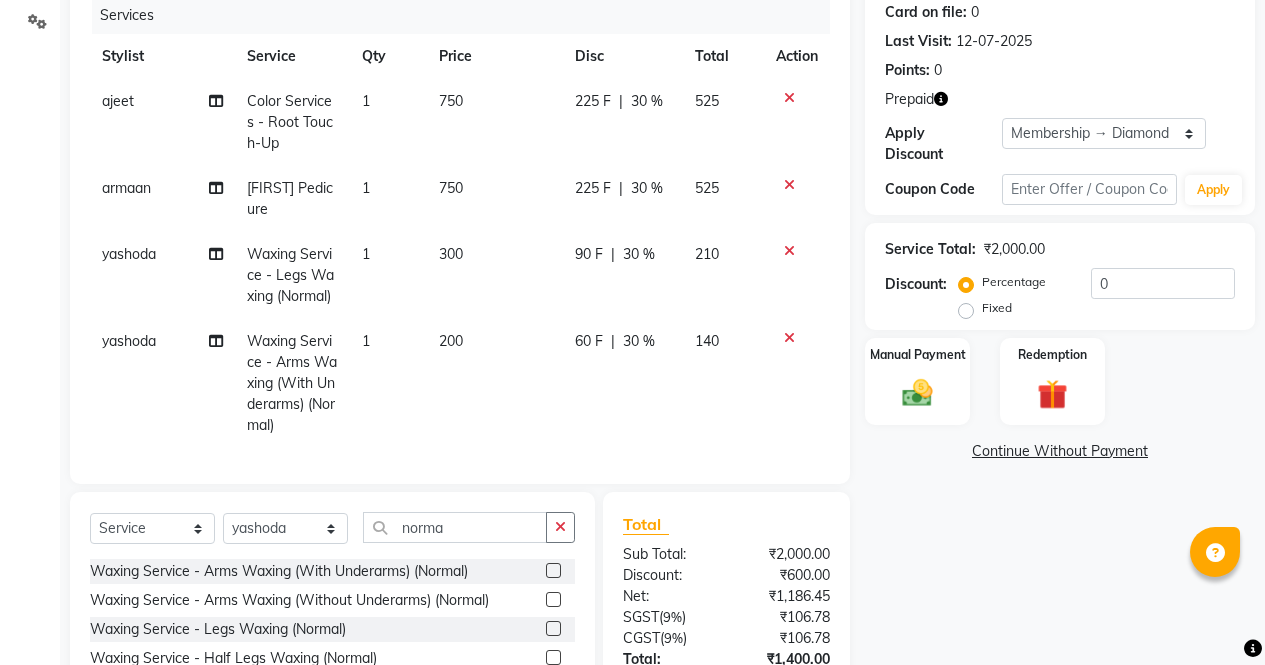 scroll, scrollTop: 397, scrollLeft: 0, axis: vertical 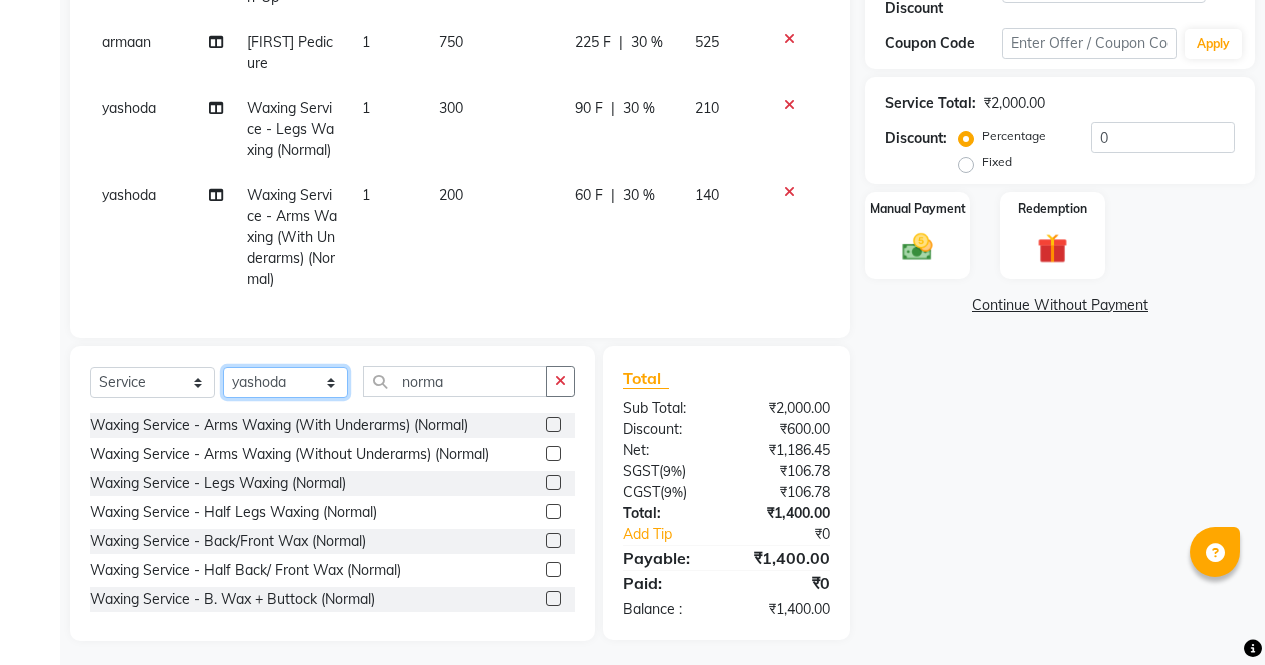 click on "Select Stylist ajeet anu armaan ashu Front Desk muskaan rakhi saima shivam soni sunil yashoda" 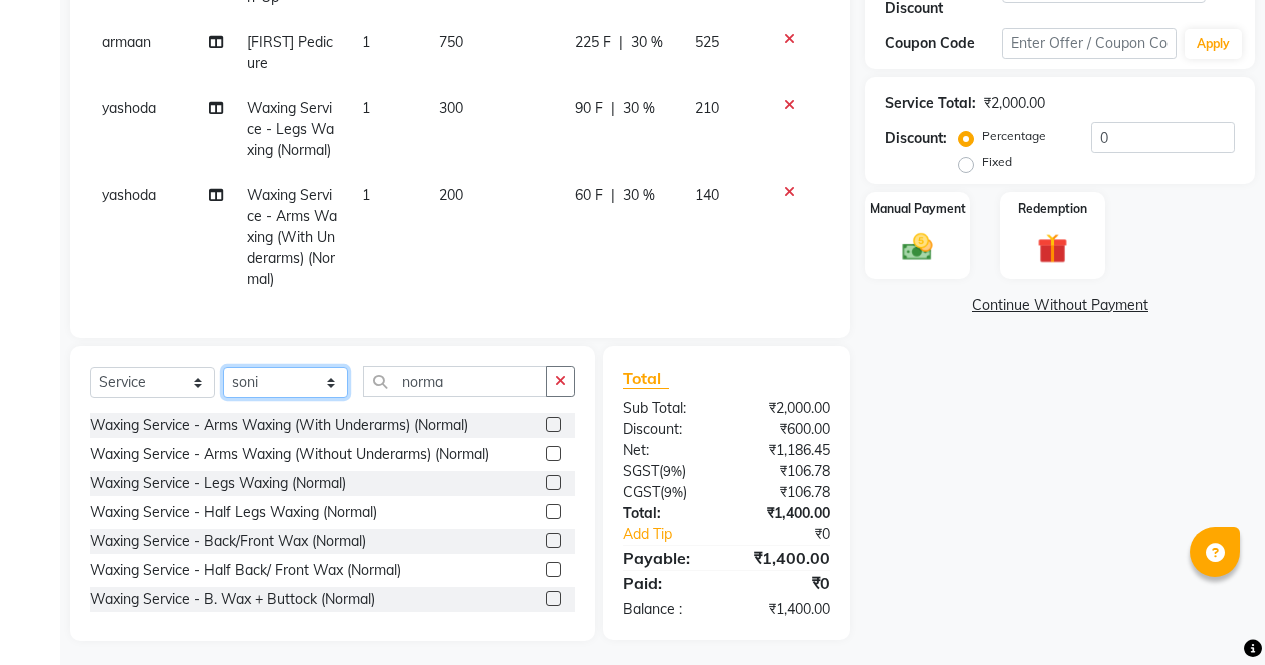 click on "Select Stylist ajeet anu armaan ashu Front Desk muskaan rakhi saima shivam soni sunil yashoda" 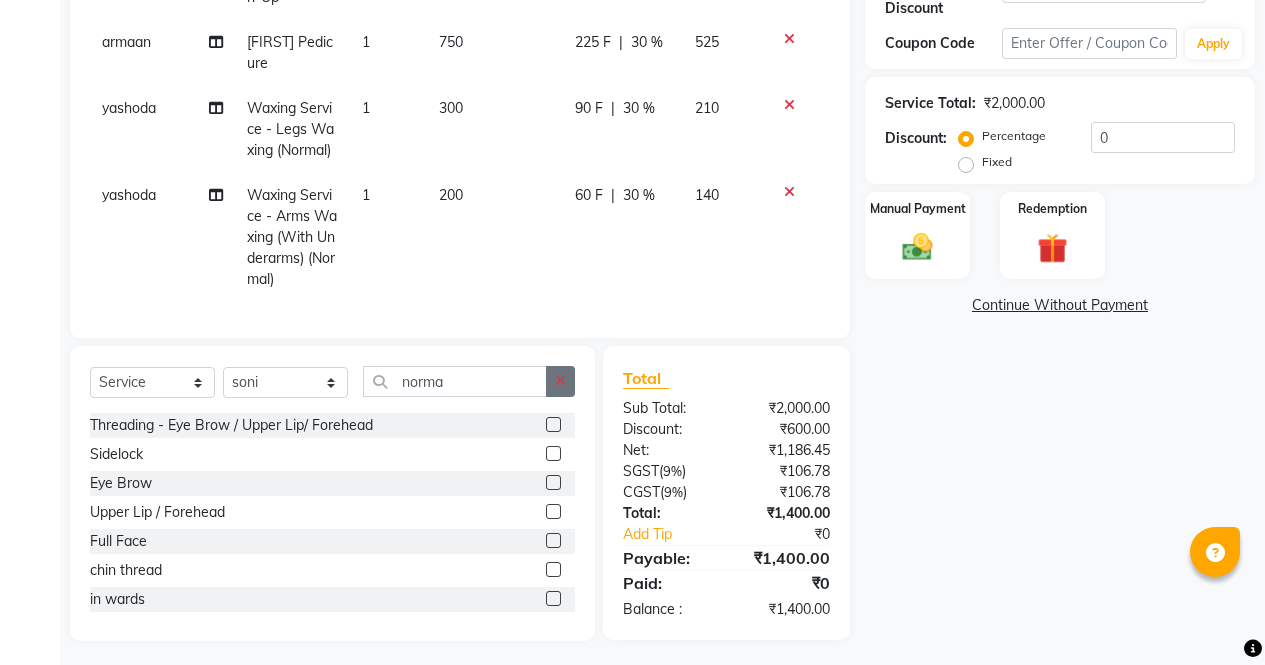 click 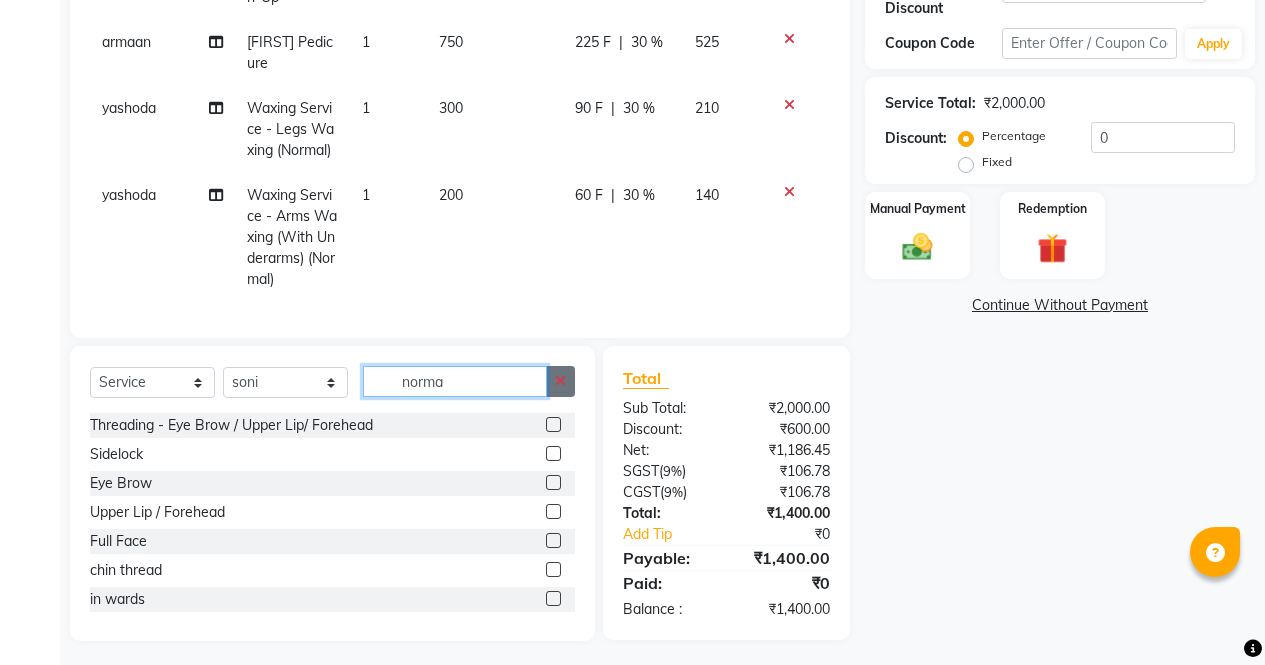 type 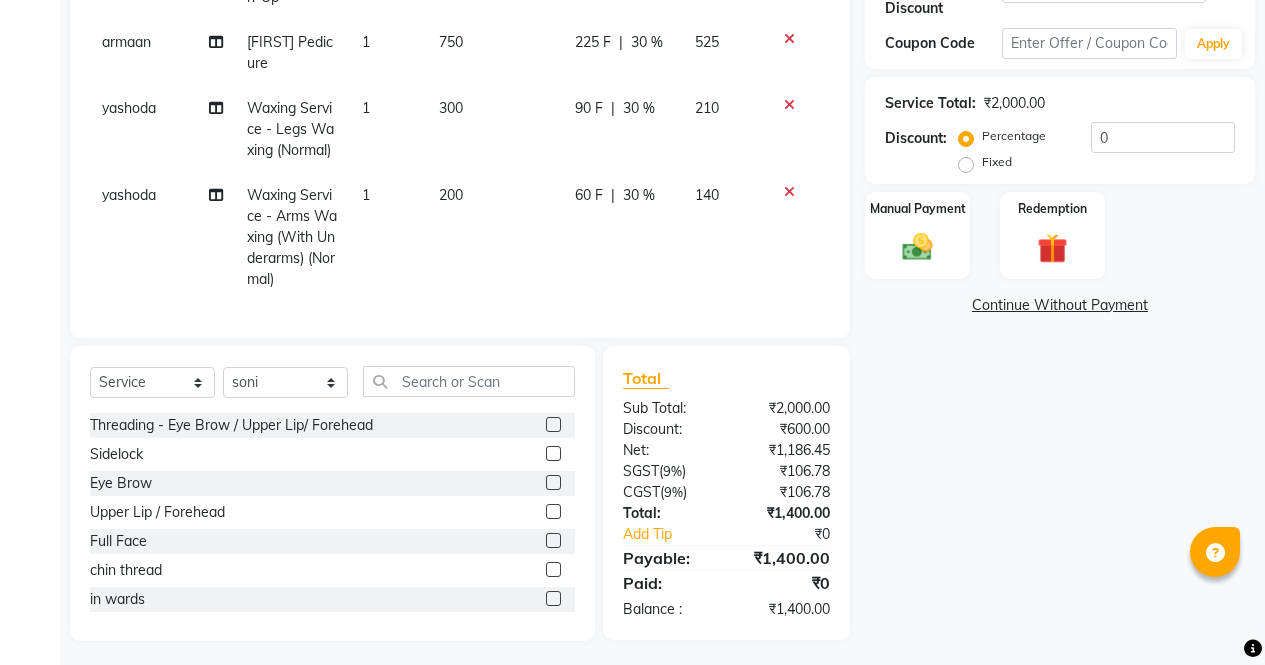 click 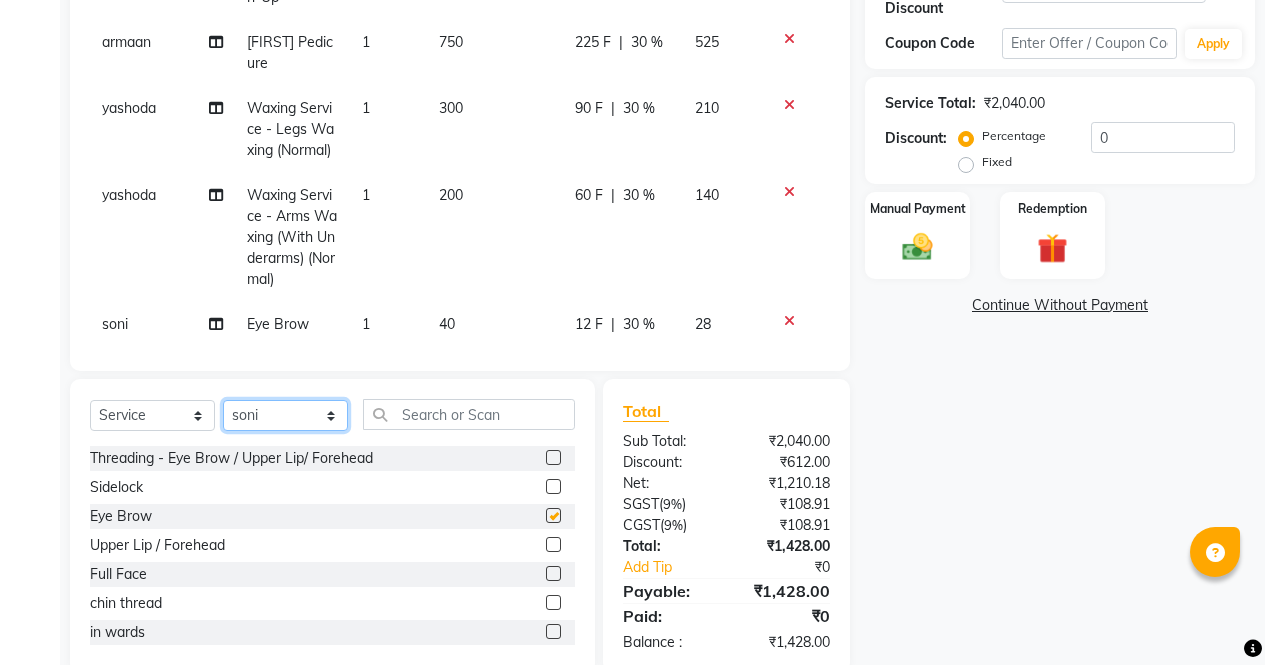 click on "Select Stylist ajeet anu armaan ashu Front Desk muskaan rakhi saima shivam soni sunil yashoda" 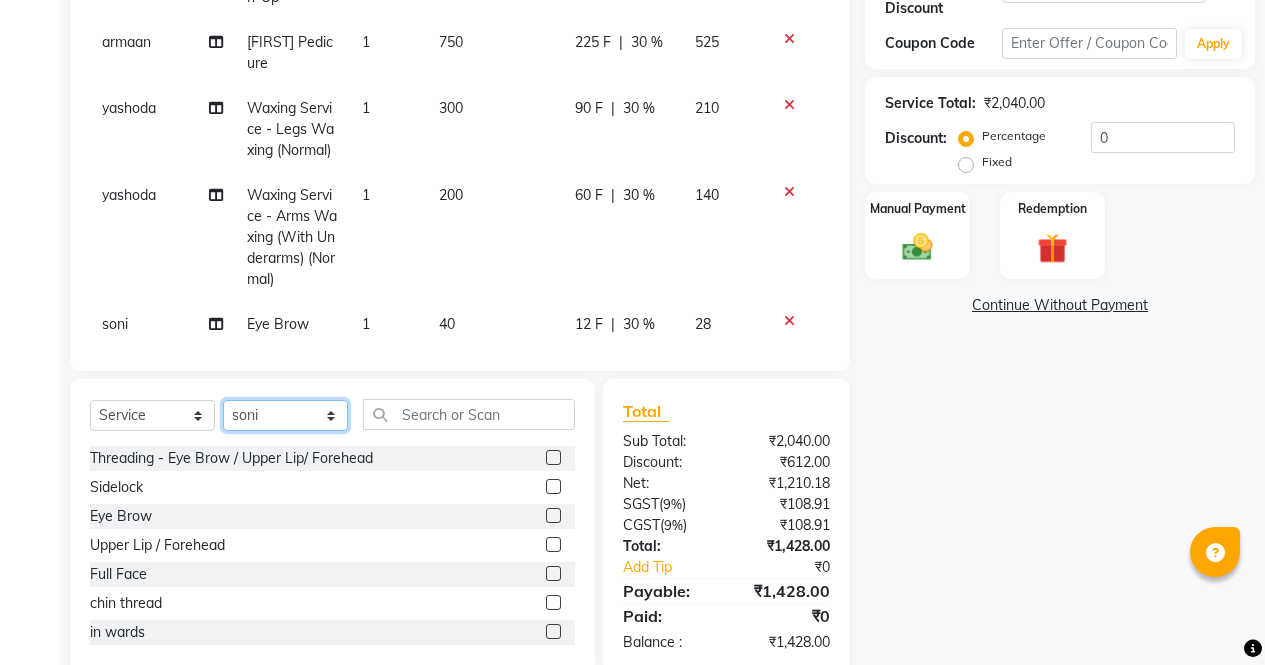 checkbox on "false" 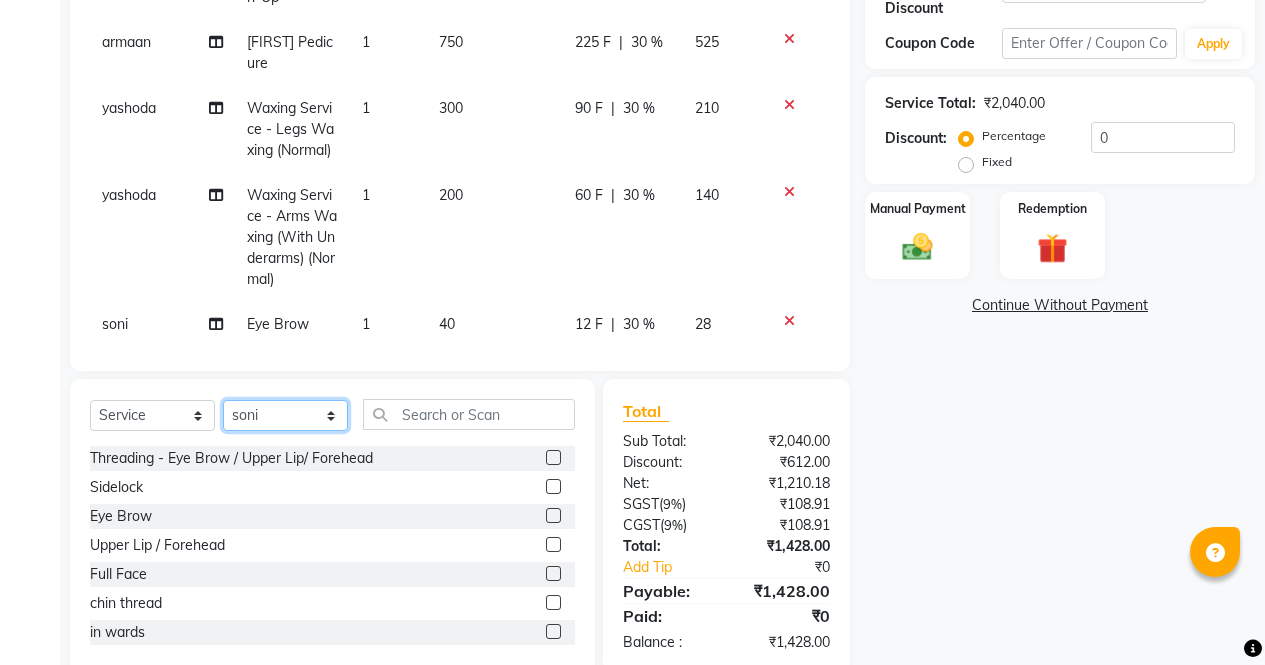 click on "Select Stylist ajeet anu armaan ashu Front Desk muskaan rakhi saima shivam soni sunil yashoda" 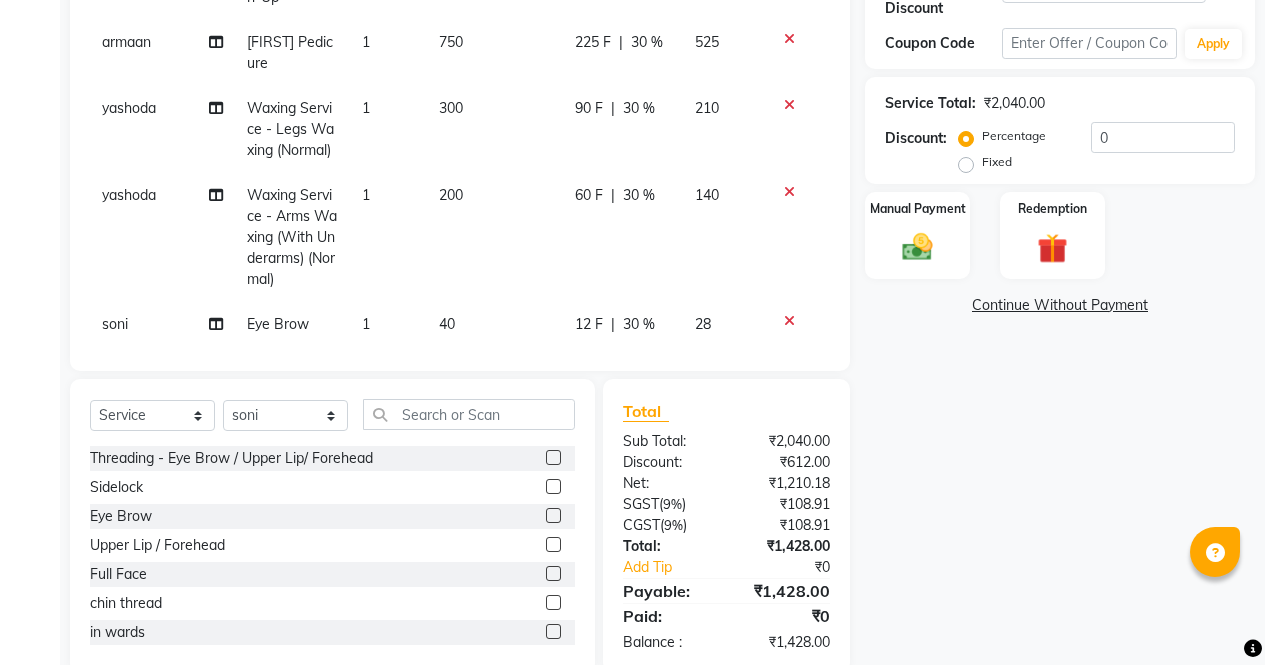click 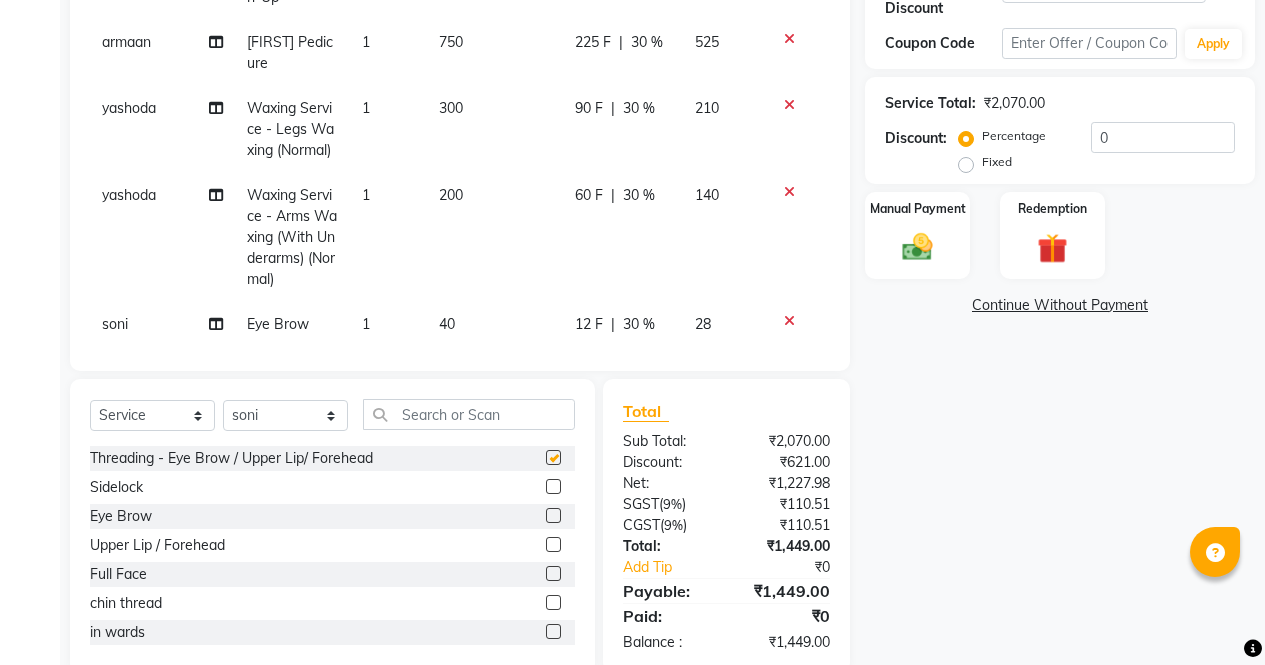 scroll, scrollTop: 135, scrollLeft: 0, axis: vertical 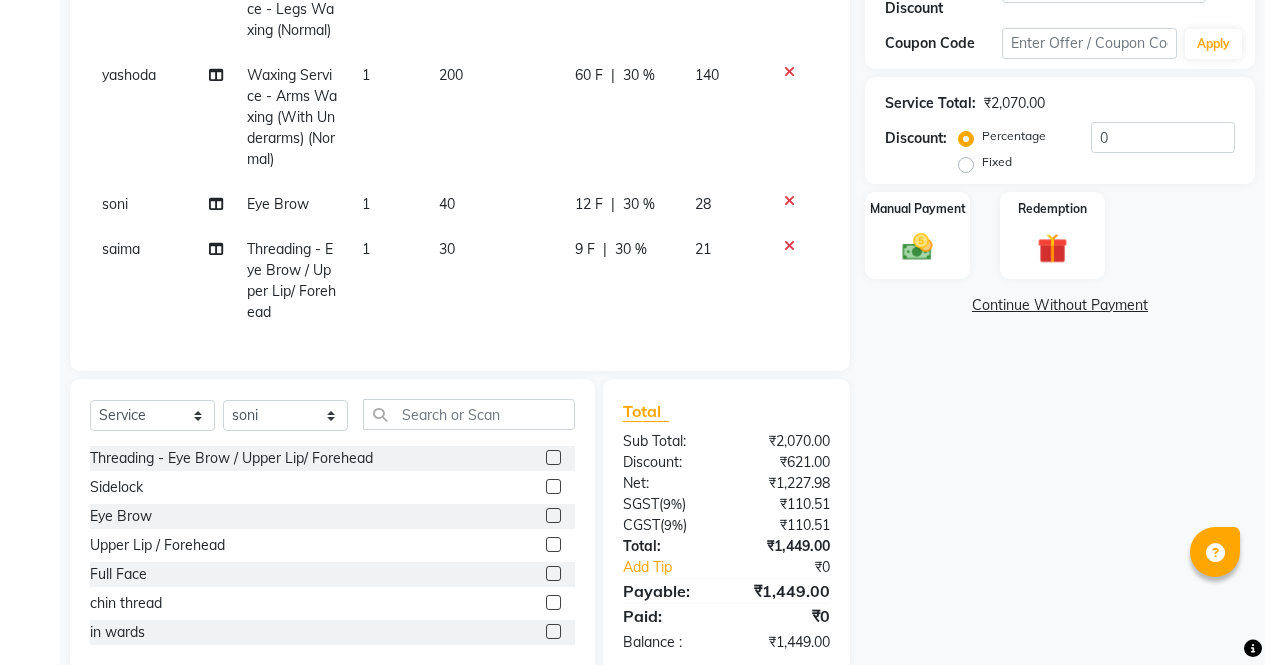 checkbox on "false" 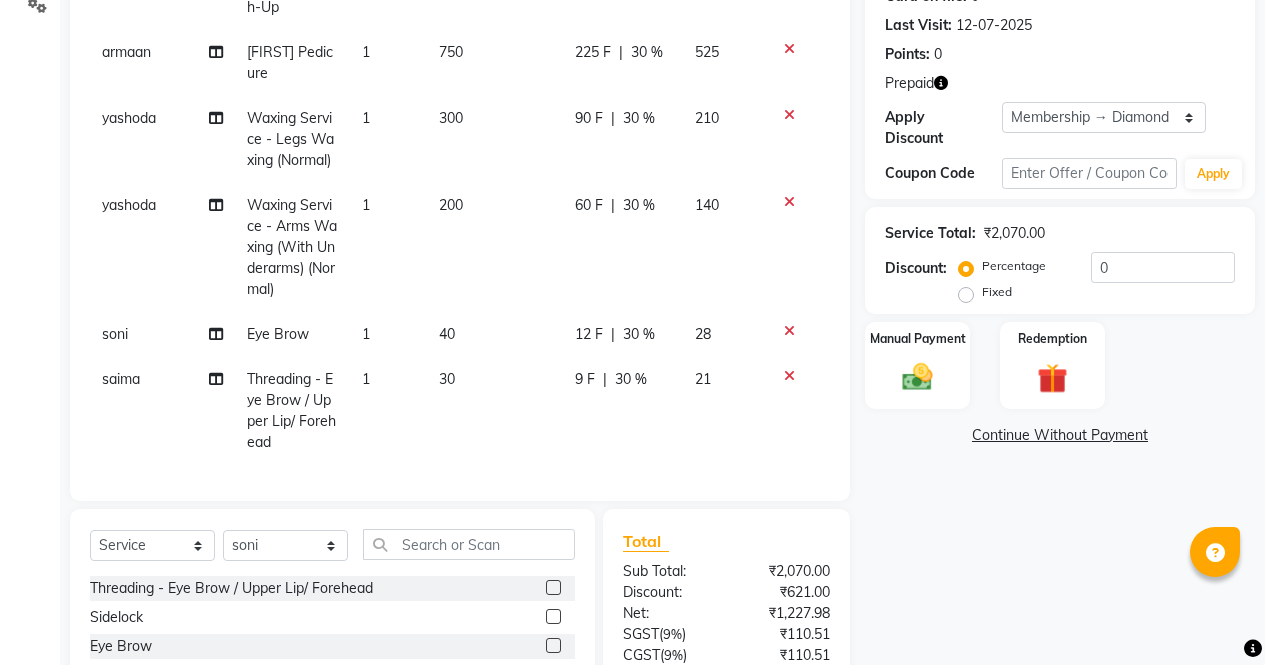 scroll, scrollTop: 265, scrollLeft: 0, axis: vertical 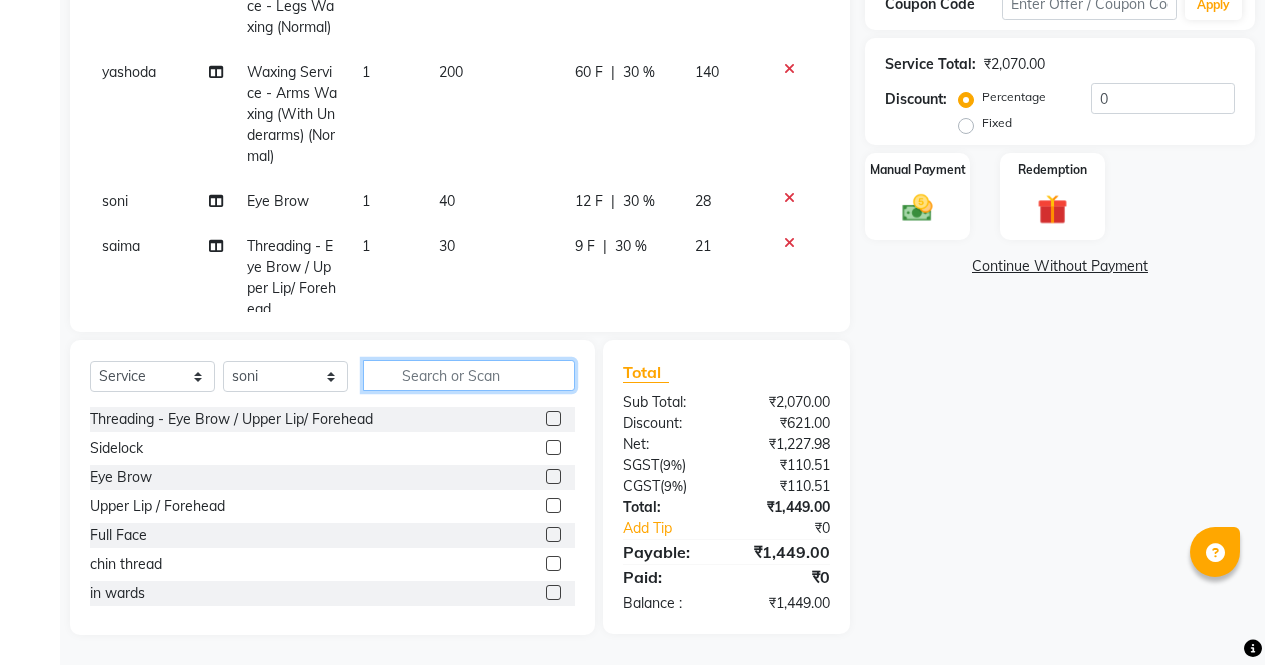 click 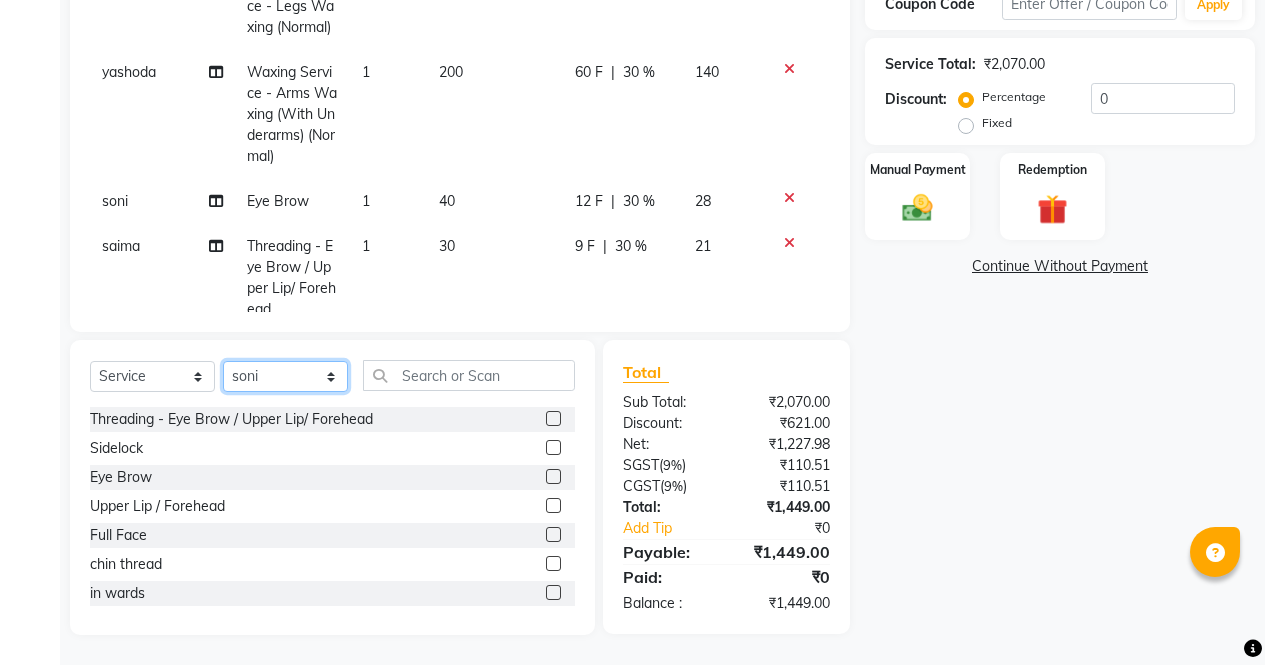 click on "Select Stylist ajeet anu armaan ashu Front Desk muskaan rakhi saima shivam soni sunil yashoda" 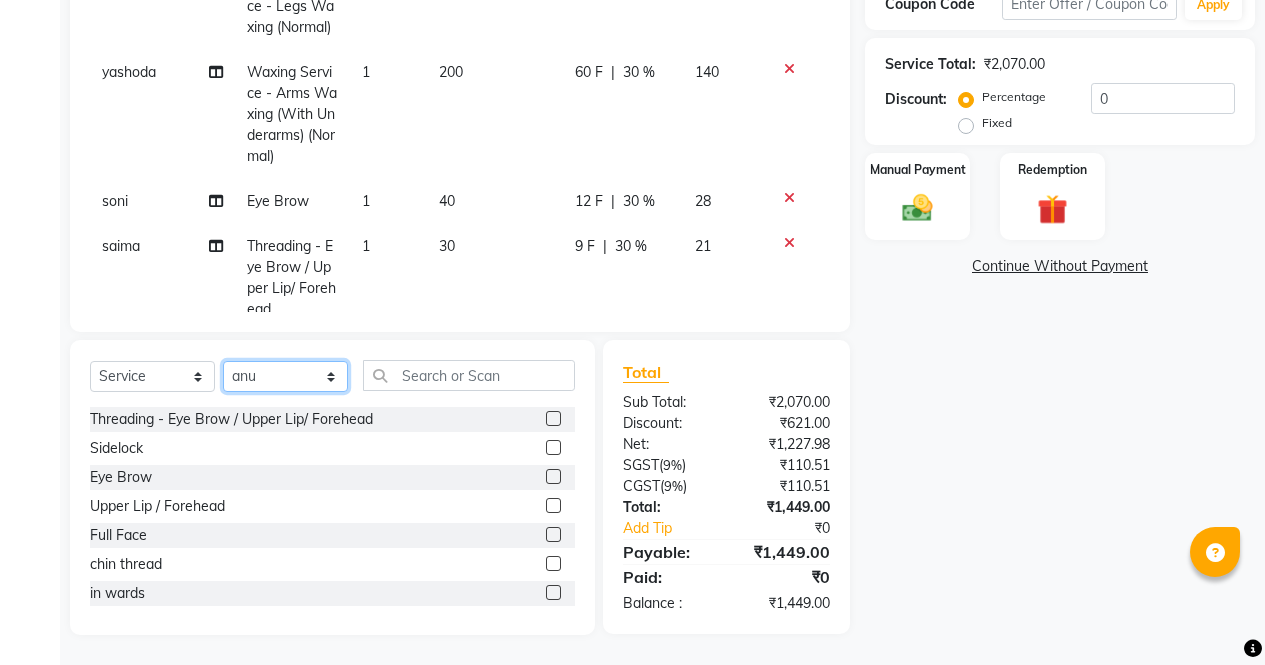 click on "Select Stylist ajeet anu armaan ashu Front Desk muskaan rakhi saima shivam soni sunil yashoda" 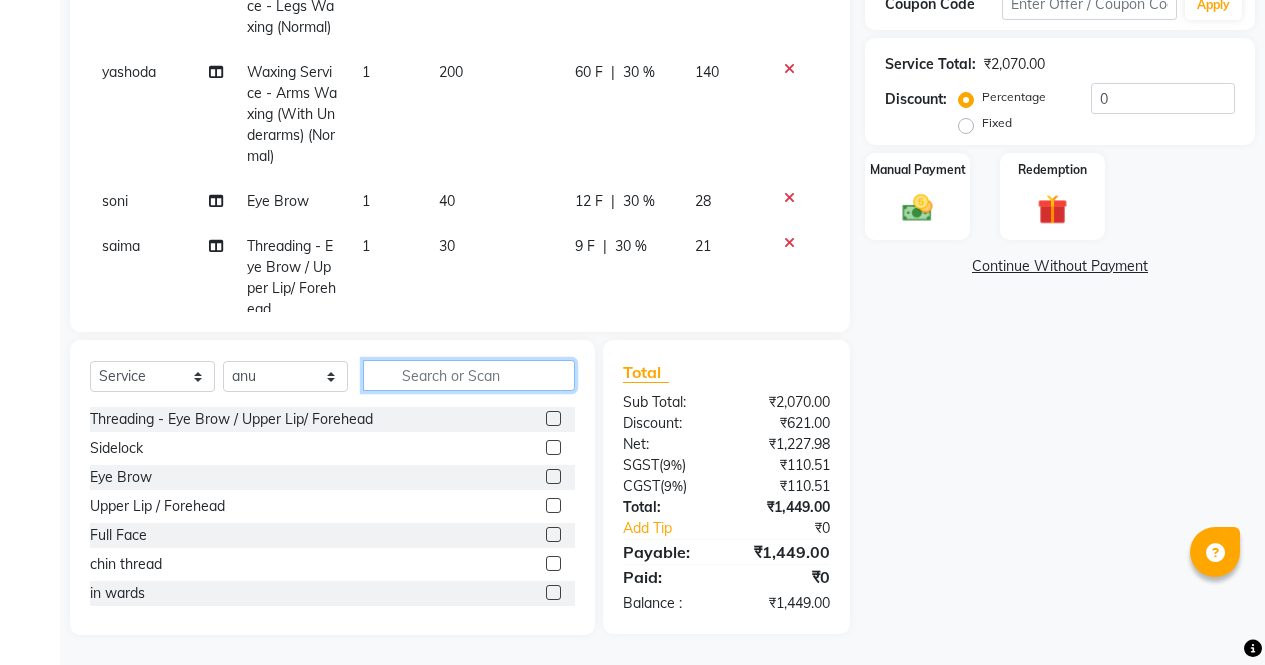 click 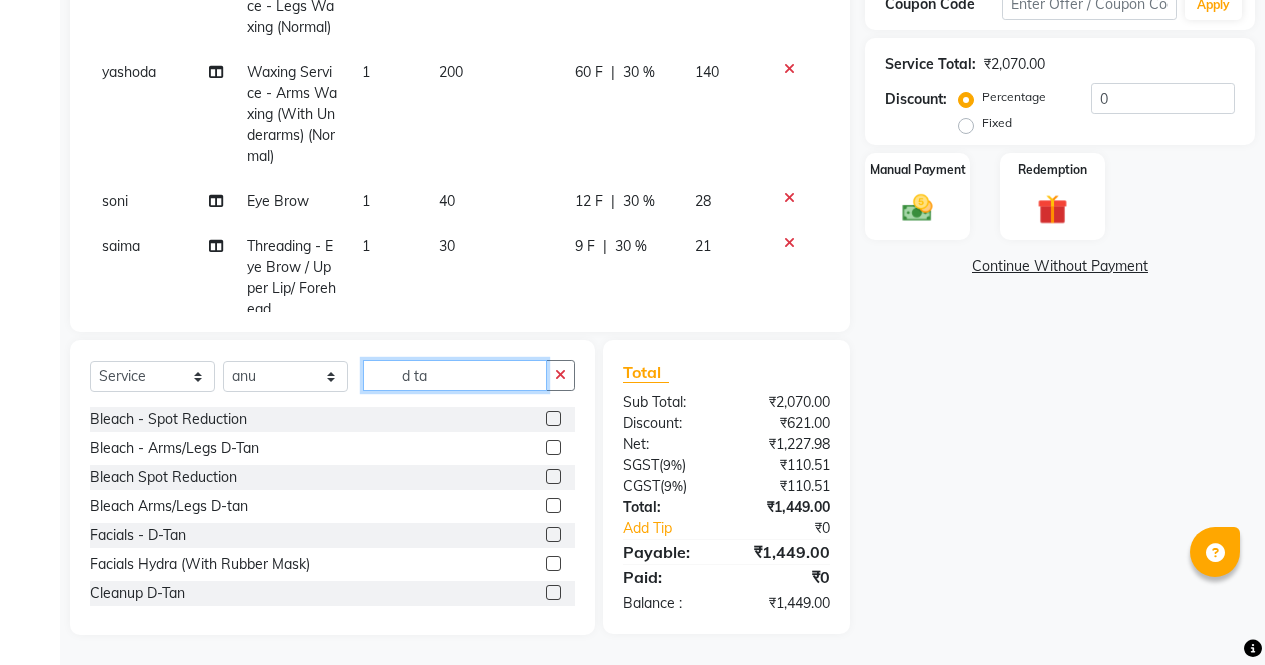 scroll, scrollTop: 435, scrollLeft: 0, axis: vertical 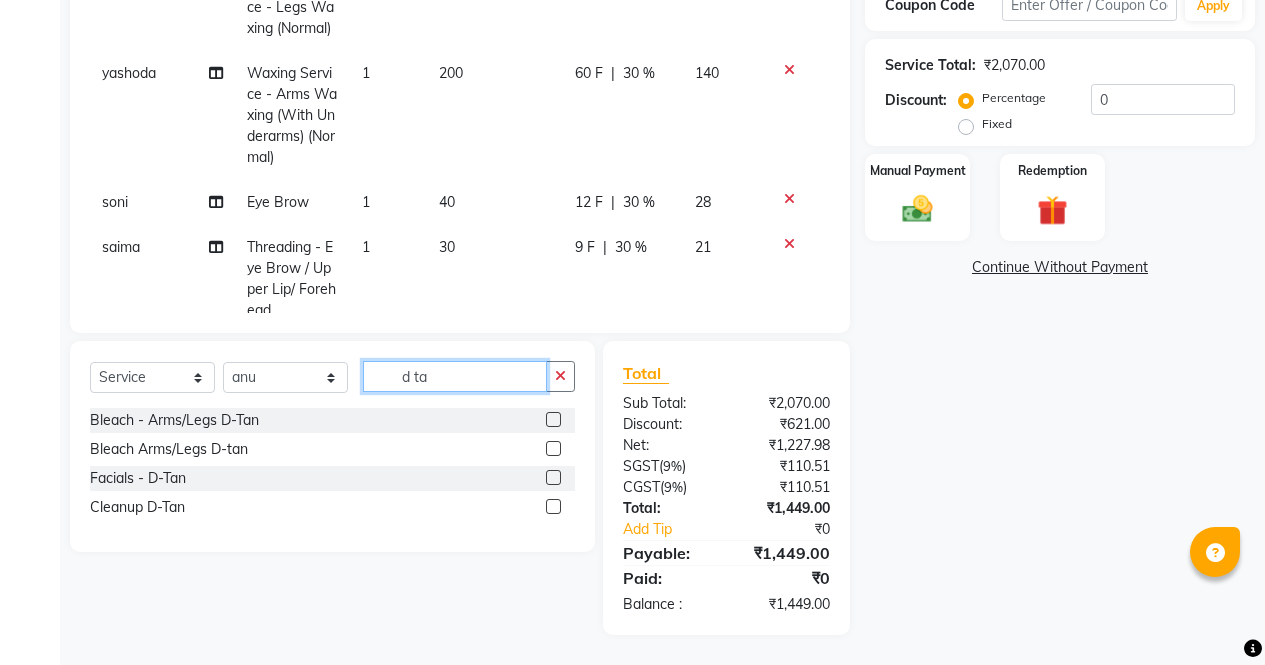 type 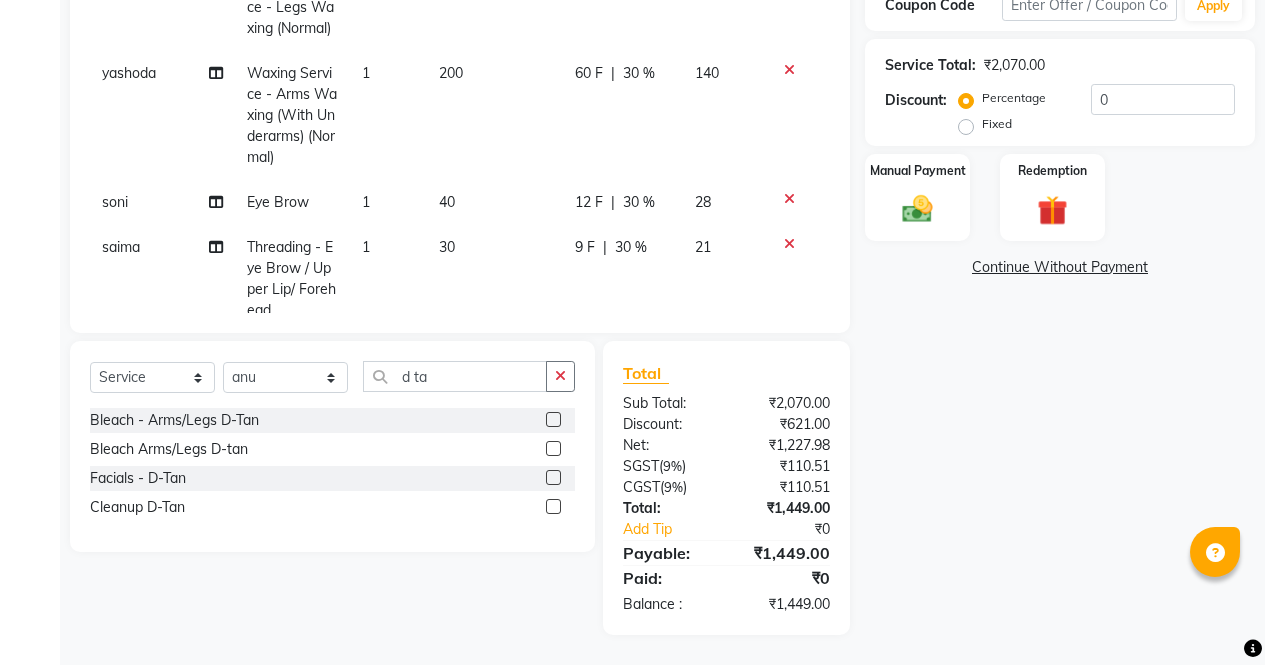 click 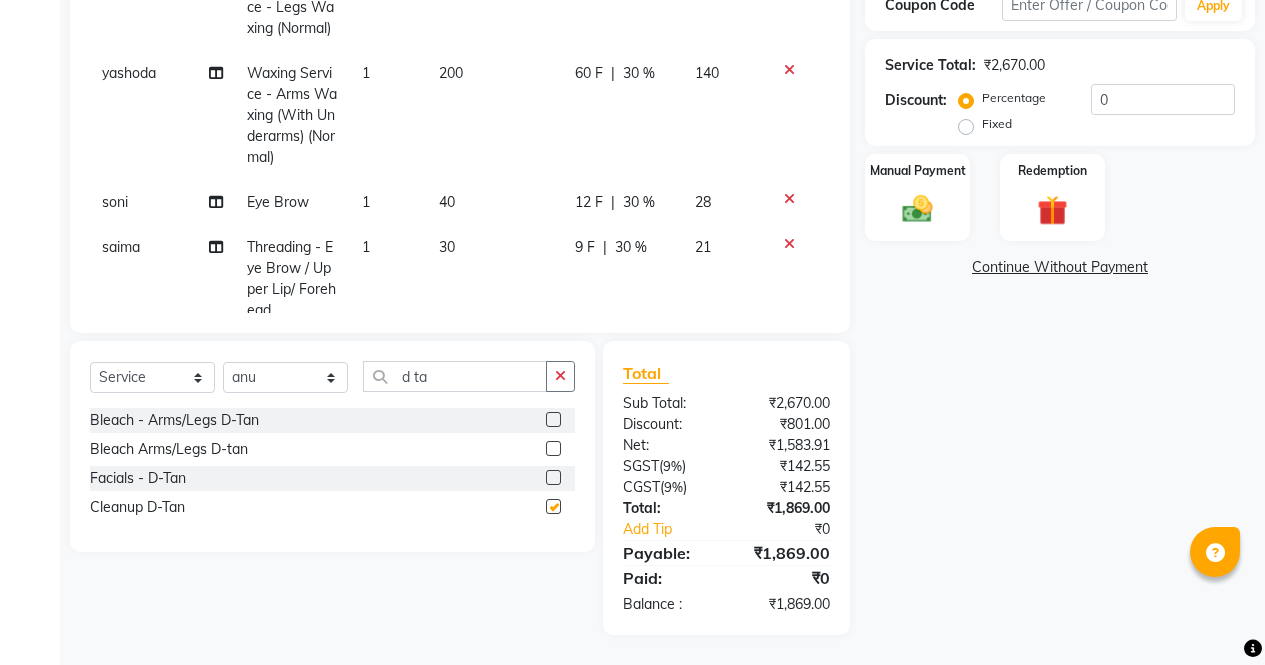 scroll, scrollTop: 201, scrollLeft: 0, axis: vertical 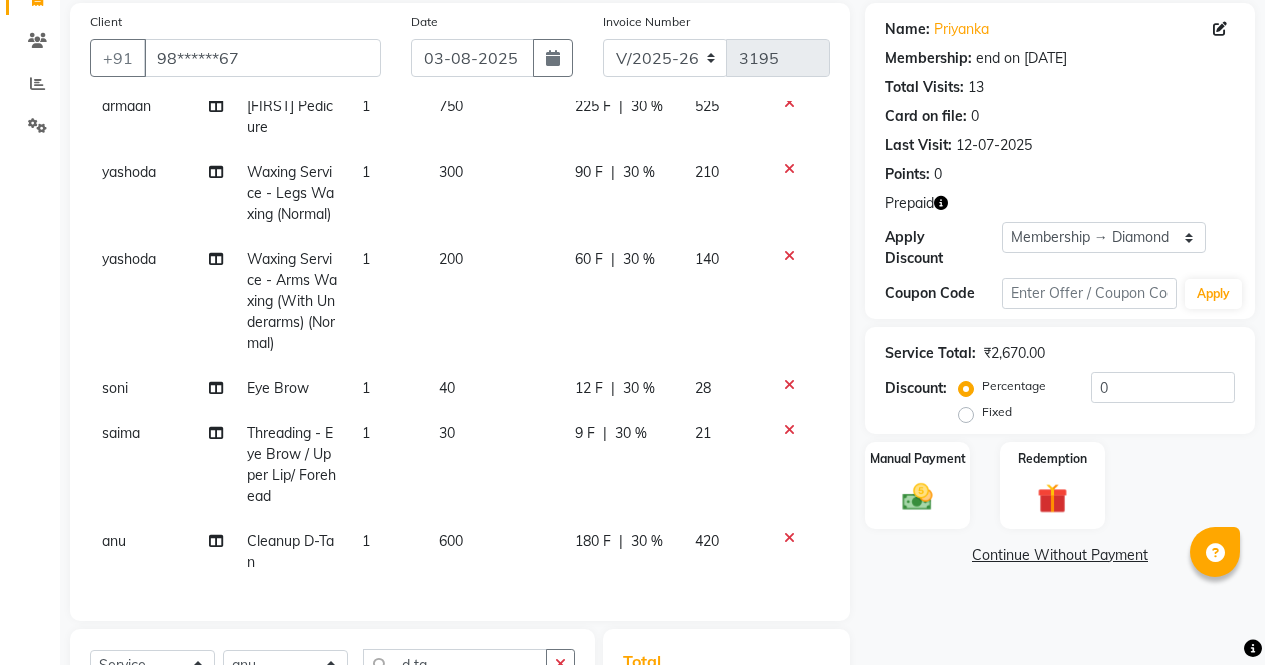 click 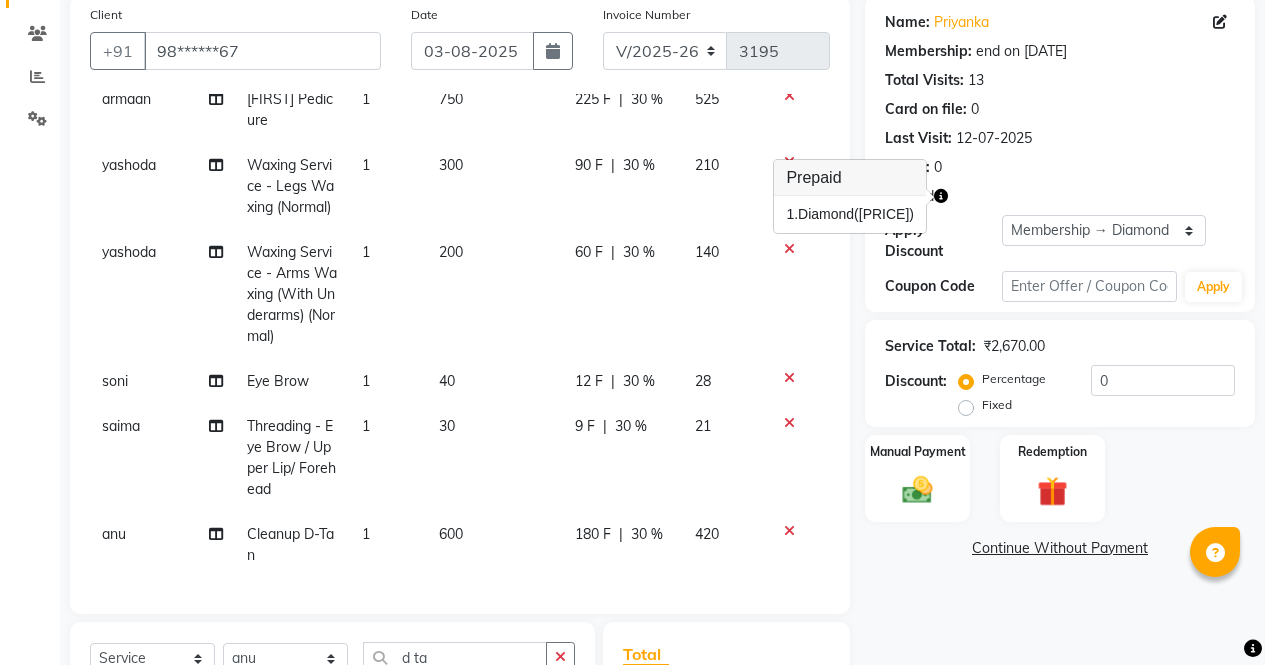 scroll, scrollTop: 148, scrollLeft: 0, axis: vertical 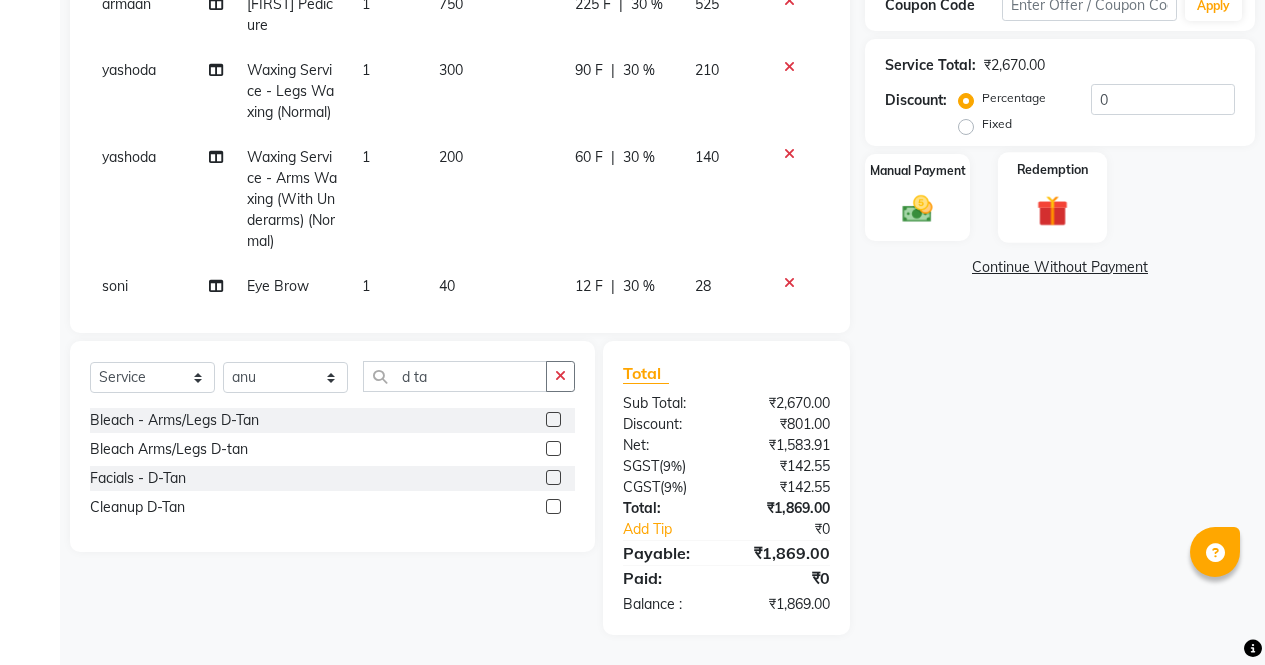 click 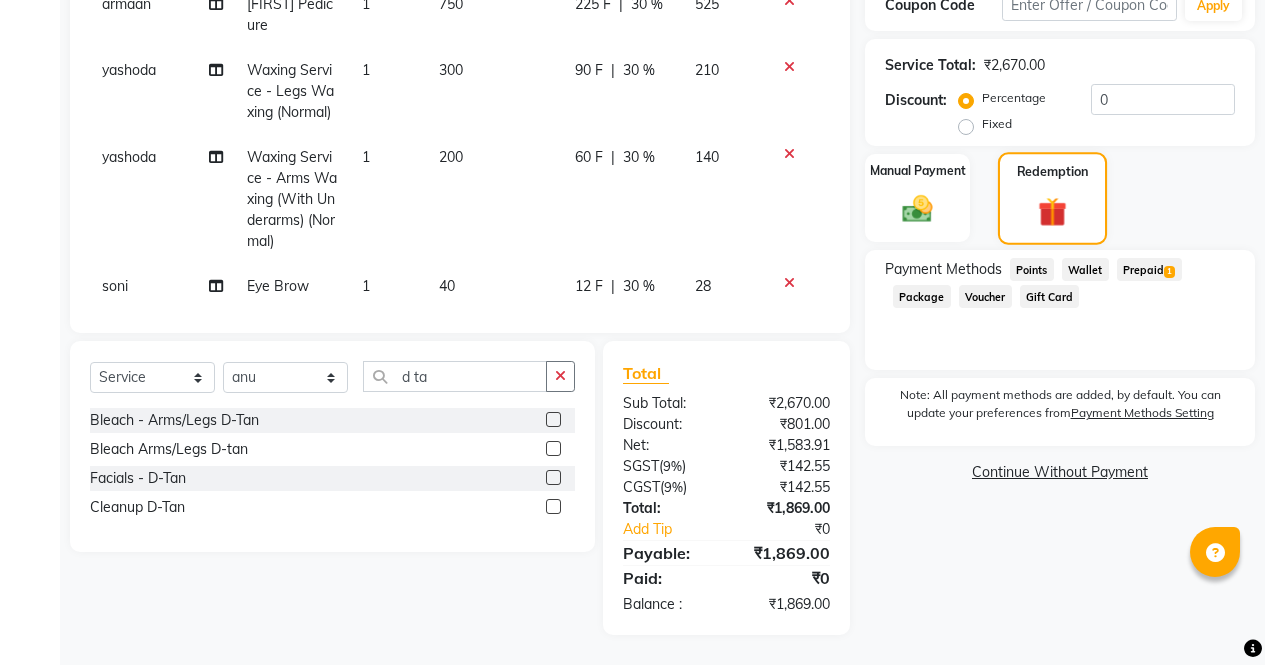 click on "1" 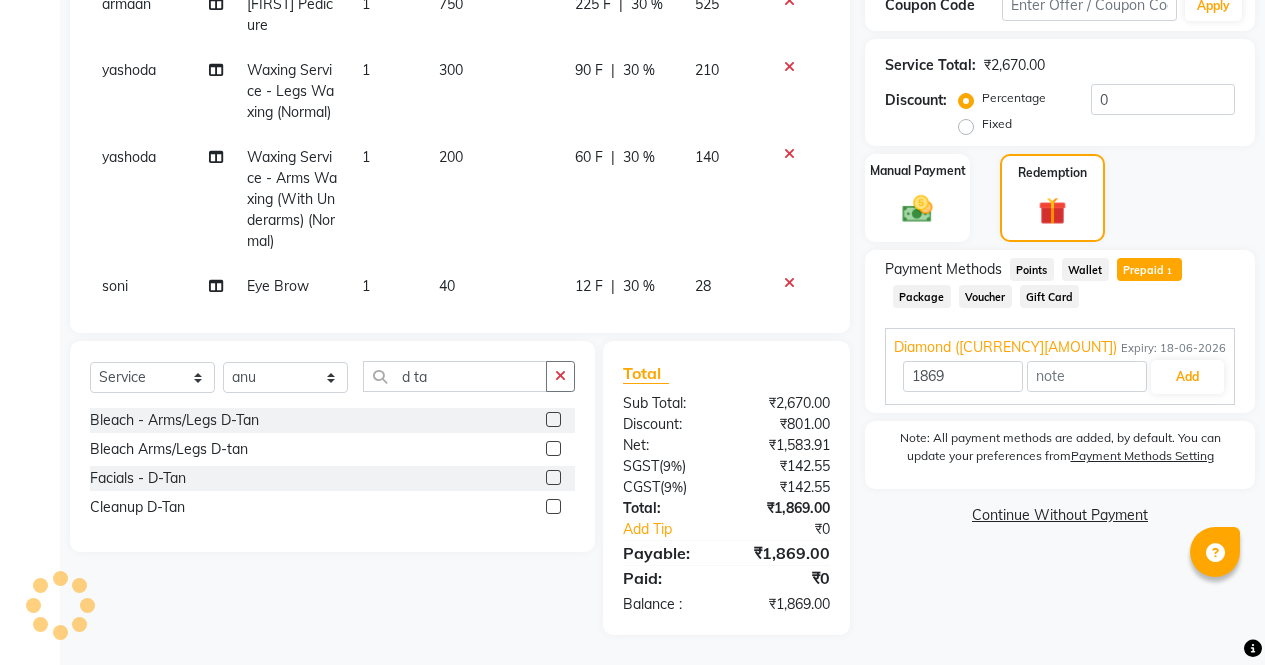 click on "Add" at bounding box center [1187, 377] 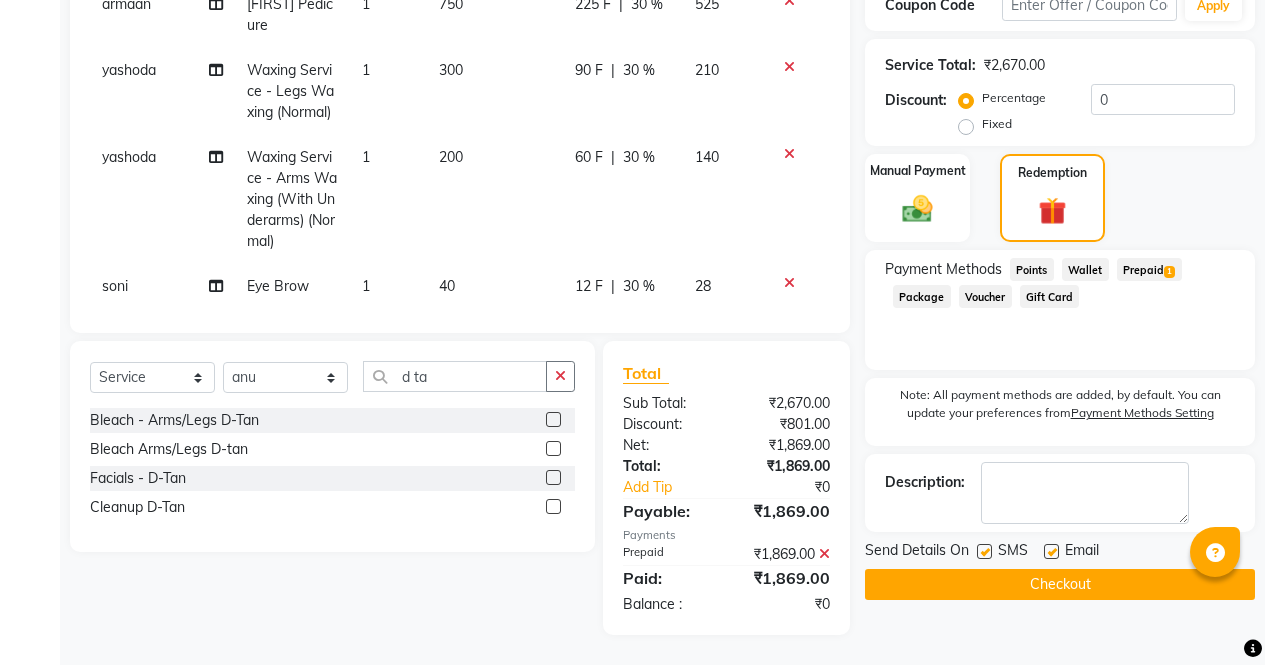 click on "Checkout" 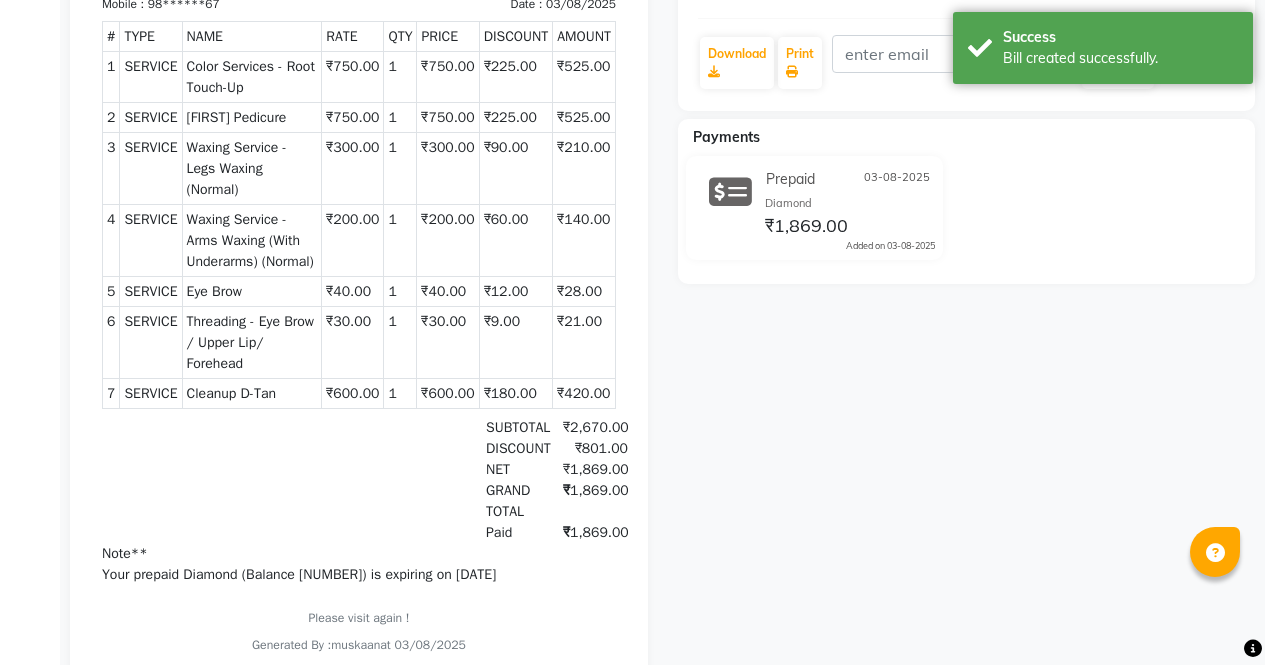 scroll, scrollTop: 0, scrollLeft: 0, axis: both 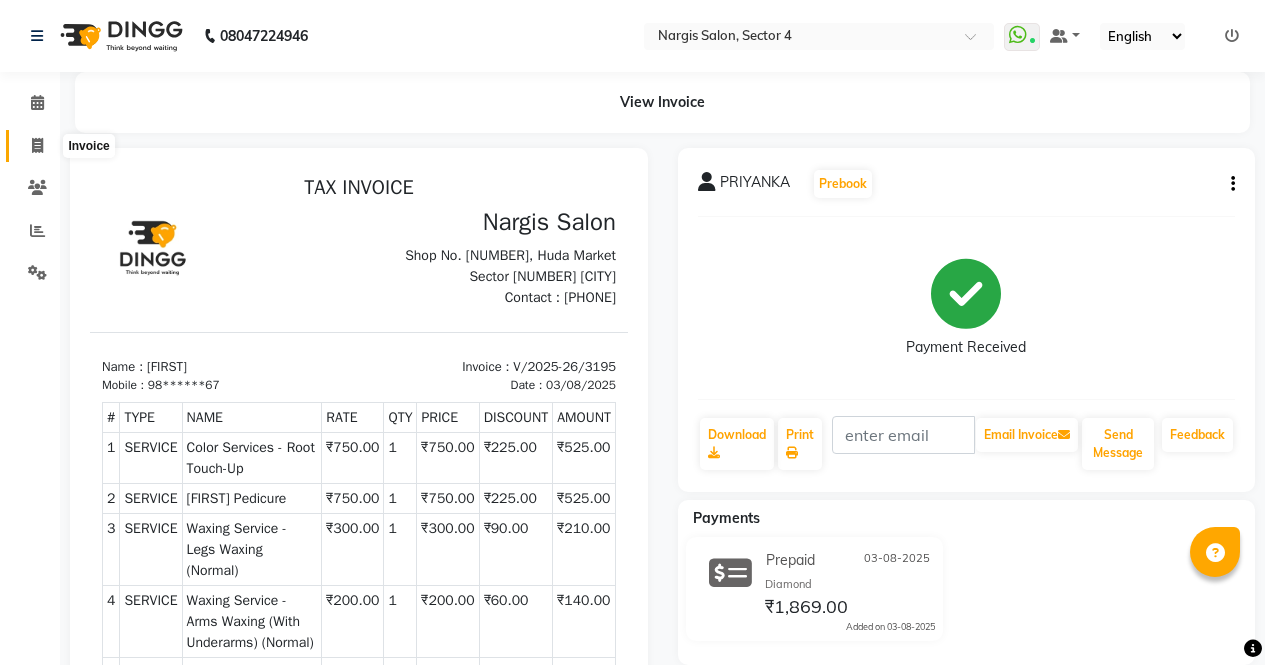 click 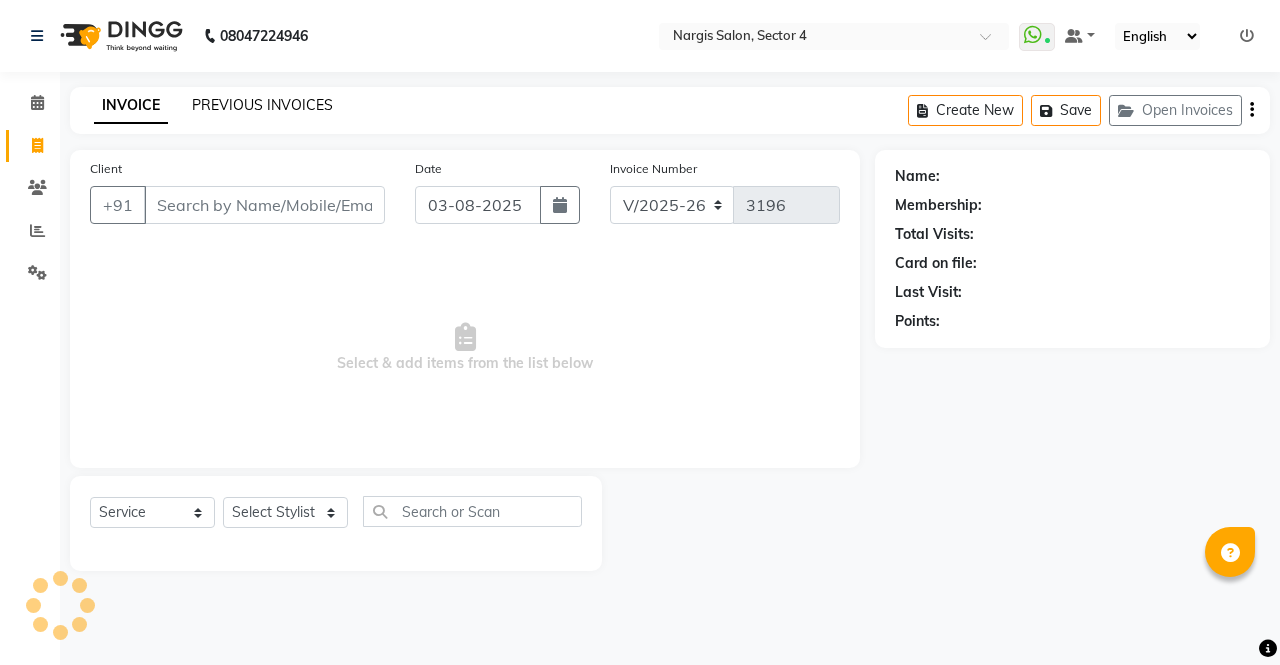 click on "PREVIOUS INVOICES" 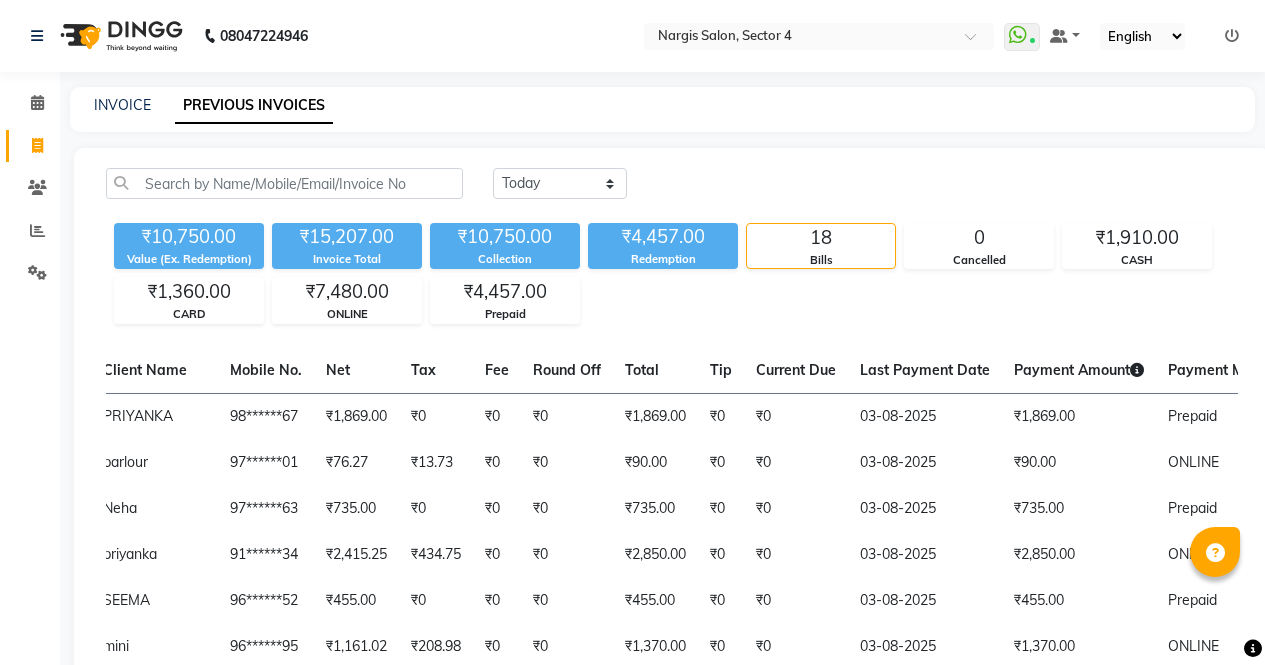 scroll, scrollTop: 0, scrollLeft: 0, axis: both 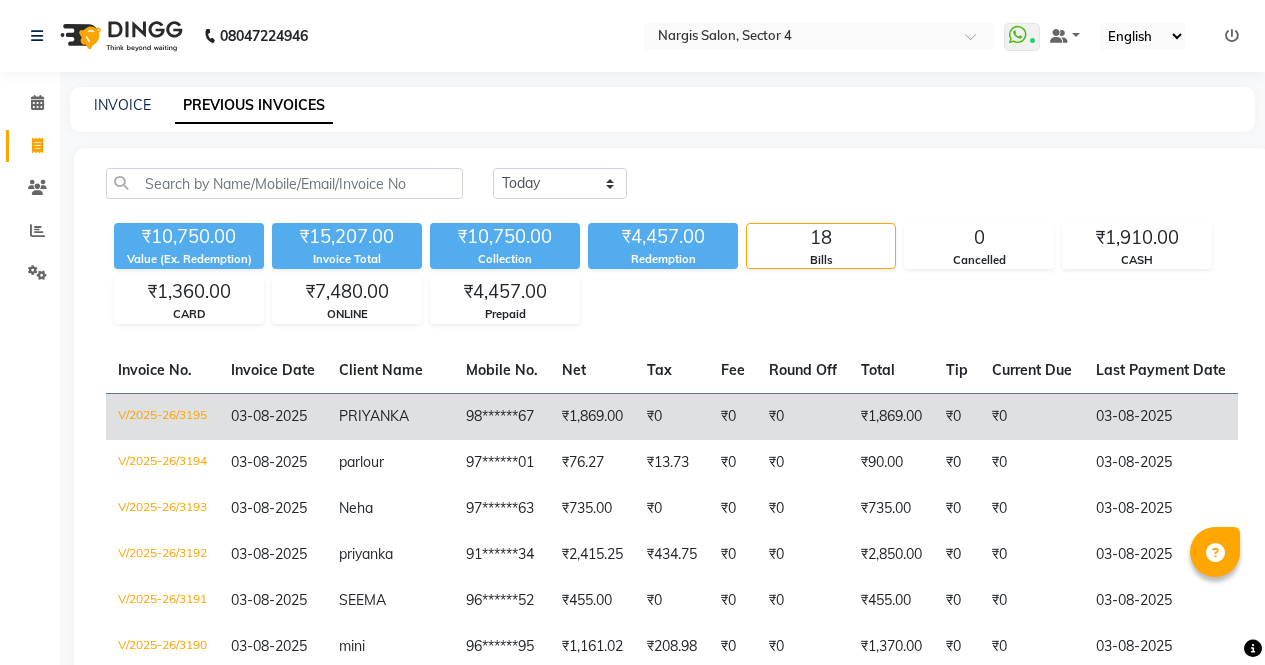 click on "₹0" 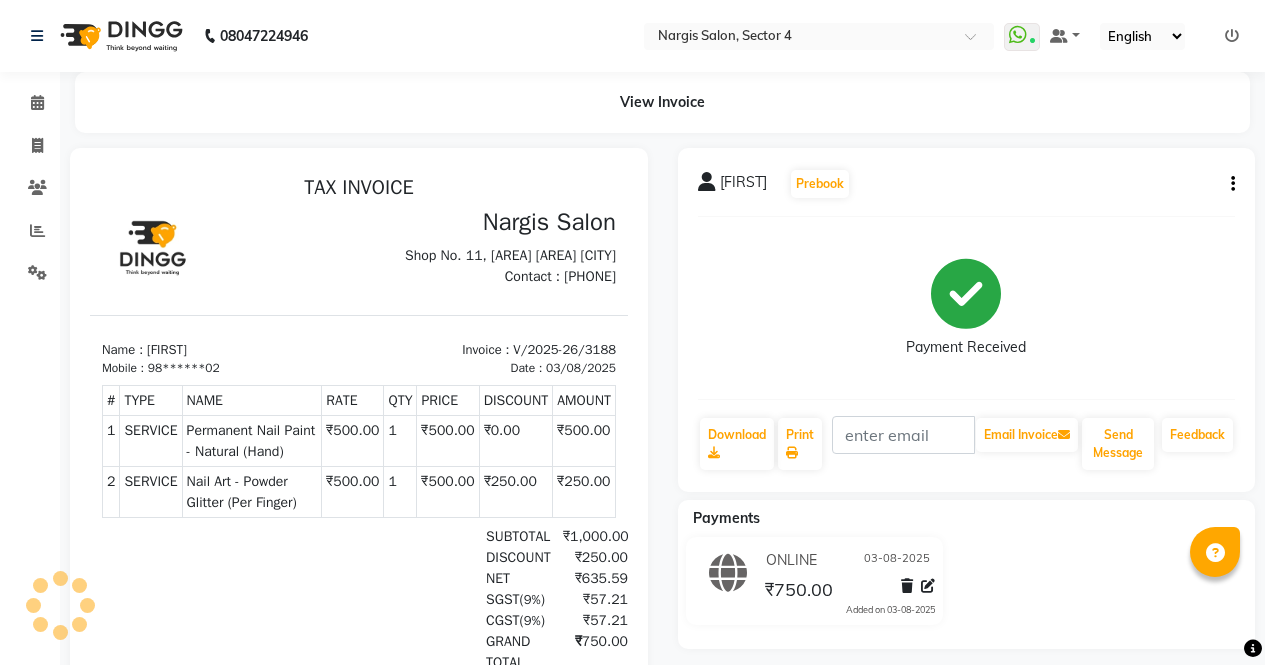scroll, scrollTop: 0, scrollLeft: 0, axis: both 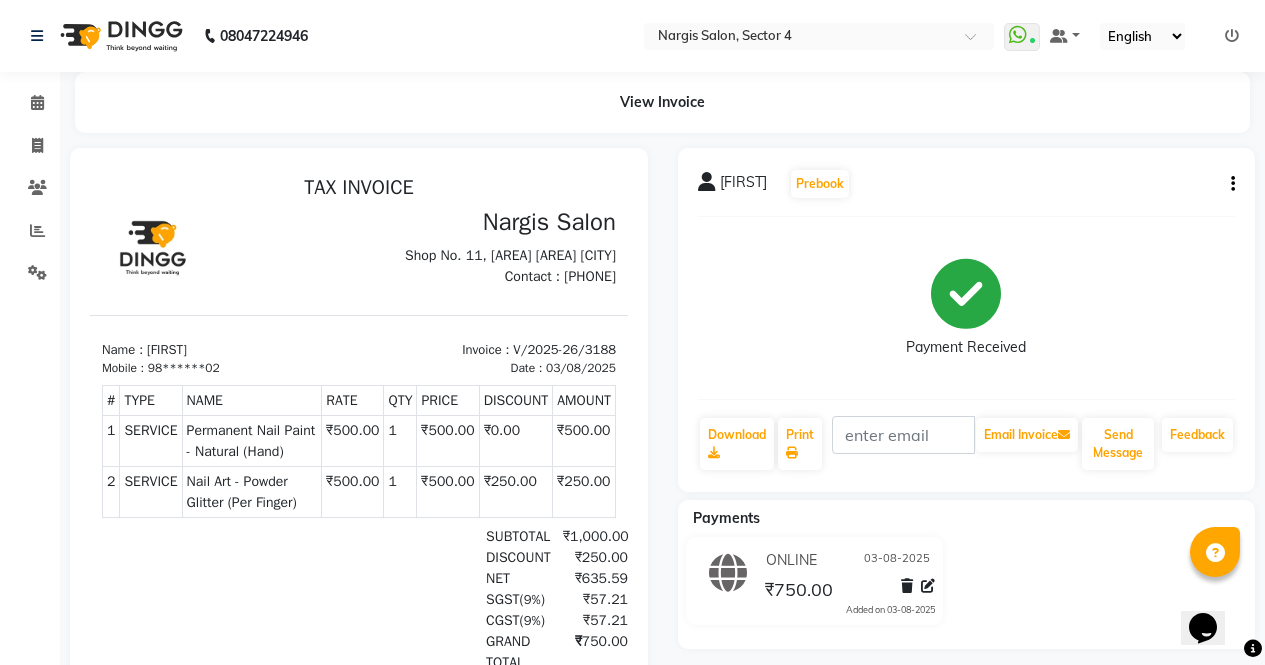 click 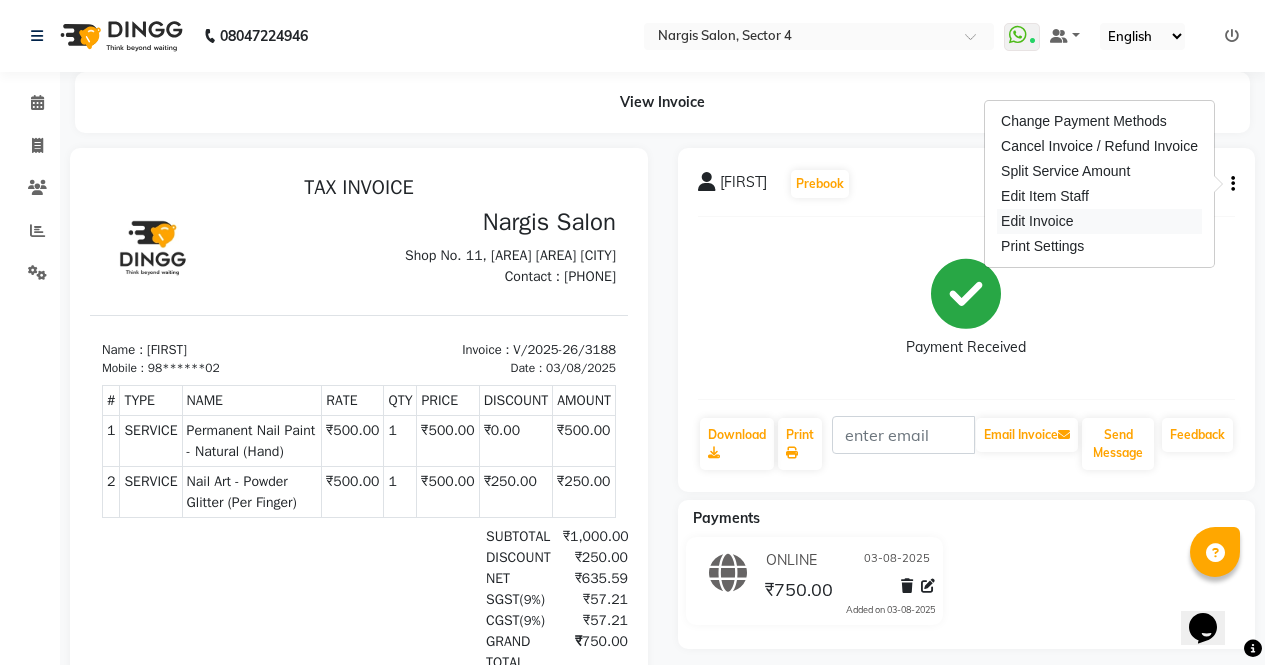 click on "Edit Invoice" at bounding box center [1099, 221] 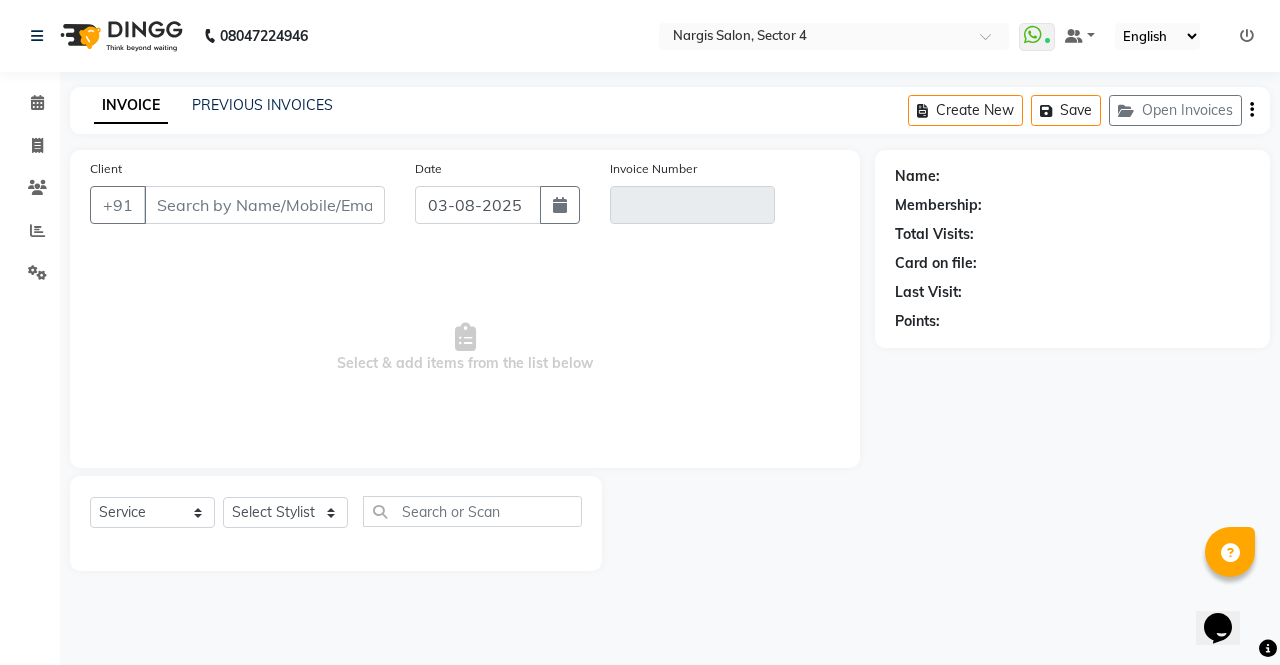 type on "98******02" 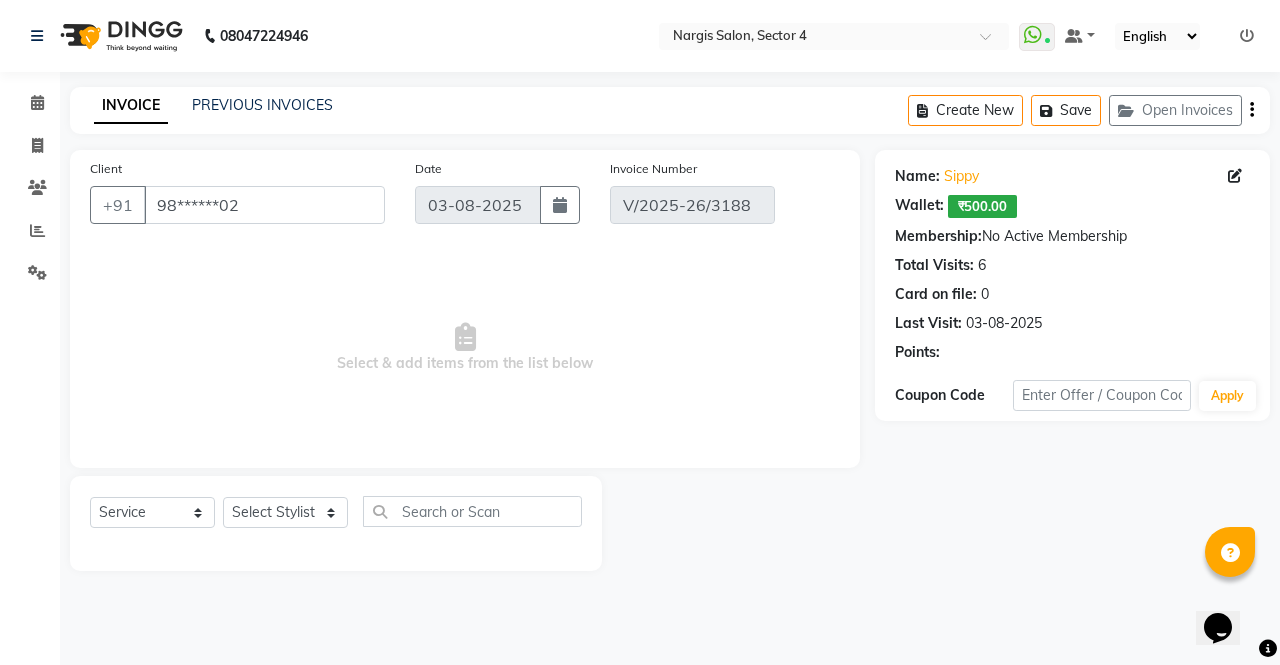 select on "select" 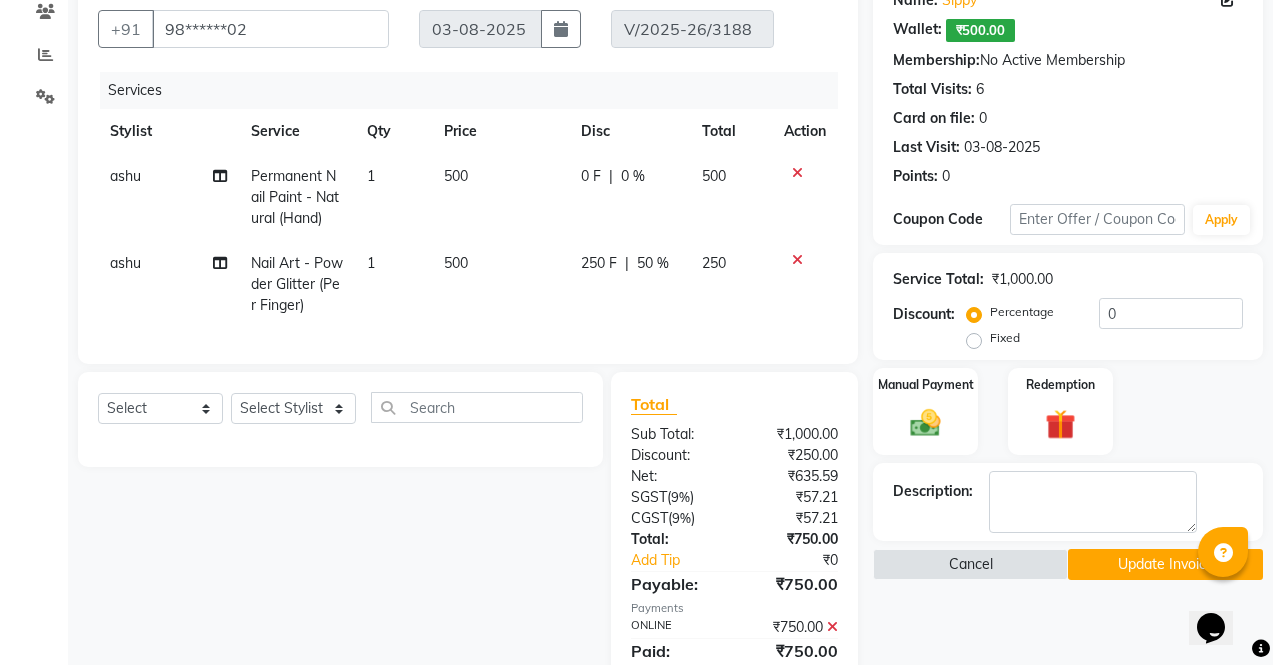scroll, scrollTop: 0, scrollLeft: 0, axis: both 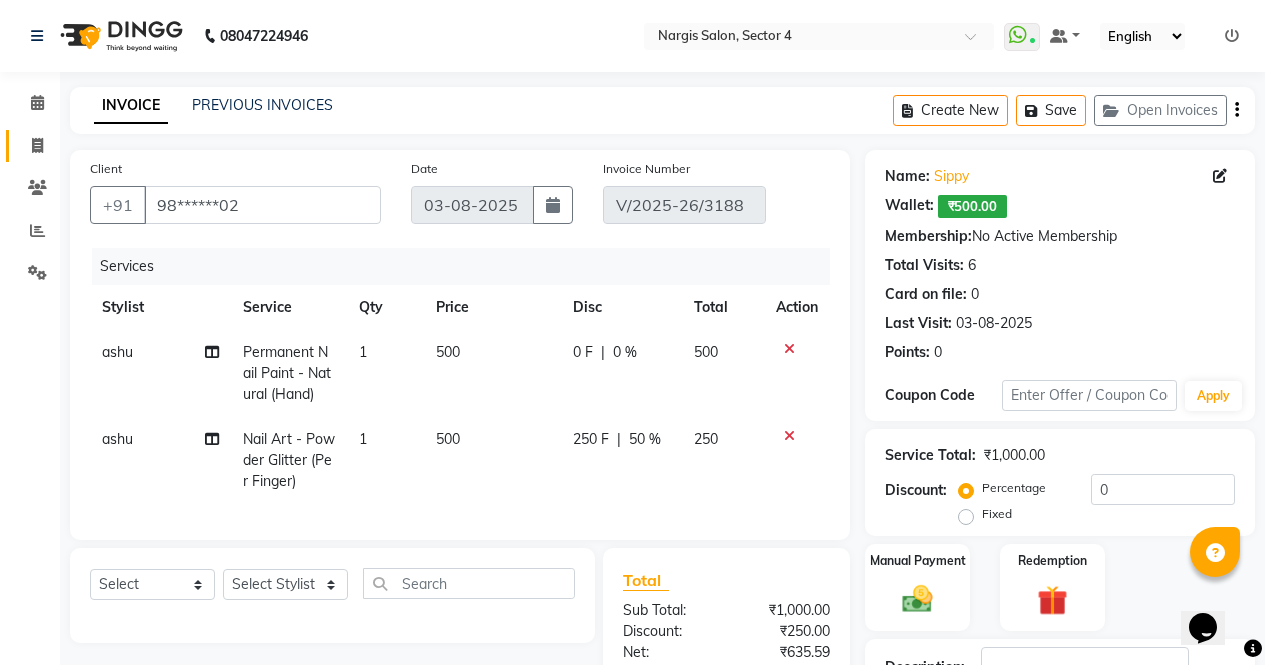 click 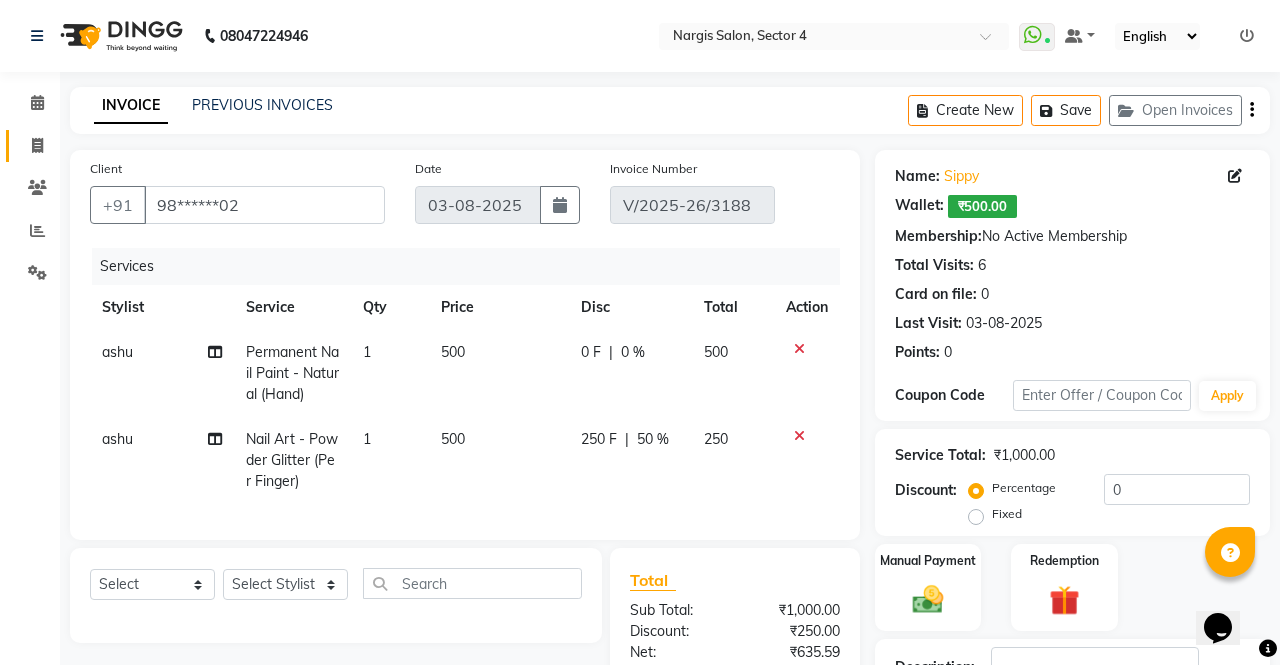 select on "service" 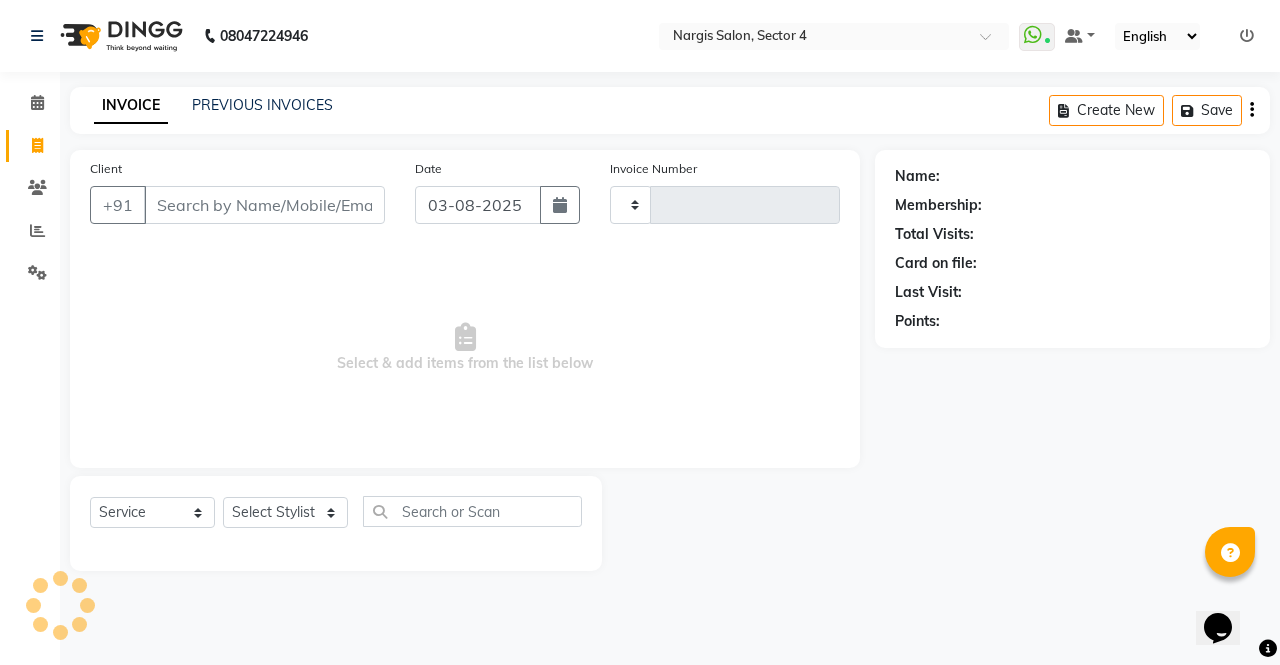 type on "3189" 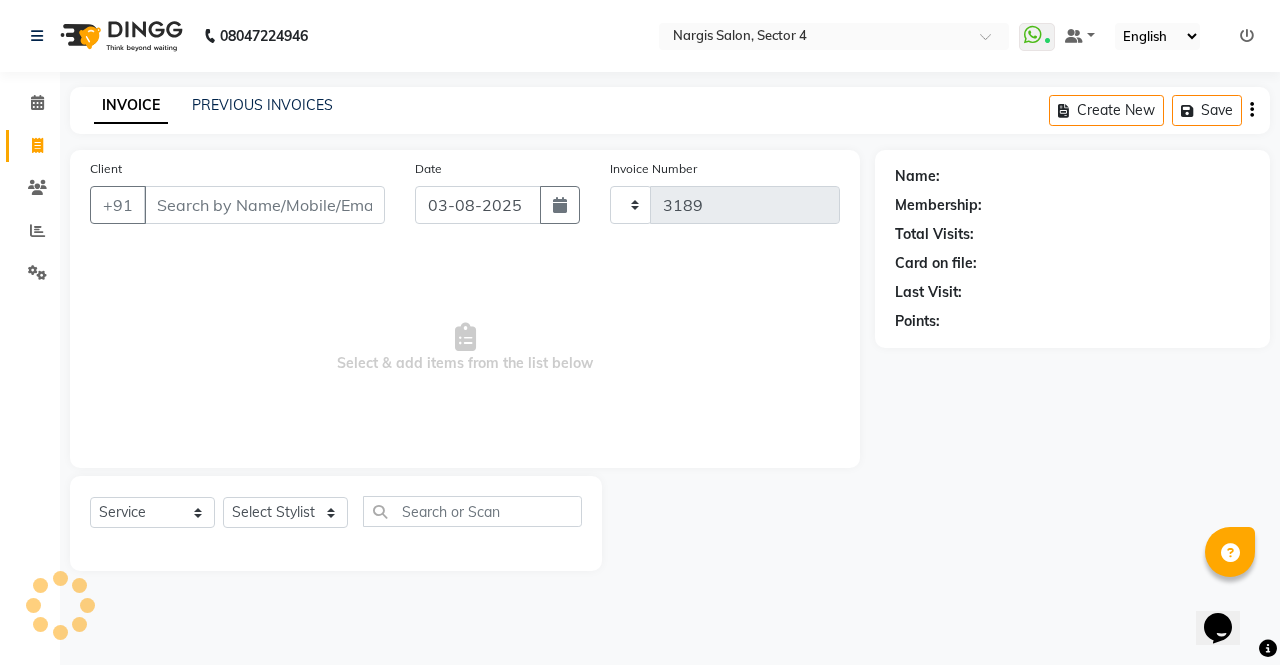 select on "4130" 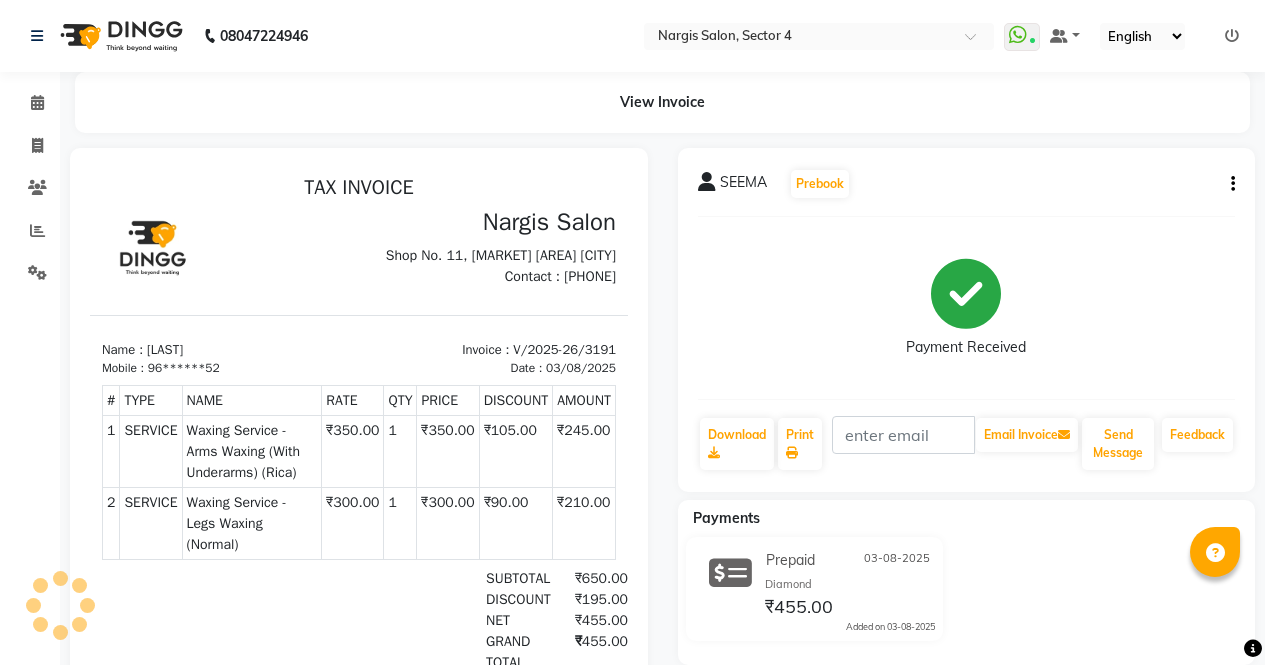 scroll, scrollTop: 0, scrollLeft: 0, axis: both 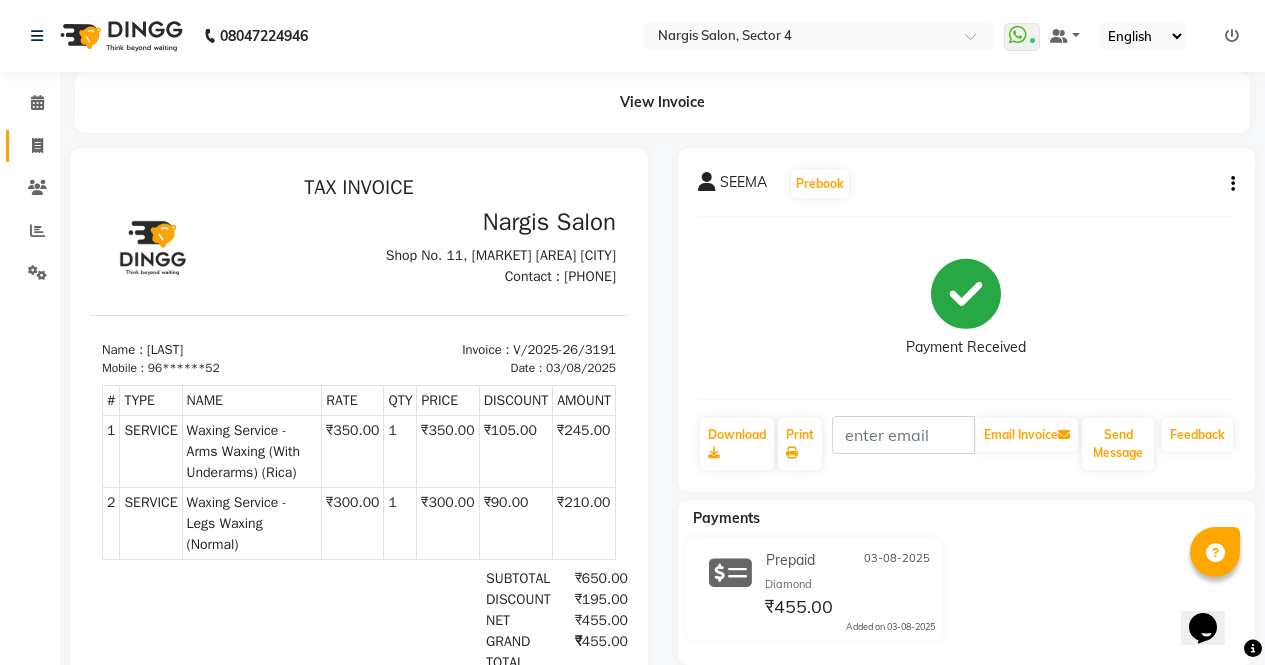 click 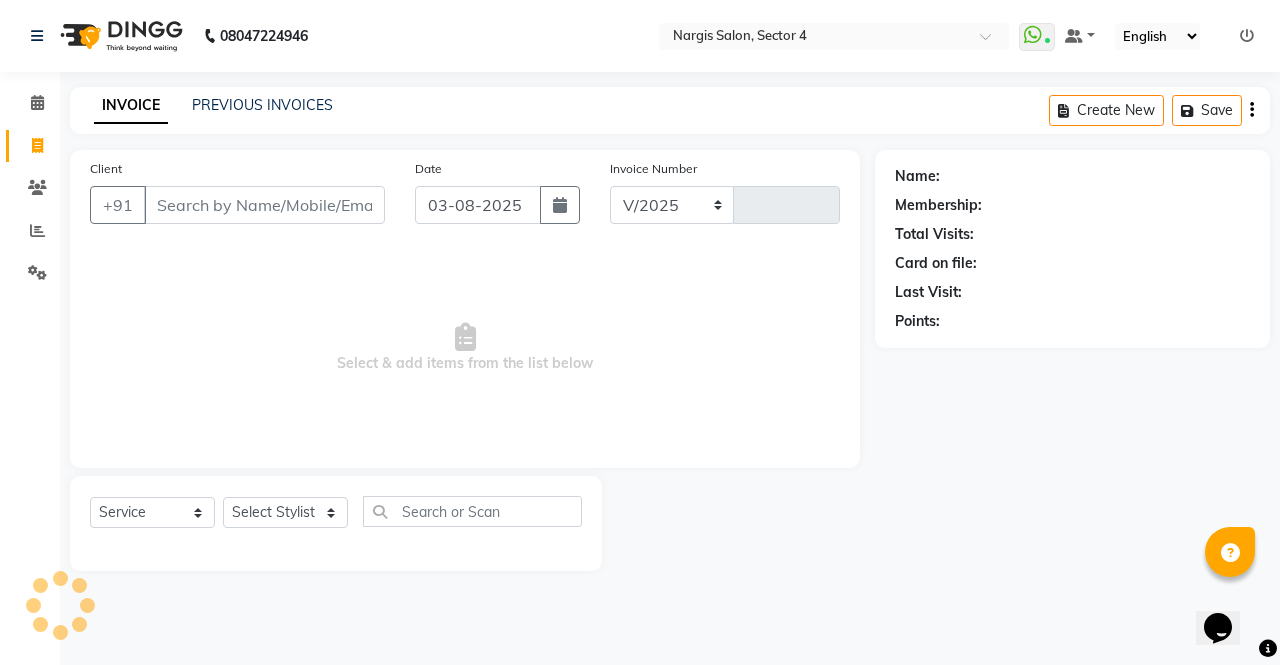 select on "4130" 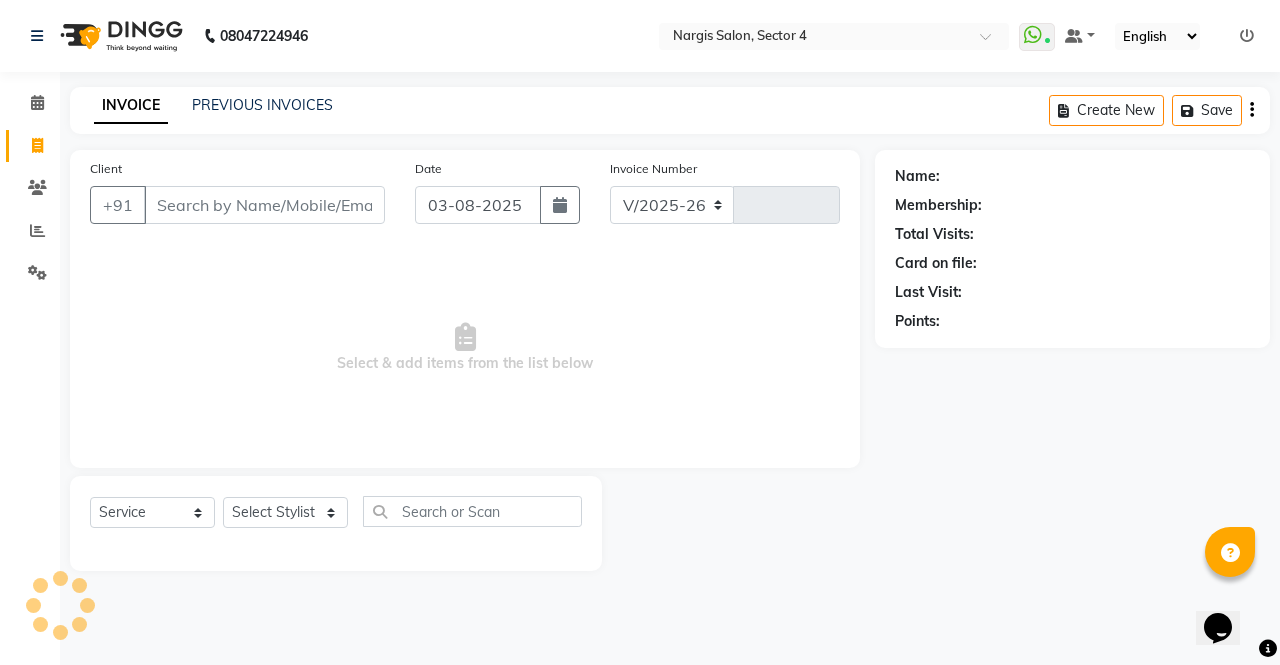 type on "3192" 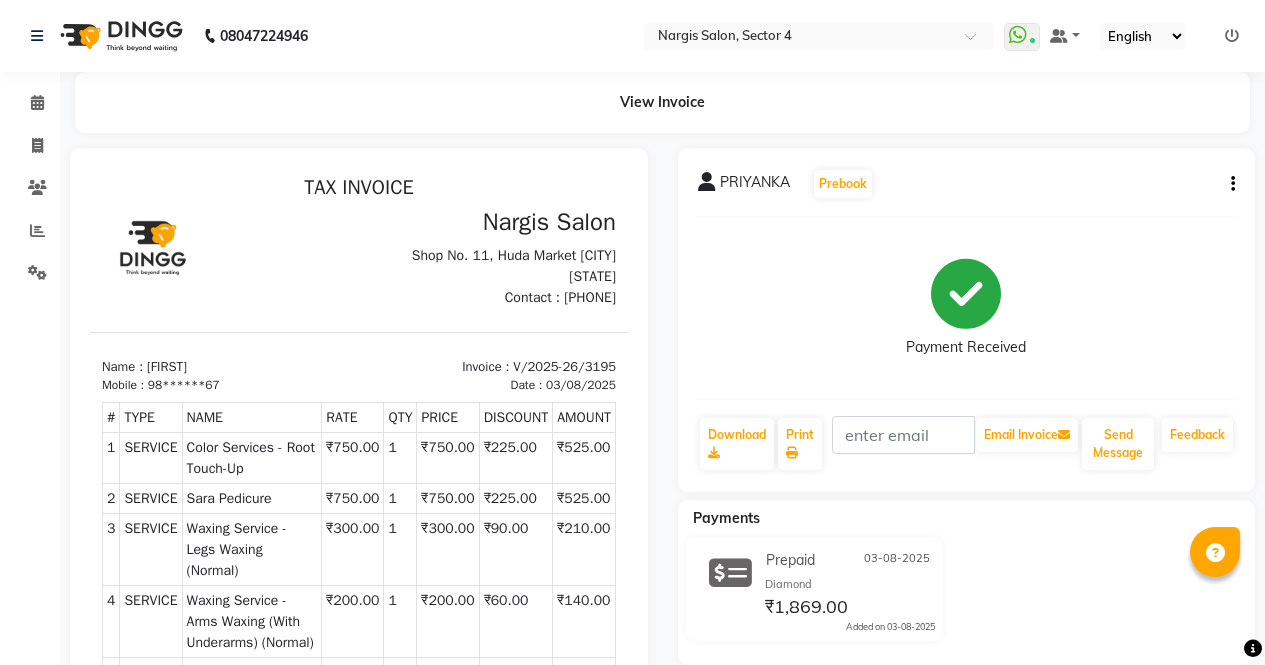 scroll, scrollTop: 168, scrollLeft: 0, axis: vertical 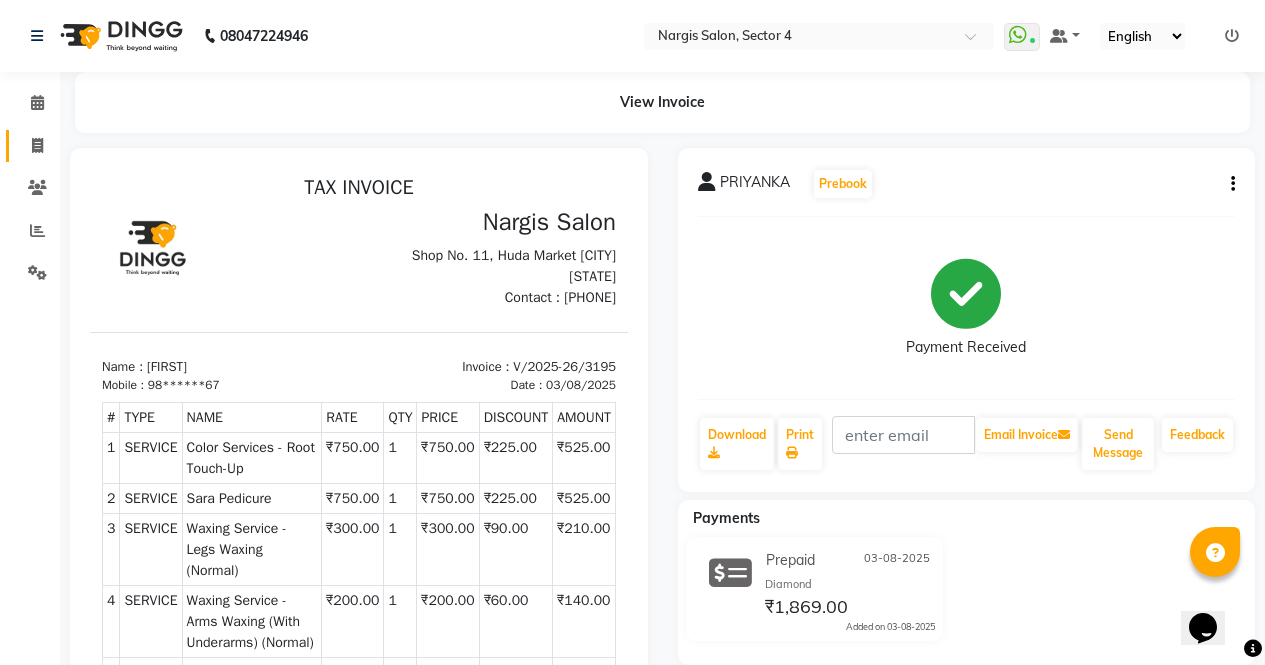 click on "Invoice" 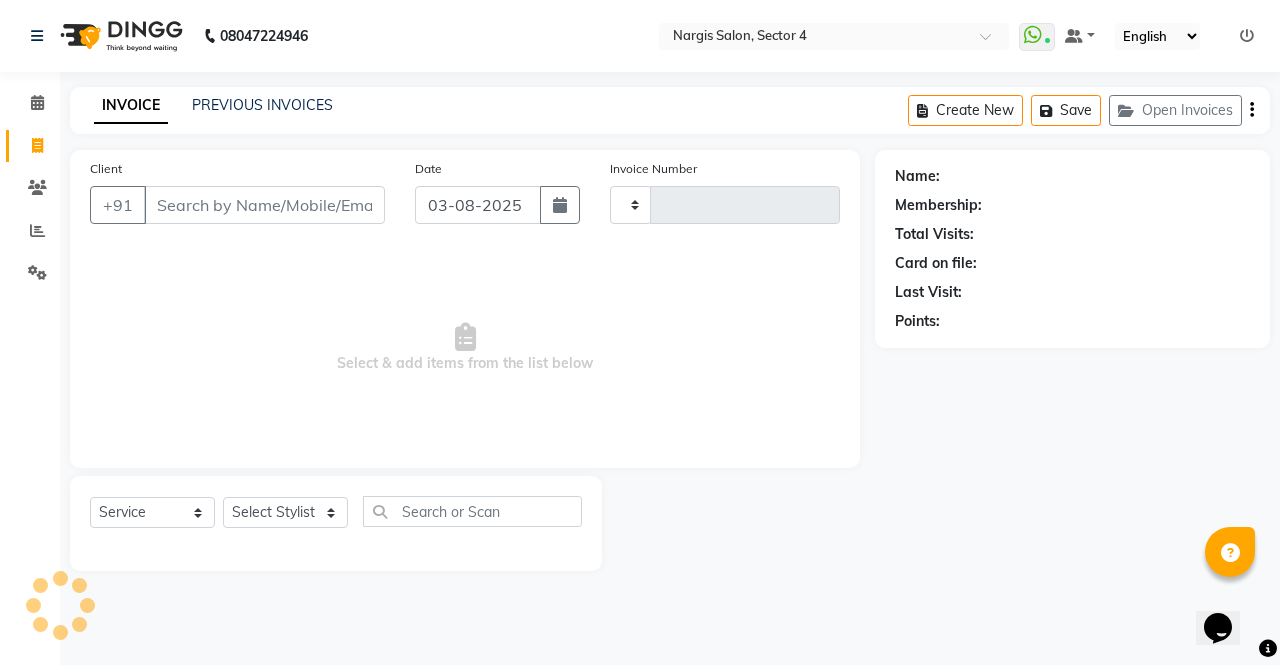 type on "3196" 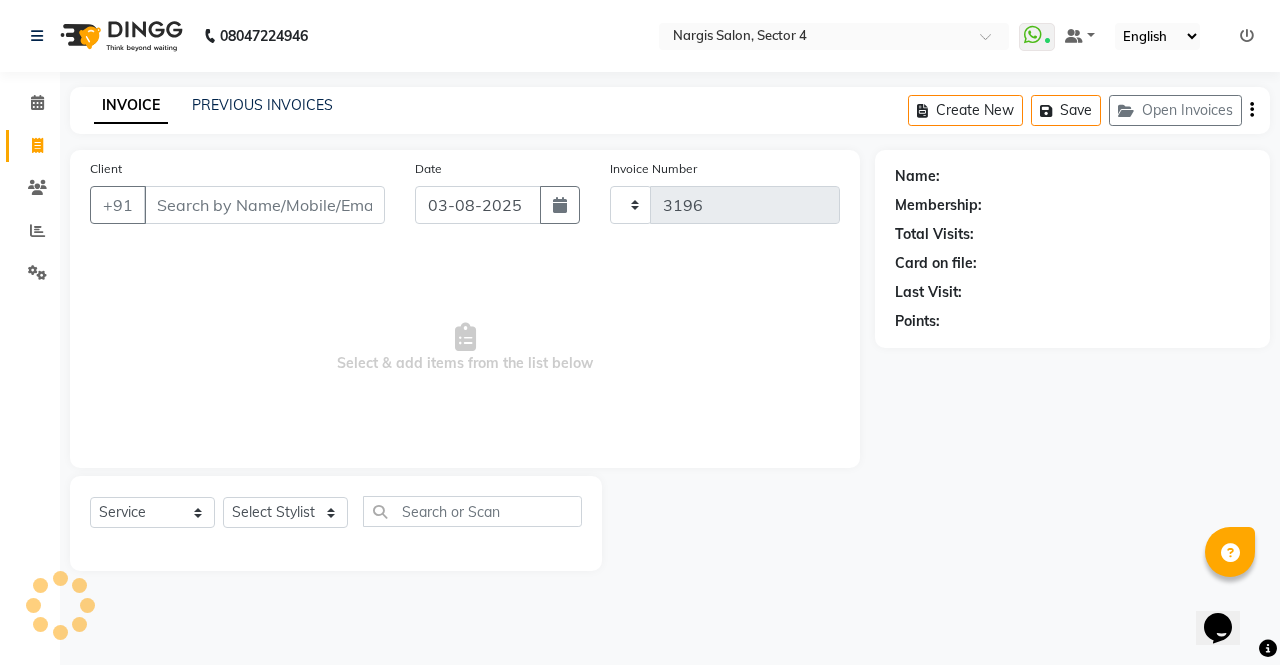 select on "4130" 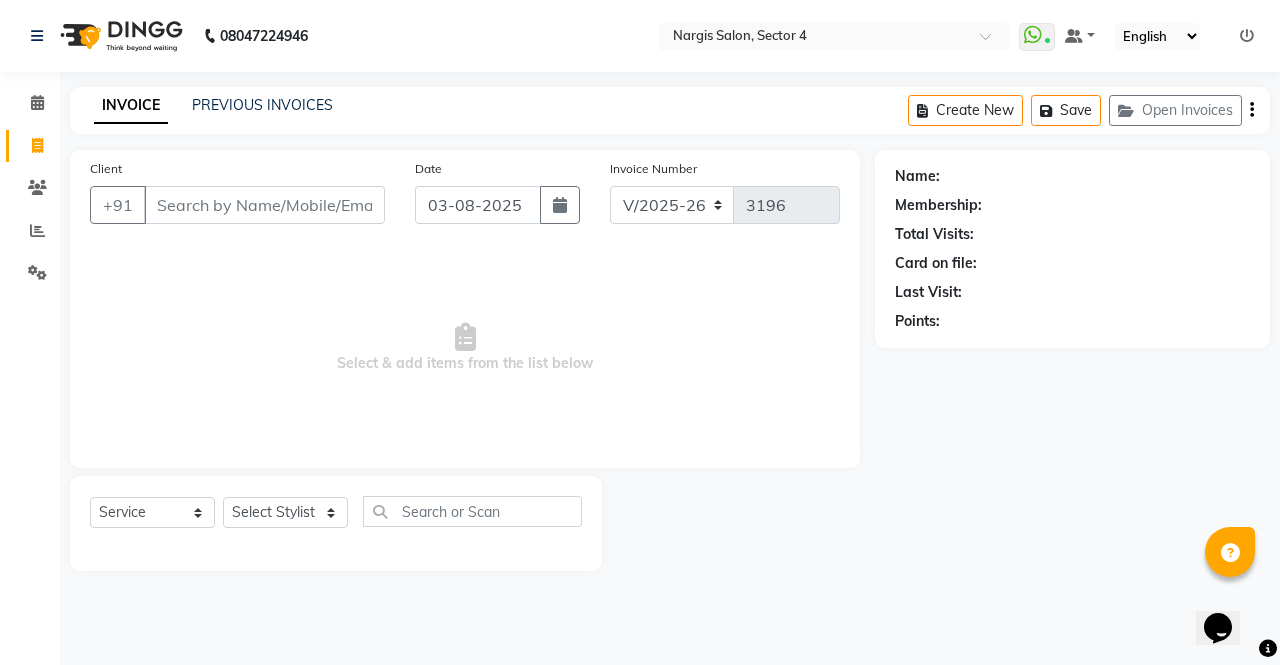 click 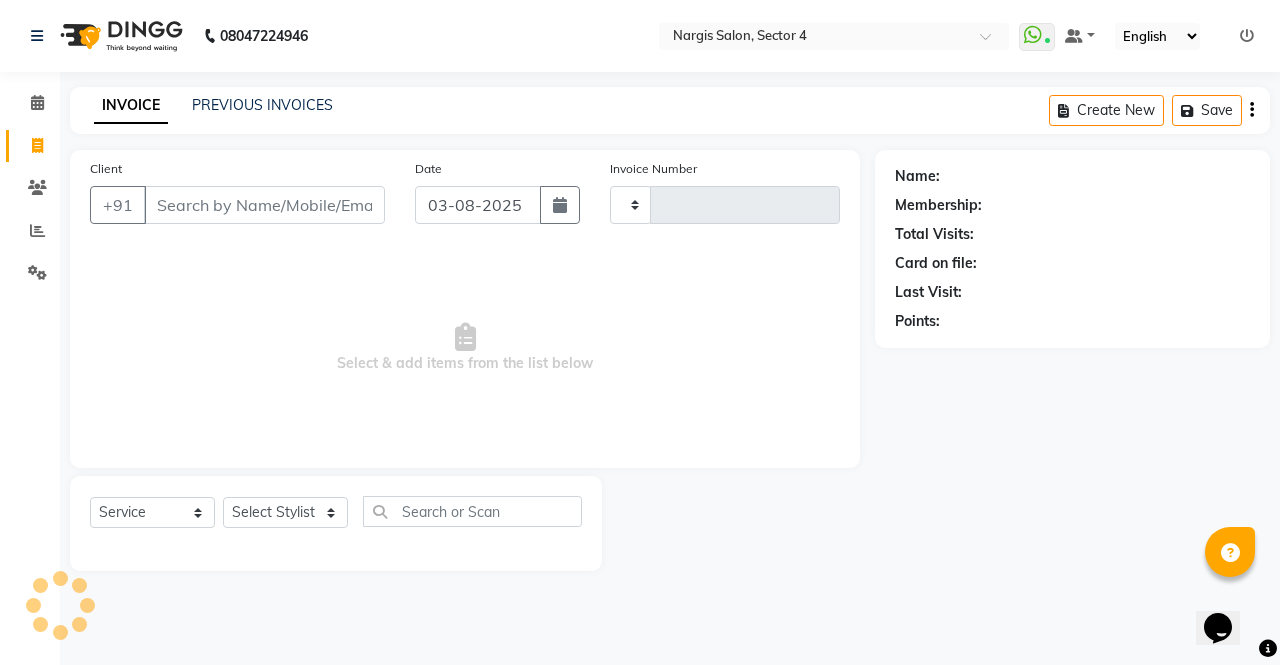 type on "3196" 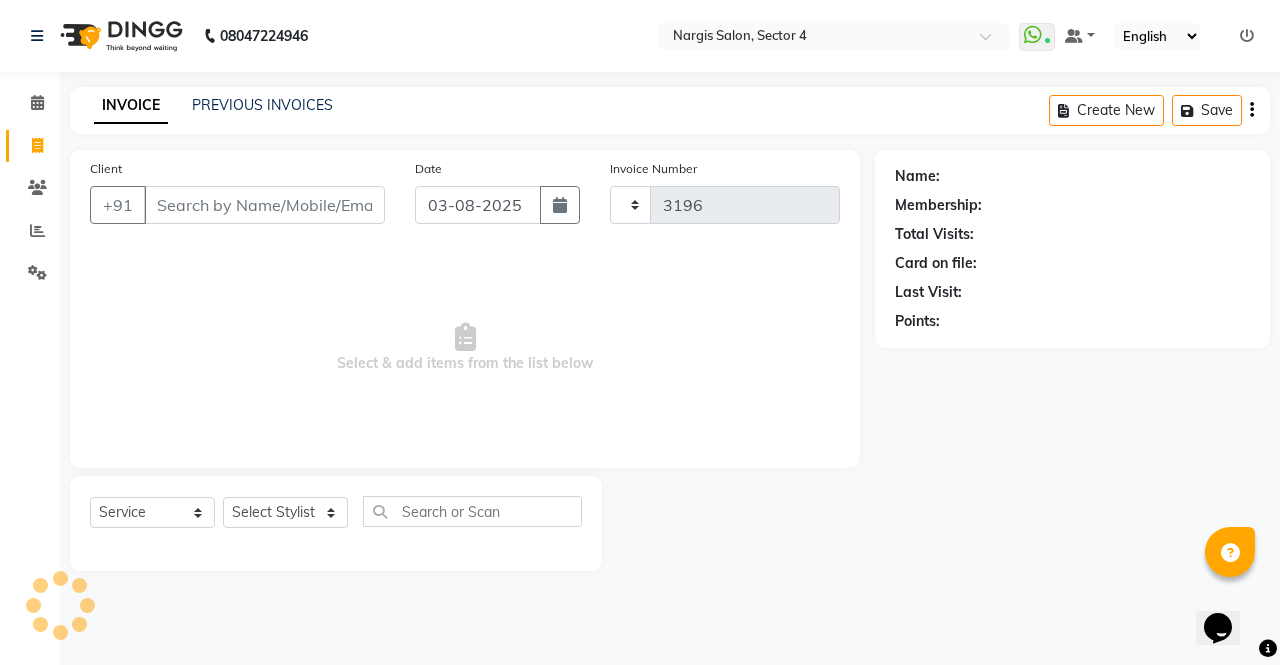 select on "4130" 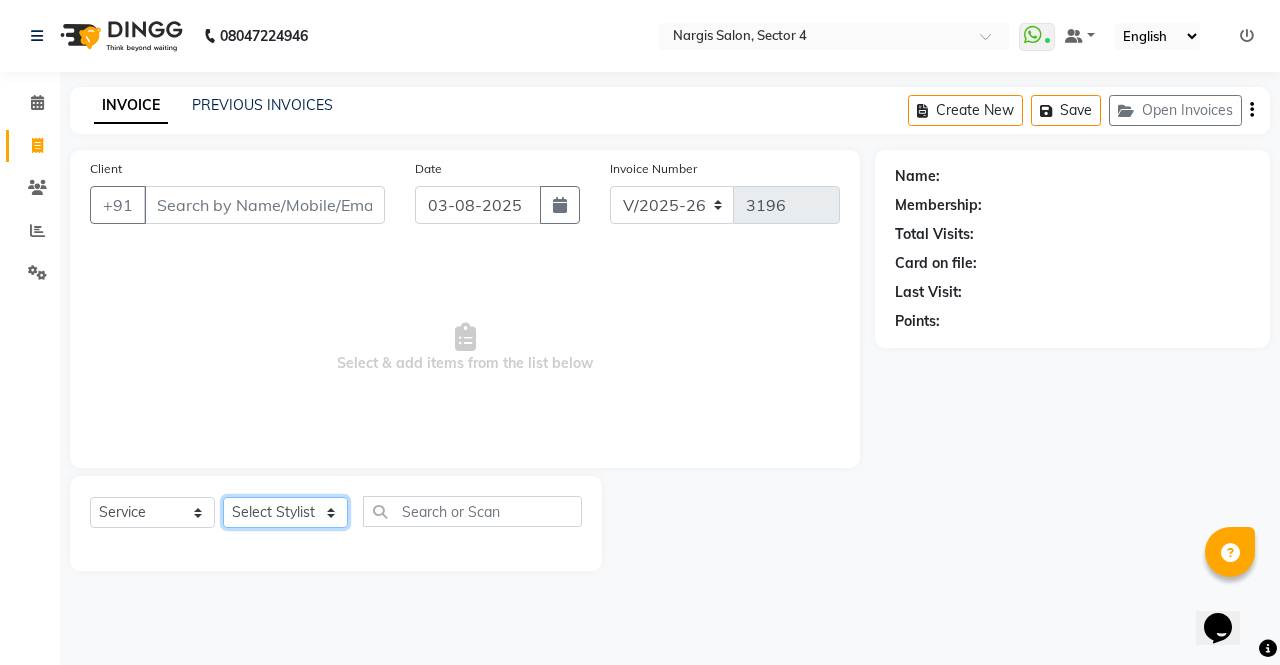 click on "Select Stylist ajeet anu armaan ashu Front Desk muskaan rakhi saima shivam soni sunil yashoda" 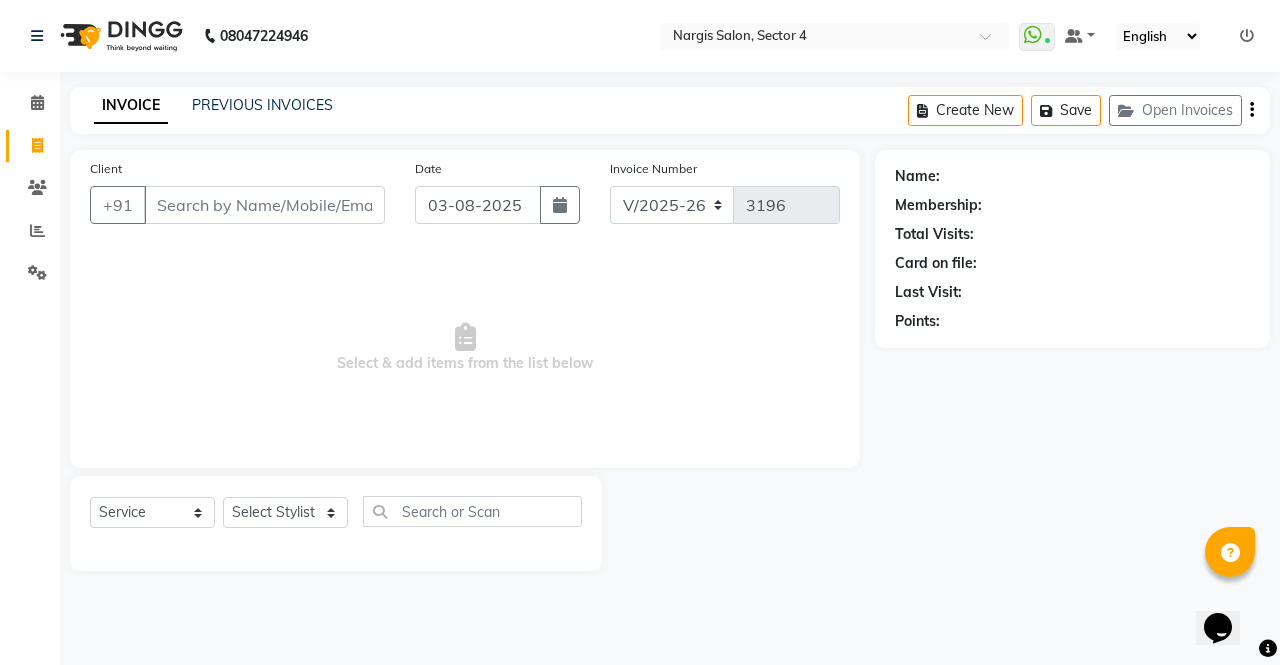 click on "Select & add items from the list below" at bounding box center [465, 348] 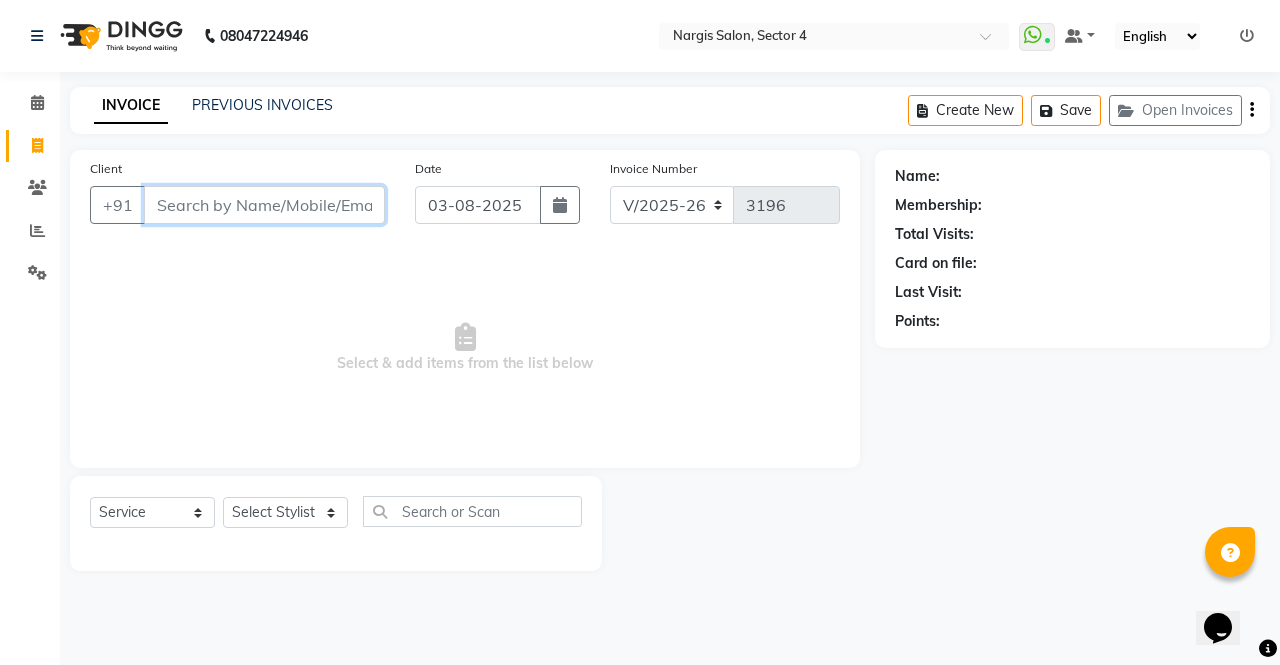click on "Client" at bounding box center (264, 205) 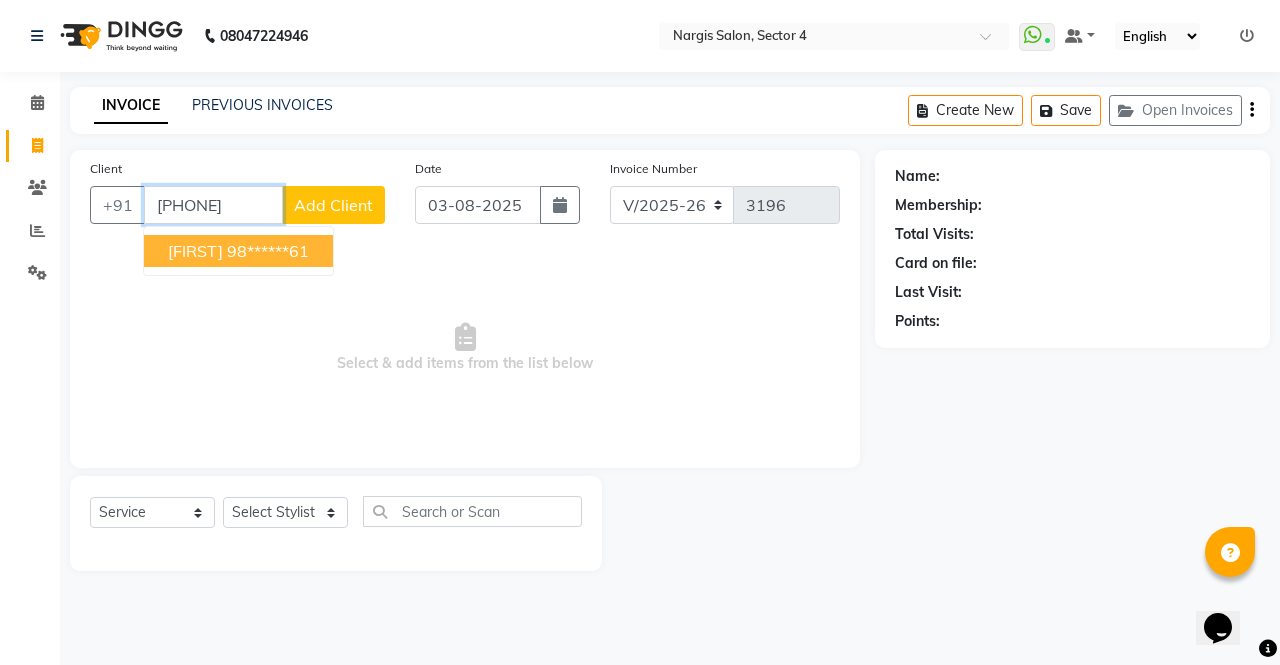 click on "APURWA" at bounding box center [195, 251] 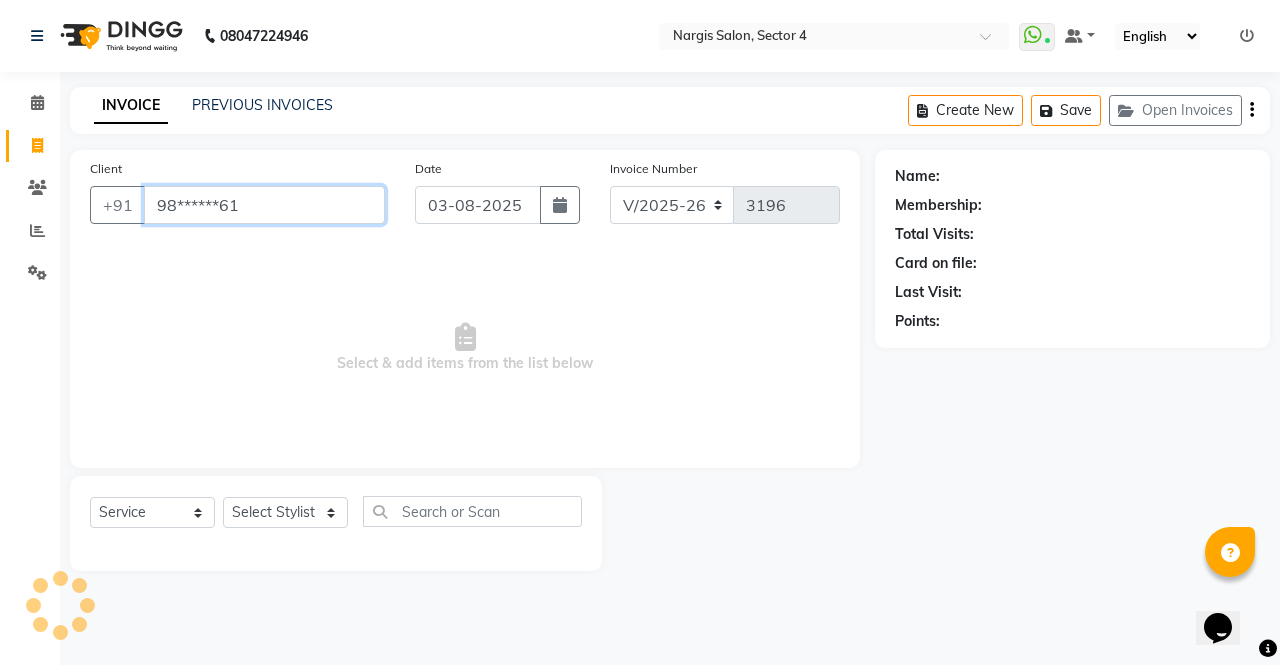 type on "98******61" 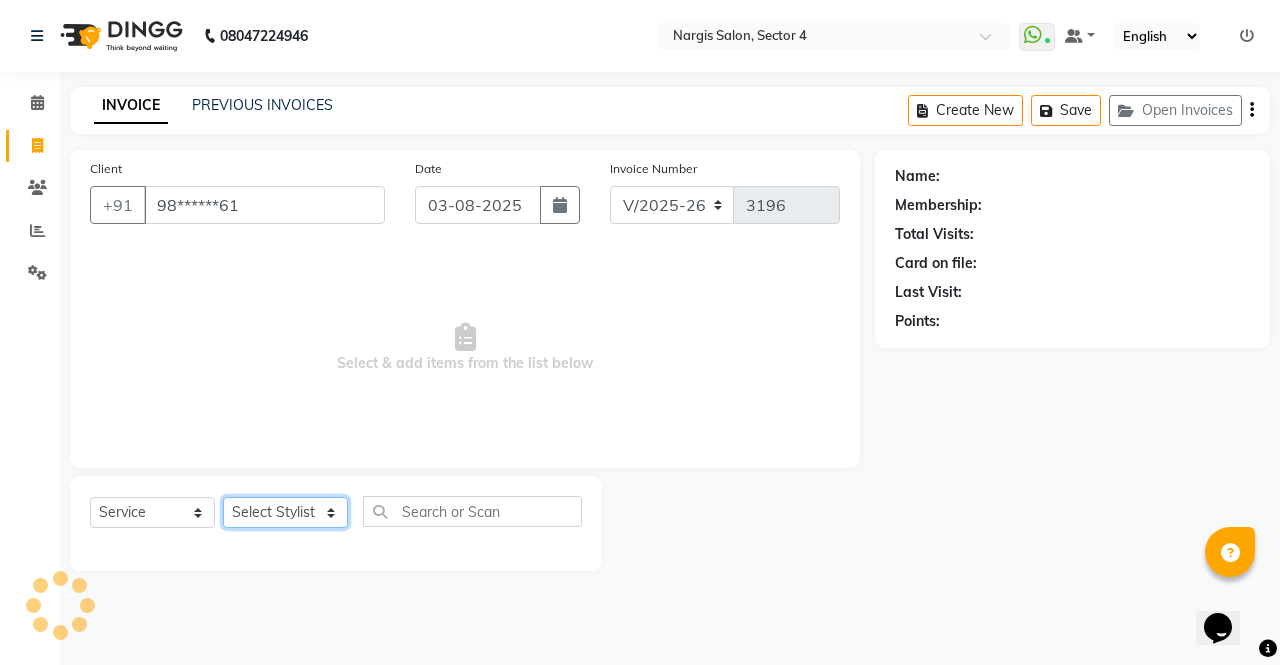 click on "Select Stylist ajeet anu armaan ashu Front Desk muskaan rakhi saima shivam soni sunil yashoda" 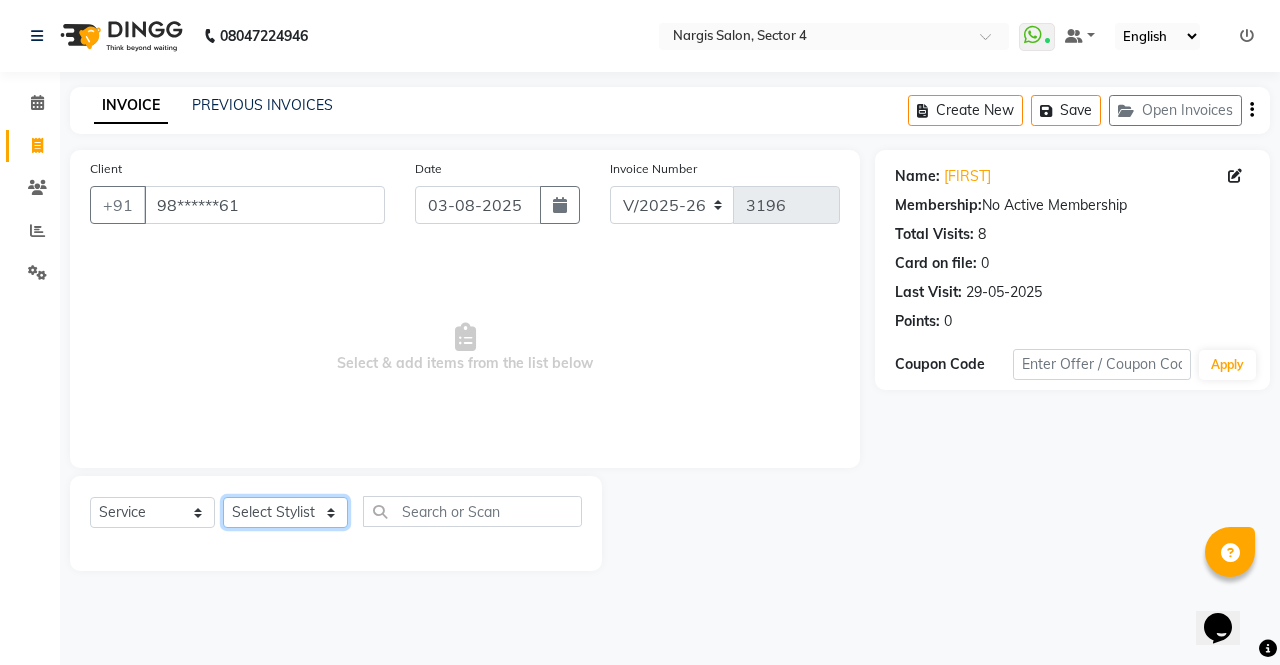 select on "87409" 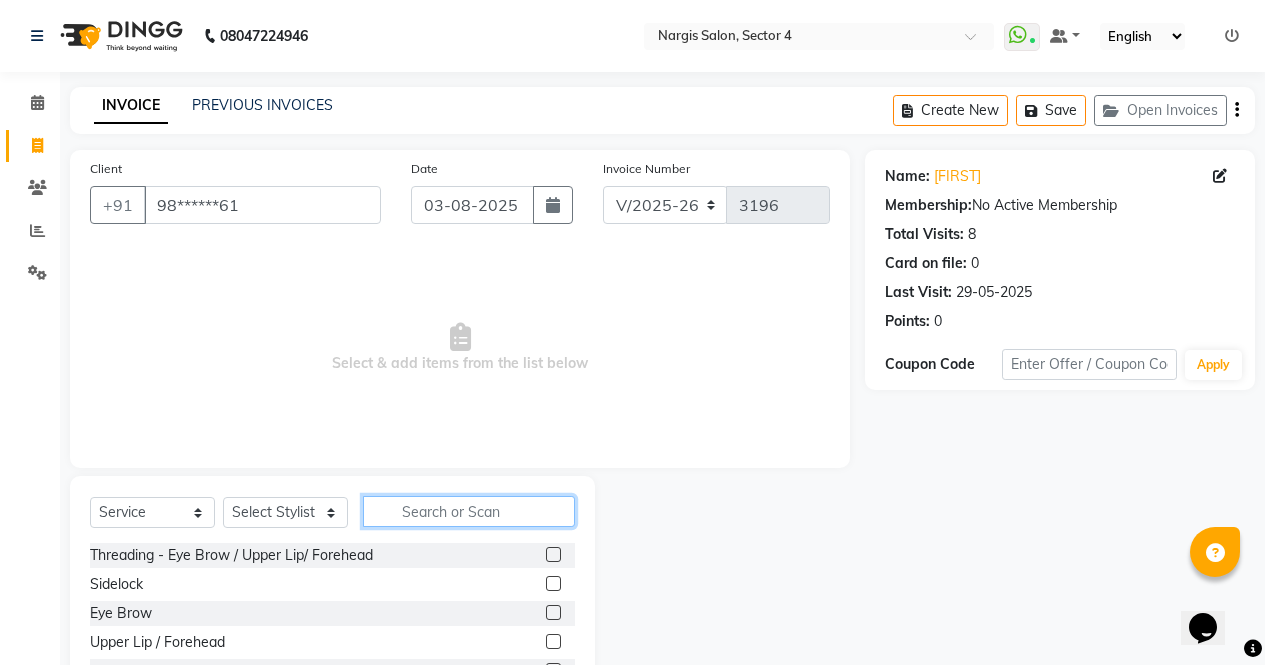 click 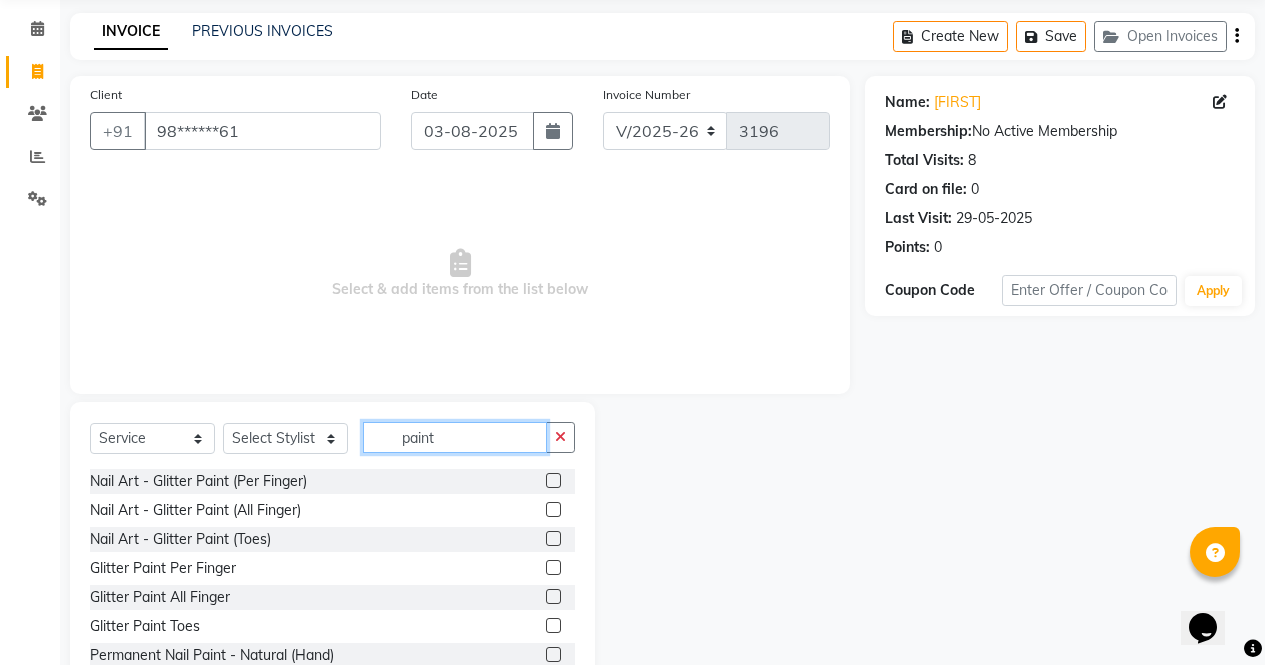 scroll, scrollTop: 136, scrollLeft: 0, axis: vertical 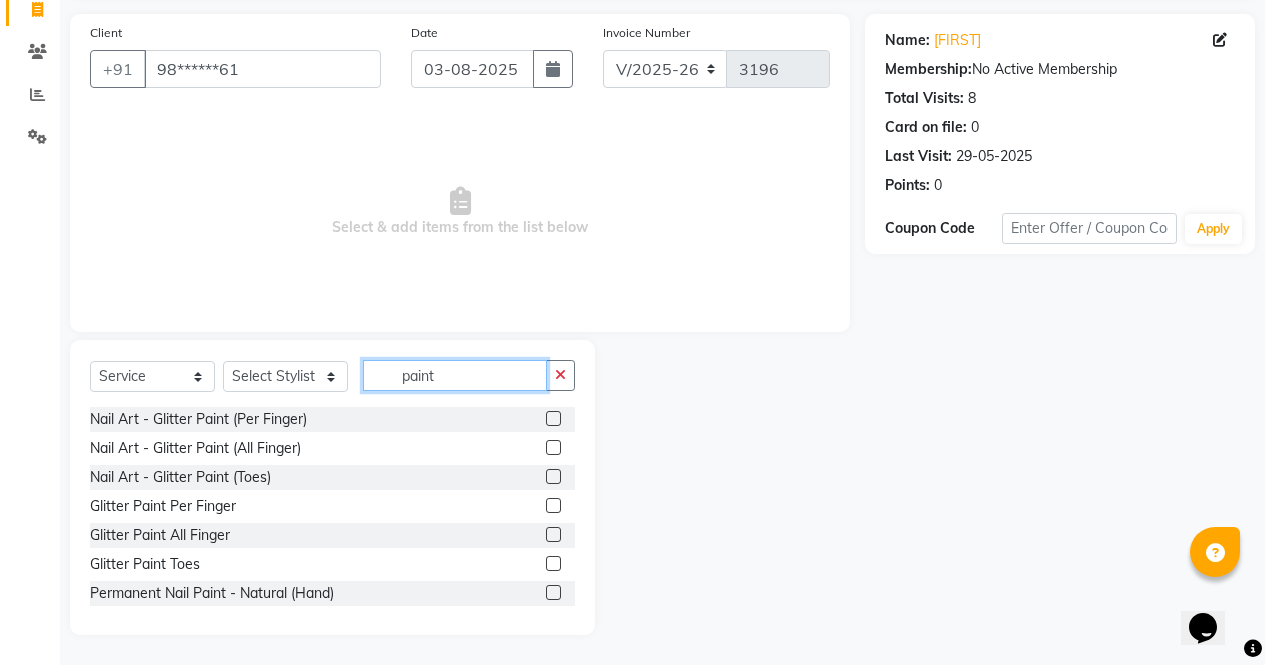 type on "paint" 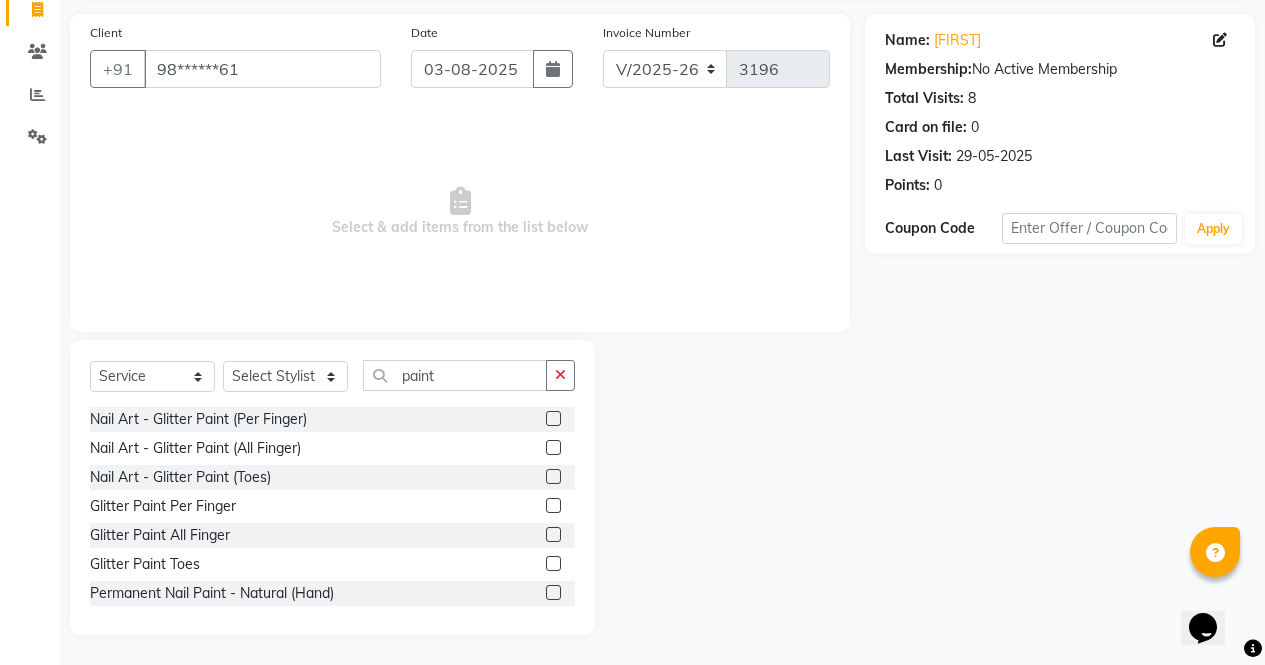 click 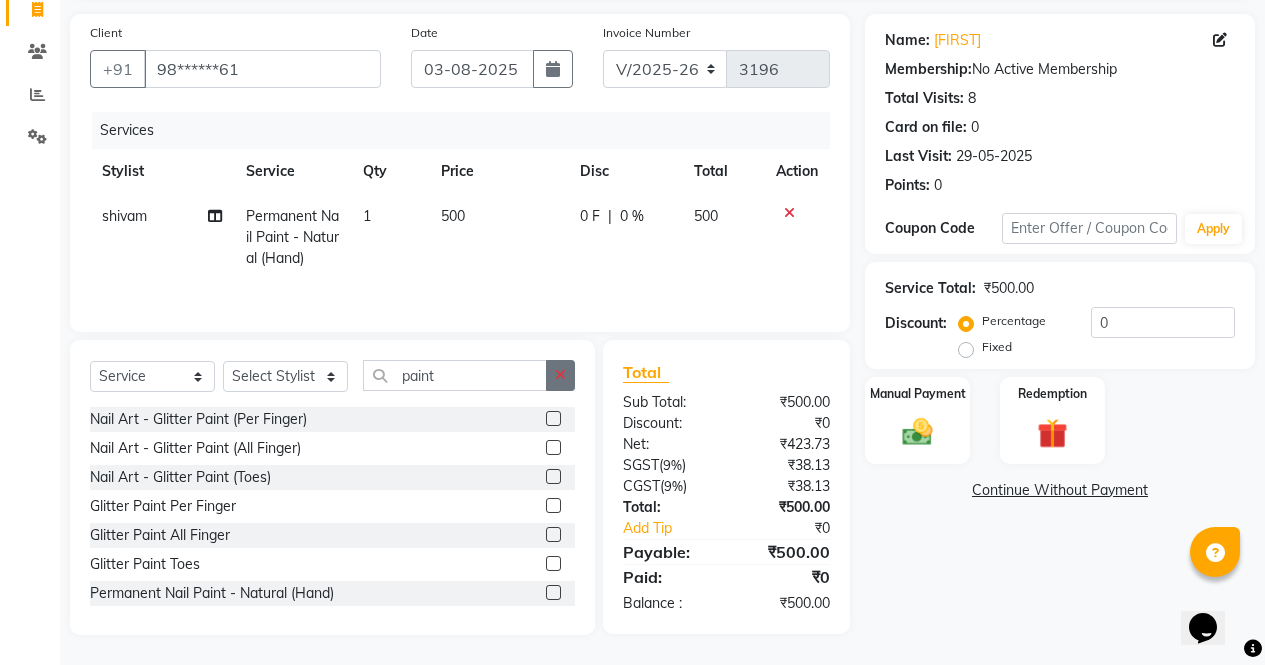 click 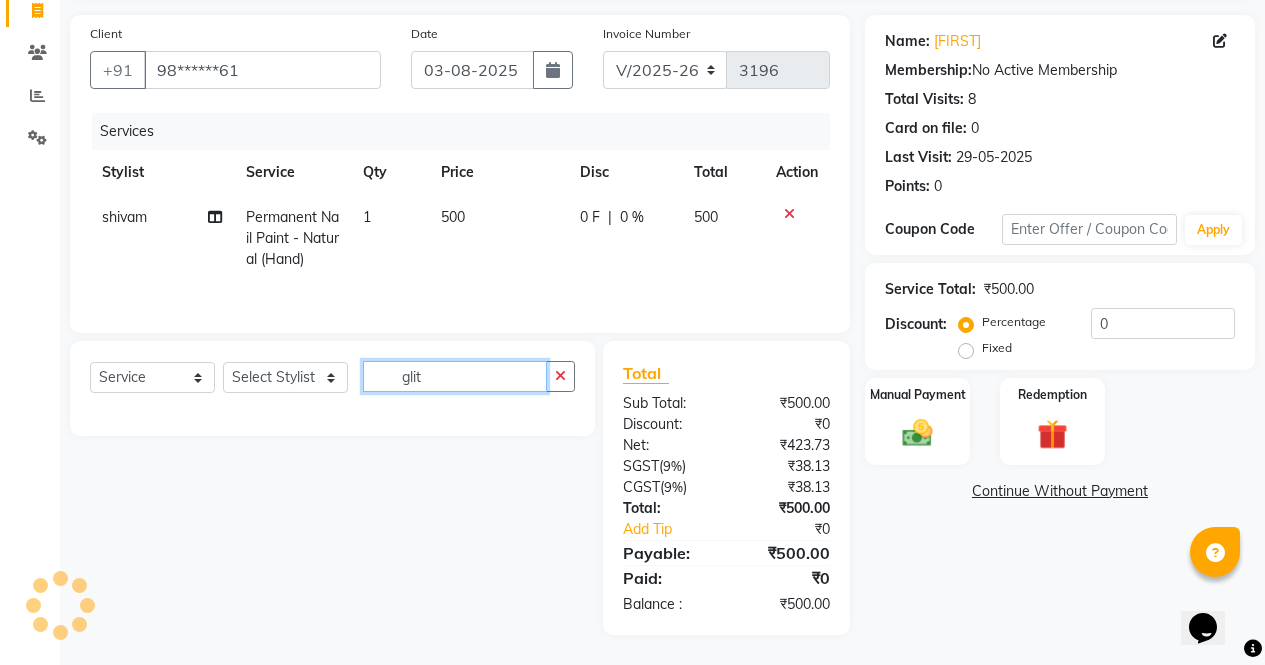 scroll, scrollTop: 136, scrollLeft: 0, axis: vertical 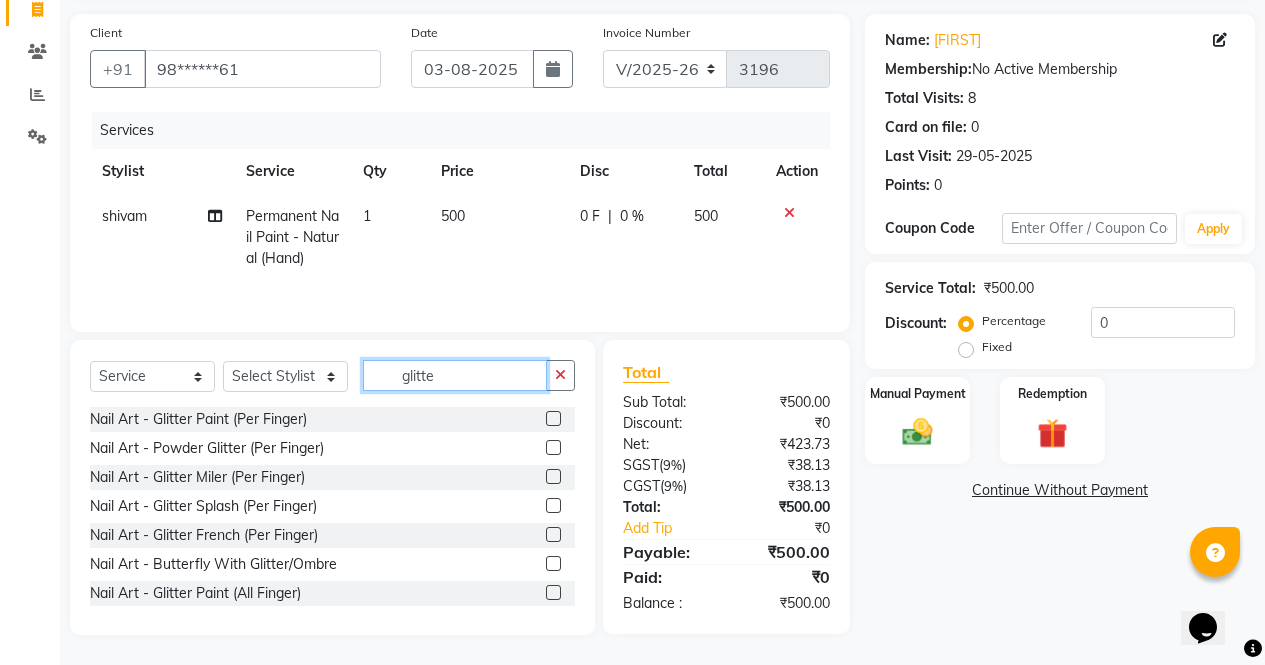 type on "glitte" 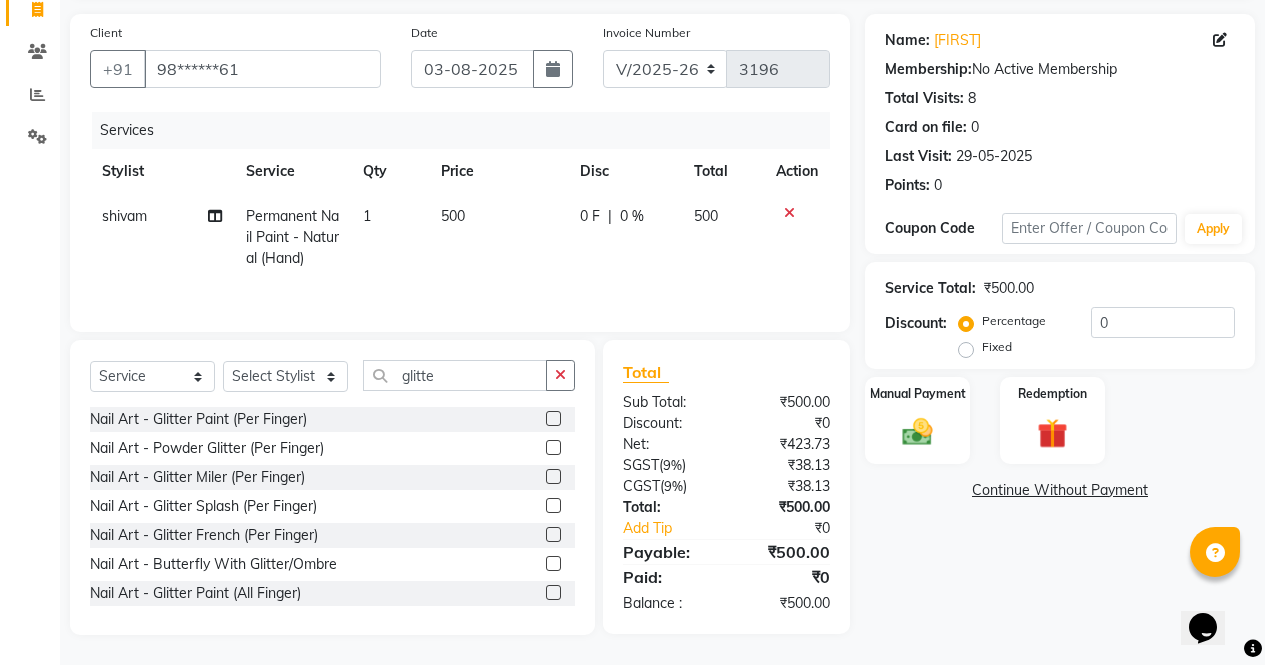 click 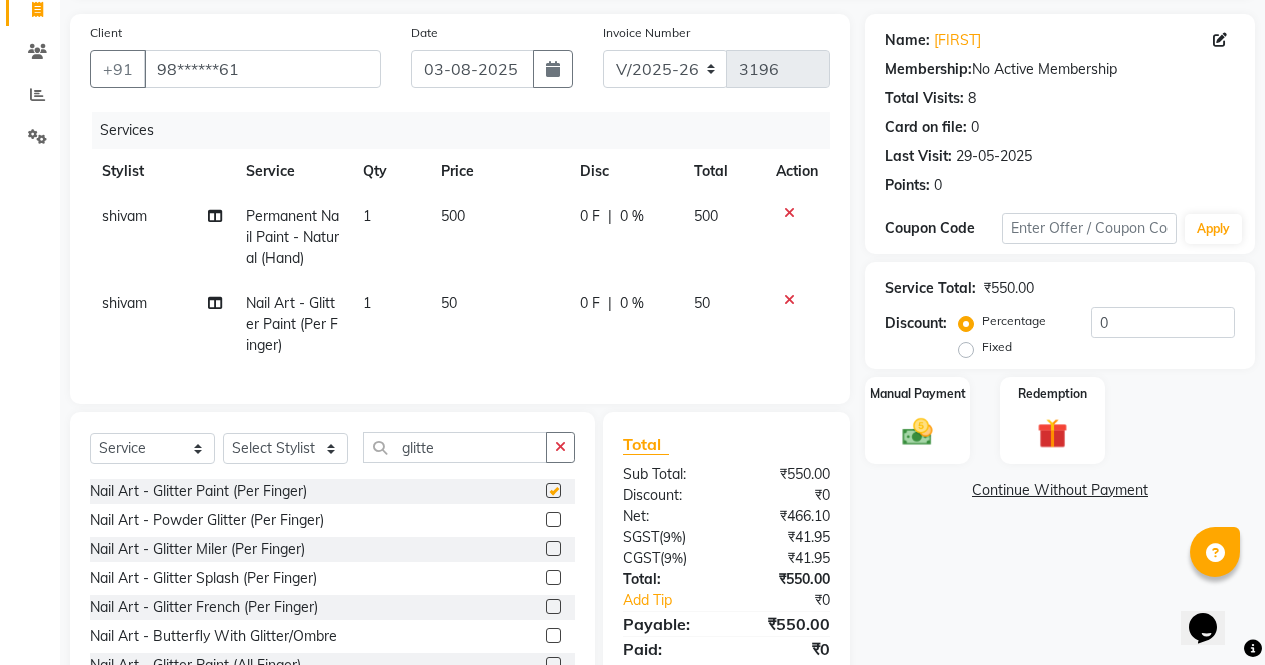 click on "50" 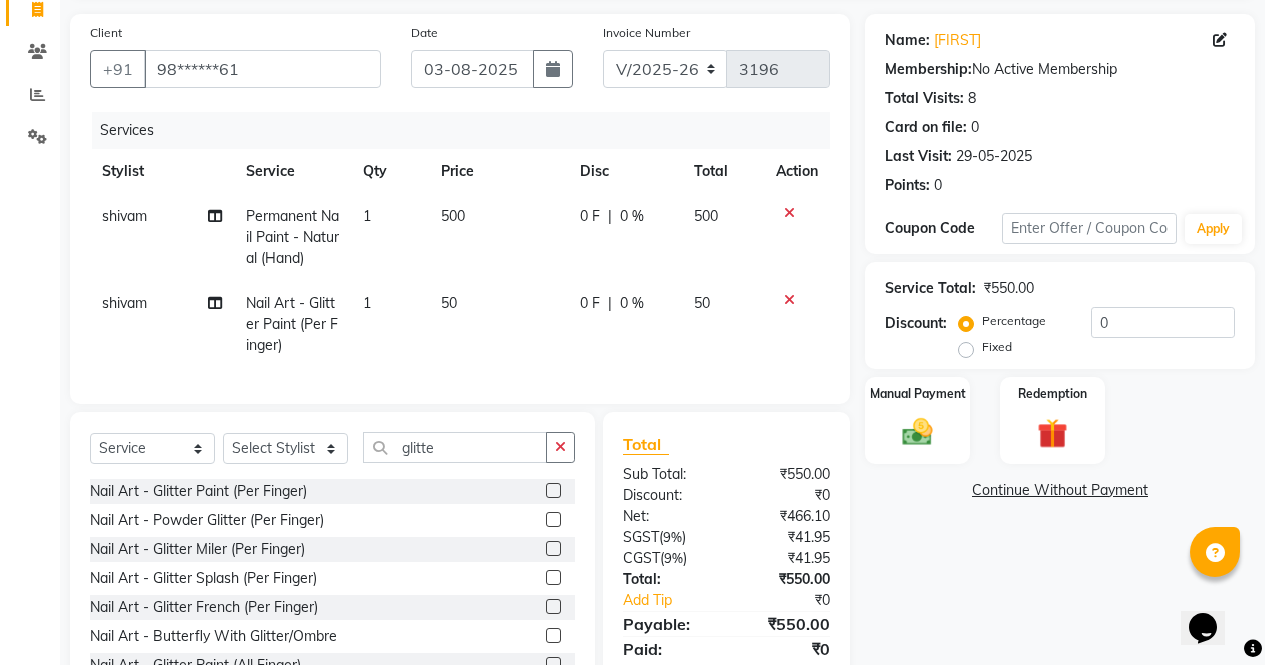 checkbox on "false" 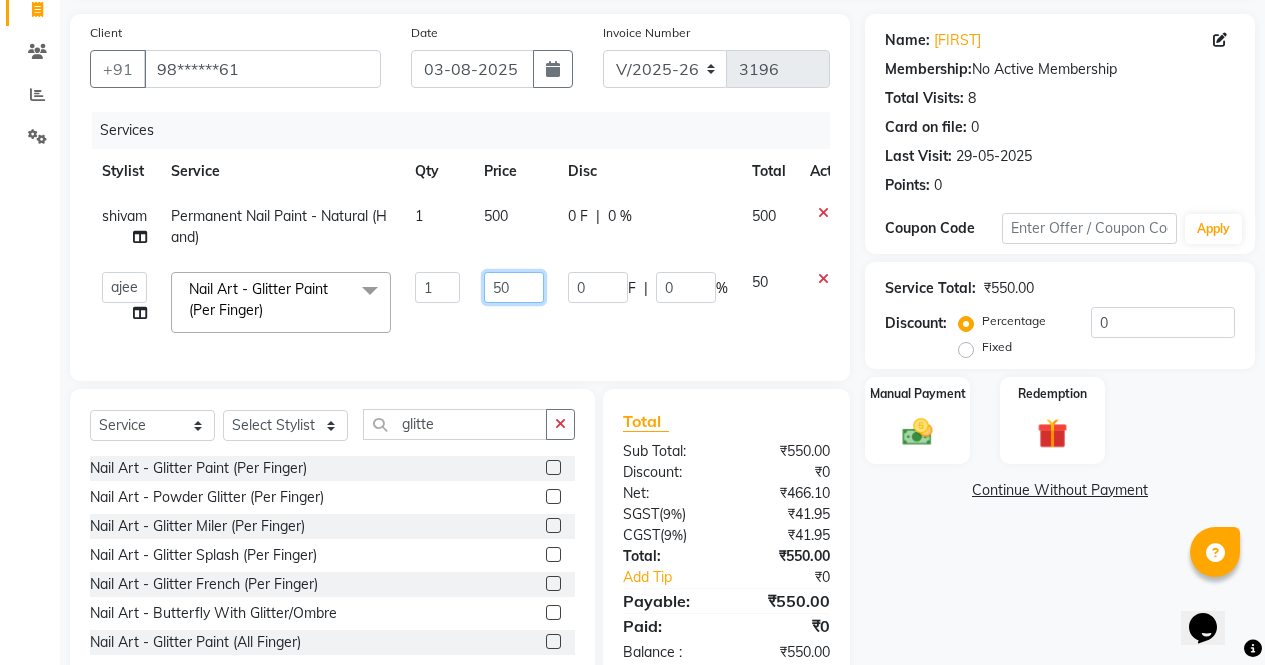 click on "50" 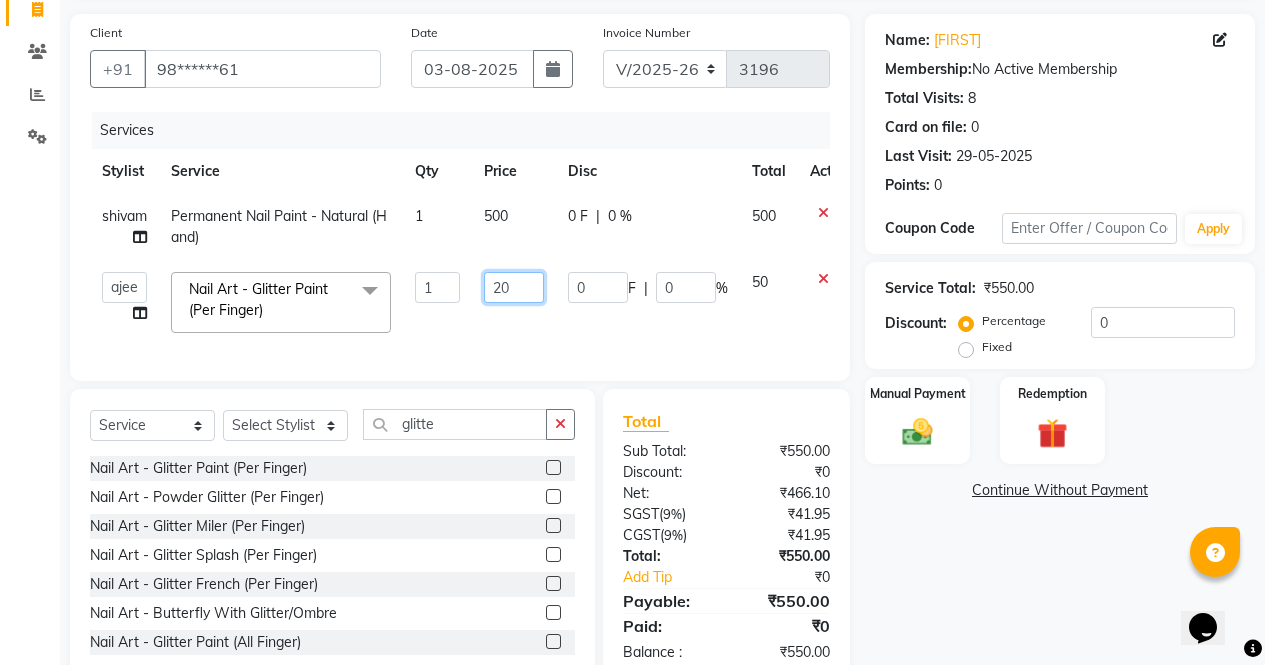 type on "200" 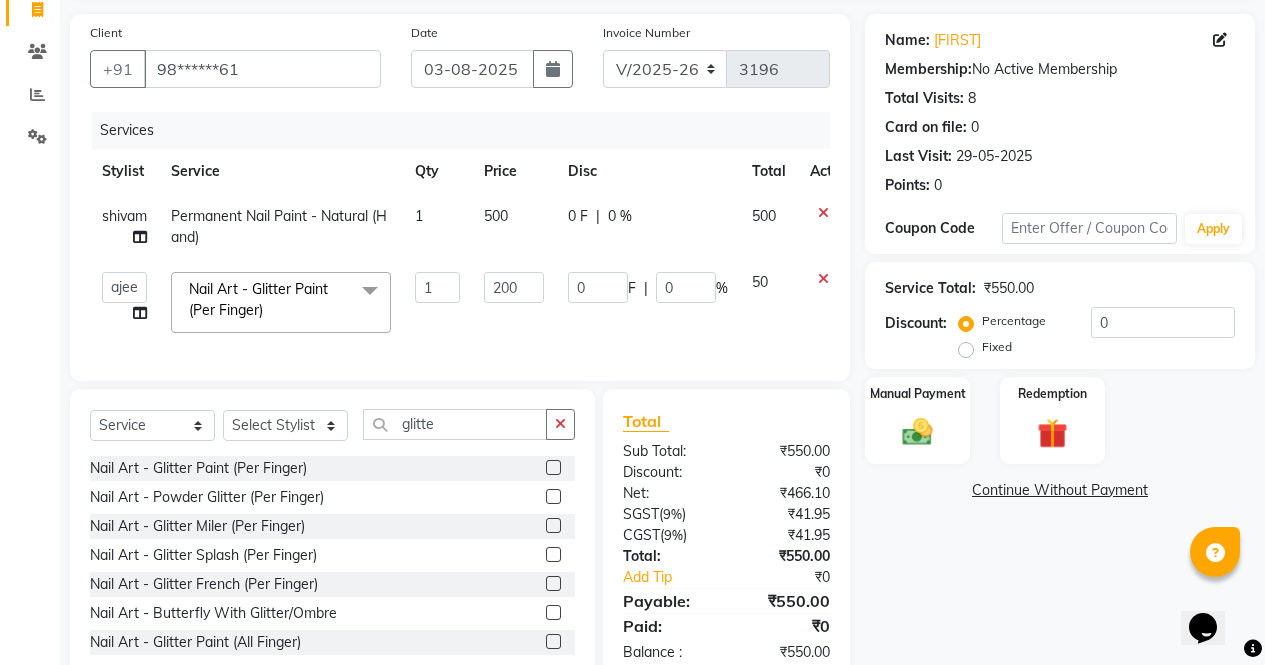 click on "Name: Apurwa  Membership:  No Active Membership  Total Visits:  8 Card on file:  0 Last Visit:   29-05-2025 Points:   0  Coupon Code Apply Service Total:  ₹550.00  Discount:  Percentage   Fixed  0 Manual Payment Redemption  Continue Without Payment" 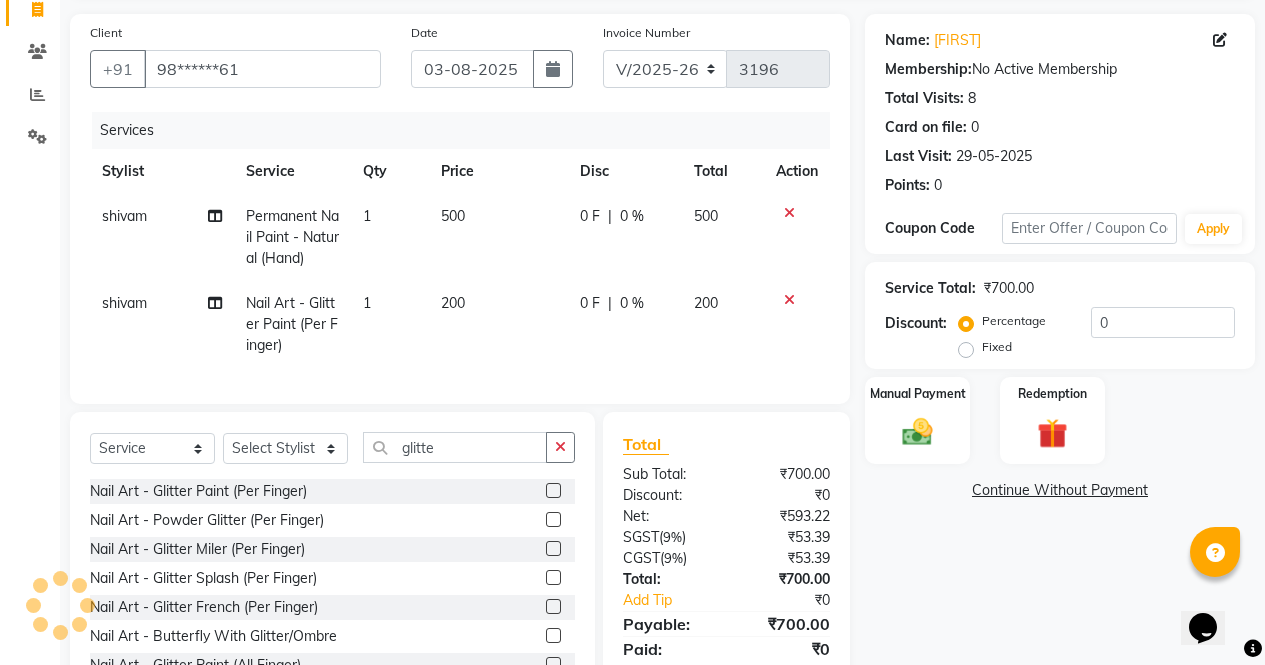 scroll, scrollTop: 223, scrollLeft: 0, axis: vertical 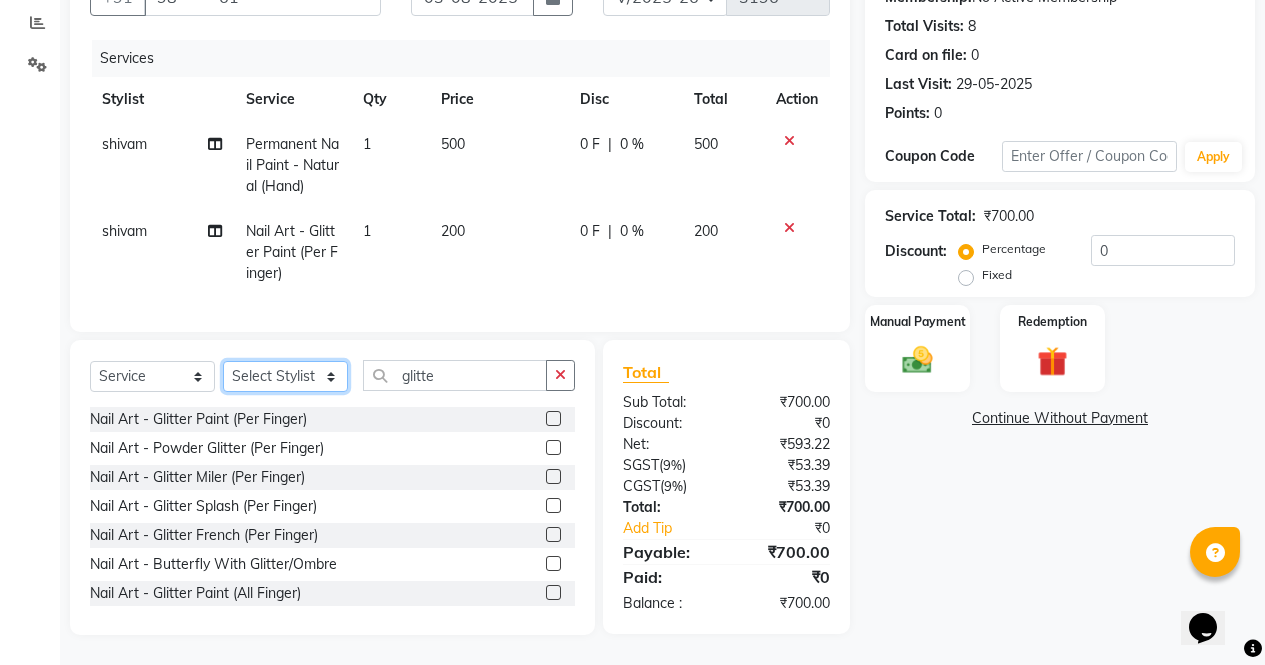 click on "Select Stylist ajeet anu armaan ashu Front Desk muskaan rakhi saima shivam soni sunil yashoda" 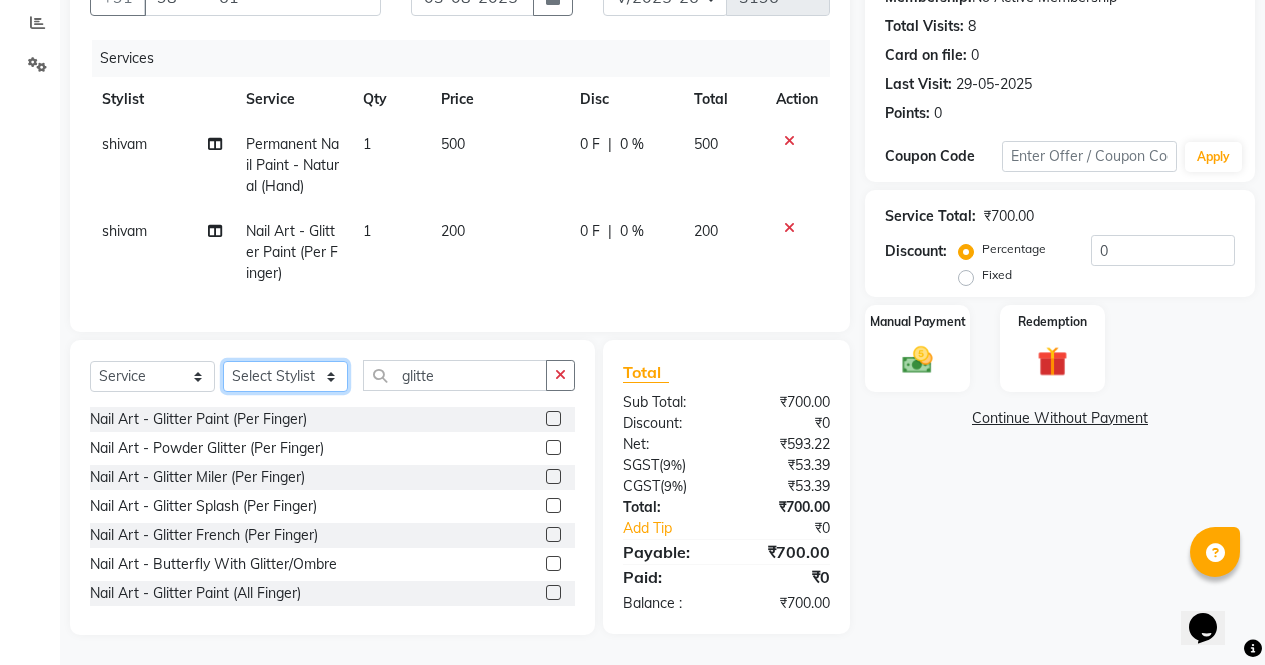 select on "28206" 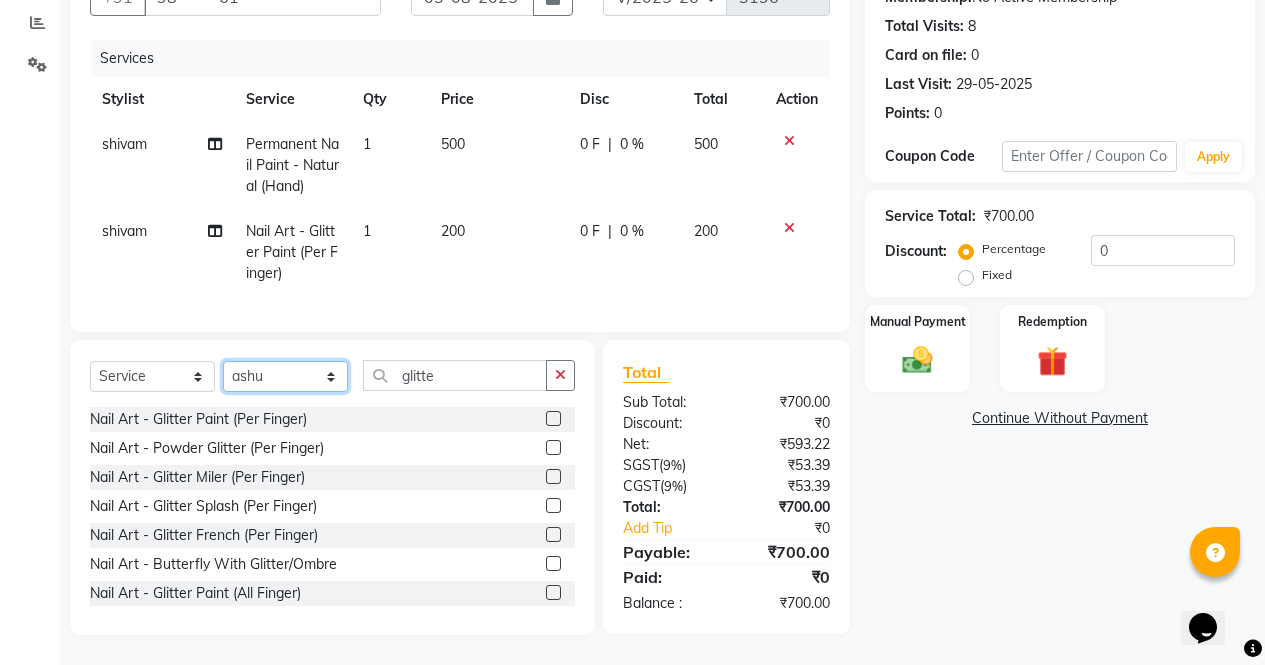 click on "Select Stylist ajeet anu armaan ashu Front Desk muskaan rakhi saima shivam soni sunil yashoda" 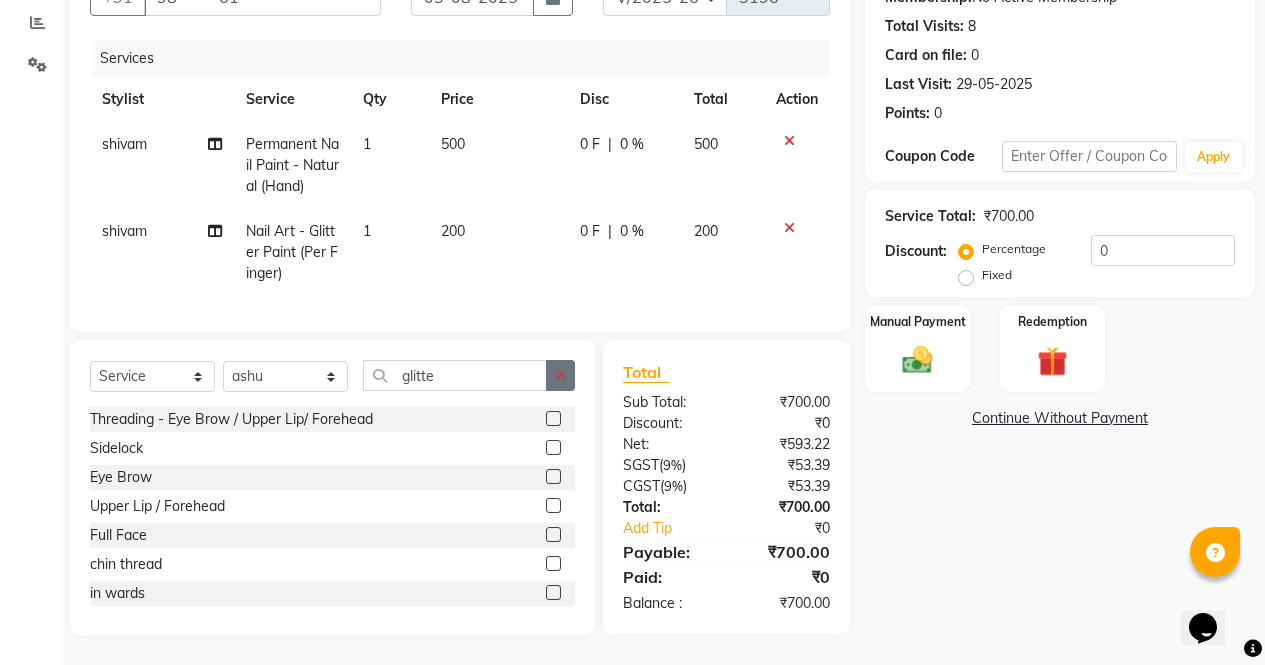 click 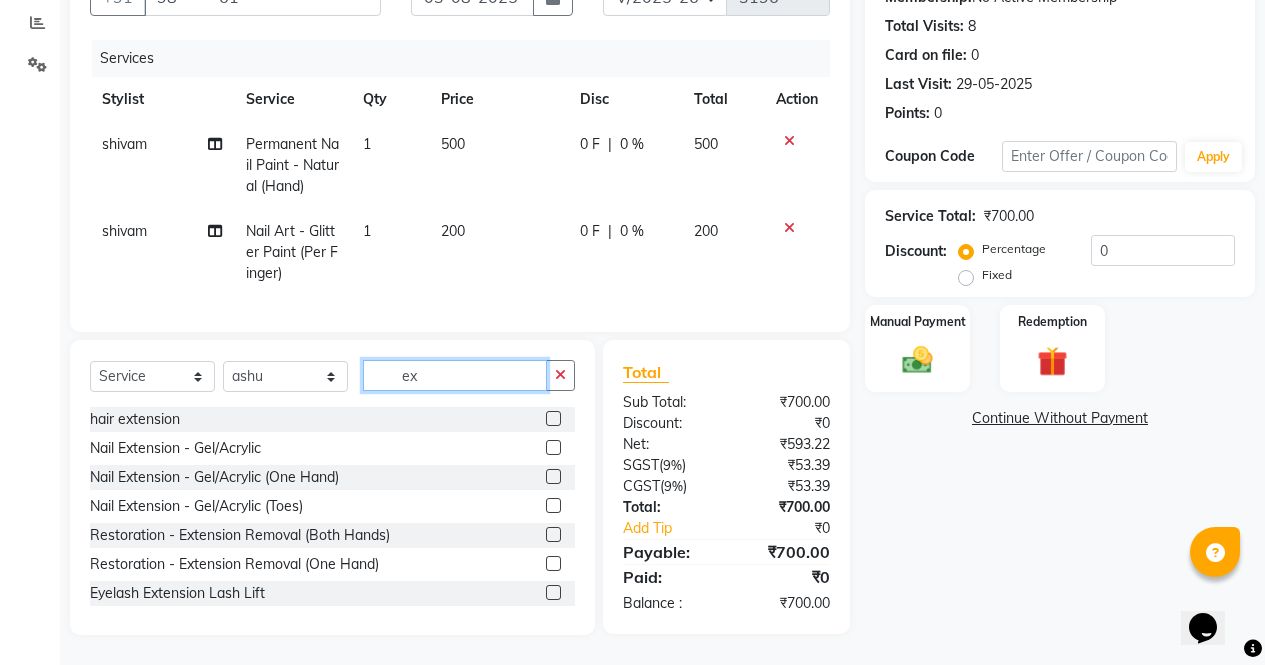 scroll, scrollTop: 223, scrollLeft: 0, axis: vertical 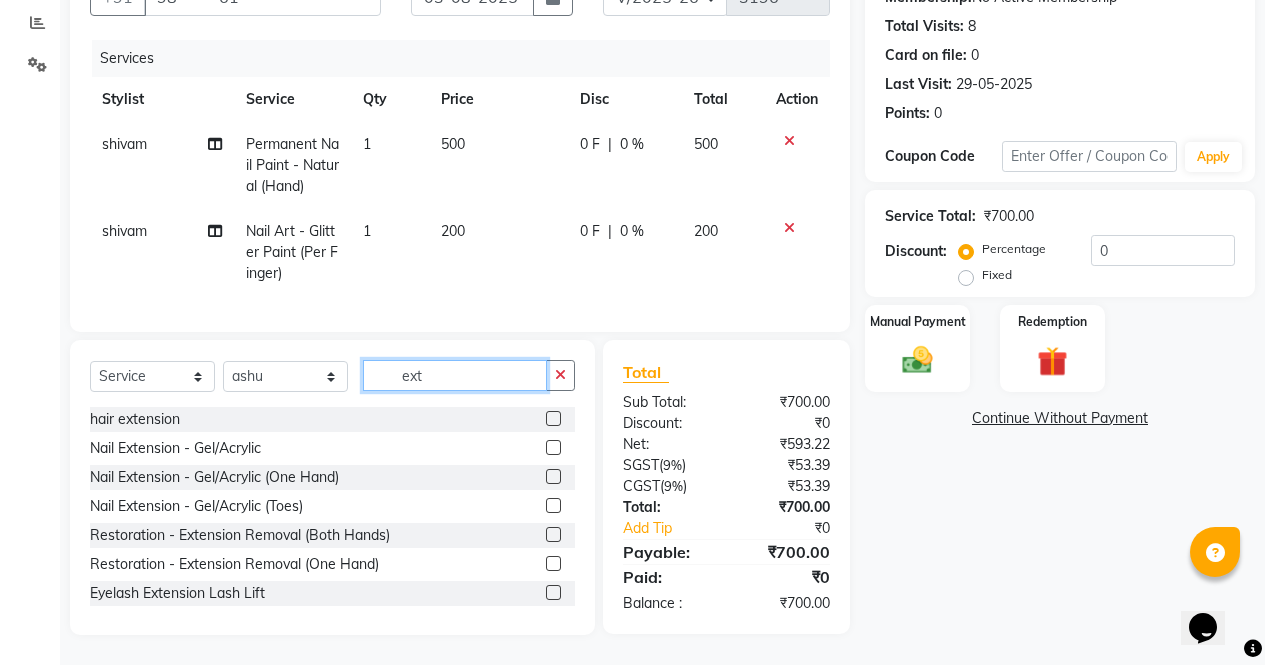 type on "ext" 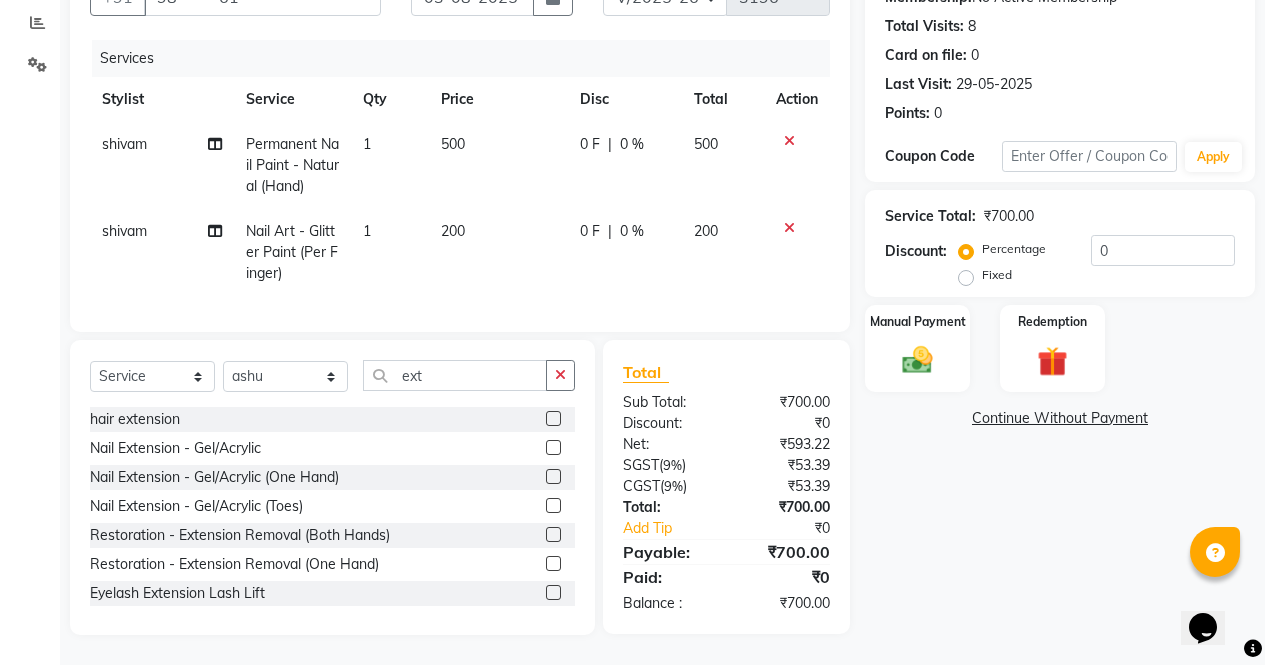 click 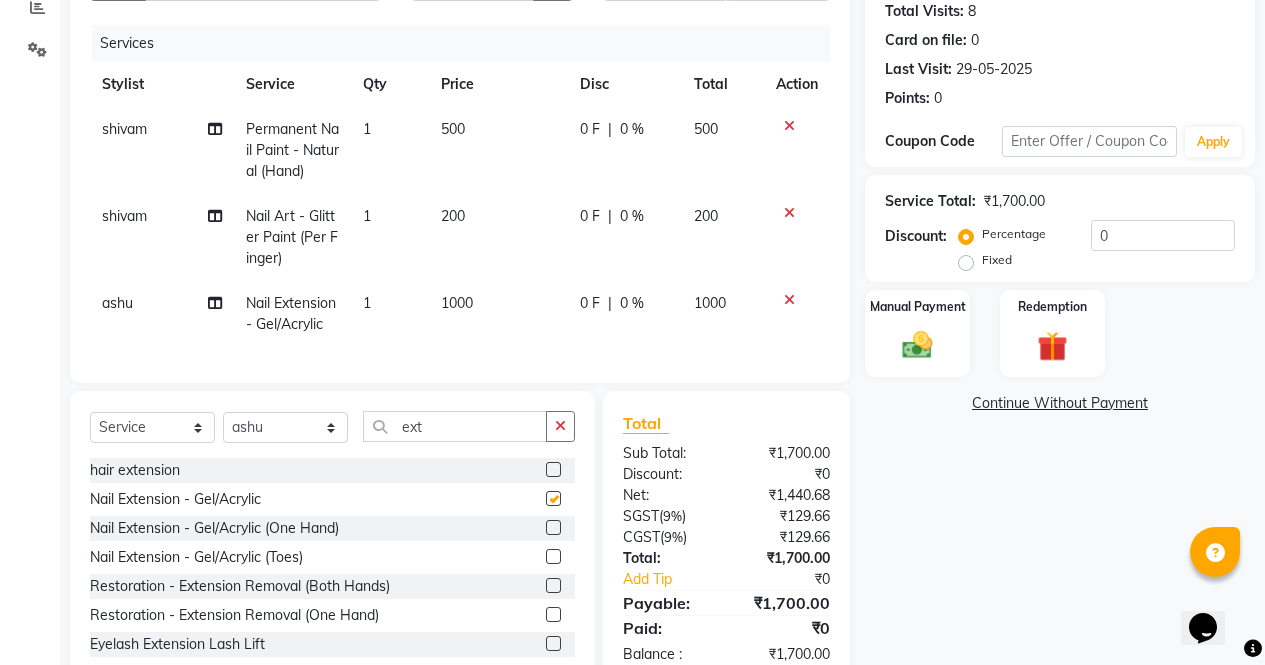 checkbox on "false" 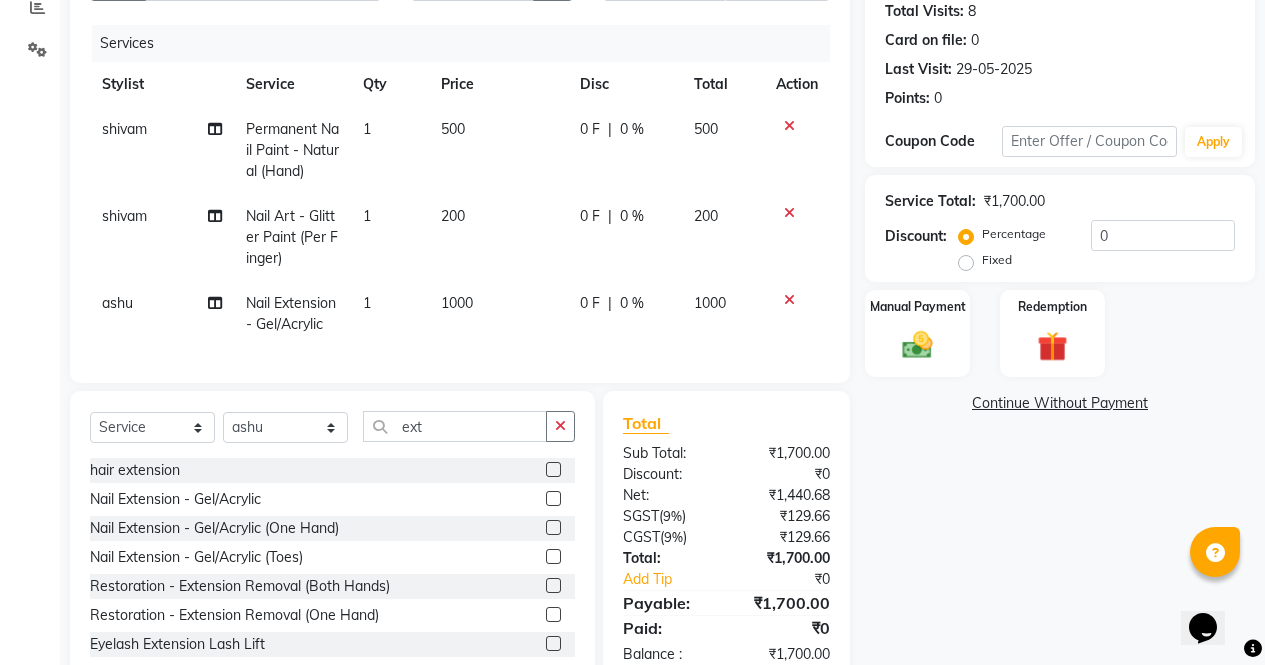 scroll, scrollTop: 289, scrollLeft: 0, axis: vertical 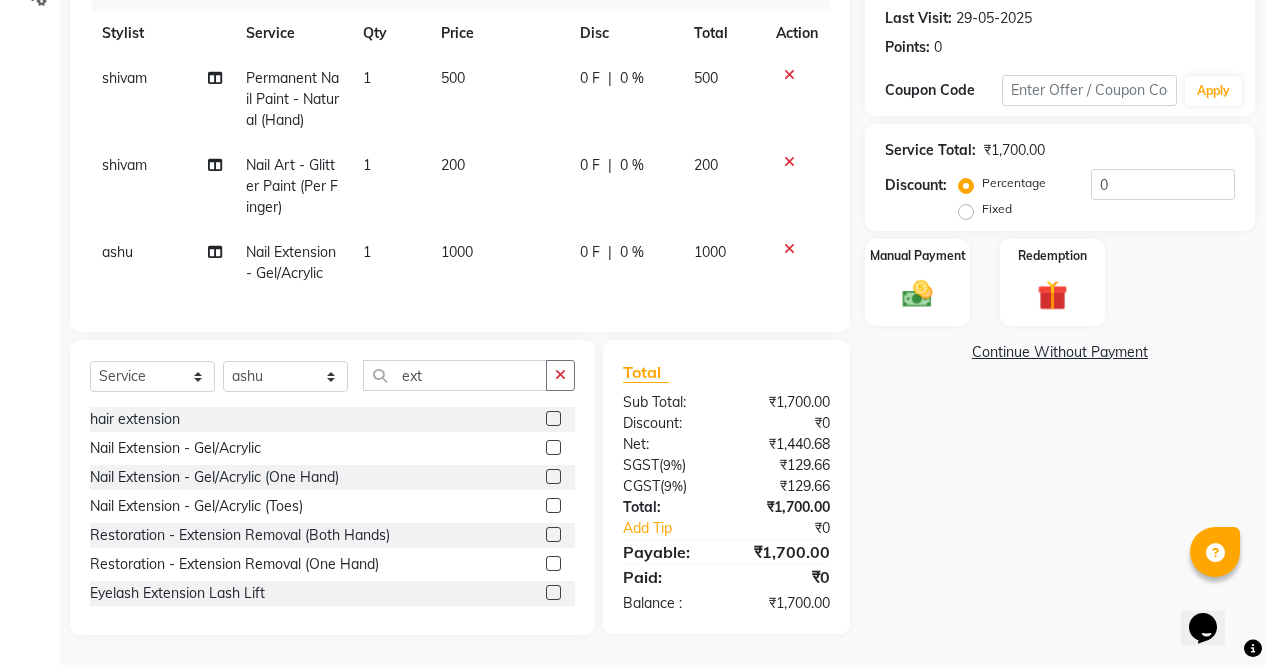 click on "1000" 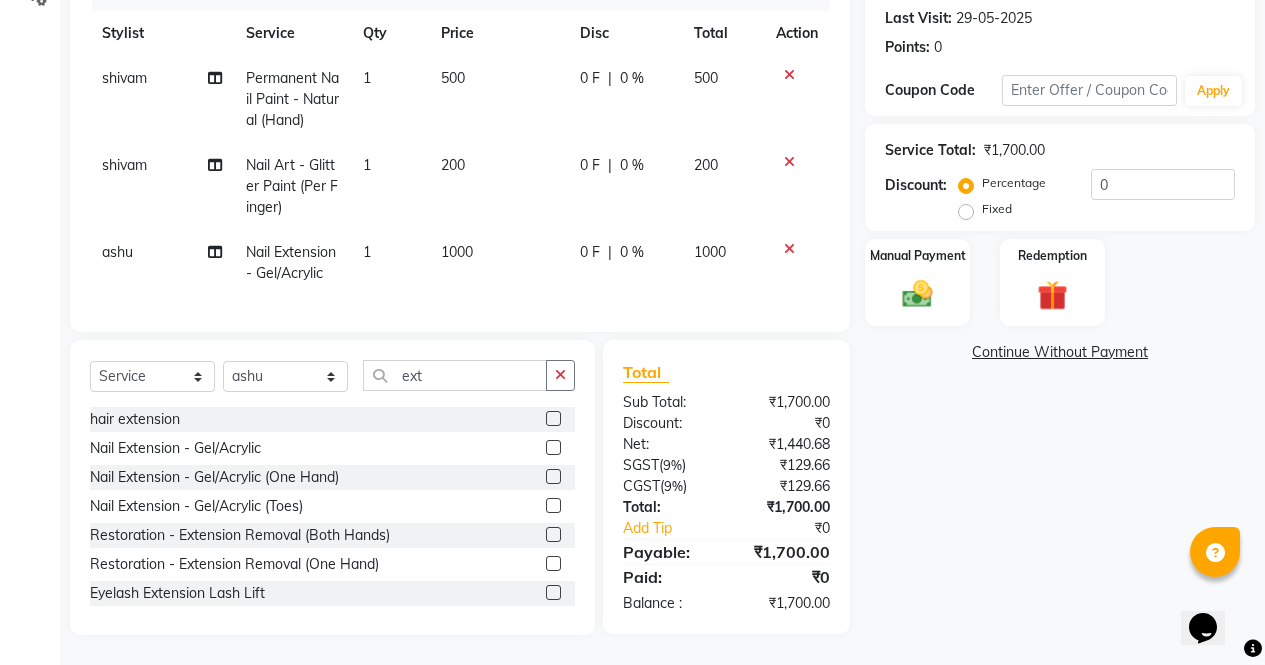 scroll, scrollTop: 266, scrollLeft: 0, axis: vertical 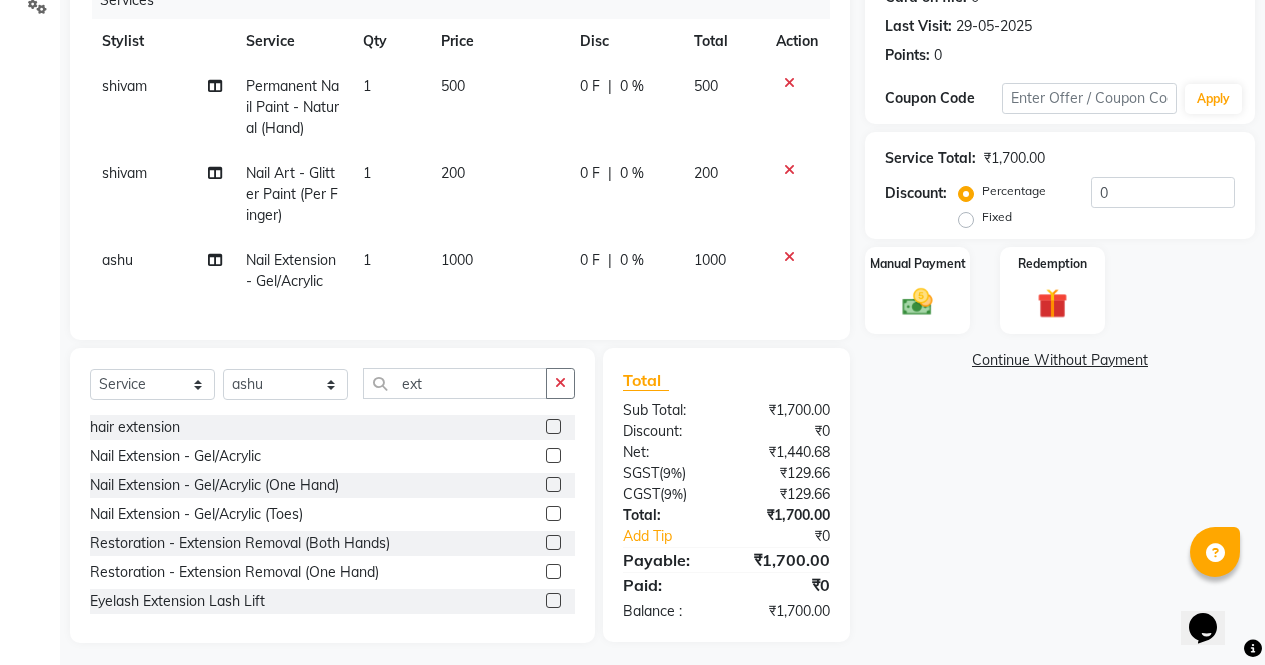 select on "28206" 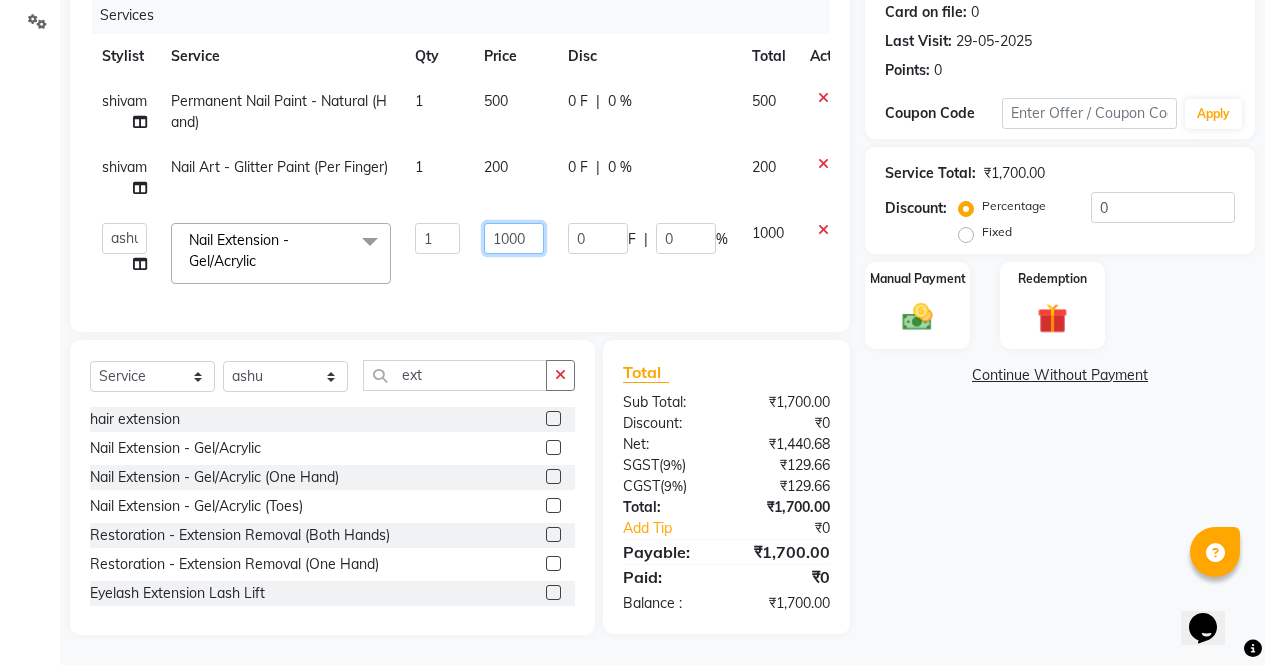 click on "1000" 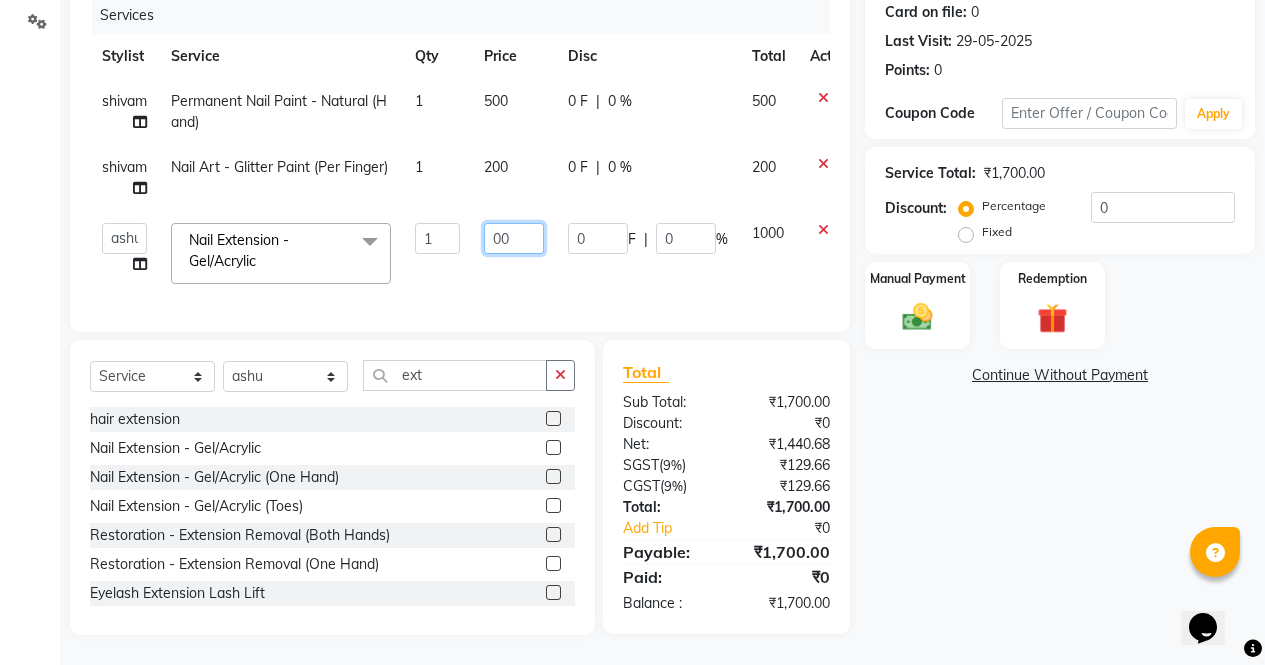type on "800" 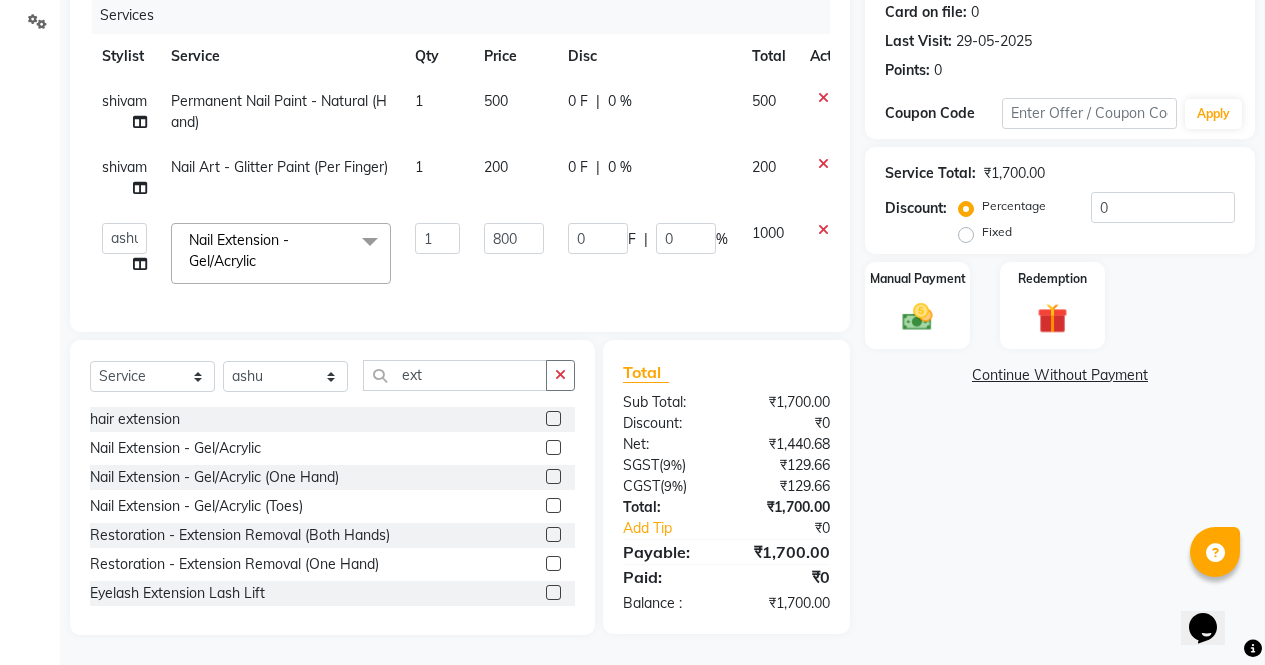 click on "Name: Apurwa  Membership:  No Active Membership  Total Visits:  8 Card on file:  0 Last Visit:   29-05-2025 Points:   0  Coupon Code Apply Service Total:  ₹1,700.00  Discount:  Percentage   Fixed  0 Manual Payment Redemption  Continue Without Payment" 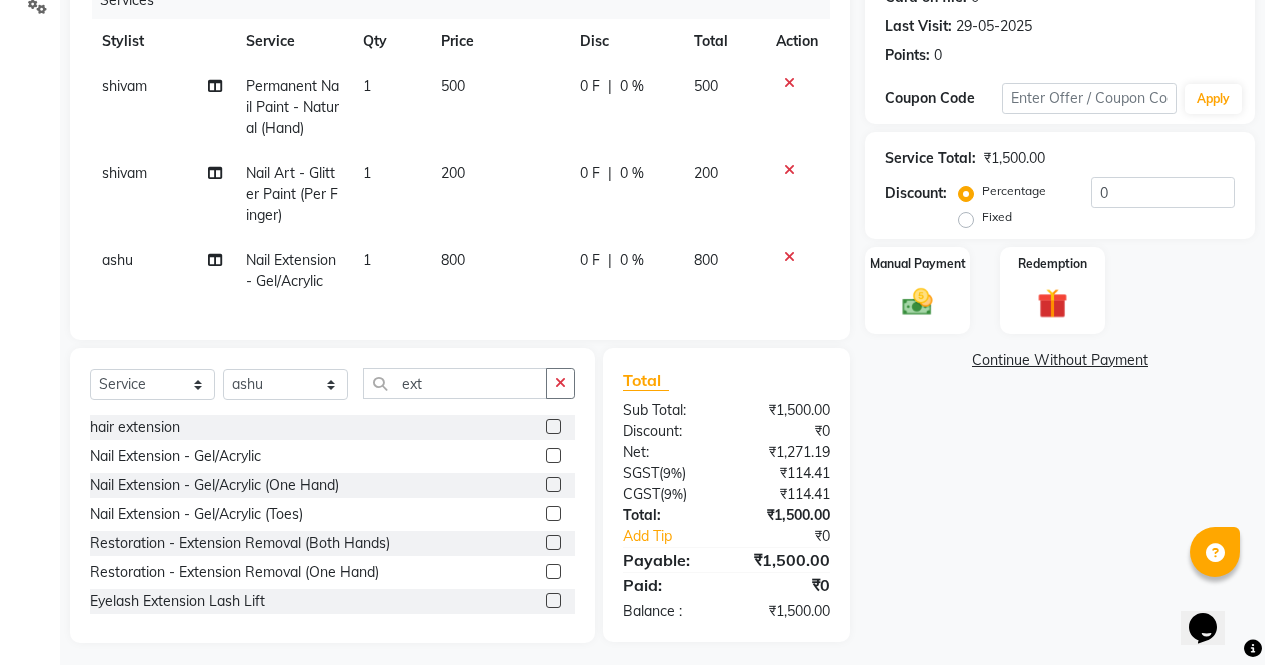 scroll, scrollTop: 289, scrollLeft: 0, axis: vertical 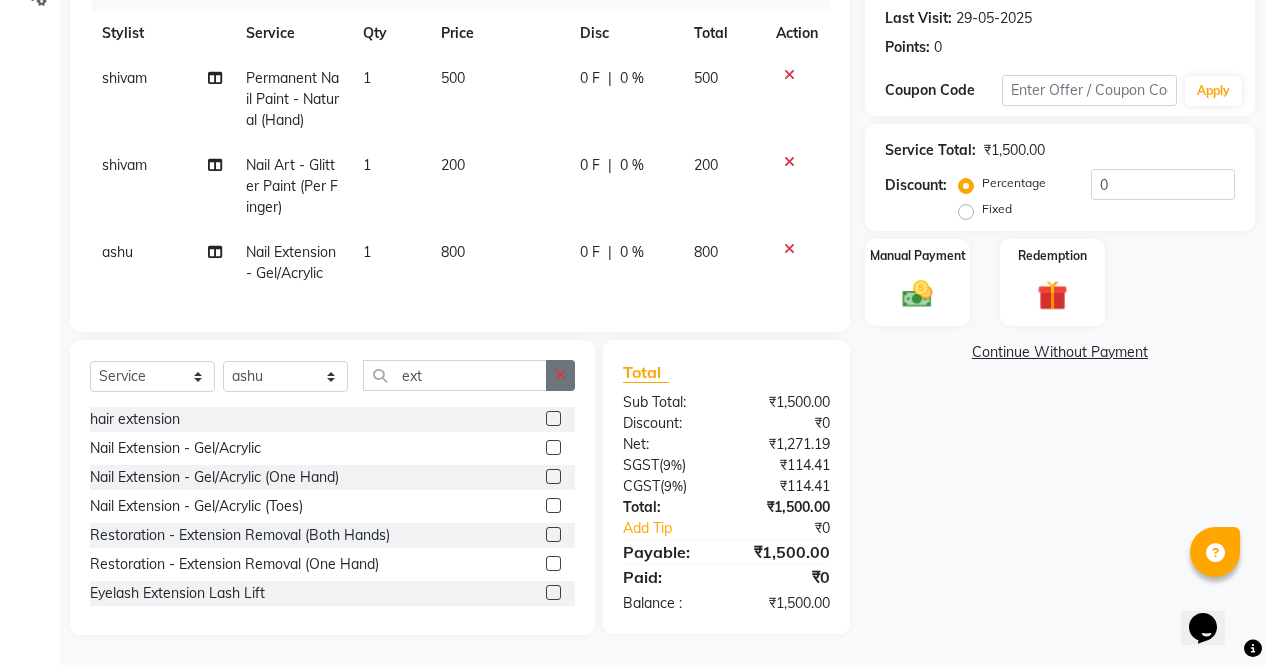 click 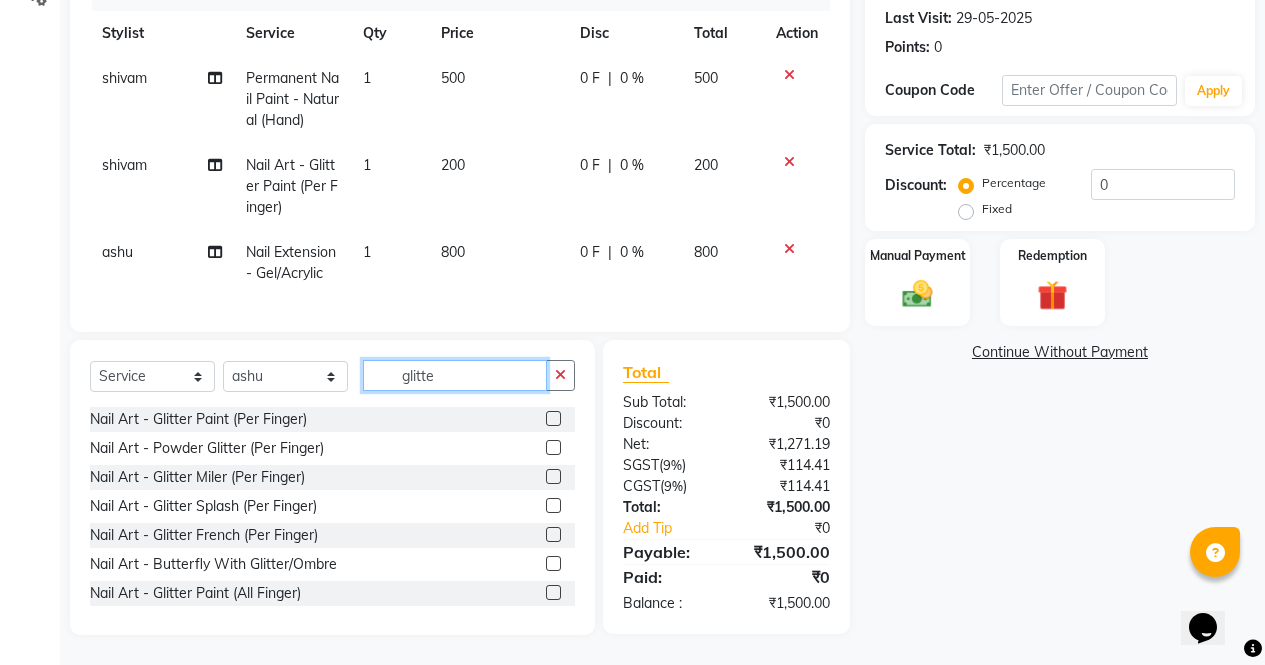 type on "glitte" 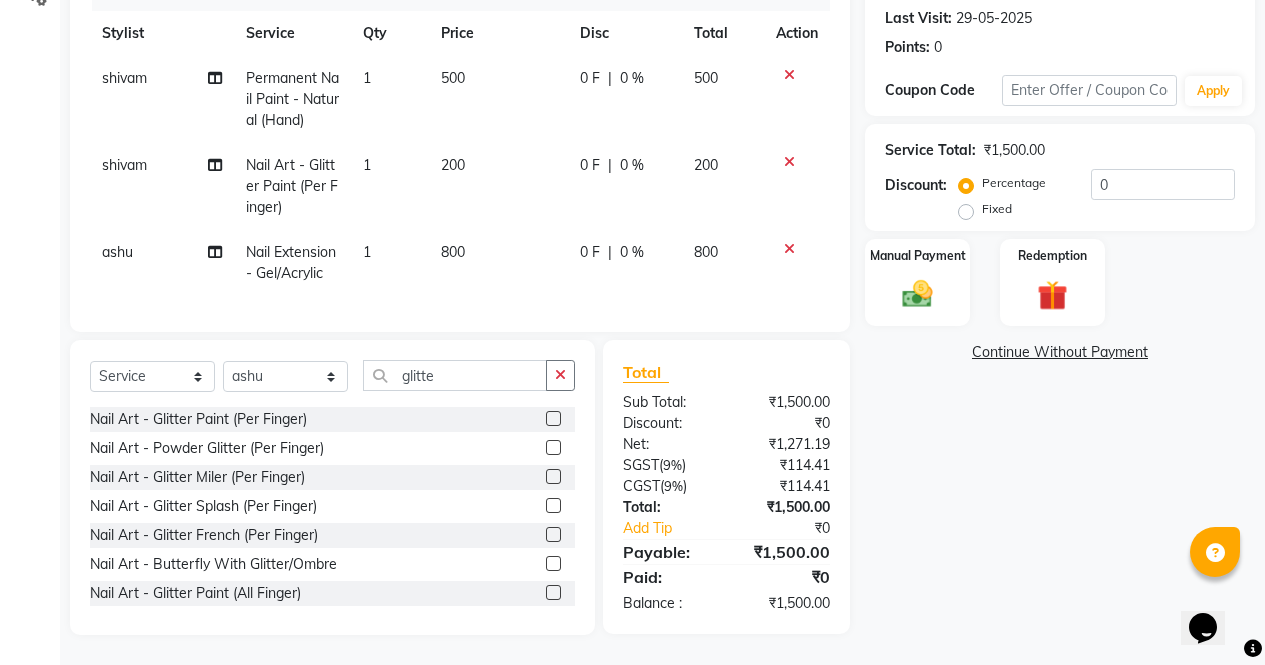 click 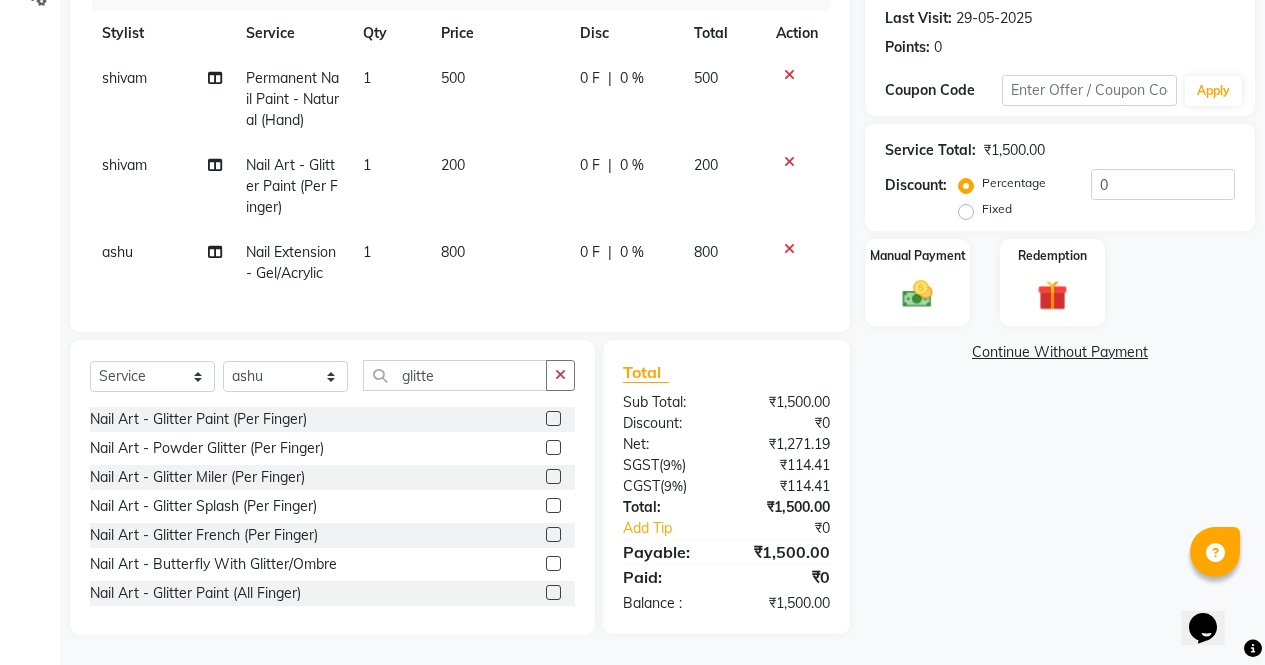 click at bounding box center [552, 419] 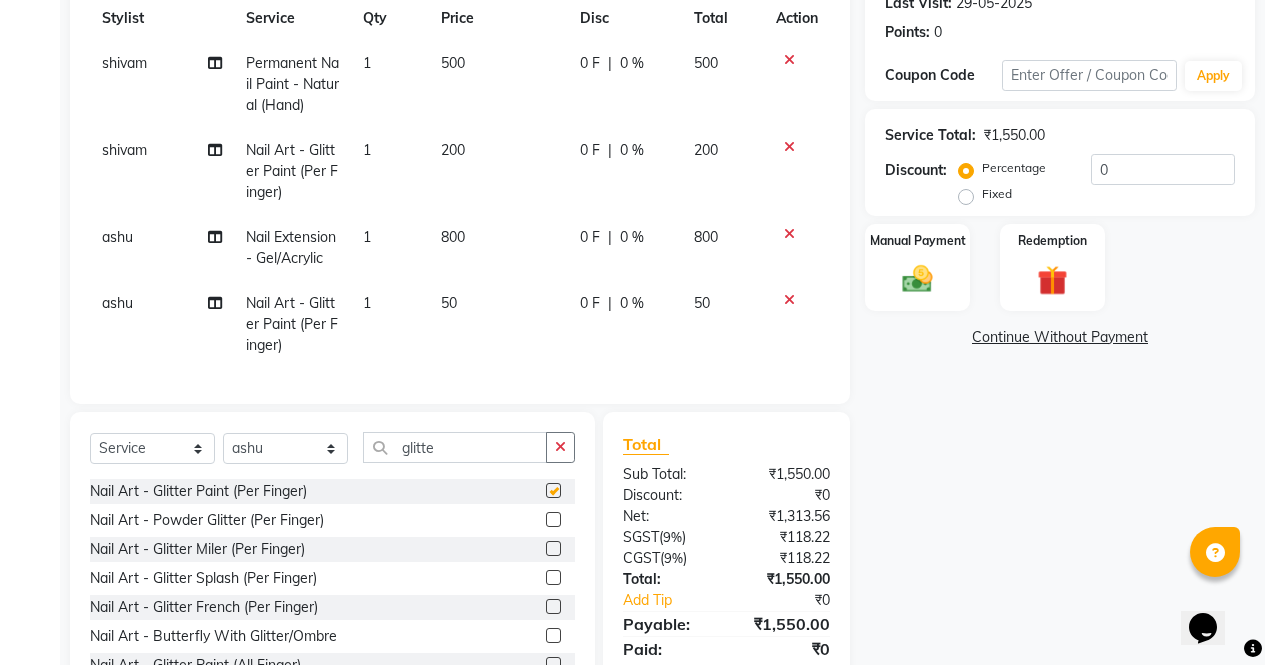 checkbox on "false" 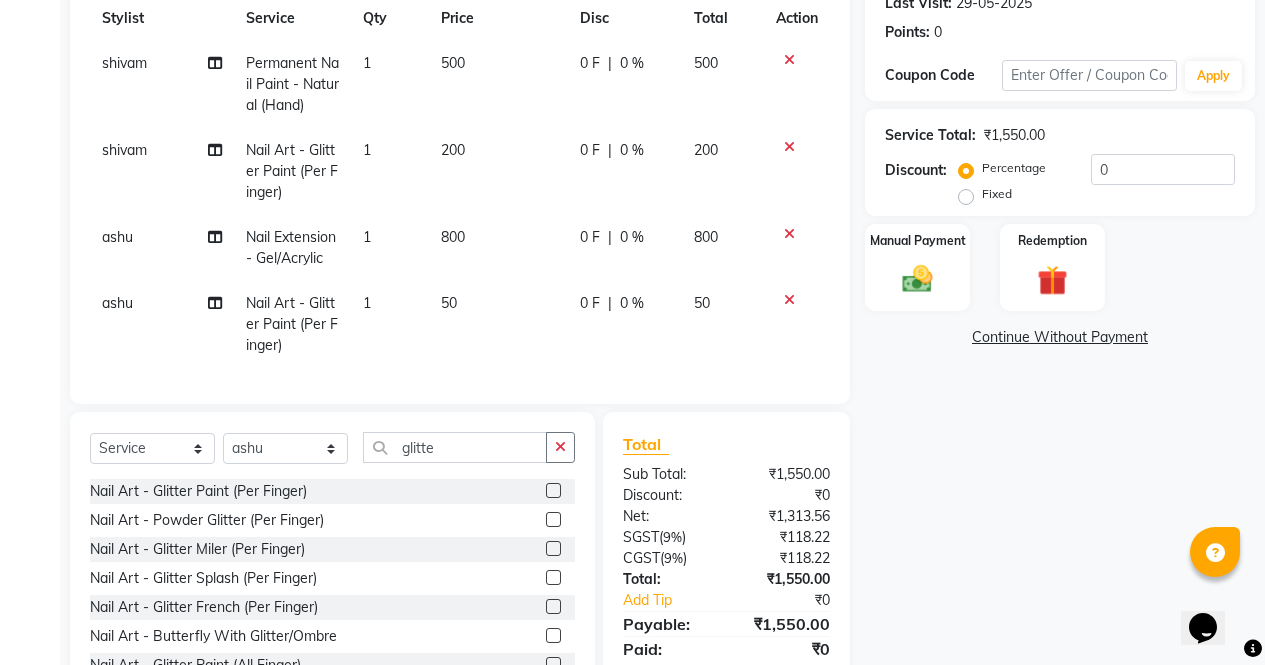 click on "50" 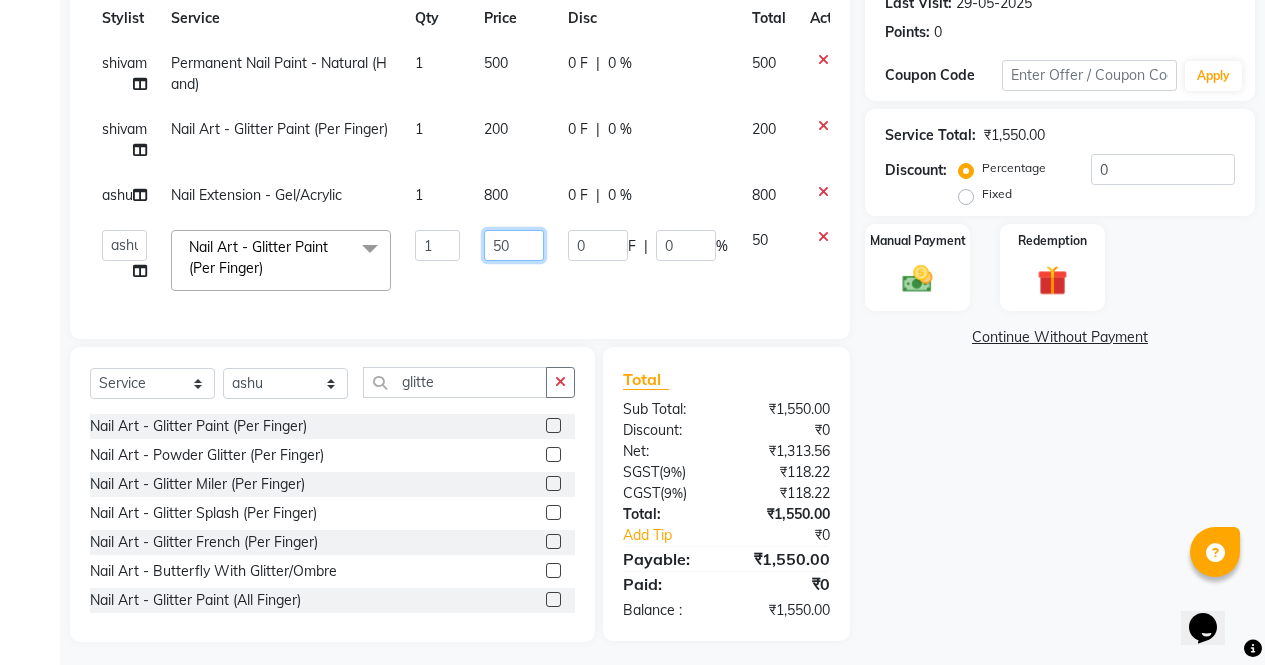 click on "50" 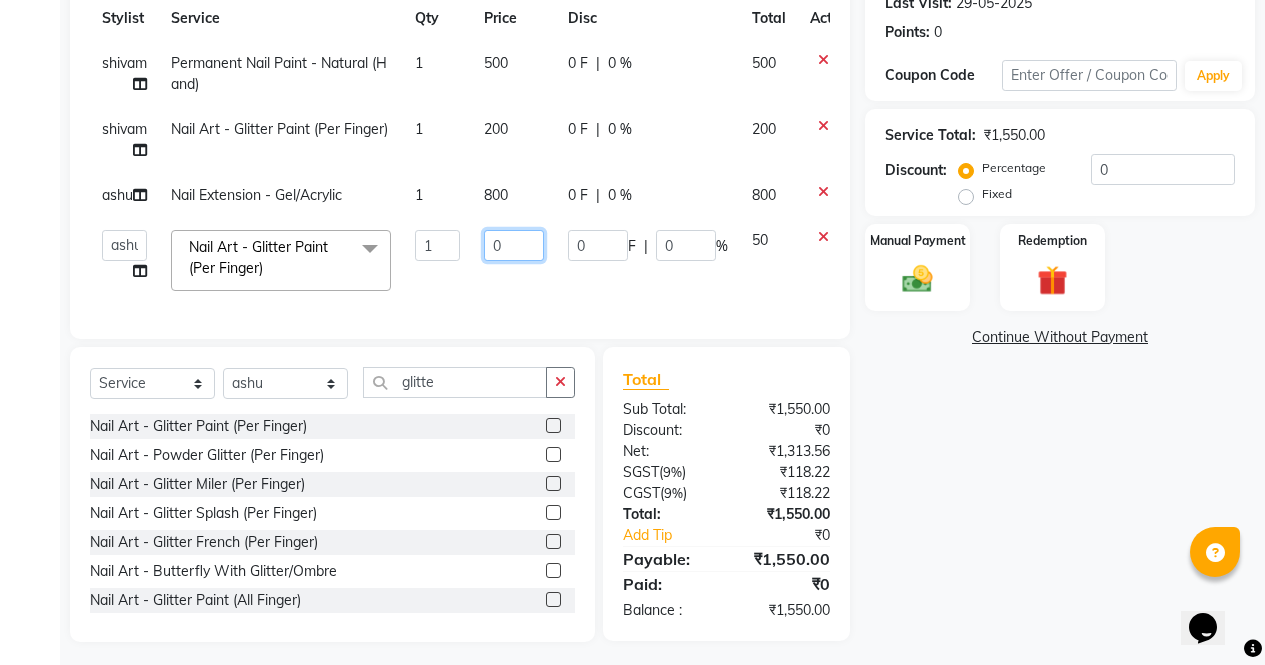 type on "20" 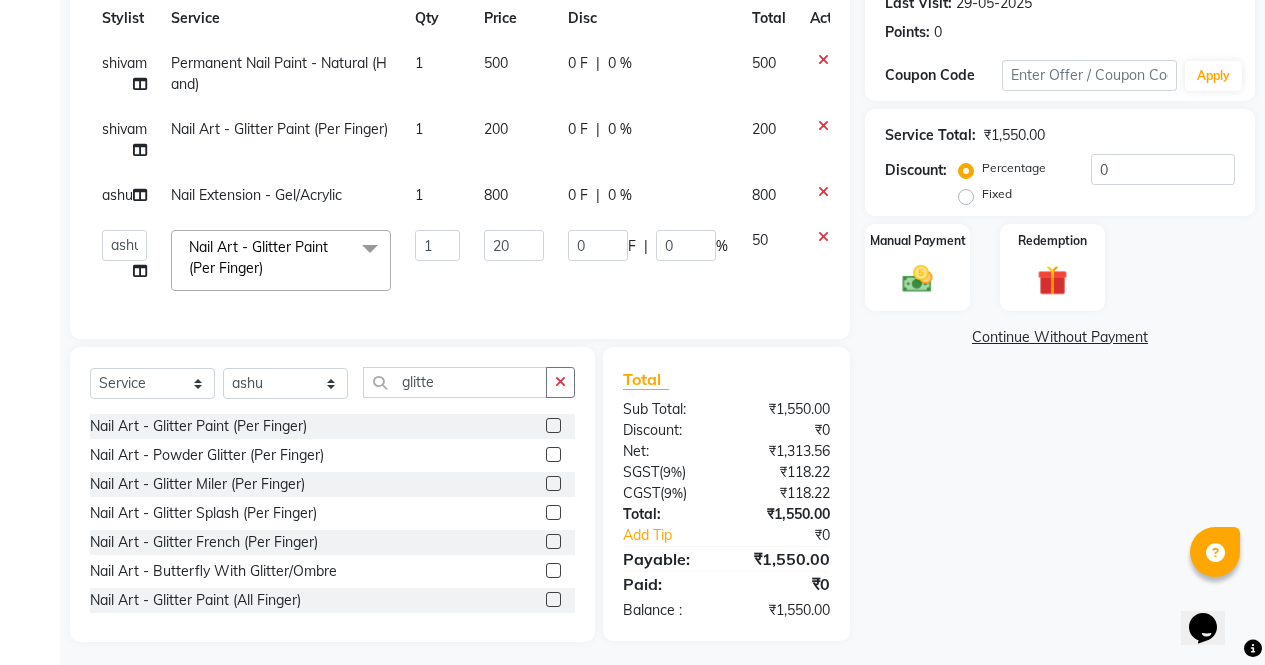 click on "Name: Apurwa  Membership:  No Active Membership  Total Visits:  8 Card on file:  0 Last Visit:   29-05-2025 Points:   0  Coupon Code Apply Service Total:  ₹1,550.00  Discount:  Percentage   Fixed  0 Manual Payment Redemption  Continue Without Payment" 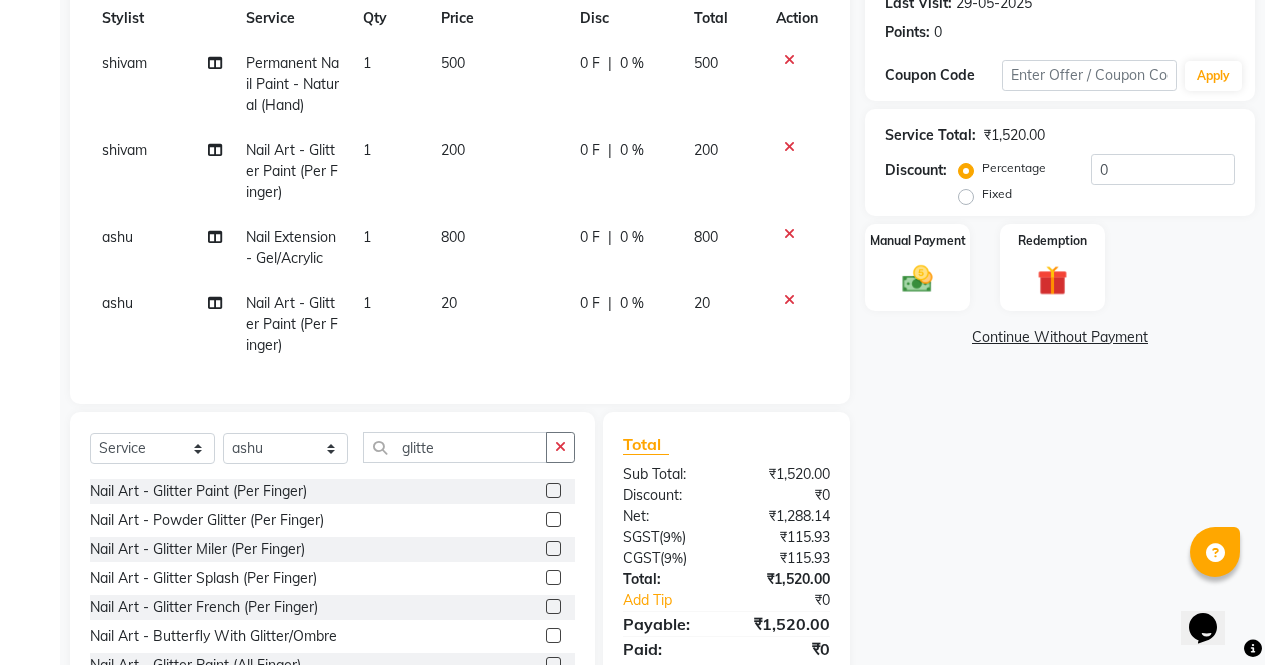 click on "20" 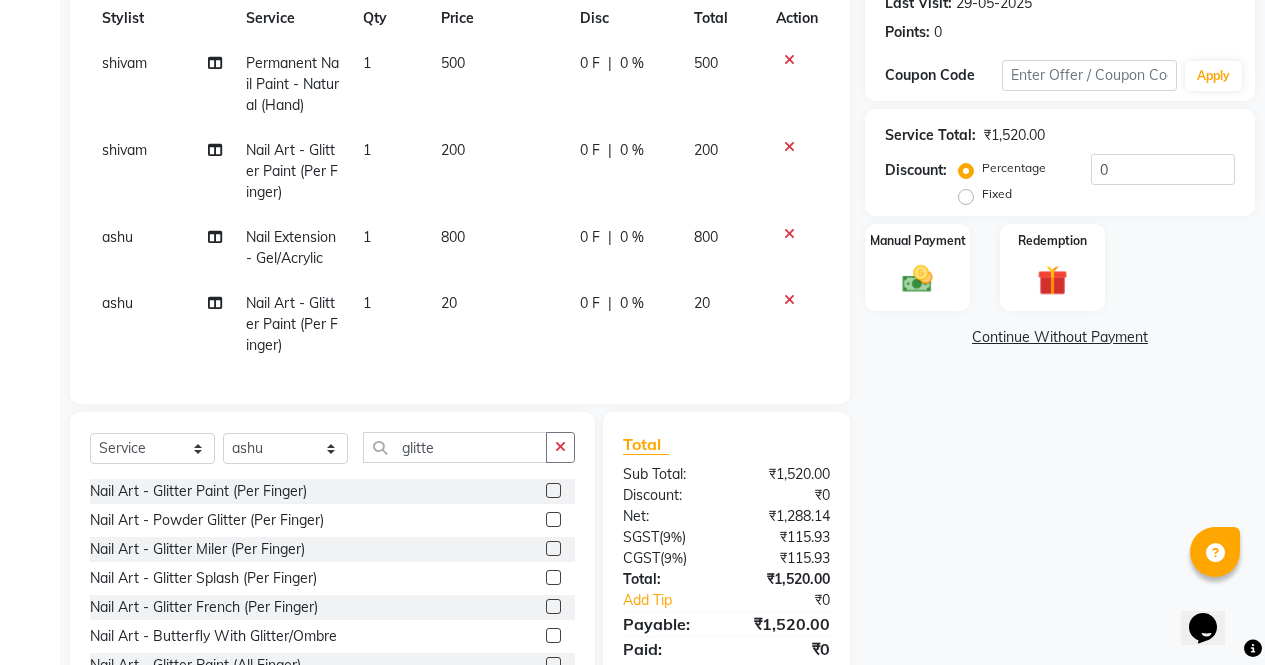 select on "28206" 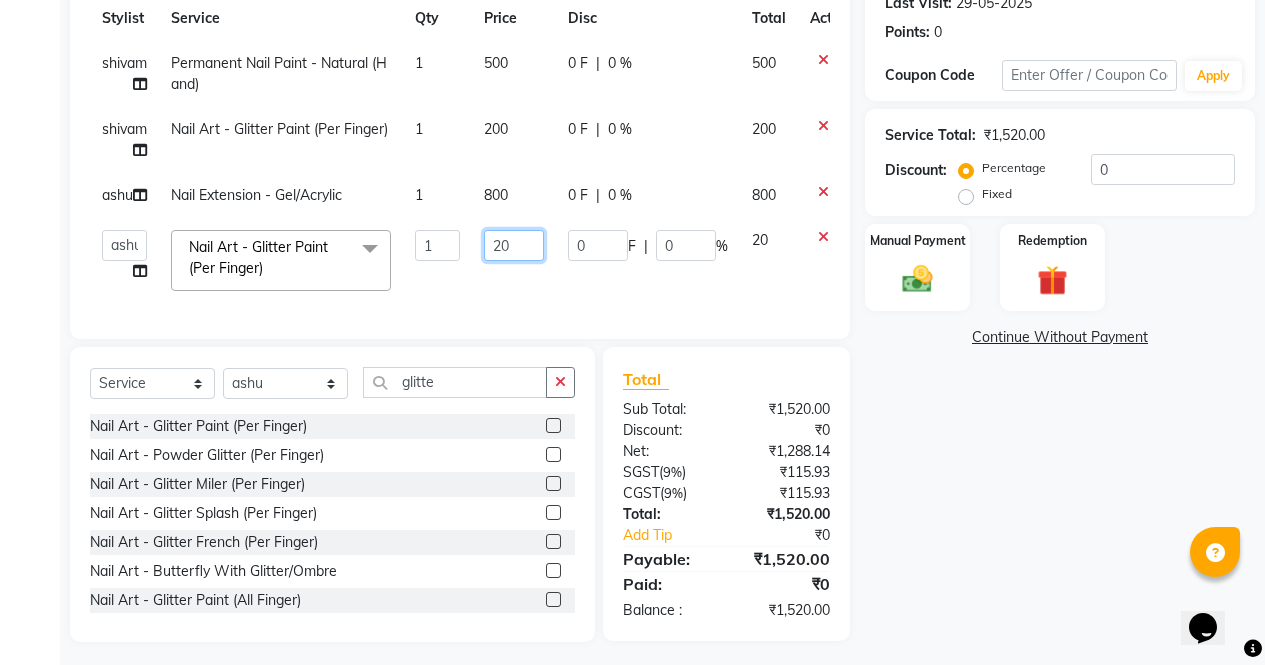 click on "20" 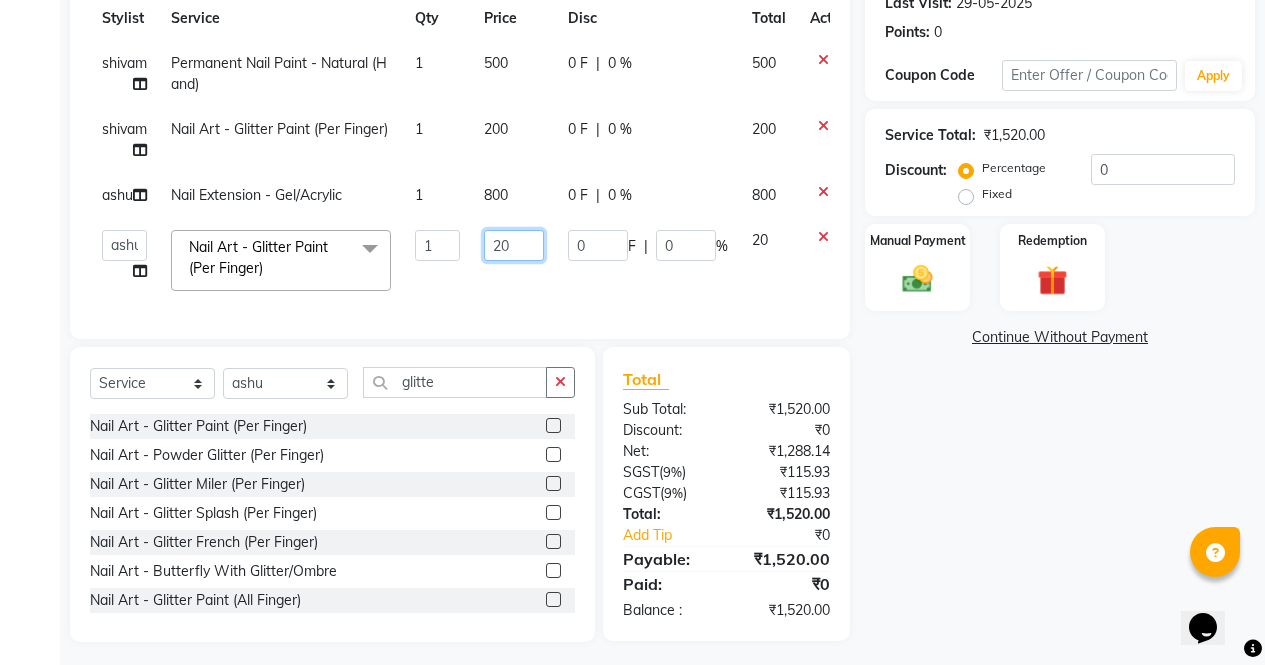 type on "200" 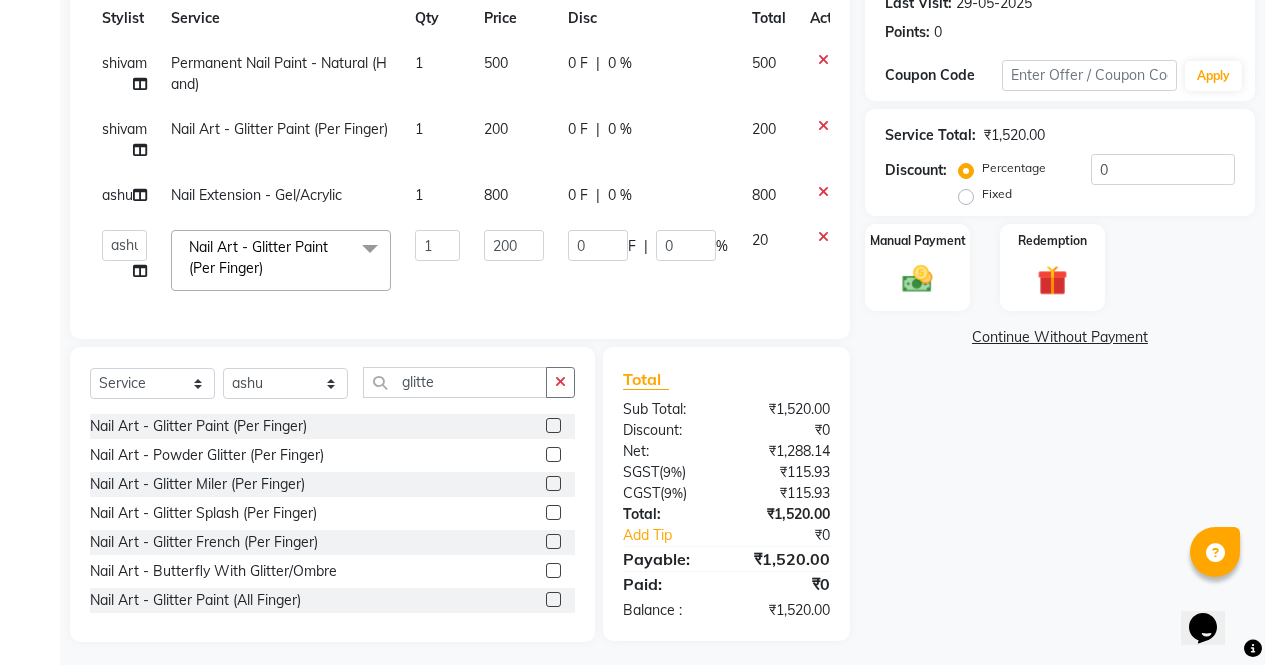 click on "Name: Apurwa  Membership:  No Active Membership  Total Visits:  8 Card on file:  0 Last Visit:   29-05-2025 Points:   0  Coupon Code Apply Service Total:  ₹1,520.00  Discount:  Percentage   Fixed  0 Manual Payment Redemption  Continue Without Payment" 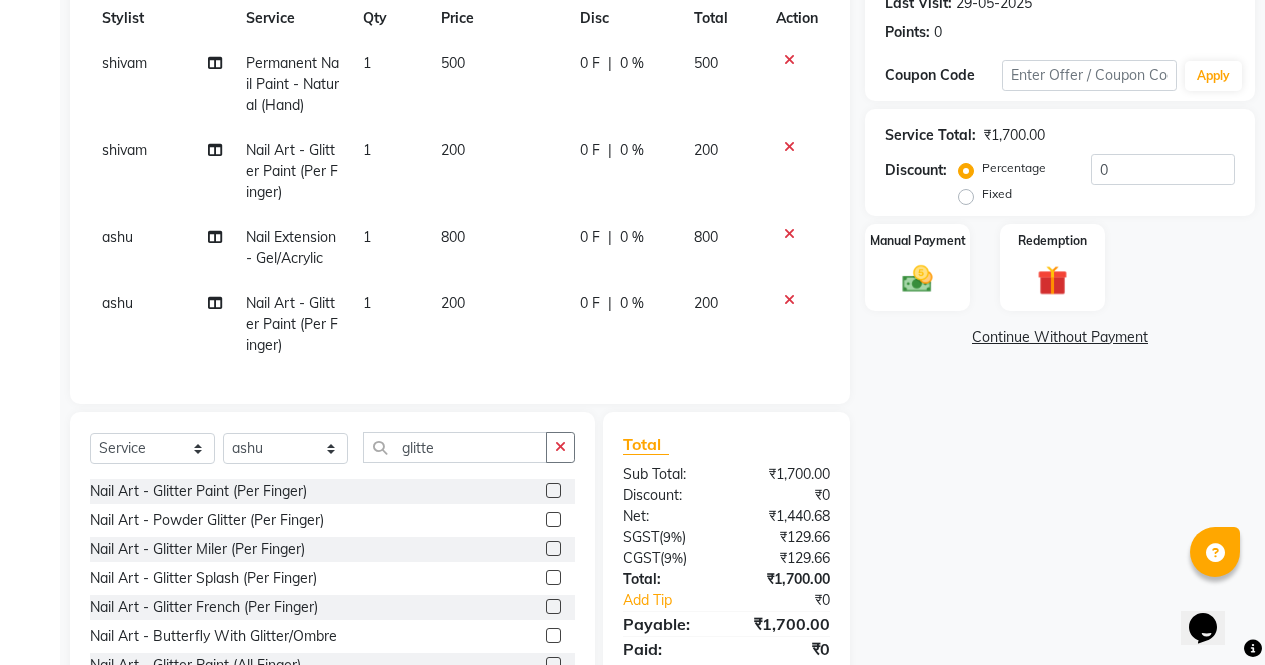 scroll, scrollTop: 376, scrollLeft: 0, axis: vertical 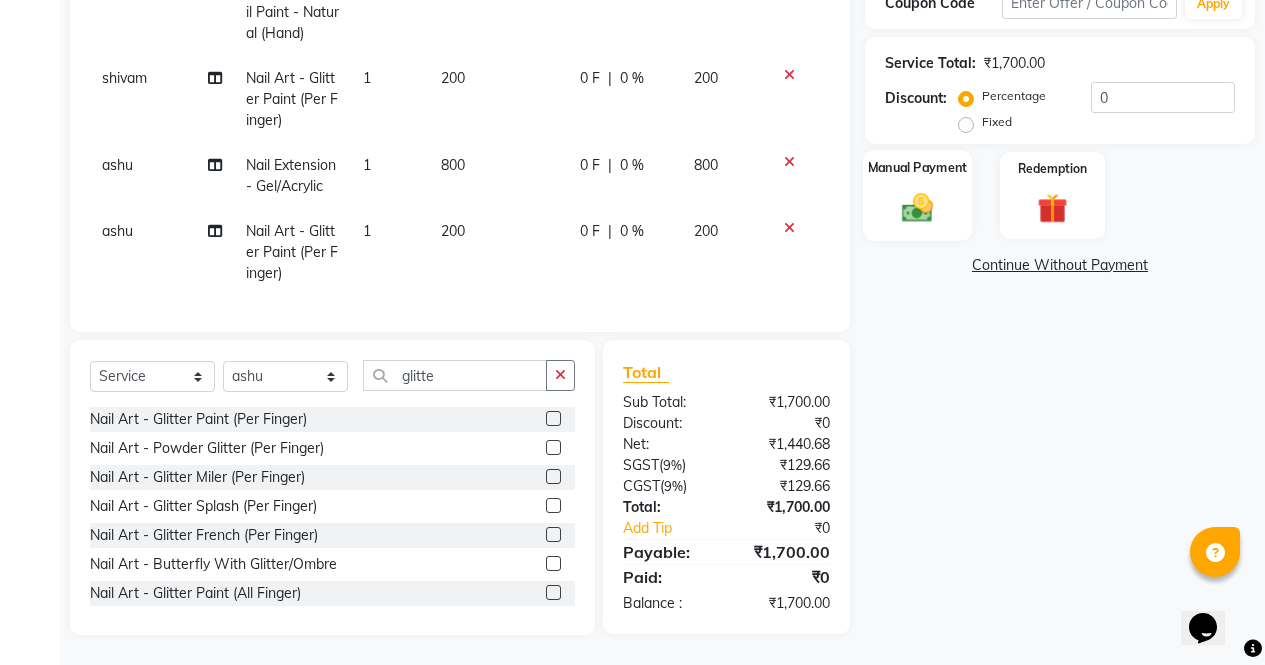 click on "Manual Payment" 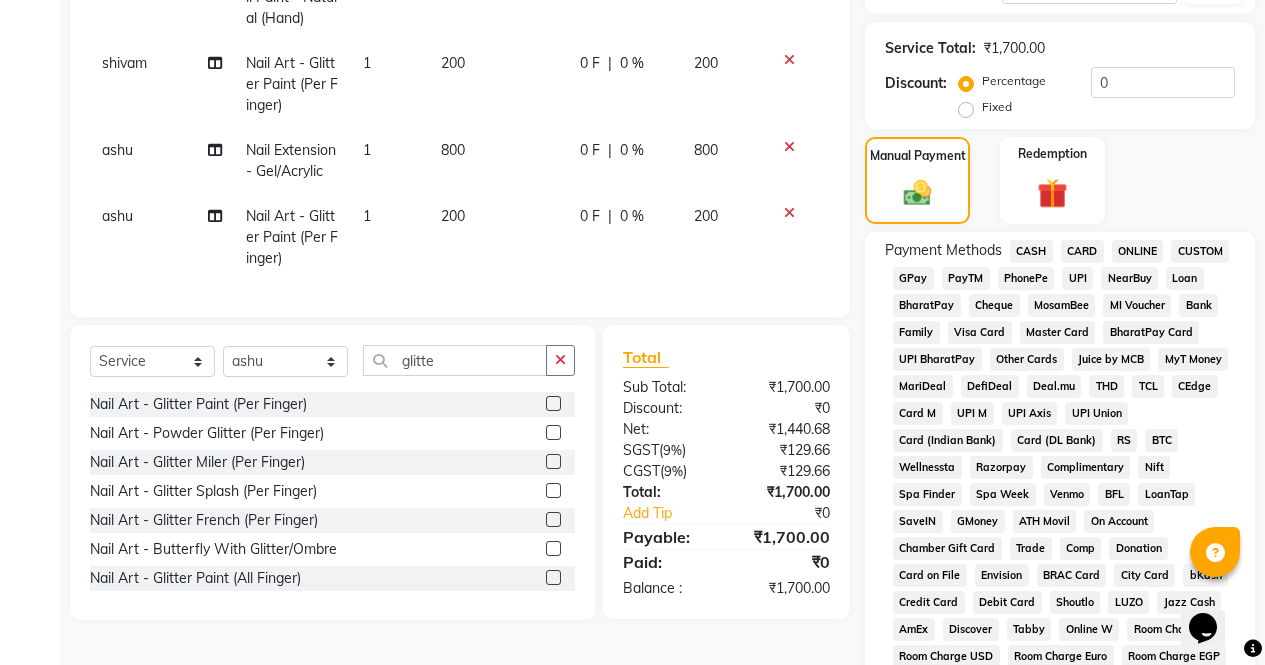click on "ONLINE" 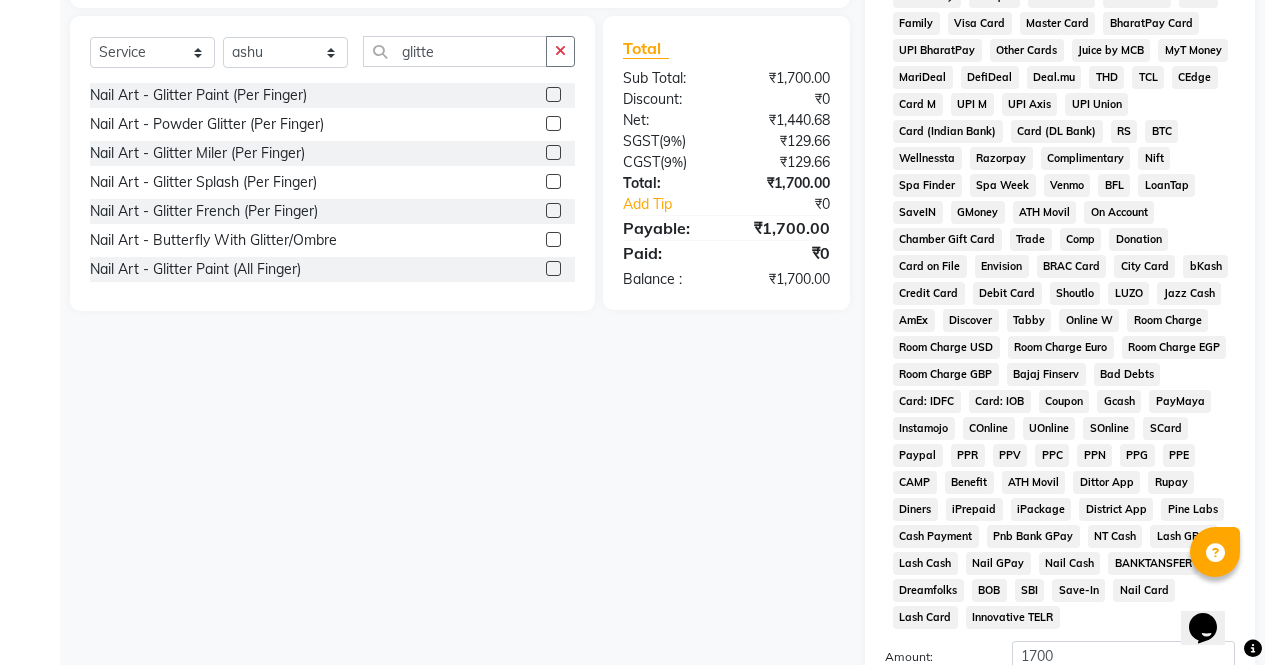 scroll, scrollTop: 914, scrollLeft: 0, axis: vertical 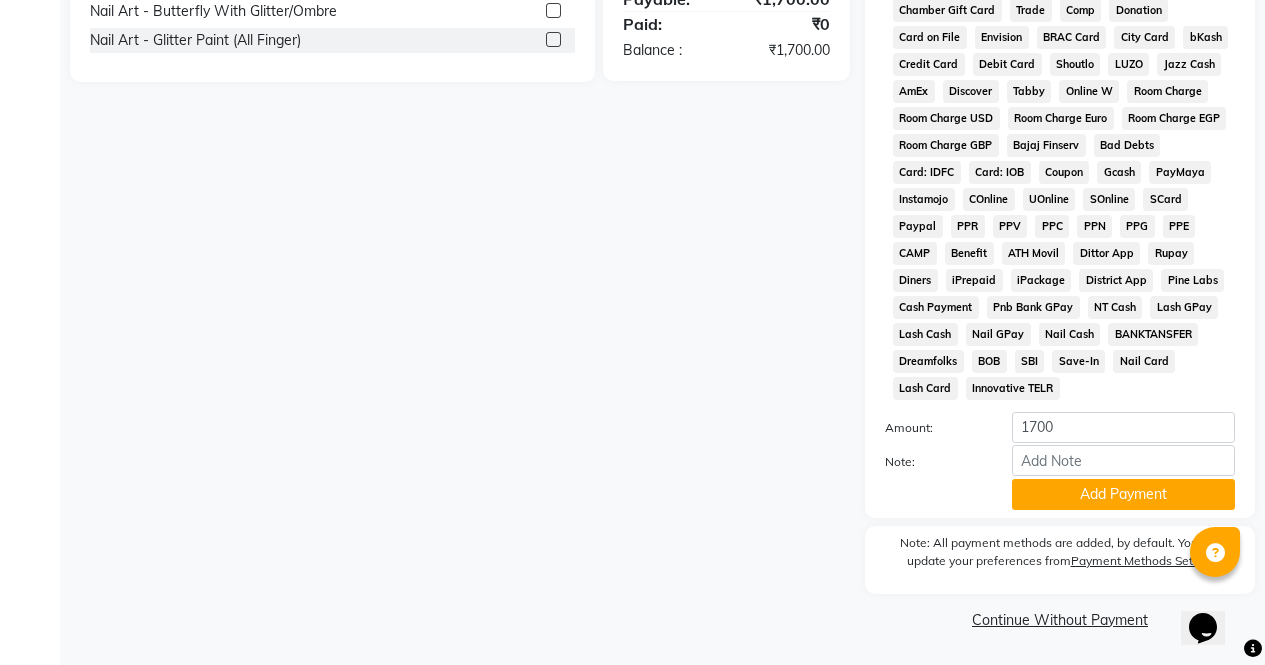 click on "Add Payment" 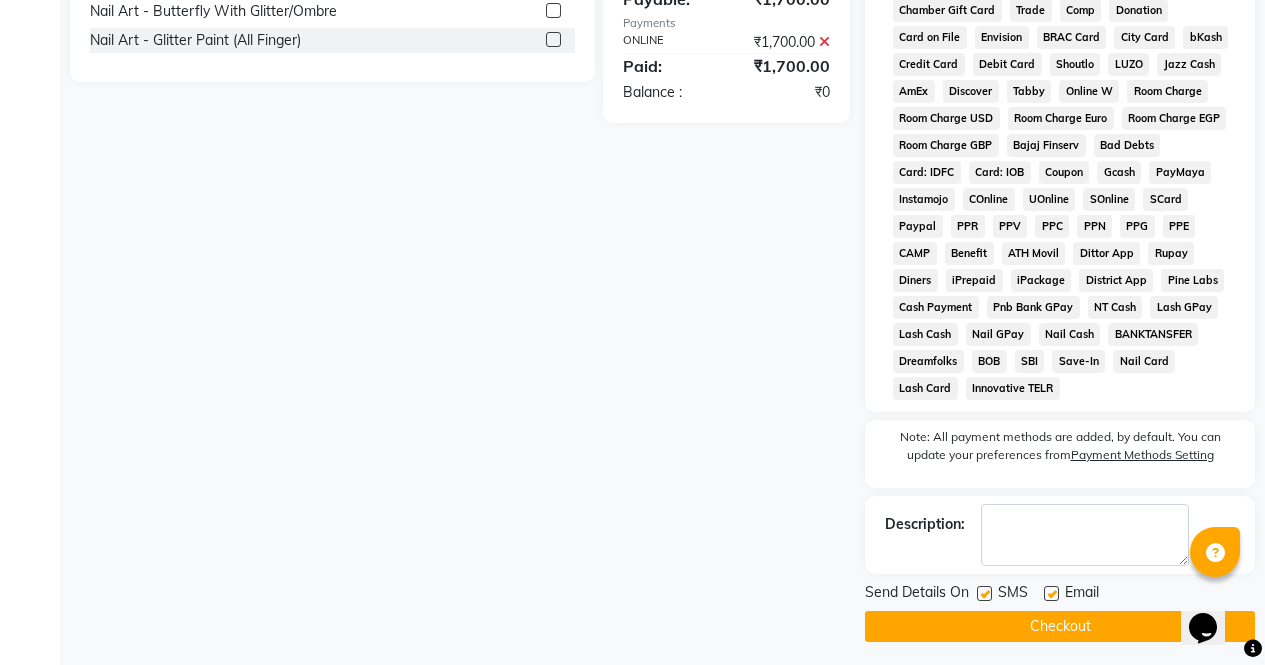 click on "INVOICE PREVIOUS INVOICES Create New   Save   Open Invoices  Client +91 98******61 Date 03-08-2025 Invoice Number V/2025 V/2025-26 3196 Services Stylist Service Qty Price Disc Total Action shivam Permanent Nail Paint - Natural (Hand) 1 500 0 F | 0 % 500 shivam Nail Art - Glitter Paint (Per Finger) 1 200 0 F | 0 % 200 ashu Nail Extension - Gel/Acrylic  1 800 0 F | 0 % 800 ashu Nail Art - Glitter Paint (Per Finger) 1 200 0 F | 0 % 200 Select  Service  Product  Membership  Package Voucher Prepaid Gift Card  Select Stylist ajeet anu armaan ashu Front Desk muskaan rakhi saima shivam soni sunil yashoda glitte Nail Art - Glitter Paint (Per Finger)  Nail Art - Powder Glitter (Per Finger)  Nail Art - Glitter Miler (Per Finger)  Nail Art - Glitter Splash (Per Finger)  Nail Art - Glitter French (Per Finger)  Nail Art - Butterfly With Glitter/Ombre  Nail Art - Glitter Paint (All Finger)  Nail Art - Powder Glitter (All Finger)  Nail Art - Glitter Miler (All Finger)  Nail Art - Glitter Splash (All Finger)  Total Sub Total:" 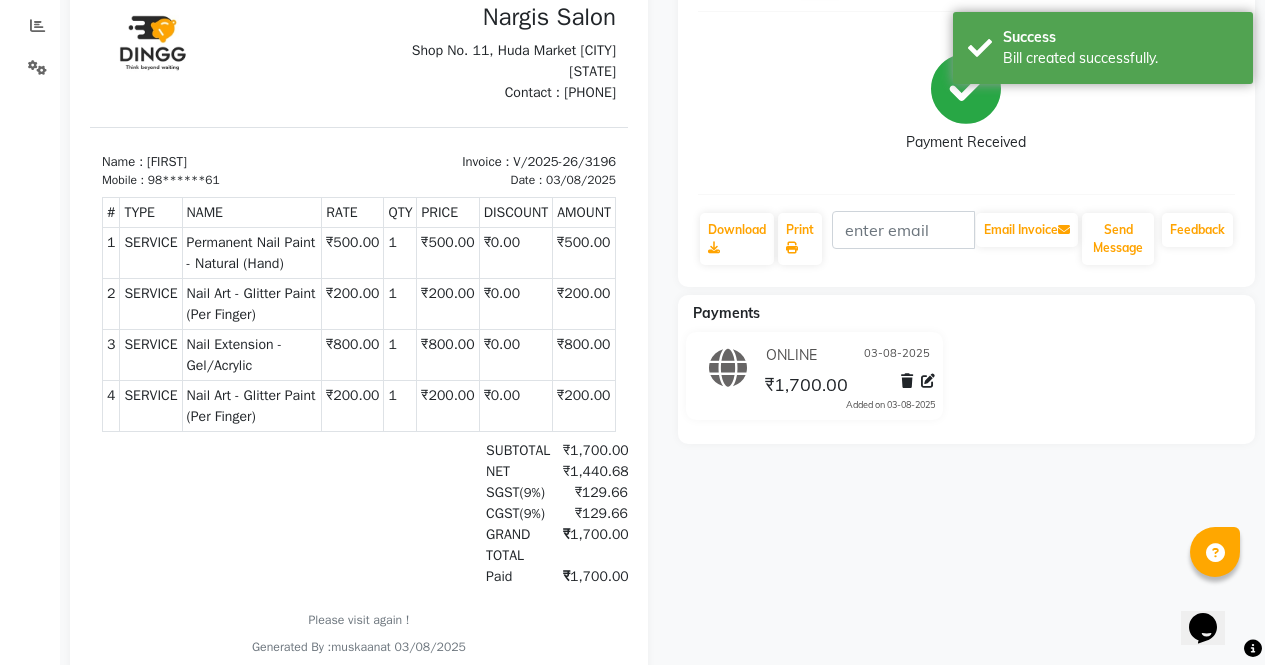 scroll, scrollTop: 0, scrollLeft: 0, axis: both 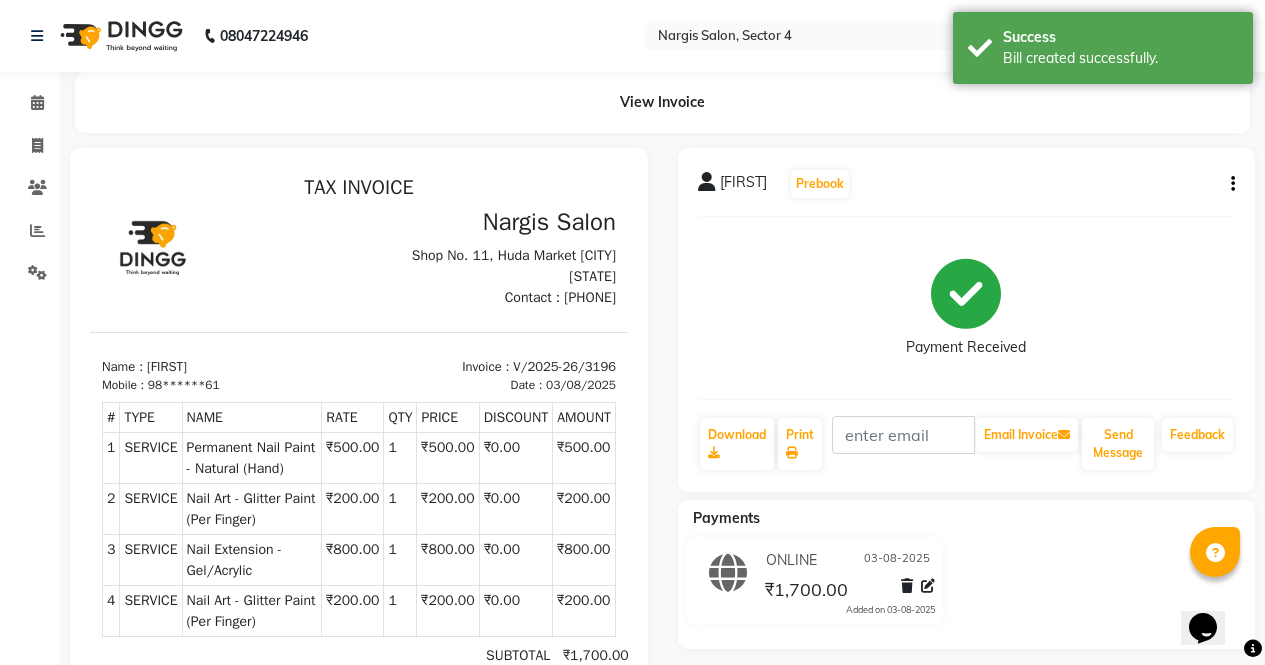 click 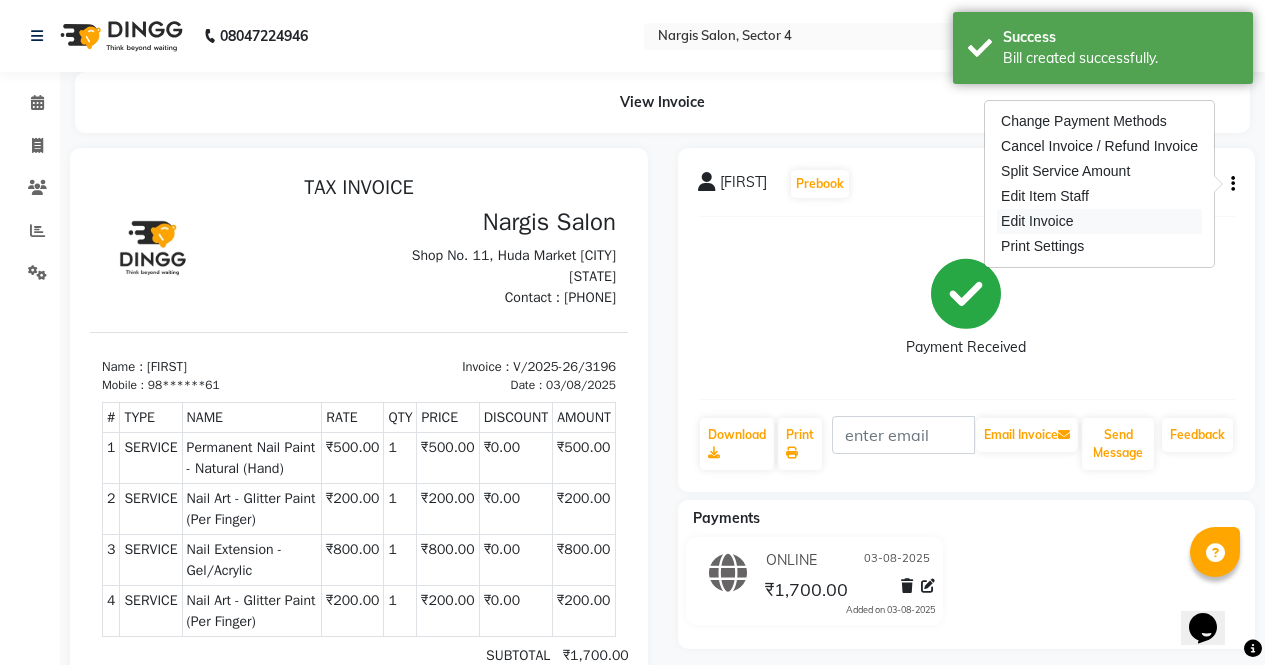 click on "Edit Invoice" at bounding box center (1099, 221) 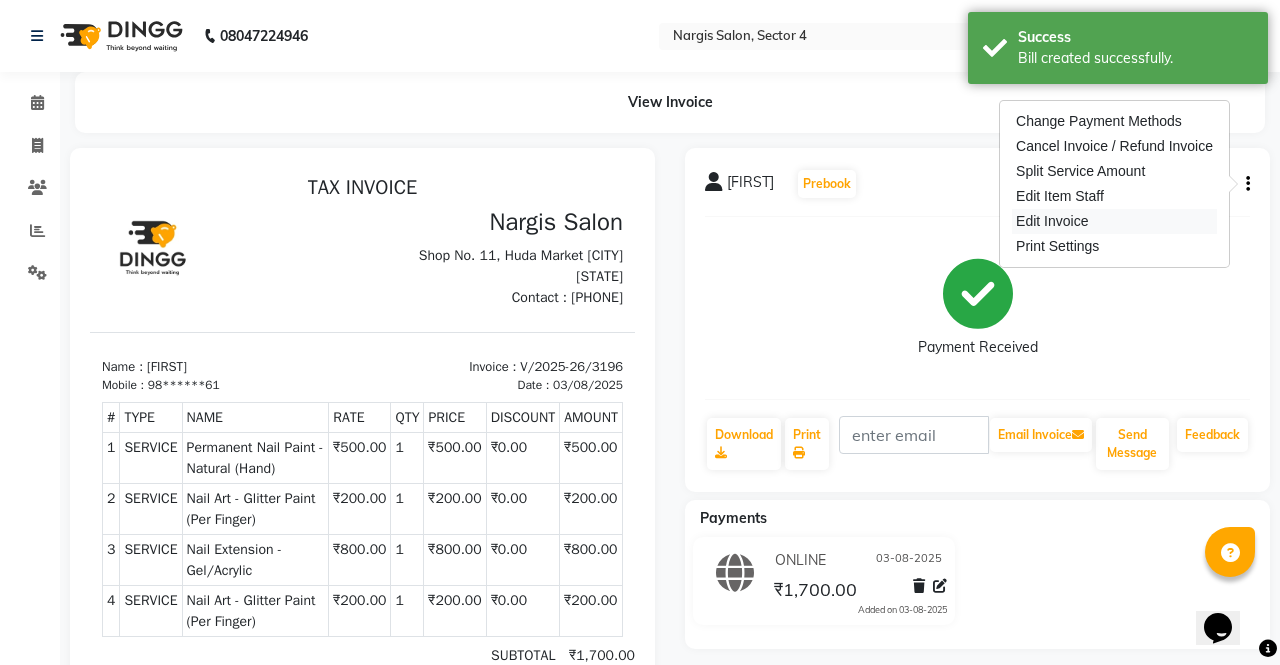select on "service" 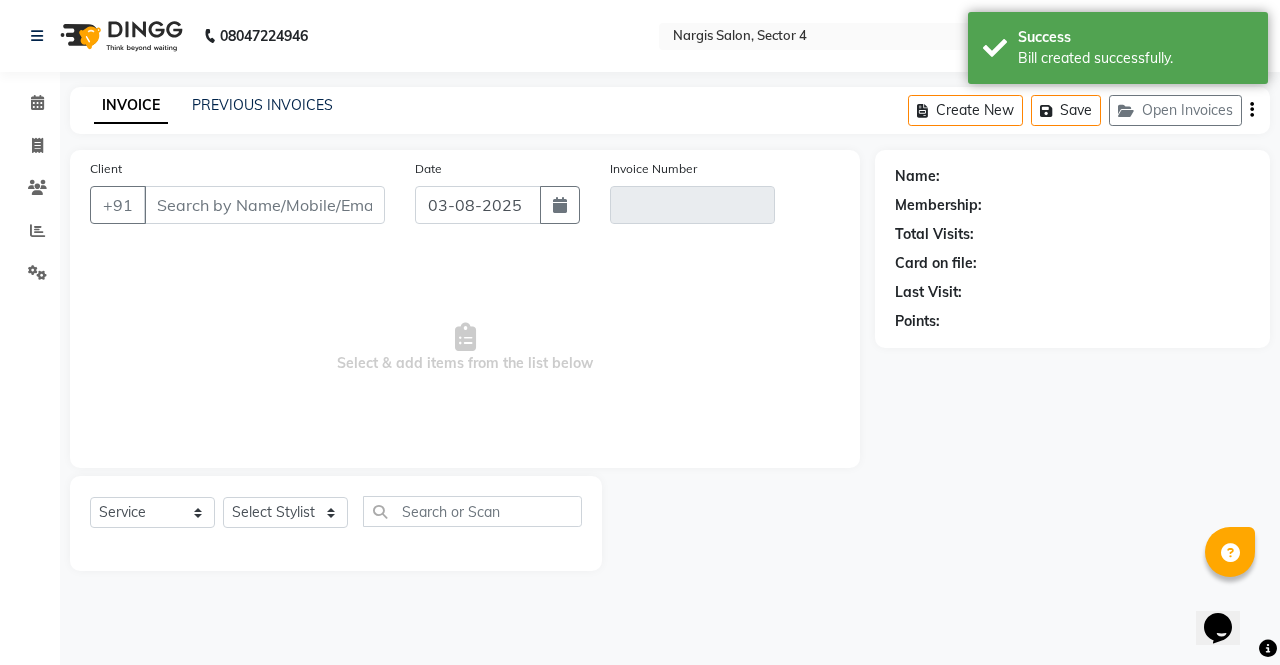 type on "98******61" 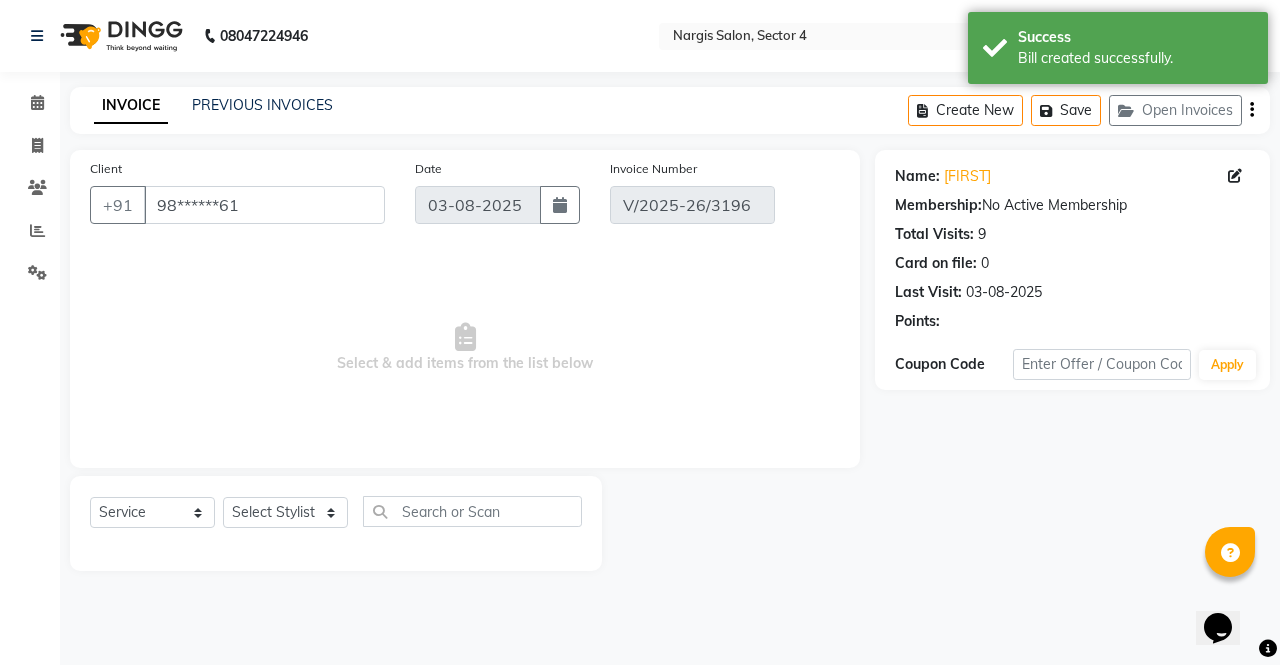 select on "select" 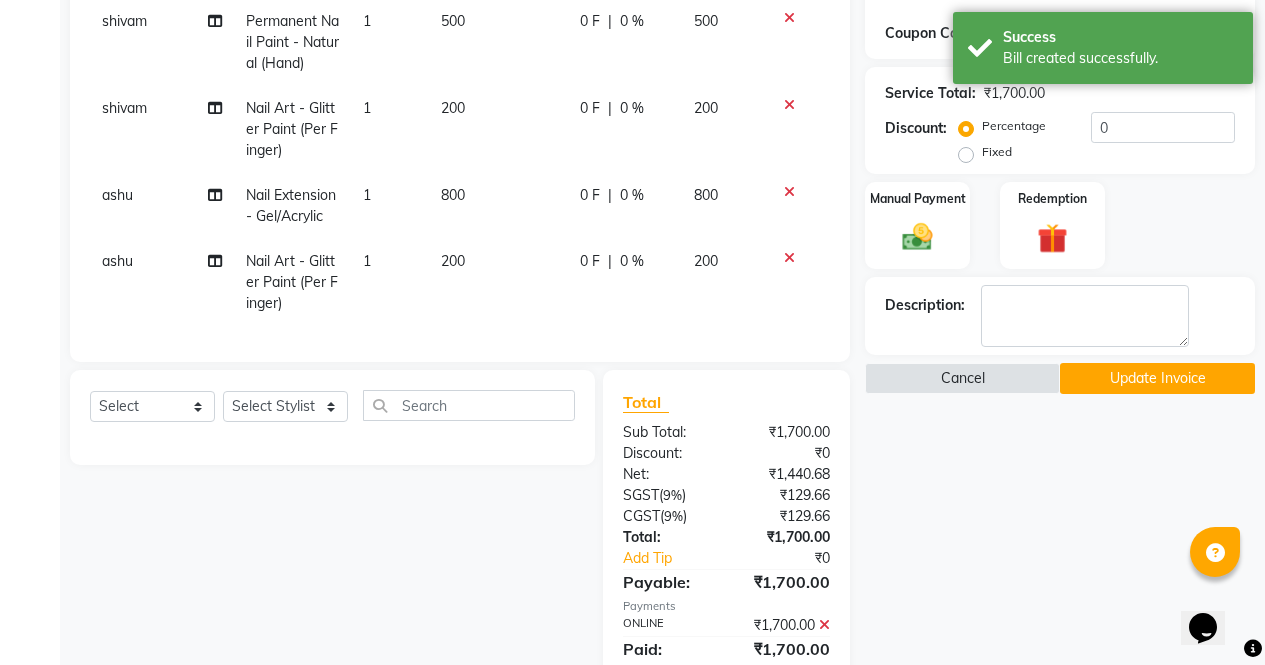 scroll, scrollTop: 417, scrollLeft: 0, axis: vertical 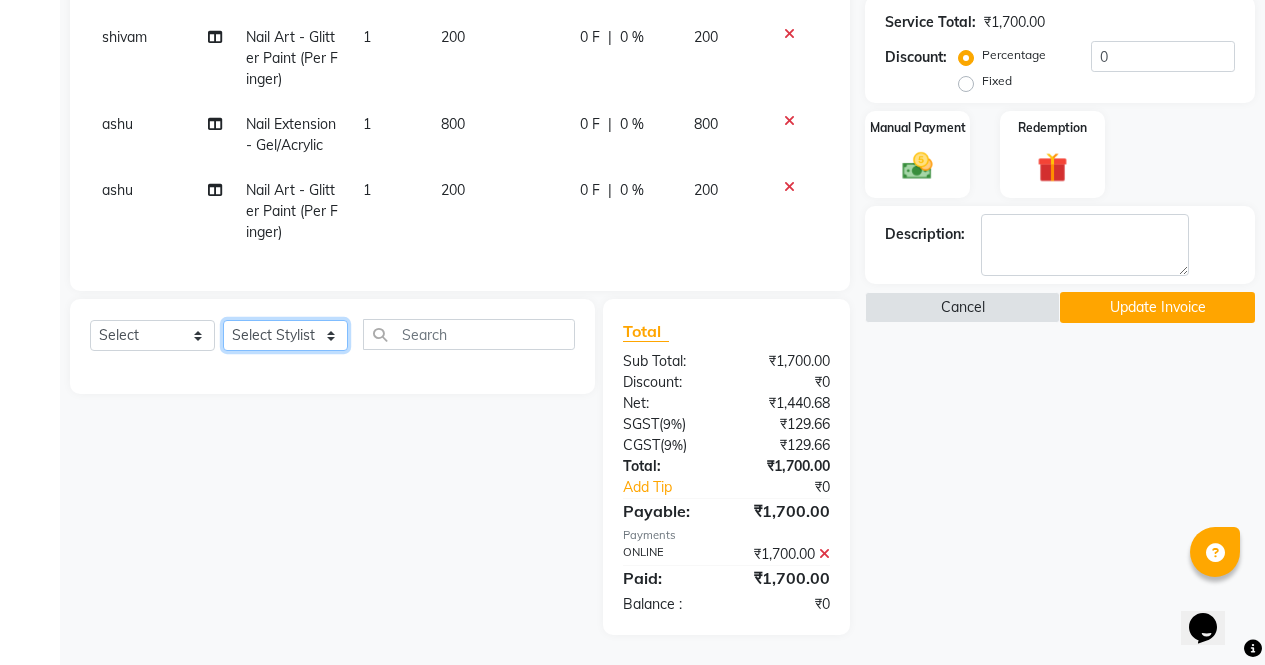click on "Select Stylist ajeet anu armaan ashu Front Desk muskaan rakhi saima shivam soni sunil yashoda" 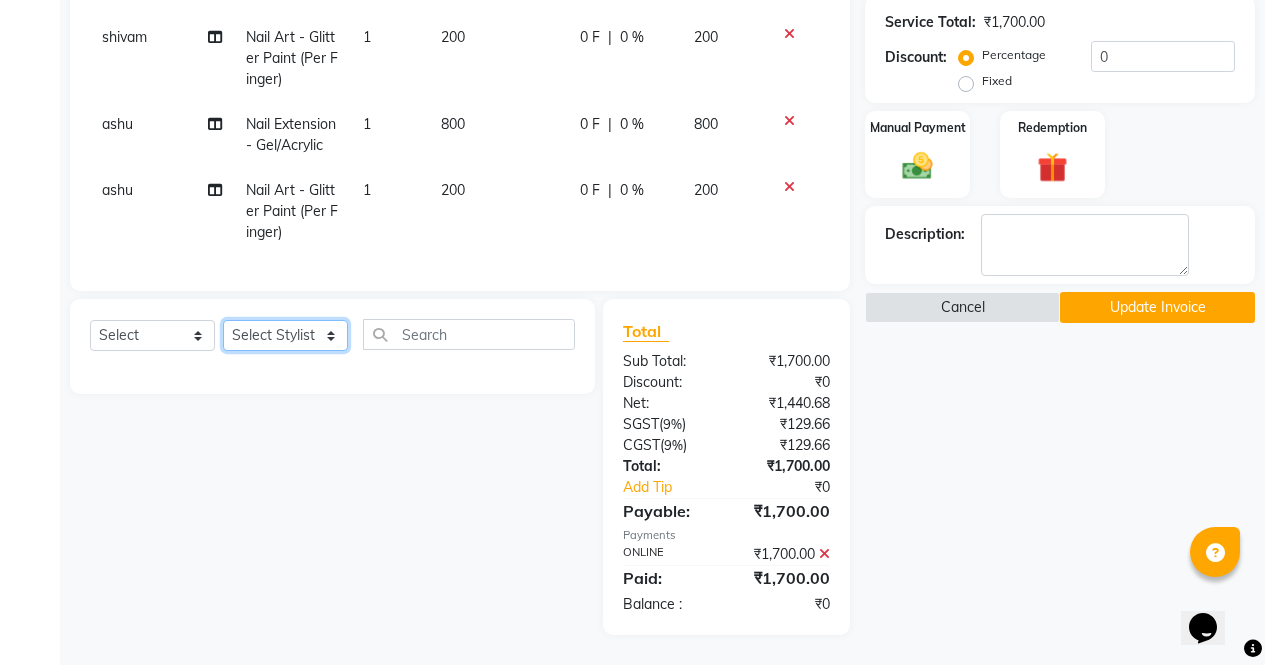 select on "60384" 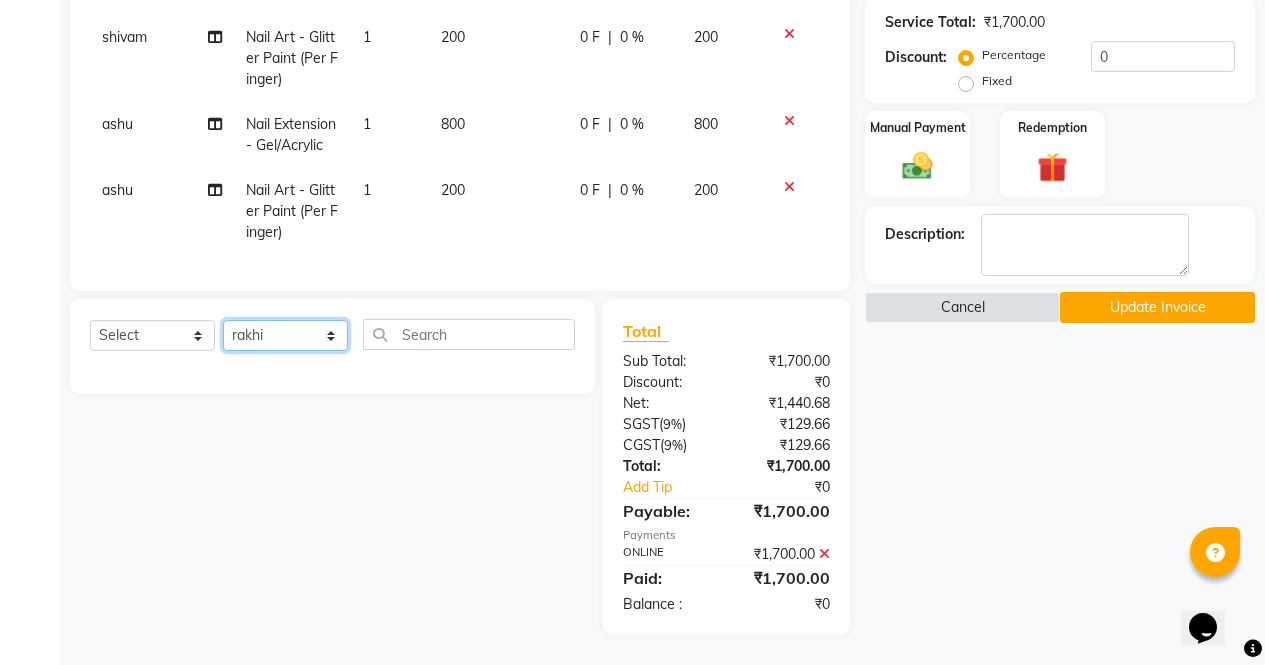 click on "Select Stylist ajeet anu armaan ashu Front Desk muskaan rakhi saima shivam soni sunil yashoda" 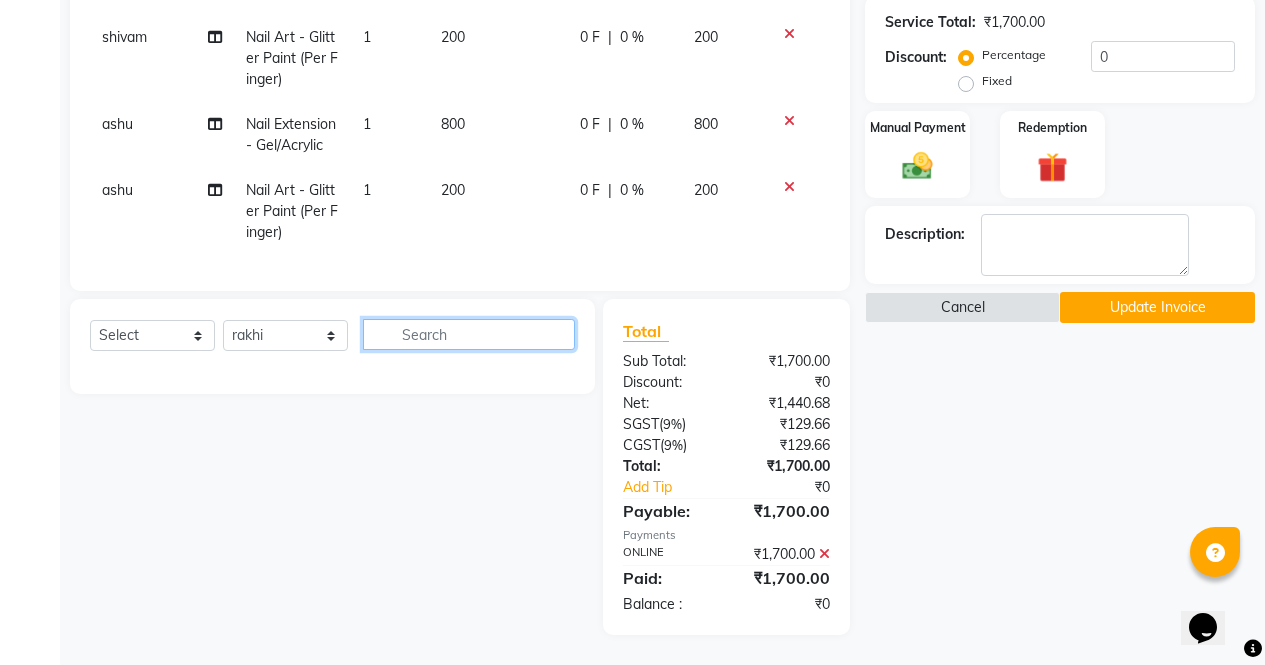 click 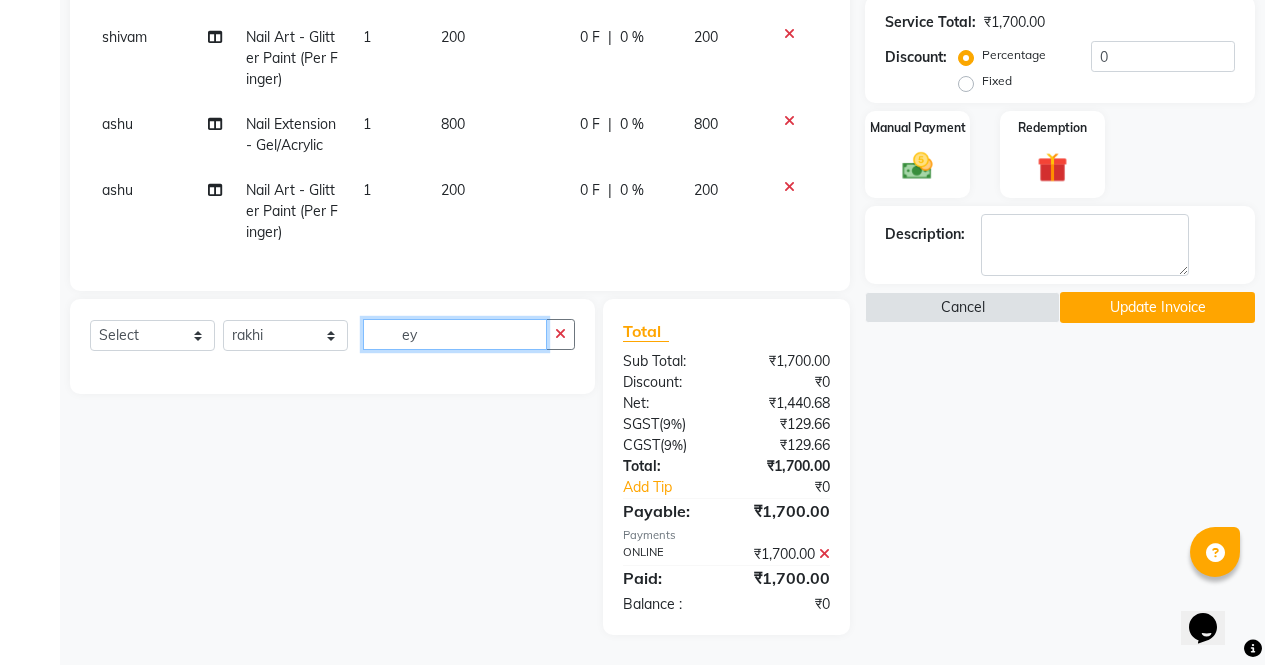 type on "e" 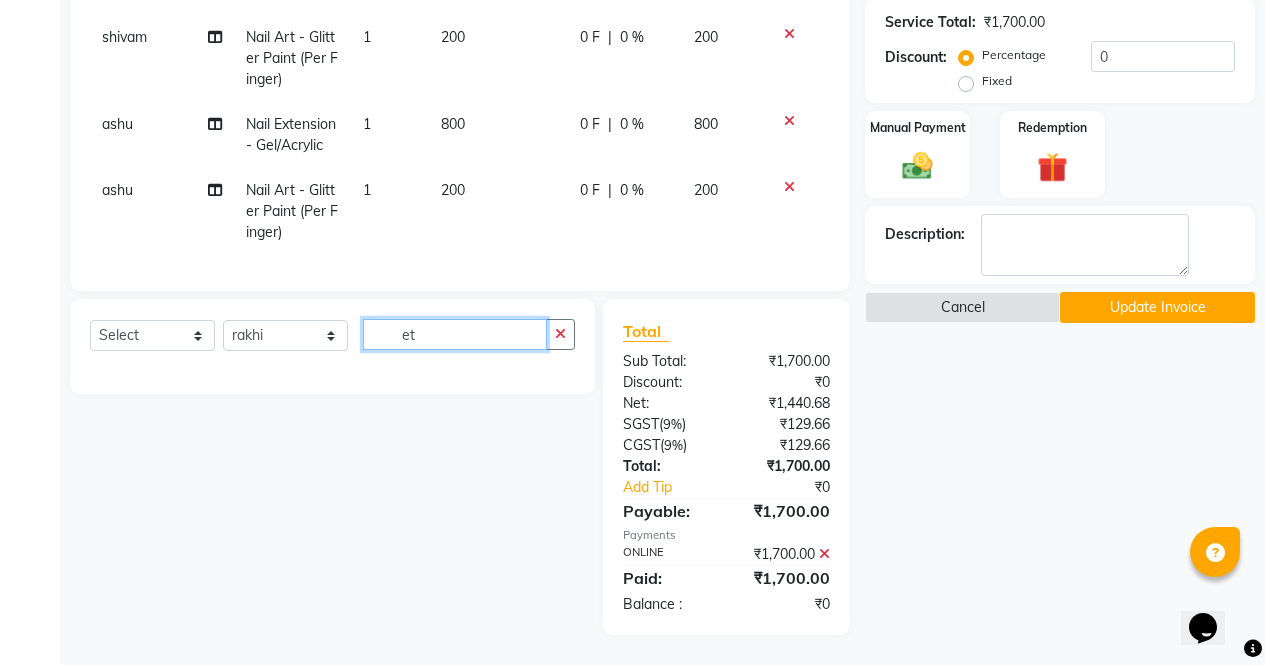 type on "e" 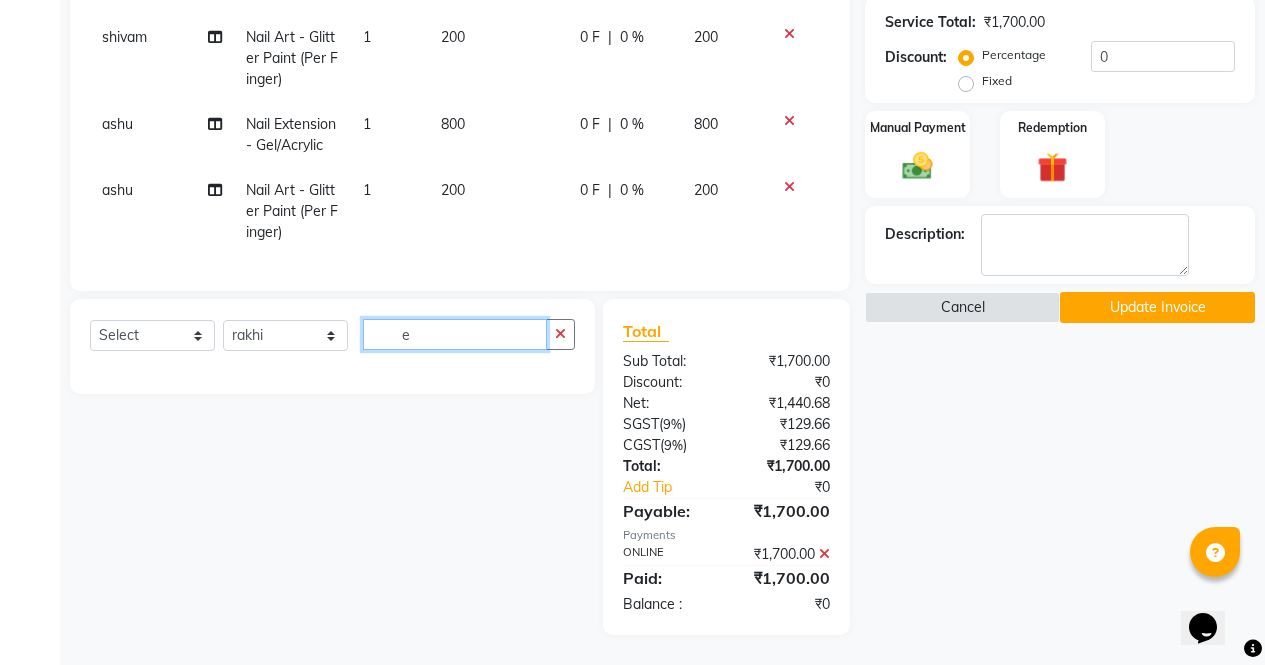 type 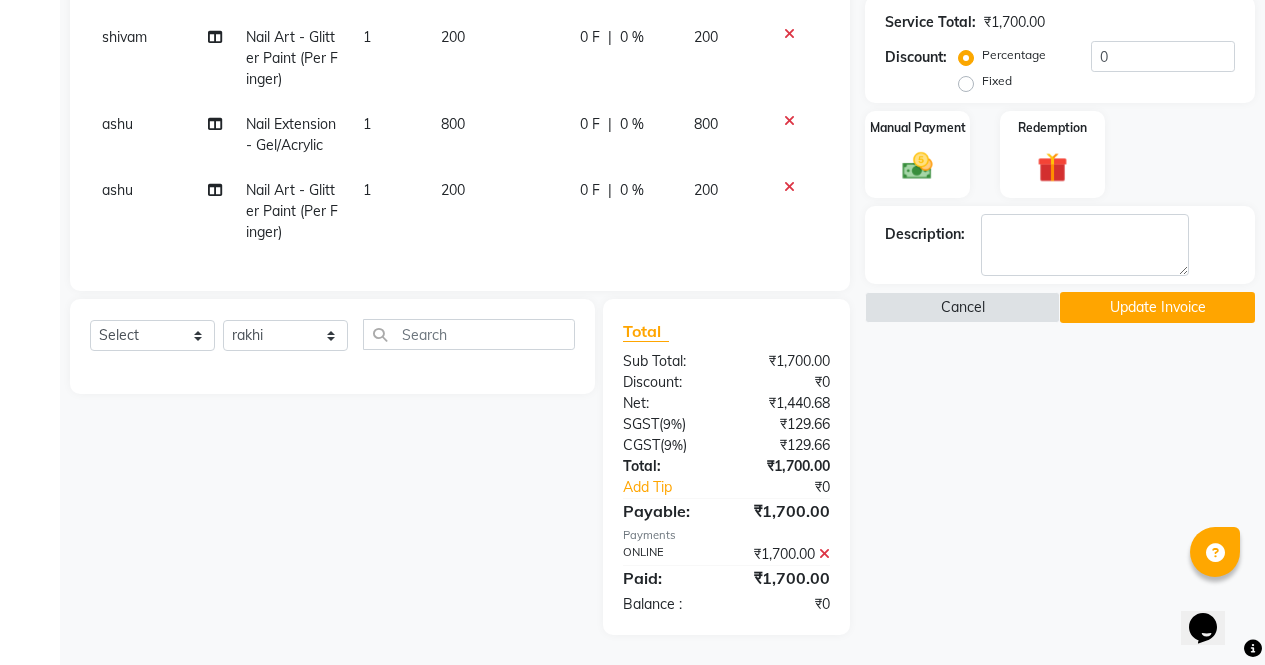 click on "Update Invoice" 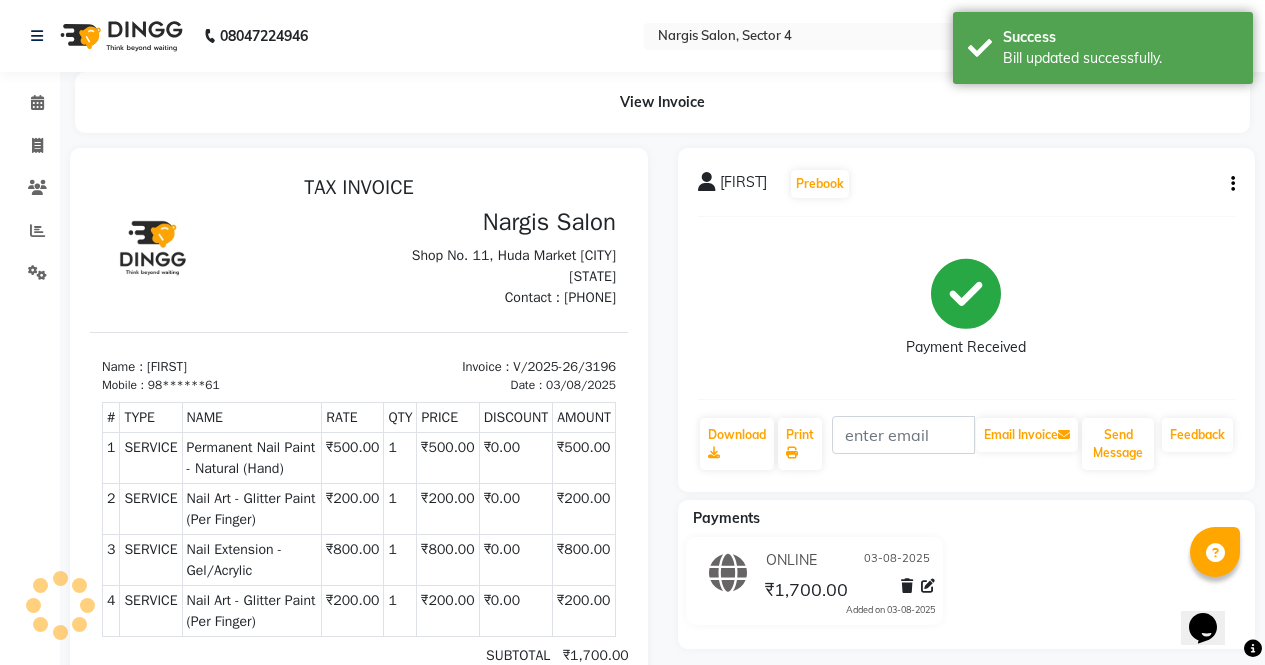 scroll, scrollTop: 0, scrollLeft: 0, axis: both 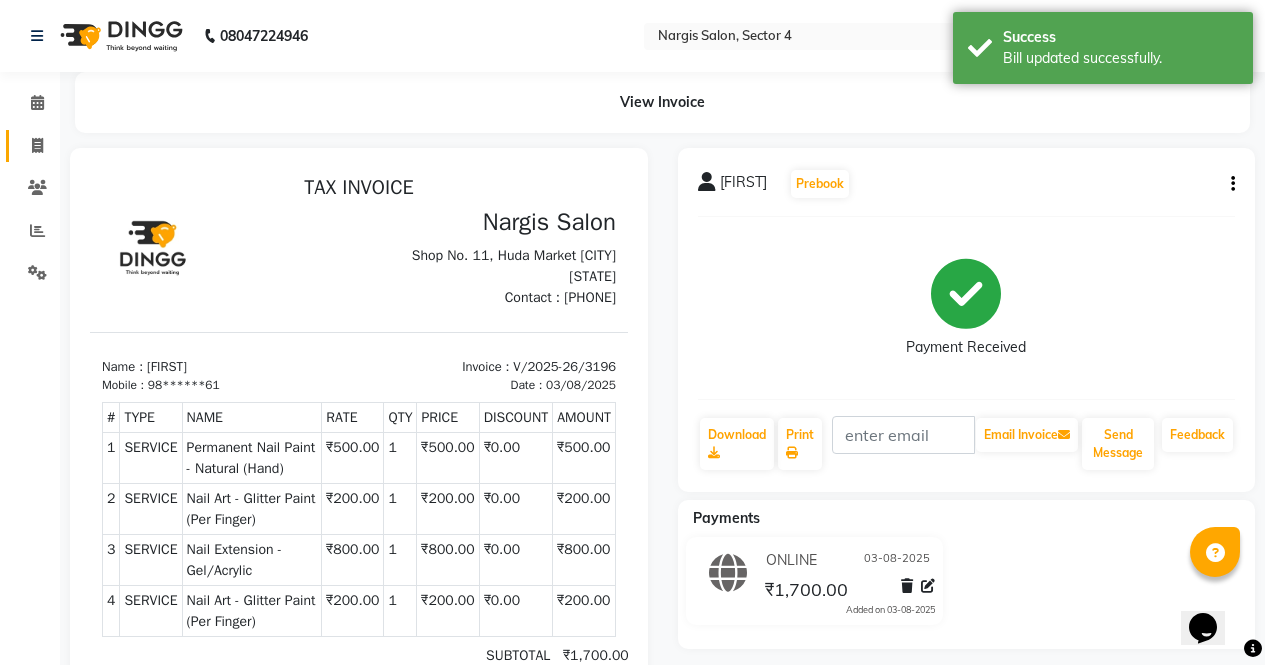 click 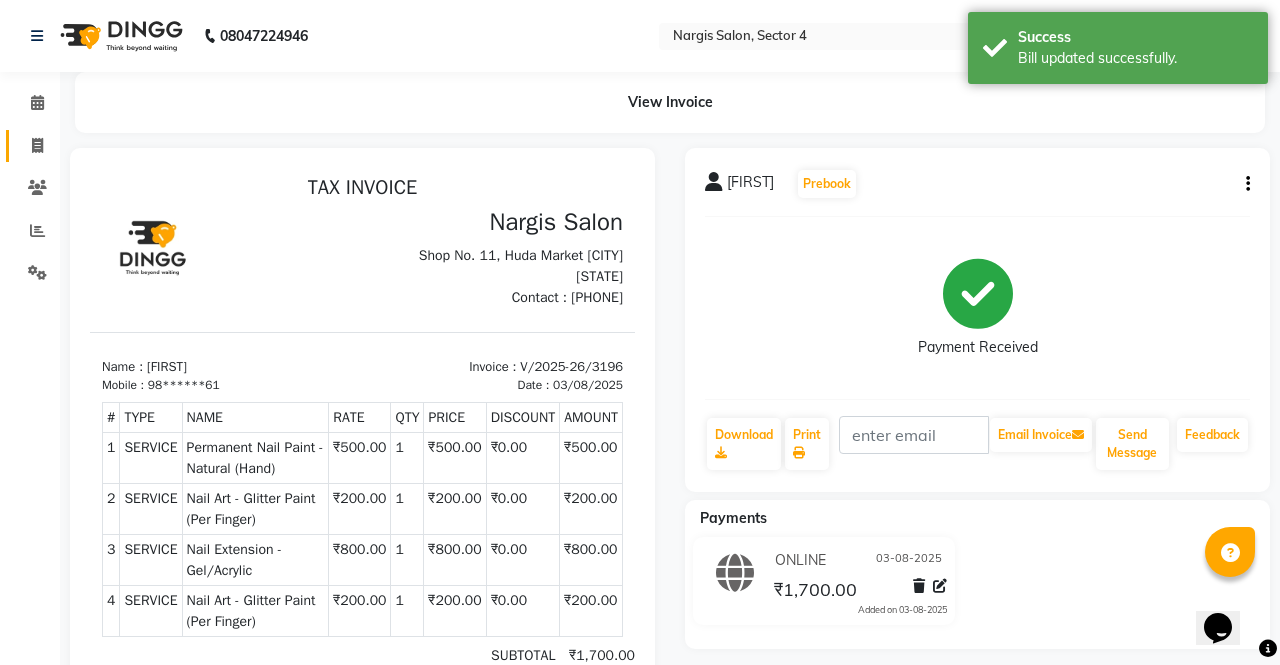 select on "service" 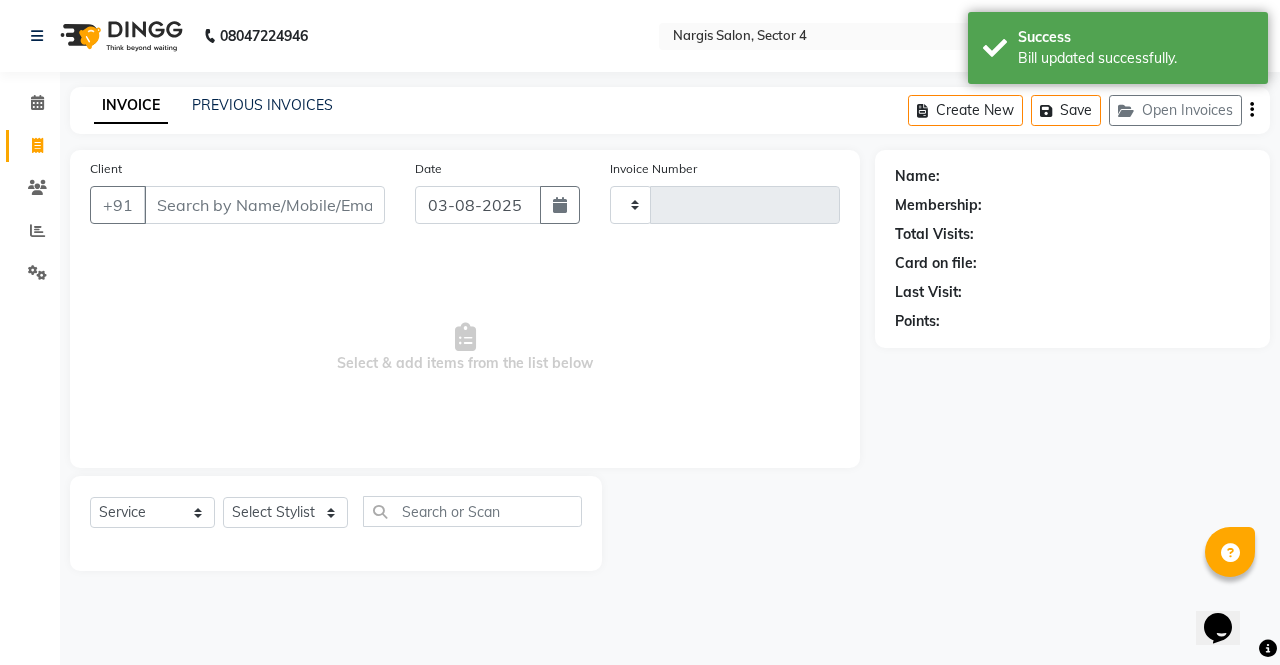 type on "3197" 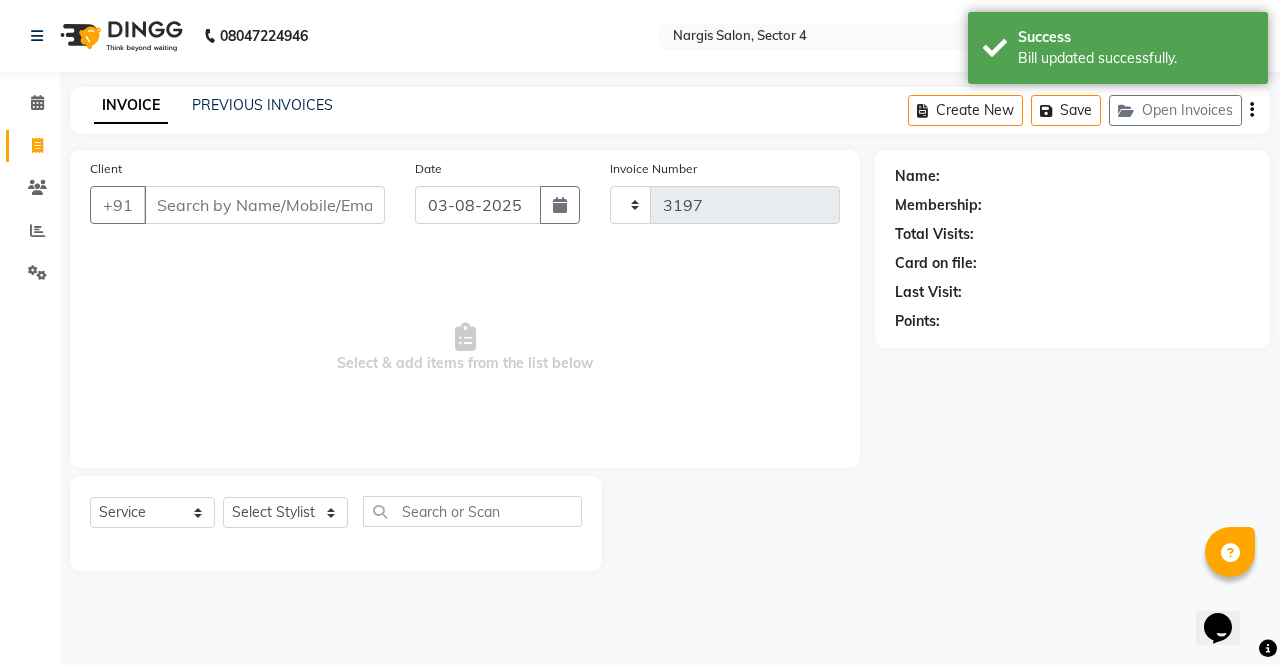 select on "4130" 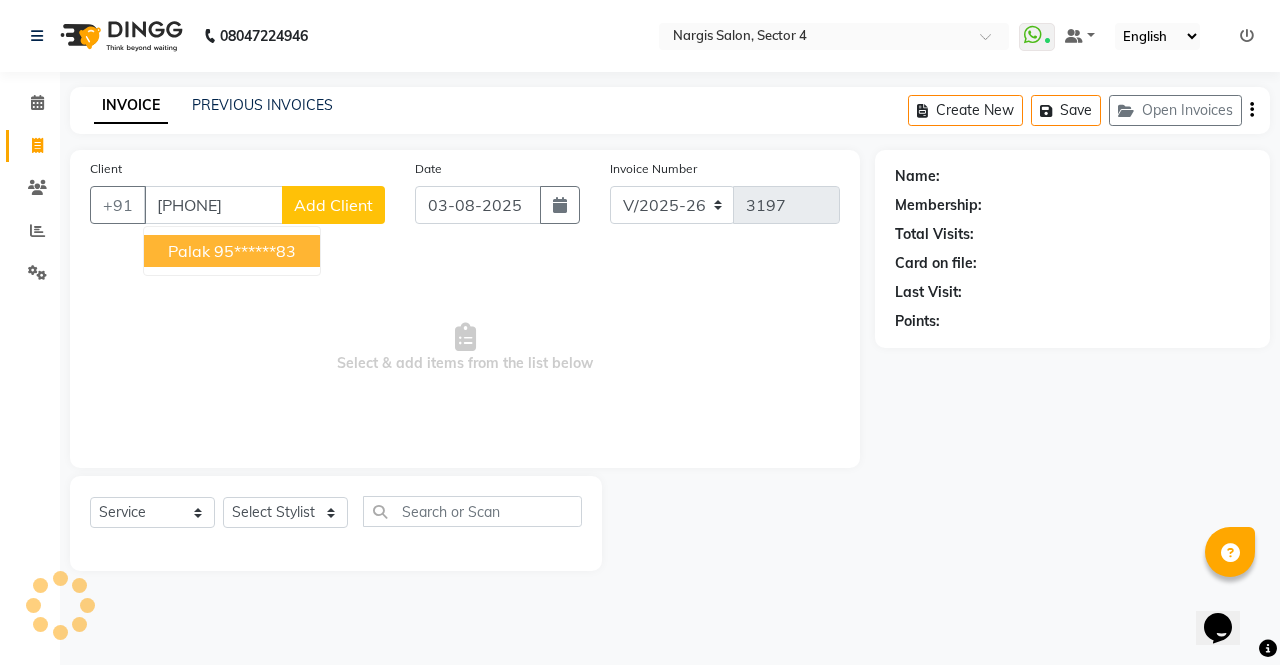 click on "palak" at bounding box center [189, 251] 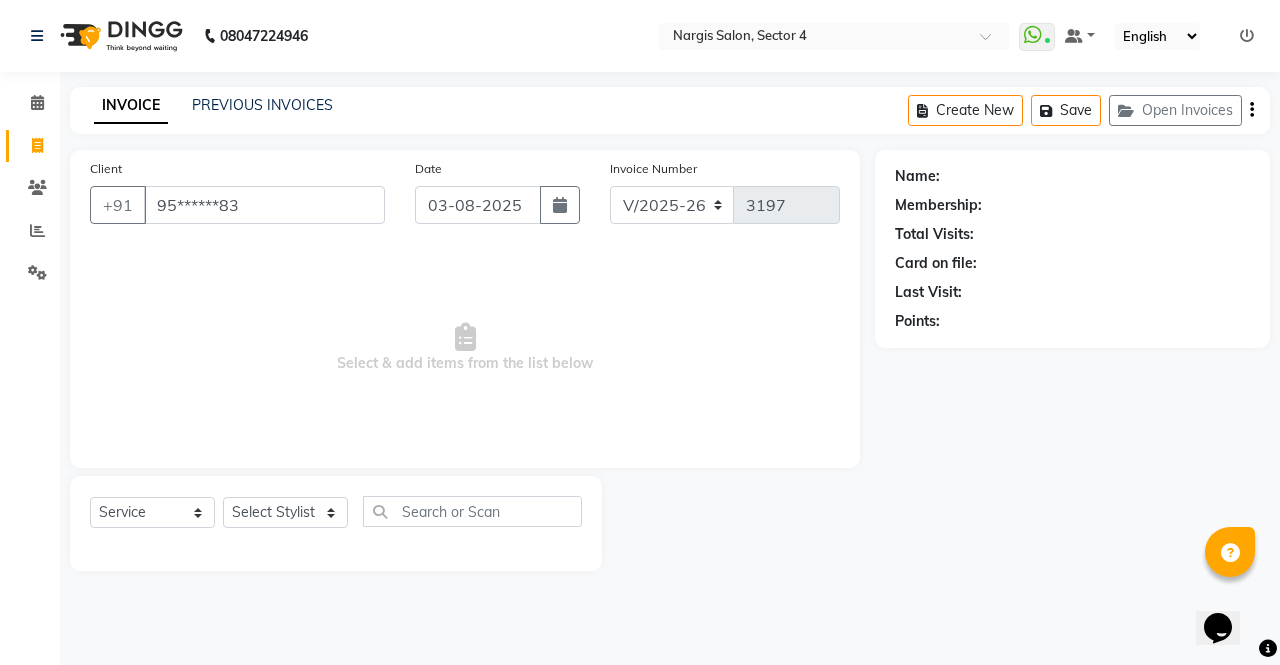 type on "95******83" 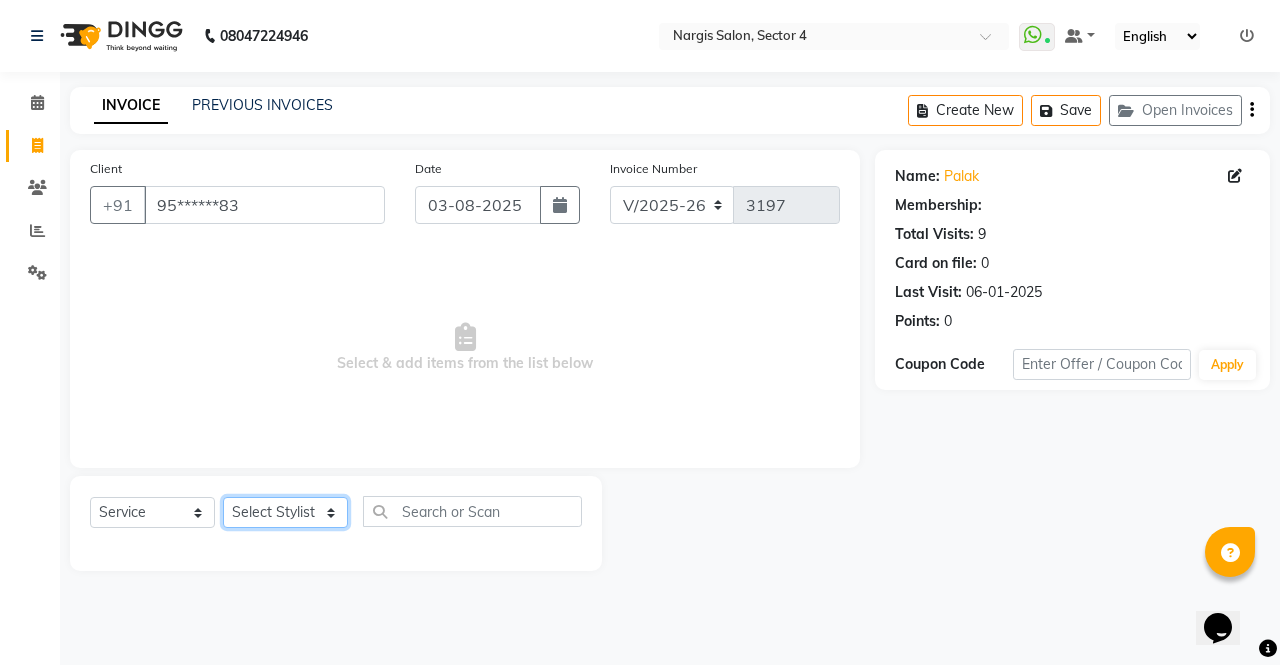 click on "Select Stylist ajeet anu armaan ashu Front Desk muskaan rakhi saima shivam soni sunil yashoda" 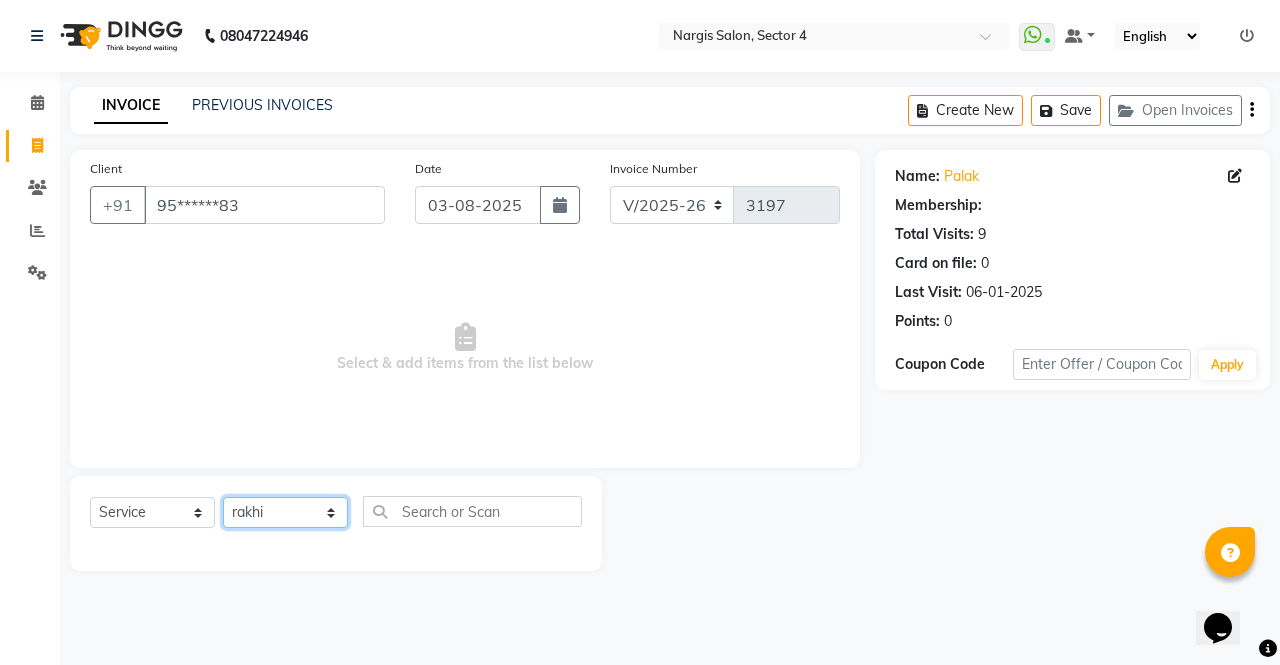 click on "Select Stylist ajeet anu armaan ashu Front Desk muskaan rakhi saima shivam soni sunil yashoda" 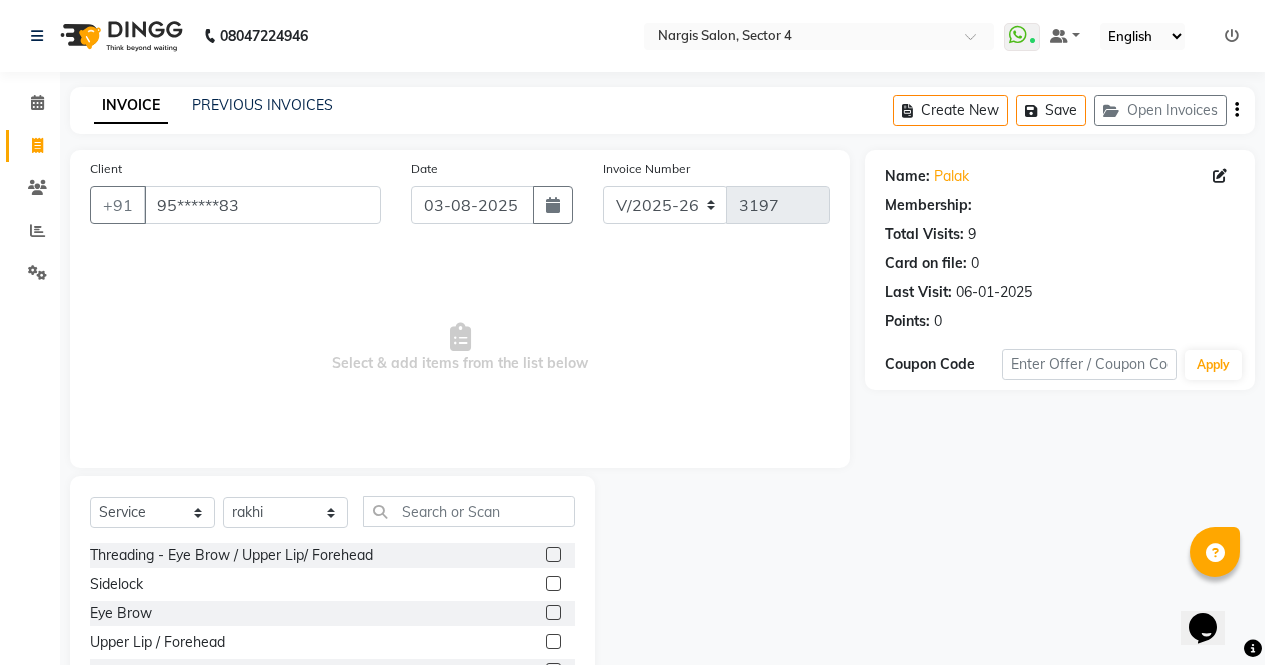 click 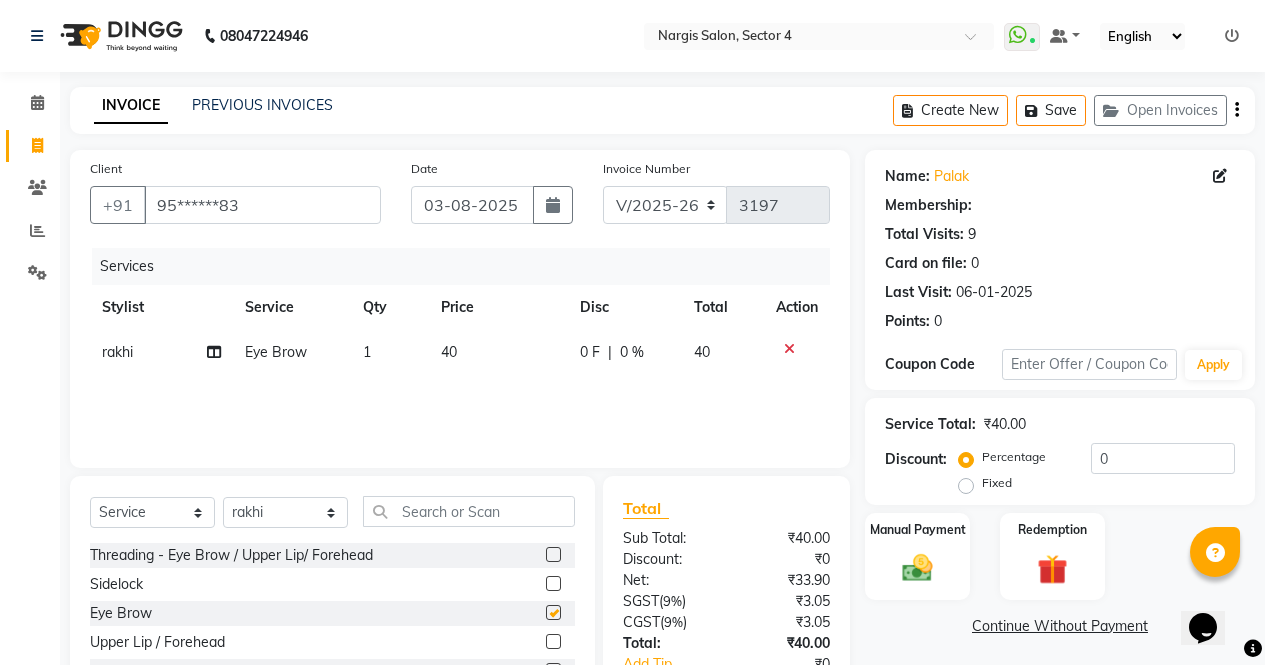 checkbox on "false" 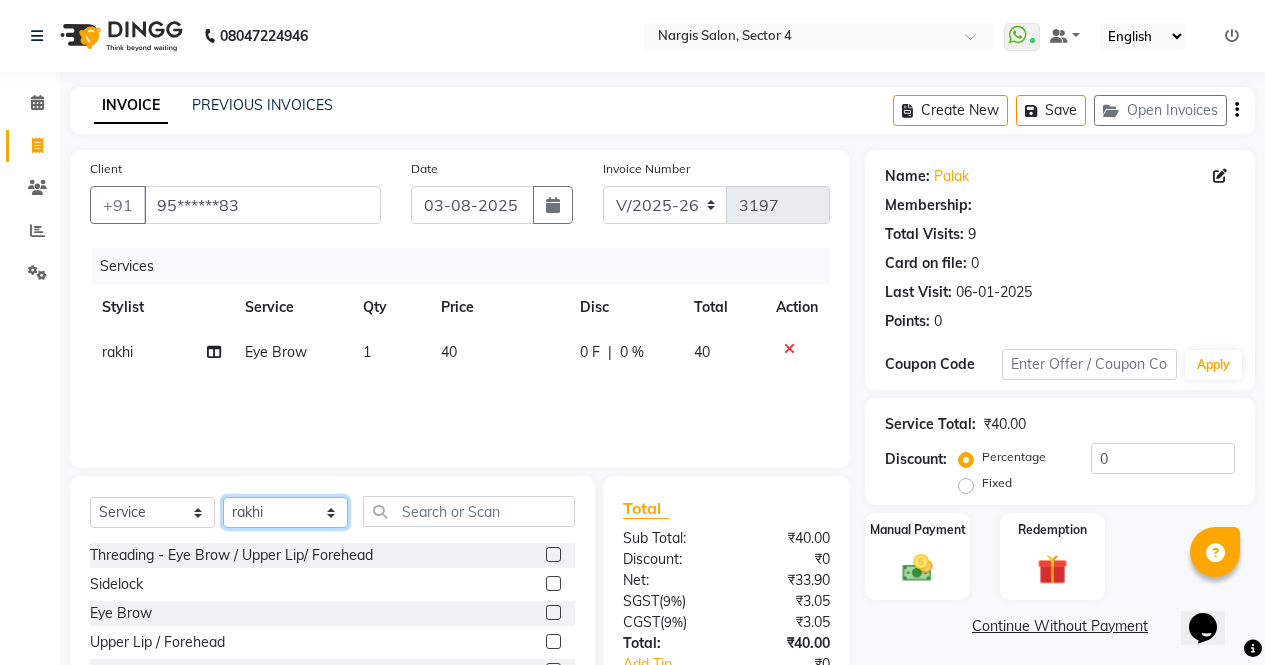 click on "Select Stylist ajeet anu armaan ashu Front Desk muskaan rakhi saima shivam soni sunil yashoda" 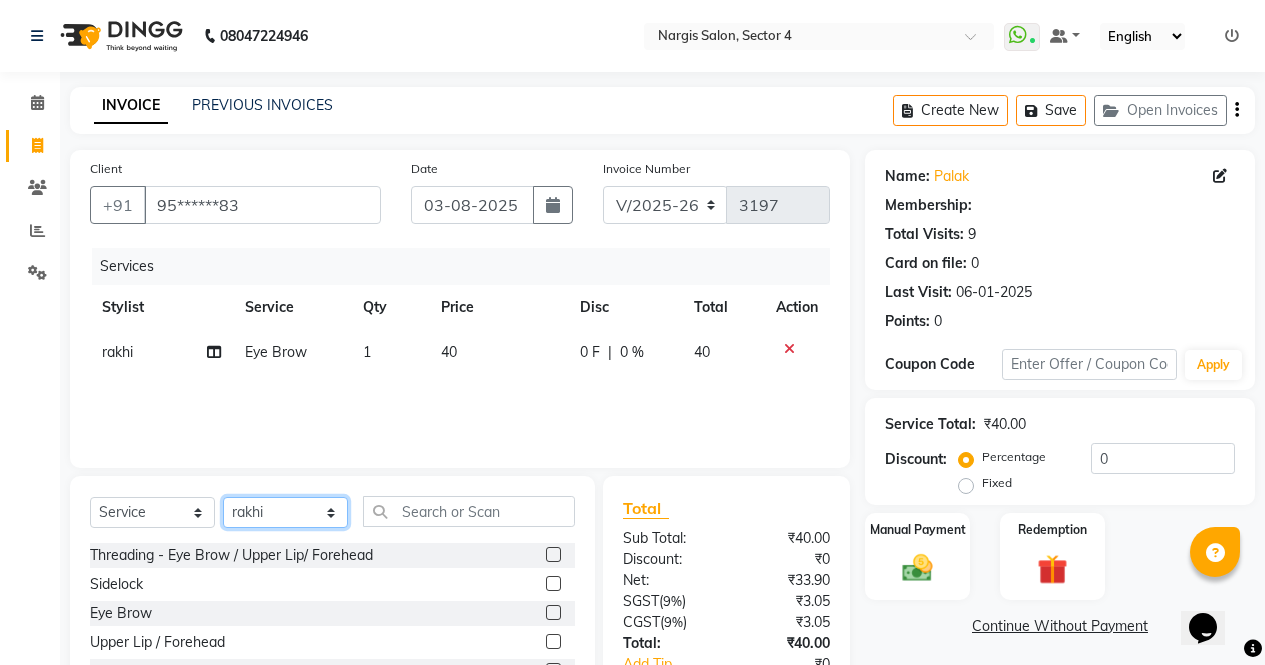 click on "Select Stylist ajeet anu armaan ashu Front Desk muskaan rakhi saima shivam soni sunil yashoda" 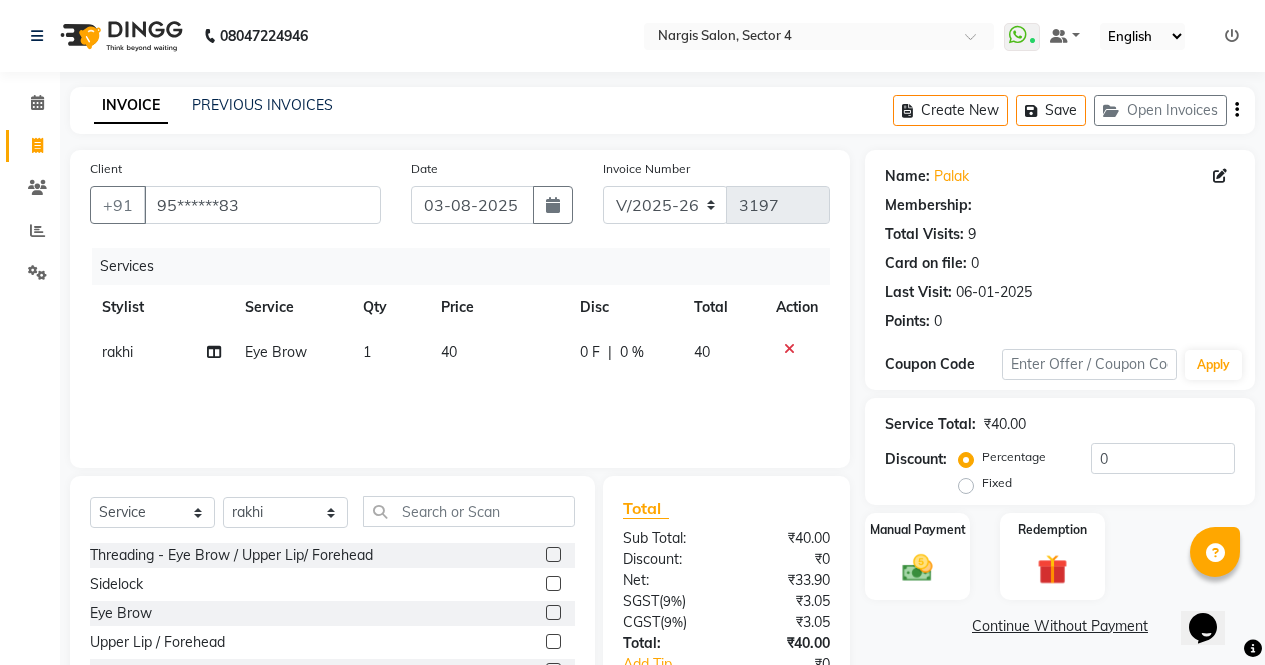 click 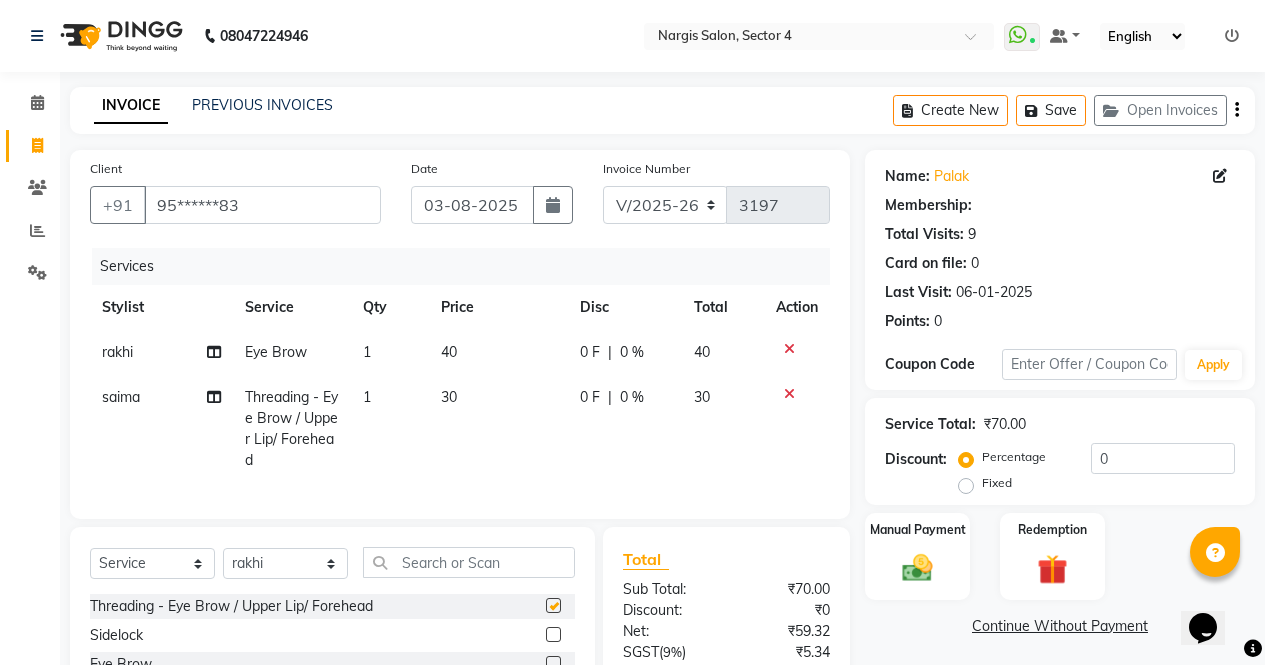 checkbox on "false" 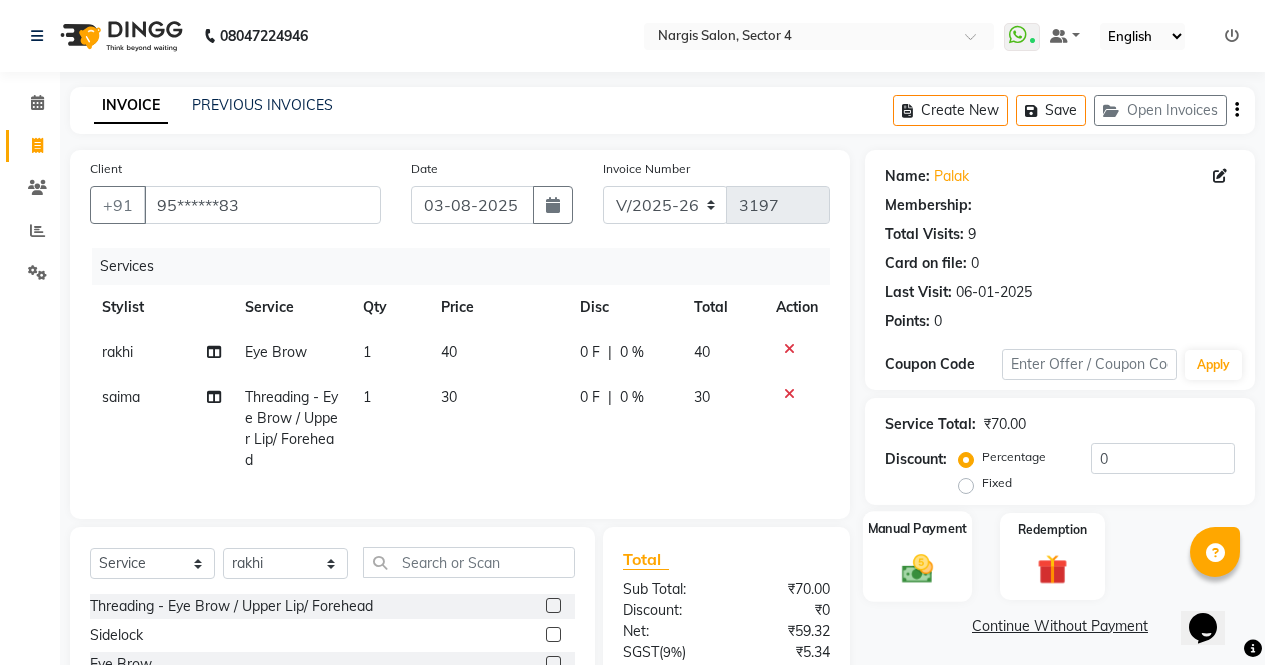 click on "Manual Payment" 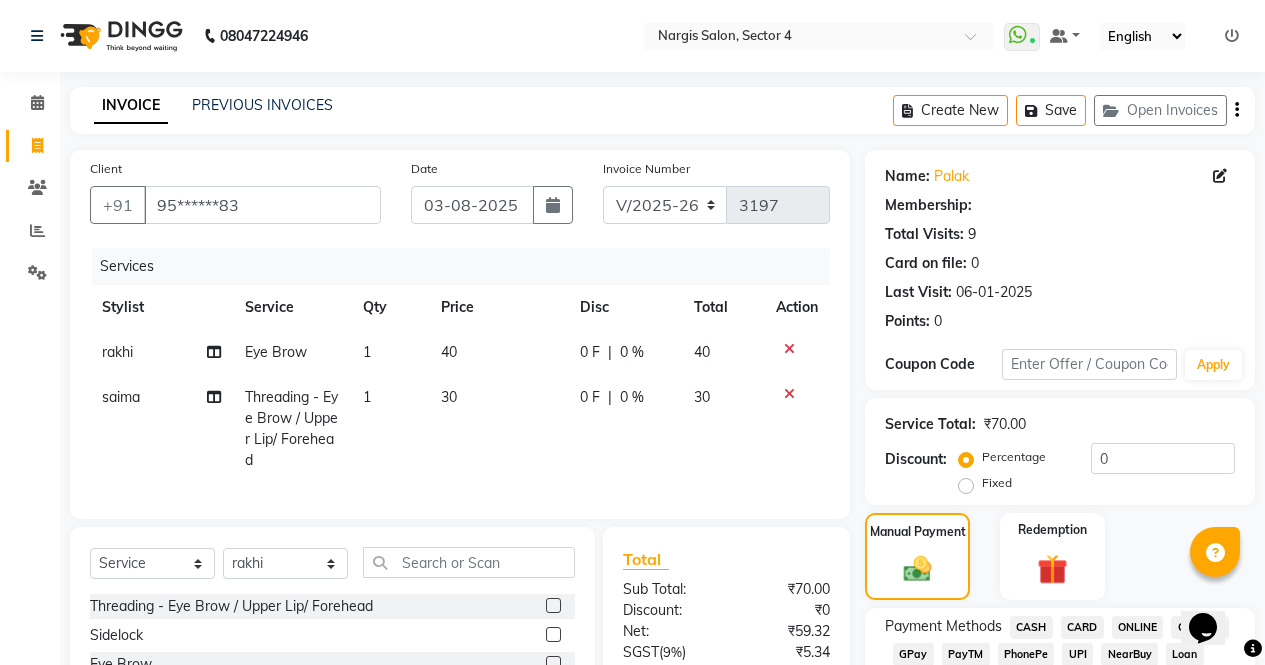 click on "ONLINE" 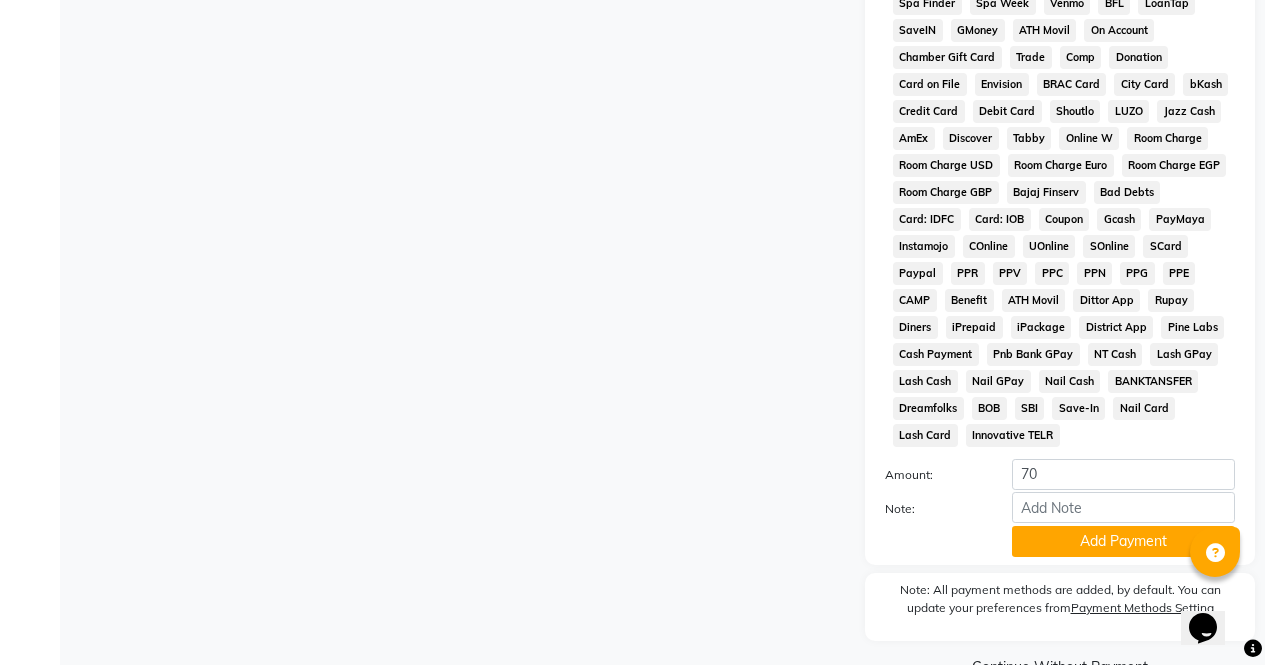 scroll, scrollTop: 914, scrollLeft: 0, axis: vertical 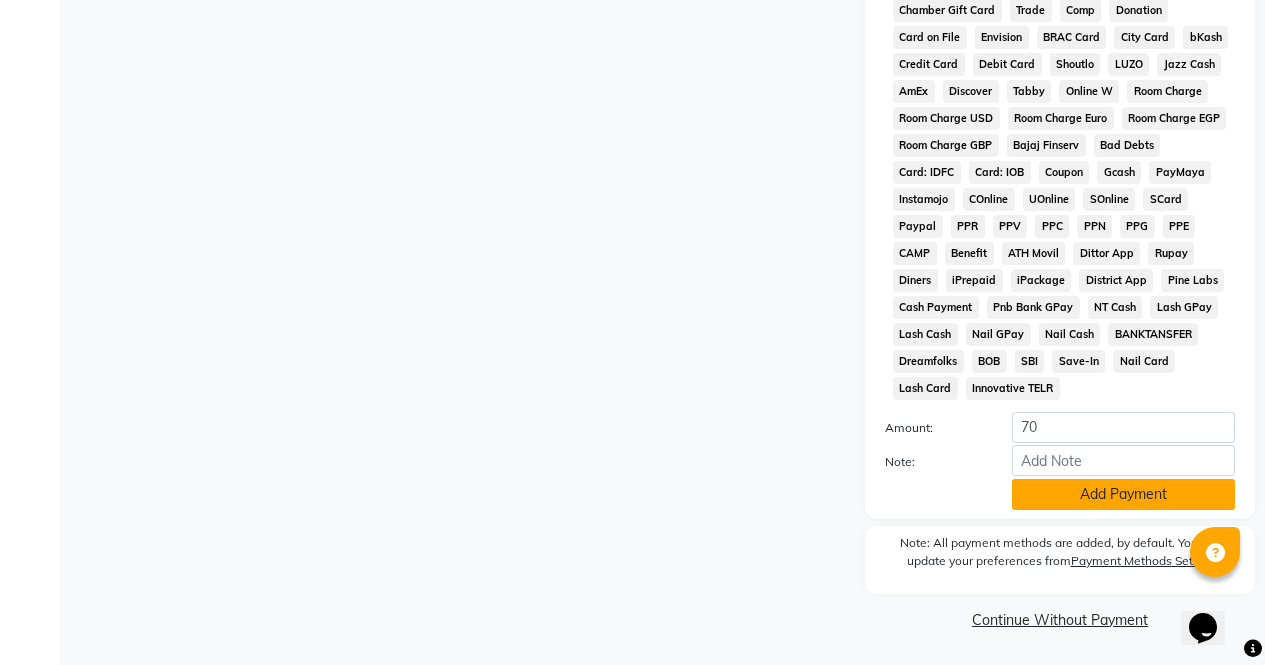 click on "Add Payment" 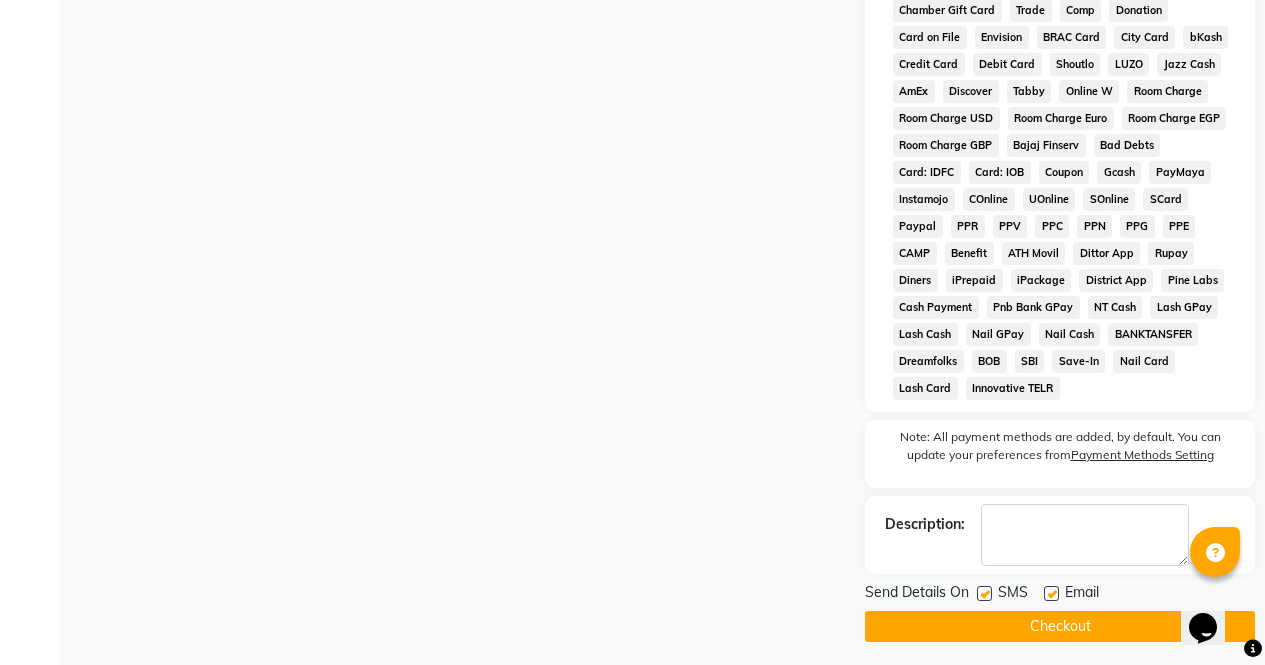 click on "Checkout" 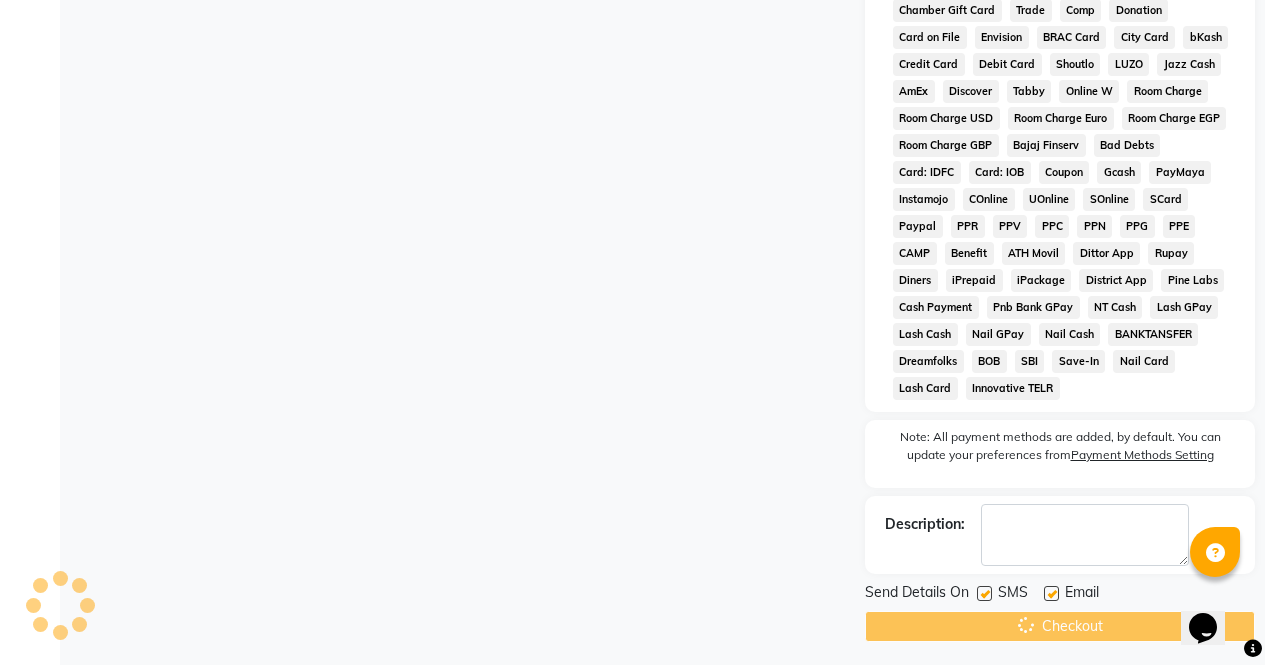 scroll, scrollTop: 0, scrollLeft: 0, axis: both 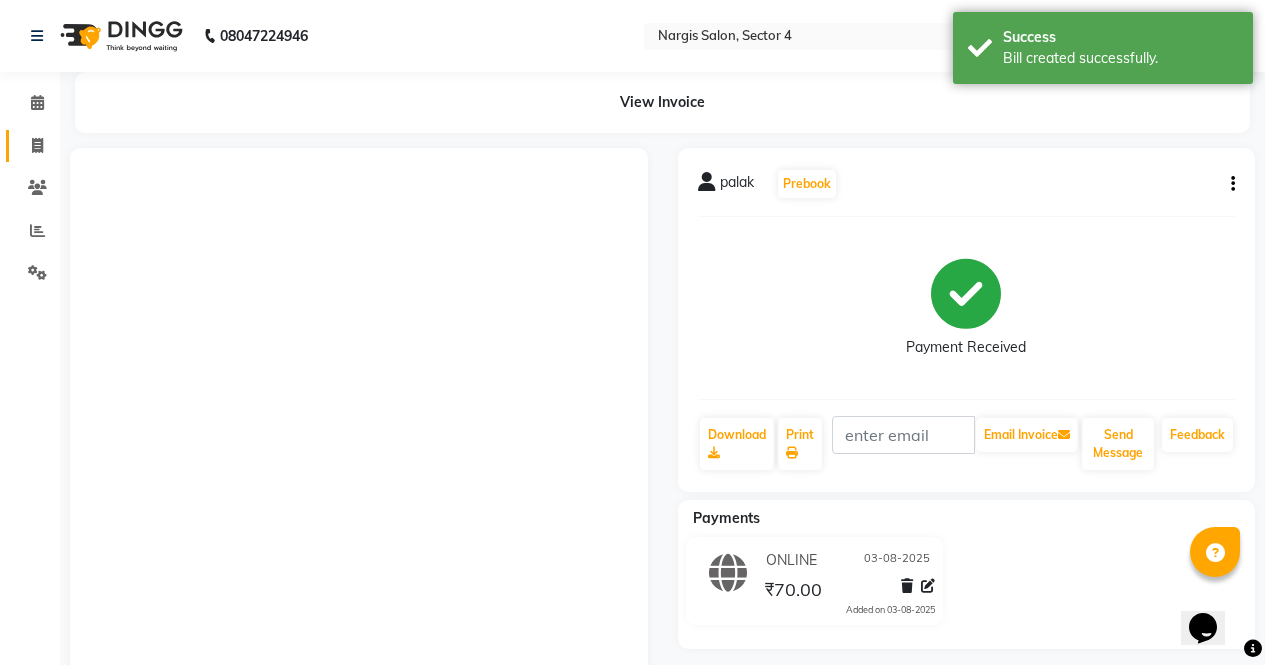 click 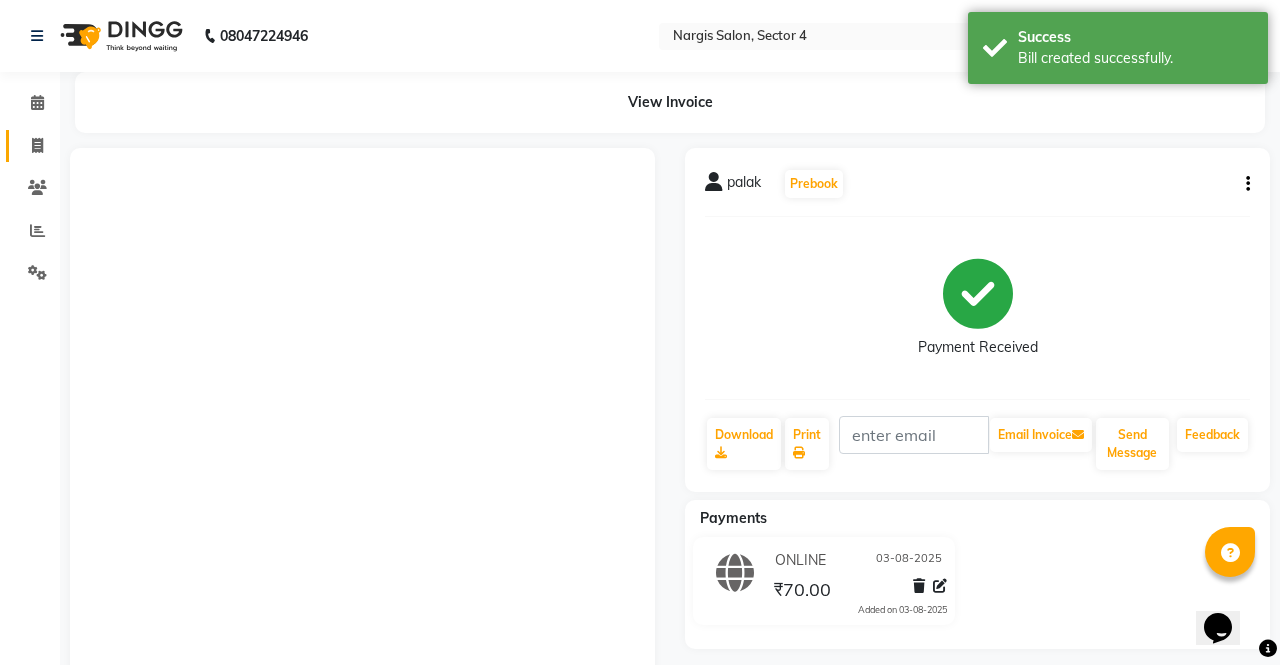 select on "4130" 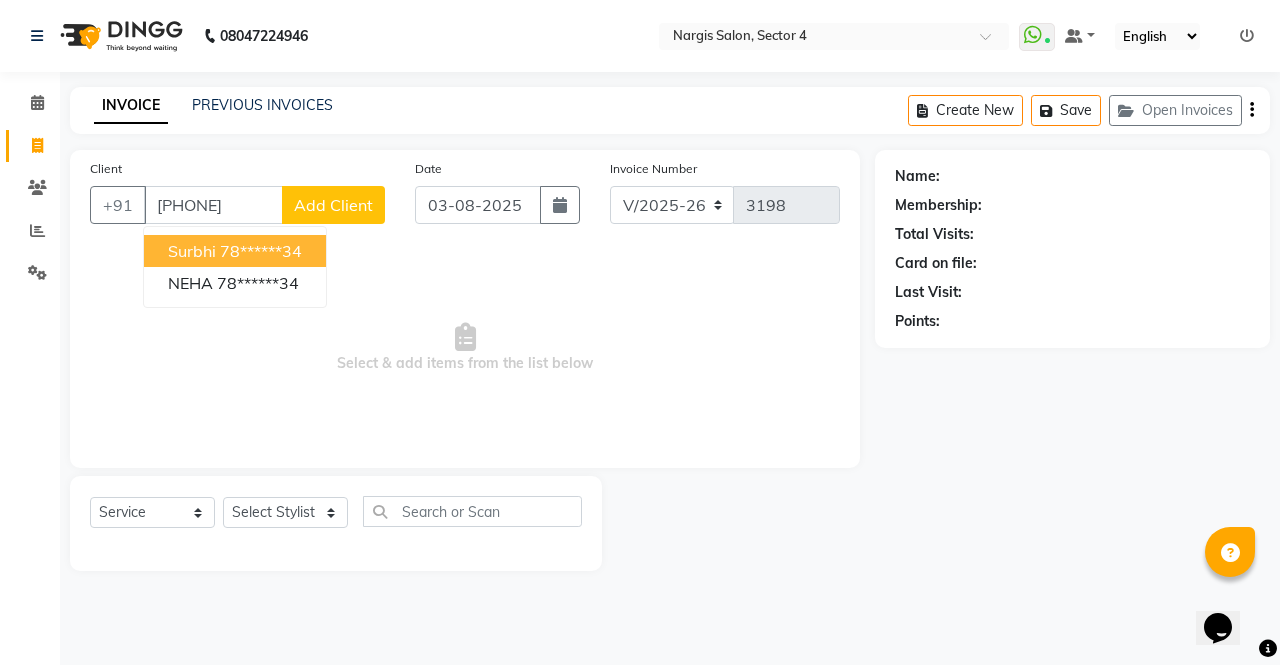 click on "78******34" at bounding box center [261, 251] 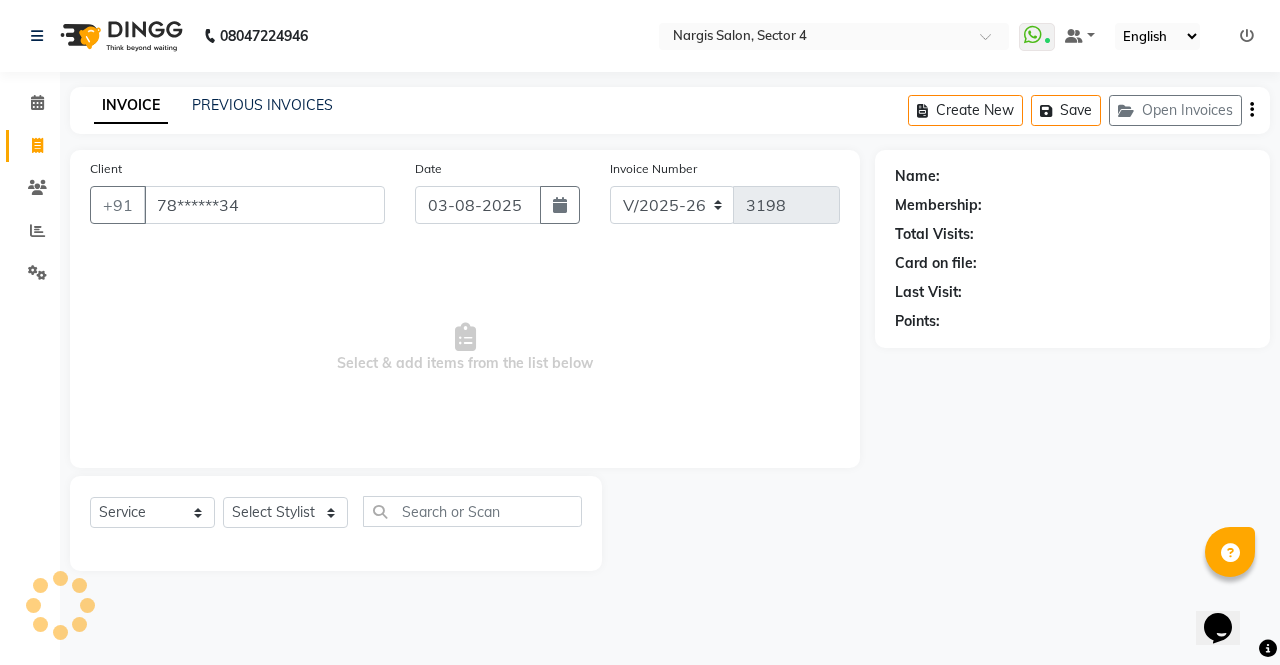 type on "78******34" 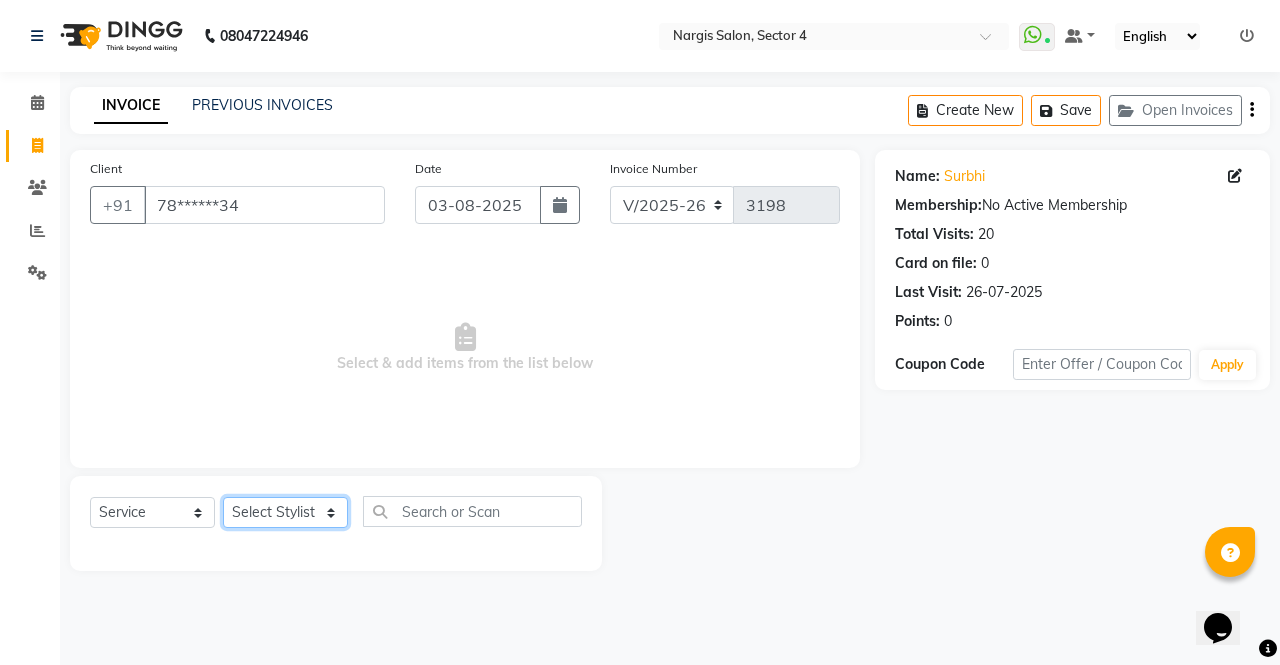 click on "Select Stylist ajeet anu armaan ashu Front Desk muskaan rakhi saima shivam soni sunil yashoda" 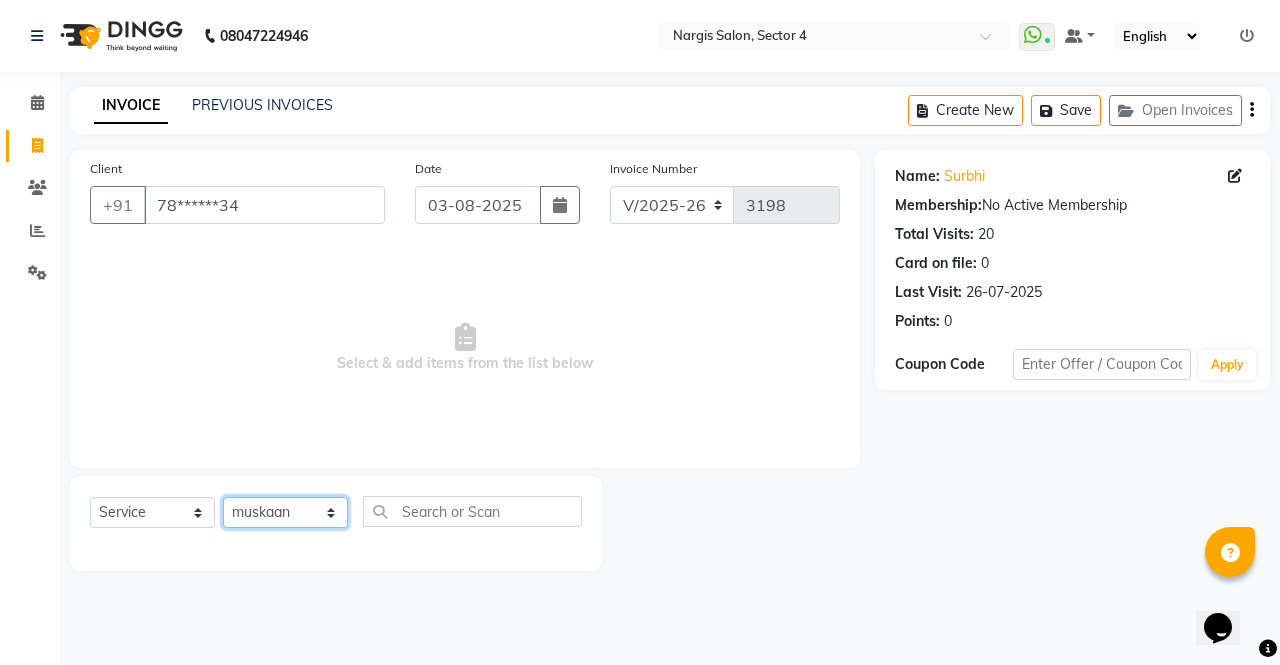 click on "Select Stylist ajeet anu armaan ashu Front Desk muskaan rakhi saima shivam soni sunil yashoda" 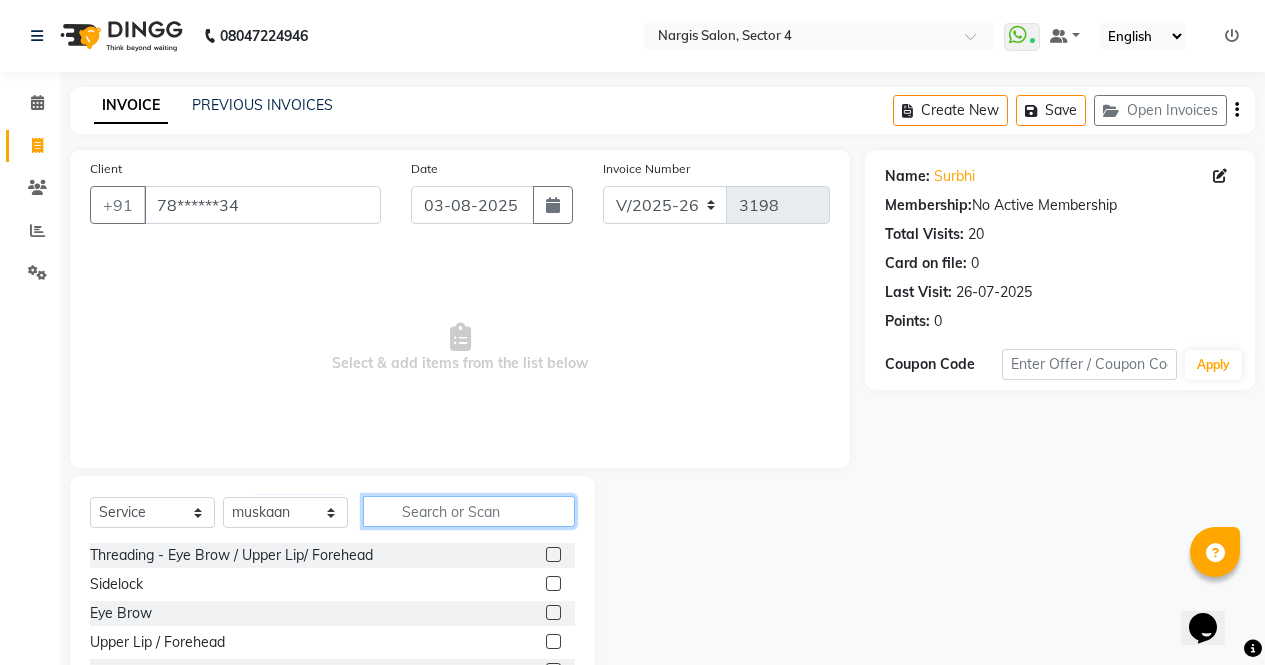 click 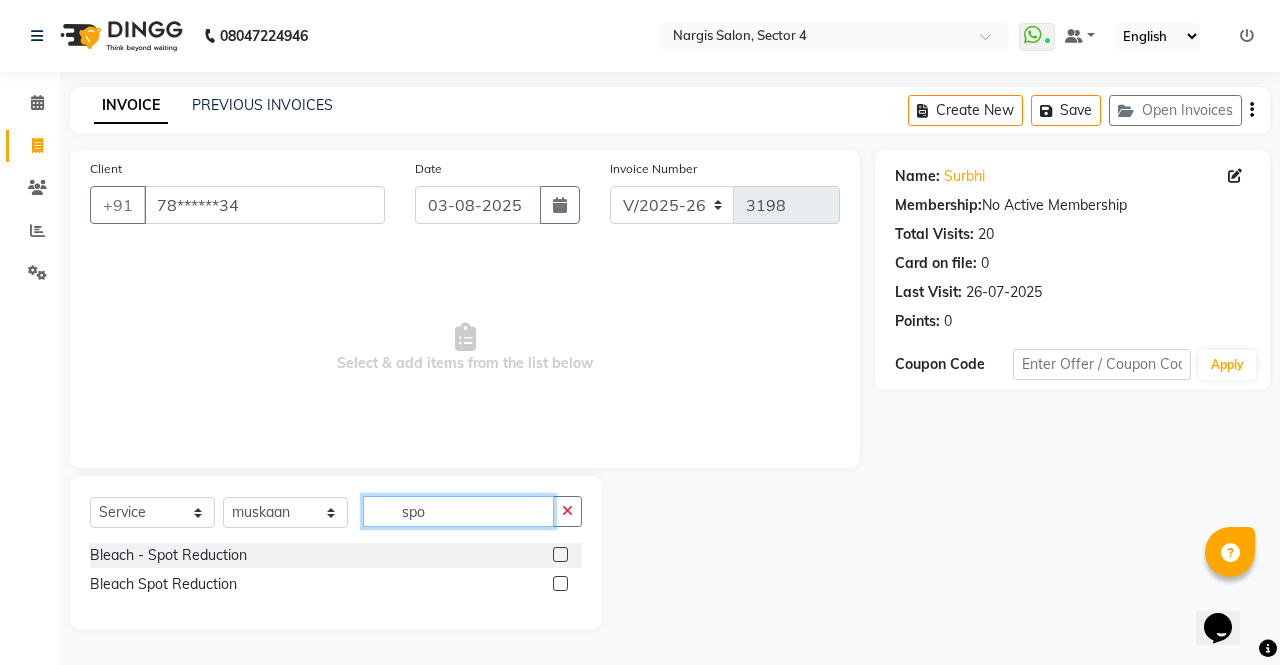 type on "spo" 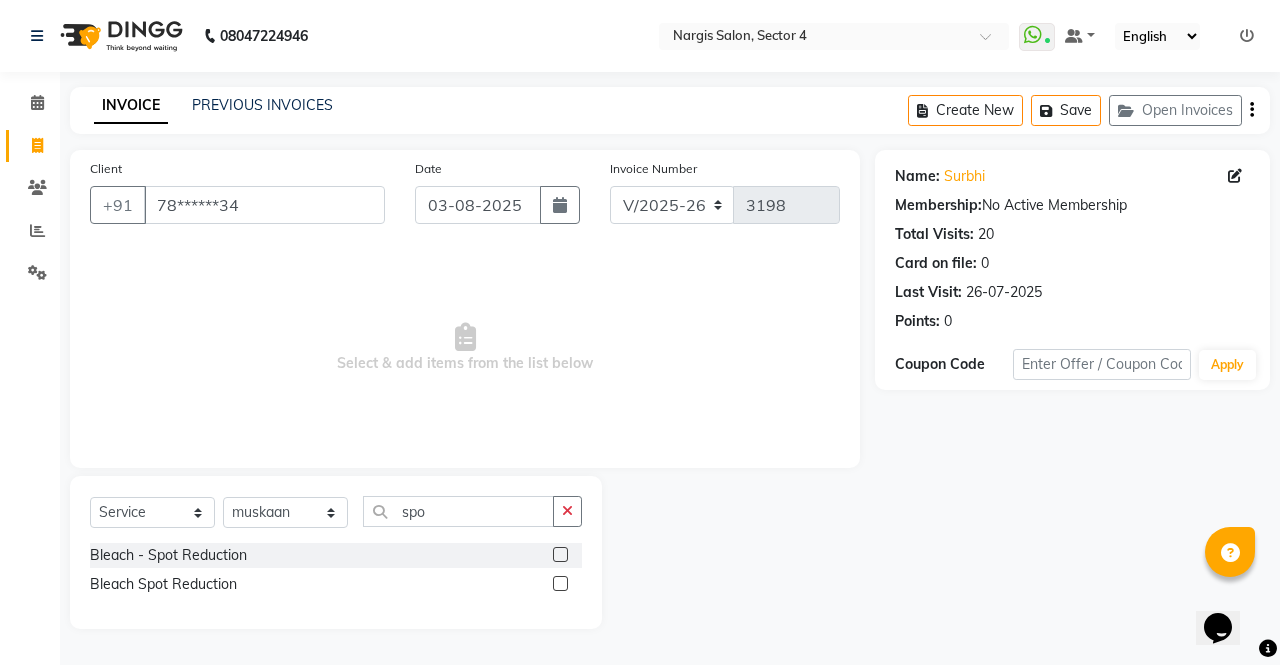 click 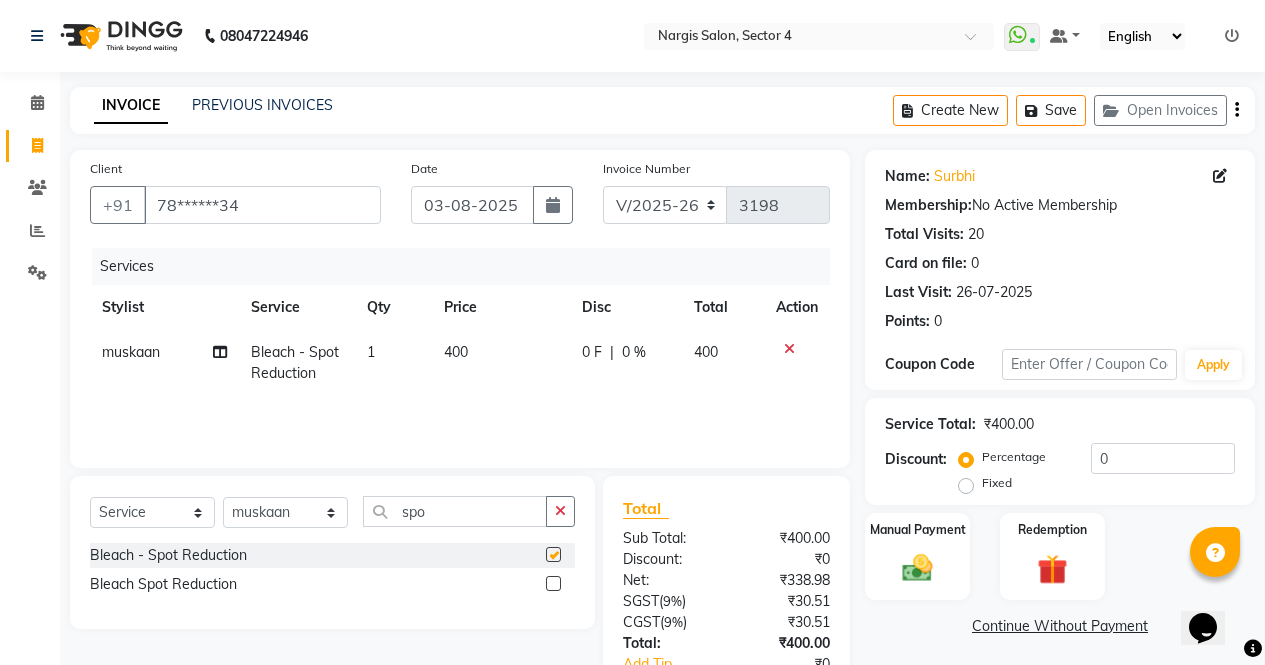 scroll, scrollTop: 135, scrollLeft: 0, axis: vertical 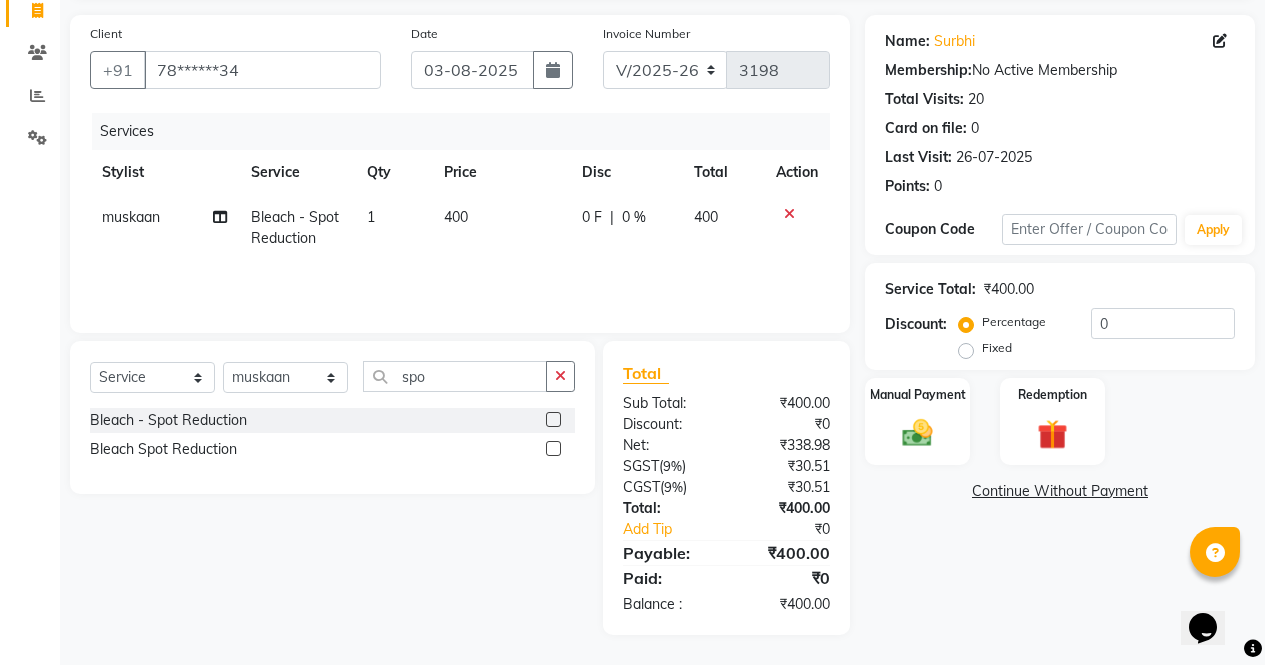 checkbox on "false" 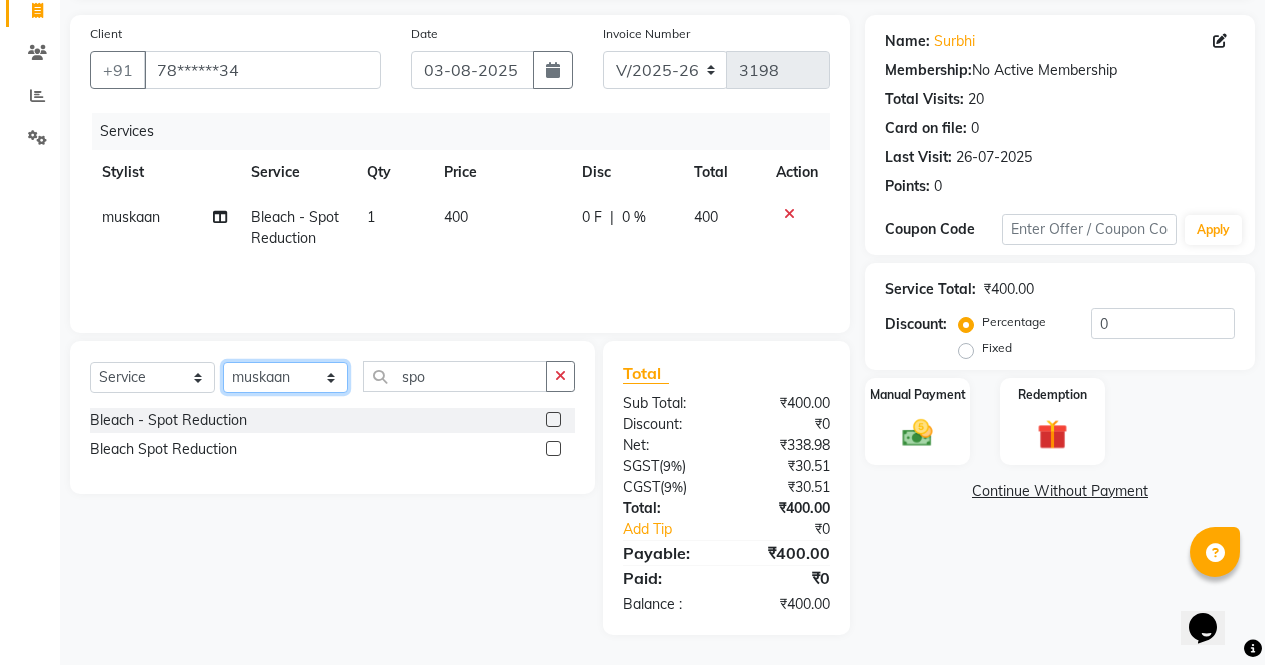 click on "Select Stylist ajeet anu armaan ashu Front Desk muskaan rakhi saima shivam soni sunil yashoda" 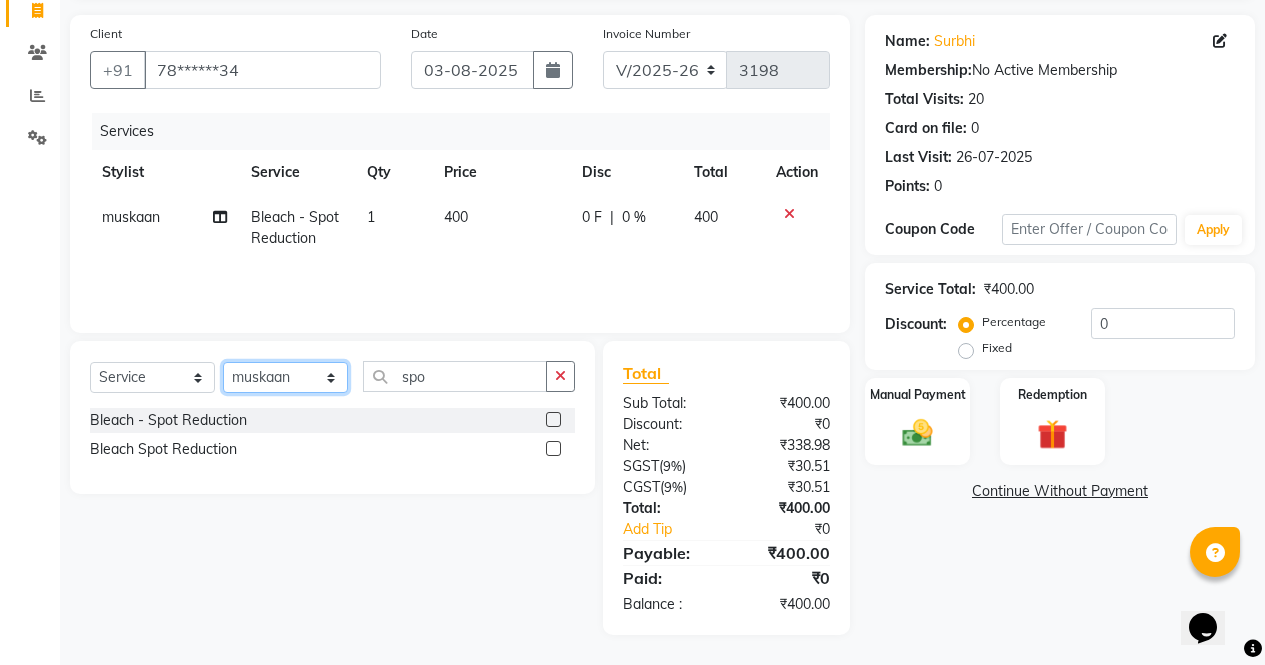 select on "29276" 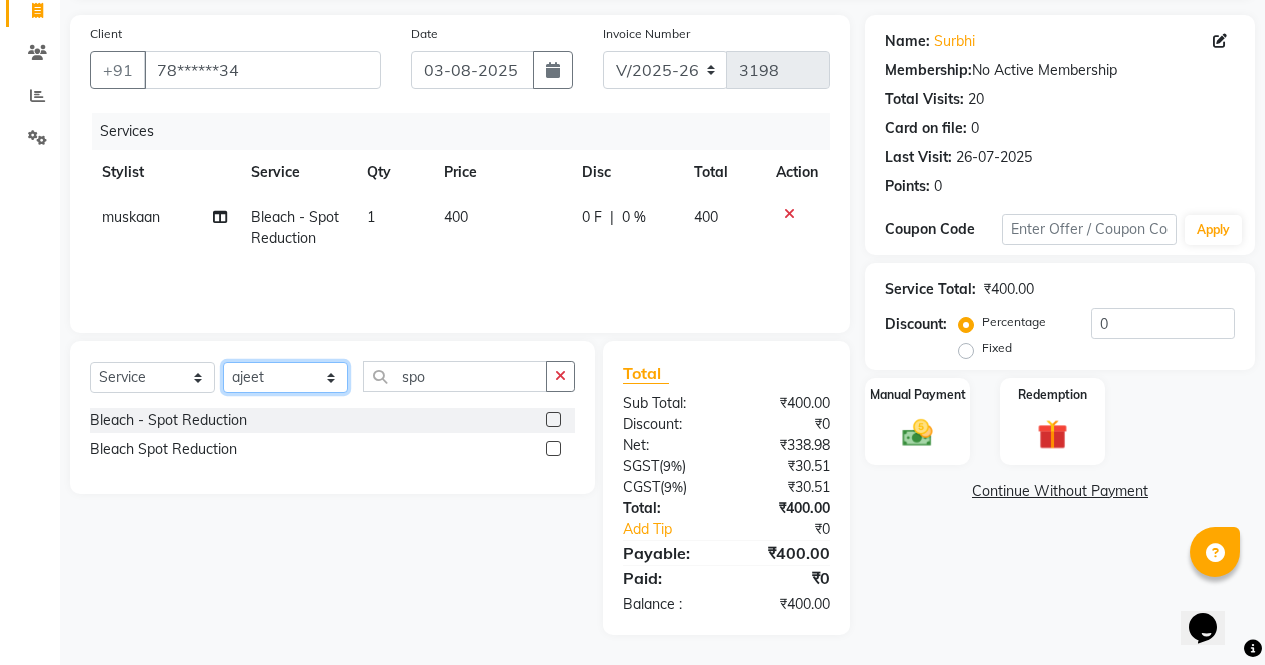 click on "Select Stylist ajeet anu armaan ashu Front Desk muskaan rakhi saima shivam soni sunil yashoda" 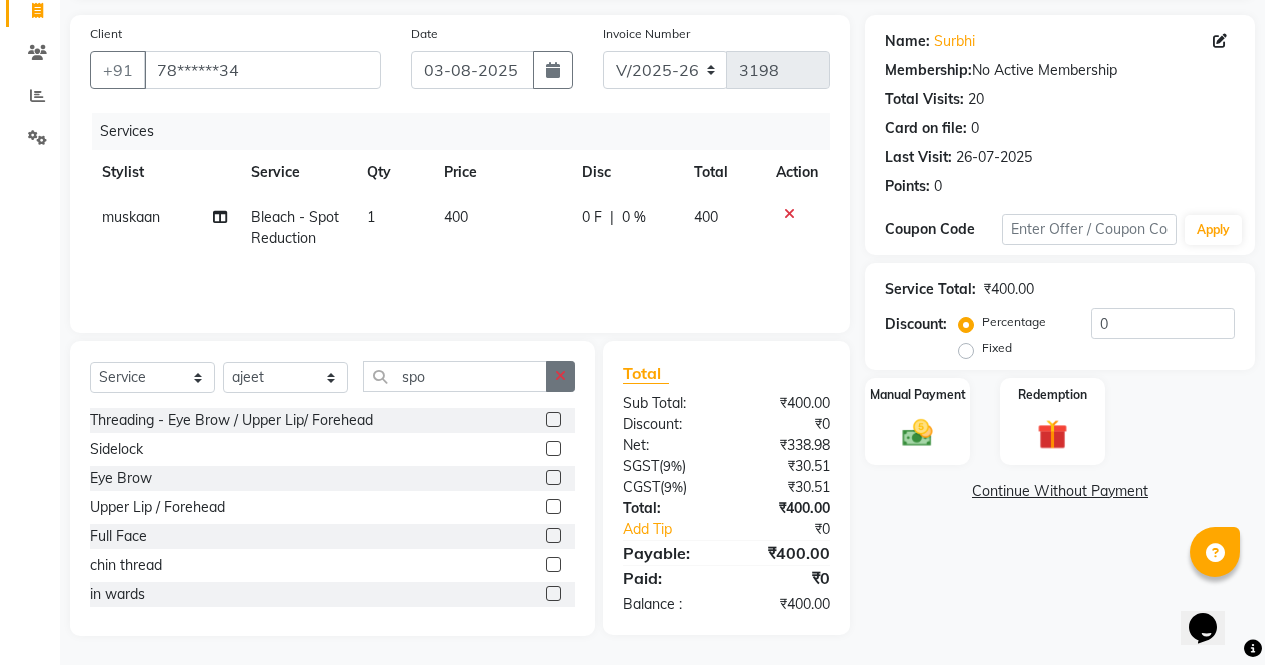click 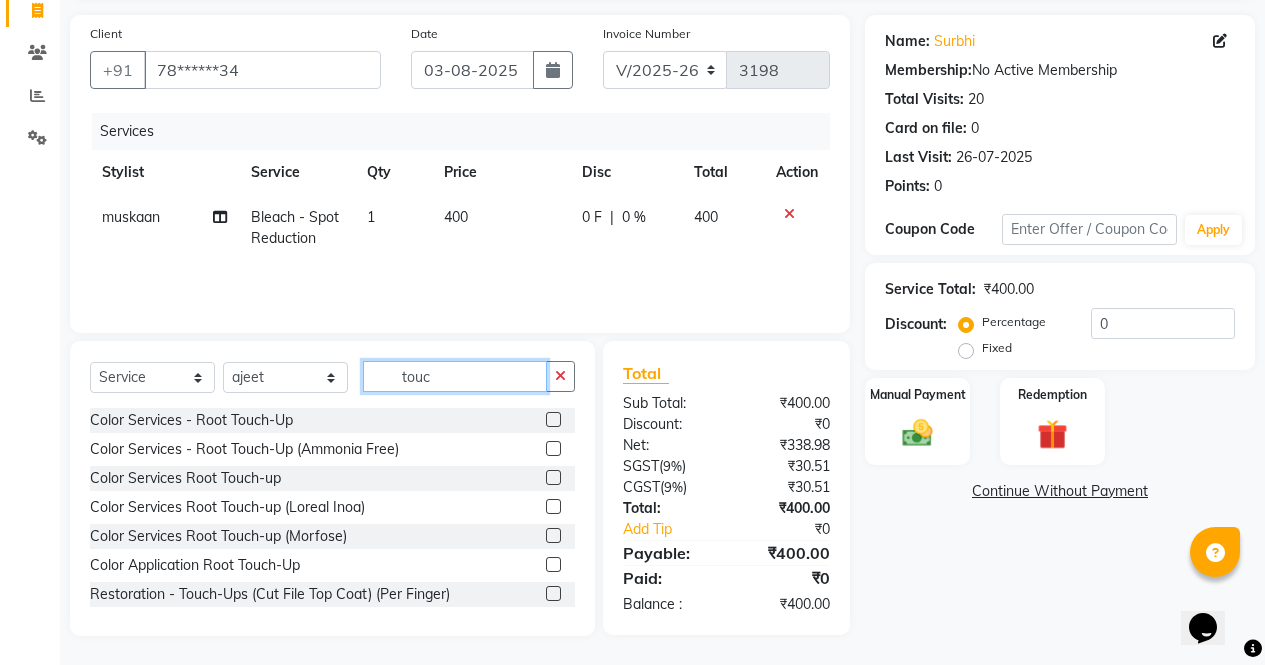 type on "touc" 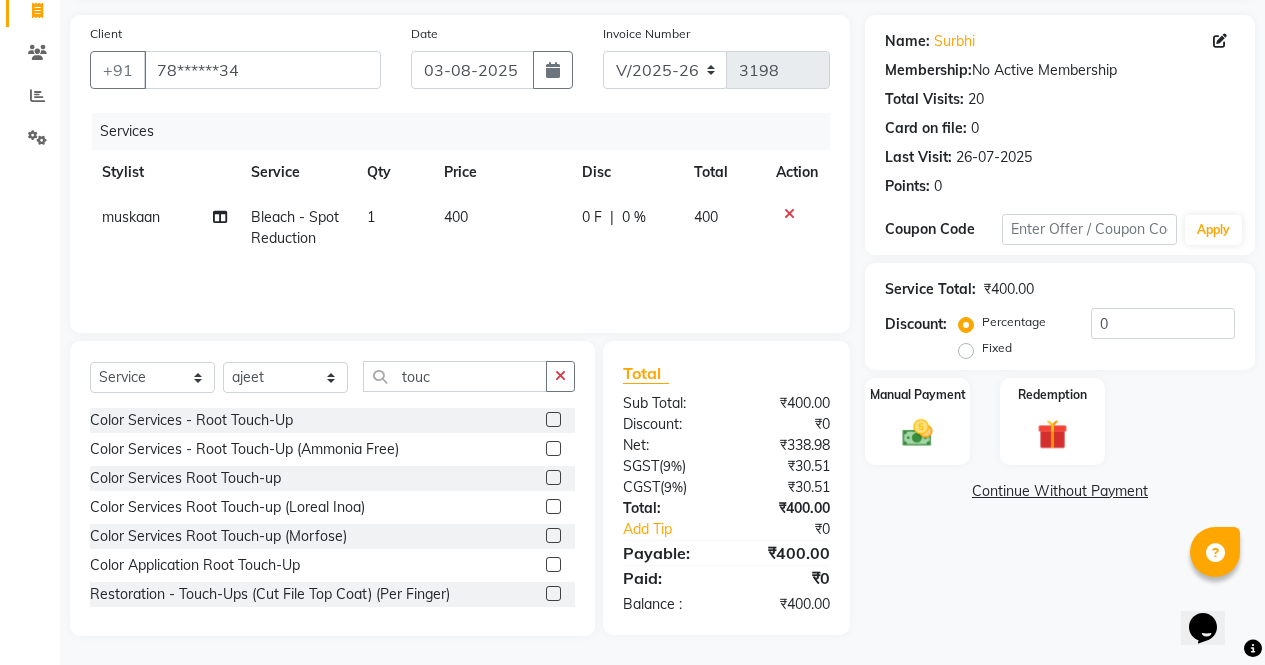 click 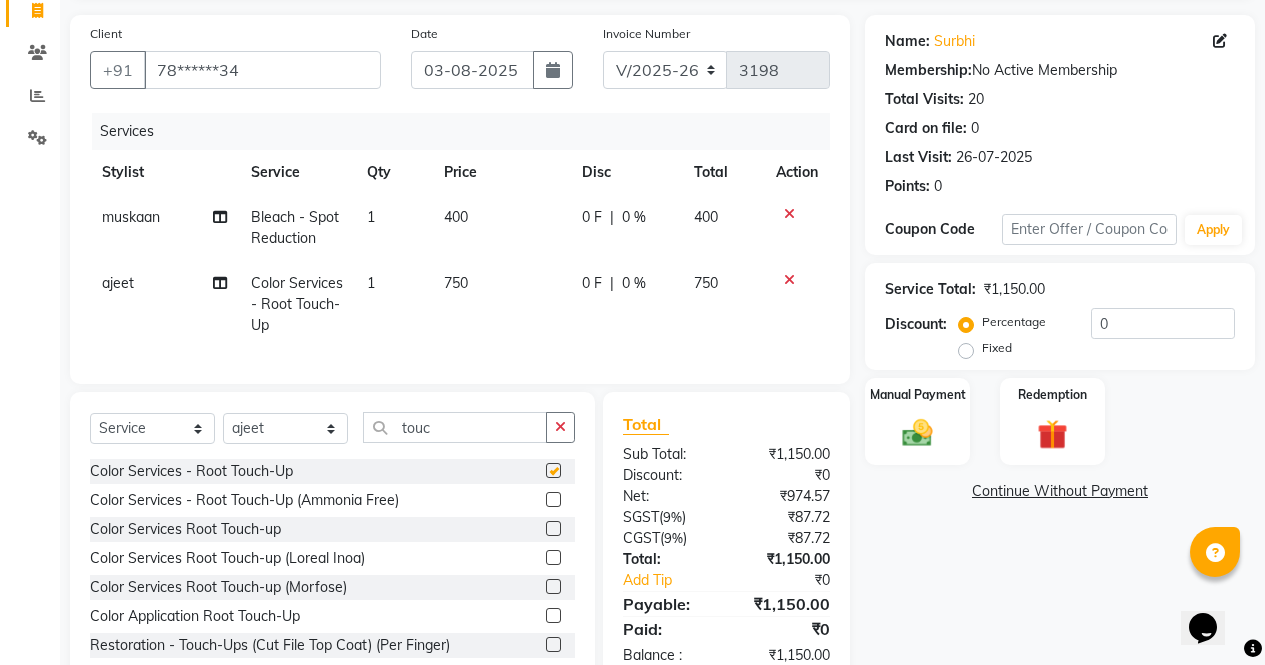 scroll, scrollTop: 202, scrollLeft: 0, axis: vertical 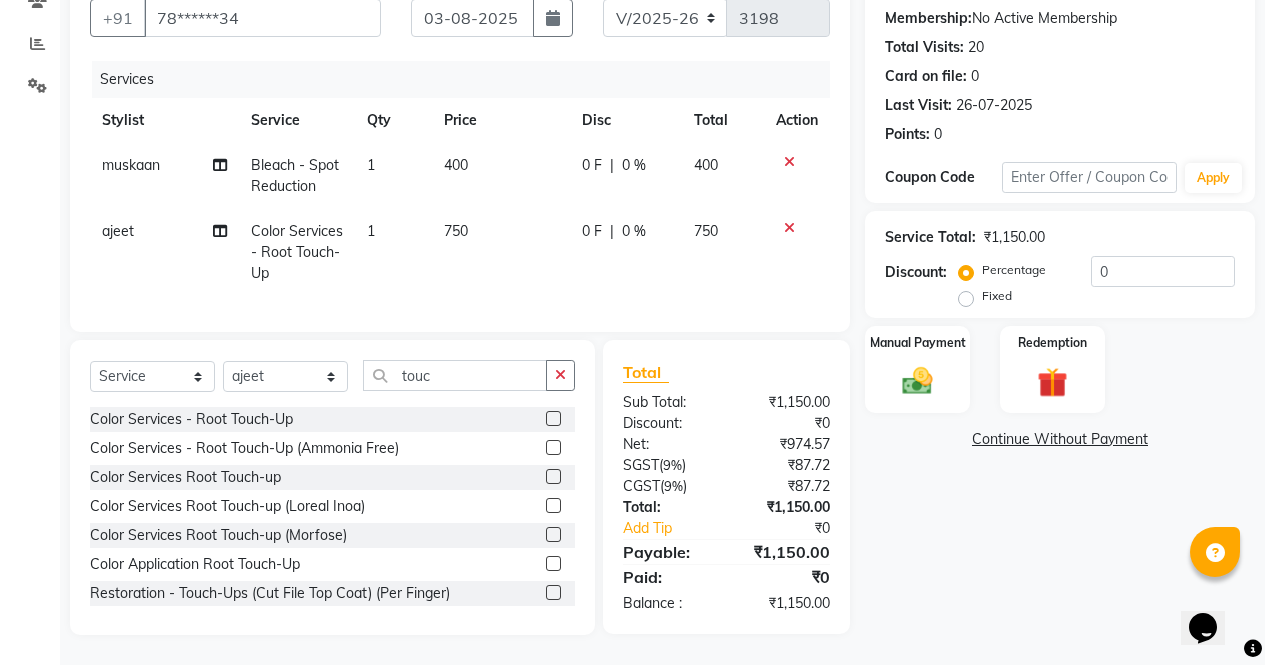 checkbox on "false" 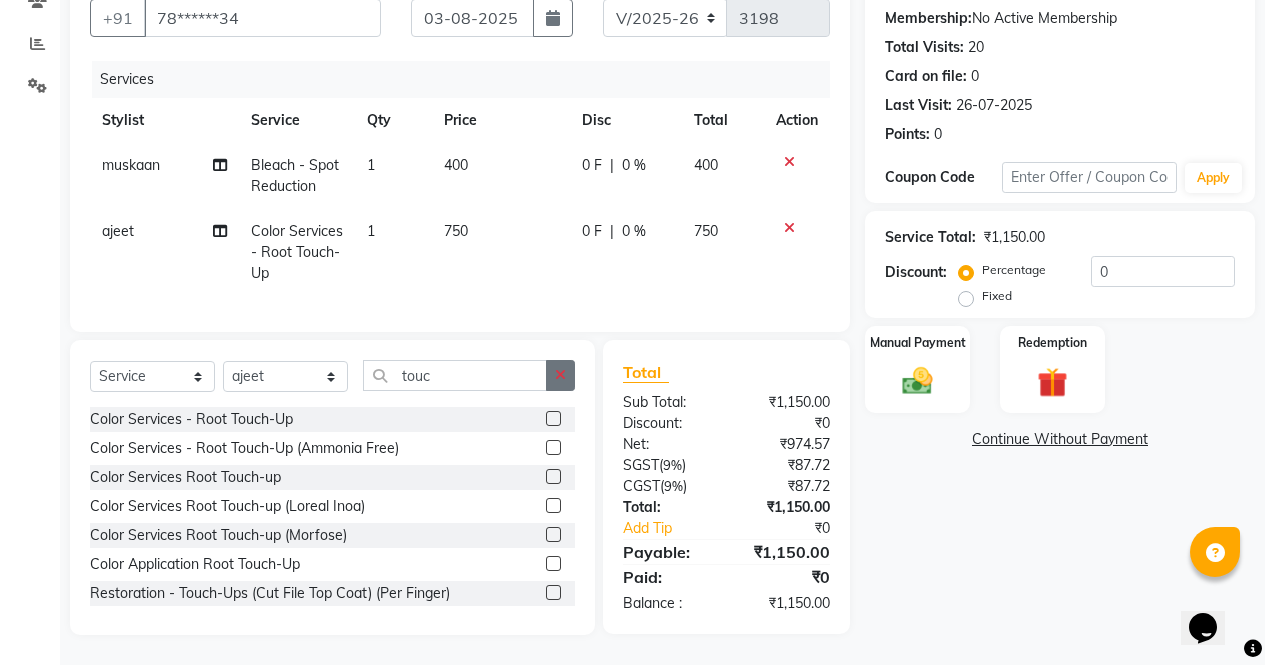 click 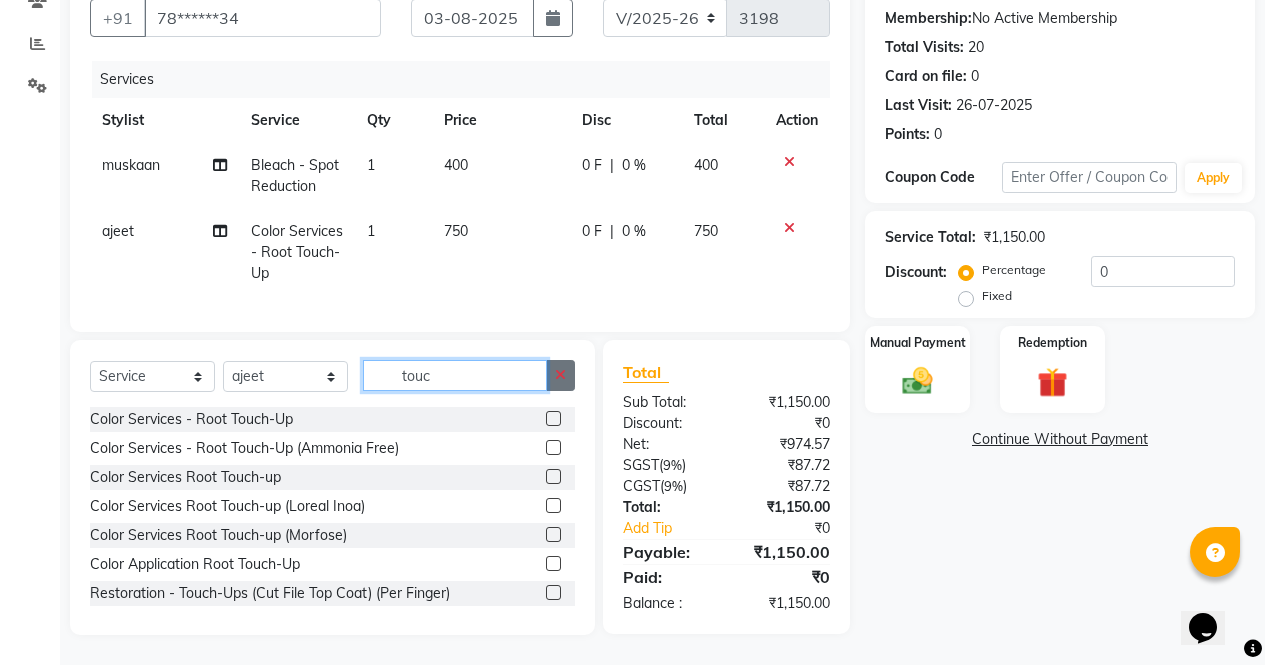 type 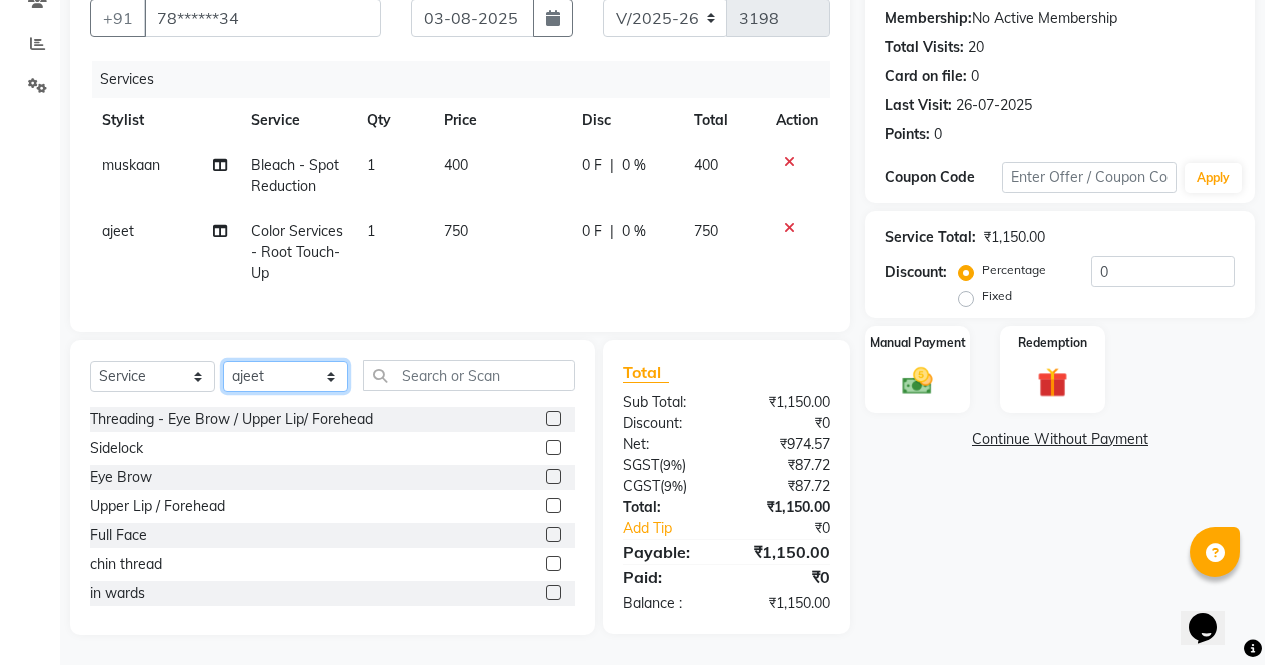 click on "Select Stylist ajeet anu armaan ashu Front Desk muskaan rakhi saima shivam soni sunil yashoda" 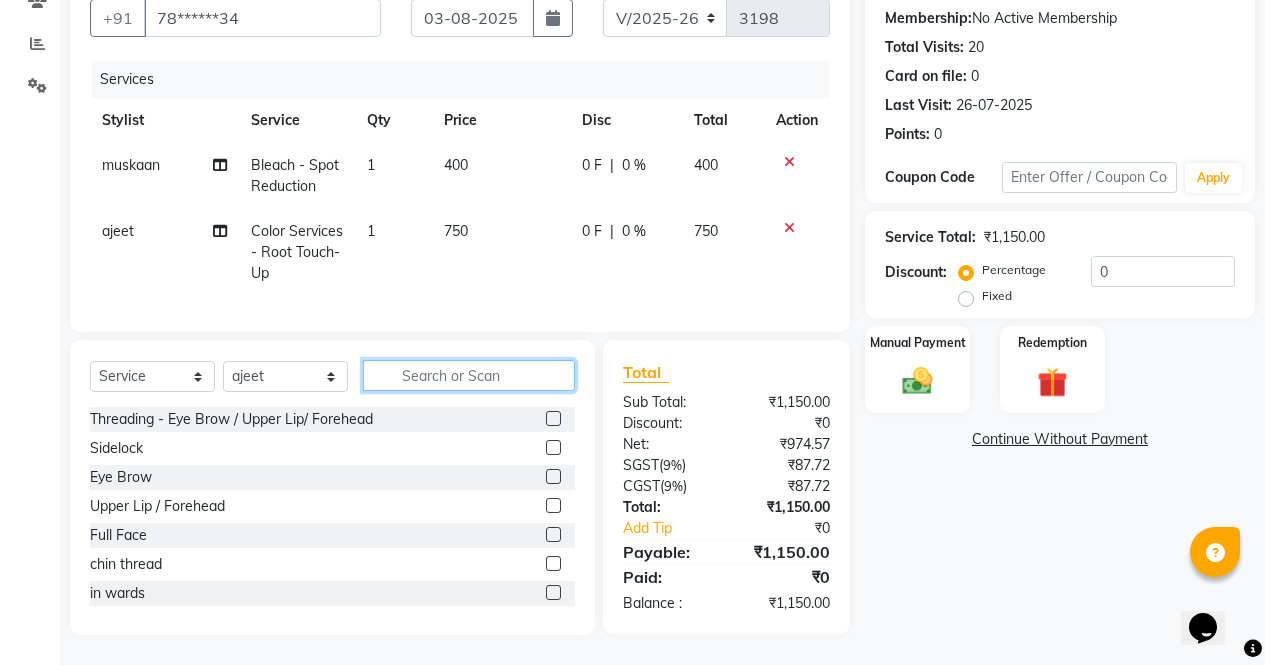 click 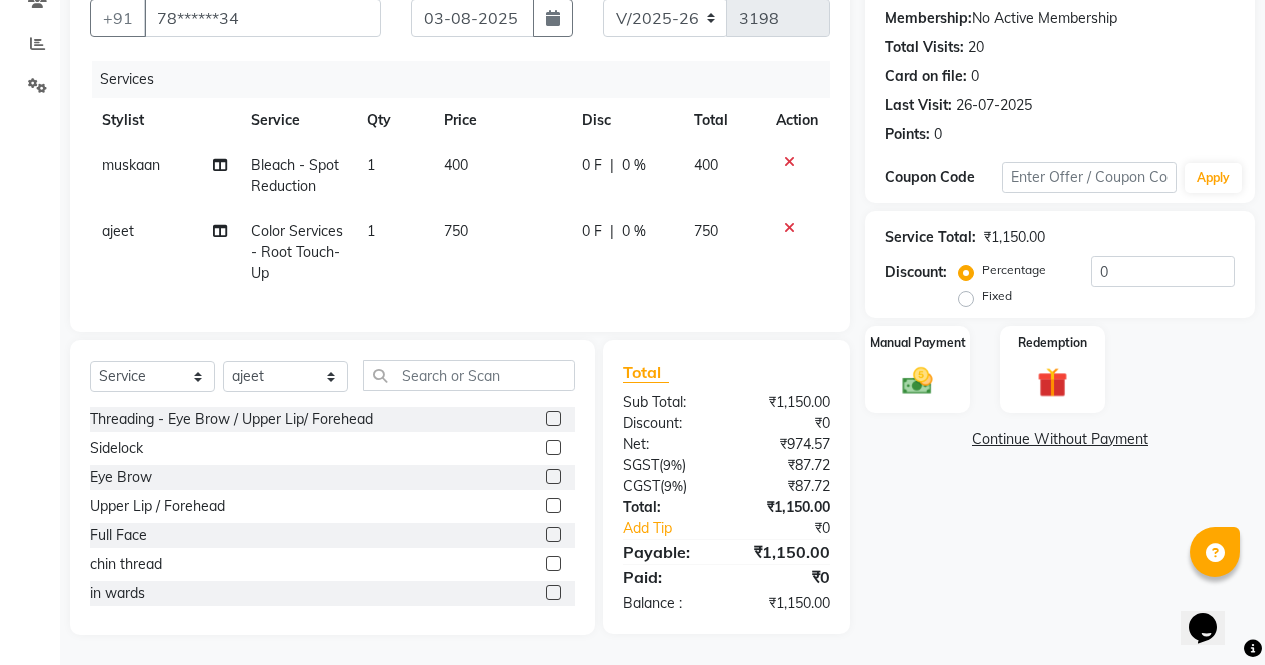 click 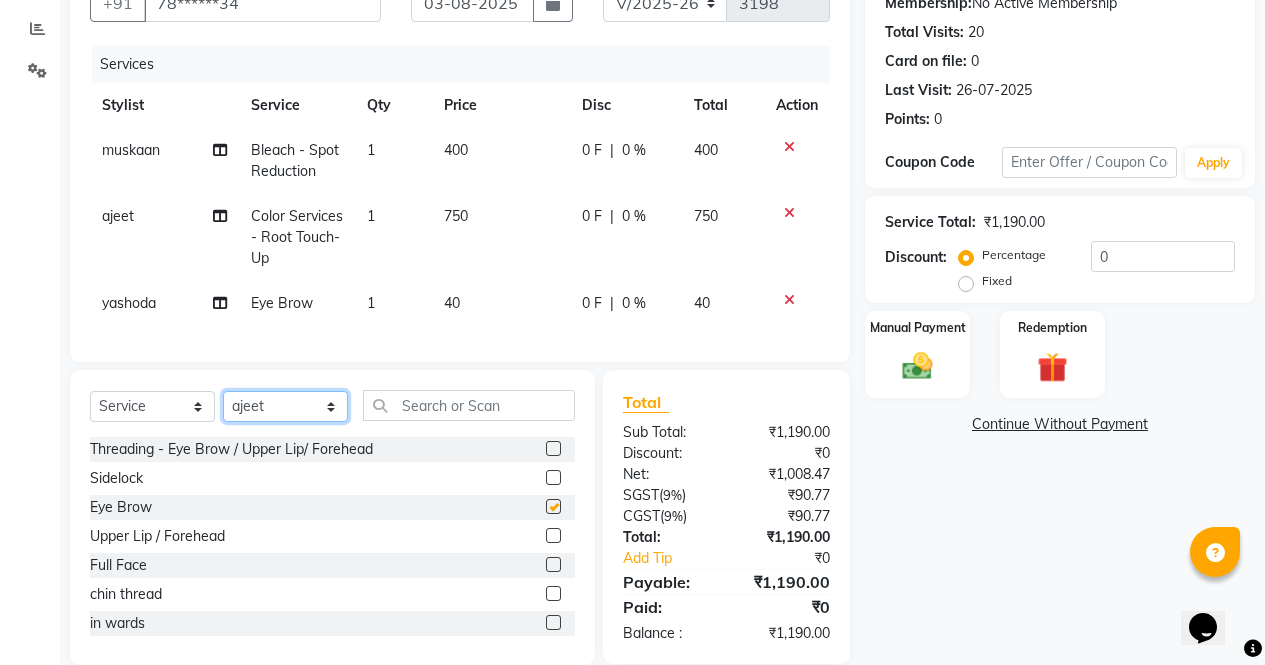 click on "Select Stylist ajeet anu armaan ashu Front Desk muskaan rakhi saima shivam soni sunil yashoda" 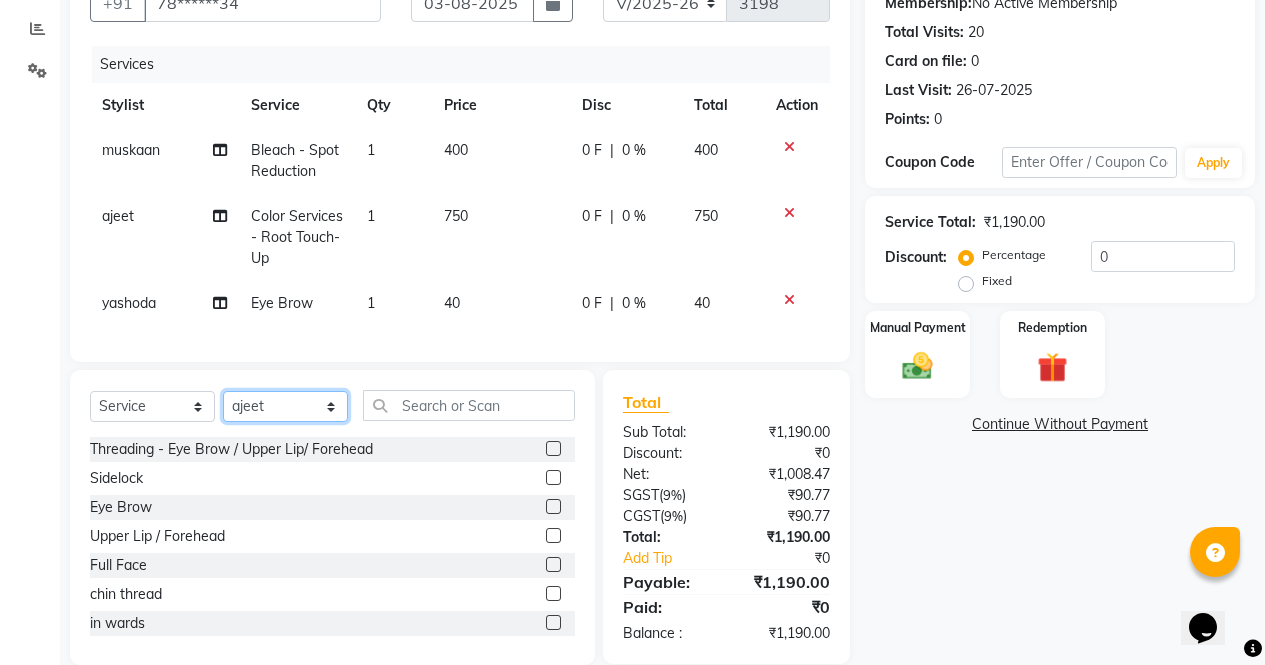 checkbox on "false" 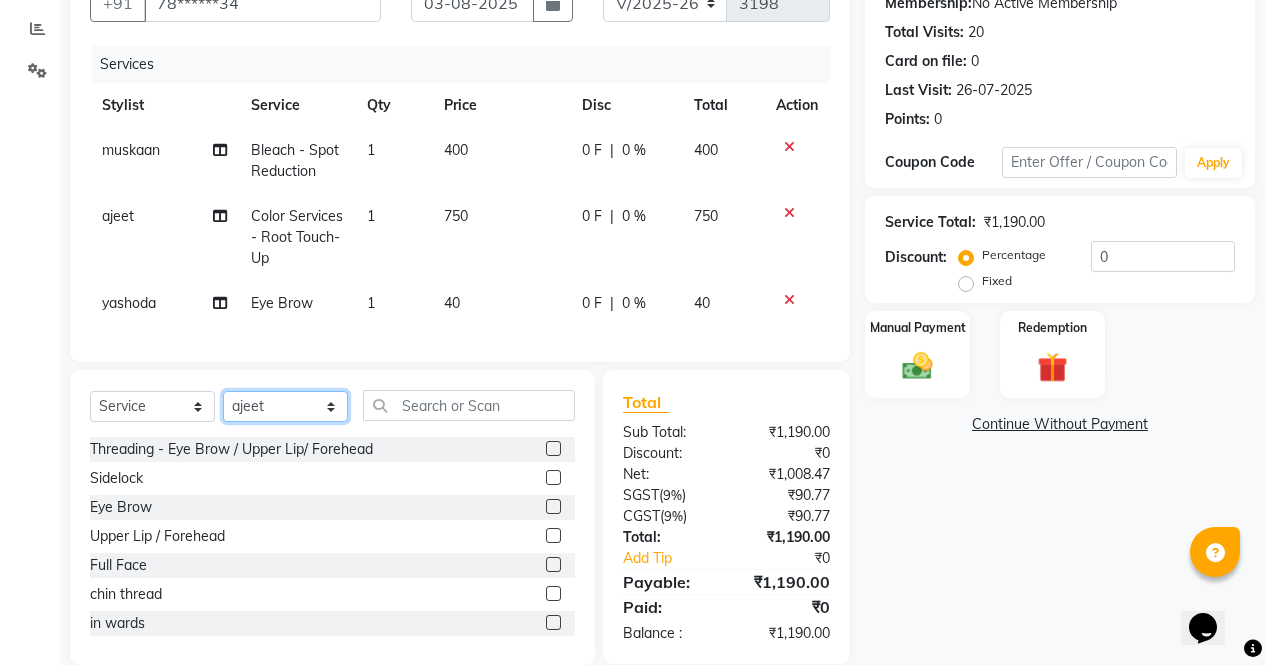 click on "Select Stylist ajeet anu armaan ashu Front Desk muskaan rakhi saima shivam soni sunil yashoda" 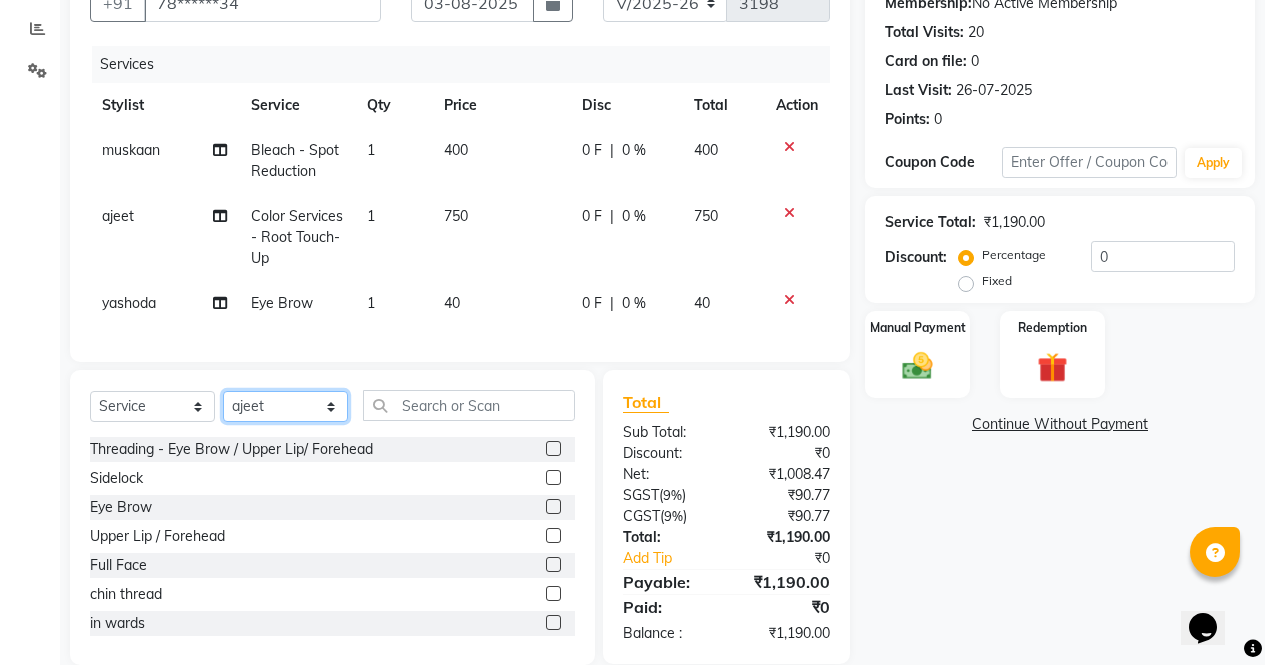 click on "Select Stylist ajeet anu armaan ashu Front Desk muskaan rakhi saima shivam soni sunil yashoda" 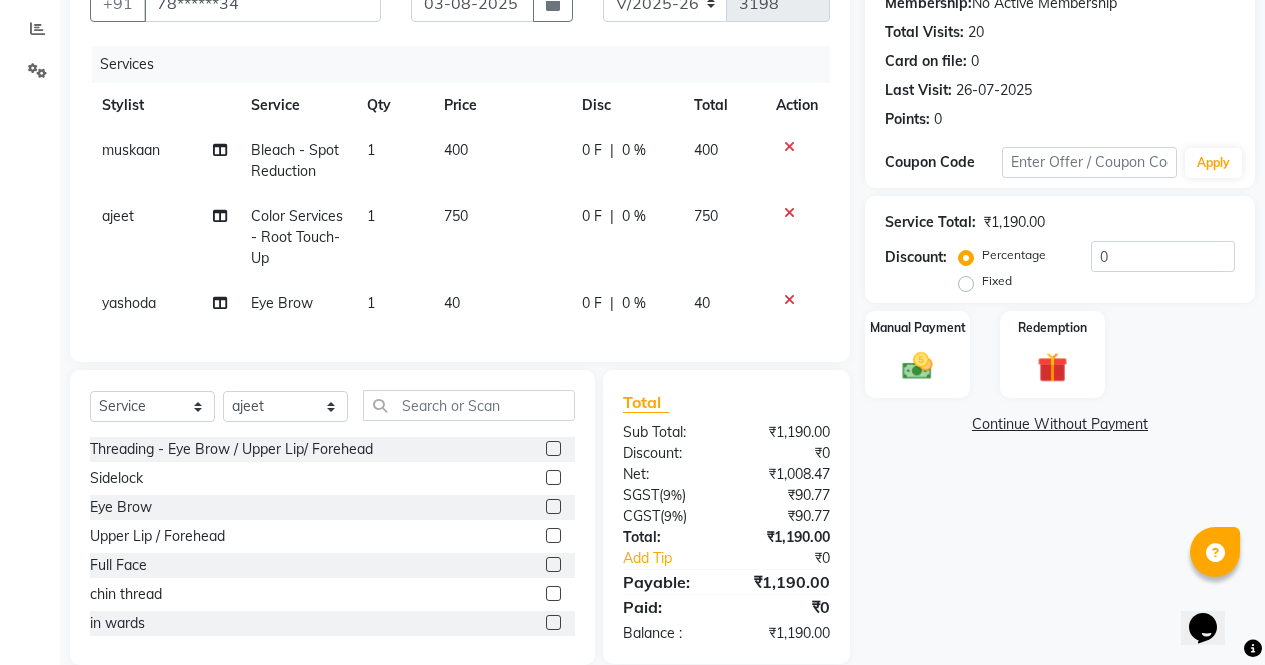 click 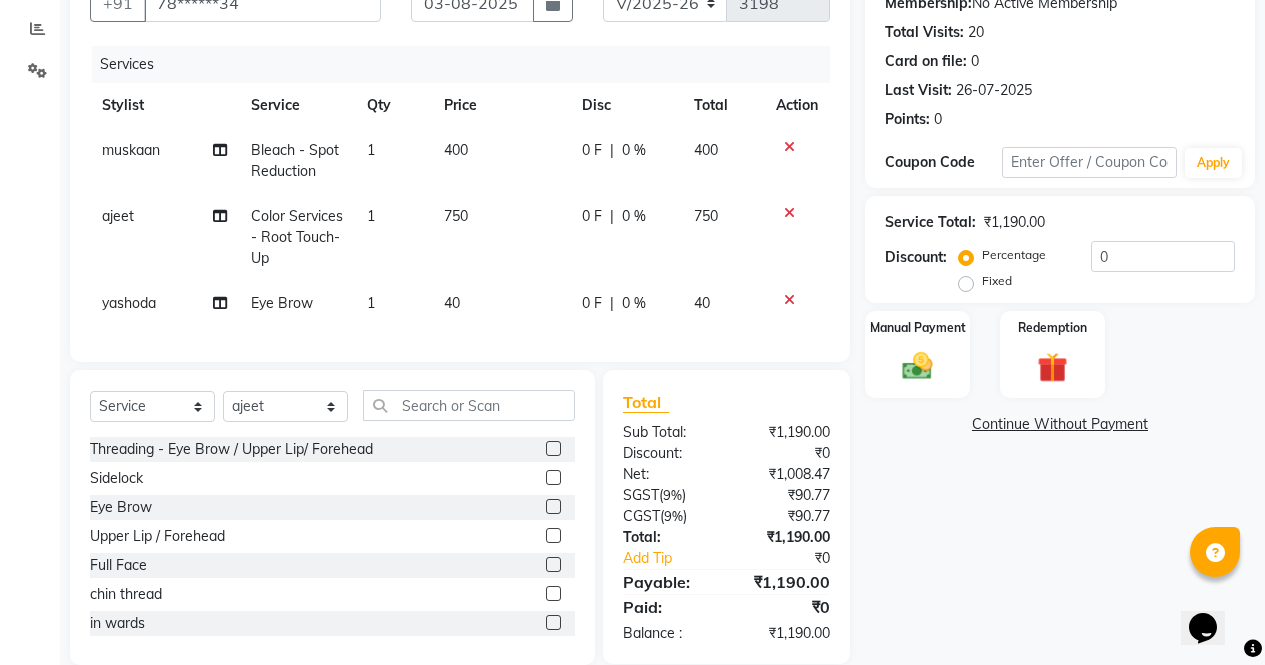 click at bounding box center [552, 449] 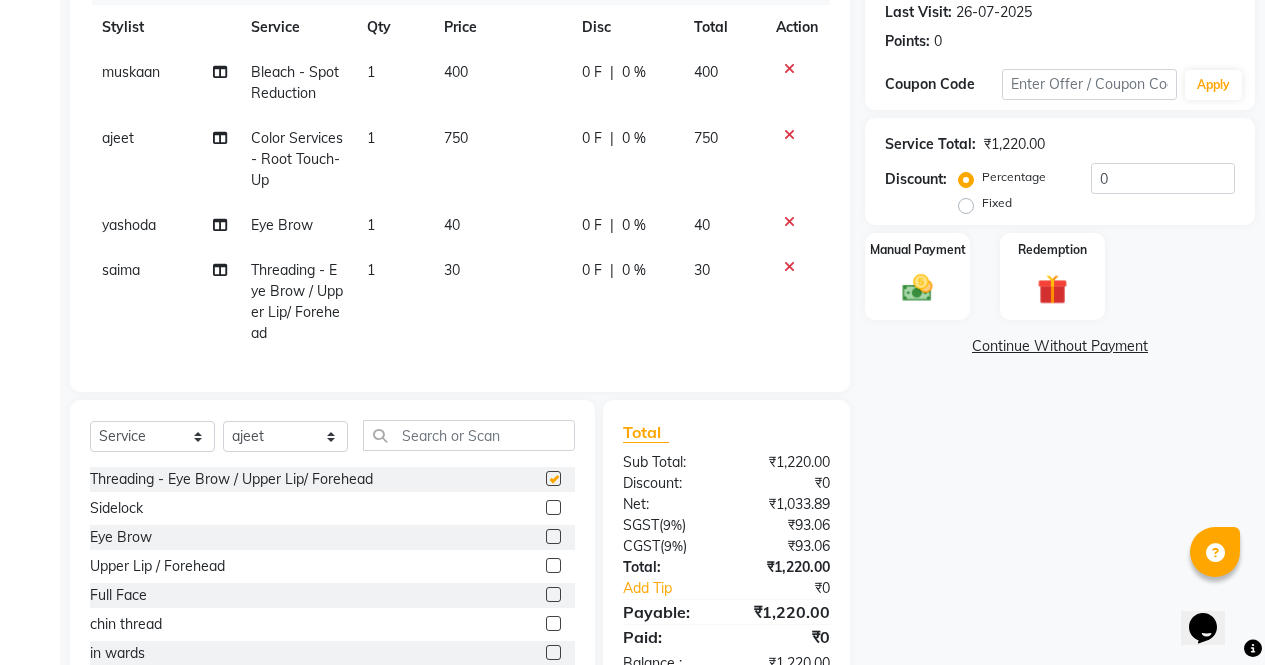 checkbox on "false" 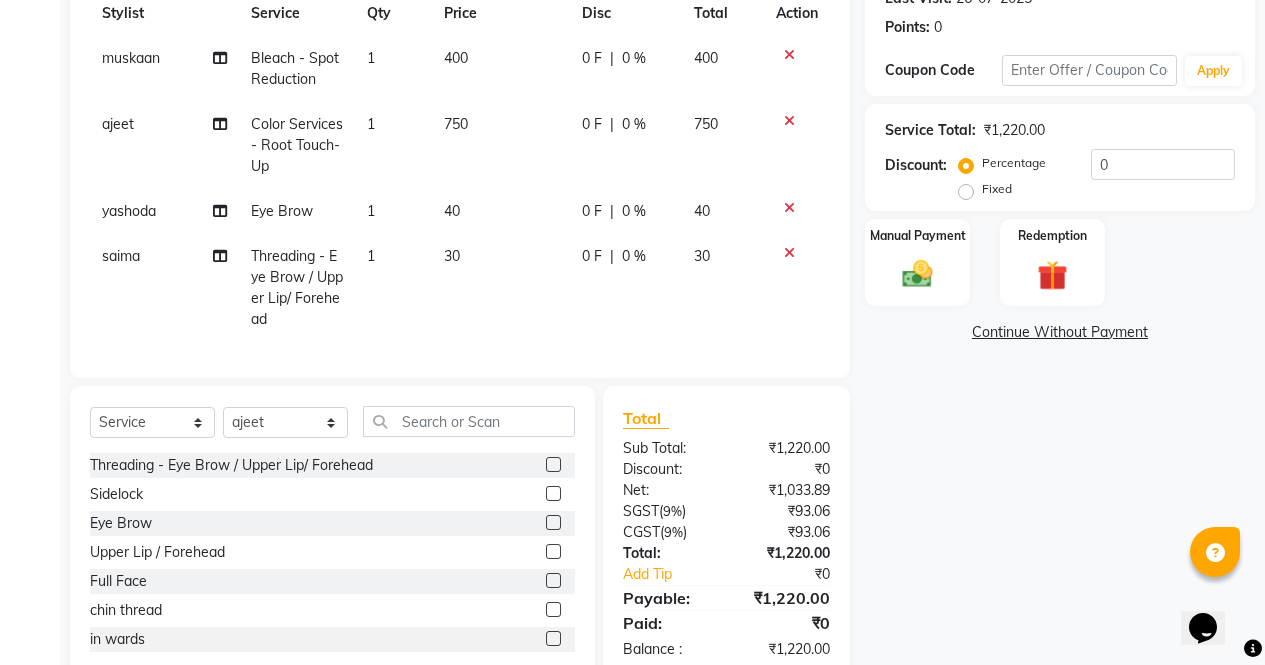 scroll, scrollTop: 355, scrollLeft: 0, axis: vertical 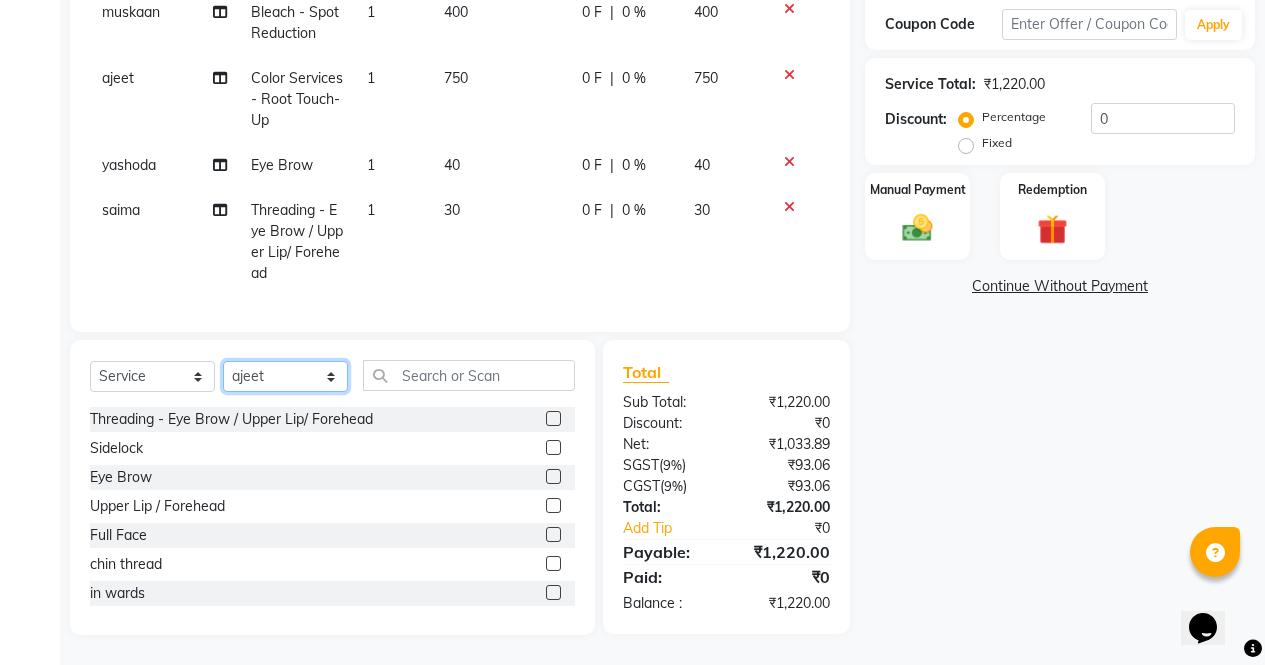 click on "Select Stylist ajeet anu armaan ashu Front Desk muskaan rakhi saima shivam soni sunil yashoda" 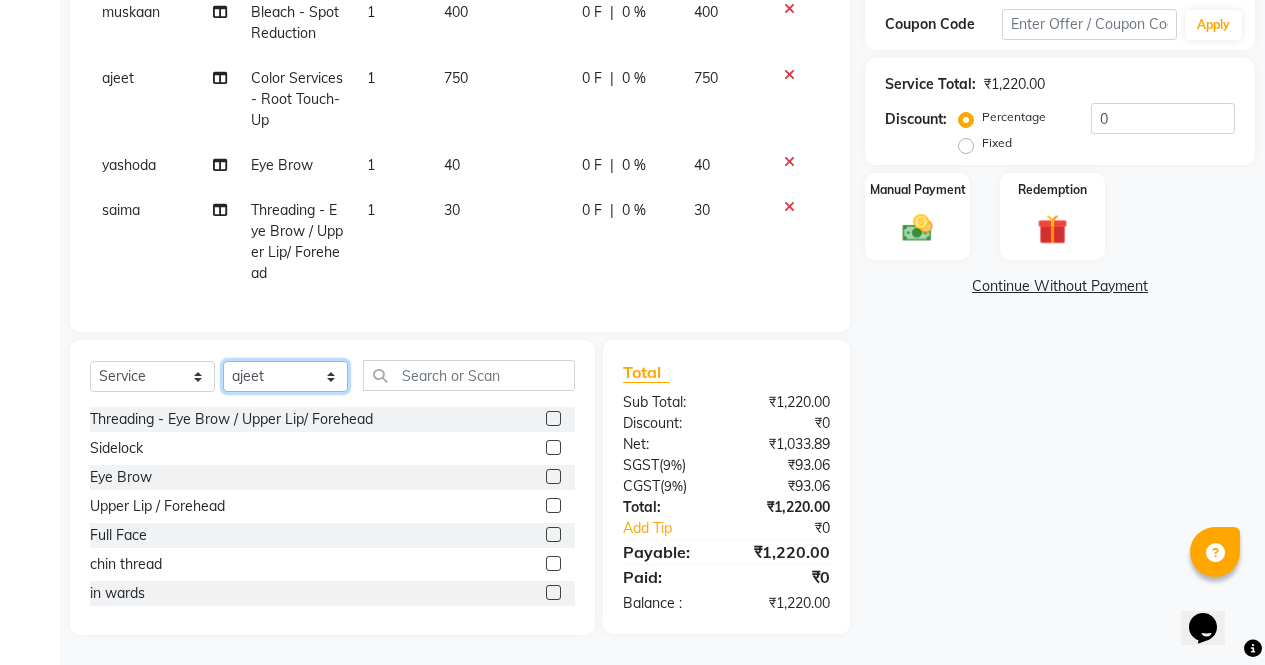 select on "60384" 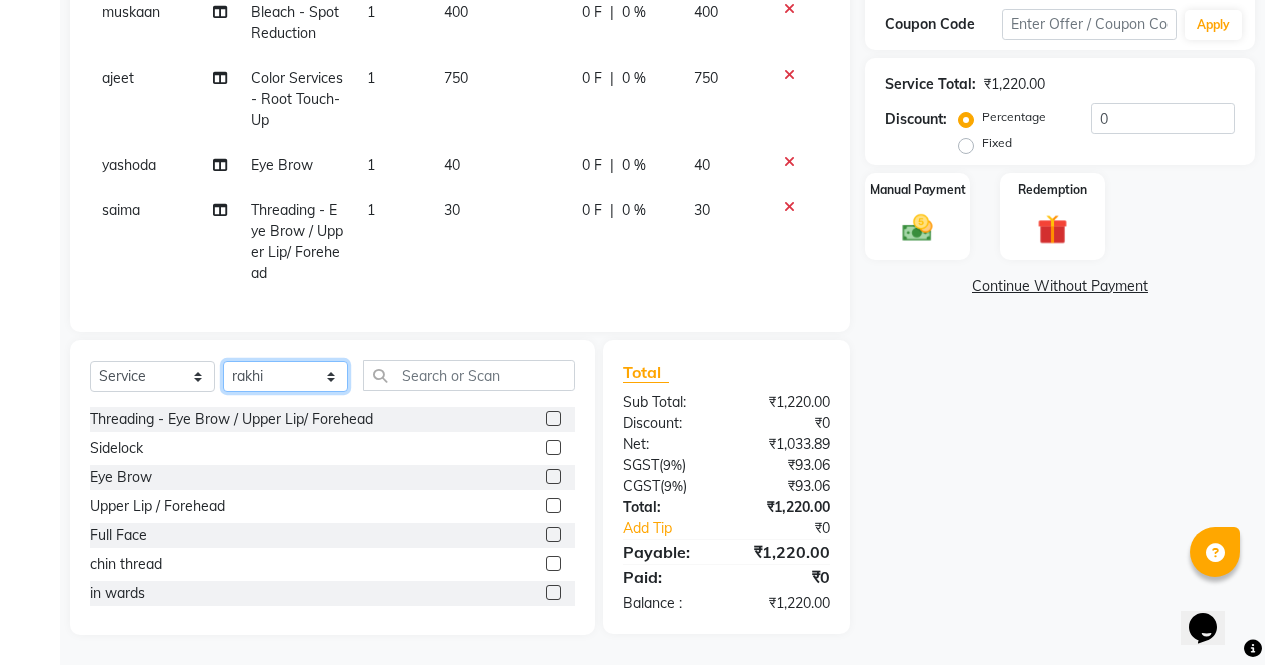 click on "Select Stylist ajeet anu armaan ashu Front Desk muskaan rakhi saima shivam soni sunil yashoda" 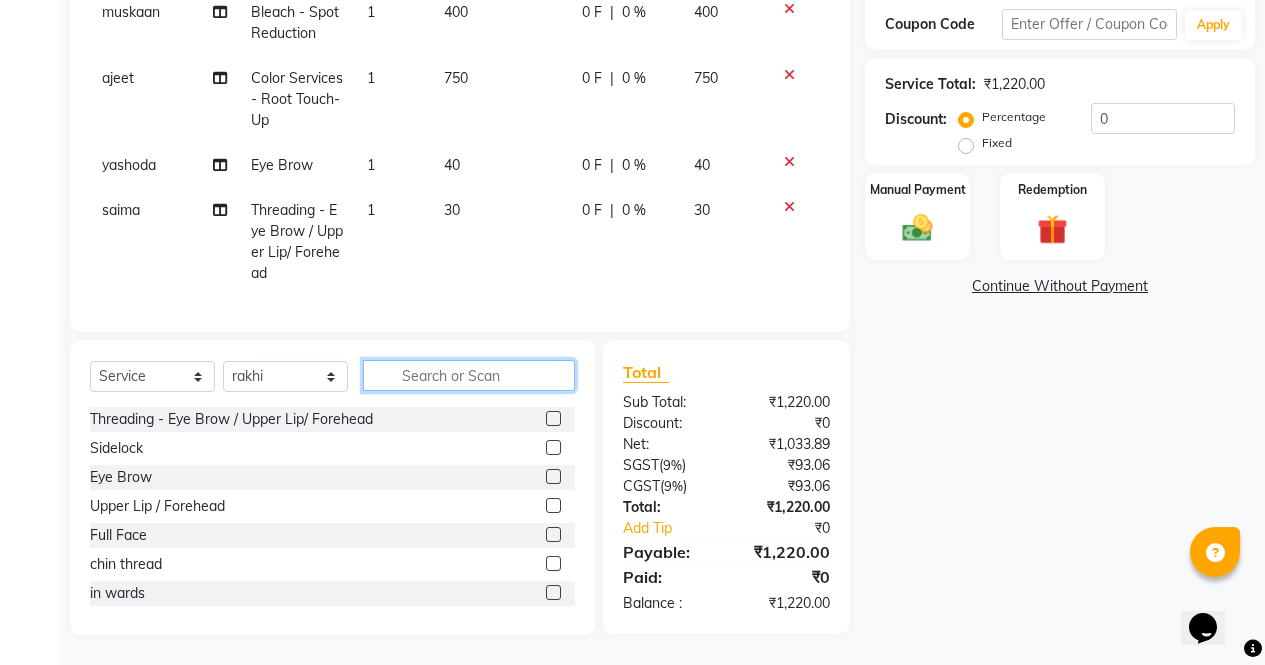 click 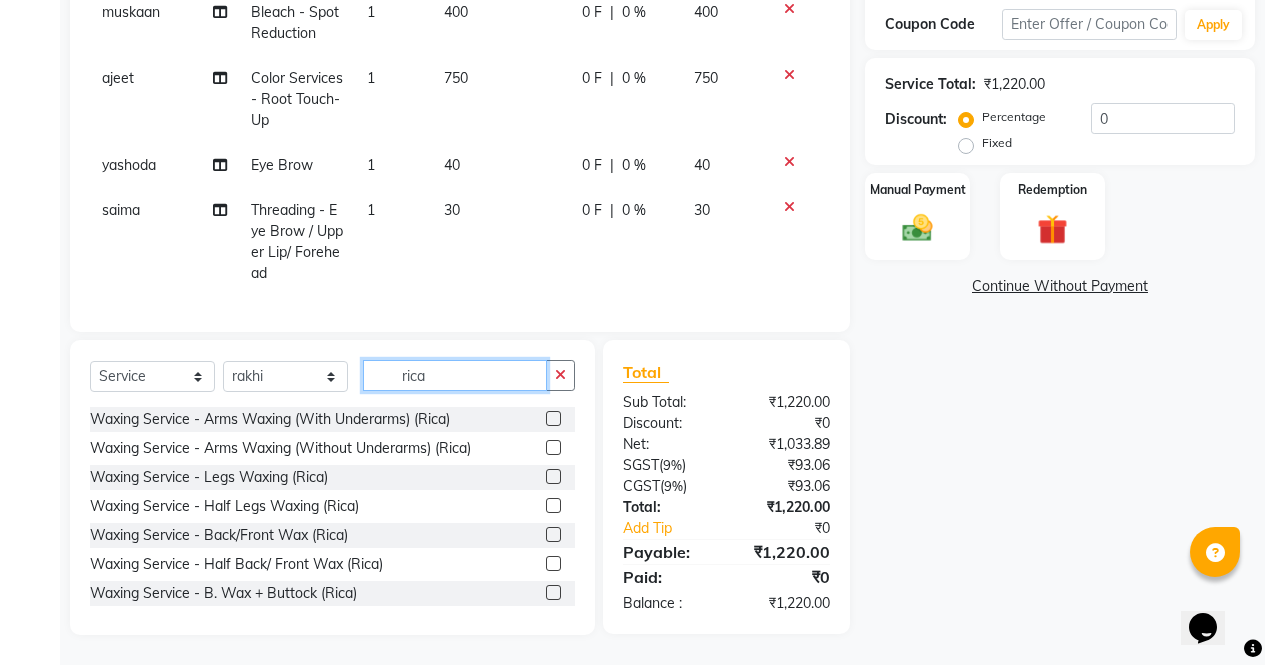 type on "rica" 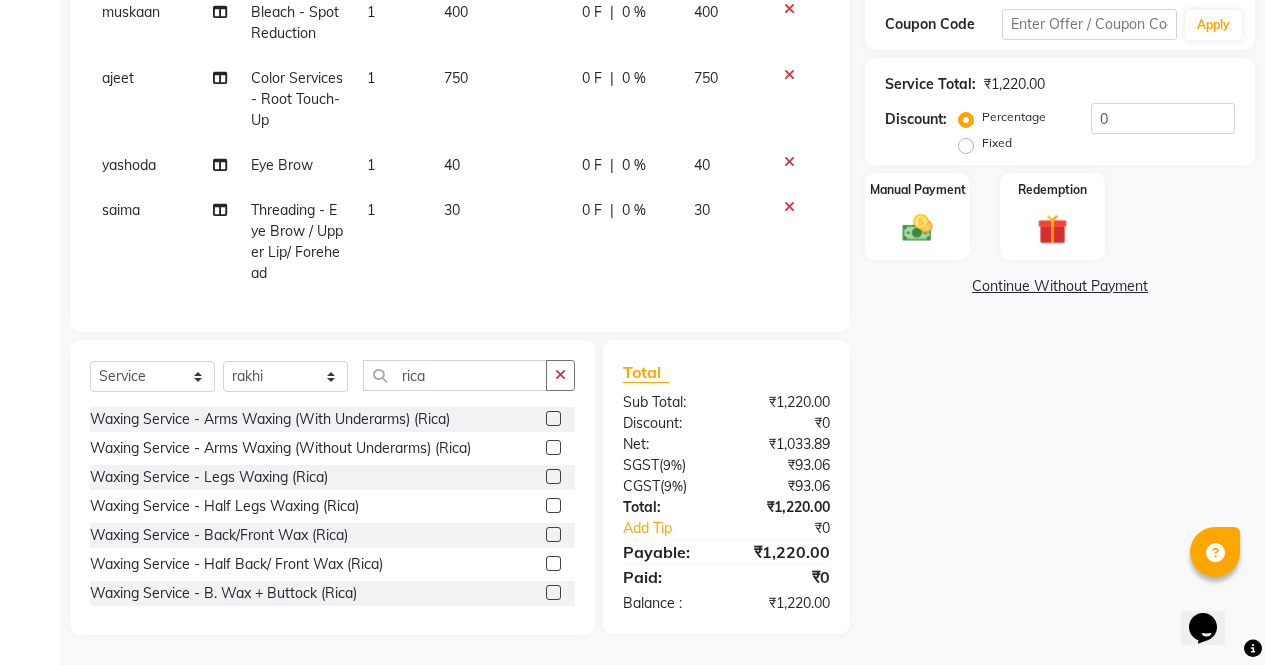 click 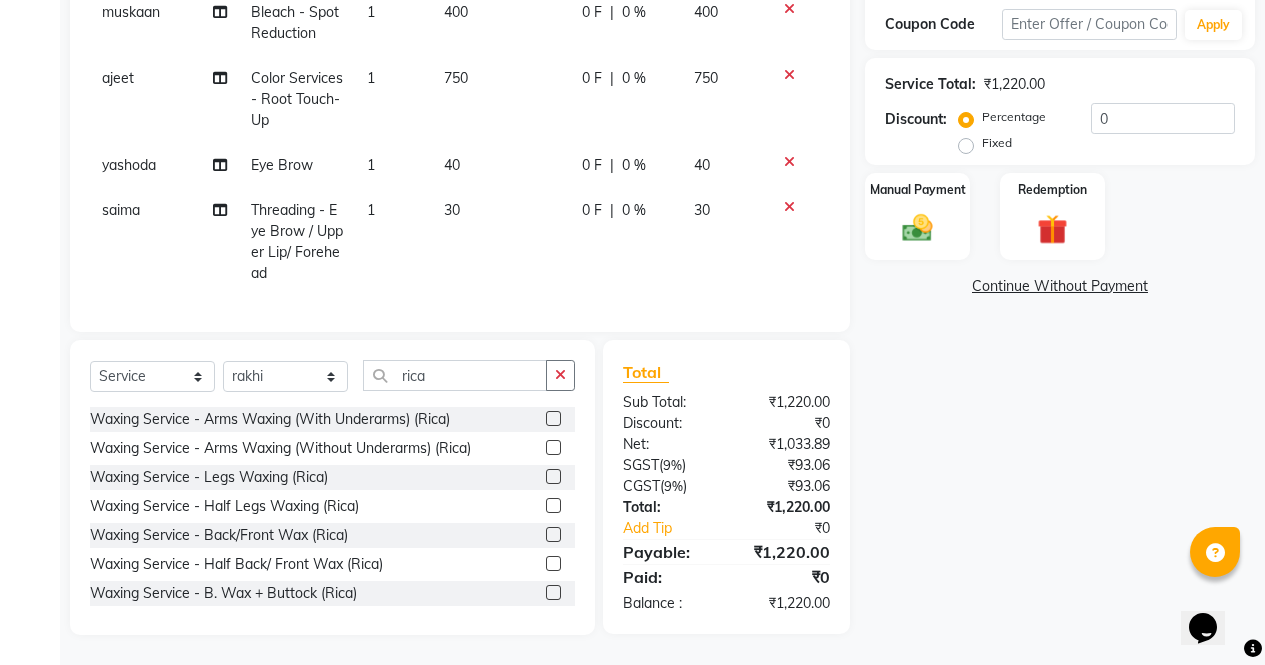 click at bounding box center (552, 419) 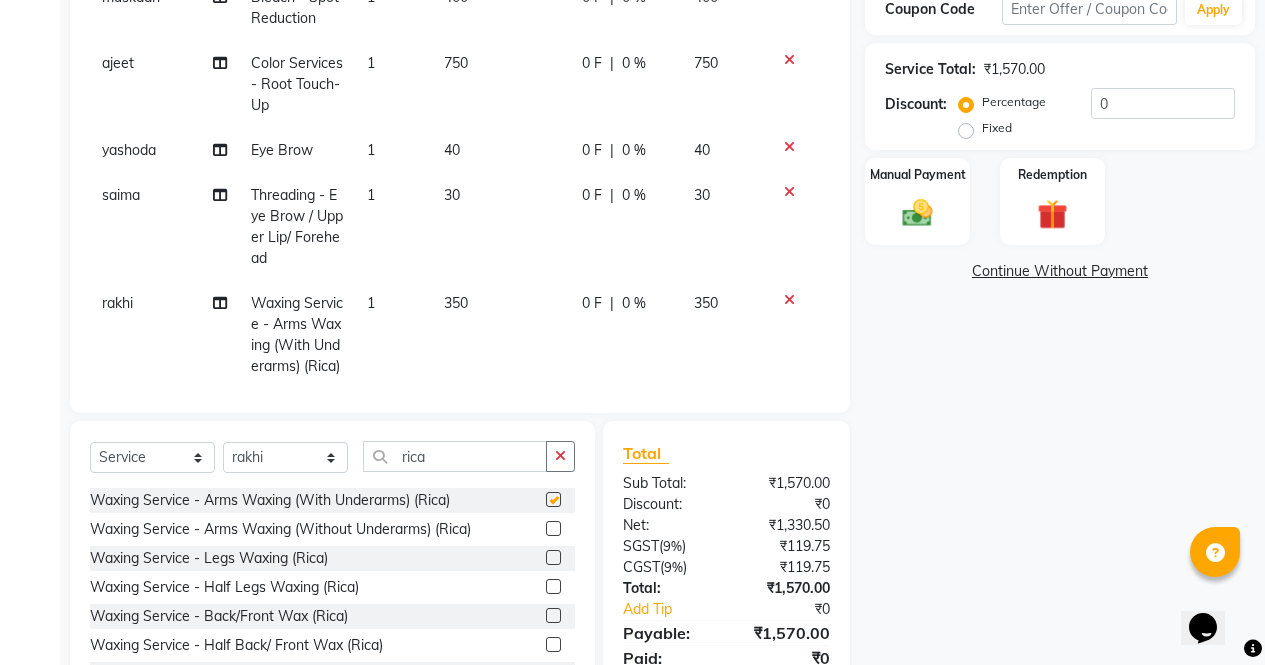 scroll, scrollTop: 48, scrollLeft: 0, axis: vertical 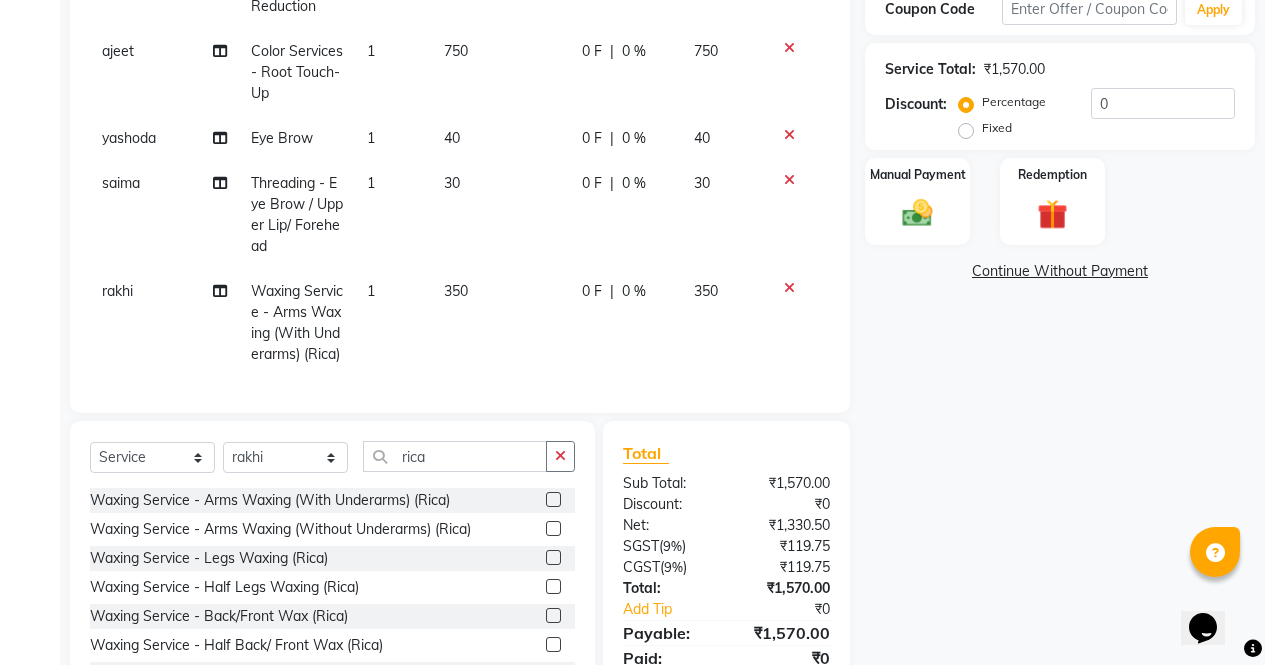 checkbox on "false" 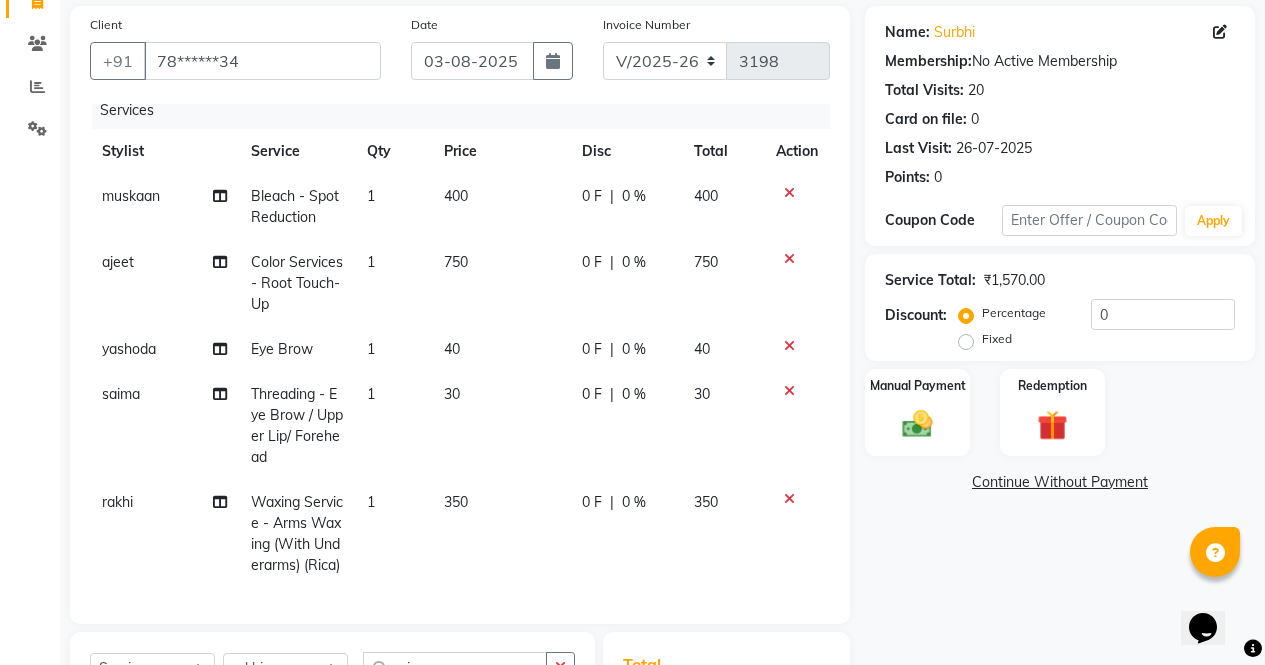 scroll, scrollTop: 142, scrollLeft: 0, axis: vertical 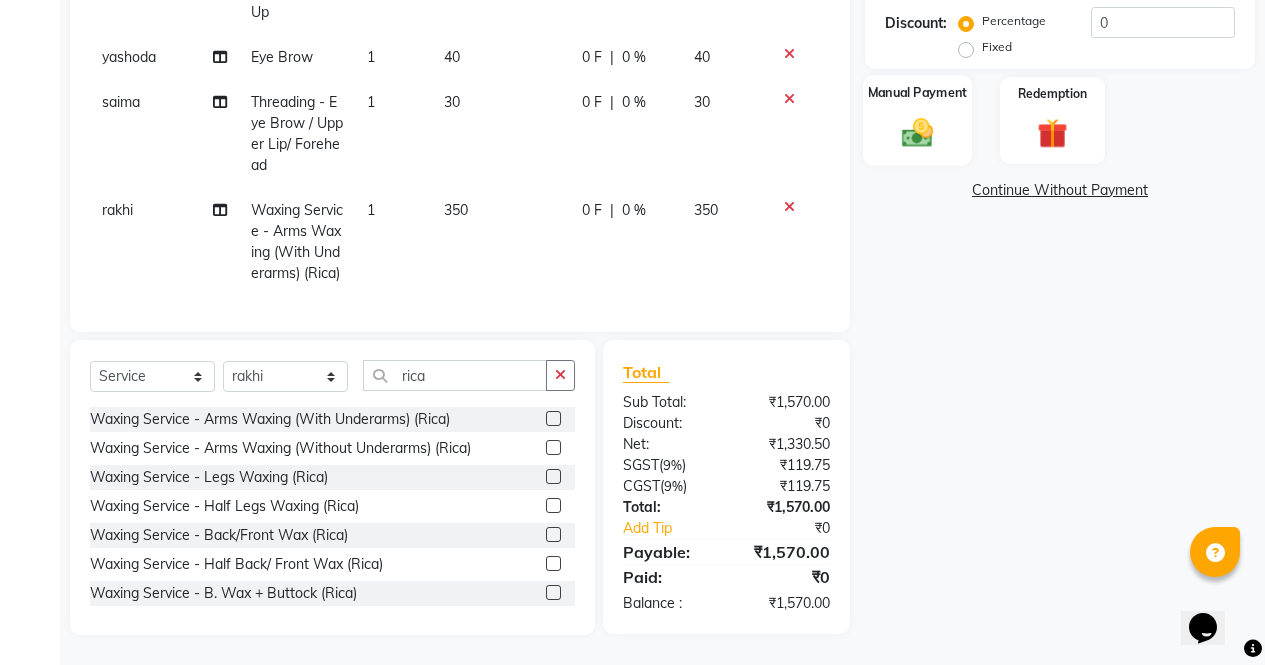 click on "Manual Payment" 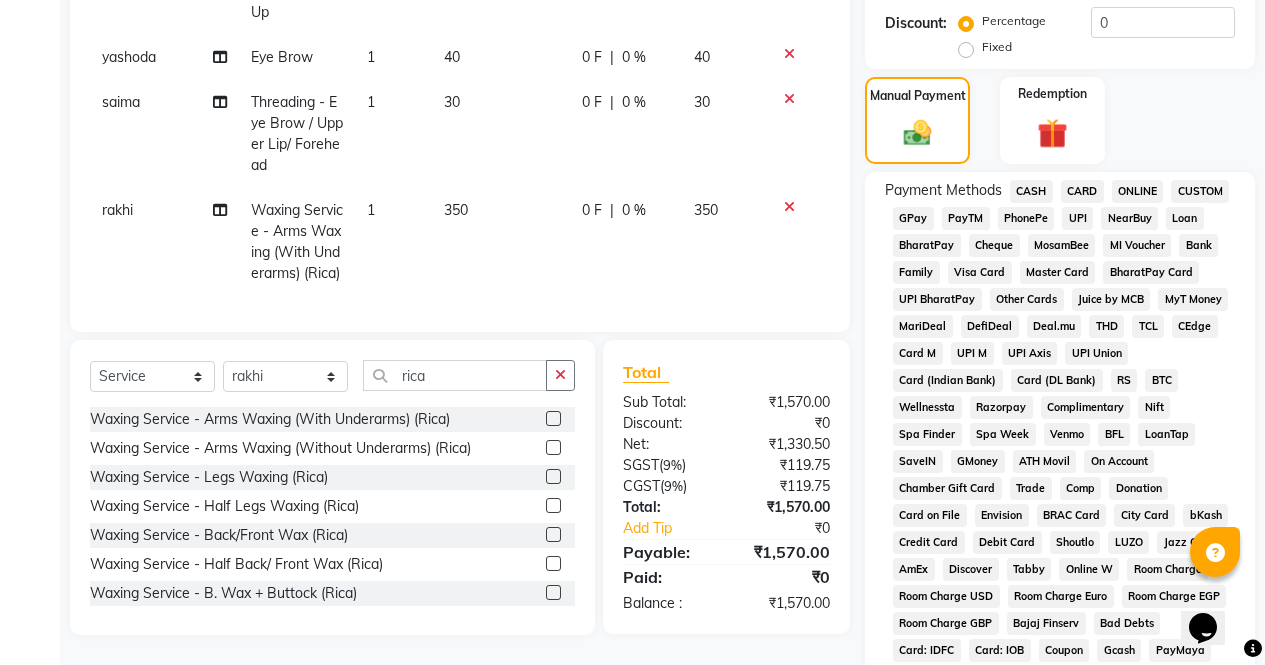 click on "CARD" 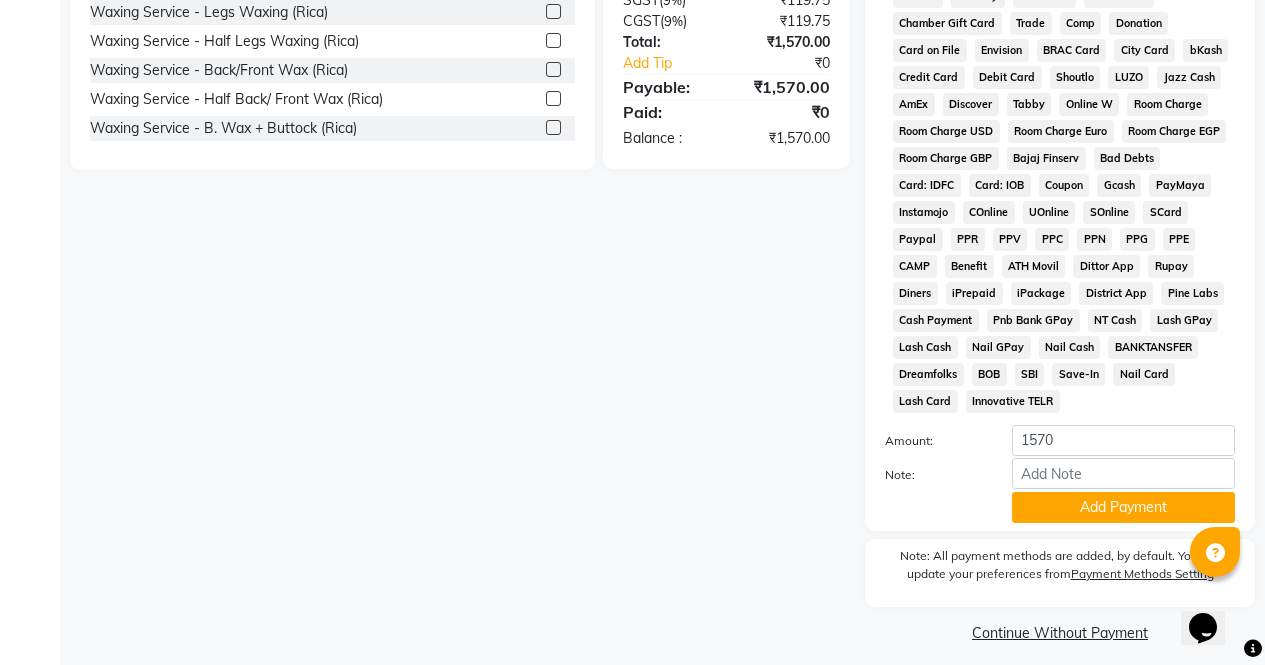 scroll, scrollTop: 914, scrollLeft: 0, axis: vertical 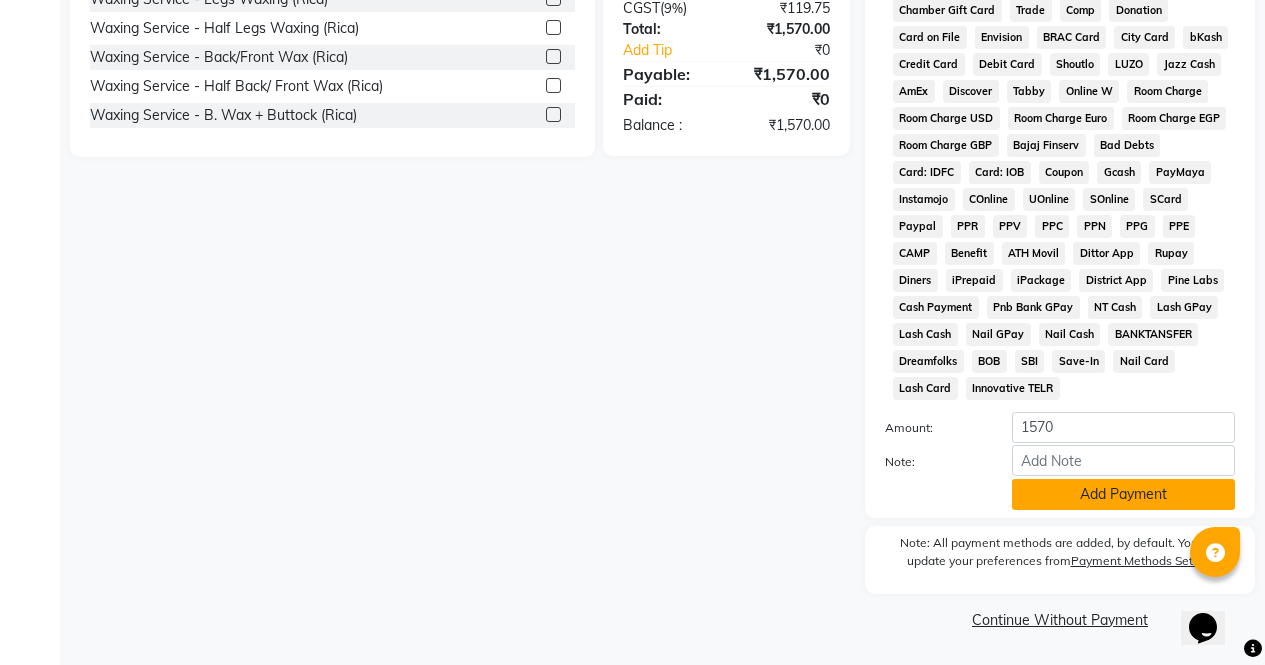 click on "Add Payment" 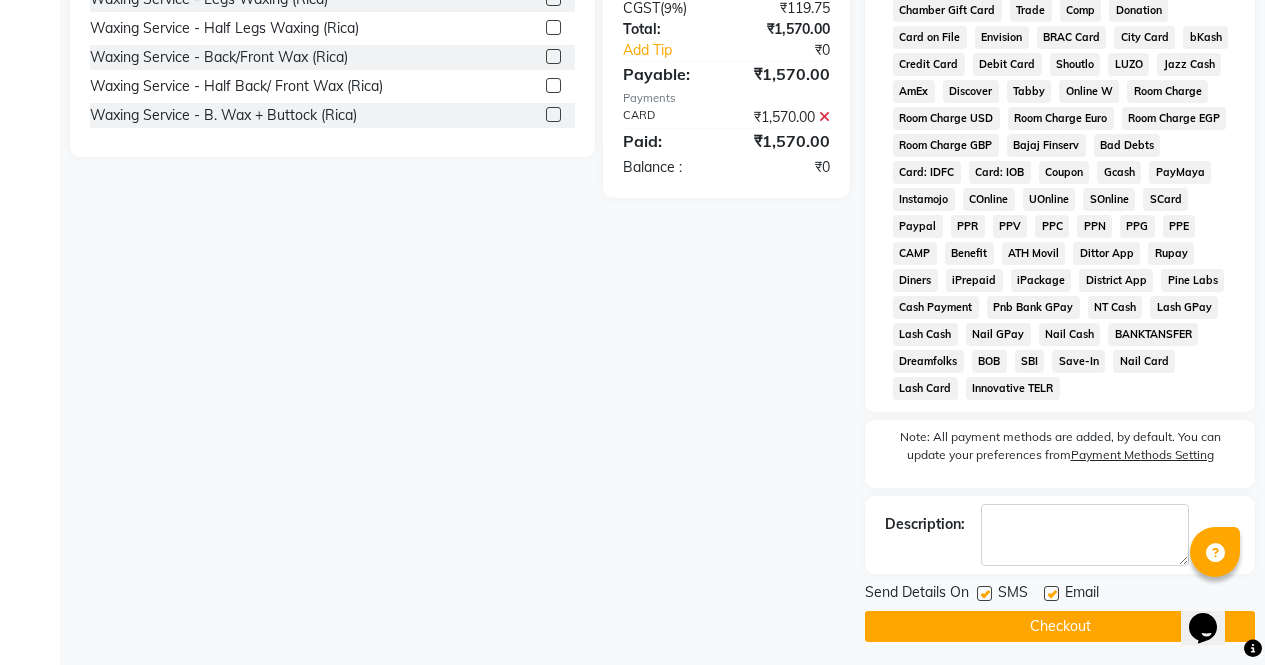 click on "Checkout" 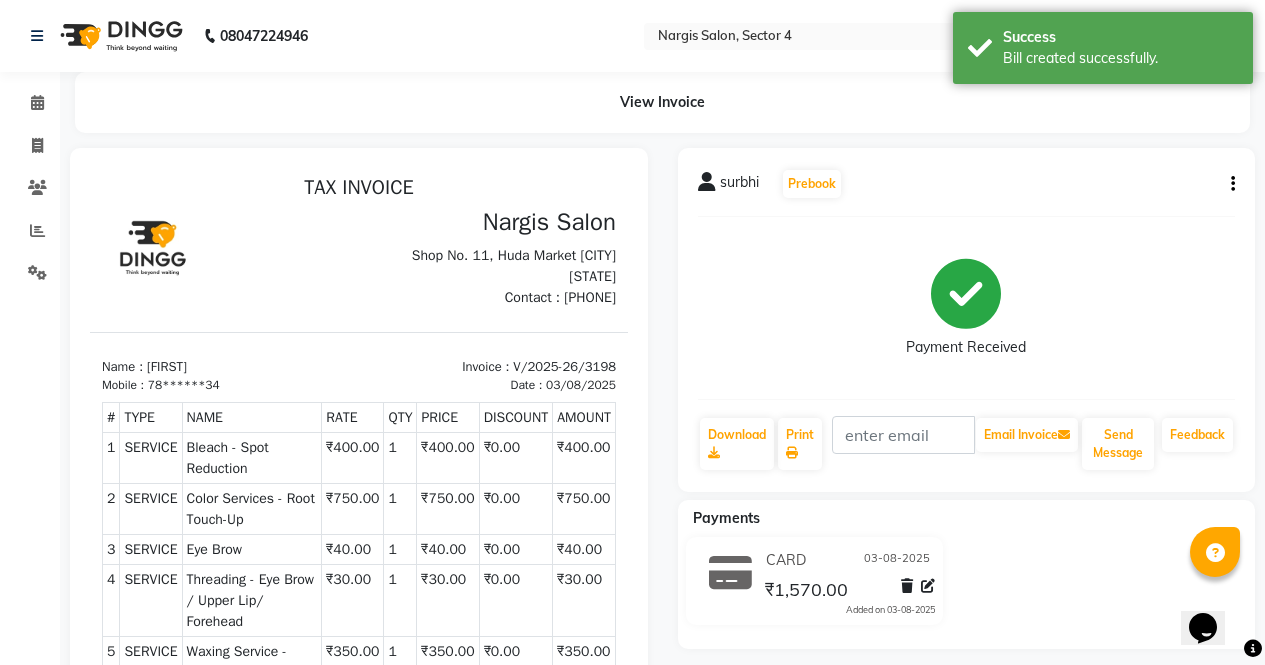 scroll, scrollTop: 0, scrollLeft: 0, axis: both 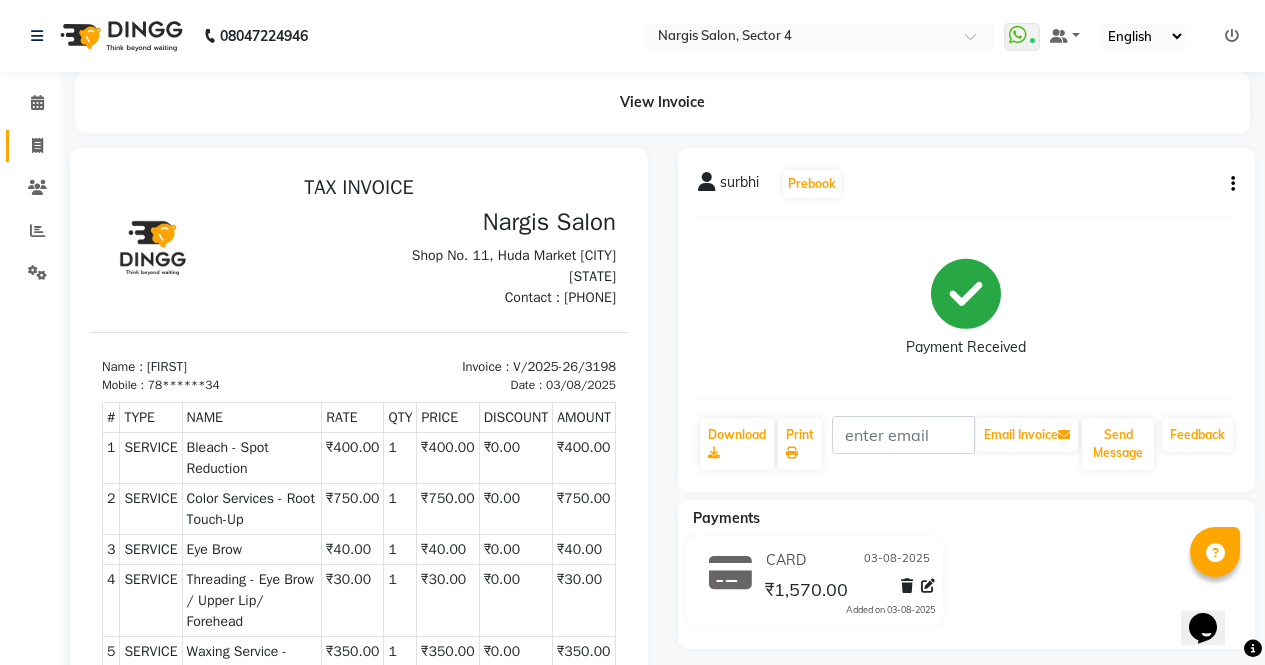 click 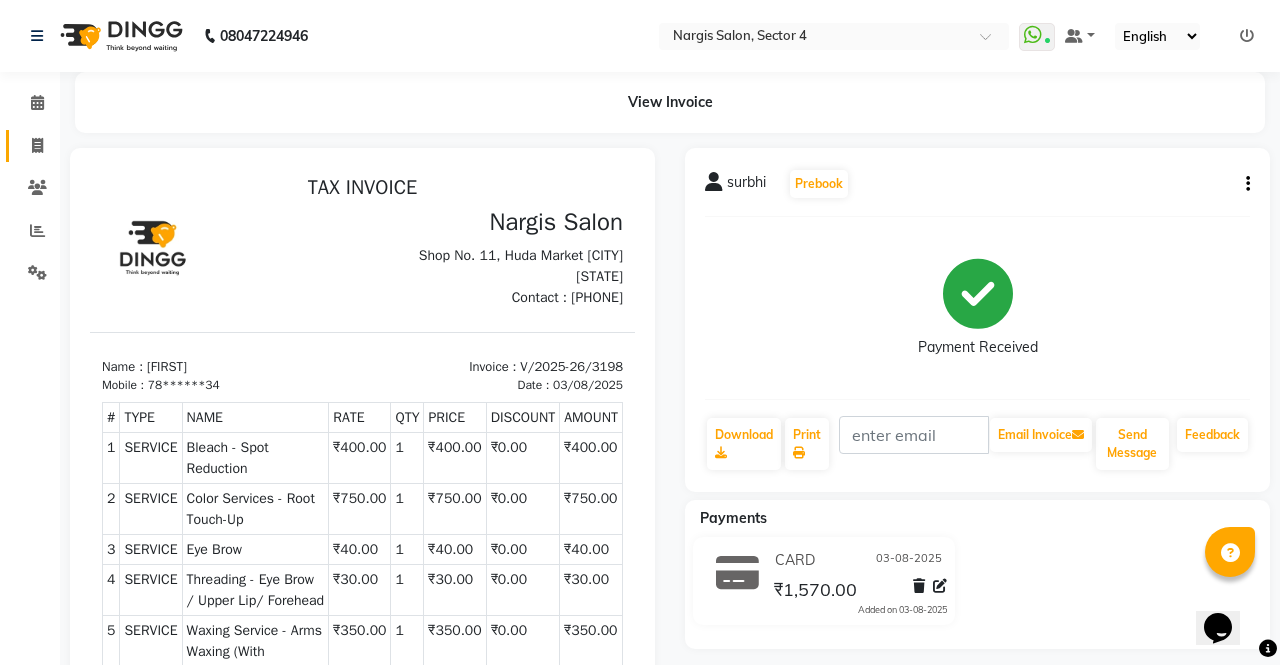 select on "service" 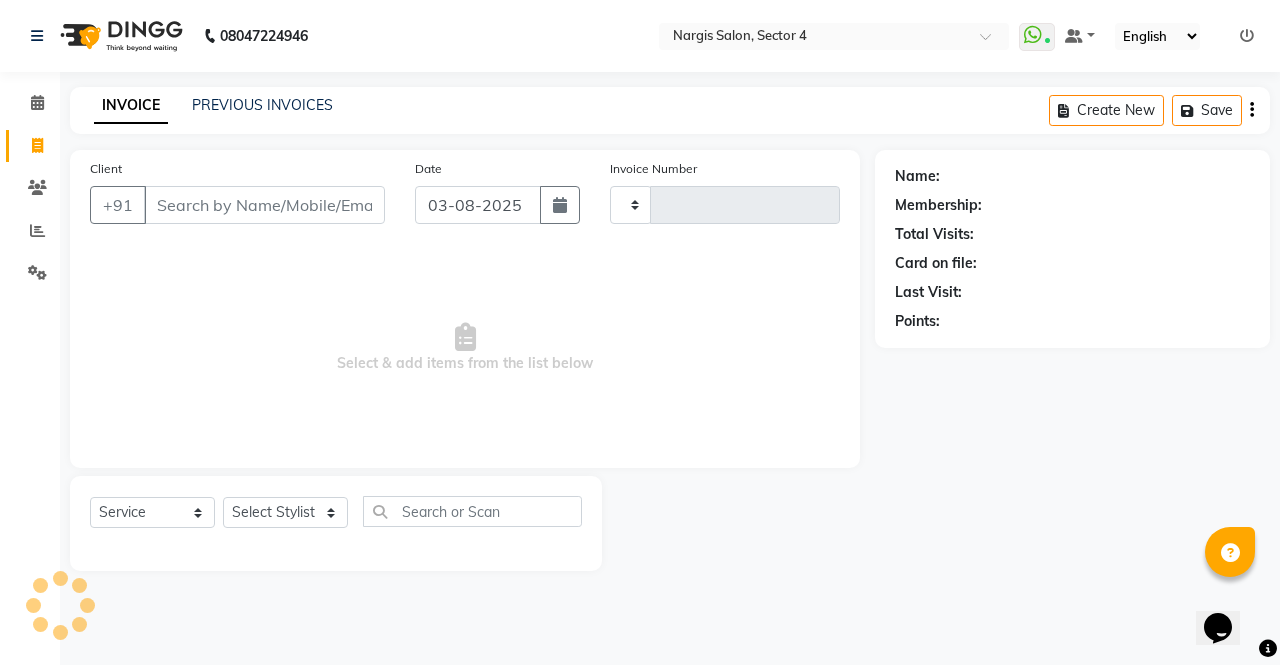 type on "3199" 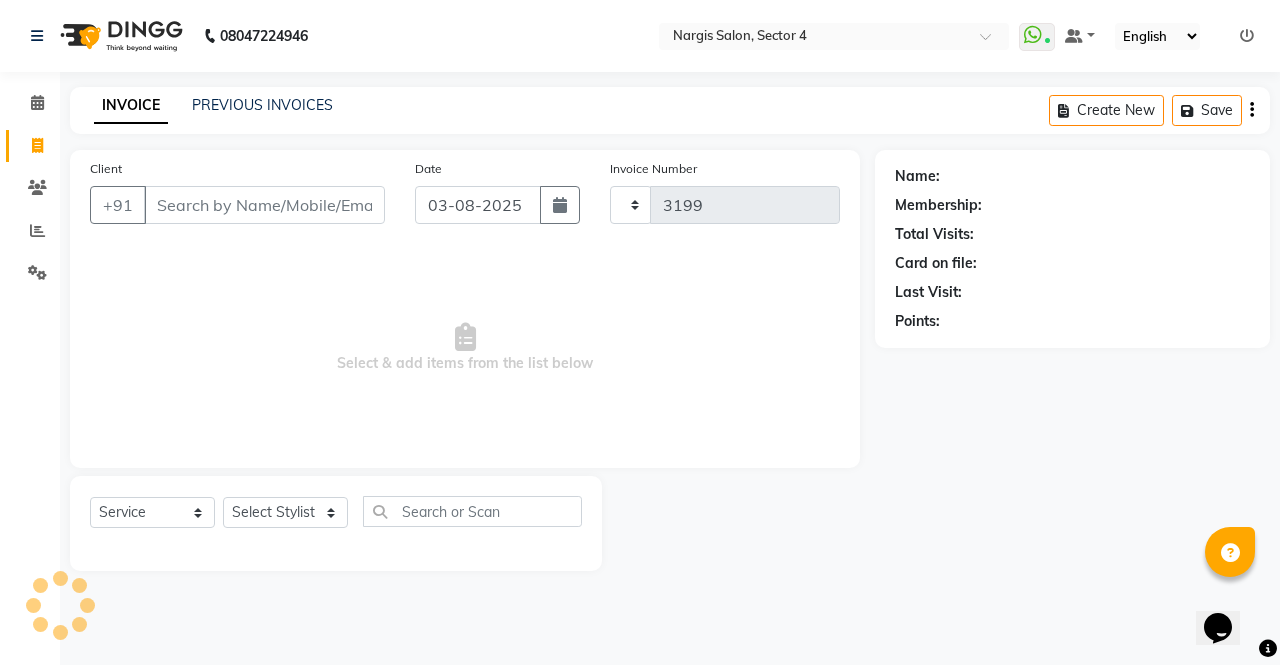 select on "4130" 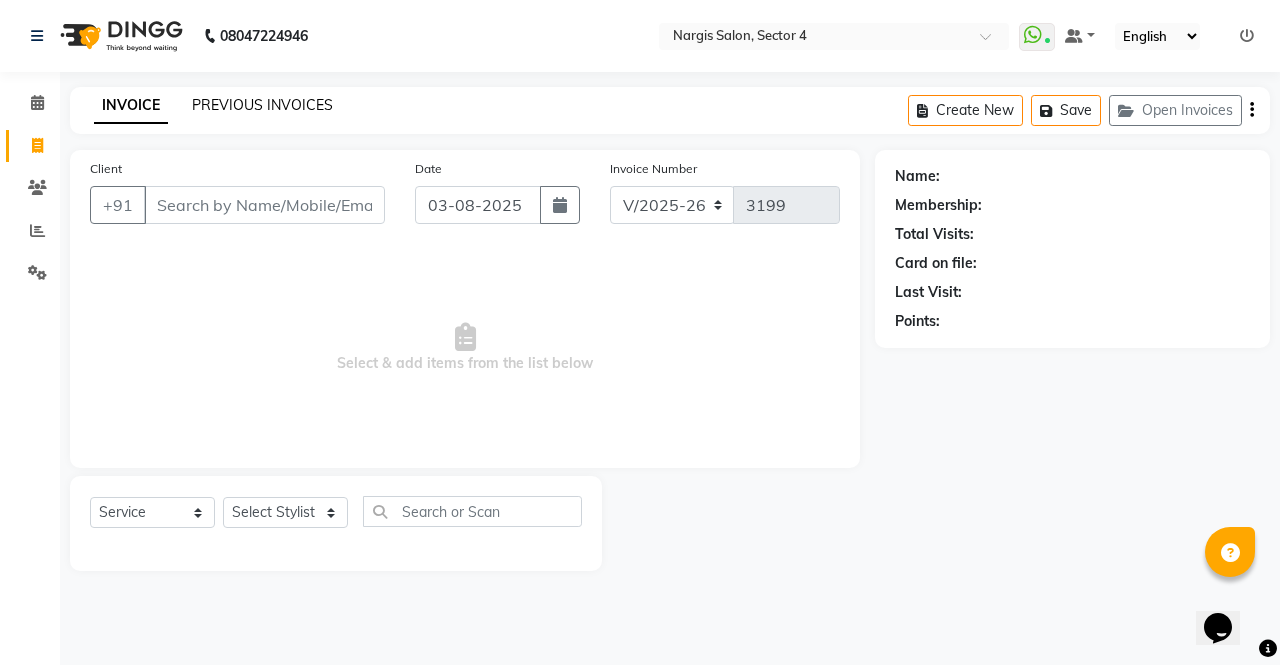 click on "PREVIOUS INVOICES" 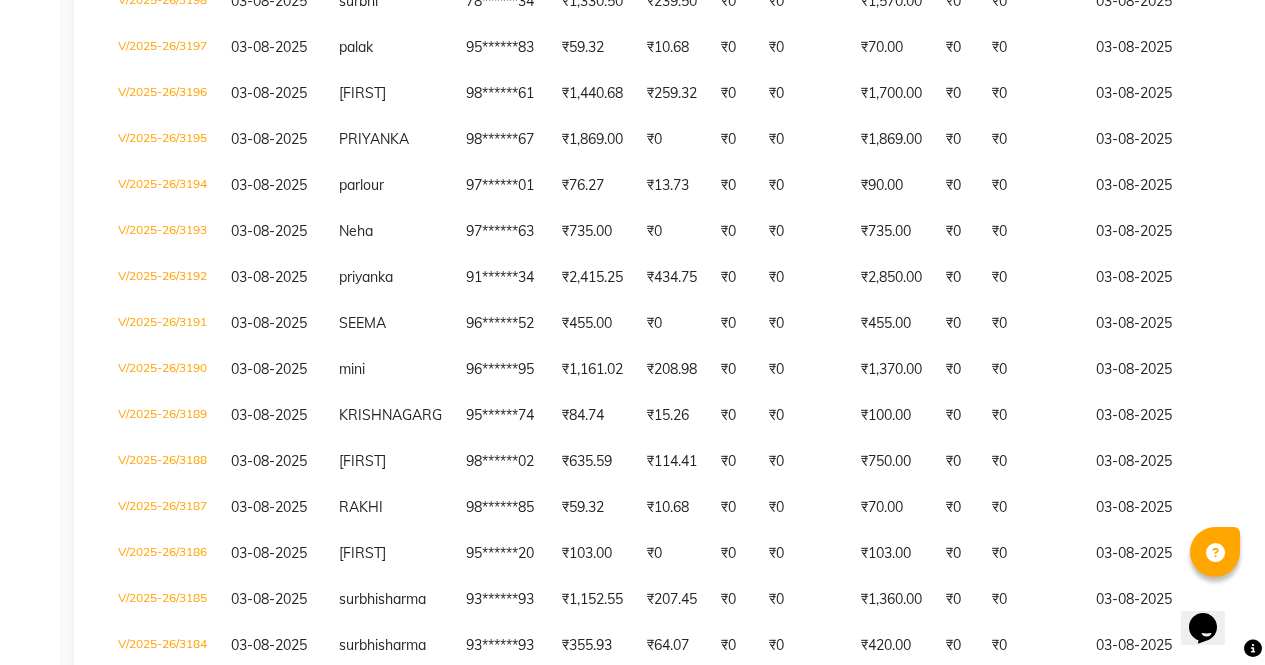 scroll, scrollTop: 408, scrollLeft: 0, axis: vertical 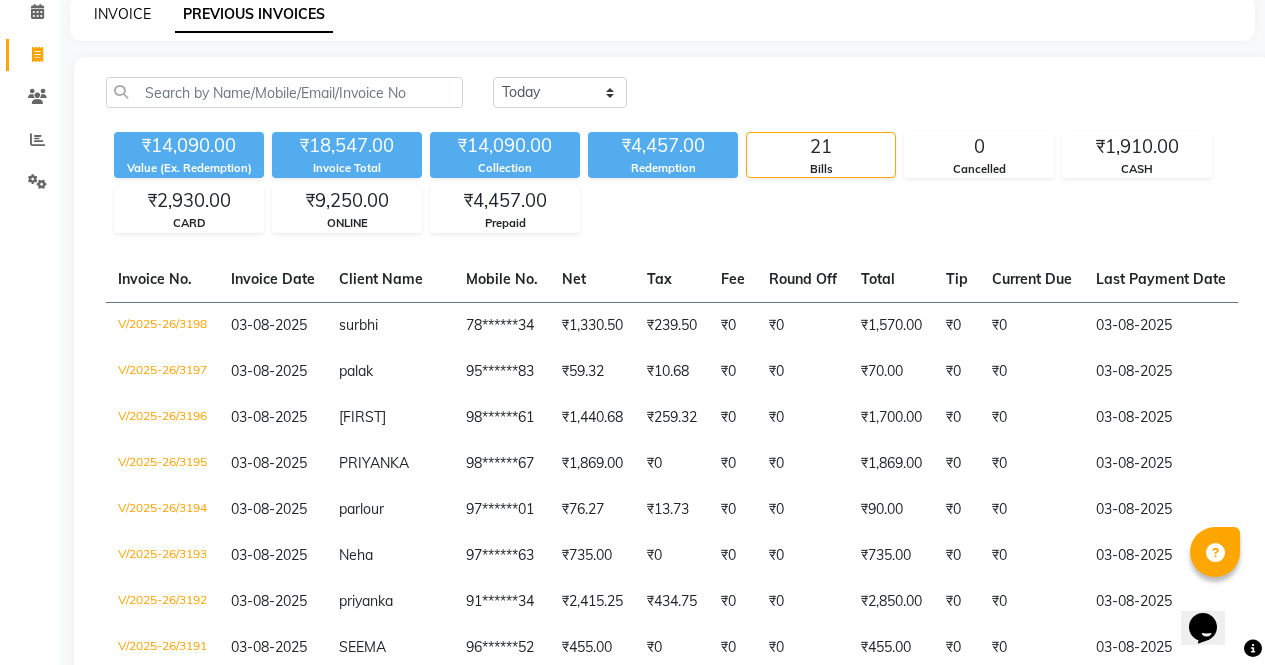 click on "INVOICE" 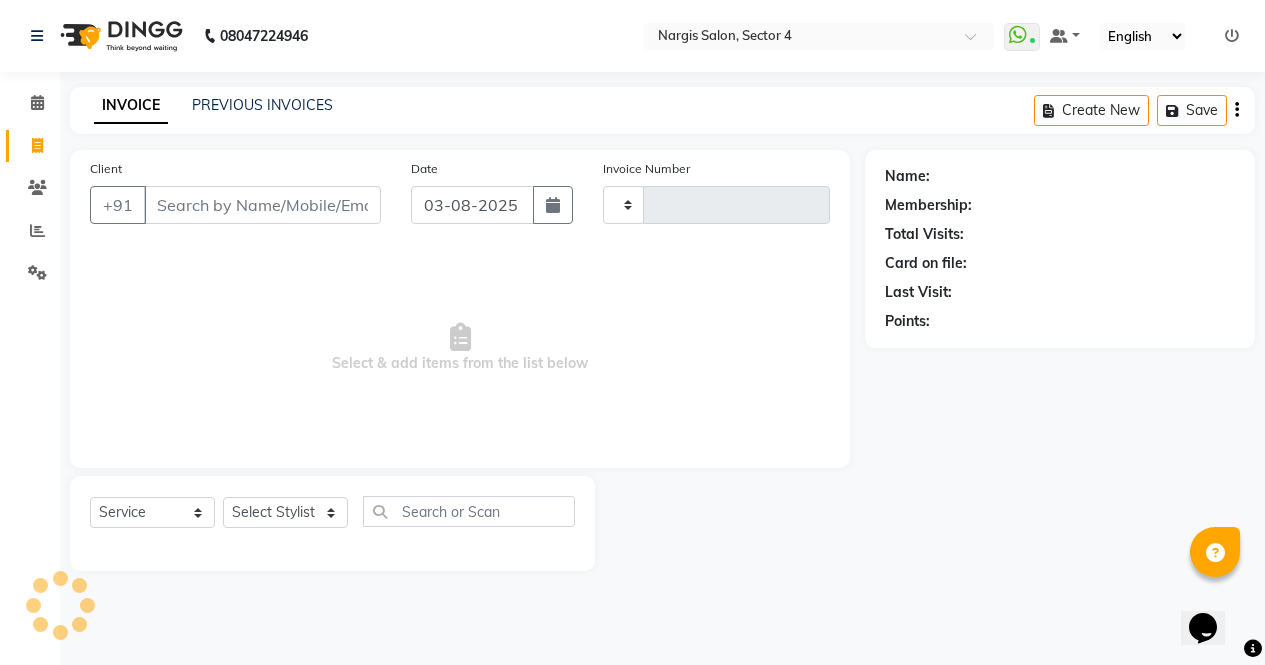 scroll, scrollTop: 0, scrollLeft: 0, axis: both 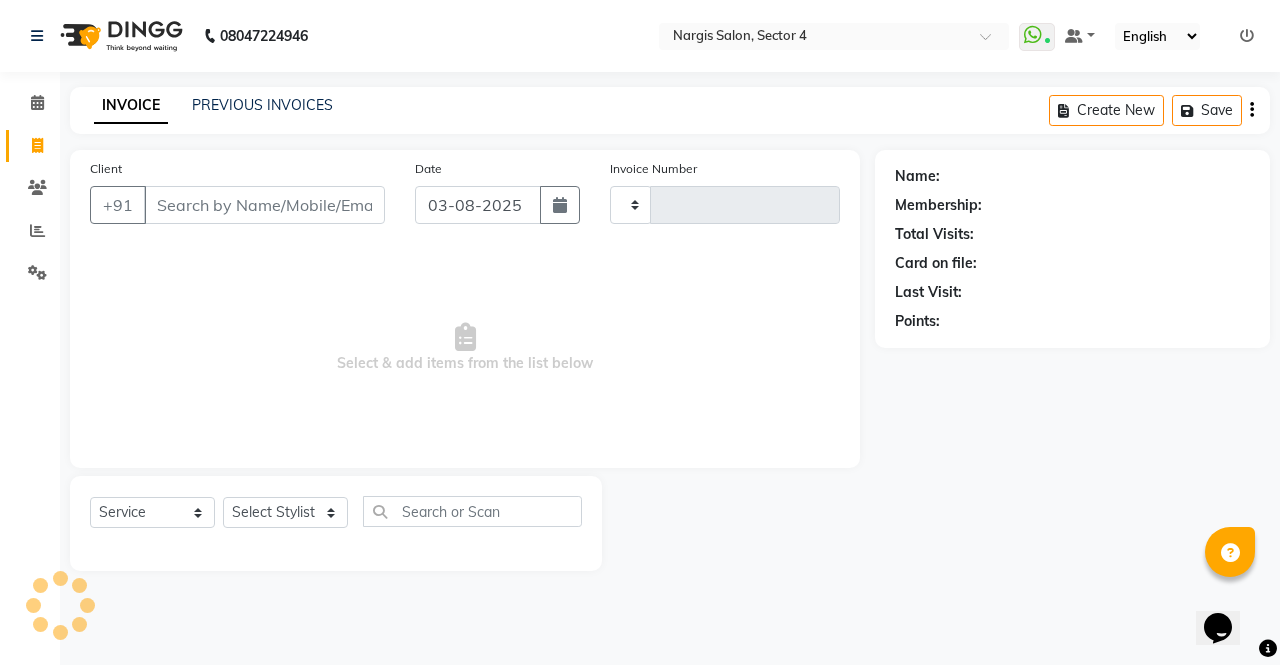 type on "3199" 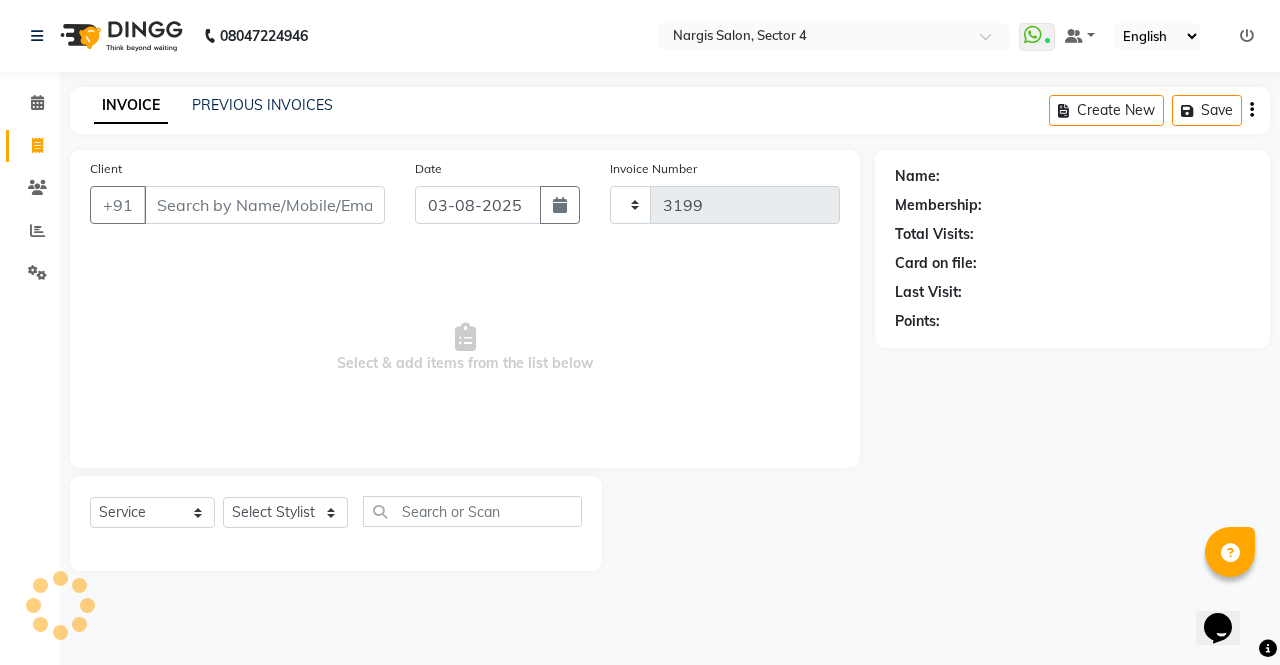 select on "4130" 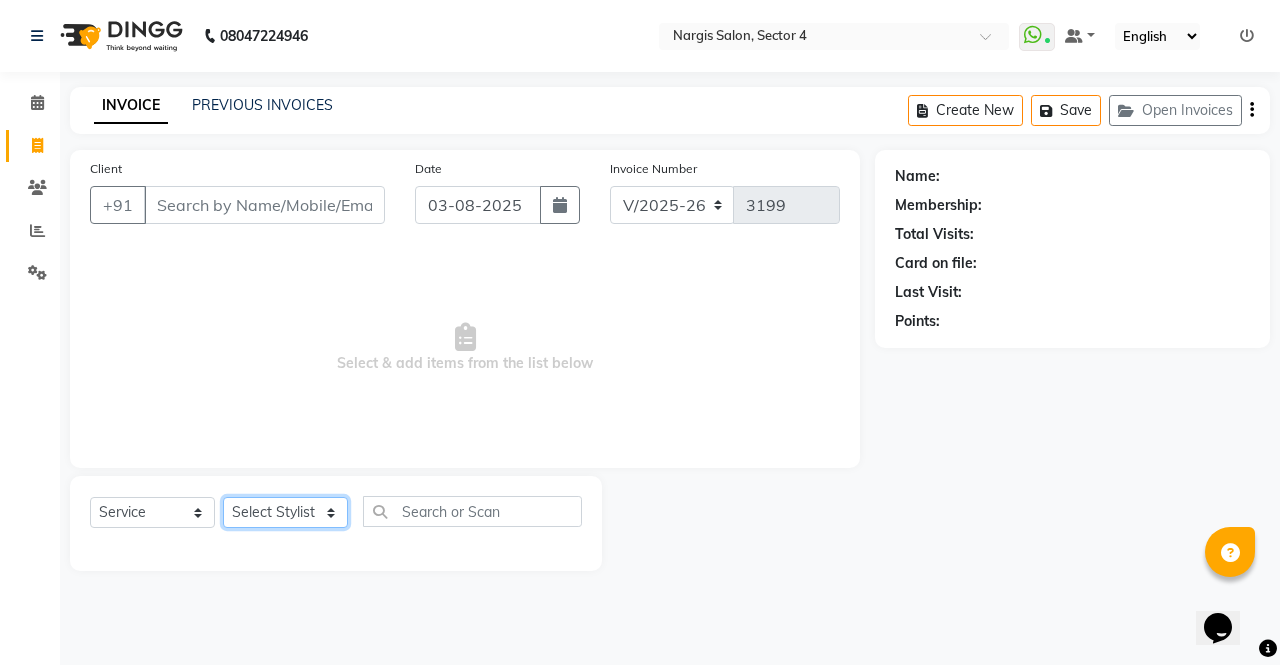 click on "Select Stylist ajeet anu armaan ashu Front Desk muskaan rakhi saima shivam soni sunil yashoda" 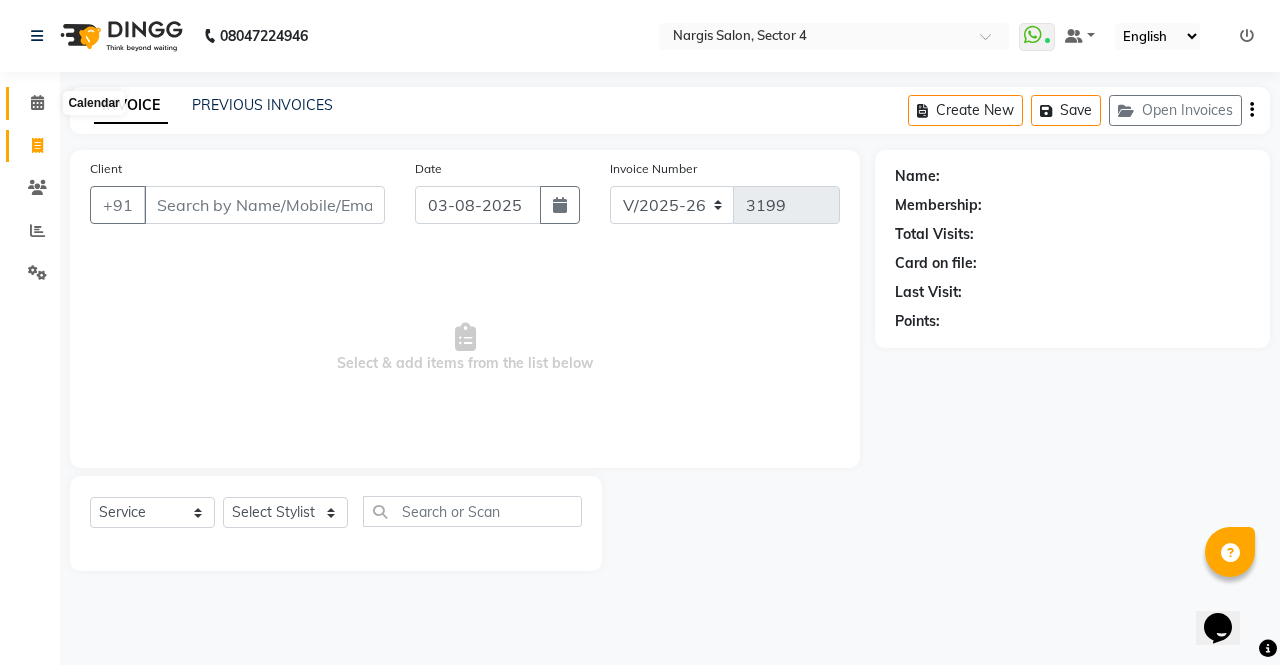 click 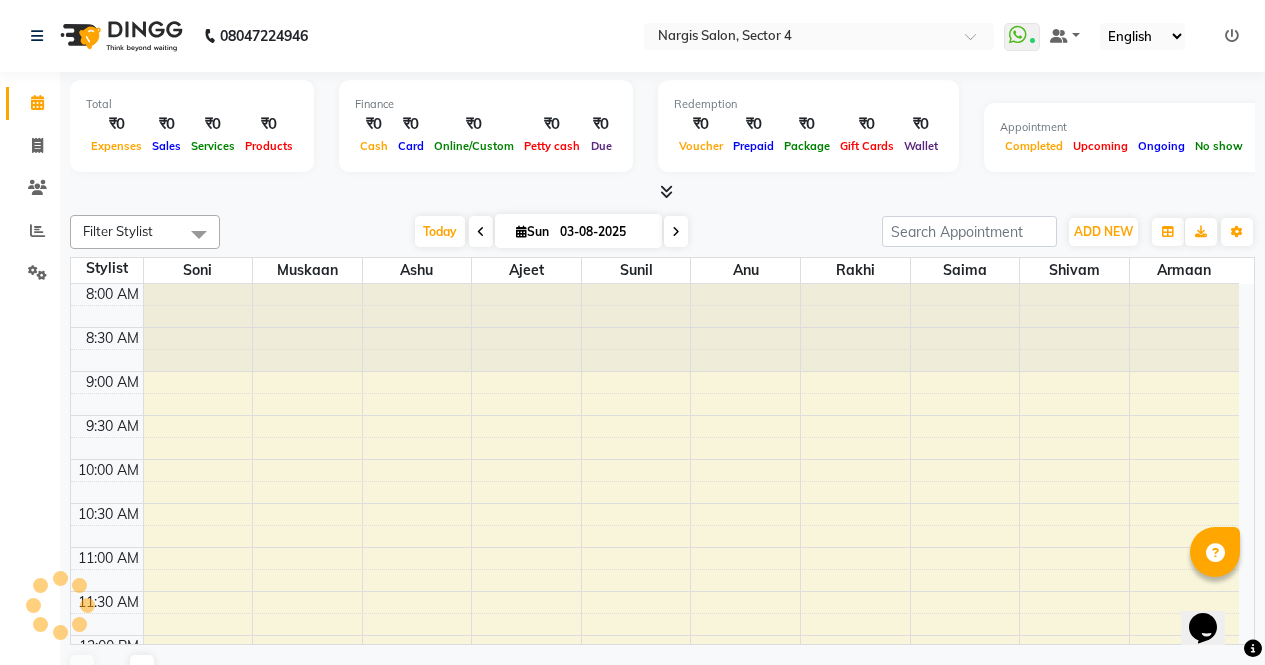 scroll, scrollTop: 0, scrollLeft: 0, axis: both 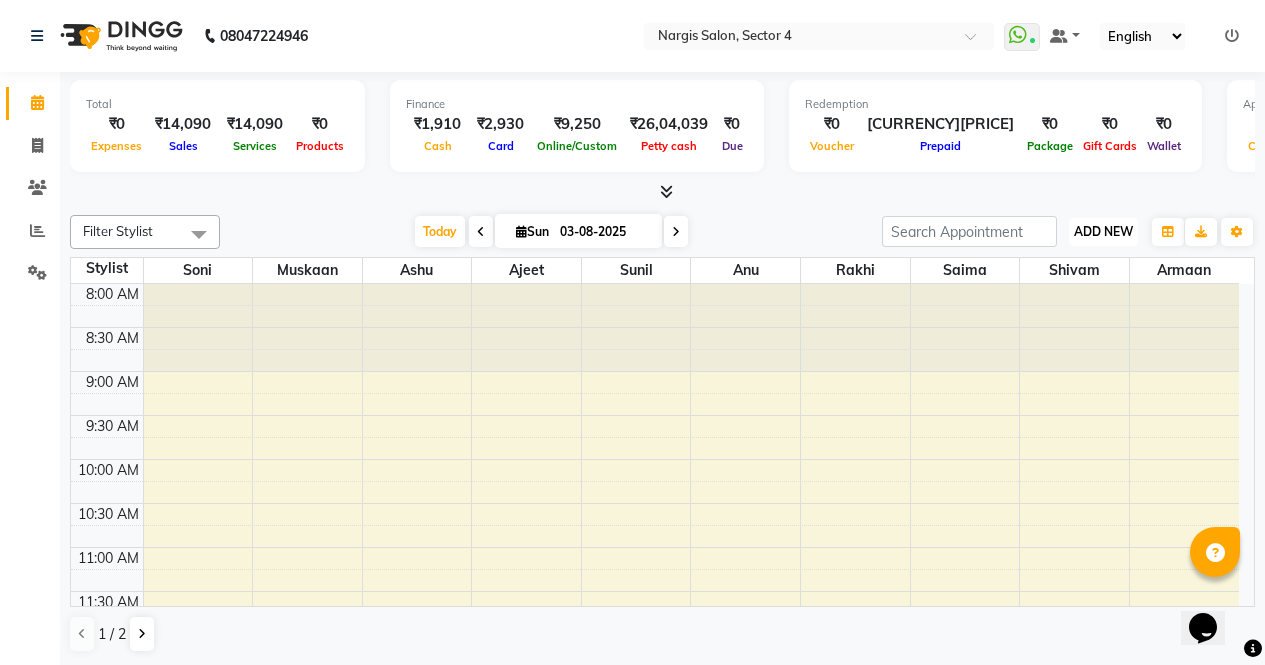 click on "ADD NEW" at bounding box center [1103, 231] 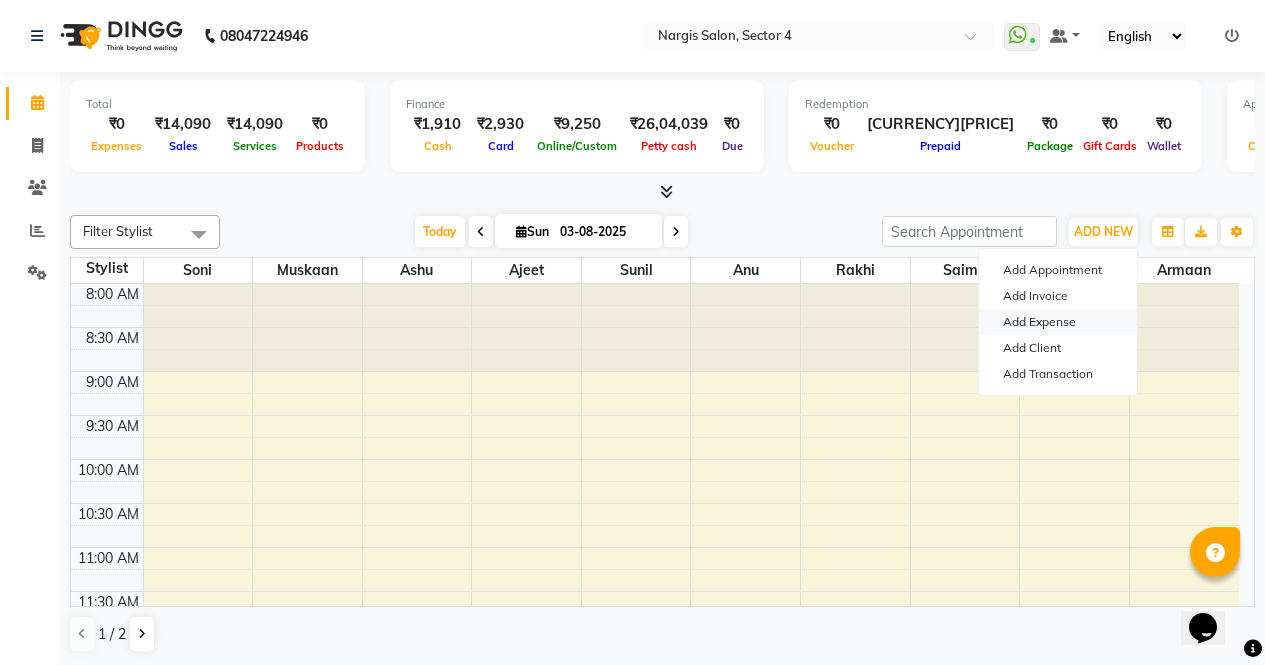 click on "Add Expense" at bounding box center [1058, 322] 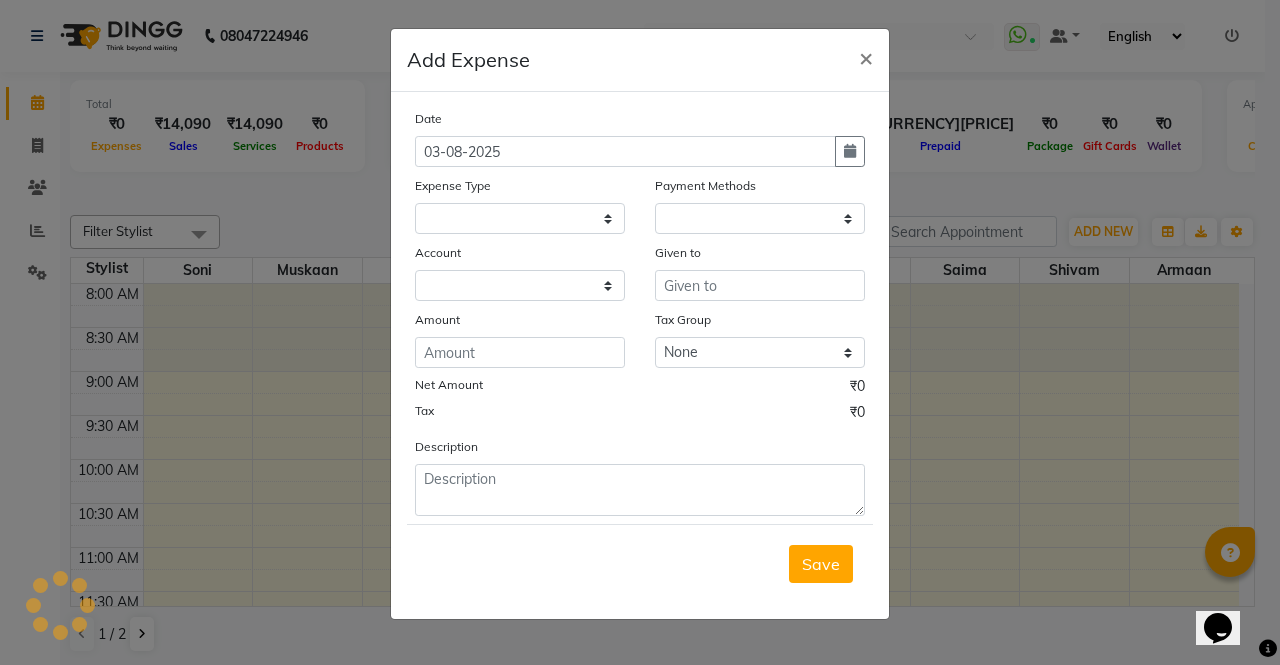 select 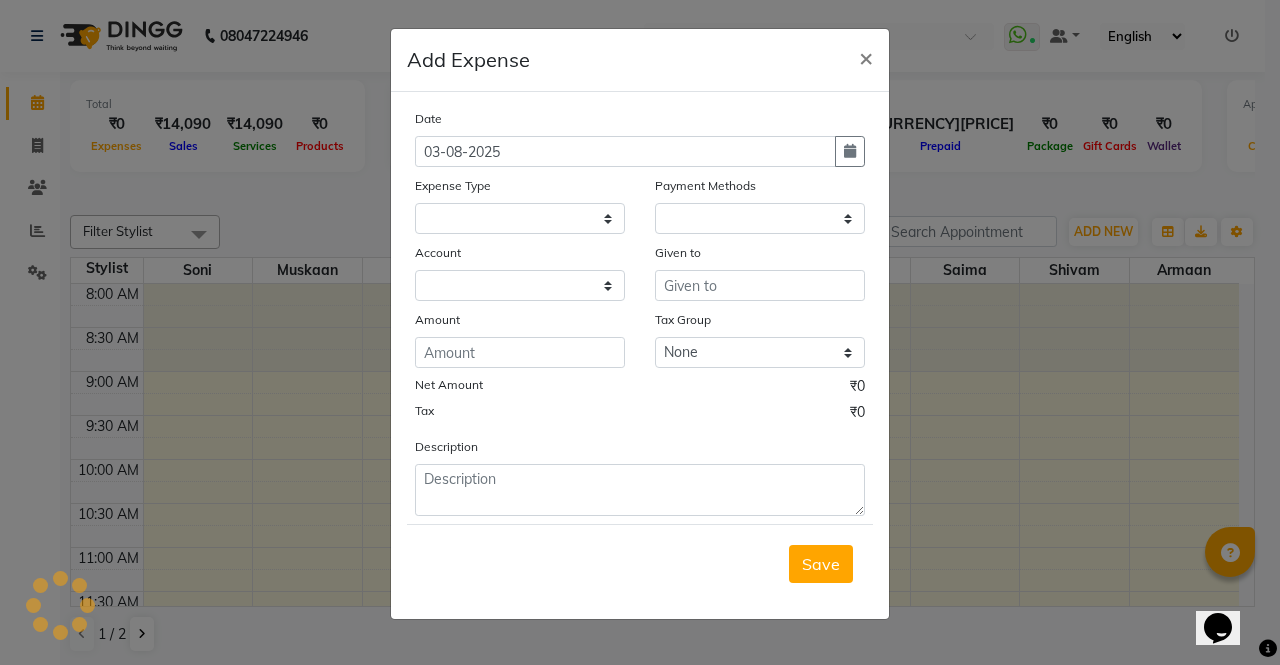 select on "1" 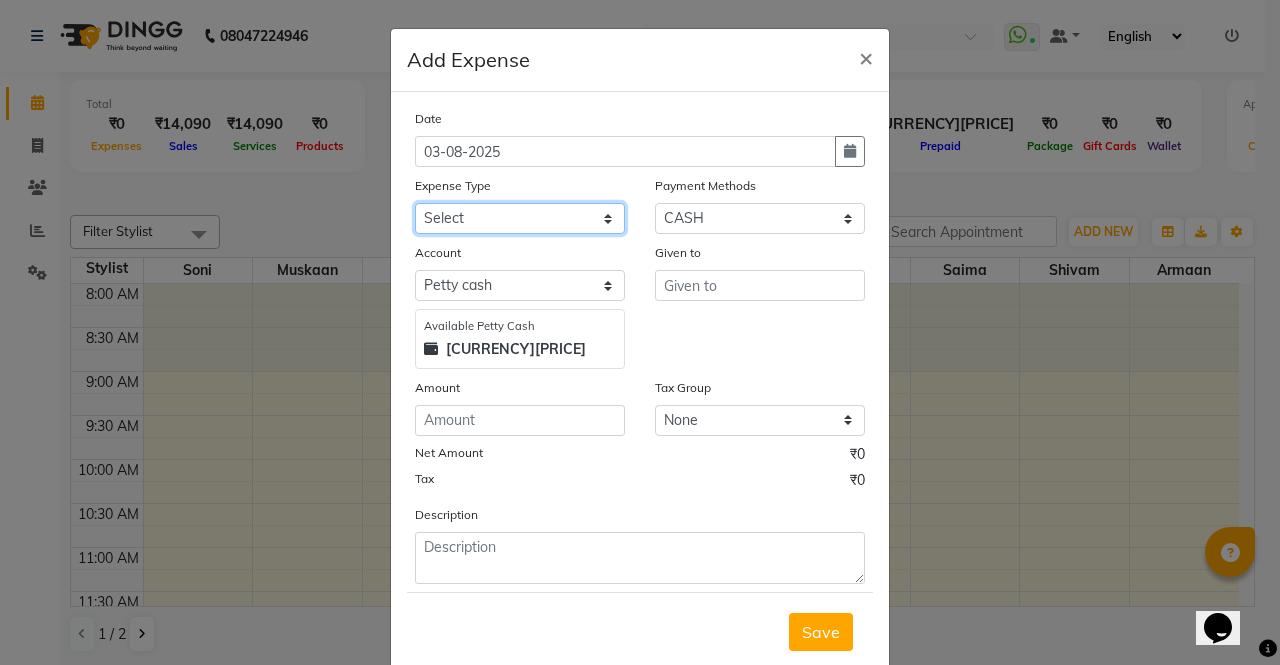 click on "Select Advance Salary Bank charges Car maintenance  Cash transfer to bank Cash transfer to hub Client Snacks Clinical charges Equipment Fuel Govt fee Incentive Insurance International purchase Loan Repayment Maintenance Marketing MILK Miscellaneous MRA Other Pantry Product Rent Salary Staff Snacks Tax Tea & Refreshment Utilities" 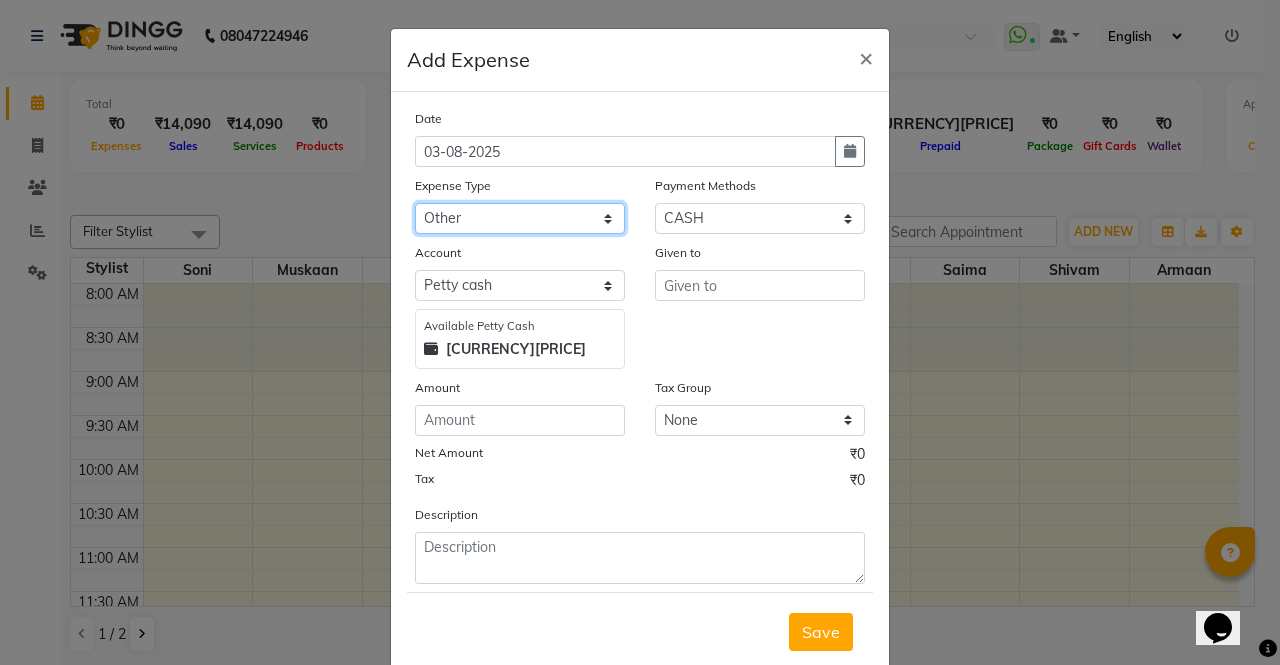 click on "Select Advance Salary Bank charges Car maintenance  Cash transfer to bank Cash transfer to hub Client Snacks Clinical charges Equipment Fuel Govt fee Incentive Insurance International purchase Loan Repayment Maintenance Marketing MILK Miscellaneous MRA Other Pantry Product Rent Salary Staff Snacks Tax Tea & Refreshment Utilities" 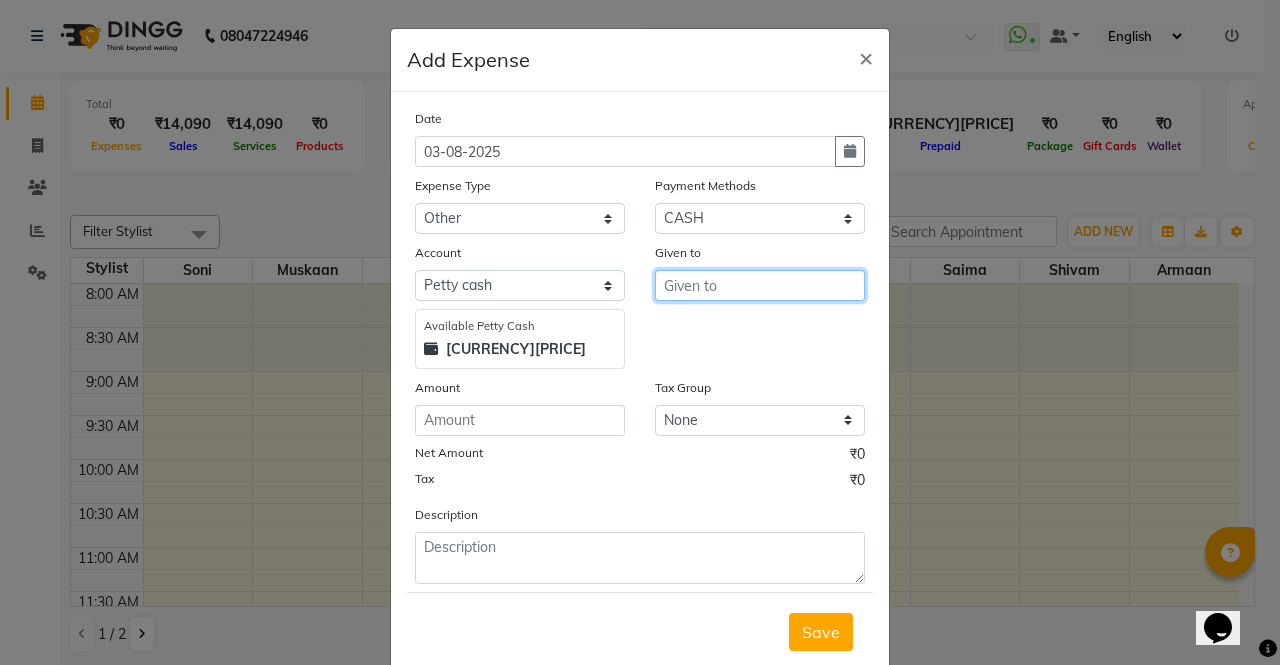 click at bounding box center [760, 285] 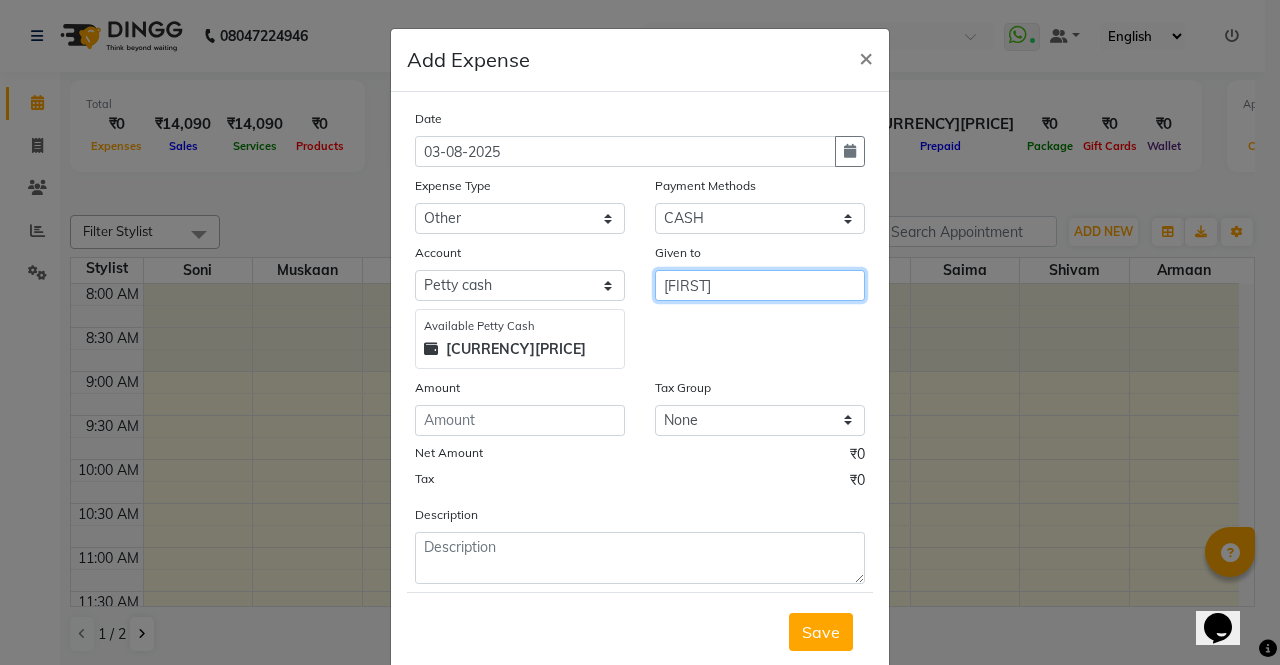 type on "aaysuh" 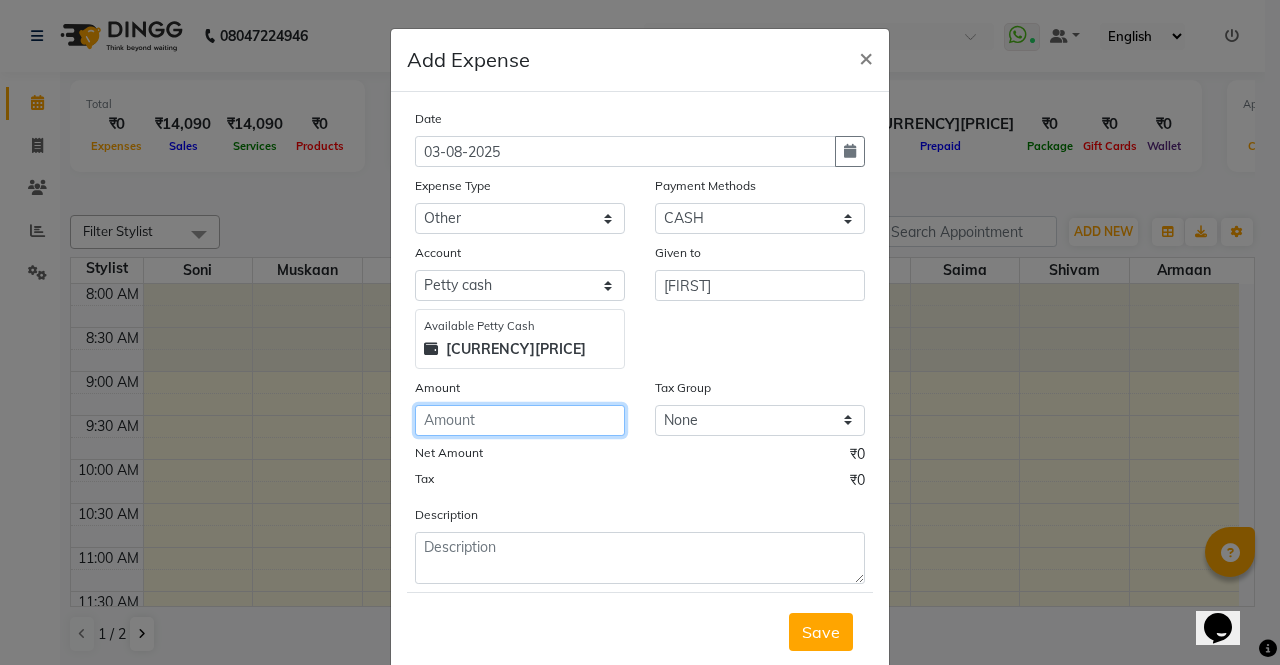 click 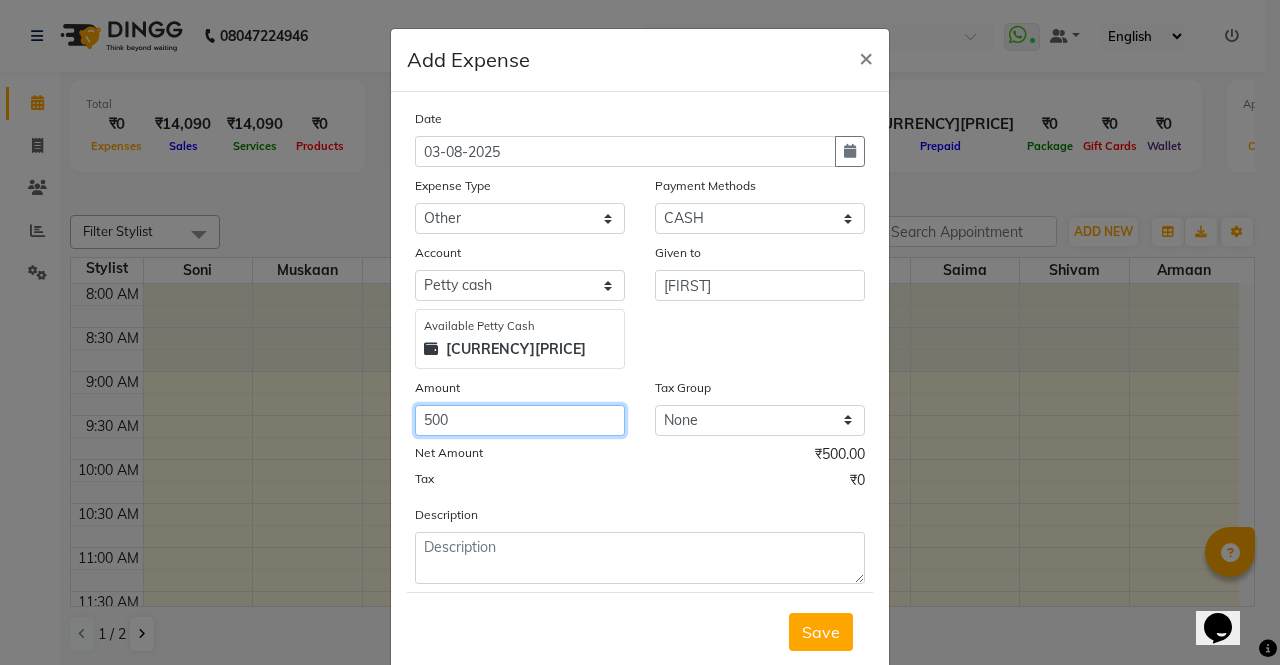 type on "500" 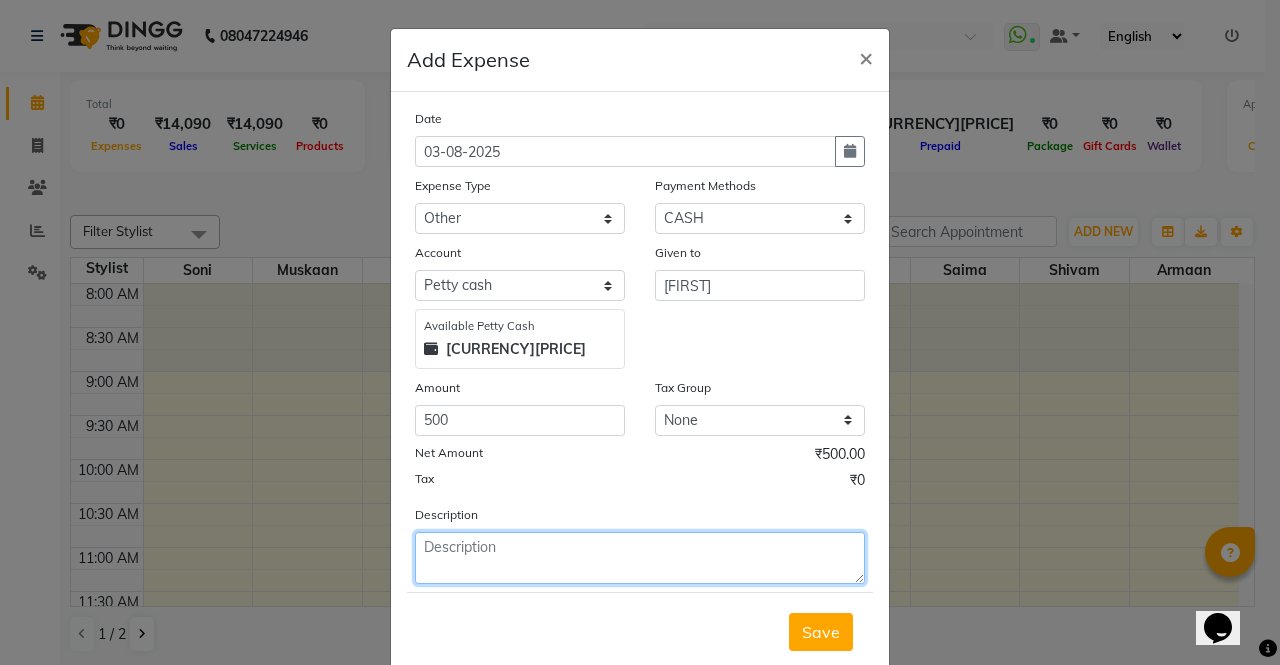 click 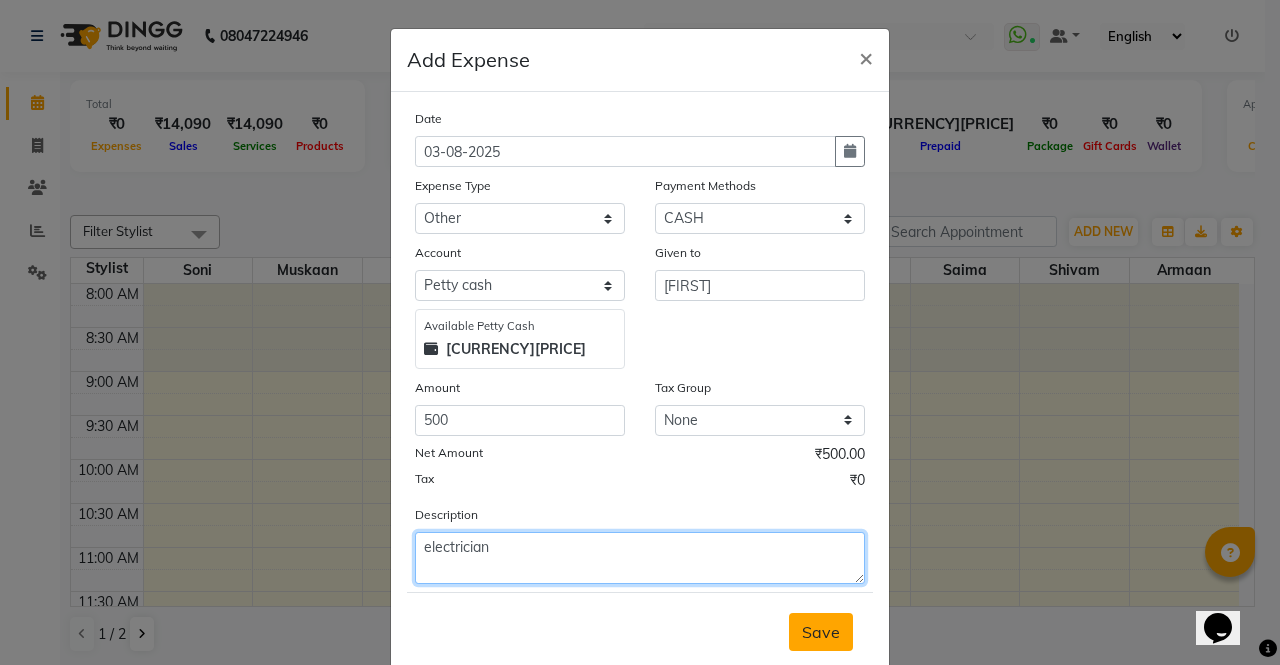type on "electrician" 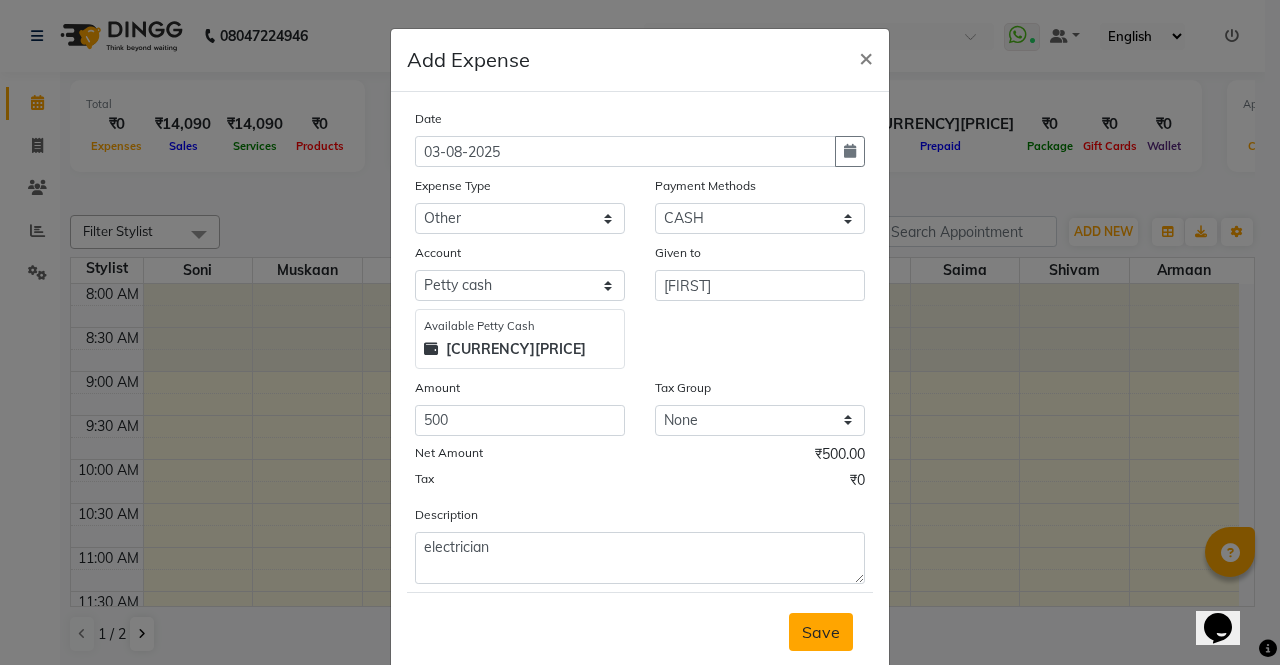 click on "Save" at bounding box center [821, 632] 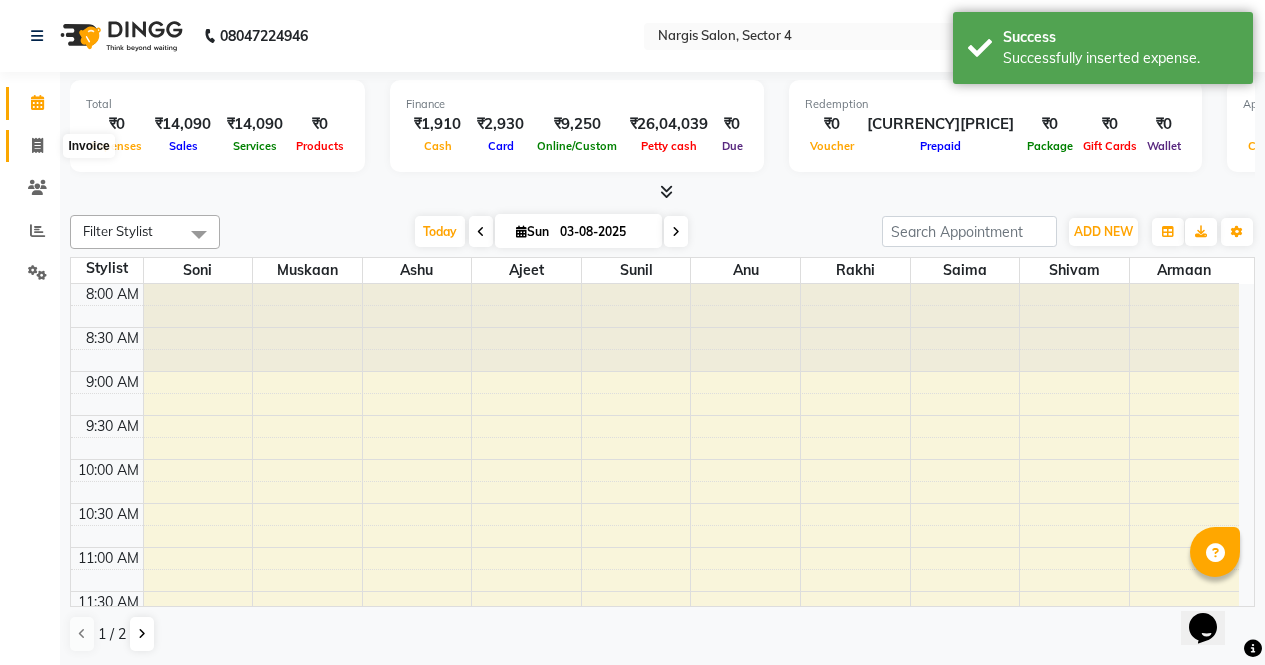 click 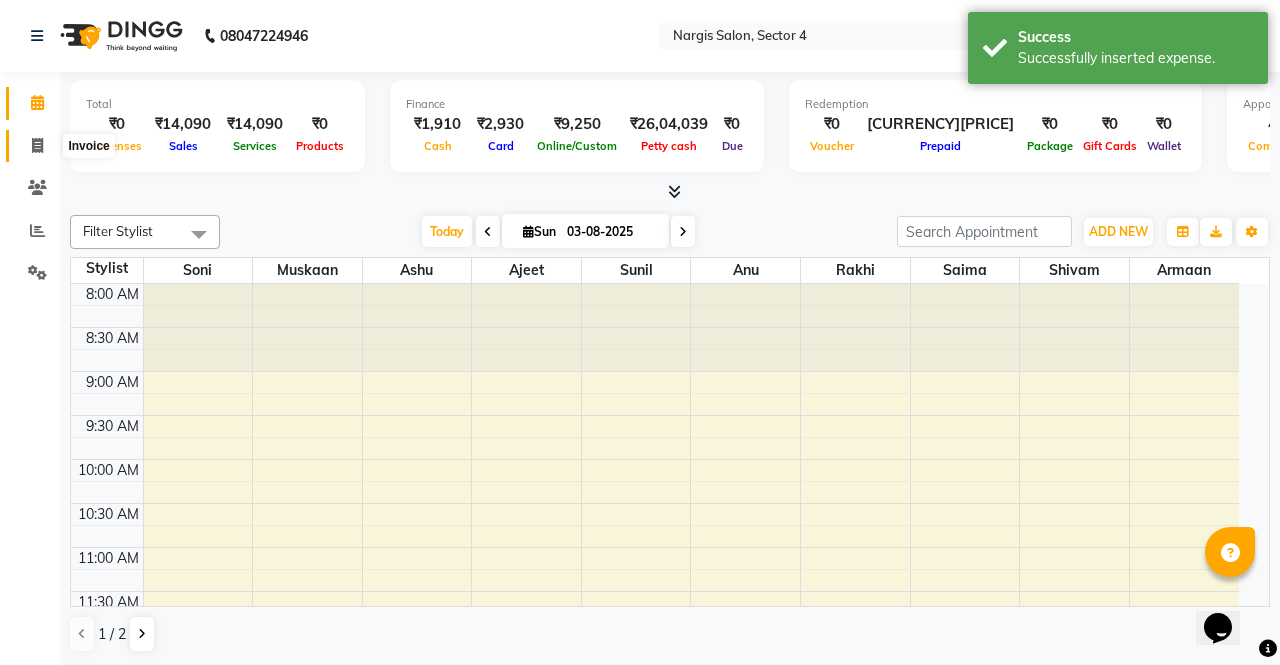 select on "service" 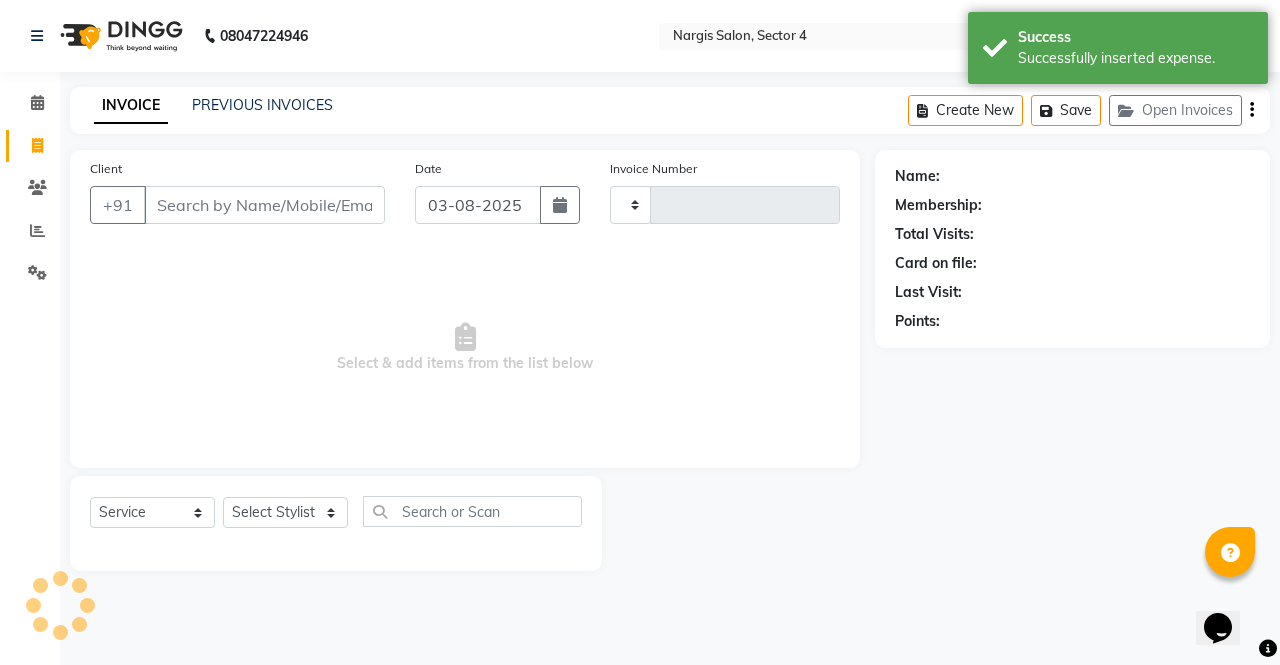 type on "3199" 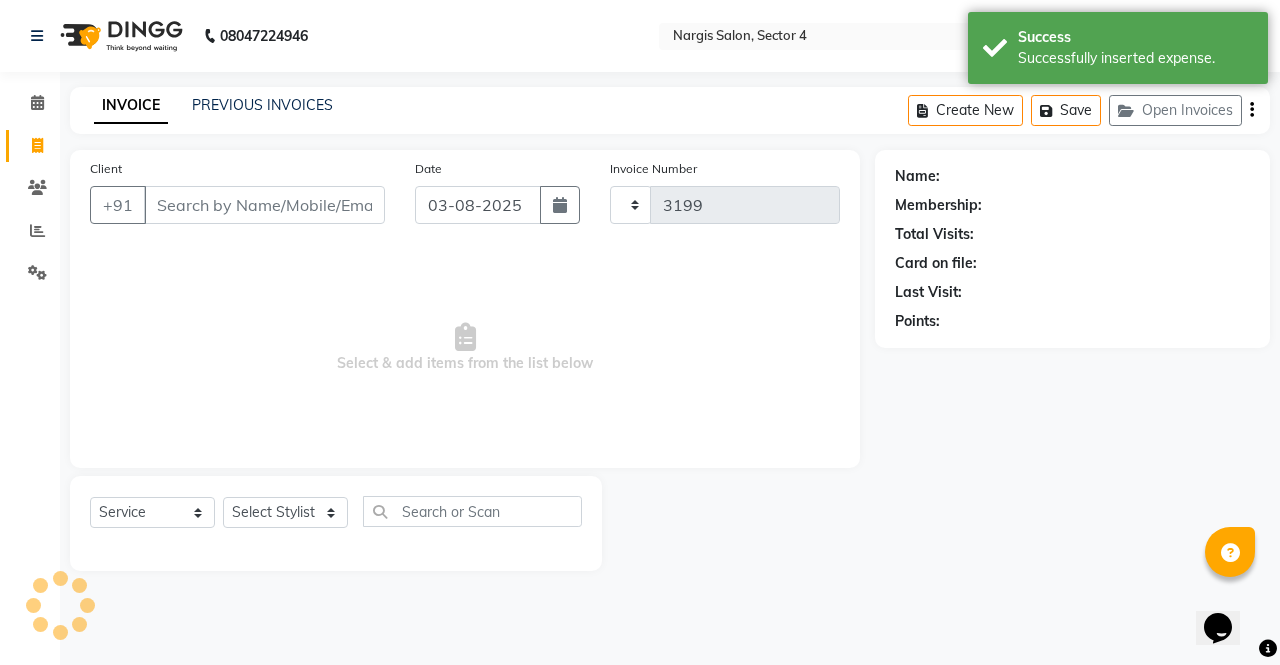 select on "4130" 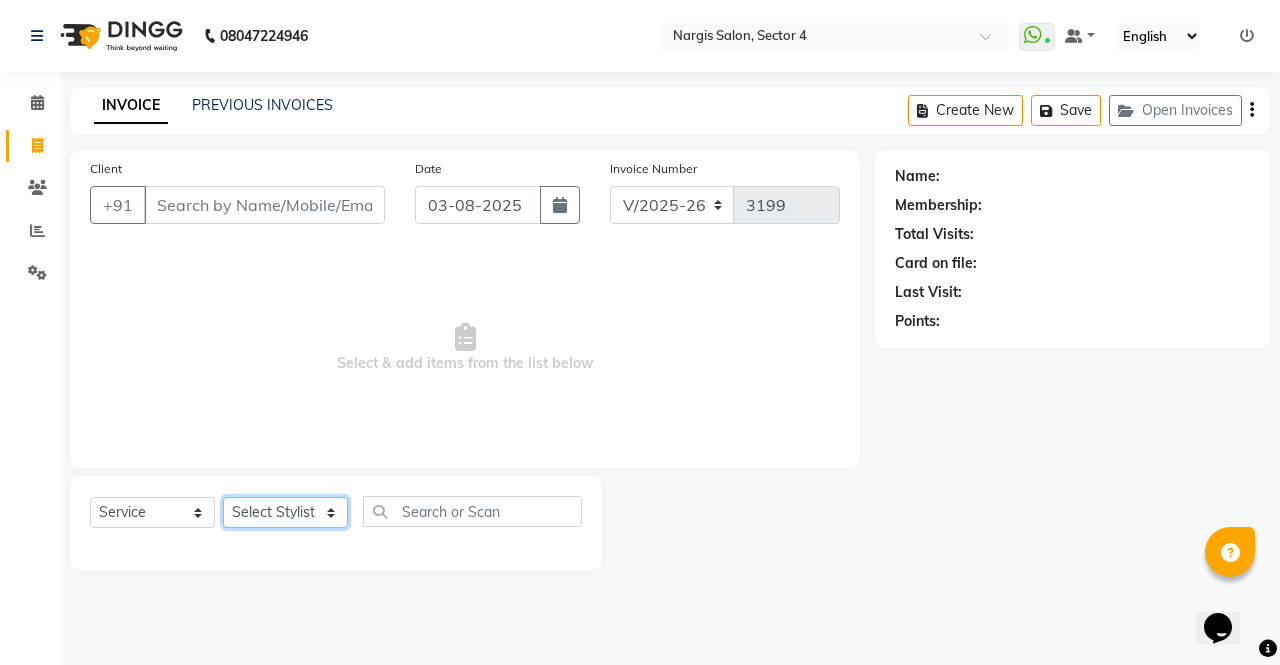 click on "Select Stylist ajeet anu armaan ashu Front Desk muskaan rakhi saima shivam soni sunil yashoda" 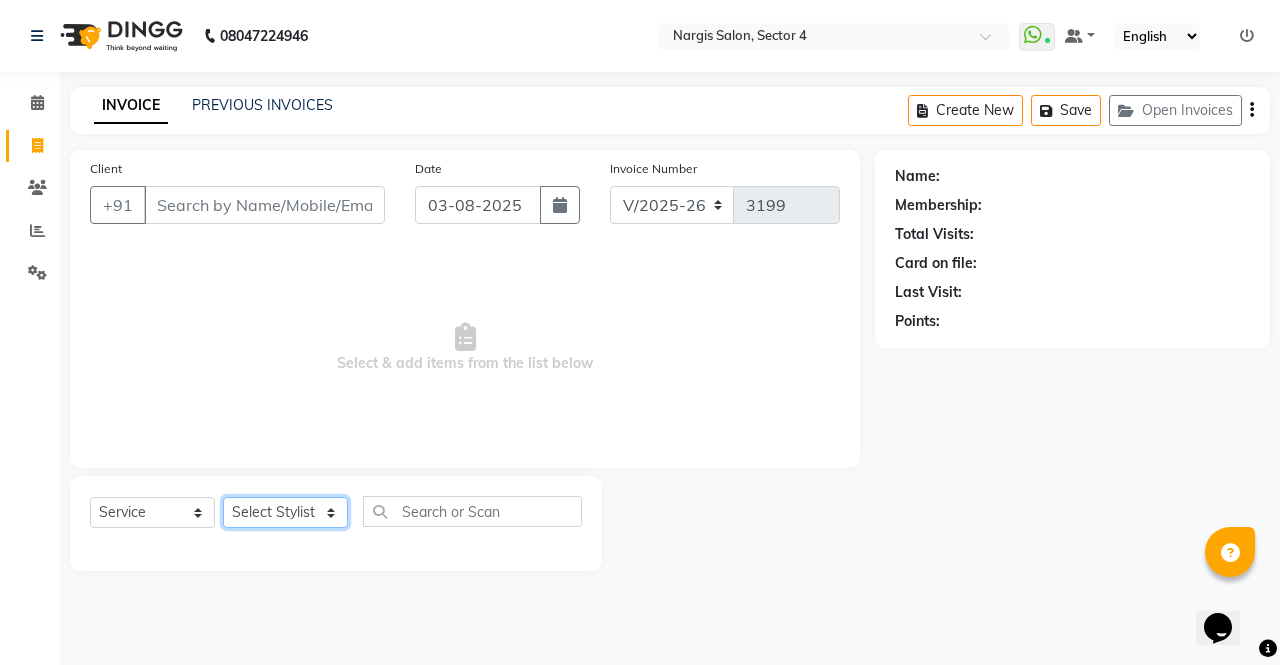 select on "28131" 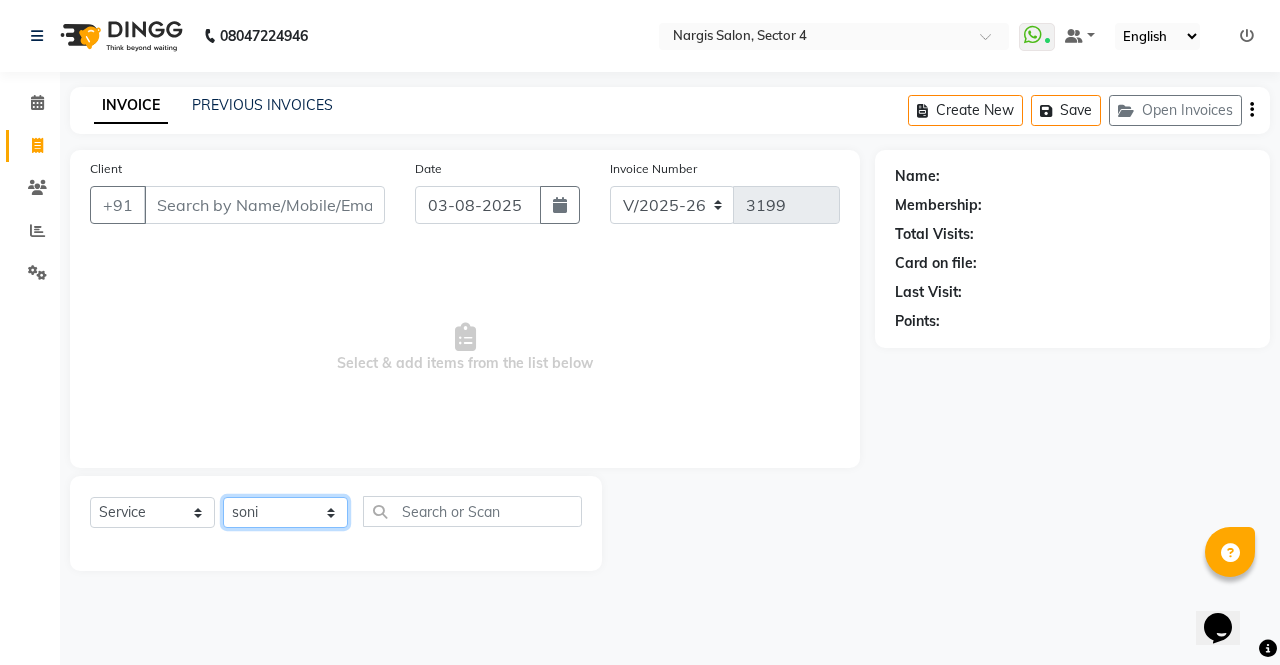 click on "Select Stylist ajeet anu armaan ashu Front Desk muskaan rakhi saima shivam soni sunil yashoda" 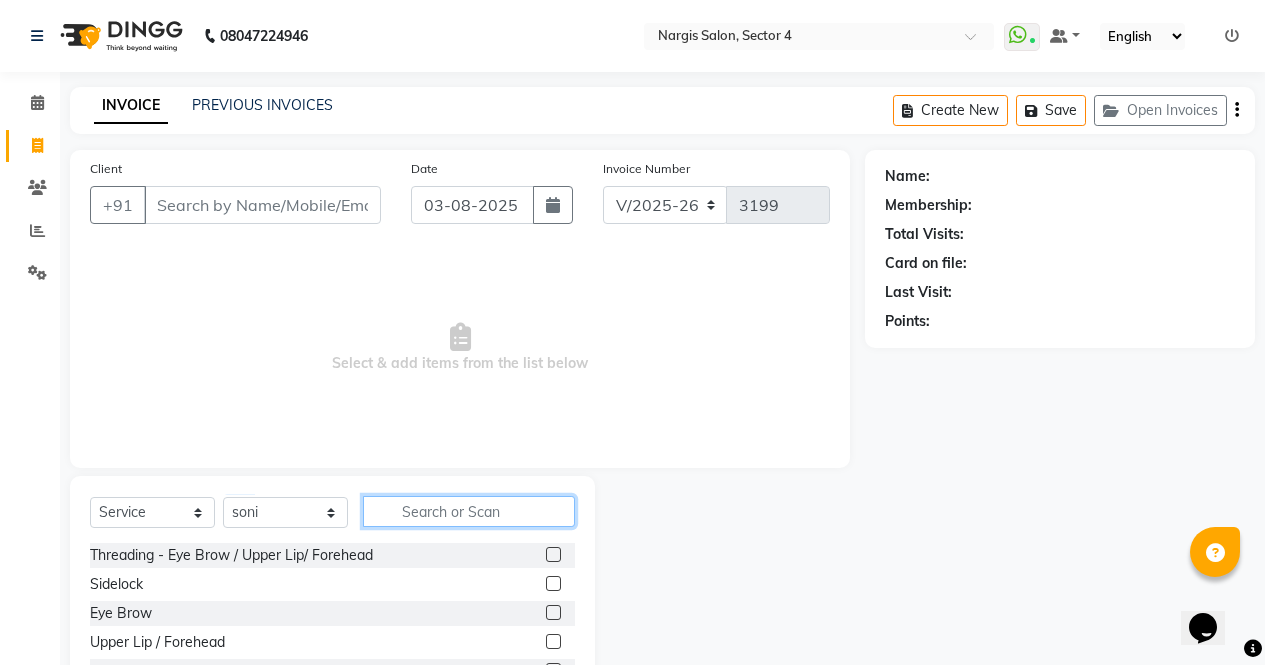 click 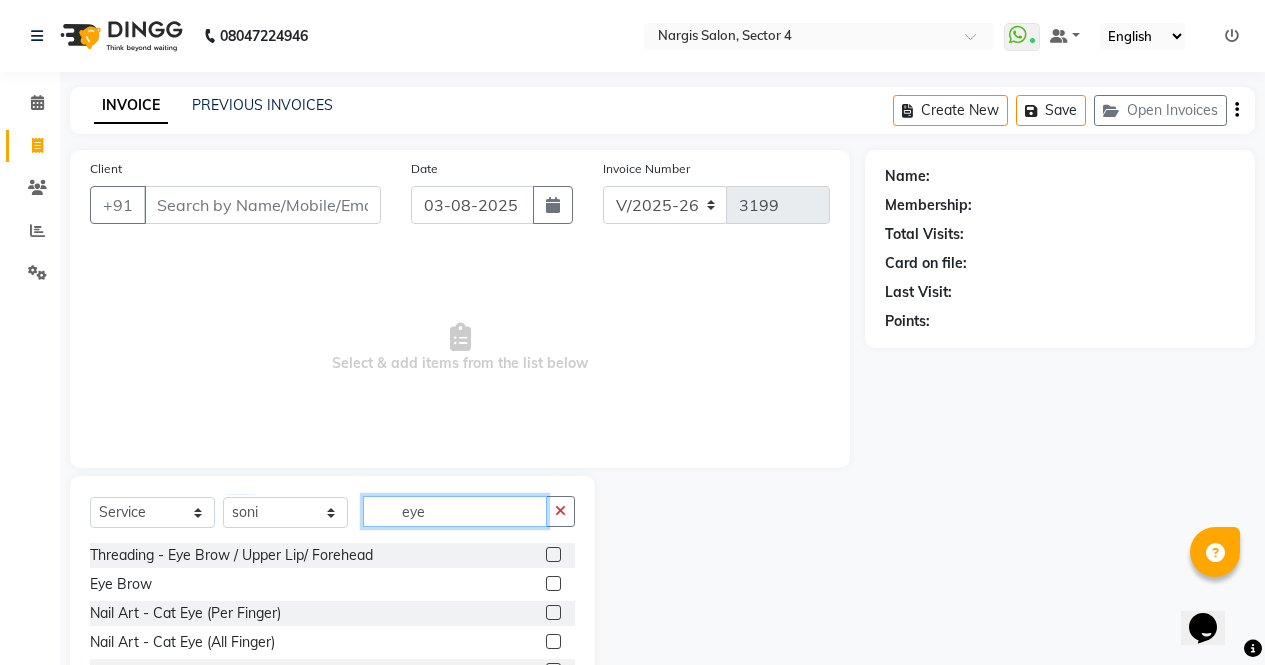 scroll, scrollTop: 136, scrollLeft: 0, axis: vertical 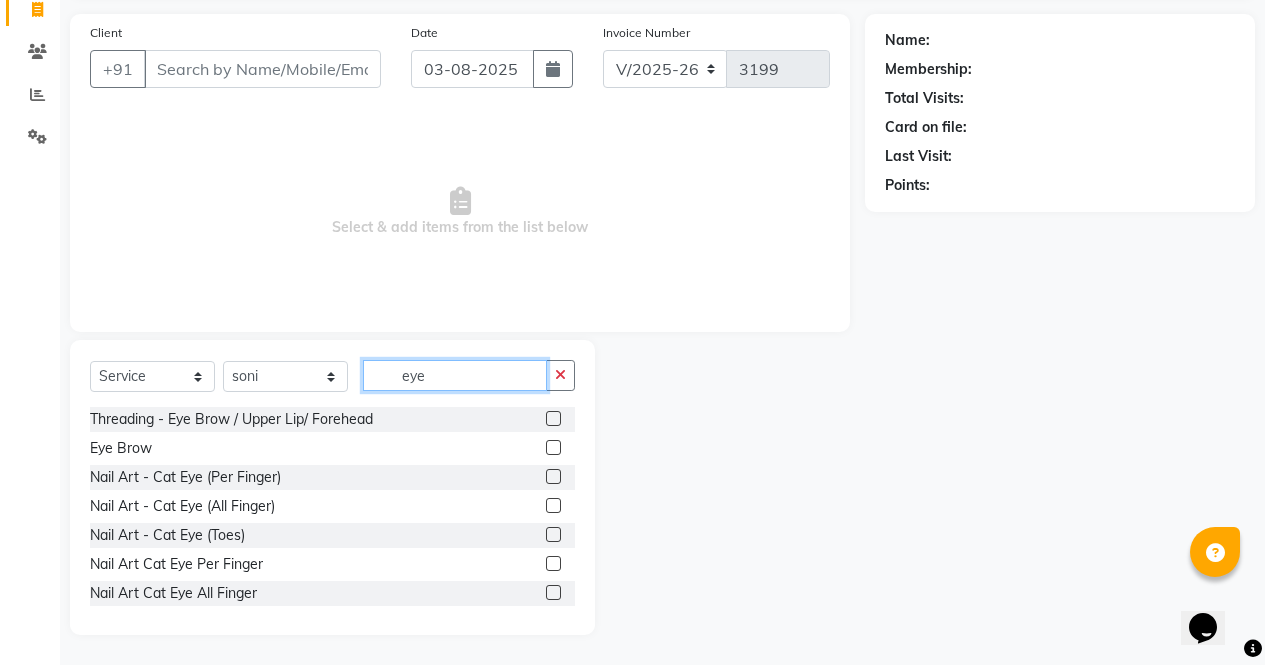 type on "eye" 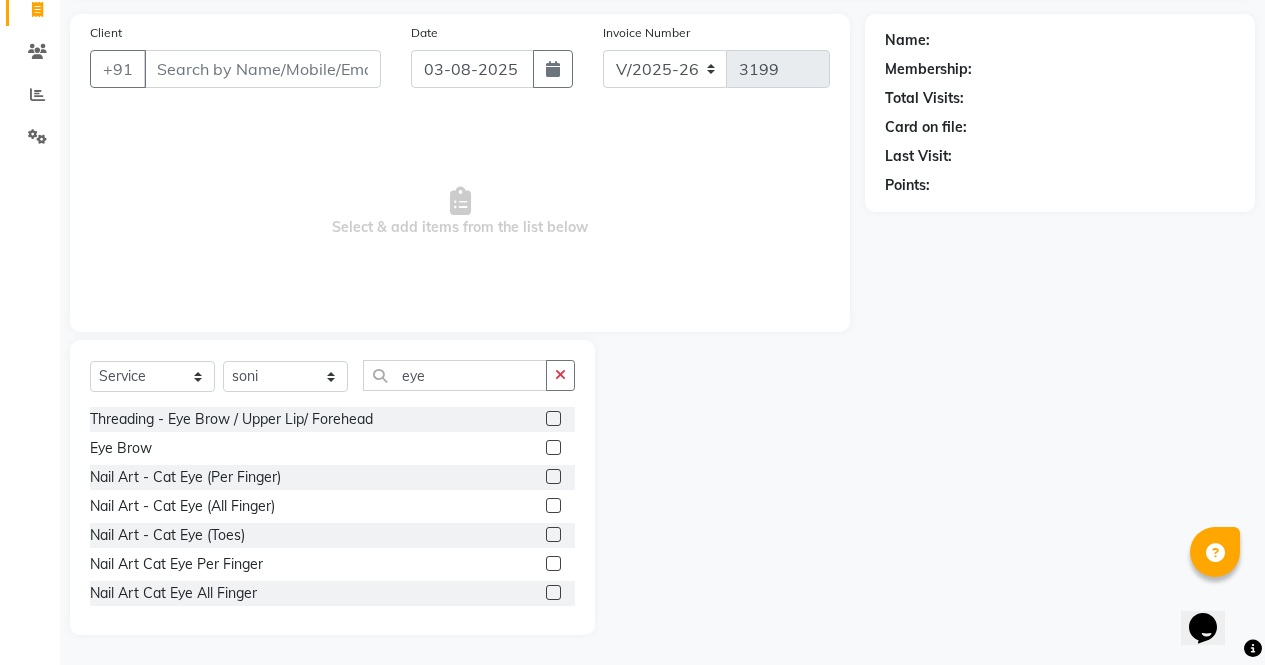 click 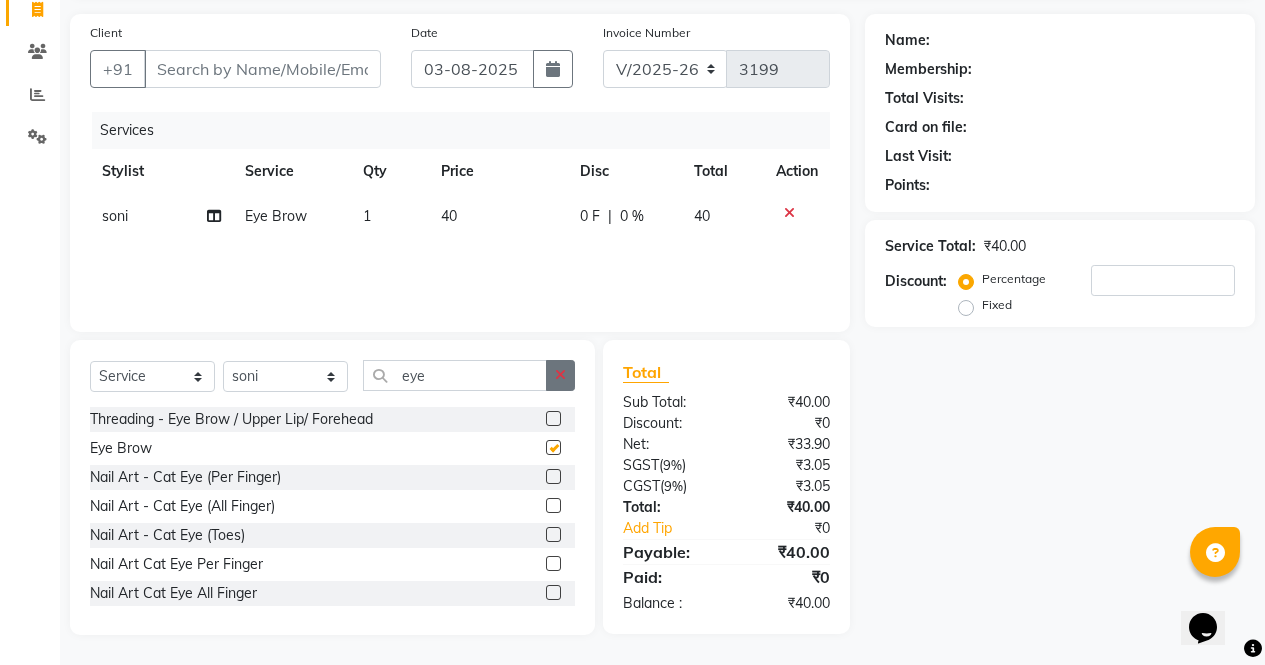 click 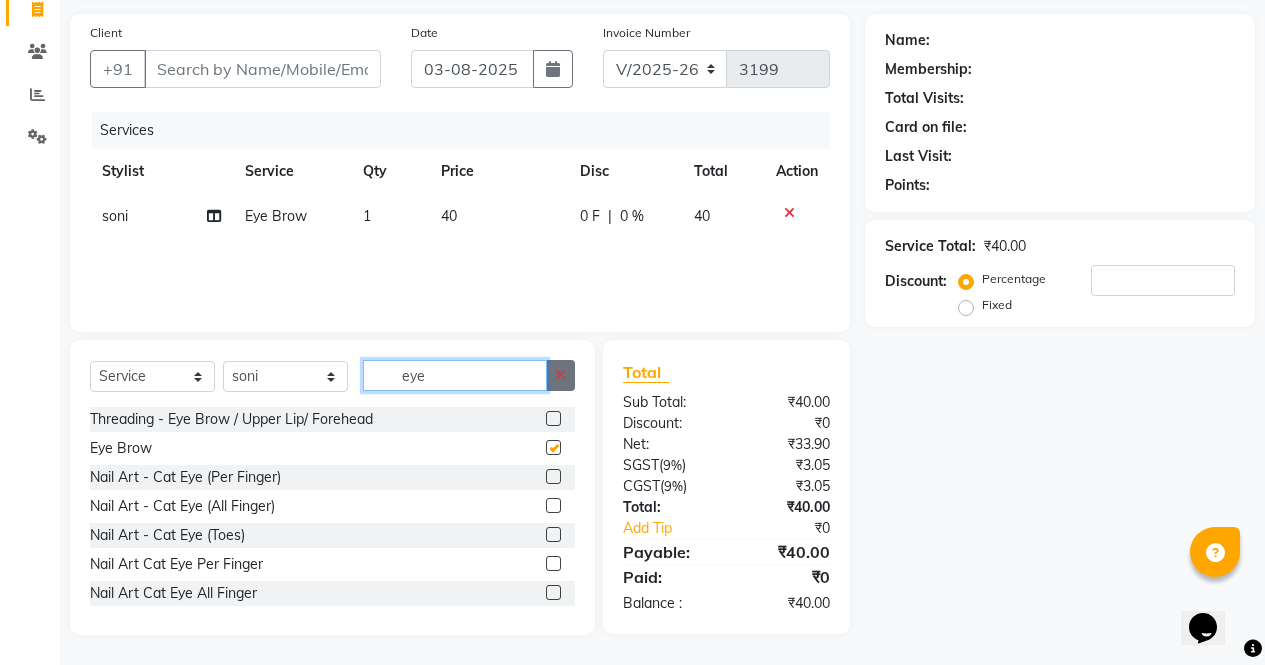 type 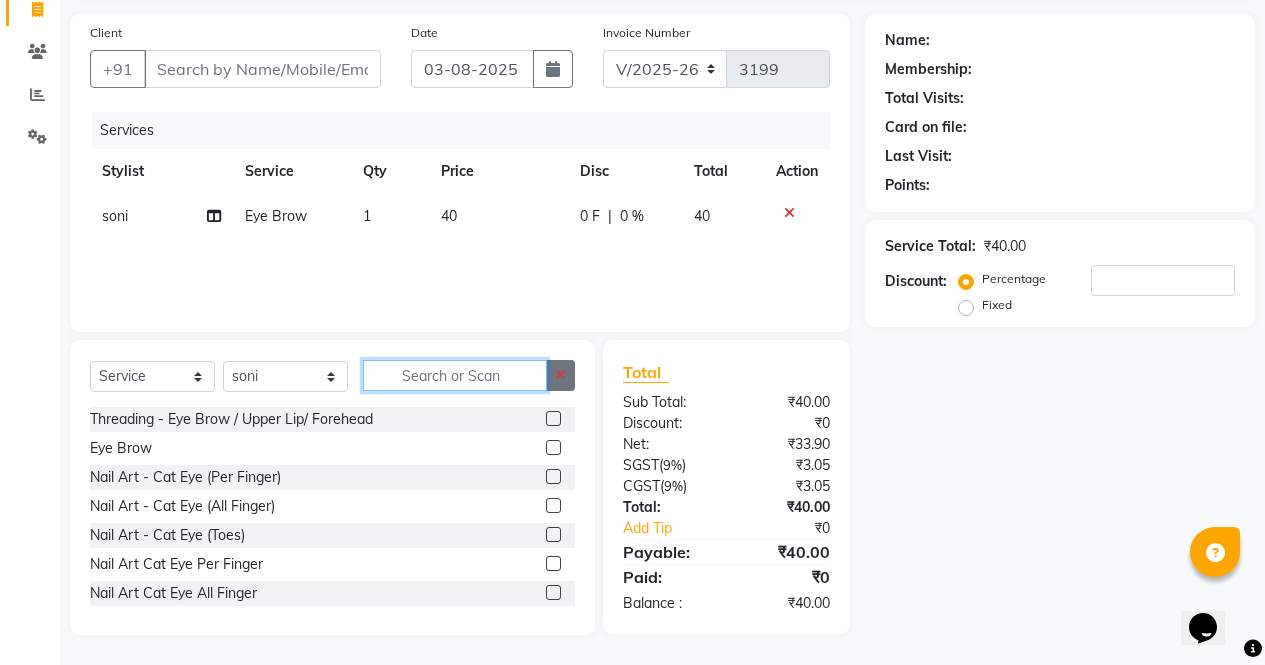 checkbox on "false" 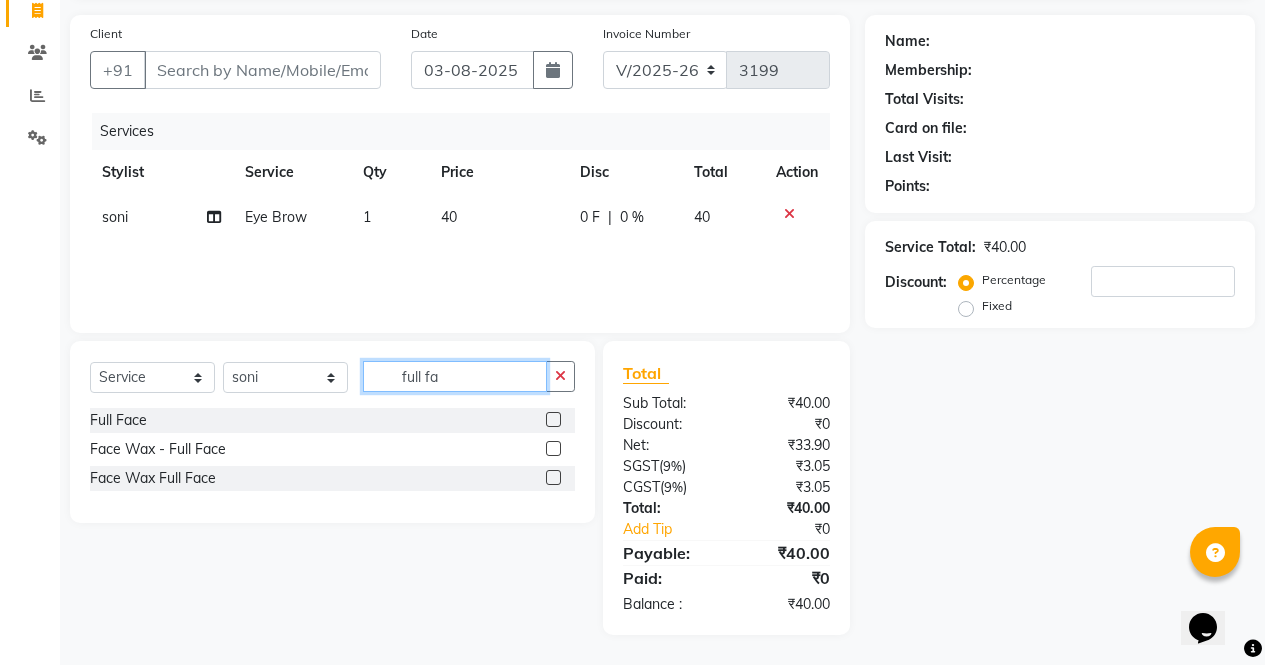 scroll, scrollTop: 135, scrollLeft: 0, axis: vertical 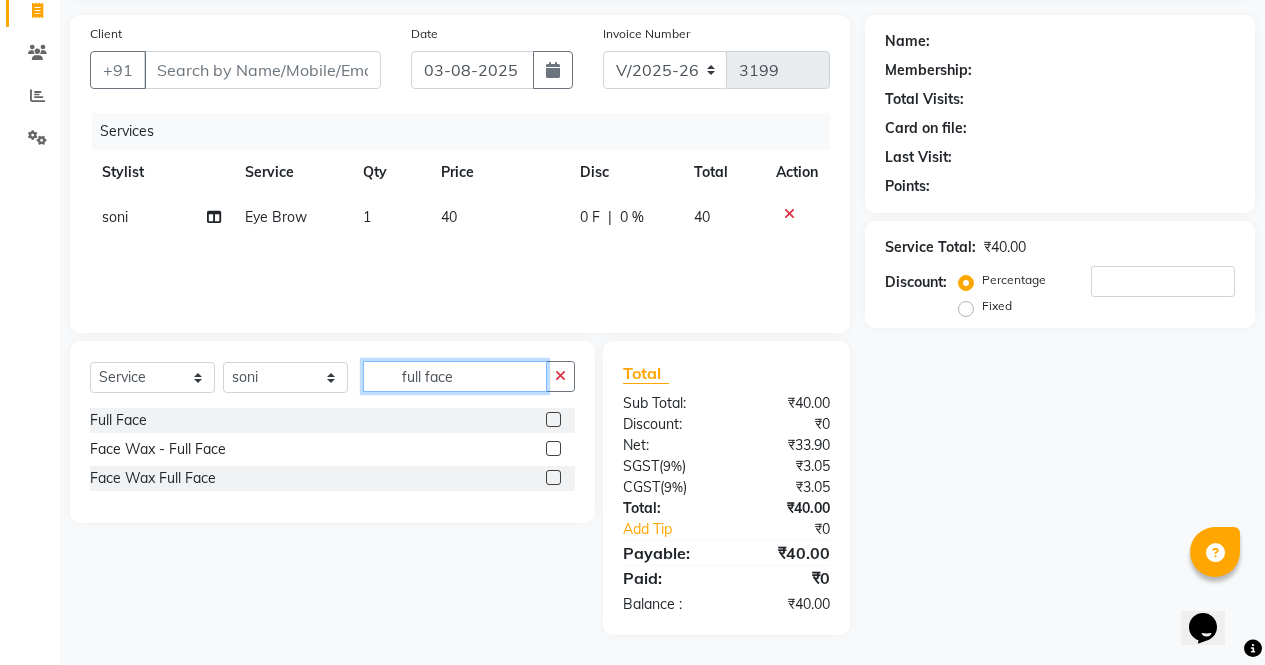 type on "full face" 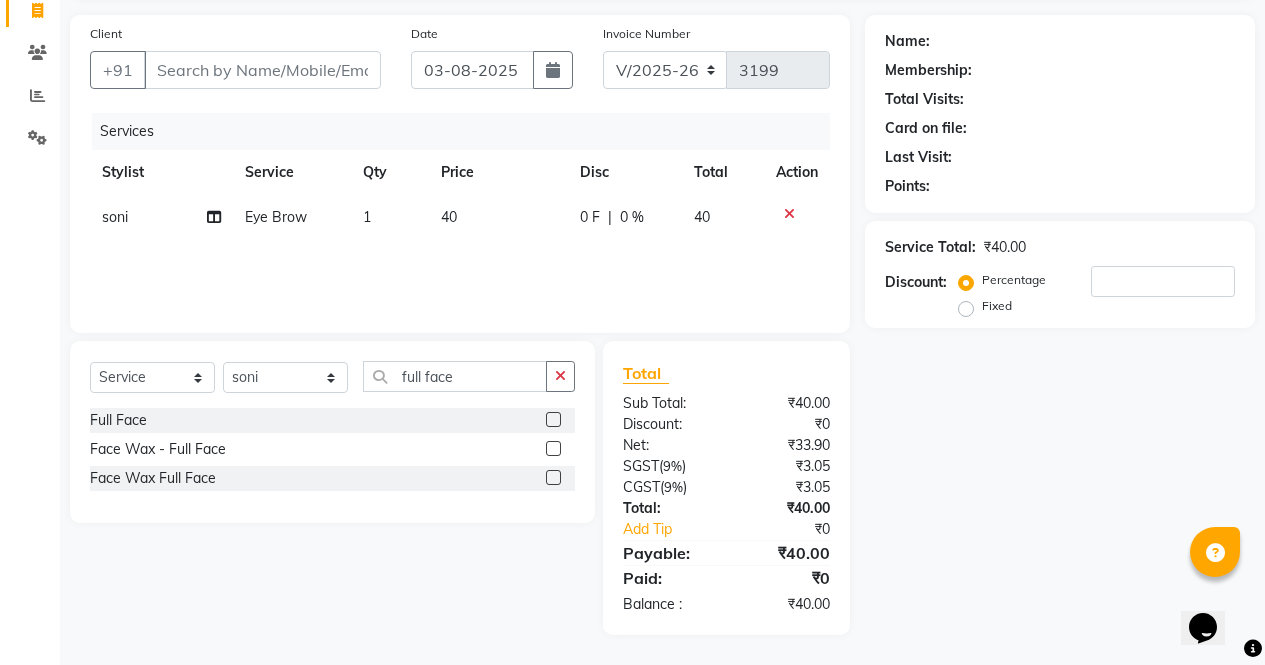 click 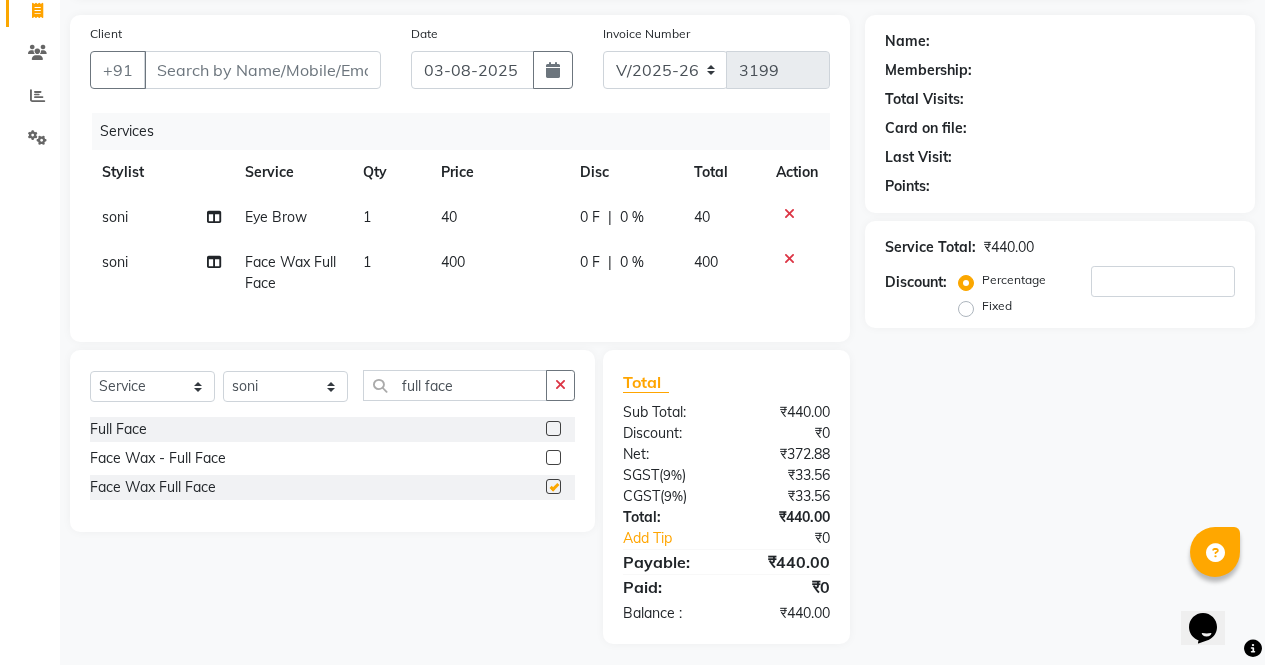 checkbox on "false" 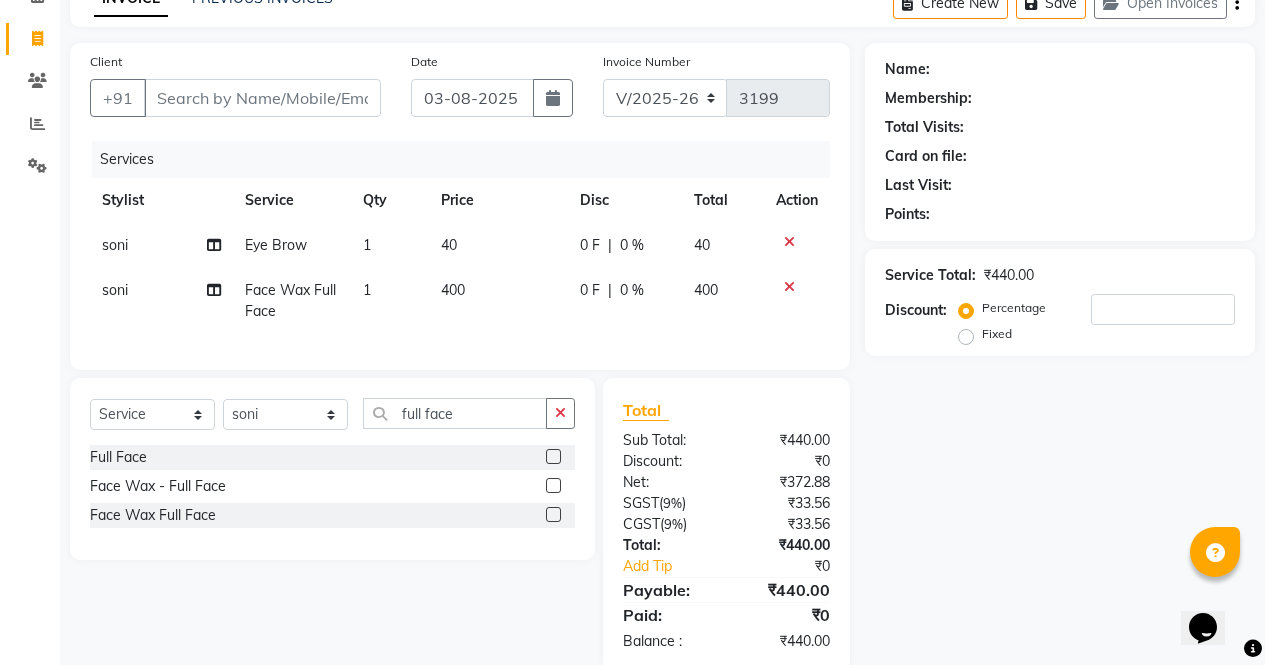 scroll, scrollTop: 0, scrollLeft: 0, axis: both 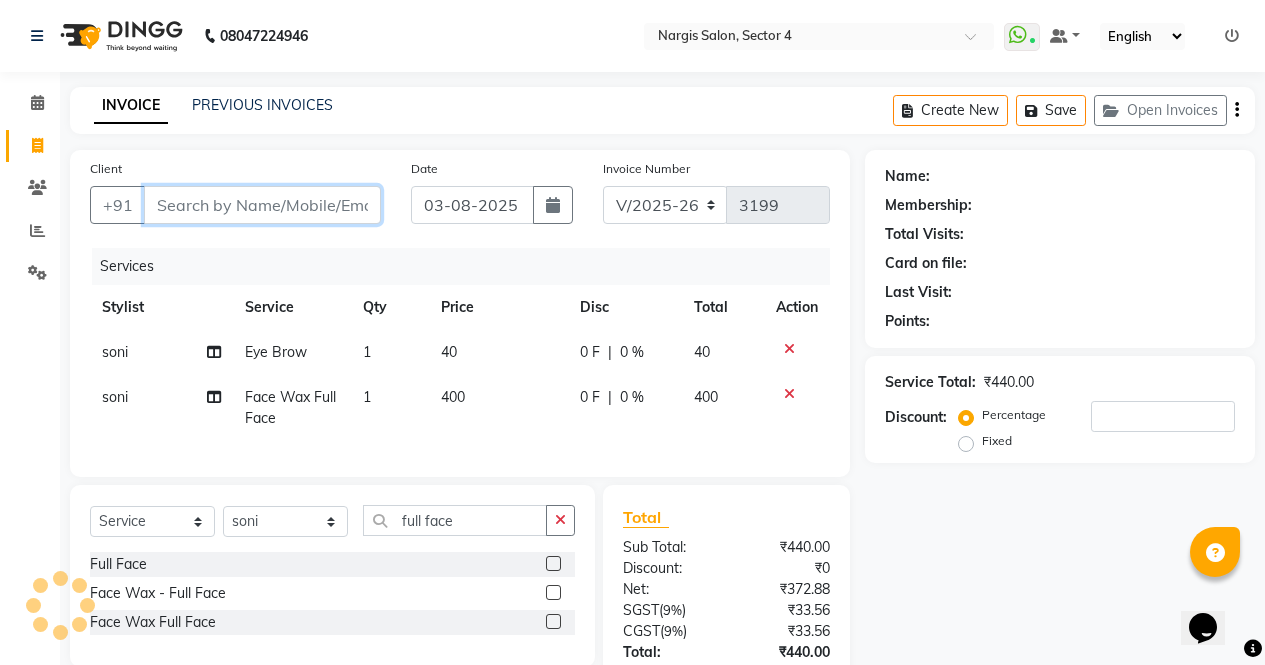 click on "Client" at bounding box center [262, 205] 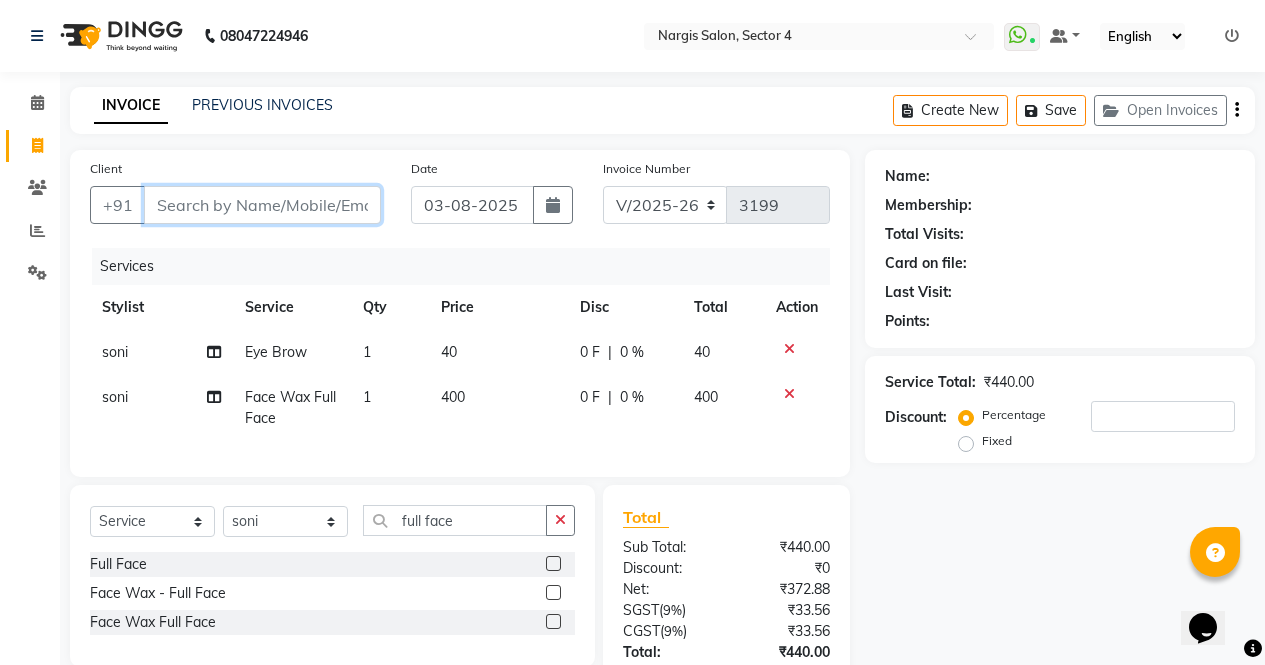 type on "7" 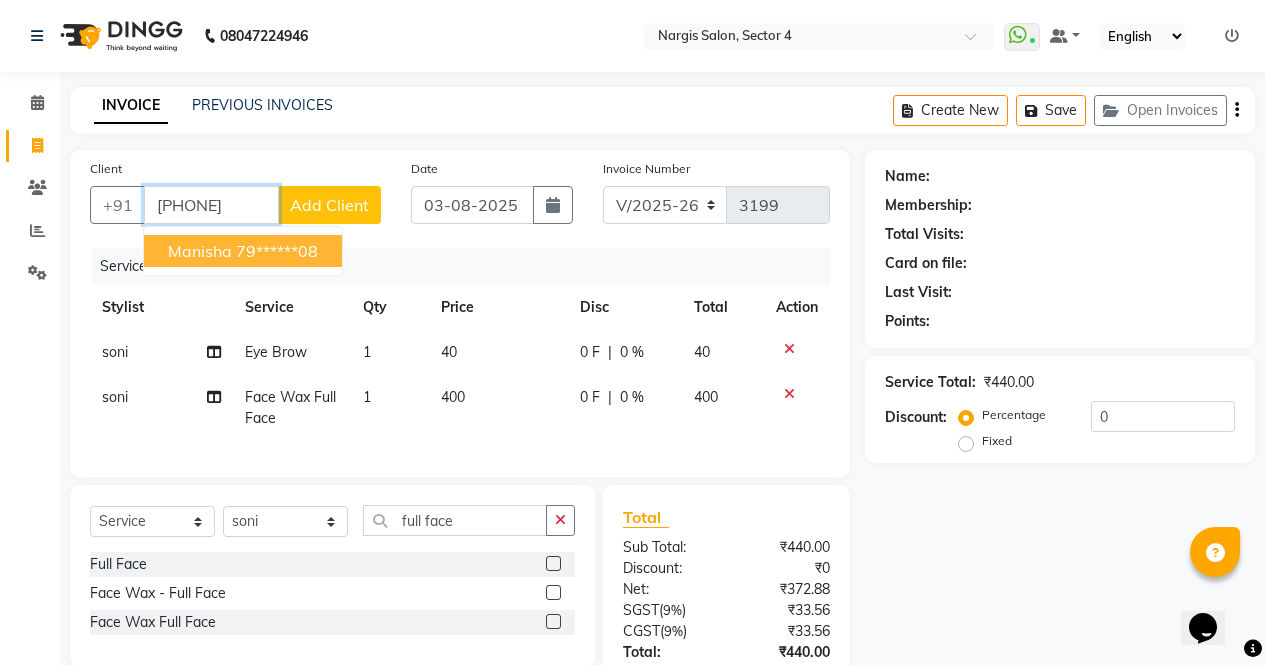 click on "79******08" at bounding box center (277, 251) 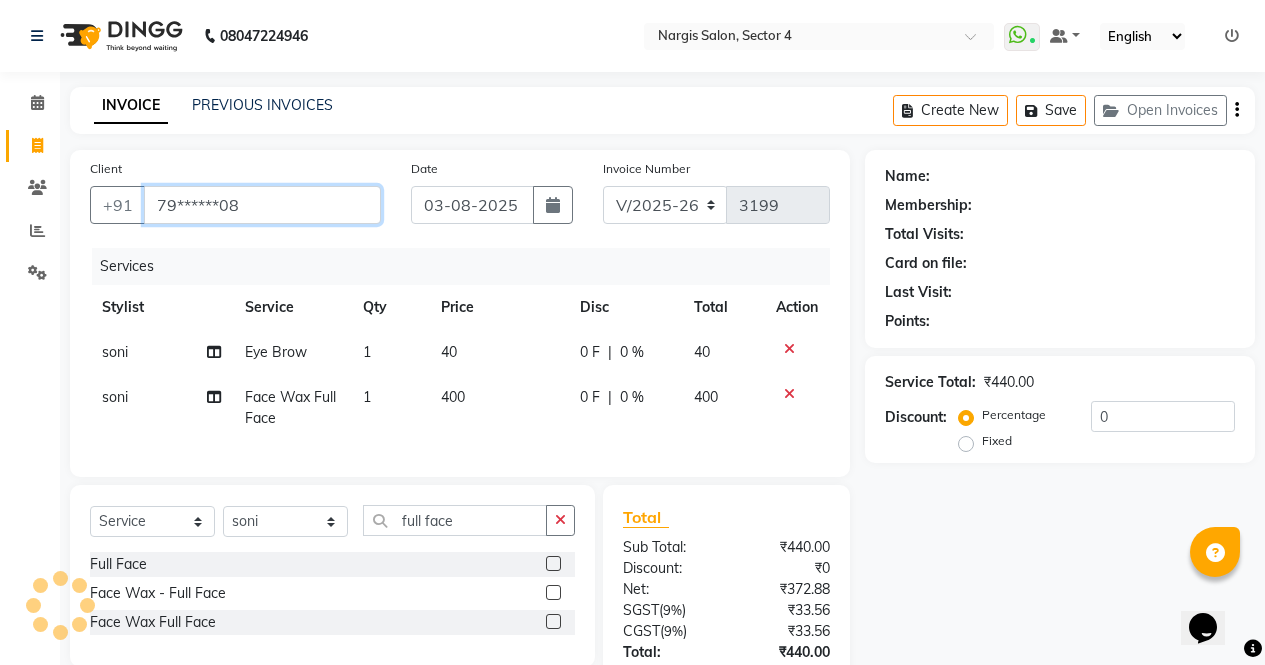 type on "79******08" 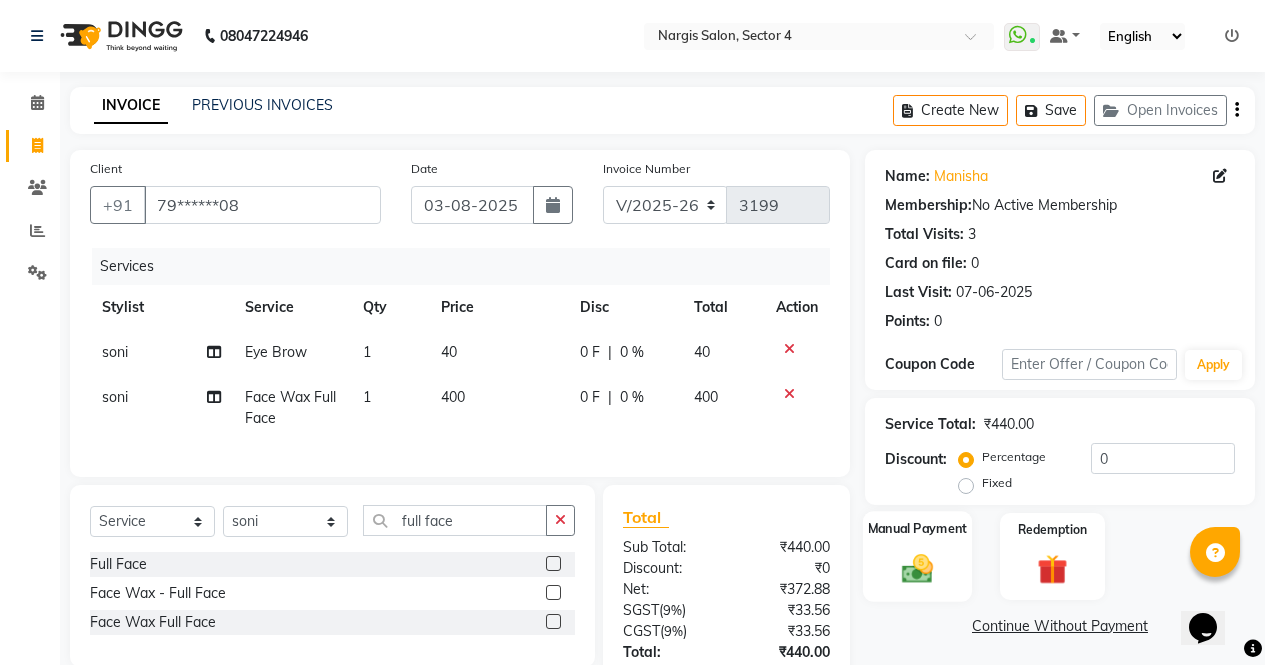 click on "Manual Payment" 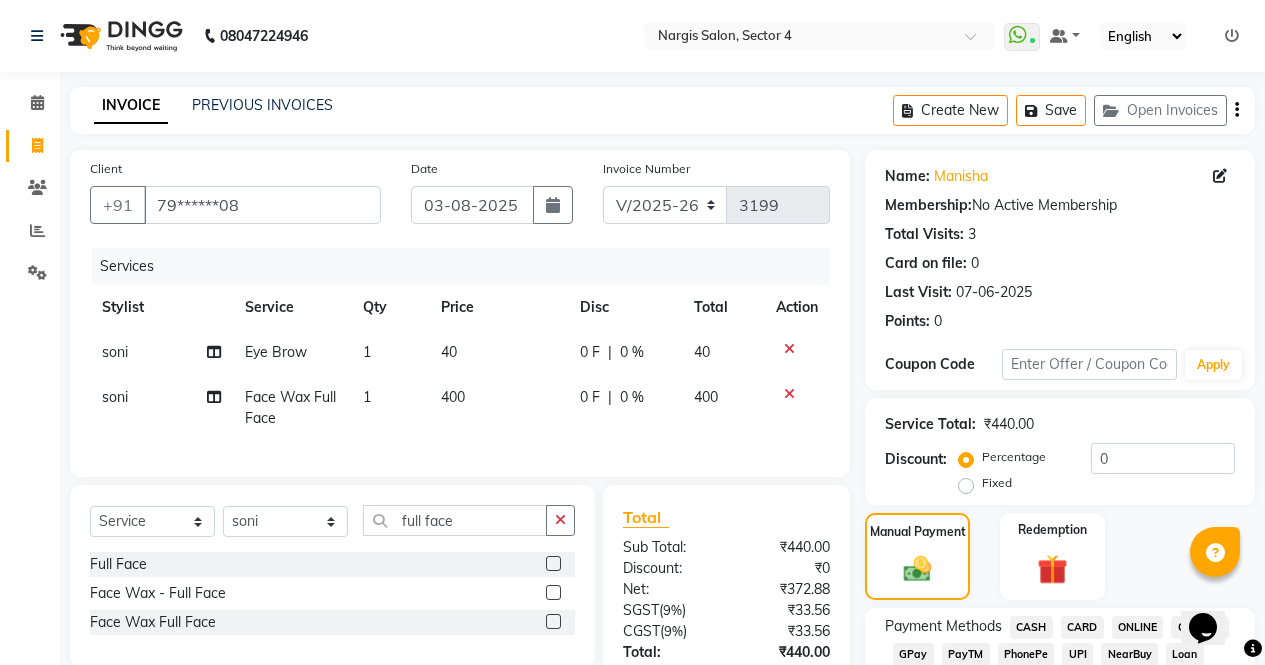 click on "CASH" 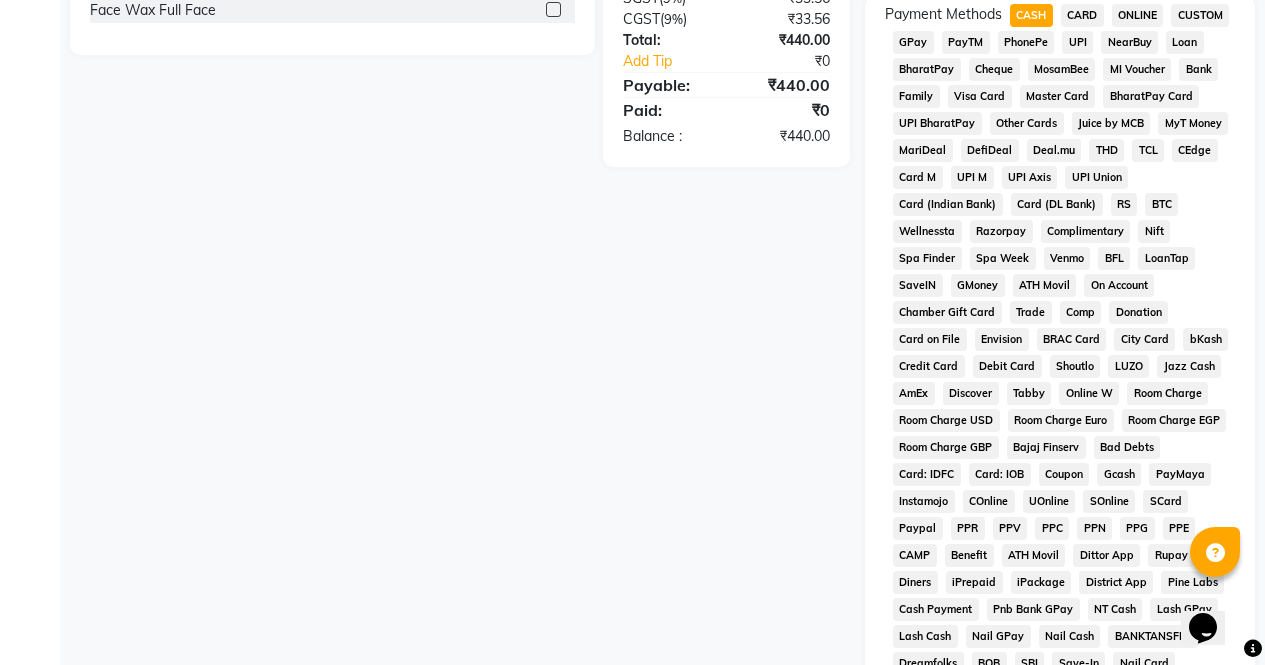 scroll, scrollTop: 914, scrollLeft: 0, axis: vertical 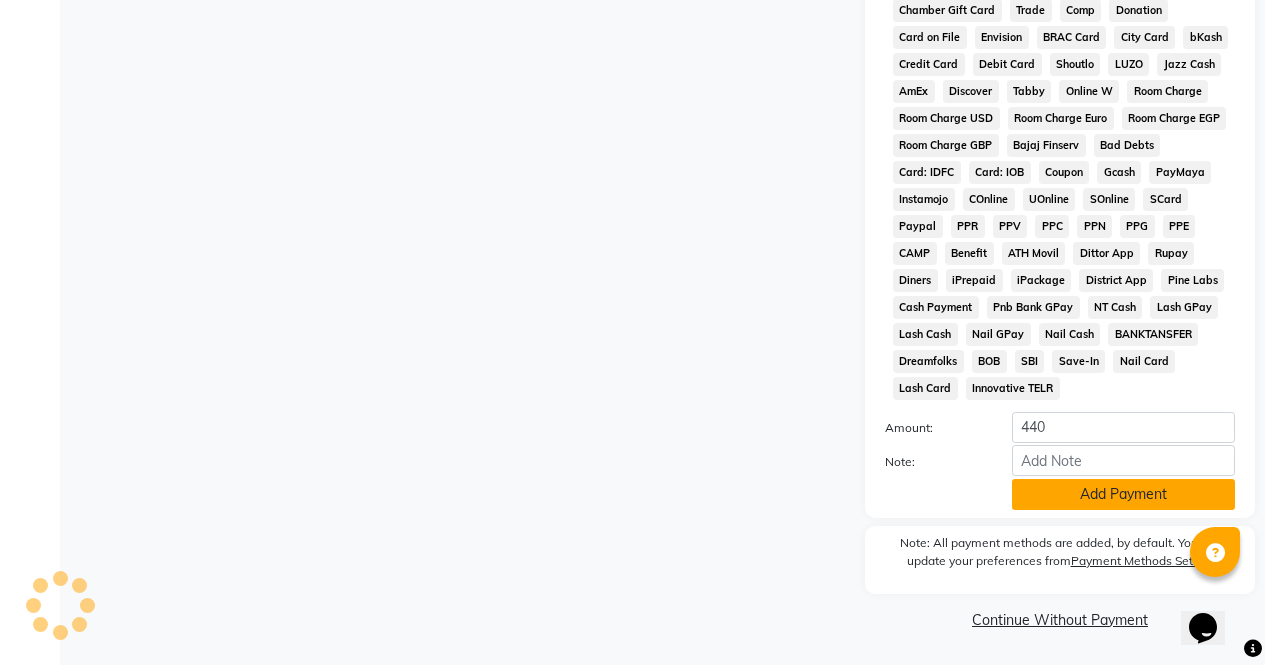 click on "Add Payment" 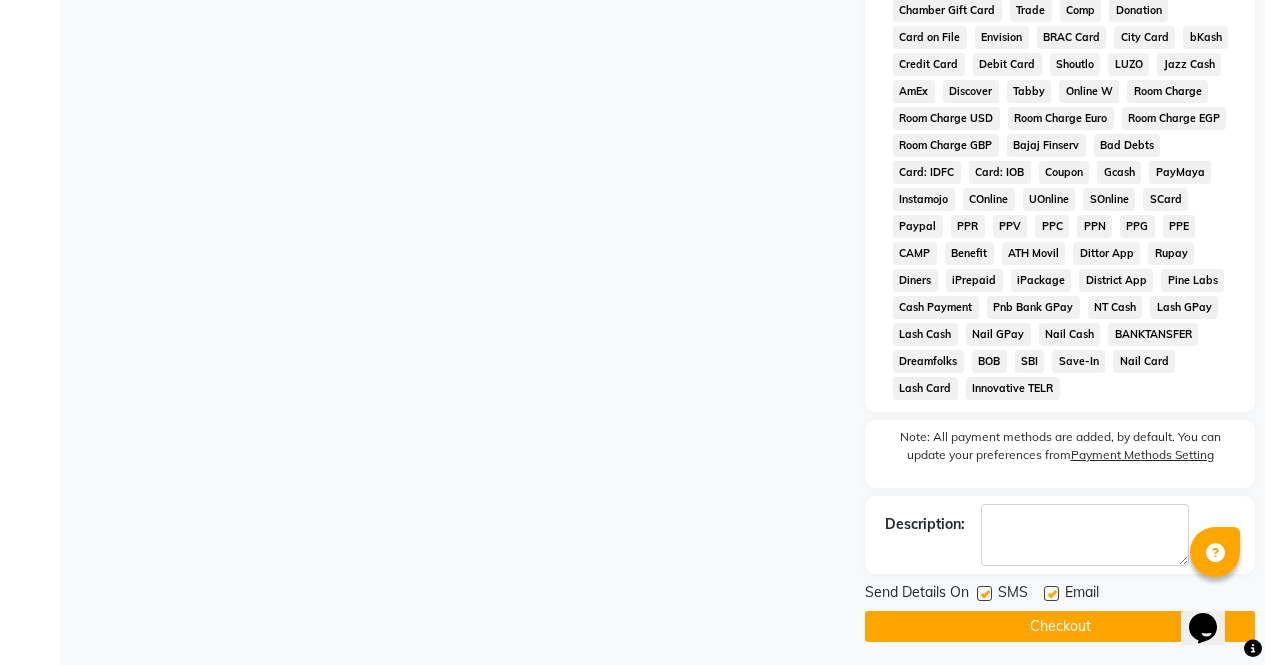 click on "Checkout" 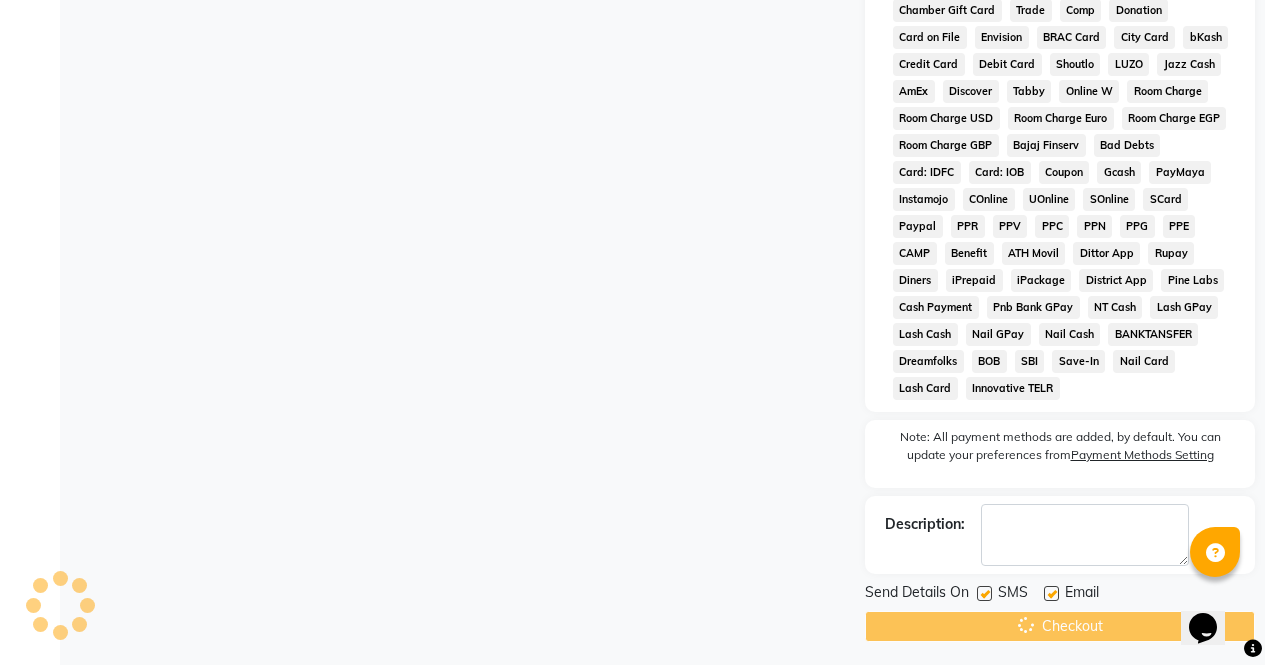 scroll, scrollTop: 0, scrollLeft: 0, axis: both 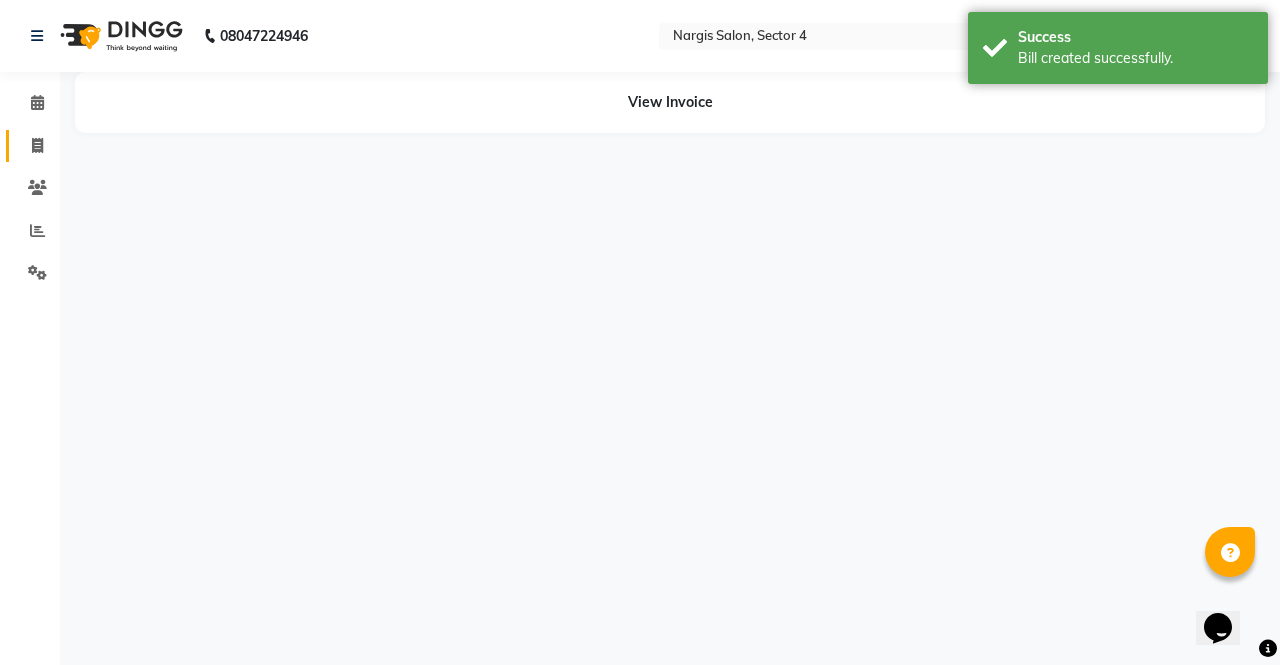 click 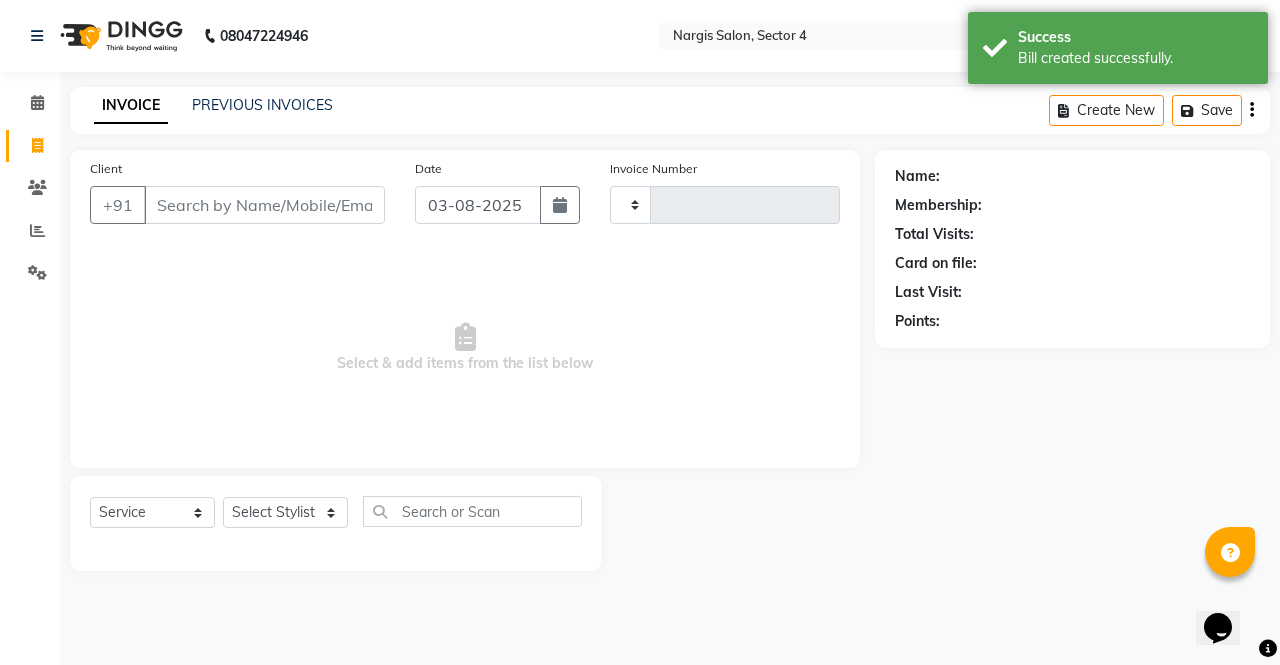 type on "3200" 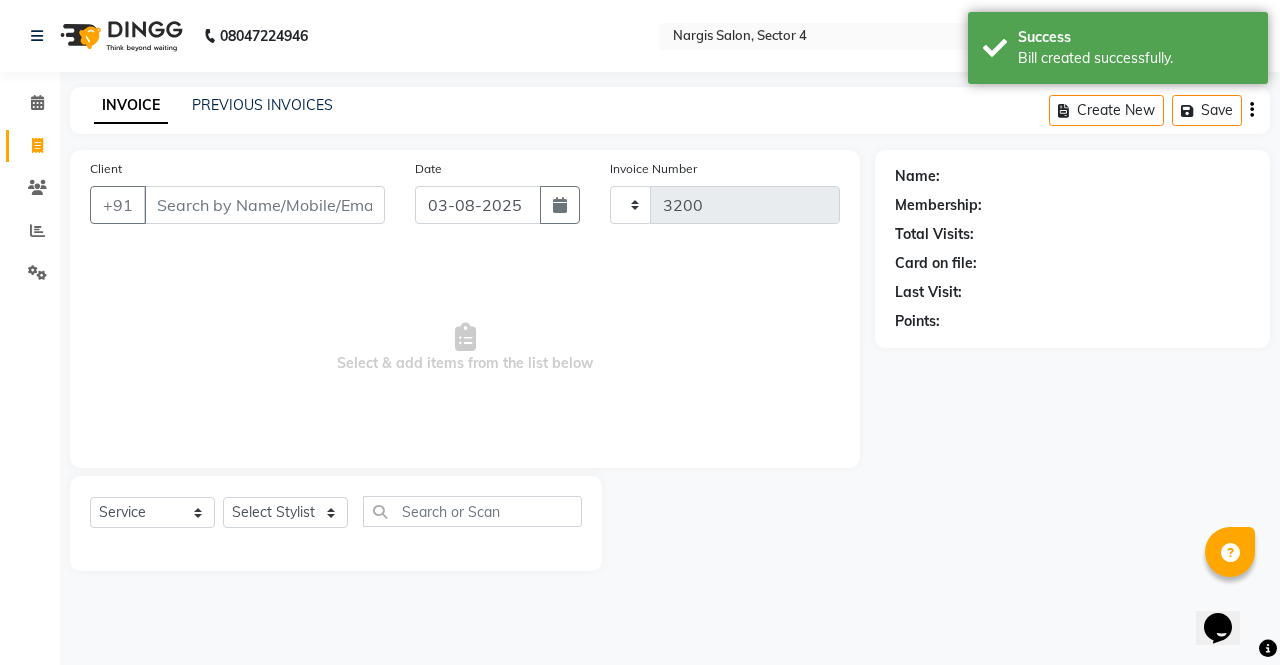 select on "4130" 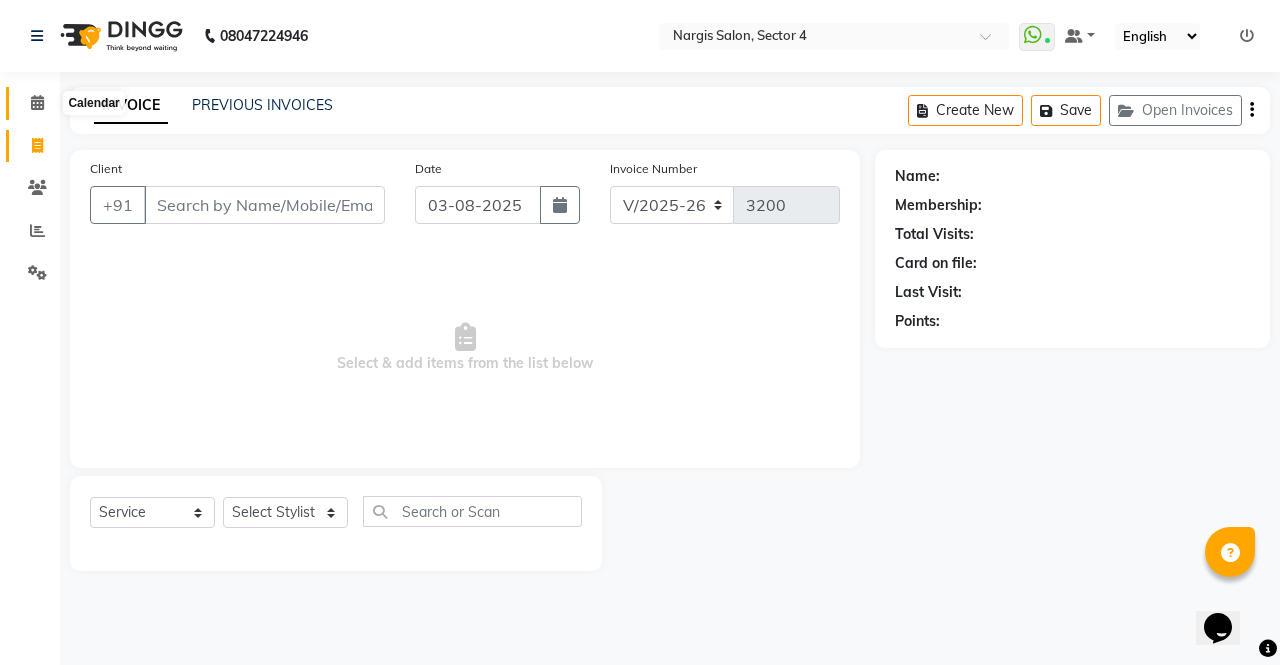 click 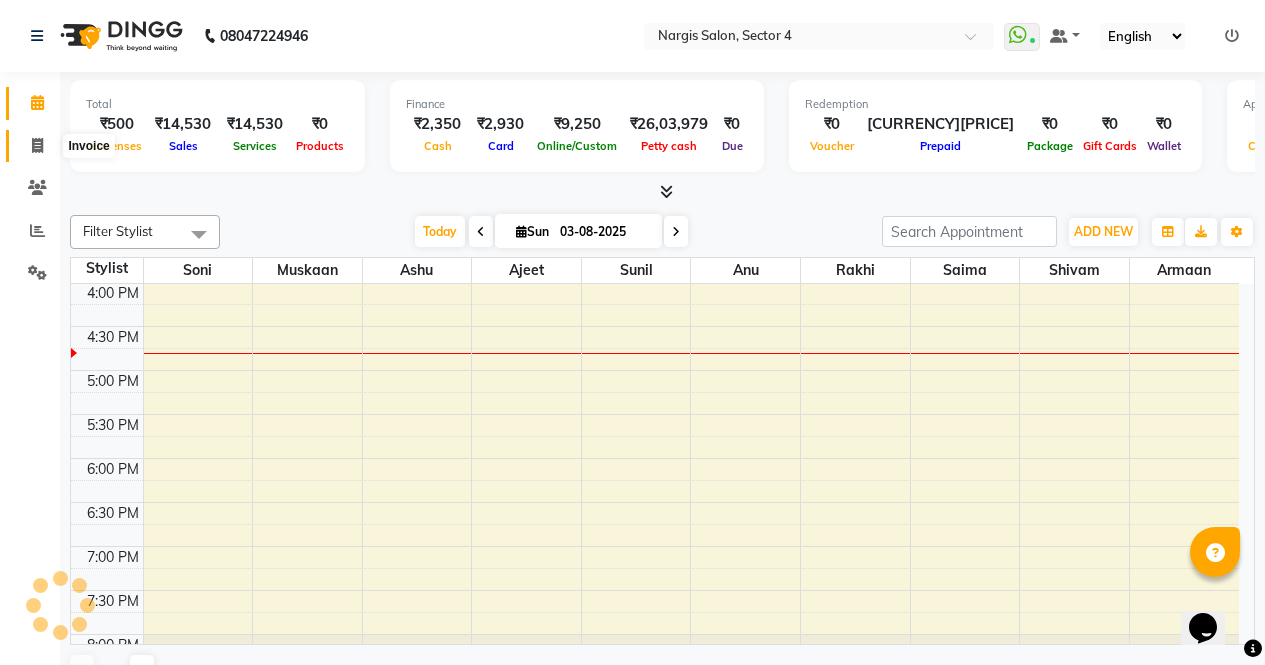 scroll, scrollTop: 0, scrollLeft: 0, axis: both 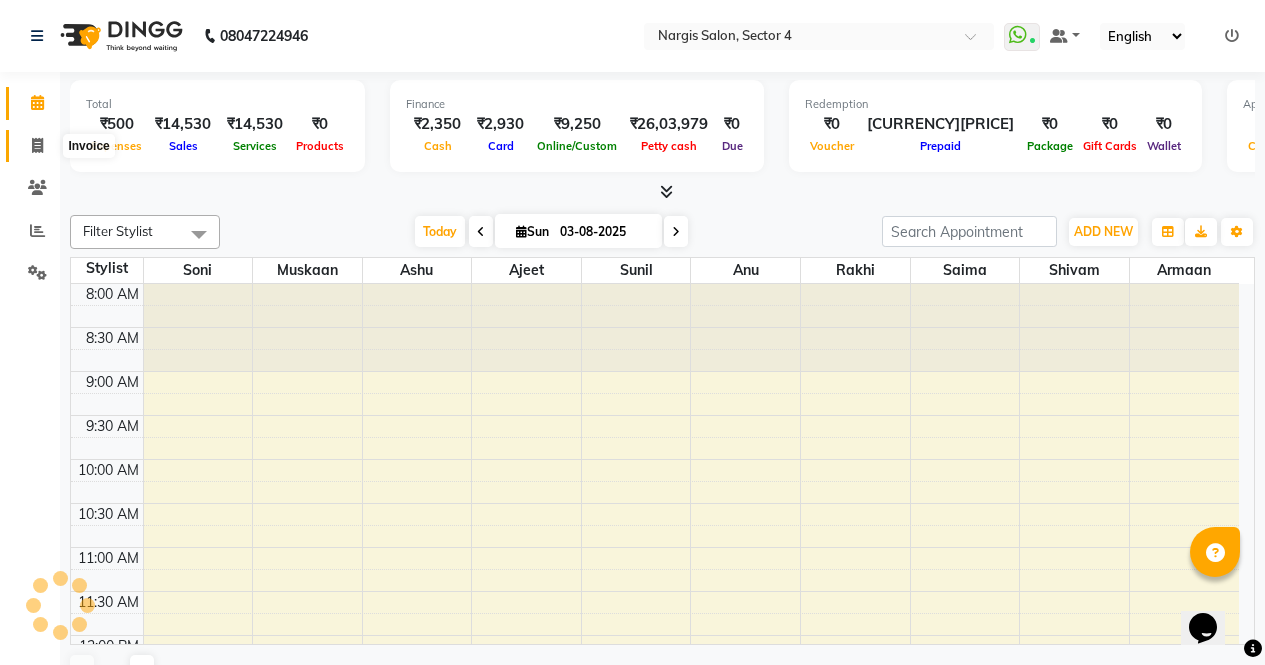 click 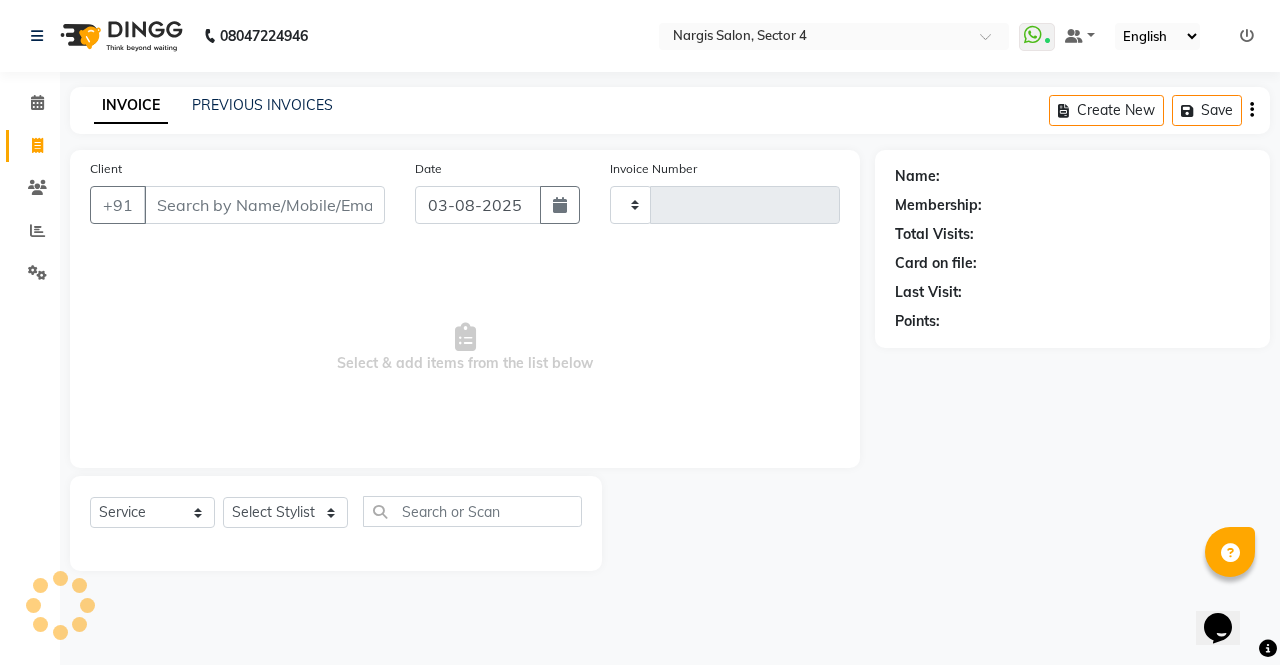 type on "3200" 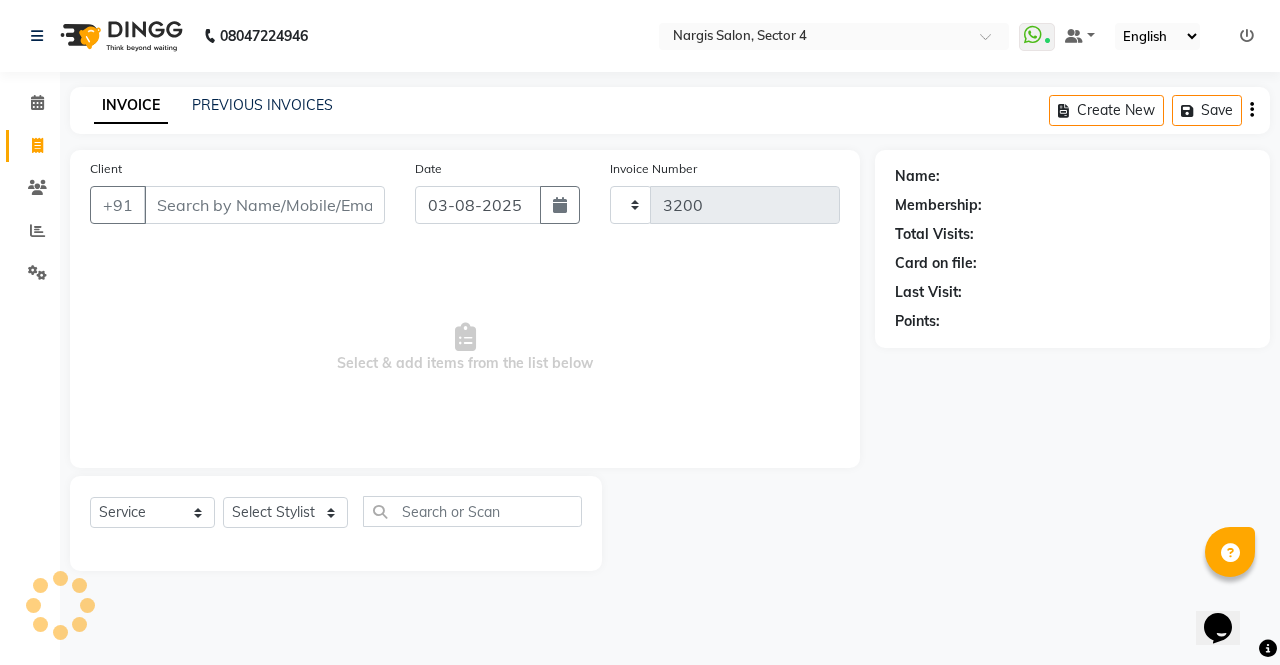 select on "4130" 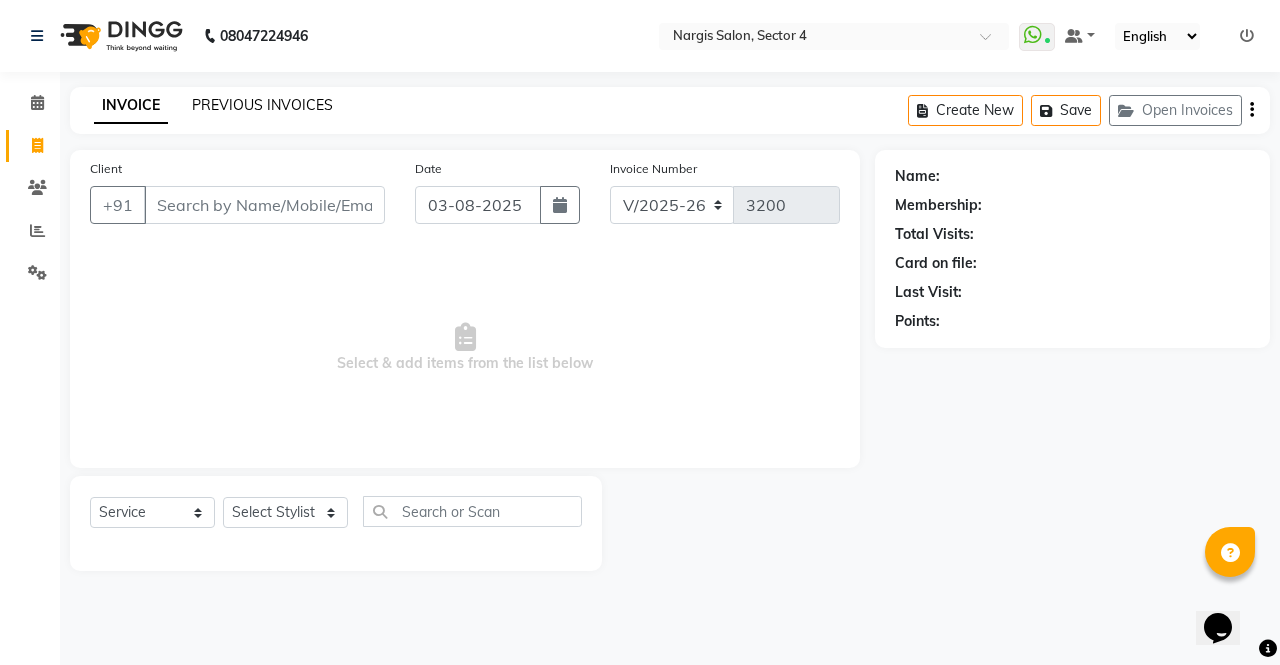 click on "PREVIOUS INVOICES" 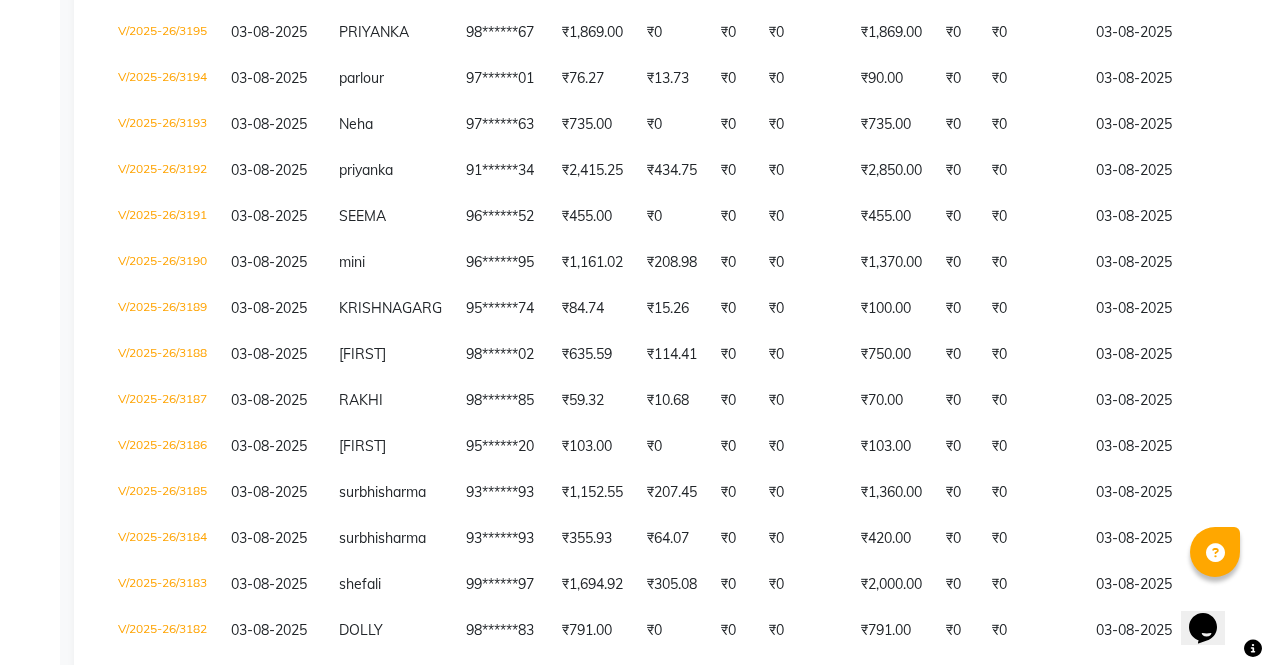 scroll, scrollTop: 965, scrollLeft: 0, axis: vertical 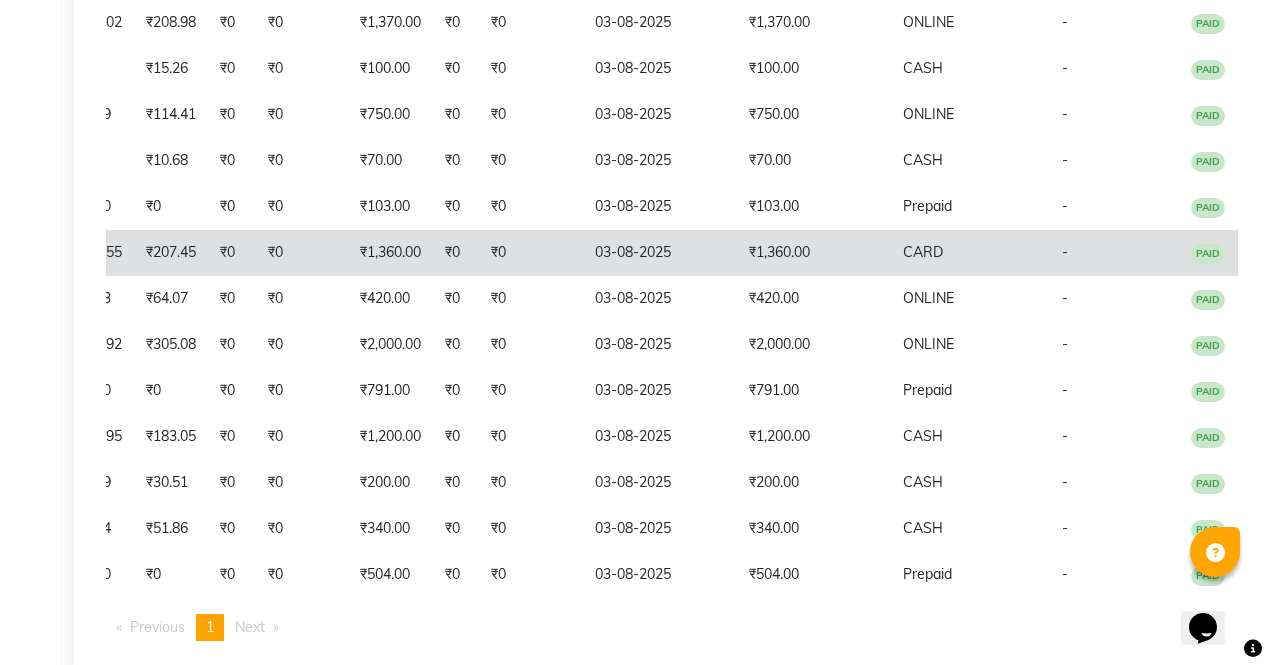 click on "₹1,360.00" 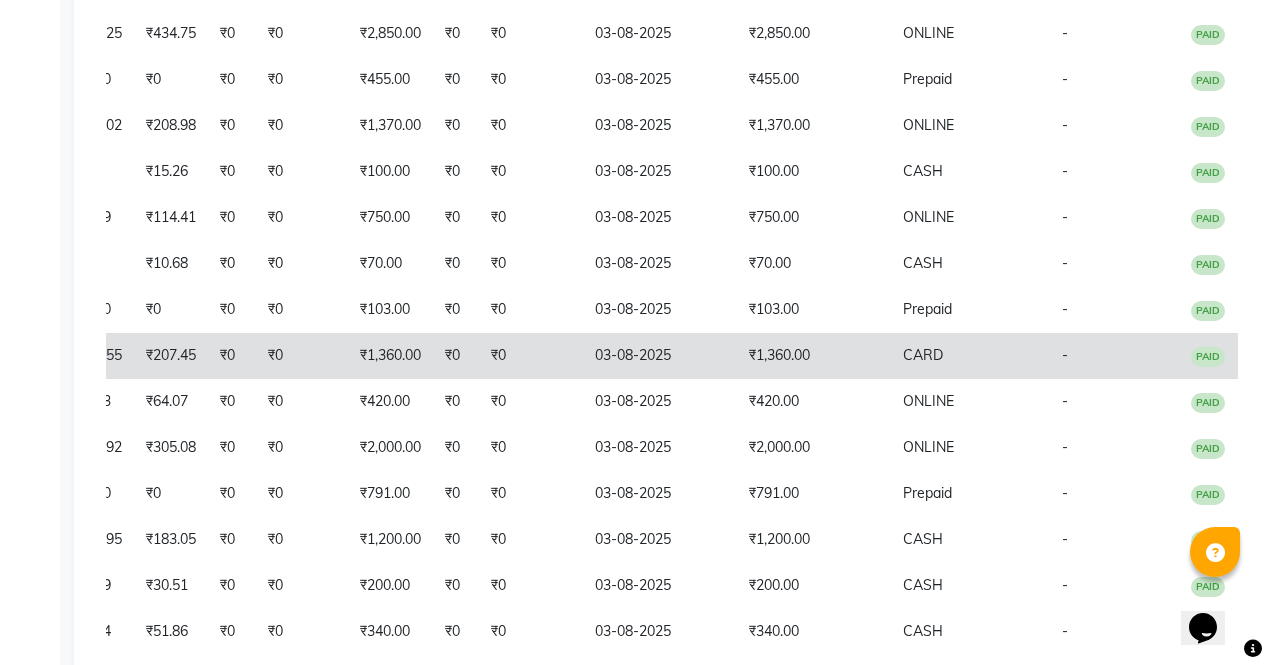 scroll, scrollTop: 965, scrollLeft: 0, axis: vertical 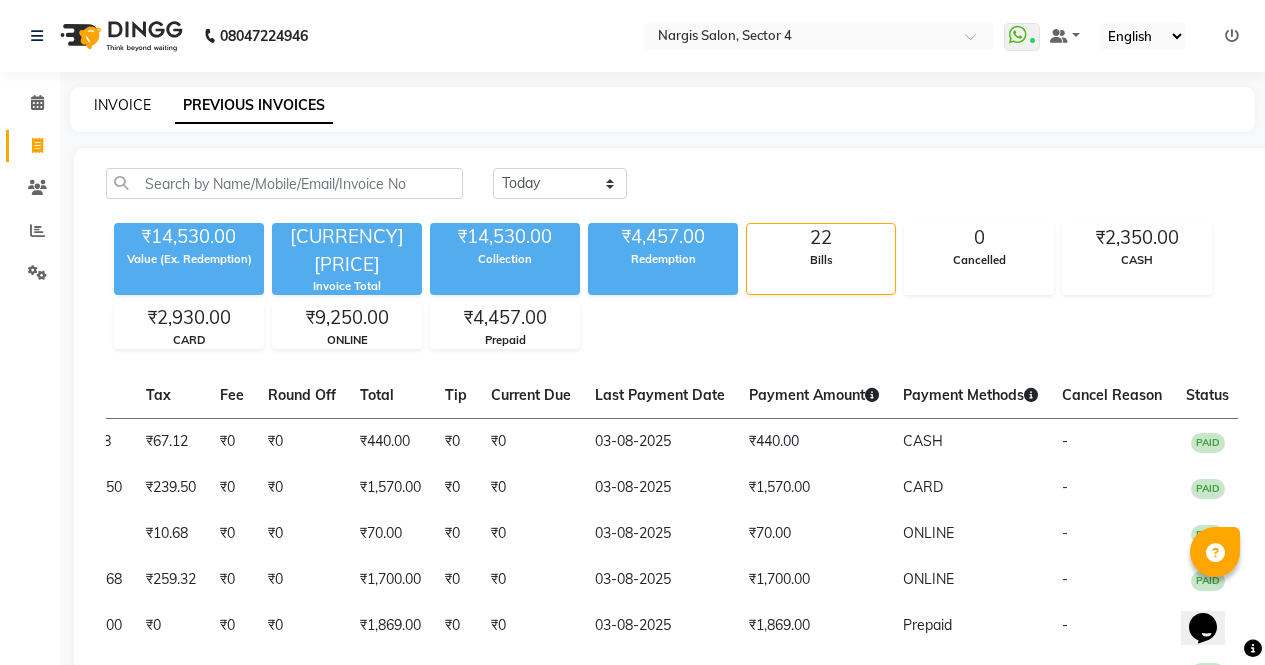 click on "INVOICE" 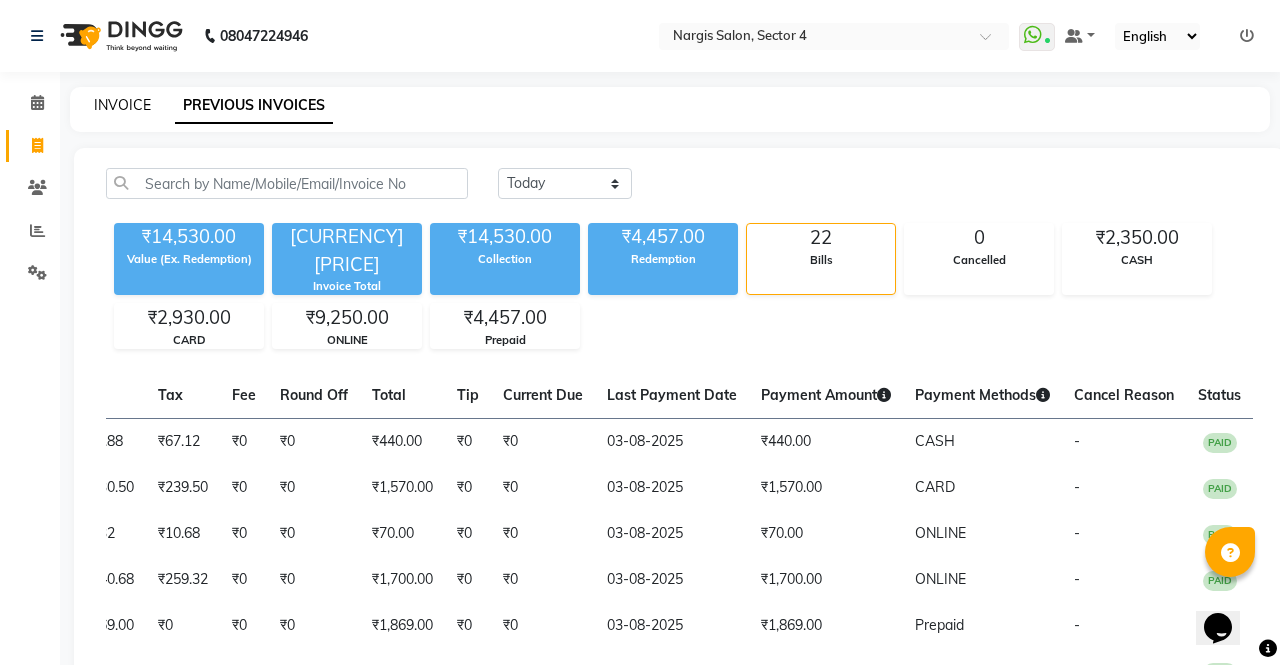 select on "4130" 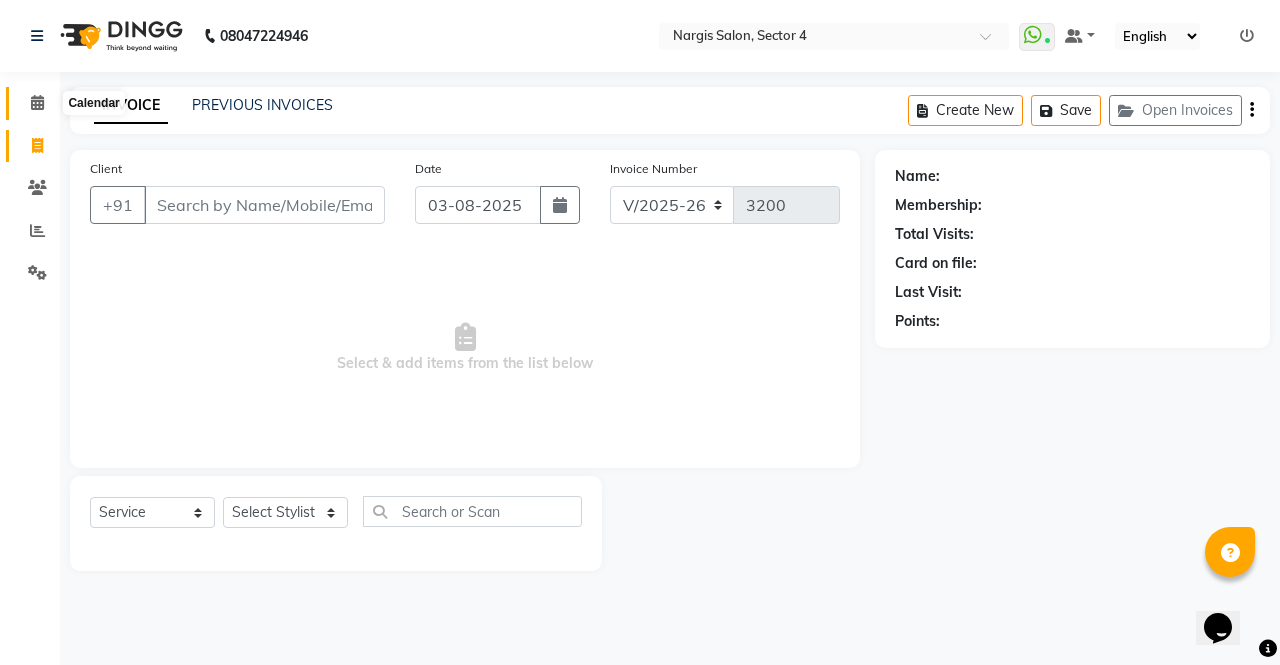 click 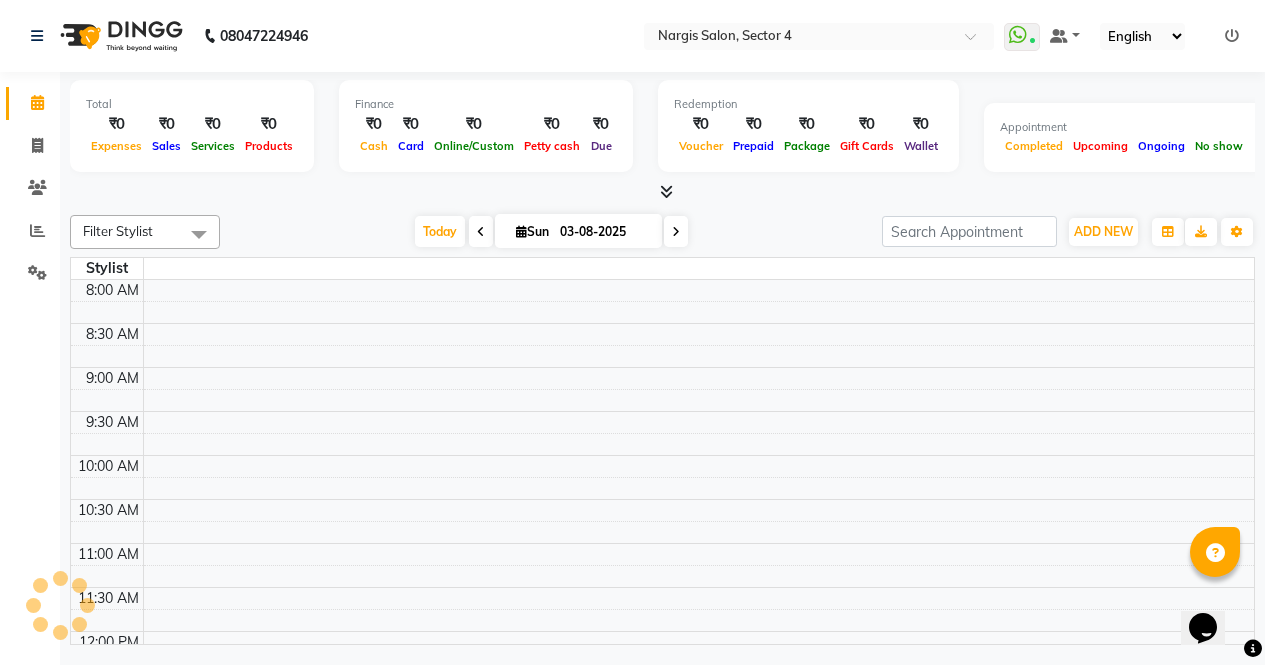 scroll, scrollTop: 705, scrollLeft: 0, axis: vertical 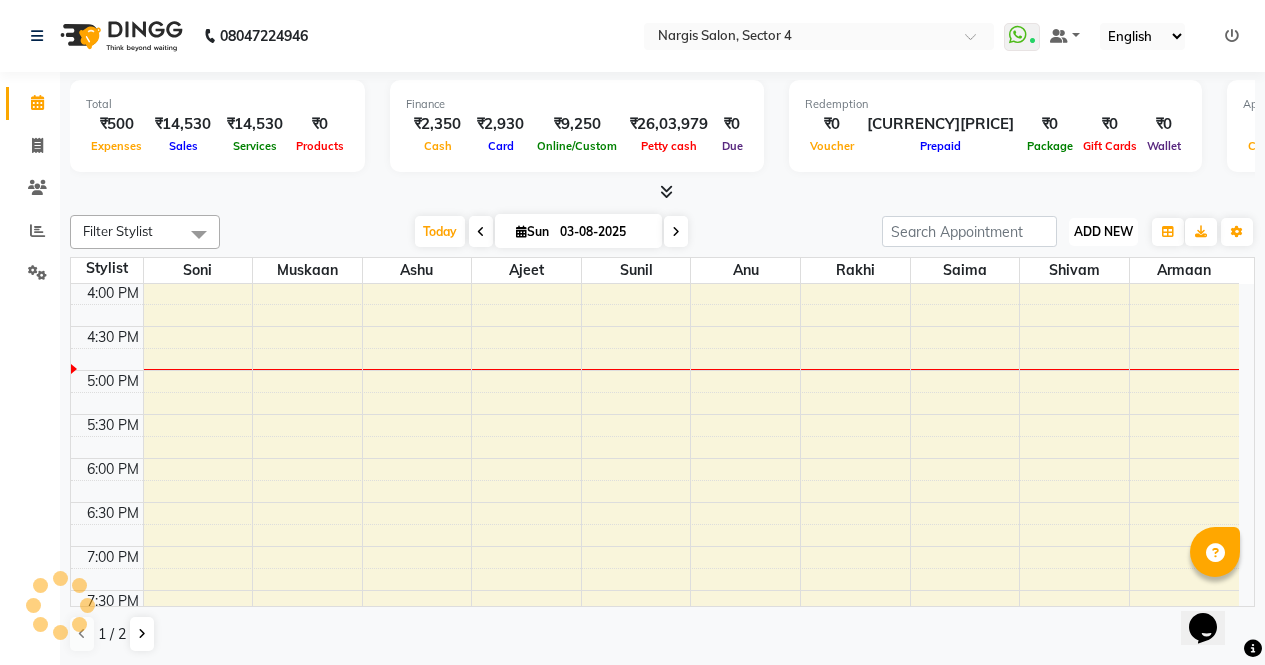 click on "ADD NEW" at bounding box center (1103, 231) 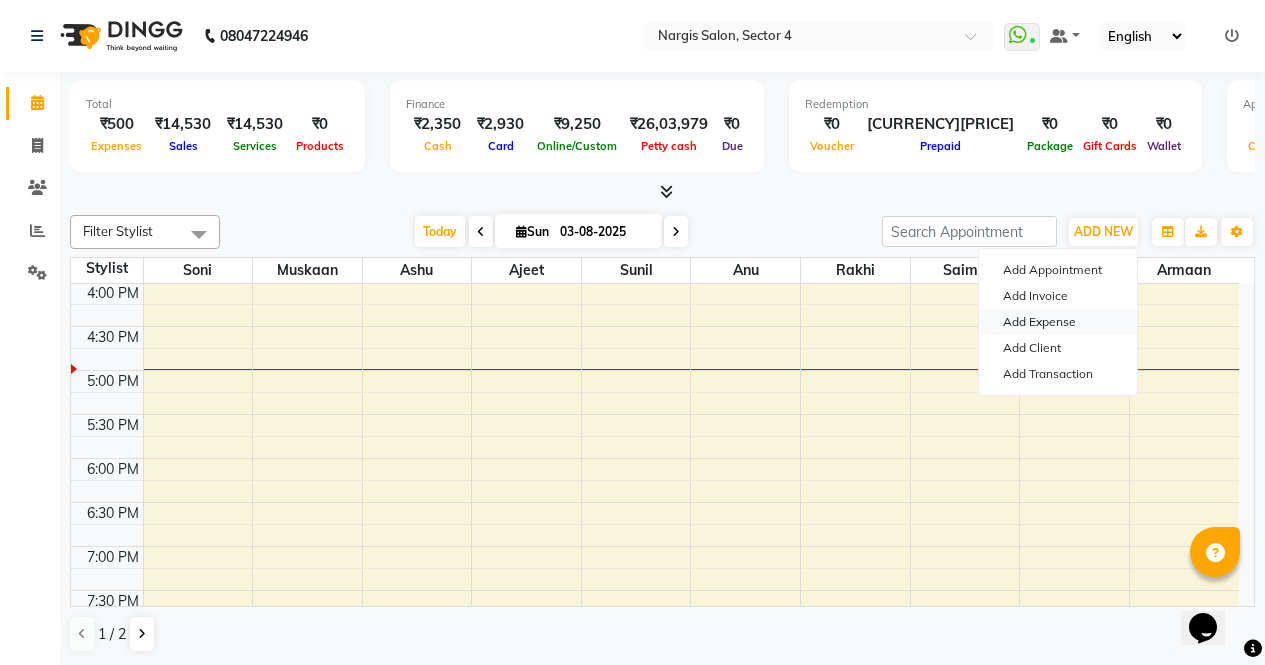 click on "Add Expense" at bounding box center (1058, 322) 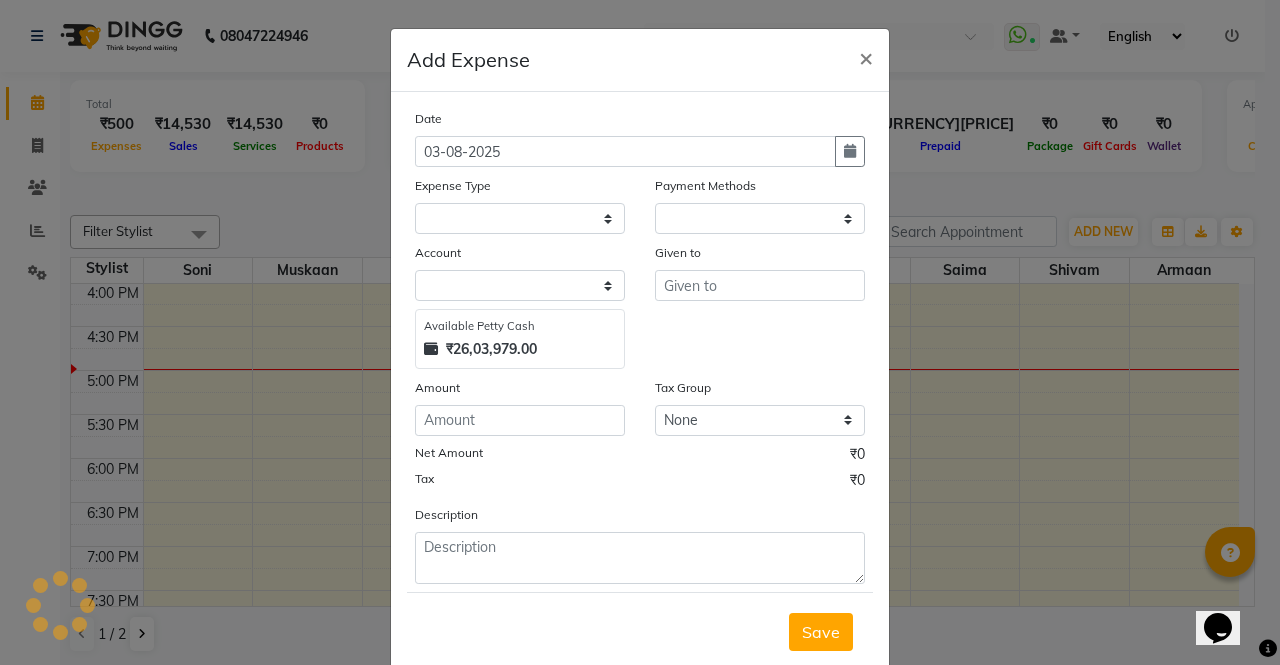 select on "1" 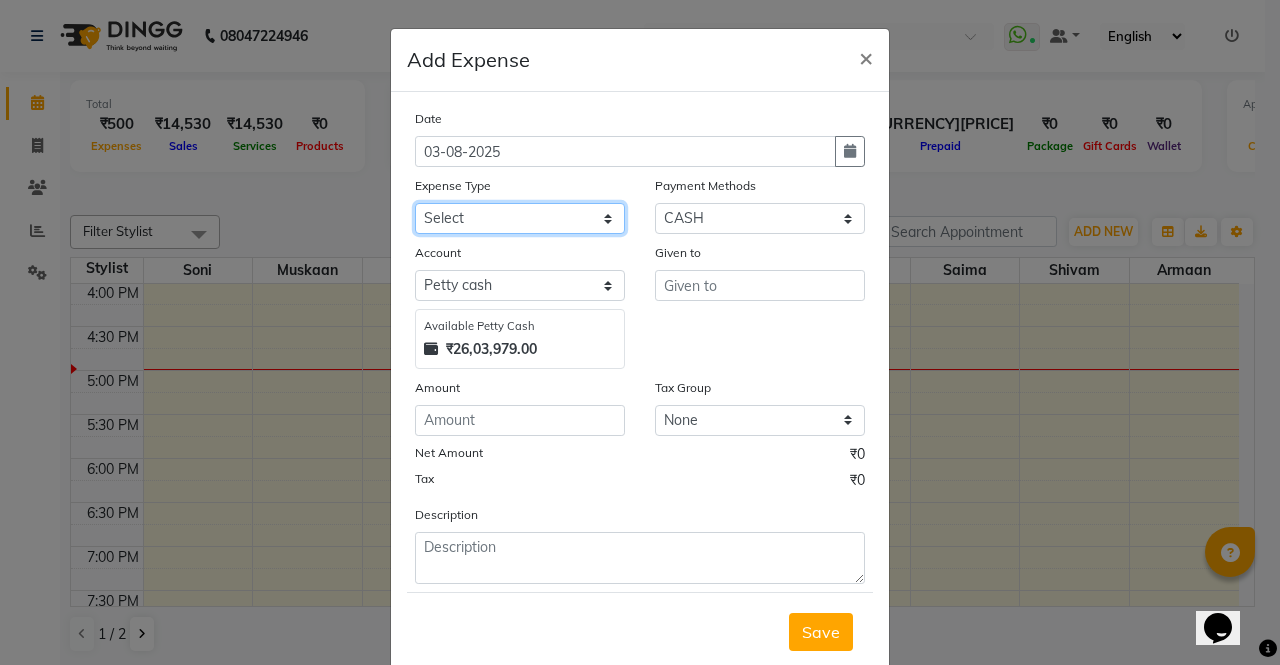click on "Select Advance Salary Bank charges Car maintenance  Cash transfer to bank Cash transfer to hub Client Snacks Clinical charges Equipment Fuel Govt fee Incentive Insurance International purchase Loan Repayment Maintenance Marketing MILK Miscellaneous MRA Other Pantry Product Rent Salary Staff Snacks Tax Tea & Refreshment Utilities" 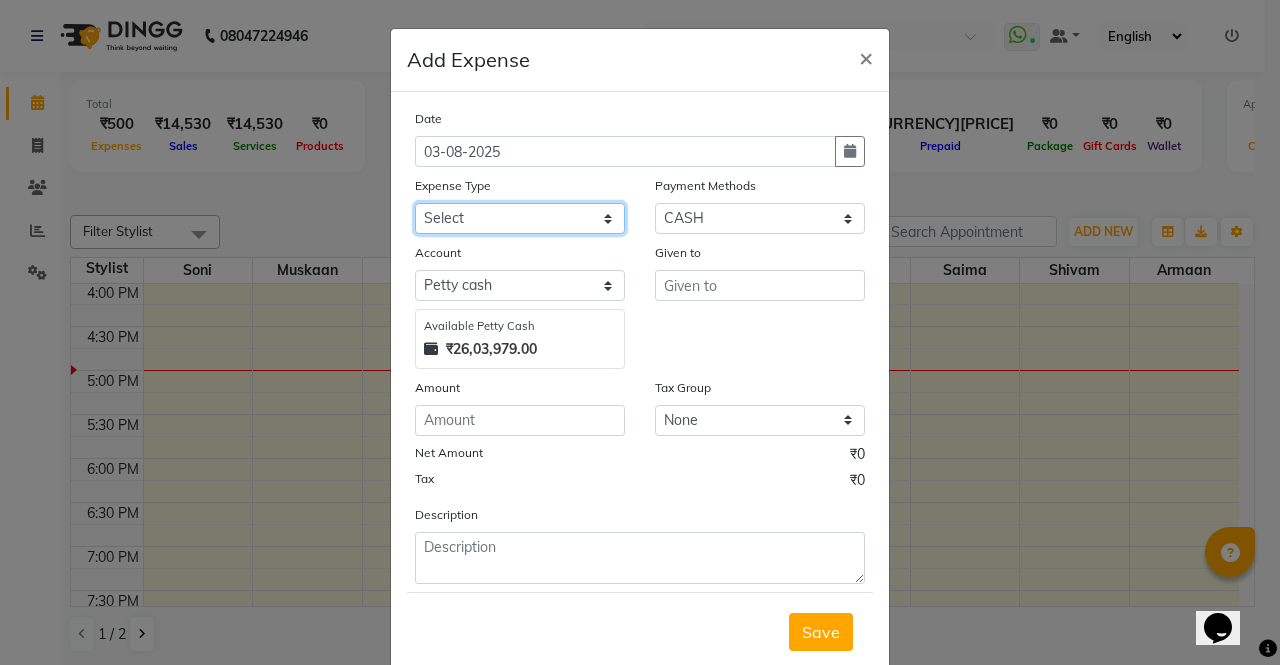 select on "18464" 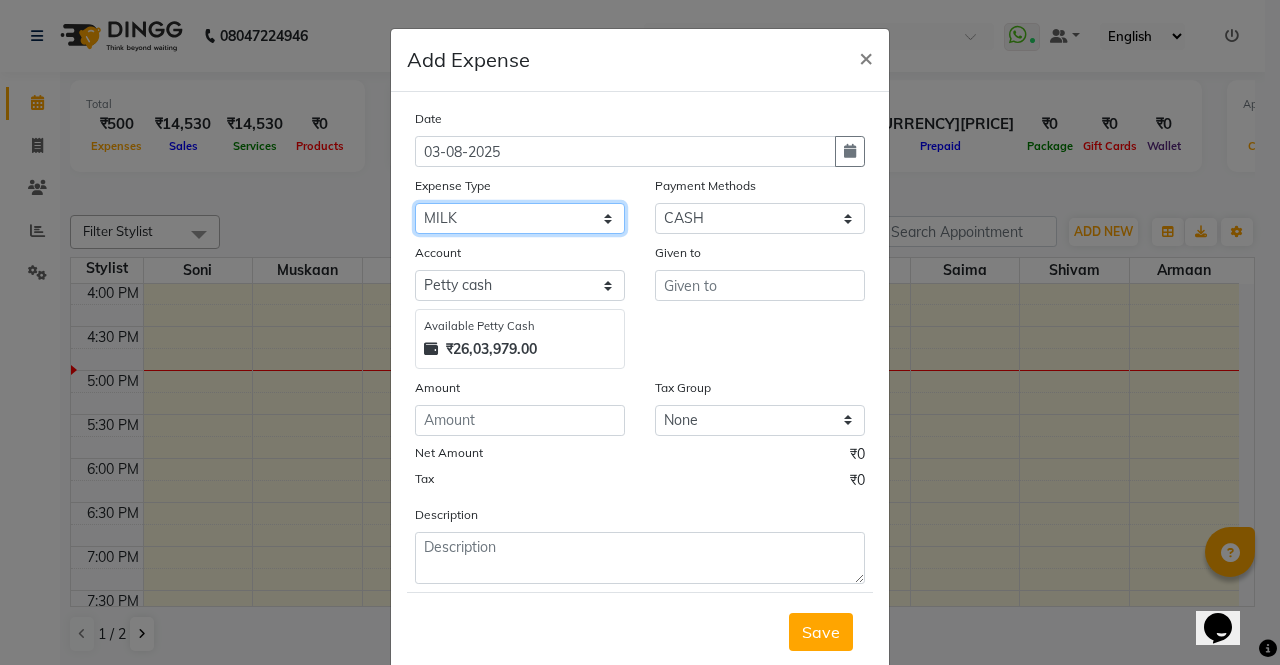 click on "Select Advance Salary Bank charges Car maintenance  Cash transfer to bank Cash transfer to hub Client Snacks Clinical charges Equipment Fuel Govt fee Incentive Insurance International purchase Loan Repayment Maintenance Marketing MILK Miscellaneous MRA Other Pantry Product Rent Salary Staff Snacks Tax Tea & Refreshment Utilities" 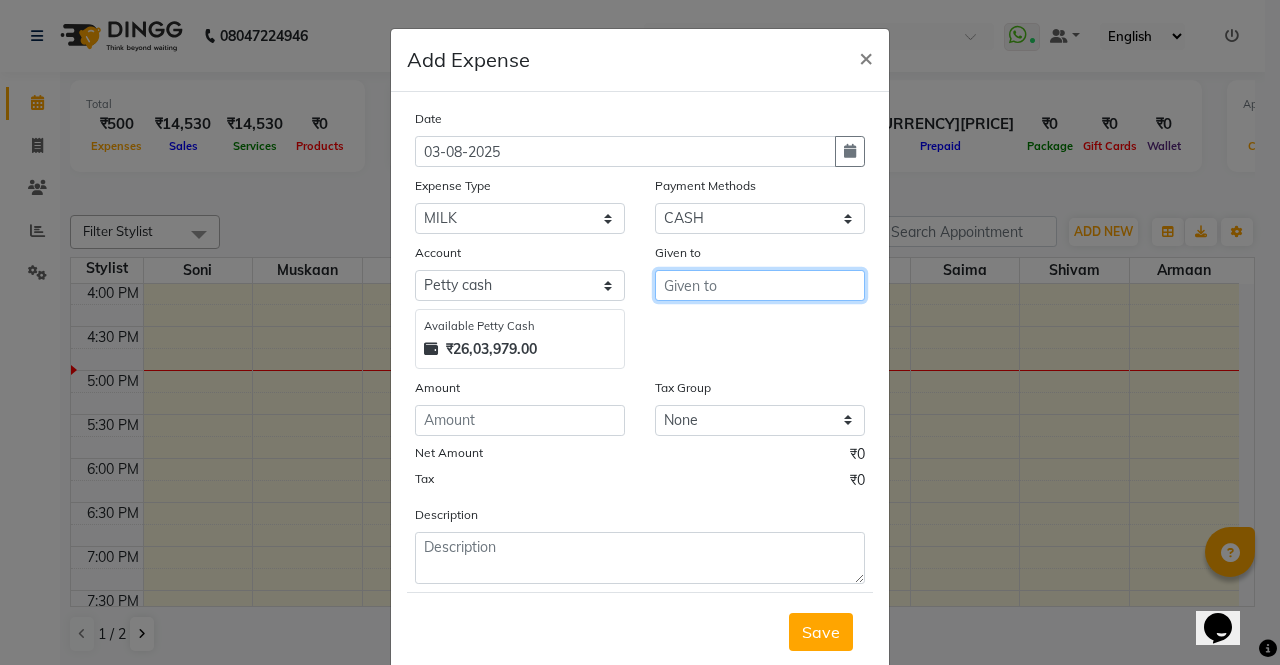 click at bounding box center [760, 285] 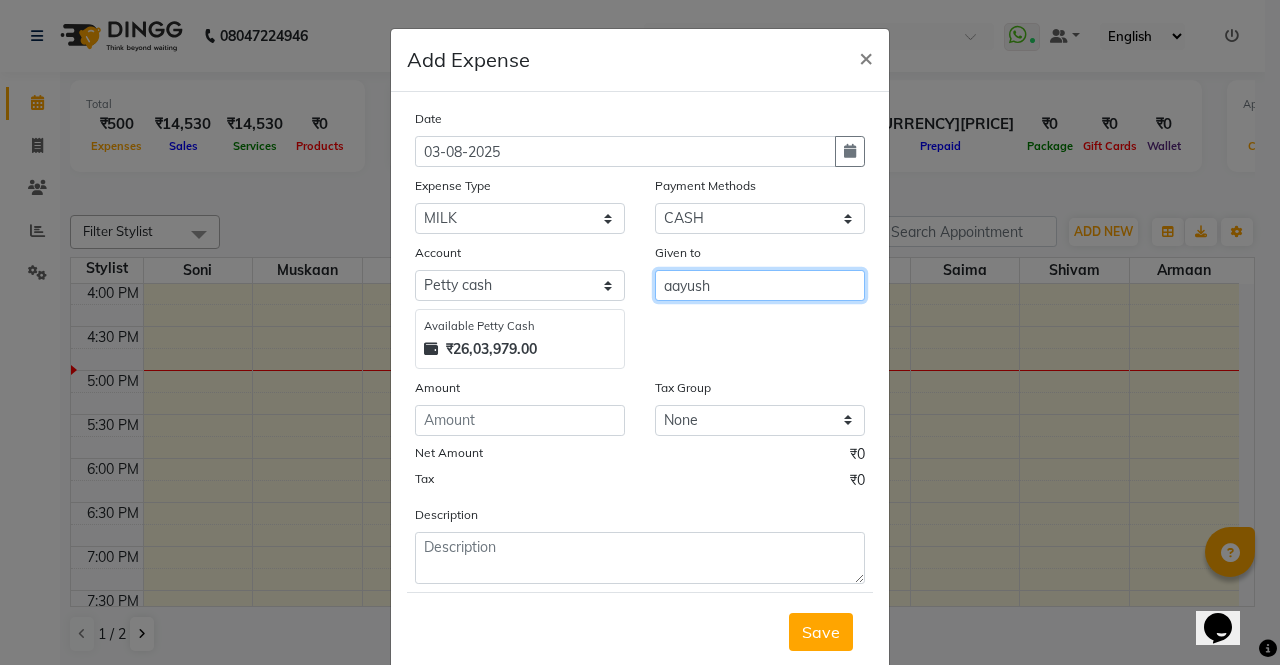 type on "aayush" 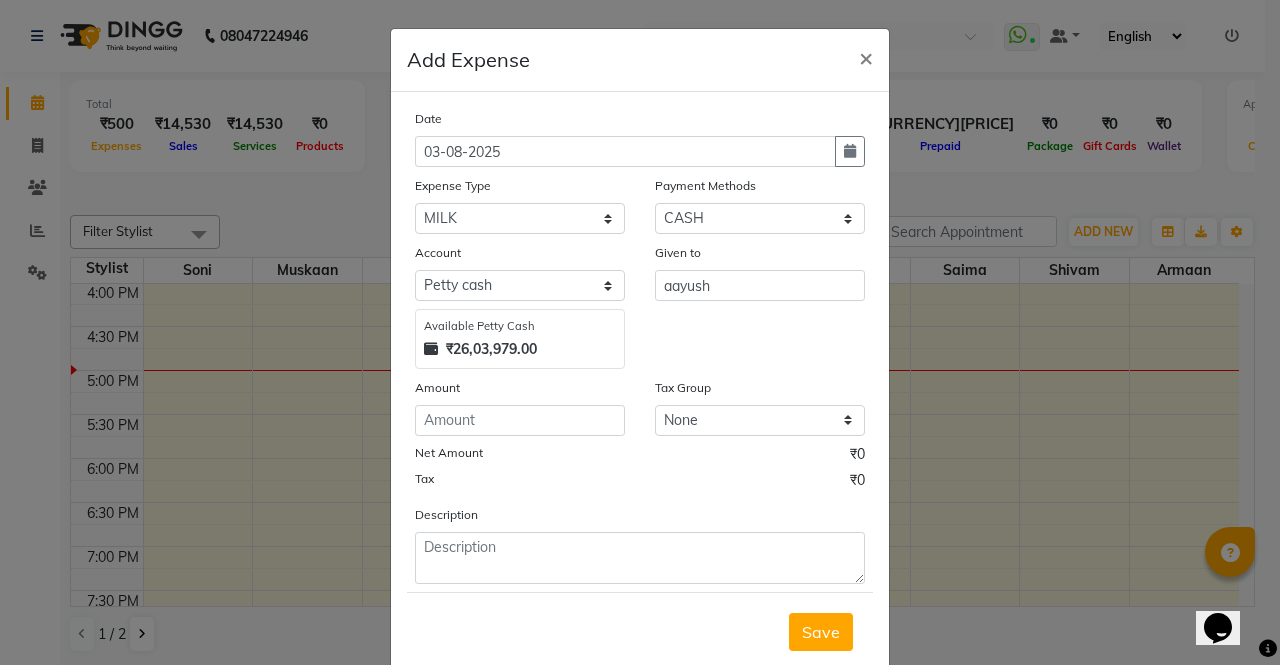 click on "Amount" 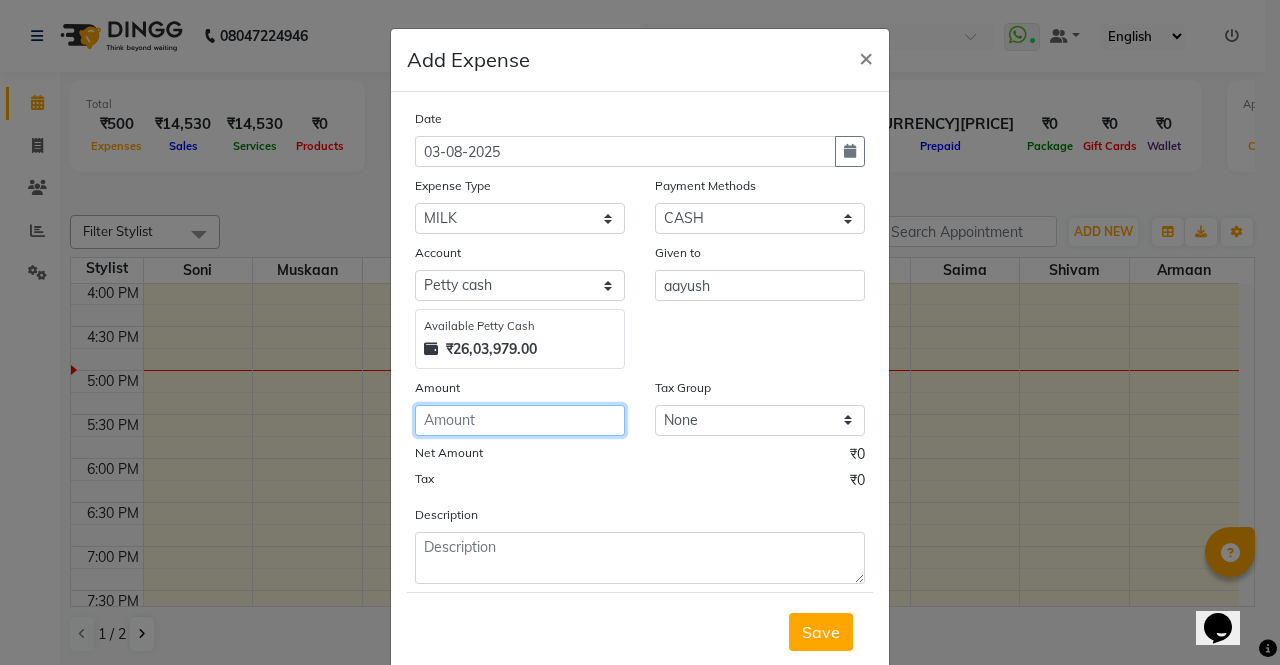 click 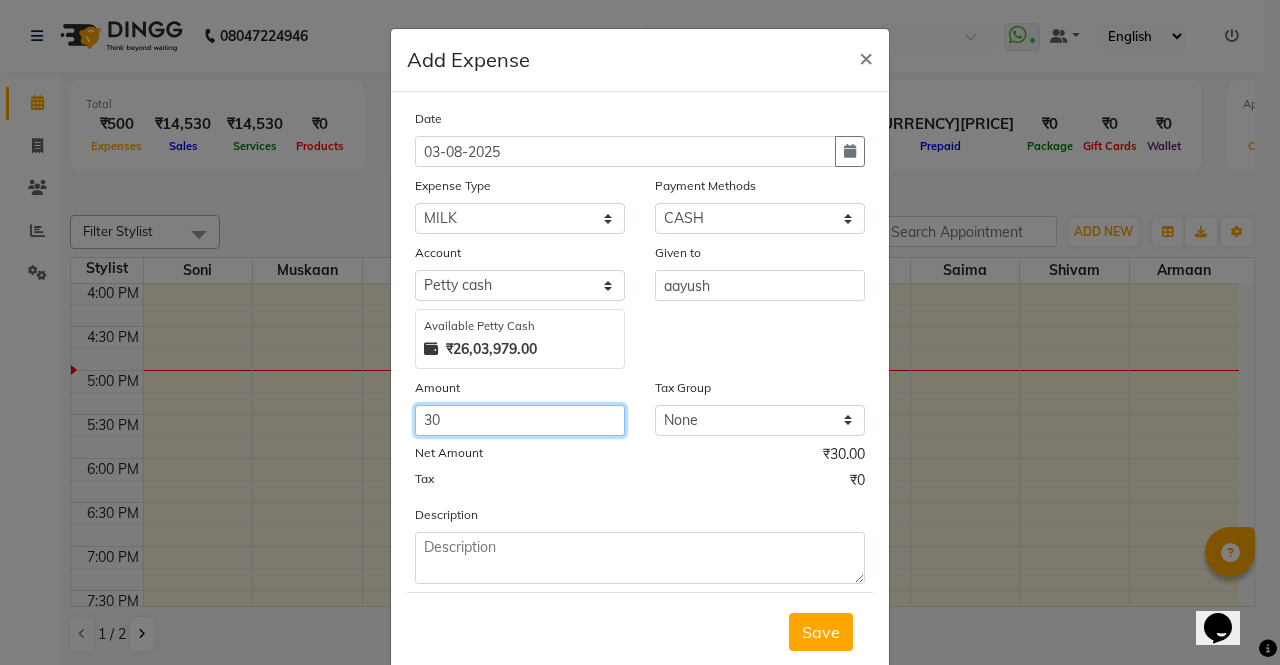 type on "30" 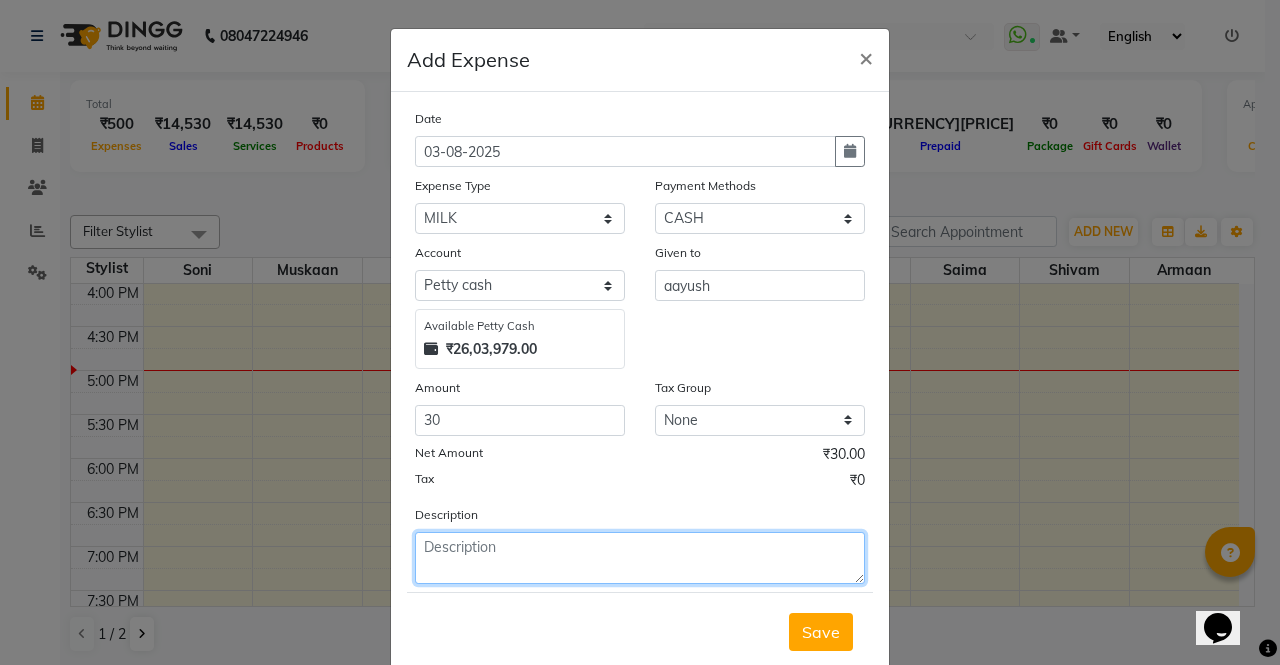 click 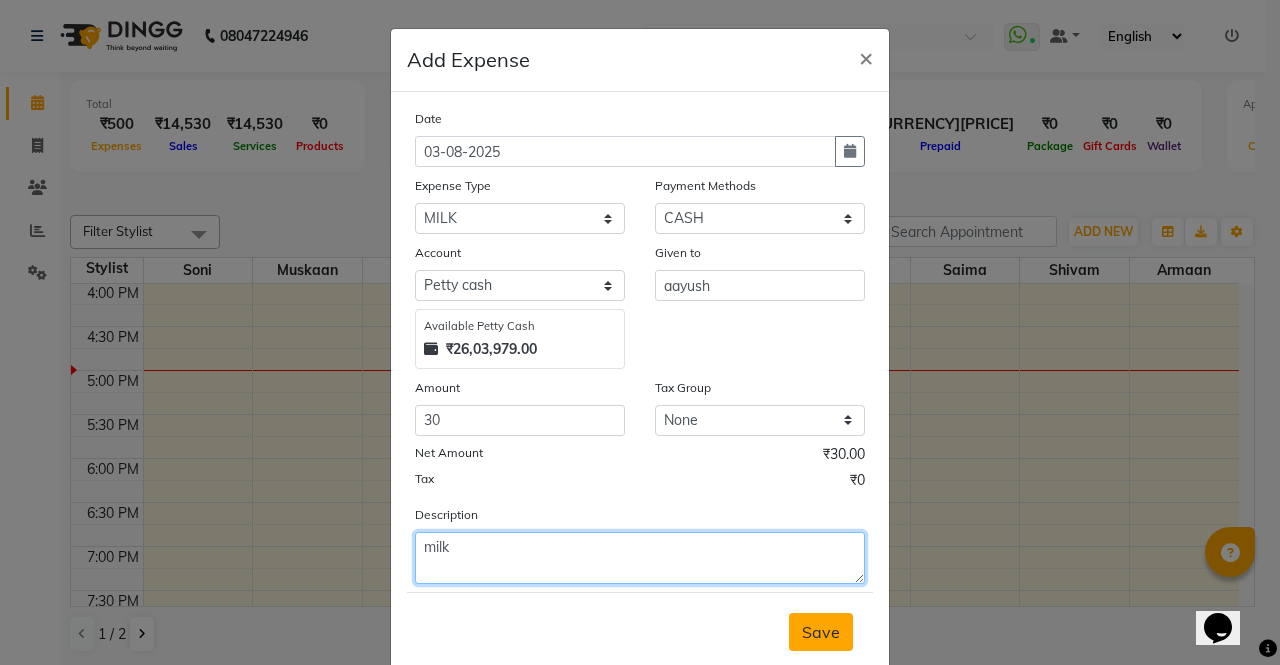 type on "milk" 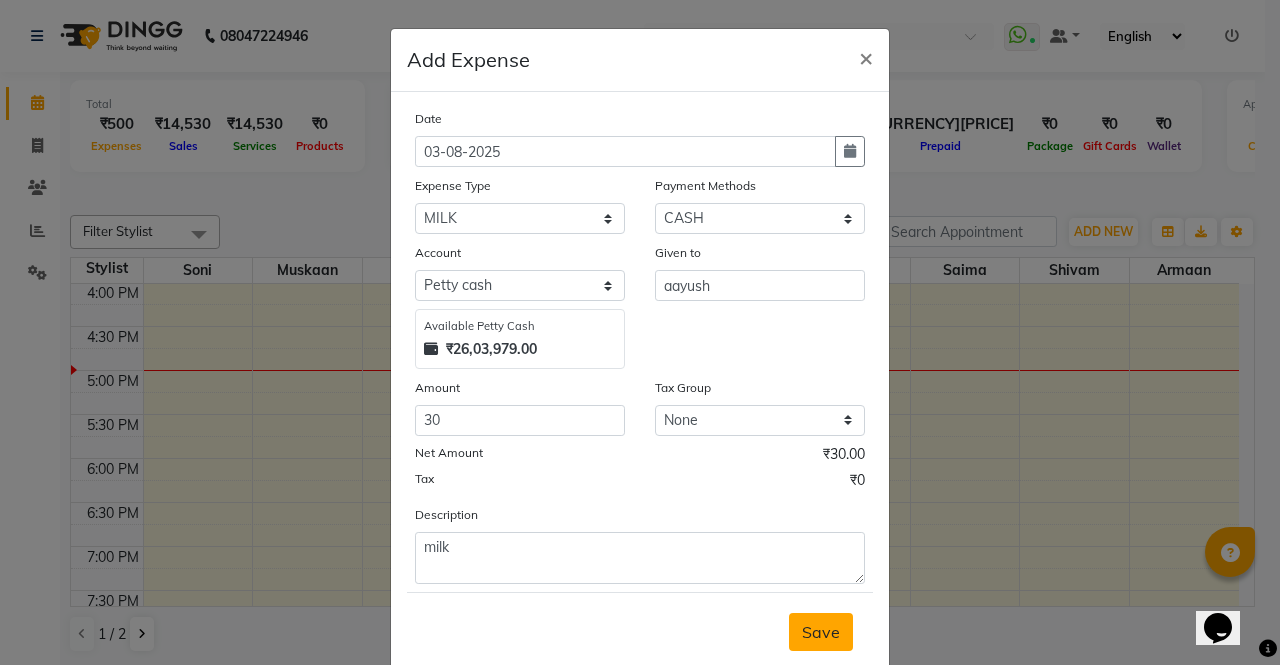 click on "Save" at bounding box center [821, 632] 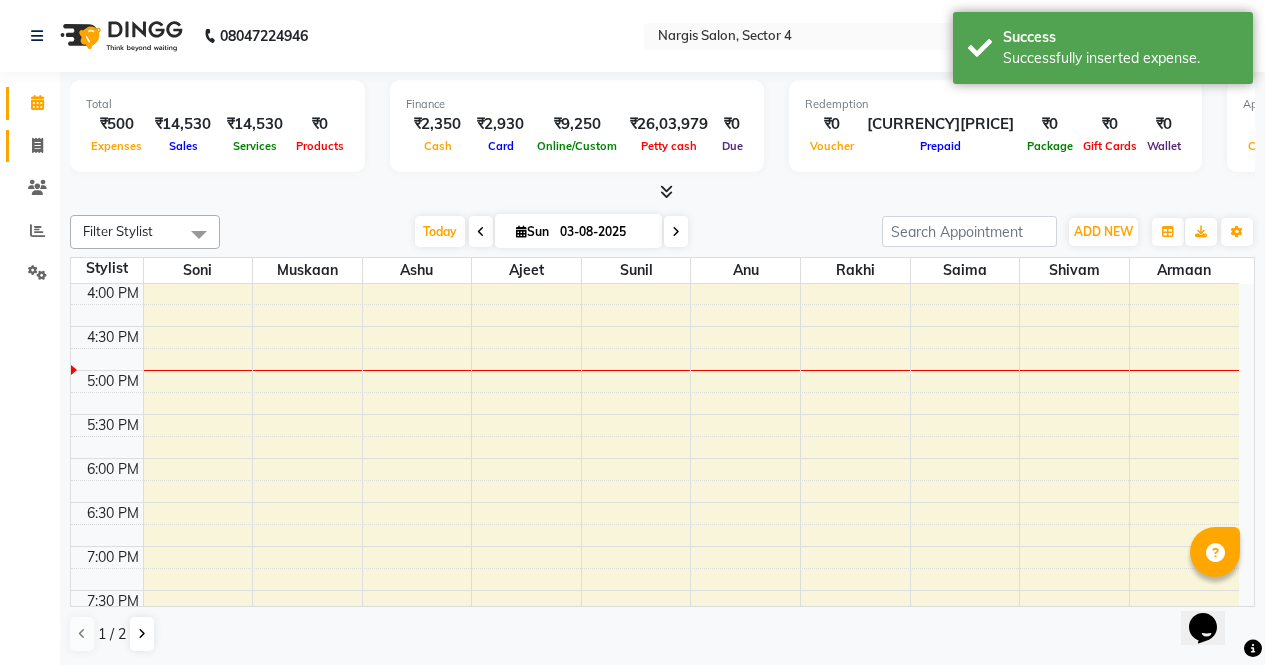 click 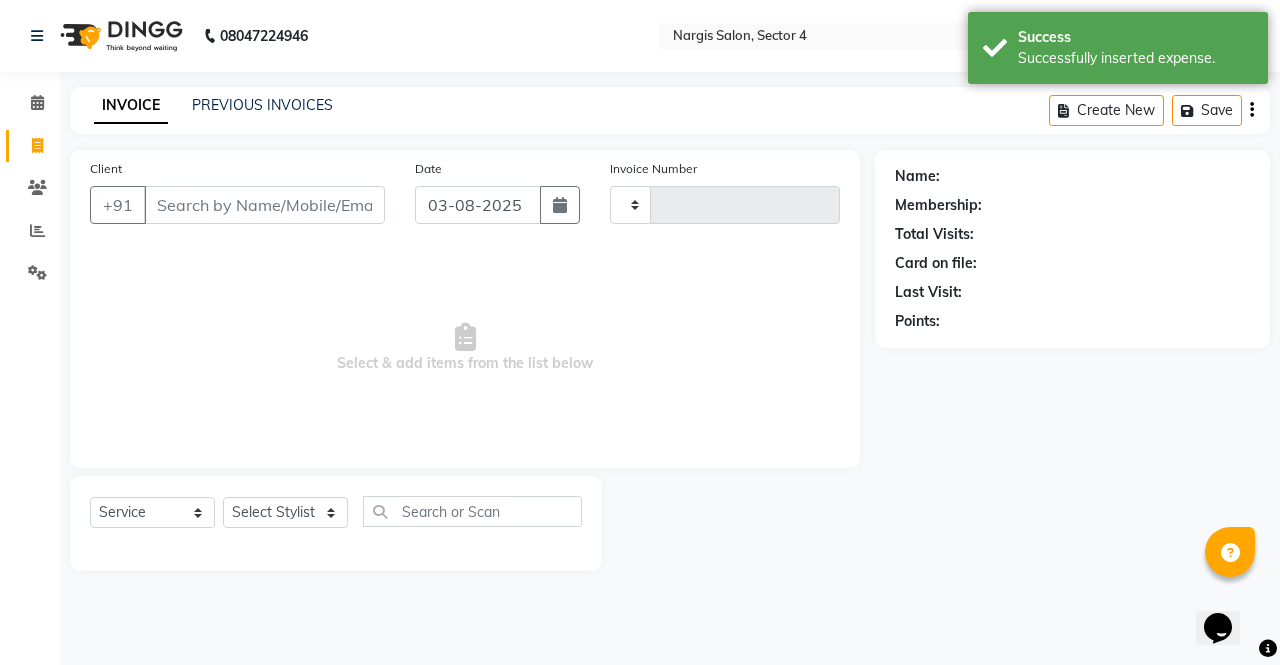 type on "3200" 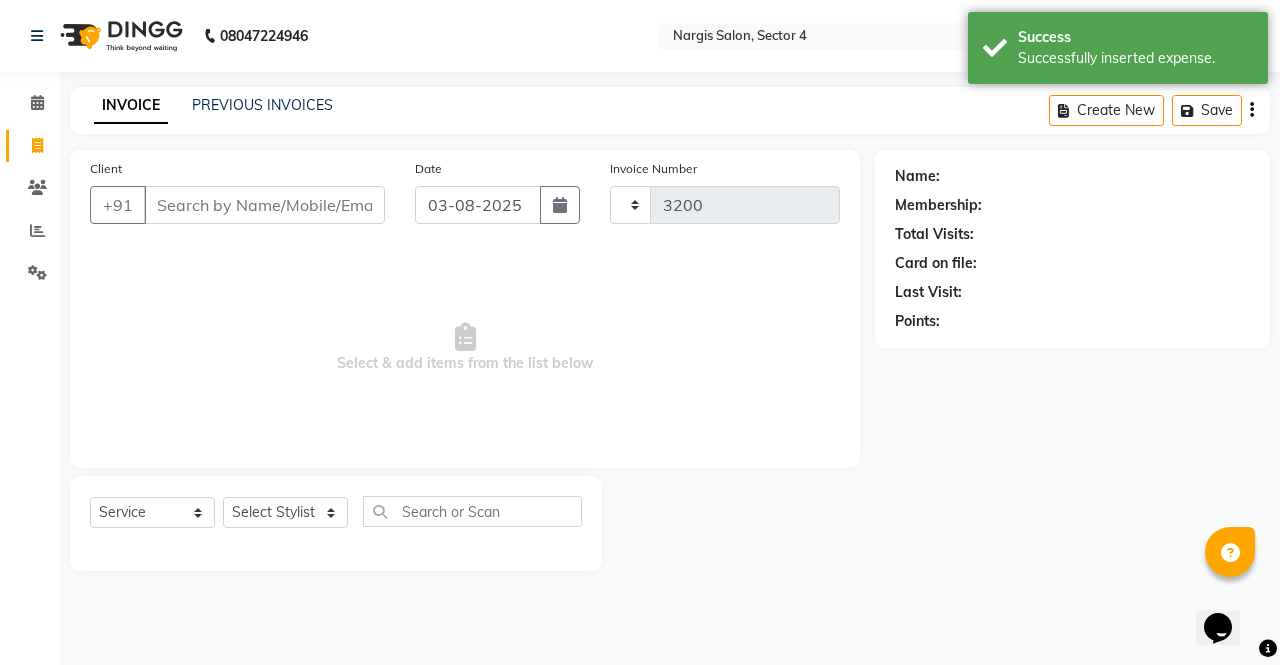 select on "4130" 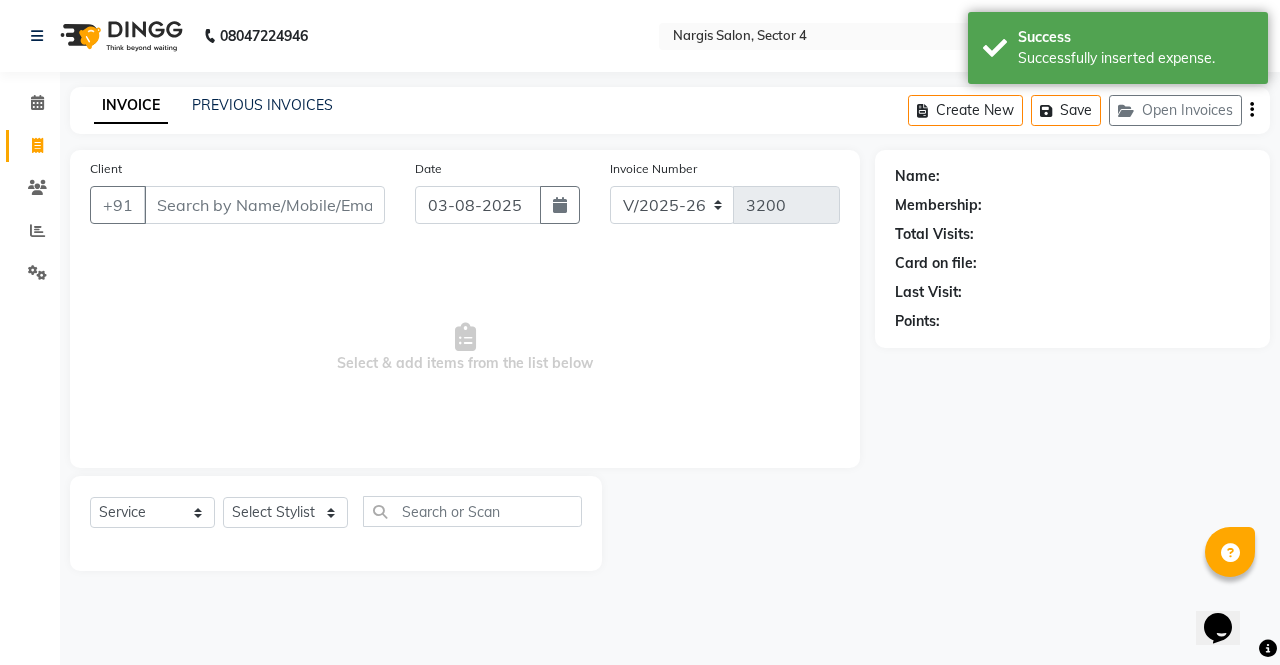 click on "Name: Membership: Total Visits: Card on file: Last Visit:  Points:" 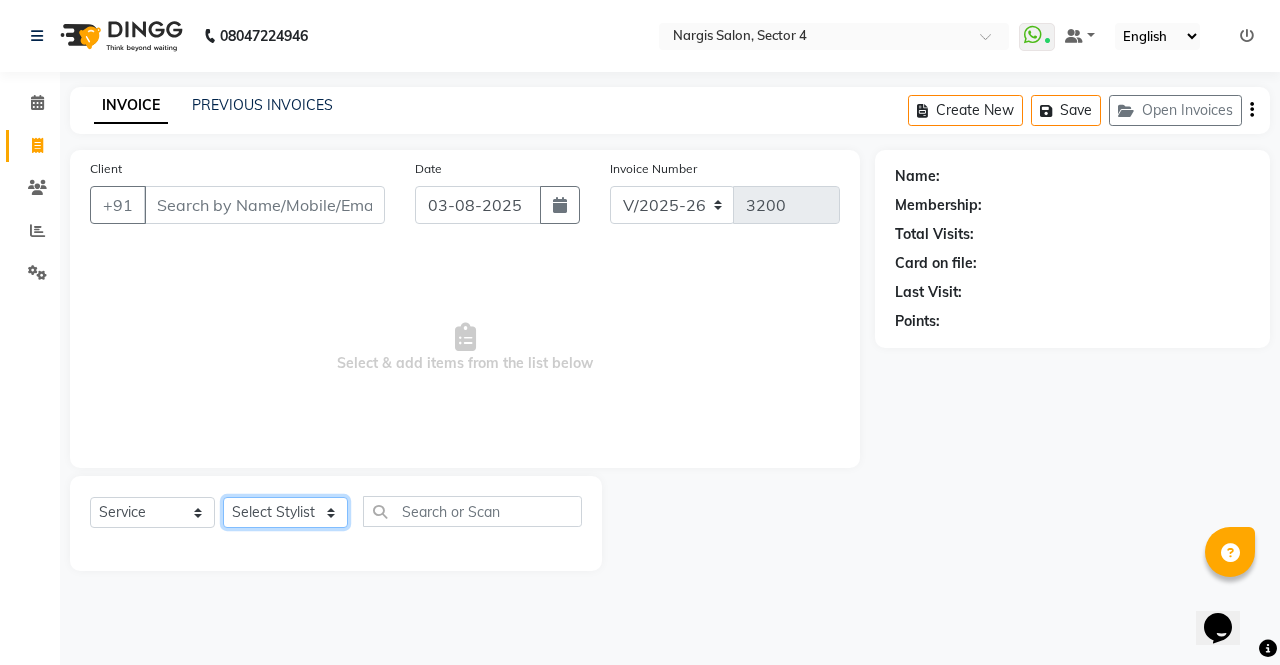 click on "Select Stylist ajeet anu armaan ashu Front Desk muskaan rakhi saima shivam soni sunil yashoda" 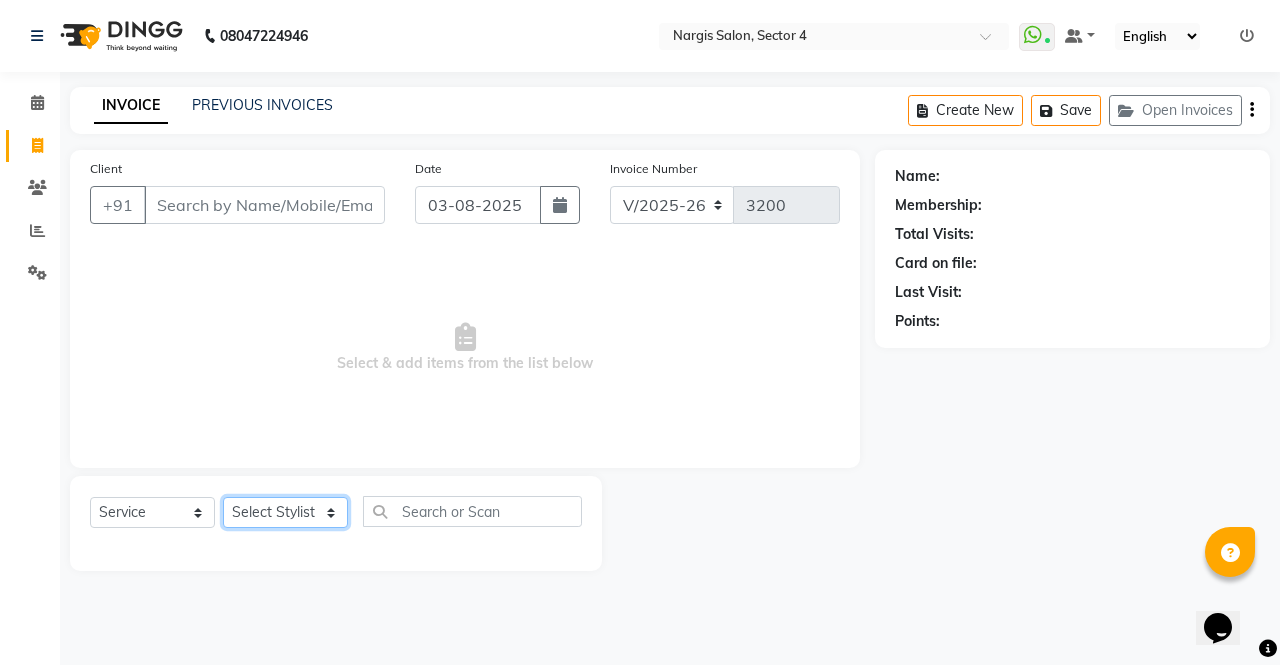 select on "60383" 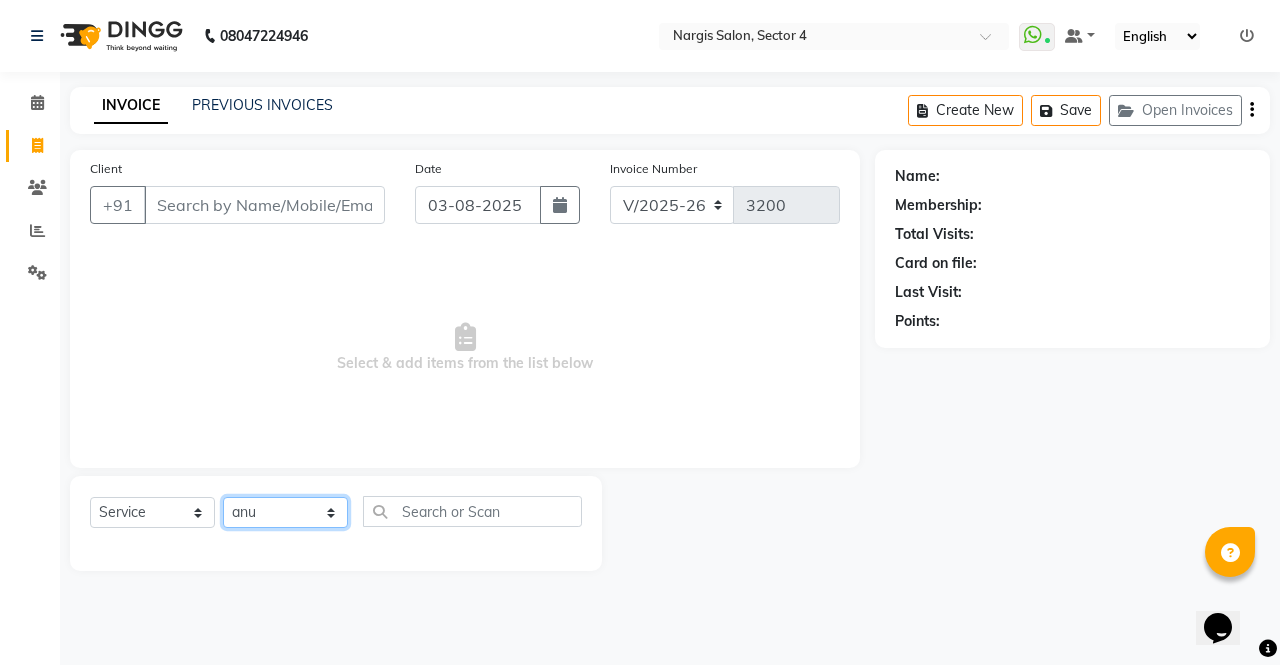 click on "Select Stylist ajeet anu armaan ashu Front Desk muskaan rakhi saima shivam soni sunil yashoda" 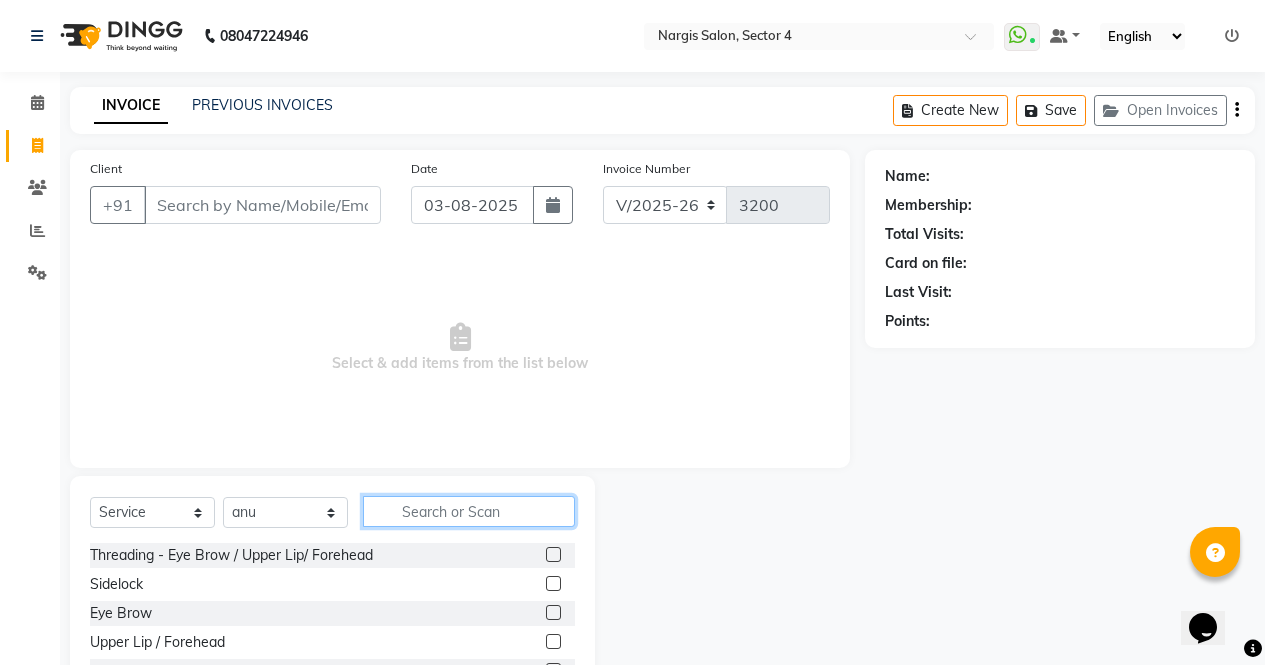 click 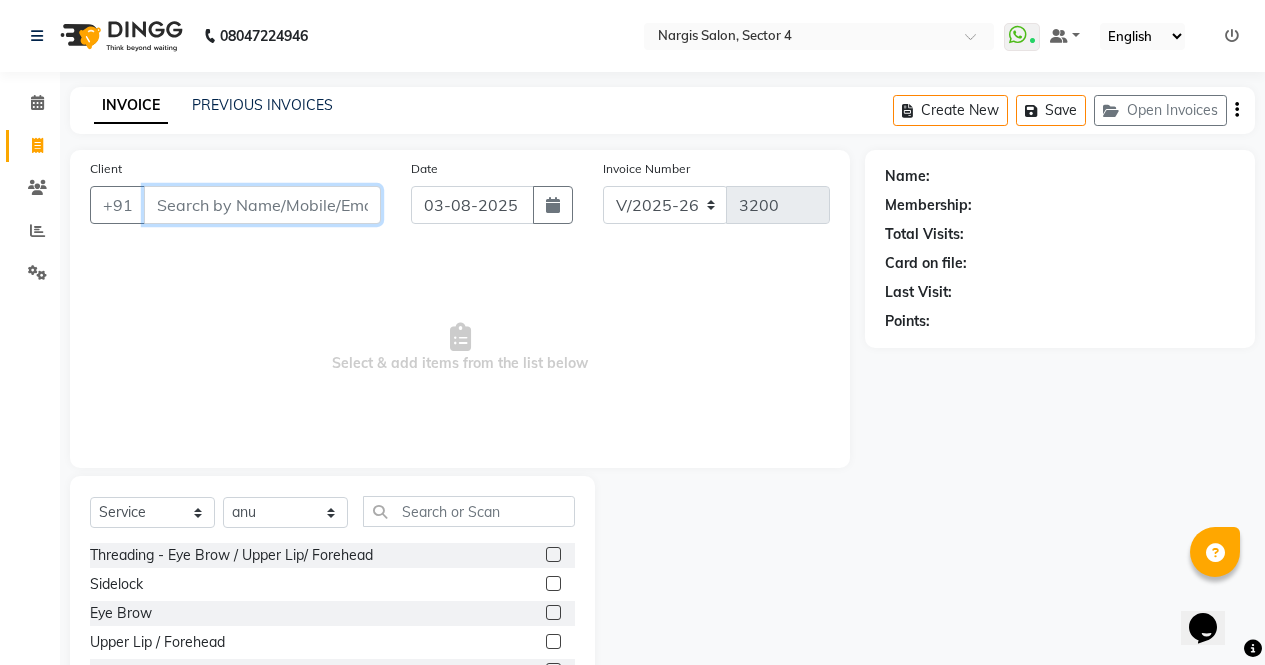 click on "Client" at bounding box center [262, 205] 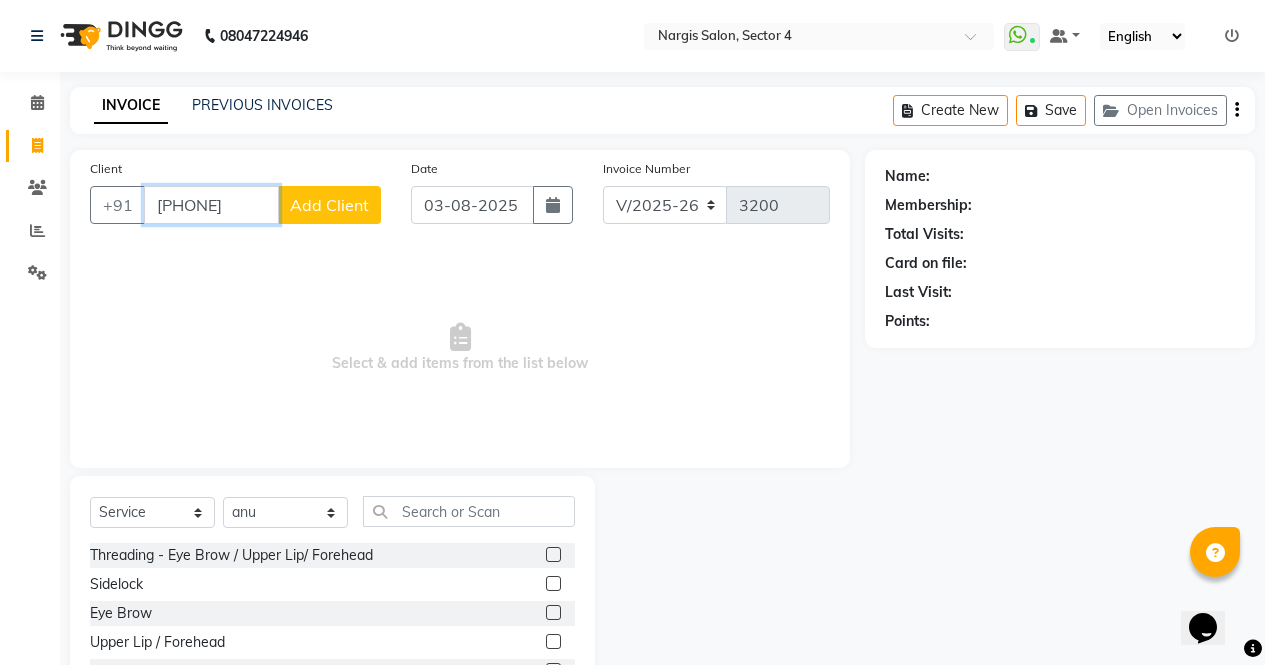 click on "94432610" at bounding box center (211, 205) 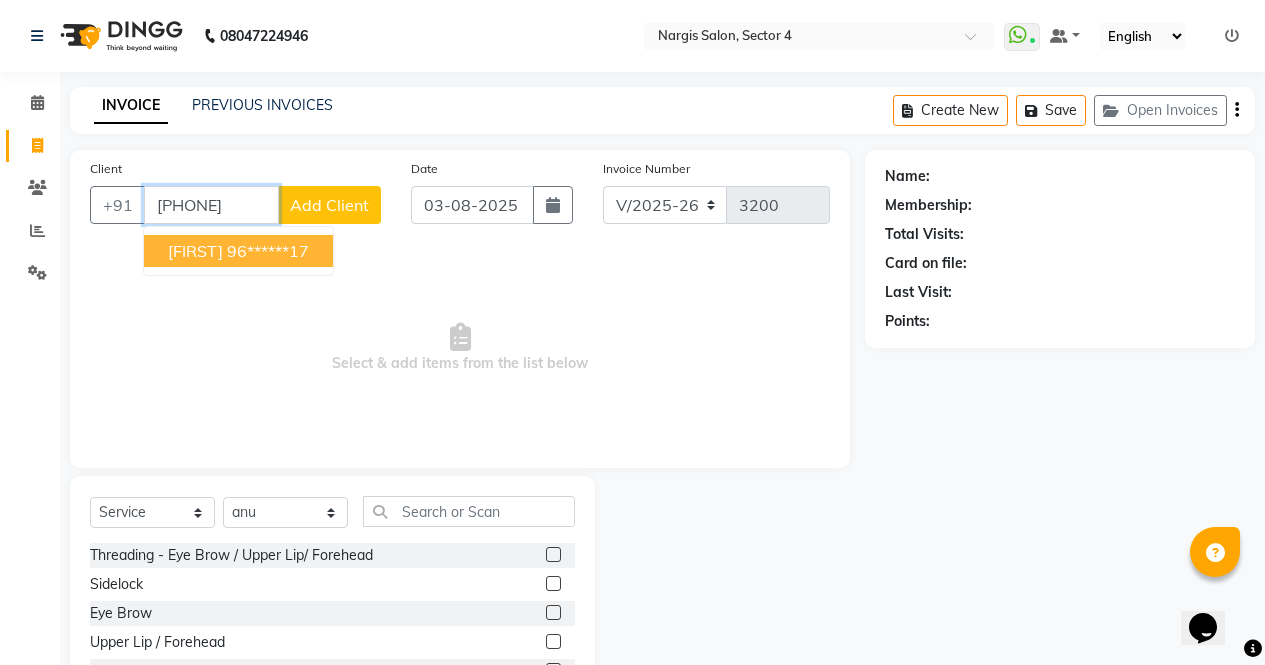 click on "96432610" at bounding box center [211, 205] 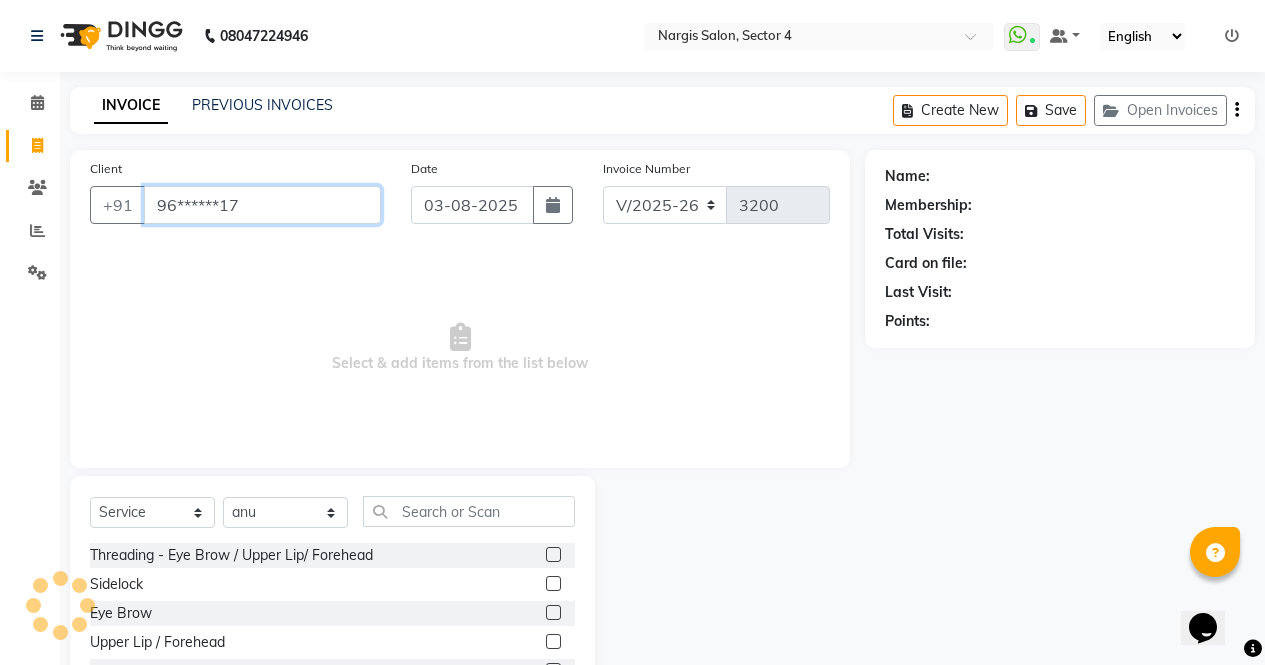 type on "96******17" 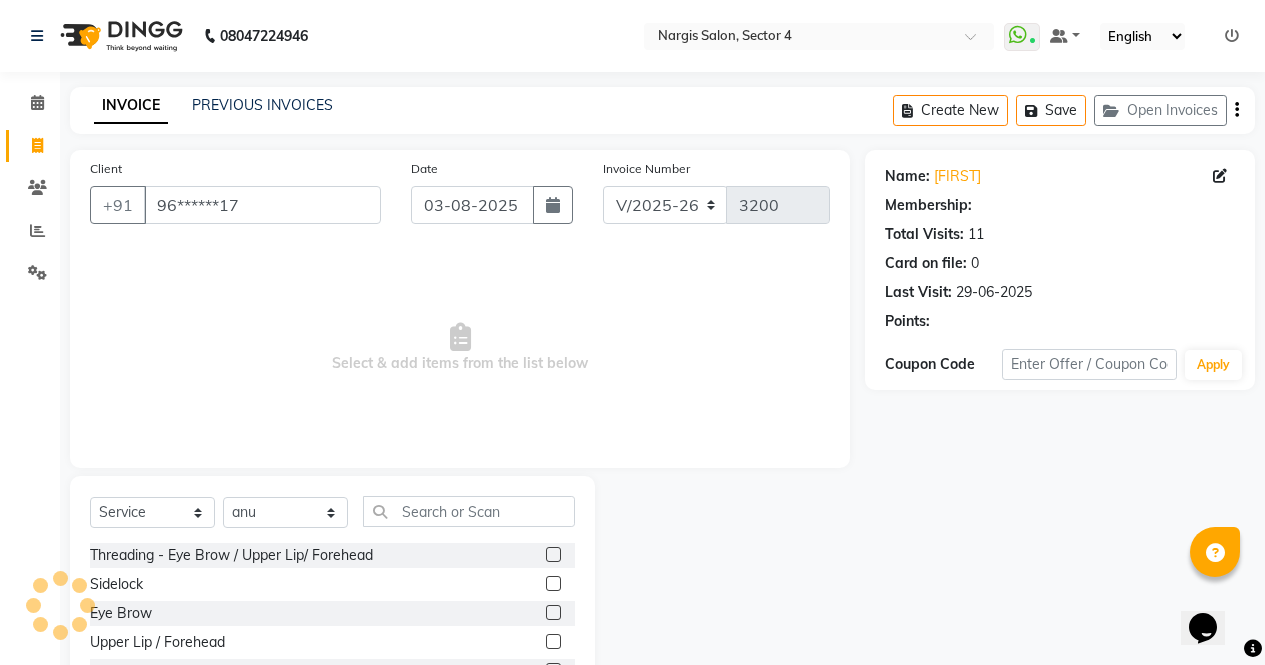 select on "1: Object" 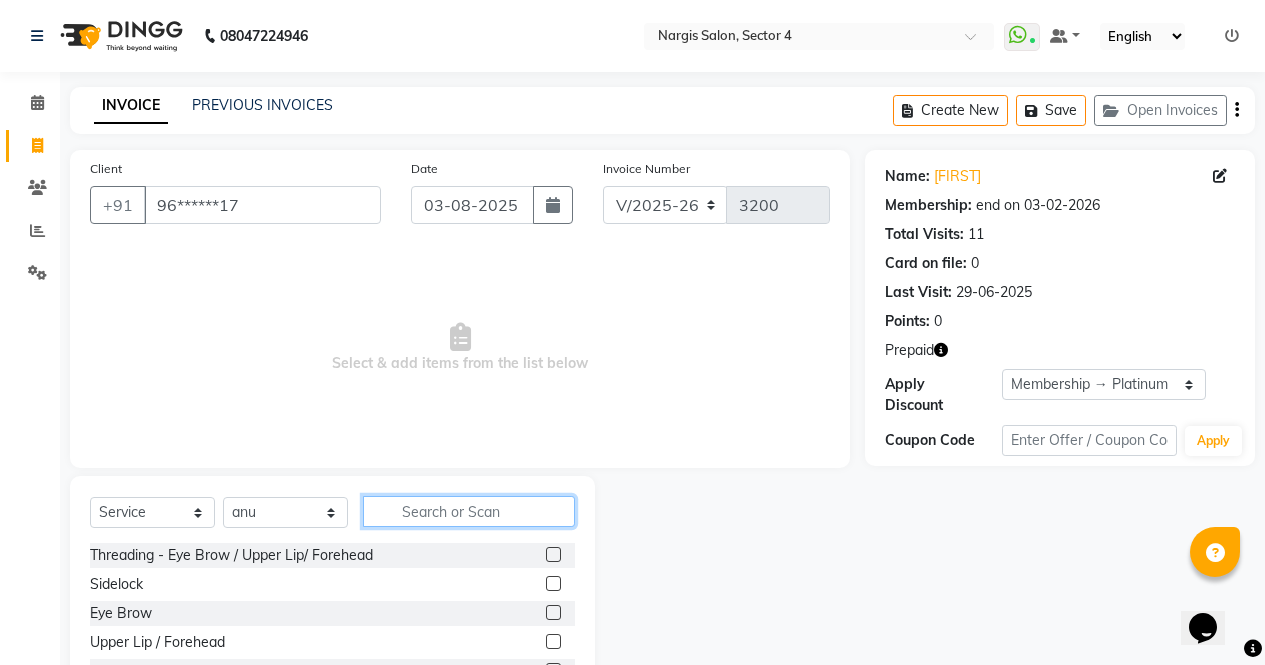 click 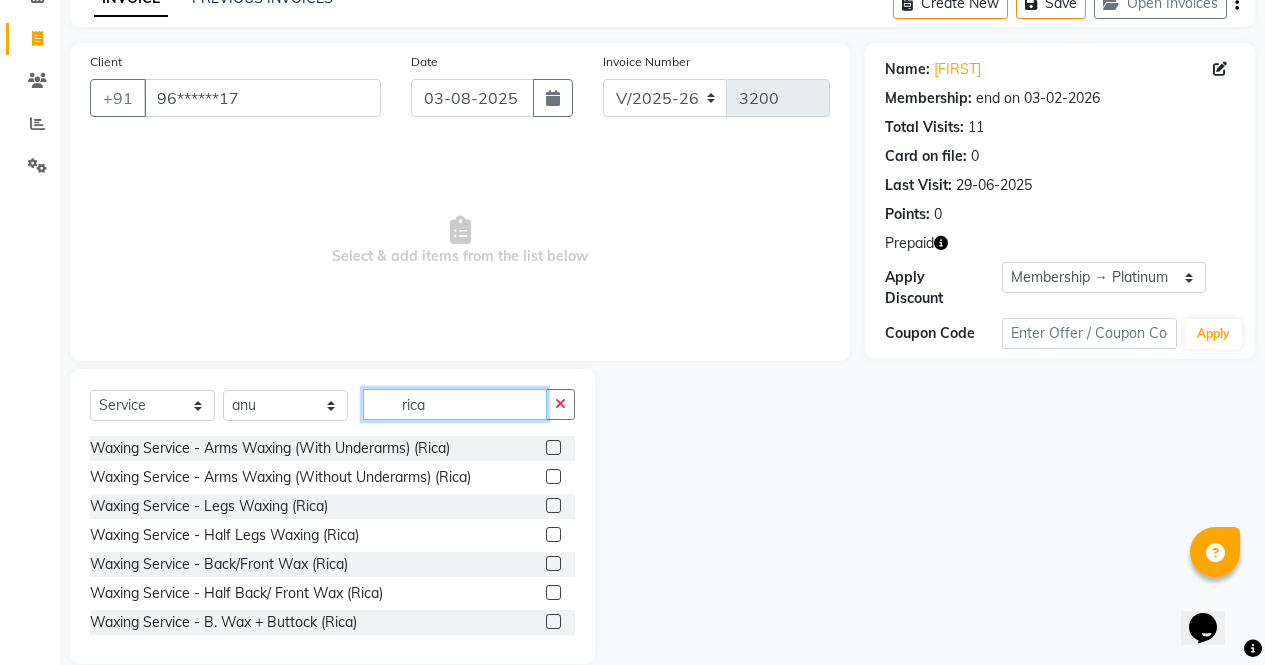 scroll, scrollTop: 126, scrollLeft: 0, axis: vertical 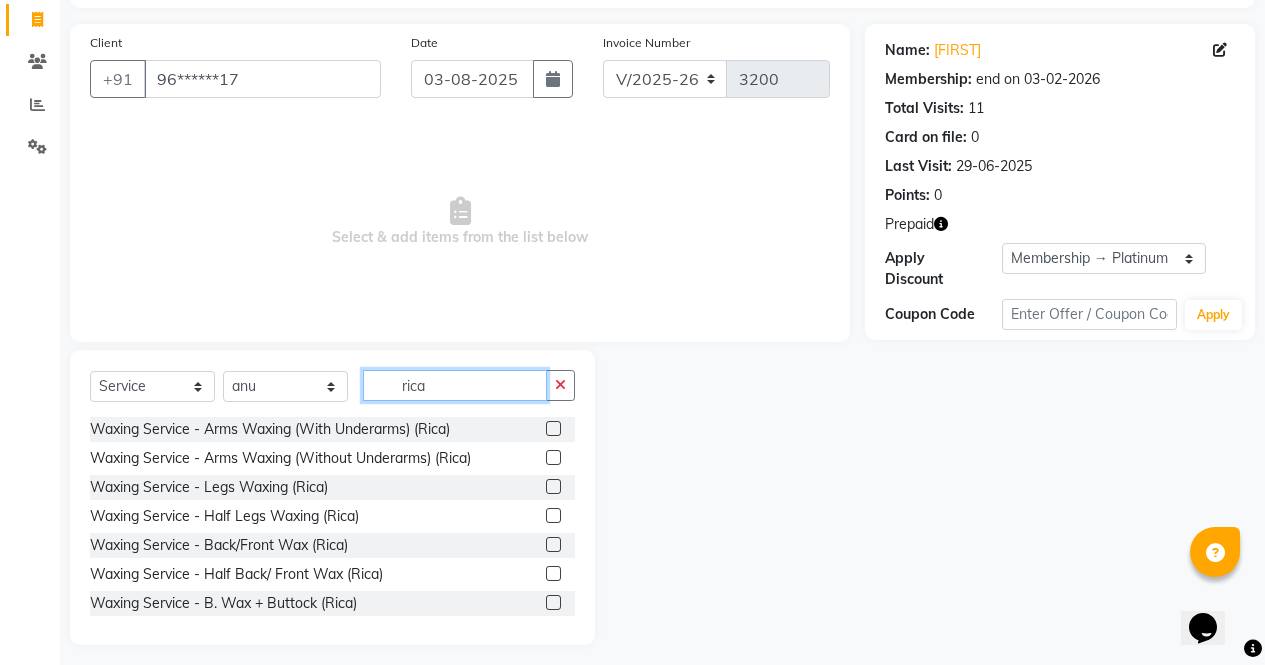 type on "rica" 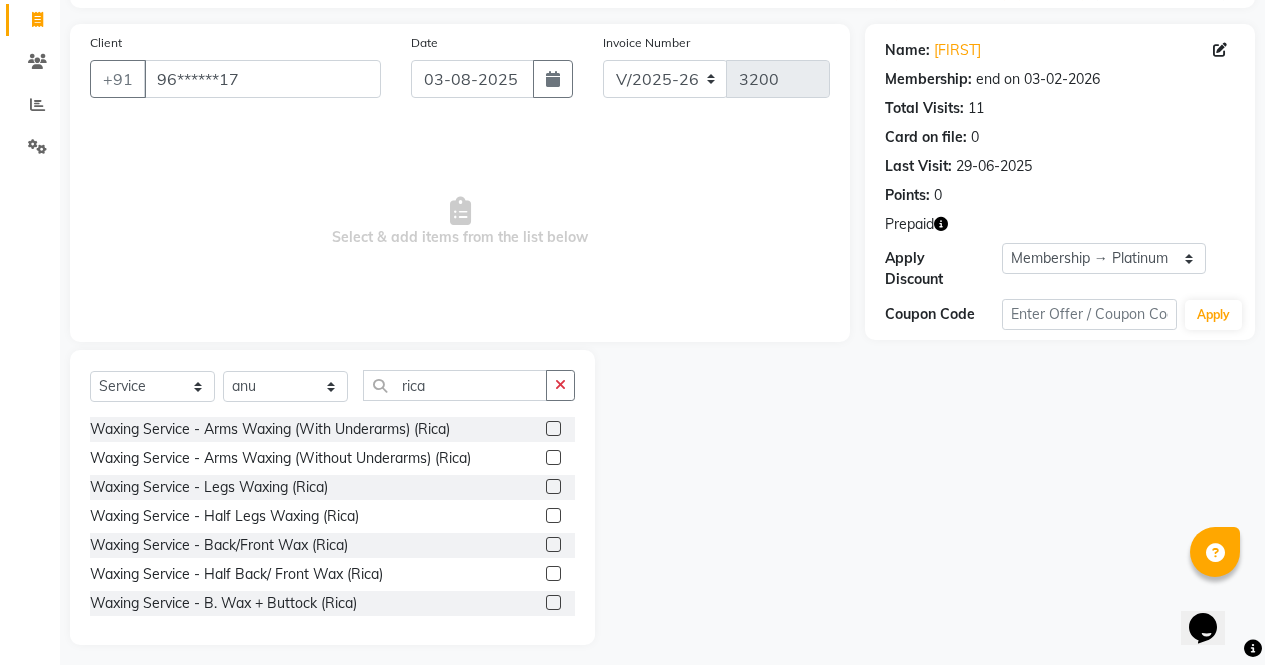 click 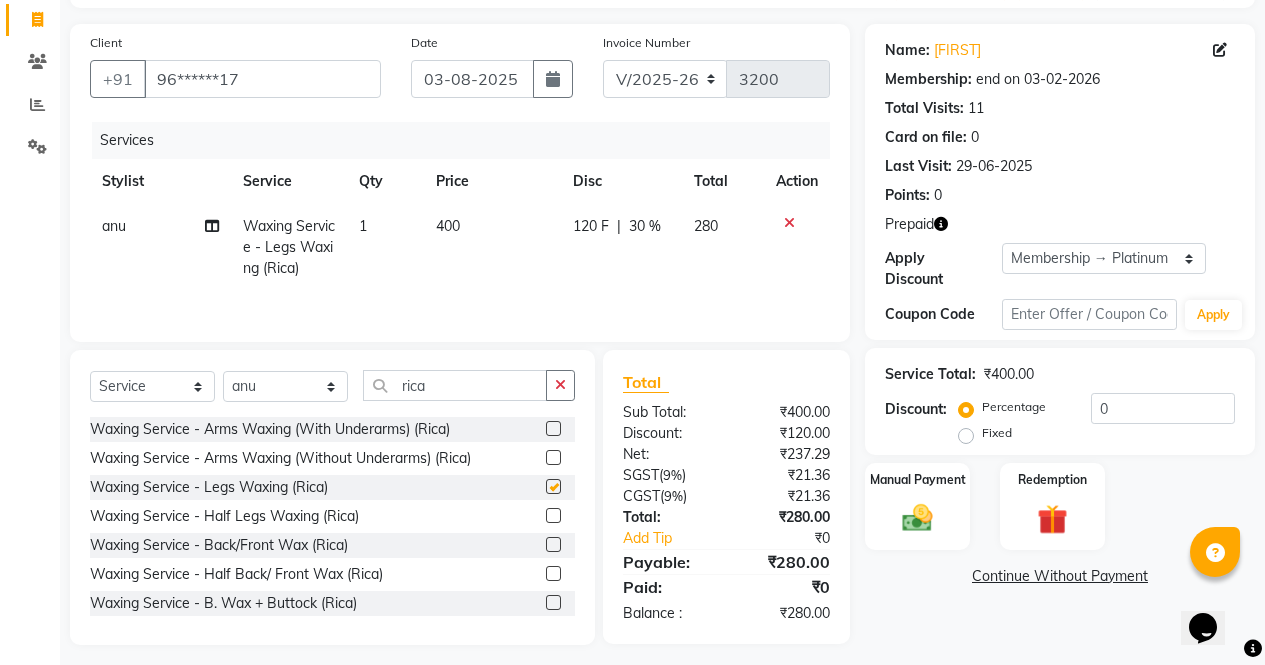 click 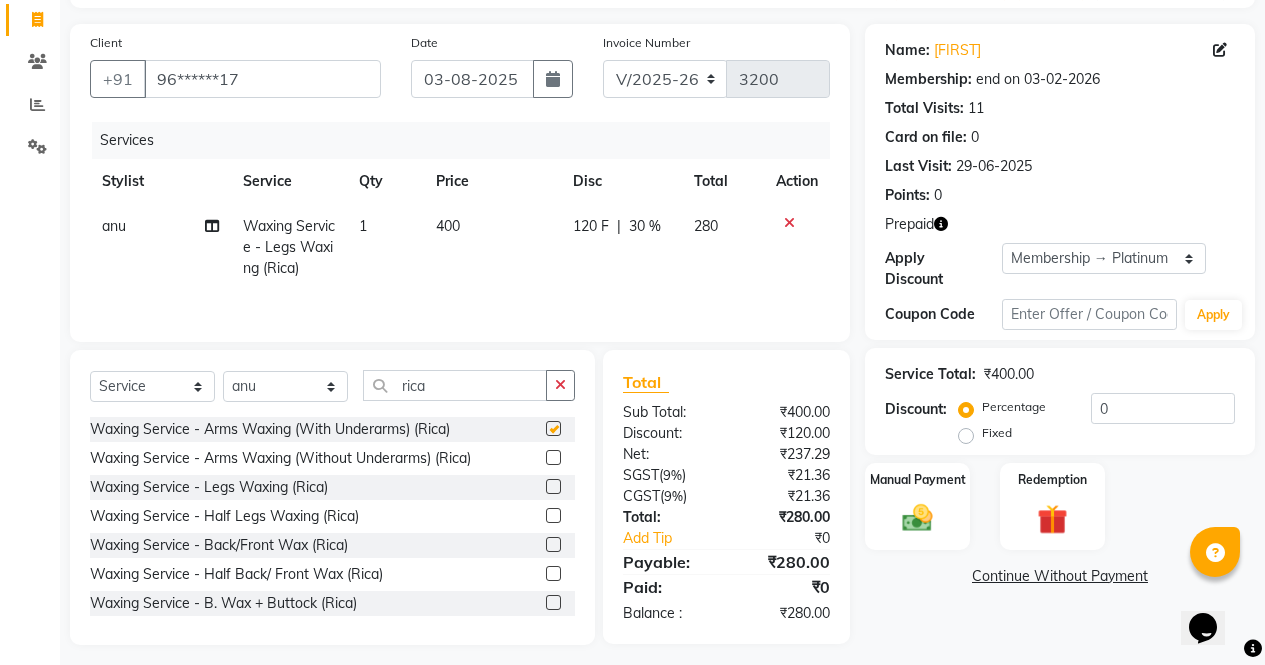 checkbox on "false" 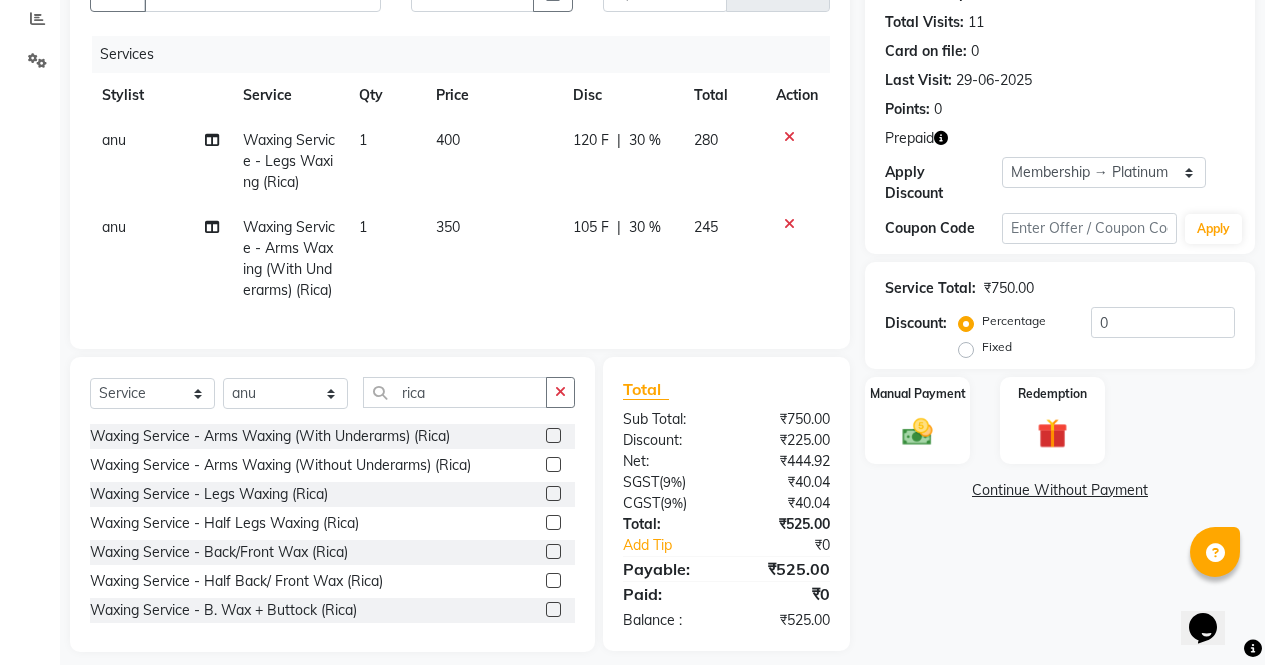 checkbox on "false" 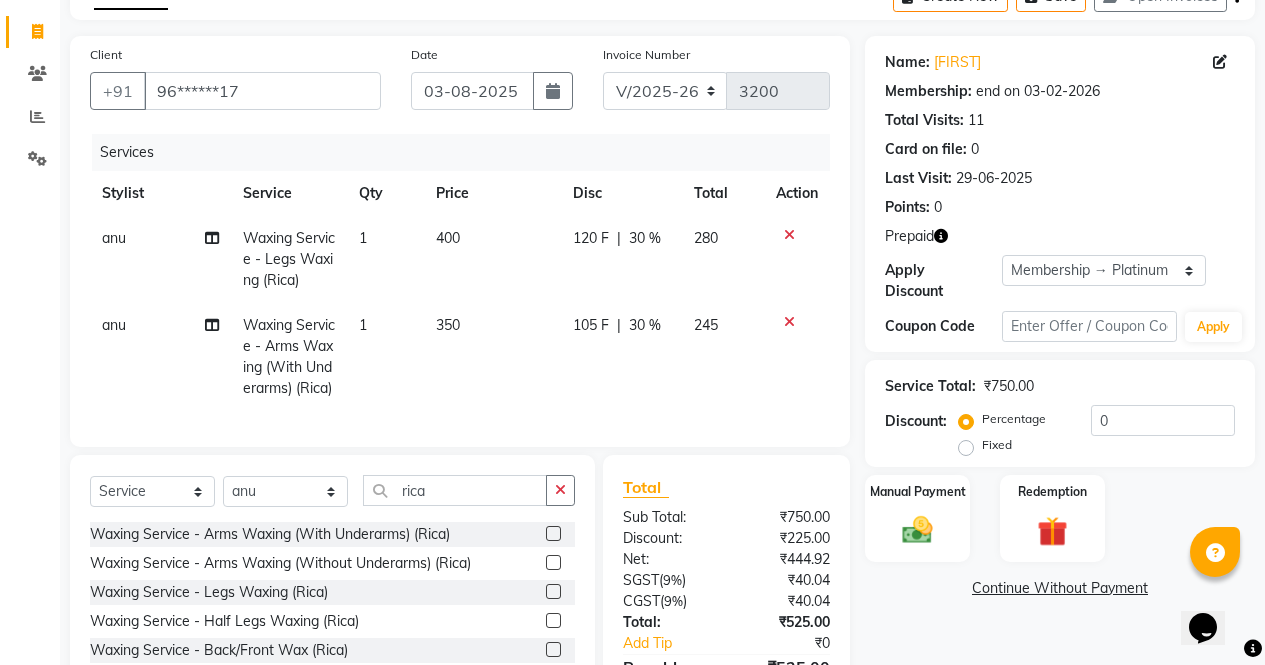 scroll, scrollTop: 265, scrollLeft: 0, axis: vertical 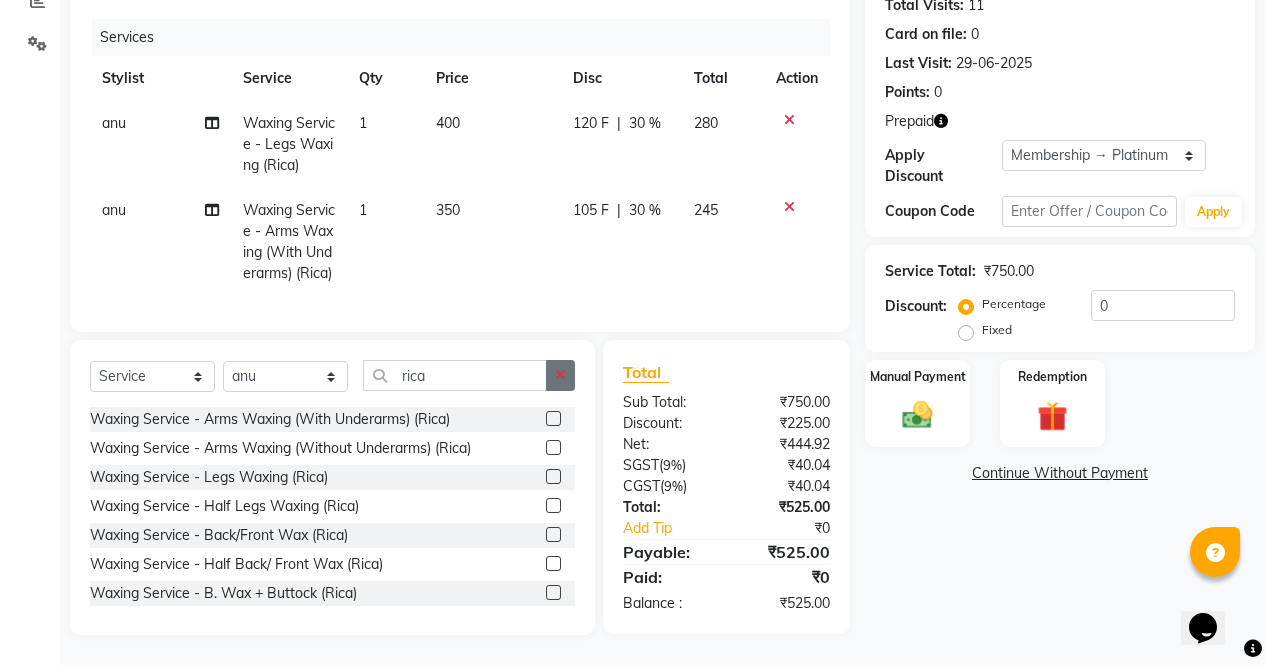 click 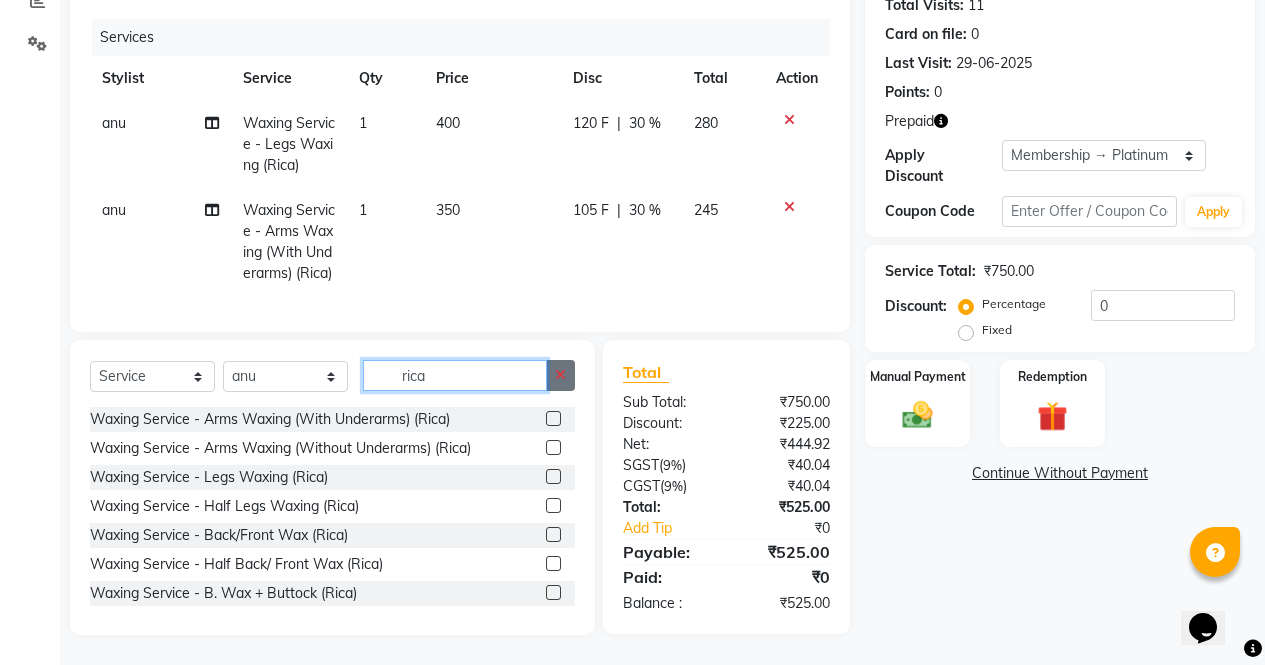 type 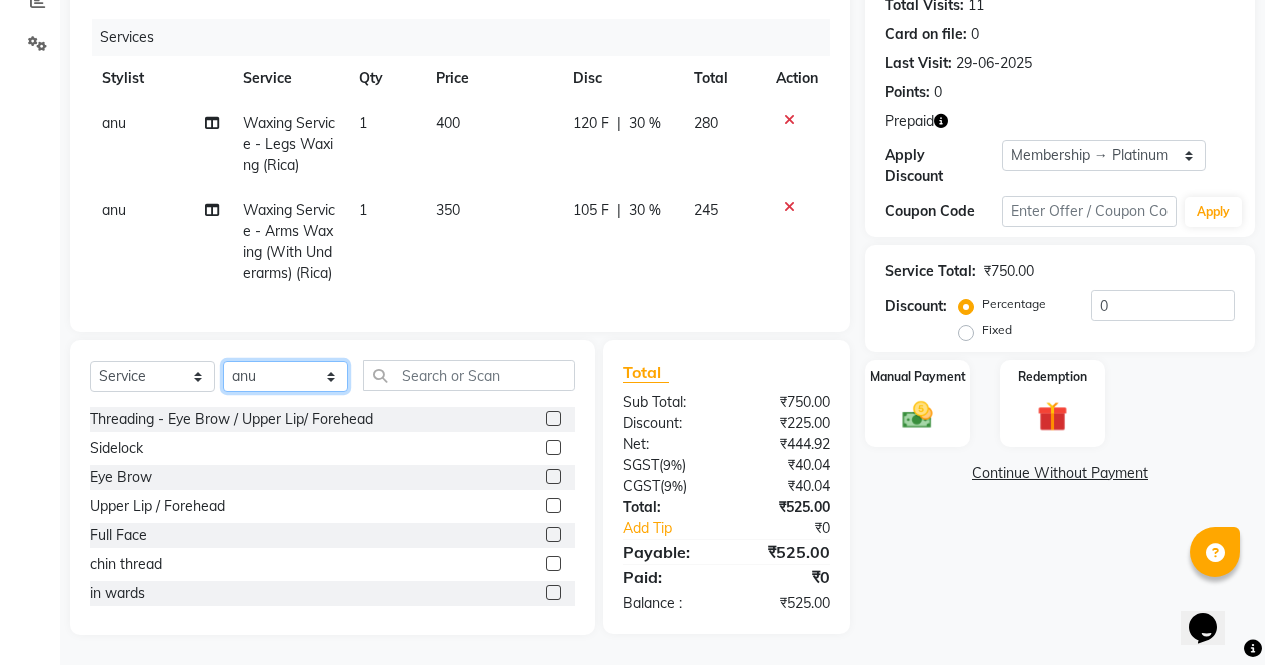 click on "Select Stylist ajeet anu armaan ashu Front Desk muskaan rakhi saima shivam soni sunil yashoda" 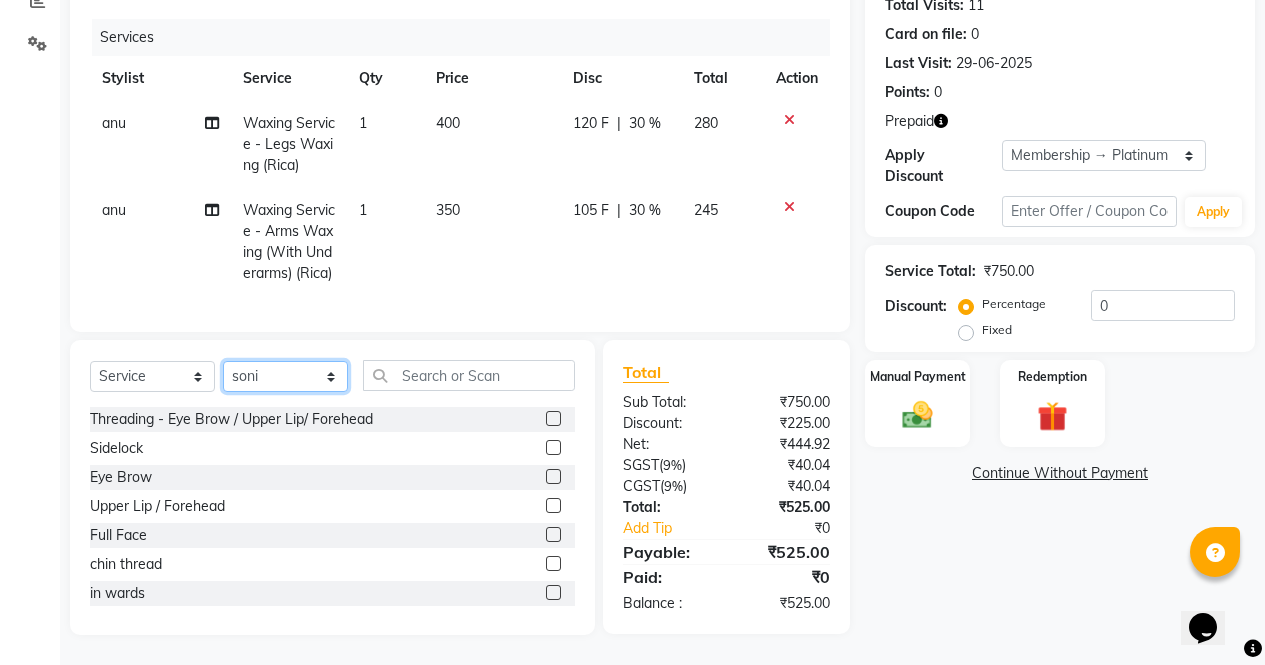 click on "Select Stylist ajeet anu armaan ashu Front Desk muskaan rakhi saima shivam soni sunil yashoda" 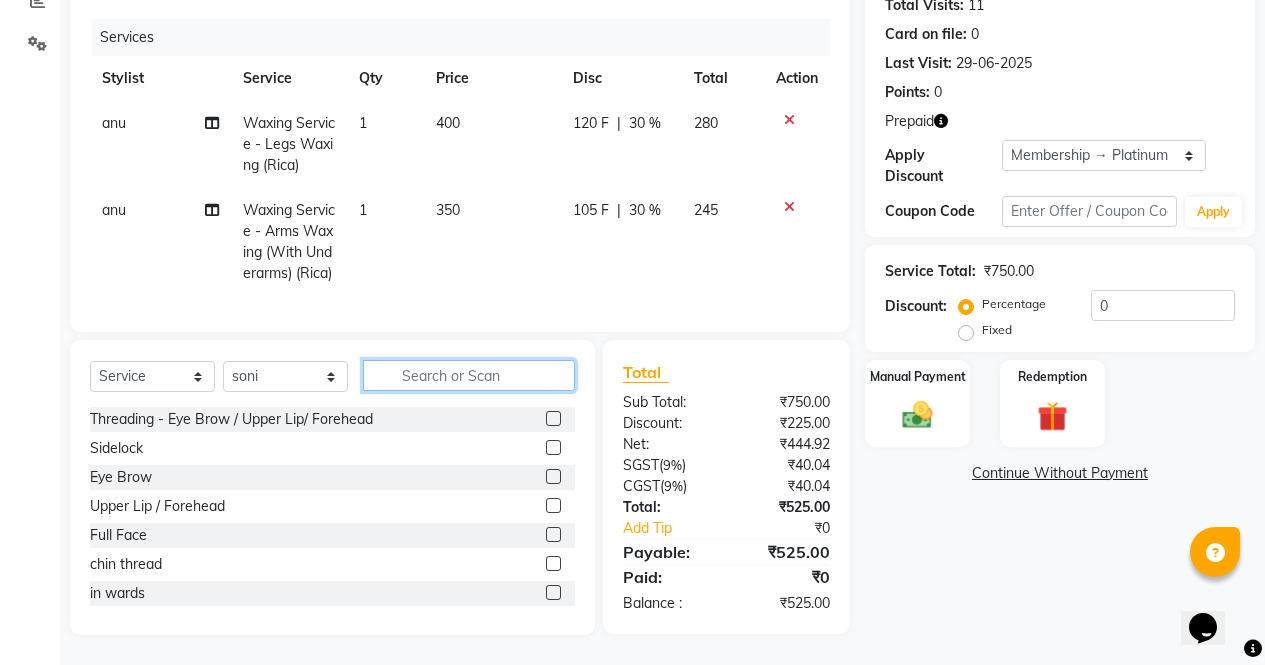 click 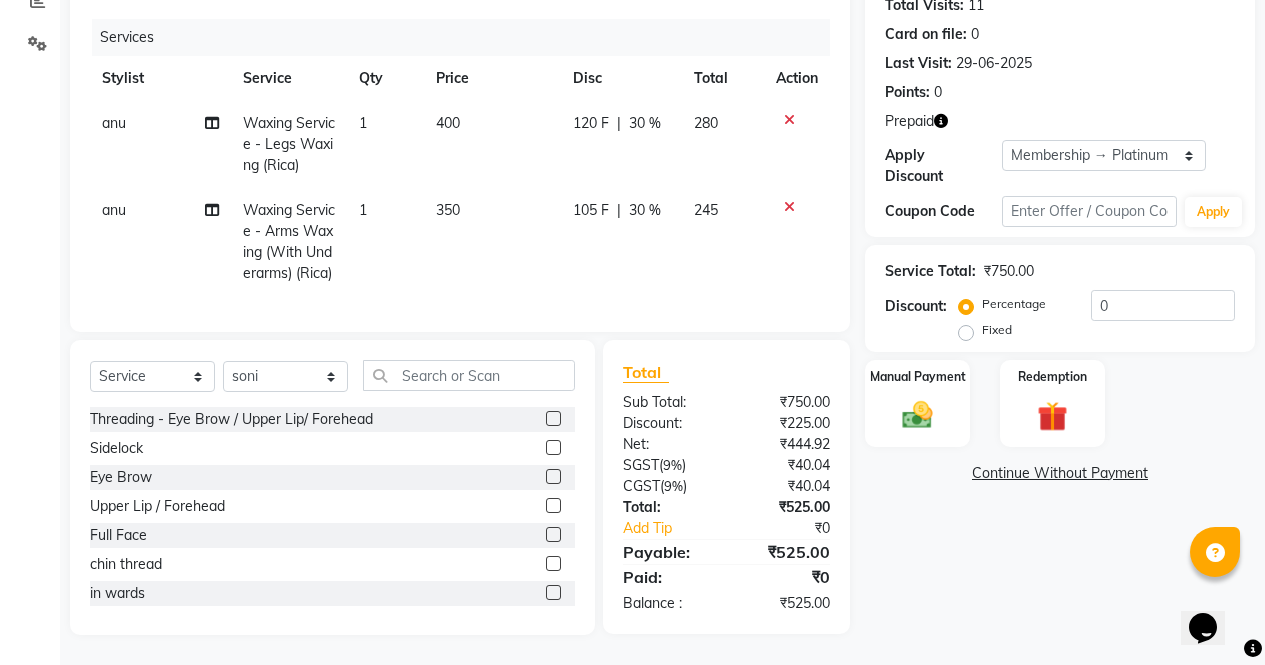 click 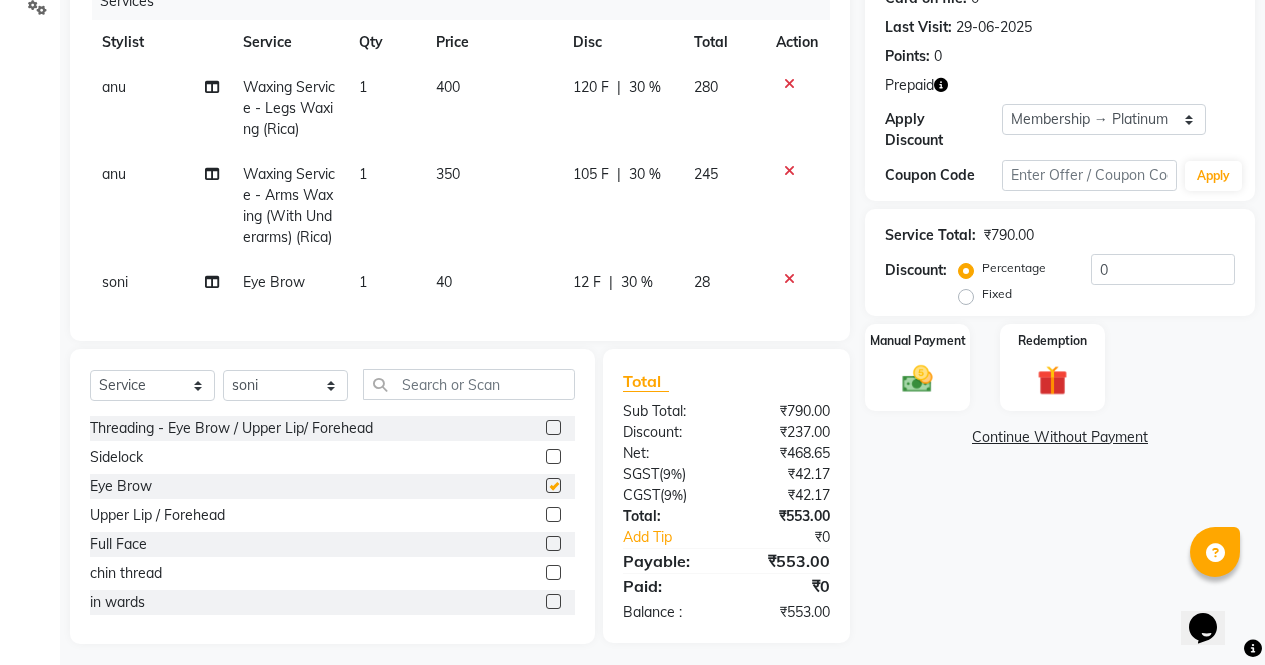 click 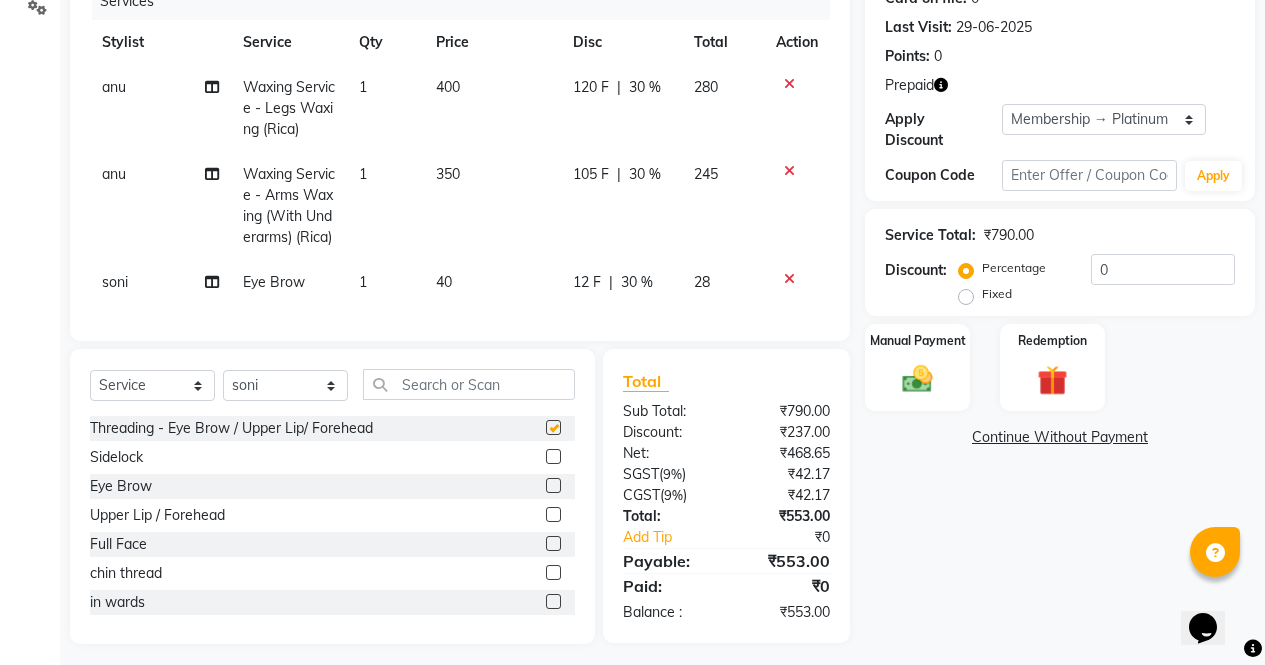 checkbox on "false" 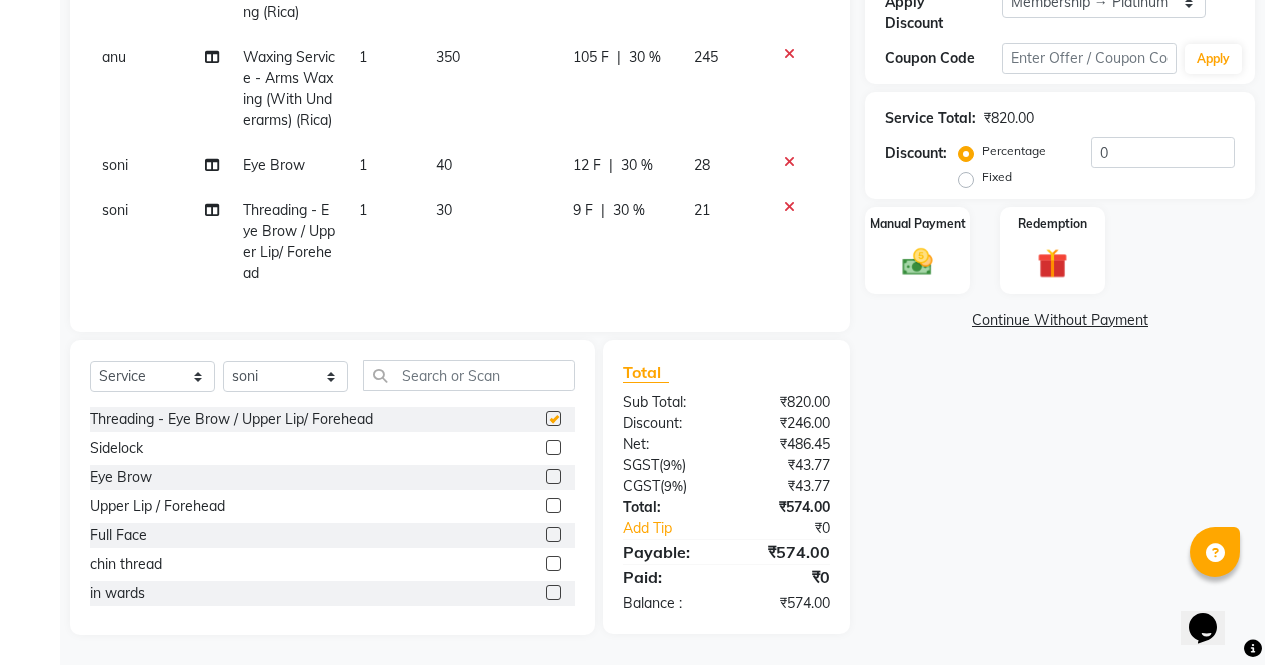 scroll, scrollTop: 418, scrollLeft: 0, axis: vertical 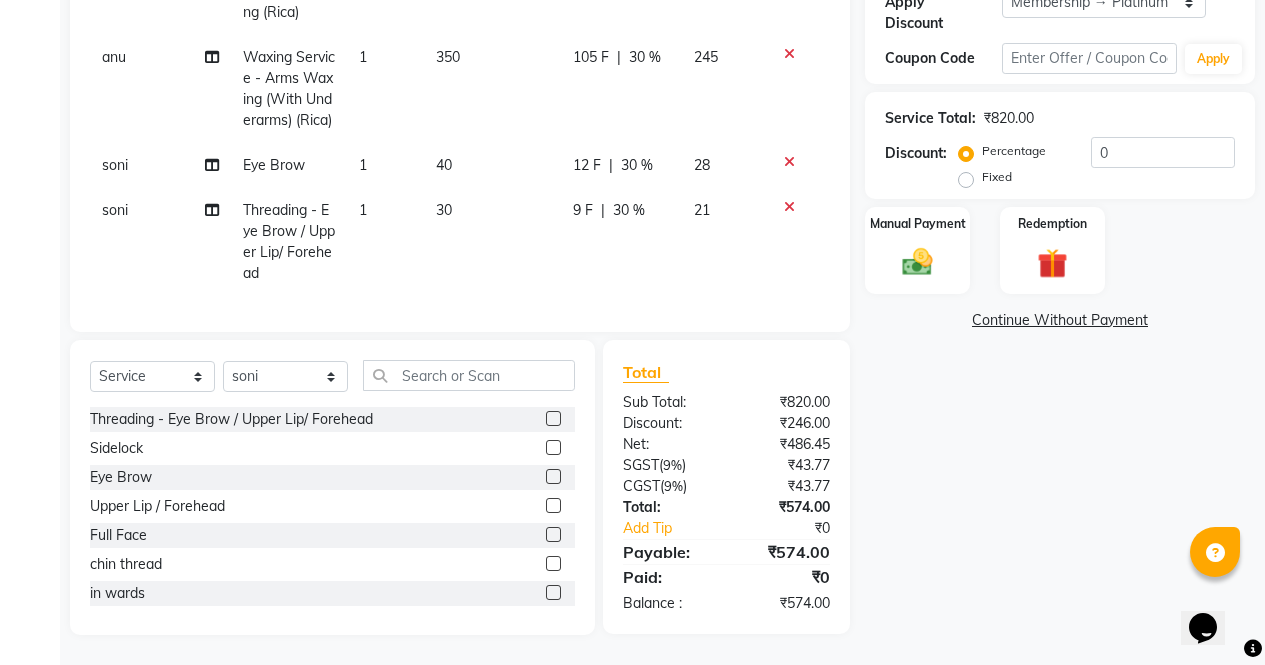 checkbox on "false" 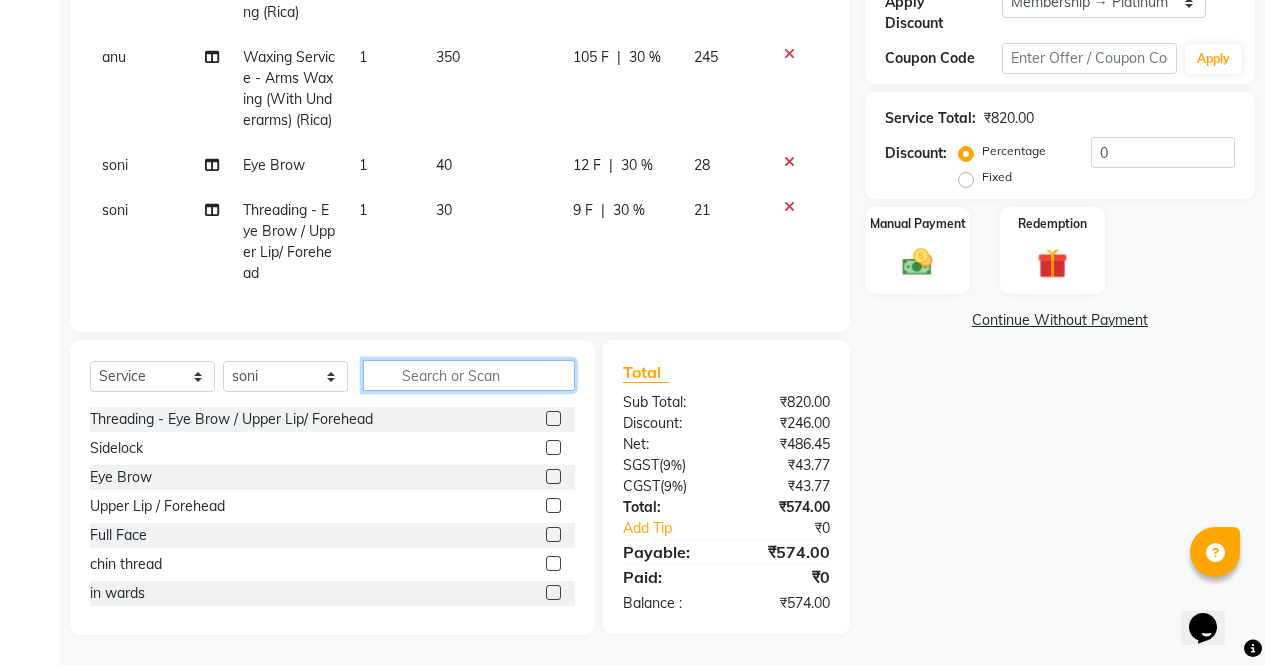 click 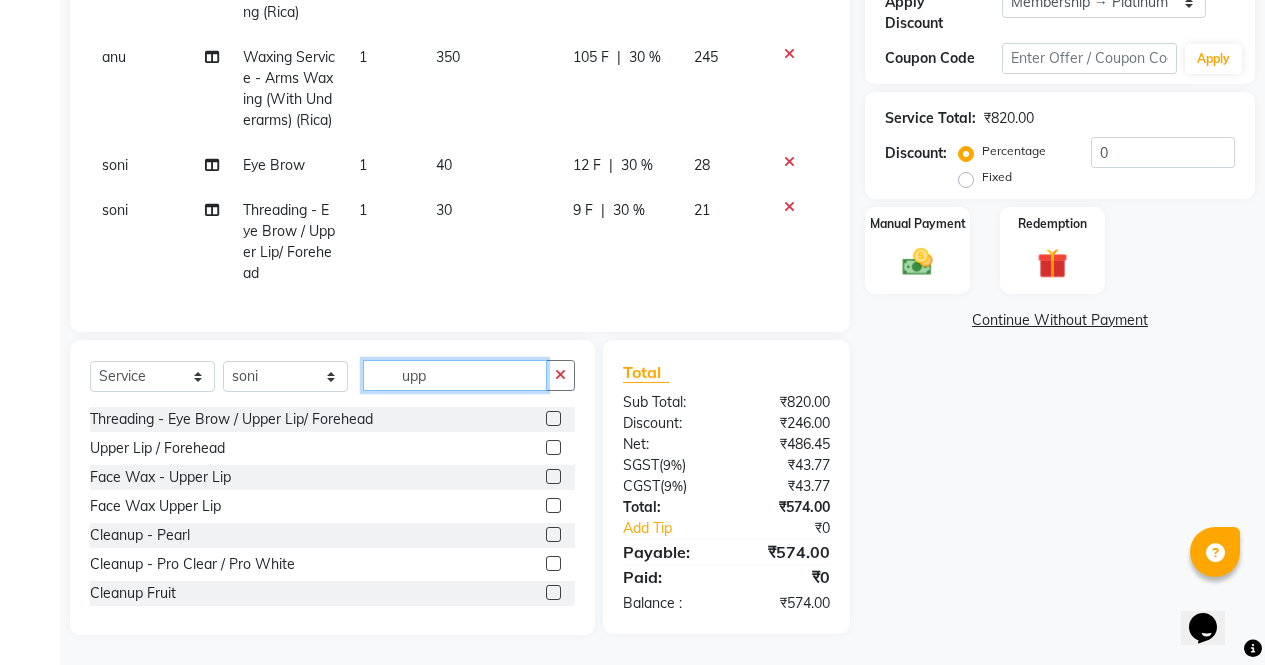 scroll, scrollTop: 417, scrollLeft: 0, axis: vertical 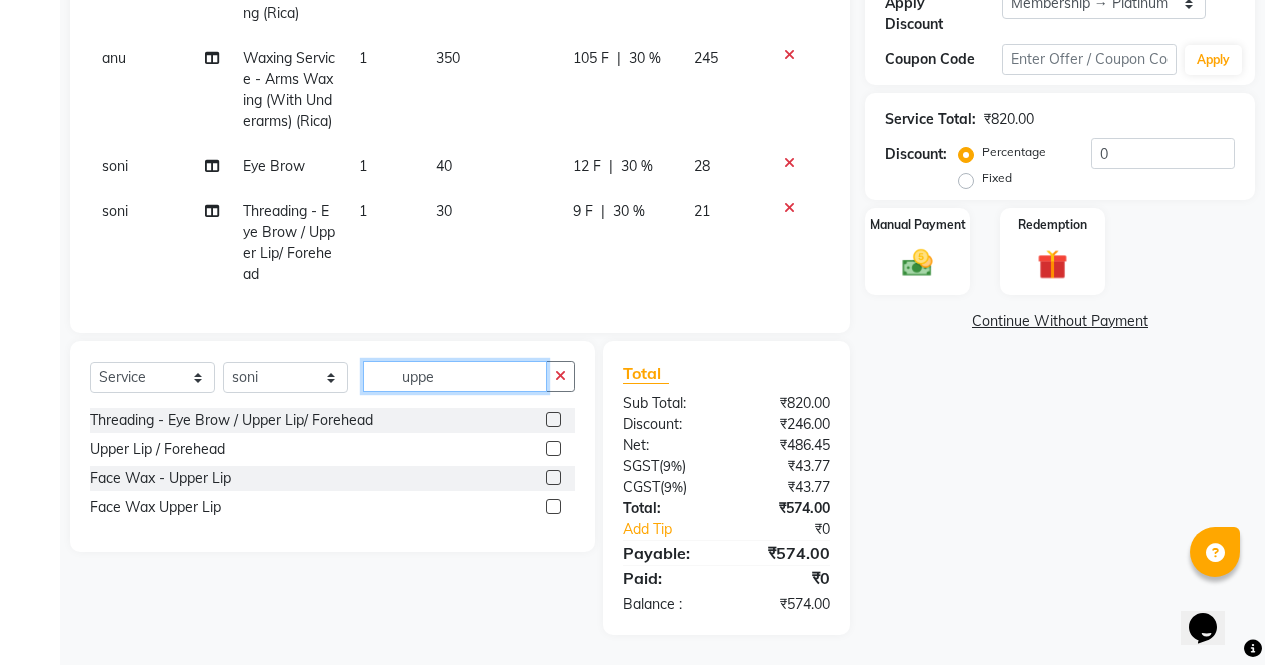 type on "uppe" 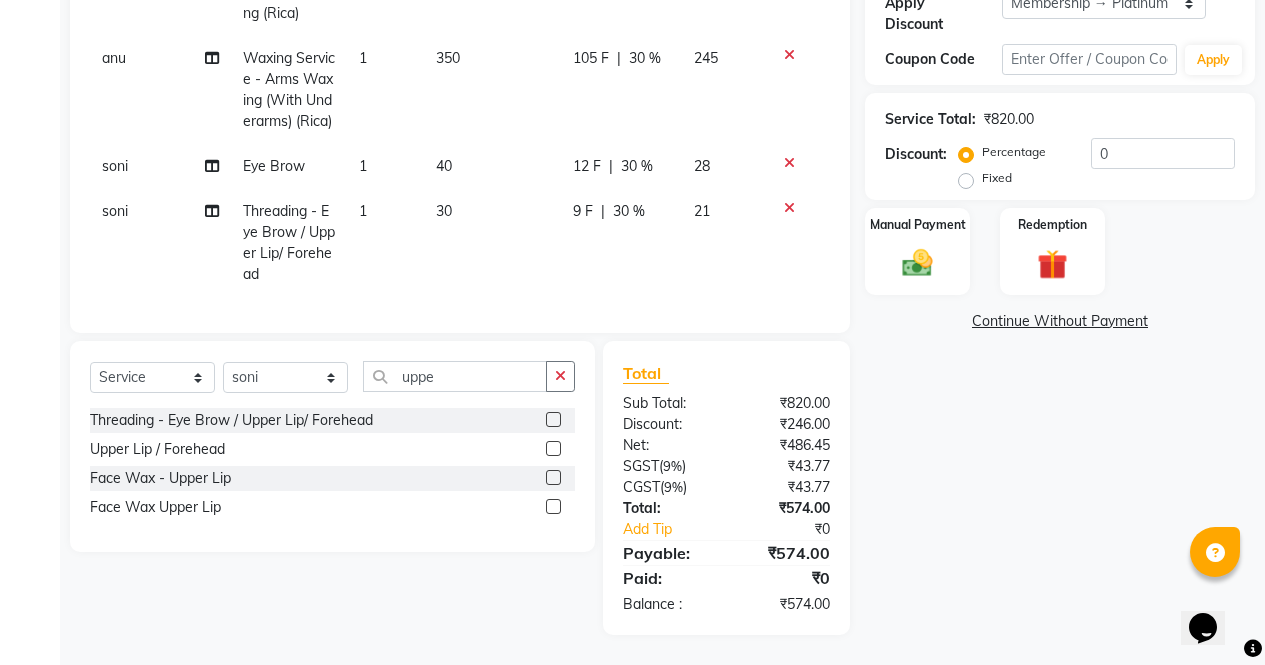 click 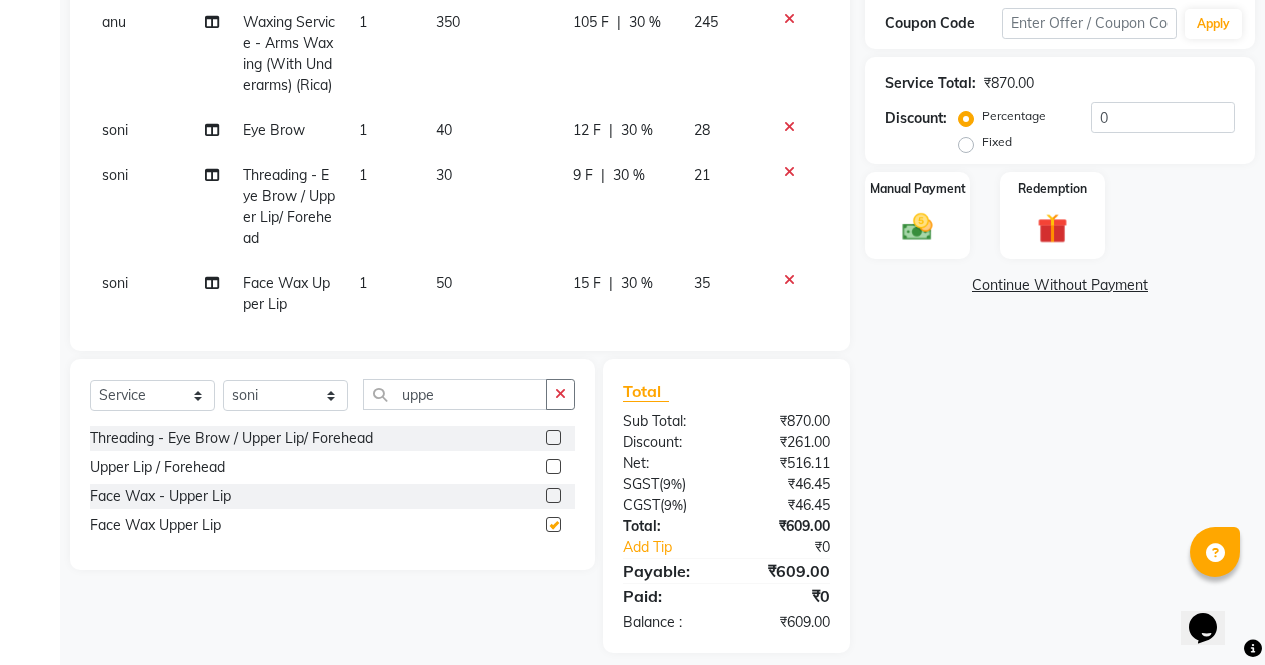 scroll, scrollTop: 249, scrollLeft: 0, axis: vertical 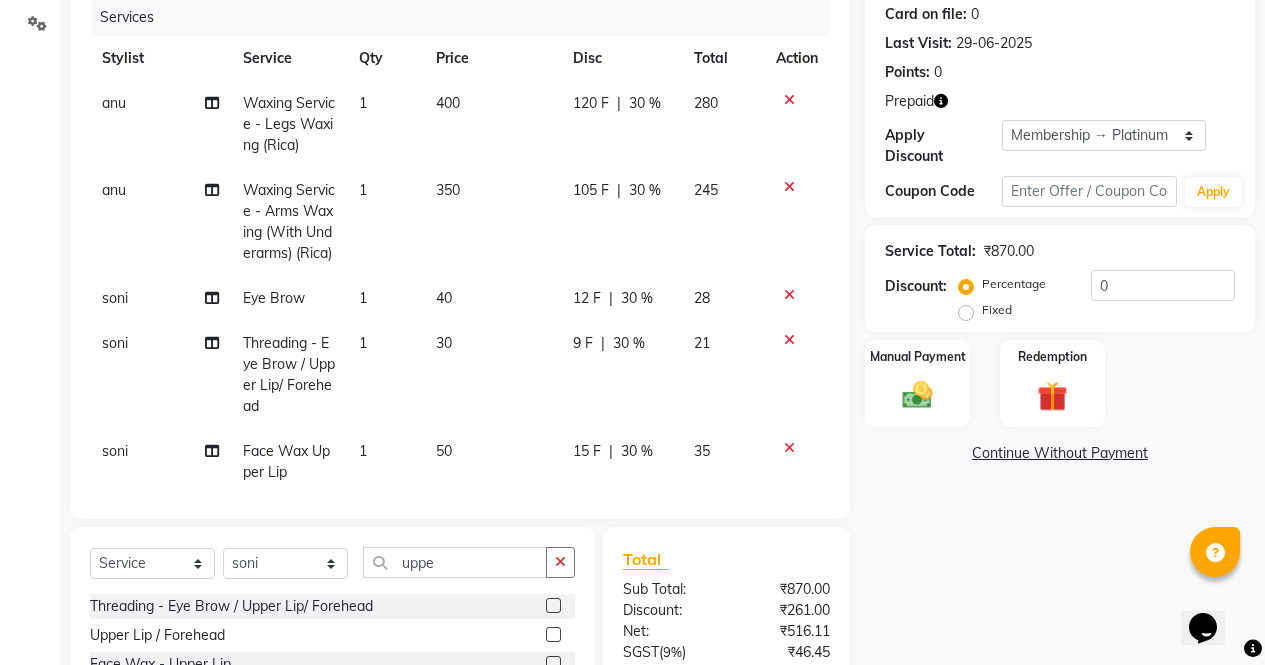 checkbox on "false" 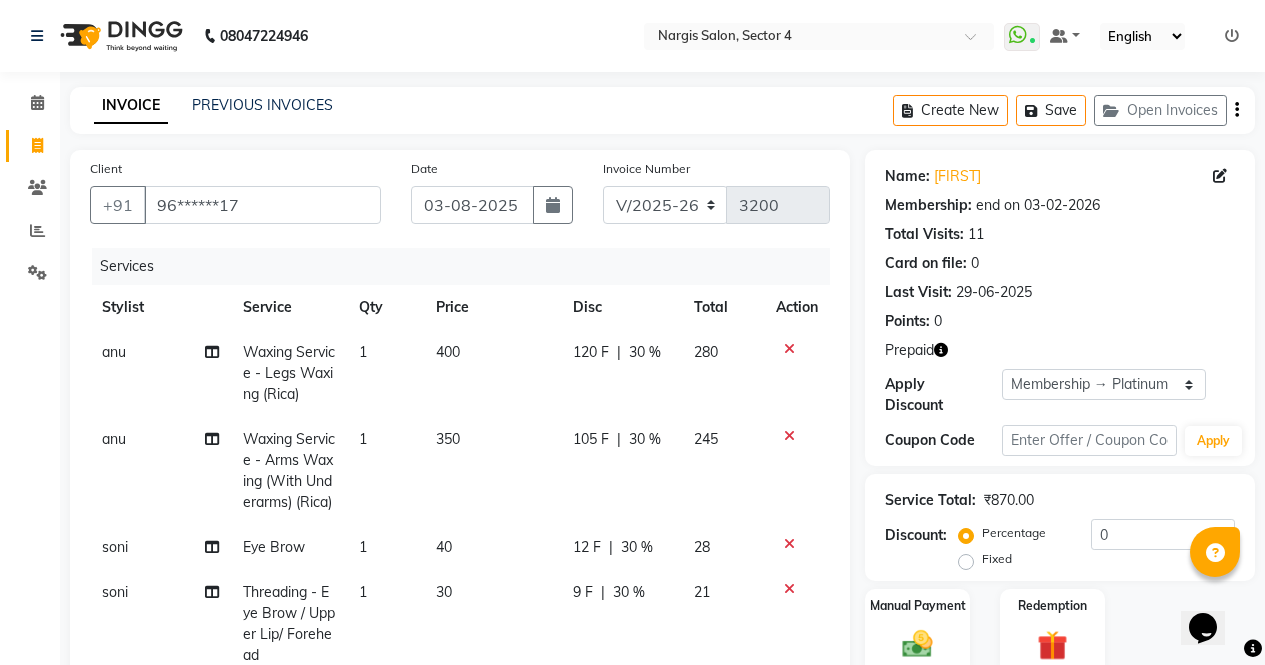 click on "Prepaid" 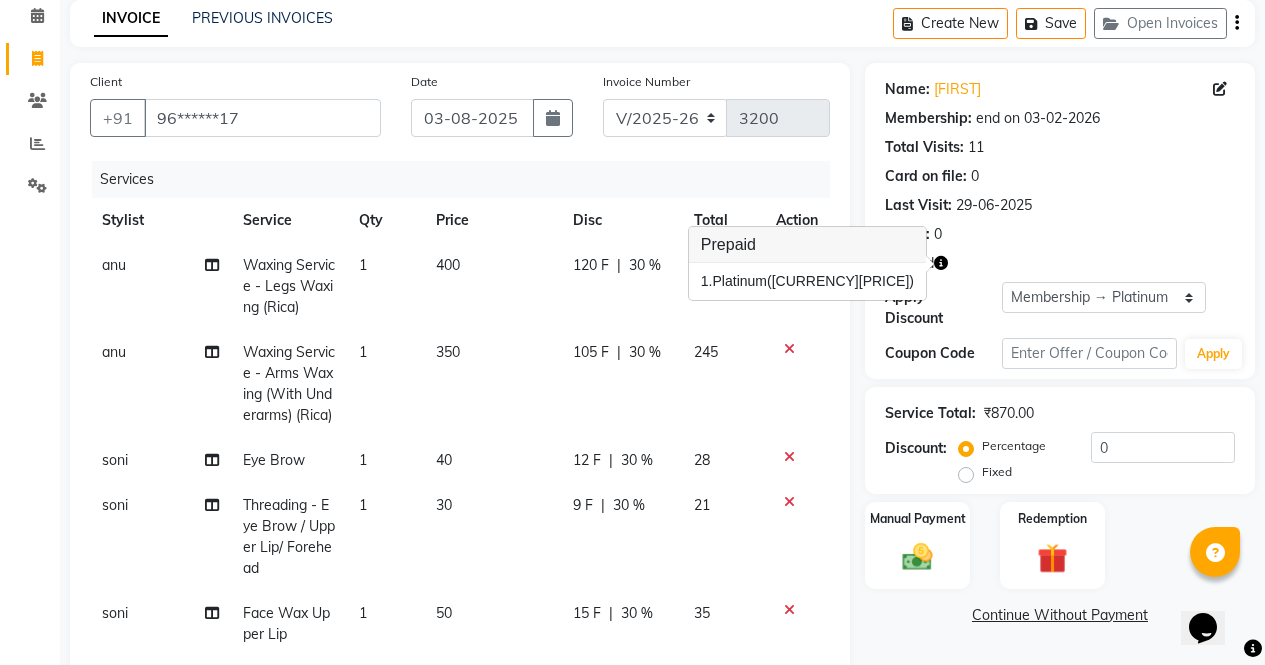scroll, scrollTop: 0, scrollLeft: 0, axis: both 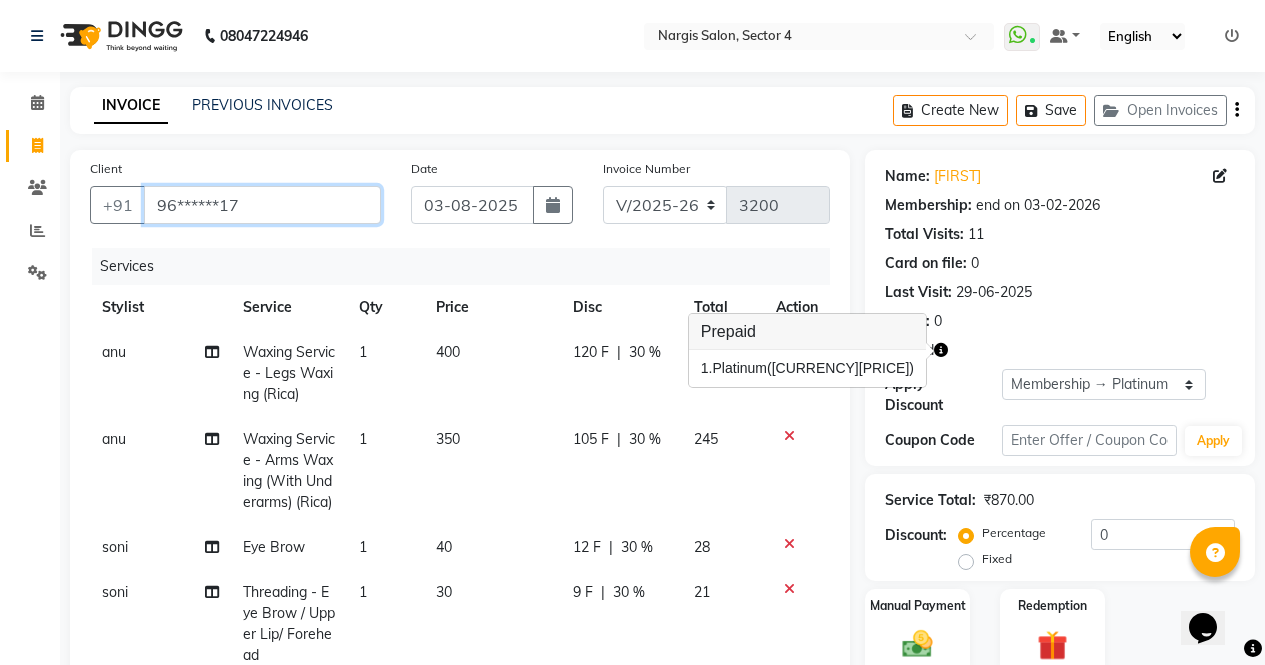 click on "96******17" at bounding box center [262, 205] 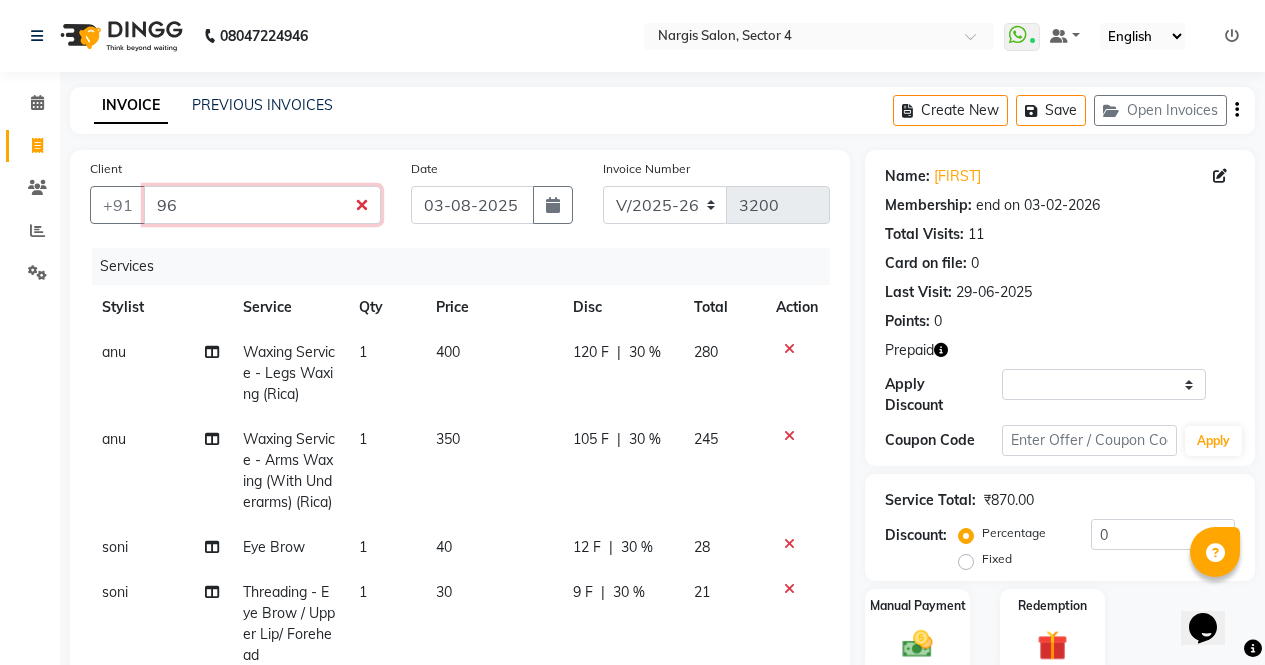 type on "9" 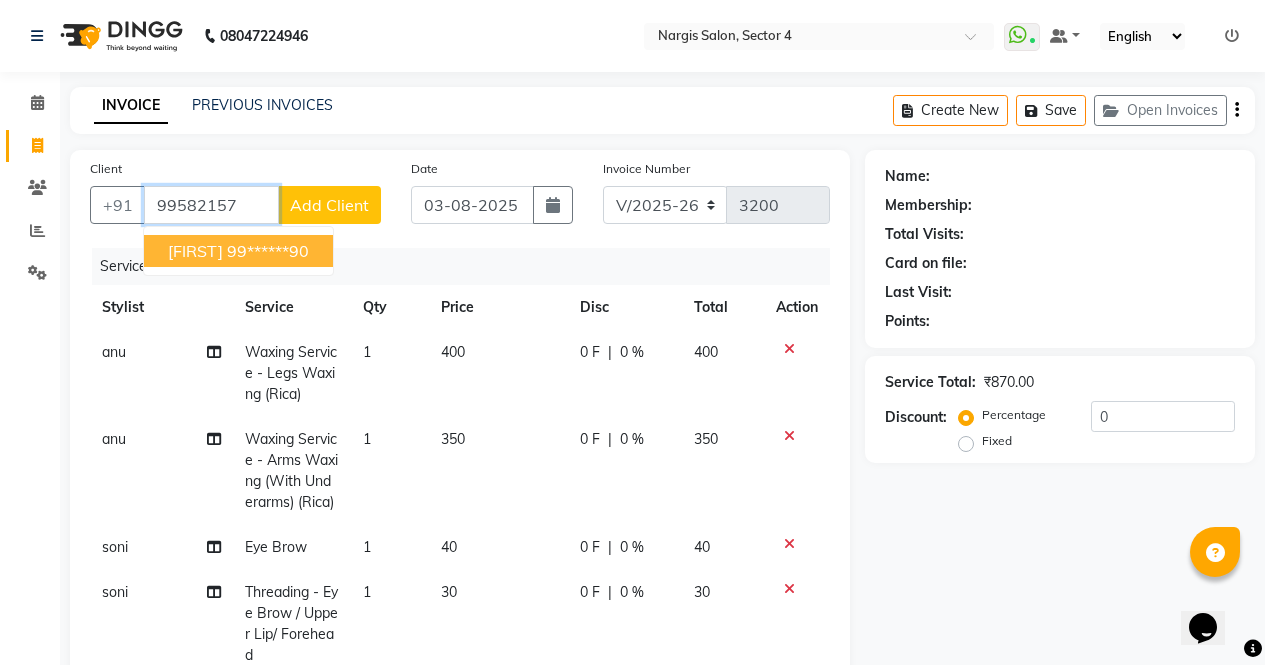 click on "shriyanka  99******90" at bounding box center [238, 251] 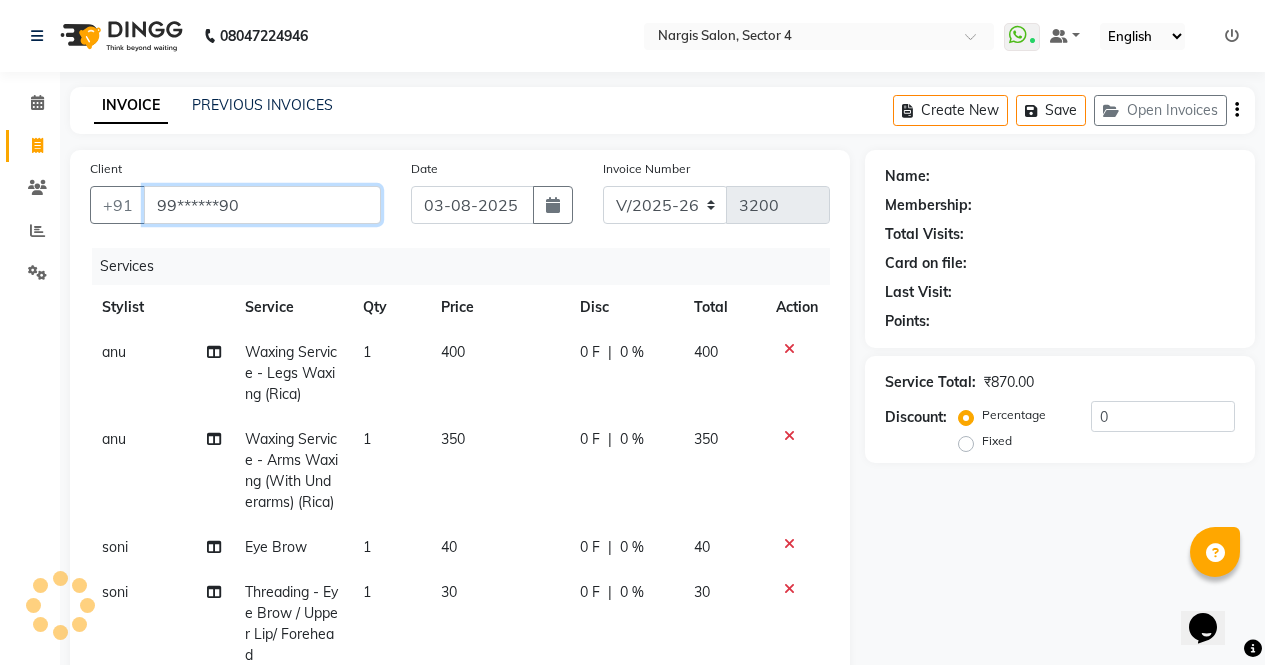 type on "99******90" 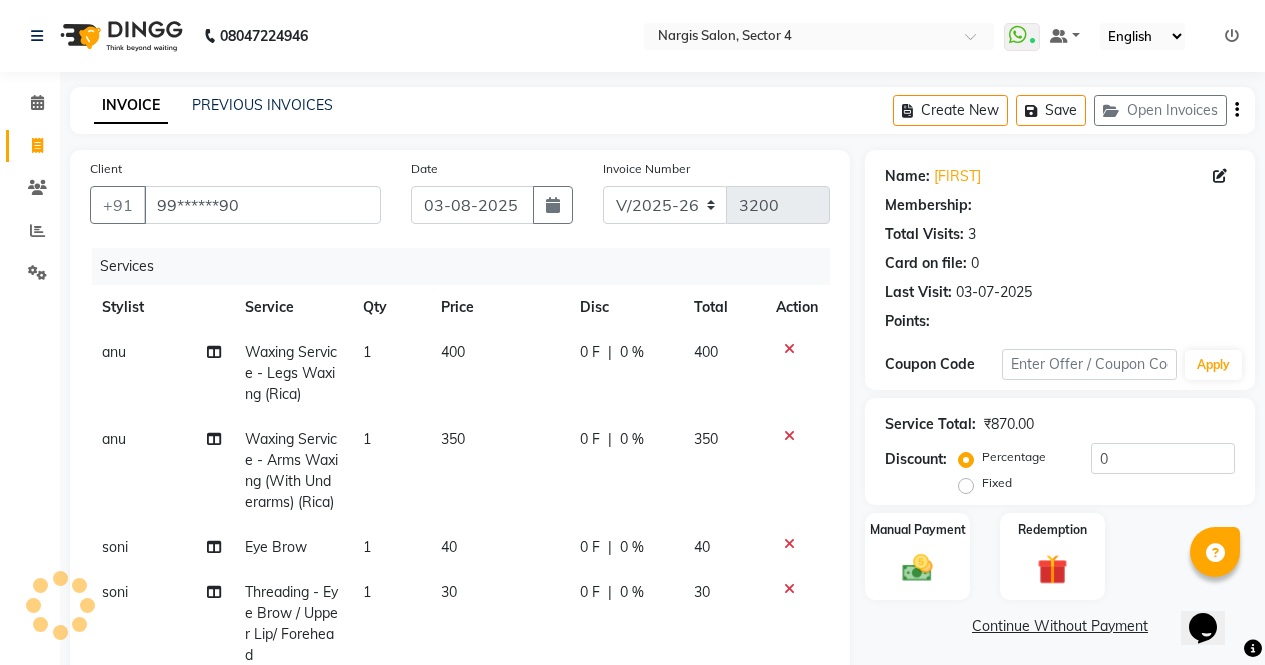 select on "1: Object" 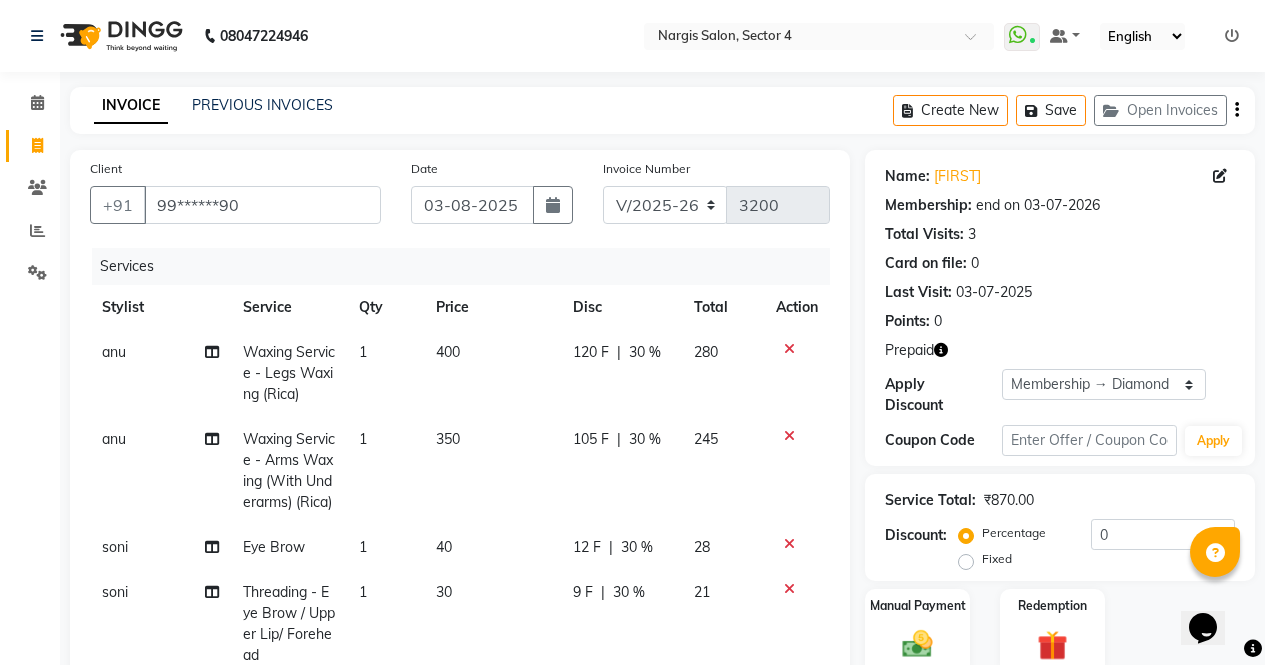 click 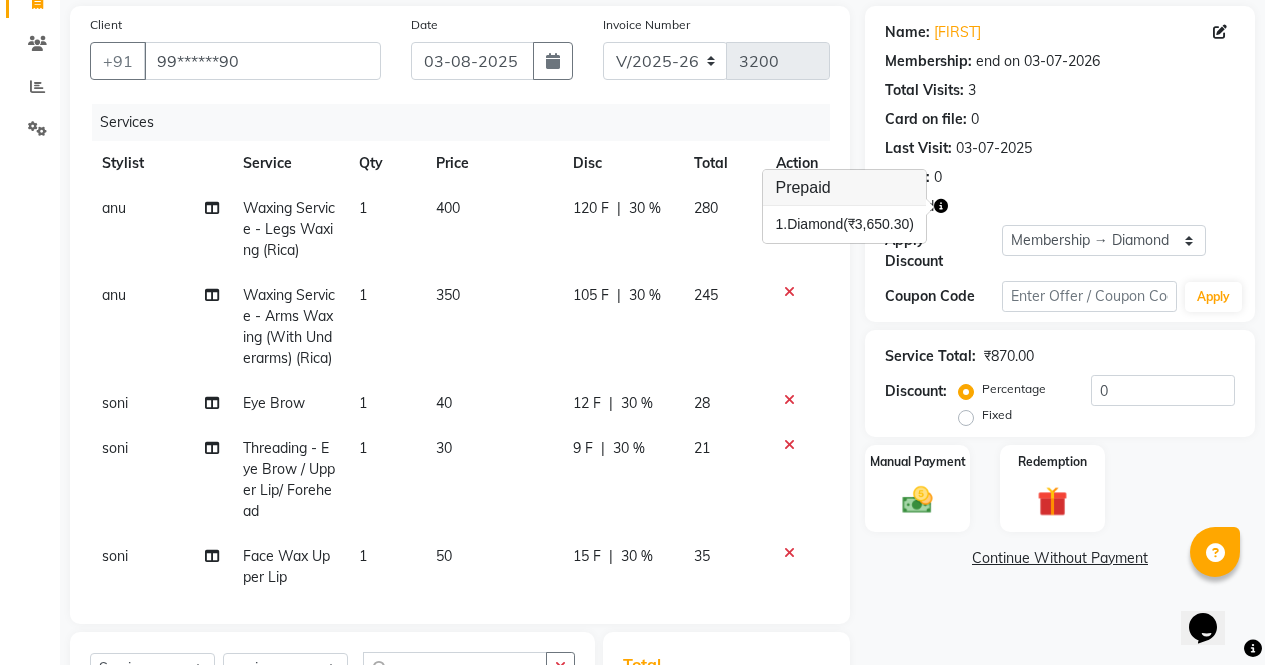 scroll, scrollTop: 141, scrollLeft: 0, axis: vertical 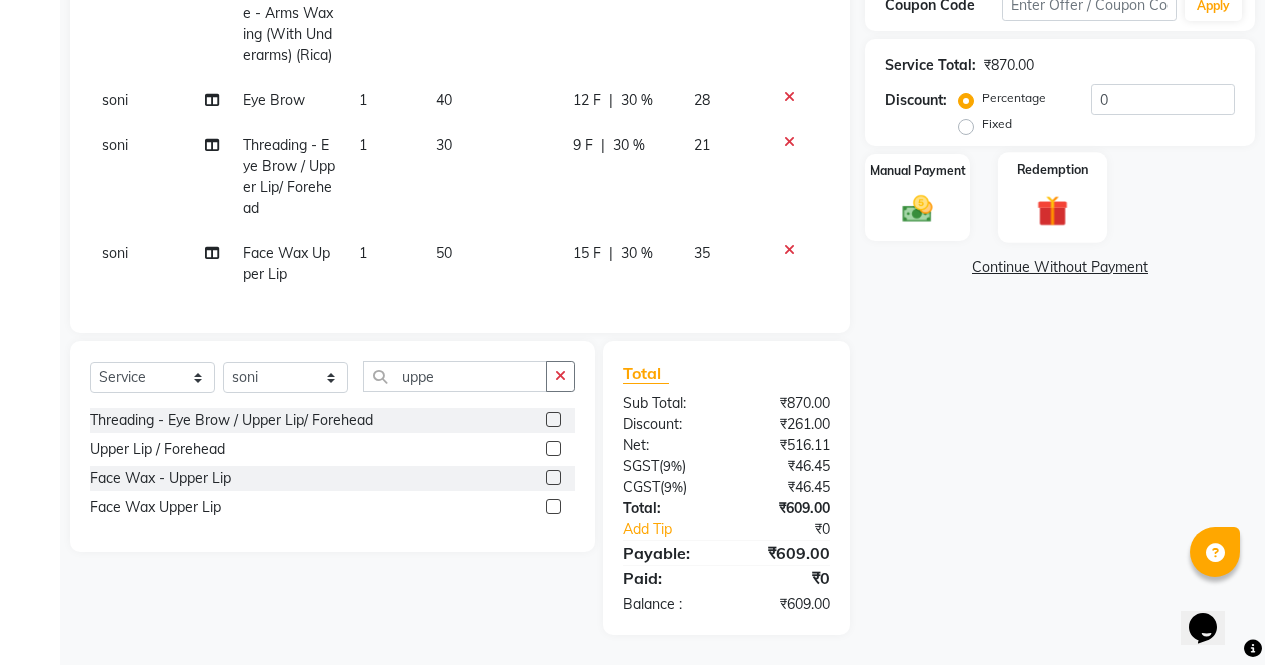 click on "Redemption" 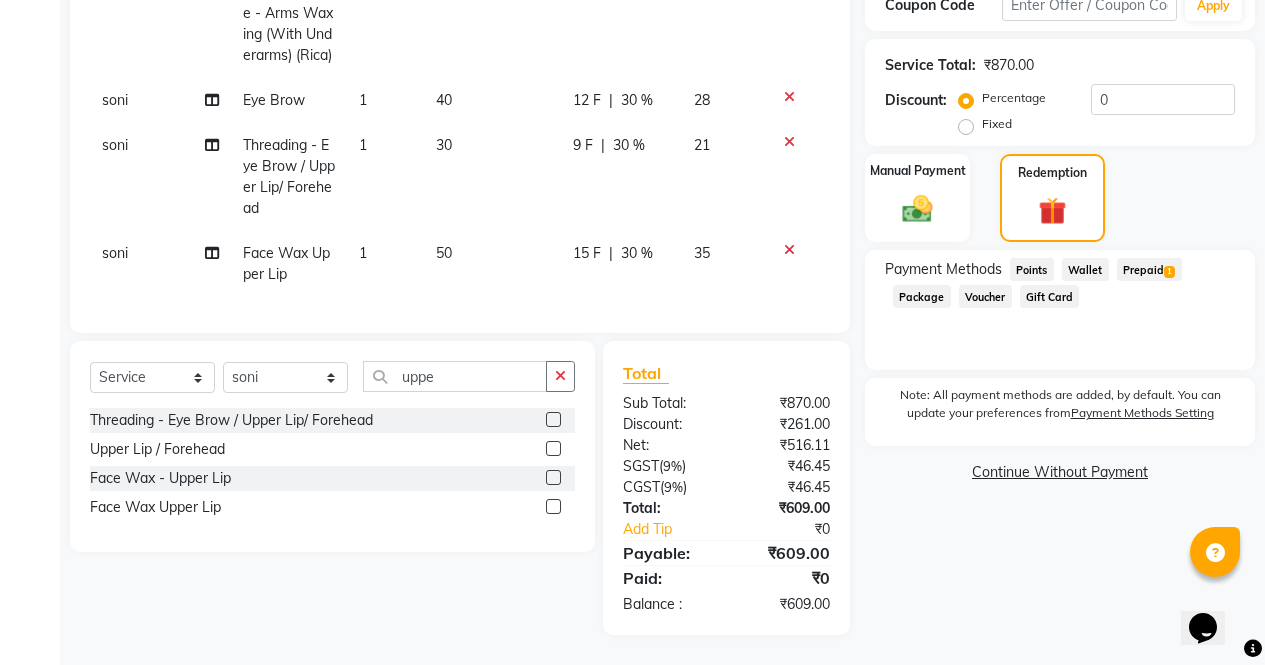 click on "Prepaid  1" 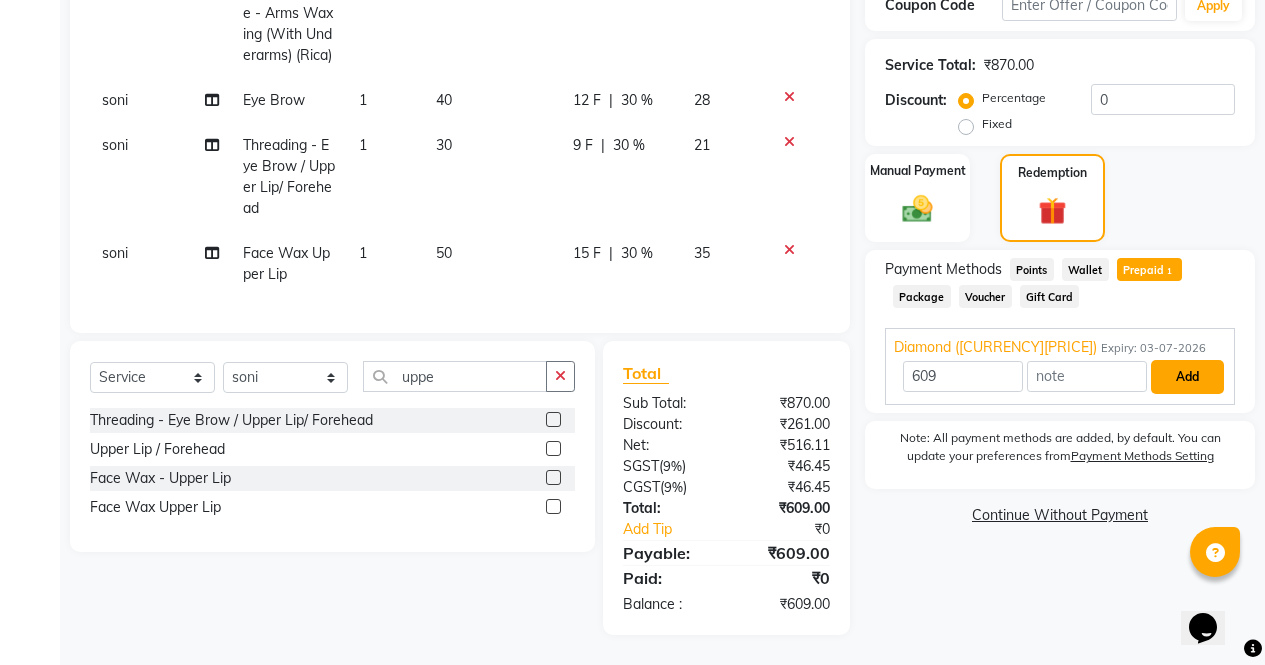 click on "Add" at bounding box center (1187, 377) 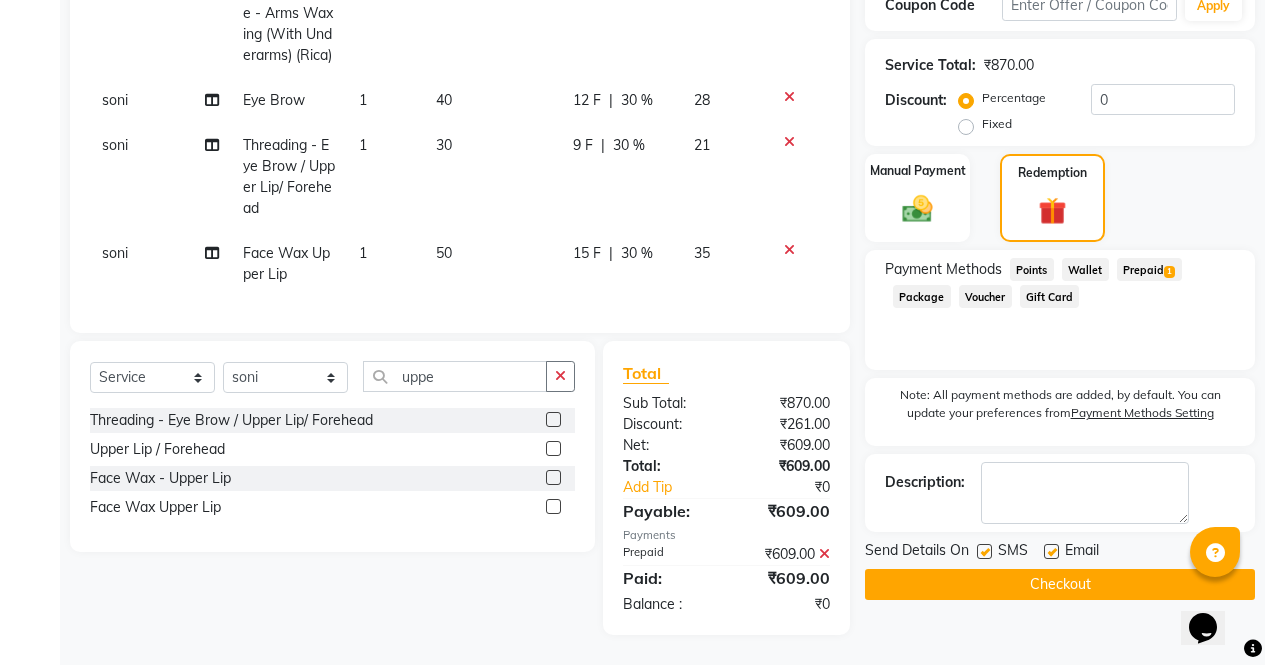 click on "Checkout" 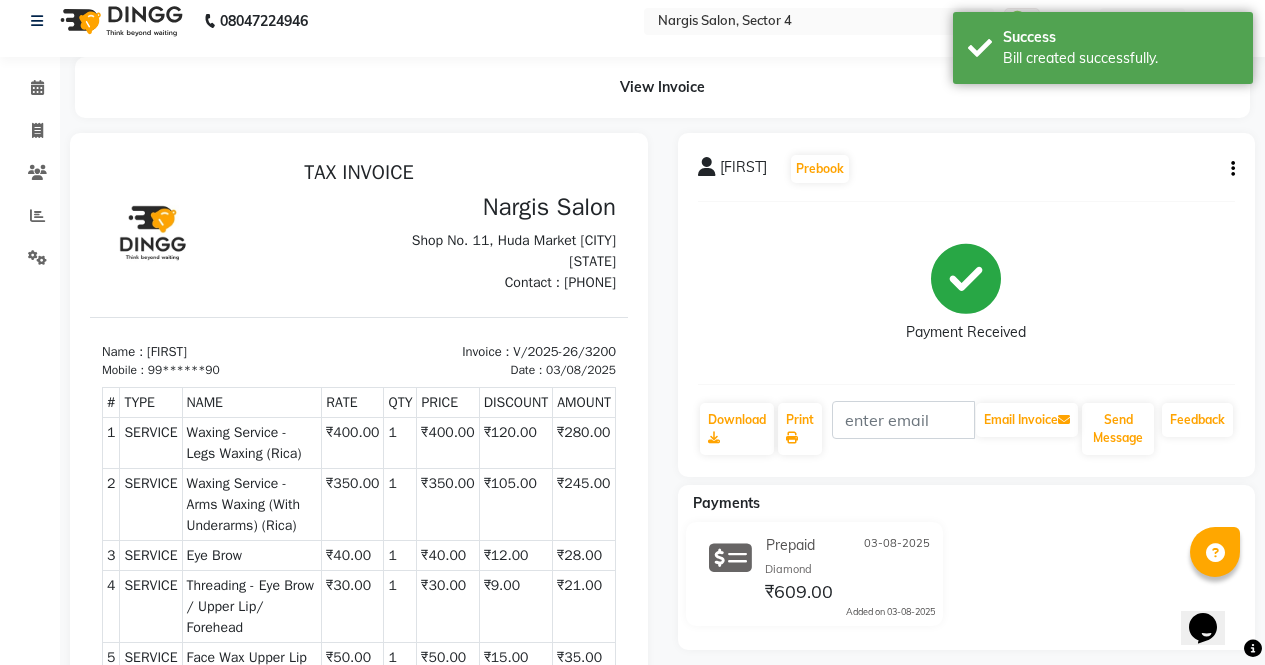scroll, scrollTop: 0, scrollLeft: 0, axis: both 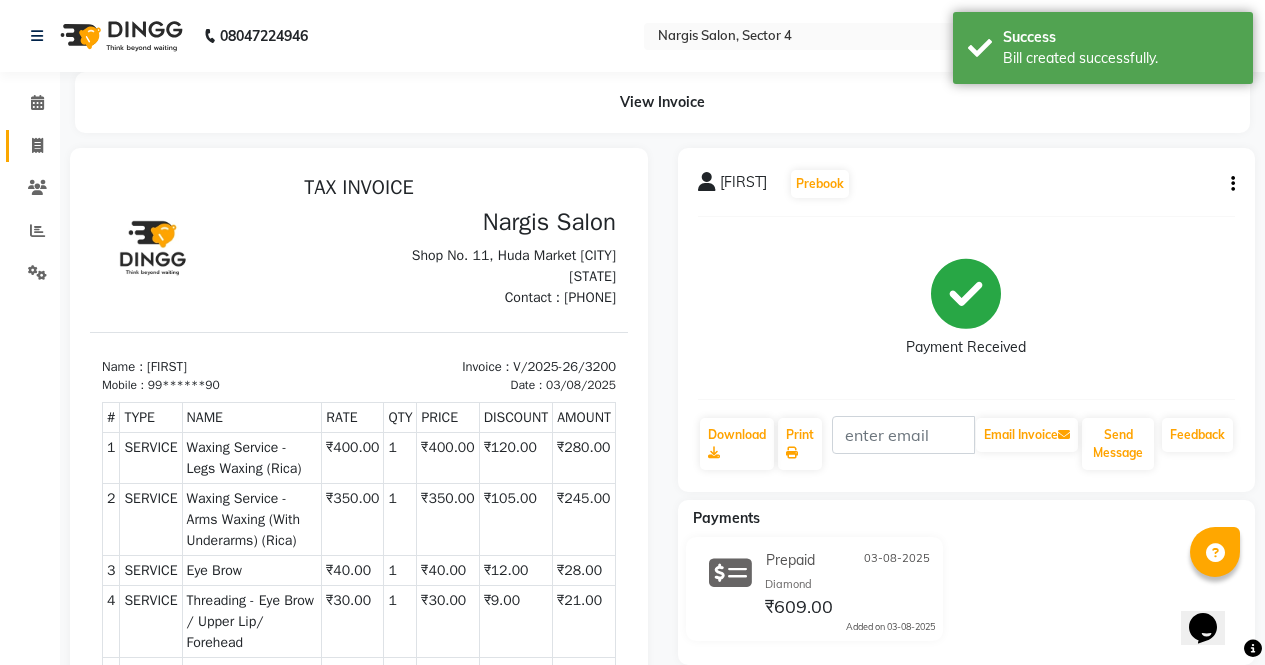 click 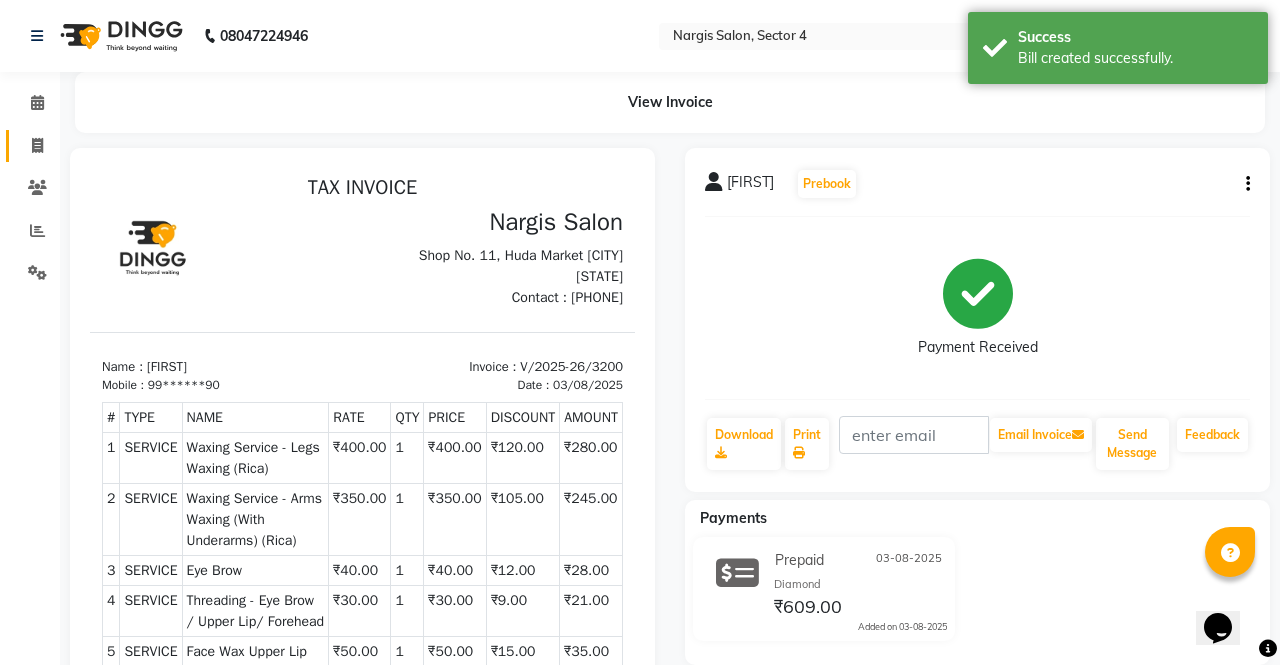 select on "service" 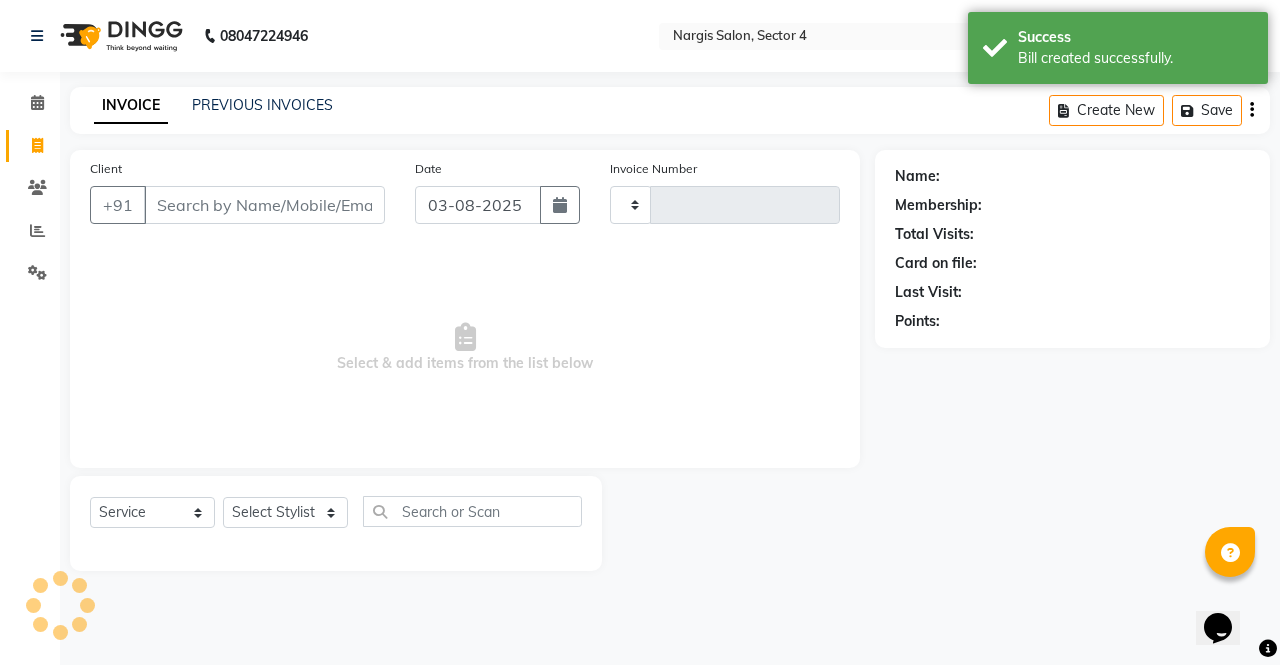 type on "3201" 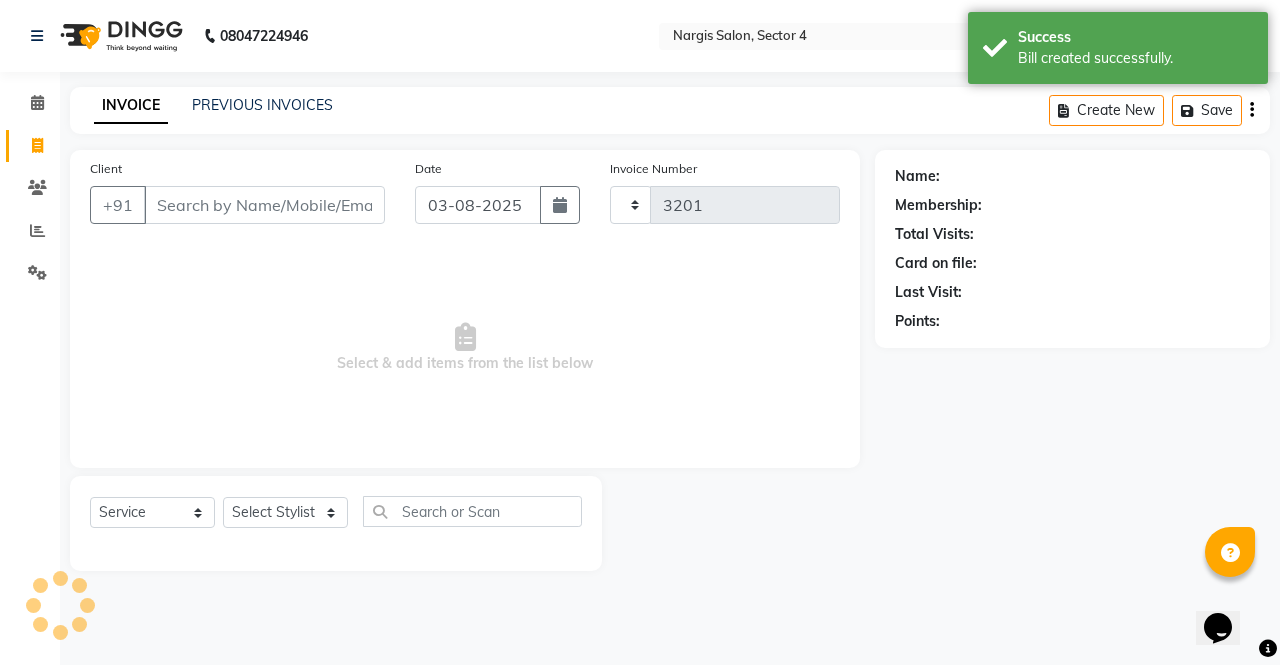 select on "4130" 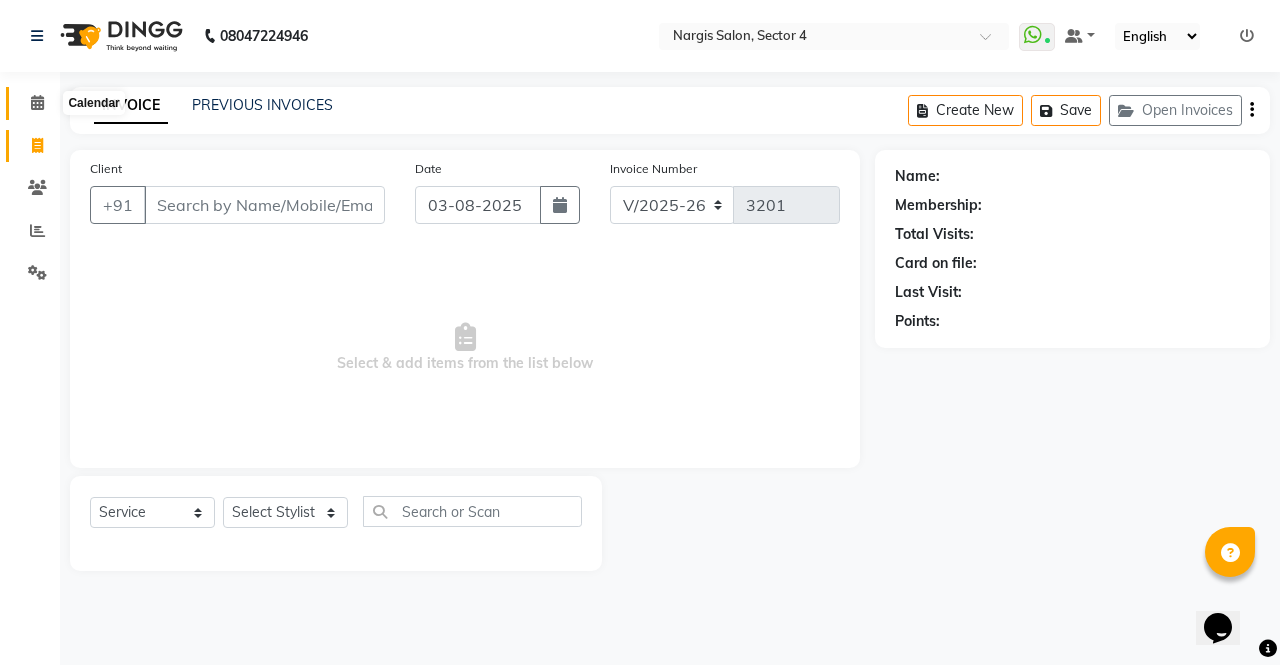 click 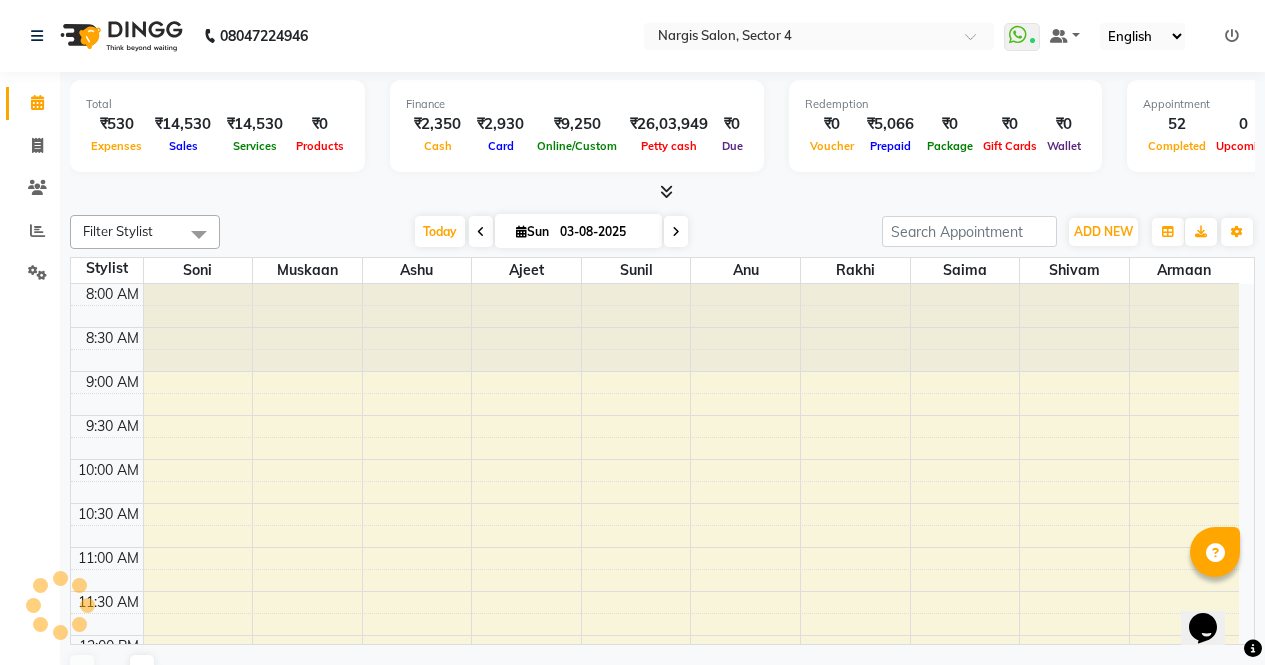 scroll, scrollTop: 0, scrollLeft: 0, axis: both 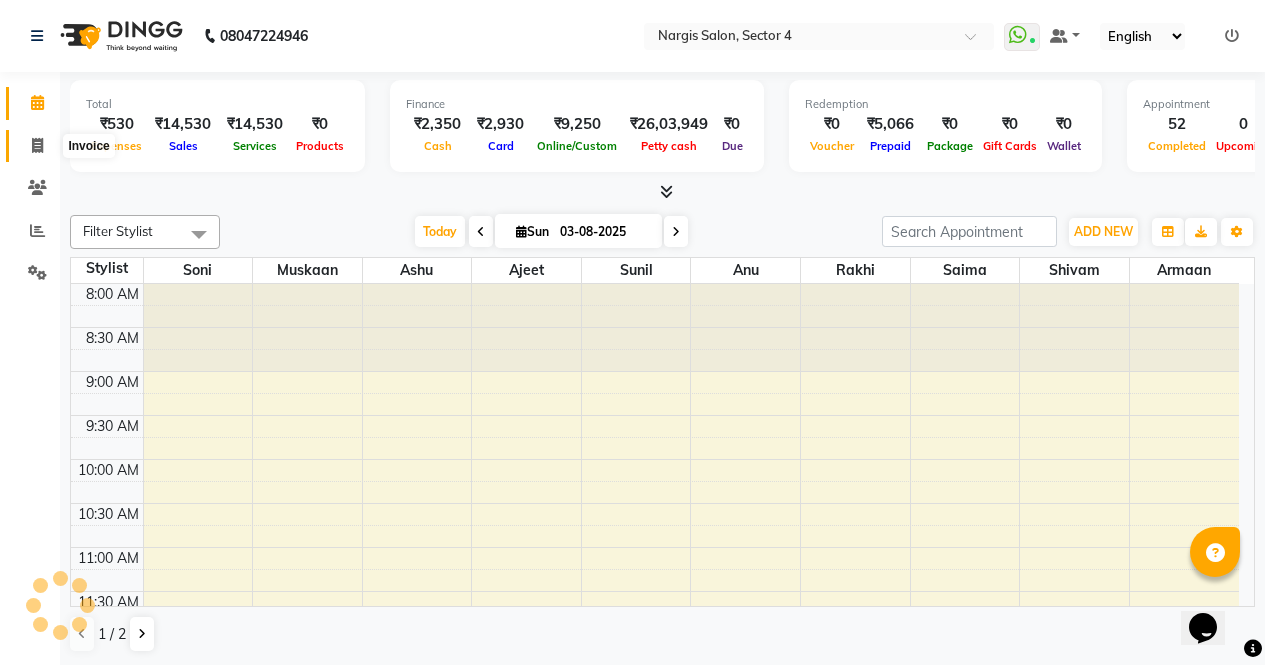 click 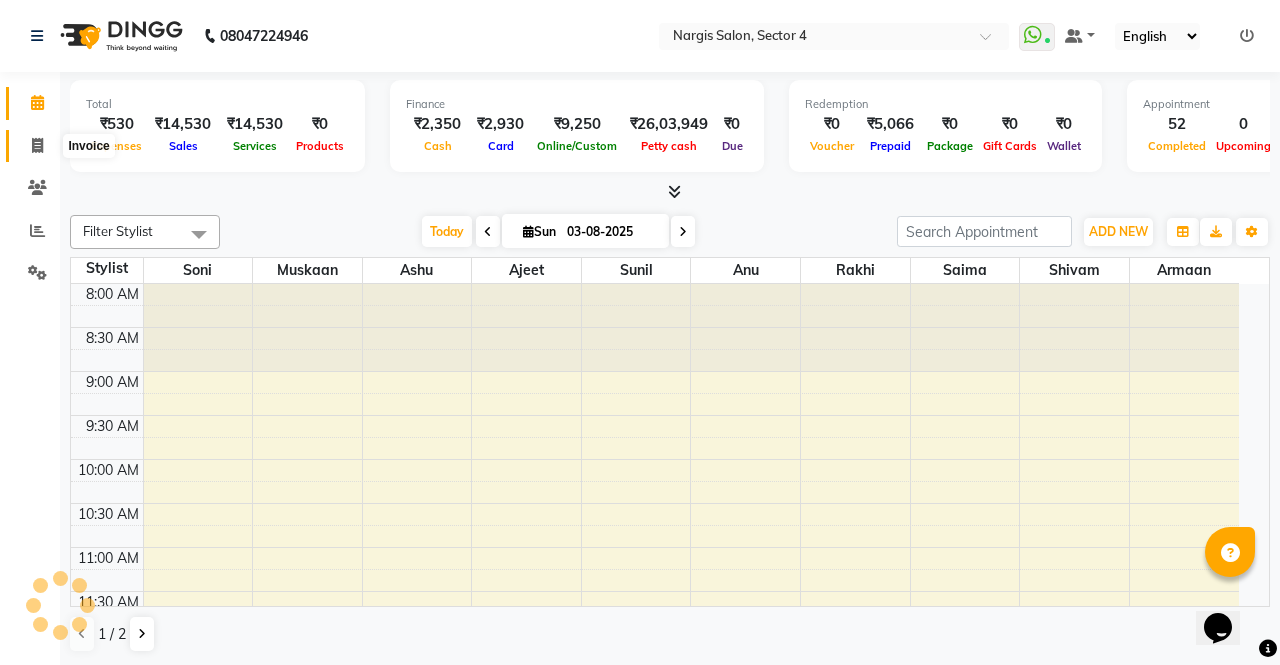 select on "service" 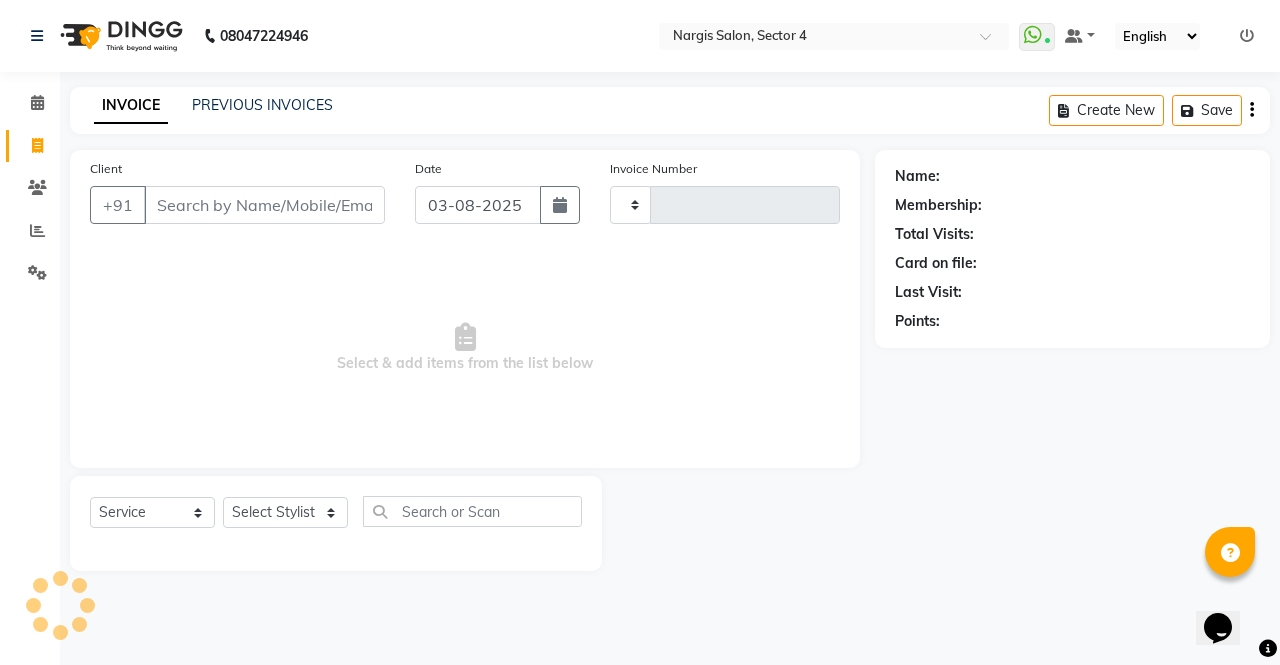 type on "3201" 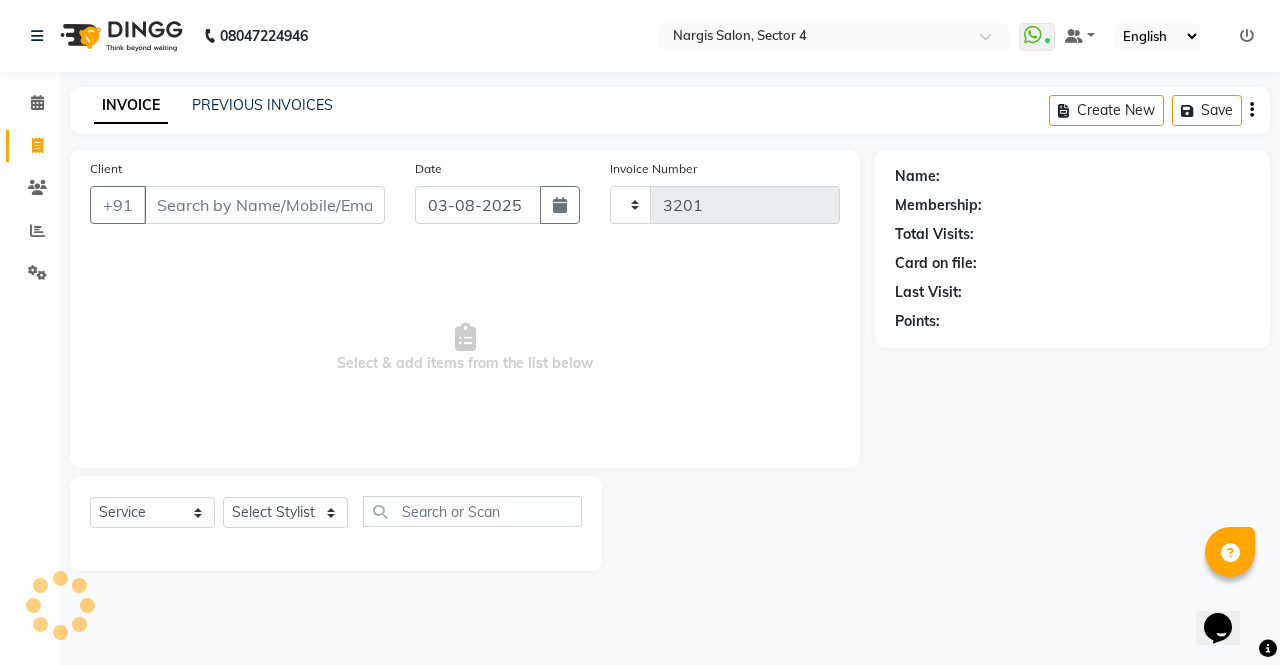 select on "4130" 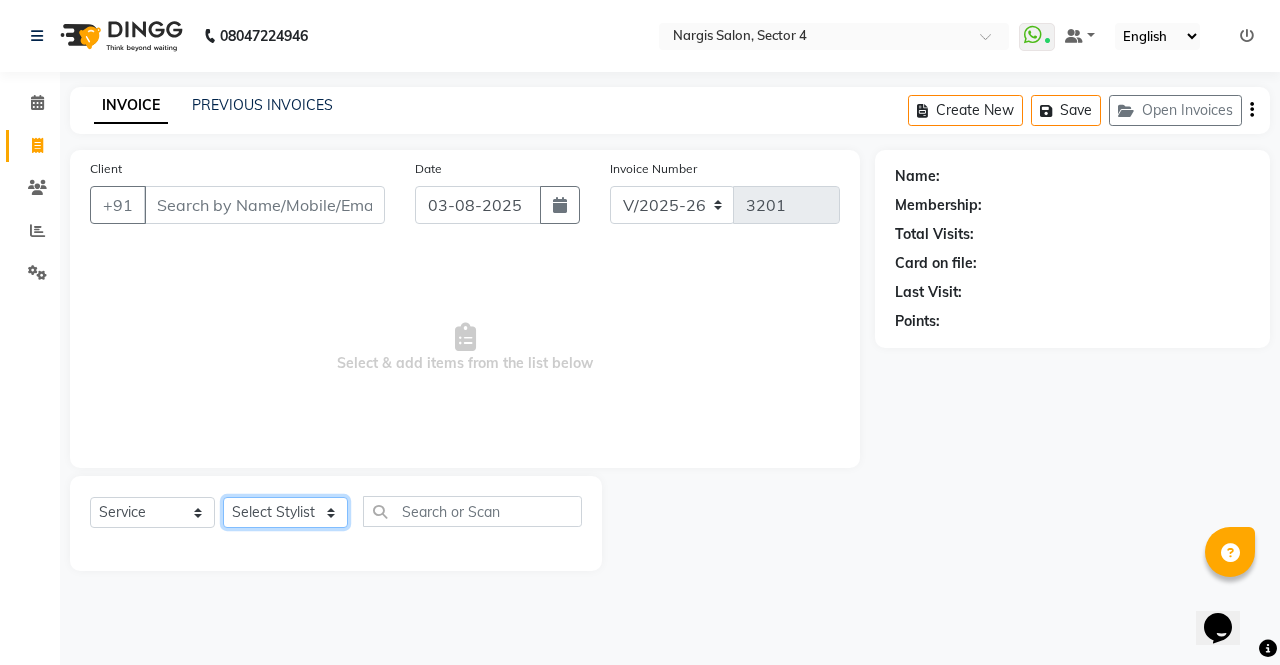 click on "Select Stylist ajeet anu armaan ashu Front Desk muskaan rakhi saima shivam soni sunil yashoda" 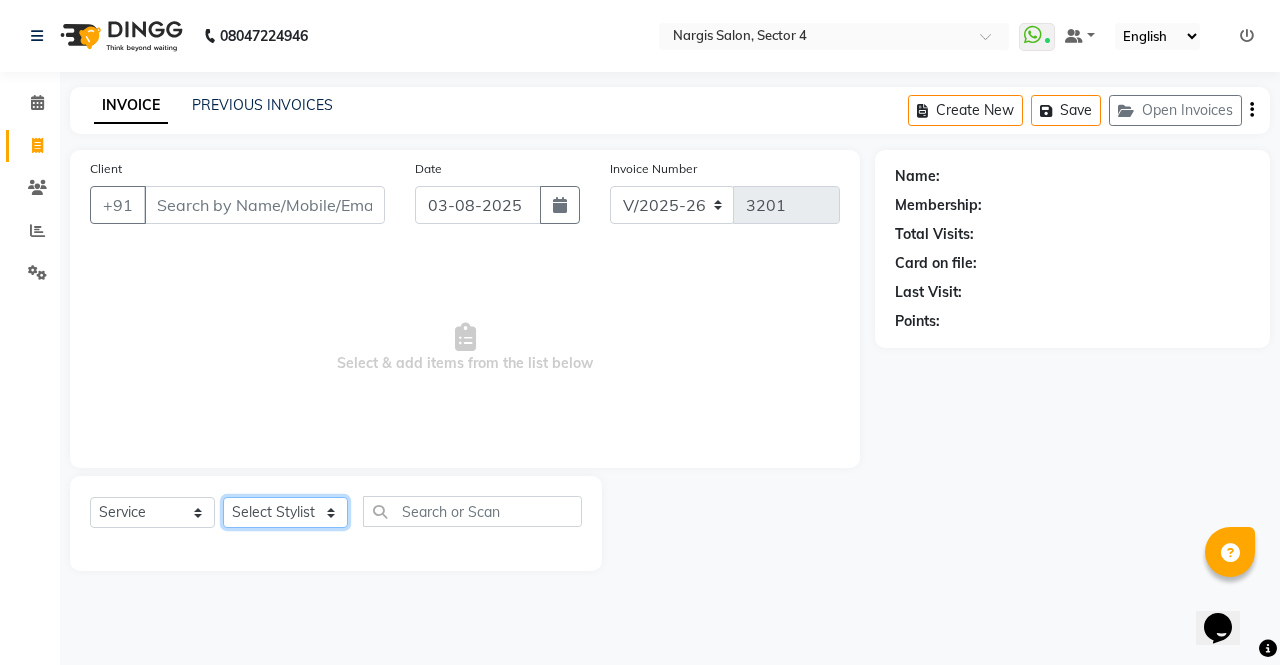 select on "87810" 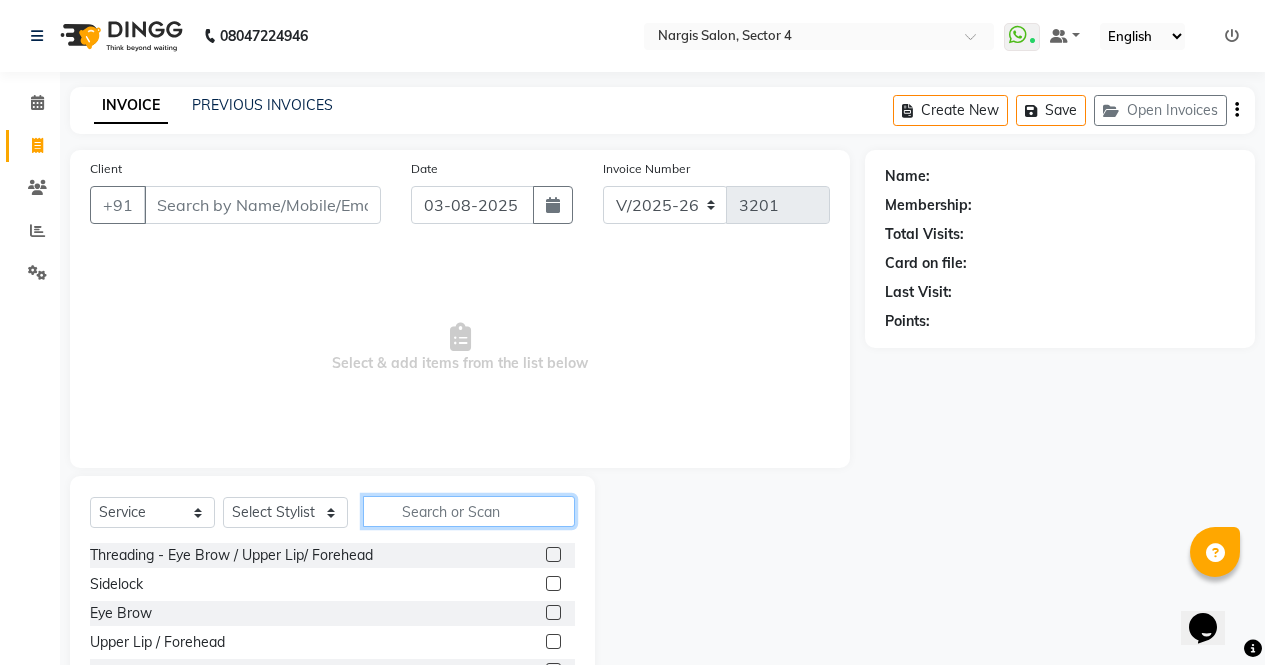 click 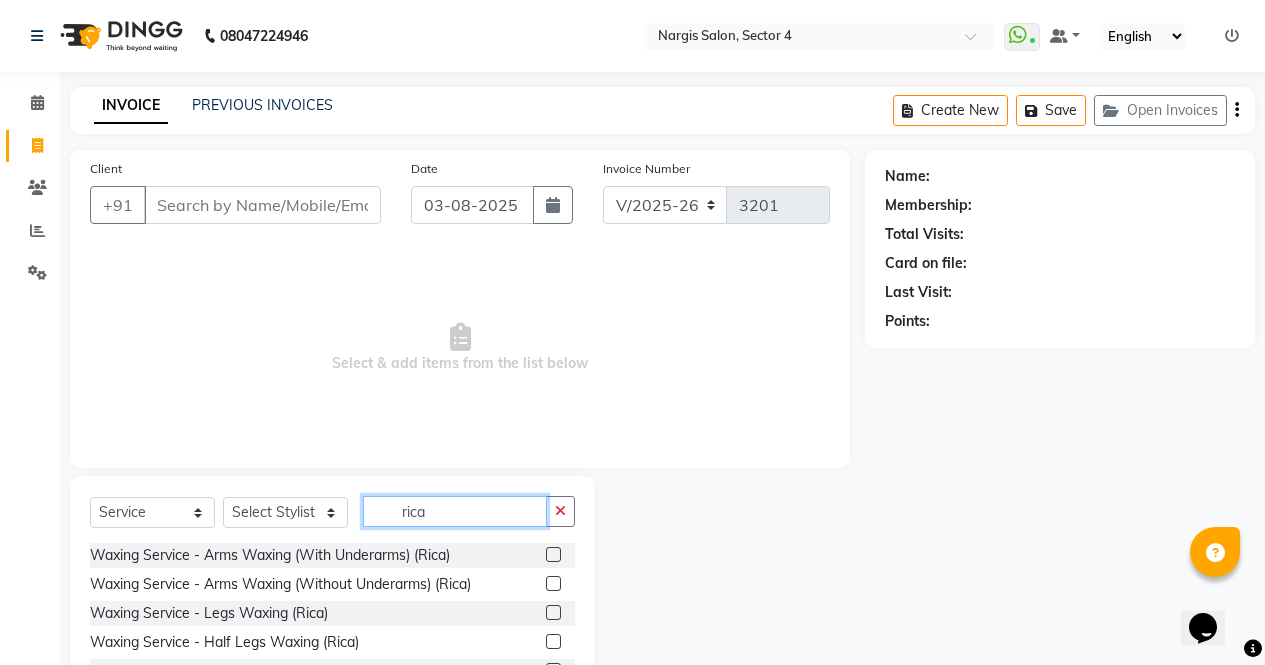 type on "rica" 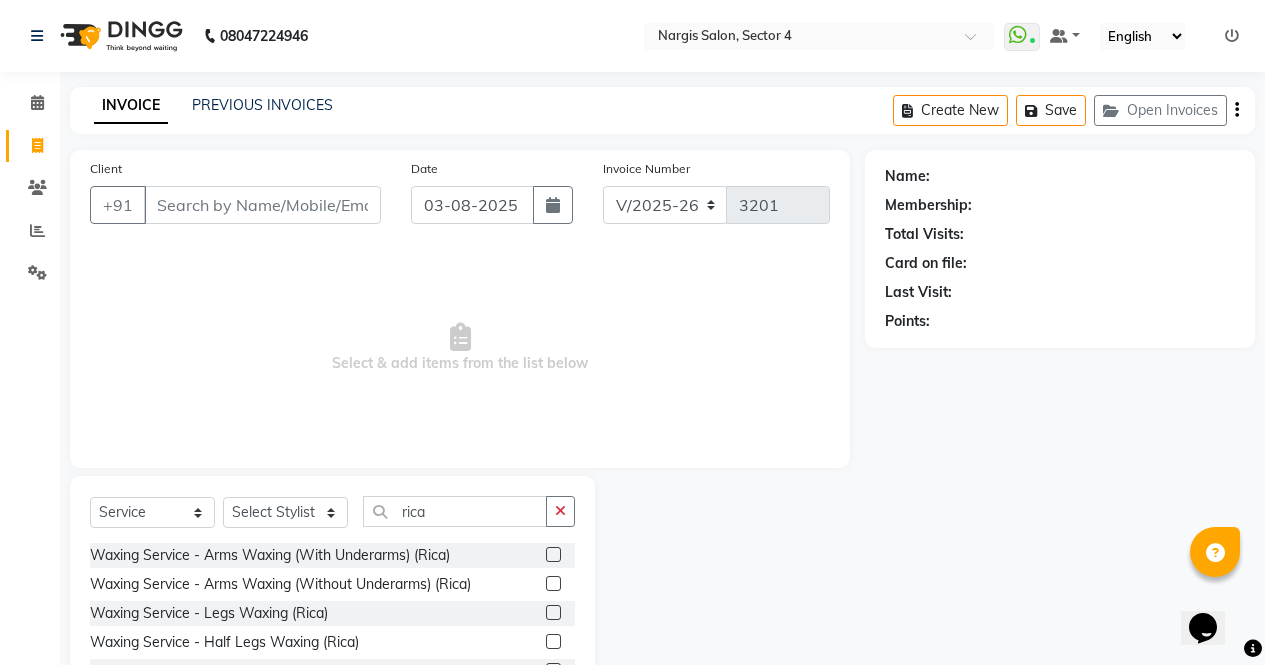 click 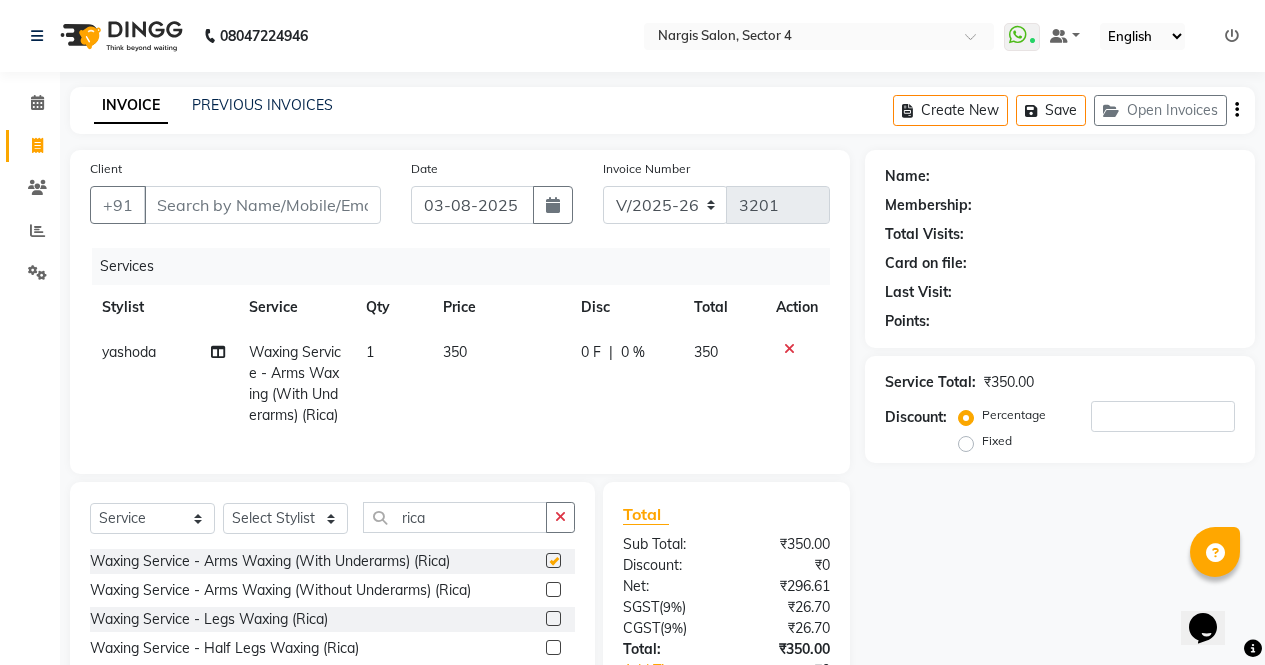 click on "Select  Service  Product  Membership  Package Voucher Prepaid Gift Card  Select Stylist ajeet anu armaan ashu Front Desk muskaan rakhi saima shivam soni sunil yashoda rica Waxing Service - Arms Waxing (With Underarms) (Rica)  Waxing Service - Arms Waxing (Without Underarms) (Rica)  Waxing Service - Legs Waxing (Rica)  Waxing Service - Half Legs Waxing (Rica)  Waxing Service - Back/Front Wax (Rica)  Waxing Service - Half Back/ Front Wax (Rica)  Waxing Service - B. Wax + Buttock (Rica)  Waxing Service - B. Wax (Rica)  Waxing Service - Buttock (Rica)  Waxing Service - Under Arms (Rica)  Arms Waxing (with underarms) Rica Wax  Arms Waxing (without underarms) Rica Wax  Legs Waxing Rica Wax  Half Legs Waxing Rica Wax  Back / Front Wax Rica Wax  Half Back/ Front Wax Rica Wax  B. Wax + Buttock Rica Wax  B. Wax Rica Wax  Buttock Rica Wax  Under Arms Rica Wax  Full Body Rica Wax" 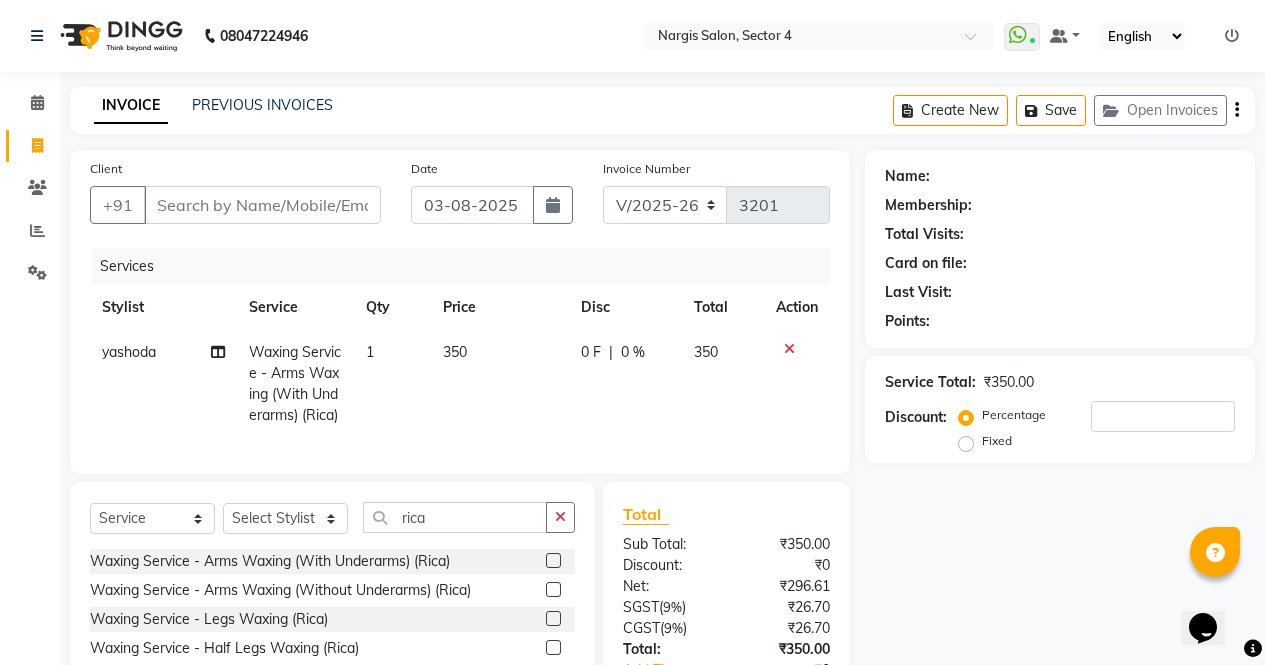 checkbox on "false" 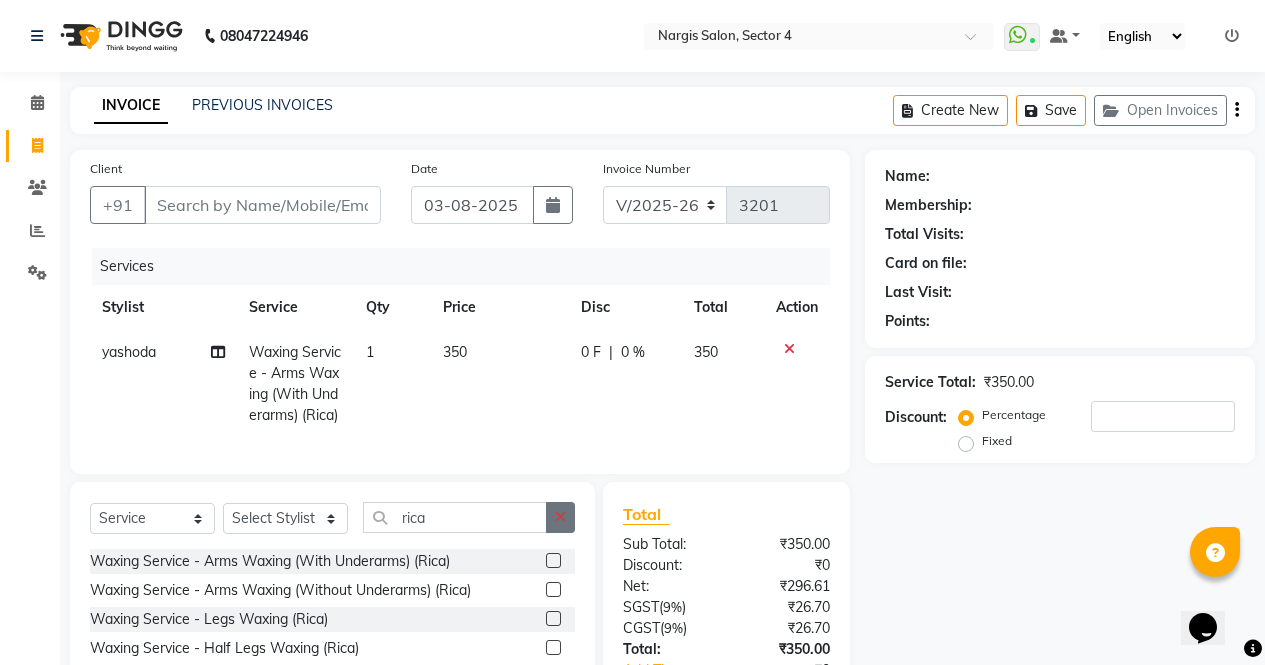 click 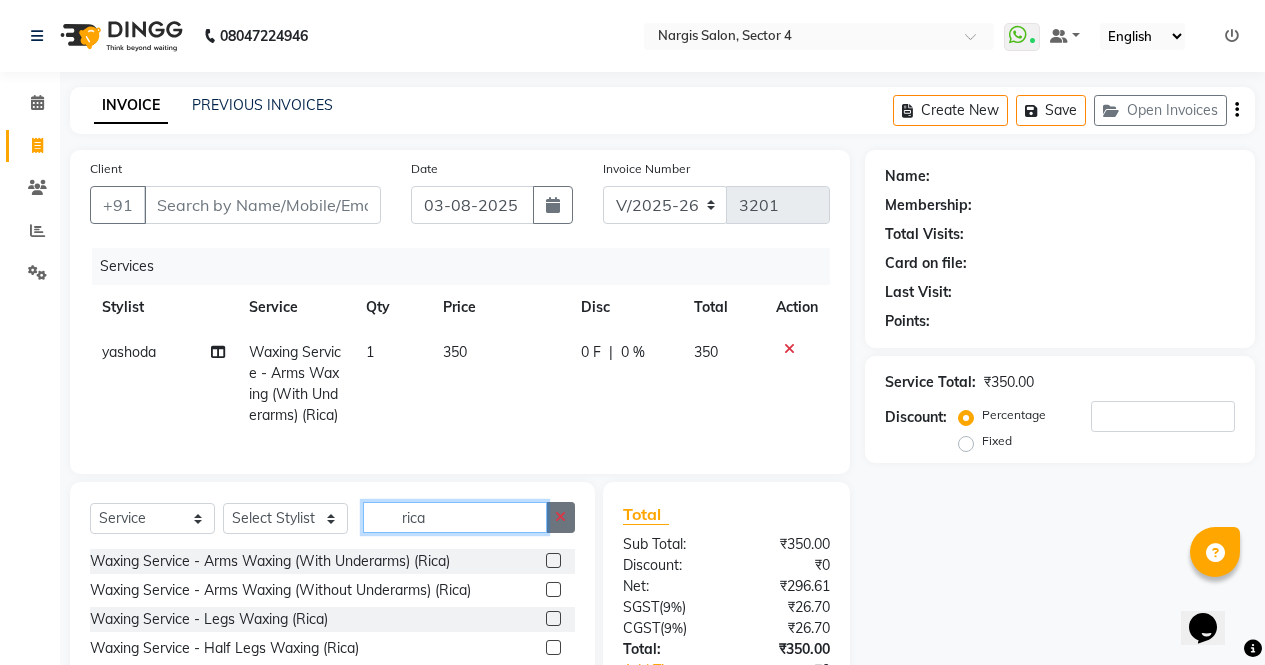 type 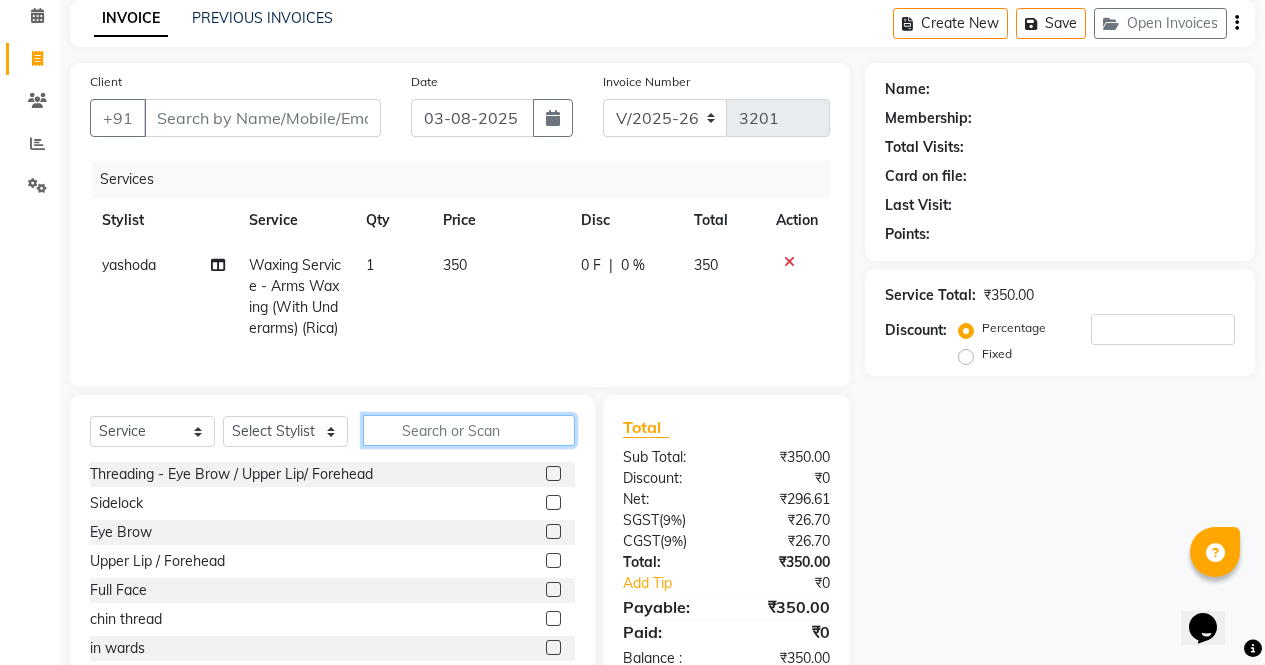 scroll, scrollTop: 150, scrollLeft: 0, axis: vertical 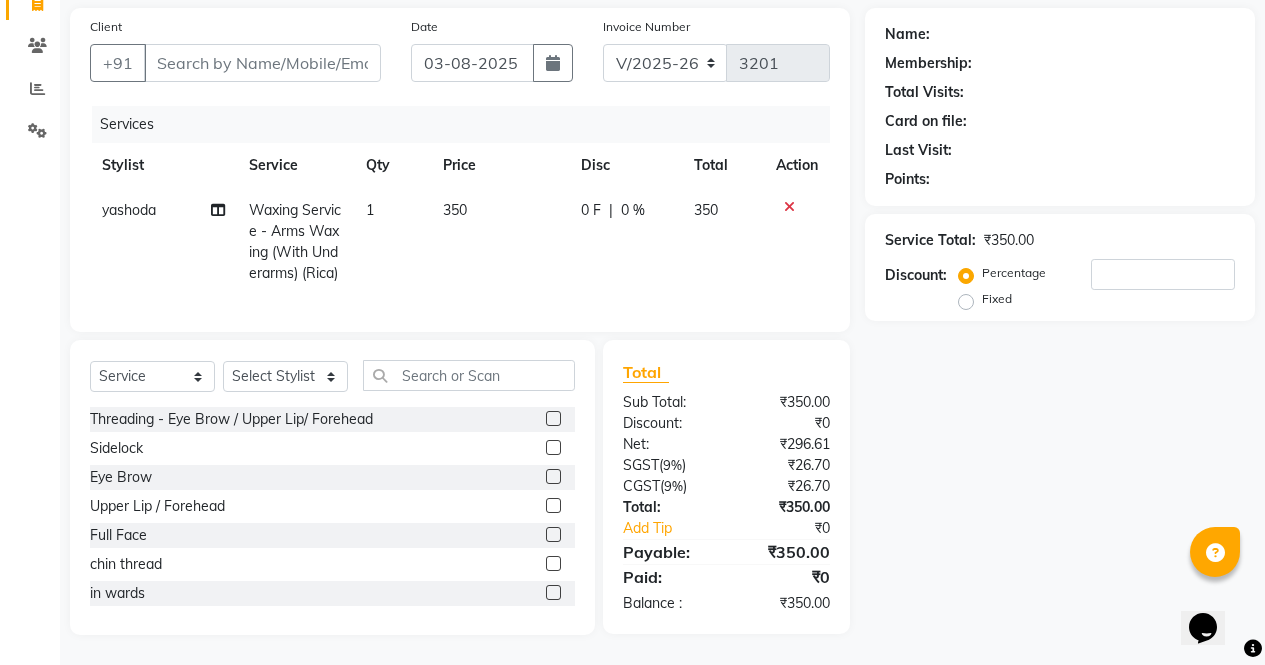 click 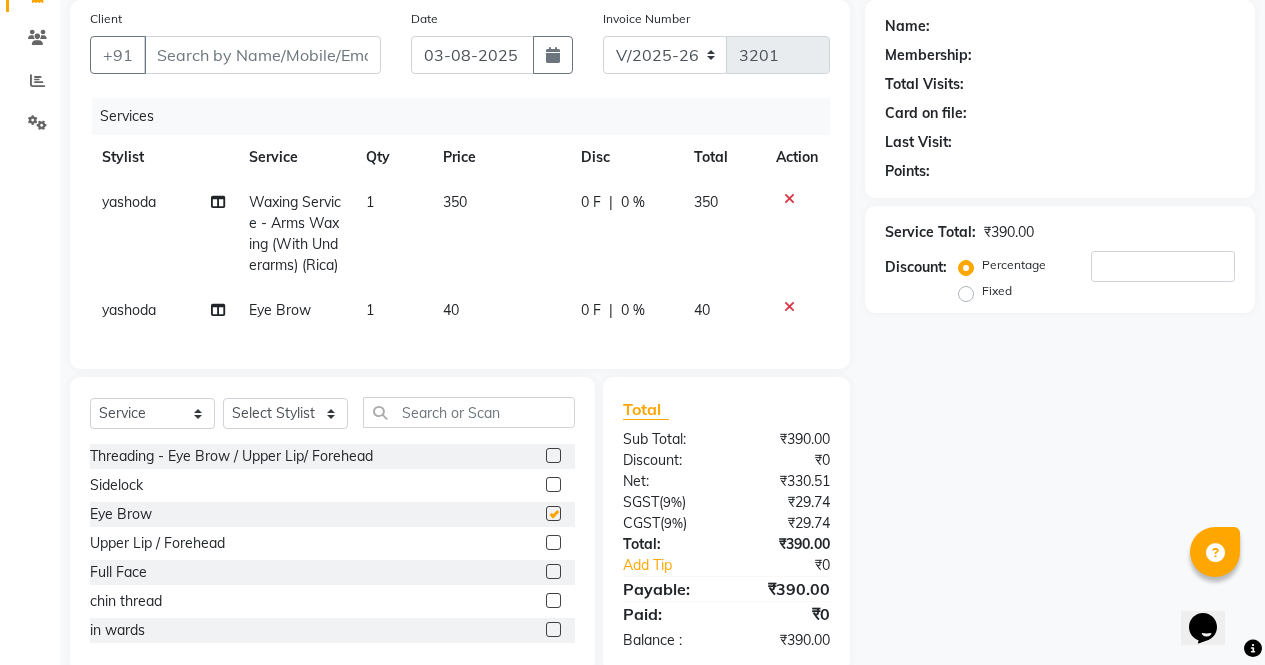scroll, scrollTop: 0, scrollLeft: 0, axis: both 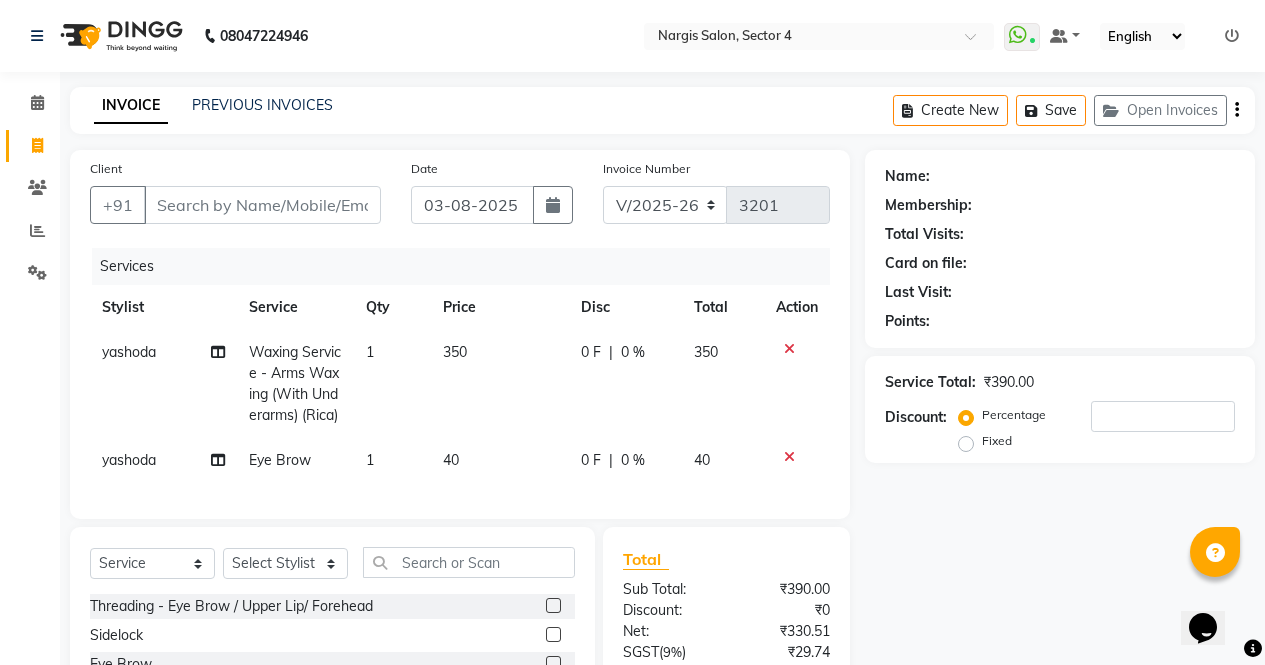 checkbox on "false" 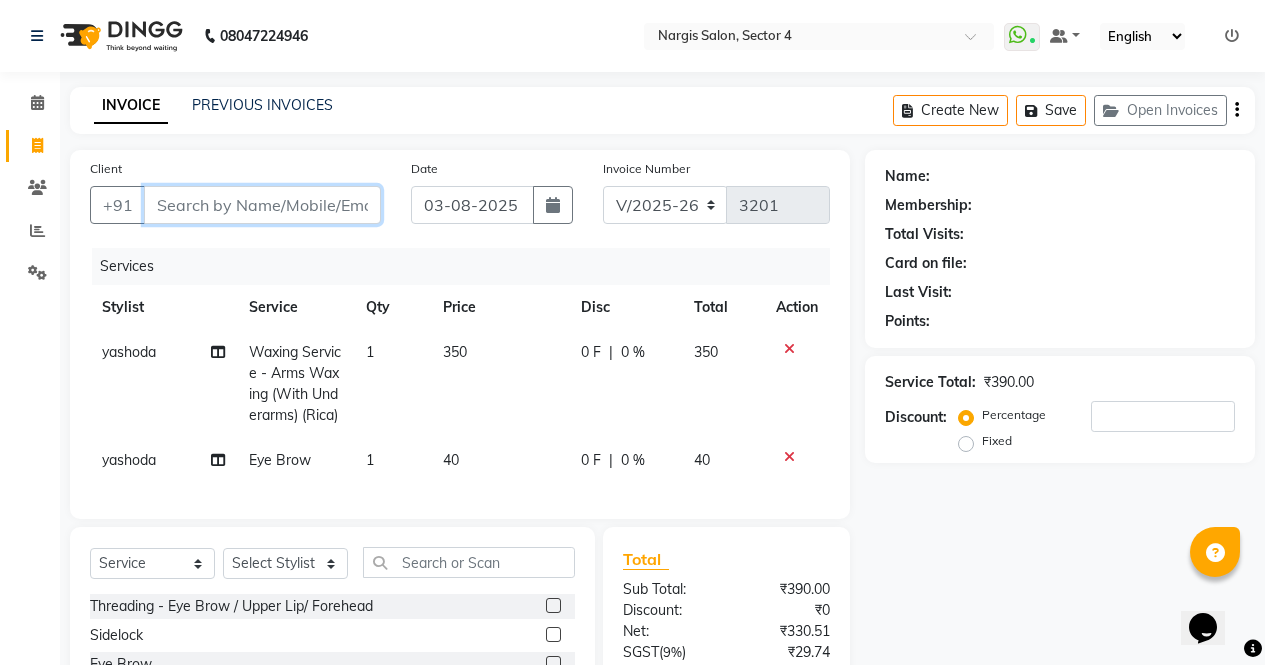 click on "Client" at bounding box center [262, 205] 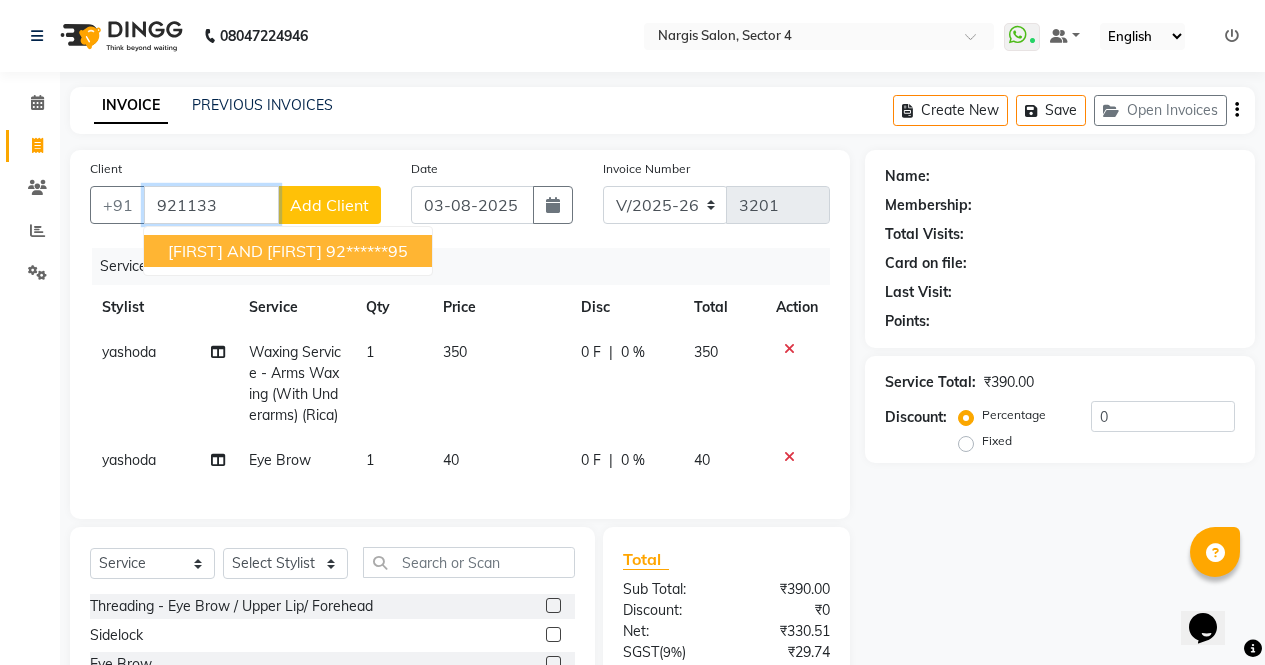 click on "ANJANA AND TANYA  92******95" at bounding box center [288, 251] 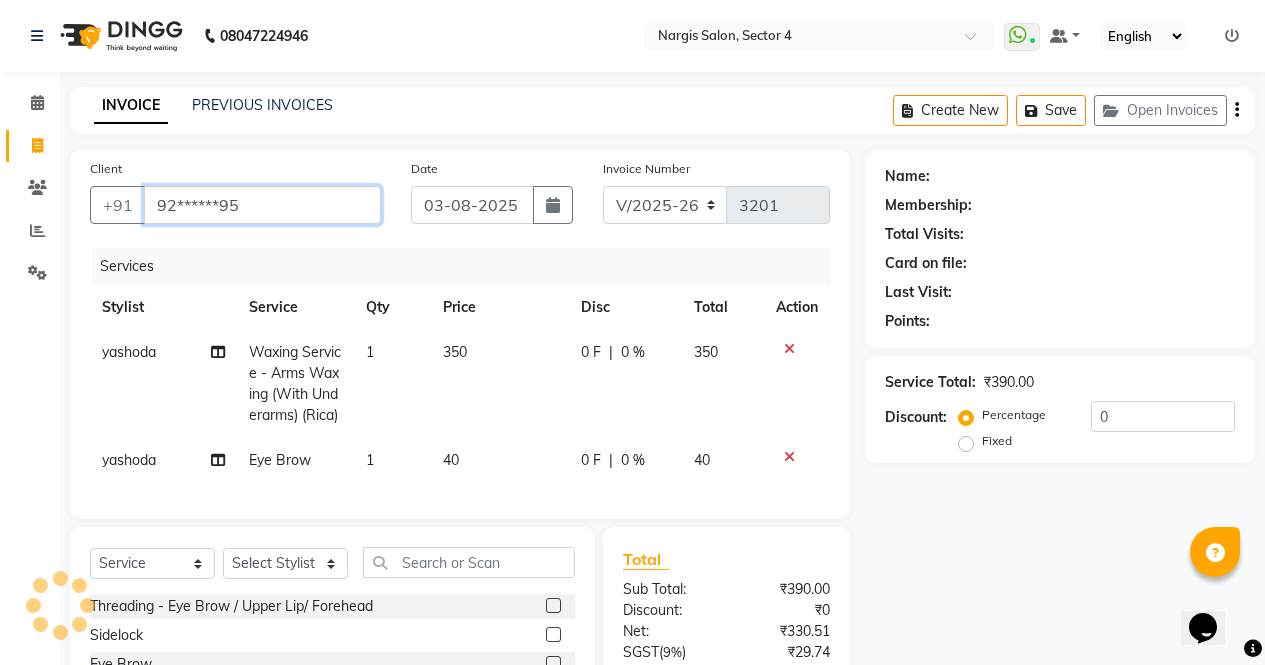 type on "92******95" 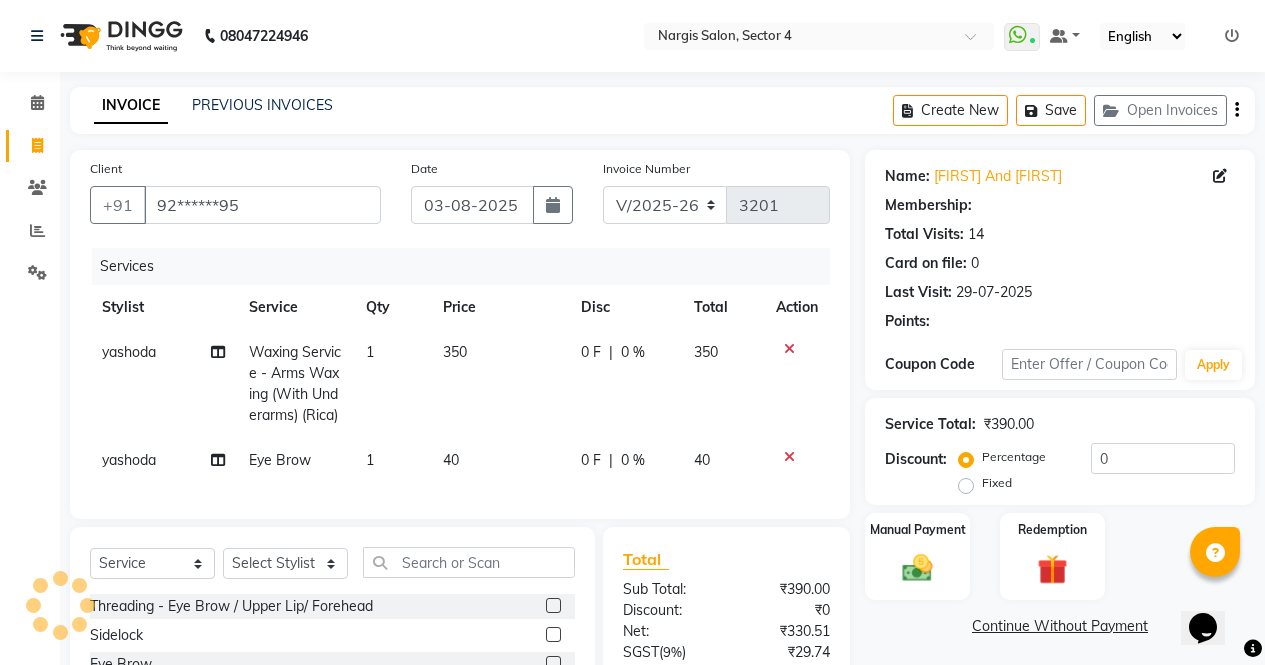 select on "1: Object" 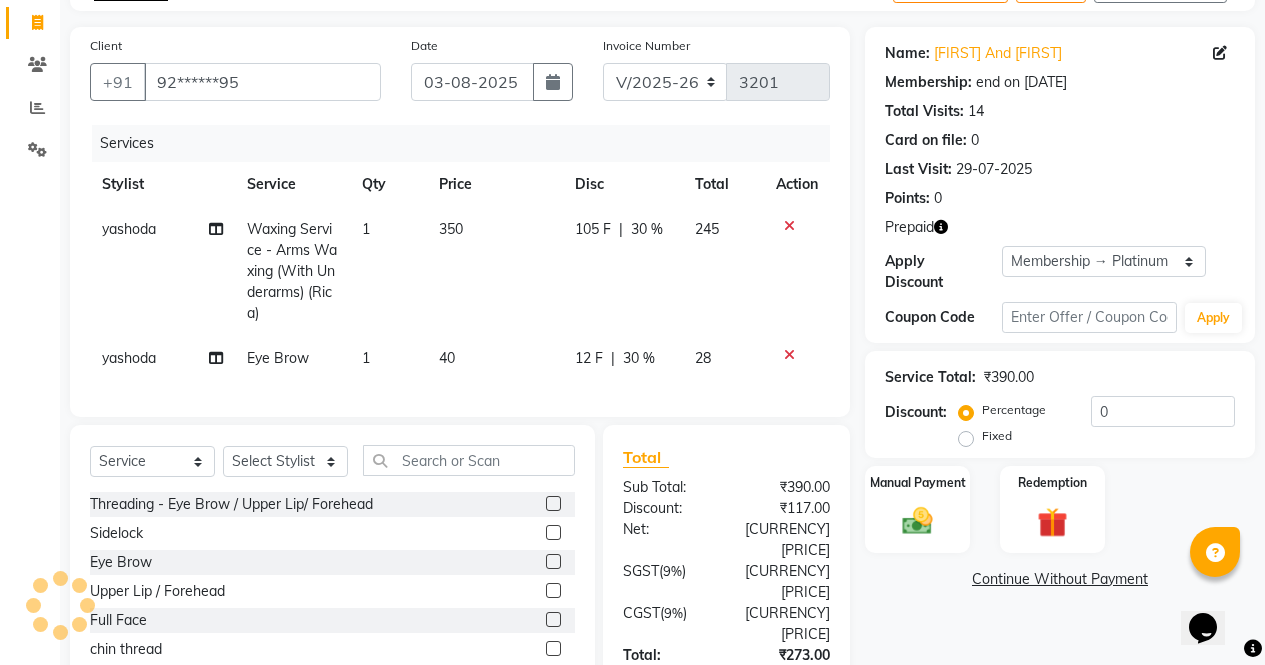 scroll, scrollTop: 176, scrollLeft: 0, axis: vertical 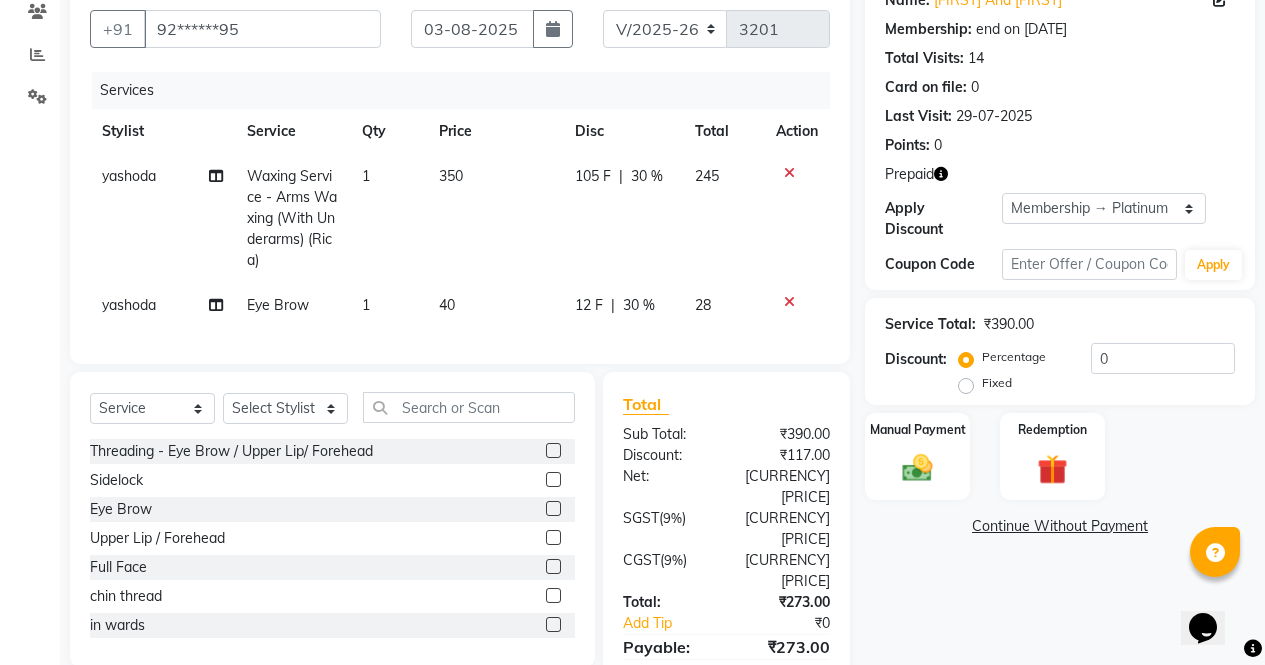 click 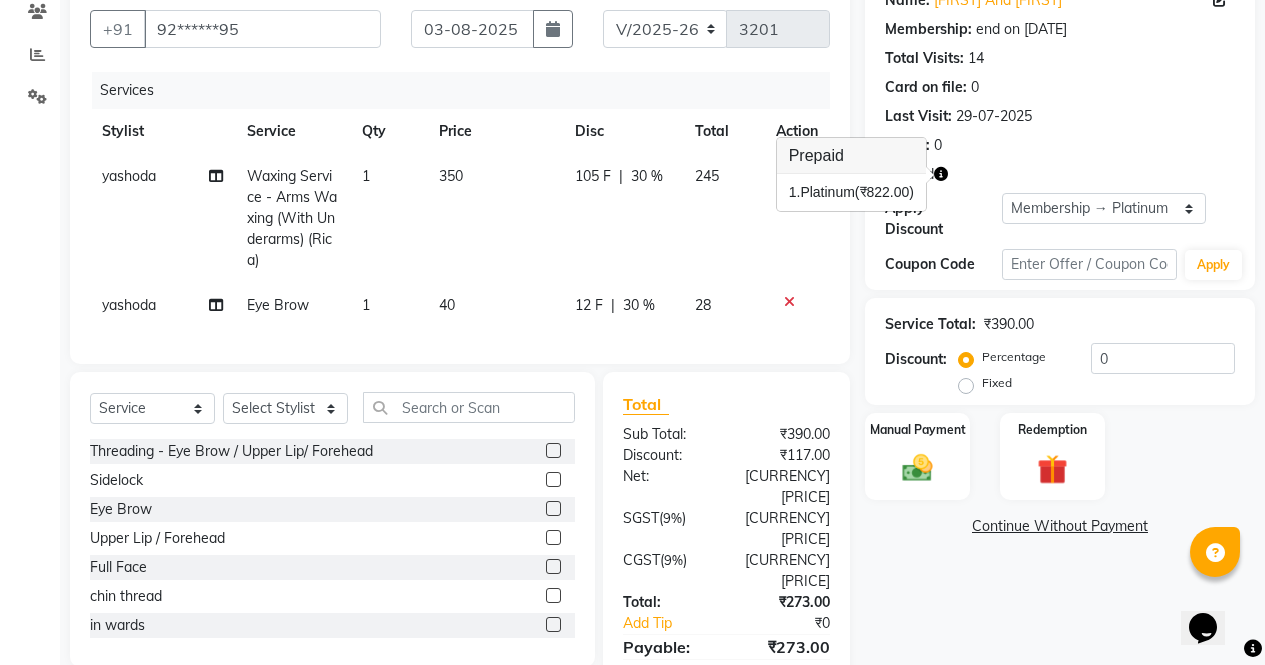 scroll, scrollTop: 223, scrollLeft: 0, axis: vertical 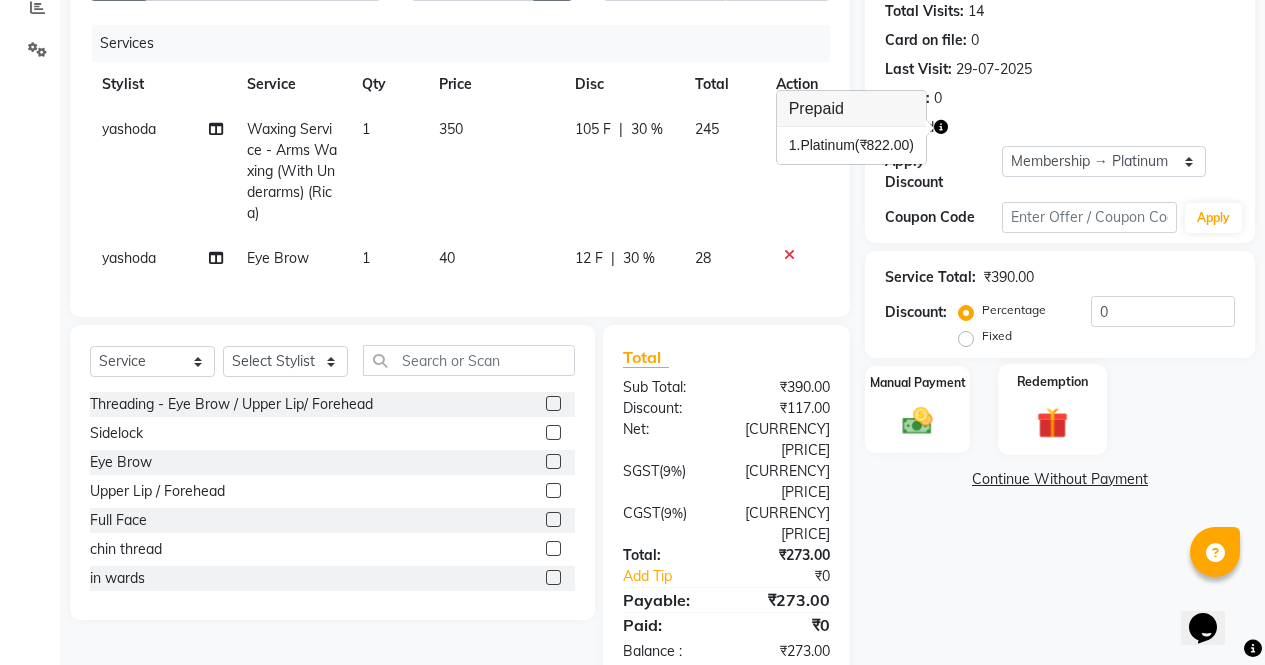 click on "Redemption" 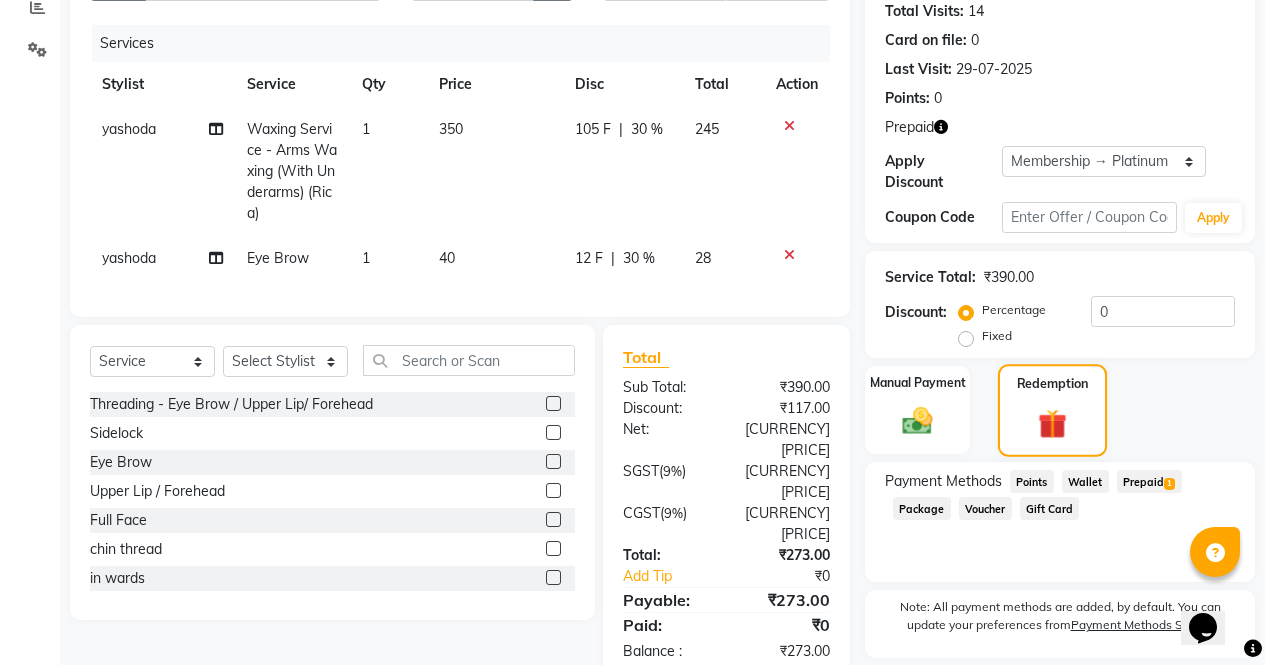 click on "1" 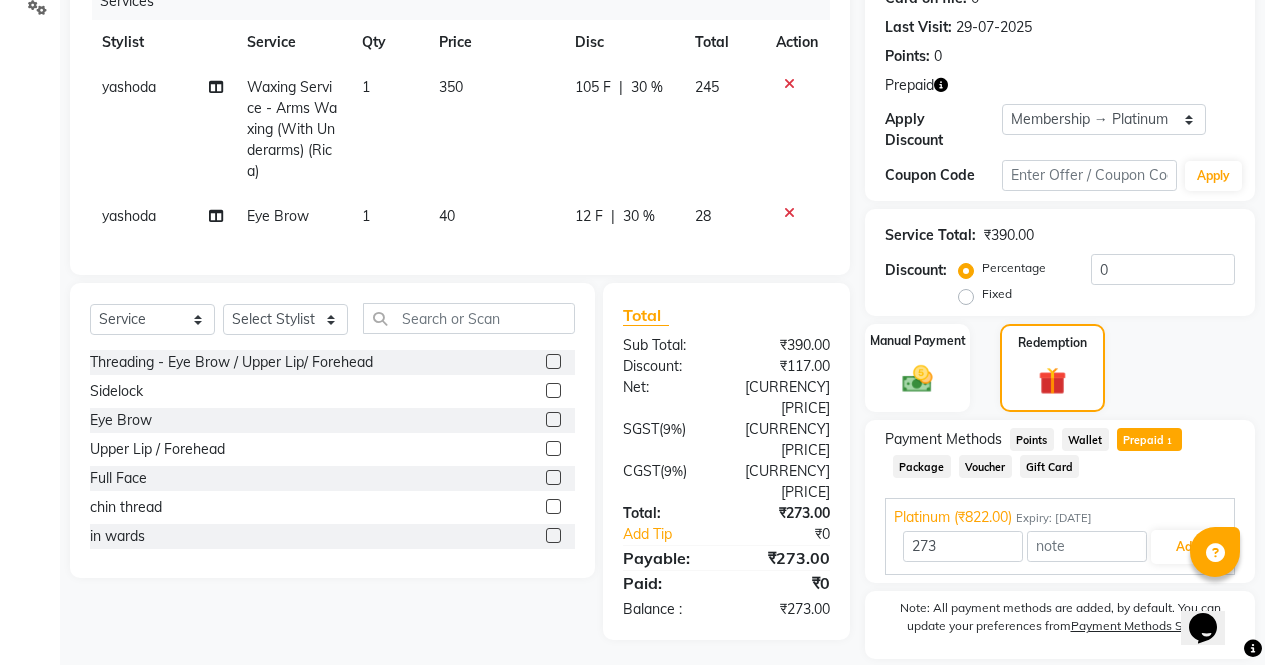 scroll, scrollTop: 314, scrollLeft: 0, axis: vertical 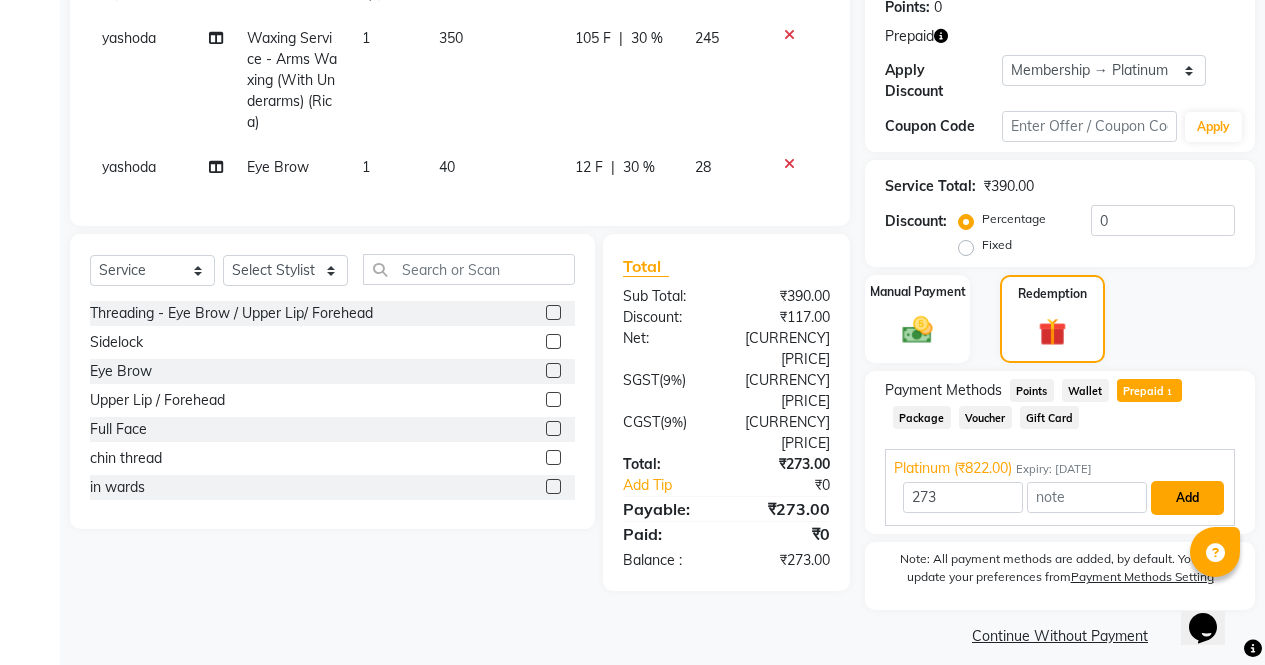 click on "Add" at bounding box center [1187, 498] 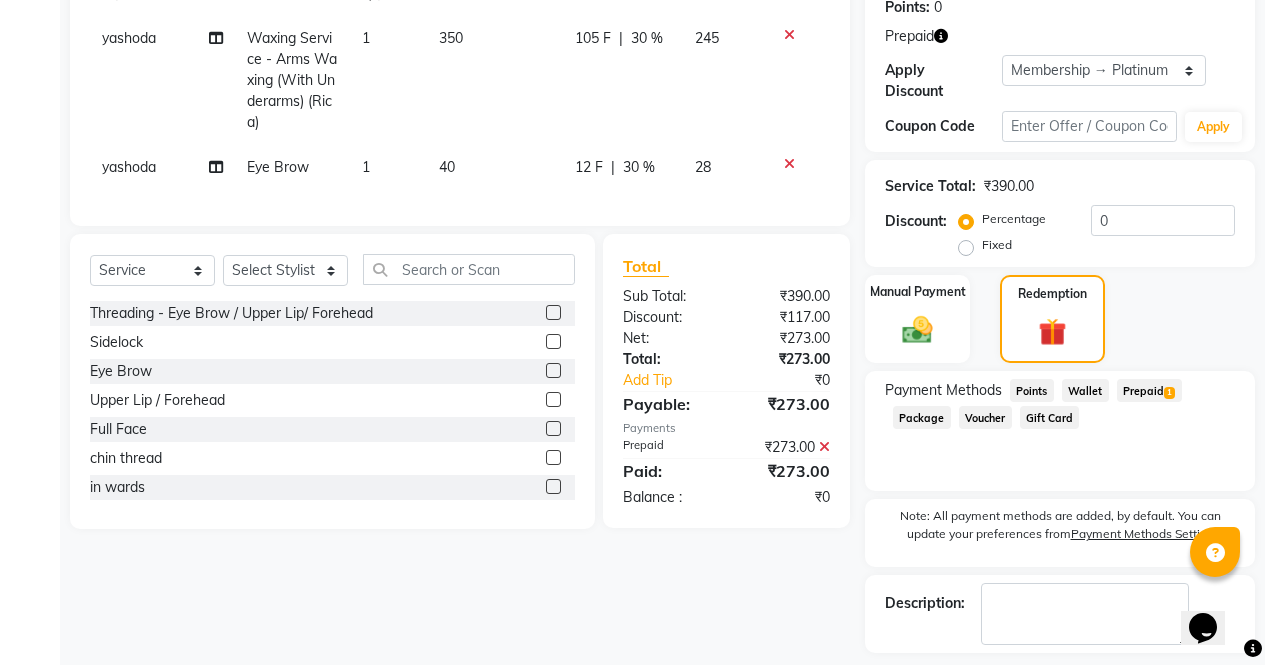 scroll, scrollTop: 384, scrollLeft: 0, axis: vertical 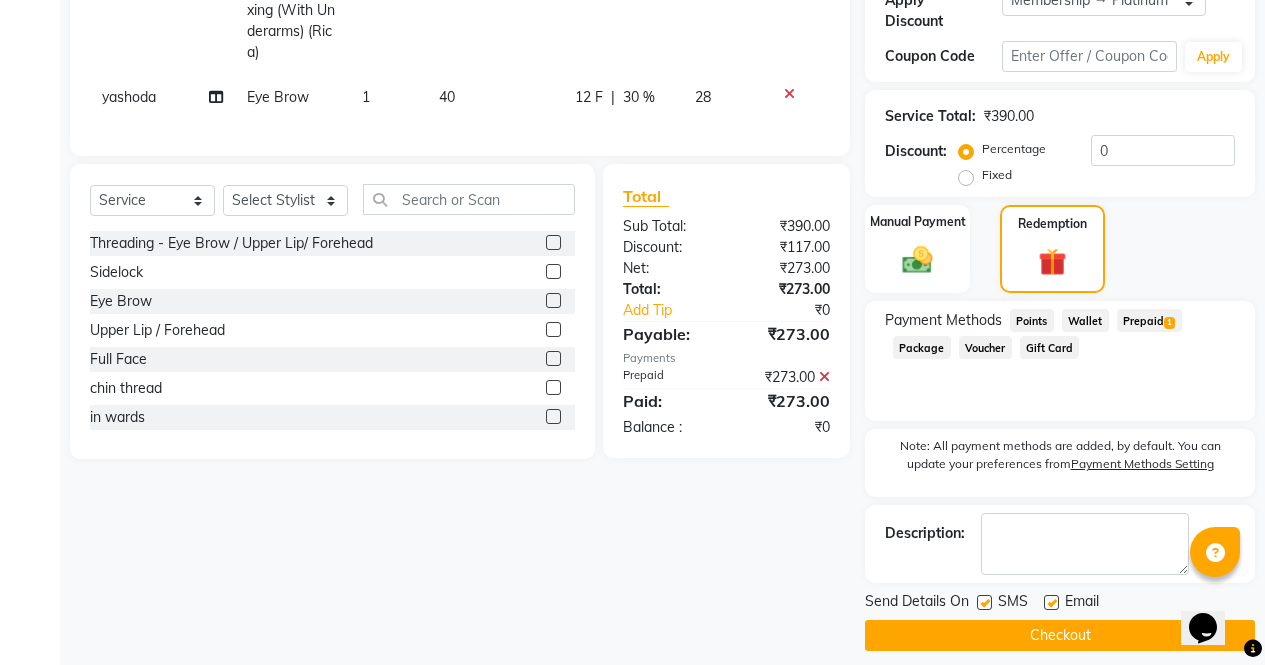 click on "Checkout" 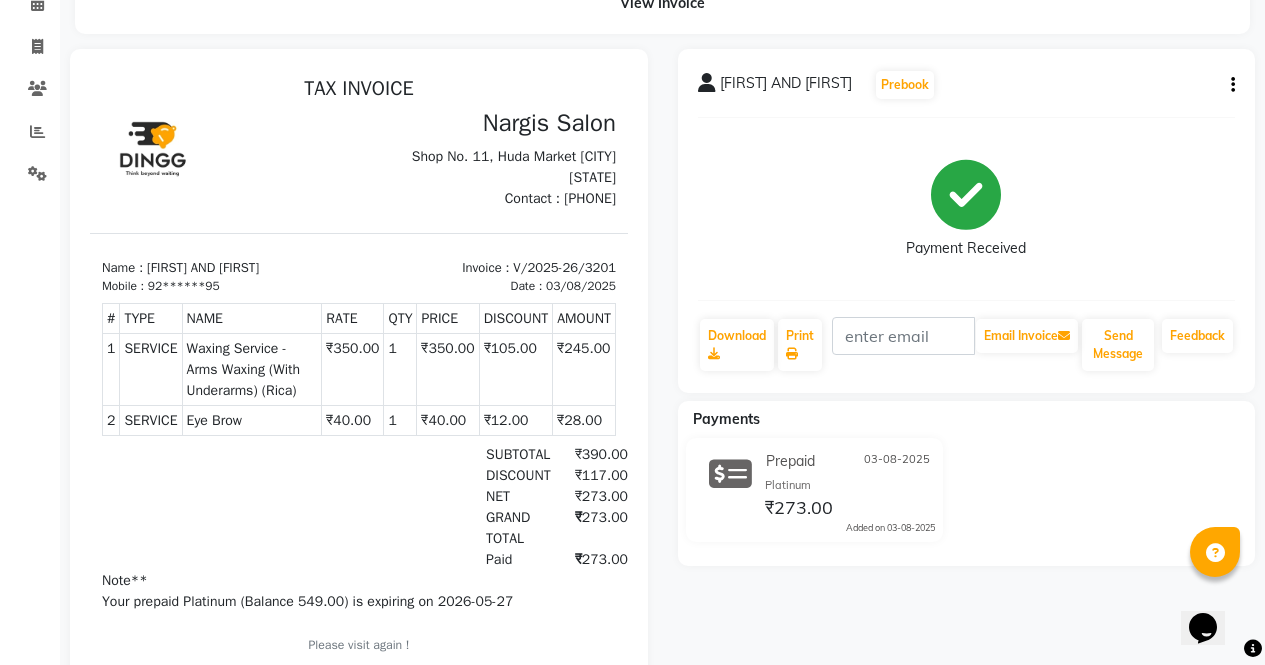 scroll, scrollTop: 0, scrollLeft: 0, axis: both 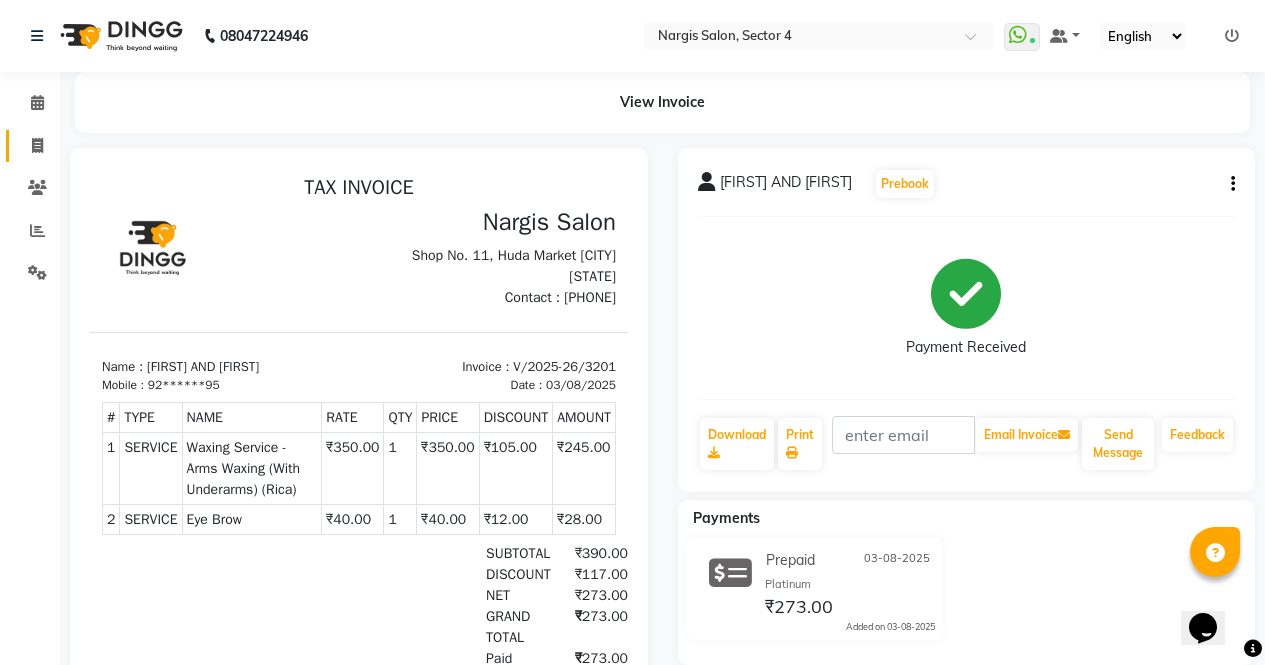click 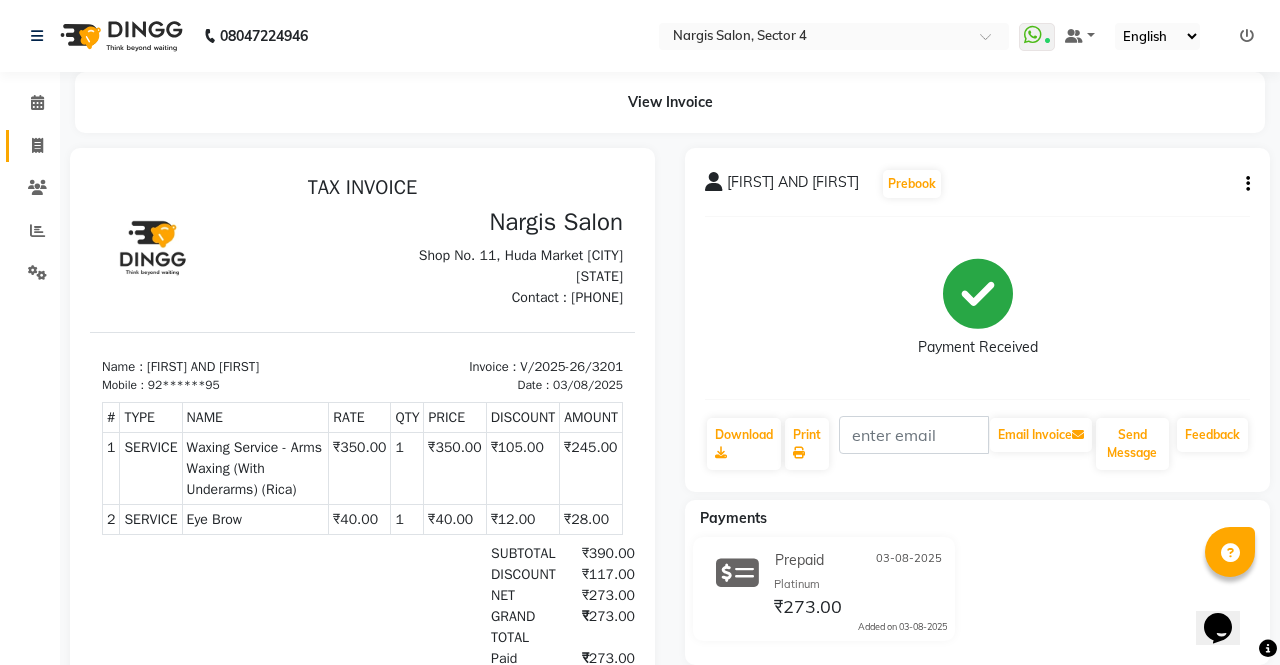 select on "service" 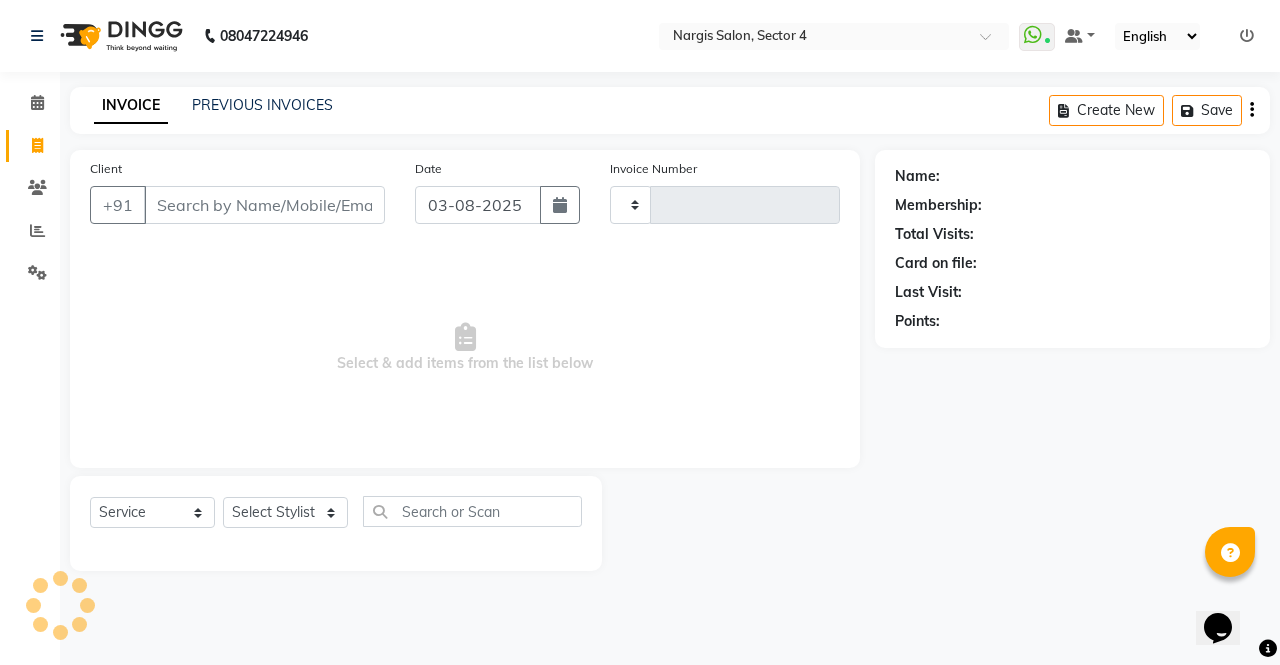 type on "3202" 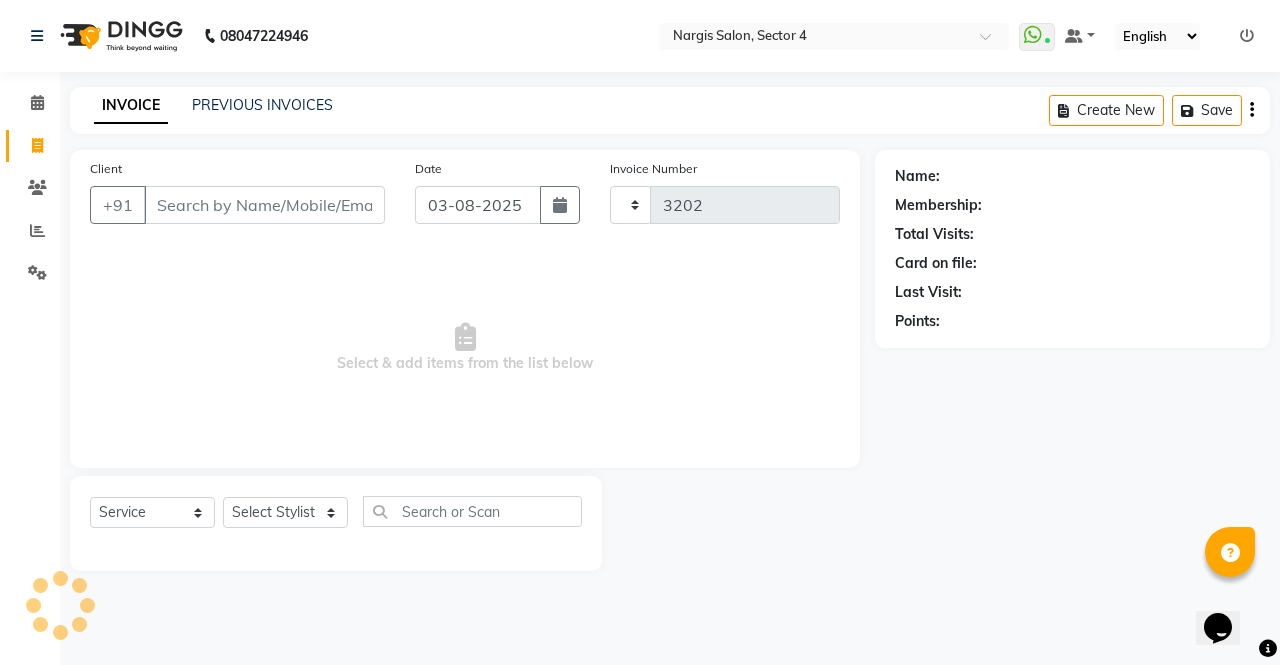 select on "4130" 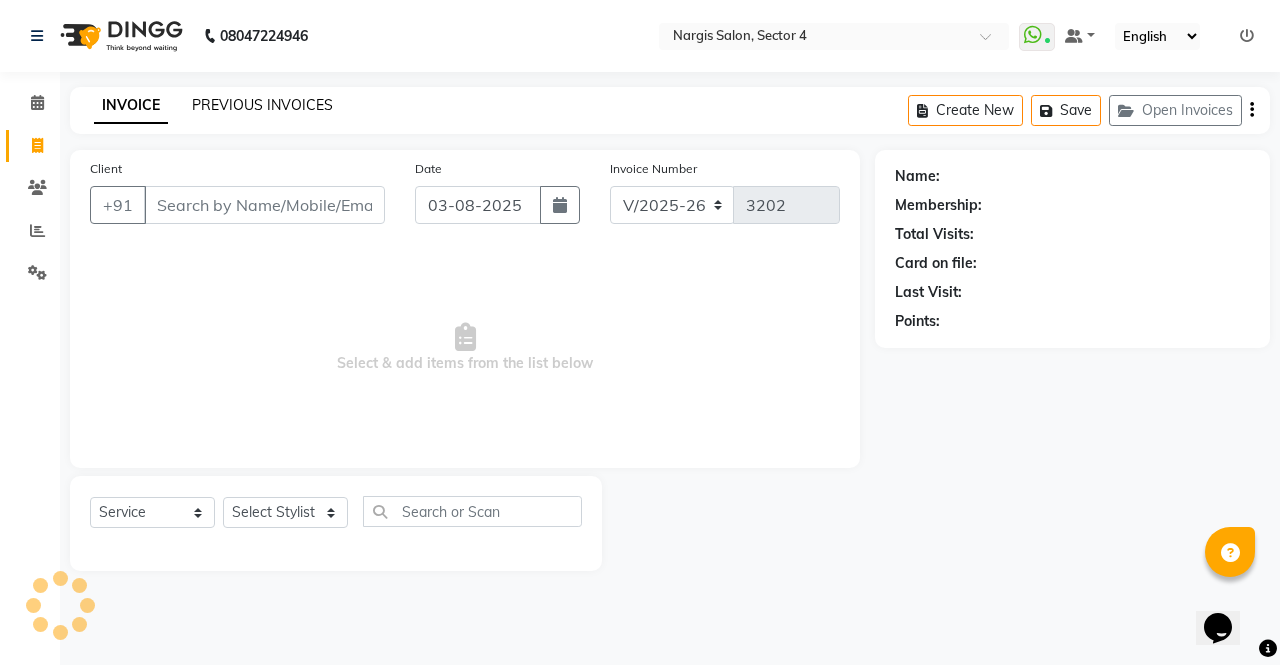 click on "PREVIOUS INVOICES" 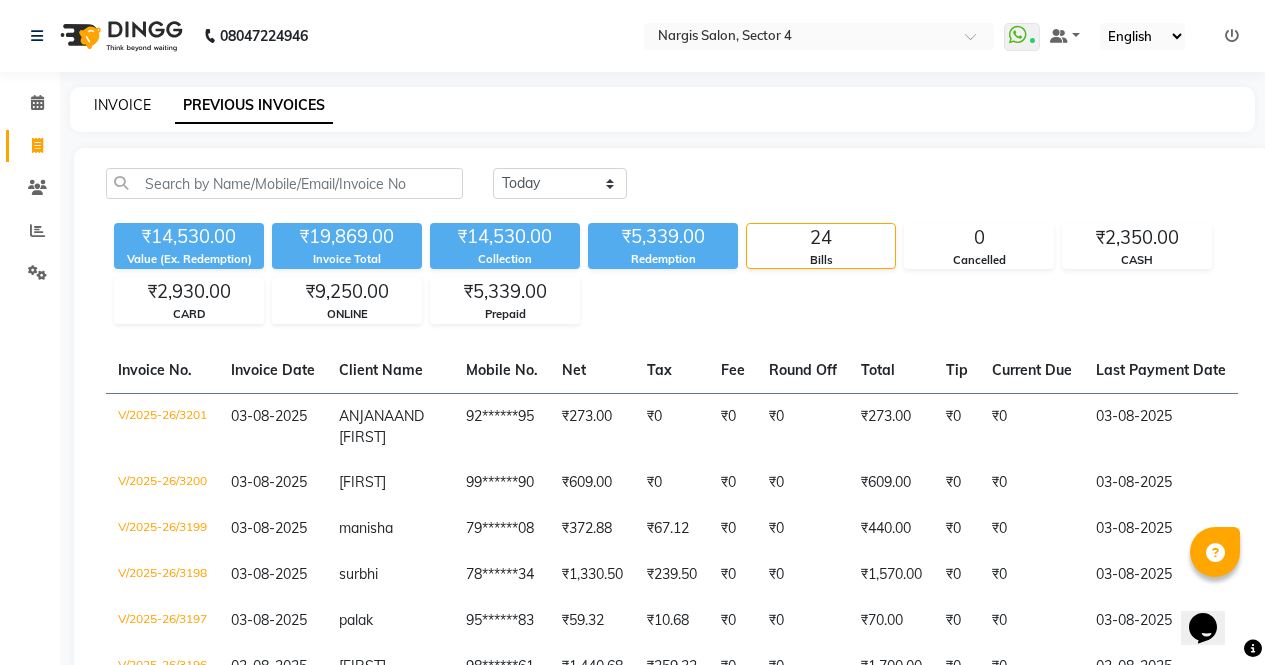 click on "INVOICE" 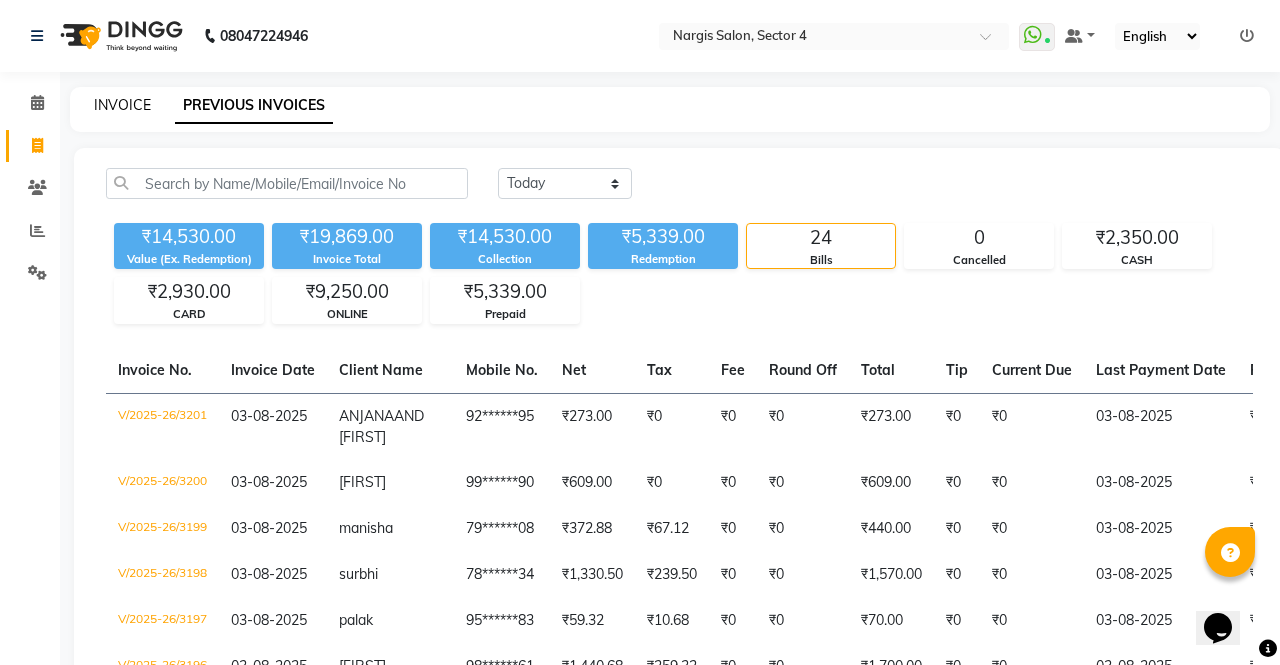 select on "service" 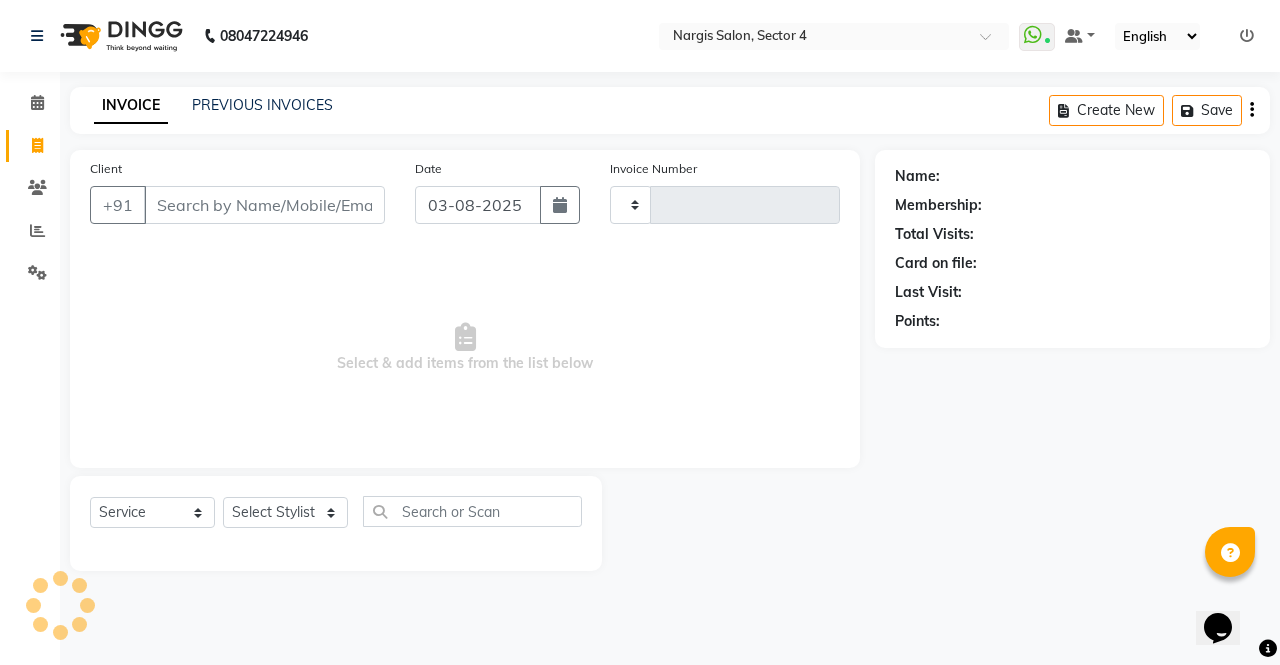 type on "3202" 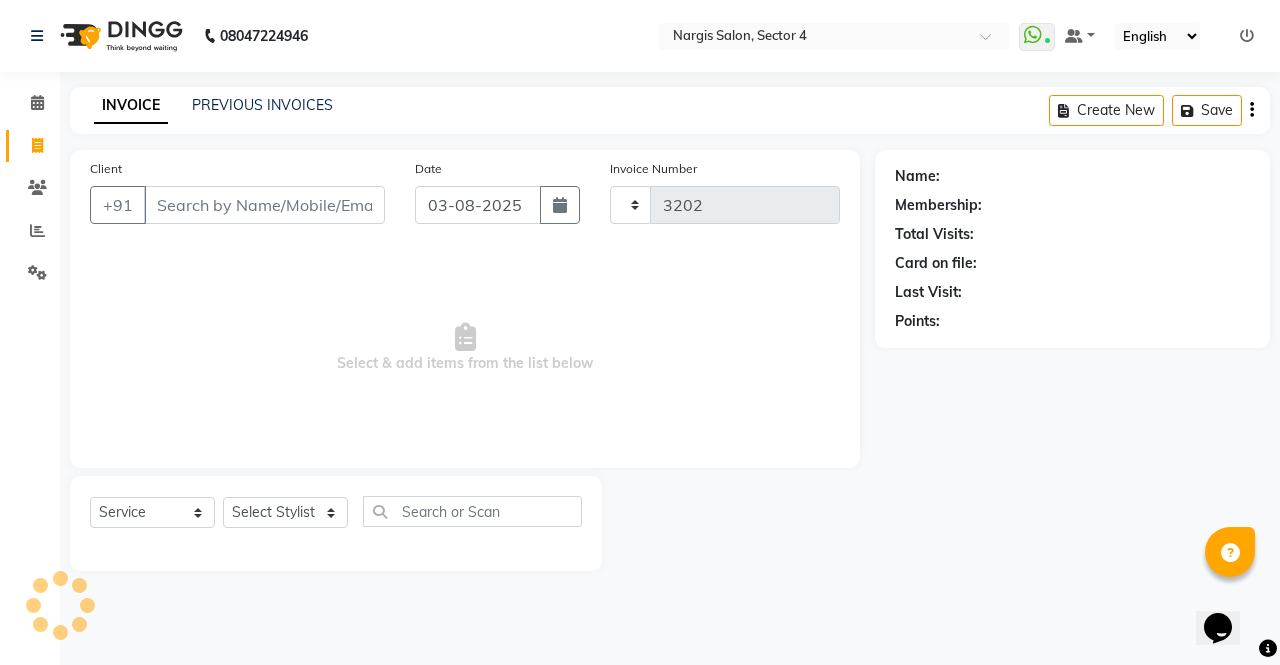 select on "4130" 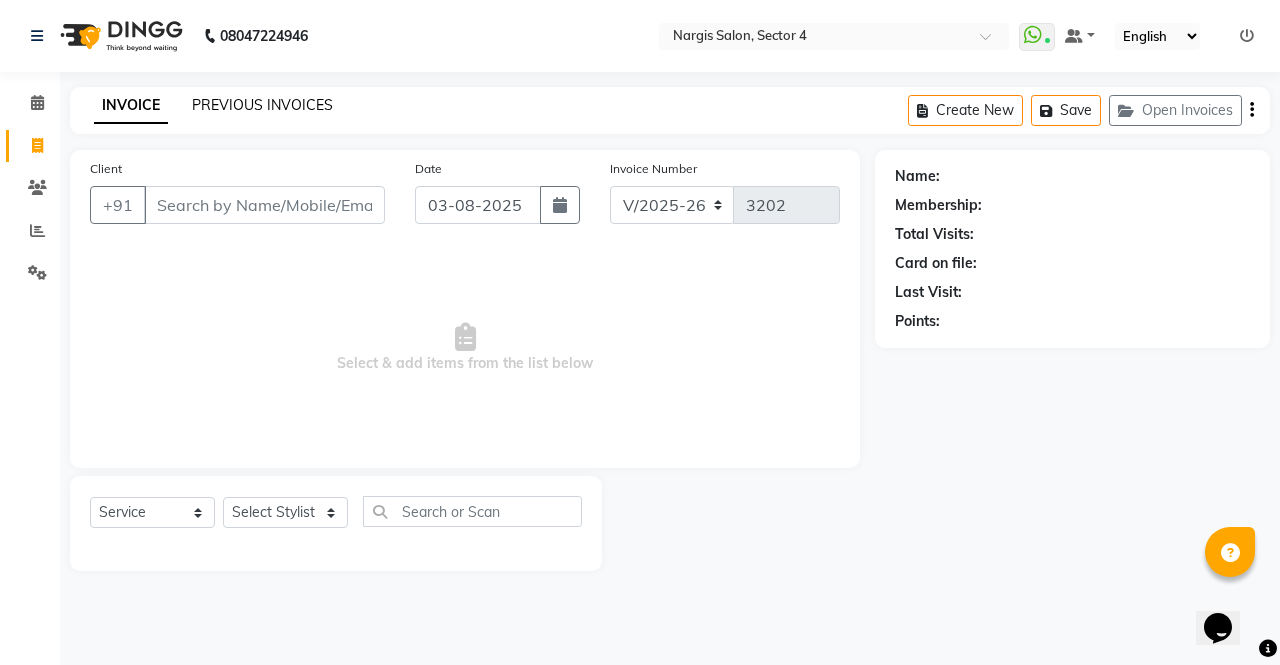 click on "PREVIOUS INVOICES" 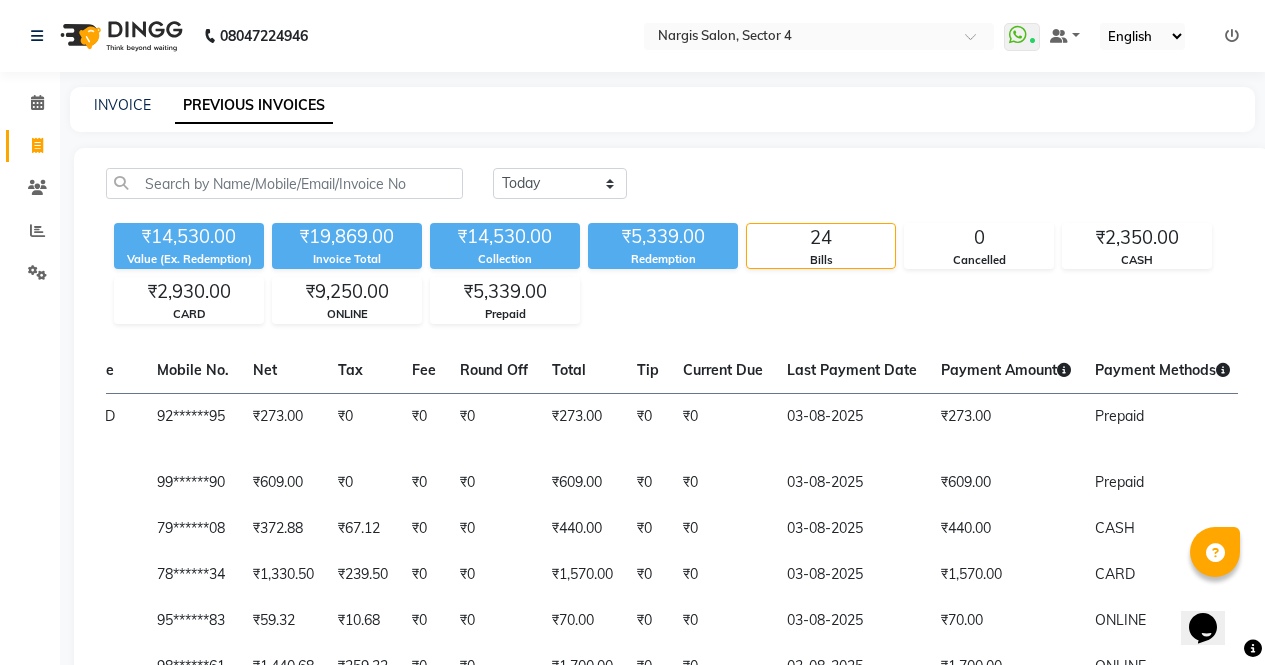 scroll, scrollTop: 0, scrollLeft: 501, axis: horizontal 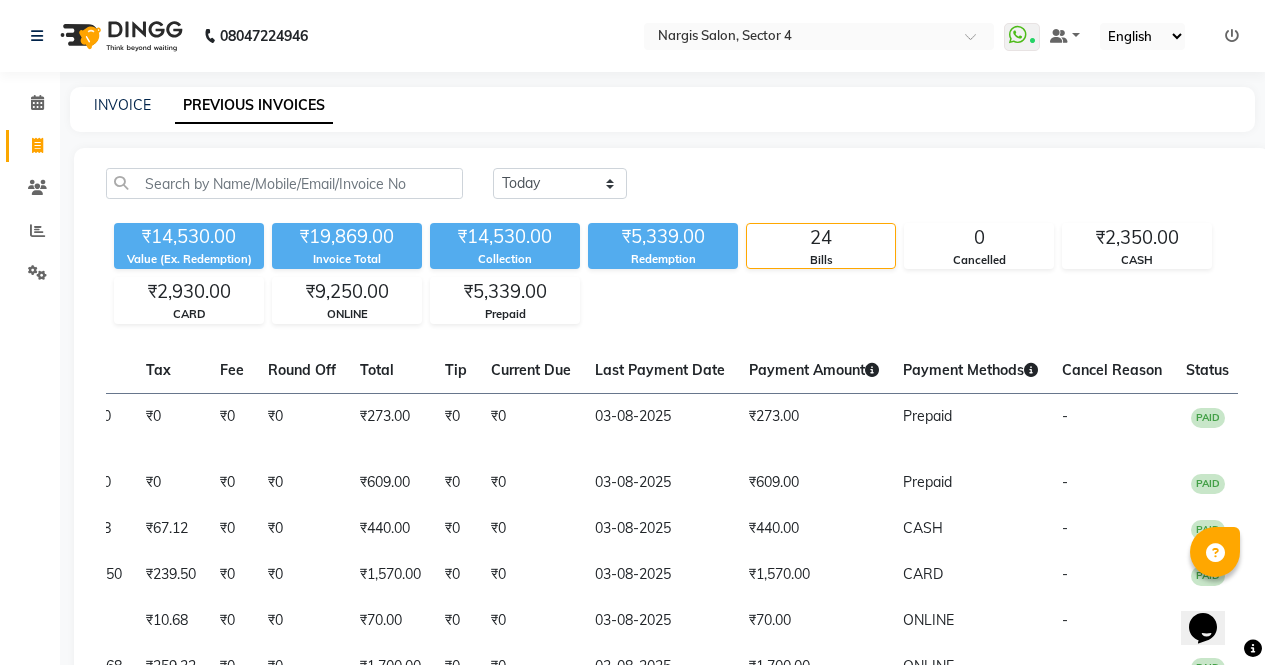 click on "INVOICE" 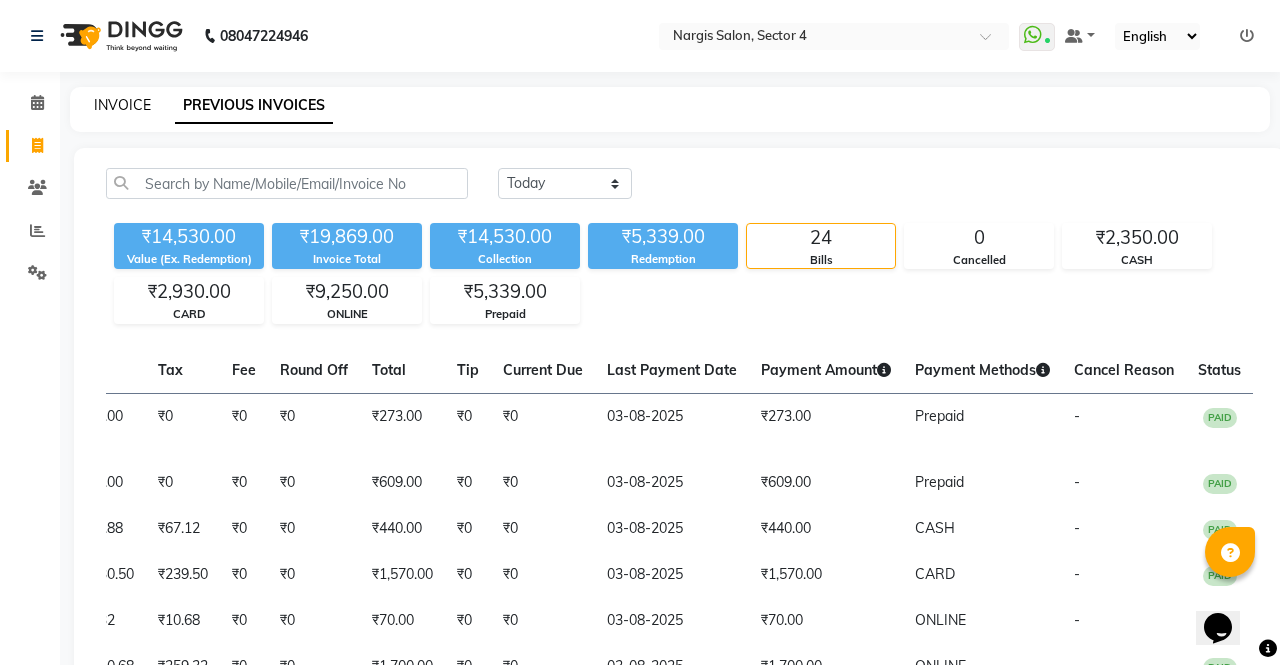 select on "service" 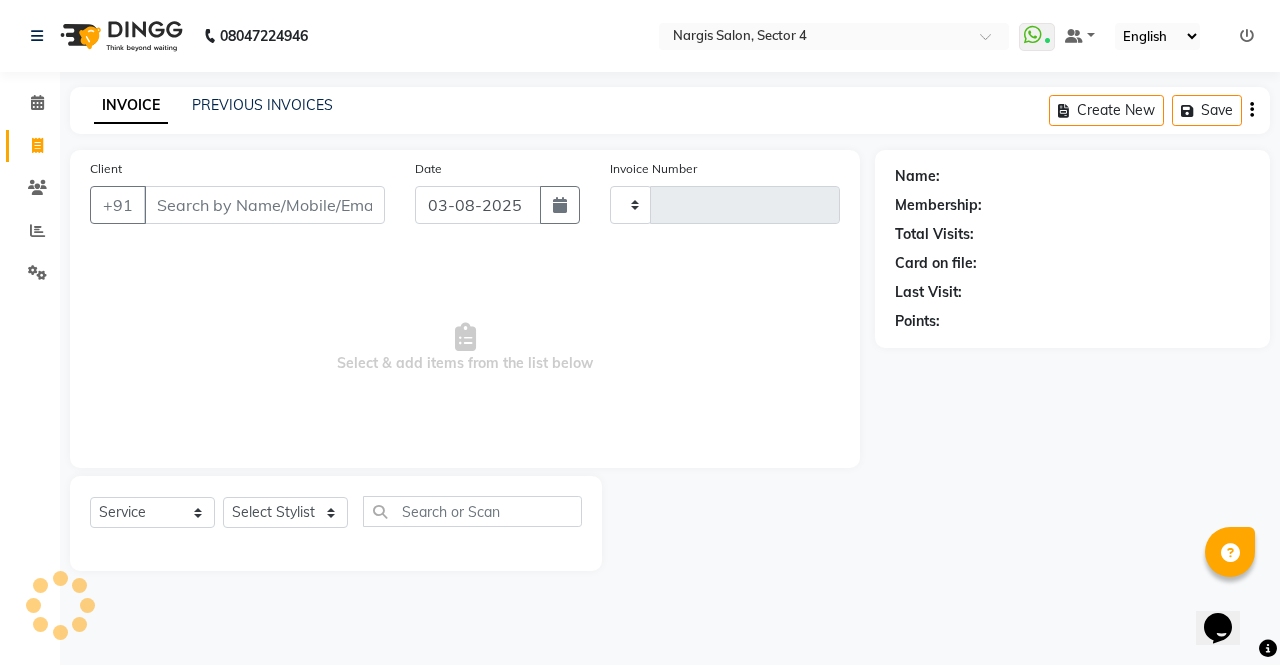 type on "3202" 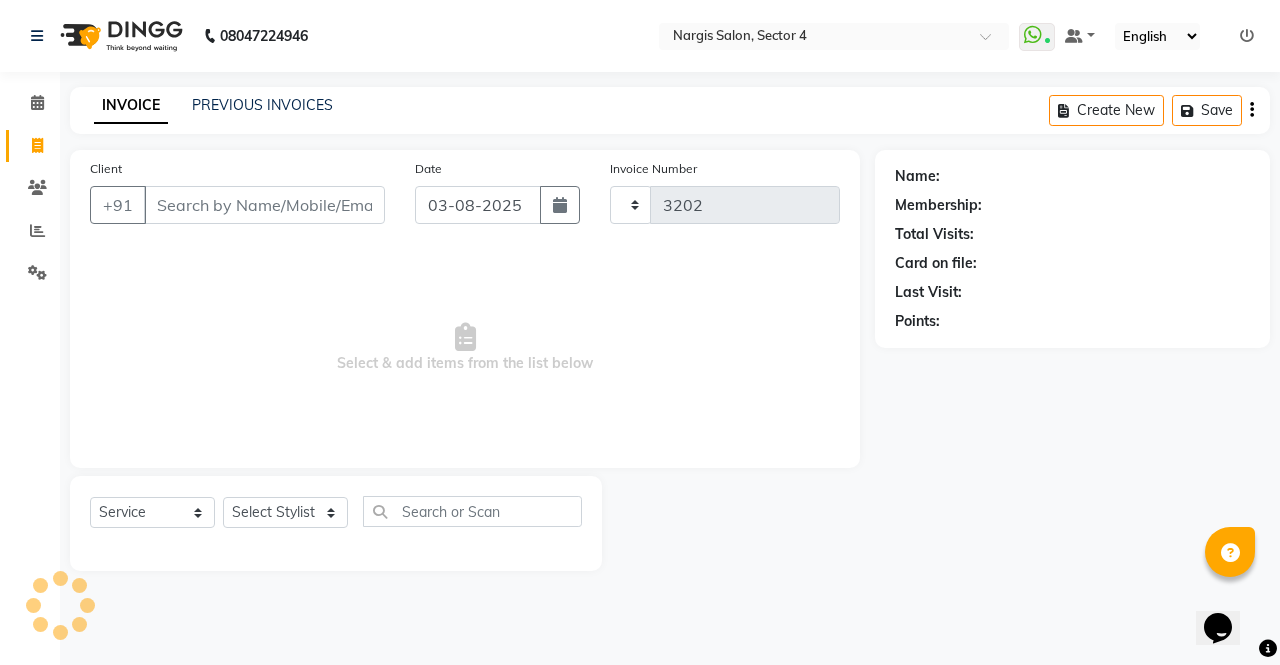 select on "4130" 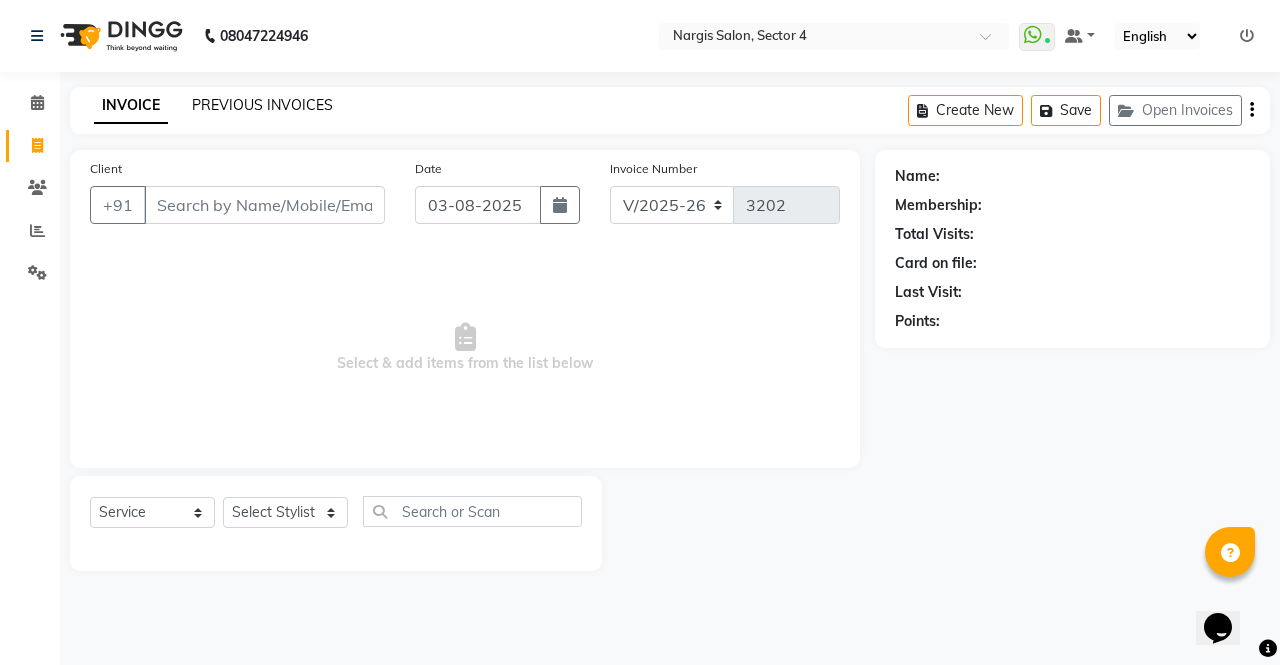 click on "PREVIOUS INVOICES" 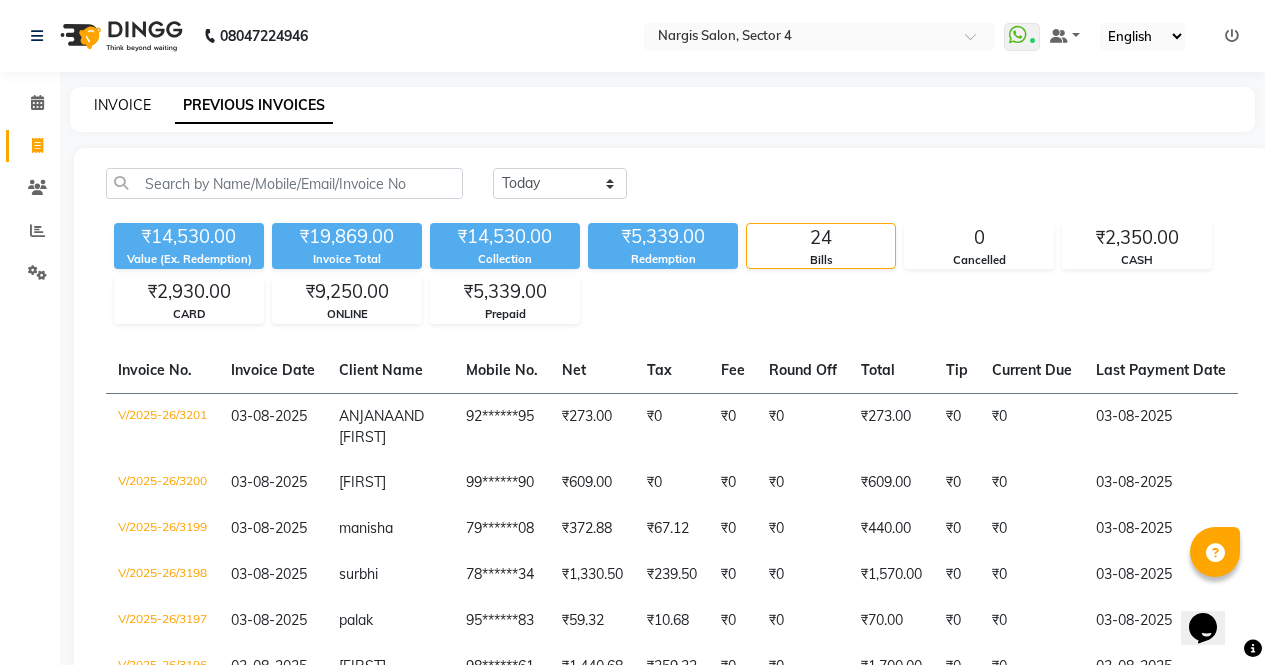 click on "INVOICE" 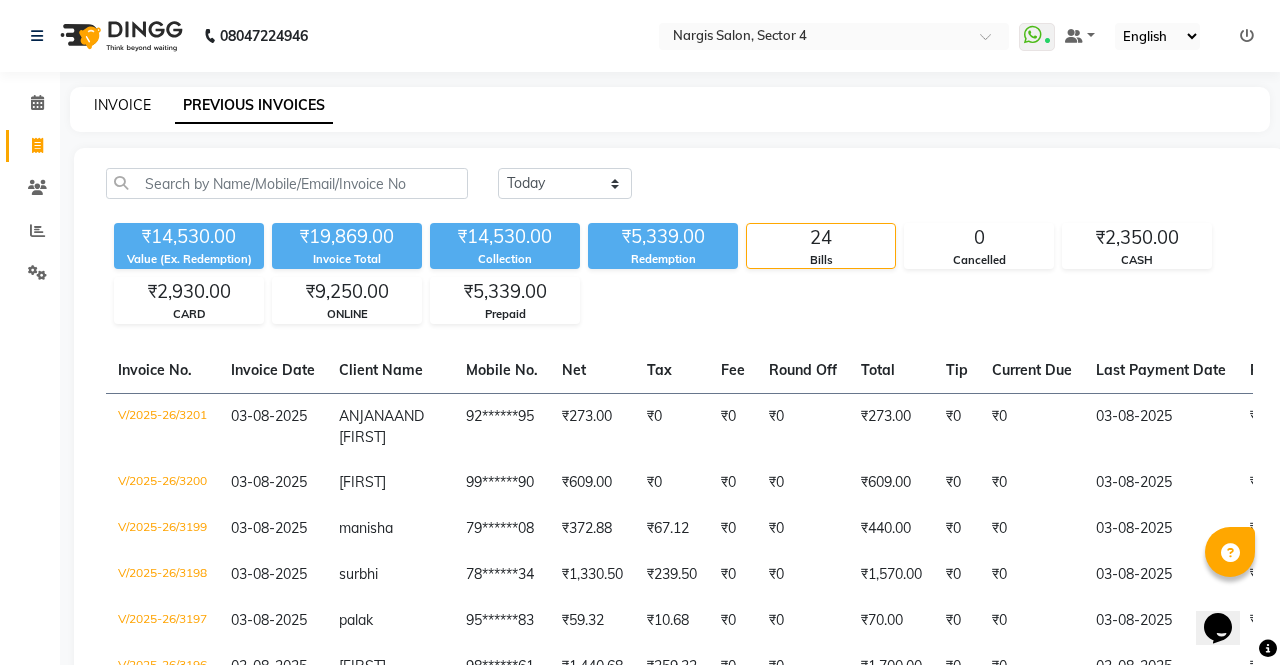 select on "service" 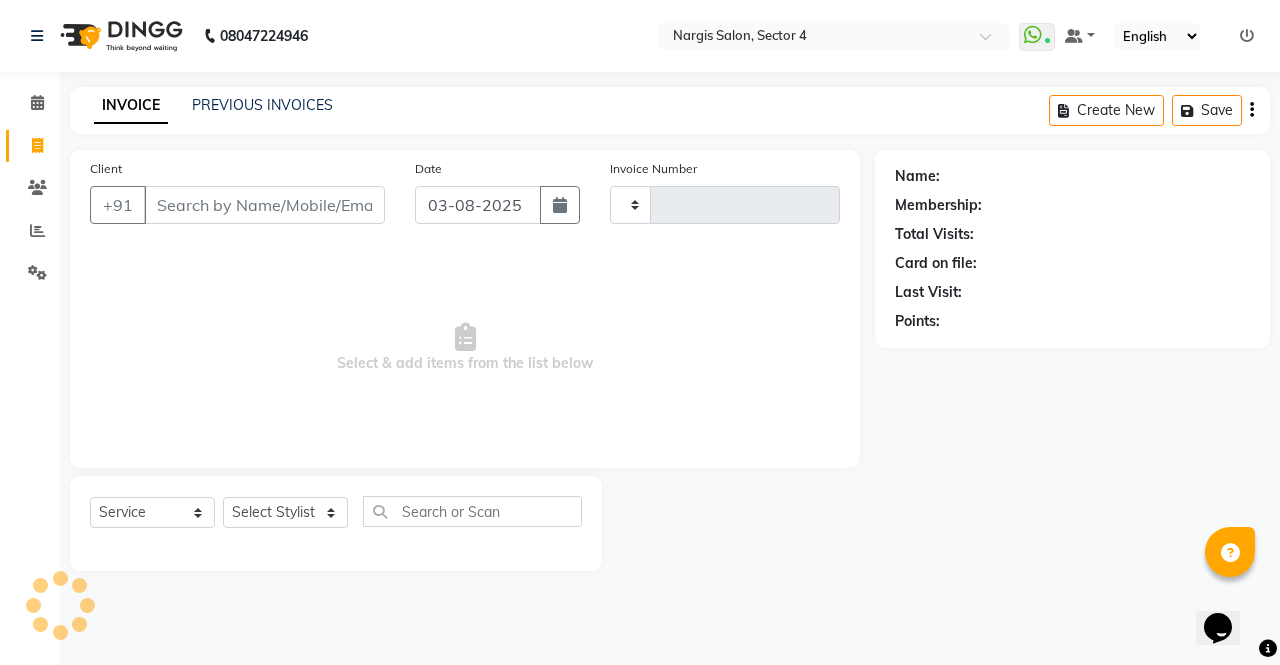 type on "3202" 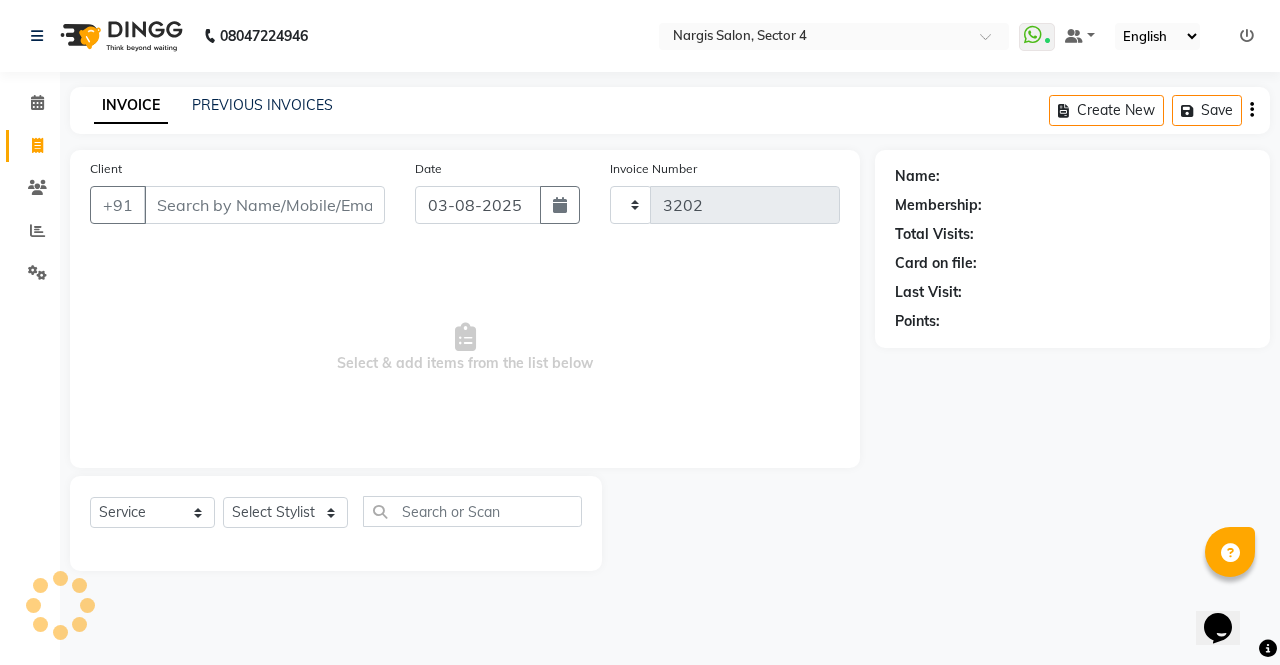 select on "4130" 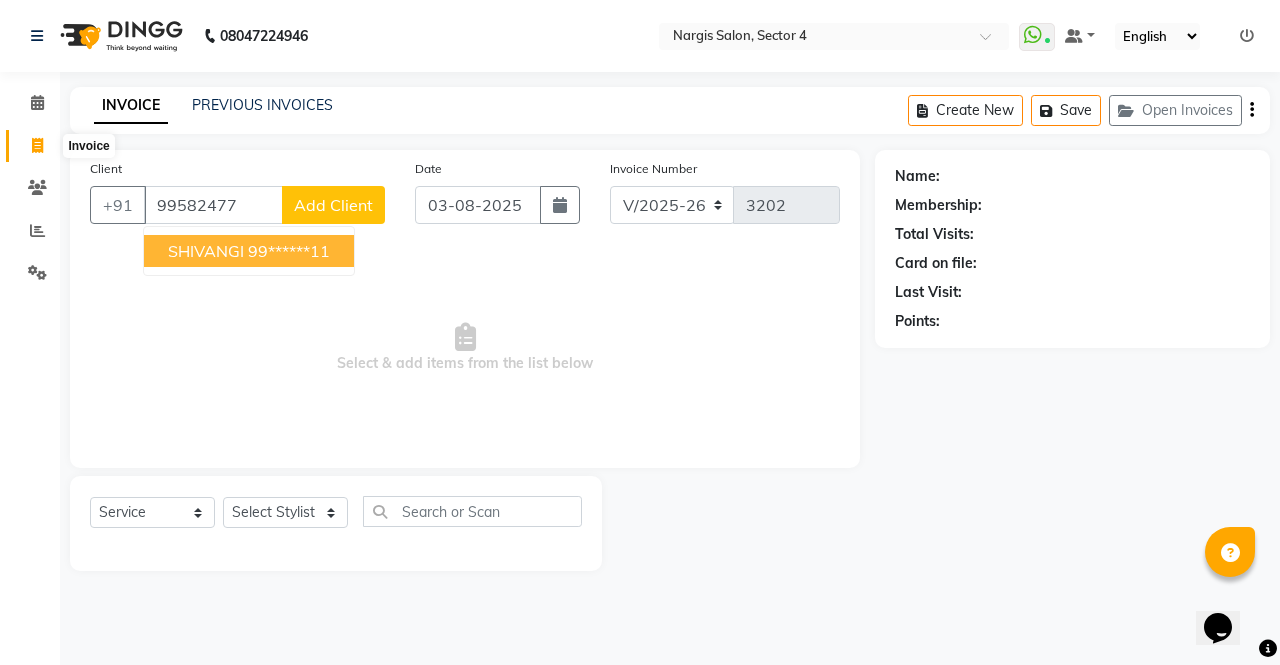 click on "SHIVANGI  99******11" at bounding box center [249, 251] 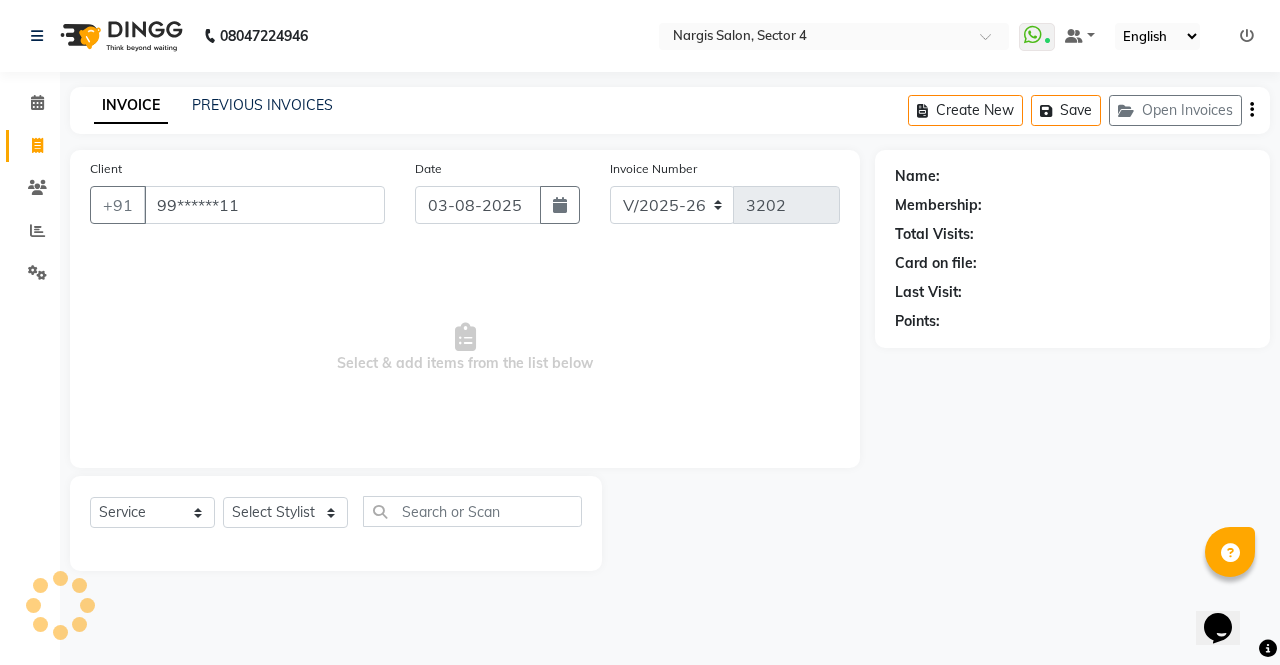 type on "99******11" 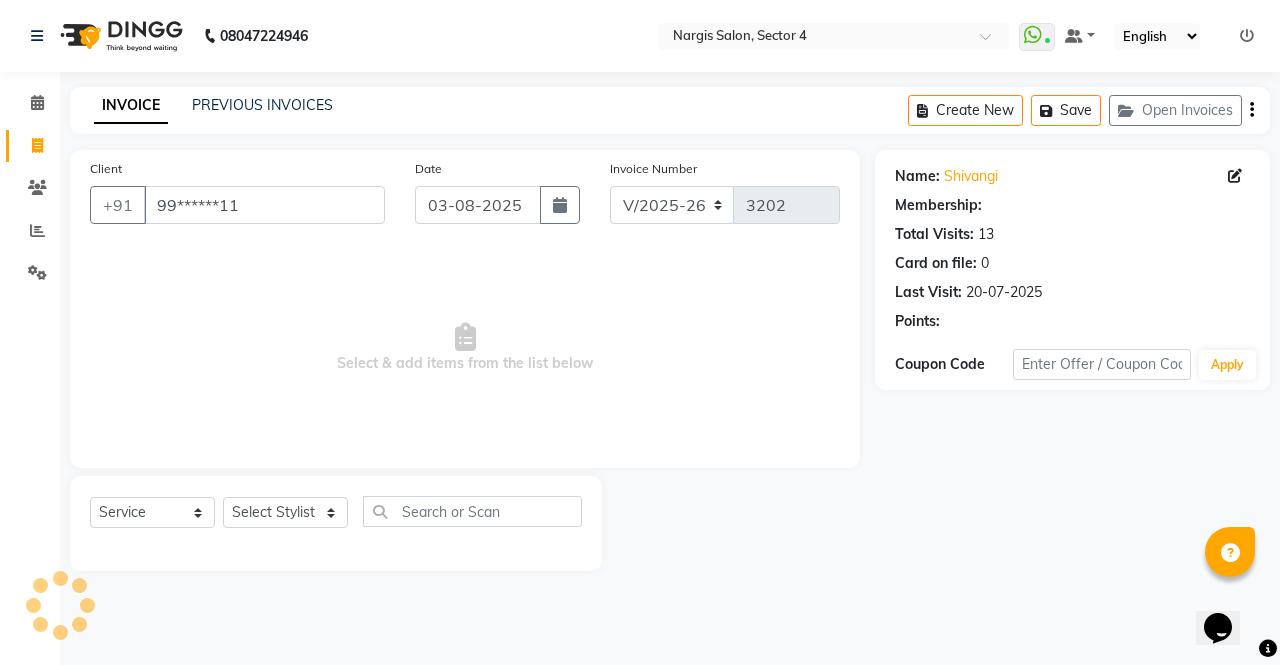 select on "1: Object" 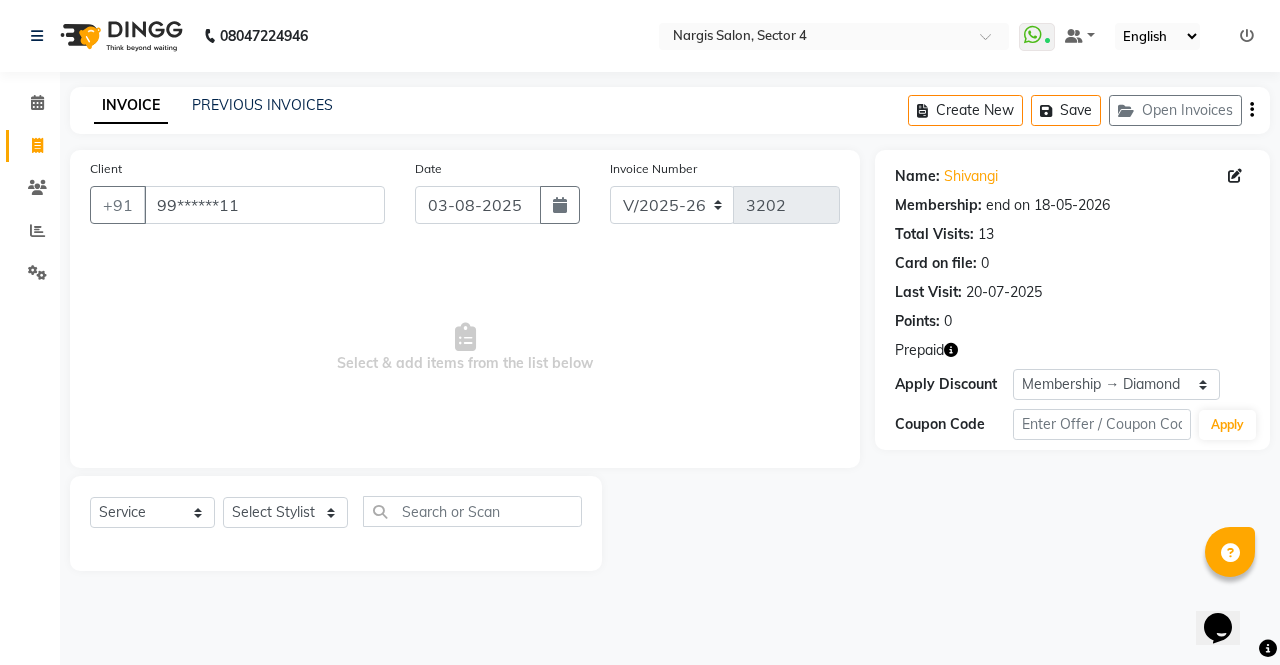 click 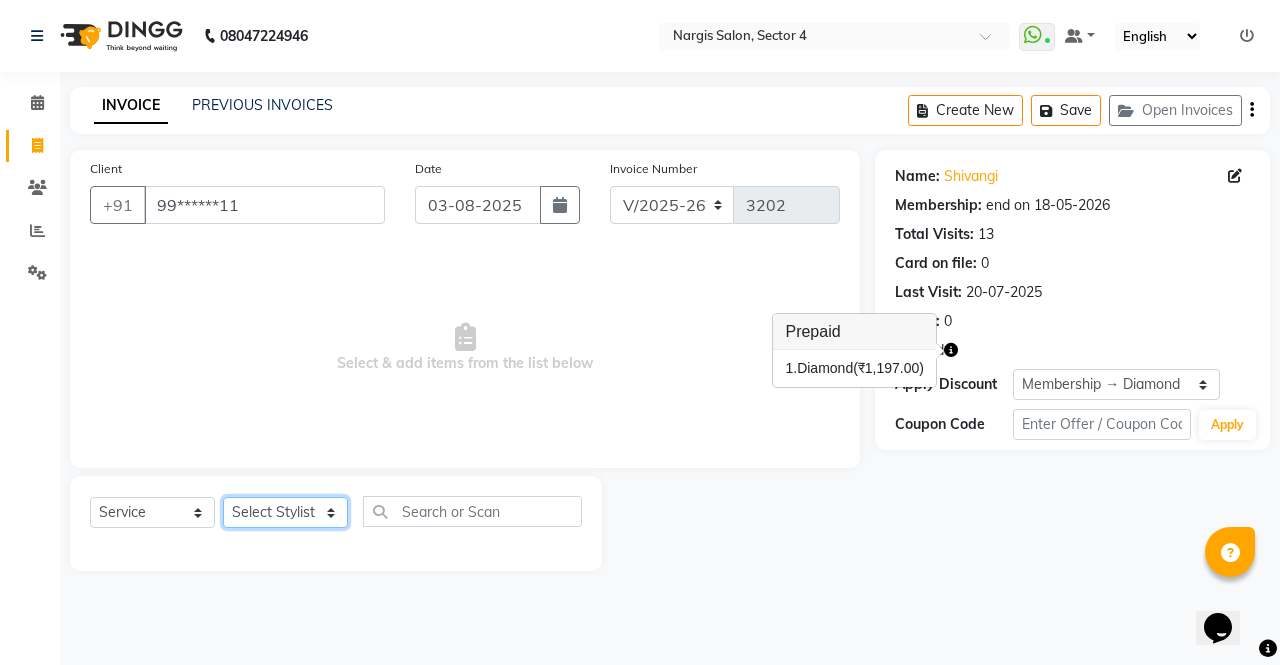 click on "Select Stylist ajeet anu armaan ashu Front Desk muskaan rakhi saima shivam soni sunil yashoda" 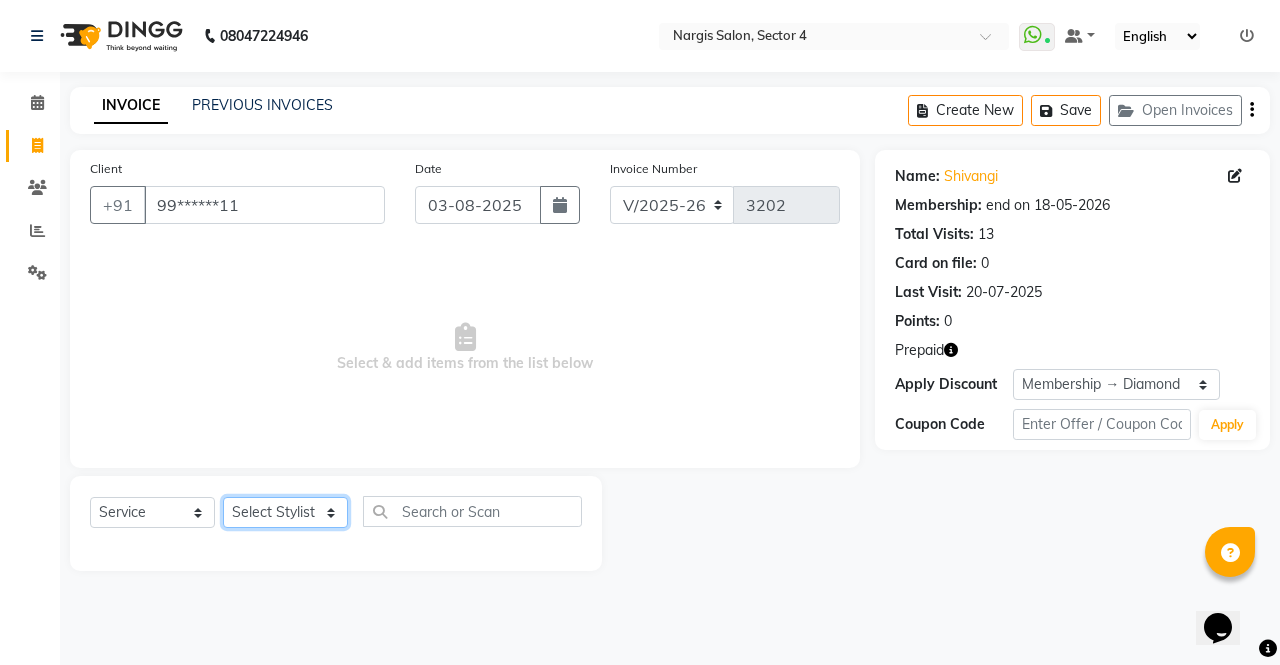 select on "60384" 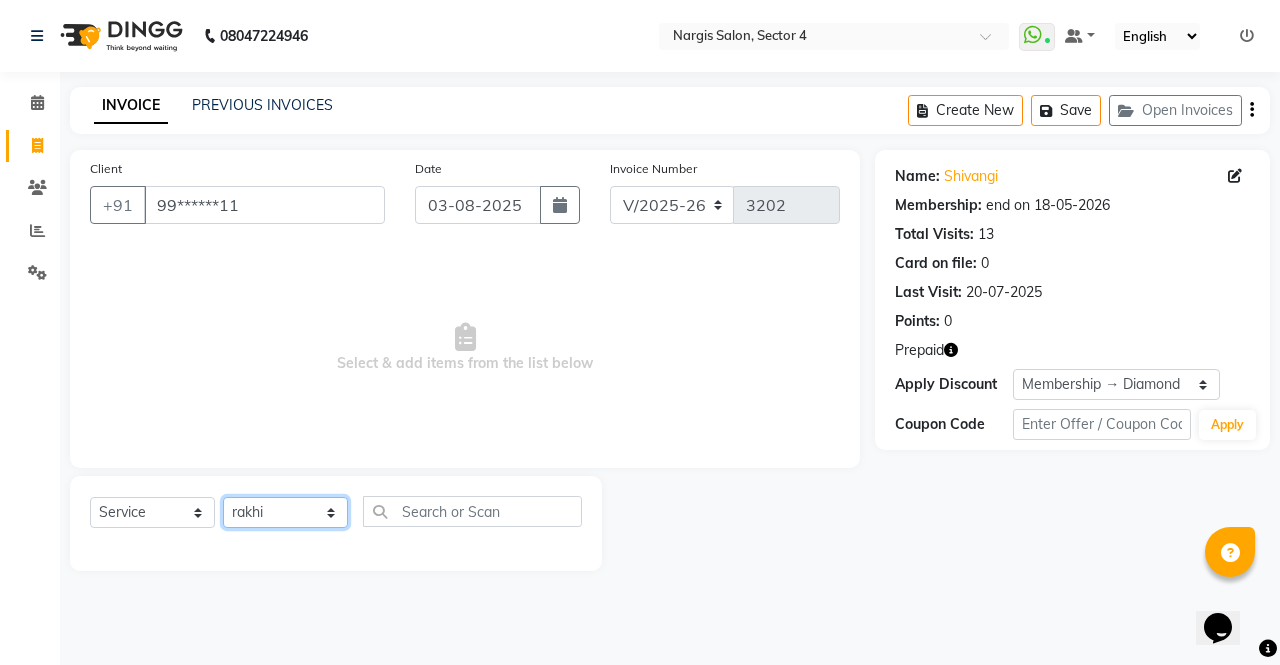 click on "Select Stylist ajeet anu armaan ashu Front Desk muskaan rakhi saima shivam soni sunil yashoda" 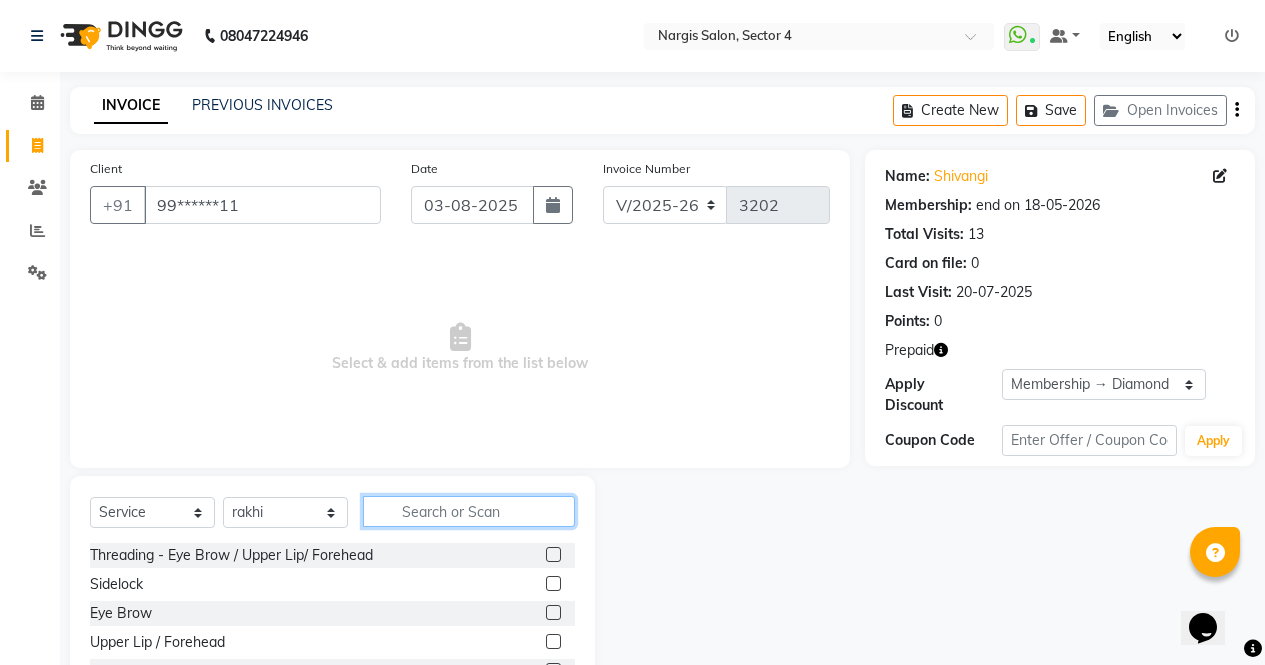 click 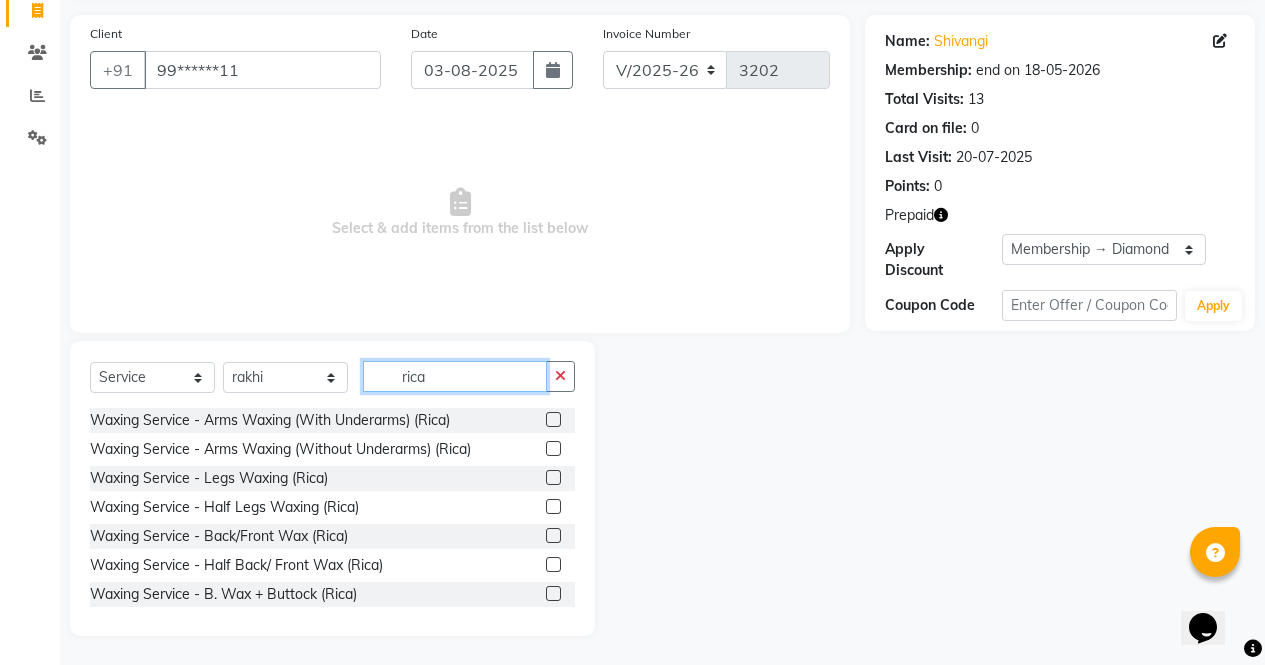 scroll, scrollTop: 136, scrollLeft: 0, axis: vertical 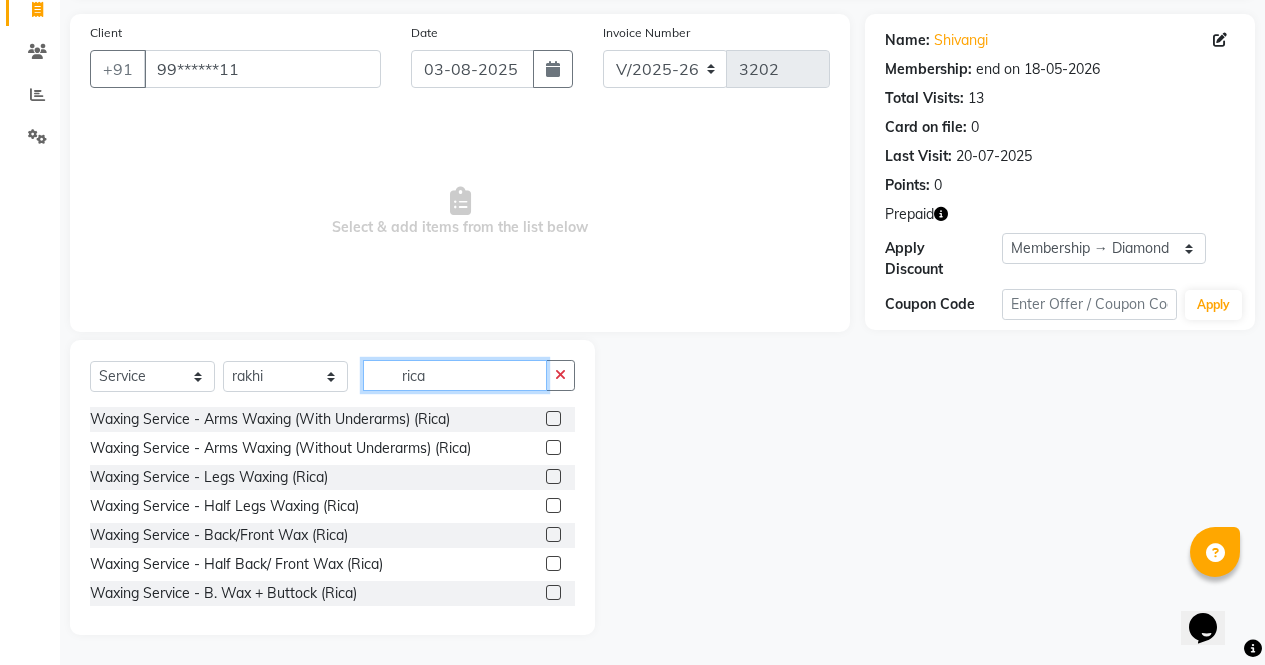 type on "rica" 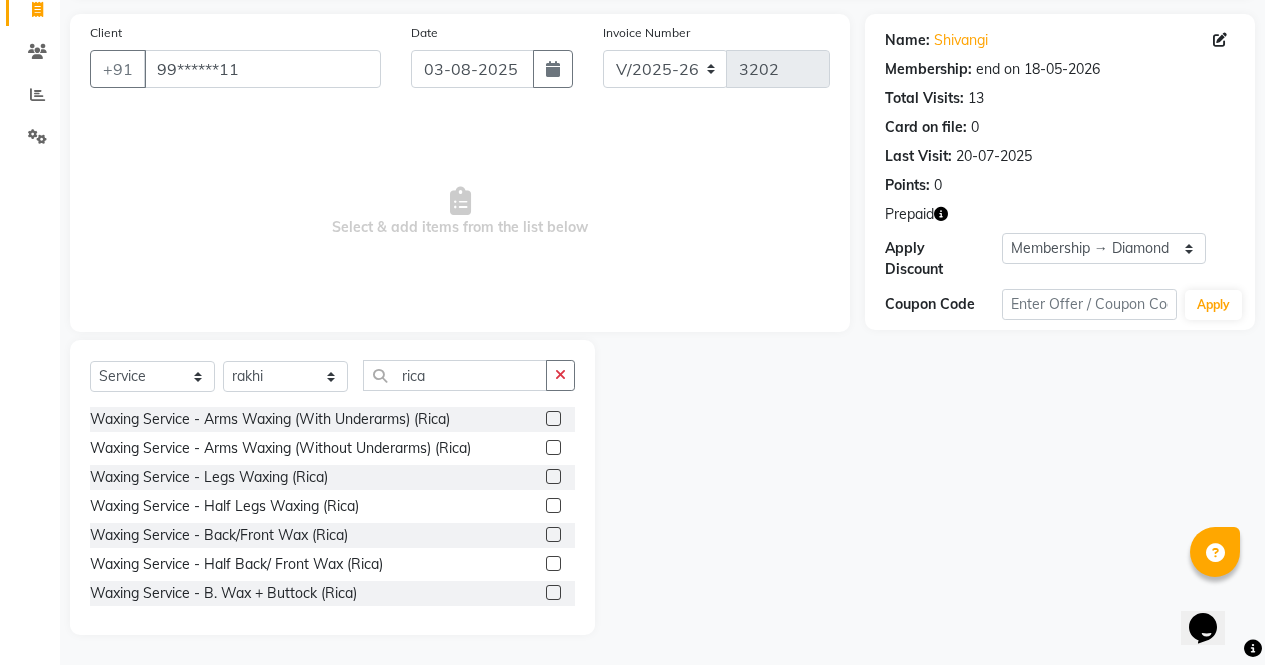 click 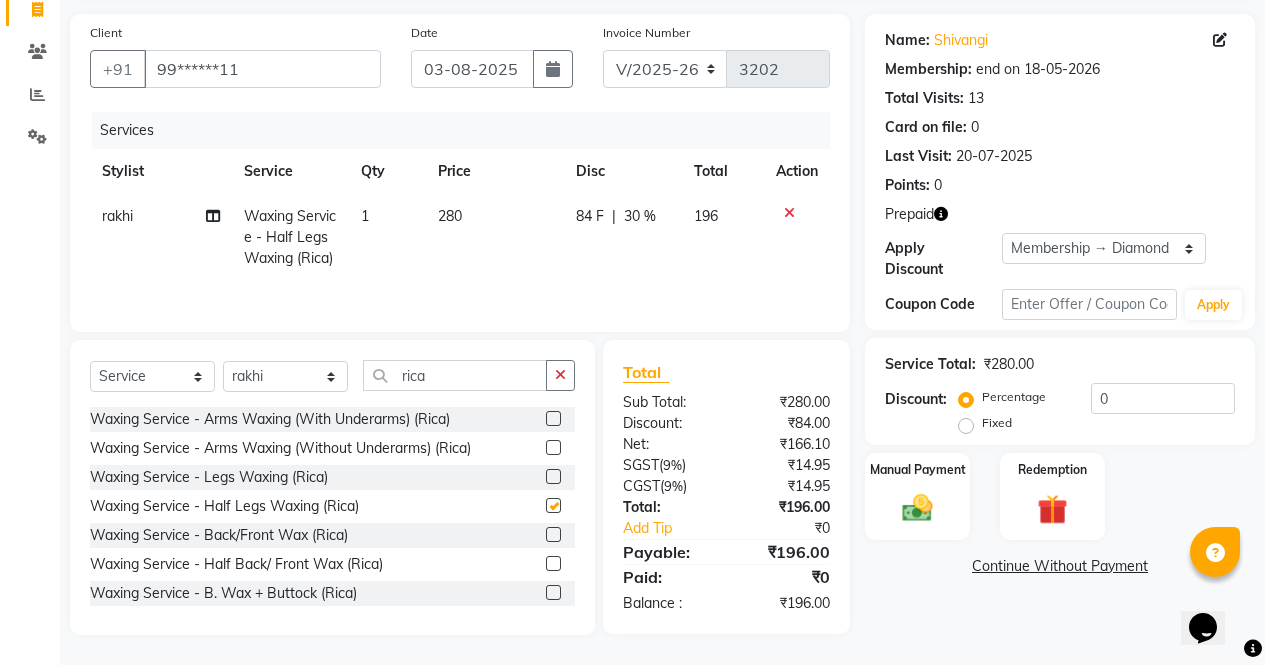 click 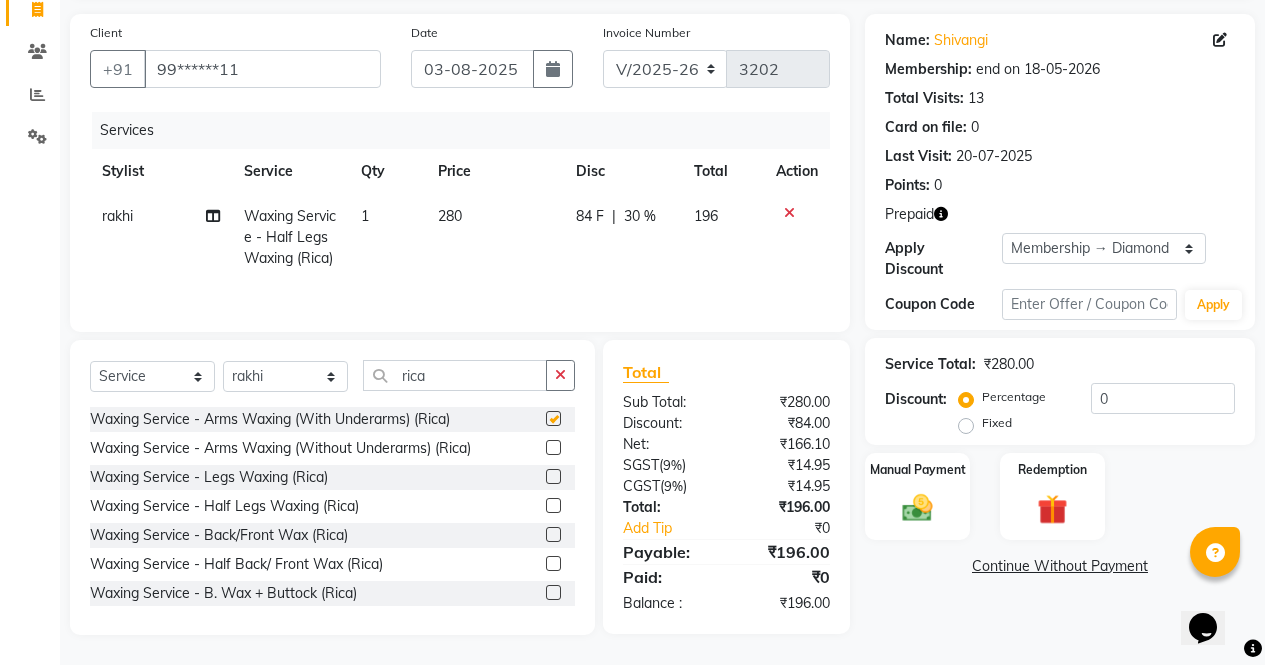 checkbox on "false" 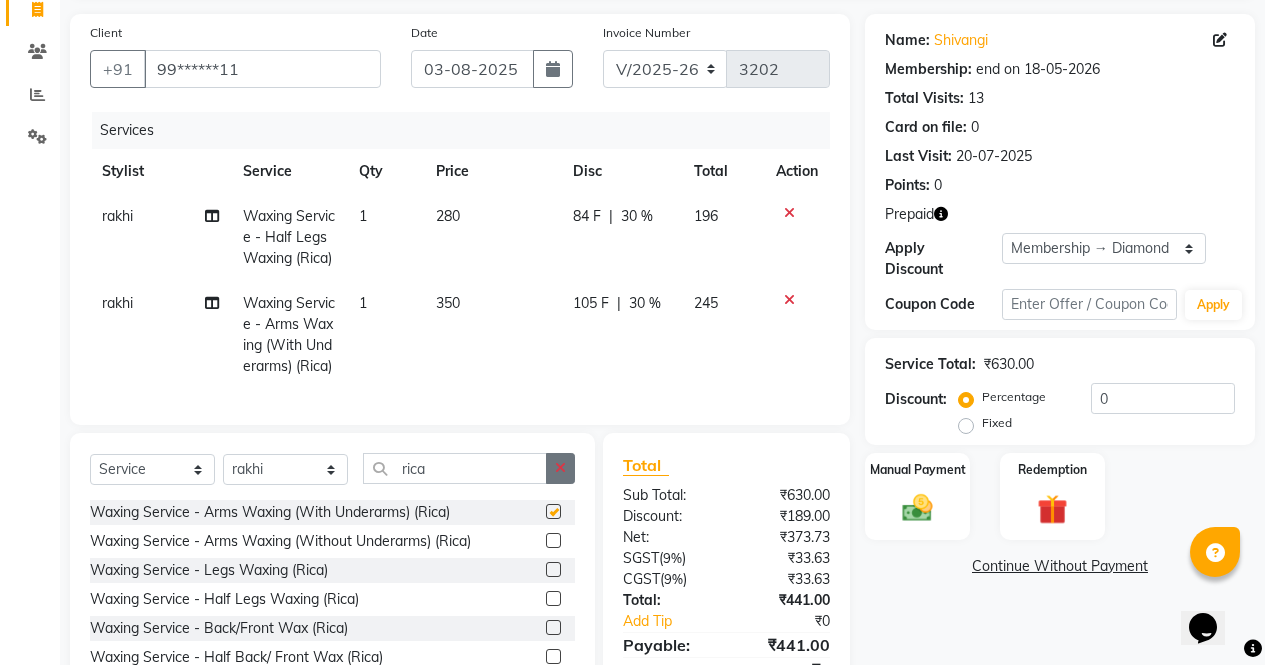 click 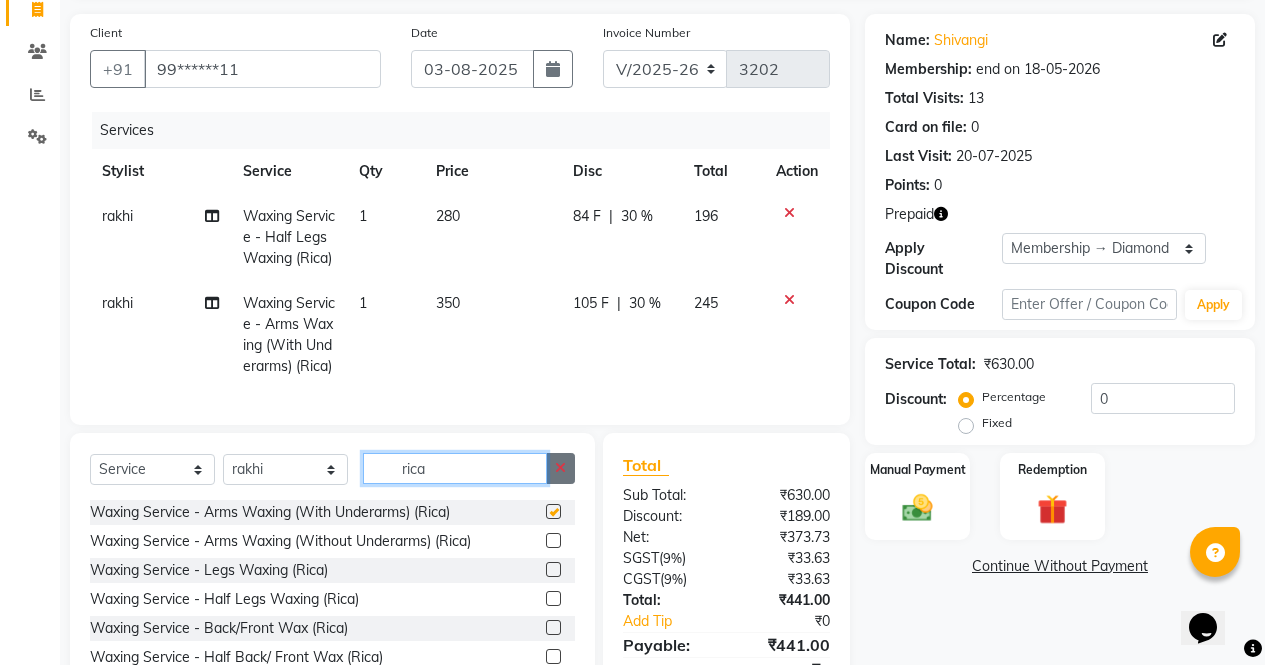 type 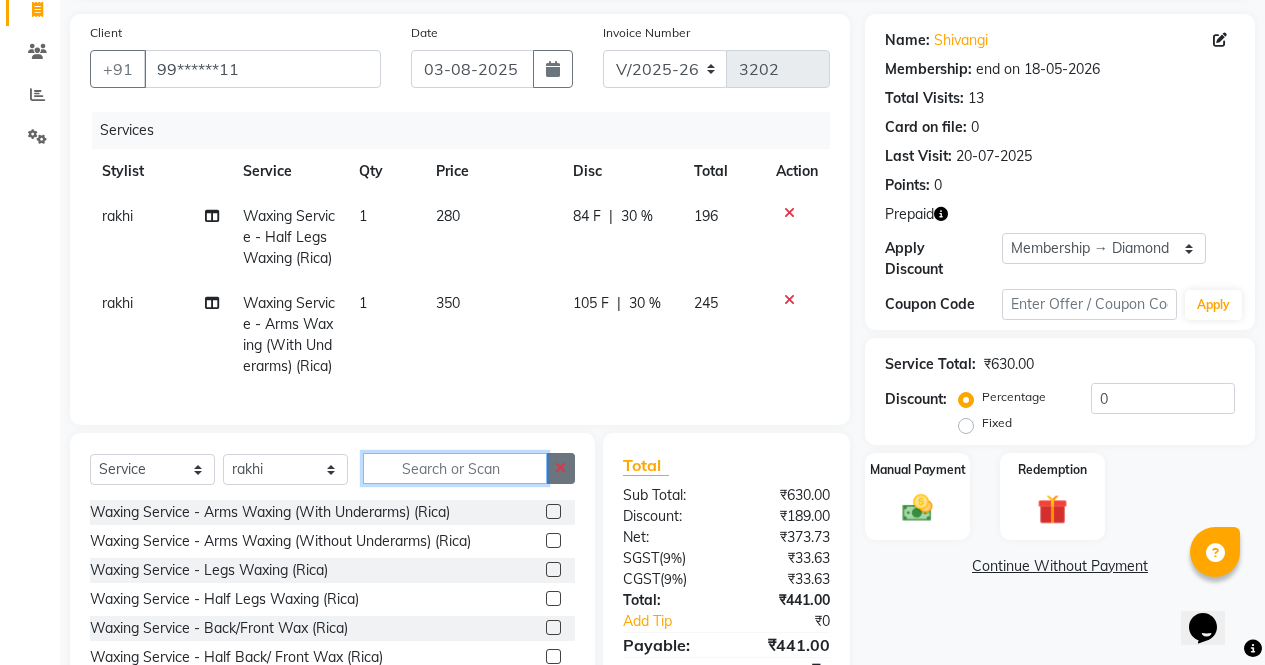 checkbox on "false" 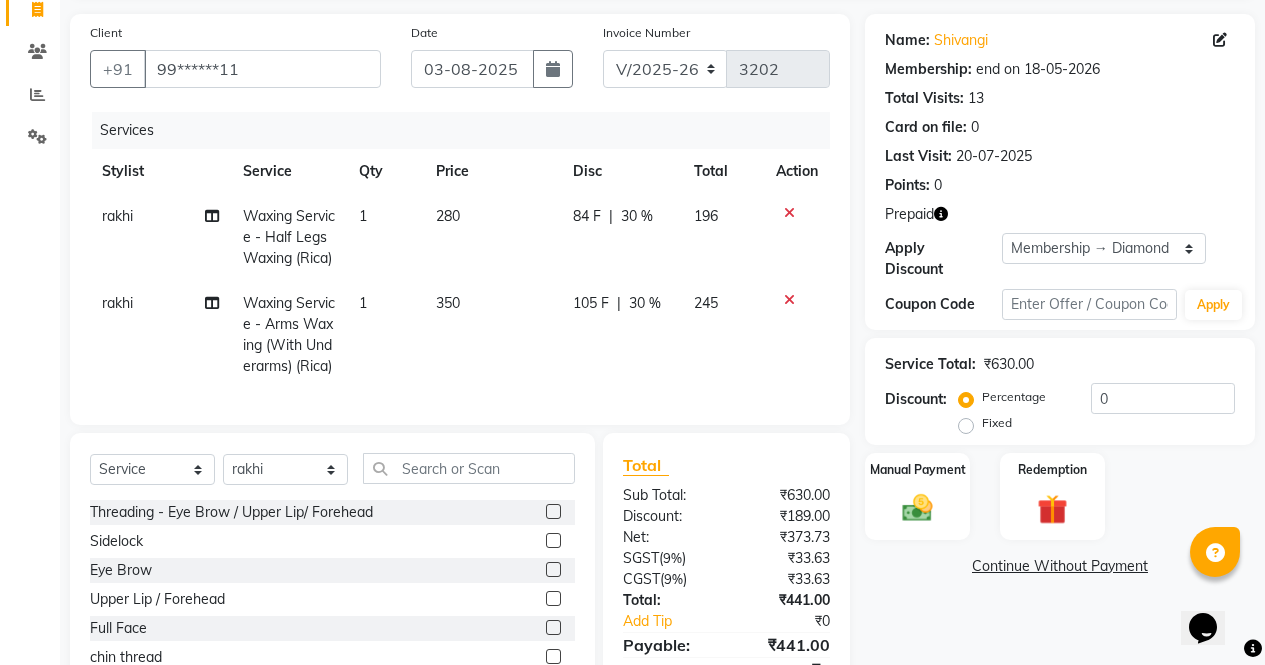 click 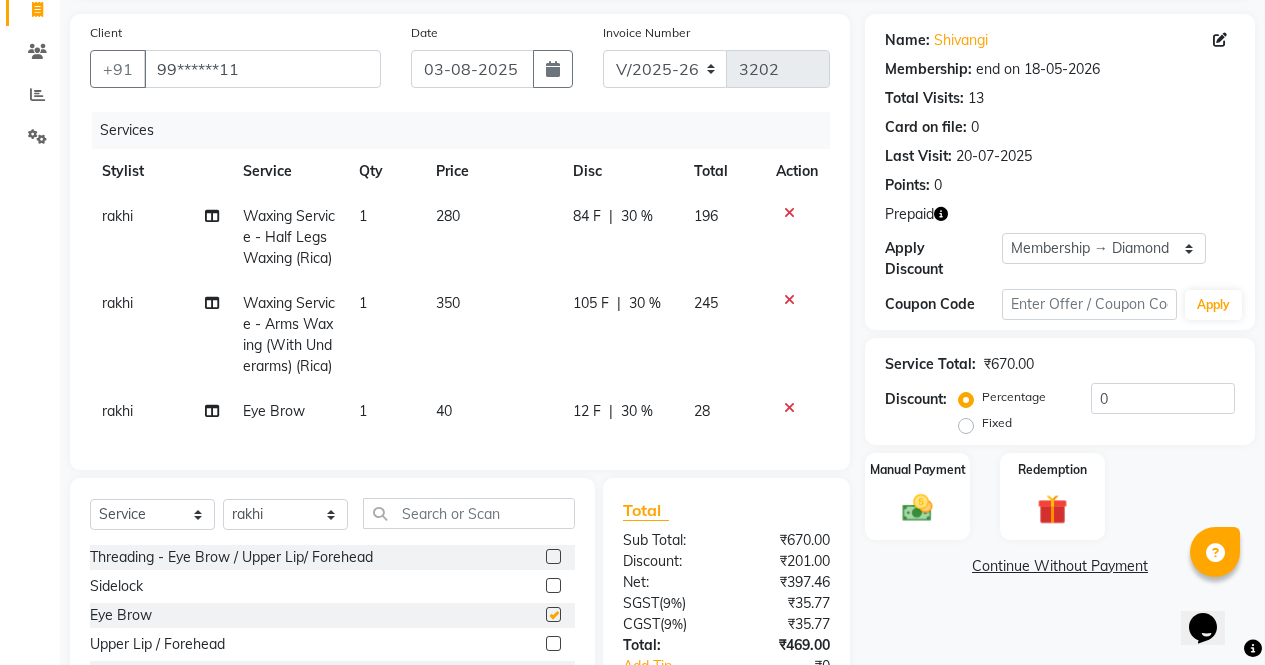 checkbox on "false" 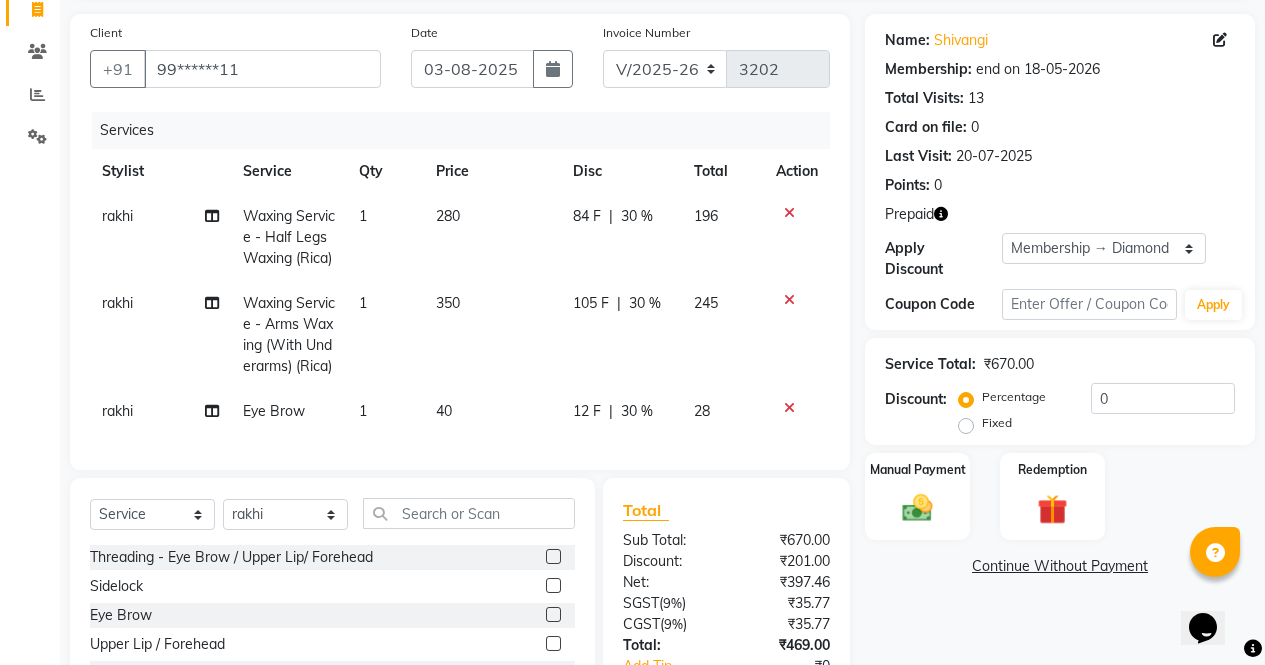 scroll, scrollTop: 310, scrollLeft: 0, axis: vertical 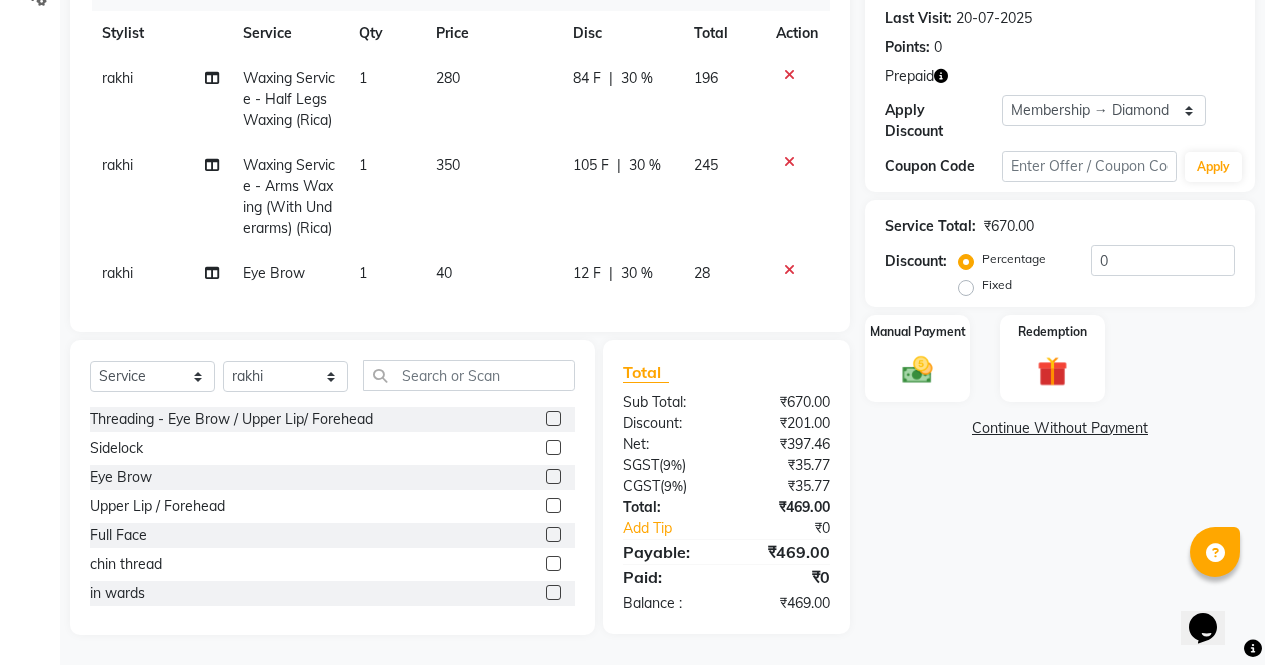click 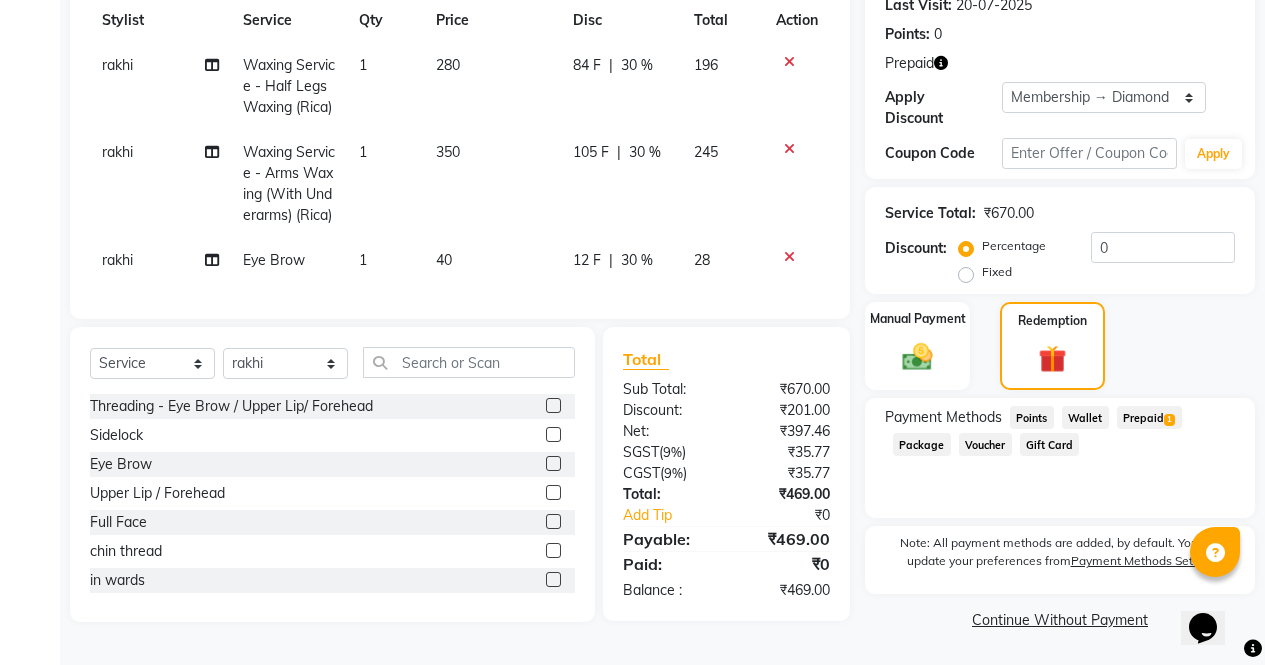 click on "1" 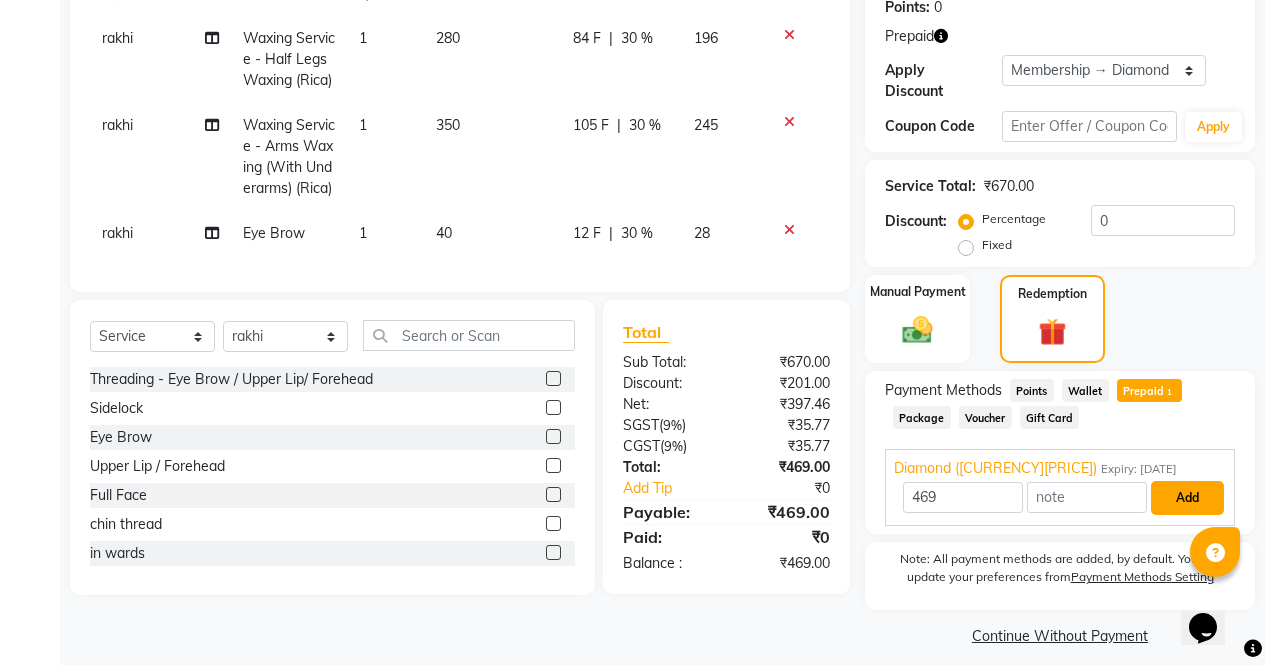 click on "Add" at bounding box center (1187, 498) 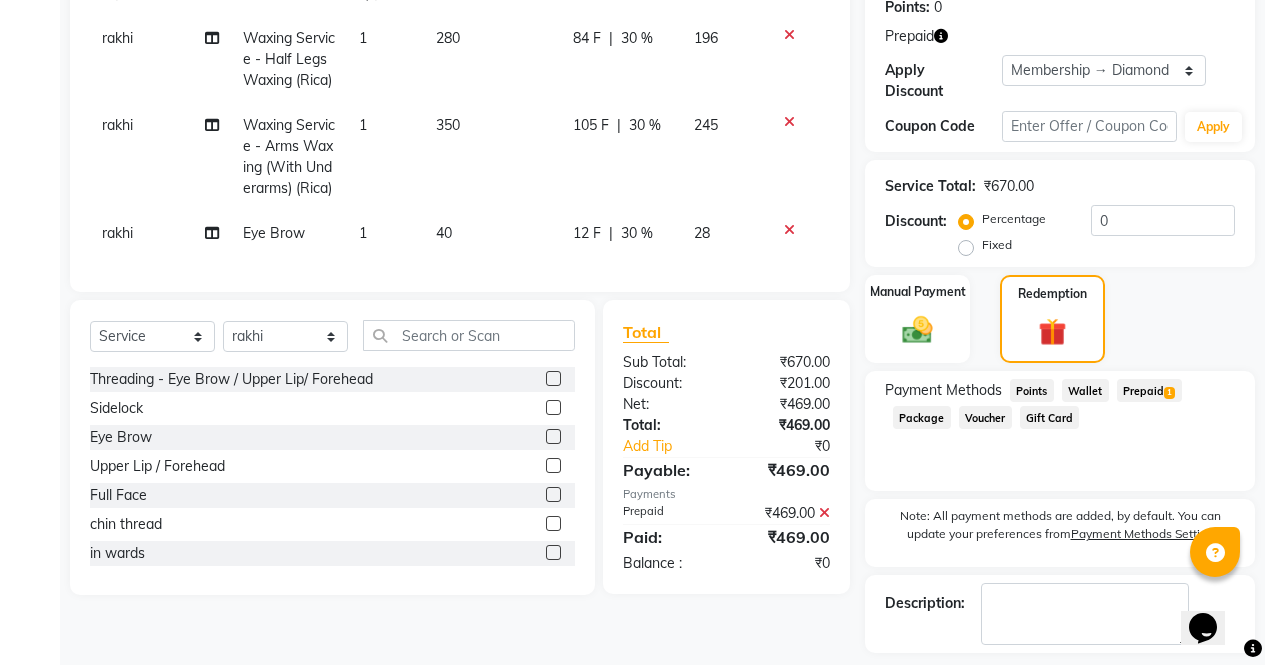 scroll, scrollTop: 379, scrollLeft: 0, axis: vertical 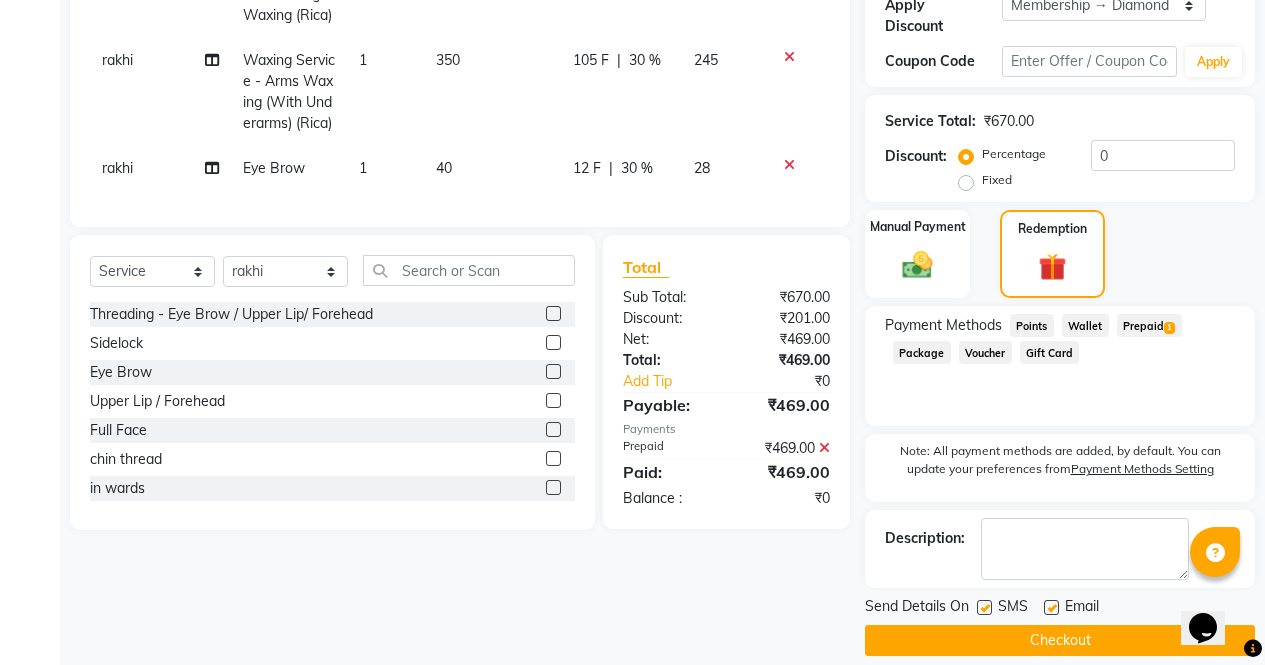click on "Checkout" 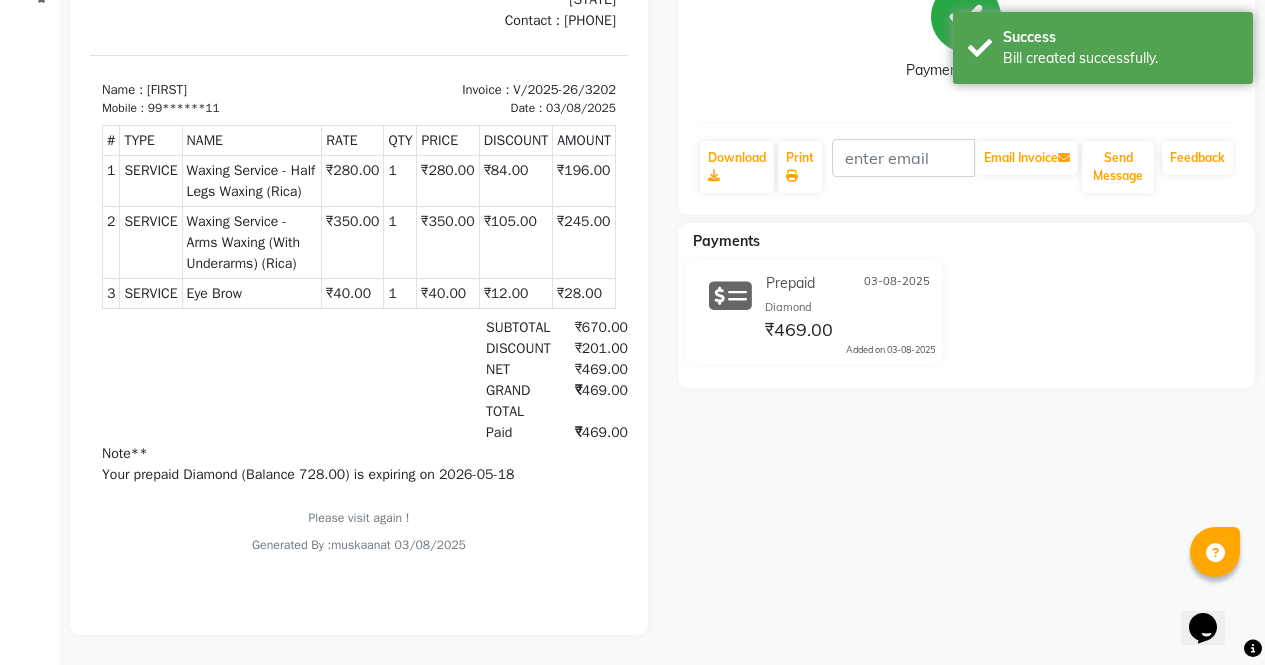 scroll, scrollTop: 0, scrollLeft: 0, axis: both 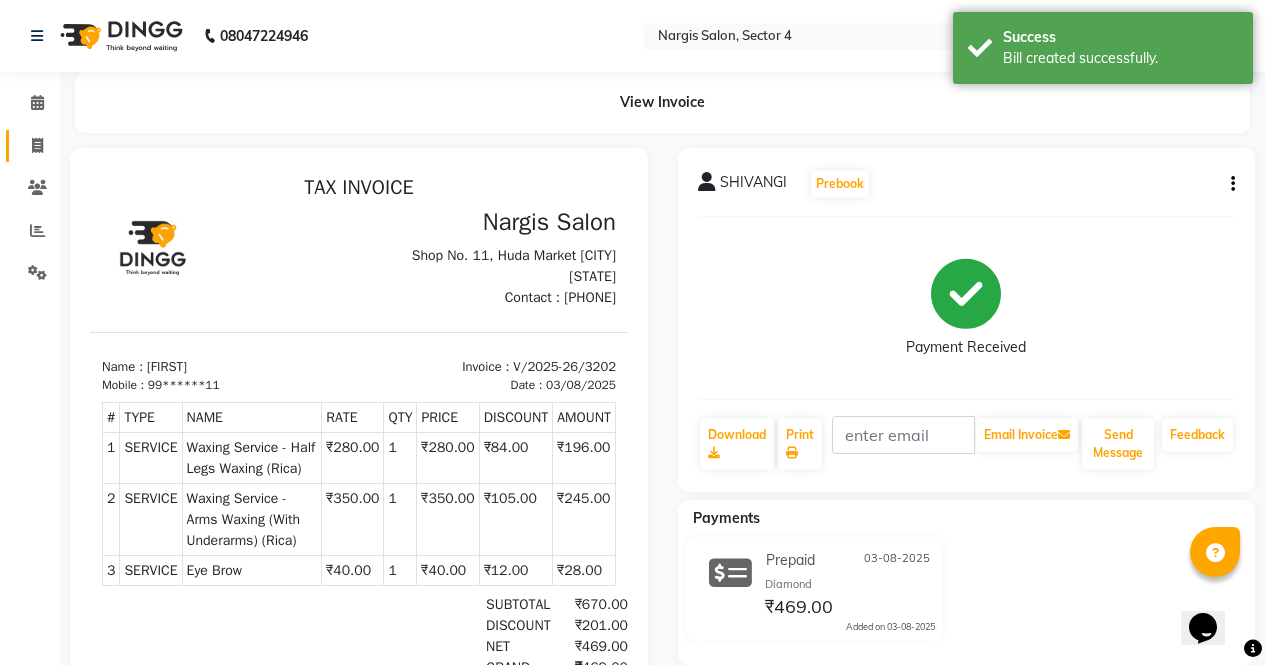 click on "Invoice" 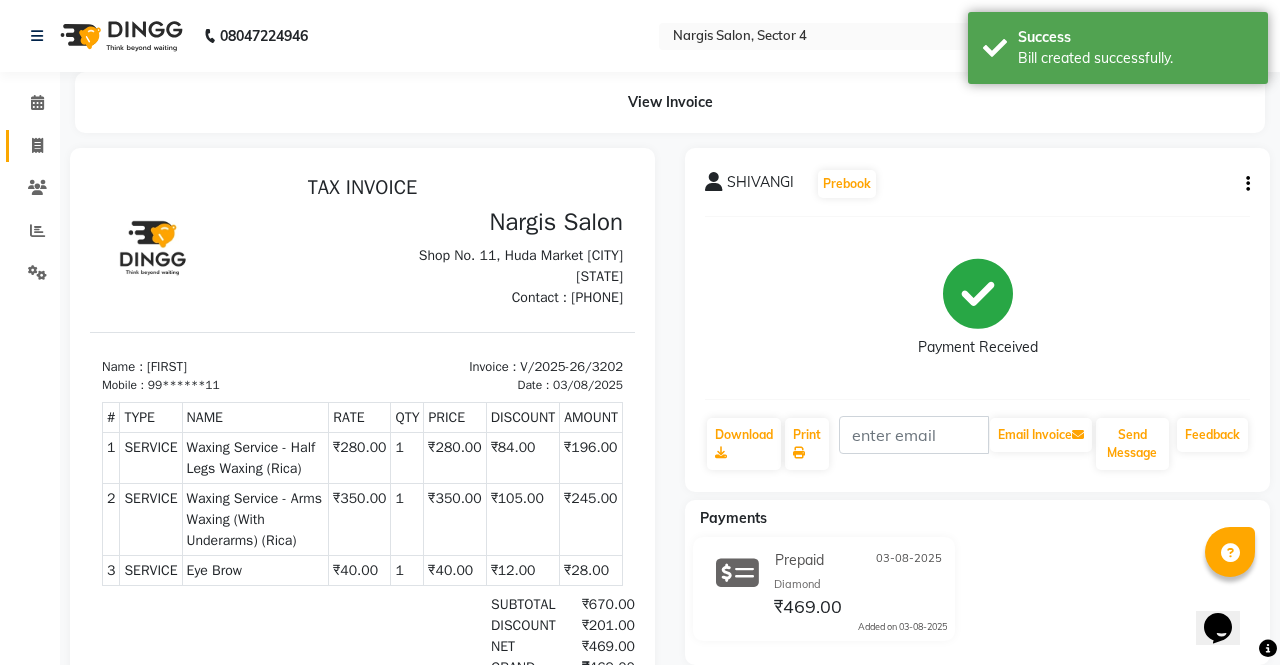 select on "service" 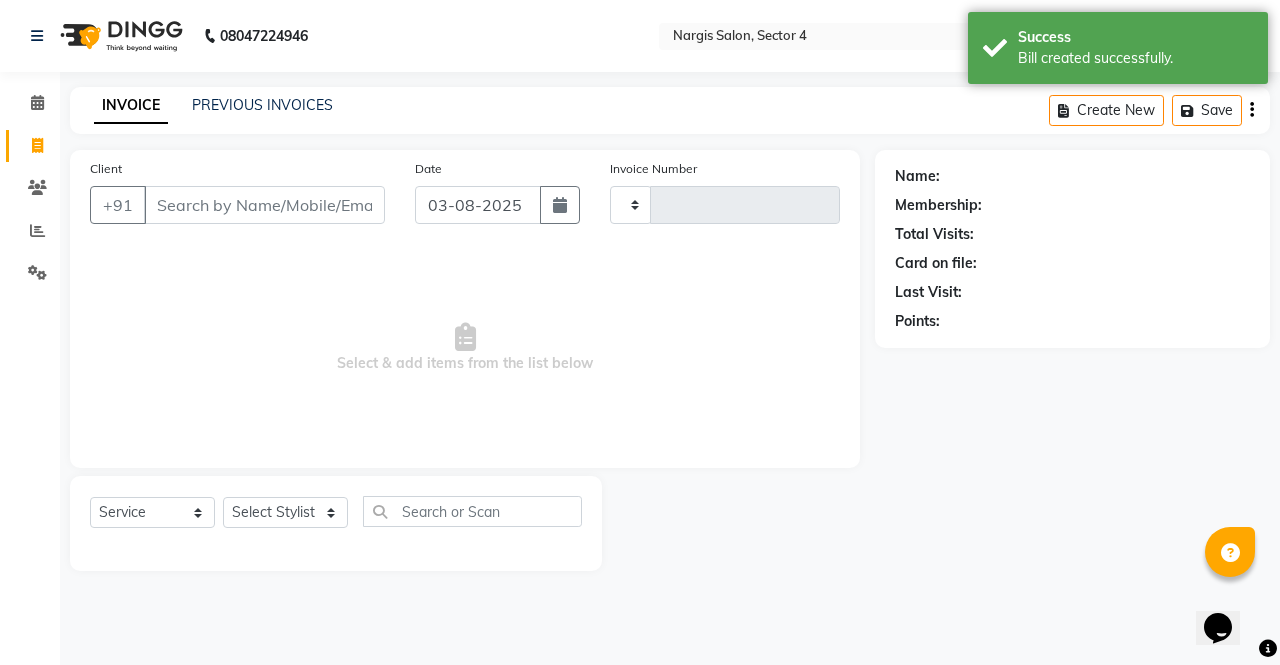 type on "3203" 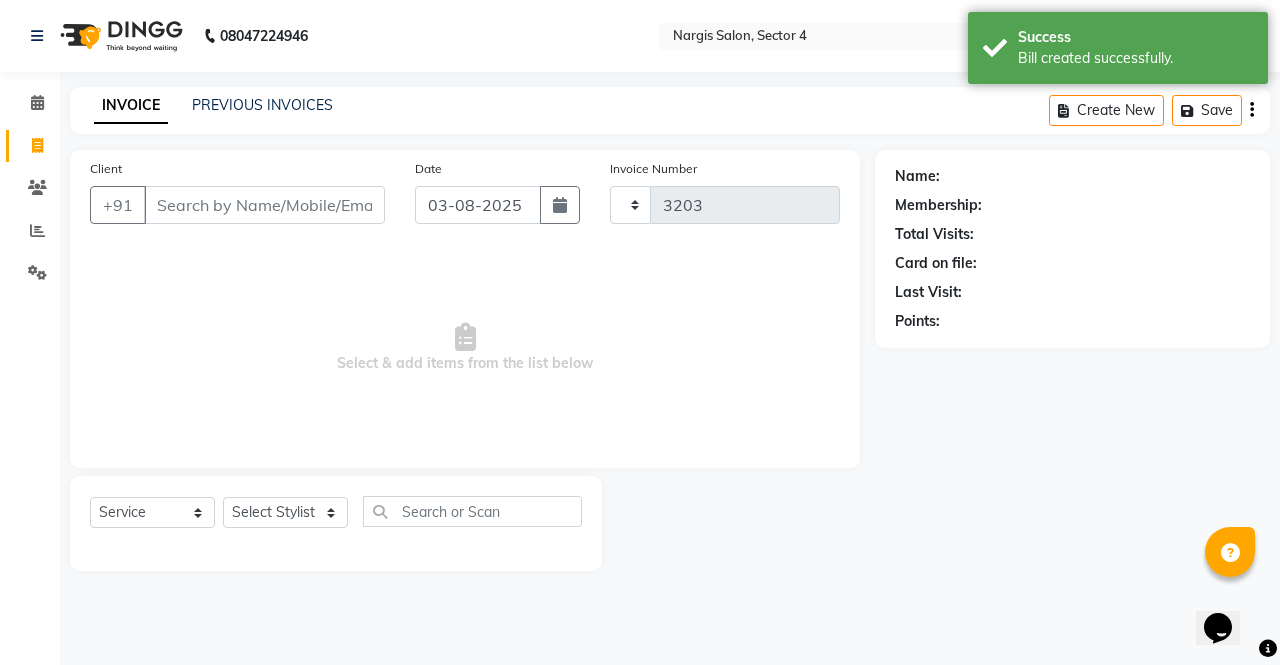 select on "4130" 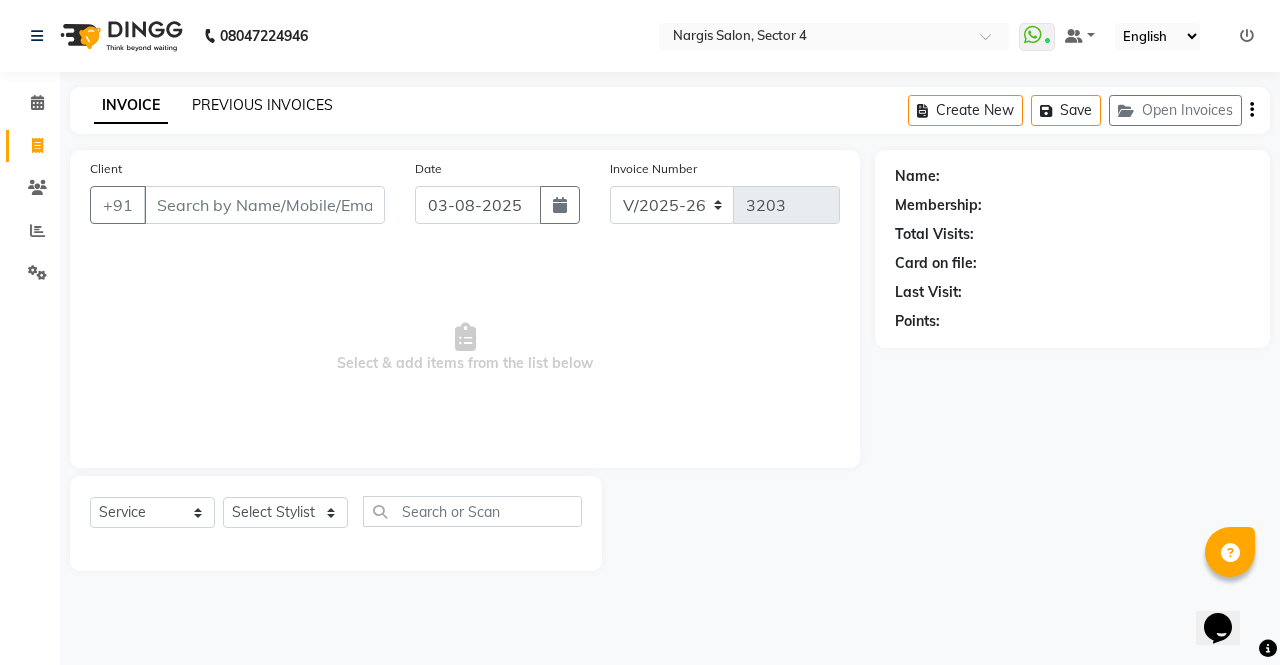 click on "PREVIOUS INVOICES" 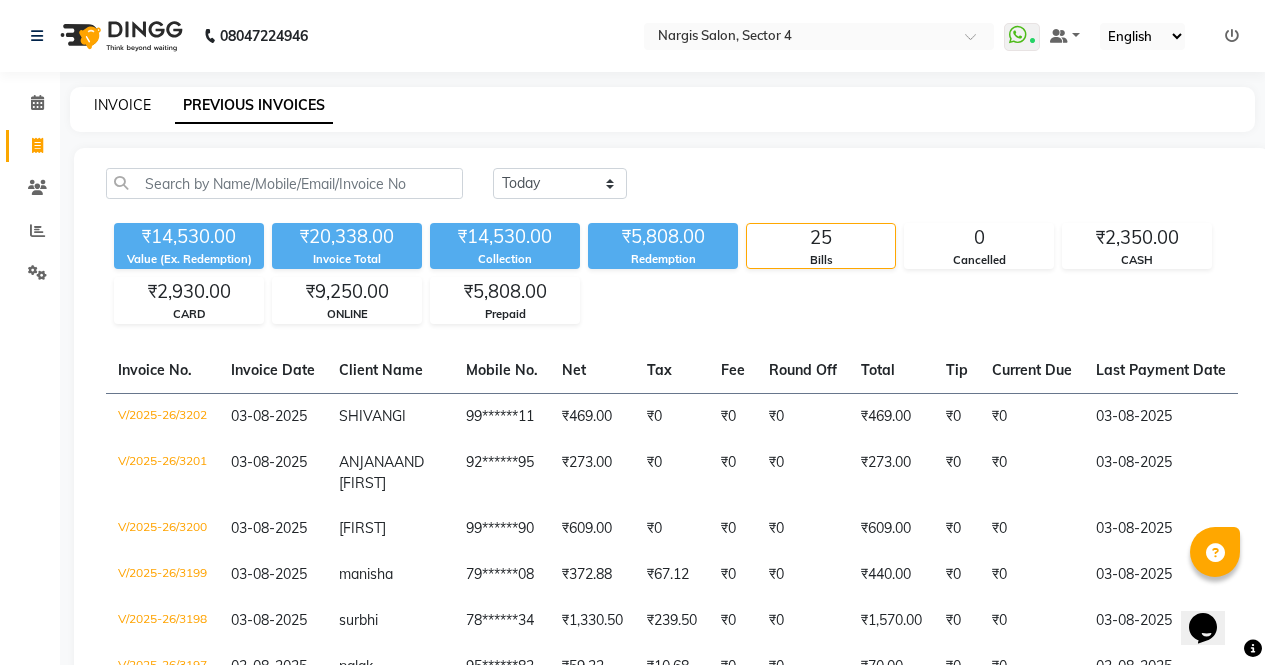 click on "INVOICE" 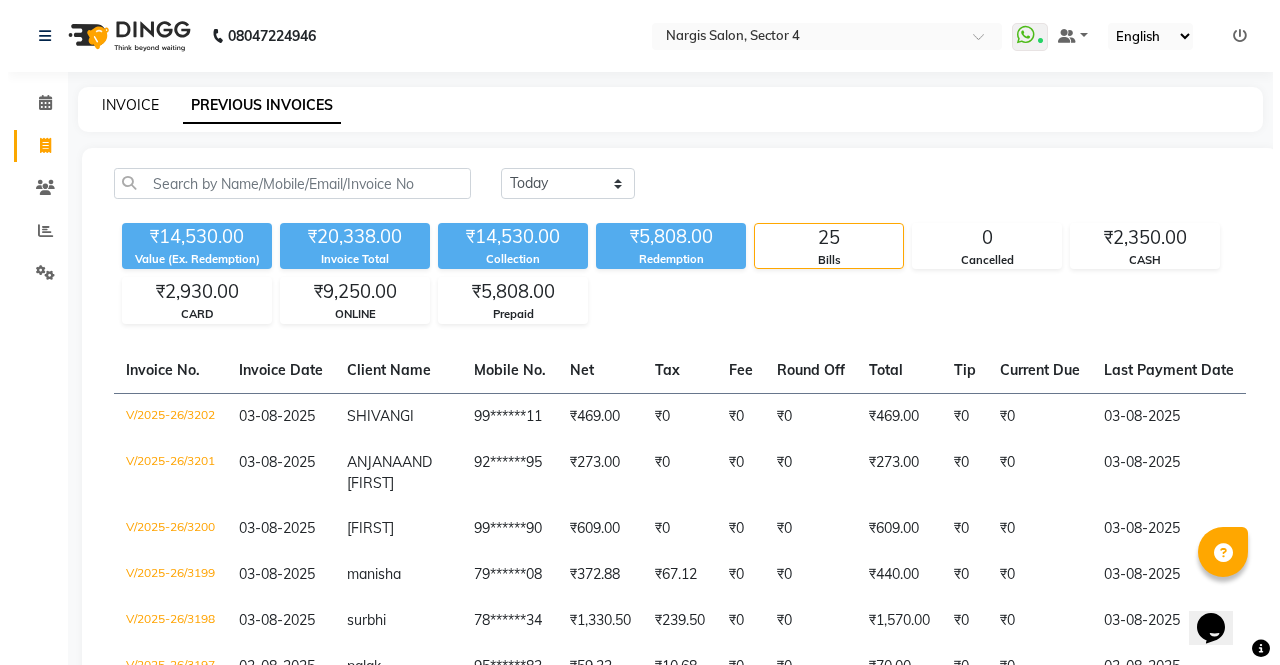 select on "service" 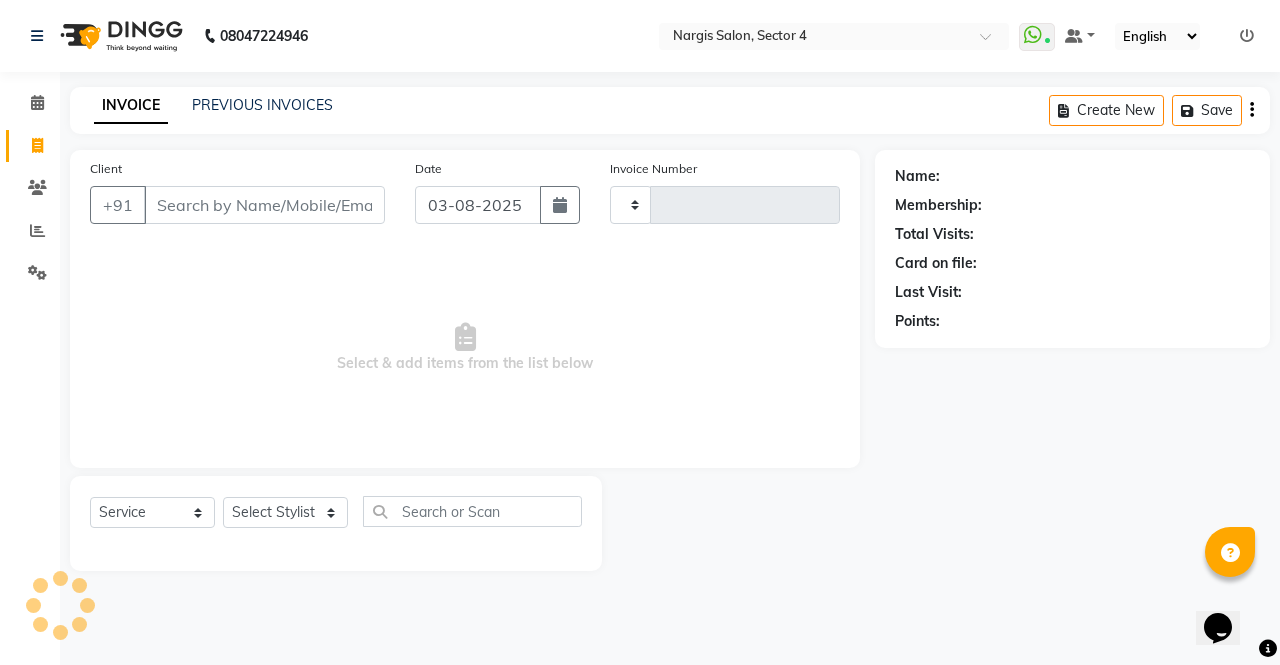 type on "3203" 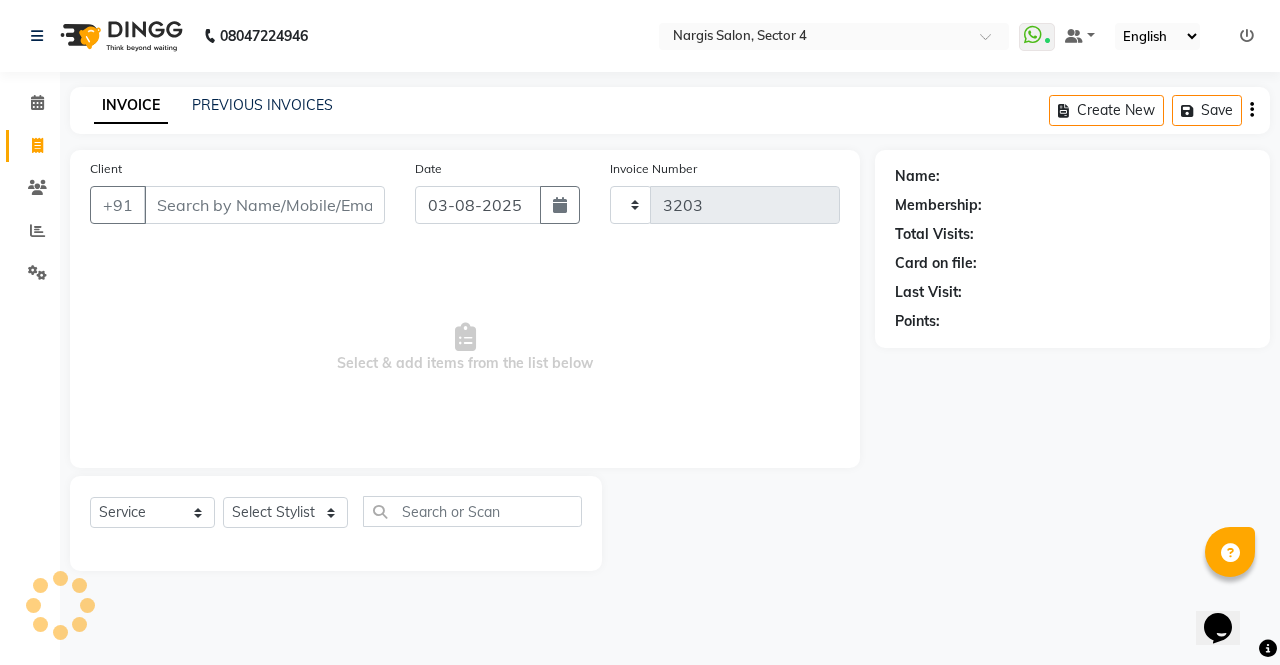 select on "4130" 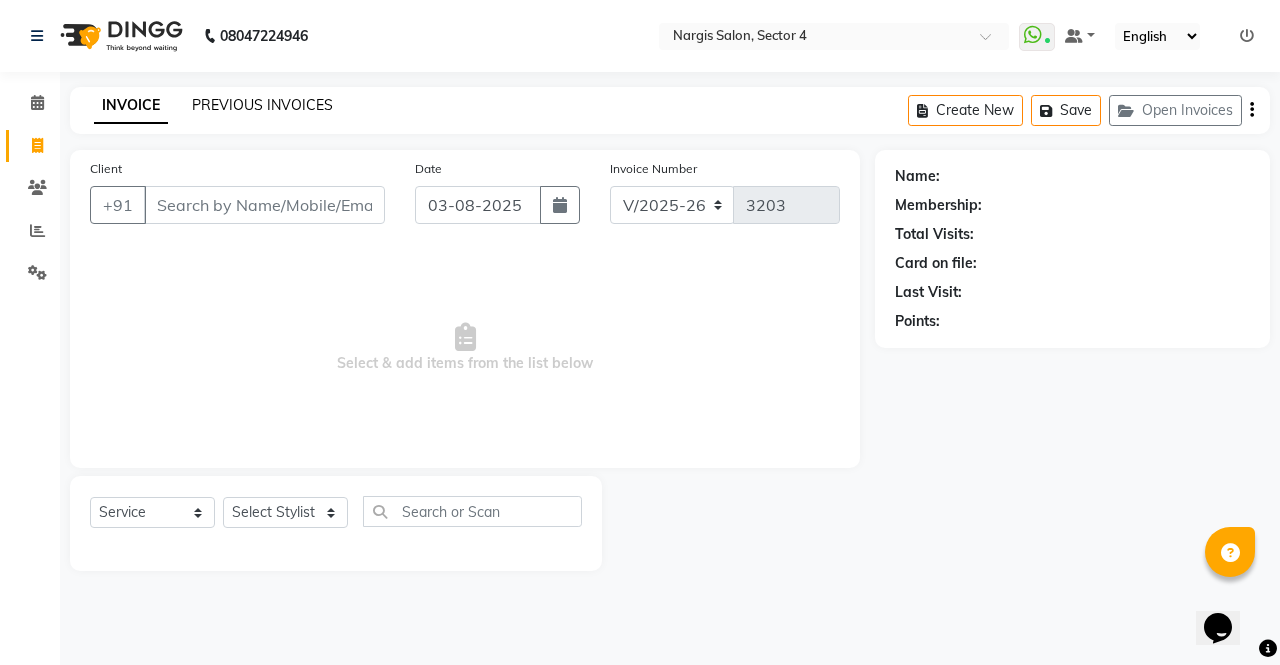 click on "PREVIOUS INVOICES" 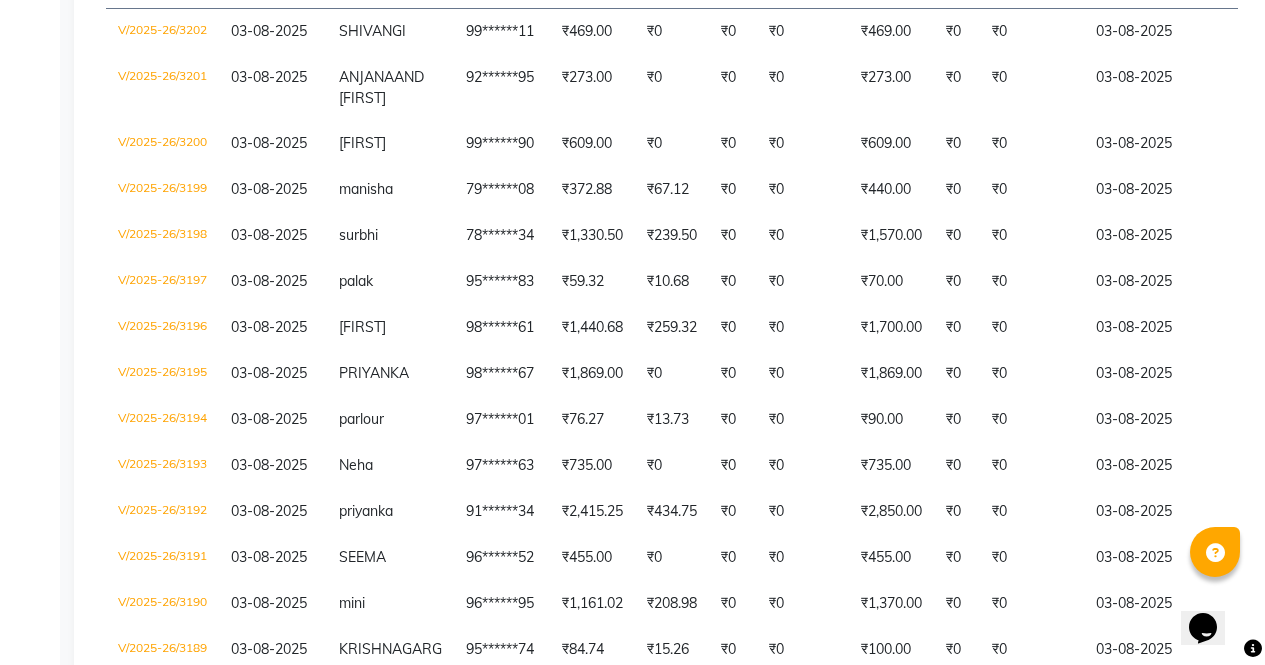 scroll, scrollTop: 383, scrollLeft: 0, axis: vertical 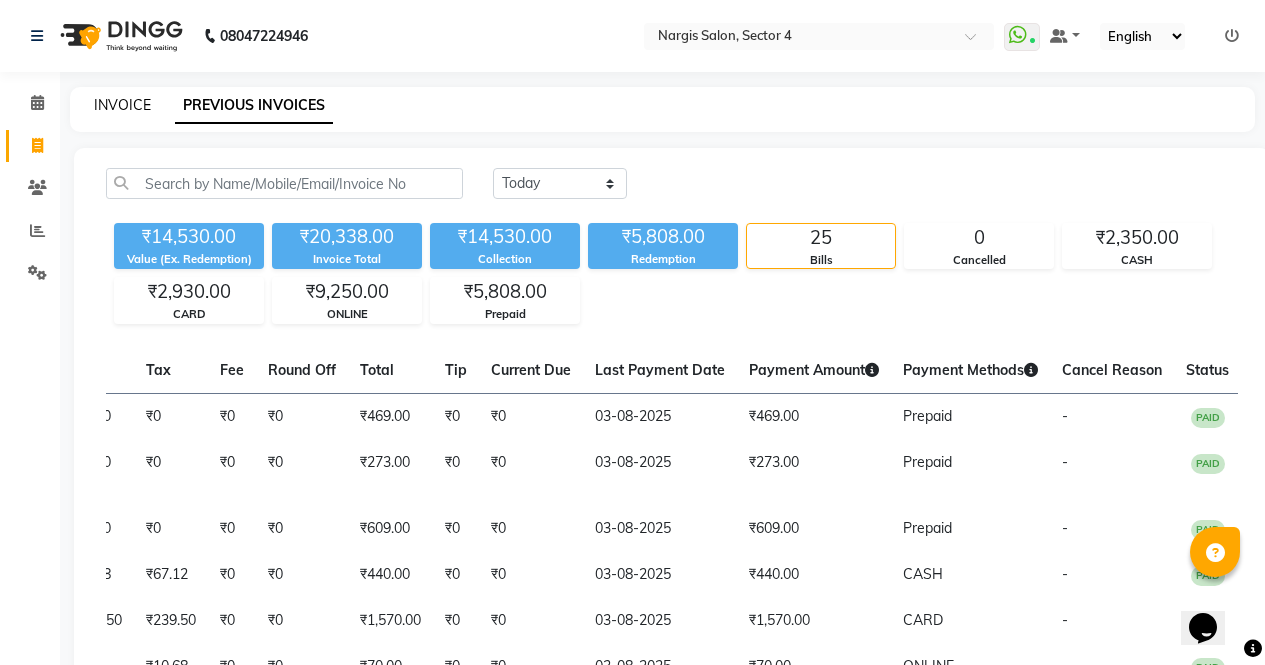 click on "INVOICE" 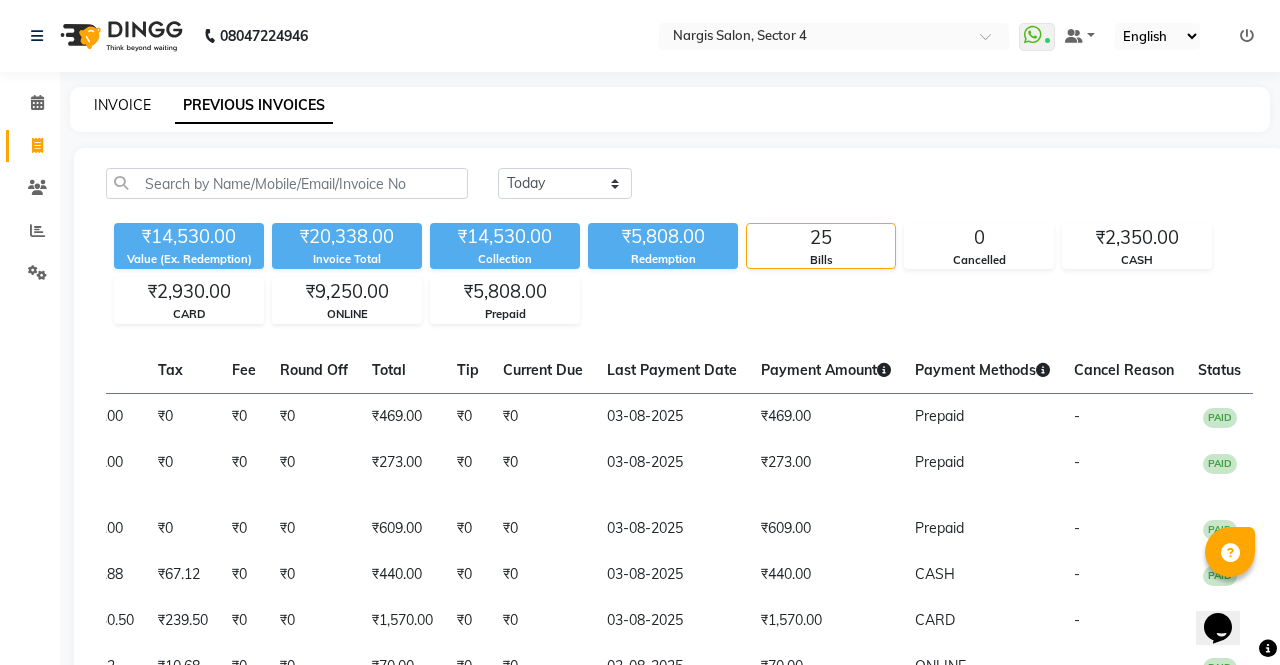 select on "service" 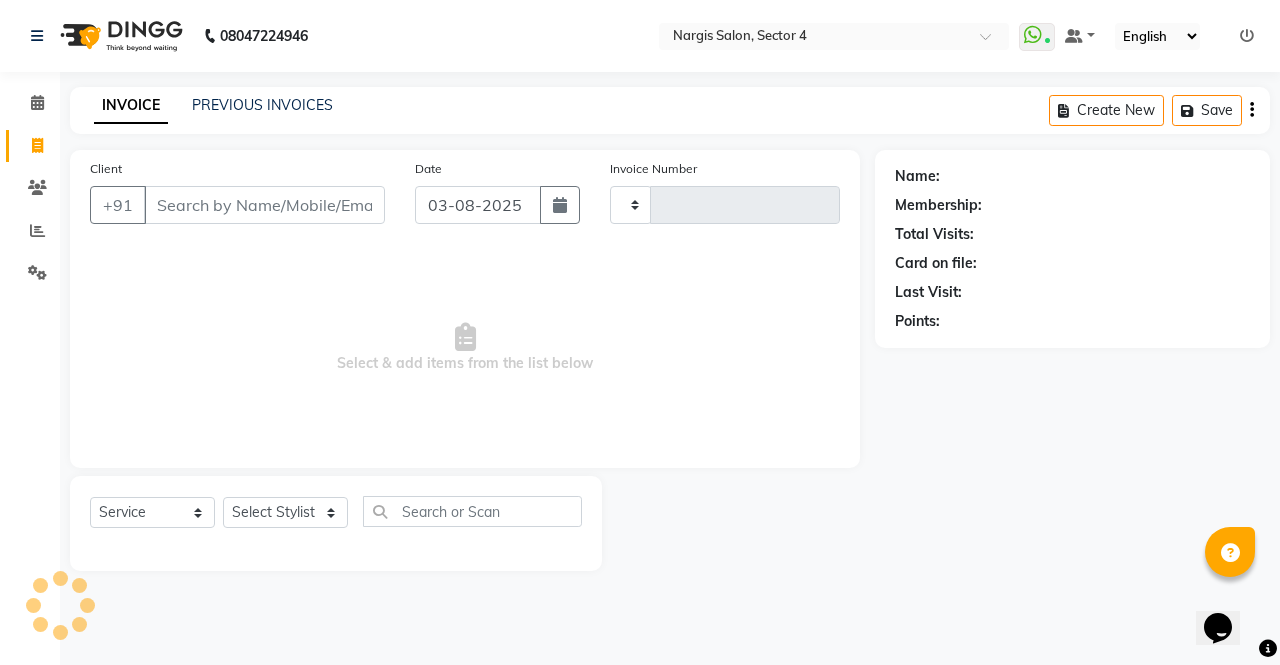 type on "3203" 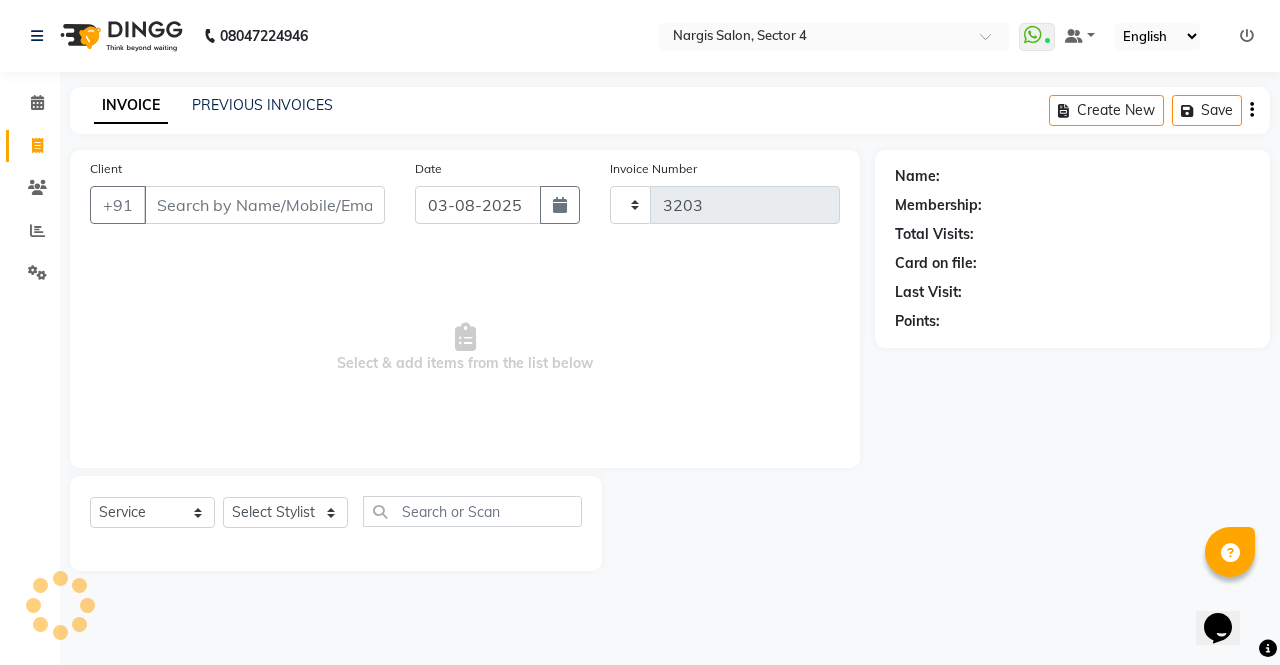 select on "4130" 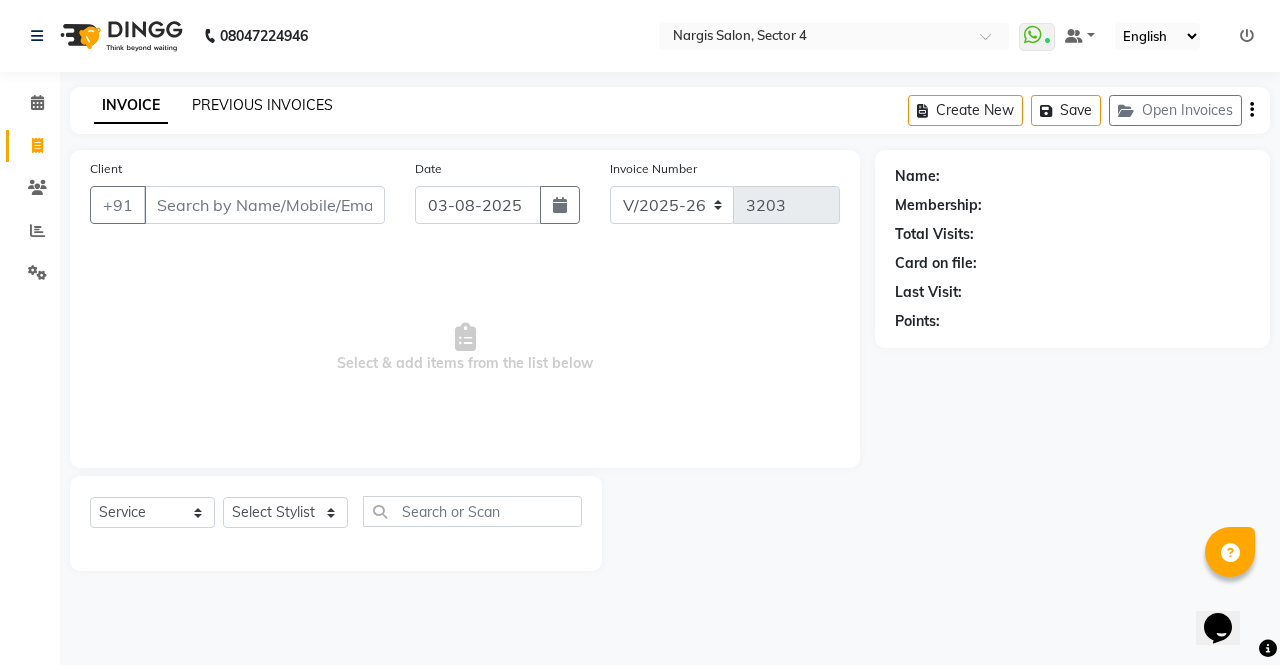 click on "PREVIOUS INVOICES" 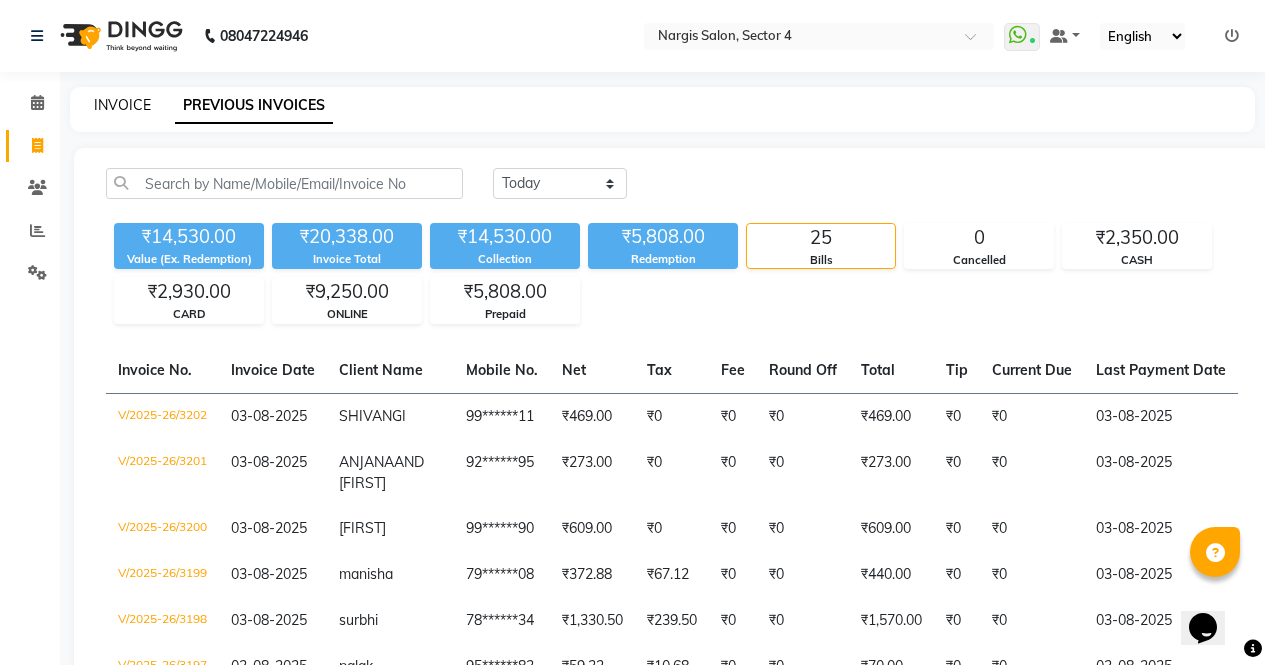 click on "INVOICE" 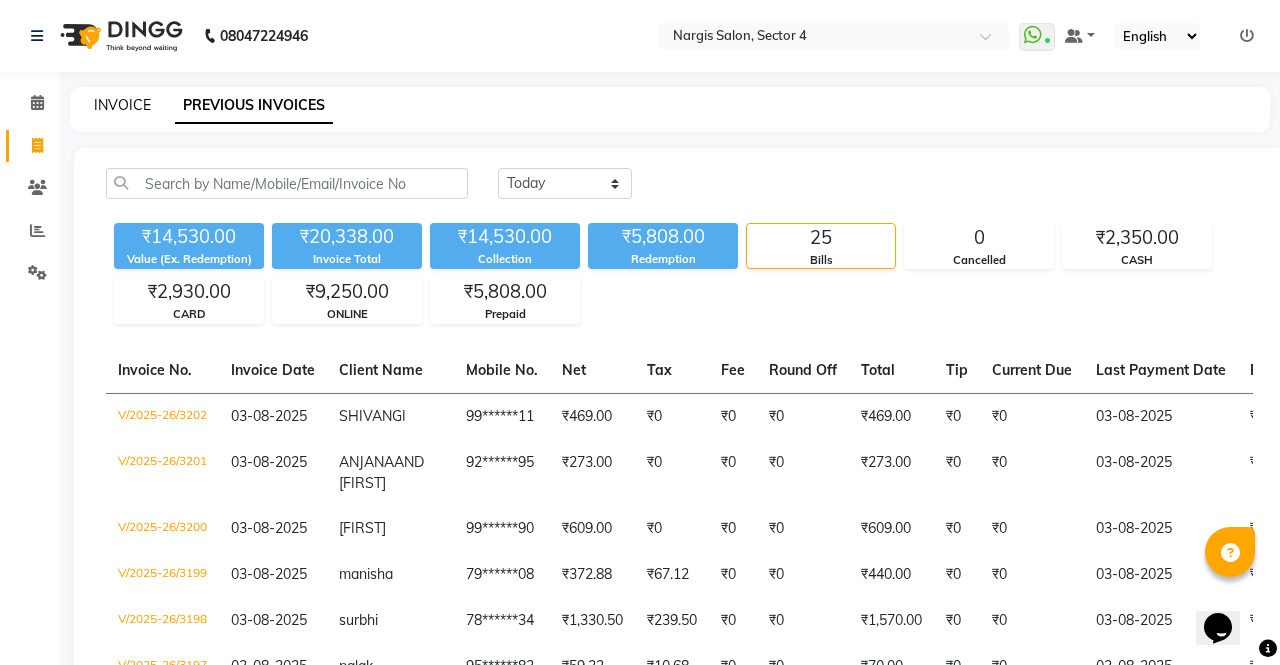 select on "service" 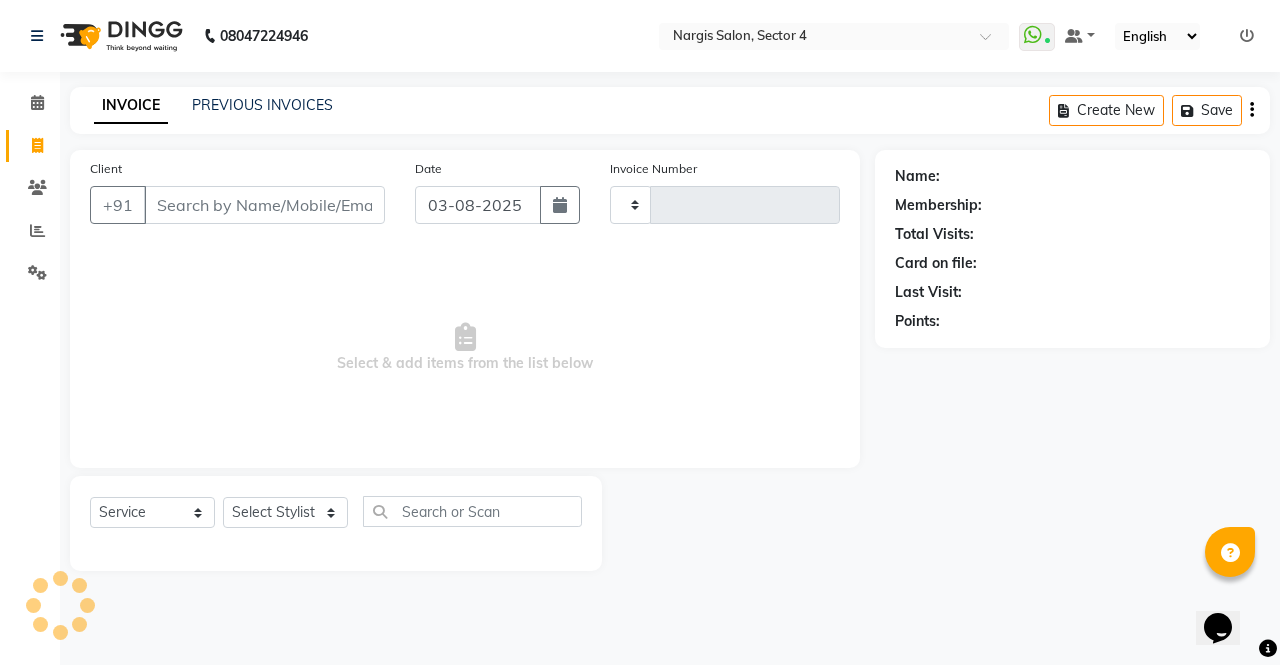 type on "3203" 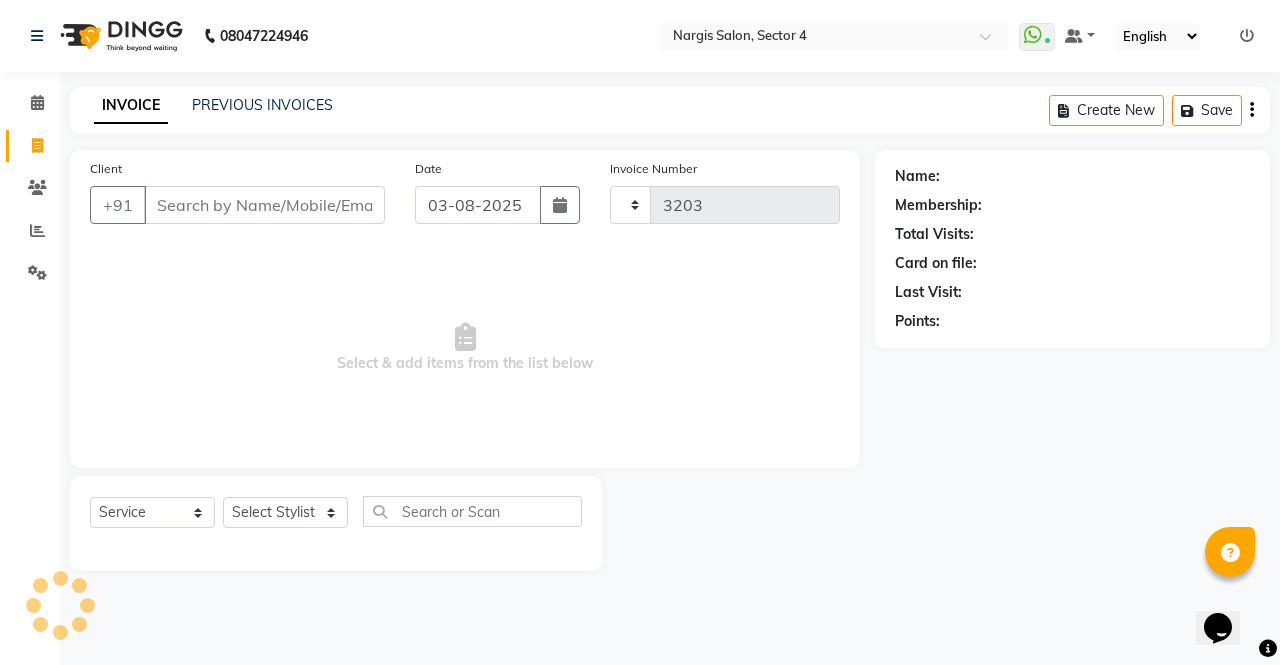 select on "4130" 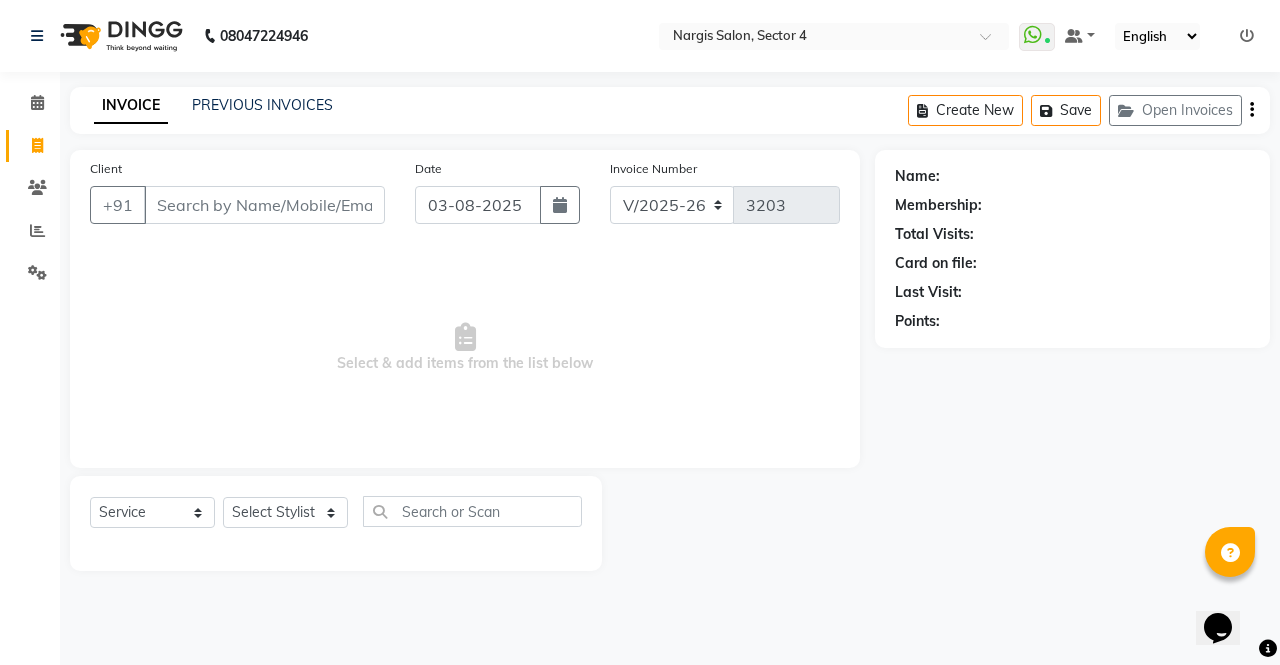 click on "INVOICE" 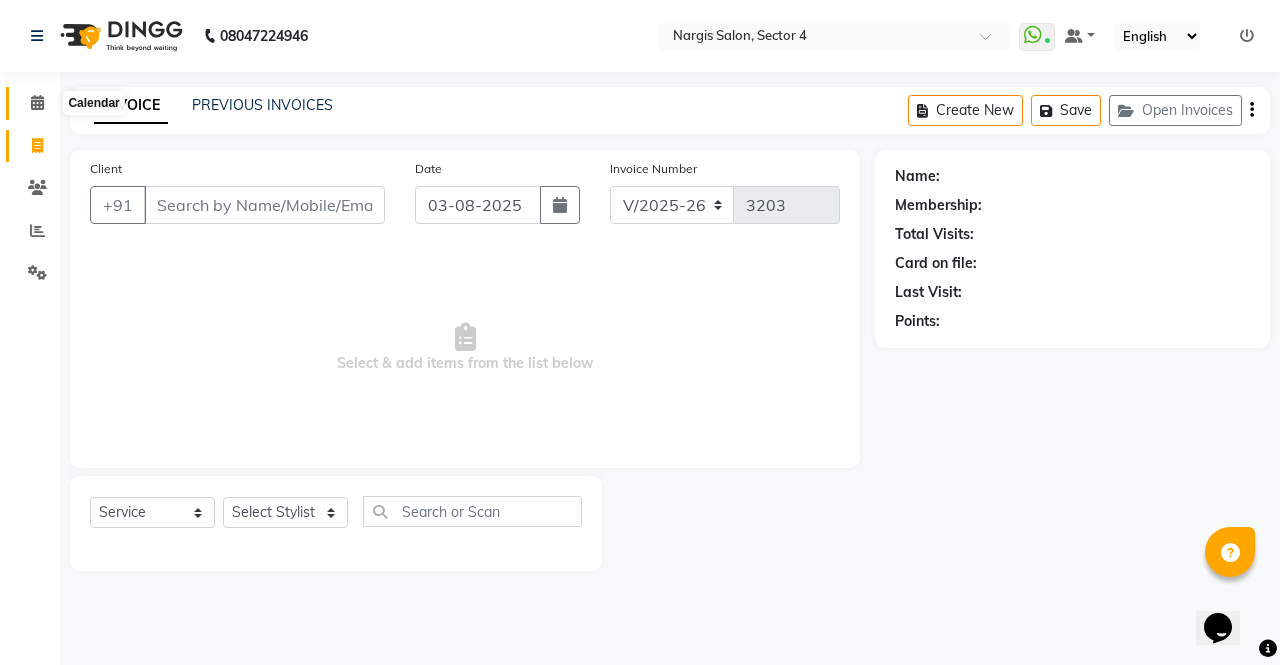 click 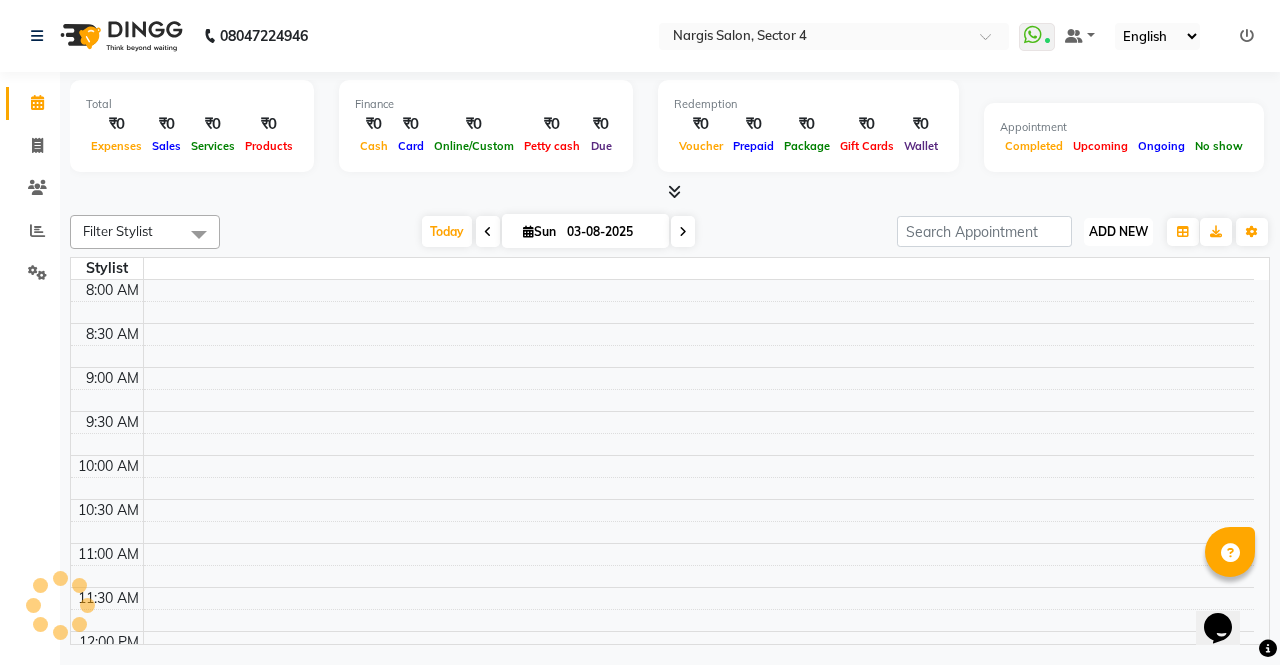 click on "ADD NEW" at bounding box center (1118, 231) 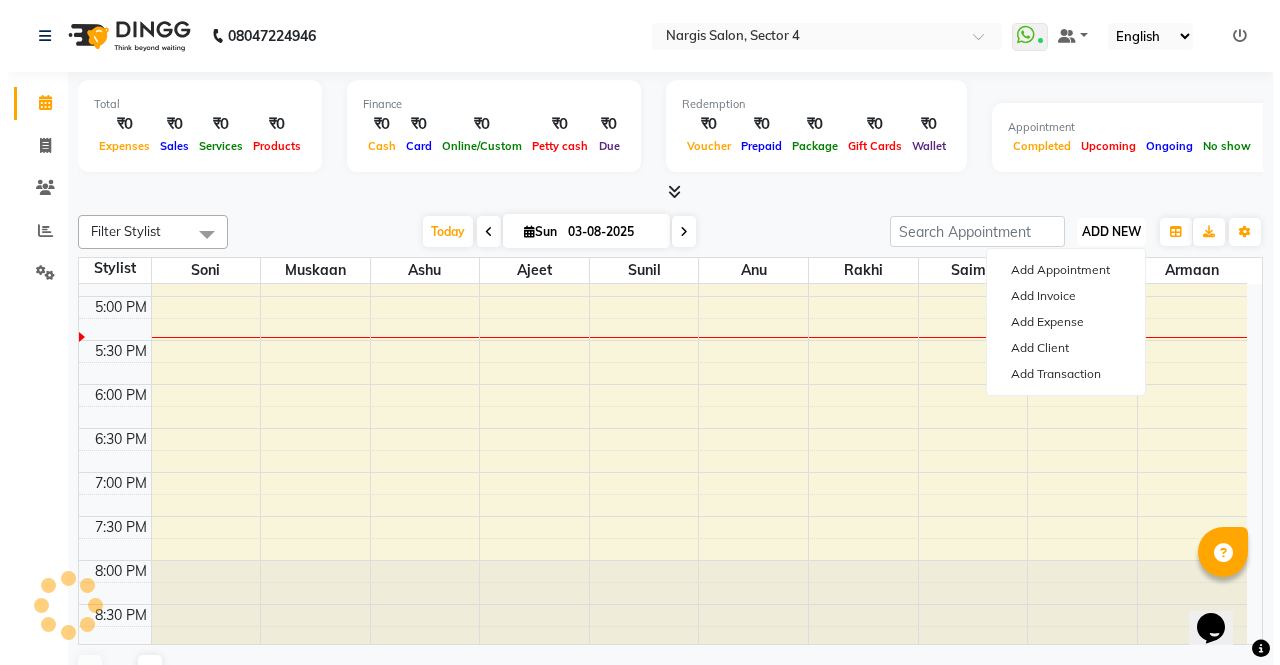 scroll, scrollTop: 0, scrollLeft: 0, axis: both 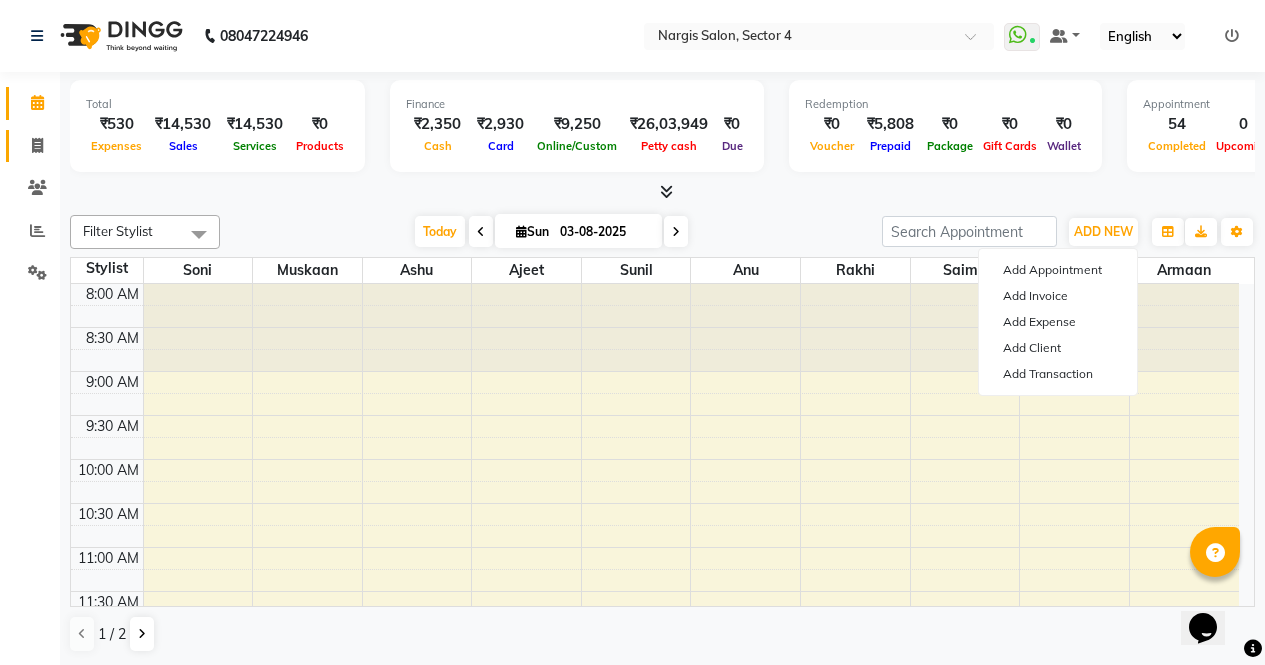 click 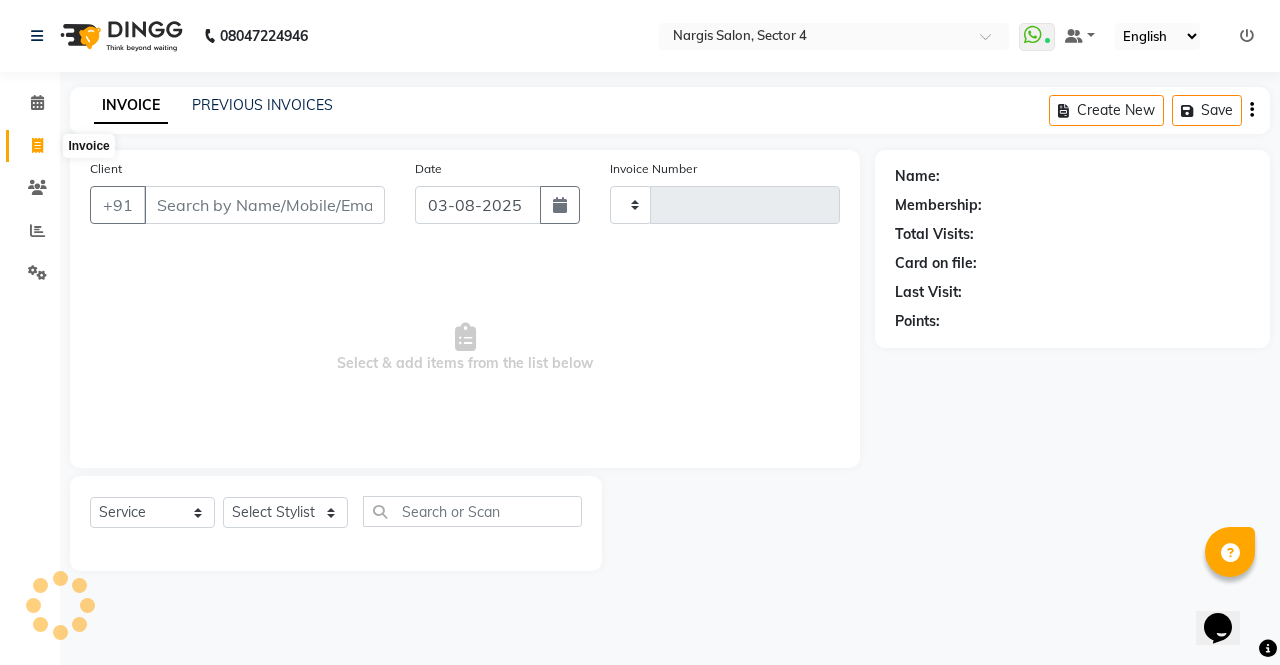 type on "3203" 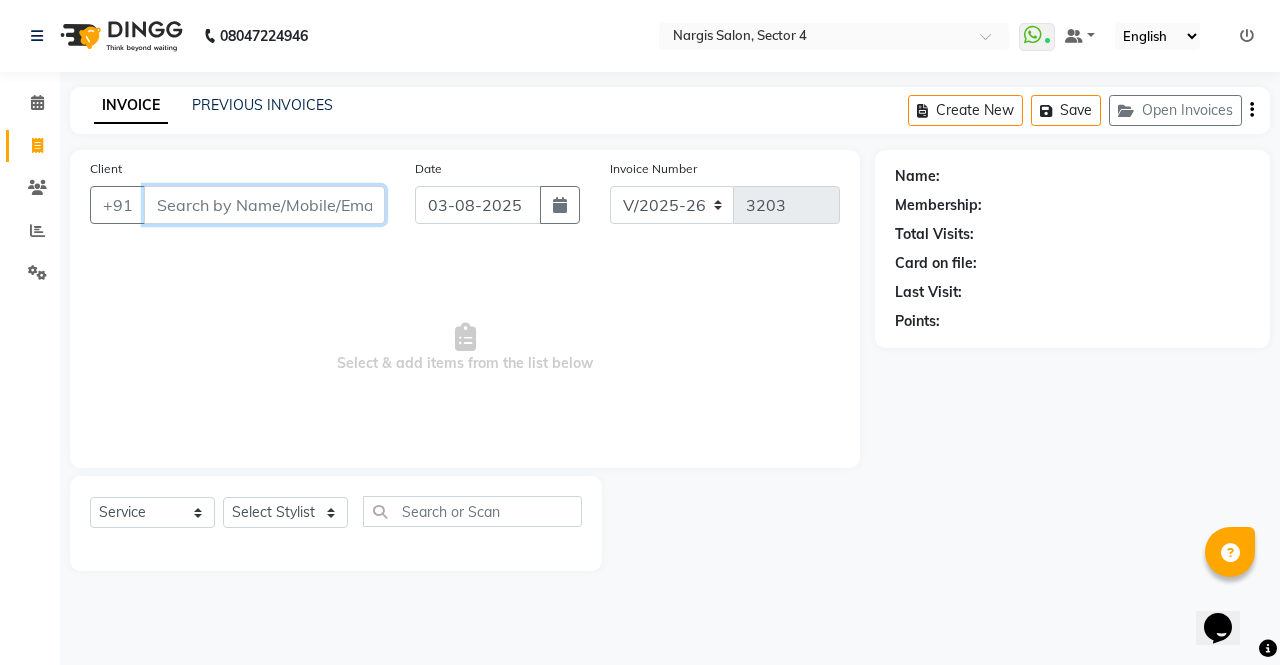click on "Client" at bounding box center (264, 205) 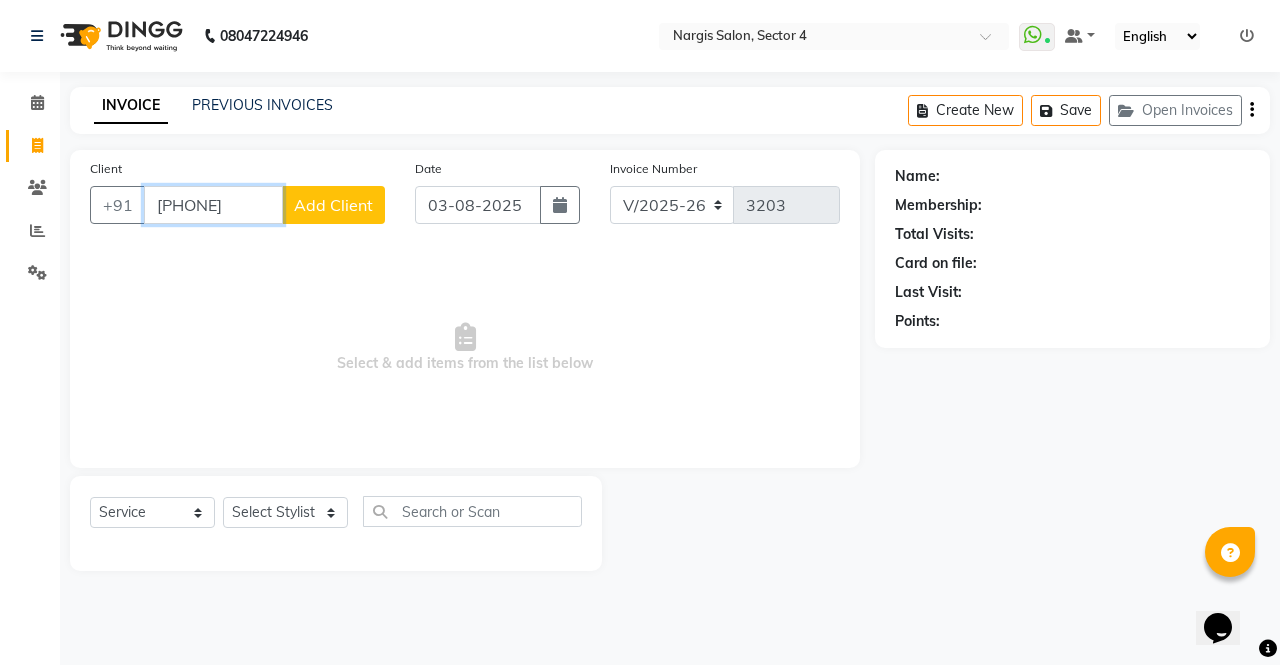 type on "9399500013" 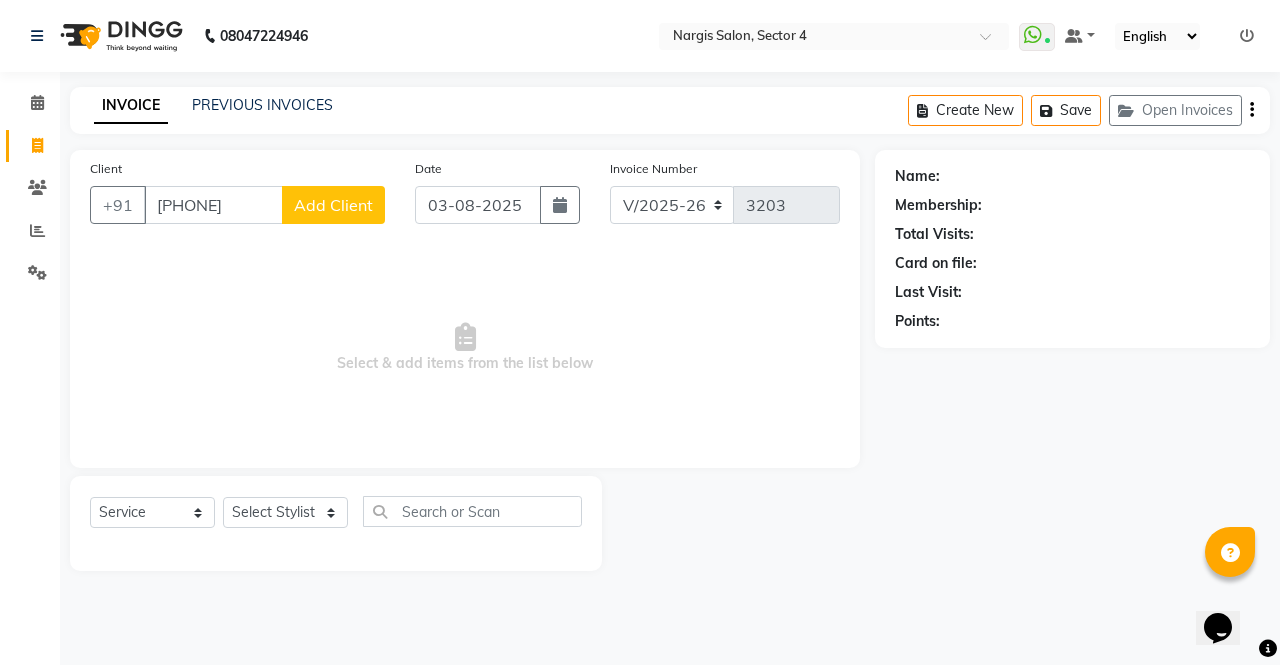 click on "Add Client" 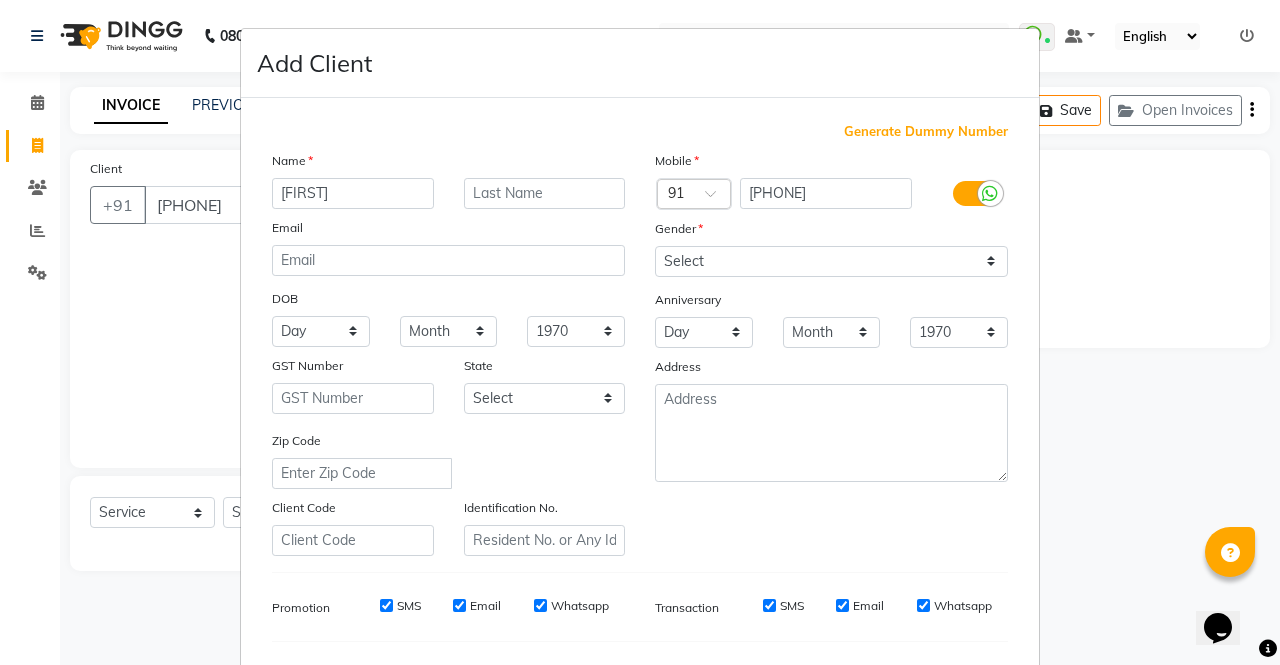 type on "poonum" 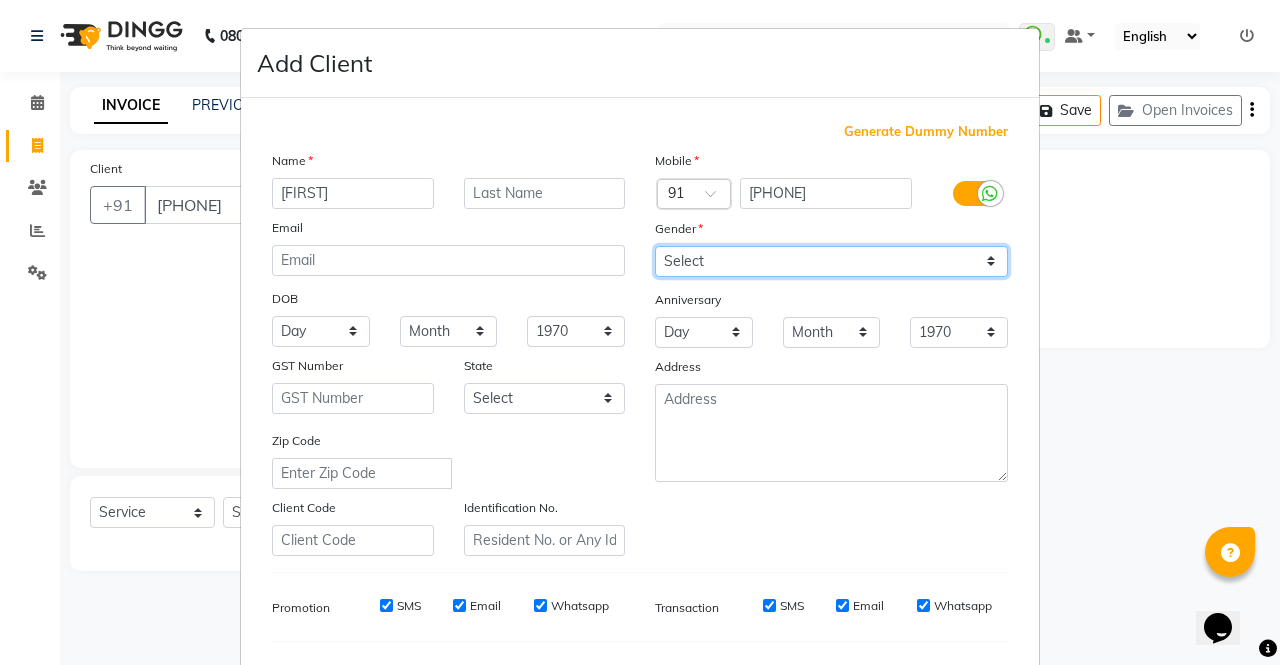 click on "Select Male Female Other Prefer Not To Say" at bounding box center (831, 261) 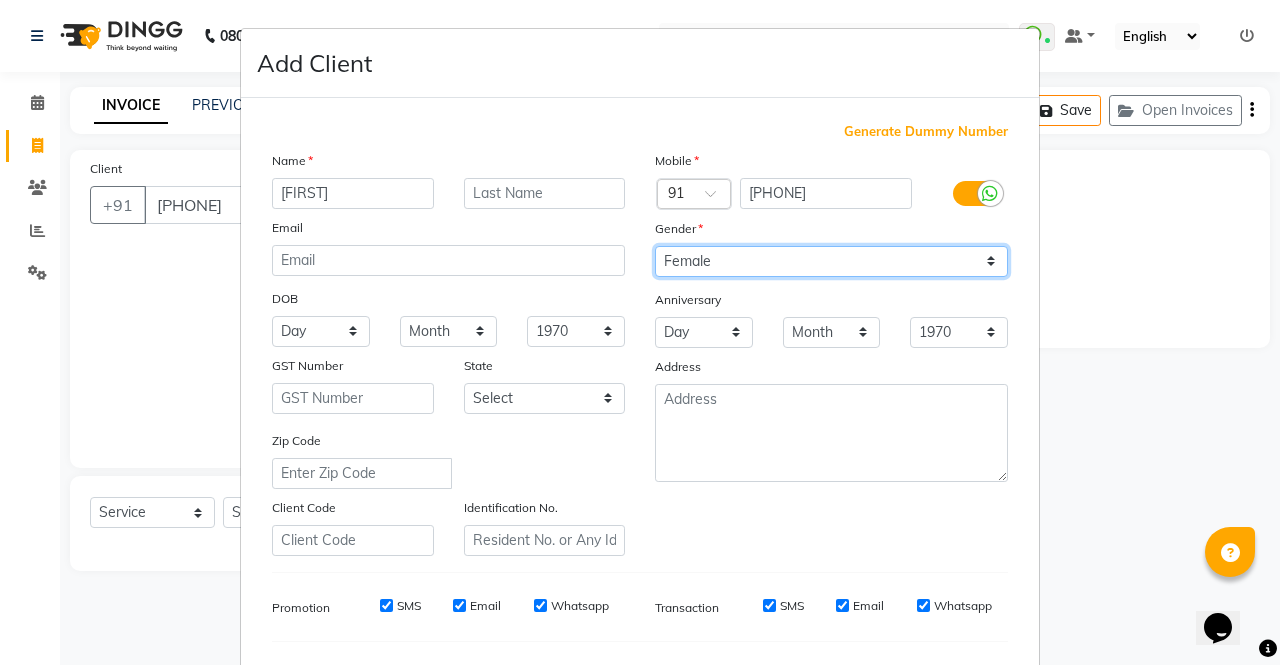 click on "Select Male Female Other Prefer Not To Say" at bounding box center (831, 261) 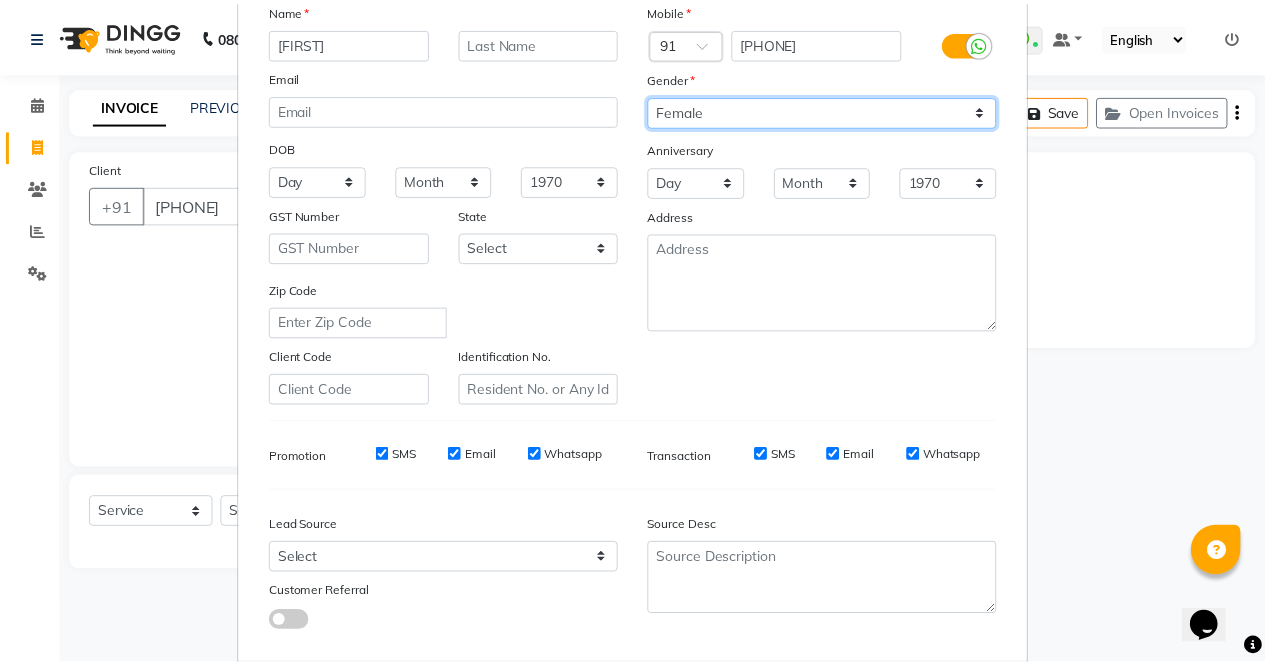 scroll, scrollTop: 258, scrollLeft: 0, axis: vertical 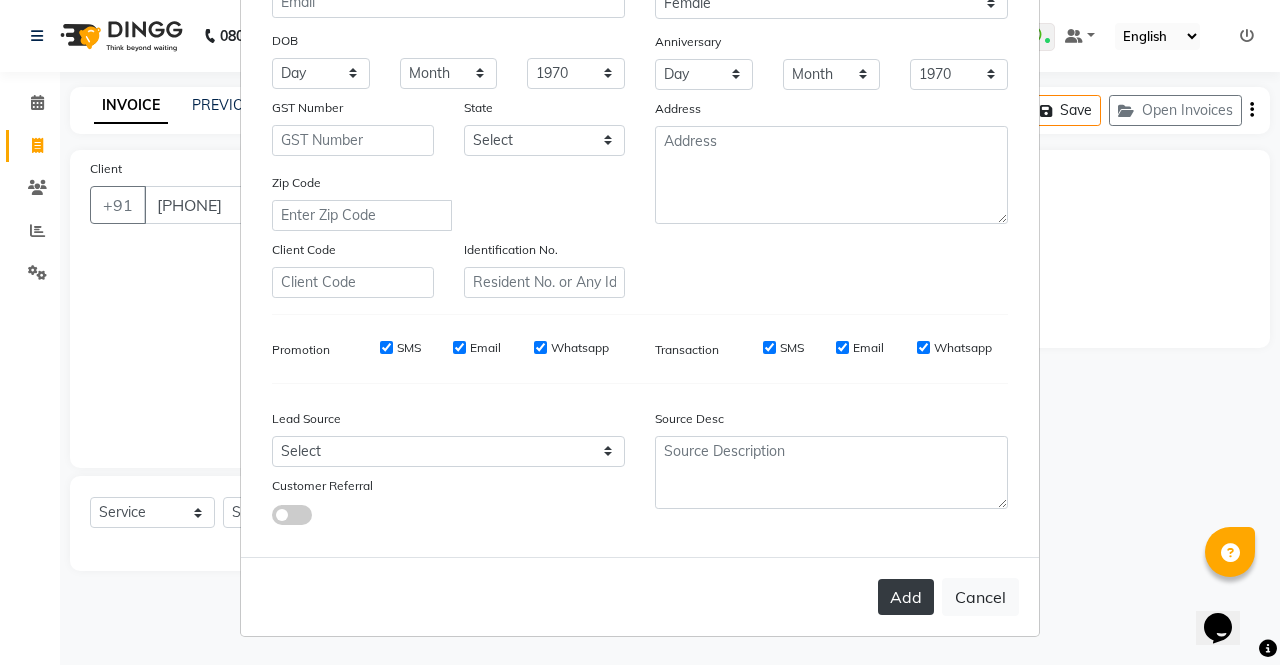 click on "Add" at bounding box center (906, 597) 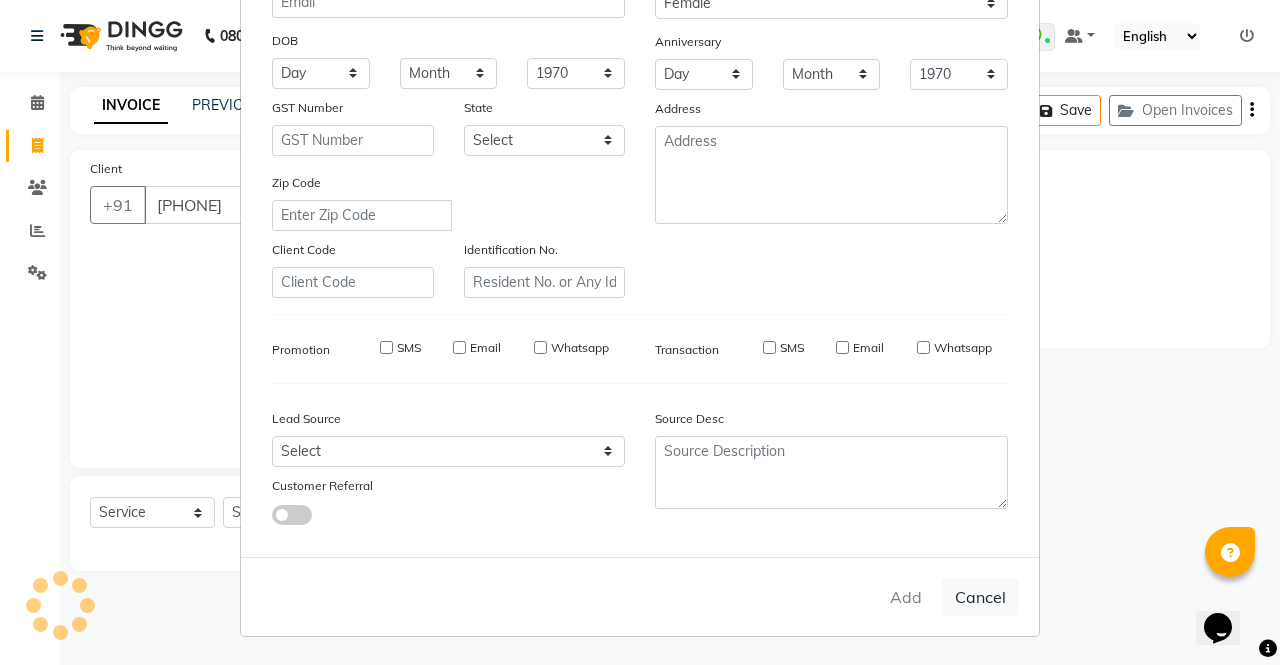 type on "93******13" 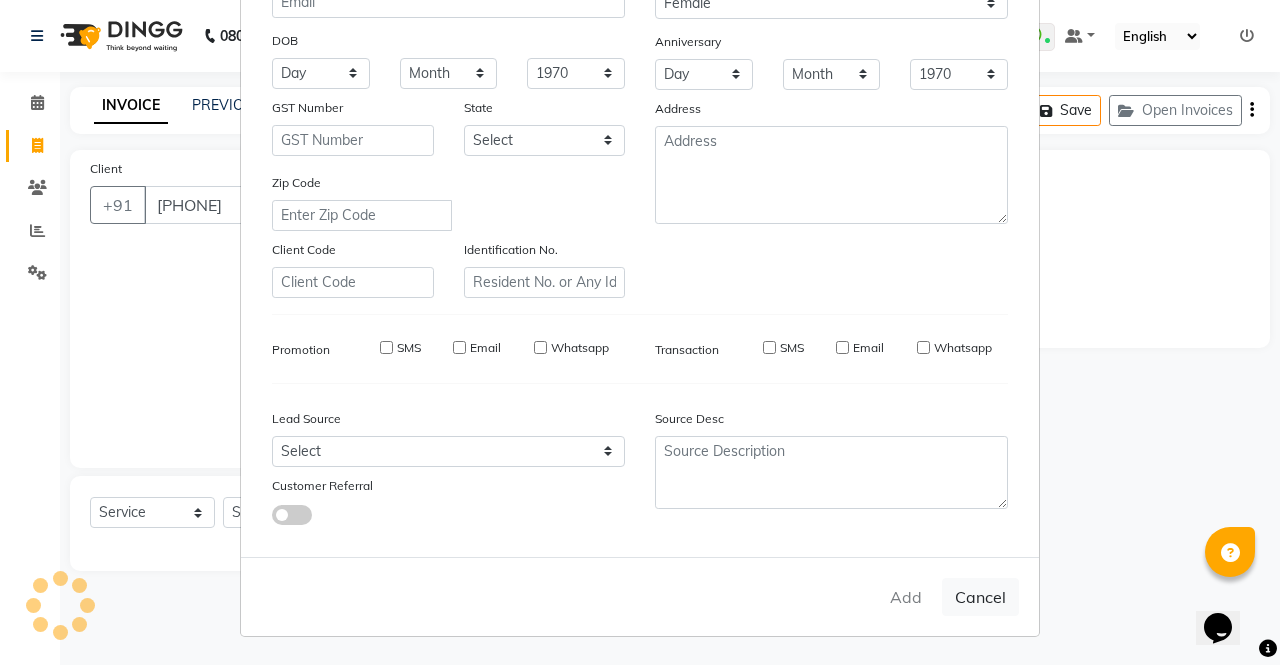 type 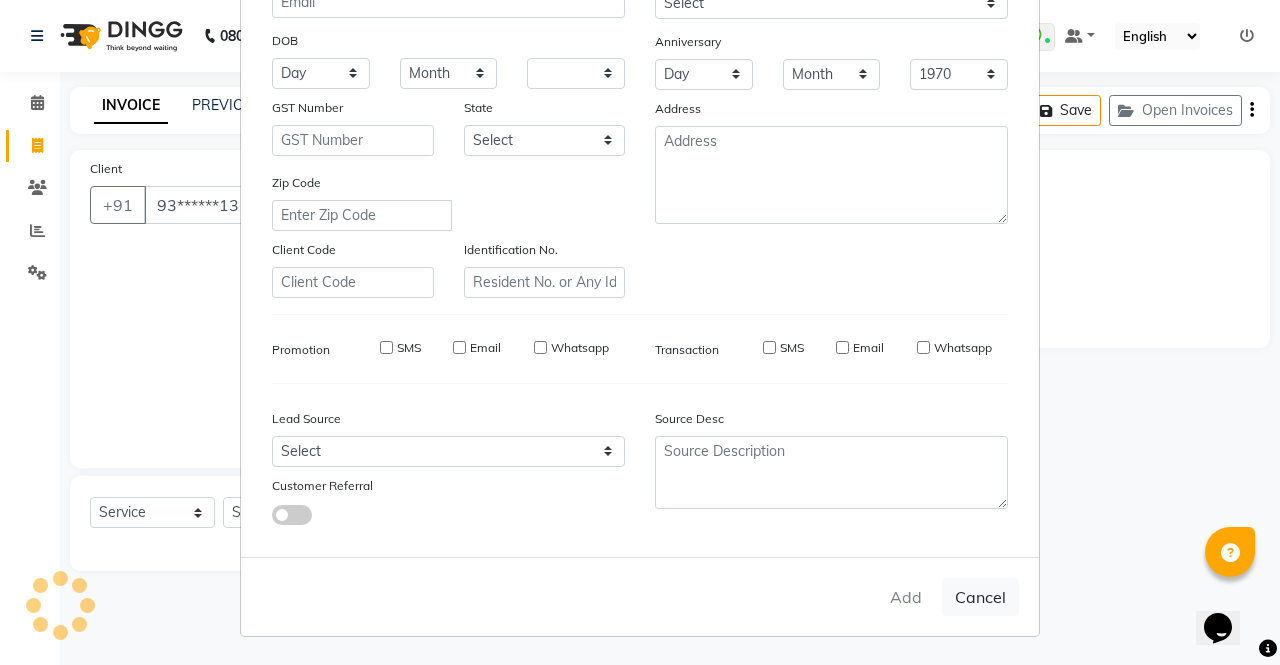 select 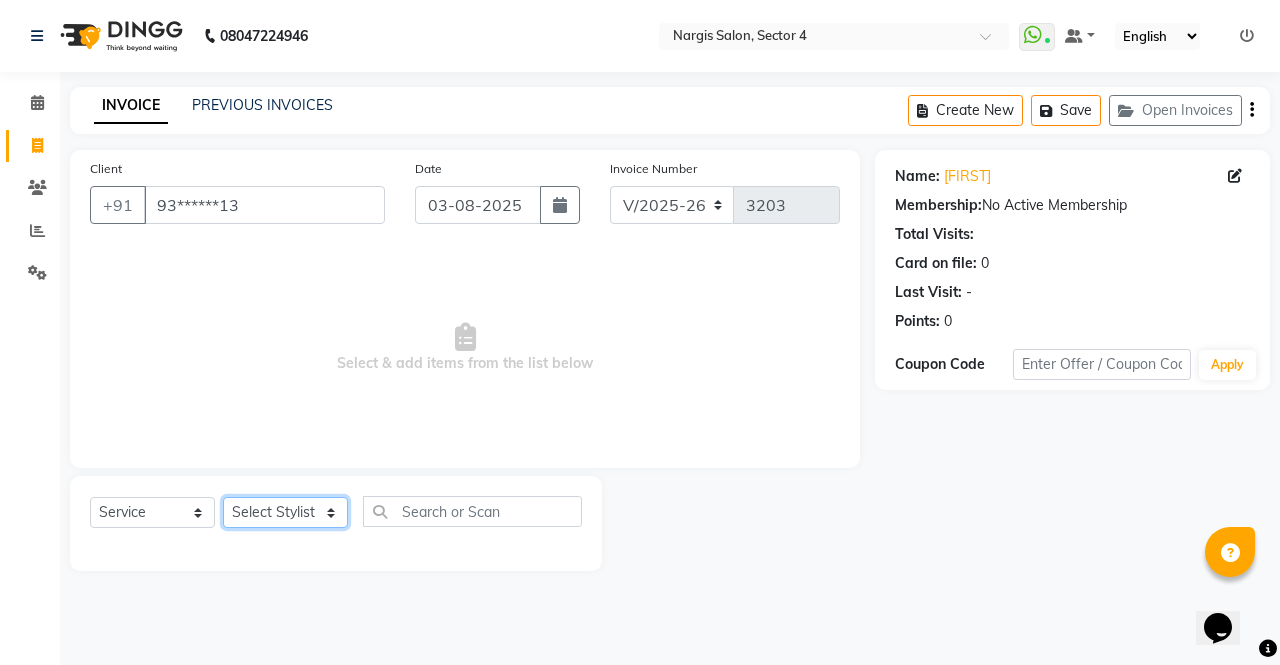 click on "Select Stylist ajeet anu armaan ashu Front Desk muskaan rakhi saima shivam soni sunil yashoda" 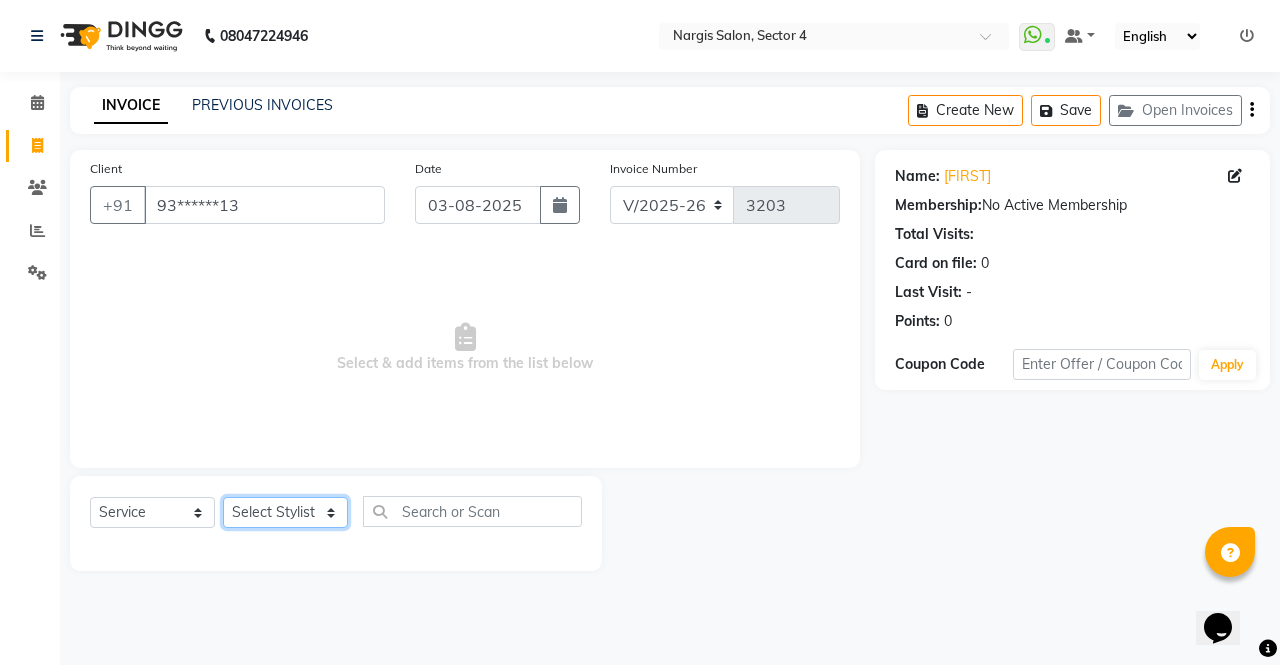 select on "28131" 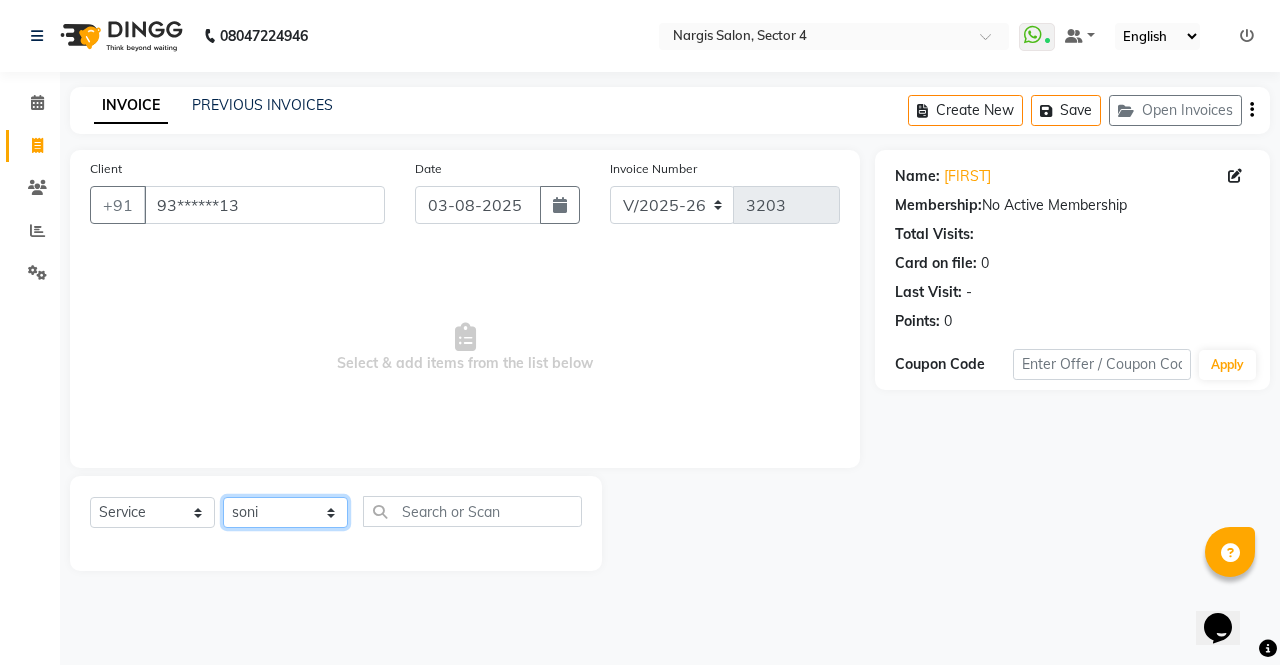 click on "Select Stylist ajeet anu armaan ashu Front Desk muskaan rakhi saima shivam soni sunil yashoda" 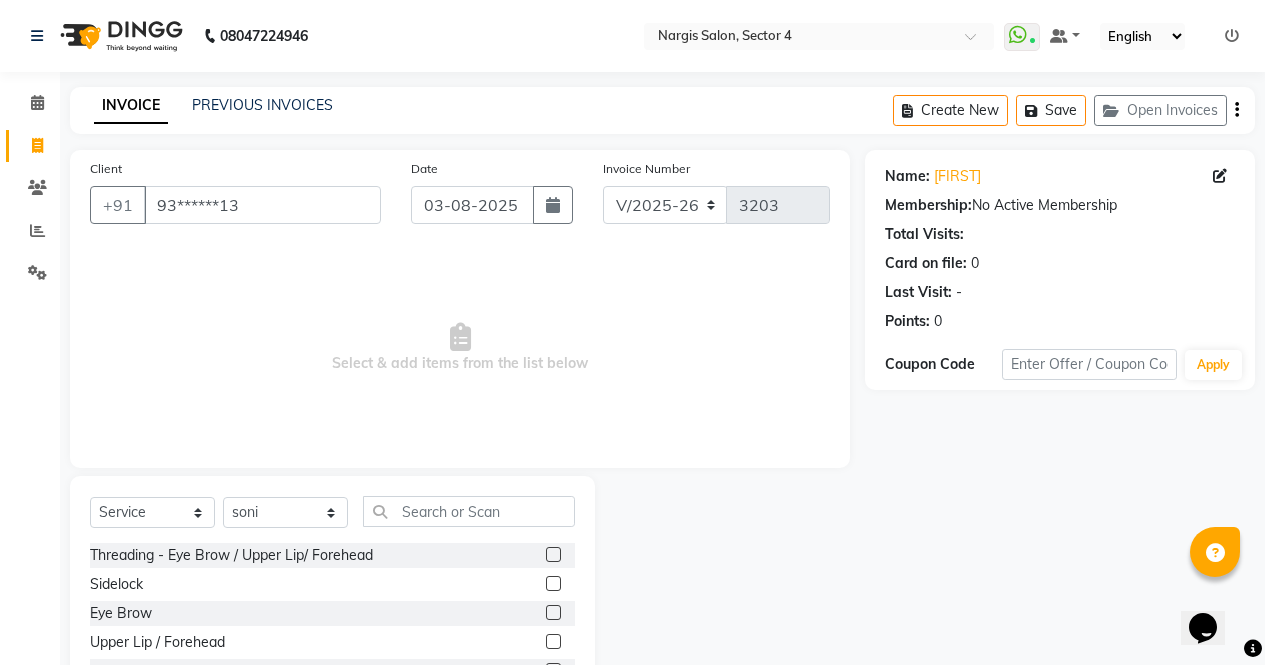click 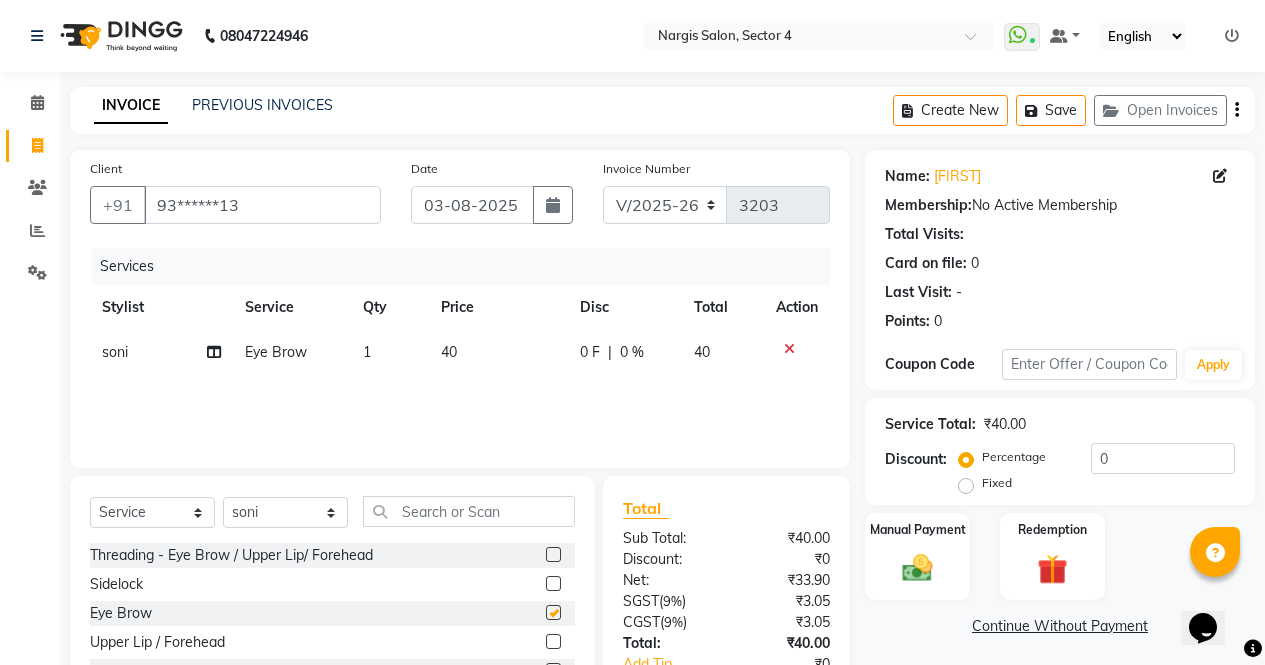 click 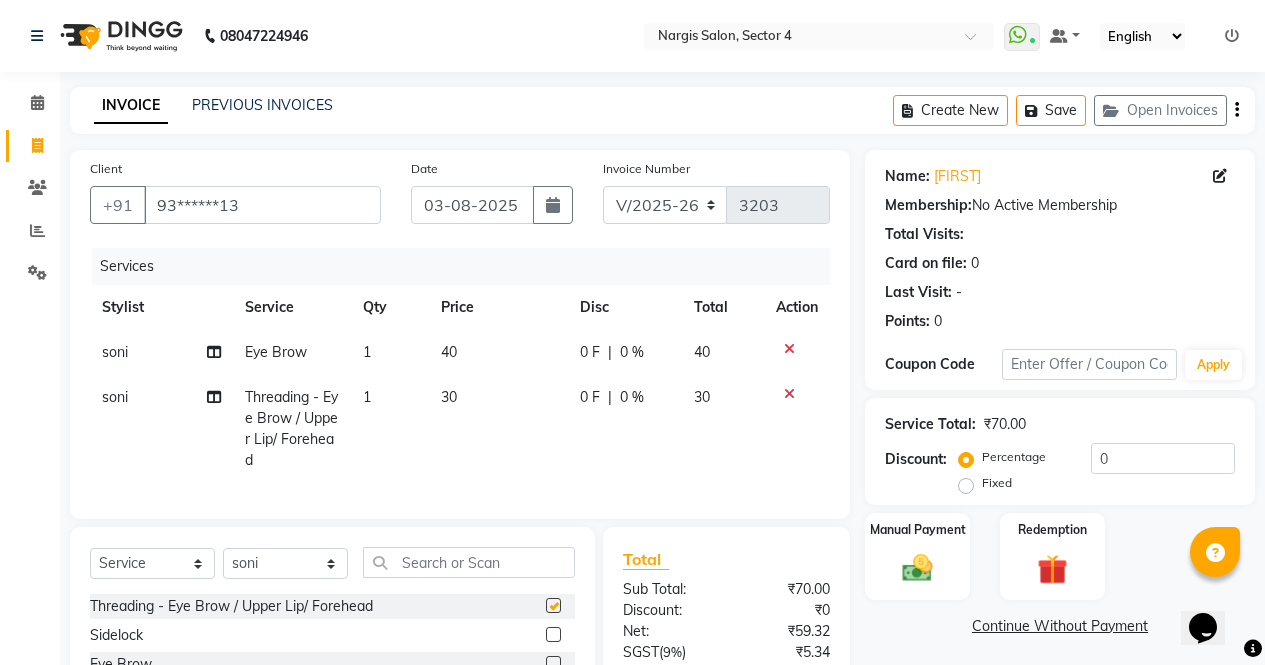 checkbox on "false" 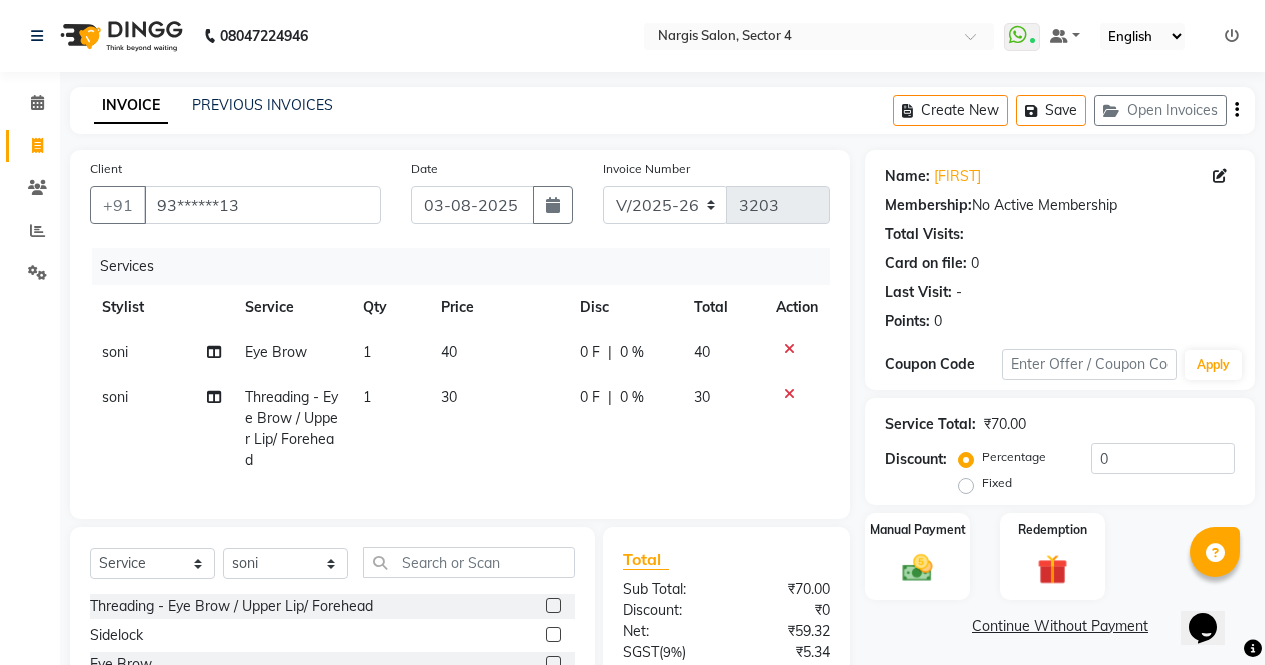 checkbox on "false" 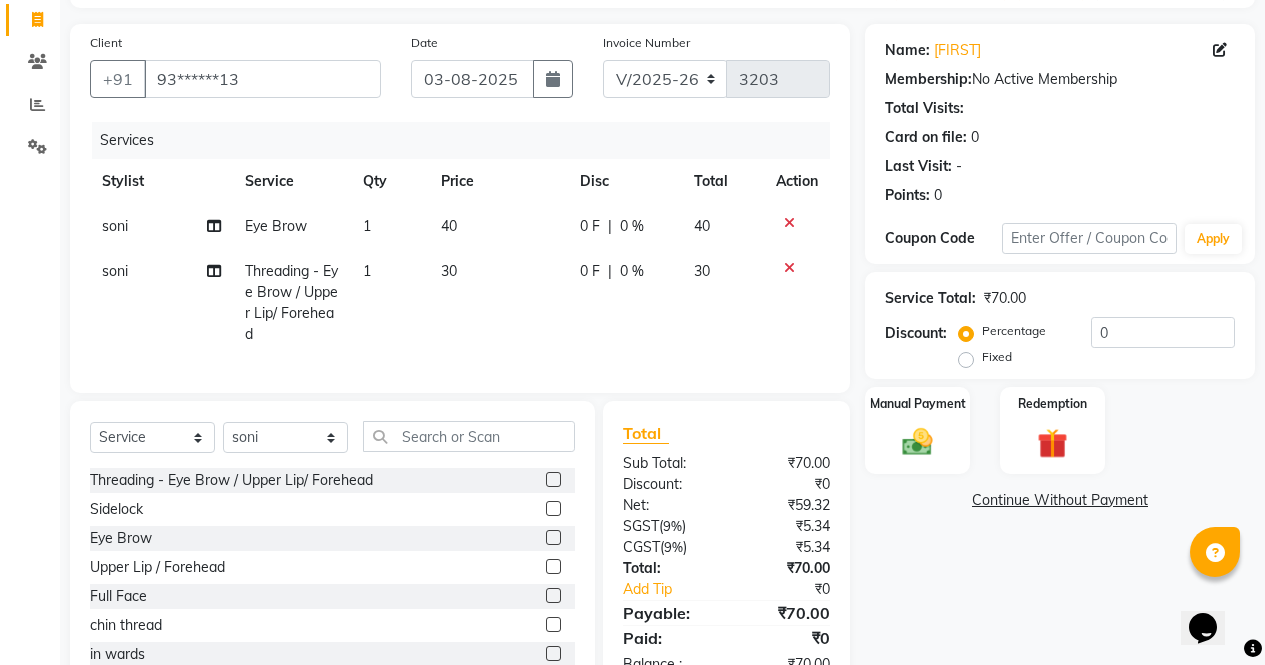 scroll, scrollTop: 147, scrollLeft: 0, axis: vertical 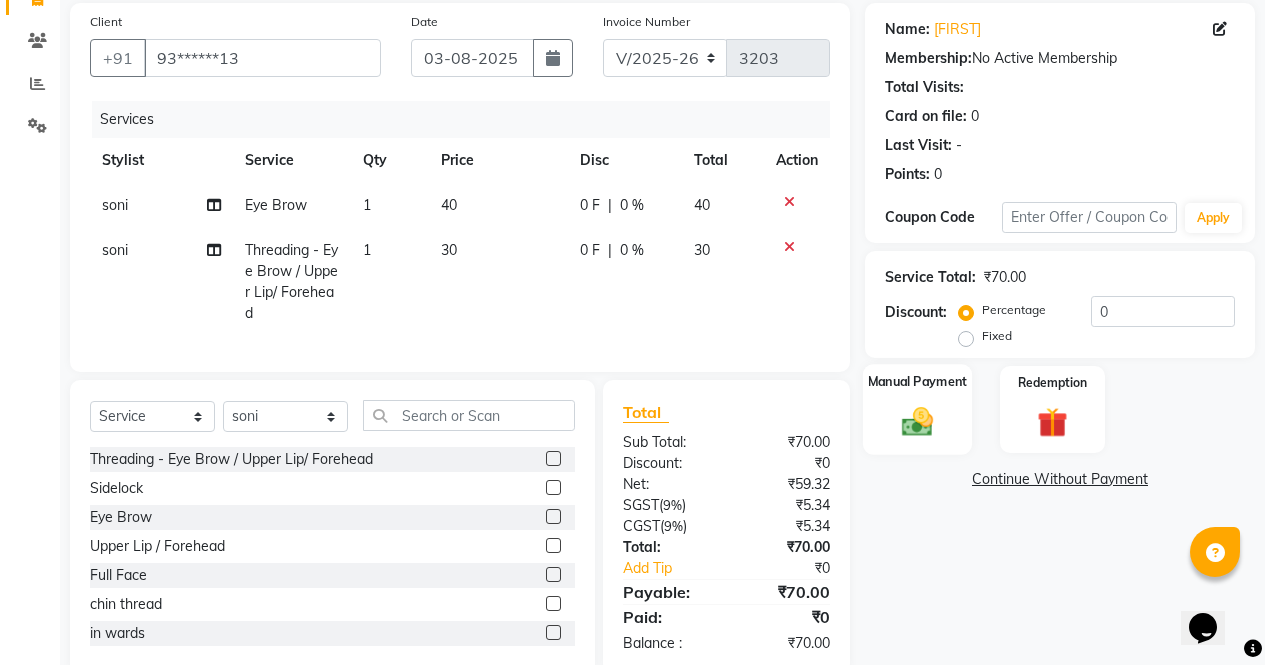 click 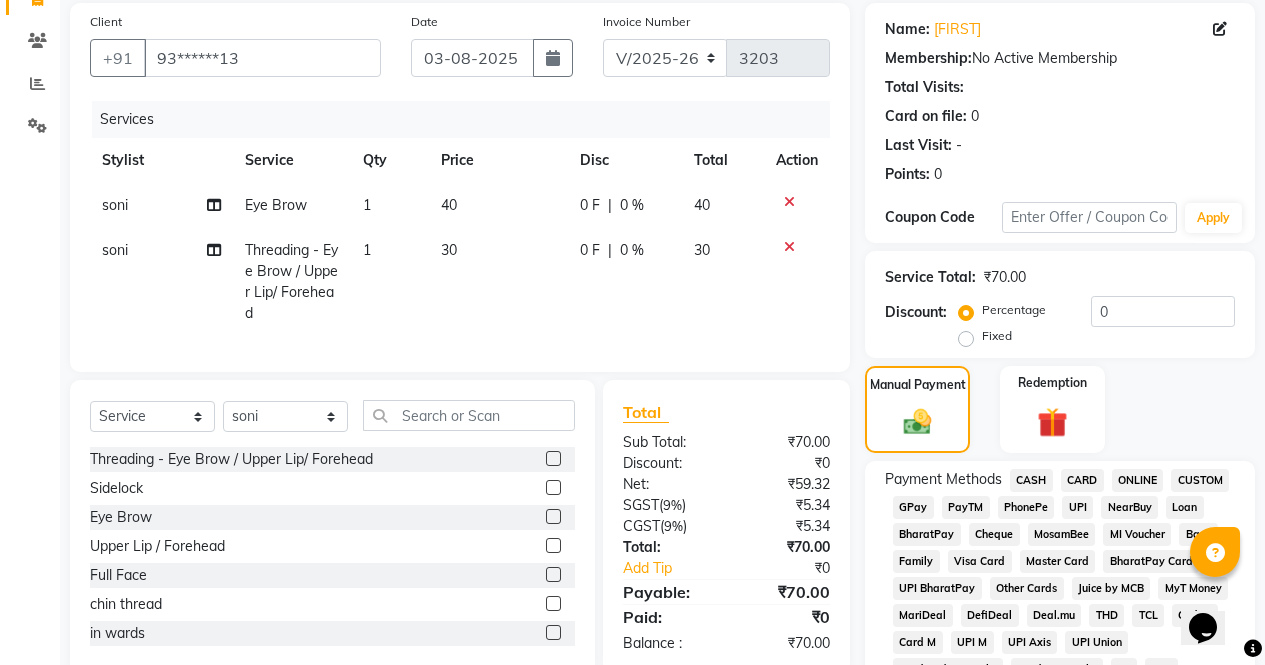 click on "CASH" 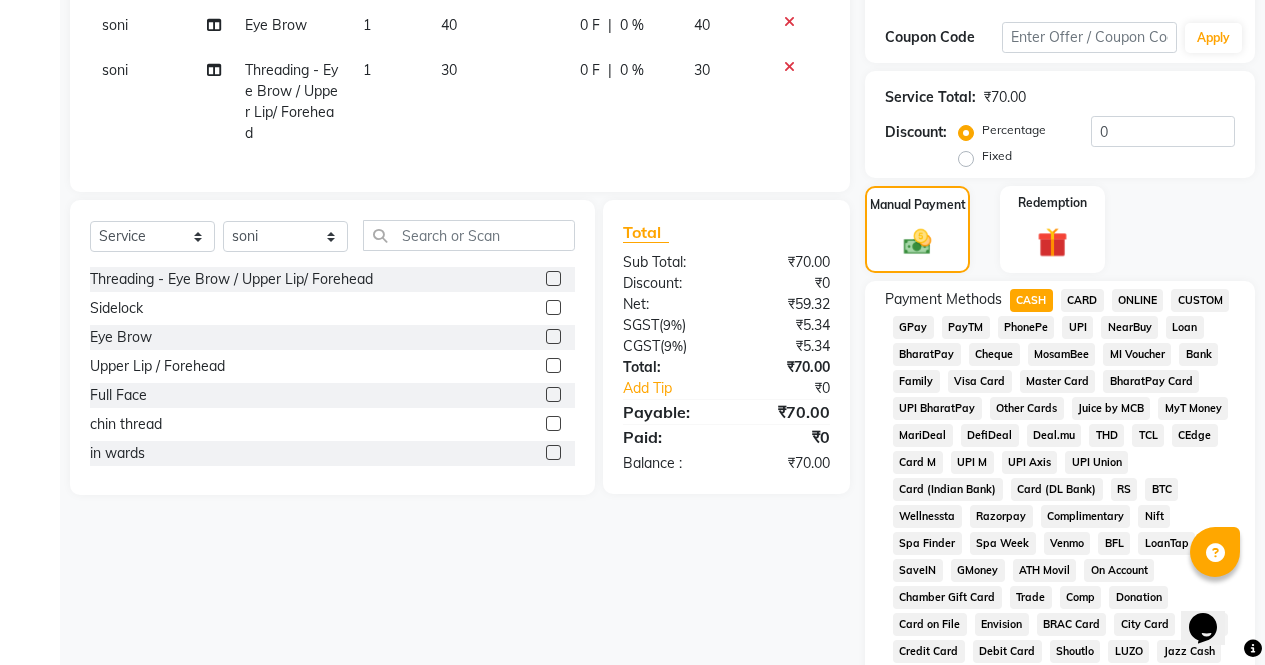 scroll, scrollTop: 914, scrollLeft: 0, axis: vertical 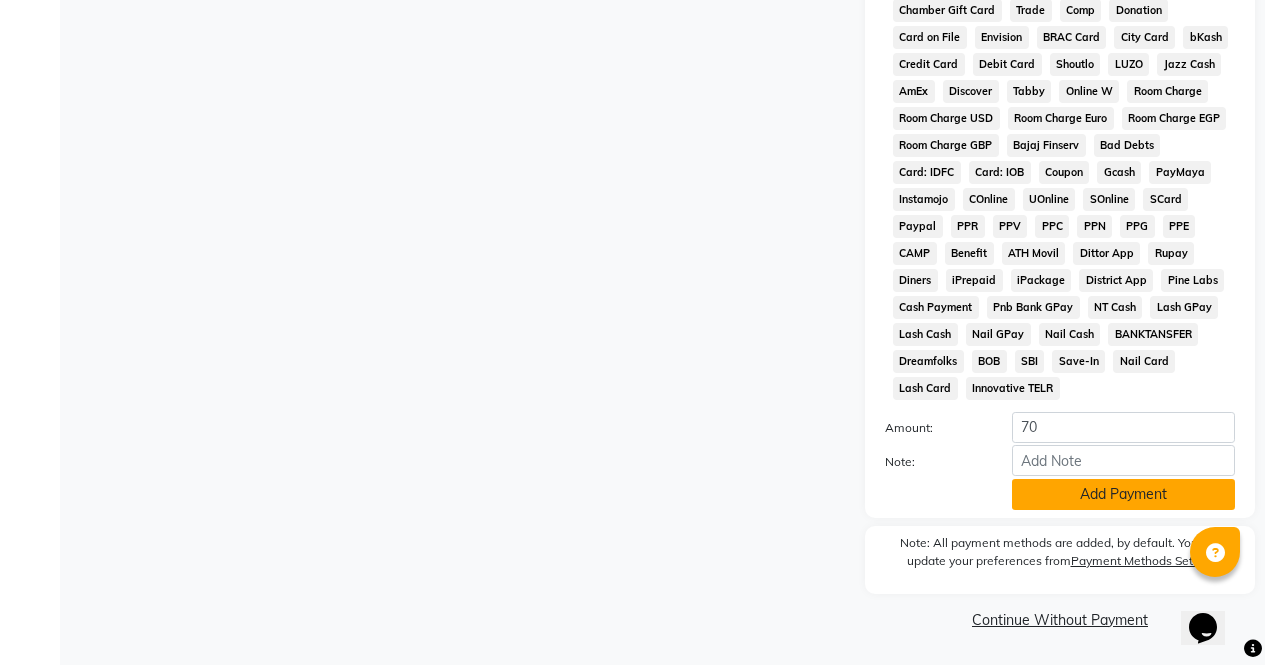 click on "Add Payment" 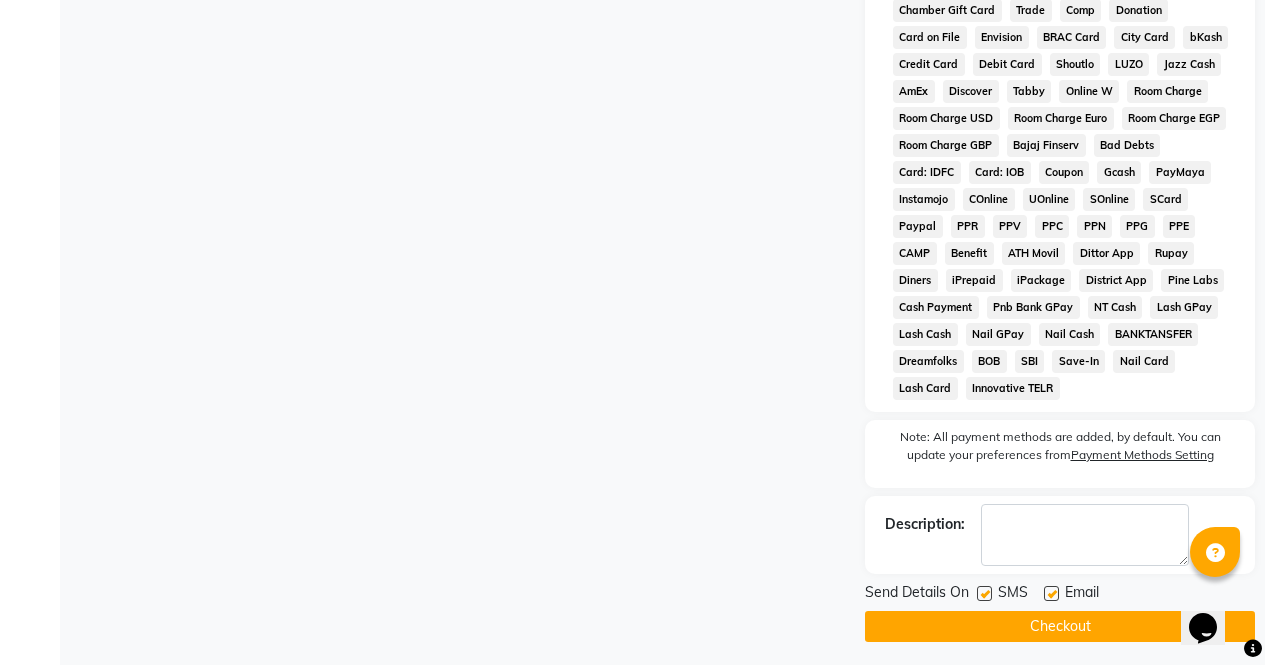 click on "Checkout" 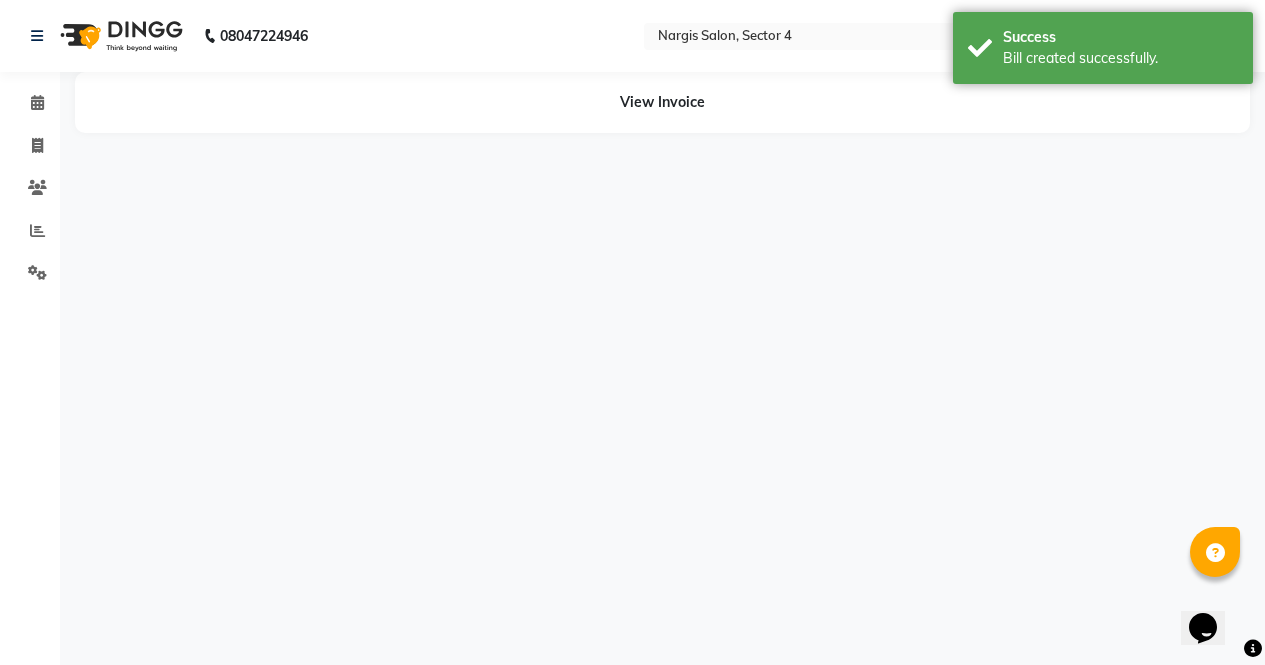 scroll, scrollTop: 0, scrollLeft: 0, axis: both 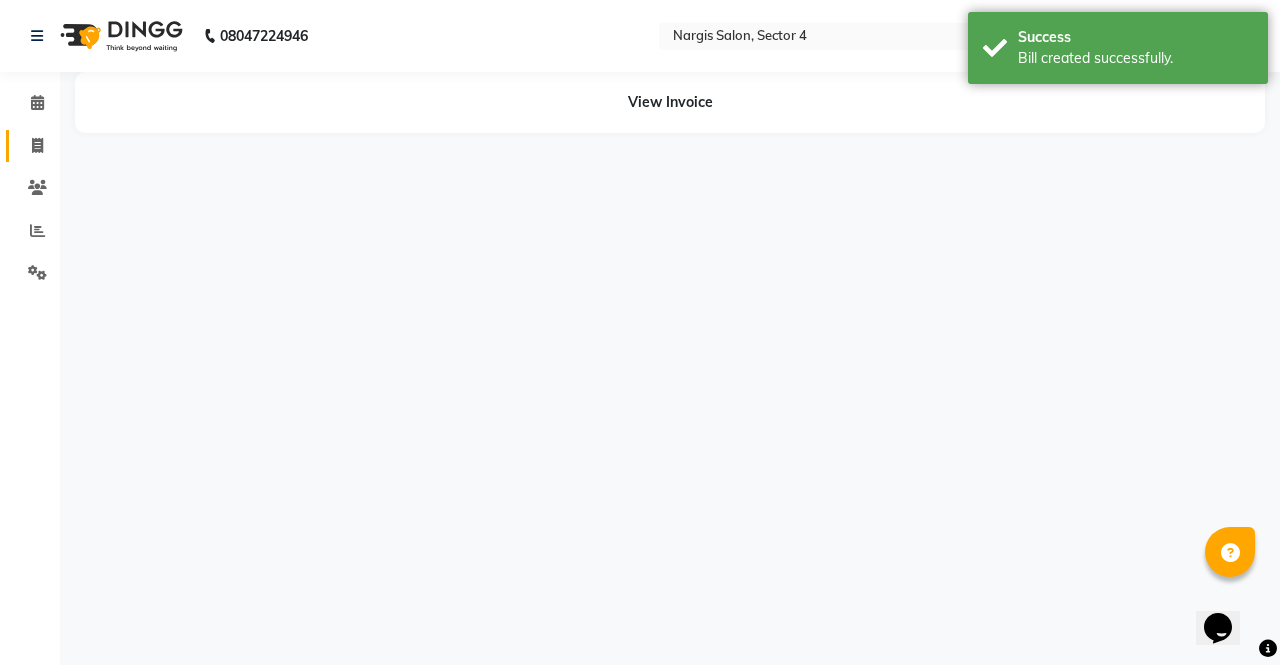 click 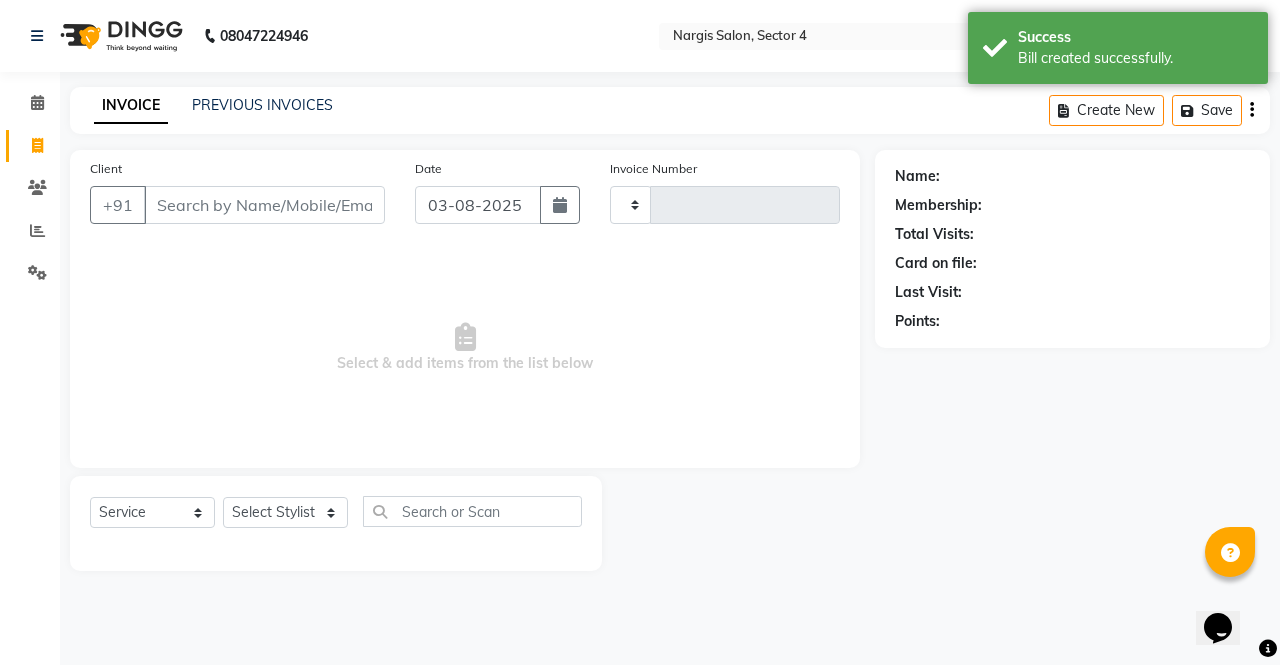 type on "3204" 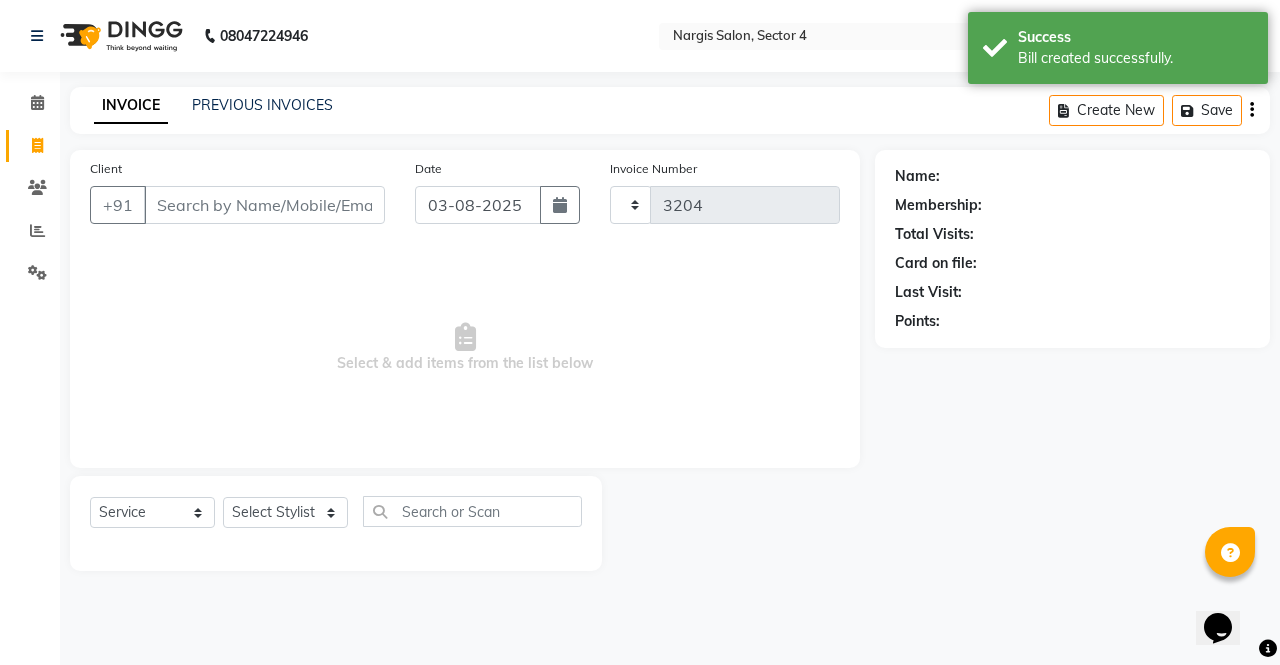 select on "4130" 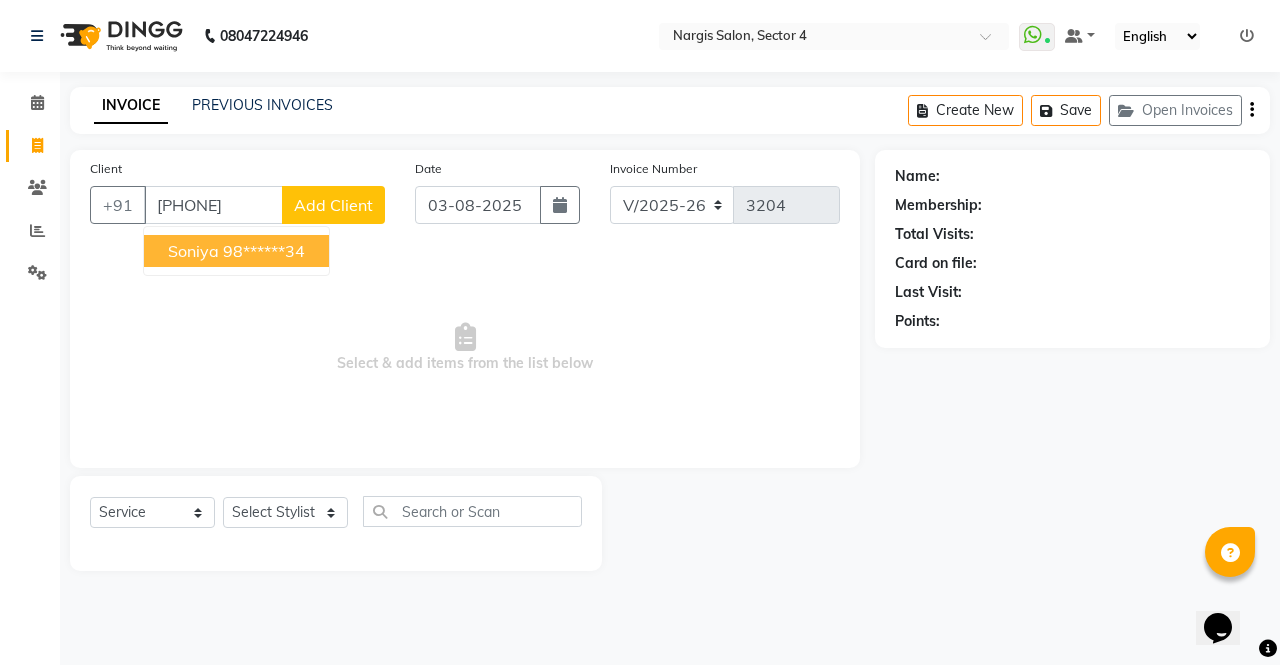 click on "soniya  98******34" at bounding box center (236, 251) 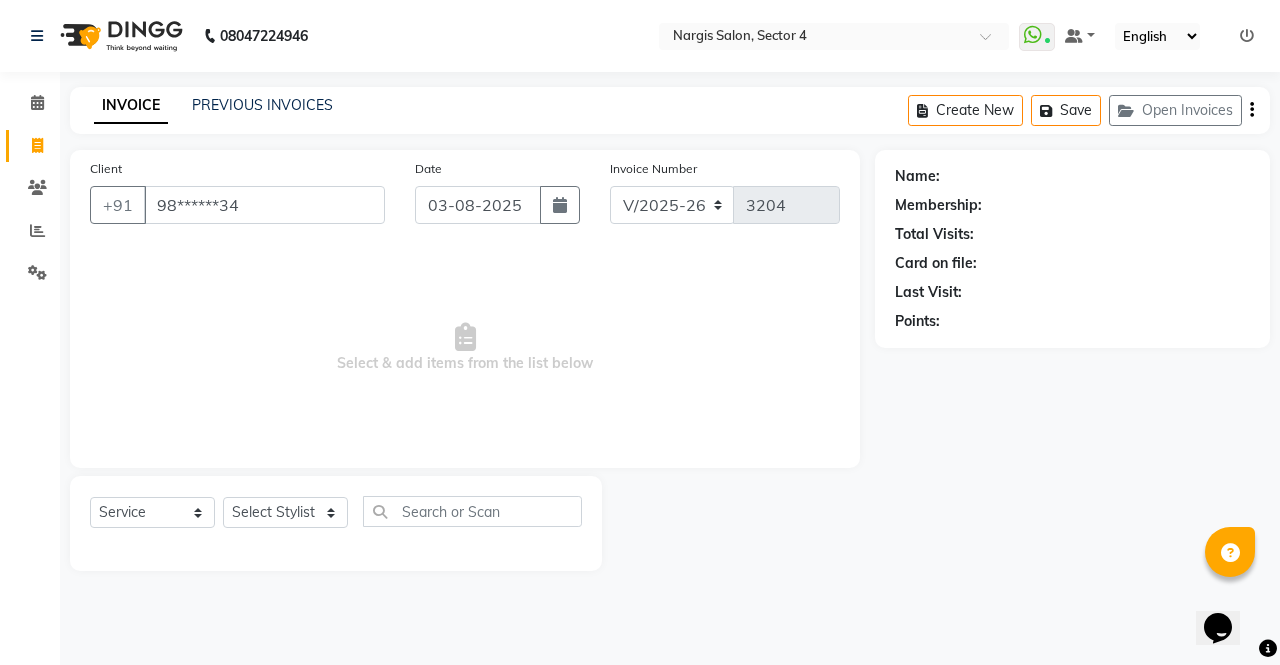 type on "98******34" 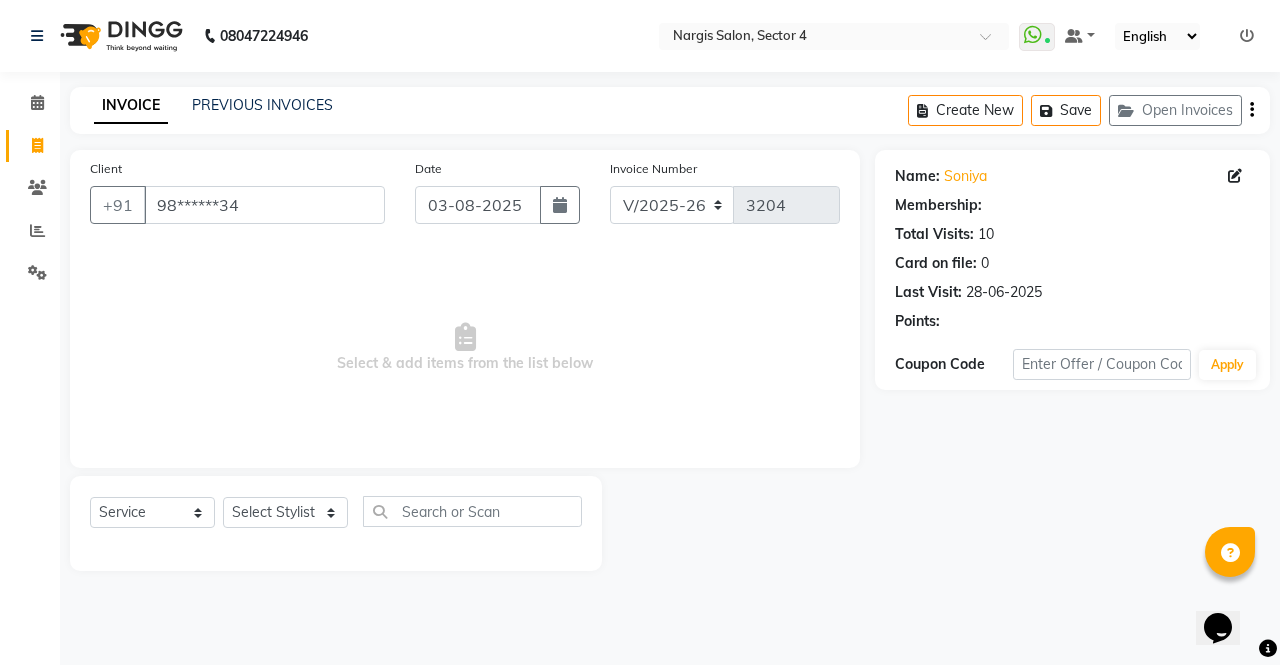 select on "1: Object" 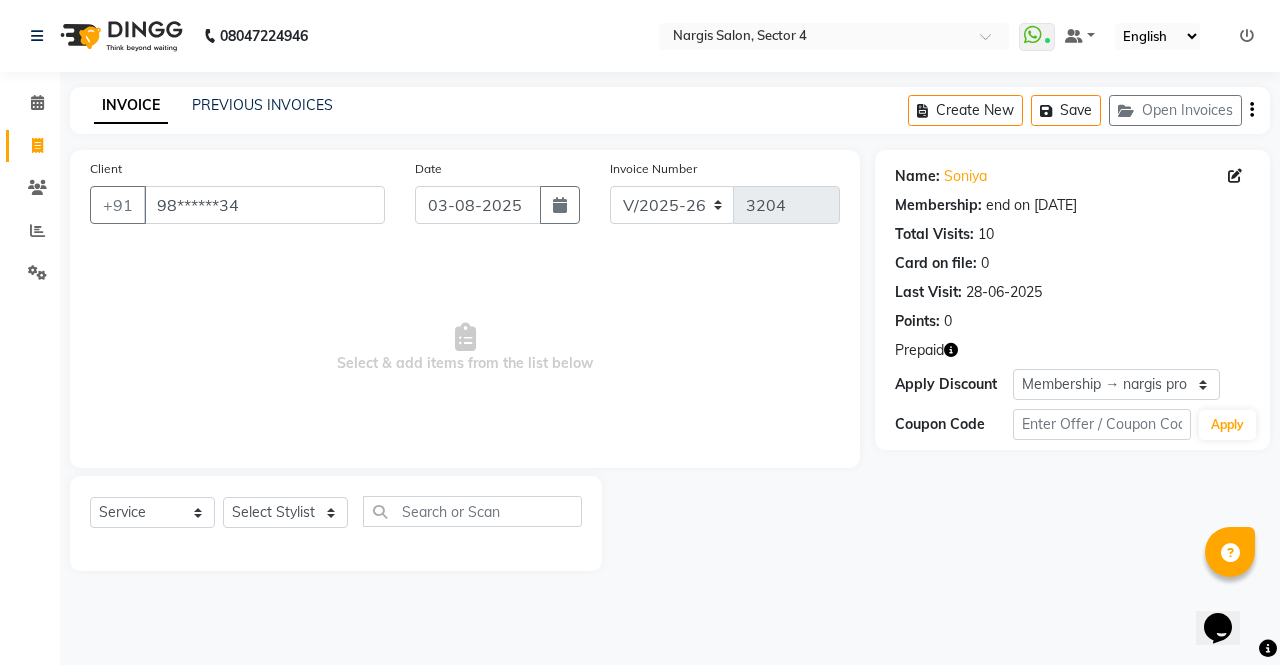click 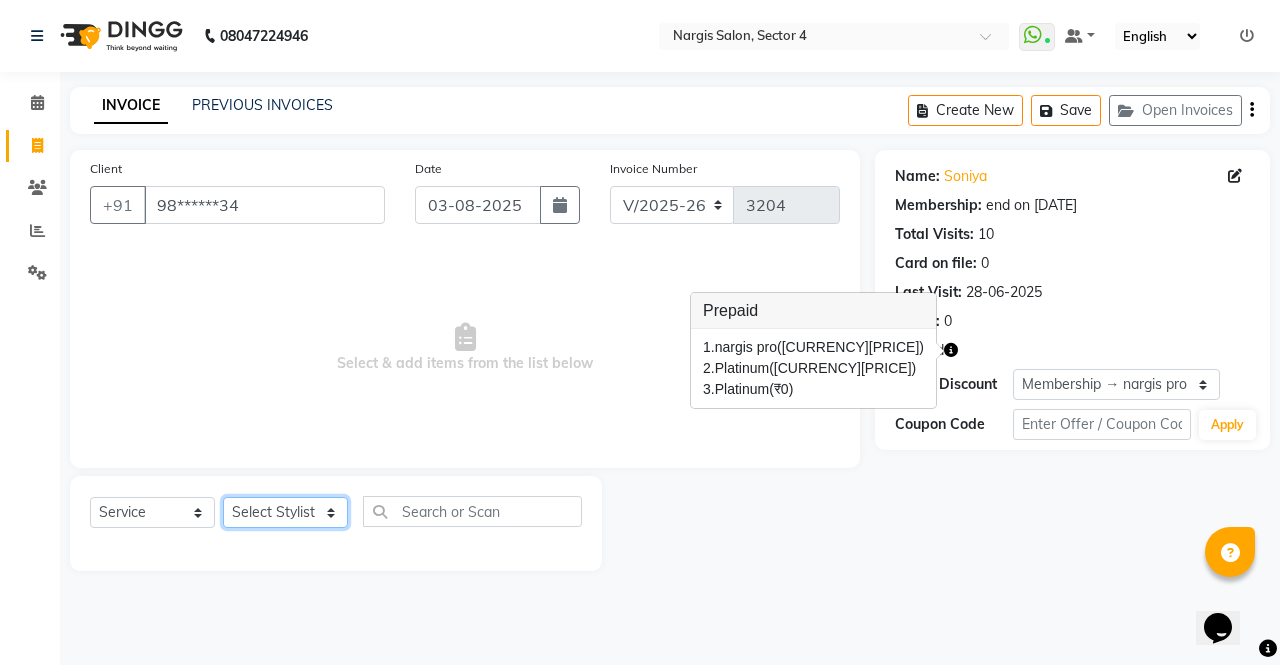 click on "Select Stylist ajeet anu armaan ashu Front Desk muskaan rakhi saima shivam soni sunil yashoda" 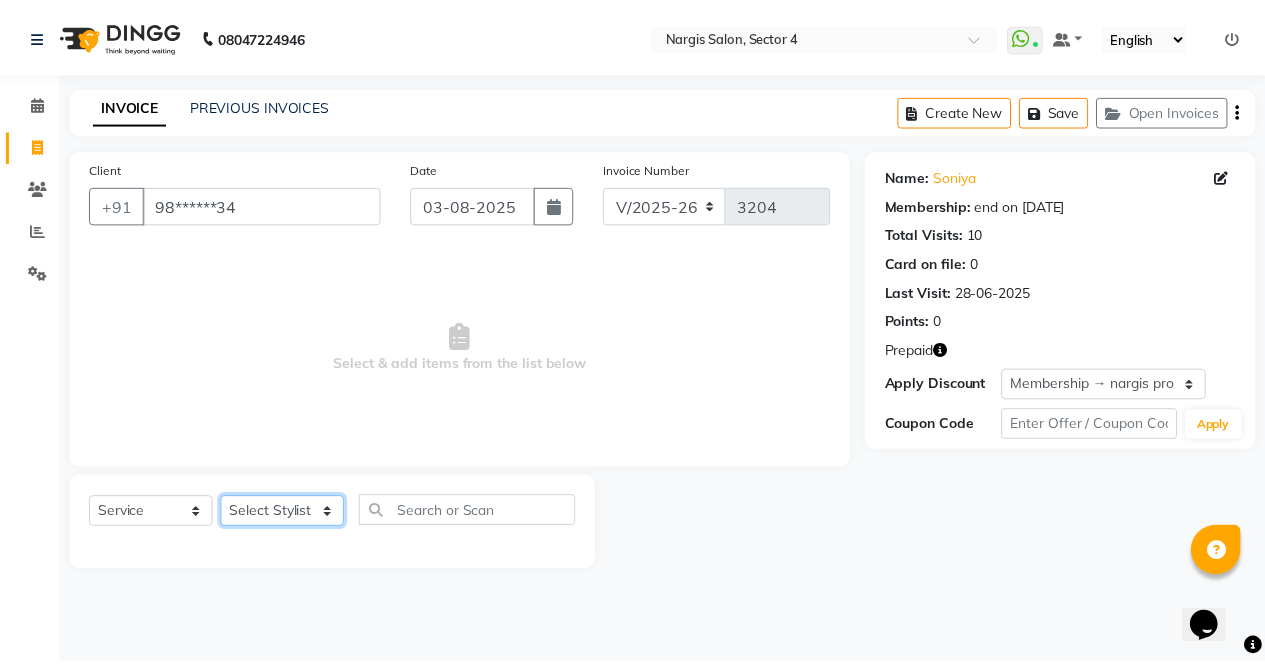 type 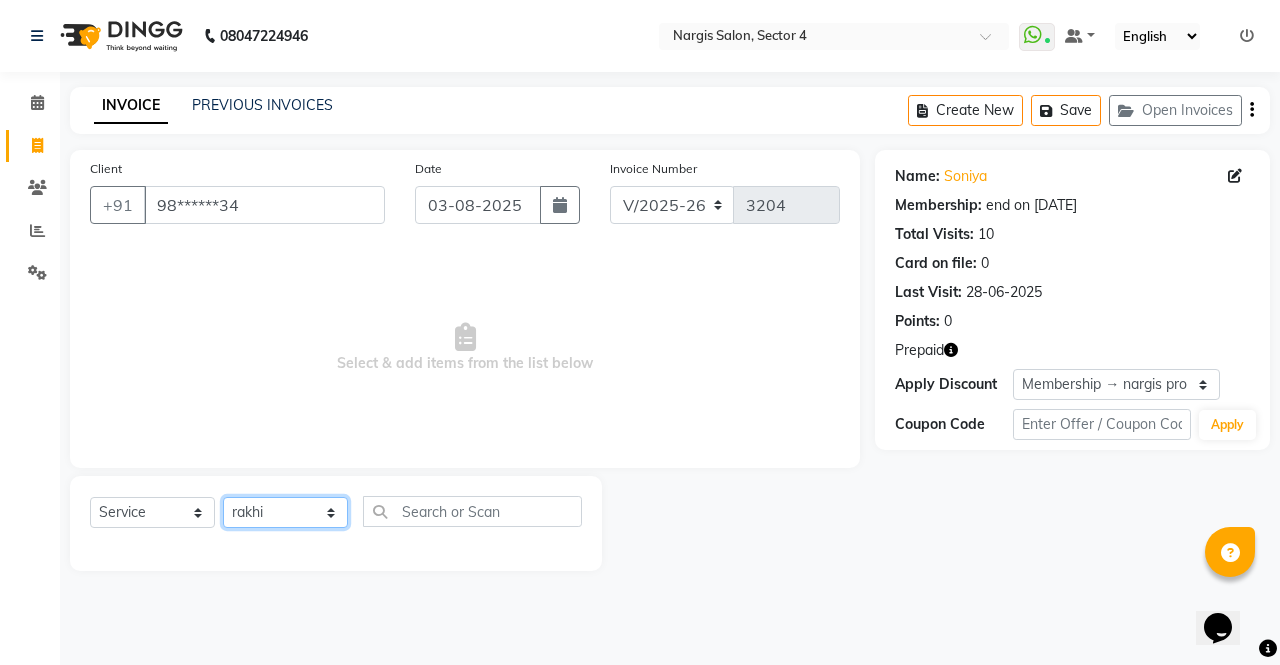click on "Select Stylist ajeet anu armaan ashu Front Desk muskaan rakhi saima shivam soni sunil yashoda" 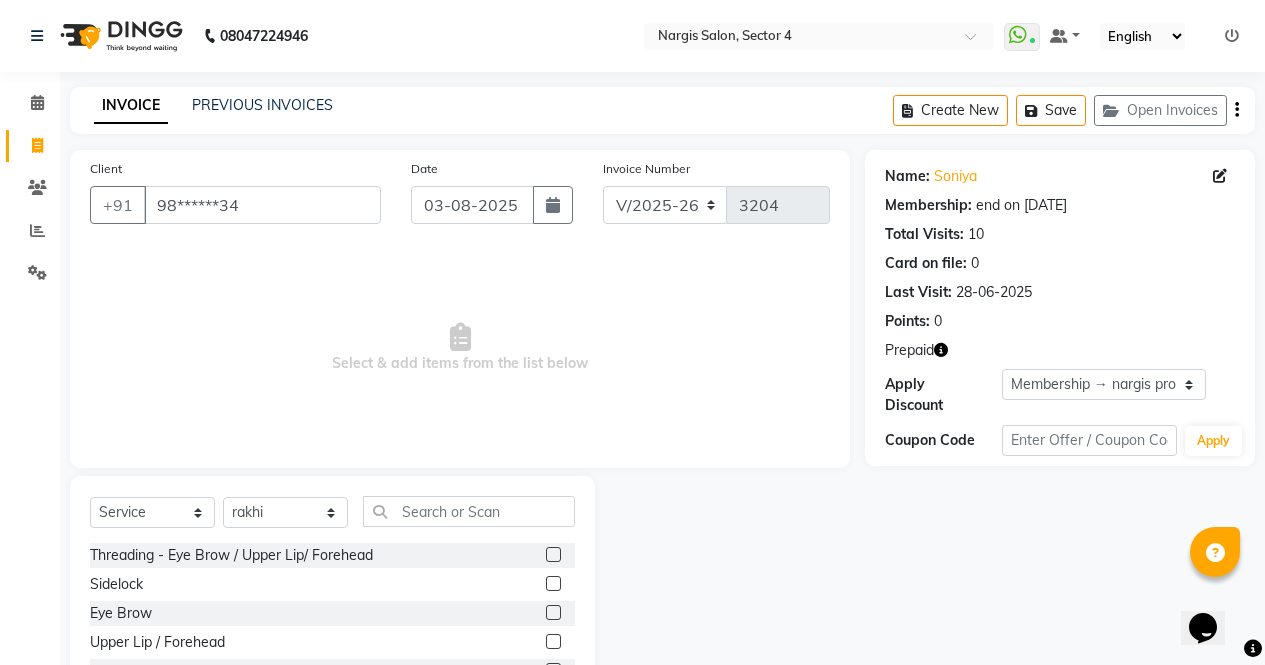 click 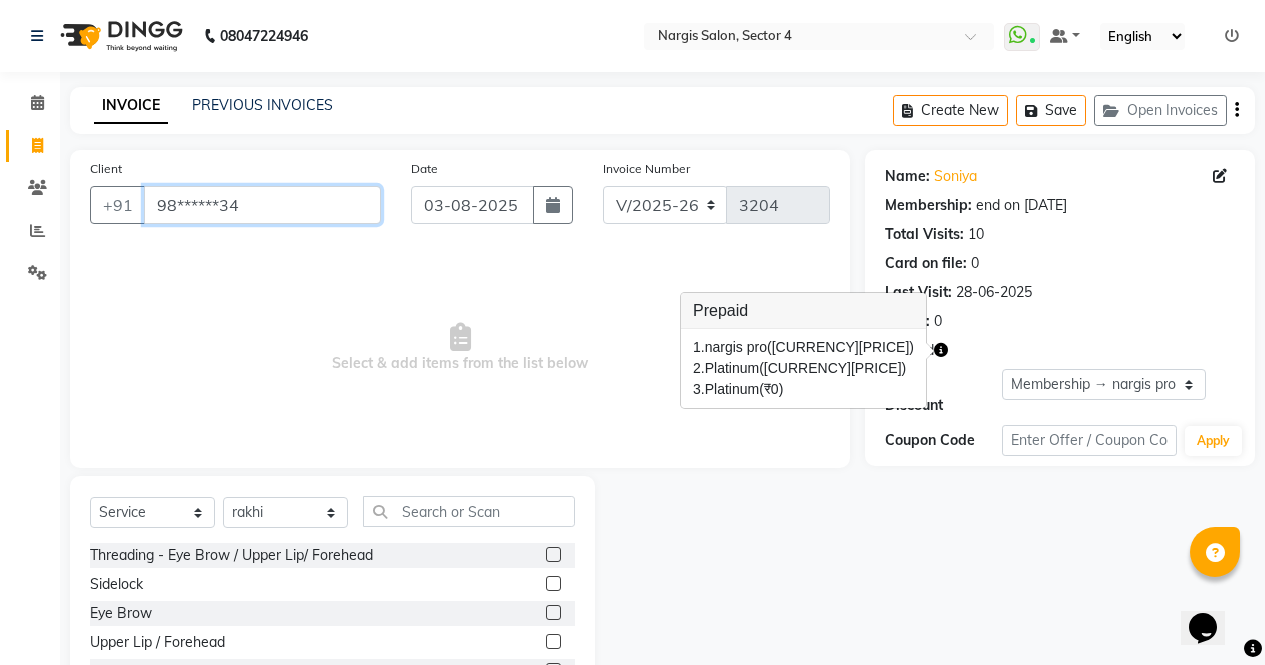 click on "98******34" at bounding box center [262, 205] 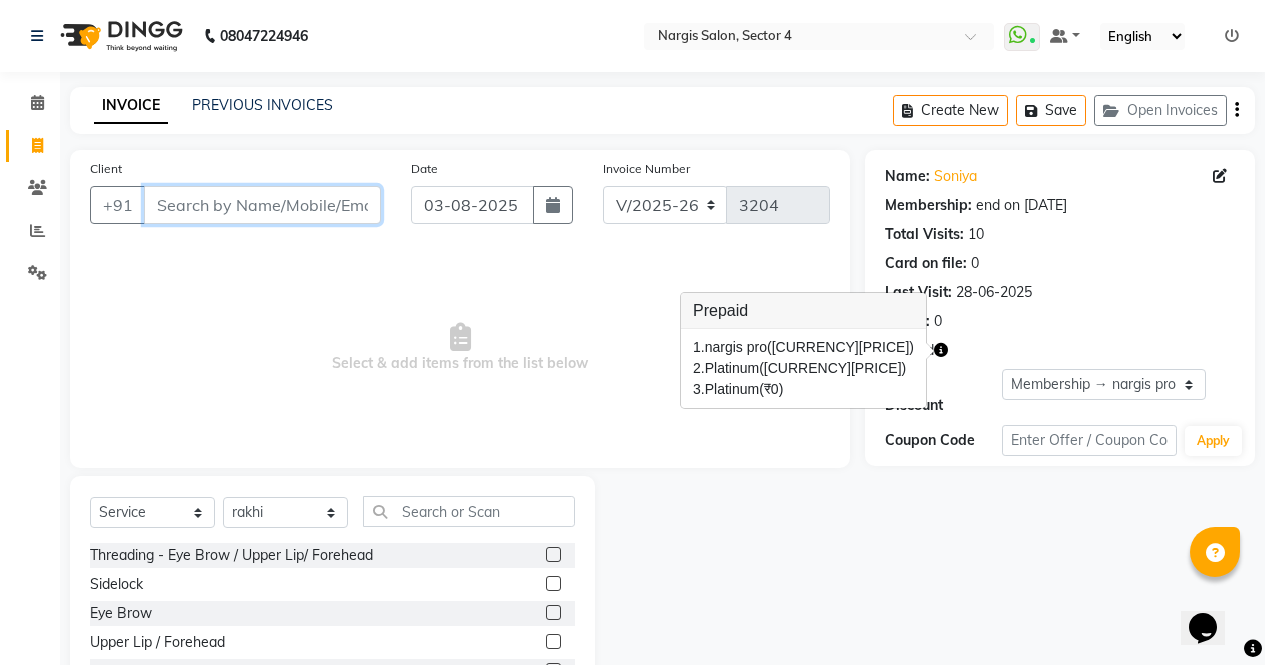 click on "Client" at bounding box center (262, 205) 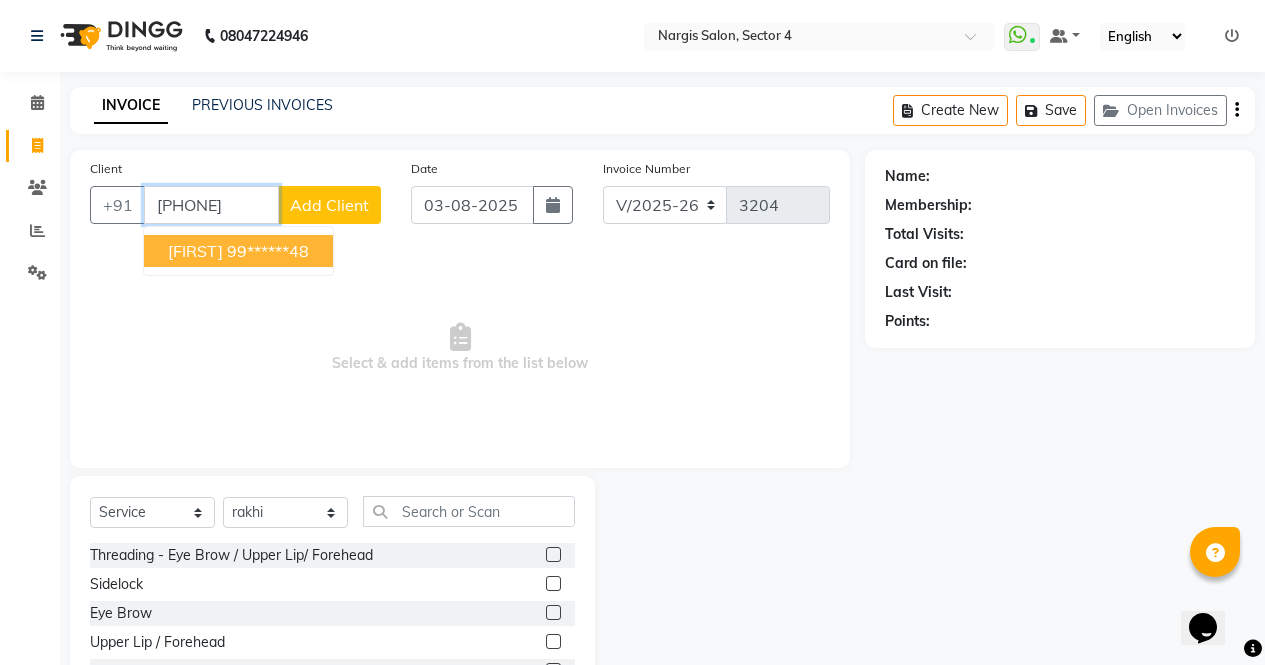 click on "99******48" at bounding box center [268, 251] 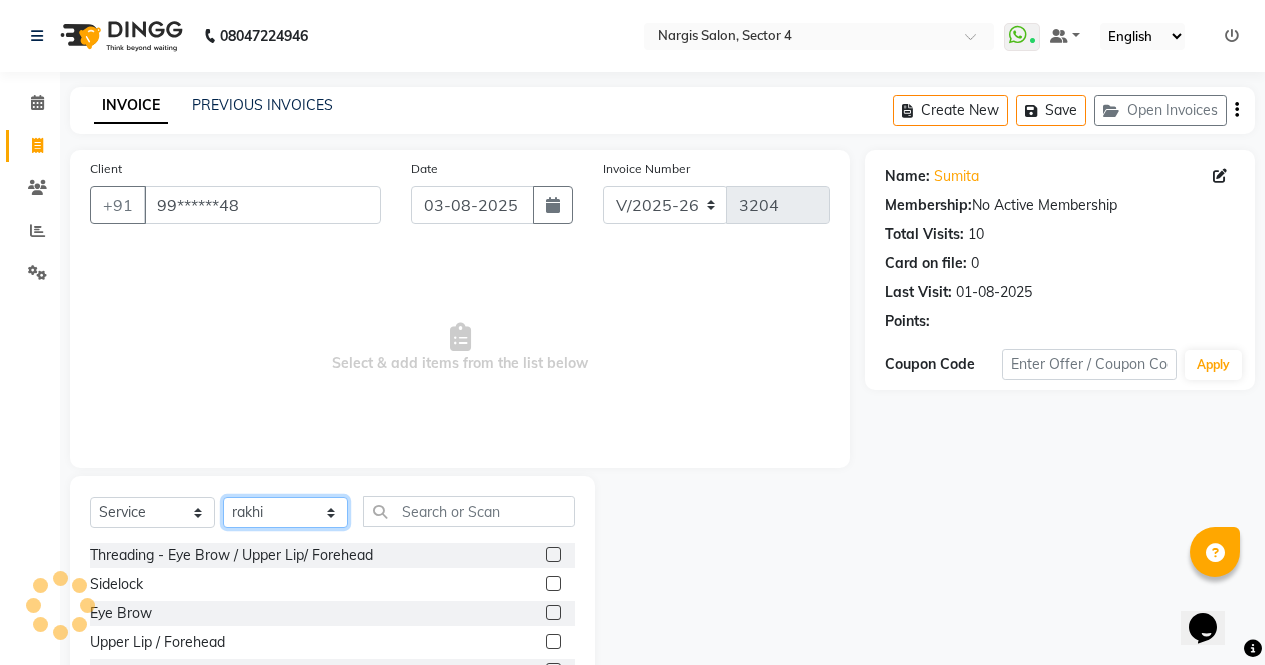 click on "Select Stylist ajeet anu armaan ashu Front Desk muskaan rakhi saima shivam soni sunil yashoda" 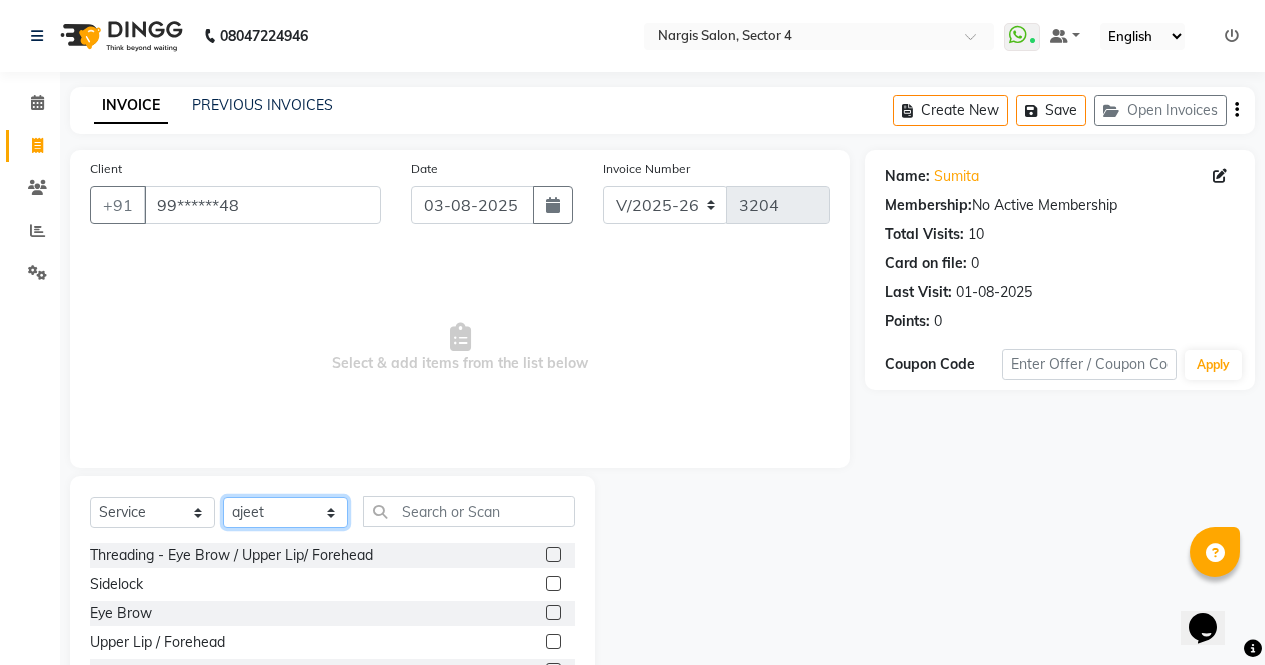 click on "Select Stylist ajeet anu armaan ashu Front Desk muskaan rakhi saima shivam soni sunil yashoda" 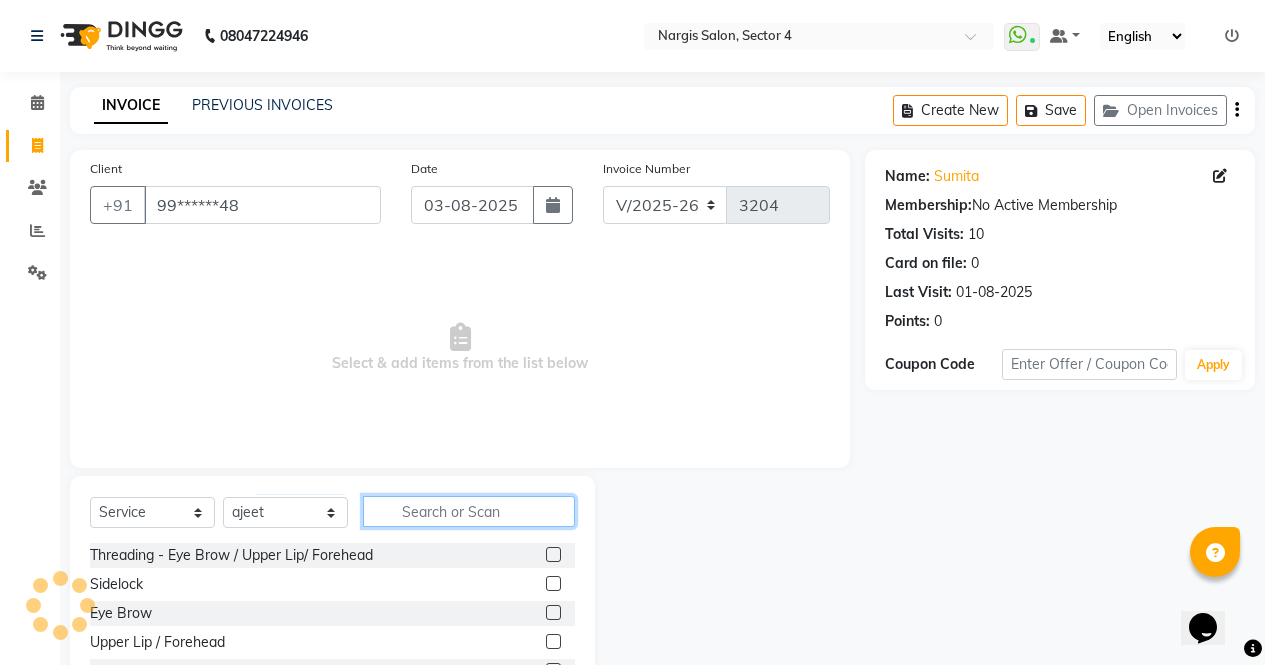 click 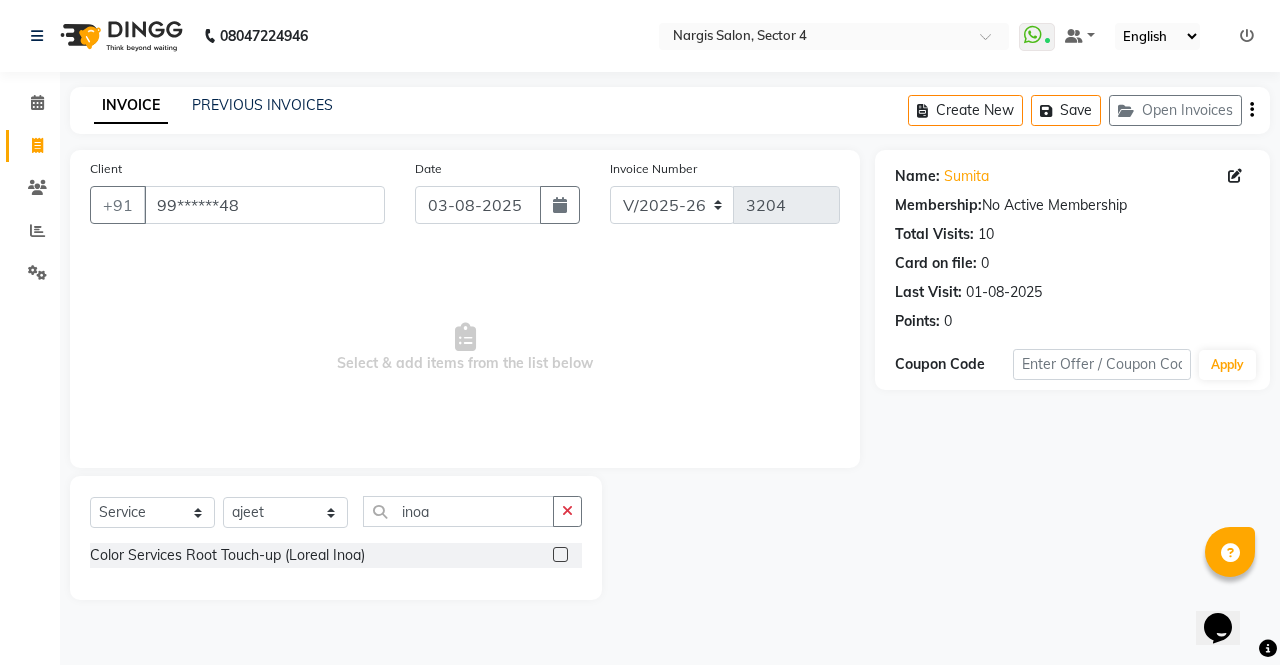 click 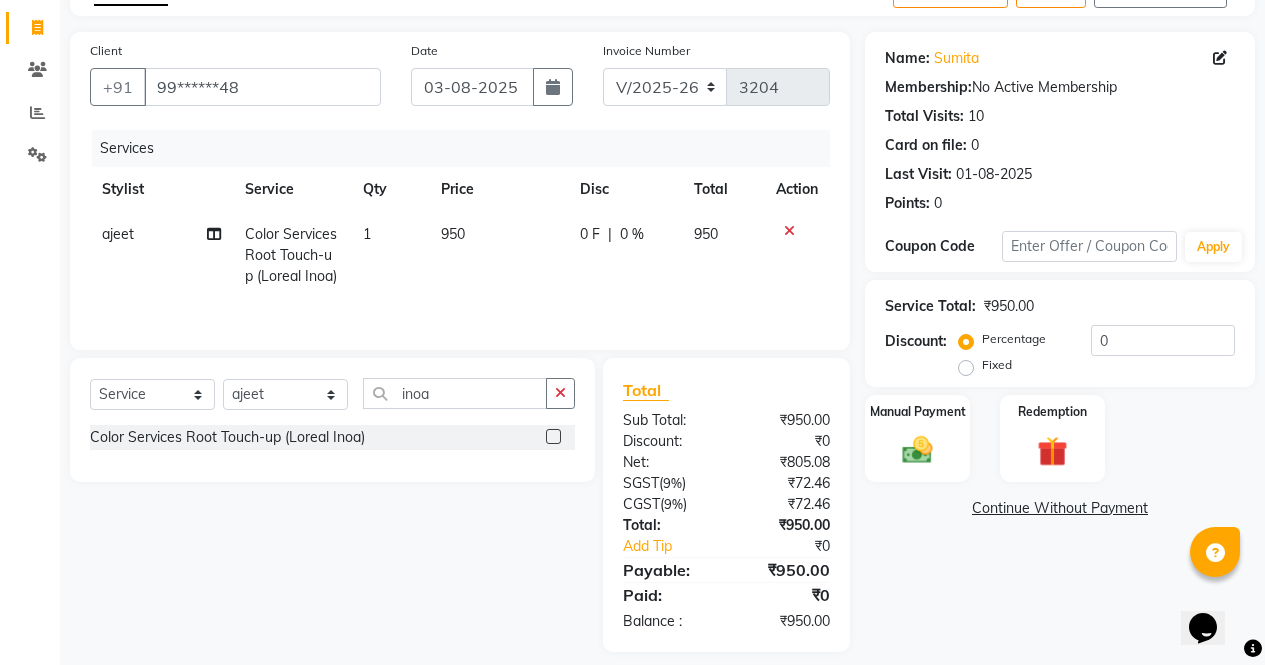 scroll, scrollTop: 135, scrollLeft: 0, axis: vertical 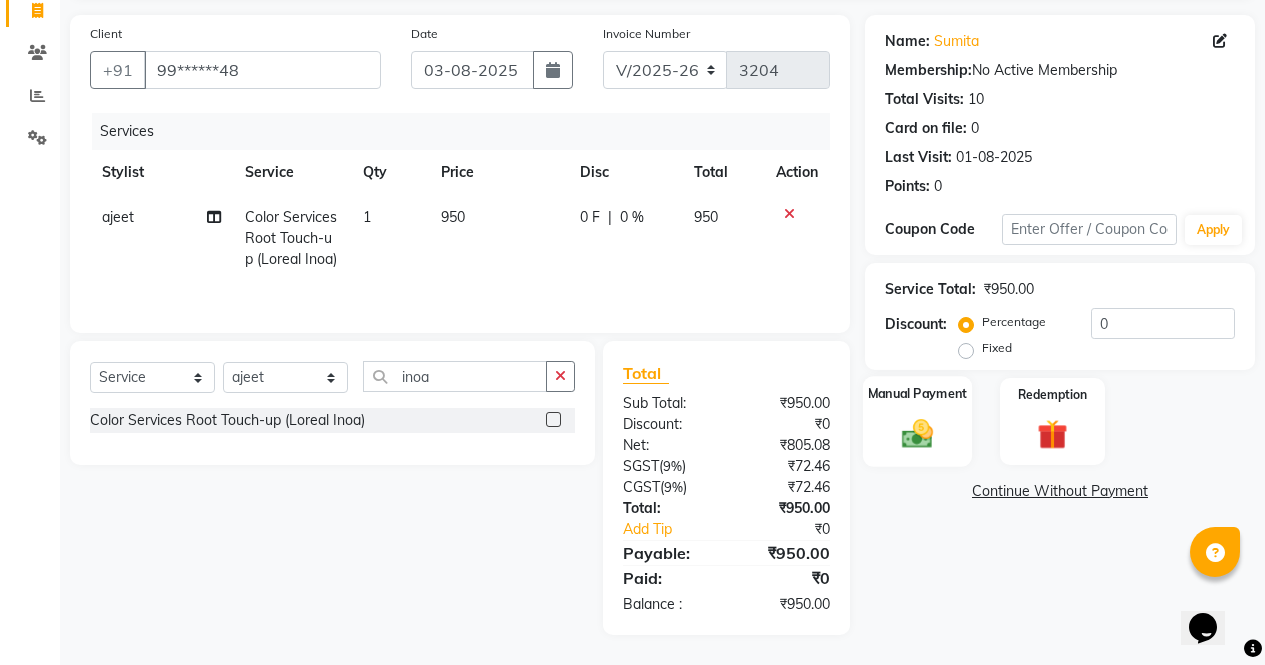 click on "Manual Payment" 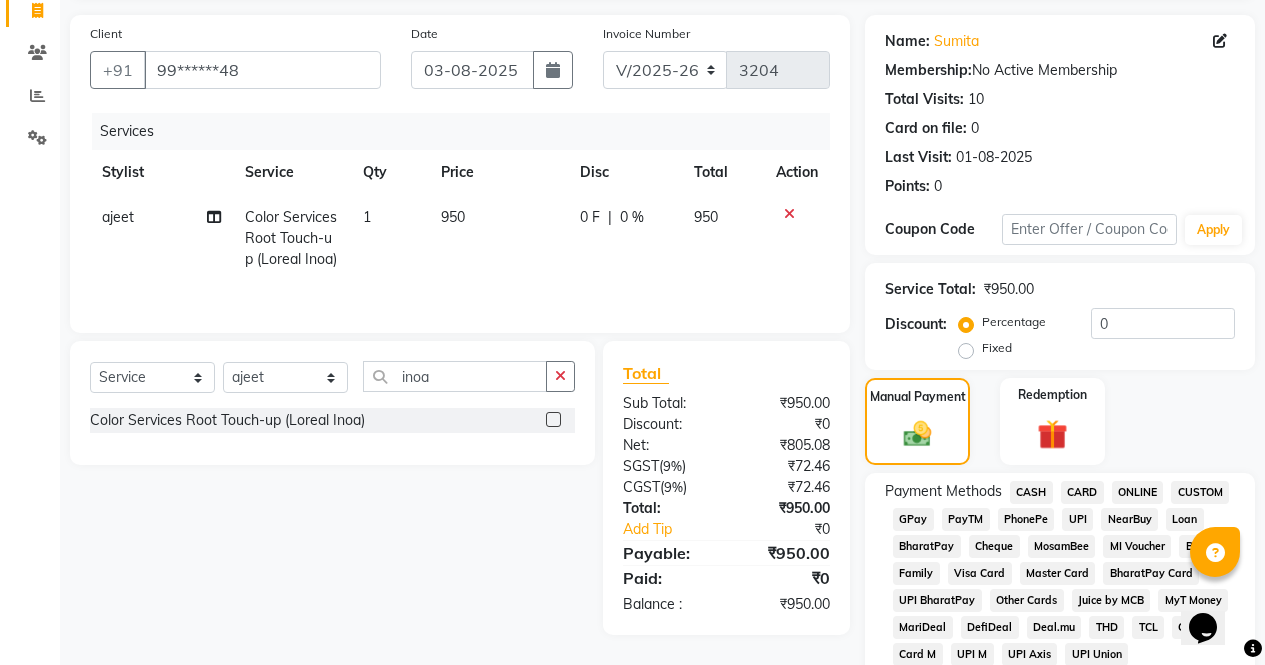 click on "CASH" 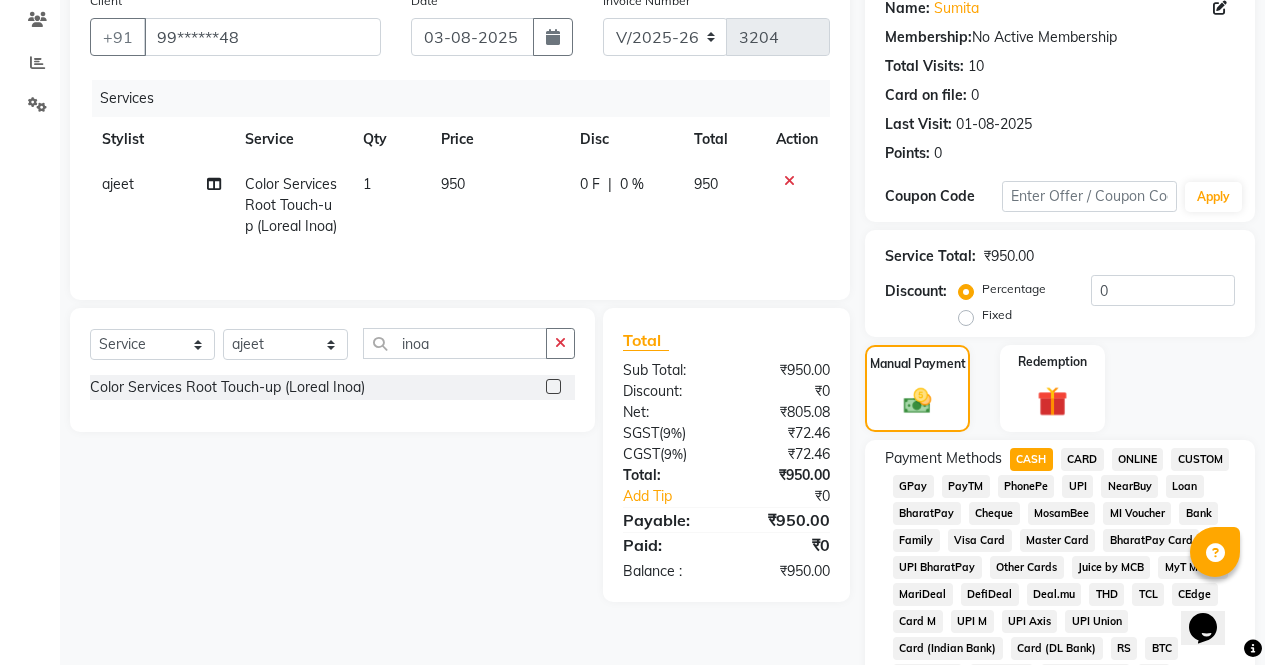scroll, scrollTop: 0, scrollLeft: 0, axis: both 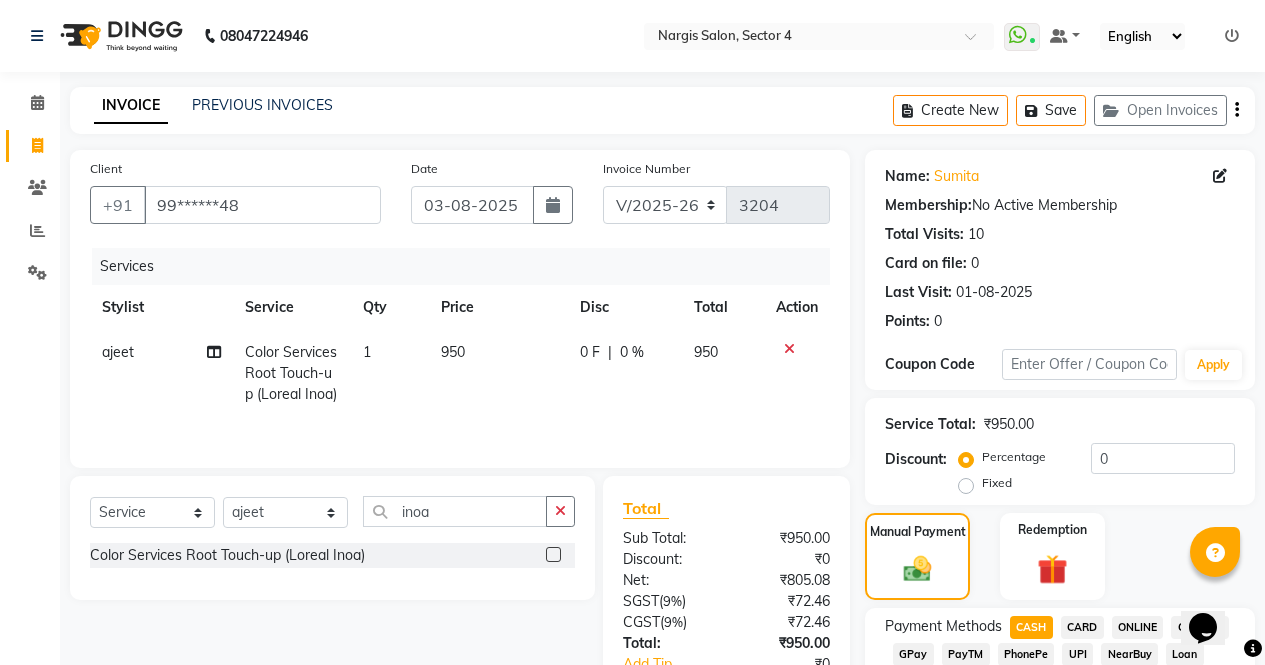 click 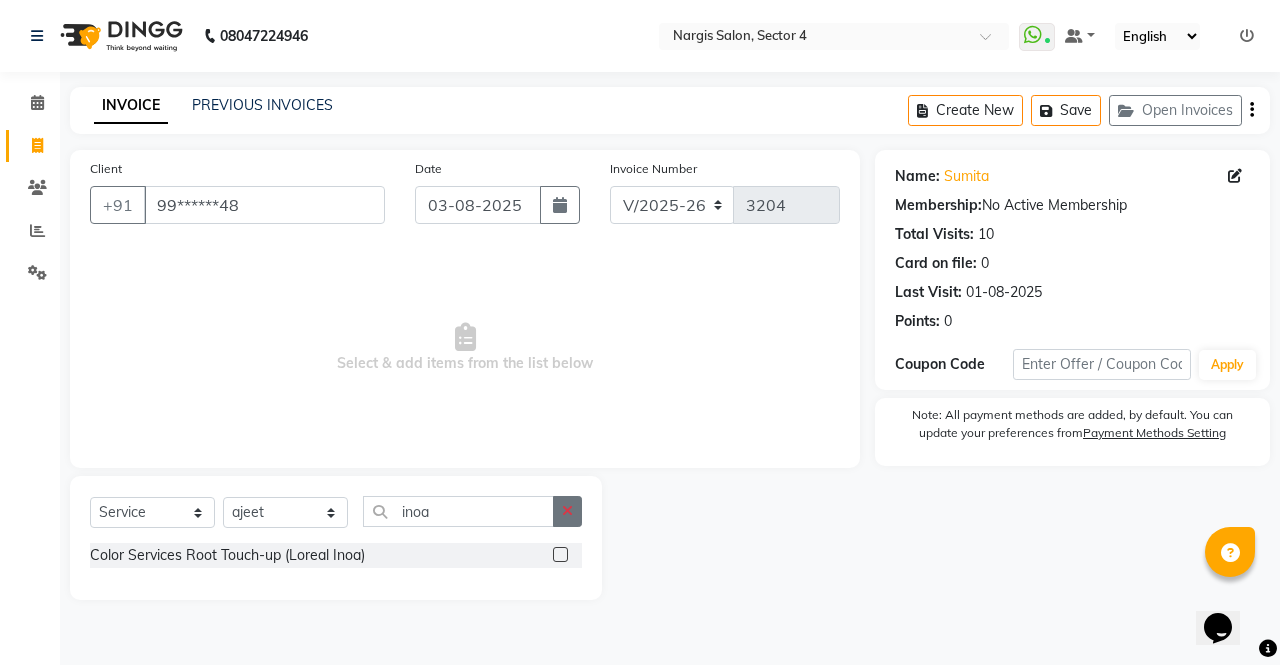 click 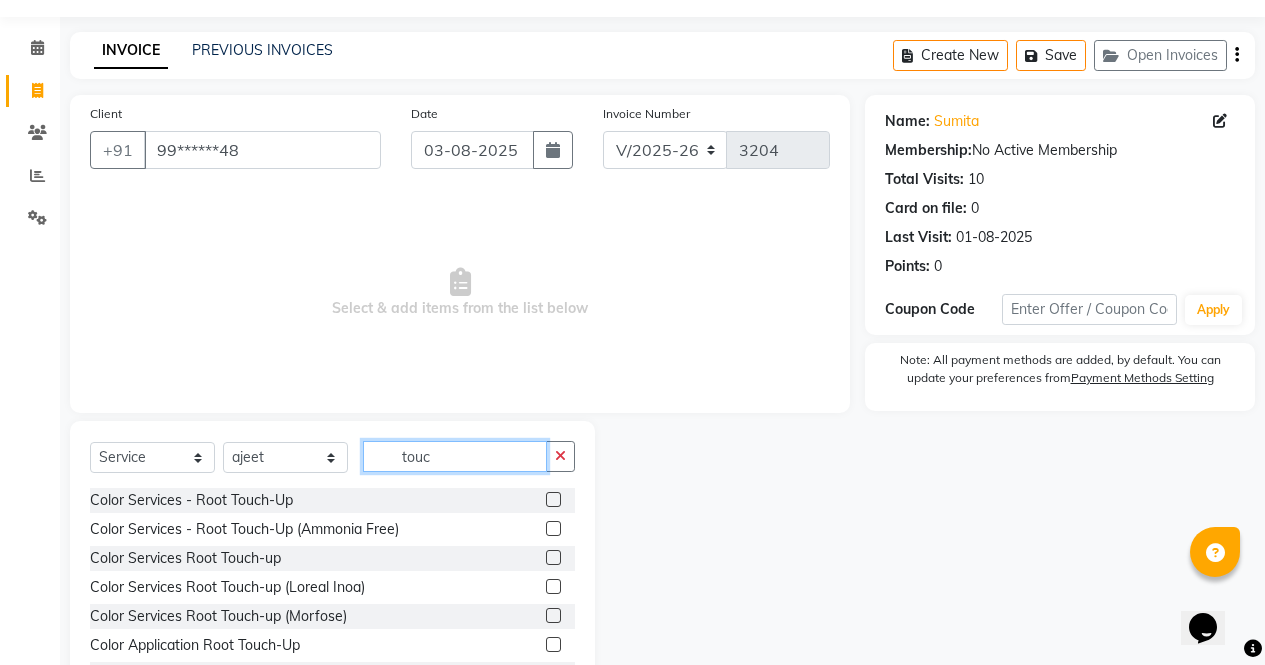 scroll, scrollTop: 119, scrollLeft: 0, axis: vertical 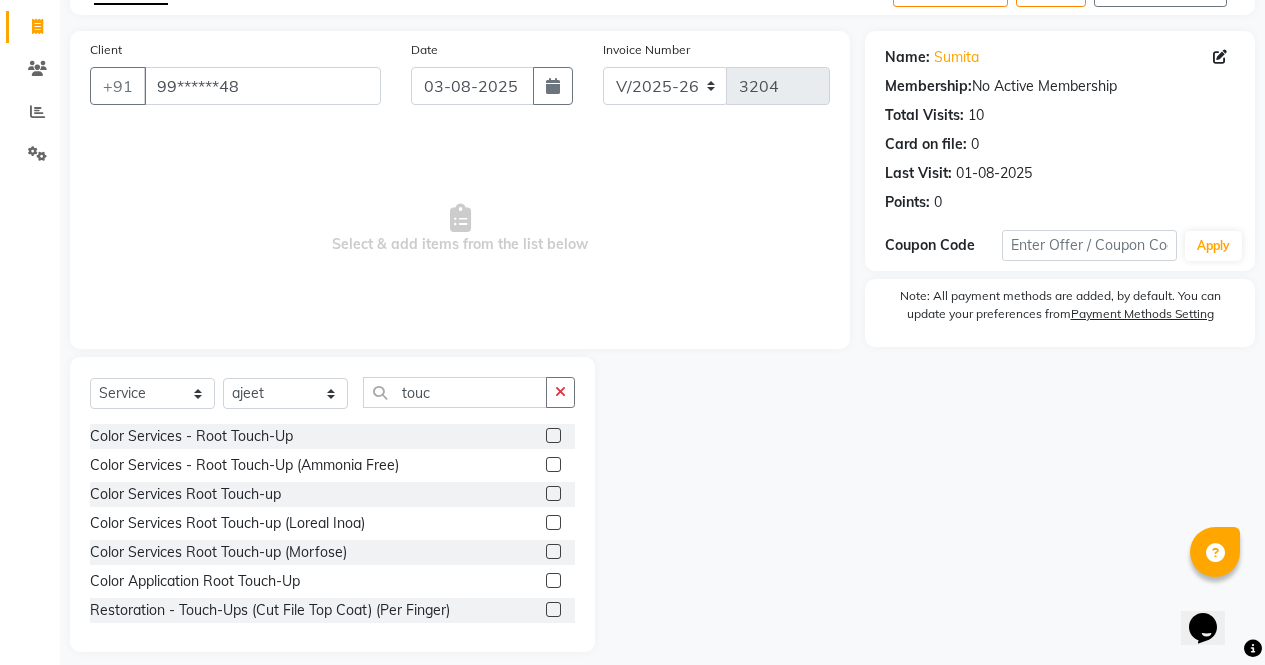 click 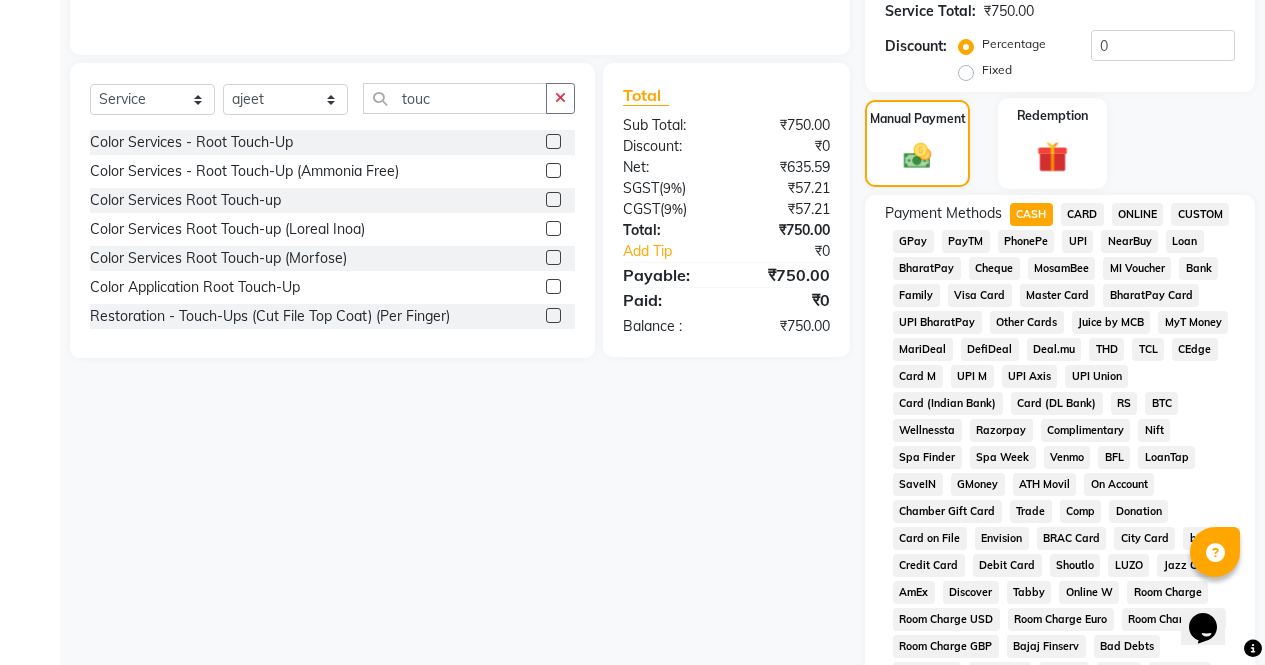 click 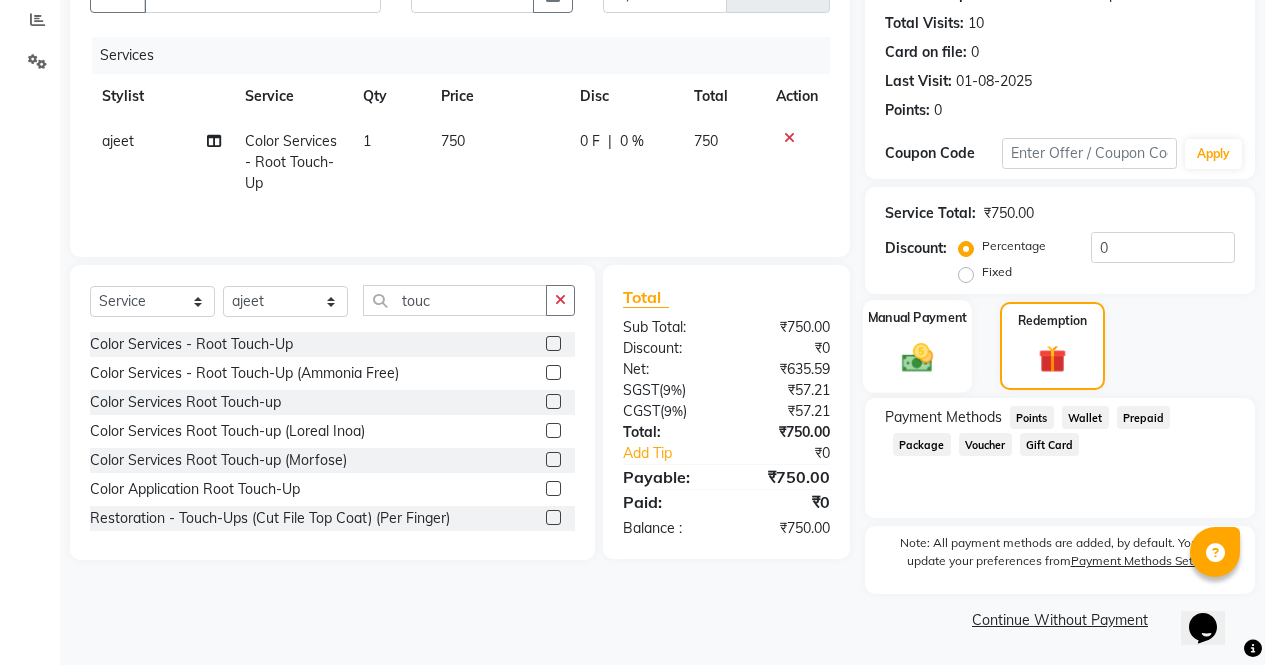 click on "Manual Payment" 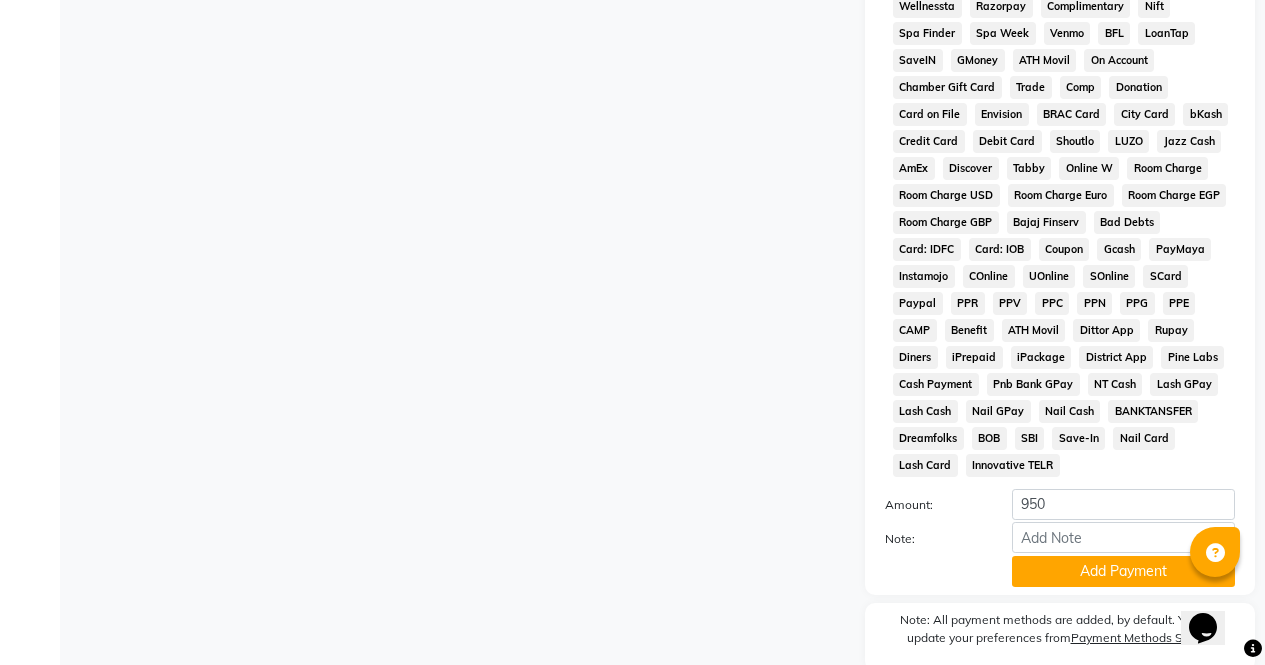 scroll, scrollTop: 914, scrollLeft: 0, axis: vertical 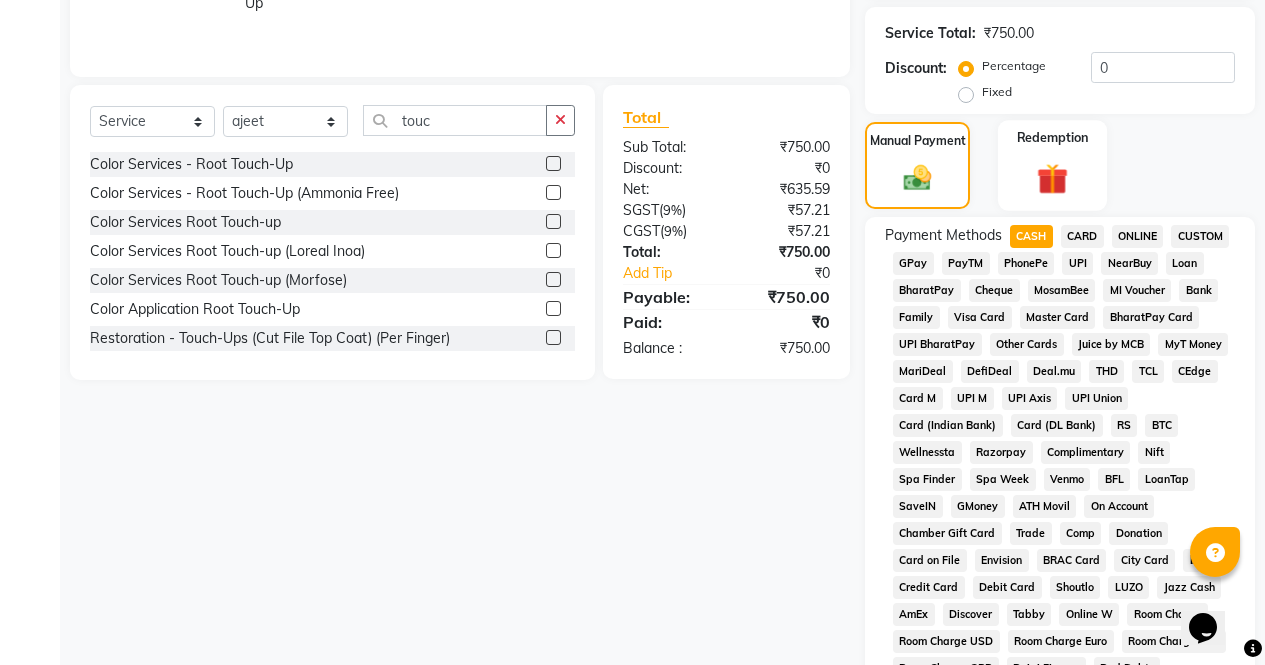 click 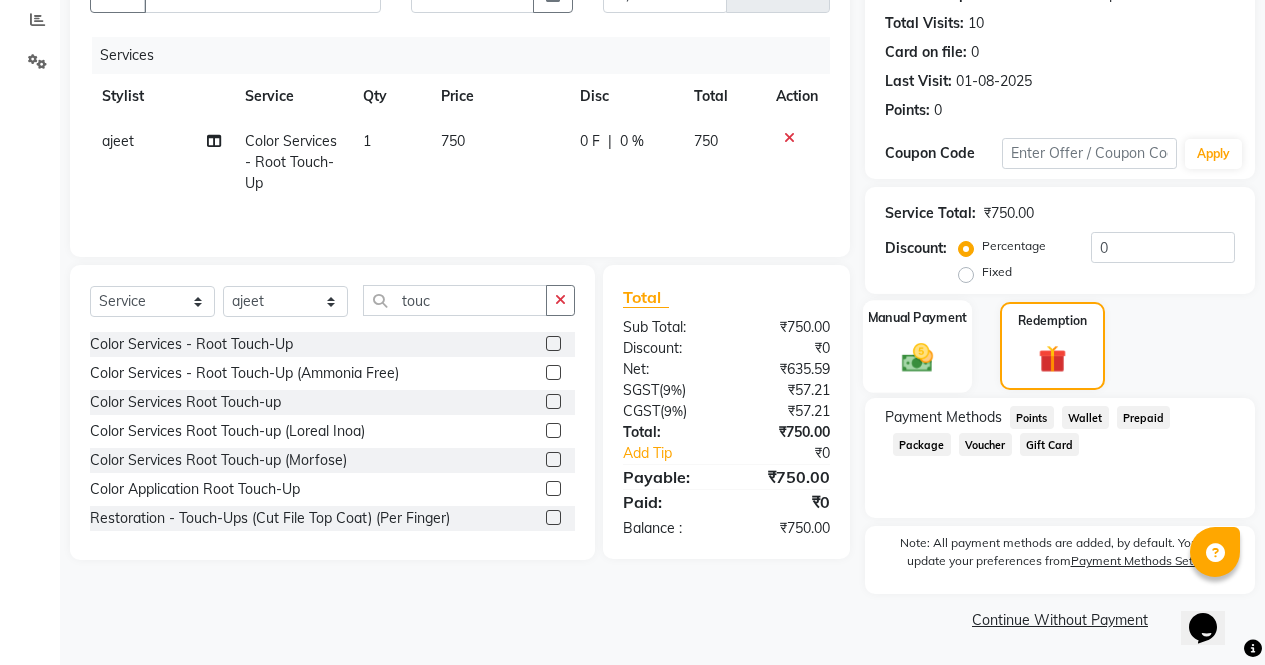 click 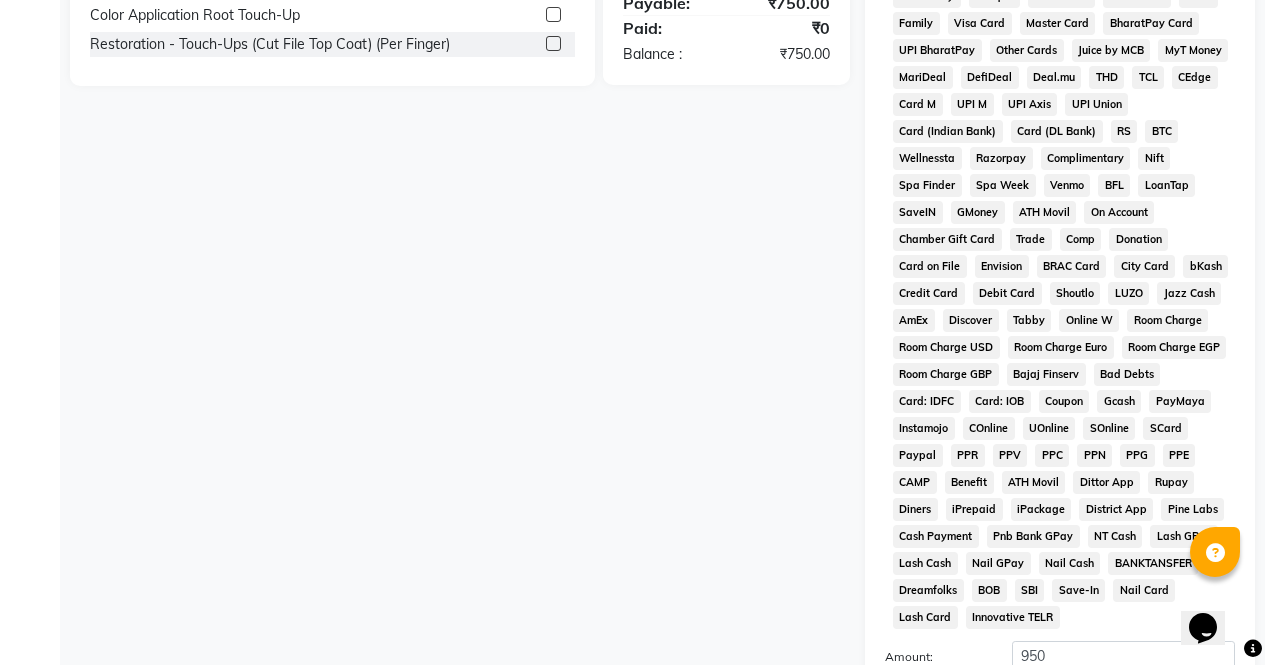 scroll, scrollTop: 914, scrollLeft: 0, axis: vertical 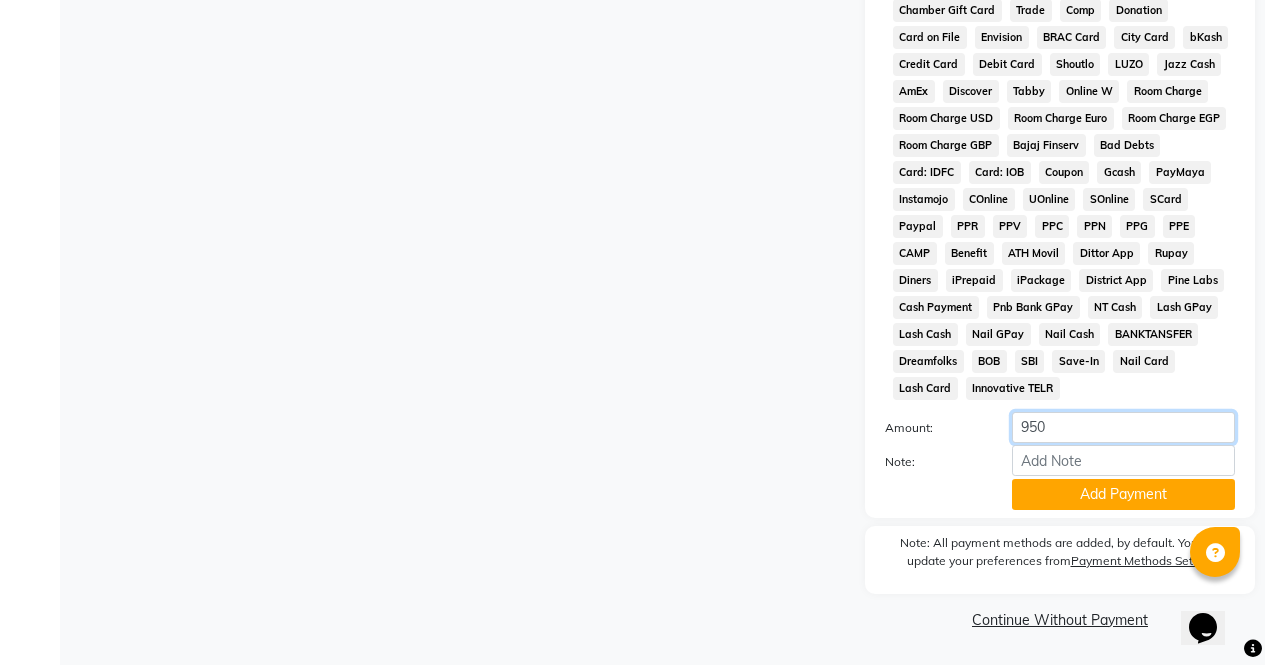 click on "950" 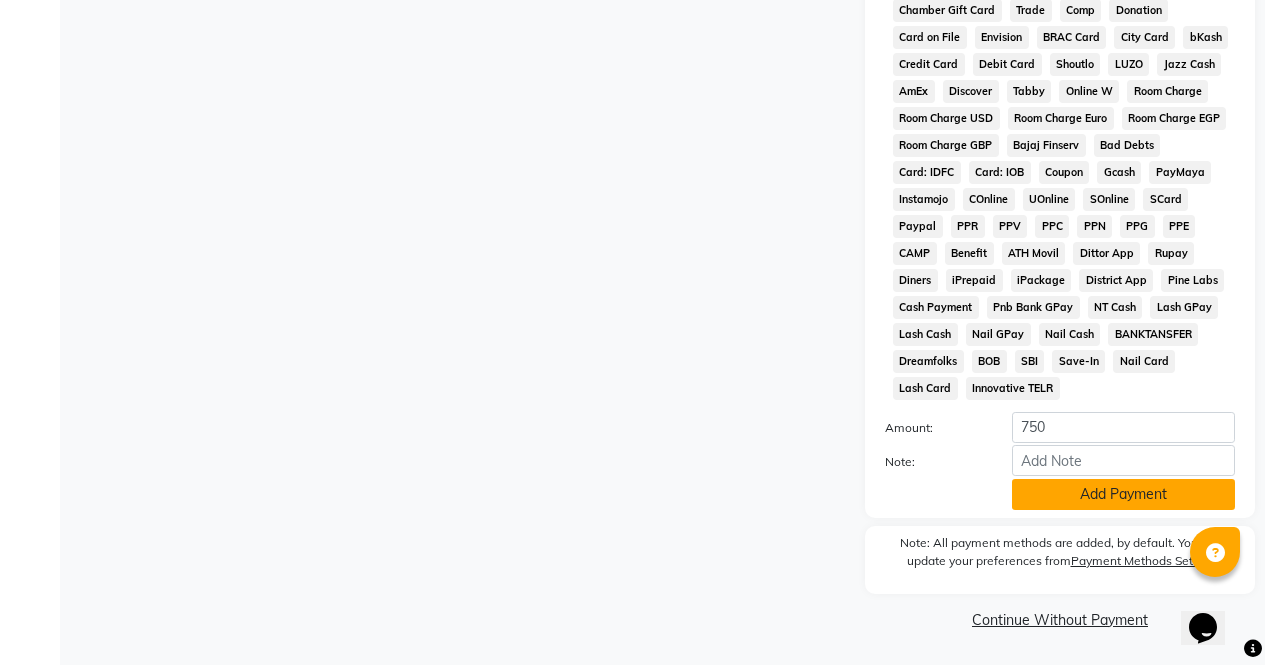 click on "Add Payment" 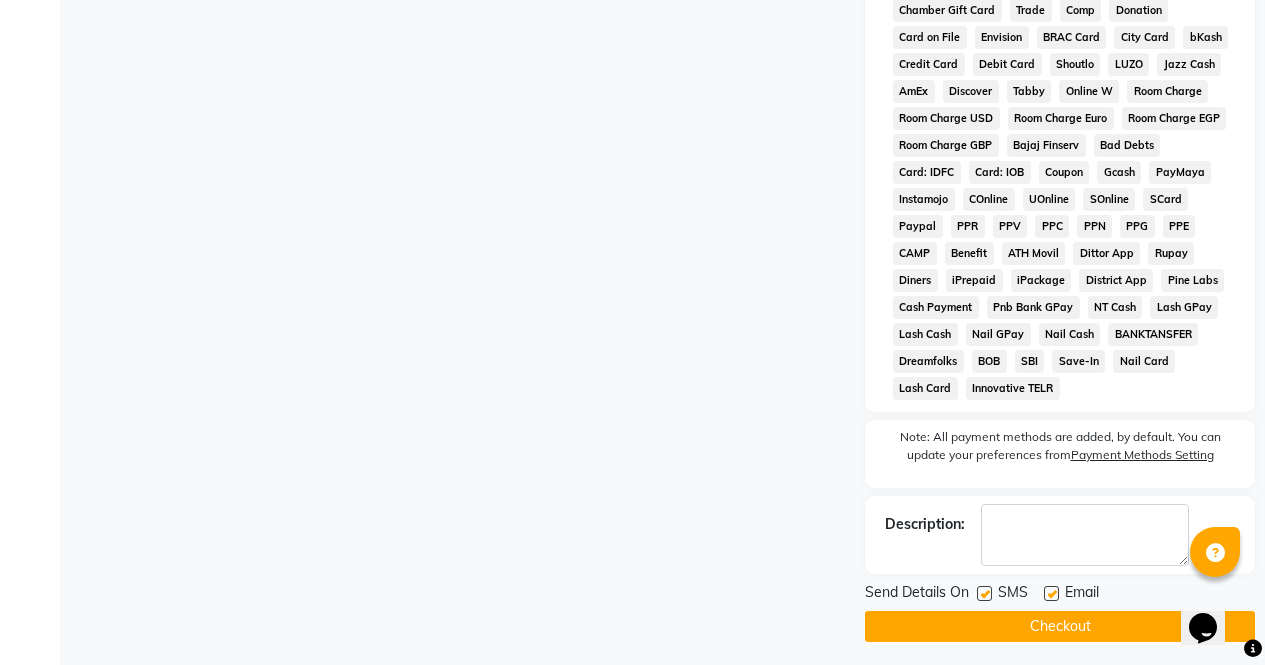click on "Checkout" 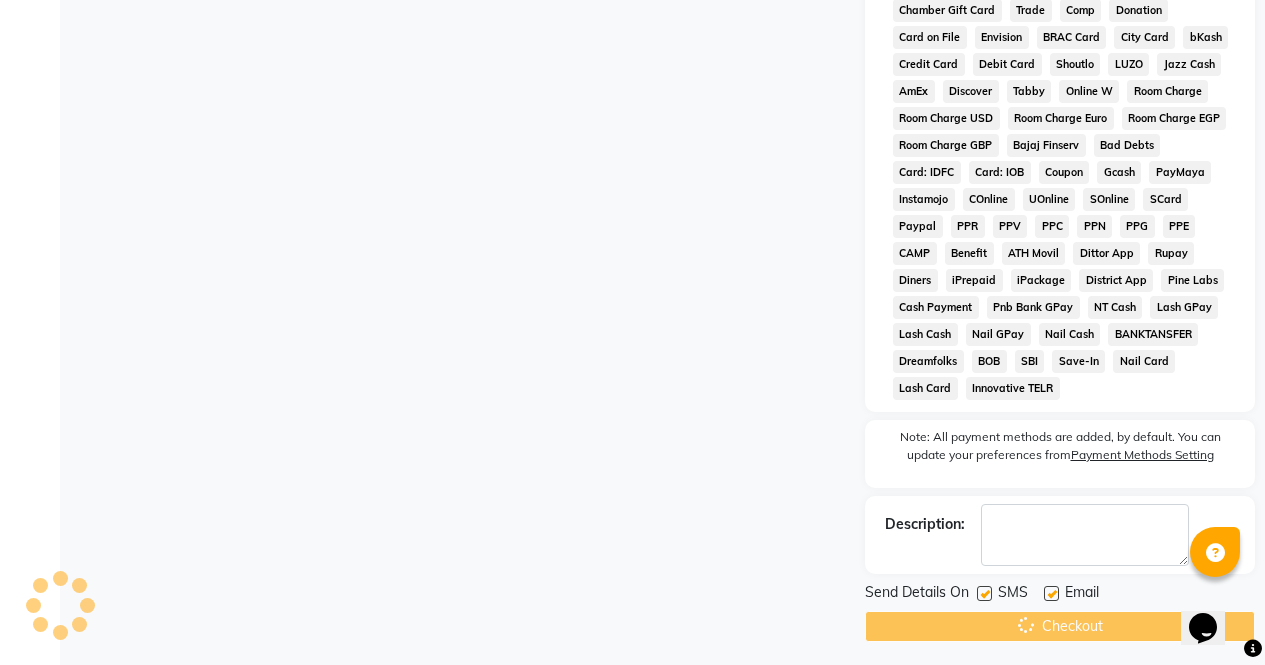 scroll, scrollTop: 0, scrollLeft: 0, axis: both 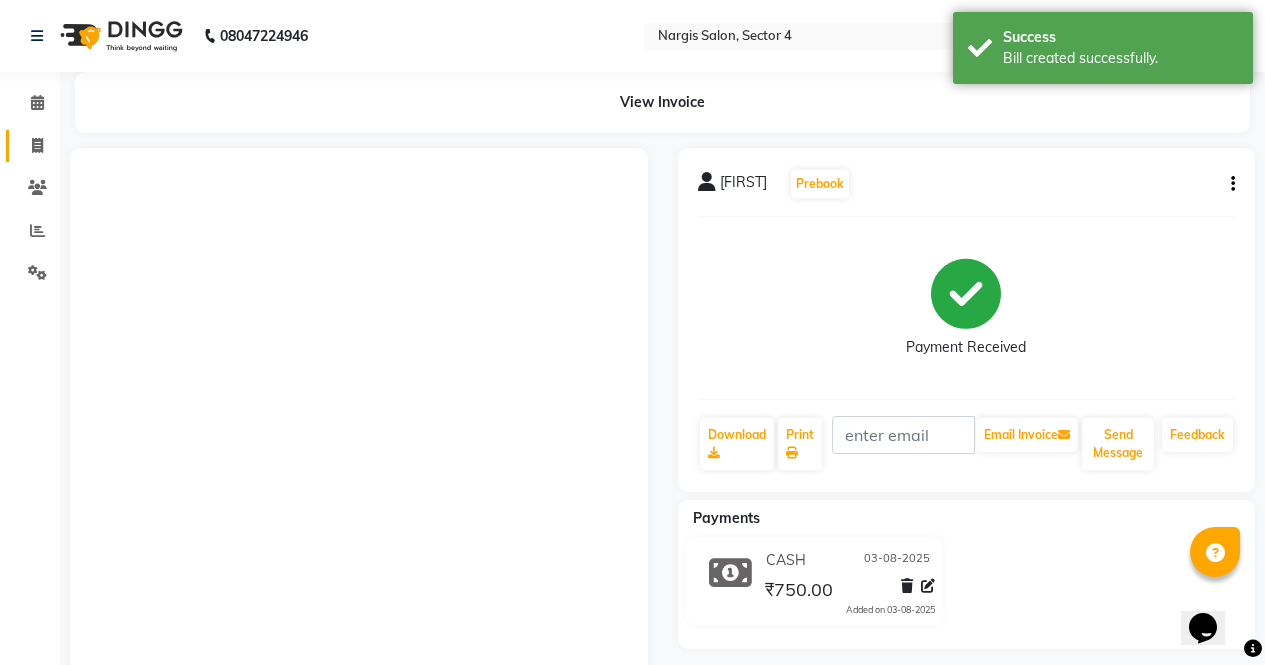 click on "Invoice" 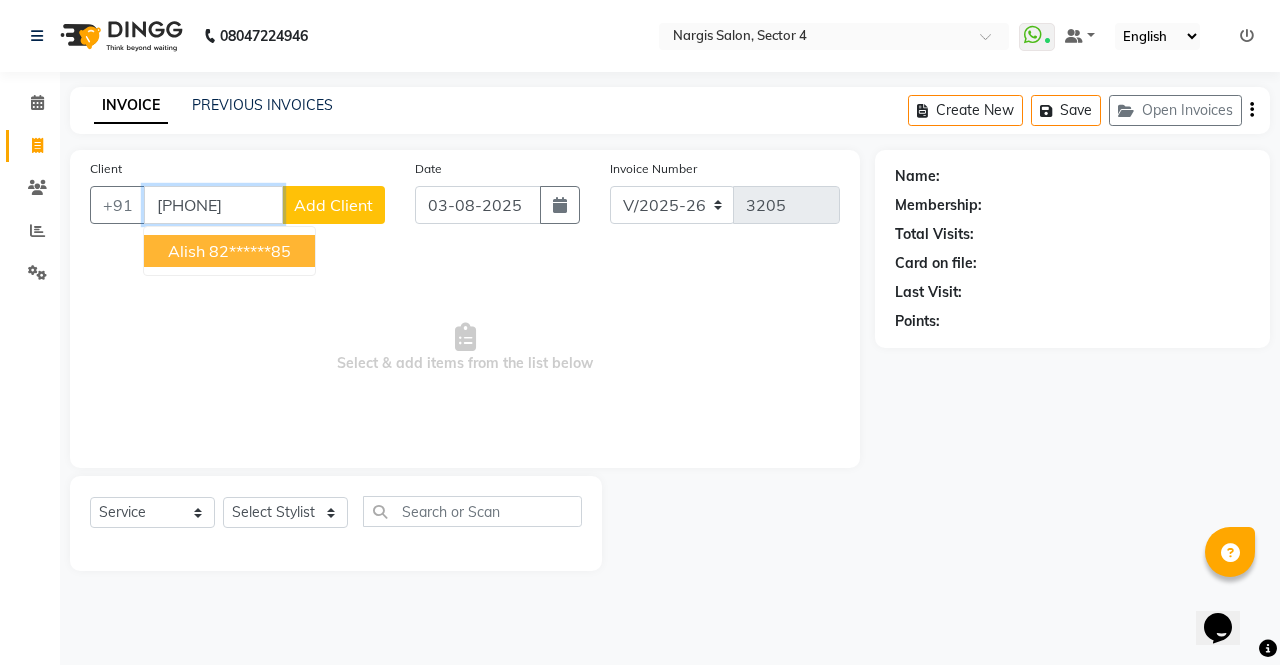 click on "82******85" at bounding box center (250, 251) 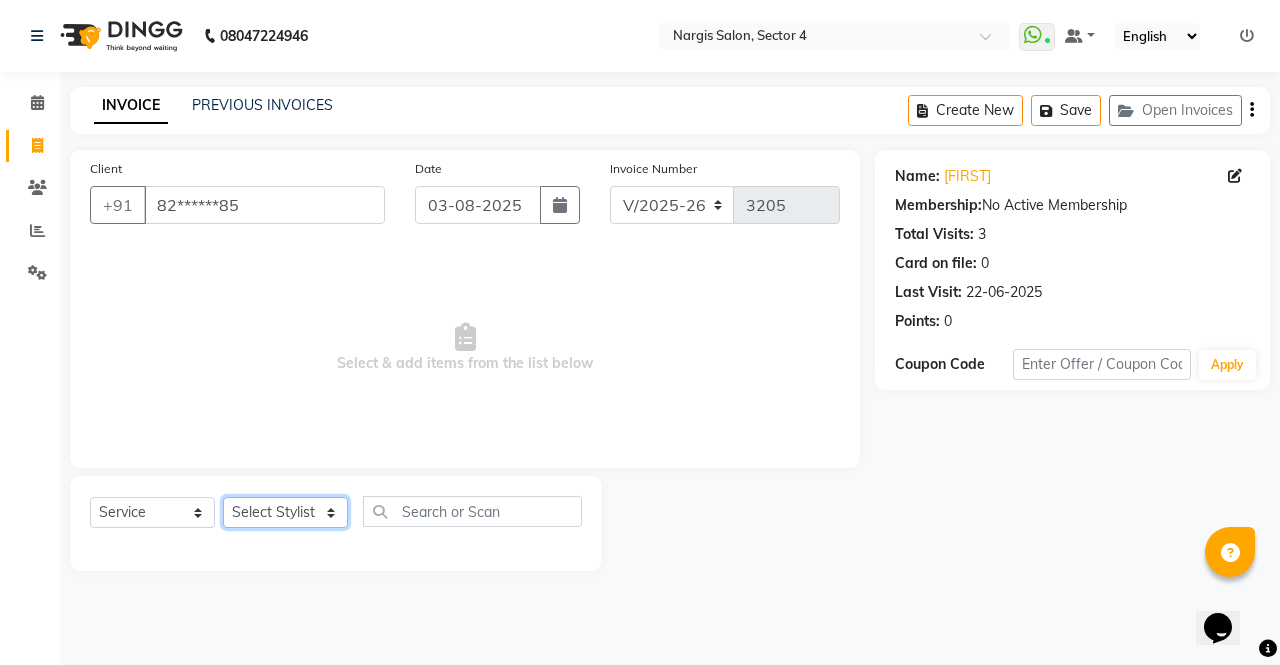 click on "Select Stylist ajeet anu armaan ashu Front Desk muskaan rakhi saima shivam soni sunil yashoda" 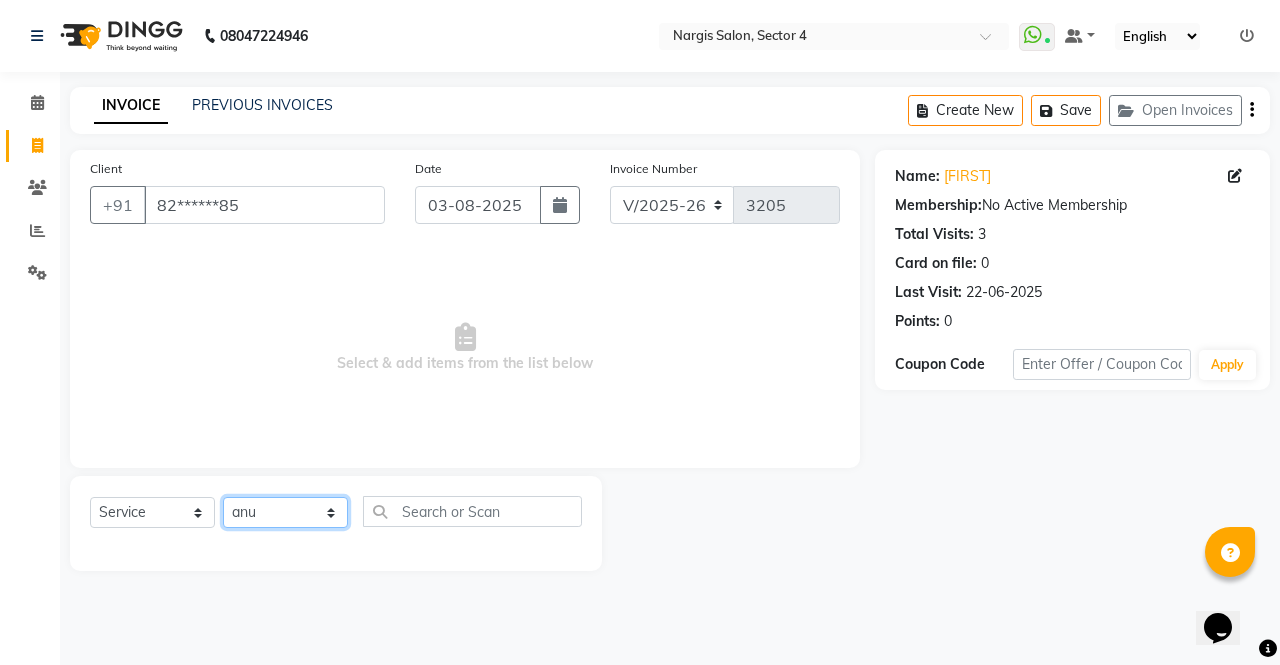 click on "Select Stylist ajeet anu armaan ashu Front Desk muskaan rakhi saima shivam soni sunil yashoda" 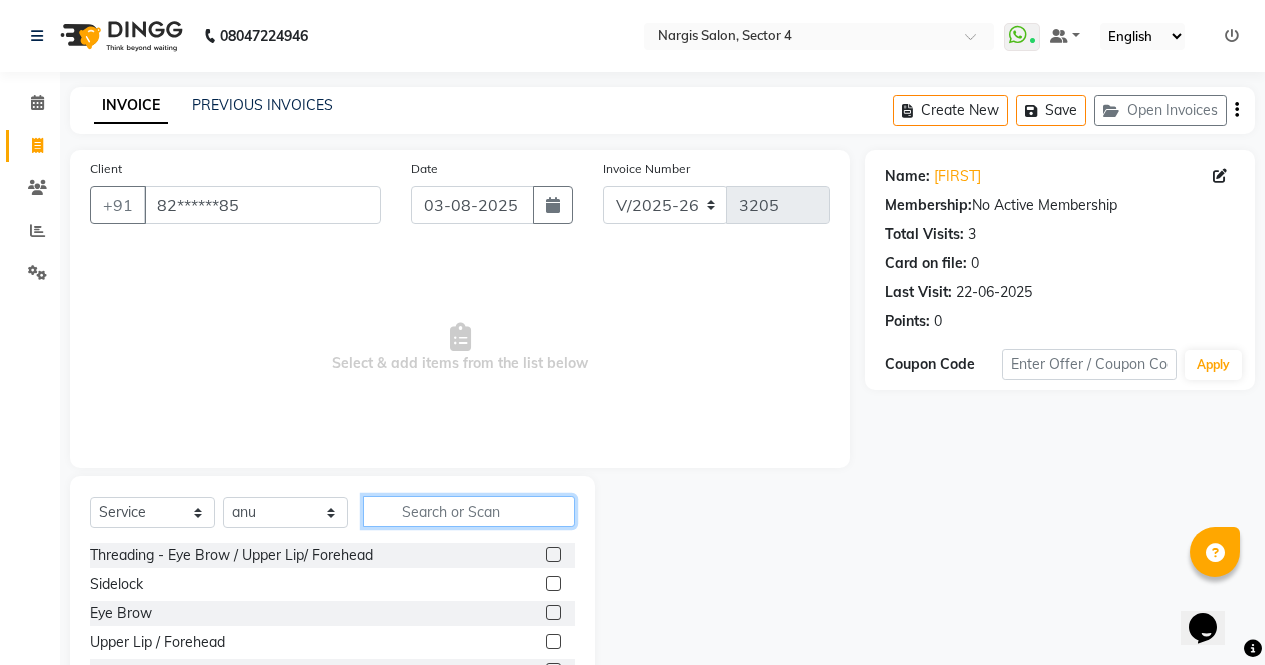 click 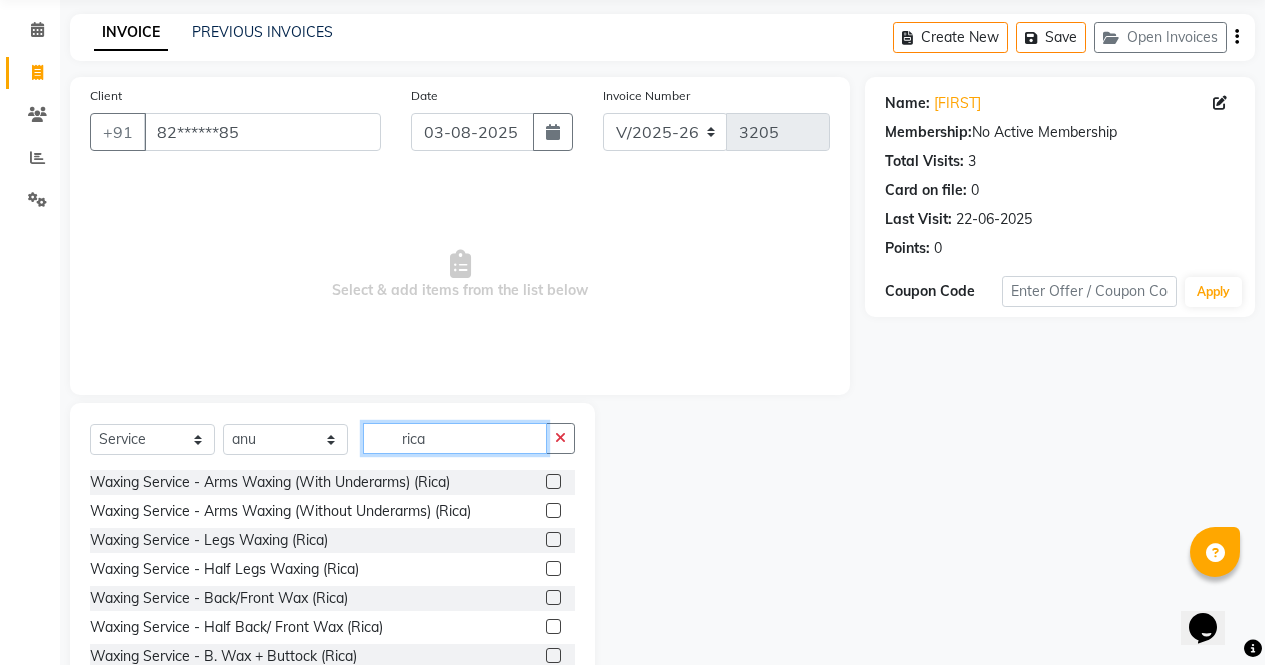 scroll, scrollTop: 90, scrollLeft: 0, axis: vertical 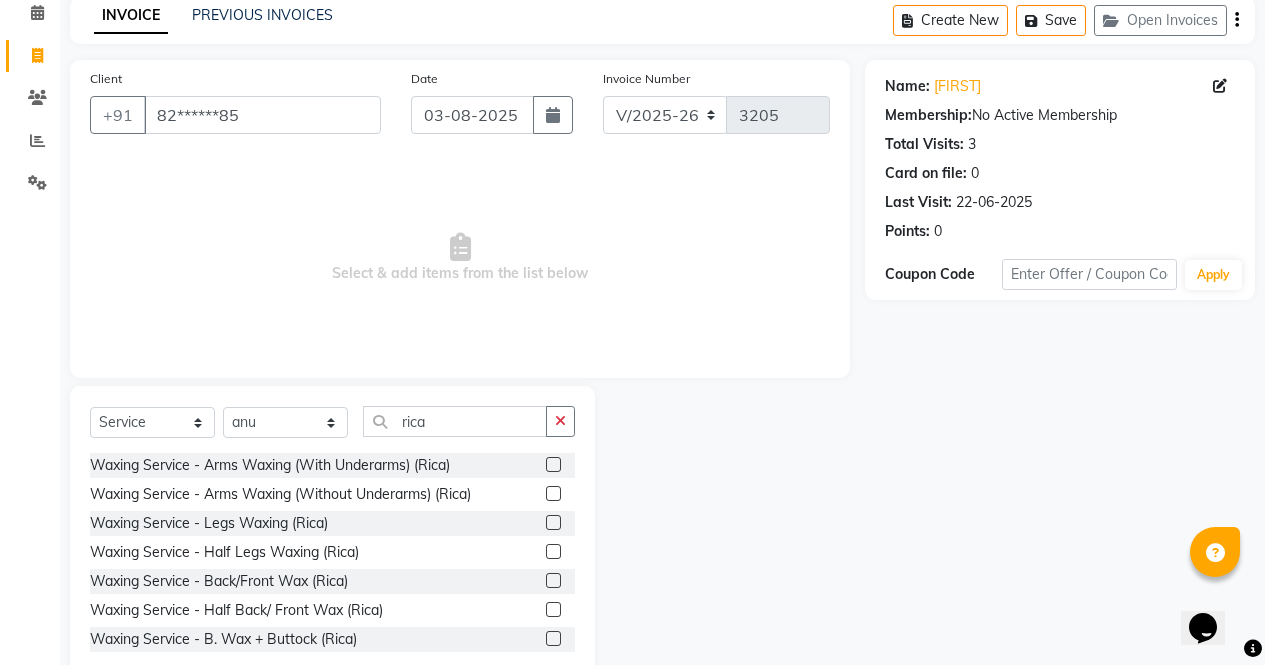 click 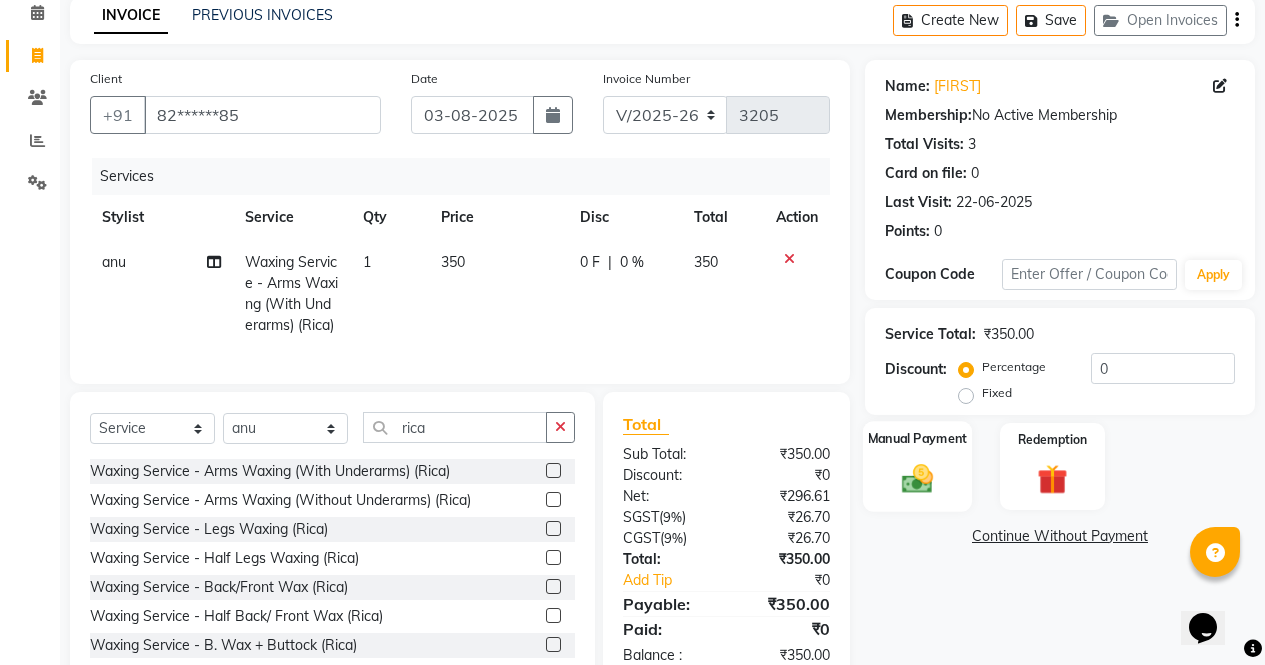 click on "Manual Payment" 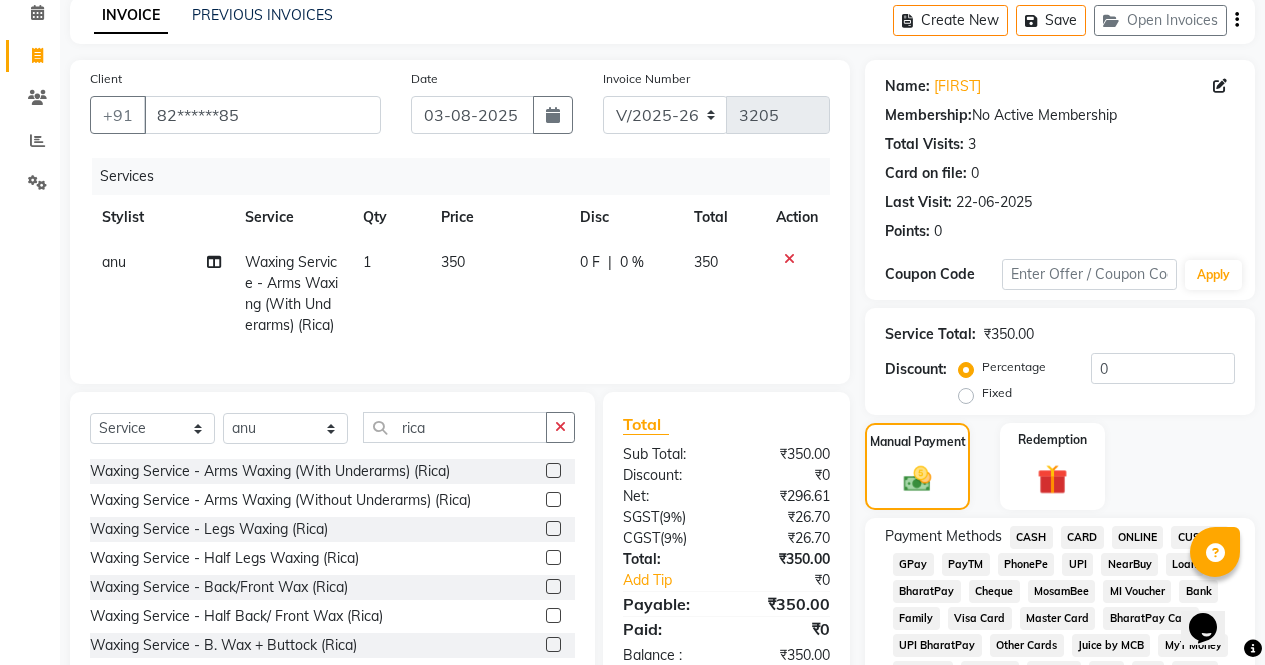 click on "ONLINE" 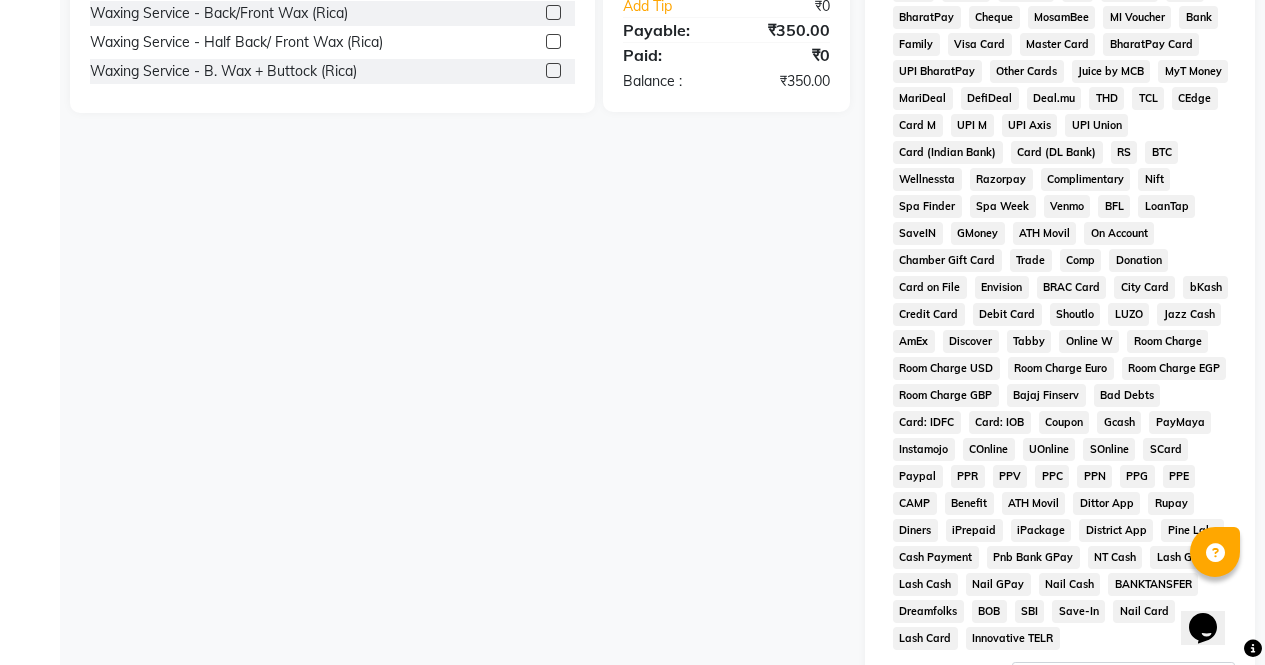 scroll, scrollTop: 914, scrollLeft: 0, axis: vertical 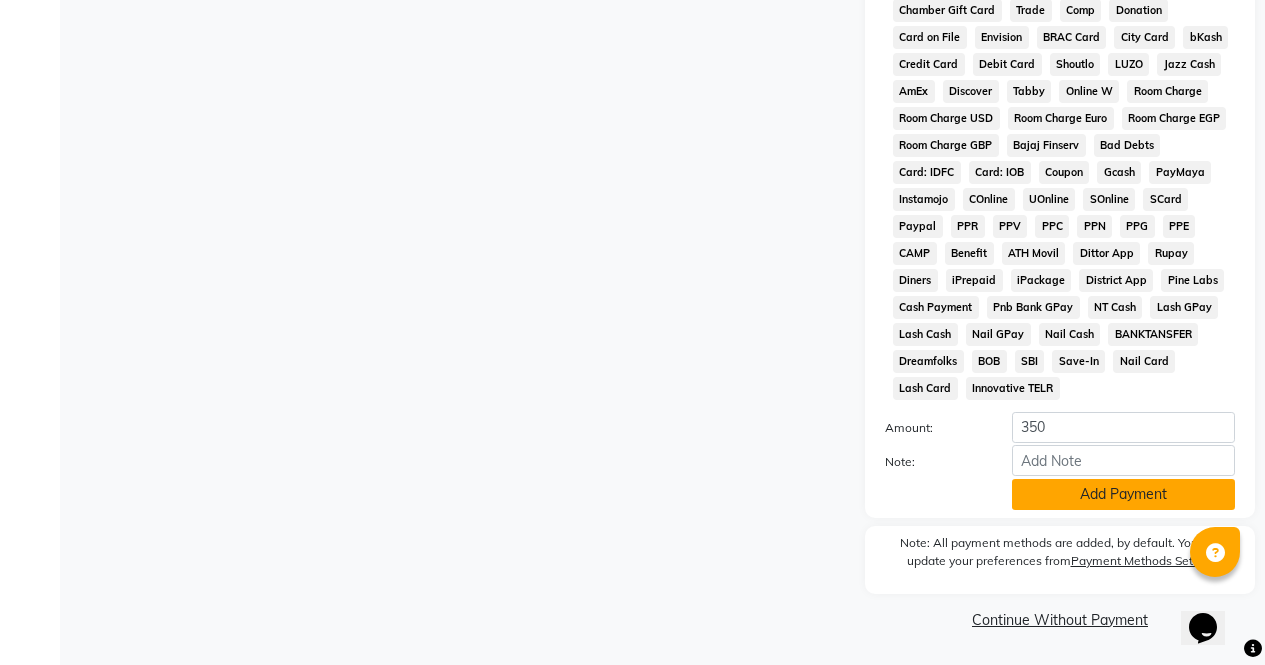 click on "Add Payment" 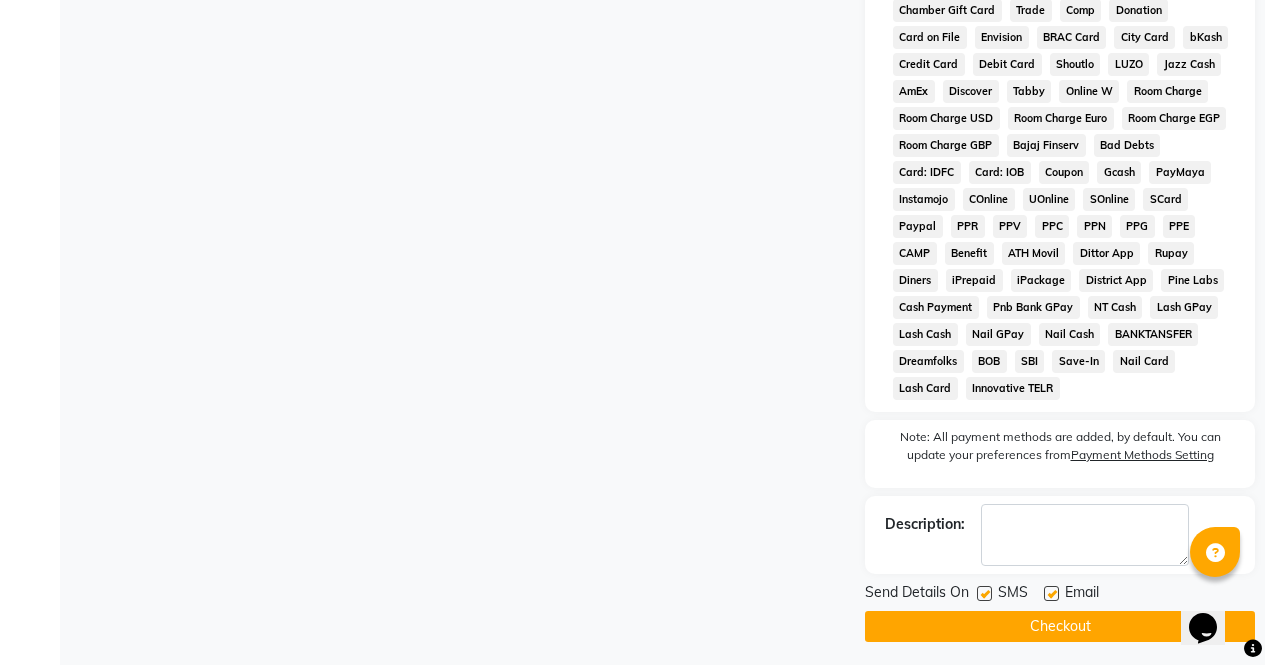 click on "Checkout" 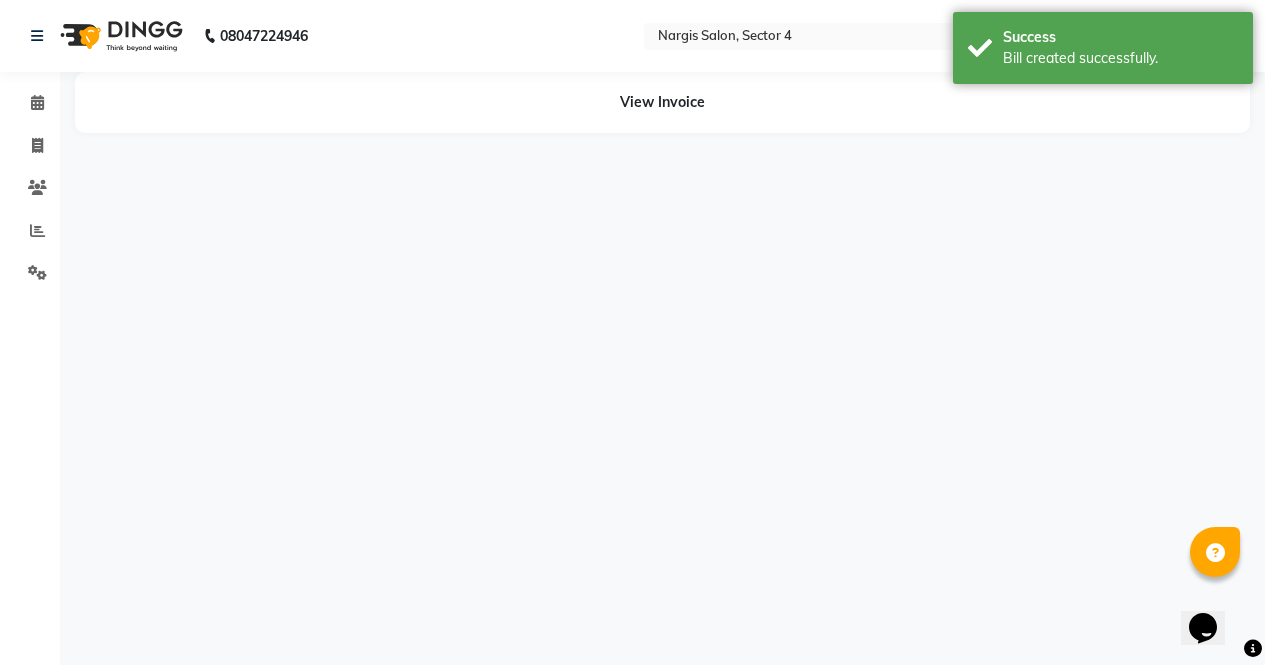 scroll, scrollTop: 0, scrollLeft: 0, axis: both 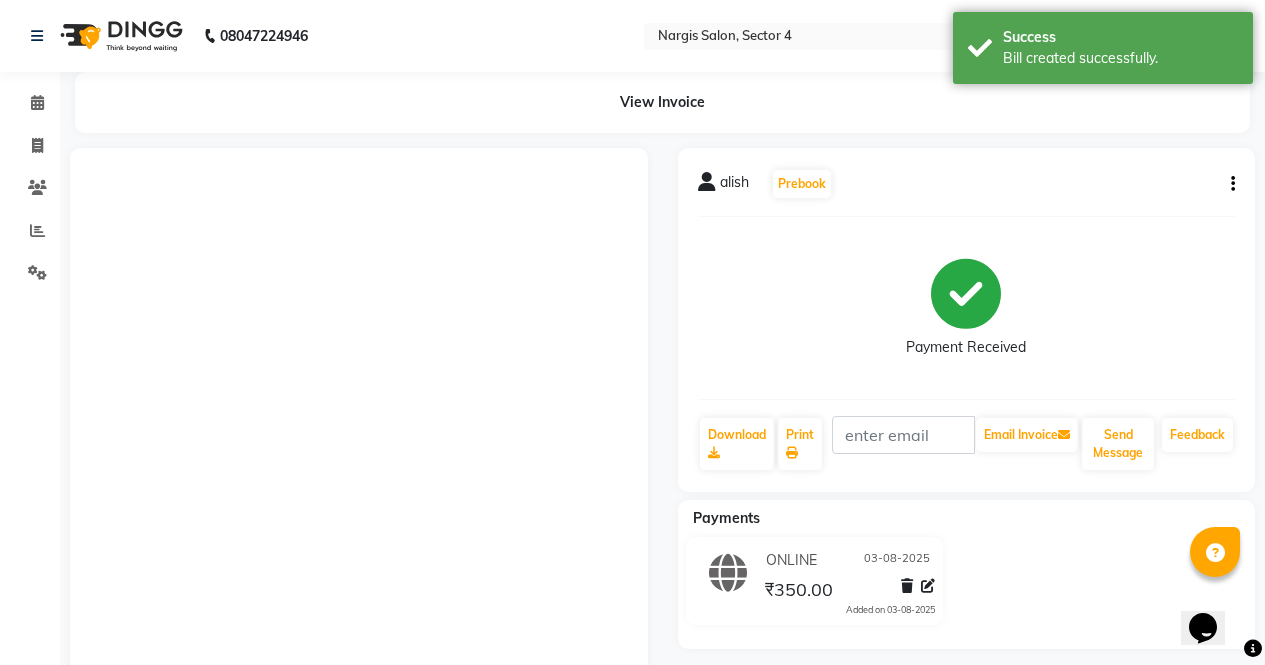 click on "Invoice" 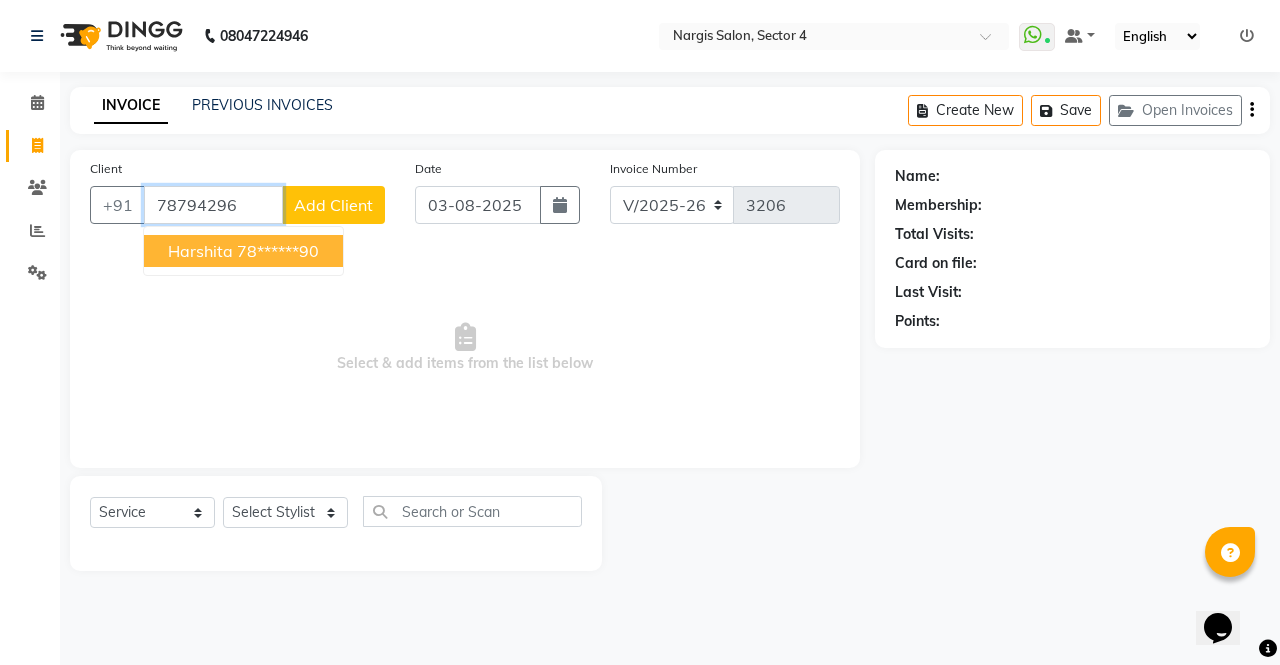 click on "78******90" at bounding box center [278, 251] 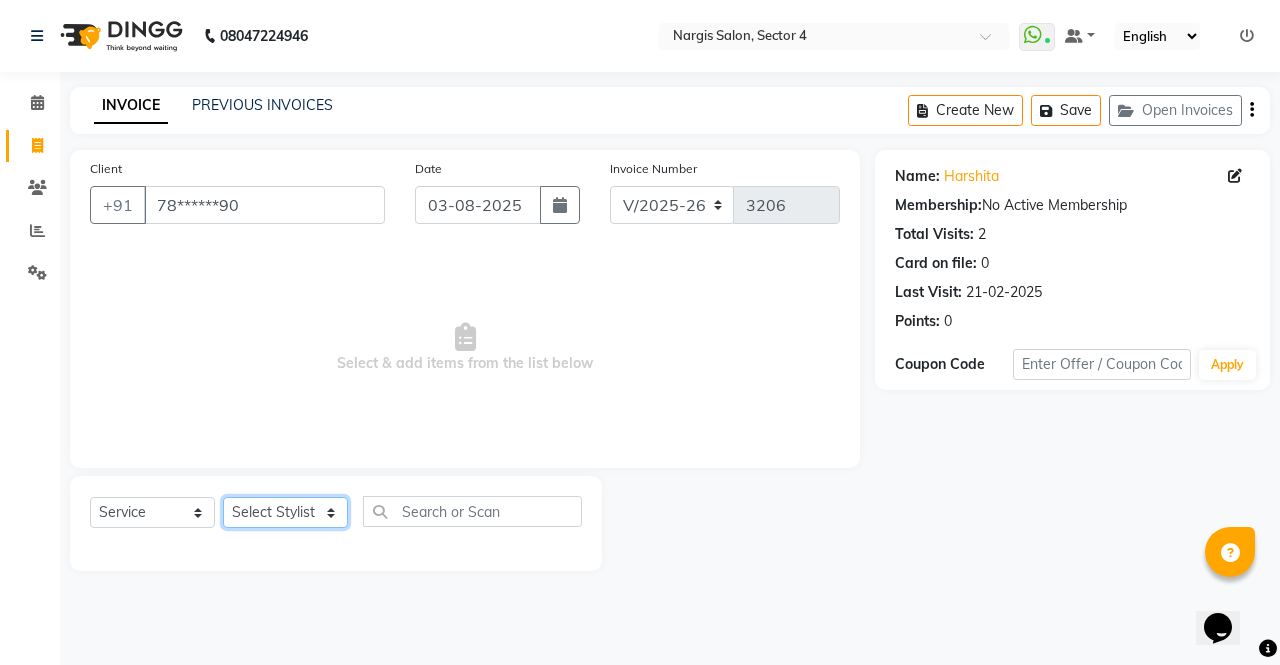 click on "Select Stylist ajeet anu armaan ashu Front Desk muskaan rakhi saima shivam soni sunil yashoda" 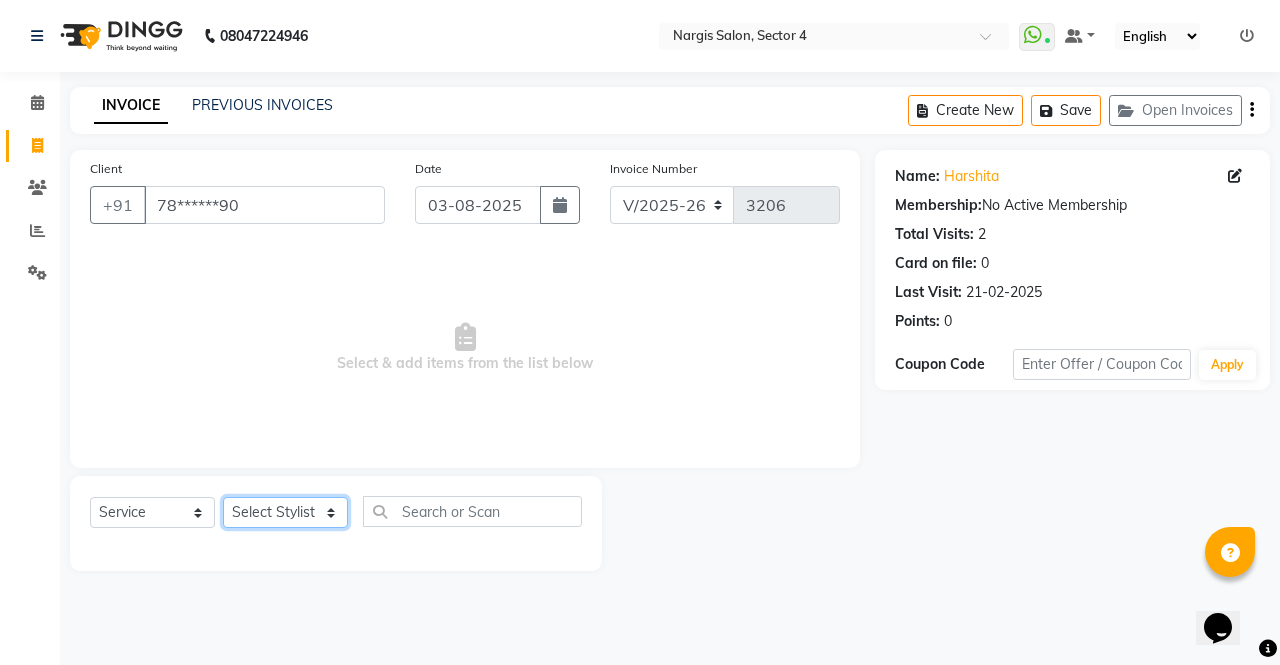 click on "Select Stylist ajeet anu armaan ashu Front Desk muskaan rakhi saima shivam soni sunil yashoda" 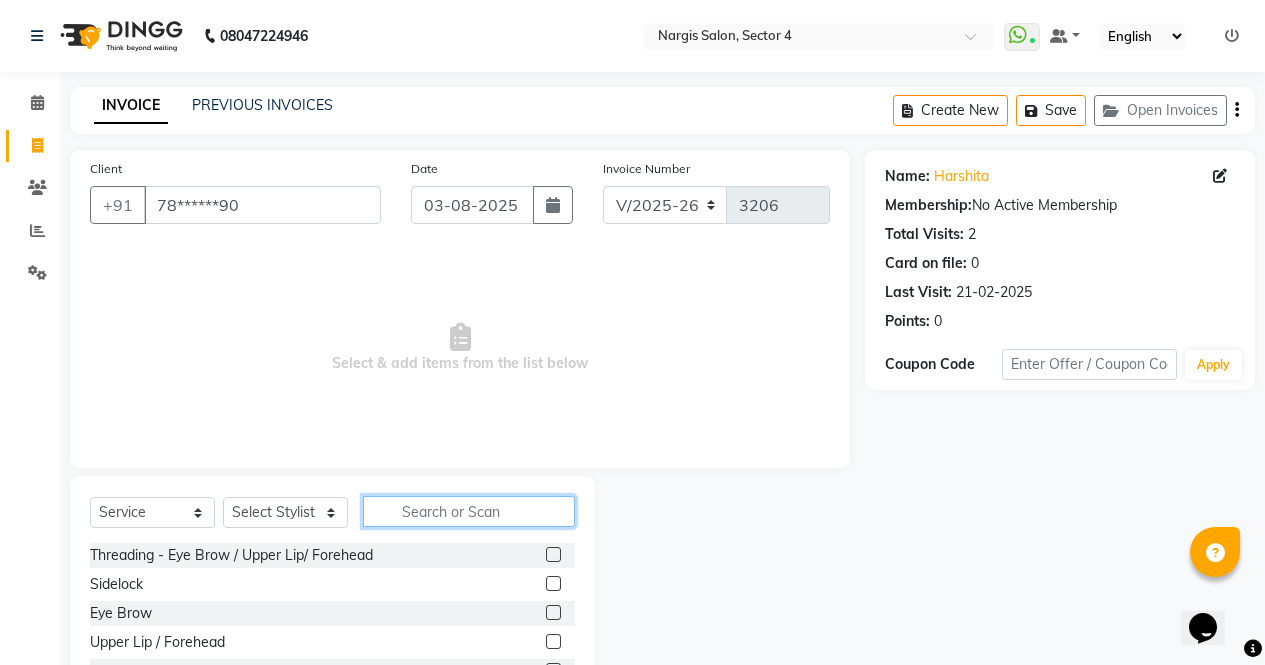 click 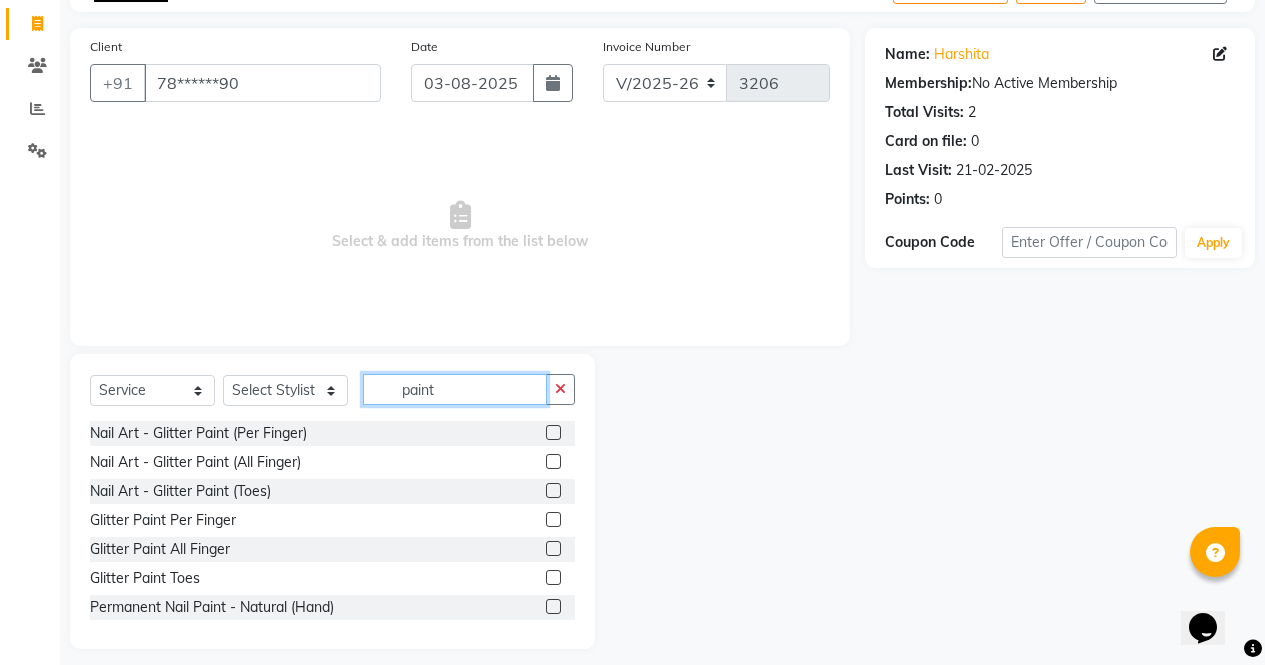 scroll, scrollTop: 136, scrollLeft: 0, axis: vertical 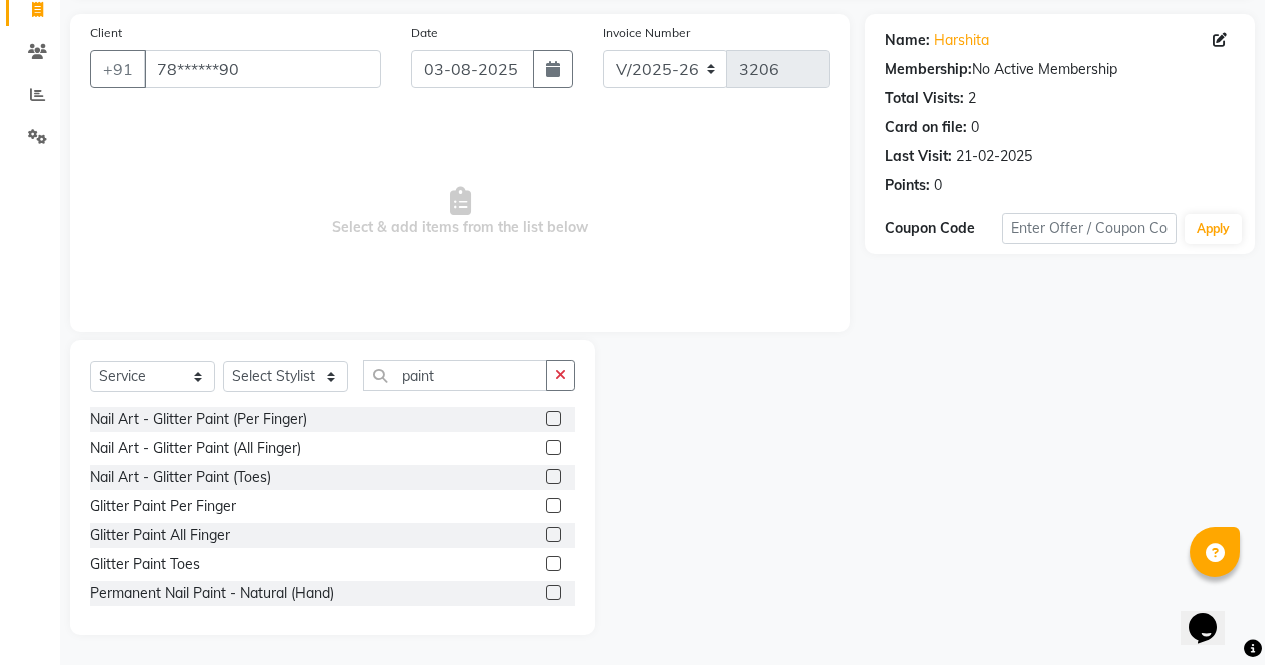 click 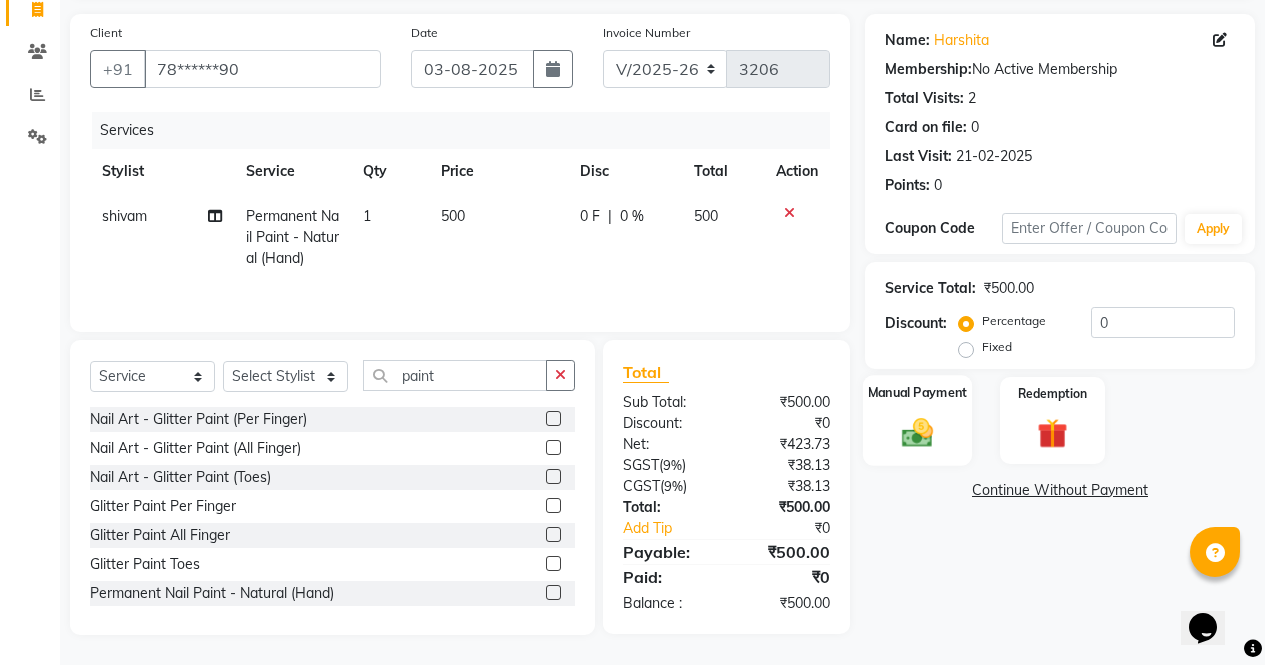 click on "Manual Payment" 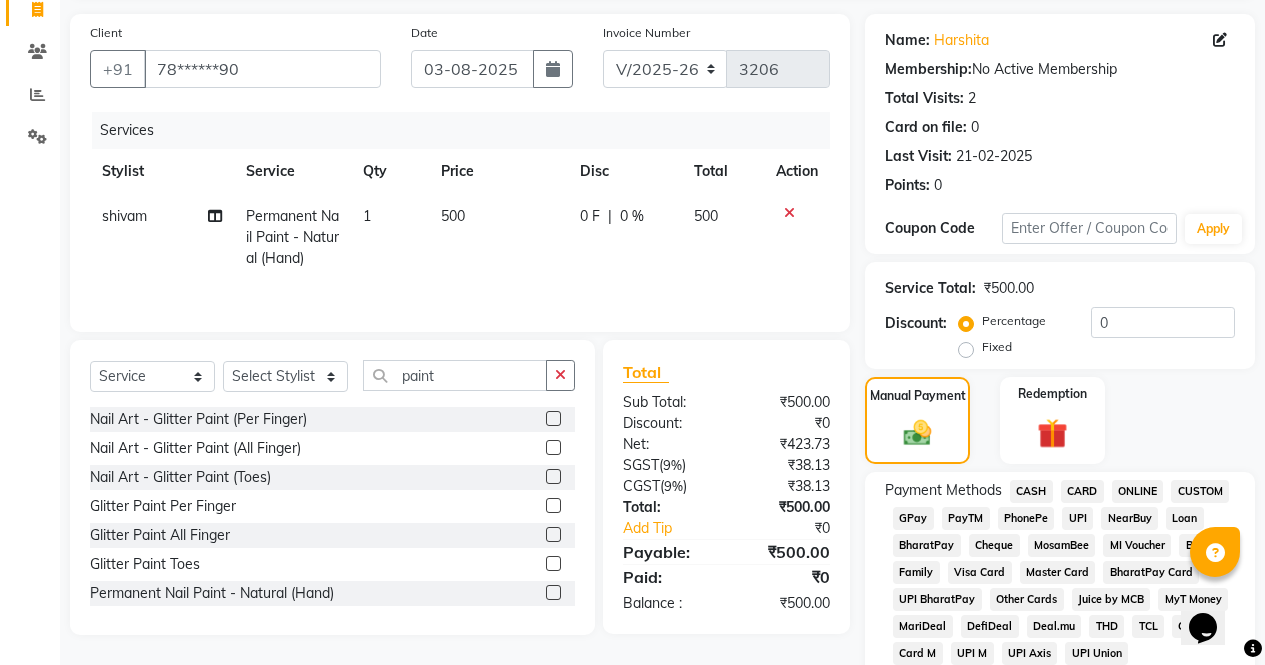click on "ONLINE" 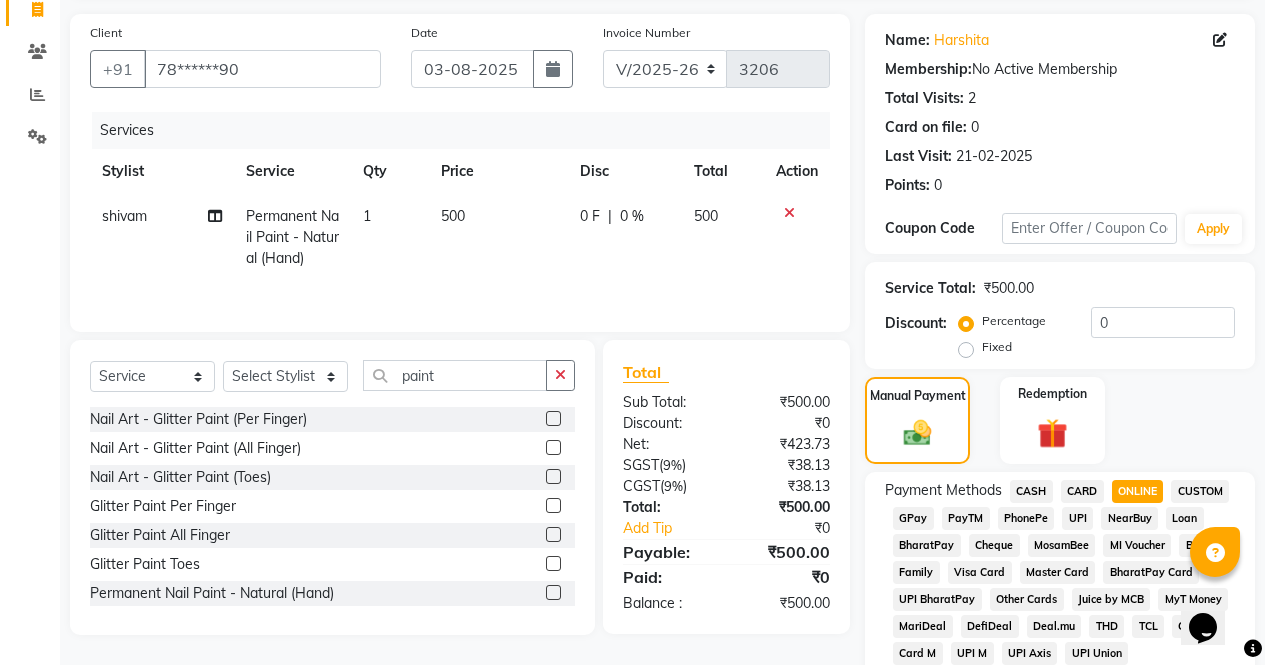 scroll, scrollTop: 717, scrollLeft: 0, axis: vertical 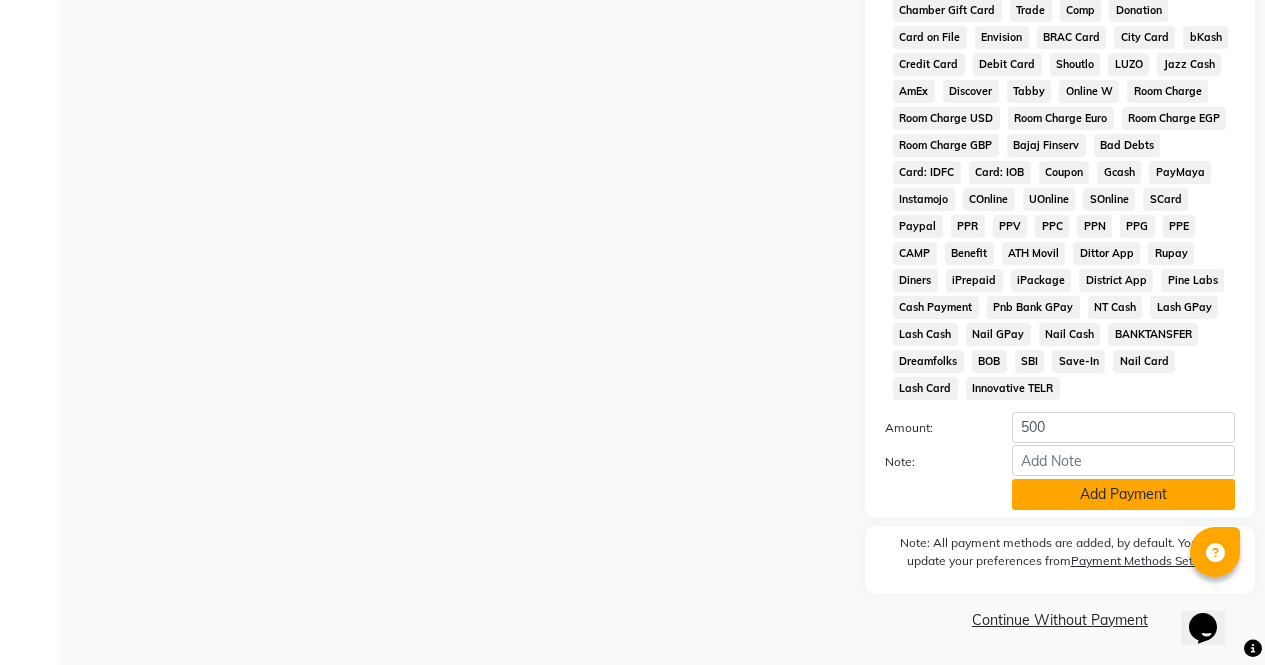 click on "Add Payment" 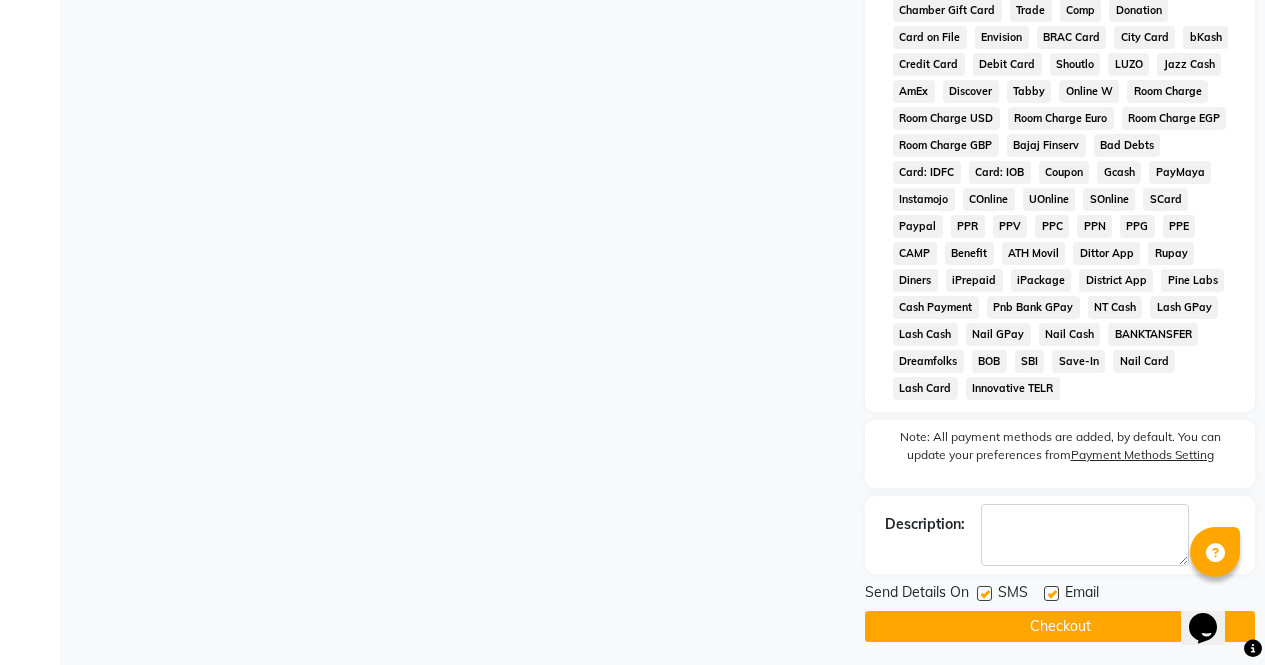 click on "Checkout" 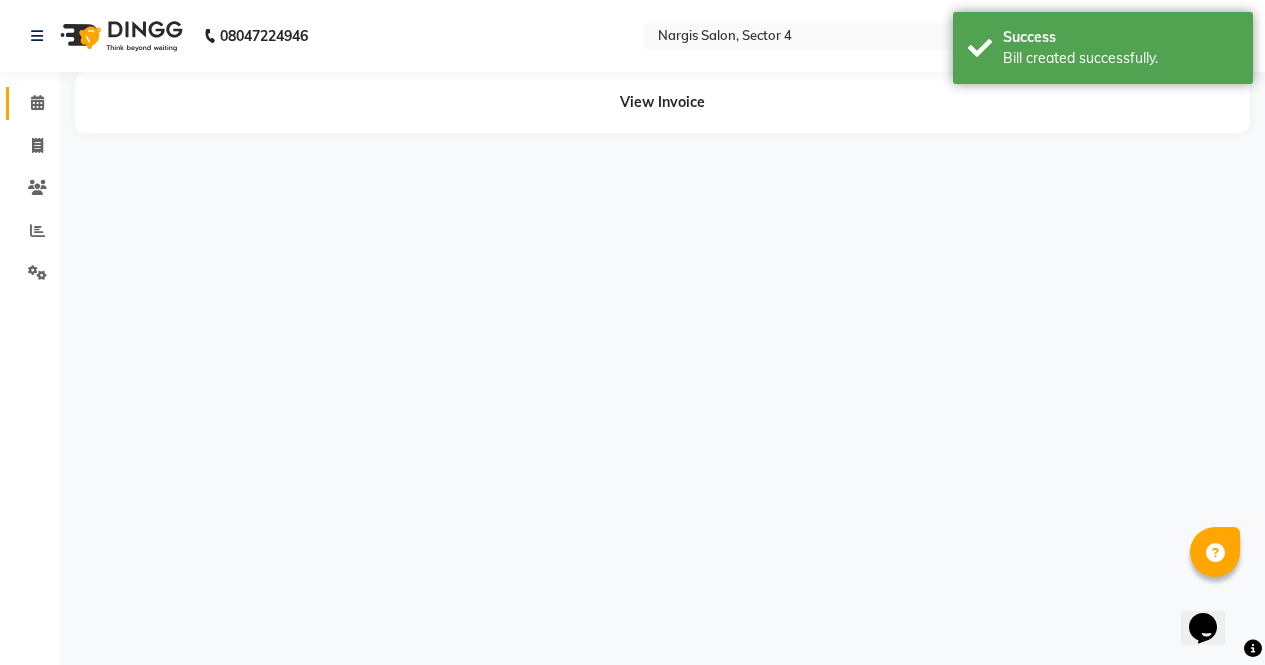 scroll, scrollTop: 0, scrollLeft: 0, axis: both 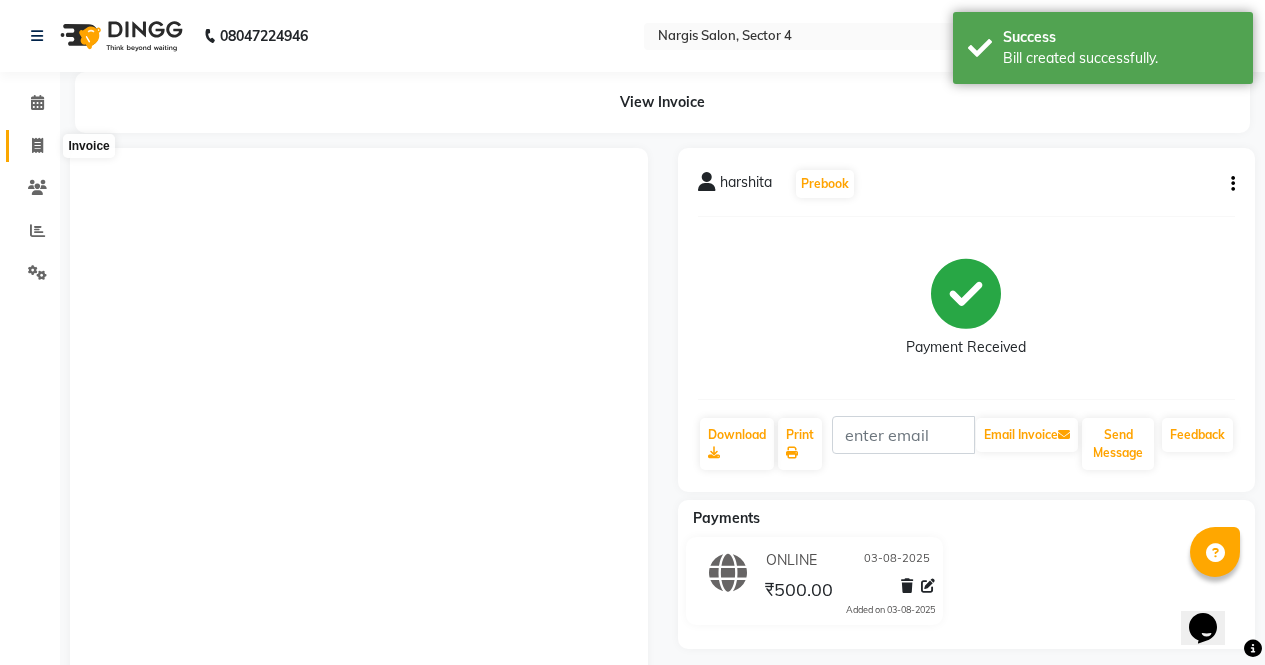 click 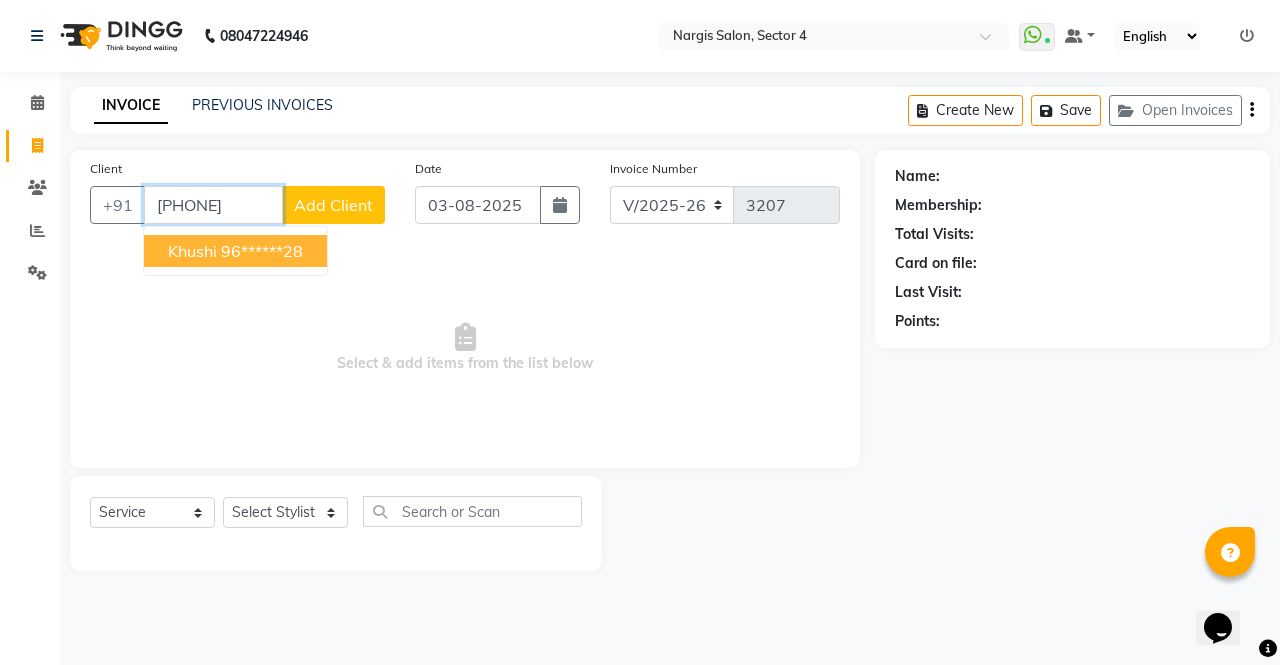 click on "96******28" at bounding box center [262, 251] 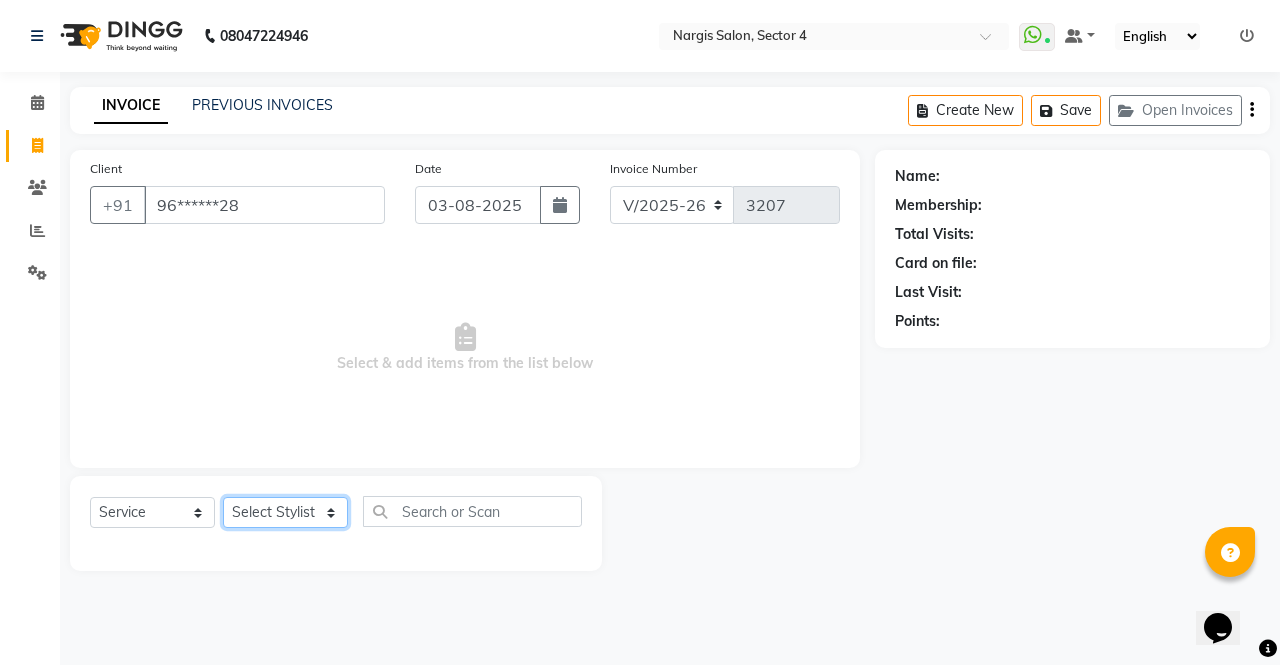 click on "Select Stylist ajeet anu armaan ashu Front Desk muskaan rakhi saima shivam soni sunil yashoda" 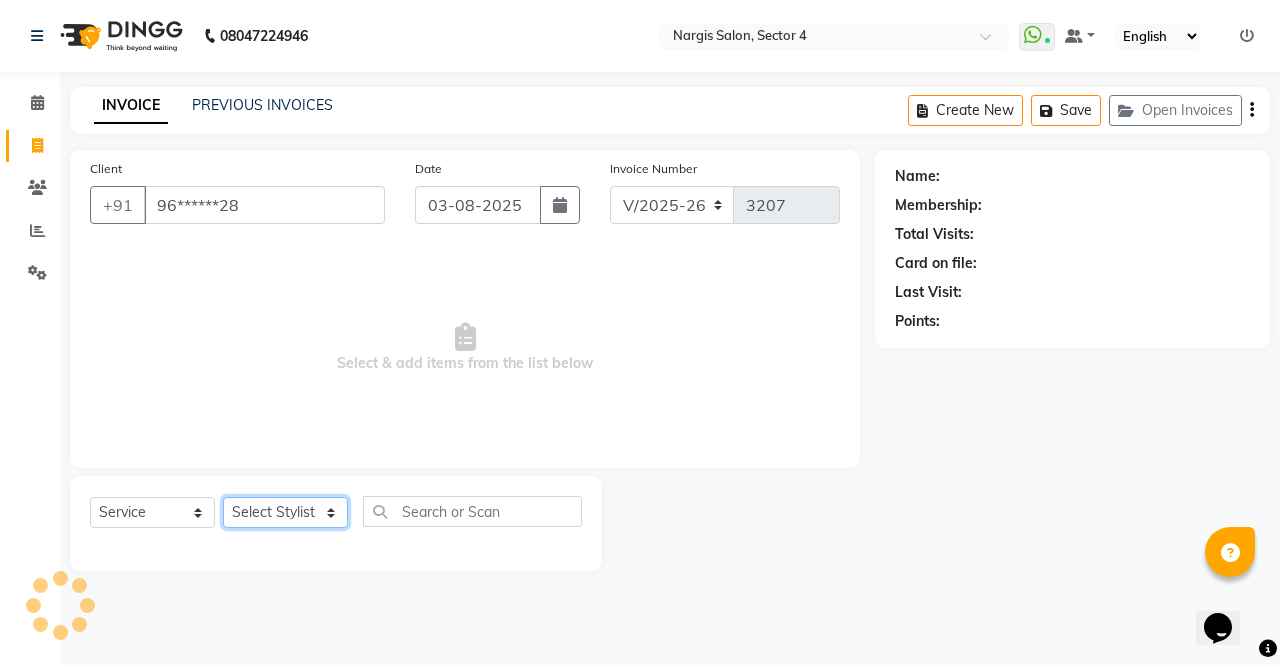 click on "Select Stylist ajeet anu armaan ashu Front Desk muskaan rakhi saima shivam soni sunil yashoda" 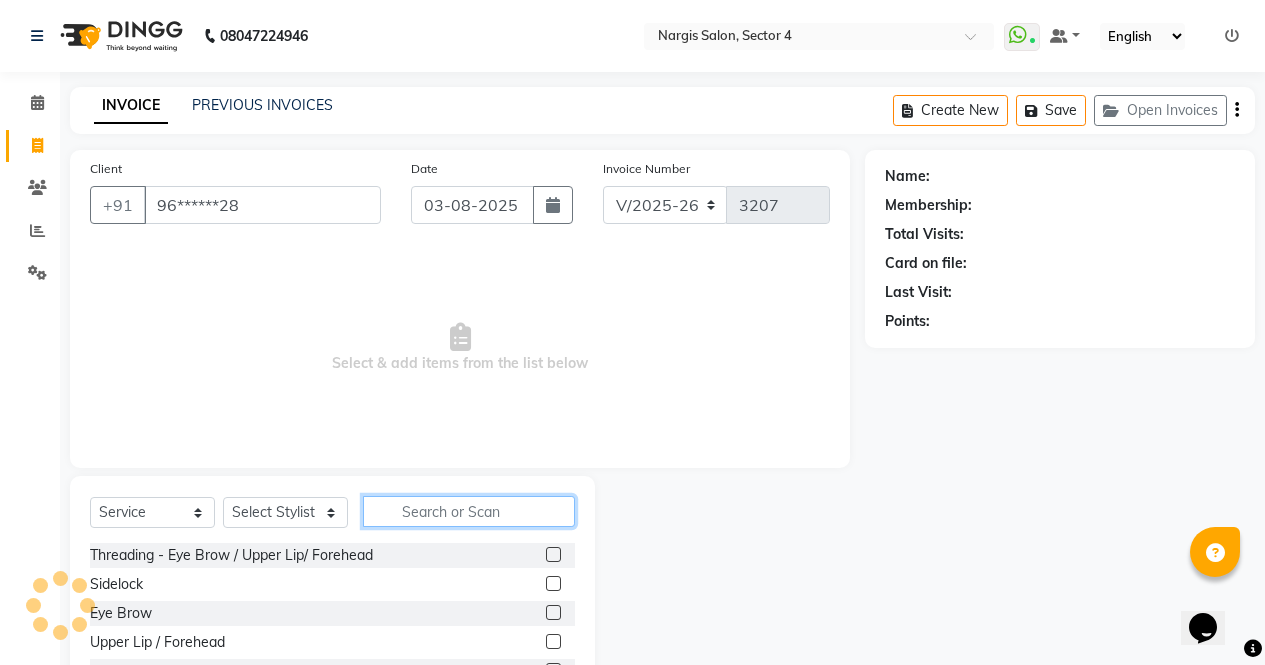 click 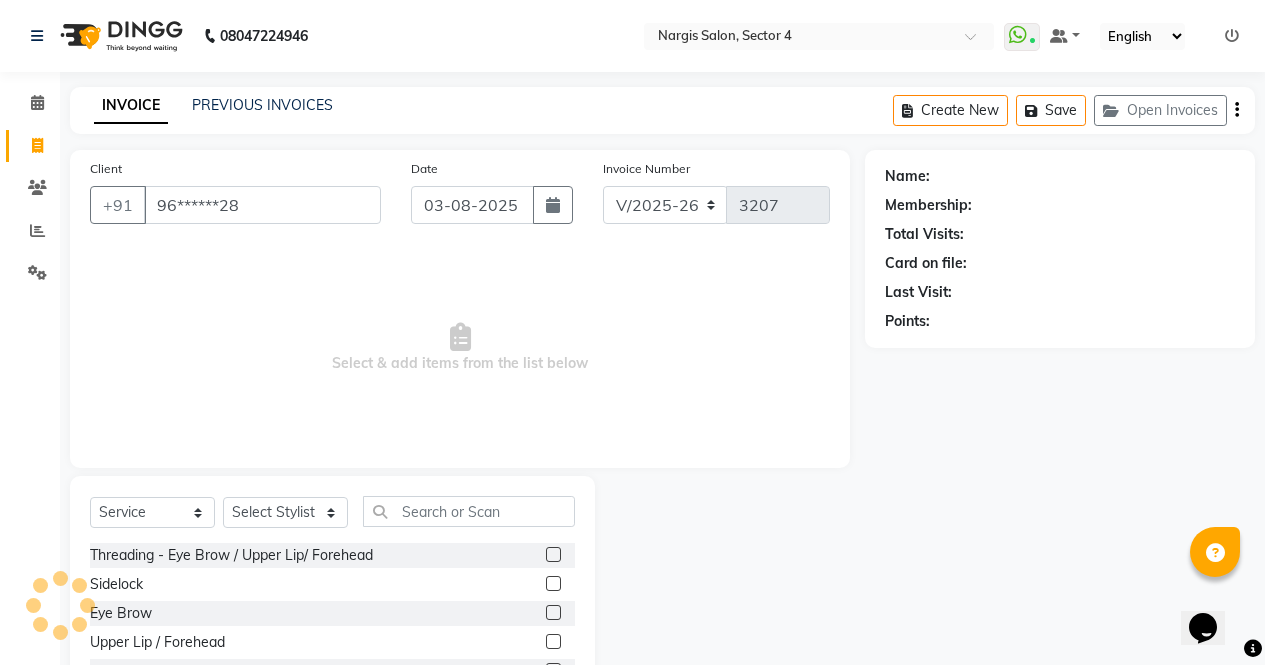 click 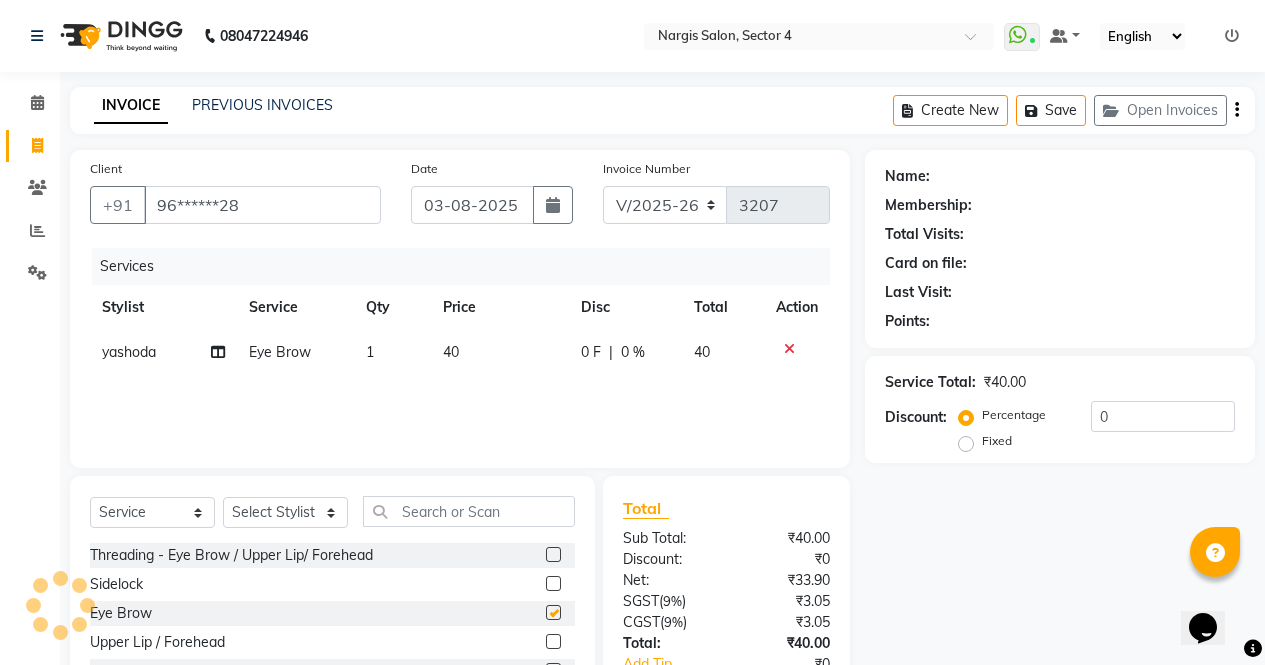 scroll, scrollTop: 136, scrollLeft: 0, axis: vertical 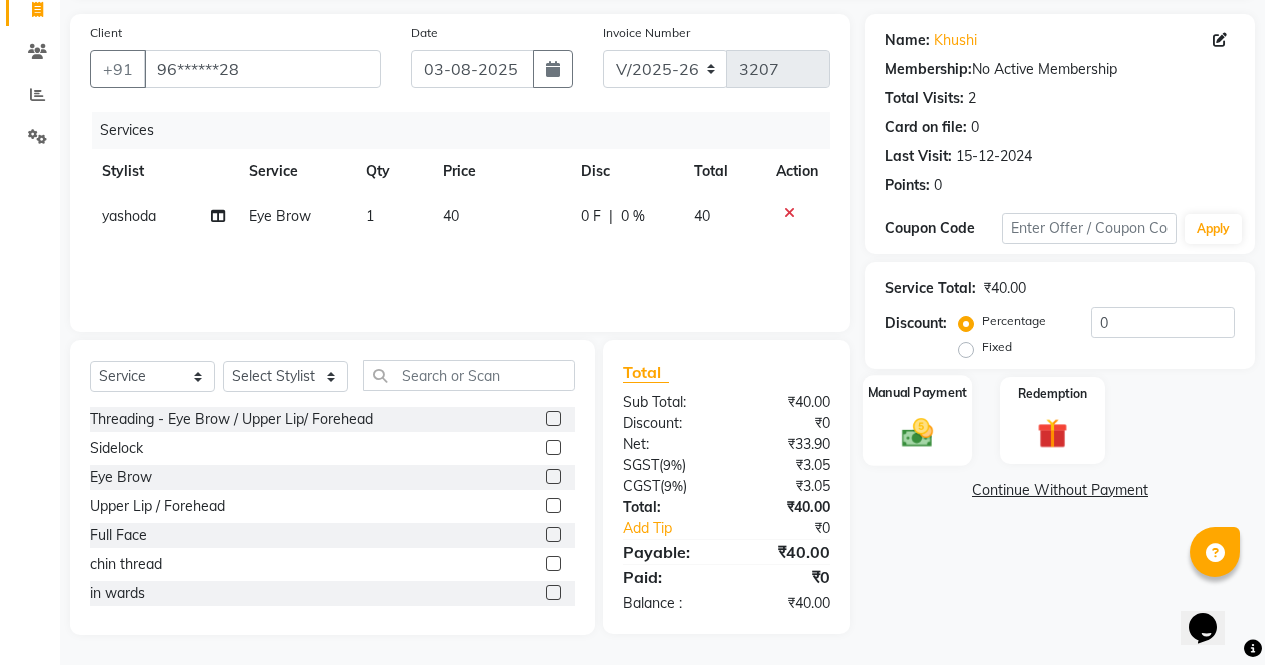 click on "Manual Payment" 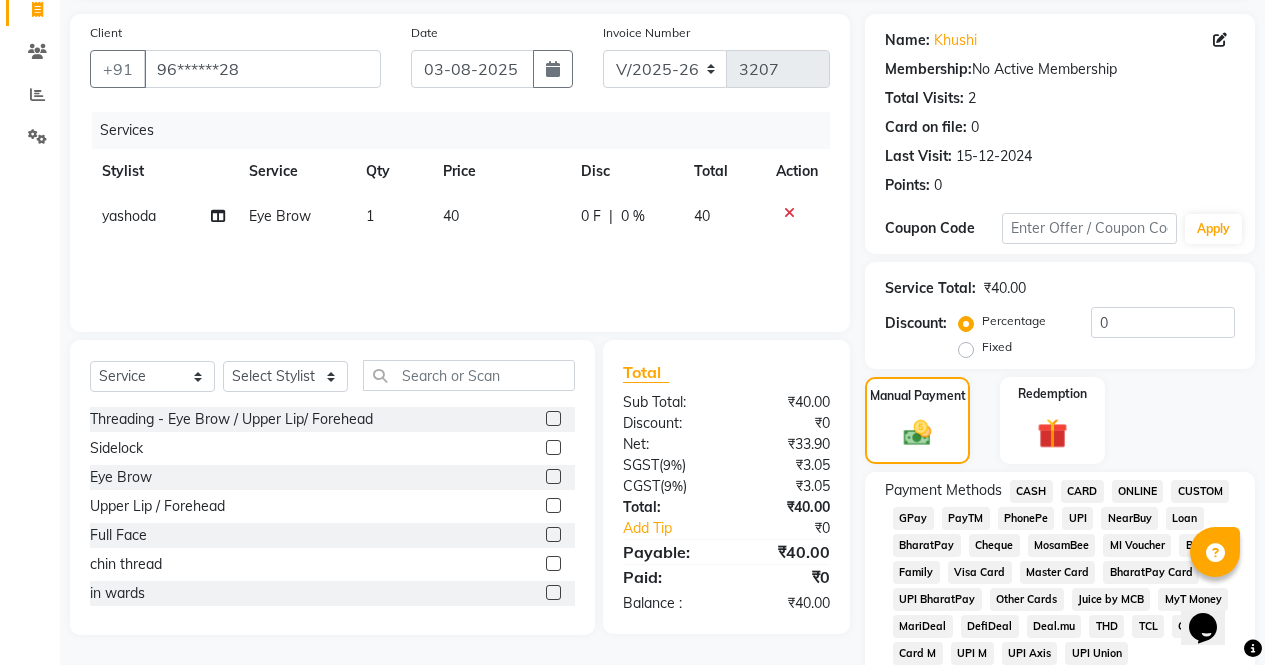 click on "ONLINE" 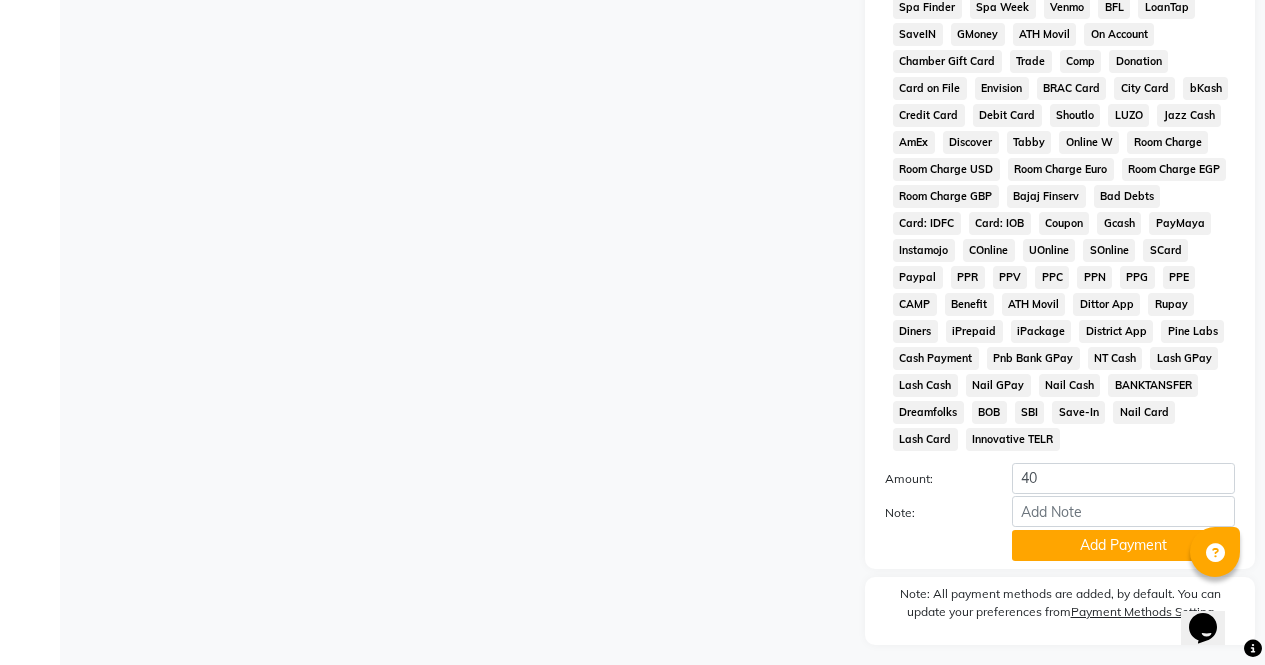 scroll, scrollTop: 914, scrollLeft: 0, axis: vertical 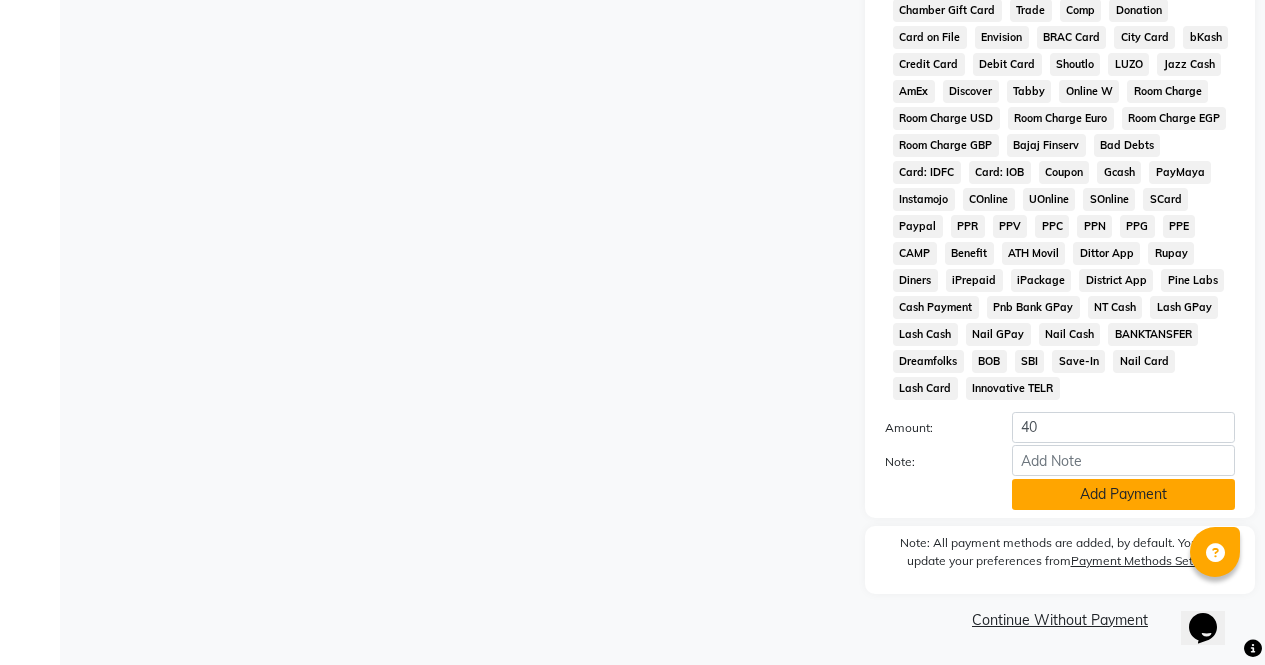 click on "Add Payment" 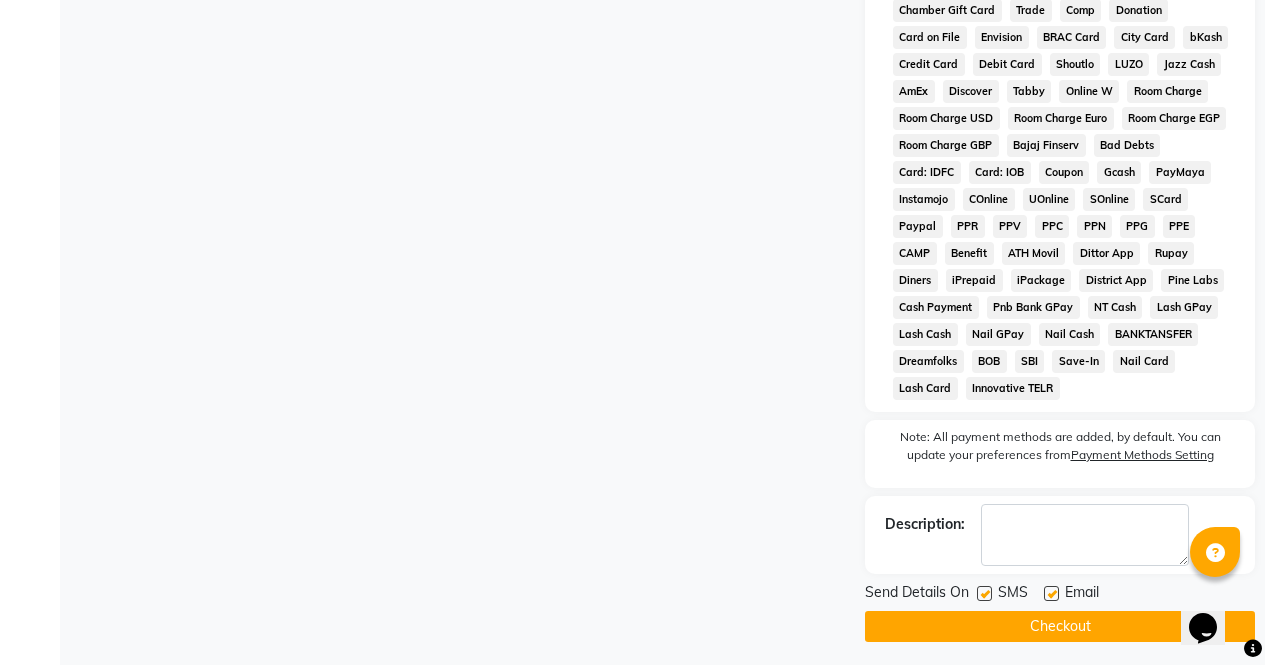 click on "Send Details On SMS Email" 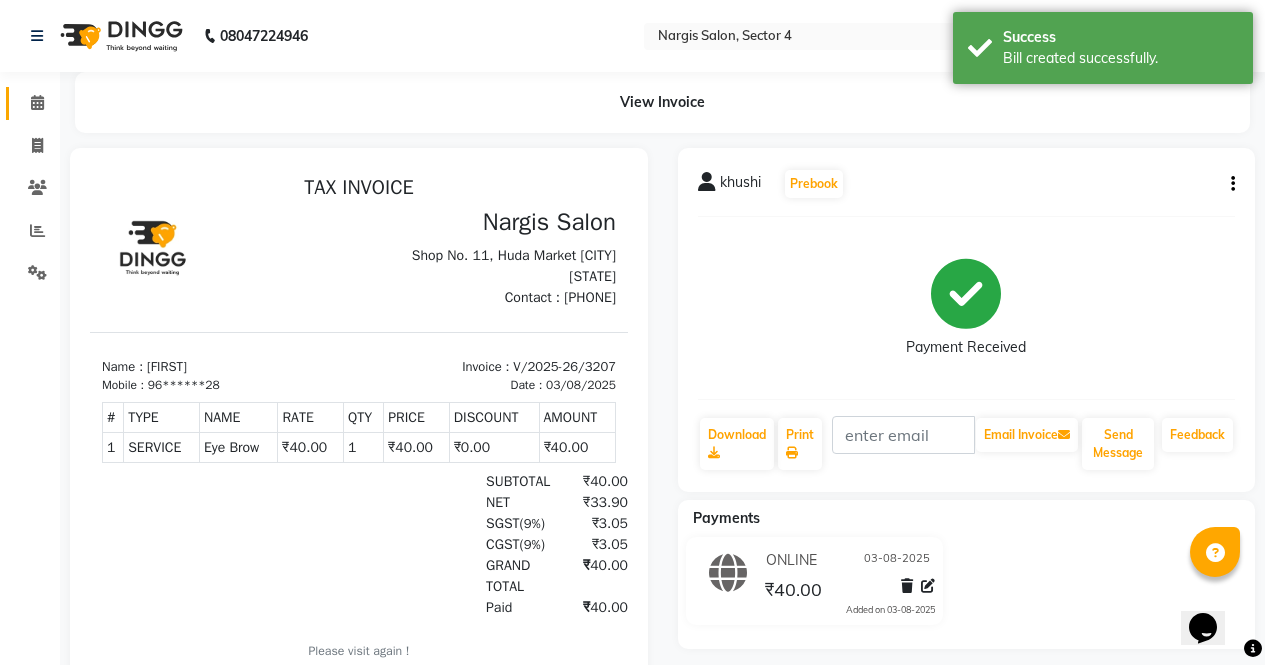 scroll, scrollTop: 0, scrollLeft: 0, axis: both 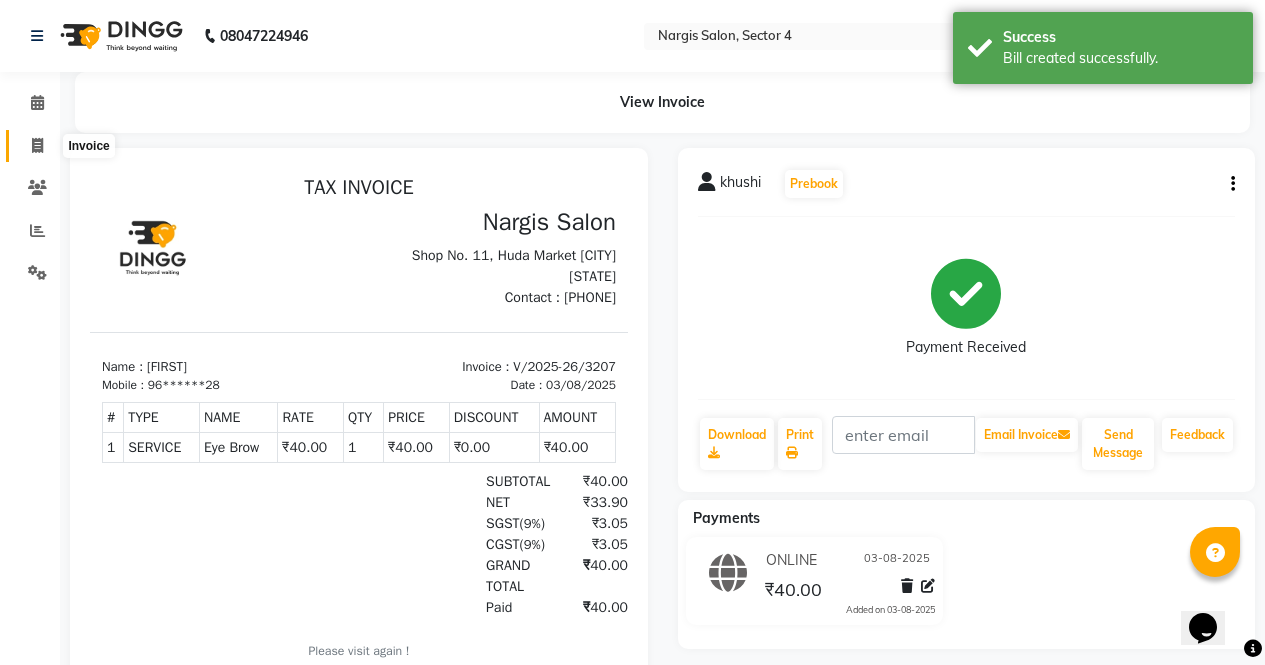 click 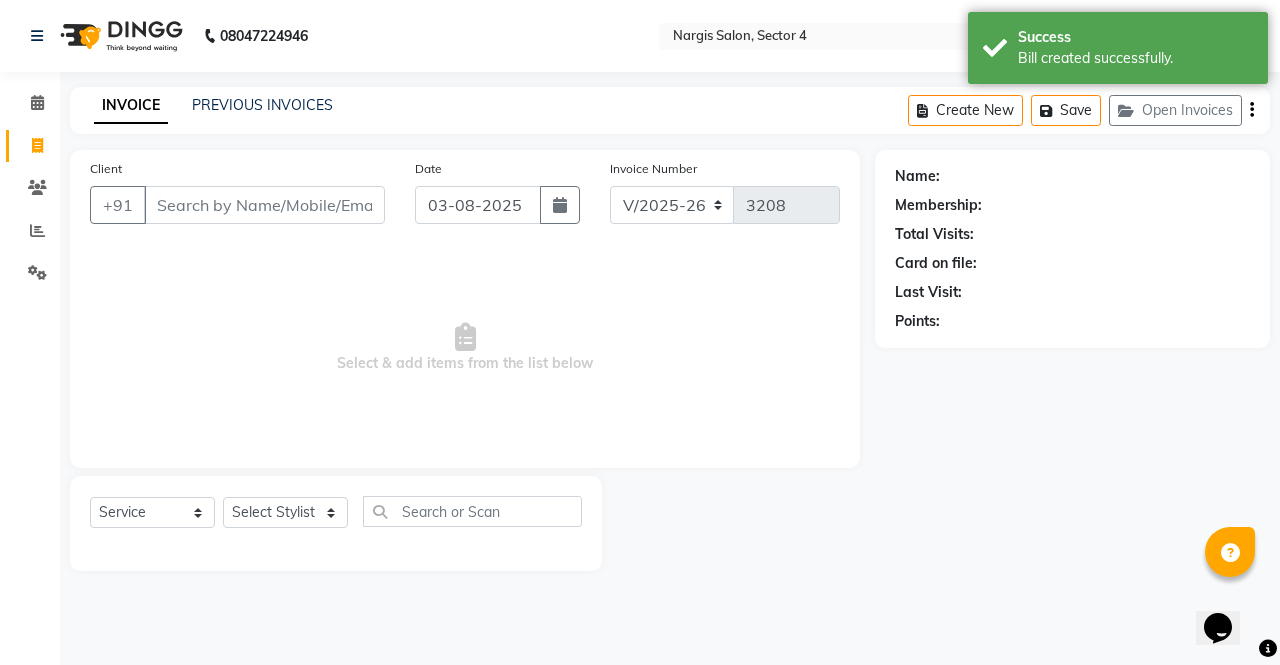 click on "Select  Service  Product  Membership  Package Voucher Prepaid Gift Card  Select Stylist ajeet anu armaan ashu Front Desk muskaan rakhi saima shivam soni sunil yashoda" 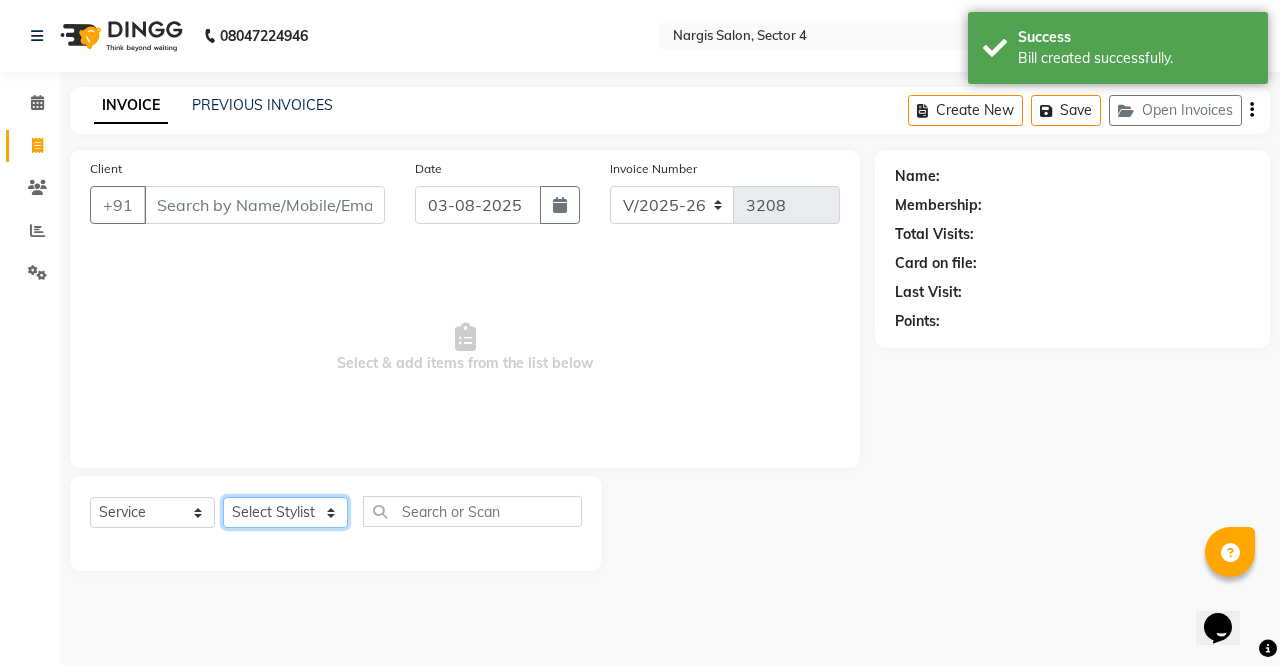 click on "Select Stylist ajeet anu armaan ashu Front Desk muskaan rakhi saima shivam soni sunil yashoda" 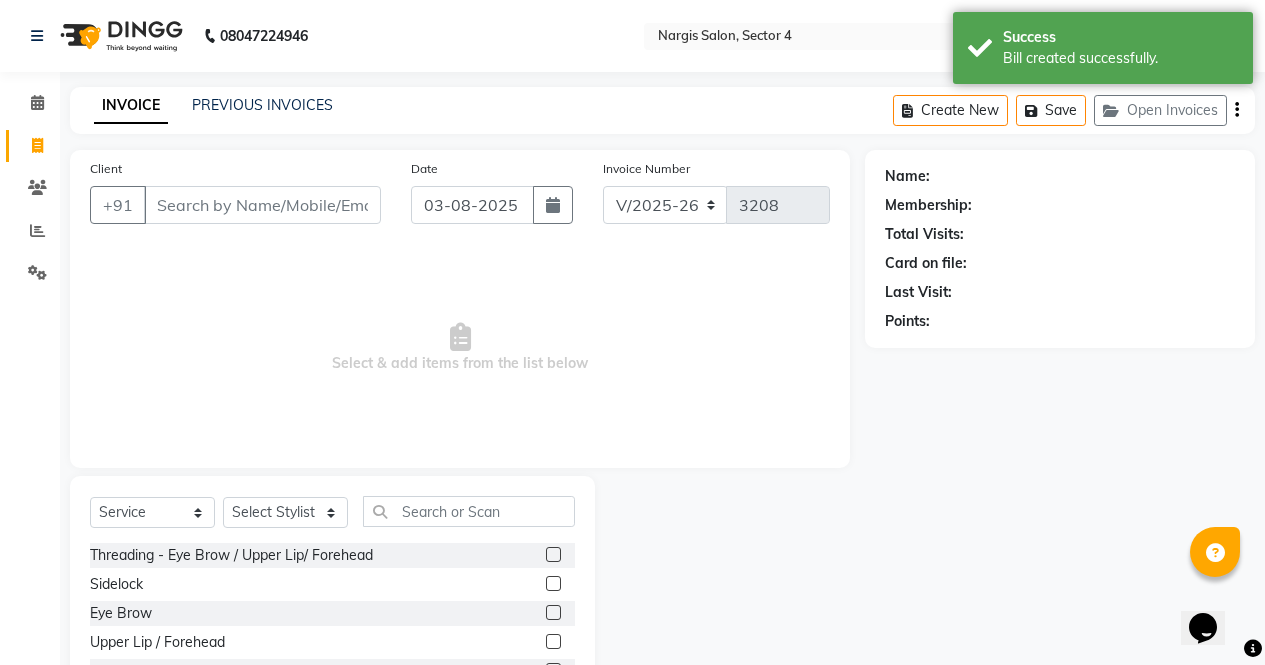 click 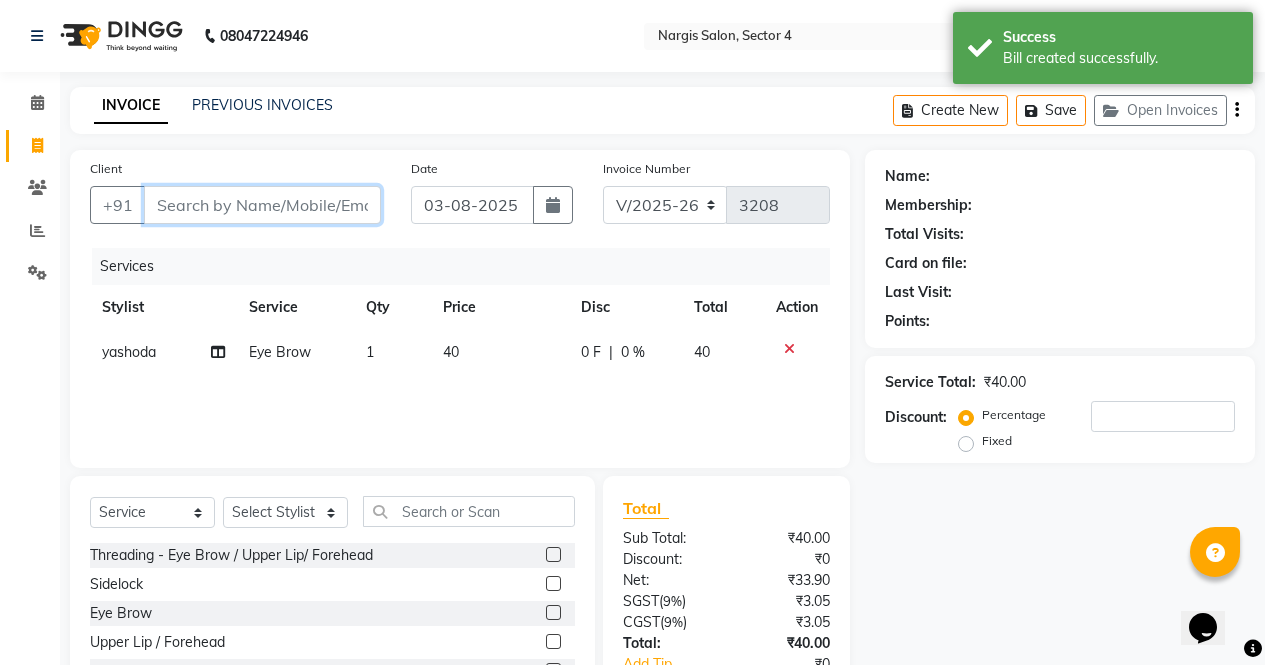 click on "Client" at bounding box center [262, 205] 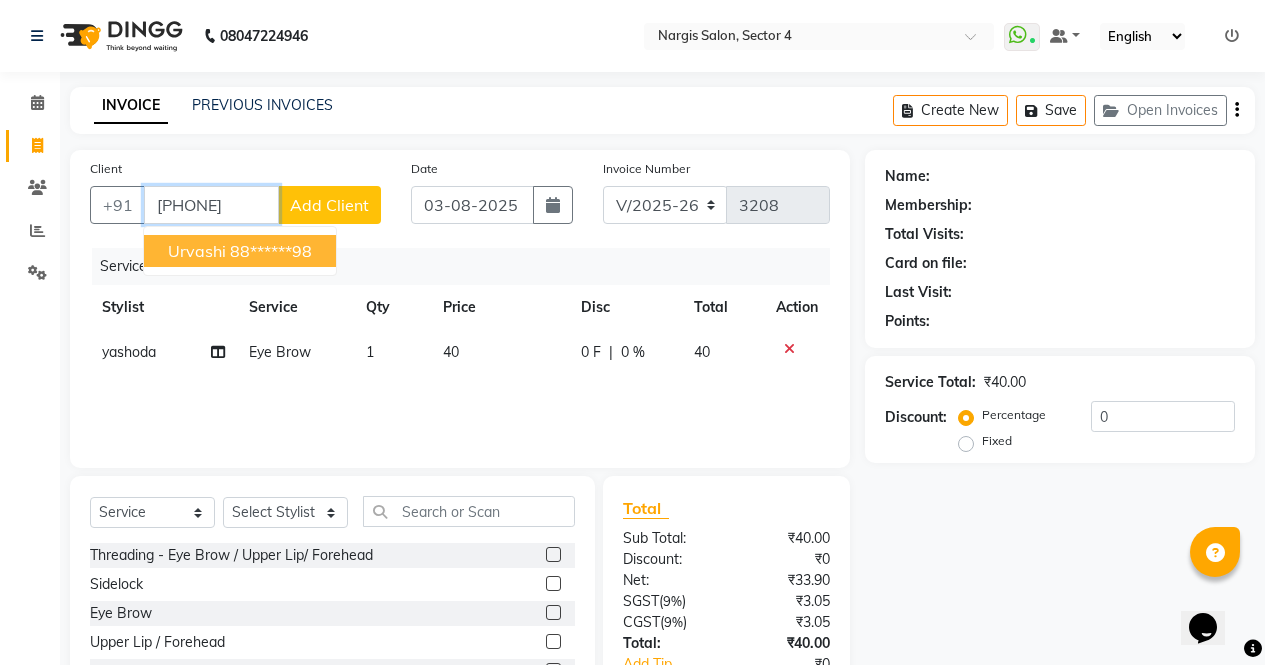 click on "88******98" at bounding box center (271, 251) 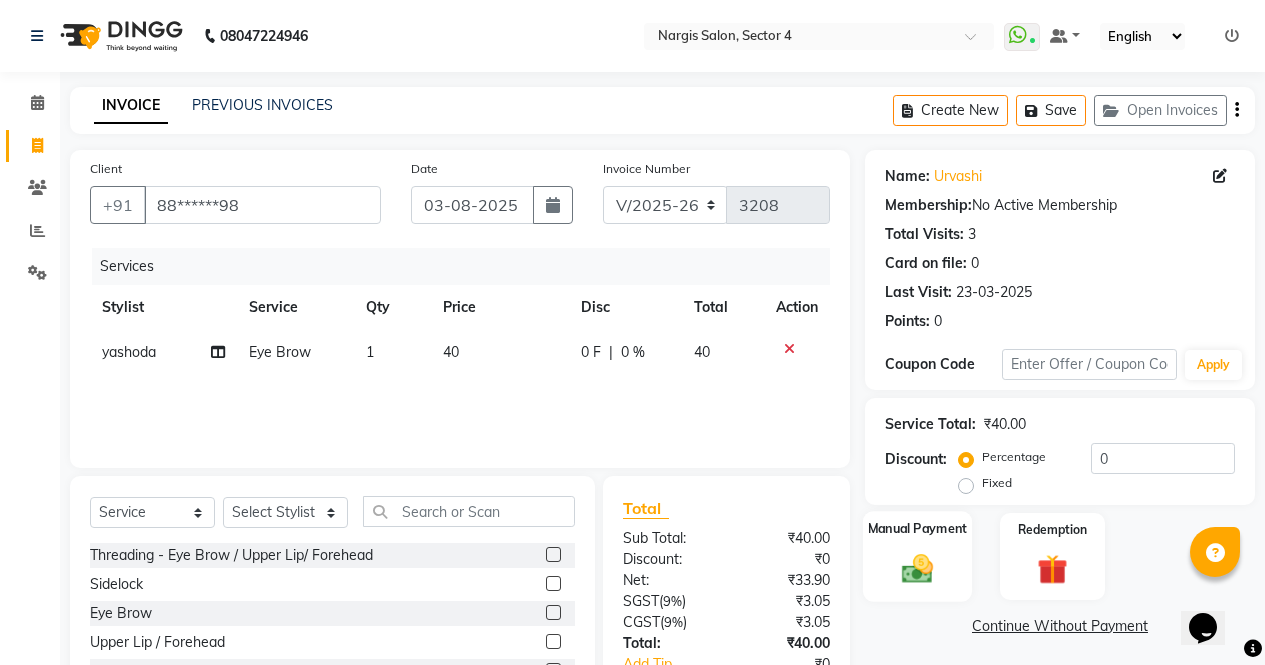 click on "Manual Payment" 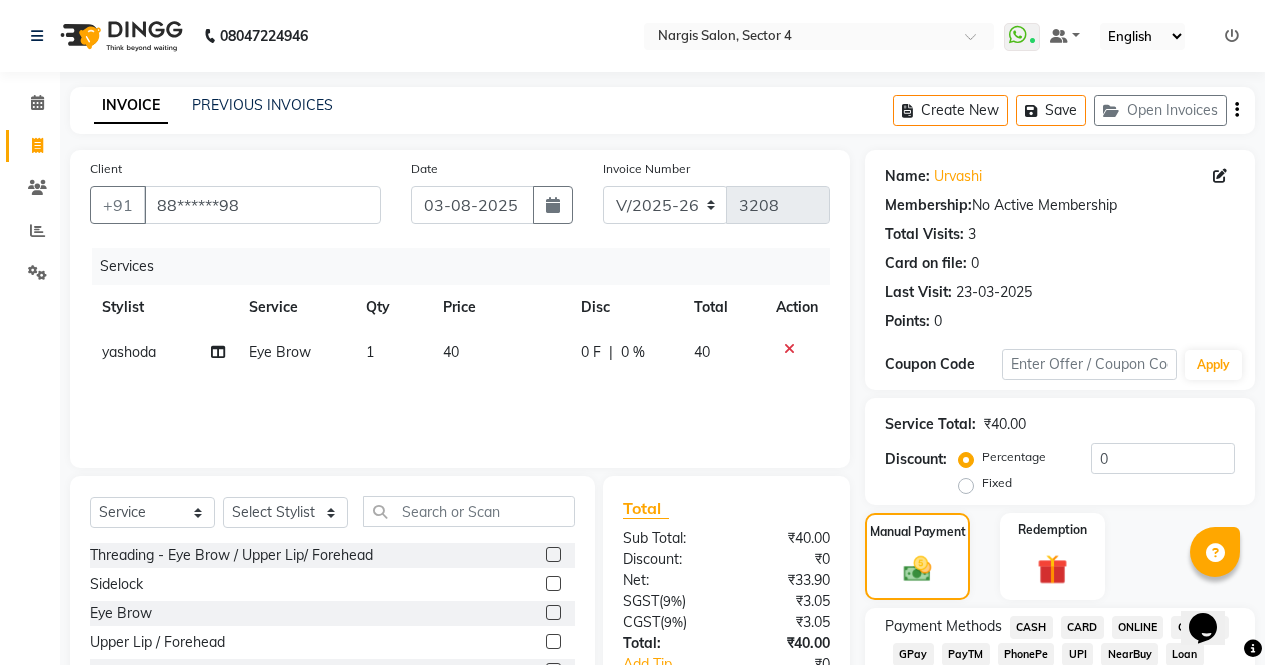 click on "ONLINE" 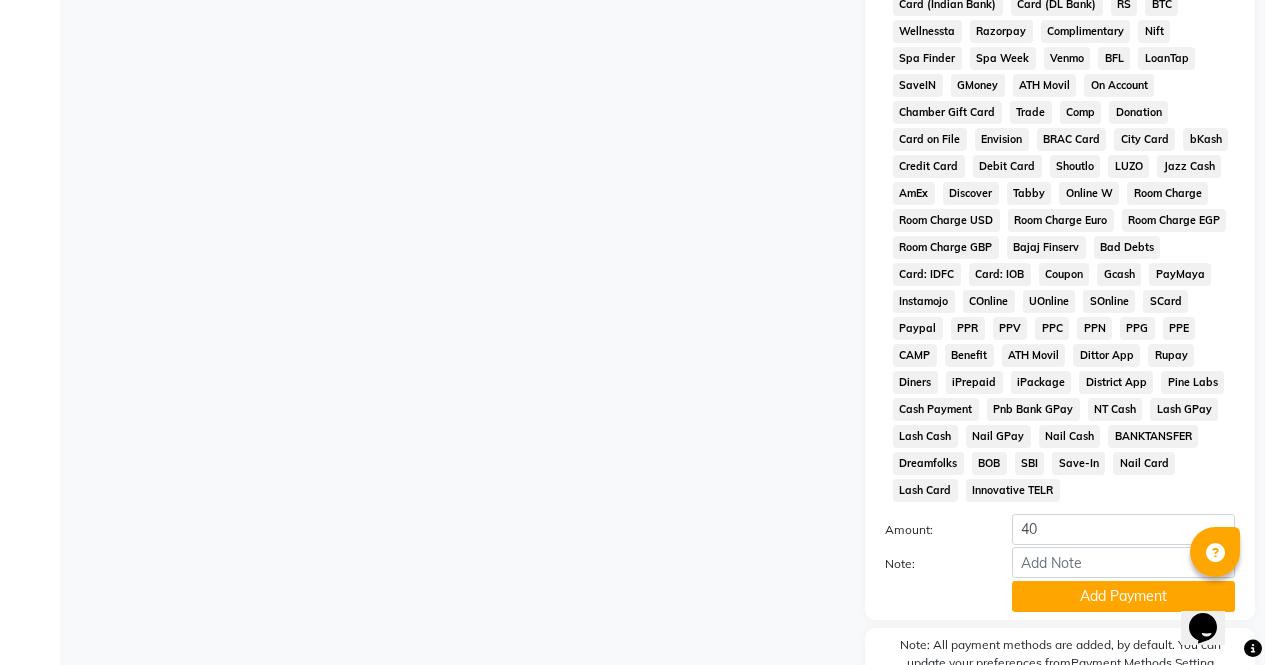 scroll, scrollTop: 914, scrollLeft: 0, axis: vertical 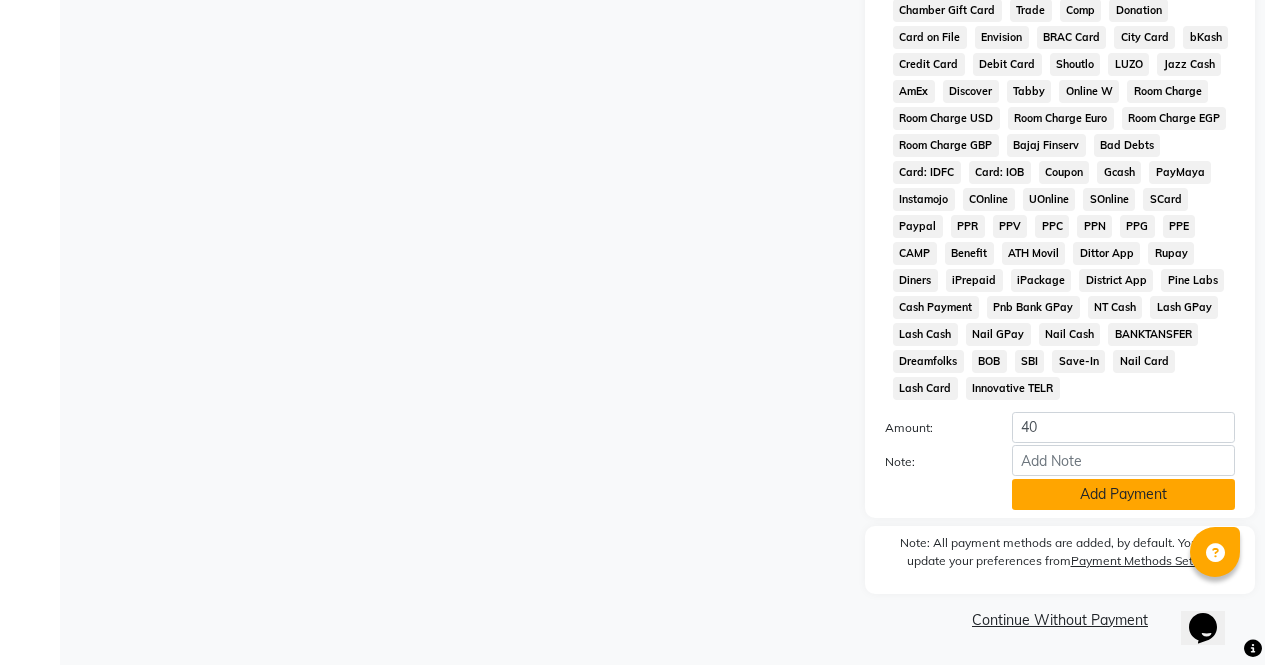 click on "Add Payment" 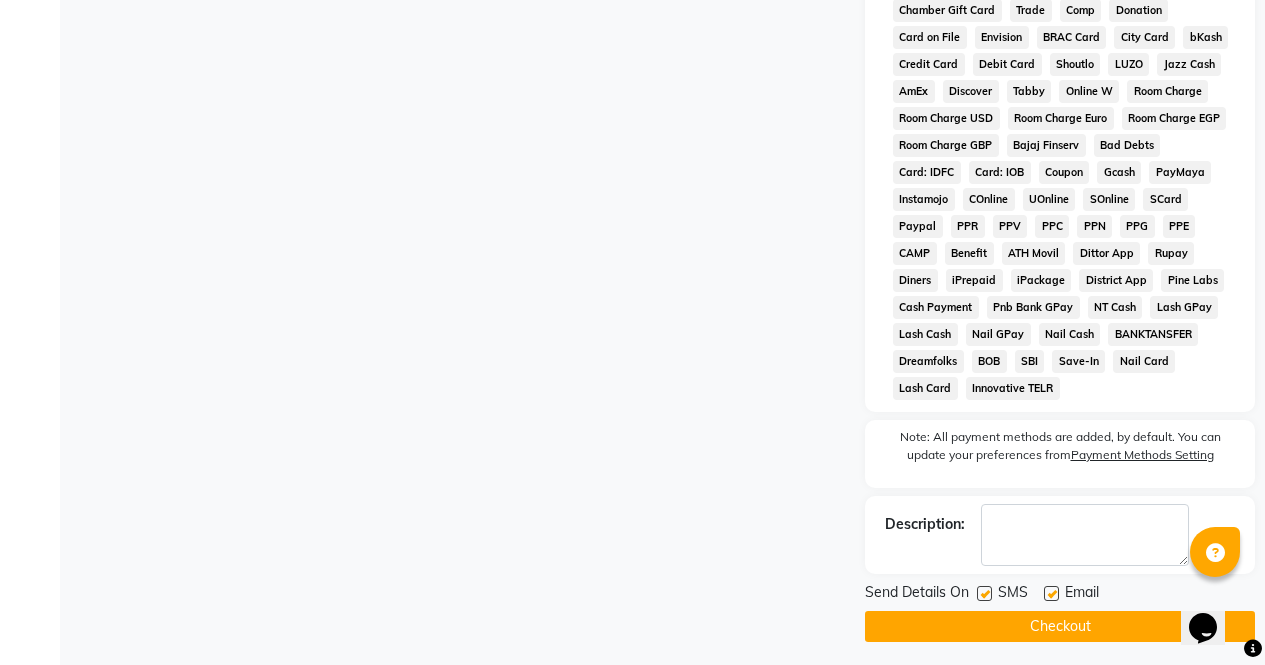 click on "Checkout" 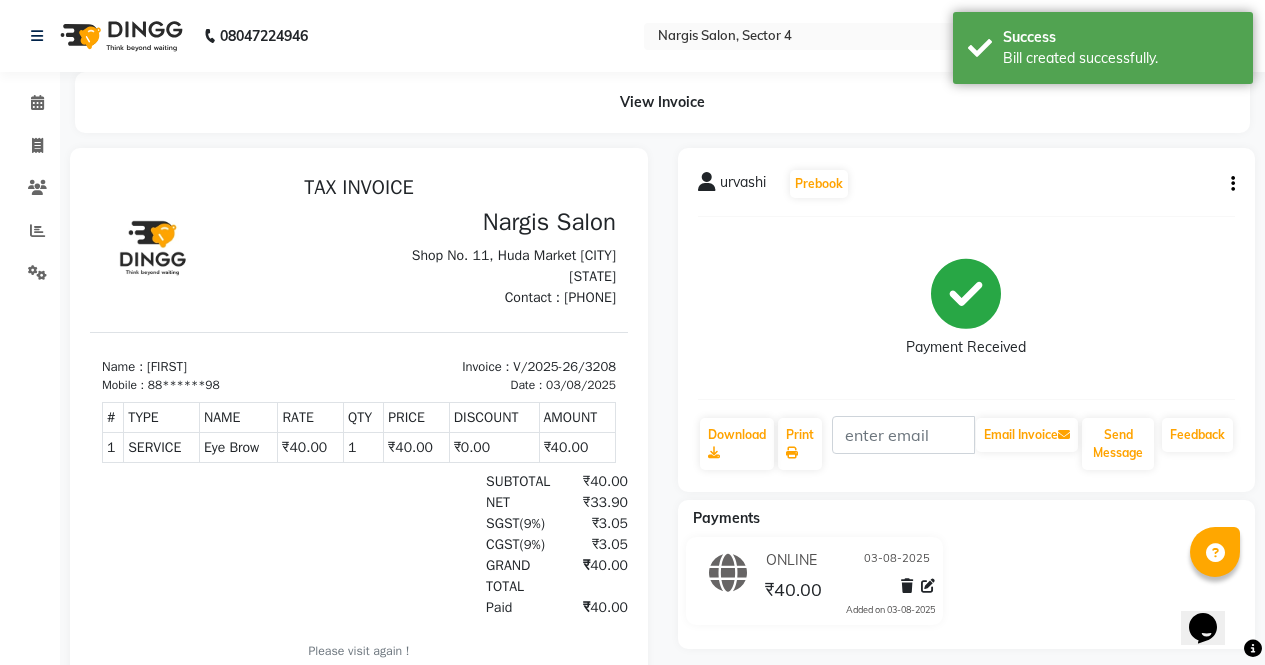 scroll, scrollTop: 0, scrollLeft: 0, axis: both 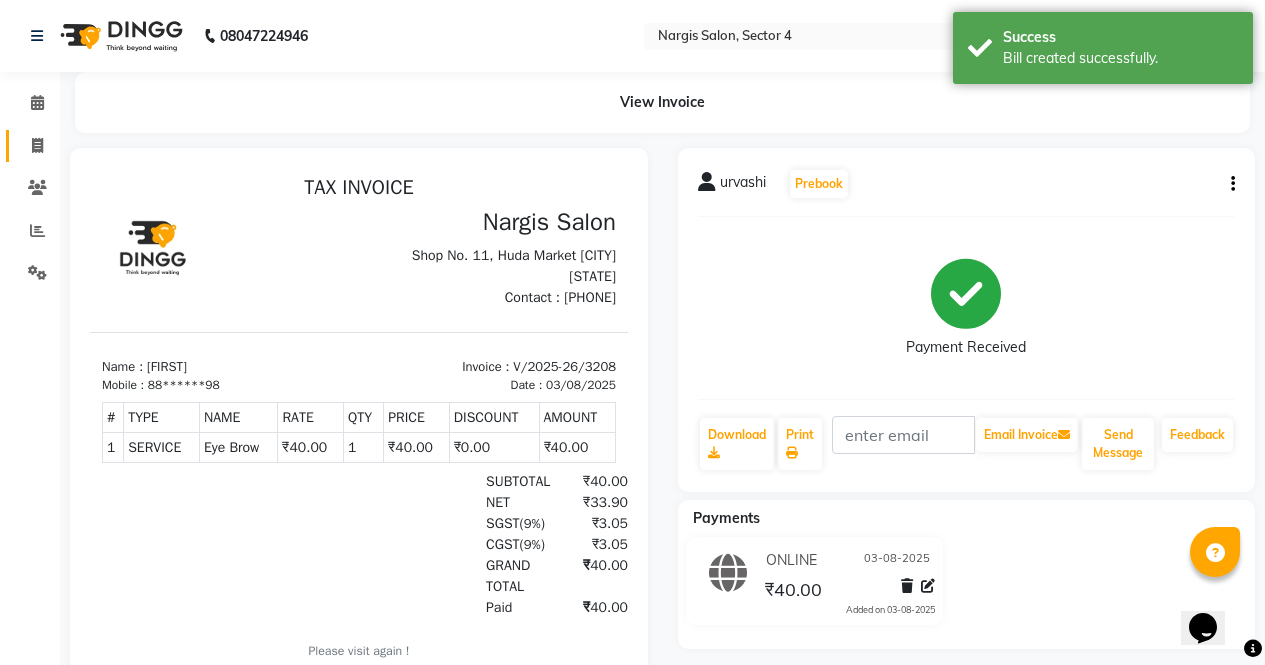 click 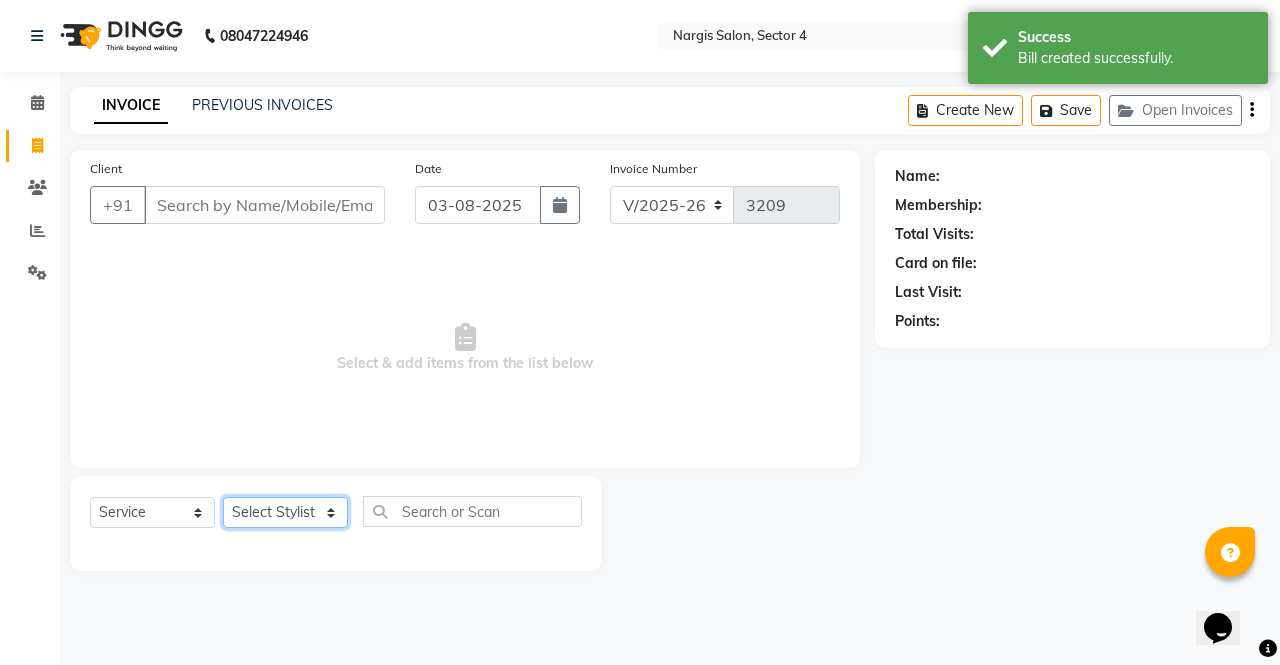 click on "Select Stylist ajeet anu armaan ashu Front Desk muskaan rakhi saima shivam soni sunil yashoda" 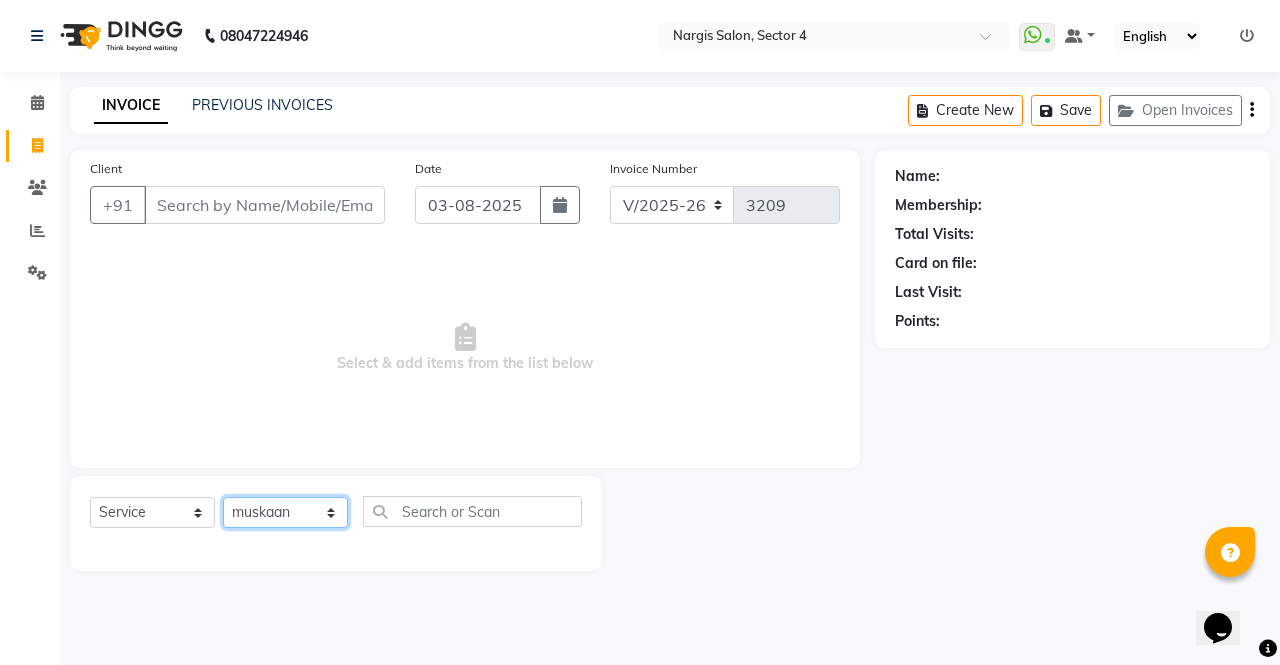 click on "Select Stylist ajeet anu armaan ashu Front Desk muskaan rakhi saima shivam soni sunil yashoda" 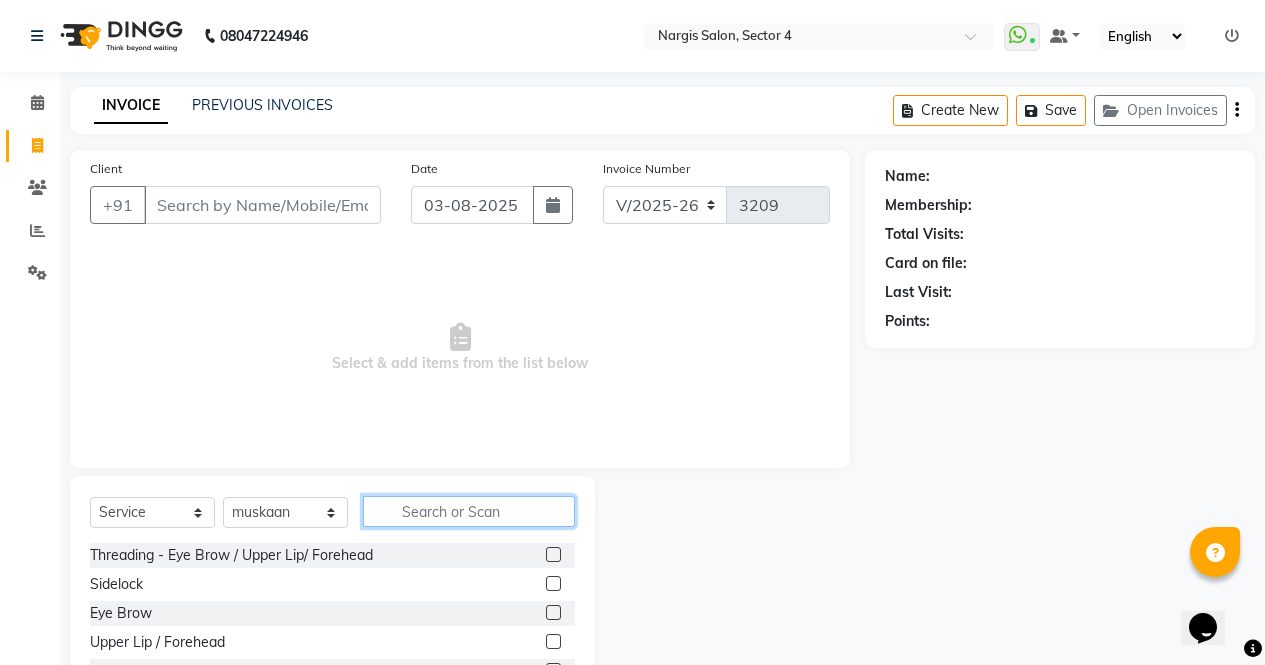 click 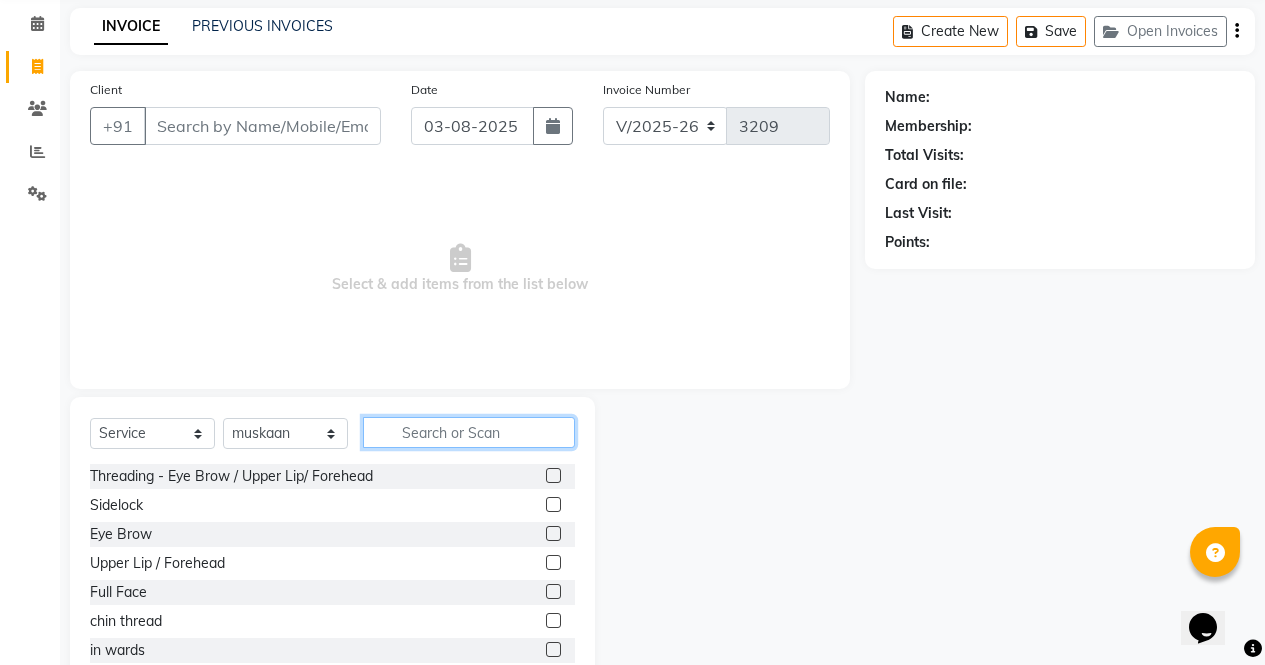 scroll, scrollTop: 136, scrollLeft: 0, axis: vertical 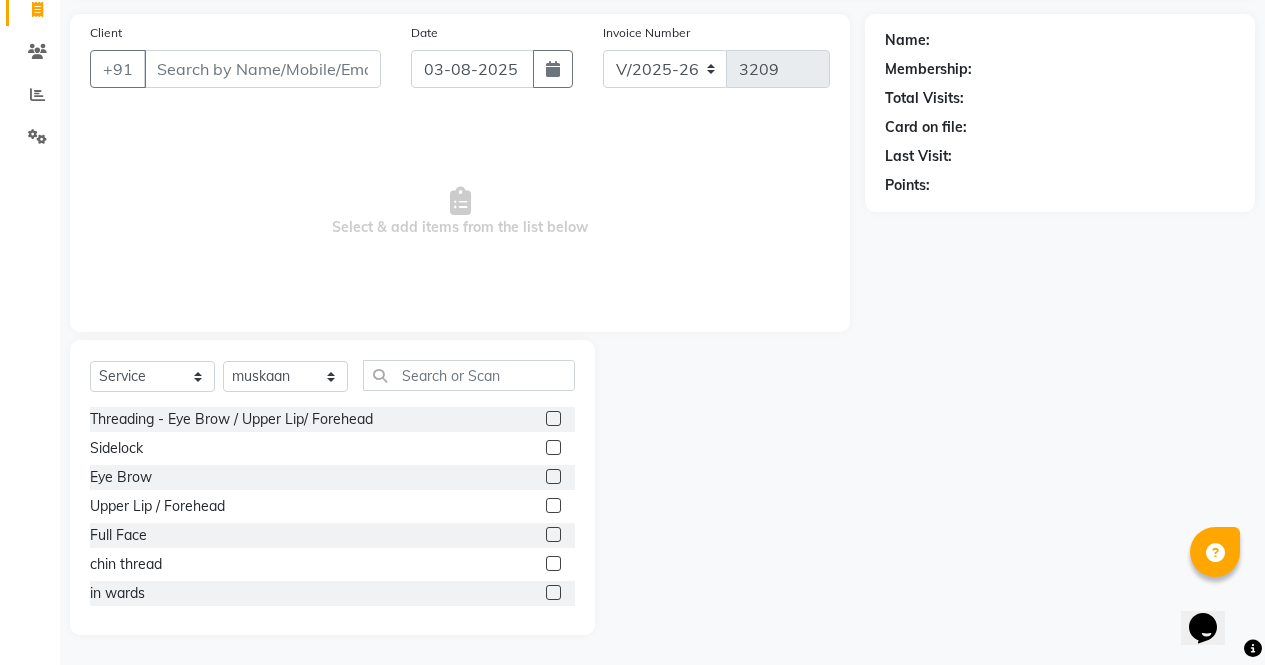 click 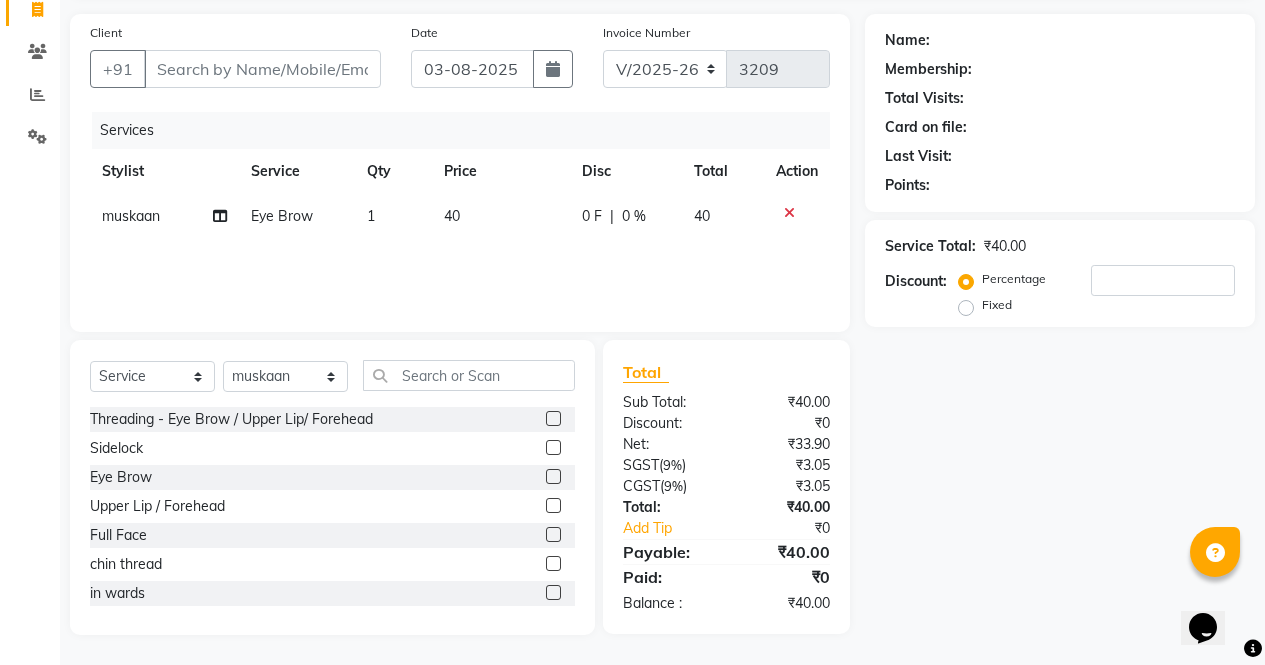 click 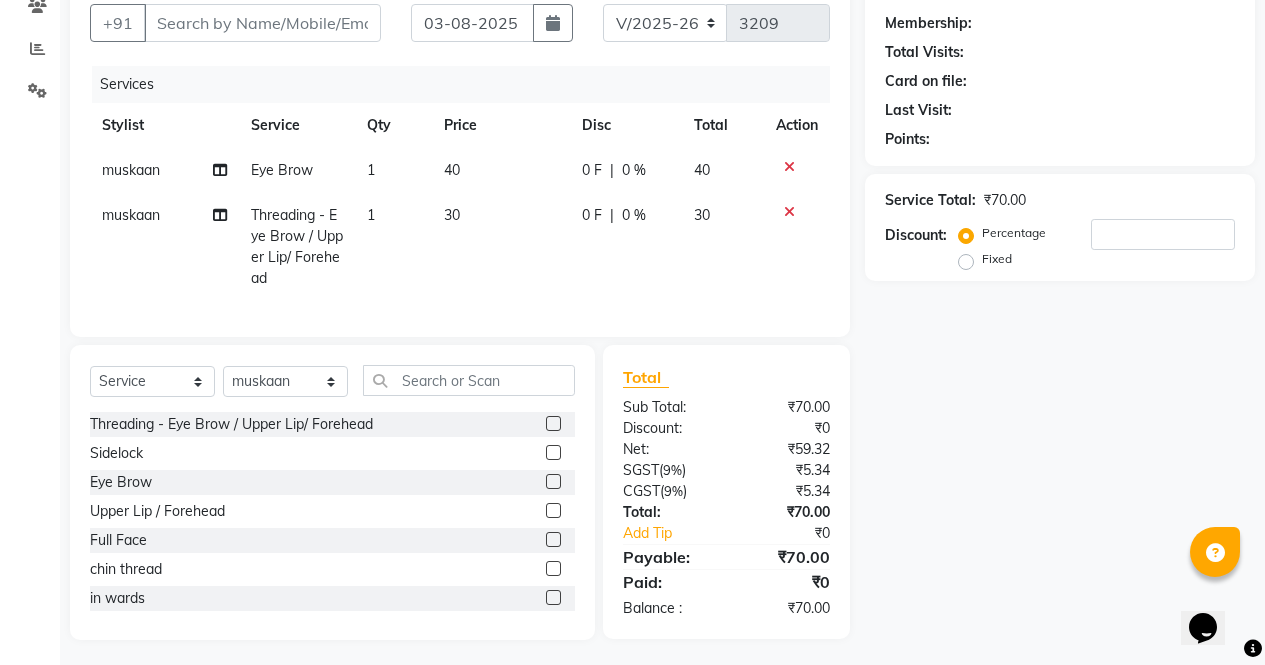 scroll, scrollTop: 202, scrollLeft: 0, axis: vertical 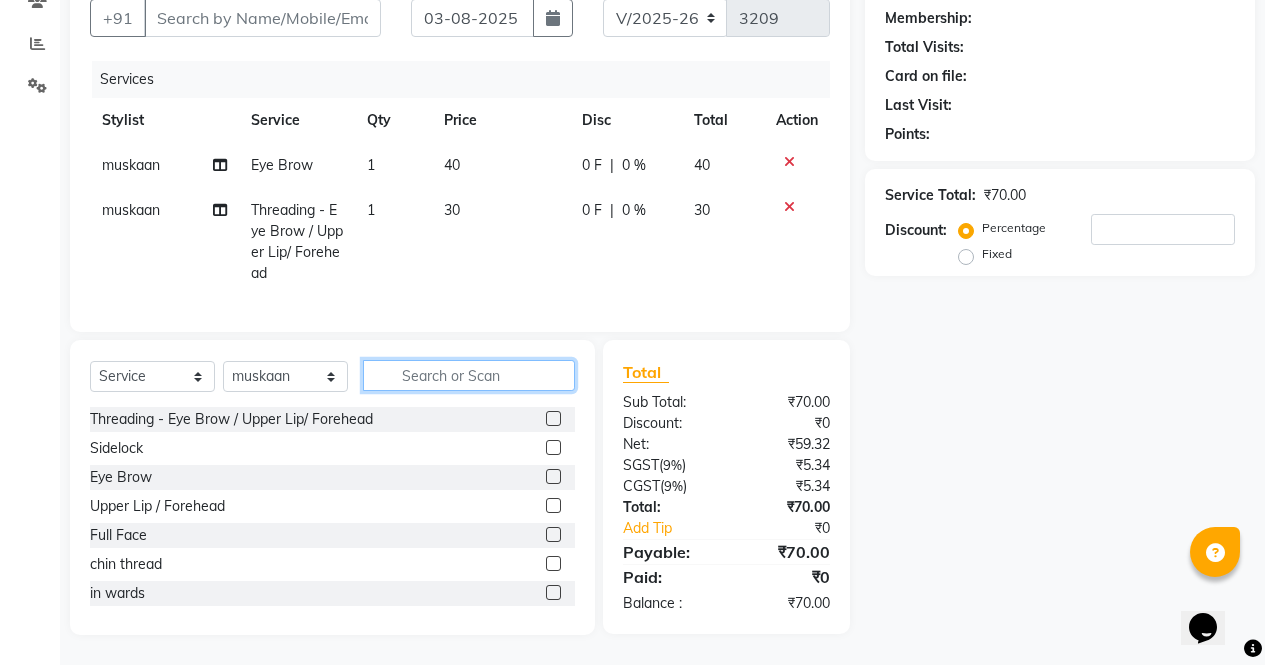 click 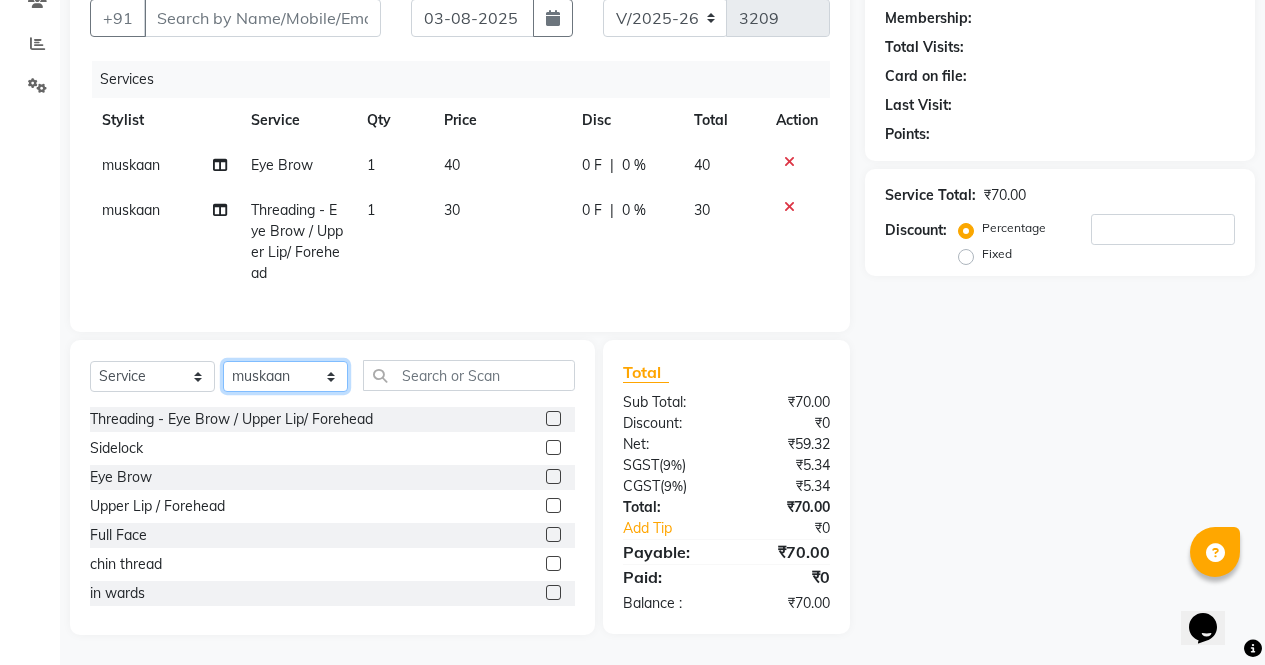 click on "Select Stylist ajeet anu armaan ashu Front Desk muskaan rakhi saima shivam soni sunil yashoda" 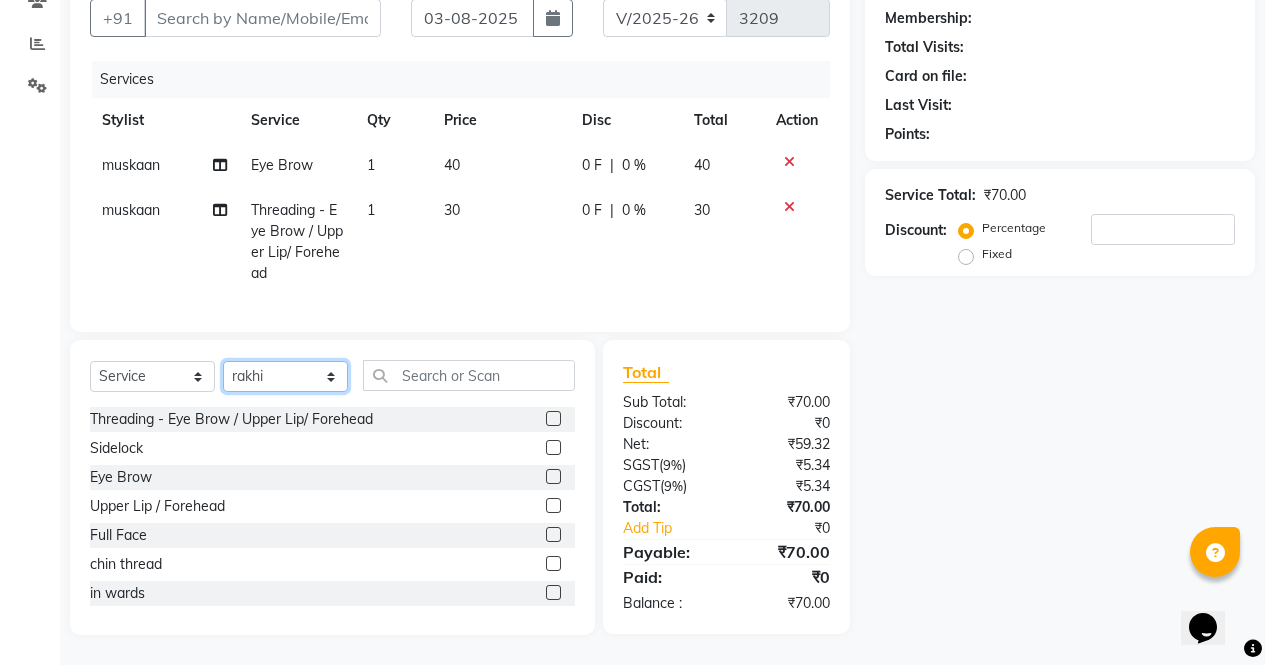 click on "Select Stylist ajeet anu armaan ashu Front Desk muskaan rakhi saima shivam soni sunil yashoda" 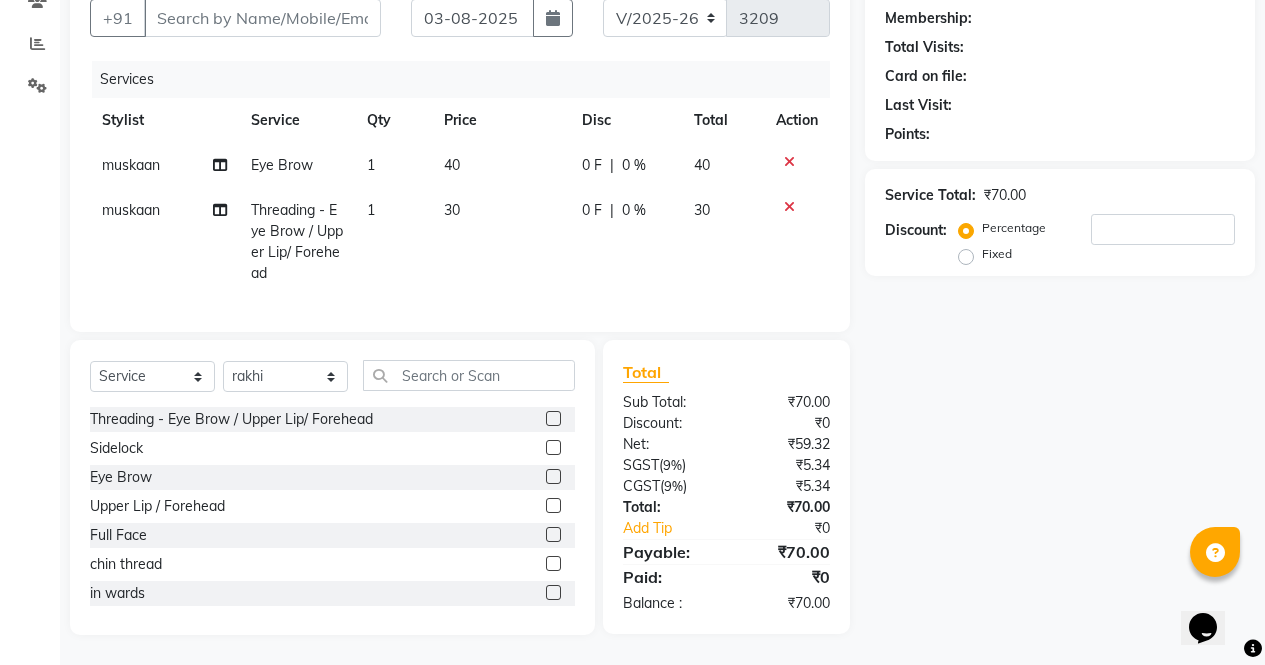 click on "Select  Service  Product  Membership  Package Voucher Prepaid Gift Card  Select Stylist ajeet anu armaan ashu Front Desk muskaan rakhi saima shivam soni sunil yashoda" 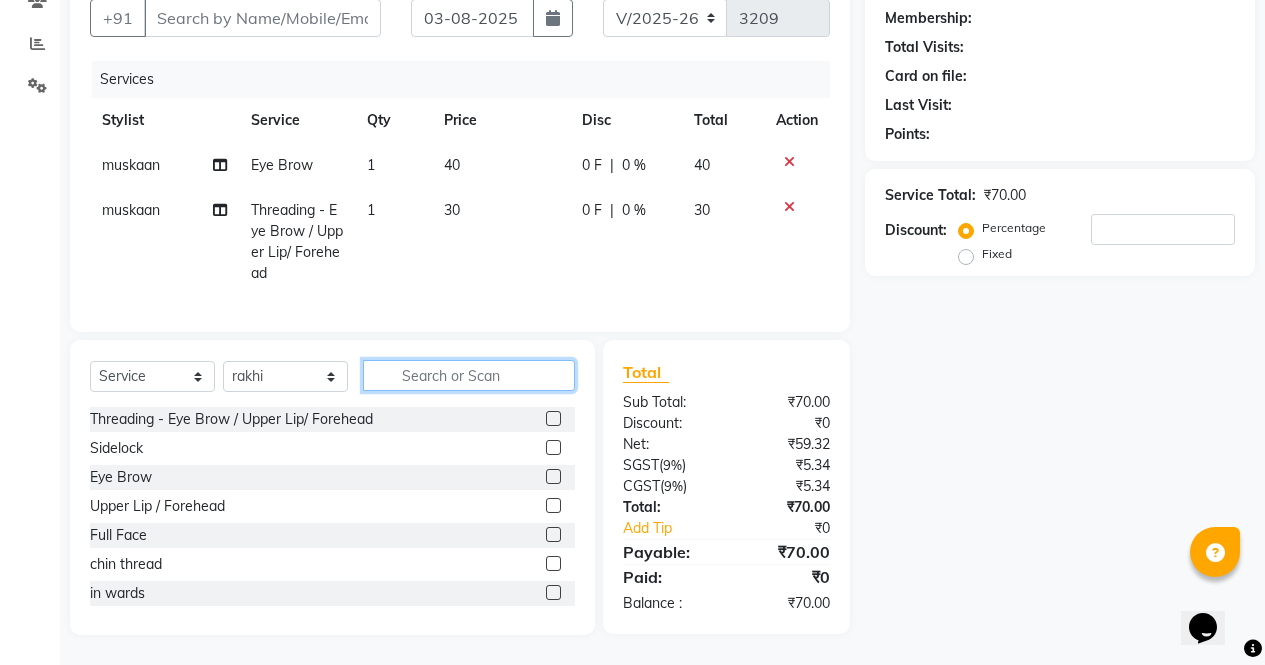 click 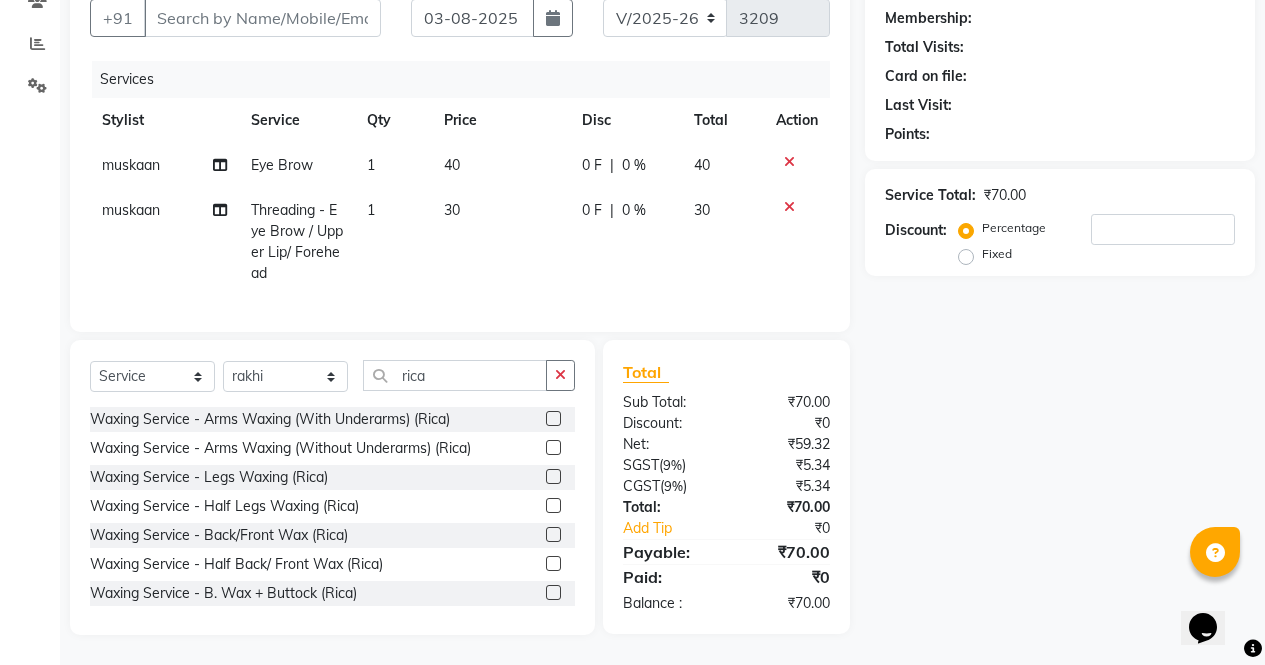 click 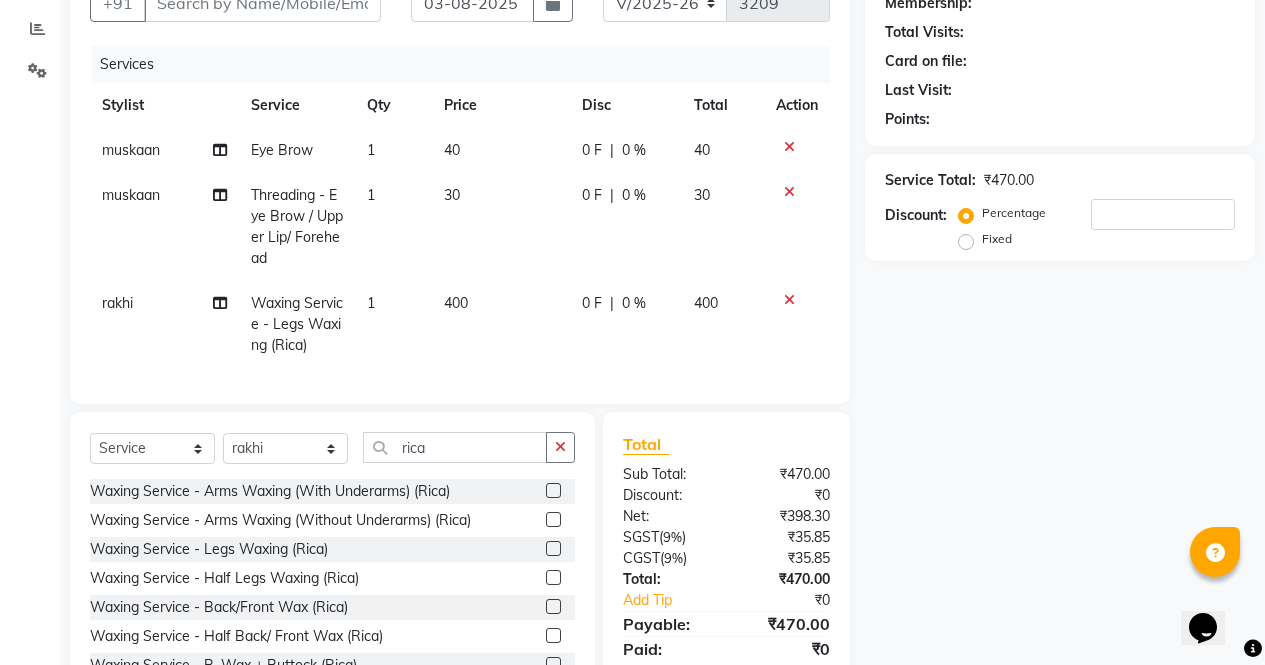 click 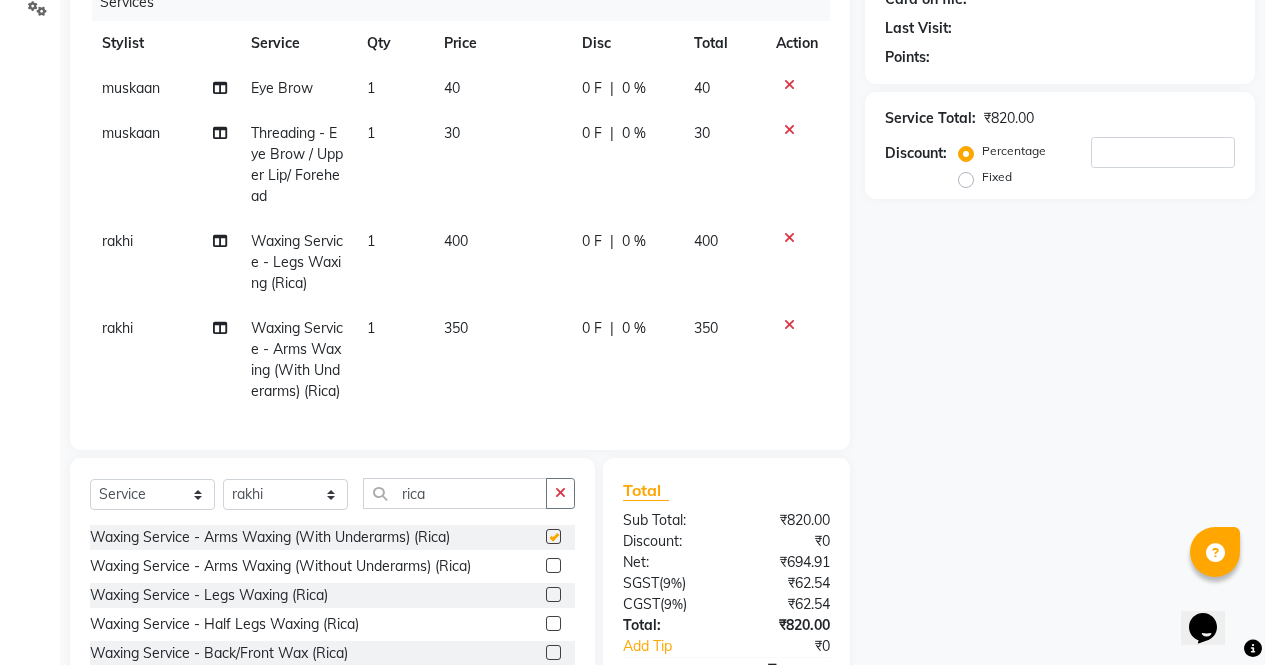 scroll, scrollTop: 418, scrollLeft: 0, axis: vertical 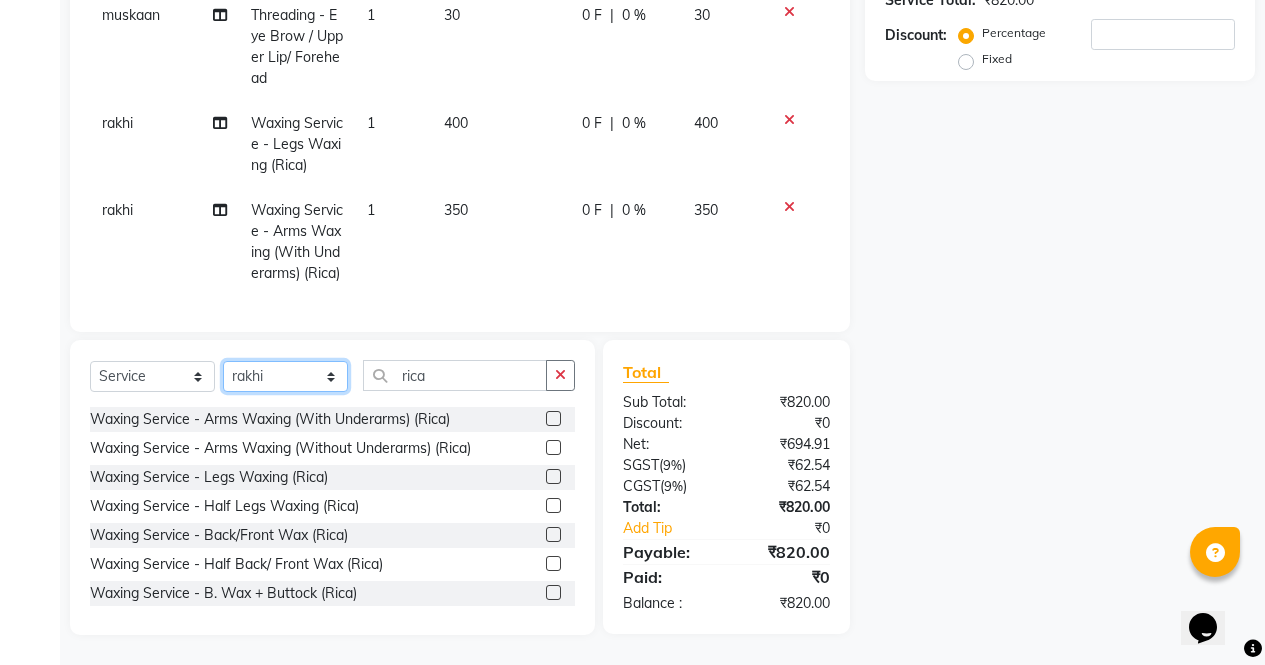 click on "Select Stylist ajeet anu armaan ashu Front Desk muskaan rakhi saima shivam soni sunil yashoda" 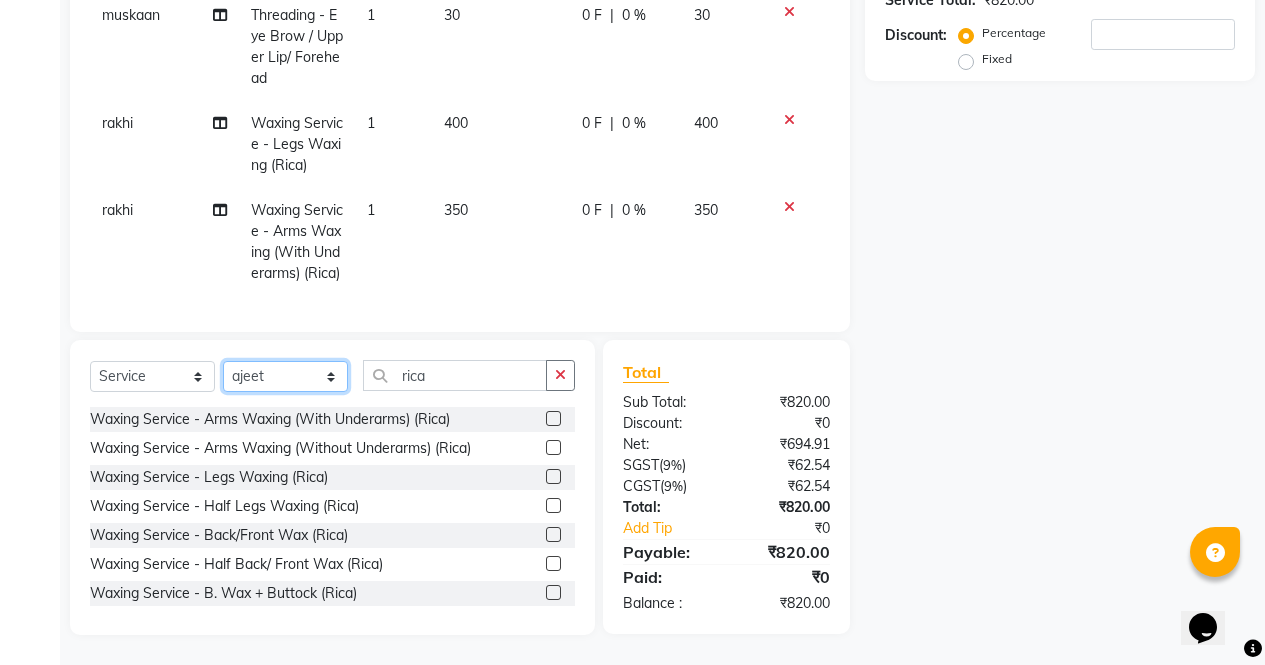 click on "Select Stylist ajeet anu armaan ashu Front Desk muskaan rakhi saima shivam soni sunil yashoda" 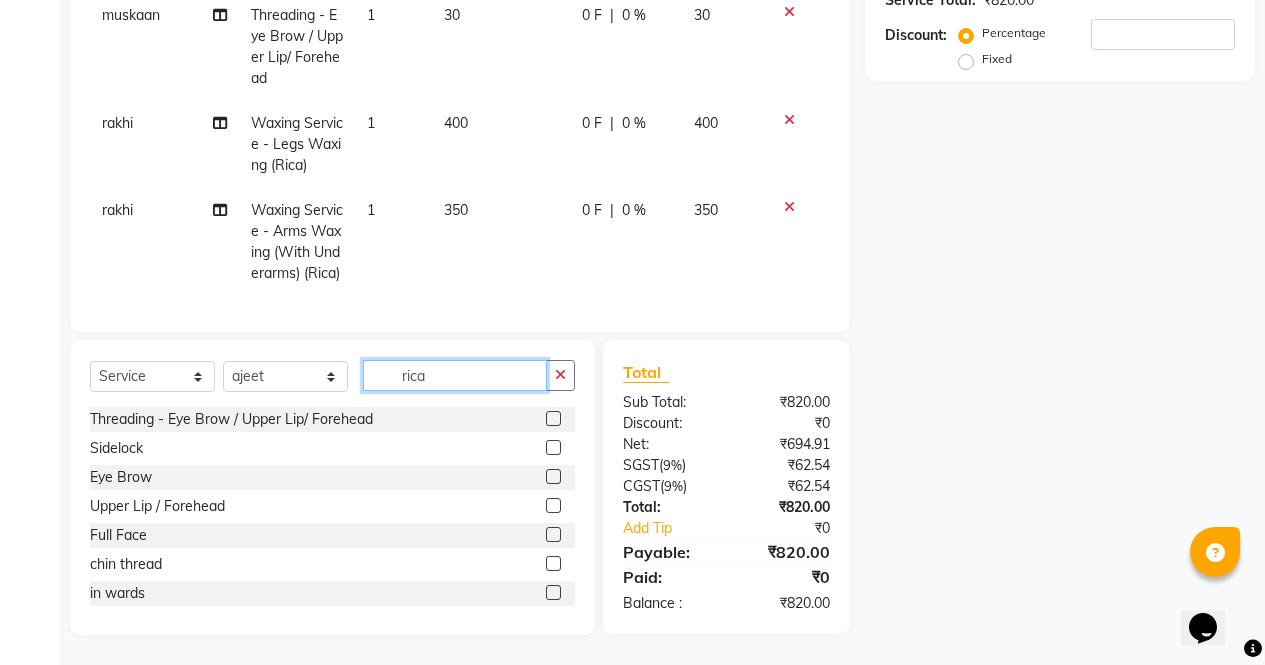 click on "rica" 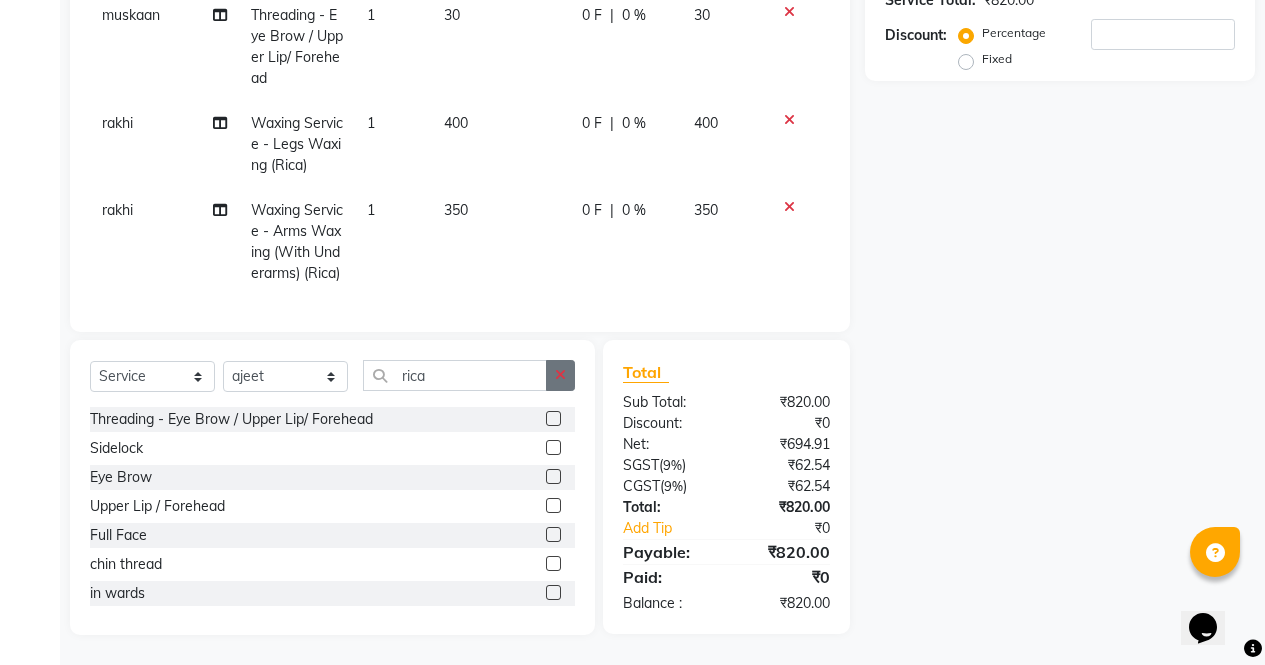 click 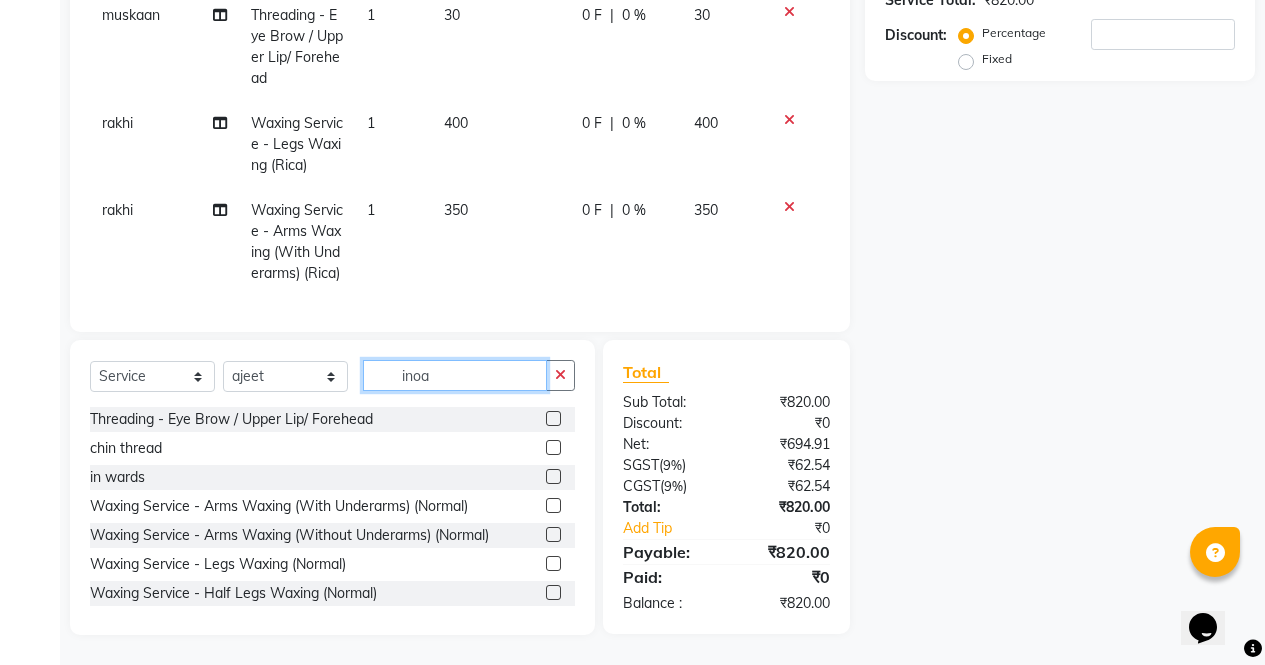scroll, scrollTop: 417, scrollLeft: 0, axis: vertical 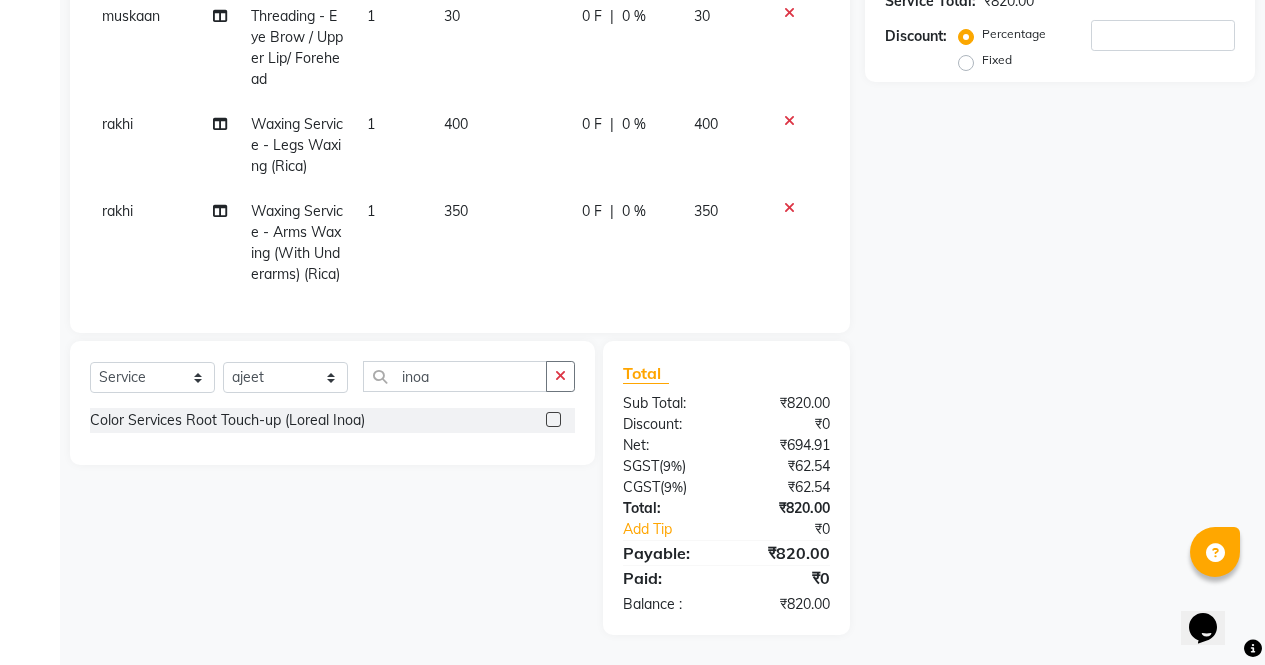 click 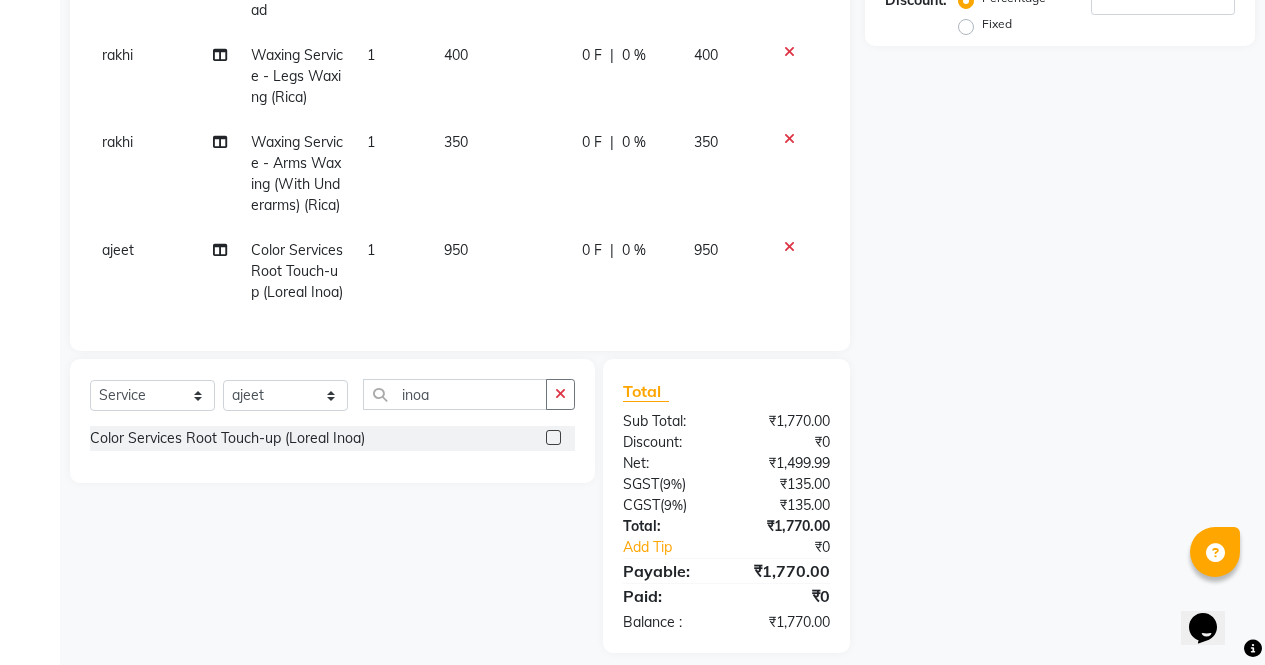 scroll, scrollTop: 0, scrollLeft: 0, axis: both 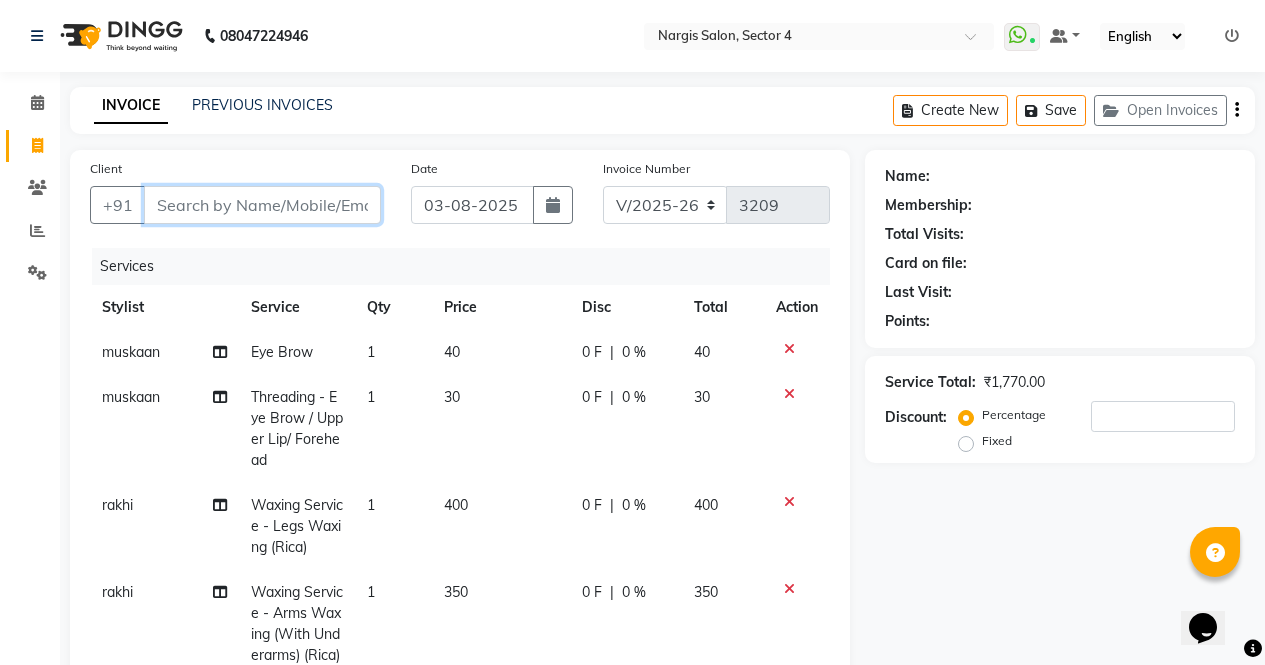 click on "Client" at bounding box center [262, 205] 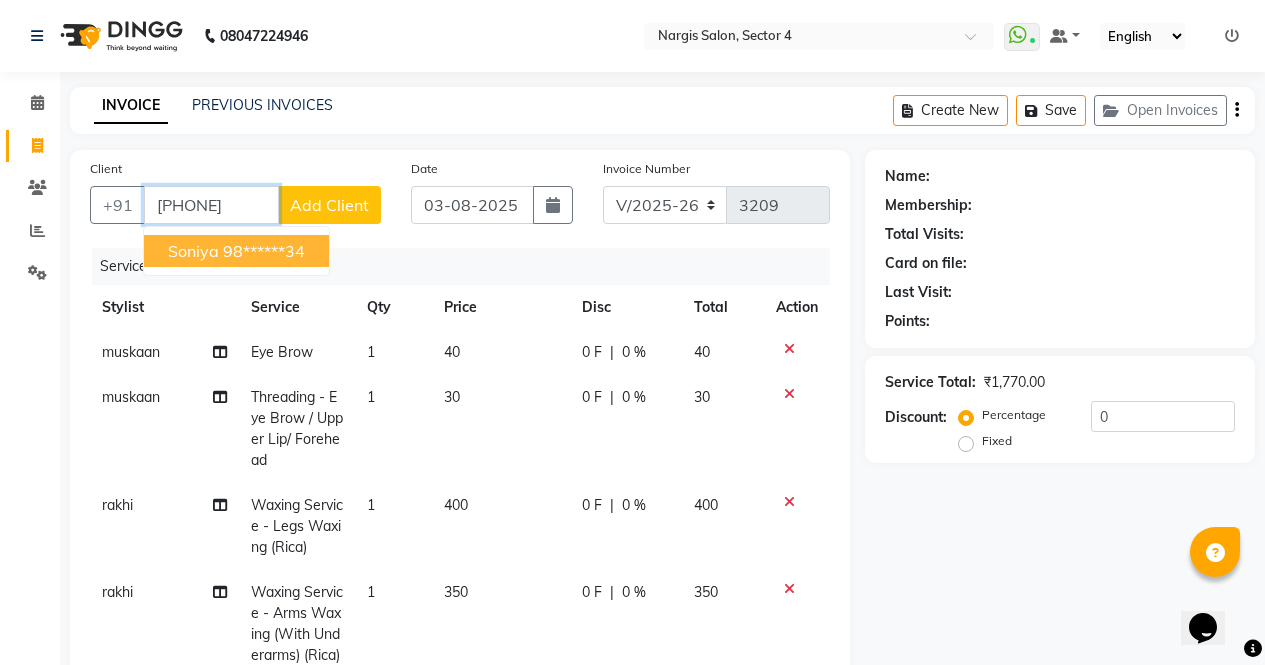 click on "soniya  98******34" at bounding box center [236, 251] 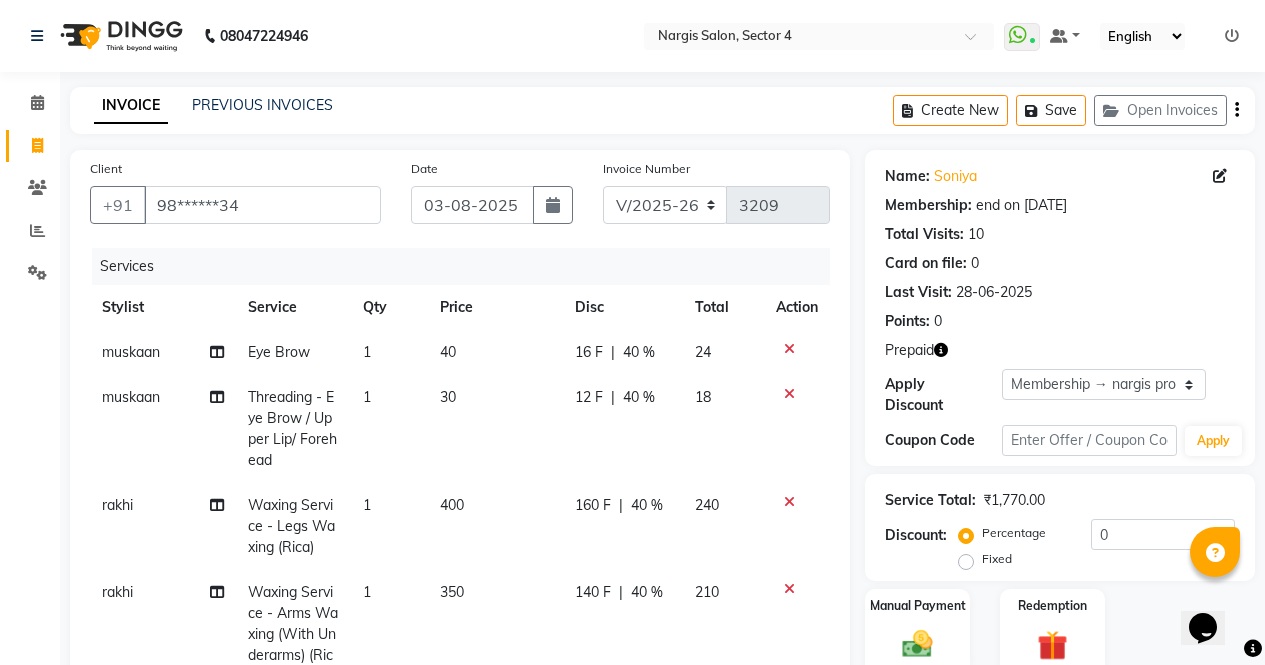 click 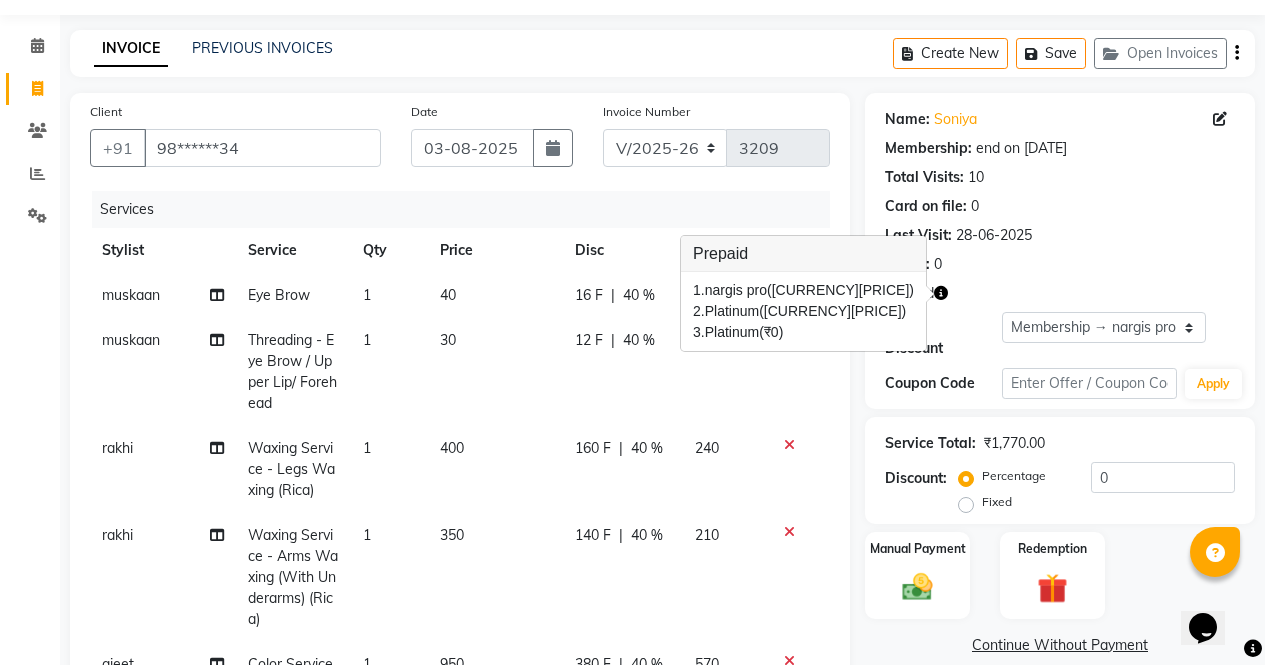 scroll, scrollTop: 79, scrollLeft: 0, axis: vertical 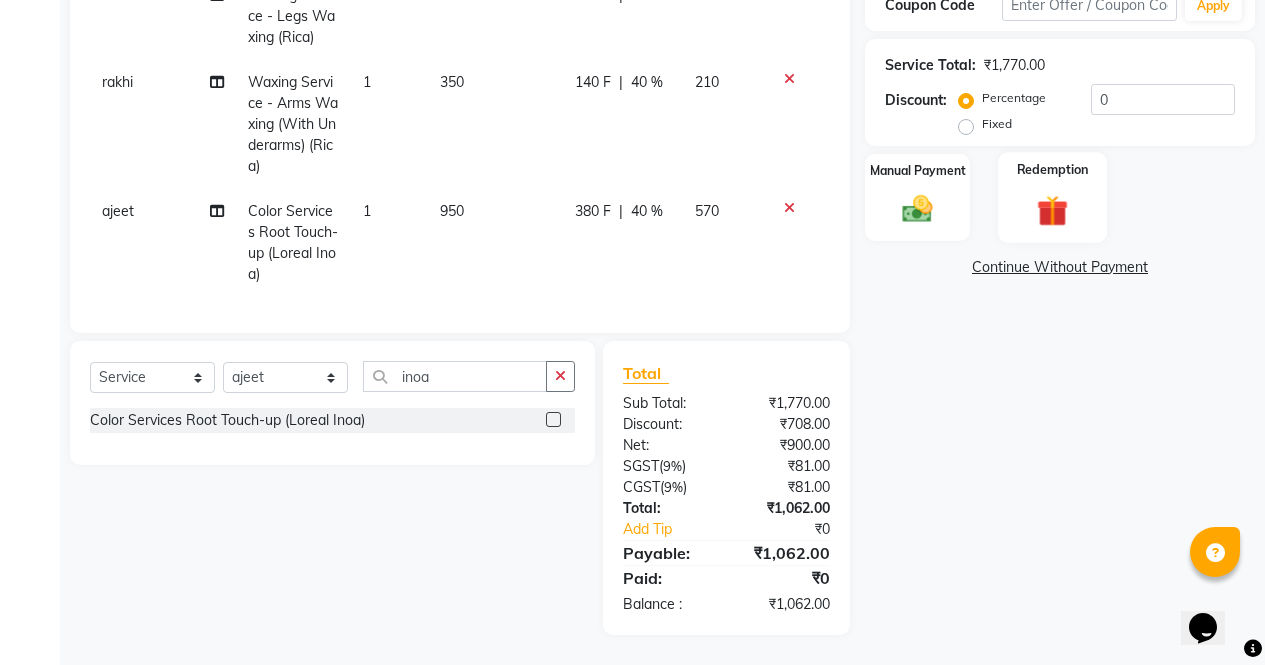 click on "Redemption" 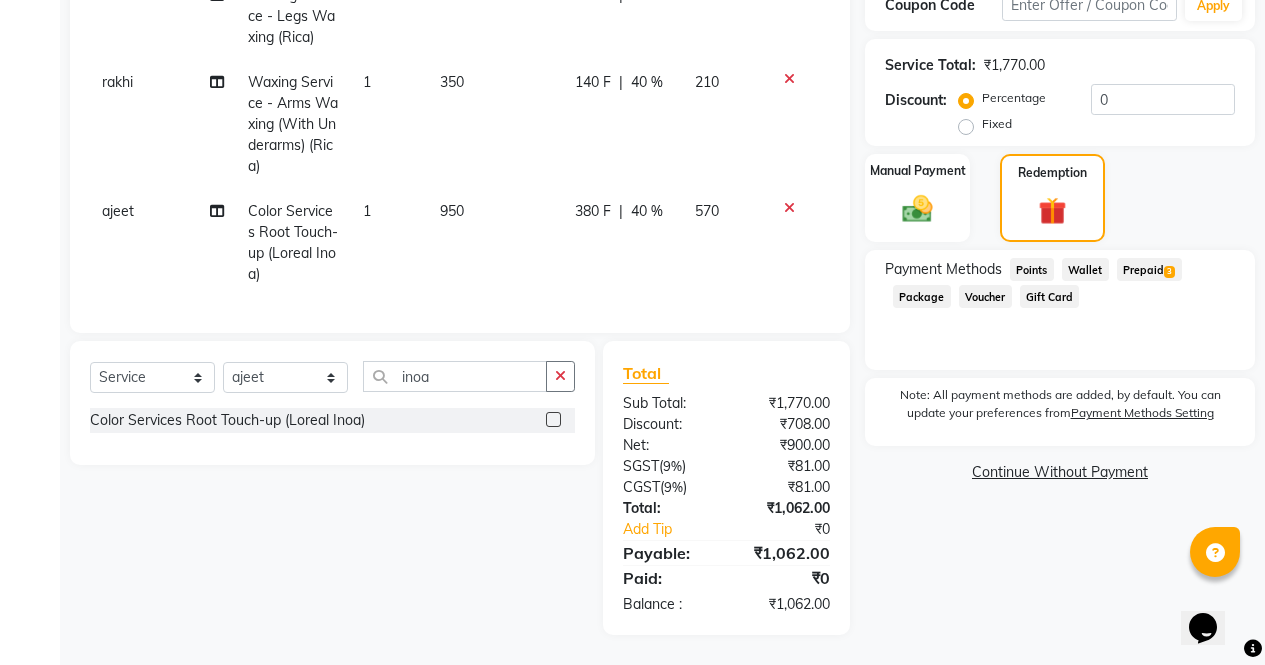 click on "Prepaid  3" 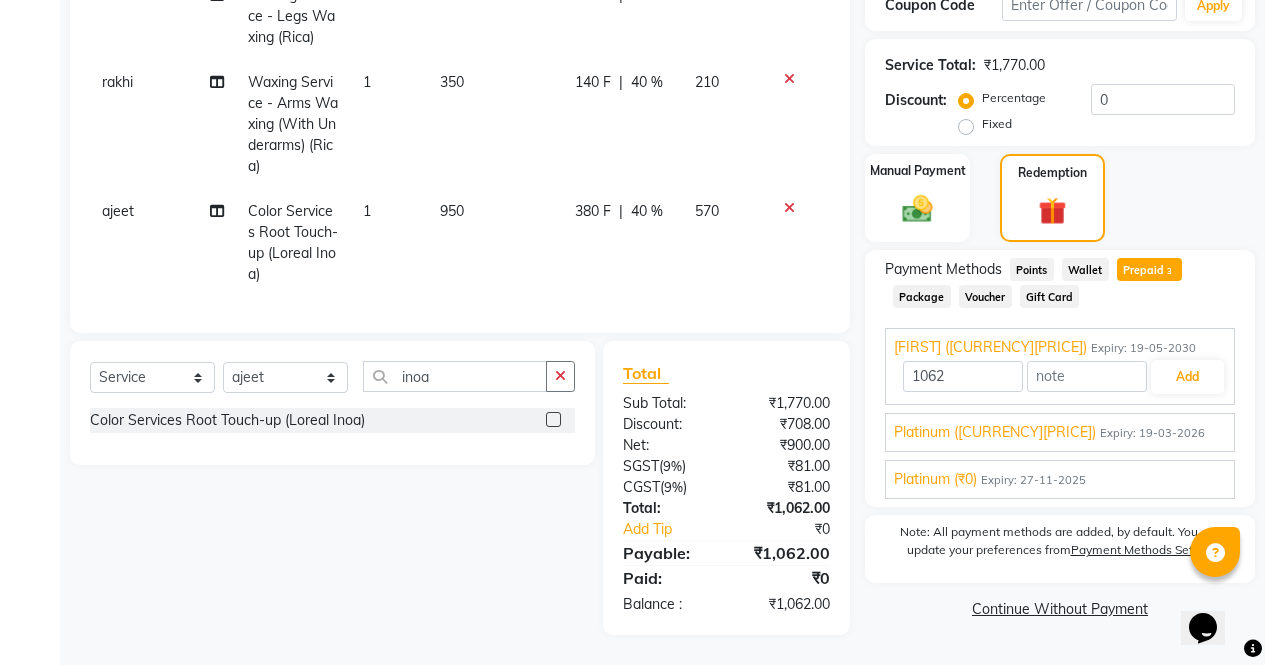 click on "Platinum (₹155.00) Expiry: 19-03-2026" at bounding box center [1060, 432] 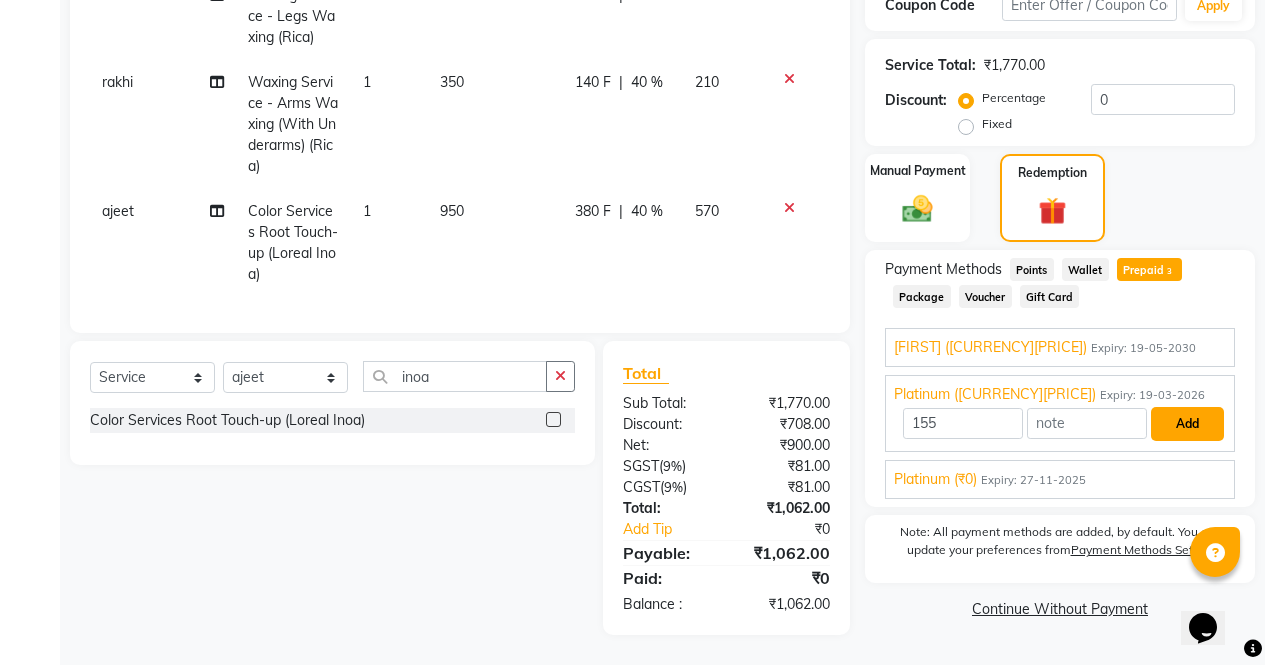 click on "Add" at bounding box center (1187, 424) 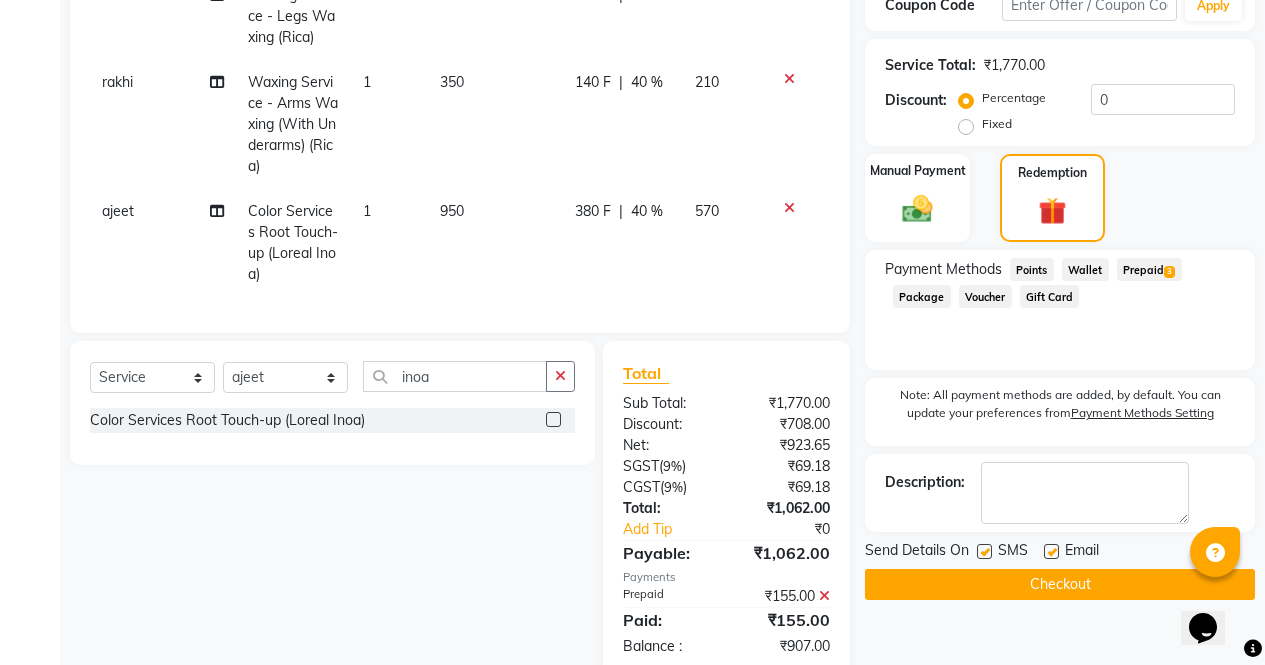 click on "3" 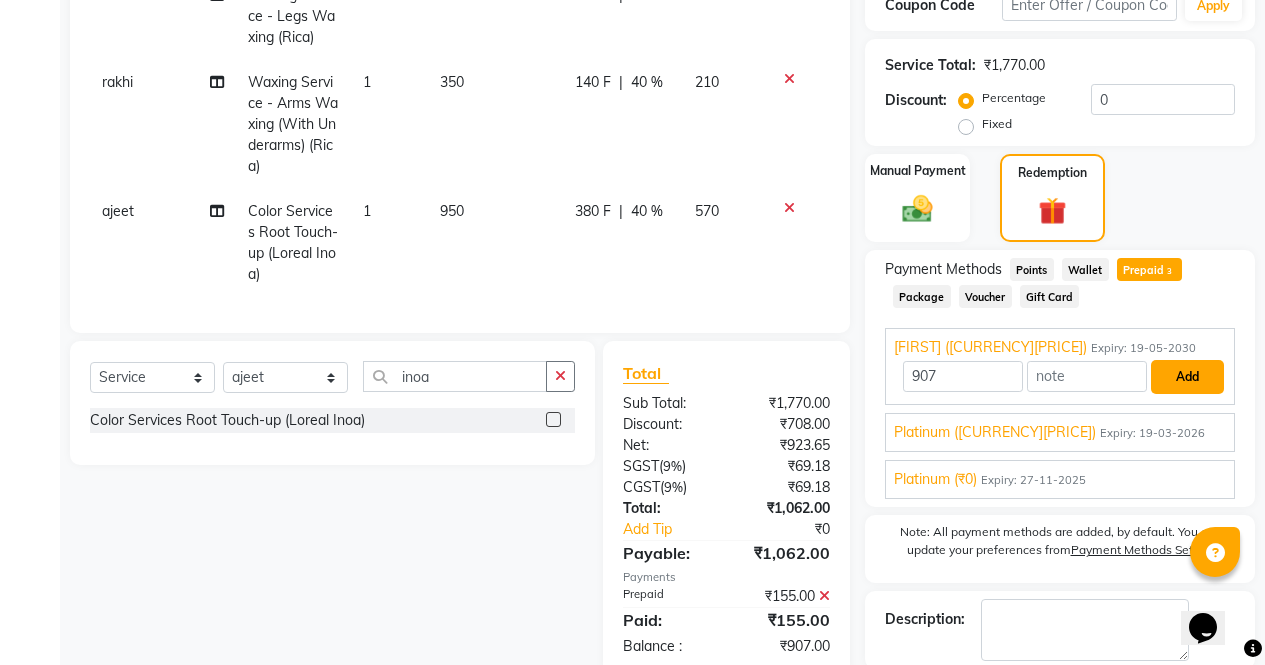 click on "Add" at bounding box center [1187, 377] 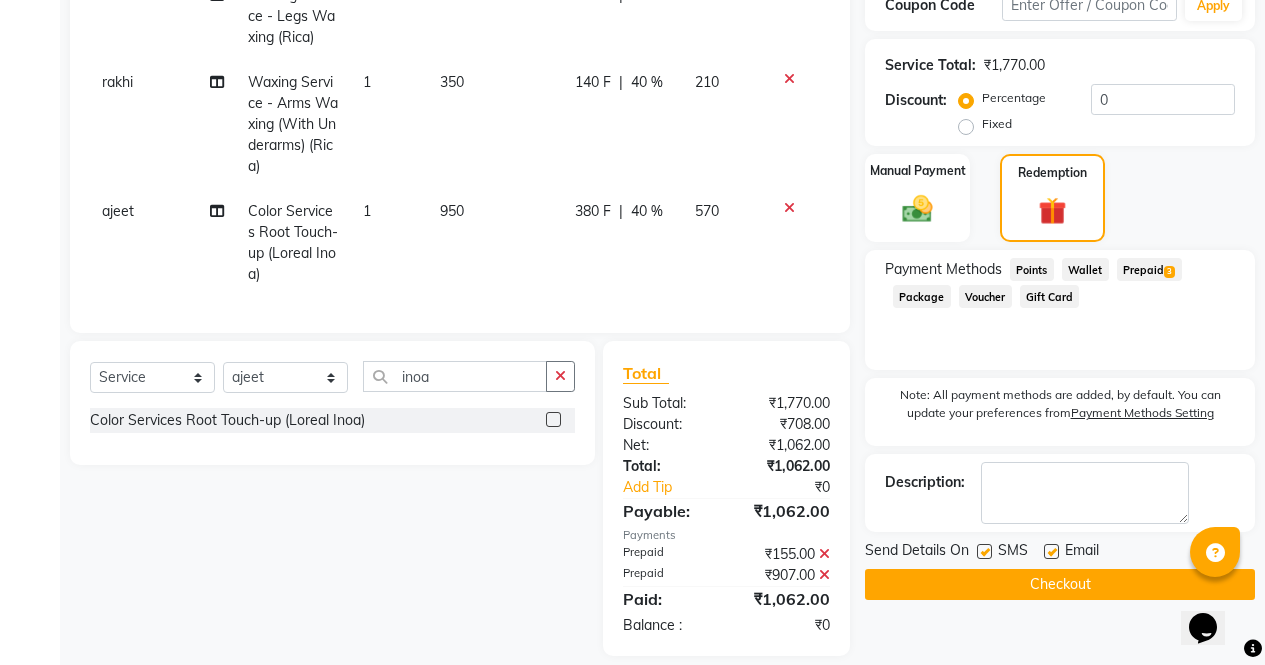 click on "Checkout" 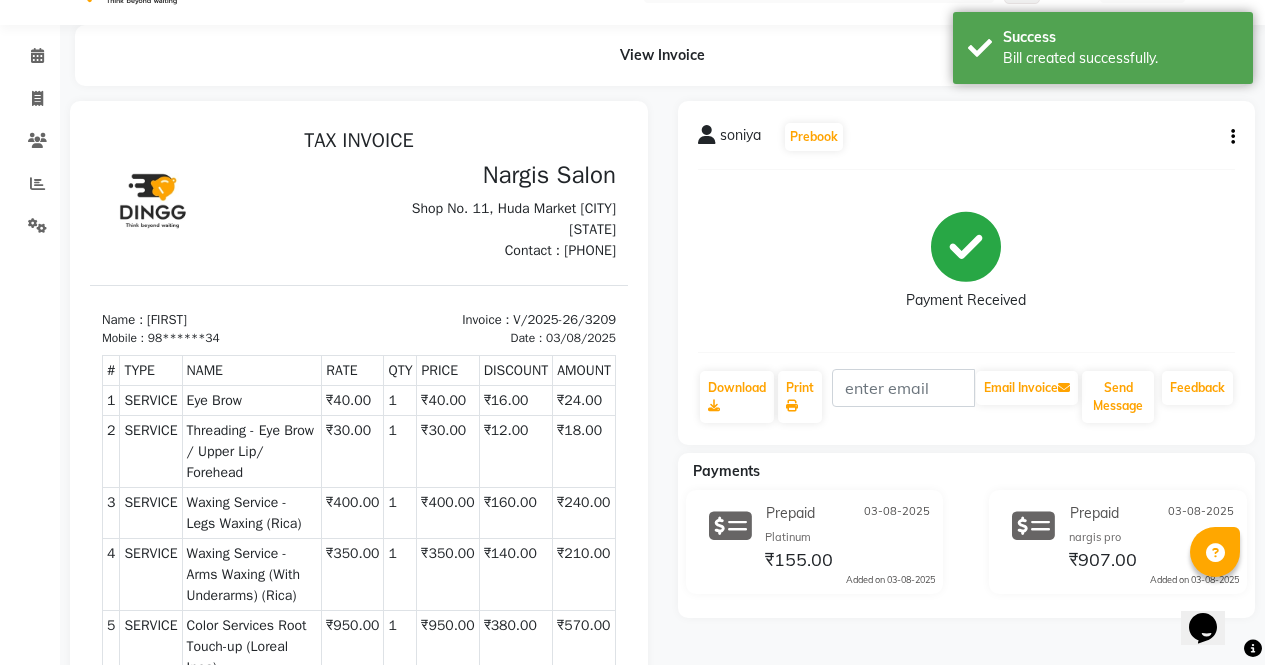 scroll, scrollTop: 0, scrollLeft: 0, axis: both 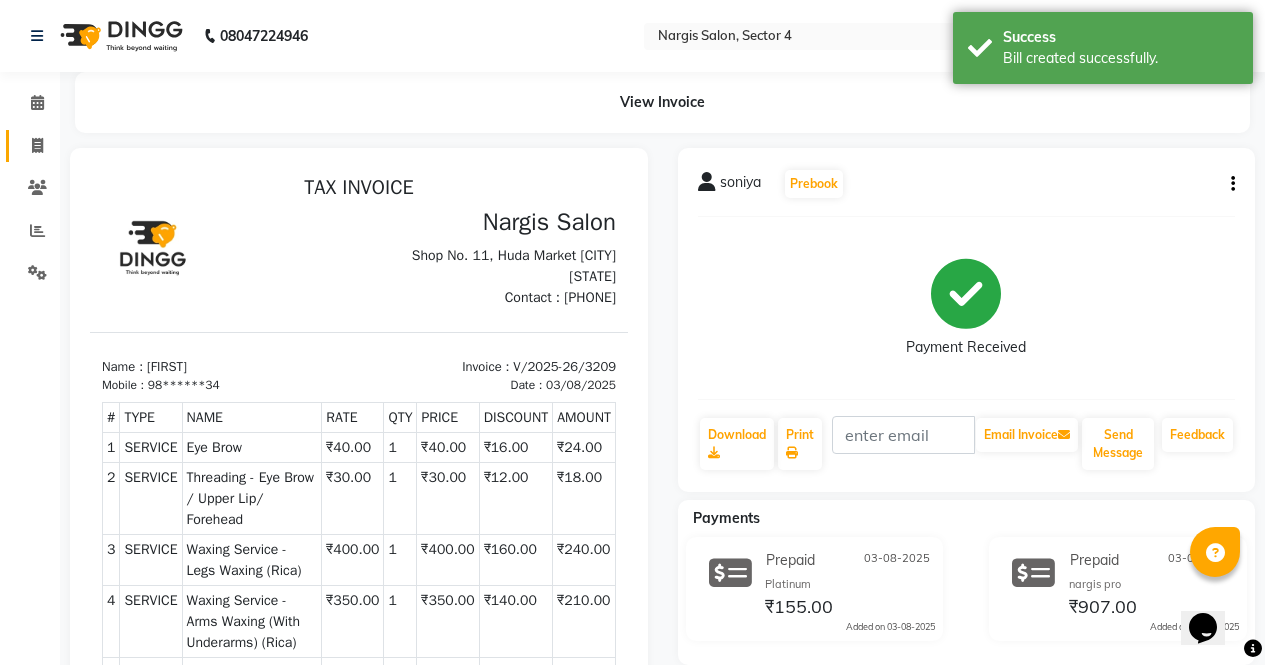 click on "Invoice" 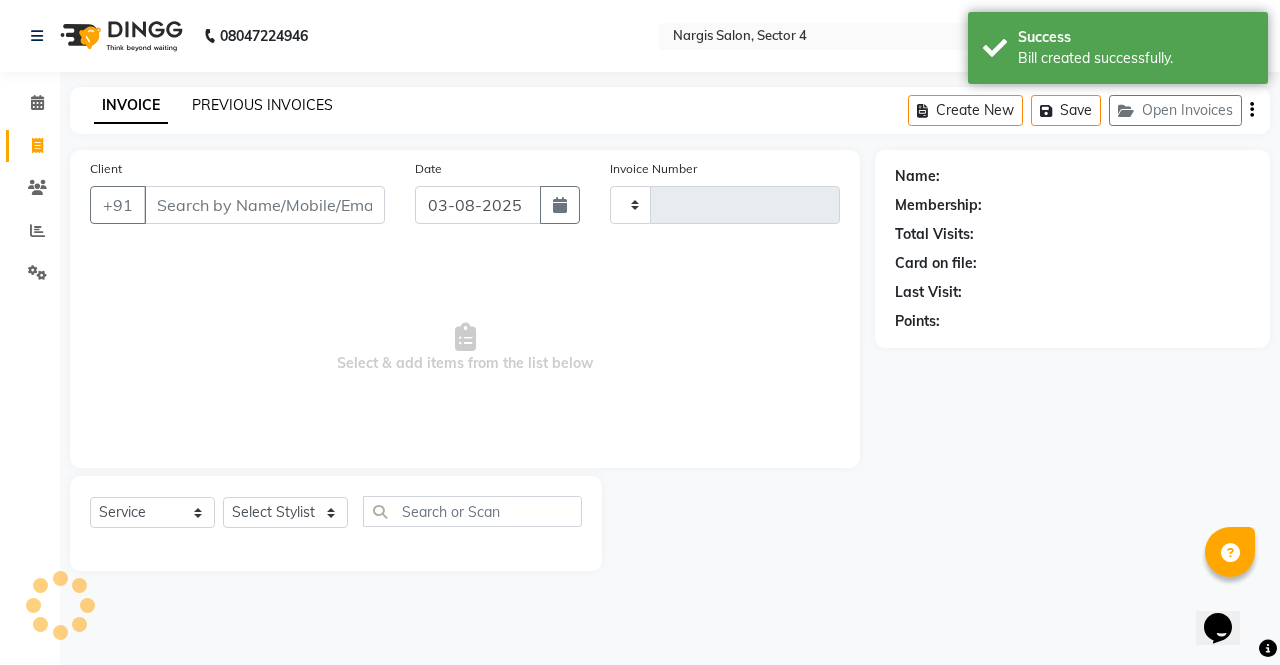 click on "PREVIOUS INVOICES" 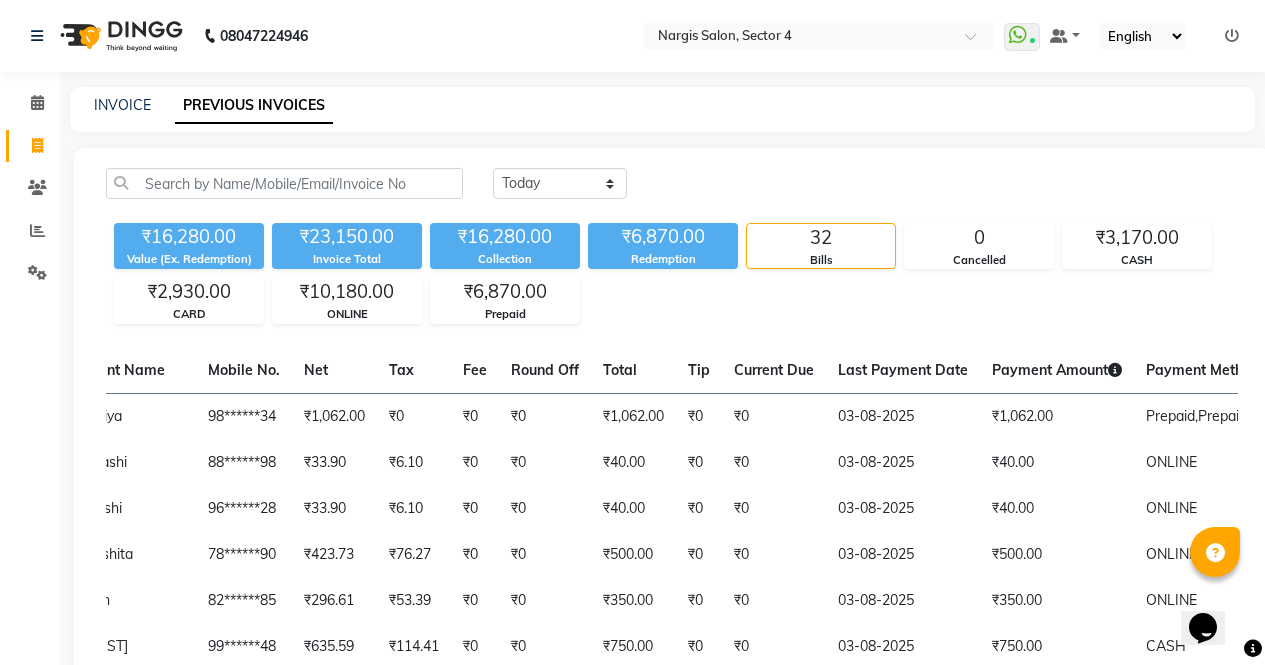 scroll, scrollTop: 0, scrollLeft: 501, axis: horizontal 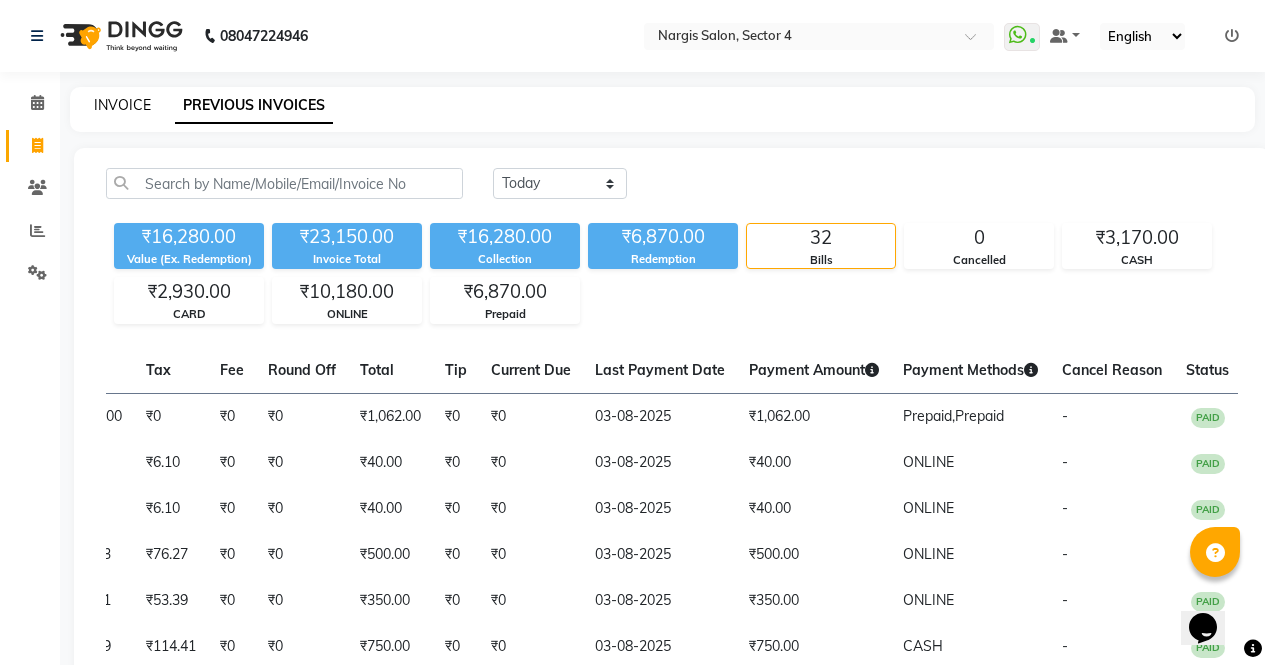 click on "INVOICE" 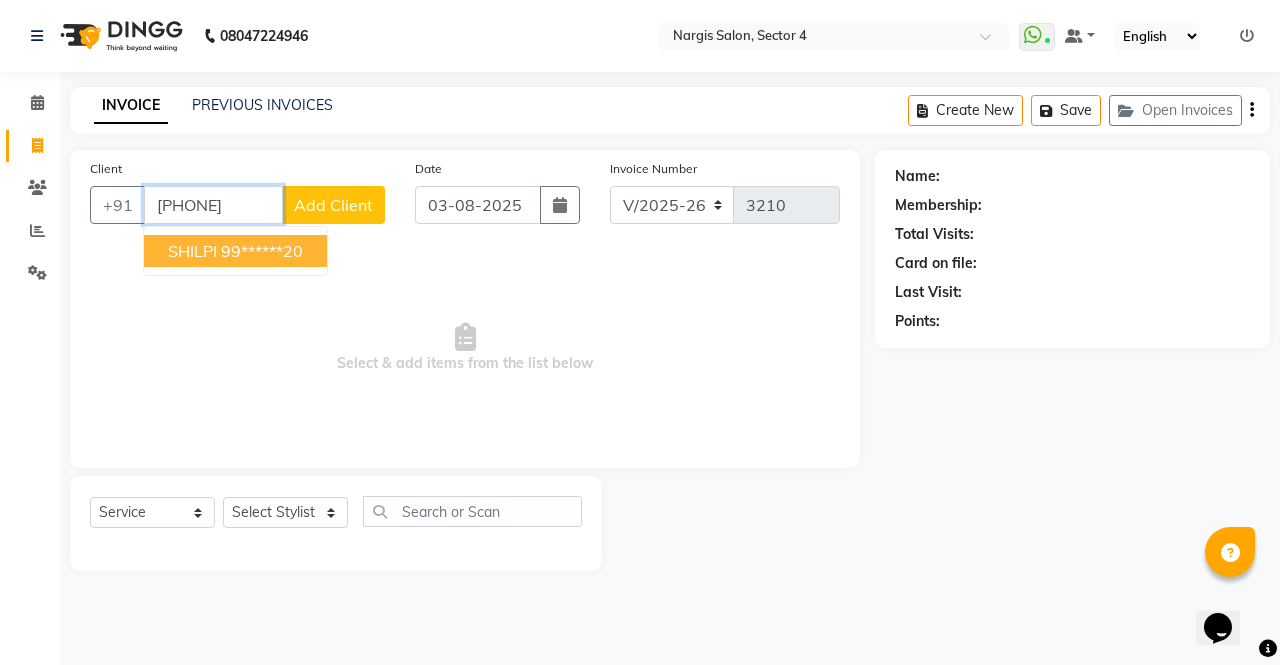 click on "SHILPI  99******20" at bounding box center (235, 251) 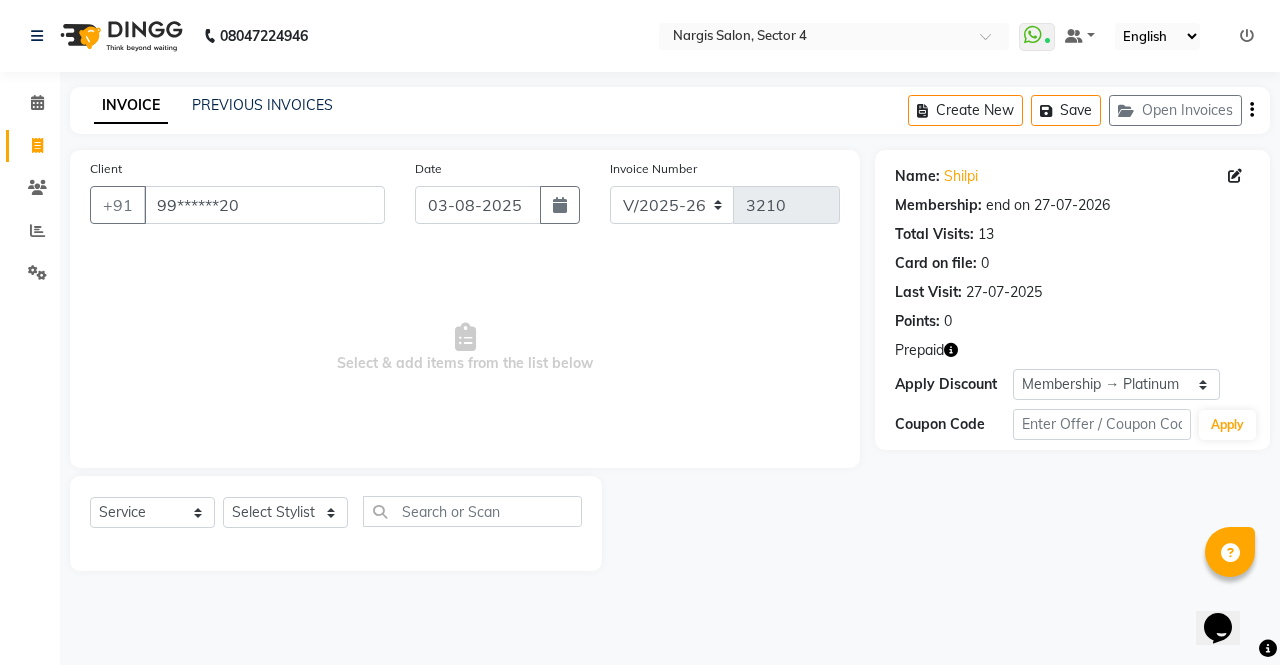 click 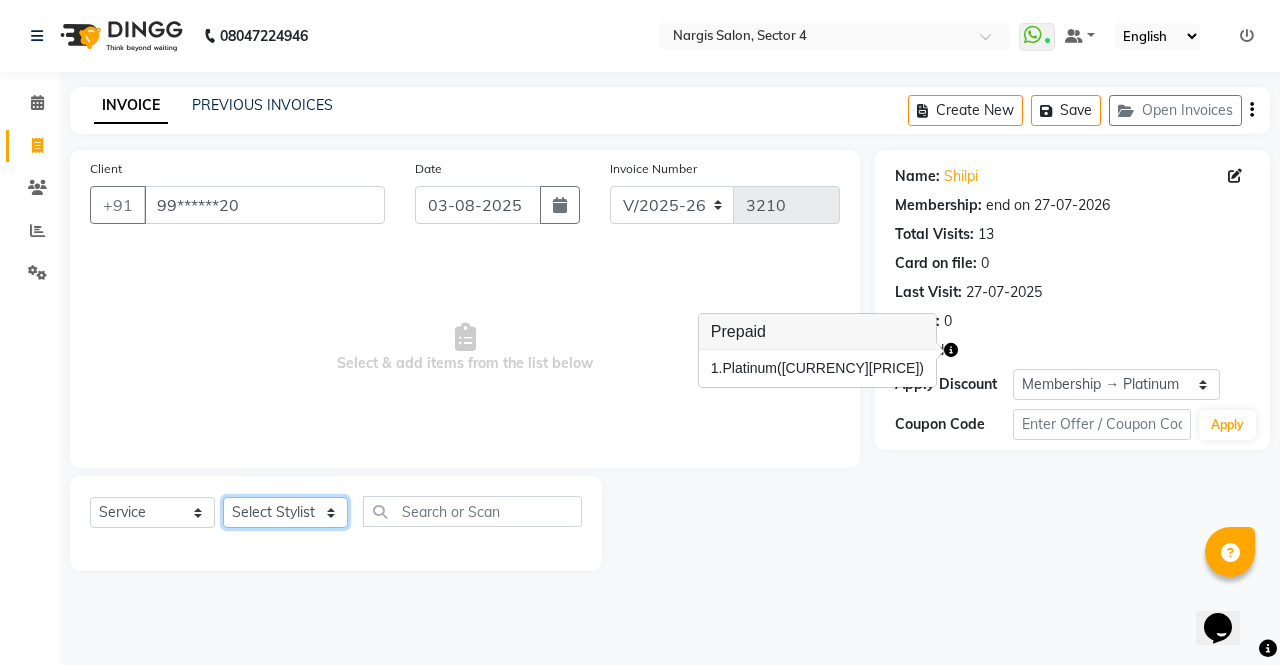 click on "Select Stylist ajeet anu armaan ashu Front Desk muskaan rakhi saima shivam soni sunil yashoda" 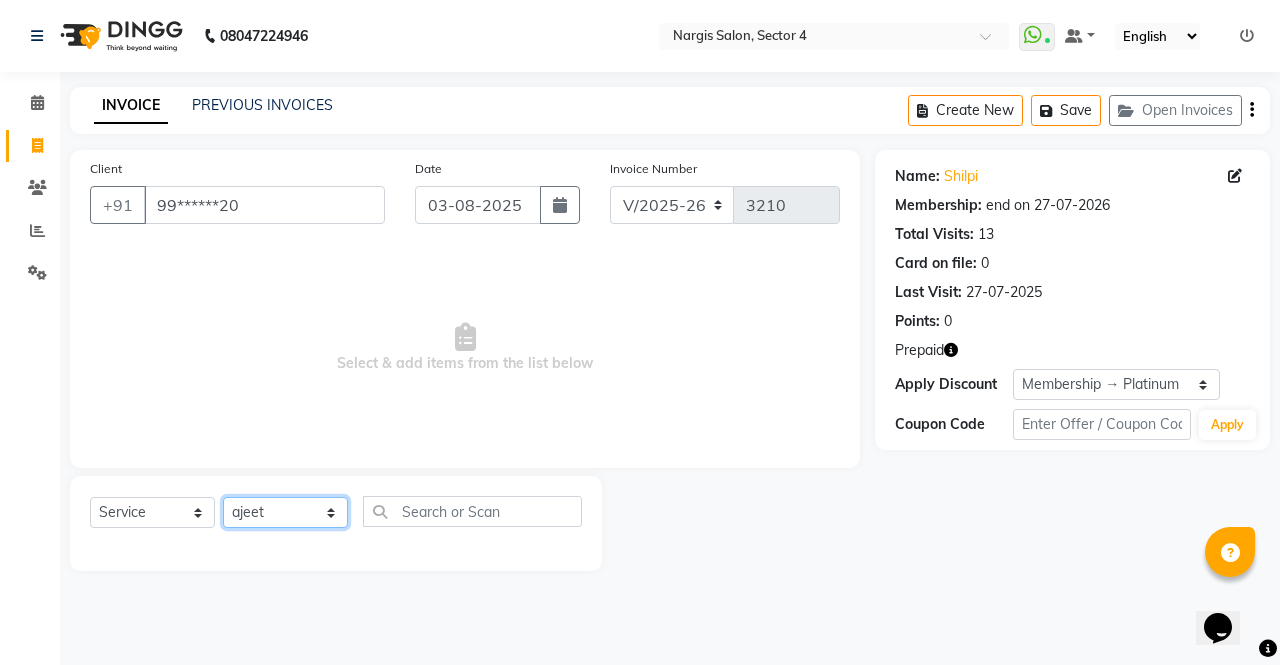 click on "Select Stylist ajeet anu armaan ashu Front Desk muskaan rakhi saima shivam soni sunil yashoda" 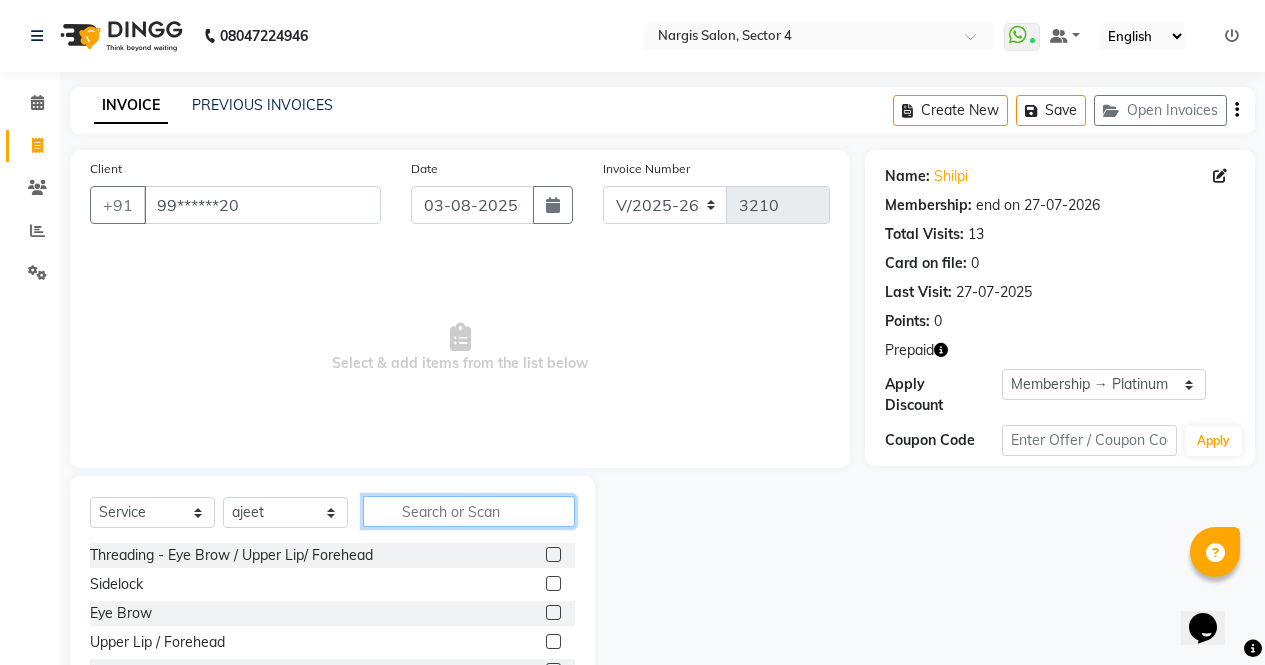 click 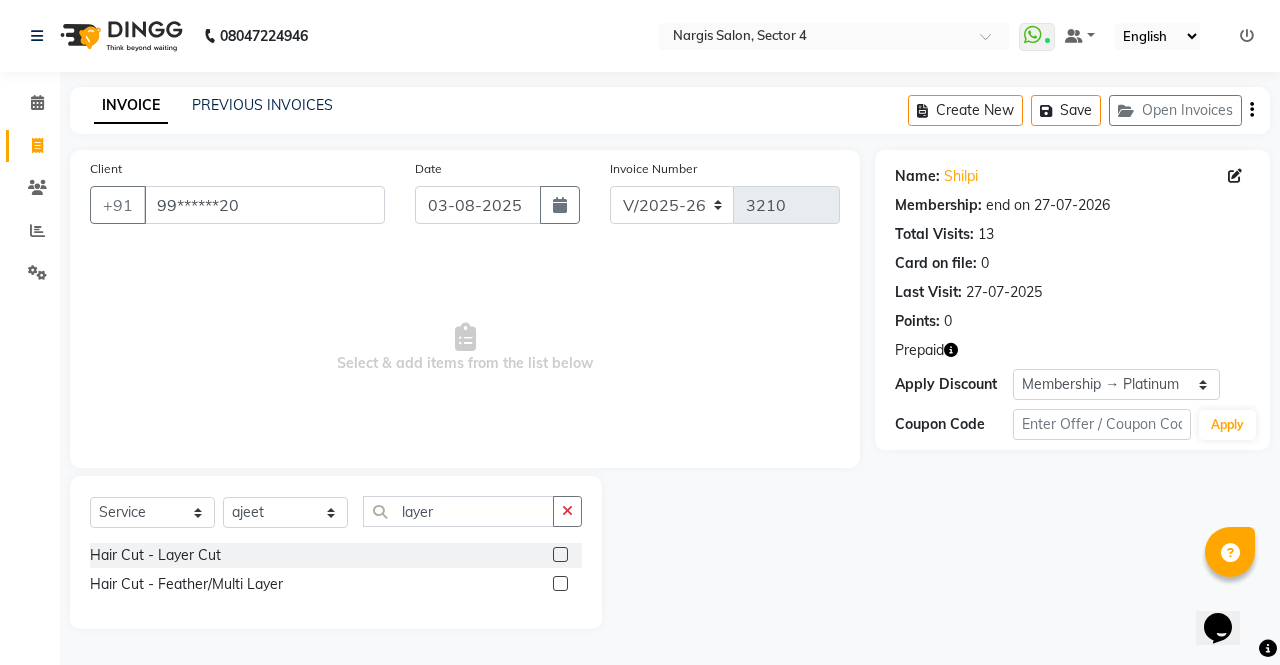 click 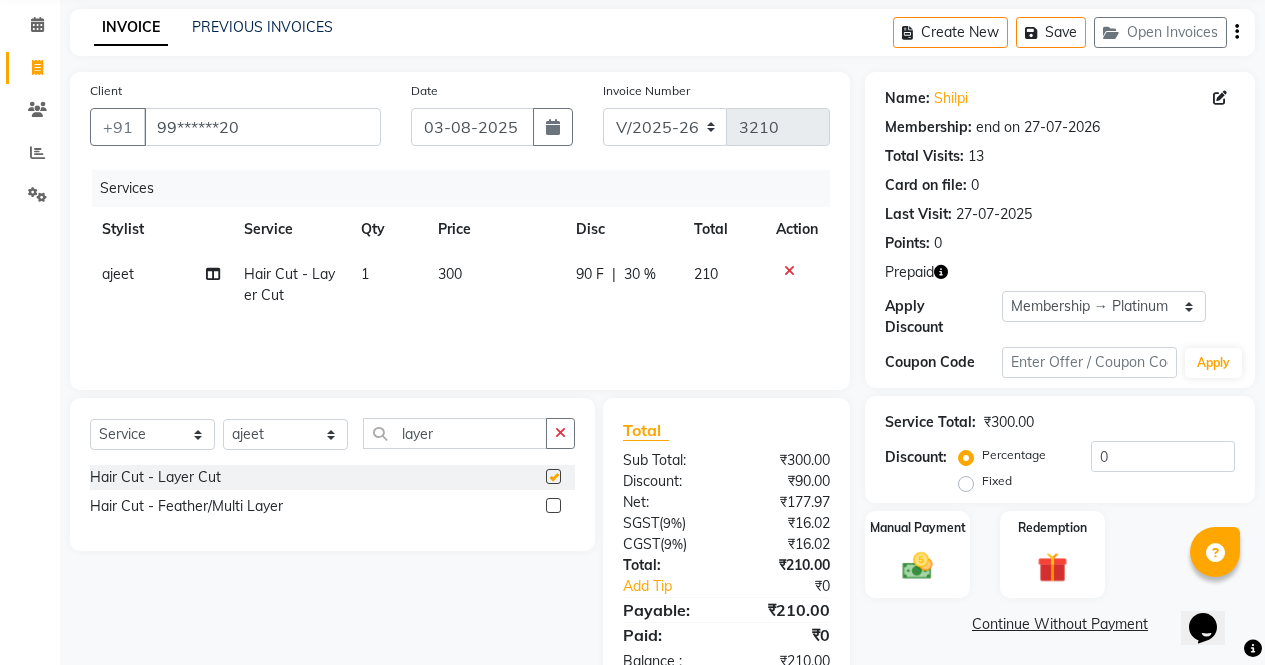 scroll, scrollTop: 135, scrollLeft: 0, axis: vertical 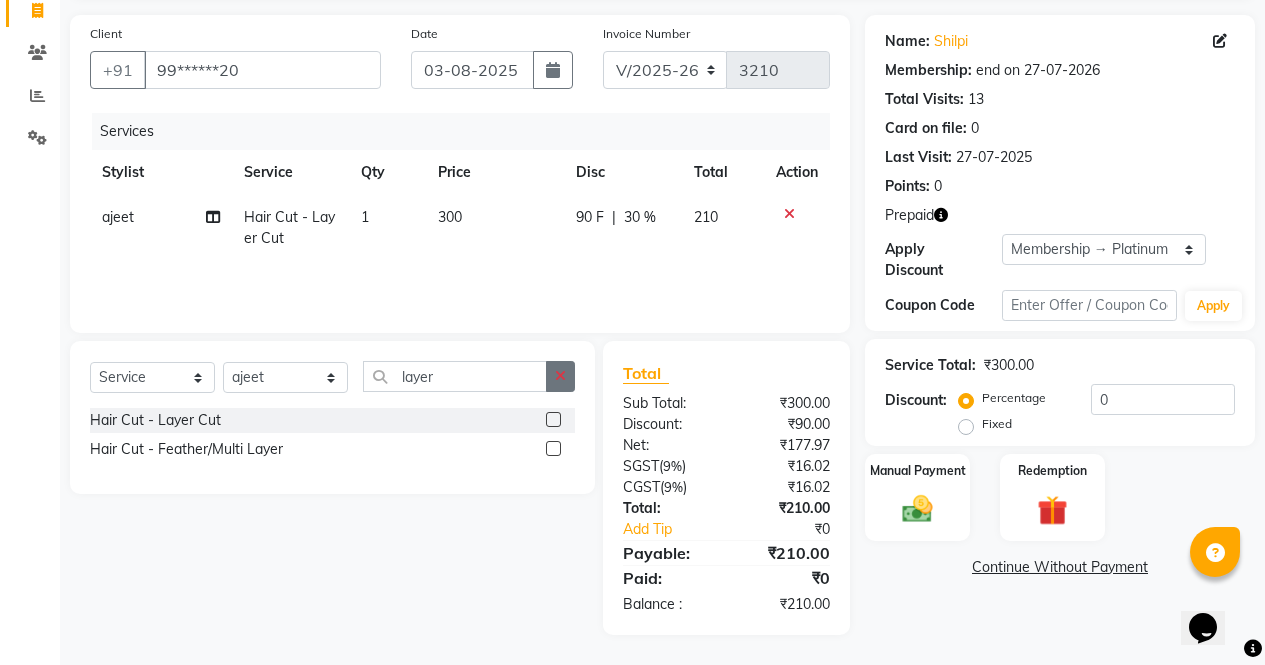 click 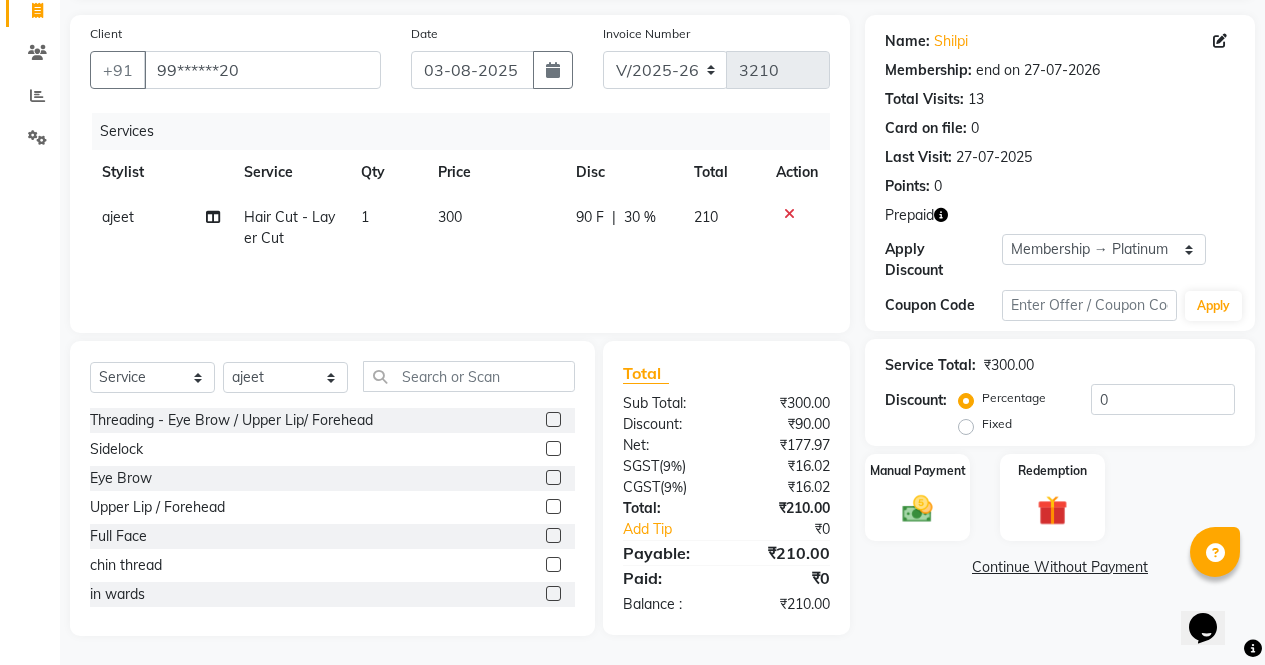 click on "SGST" 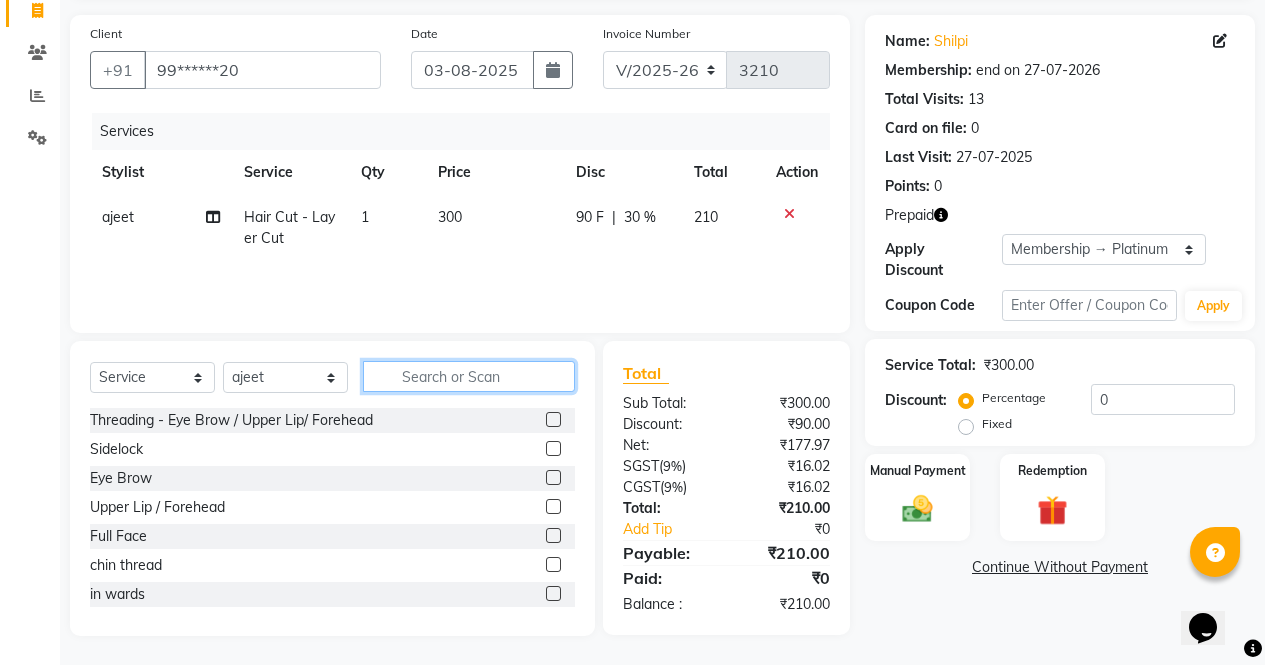 click 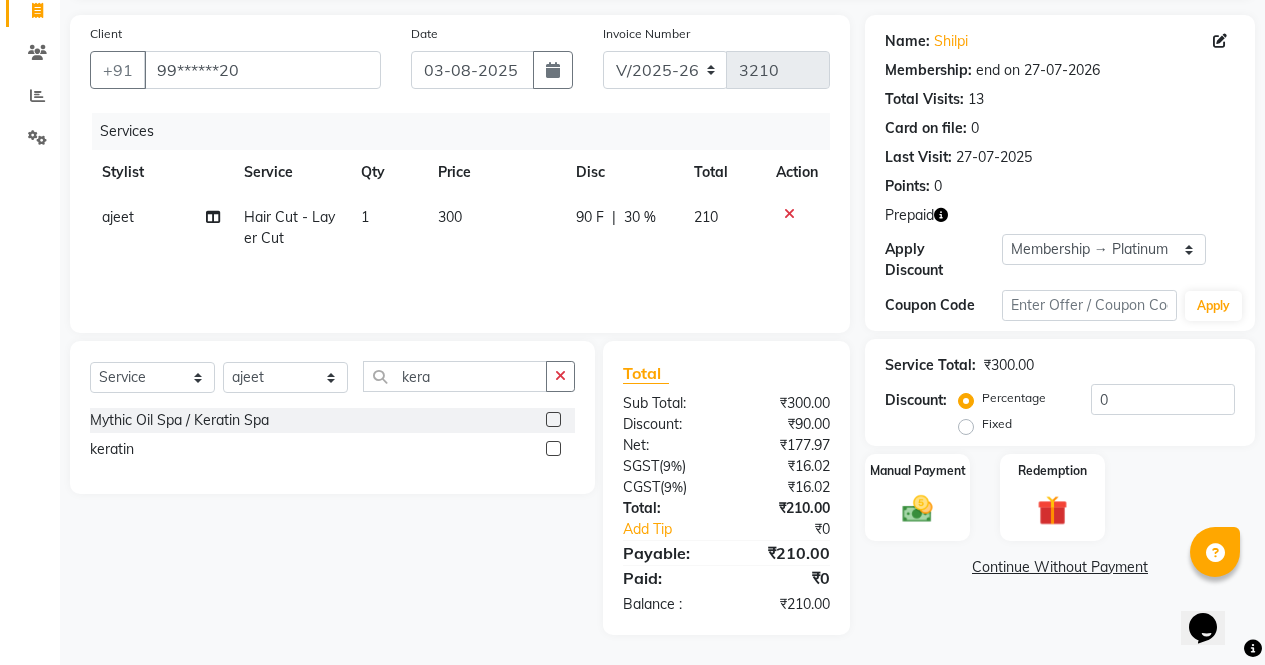 click 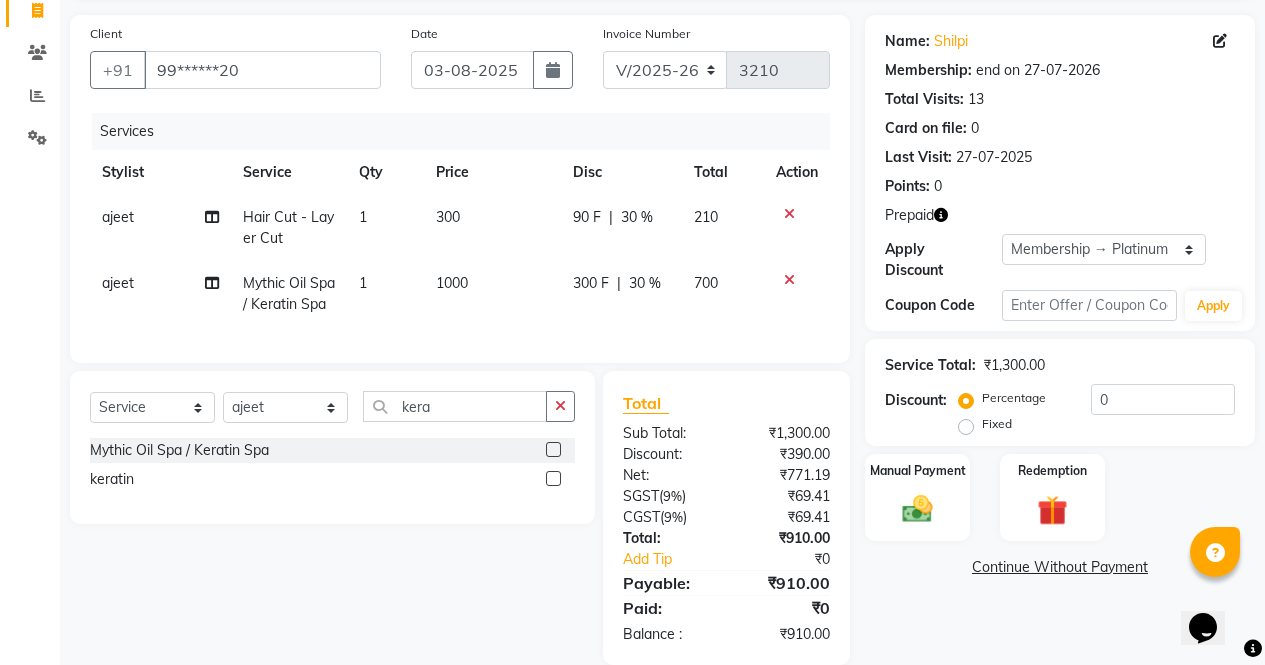 click on "1000" 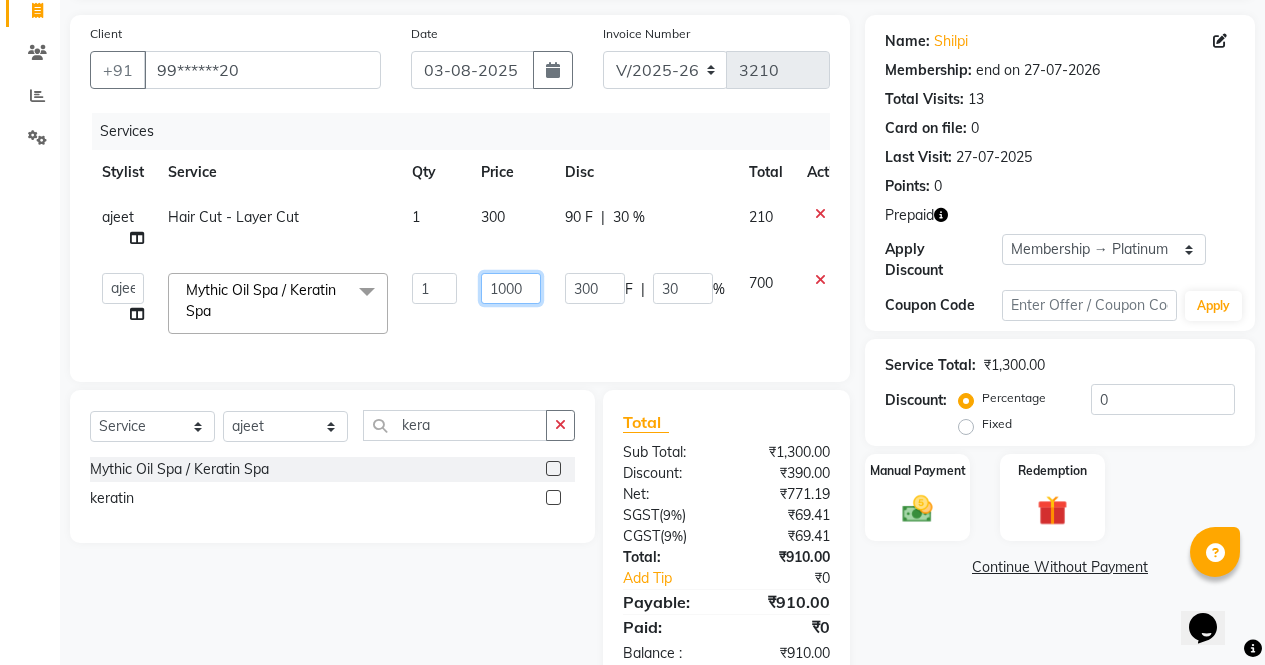 click on "1000" 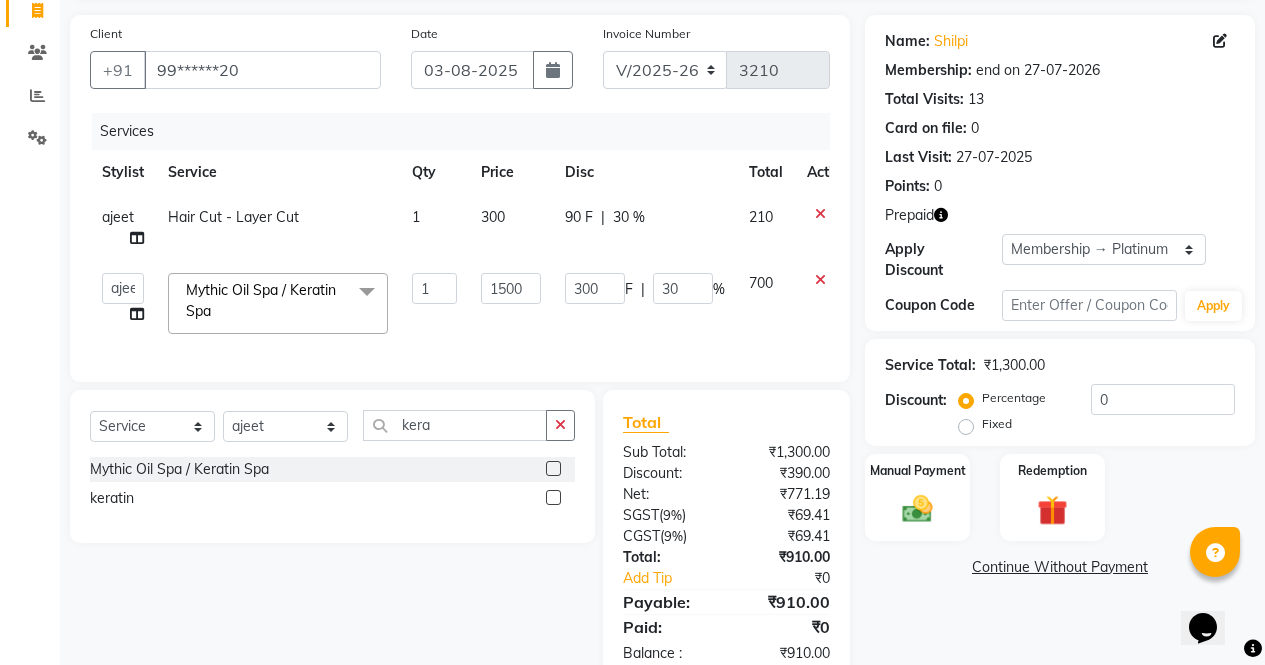 click on "Name: Shilpi  Membership: end on 27-07-2026 Total Visits:  13 Card on file:  0 Last Visit:   27-07-2025 Points:   0  Prepaid Apply Discount Select Membership → Platinum Membership → Platinum Membership → Platinum Membership → Platinum Membership → Platinum Coupon Code Apply Service Total:  ₹1,300.00  Discount:  Percentage   Fixed  0 Manual Payment Redemption  Continue Without Payment" 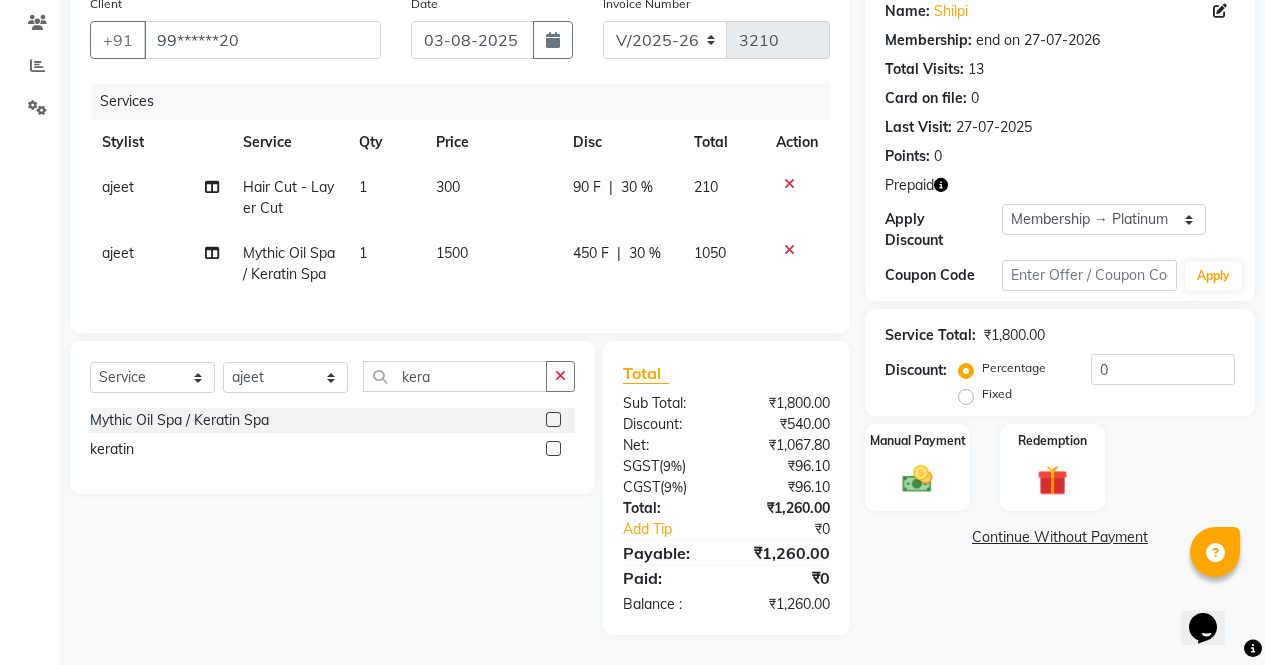 scroll, scrollTop: 201, scrollLeft: 0, axis: vertical 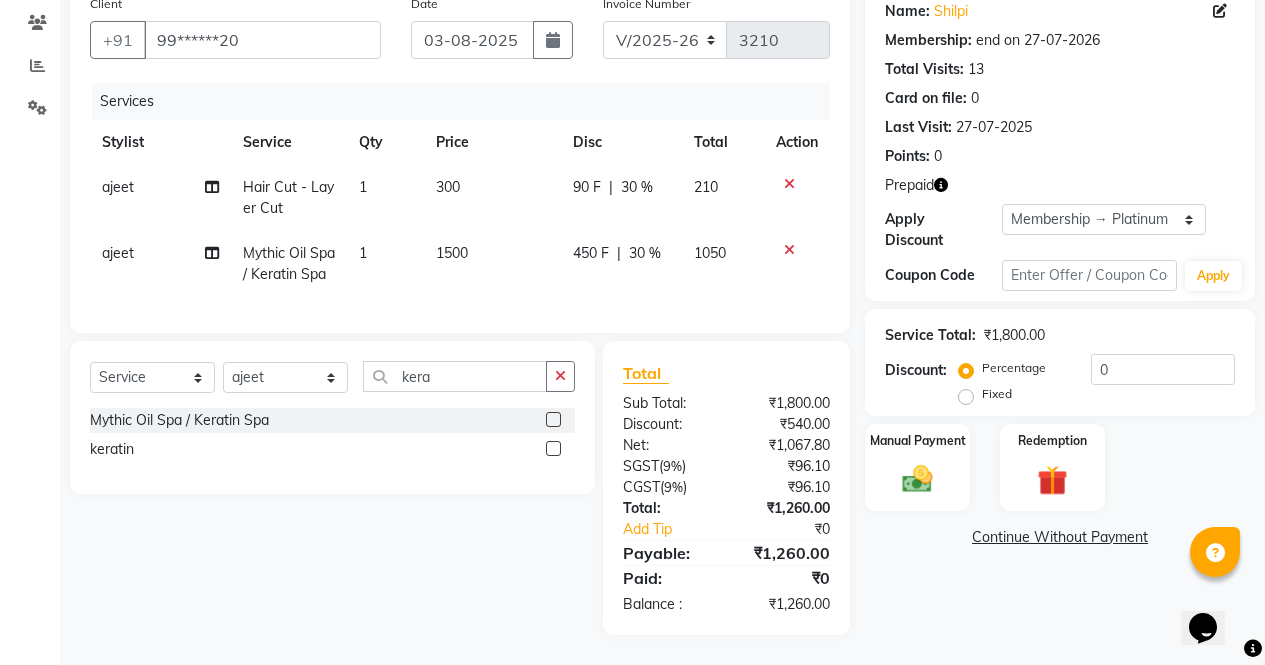 click on "Name: Shilpi  Membership: end on 27-07-2026 Total Visits:  13 Card on file:  0 Last Visit:   27-07-2025 Points:   0  Prepaid Apply Discount Select Membership → Platinum Membership → Platinum Membership → Platinum Membership → Platinum Membership → Platinum Coupon Code Apply" 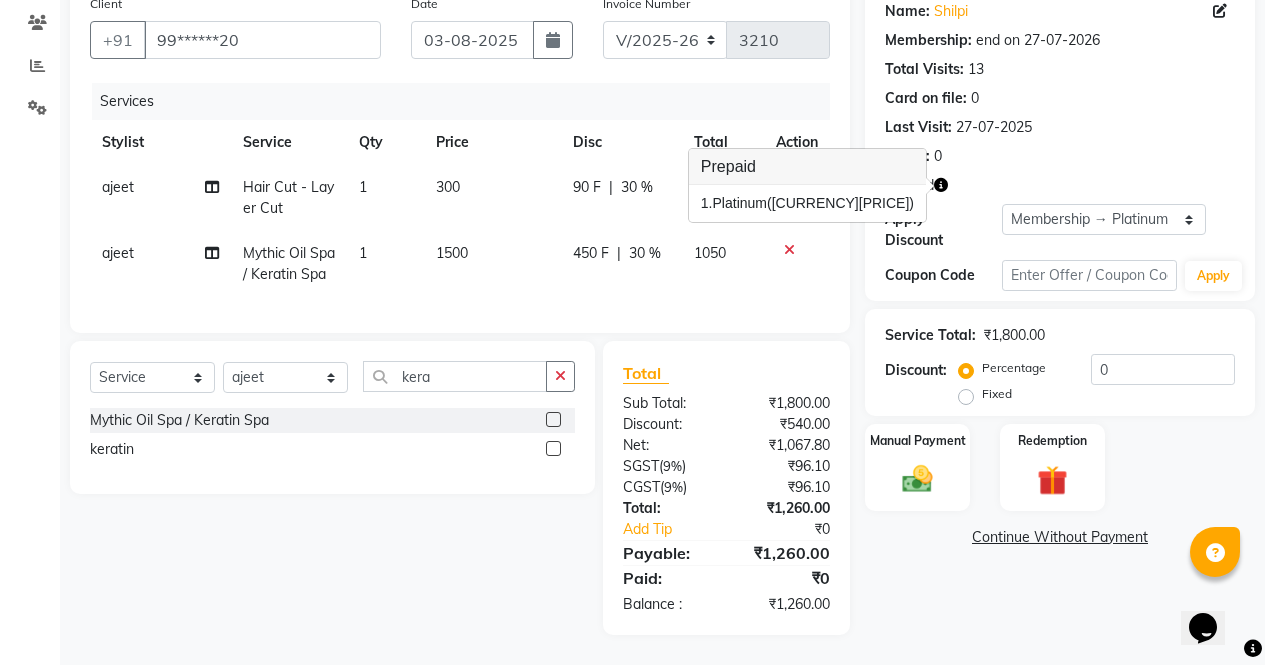 click 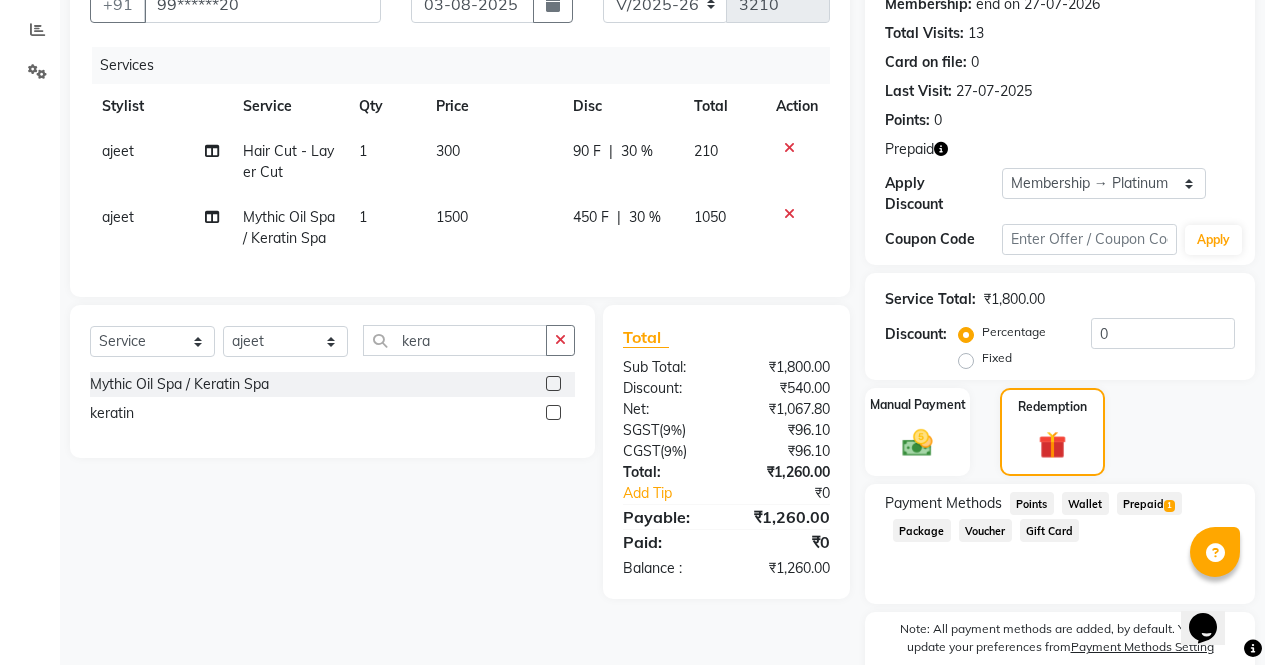click on "Prepaid  1" 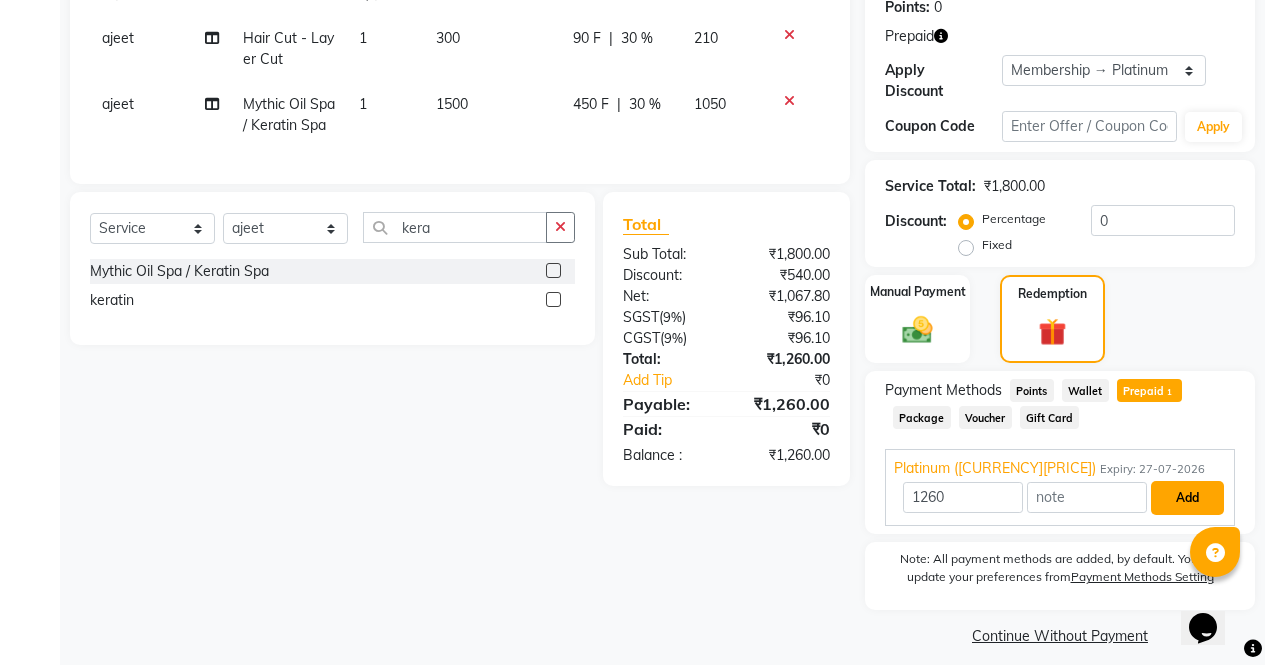 click on "Add" at bounding box center (1187, 498) 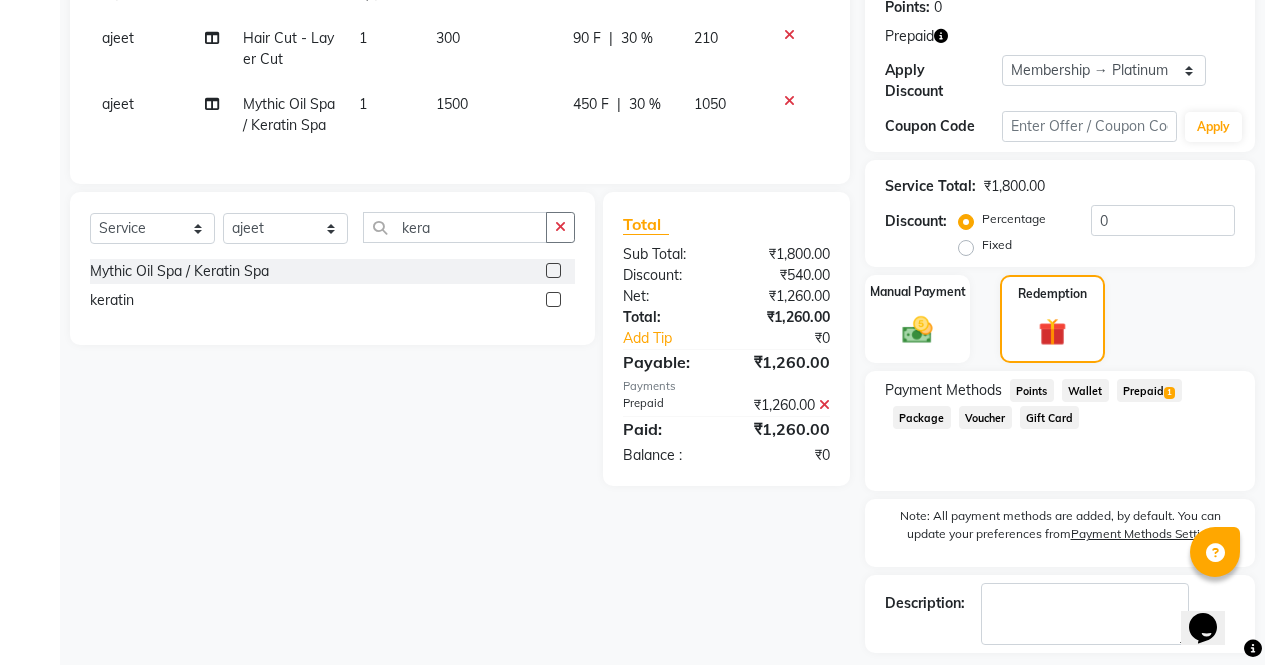 scroll, scrollTop: 384, scrollLeft: 0, axis: vertical 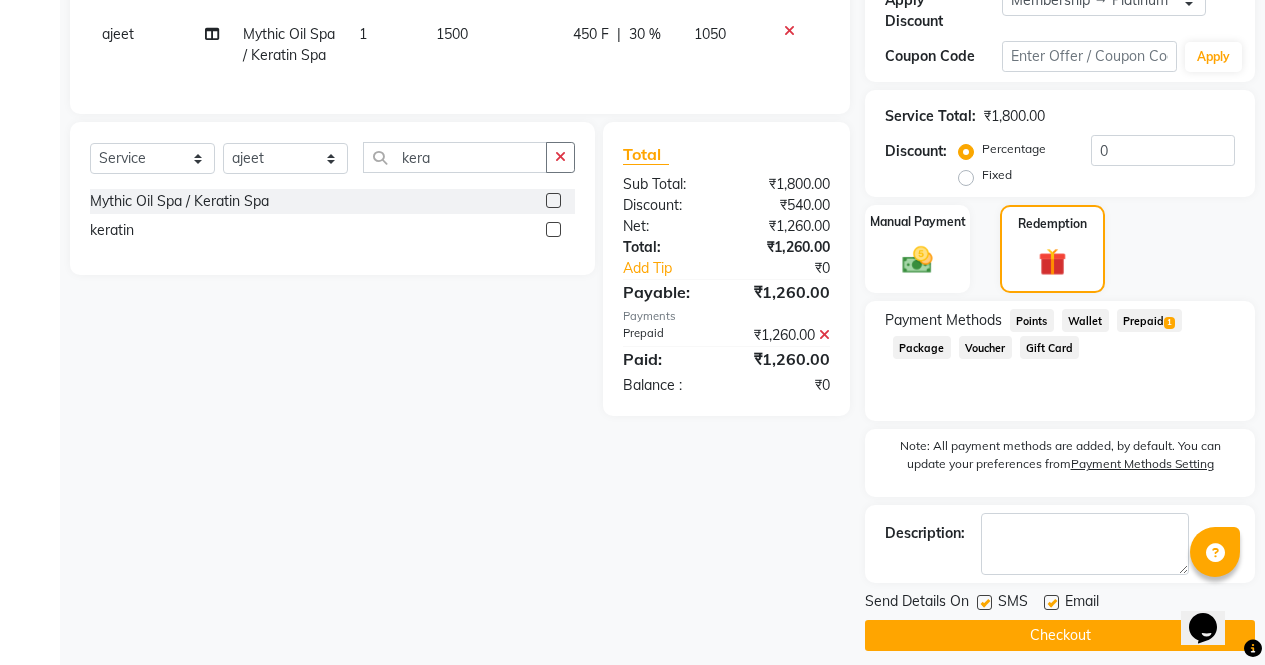 click on "Checkout" 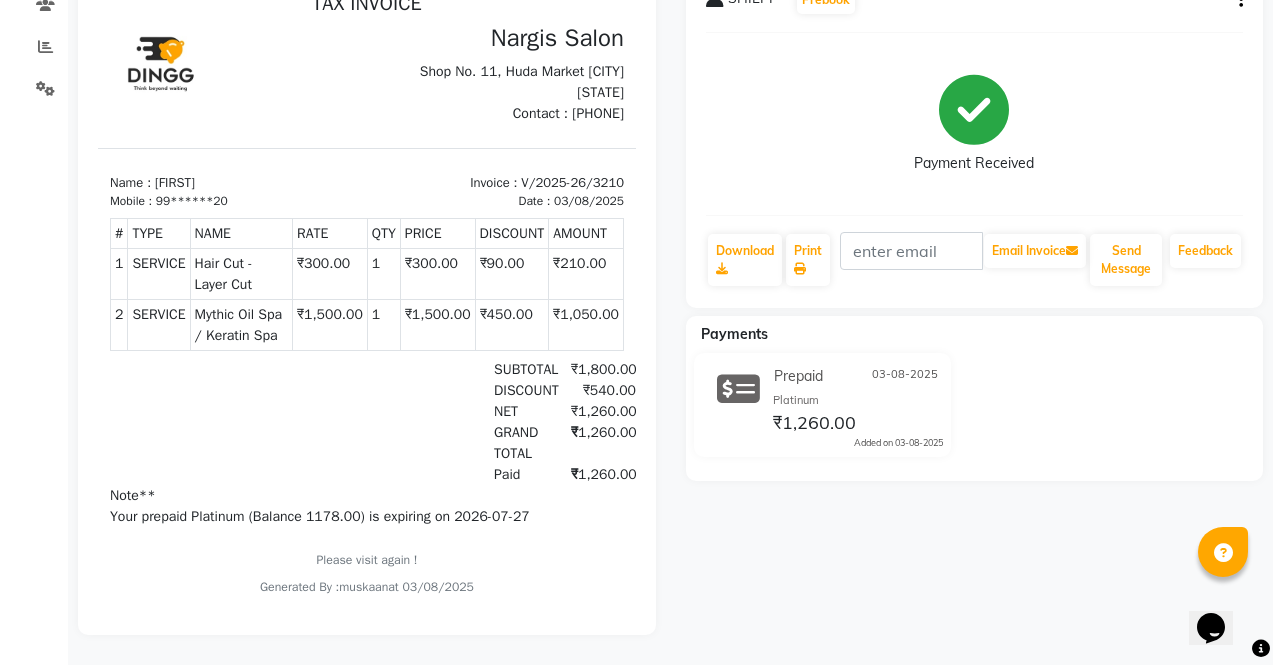 scroll, scrollTop: 0, scrollLeft: 0, axis: both 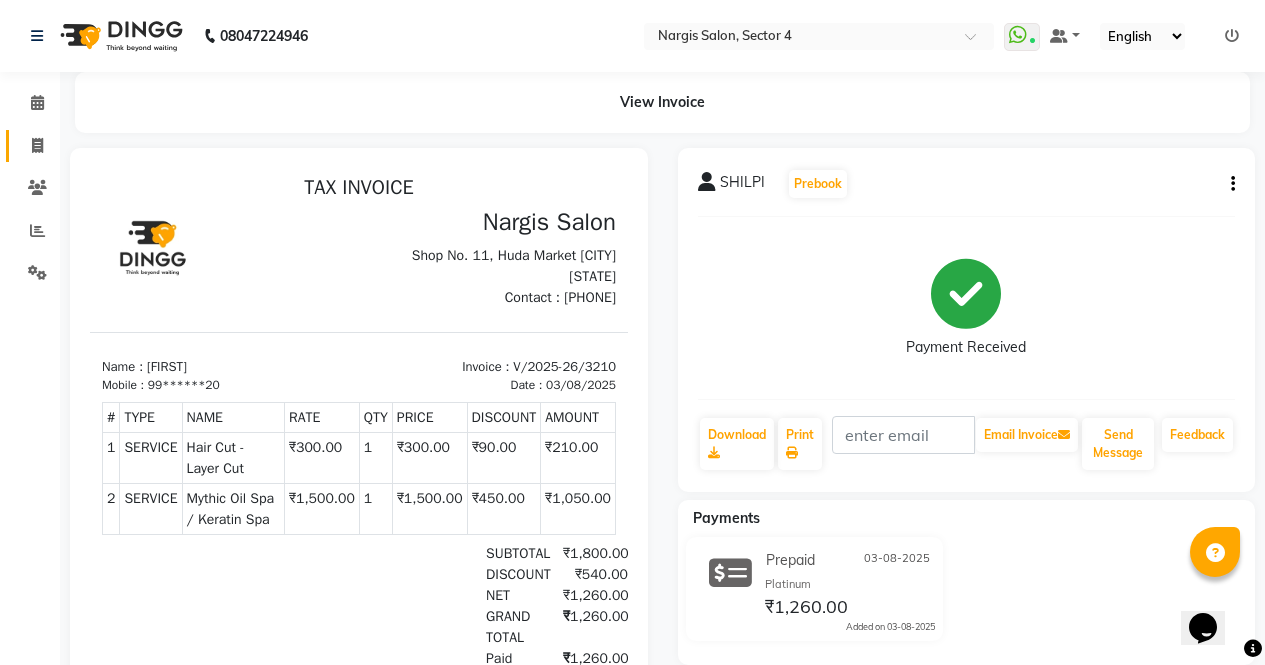 click on "Invoice" 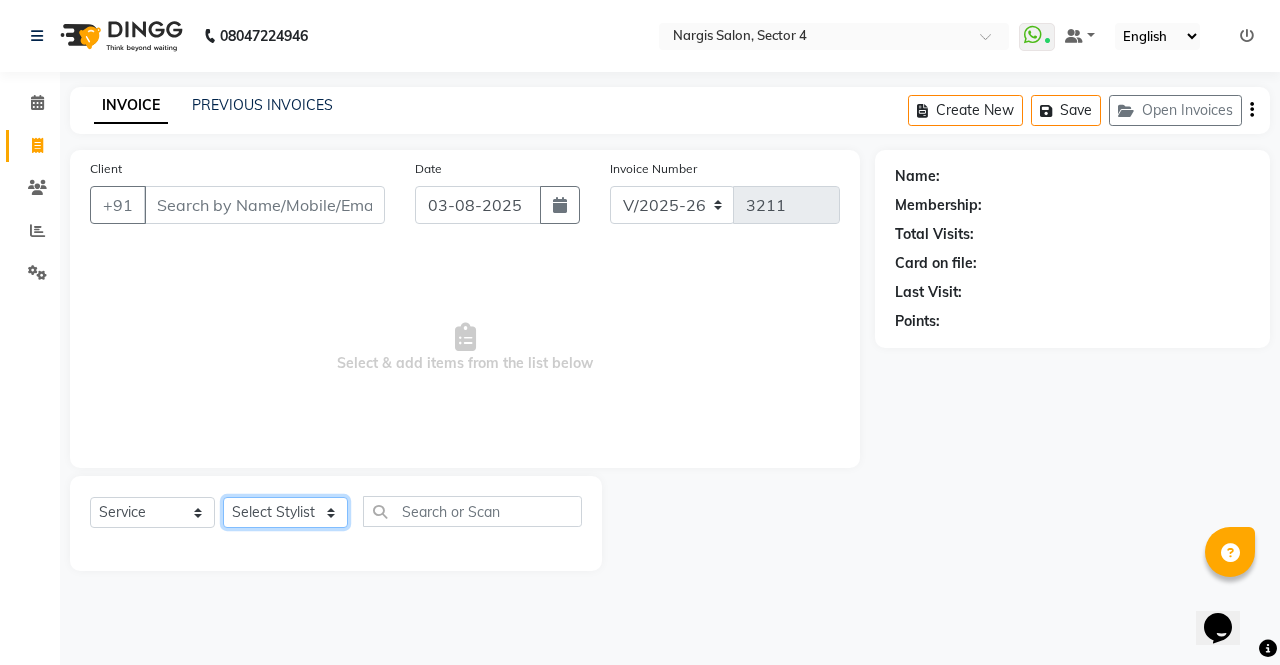click on "Select Stylist ajeet anu armaan ashu Front Desk muskaan rakhi saima shivam soni sunil yashoda" 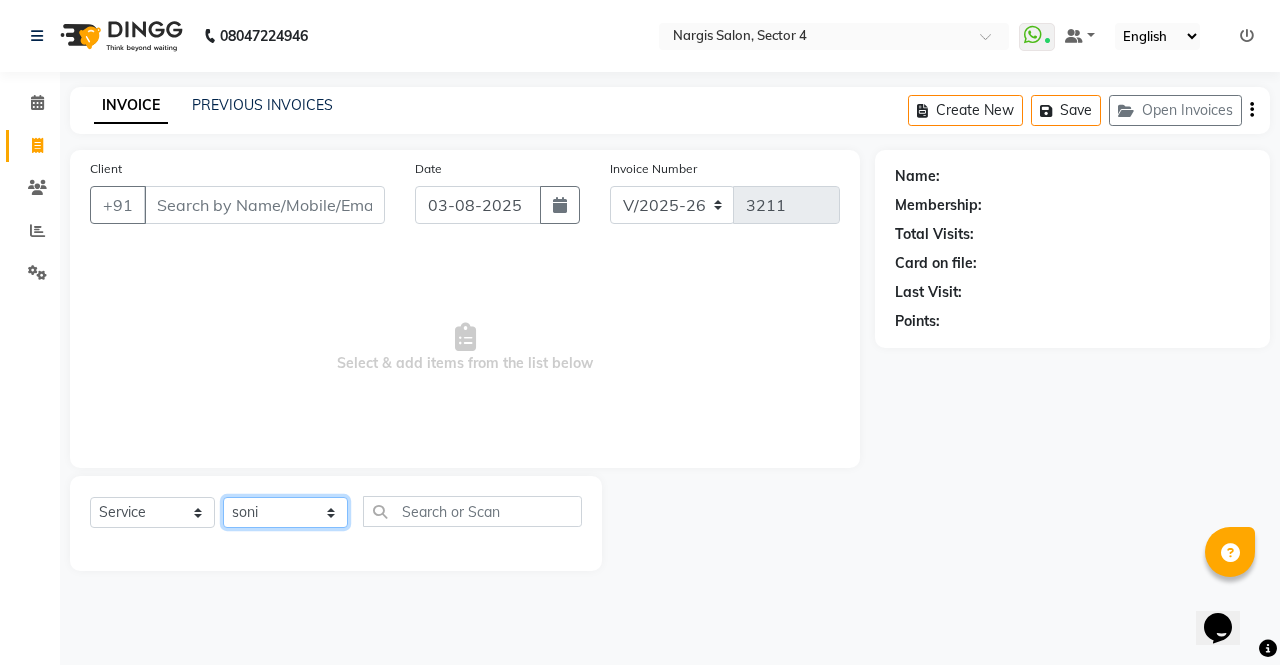 click on "Select Stylist ajeet anu armaan ashu Front Desk muskaan rakhi saima shivam soni sunil yashoda" 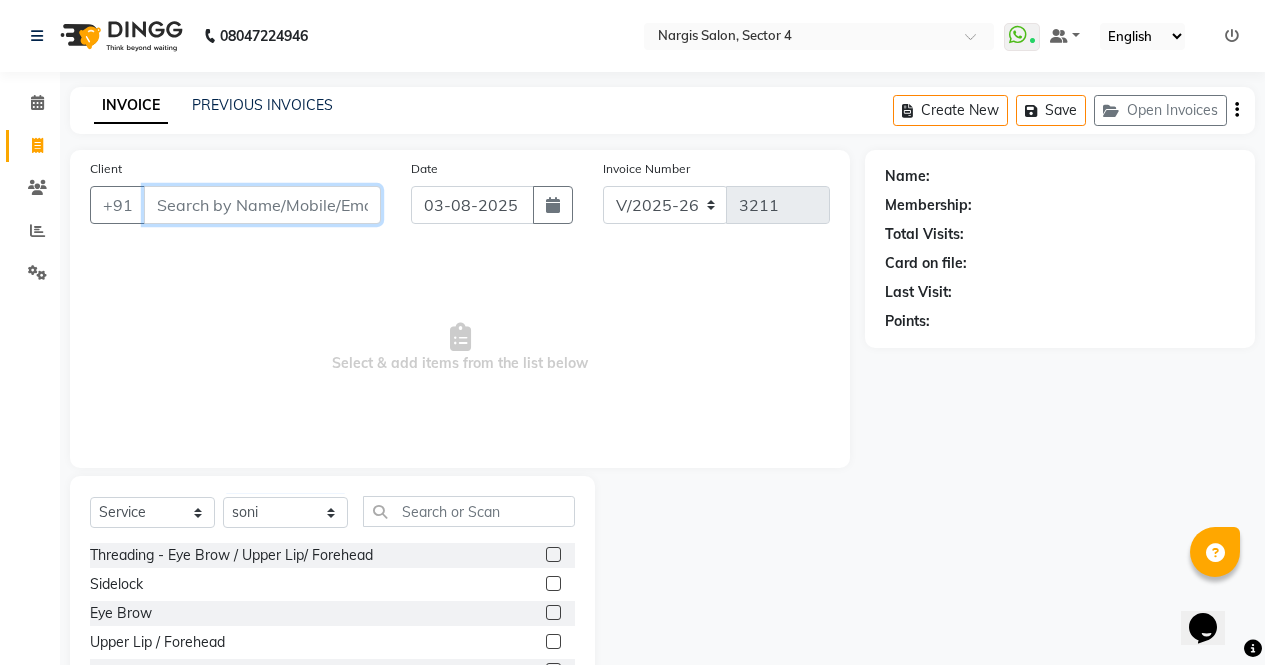 click on "Client" at bounding box center (262, 205) 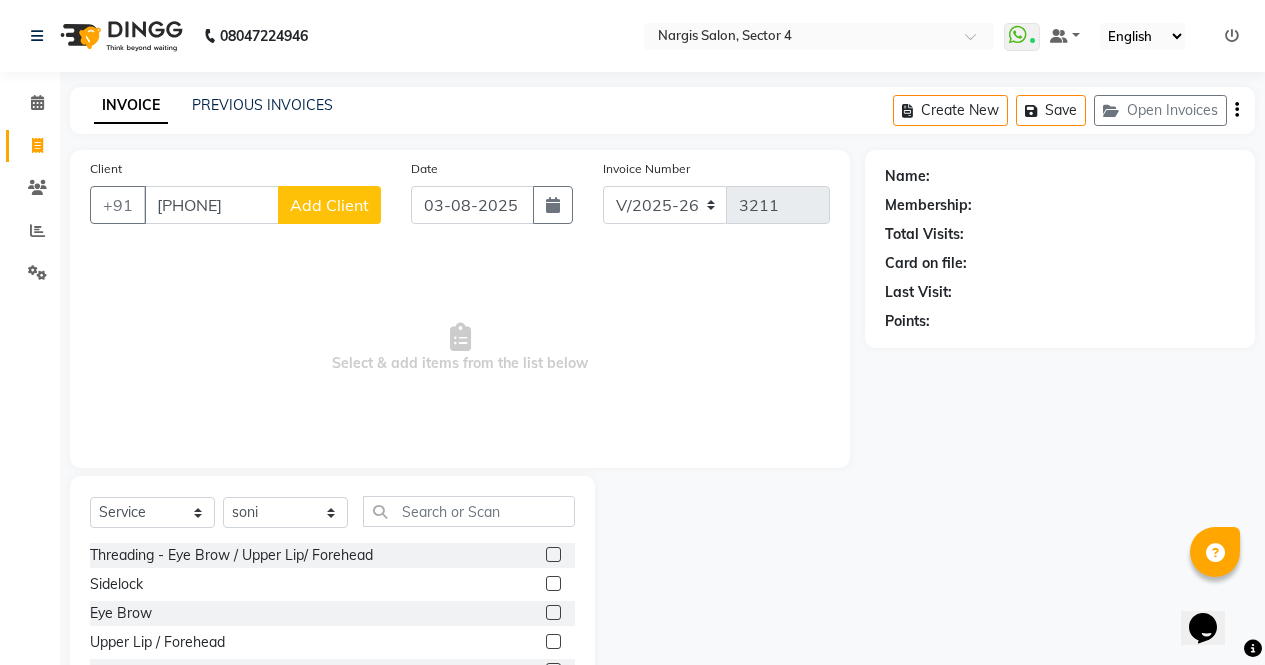 click on "Add Client" 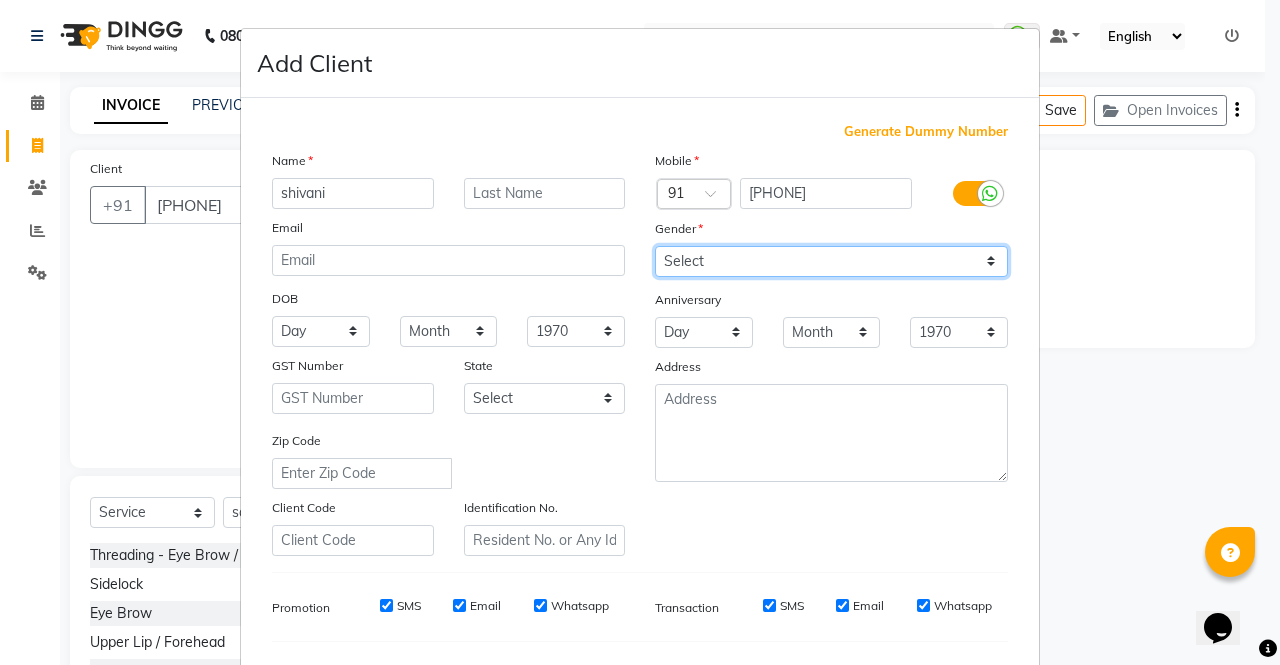 click on "Select Male Female Other Prefer Not To Say" at bounding box center (831, 261) 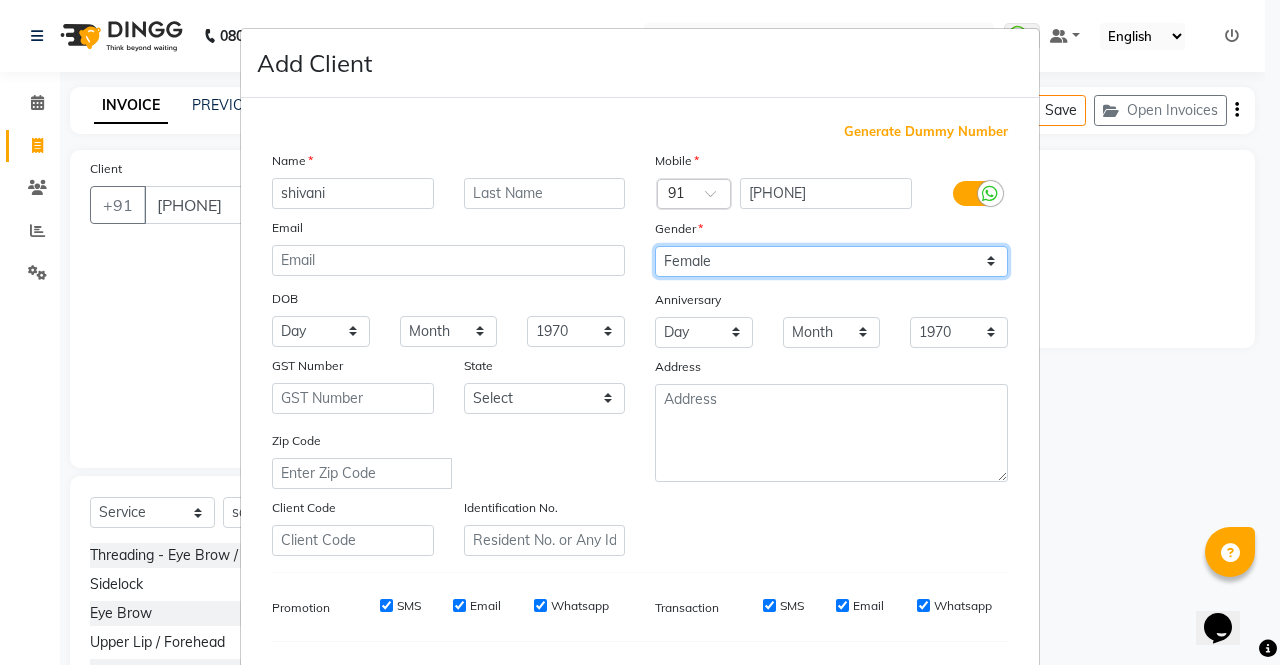 click on "Select Male Female Other Prefer Not To Say" at bounding box center (831, 261) 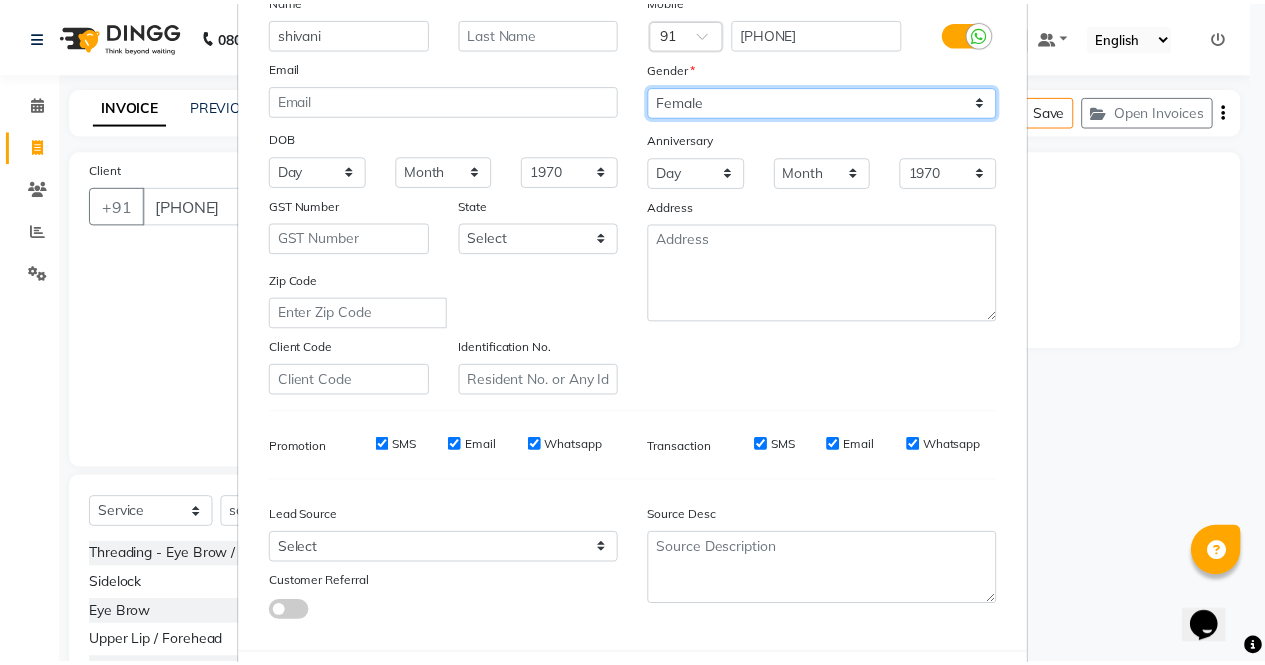 scroll, scrollTop: 258, scrollLeft: 0, axis: vertical 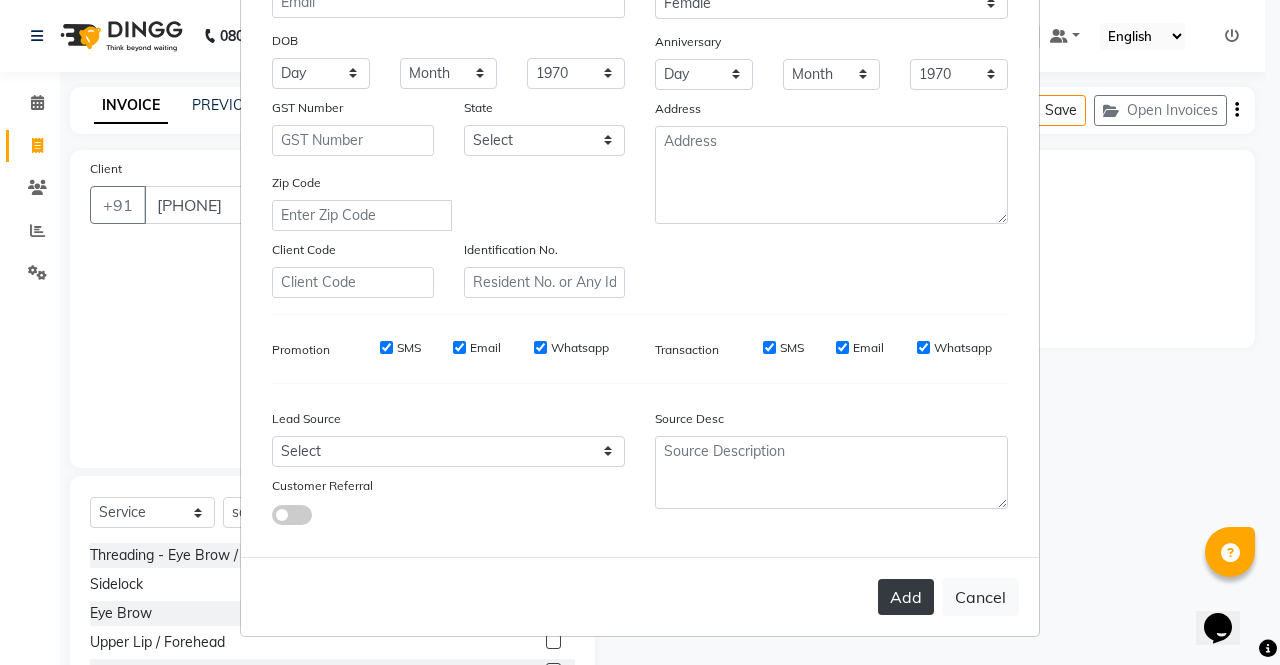 click on "Add" at bounding box center (906, 597) 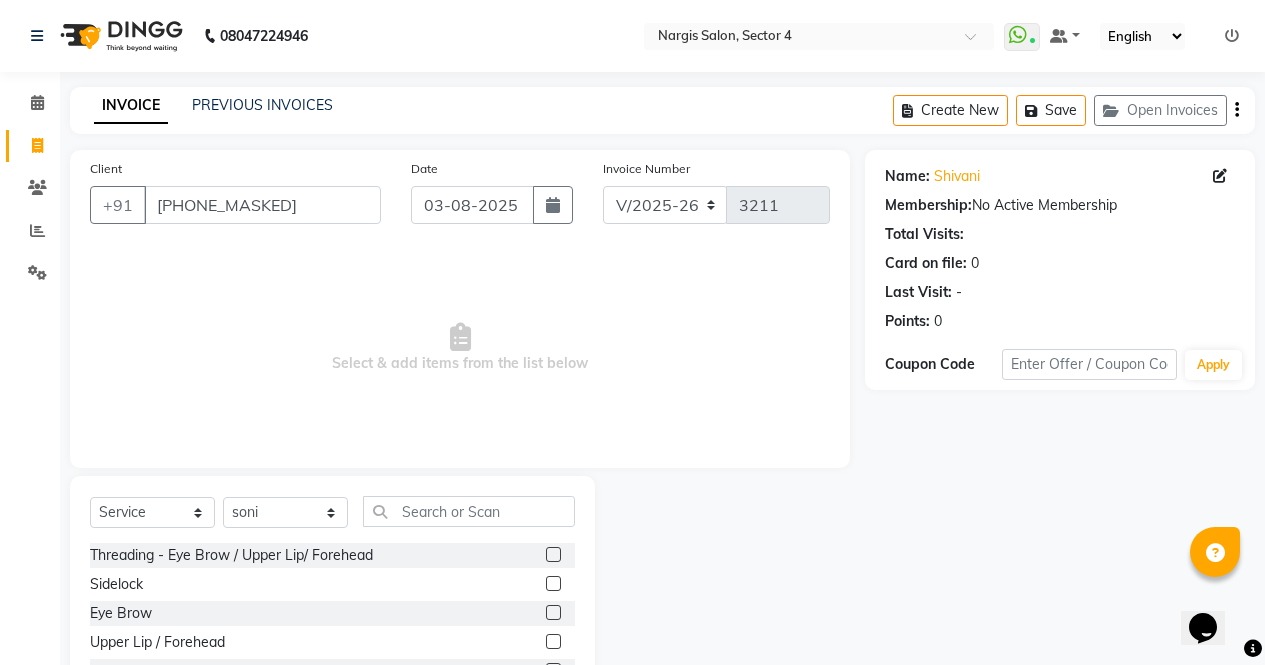 click 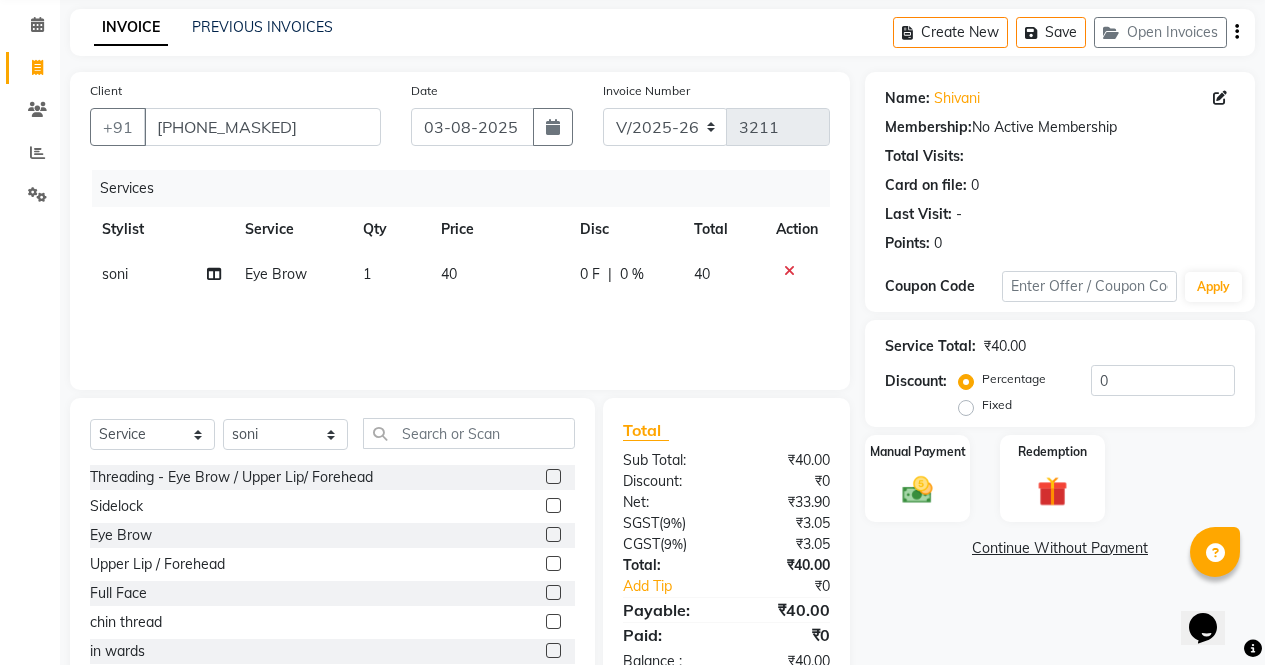 scroll, scrollTop: 136, scrollLeft: 0, axis: vertical 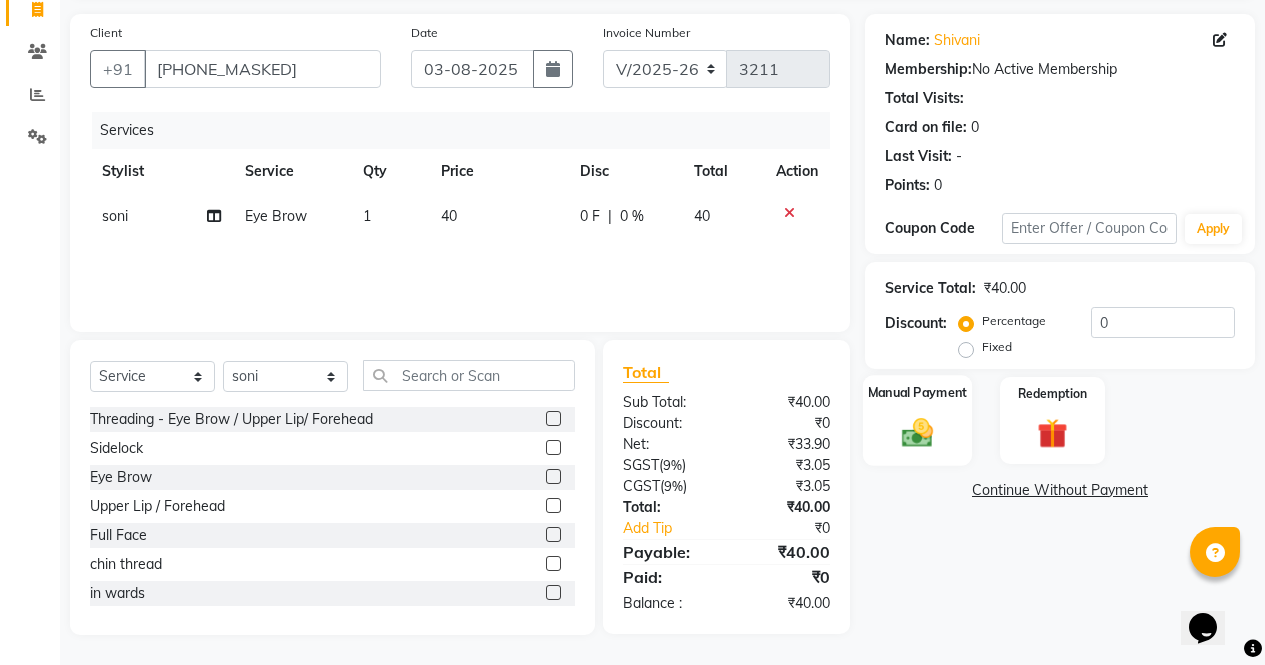 click on "Manual Payment" 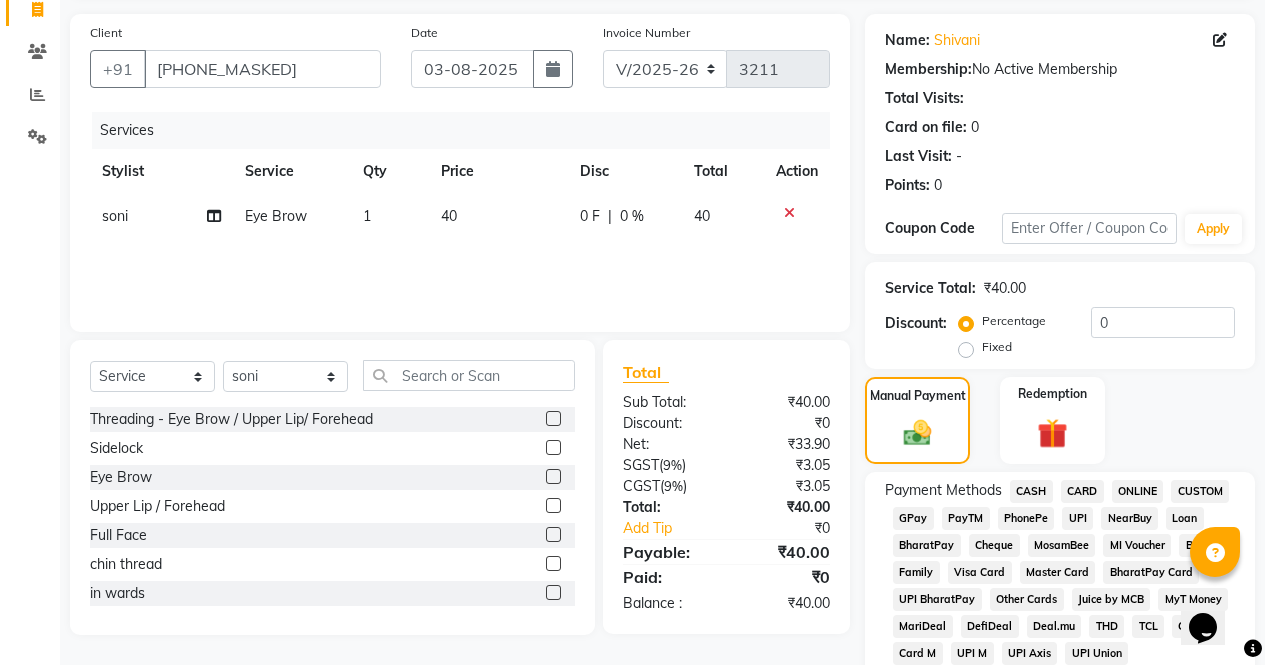 click on "CASH" 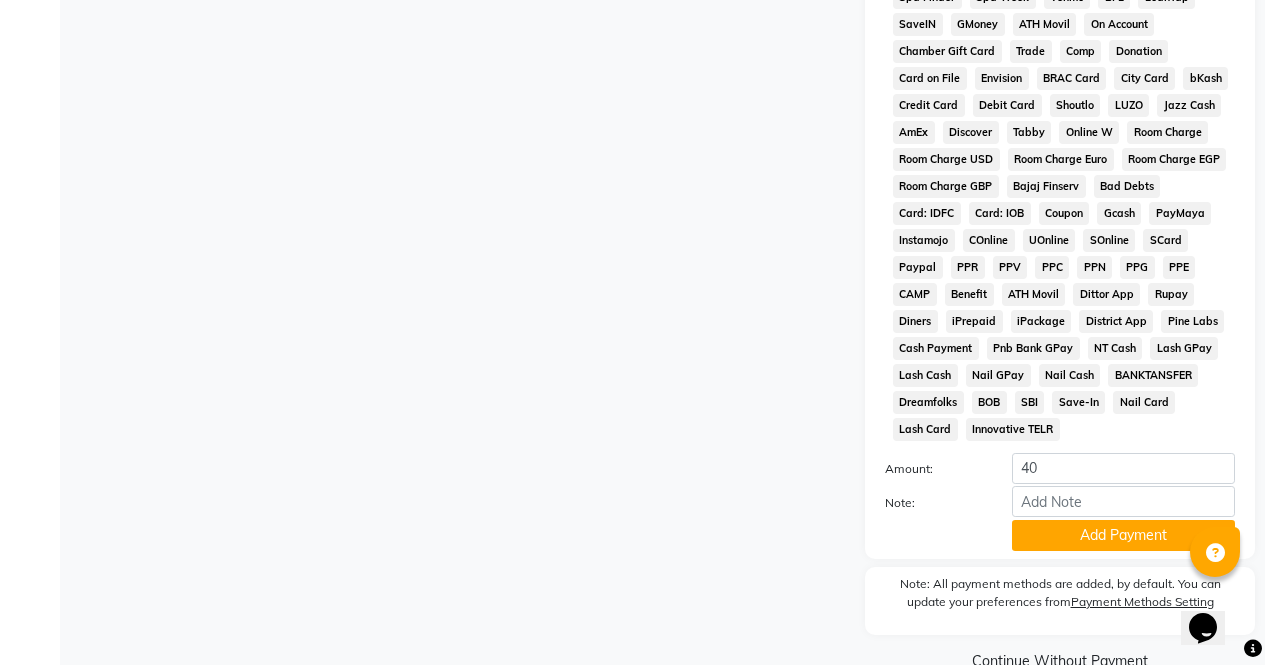 scroll, scrollTop: 914, scrollLeft: 0, axis: vertical 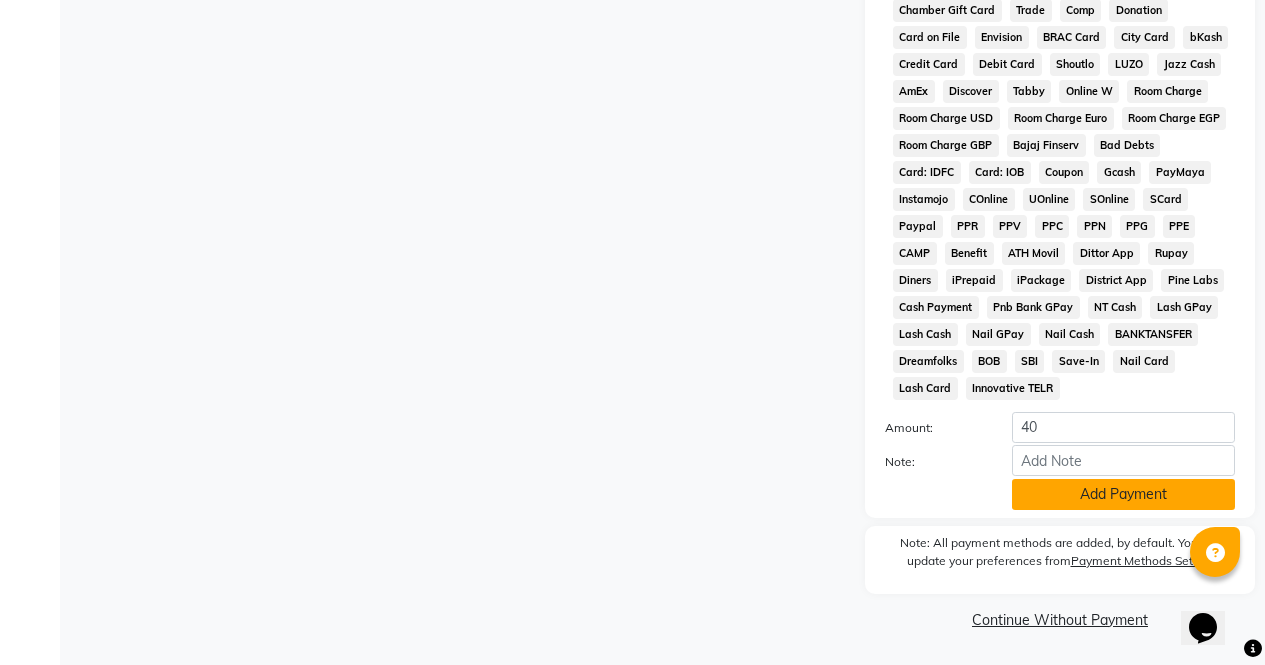 click on "Add Payment" 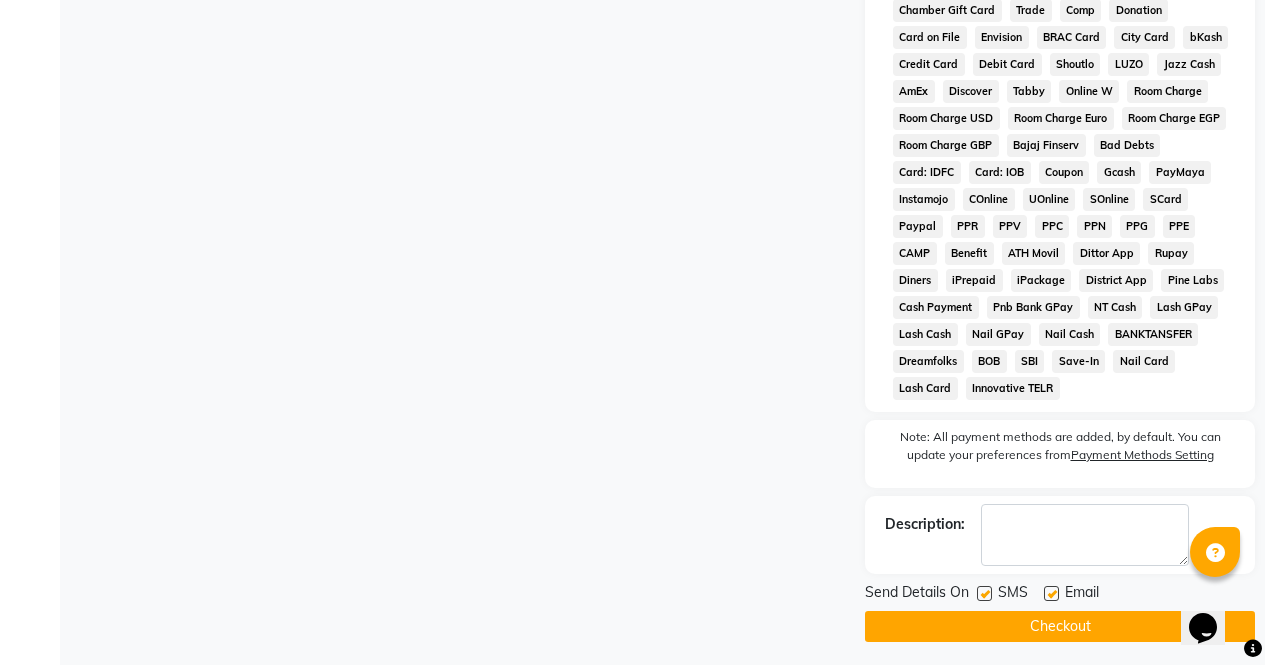 click on "Send Details On SMS Email  Checkout" 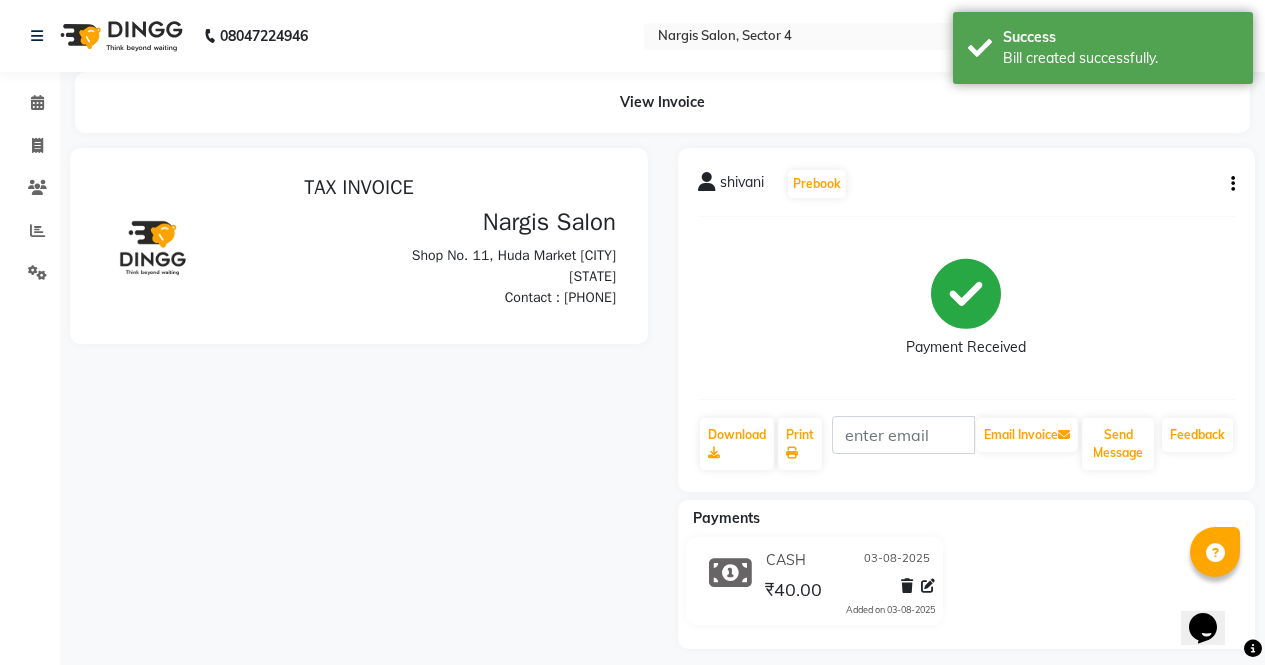scroll, scrollTop: 0, scrollLeft: 0, axis: both 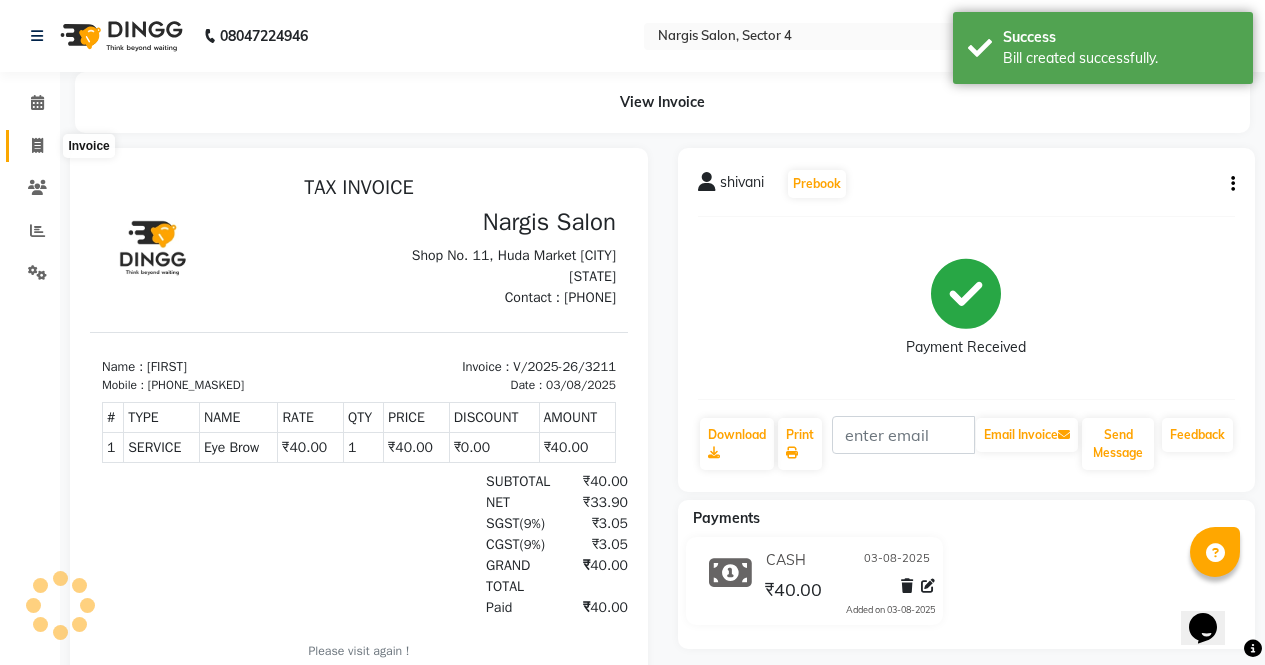 click 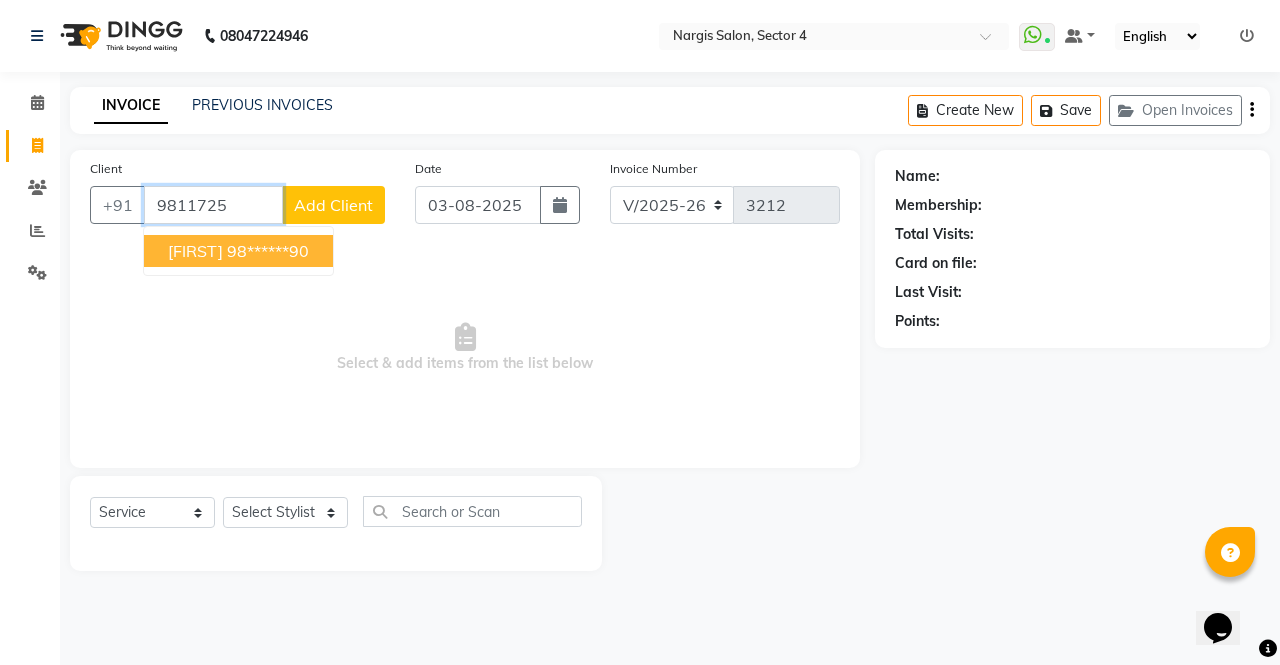 click on "98******90" at bounding box center (268, 251) 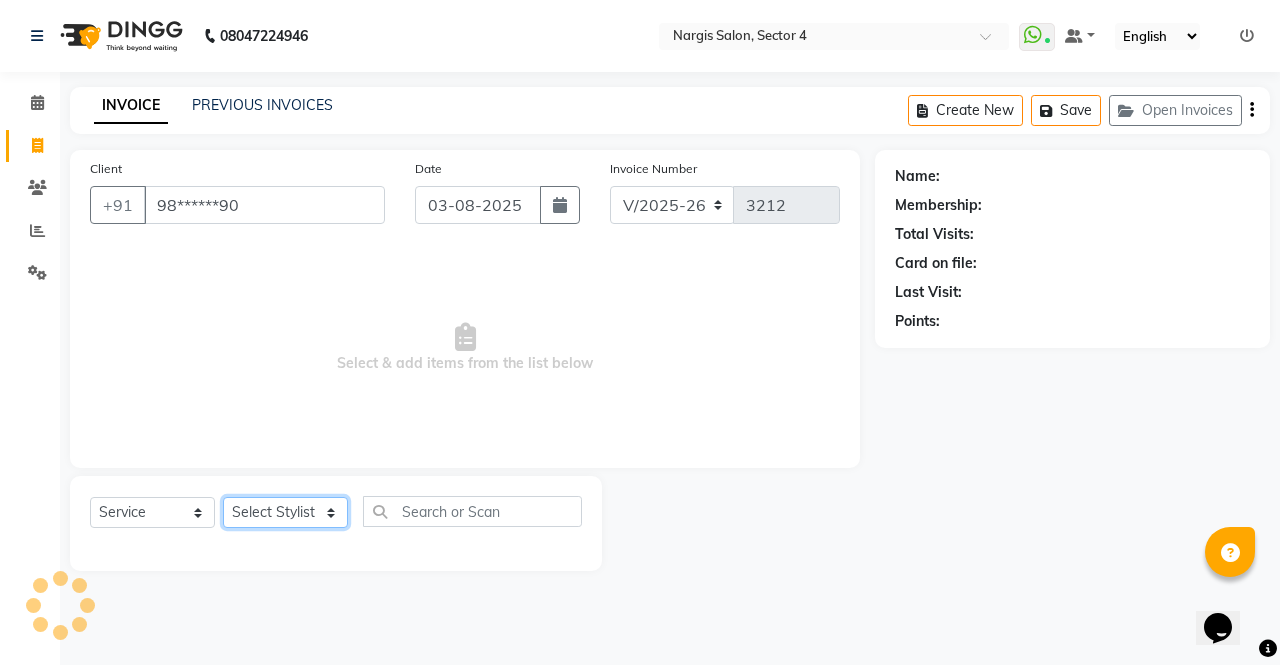 click on "Select Stylist ajeet anu armaan ashu Front Desk muskaan rakhi saima shivam soni sunil yashoda" 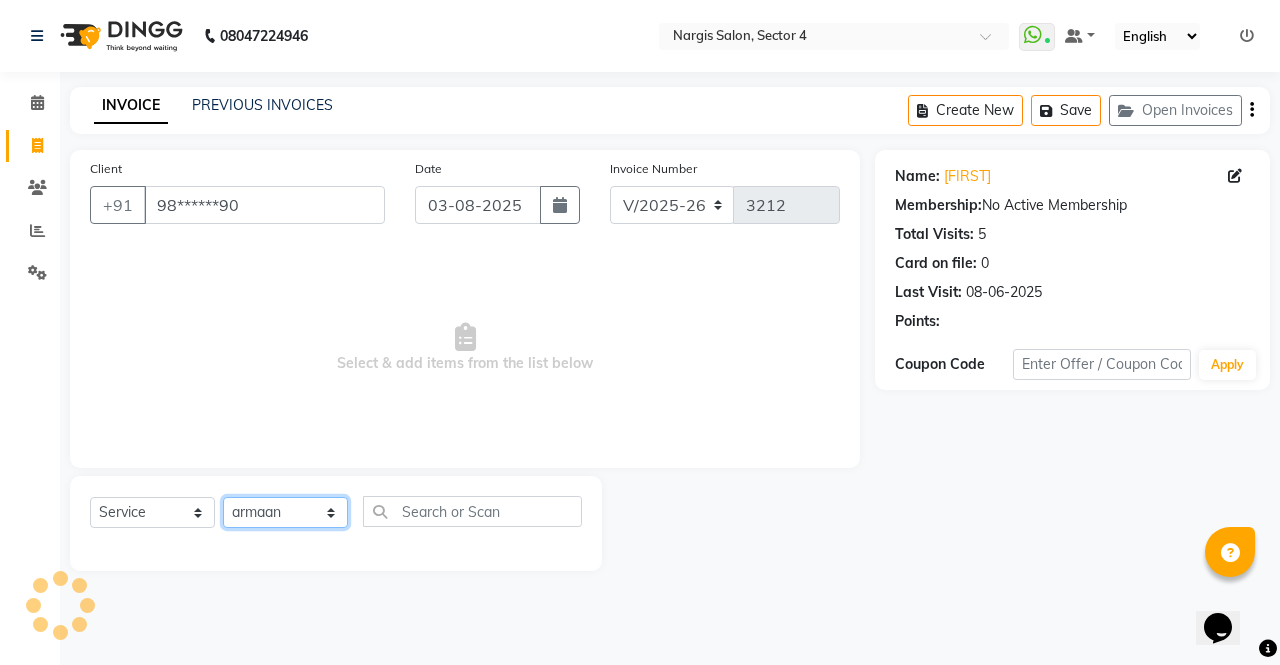 click on "Select Stylist ajeet anu armaan ashu Front Desk muskaan rakhi saima shivam soni sunil yashoda" 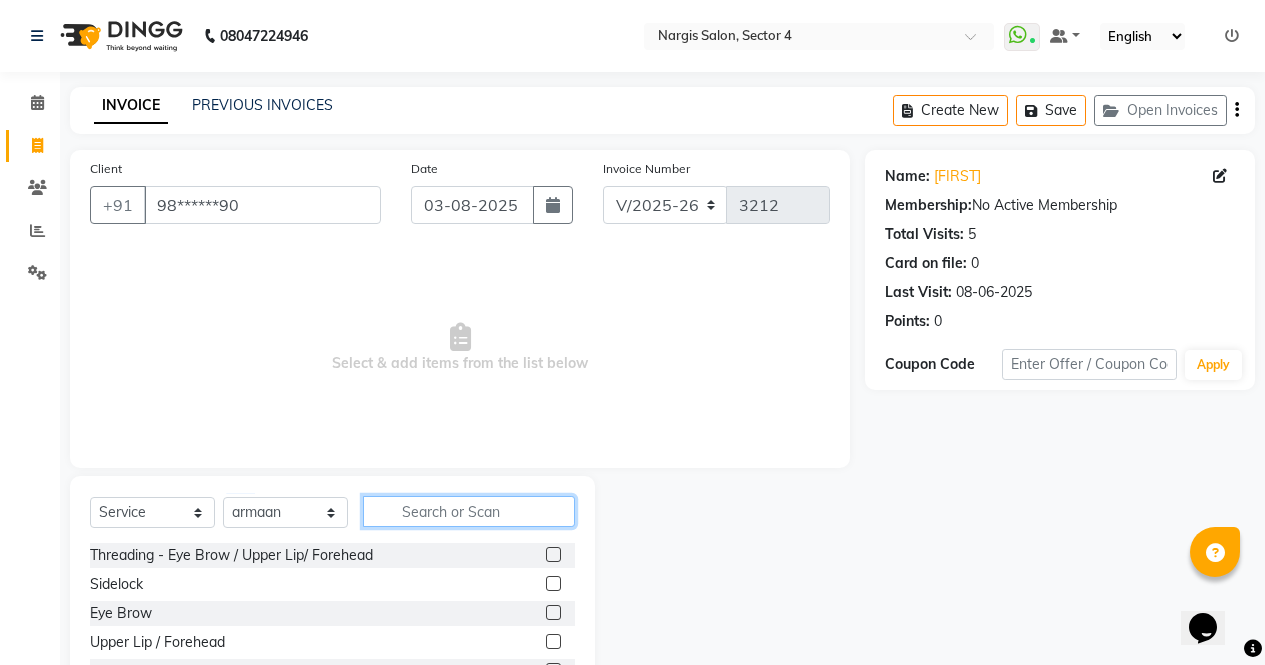 click 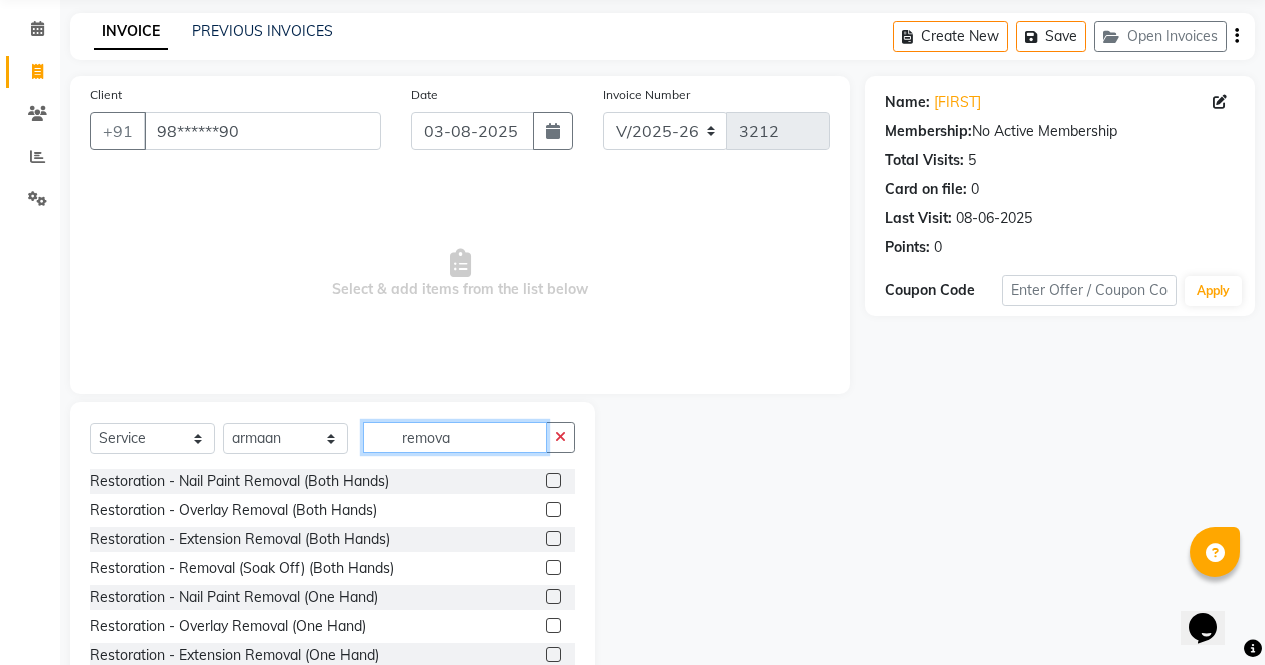 scroll, scrollTop: 77, scrollLeft: 0, axis: vertical 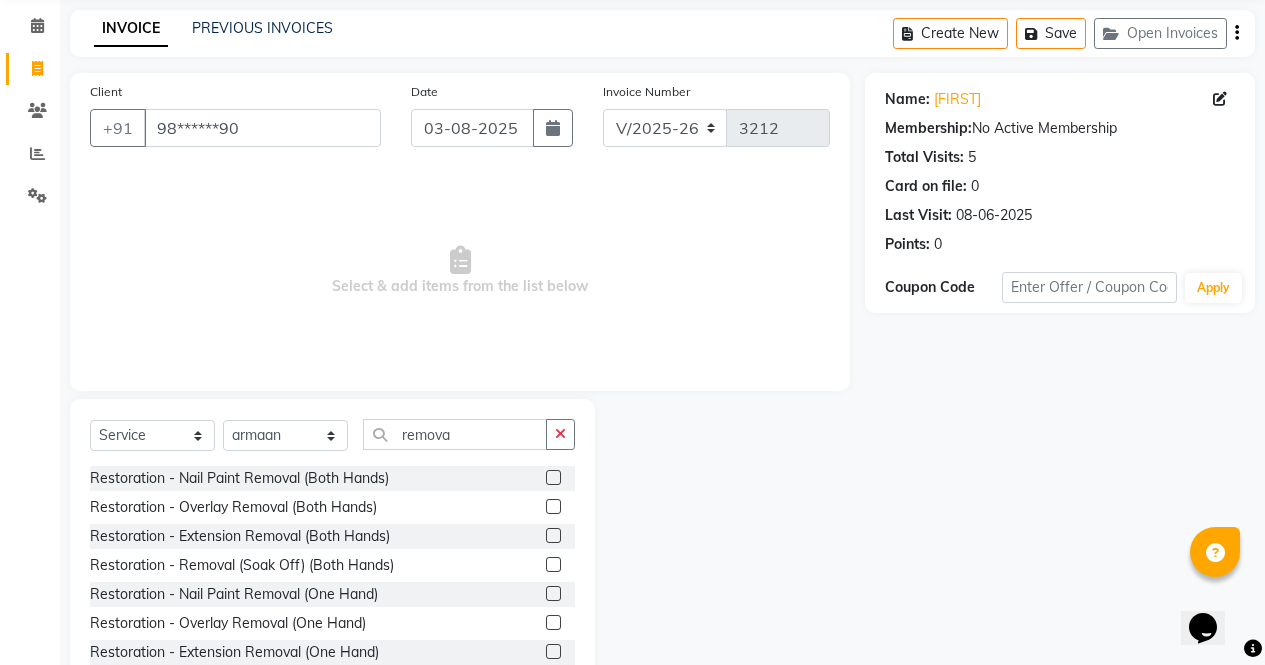click 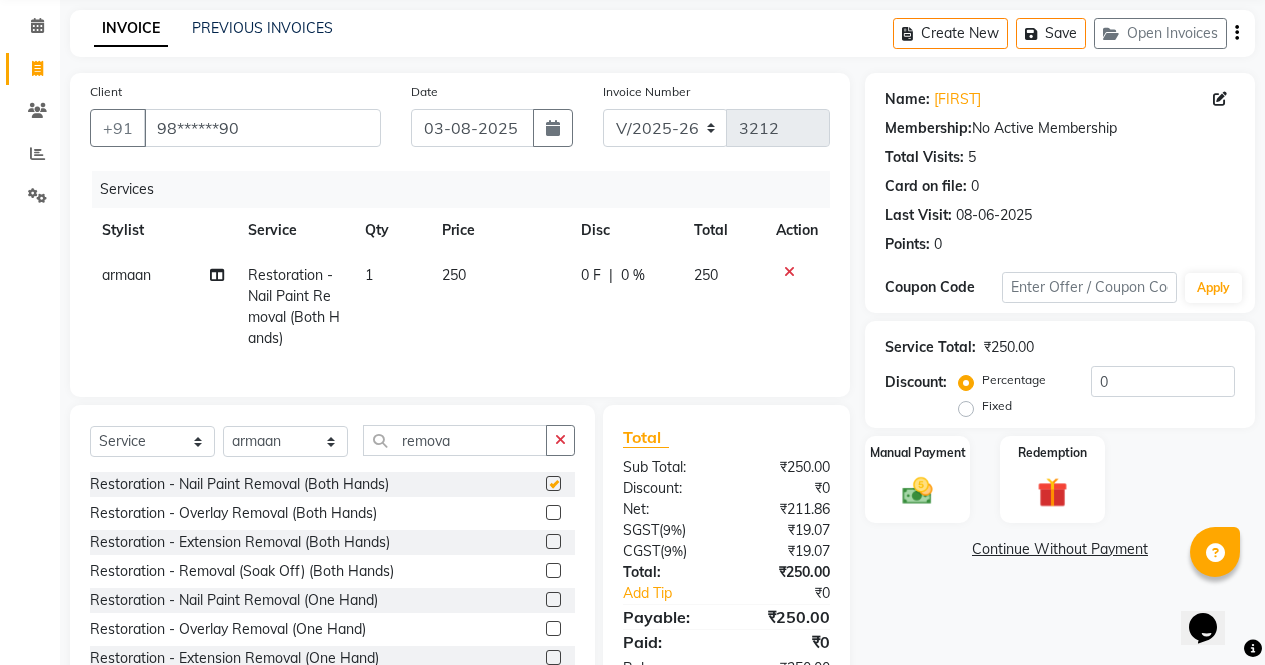 scroll, scrollTop: 157, scrollLeft: 0, axis: vertical 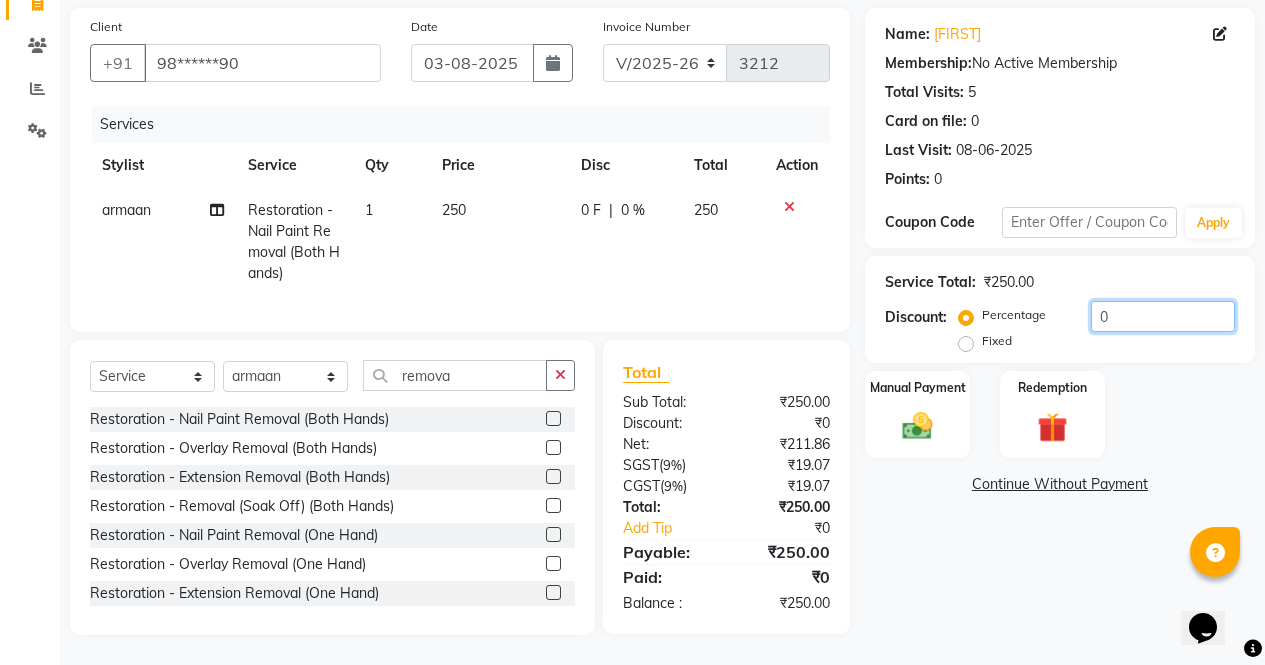 click on "0" 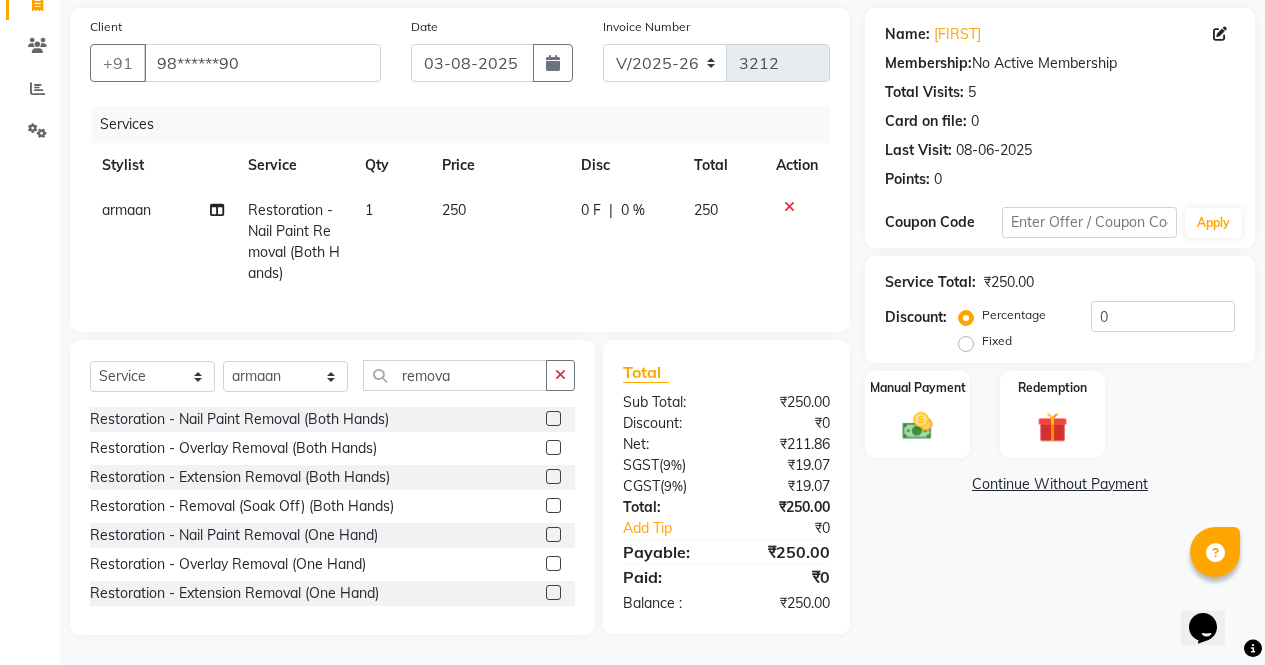 click on "Fixed" 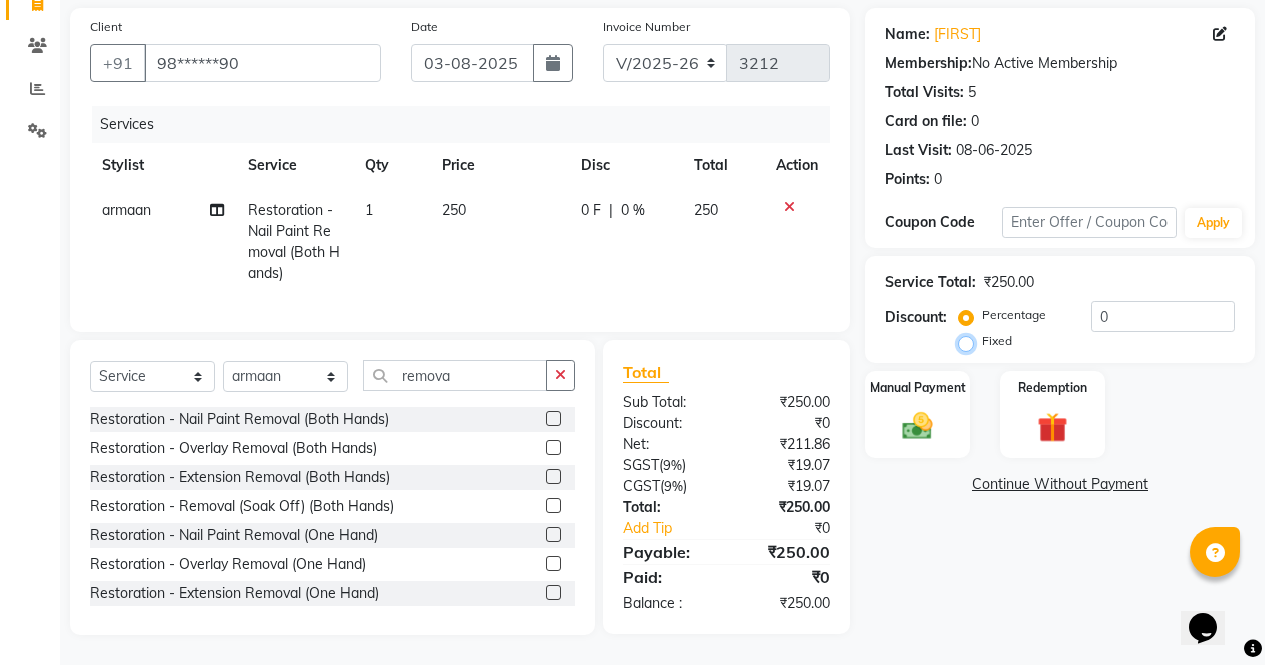 click on "Fixed" at bounding box center (970, 341) 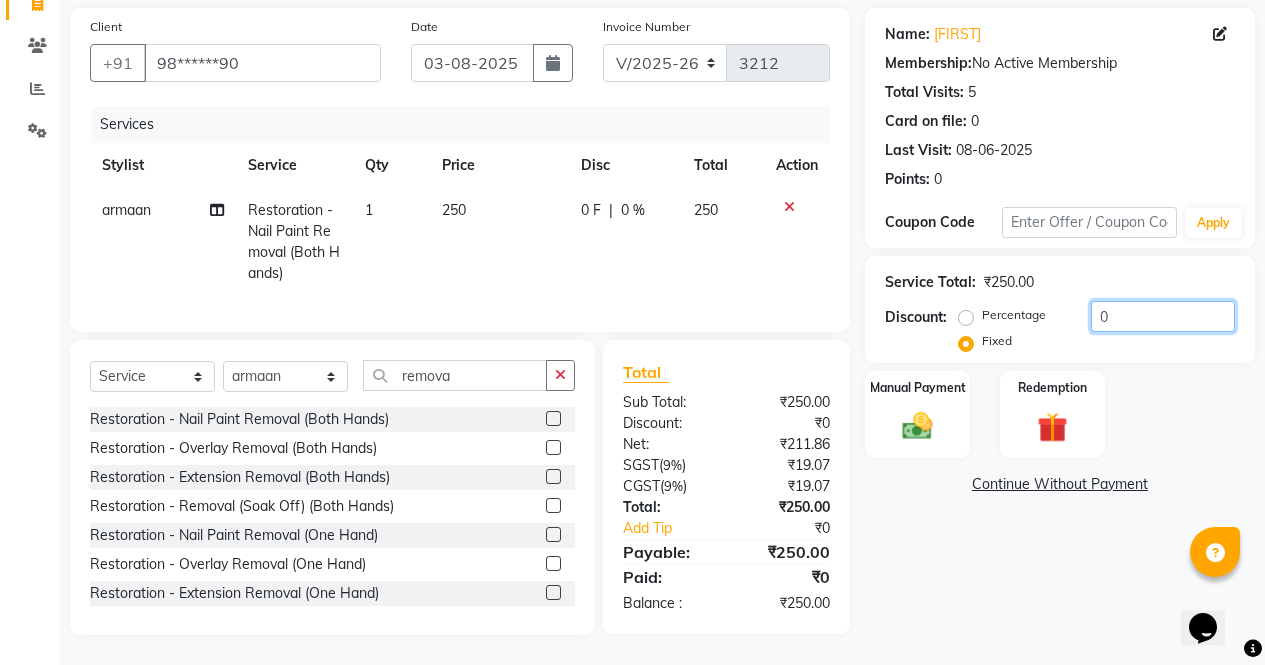 click on "0" 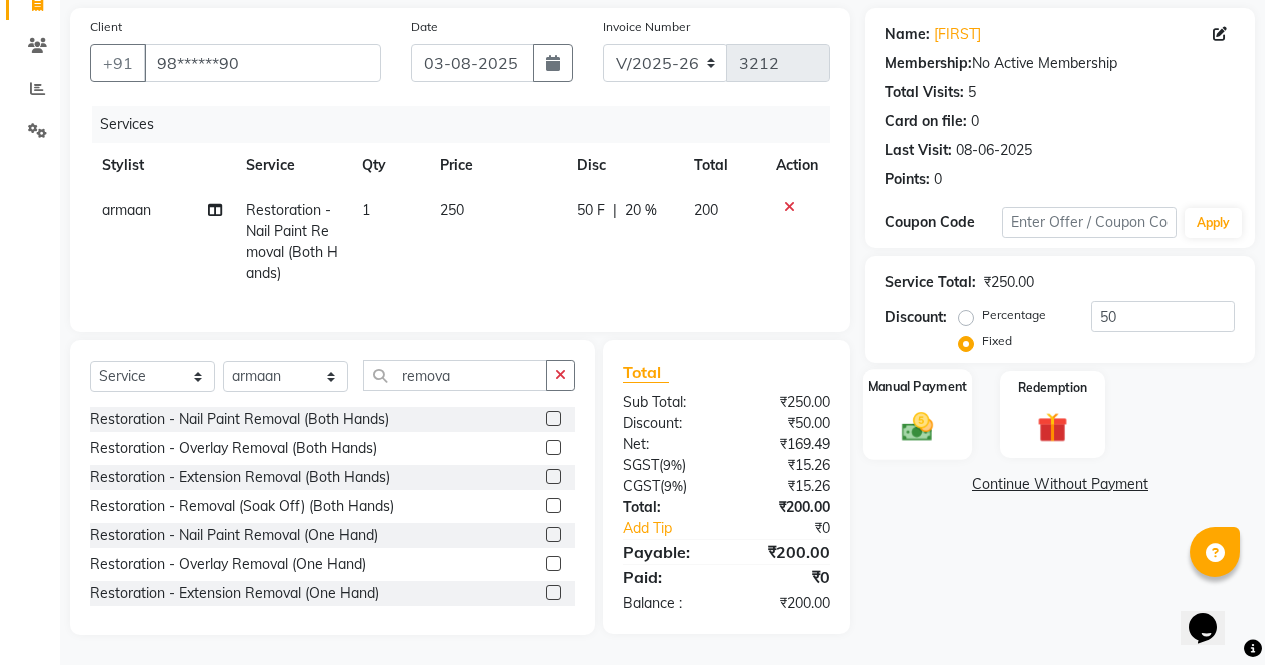 click on "Manual Payment" 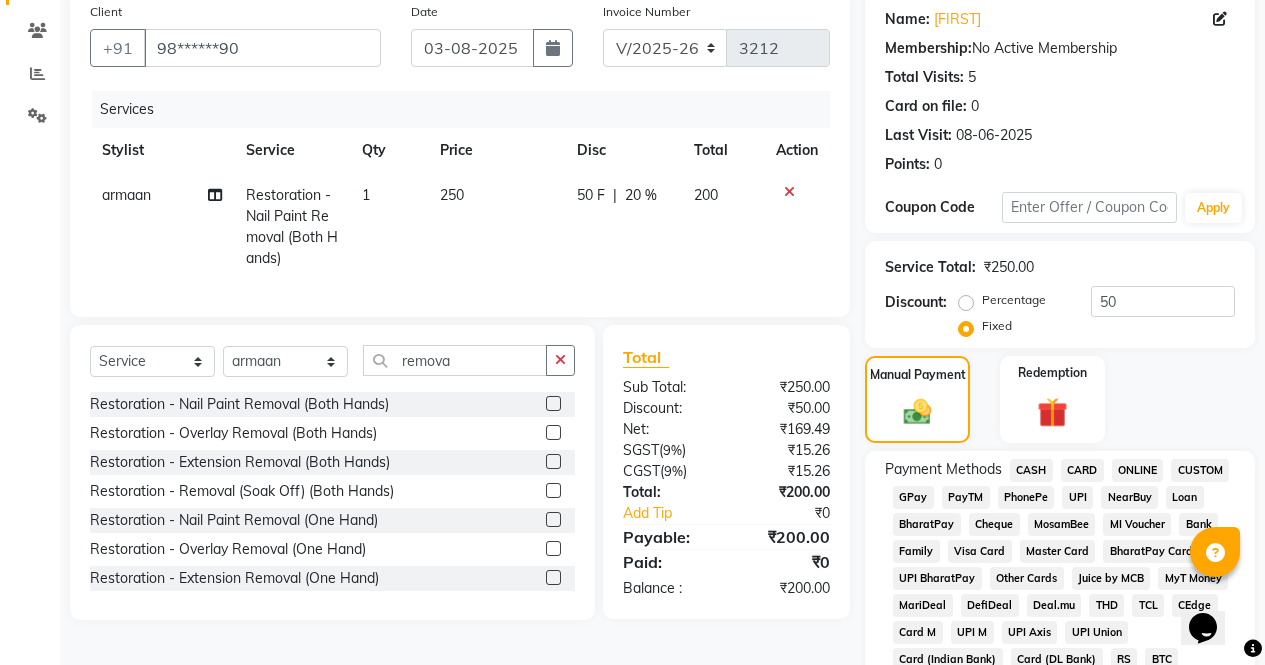 click on "ONLINE" 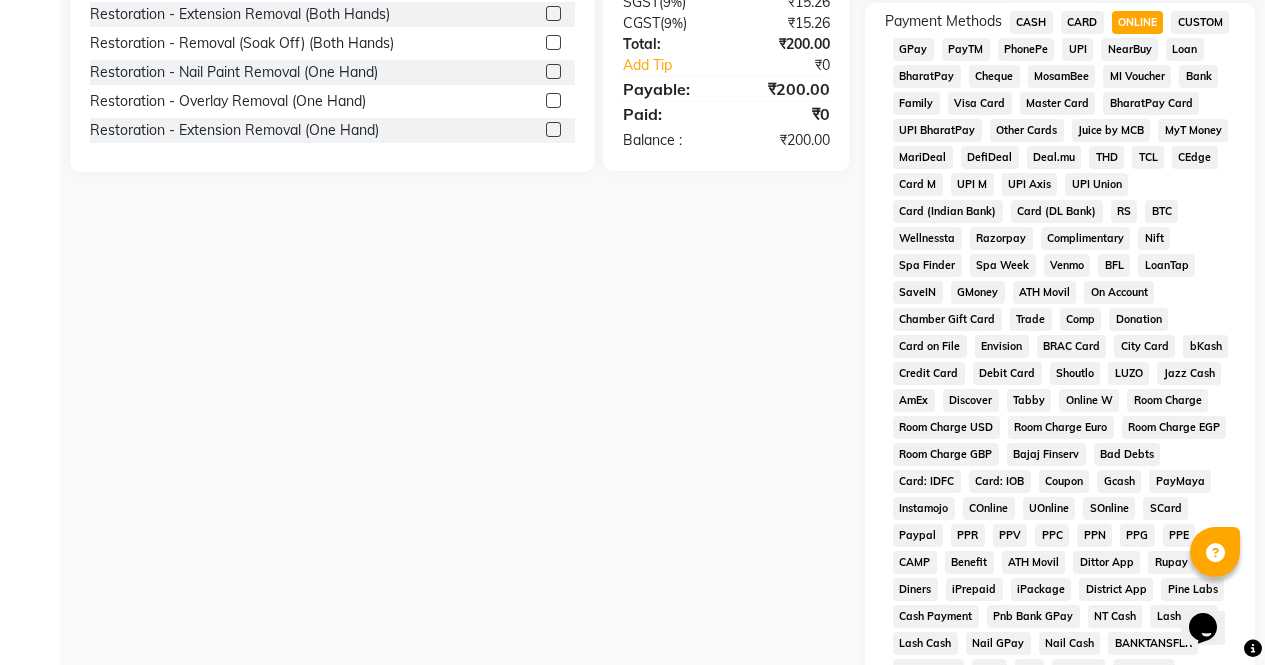 scroll, scrollTop: 914, scrollLeft: 0, axis: vertical 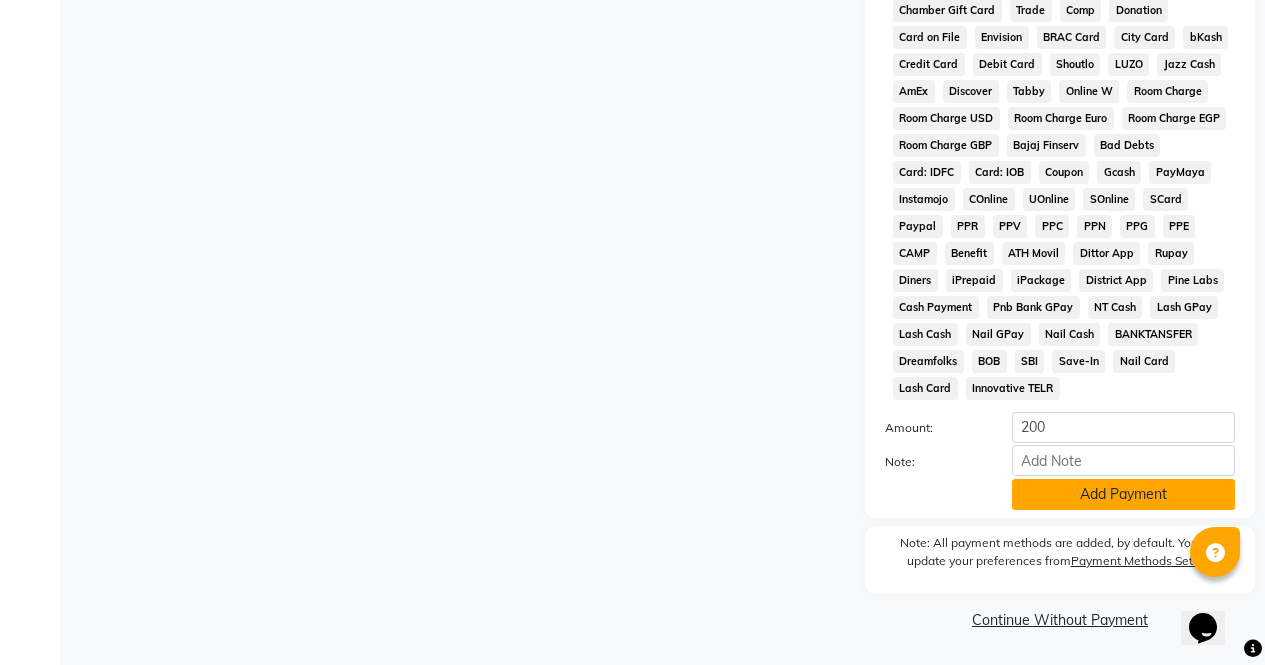 click on "Add Payment" 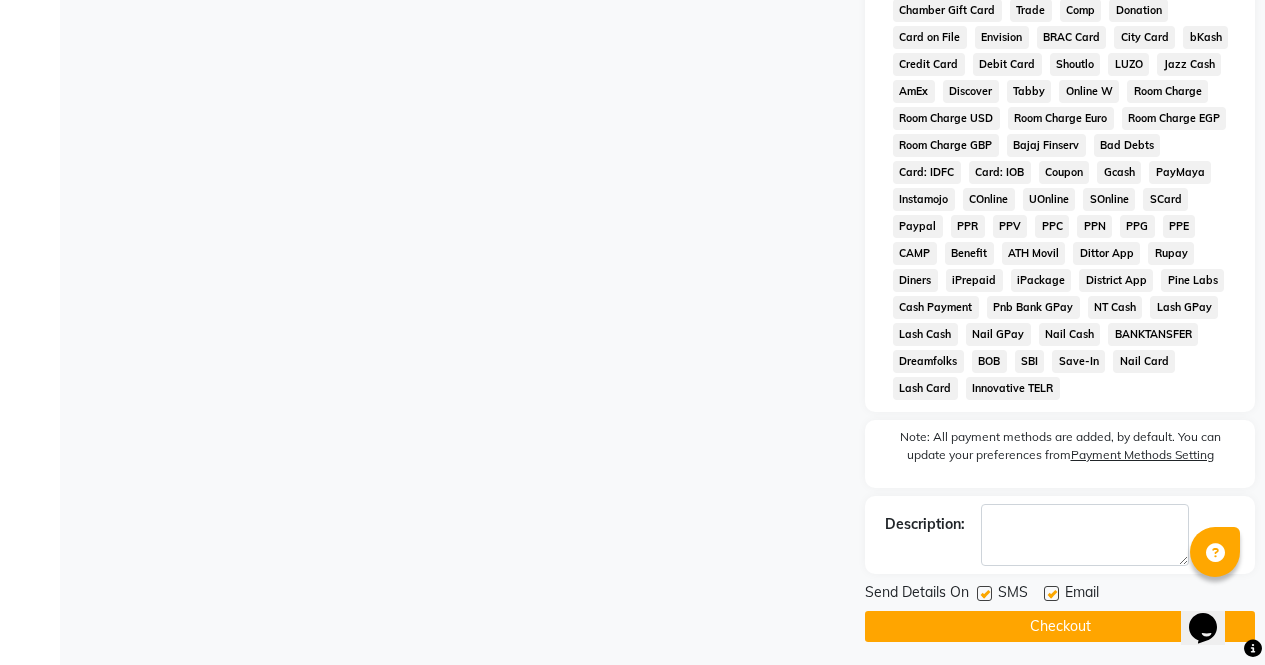 click on "Checkout" 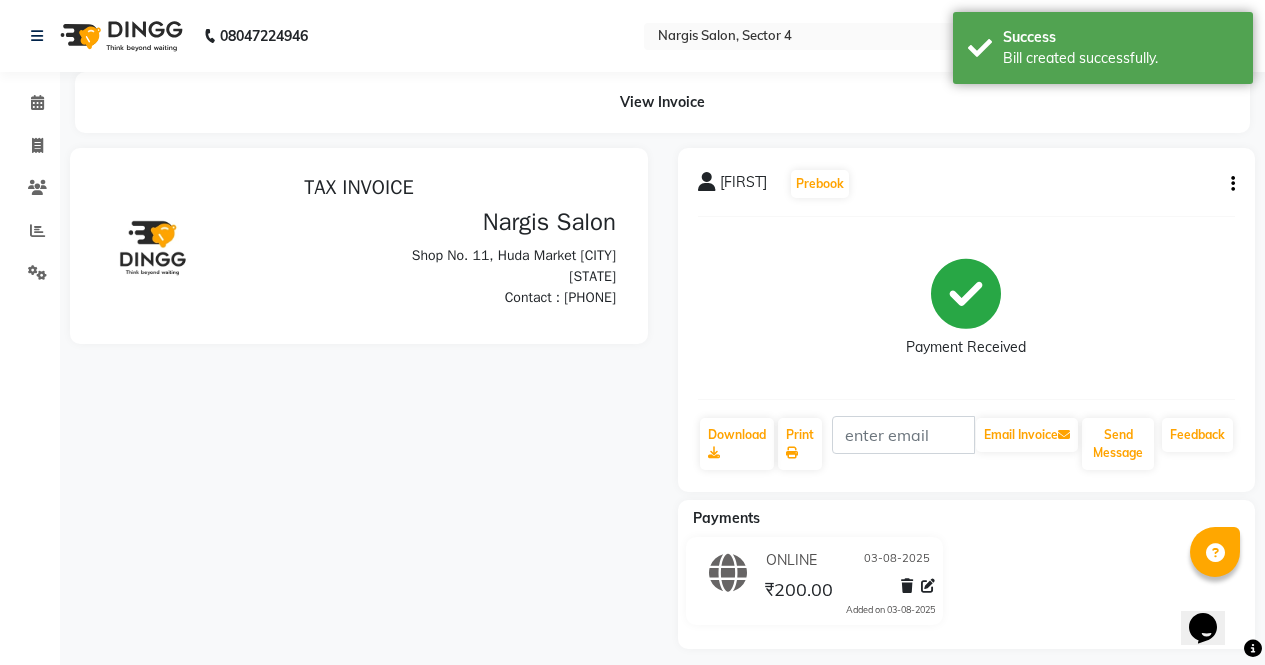 scroll, scrollTop: 0, scrollLeft: 0, axis: both 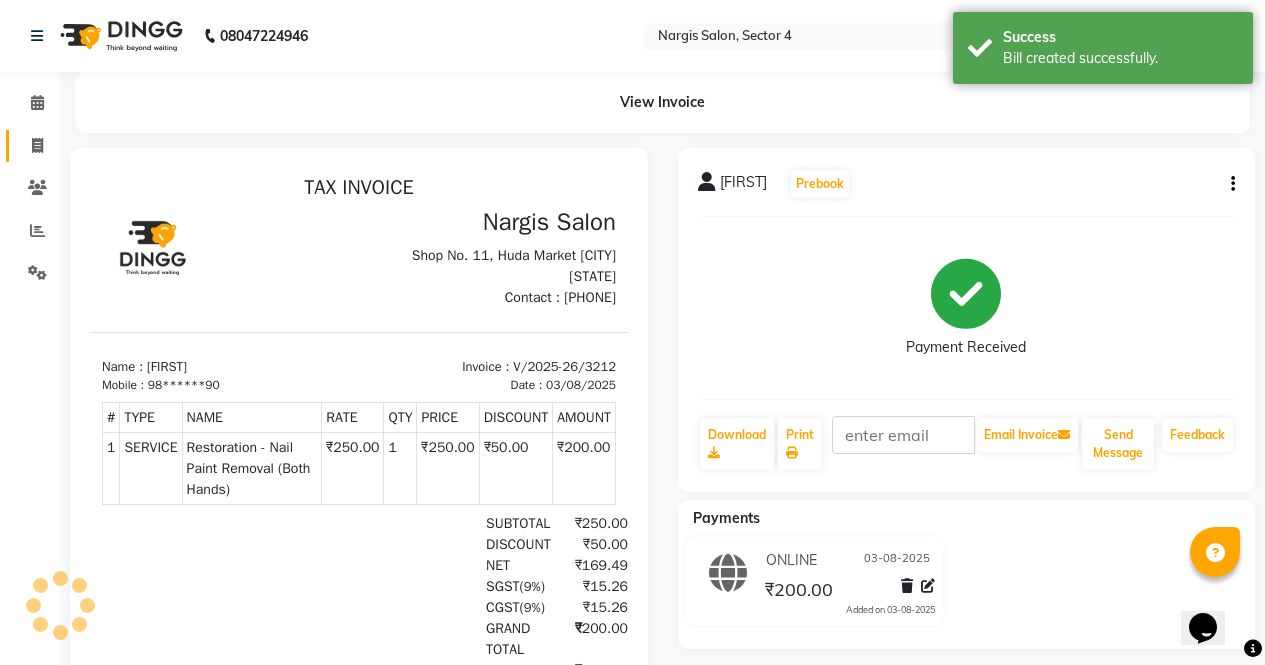 click 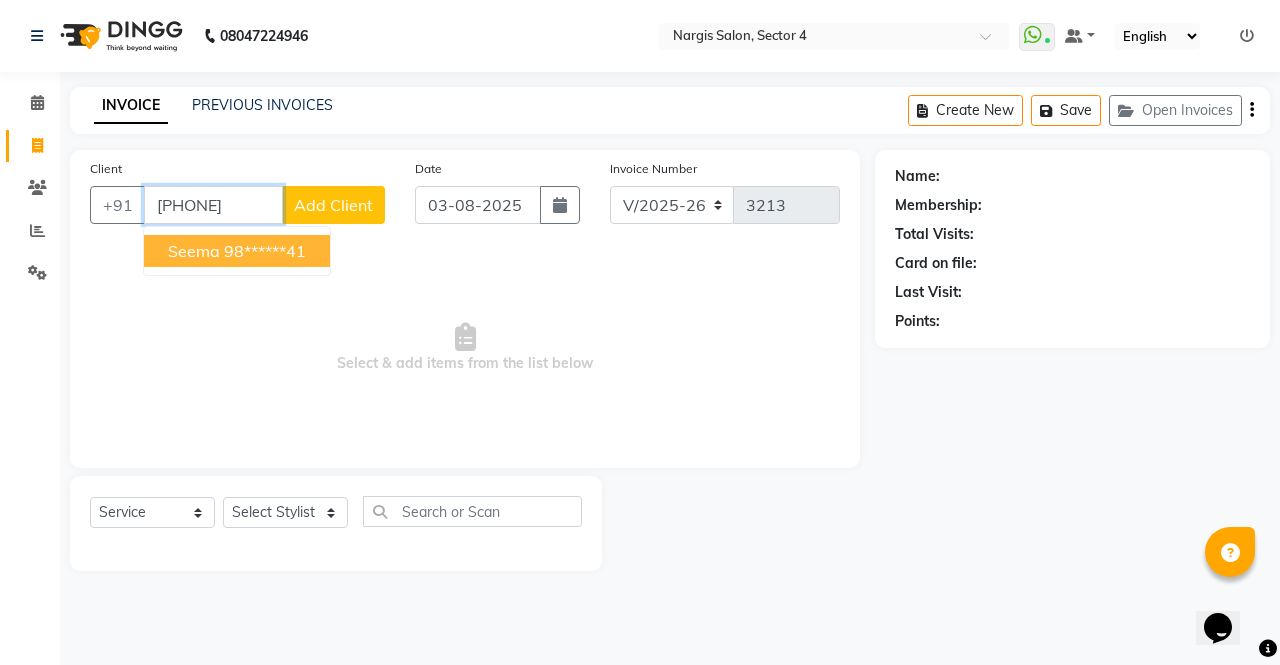 click on "98******41" at bounding box center (265, 251) 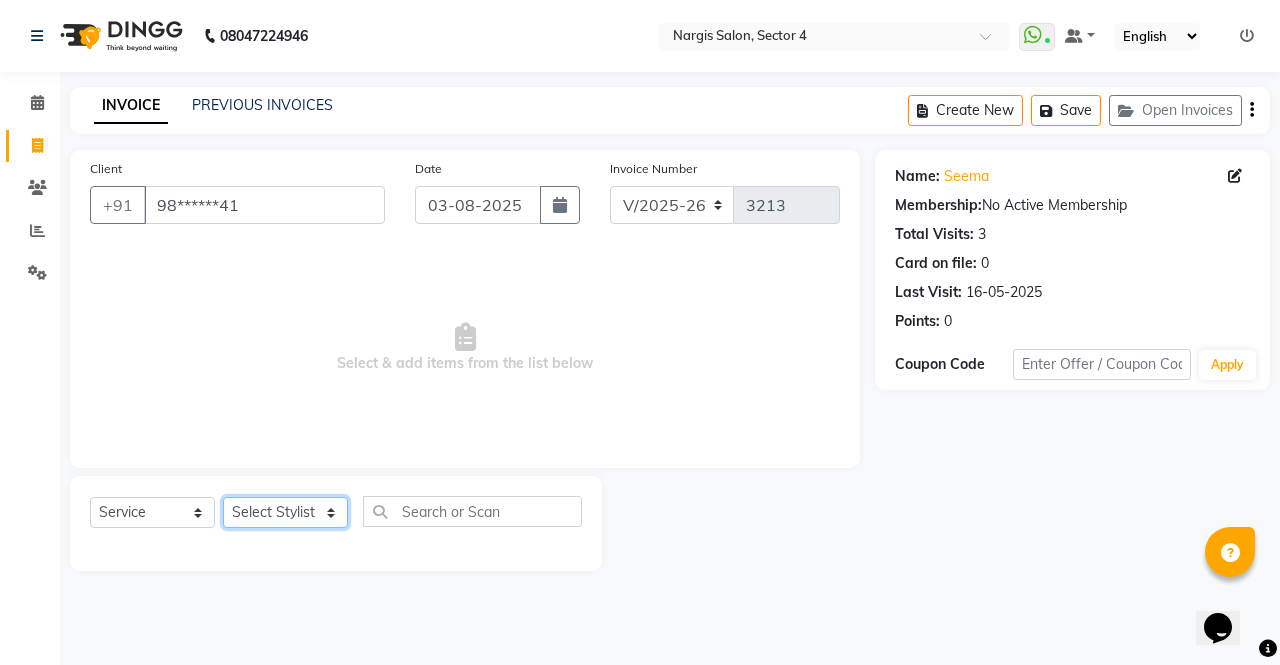 click on "Select Stylist ajeet anu armaan ashu Front Desk muskaan rakhi saima shivam soni sunil yashoda" 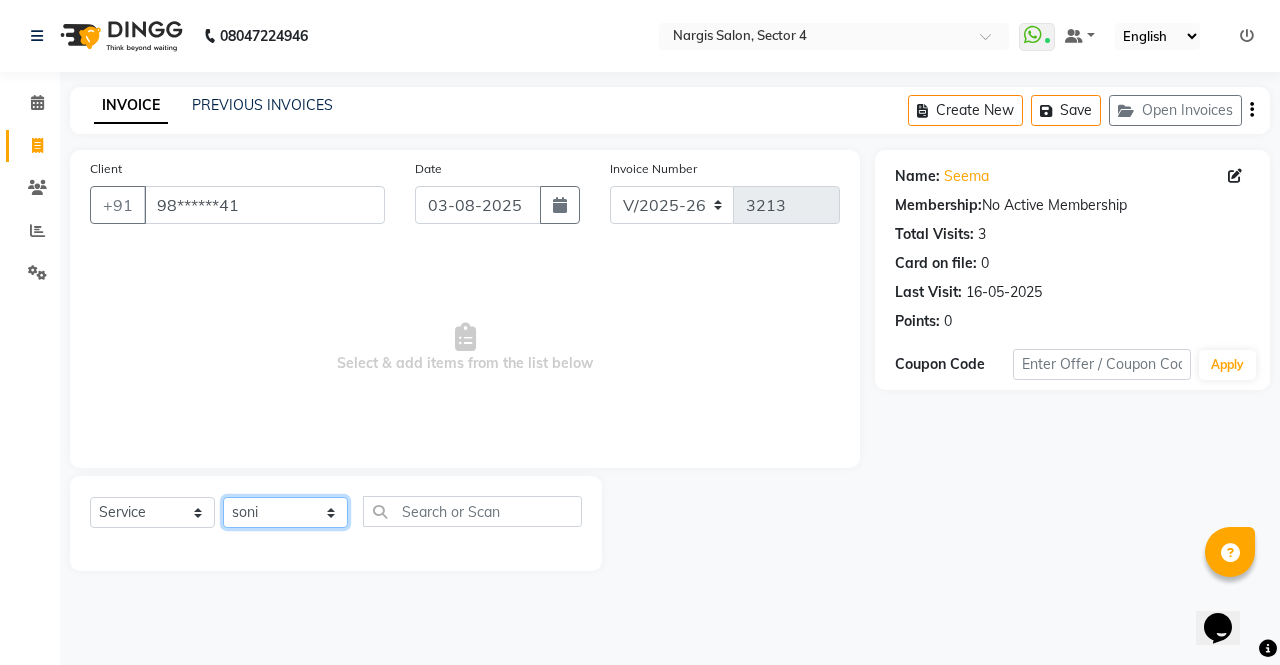 click on "Select Stylist ajeet anu armaan ashu Front Desk muskaan rakhi saima shivam soni sunil yashoda" 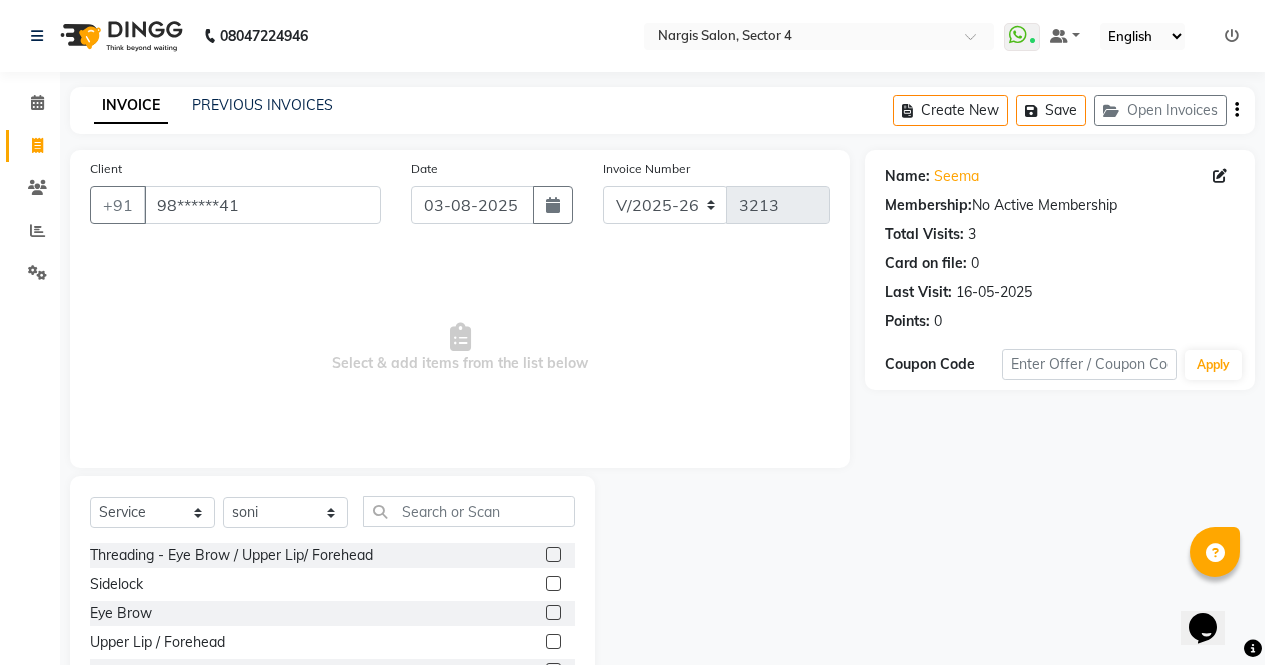 click 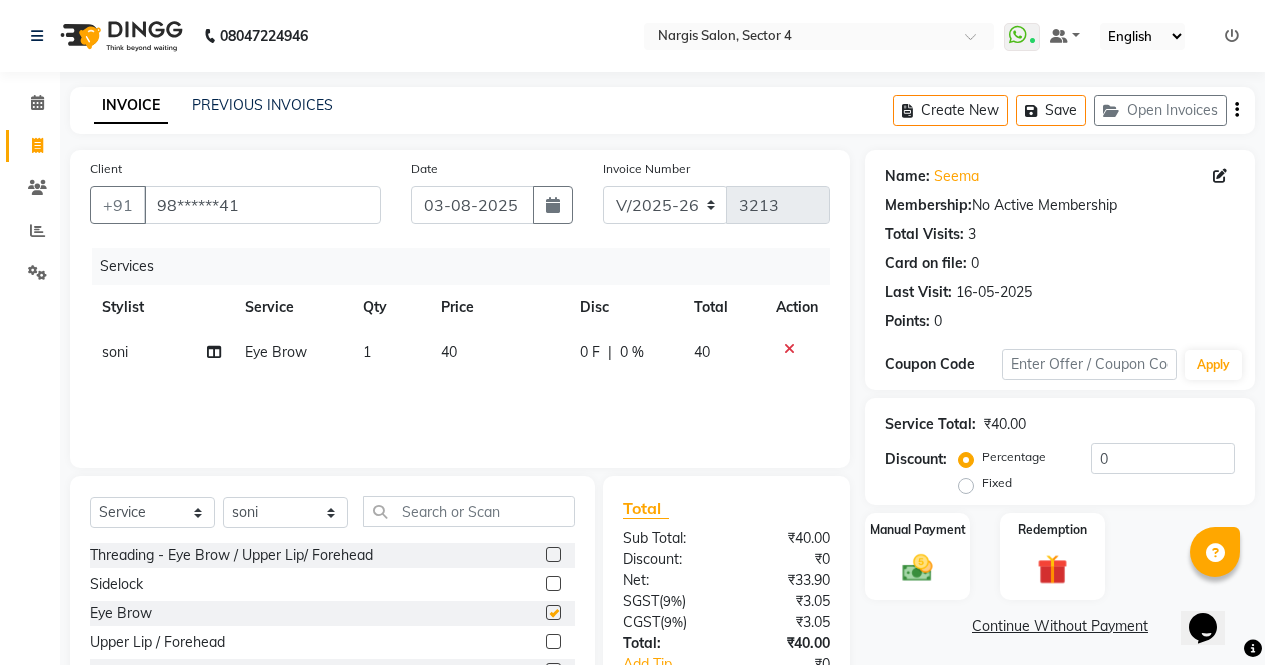 scroll, scrollTop: 136, scrollLeft: 0, axis: vertical 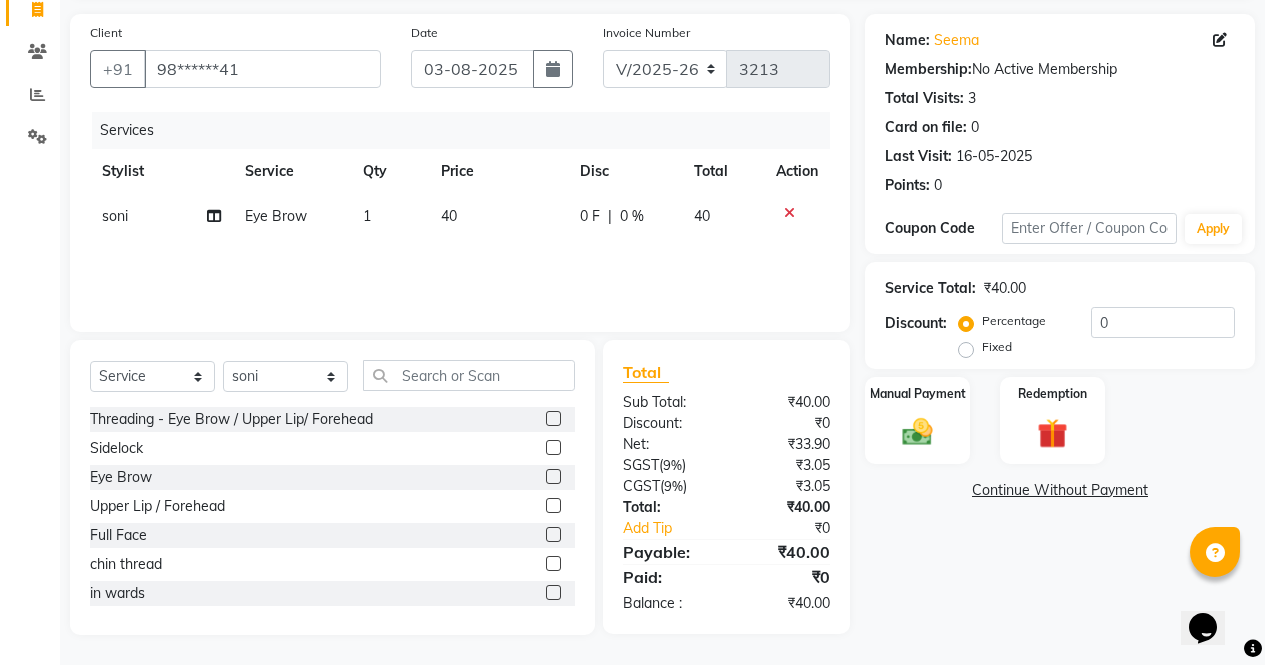 click 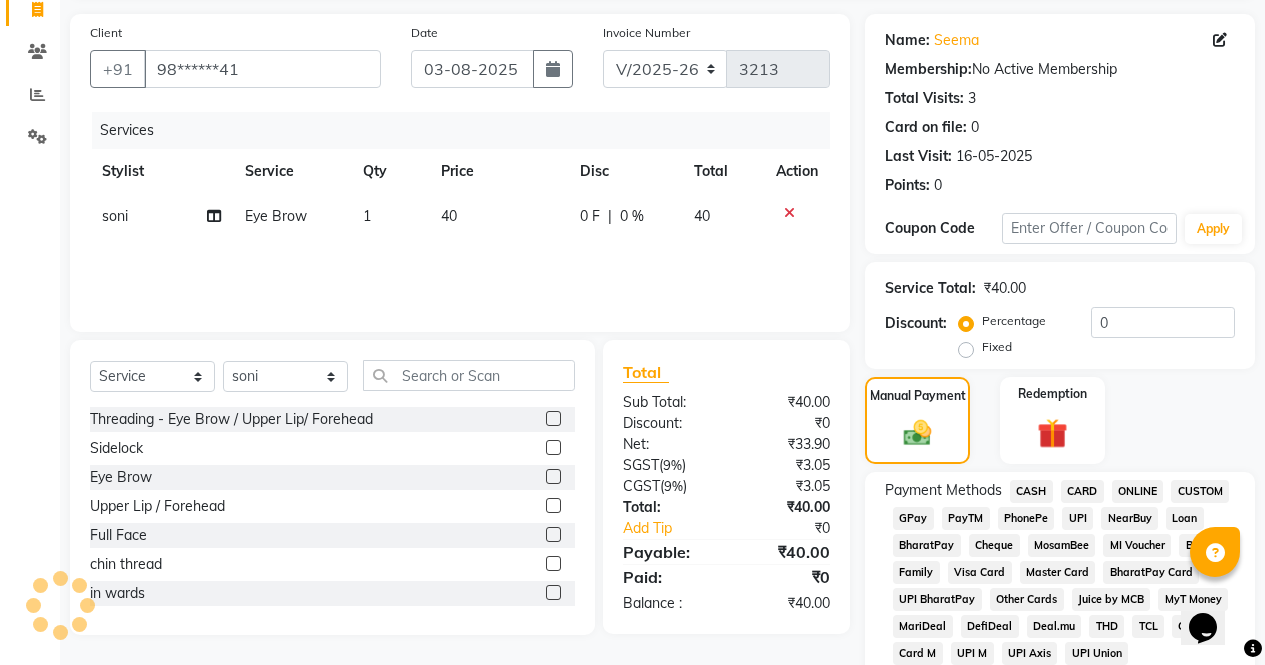 click on "CASH" 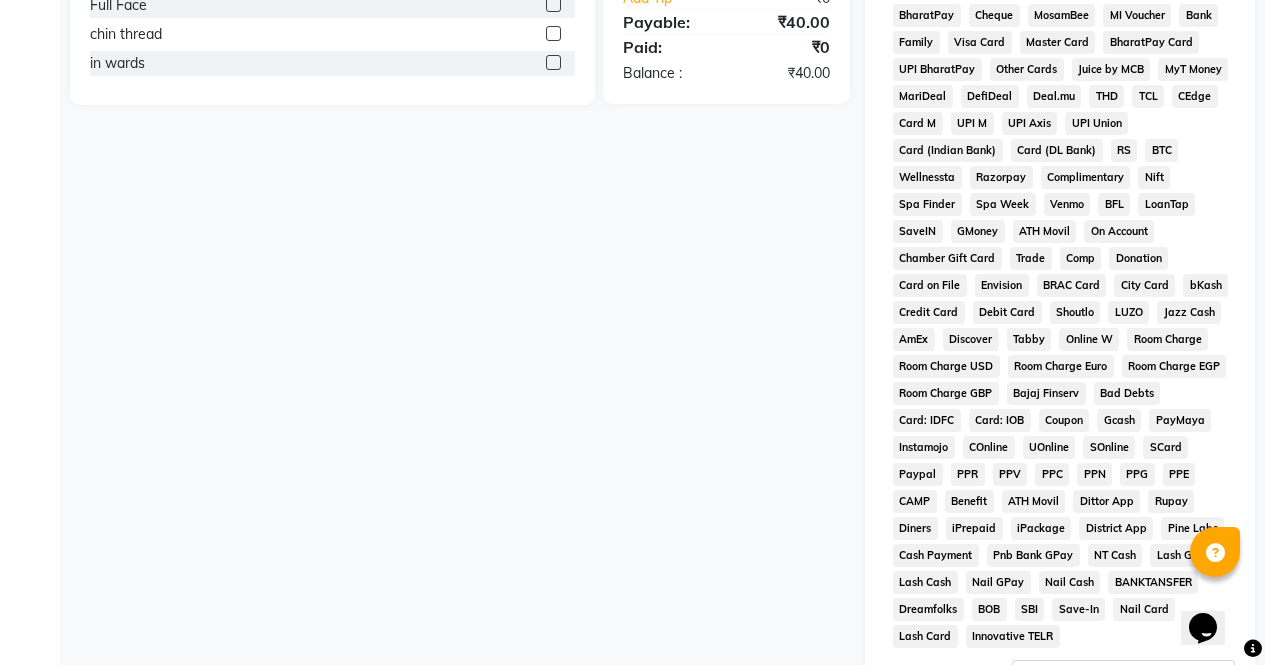 scroll, scrollTop: 914, scrollLeft: 0, axis: vertical 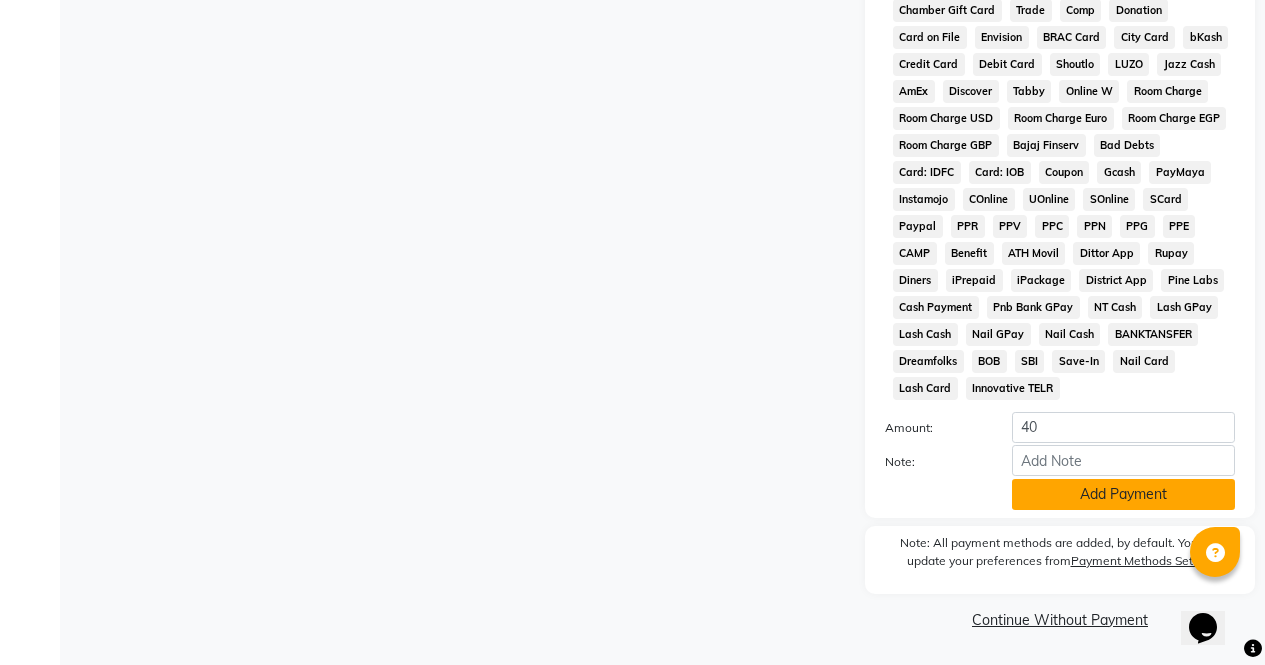 click on "Add Payment" 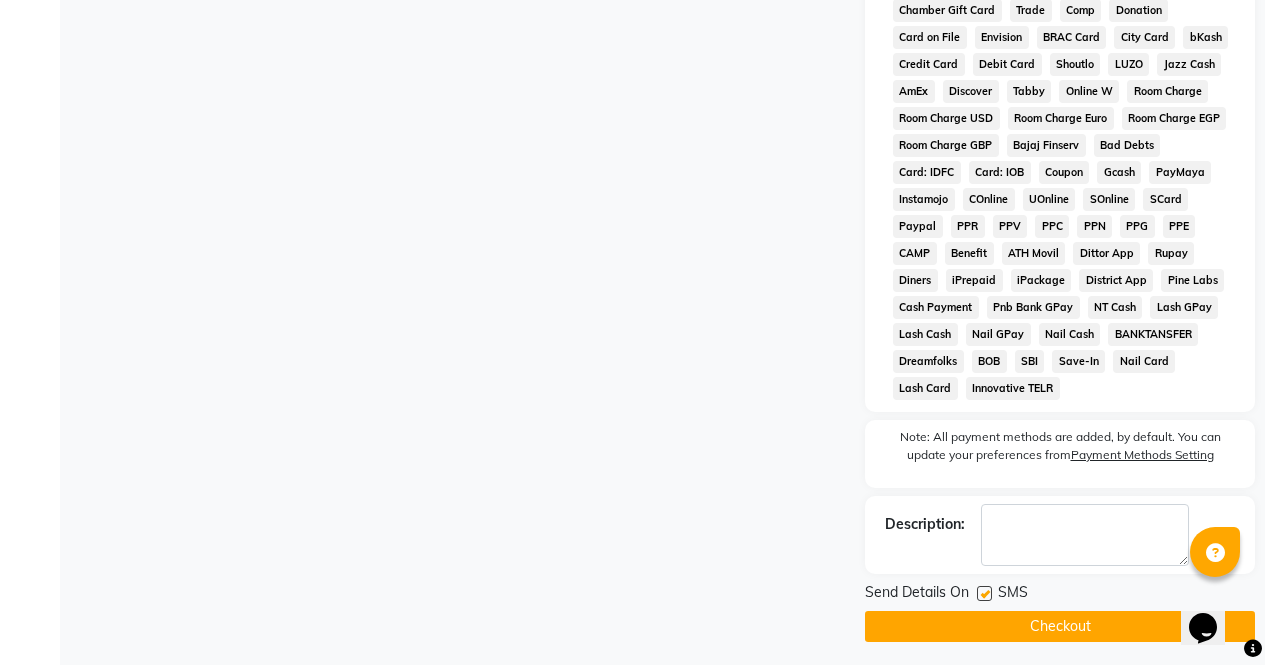 click on "Checkout" 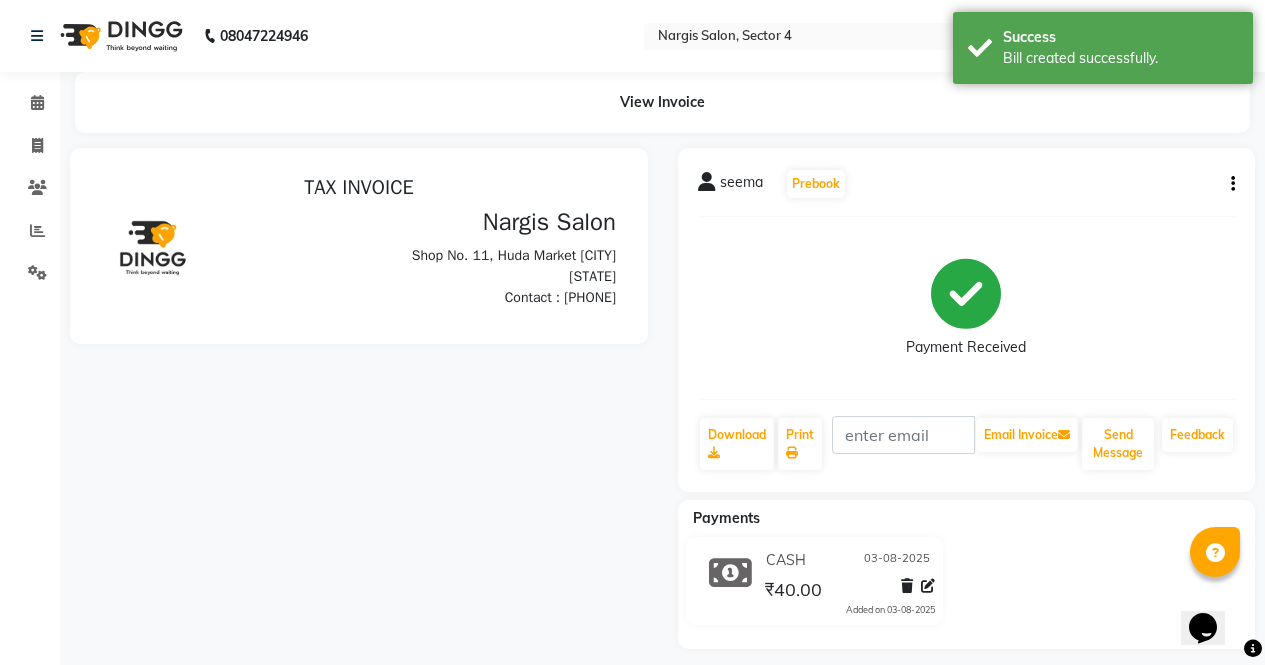 scroll, scrollTop: 0, scrollLeft: 0, axis: both 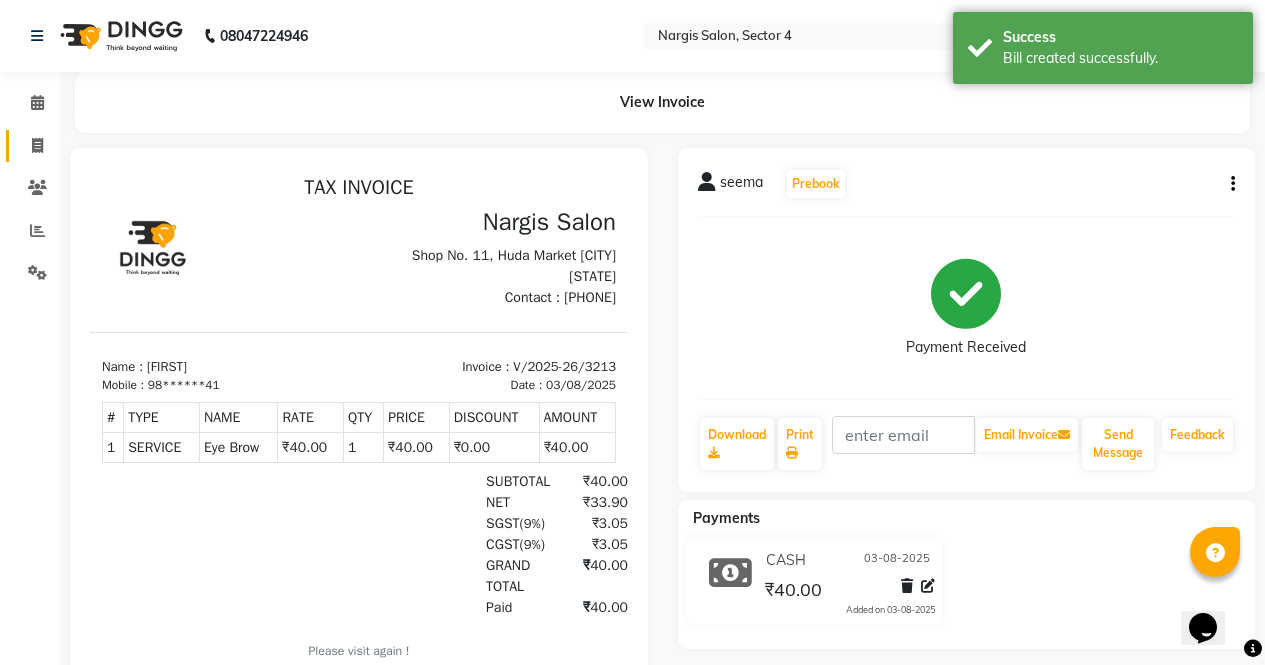 click 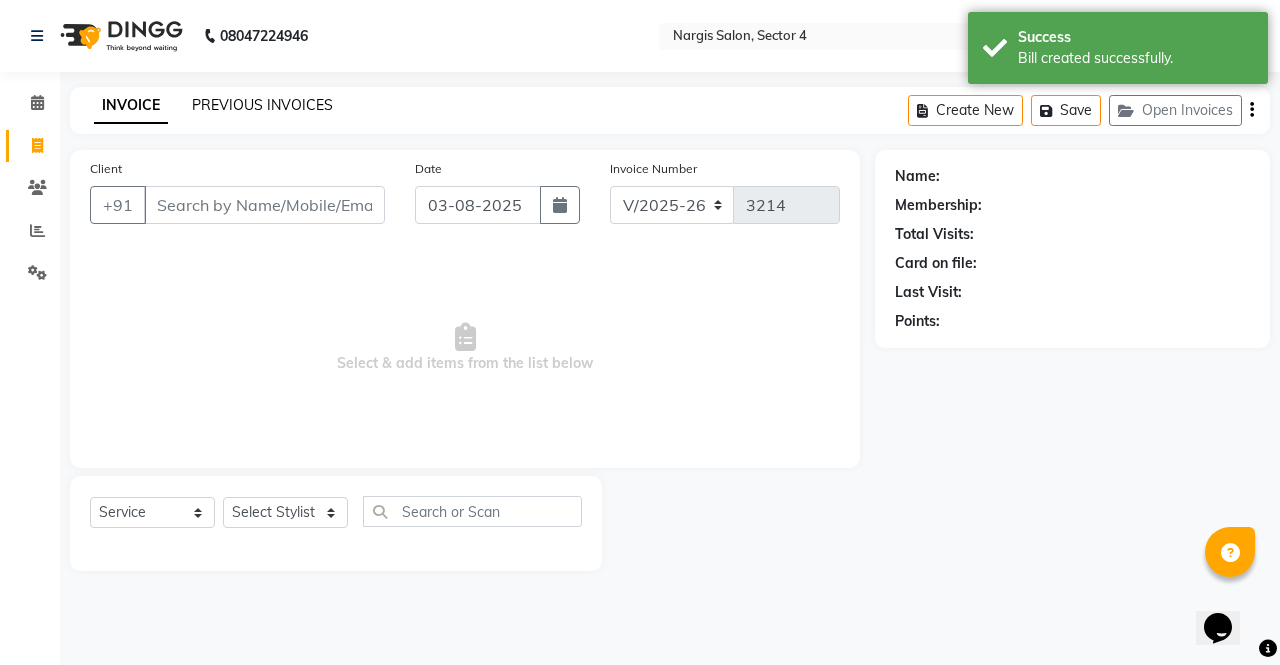 click on "PREVIOUS INVOICES" 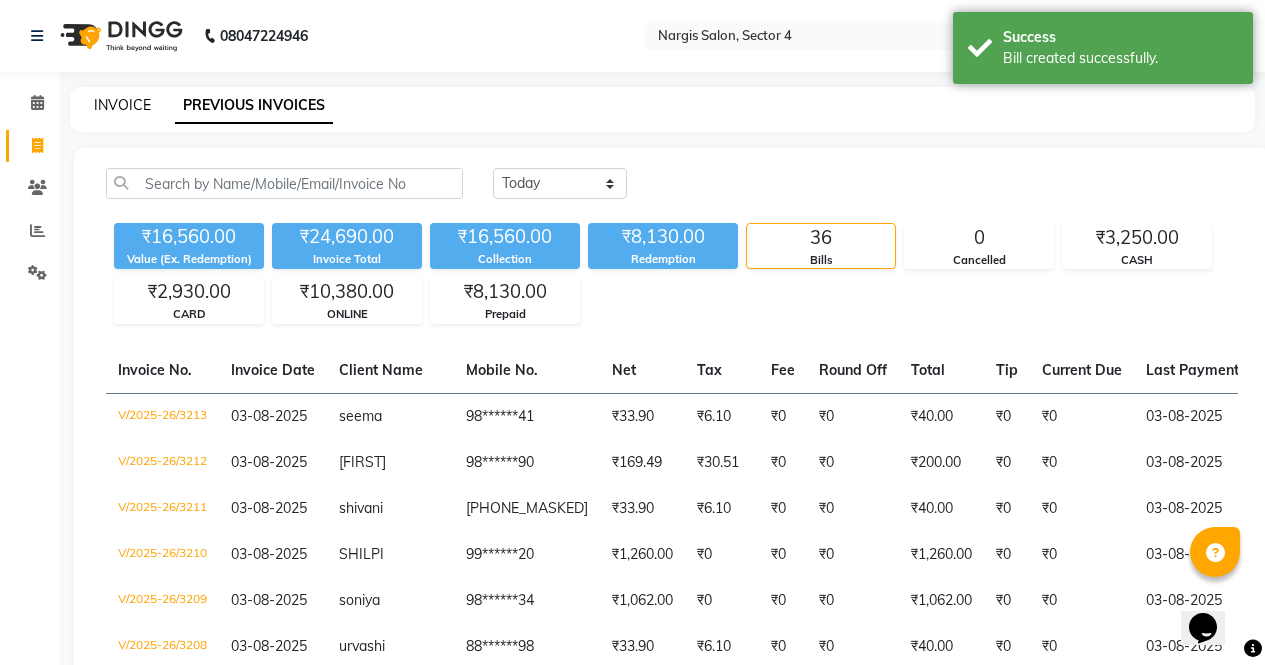 click on "INVOICE" 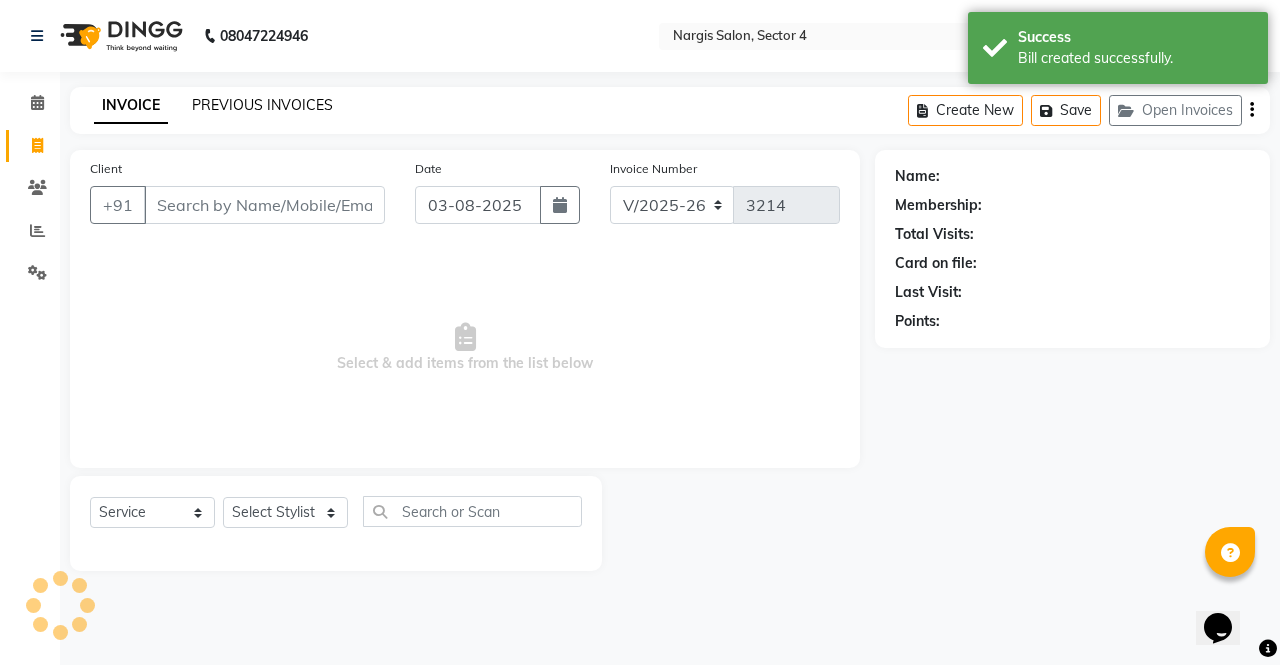click on "PREVIOUS INVOICES" 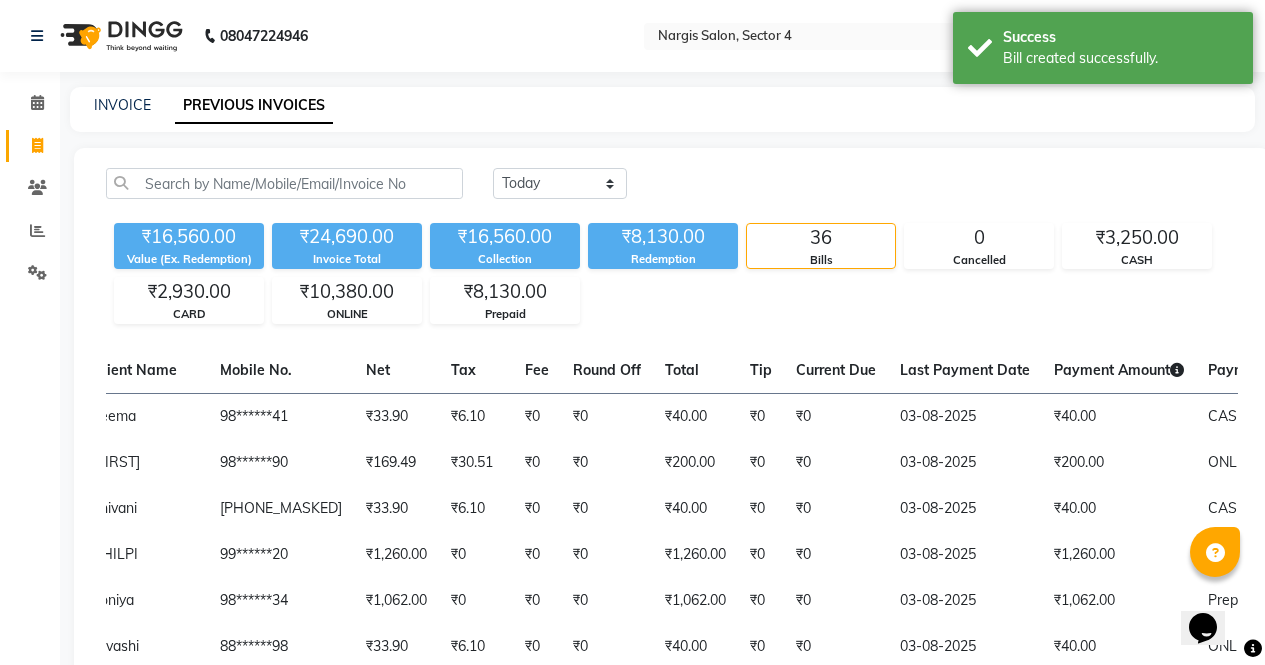 scroll, scrollTop: 0, scrollLeft: 501, axis: horizontal 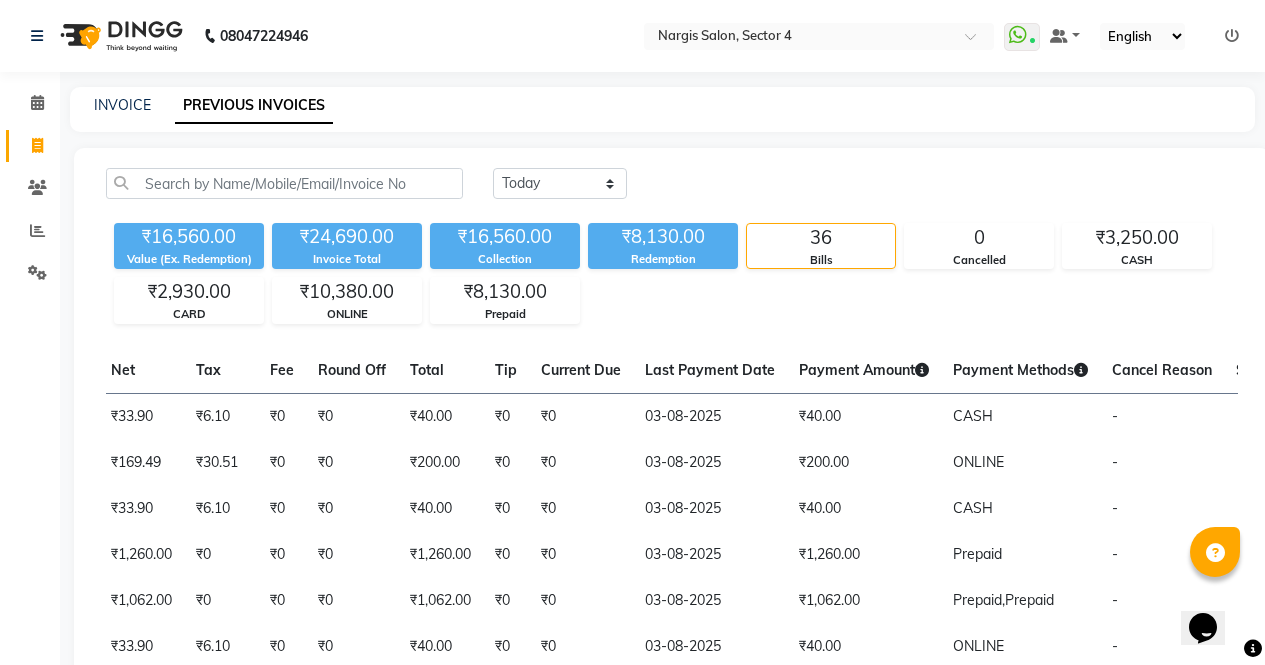 click on "INVOICE" 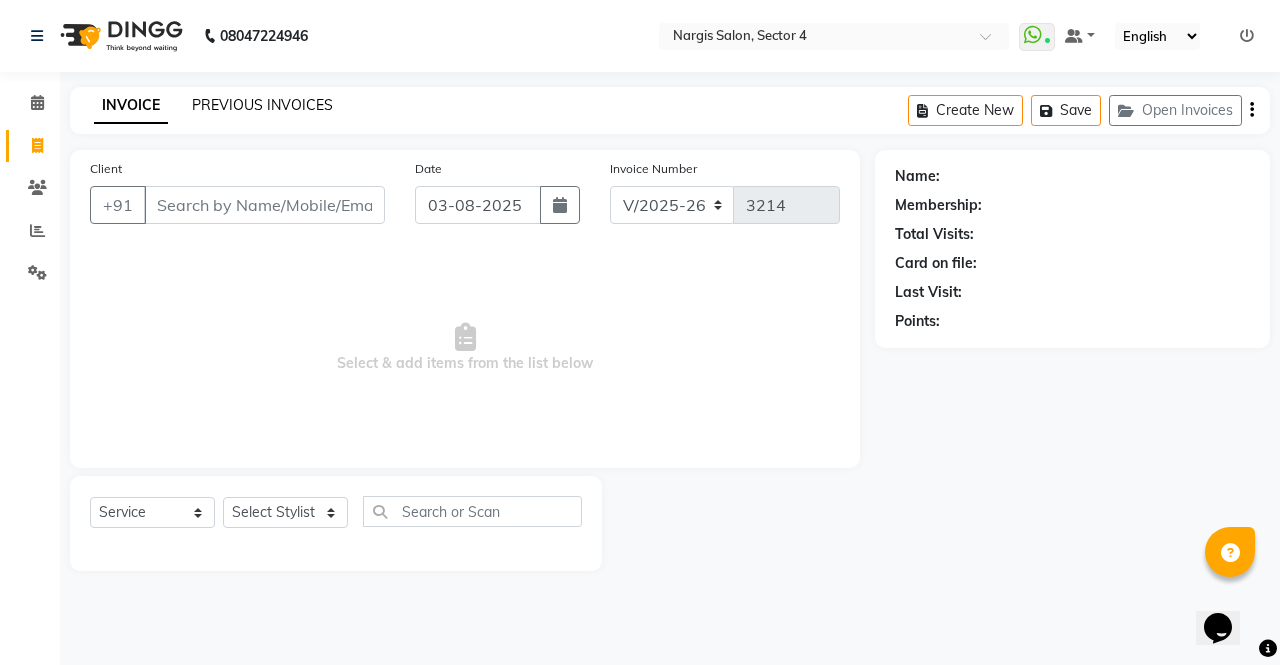 click on "PREVIOUS INVOICES" 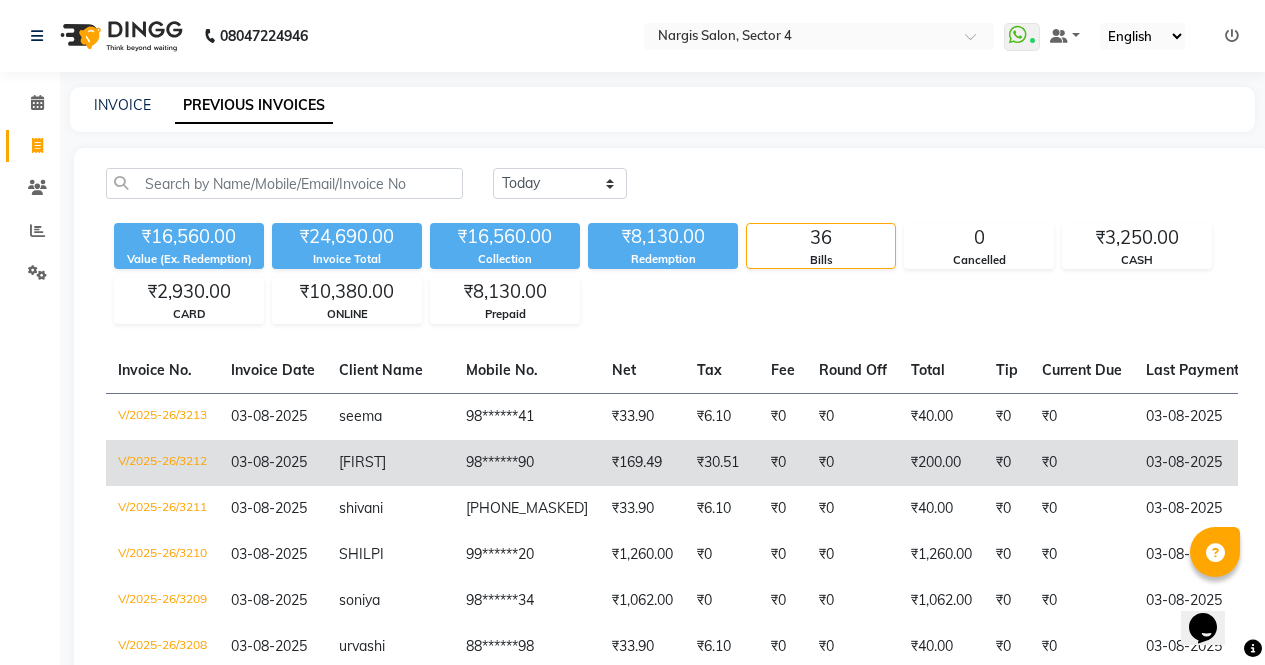 click on "₹0" 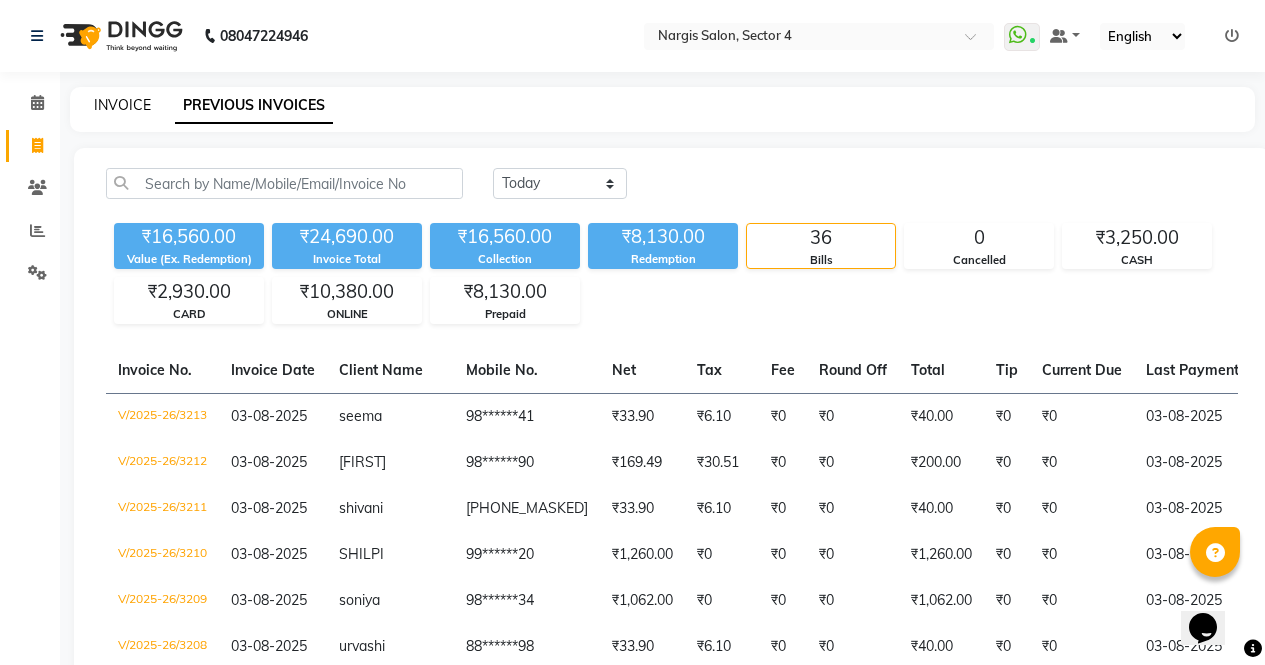 click on "INVOICE" 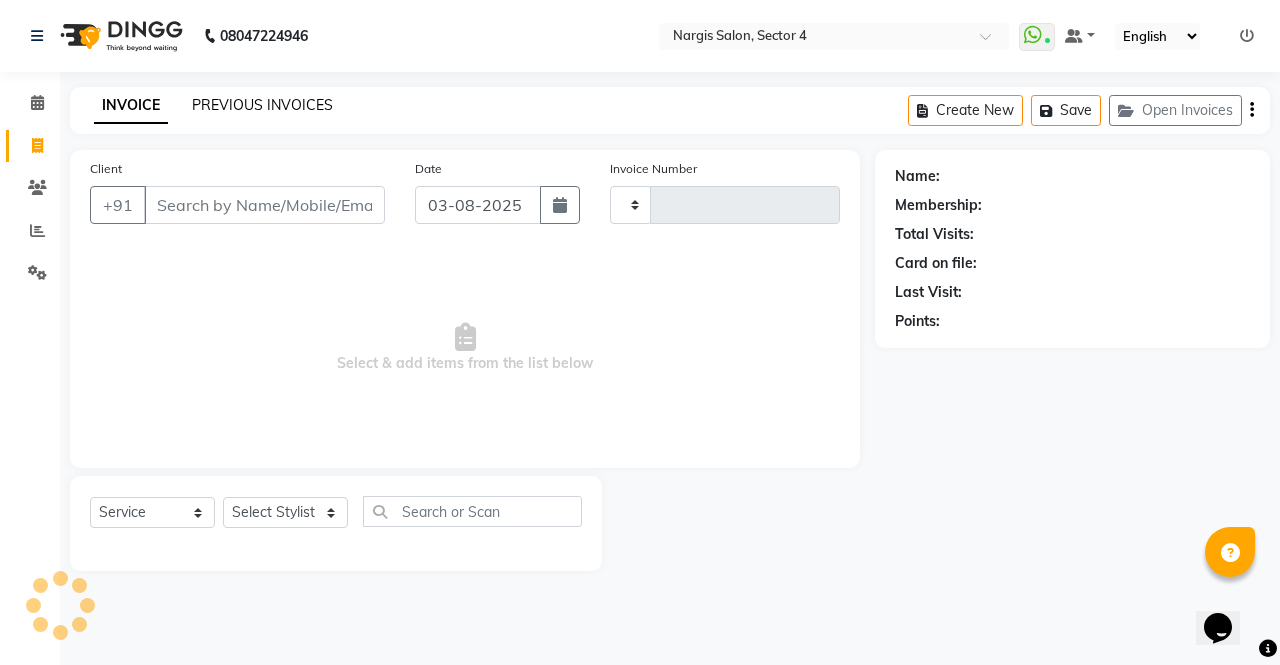 click on "PREVIOUS INVOICES" 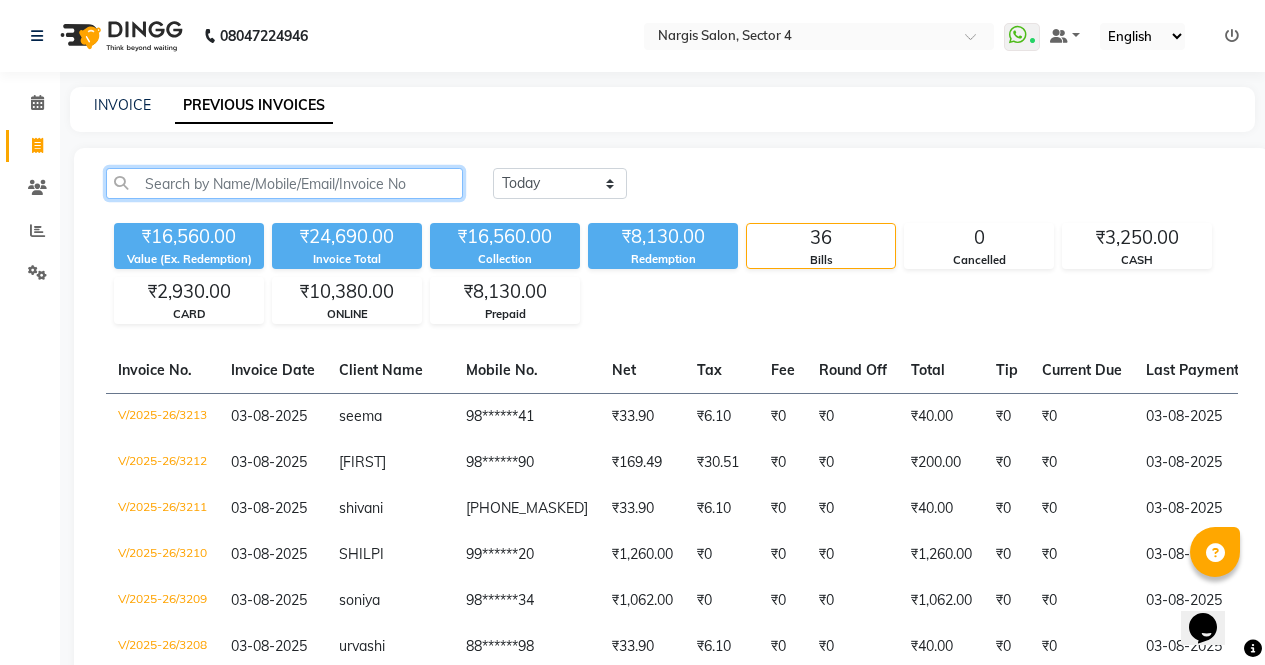 click 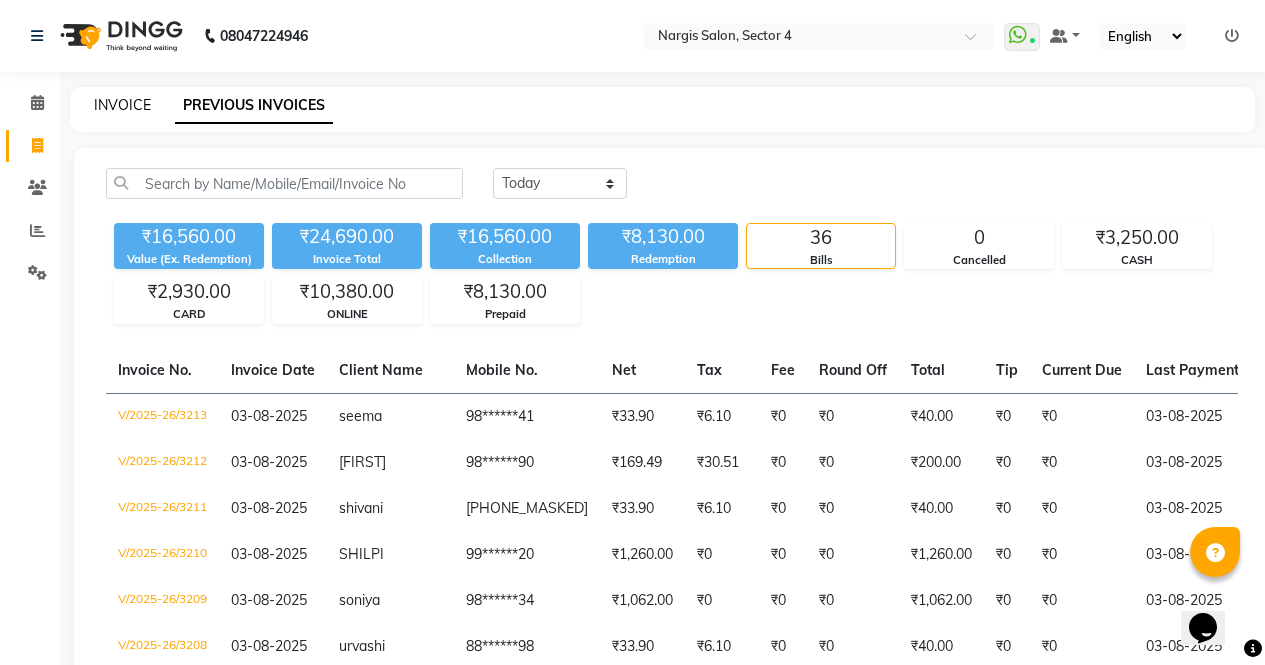 click on "INVOICE" 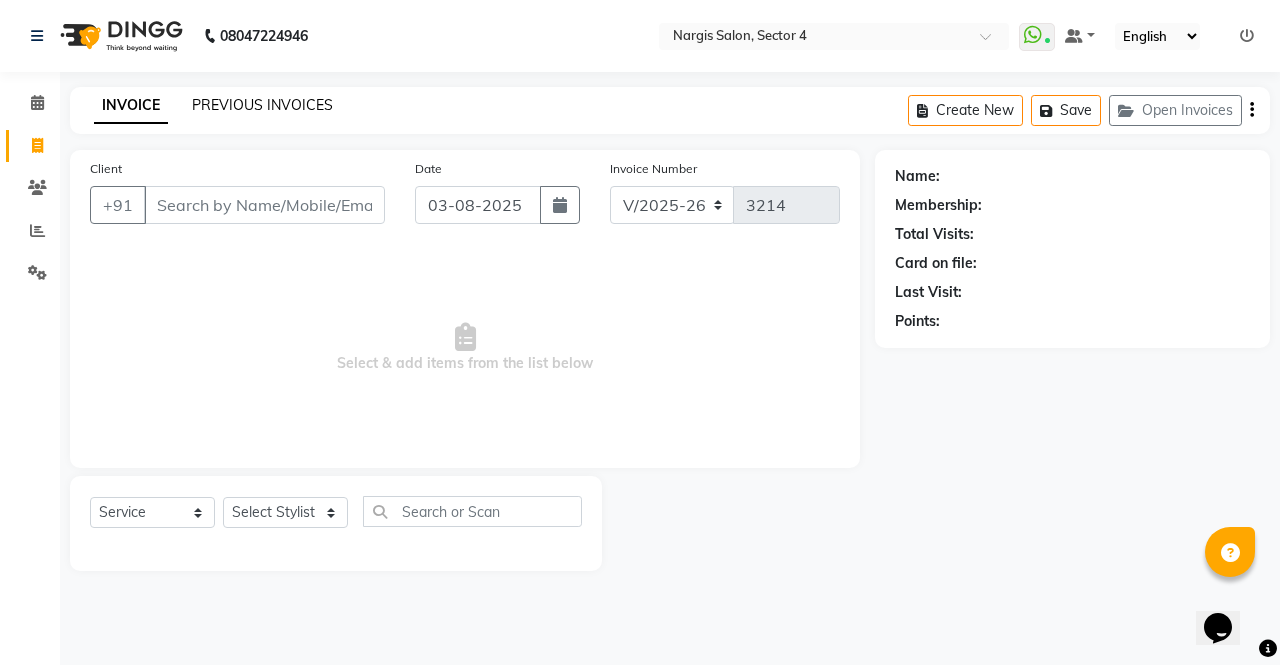 click on "PREVIOUS INVOICES" 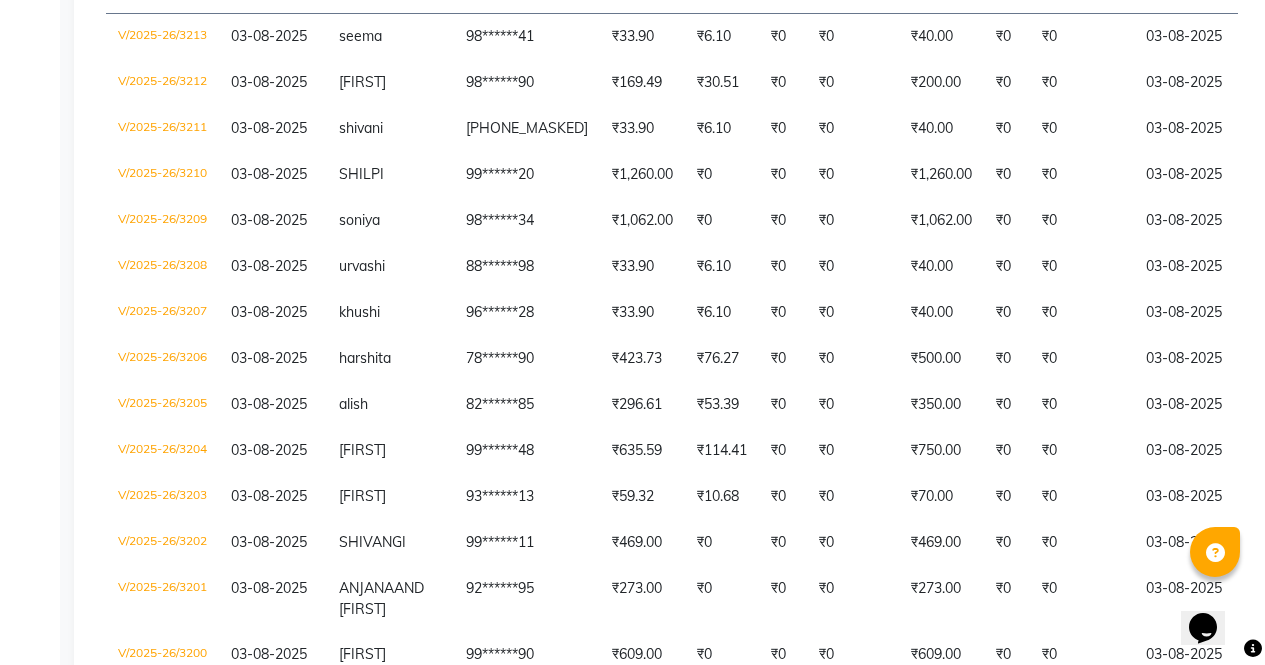 scroll, scrollTop: 389, scrollLeft: 0, axis: vertical 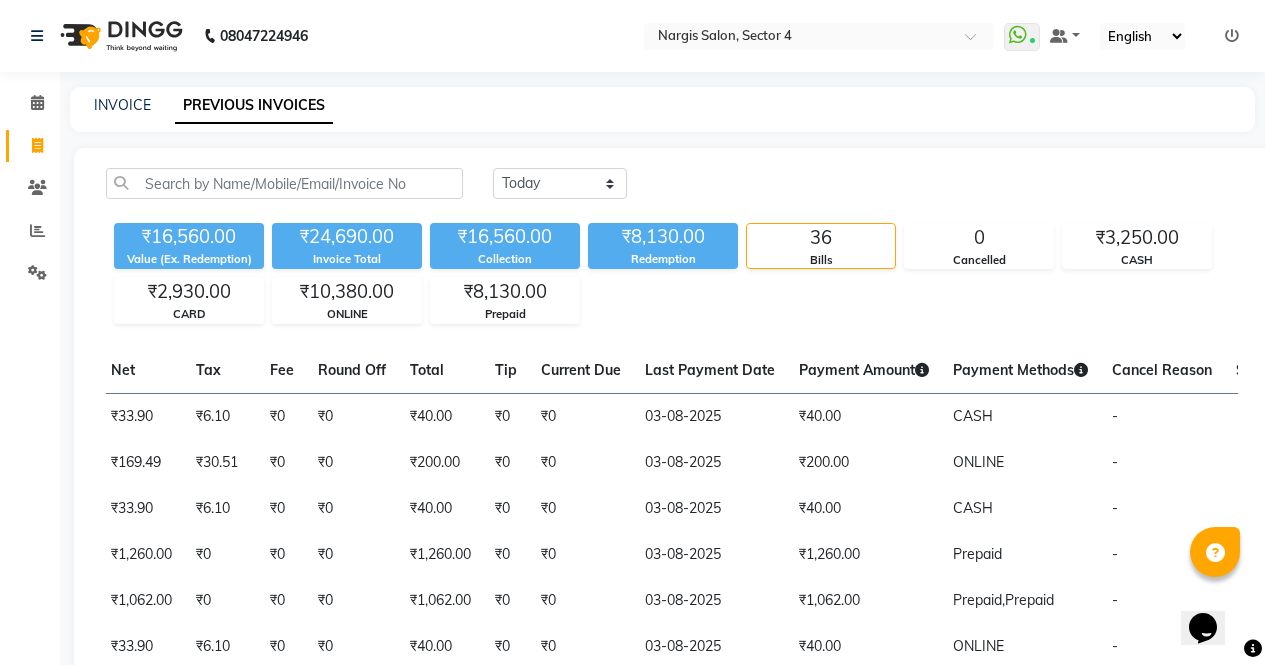 click on "INVOICE PREVIOUS INVOICES" 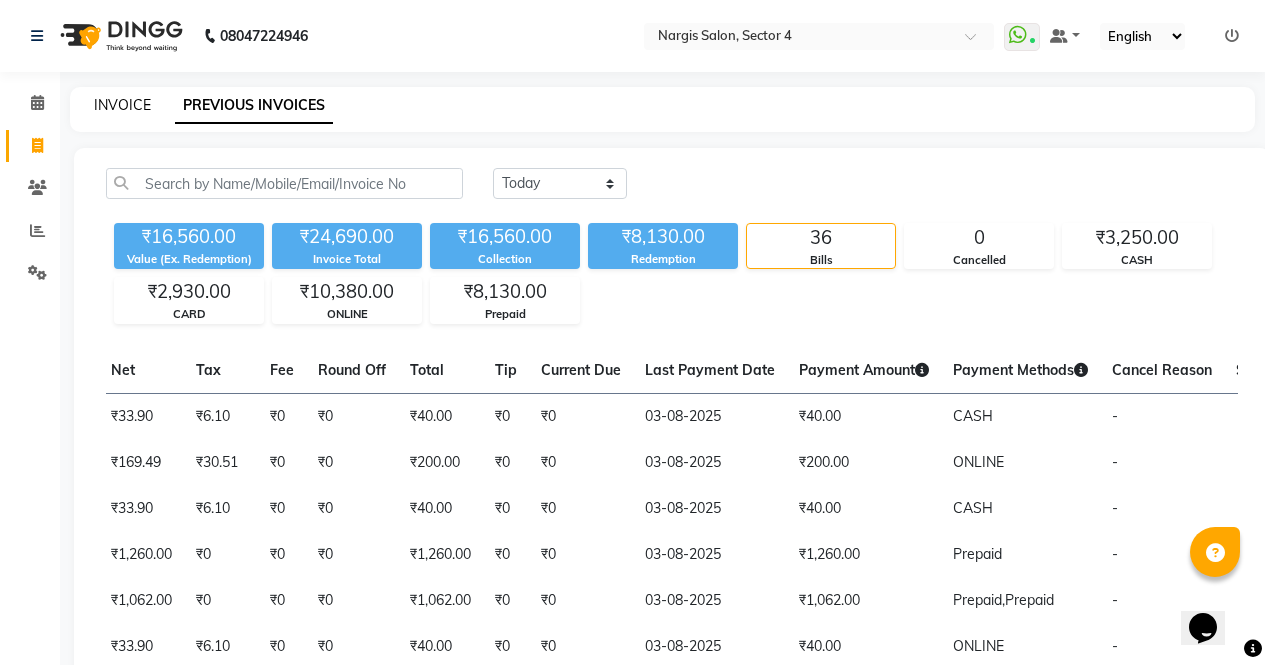 click on "INVOICE" 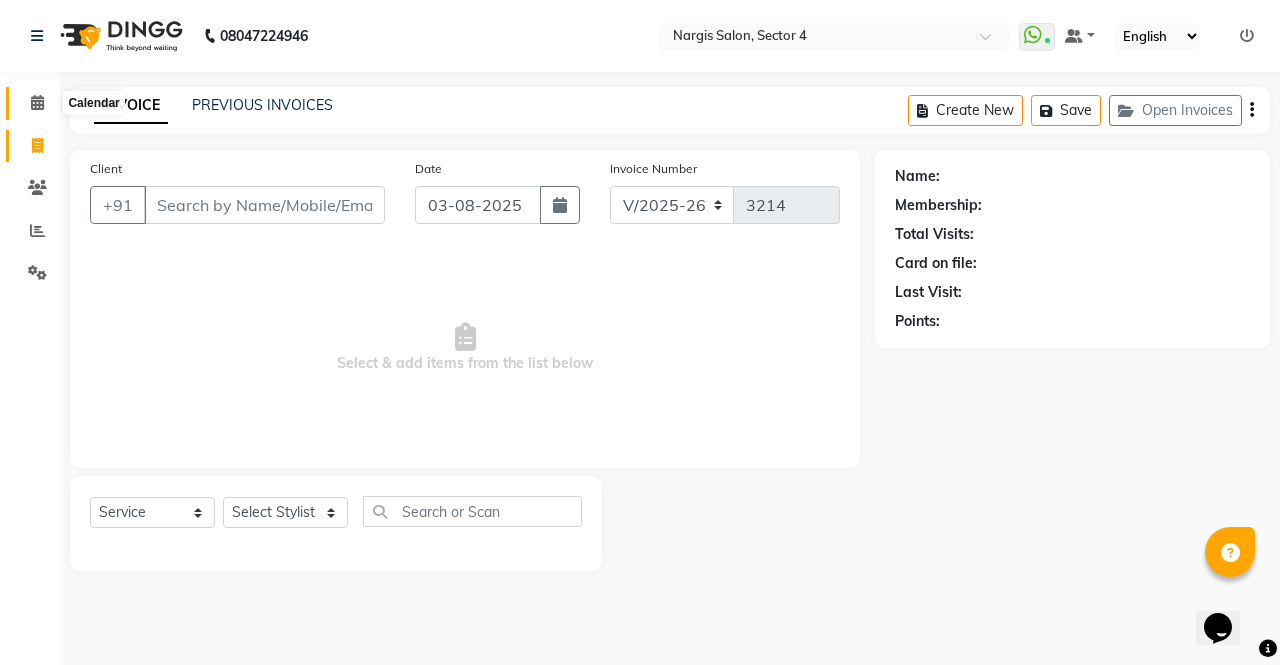 click 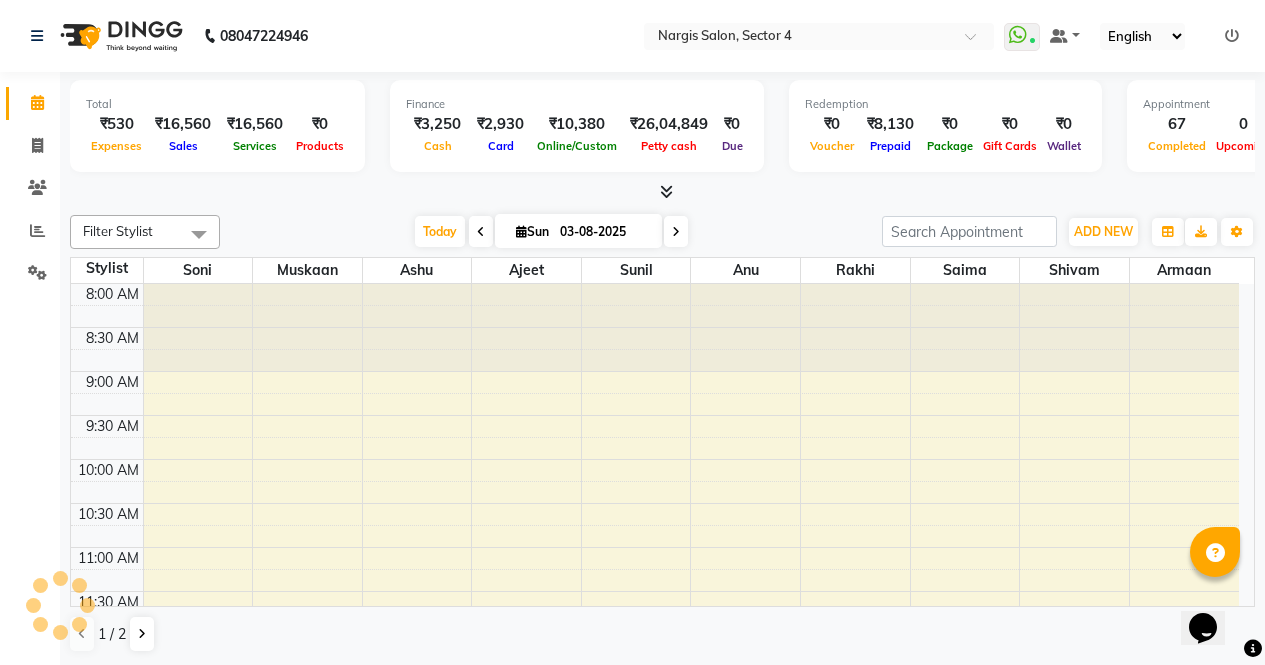 scroll, scrollTop: 783, scrollLeft: 0, axis: vertical 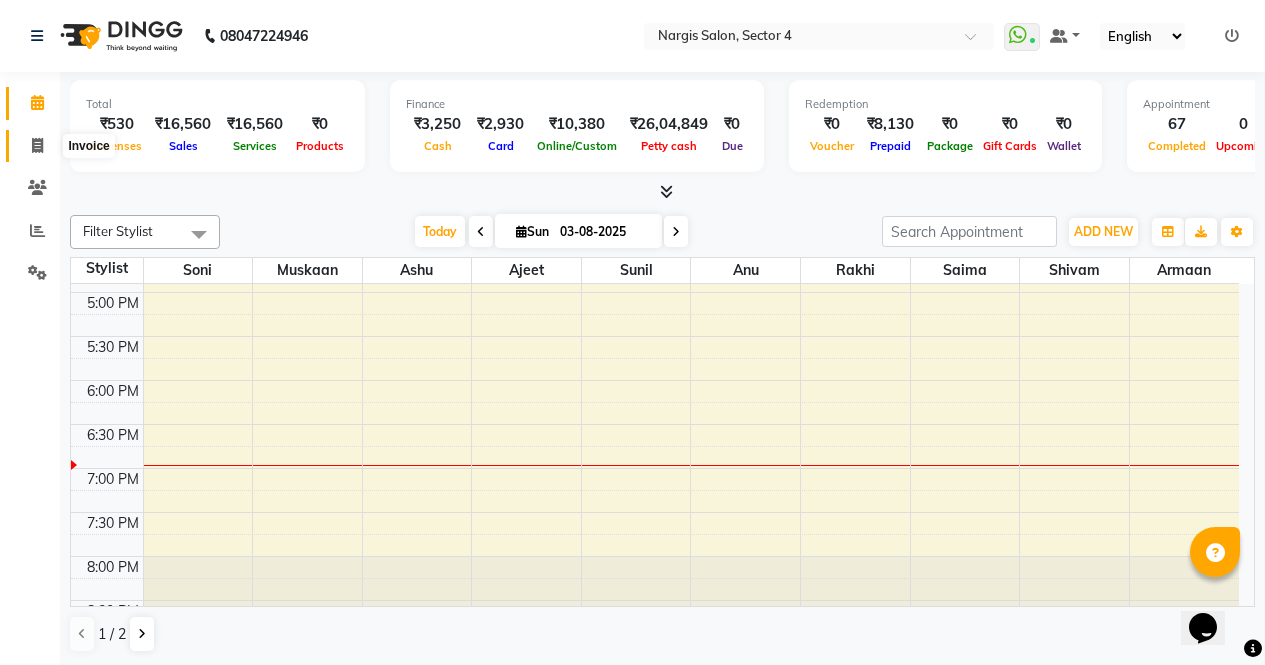 click 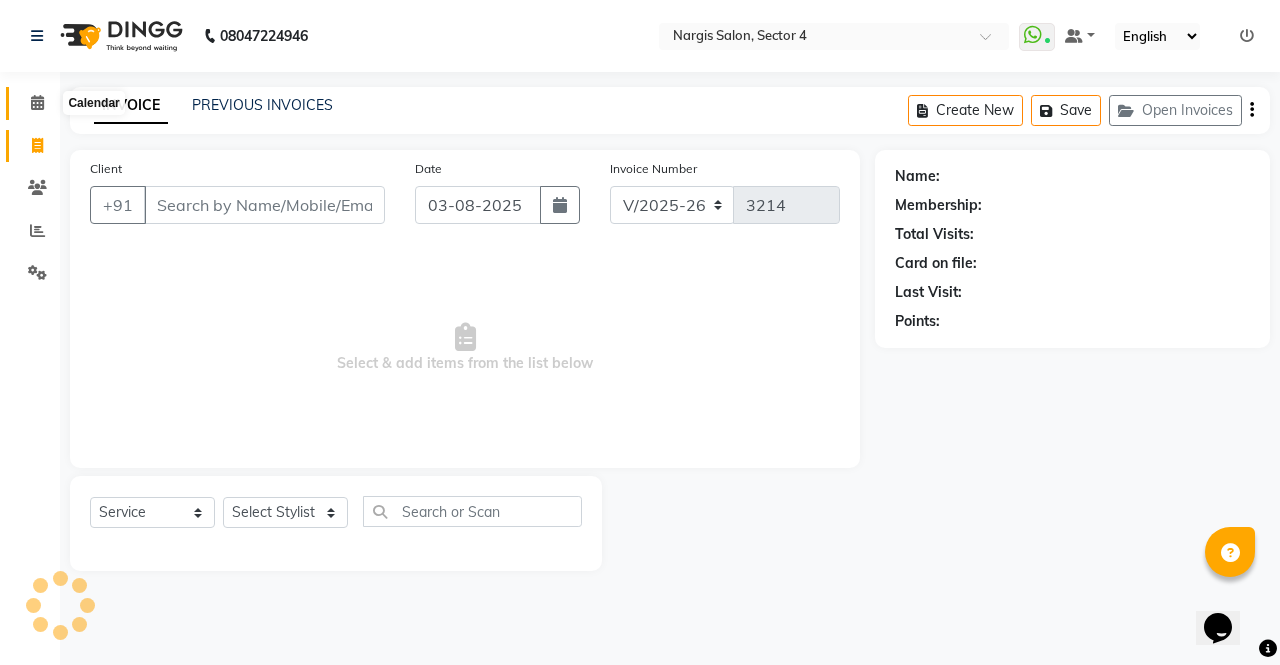click 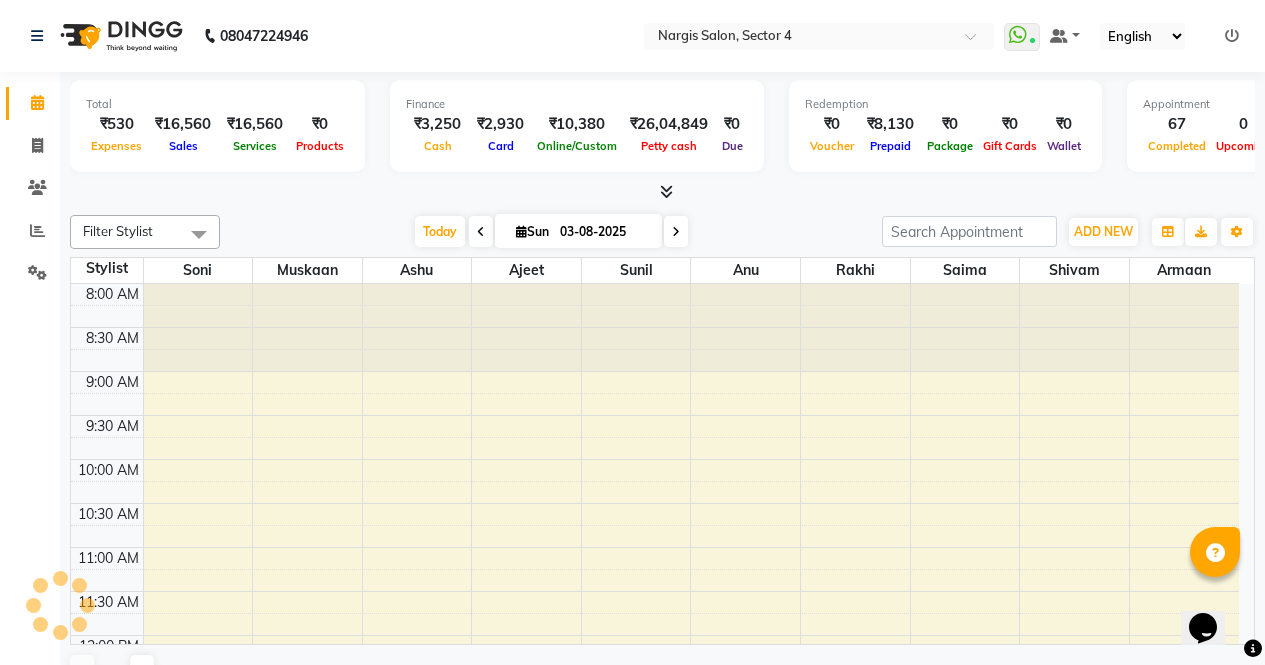 scroll, scrollTop: 0, scrollLeft: 0, axis: both 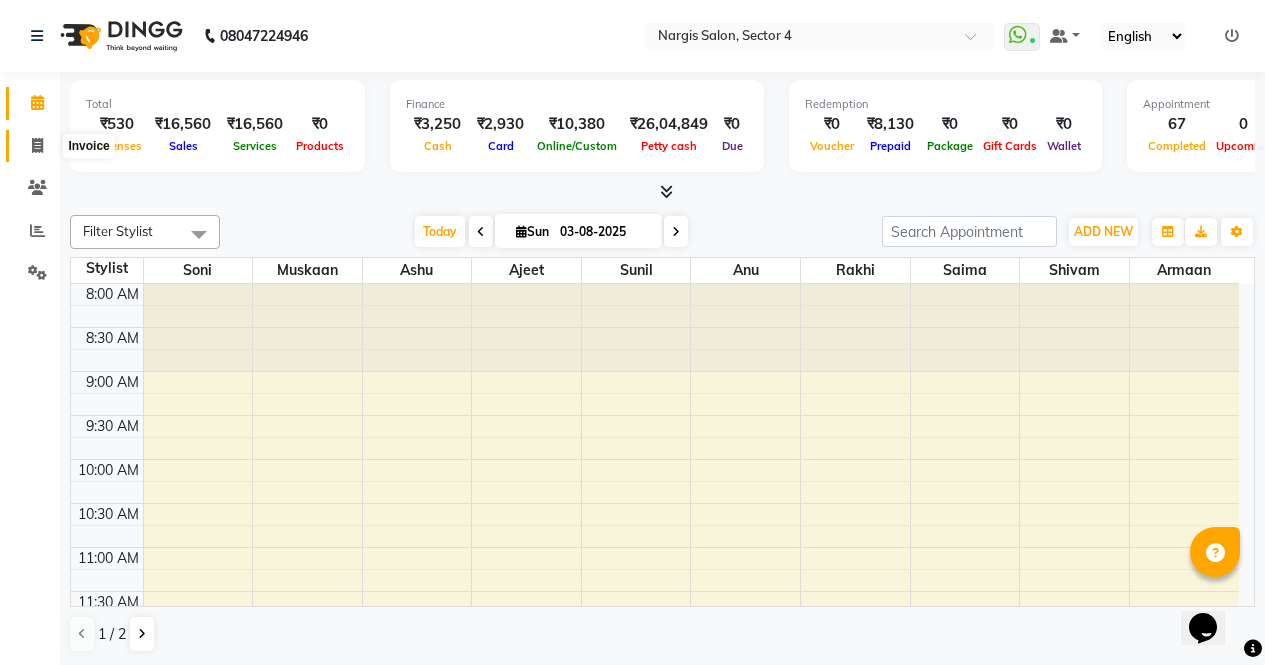 click 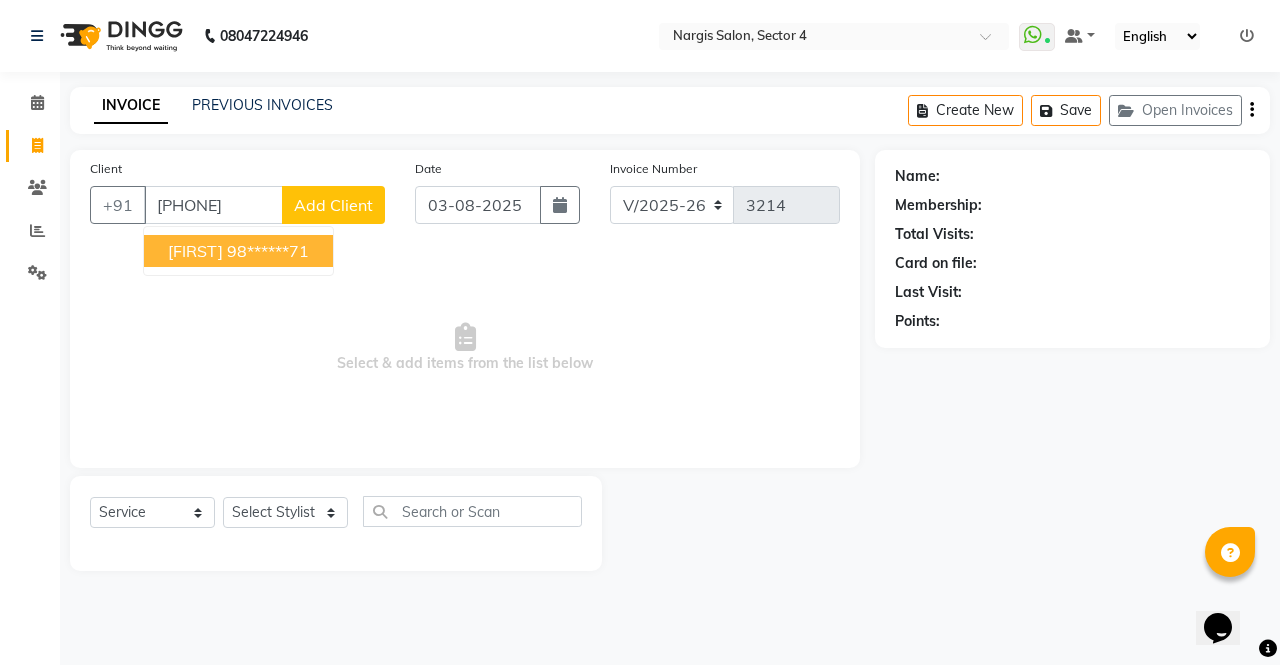 click on "AARZU" at bounding box center (195, 251) 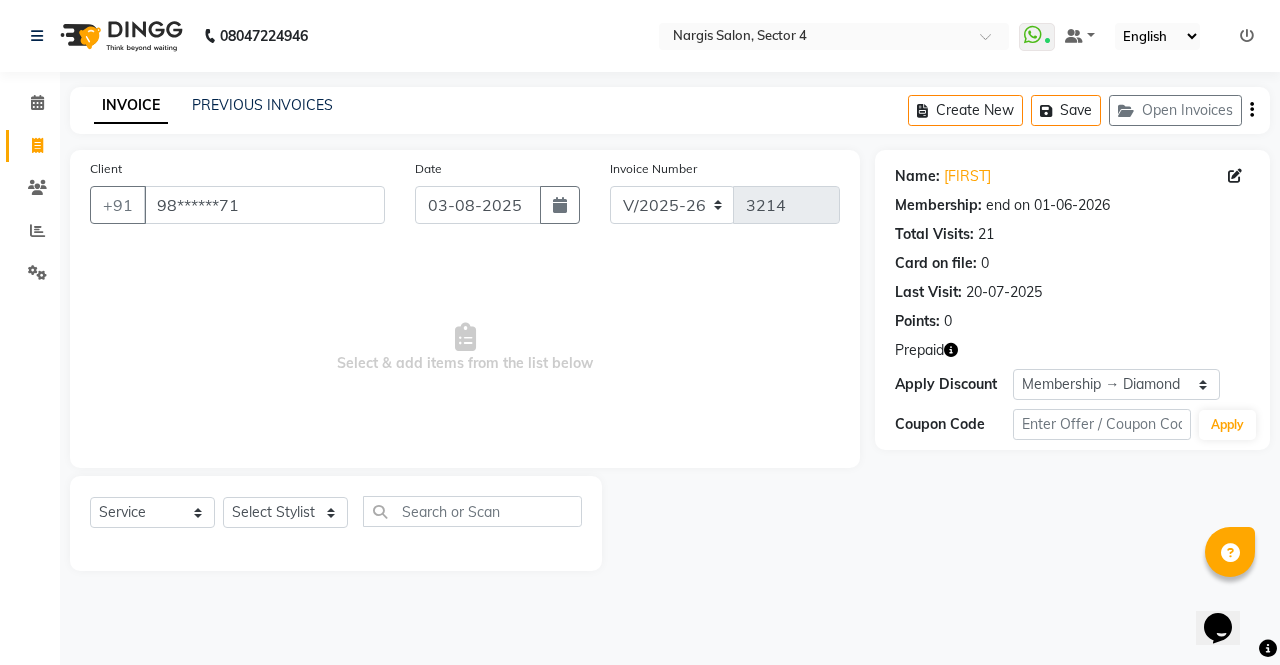 click 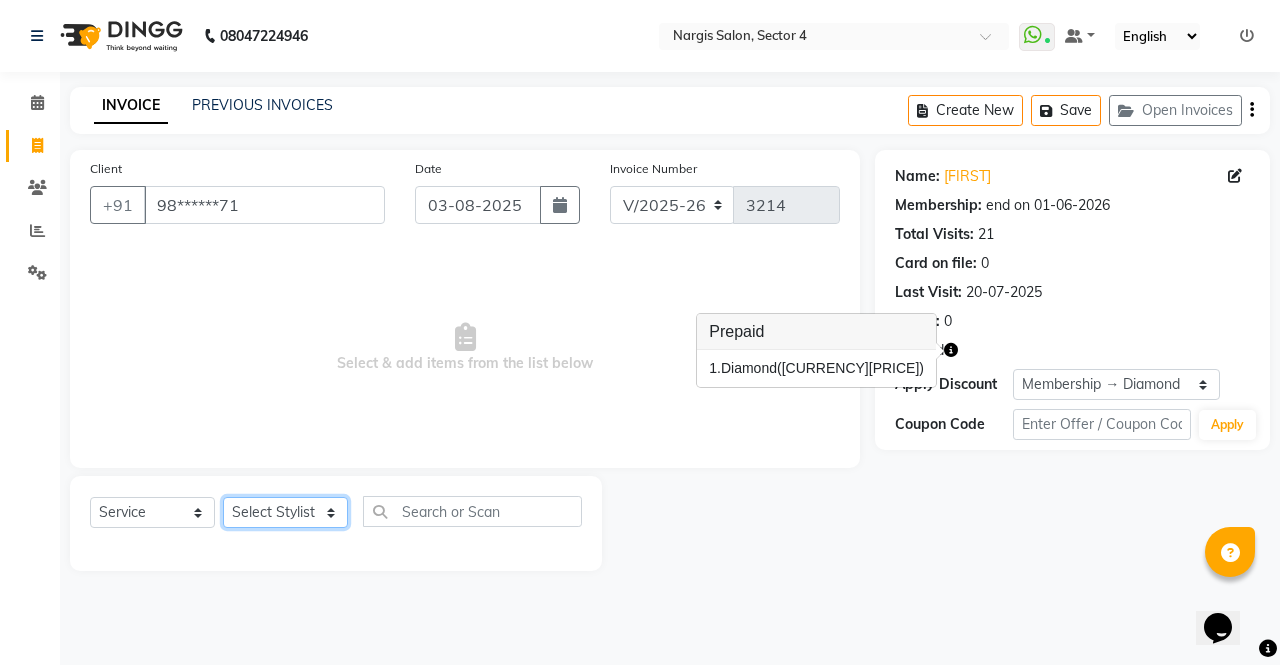 click on "Select Stylist ajeet anu armaan ashu Front Desk muskaan rakhi saima shivam soni sunil yashoda" 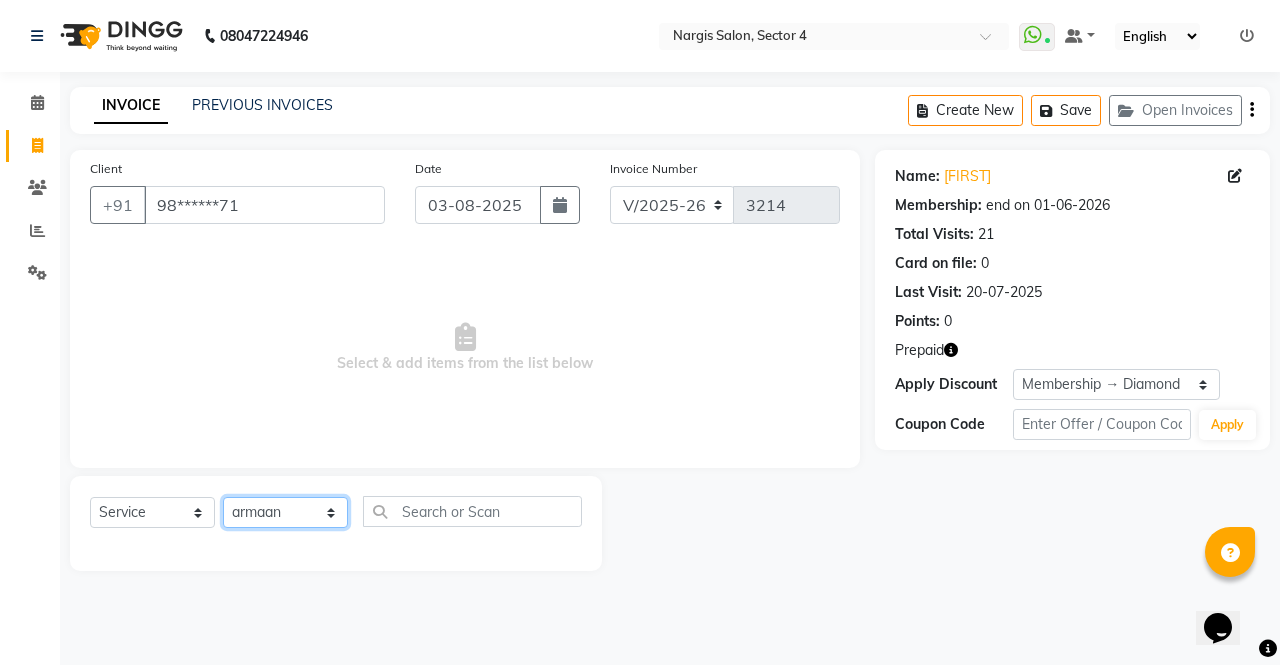 click on "Select Stylist ajeet anu armaan ashu Front Desk muskaan rakhi saima shivam soni sunil yashoda" 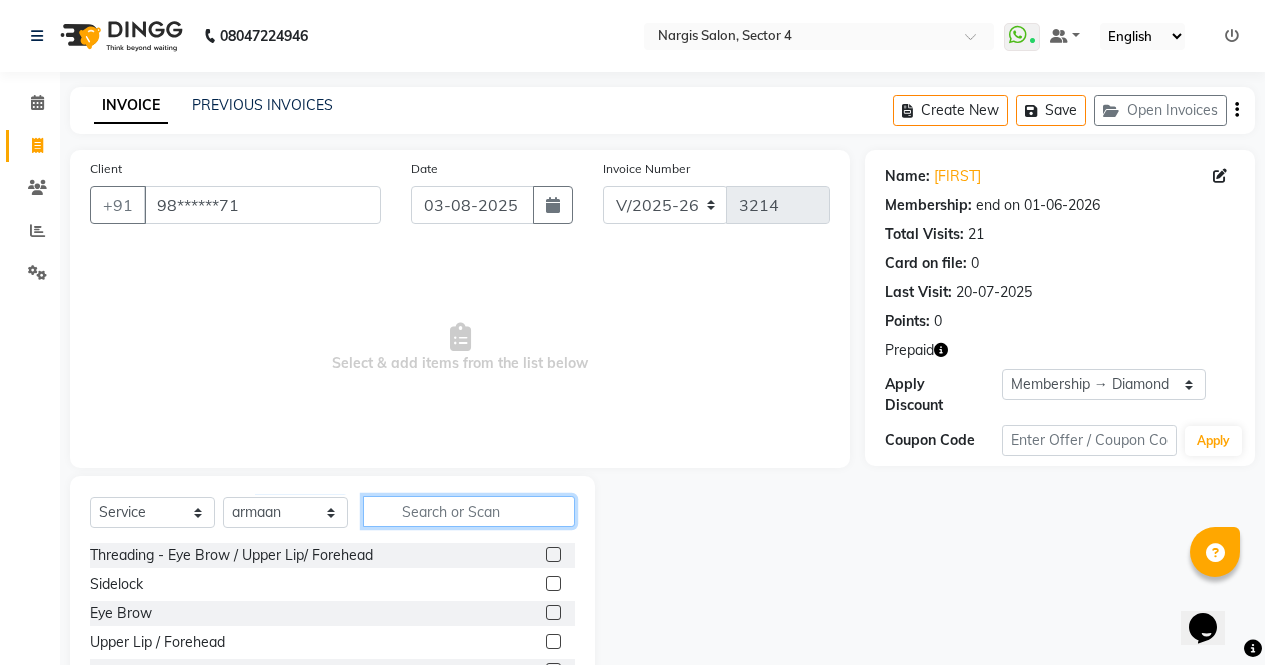 click 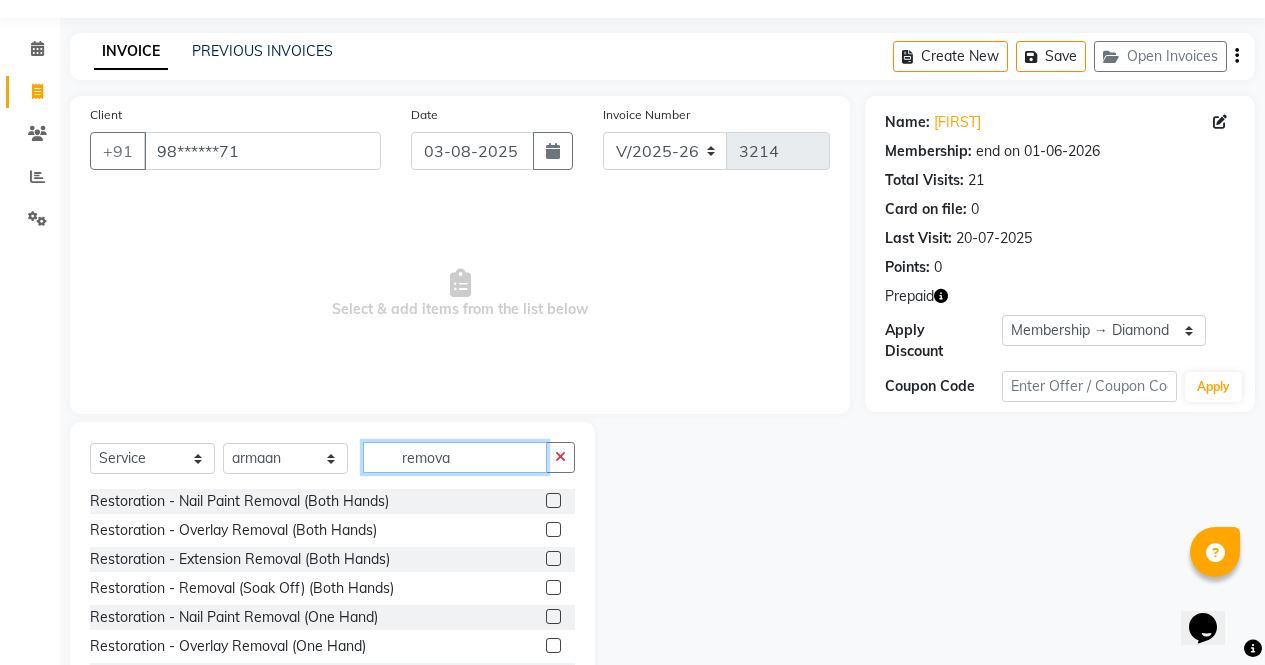 scroll, scrollTop: 88, scrollLeft: 0, axis: vertical 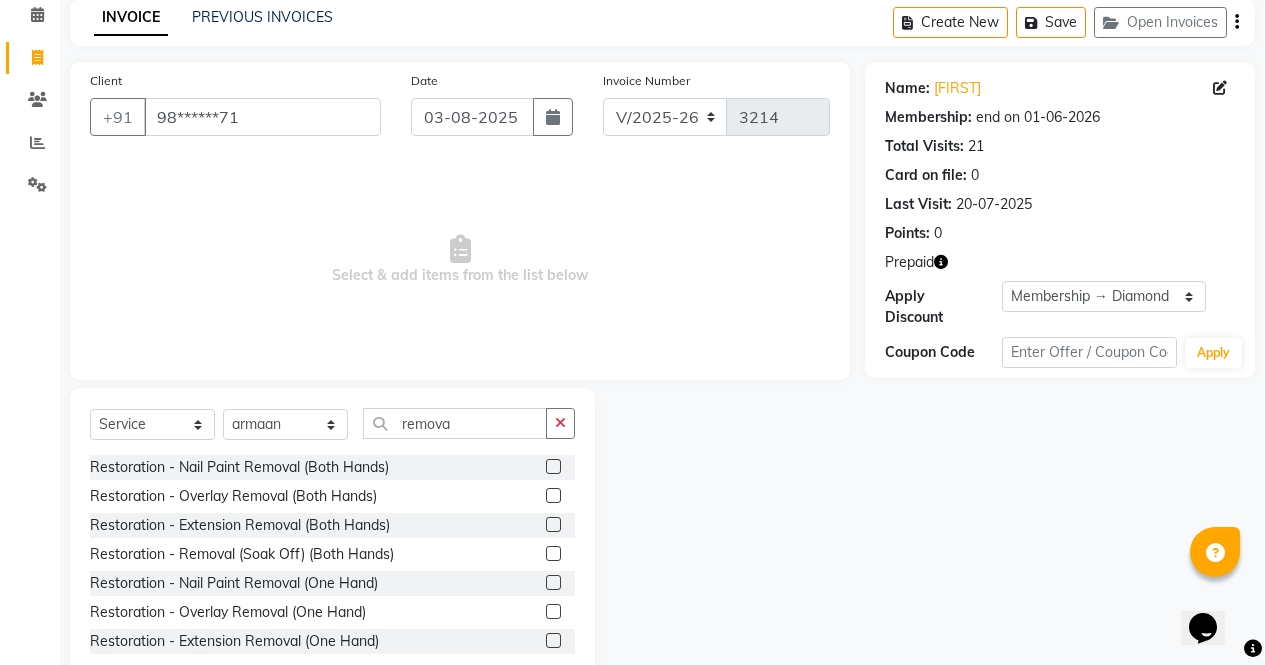 click 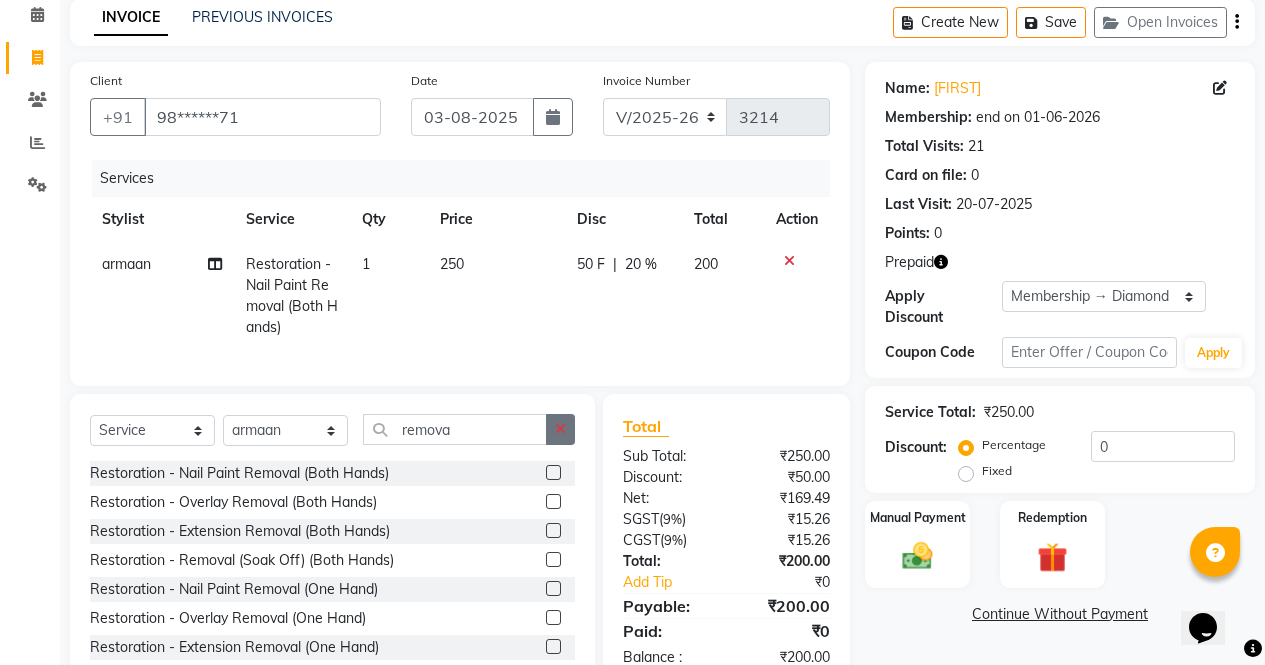 click 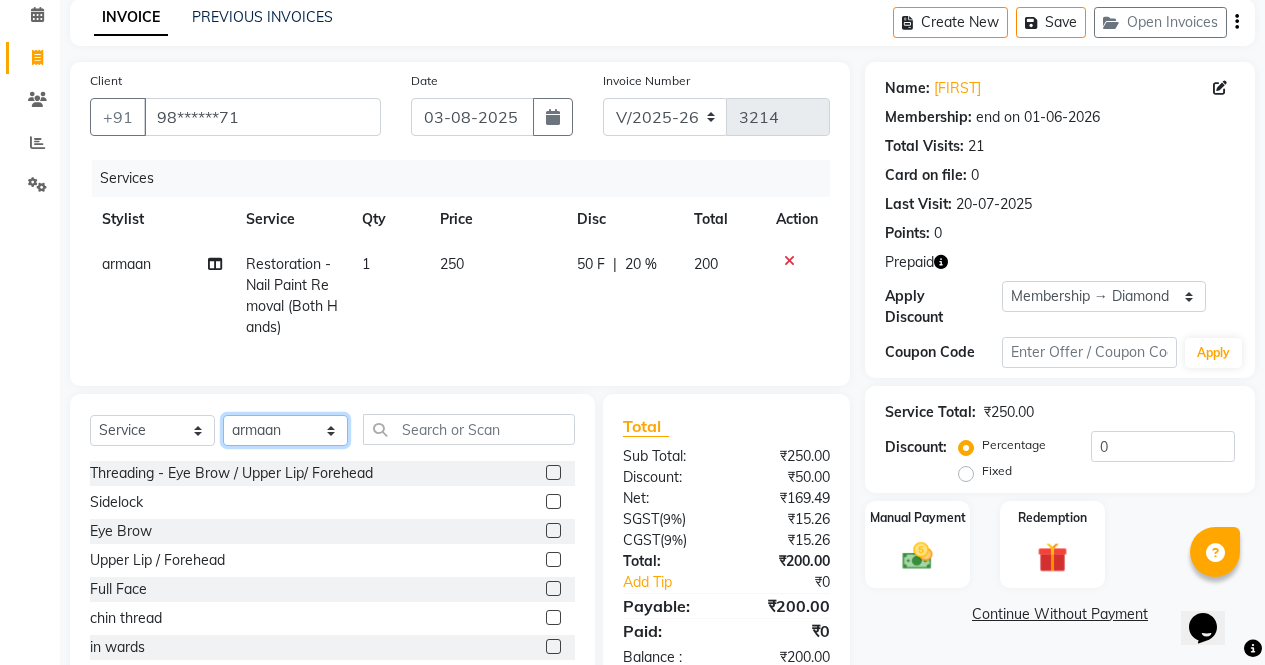 click on "Select Stylist ajeet anu armaan ashu Front Desk muskaan rakhi saima shivam soni sunil yashoda" 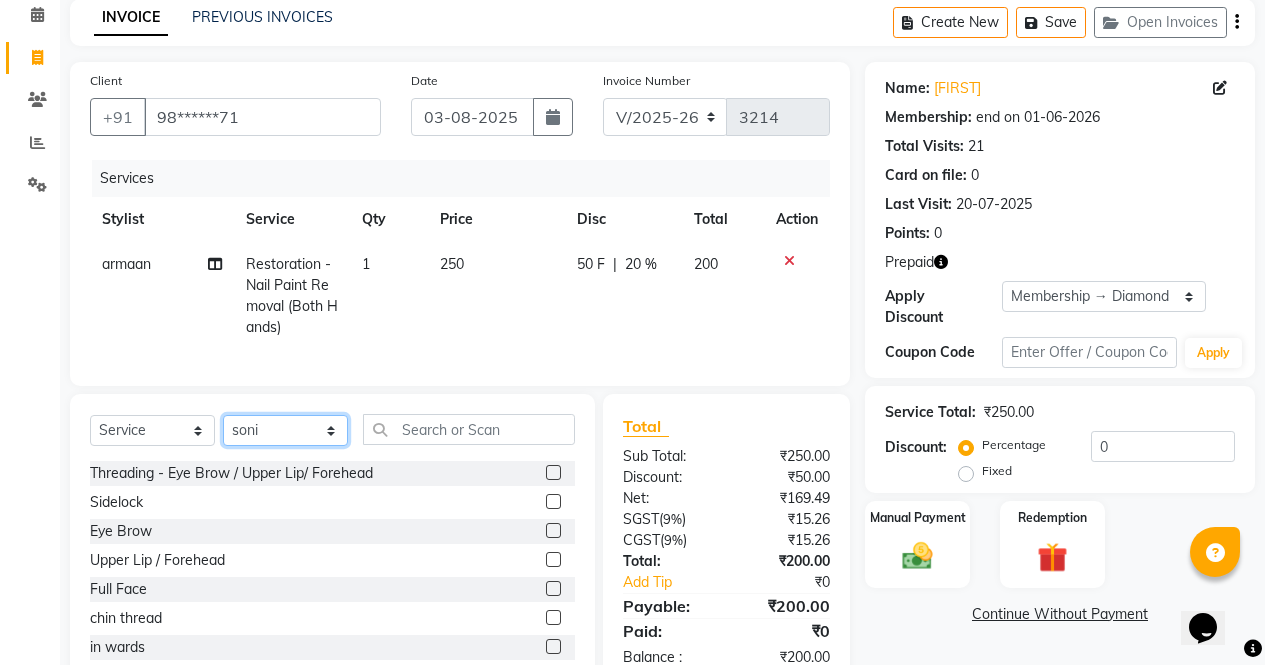 click on "Select Stylist ajeet anu armaan ashu Front Desk muskaan rakhi saima shivam soni sunil yashoda" 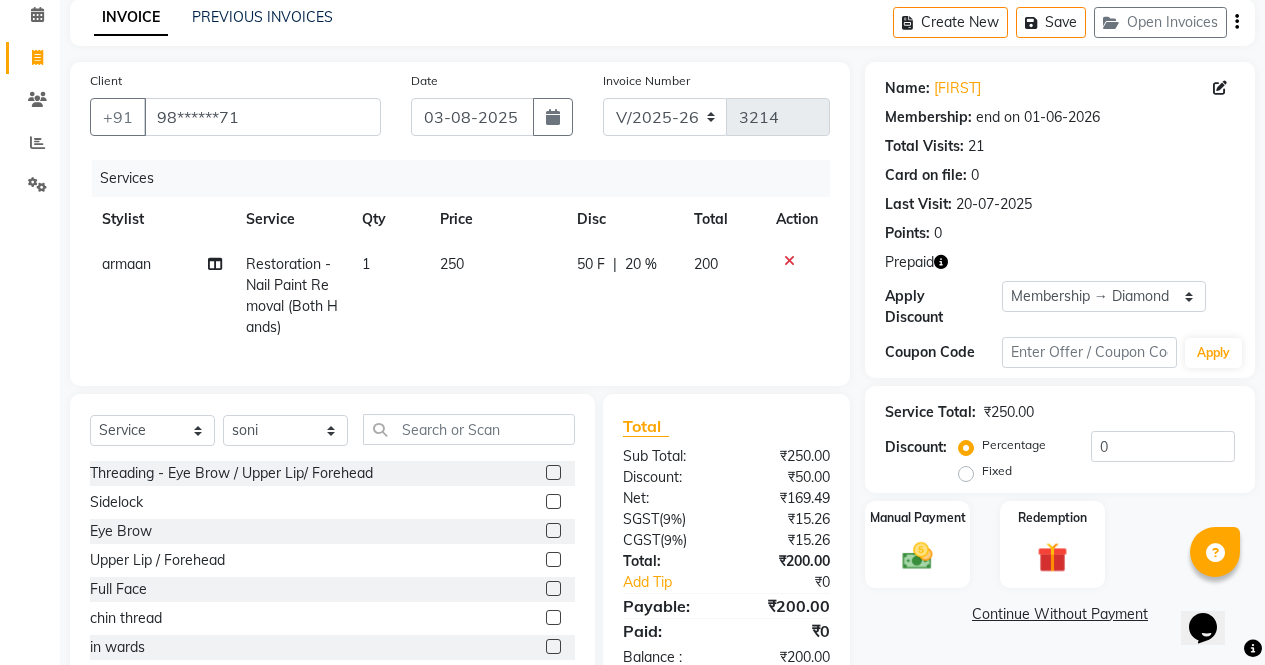 click 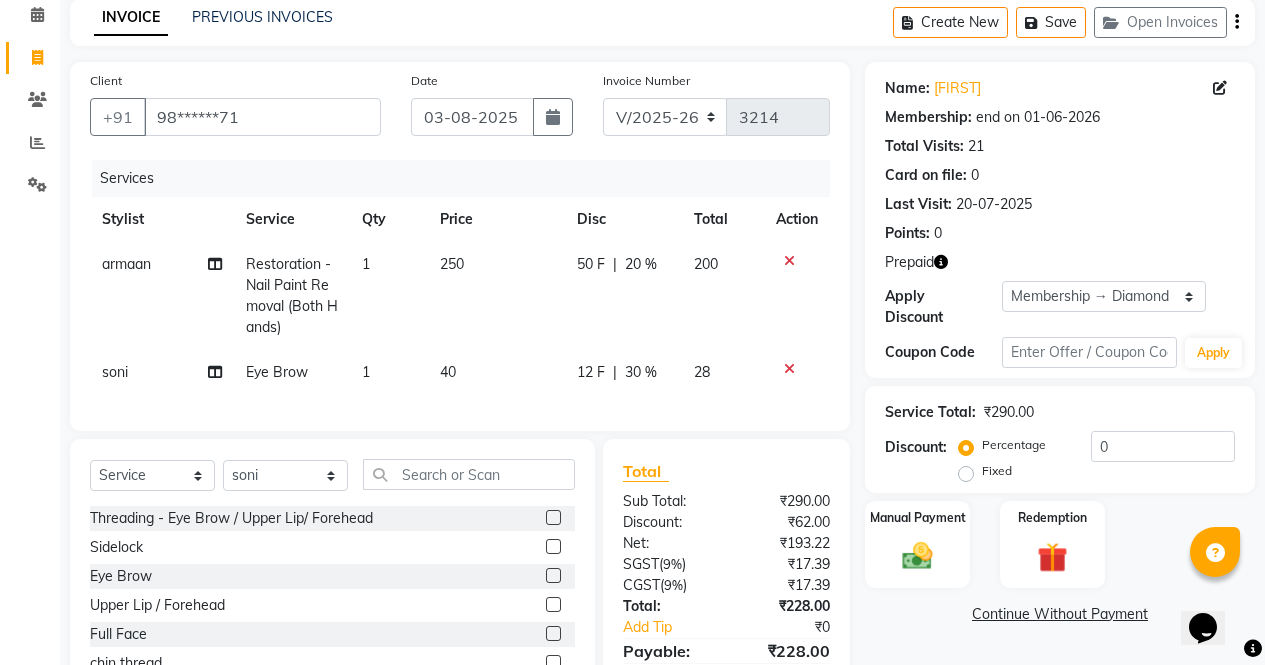 click 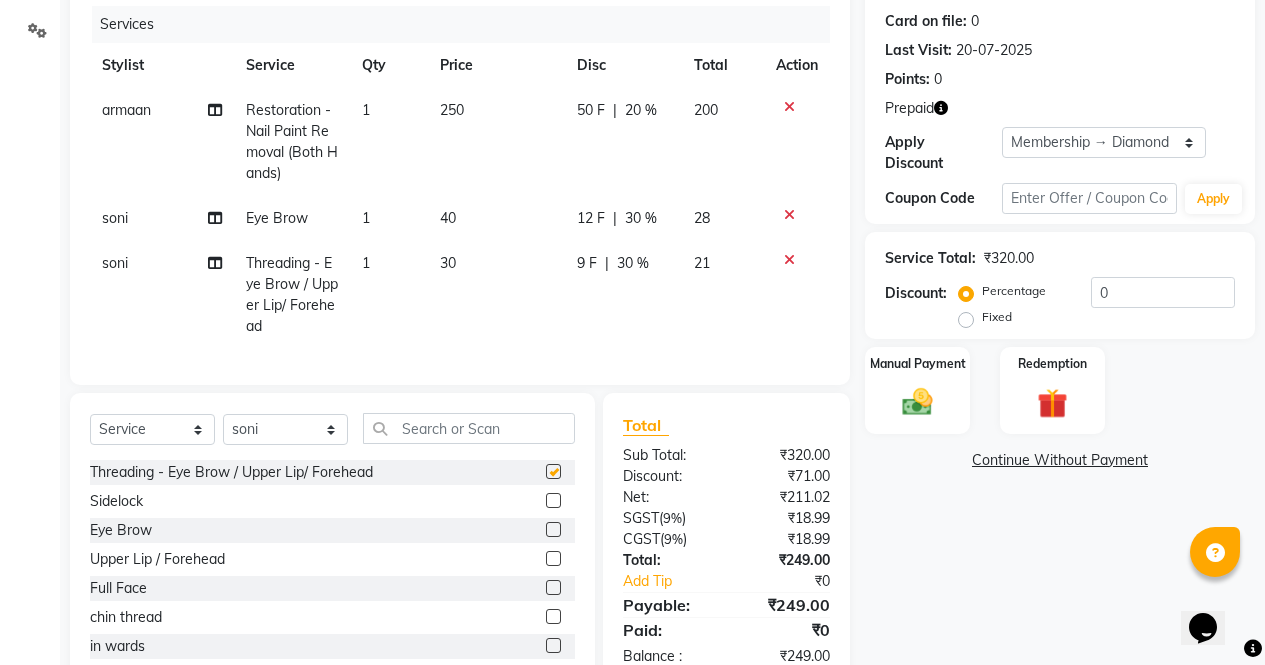 scroll, scrollTop: 310, scrollLeft: 0, axis: vertical 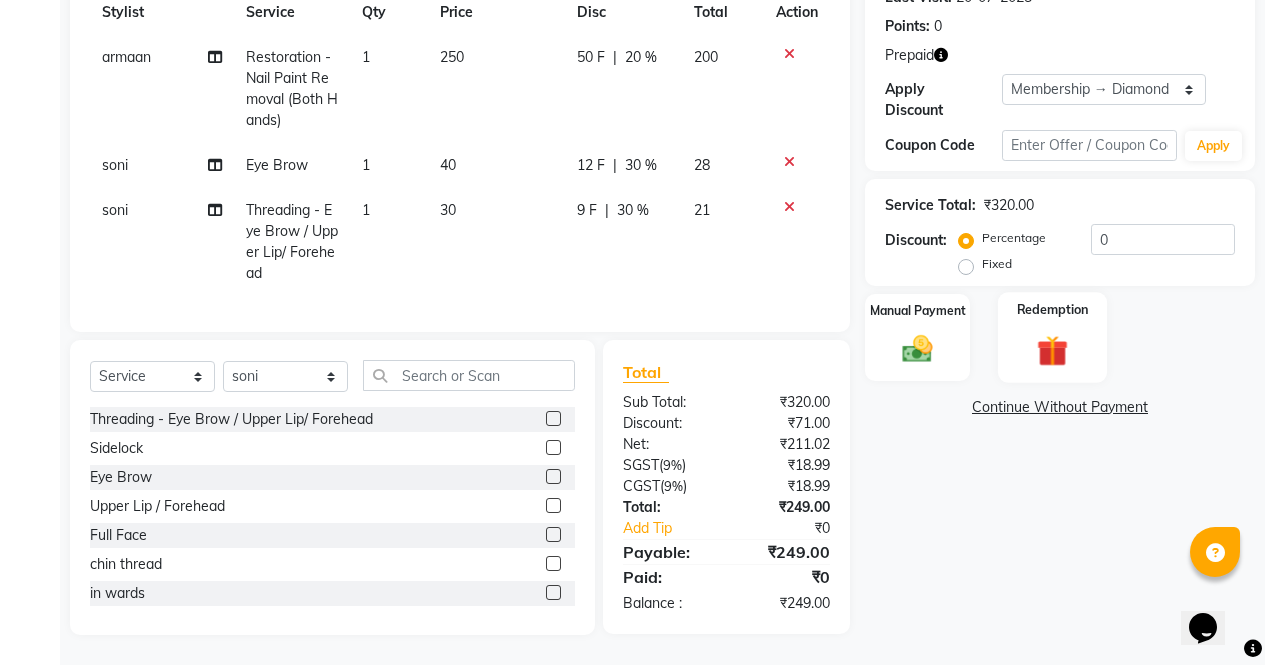 click 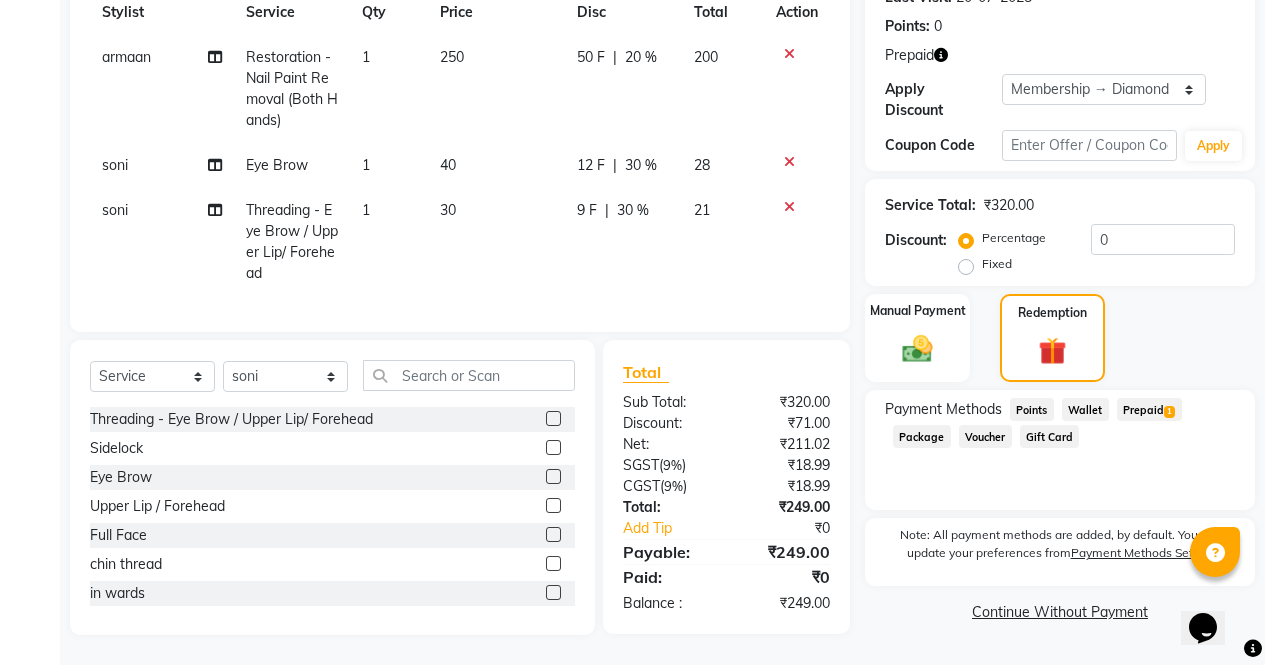 click on "Prepaid  1" 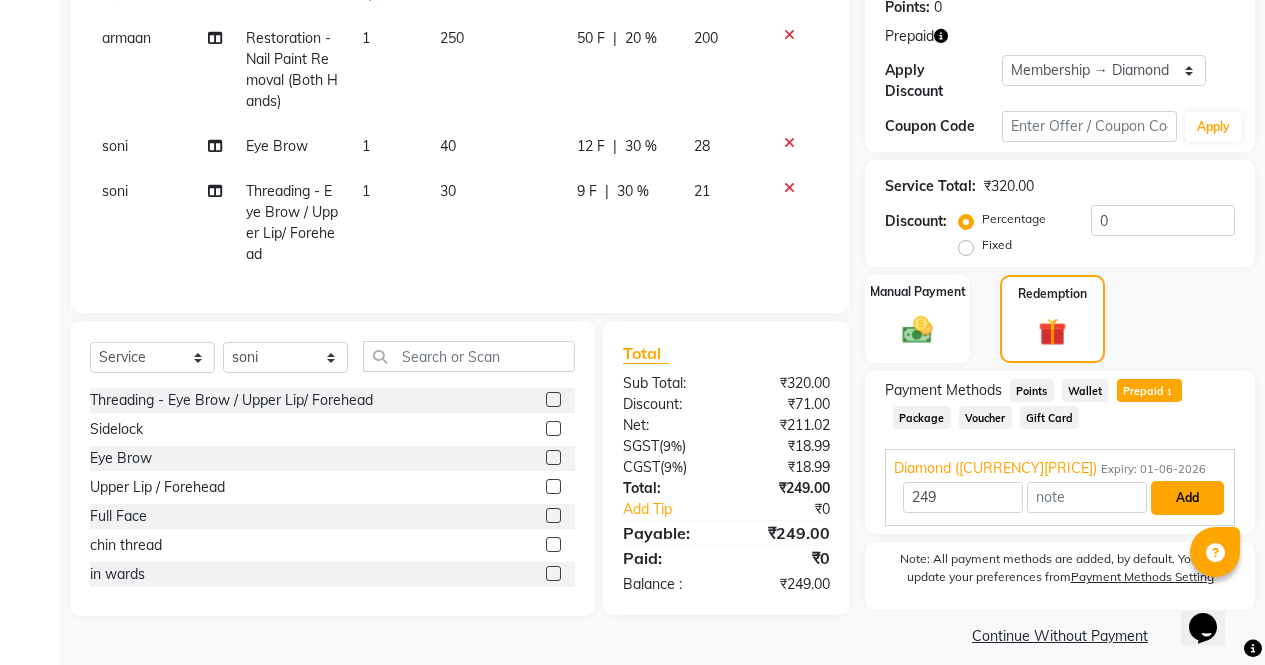 click on "Add" at bounding box center [1187, 498] 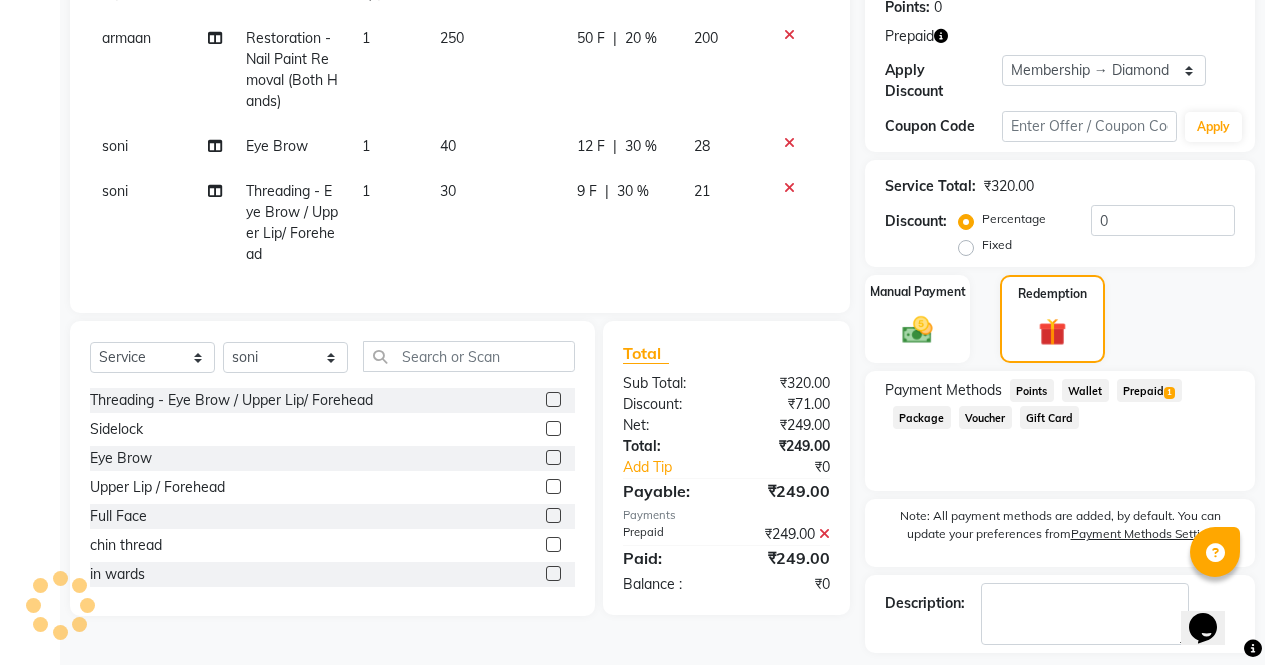 scroll, scrollTop: 384, scrollLeft: 0, axis: vertical 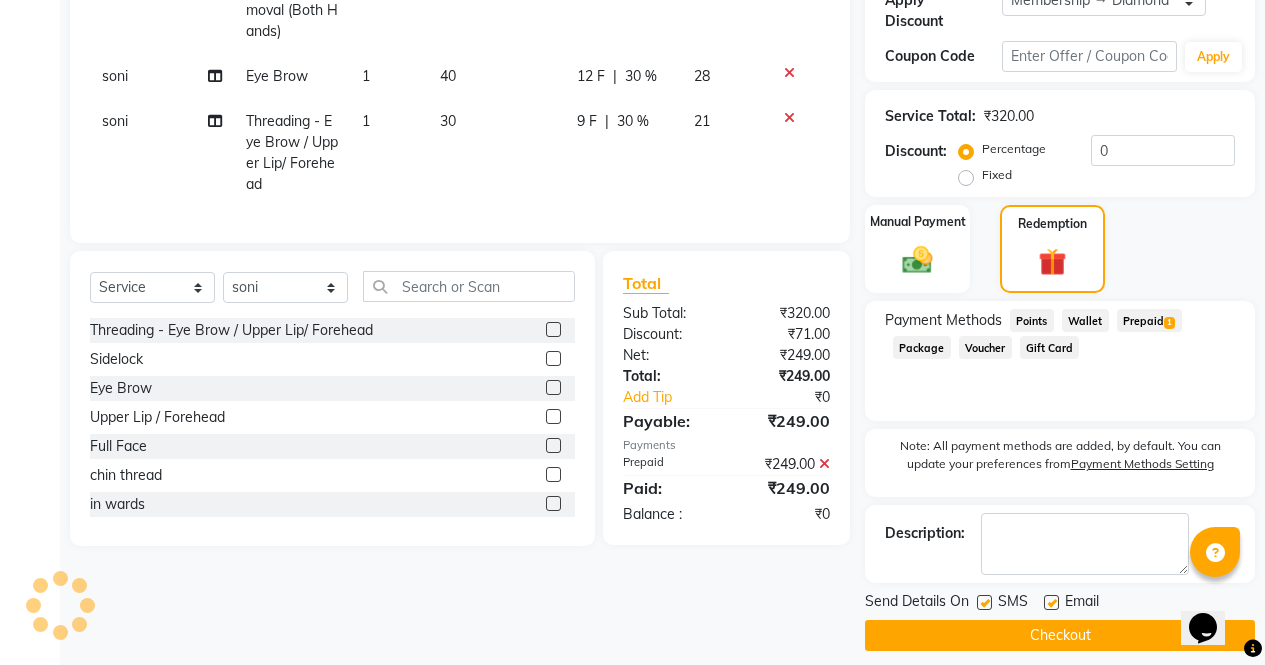 click on "Checkout" 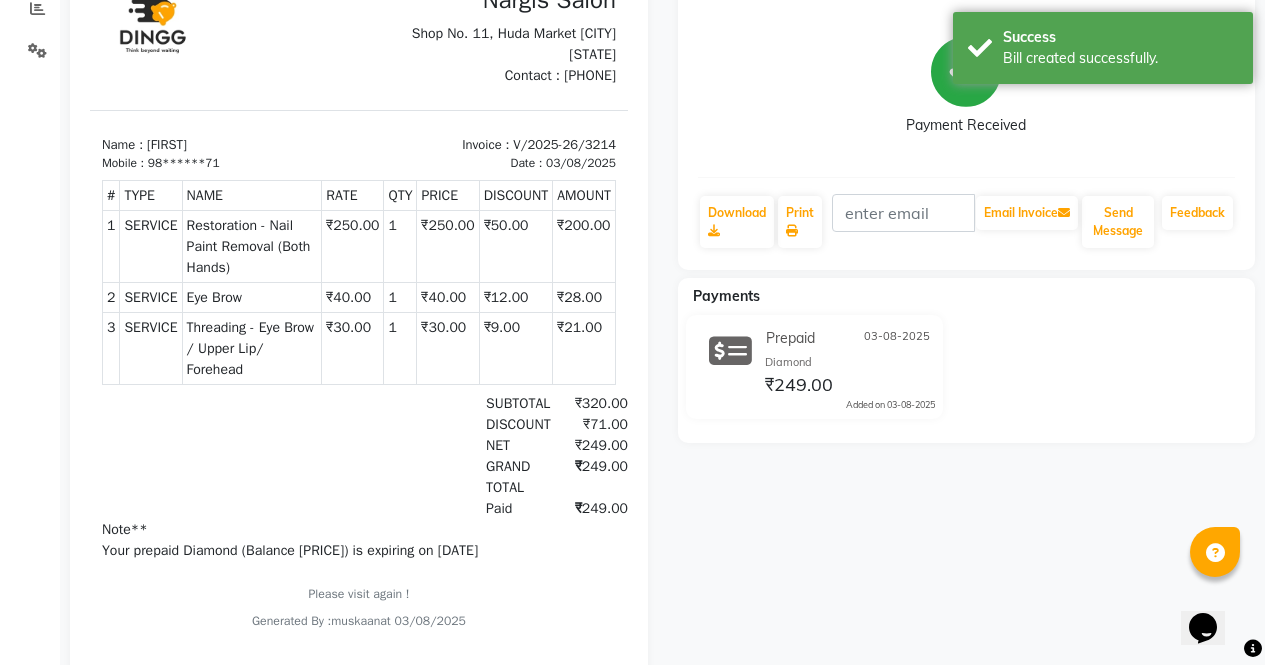 scroll, scrollTop: 0, scrollLeft: 0, axis: both 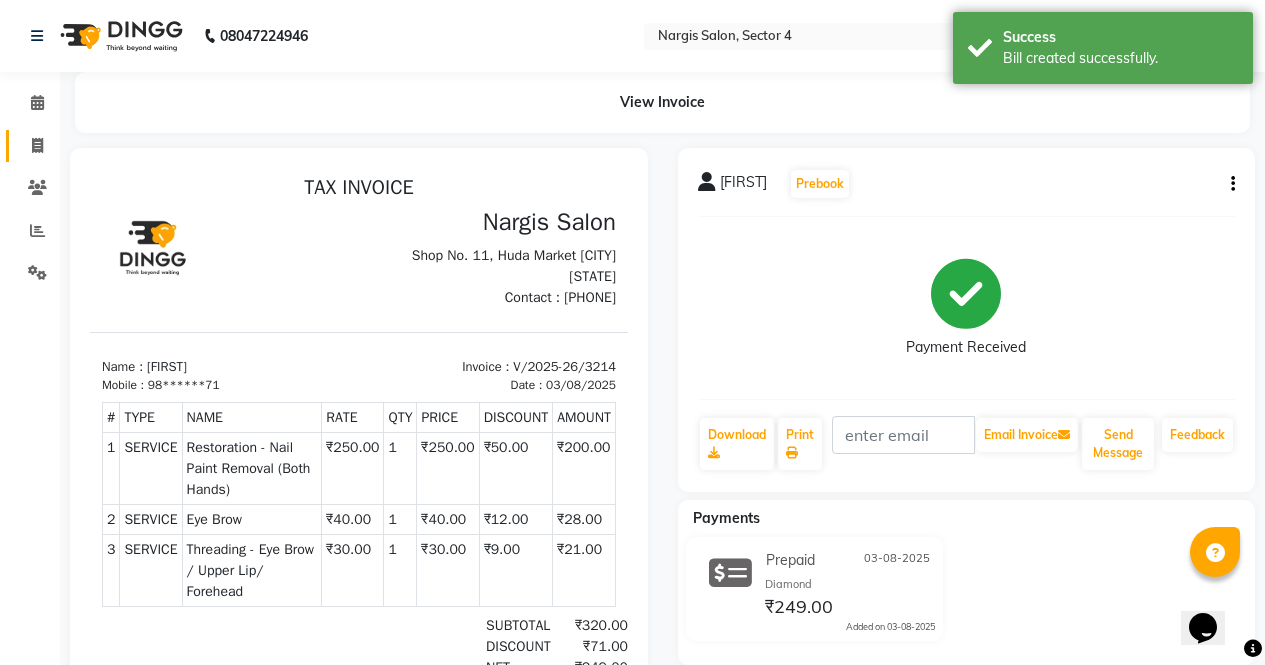 click 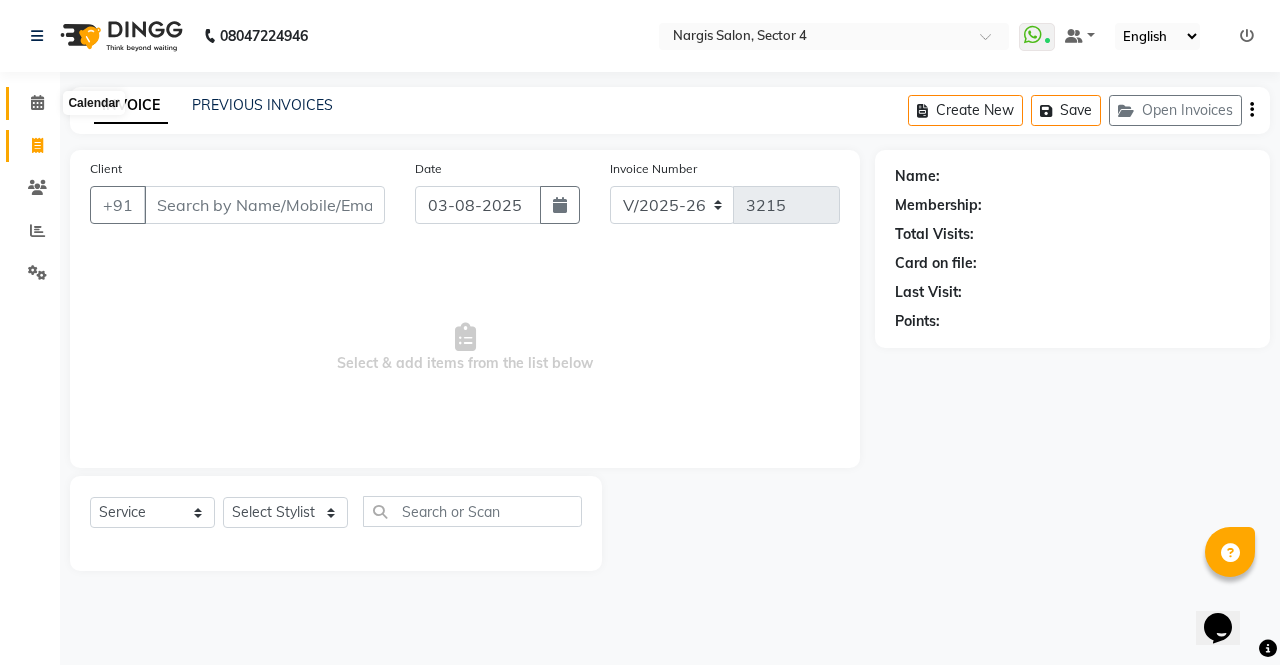 click 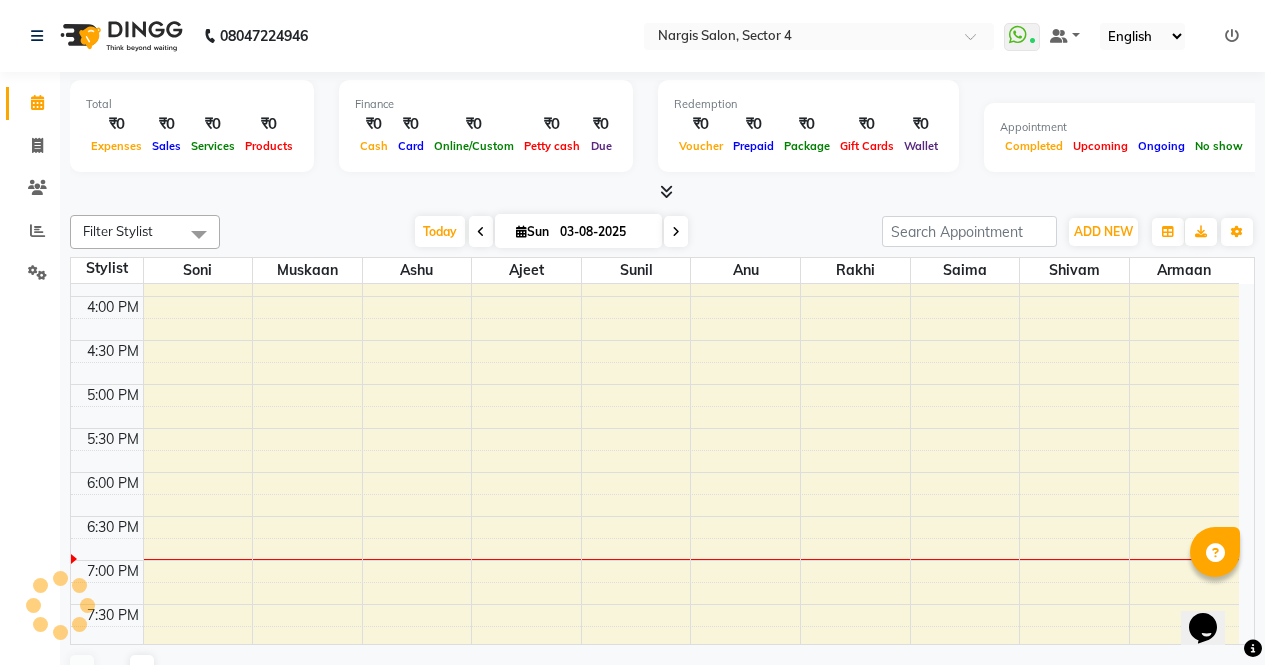 scroll, scrollTop: 0, scrollLeft: 0, axis: both 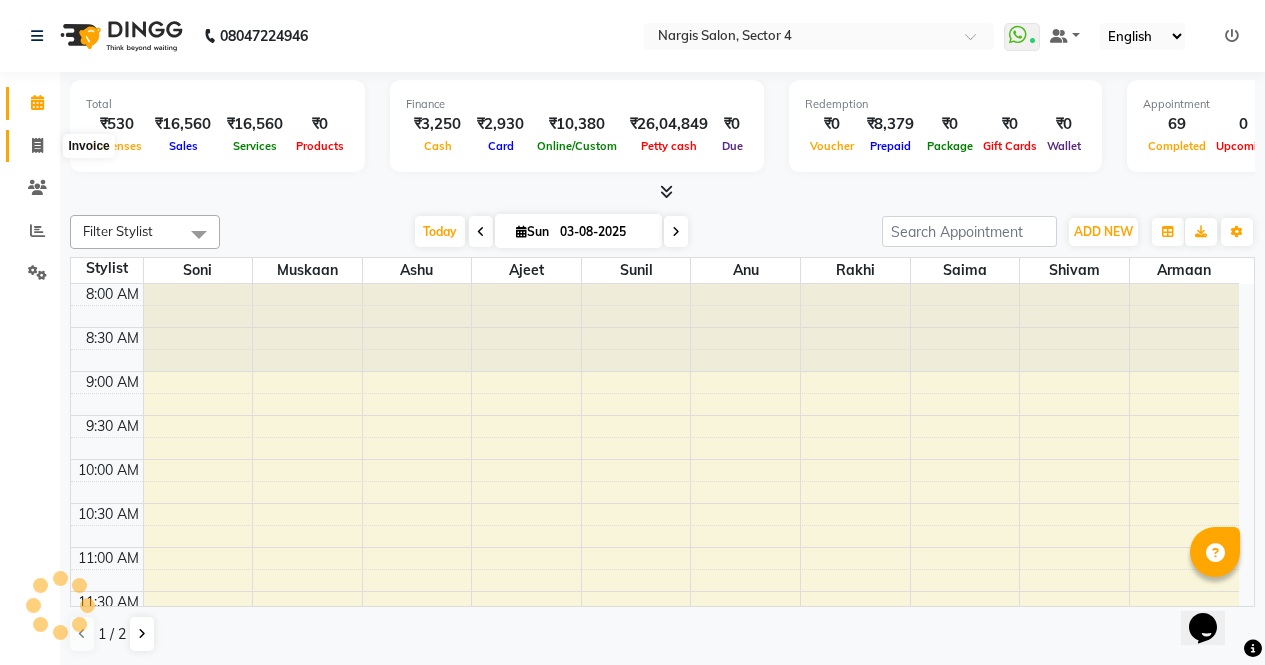 click 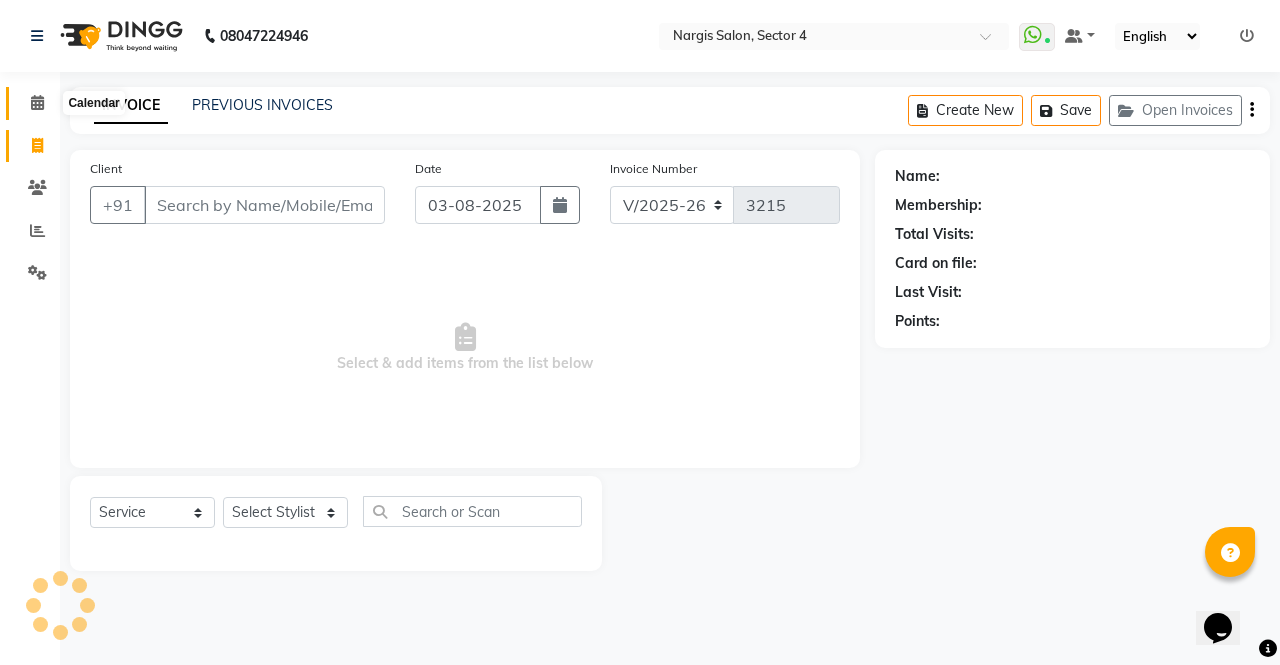 click 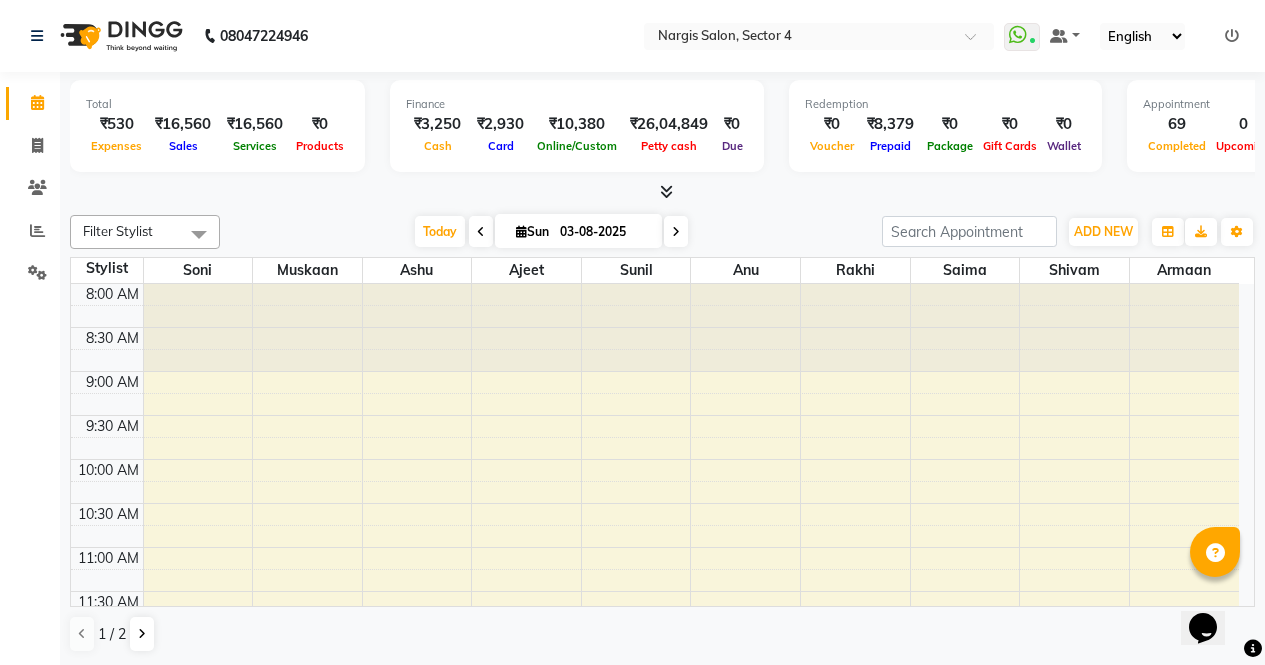 scroll, scrollTop: 0, scrollLeft: 0, axis: both 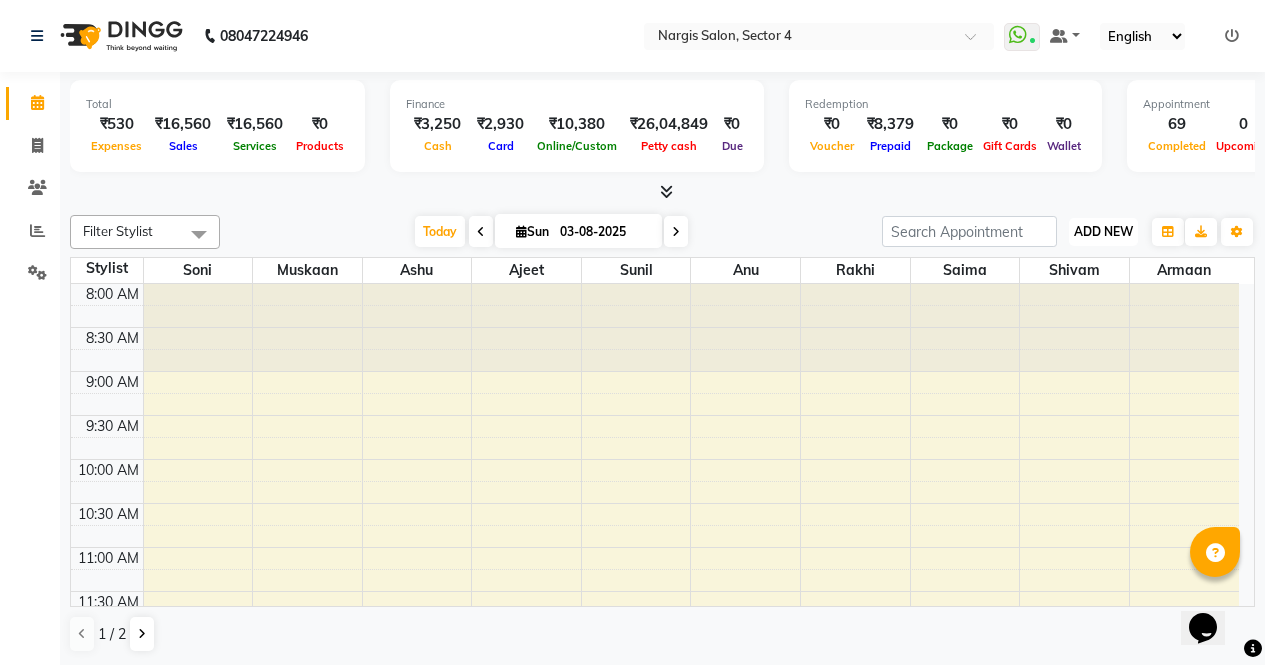 click on "ADD NEW" at bounding box center [1103, 231] 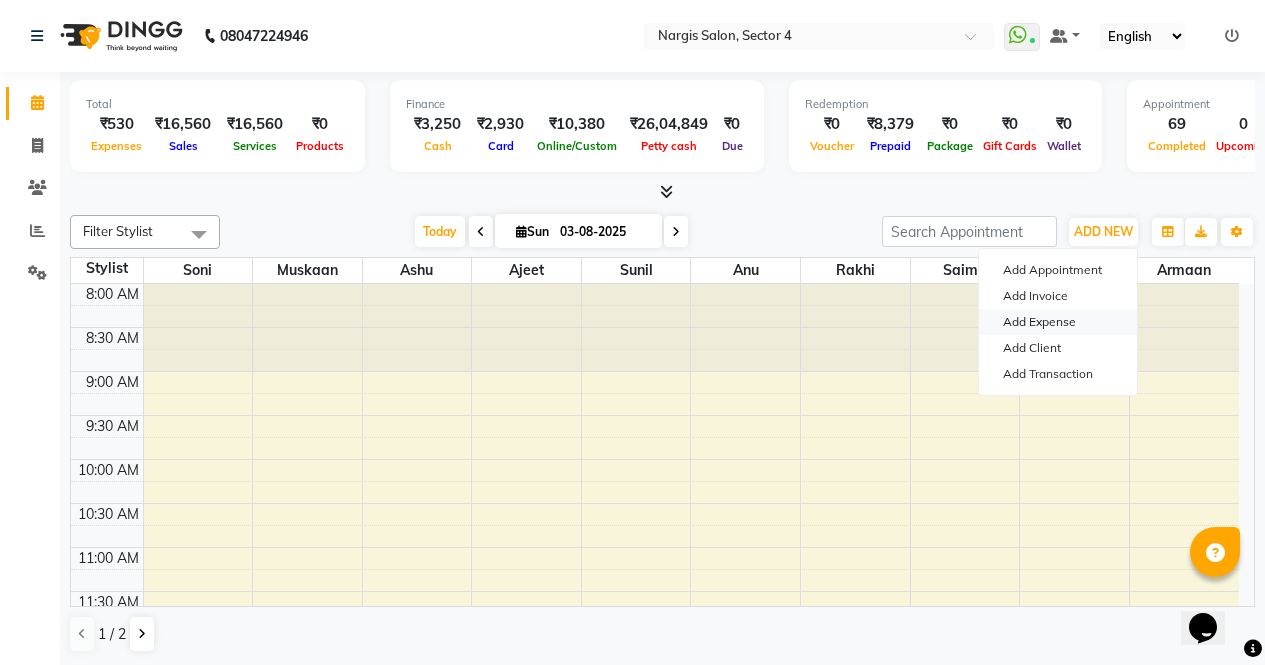 click on "Add Expense" at bounding box center [1058, 322] 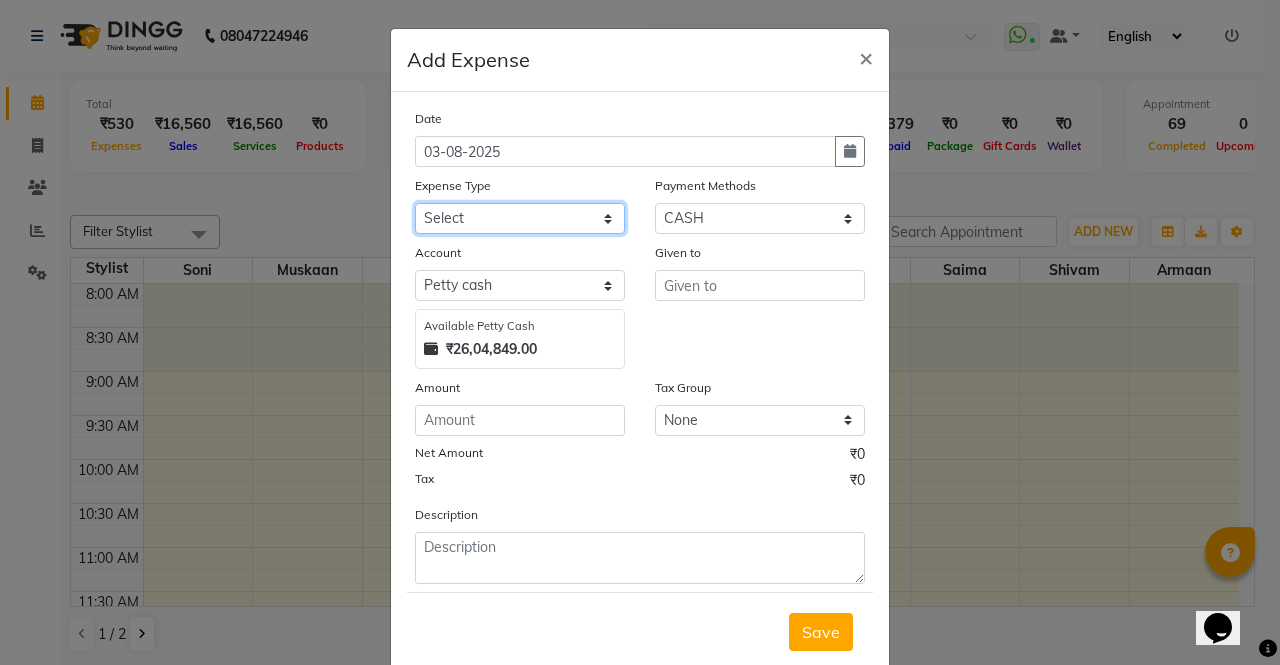 click on "Select Advance Salary Bank charges Car maintenance  Cash transfer to bank Cash transfer to hub Client Snacks Clinical charges Equipment Fuel Govt fee Incentive Insurance International purchase Loan Repayment Maintenance Marketing MILK Miscellaneous MRA Other Pantry Product Rent Salary Staff Snacks Tax Tea & Refreshment Utilities" 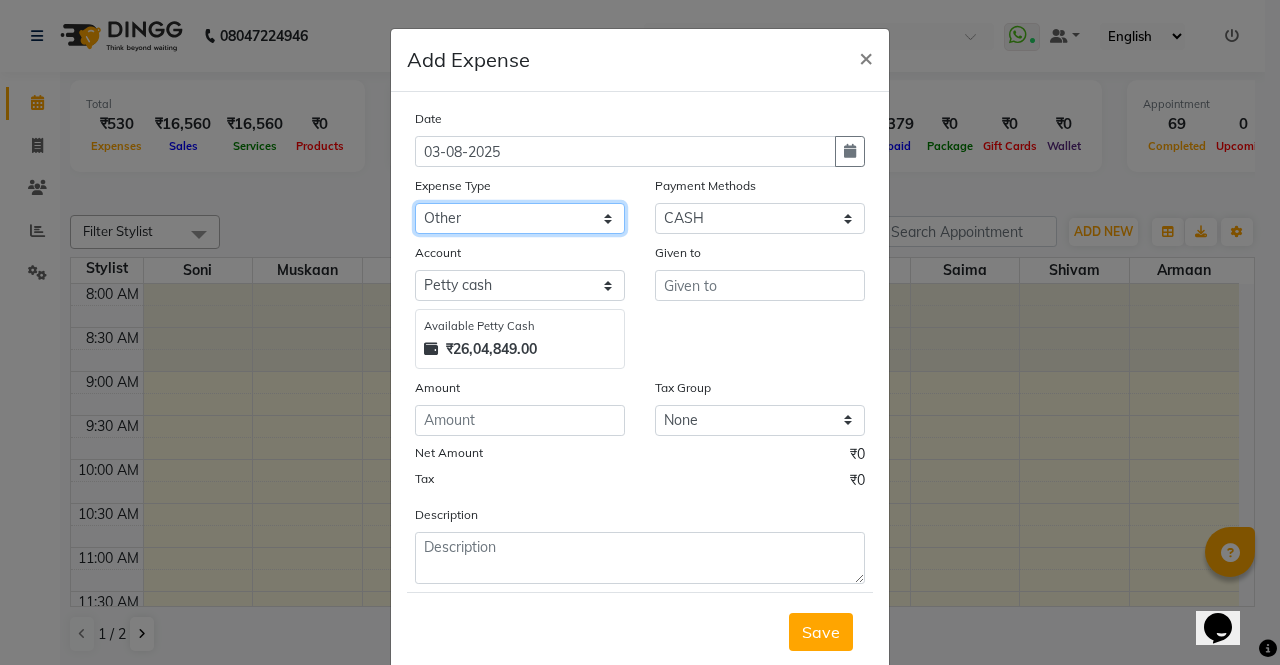 click on "Select Advance Salary Bank charges Car maintenance  Cash transfer to bank Cash transfer to hub Client Snacks Clinical charges Equipment Fuel Govt fee Incentive Insurance International purchase Loan Repayment Maintenance Marketing MILK Miscellaneous MRA Other Pantry Product Rent Salary Staff Snacks Tax Tea & Refreshment Utilities" 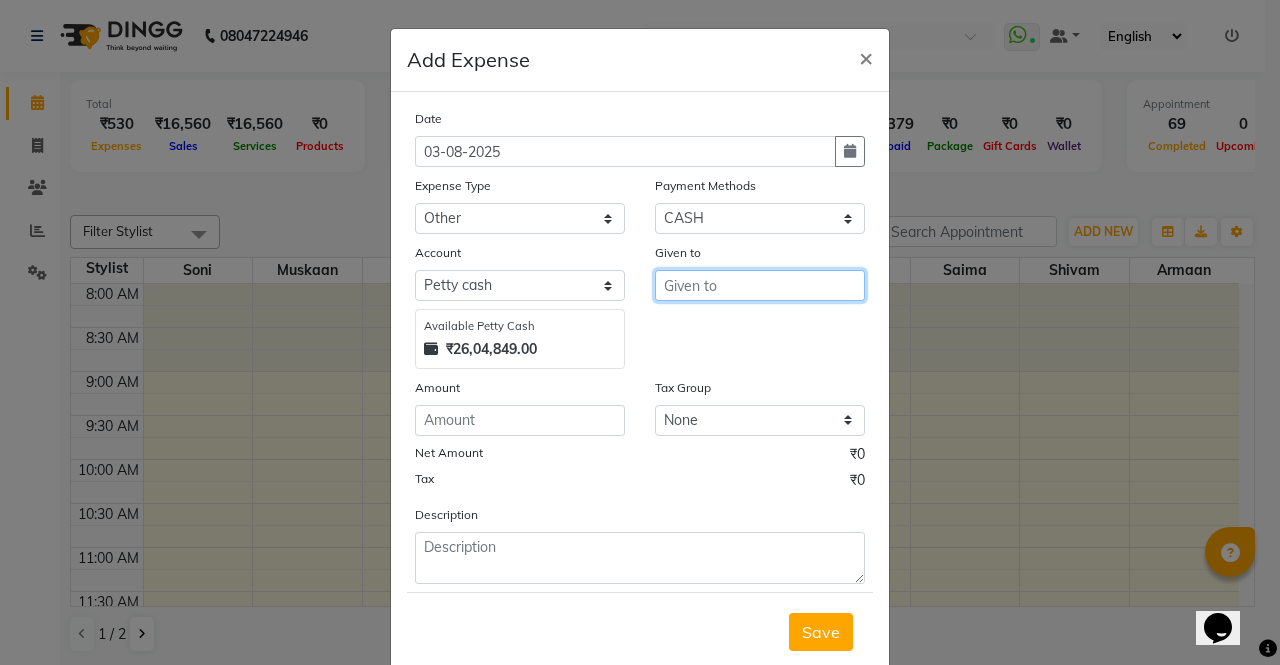 click at bounding box center (760, 285) 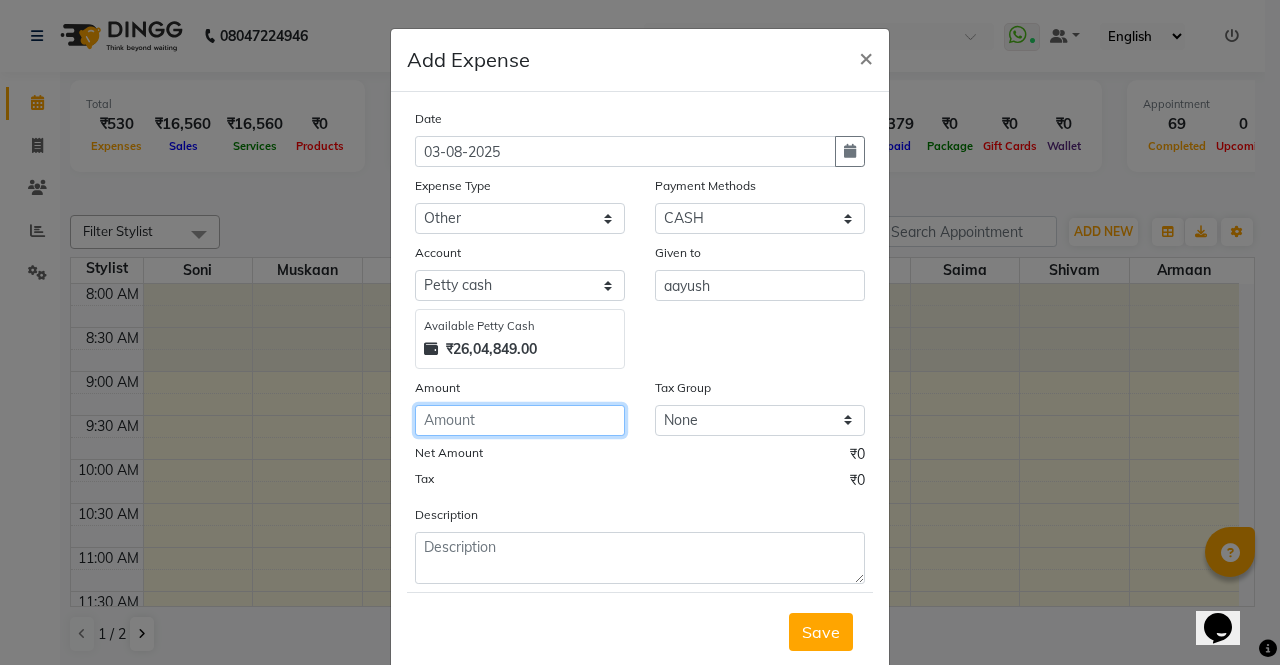 click 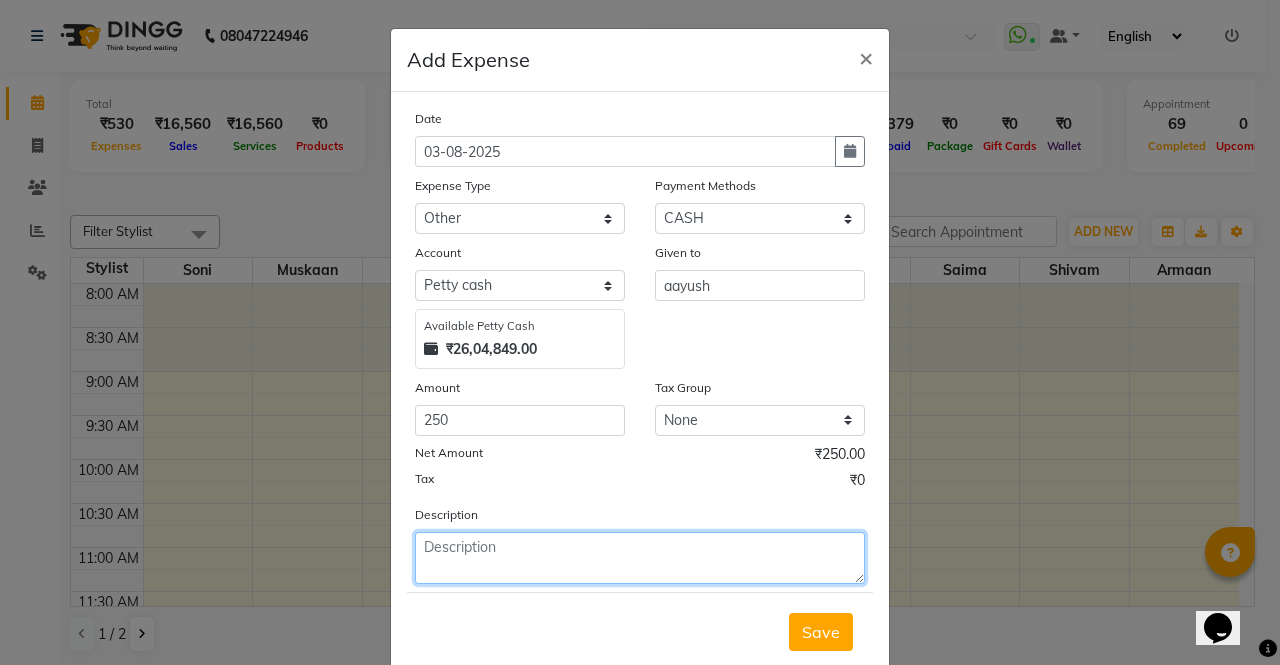 click 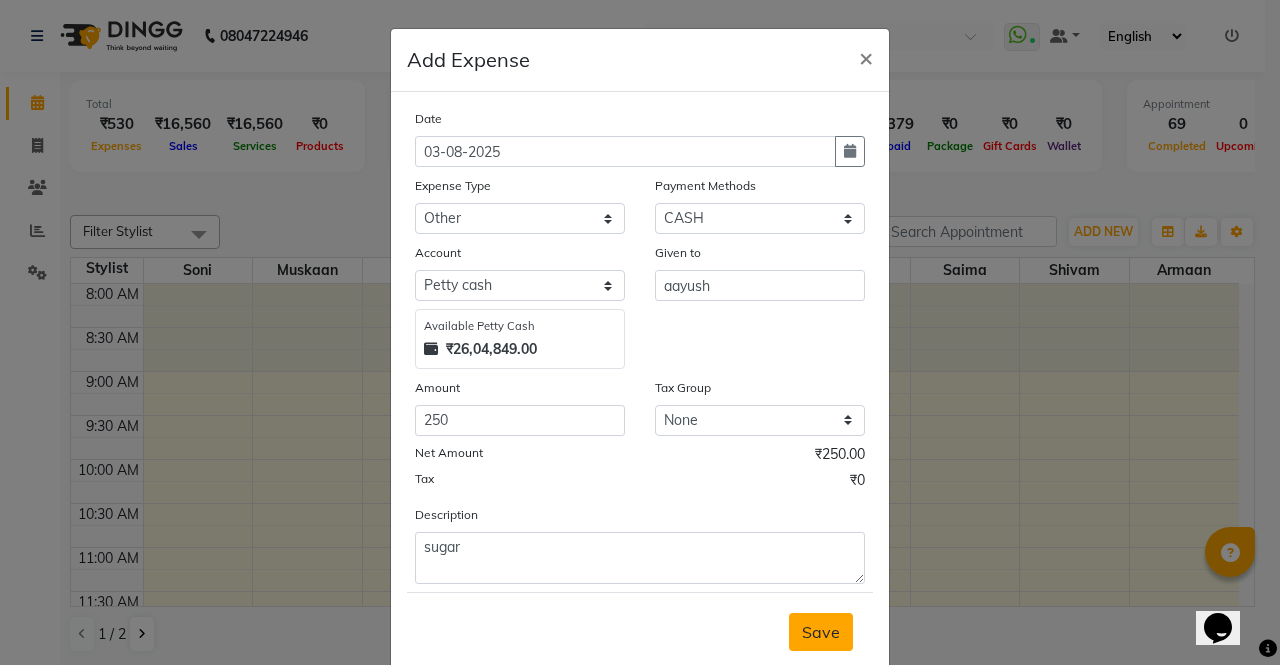 click on "Save" at bounding box center (821, 632) 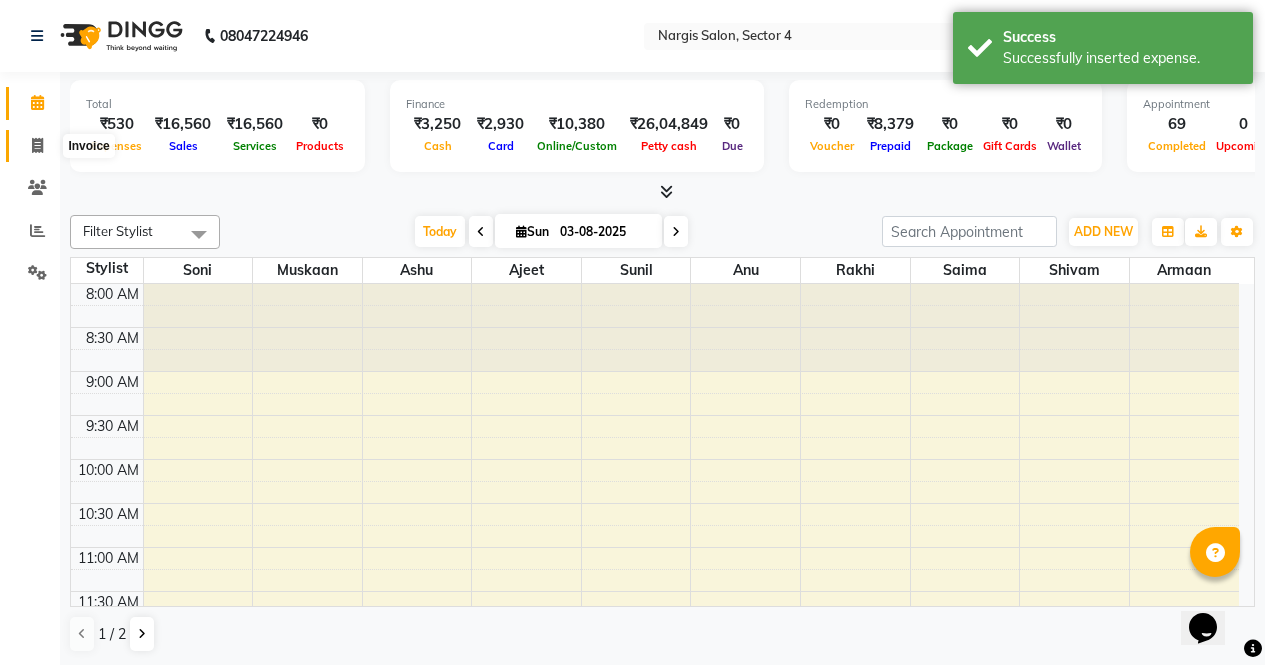 click 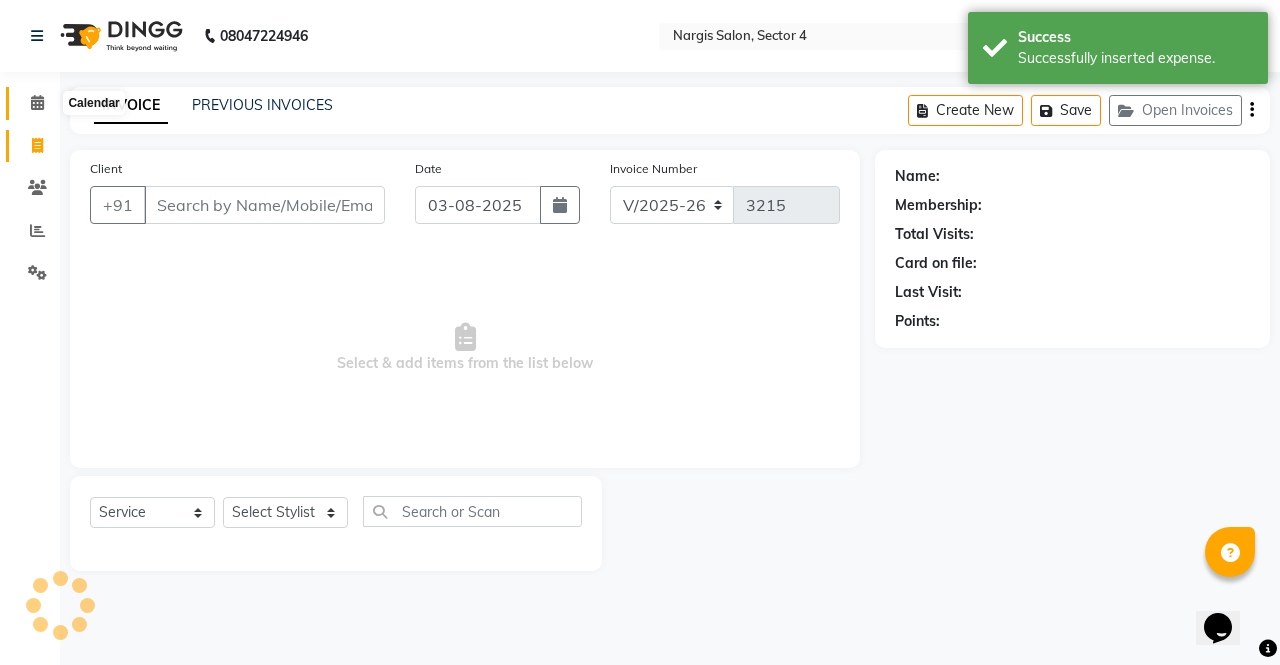 click 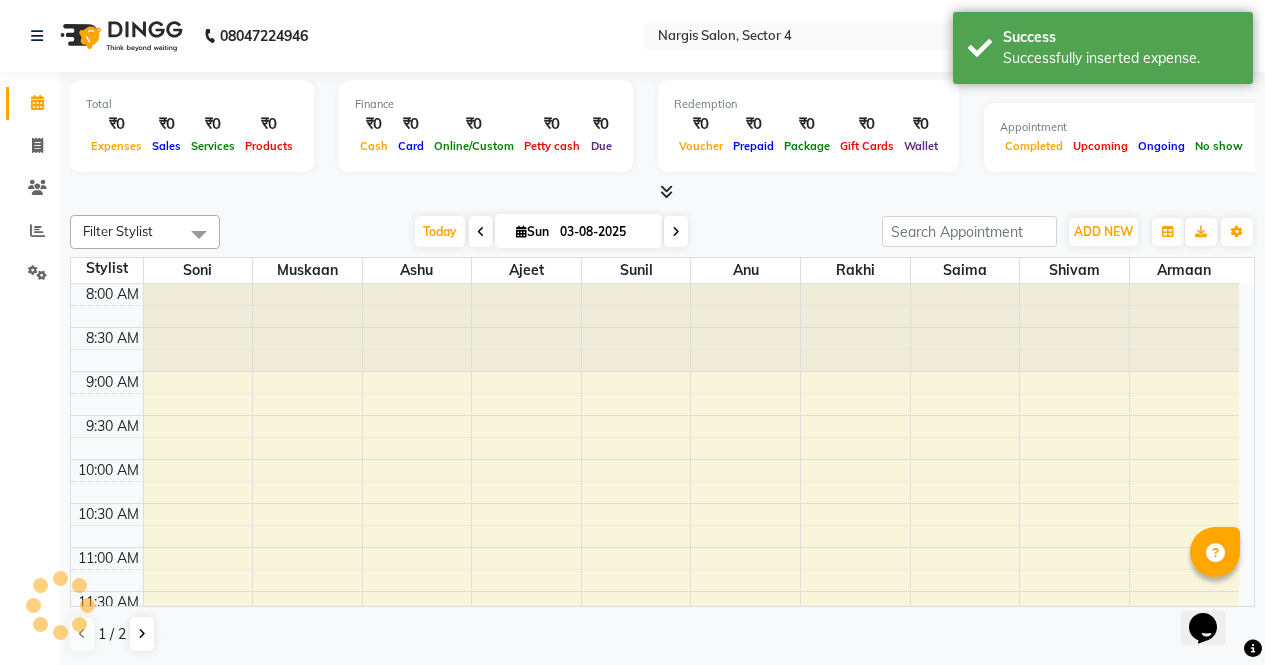 scroll, scrollTop: 0, scrollLeft: 0, axis: both 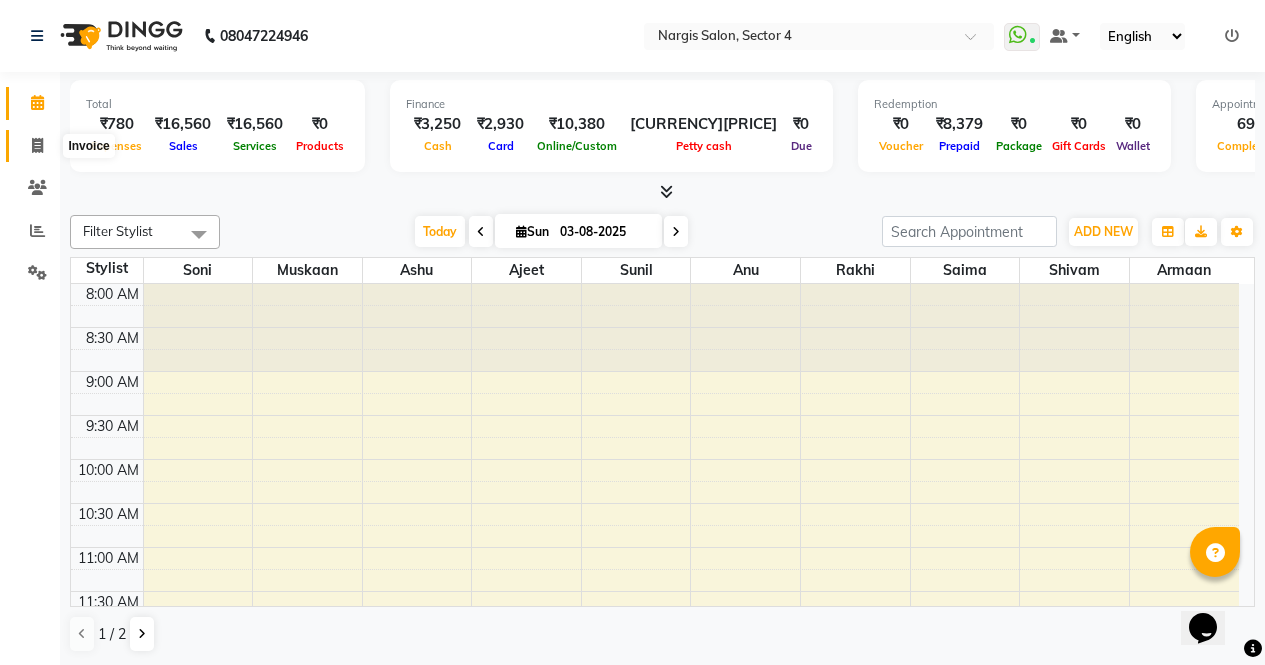 click 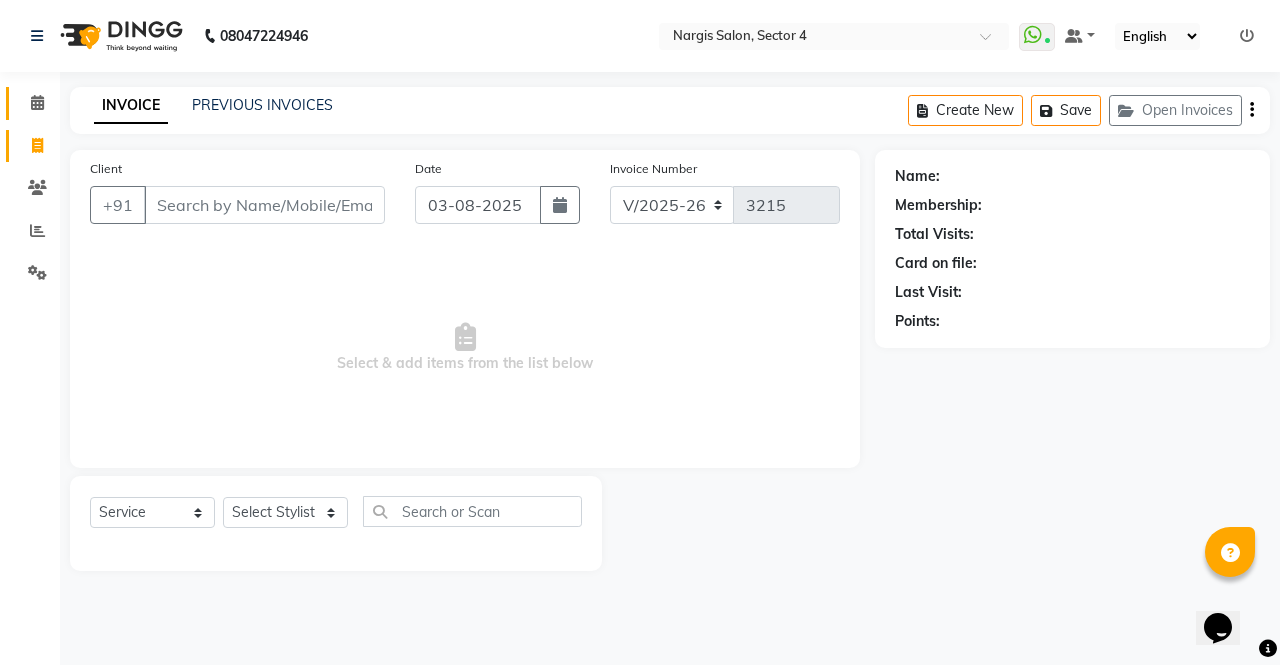 click on "Calendar" 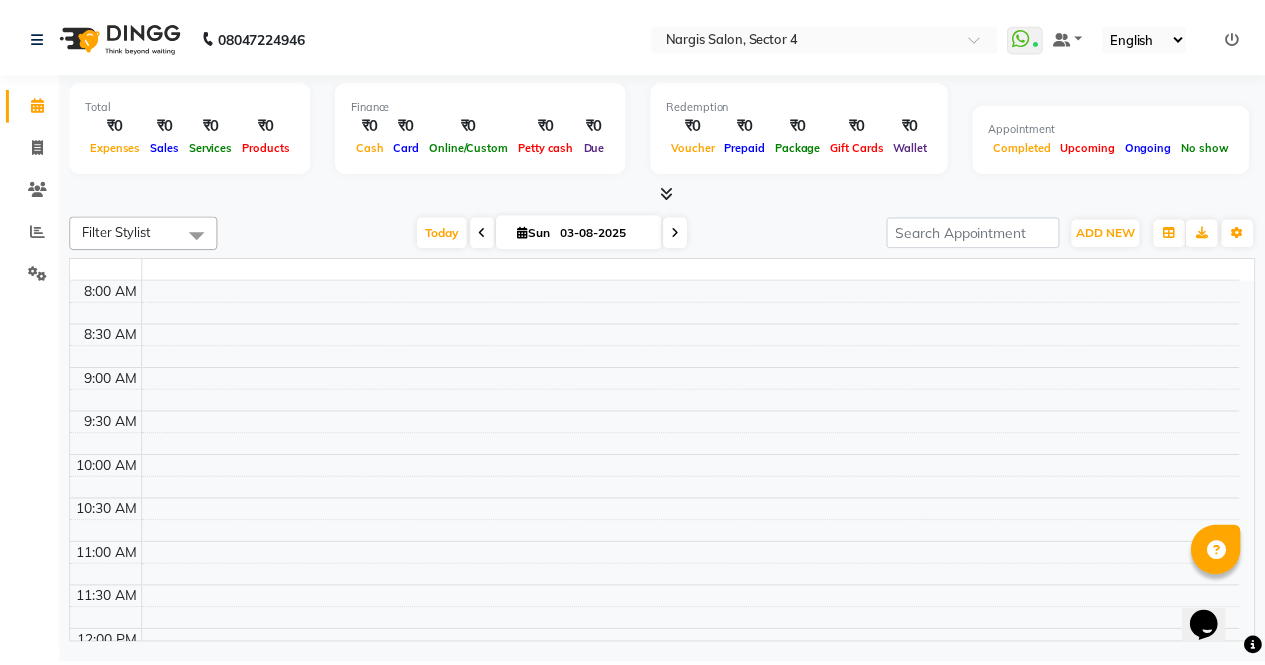 scroll, scrollTop: 0, scrollLeft: 0, axis: both 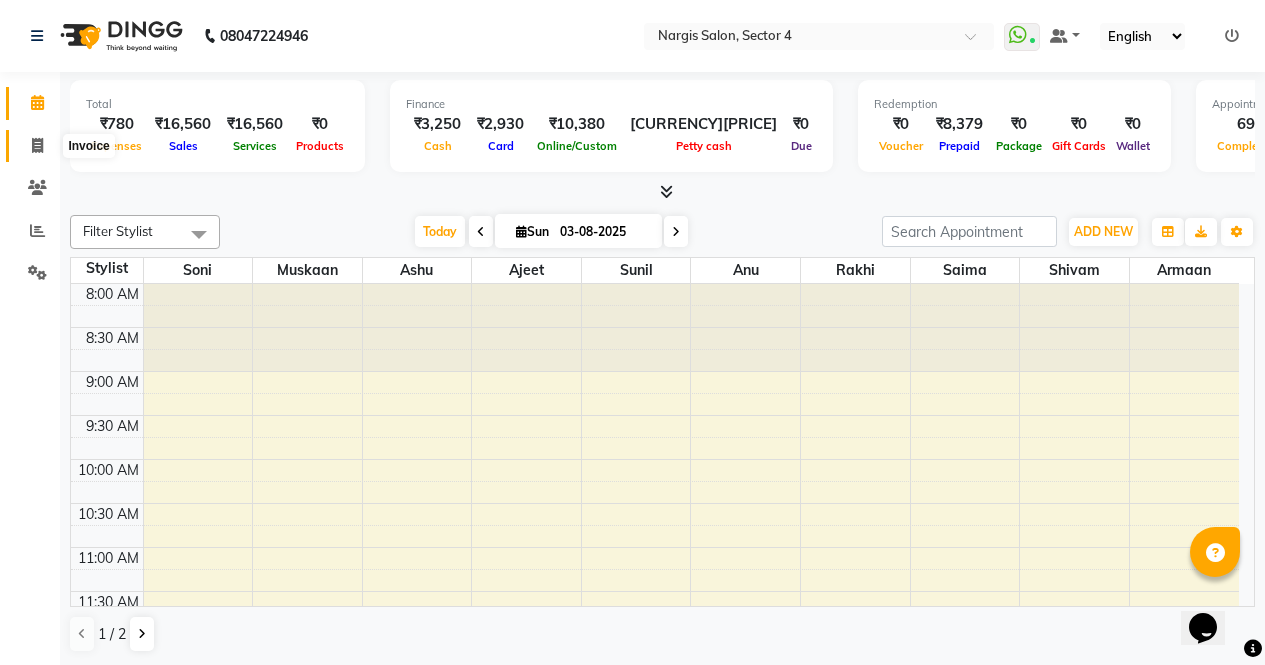 click 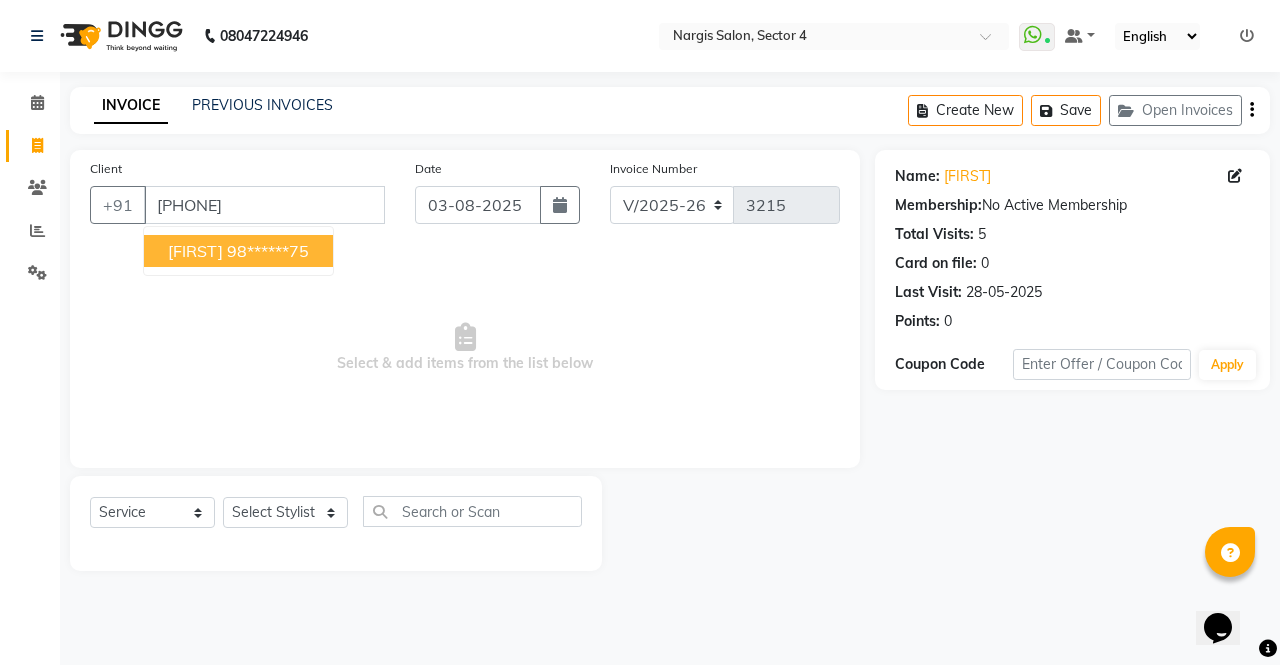 click on "Kashika" at bounding box center [195, 251] 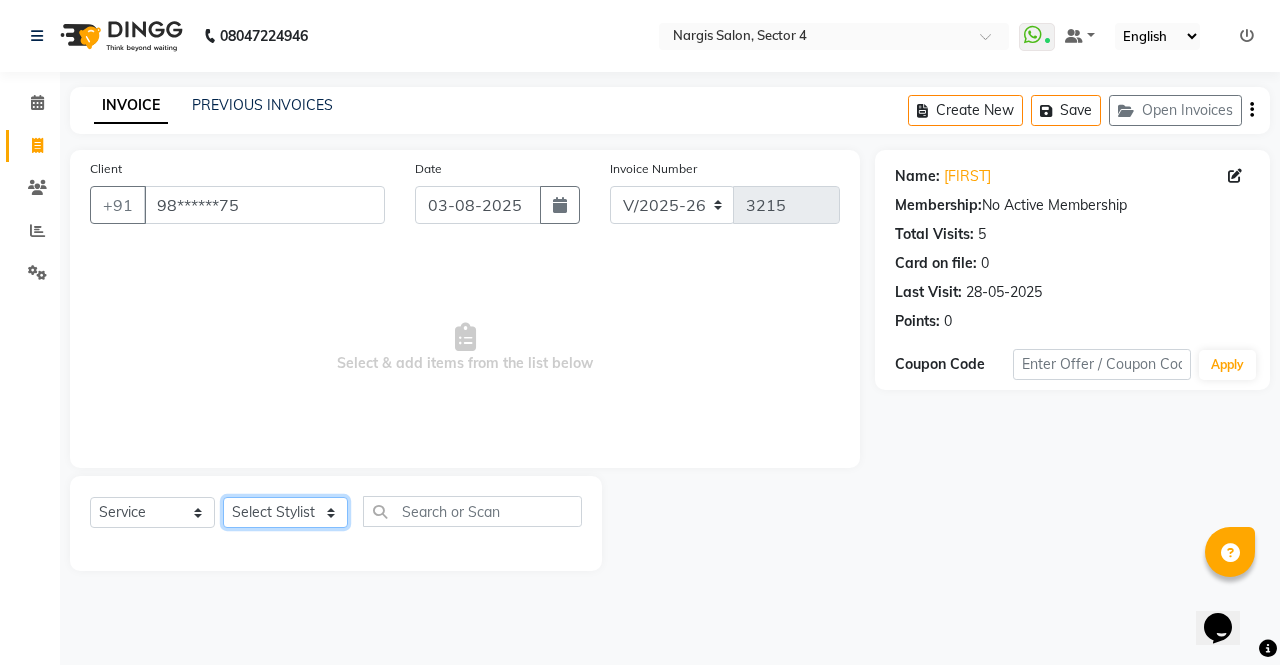 click on "Select Stylist ajeet anu armaan ashu Front Desk muskaan rakhi saima shivam soni sunil yashoda" 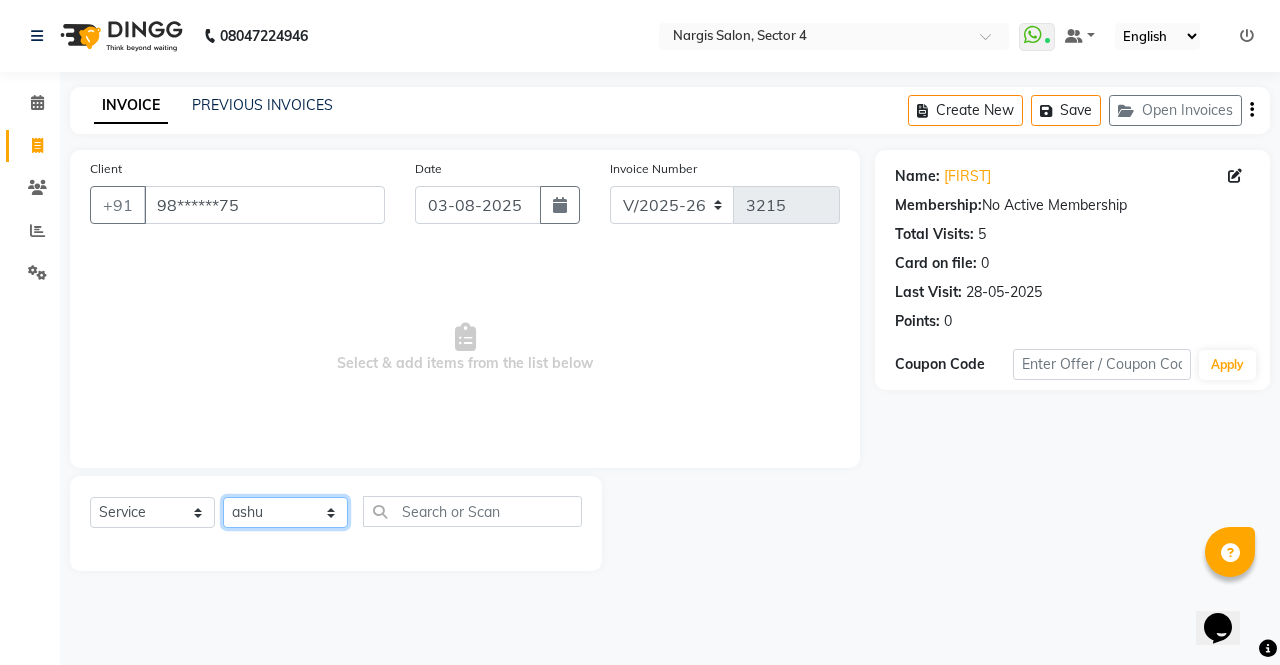 click on "Select Stylist ajeet anu armaan ashu Front Desk muskaan rakhi saima shivam soni sunil yashoda" 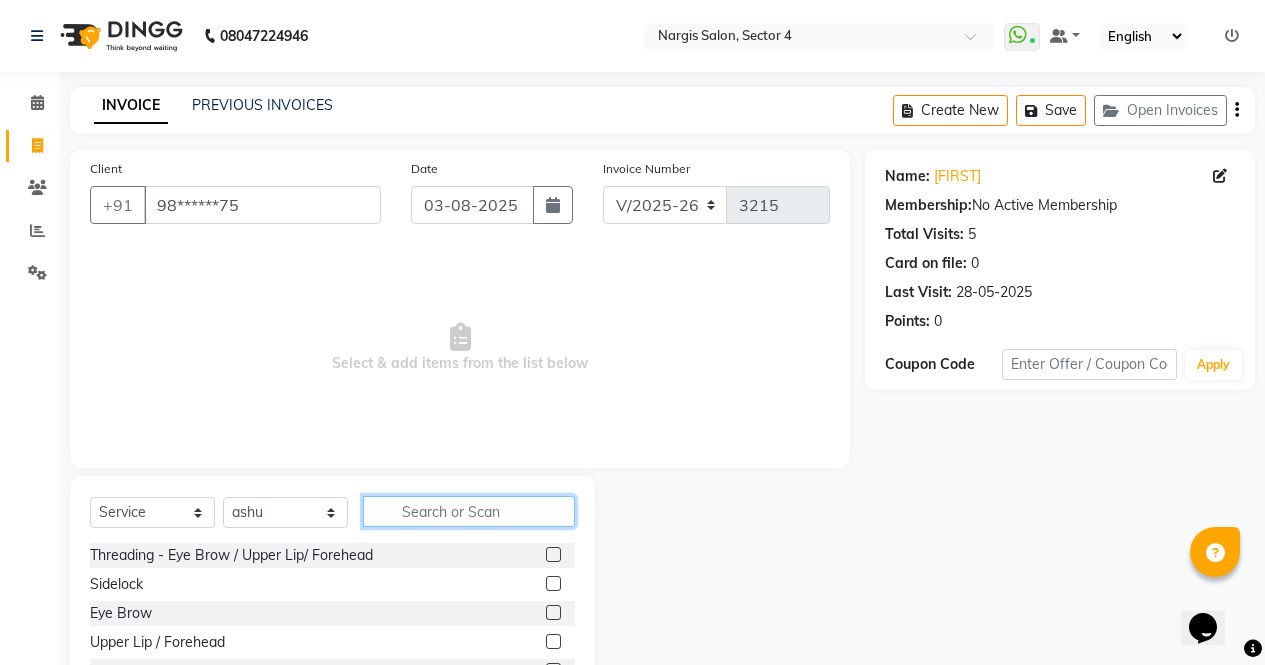 click 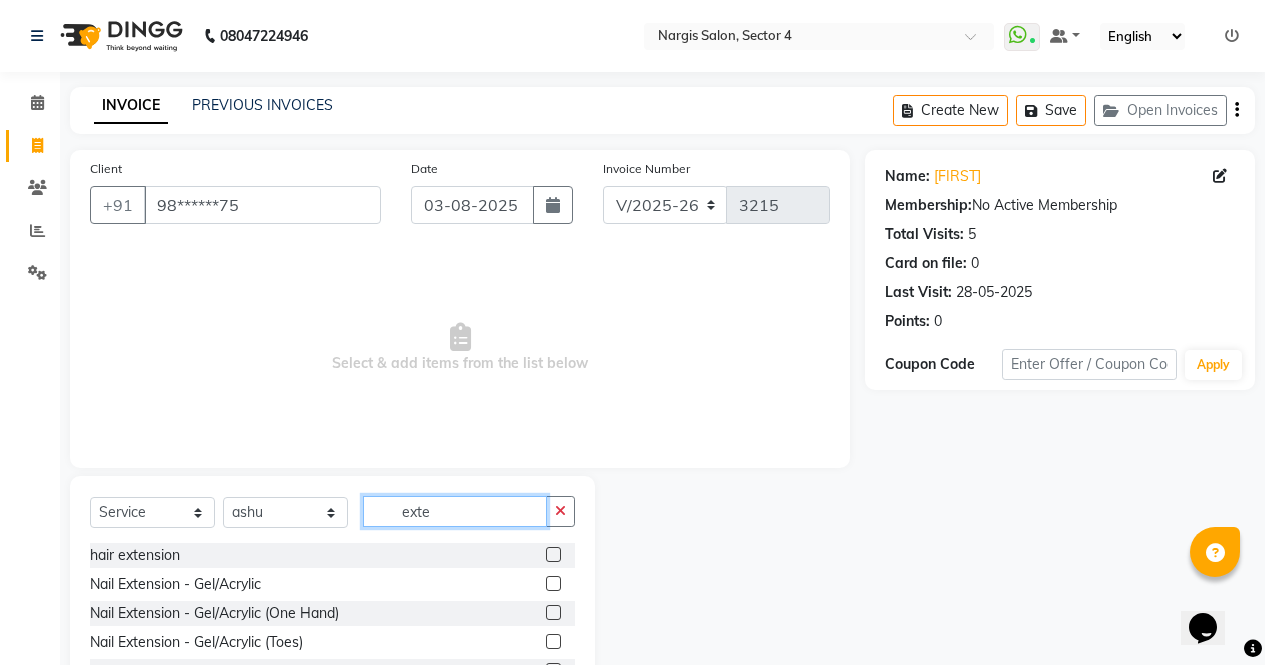 scroll, scrollTop: 136, scrollLeft: 0, axis: vertical 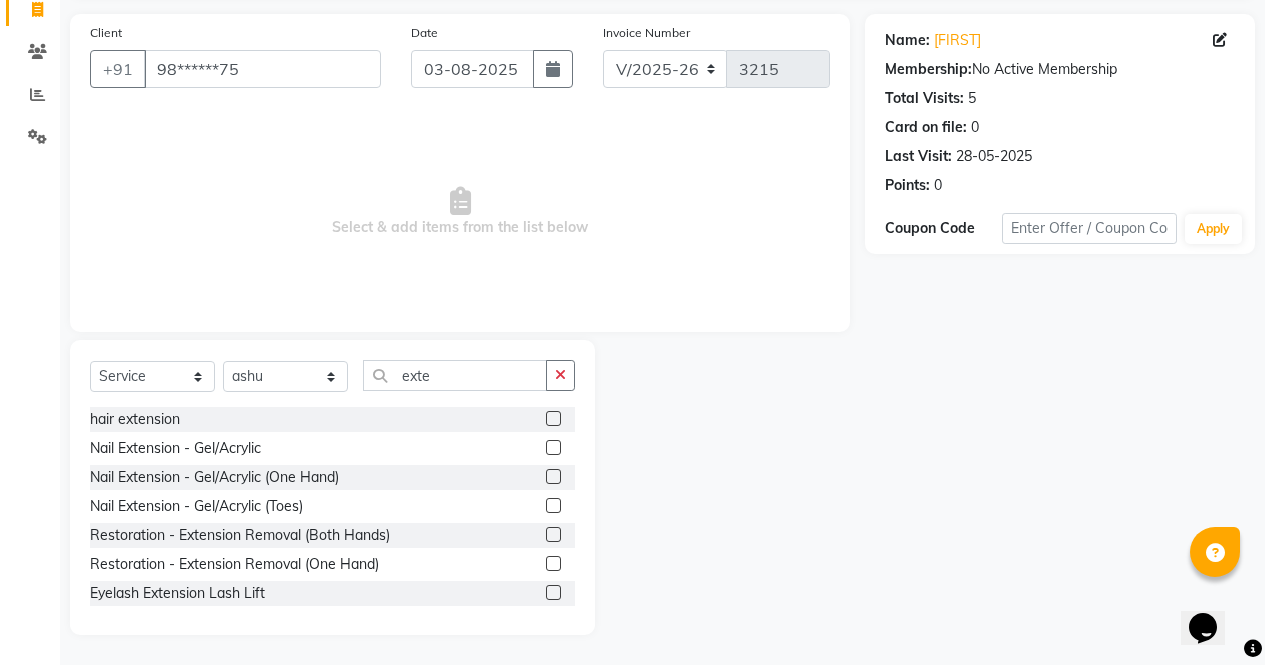 click 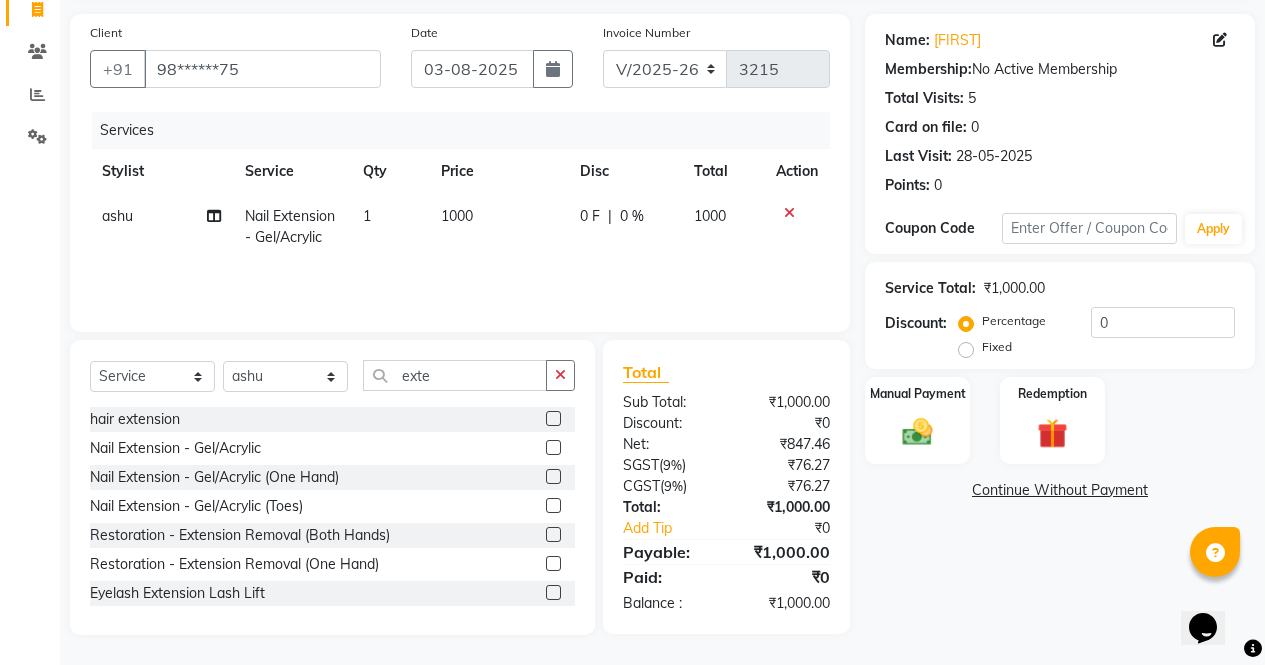 click 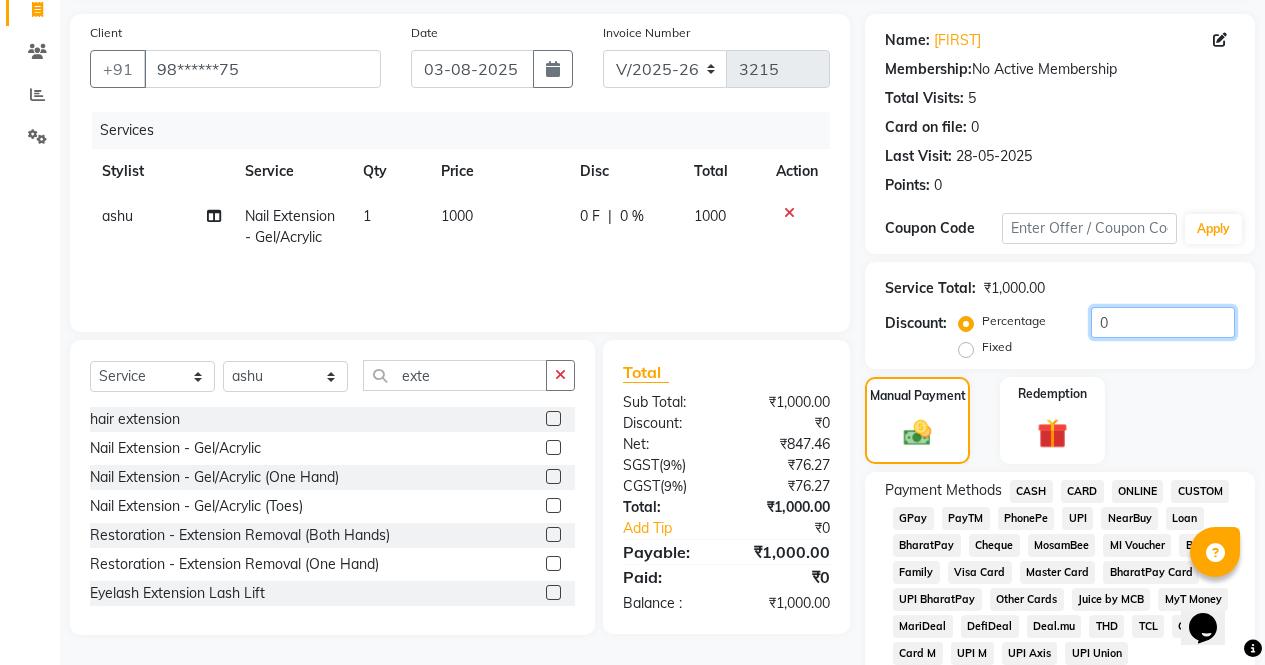 click on "0" 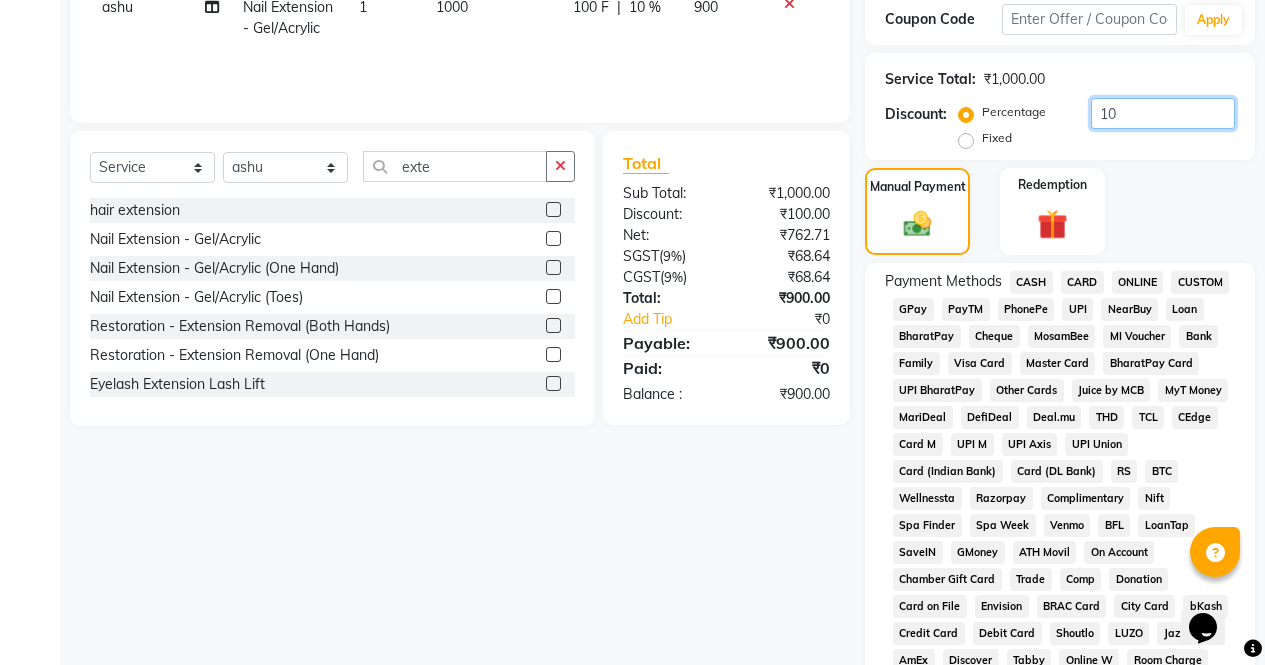 scroll, scrollTop: 370, scrollLeft: 0, axis: vertical 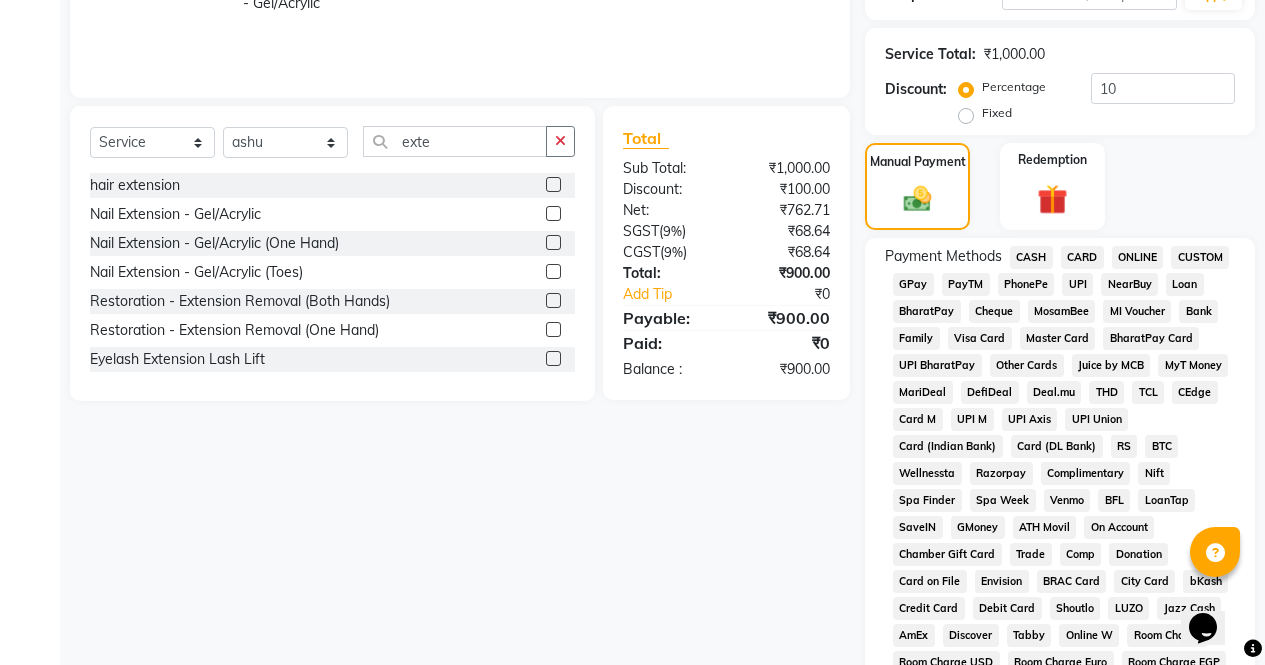 click on "CARD" 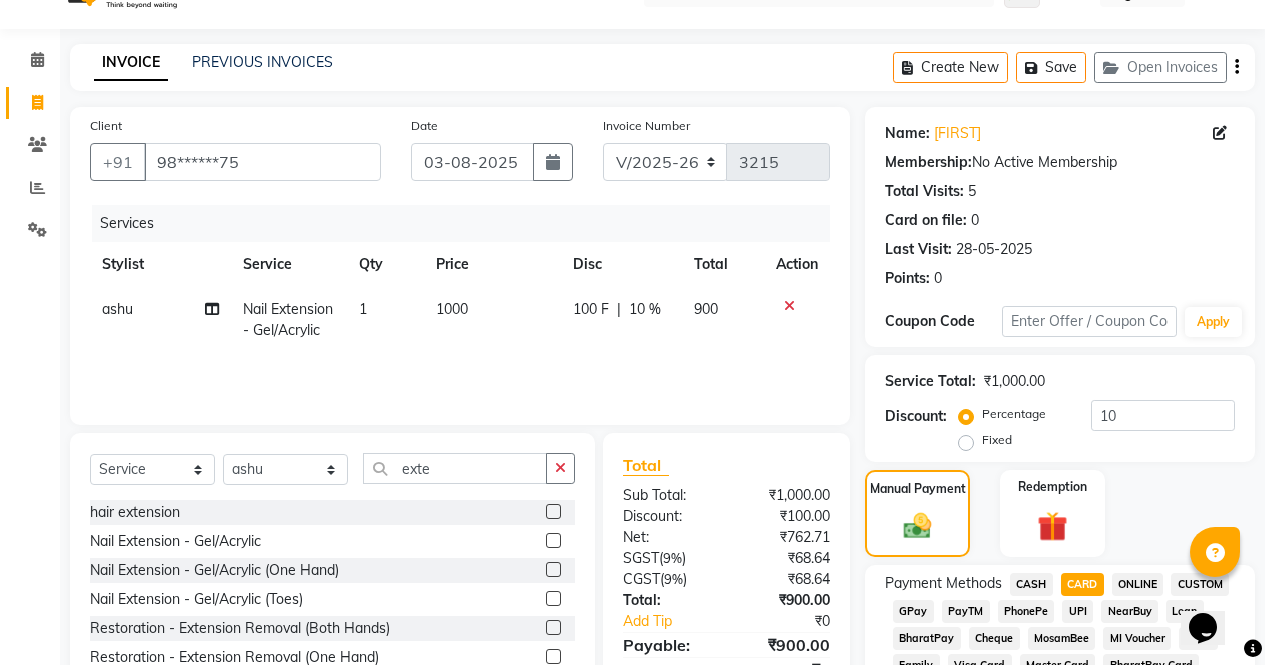 scroll, scrollTop: 0, scrollLeft: 0, axis: both 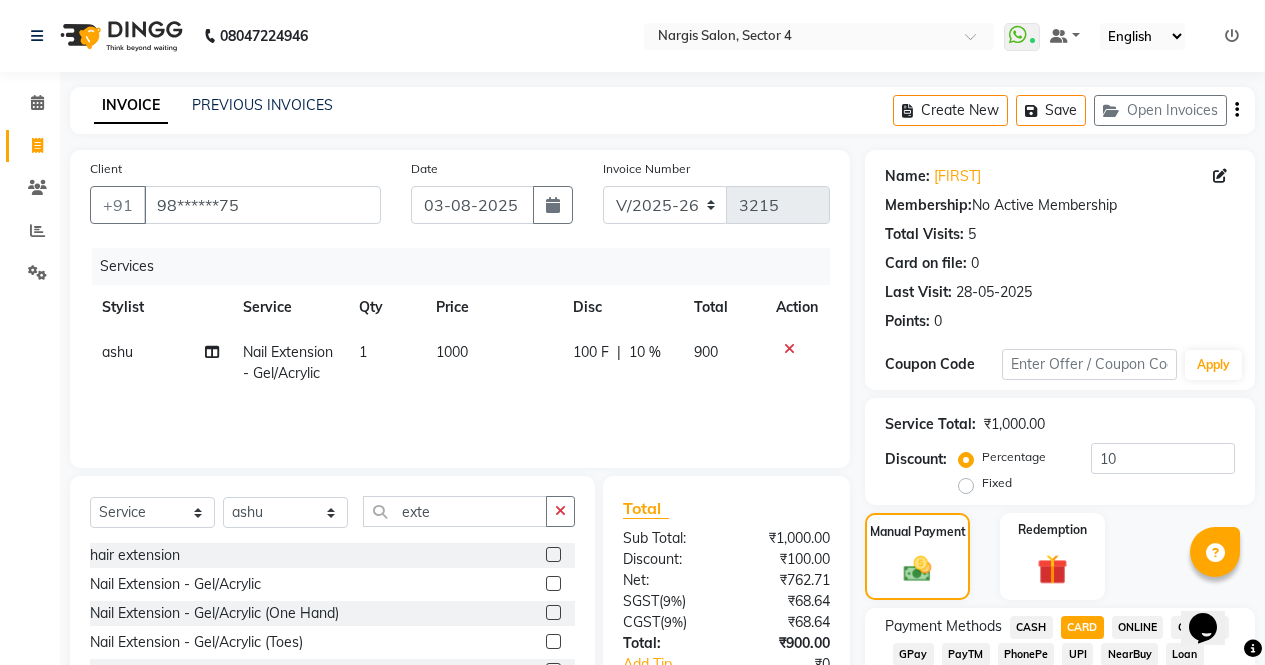 click on "CASH" 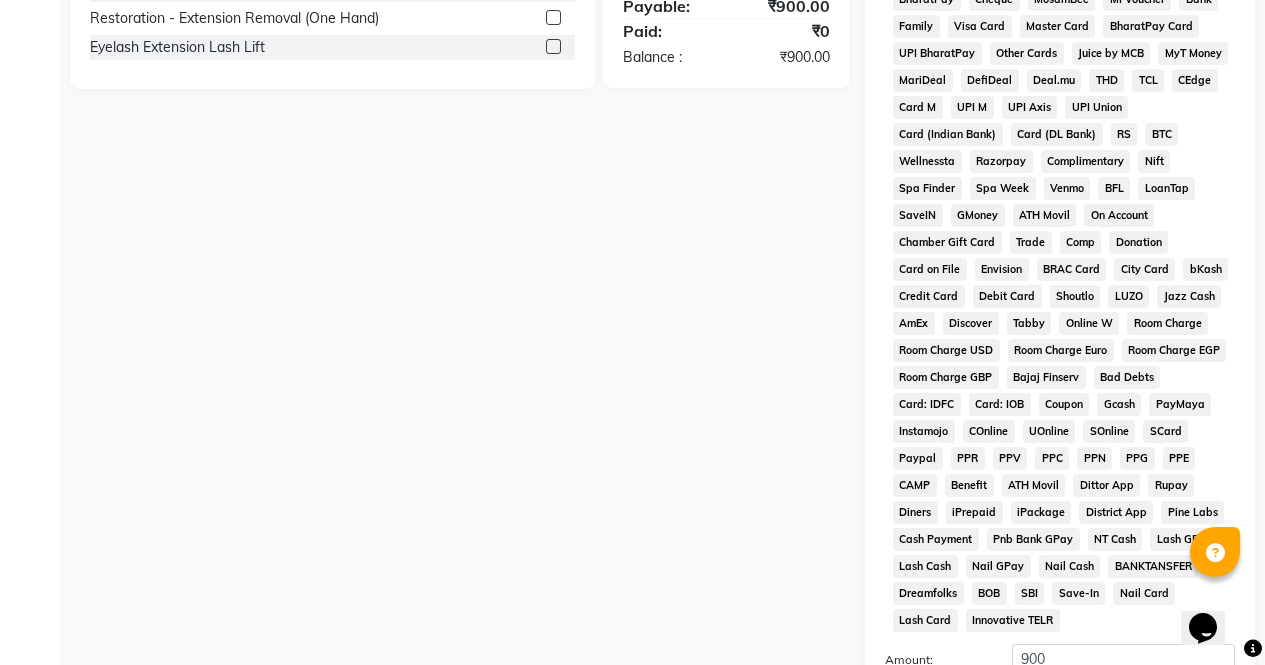 scroll, scrollTop: 914, scrollLeft: 0, axis: vertical 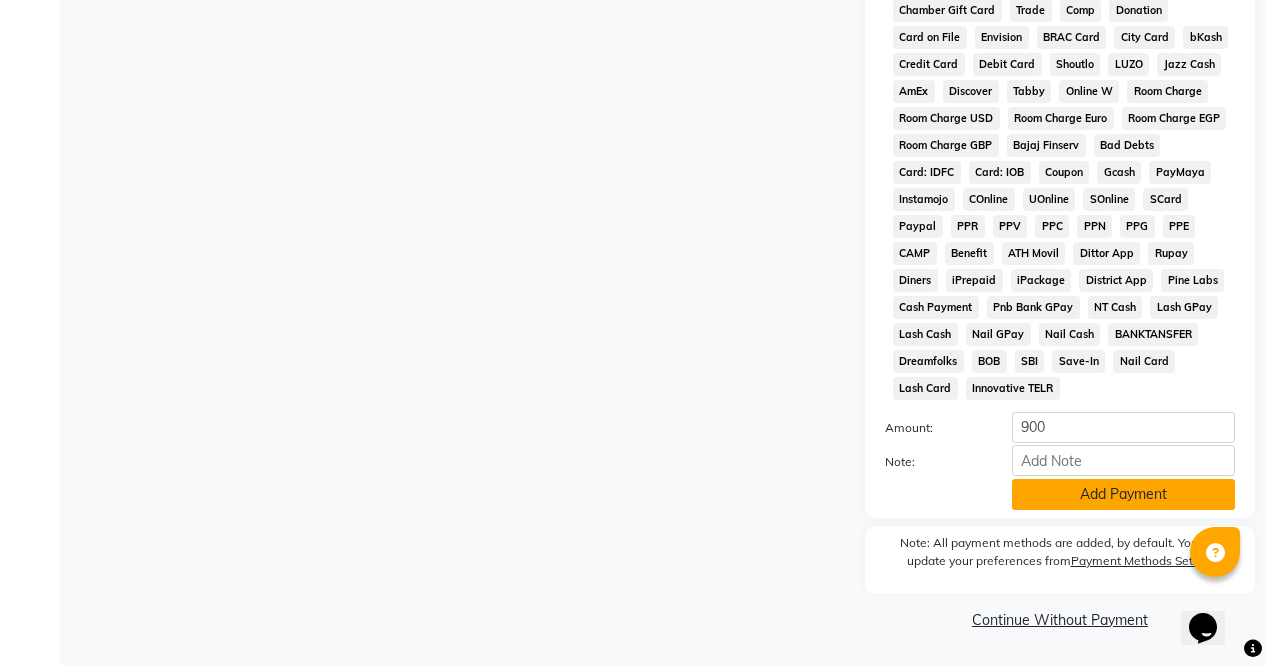 click on "Add Payment" 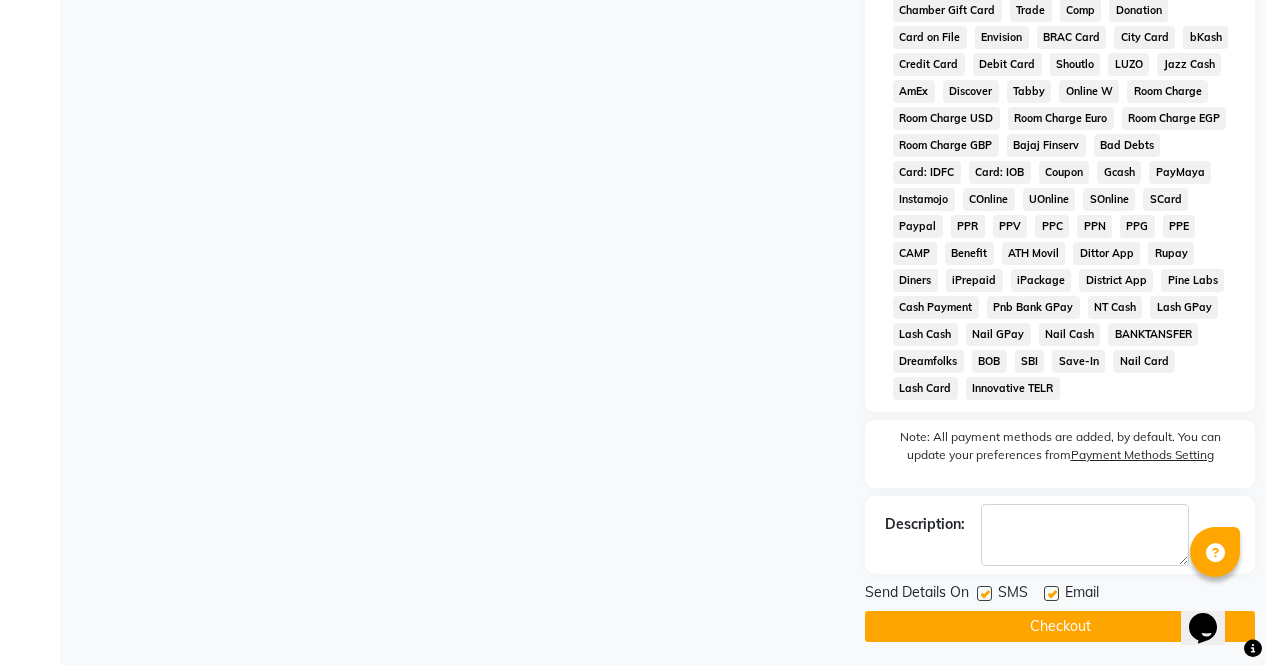 click on "Checkout" 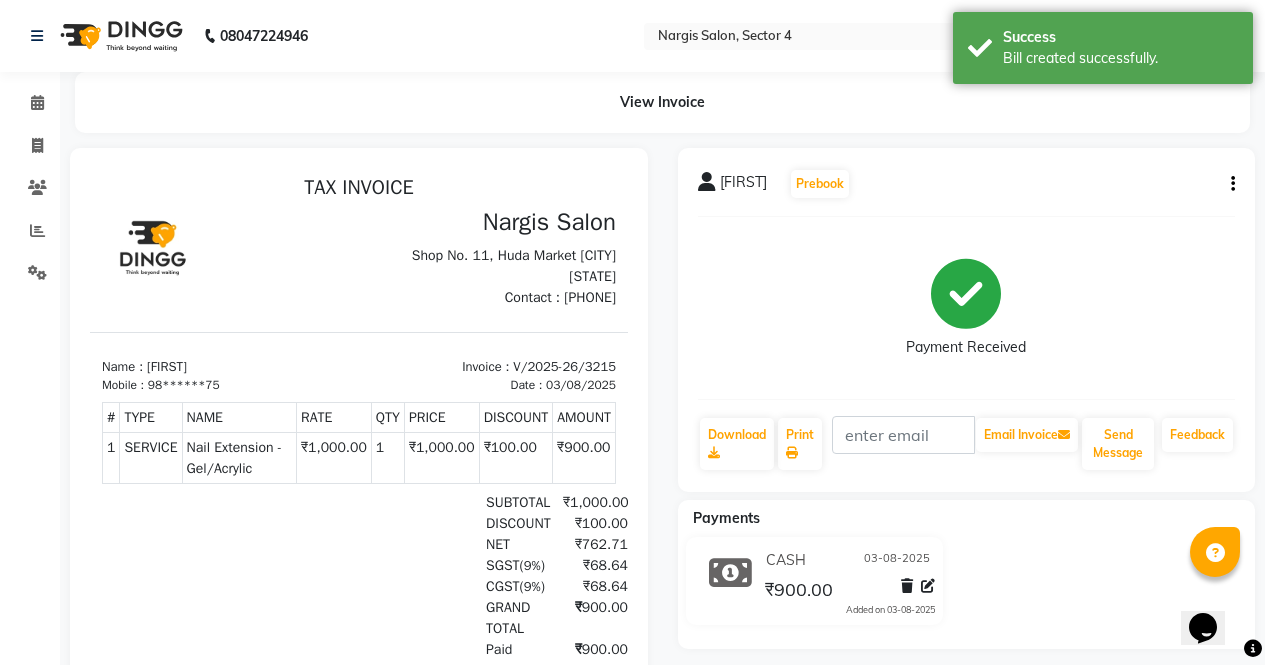 scroll, scrollTop: 0, scrollLeft: 0, axis: both 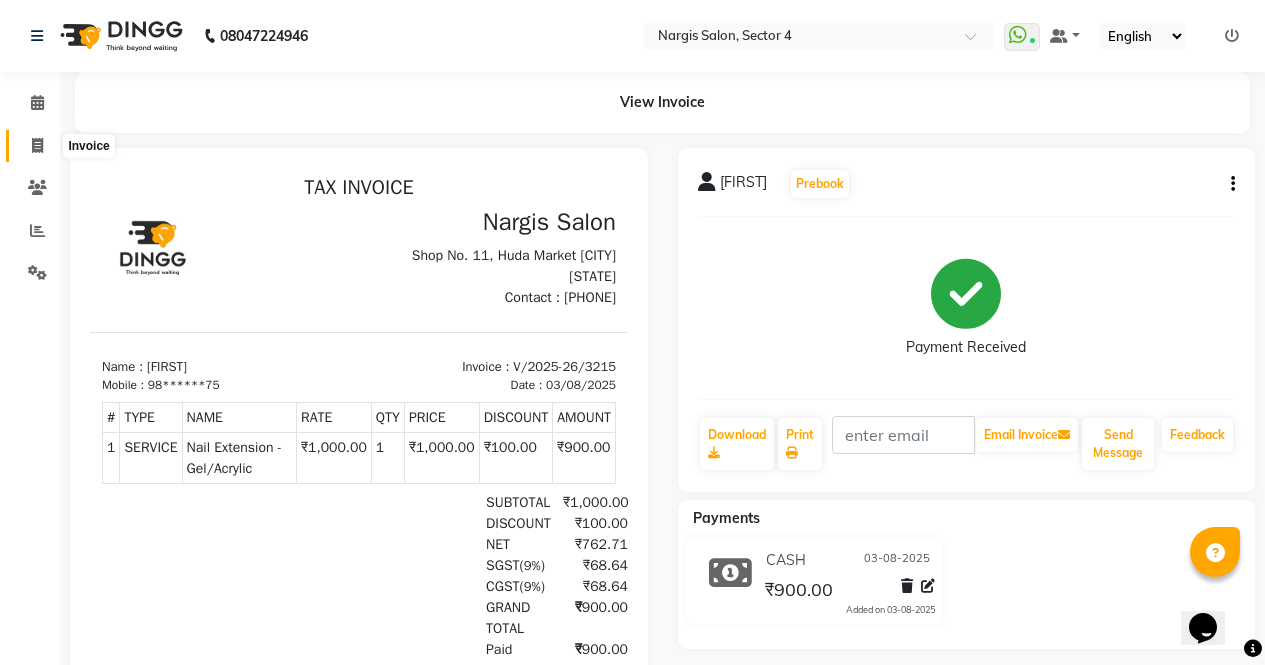 click 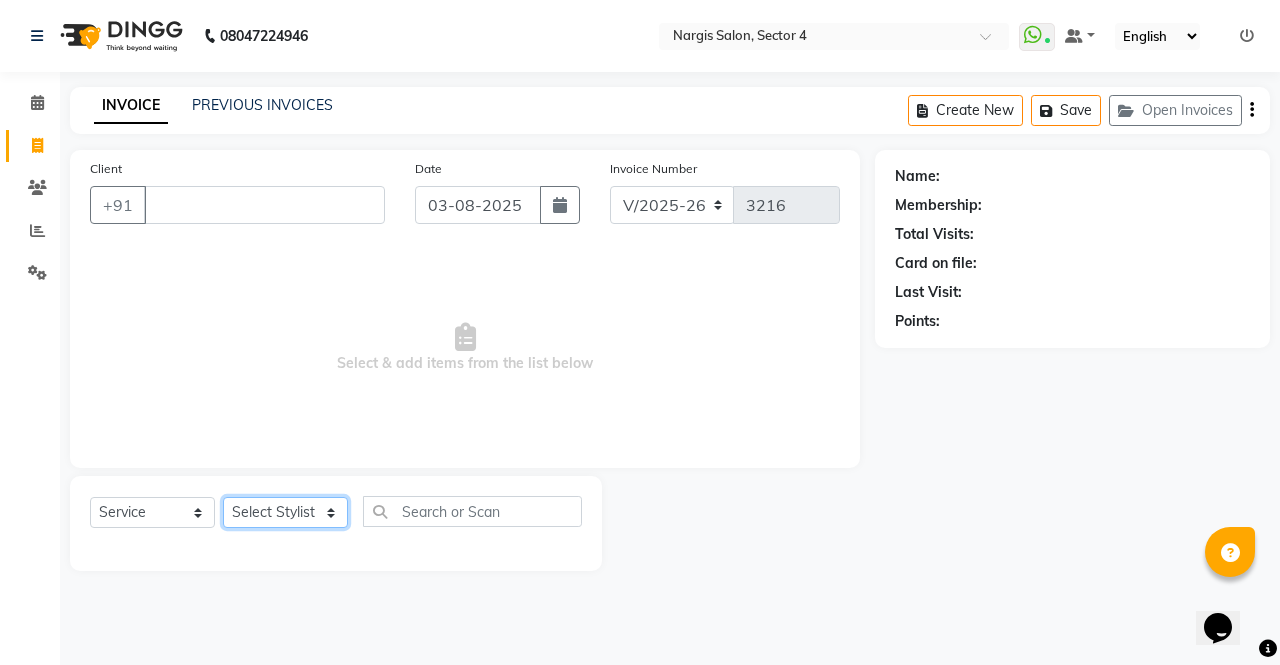 click on "Select Stylist ajeet anu armaan ashu Front Desk muskaan rakhi saima shivam soni sunil yashoda" 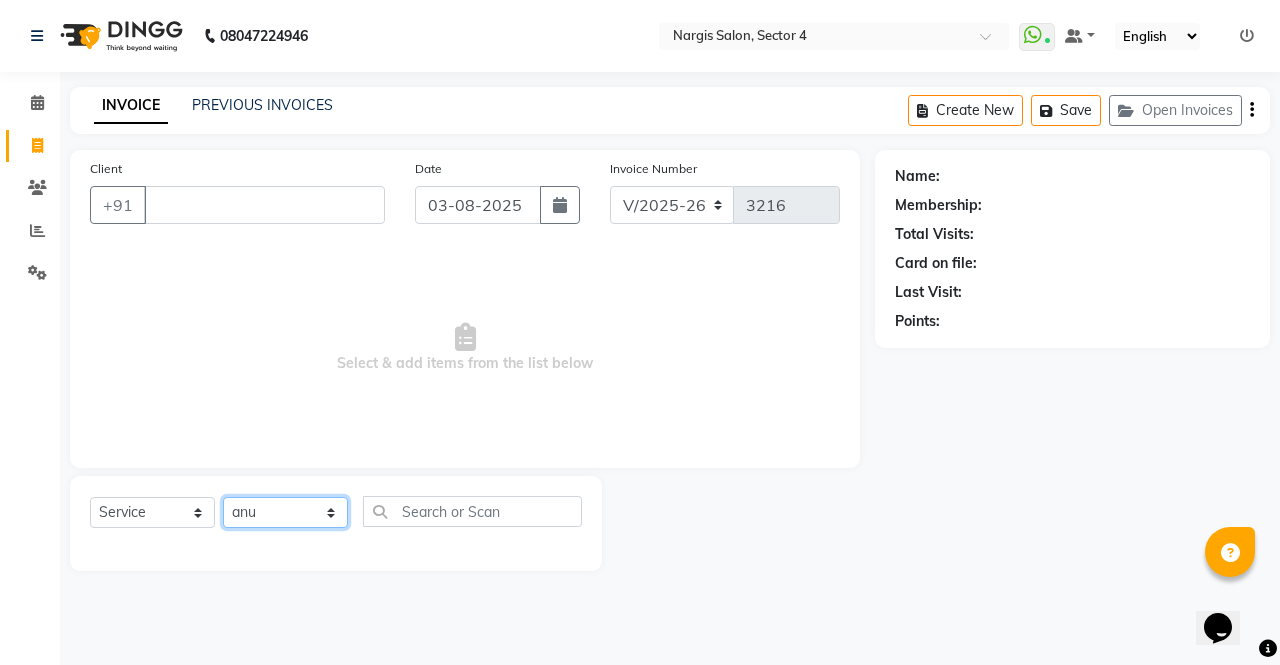 click on "Select Stylist ajeet anu armaan ashu Front Desk muskaan rakhi saima shivam soni sunil yashoda" 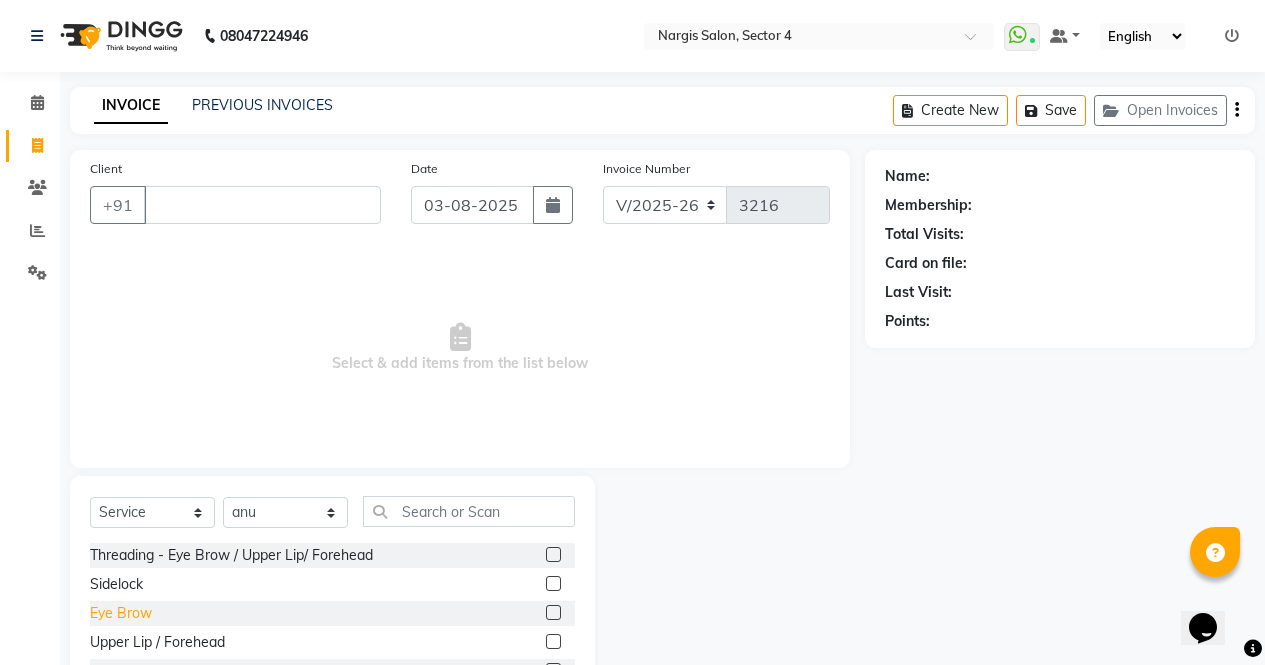 click on "Eye Brow" 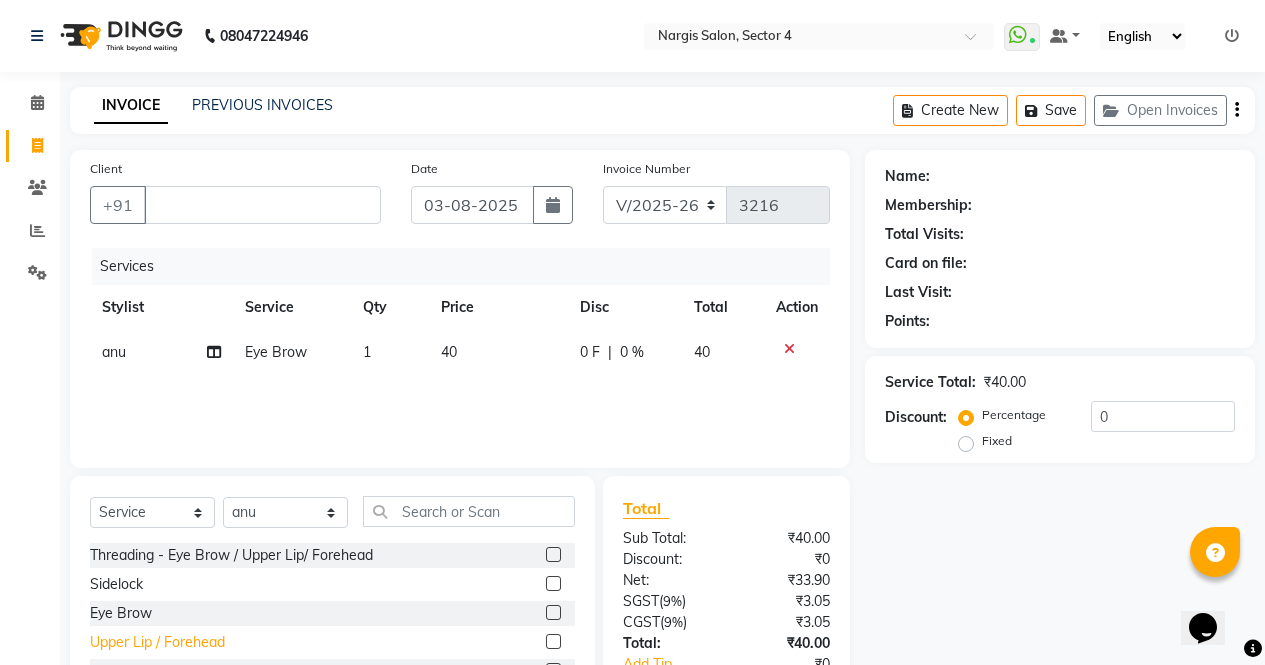 click on "Upper Lip / Forehead" 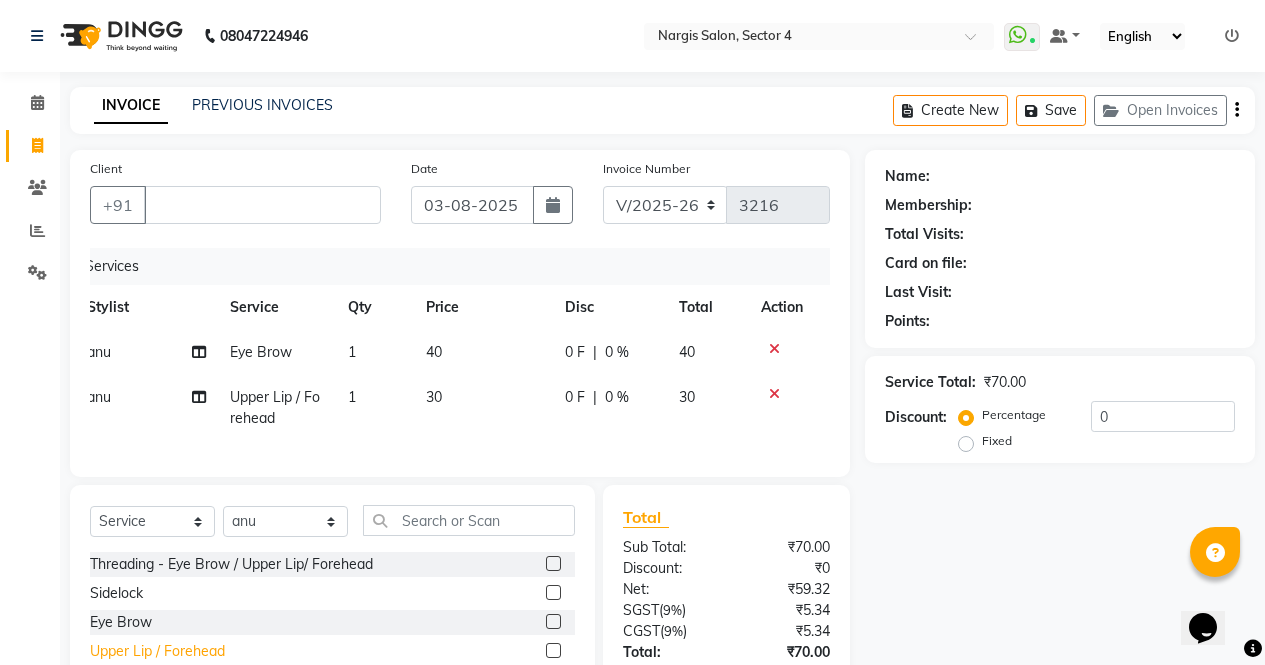 scroll, scrollTop: 0, scrollLeft: 0, axis: both 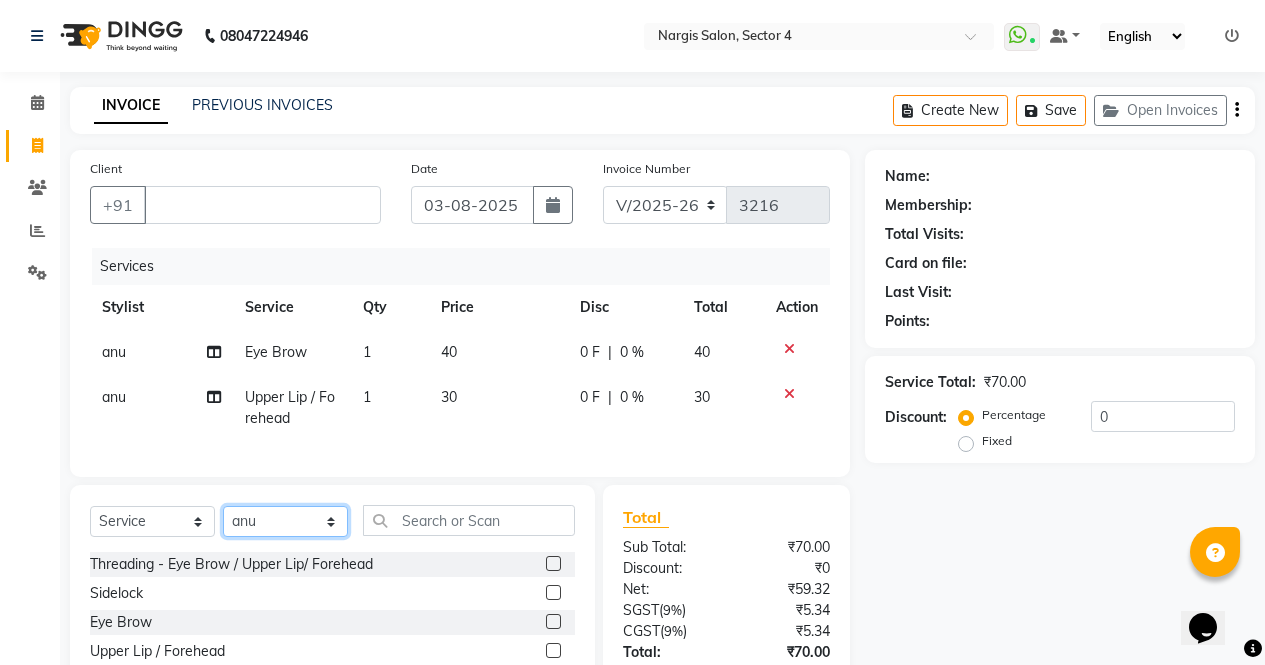 click on "Select Stylist ajeet anu armaan ashu Front Desk muskaan rakhi saima shivam soni sunil yashoda" 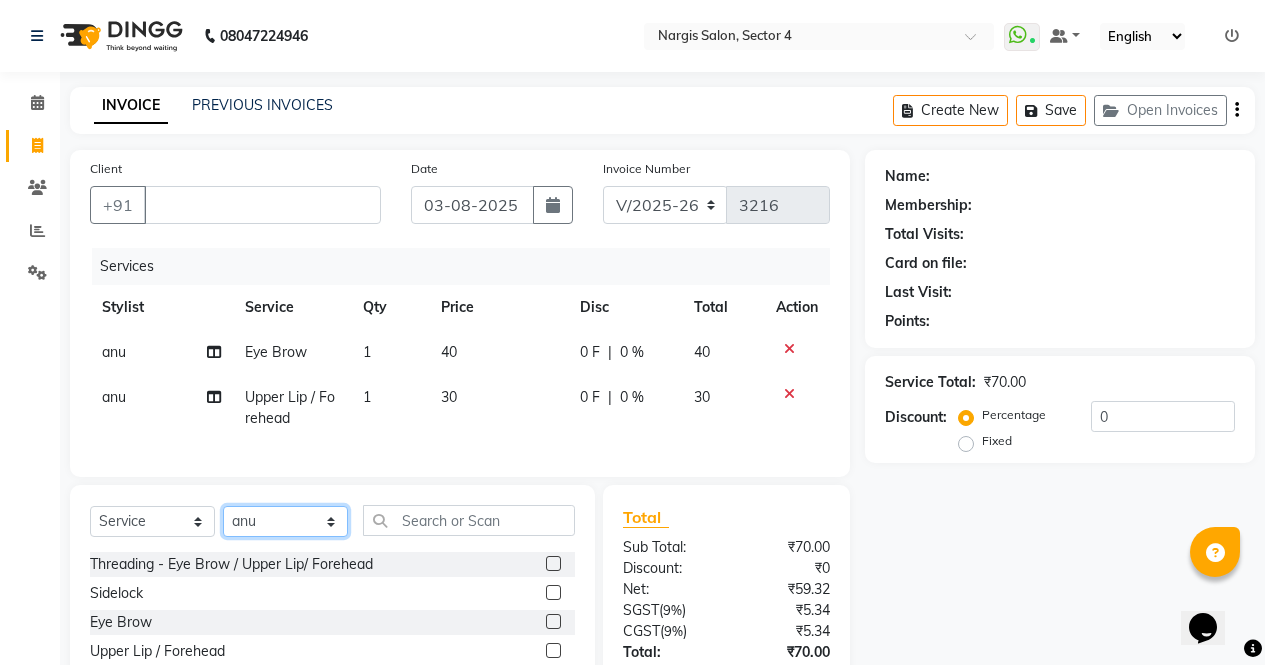click on "Select Stylist ajeet anu armaan ashu Front Desk muskaan rakhi saima shivam soni sunil yashoda" 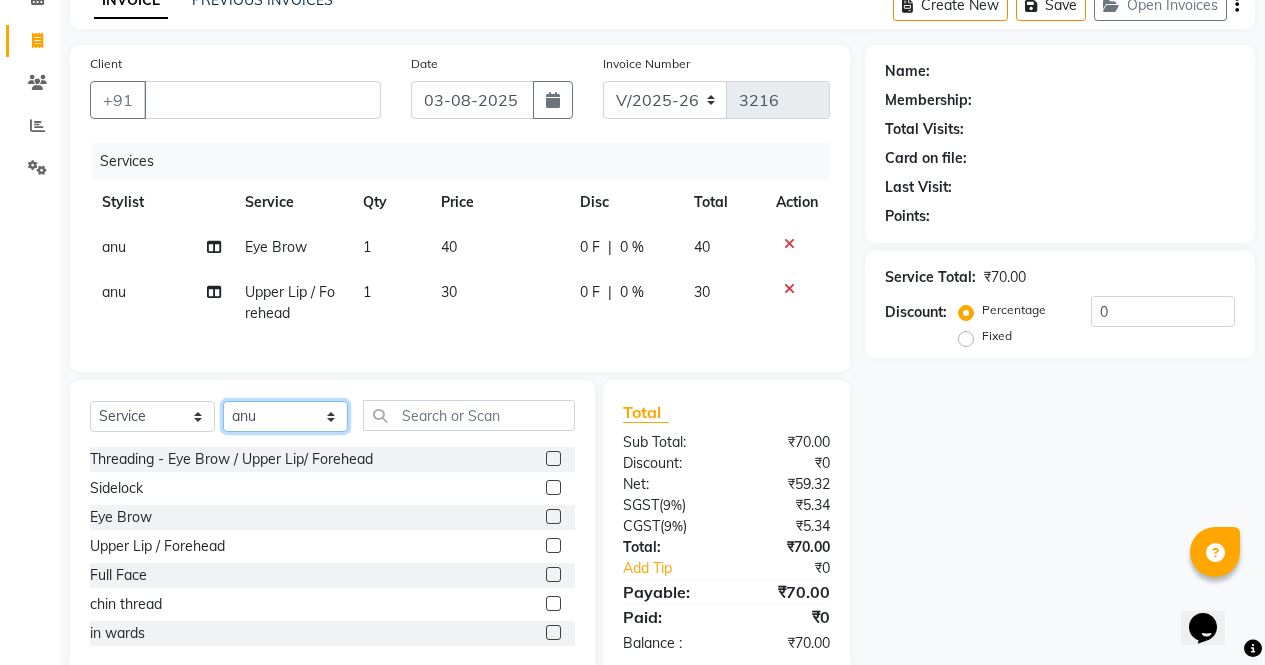 scroll, scrollTop: 107, scrollLeft: 0, axis: vertical 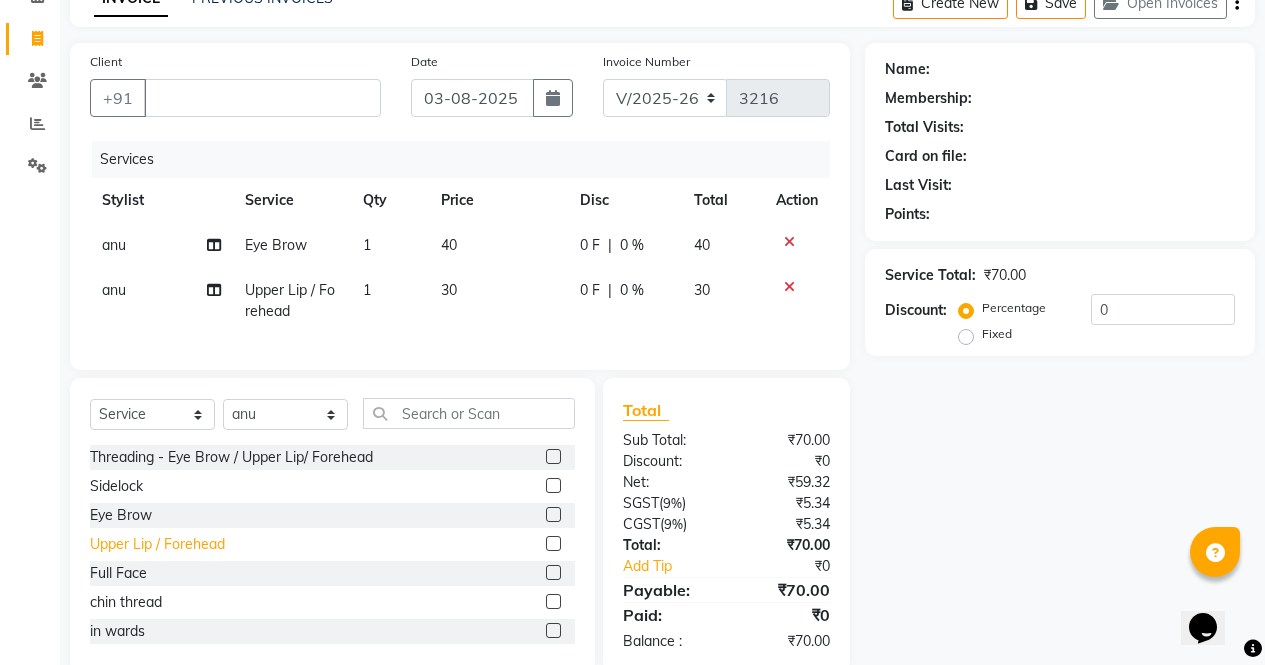 click on "Upper Lip / Forehead" 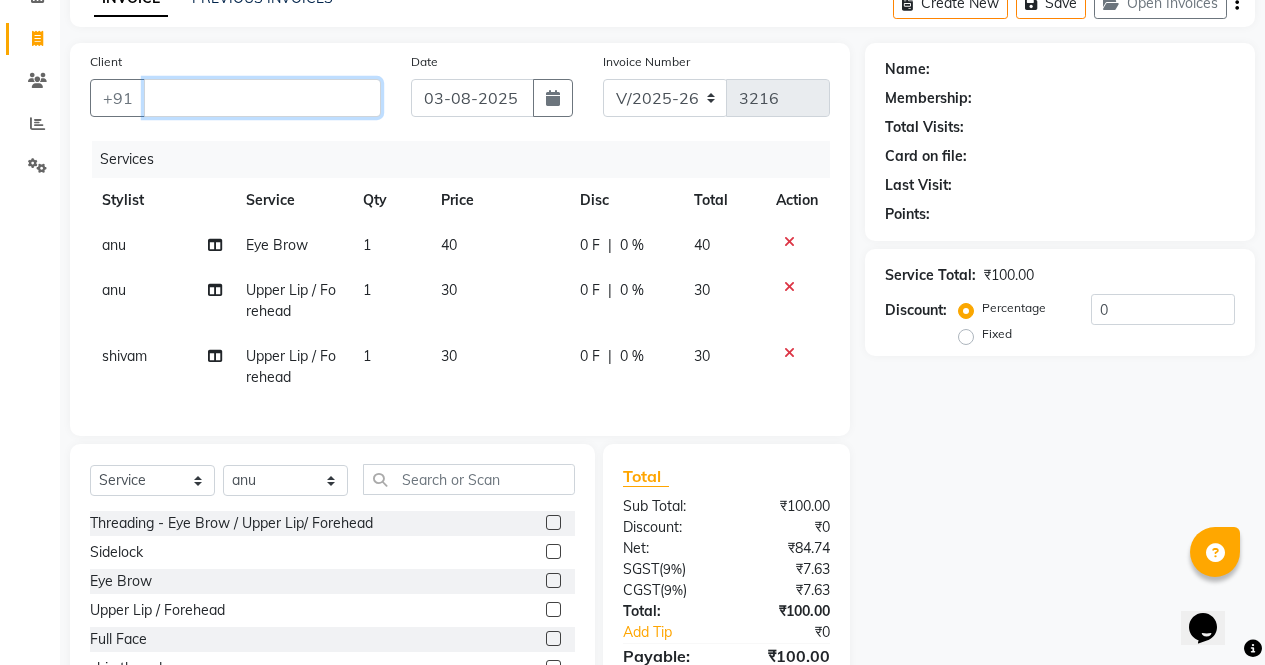 click on "Client" at bounding box center [262, 98] 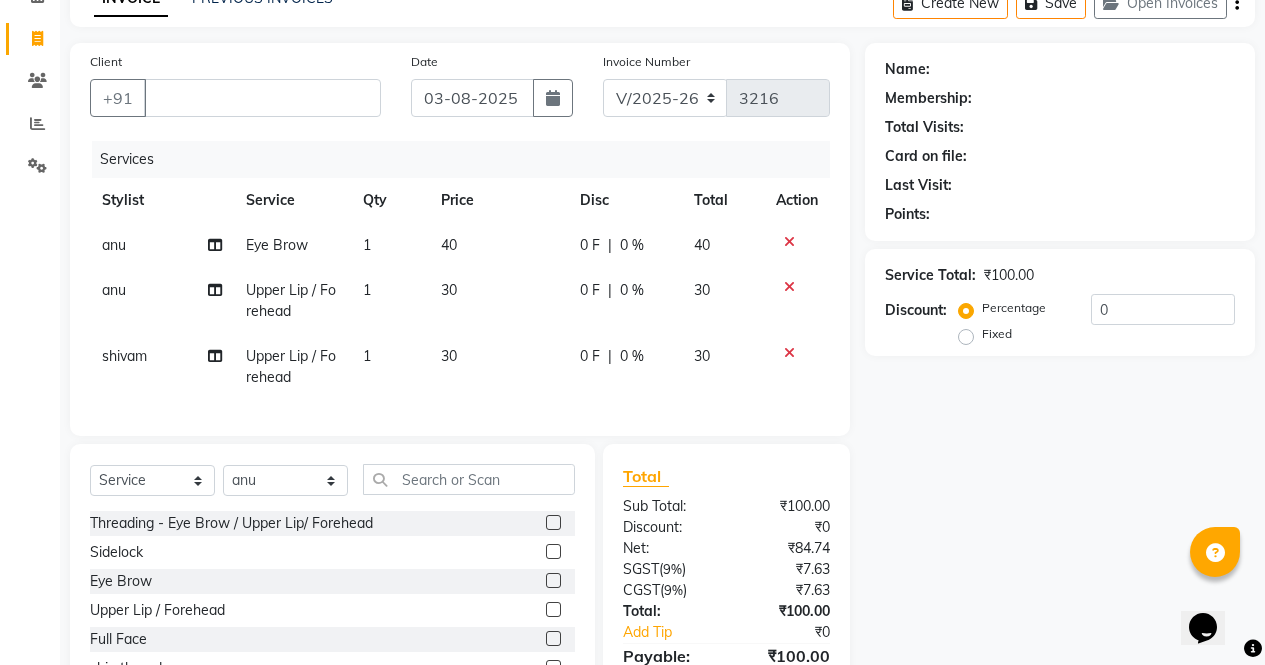 click on "shivam" 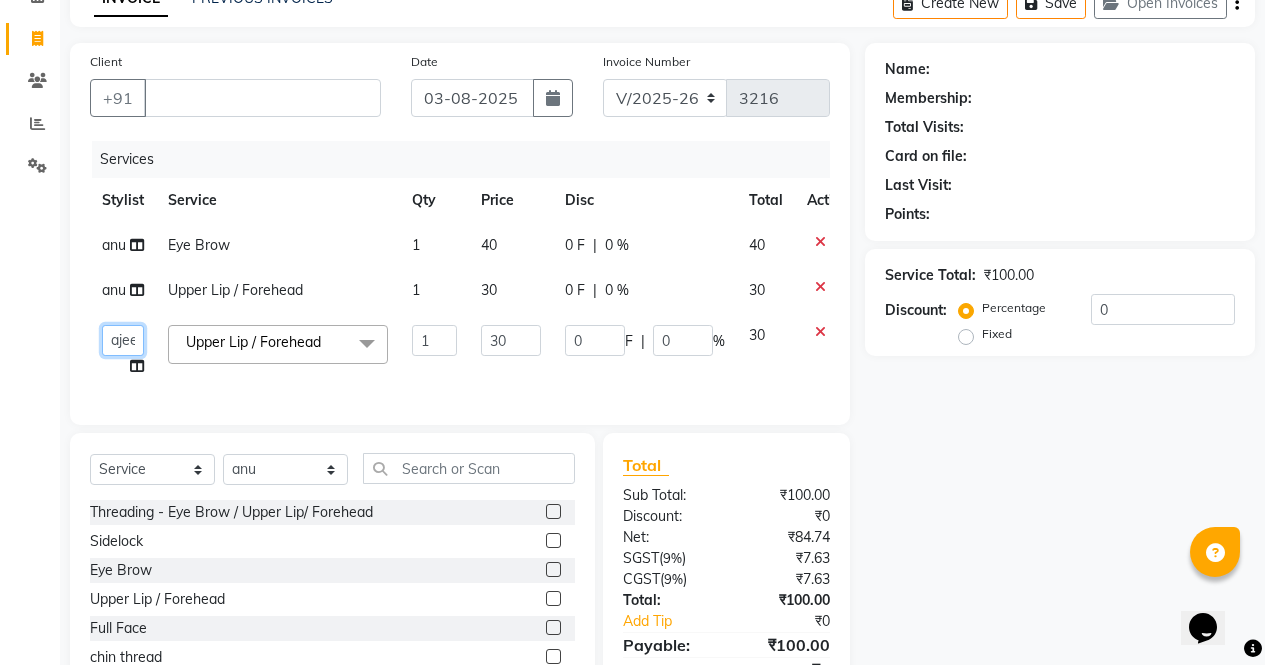 click on "ajeet   anu   armaan   ashu   Front Desk   muskaan   rakhi   saima   shivam   soni   sunil   yashoda" 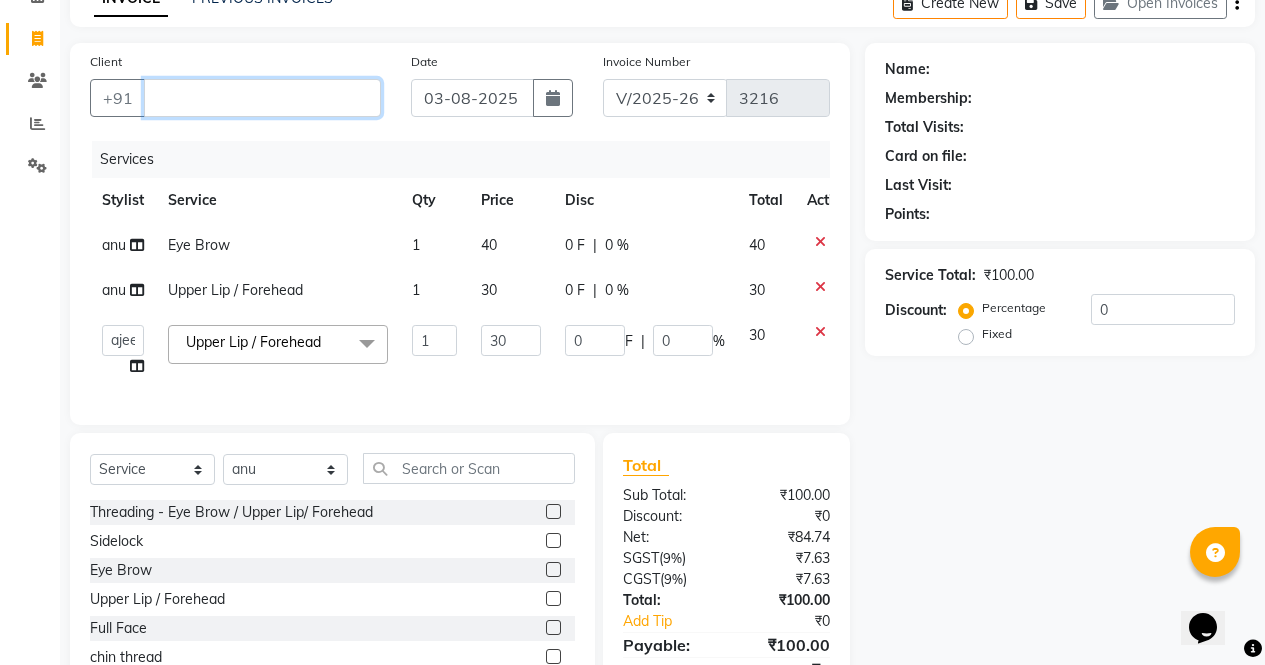 click on "Client" at bounding box center [262, 98] 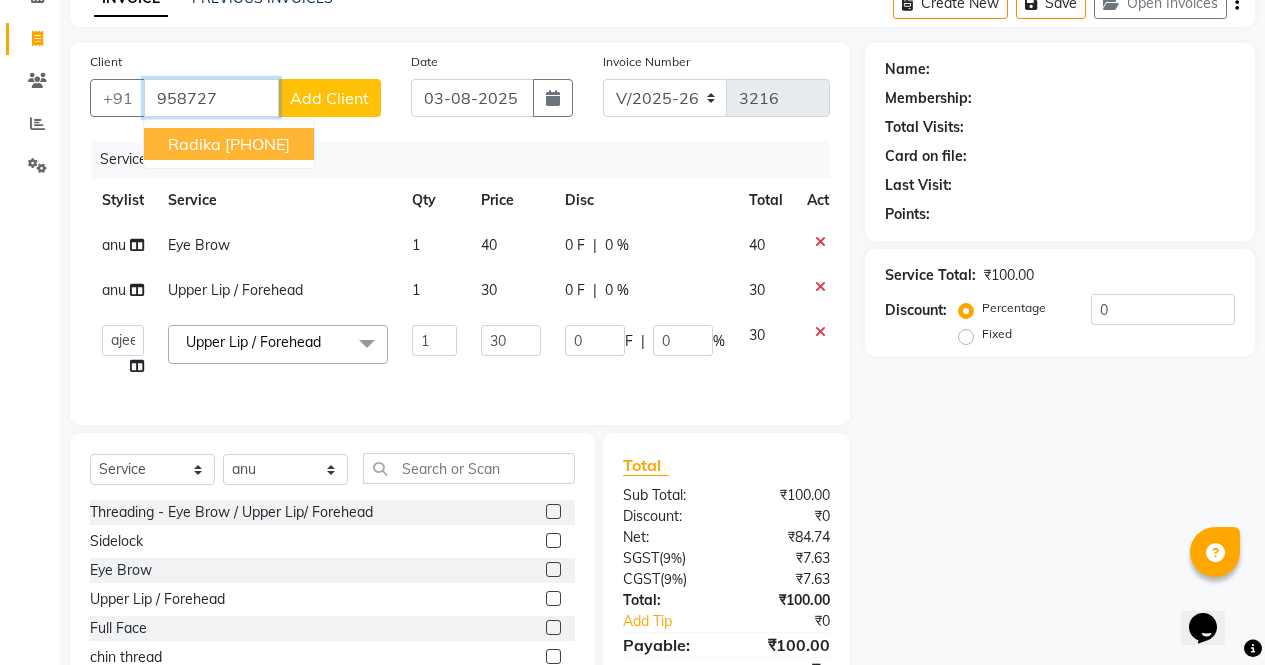 click on "radika" at bounding box center (194, 144) 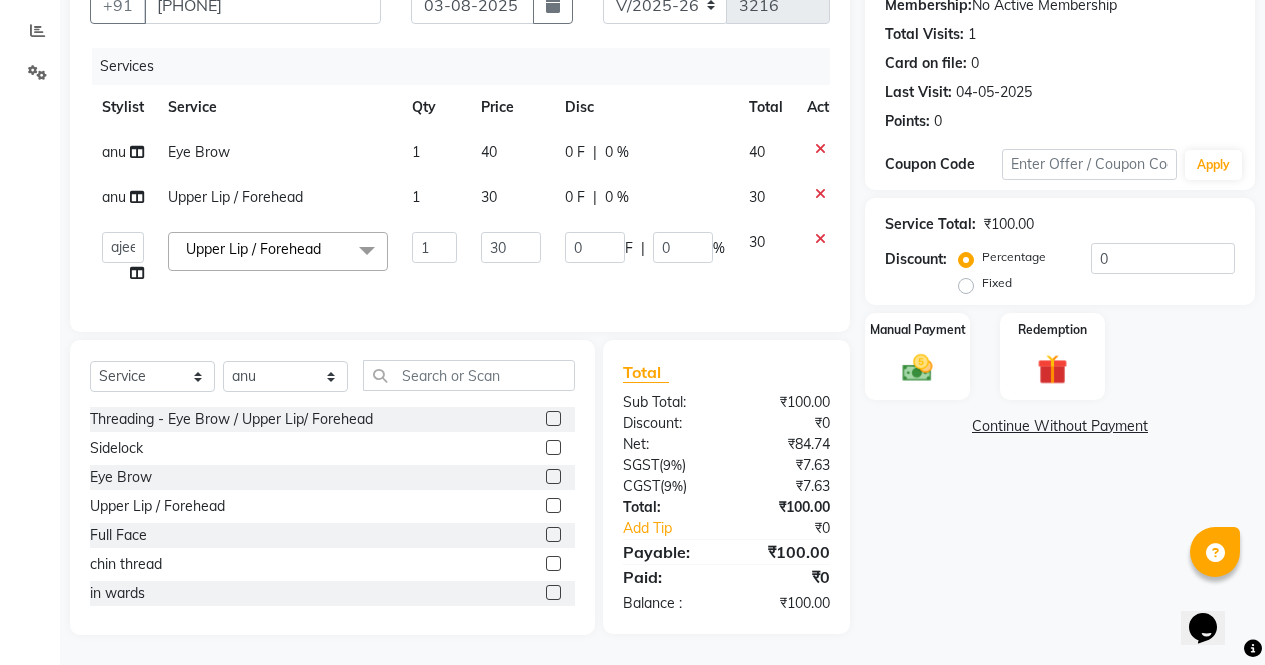 scroll, scrollTop: 215, scrollLeft: 0, axis: vertical 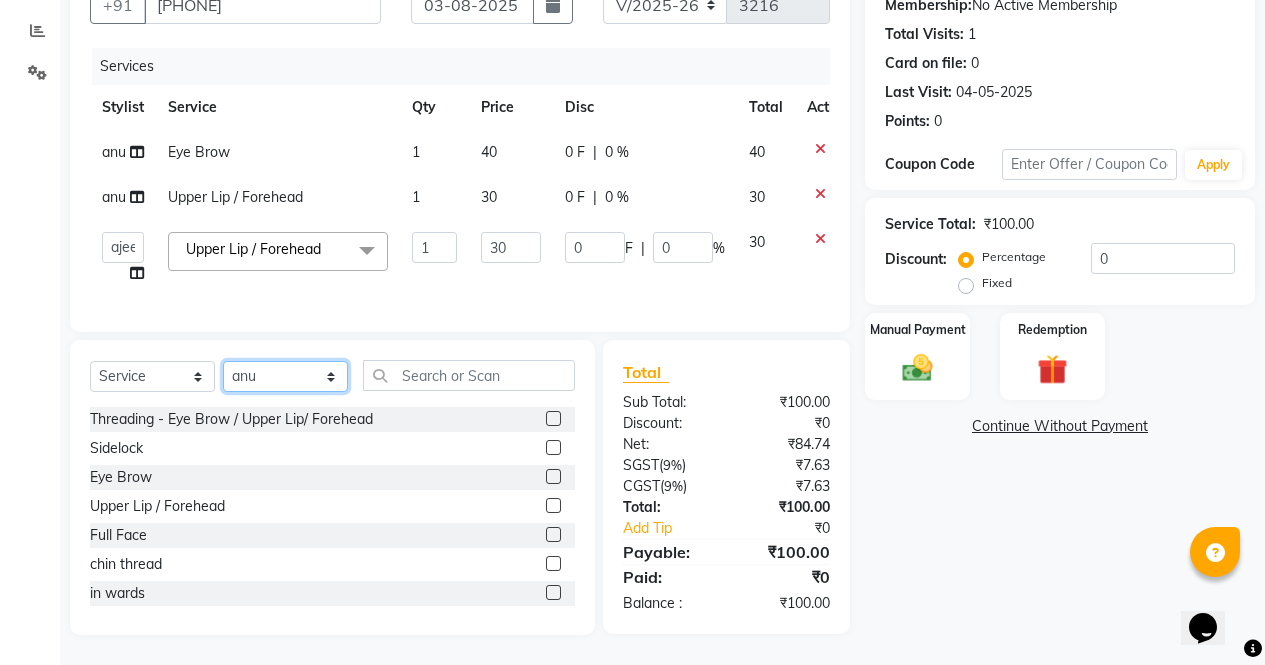 click on "Select Stylist ajeet anu armaan ashu Front Desk muskaan rakhi saima shivam soni sunil yashoda" 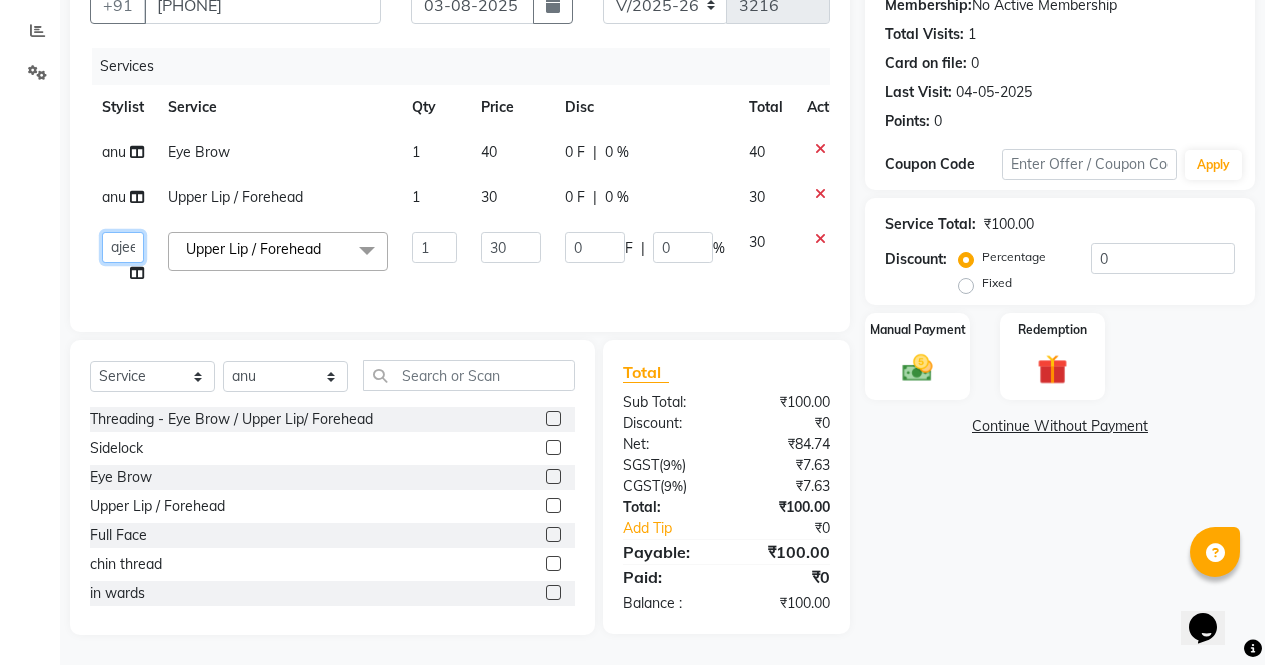 click on "ajeet   anu   armaan   ashu   Front Desk   muskaan   rakhi   saima   shivam   soni   sunil   yashoda" 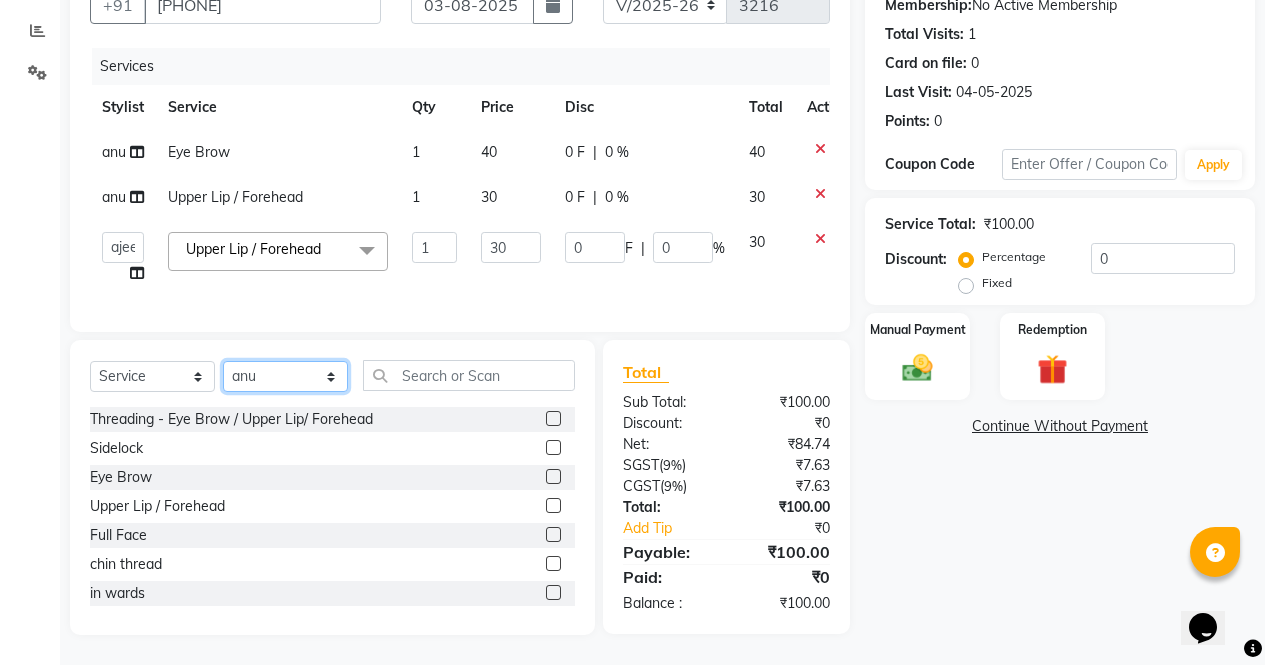 click on "Select Stylist ajeet anu armaan ashu Front Desk muskaan rakhi saima shivam soni sunil yashoda" 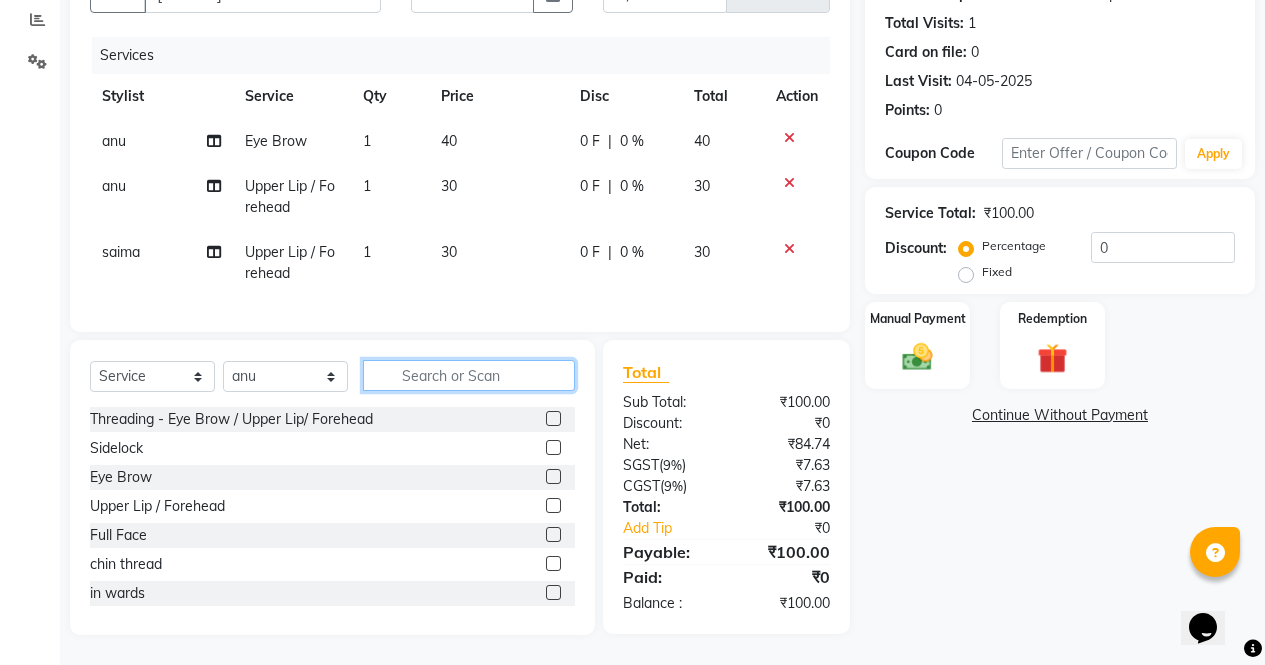 click 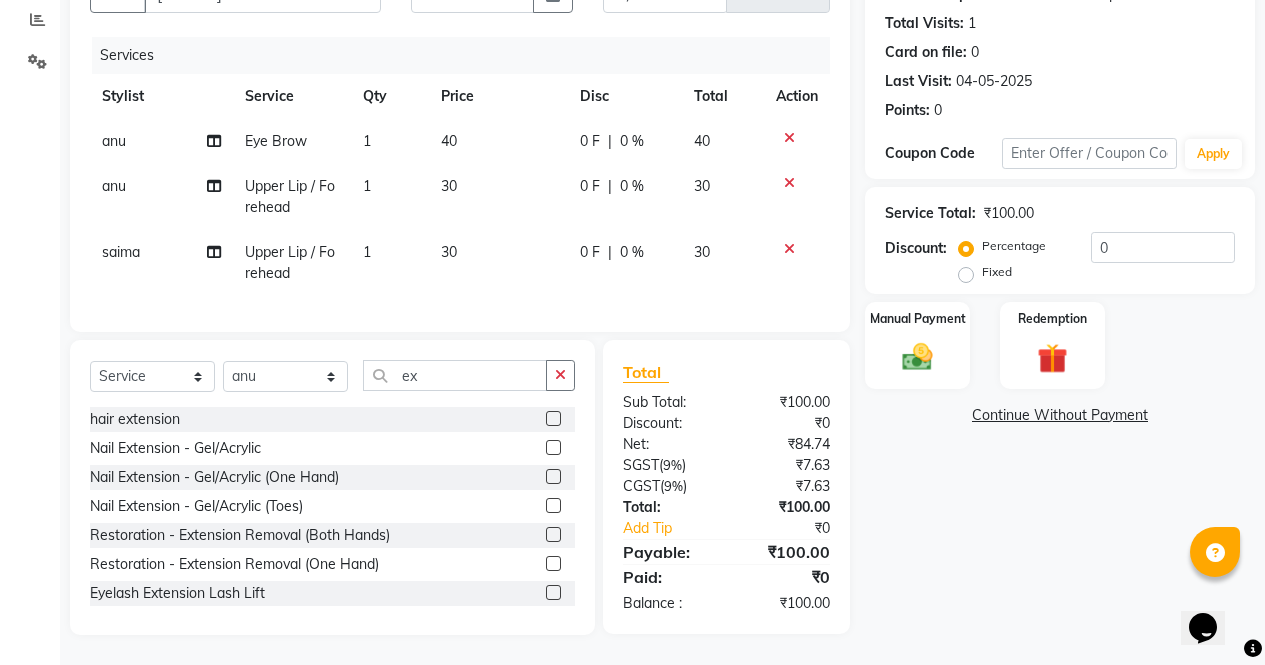 click 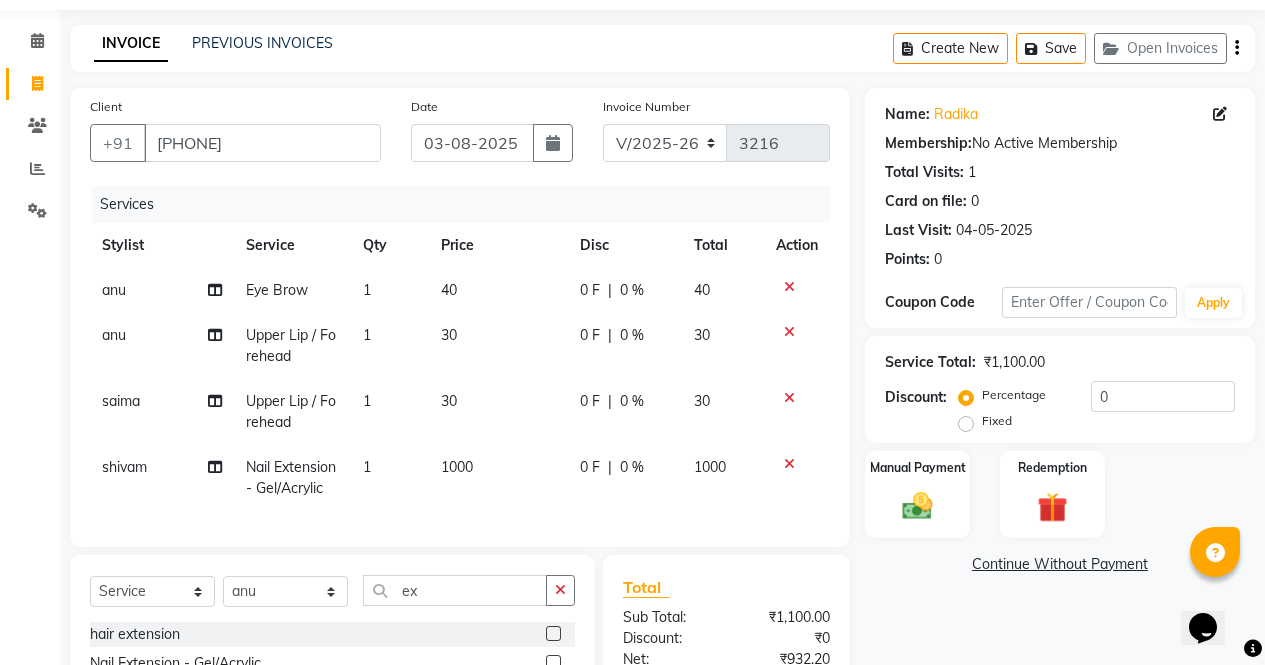 scroll, scrollTop: 292, scrollLeft: 0, axis: vertical 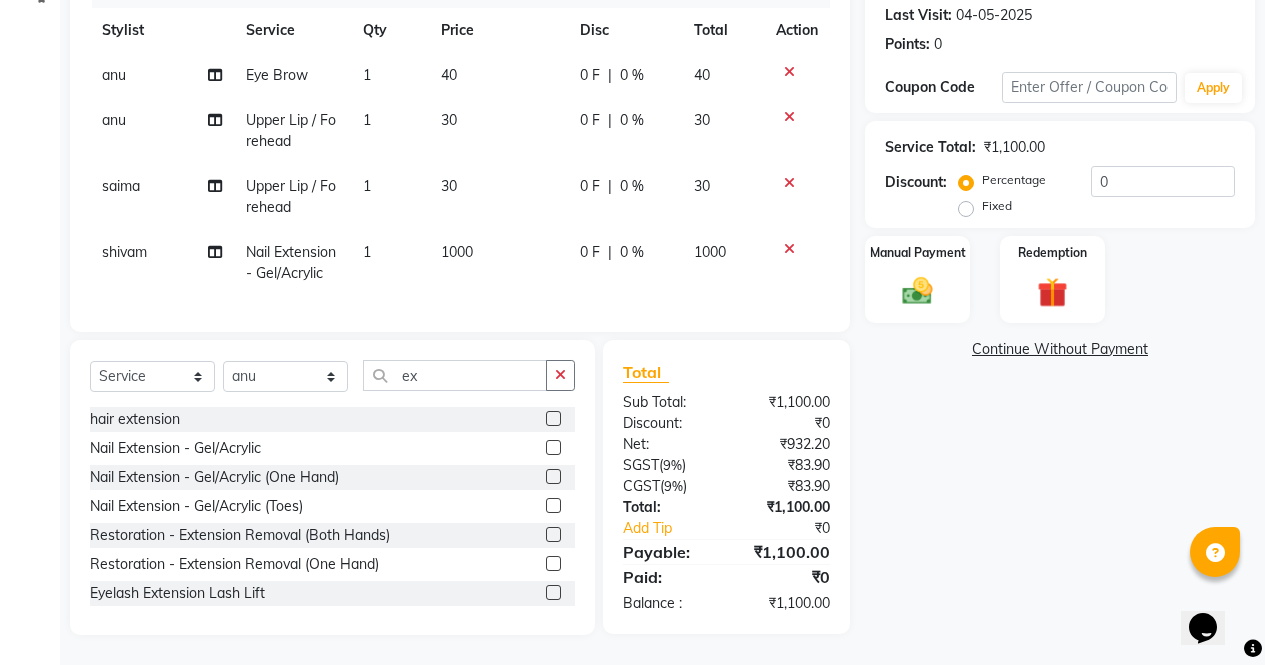 click 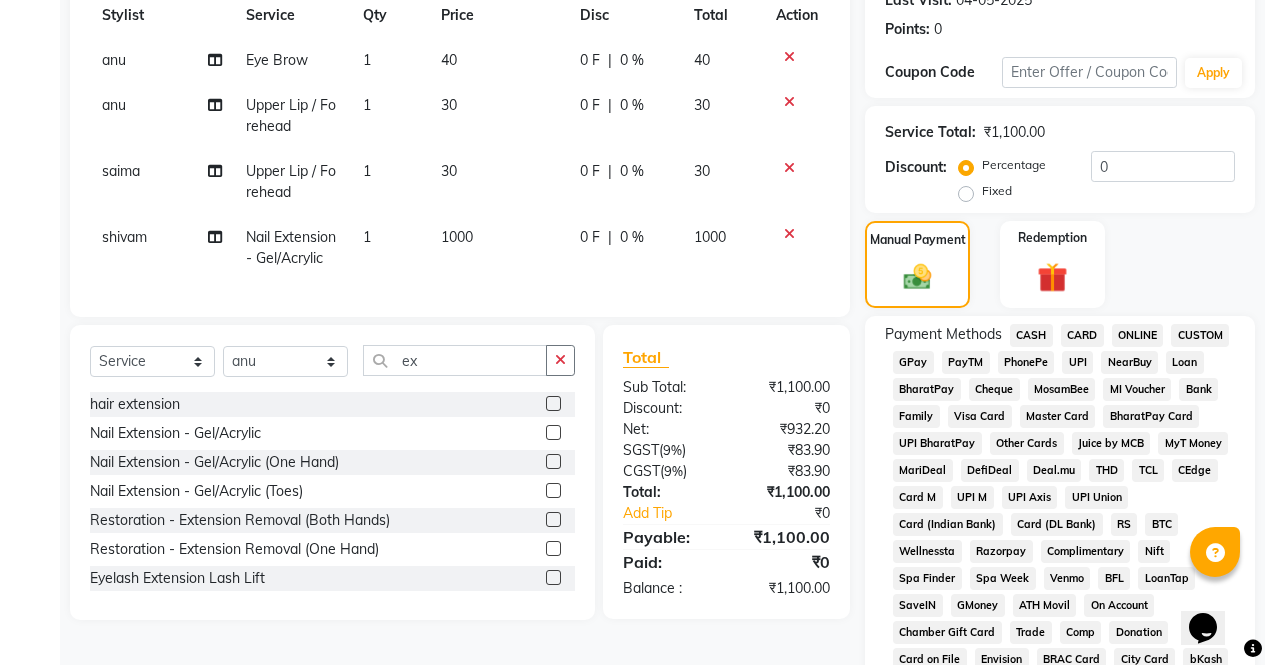 click on "CASH" 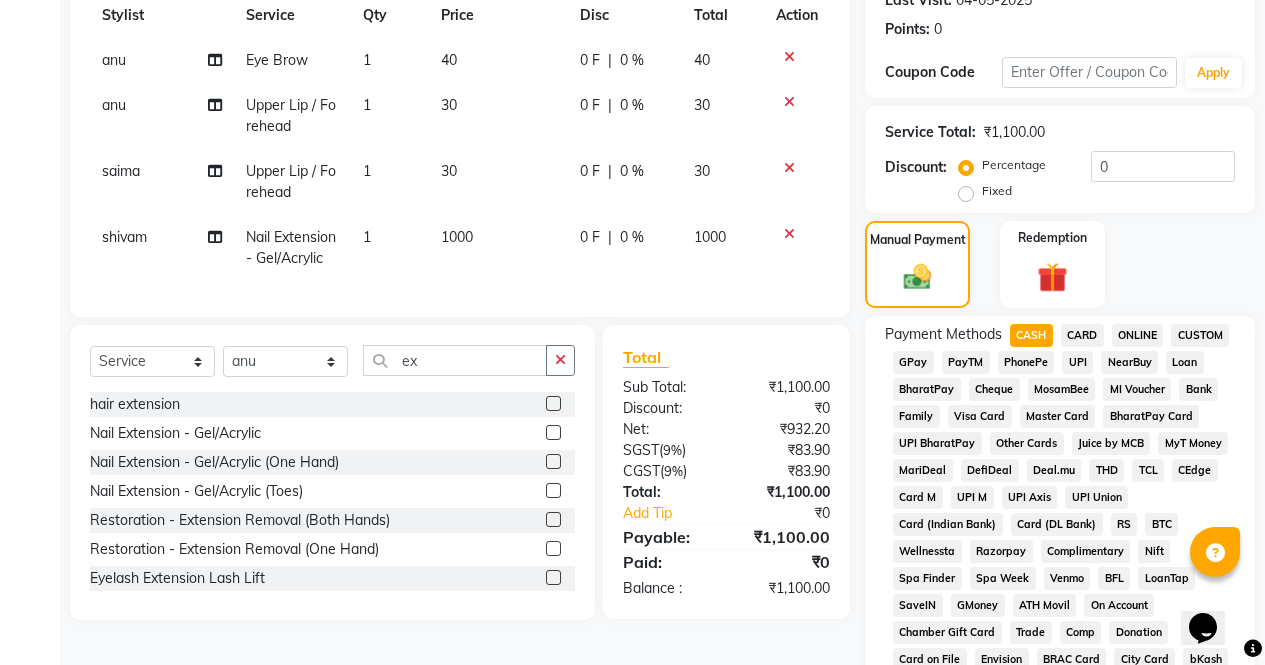 click on "ONLINE" 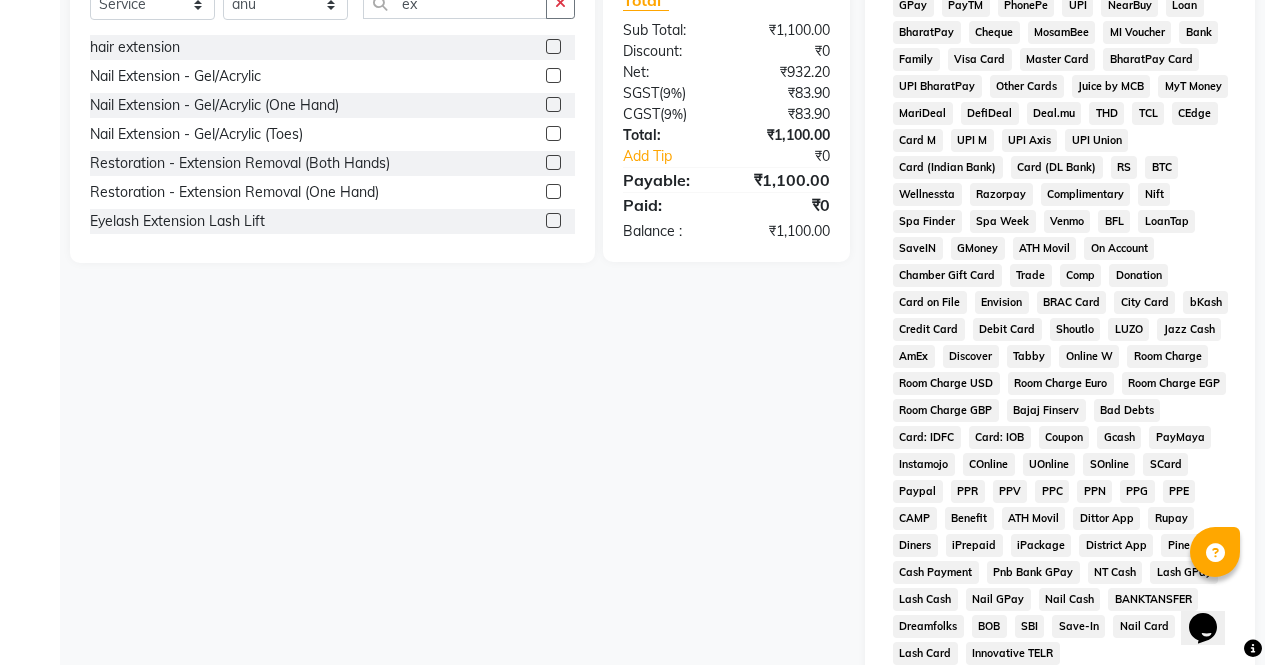 scroll, scrollTop: 914, scrollLeft: 0, axis: vertical 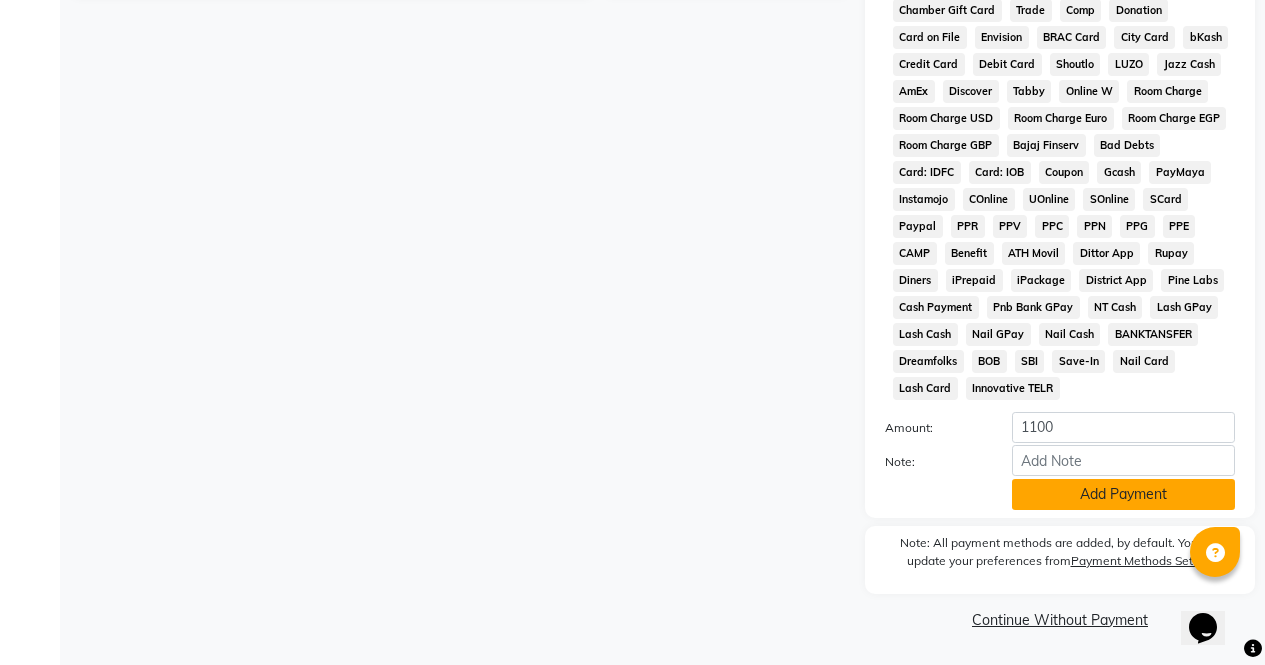 click on "Add Payment" 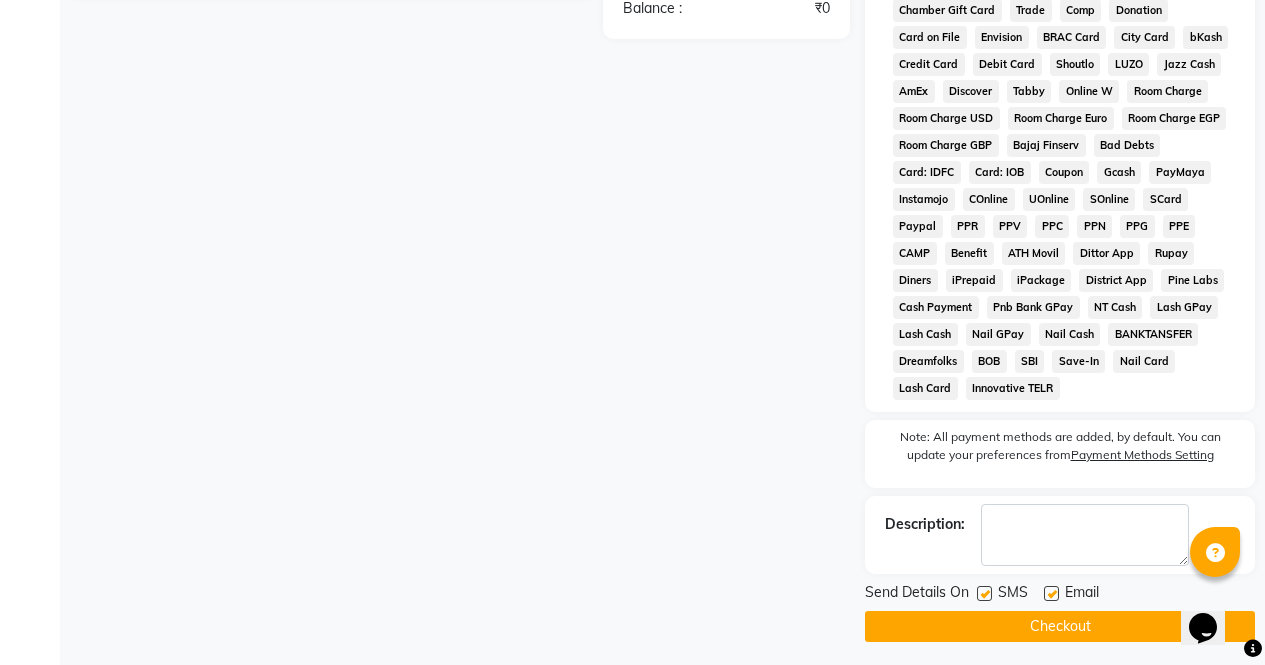 click on "Checkout" 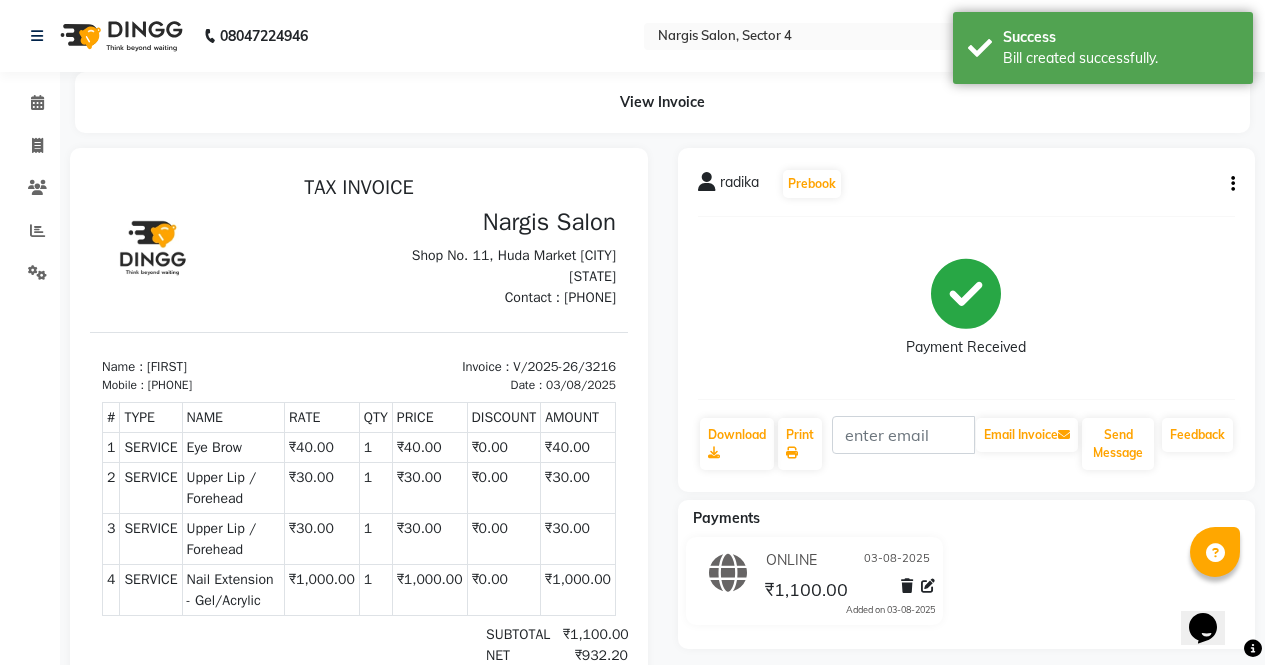 scroll, scrollTop: 0, scrollLeft: 0, axis: both 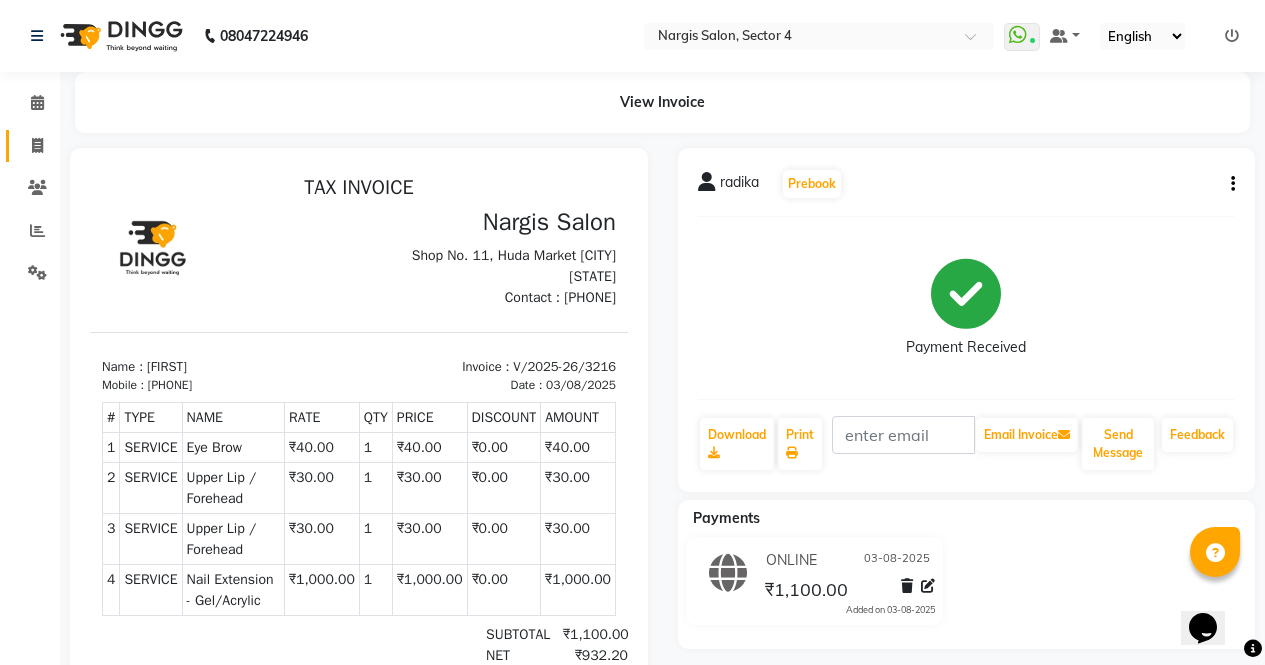 click on "Invoice" 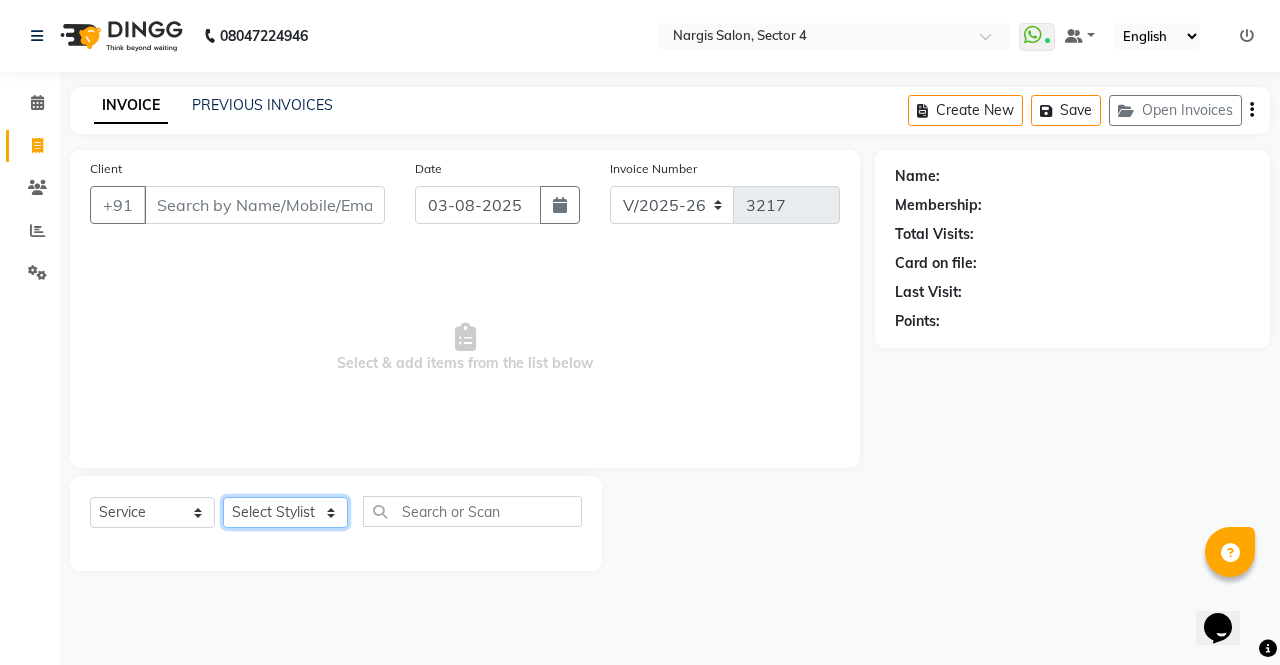 click on "Select Stylist ajeet anu armaan ashu Front Desk muskaan rakhi saima shivam soni sunil yashoda" 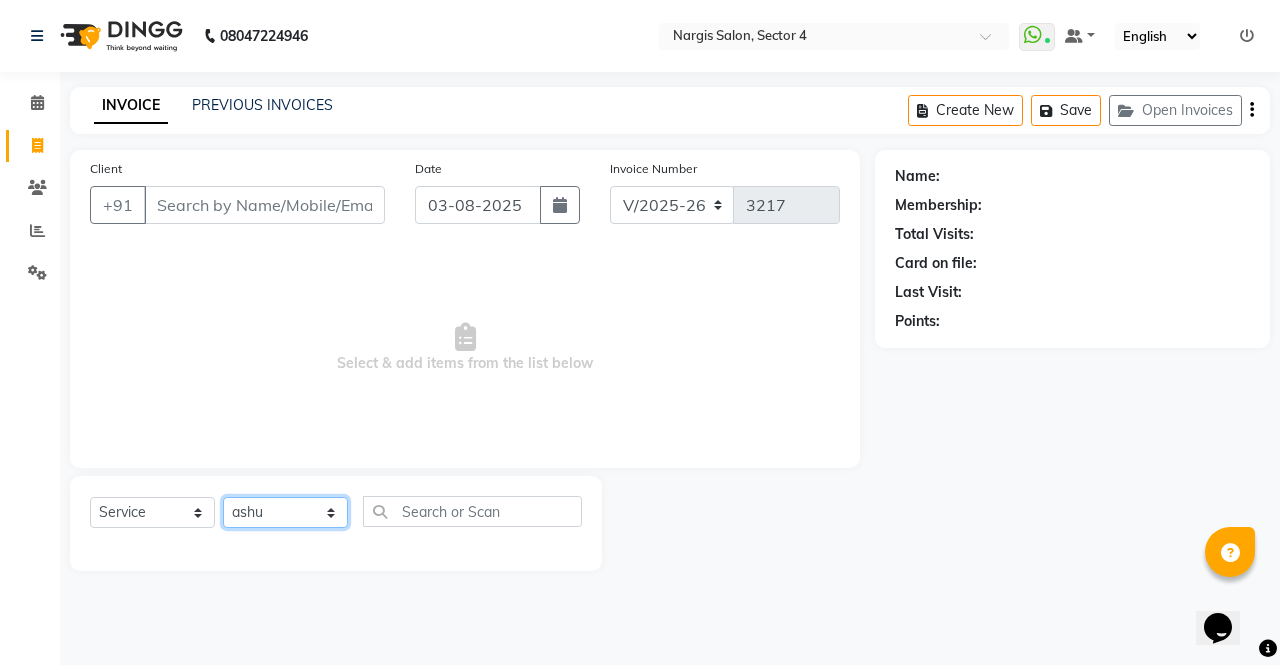 click on "Select Stylist ajeet anu armaan ashu Front Desk muskaan rakhi saima shivam soni sunil yashoda" 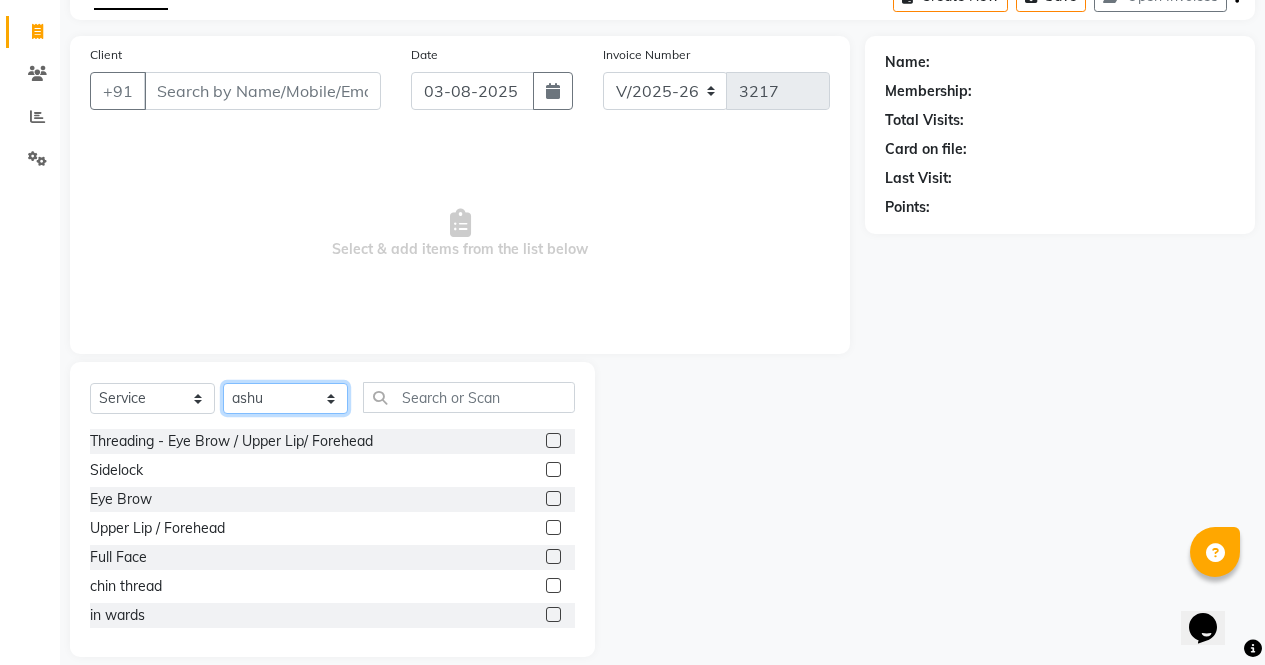 scroll, scrollTop: 136, scrollLeft: 0, axis: vertical 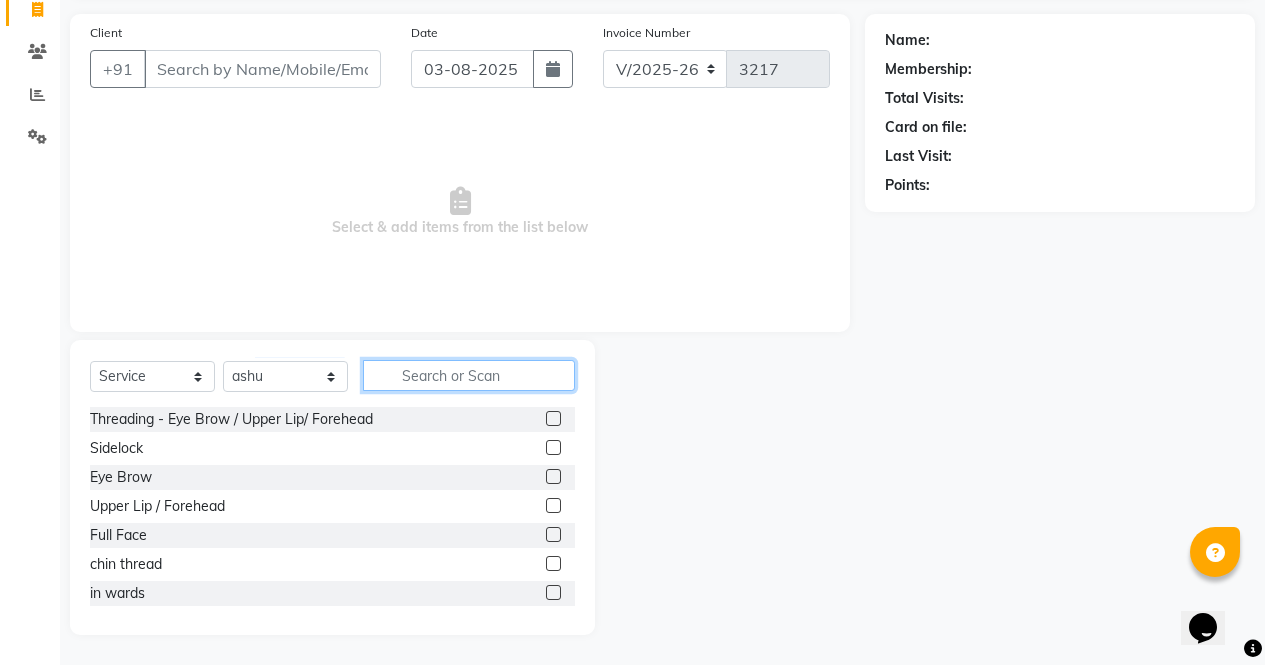 click 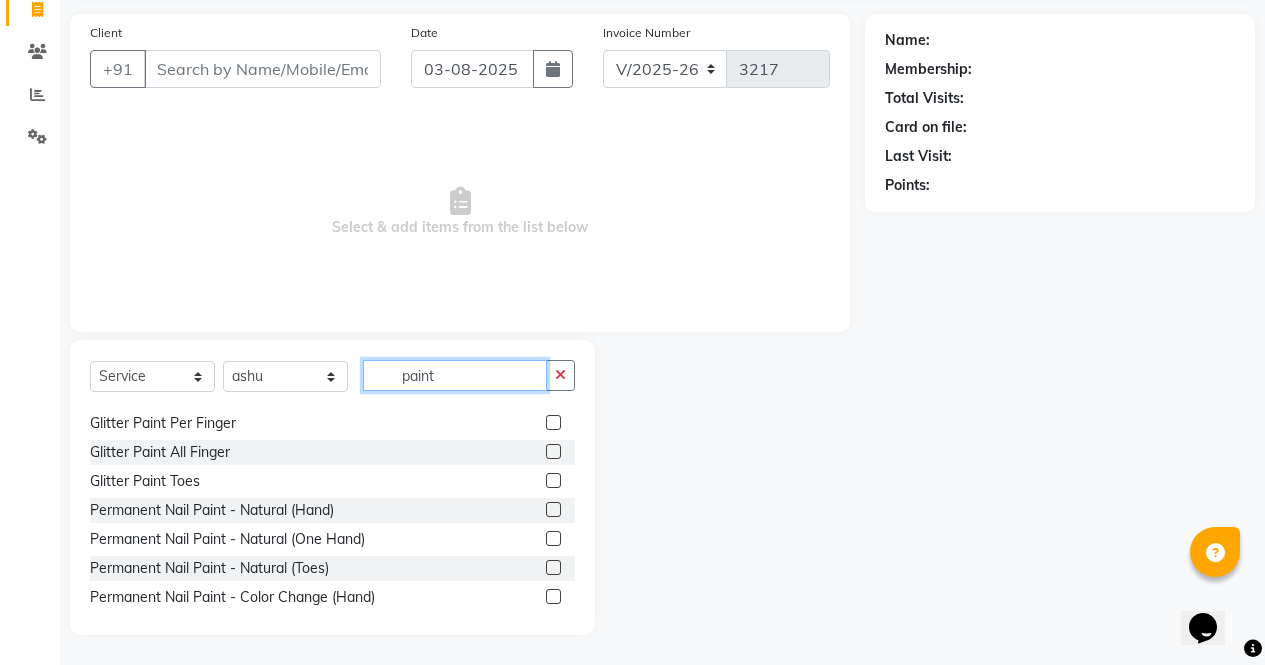 scroll, scrollTop: 87, scrollLeft: 0, axis: vertical 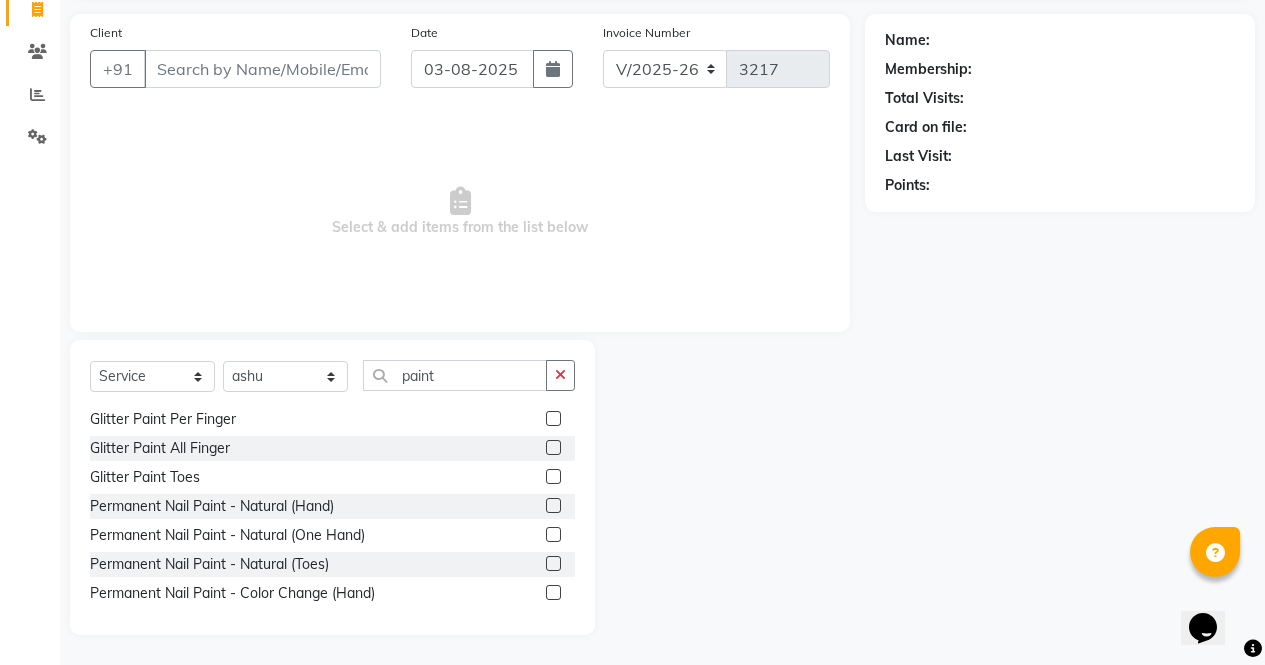 click 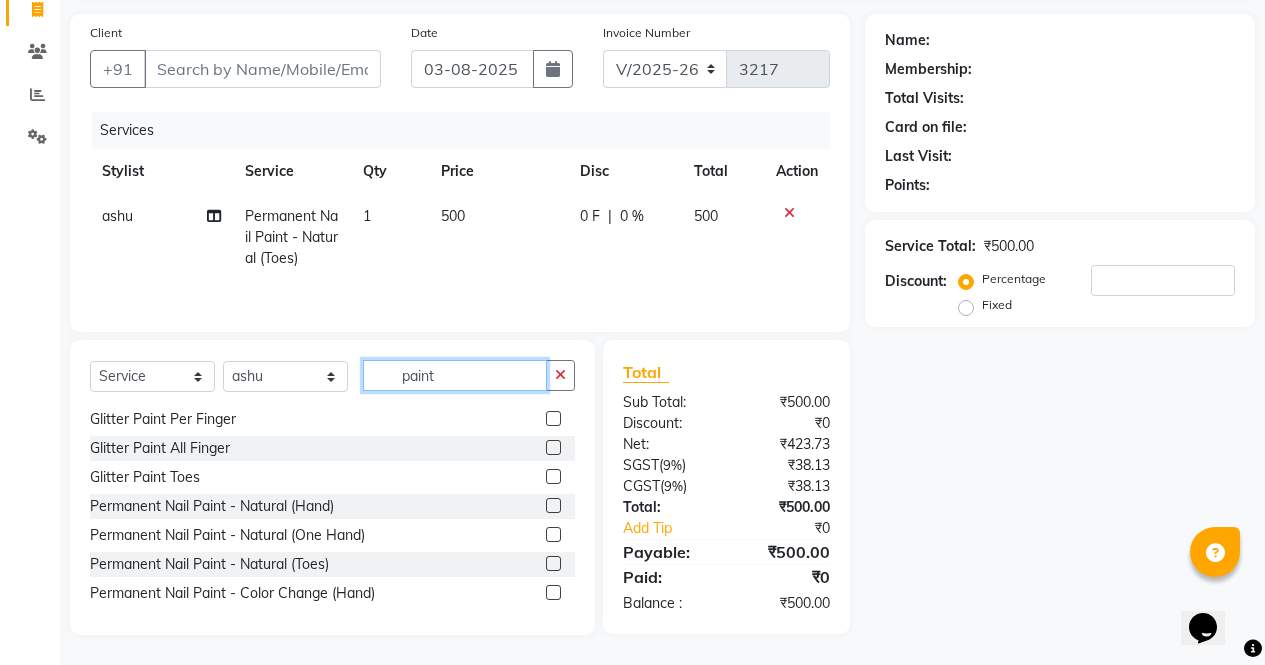 click on "paint" 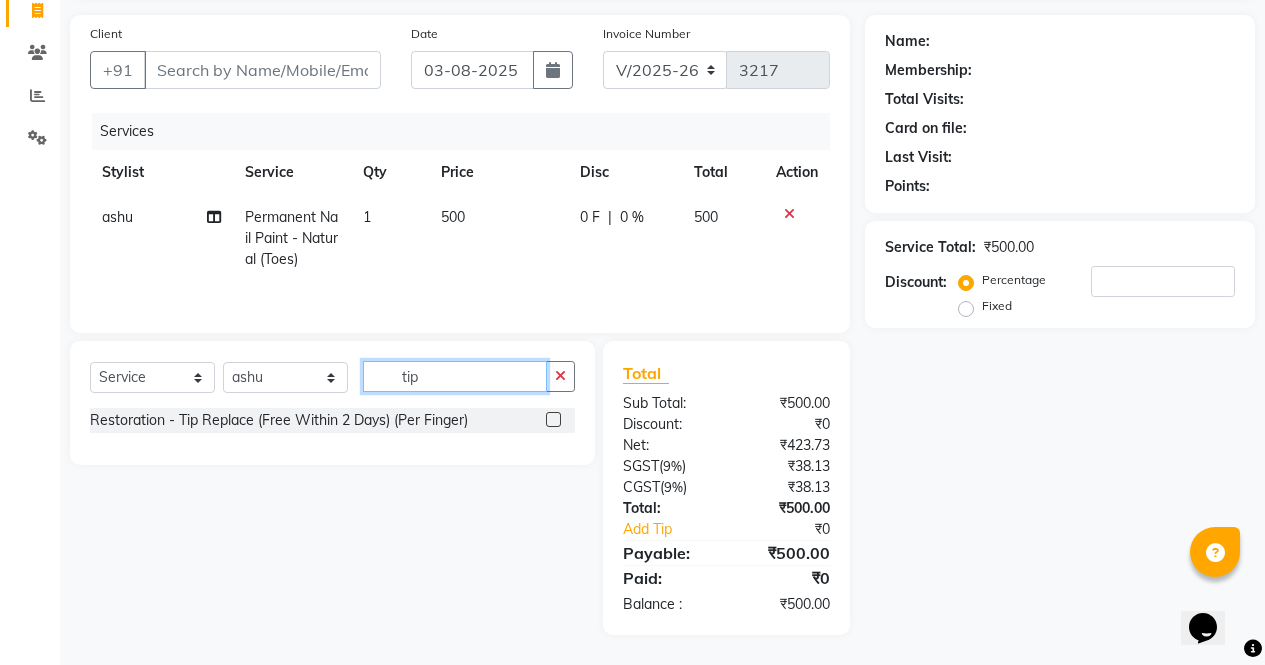 scroll, scrollTop: 0, scrollLeft: 0, axis: both 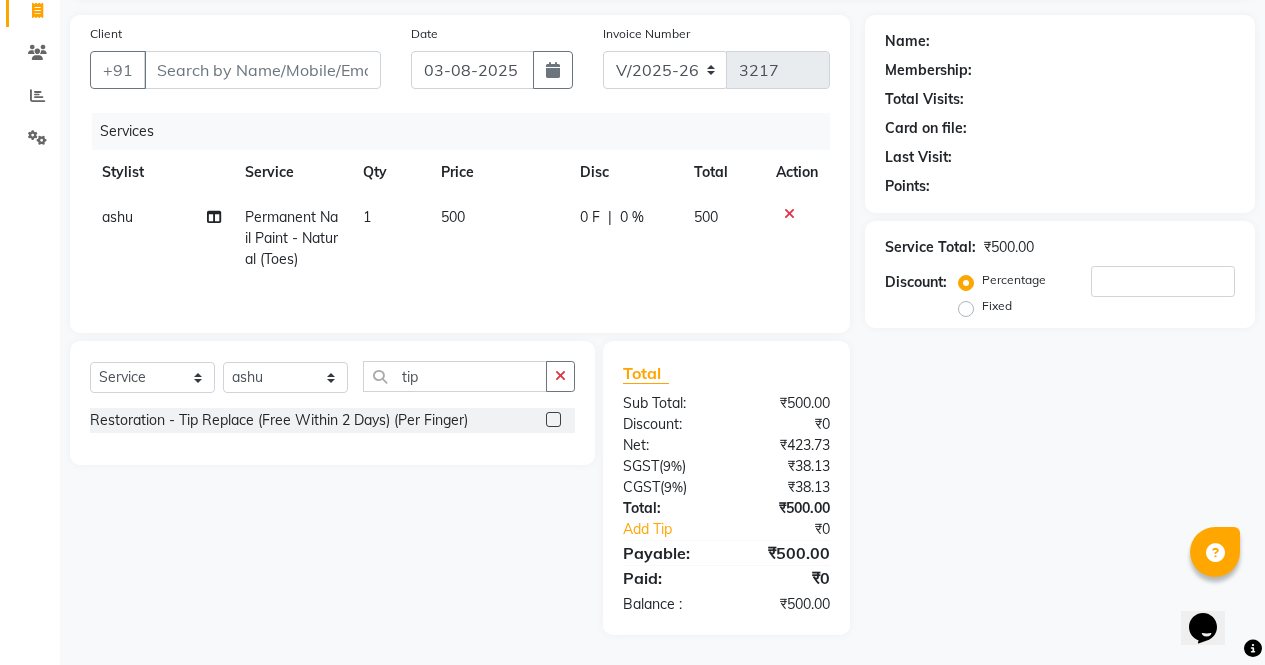 click 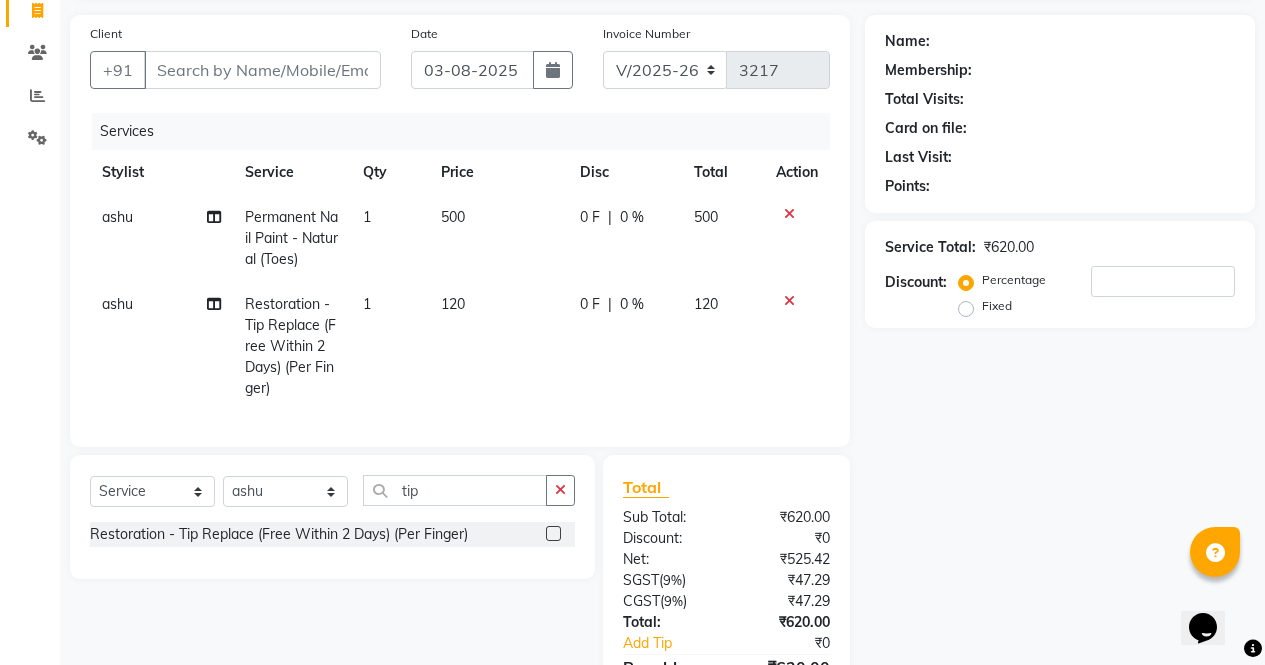 click on "120" 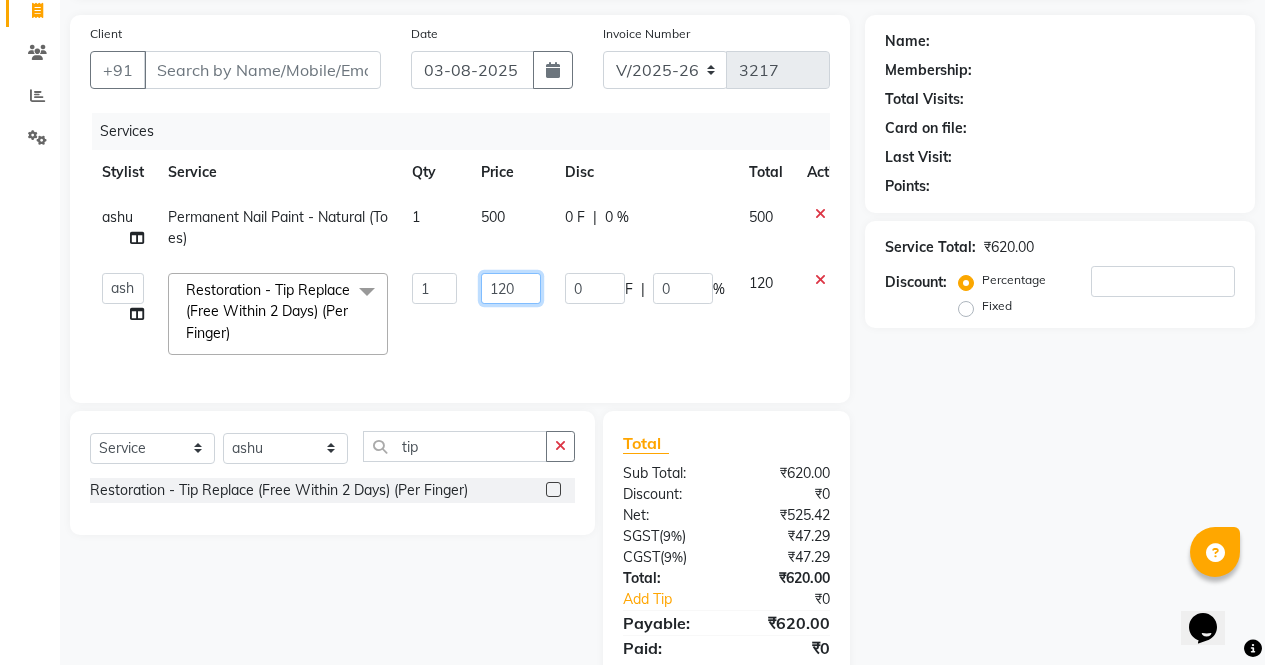 click on "120" 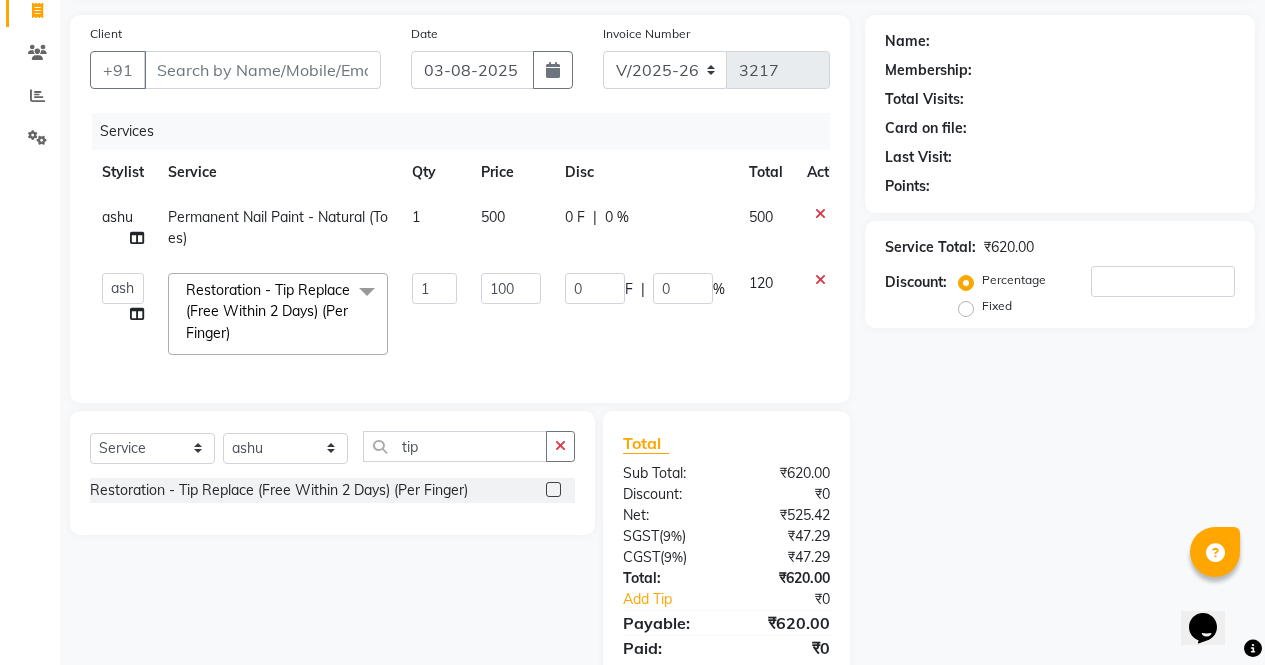 click on "Name: Membership: Total Visits: Card on file: Last Visit:  Points:  Service Total:  ₹620.00  Discount:  Percentage   Fixed" 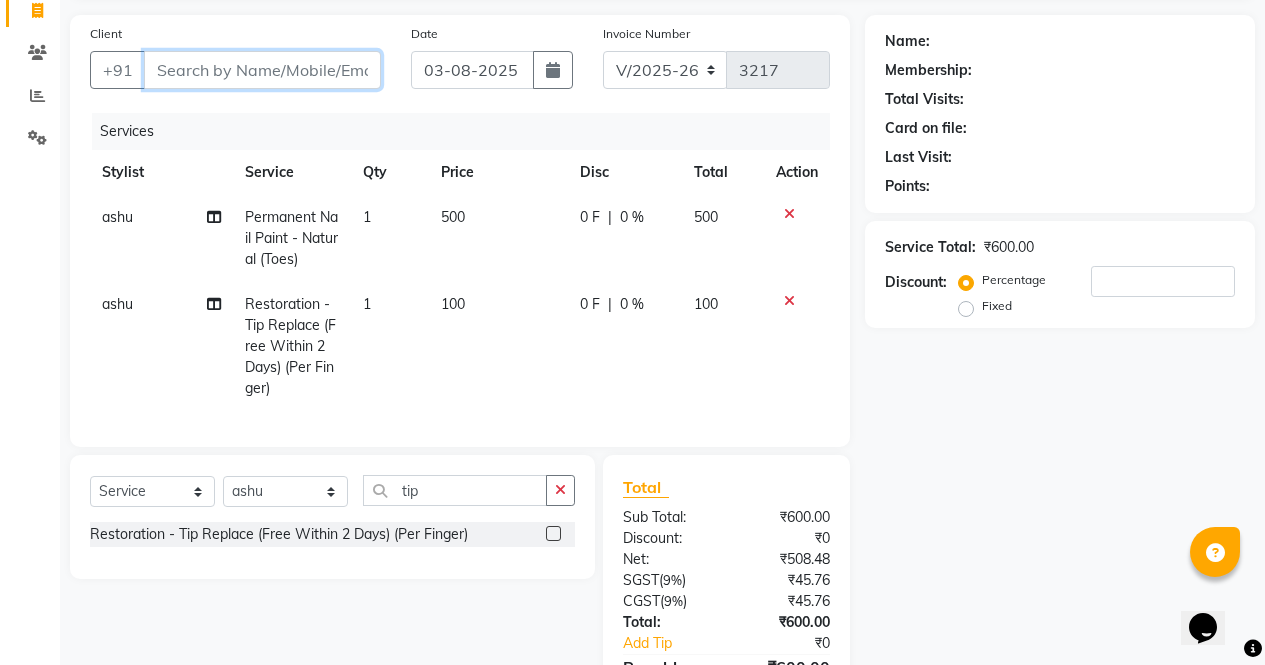 click on "Client" at bounding box center (262, 70) 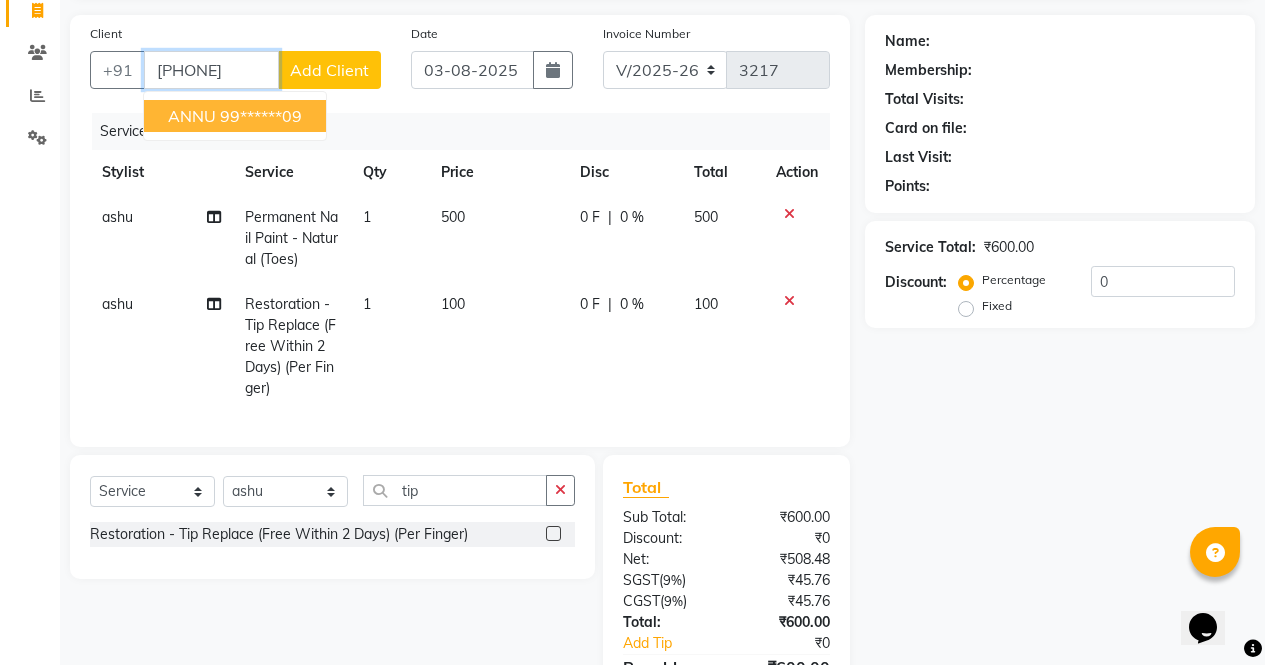 click on "99******09" at bounding box center (261, 116) 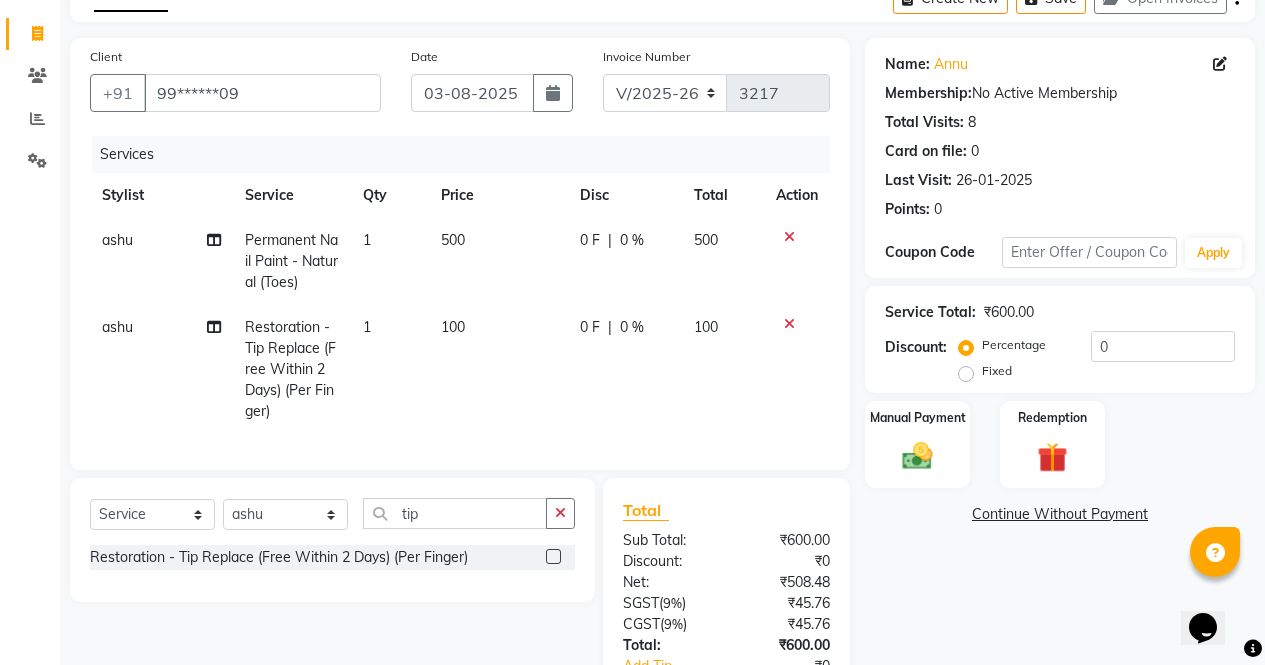 scroll, scrollTop: 111, scrollLeft: 0, axis: vertical 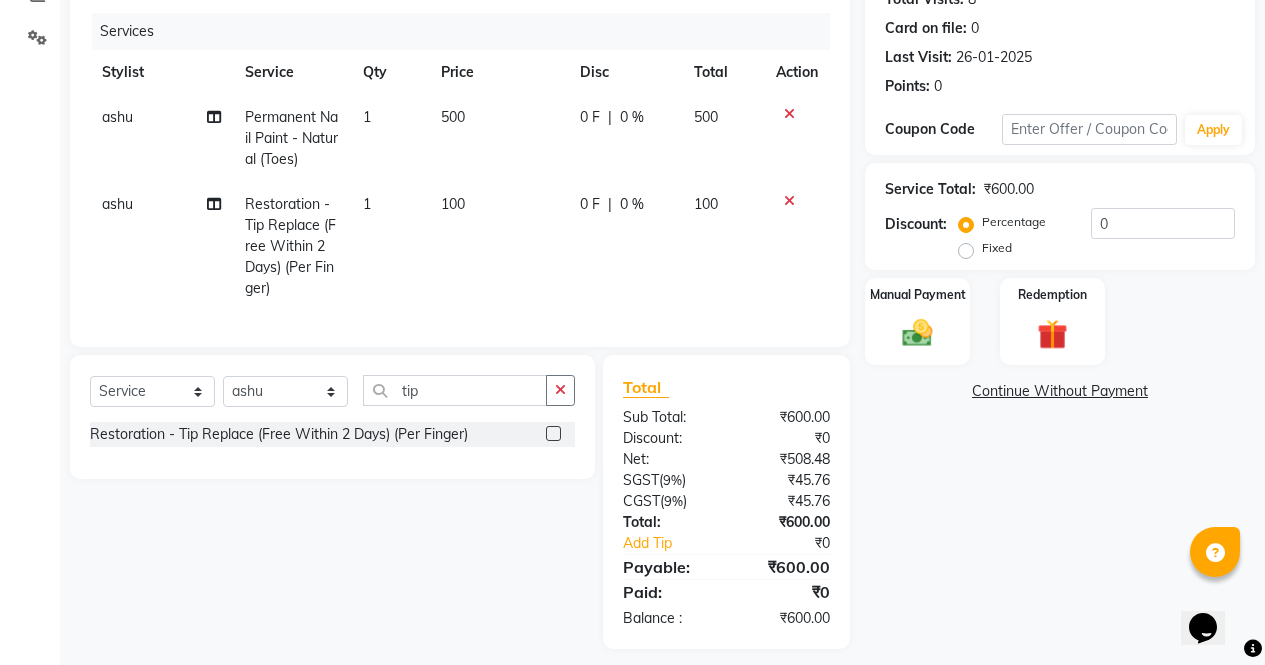 click 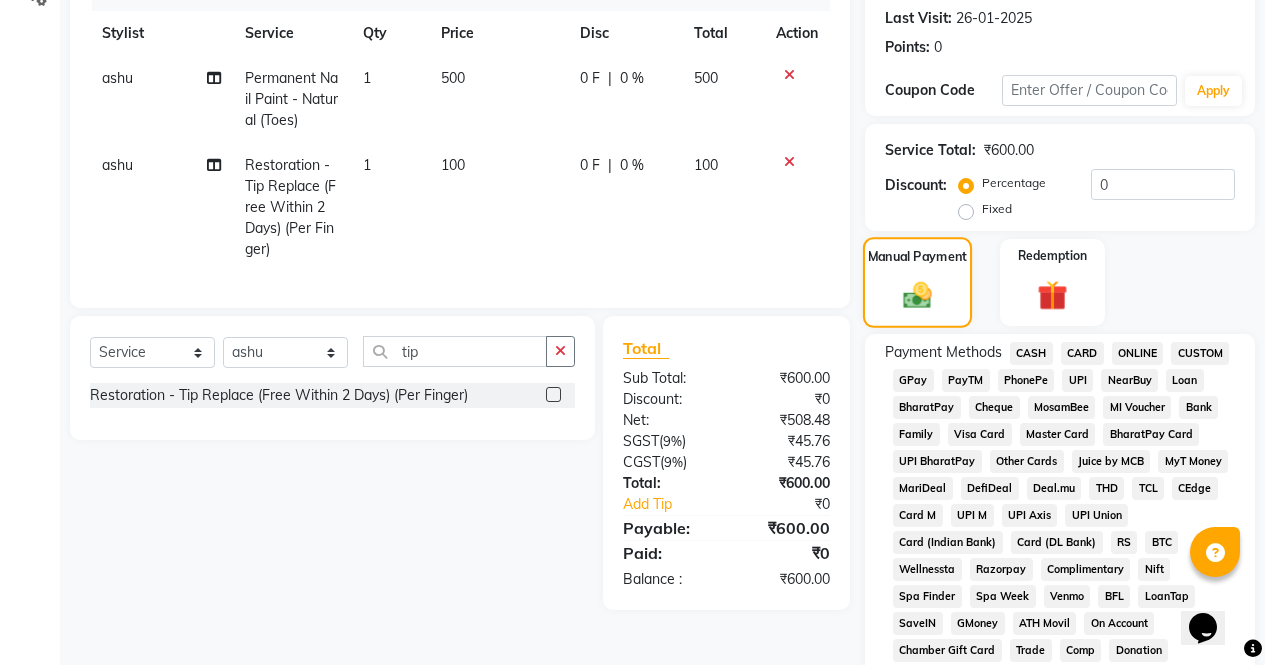 scroll, scrollTop: 277, scrollLeft: 0, axis: vertical 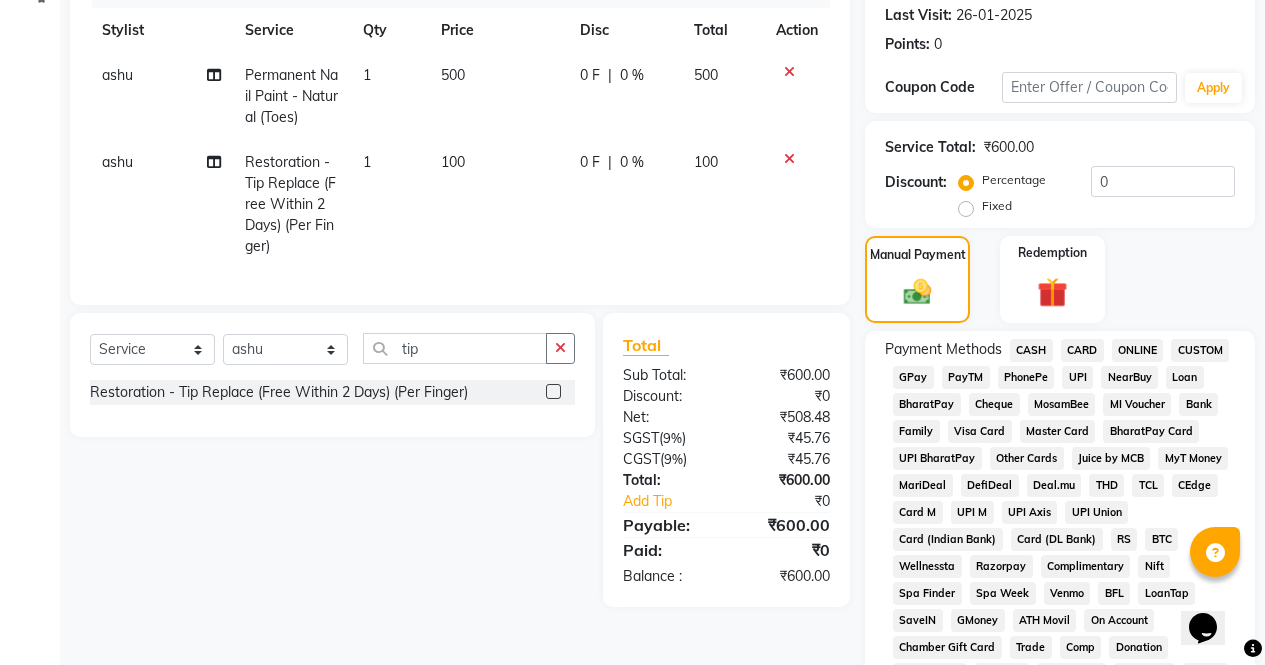 click on "CASH" 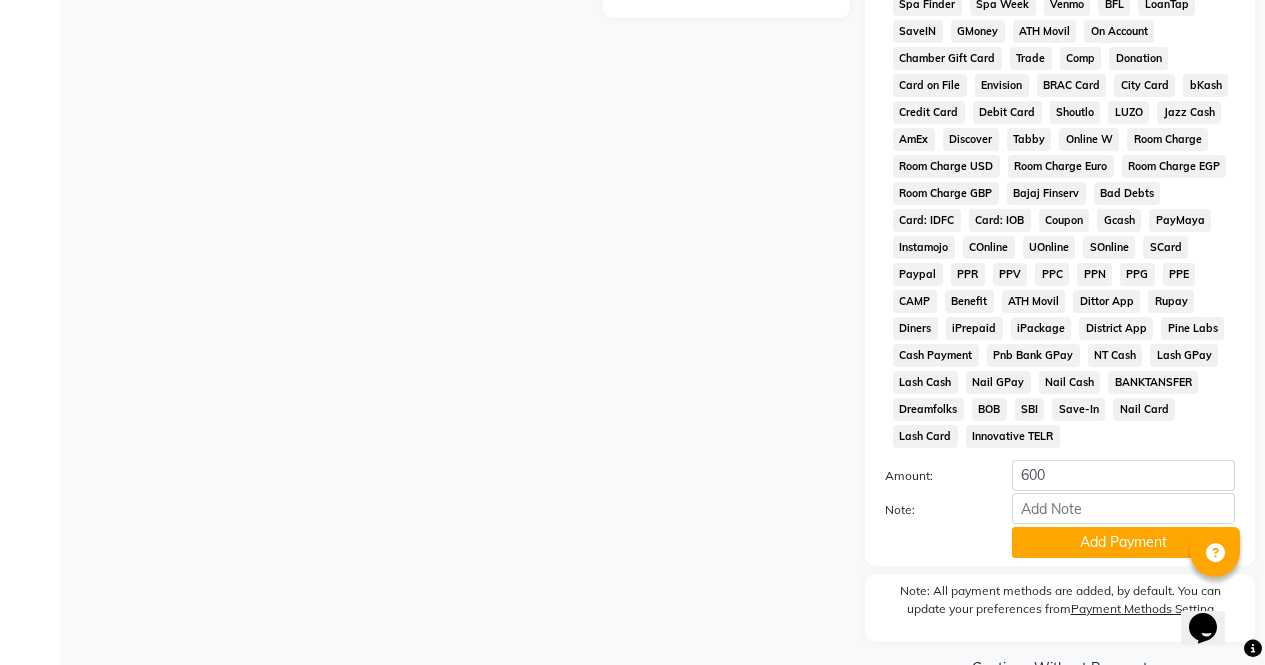scroll, scrollTop: 914, scrollLeft: 0, axis: vertical 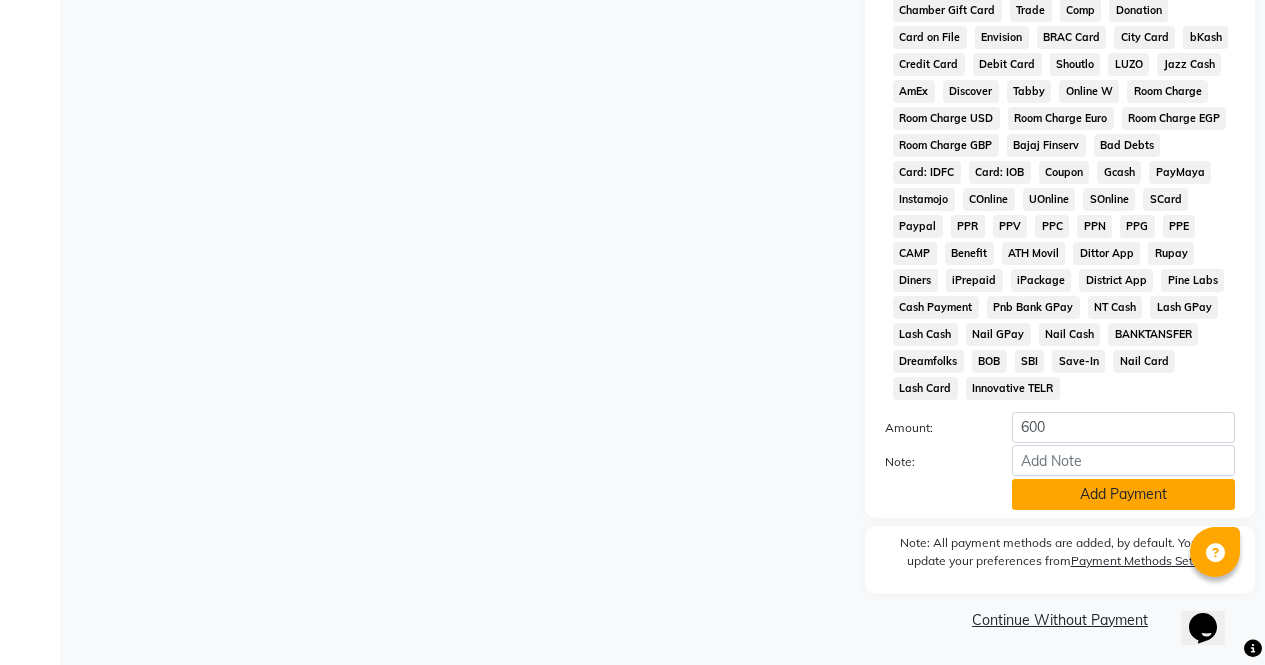 click on "Add Payment" 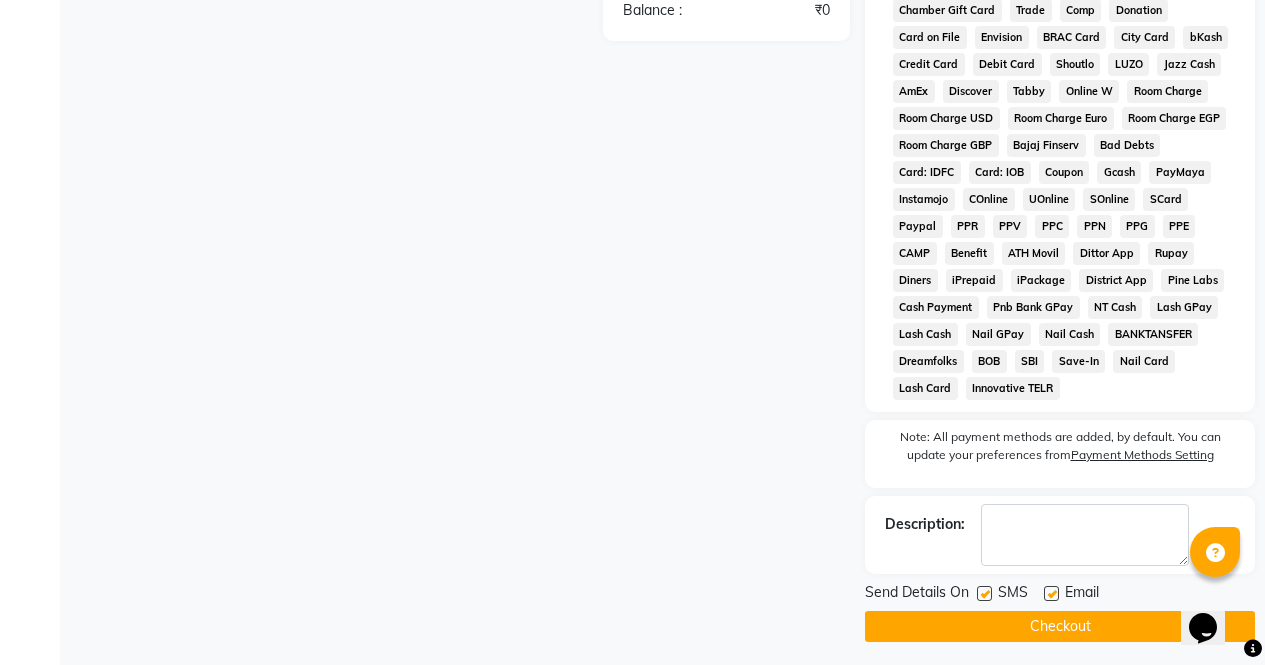 click on "Checkout" 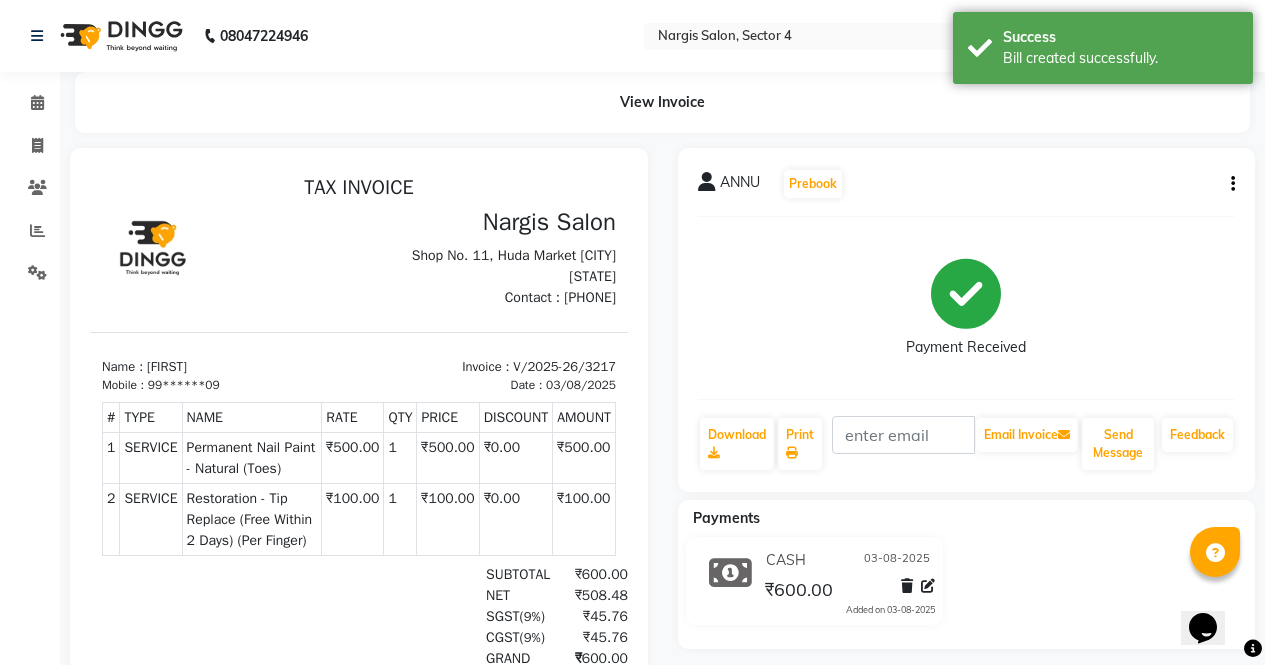 scroll, scrollTop: 0, scrollLeft: 0, axis: both 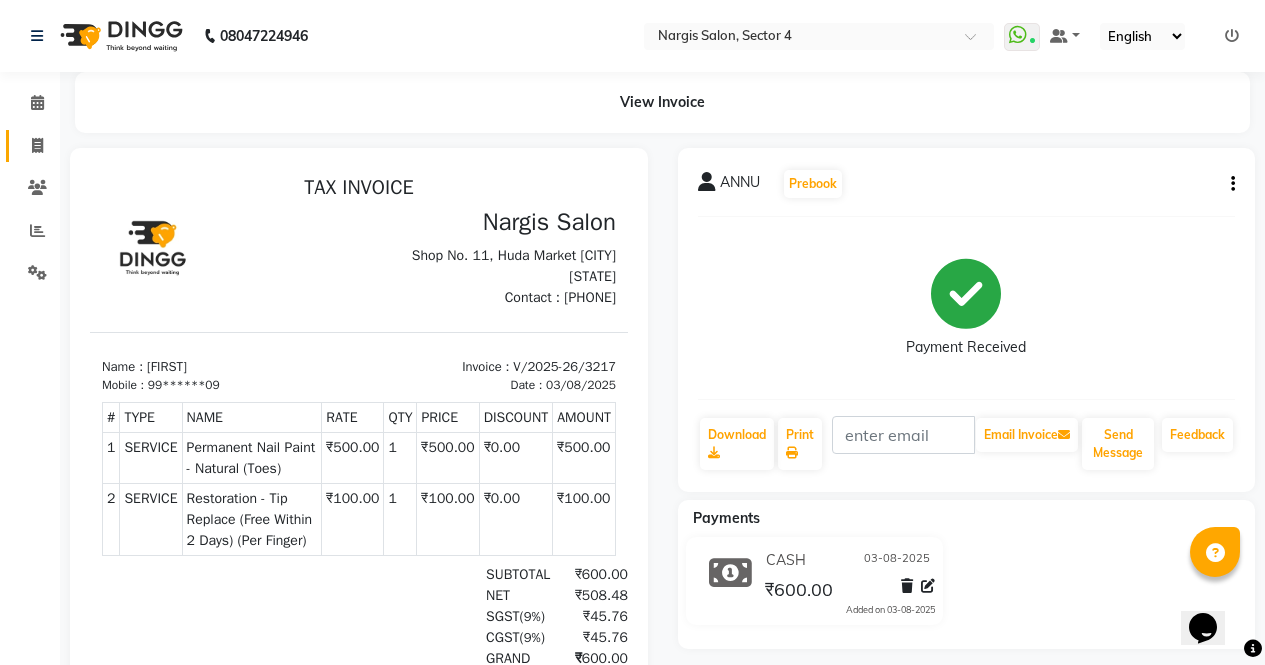 click 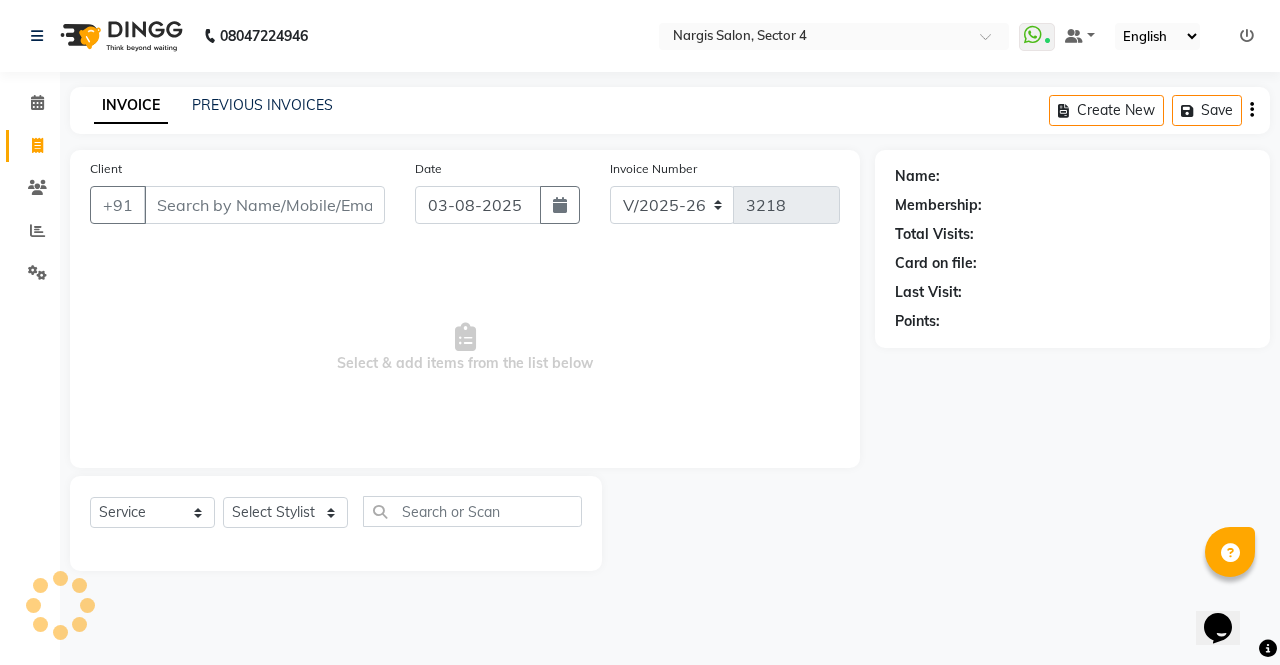 click on "Client" at bounding box center [264, 205] 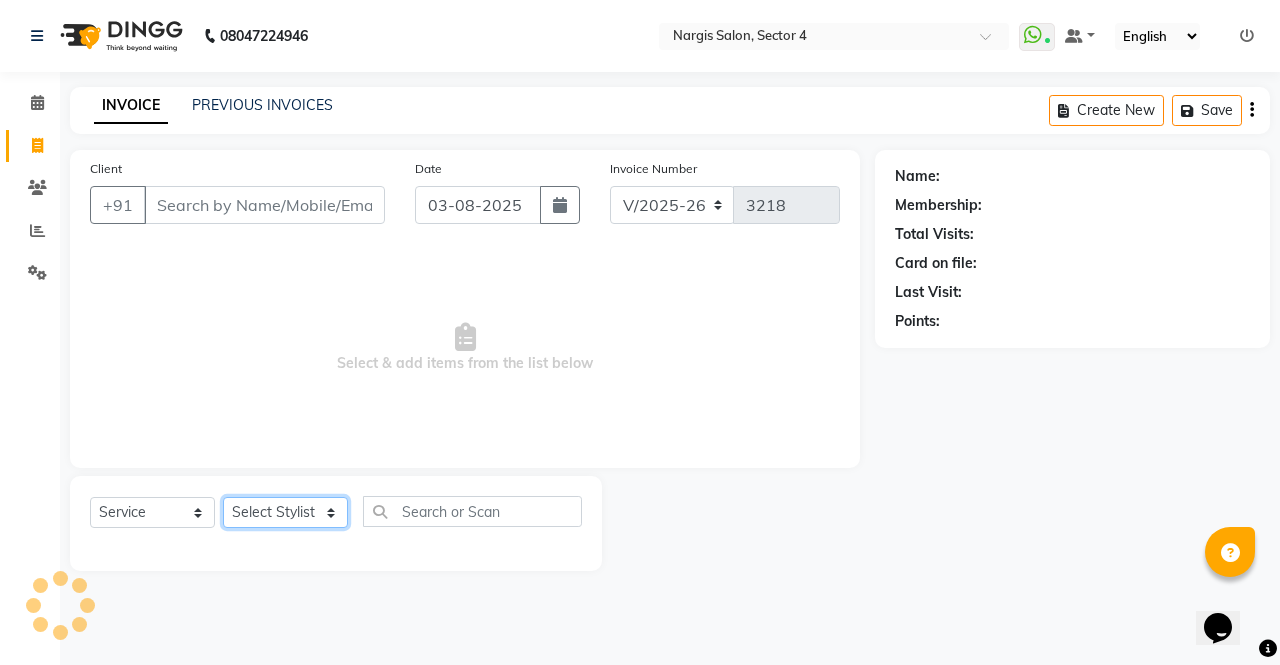 click on "Select Stylist" 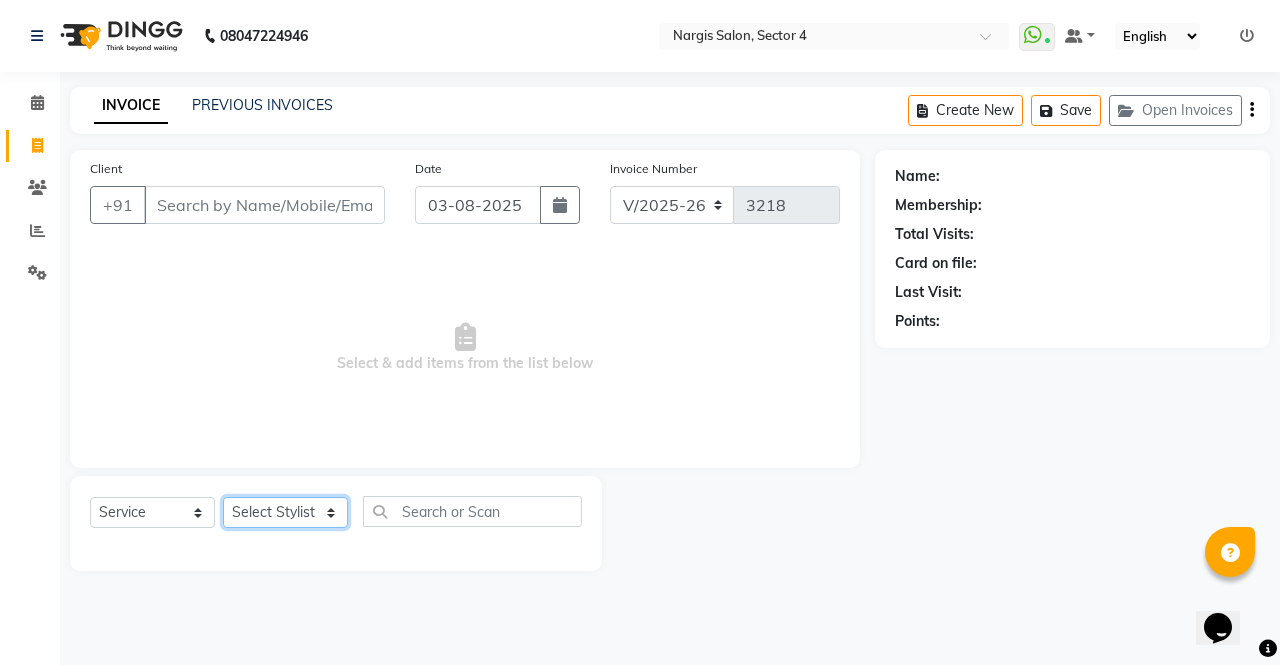 click on "Select Stylist" 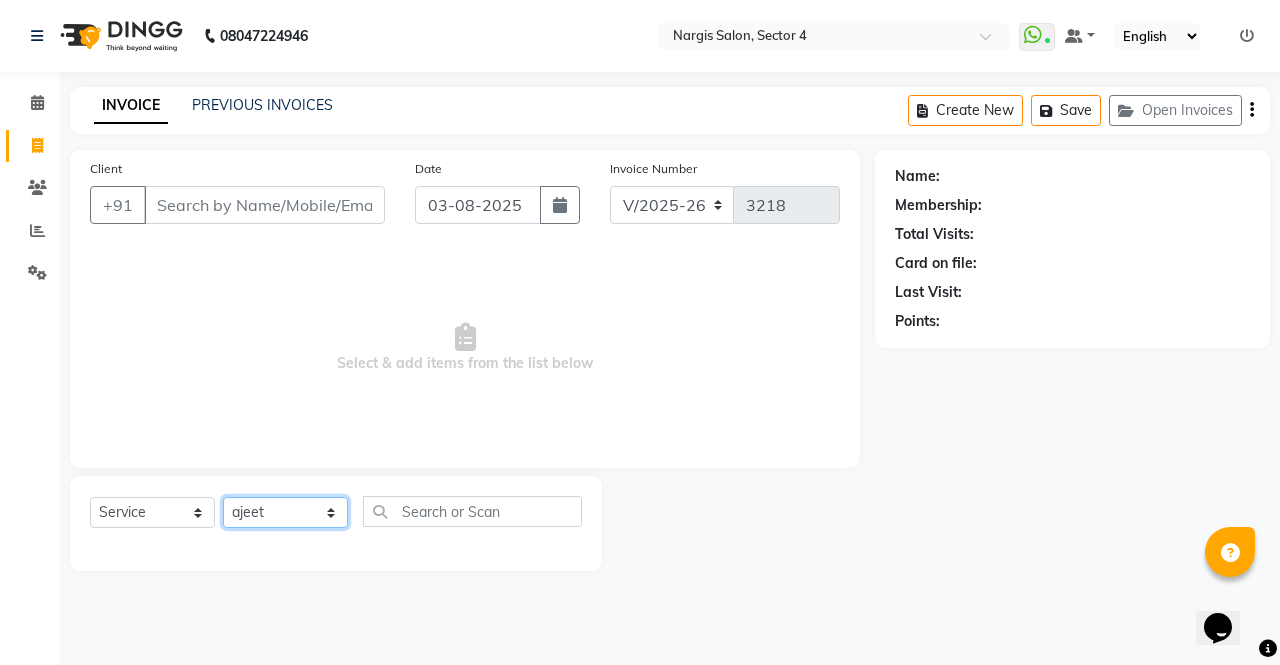 click on "Select Stylist ajeet anu armaan ashu Front Desk muskaan rakhi saima shivam soni sunil yashoda" 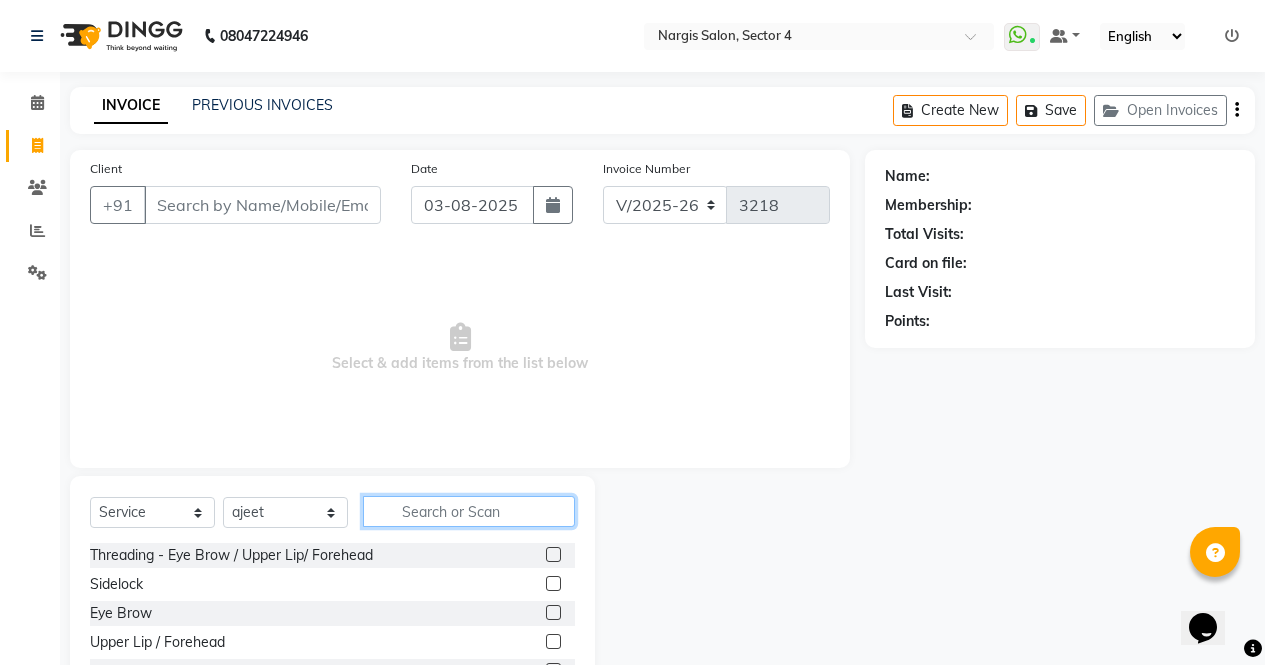 click 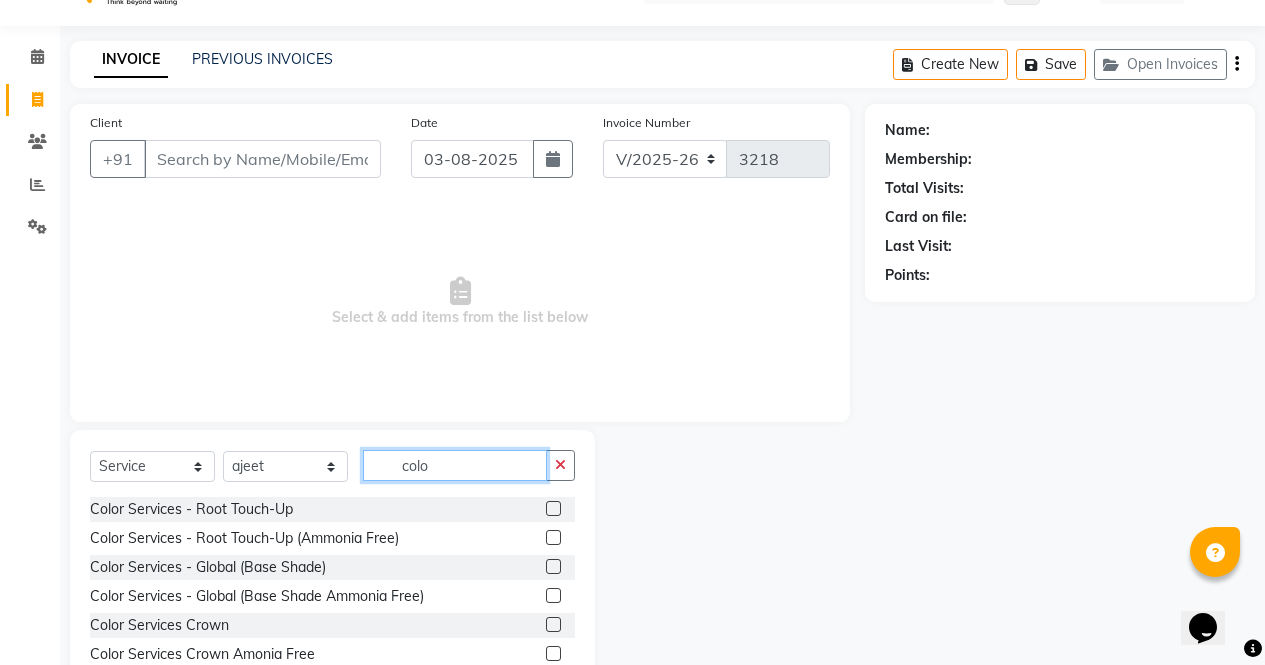 scroll, scrollTop: 136, scrollLeft: 0, axis: vertical 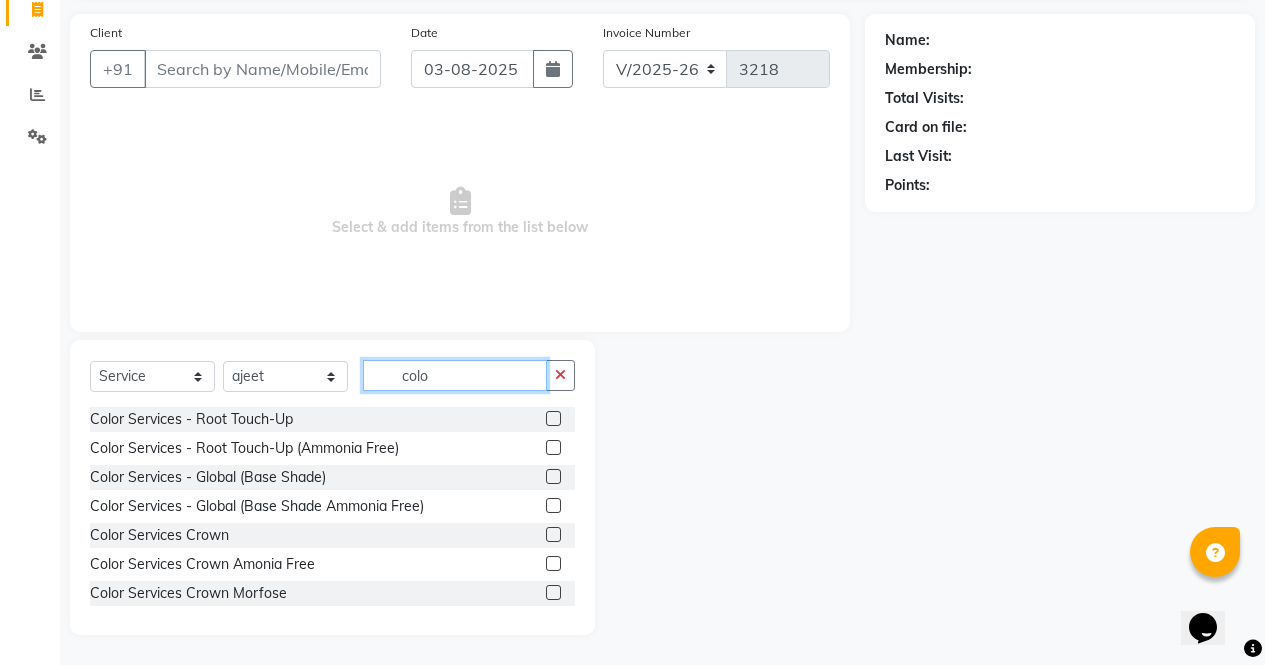click on "colo" 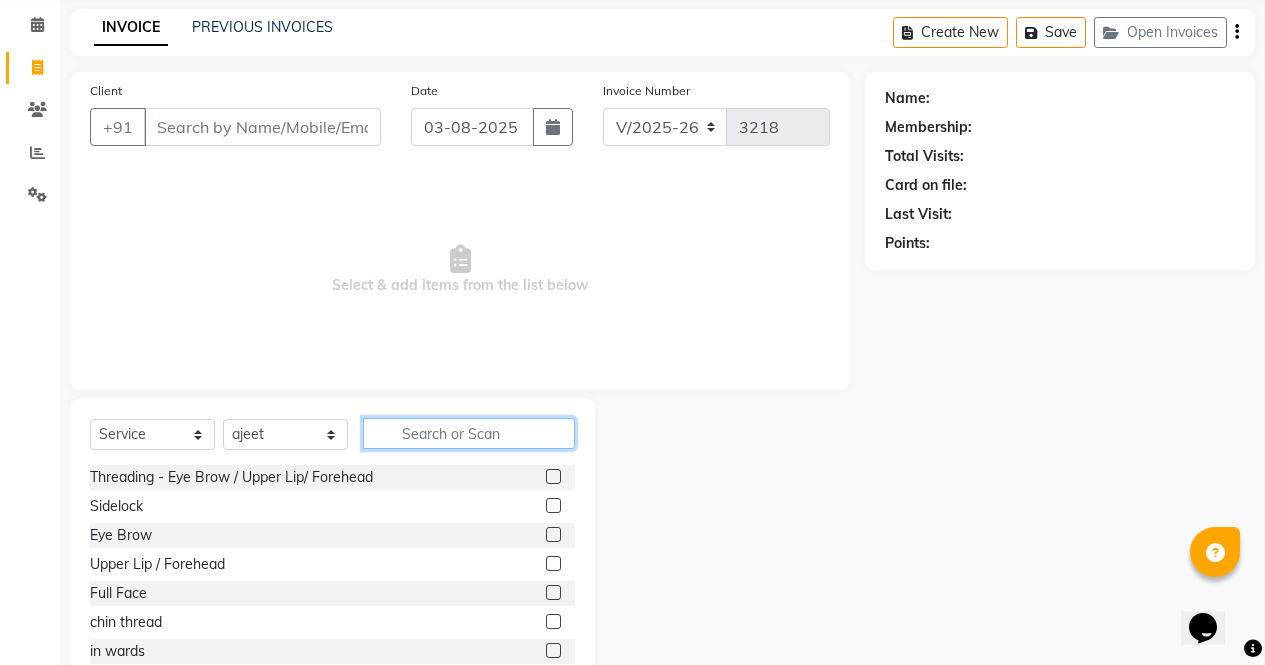 scroll, scrollTop: 70, scrollLeft: 0, axis: vertical 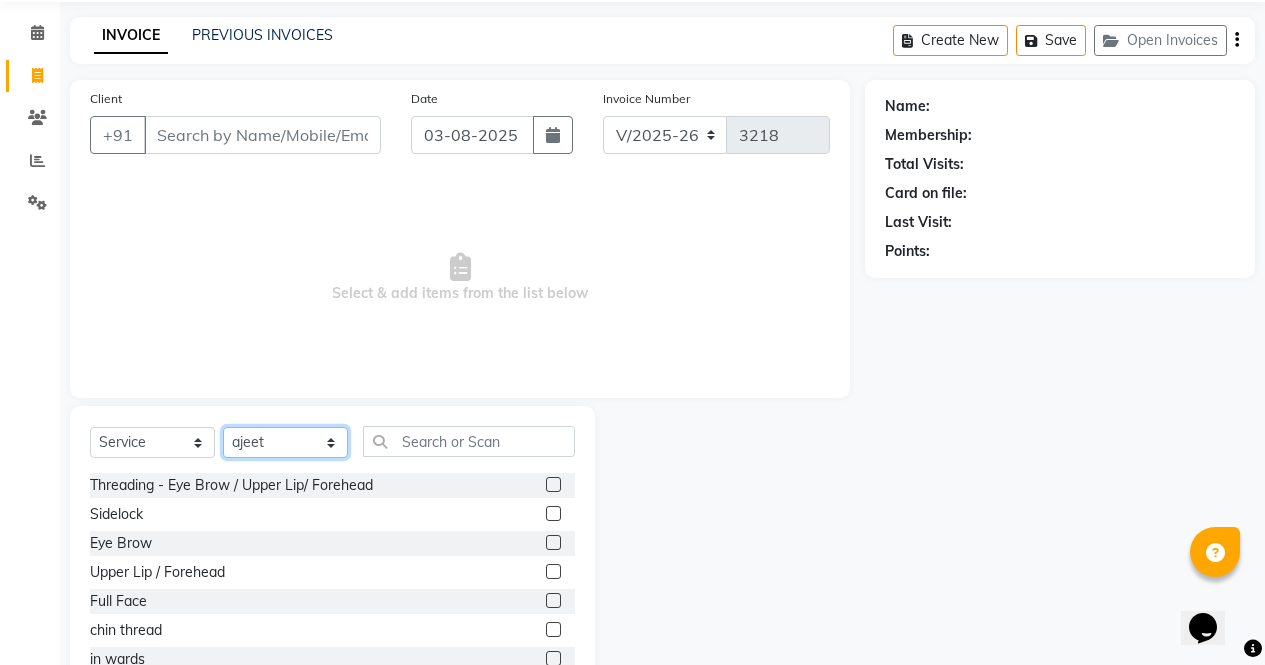 click on "Select Stylist ajeet anu armaan ashu Front Desk muskaan rakhi saima shivam soni sunil yashoda" 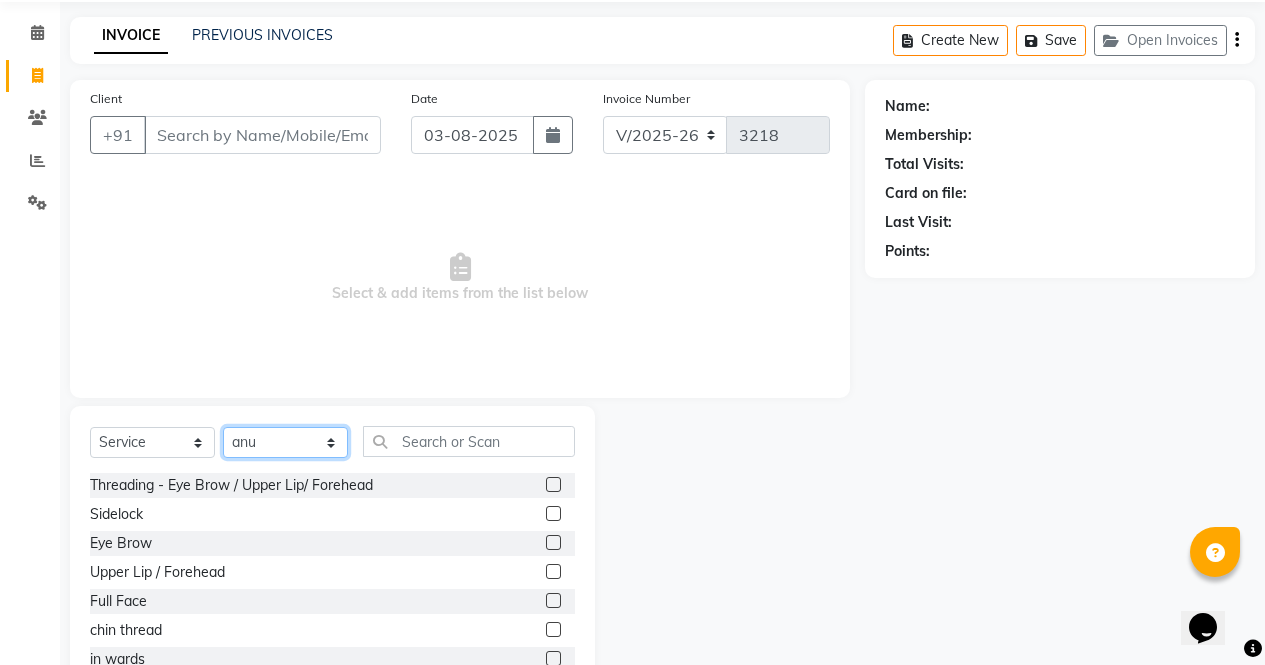 click on "Select Stylist ajeet anu armaan ashu Front Desk muskaan rakhi saima shivam soni sunil yashoda" 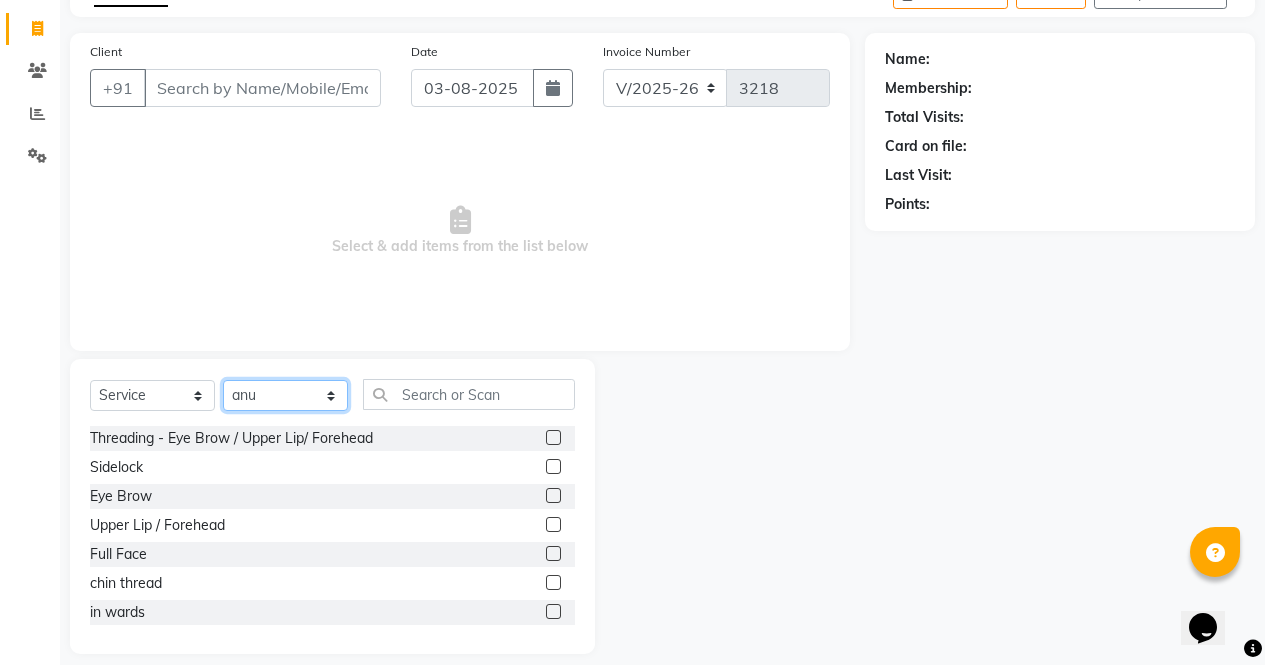 scroll, scrollTop: 136, scrollLeft: 0, axis: vertical 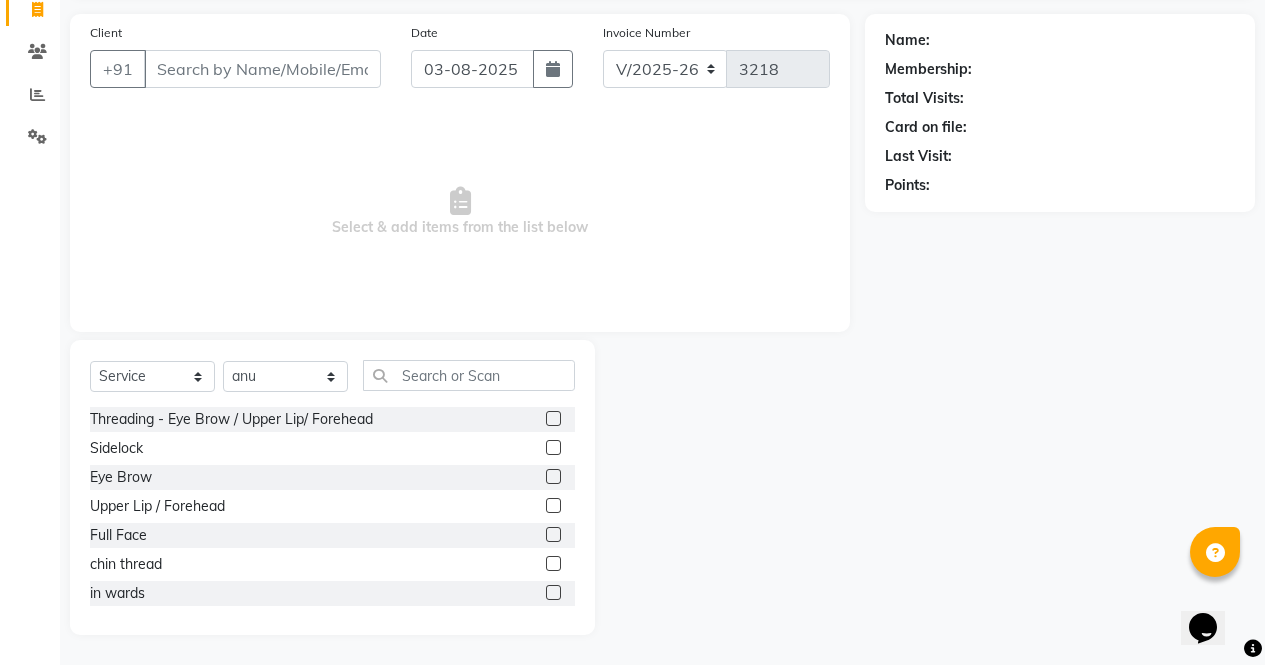 click 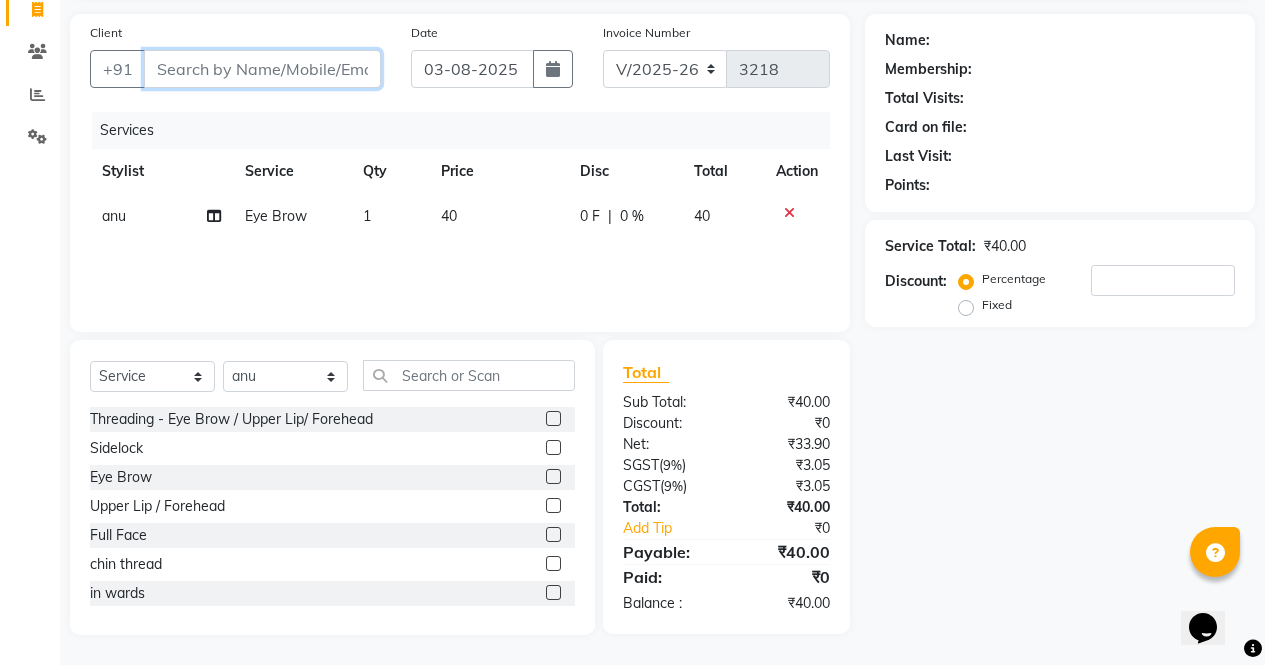 click on "Client" at bounding box center [262, 69] 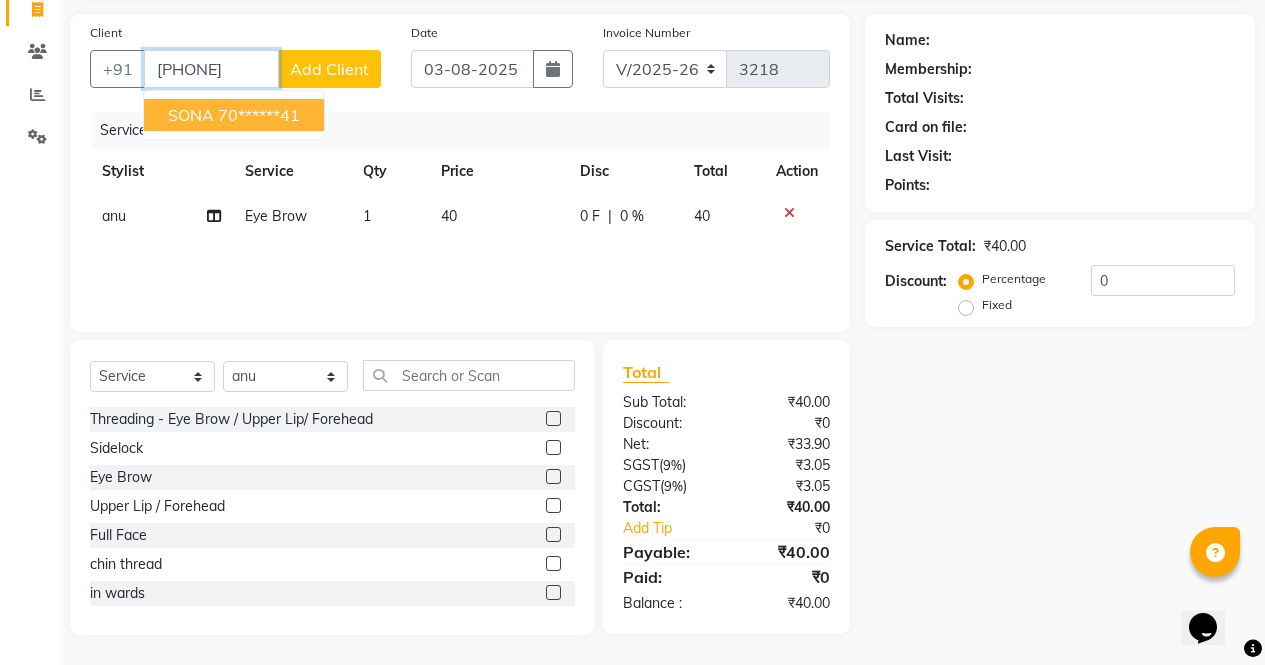click on "SONA  70******41" at bounding box center (234, 115) 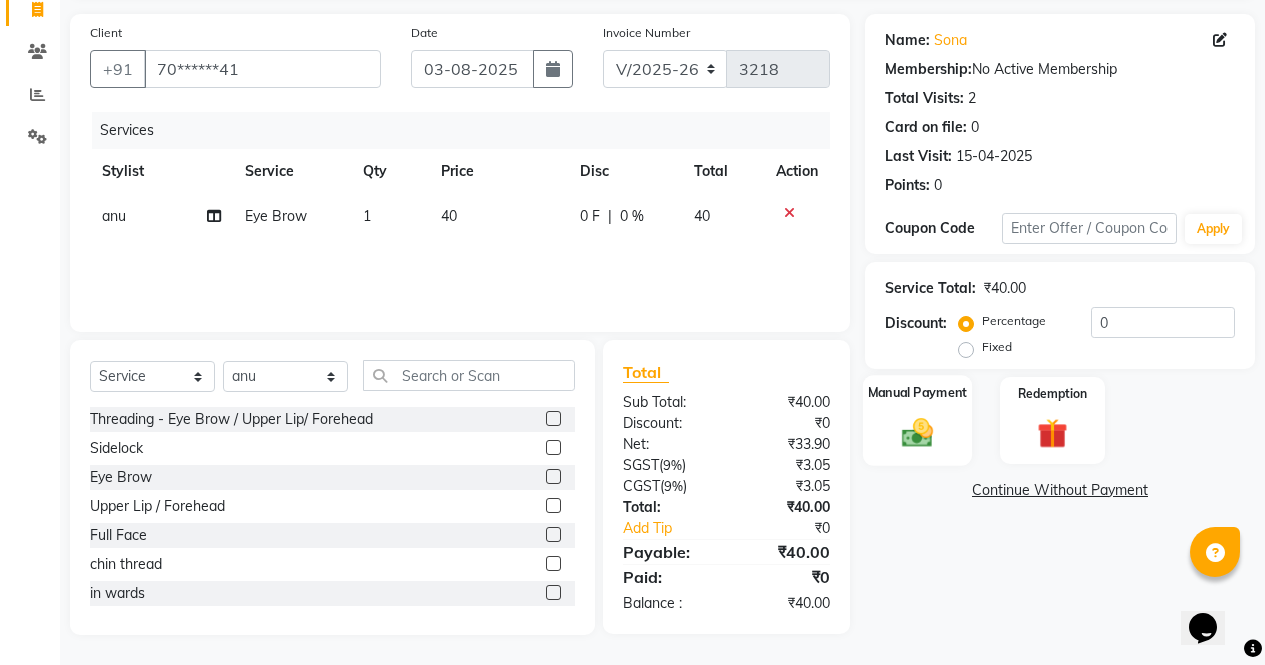 click on "Manual Payment" 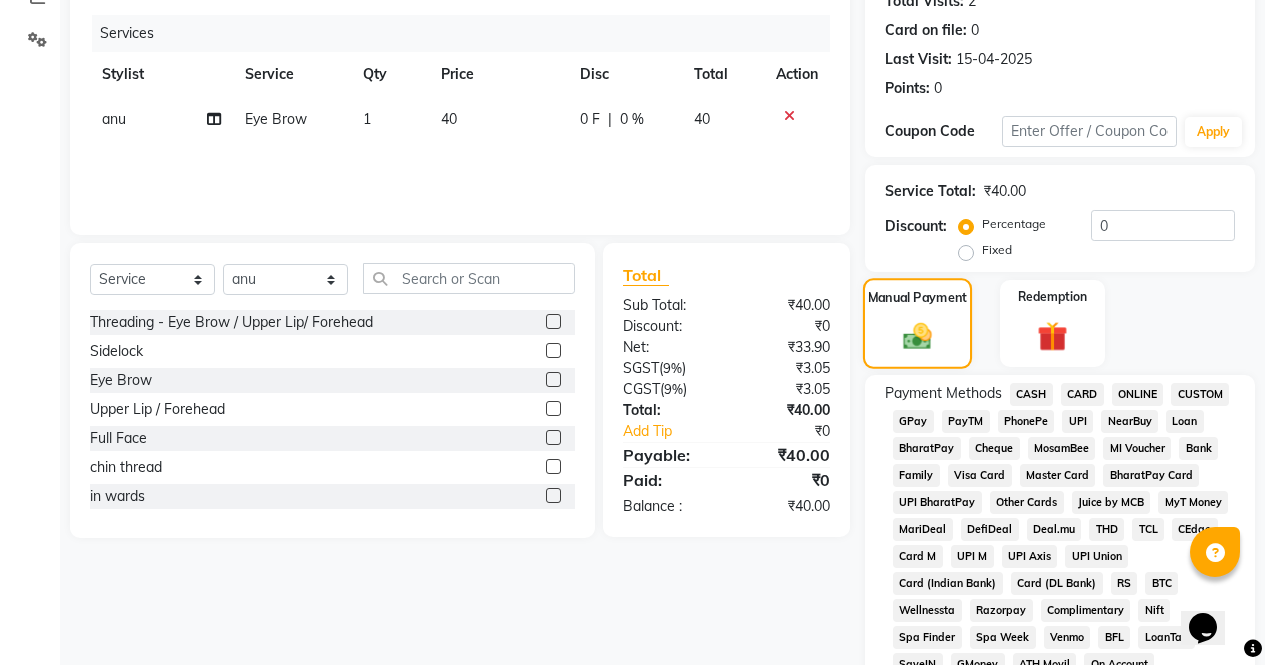 scroll, scrollTop: 236, scrollLeft: 0, axis: vertical 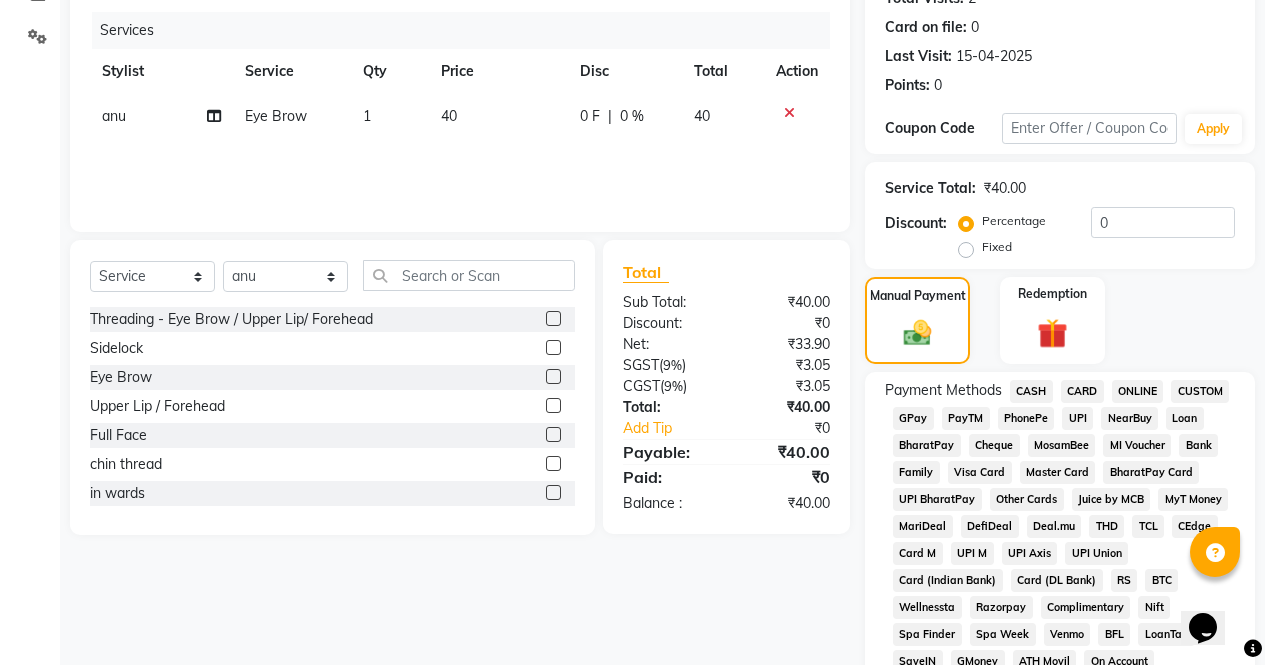 click on "CASH" 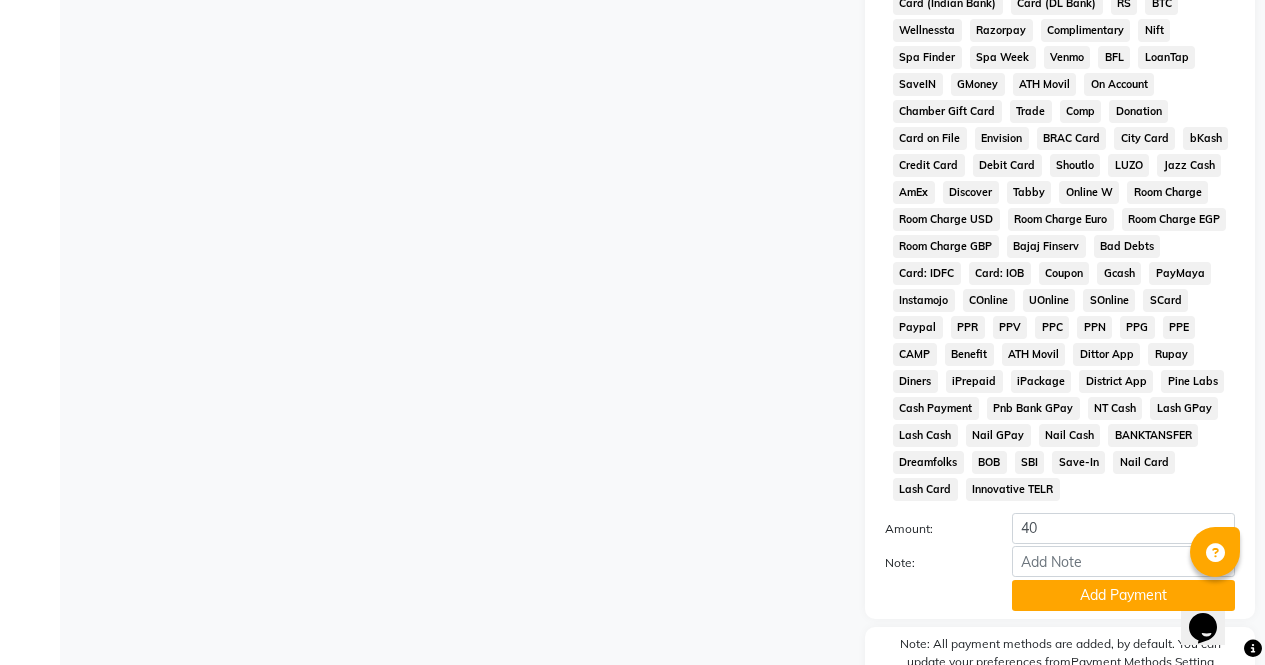 scroll, scrollTop: 914, scrollLeft: 0, axis: vertical 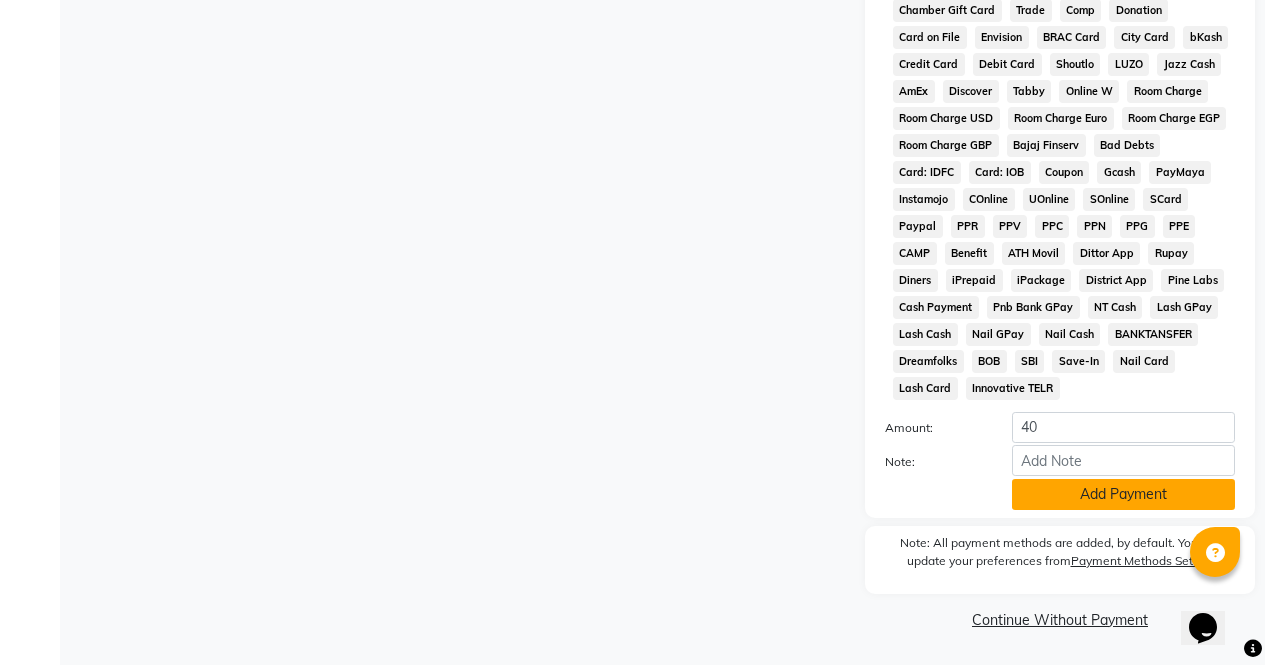 click on "Add Payment" 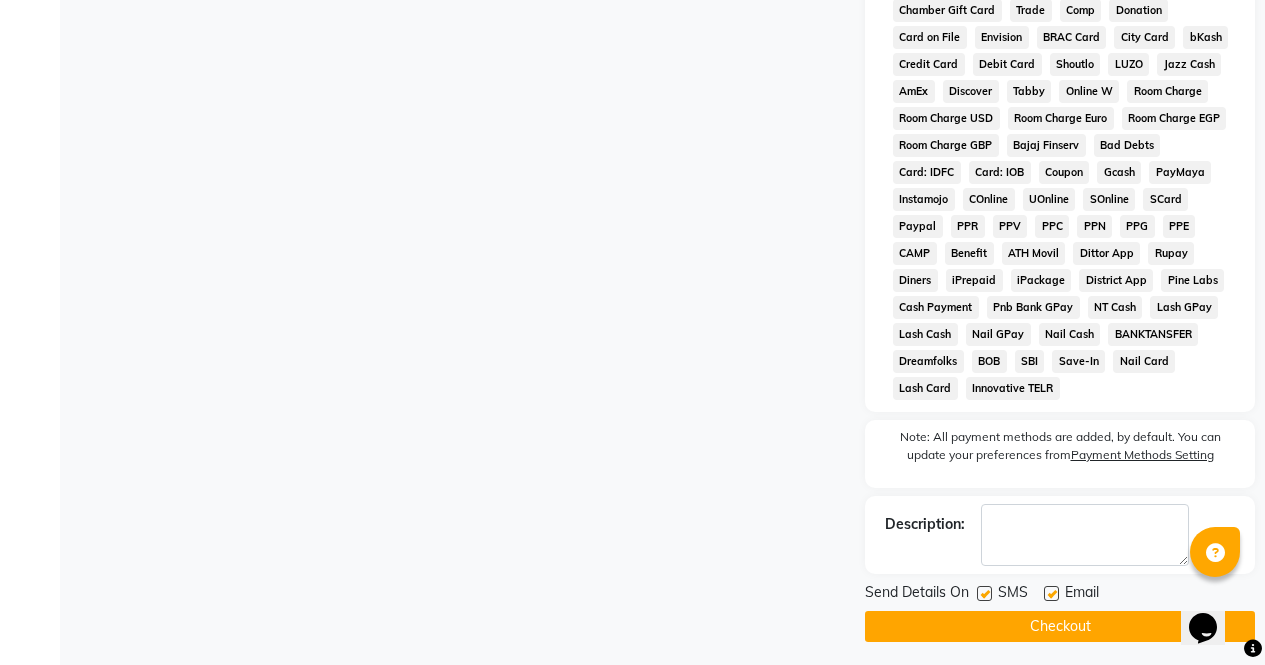 click on "Checkout" 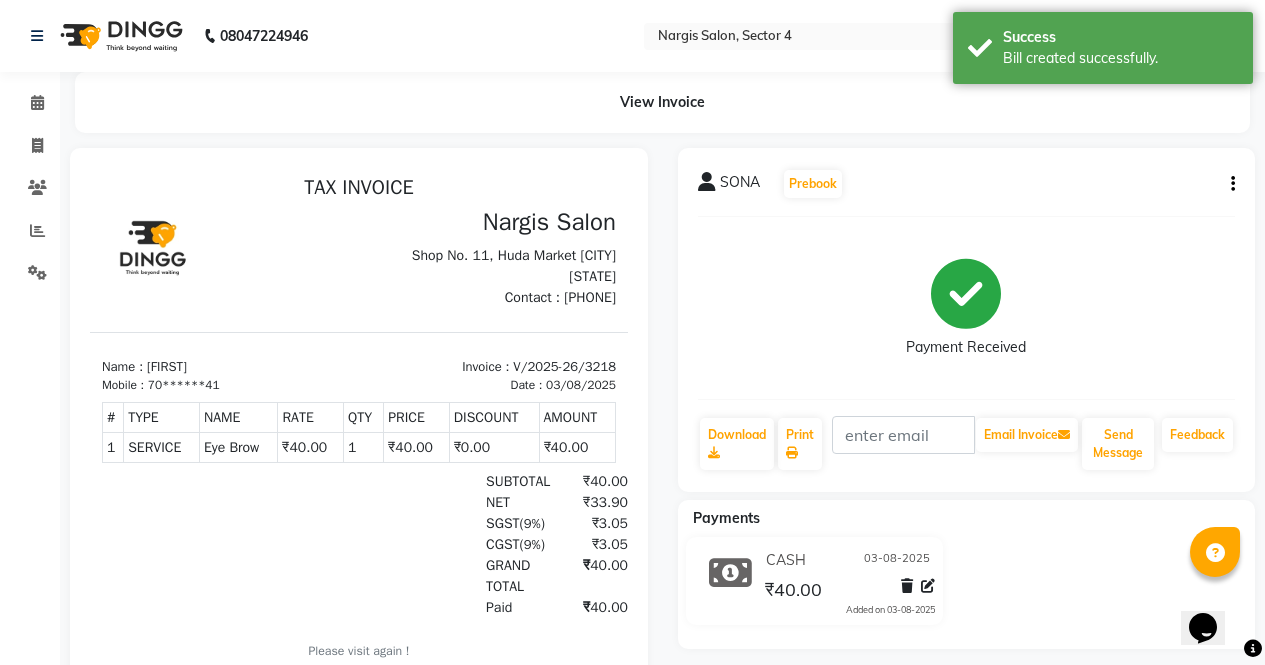scroll, scrollTop: 0, scrollLeft: 0, axis: both 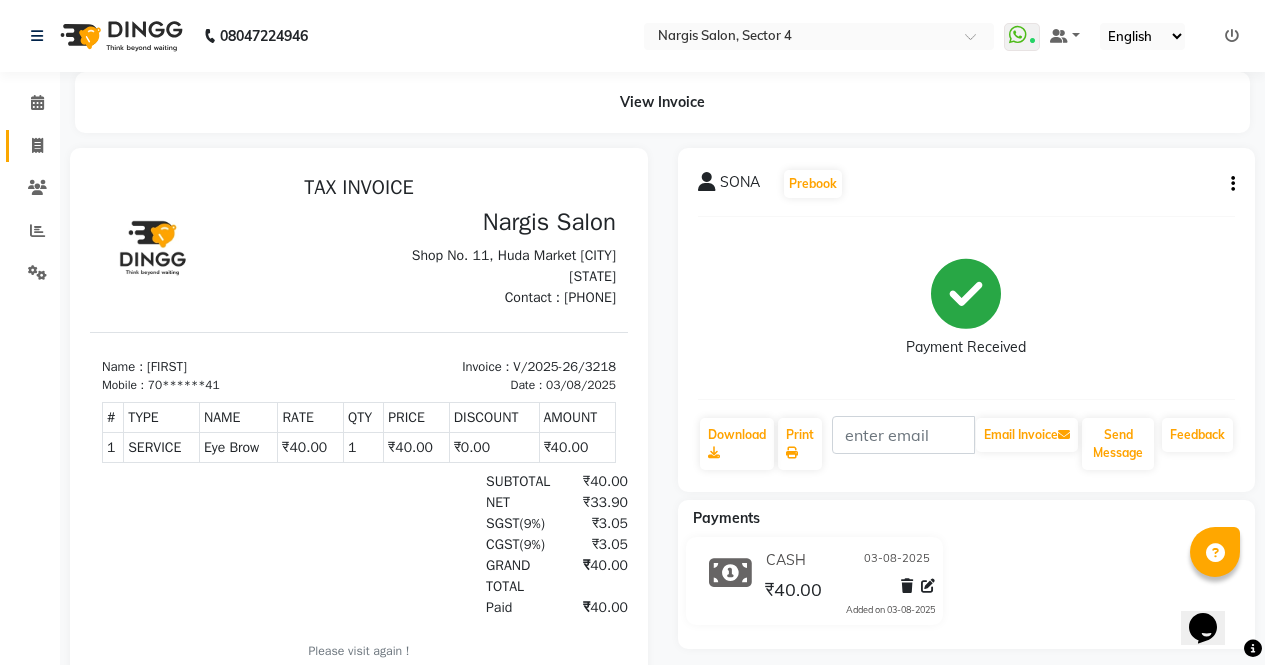 click 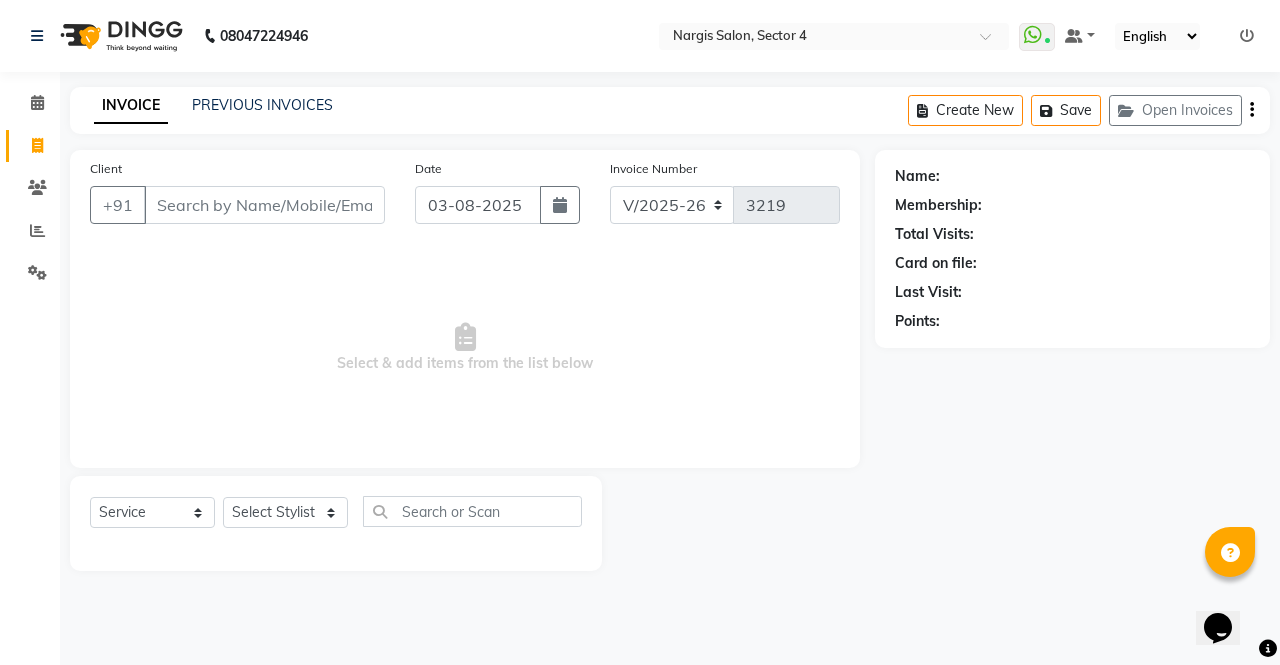 click on "Client" at bounding box center (264, 205) 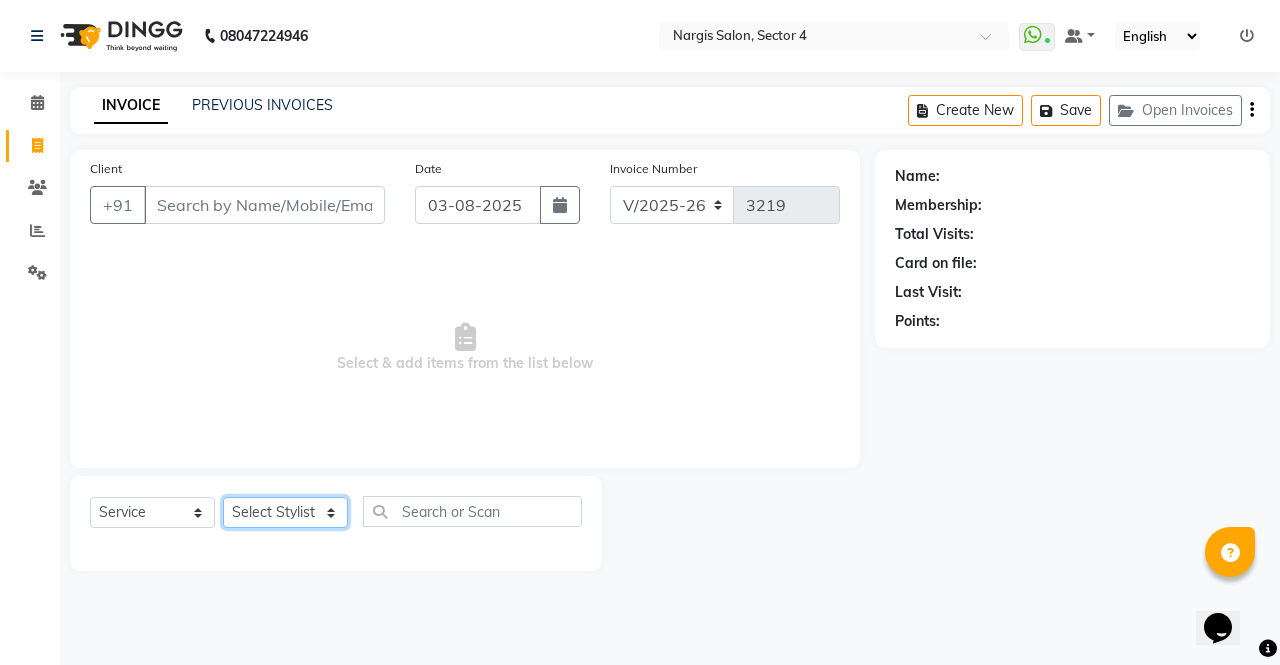 click on "Select Stylist ajeet anu armaan ashu Front Desk muskaan rakhi saima shivam soni sunil yashoda" 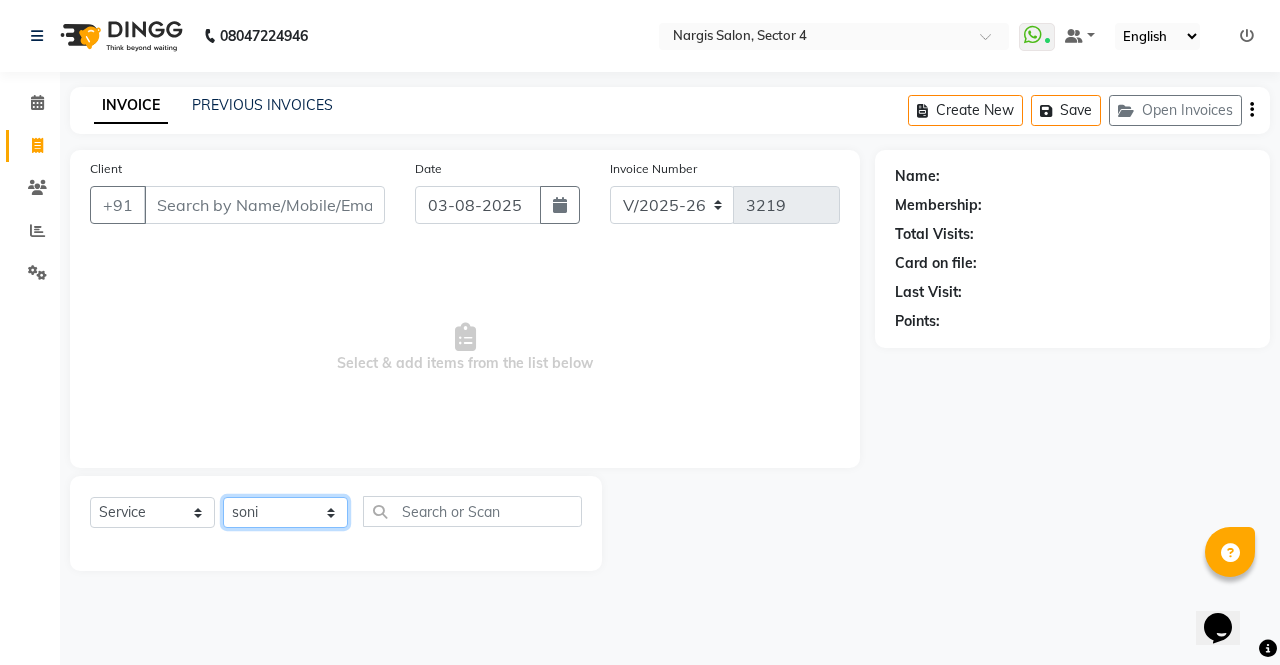 click on "Select Stylist ajeet anu armaan ashu Front Desk muskaan rakhi saima shivam soni sunil yashoda" 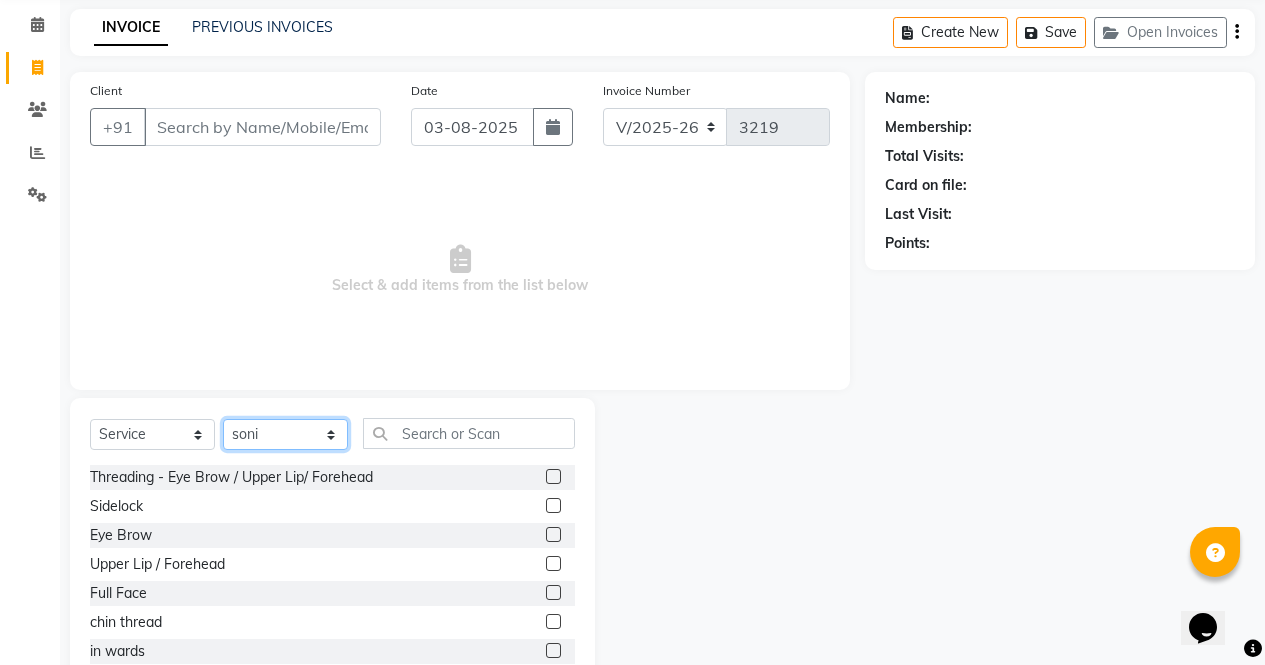 scroll, scrollTop: 136, scrollLeft: 0, axis: vertical 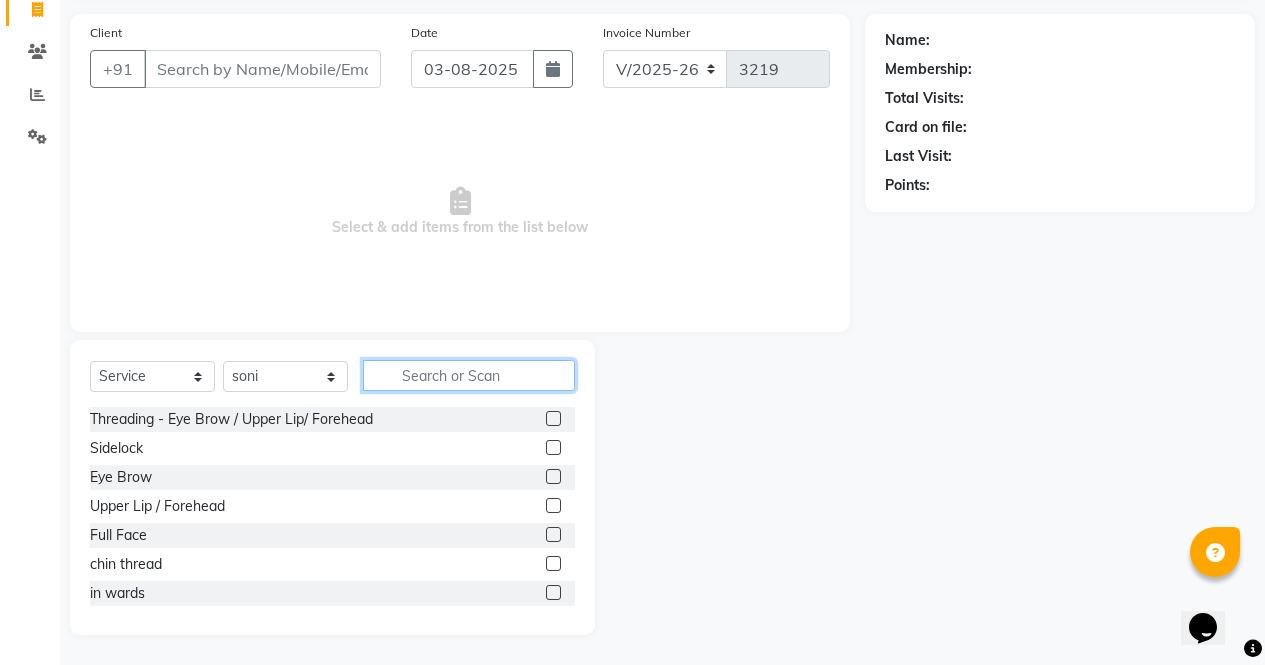 click 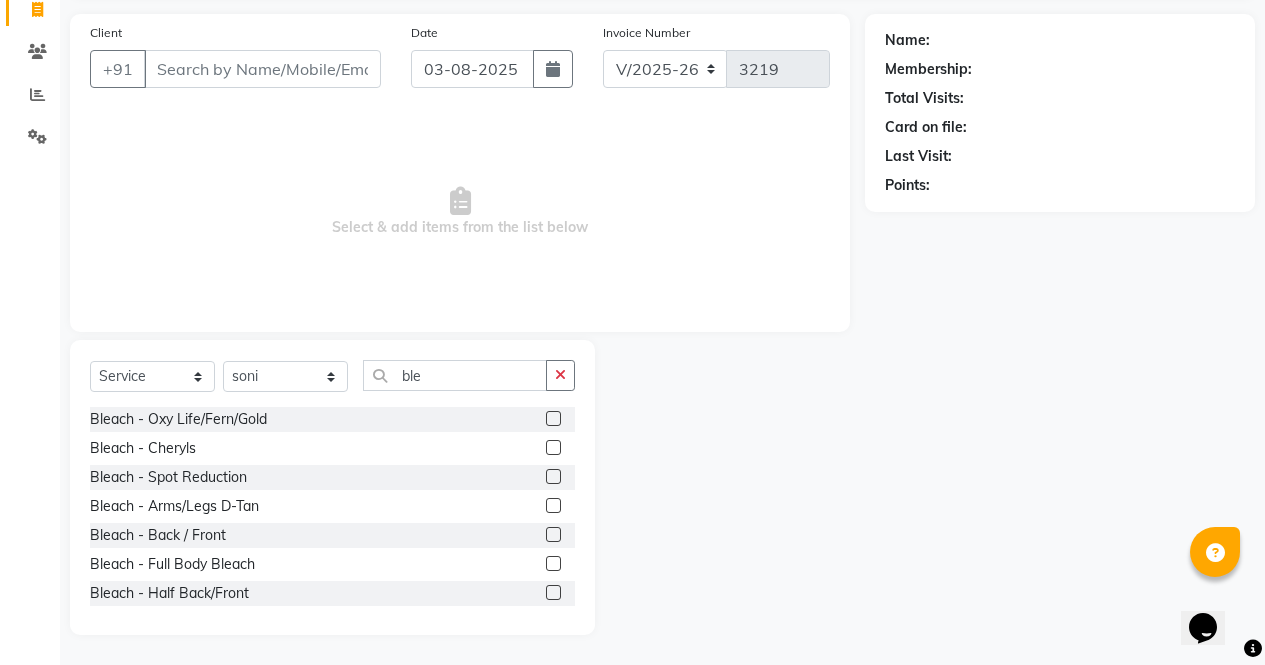 click 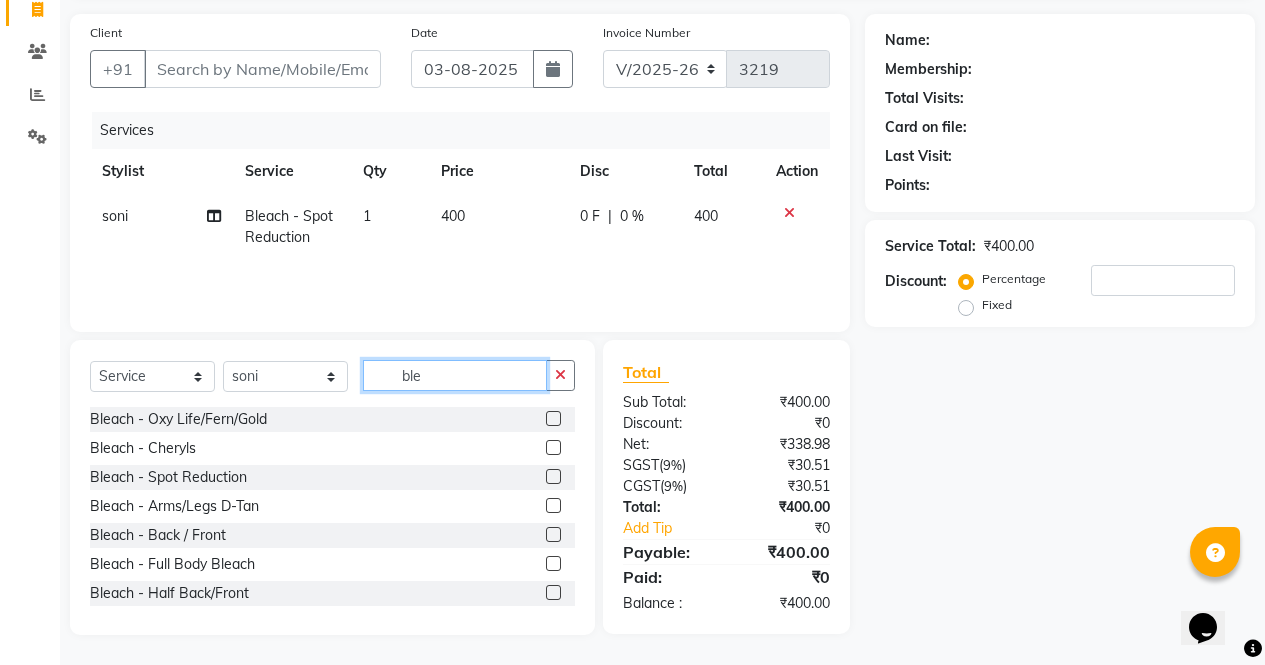 click on "ble" 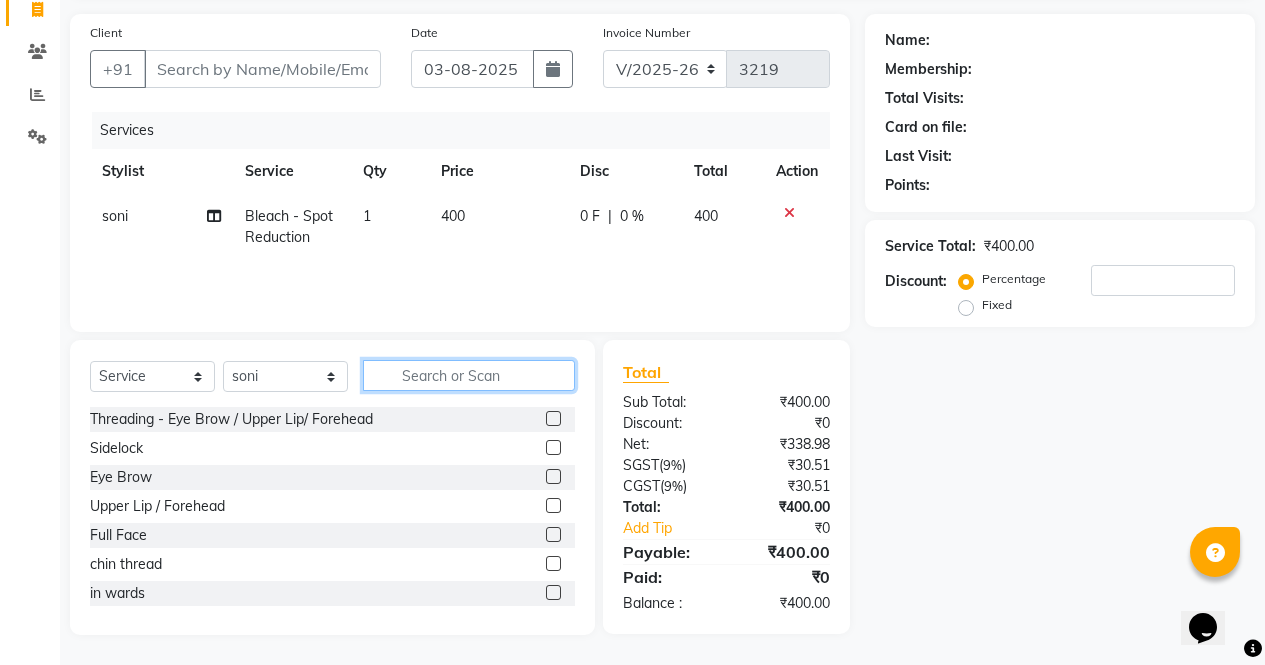 click 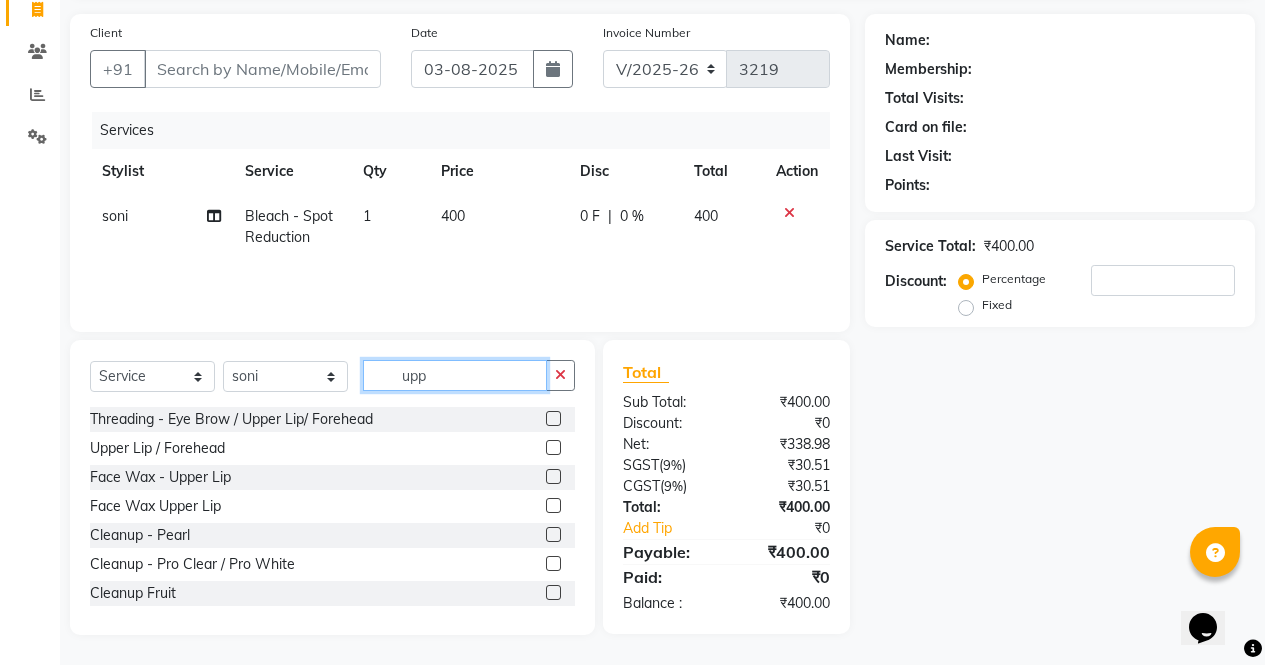 scroll, scrollTop: 135, scrollLeft: 0, axis: vertical 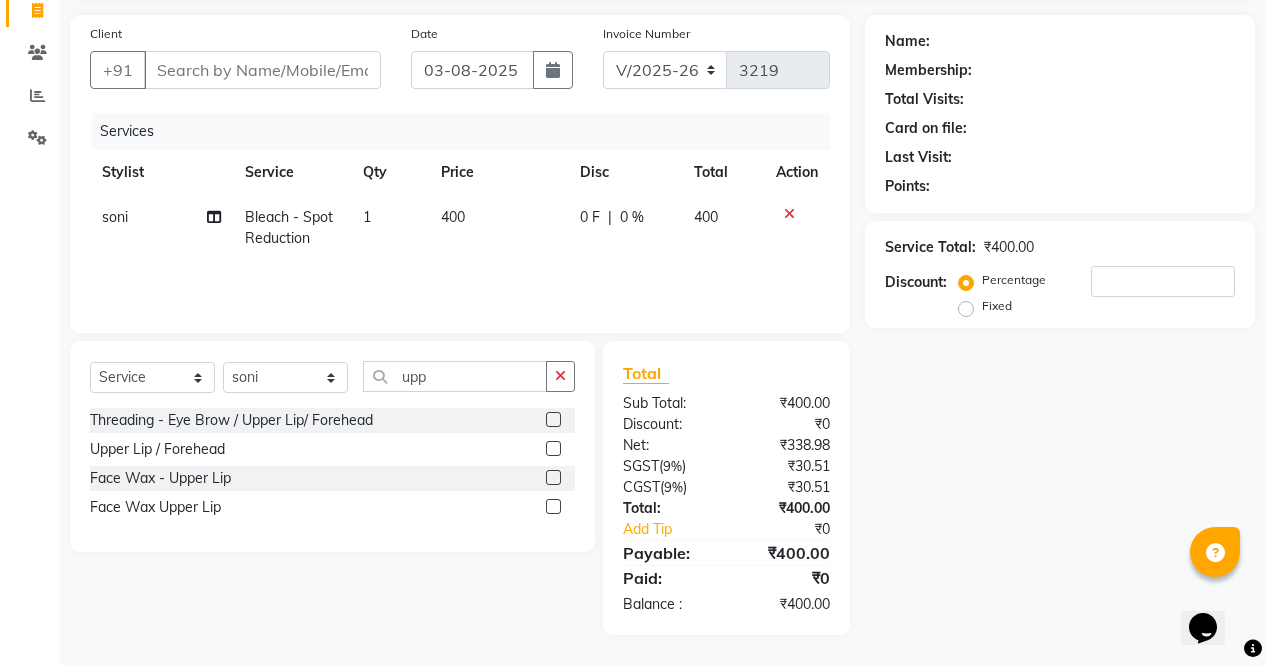 click 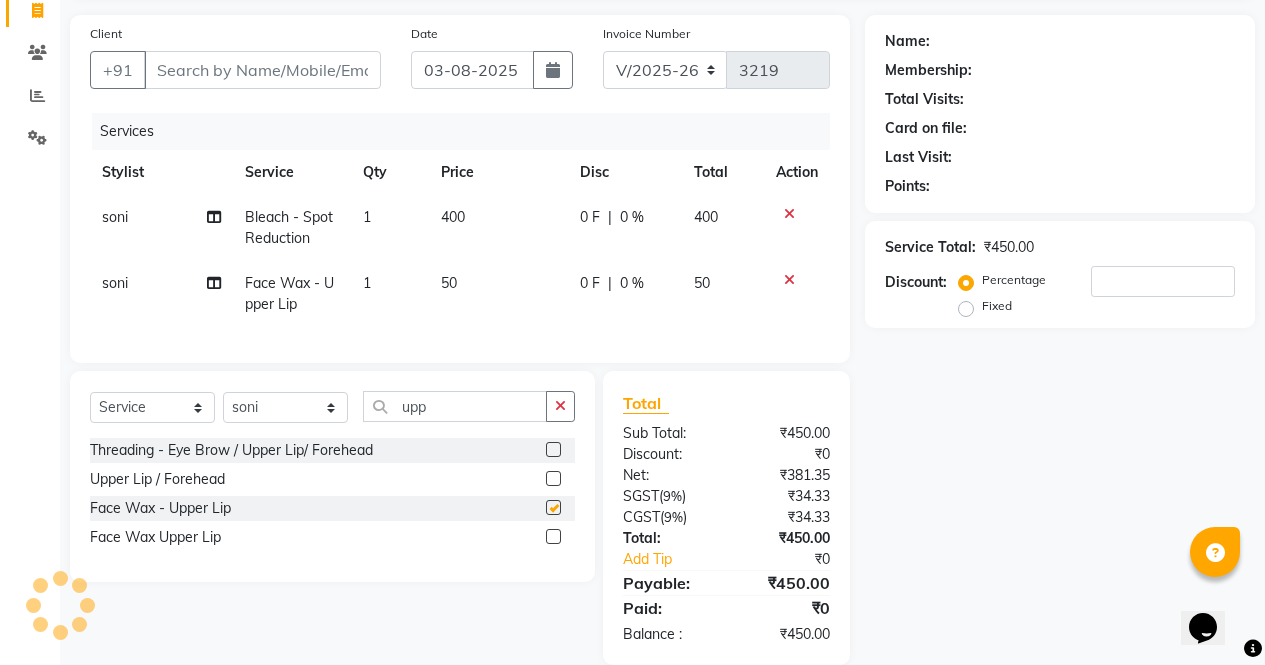 scroll, scrollTop: 180, scrollLeft: 0, axis: vertical 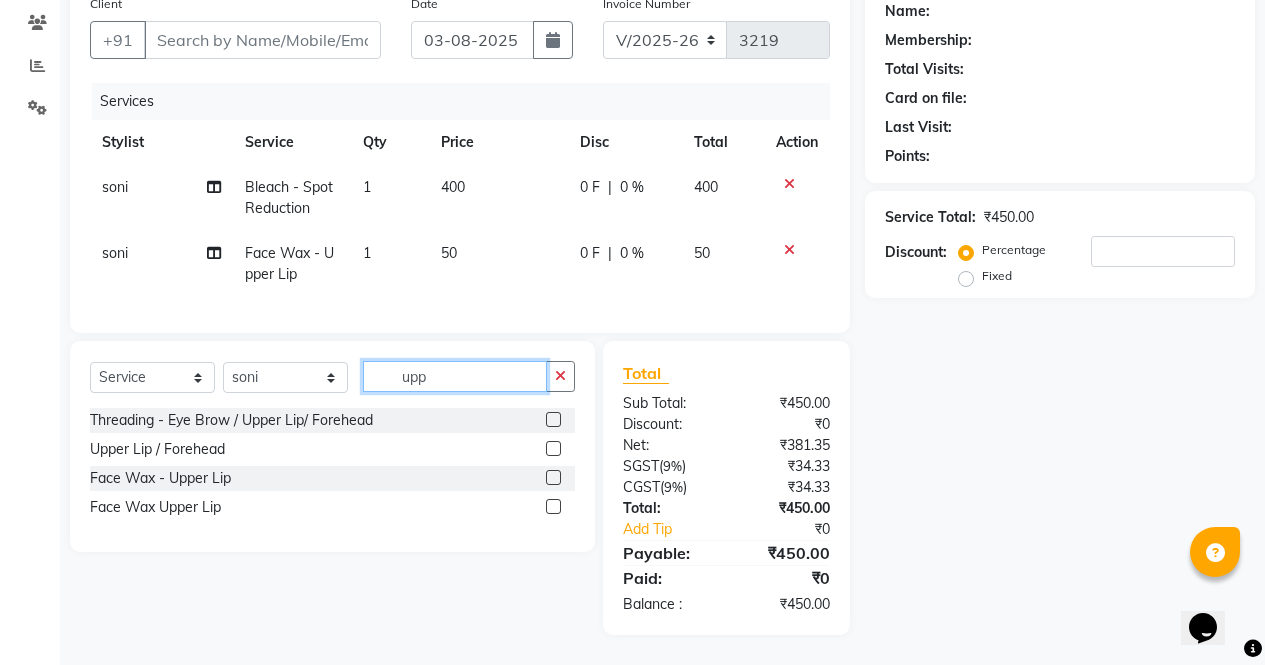 click on "upp" 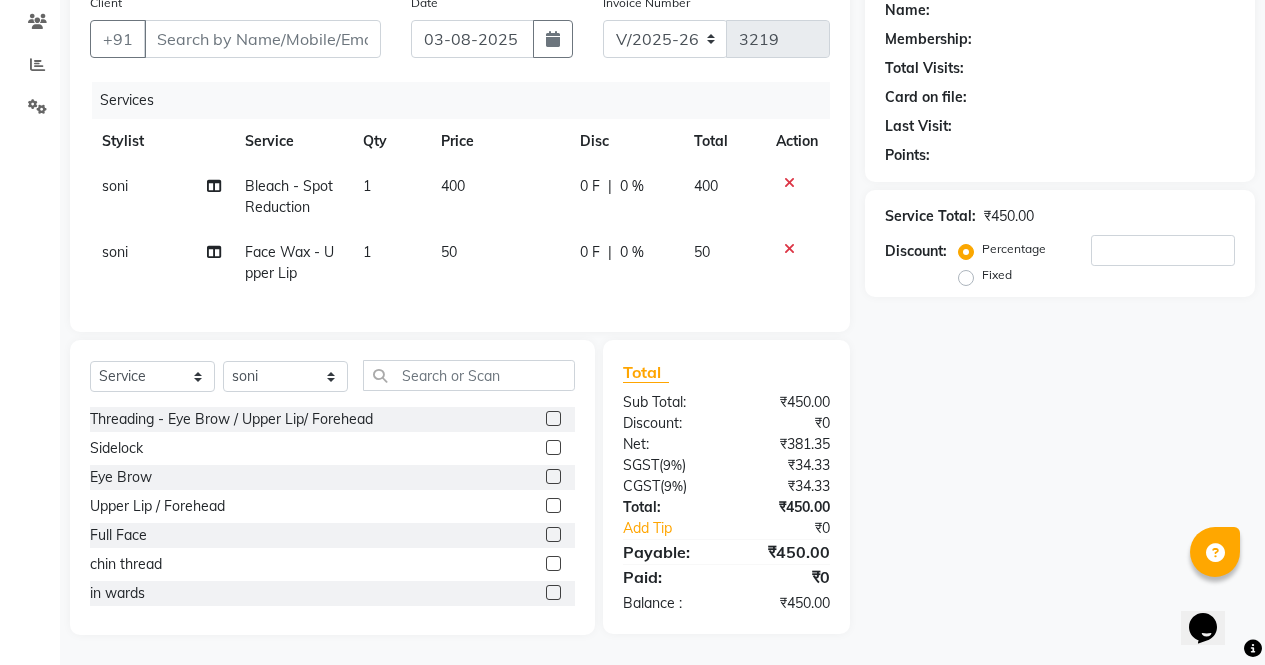 click 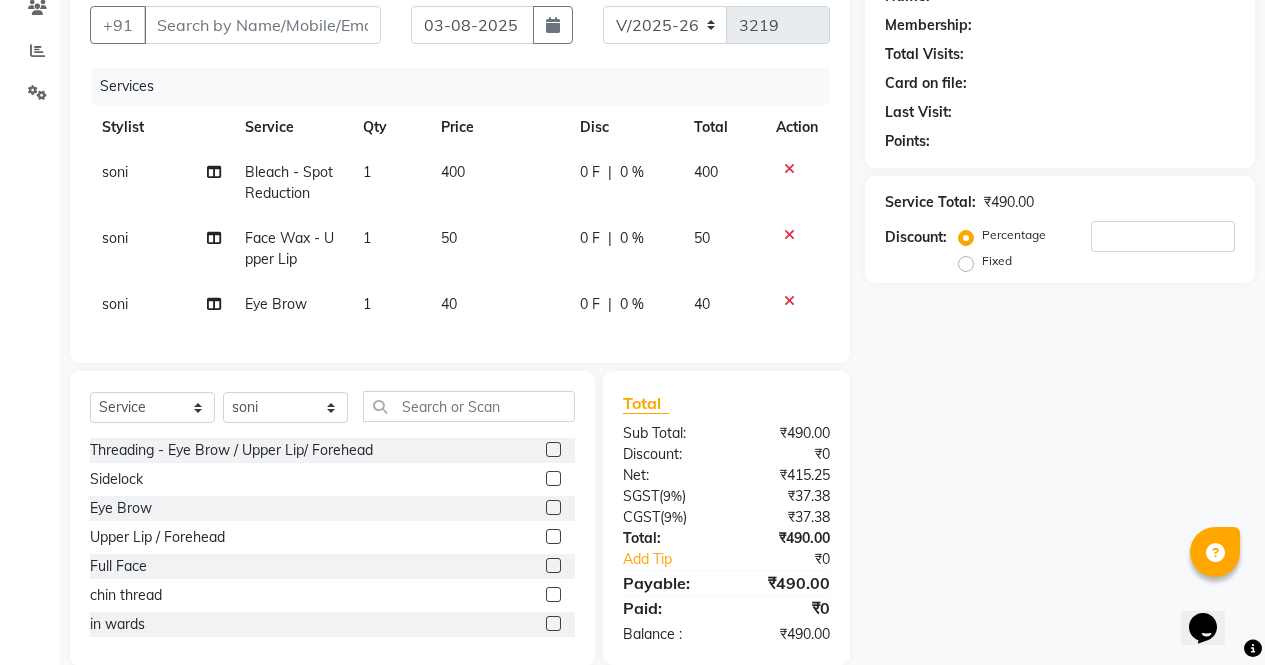 scroll, scrollTop: 226, scrollLeft: 0, axis: vertical 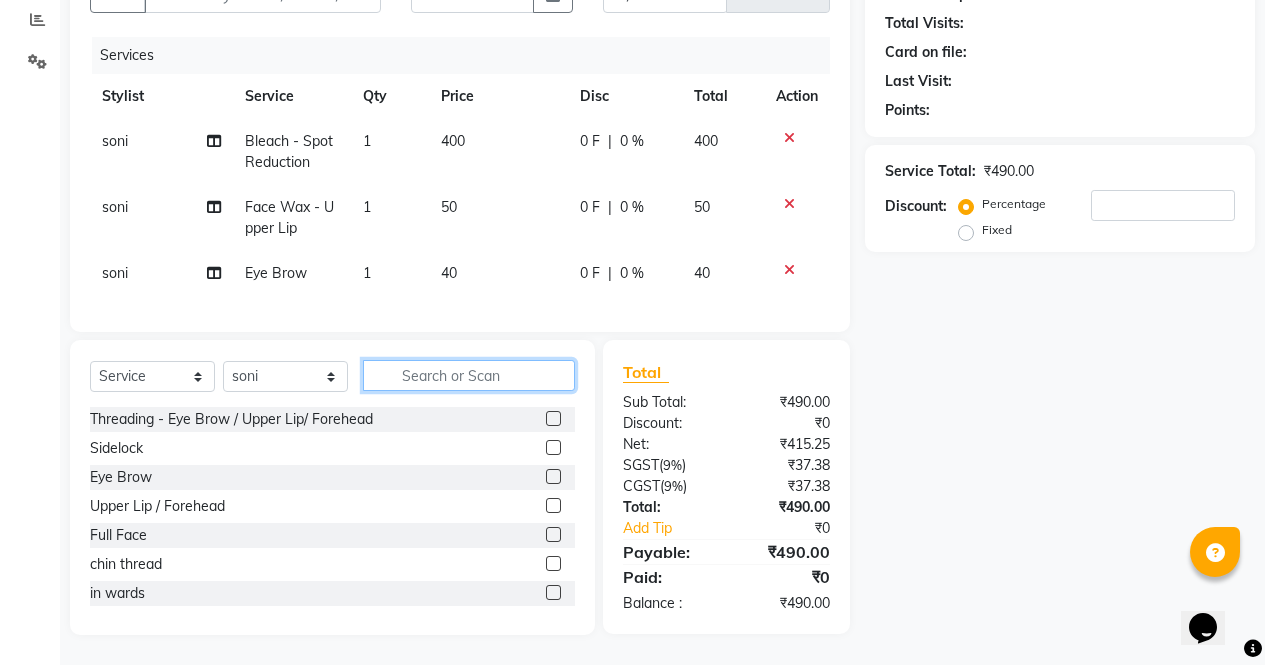 click 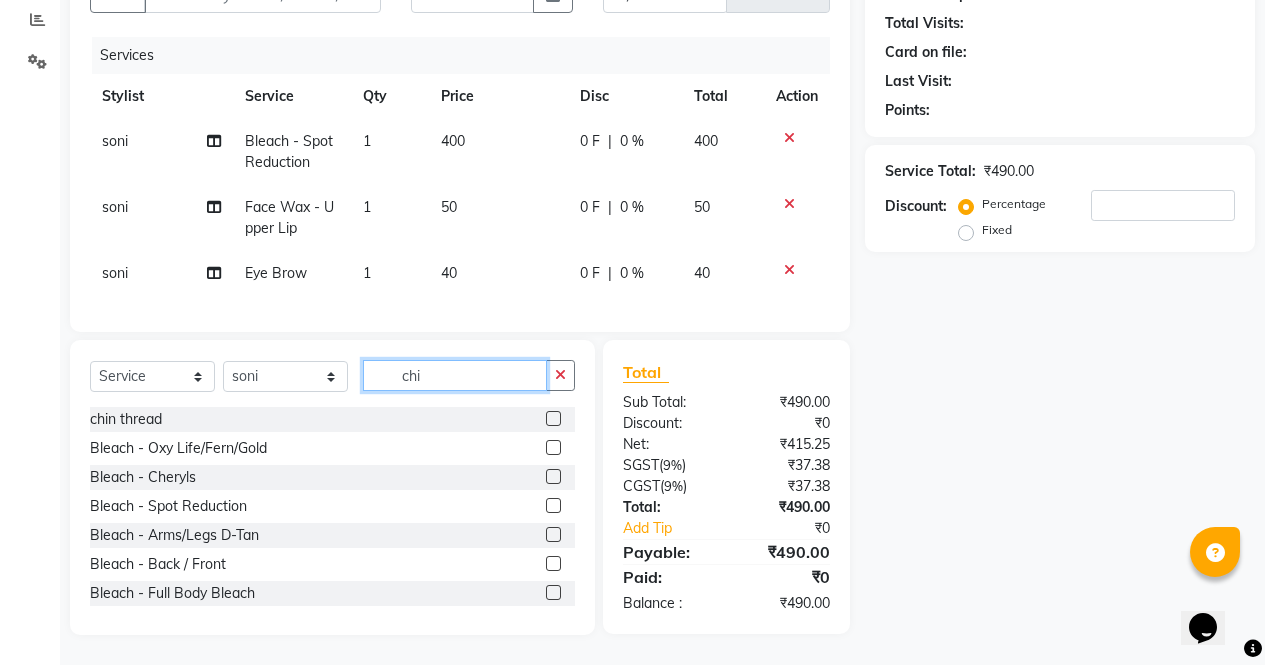 scroll, scrollTop: 225, scrollLeft: 0, axis: vertical 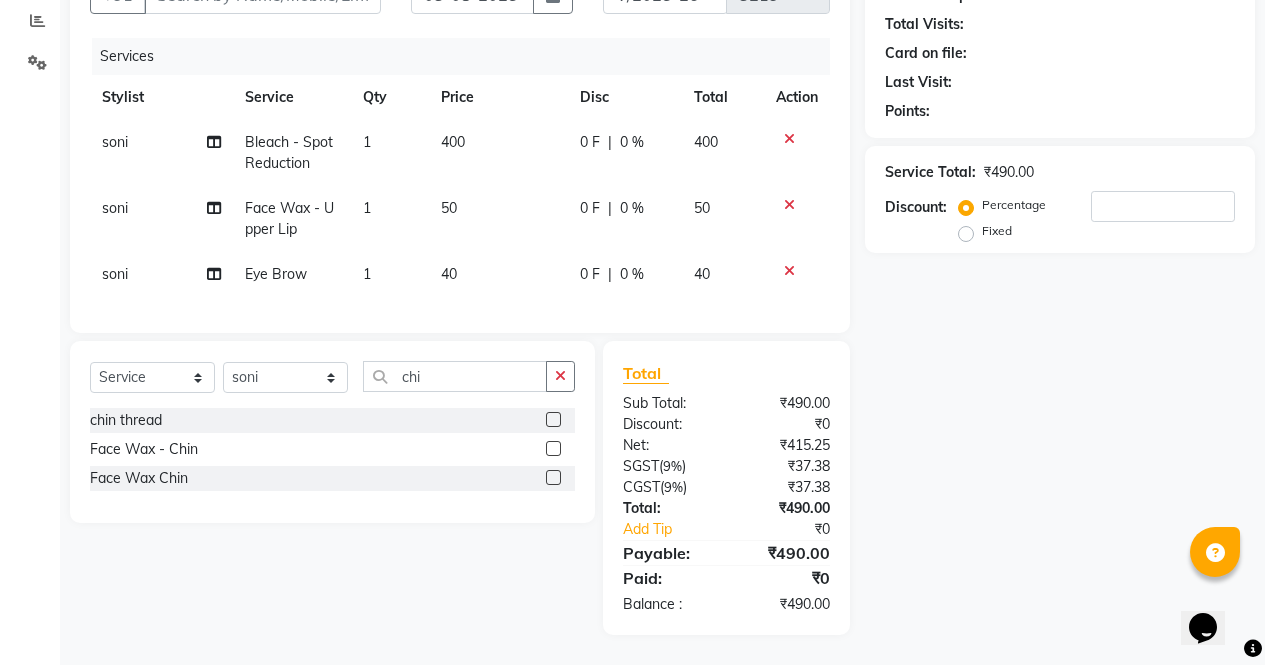 click 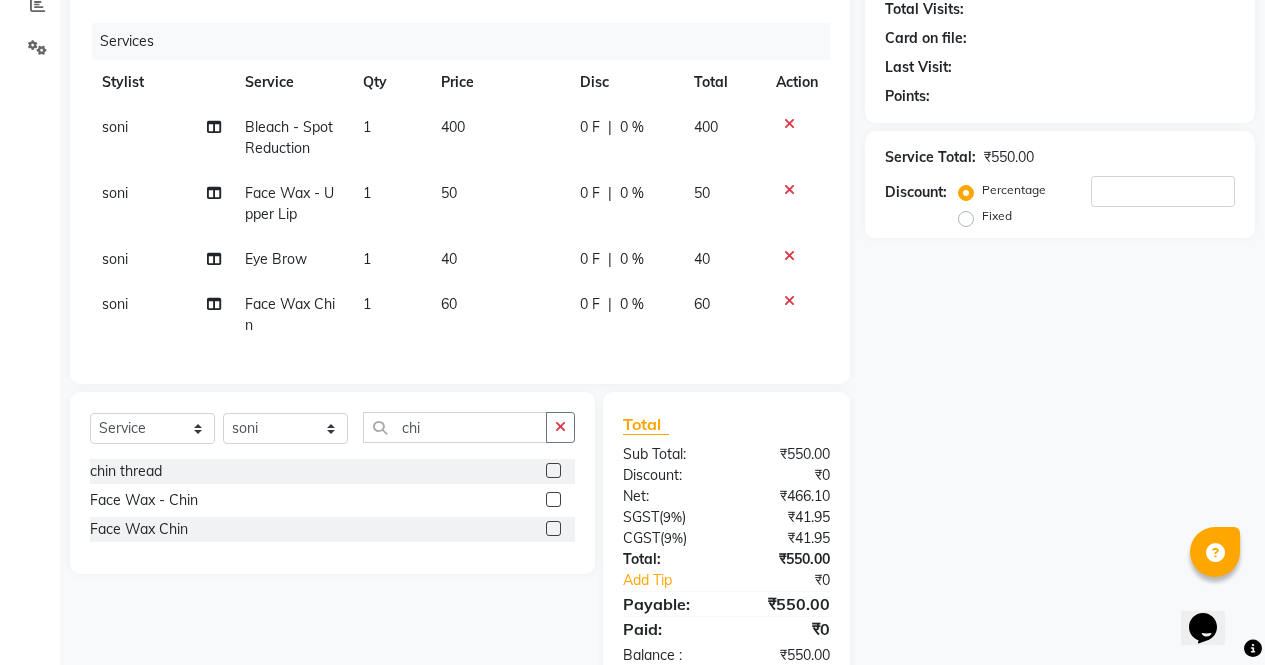 click on "60" 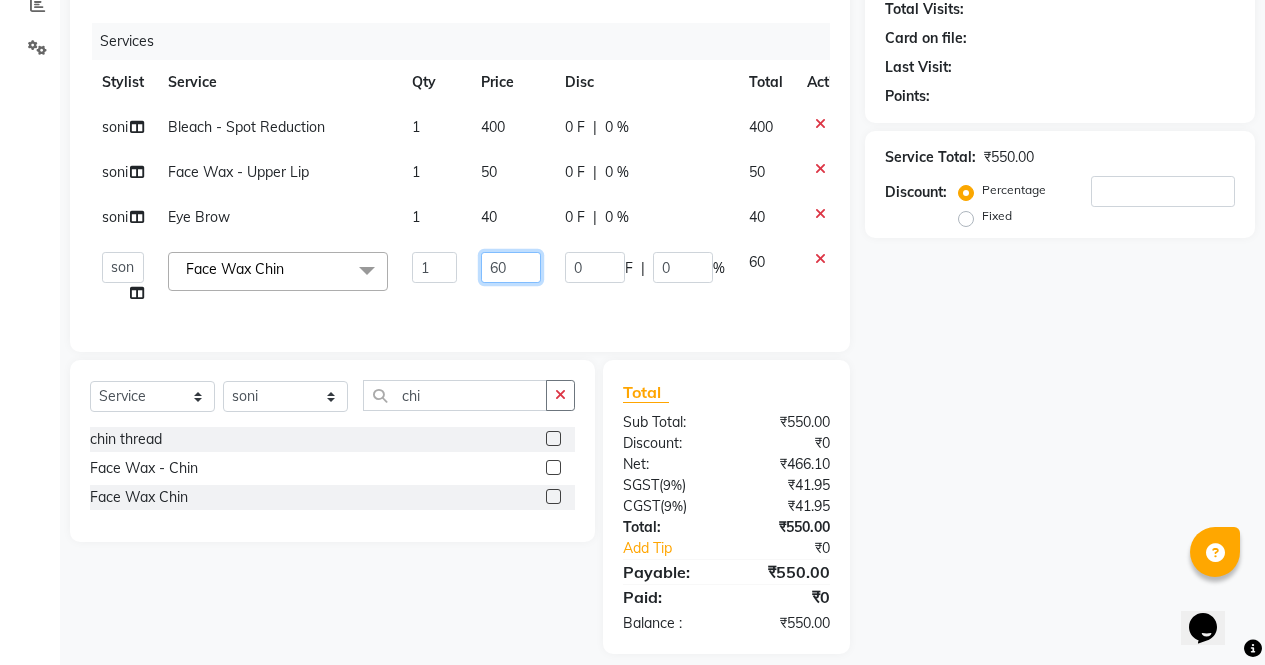 click on "60" 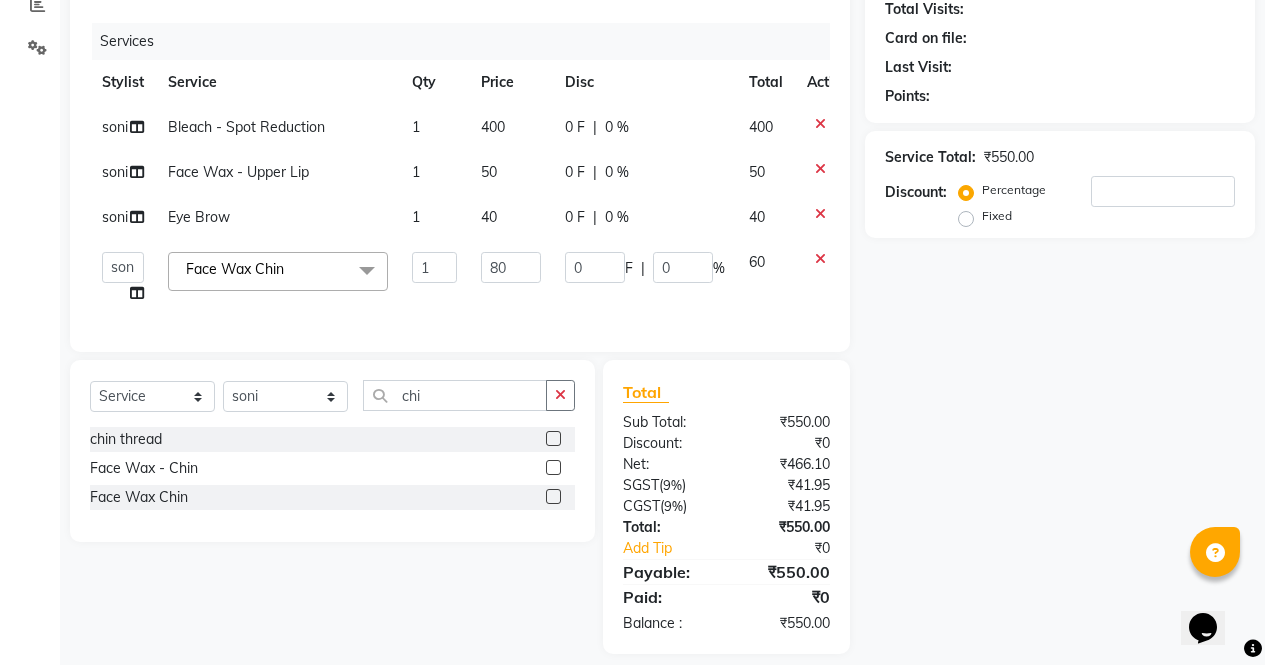 click on "Name: Membership: Total Visits: Card on file: Last Visit:  Points:  Service Total:  ₹550.00  Discount:  Percentage   Fixed" 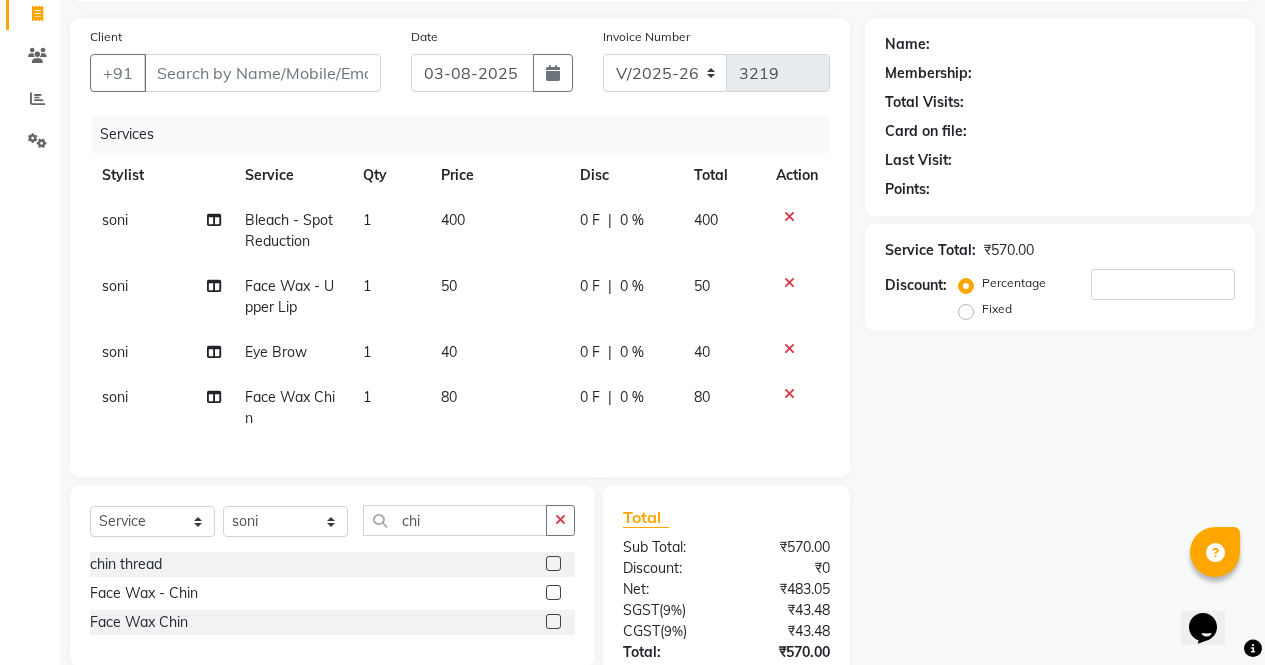 scroll, scrollTop: 128, scrollLeft: 0, axis: vertical 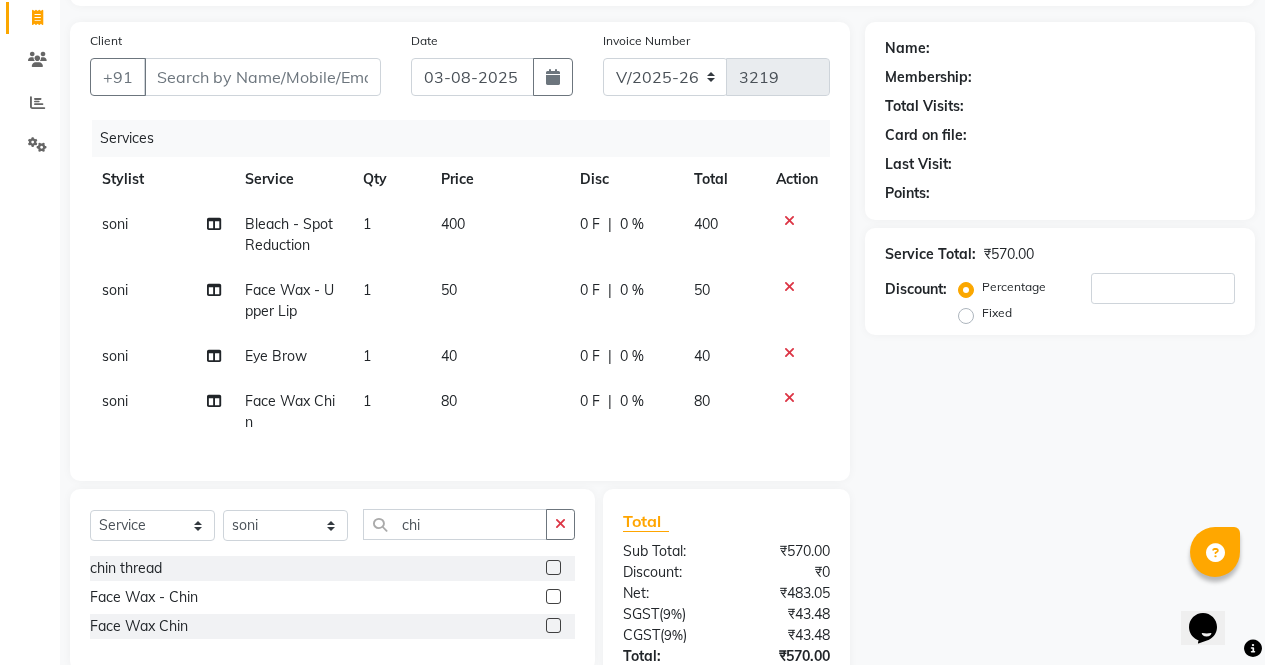 click on "400" 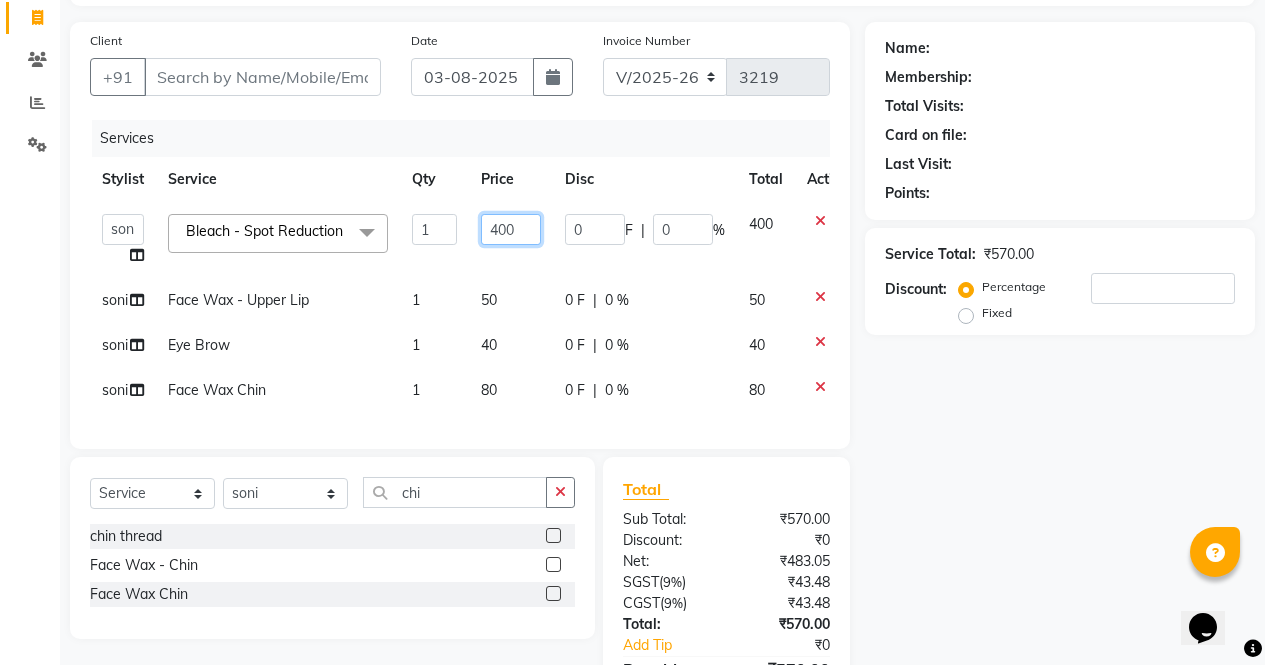 click on "400" 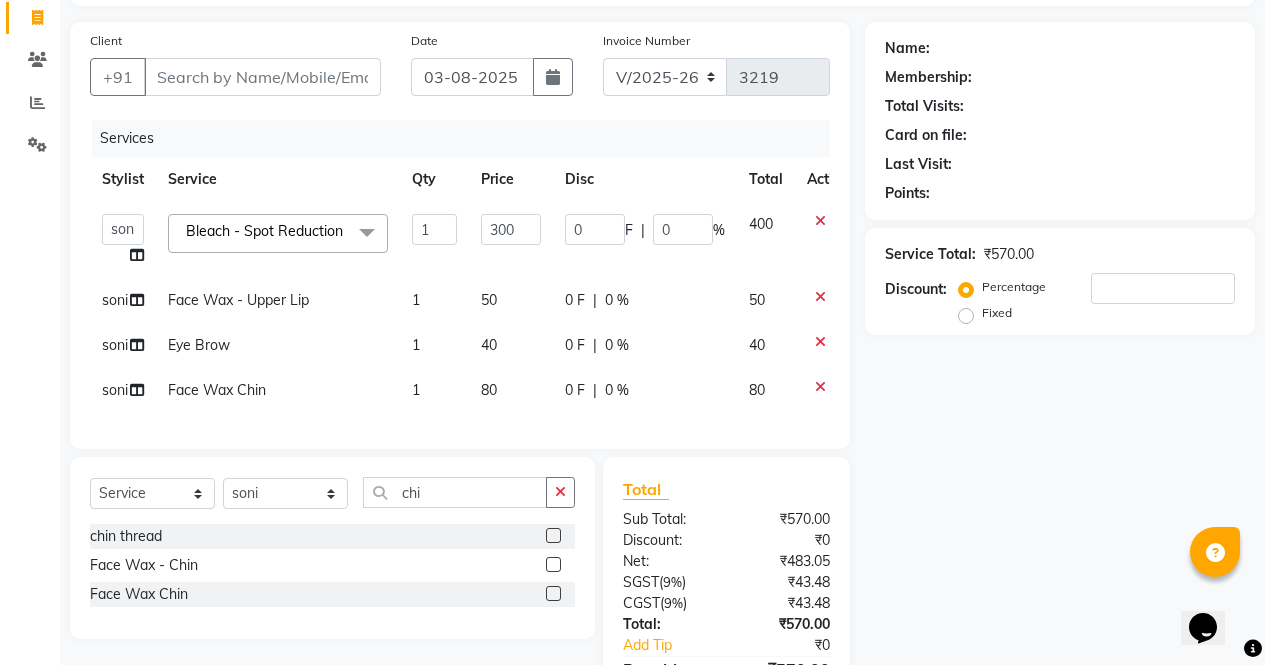 click on "Name: Membership: Total Visits: Card on file: Last Visit:  Points:  Service Total:  ₹570.00  Discount:  Percentage   Fixed" 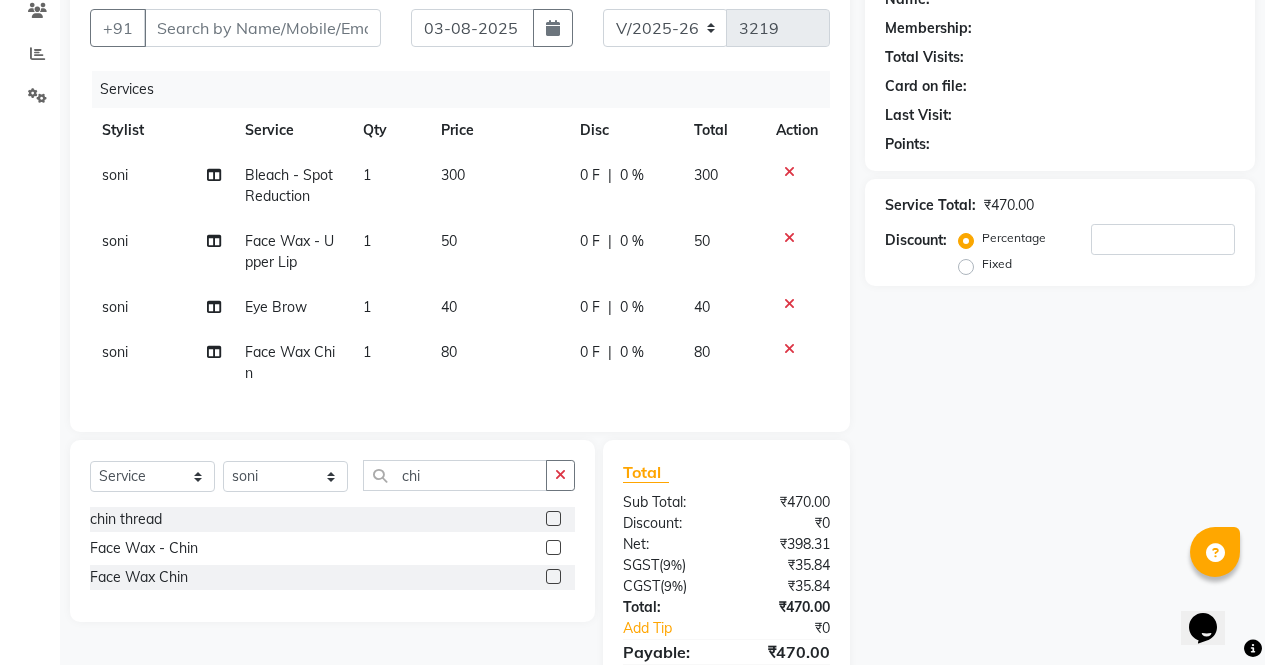 scroll, scrollTop: 116, scrollLeft: 0, axis: vertical 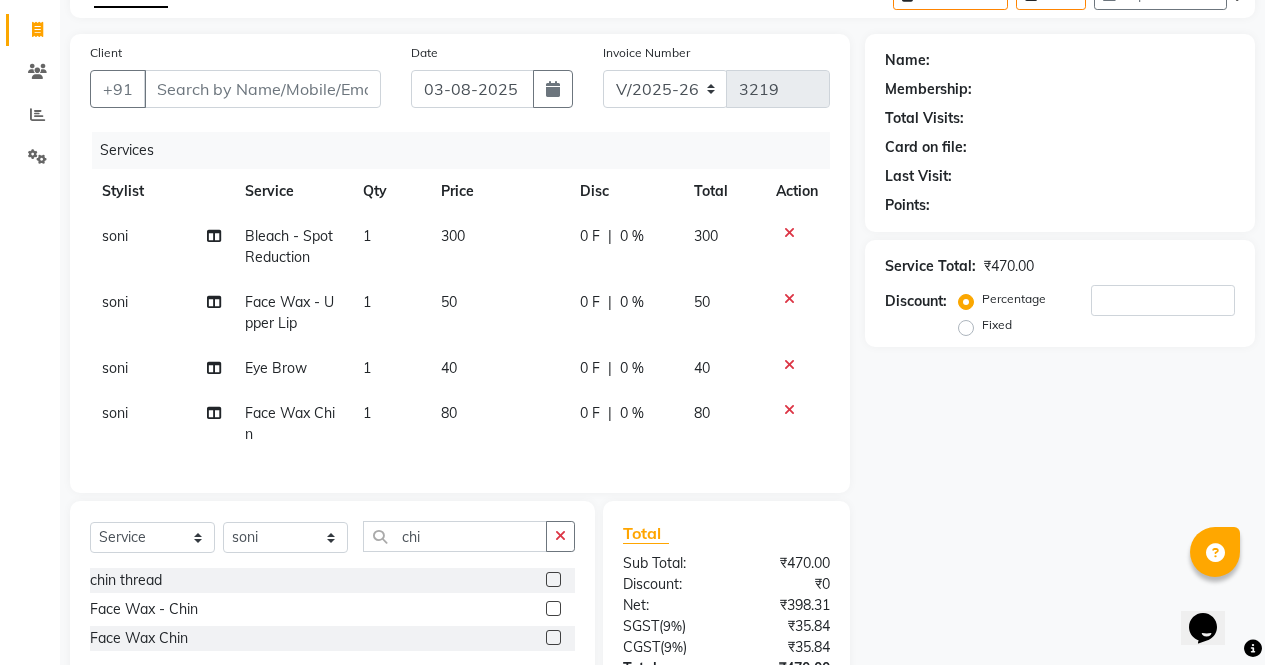 click on "Client" at bounding box center (262, 89) 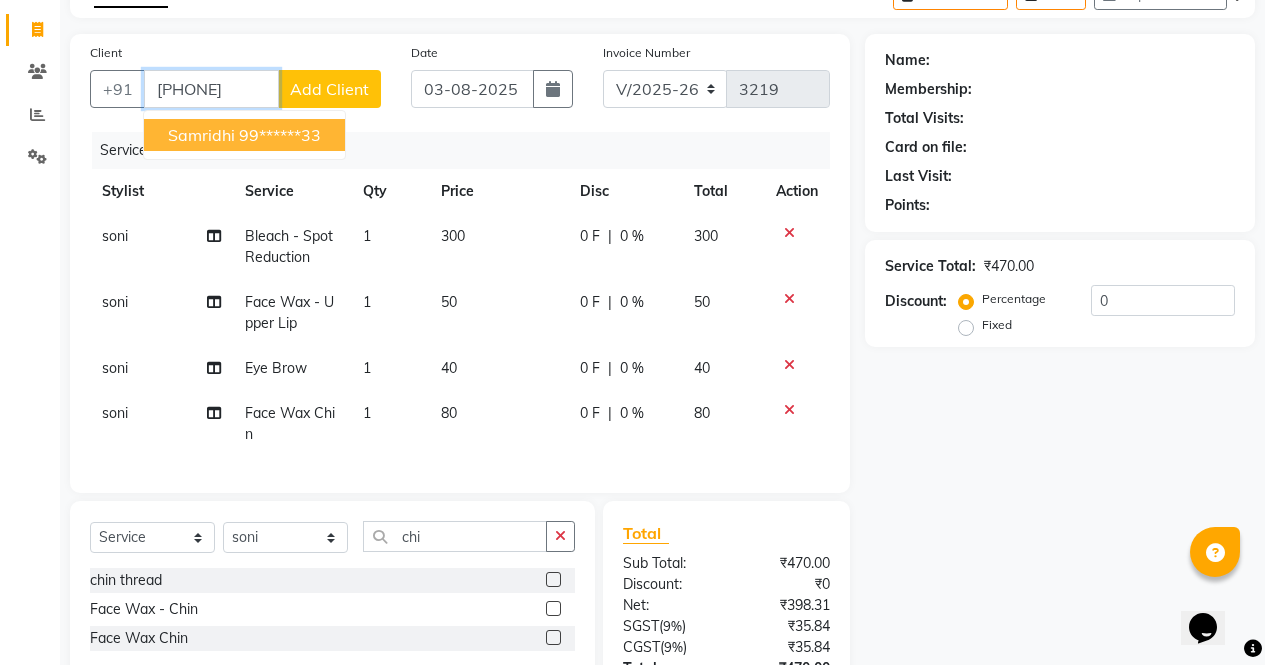 click on "99******33" at bounding box center (280, 135) 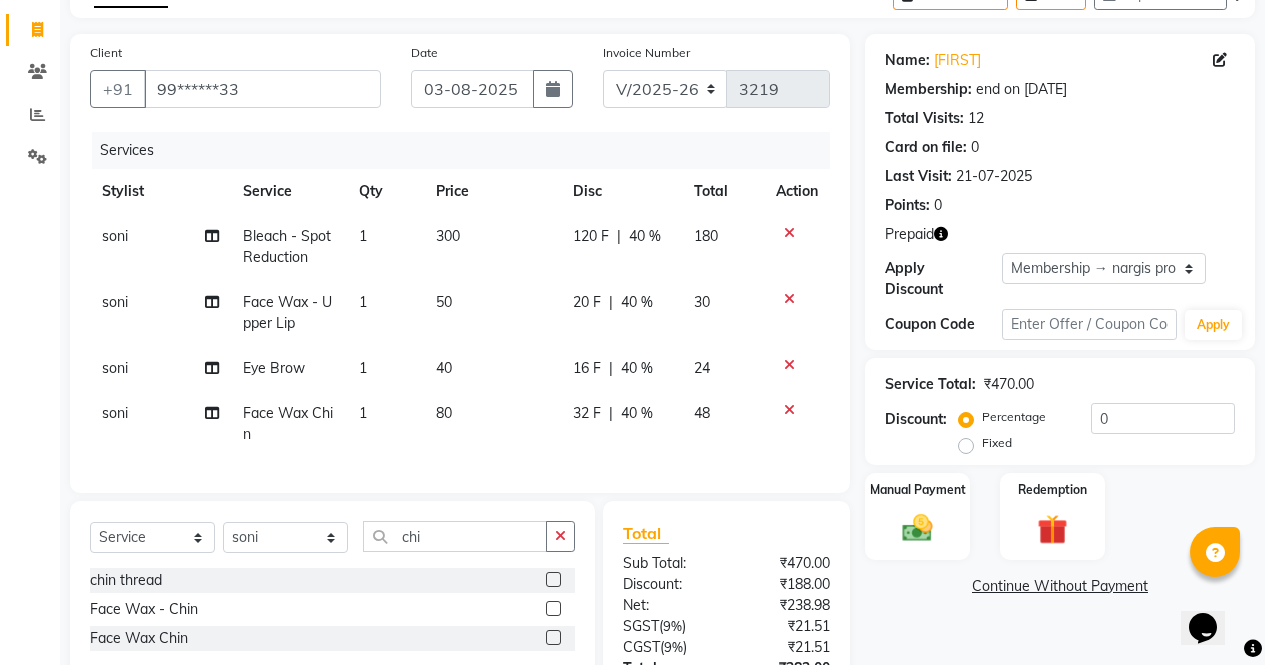 click 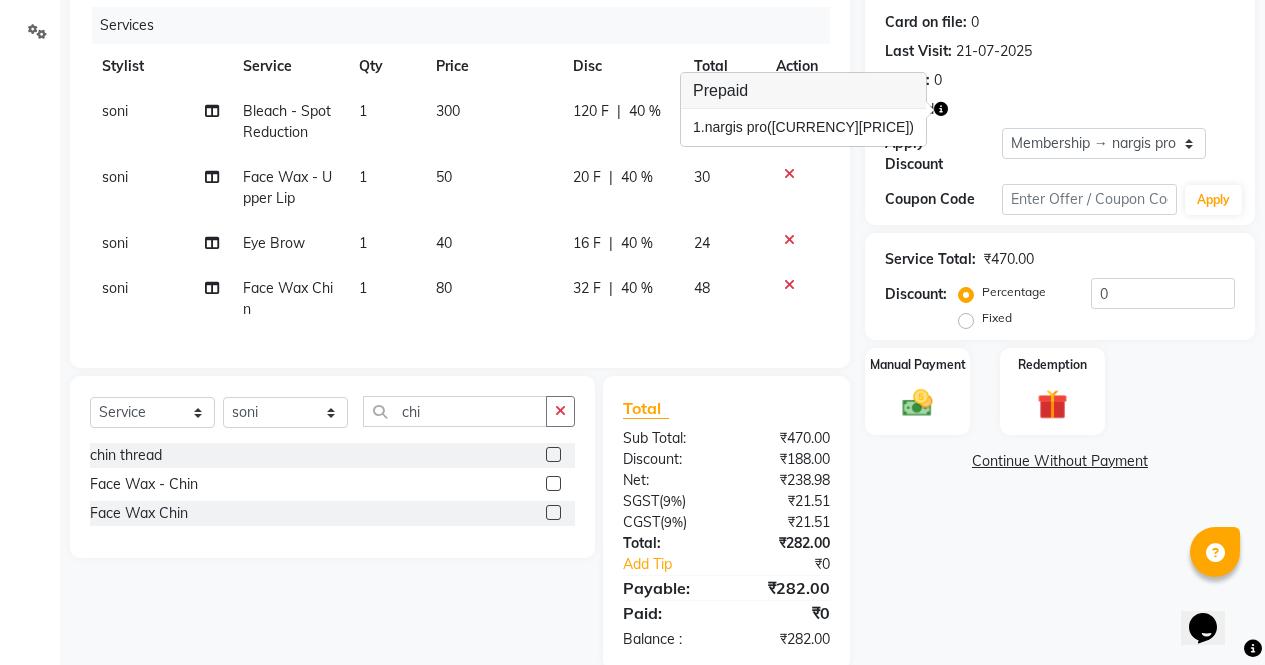 scroll, scrollTop: 246, scrollLeft: 0, axis: vertical 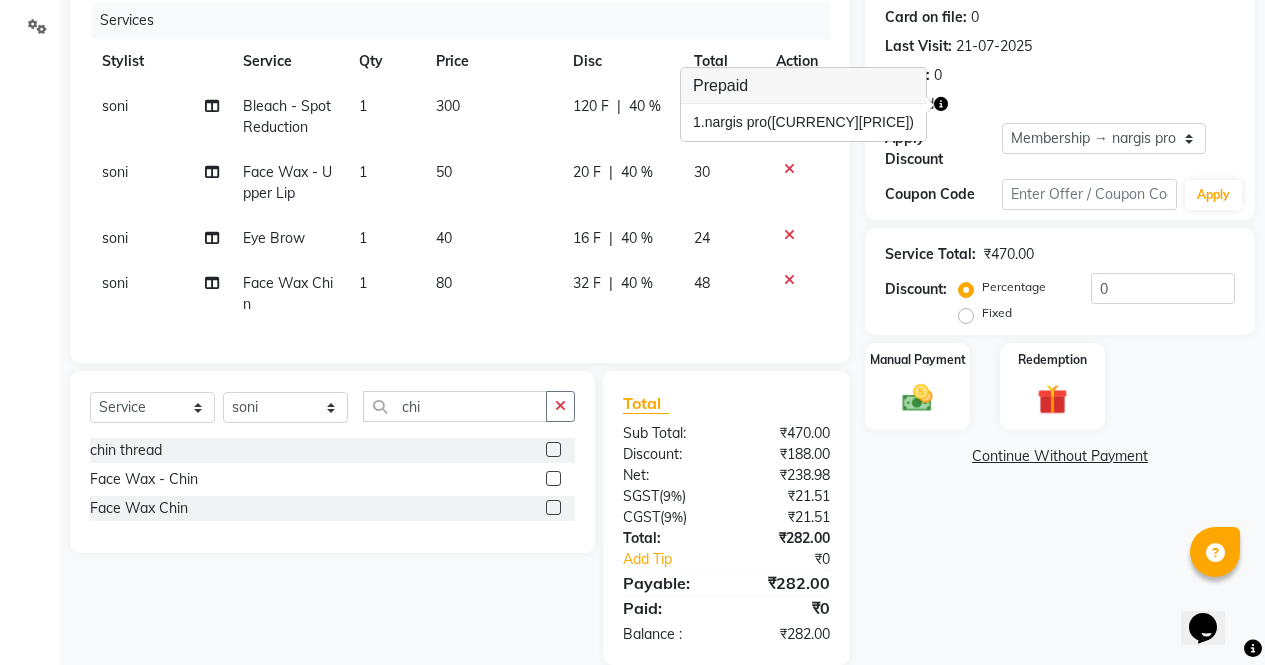 click on "Name: Samridhi  Membership: end on 25-05-2030 Total Visits:  12 Card on file:  0 Last Visit:   21-07-2025 Points:   0  Prepaid Apply Discount Select Membership → nargis pro Membership → solitaire Coupon Code Apply Service Total:  ₹470.00  Discount:  Percentage   Fixed  0 Manual Payment Redemption  Continue Without Payment" 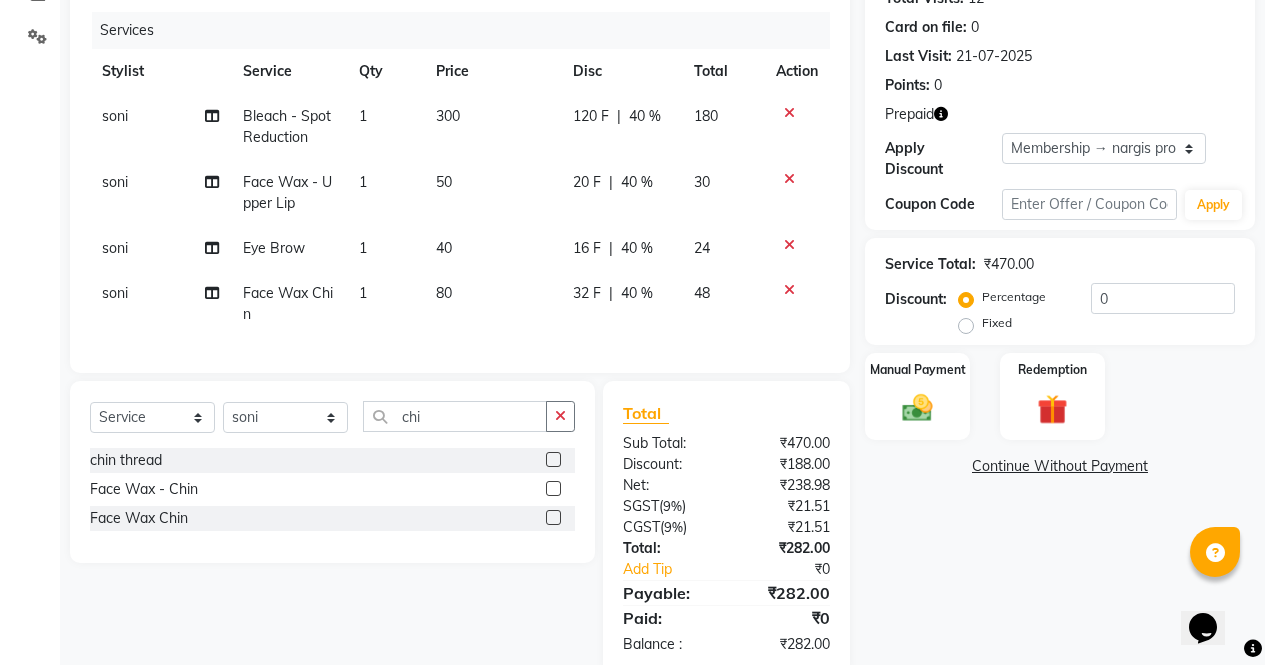 scroll, scrollTop: 231, scrollLeft: 0, axis: vertical 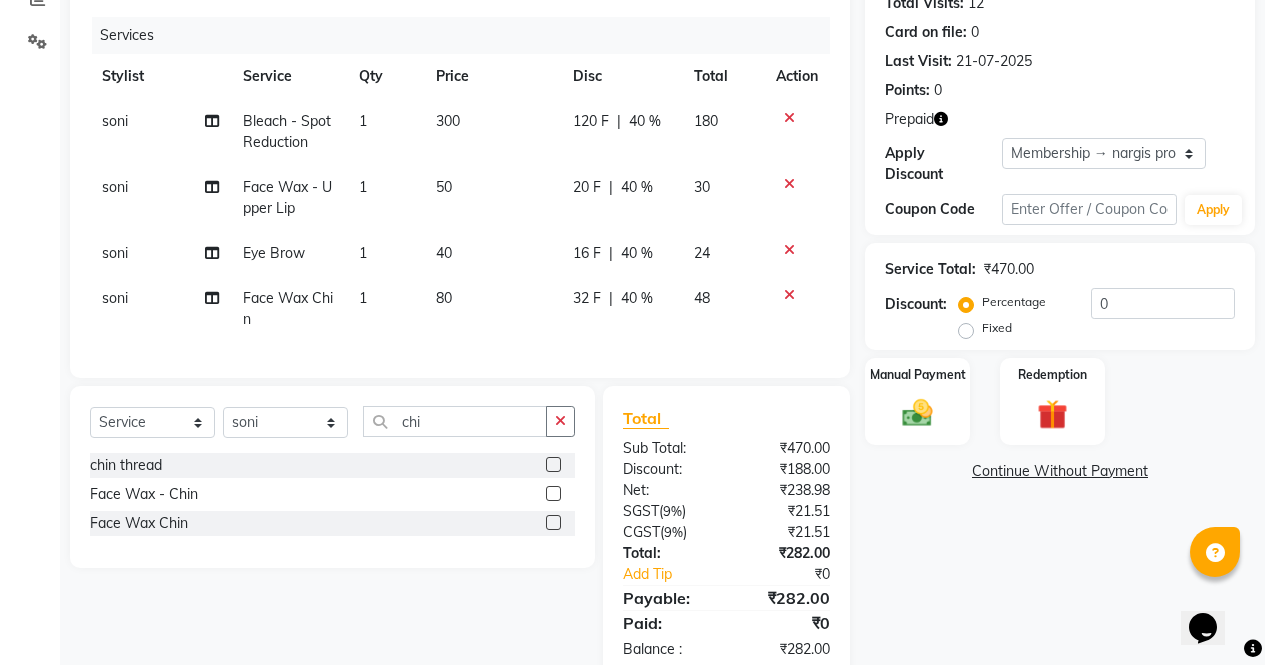 click on "300" 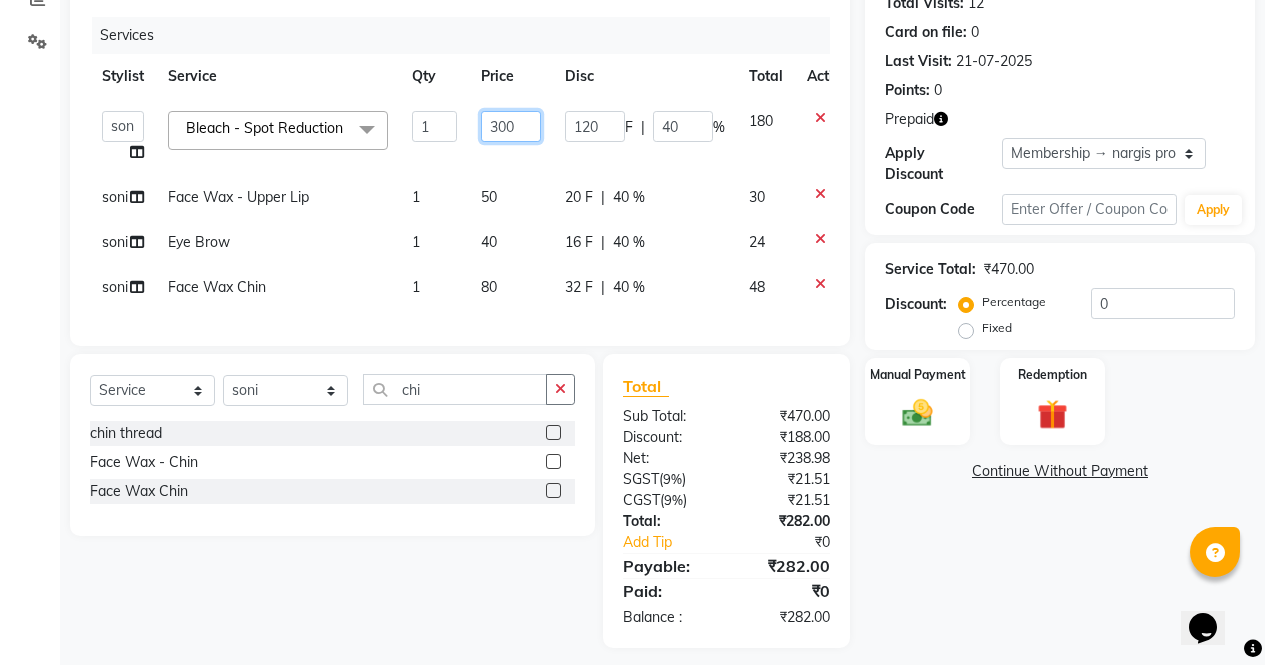 click on "300" 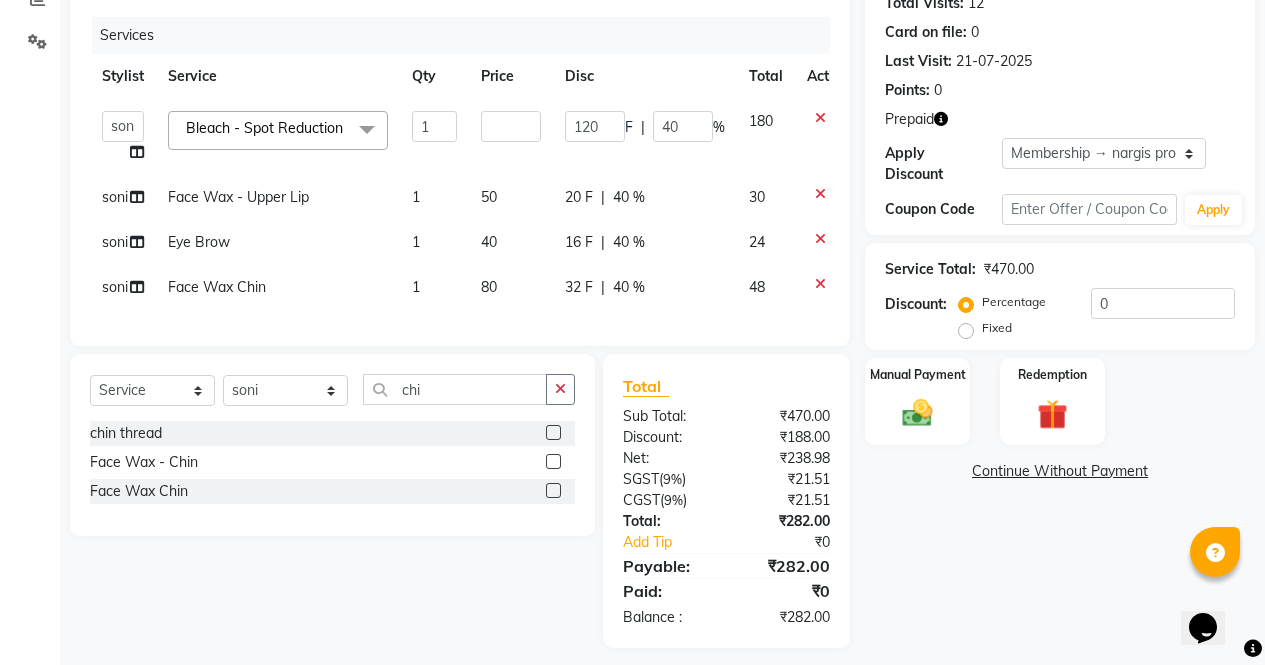 click 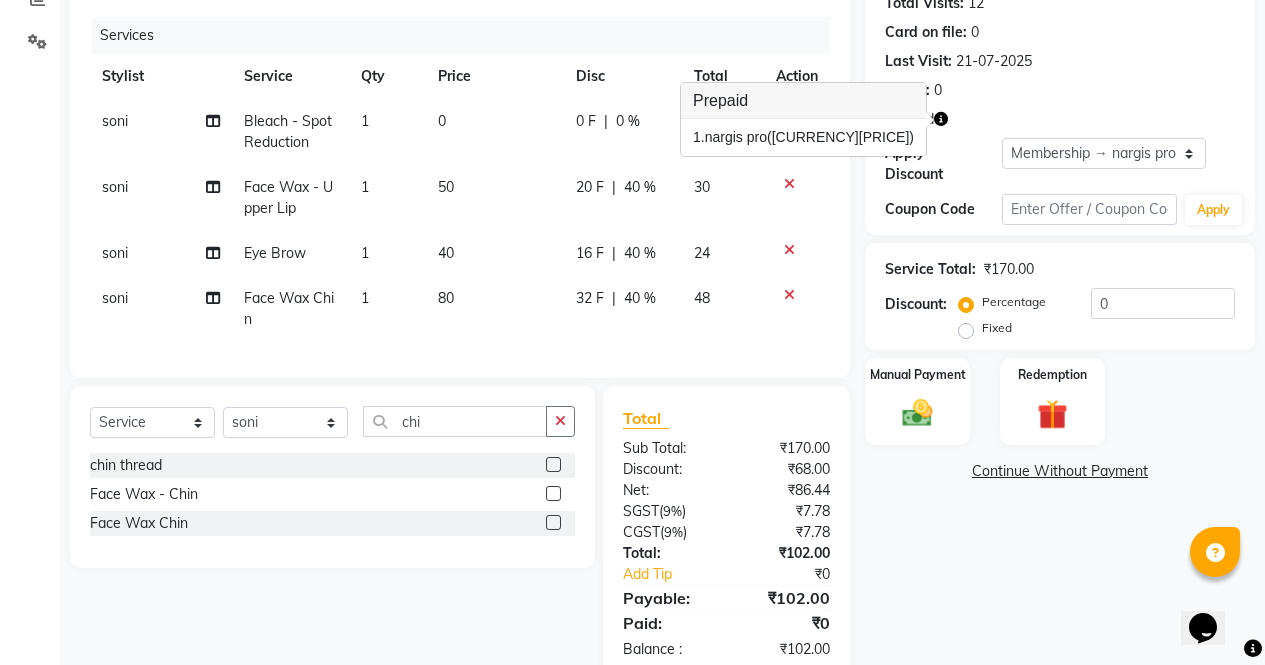 click on "0" 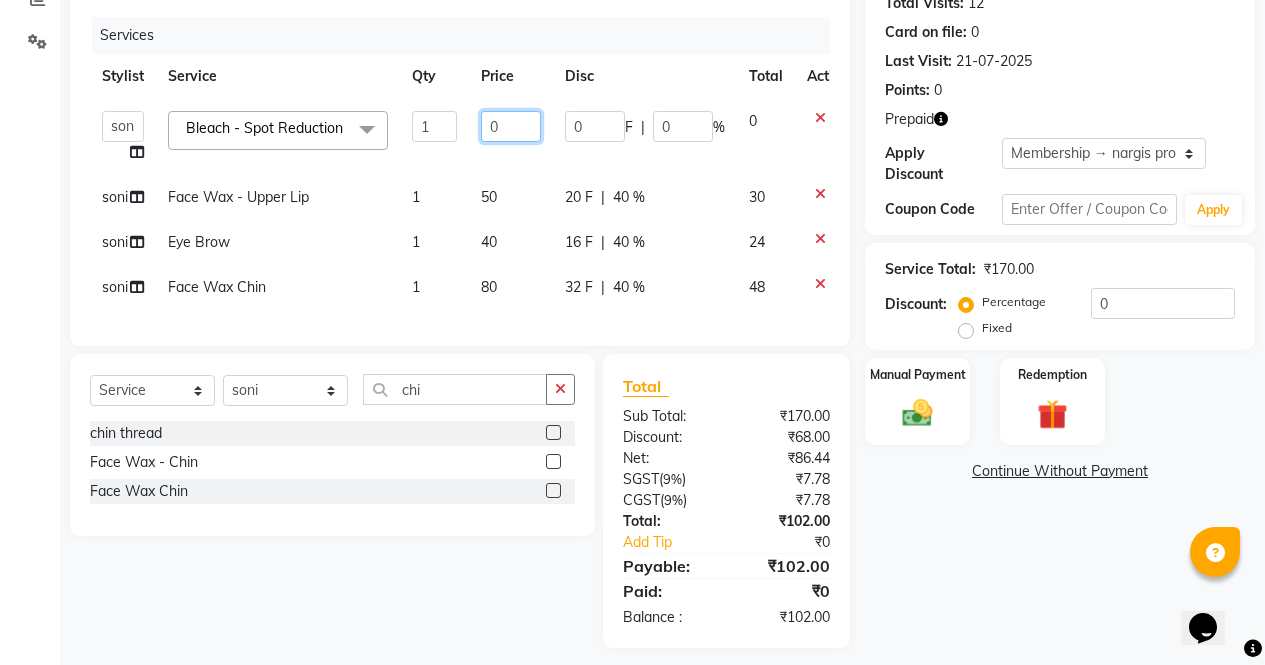click on "0" 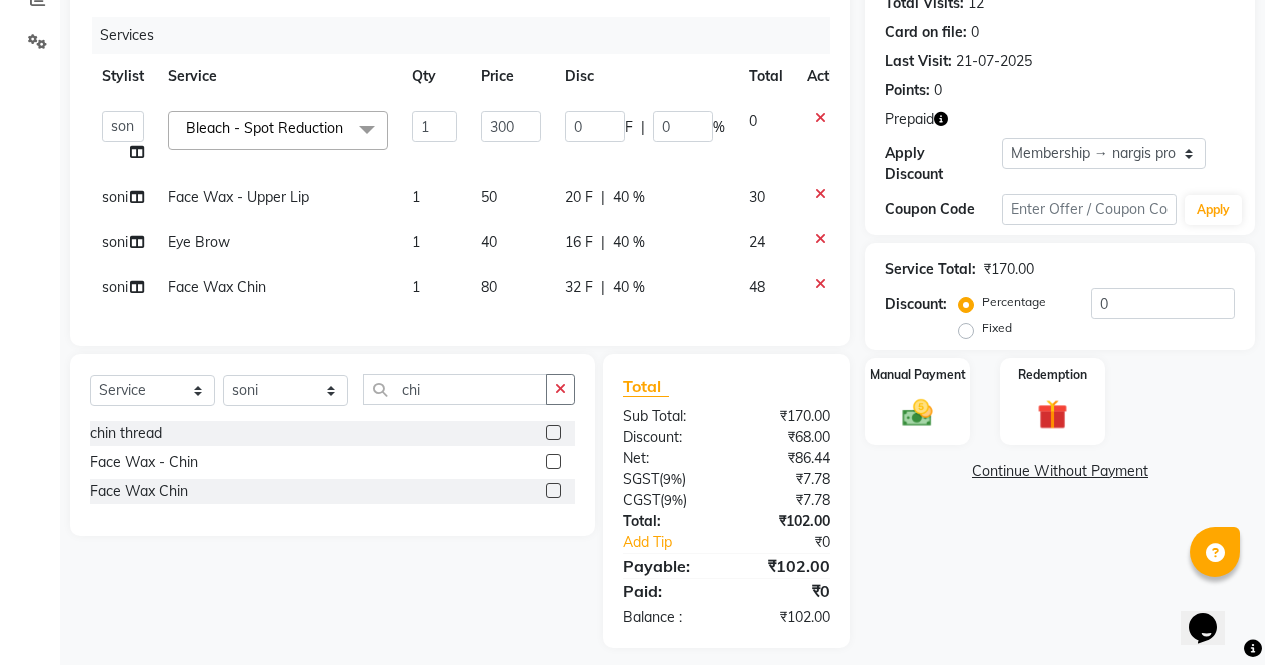 click on "Name: Samridhi  Membership: end on 25-05-2030 Total Visits:  12 Card on file:  0 Last Visit:   21-07-2025 Points:   0  Prepaid Apply Discount Select Membership → nargis pro Membership → solitaire Coupon Code Apply Service Total:  ₹170.00  Discount:  Percentage   Fixed  0 Manual Payment Redemption  Continue Without Payment" 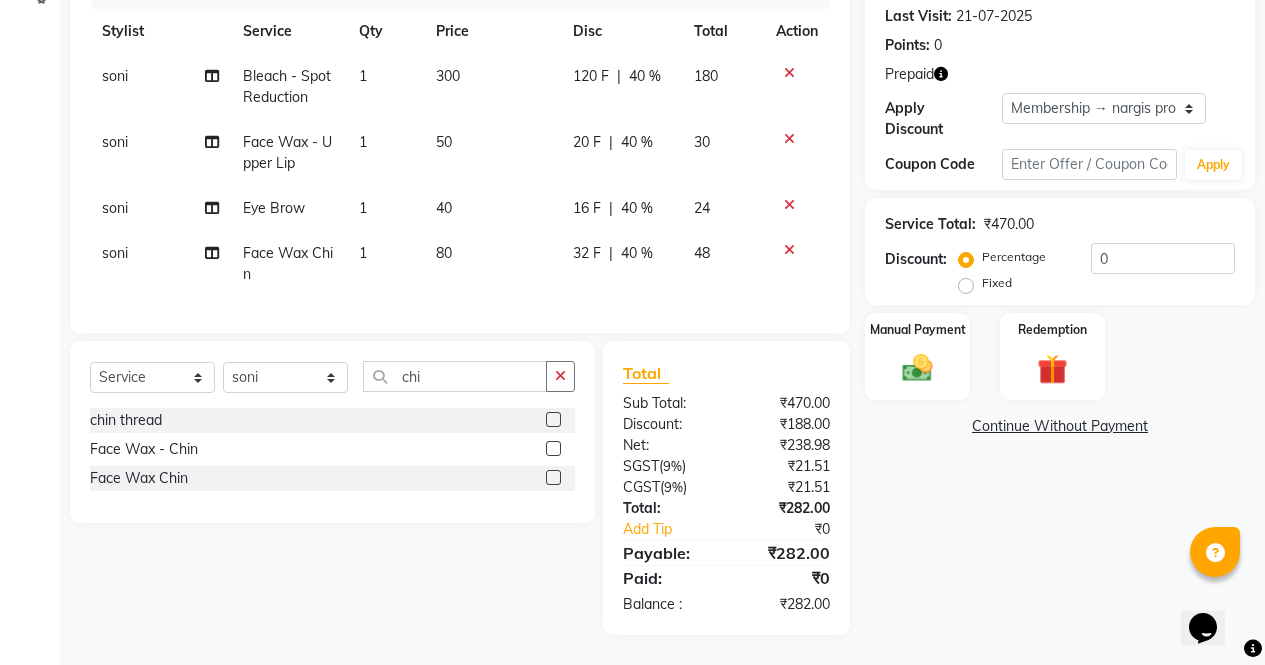 scroll, scrollTop: 291, scrollLeft: 0, axis: vertical 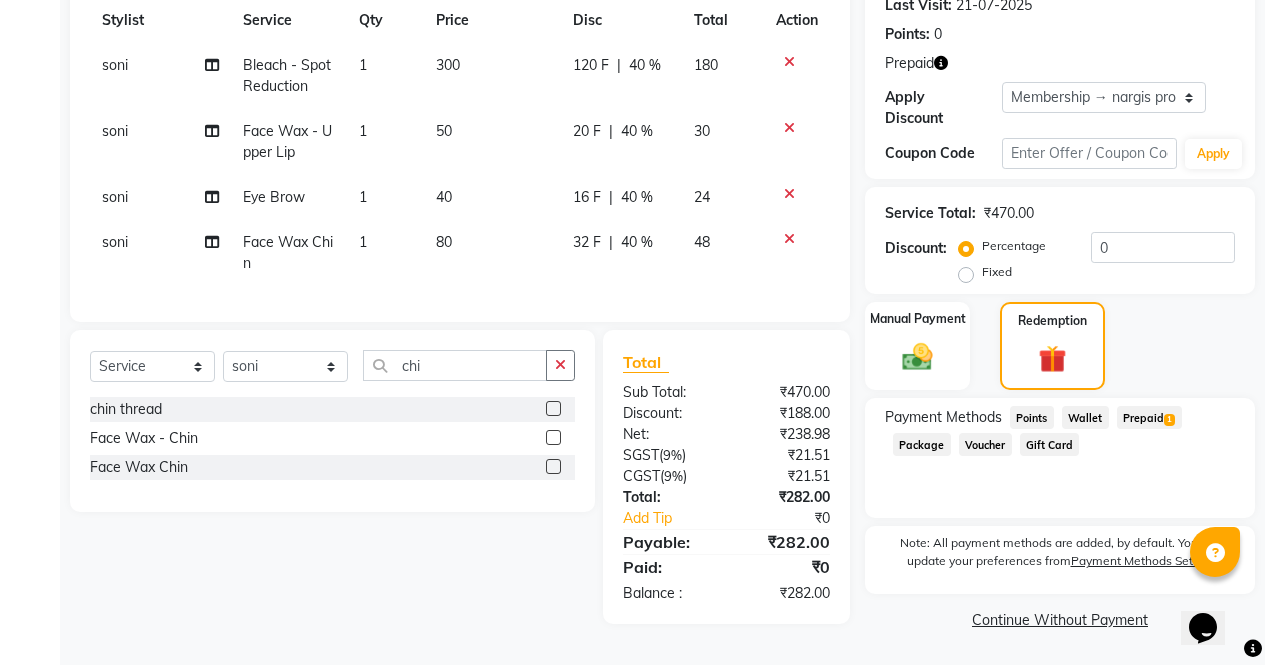 click on "Prepaid  1" 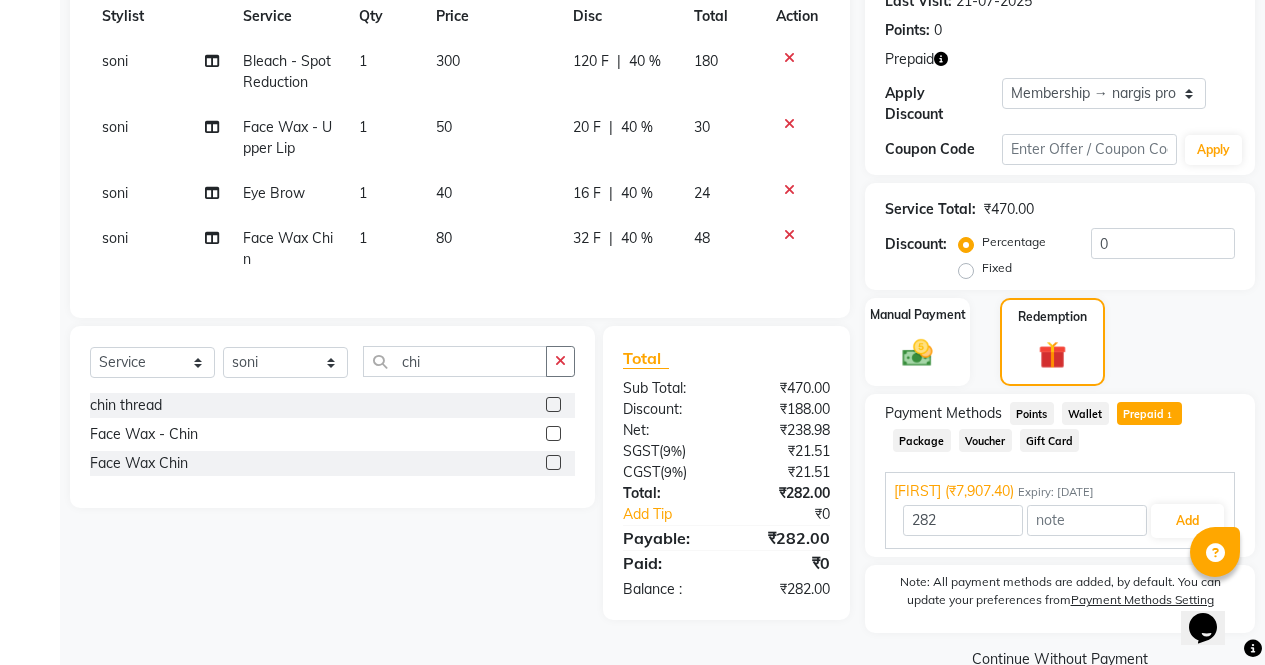 scroll, scrollTop: 314, scrollLeft: 0, axis: vertical 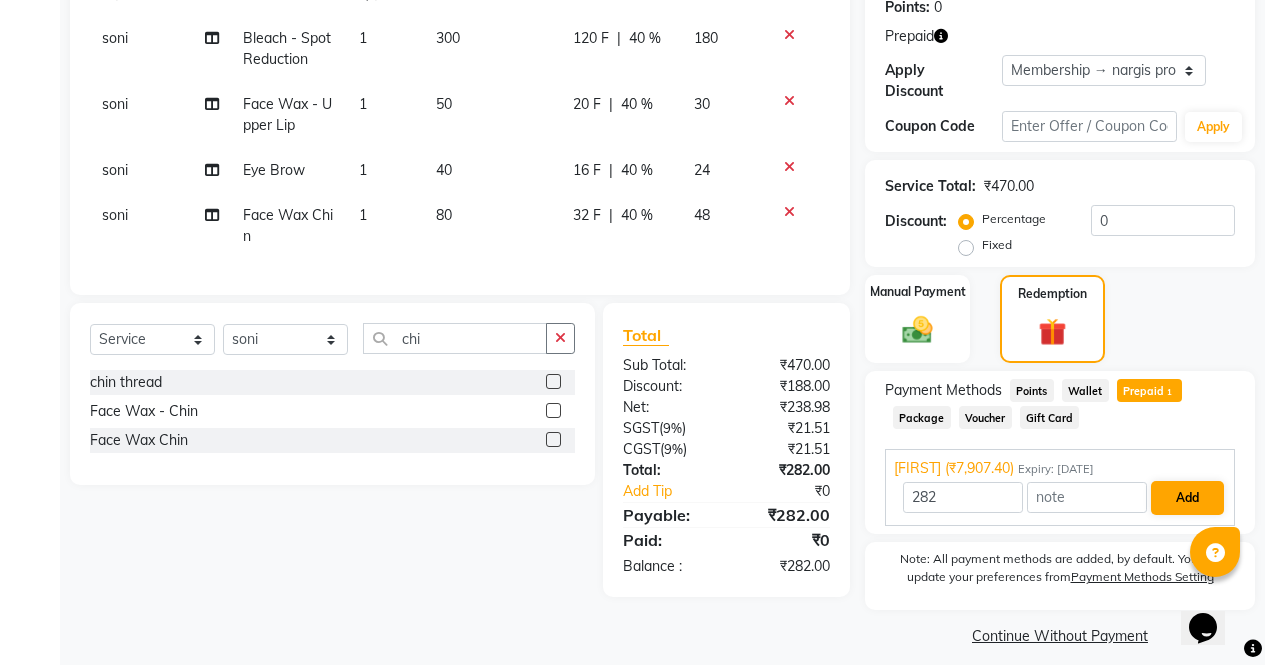click on "Add" at bounding box center (1187, 498) 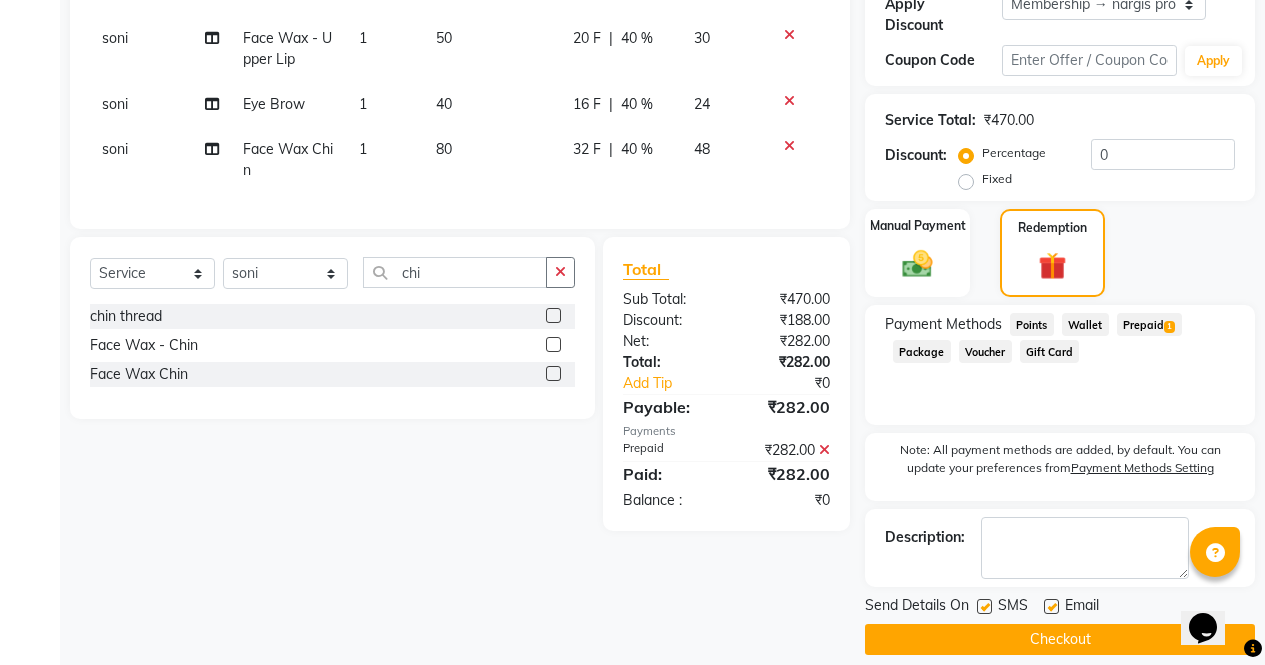 scroll, scrollTop: 384, scrollLeft: 0, axis: vertical 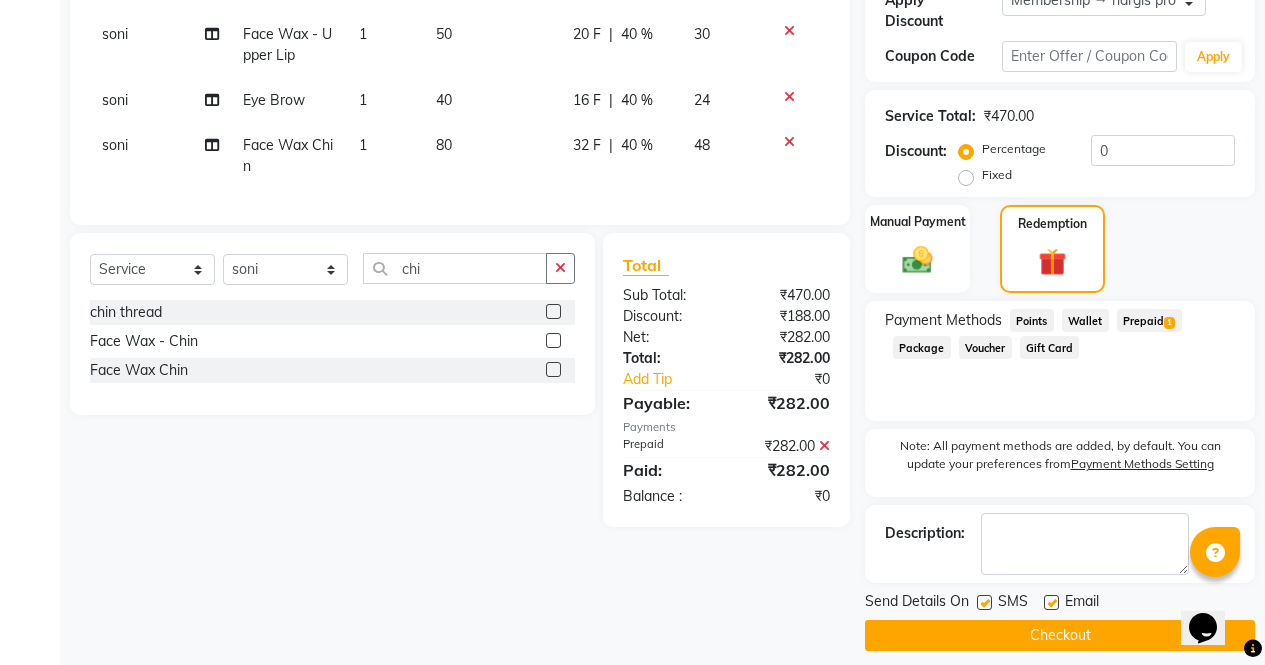 click on "Checkout" 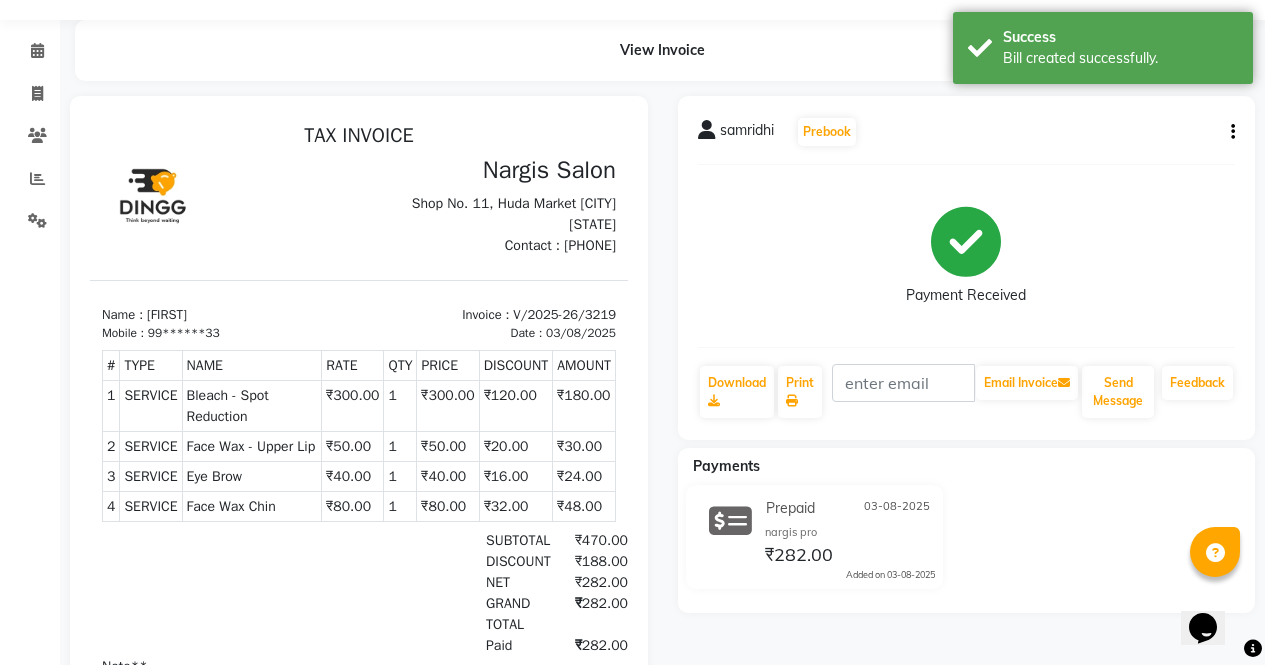 scroll, scrollTop: 0, scrollLeft: 0, axis: both 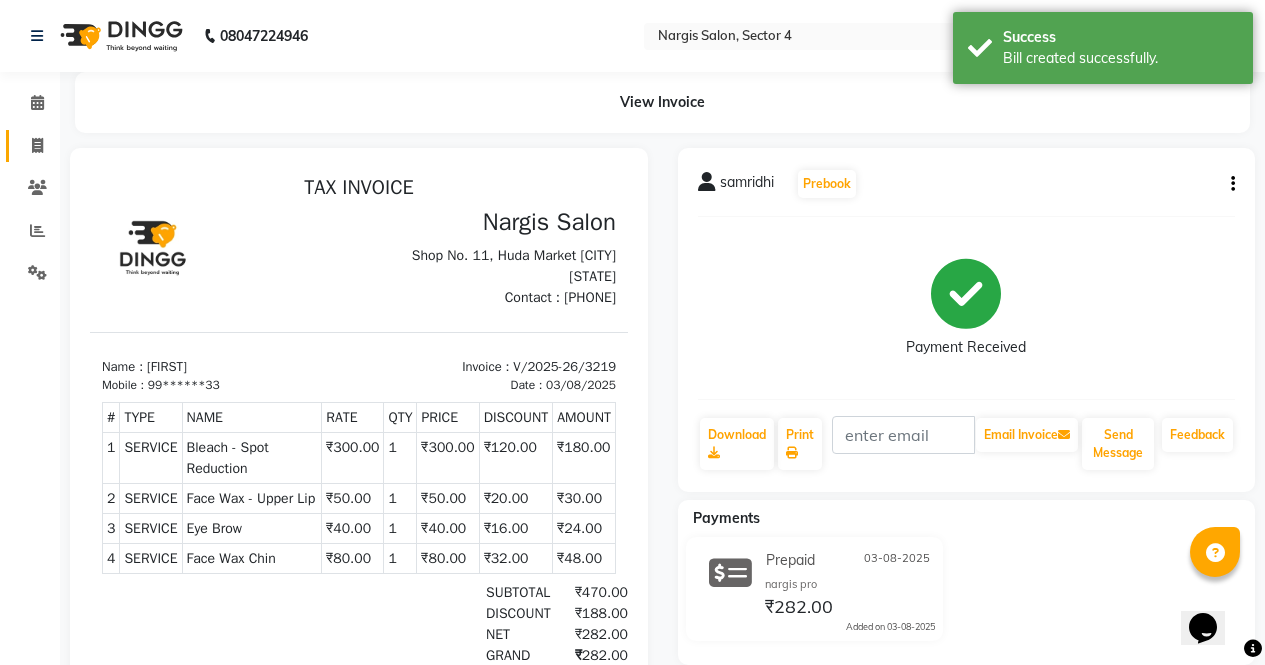 click 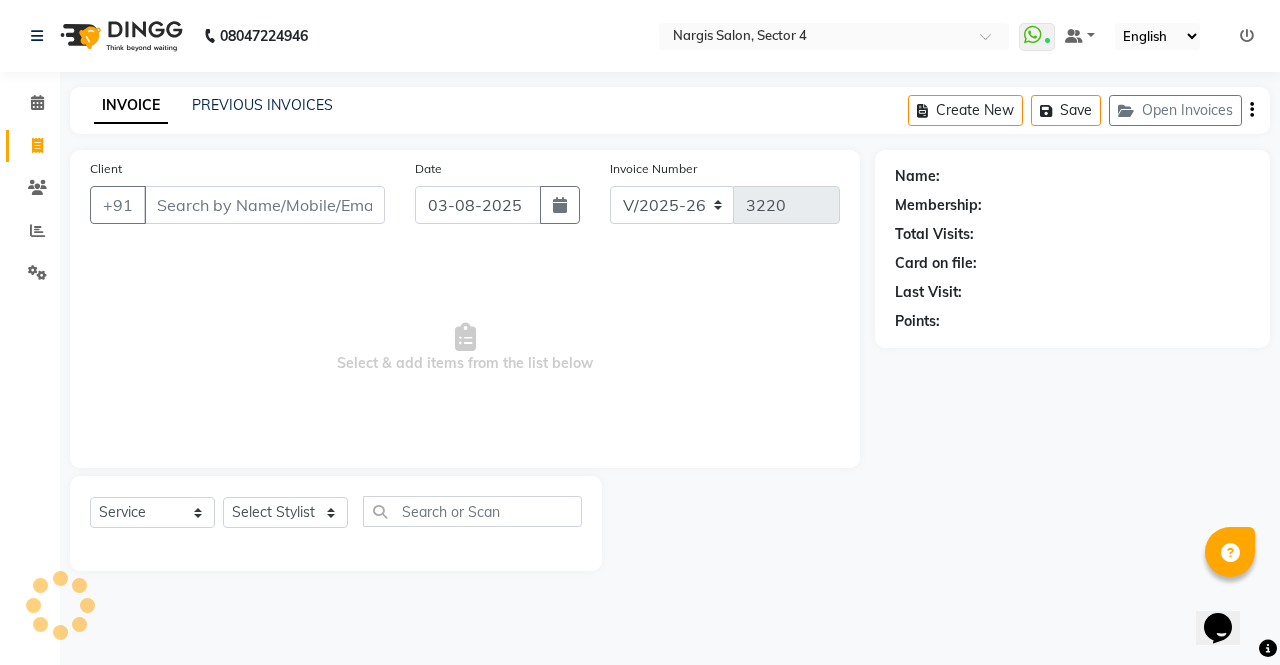 click on "Client" at bounding box center [264, 205] 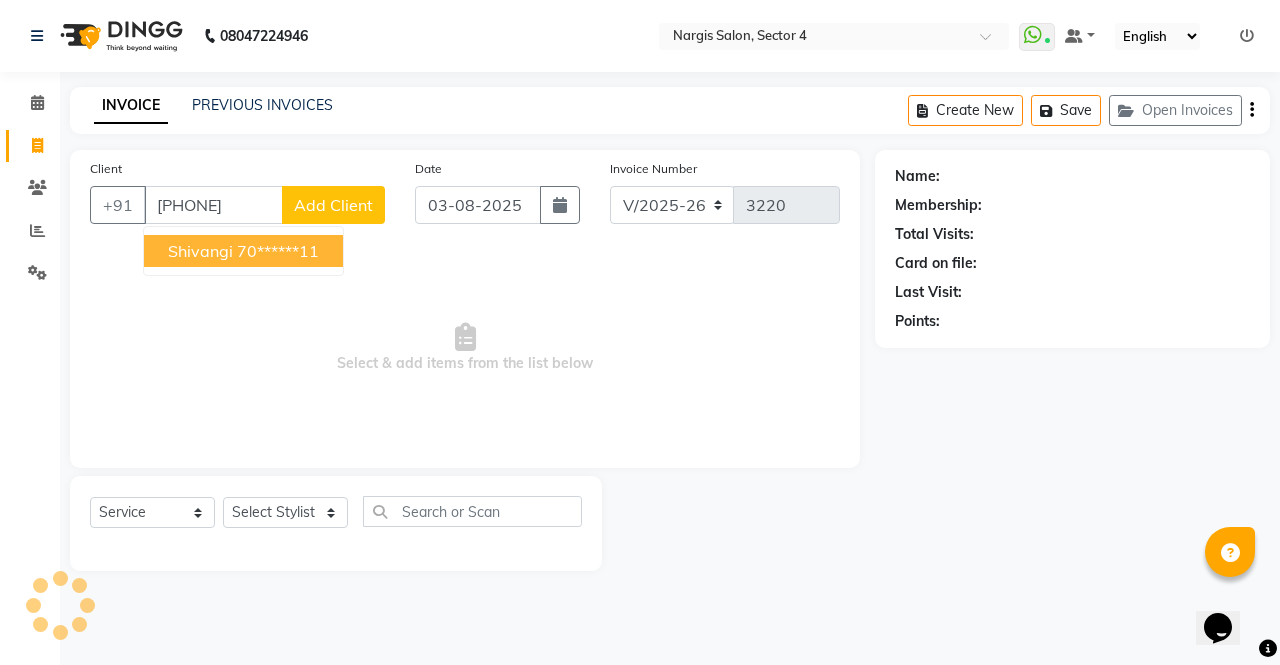 click on "70******11" at bounding box center (278, 251) 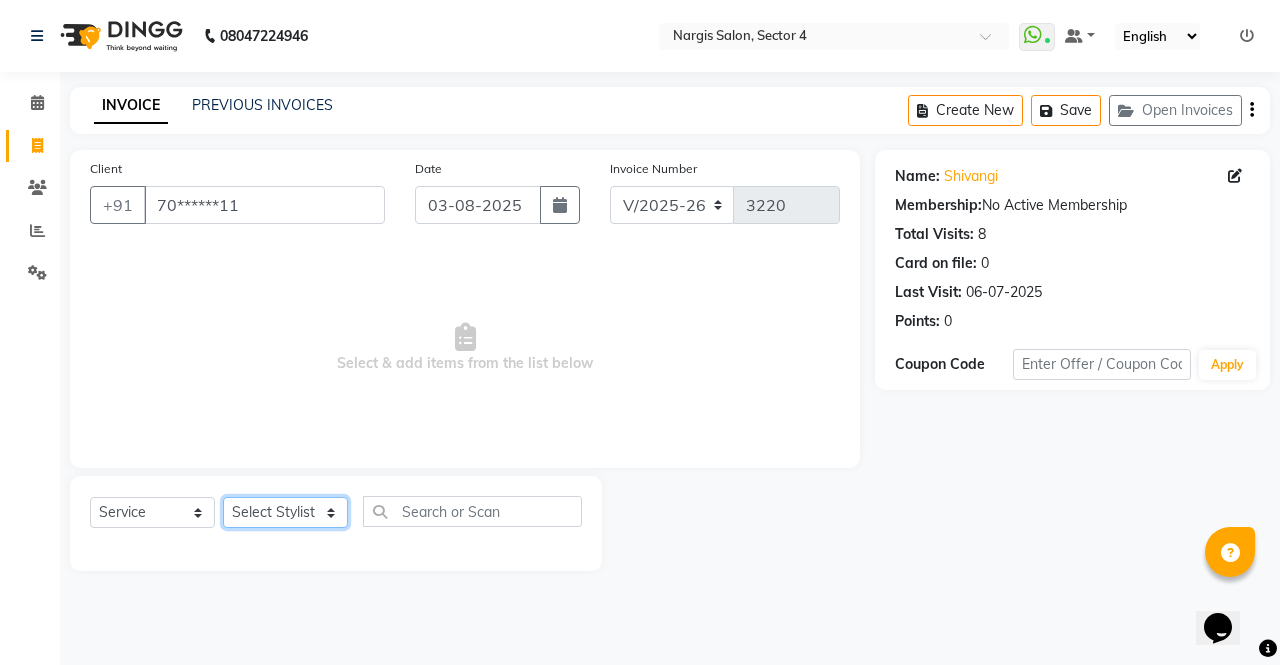 click on "Select Stylist ajeet anu armaan ashu Front Desk muskaan rakhi saima shivam soni sunil yashoda" 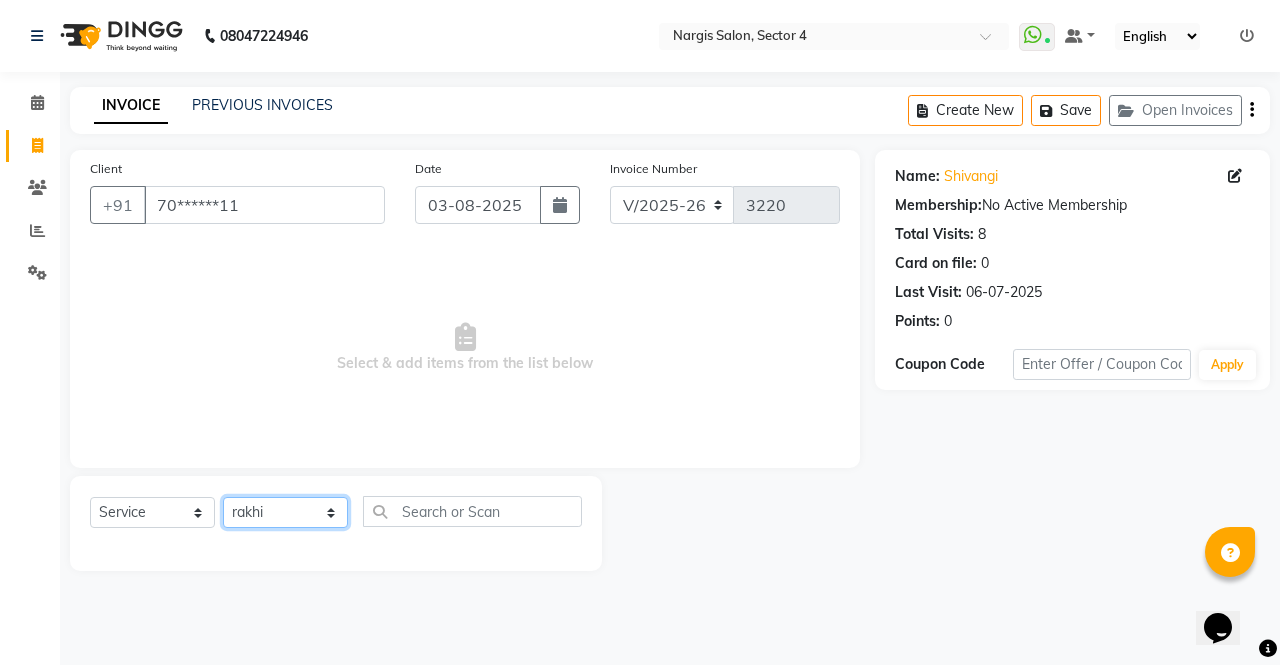 click on "Select Stylist ajeet anu armaan ashu Front Desk muskaan rakhi saima shivam soni sunil yashoda" 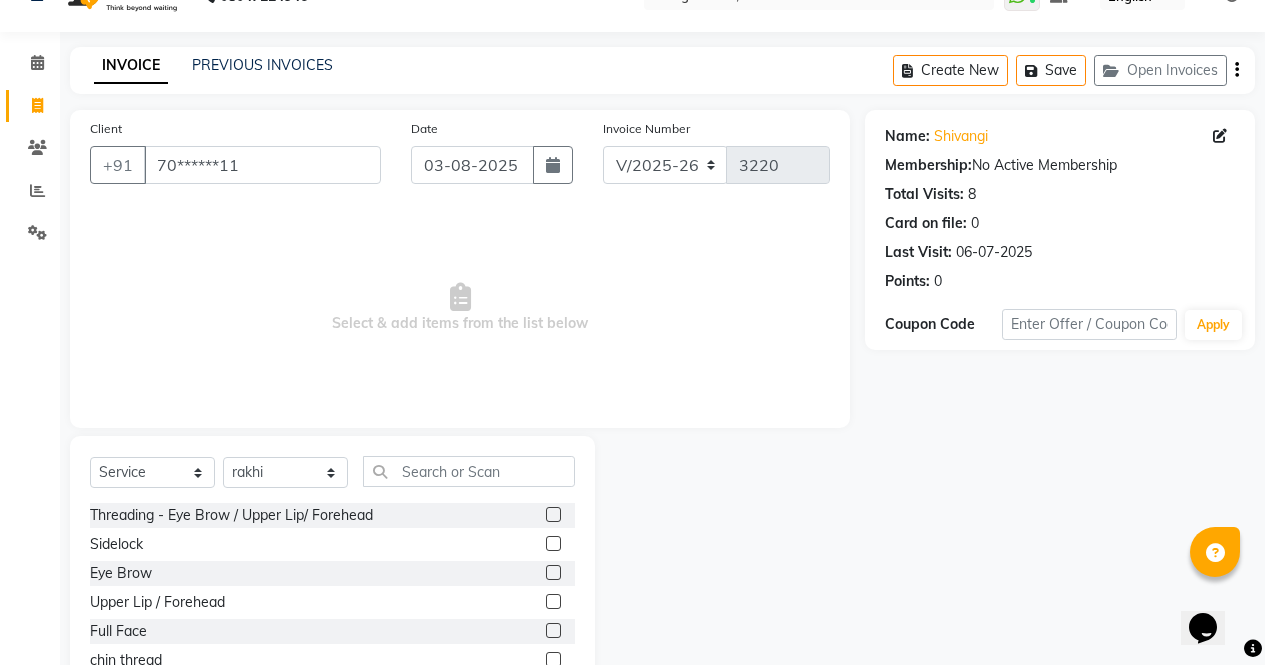 click 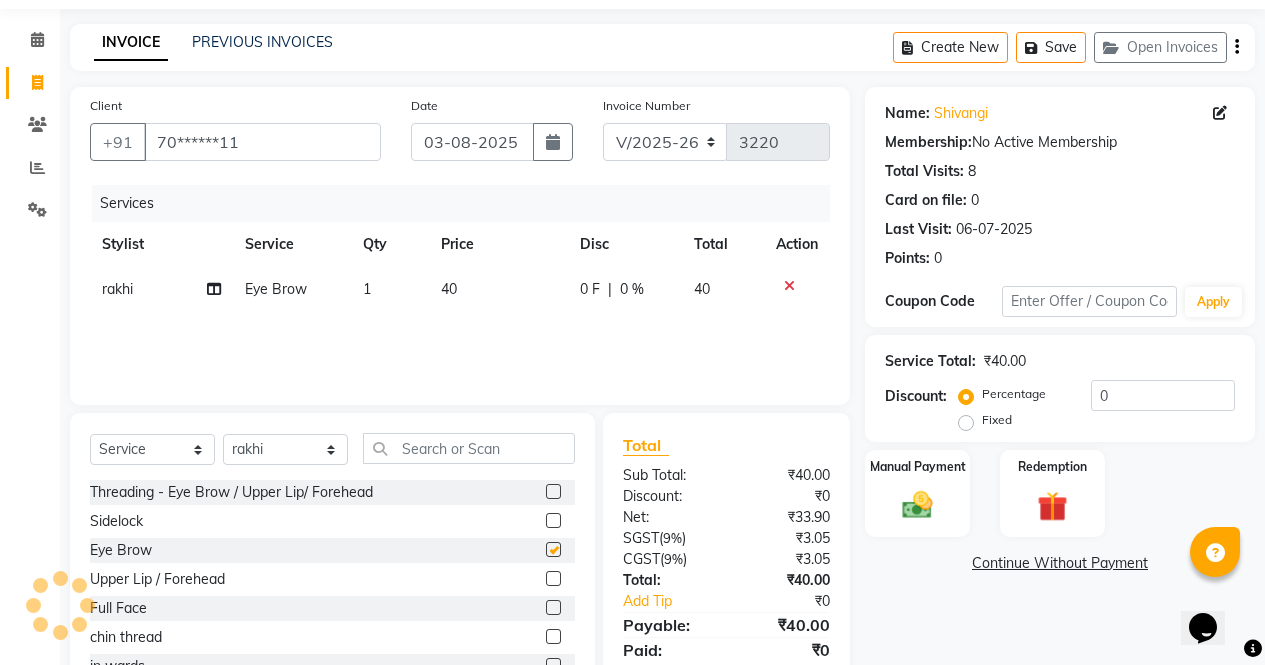 scroll, scrollTop: 95, scrollLeft: 0, axis: vertical 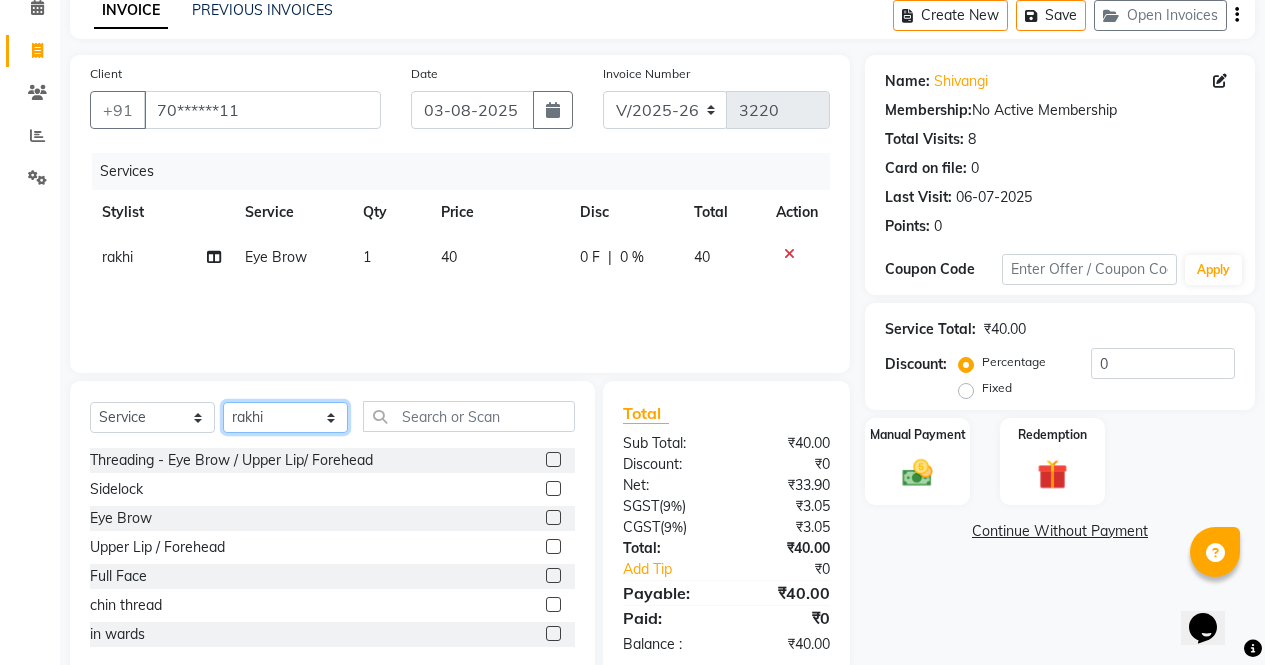 click on "Select Stylist ajeet anu armaan ashu Front Desk muskaan rakhi saima shivam soni sunil yashoda" 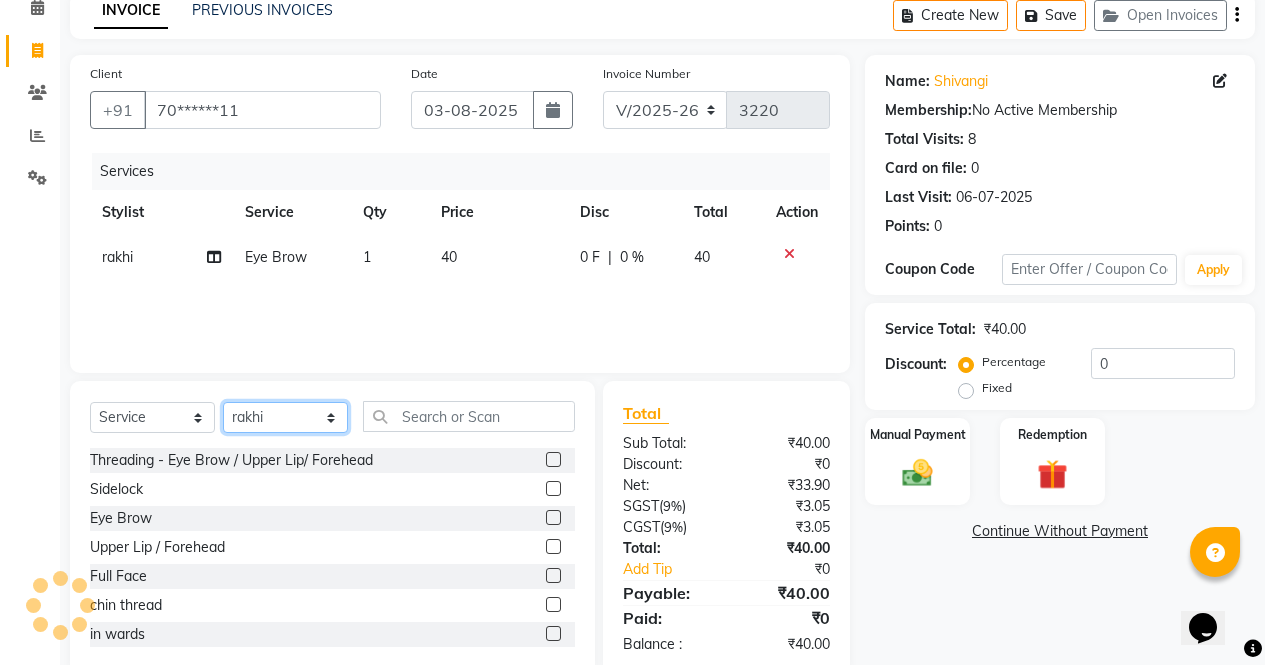 click on "Select Stylist ajeet anu armaan ashu Front Desk muskaan rakhi saima shivam soni sunil yashoda" 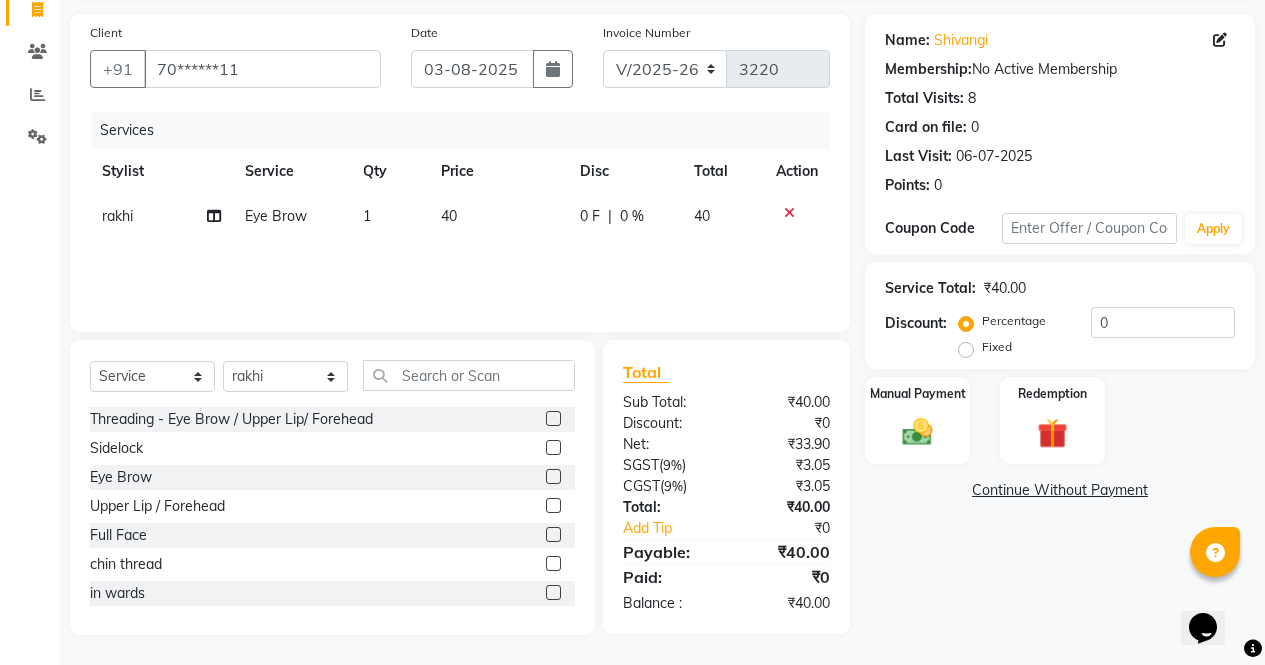 click 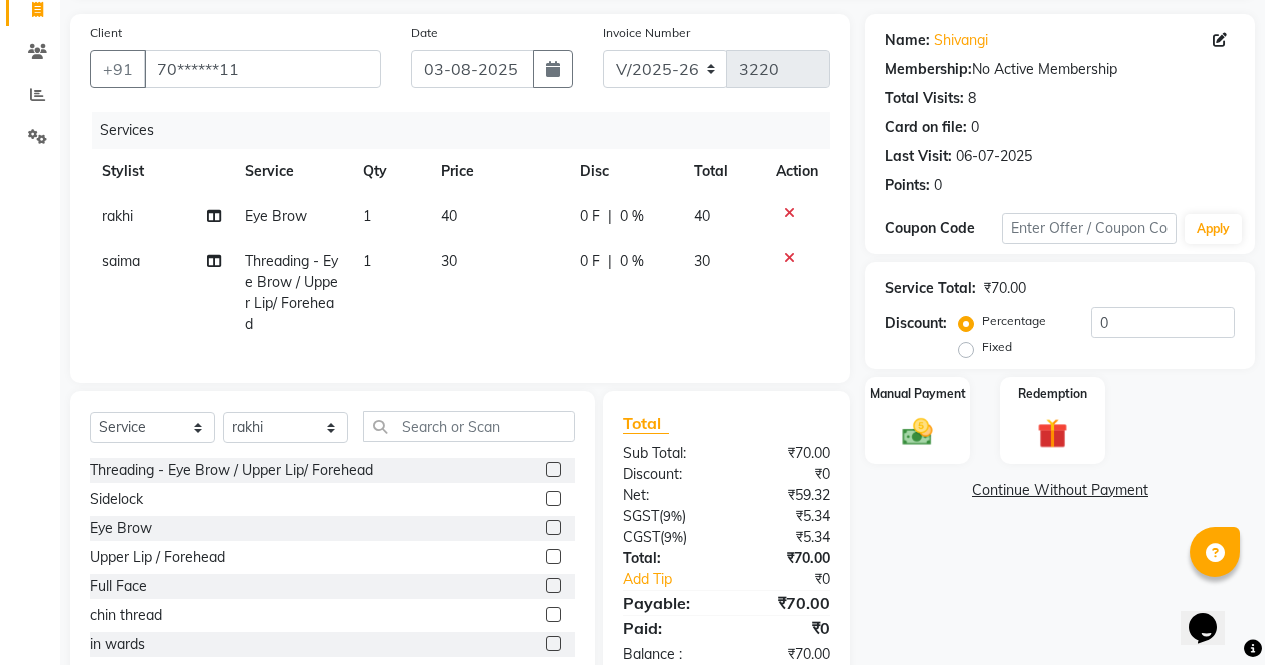 click 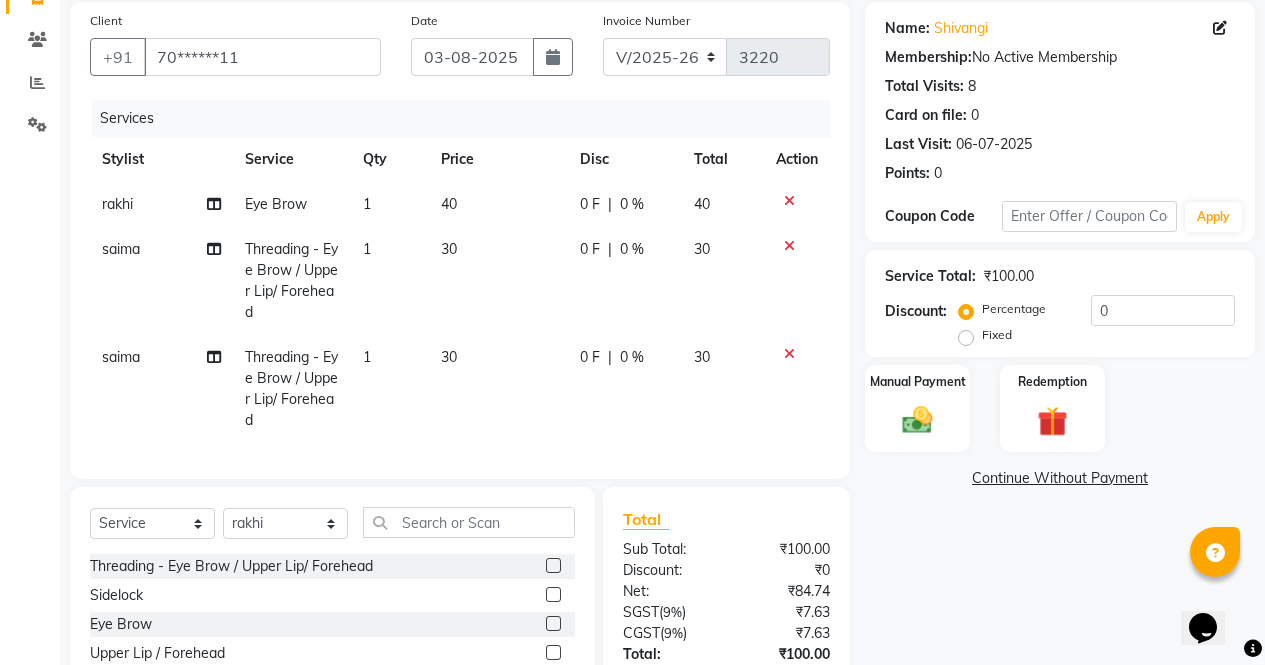 scroll, scrollTop: 310, scrollLeft: 0, axis: vertical 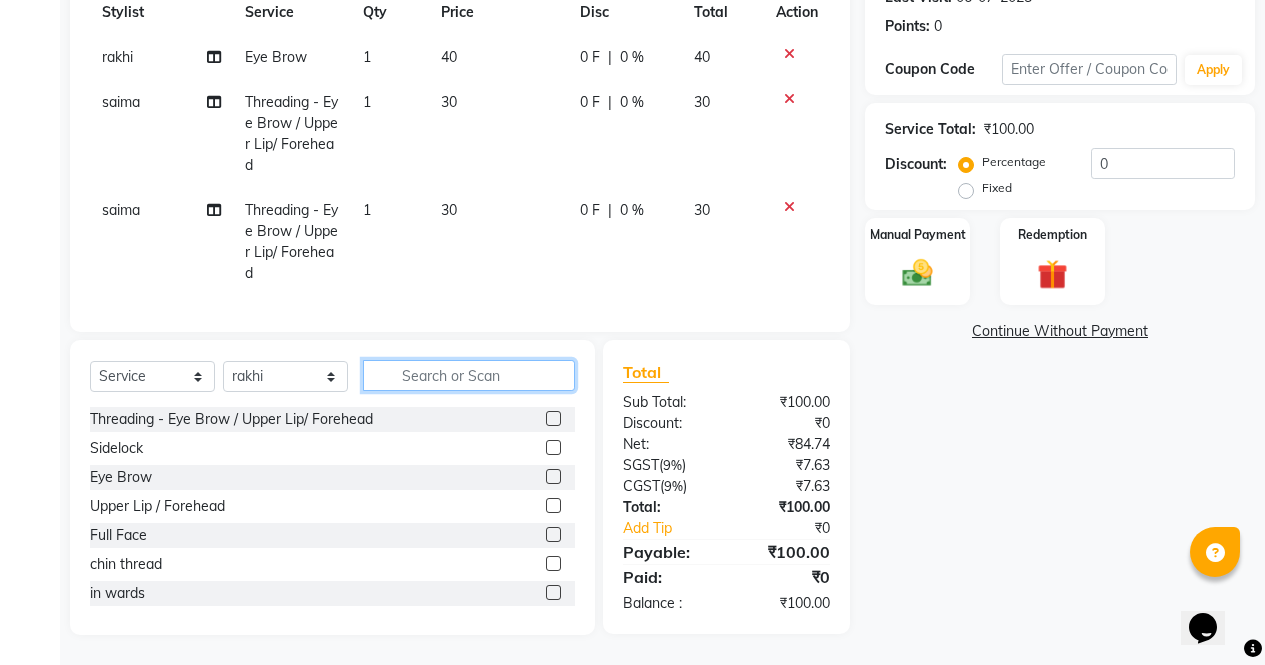 click 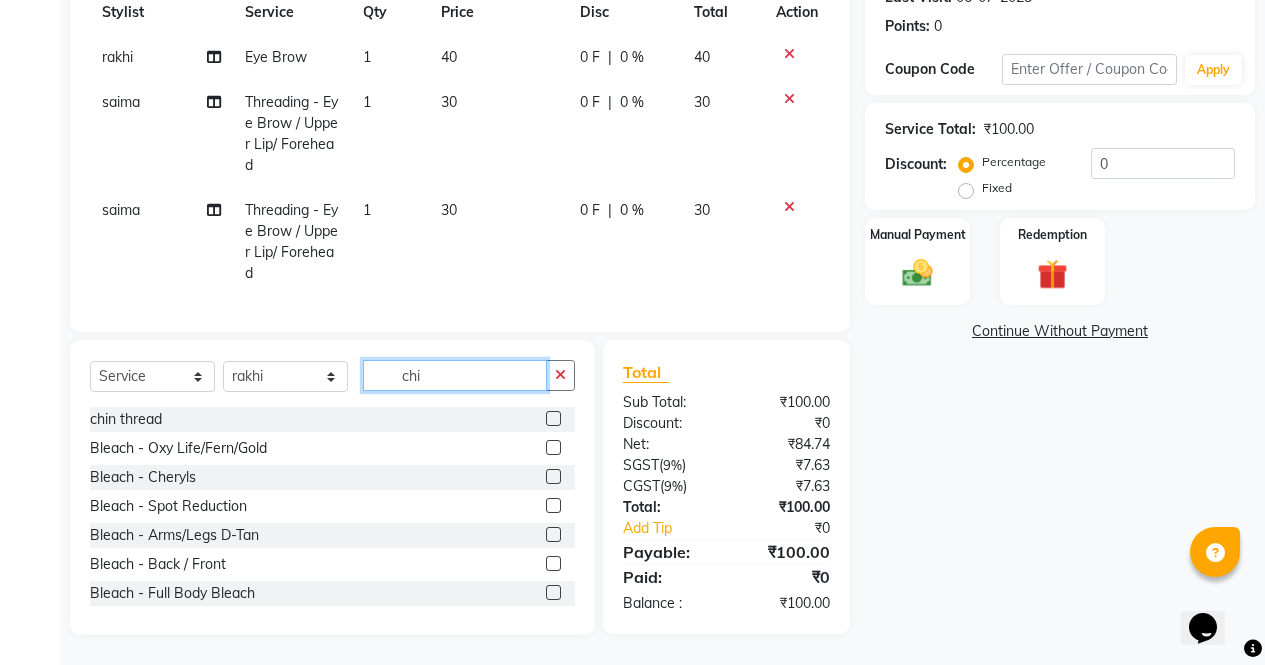 scroll, scrollTop: 309, scrollLeft: 0, axis: vertical 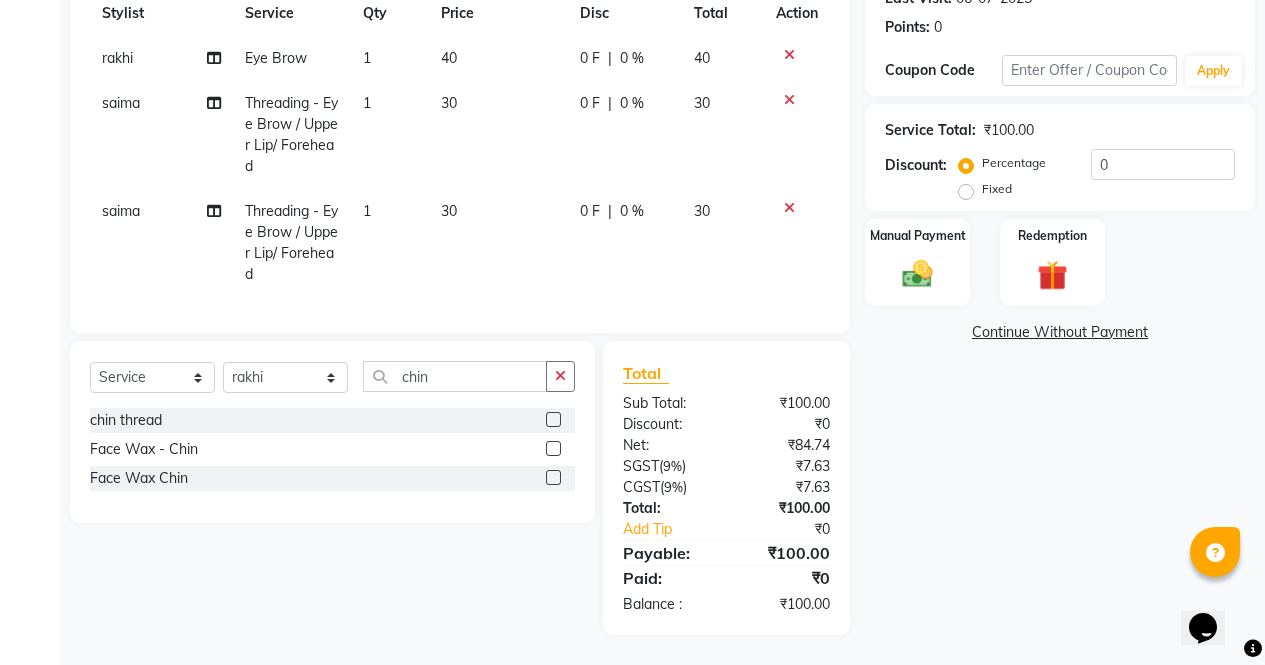 click 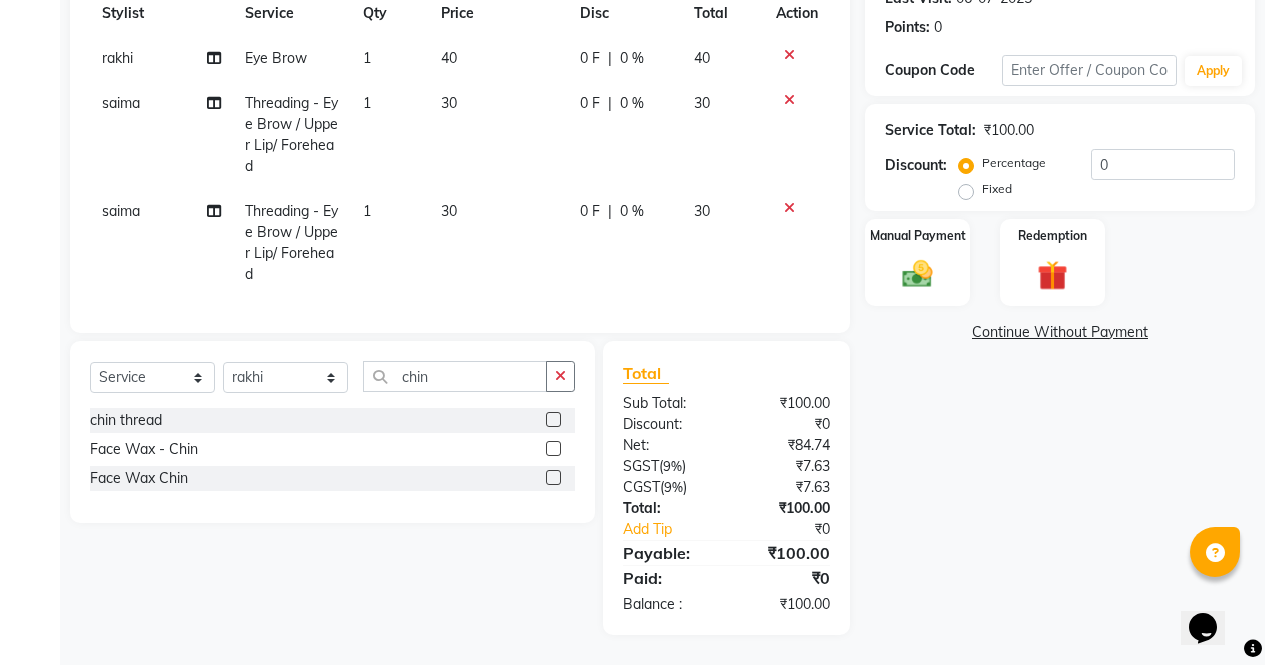 click at bounding box center [552, 420] 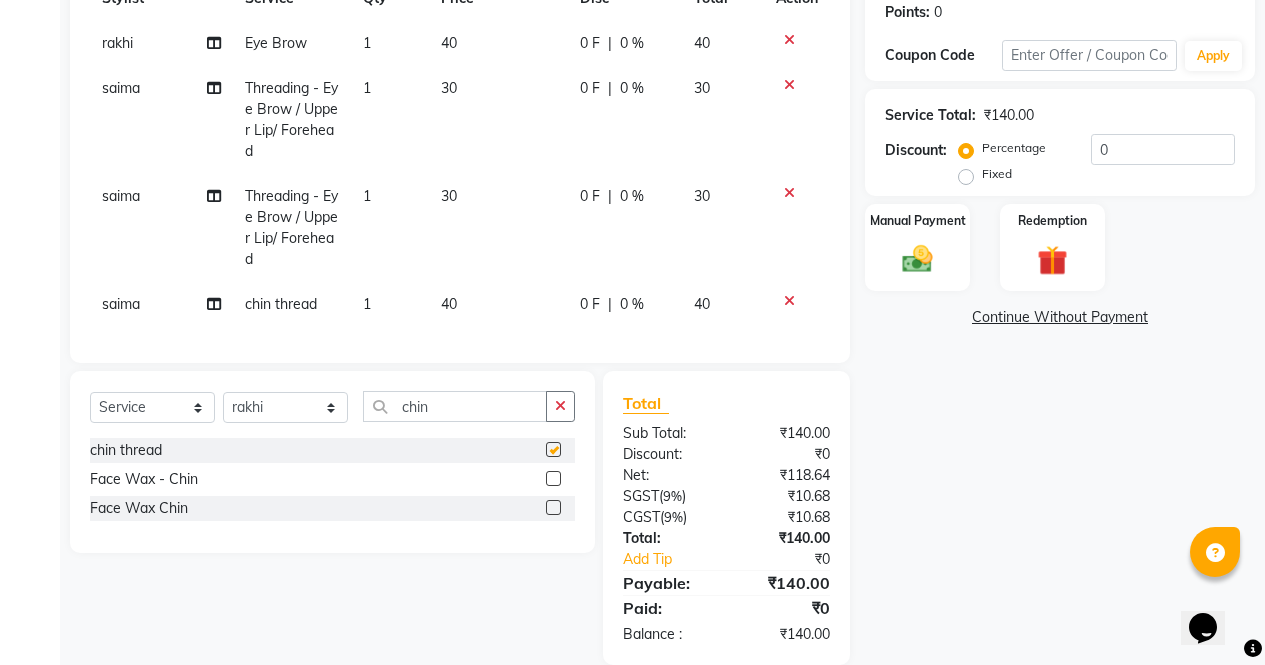 scroll, scrollTop: 354, scrollLeft: 0, axis: vertical 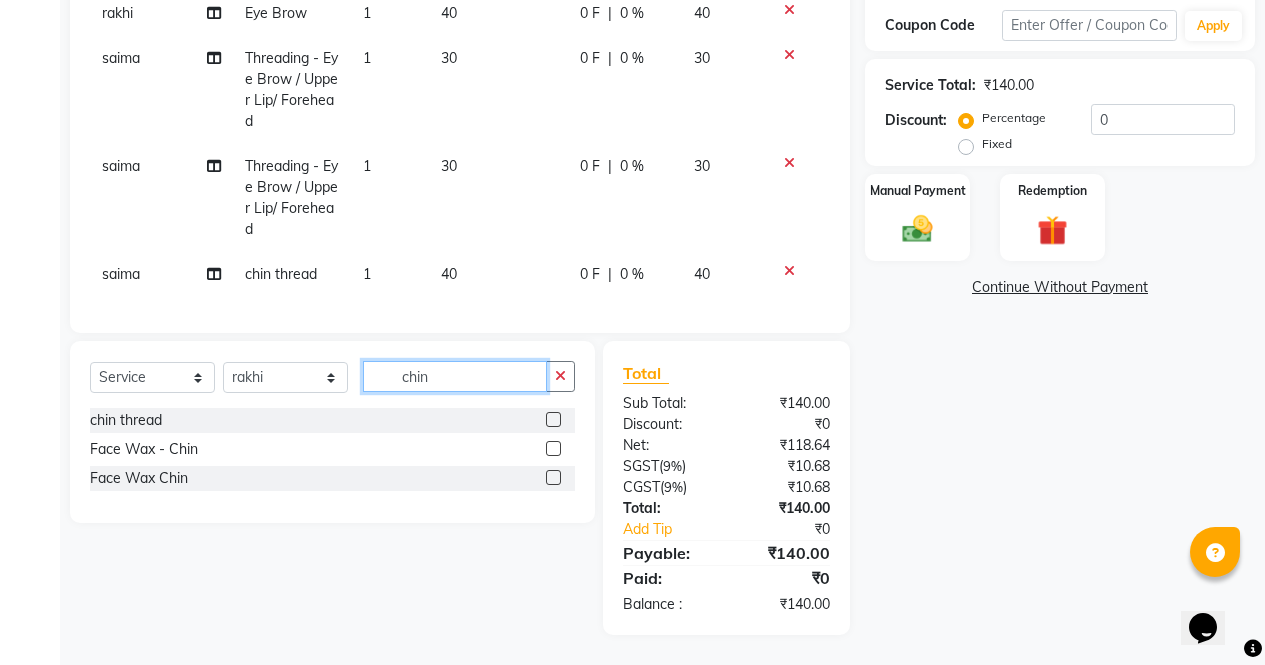 click on "chin" 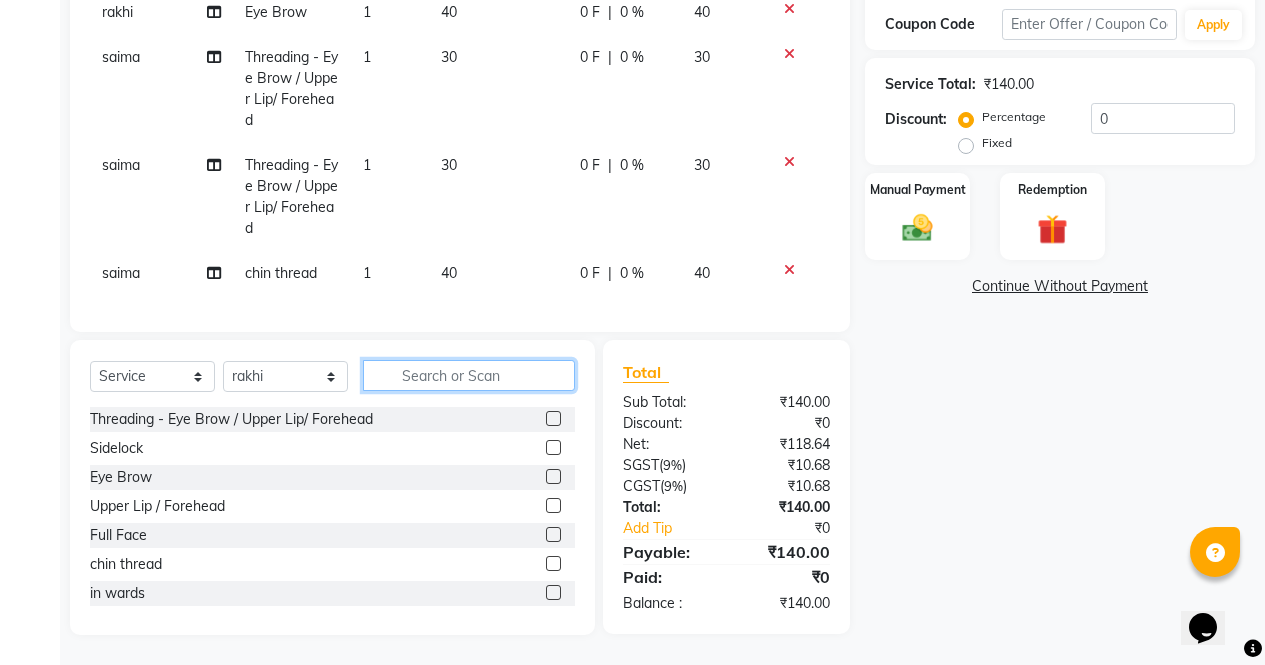 scroll, scrollTop: 355, scrollLeft: 0, axis: vertical 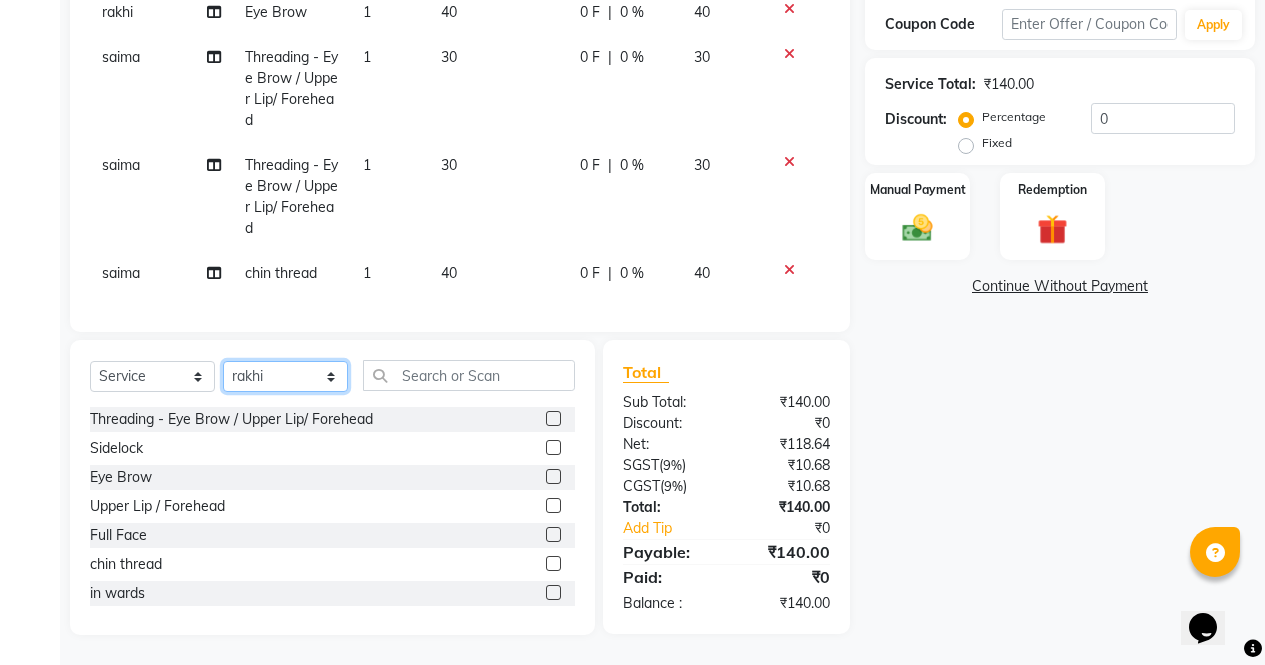 click on "Select Stylist ajeet anu armaan ashu Front Desk muskaan rakhi saima shivam soni sunil yashoda" 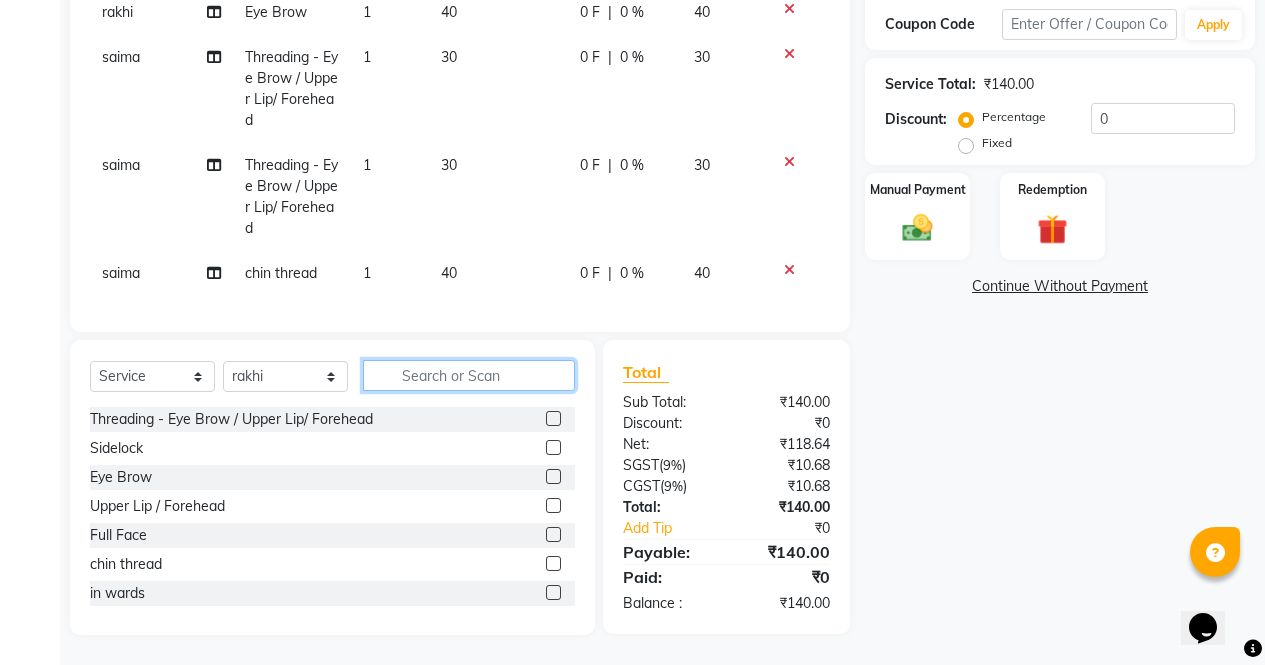 click 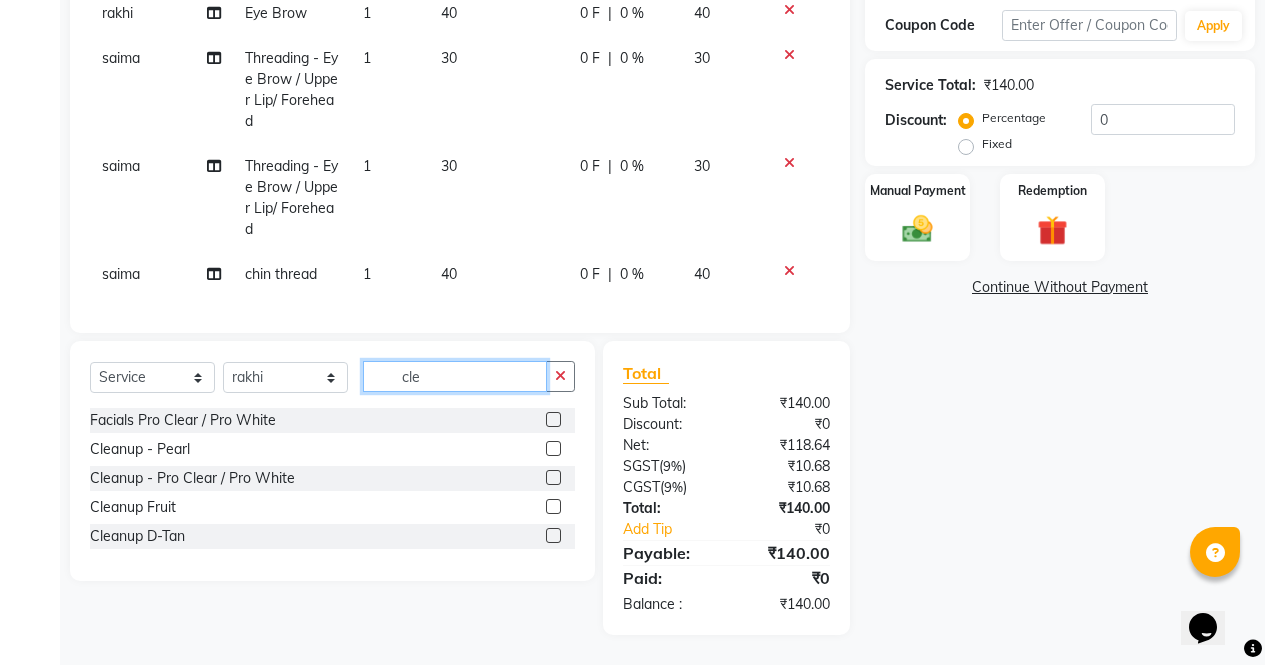scroll, scrollTop: 354, scrollLeft: 0, axis: vertical 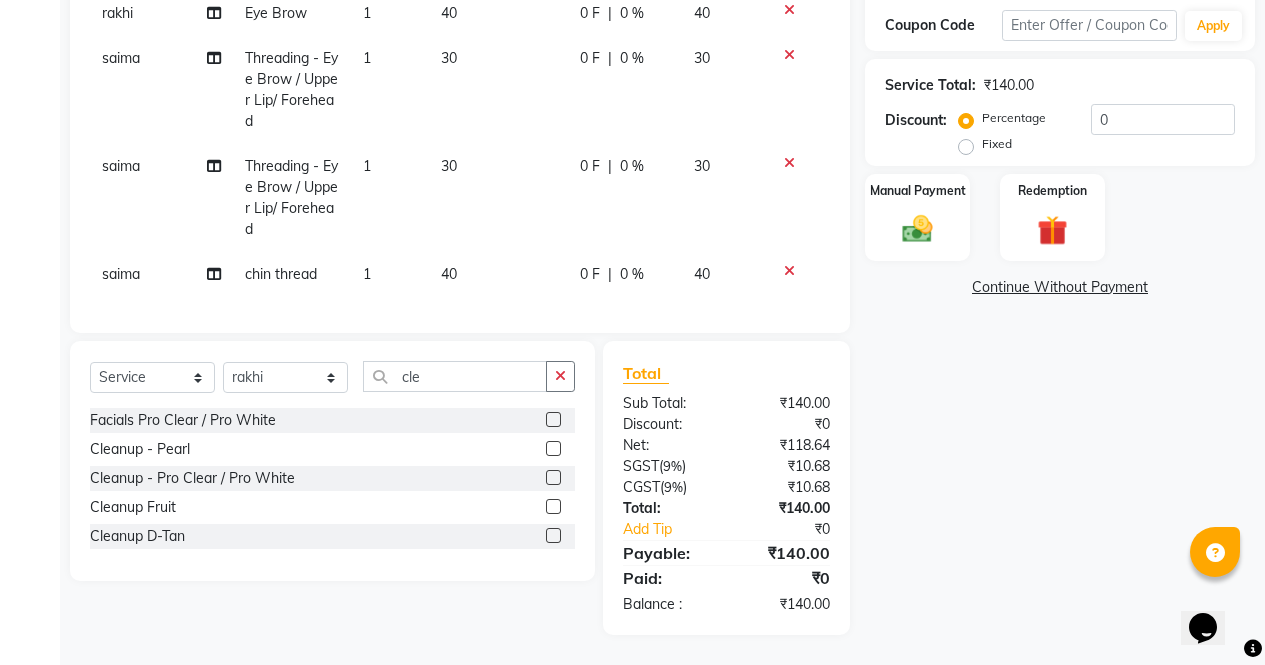 click 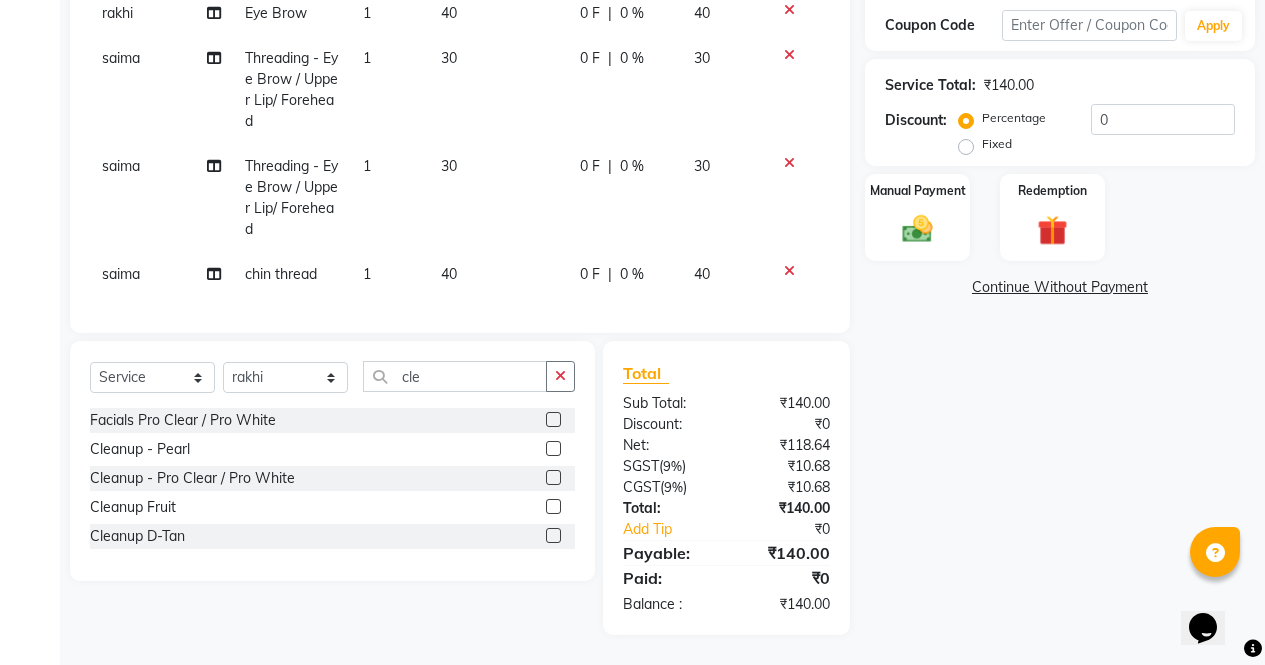 click at bounding box center [552, 420] 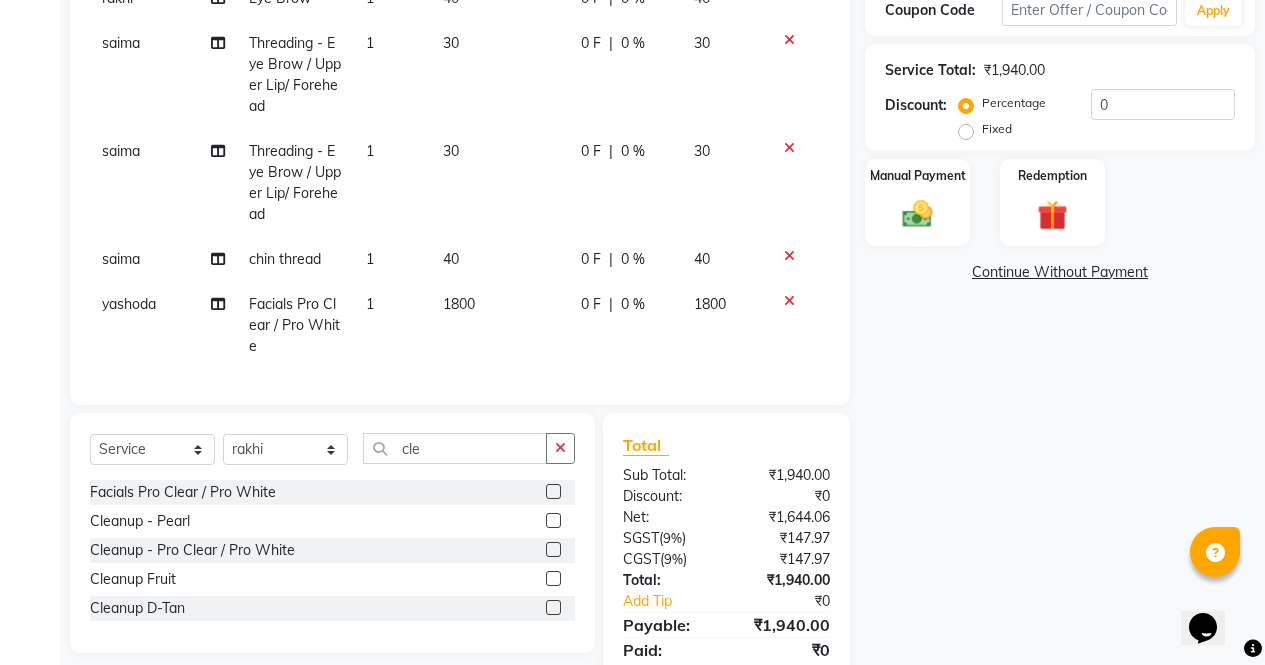 click 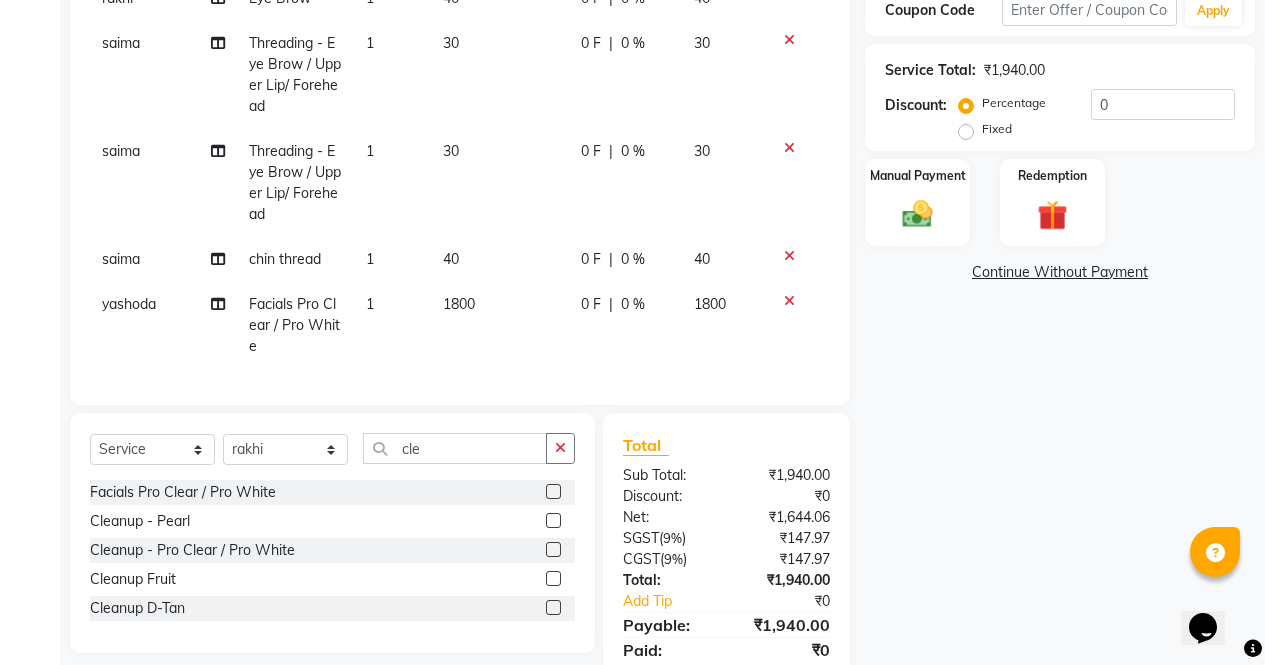scroll, scrollTop: 339, scrollLeft: 0, axis: vertical 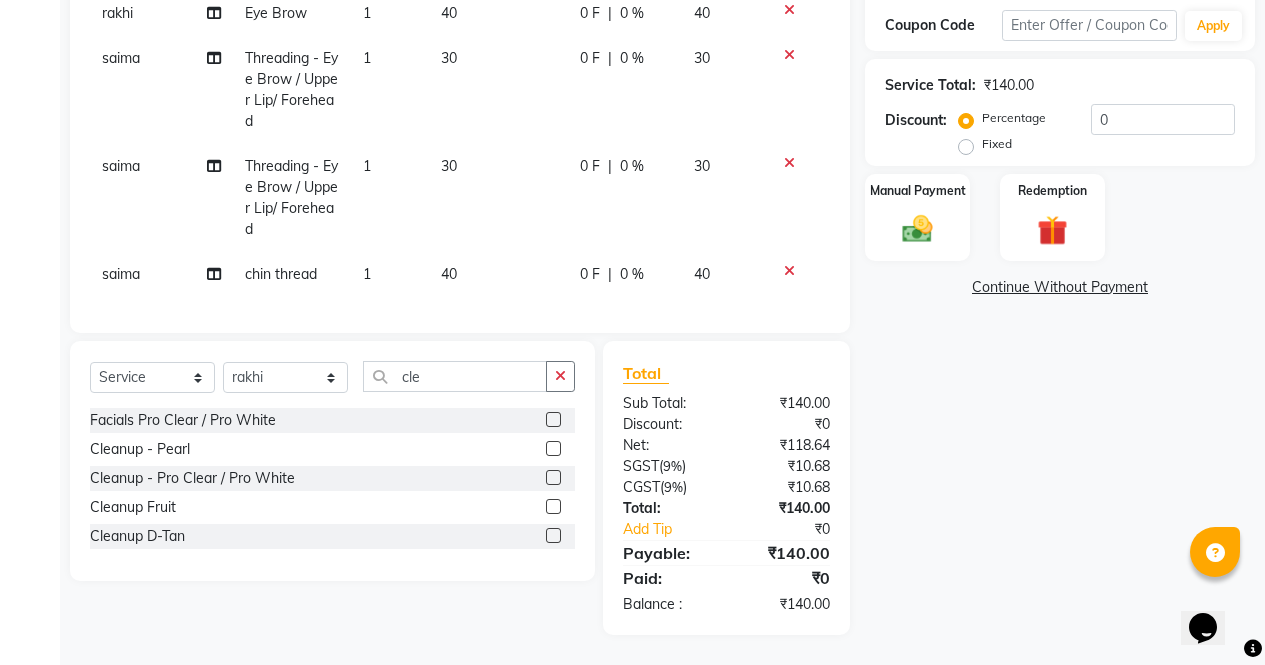 click 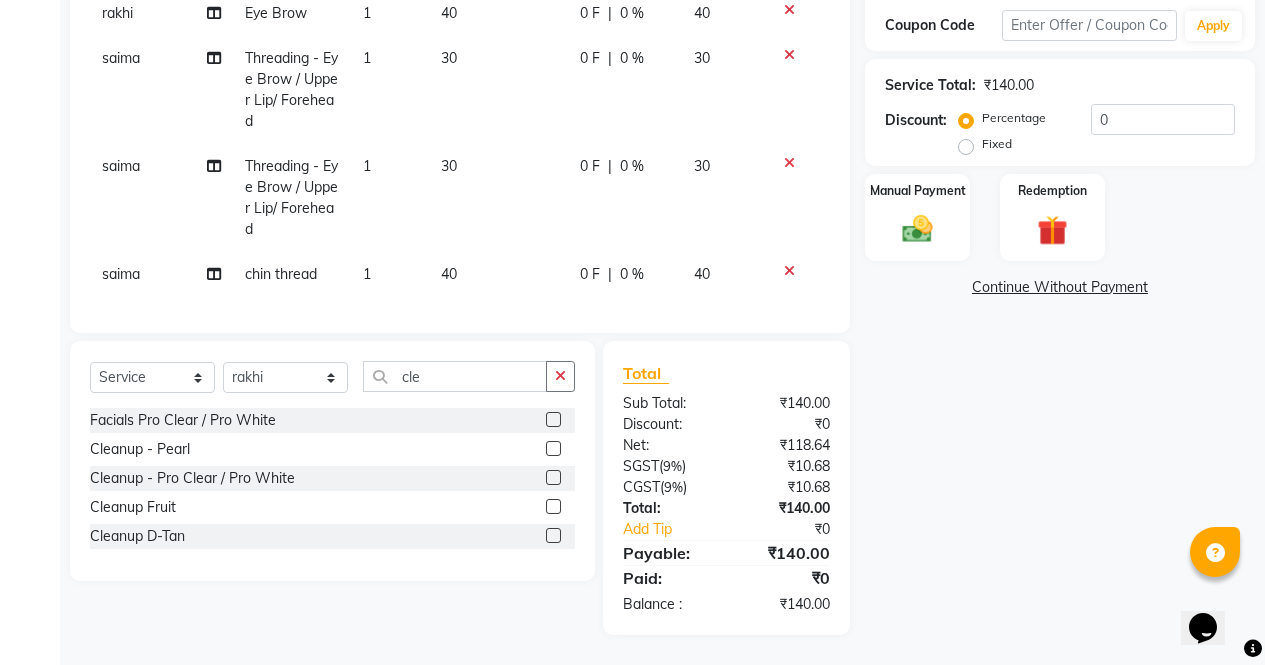 click at bounding box center [552, 478] 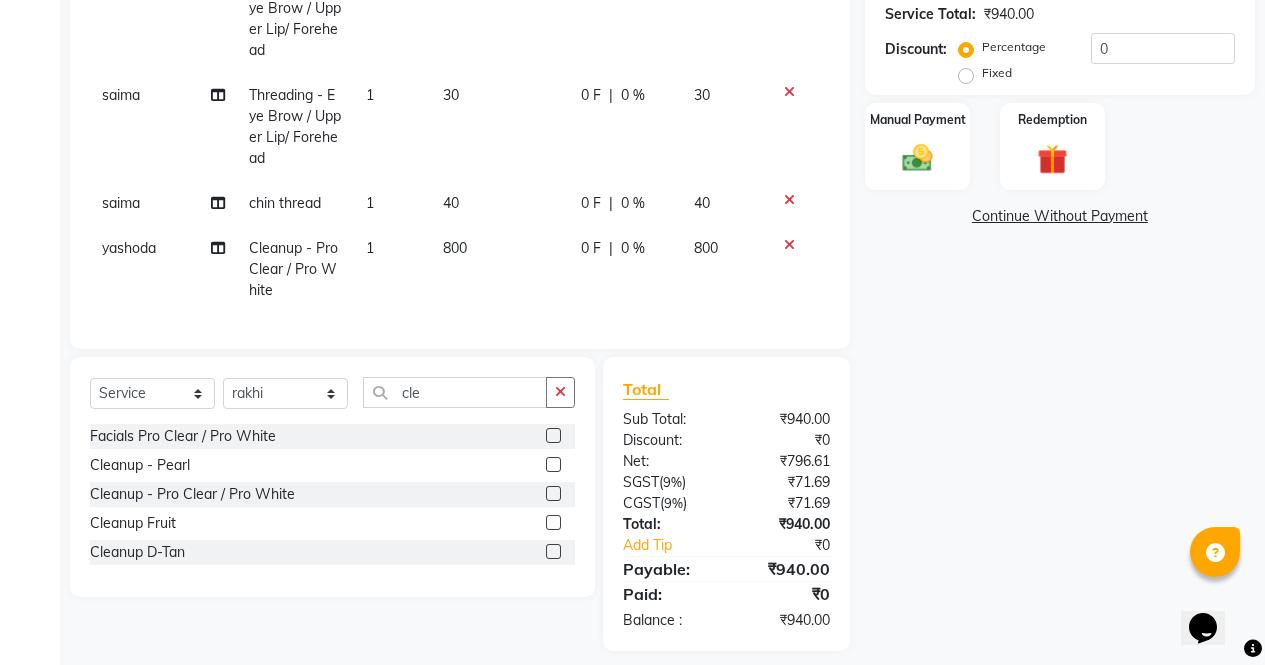 scroll, scrollTop: 435, scrollLeft: 0, axis: vertical 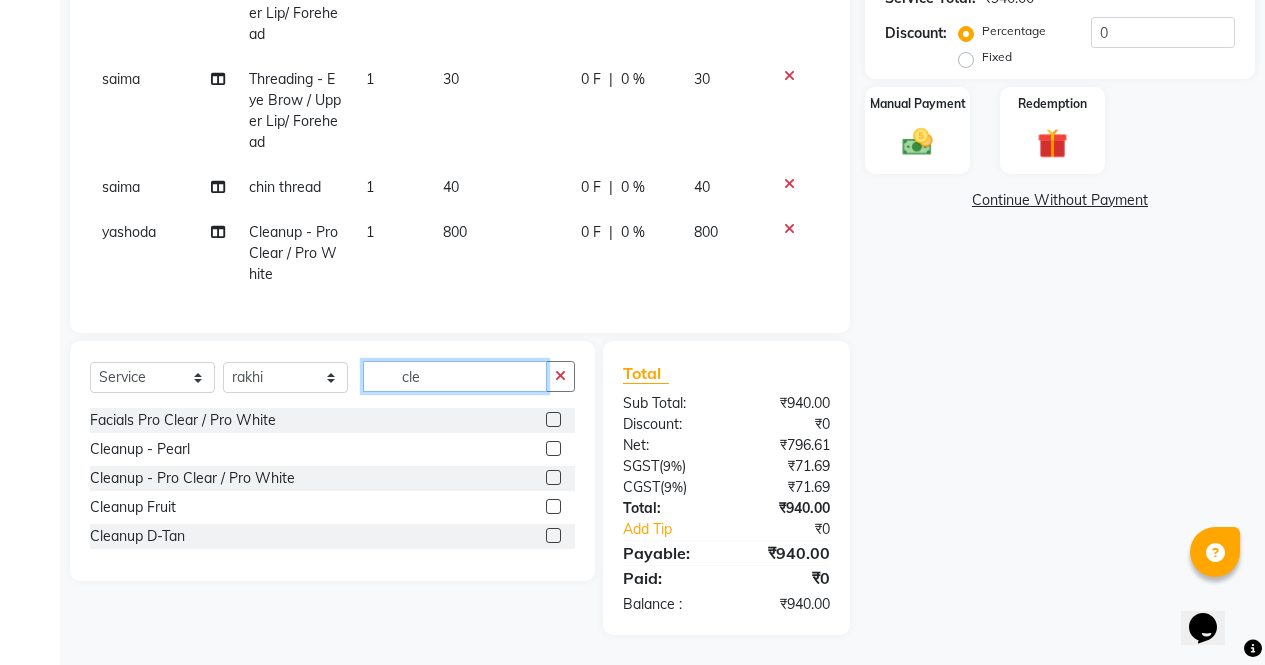 click on "cle" 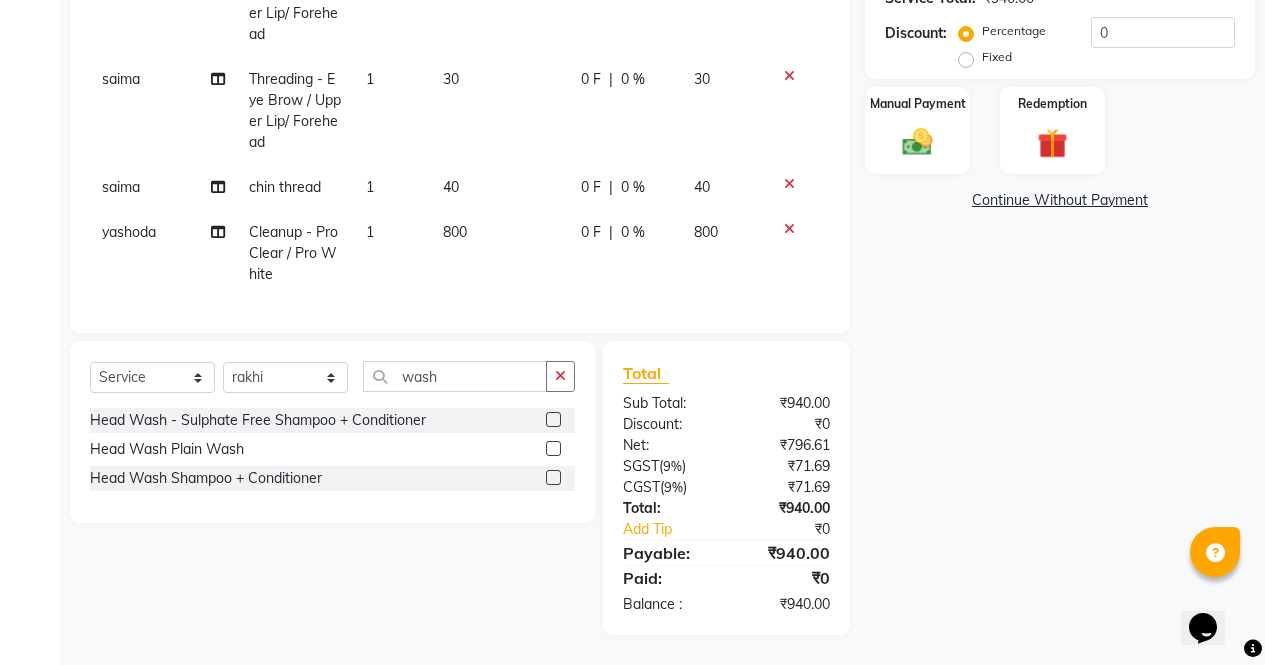click 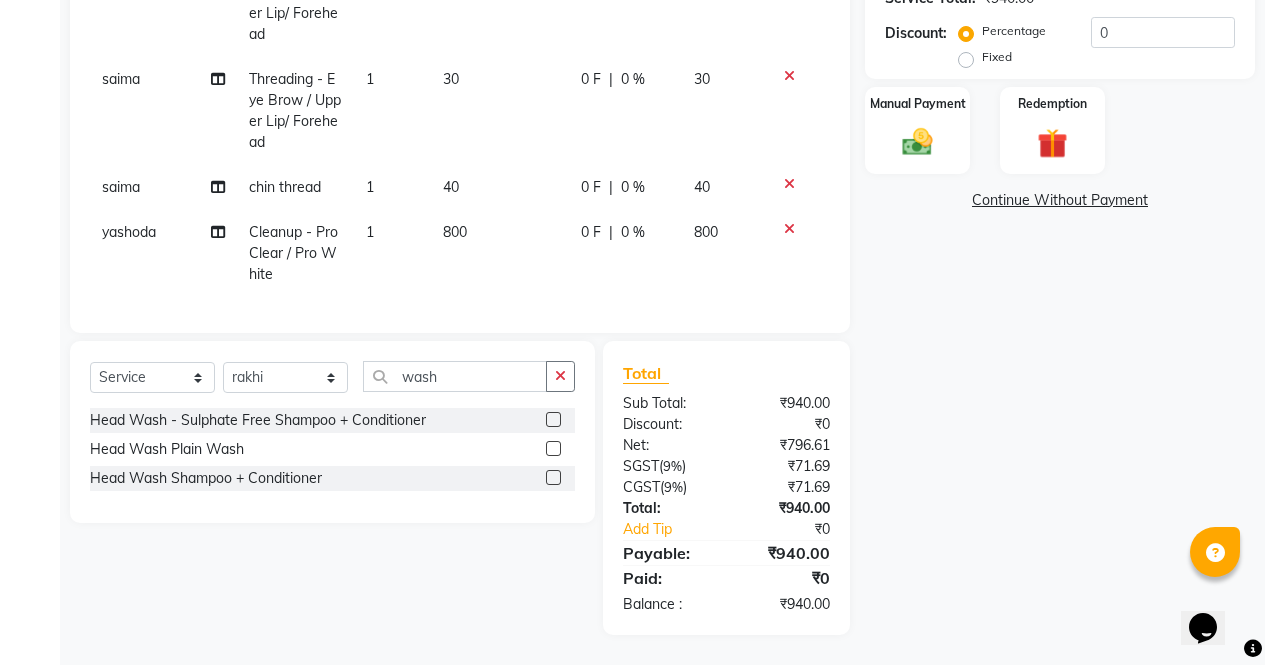 click at bounding box center [552, 478] 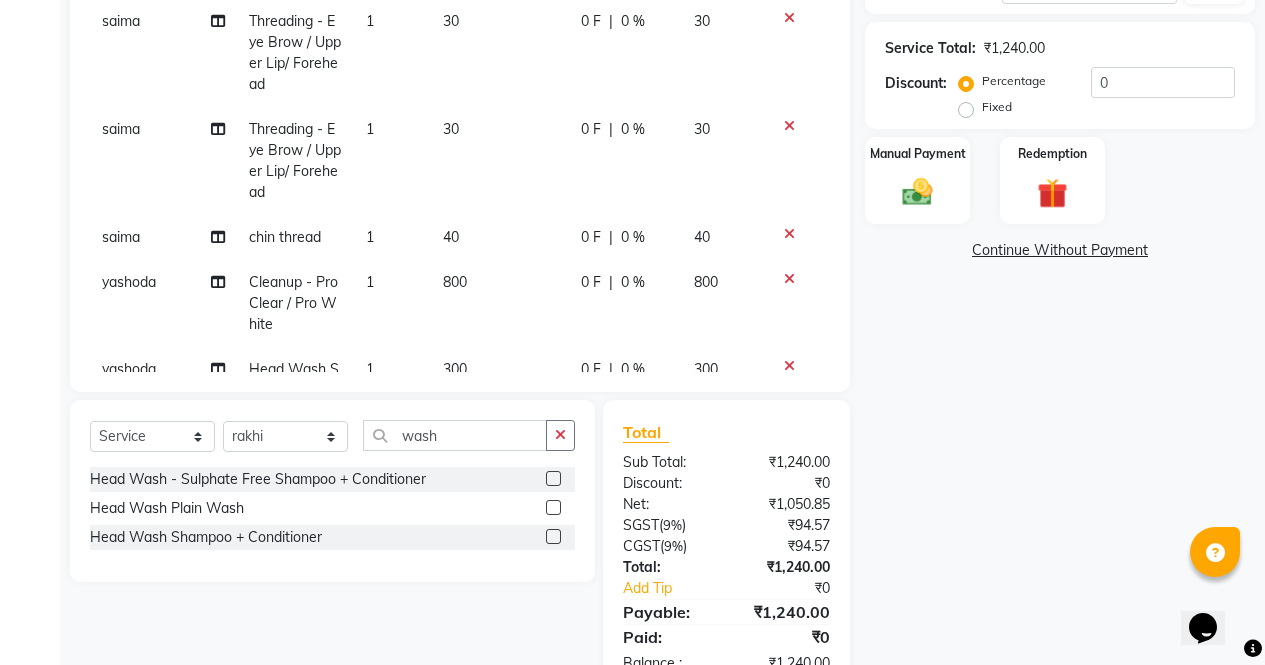 scroll, scrollTop: 373, scrollLeft: 0, axis: vertical 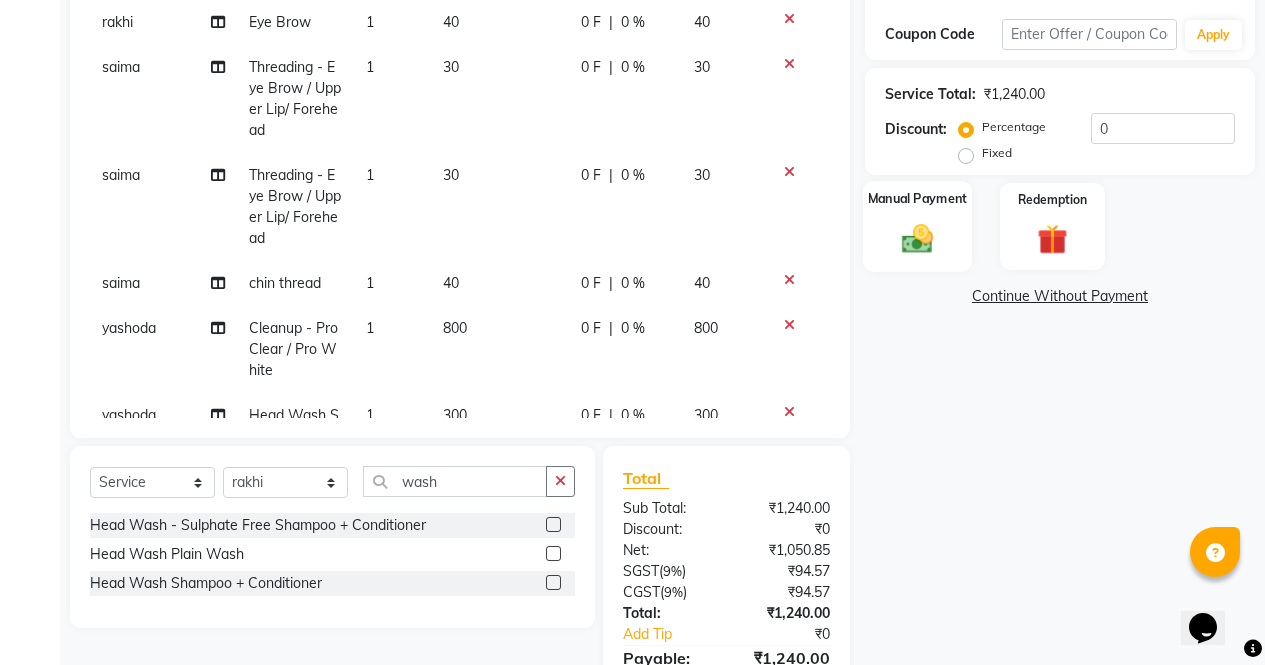 click on "Manual Payment" 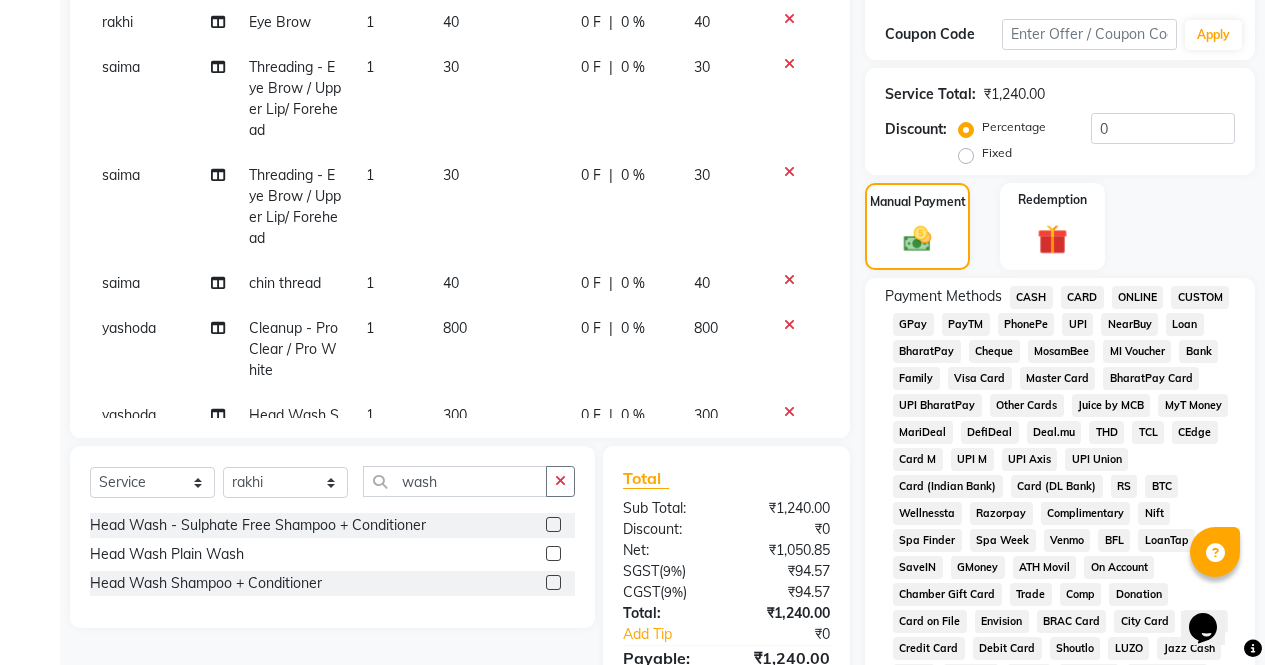 click on "CARD" 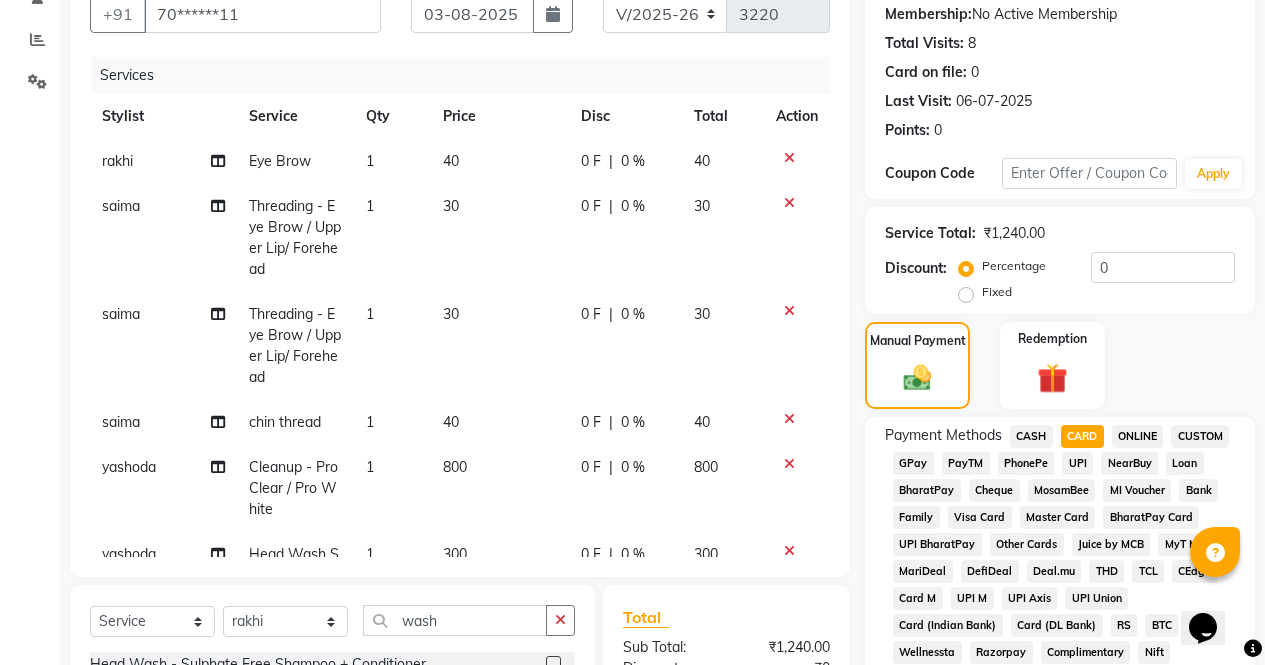 scroll, scrollTop: 181, scrollLeft: 0, axis: vertical 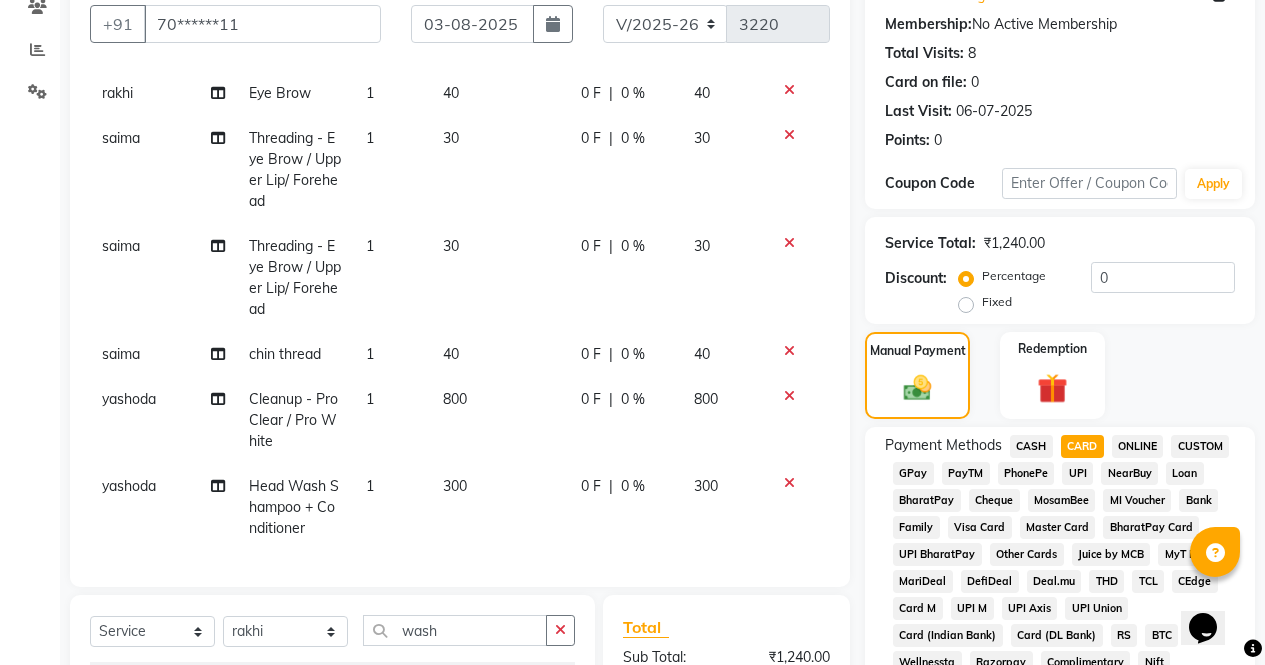 click on "yashoda" 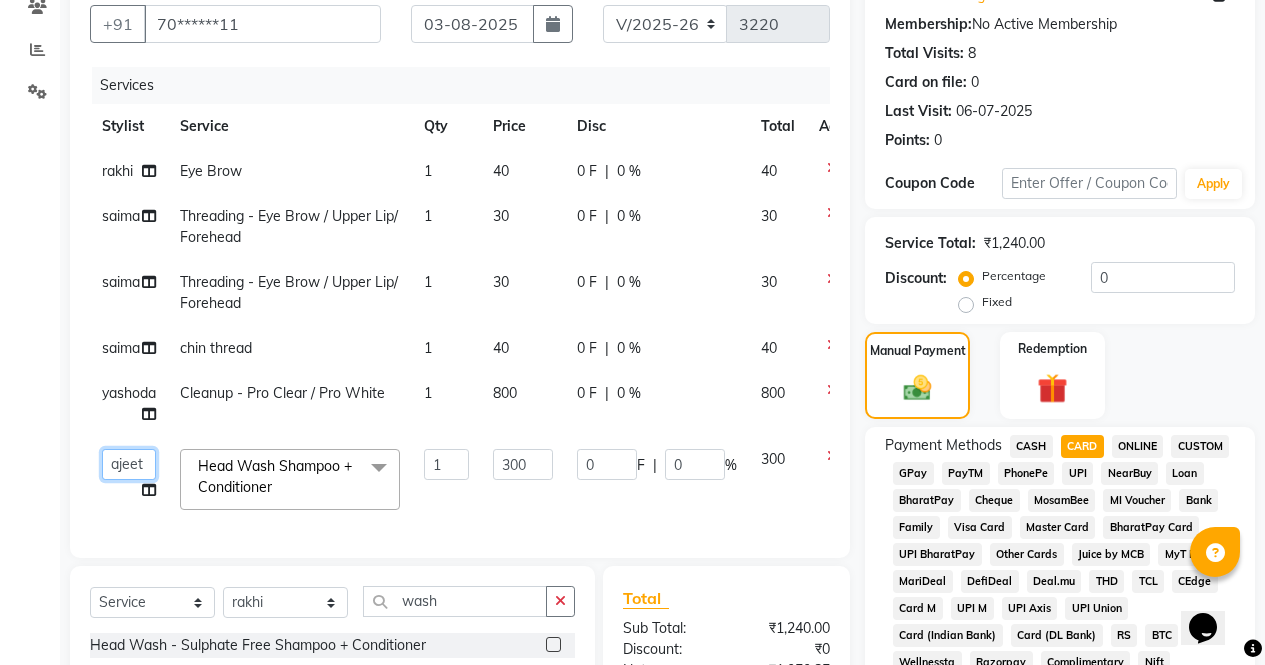 click on "ajeet   anu   armaan   ashu   Front Desk   muskaan   rakhi   saima   shivam   soni   sunil   yashoda" 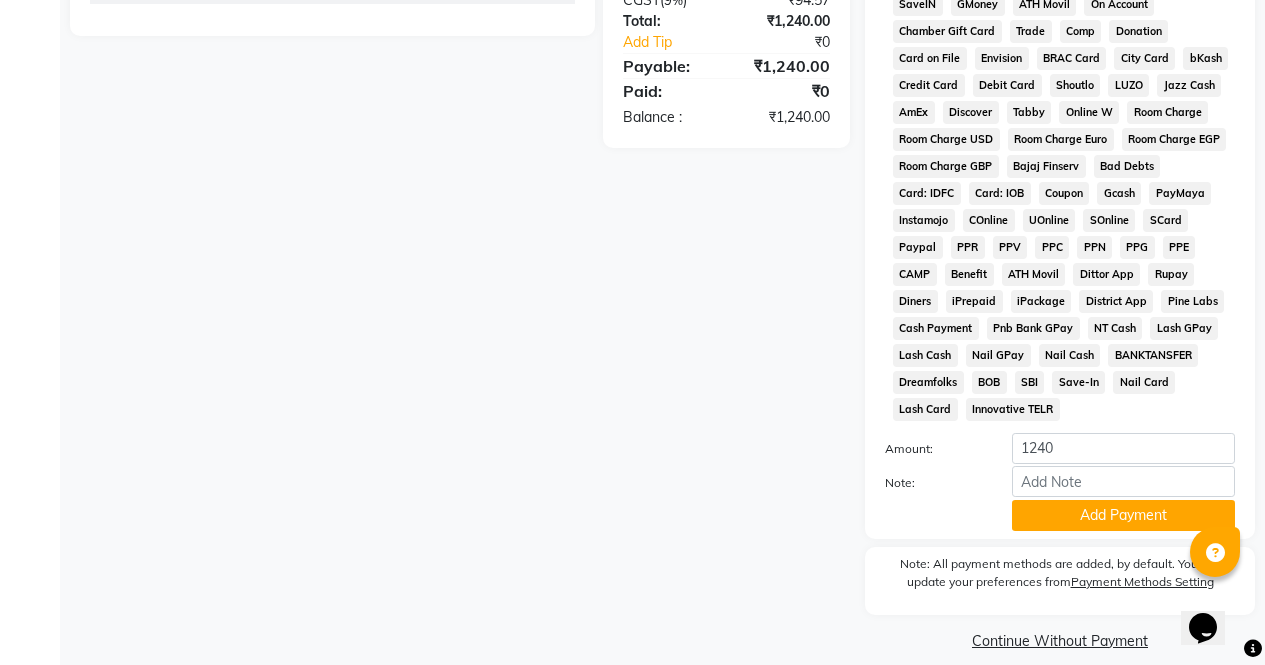 scroll, scrollTop: 914, scrollLeft: 0, axis: vertical 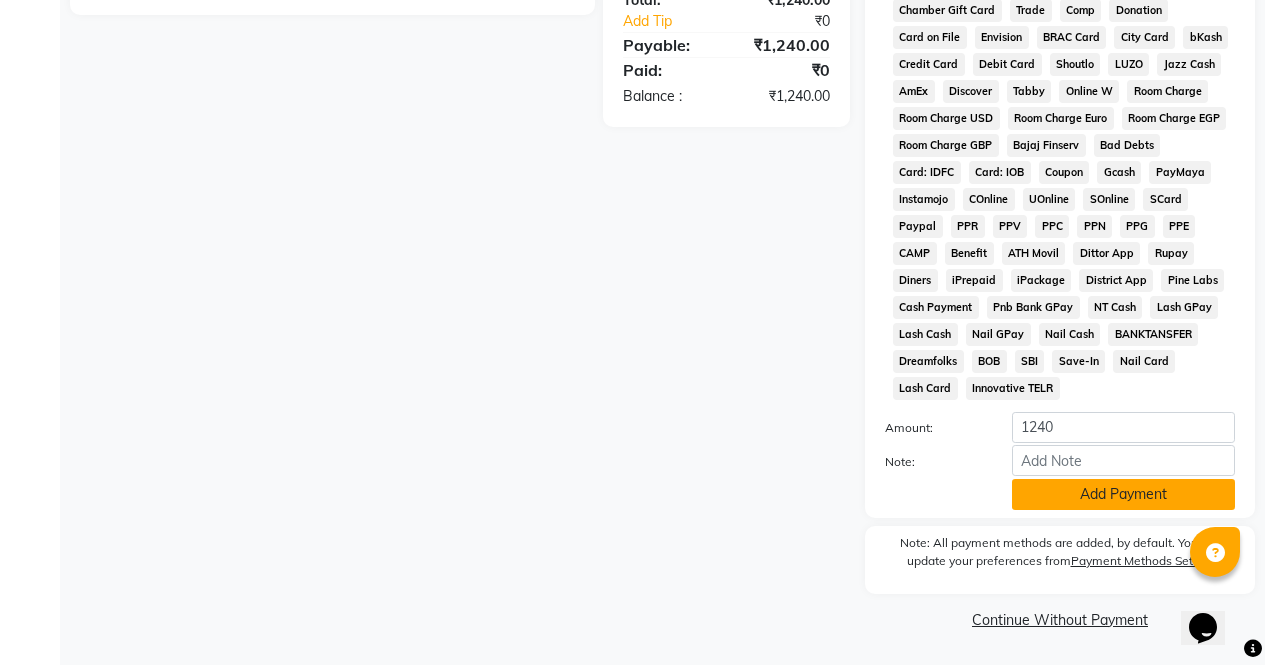 click on "Add Payment" 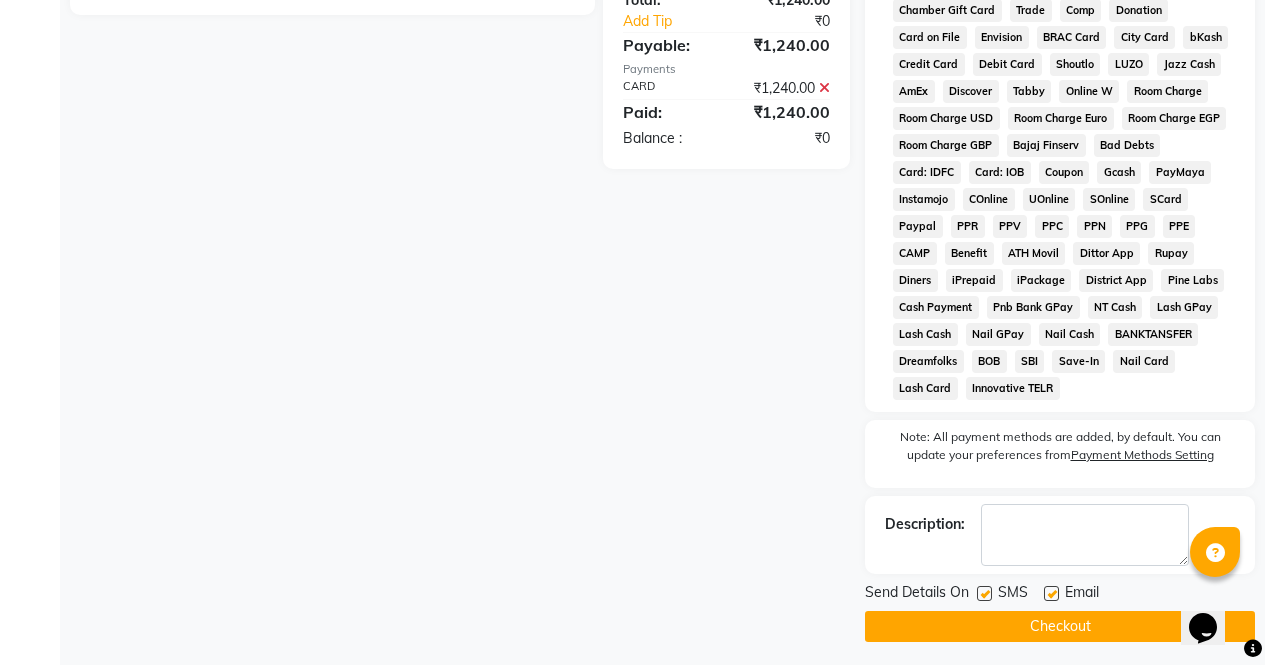 click on "Checkout" 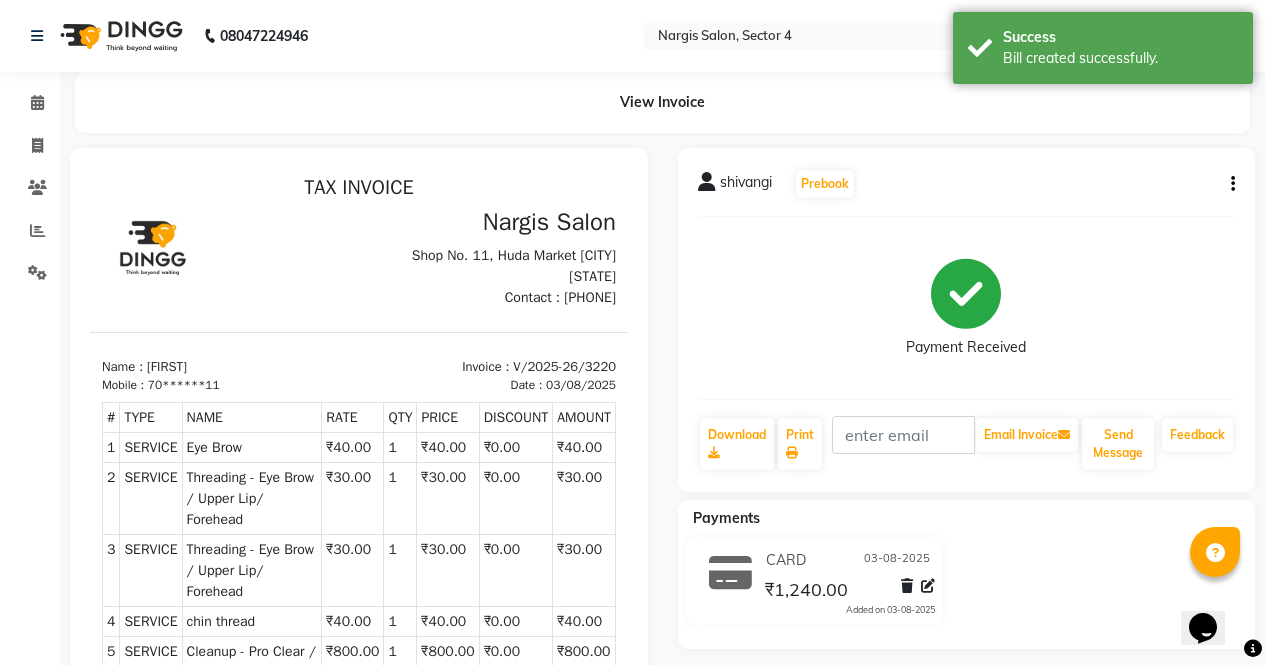 scroll, scrollTop: 0, scrollLeft: 0, axis: both 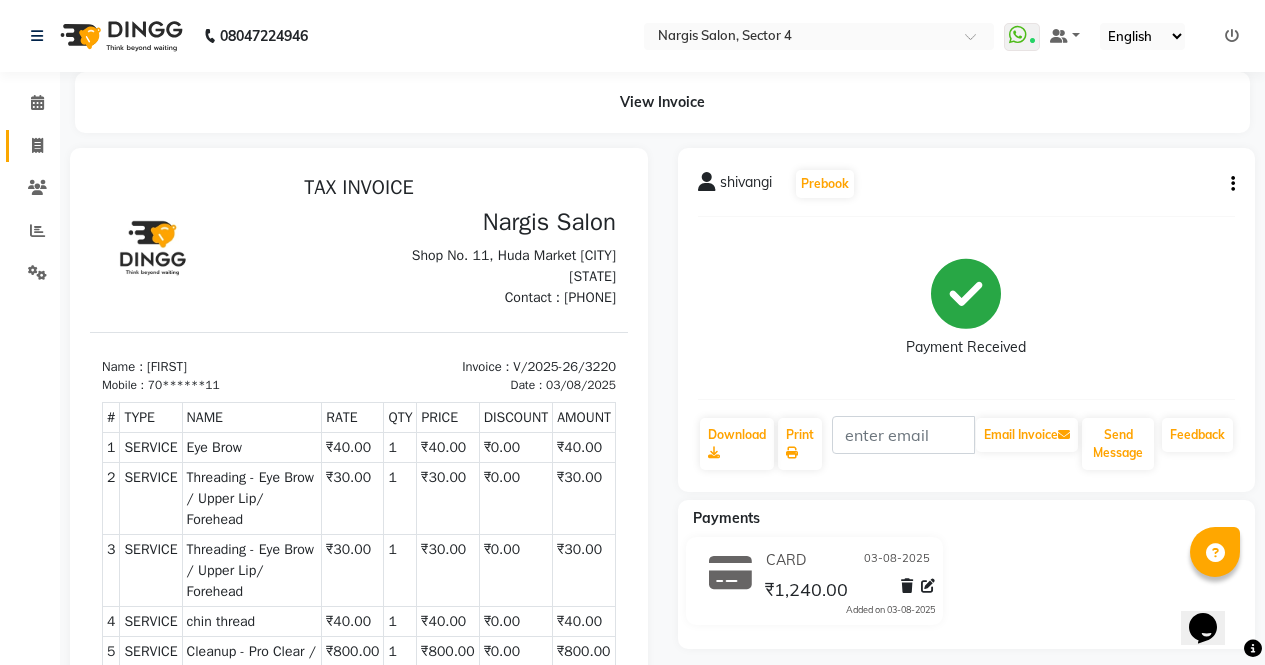 click on "Invoice" 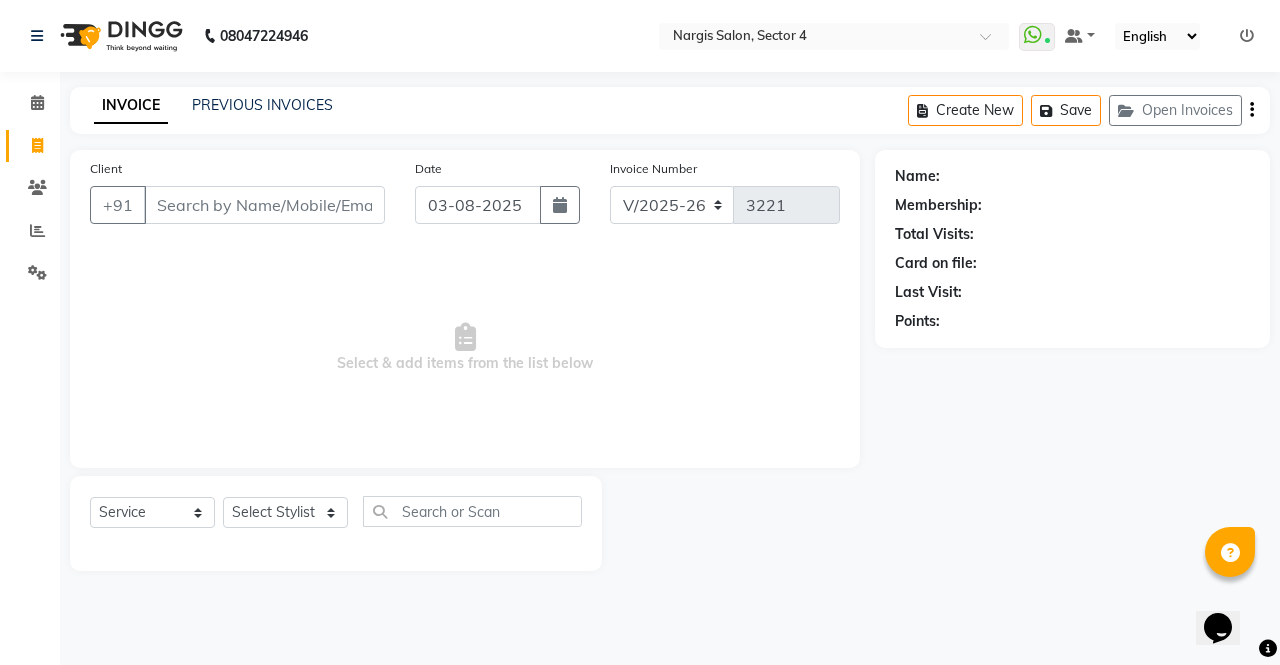 click on "Select  Service  Product  Membership  Package Voucher Prepaid Gift Card  Select Stylist ajeet anu armaan ashu Front Desk muskaan rakhi saima shivam soni sunil yashoda" 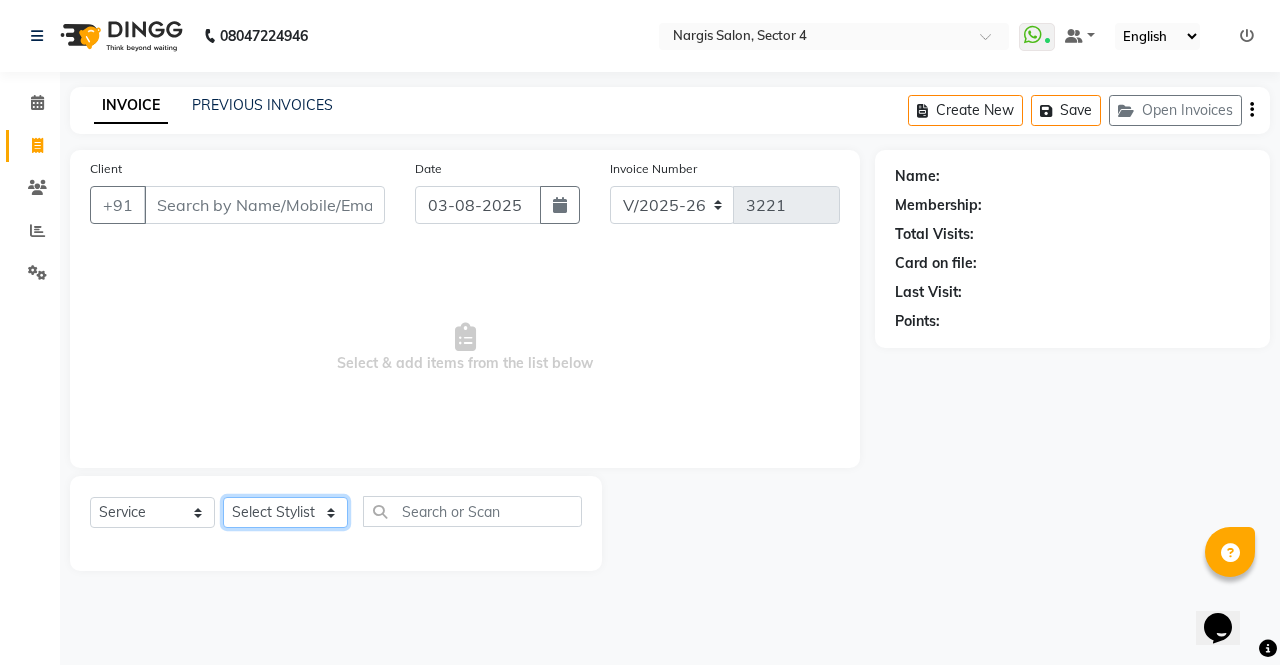 click on "Select Stylist ajeet anu armaan ashu Front Desk muskaan rakhi saima shivam soni sunil yashoda" 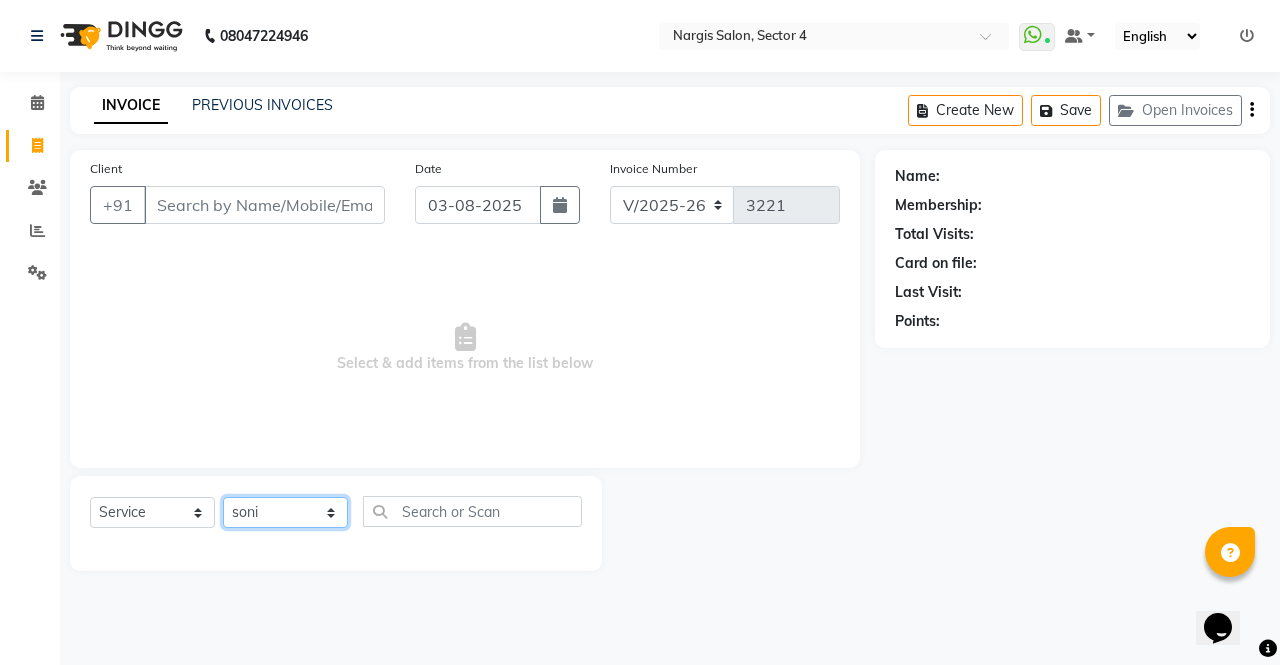 click on "Select Stylist ajeet anu armaan ashu Front Desk muskaan rakhi saima shivam soni sunil yashoda" 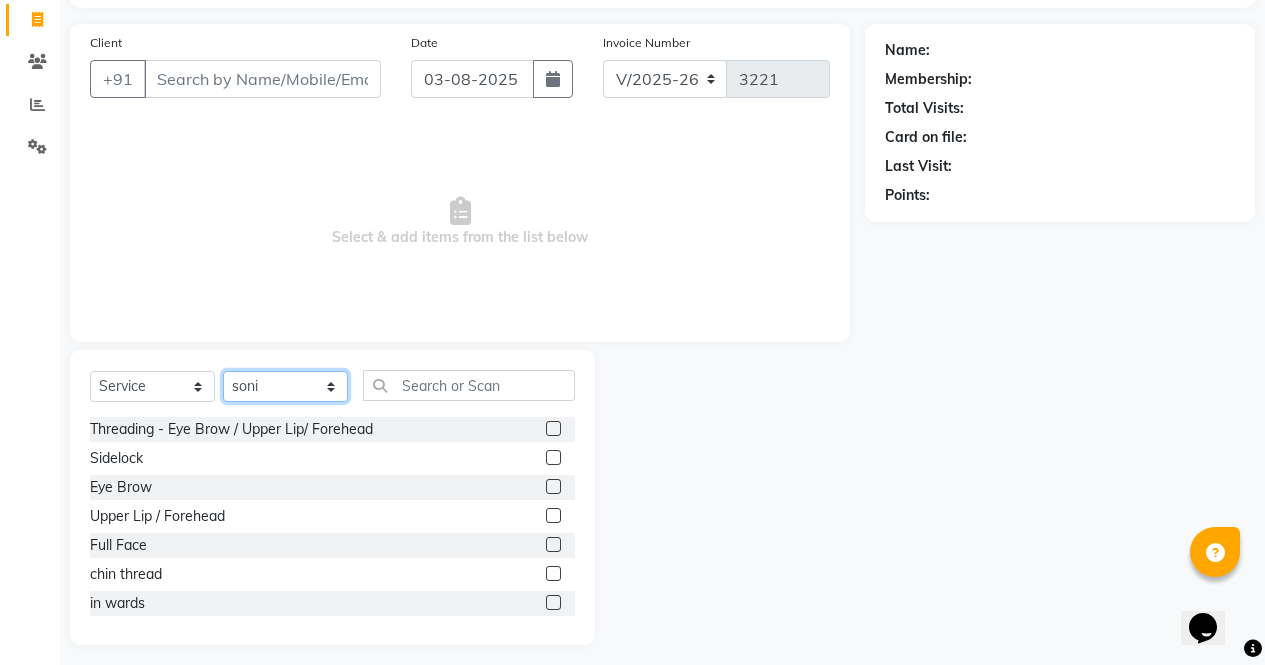scroll, scrollTop: 136, scrollLeft: 0, axis: vertical 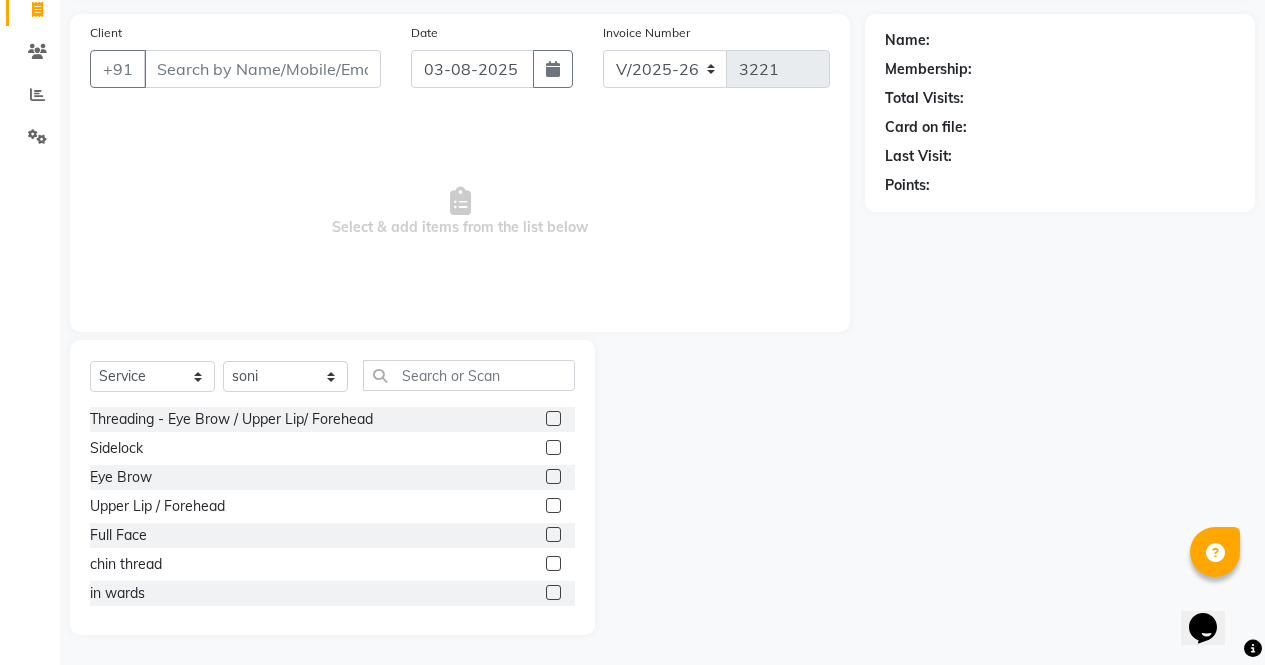 click 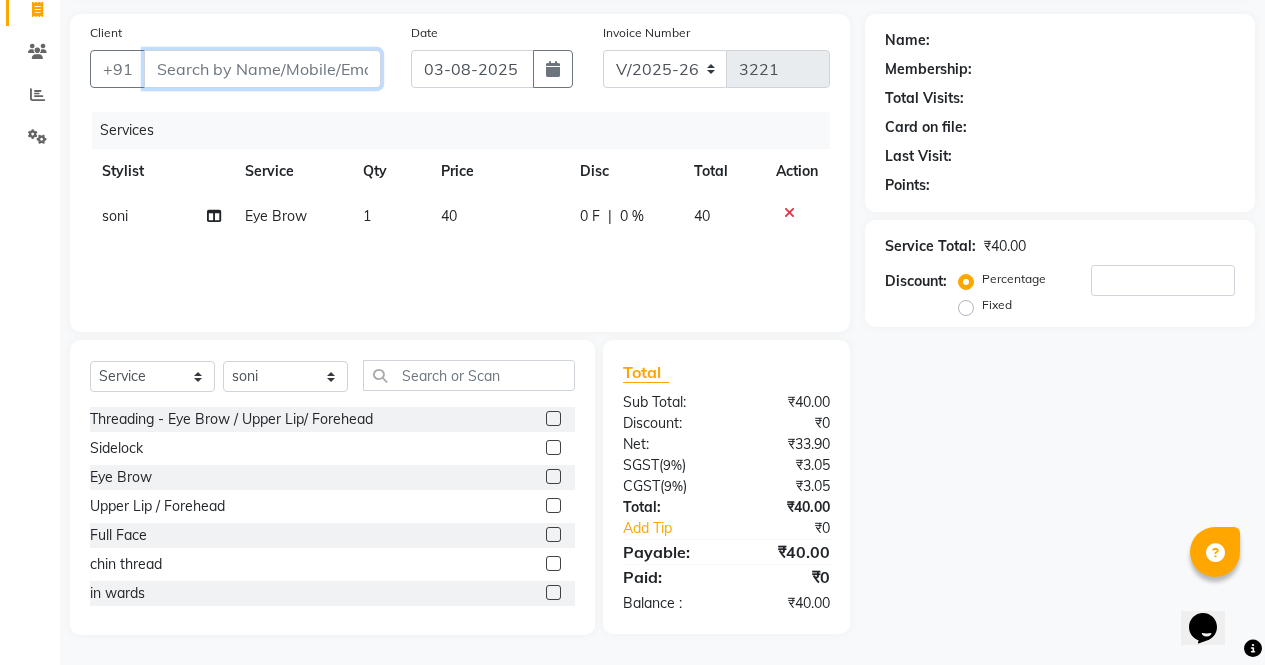 click on "Client" at bounding box center (262, 69) 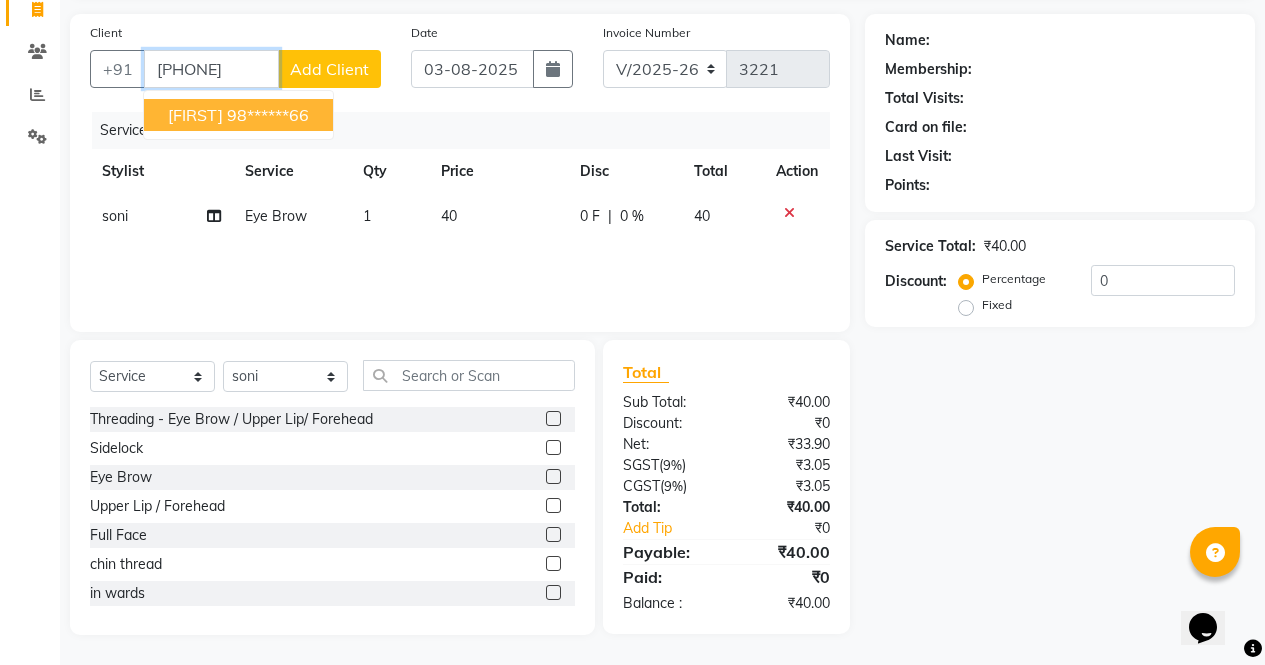 click on "98******66" at bounding box center (268, 115) 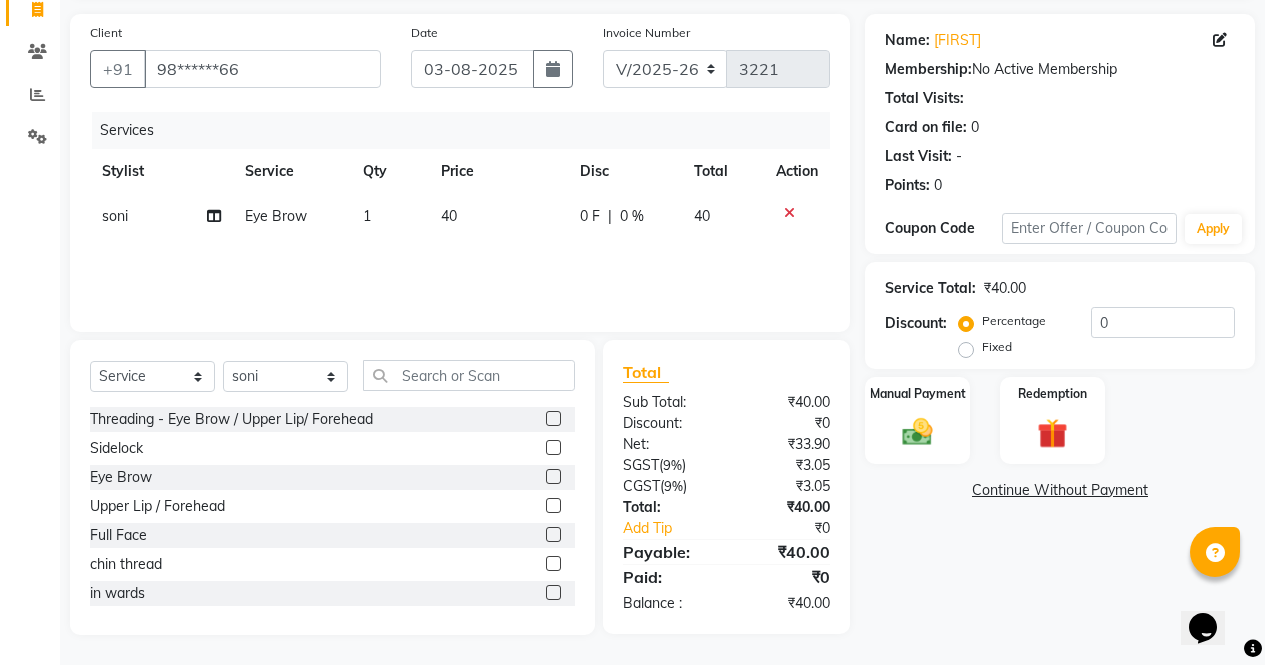 click 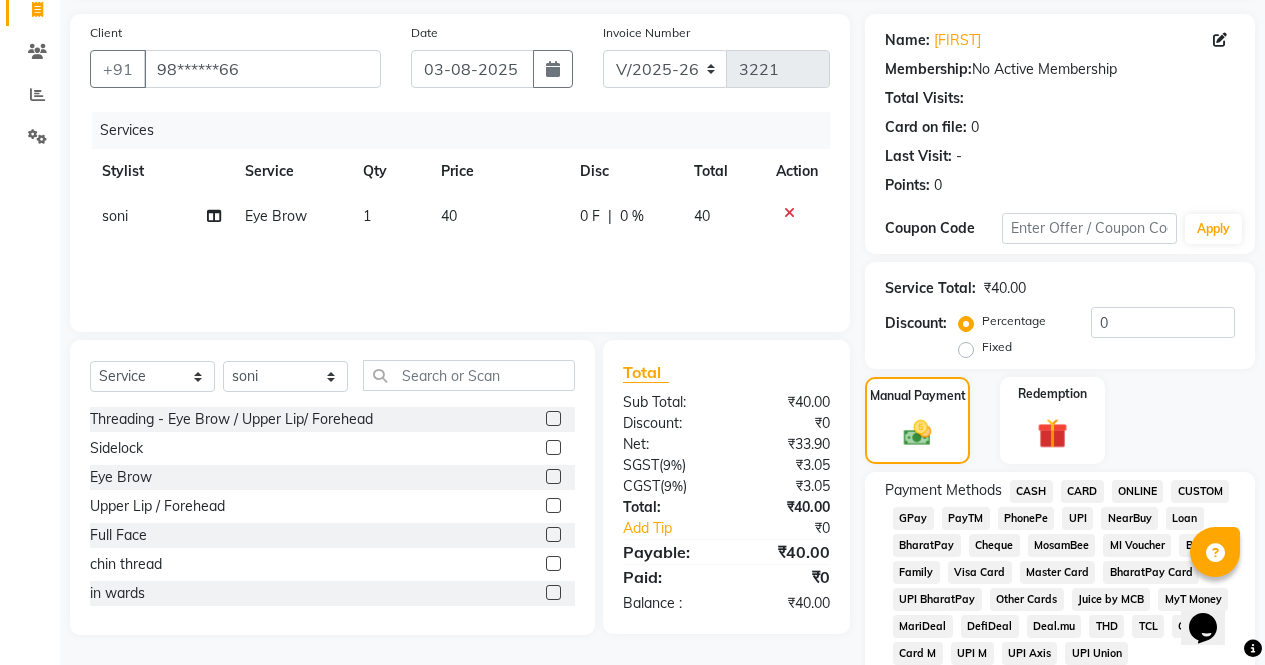 click on "CASH" 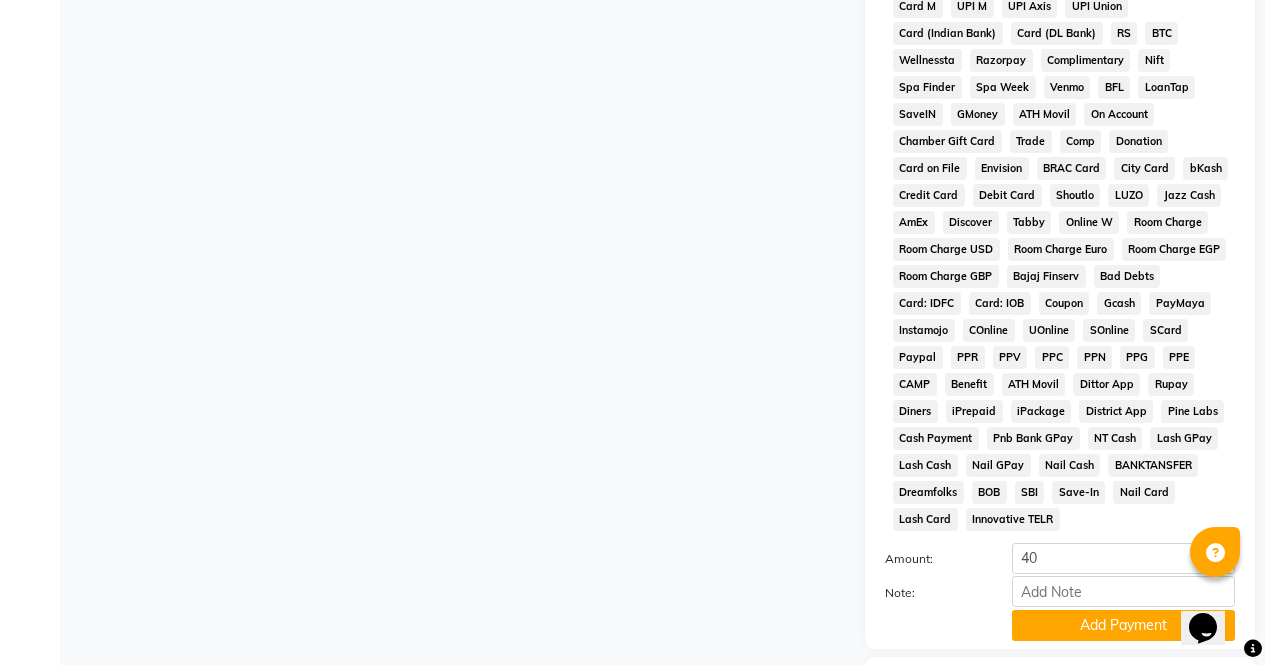 scroll, scrollTop: 914, scrollLeft: 0, axis: vertical 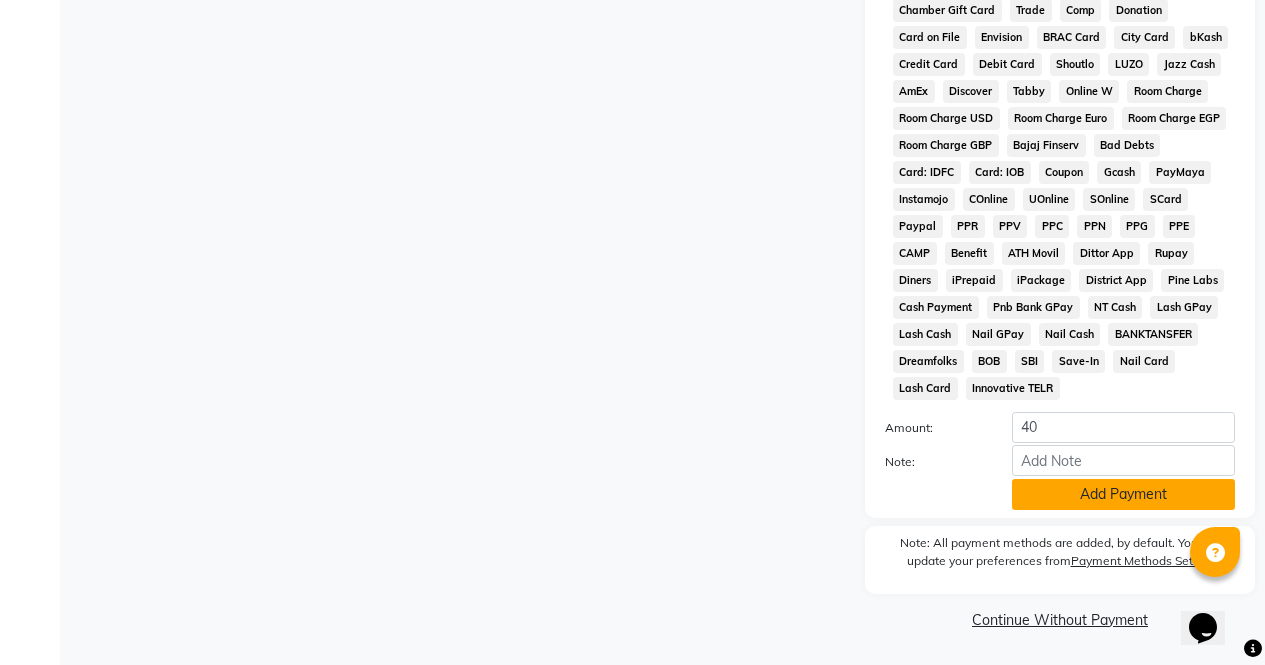 click on "Add Payment" 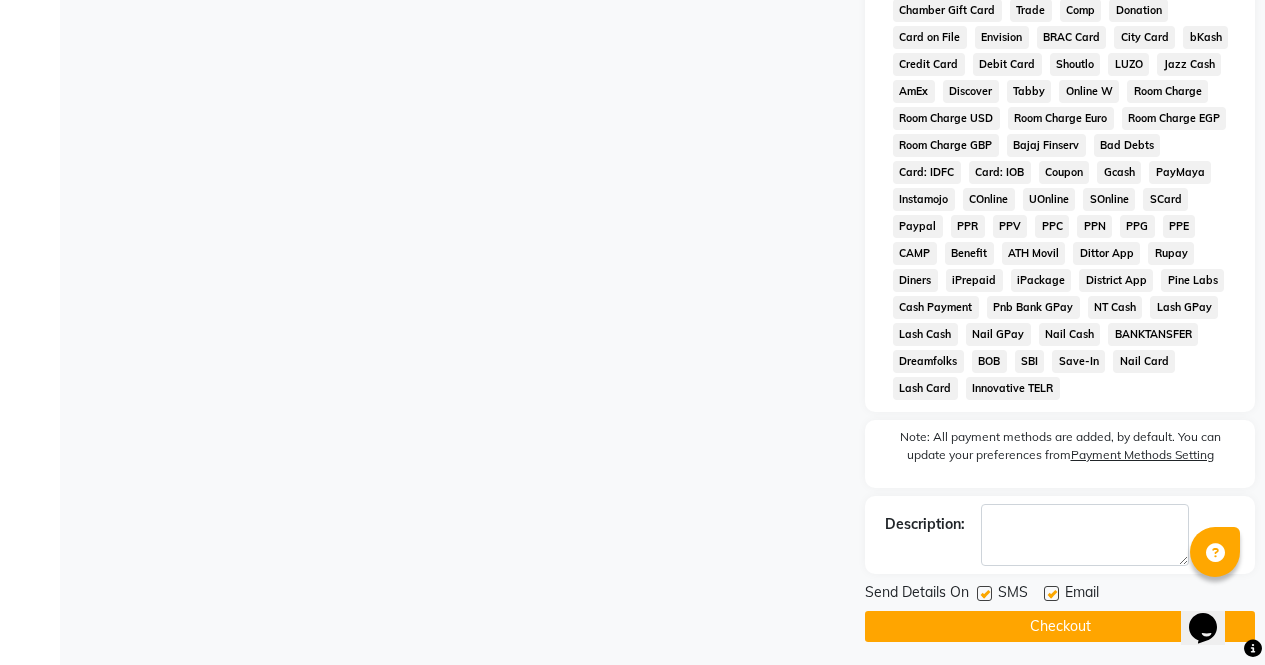 click on "Checkout" 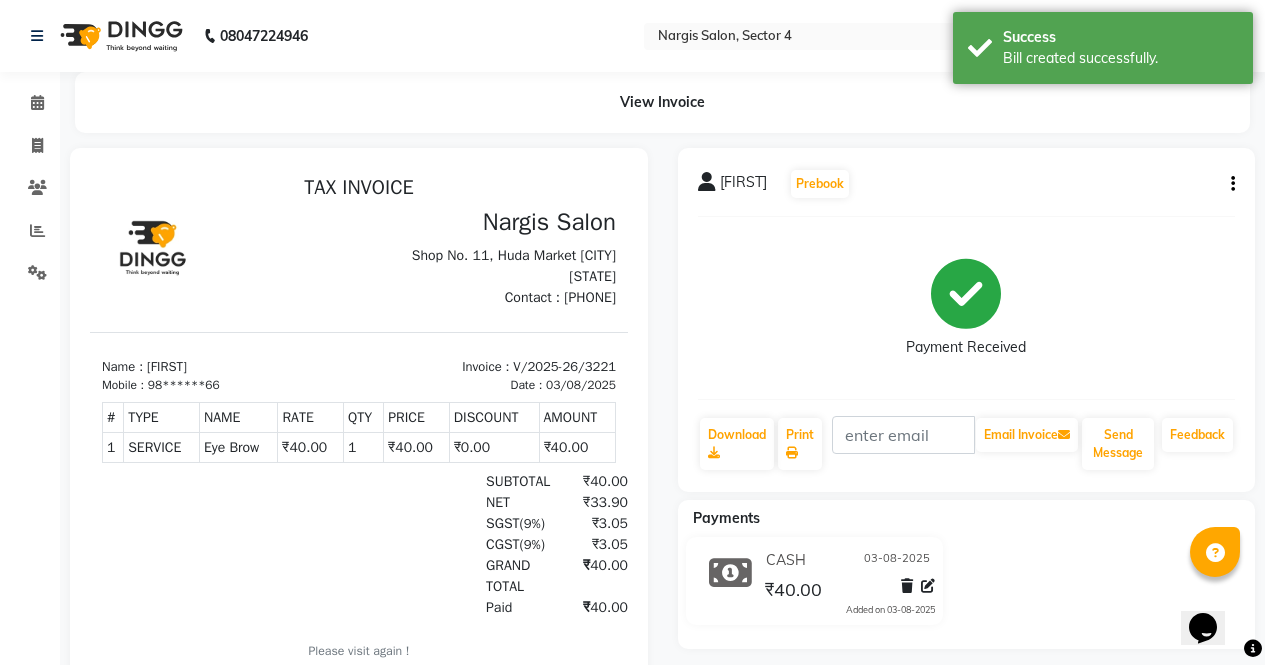 scroll, scrollTop: 0, scrollLeft: 0, axis: both 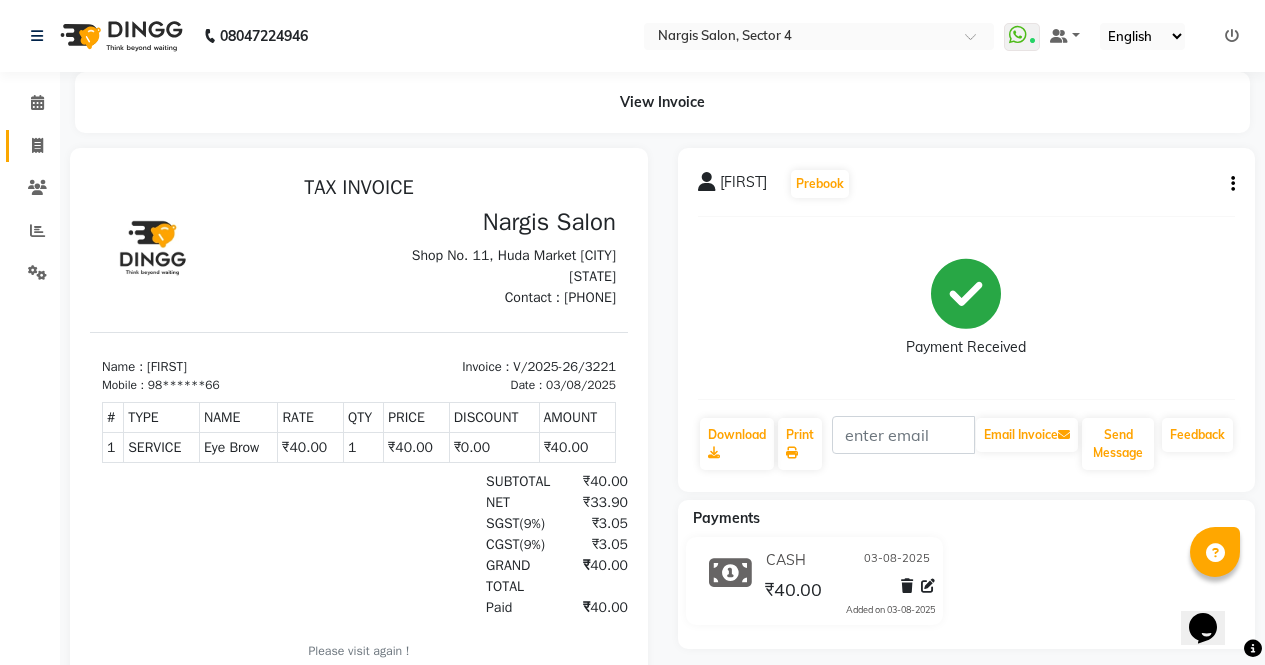 click 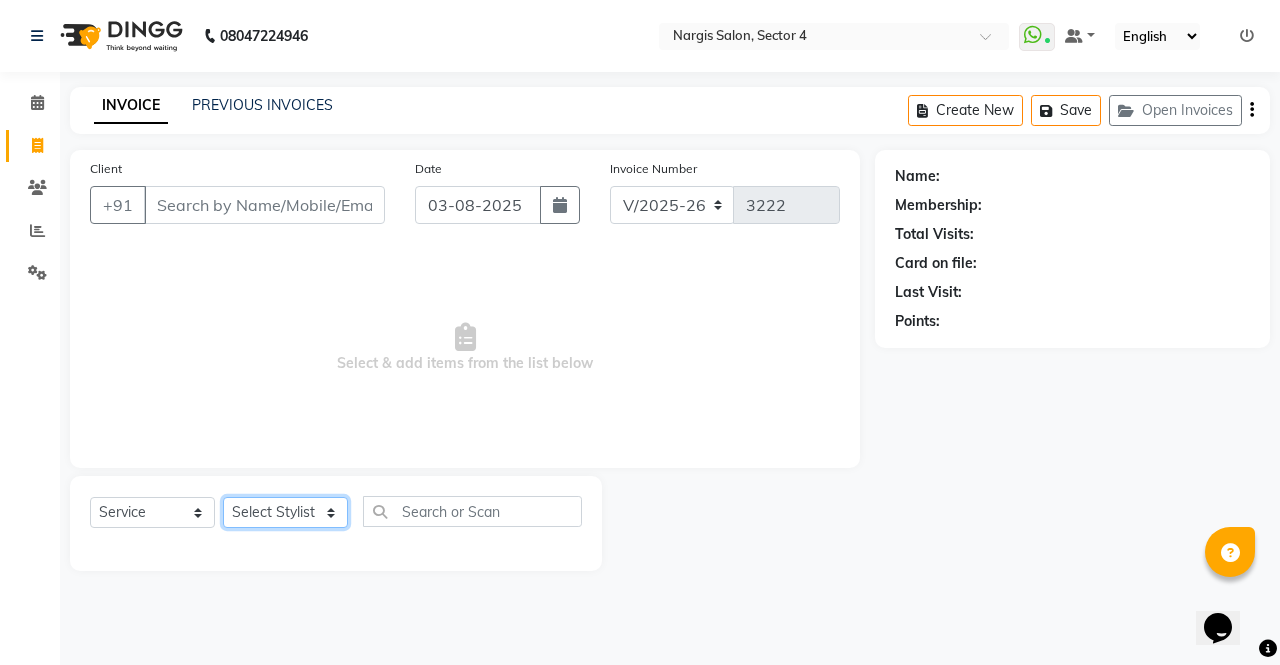 click on "Select Stylist ajeet anu armaan ashu Front Desk muskaan rakhi saima shivam soni sunil yashoda" 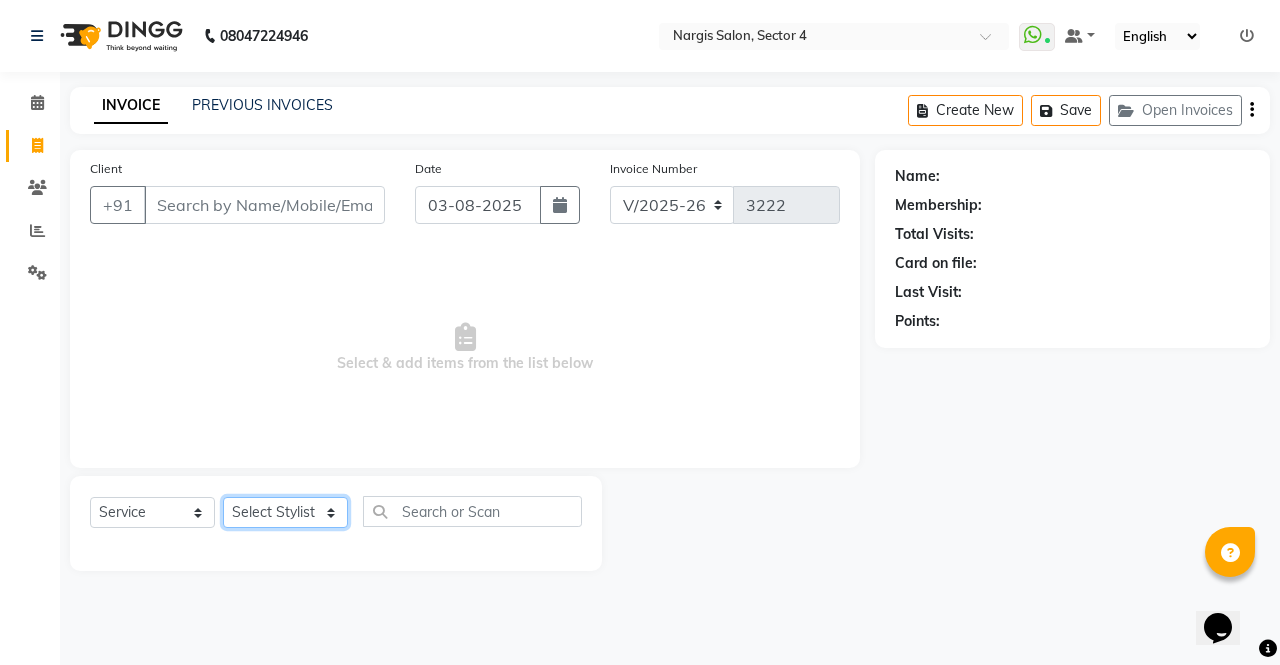 click on "Select Stylist ajeet anu armaan ashu Front Desk muskaan rakhi saima shivam soni sunil yashoda" 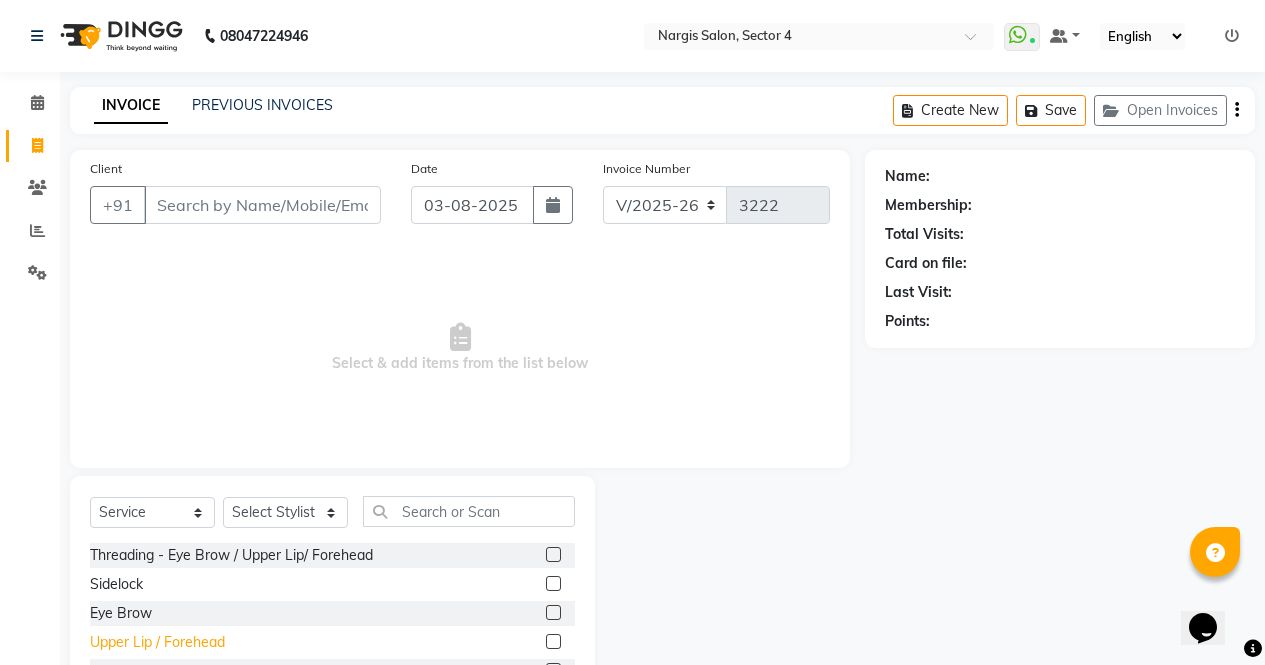 click on "Upper Lip / Forehead" 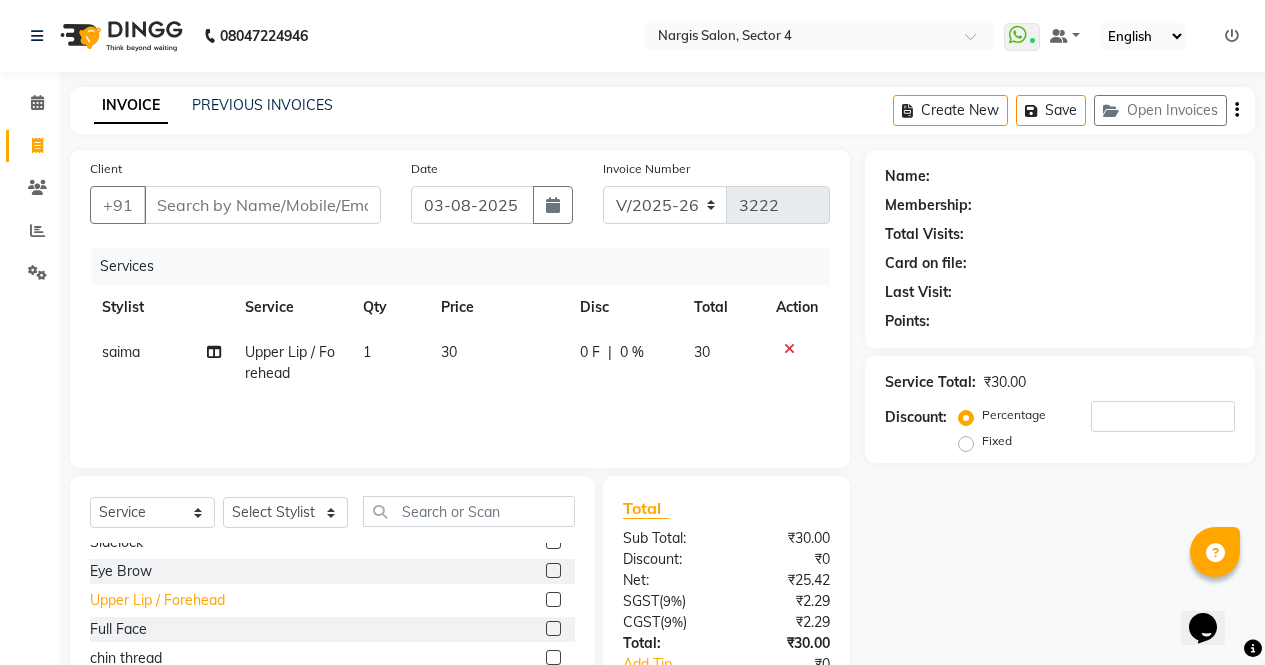 scroll, scrollTop: 84, scrollLeft: 0, axis: vertical 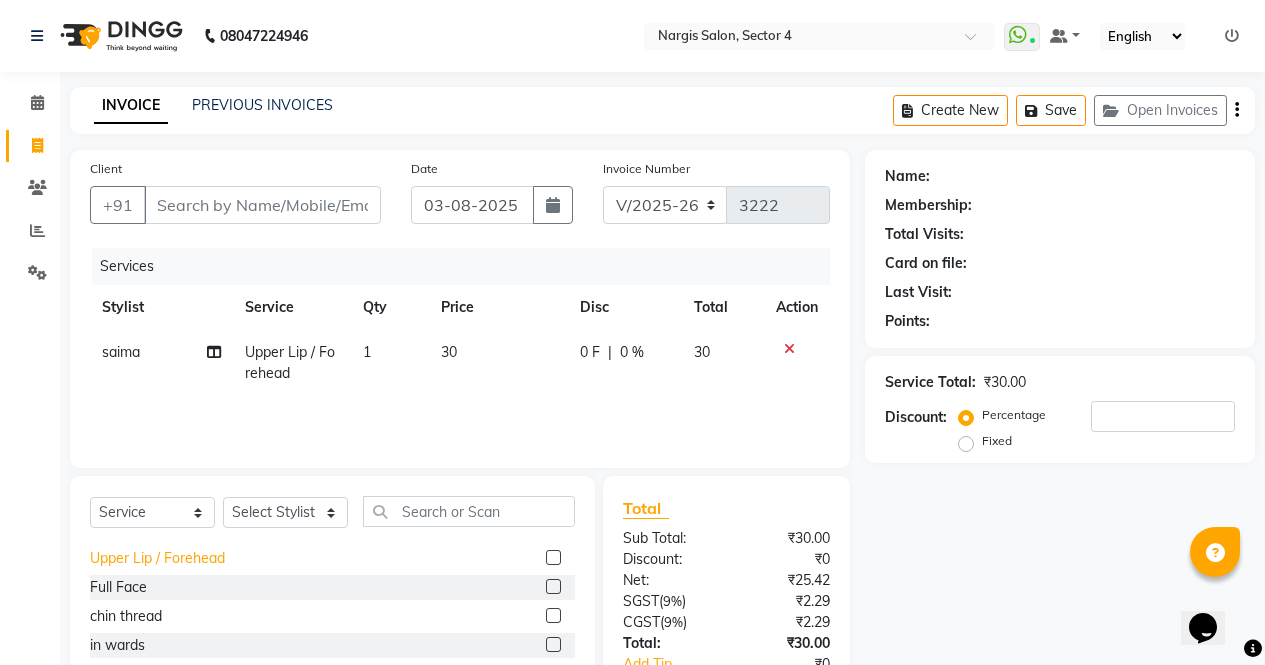 click on "Upper Lip / Forehead" 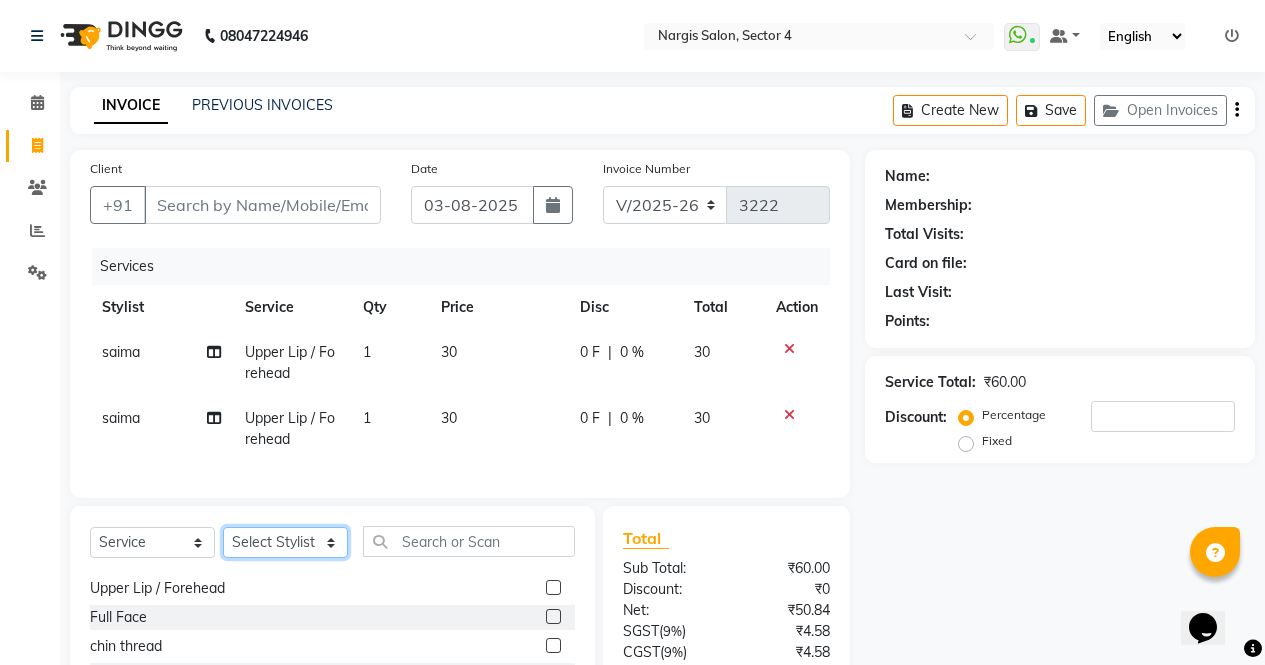click on "Select Stylist ajeet anu armaan ashu Front Desk muskaan rakhi saima shivam soni sunil yashoda" 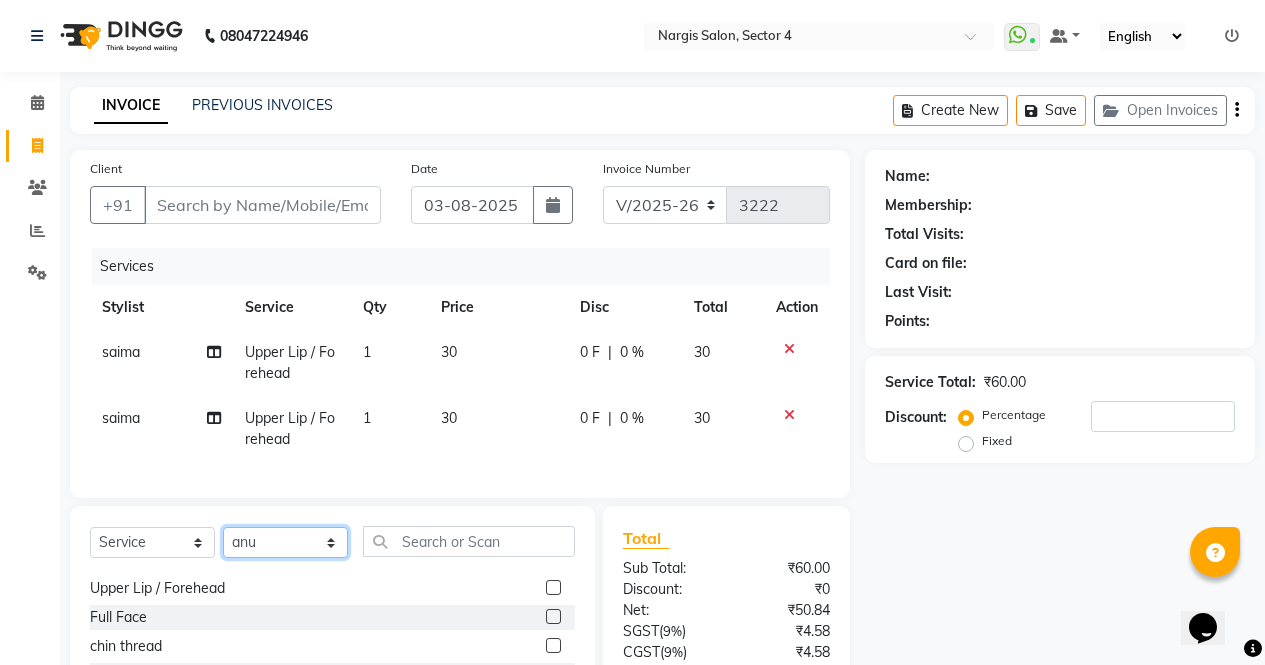 click on "Select Stylist ajeet anu armaan ashu Front Desk muskaan rakhi saima shivam soni sunil yashoda" 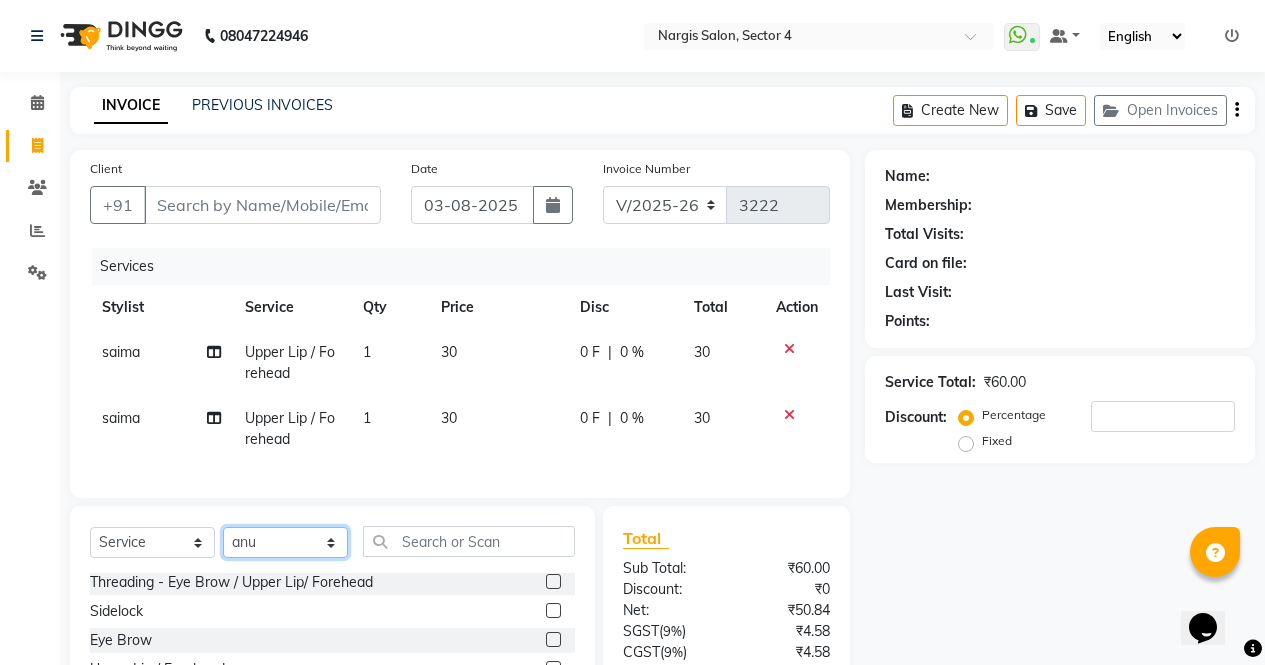 scroll, scrollTop: 0, scrollLeft: 0, axis: both 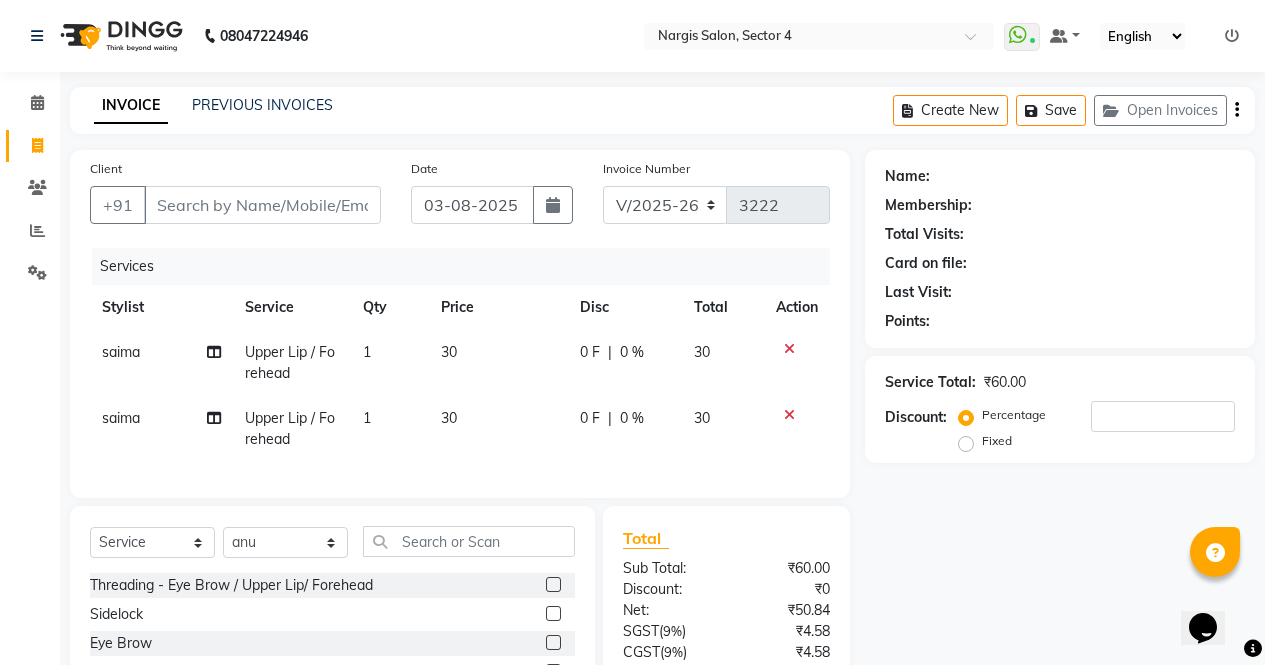 click on "Sidelock" 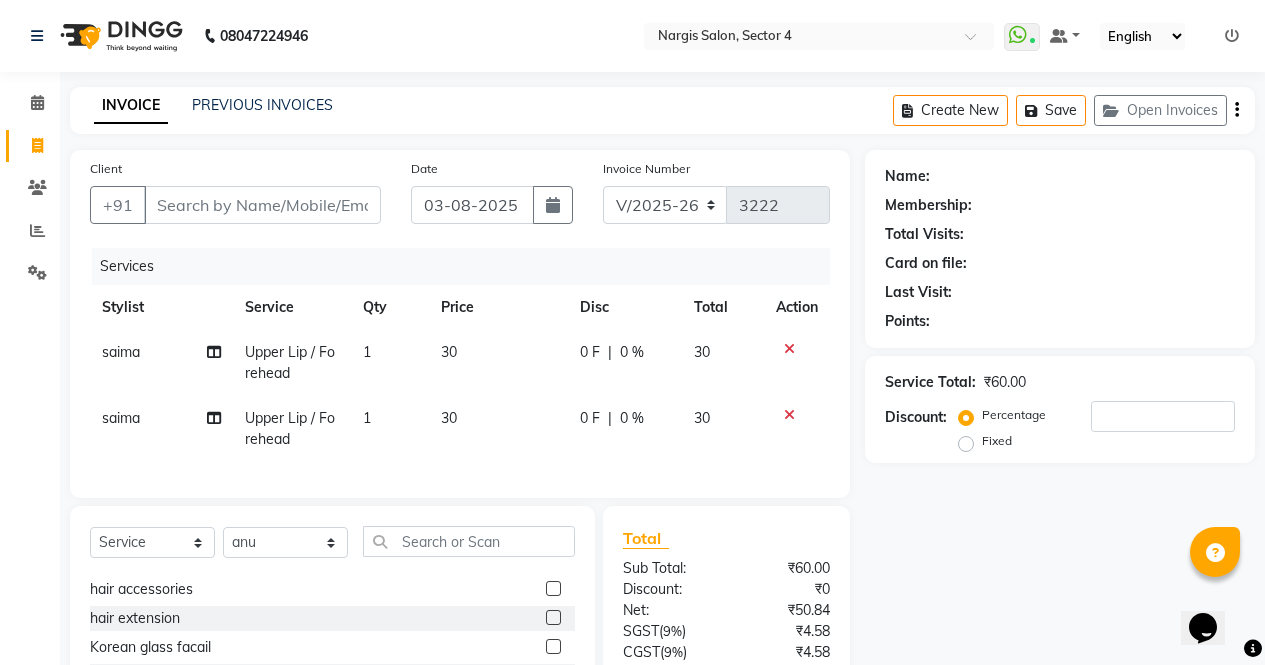 scroll, scrollTop: 0, scrollLeft: 0, axis: both 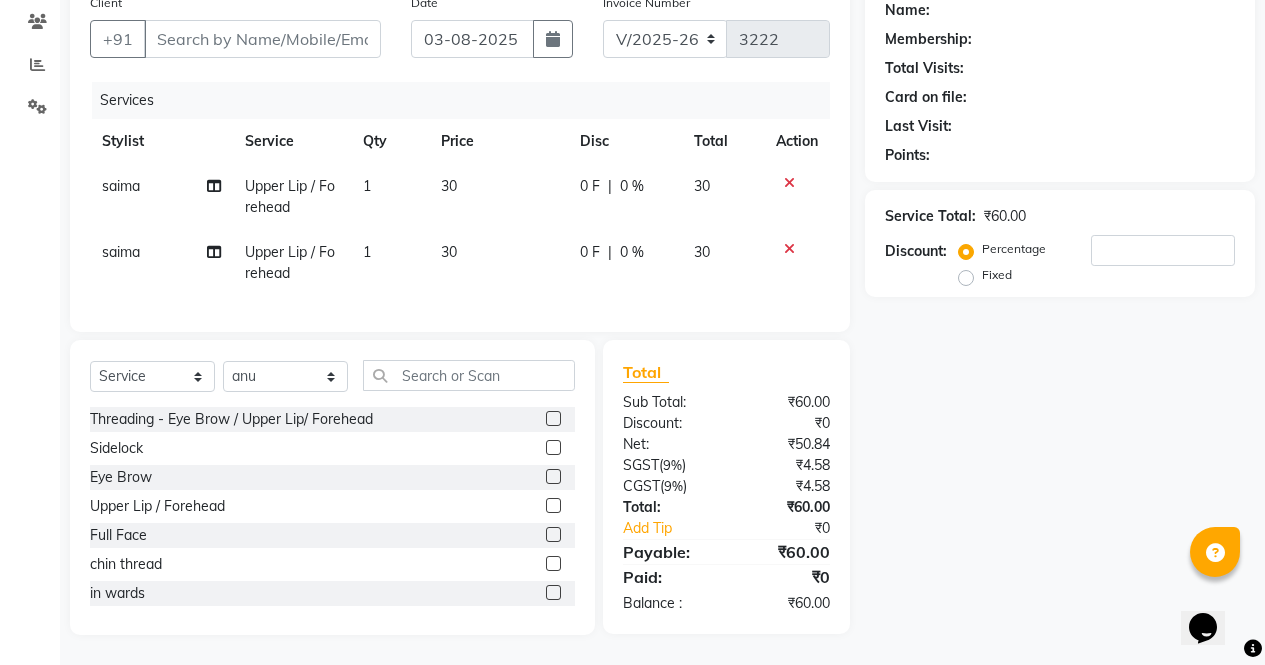 click 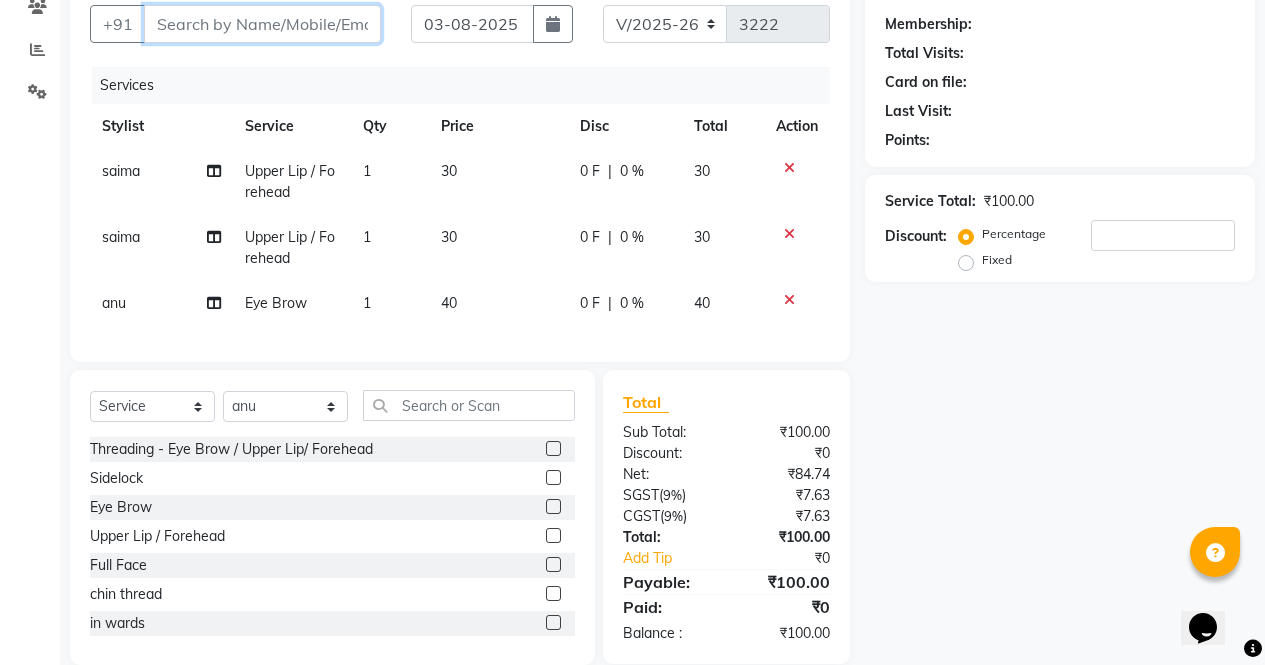 click on "Client" at bounding box center (262, 24) 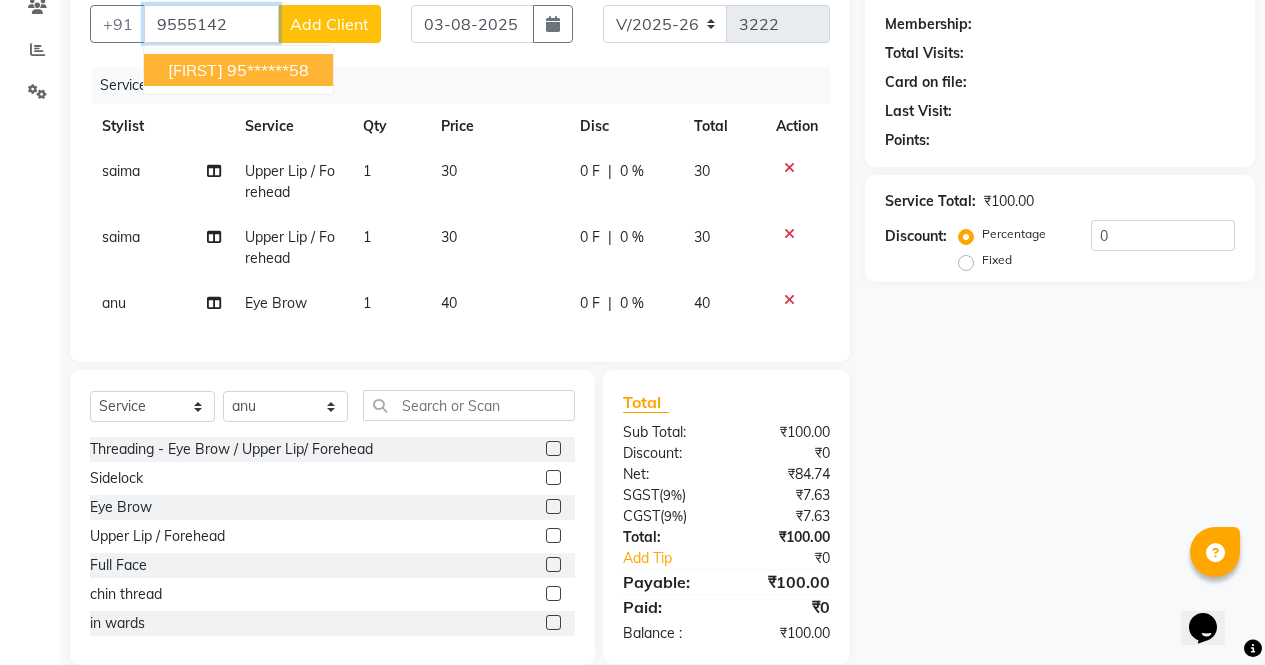 click on "AMISHA  95******58" at bounding box center [238, 70] 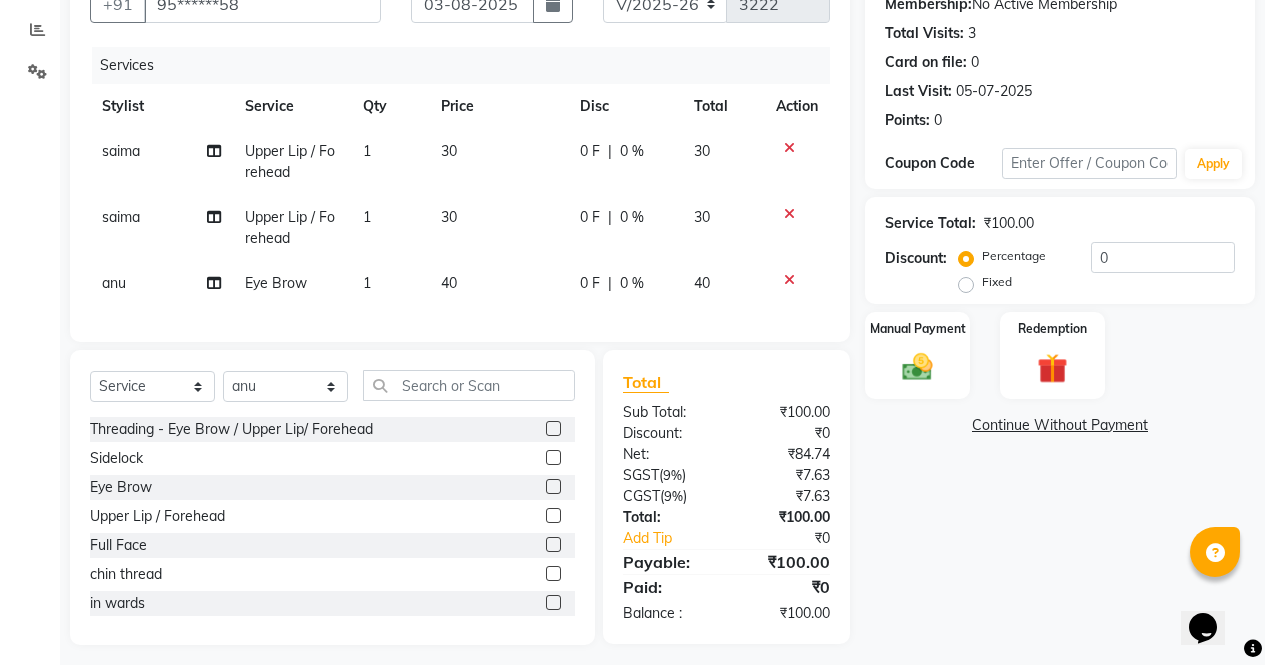 scroll, scrollTop: 226, scrollLeft: 0, axis: vertical 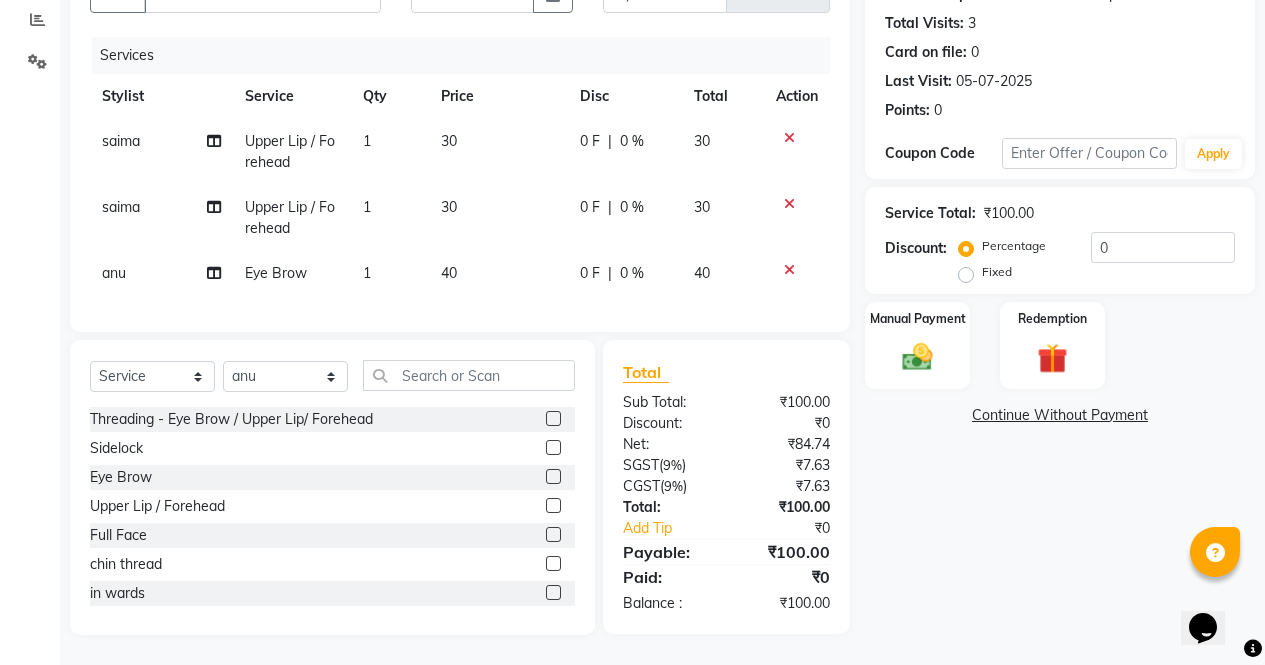 click 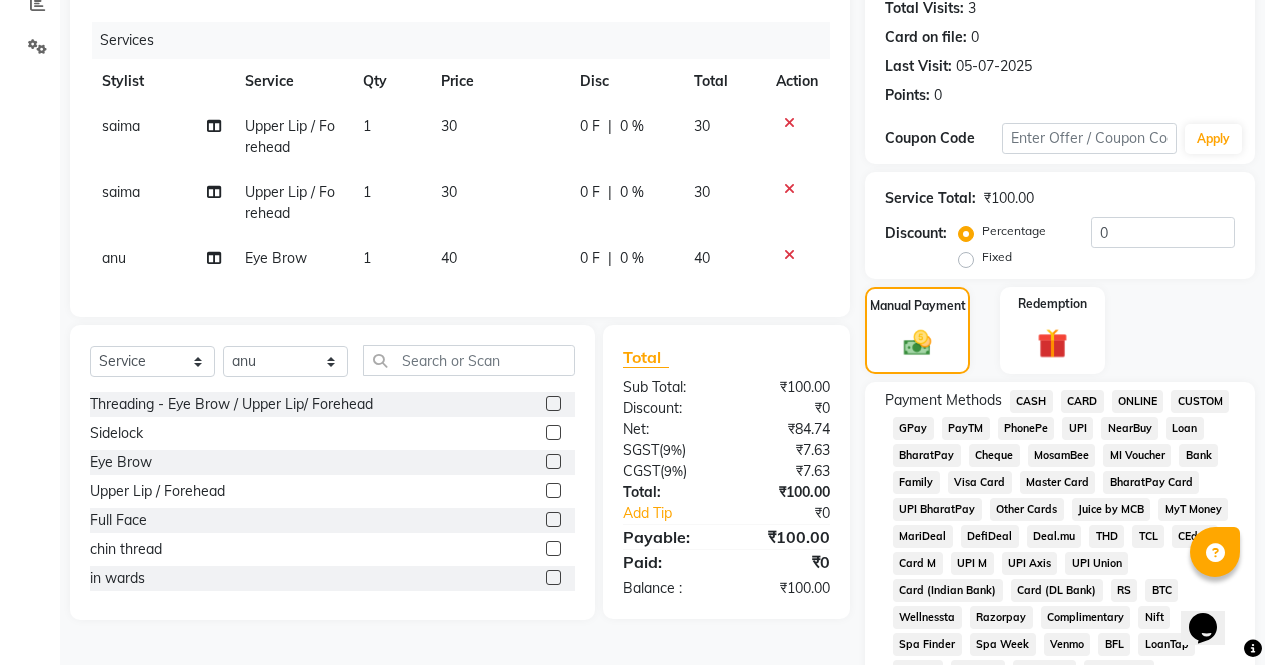 click on "CASH" 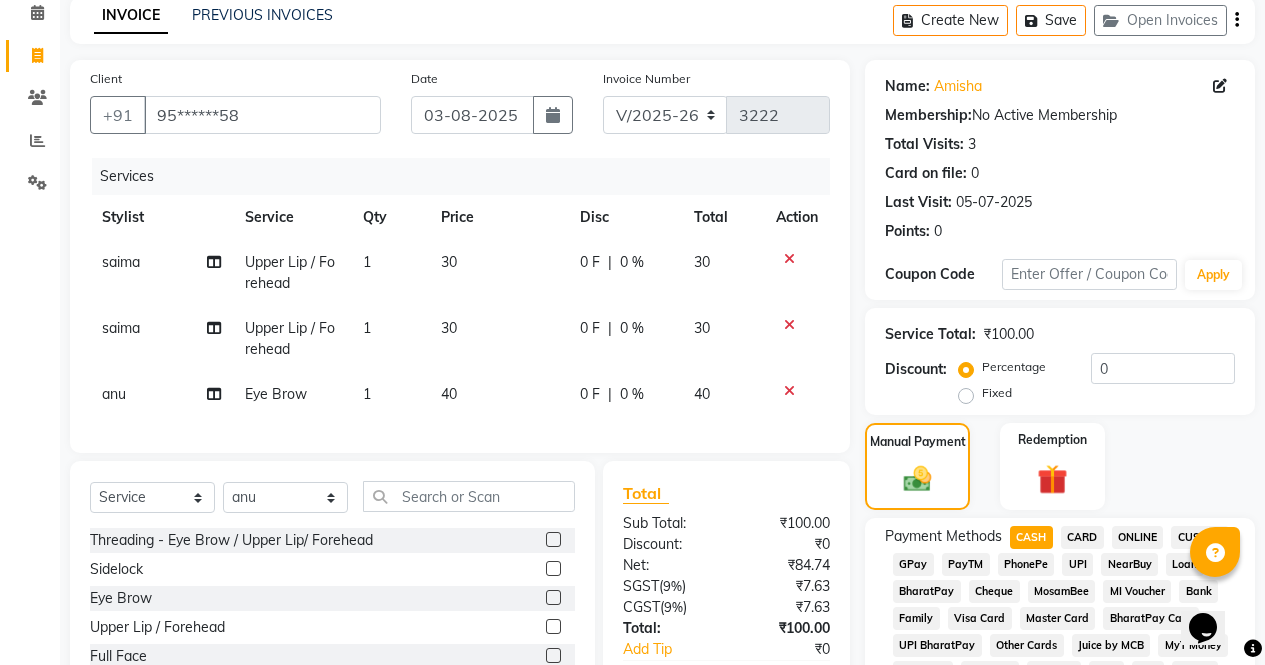 scroll, scrollTop: 84, scrollLeft: 0, axis: vertical 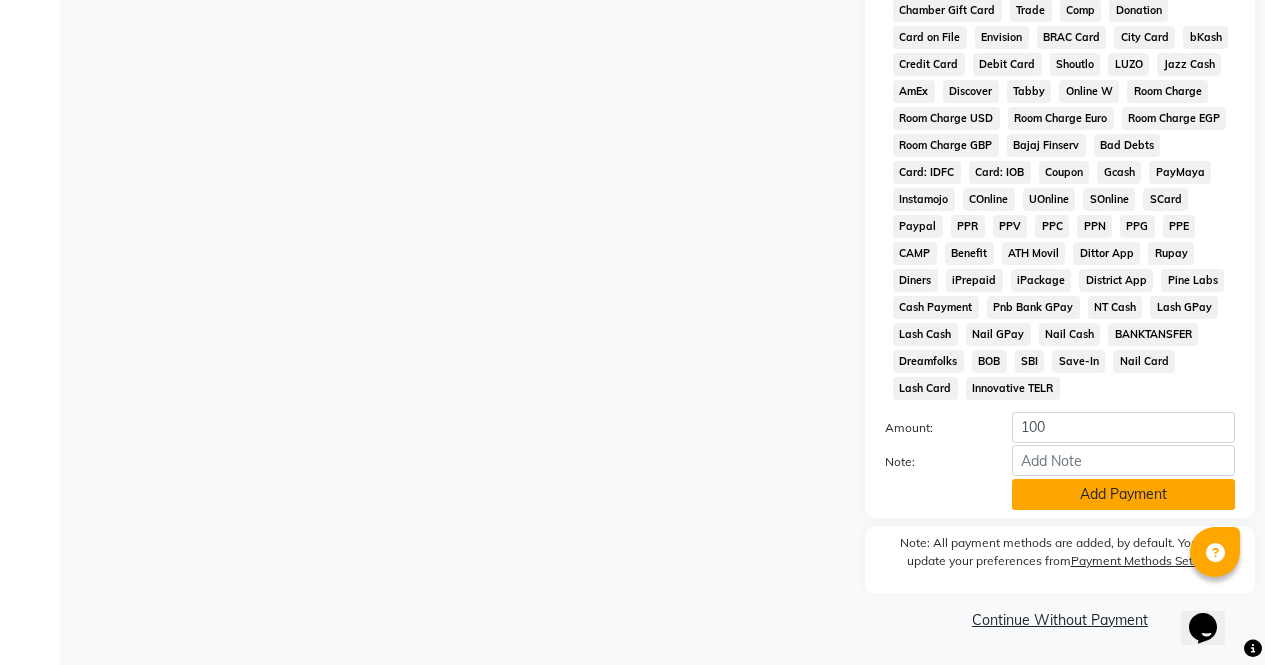 click on "Add Payment" 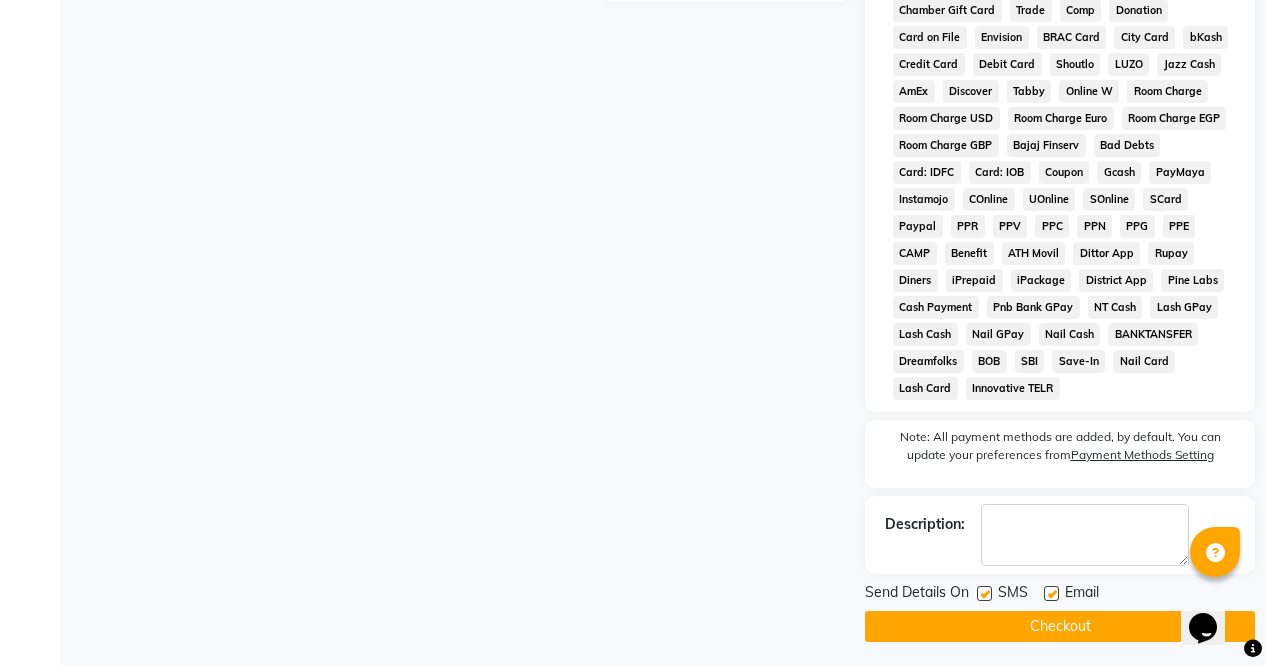 click on "Checkout" 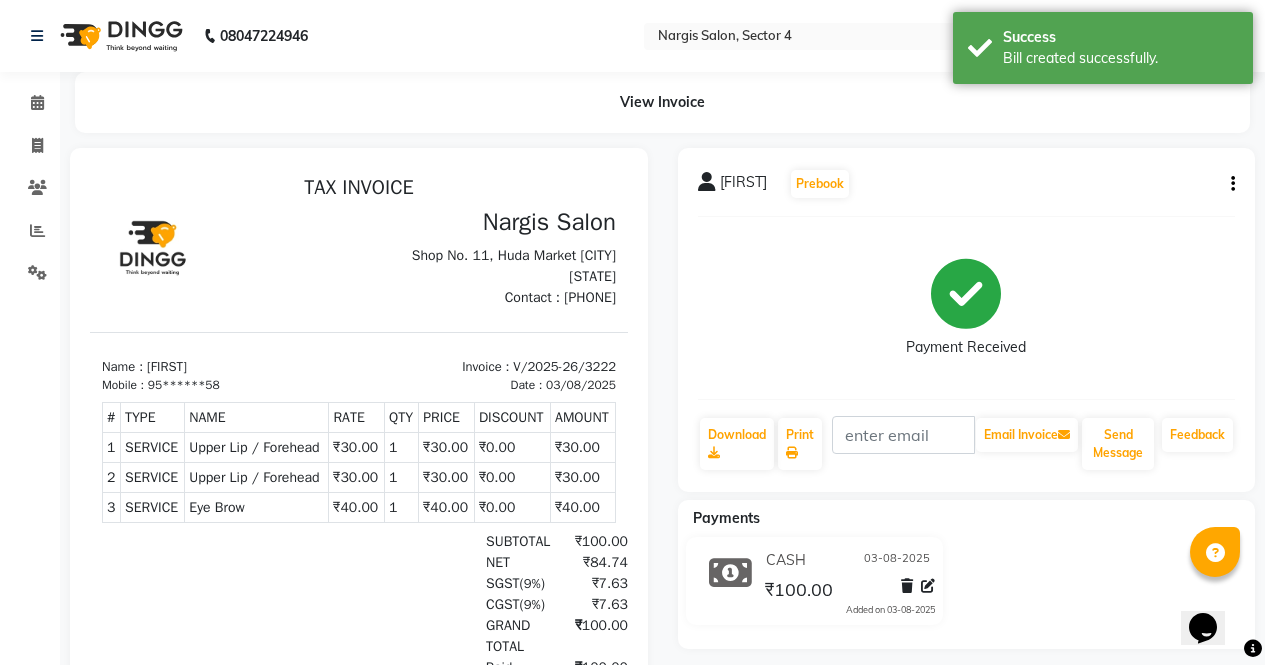 scroll, scrollTop: 0, scrollLeft: 0, axis: both 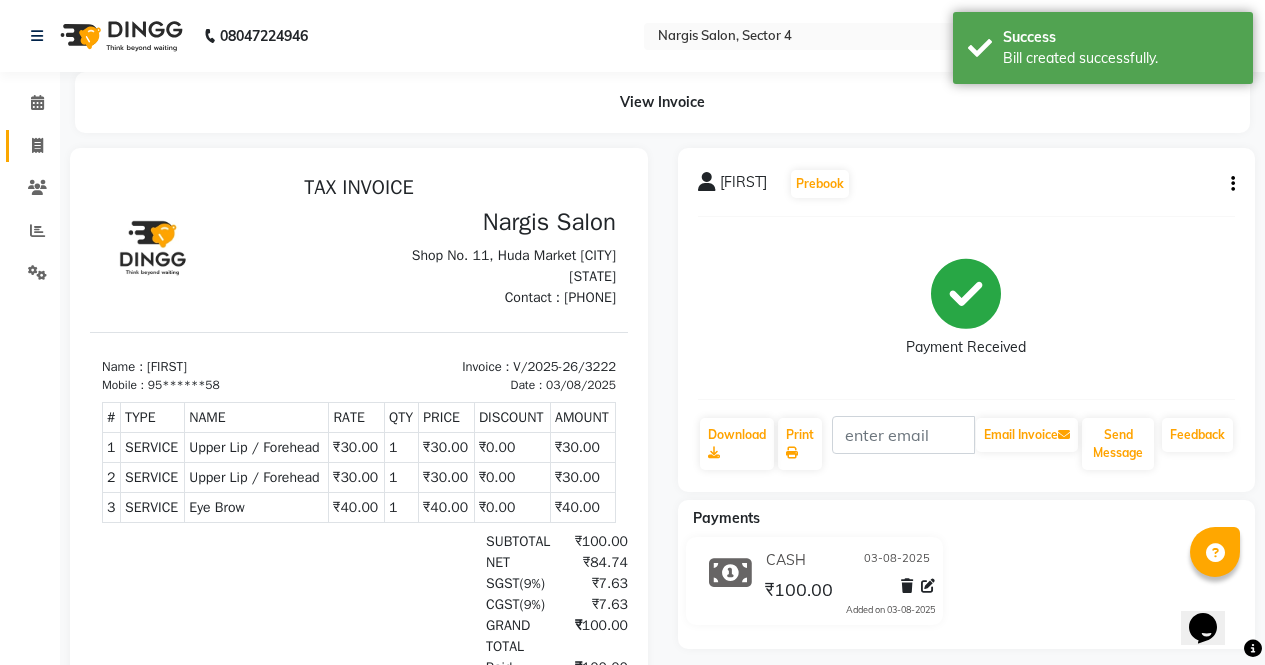 click 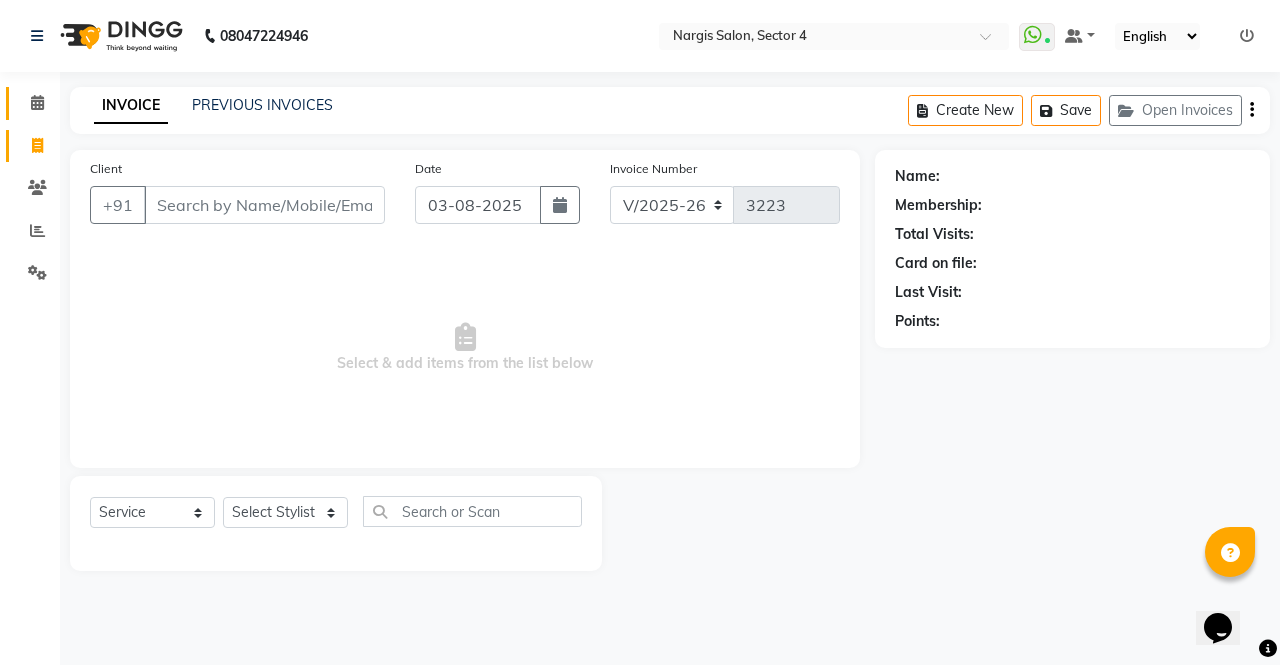 click on "Calendar" 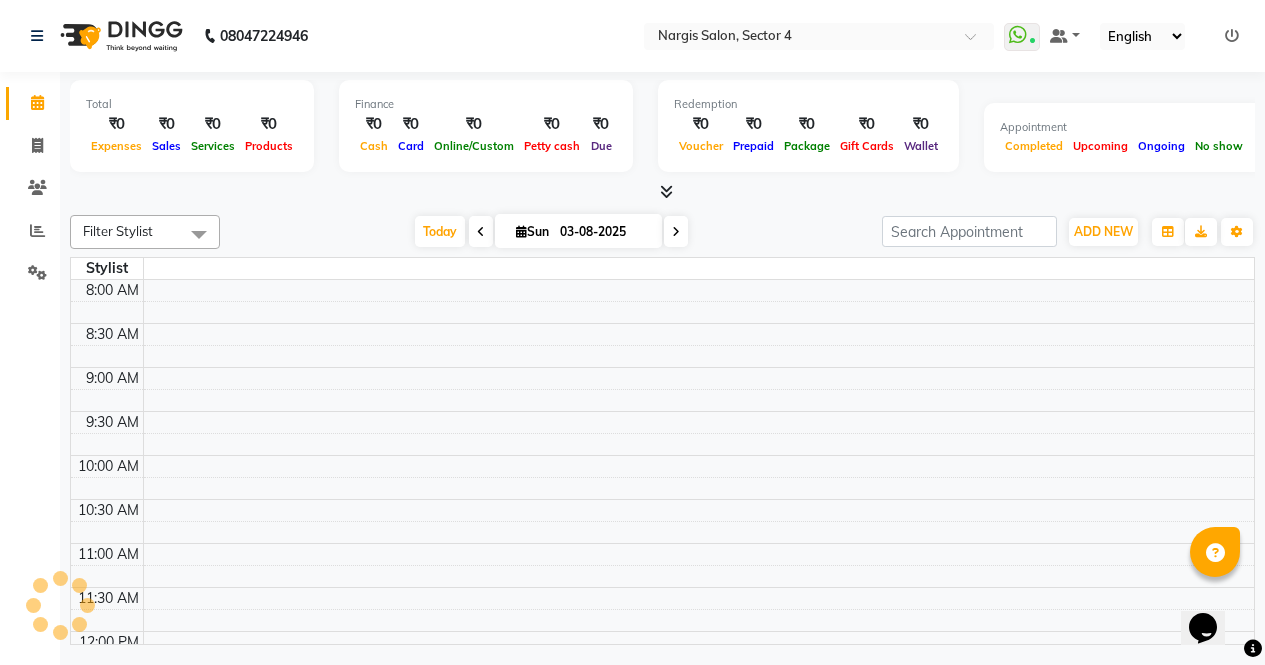 scroll, scrollTop: 0, scrollLeft: 0, axis: both 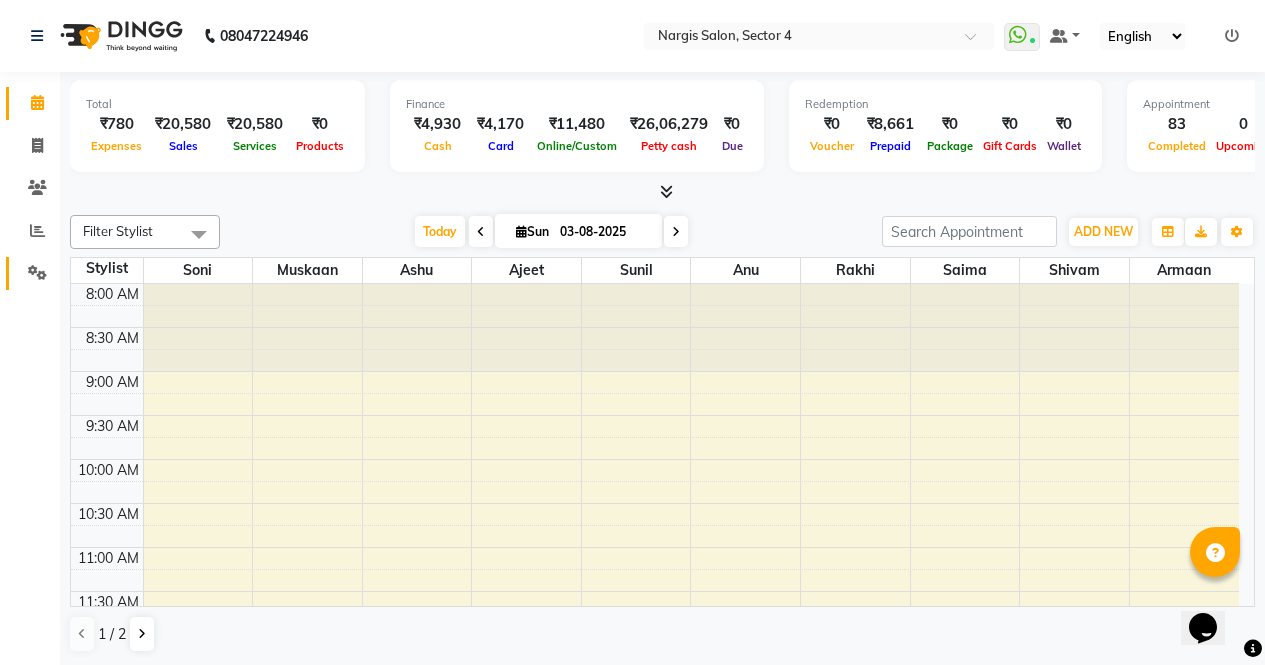 click on "Settings" 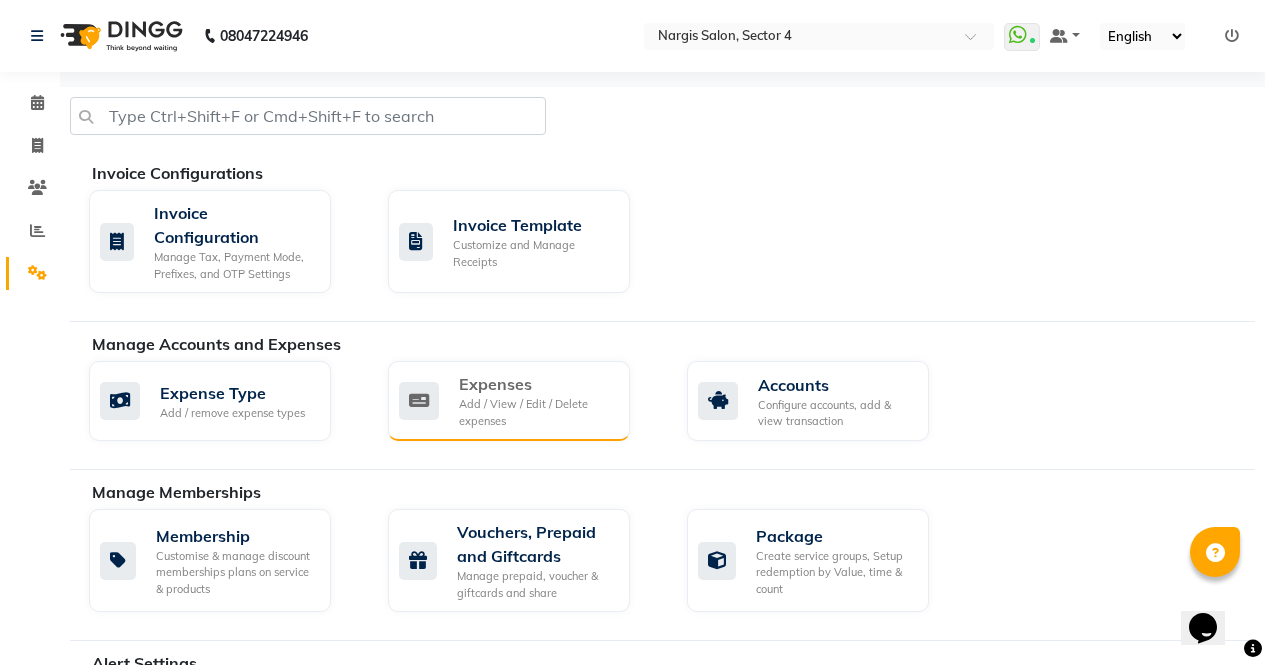 click on "Add / View / Edit / Delete expenses" 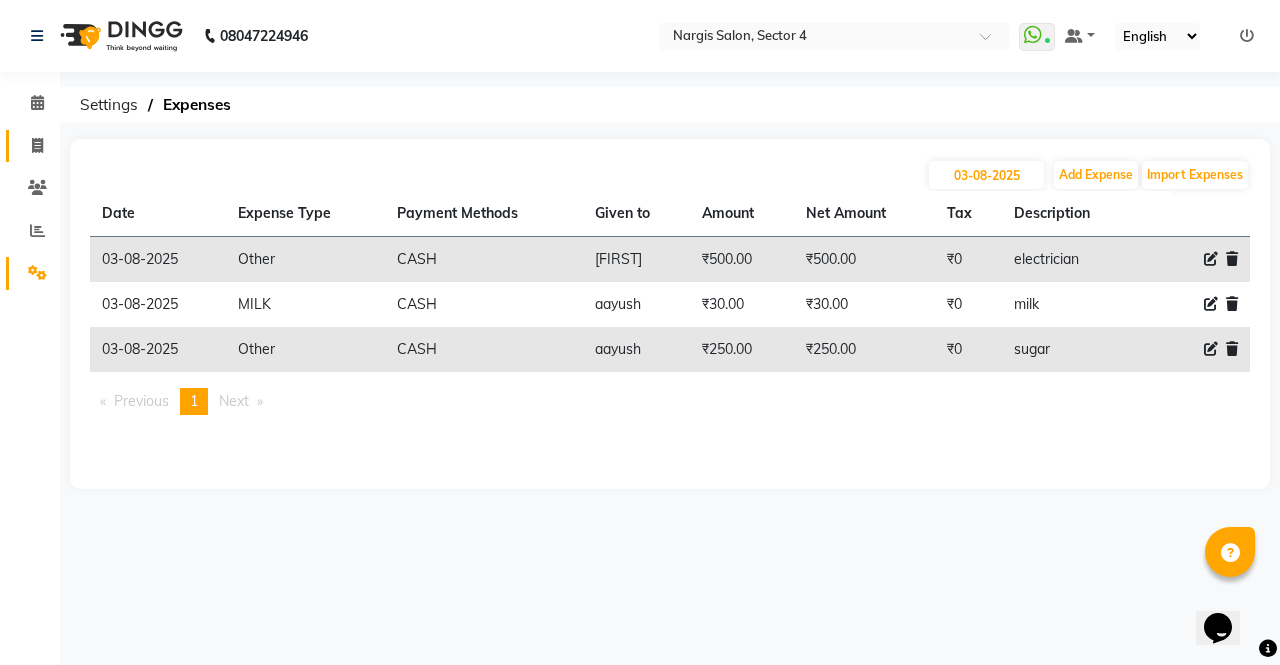 click on "Invoice" 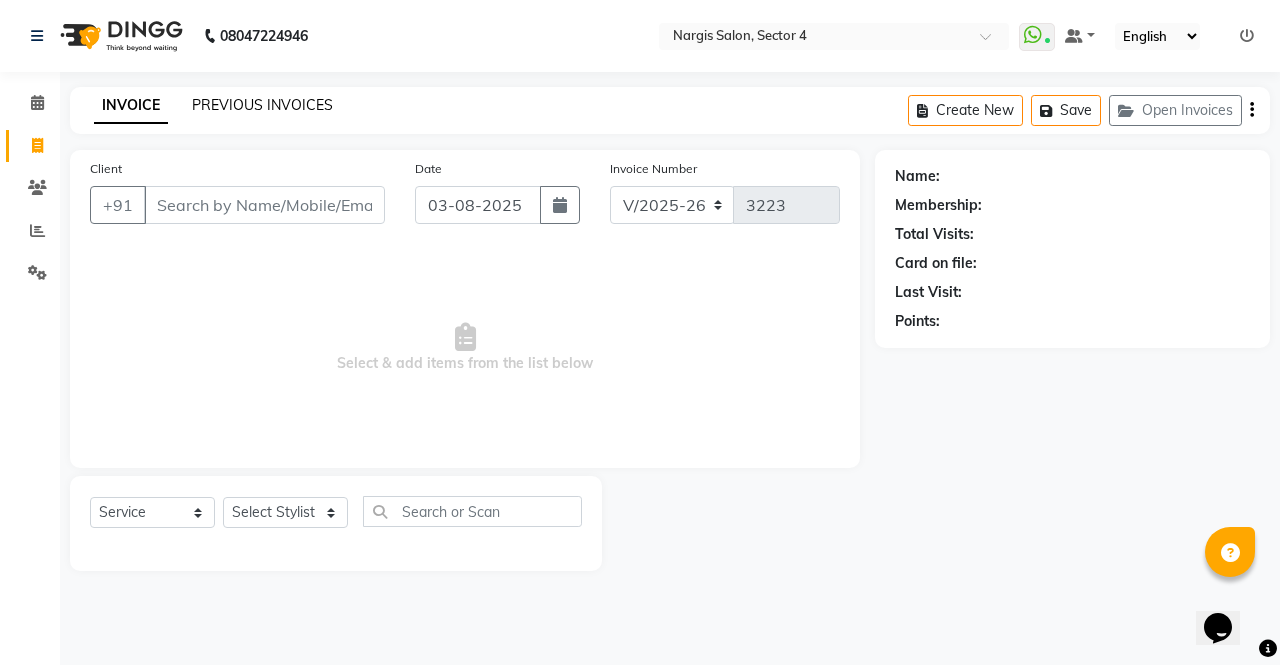 click on "PREVIOUS INVOICES" 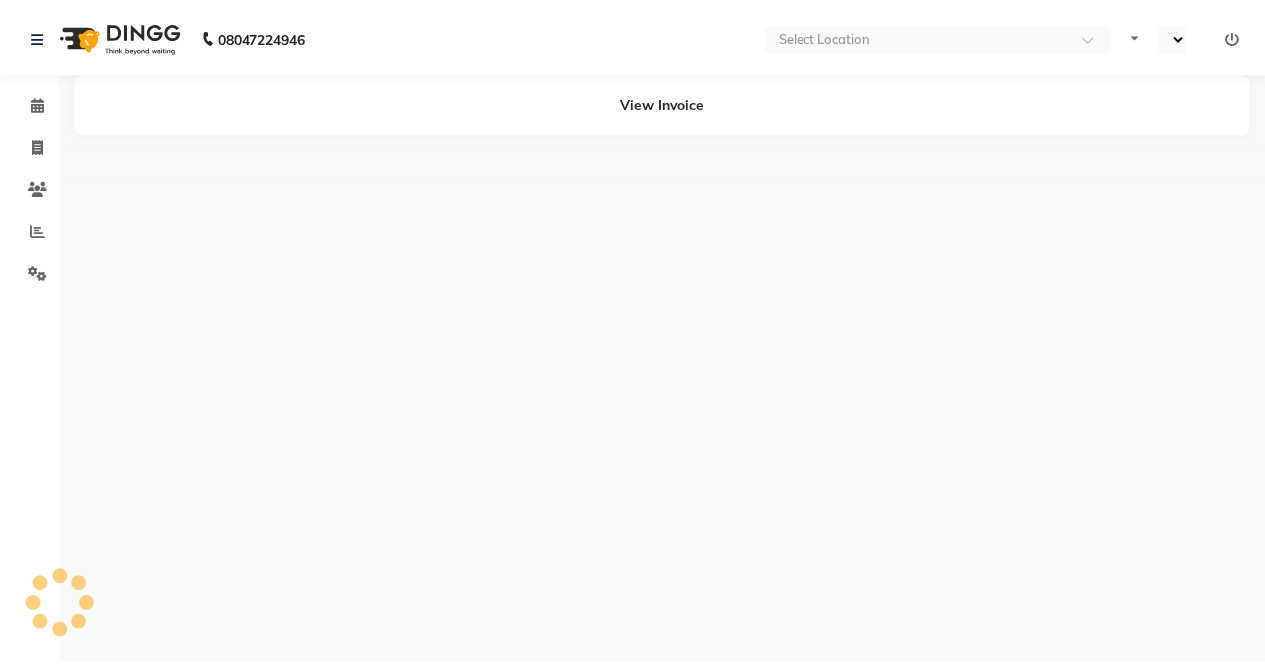 scroll, scrollTop: 0, scrollLeft: 0, axis: both 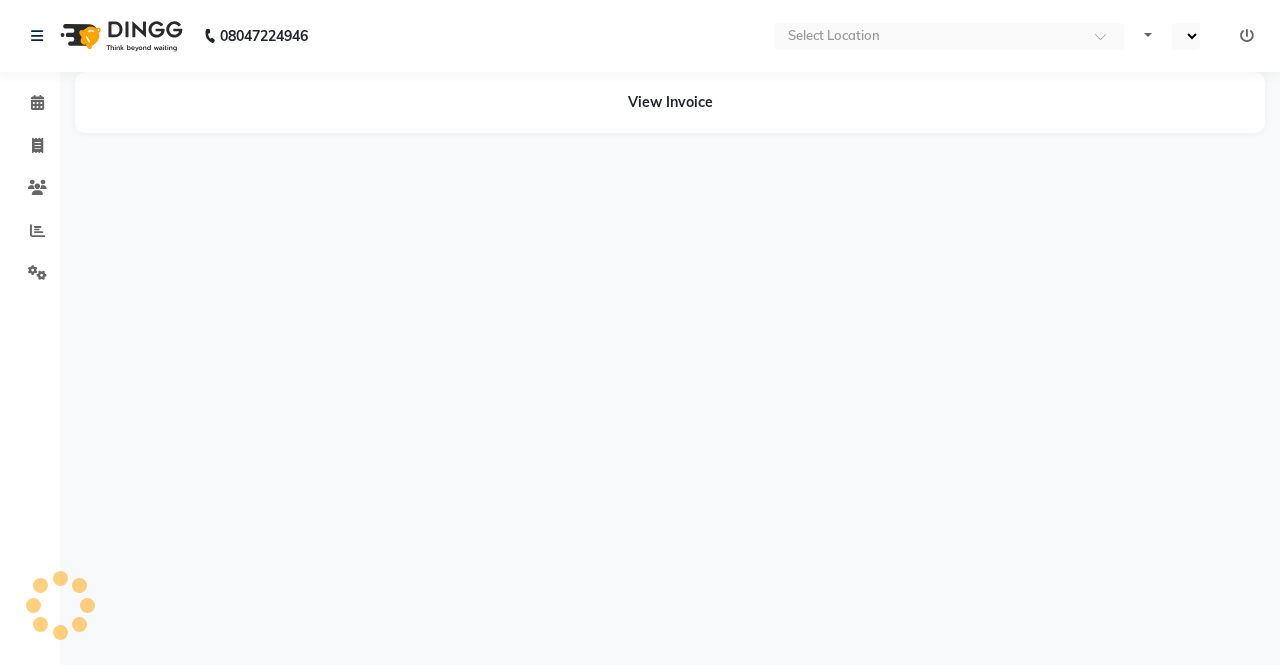 select on "en" 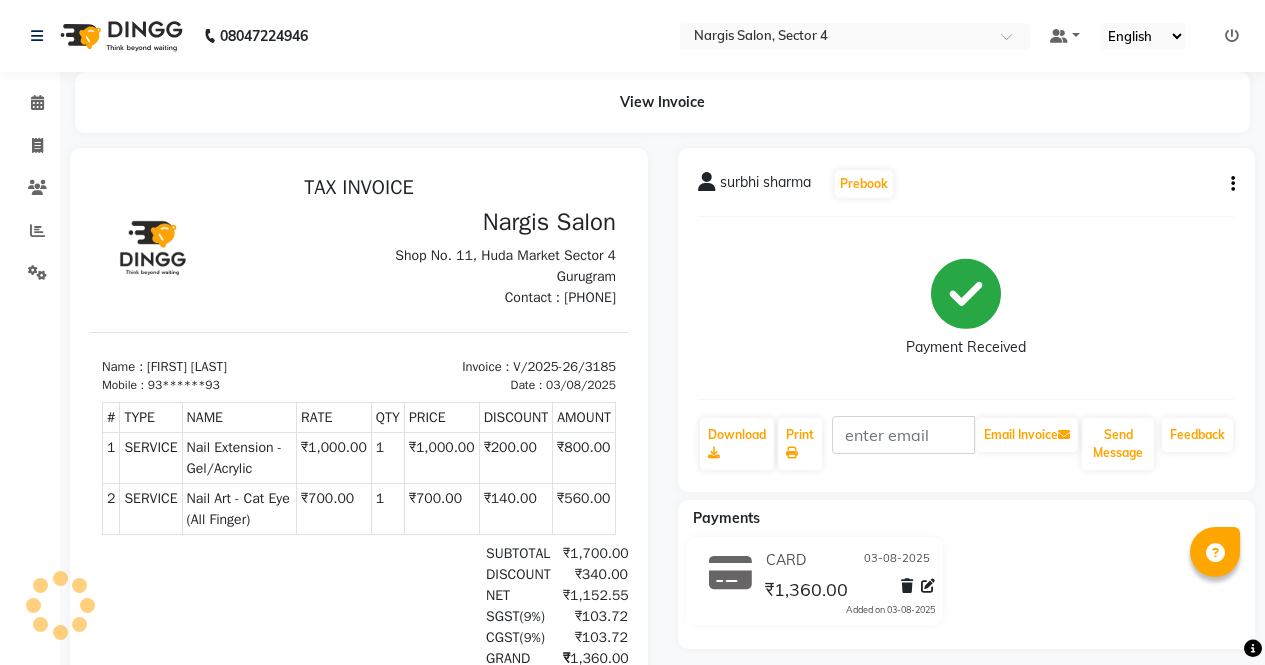 scroll, scrollTop: 0, scrollLeft: 0, axis: both 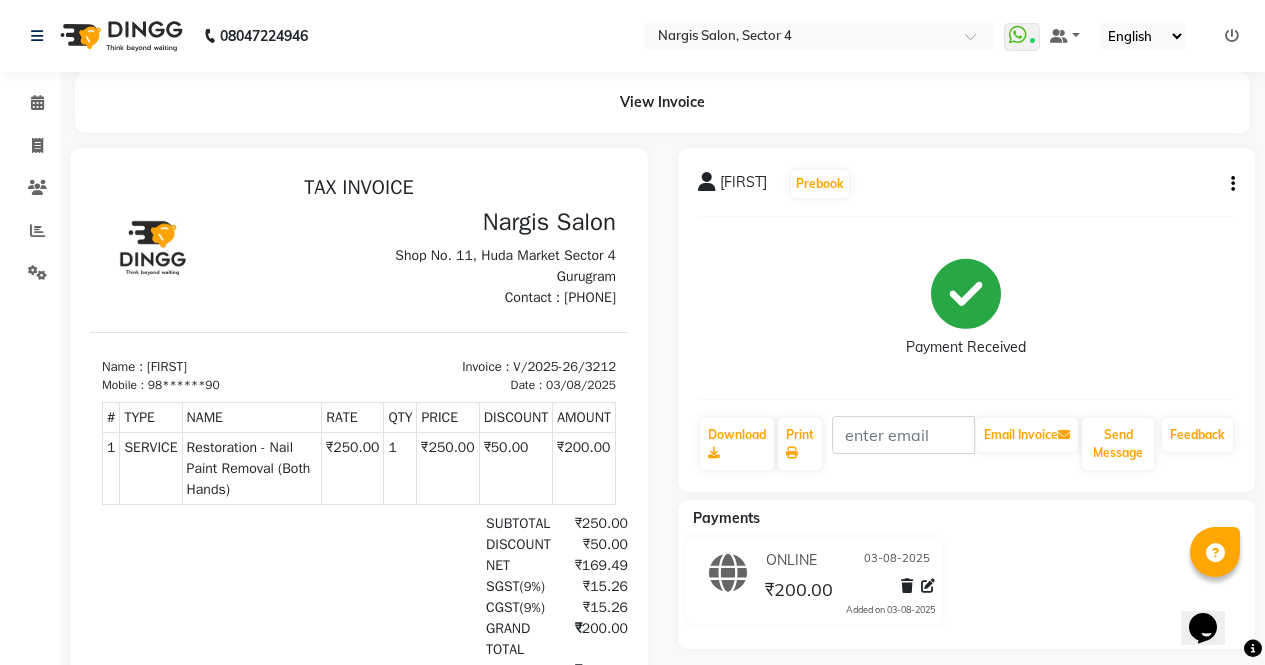 click 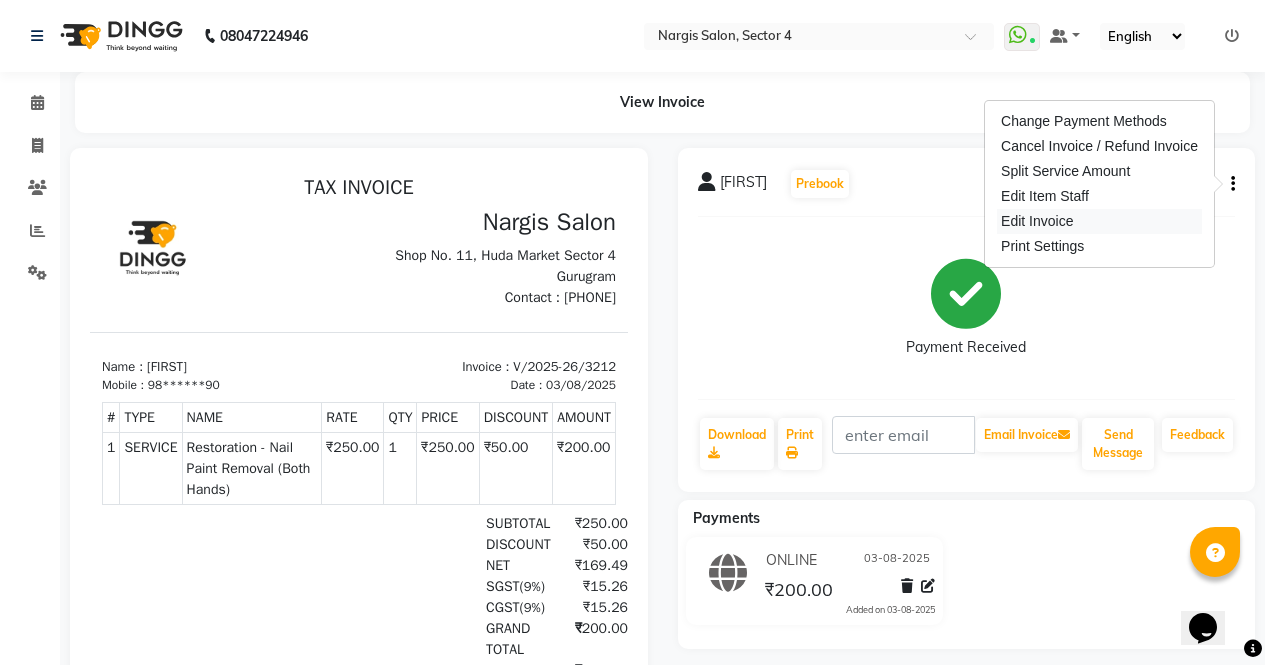 click on "Edit Invoice" at bounding box center (1099, 221) 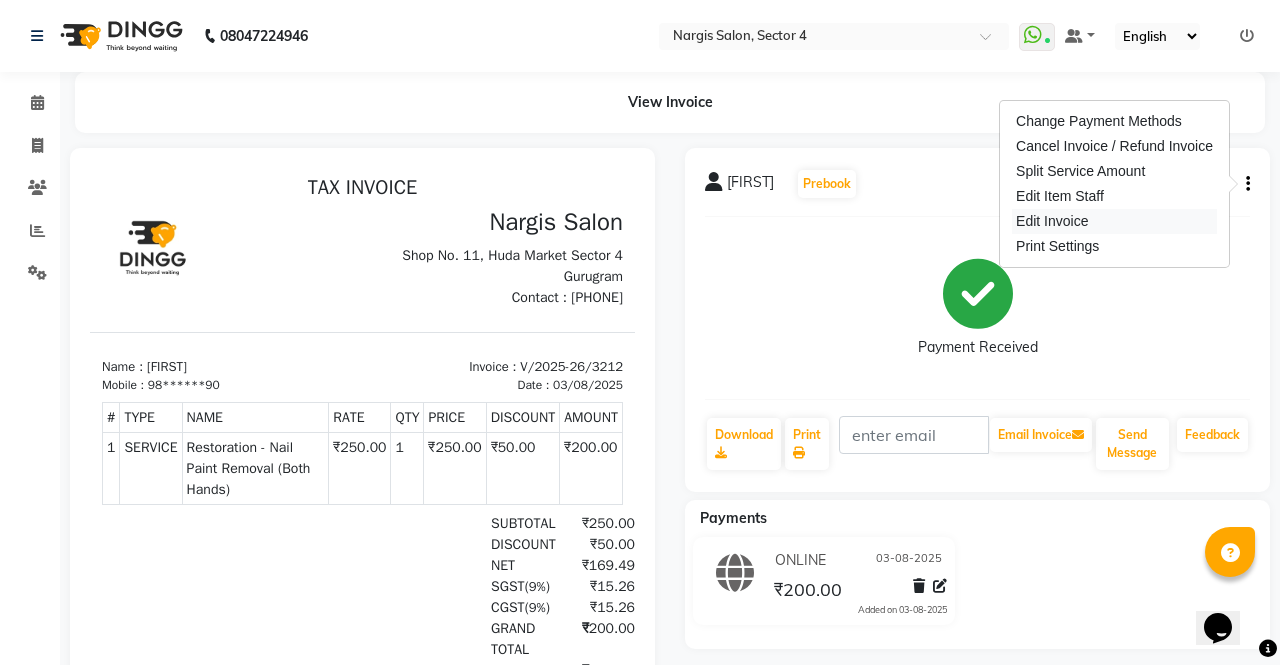 select on "service" 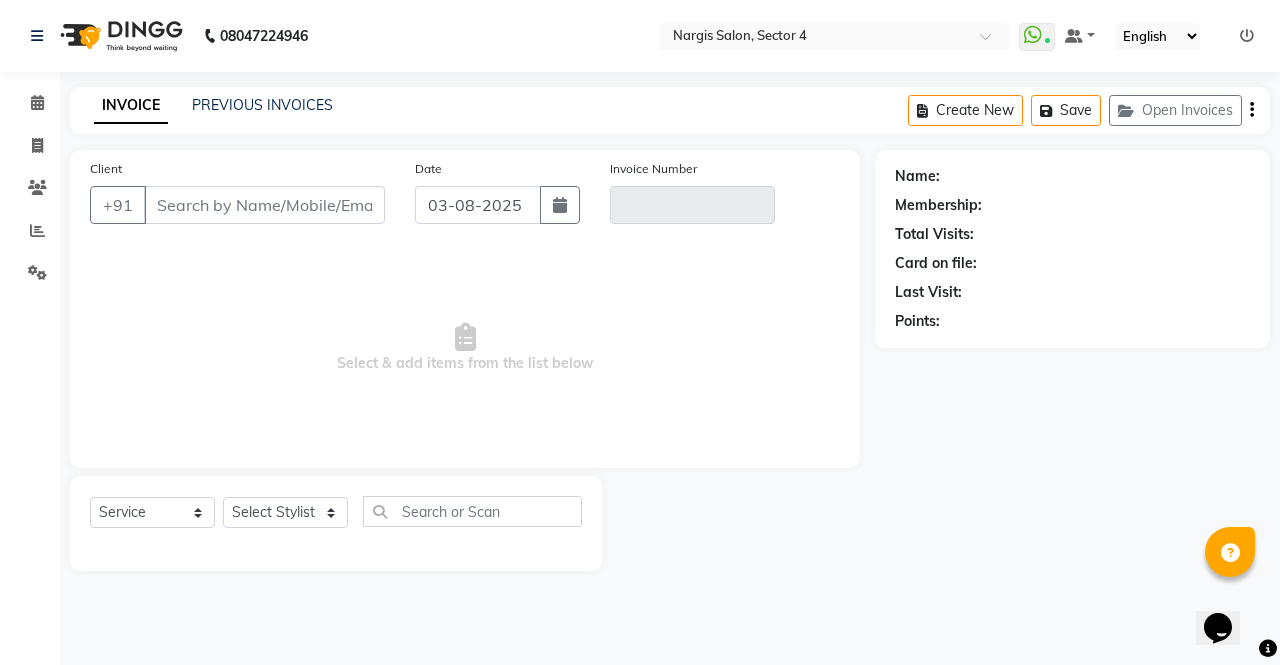 type on "98******90" 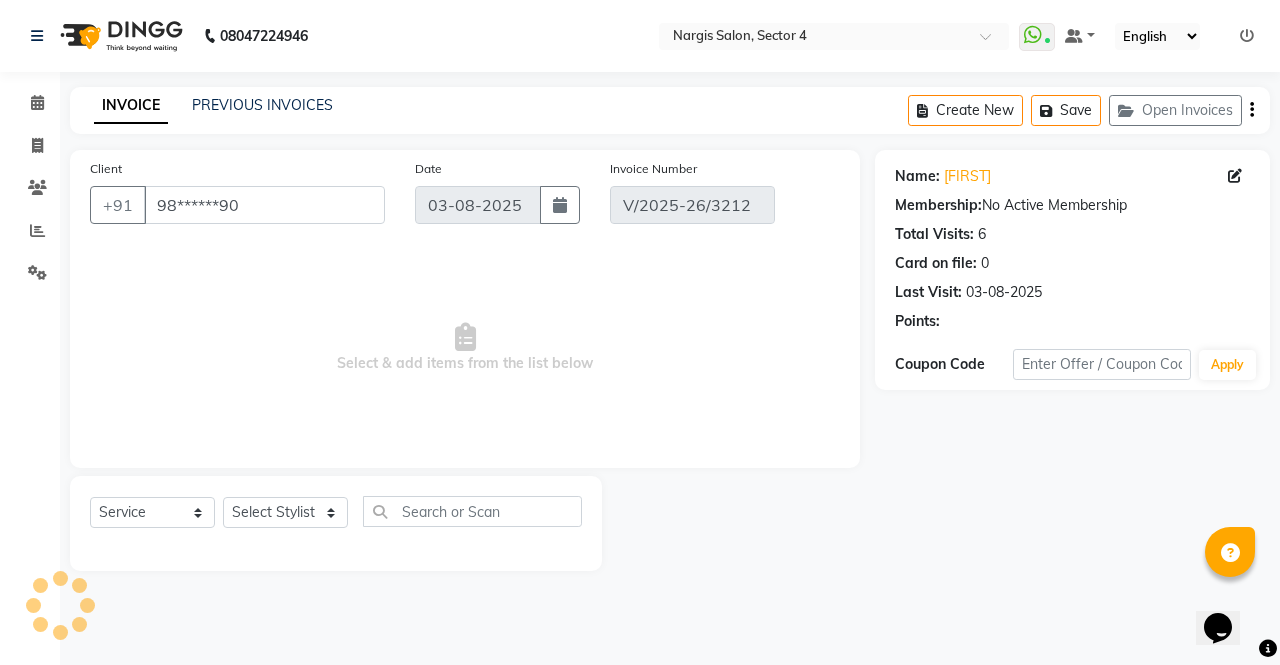 select on "select" 